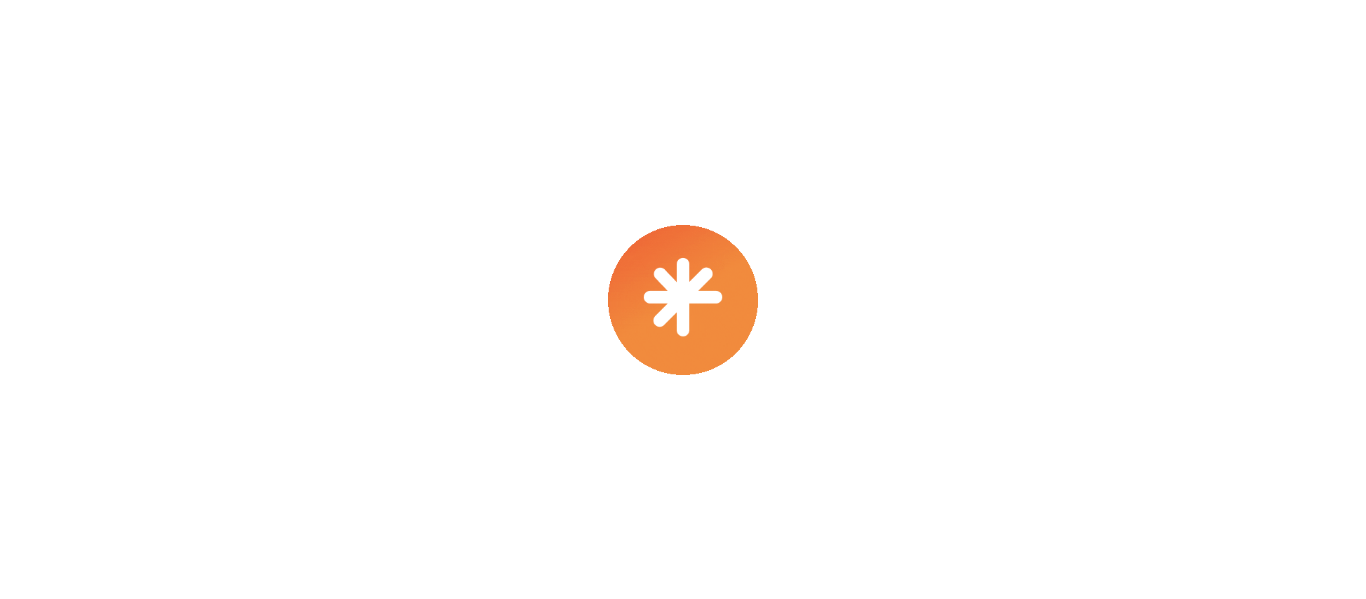 scroll, scrollTop: 0, scrollLeft: 0, axis: both 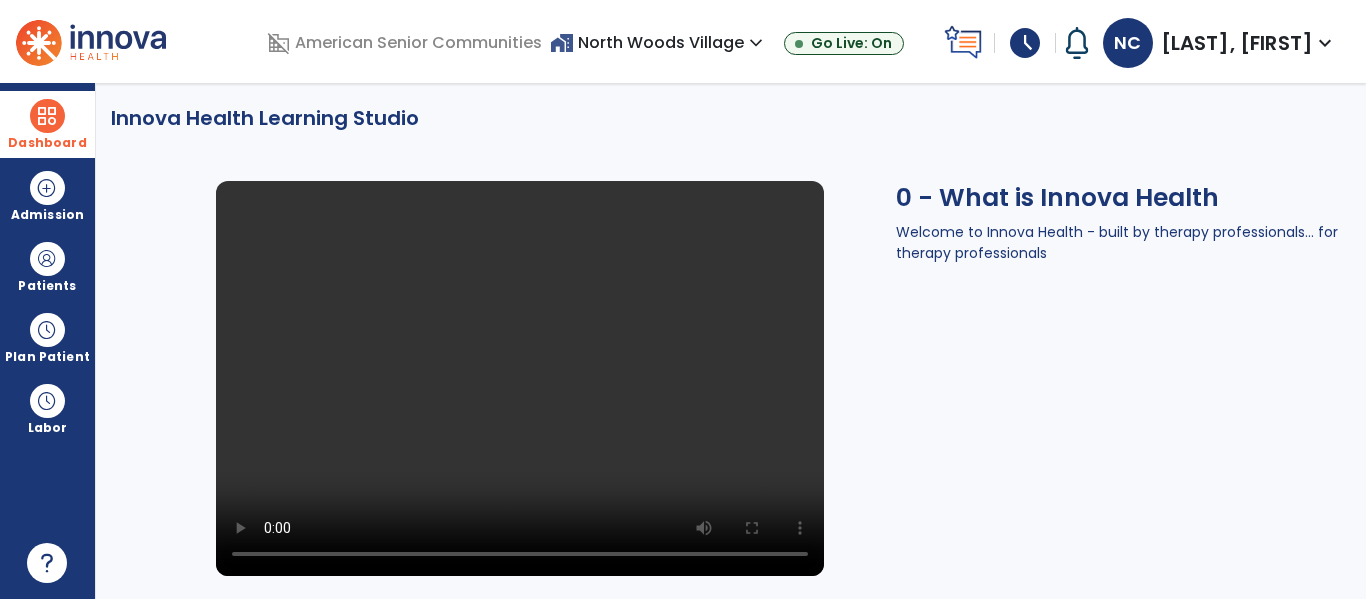click at bounding box center [47, 116] 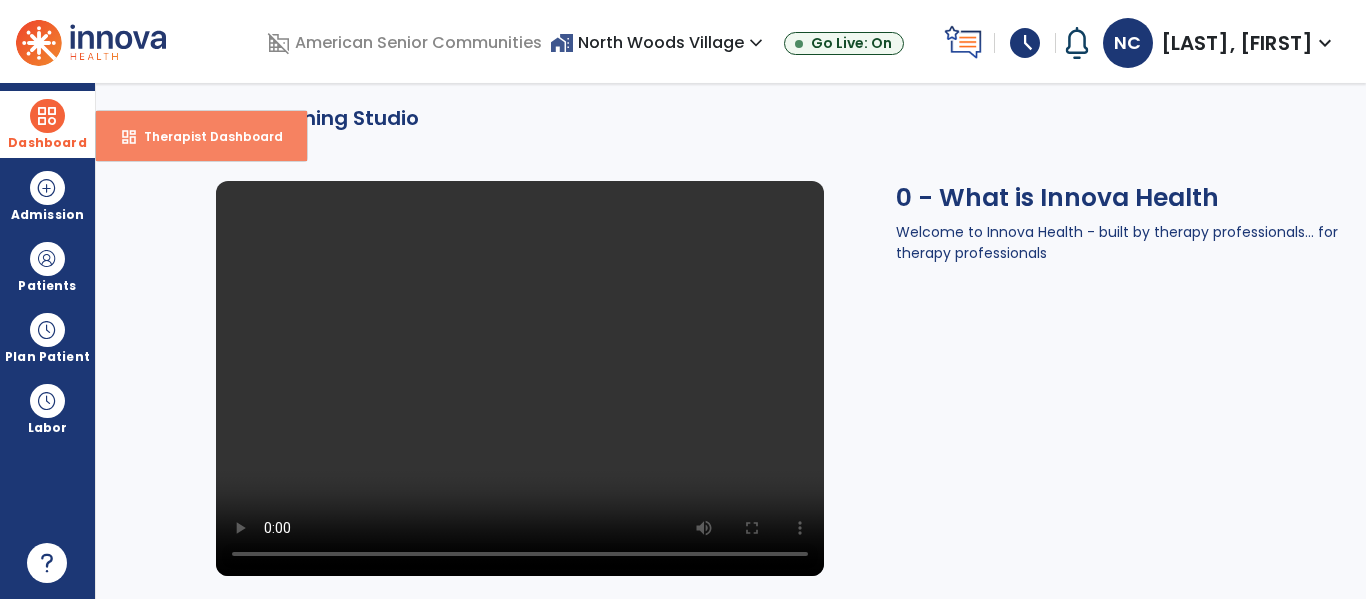 click on "Therapist Dashboard" at bounding box center (205, 136) 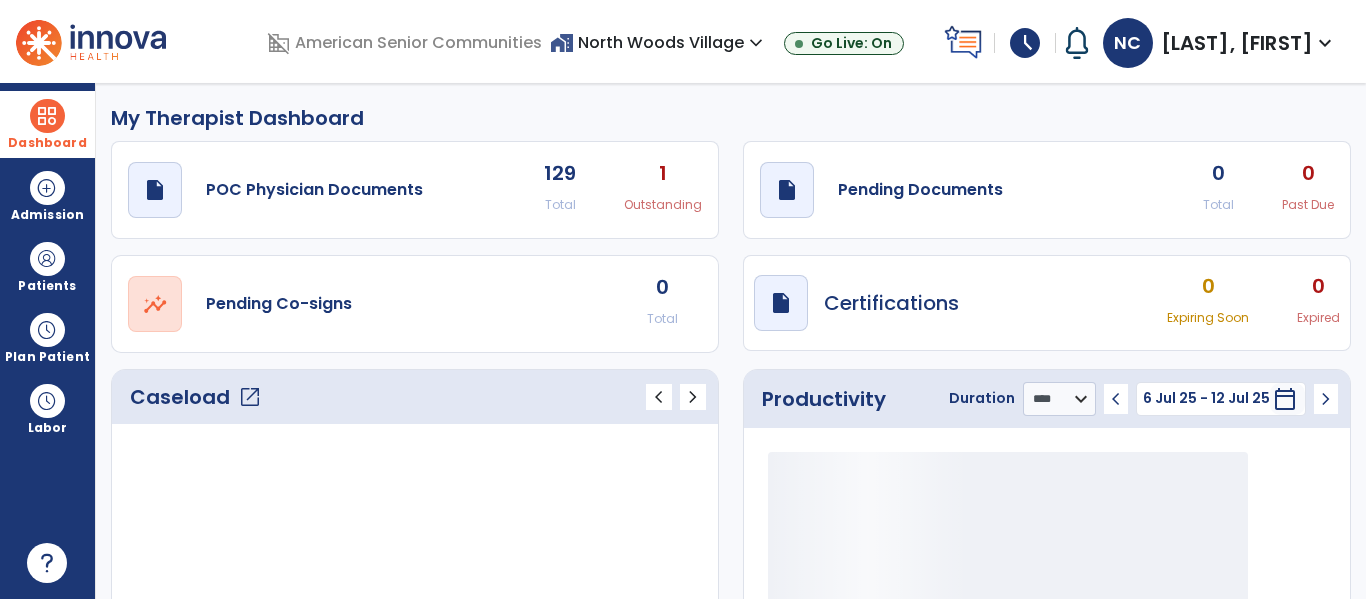 click on "open_in_new" 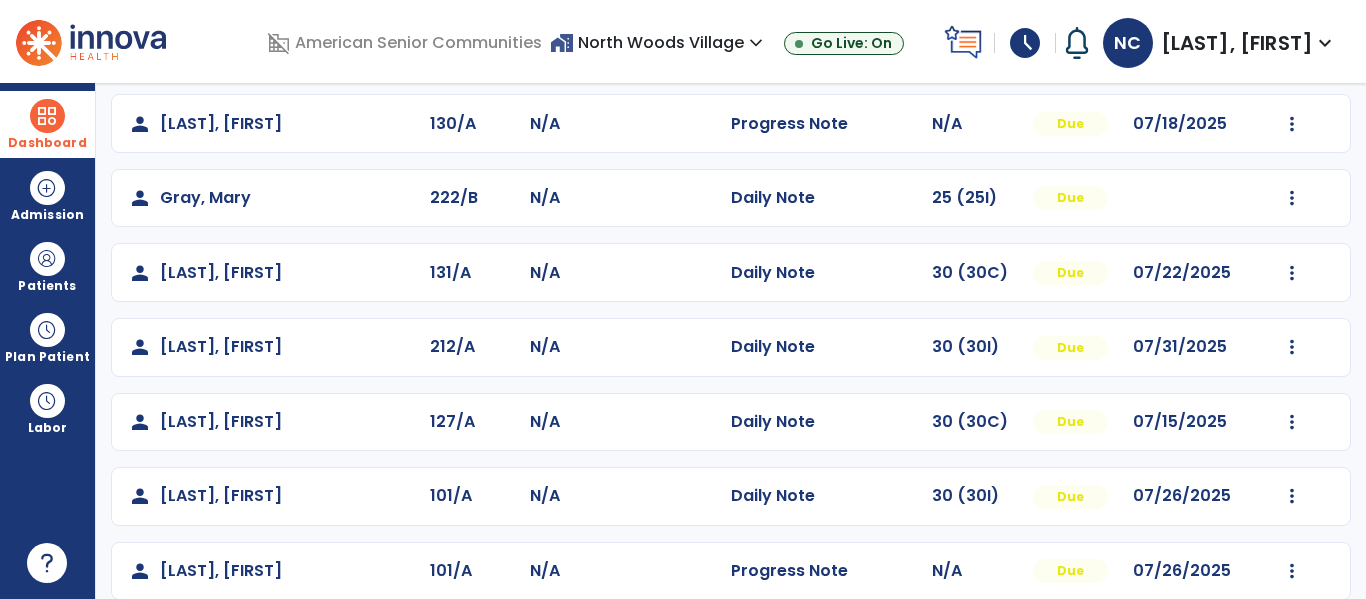 scroll, scrollTop: 0, scrollLeft: 0, axis: both 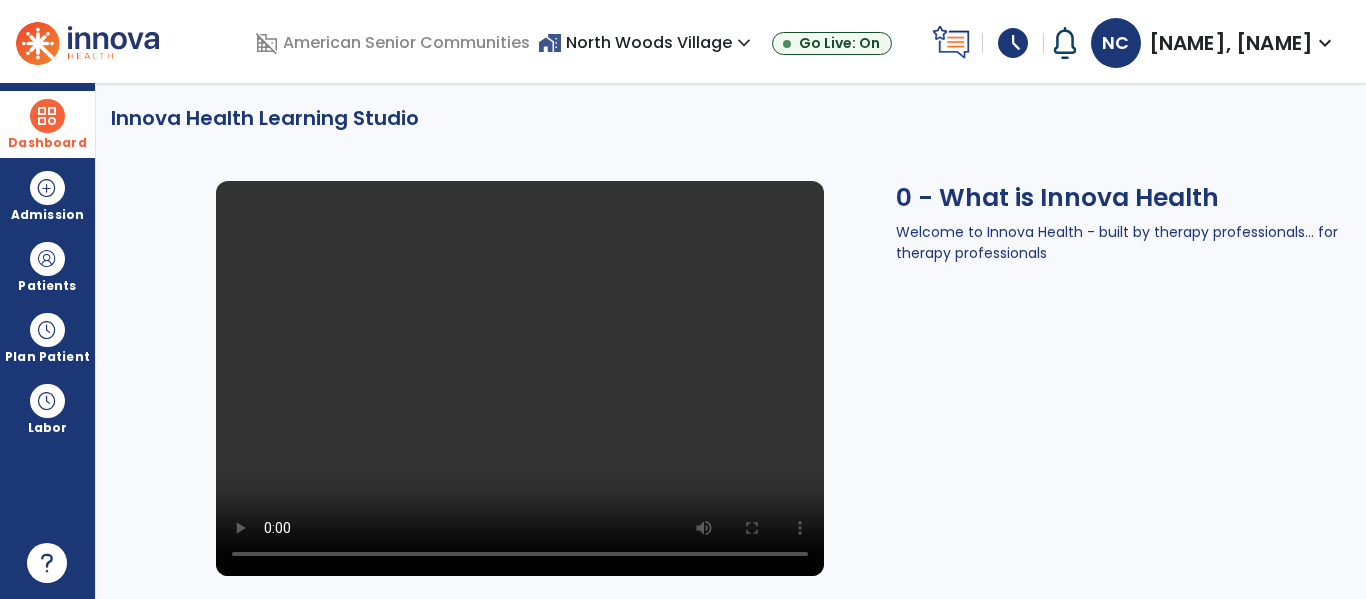 click at bounding box center [47, 116] 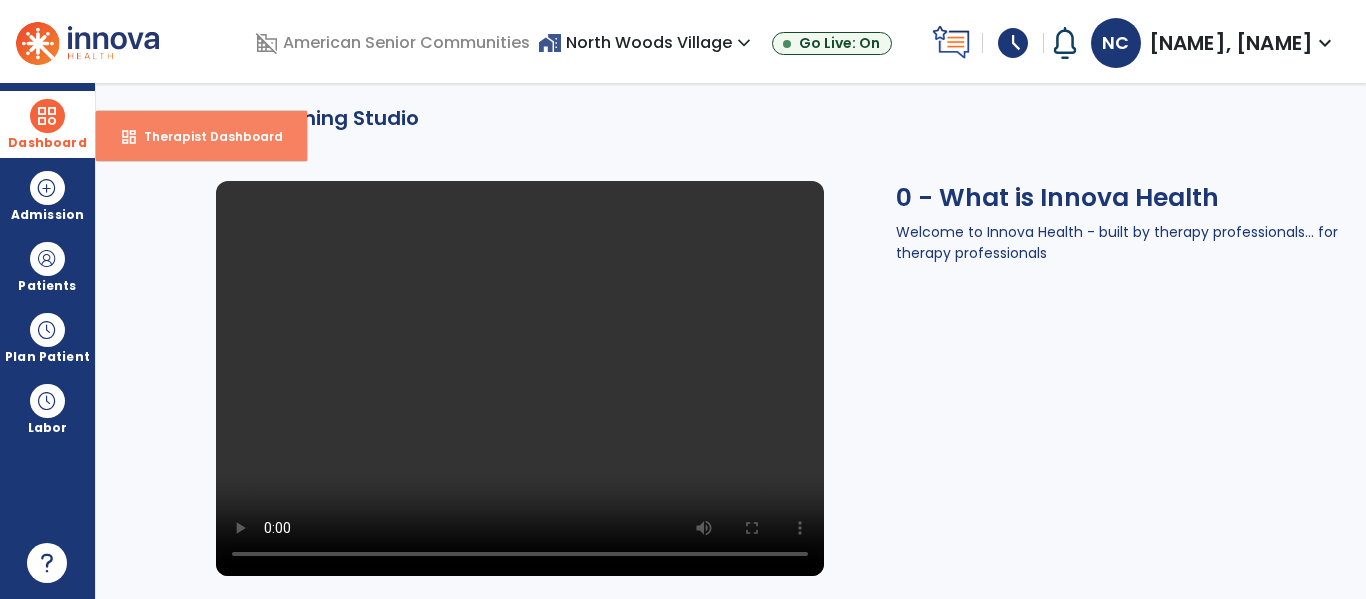 click on "Therapist Dashboard" at bounding box center [205, 136] 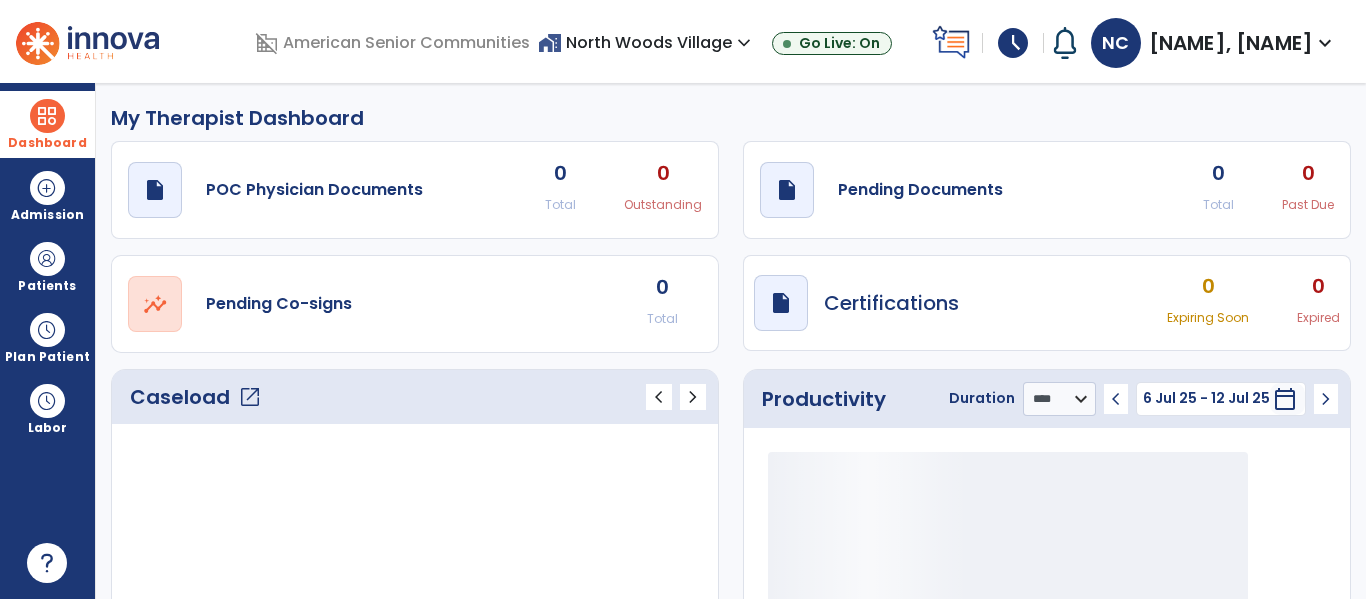 click on "open_in_new" 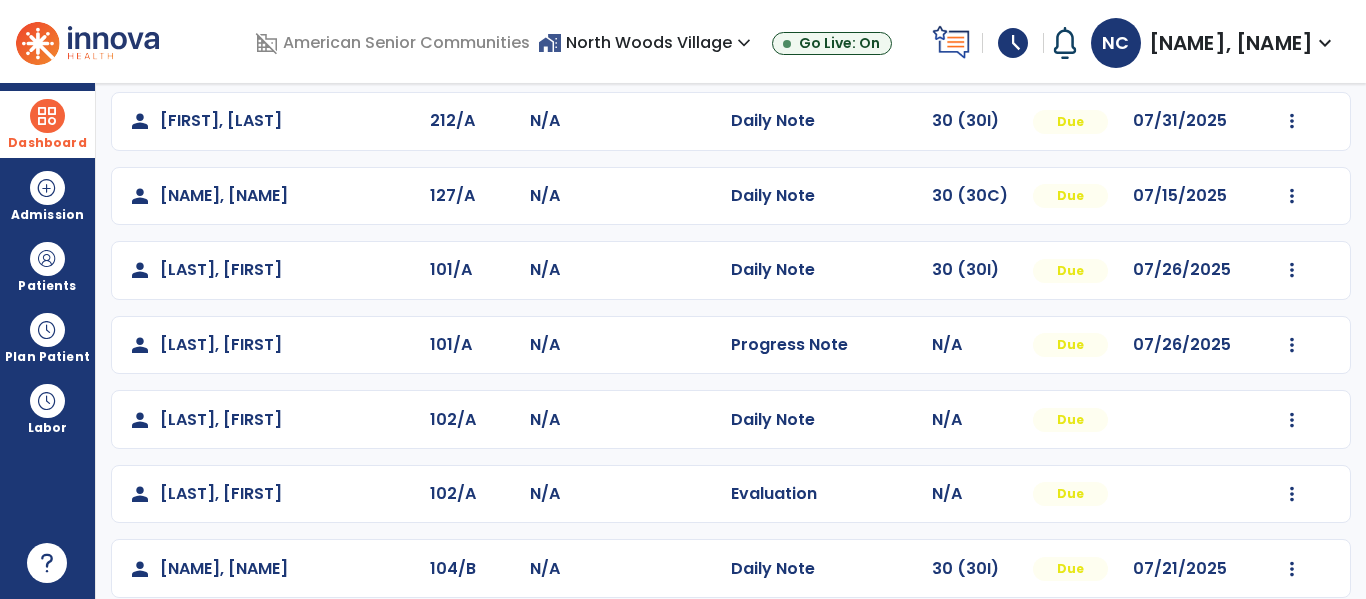 scroll, scrollTop: 537, scrollLeft: 0, axis: vertical 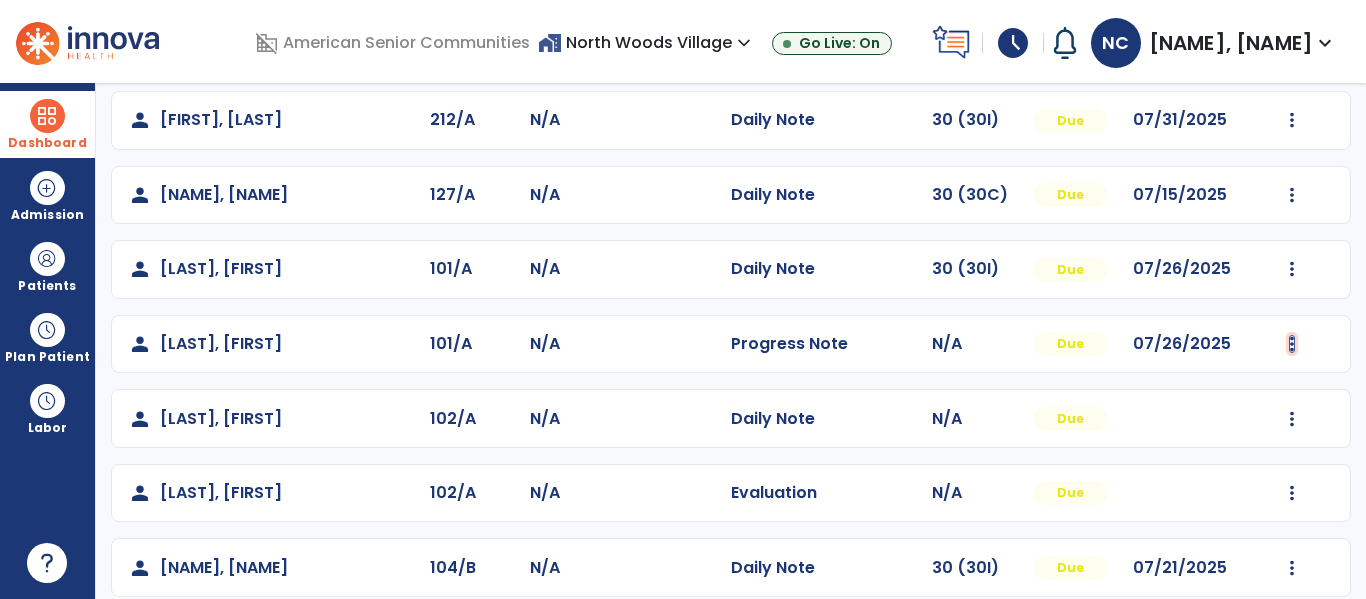 click at bounding box center (1292, -178) 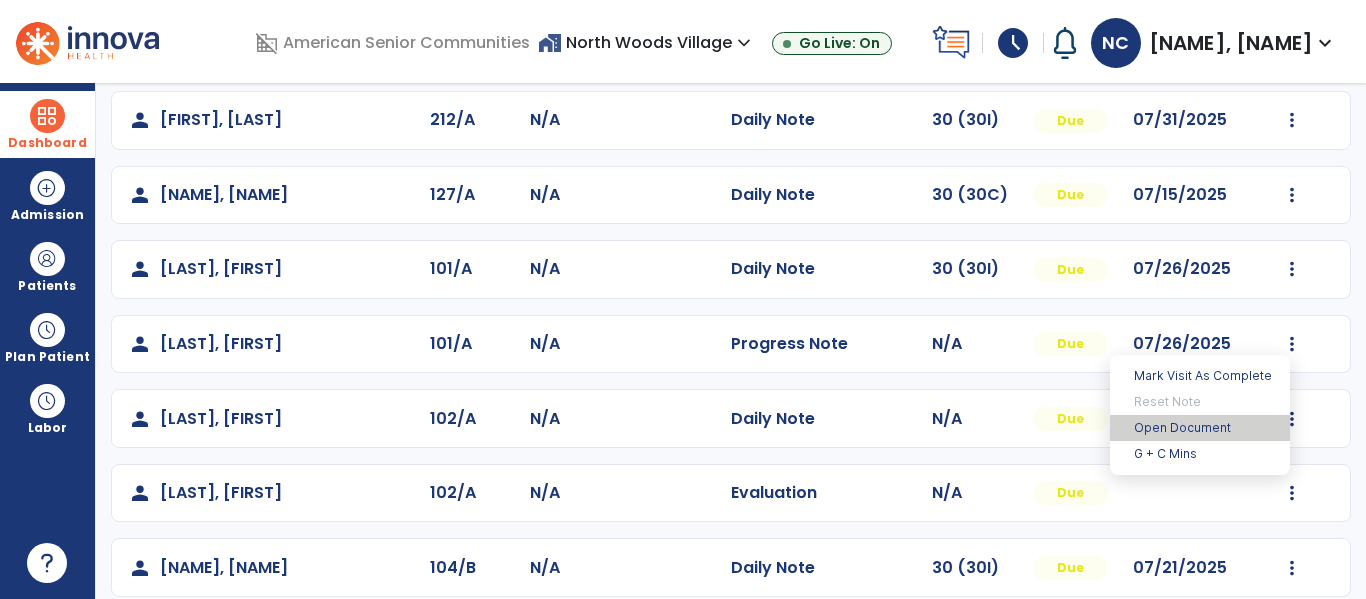 click on "Open Document" at bounding box center (1200, 428) 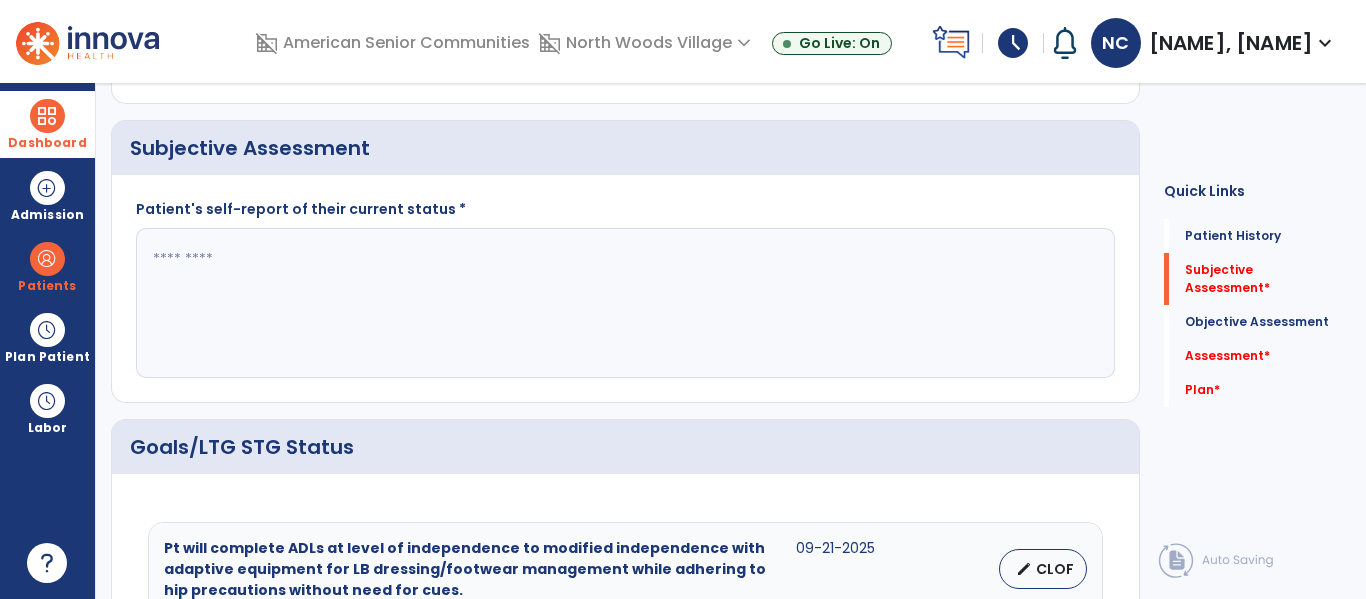 click 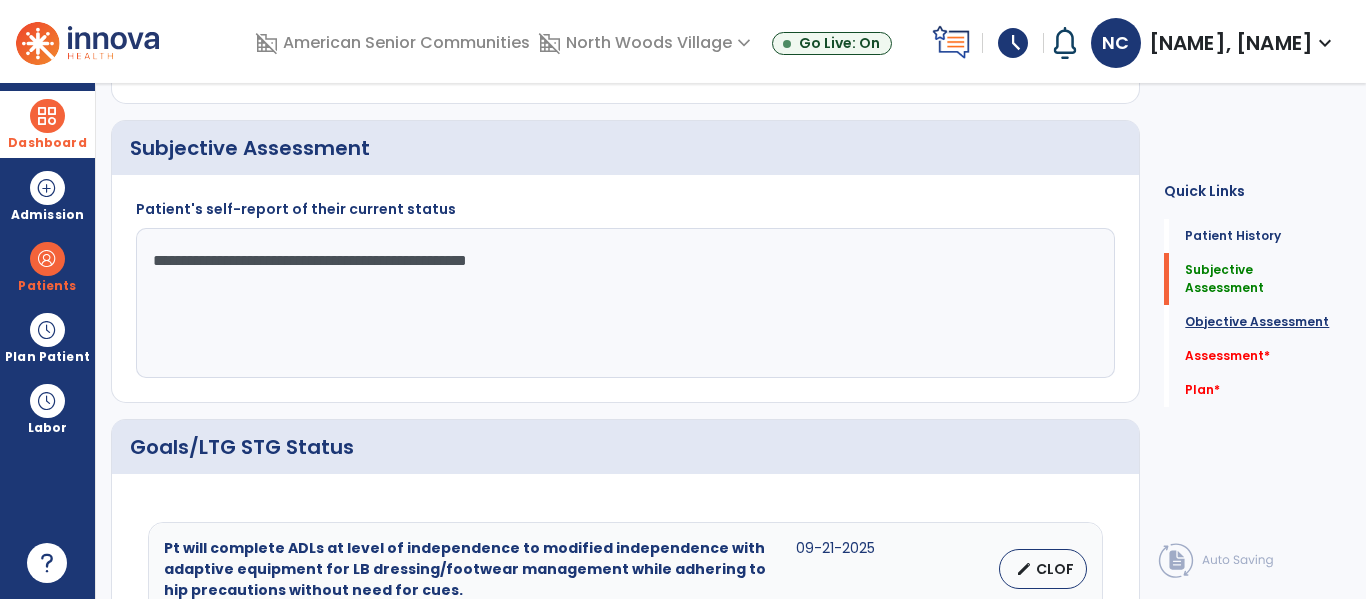type on "**********" 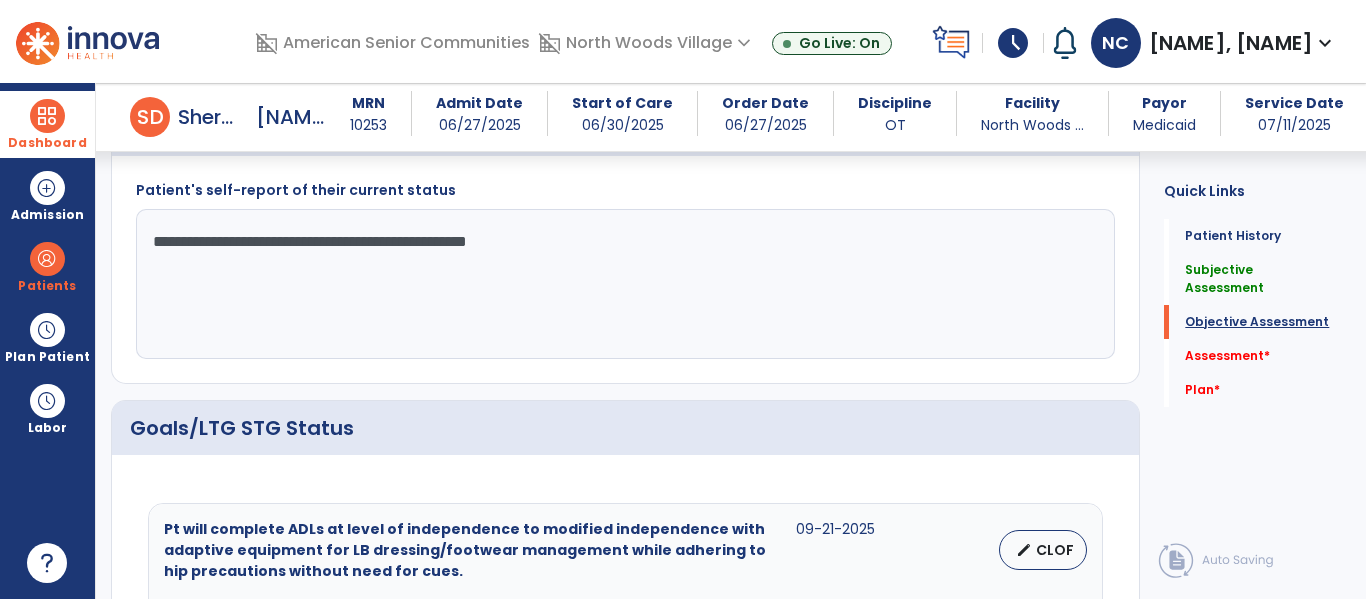 scroll, scrollTop: 1010, scrollLeft: 0, axis: vertical 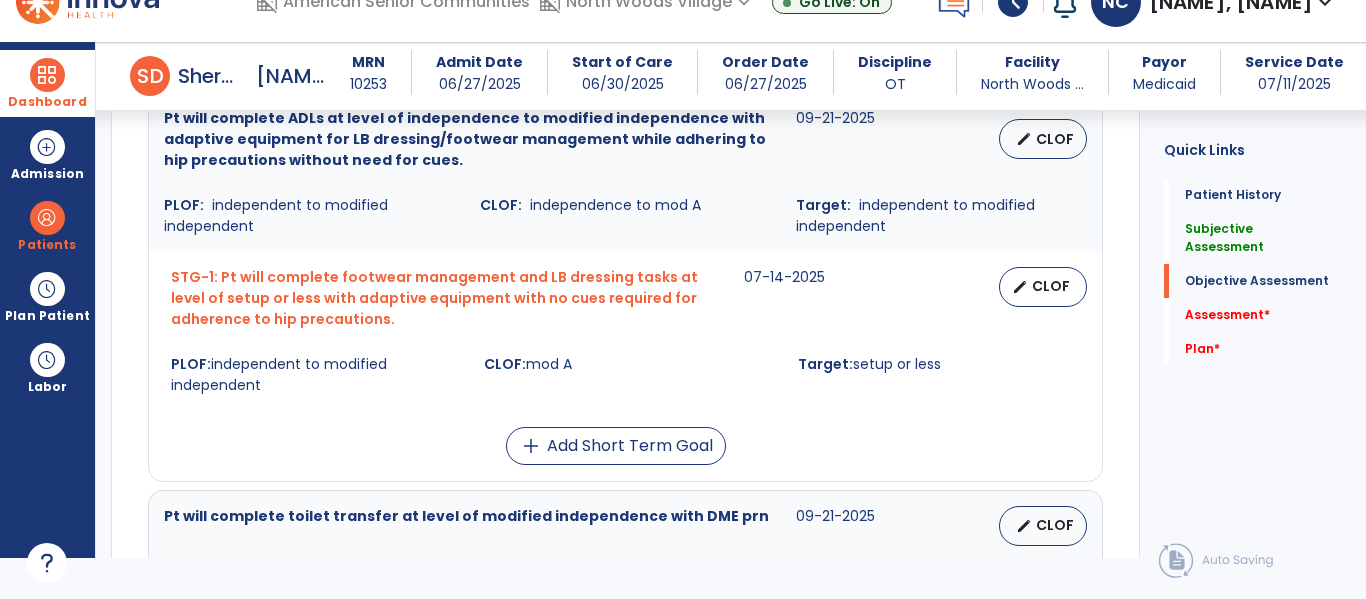 click on "CLOF" at bounding box center [1051, 286] 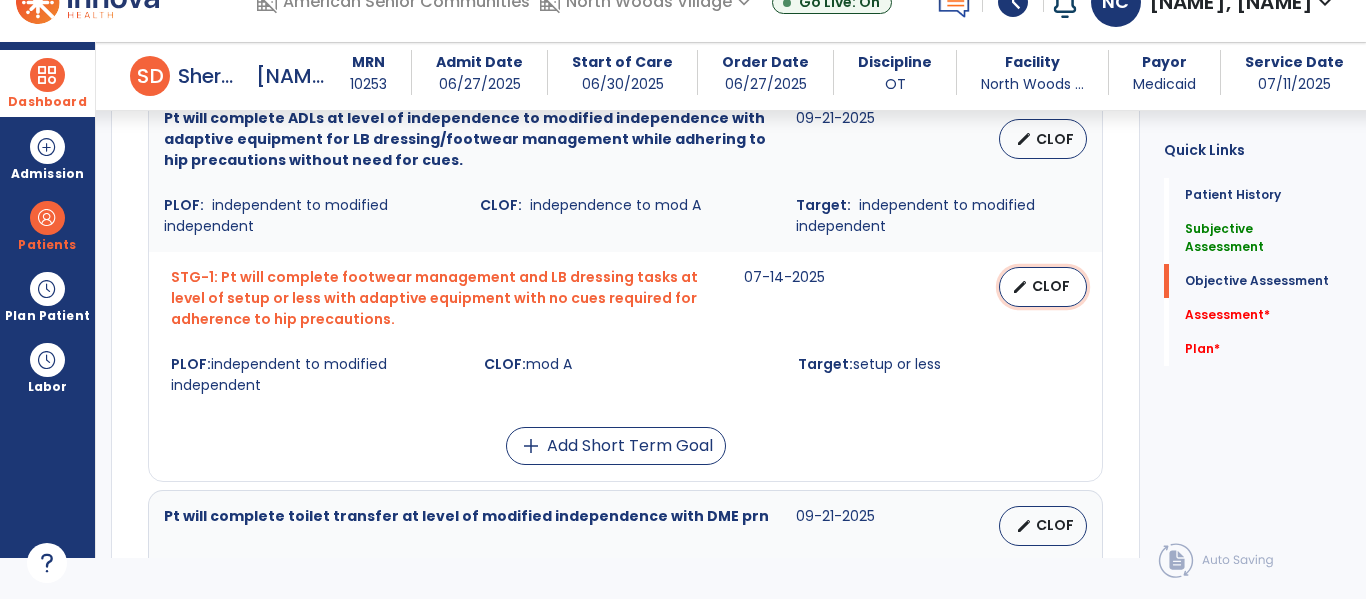 select on "********" 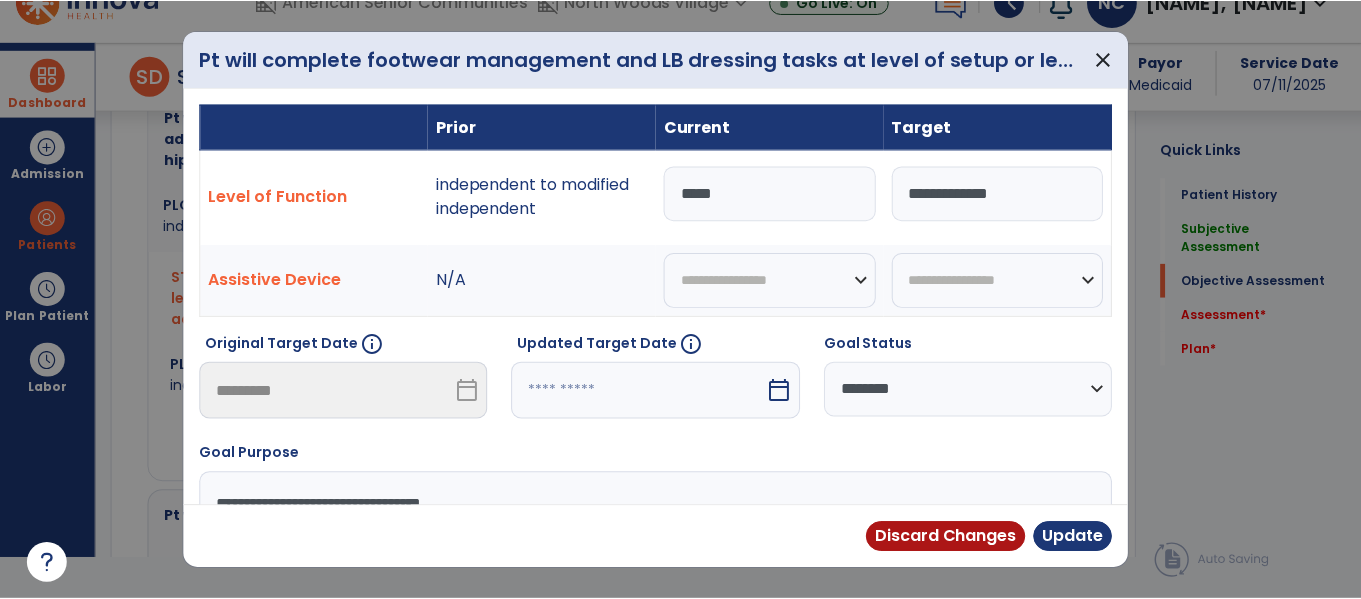 scroll, scrollTop: 0, scrollLeft: 0, axis: both 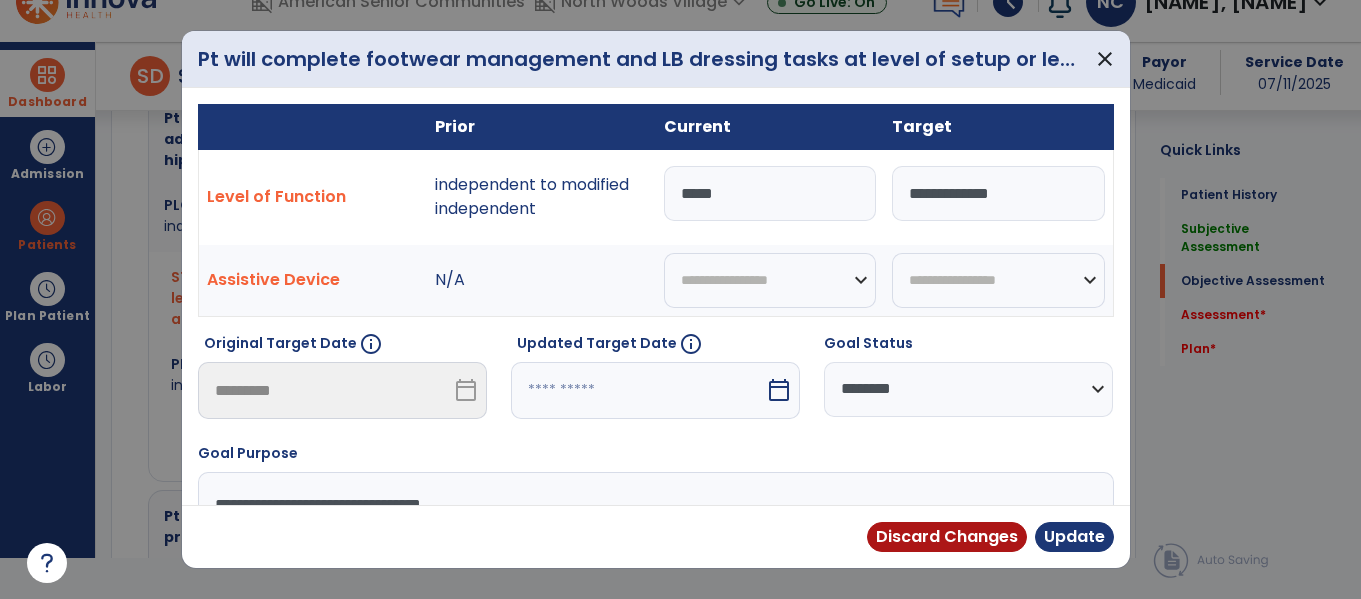 click on "*****" at bounding box center [770, 193] 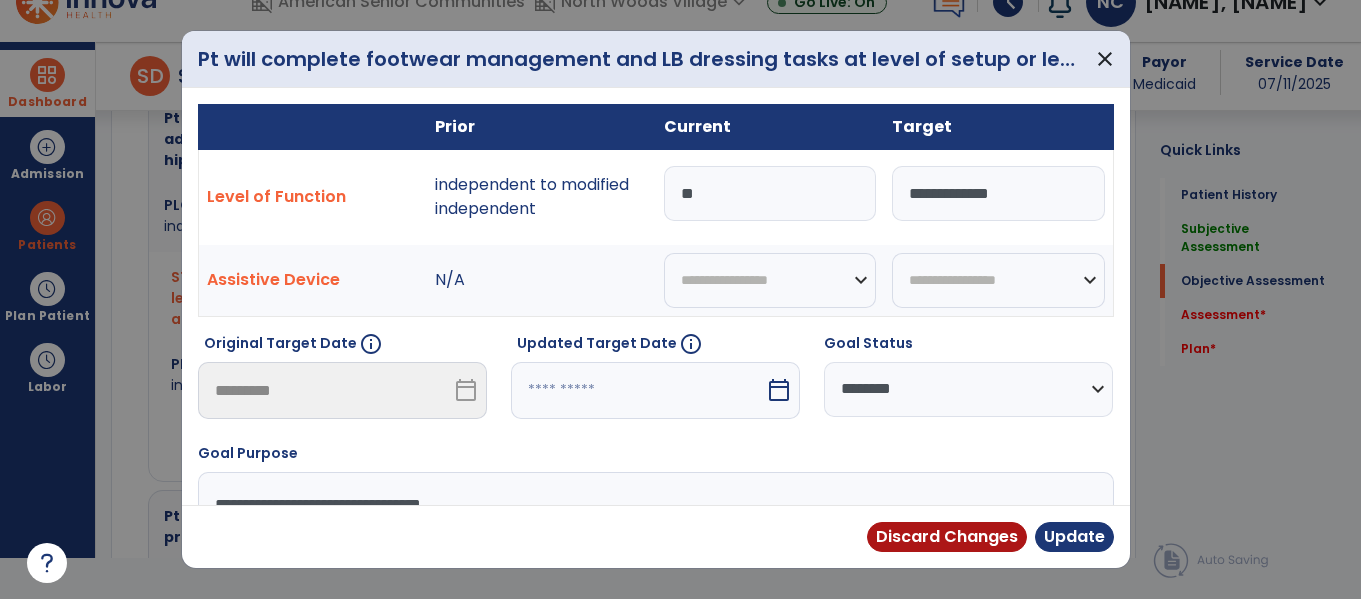 type on "*" 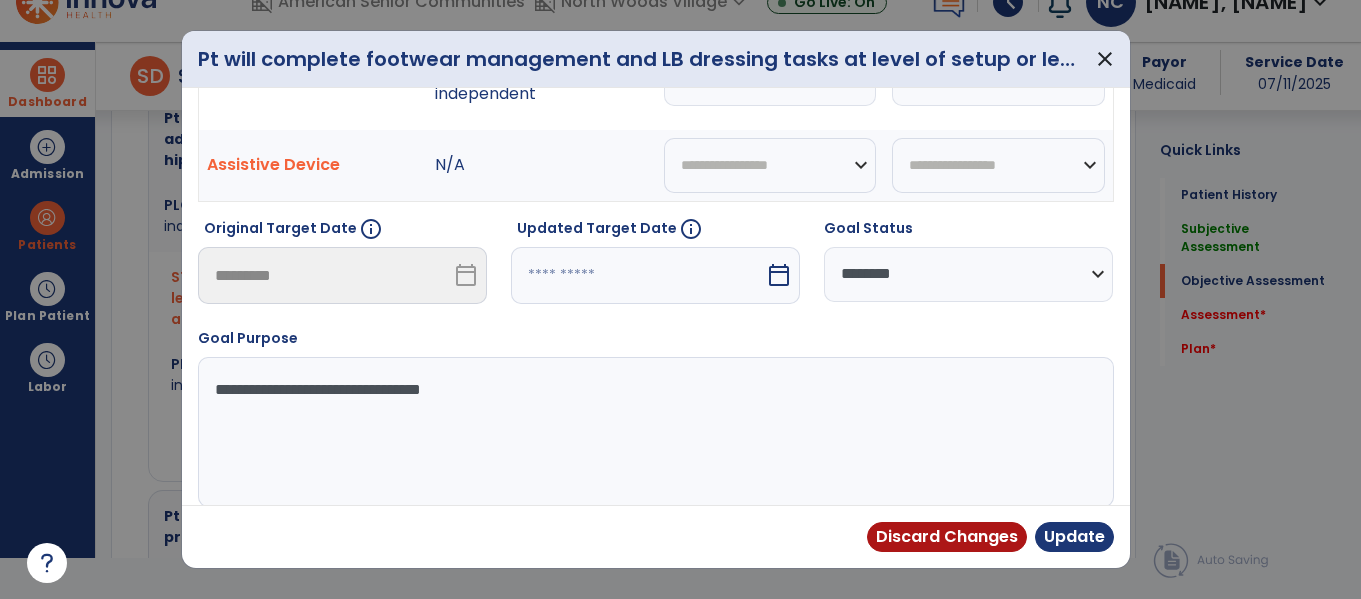 scroll, scrollTop: 133, scrollLeft: 0, axis: vertical 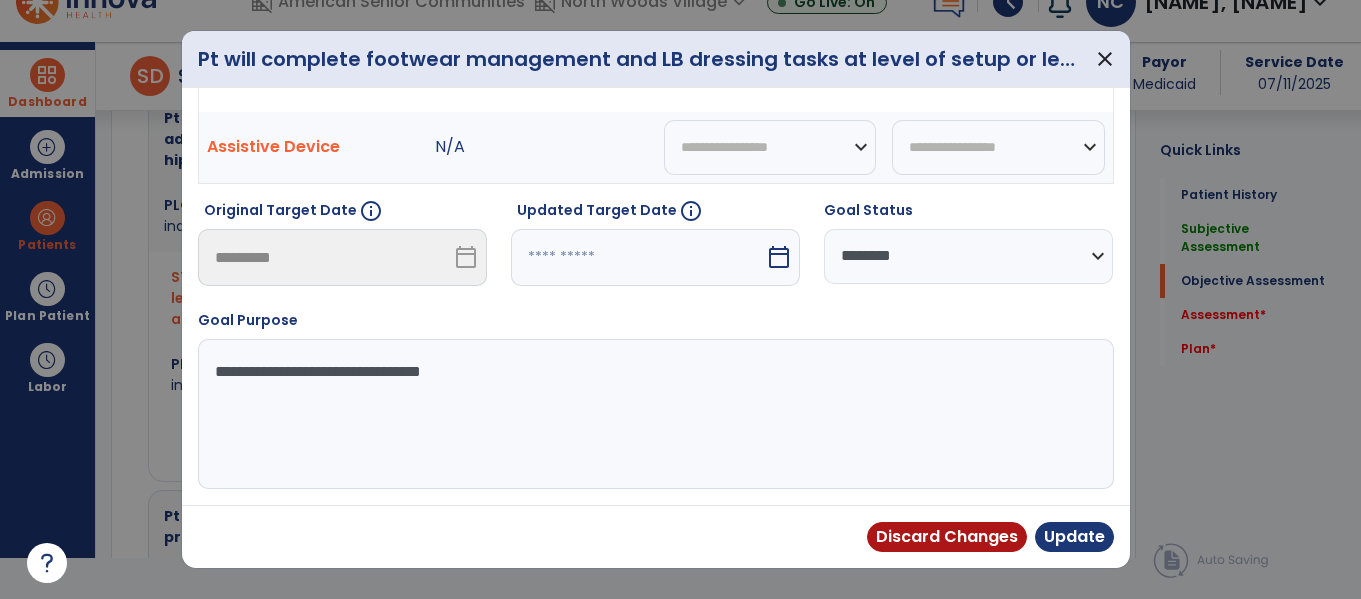 type on "**********" 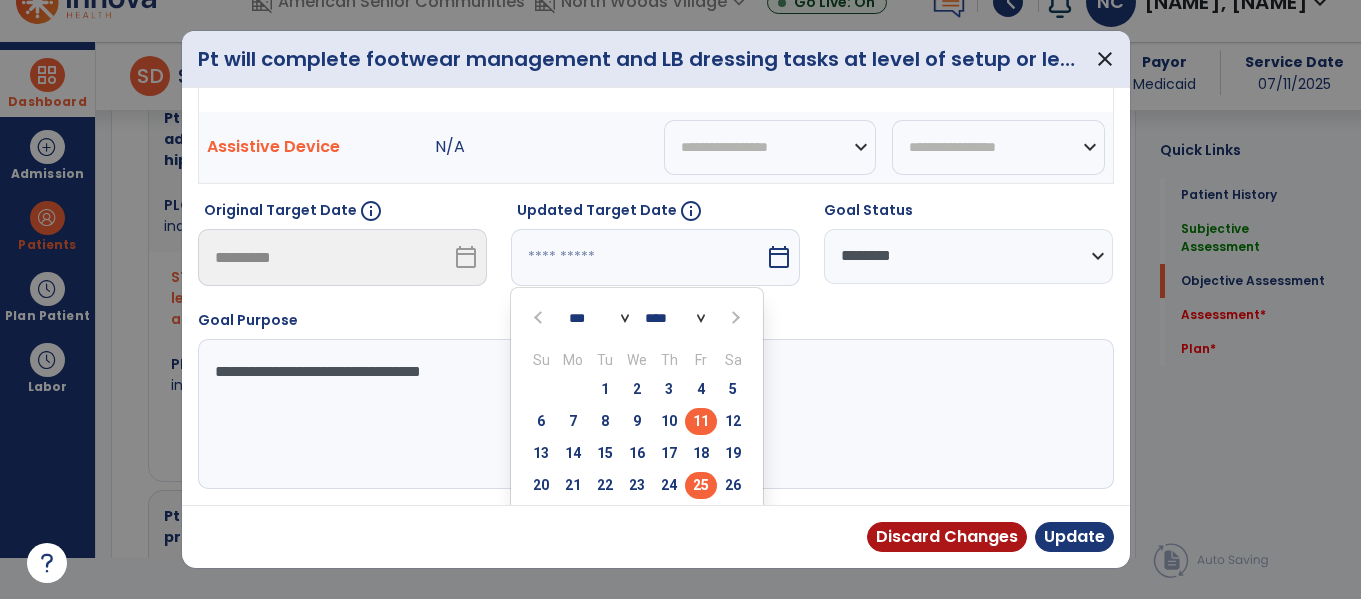 click on "25" at bounding box center (701, 485) 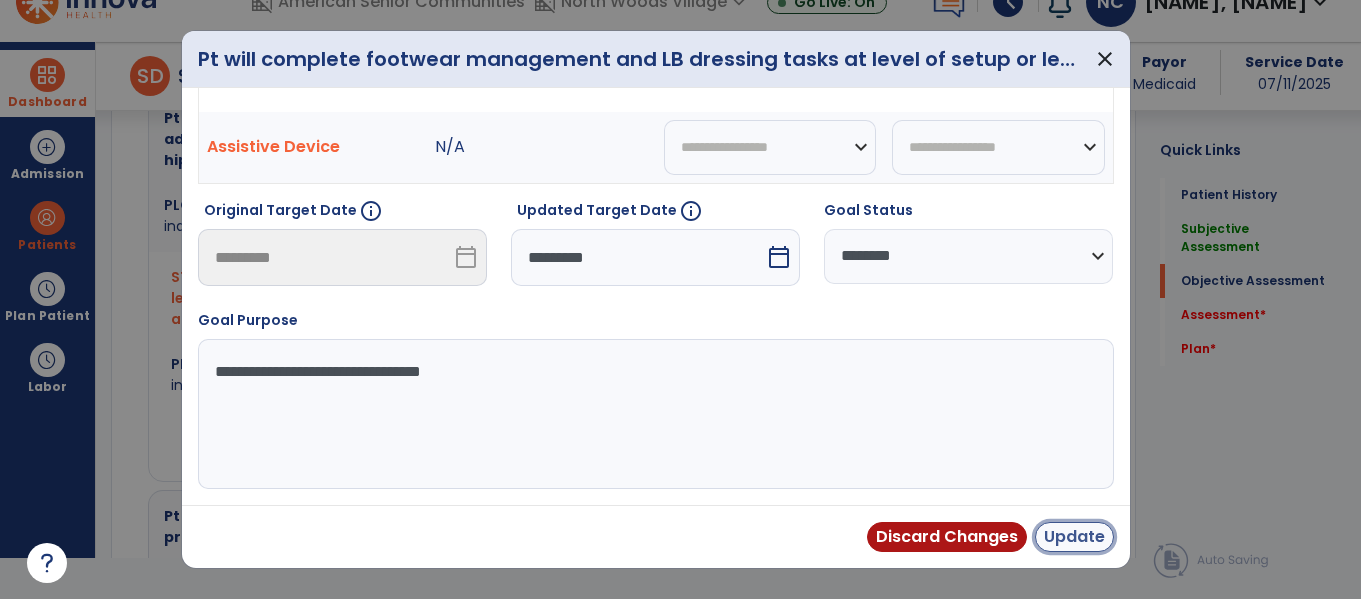 click on "Update" at bounding box center [1074, 537] 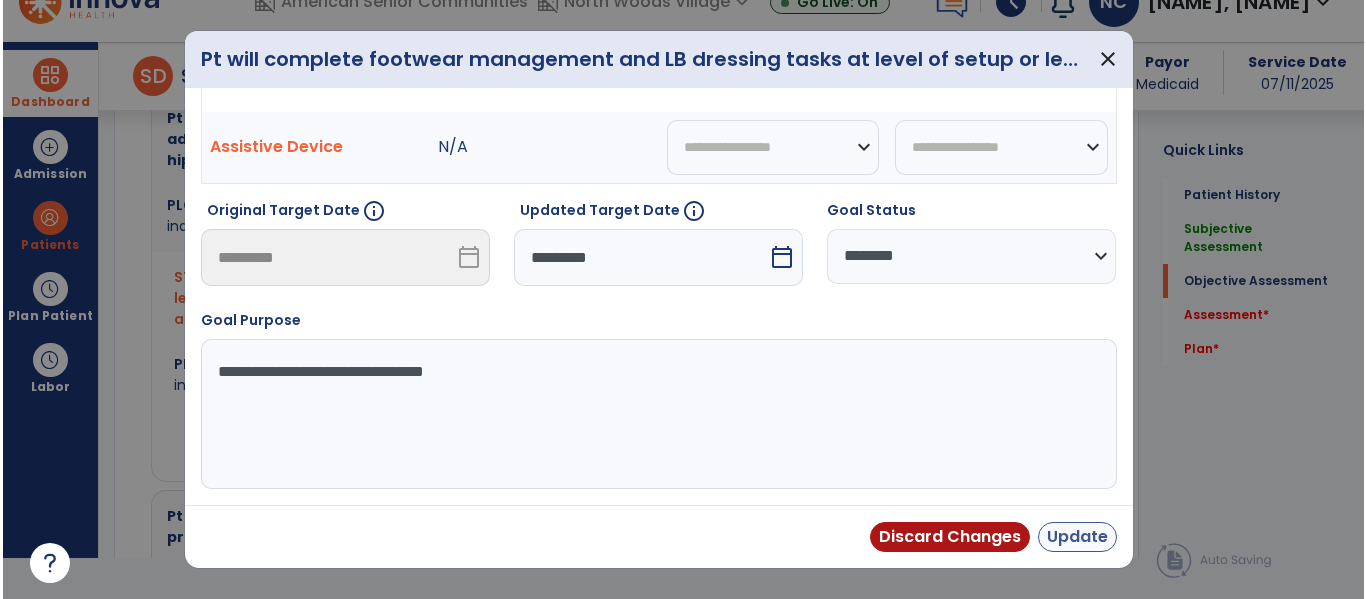 scroll, scrollTop: 41, scrollLeft: 0, axis: vertical 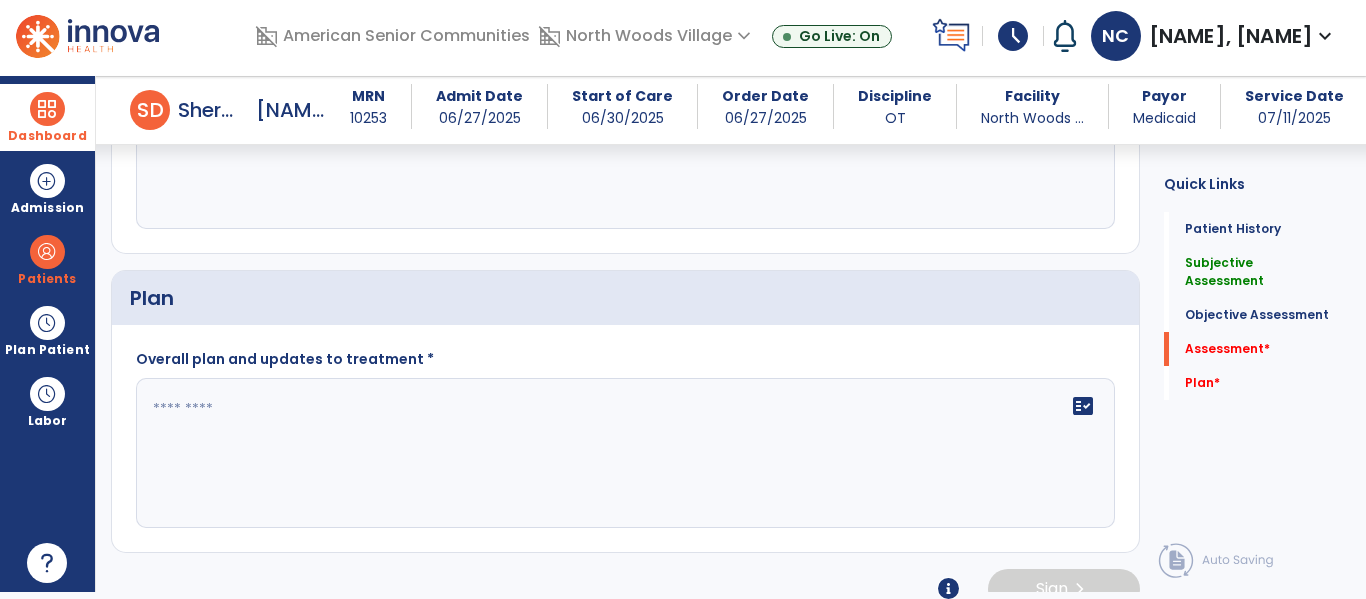click 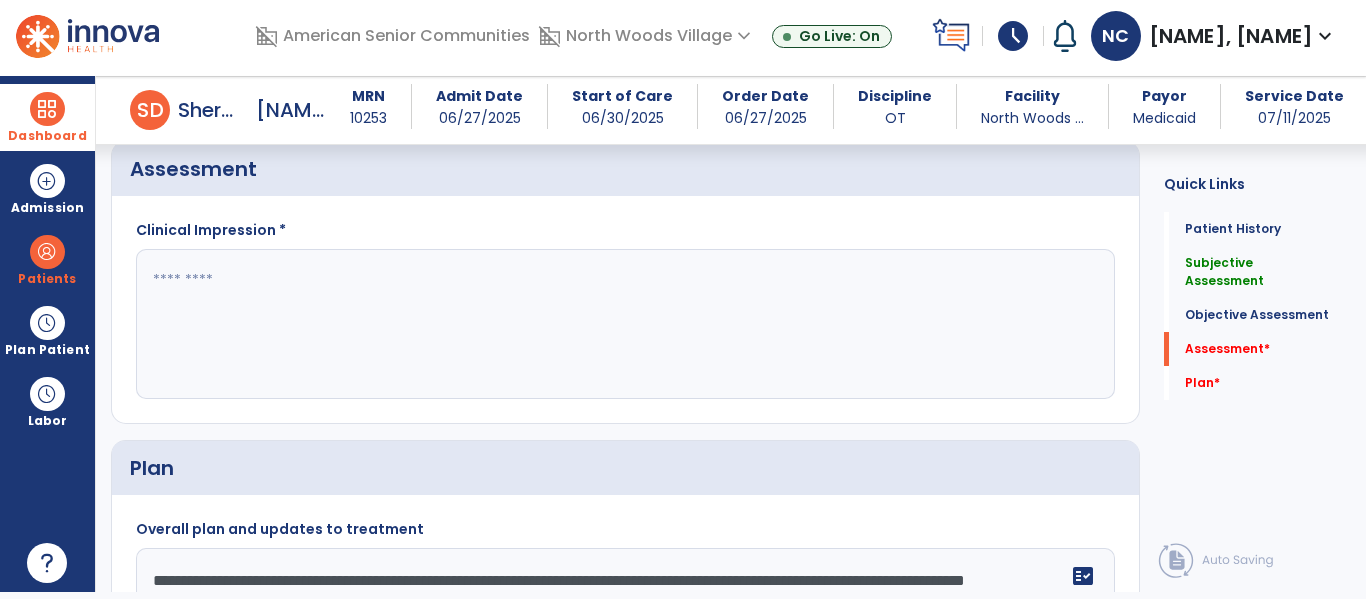 scroll, scrollTop: 1788, scrollLeft: 0, axis: vertical 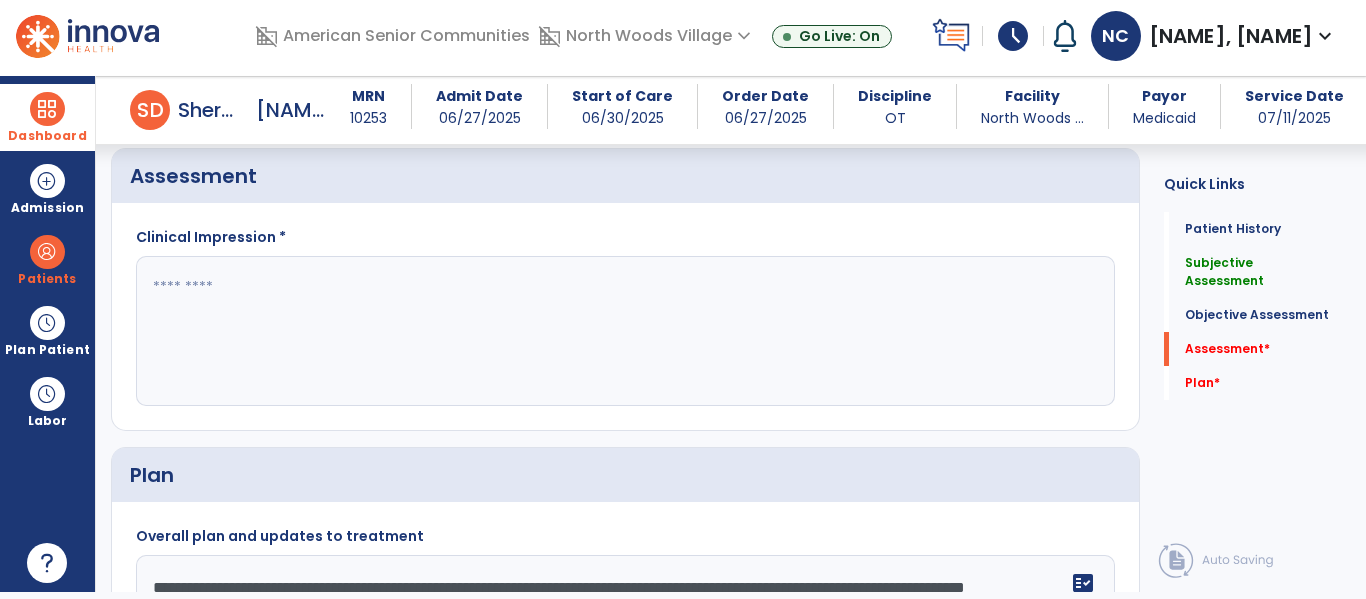 type on "**********" 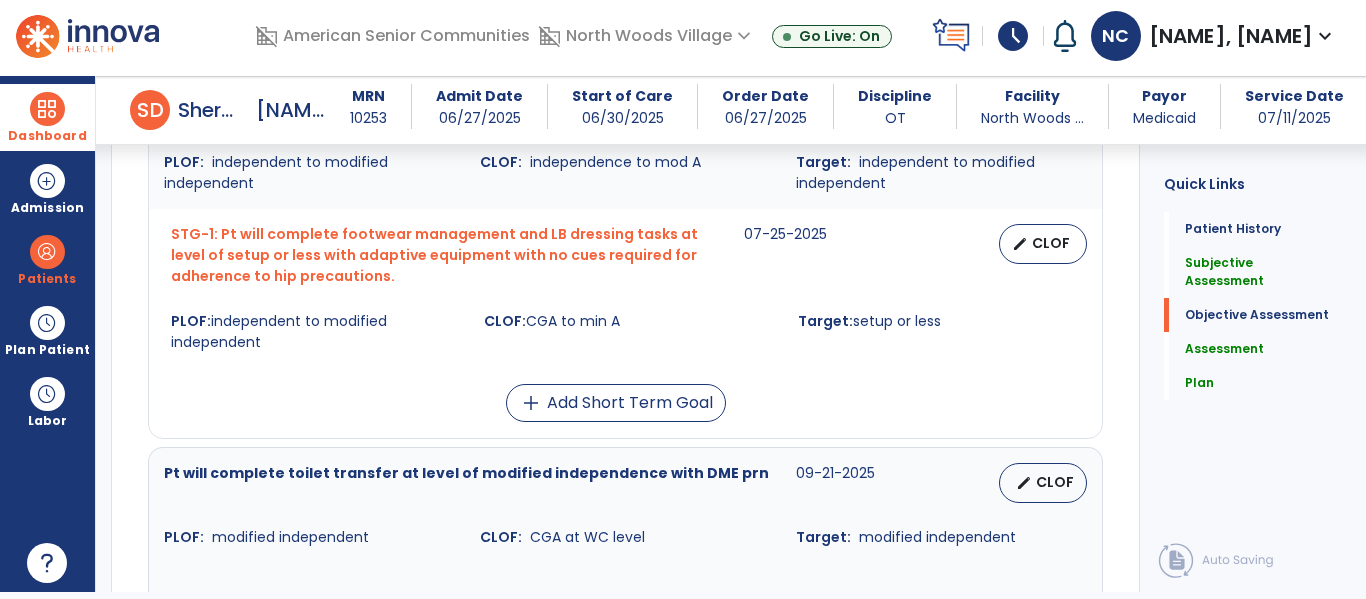 scroll, scrollTop: 0, scrollLeft: 0, axis: both 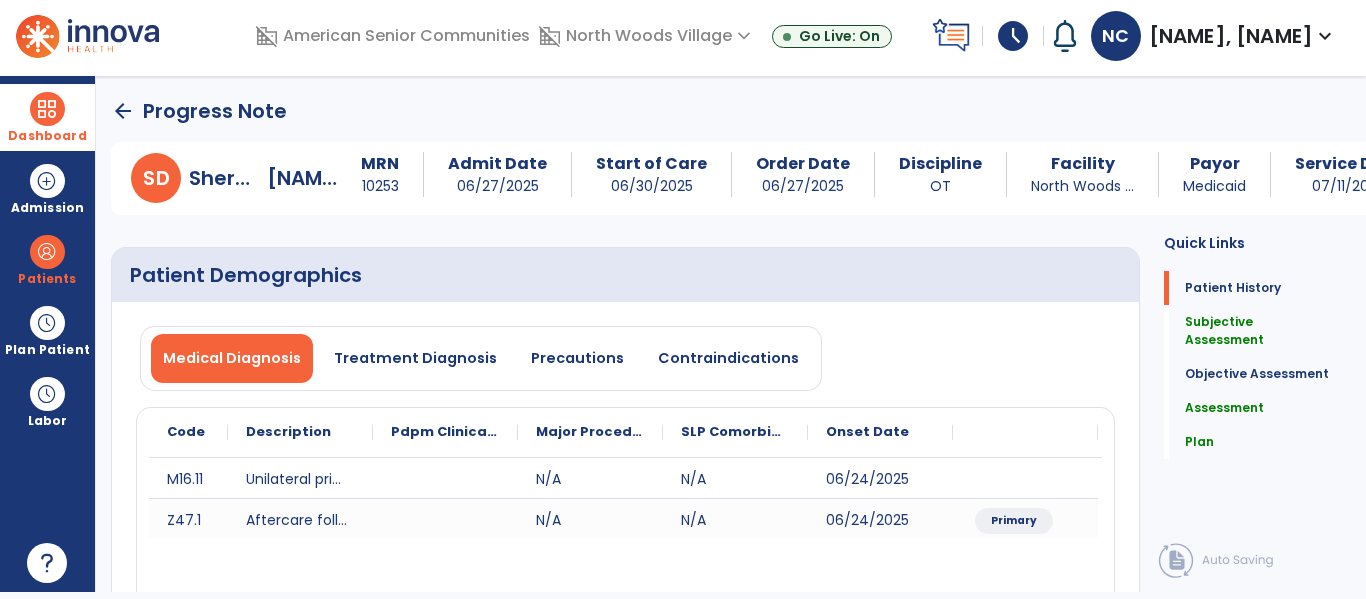 type on "**********" 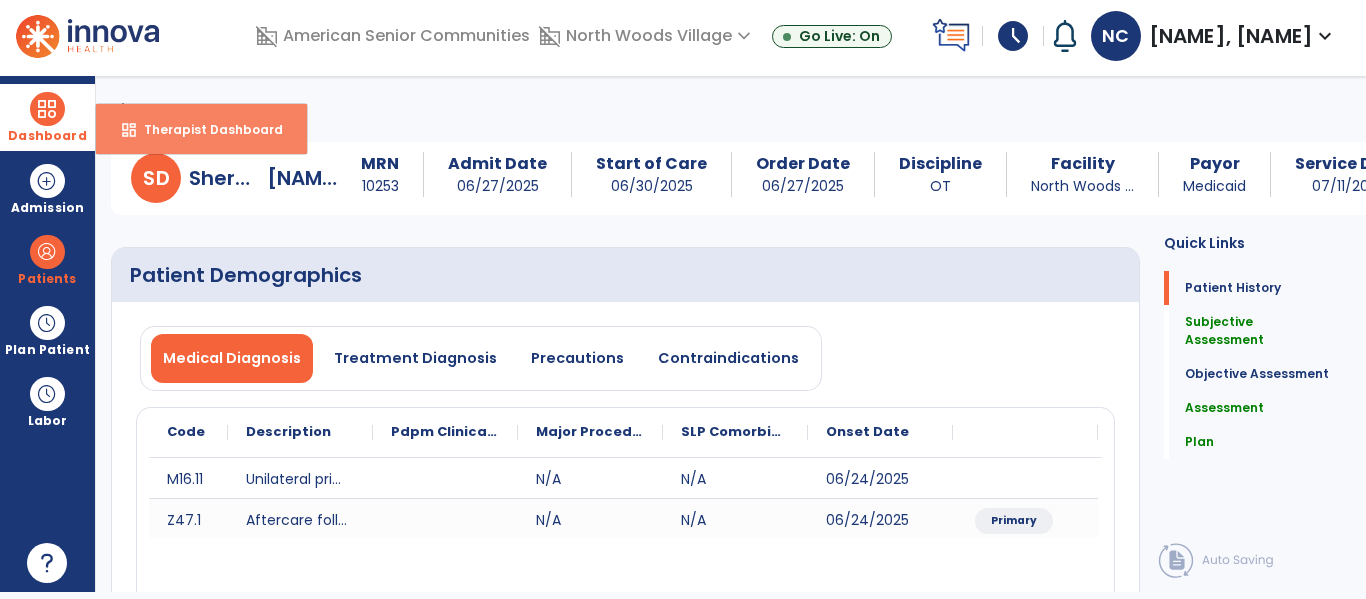 click on "Therapist Dashboard" at bounding box center [205, 129] 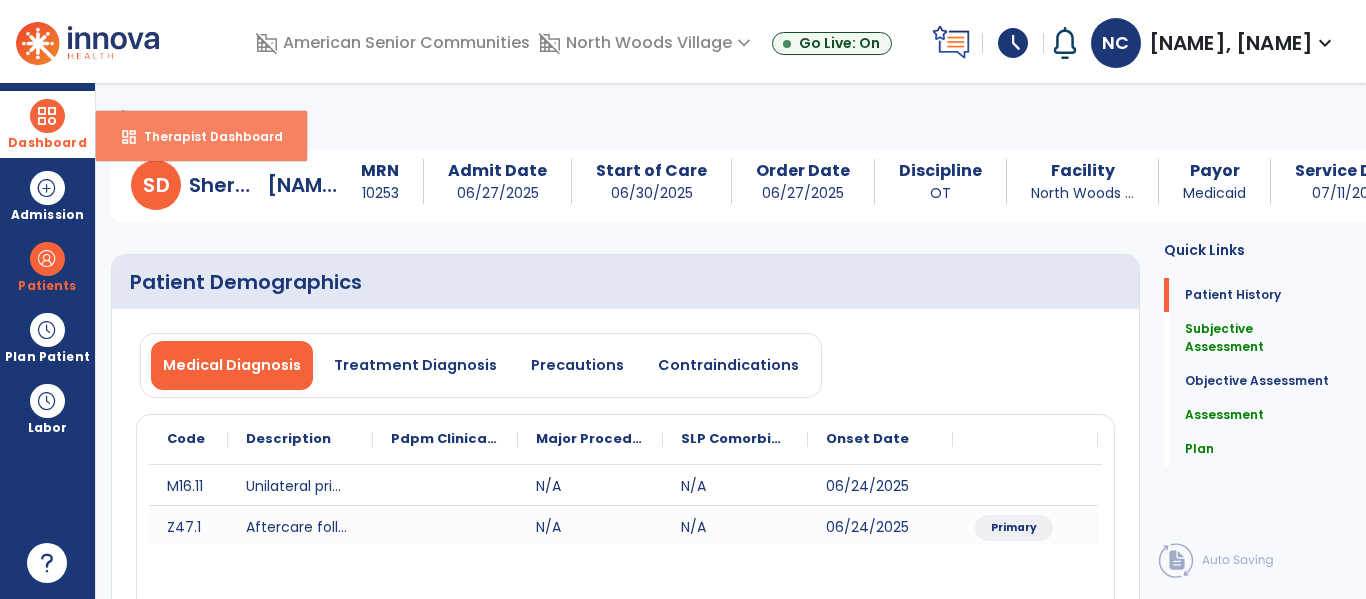 select on "****" 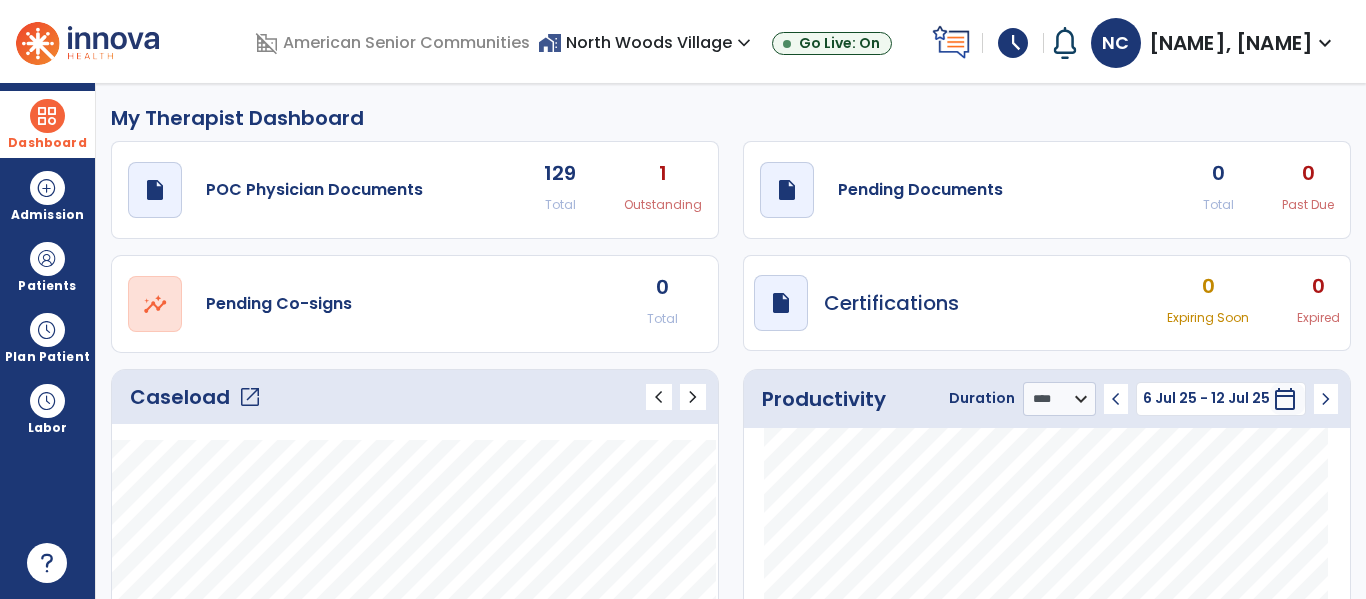 click on "open_in_new" 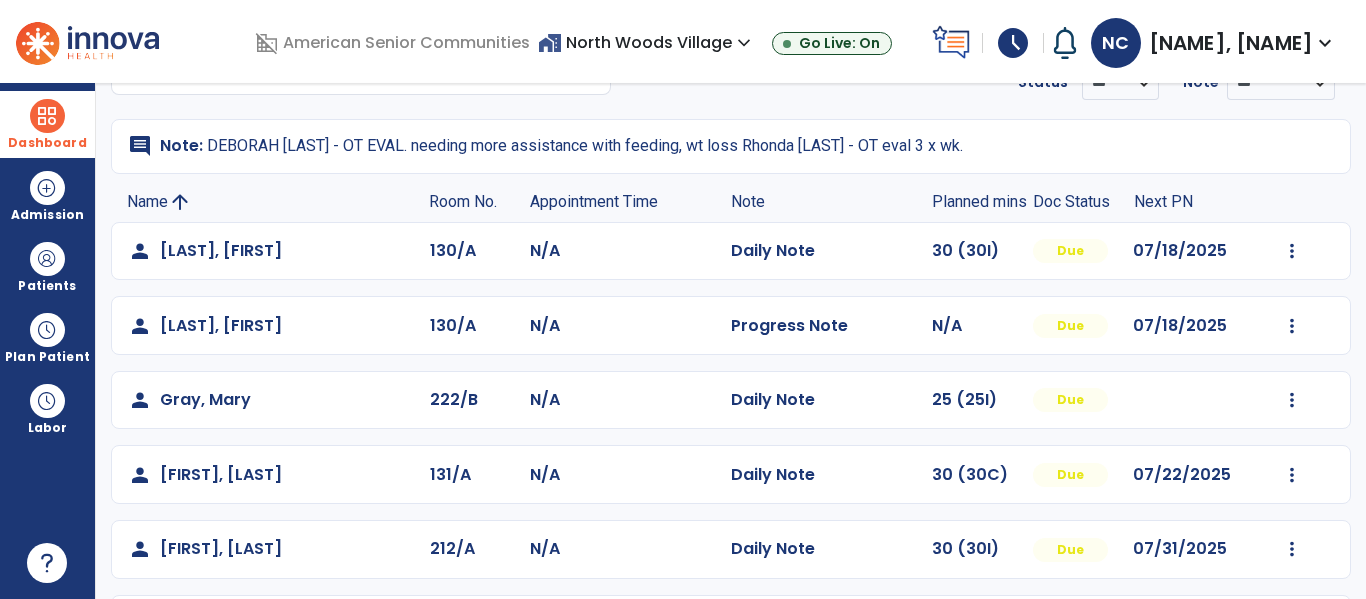 scroll, scrollTop: 105, scrollLeft: 0, axis: vertical 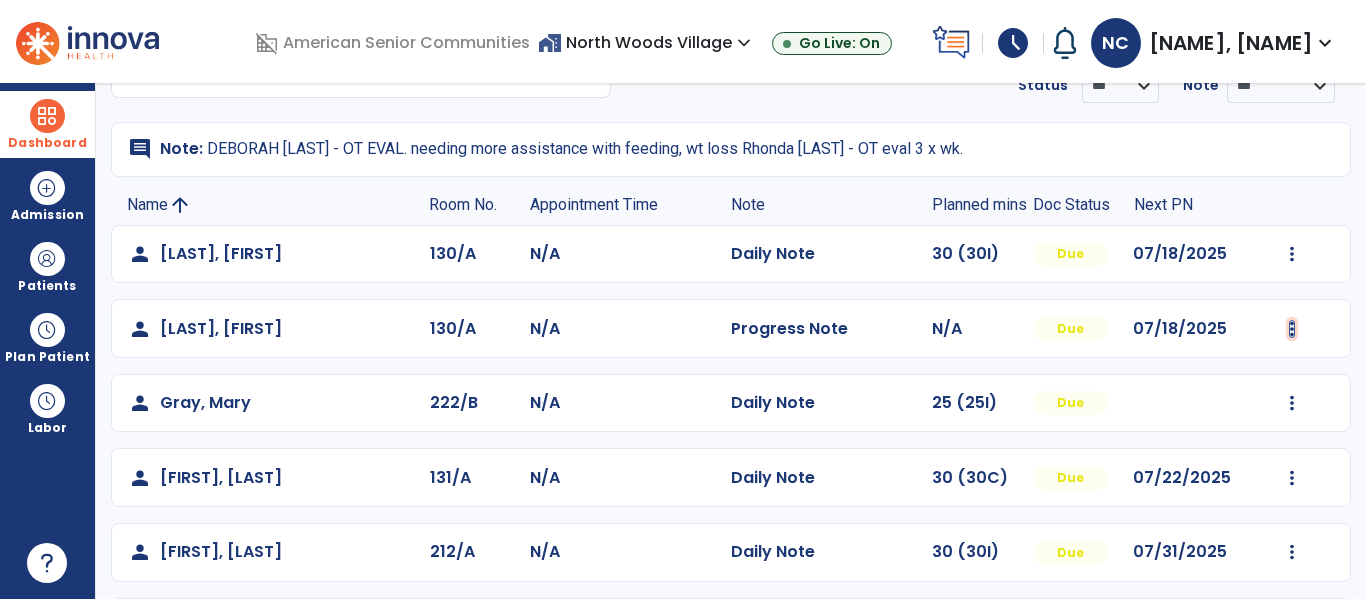 click at bounding box center [1292, 254] 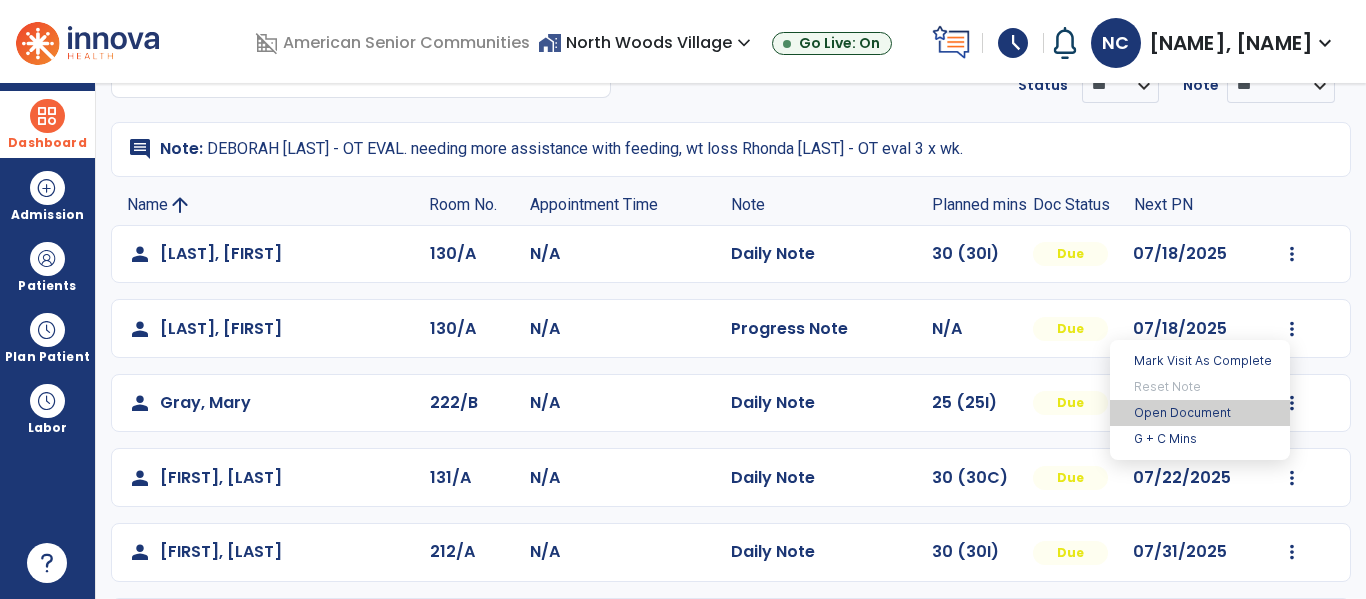 click on "Open Document" at bounding box center [1200, 413] 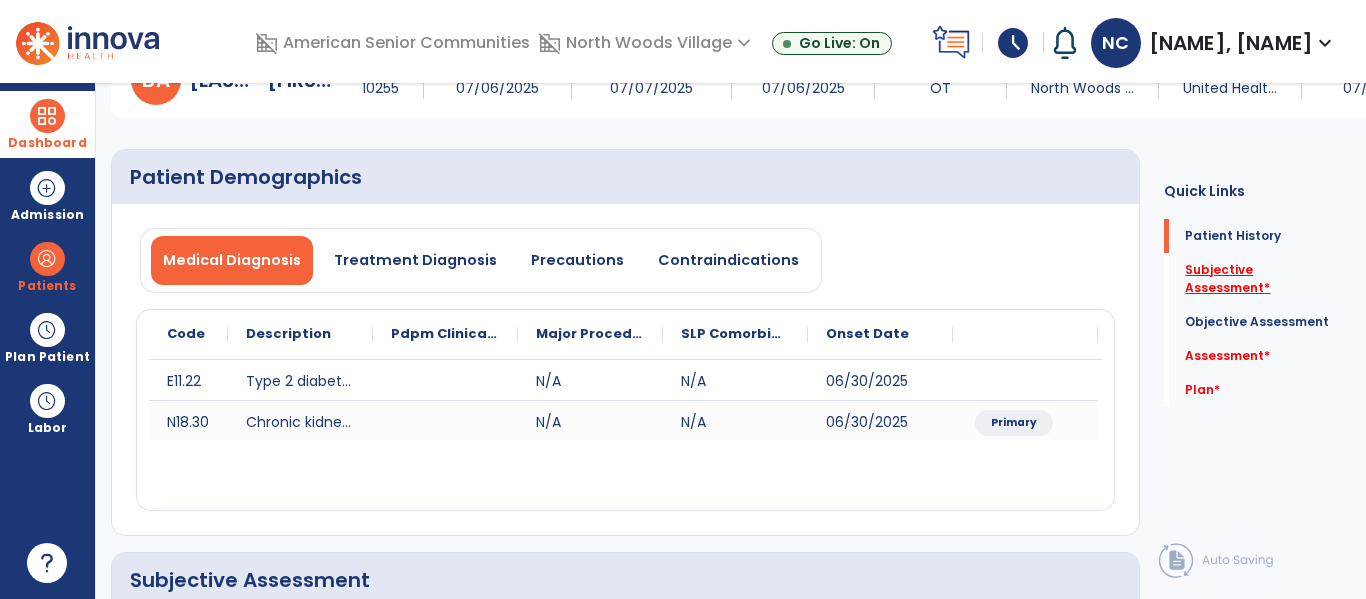 click on "Subjective Assessment   *" 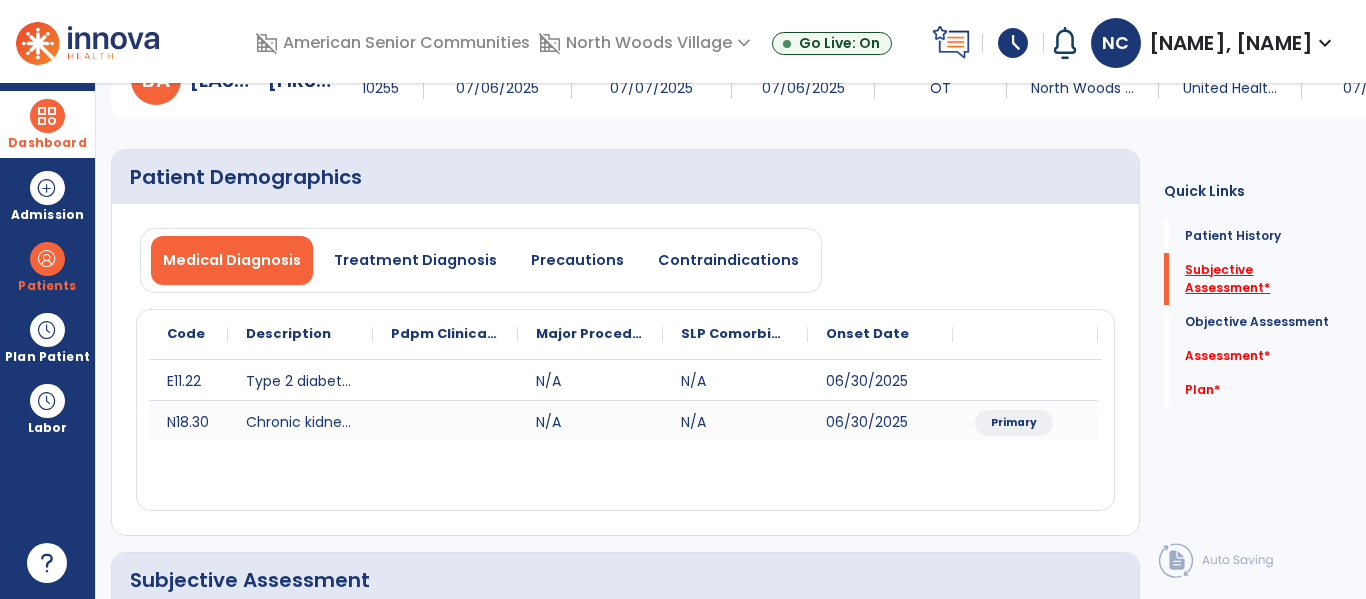 scroll, scrollTop: 237, scrollLeft: 0, axis: vertical 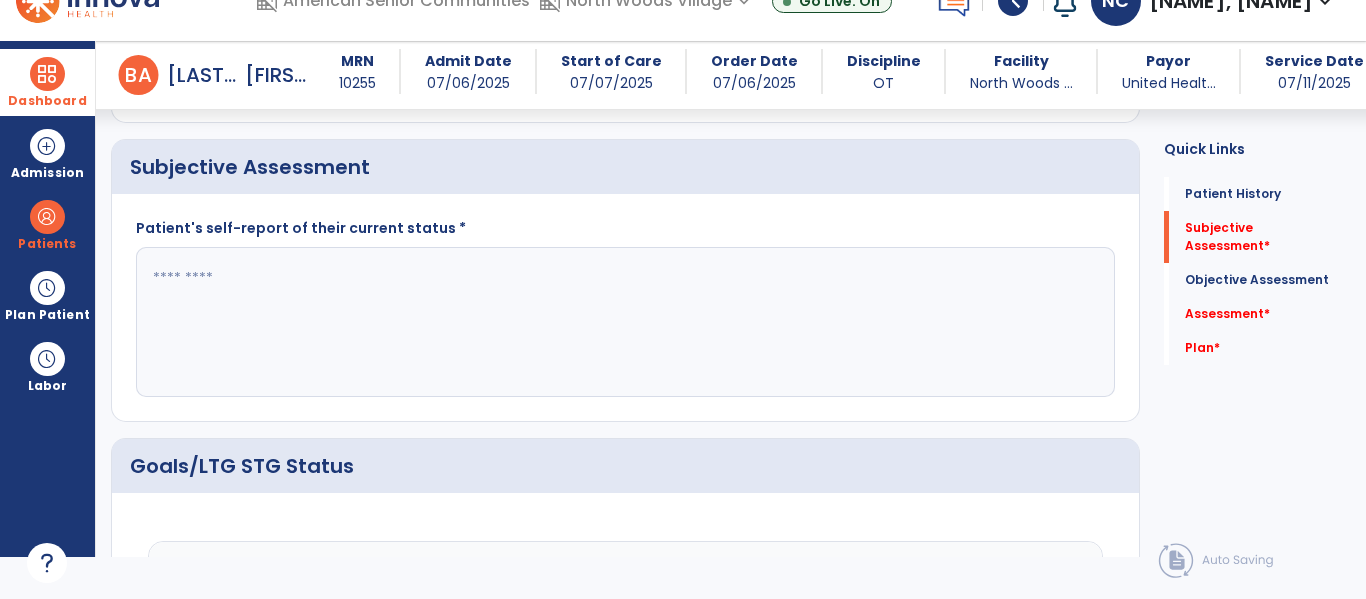click 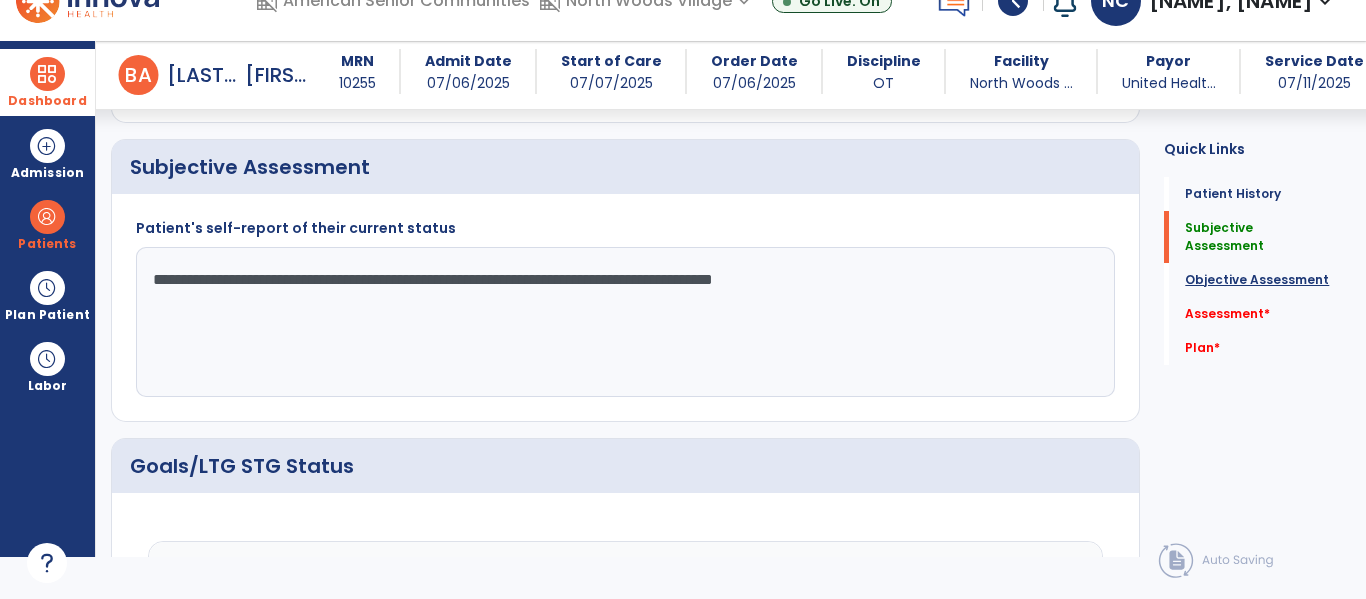type on "**********" 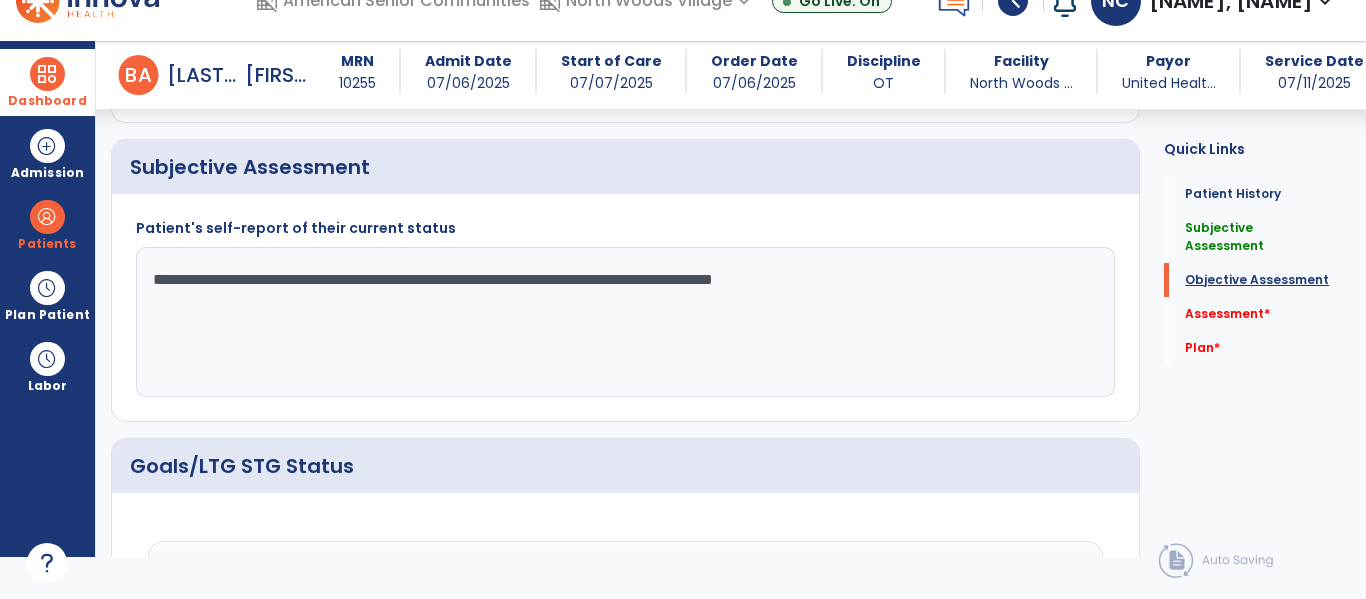 scroll, scrollTop: 41, scrollLeft: 0, axis: vertical 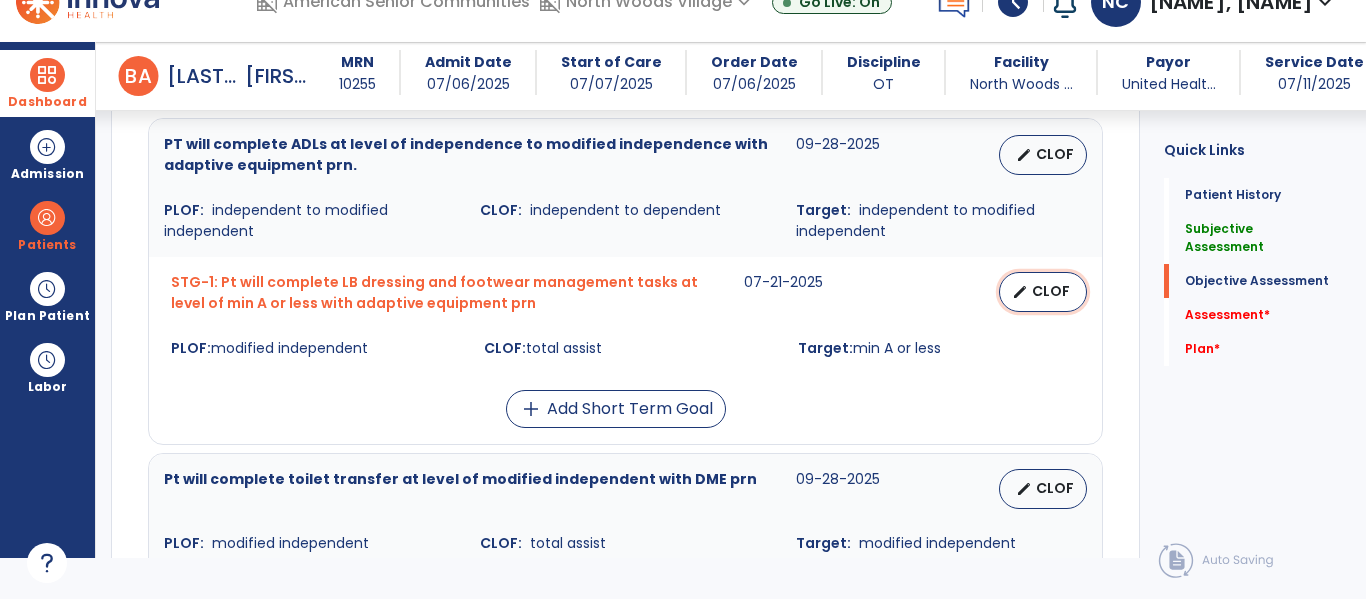 click on "CLOF" at bounding box center (1051, 291) 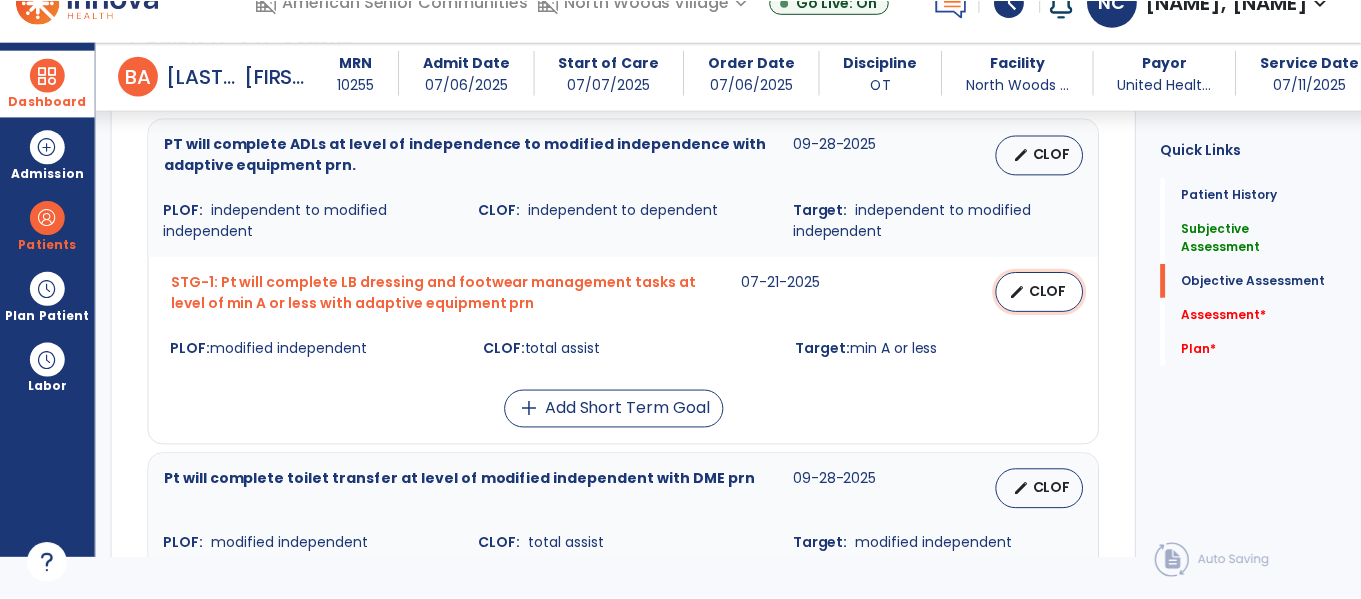 scroll, scrollTop: 0, scrollLeft: 0, axis: both 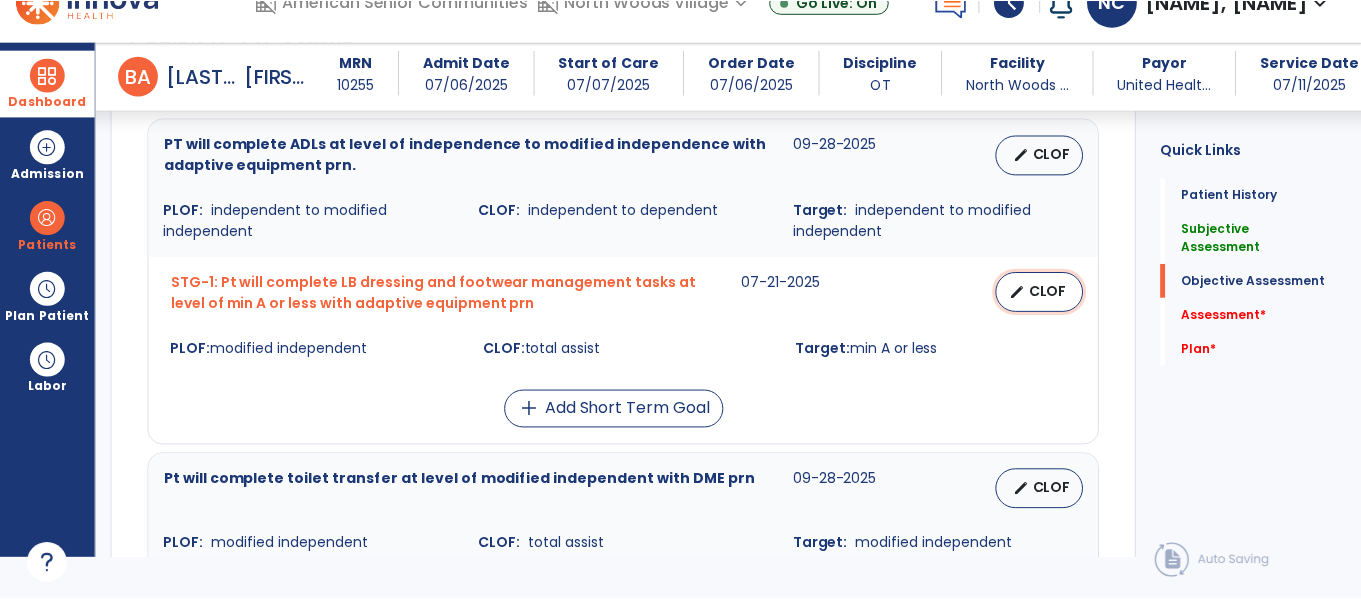 select on "********" 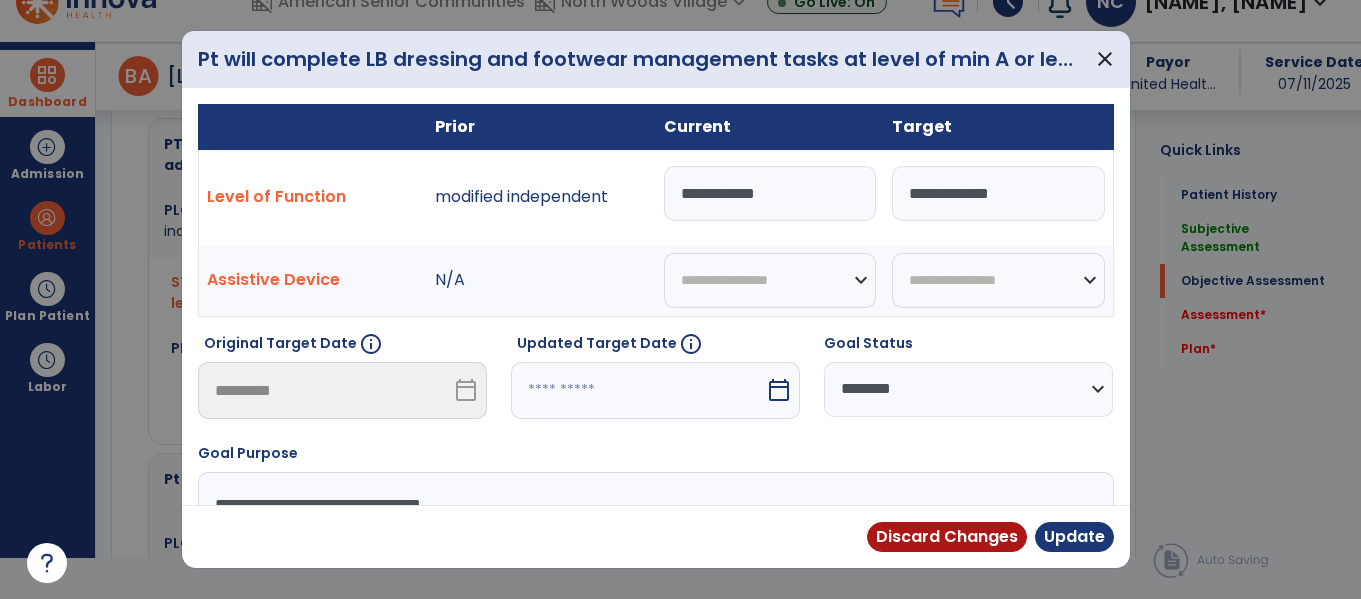 scroll, scrollTop: 881, scrollLeft: 0, axis: vertical 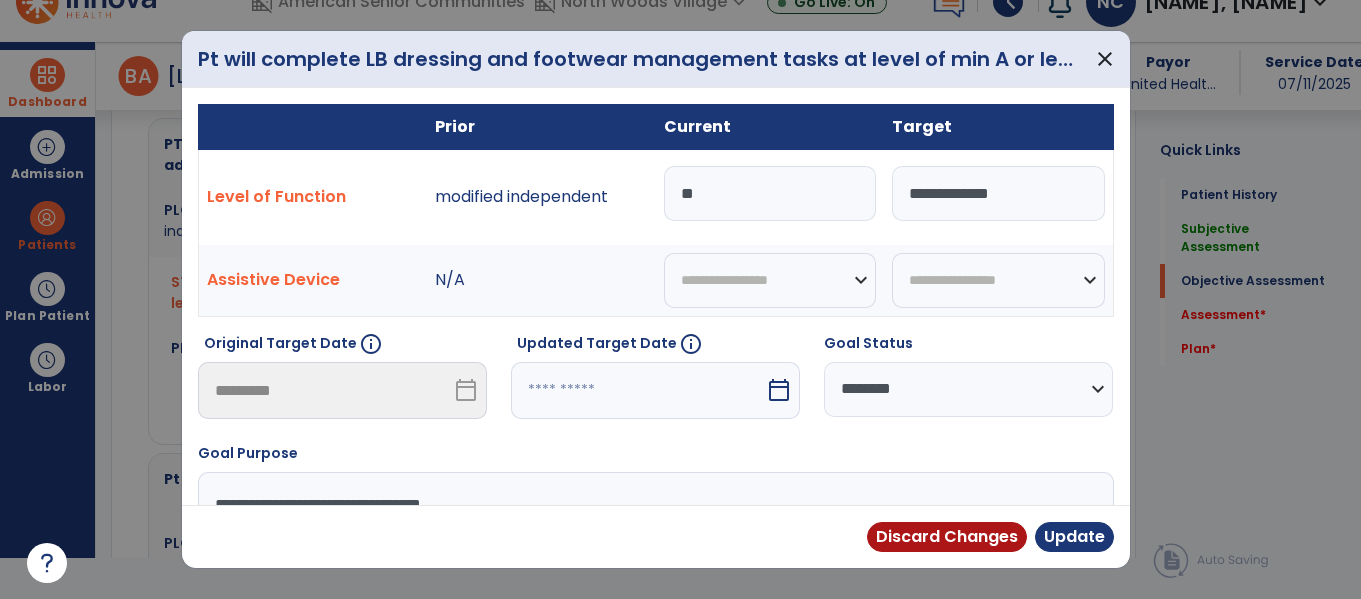 type on "*" 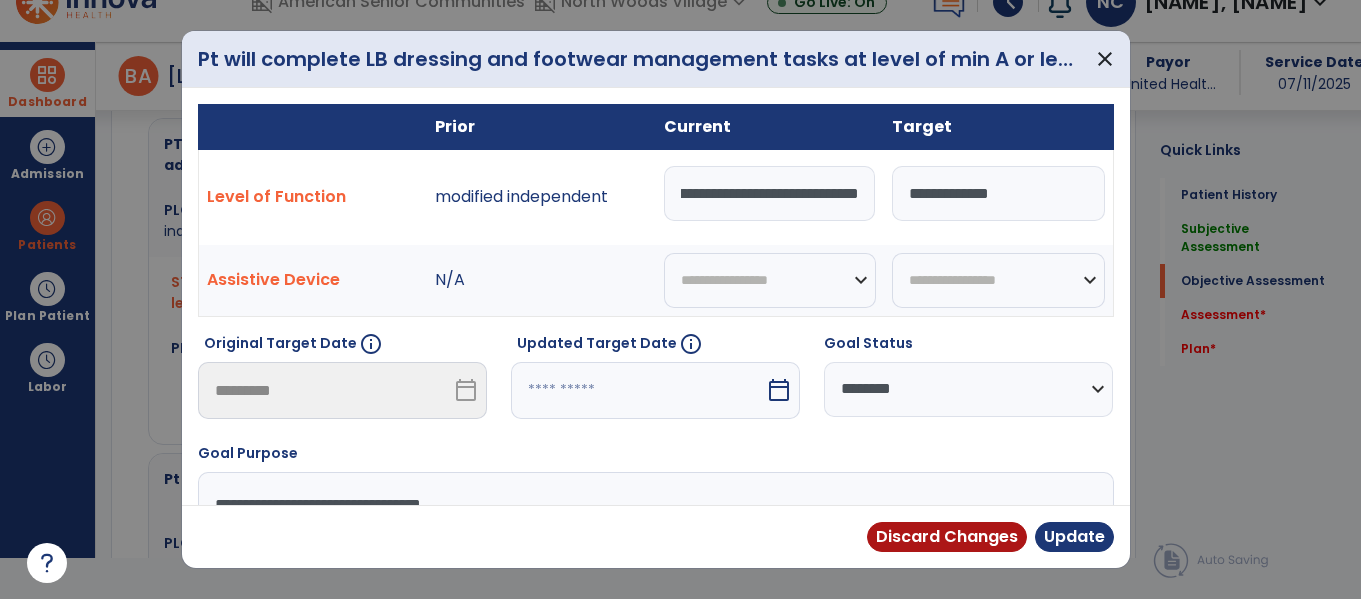 type on "**********" 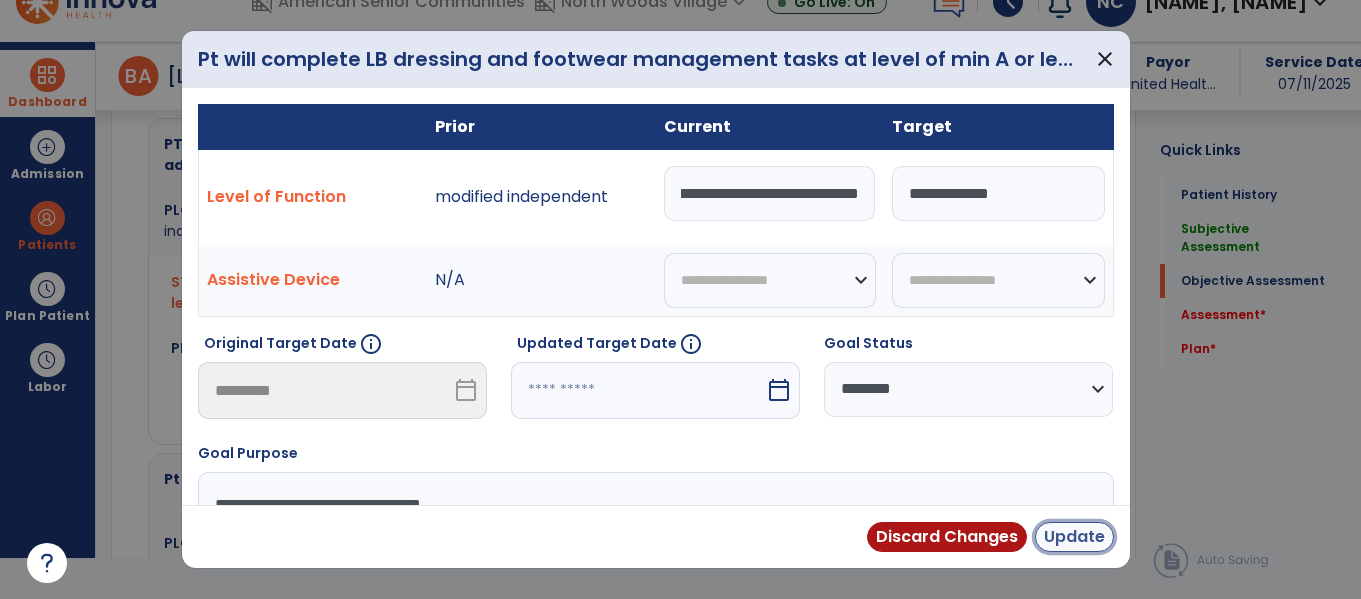 click on "Update" at bounding box center [1074, 537] 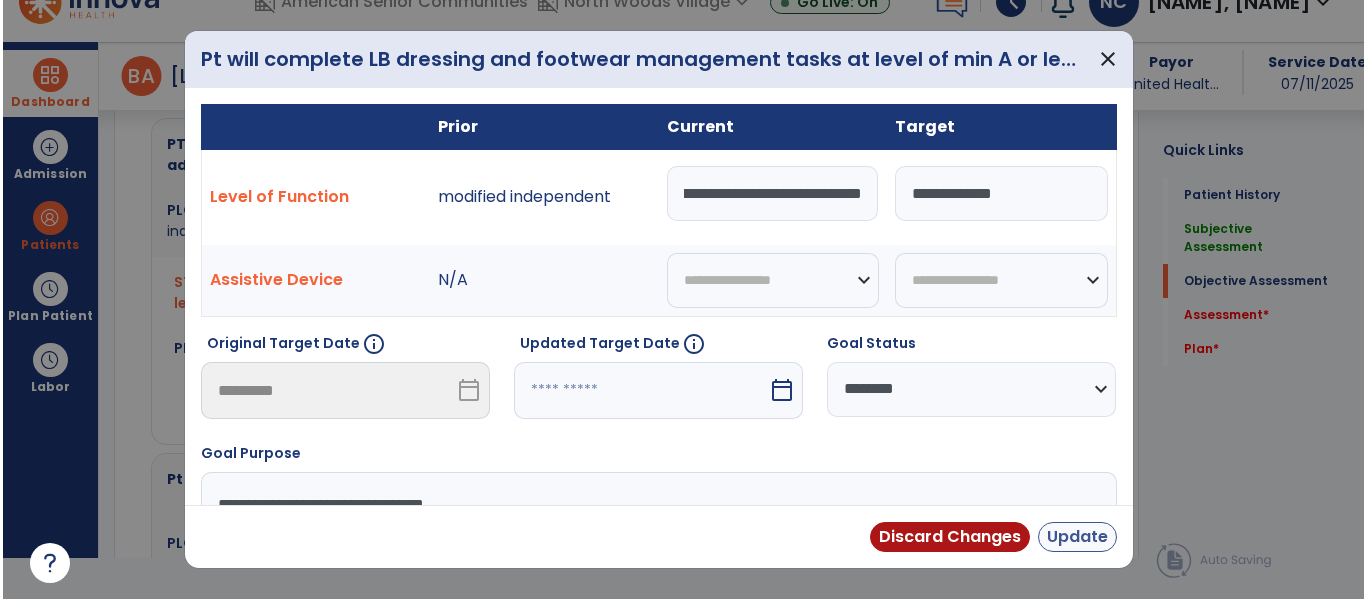 scroll, scrollTop: 41, scrollLeft: 0, axis: vertical 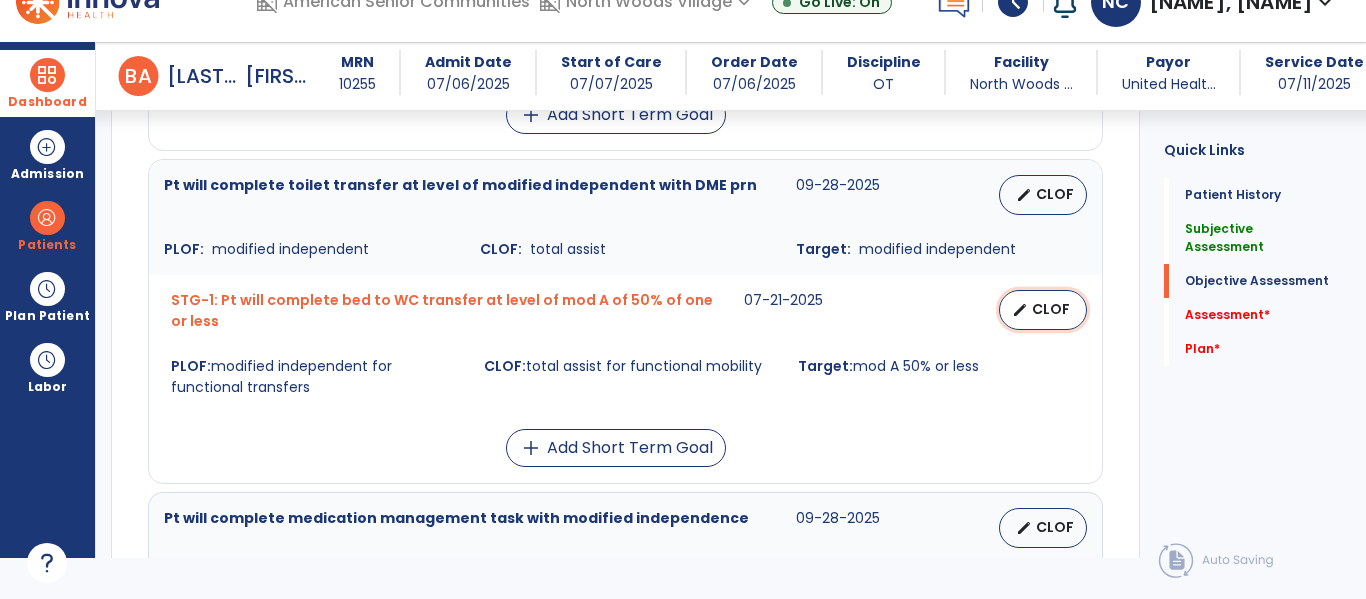 click on "CLOF" at bounding box center (1051, 309) 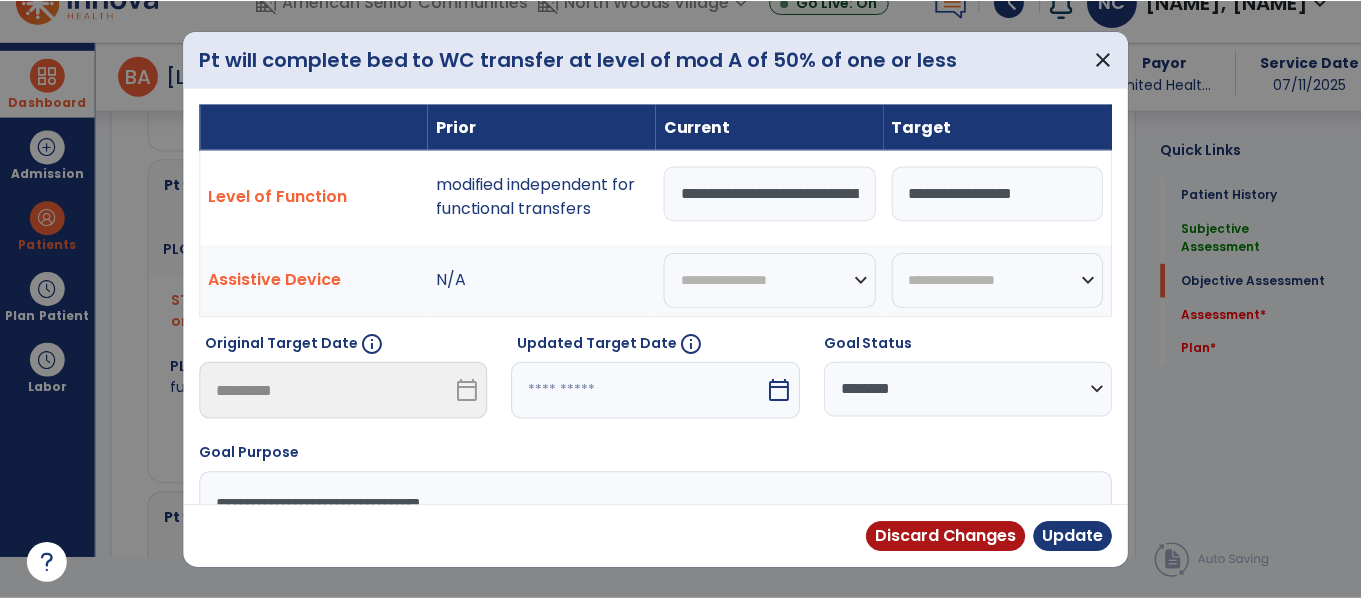scroll, scrollTop: 0, scrollLeft: 0, axis: both 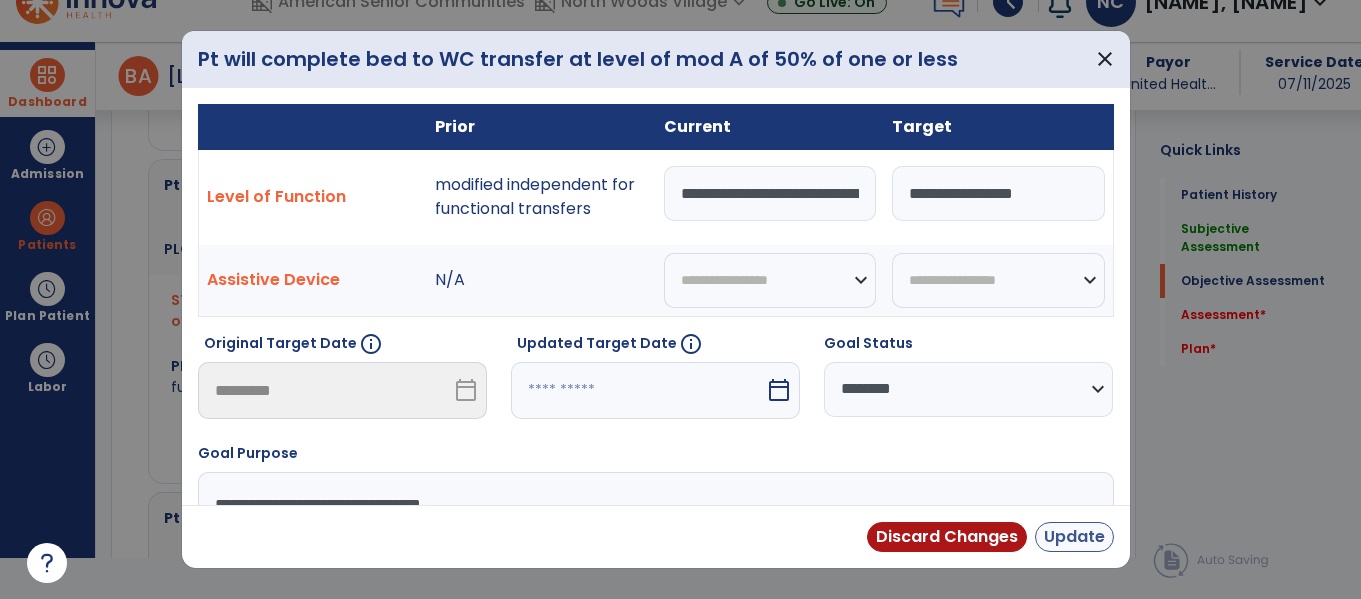 click on "Update" at bounding box center (1074, 537) 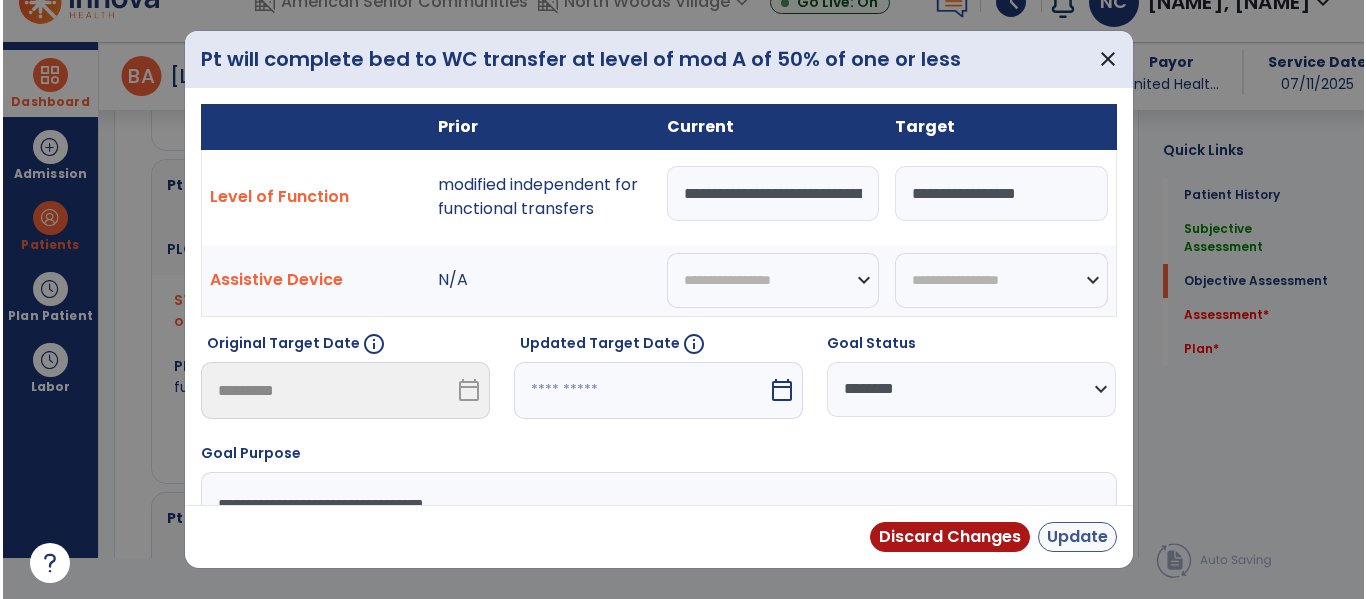 scroll, scrollTop: 41, scrollLeft: 0, axis: vertical 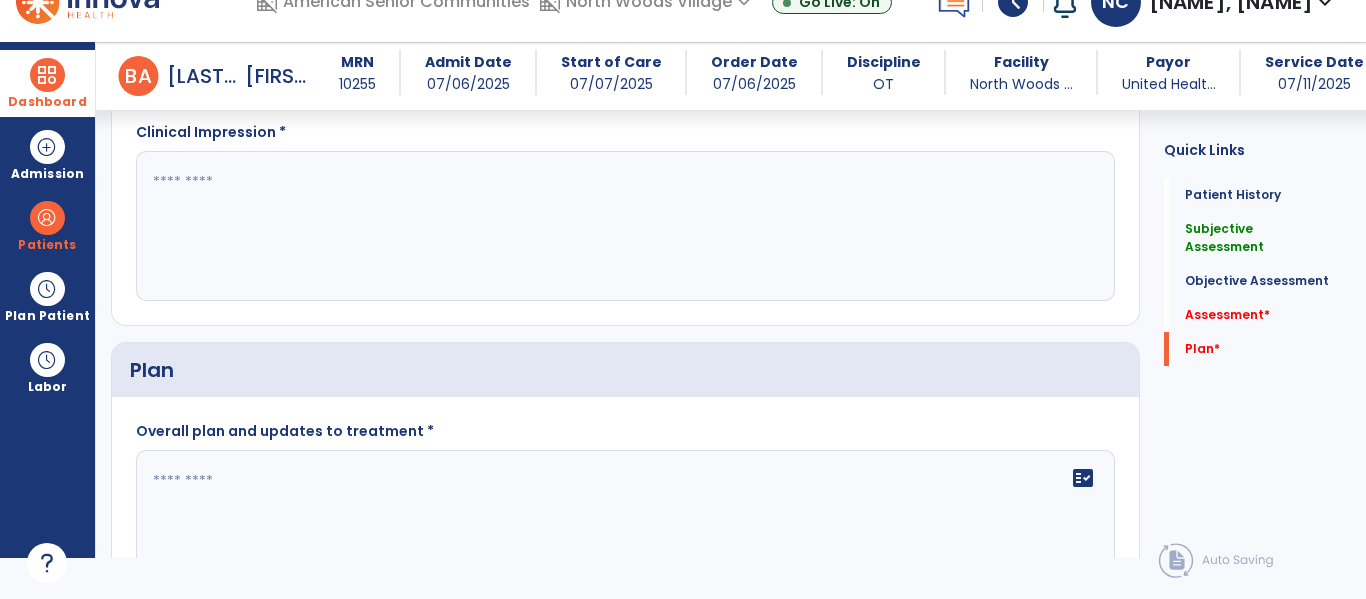 click 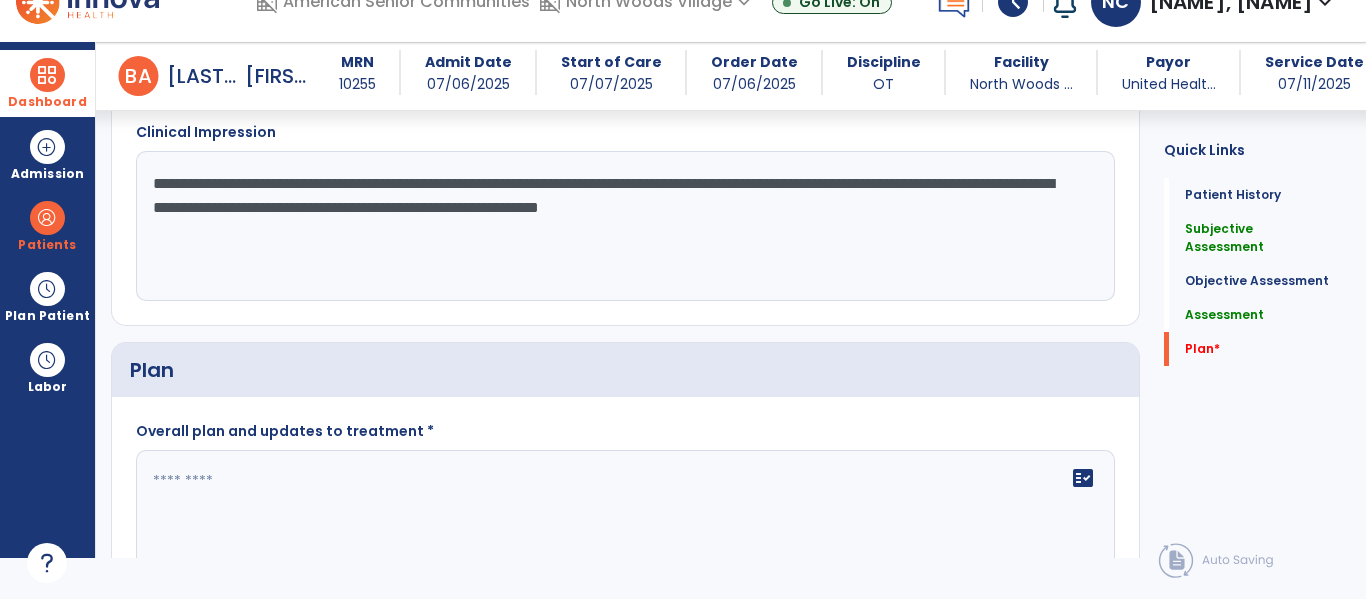 click on "**********" 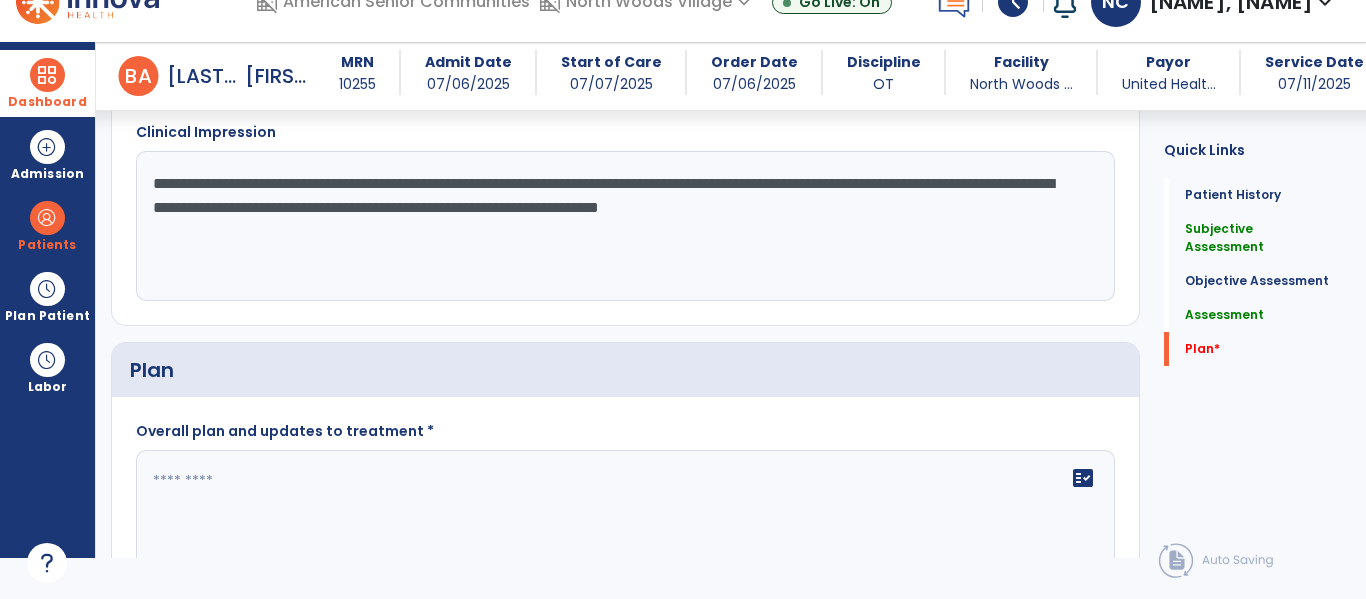 scroll, scrollTop: 22, scrollLeft: 0, axis: vertical 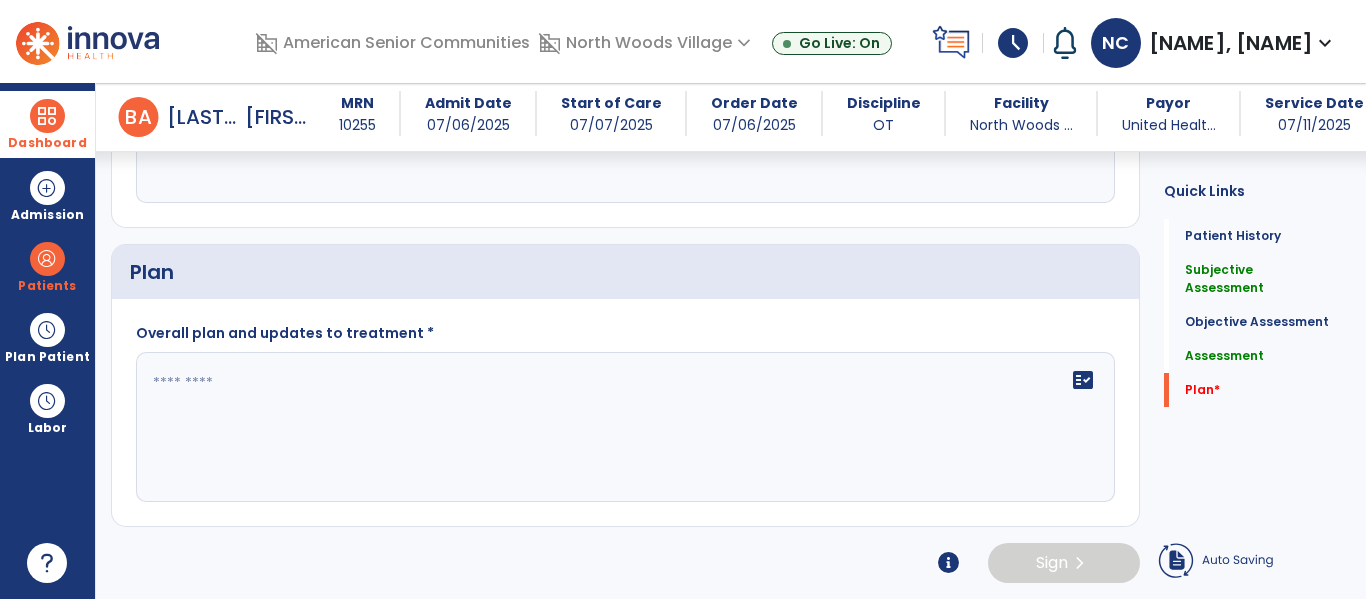 type on "**********" 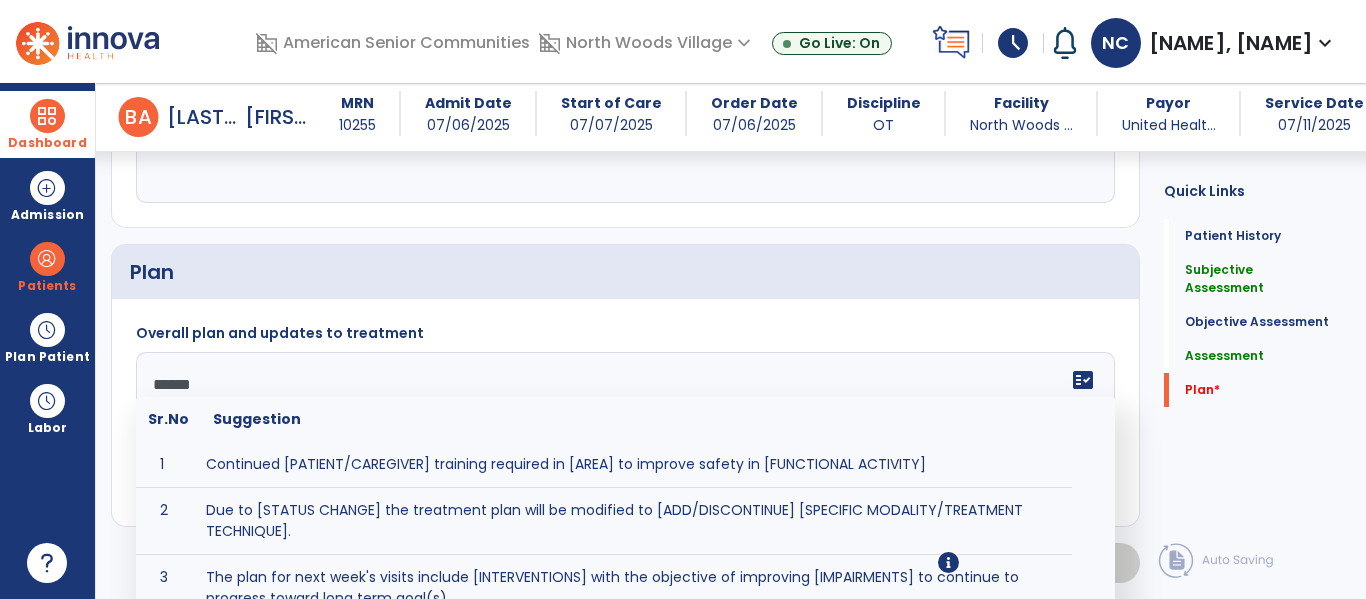 type on "*******" 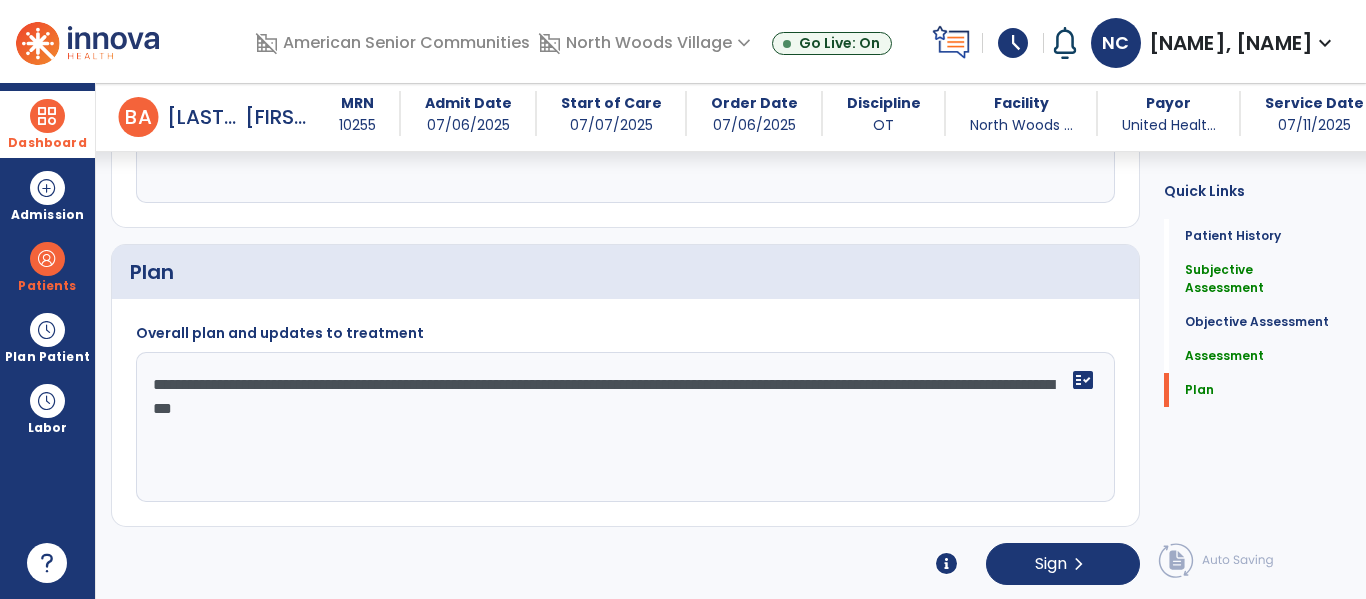 type on "**********" 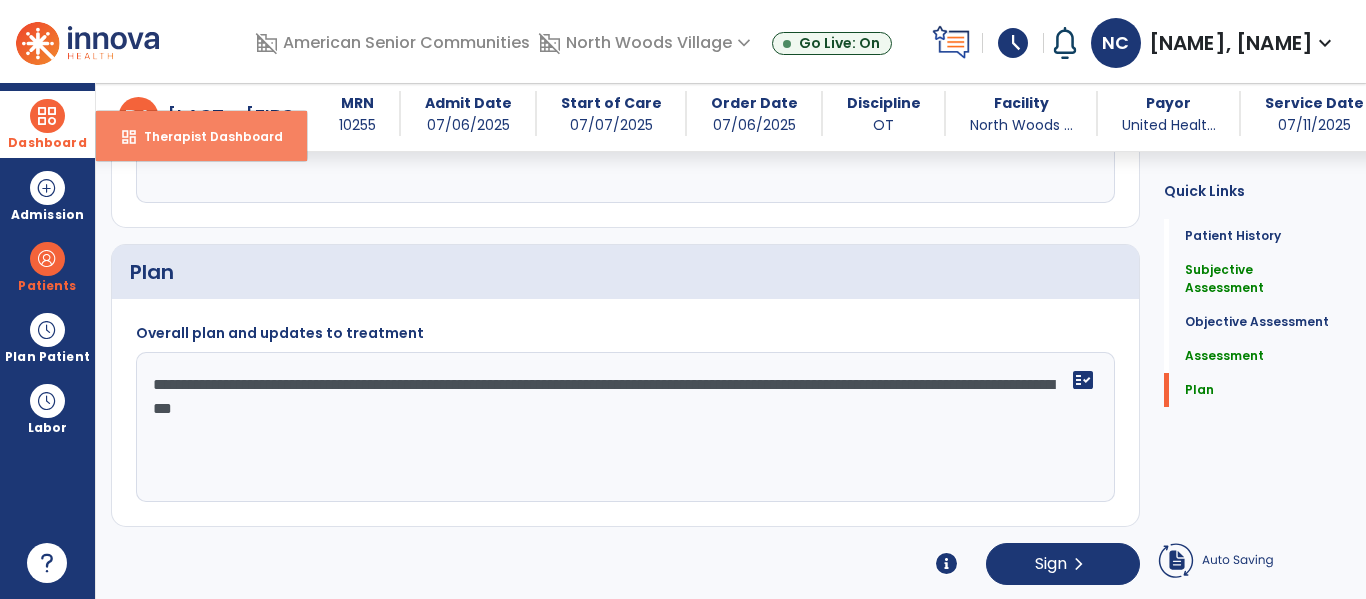 click on "dashboard  Therapist Dashboard" at bounding box center [201, 136] 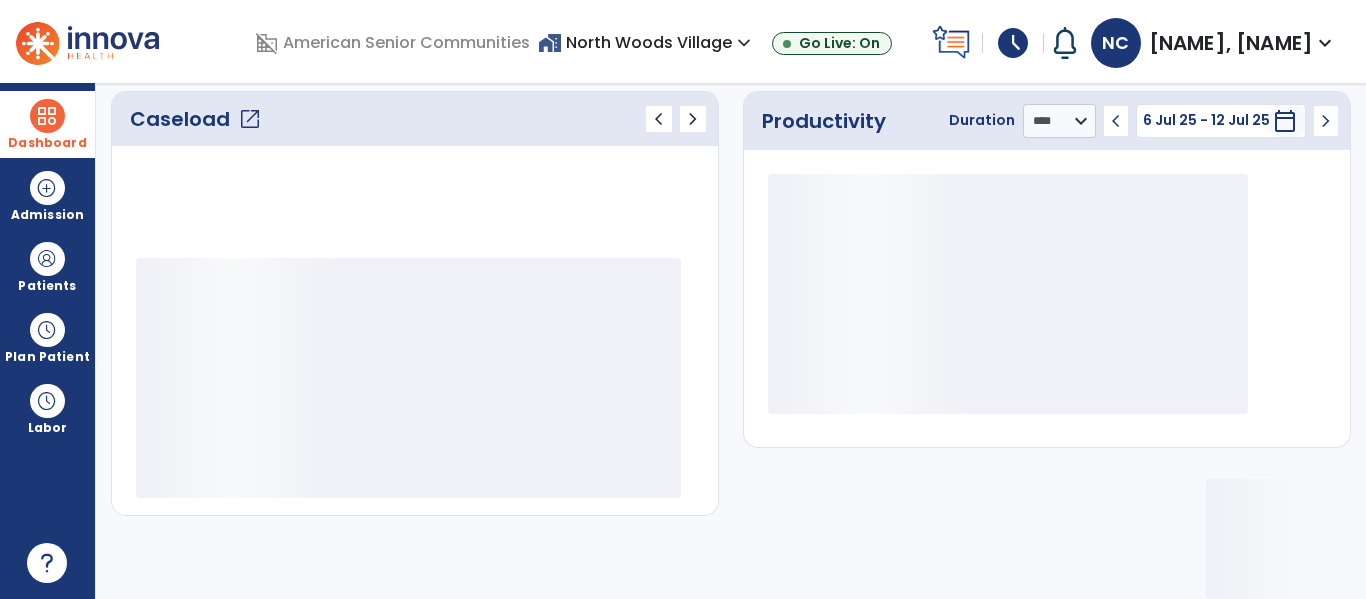 scroll, scrollTop: 278, scrollLeft: 0, axis: vertical 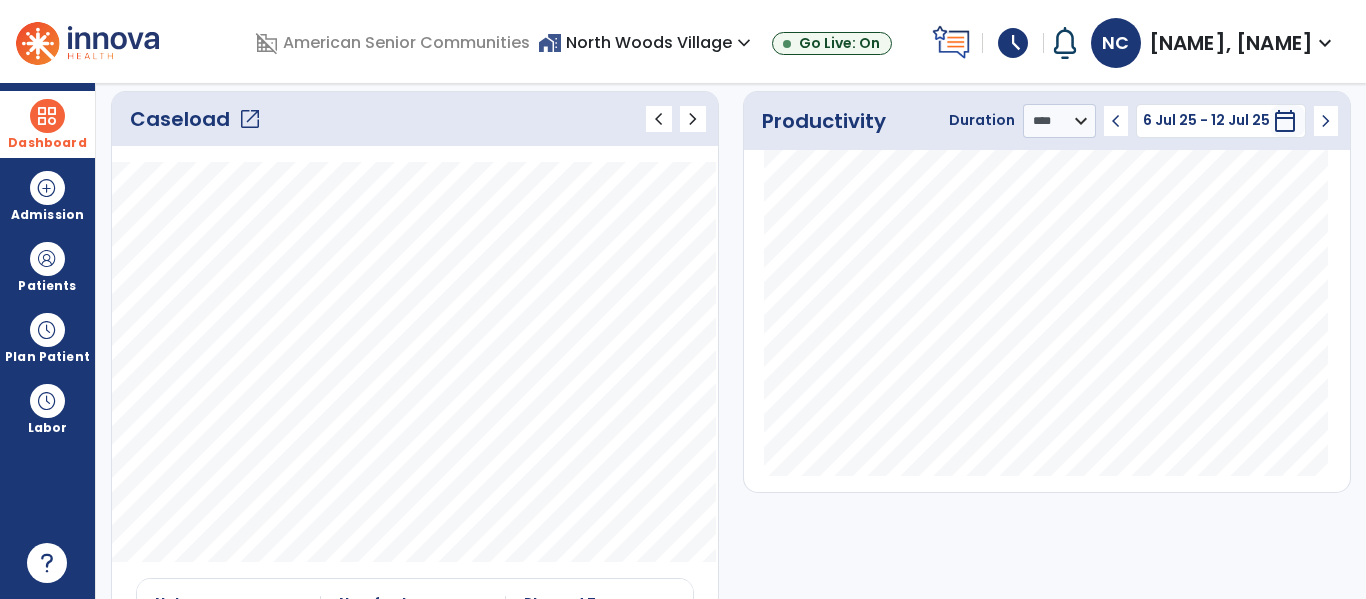 click on "open_in_new" 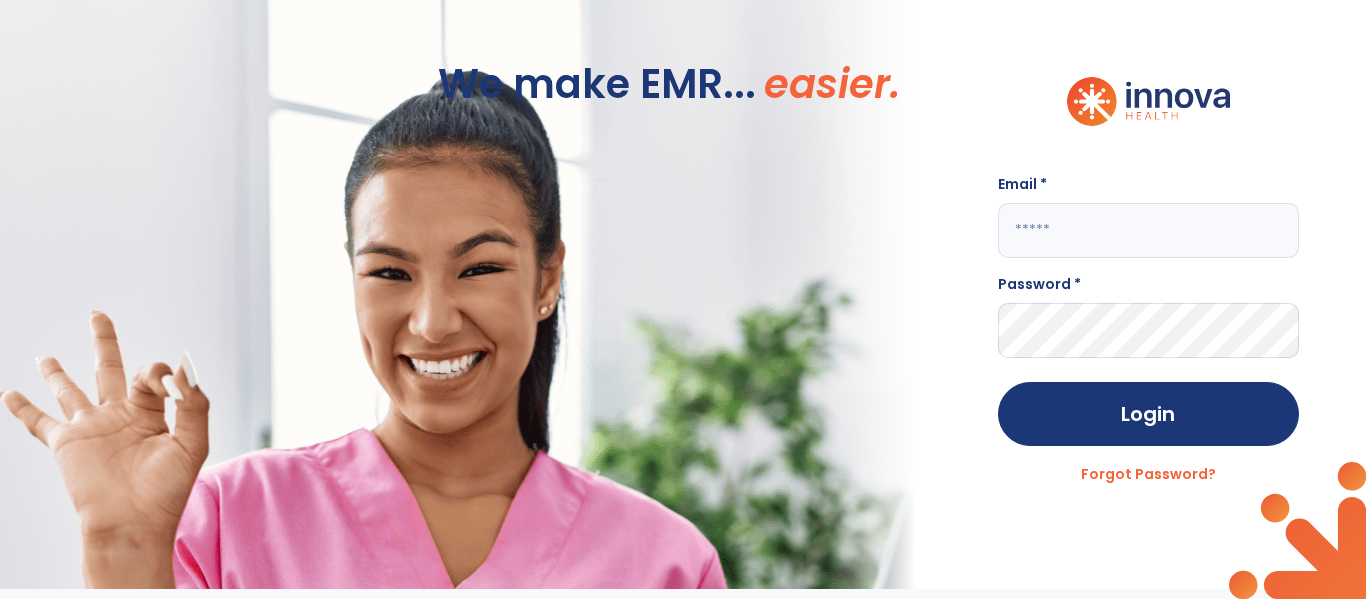 scroll, scrollTop: 0, scrollLeft: 0, axis: both 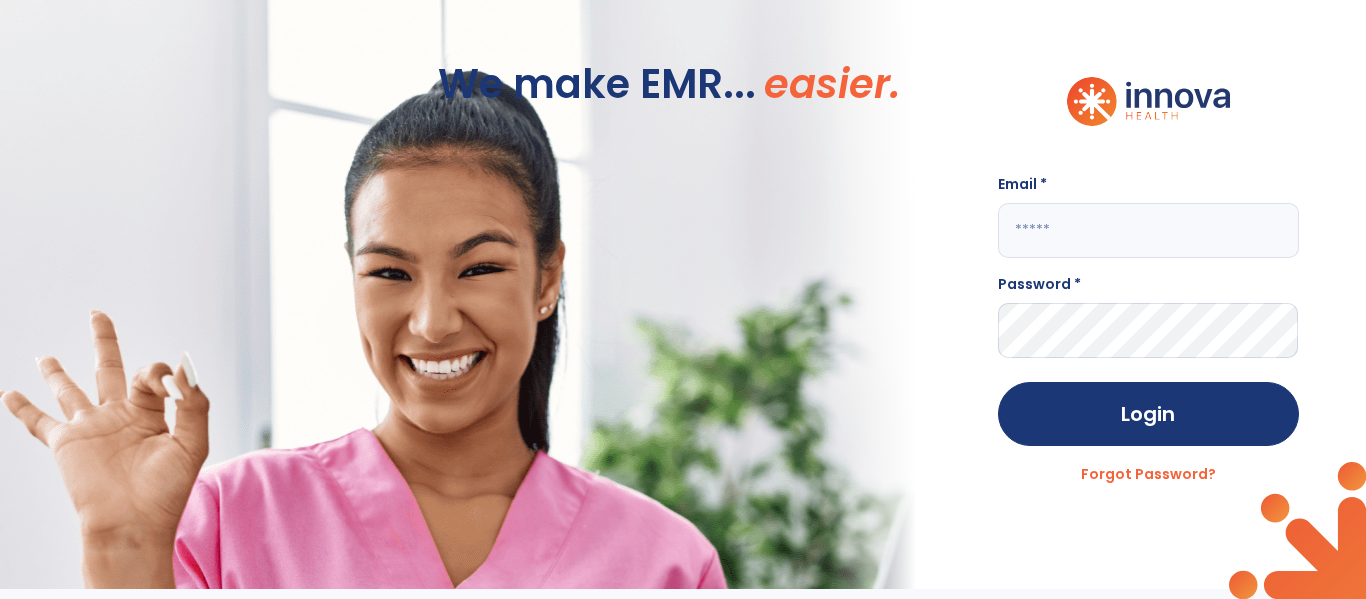 click 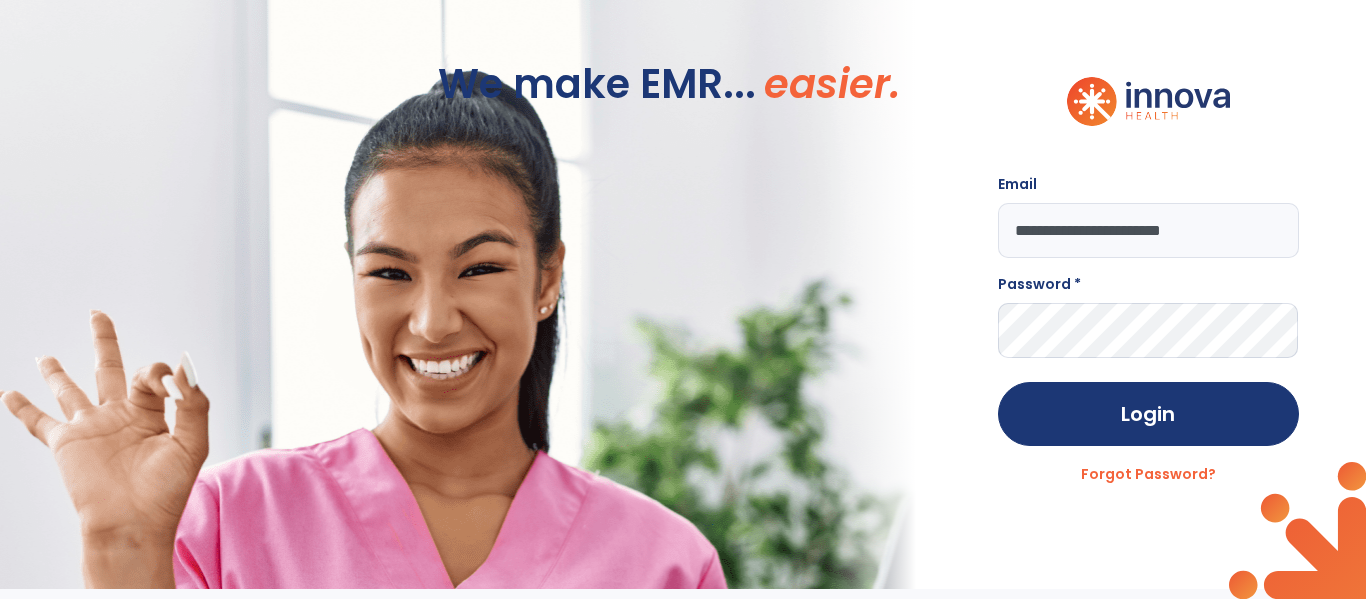 type on "**********" 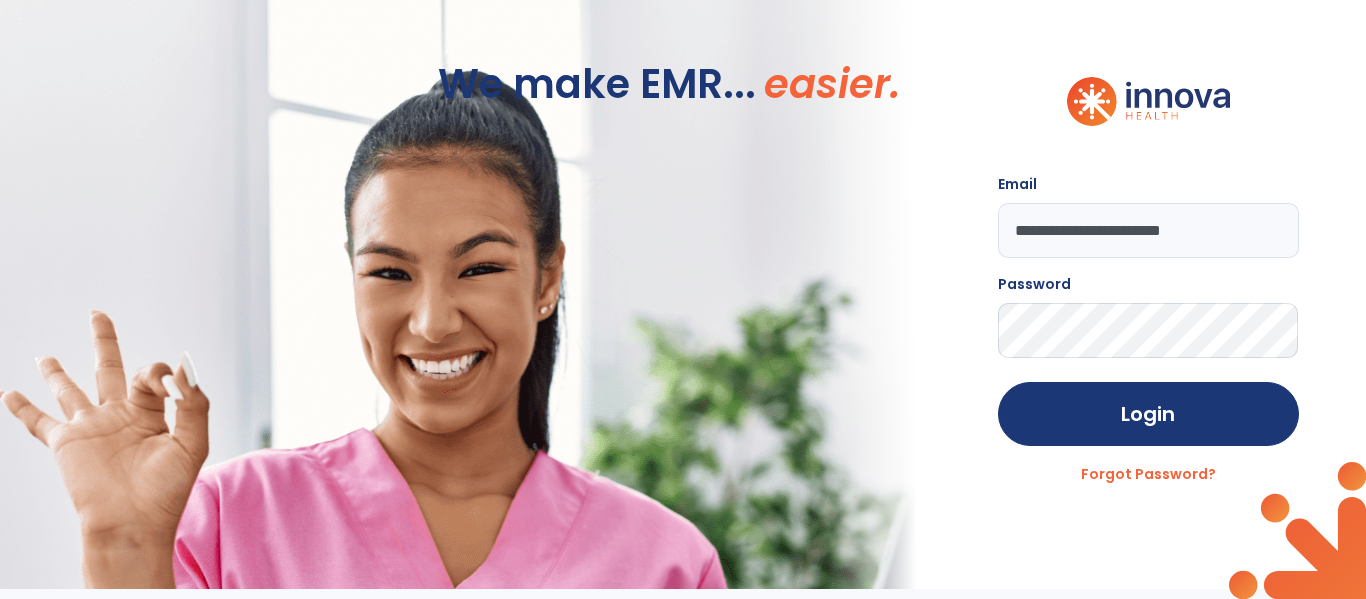 click on "Login" 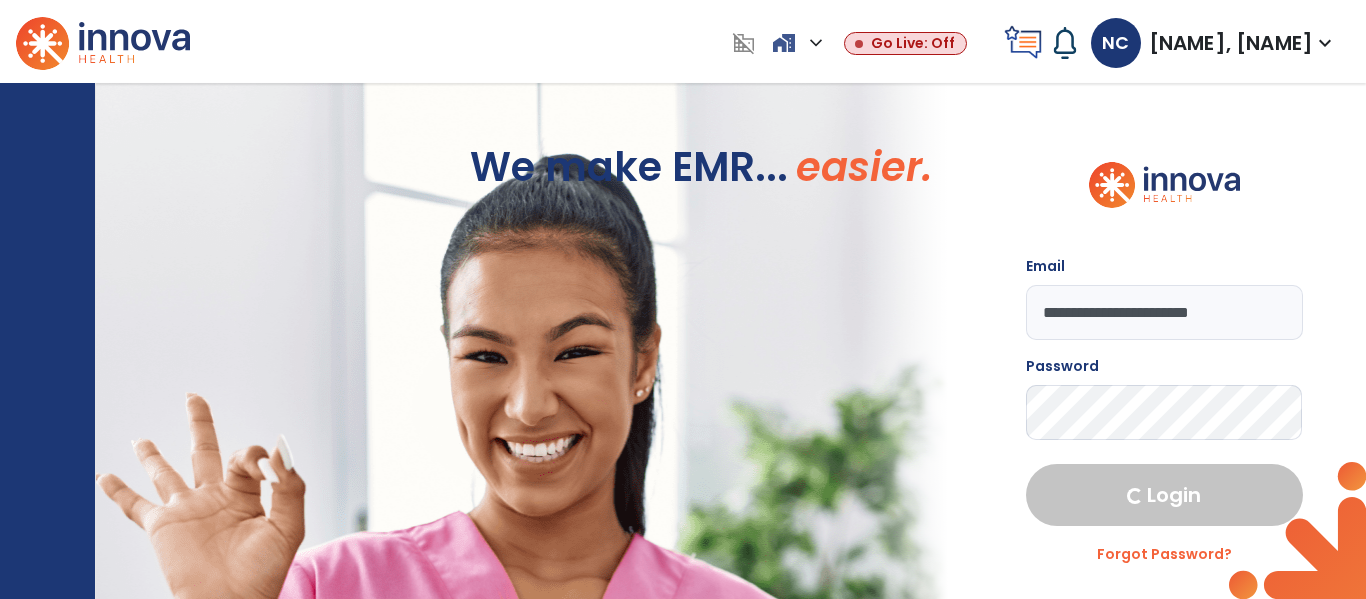 select on "****" 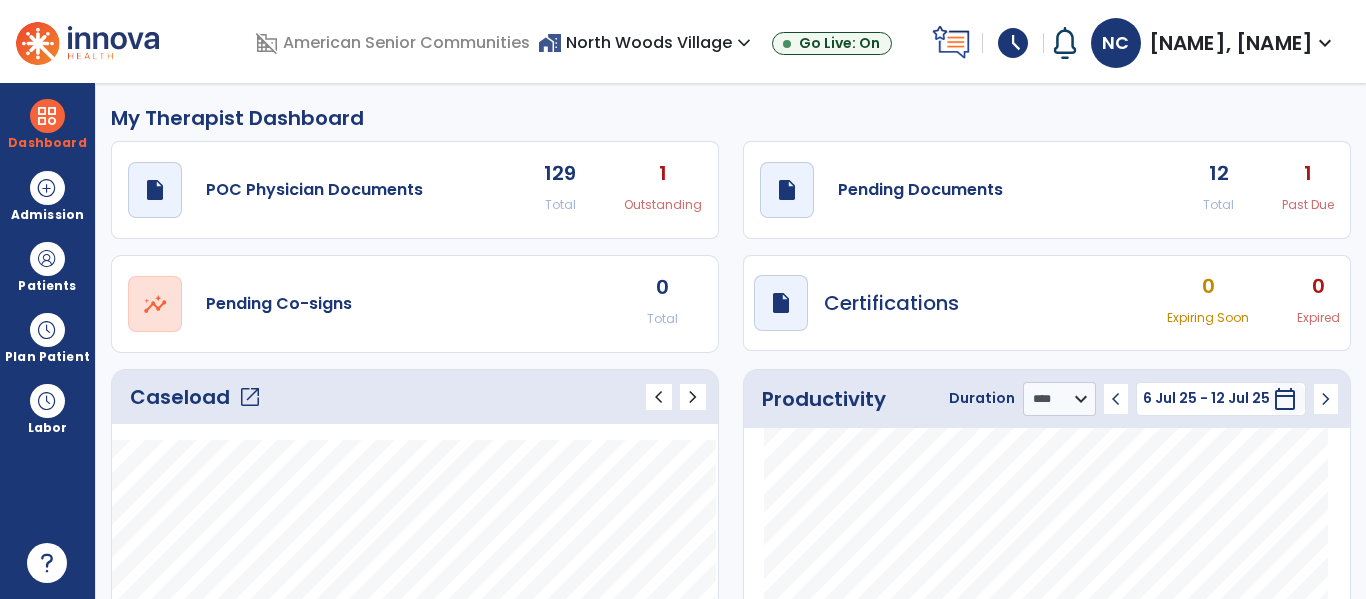 click on "open_in_new" 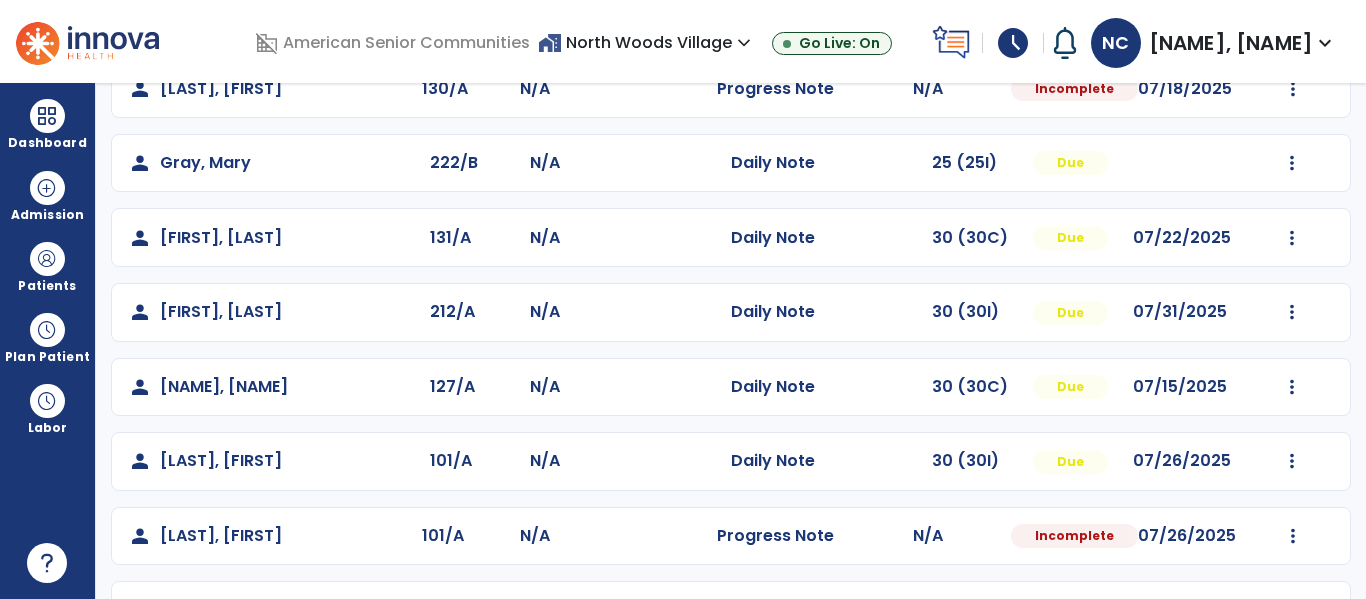 scroll, scrollTop: 352, scrollLeft: 0, axis: vertical 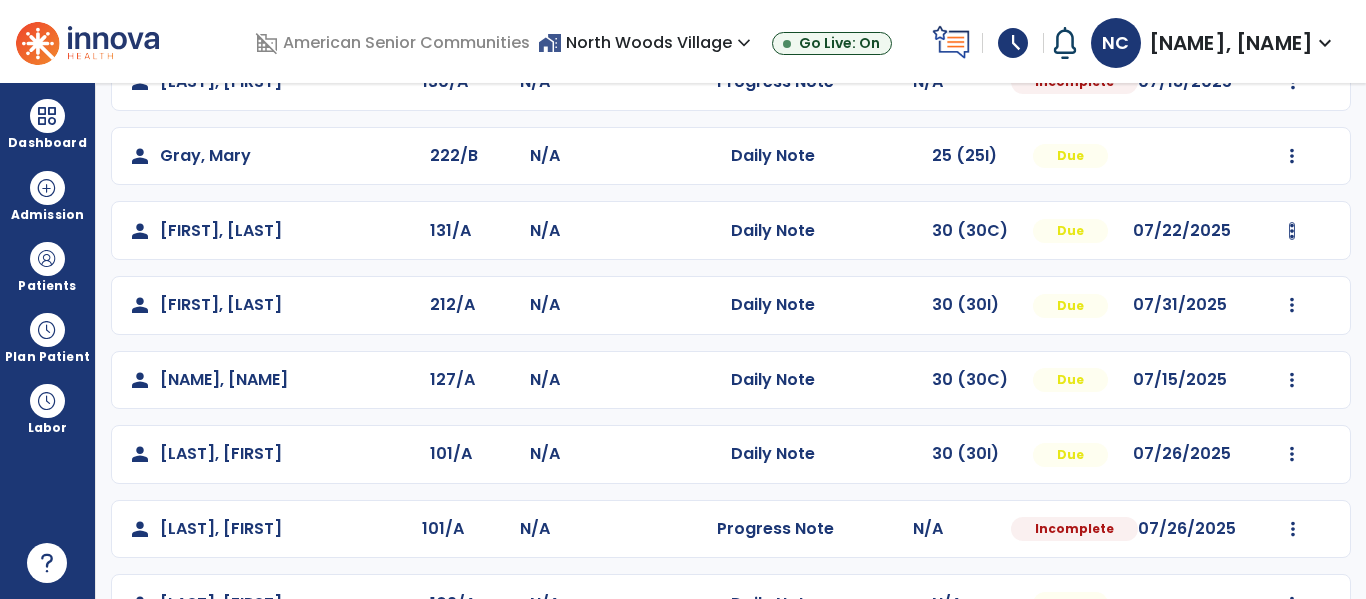 click at bounding box center [1292, 7] 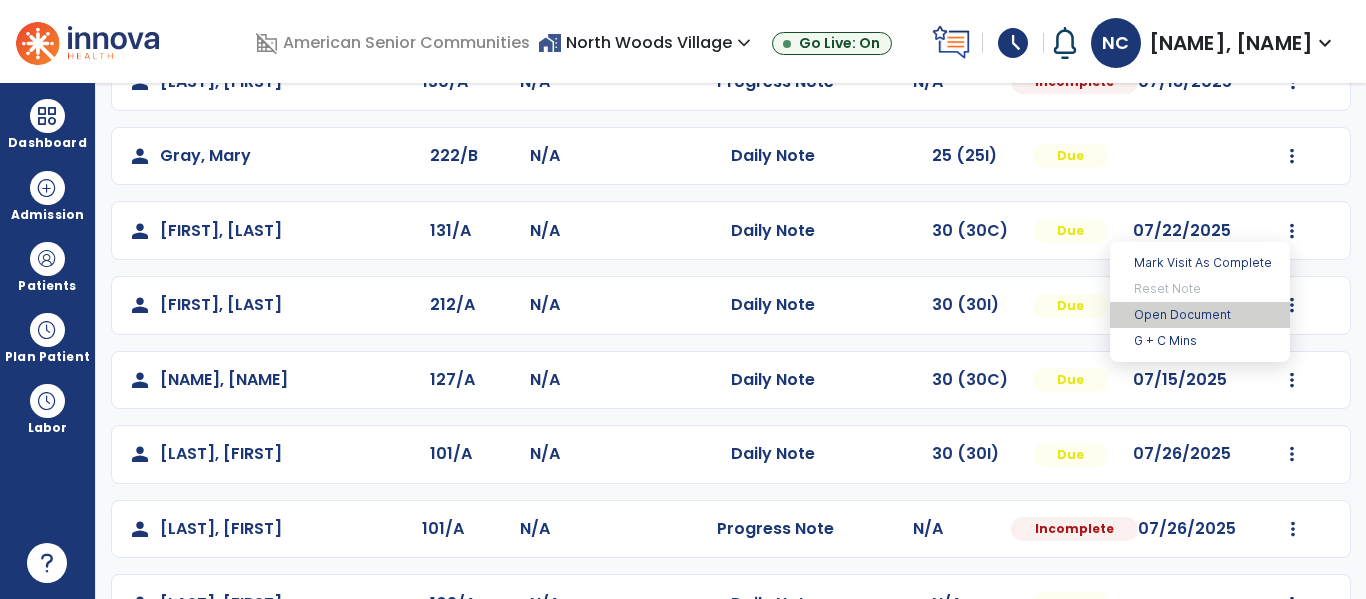 click on "Open Document" at bounding box center (1200, 315) 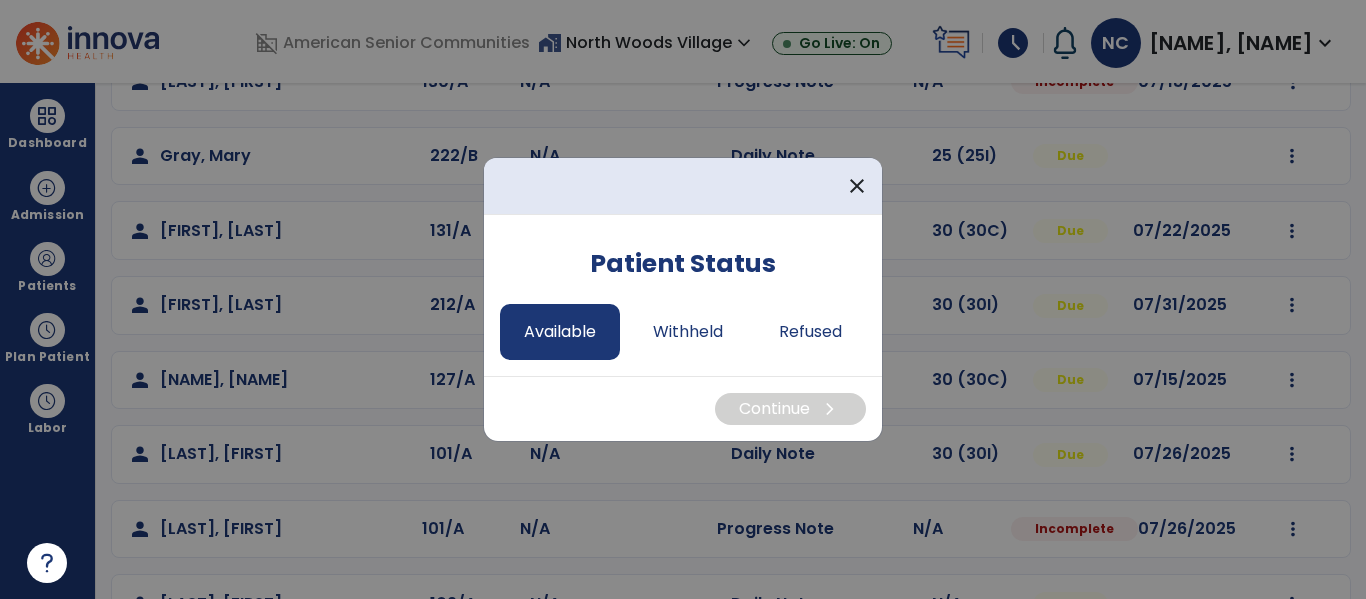 click on "Available" at bounding box center [560, 332] 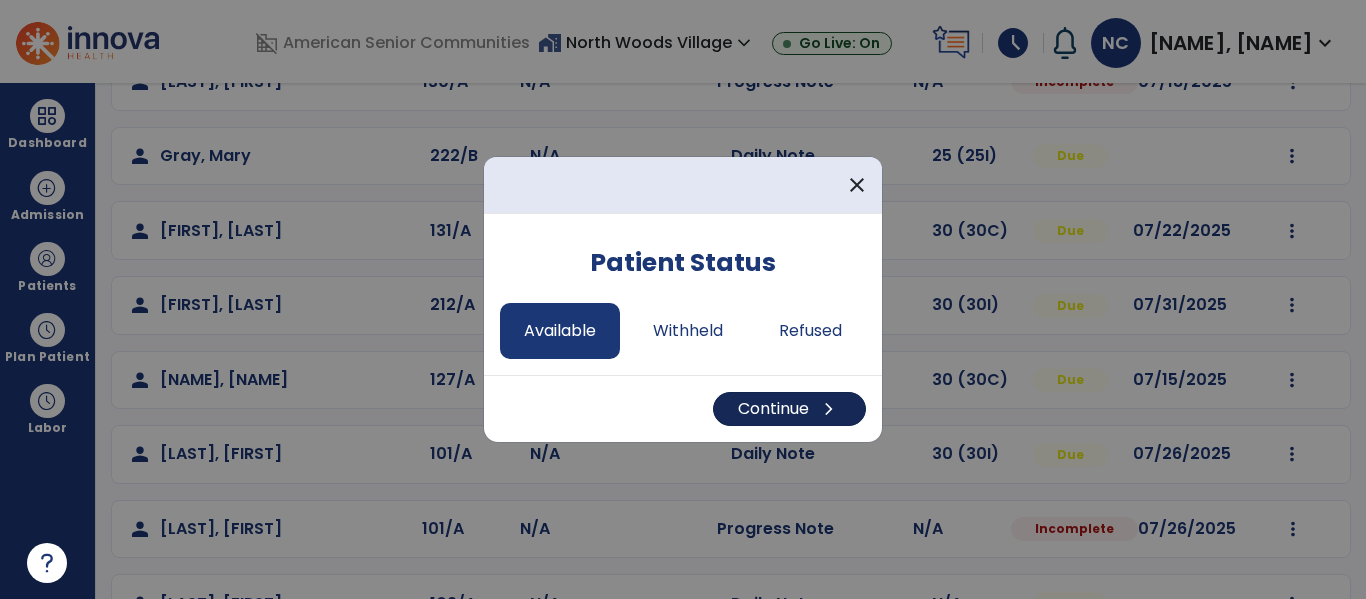 click on "Continue   chevron_right" at bounding box center (789, 409) 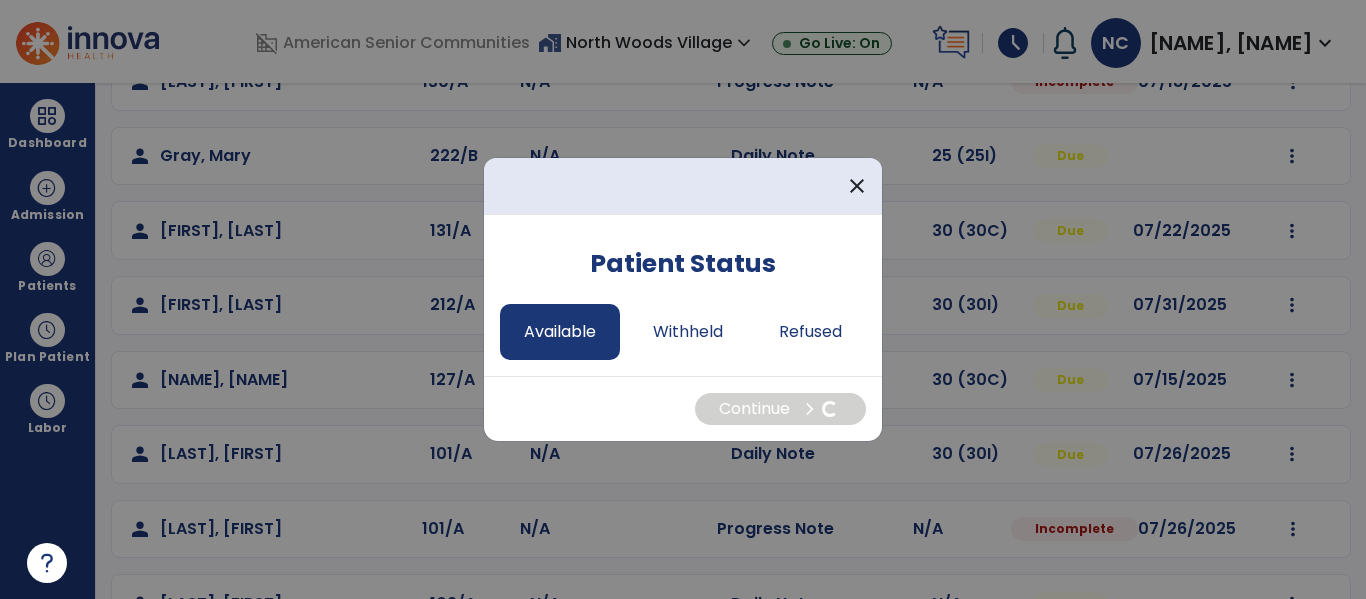 select on "*" 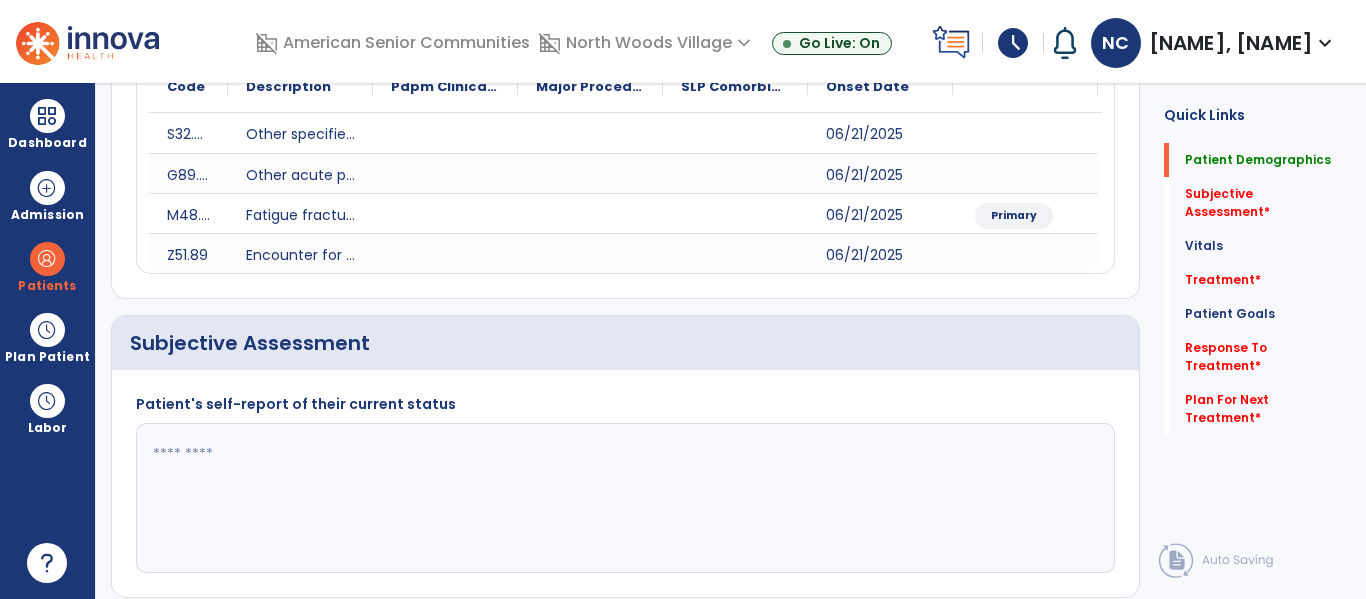click 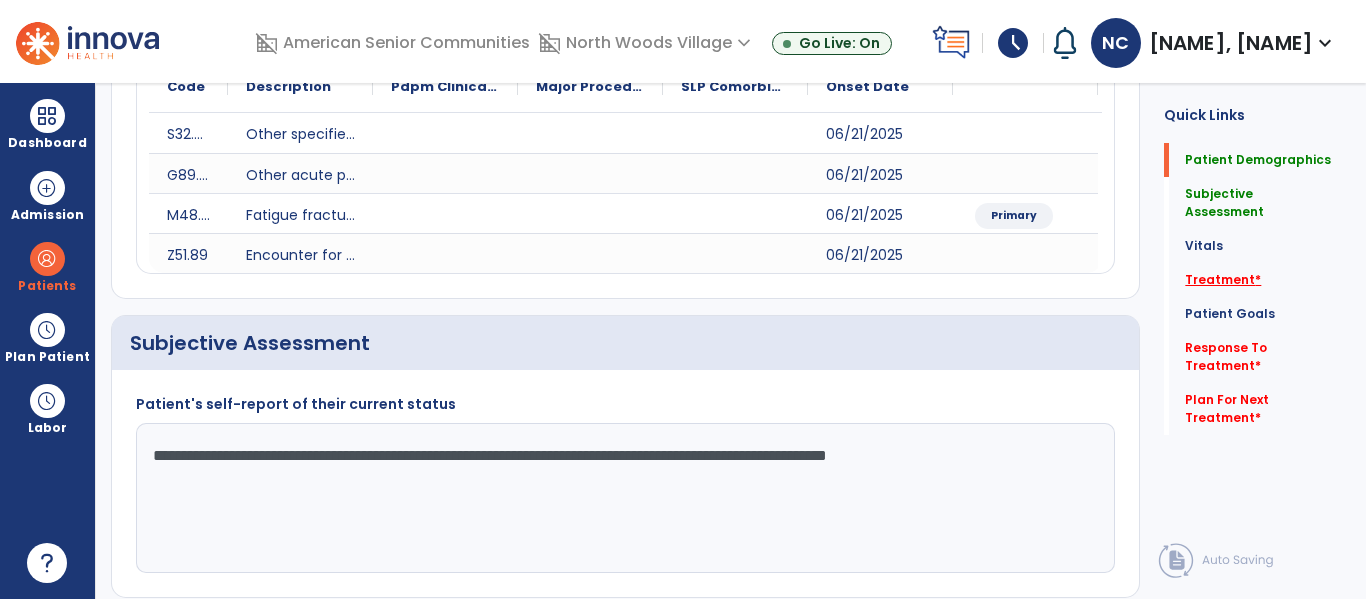 type on "**********" 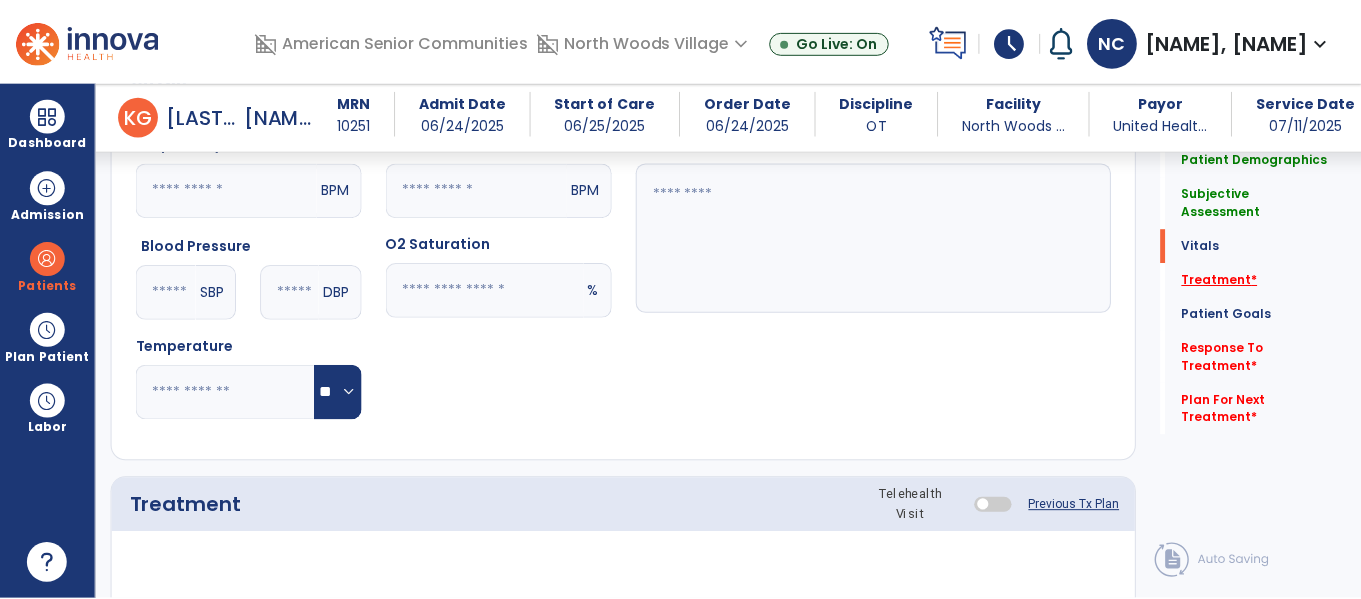 scroll, scrollTop: 1175, scrollLeft: 0, axis: vertical 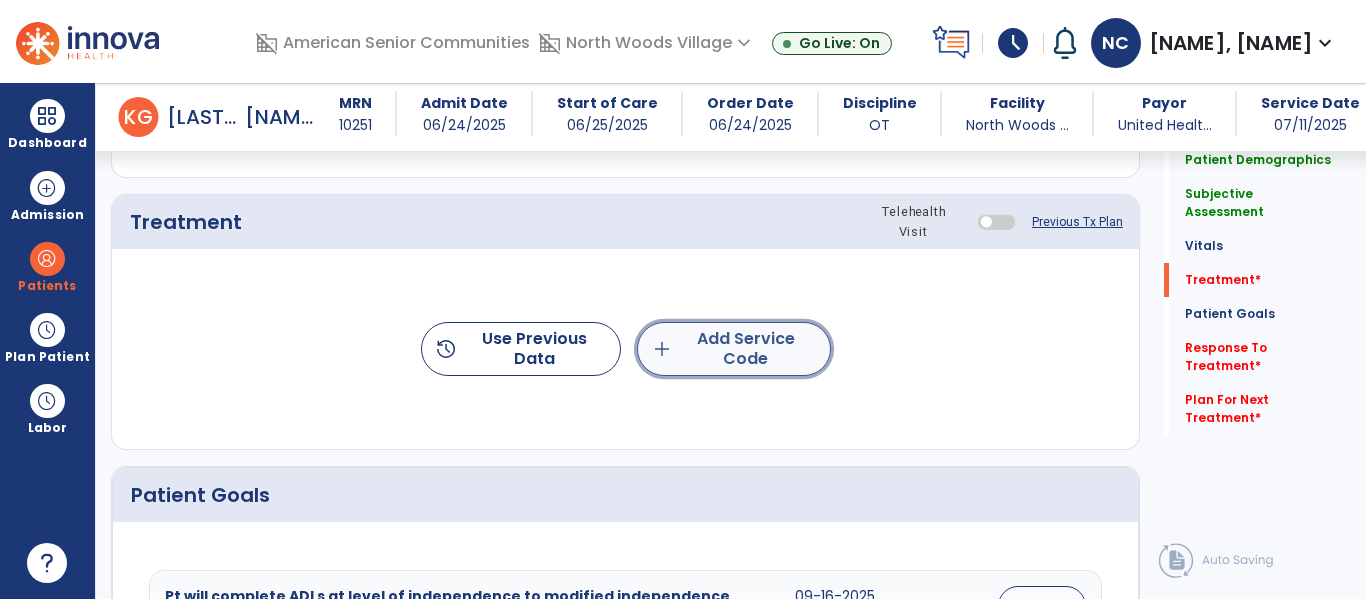 click on "add  Add Service Code" 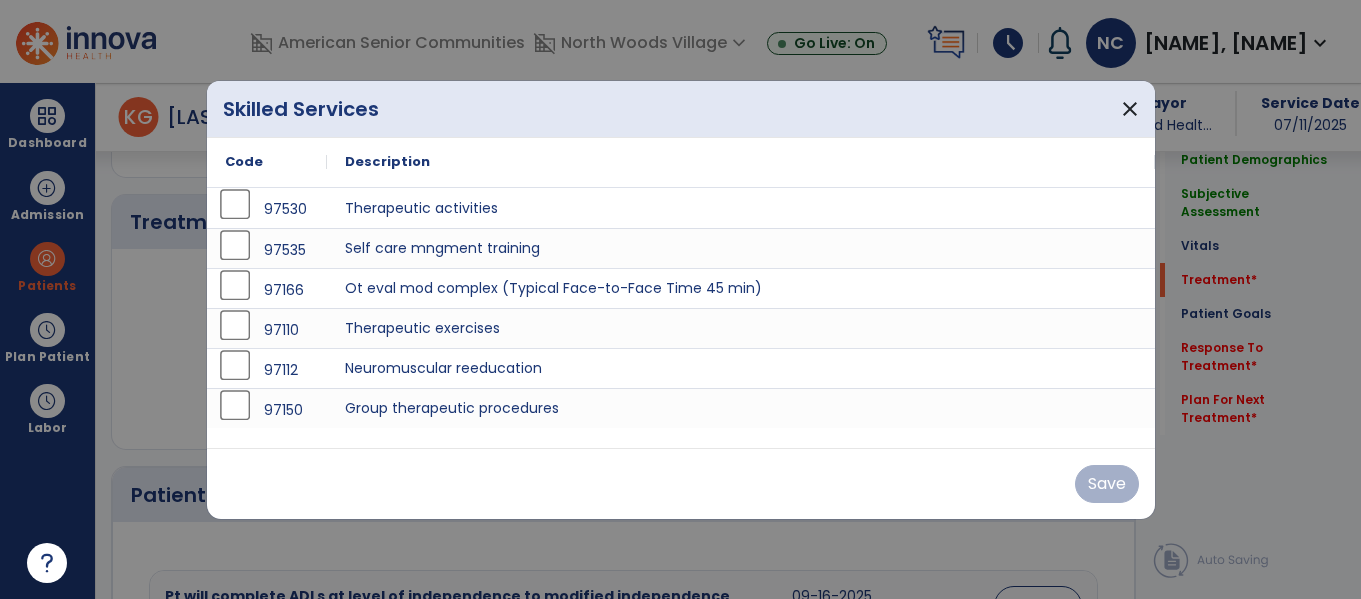 scroll, scrollTop: 1175, scrollLeft: 0, axis: vertical 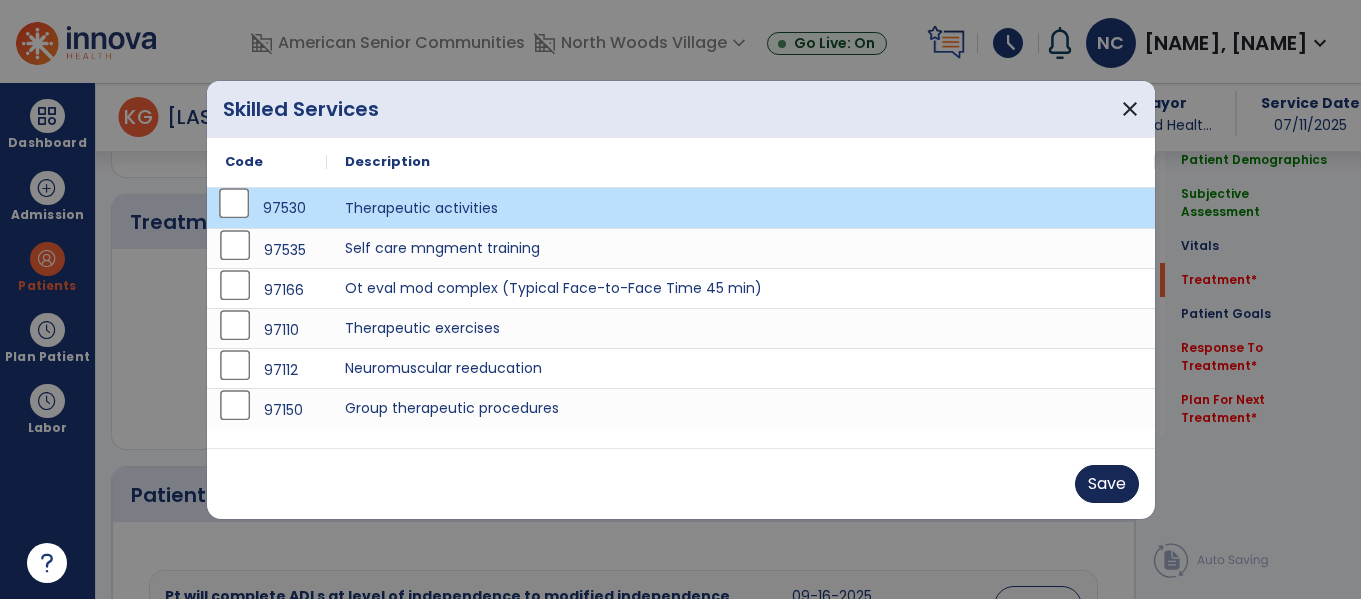 click on "Save" at bounding box center (1107, 484) 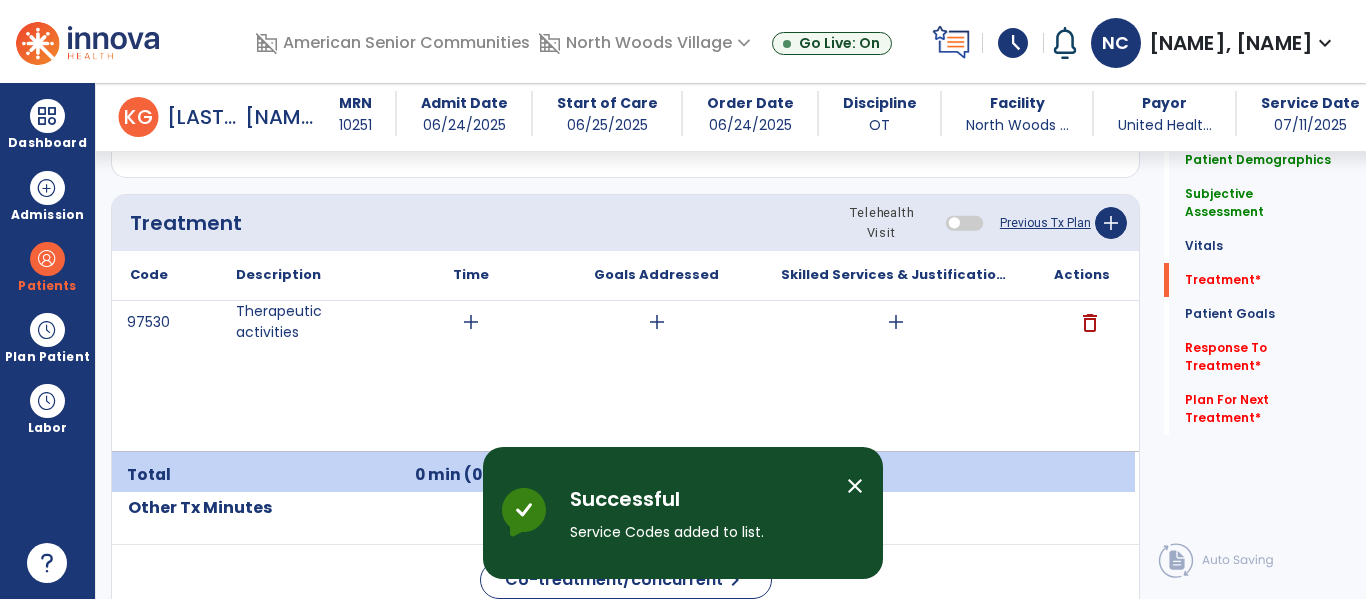 click on "add" at bounding box center (471, 322) 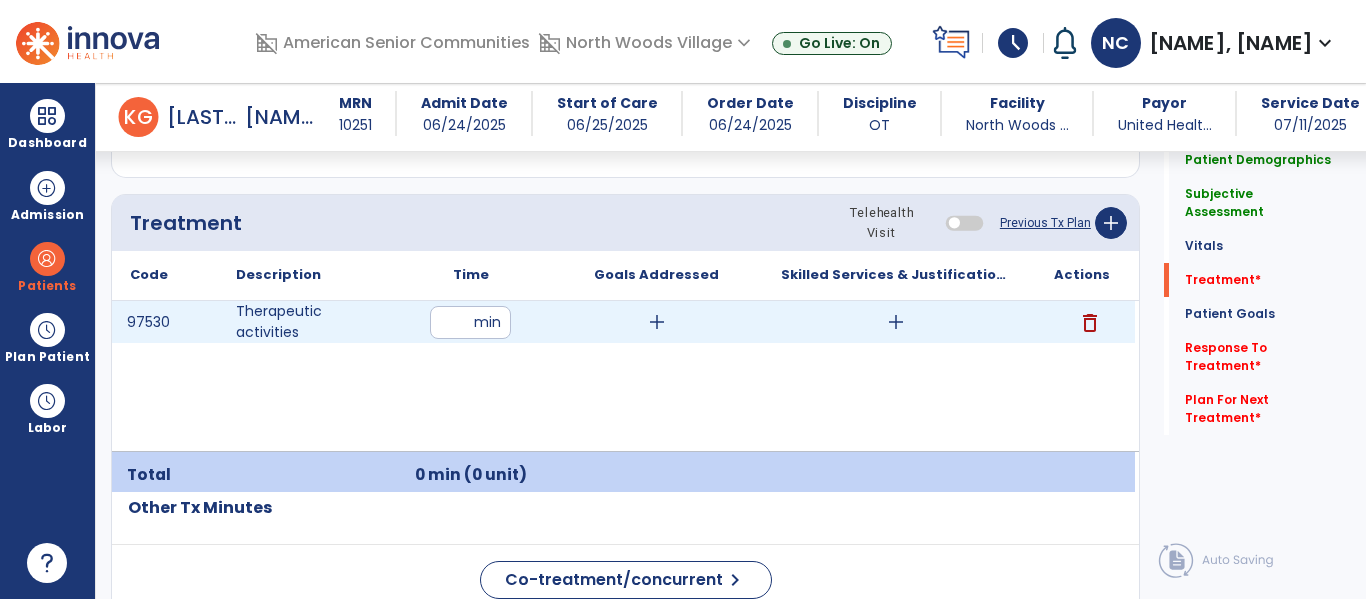 type on "**" 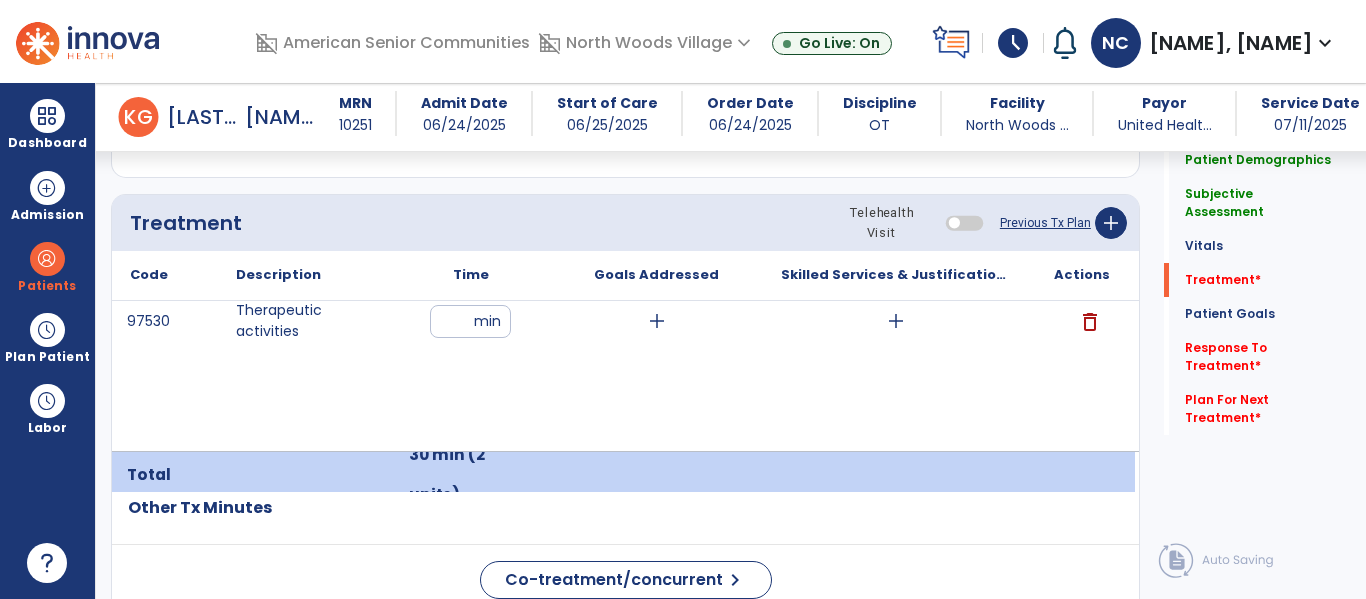 click on "add" at bounding box center [657, 321] 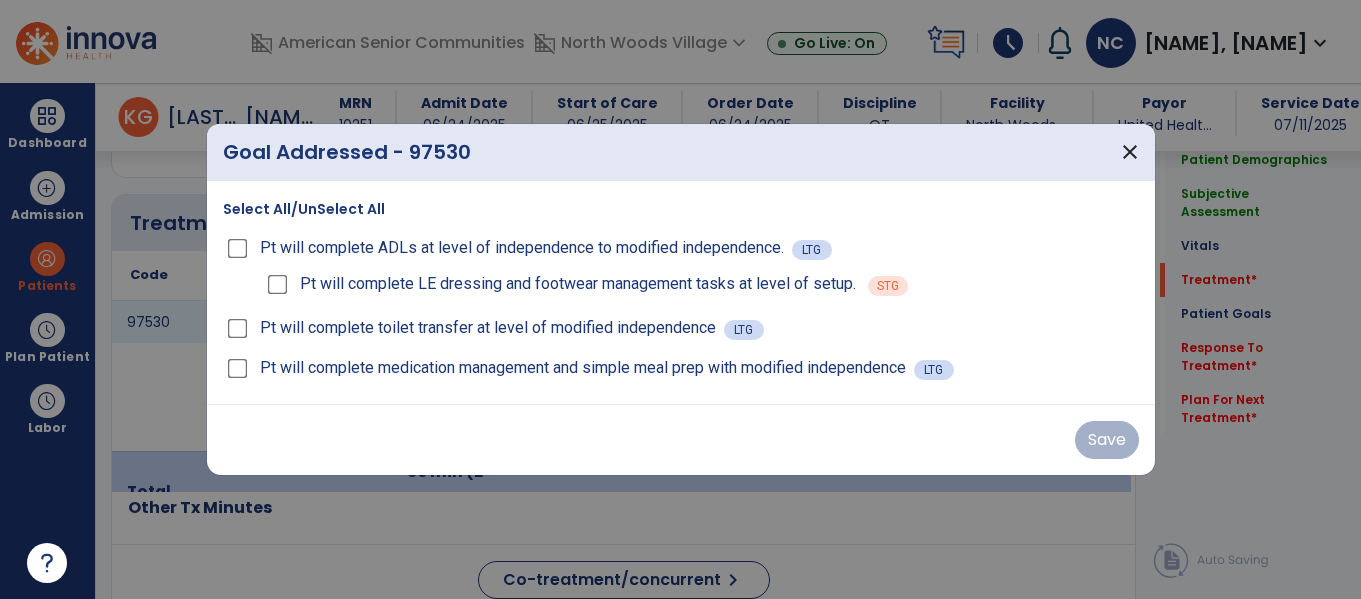 scroll, scrollTop: 1175, scrollLeft: 0, axis: vertical 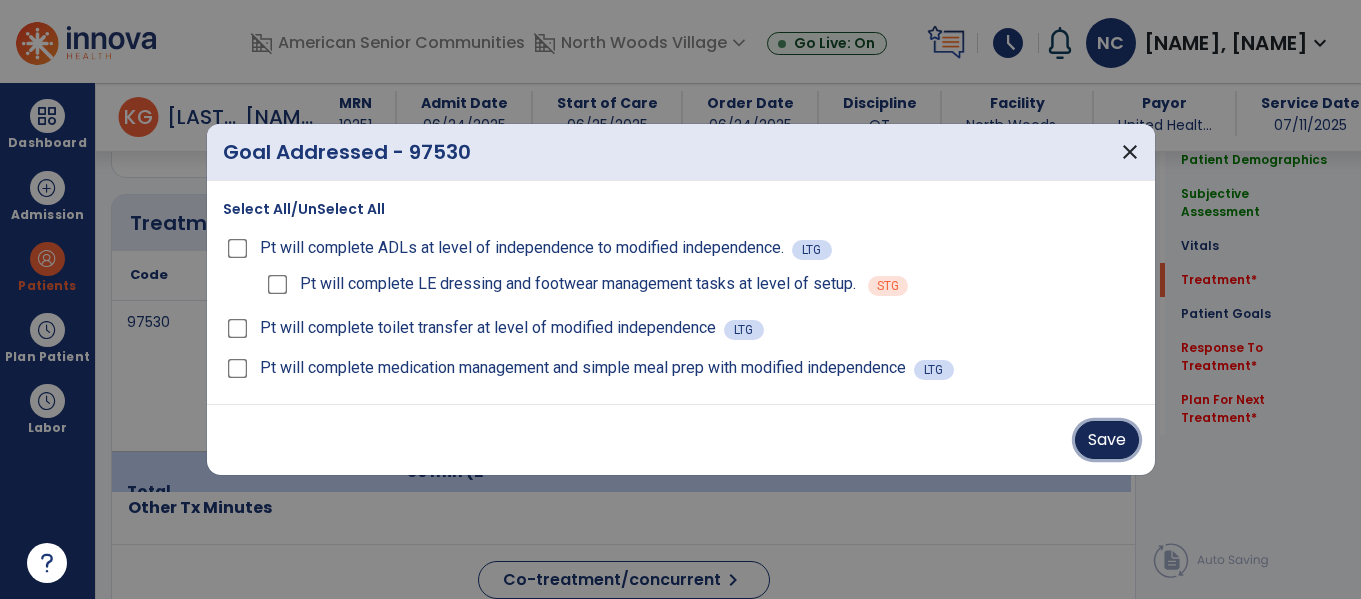 click on "Save" at bounding box center (1107, 440) 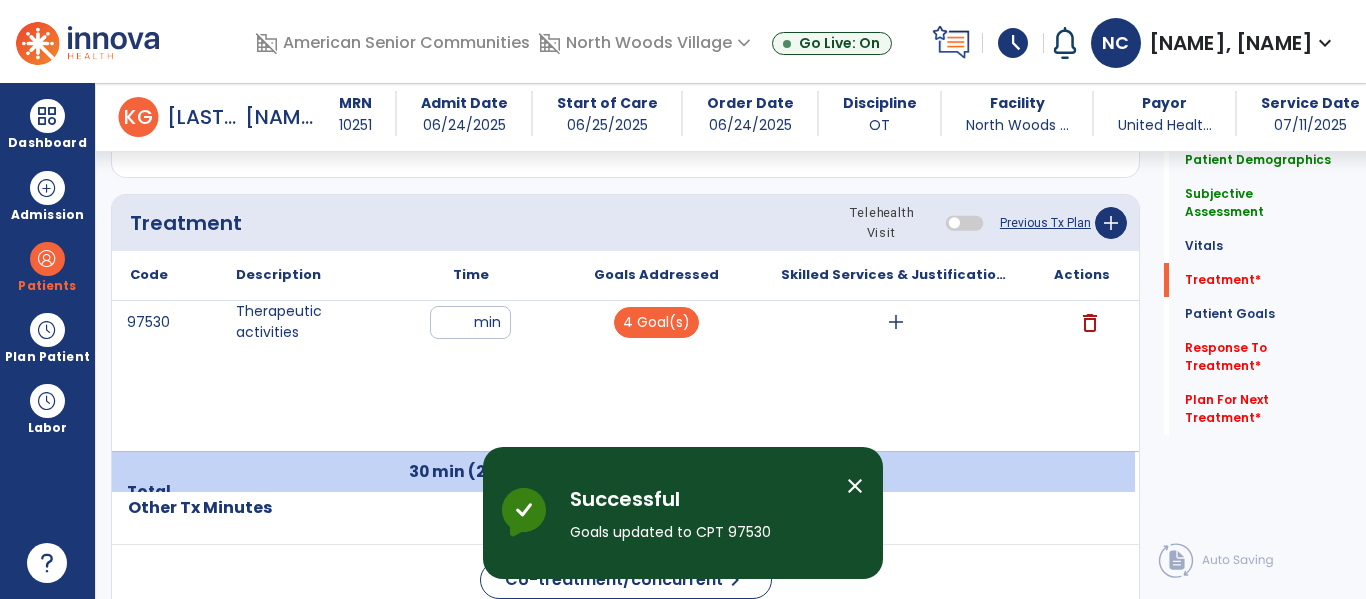 click on "add" at bounding box center [896, 322] 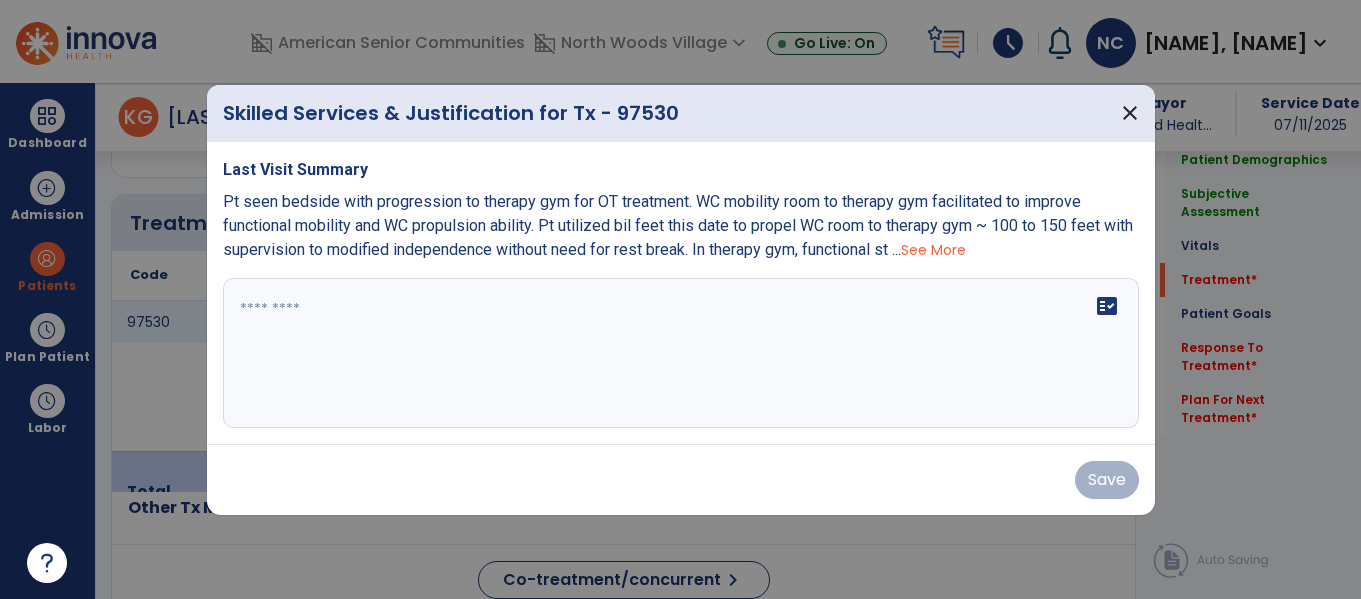 scroll, scrollTop: 1175, scrollLeft: 0, axis: vertical 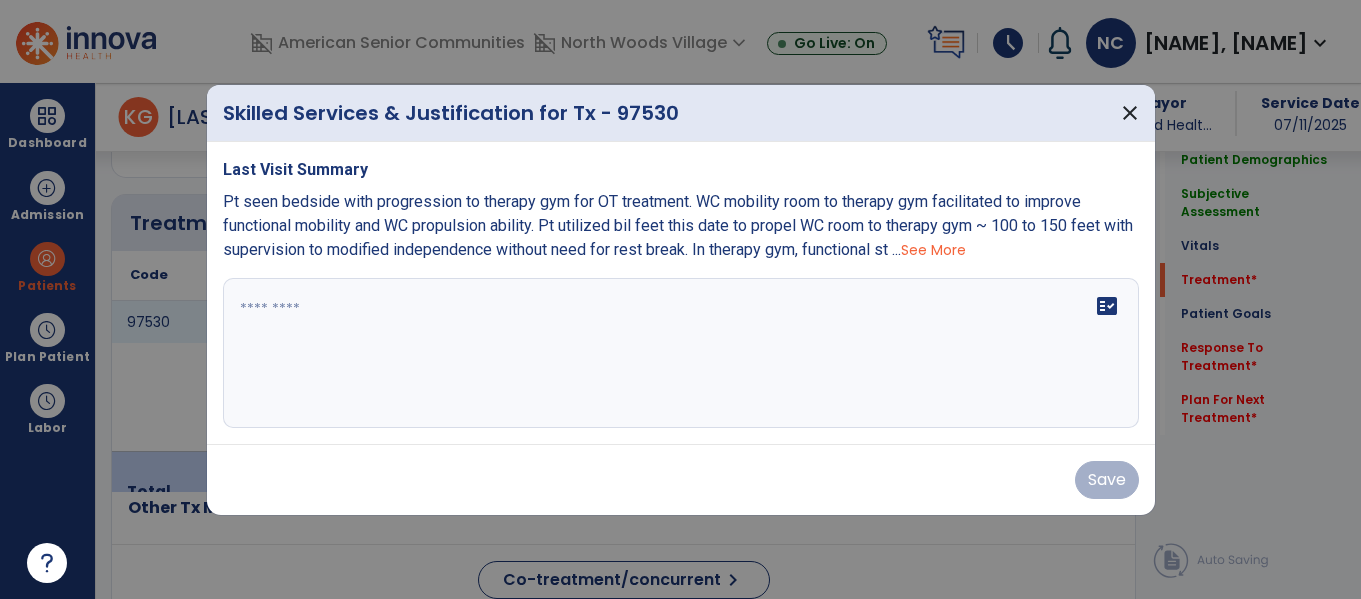 click at bounding box center [681, 353] 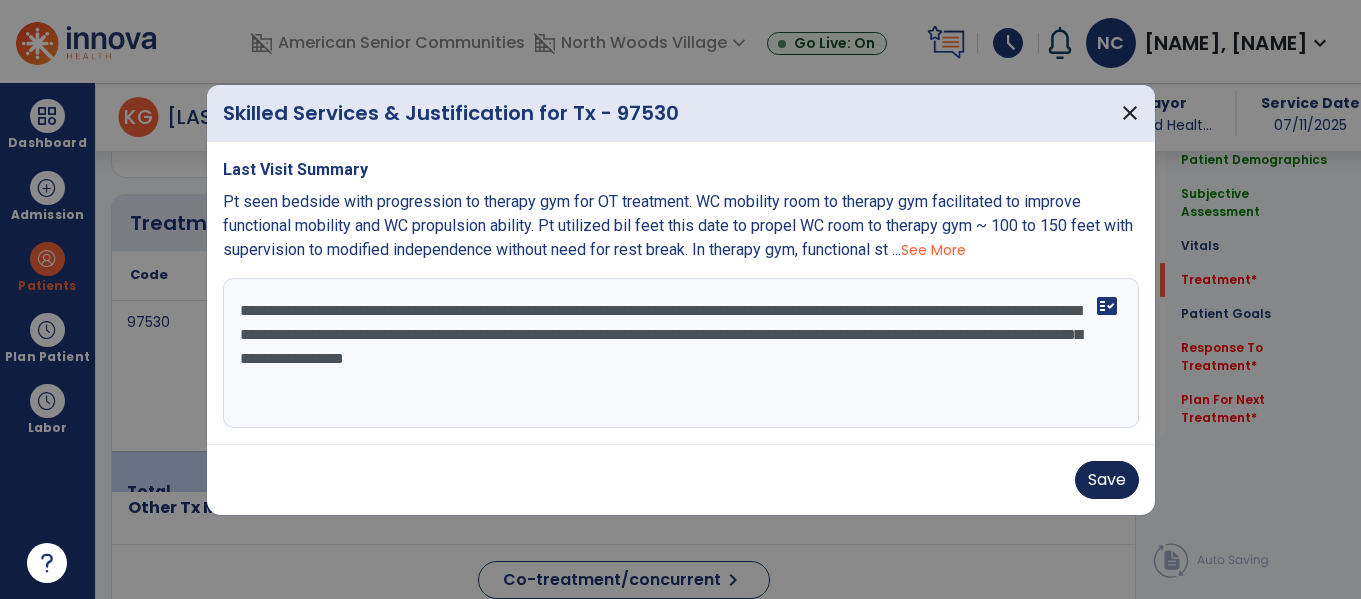 type on "**********" 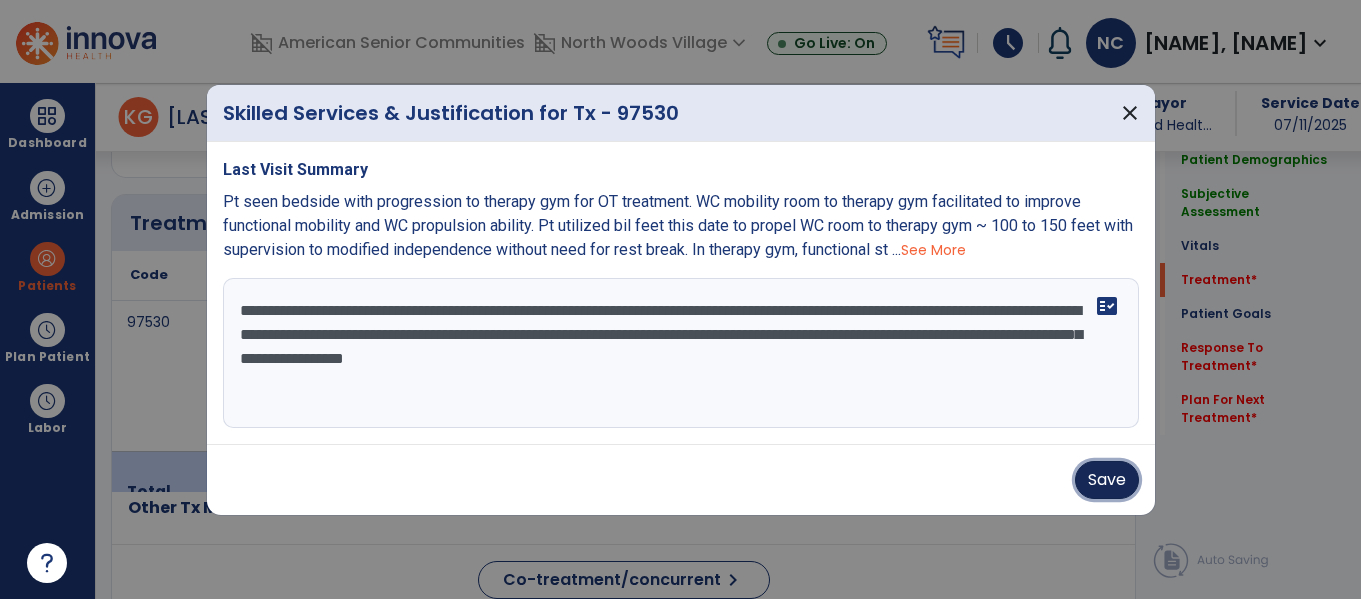 click on "Save" at bounding box center [1107, 480] 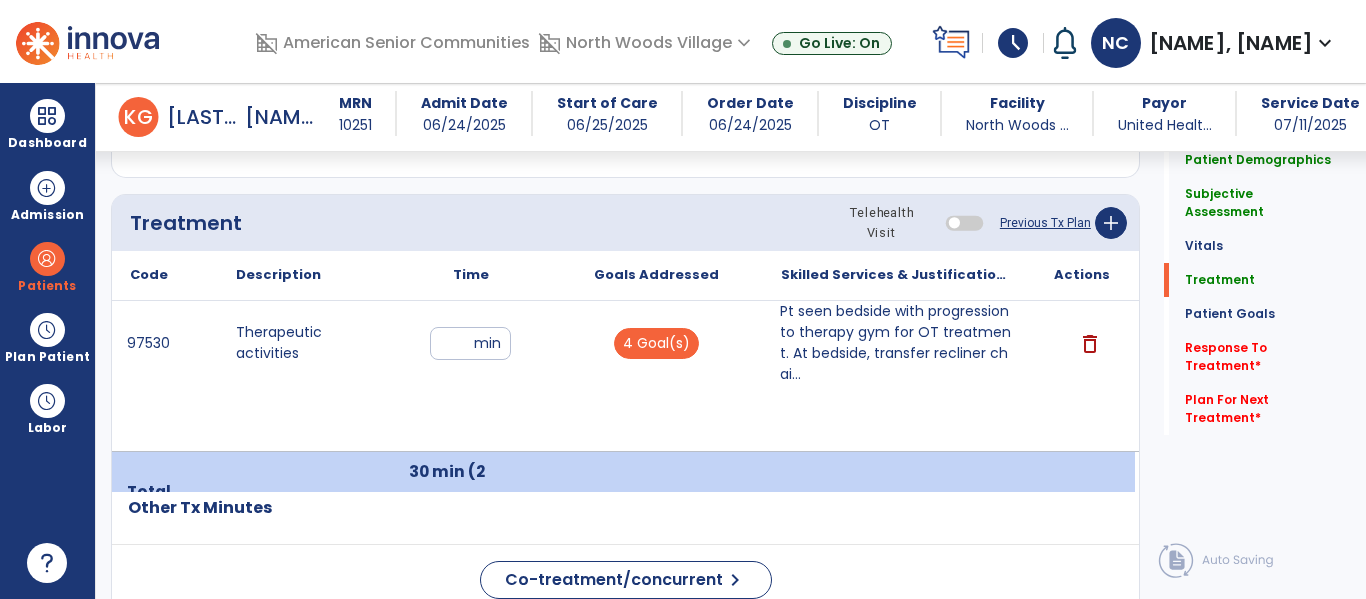 click on "Pt seen bedside with progression to therapy gym for OT treatment. At bedside, transfer recliner chai..." at bounding box center (896, 343) 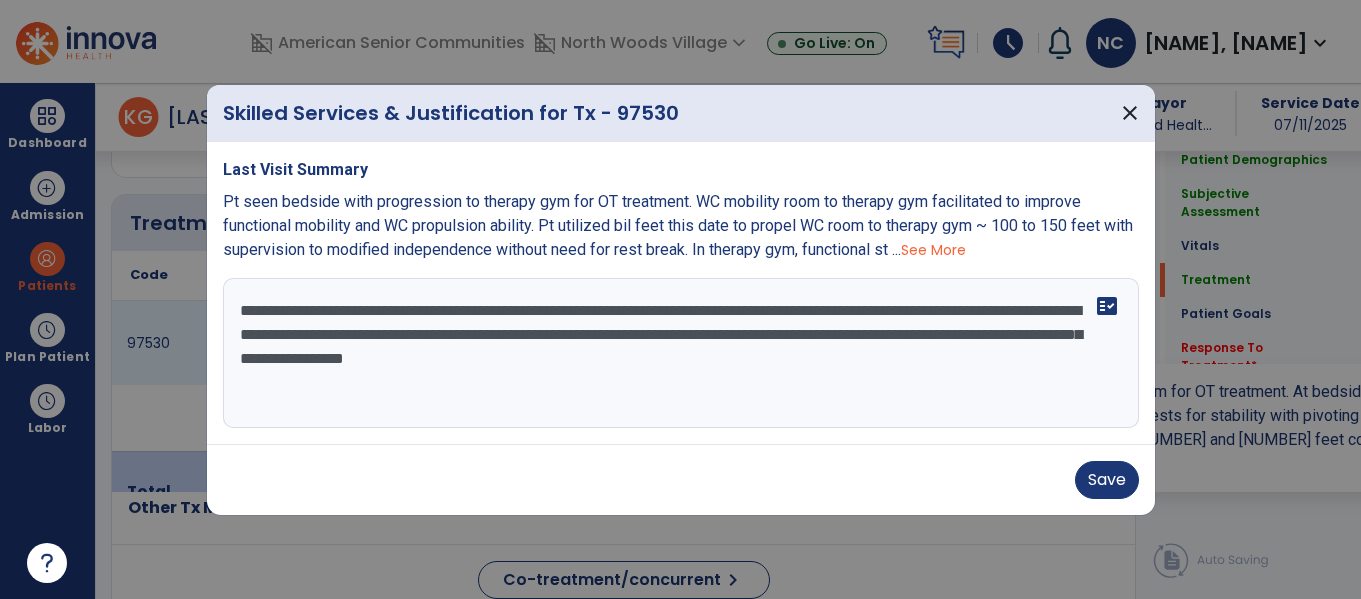 scroll, scrollTop: 1175, scrollLeft: 0, axis: vertical 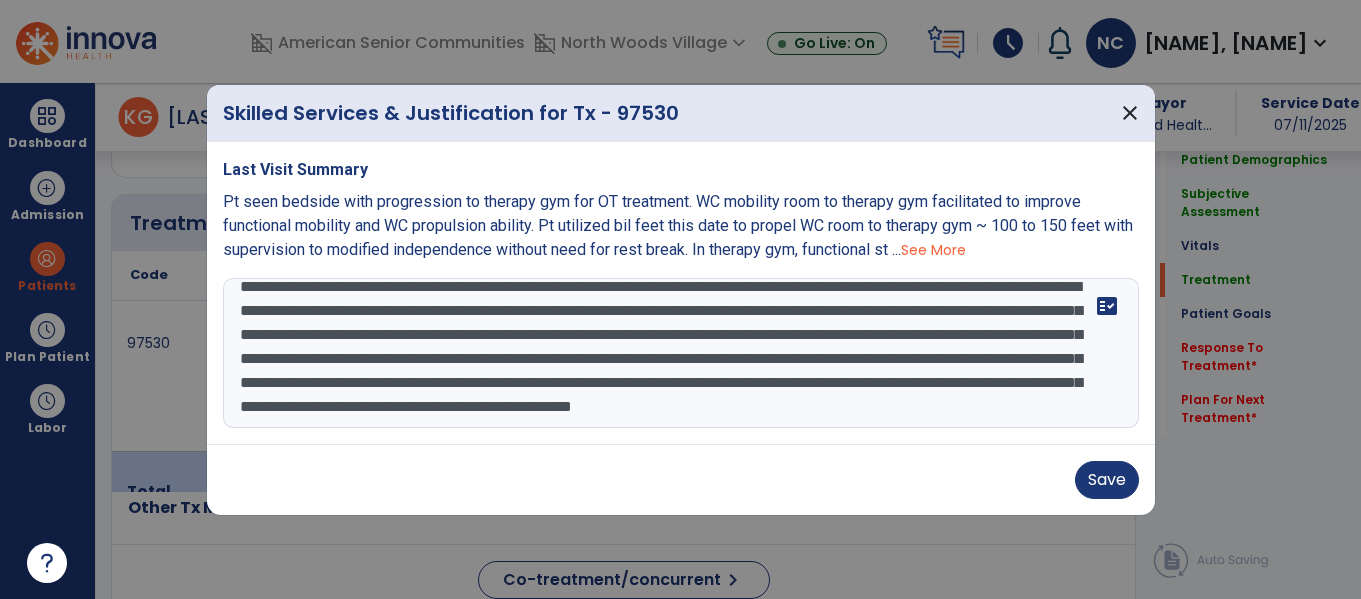 click on "**********" at bounding box center (681, 353) 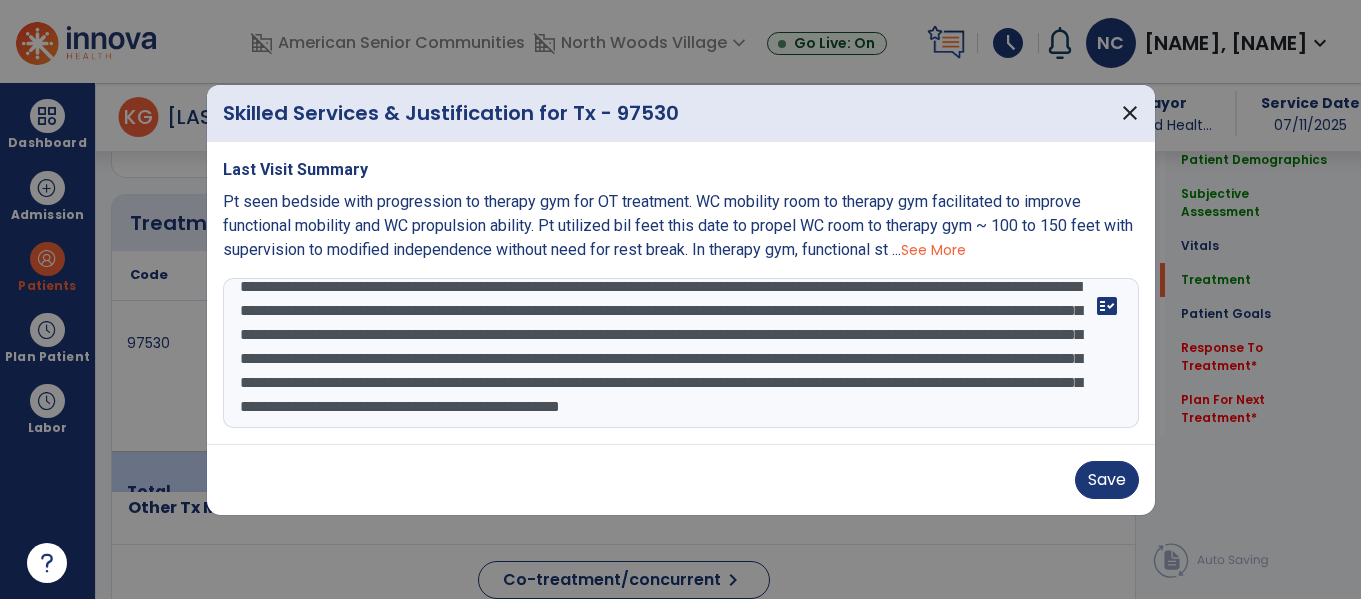 click on "**********" at bounding box center [681, 353] 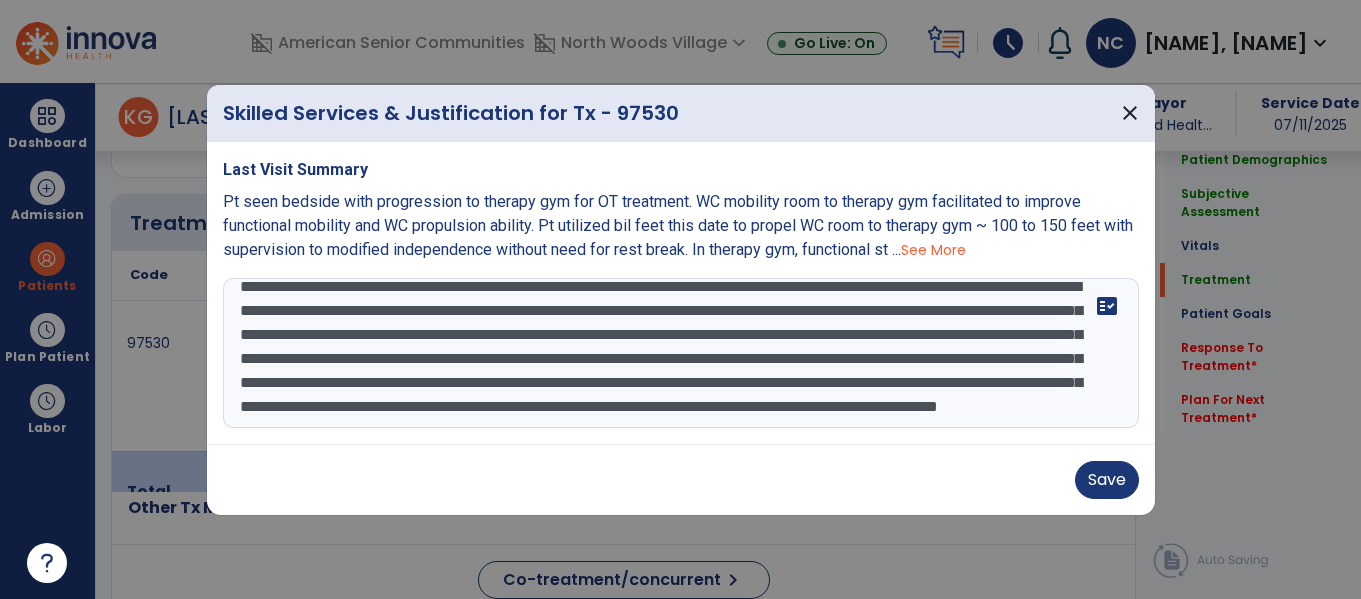 scroll, scrollTop: 88, scrollLeft: 0, axis: vertical 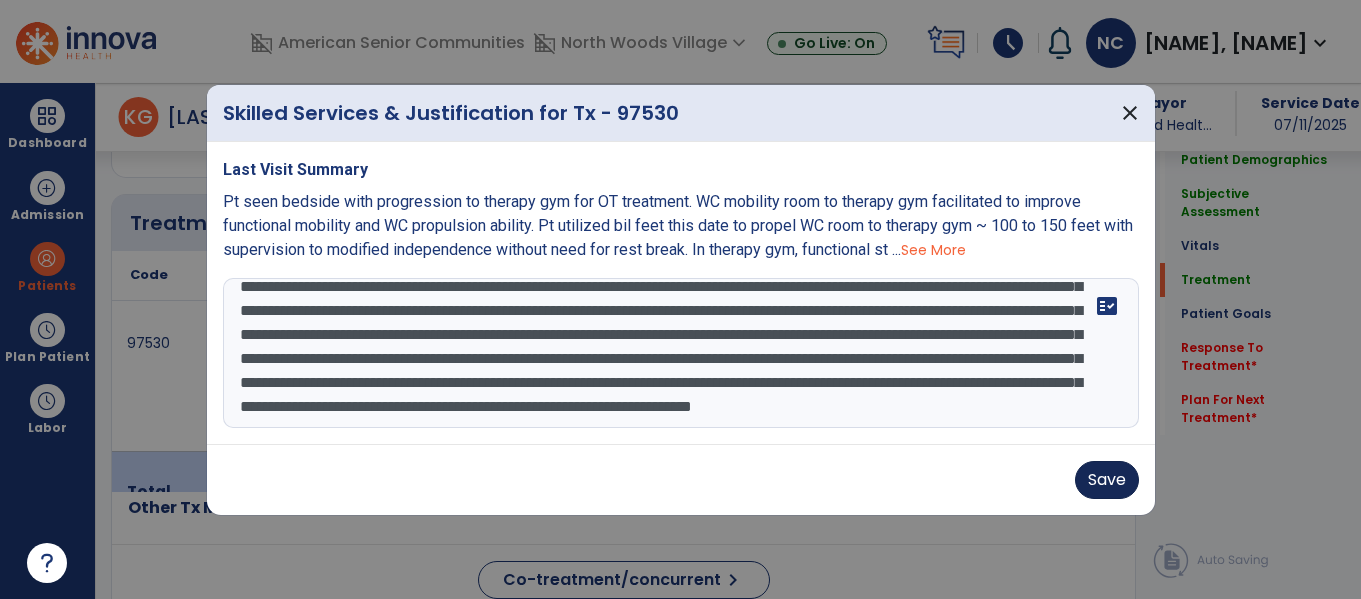type on "**********" 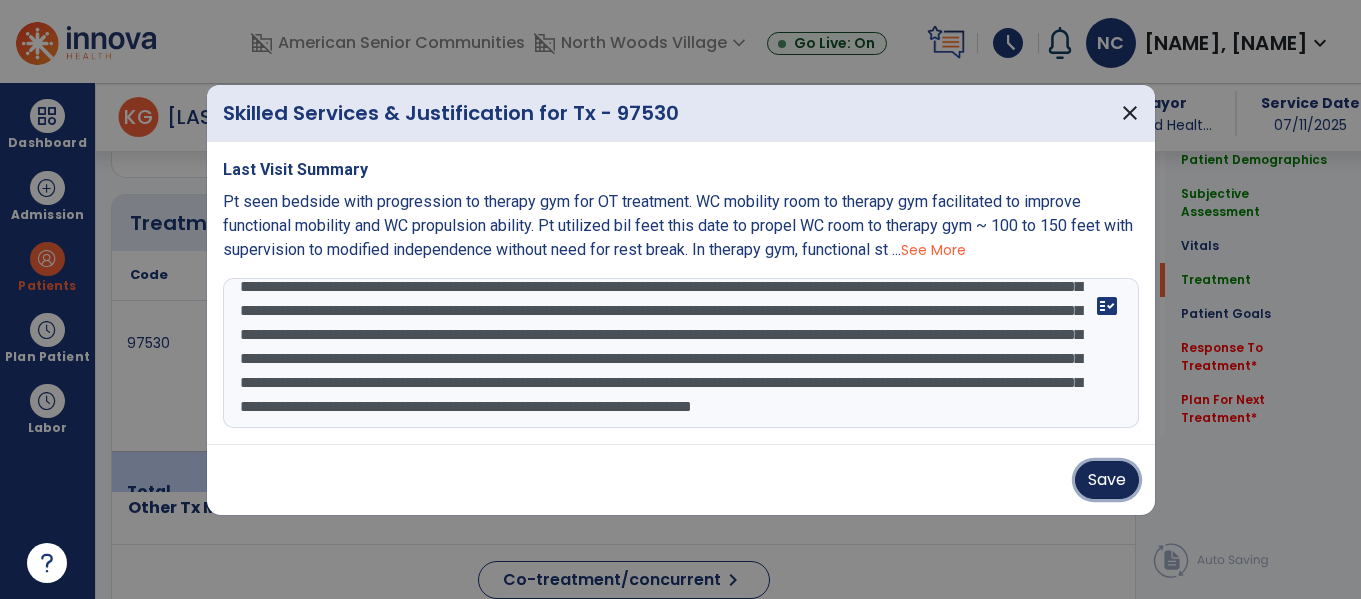 click on "Save" at bounding box center (1107, 480) 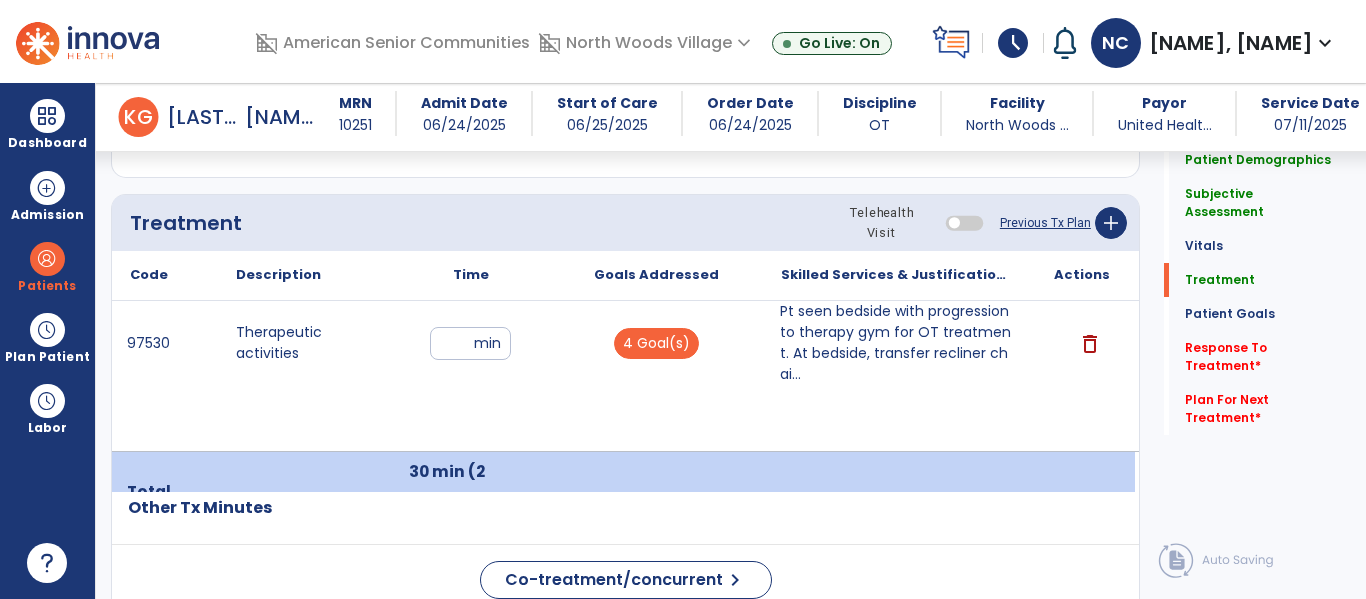 click on "Pt seen bedside with progression to therapy gym for OT treatment. At bedside, transfer recliner chai..." at bounding box center [896, 343] 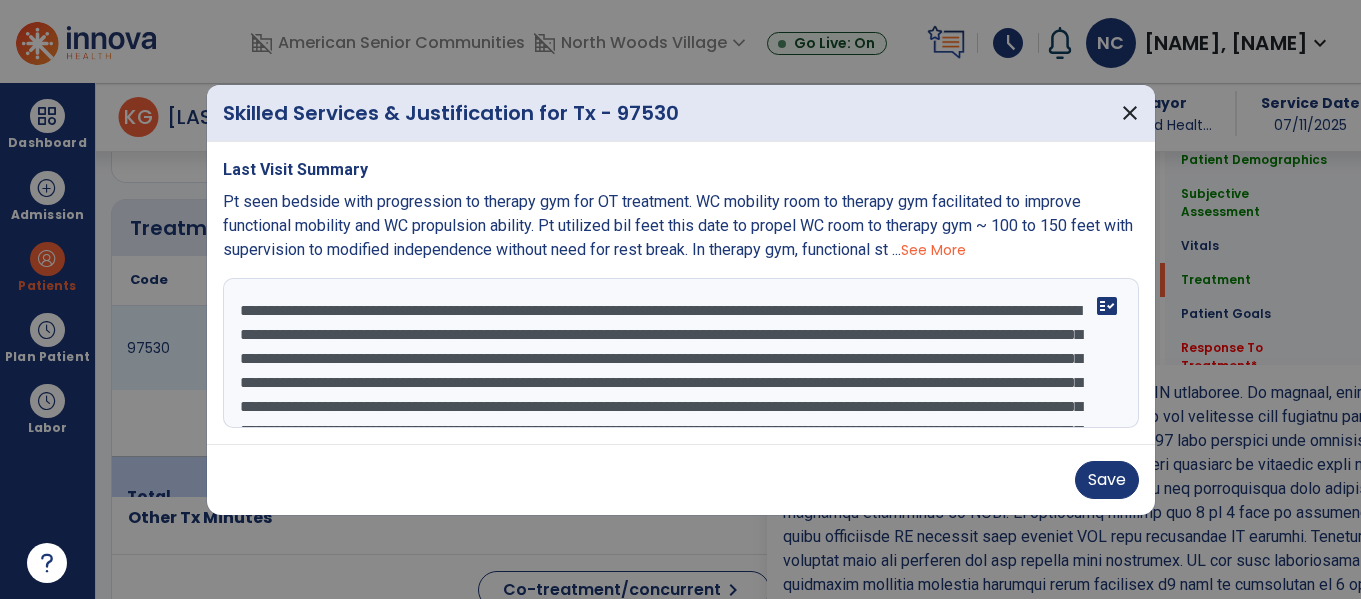 scroll, scrollTop: 1175, scrollLeft: 0, axis: vertical 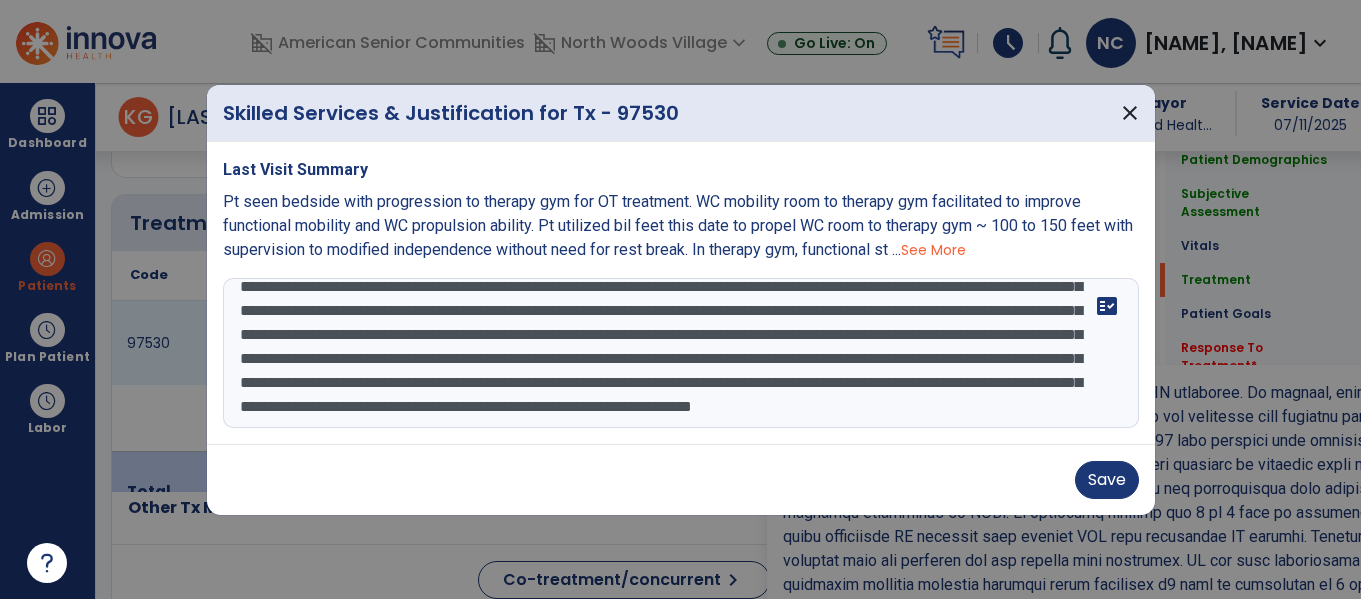click at bounding box center [681, 353] 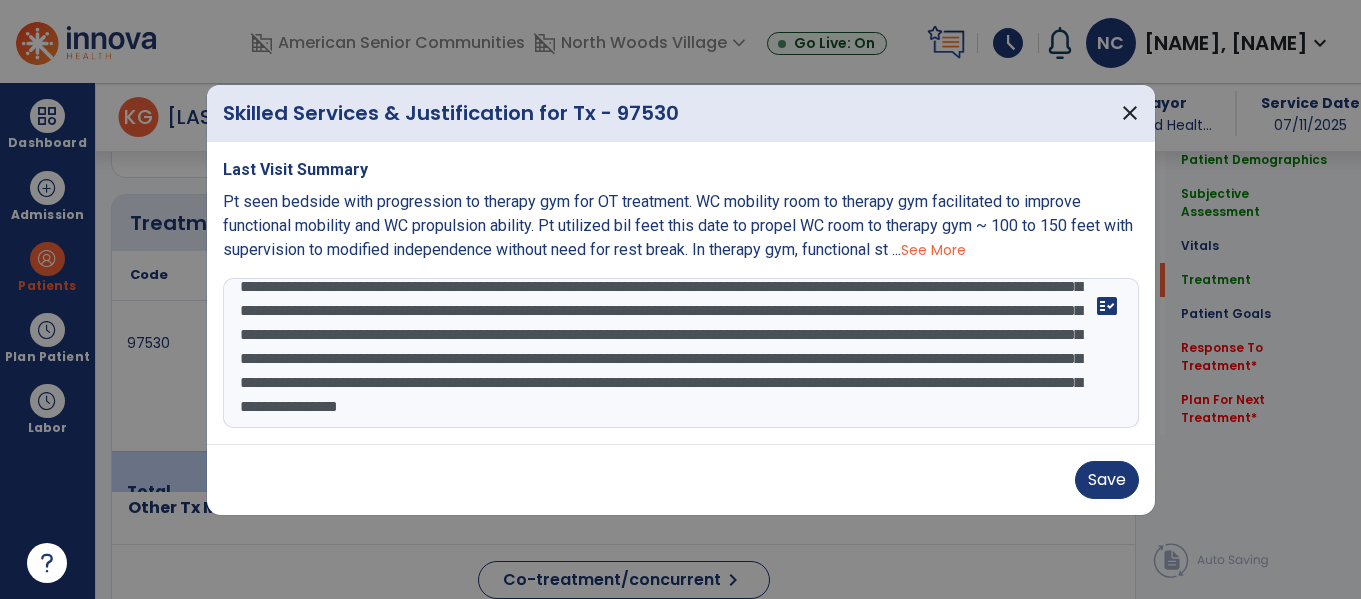 scroll, scrollTop: 160, scrollLeft: 0, axis: vertical 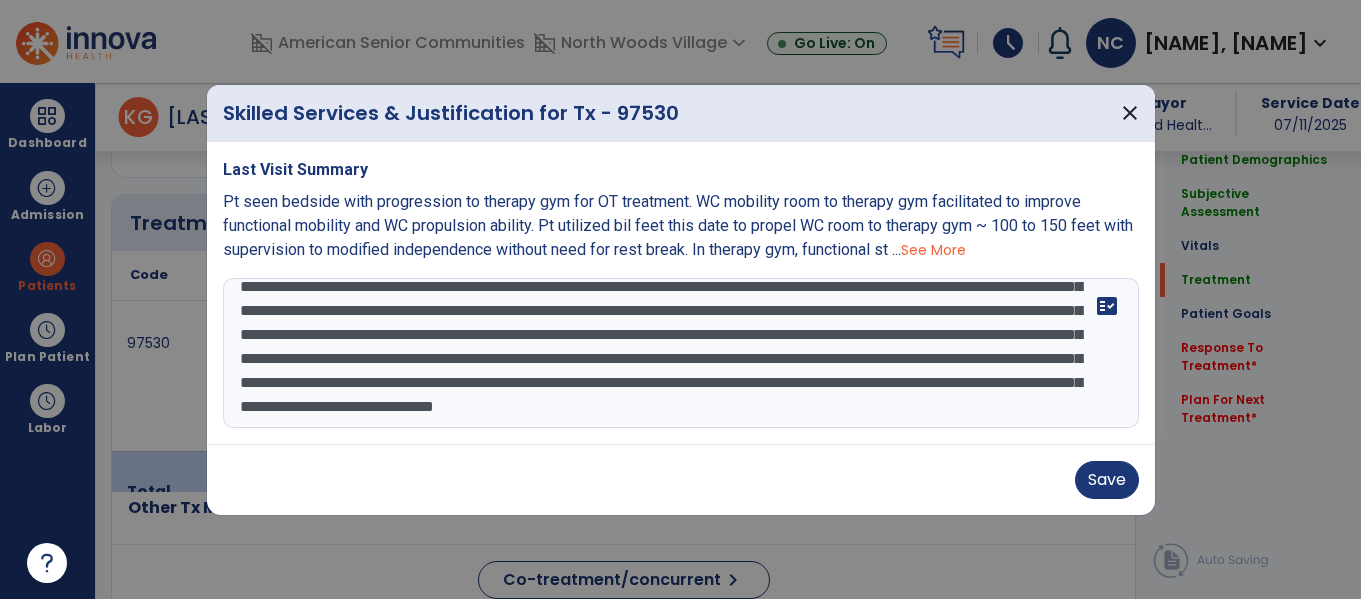 type on "**********" 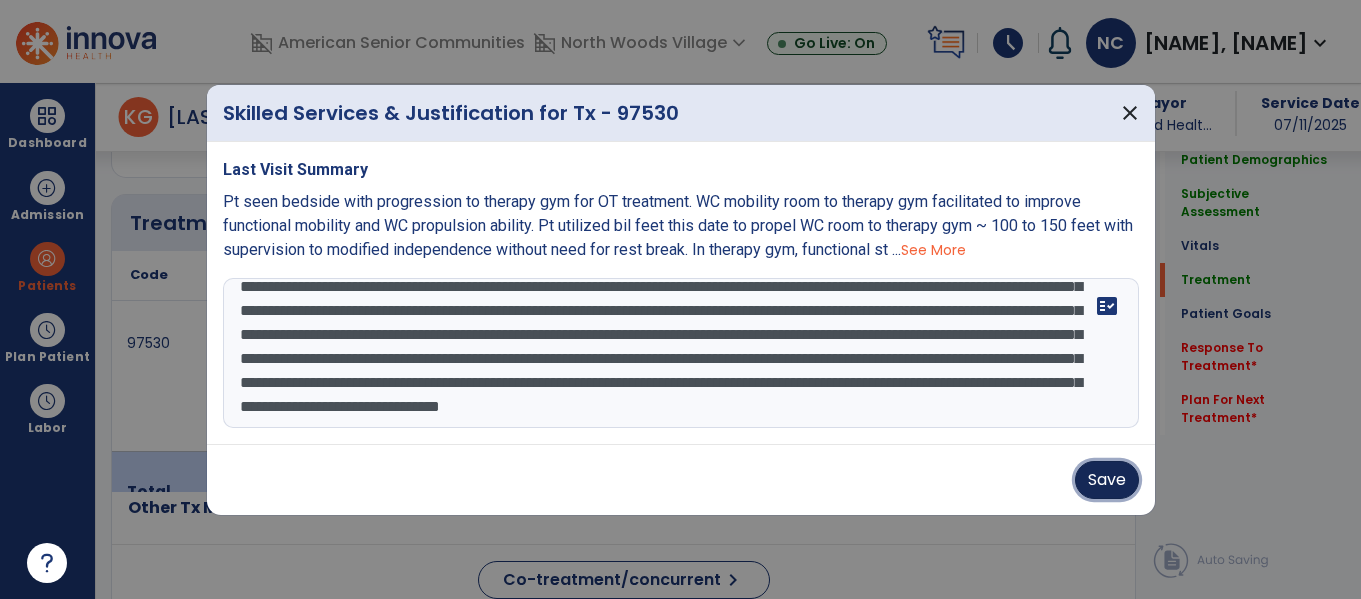 click on "Save" at bounding box center [1107, 480] 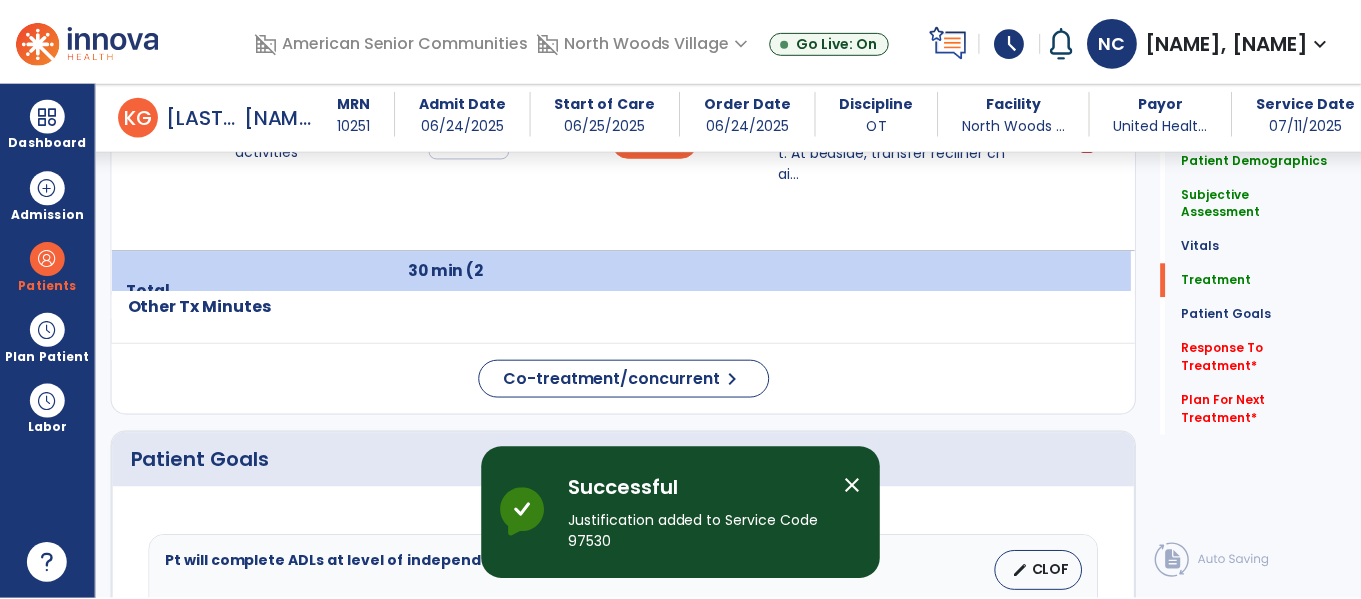 scroll, scrollTop: 1382, scrollLeft: 0, axis: vertical 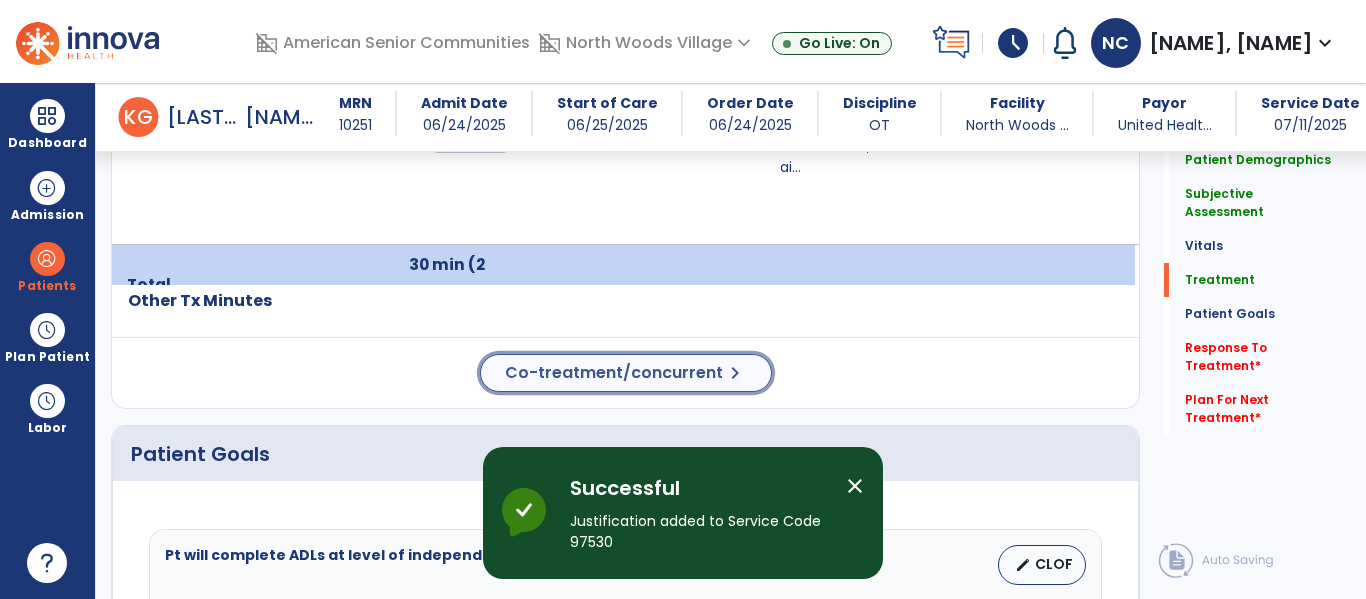 click on "Co-treatment/concurrent" 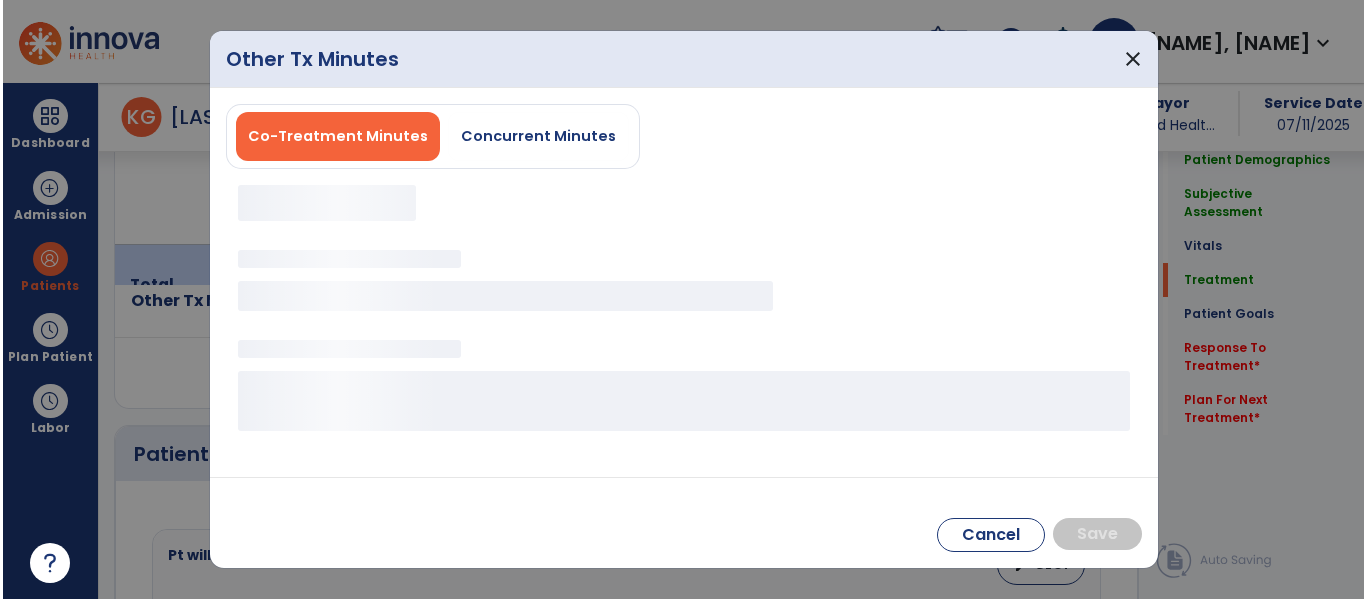 scroll, scrollTop: 1382, scrollLeft: 0, axis: vertical 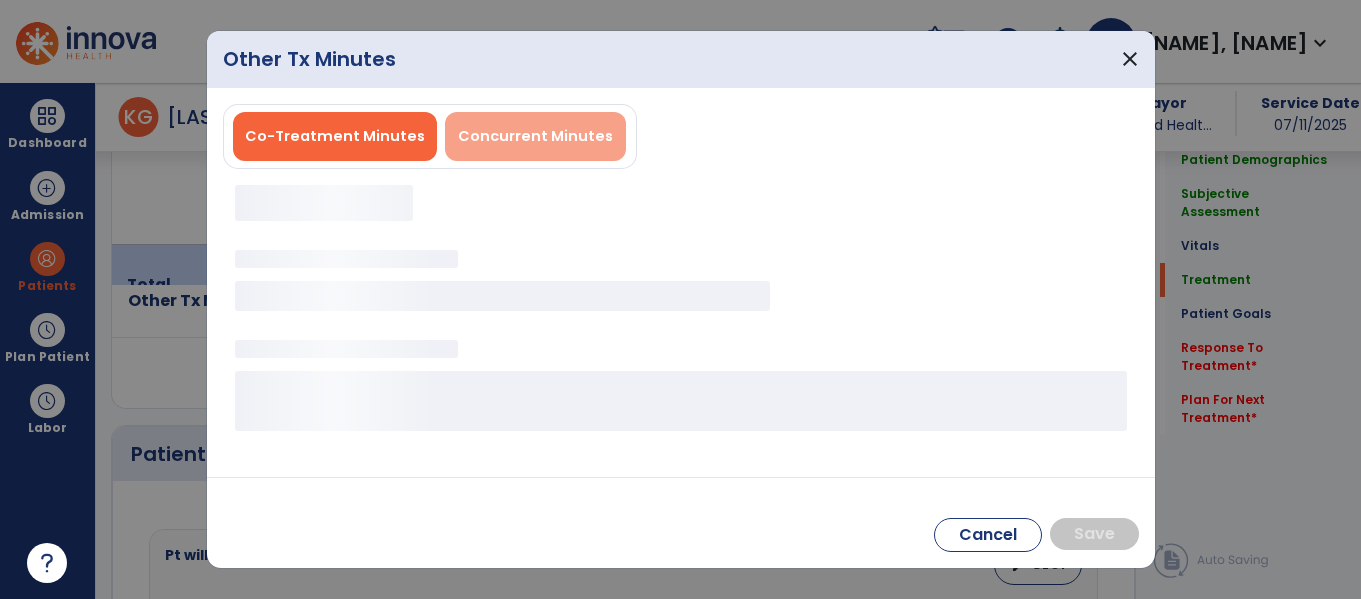 click on "Concurrent Minutes" at bounding box center (535, 136) 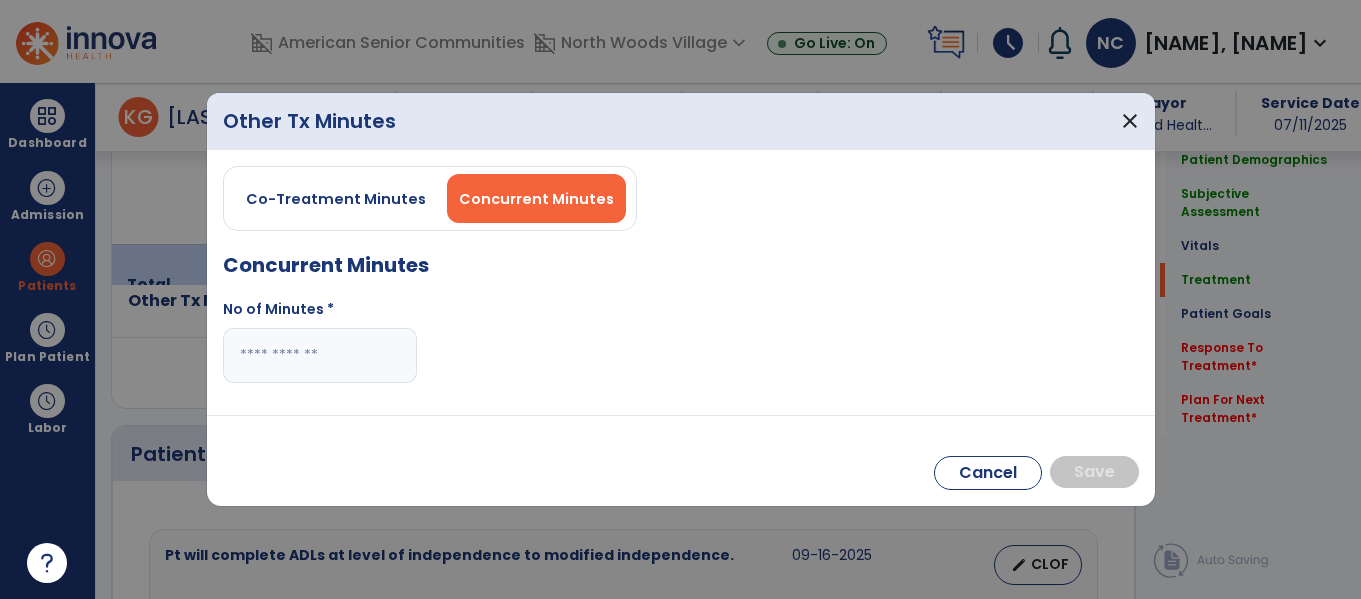 click at bounding box center (320, 355) 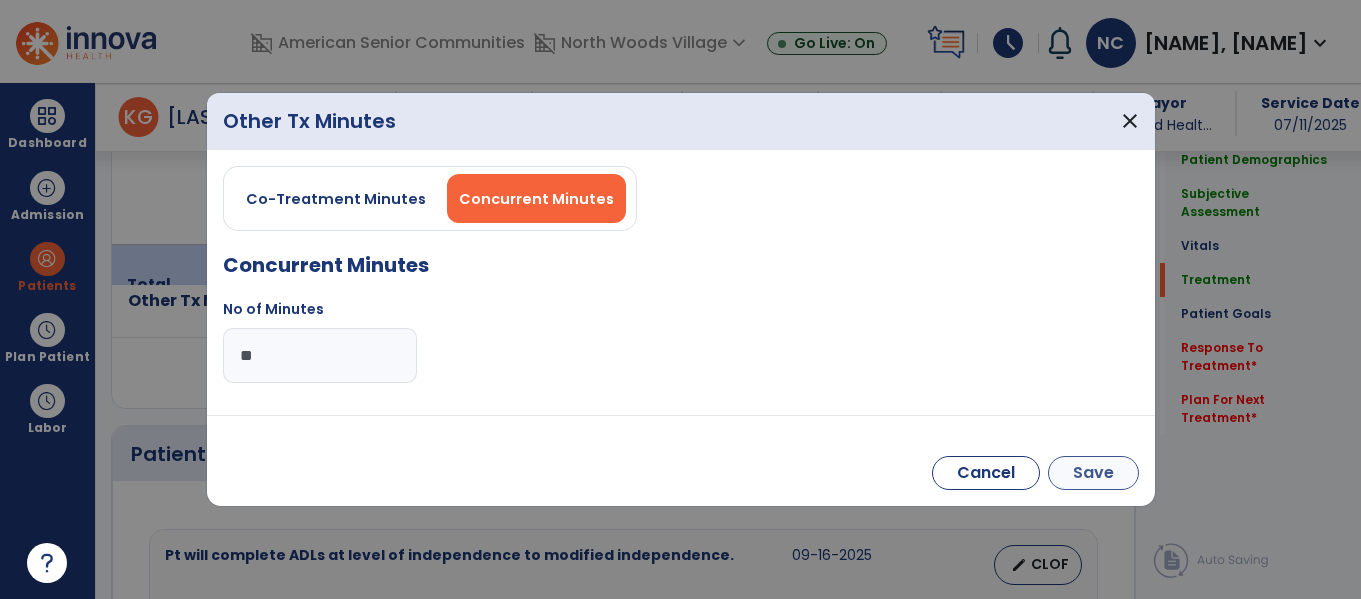 type on "**" 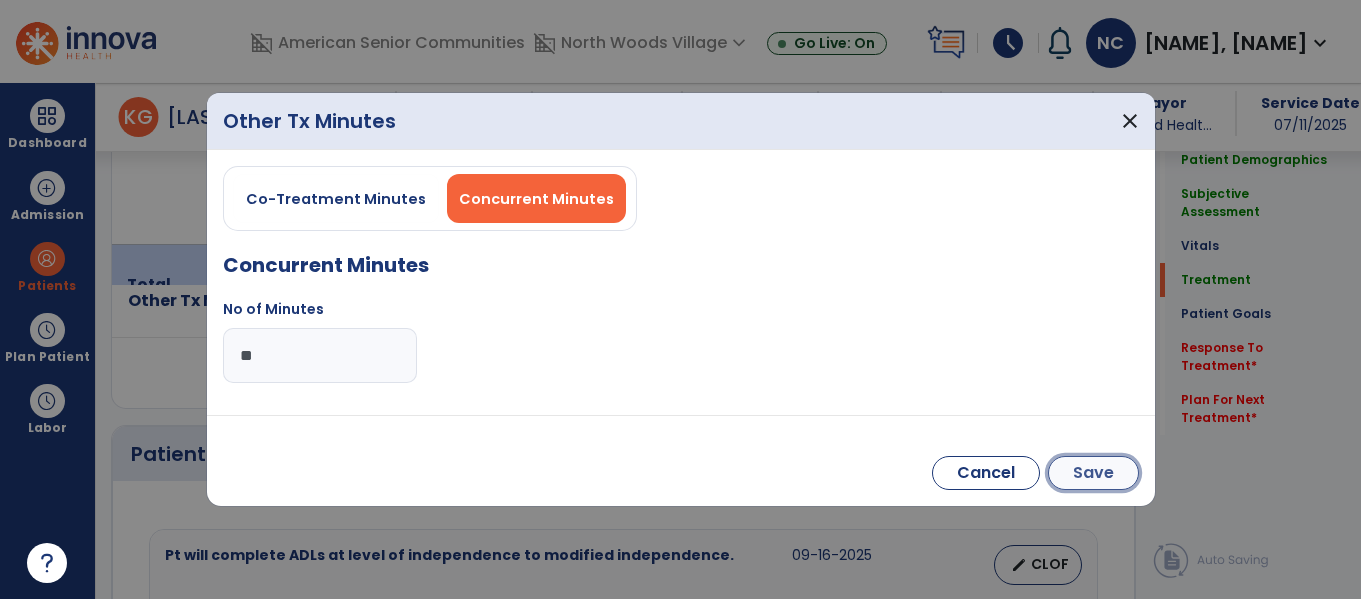 click on "Save" at bounding box center (1093, 473) 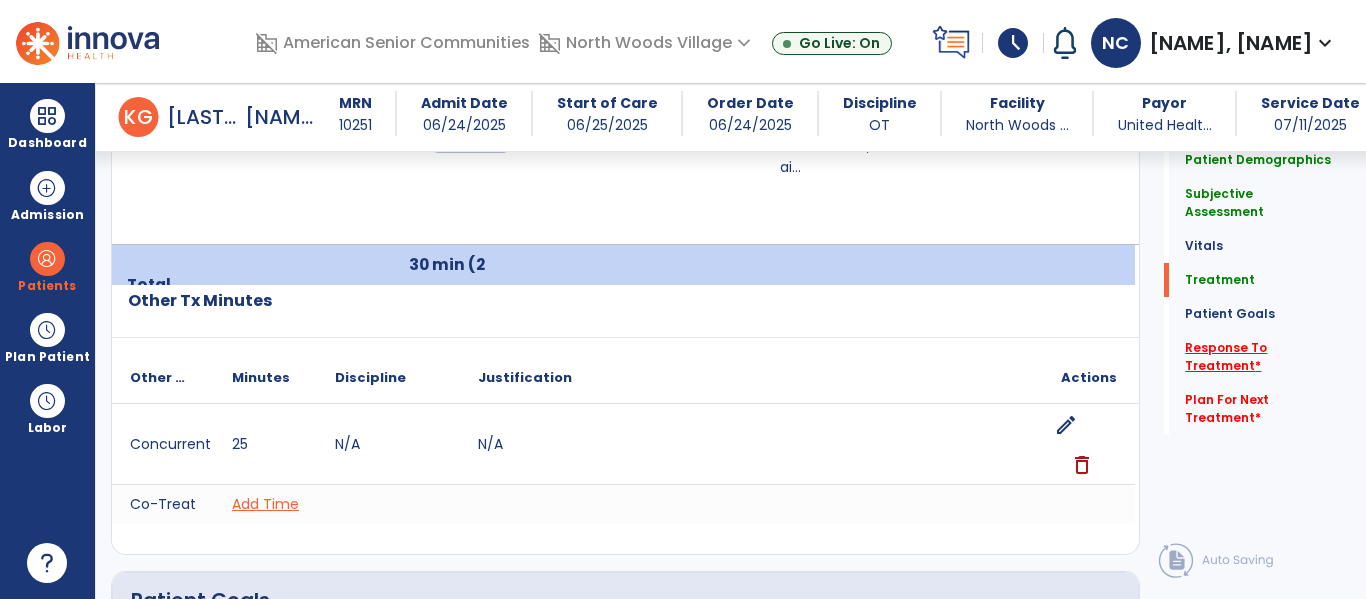 click on "Response To Treatment   *" 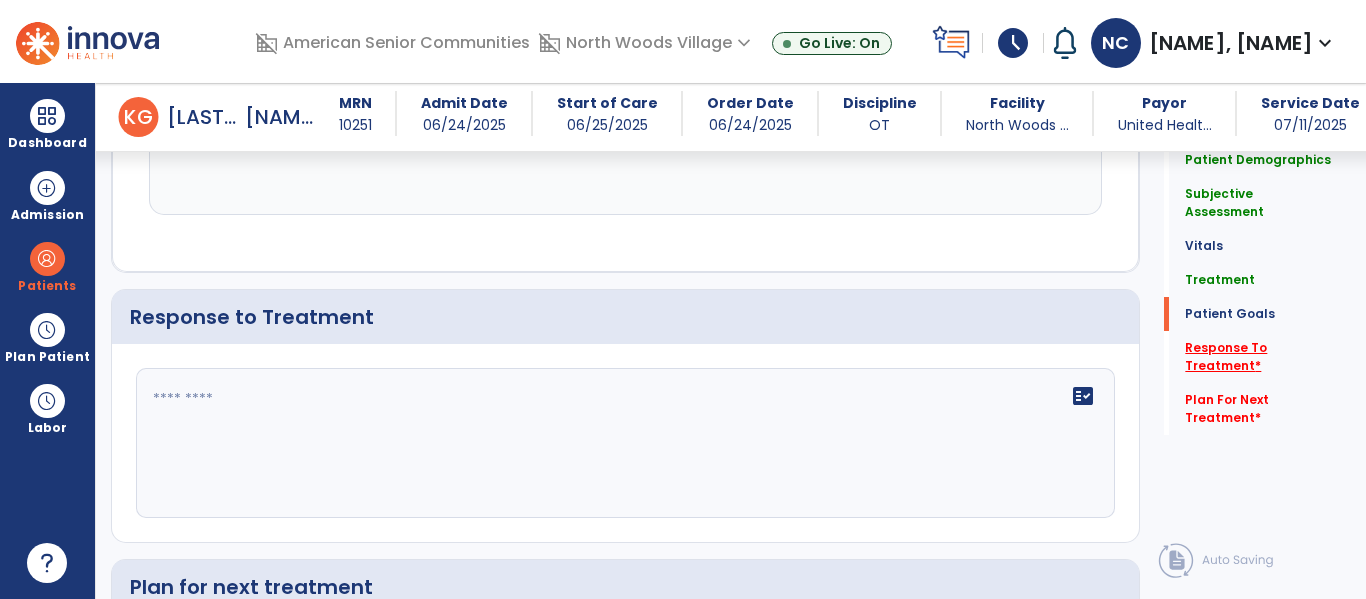 scroll, scrollTop: 2612, scrollLeft: 0, axis: vertical 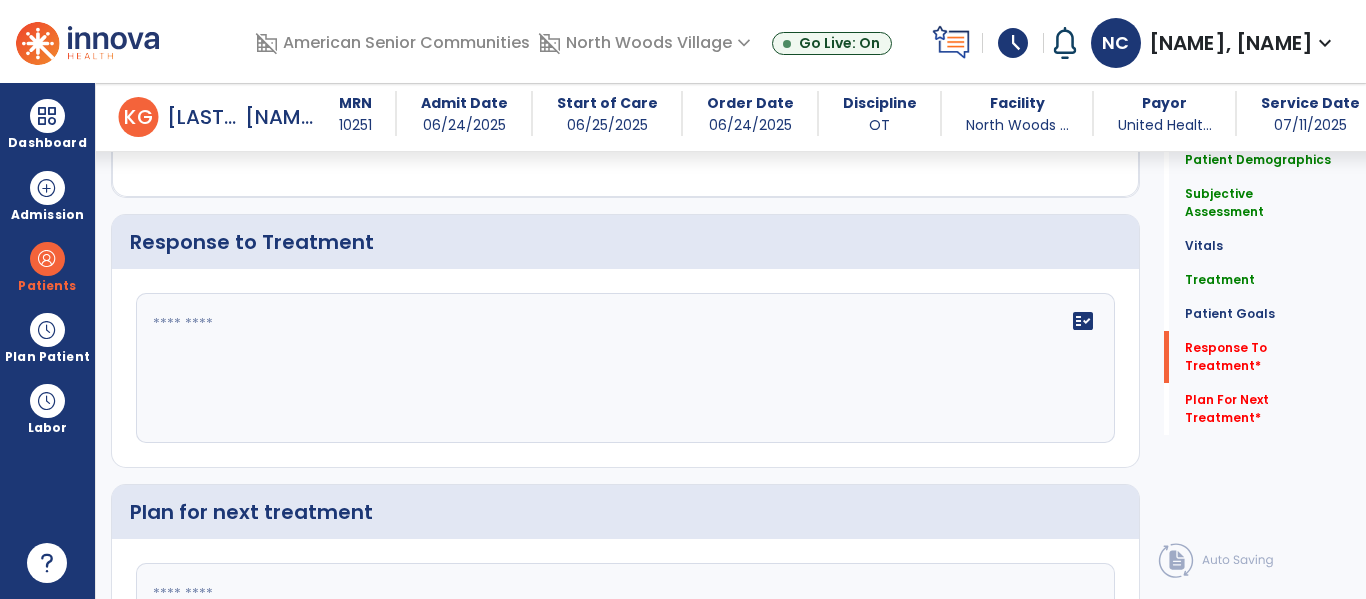 click on "fact_check" 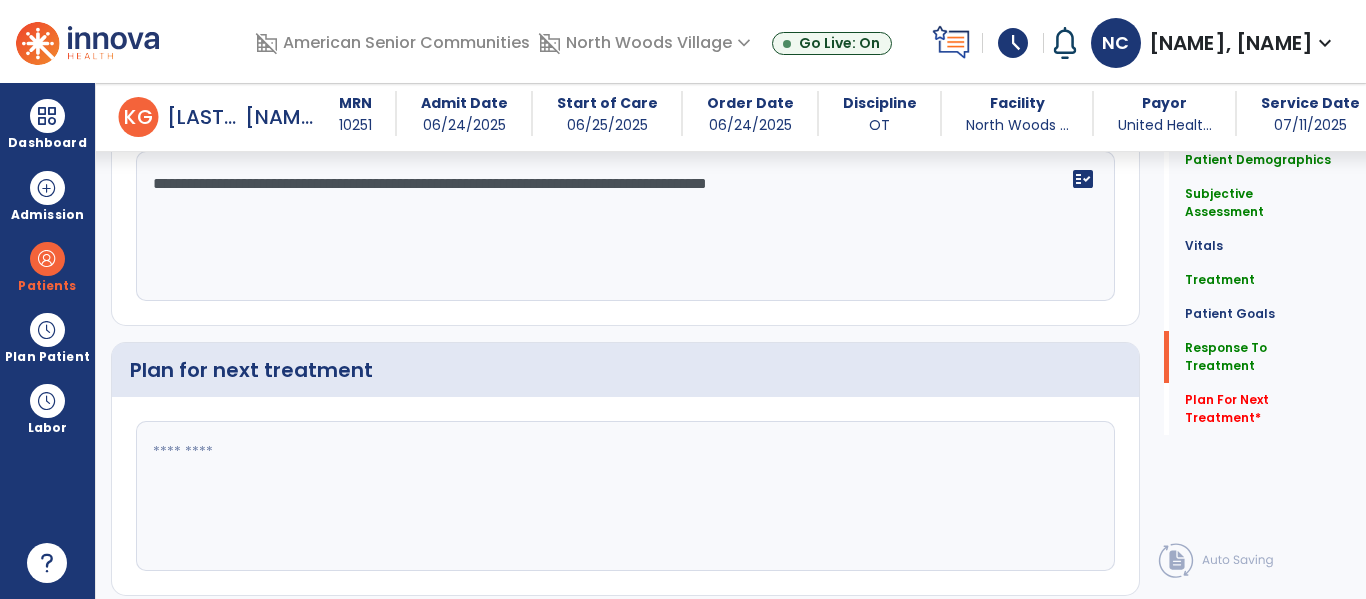 scroll, scrollTop: 2810, scrollLeft: 0, axis: vertical 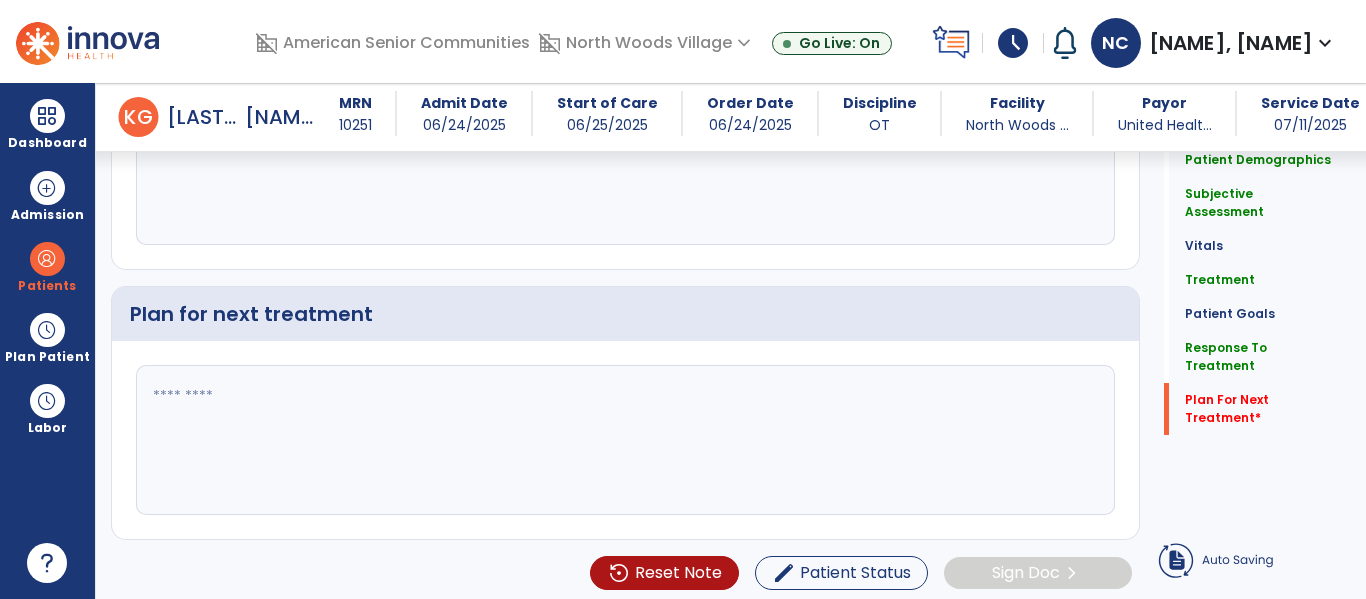 type on "**********" 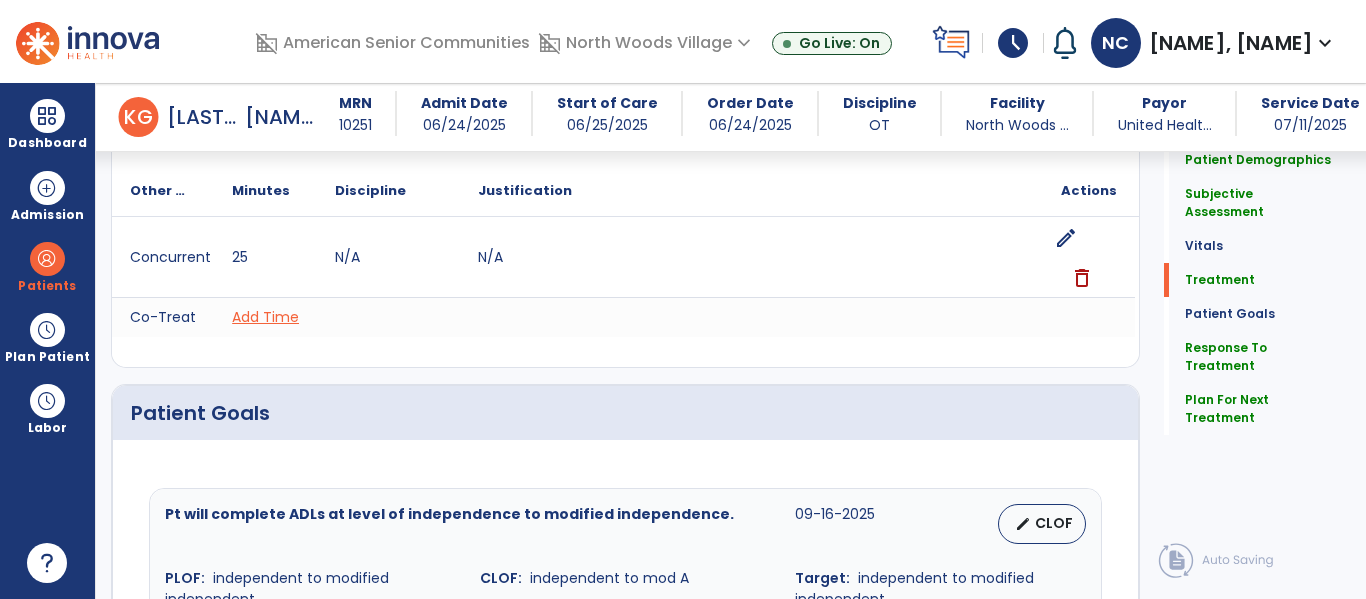 scroll, scrollTop: 1553, scrollLeft: 0, axis: vertical 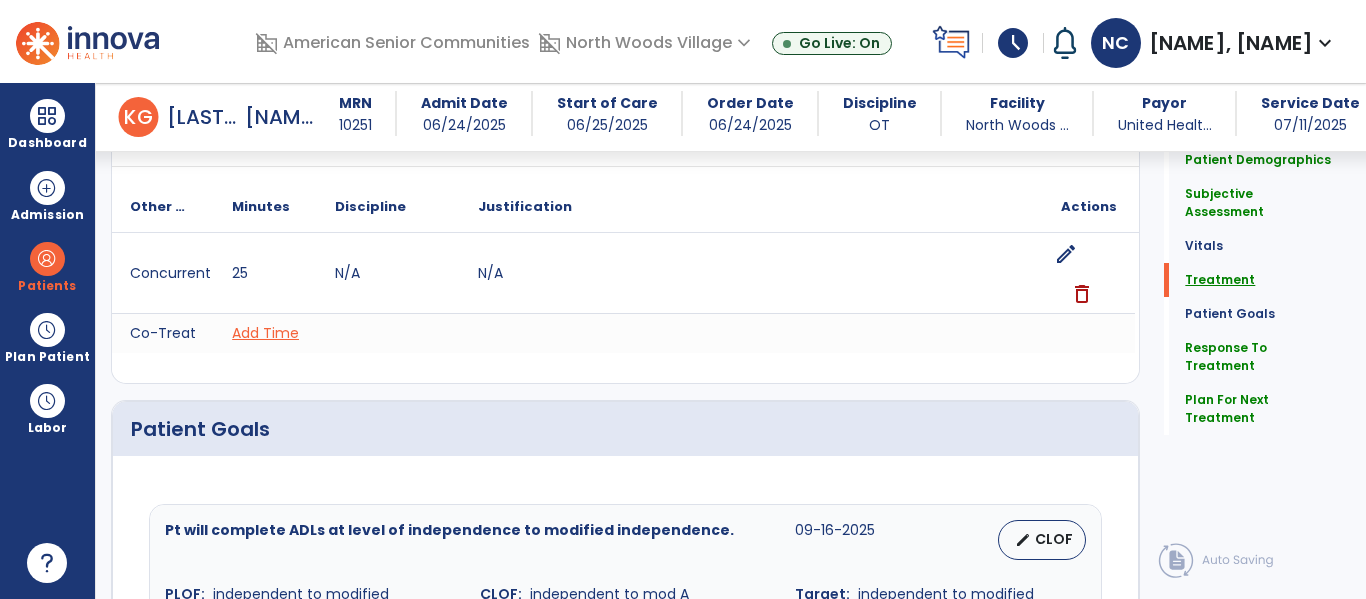 type on "**********" 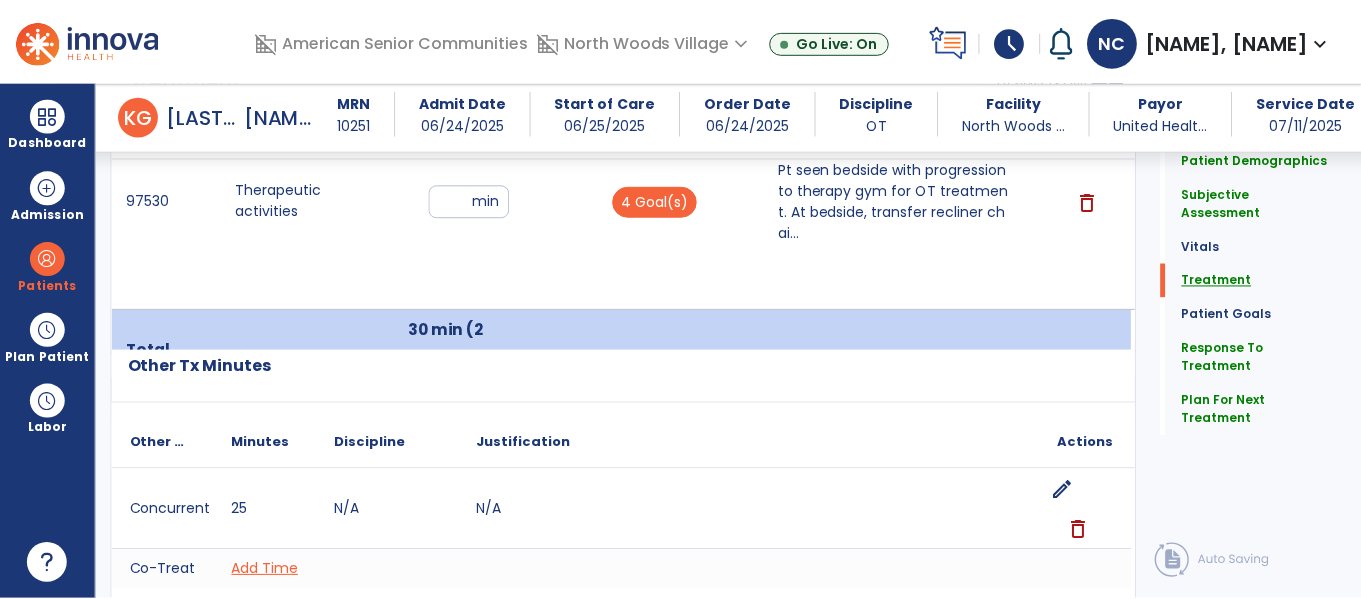 scroll, scrollTop: 1312, scrollLeft: 0, axis: vertical 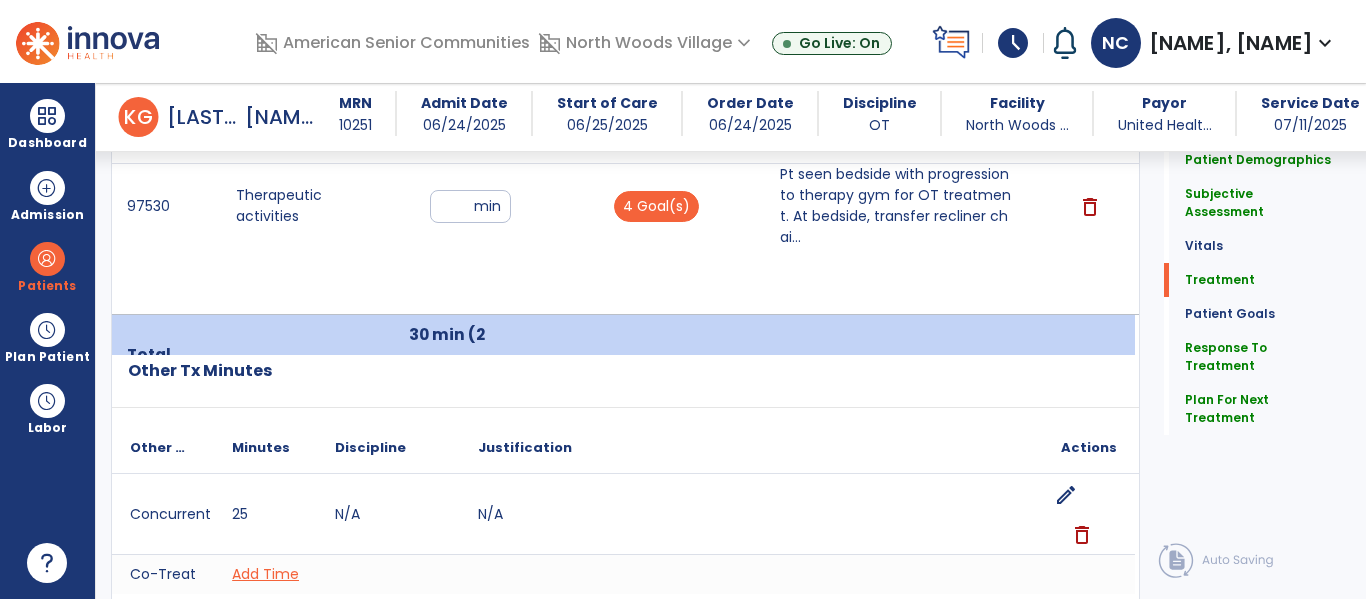 click on "Pt seen bedside with progression to therapy gym for OT treatment. At bedside, transfer recliner chai..." at bounding box center (896, 206) 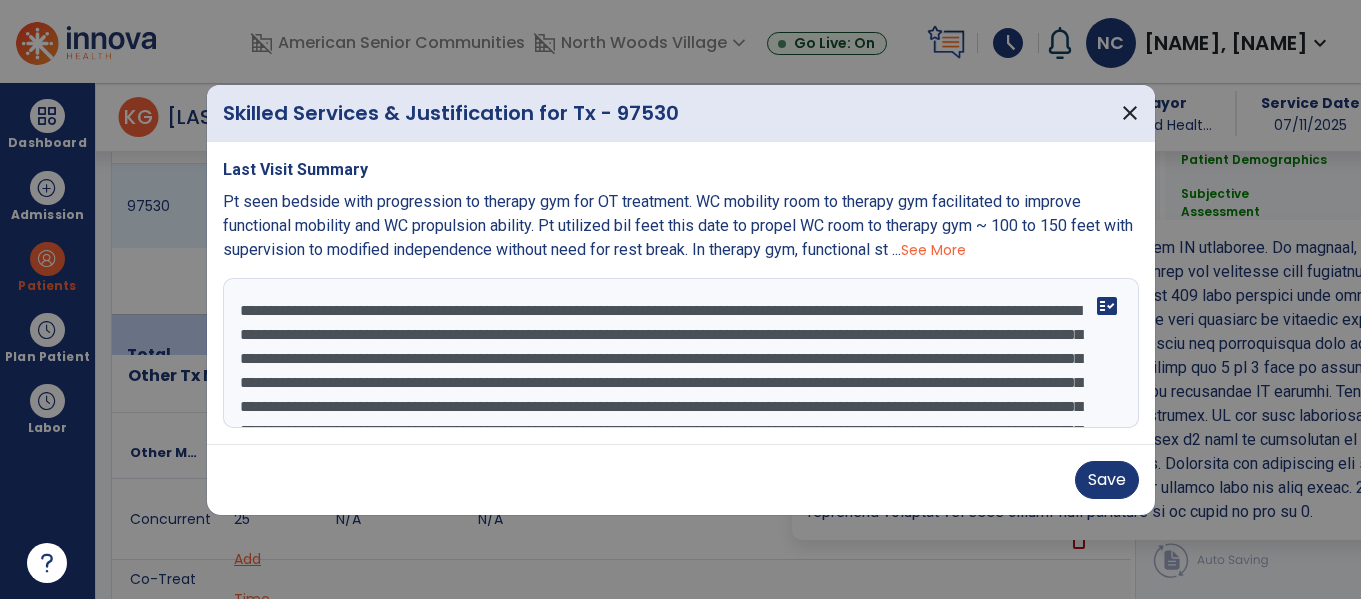 scroll, scrollTop: 1312, scrollLeft: 0, axis: vertical 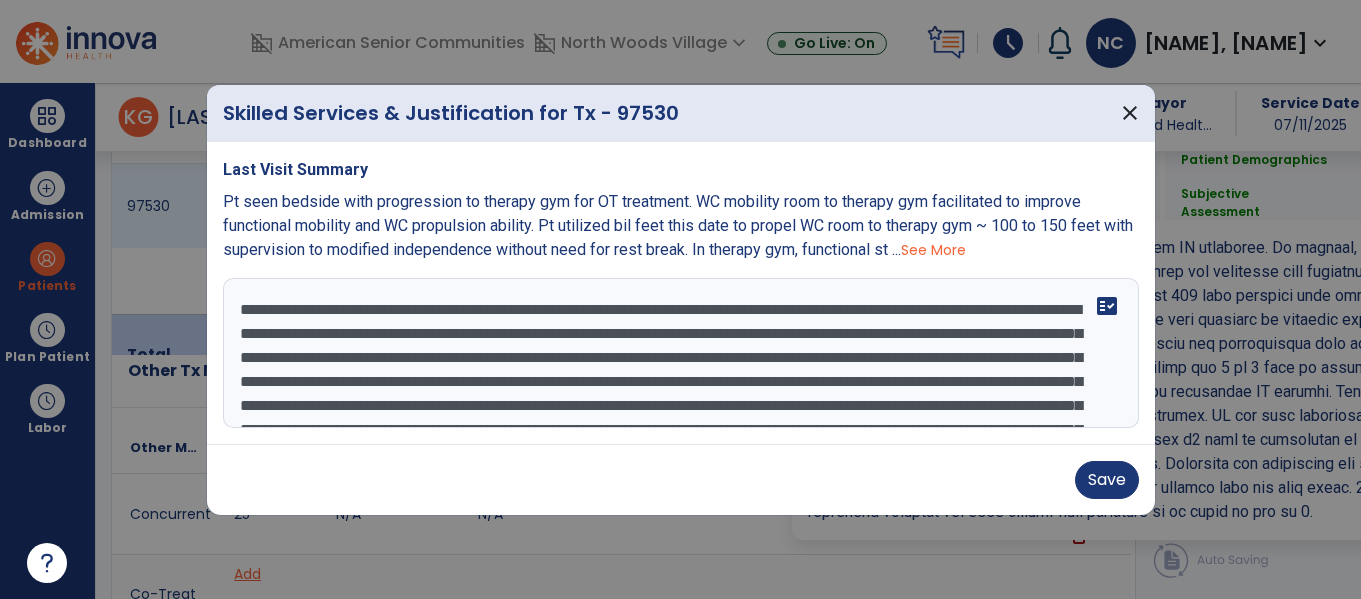 click at bounding box center (681, 353) 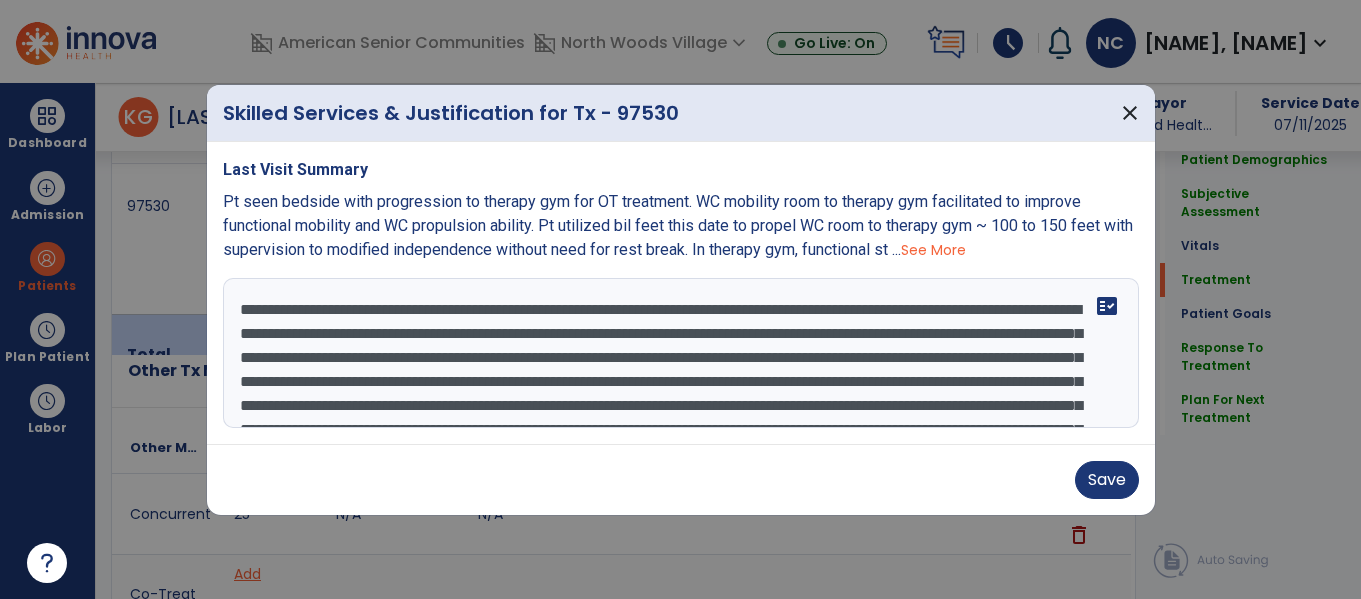 click at bounding box center (681, 353) 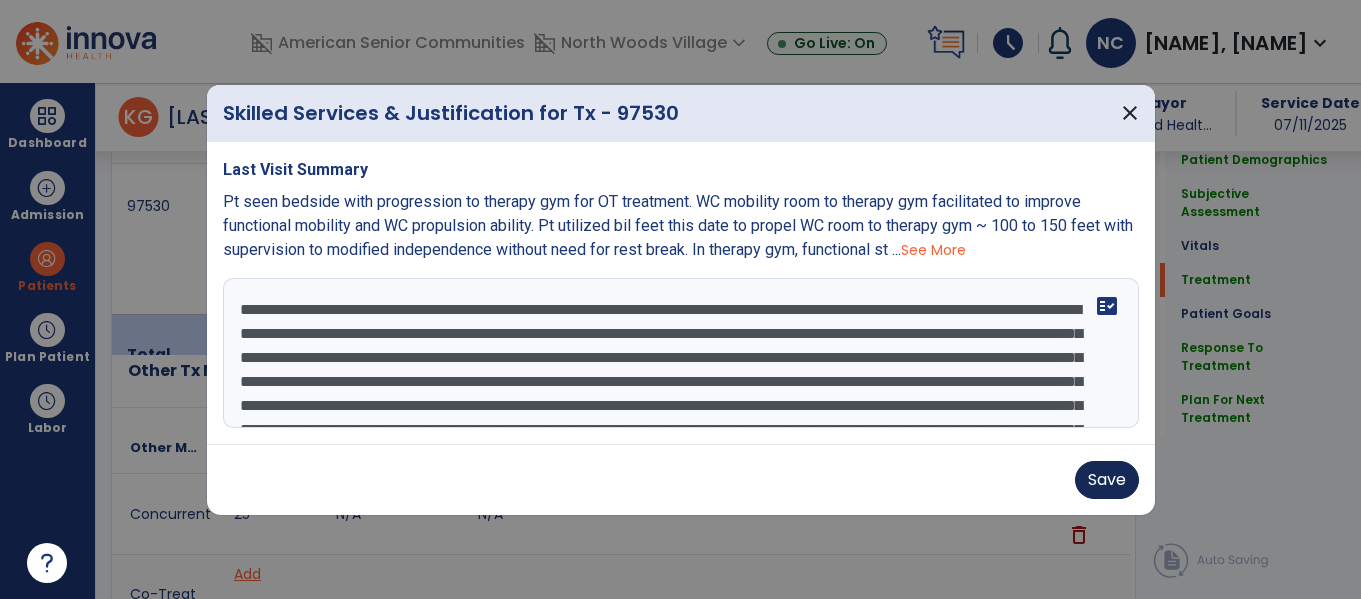 type on "**********" 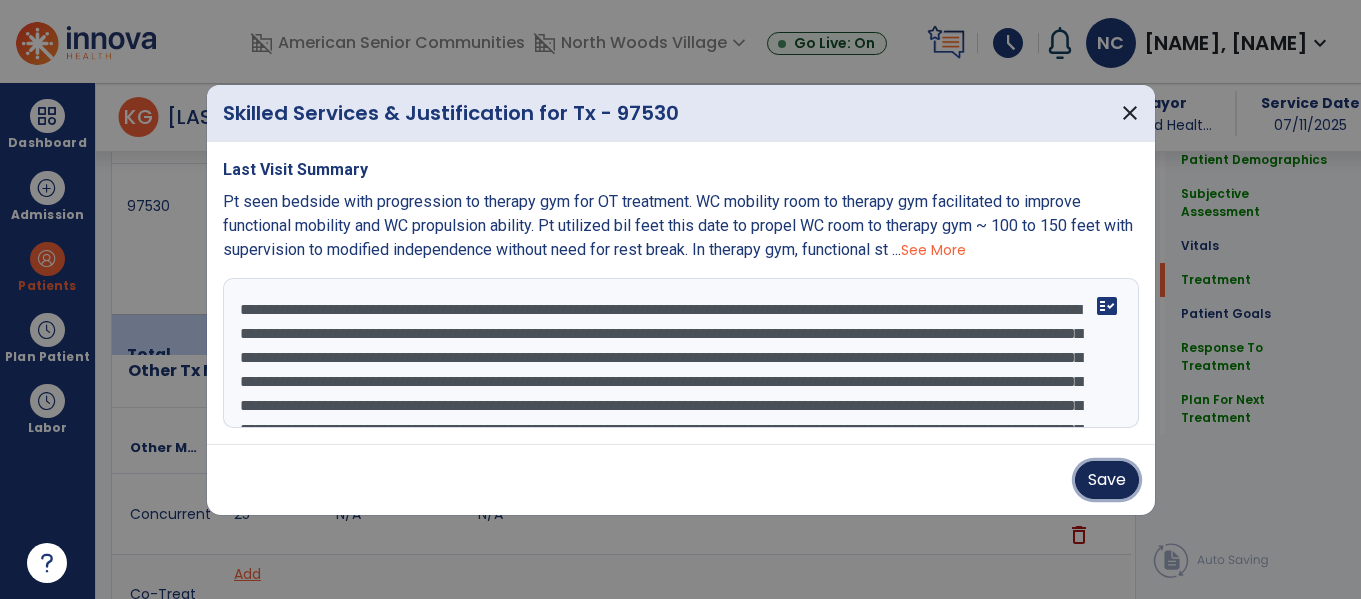 click on "Save" at bounding box center (1107, 480) 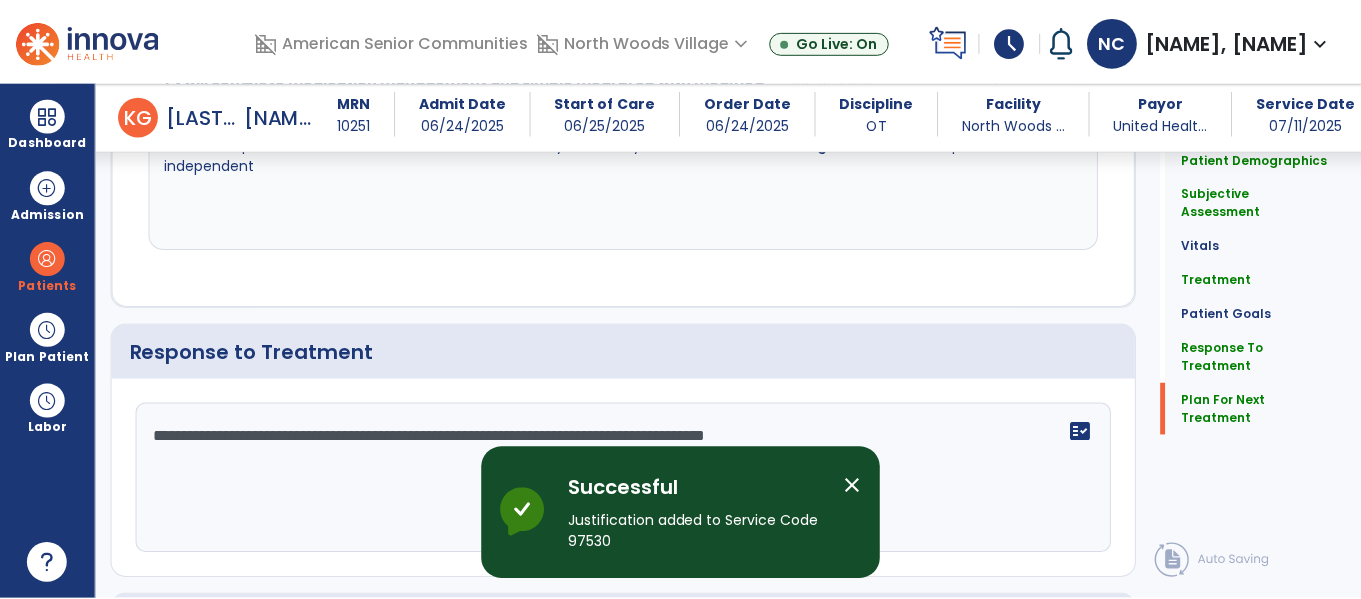 scroll, scrollTop: 2817, scrollLeft: 0, axis: vertical 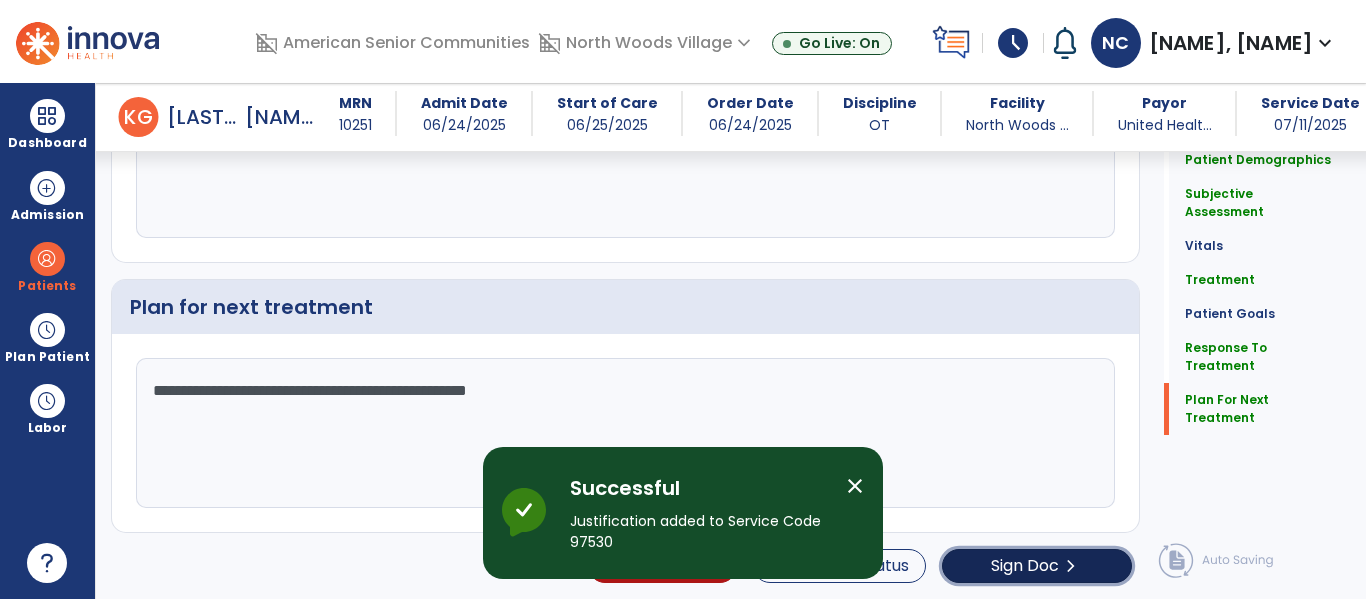 click on "chevron_right" 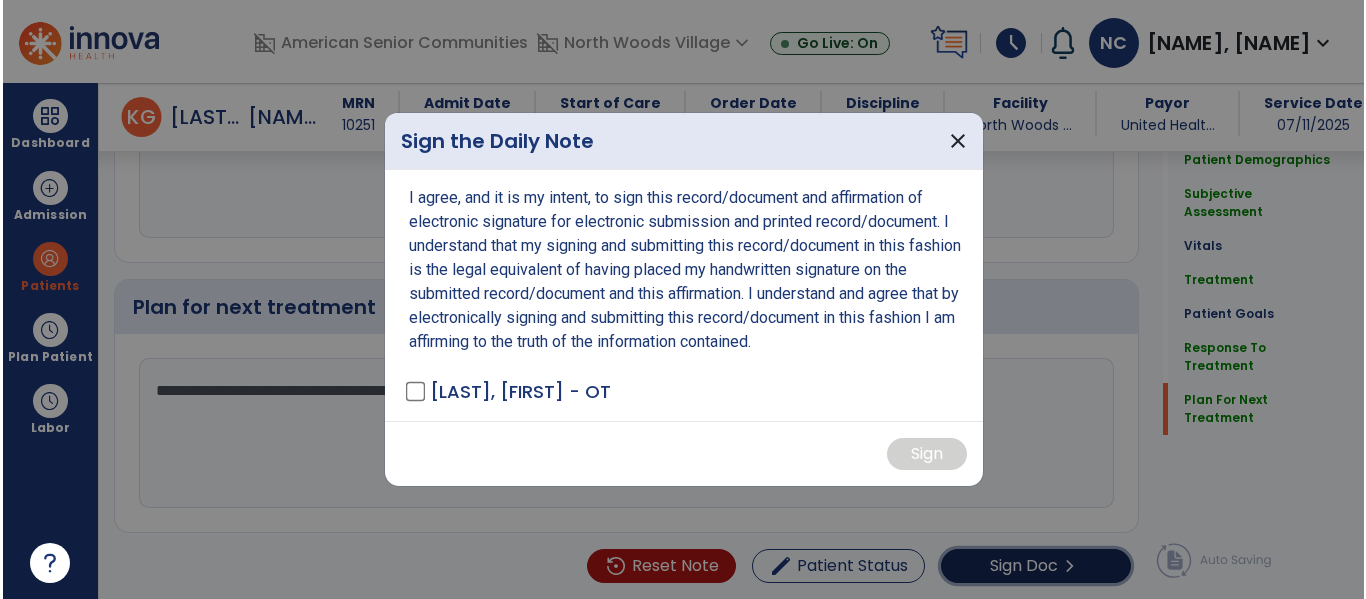 scroll, scrollTop: 2827, scrollLeft: 0, axis: vertical 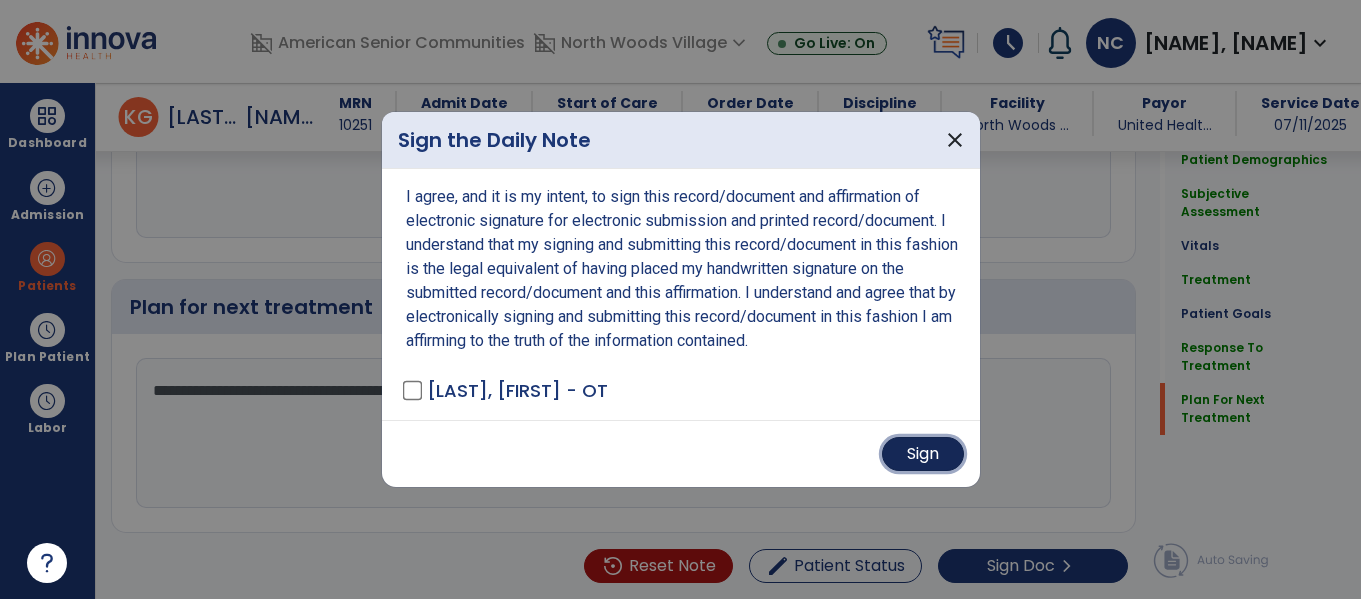 click on "Sign" at bounding box center (923, 454) 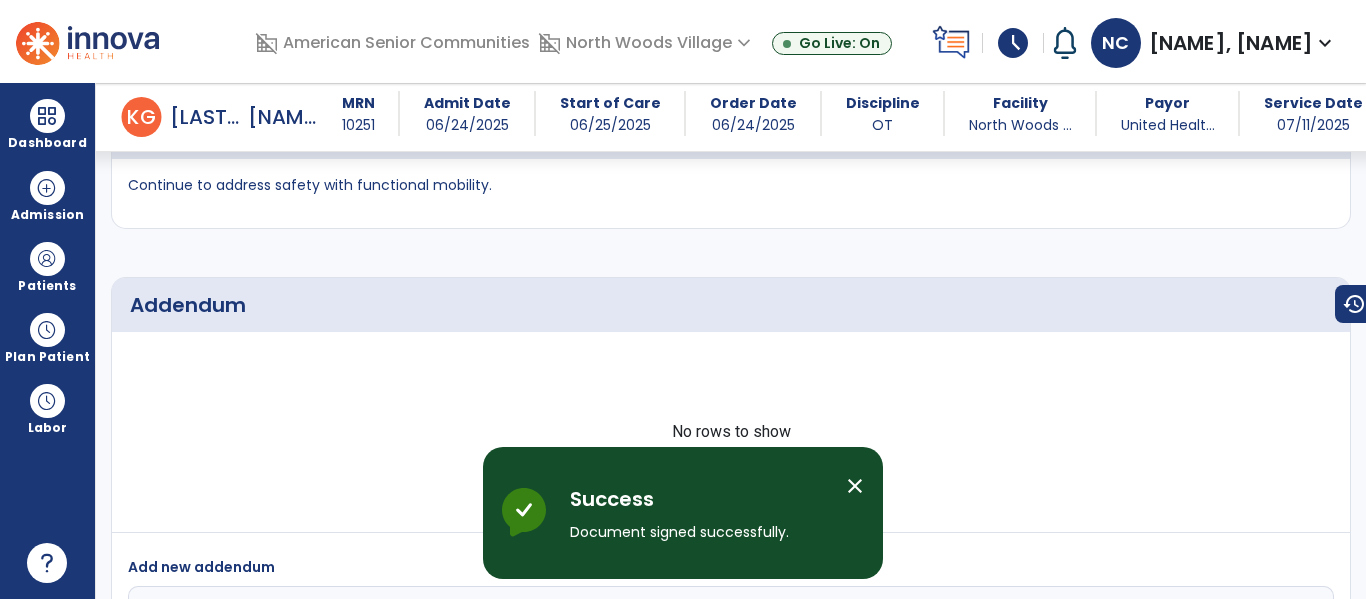 scroll, scrollTop: 4097, scrollLeft: 0, axis: vertical 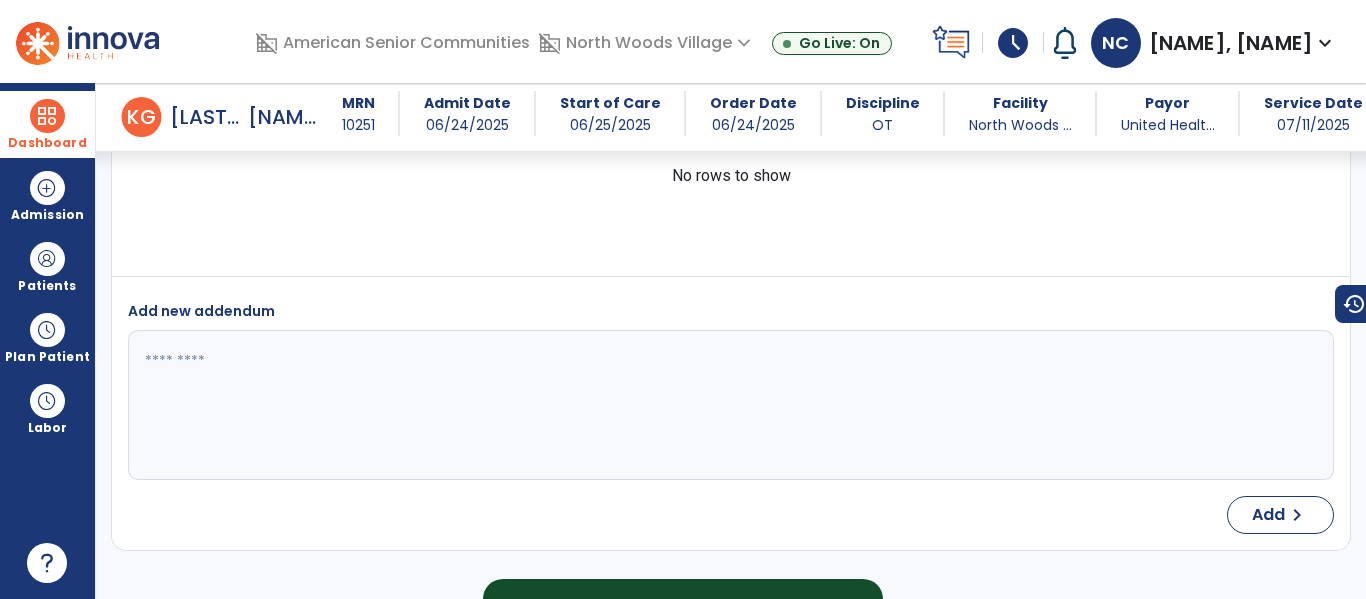 click at bounding box center (47, 116) 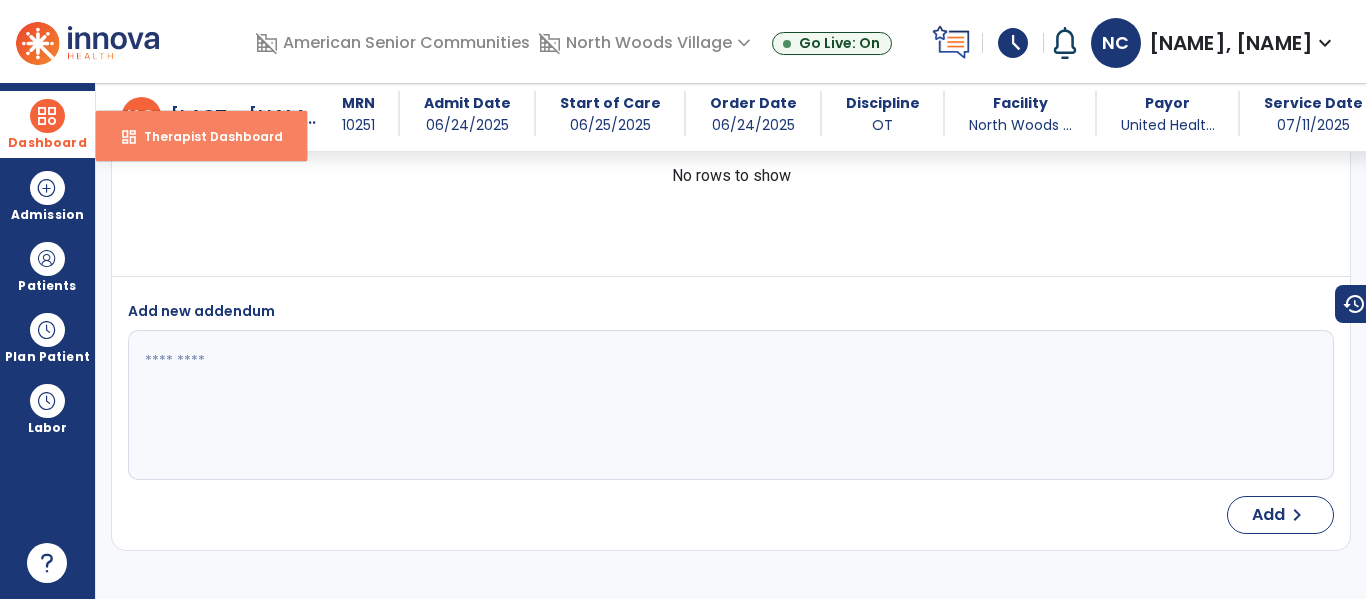 click on "Therapist Dashboard" at bounding box center [205, 136] 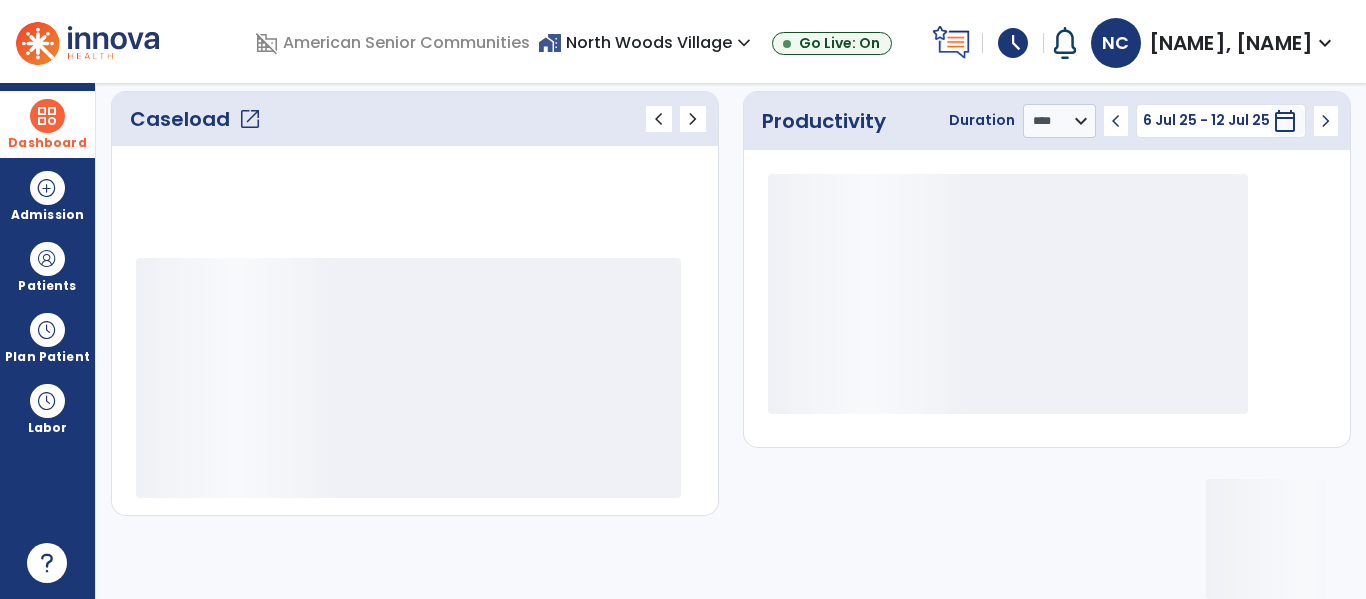 scroll, scrollTop: 278, scrollLeft: 0, axis: vertical 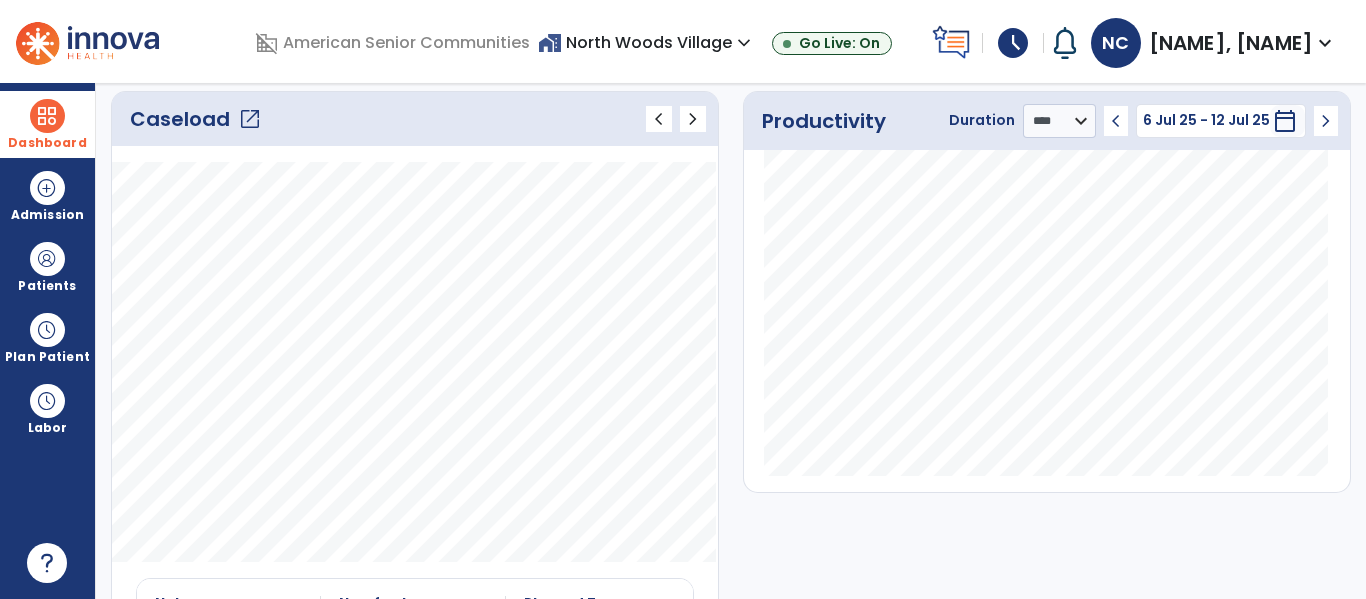 click on "open_in_new" 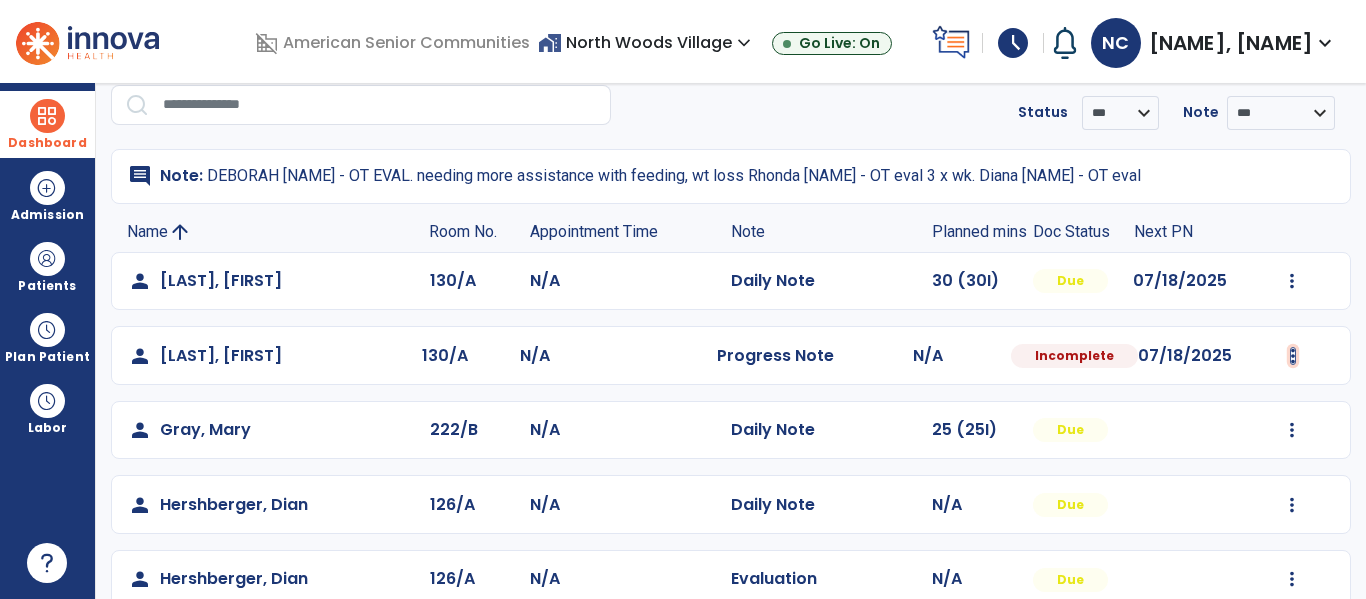 click at bounding box center [1292, 281] 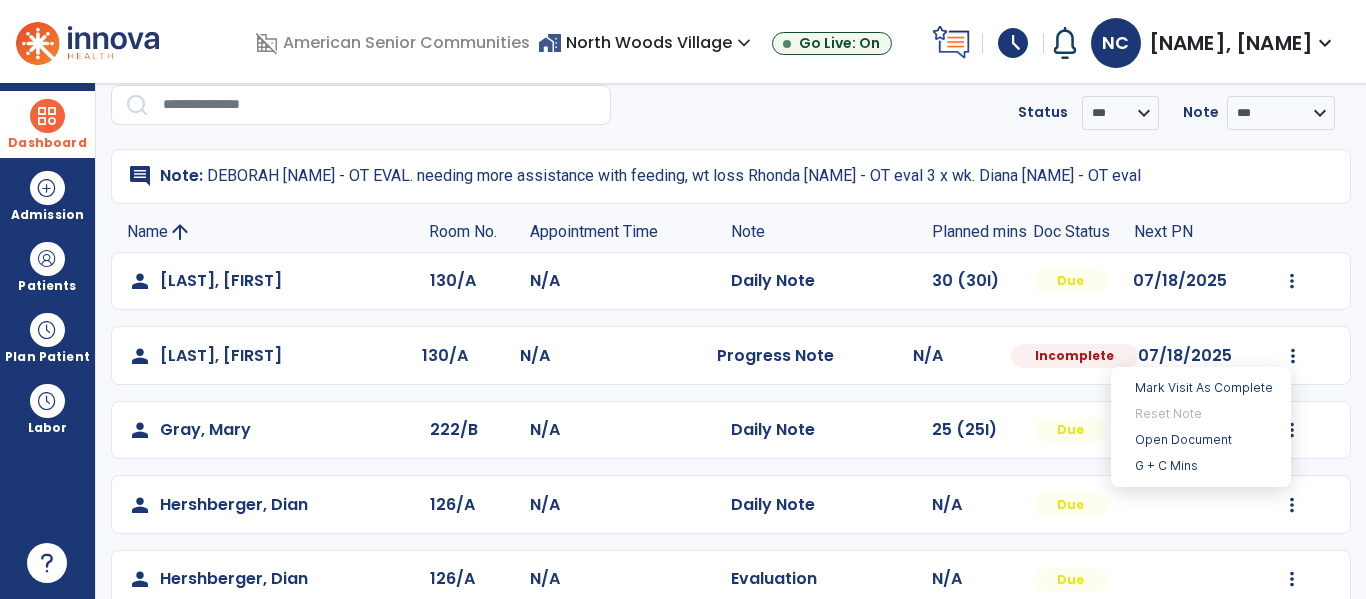 click on "person   Gray, Mary  222/B N/A  Daily Note   25 (25I)  Due  Mark Visit As Complete   Reset Note   Open Document   G + C Mins" 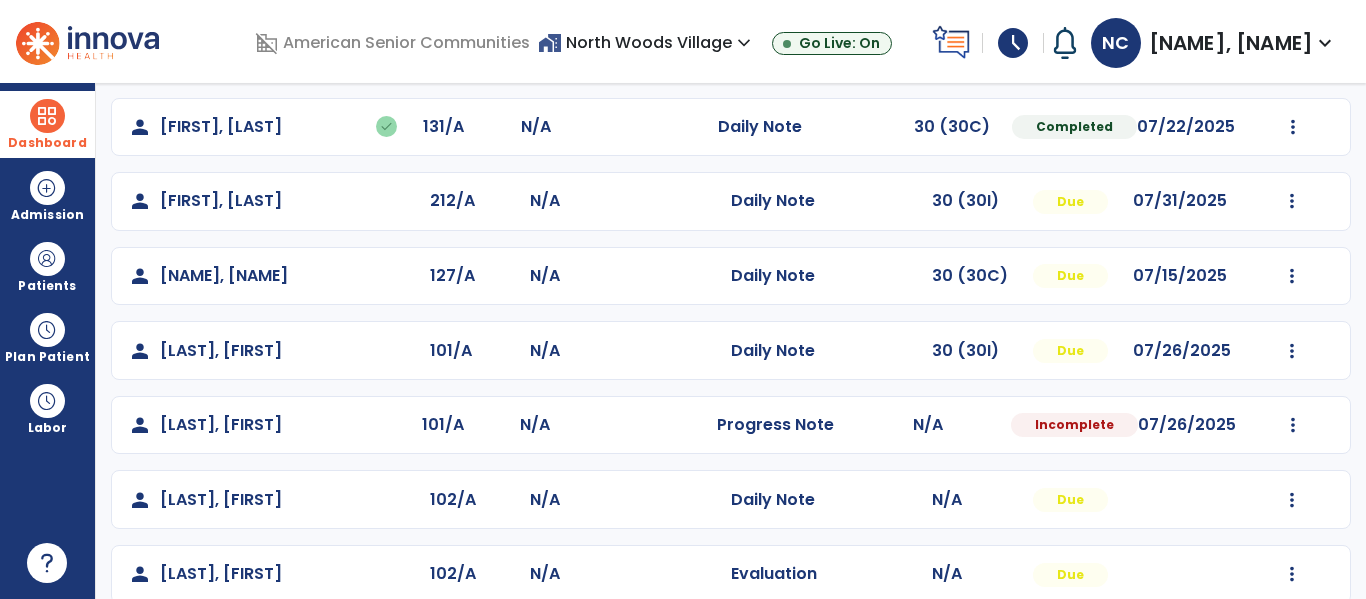 scroll, scrollTop: 609, scrollLeft: 0, axis: vertical 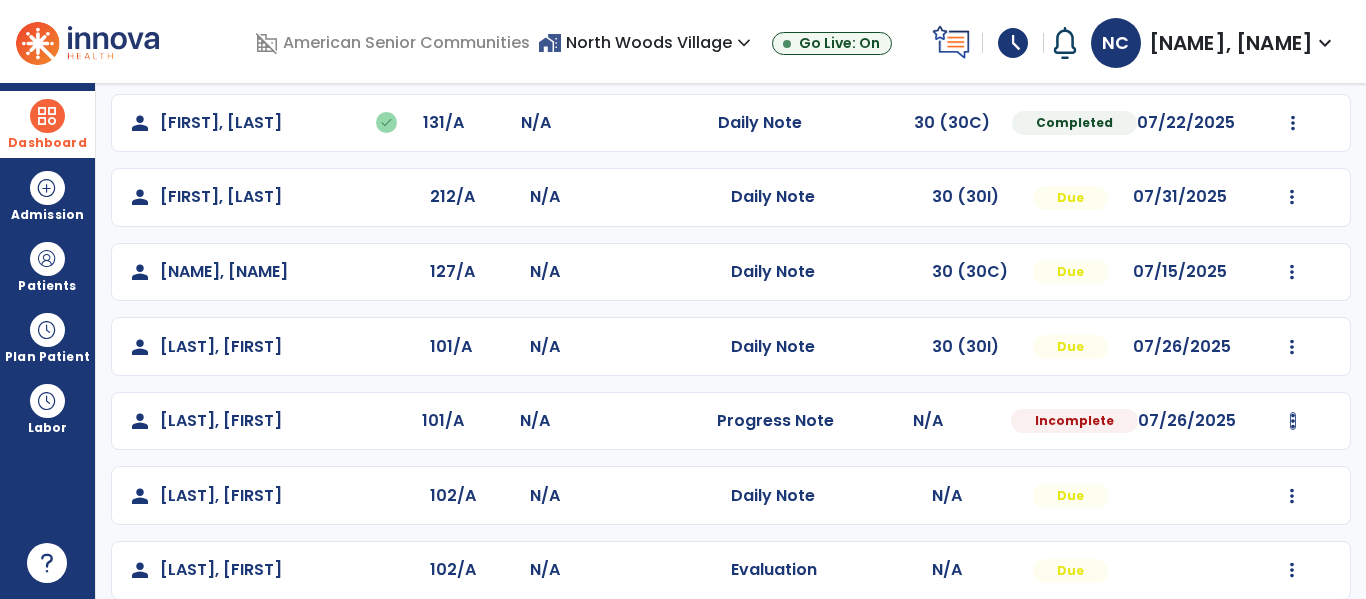 click at bounding box center [1292, -250] 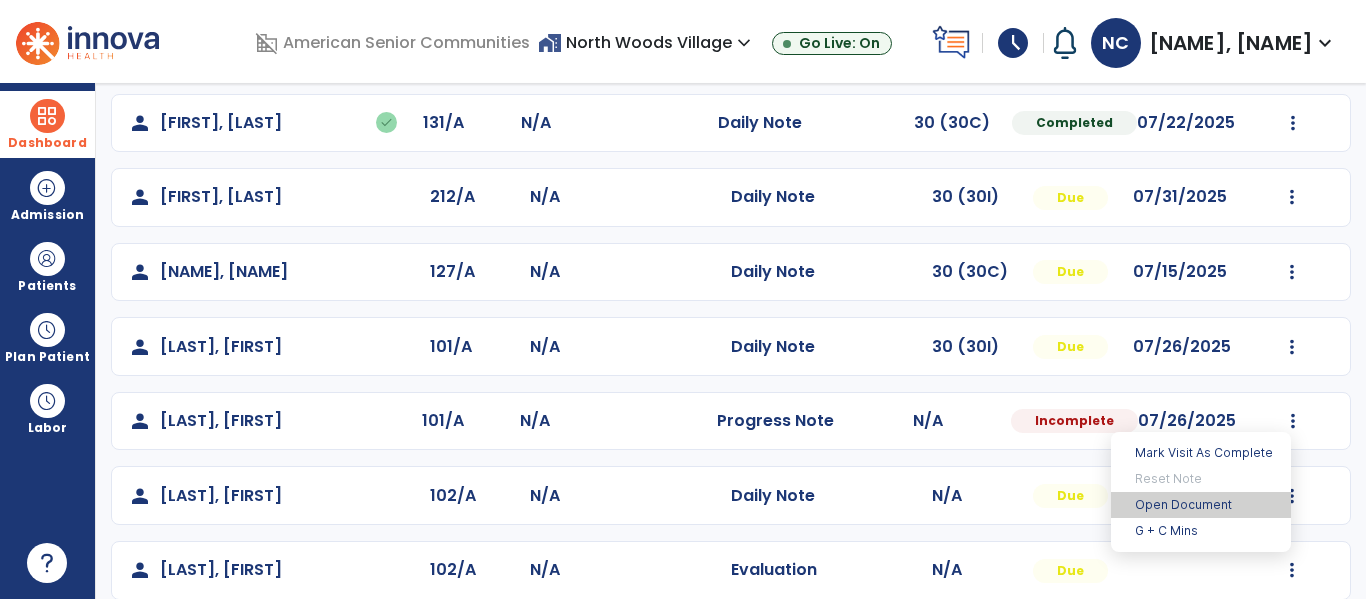 click on "Open Document" at bounding box center [1201, 505] 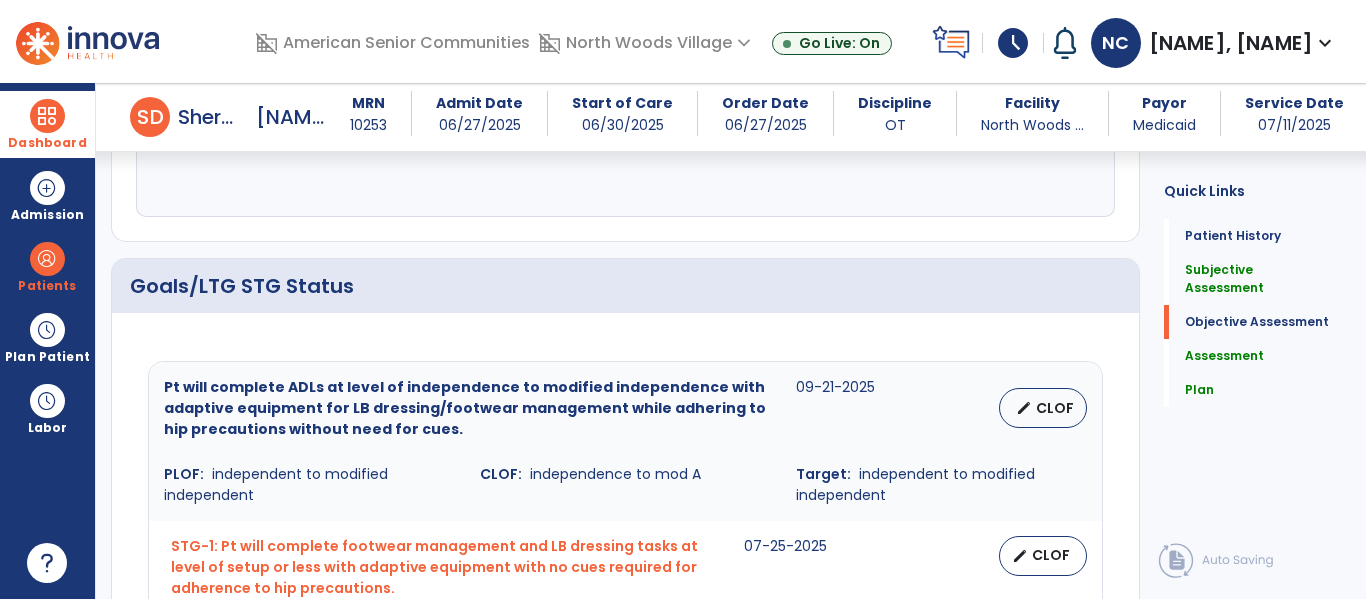 scroll, scrollTop: 604, scrollLeft: 0, axis: vertical 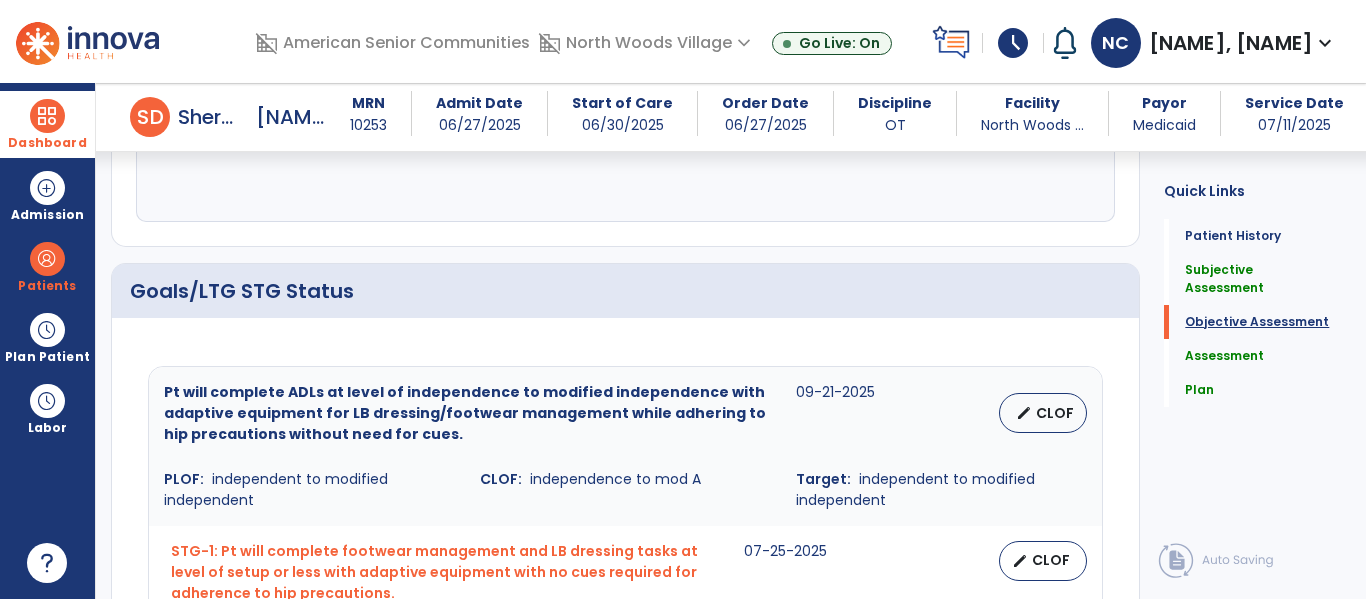 click on "Objective Assessment" 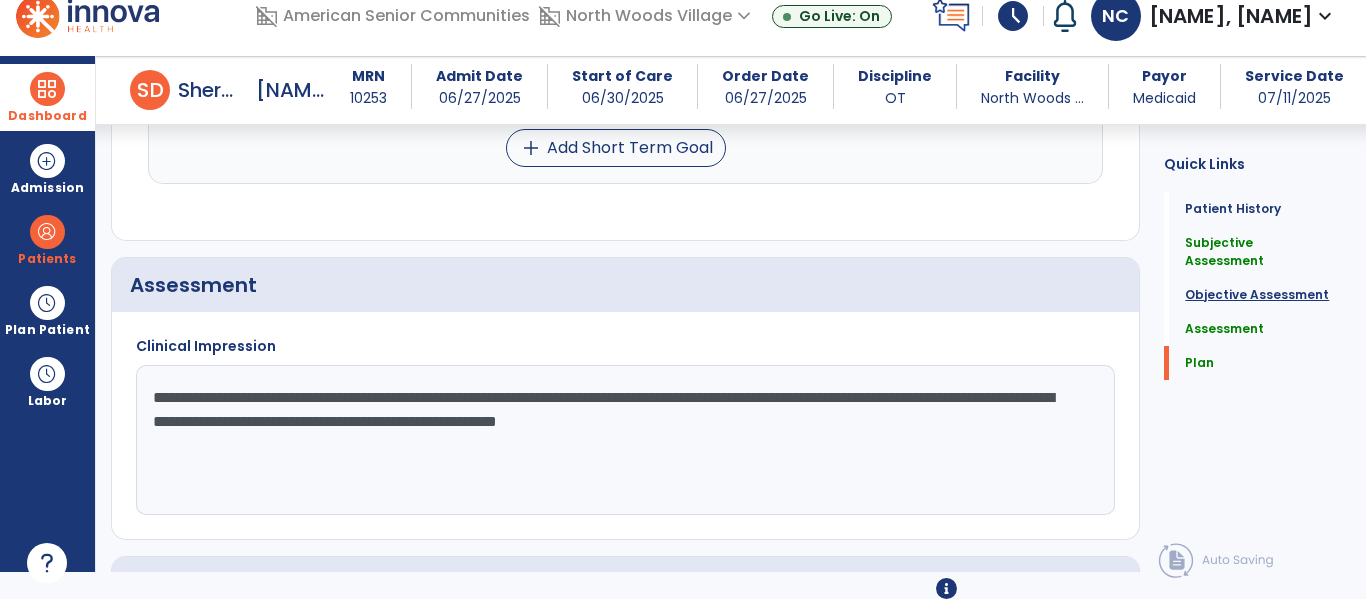 scroll, scrollTop: 1930, scrollLeft: 0, axis: vertical 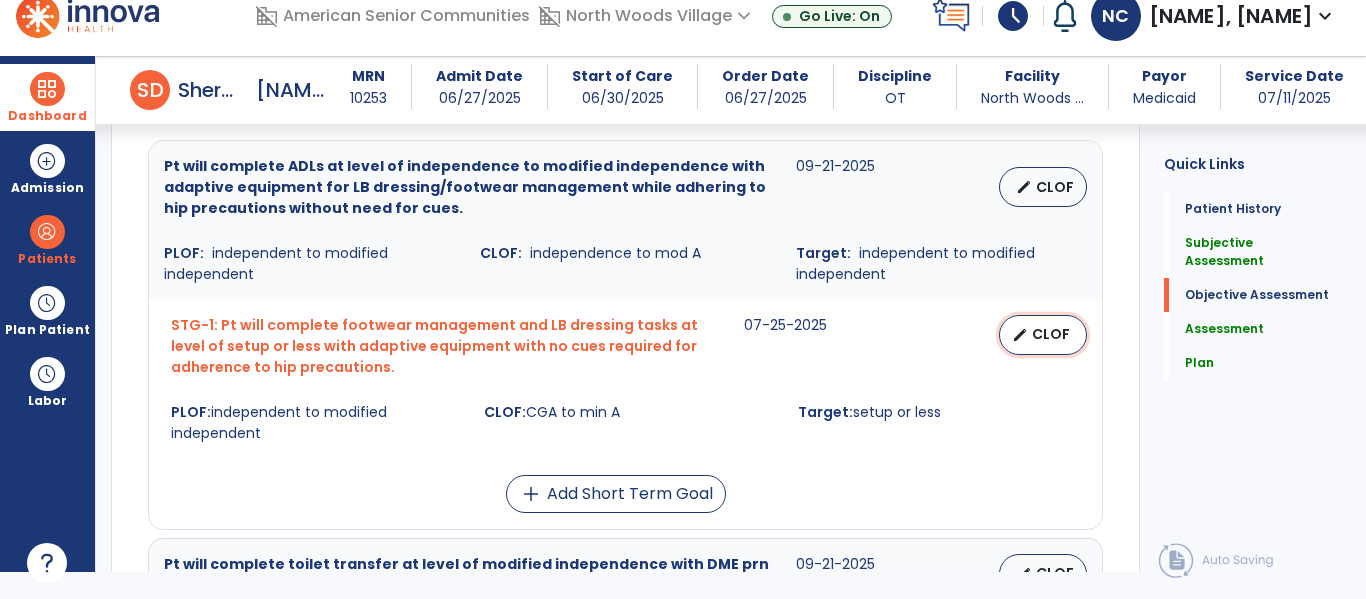 click on "CLOF" at bounding box center [1051, 334] 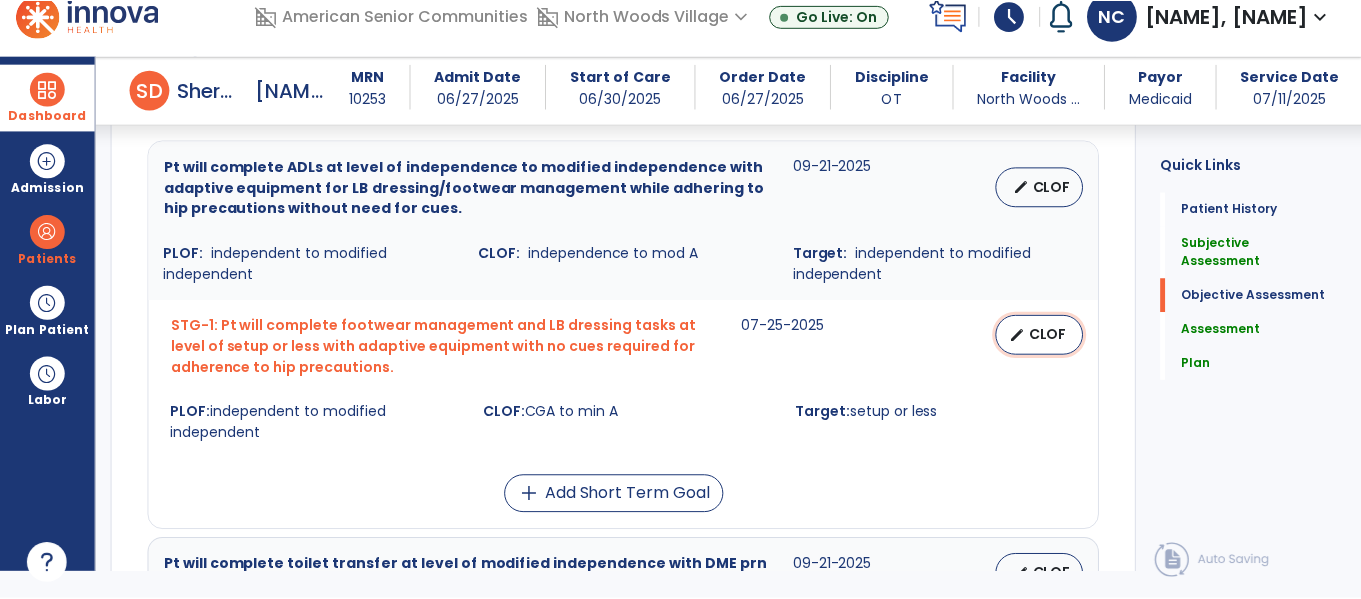 scroll, scrollTop: 0, scrollLeft: 0, axis: both 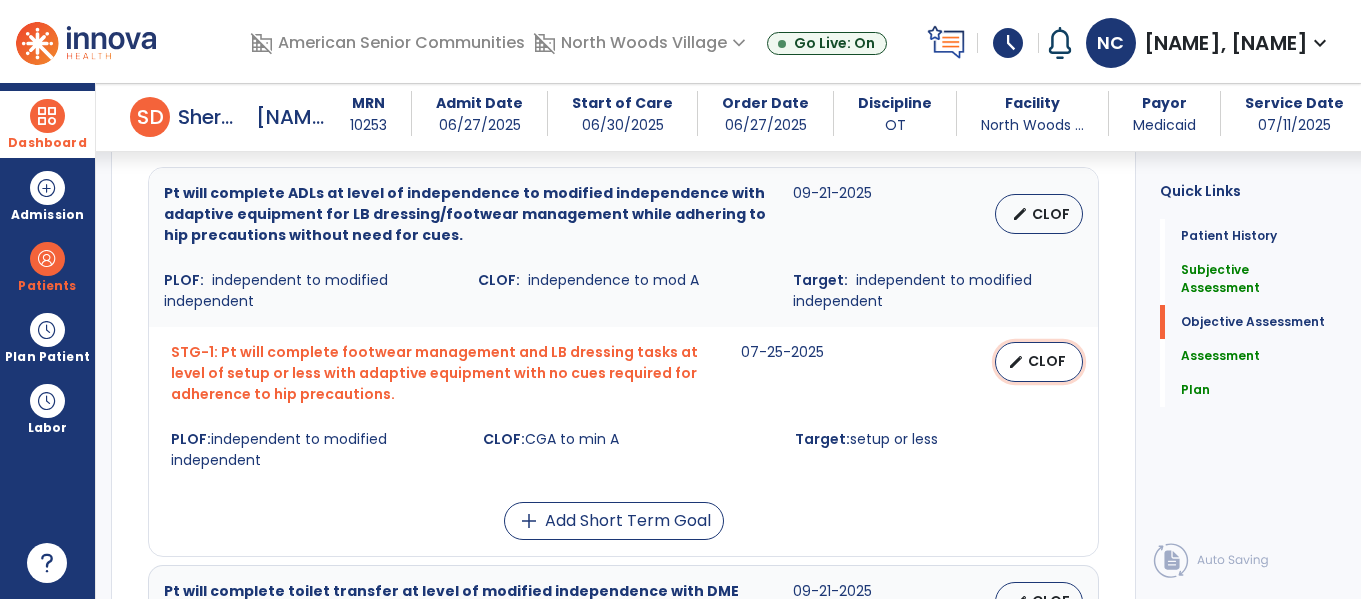 select on "********" 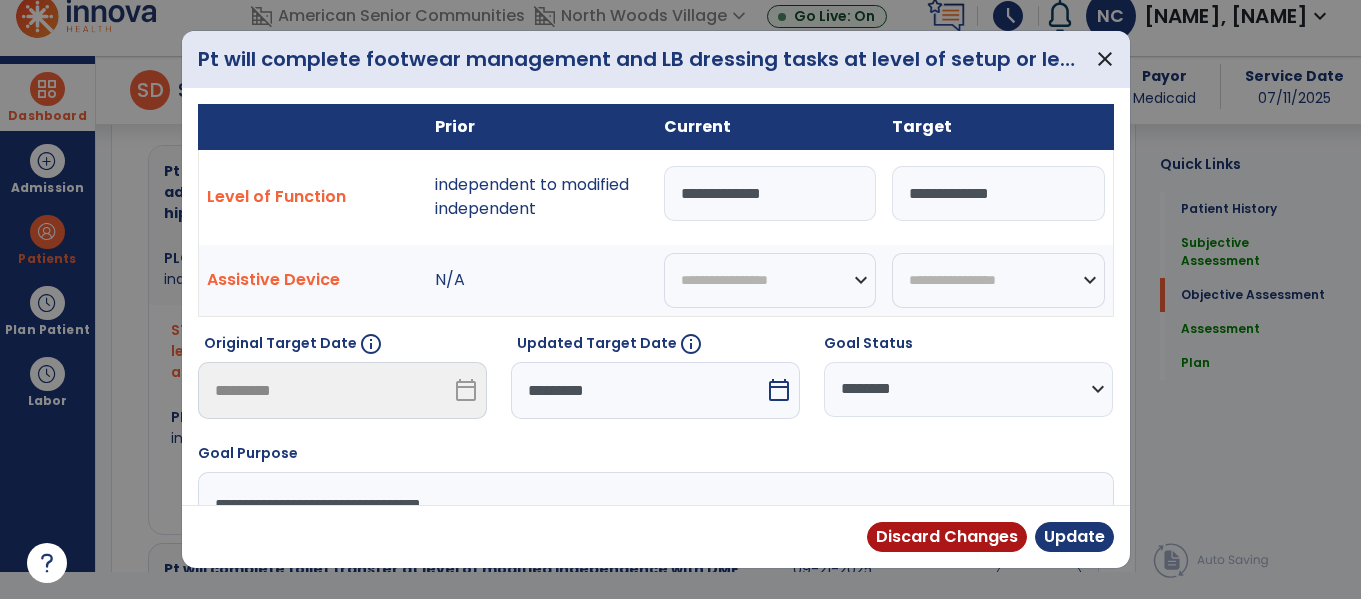 scroll, scrollTop: 803, scrollLeft: 0, axis: vertical 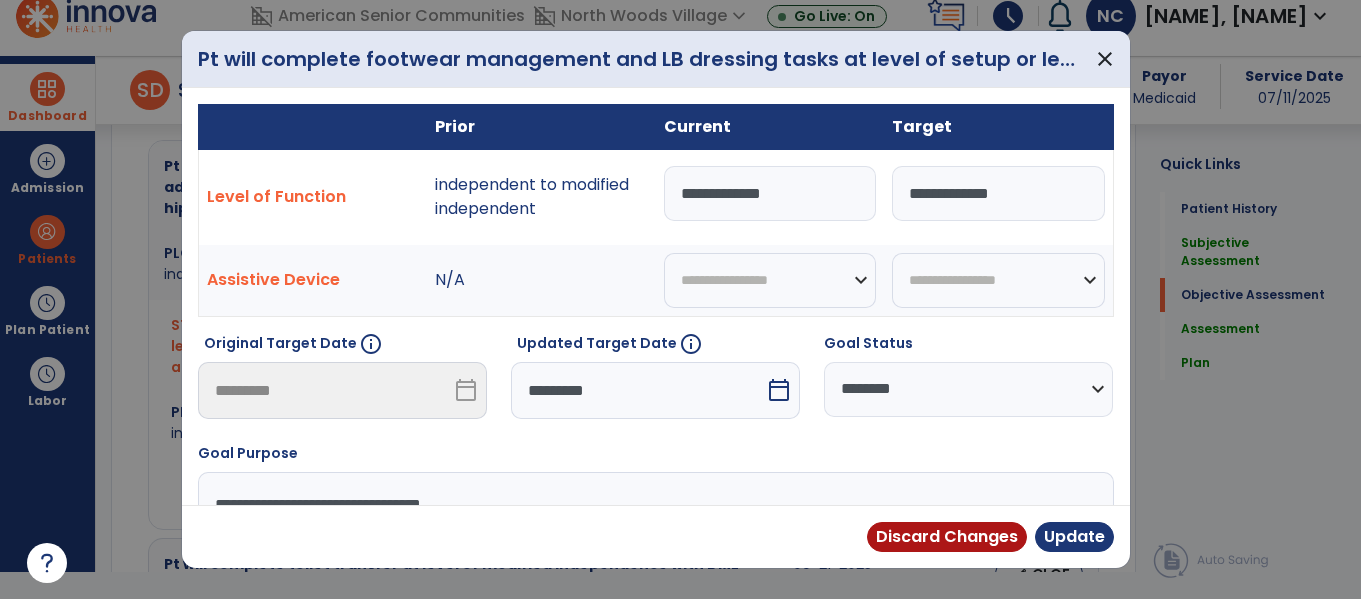 click on "**********" at bounding box center (770, 193) 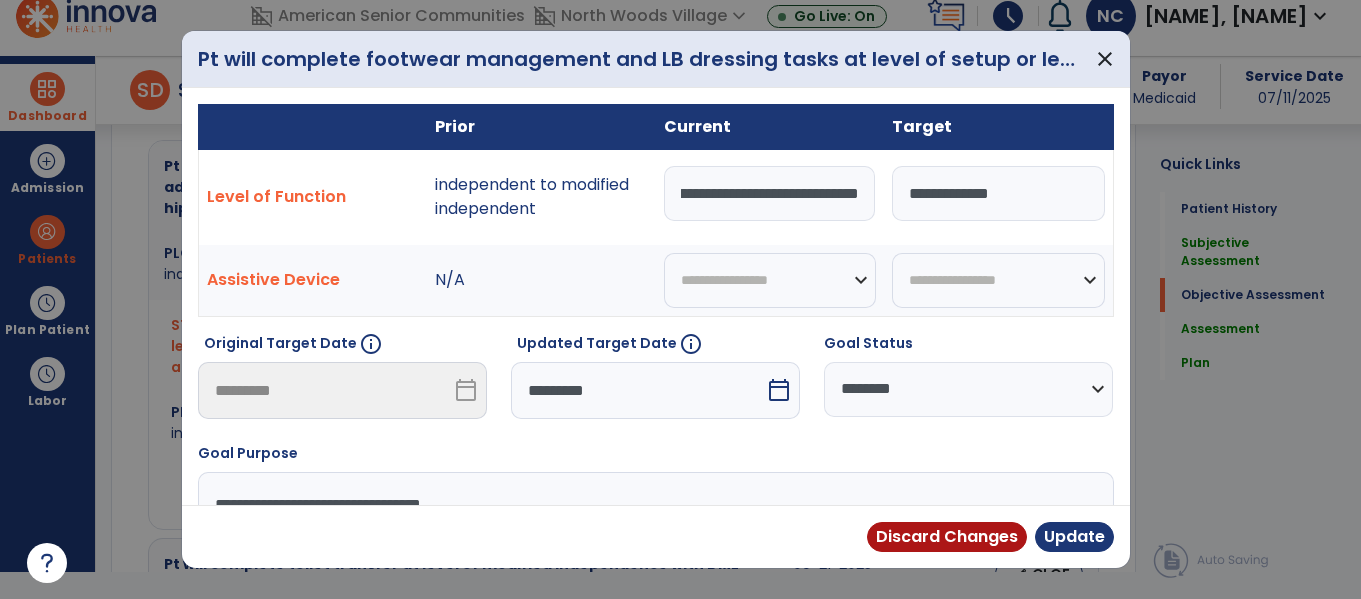 type on "**********" 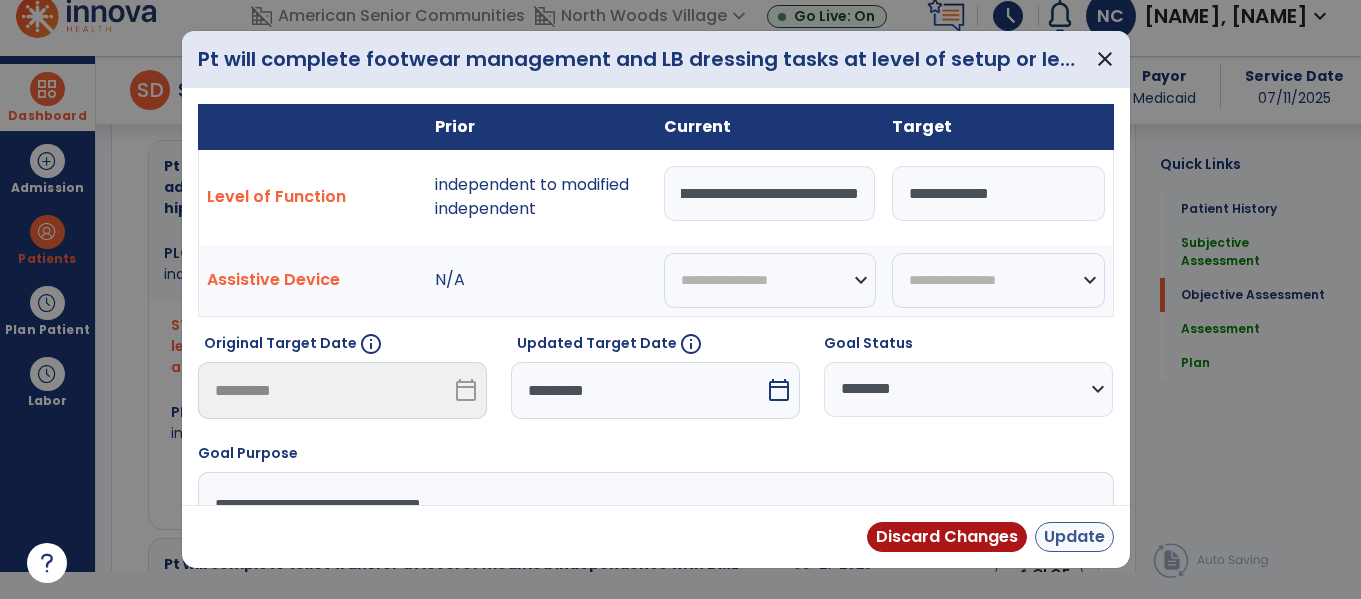 click on "Update" at bounding box center [1074, 537] 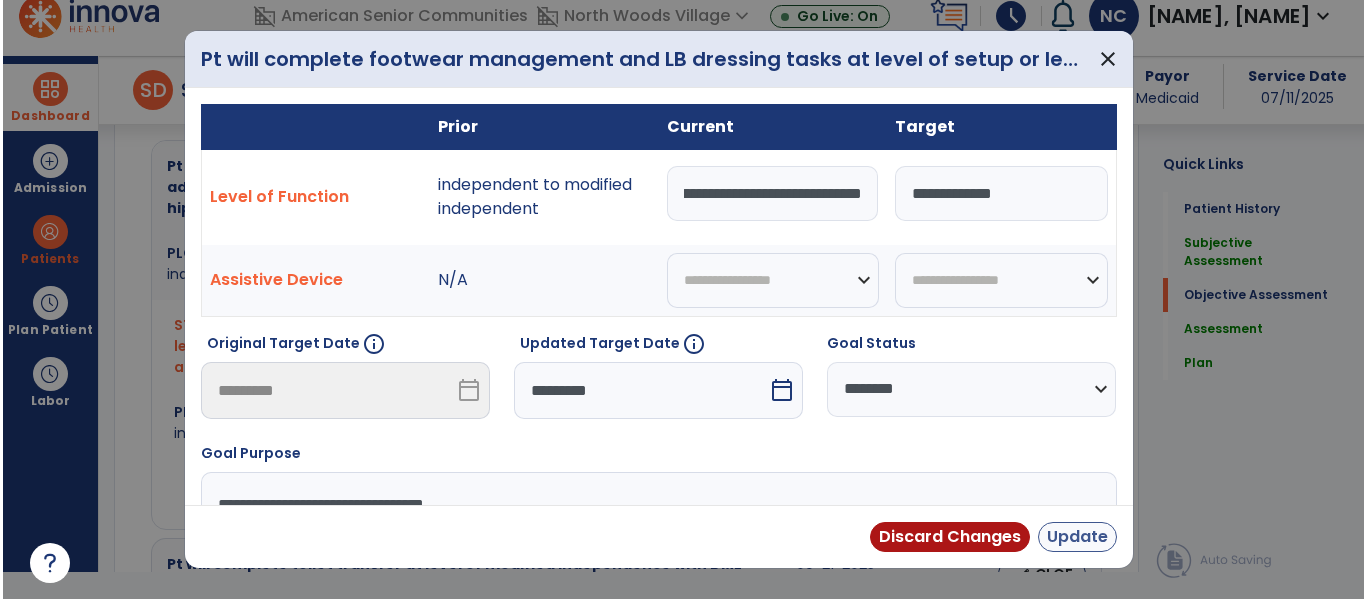 scroll, scrollTop: 27, scrollLeft: 0, axis: vertical 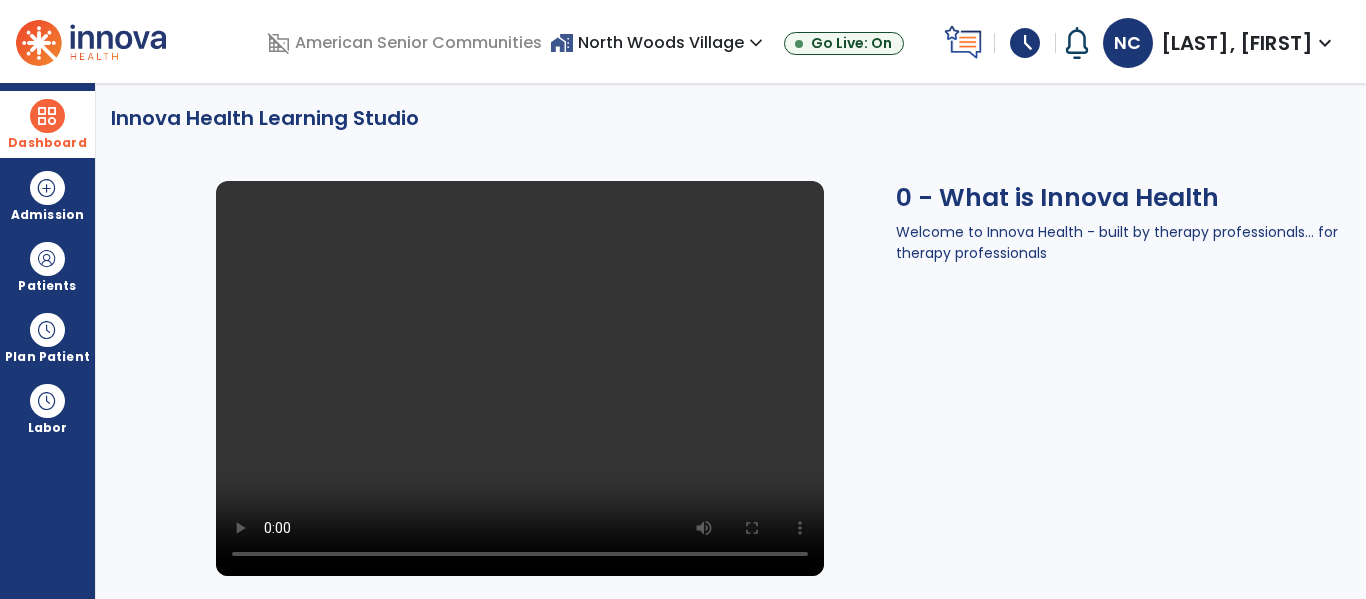 click at bounding box center [47, 116] 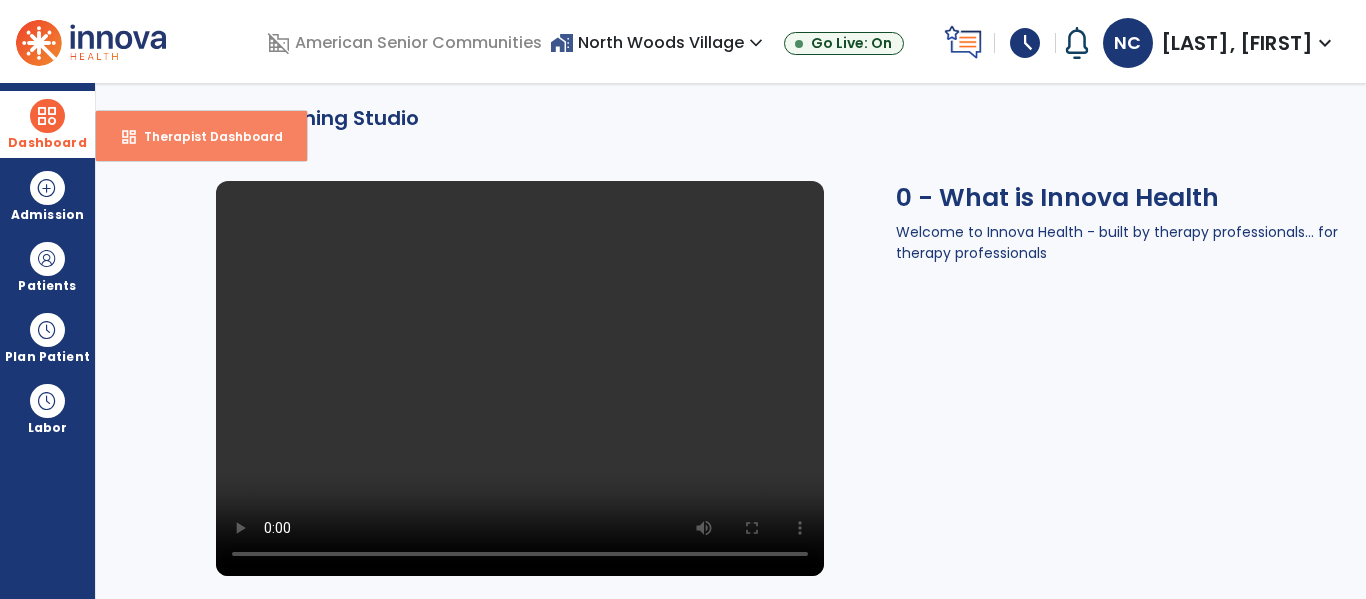 click on "dashboard  Therapist Dashboard" at bounding box center (201, 136) 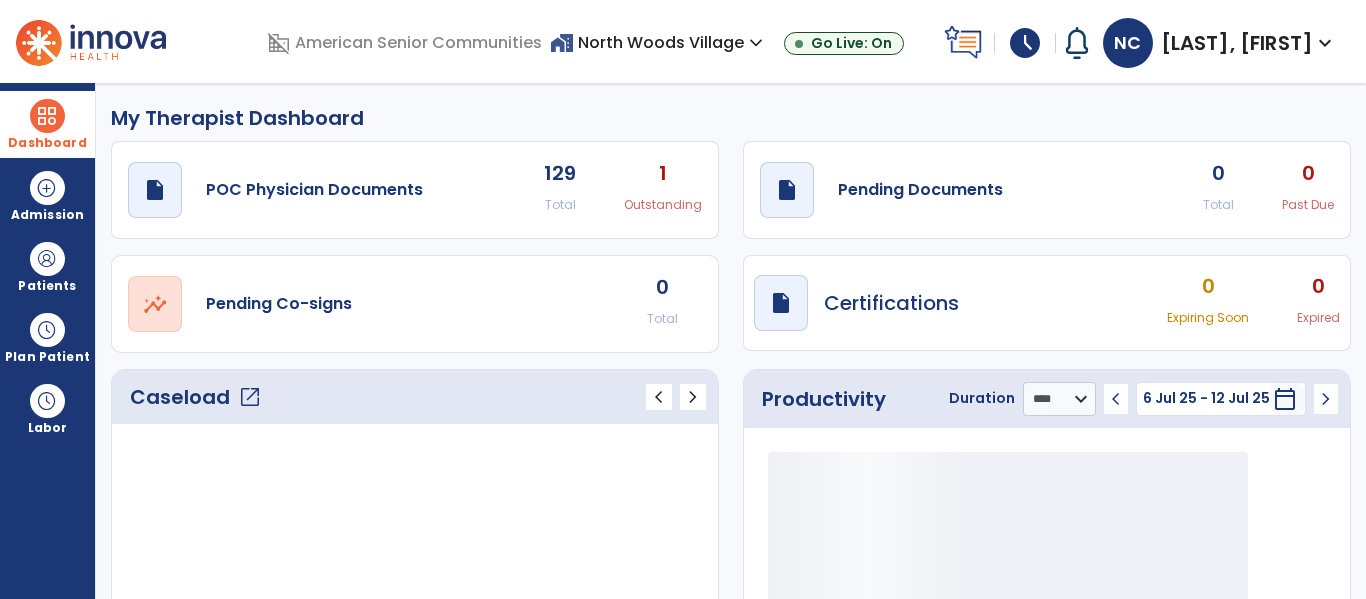 click on "open_in_new" 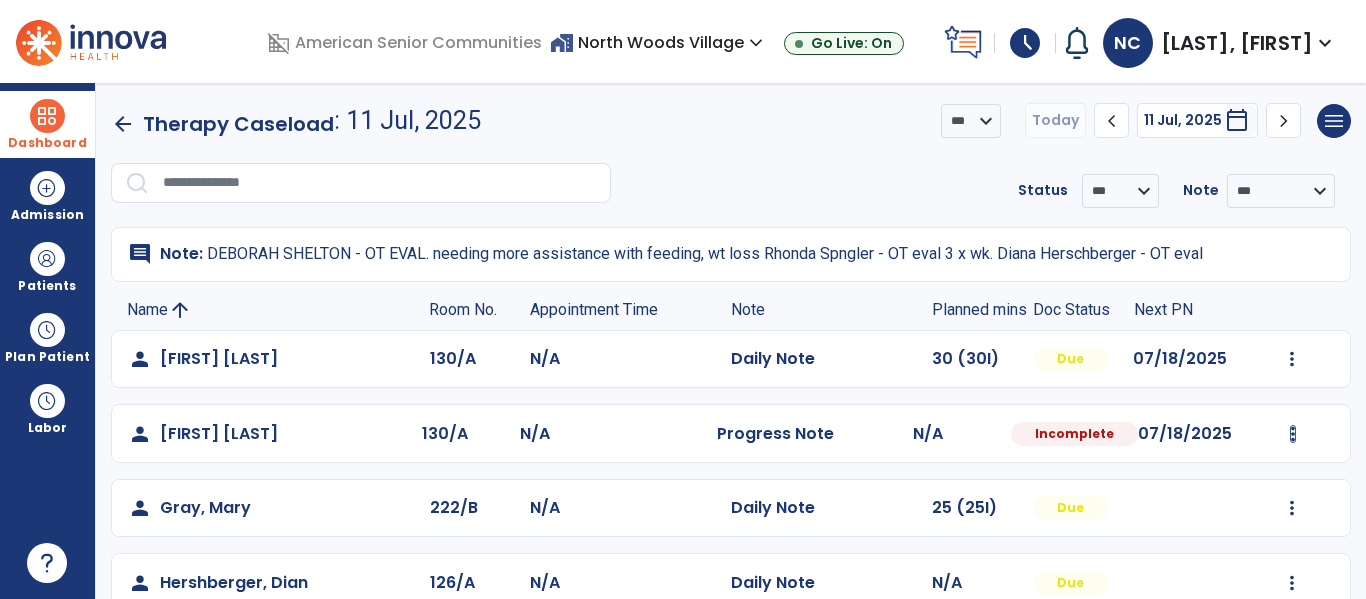 click at bounding box center (1292, 359) 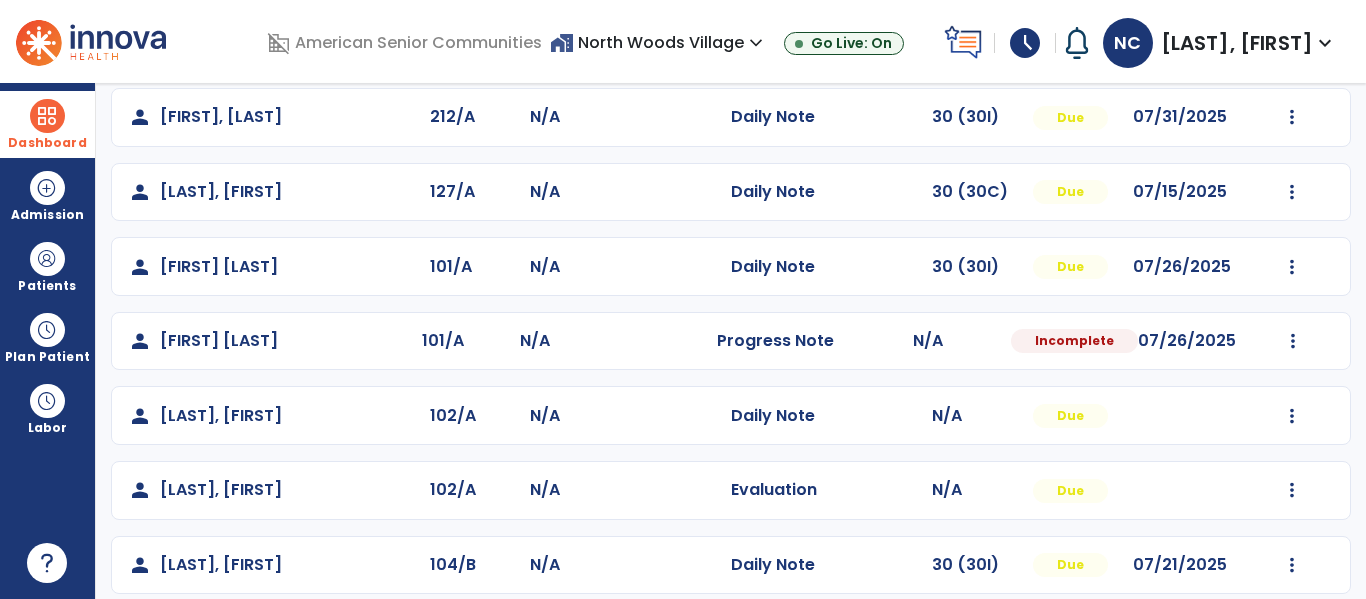 scroll, scrollTop: 693, scrollLeft: 0, axis: vertical 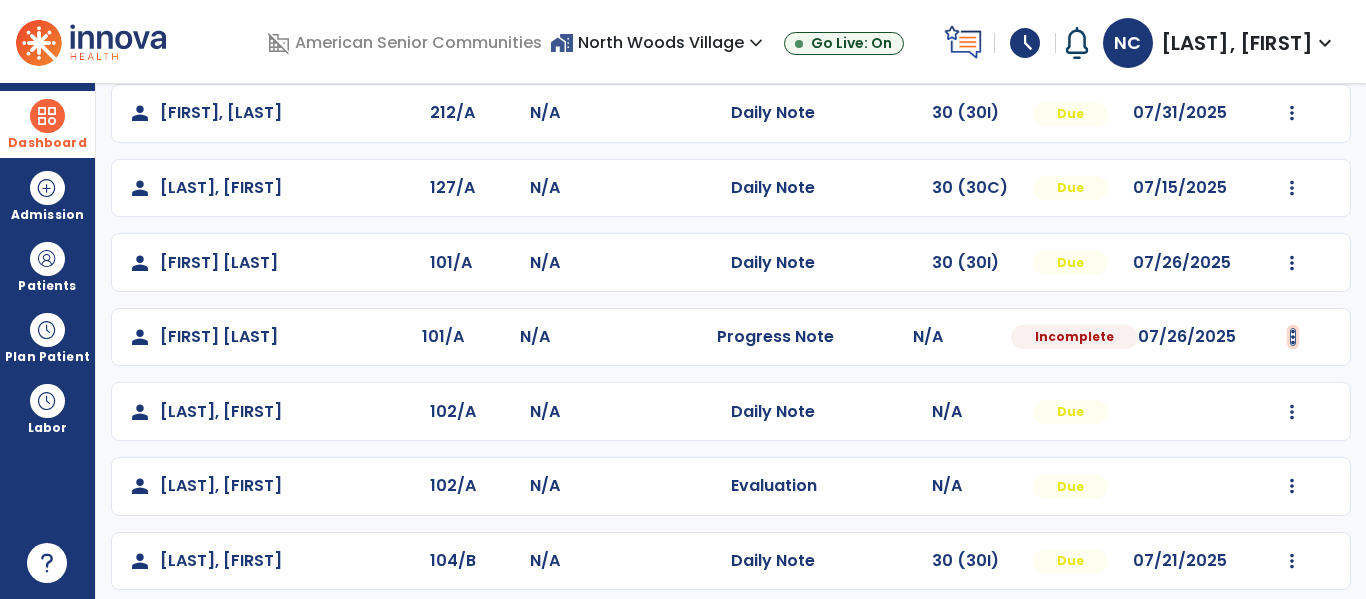 click at bounding box center [1292, -334] 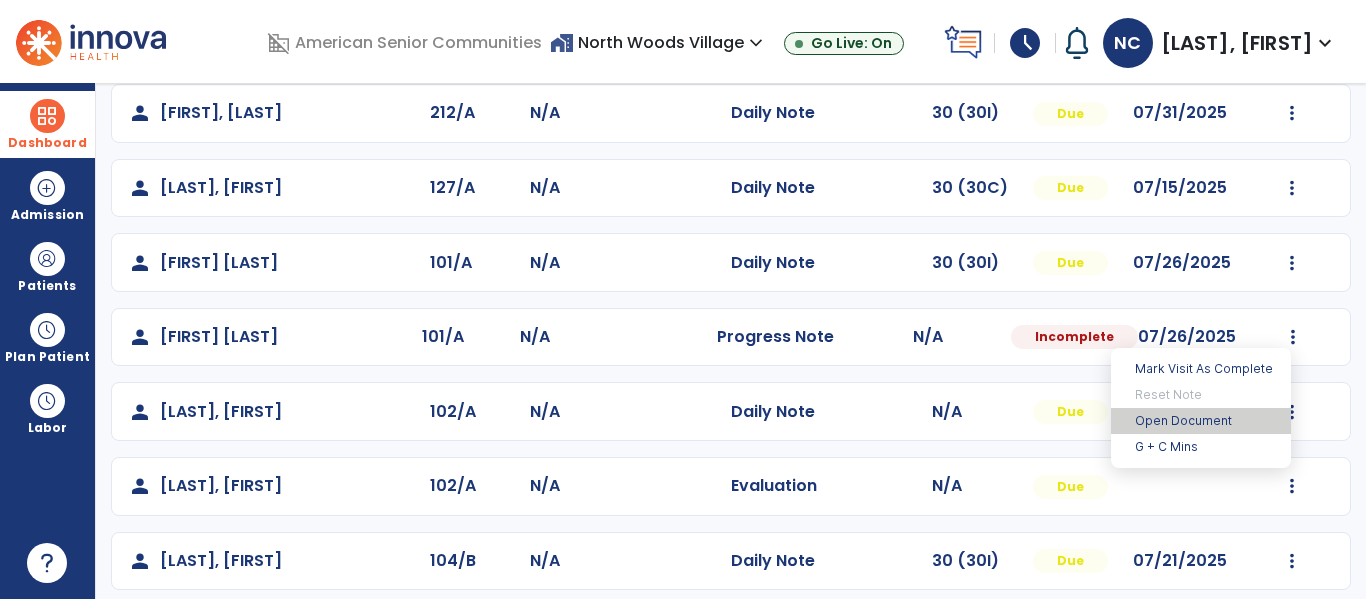 click on "Open Document" at bounding box center [1201, 421] 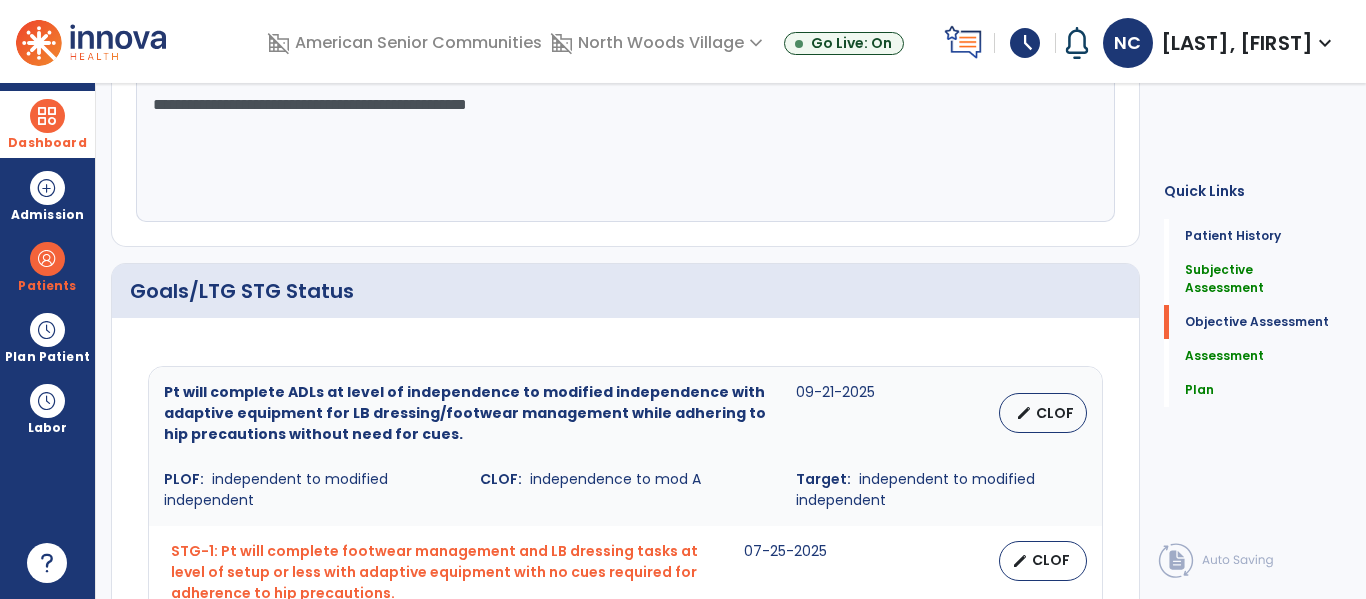 scroll, scrollTop: 688, scrollLeft: 0, axis: vertical 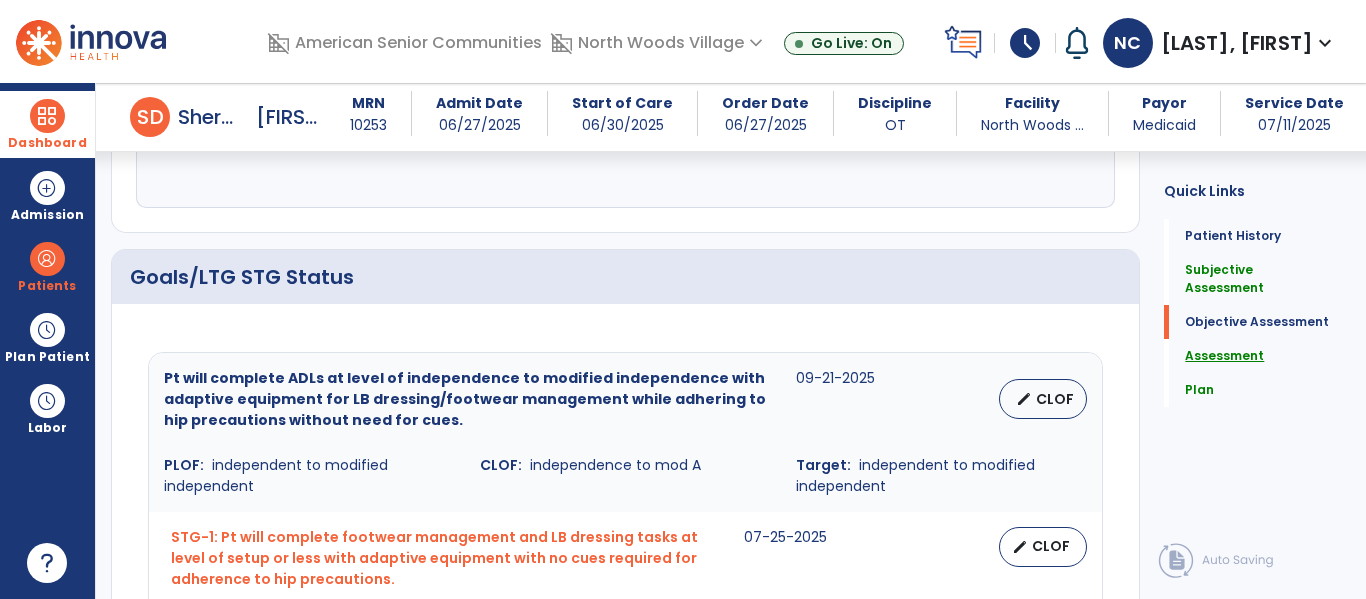 click on "Assessment" 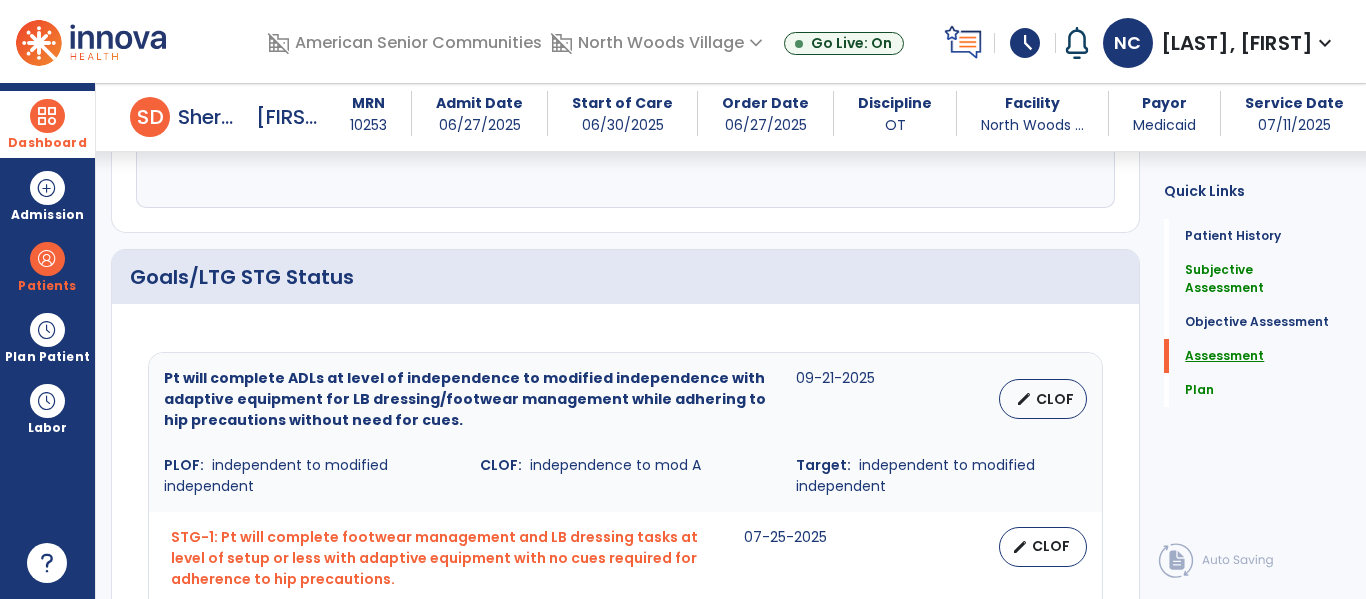 scroll, scrollTop: 1262, scrollLeft: 0, axis: vertical 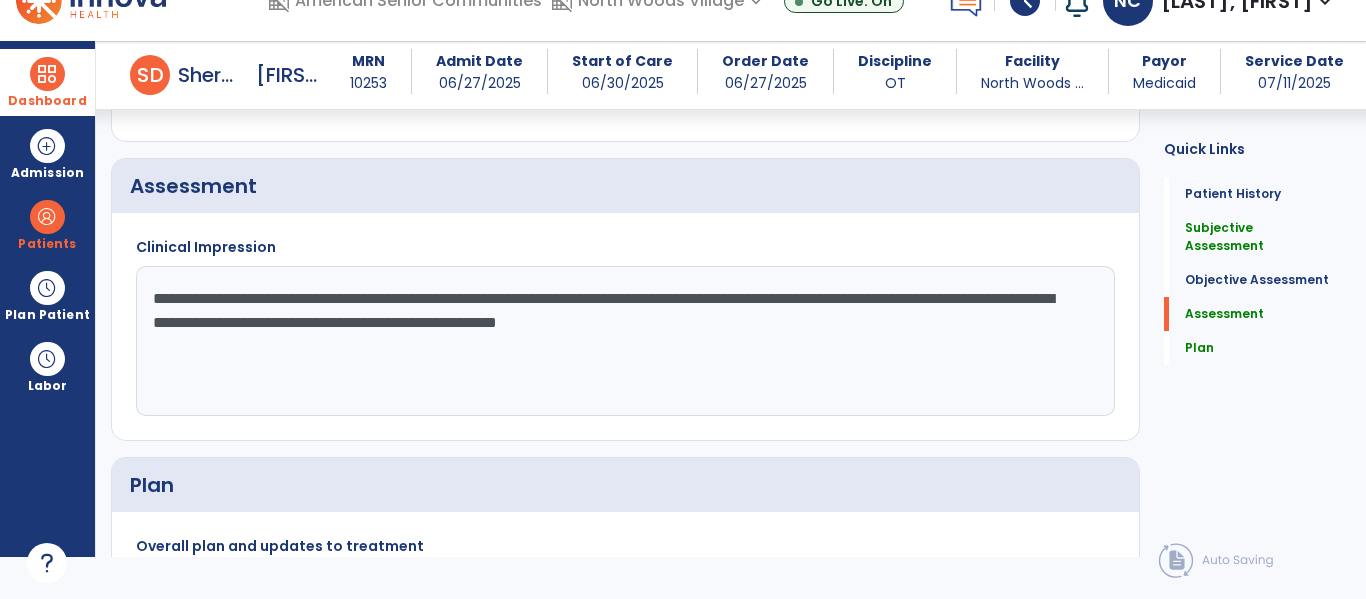 click on "**********" 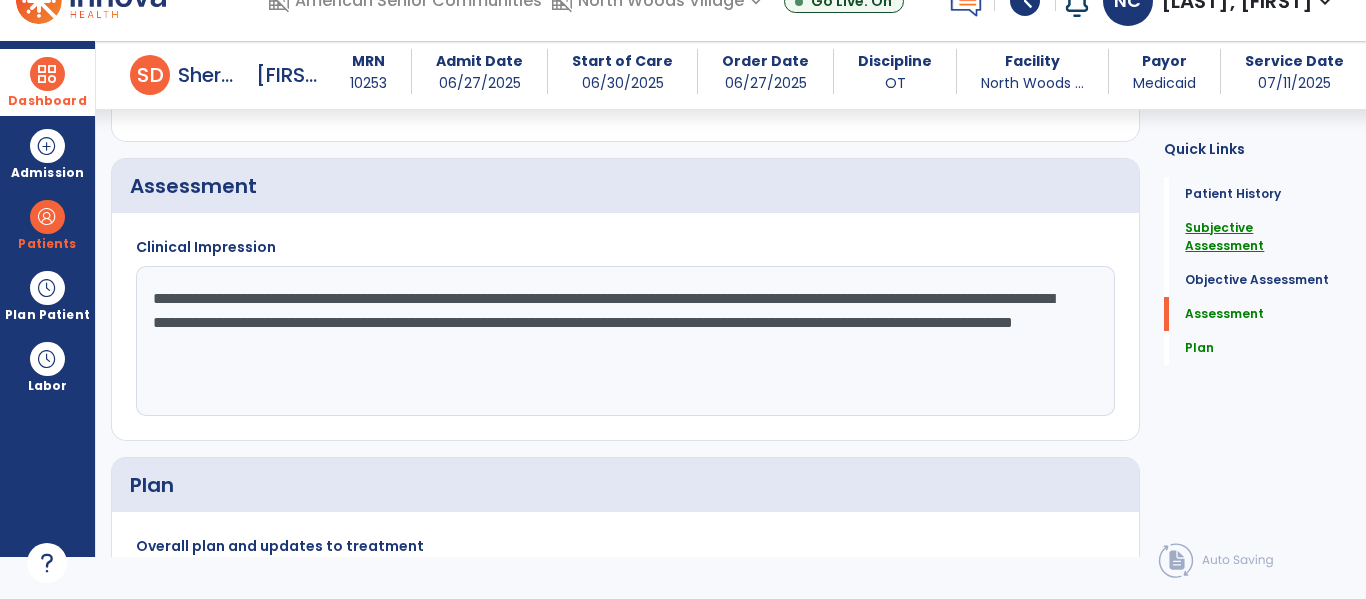 type on "**********" 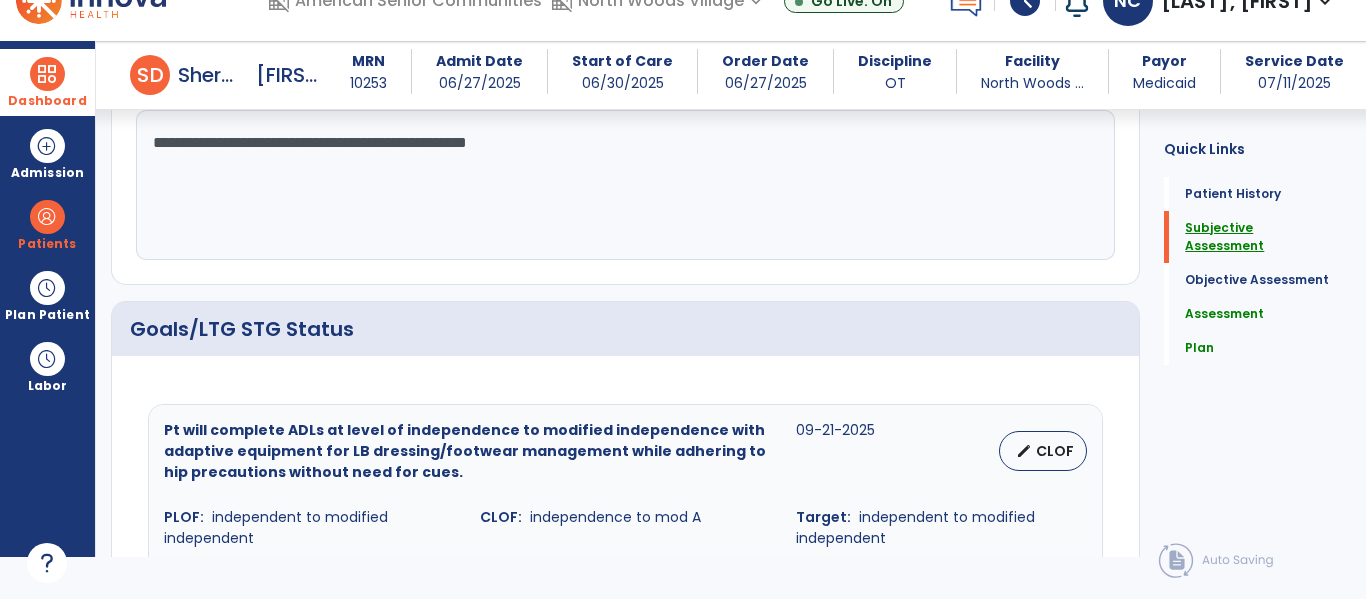scroll, scrollTop: 438, scrollLeft: 0, axis: vertical 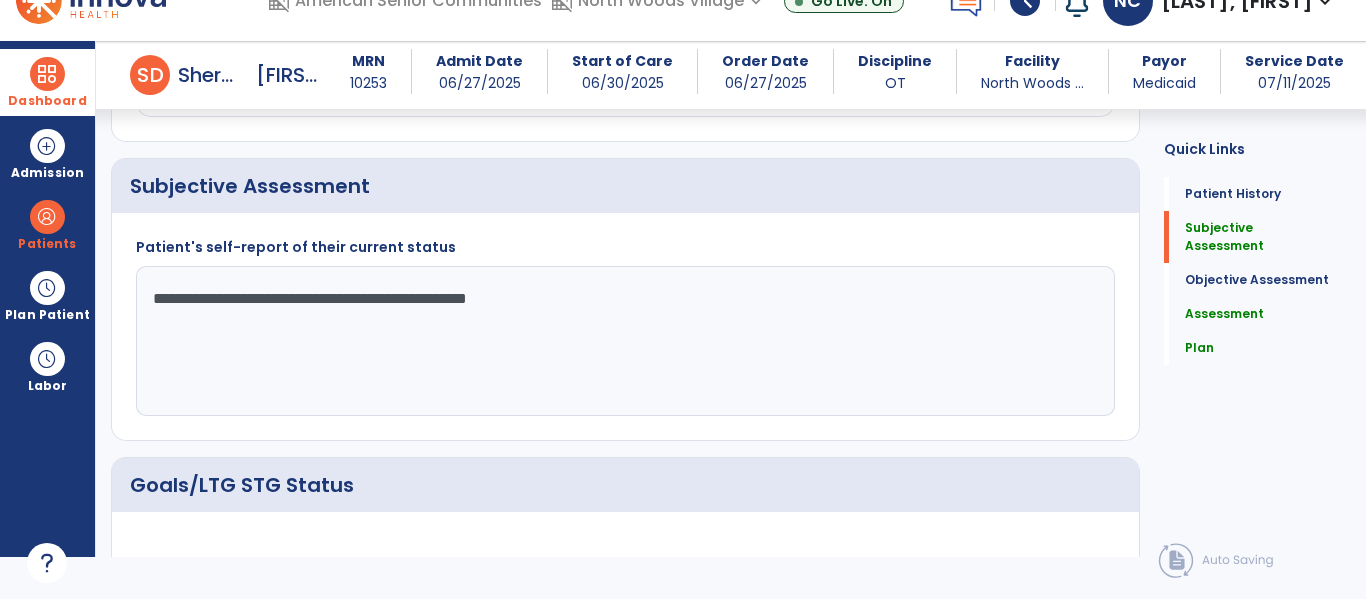 click on "**********" 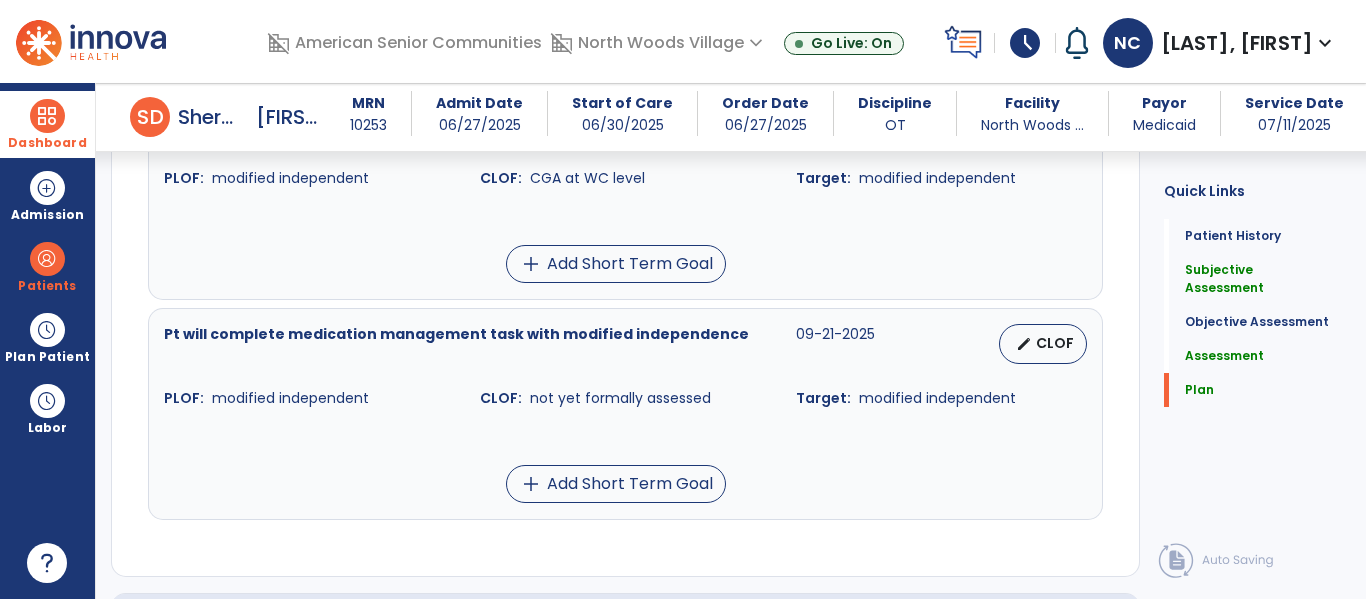 scroll, scrollTop: 2042, scrollLeft: 0, axis: vertical 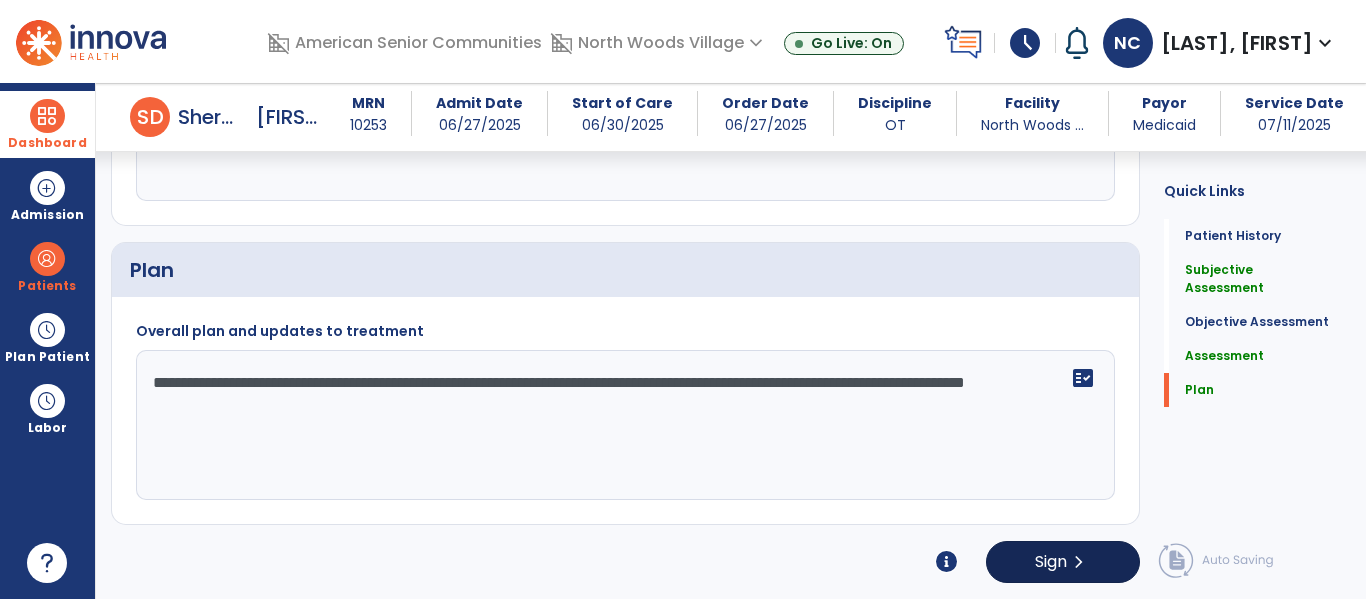 type on "**********" 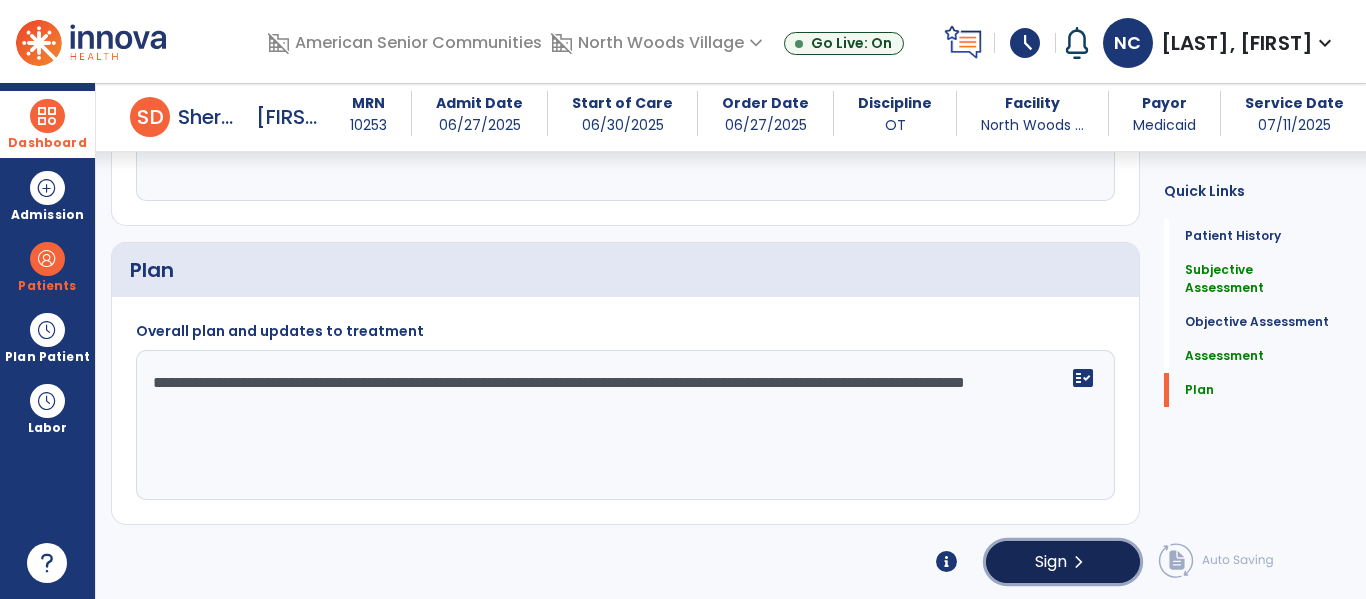 click on "Sign" 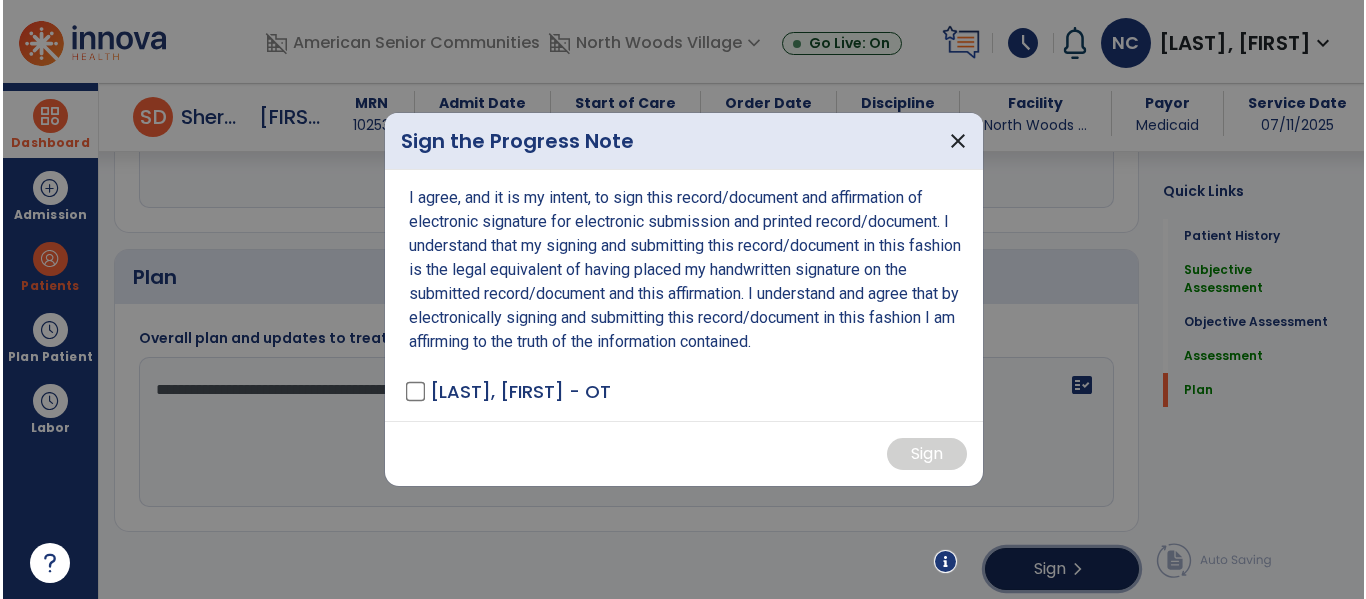 scroll, scrollTop: 2042, scrollLeft: 0, axis: vertical 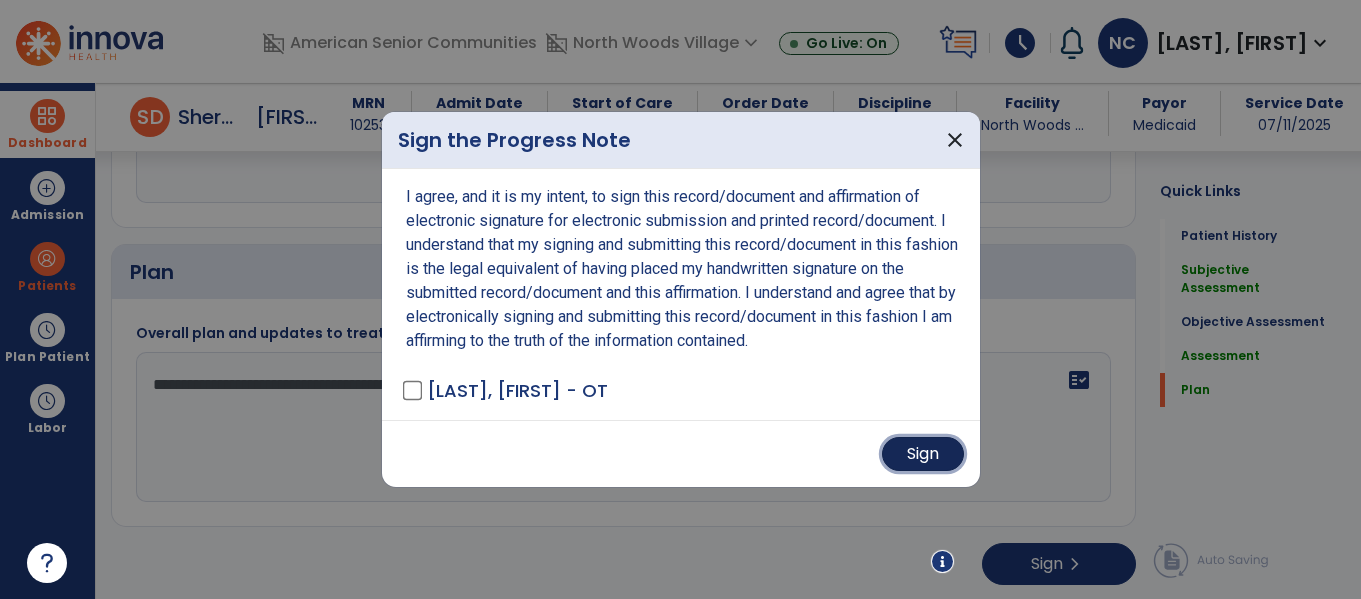 click on "Sign" at bounding box center (923, 454) 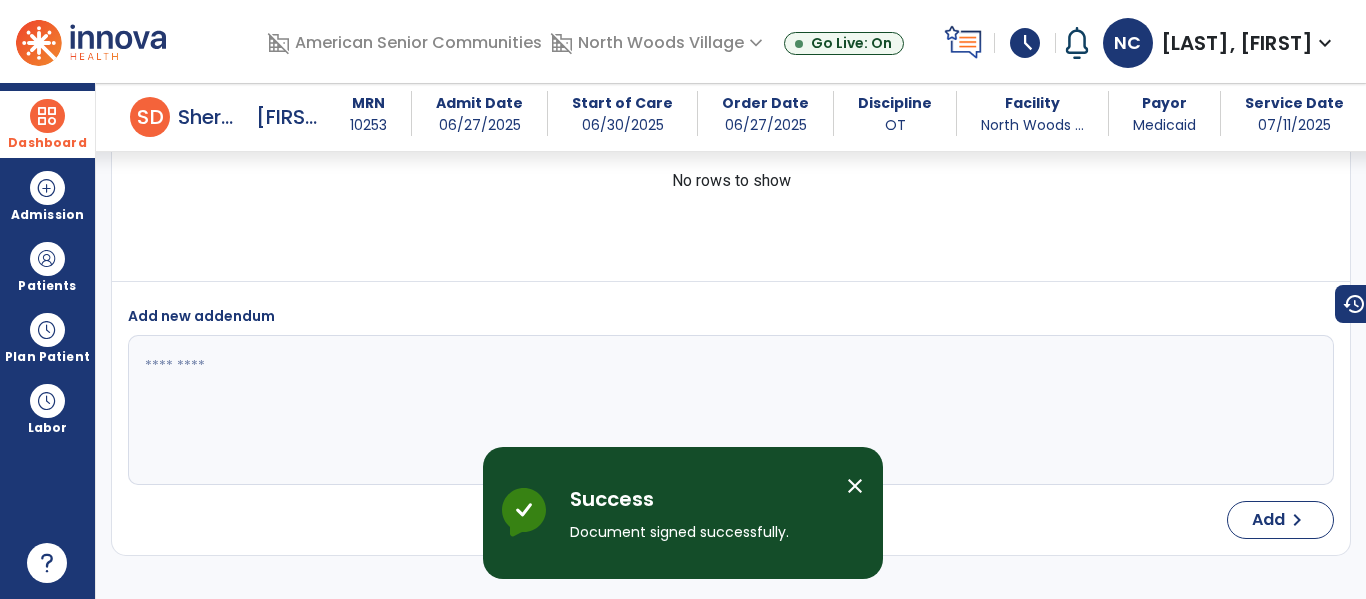 scroll, scrollTop: 2418, scrollLeft: 0, axis: vertical 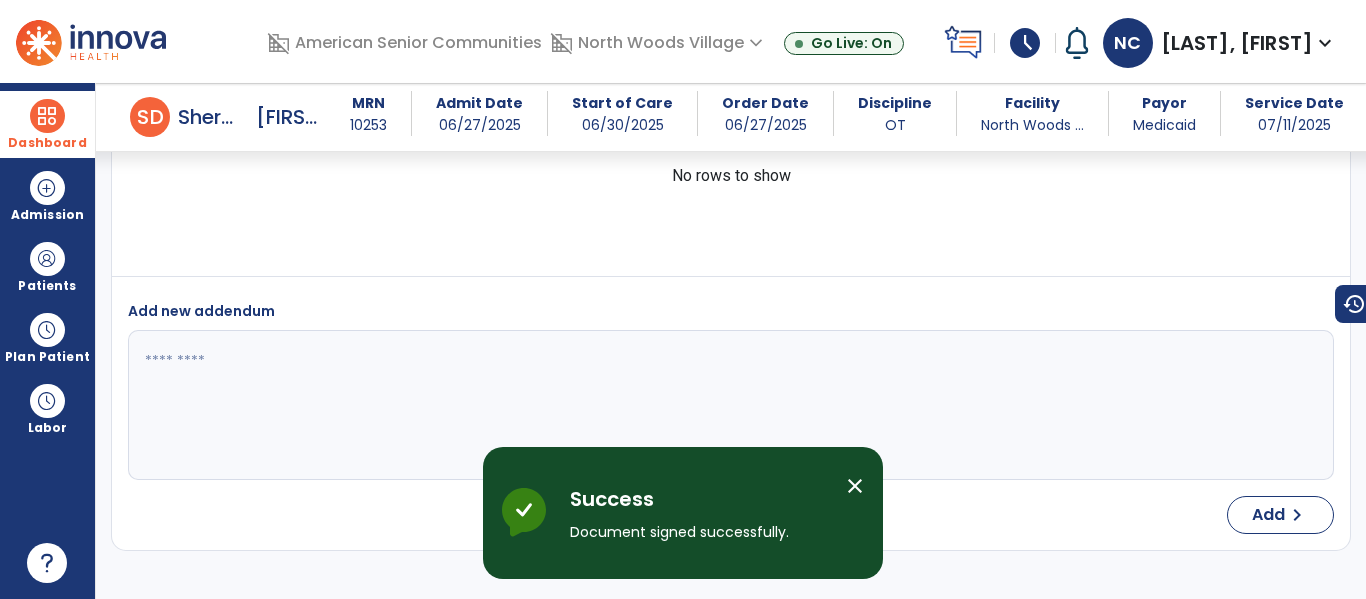 click at bounding box center (47, 116) 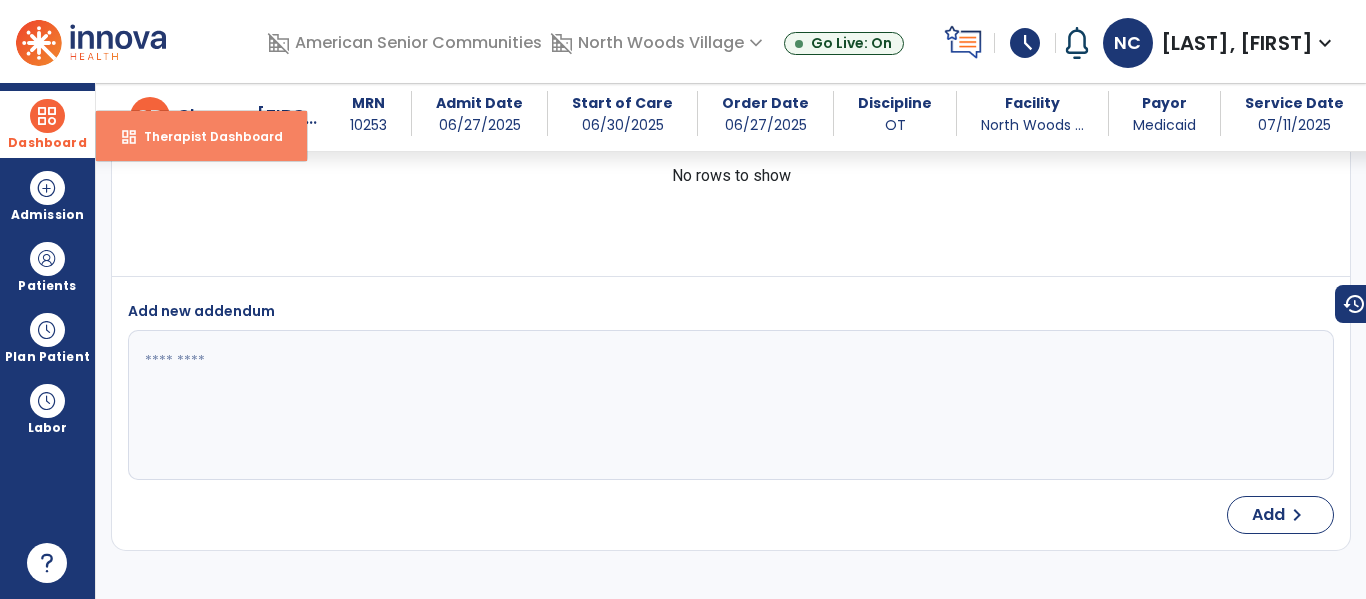 click on "Therapist Dashboard" at bounding box center (205, 136) 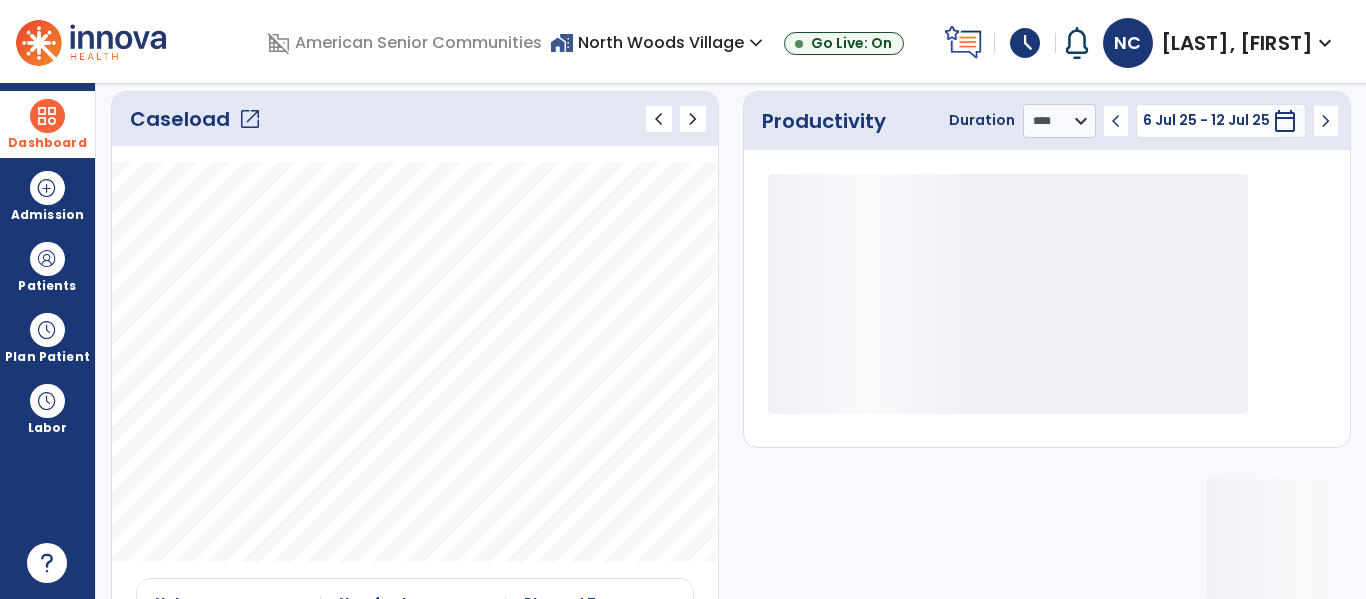 click on "open_in_new" 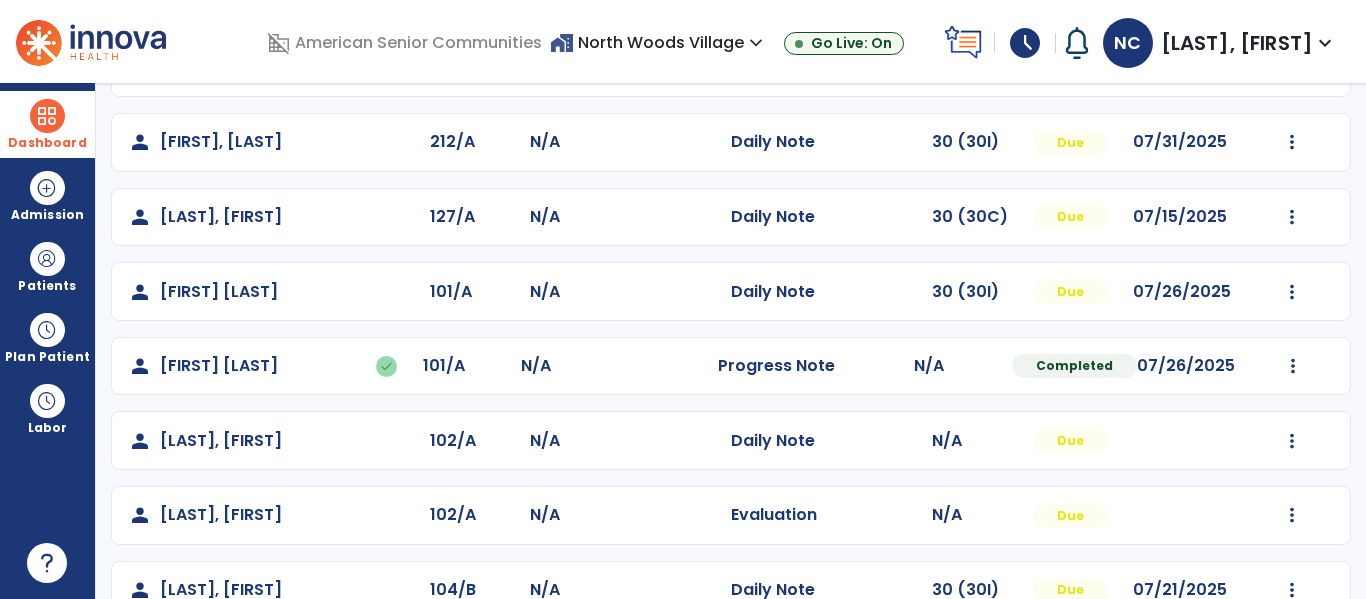 scroll, scrollTop: 708, scrollLeft: 0, axis: vertical 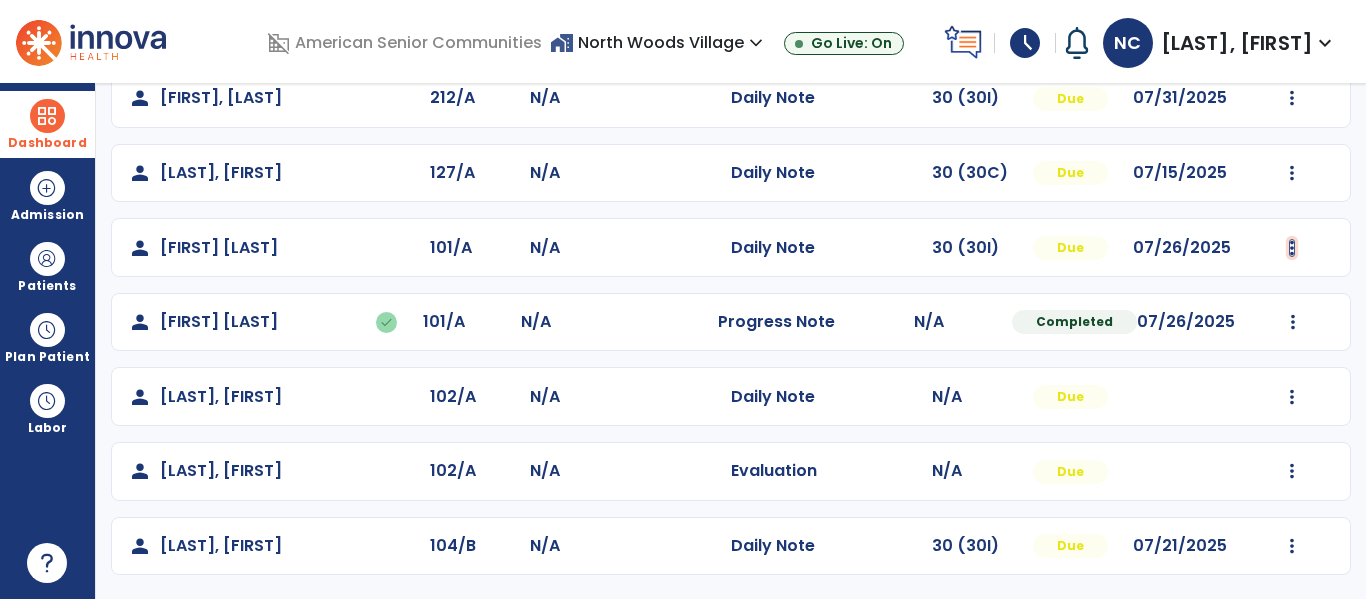 click at bounding box center [1292, -349] 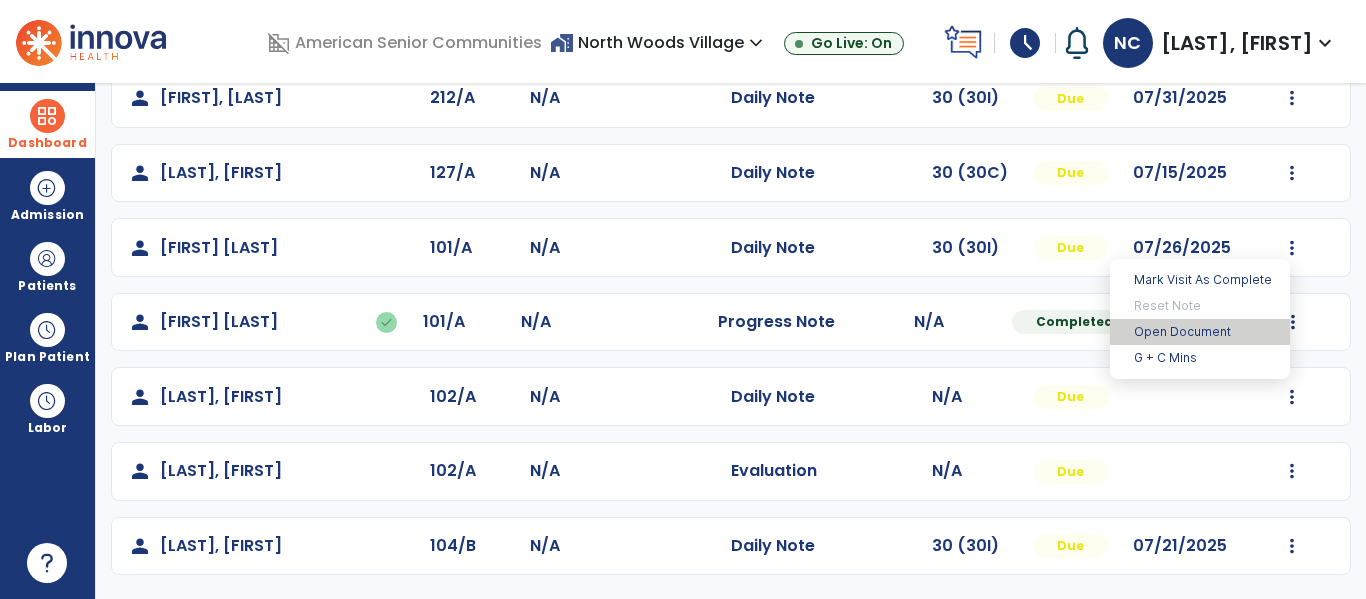 click on "Open Document" at bounding box center [1200, 332] 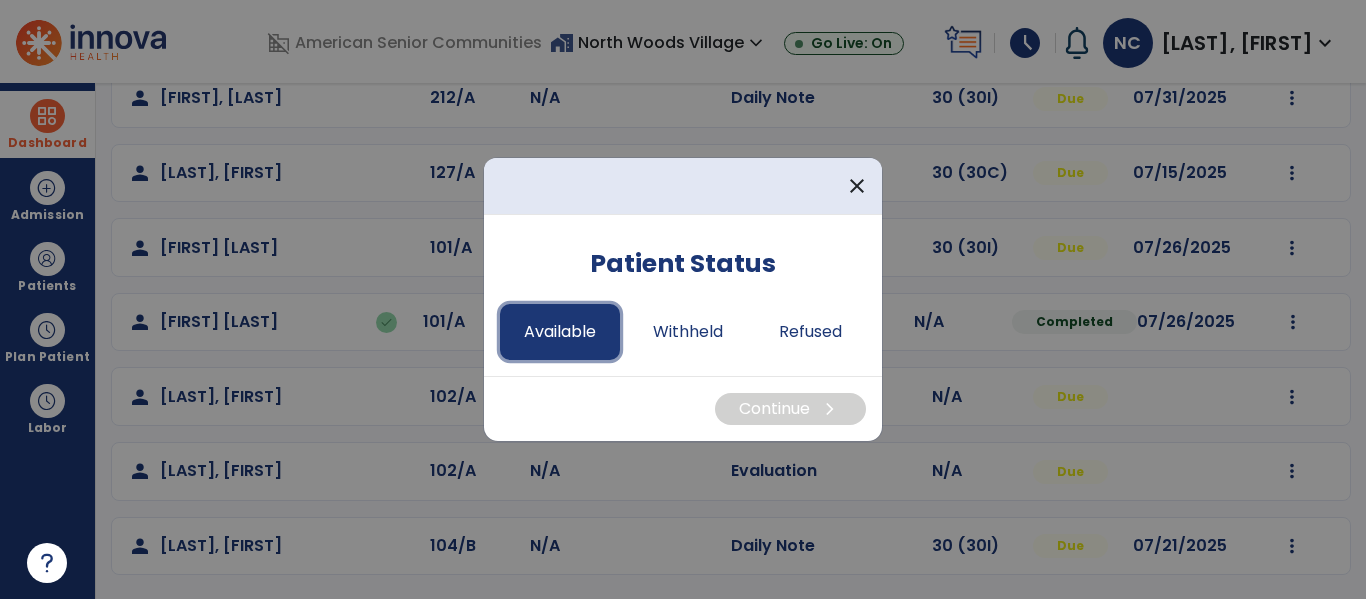 click on "Available" at bounding box center [560, 332] 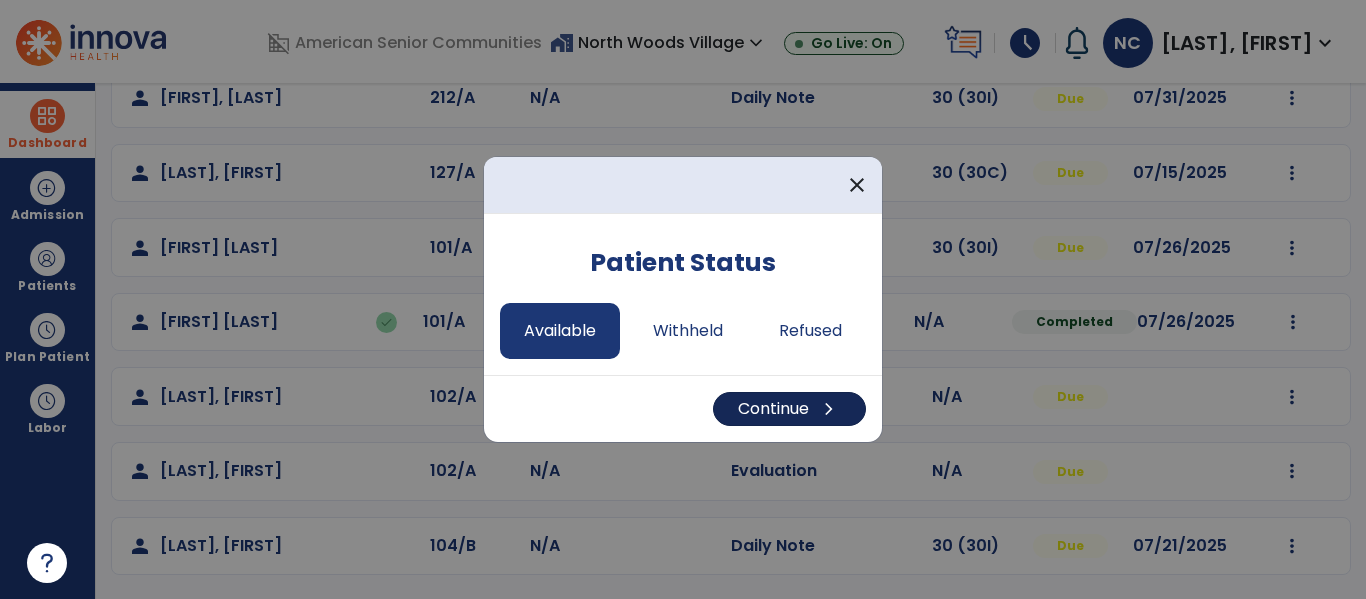 click on "Continue   chevron_right" at bounding box center (789, 409) 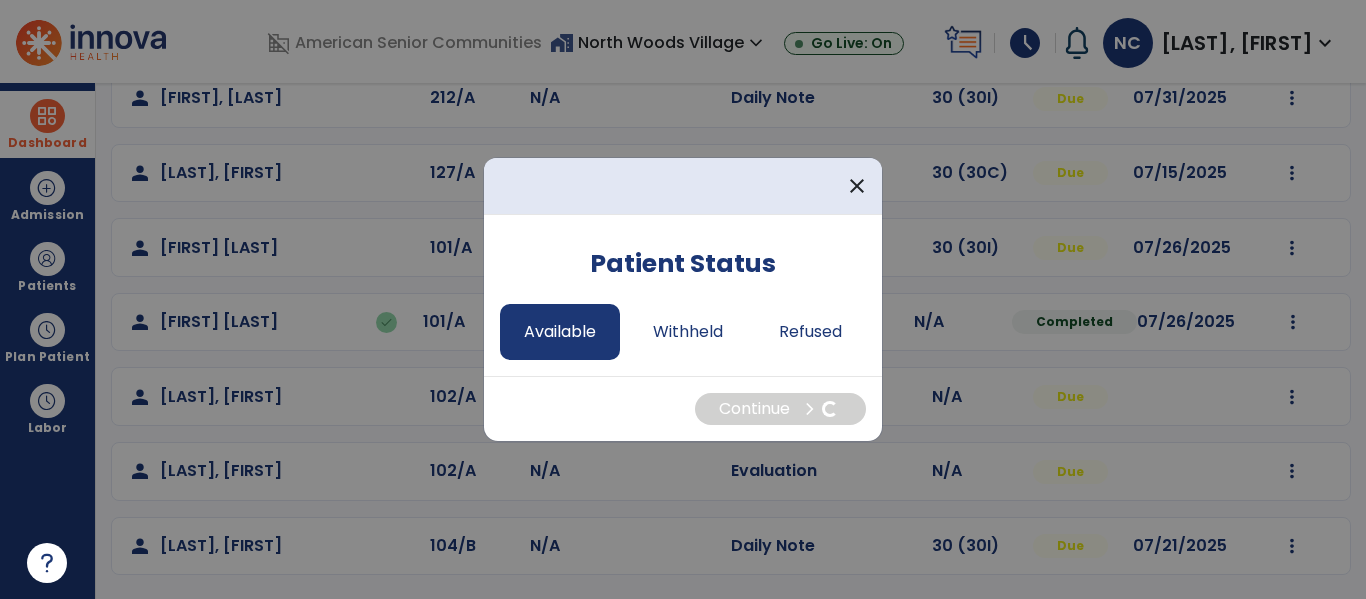select on "*" 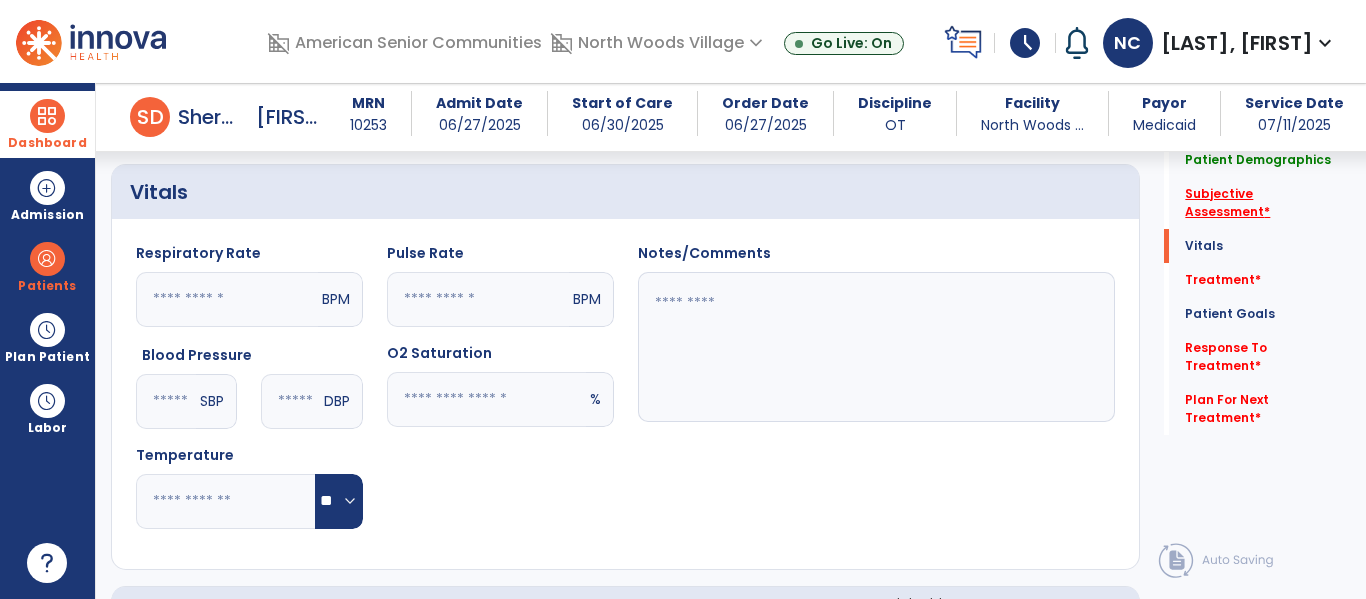 click on "Subjective Assessment   *" 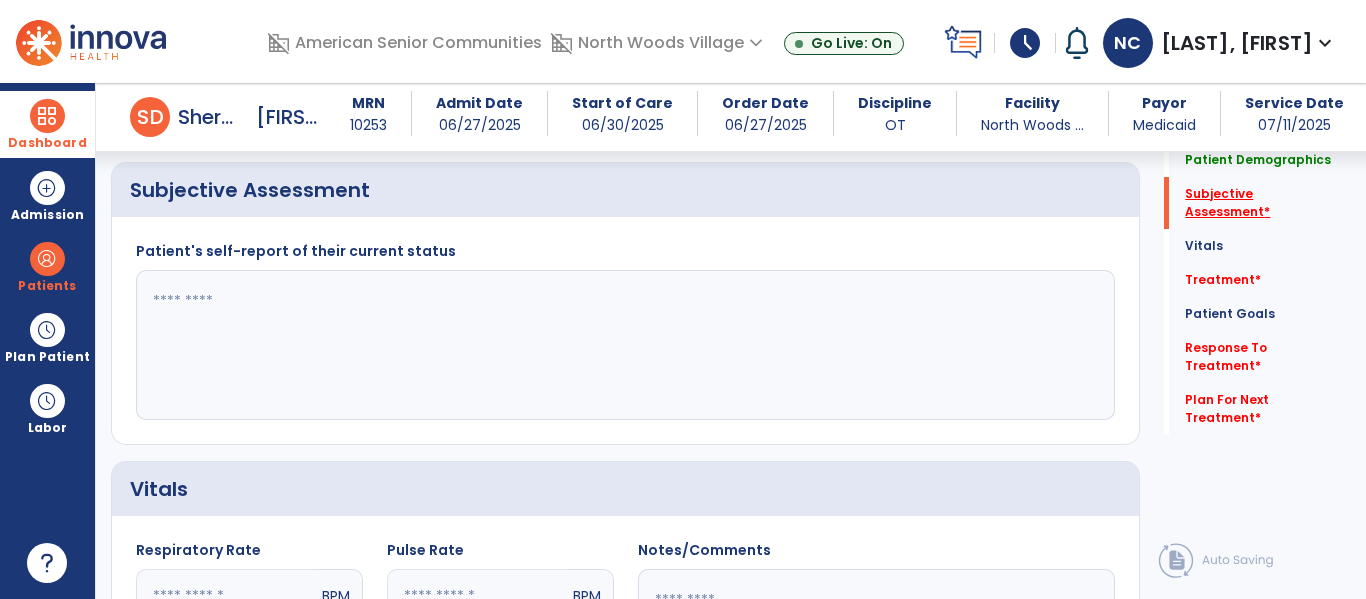 scroll, scrollTop: 368, scrollLeft: 0, axis: vertical 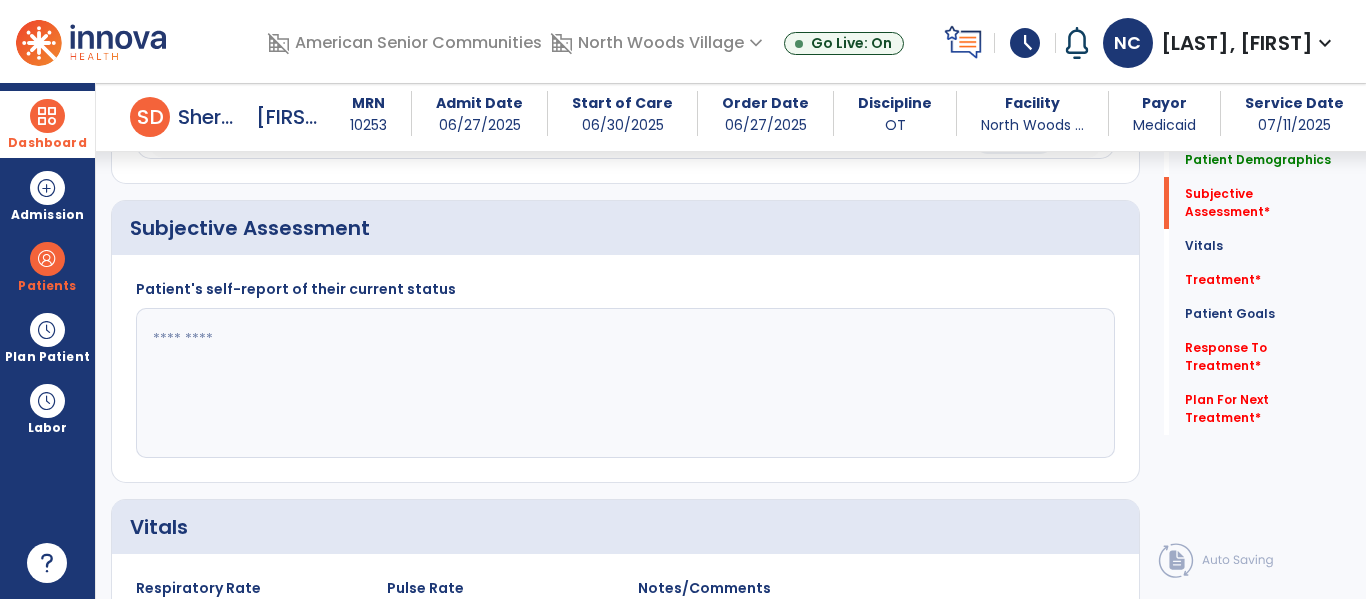 click 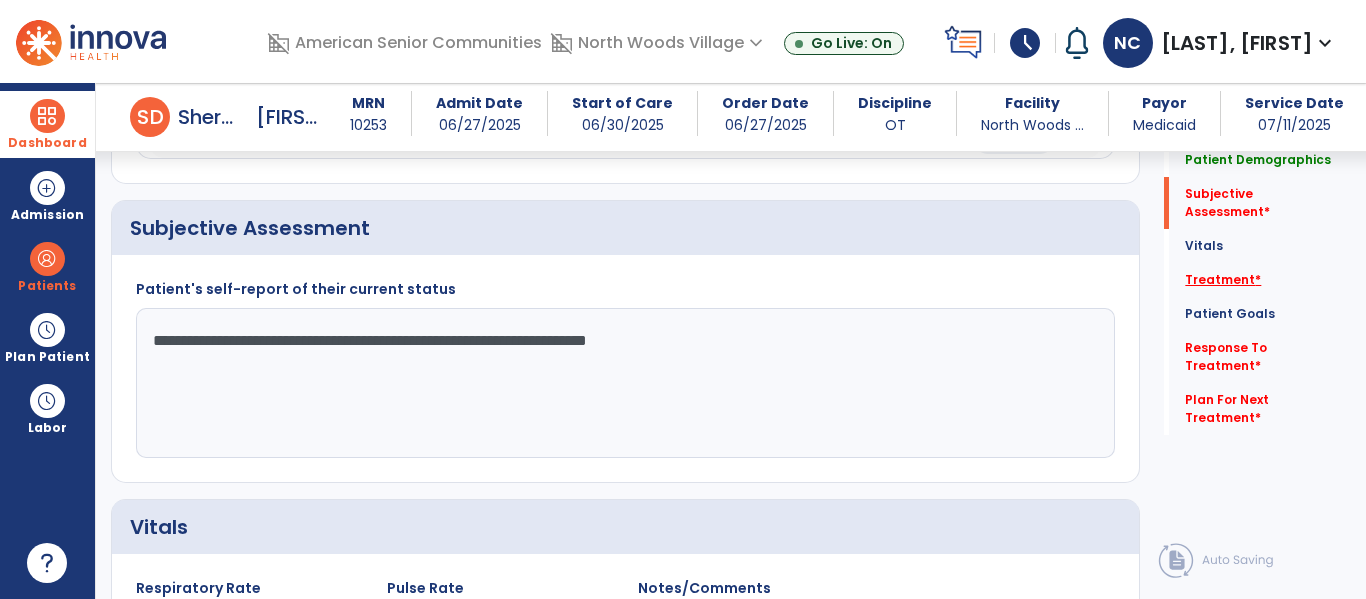 type on "**********" 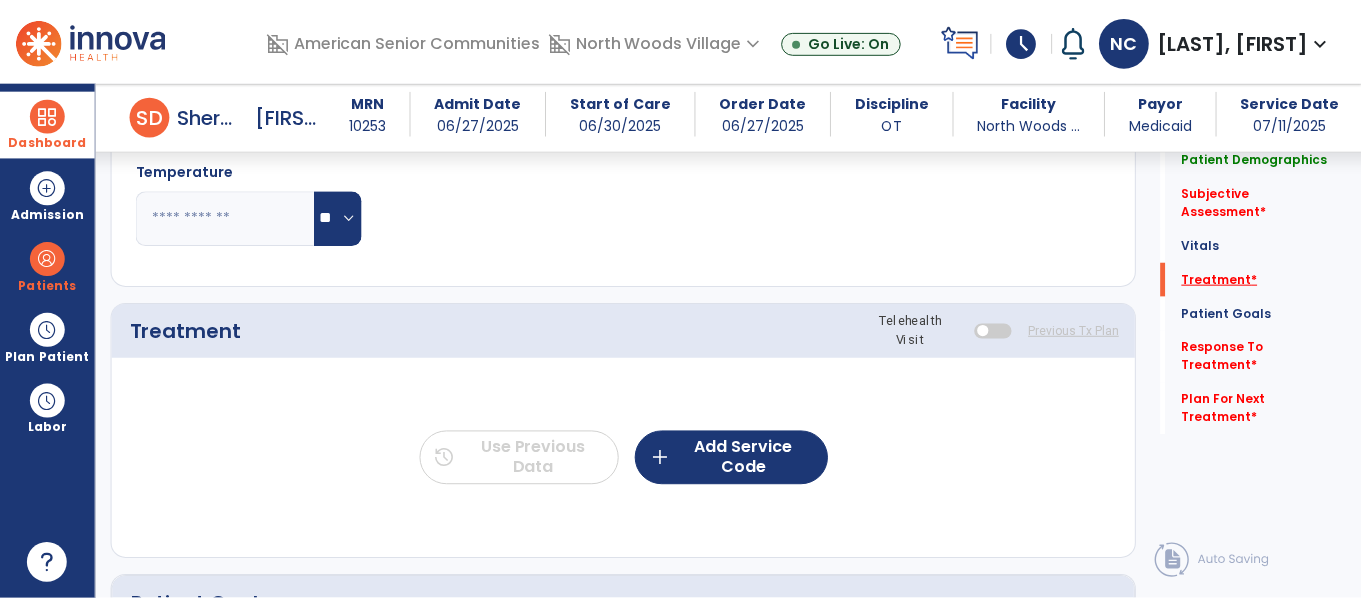 scroll, scrollTop: 1076, scrollLeft: 0, axis: vertical 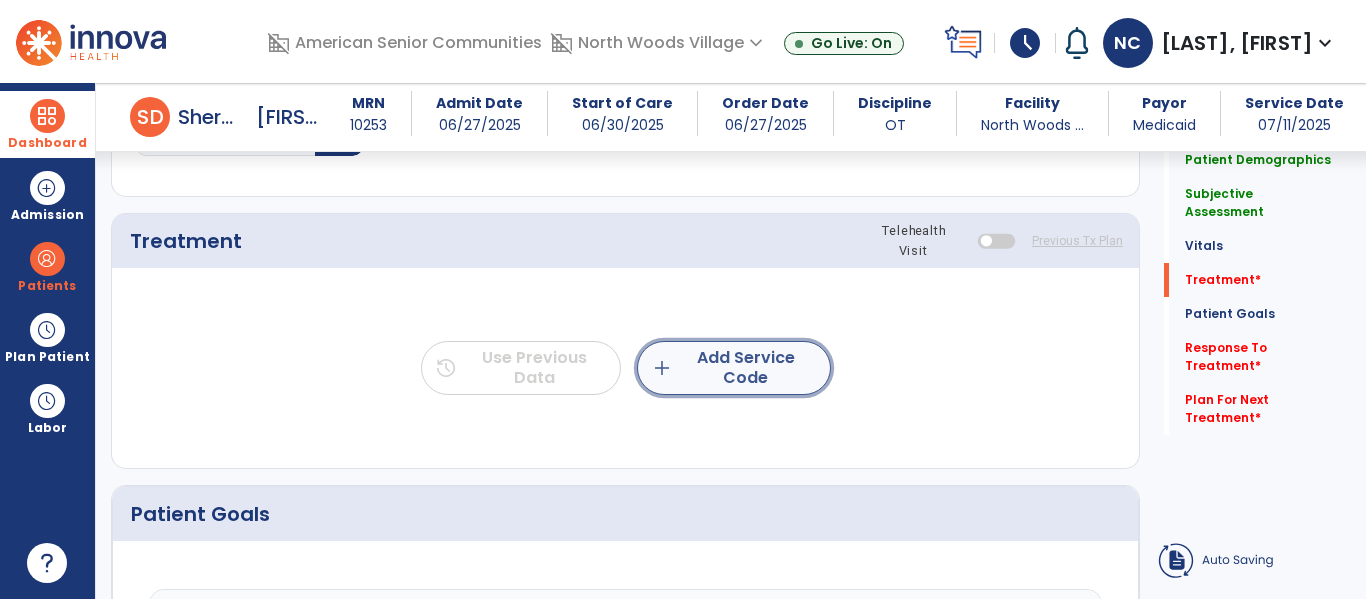click on "add  Add Service Code" 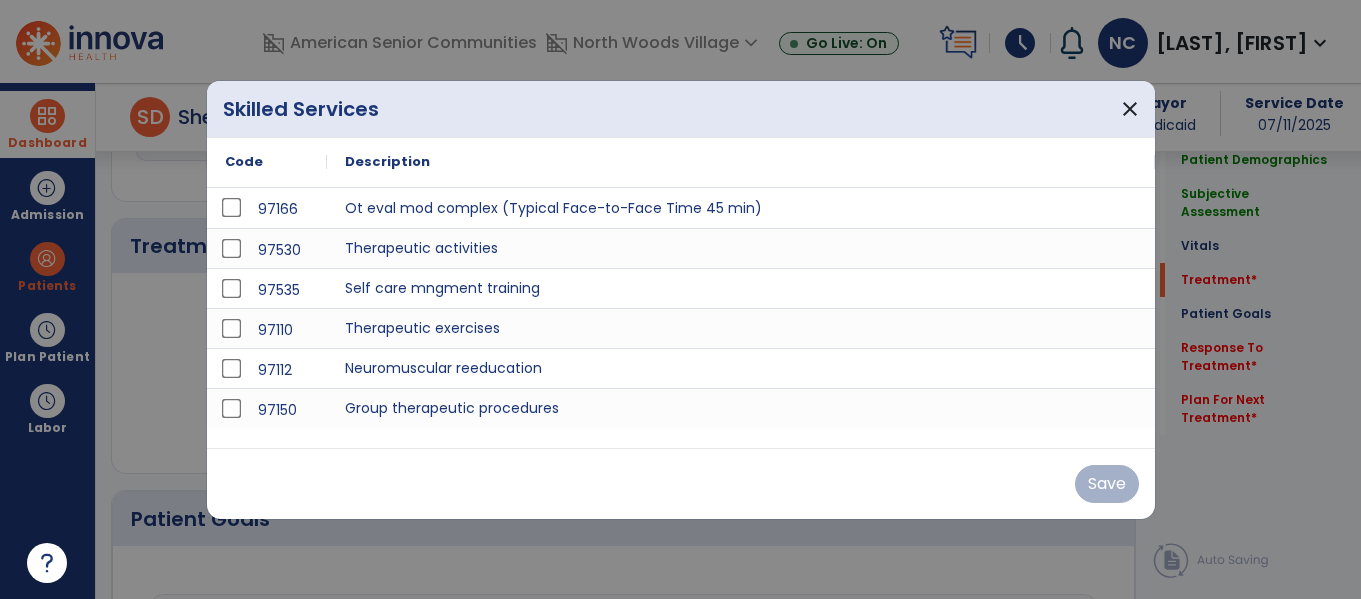scroll, scrollTop: 1076, scrollLeft: 0, axis: vertical 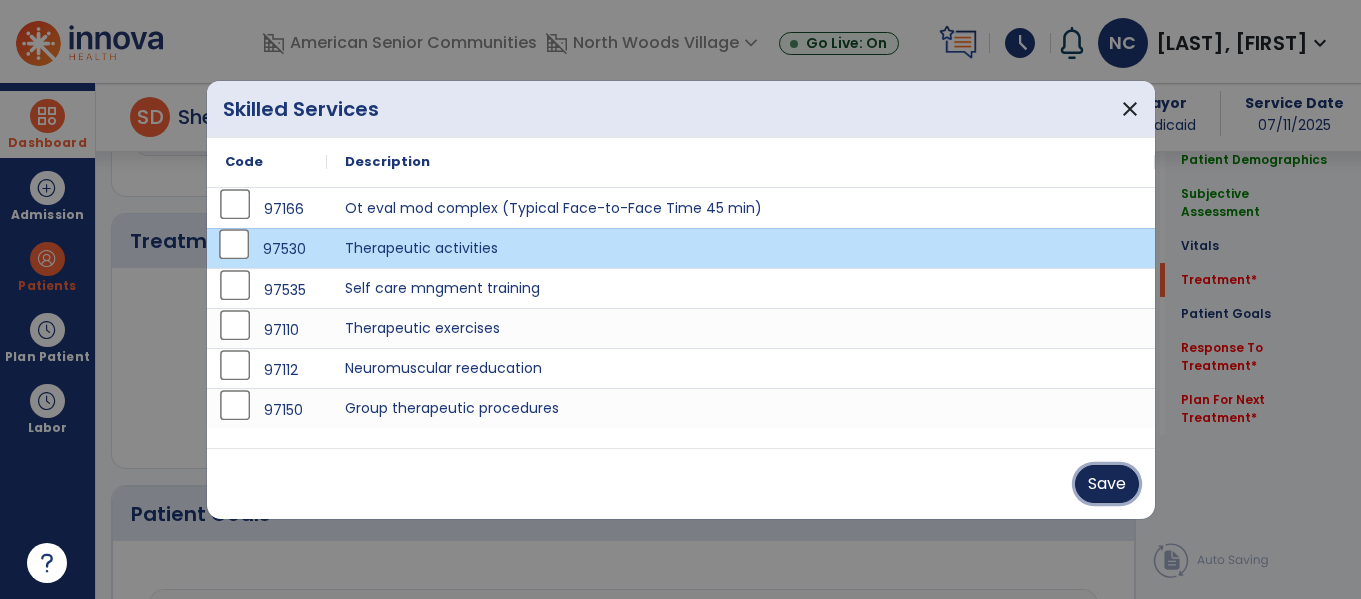 click on "Save" at bounding box center [1107, 484] 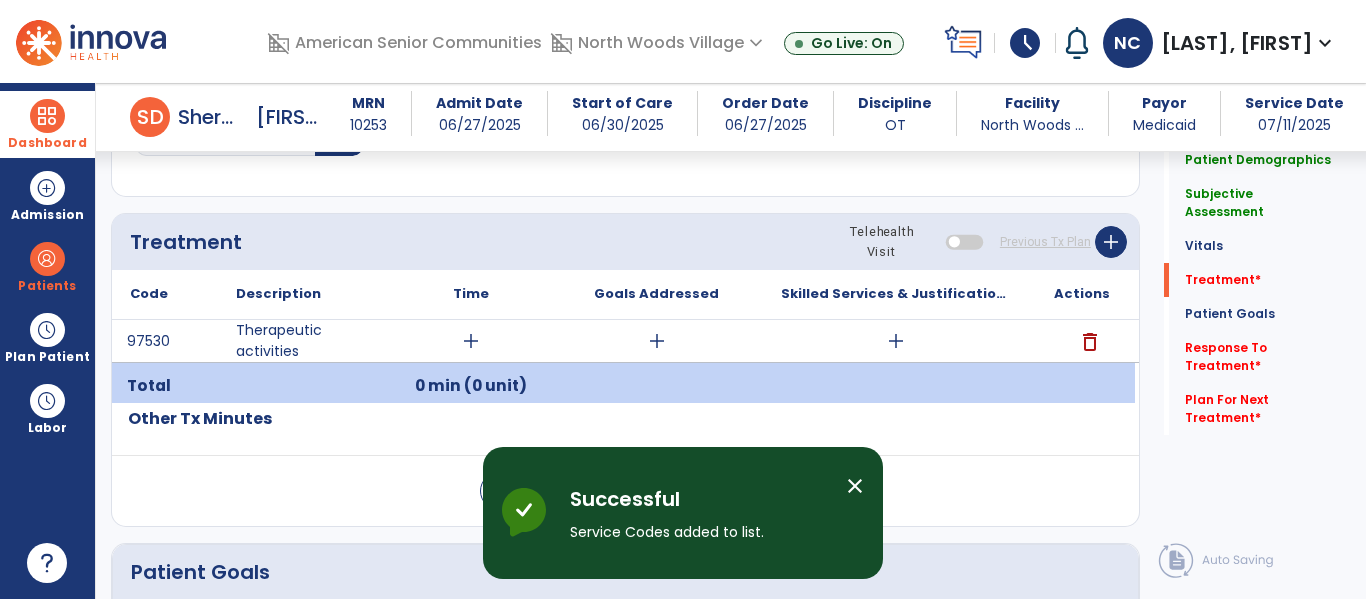 click on "add" at bounding box center [471, 341] 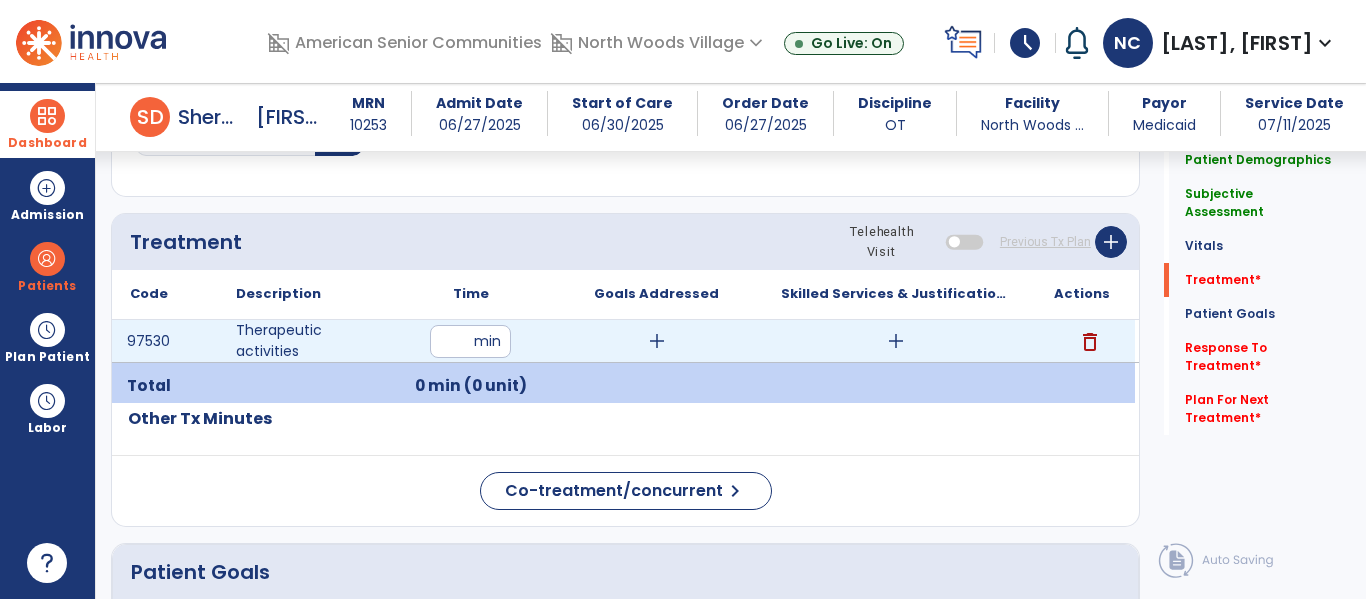 type on "**" 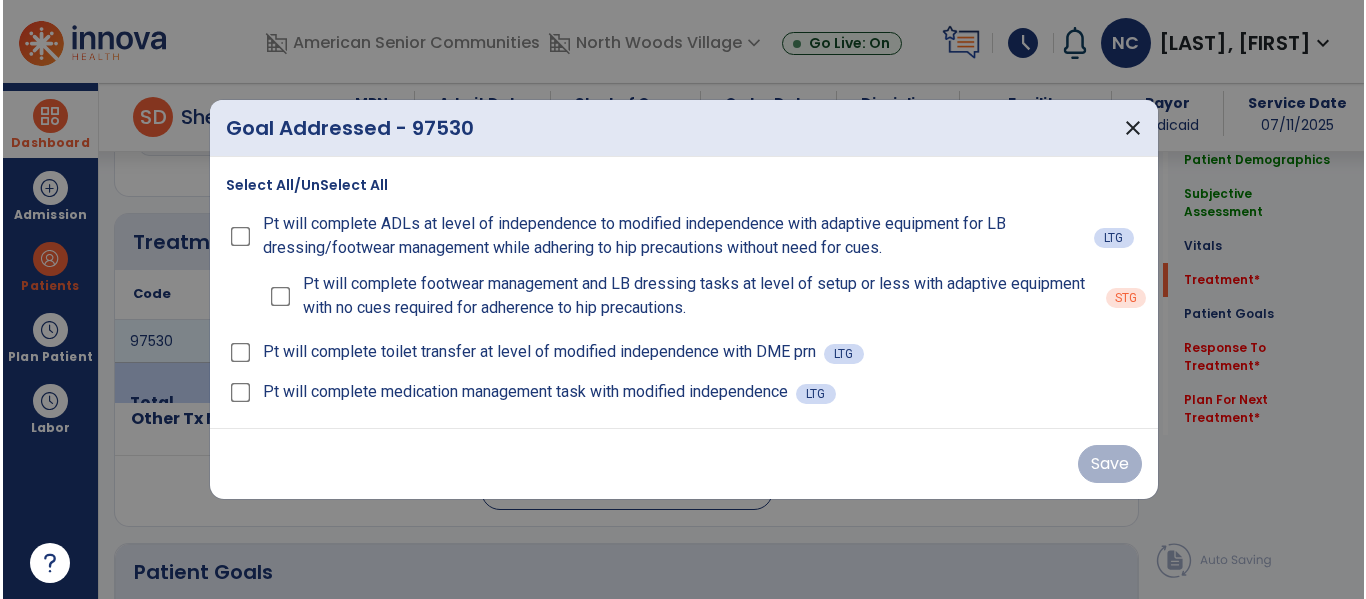 scroll, scrollTop: 1076, scrollLeft: 0, axis: vertical 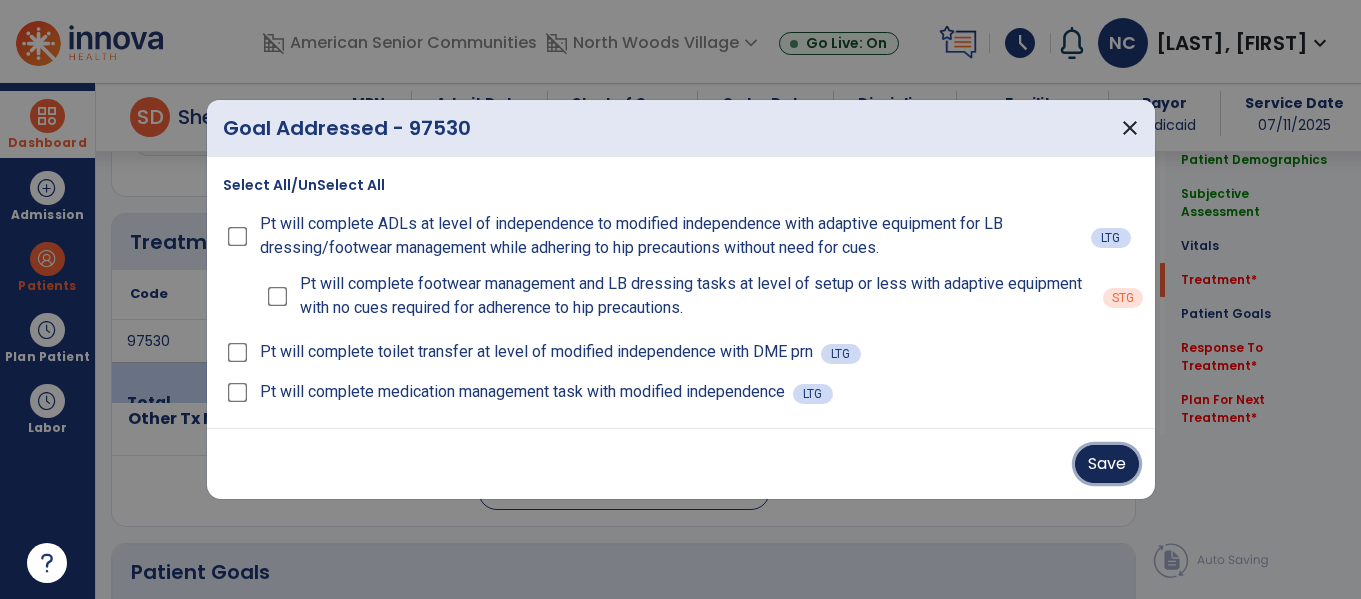 click on "Save" at bounding box center (1107, 464) 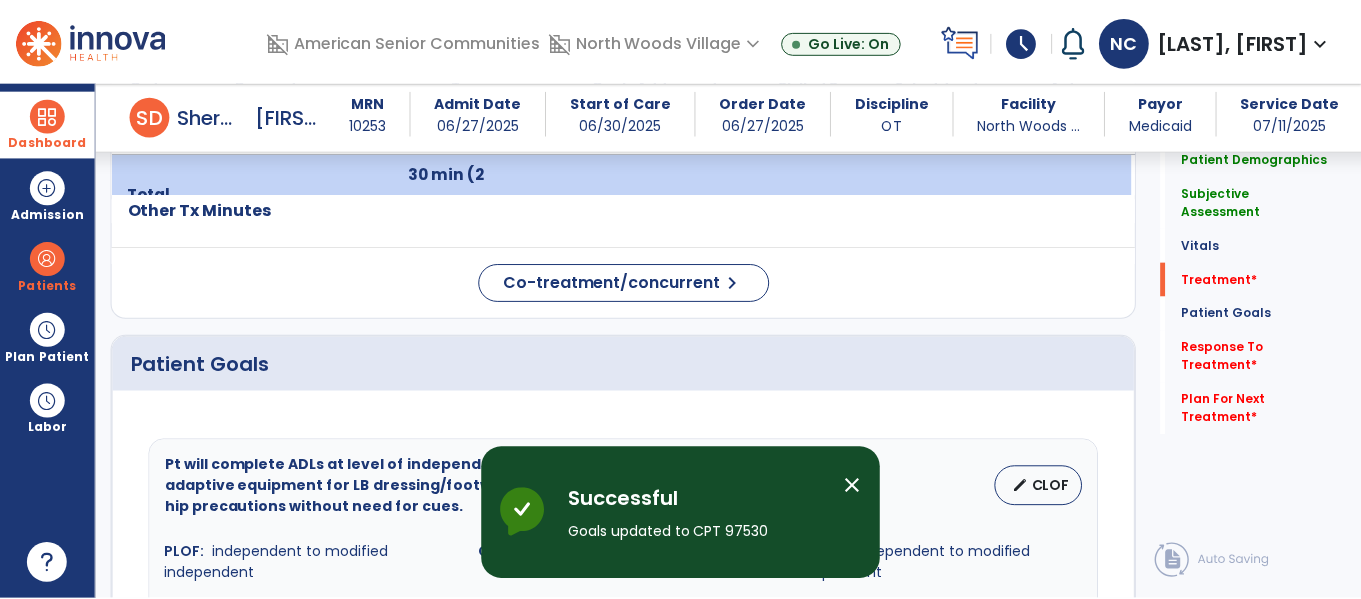 scroll, scrollTop: 1316, scrollLeft: 0, axis: vertical 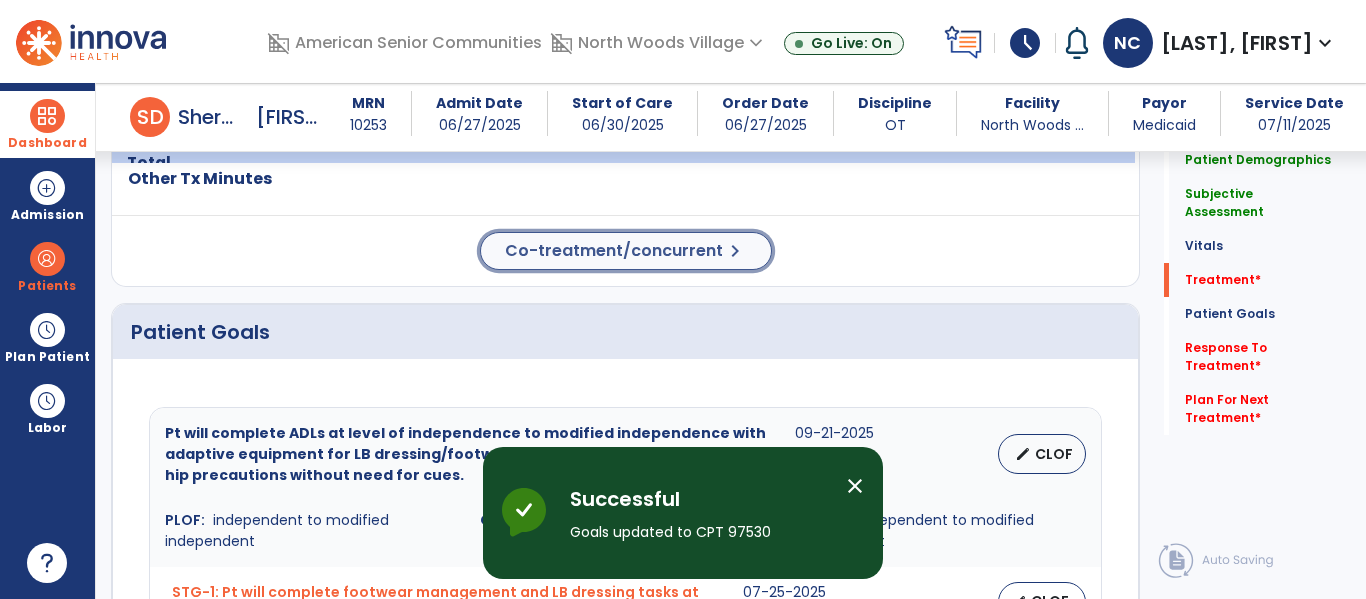 click on "Co-treatment/concurrent  chevron_right" 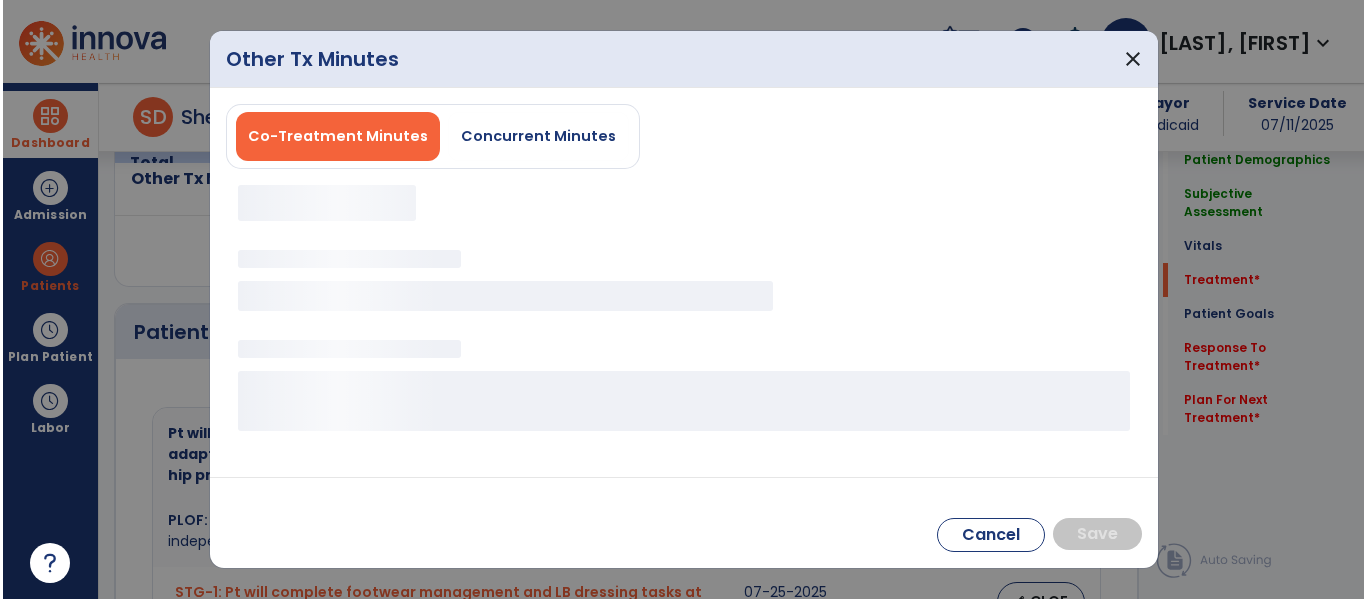 scroll, scrollTop: 1316, scrollLeft: 0, axis: vertical 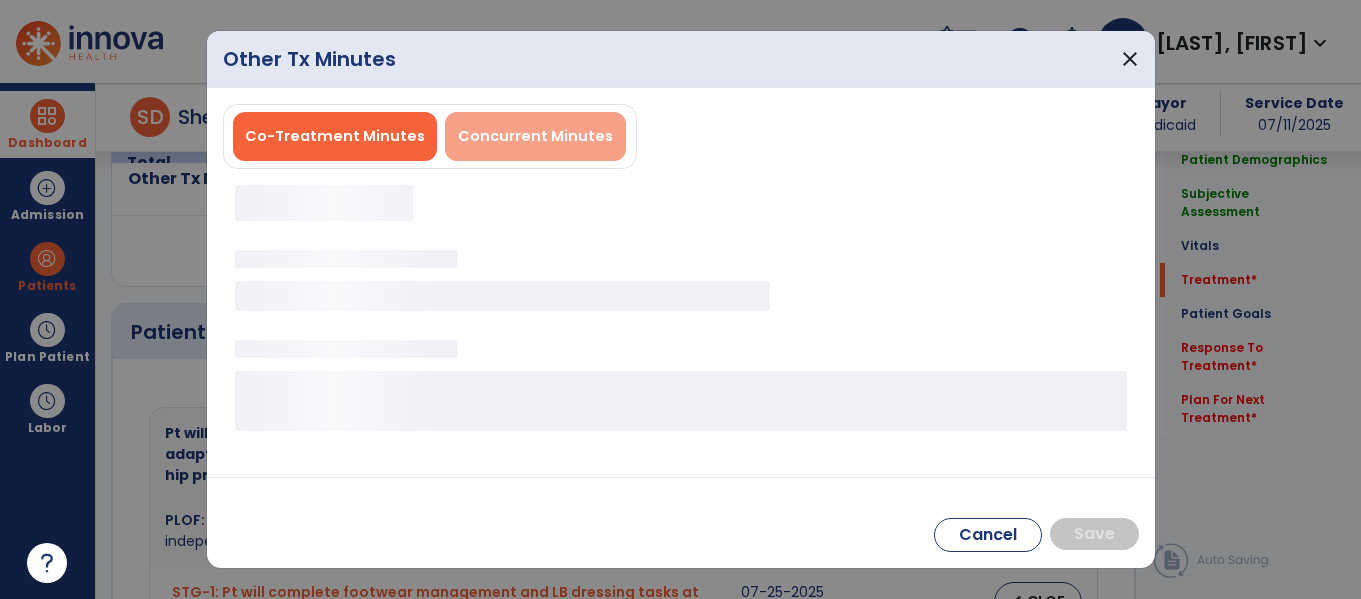 click on "Concurrent Minutes" at bounding box center [535, 136] 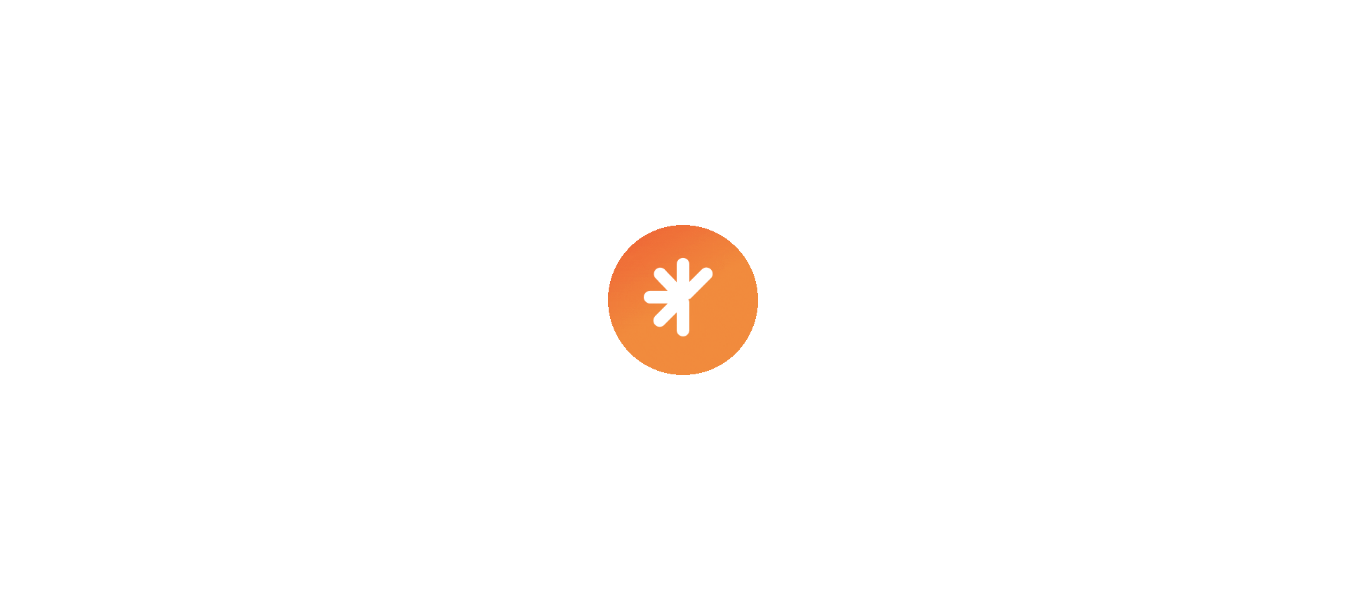 scroll, scrollTop: 0, scrollLeft: 0, axis: both 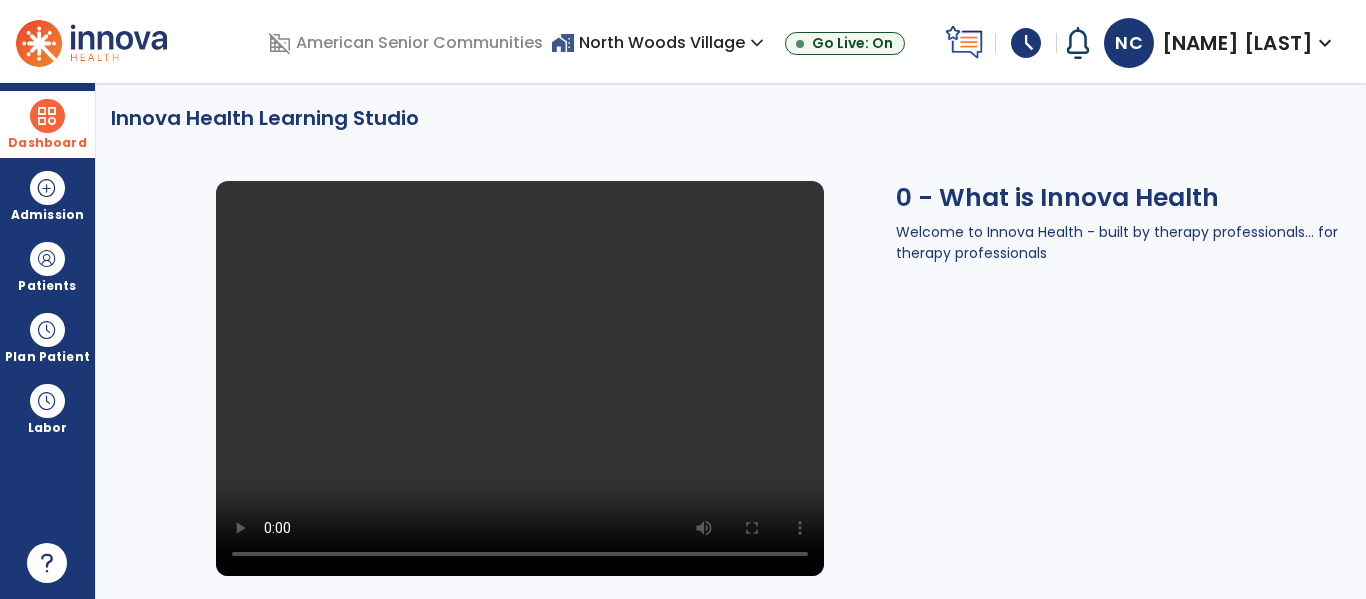 click at bounding box center [47, 116] 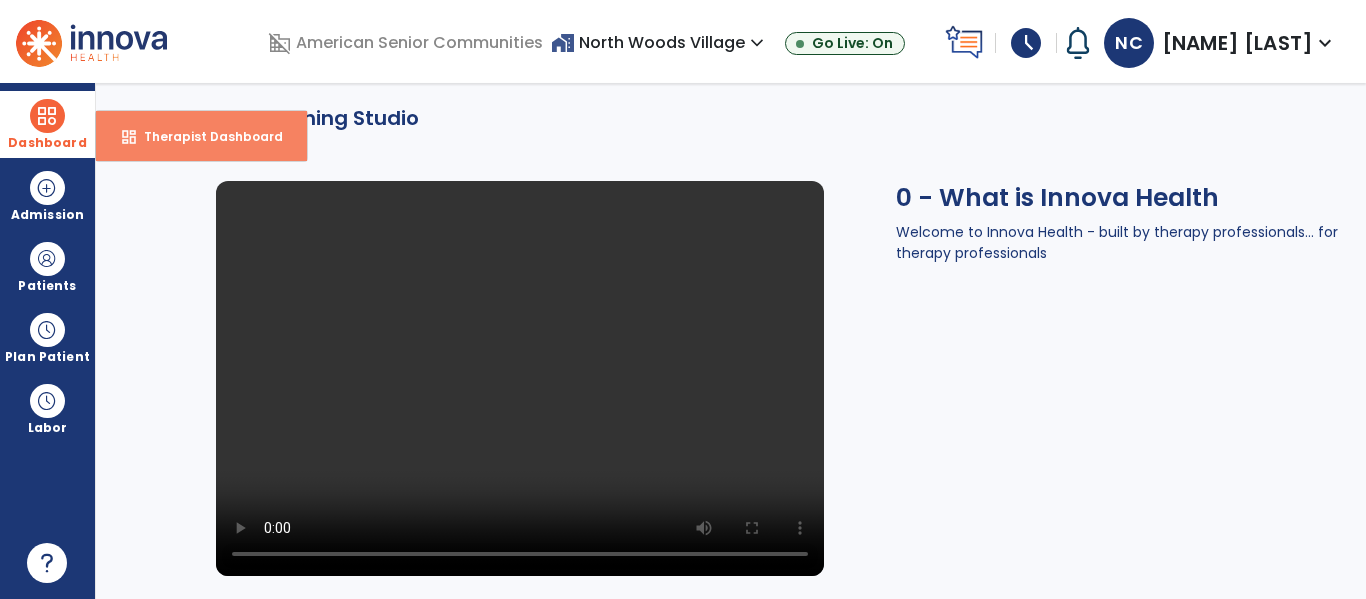 click on "Therapist Dashboard" at bounding box center (205, 136) 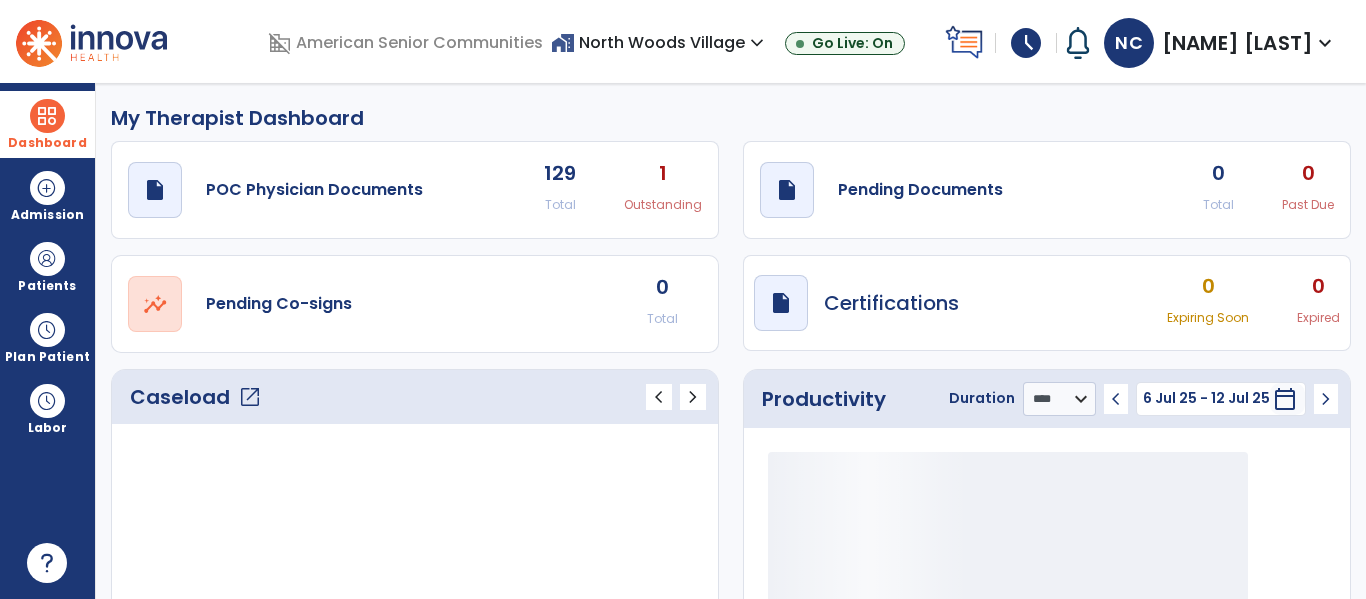 click on "open_in_new" 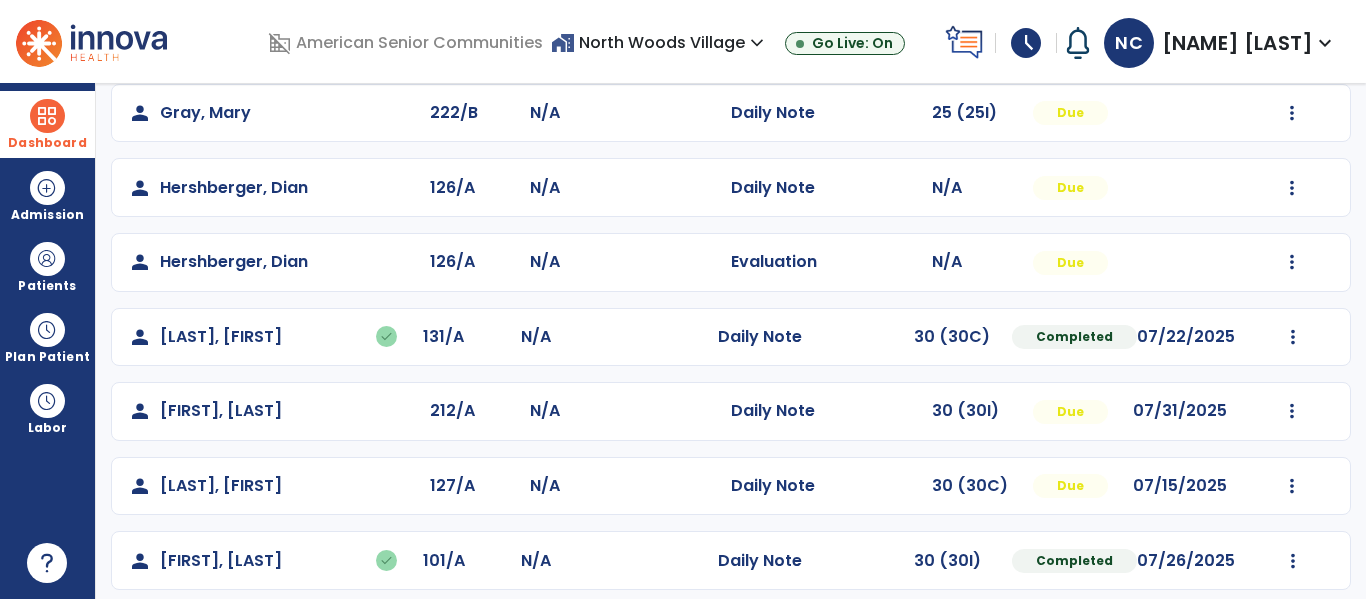 scroll, scrollTop: 396, scrollLeft: 0, axis: vertical 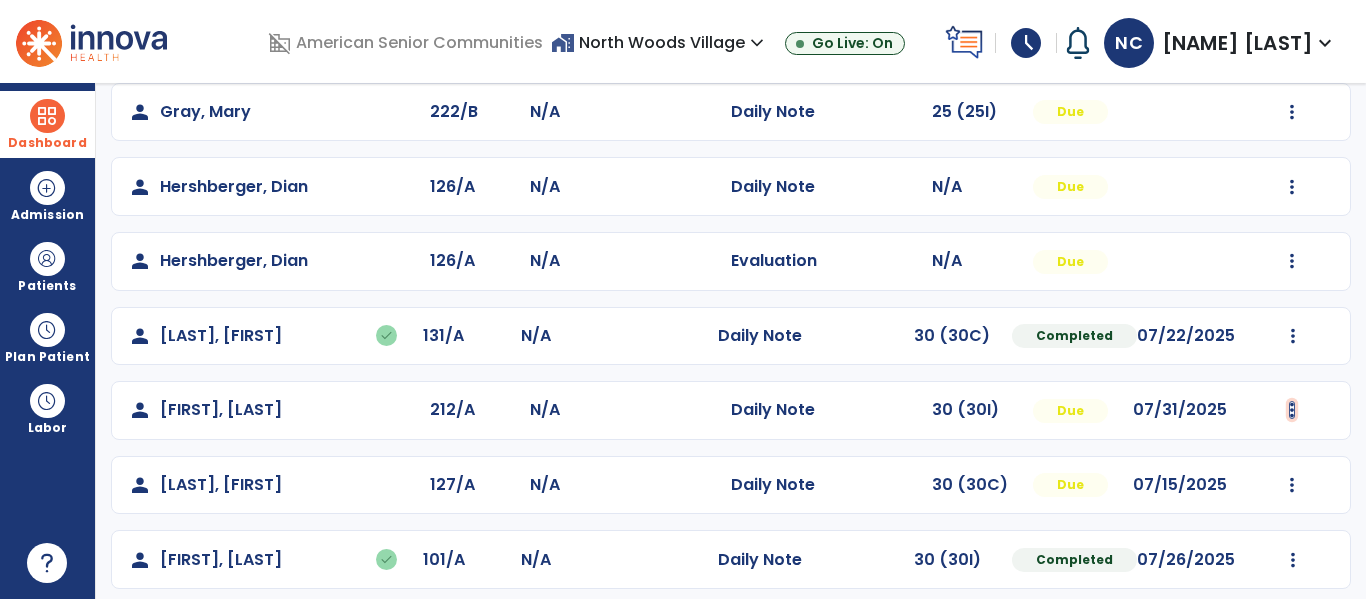 click at bounding box center [1292, -37] 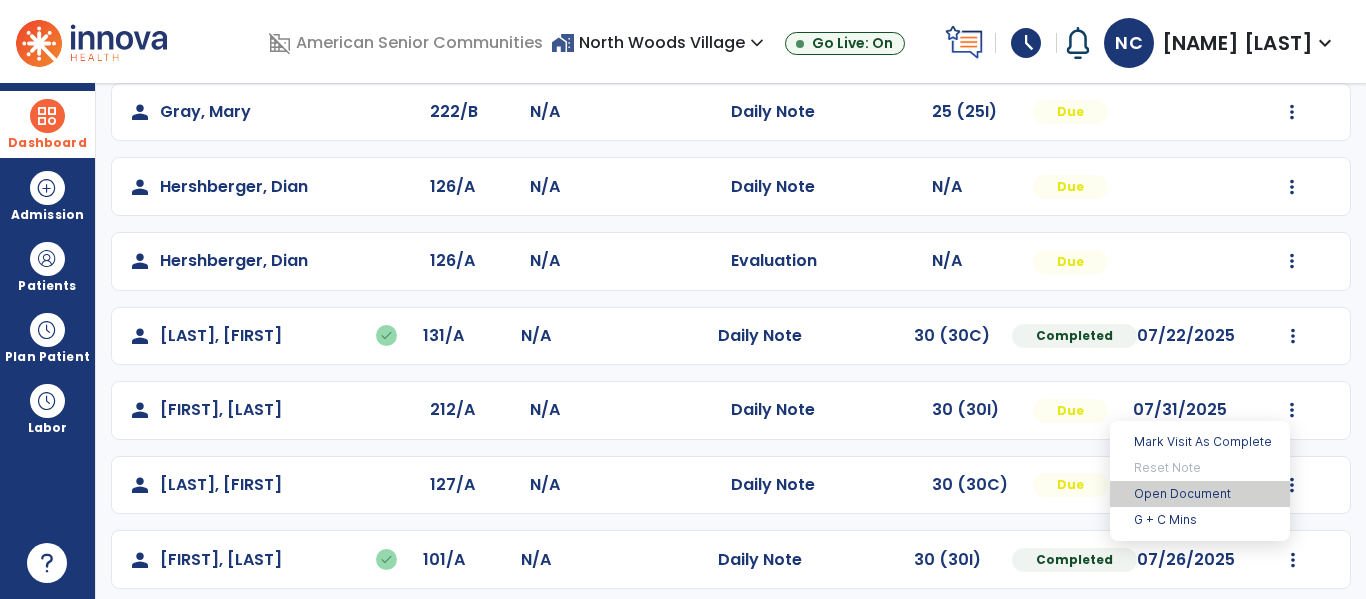 click on "Open Document" at bounding box center [1200, 494] 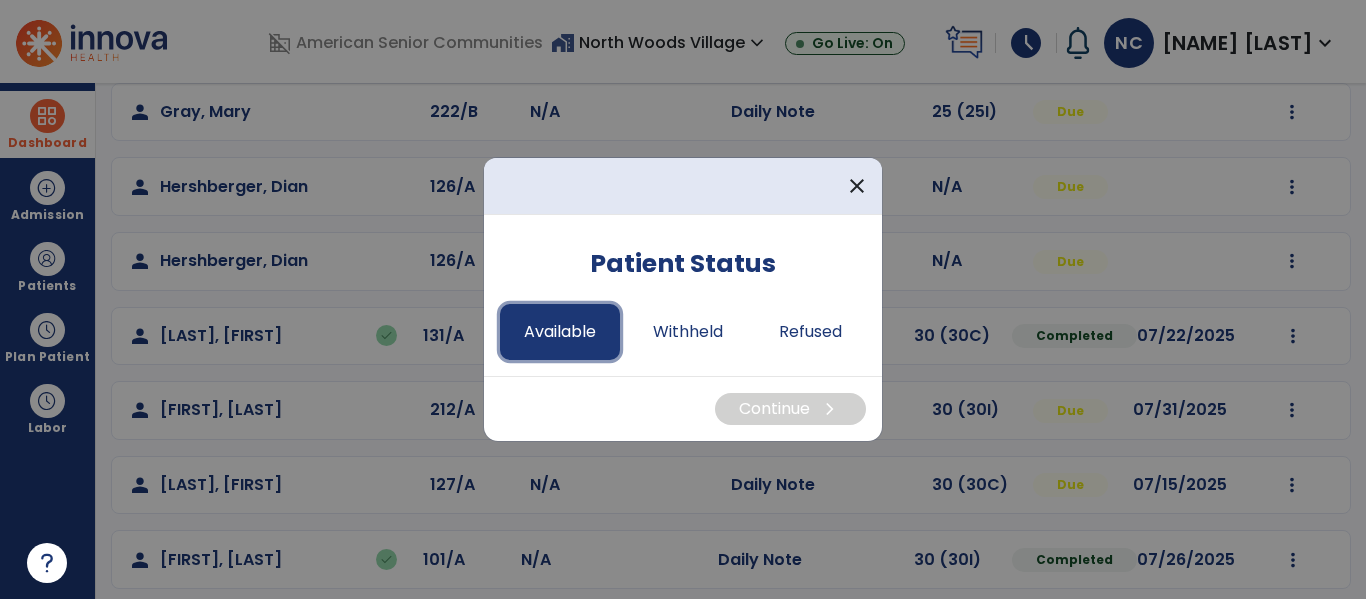 click on "Available" at bounding box center [560, 332] 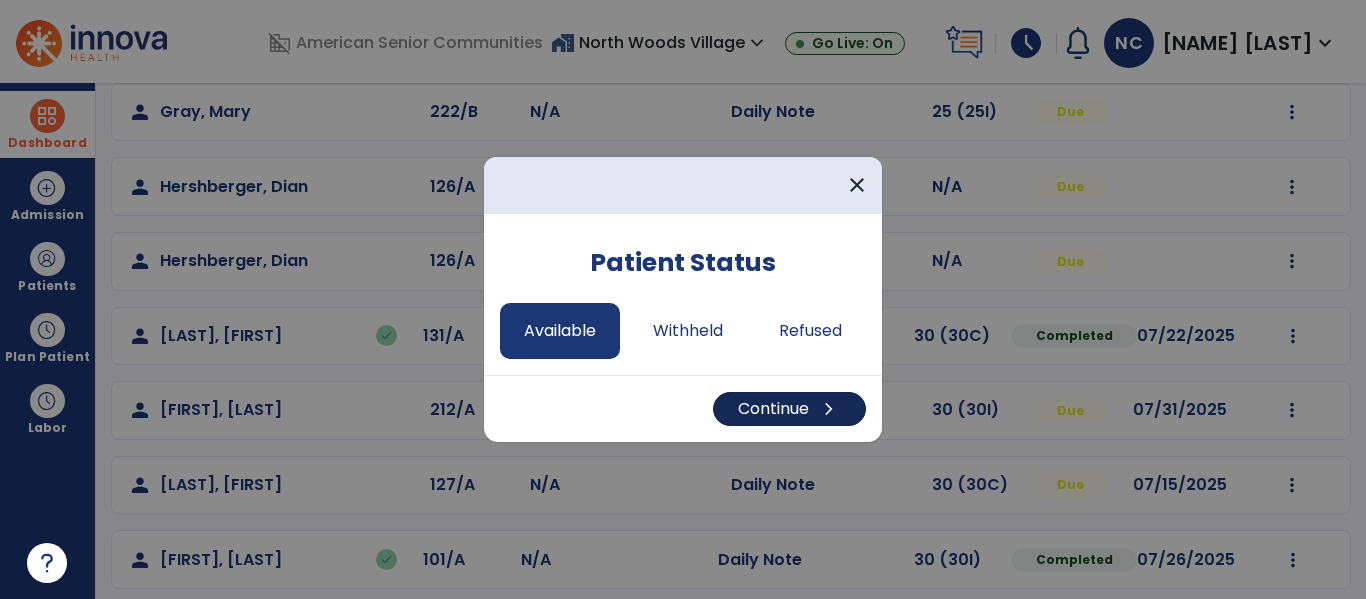 click on "Continue   chevron_right" at bounding box center [789, 409] 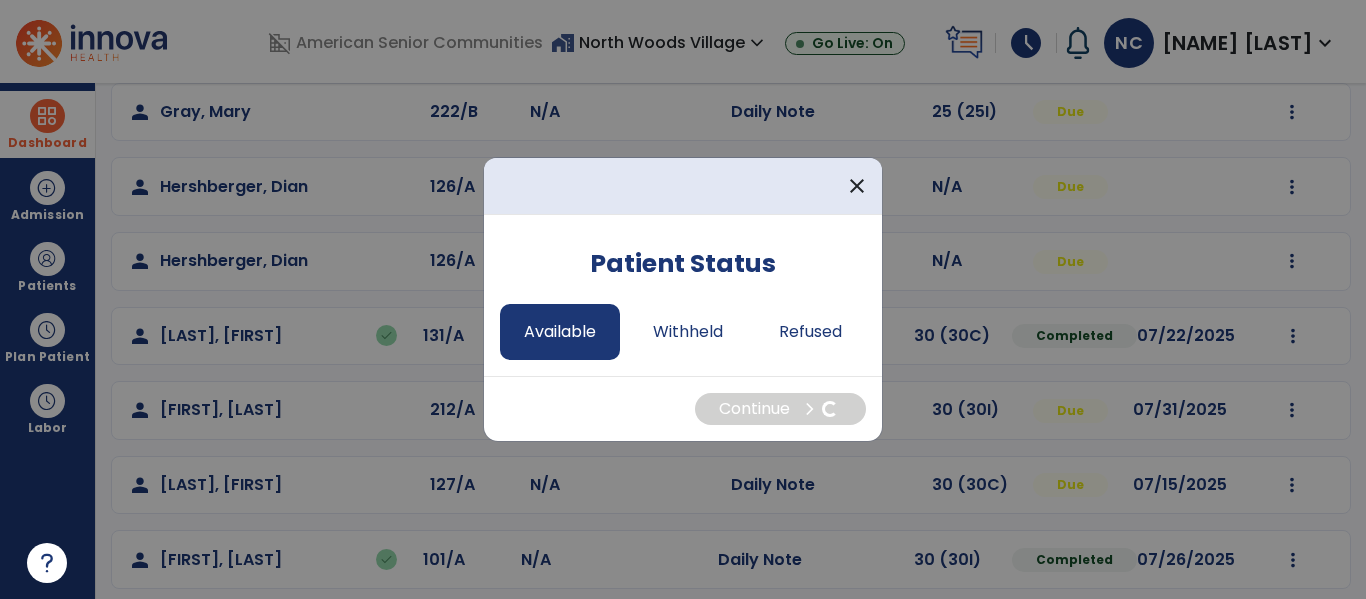 select on "*" 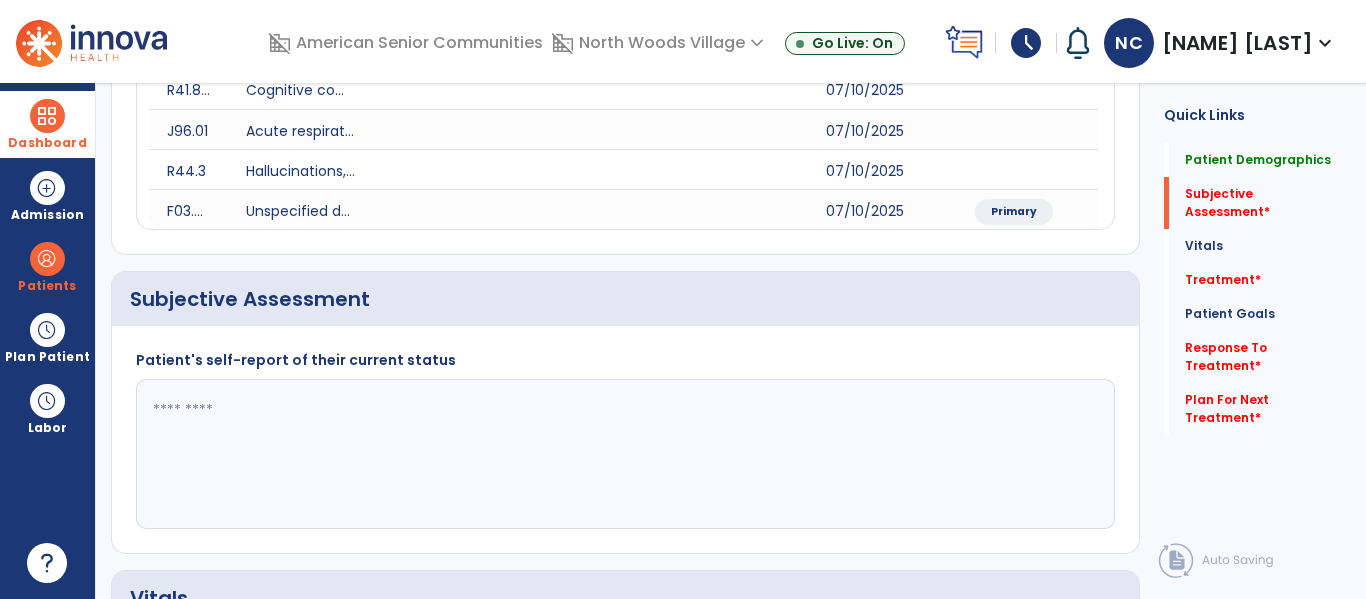 click 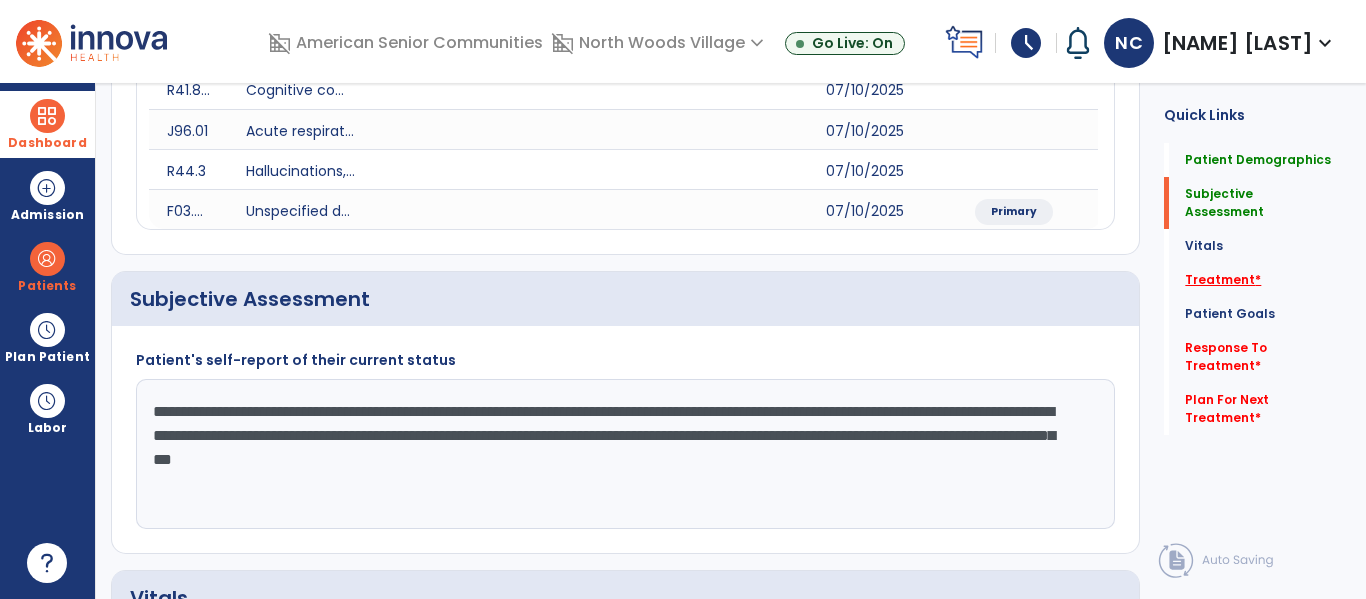 type on "**********" 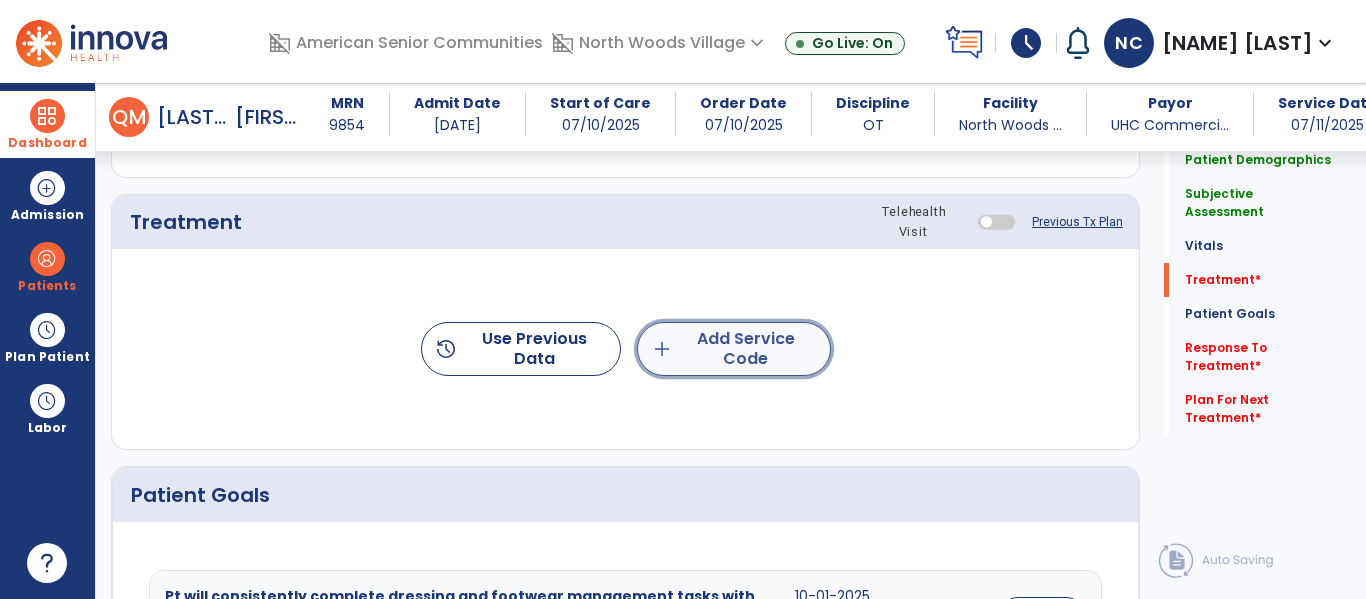 click on "add  Add Service Code" 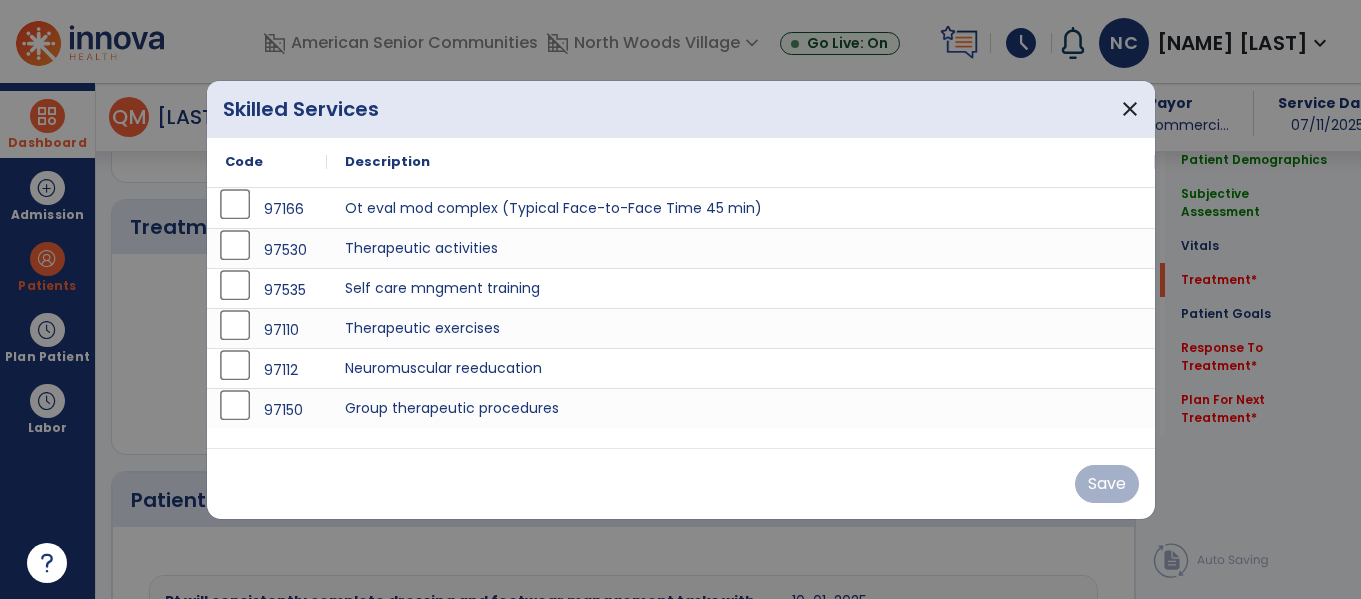 scroll, scrollTop: 1175, scrollLeft: 0, axis: vertical 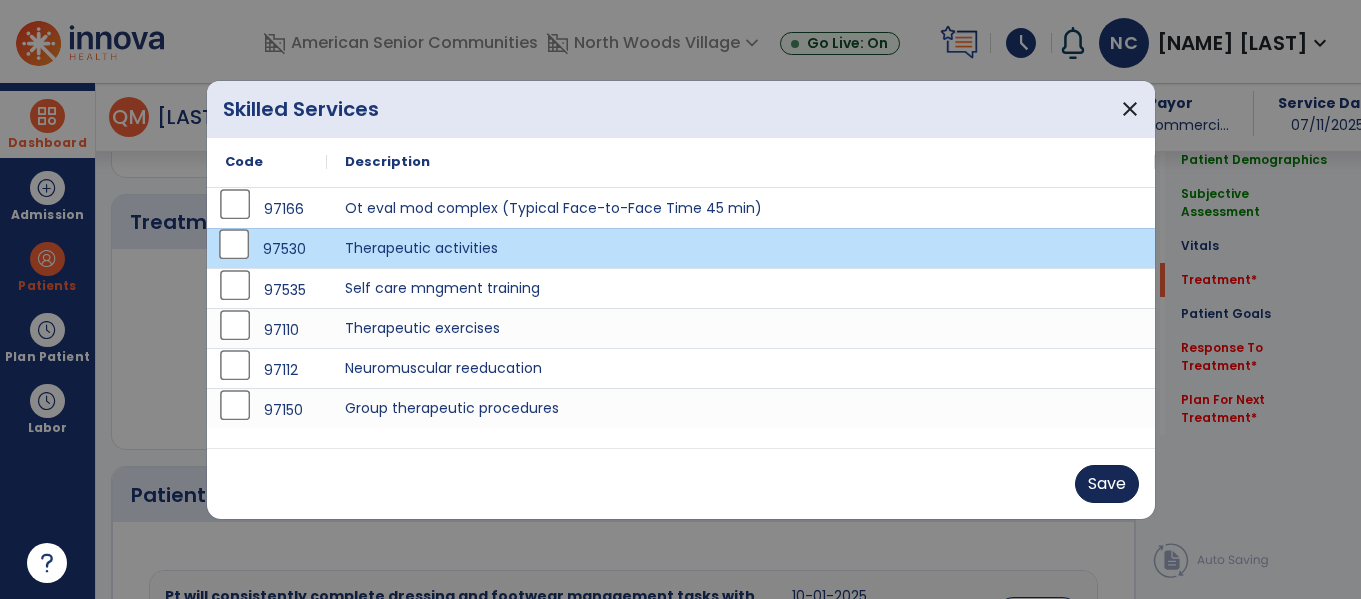 click on "Save" at bounding box center (1107, 484) 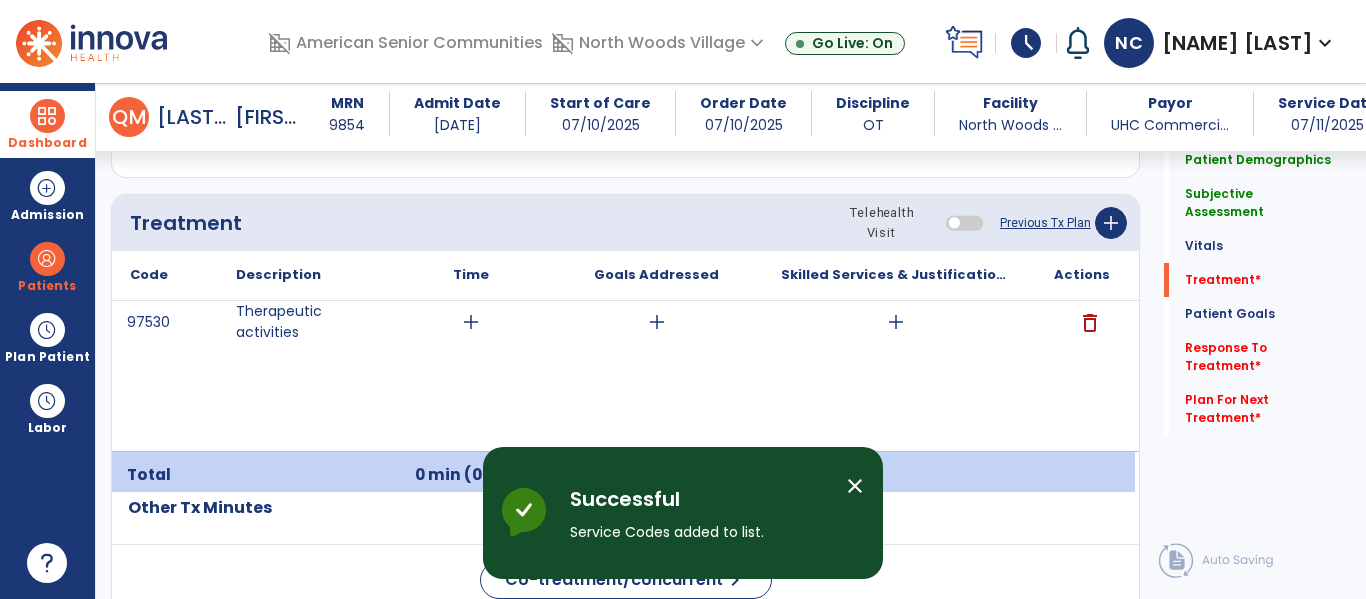 click on "add" at bounding box center (471, 322) 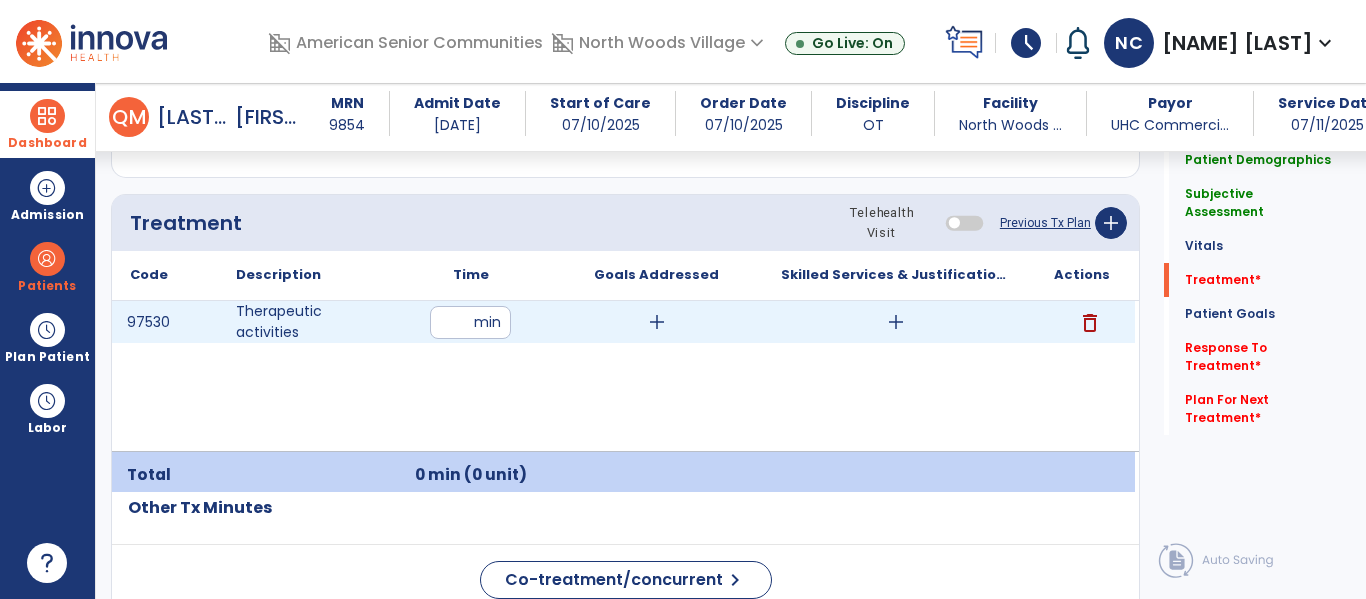 type on "**" 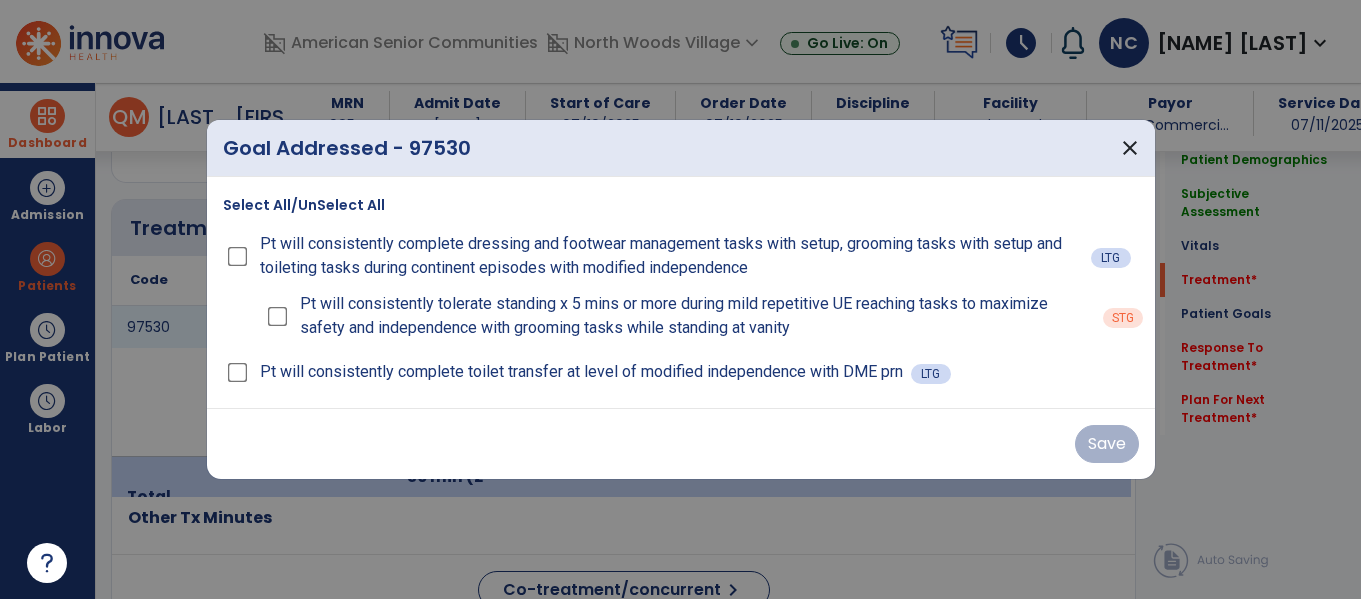 scroll, scrollTop: 1175, scrollLeft: 0, axis: vertical 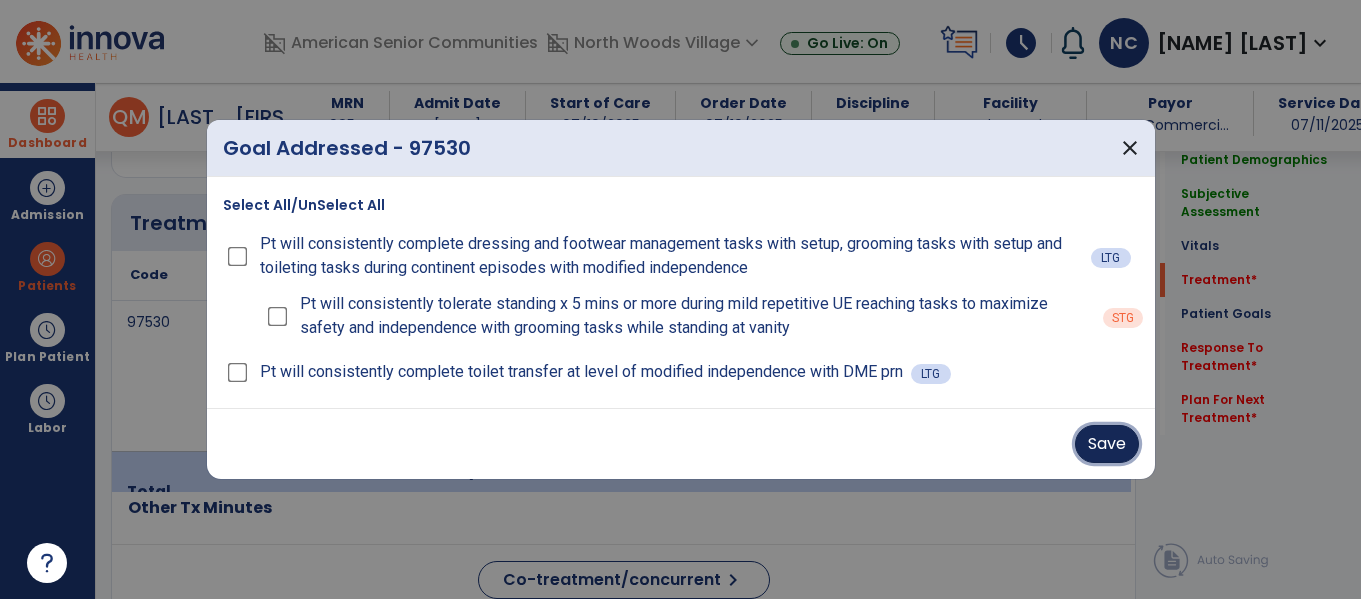 click on "Save" at bounding box center [1107, 444] 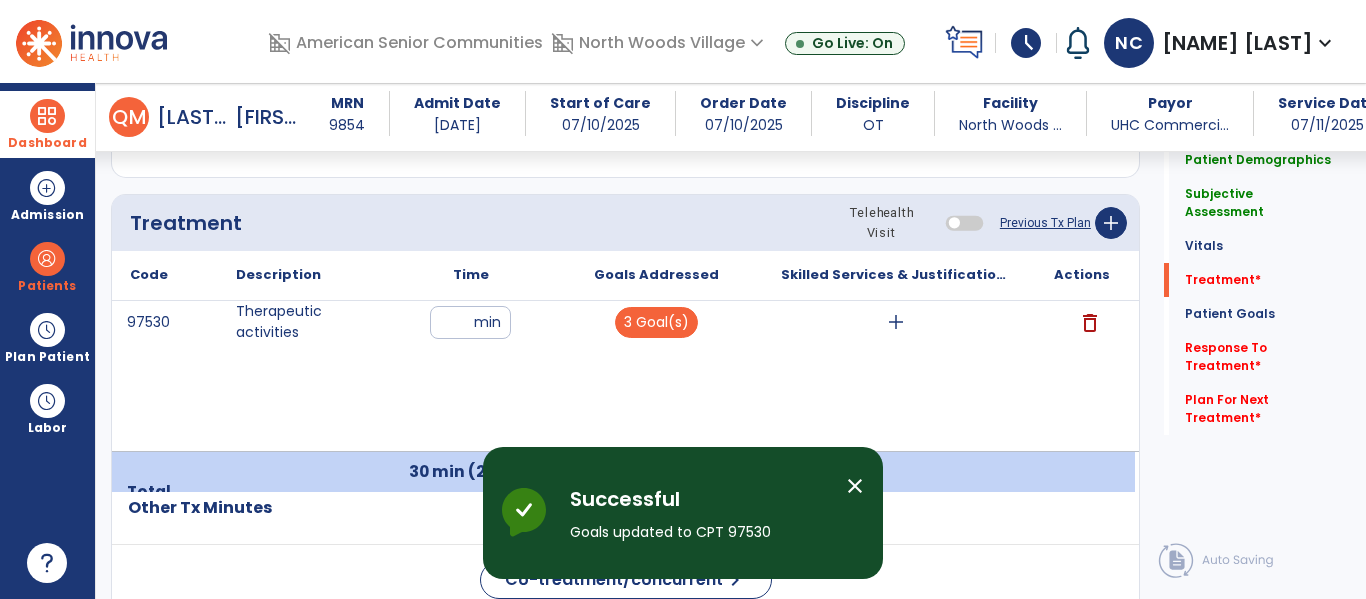 click on "add" at bounding box center [896, 322] 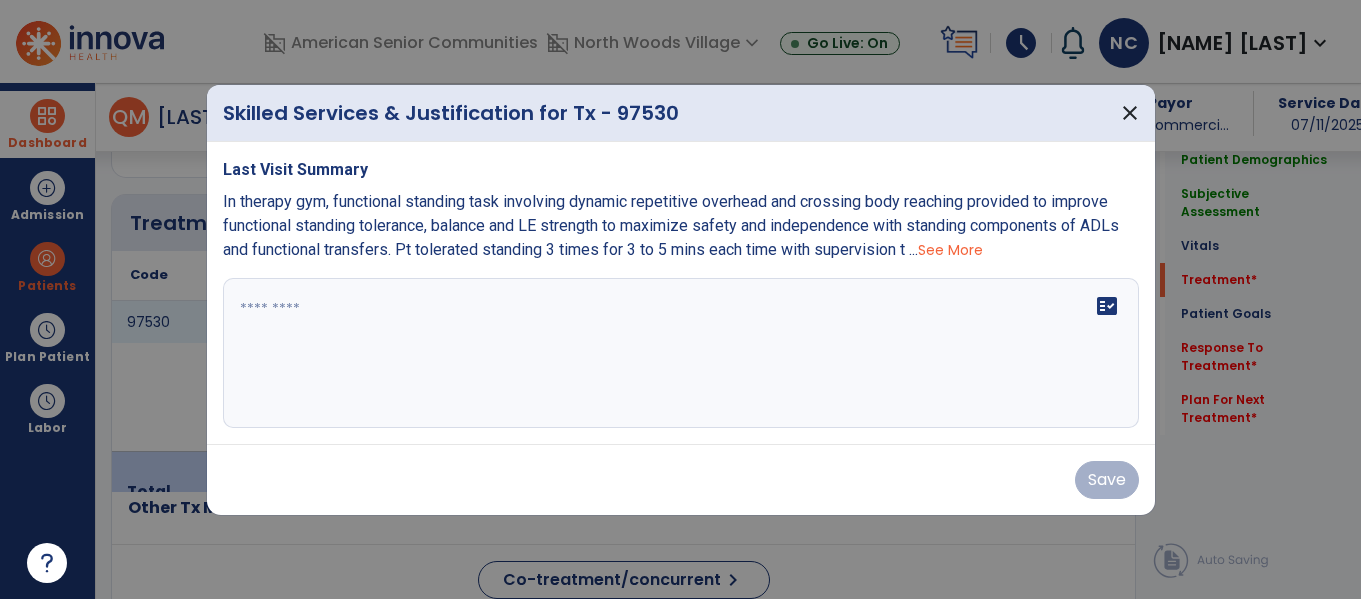 scroll, scrollTop: 1175, scrollLeft: 0, axis: vertical 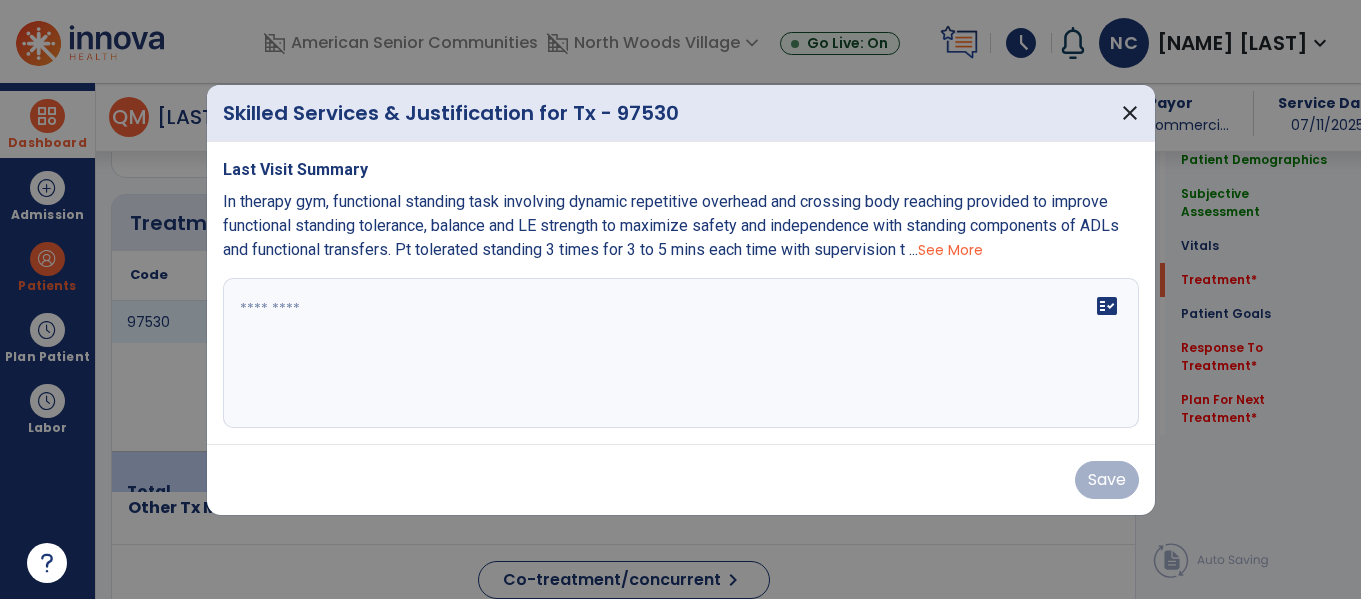 click at bounding box center (681, 353) 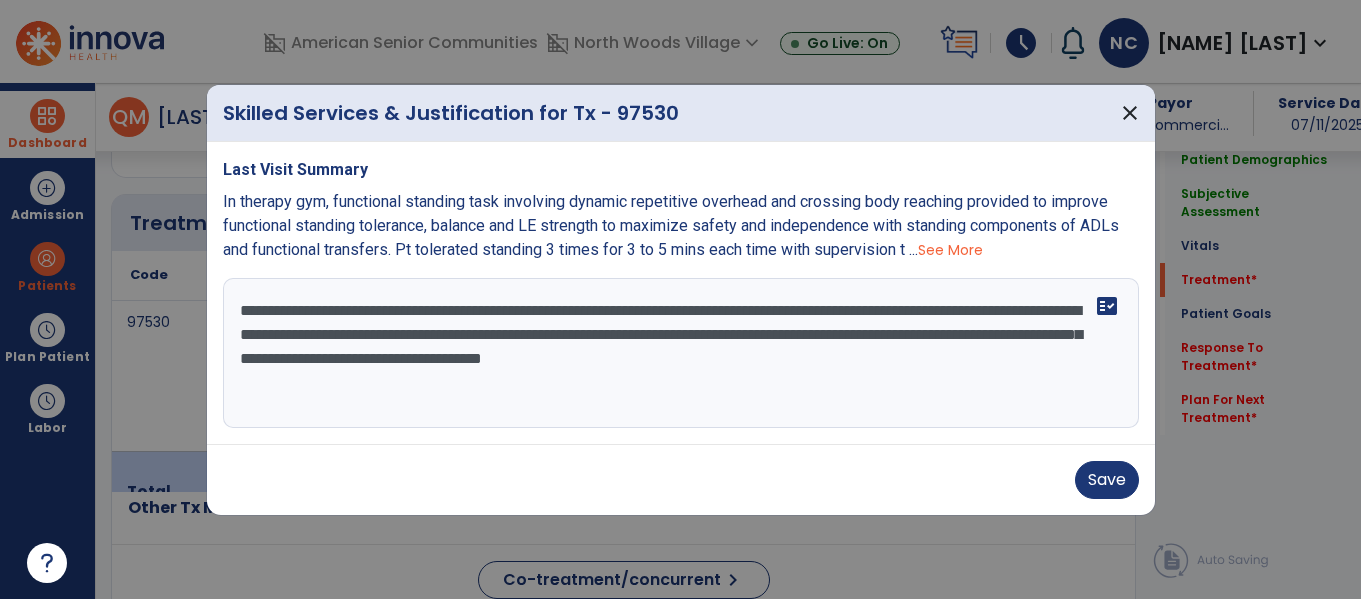 click on "**********" at bounding box center (681, 353) 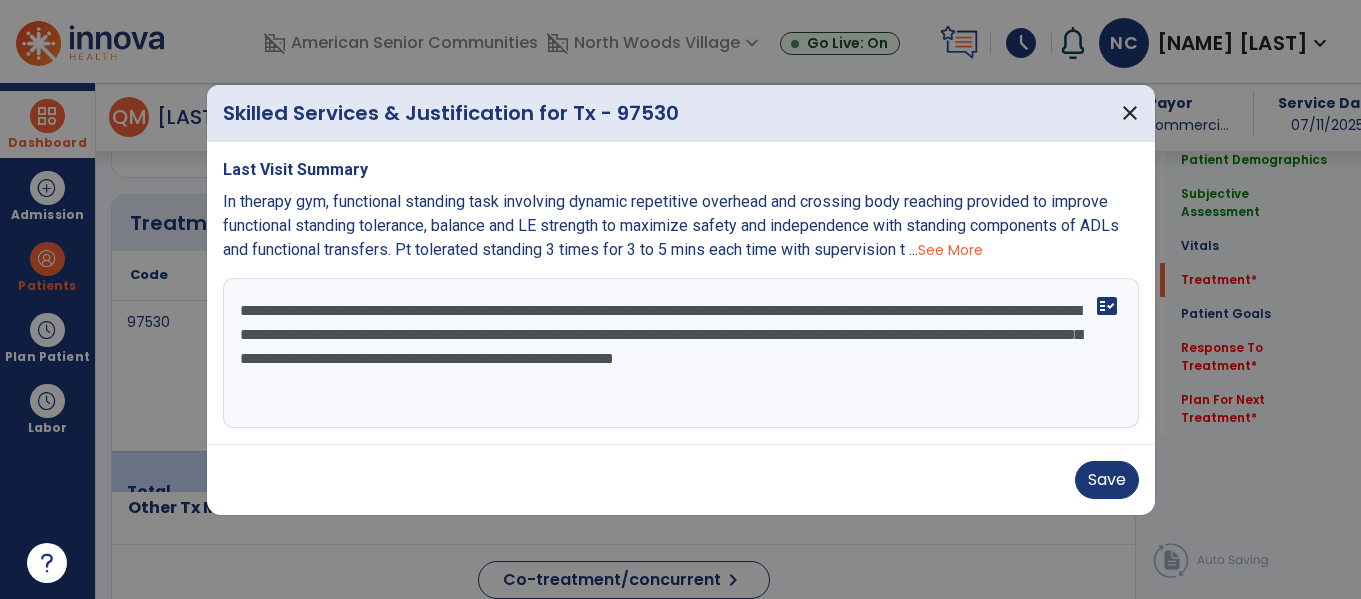 click on "**********" at bounding box center [681, 353] 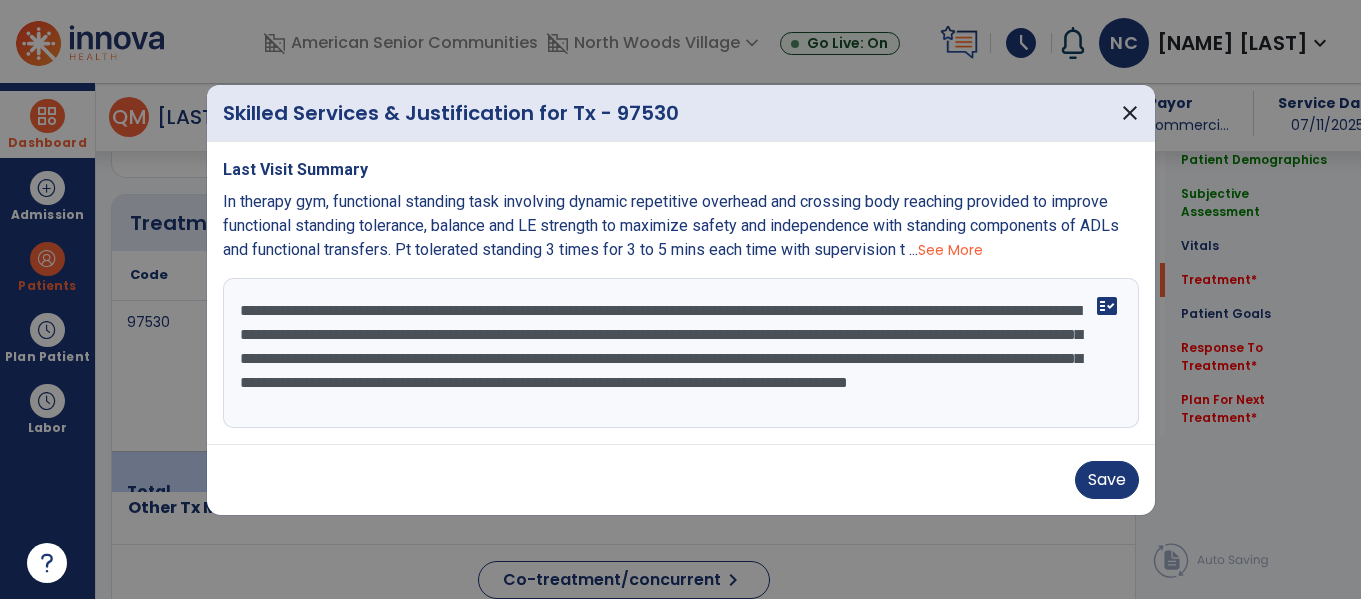 scroll, scrollTop: 16, scrollLeft: 0, axis: vertical 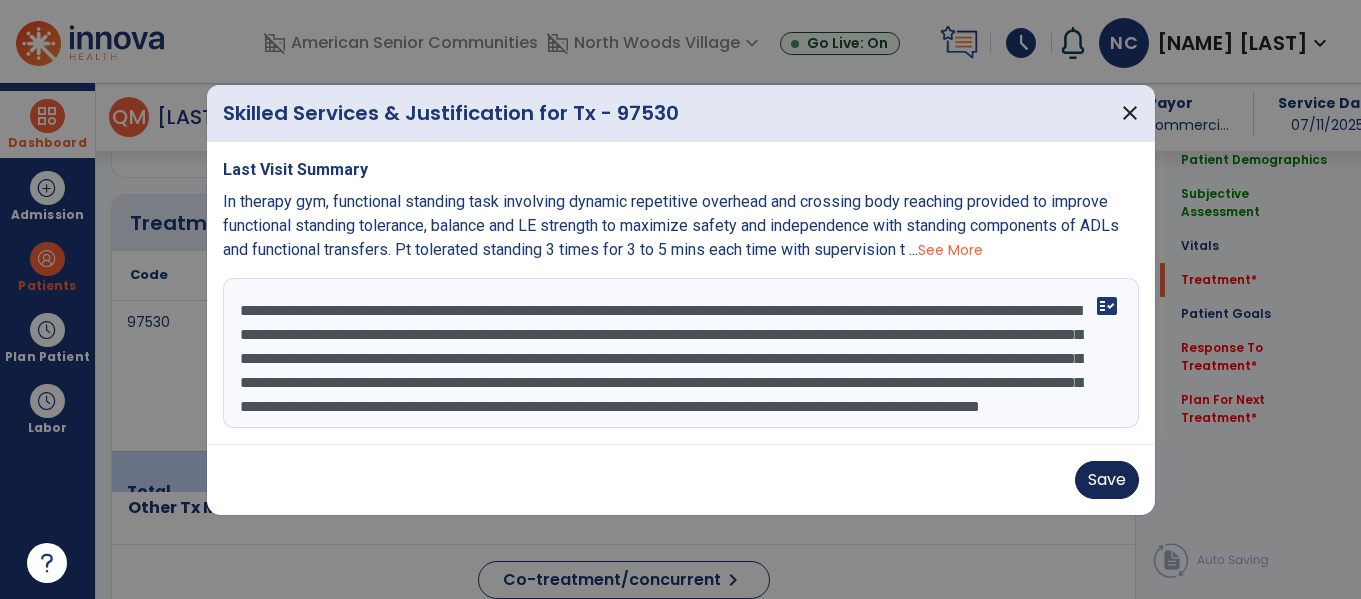 type on "**********" 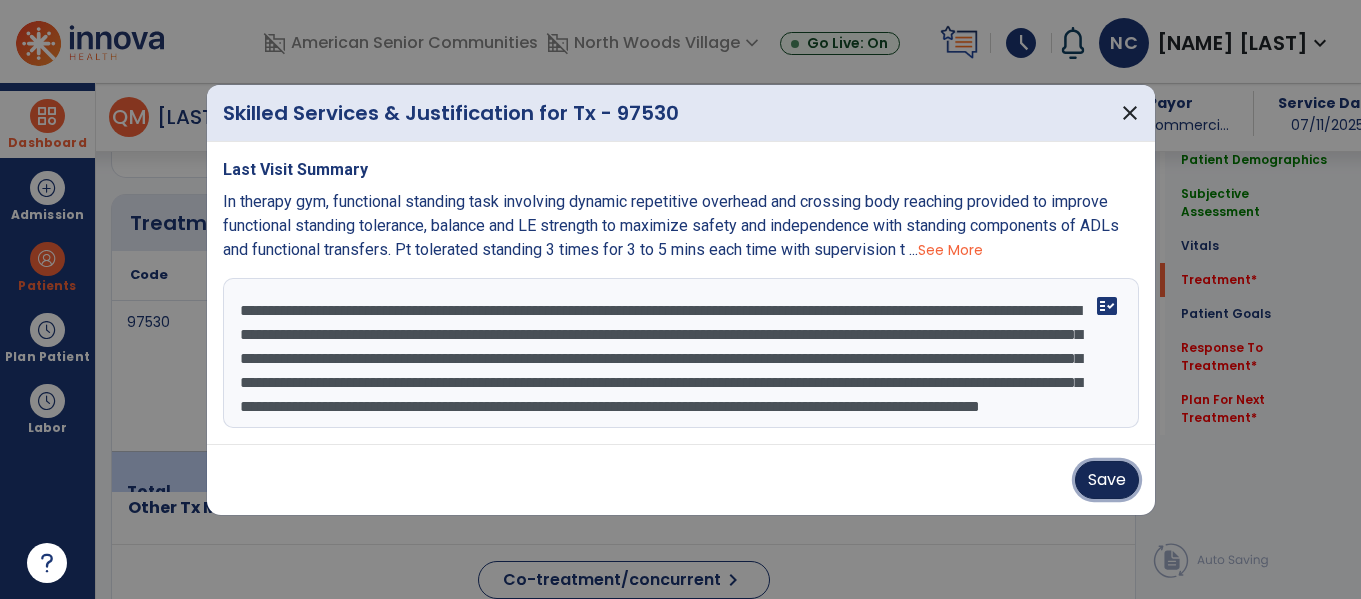 click on "Save" at bounding box center (1107, 480) 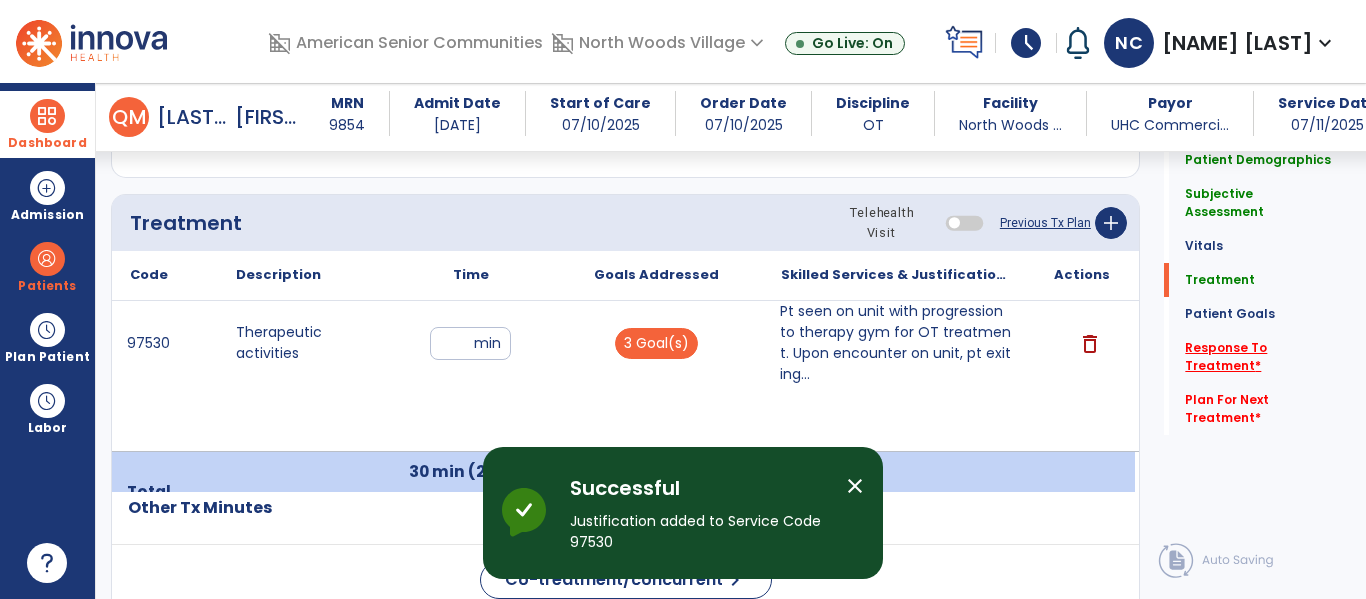 click on "Response To Treatment   *" 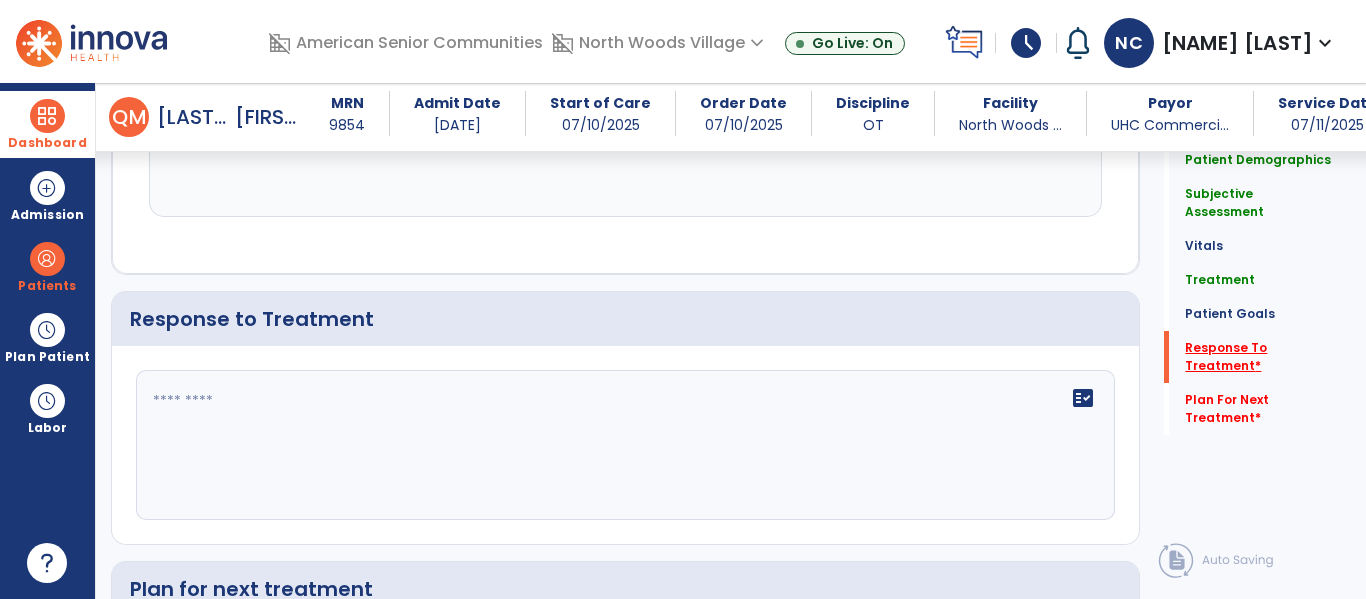 scroll, scrollTop: 2412, scrollLeft: 0, axis: vertical 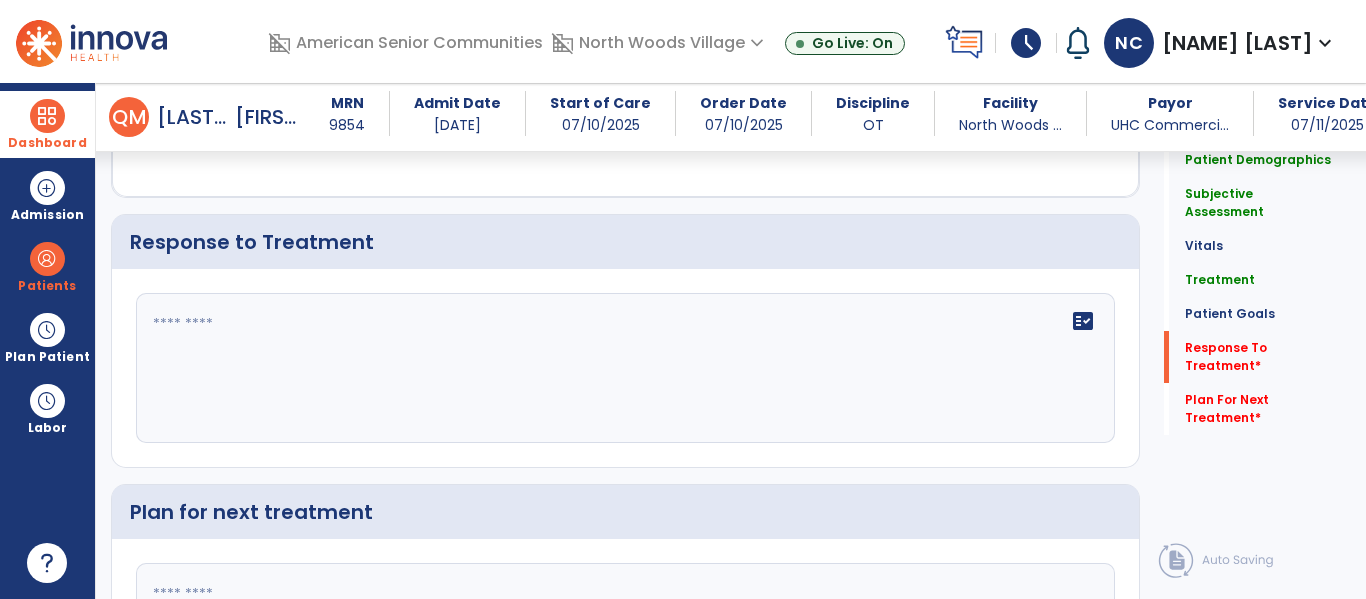 click on "fact_check" 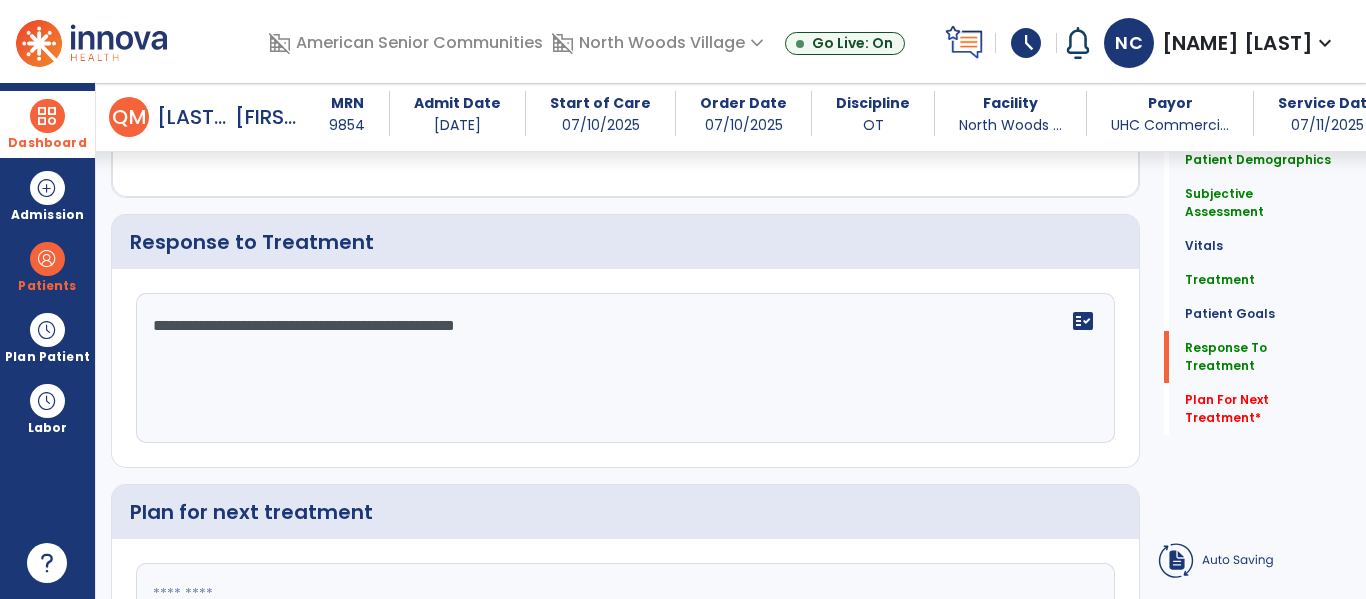 scroll, scrollTop: 2574, scrollLeft: 0, axis: vertical 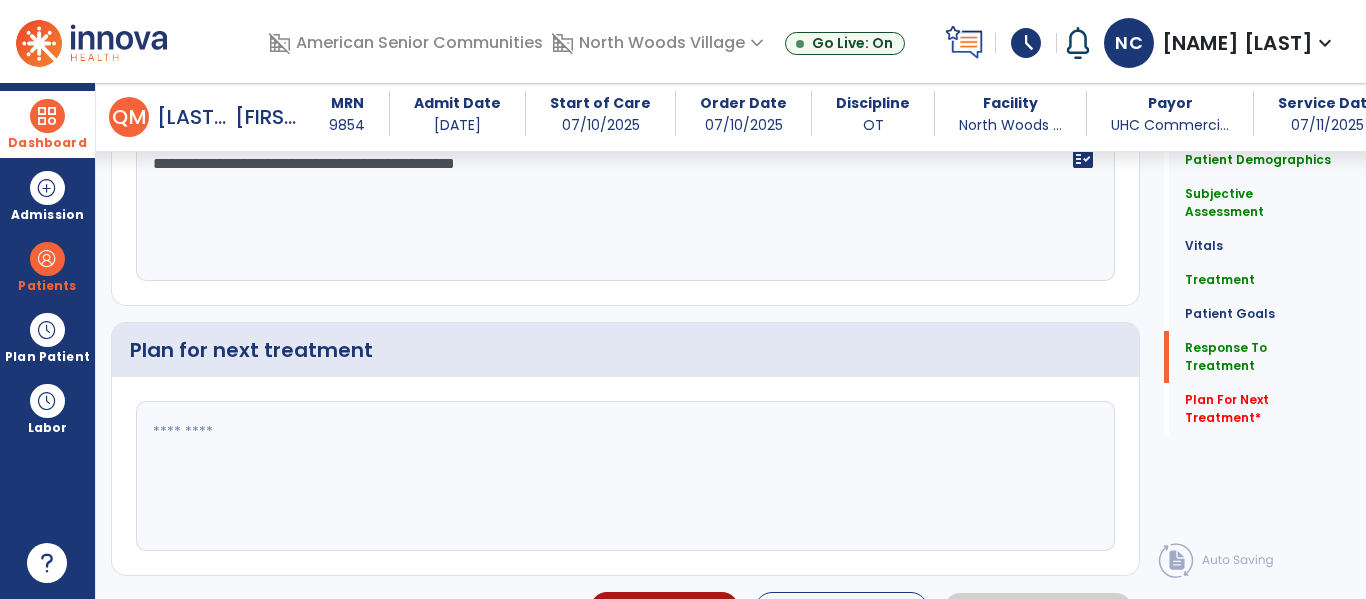 type on "**********" 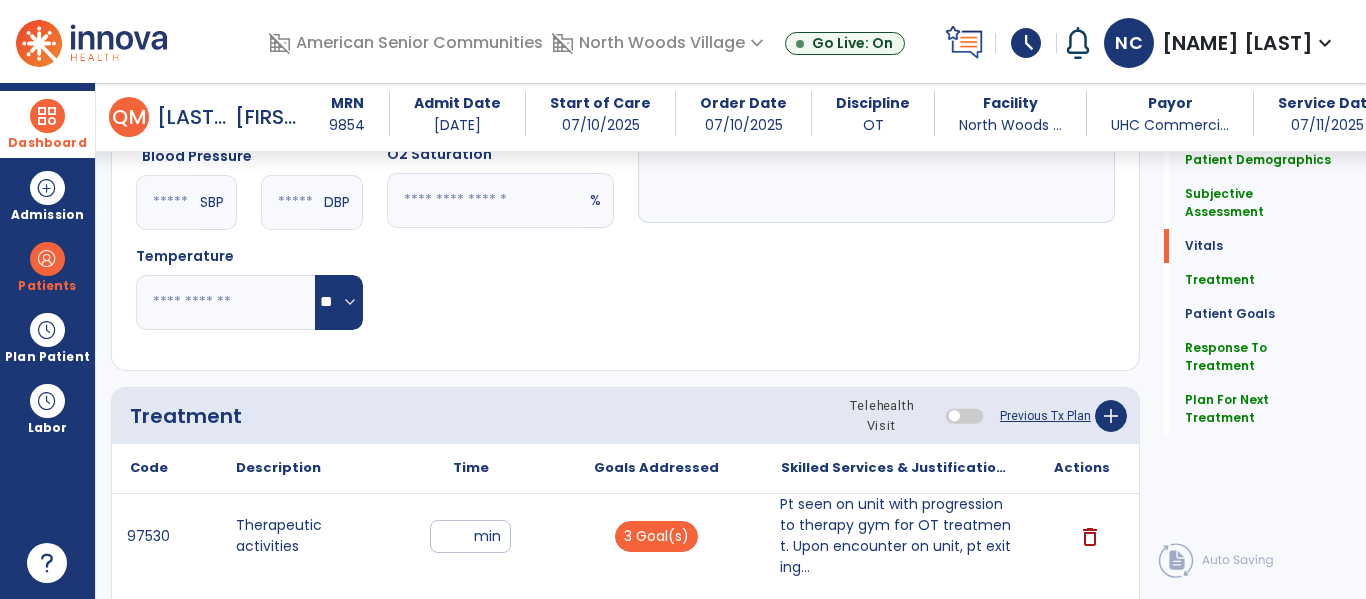 scroll, scrollTop: 0, scrollLeft: 0, axis: both 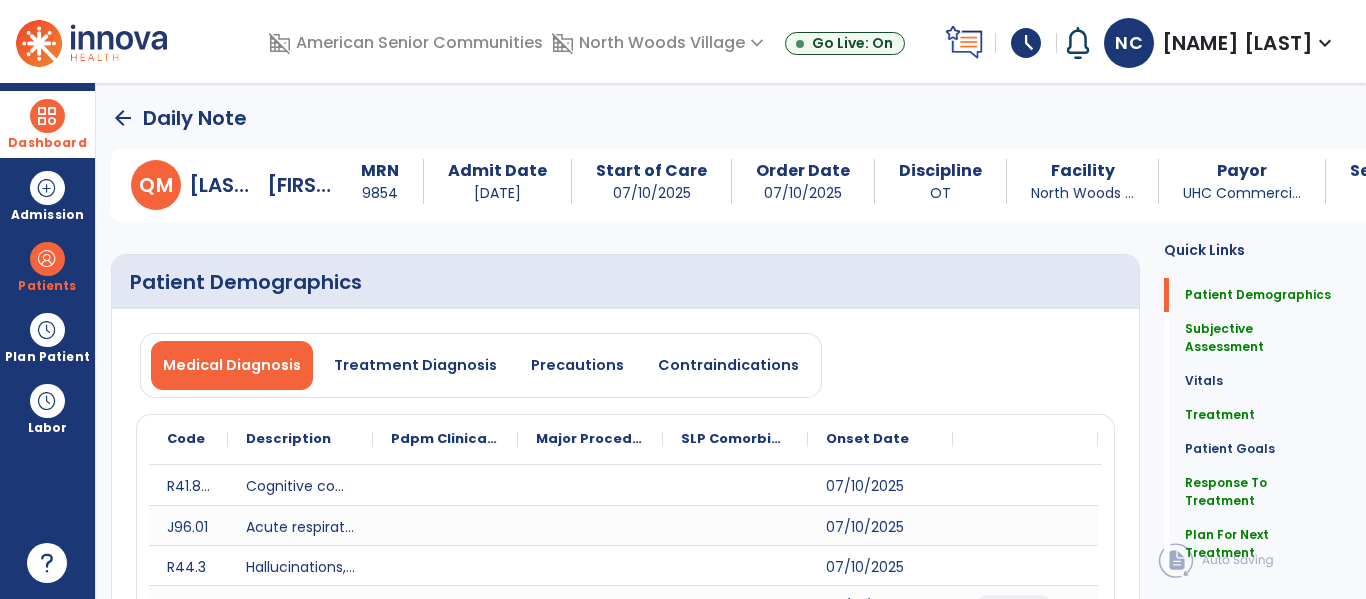 type on "**********" 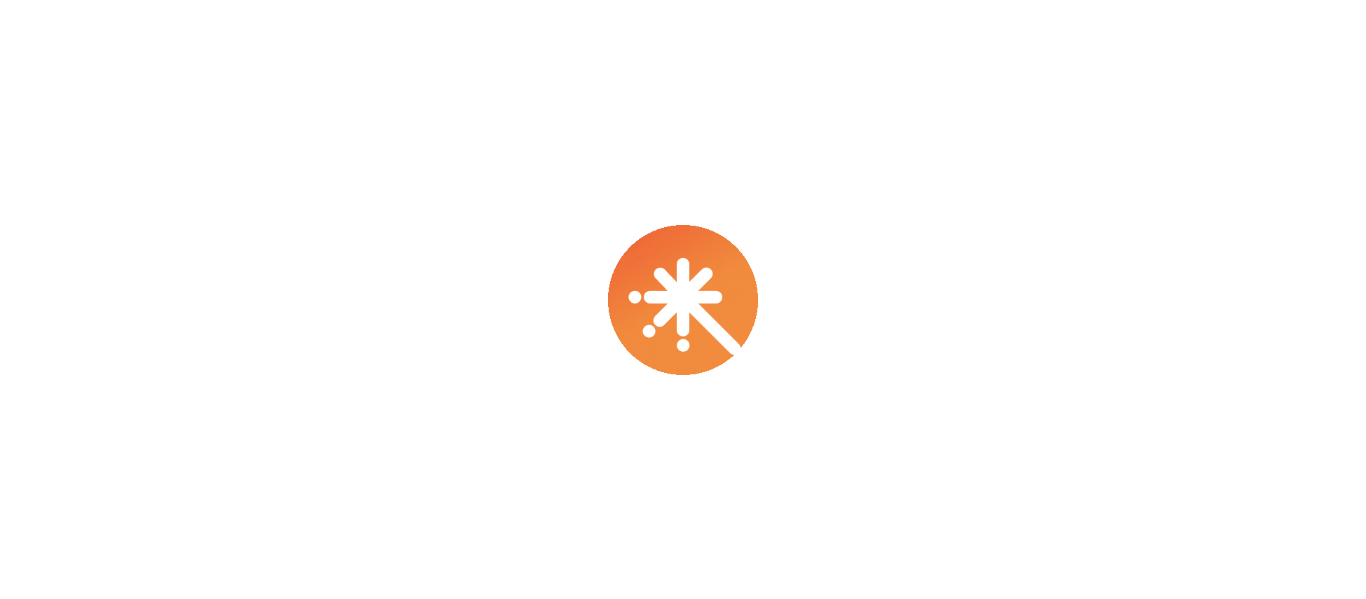 scroll, scrollTop: 0, scrollLeft: 0, axis: both 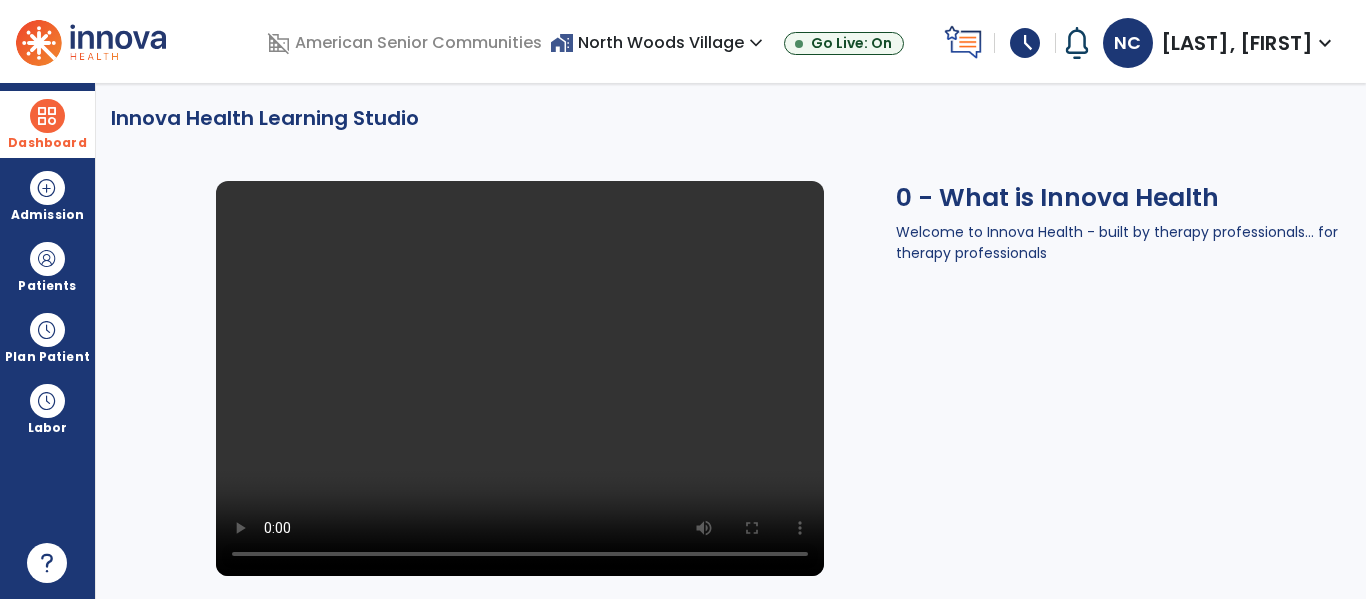 click at bounding box center (47, 116) 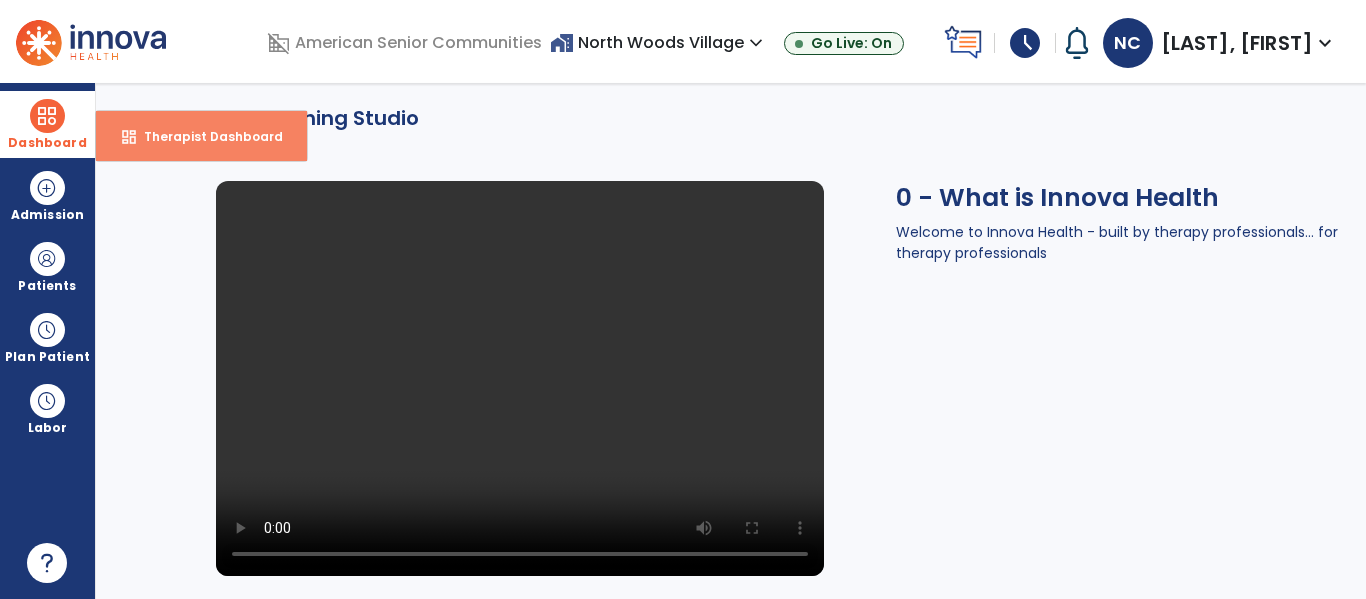 click on "Therapist Dashboard" at bounding box center (205, 136) 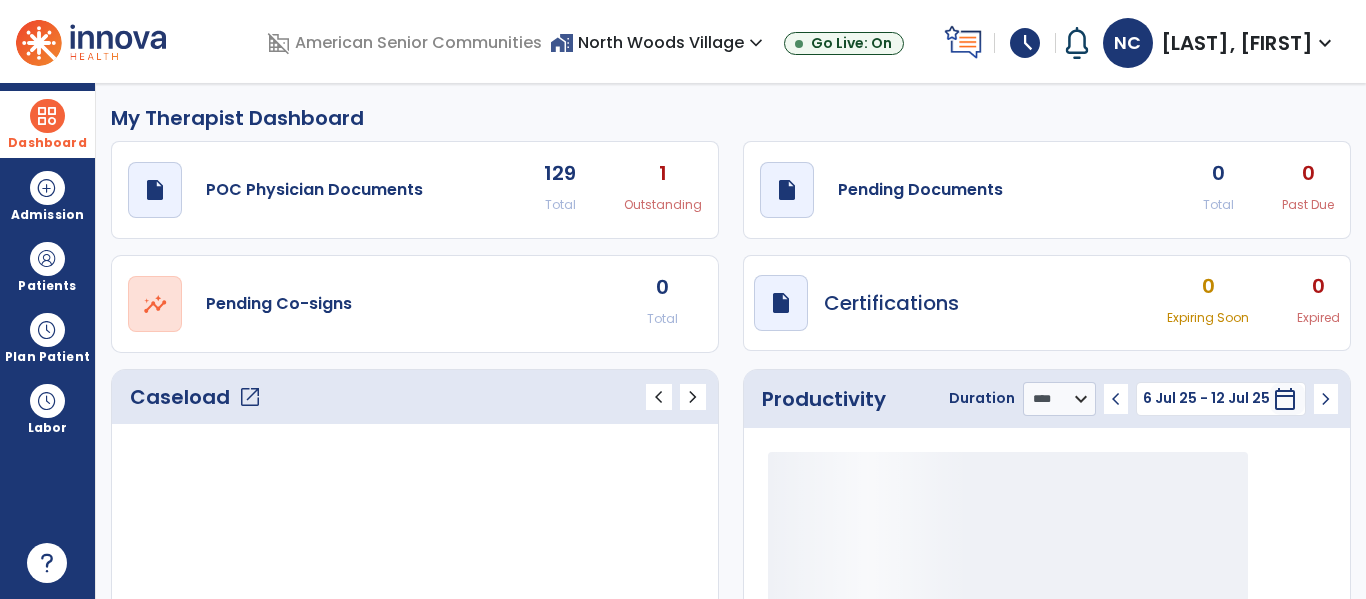 click on "open_in_new" 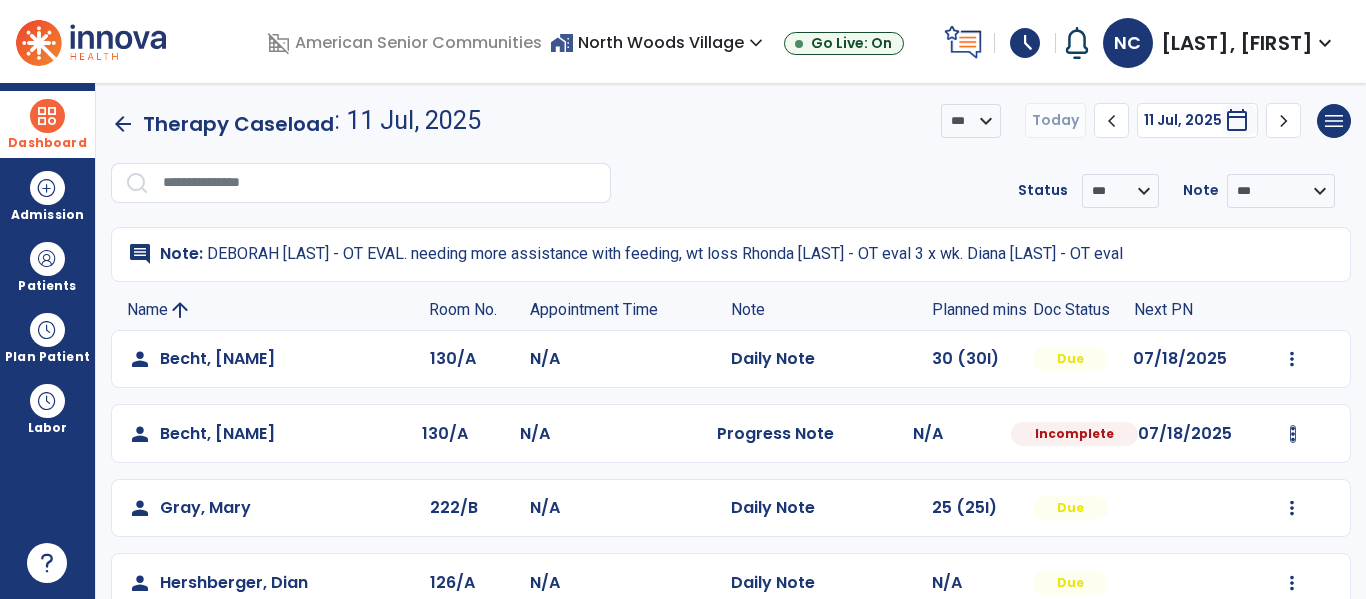 click at bounding box center (1292, 359) 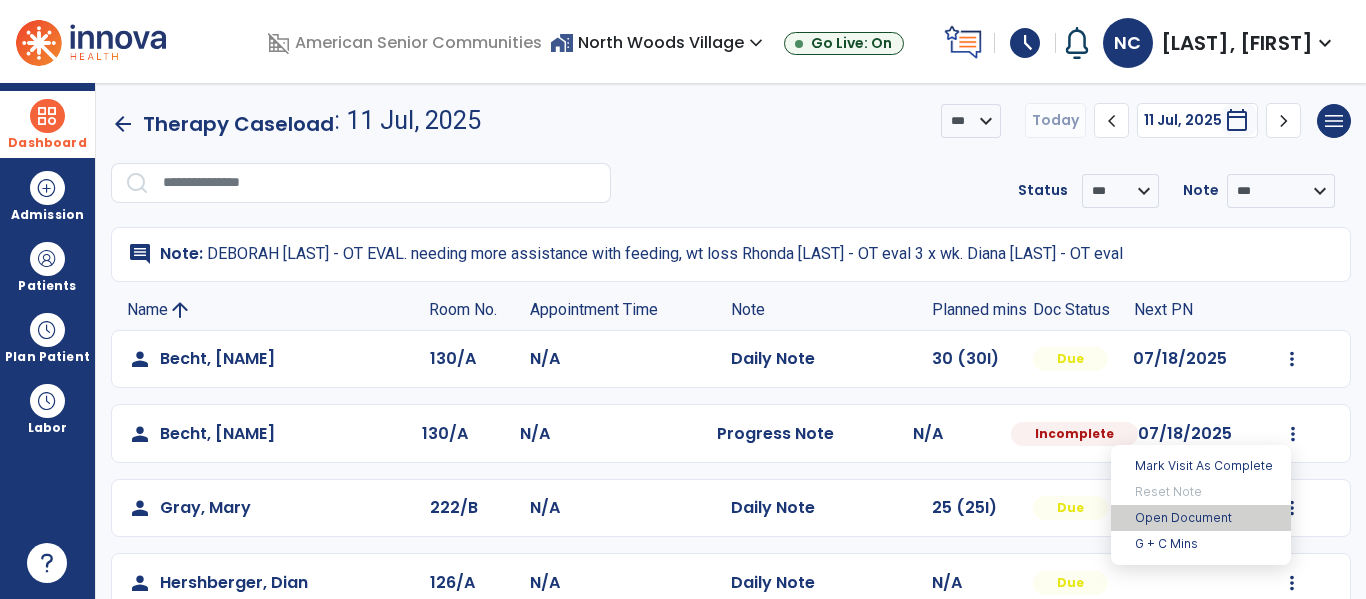 click on "Open Document" at bounding box center [1201, 518] 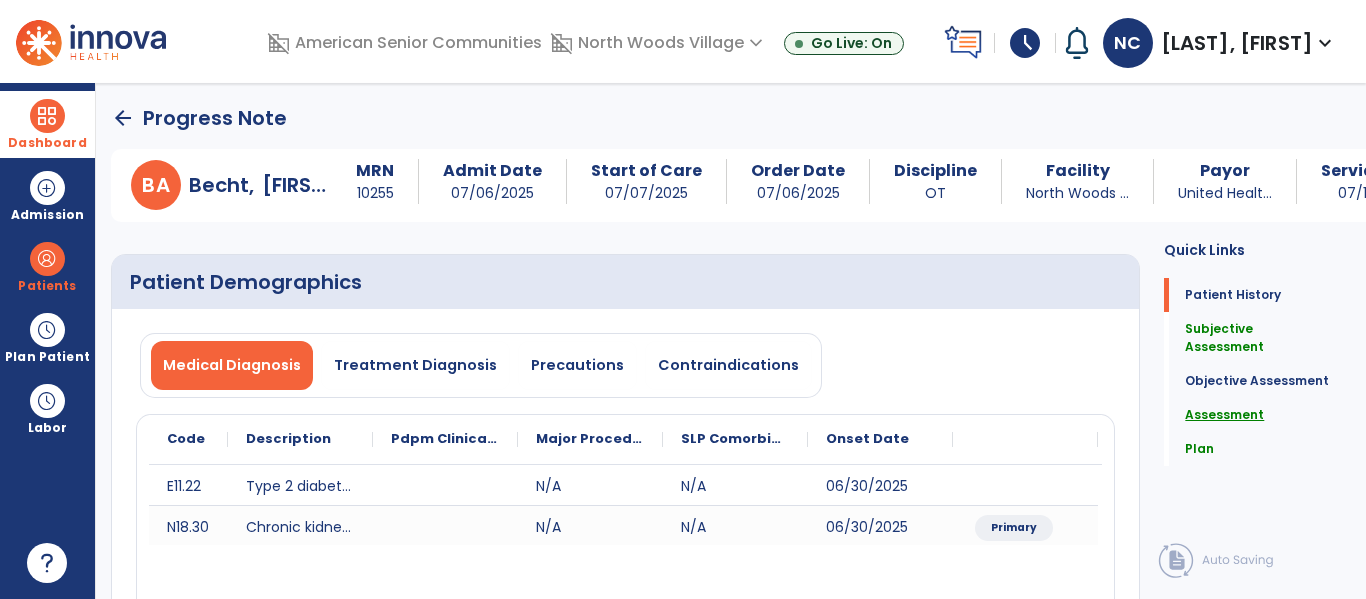 click on "Assessment" 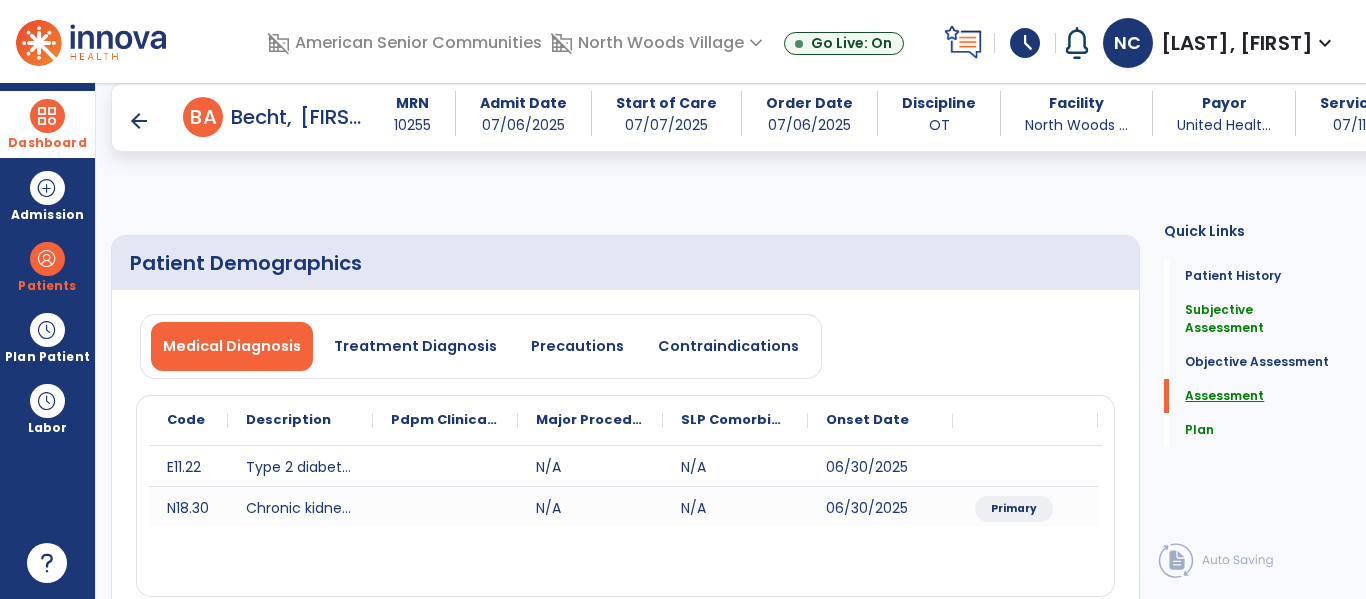 scroll, scrollTop: 554, scrollLeft: 0, axis: vertical 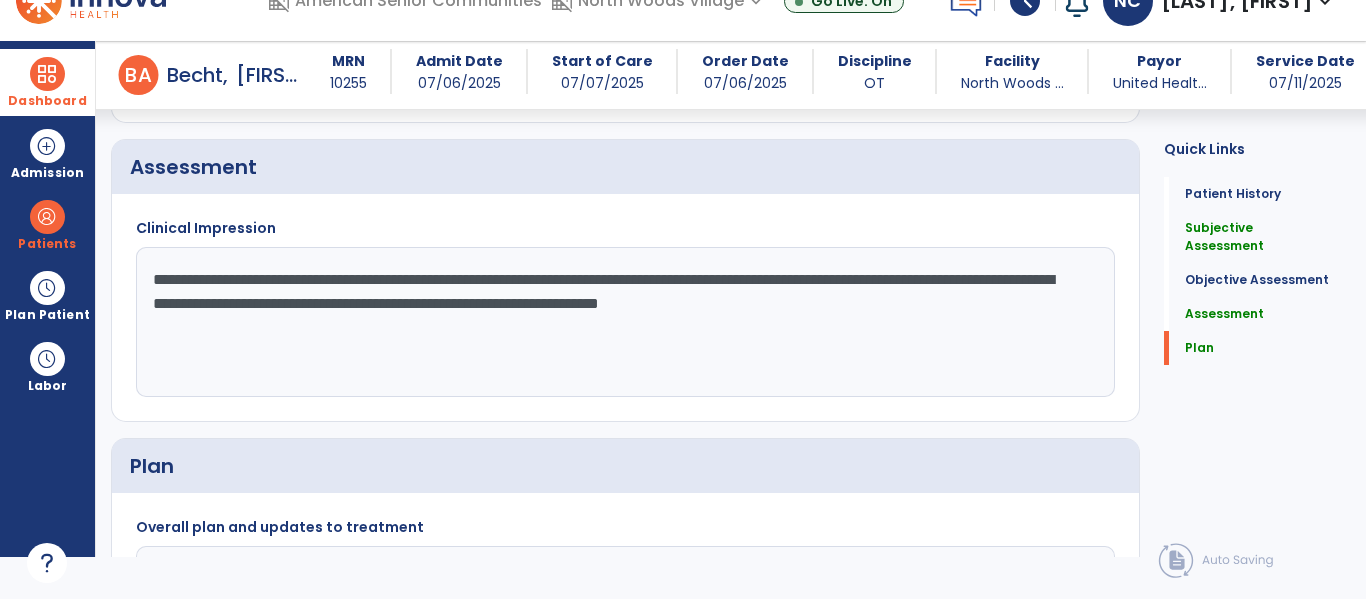 click on "**********" 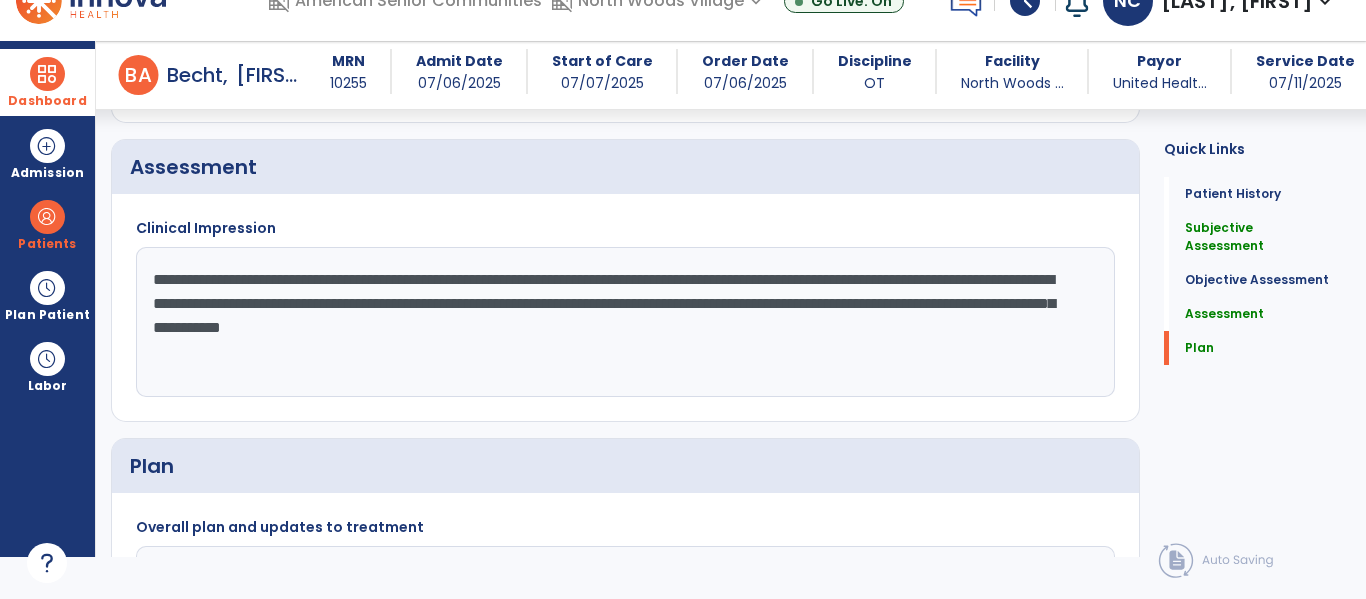 click on "**********" 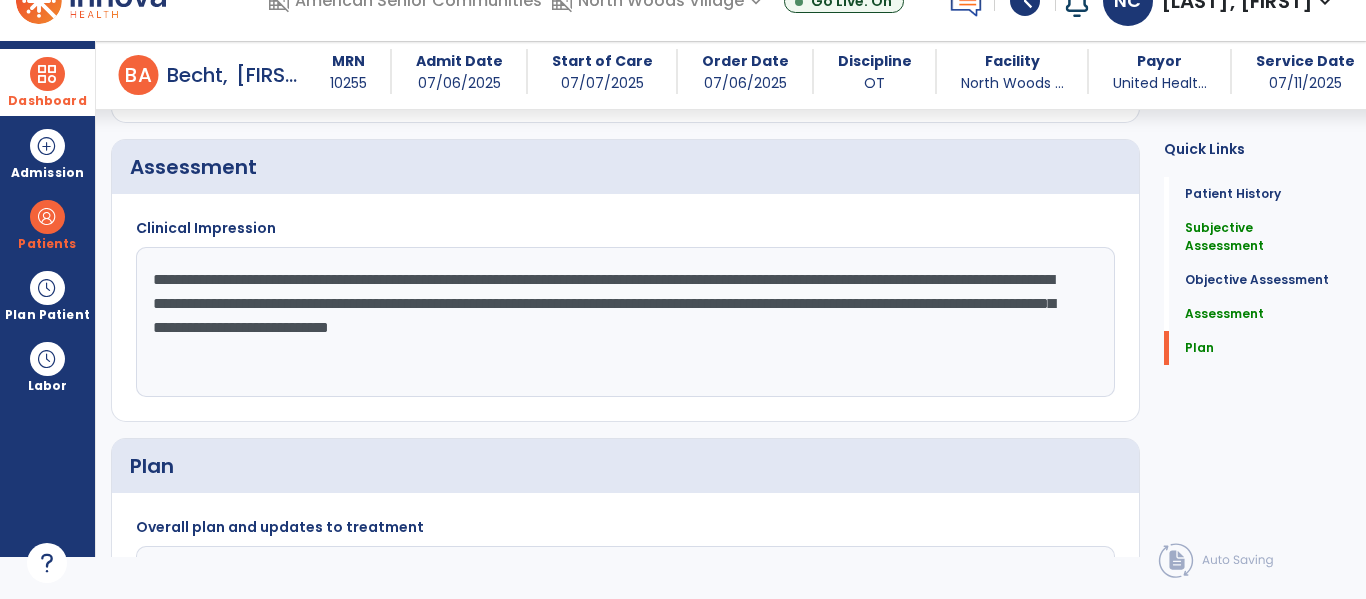 click on "**********" 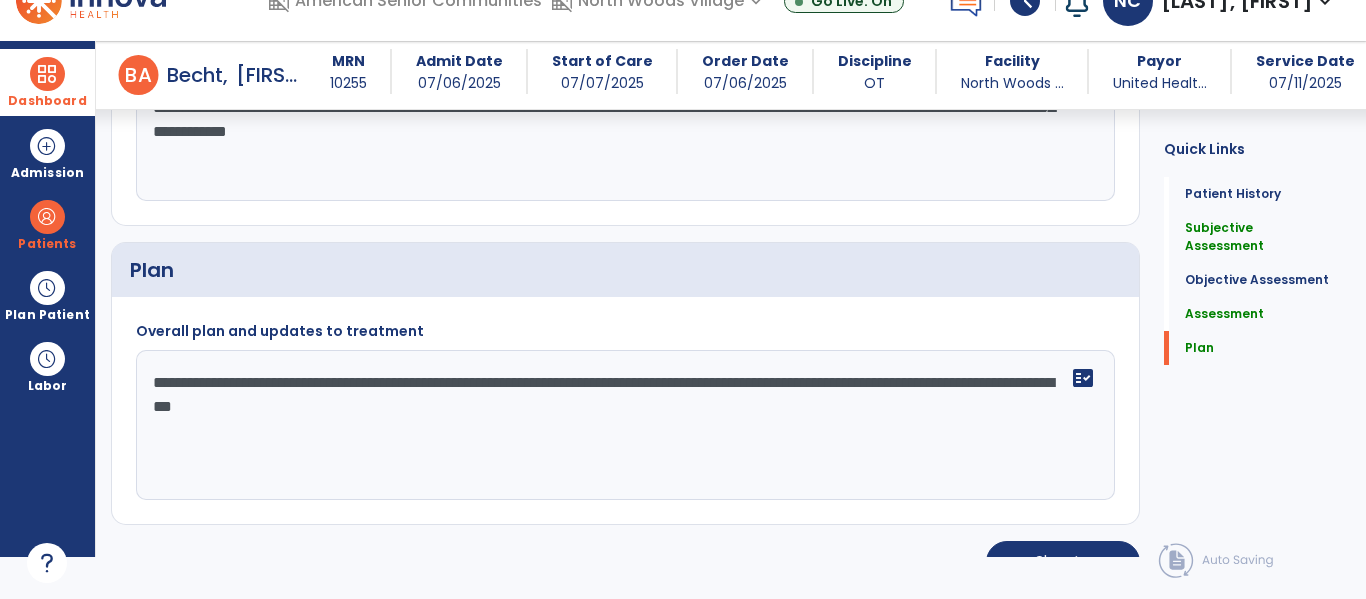 scroll, scrollTop: 2071, scrollLeft: 0, axis: vertical 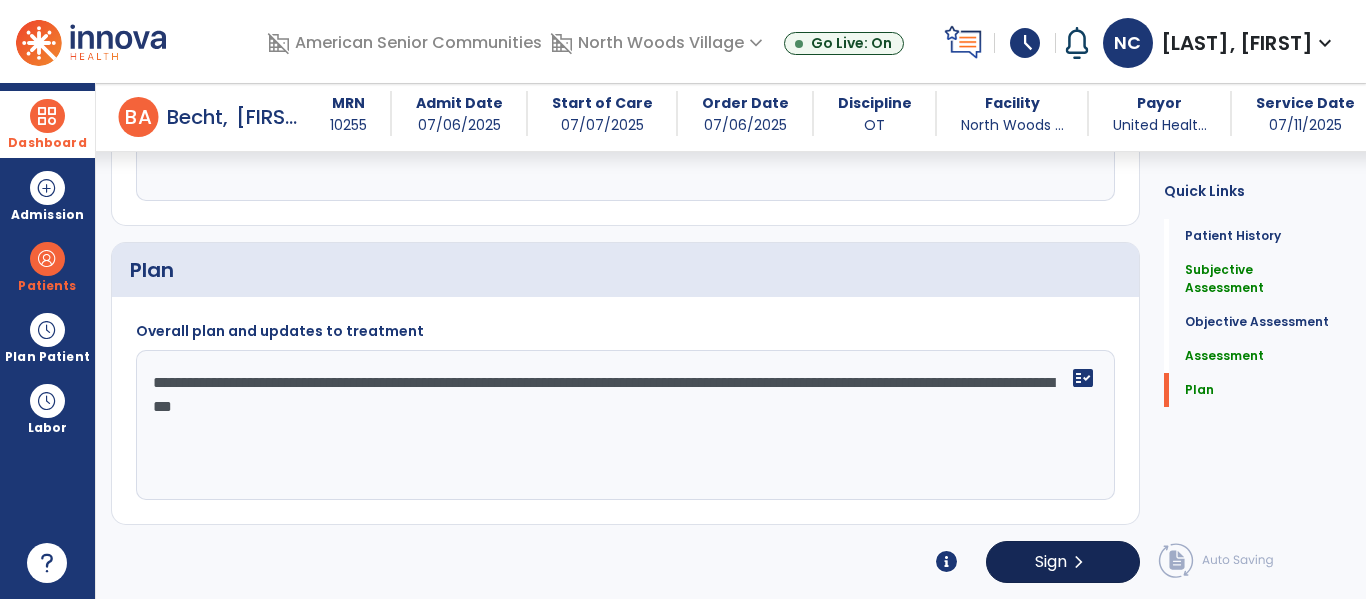 type on "**********" 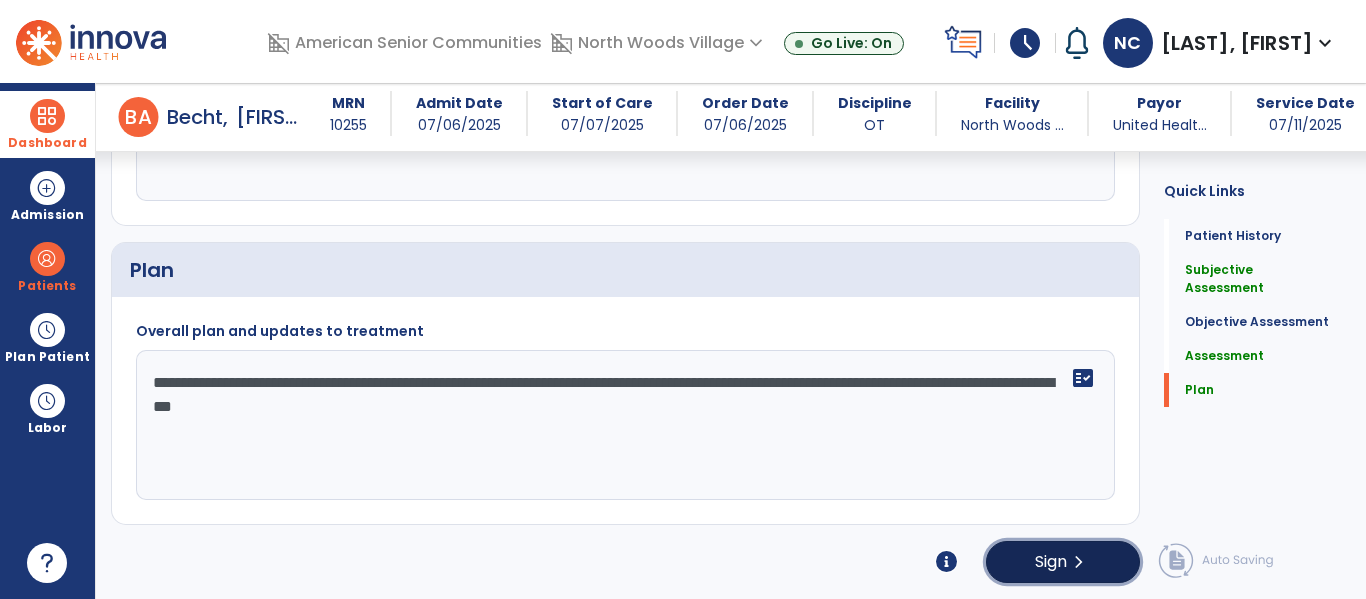 click on "chevron_right" 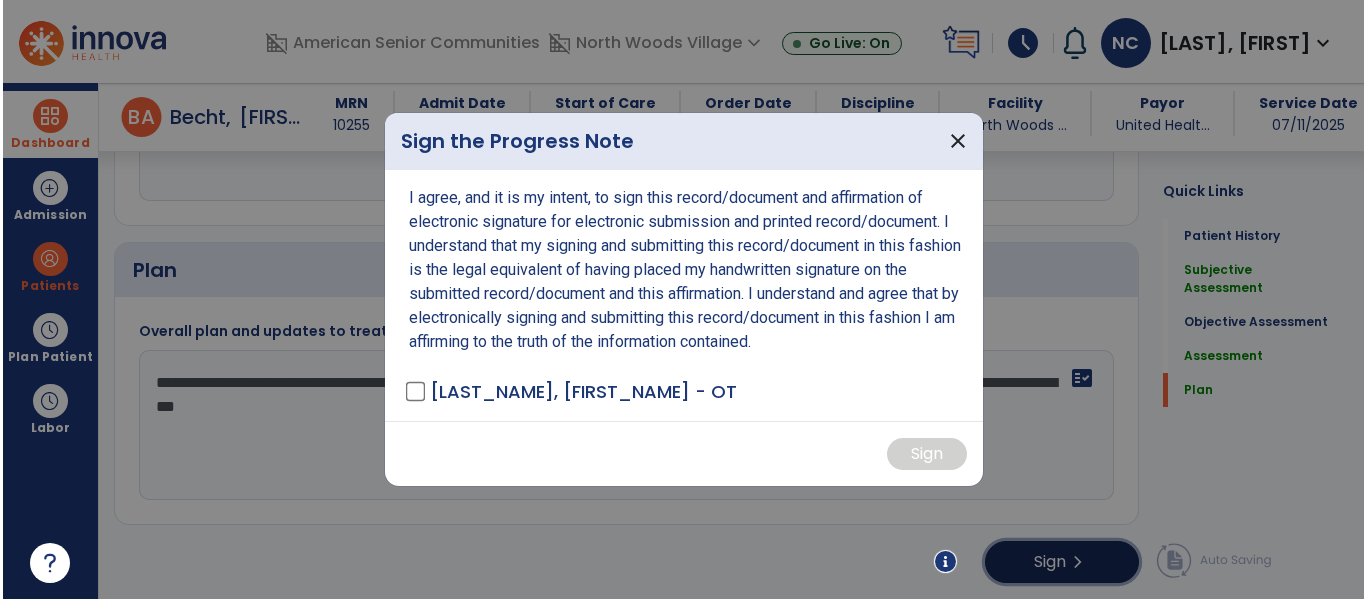 scroll, scrollTop: 2071, scrollLeft: 0, axis: vertical 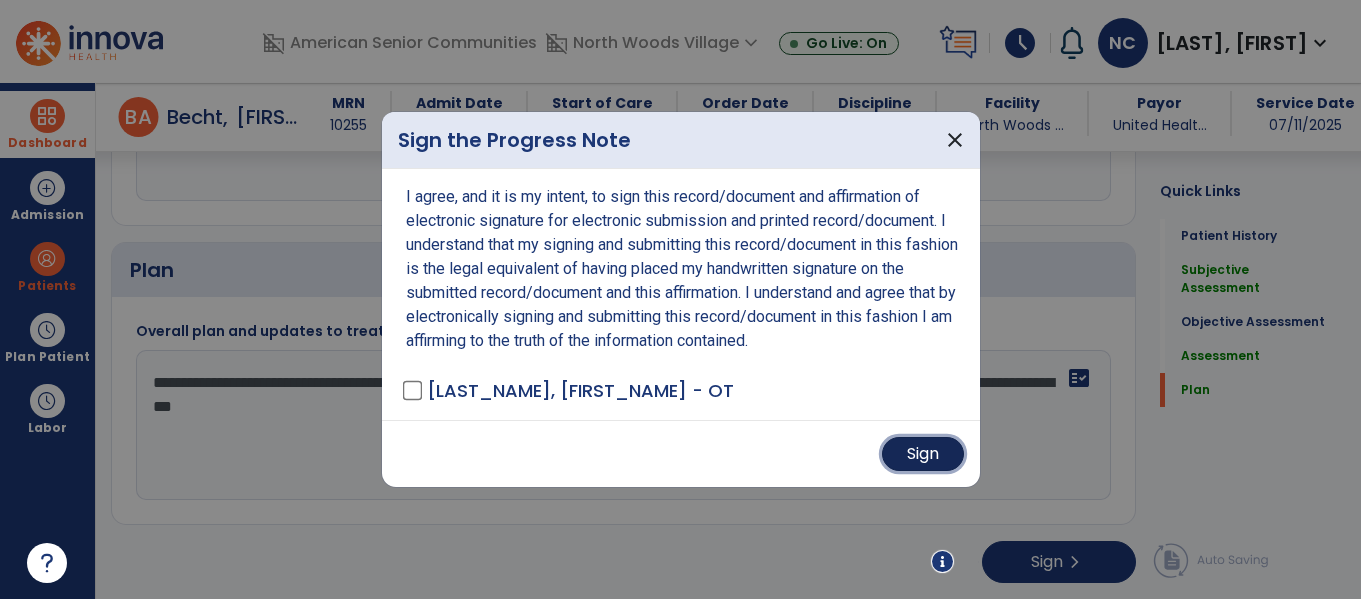 click on "Sign" at bounding box center [923, 454] 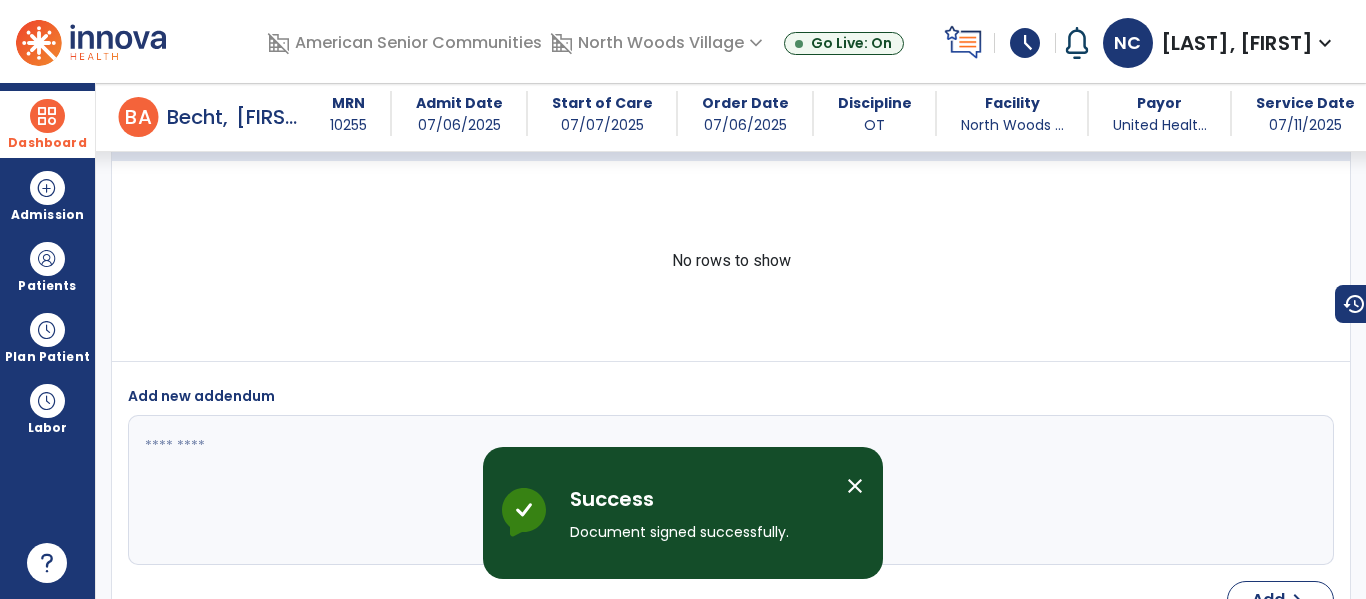 scroll, scrollTop: 2547, scrollLeft: 0, axis: vertical 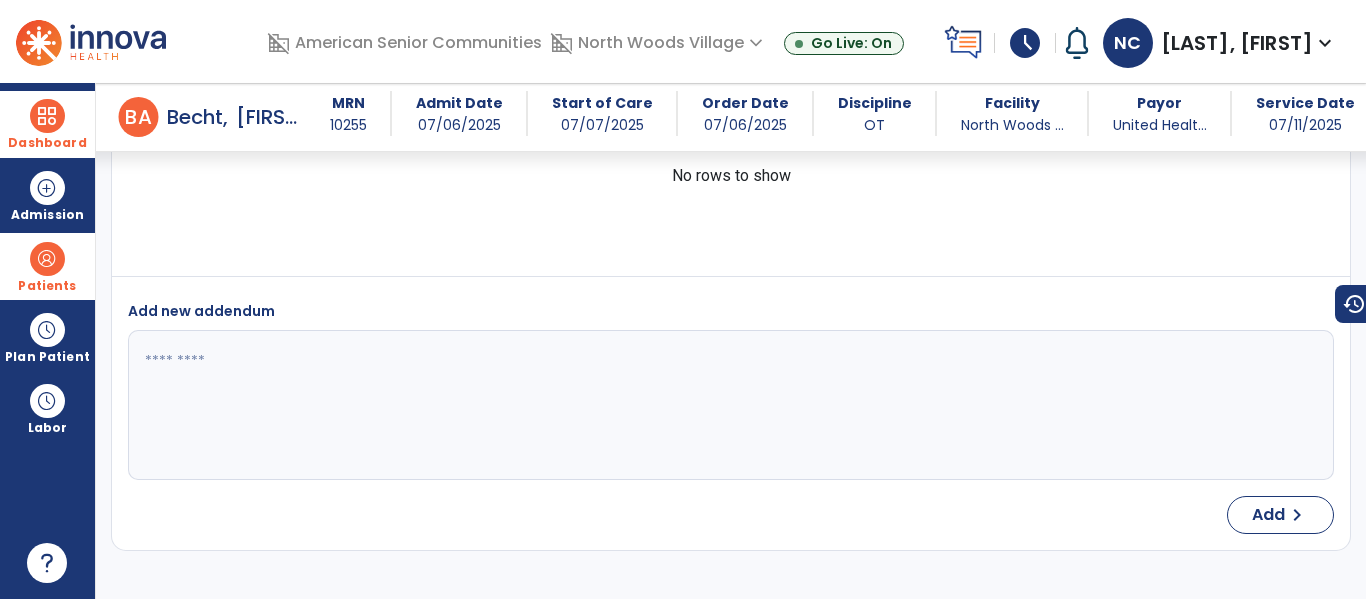 click at bounding box center (47, 259) 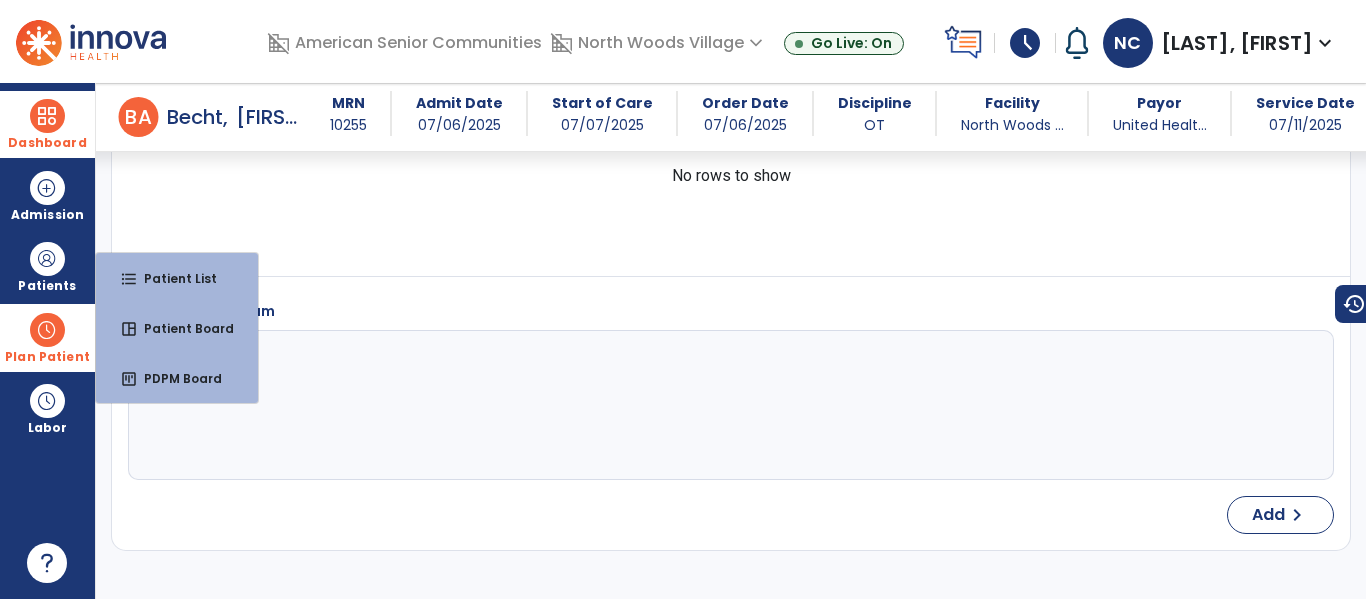 click at bounding box center (47, 330) 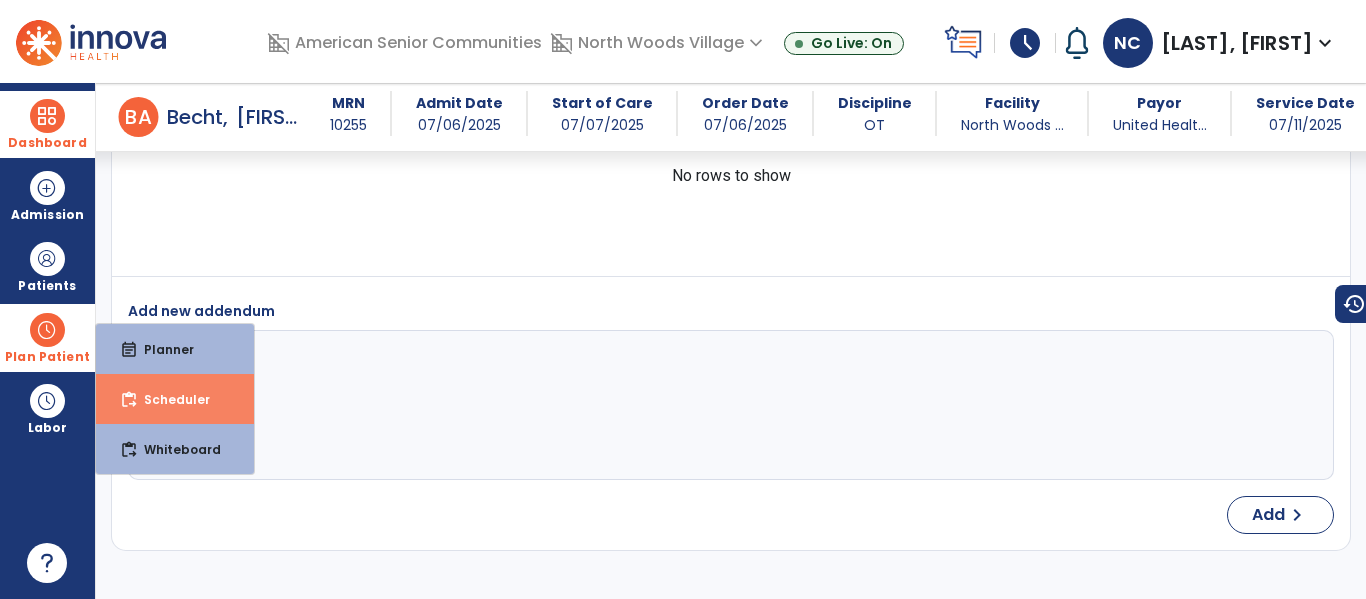 click on "content_paste_go  Scheduler" at bounding box center [175, 399] 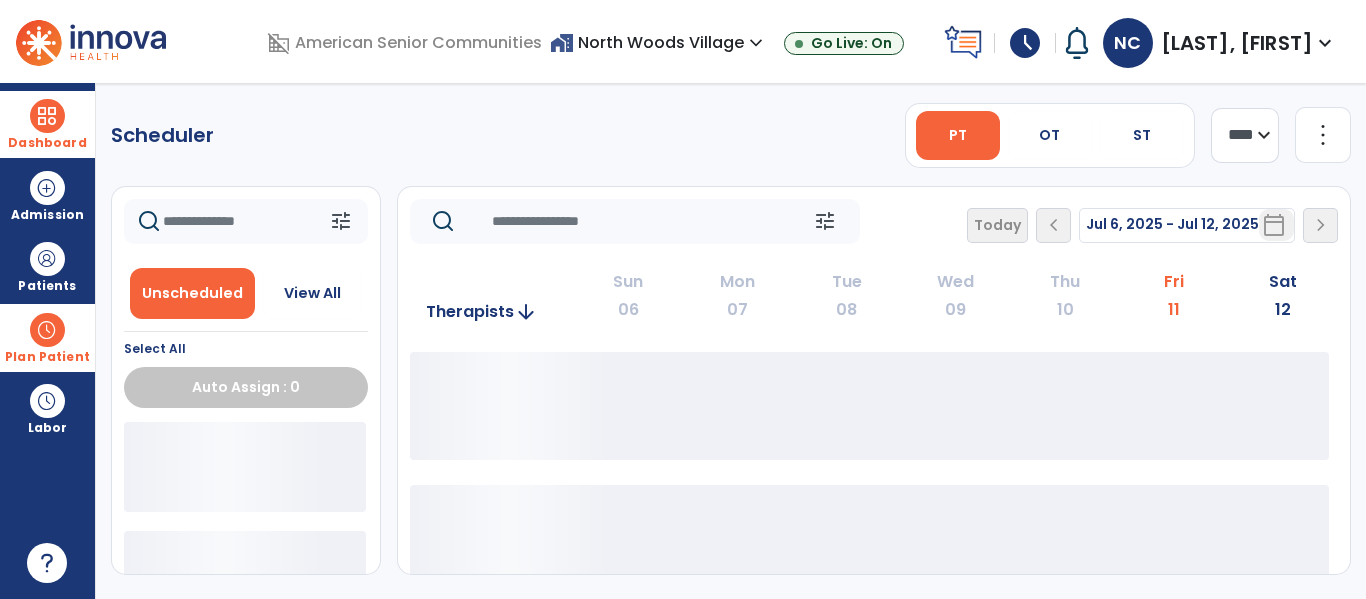 scroll, scrollTop: 0, scrollLeft: 0, axis: both 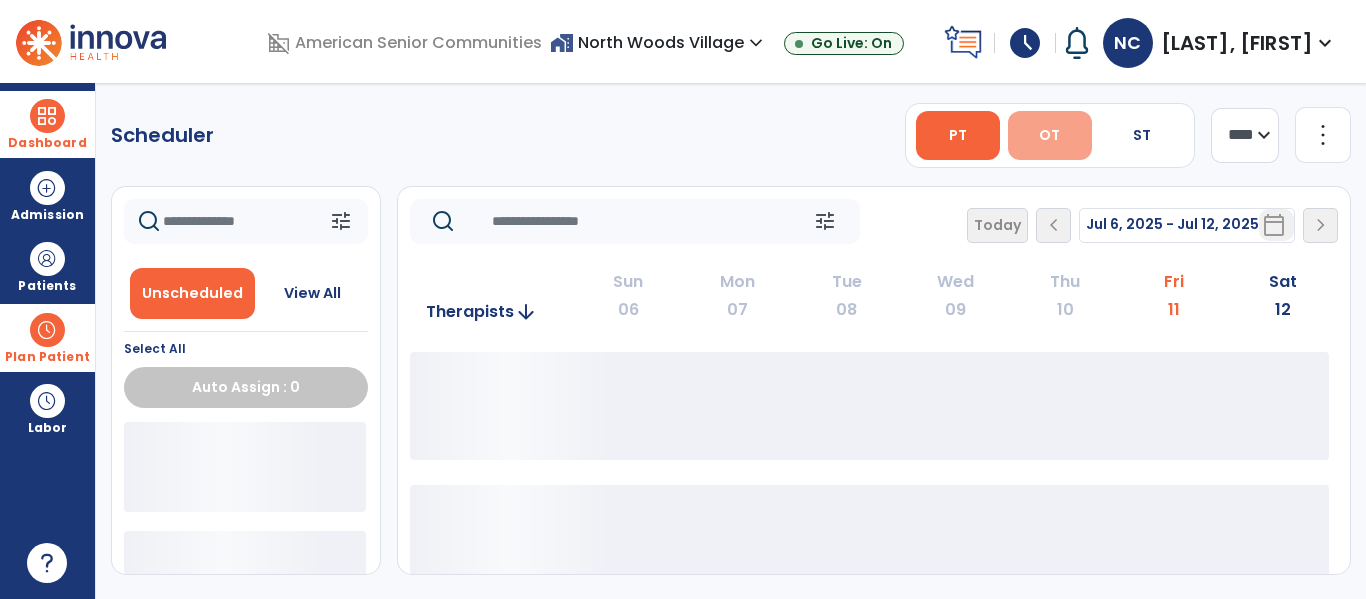 click on "OT" at bounding box center [1049, 135] 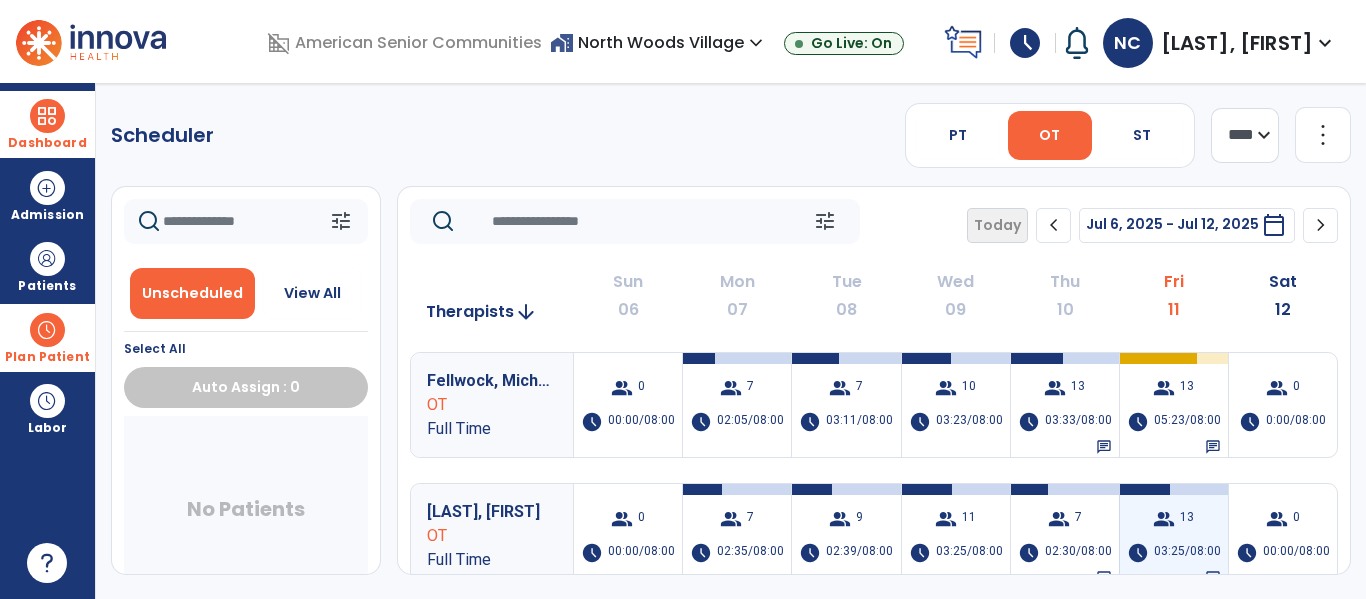 click on "13" at bounding box center [1187, 519] 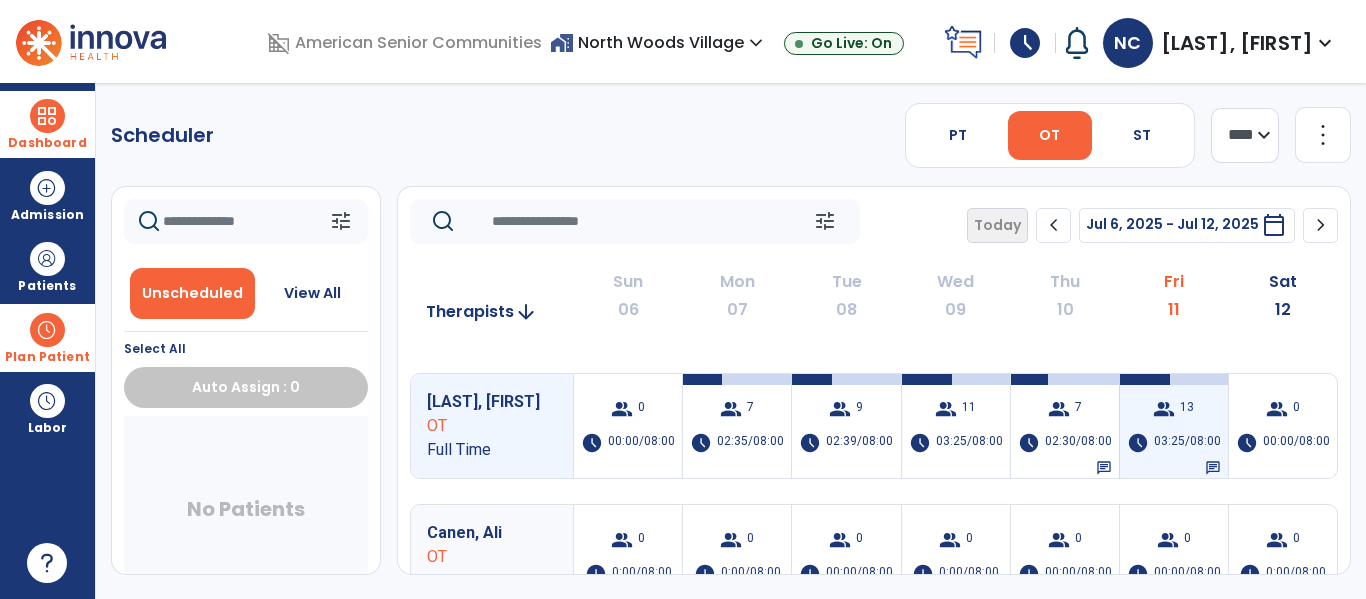 scroll, scrollTop: 116, scrollLeft: 0, axis: vertical 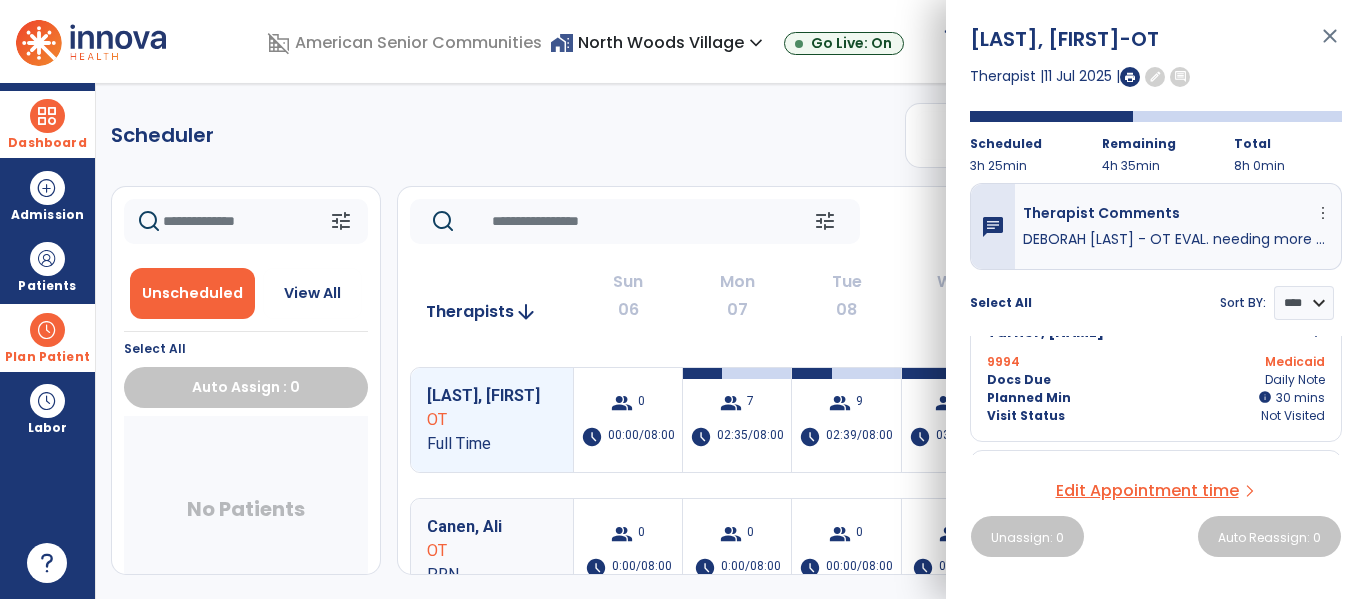 click on "Scheduler   PT   OT   ST  **** *** more_vert  Manage Labor   View All Therapists   Print" 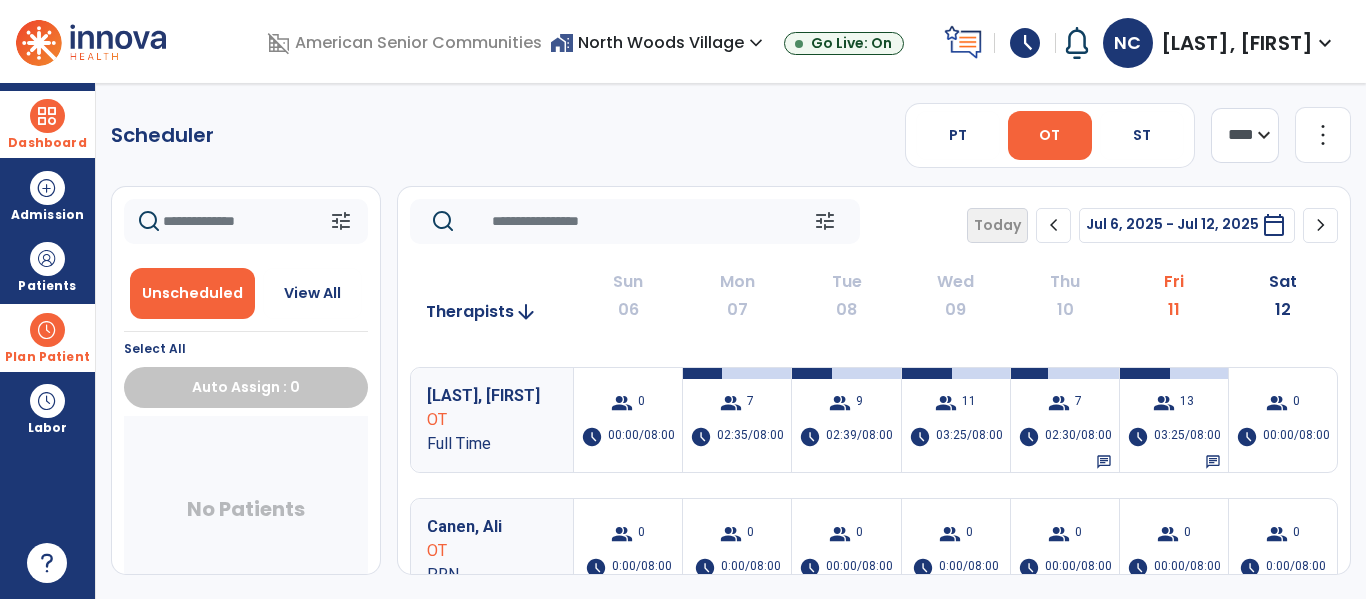 click at bounding box center [47, 116] 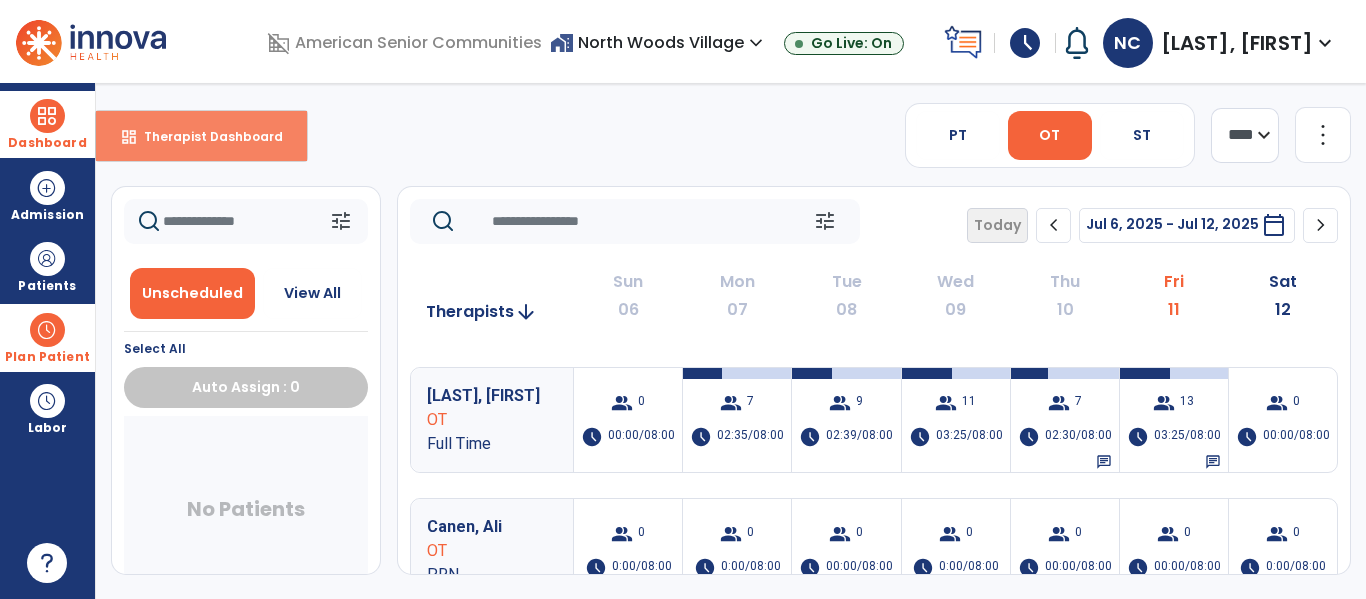 click on "Therapist Dashboard" at bounding box center (205, 136) 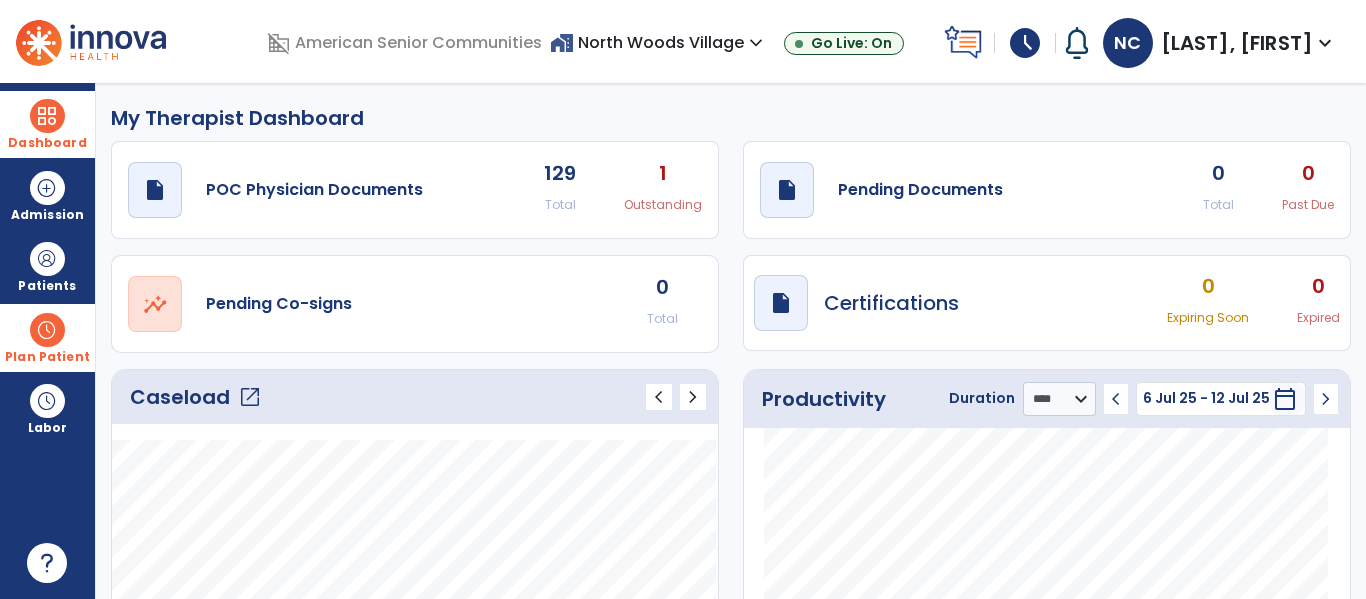 click on "open_in_new" 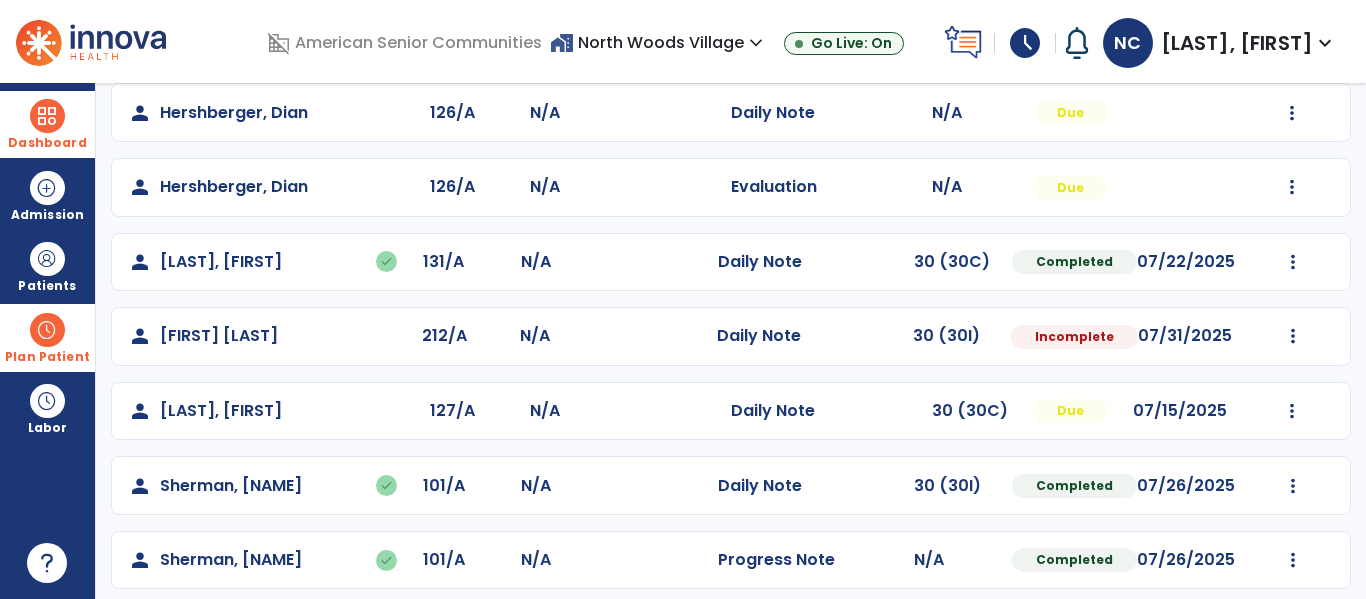 scroll, scrollTop: 471, scrollLeft: 0, axis: vertical 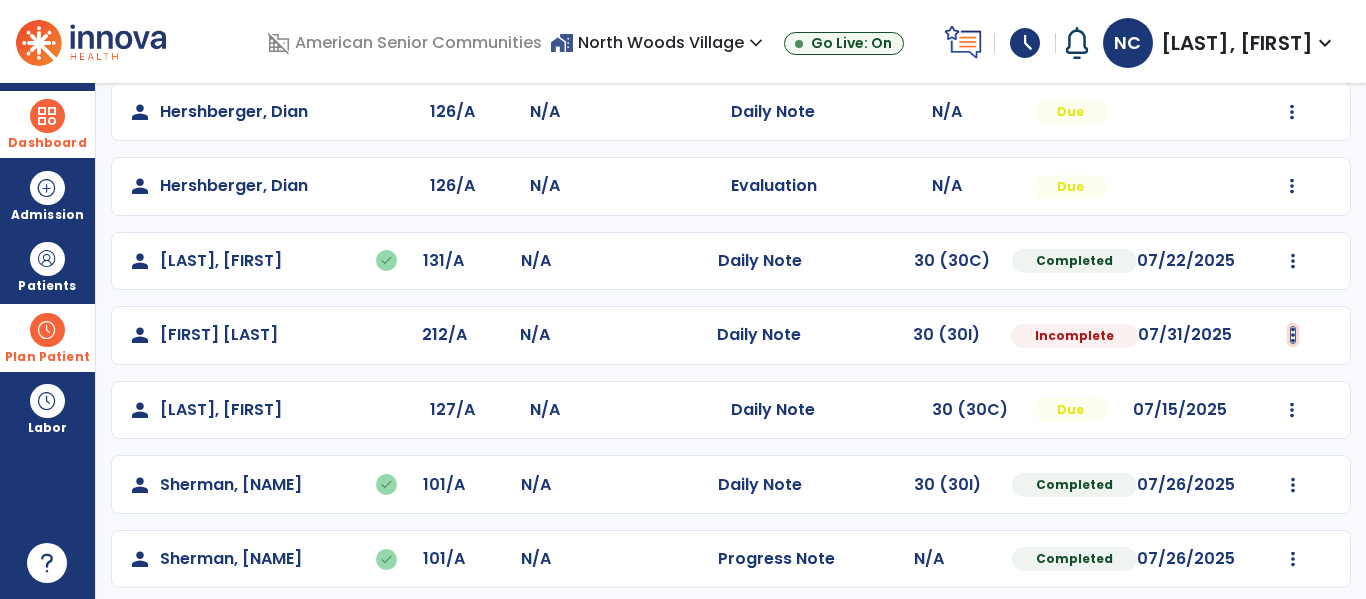 click at bounding box center [1292, -112] 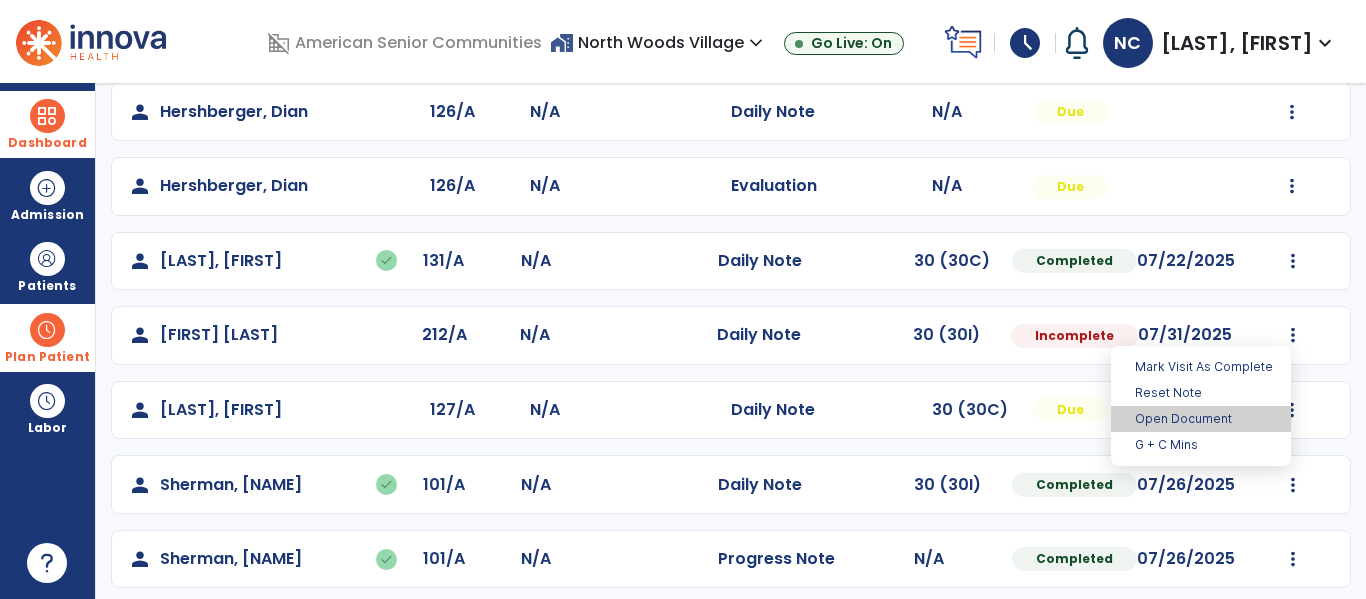 click on "Open Document" at bounding box center [1201, 419] 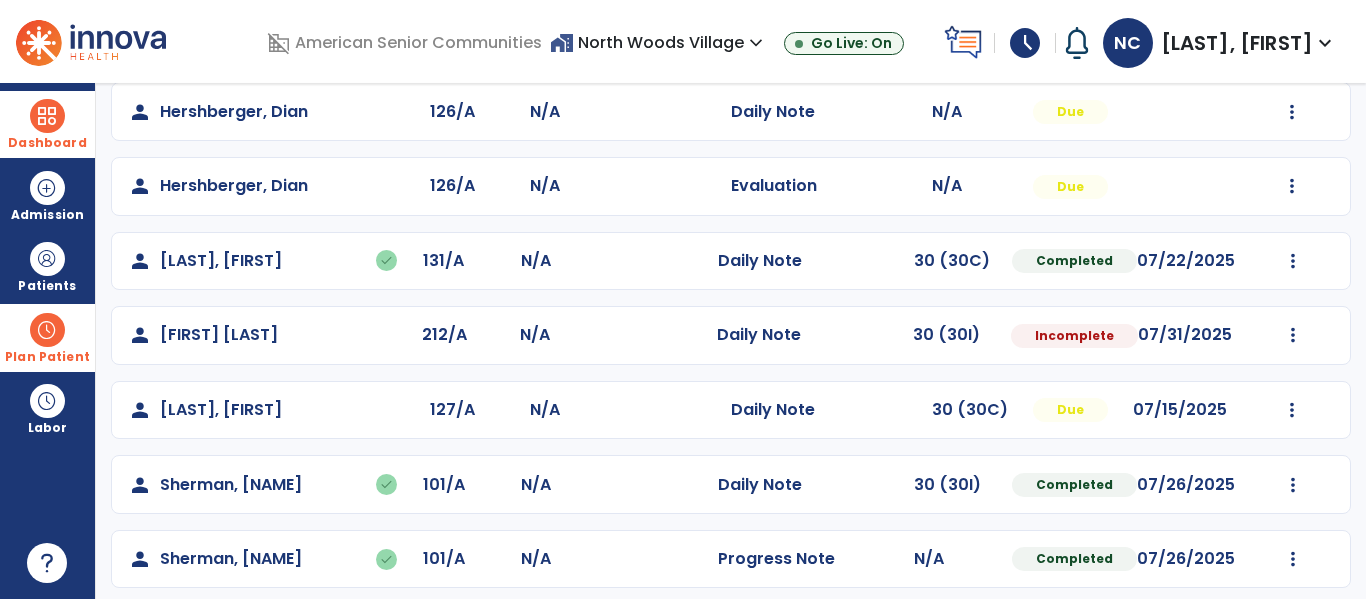 select on "*" 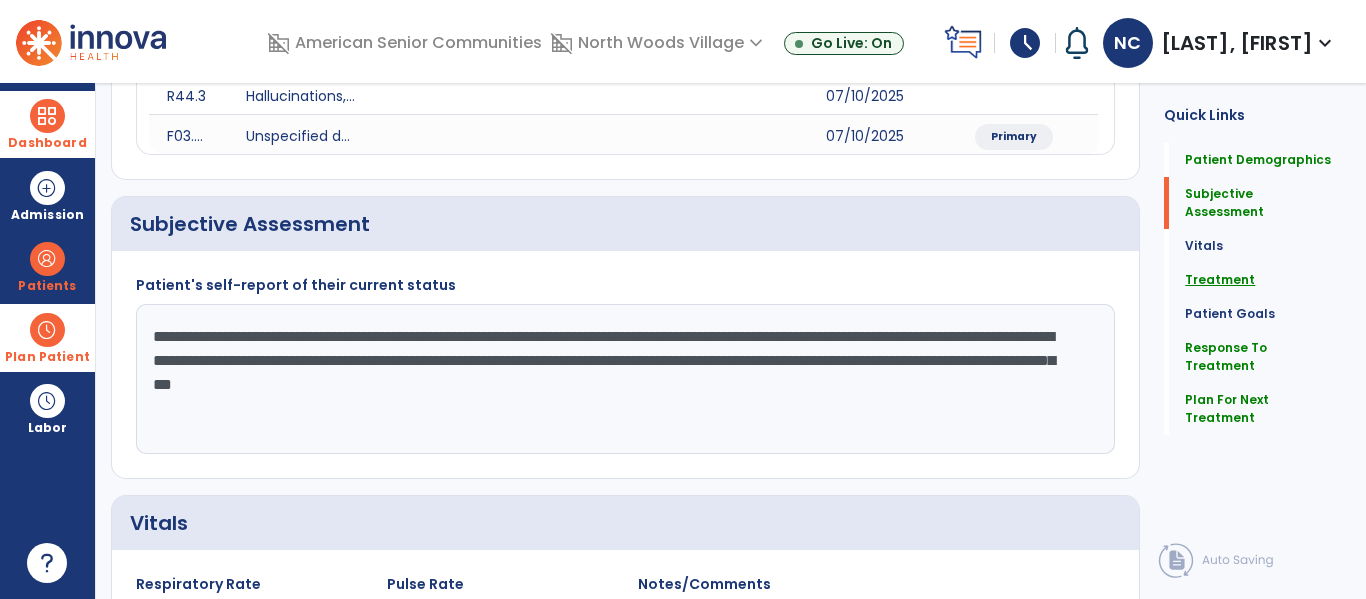 click on "Treatment" 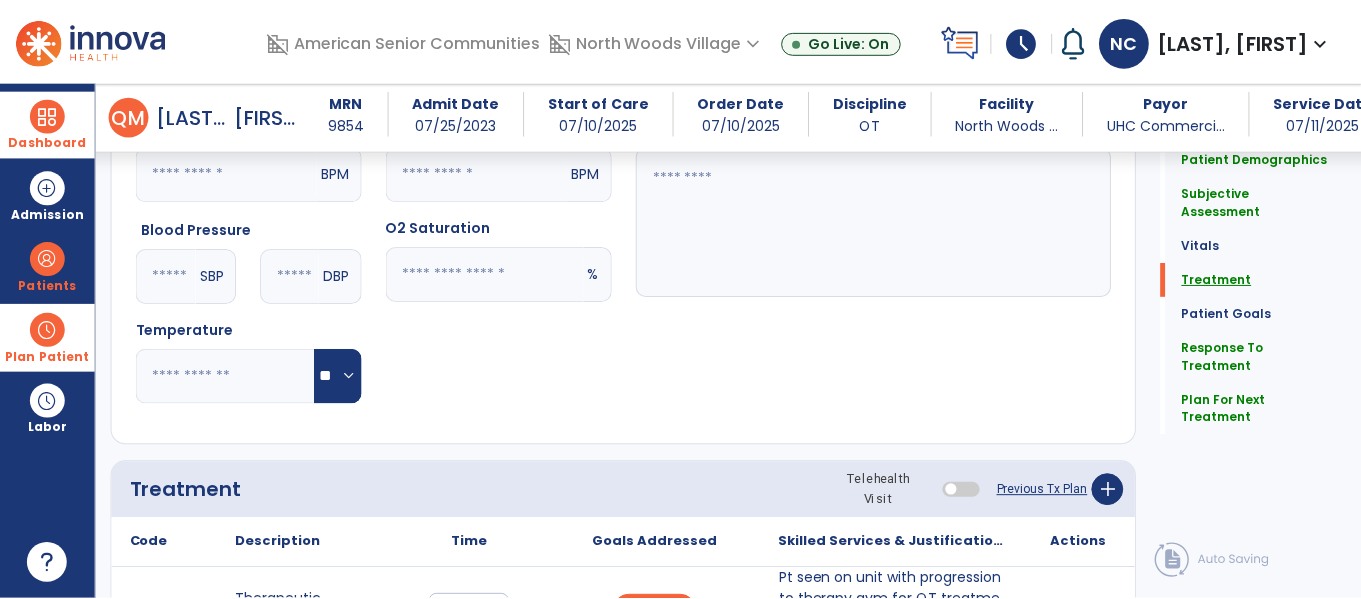 scroll, scrollTop: 1225, scrollLeft: 0, axis: vertical 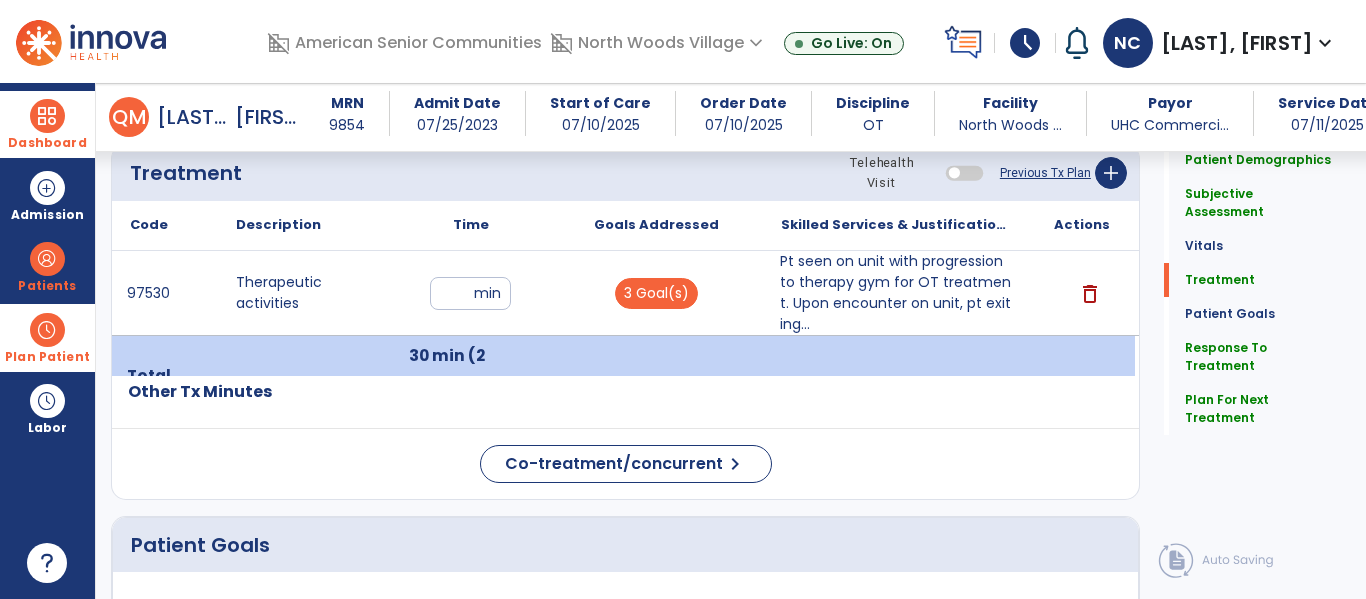 click on "Pt seen on unit with progression to therapy gym for OT treatment. Upon encounter on unit, pt exiting..." at bounding box center (896, 293) 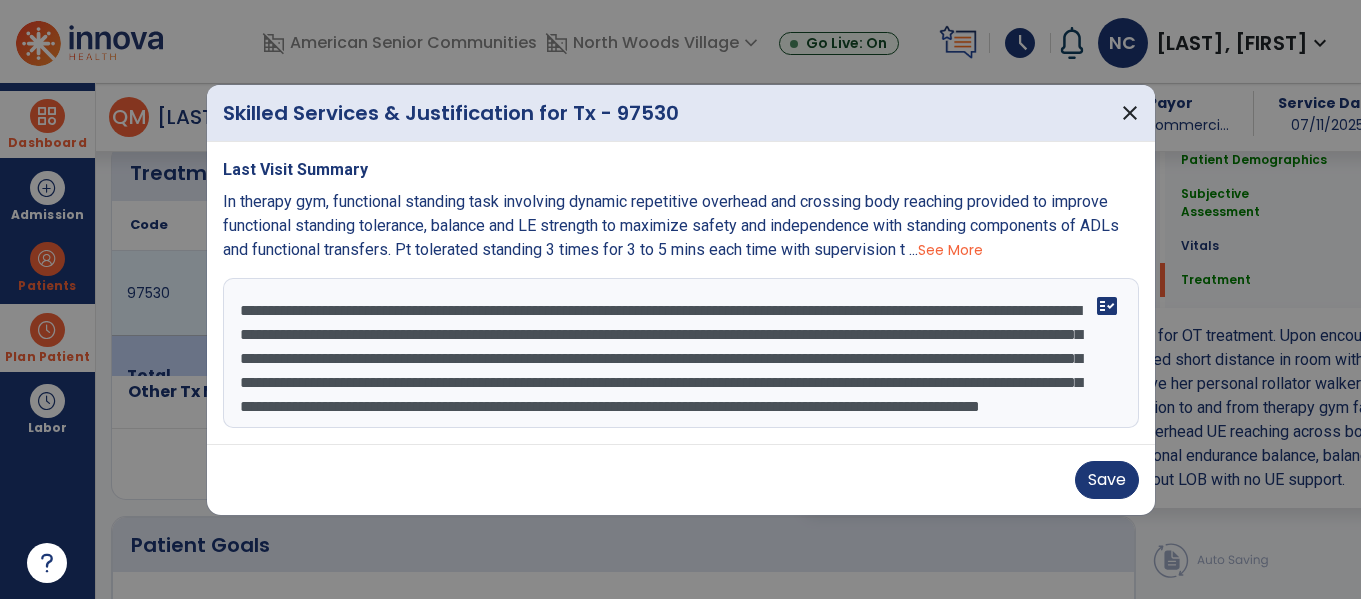 scroll, scrollTop: 1225, scrollLeft: 0, axis: vertical 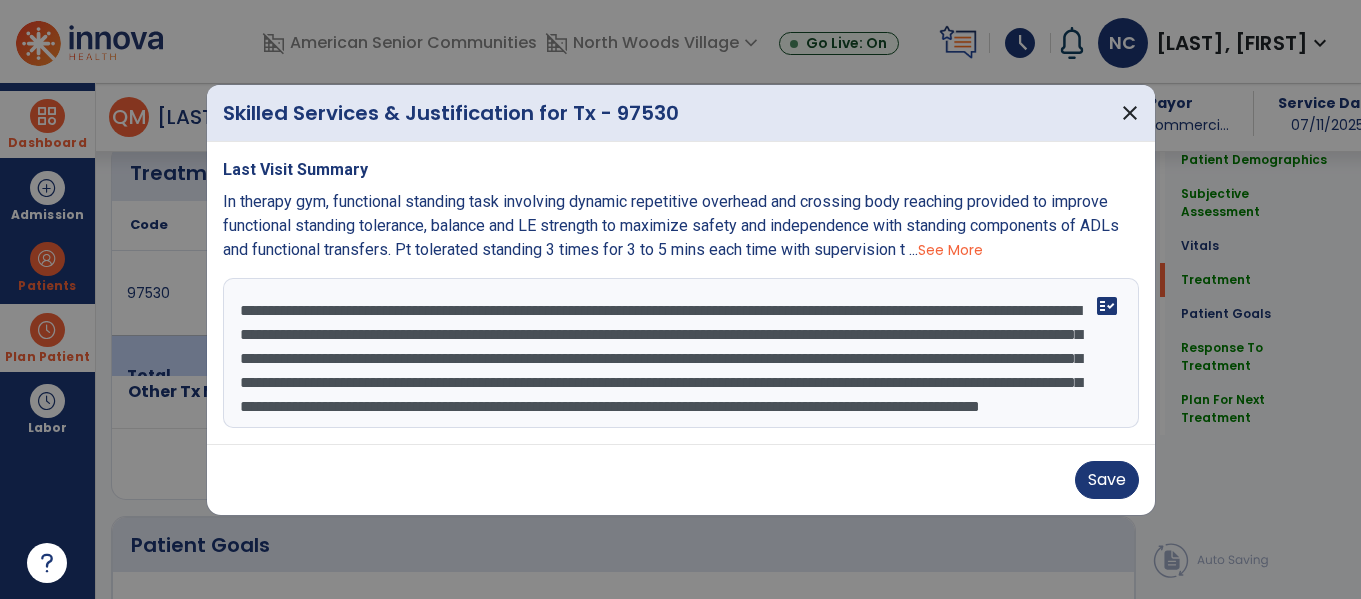 click on "**********" at bounding box center (681, 353) 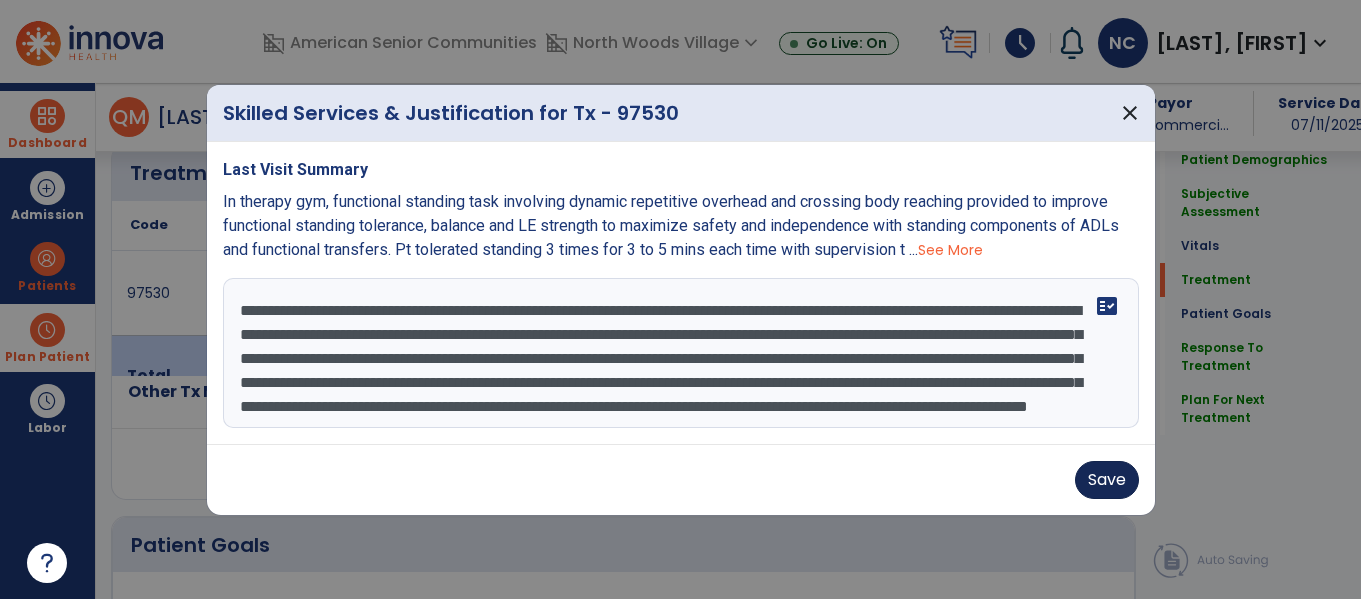 type on "**********" 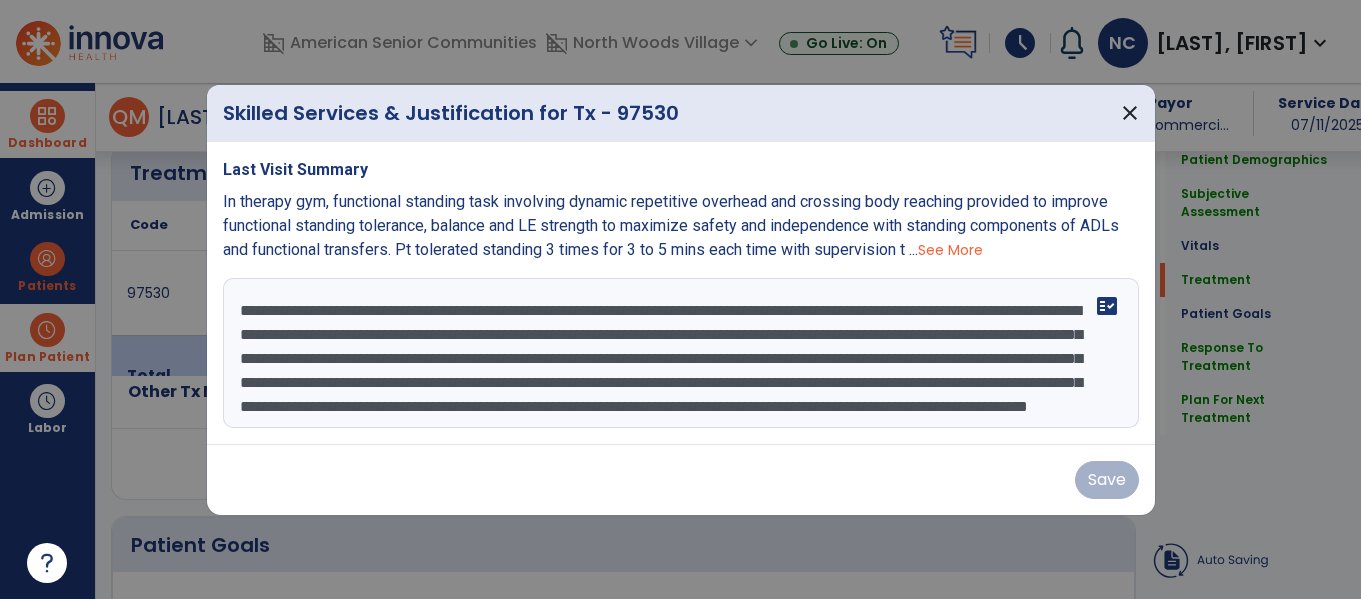 click on "Save" at bounding box center (681, 480) 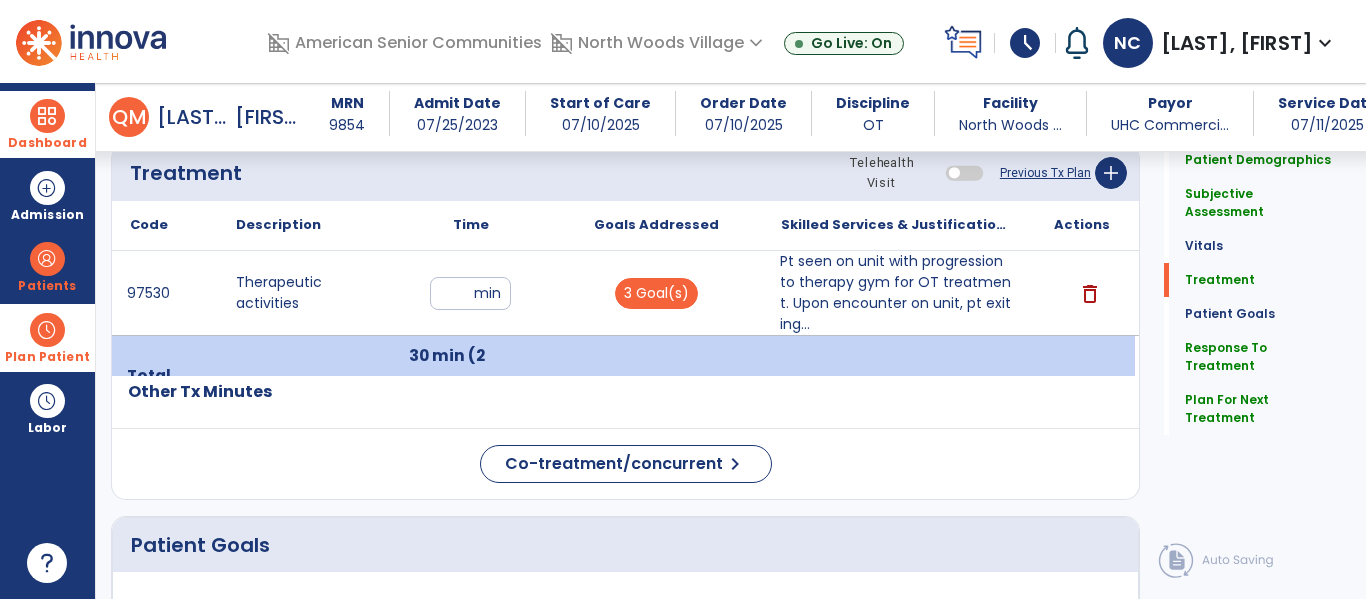 click 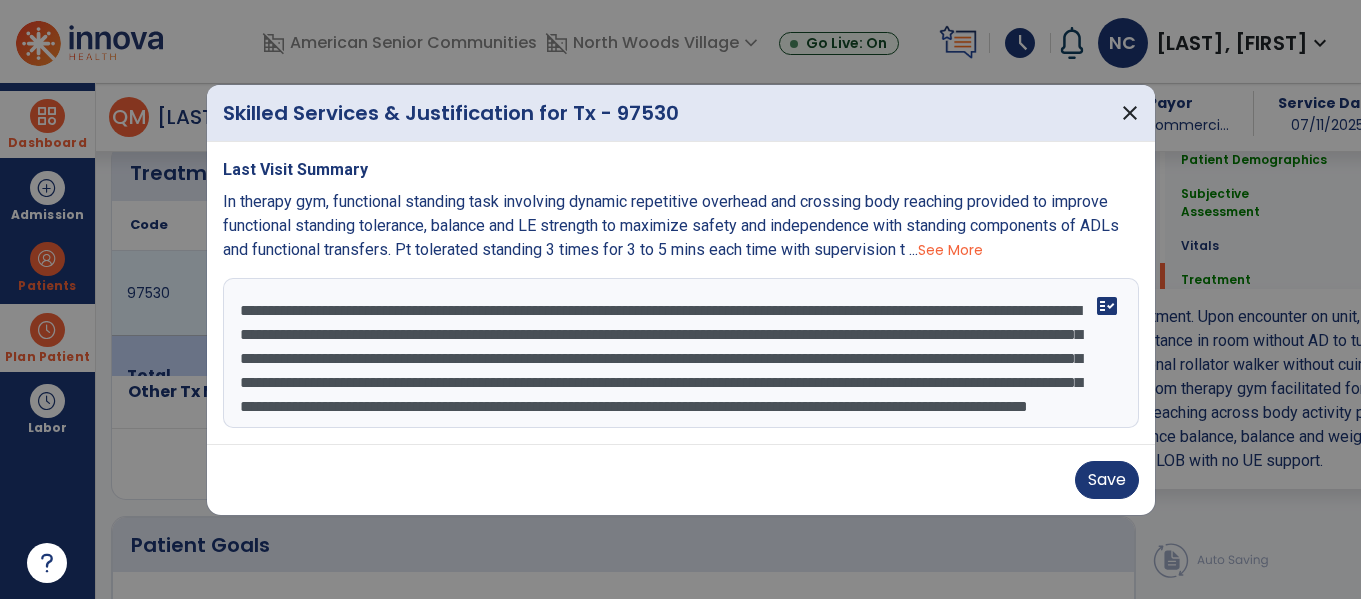 scroll, scrollTop: 1225, scrollLeft: 0, axis: vertical 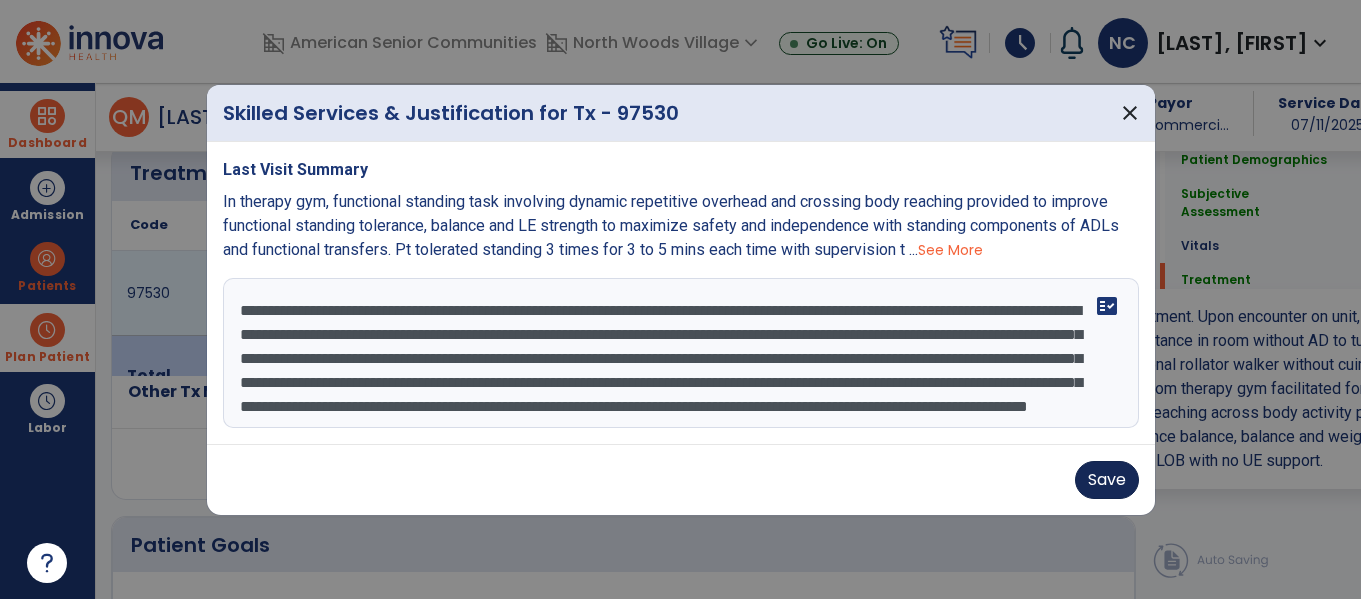 click on "Save" at bounding box center [1107, 480] 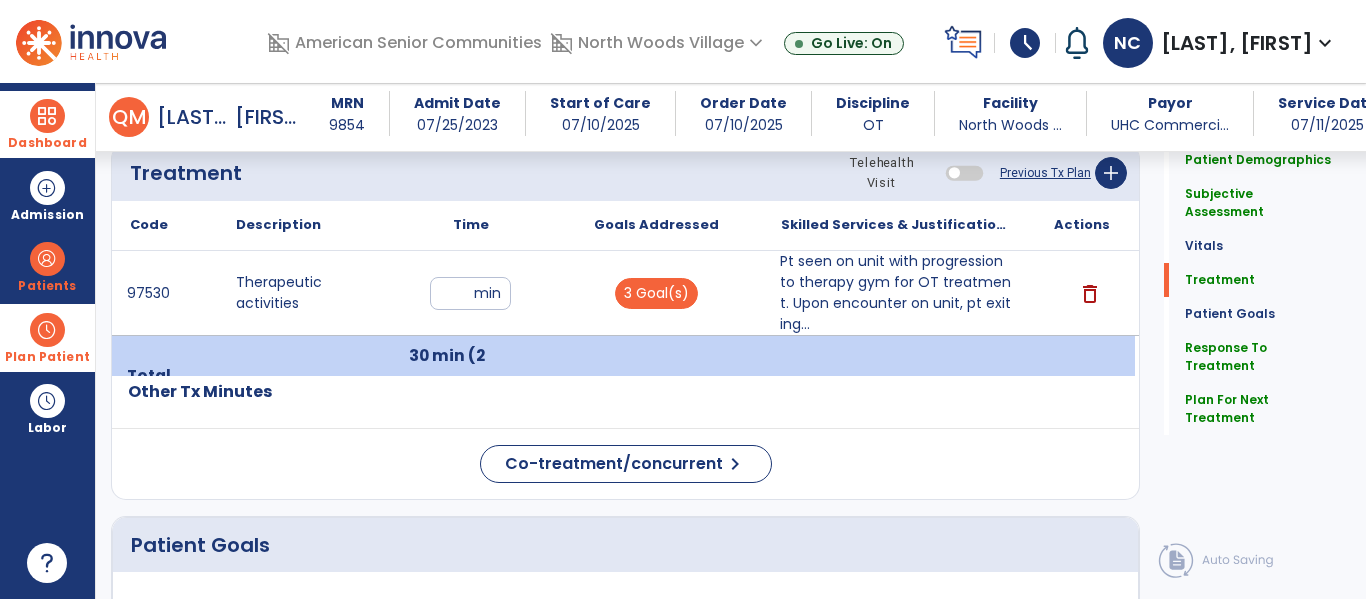 click on "Pt seen on unit with progression to therapy gym for OT treatment. Upon encounter on unit, pt exiting..." at bounding box center [896, 293] 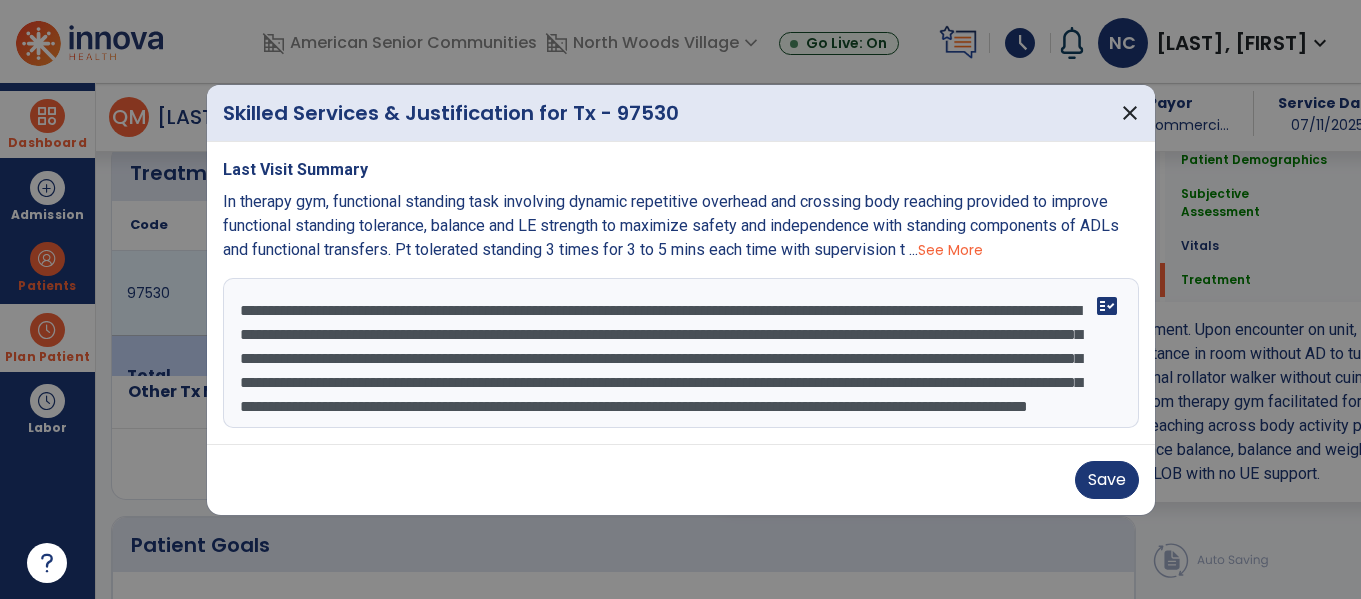 scroll, scrollTop: 1225, scrollLeft: 0, axis: vertical 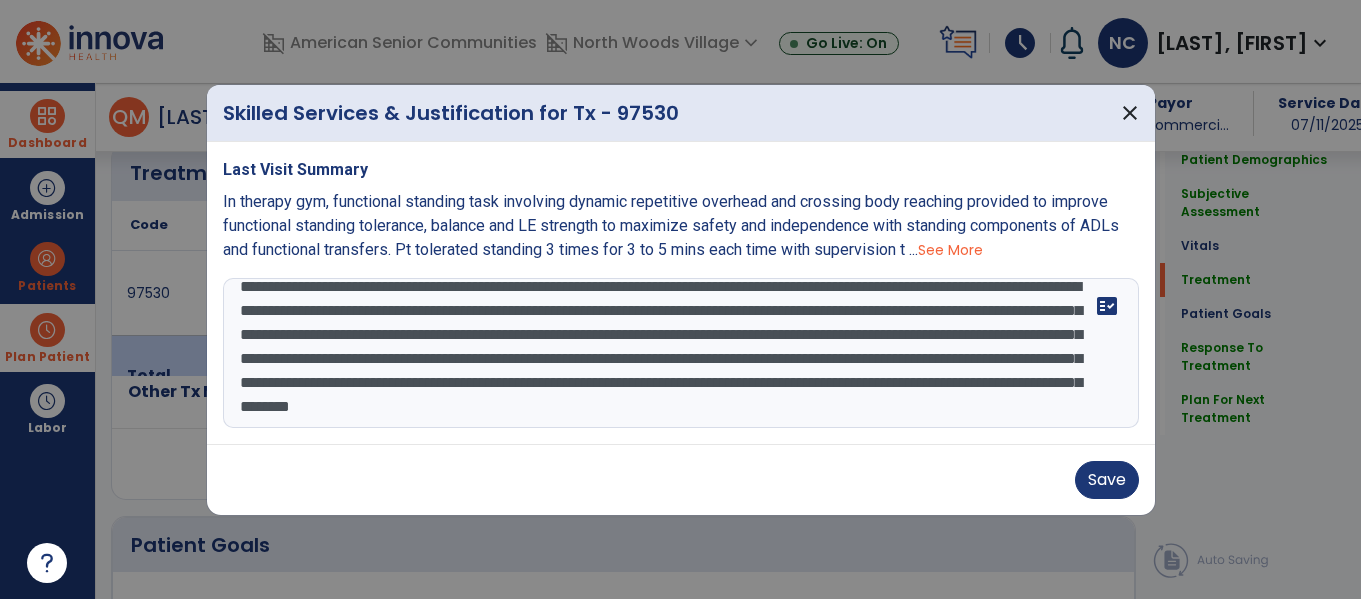 click on "**********" at bounding box center (681, 353) 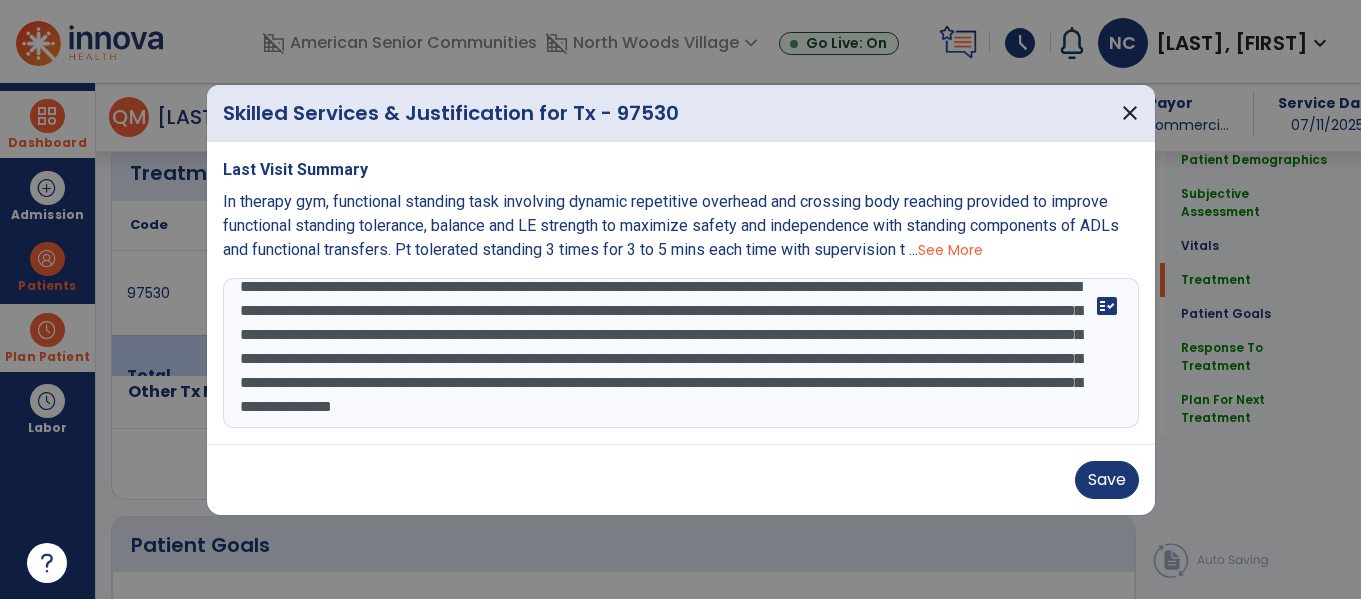 click on "**********" at bounding box center (681, 353) 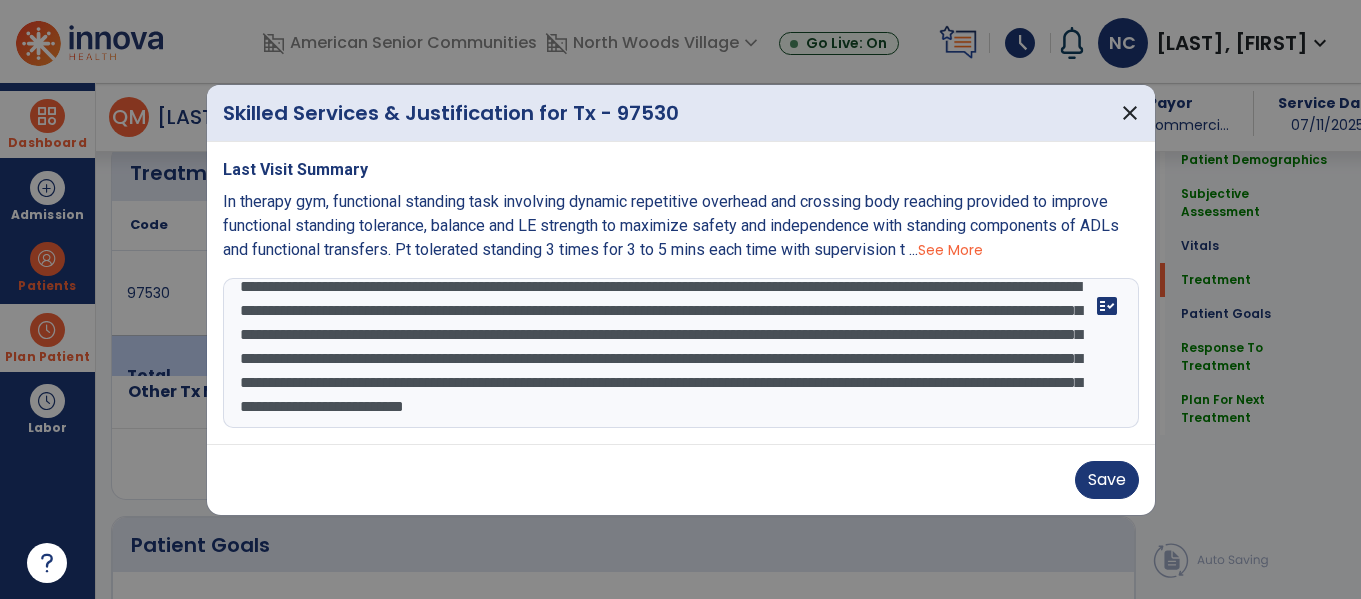 scroll, scrollTop: 64, scrollLeft: 0, axis: vertical 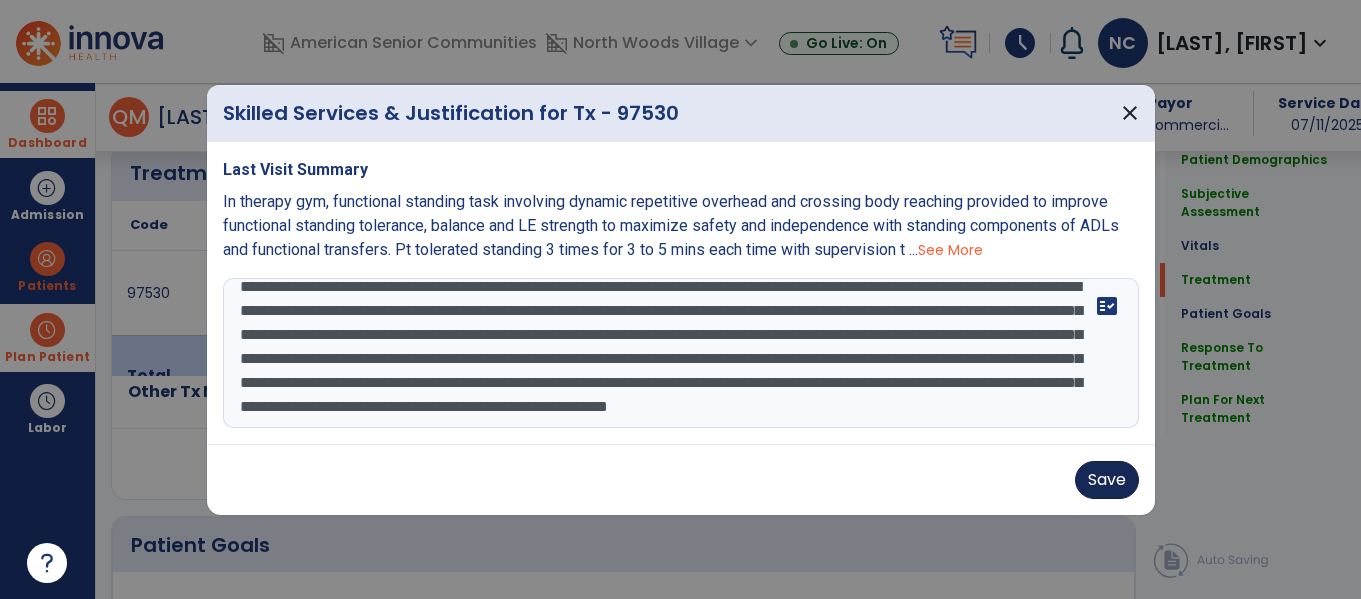 type on "**********" 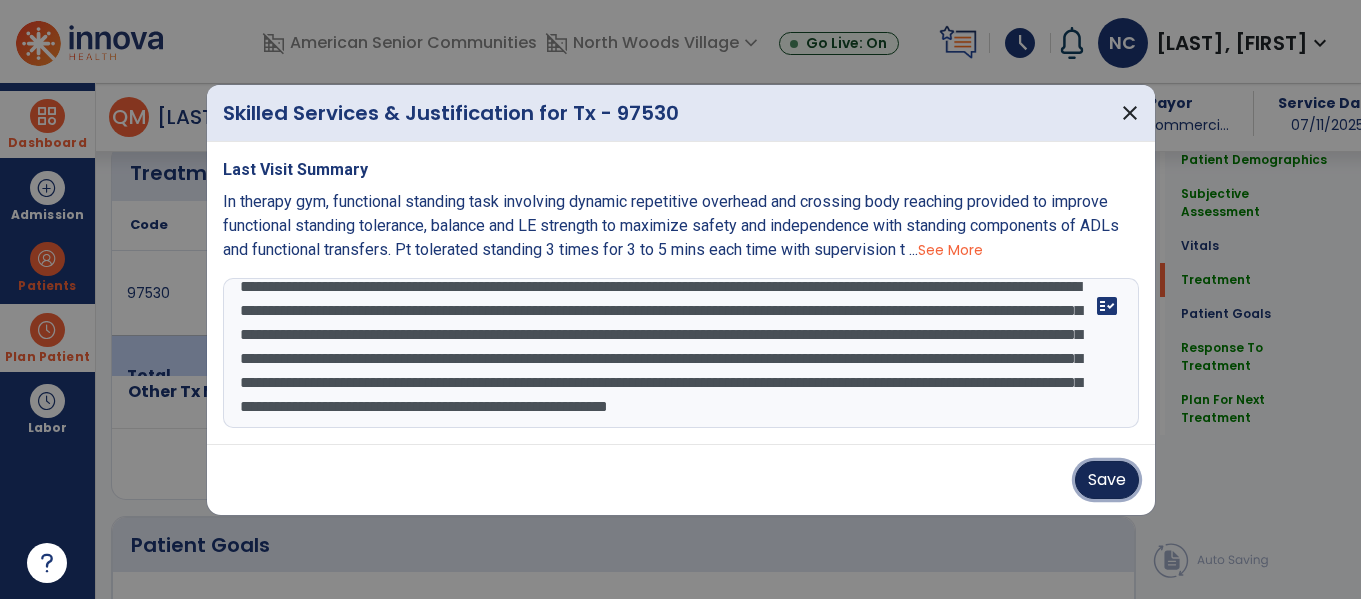 click on "Save" at bounding box center [1107, 480] 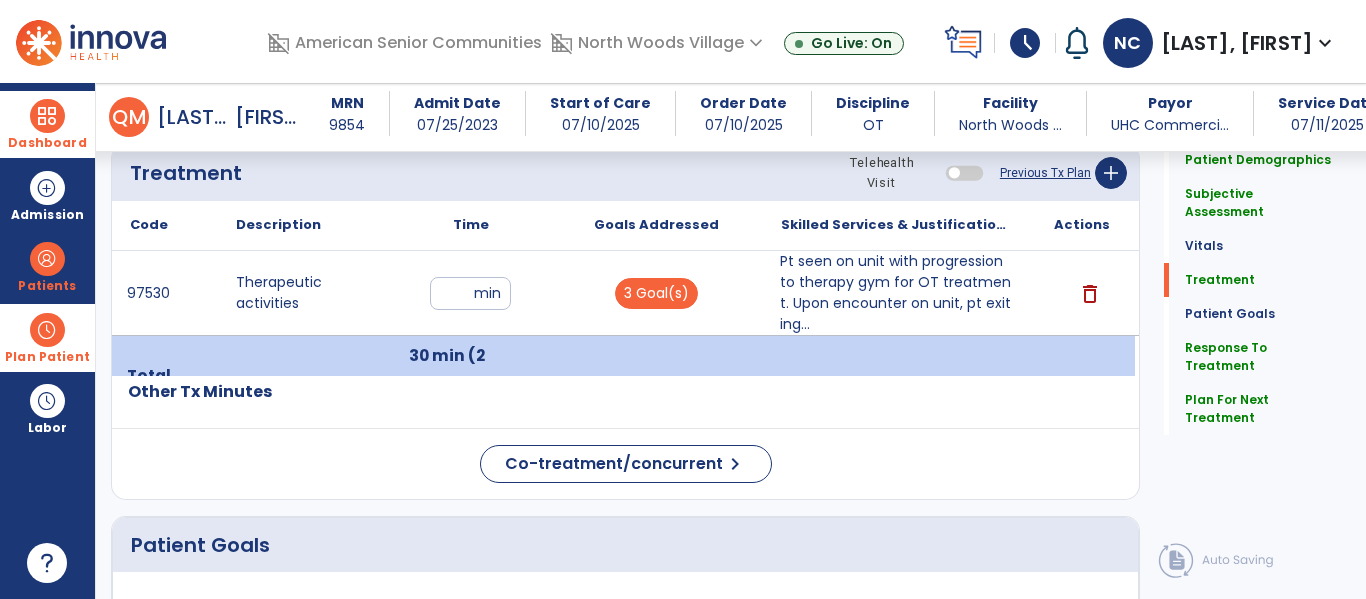 click on "**" at bounding box center (470, 293) 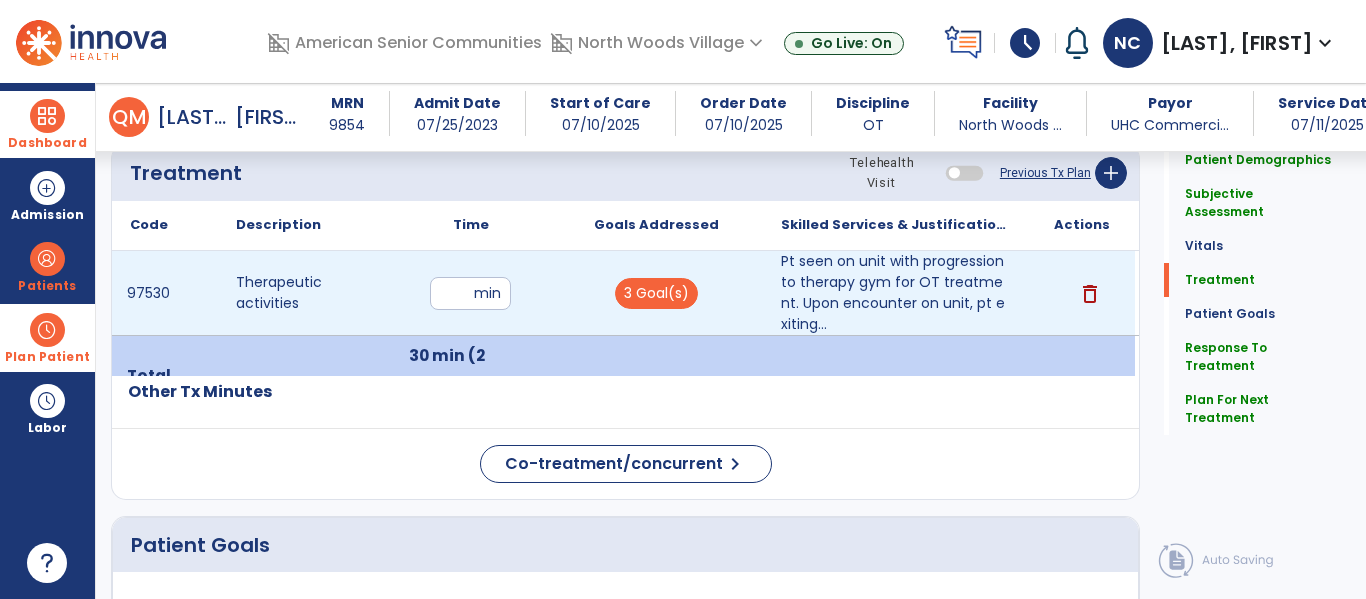 type on "**" 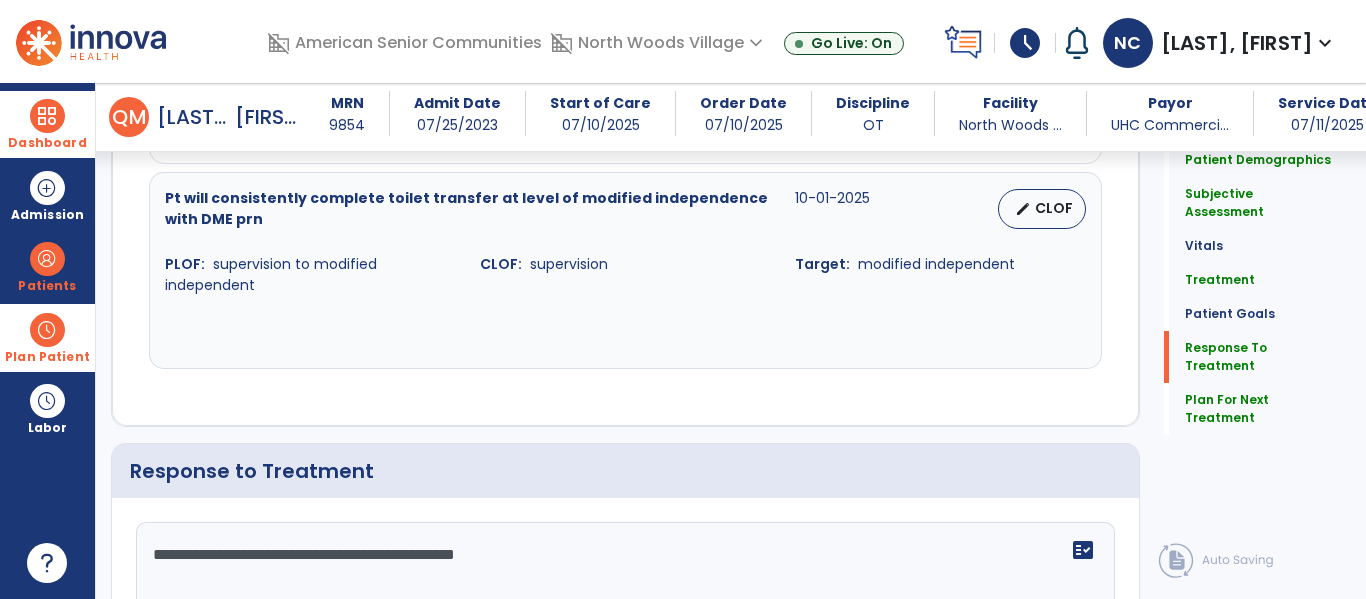 scroll, scrollTop: 2551, scrollLeft: 0, axis: vertical 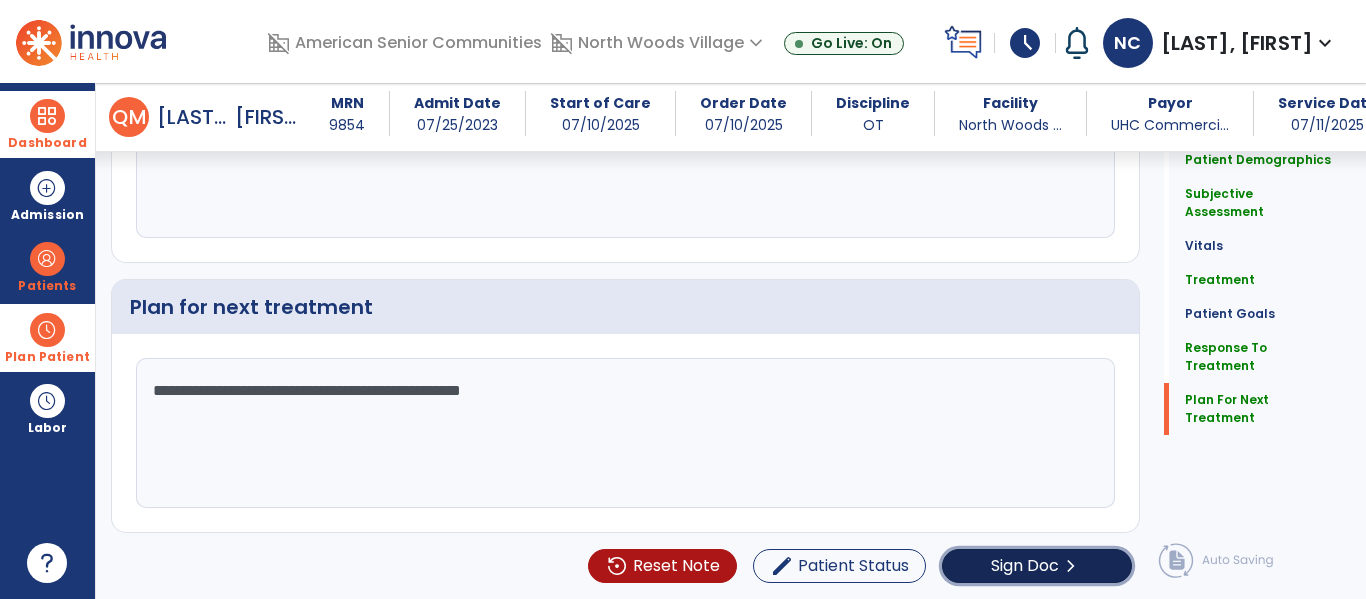 click on "Sign Doc" 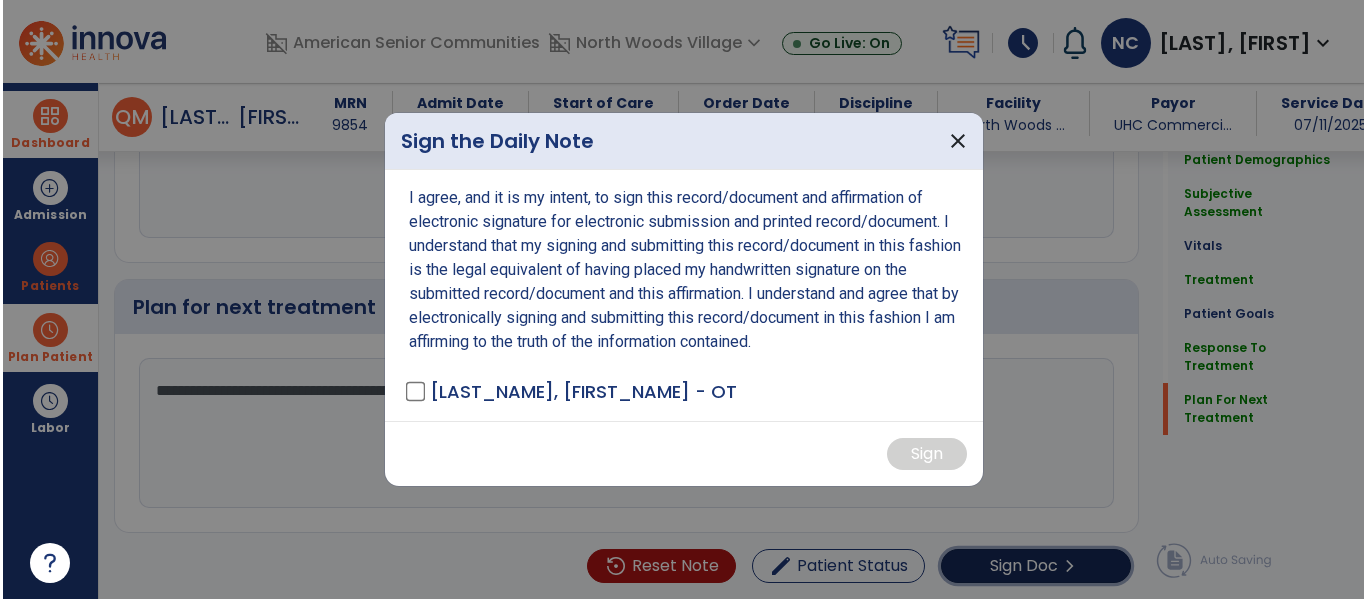 scroll, scrollTop: 2551, scrollLeft: 0, axis: vertical 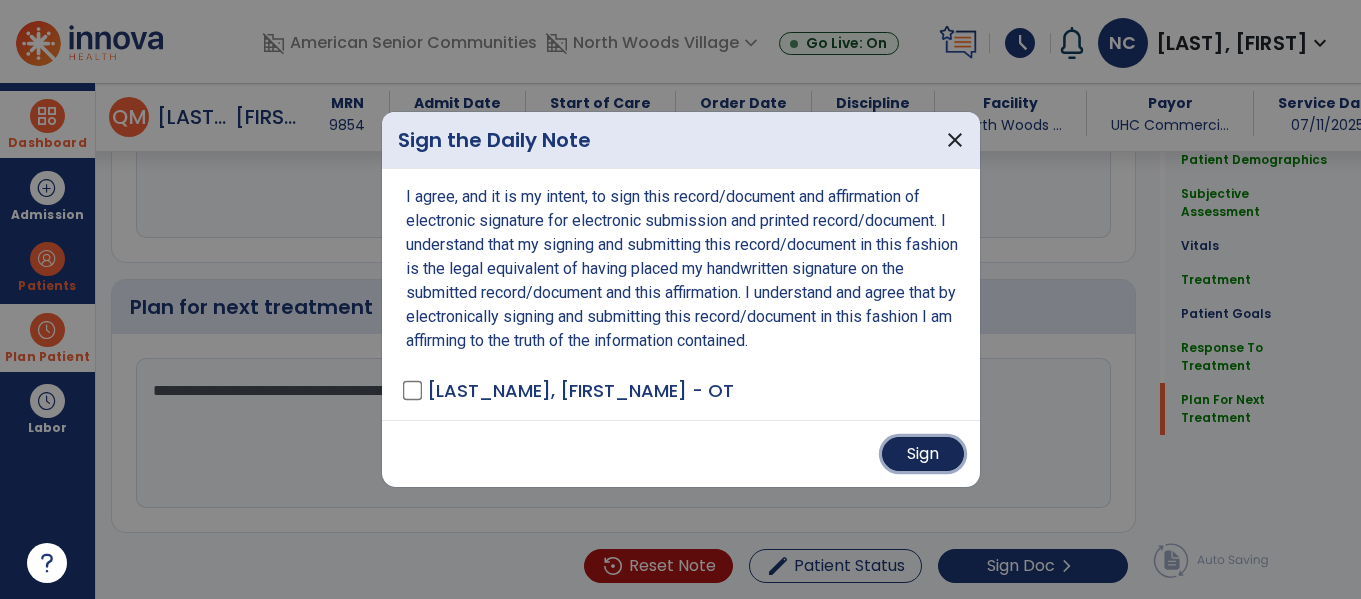 click on "Sign" at bounding box center (923, 454) 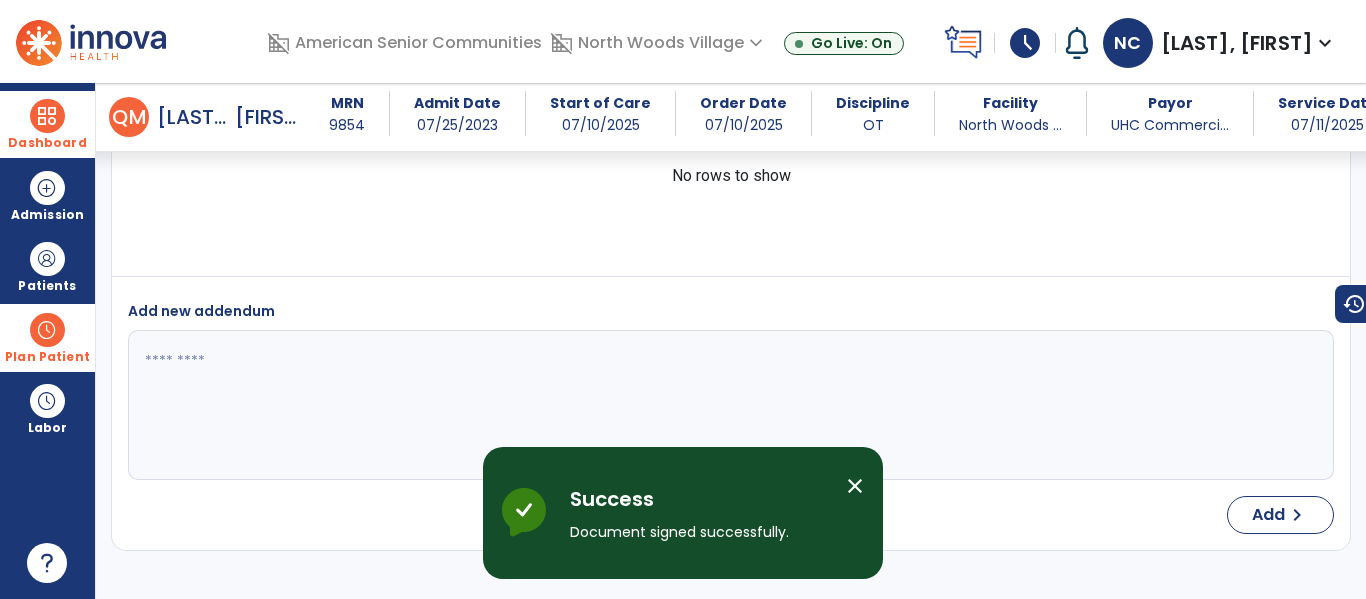 scroll, scrollTop: 3970, scrollLeft: 0, axis: vertical 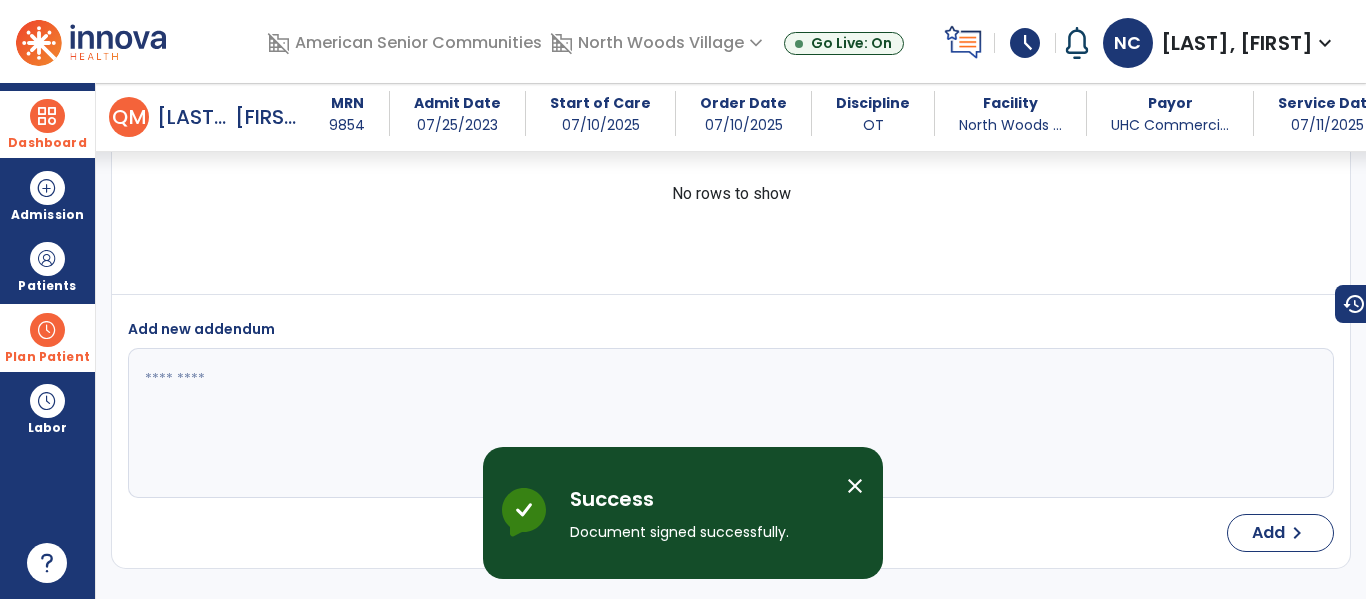 click at bounding box center (47, 116) 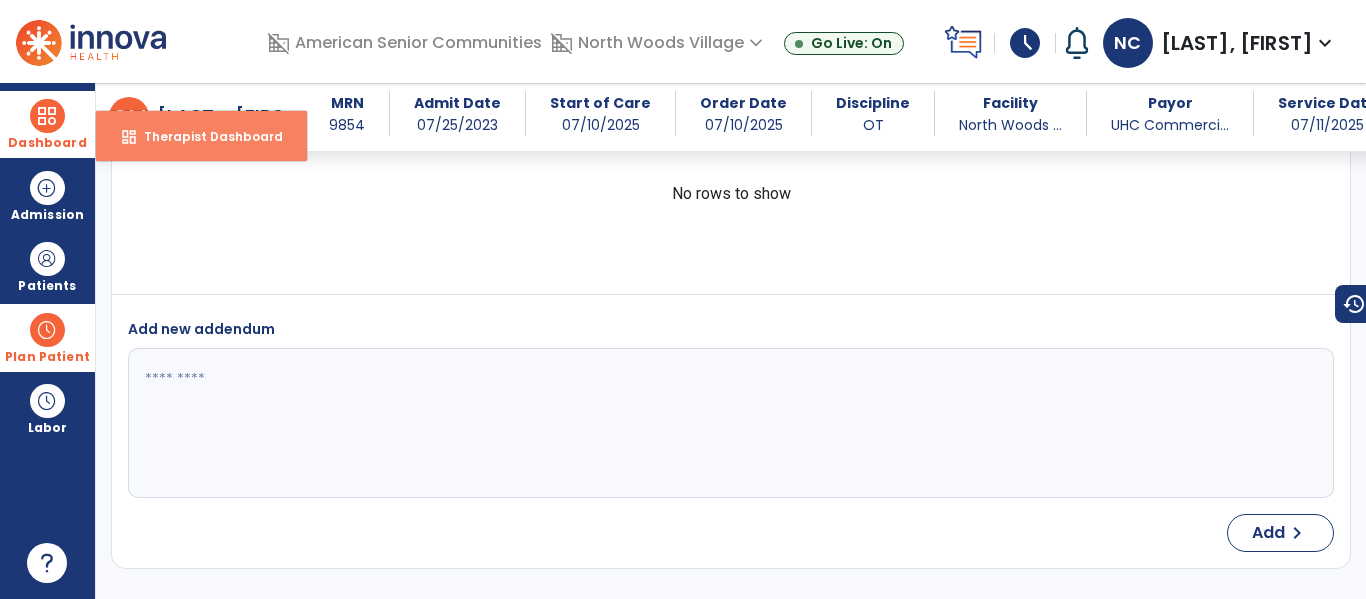 click on "dashboard  Therapist Dashboard" at bounding box center [201, 136] 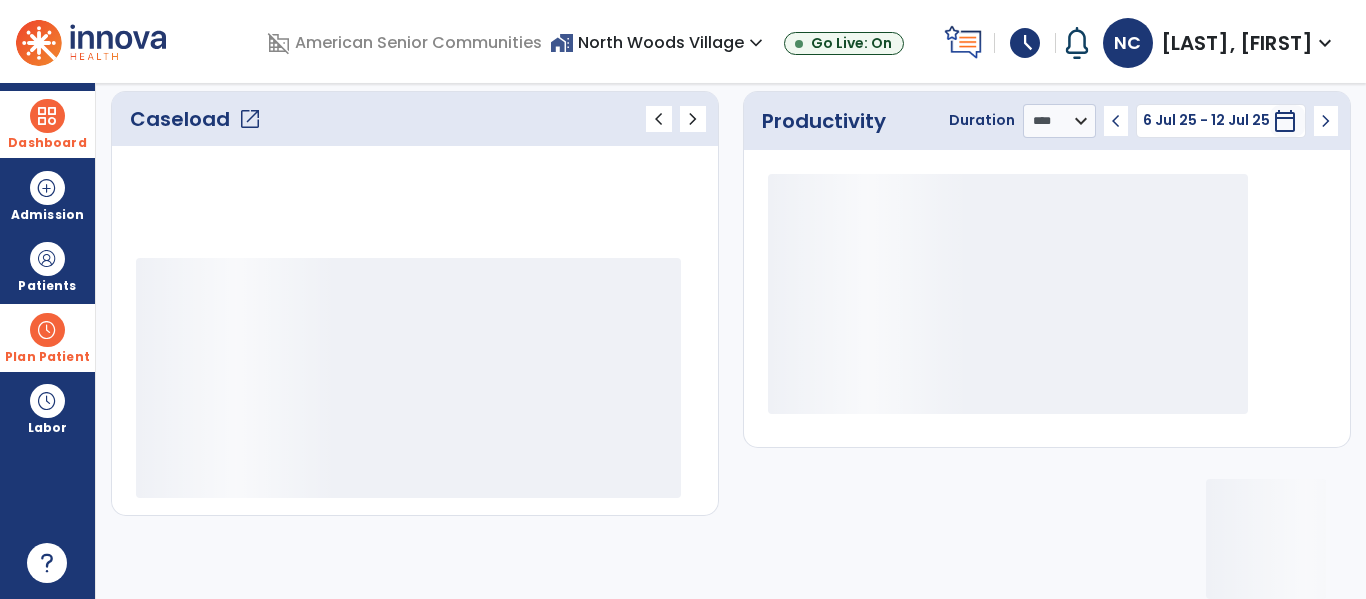 scroll, scrollTop: 278, scrollLeft: 0, axis: vertical 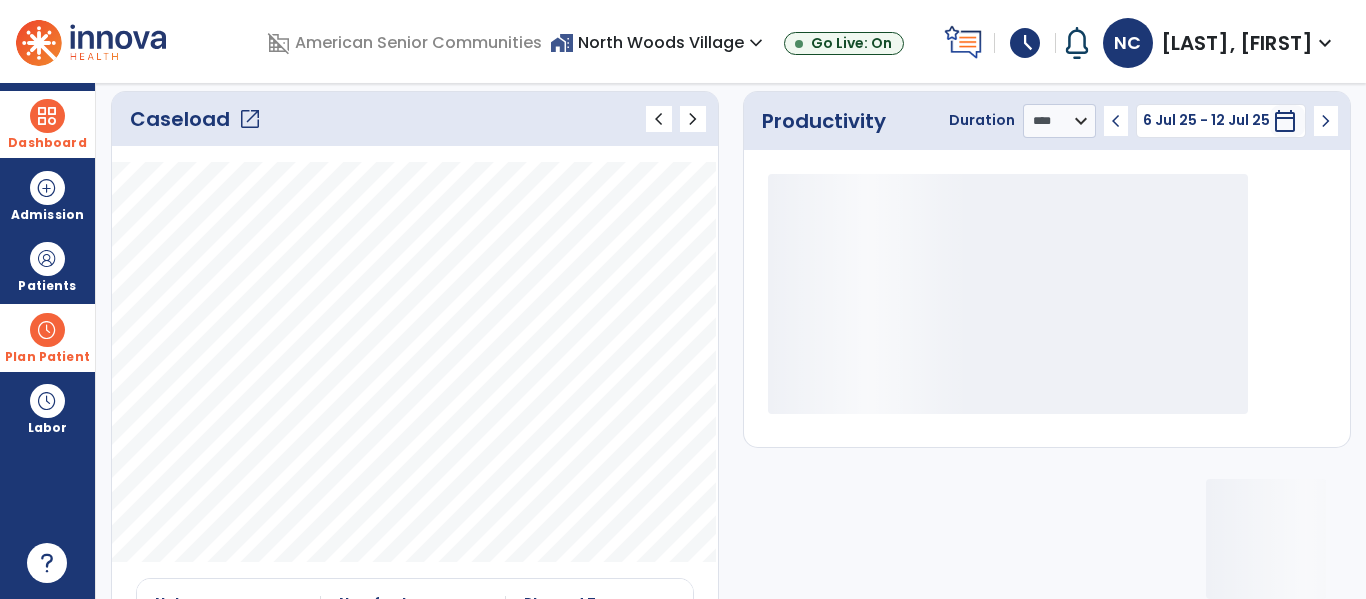 click on "open_in_new" 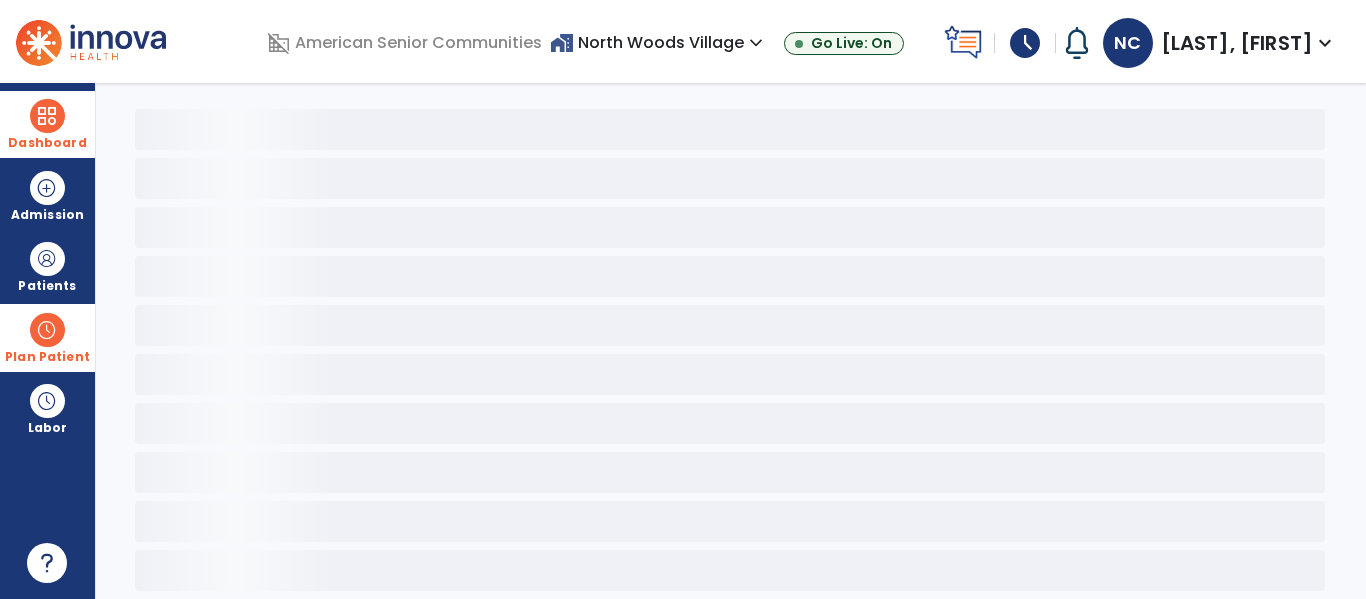 scroll, scrollTop: 78, scrollLeft: 0, axis: vertical 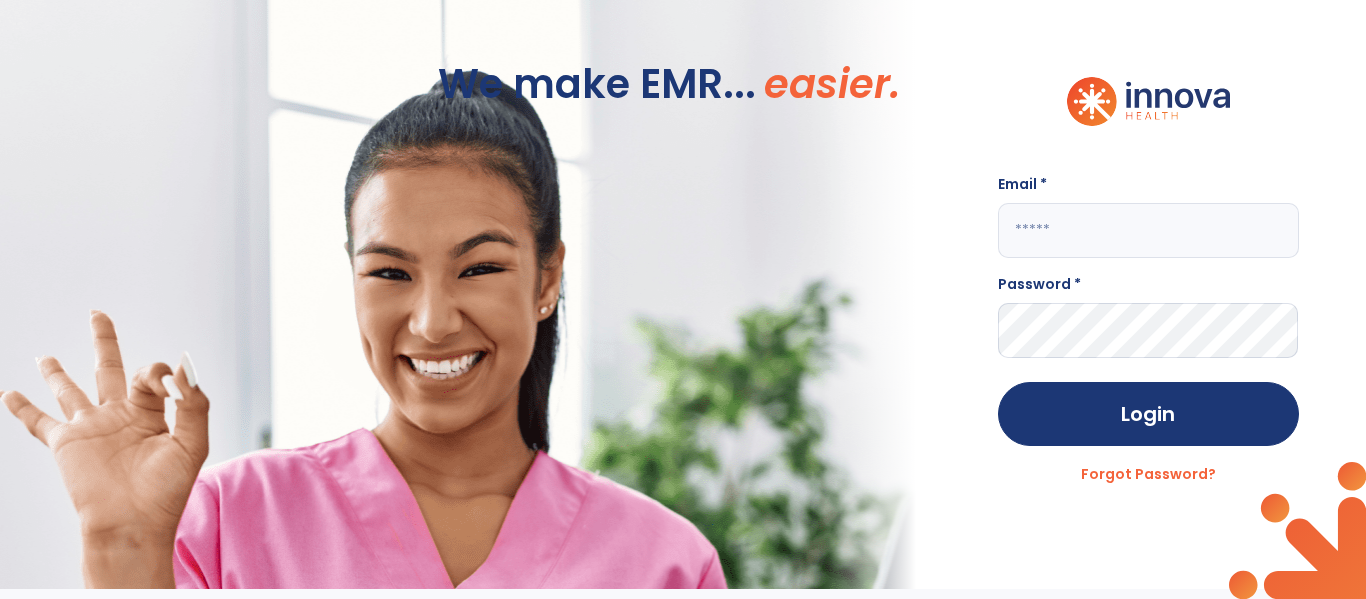 click 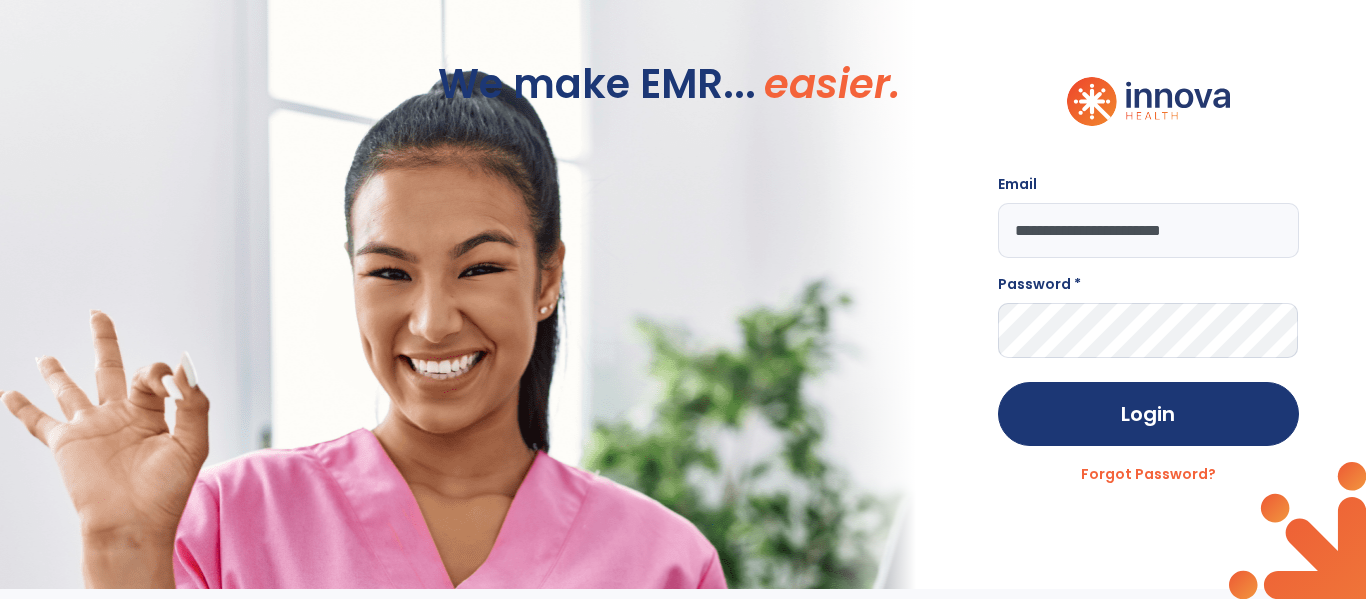 type on "**********" 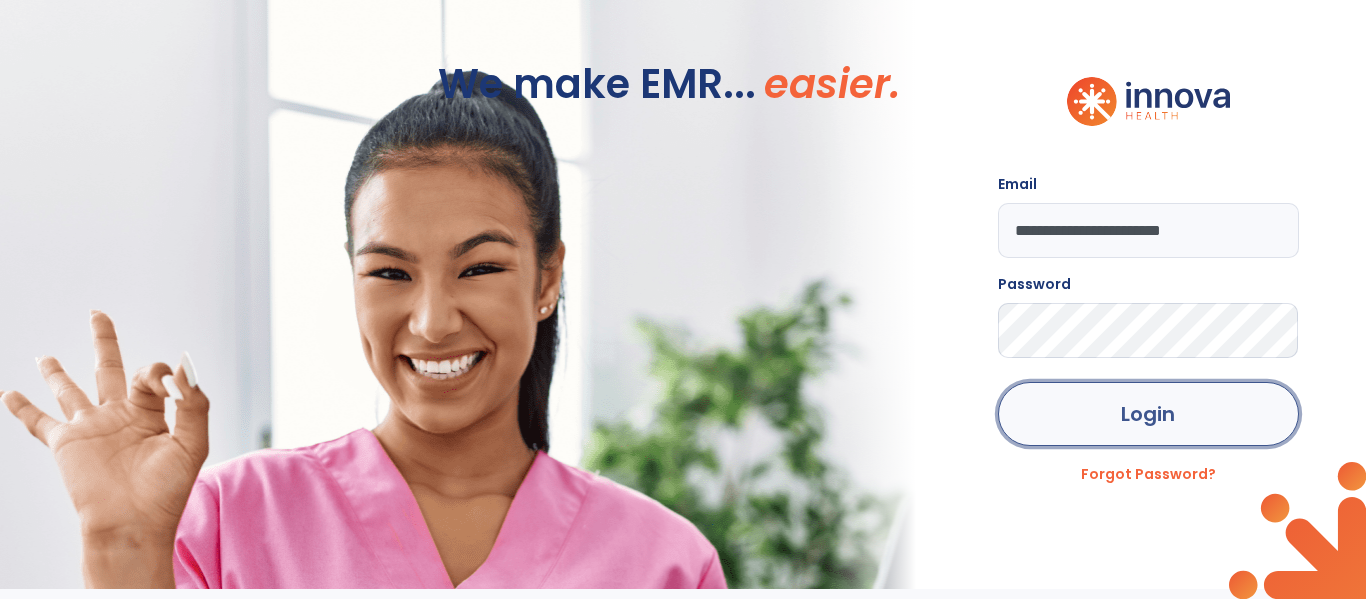 click on "Login" 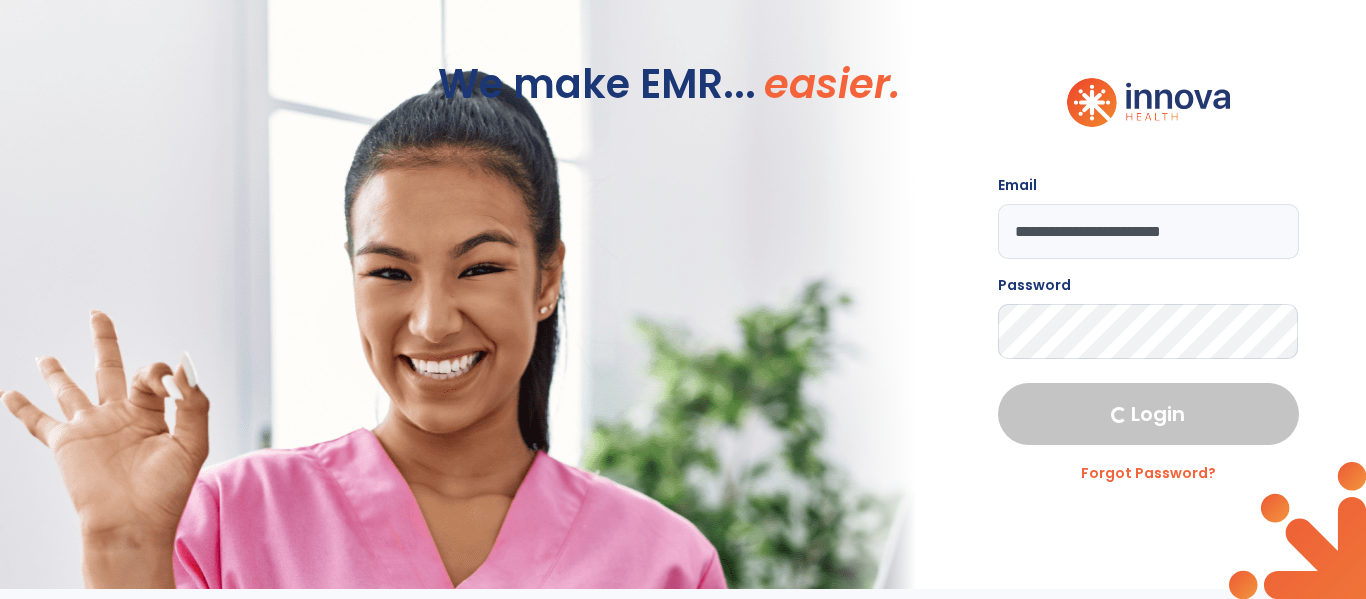 select on "****" 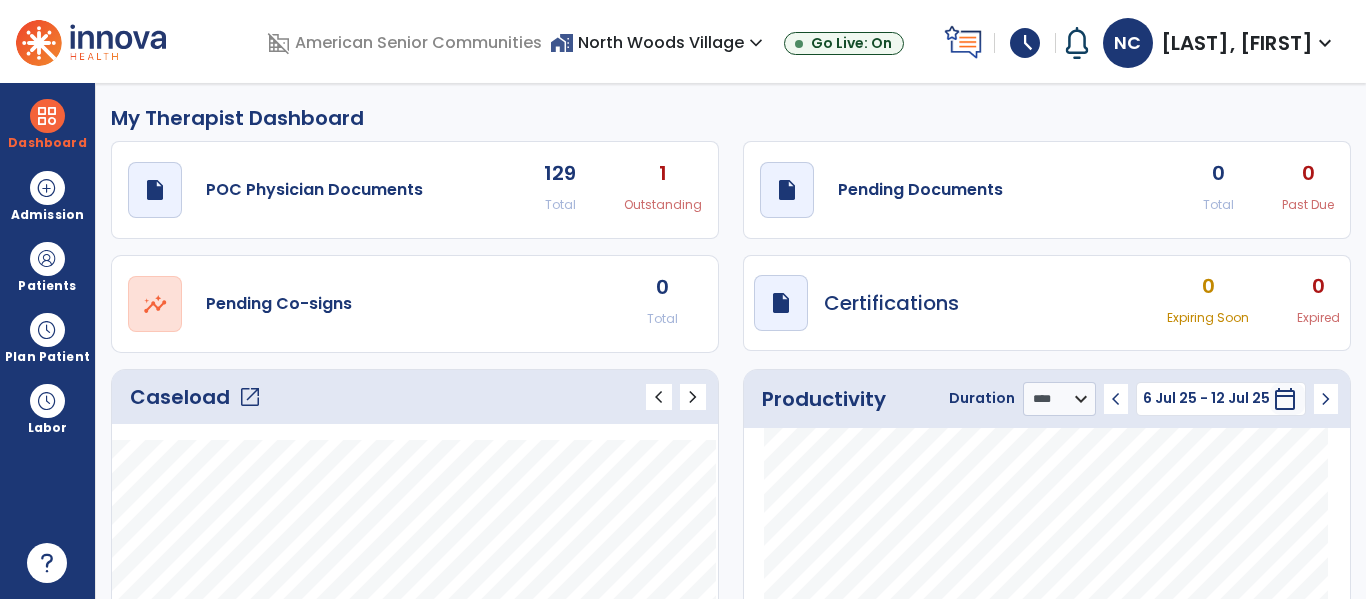 click on "open_in_new" 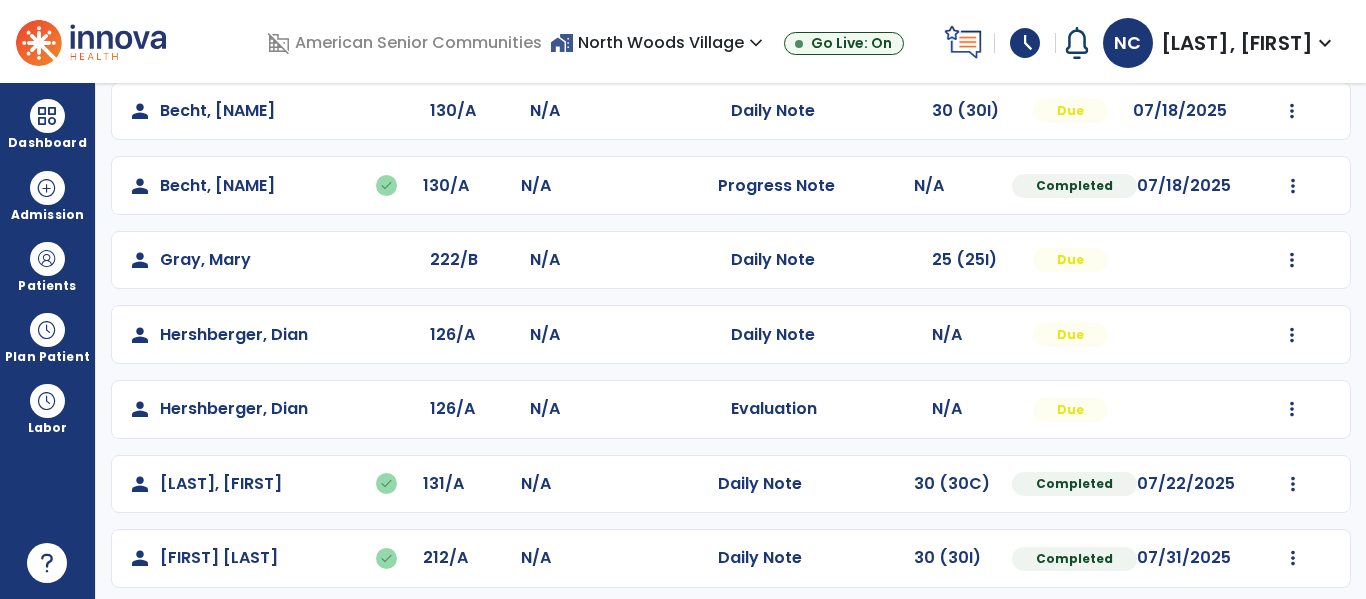 scroll, scrollTop: 257, scrollLeft: 0, axis: vertical 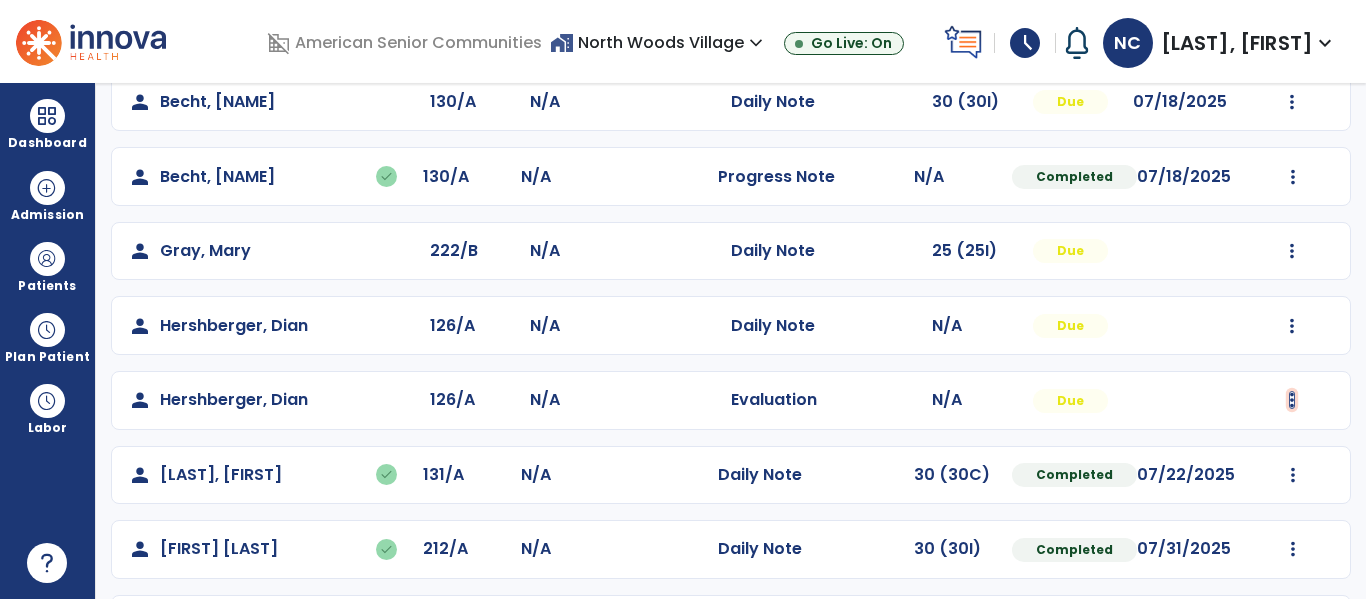 click at bounding box center (1292, 102) 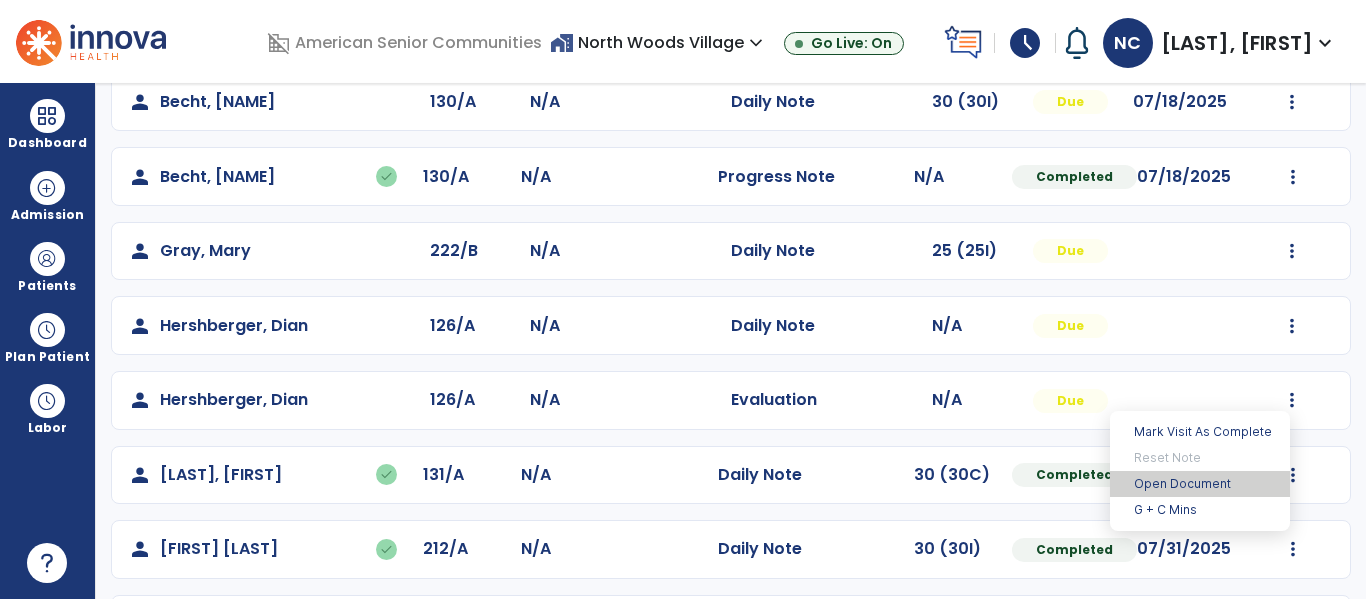 click on "Open Document" at bounding box center [1200, 484] 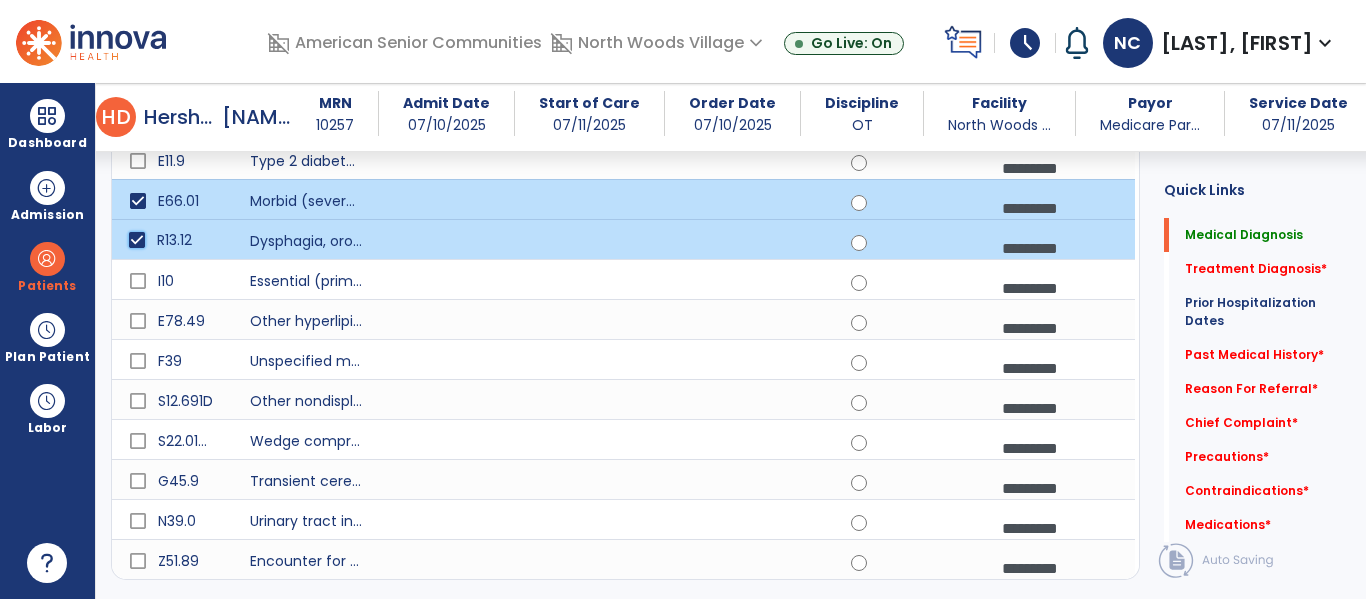 scroll, scrollTop: 418, scrollLeft: 0, axis: vertical 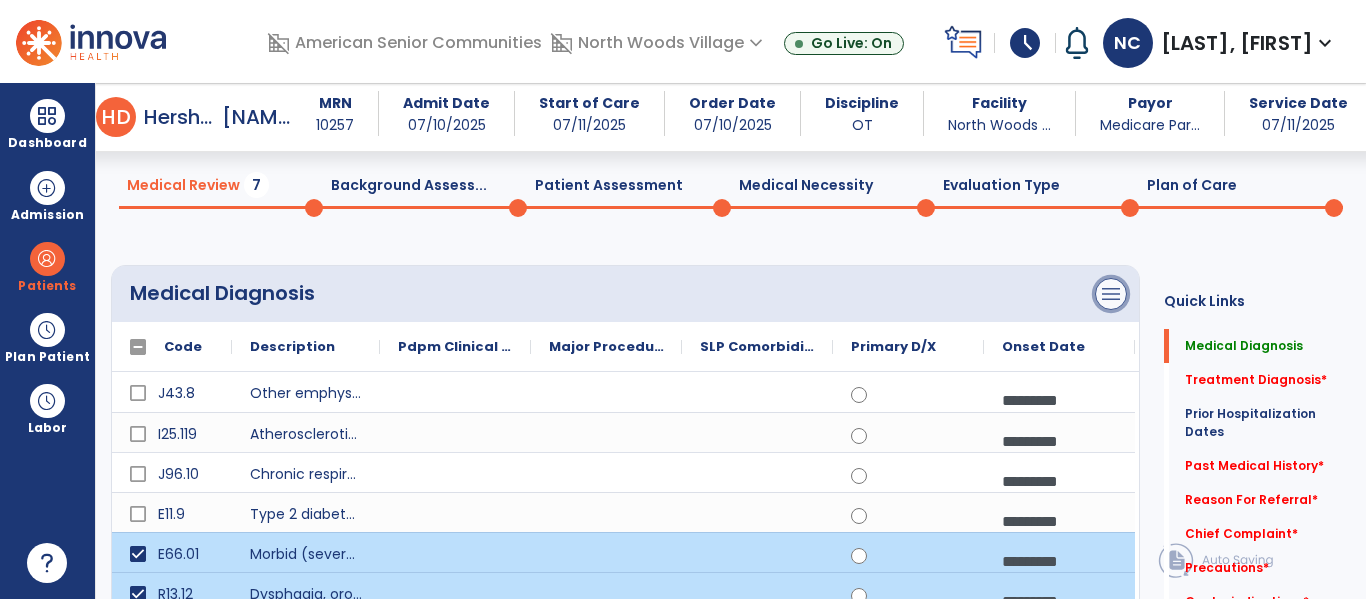 click on "menu" at bounding box center (1111, 294) 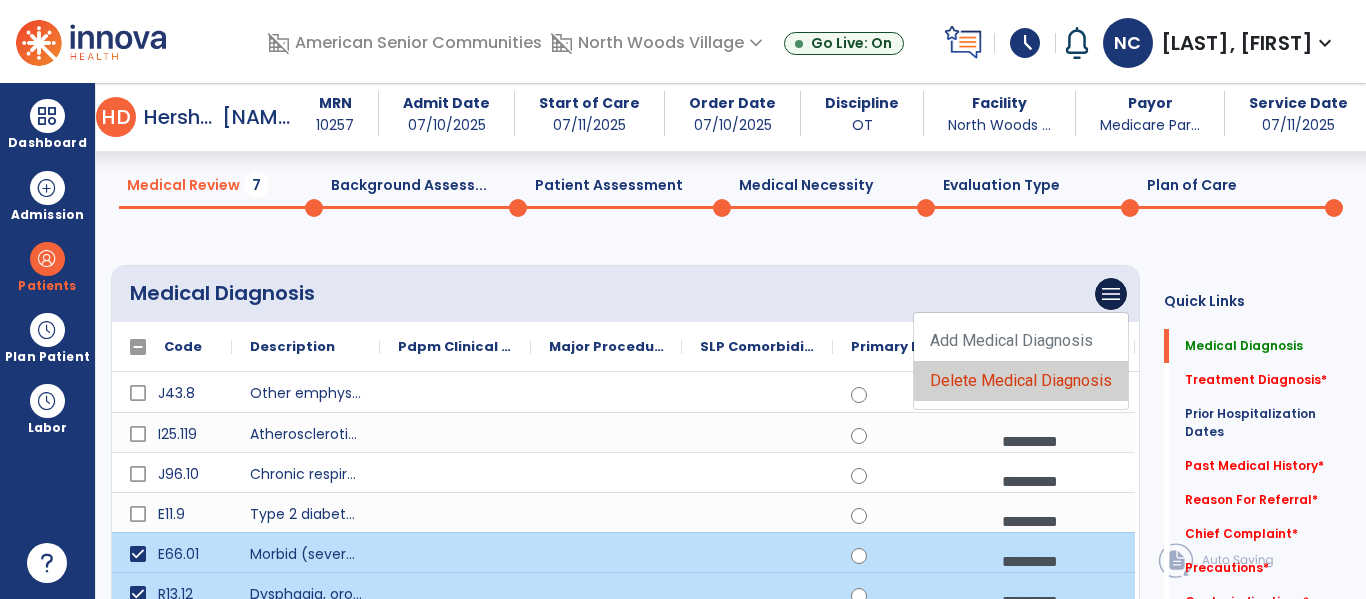 click on "Delete Medical Diagnosis" 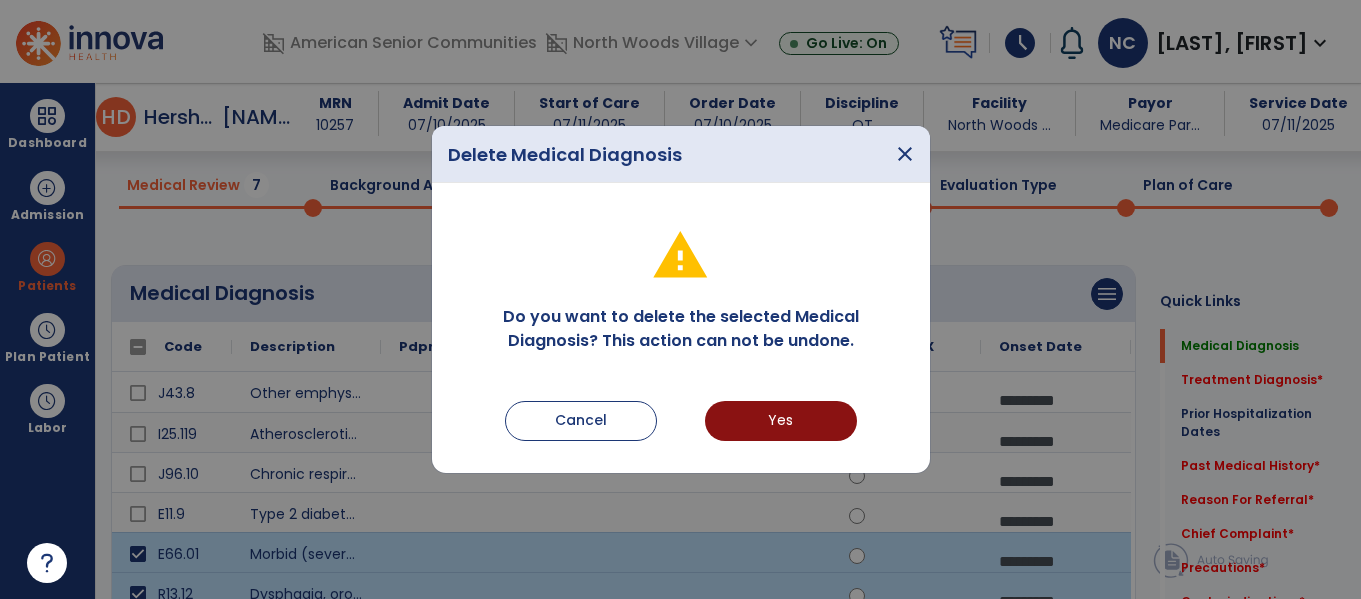 click on "Yes" at bounding box center (781, 421) 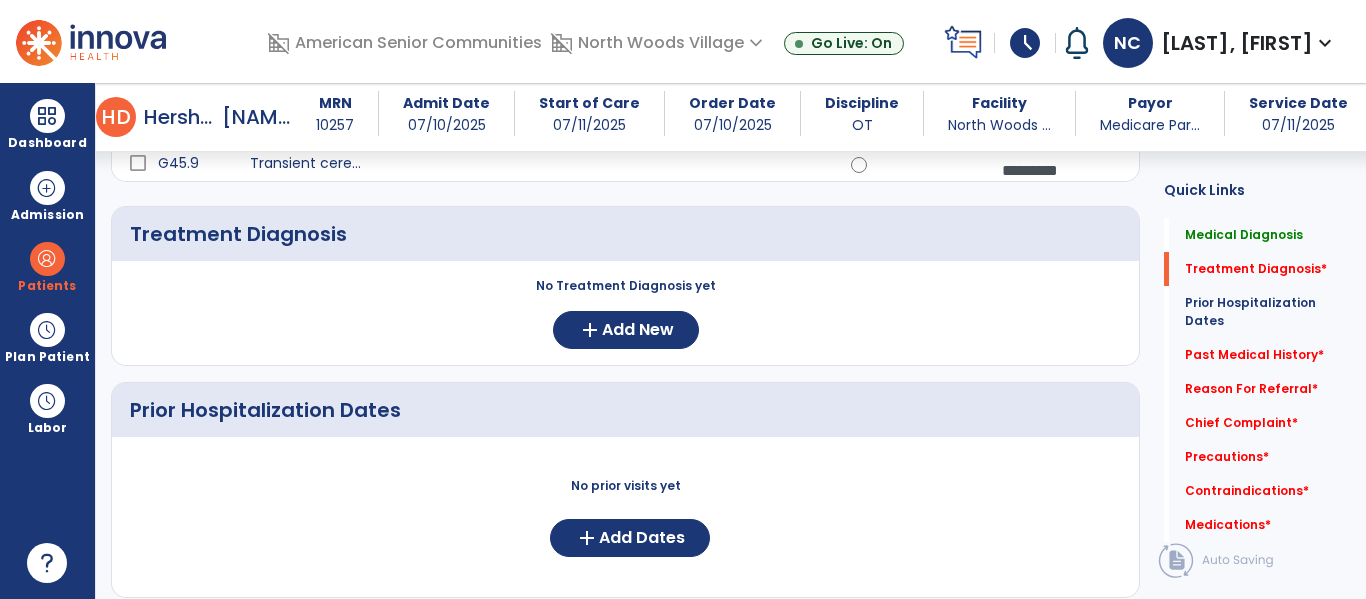 scroll, scrollTop: 480, scrollLeft: 0, axis: vertical 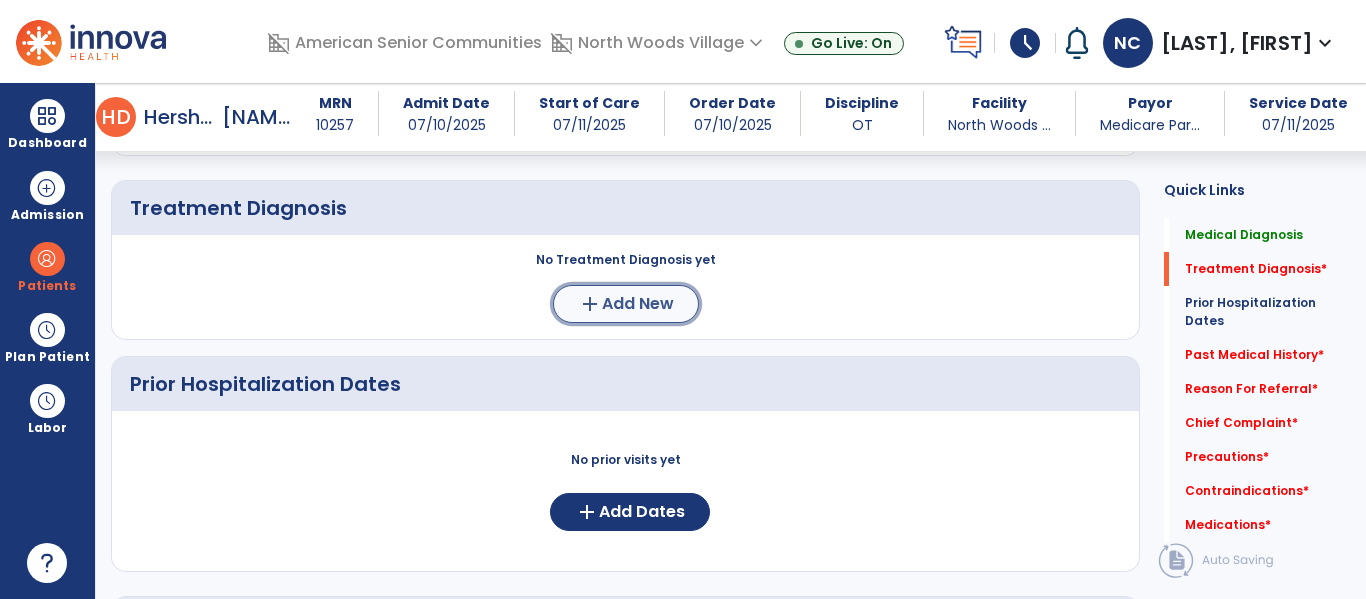 click on "Add New" 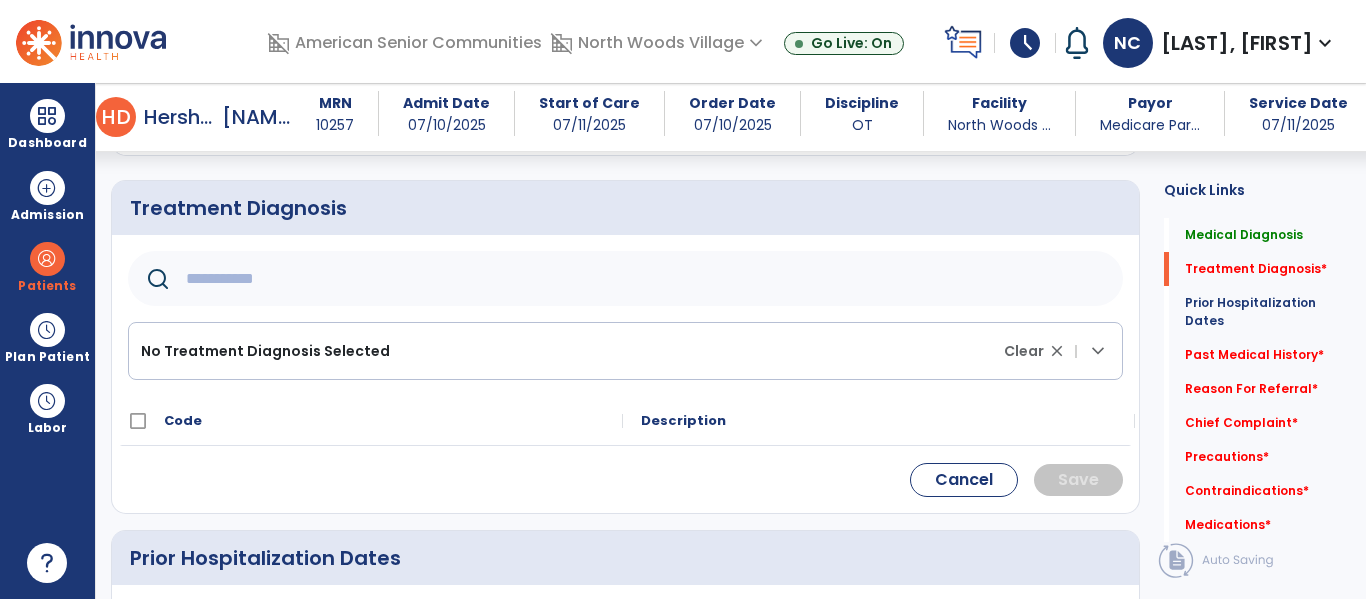 click 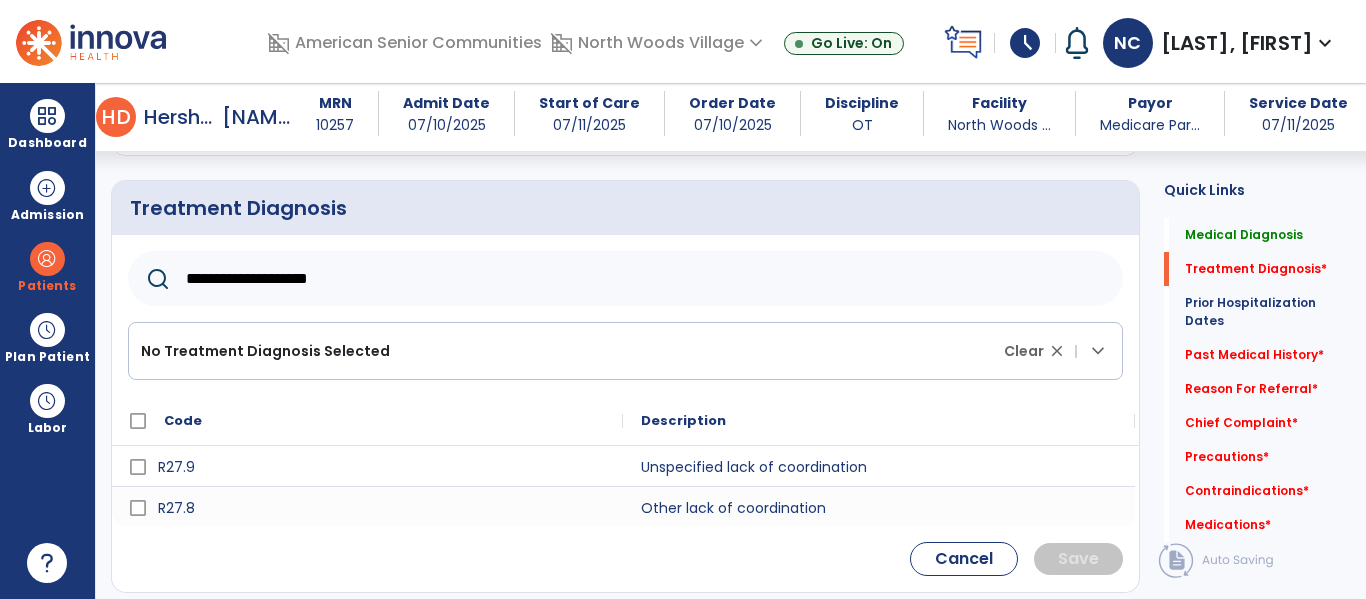 type on "**********" 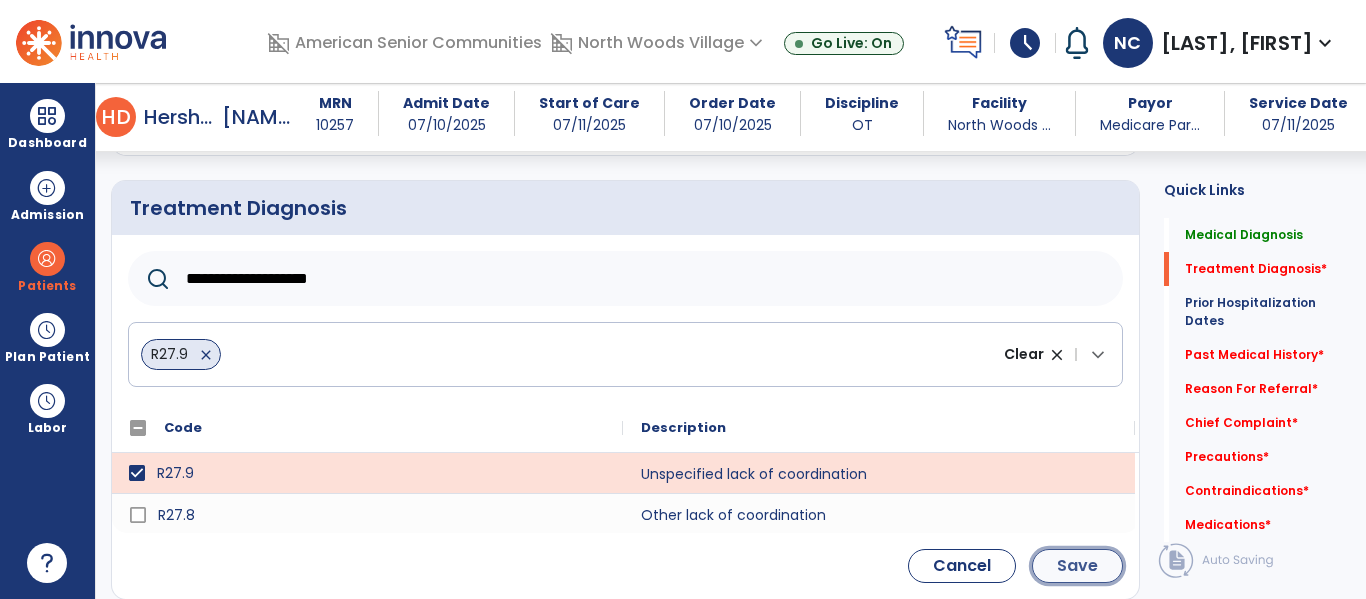 click on "Save" 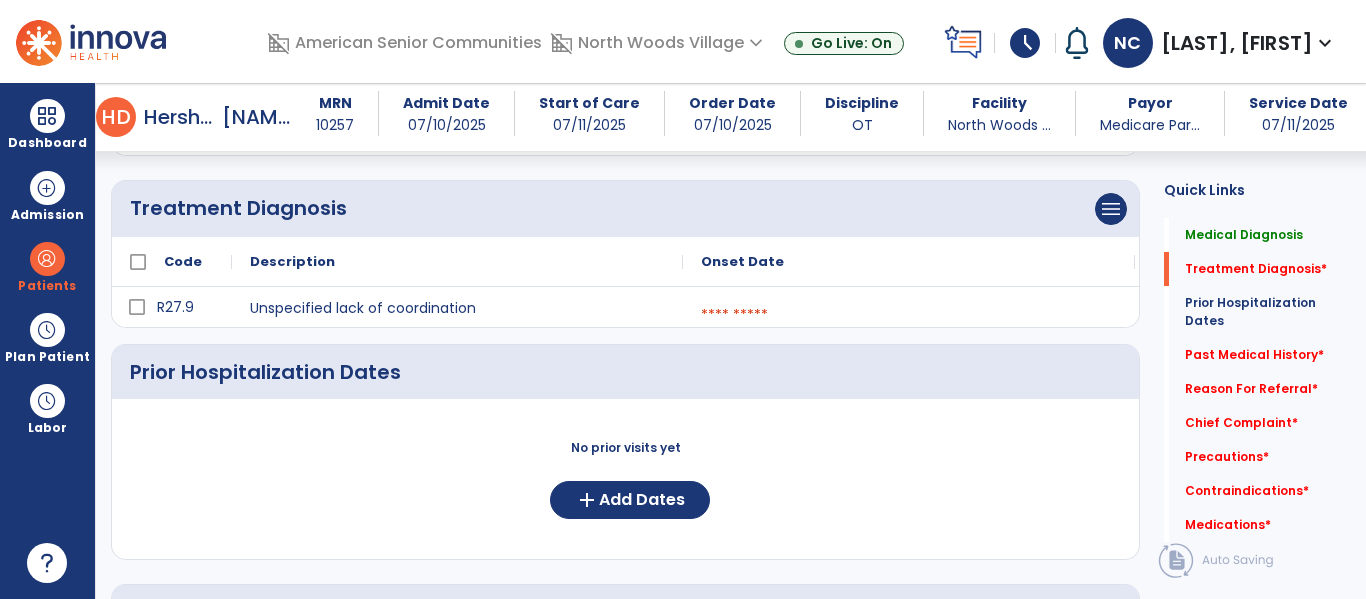 click at bounding box center (909, 315) 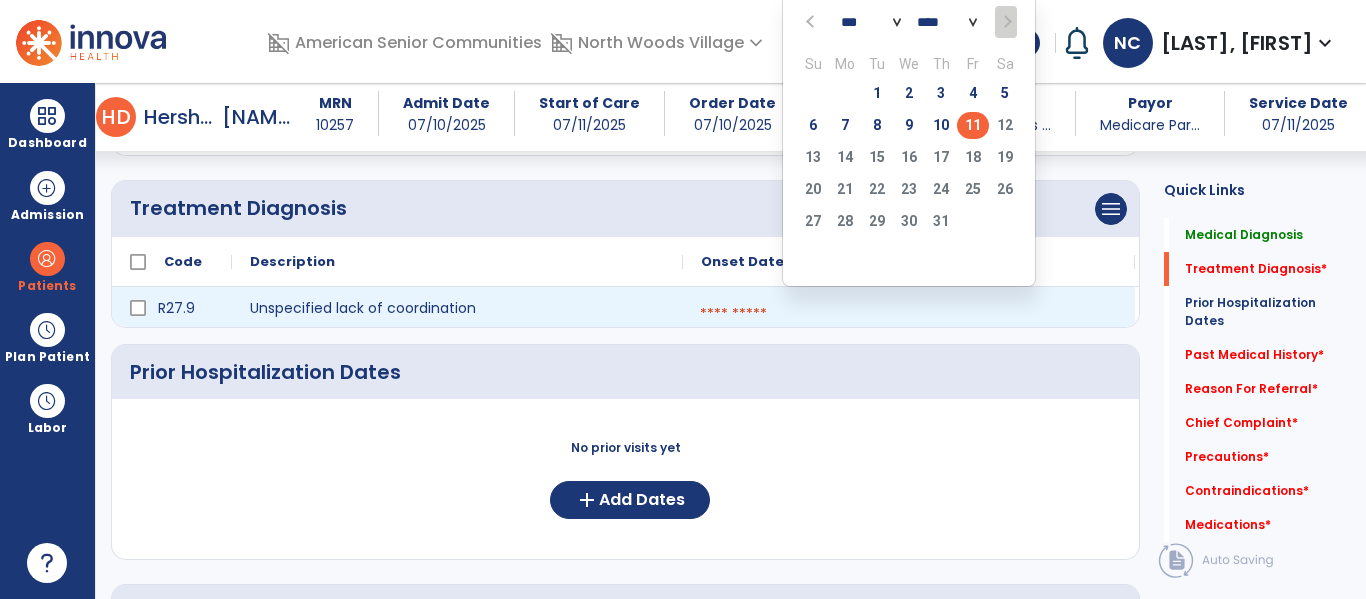 click on "11" 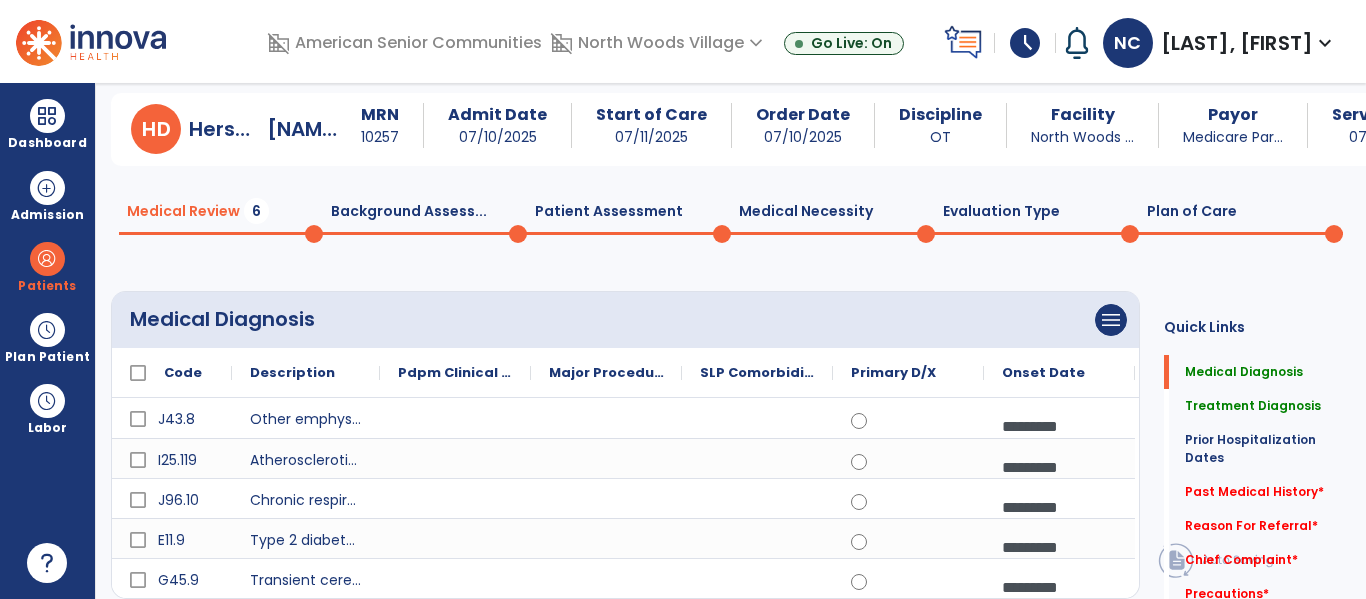 scroll, scrollTop: 51, scrollLeft: 0, axis: vertical 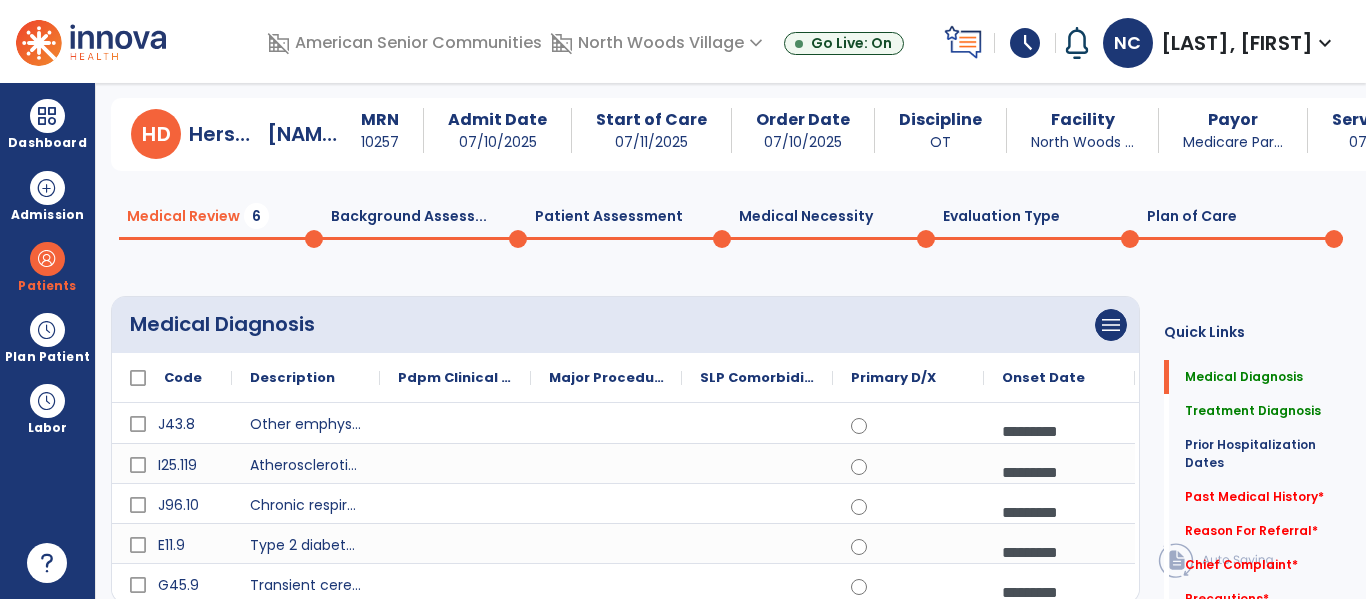 click on "*********" at bounding box center (1059, 431) 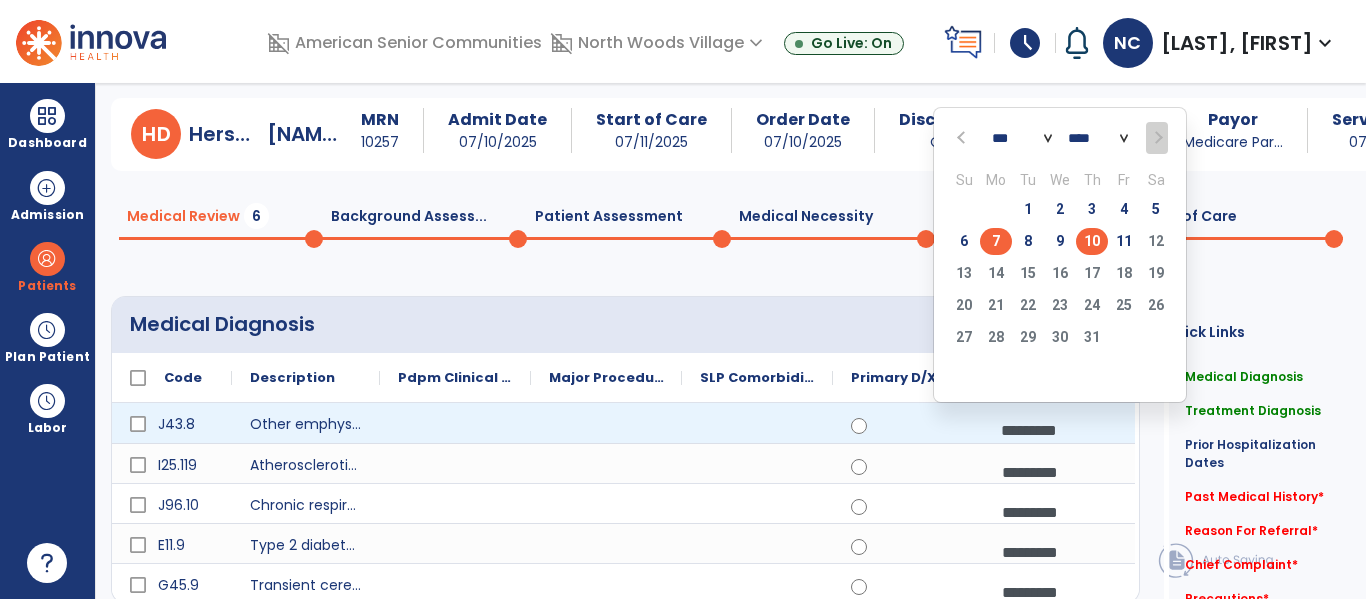 click on "7" 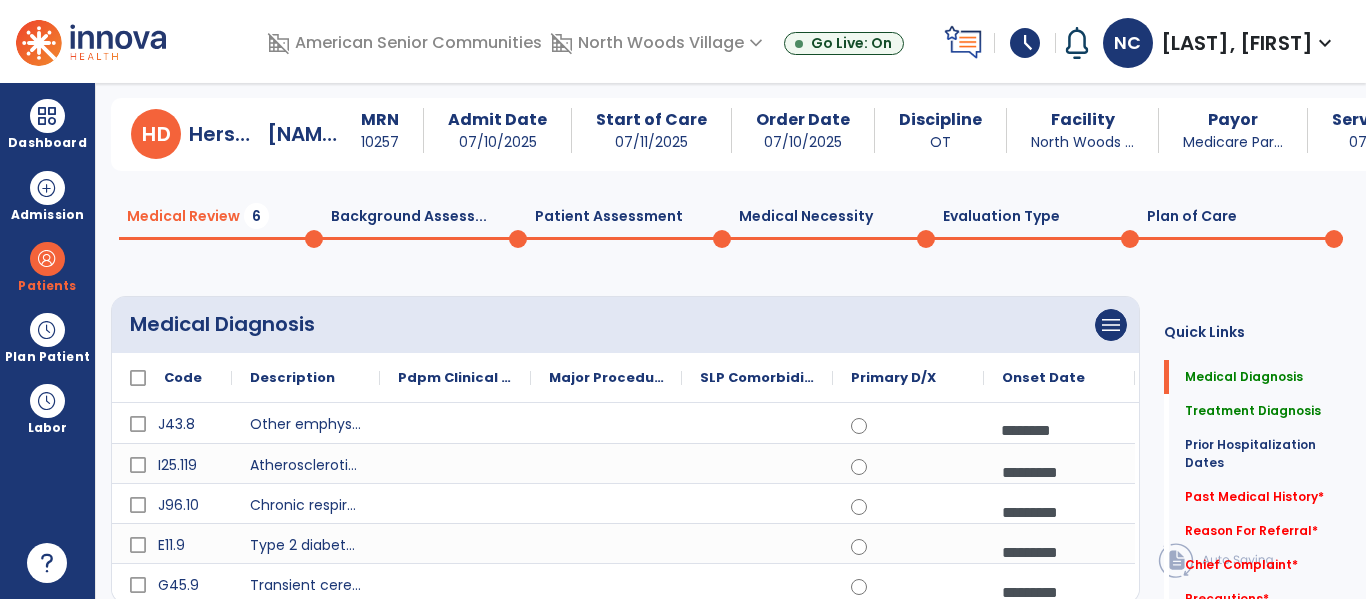 click on "*********" at bounding box center (1059, 472) 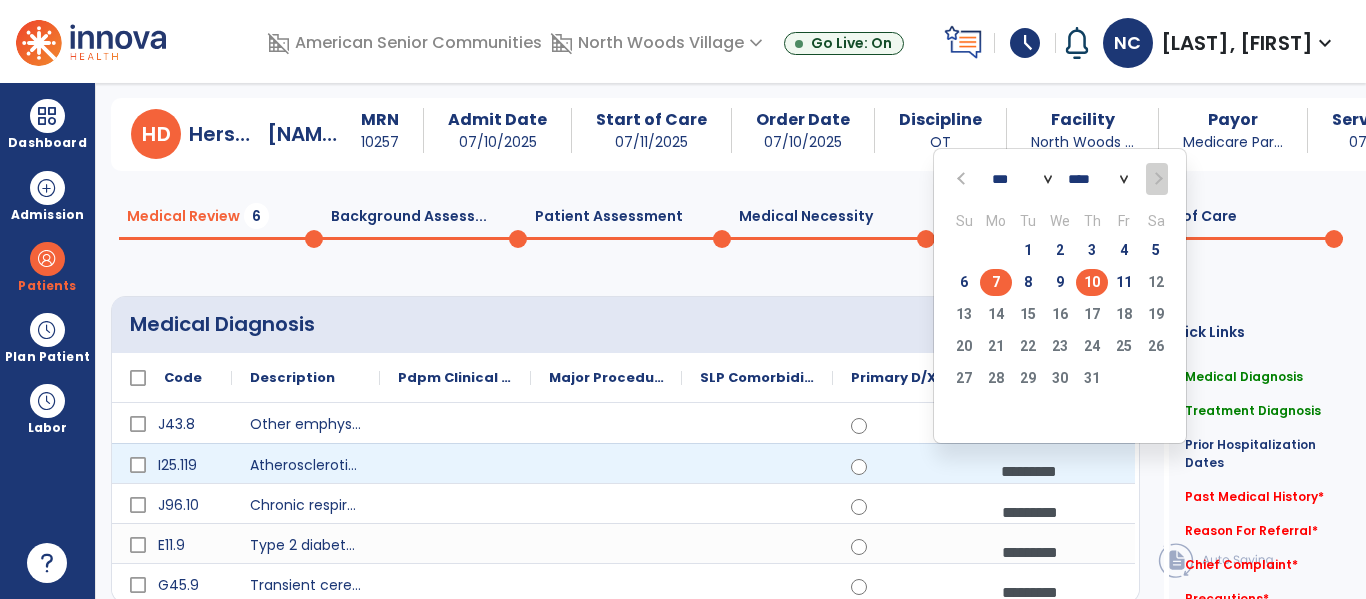 click on "7" 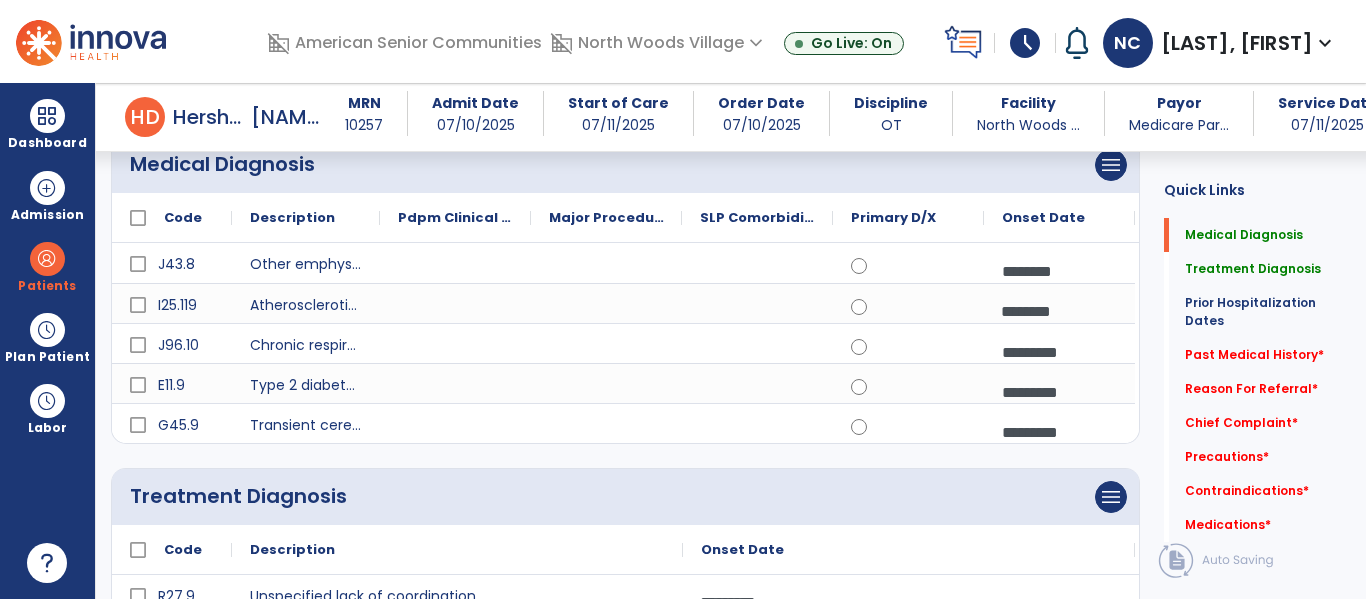scroll, scrollTop: 198, scrollLeft: 0, axis: vertical 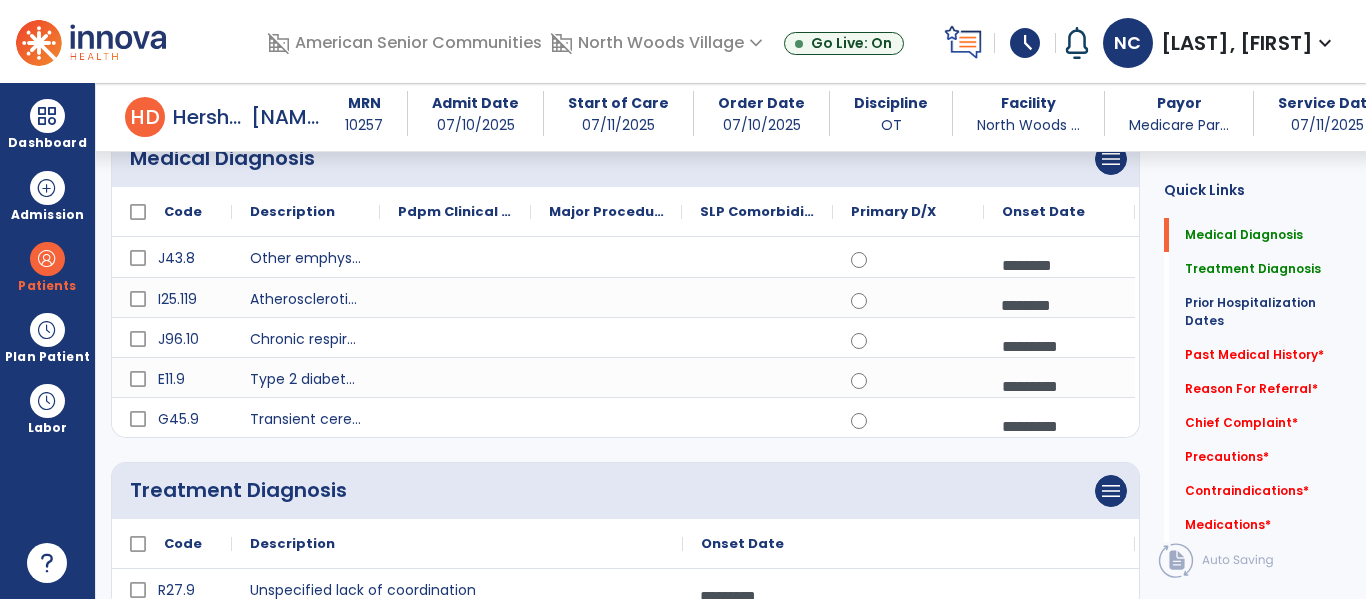 click on "*********" at bounding box center [1059, 265] 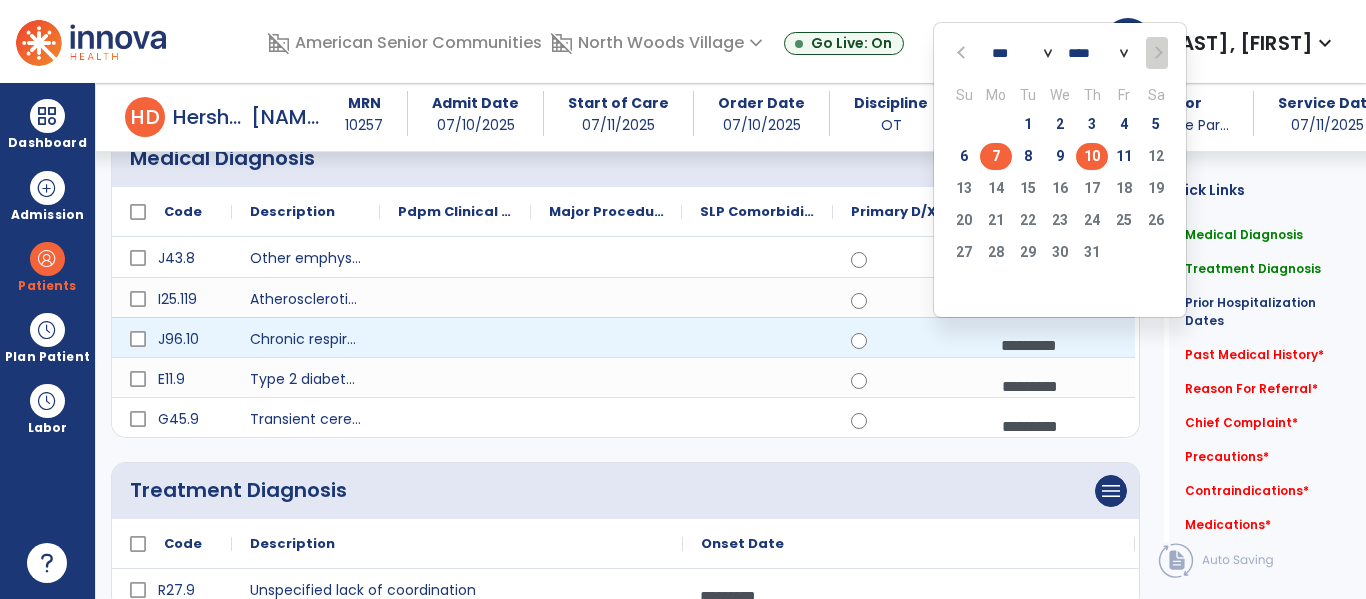 click on "7" 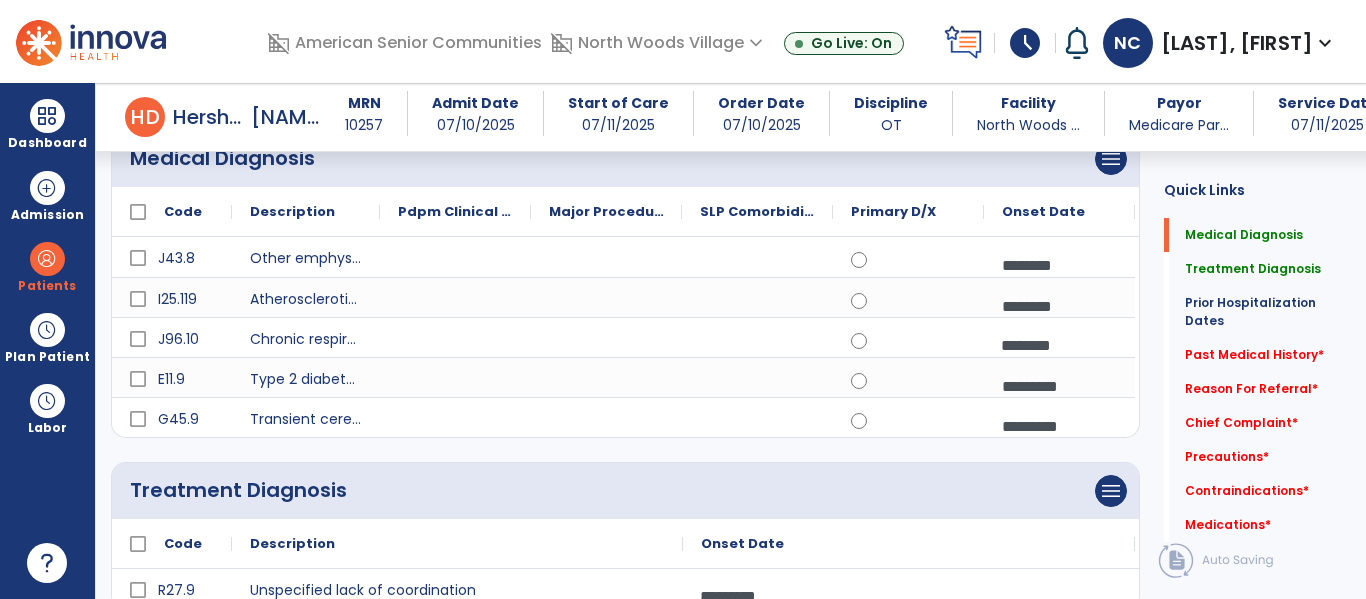 click on "*********" at bounding box center [1059, 306] 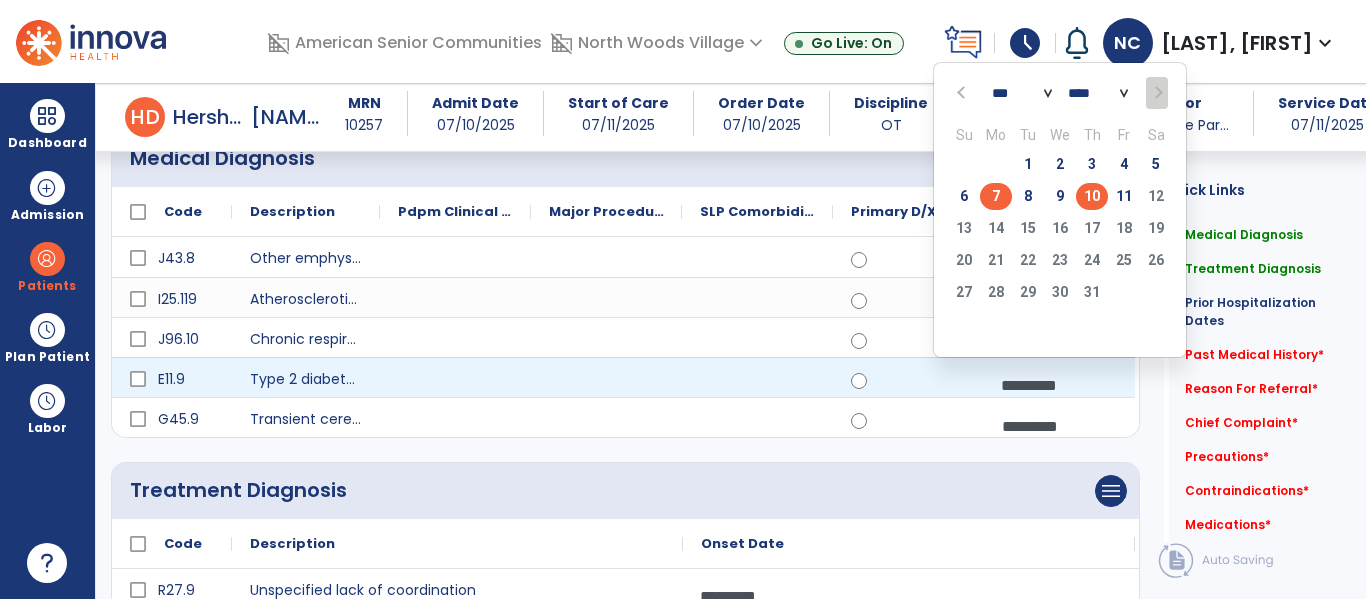 click on "7" 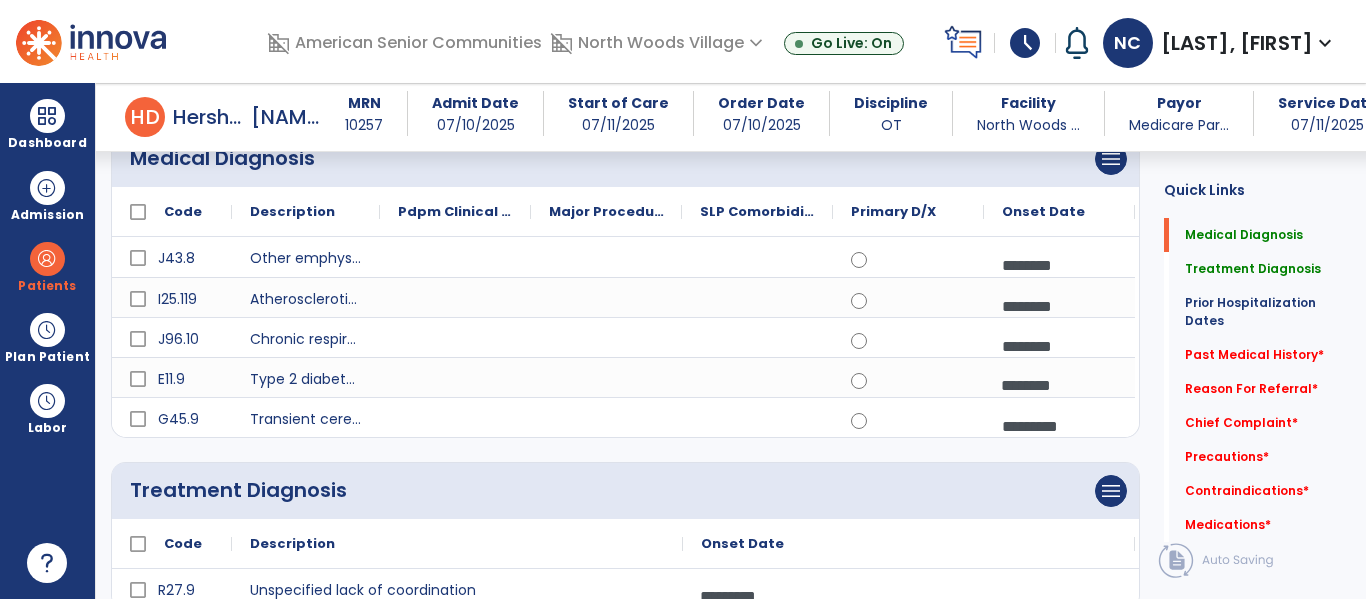 click on "*********" at bounding box center [1059, 426] 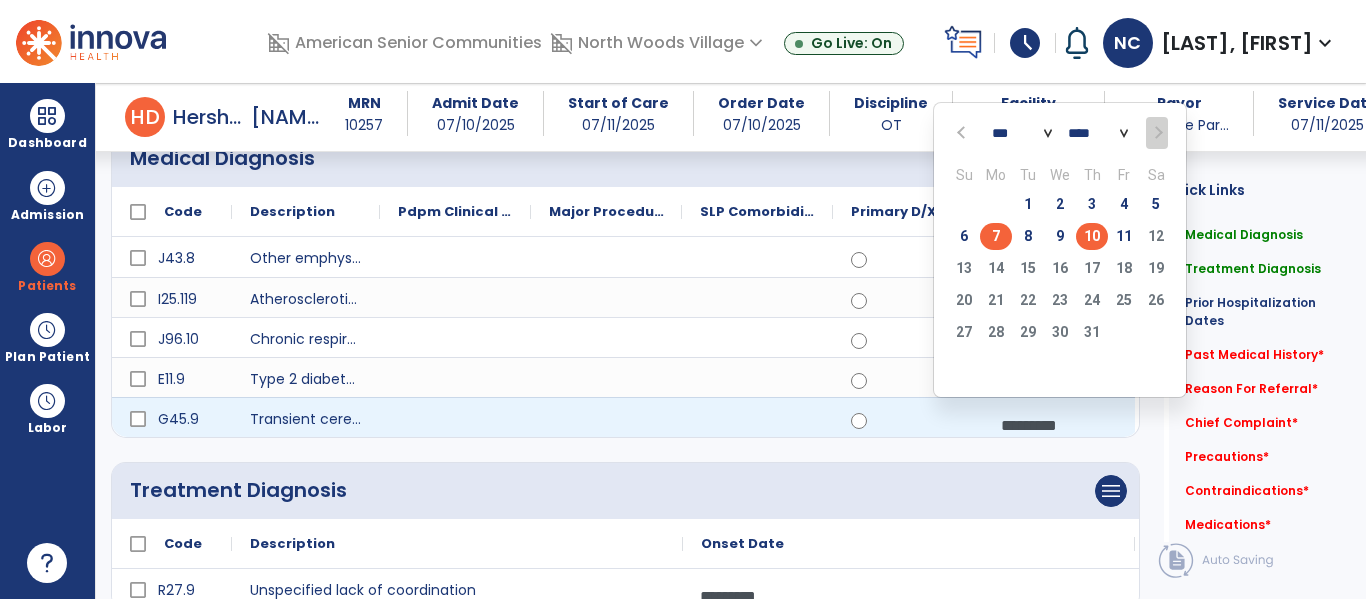 click on "7" 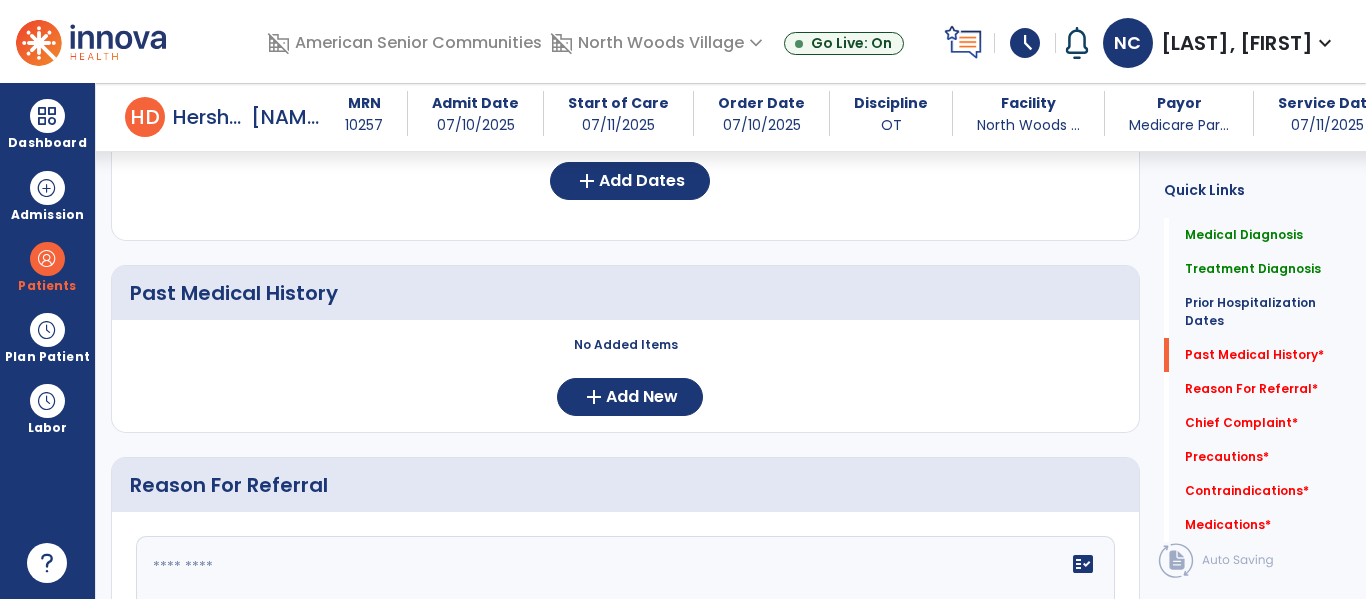 scroll, scrollTop: 800, scrollLeft: 0, axis: vertical 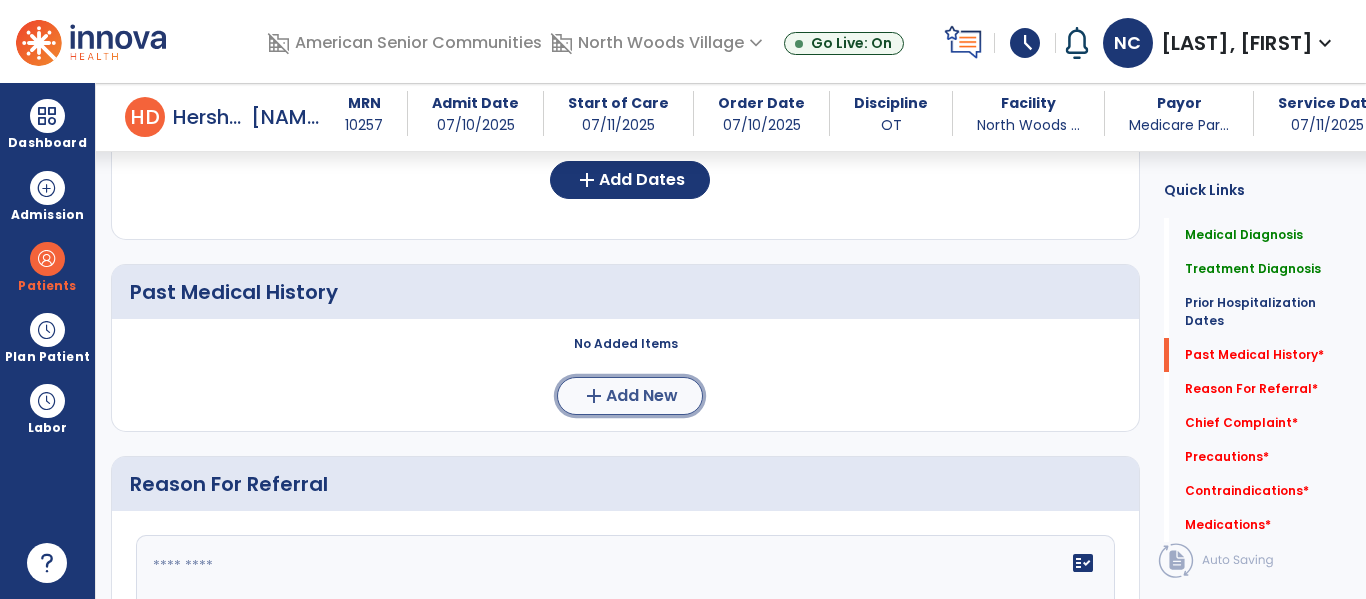click on "Add New" 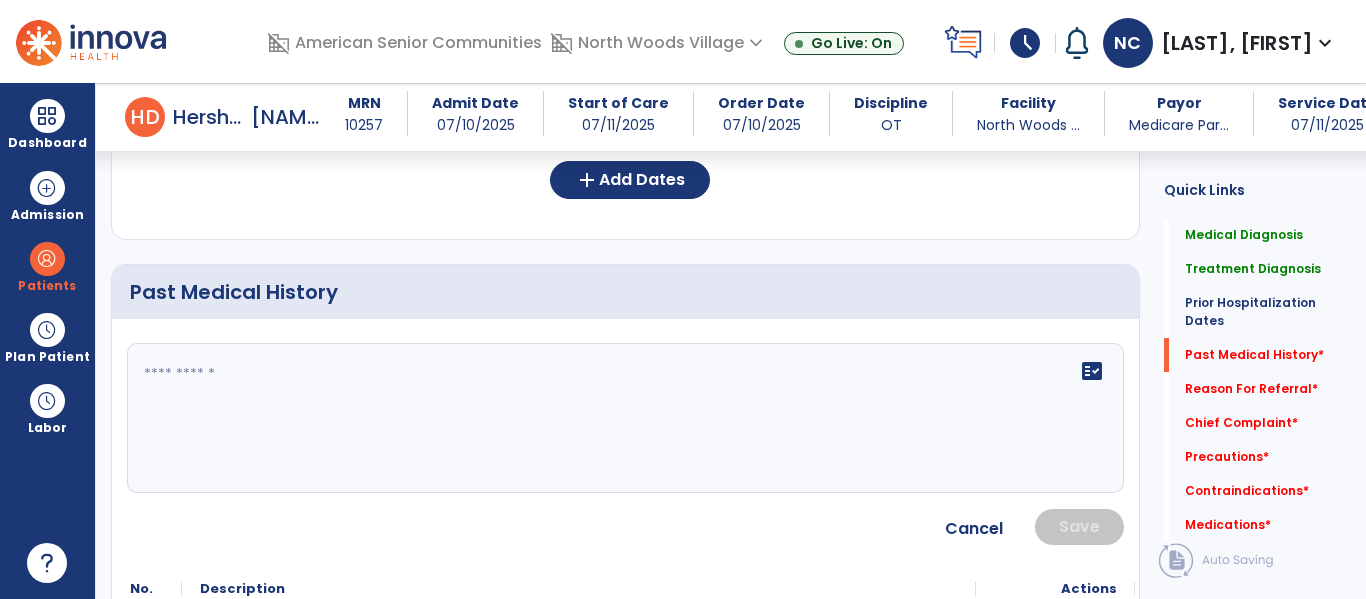click 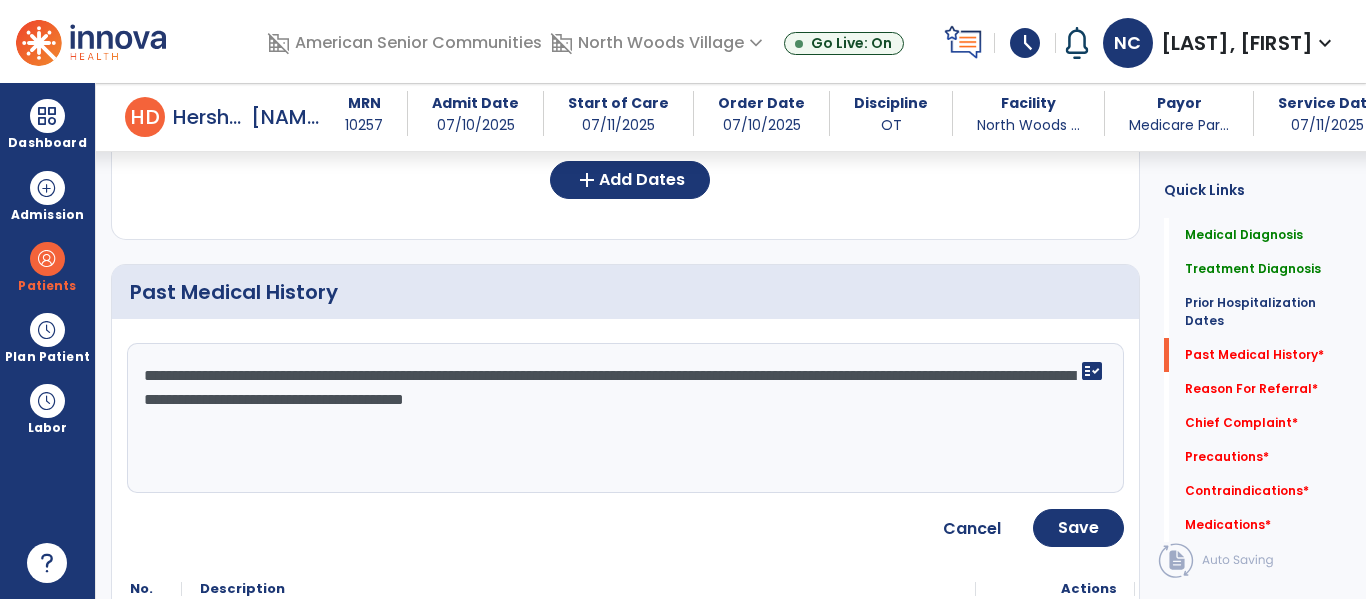 type on "**********" 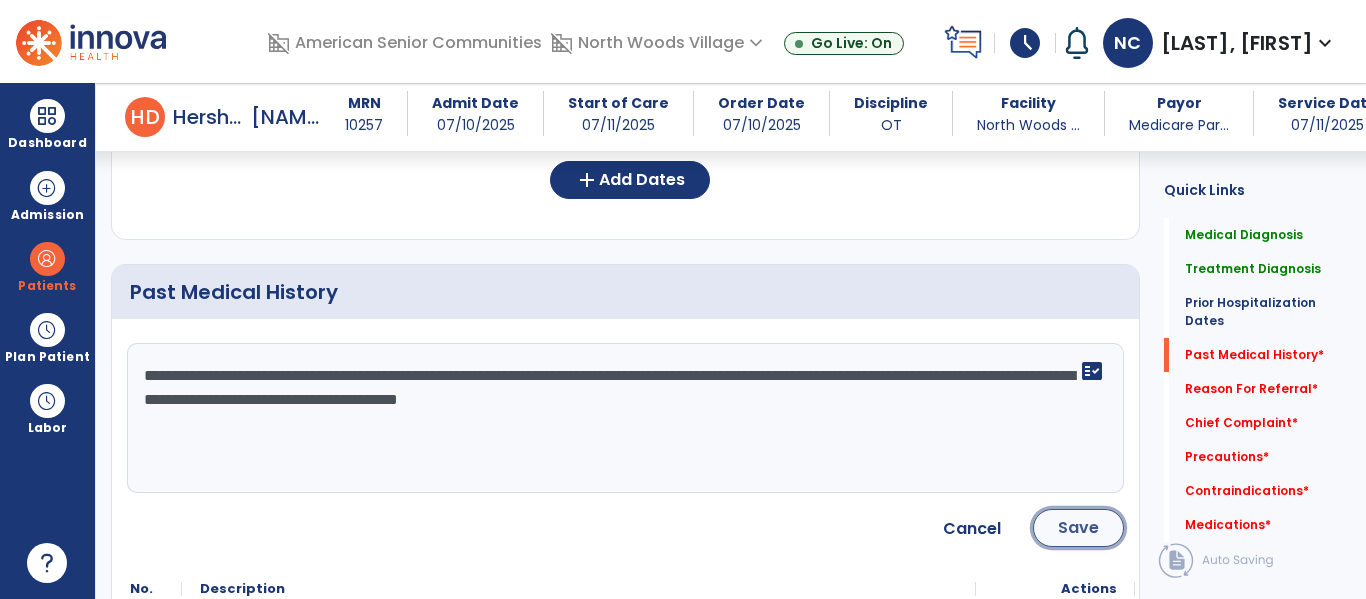 click on "Save" 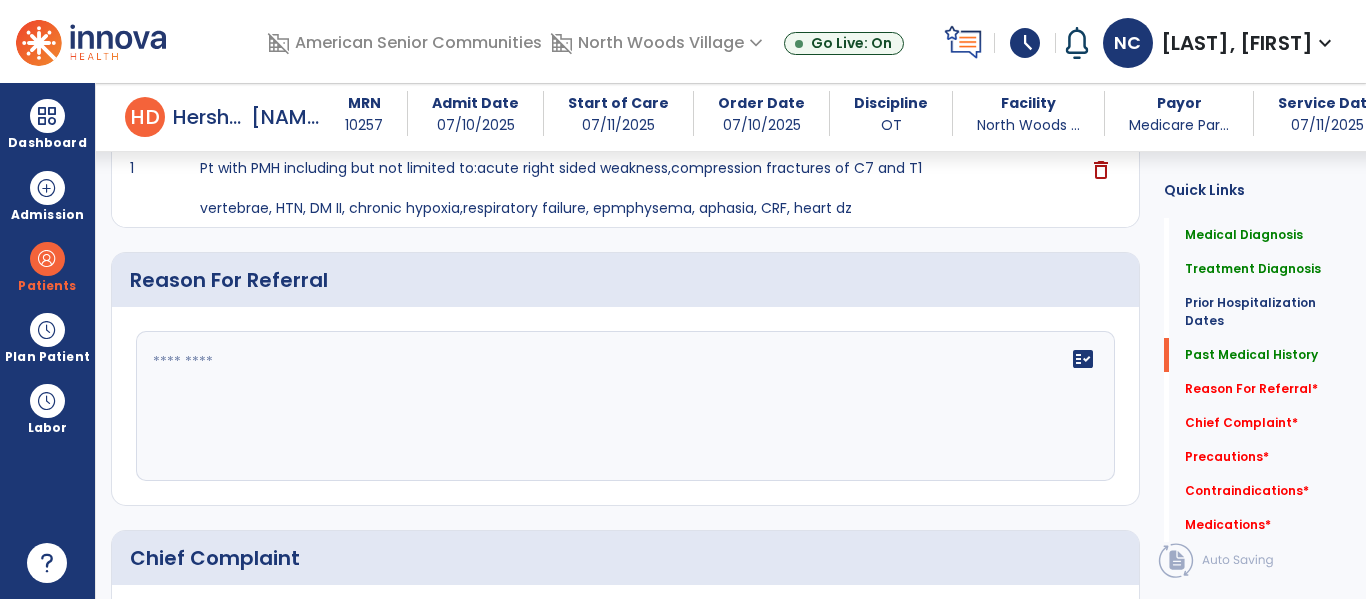 scroll, scrollTop: 1041, scrollLeft: 0, axis: vertical 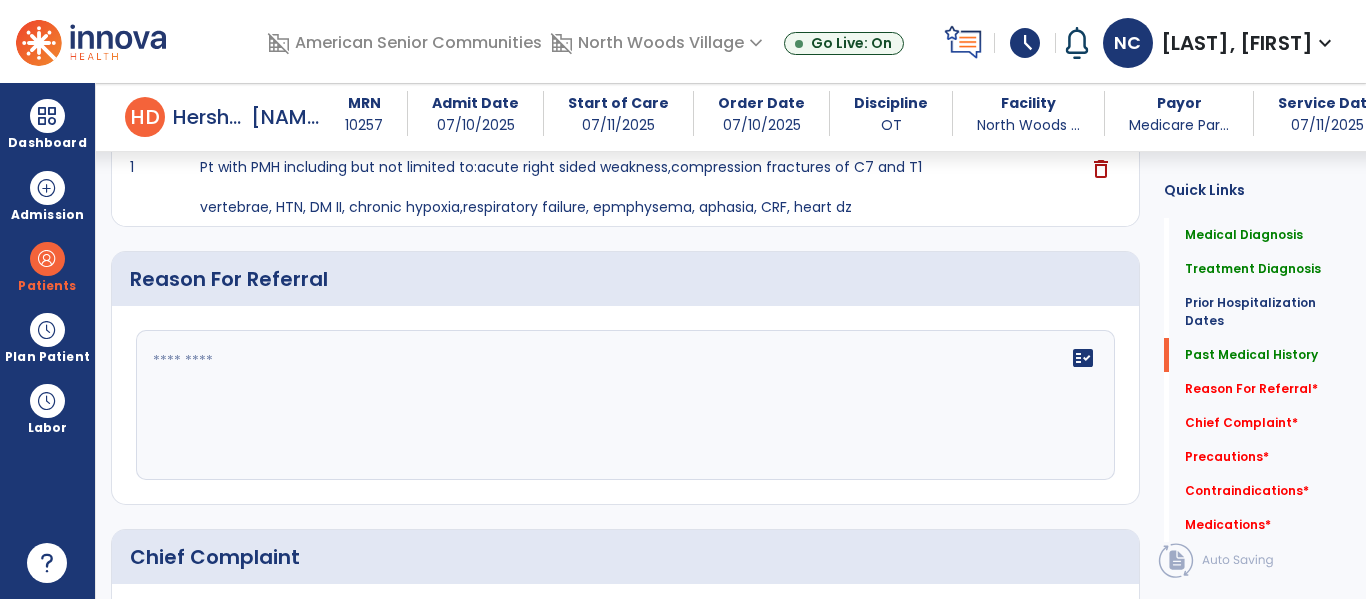 click 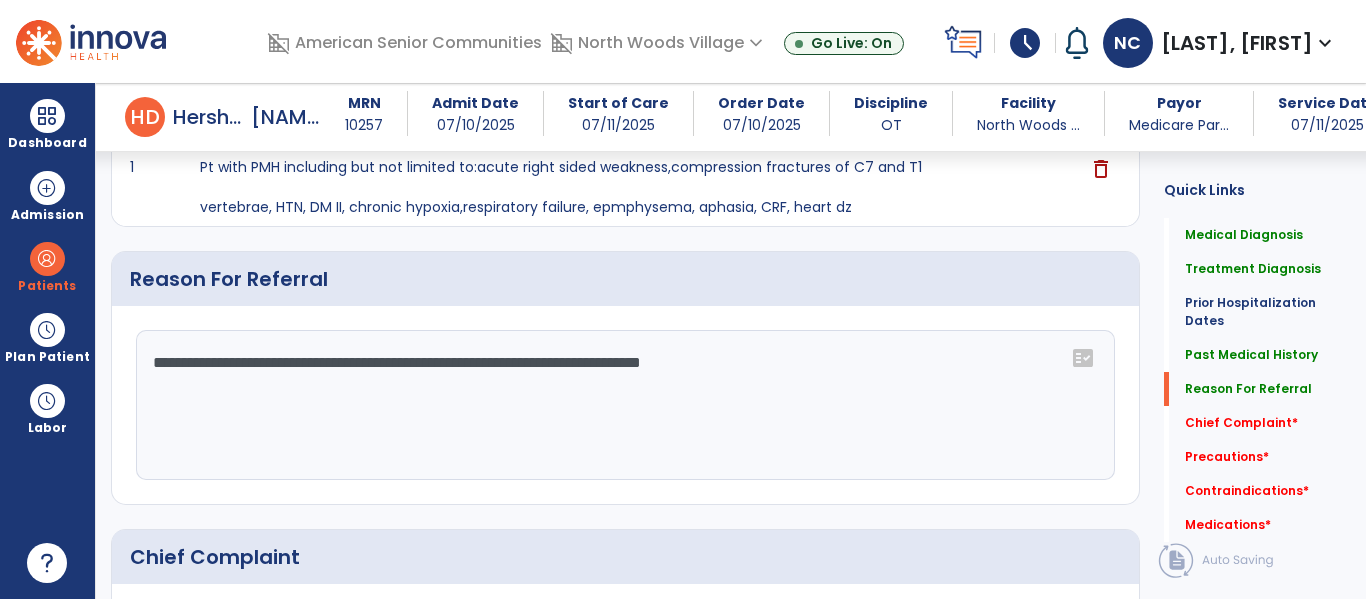 click on "**********" 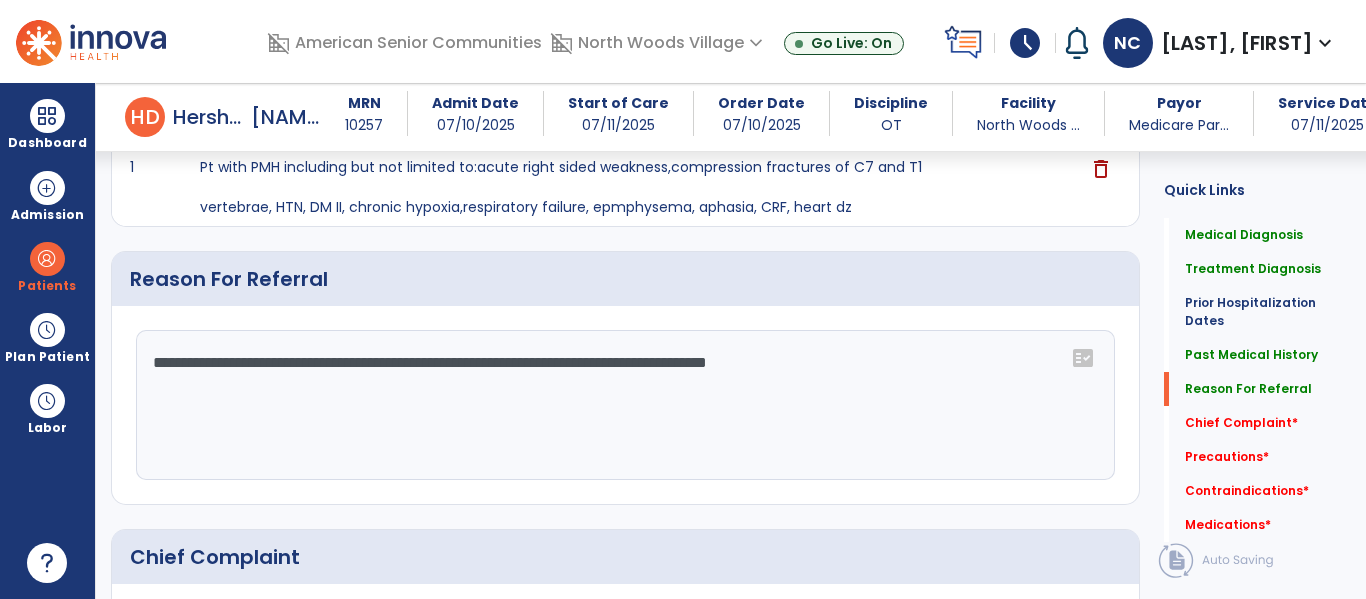 click on "**********" 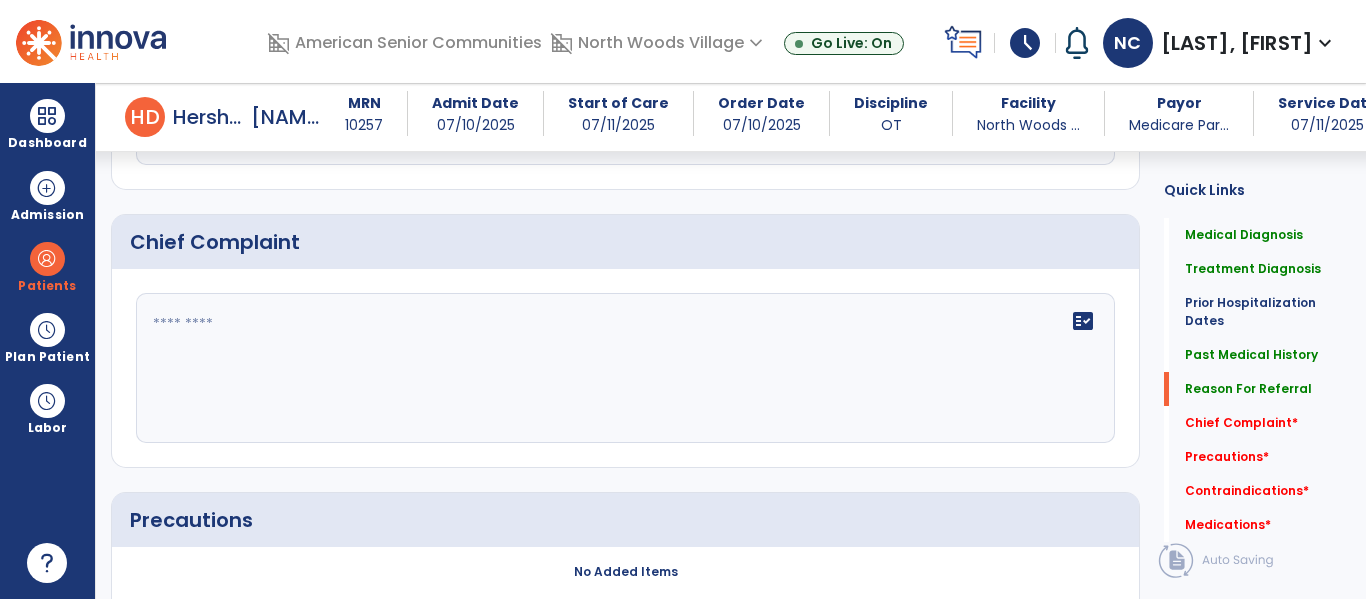 type on "**********" 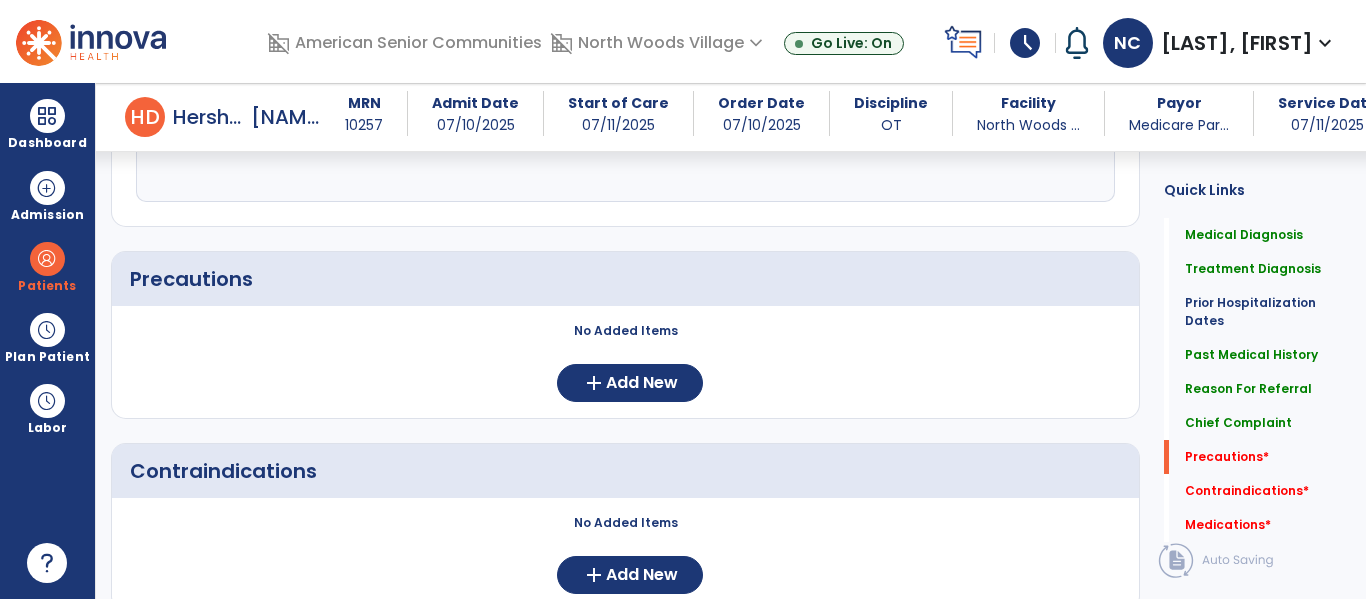 scroll, scrollTop: 1611, scrollLeft: 0, axis: vertical 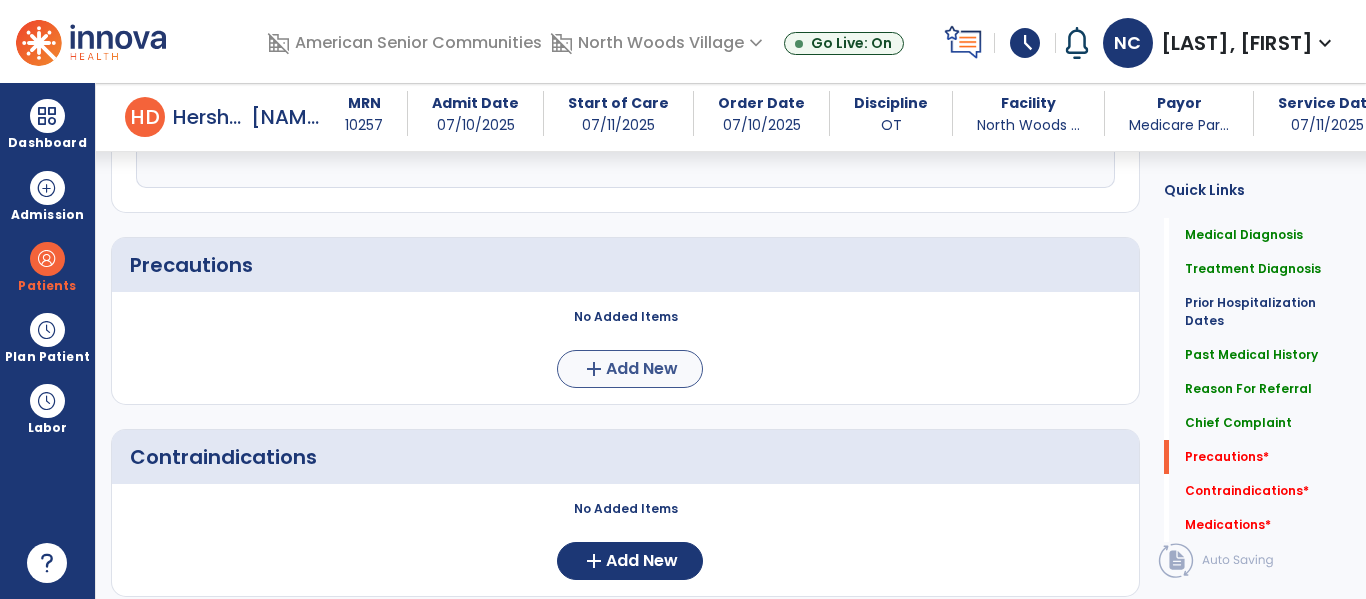 type on "**********" 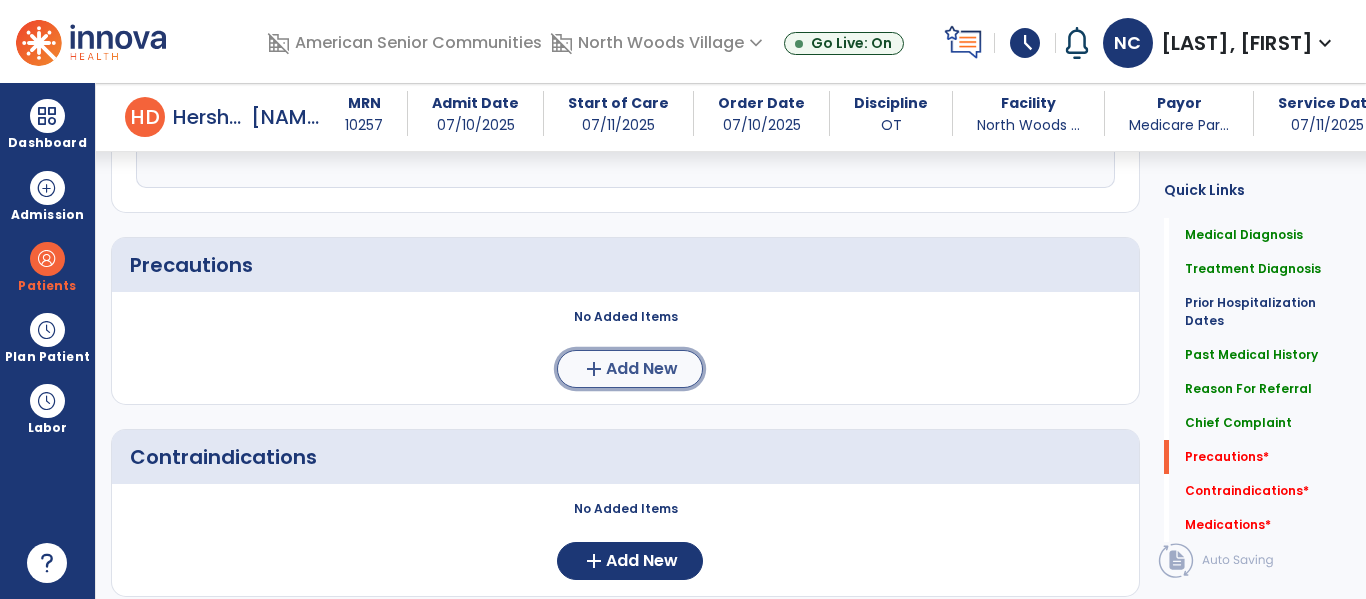 click on "Add New" 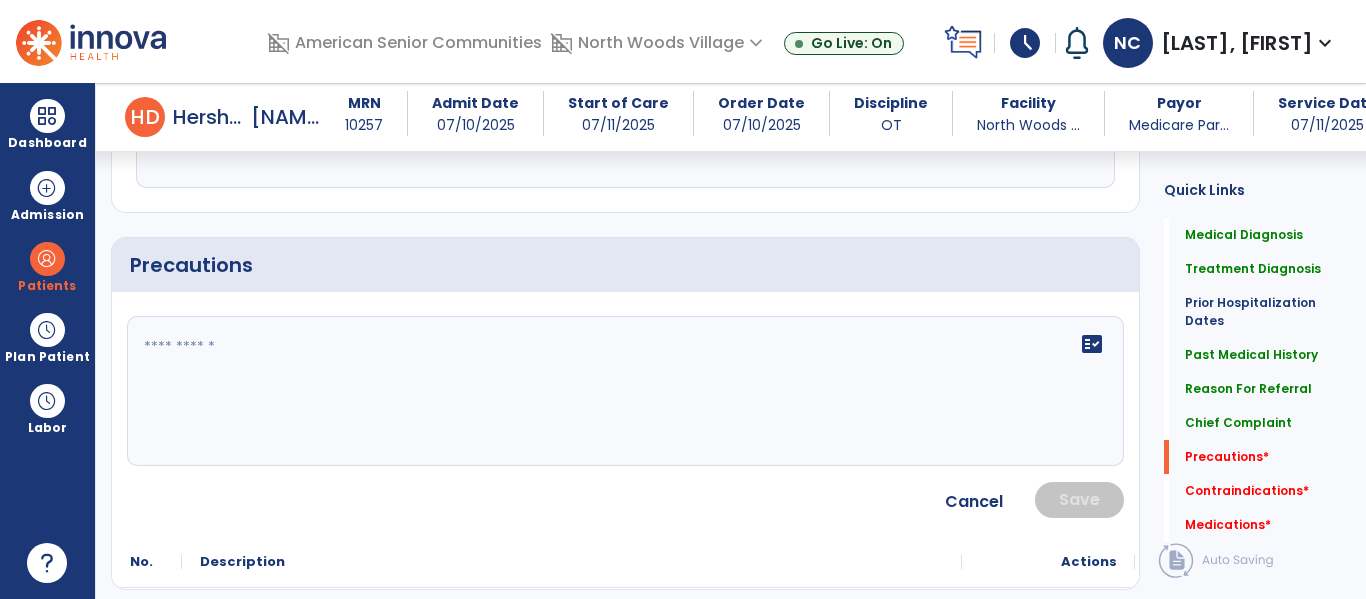 click 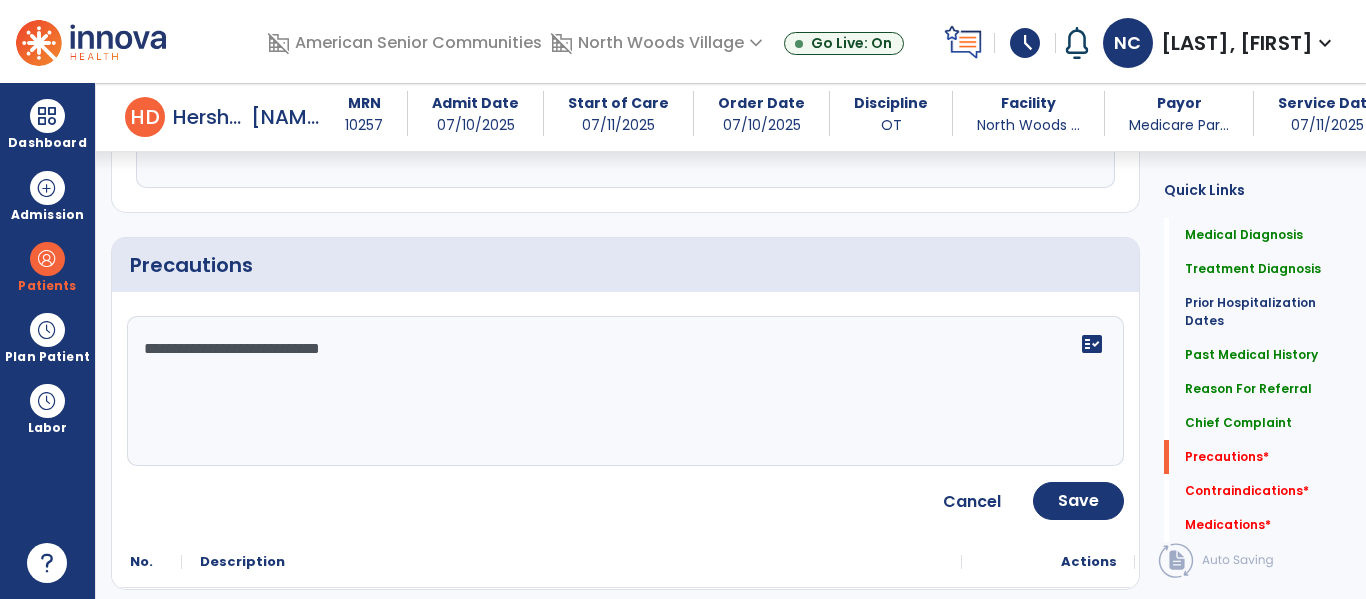 type on "**********" 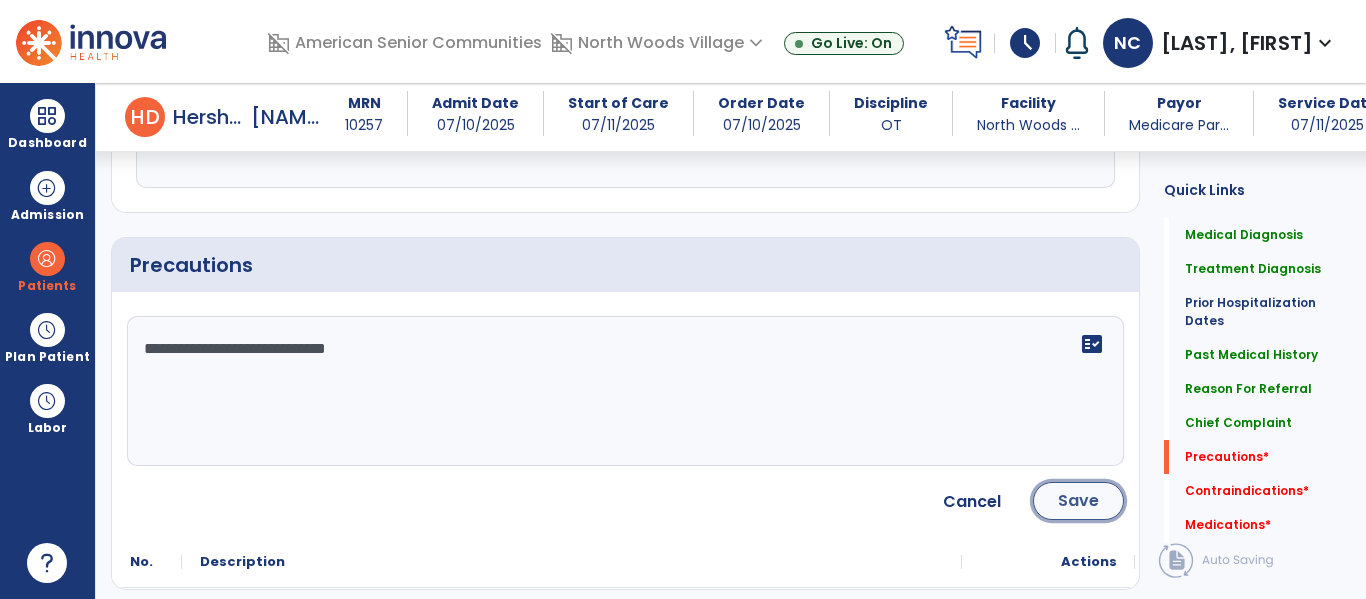 click on "Save" 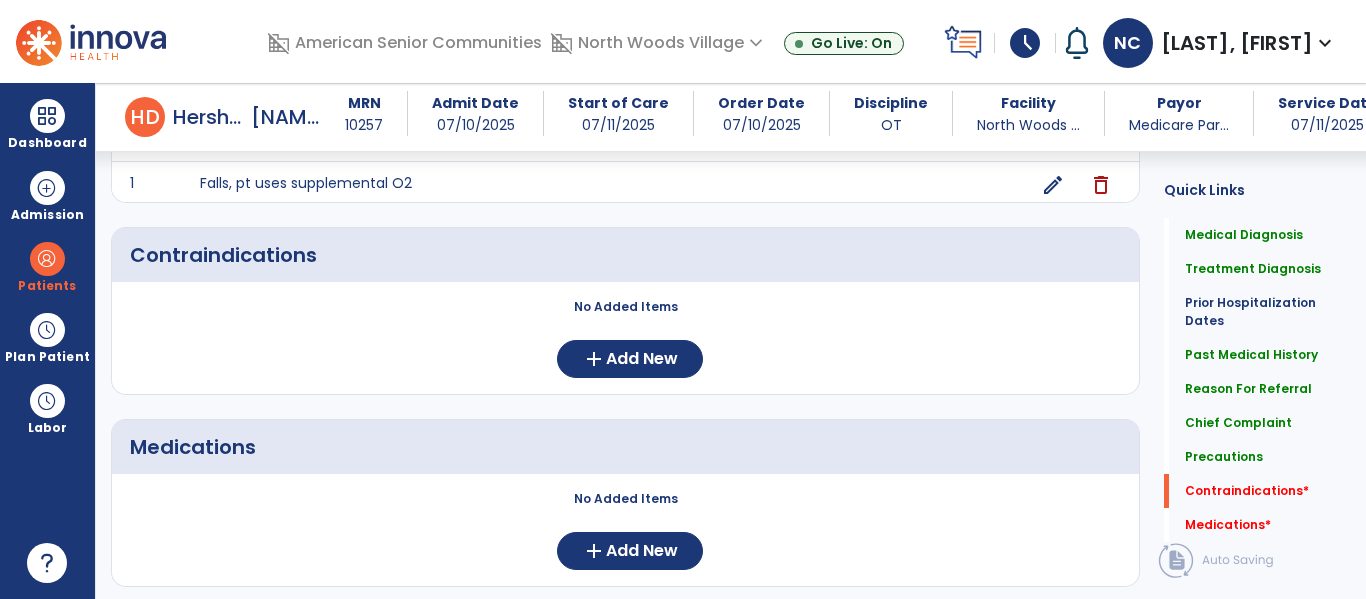 scroll, scrollTop: 1817, scrollLeft: 0, axis: vertical 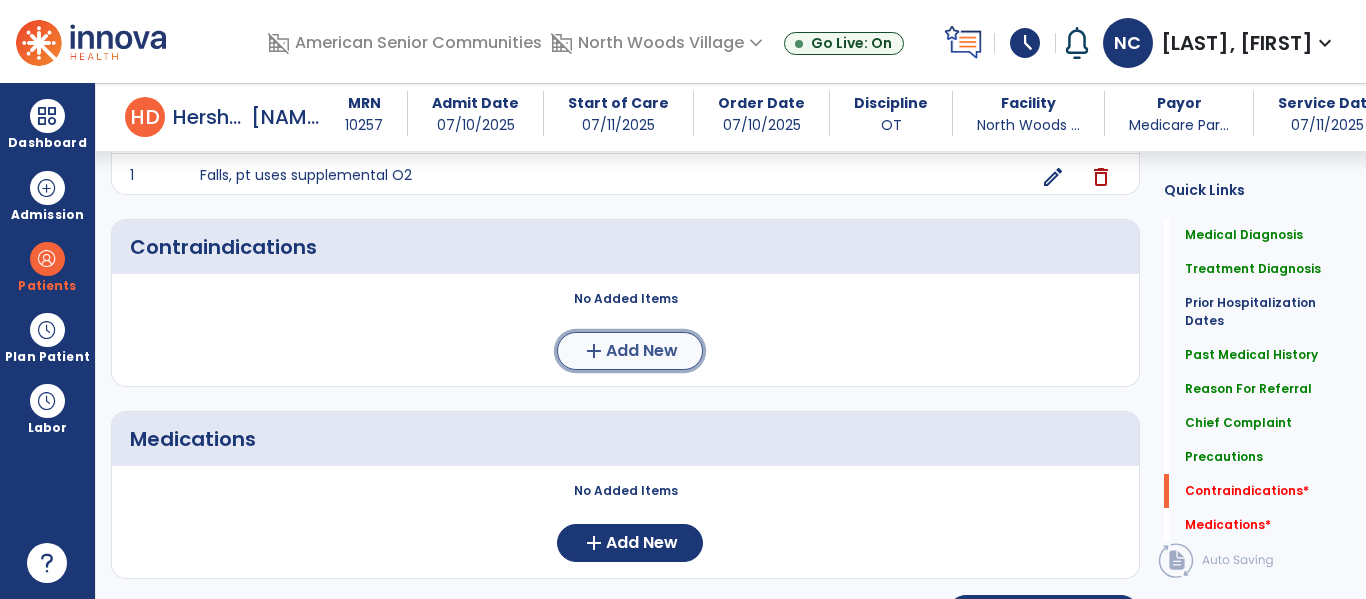 click on "Add New" 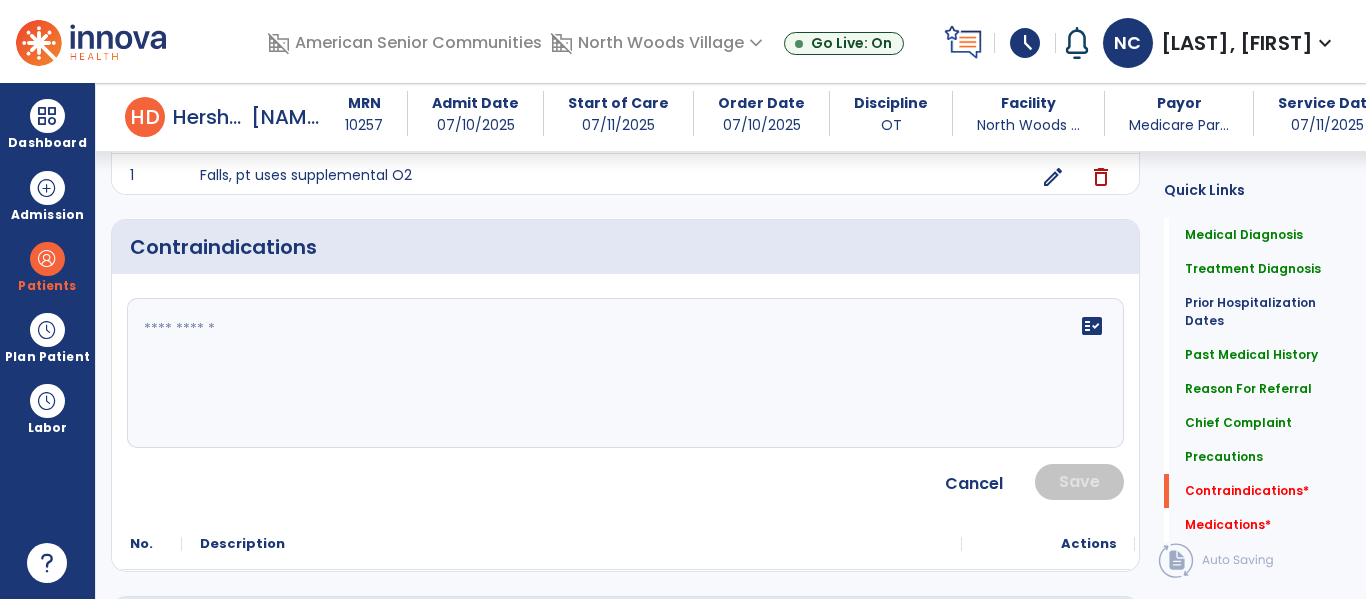 click on "fact_check" 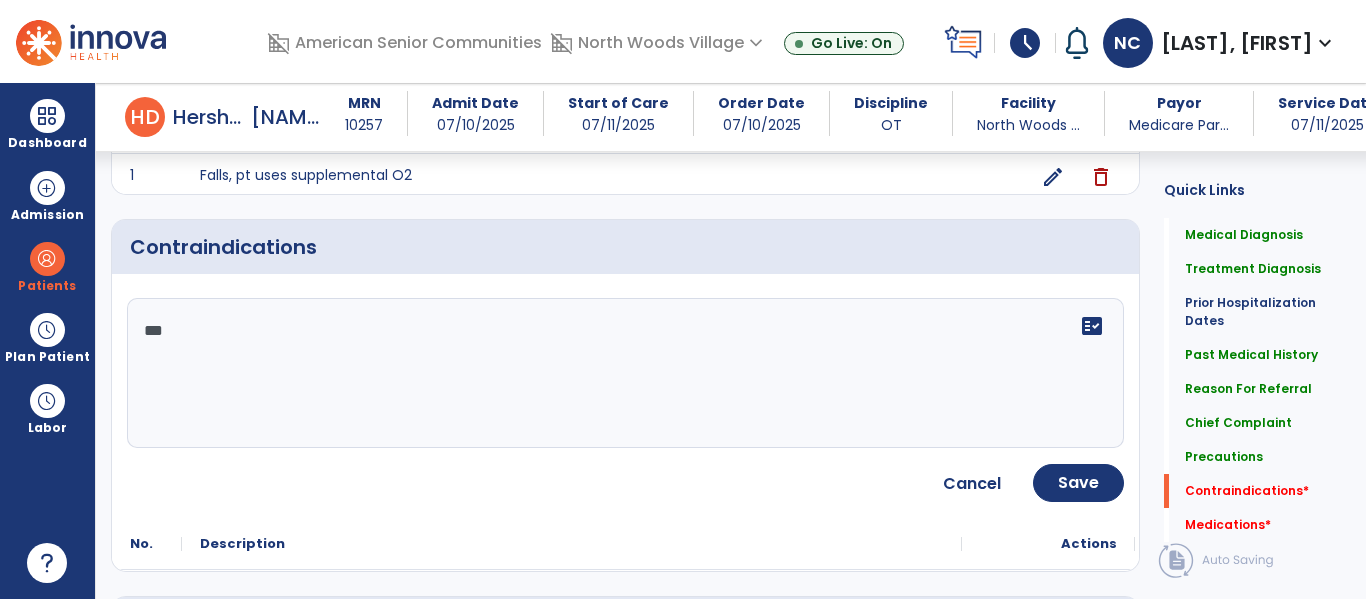 type on "****" 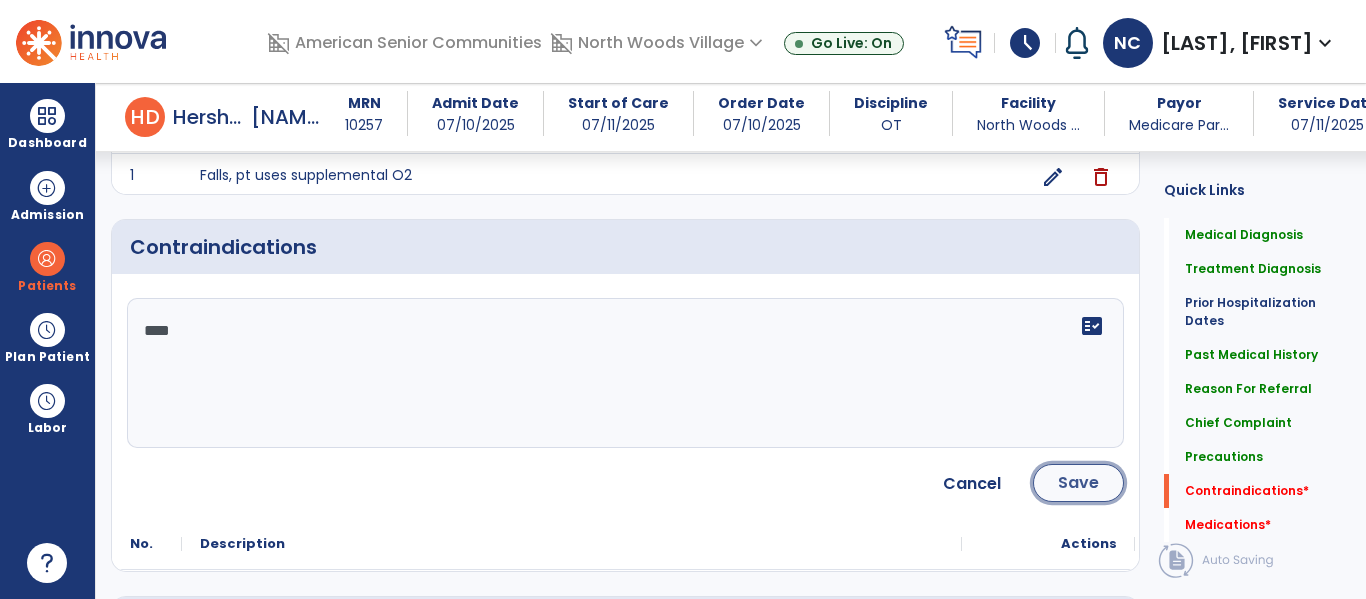 click on "Save" 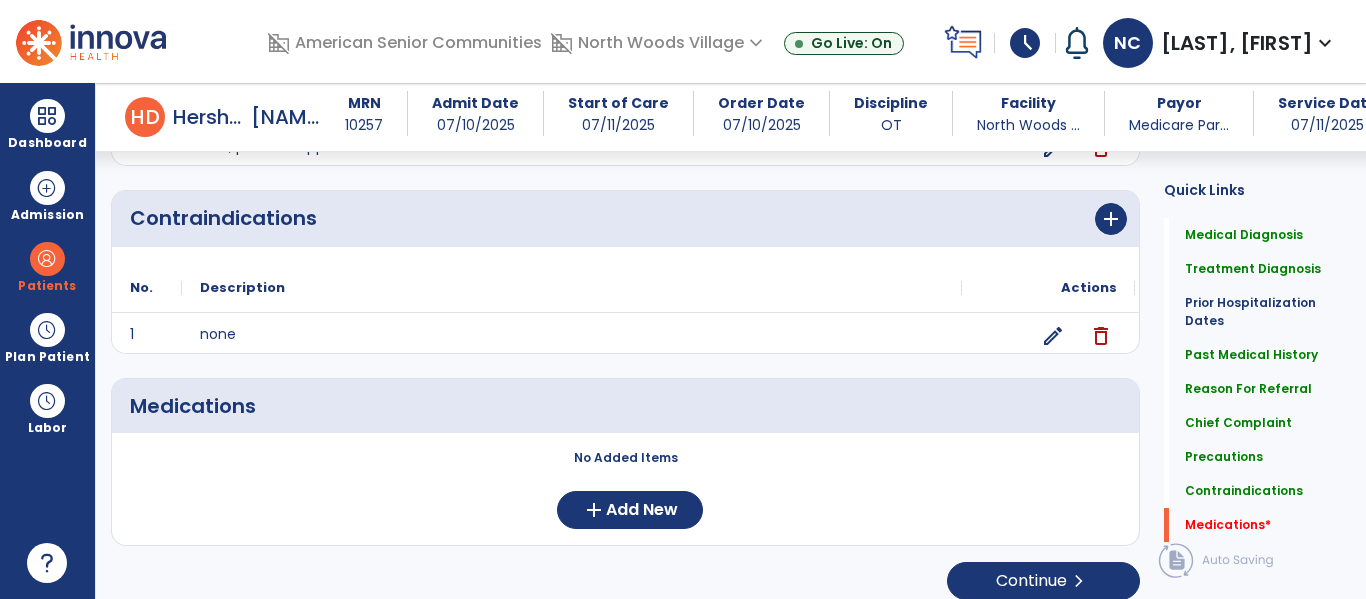 scroll, scrollTop: 1863, scrollLeft: 0, axis: vertical 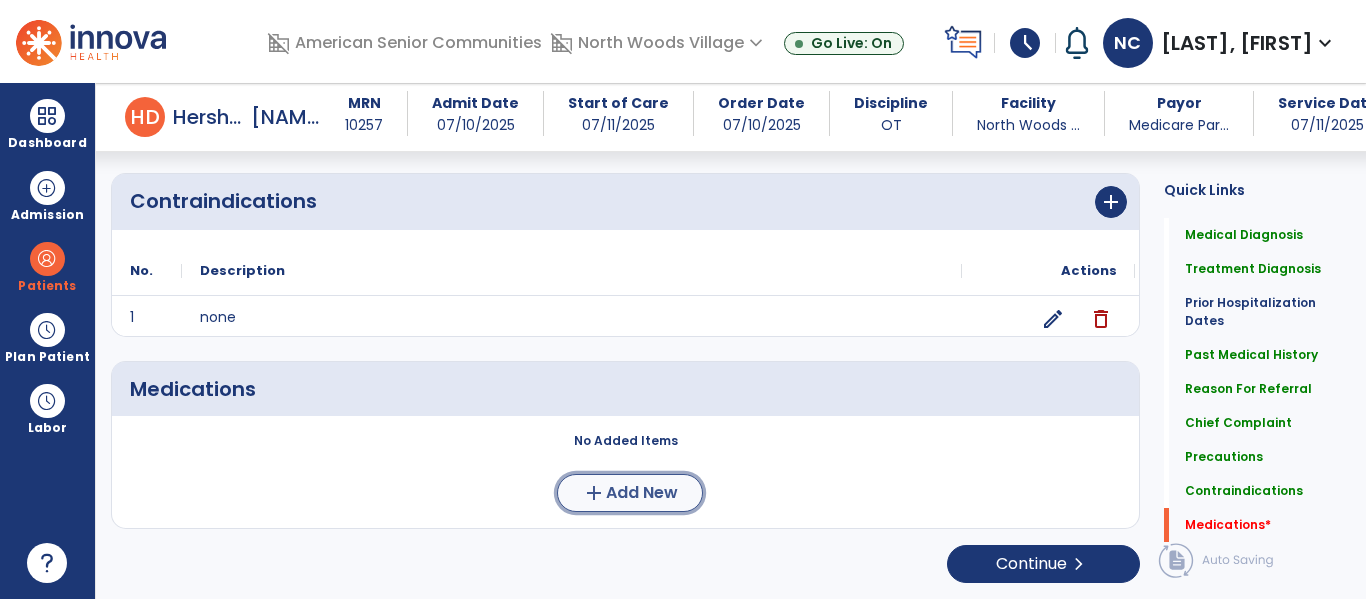 click on "Add New" 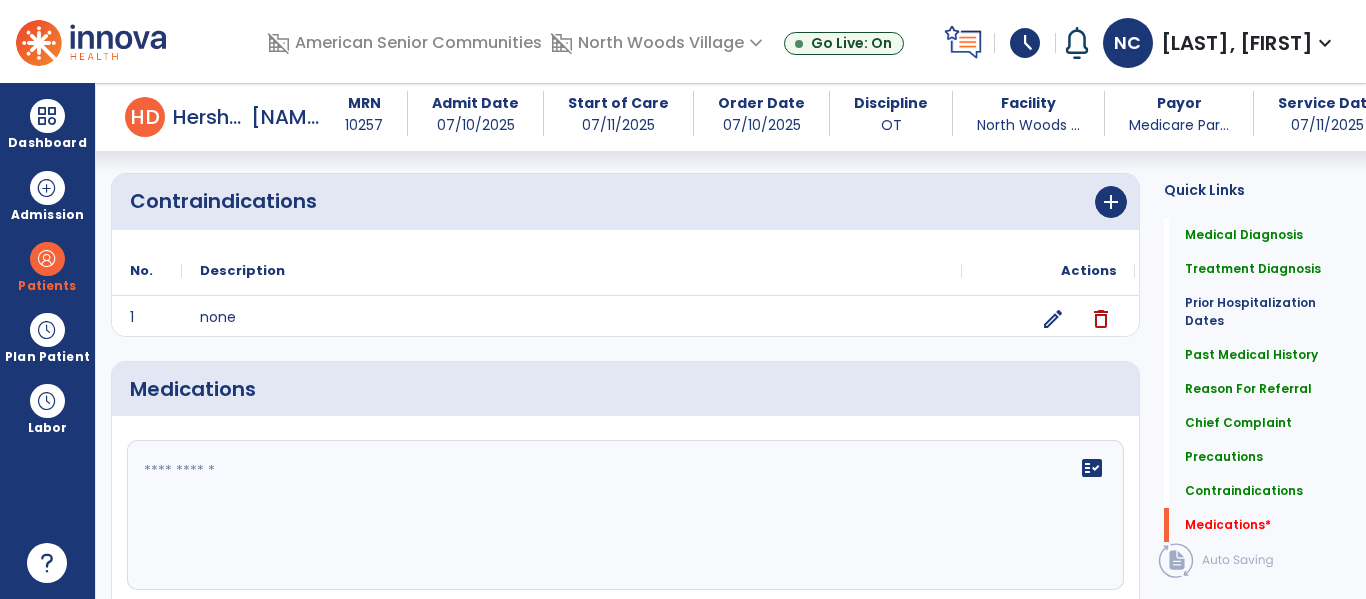 click 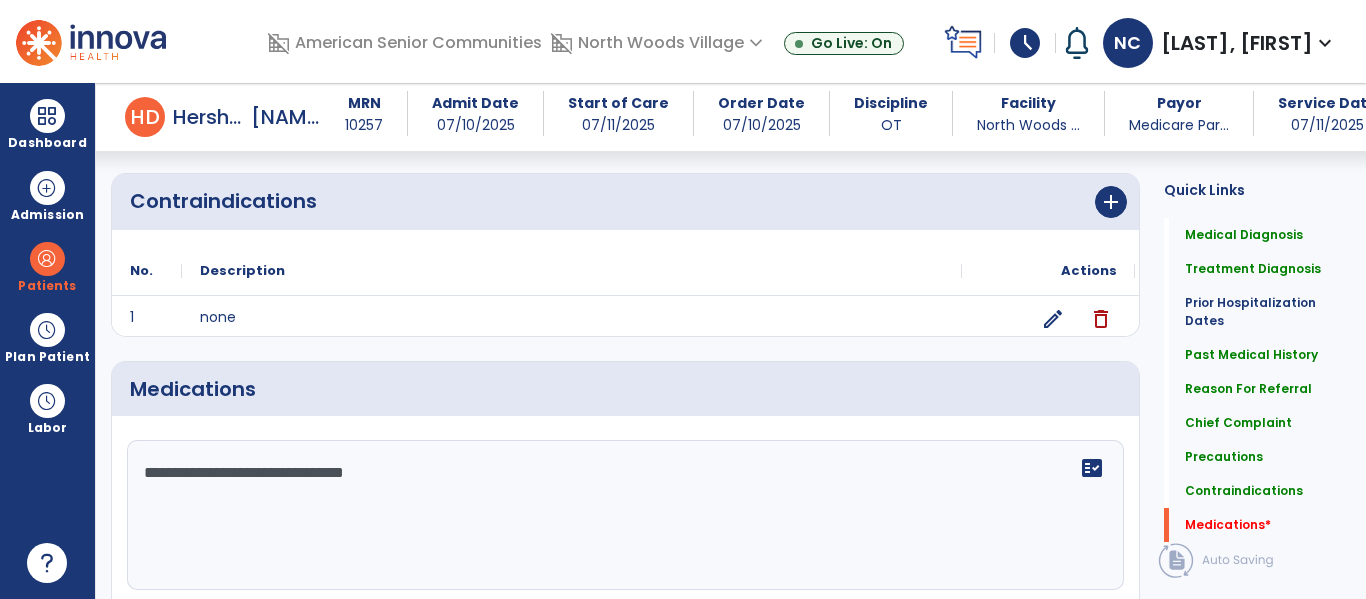 type on "**********" 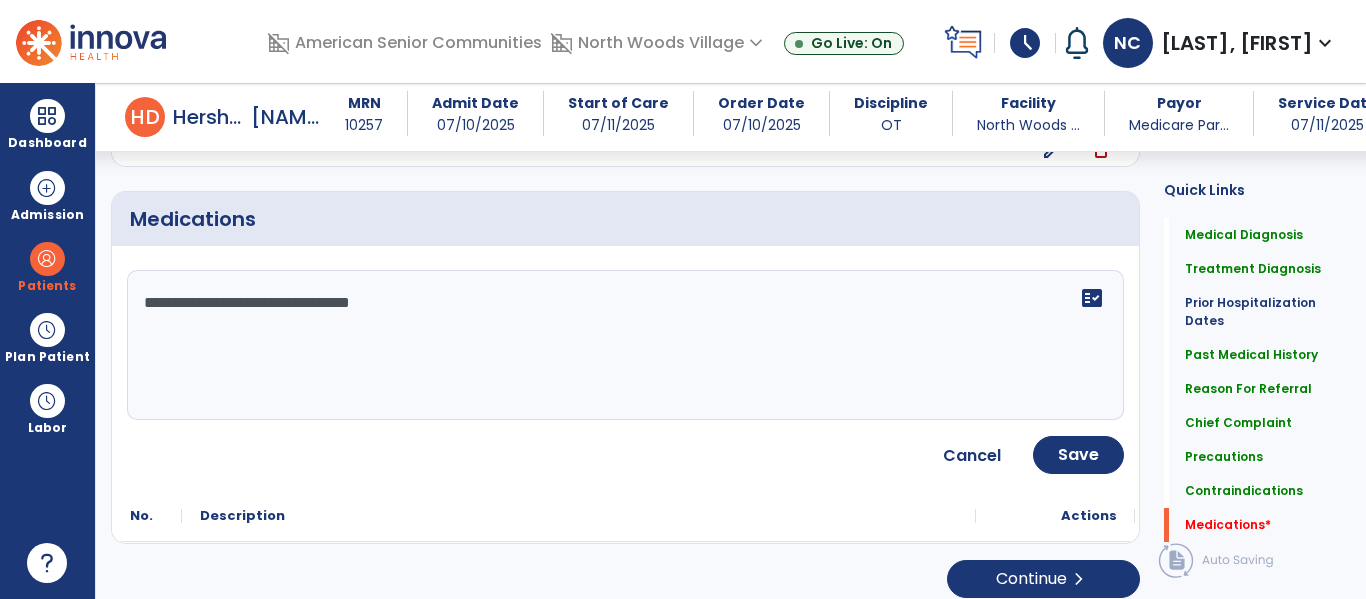 scroll, scrollTop: 2048, scrollLeft: 0, axis: vertical 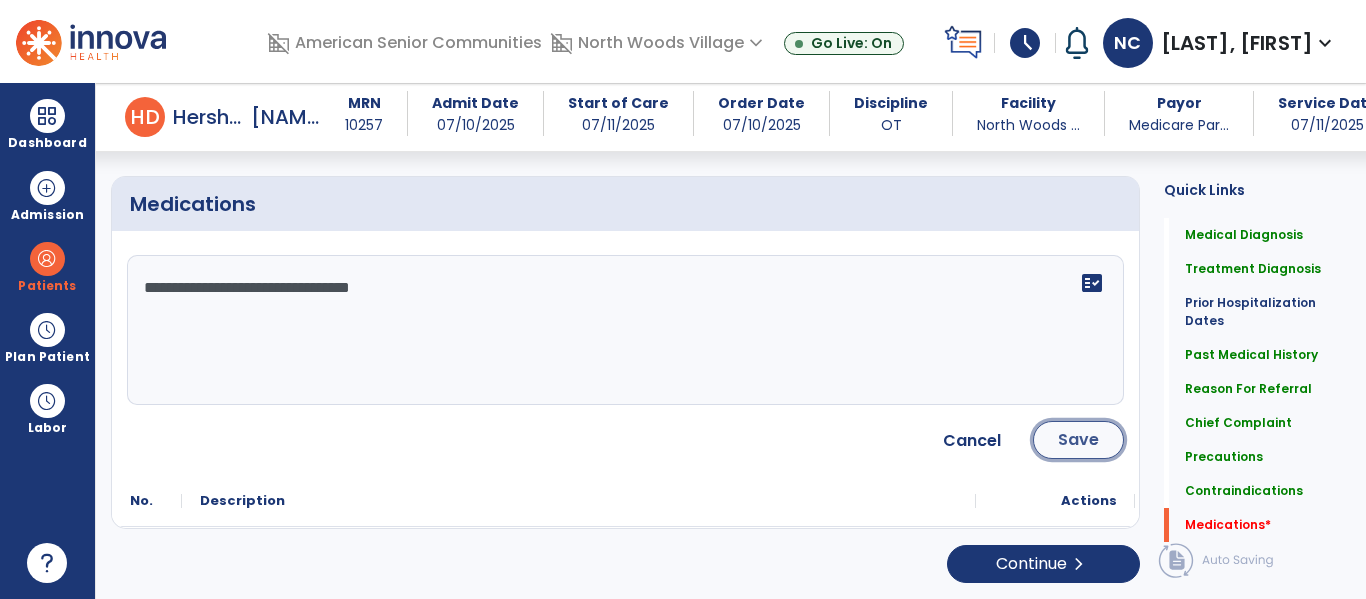 click on "Save" 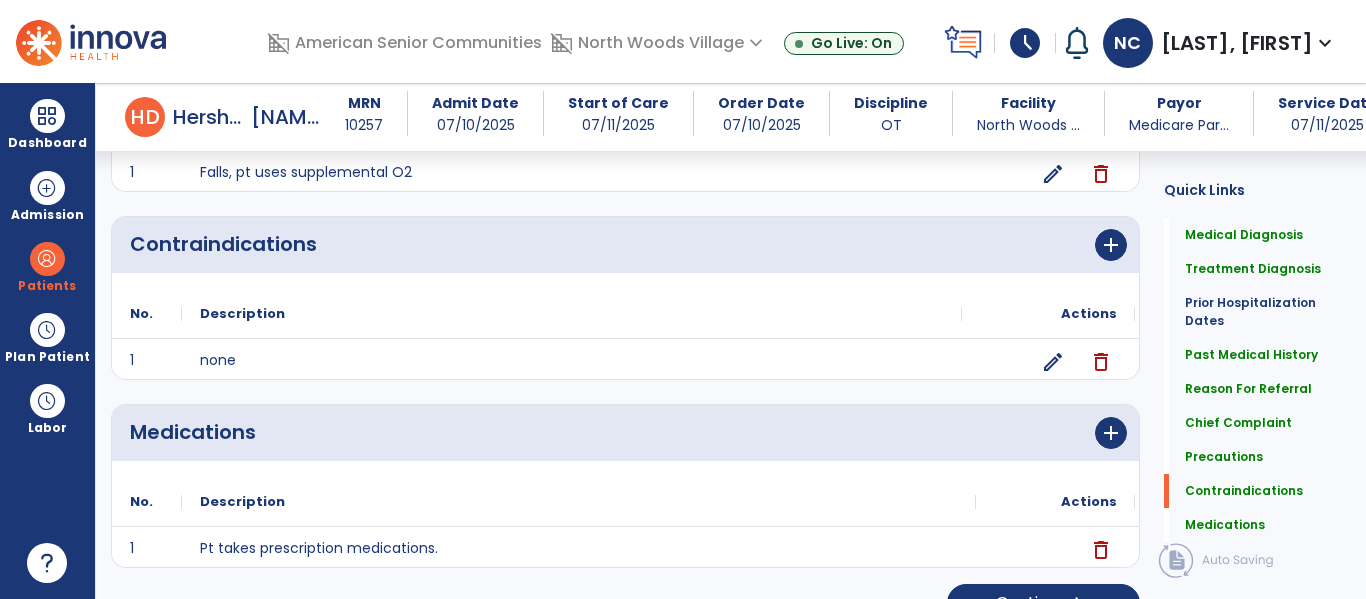 scroll, scrollTop: 1860, scrollLeft: 0, axis: vertical 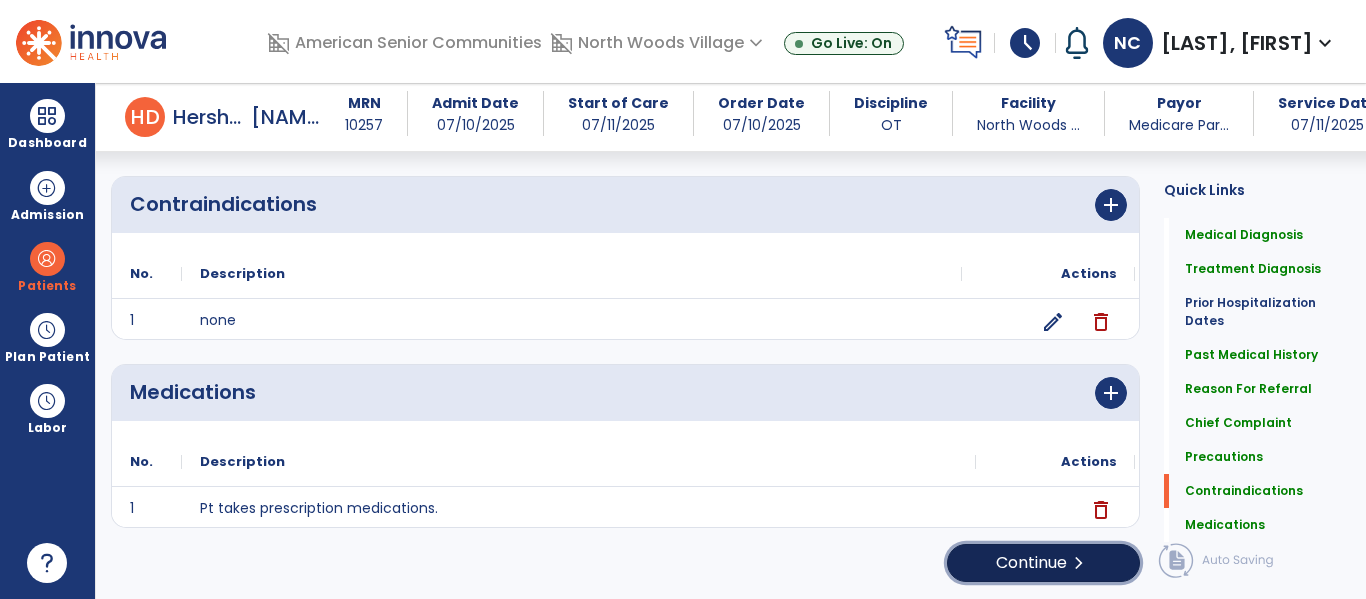 click on "chevron_right" 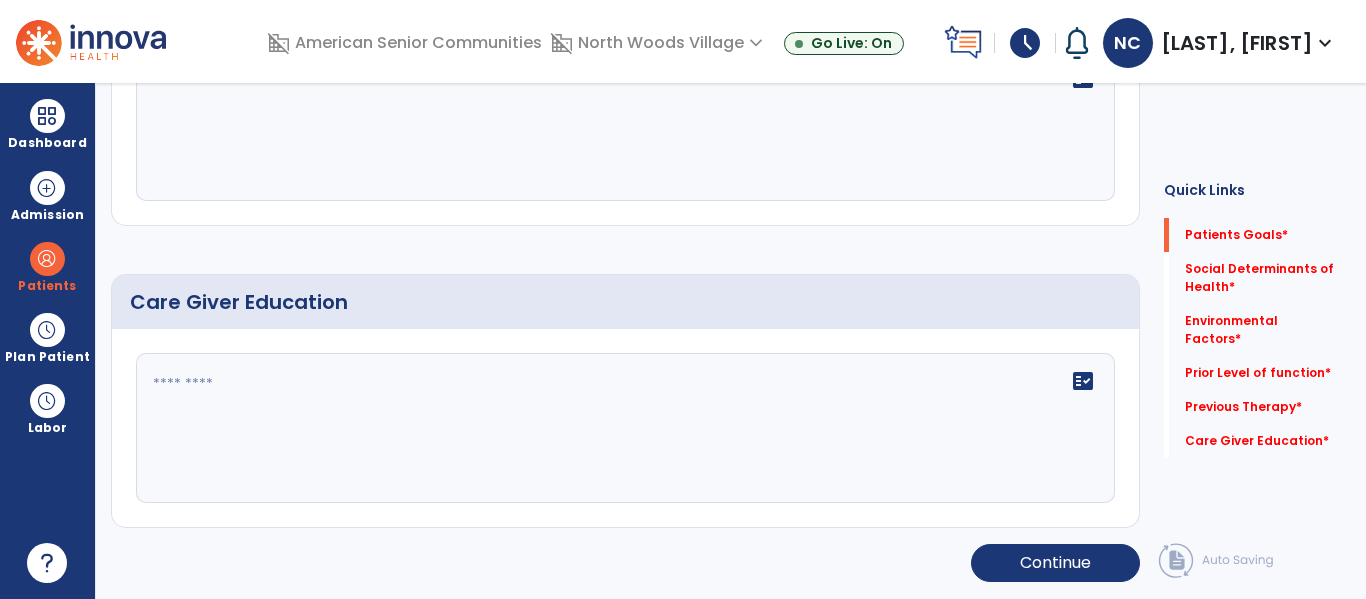 scroll, scrollTop: 0, scrollLeft: 0, axis: both 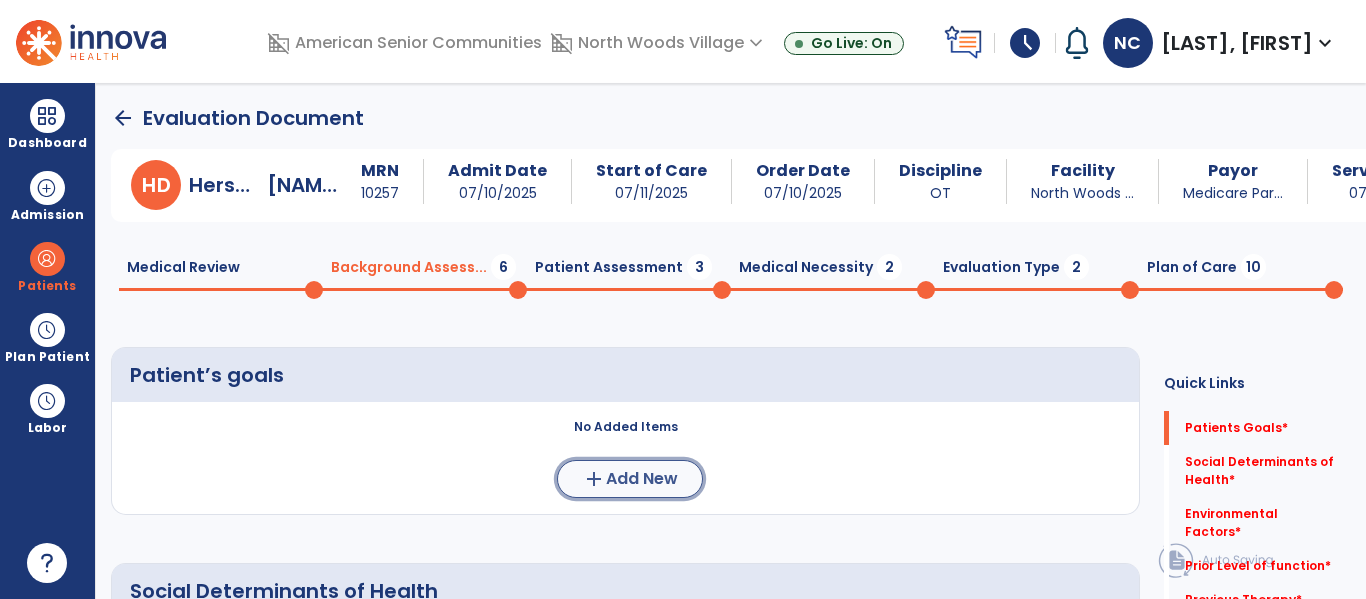 click on "Add New" 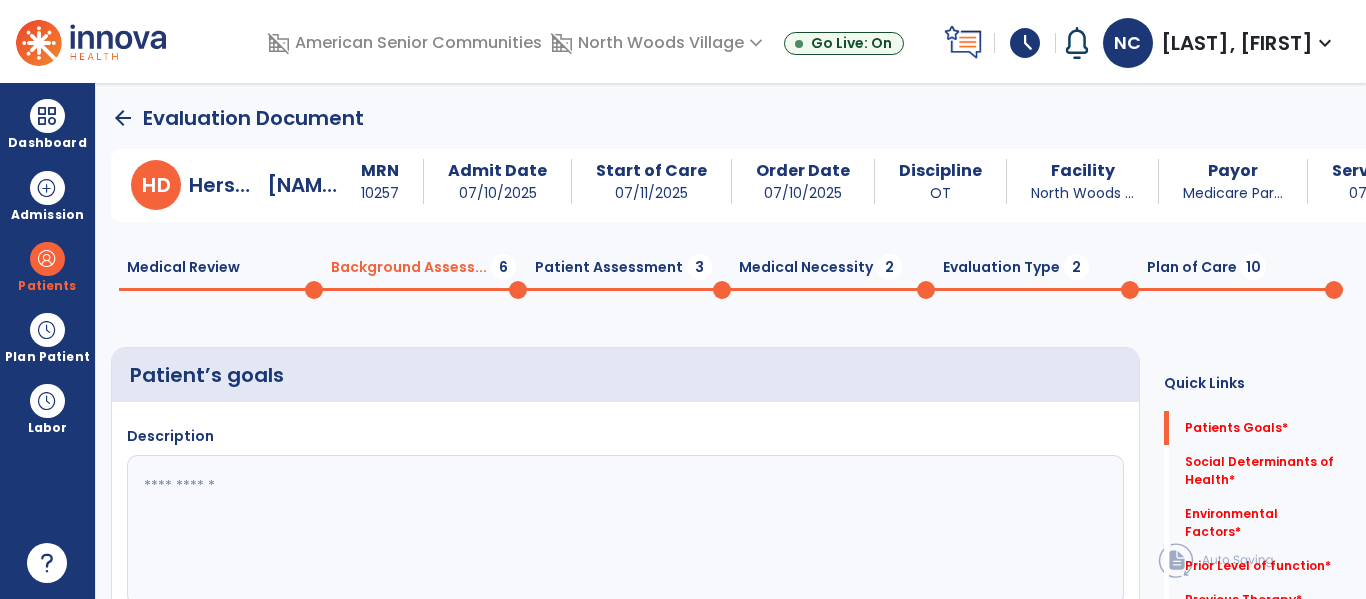 click 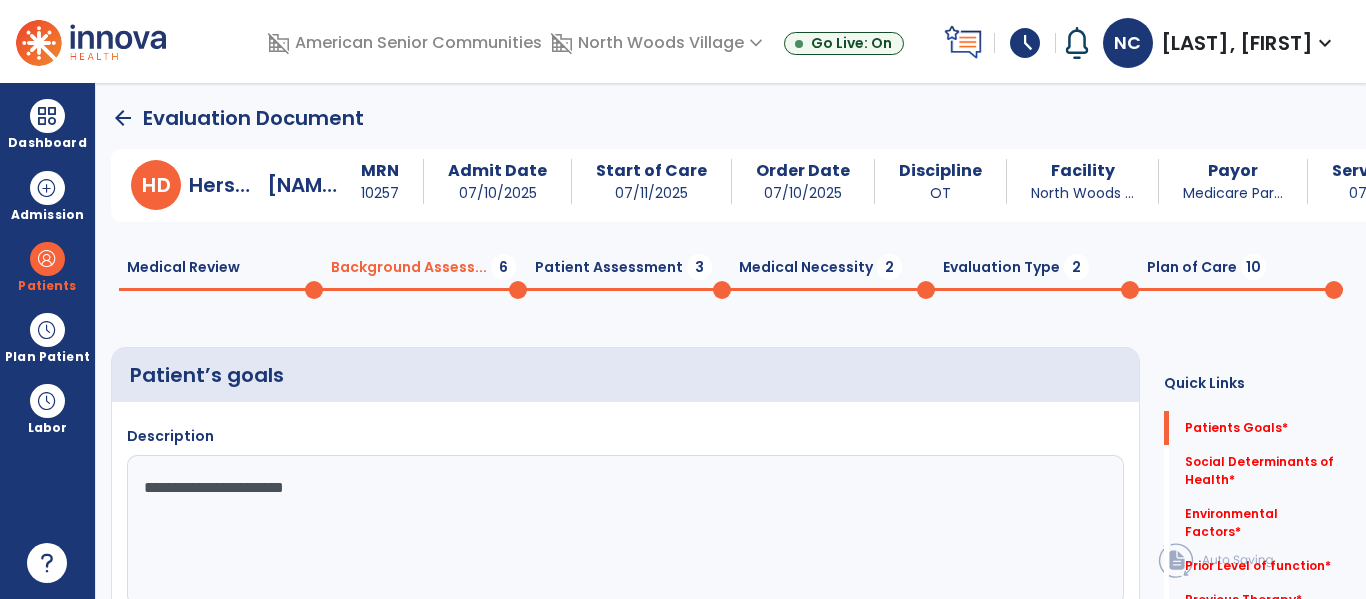type on "**********" 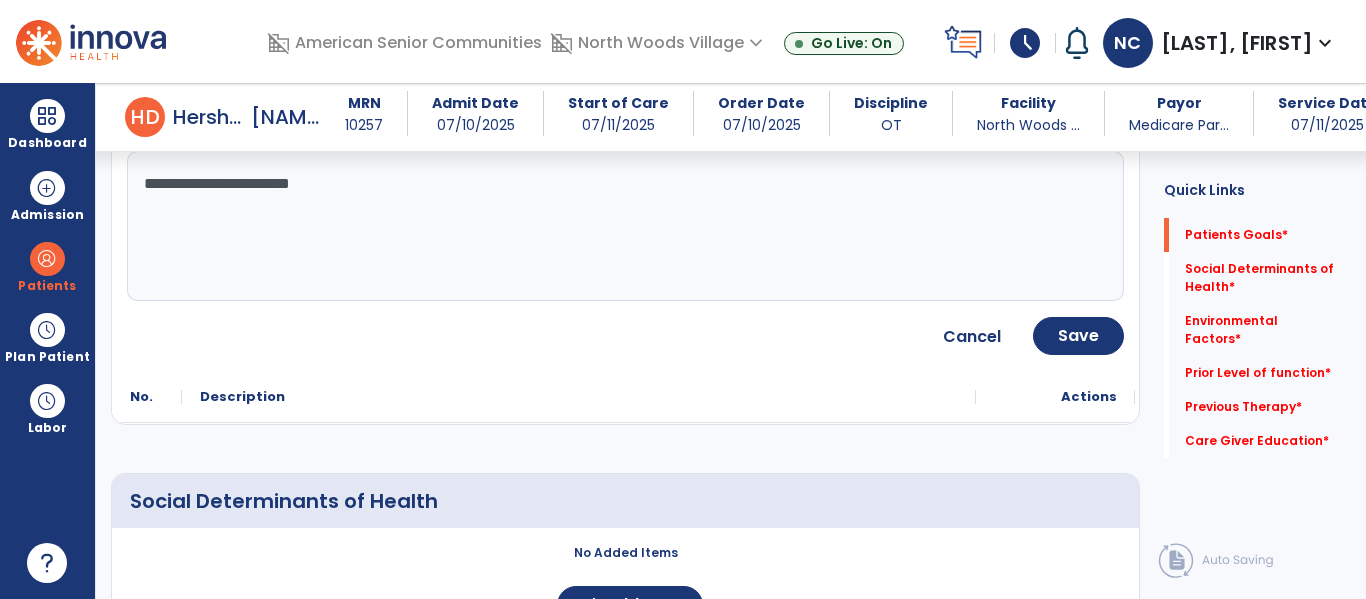 scroll, scrollTop: 296, scrollLeft: 0, axis: vertical 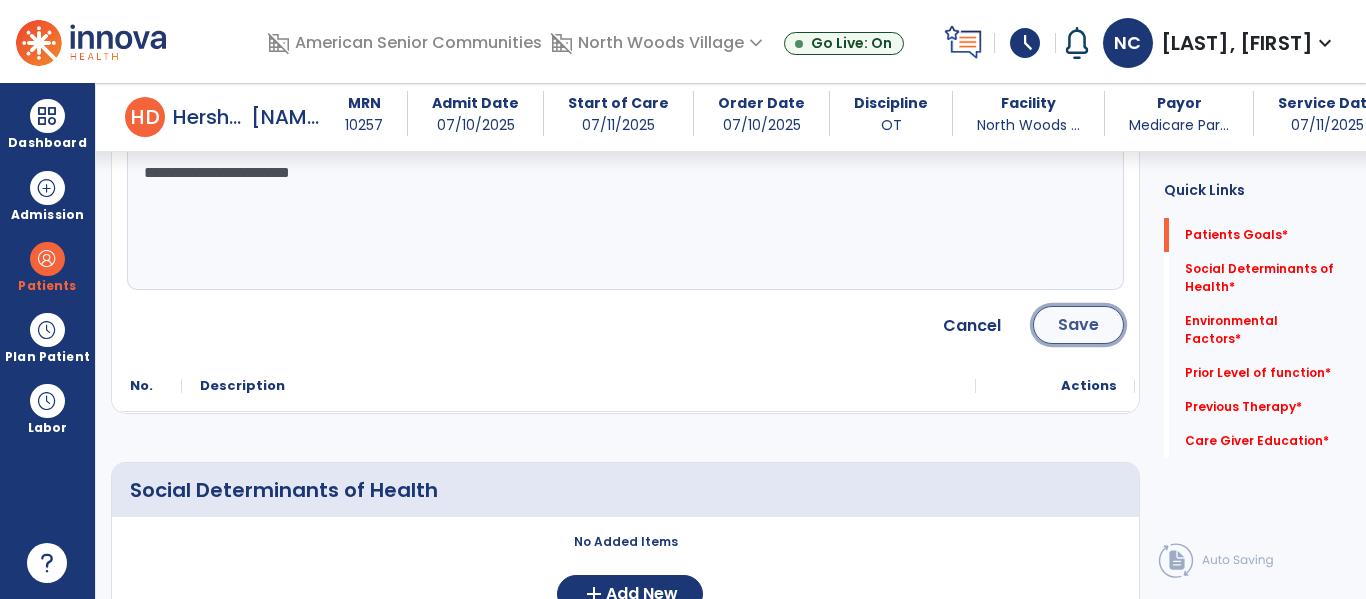 click on "Save" 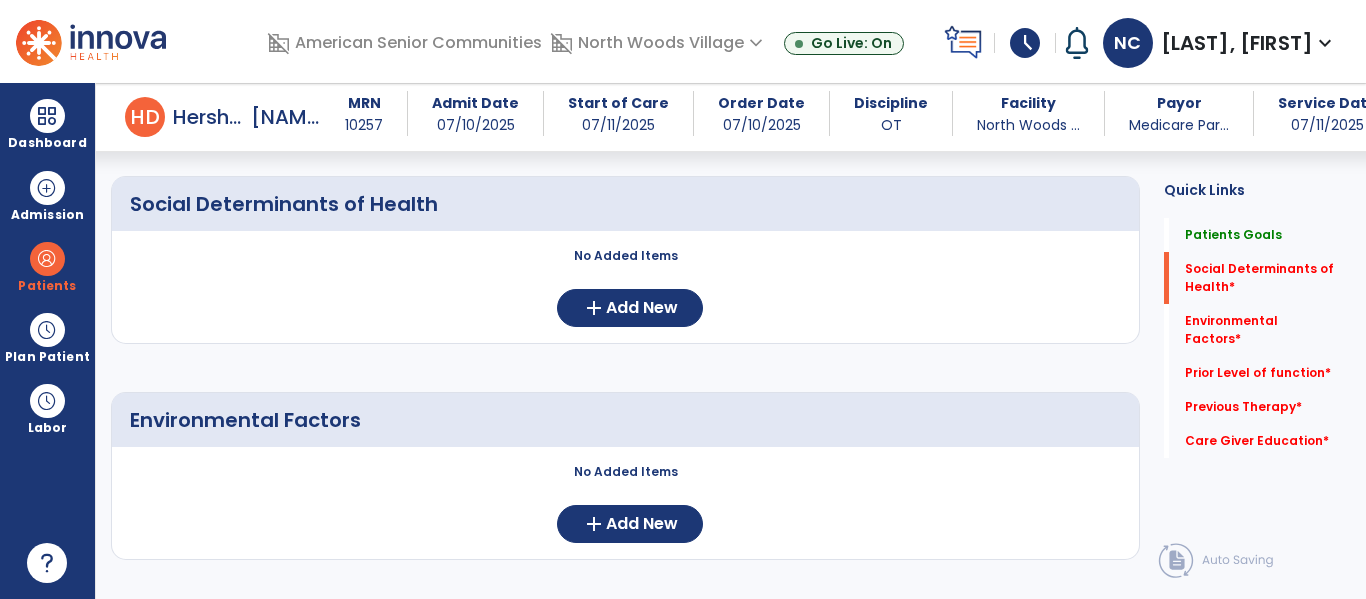 scroll, scrollTop: 367, scrollLeft: 0, axis: vertical 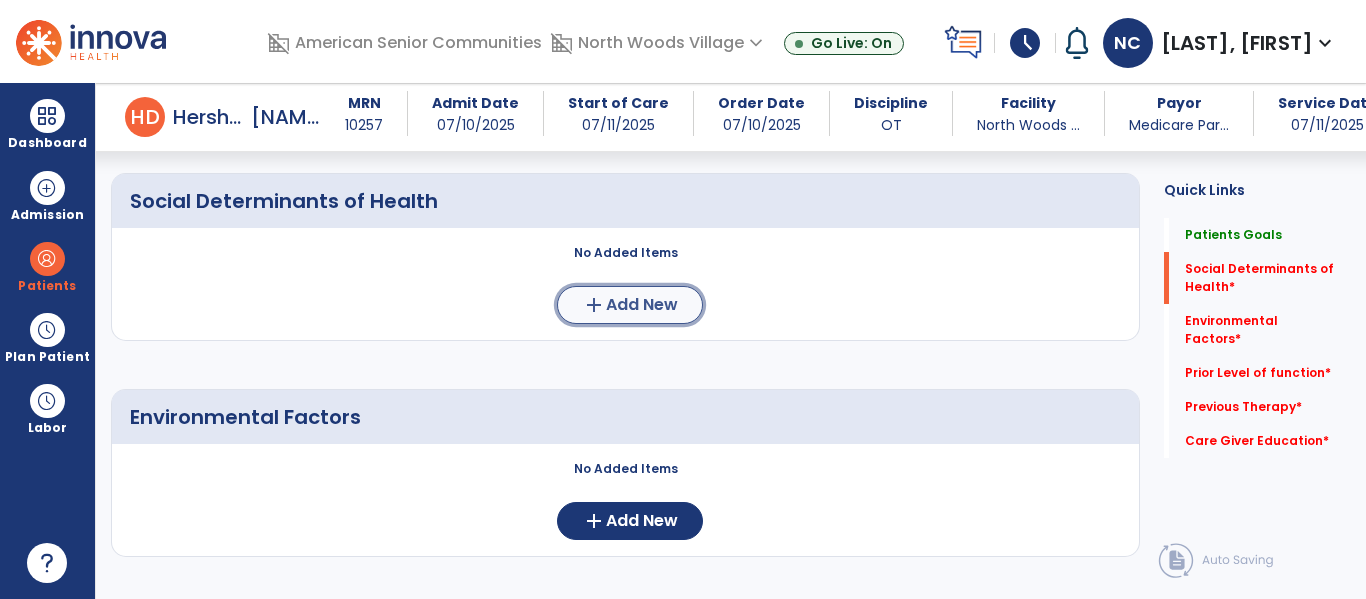 click on "Add New" 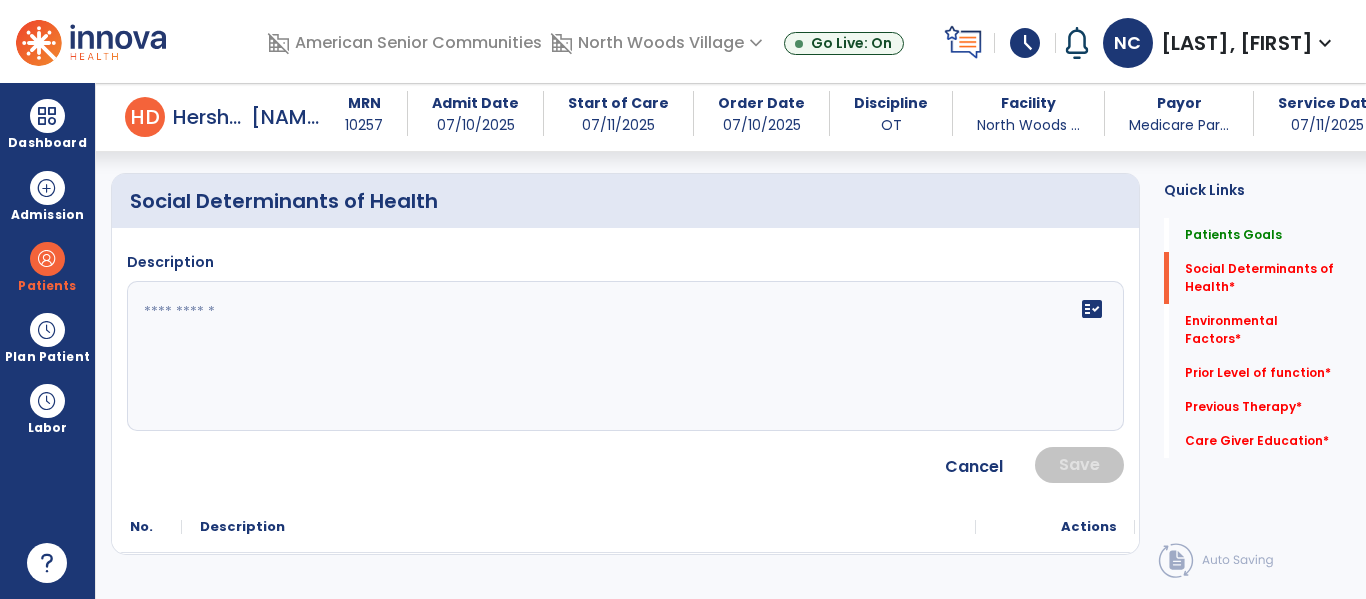 click 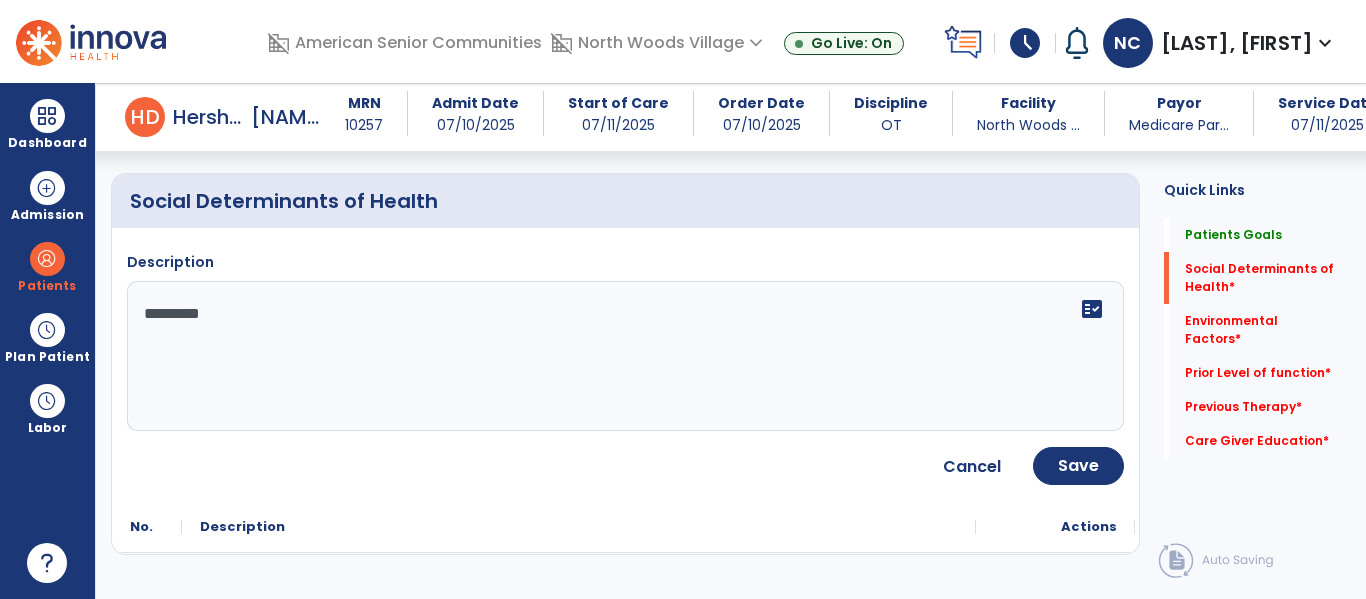 type on "**********" 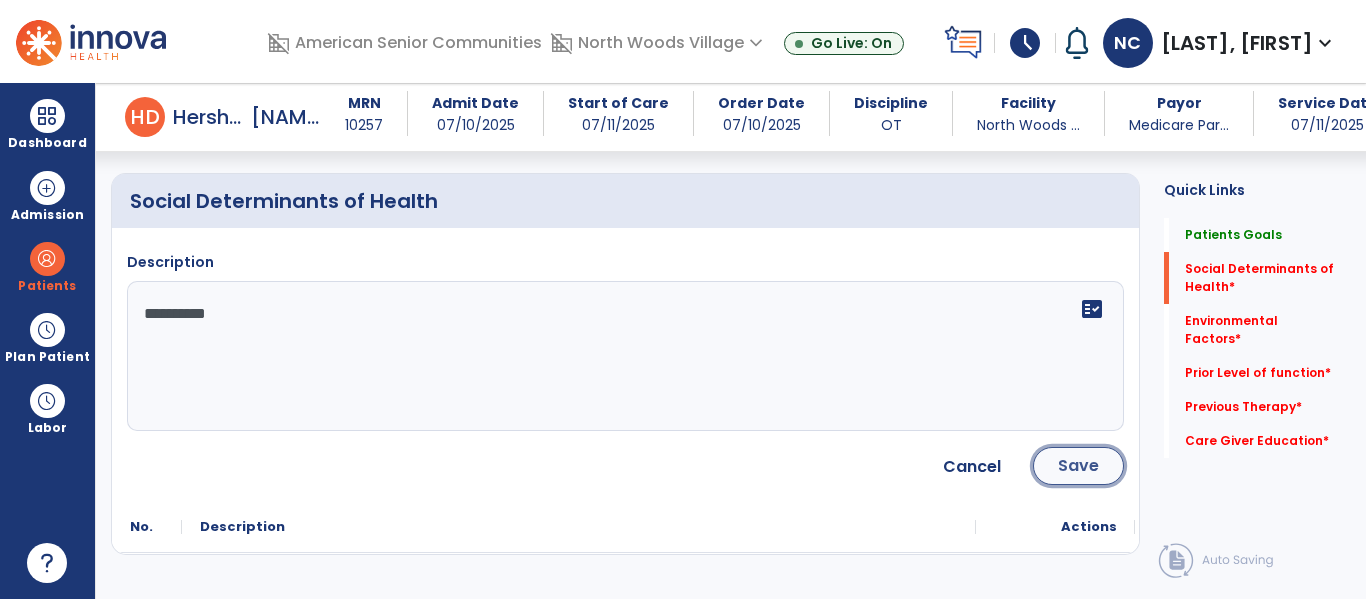 click on "Save" 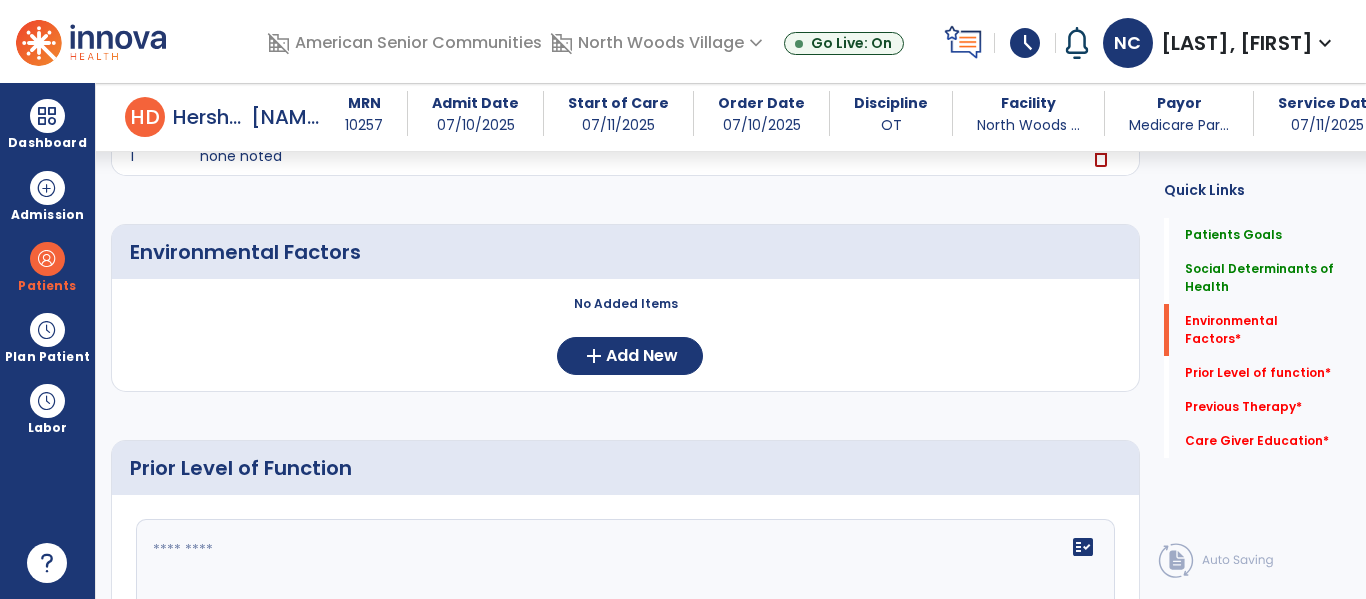scroll, scrollTop: 532, scrollLeft: 0, axis: vertical 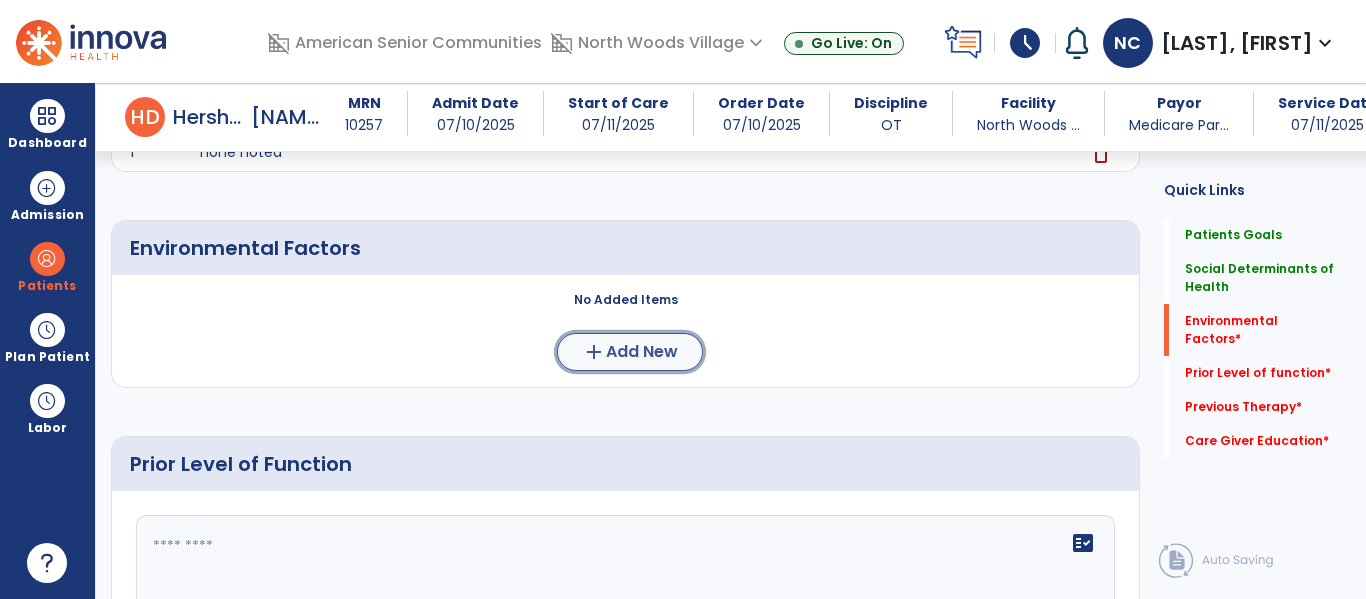 click on "Add New" 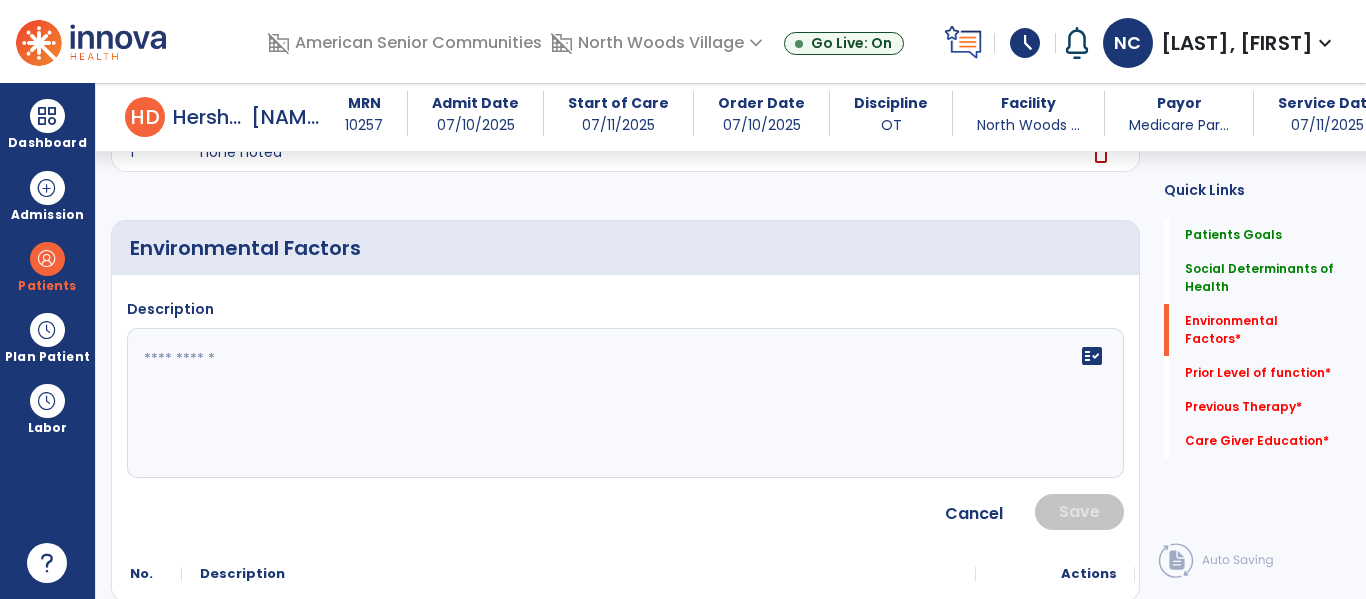click 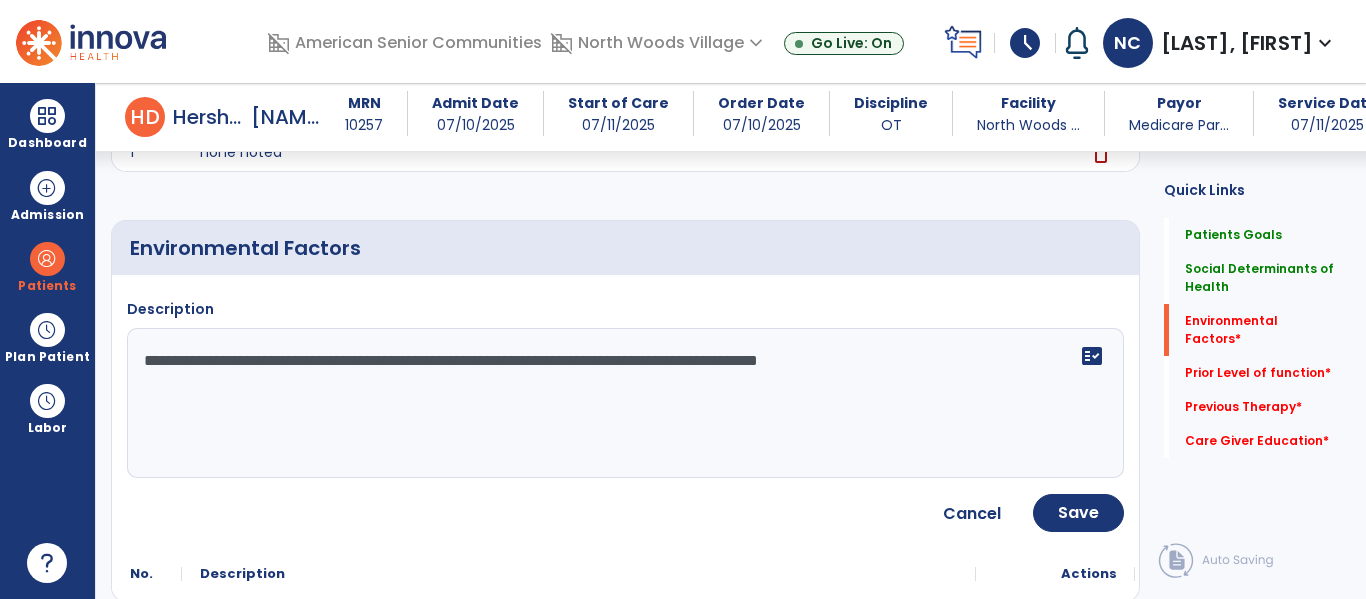 type on "**********" 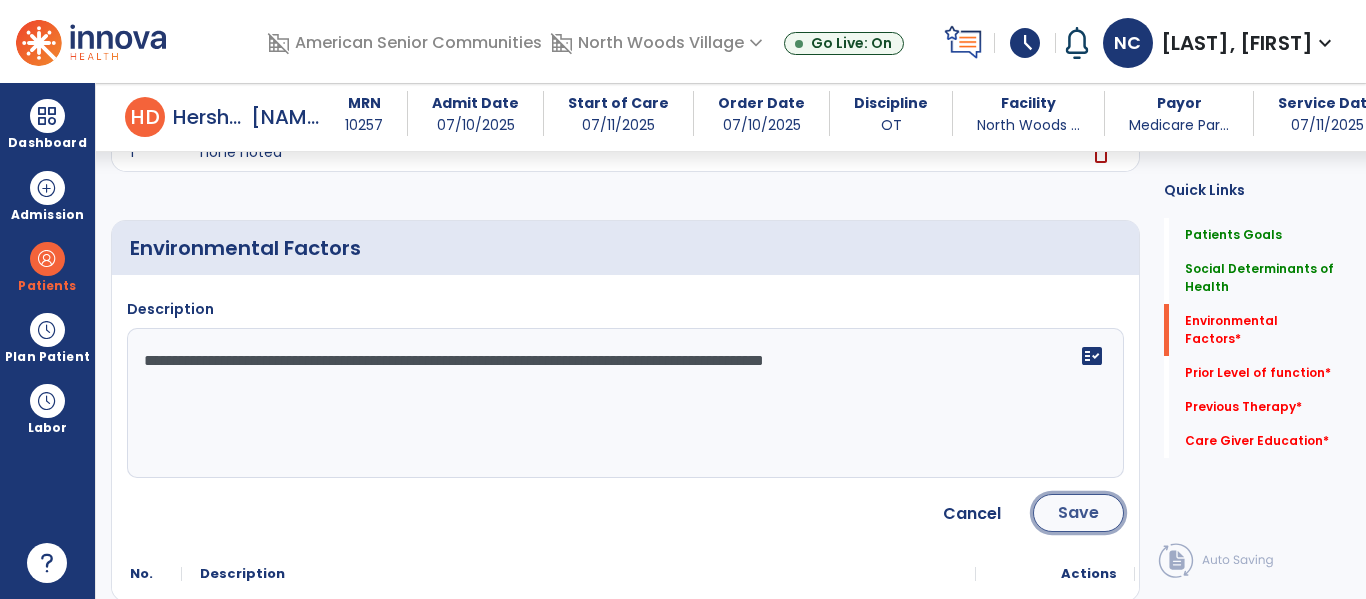click on "Save" 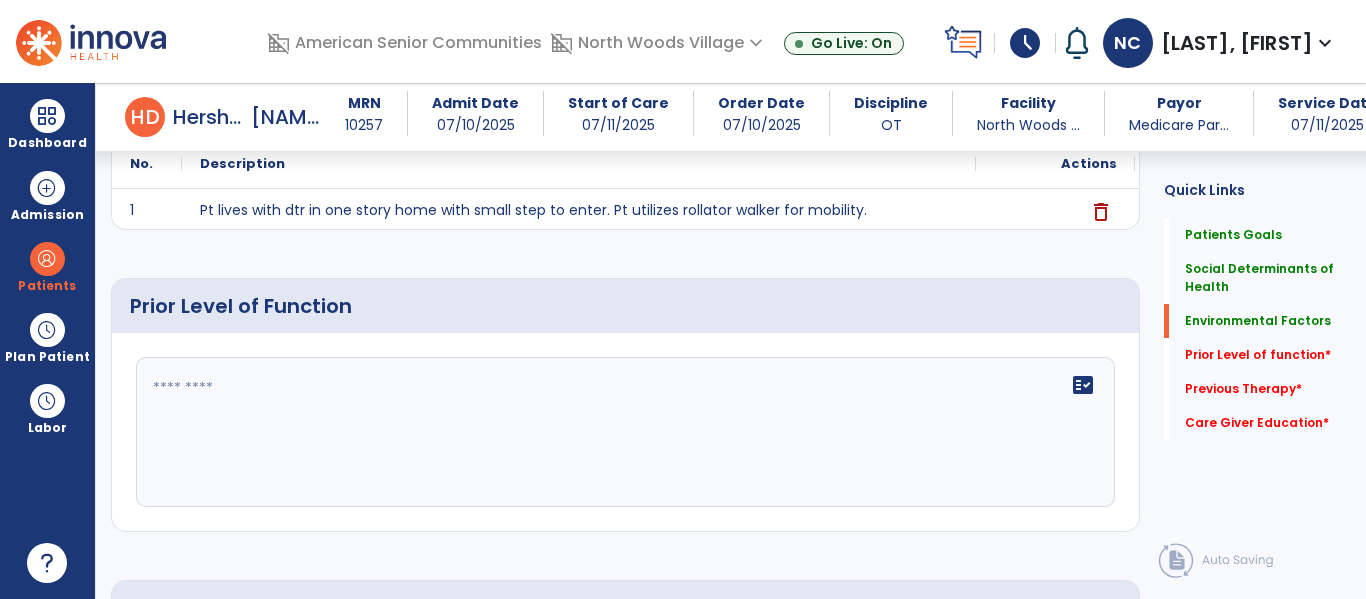 scroll, scrollTop: 690, scrollLeft: 0, axis: vertical 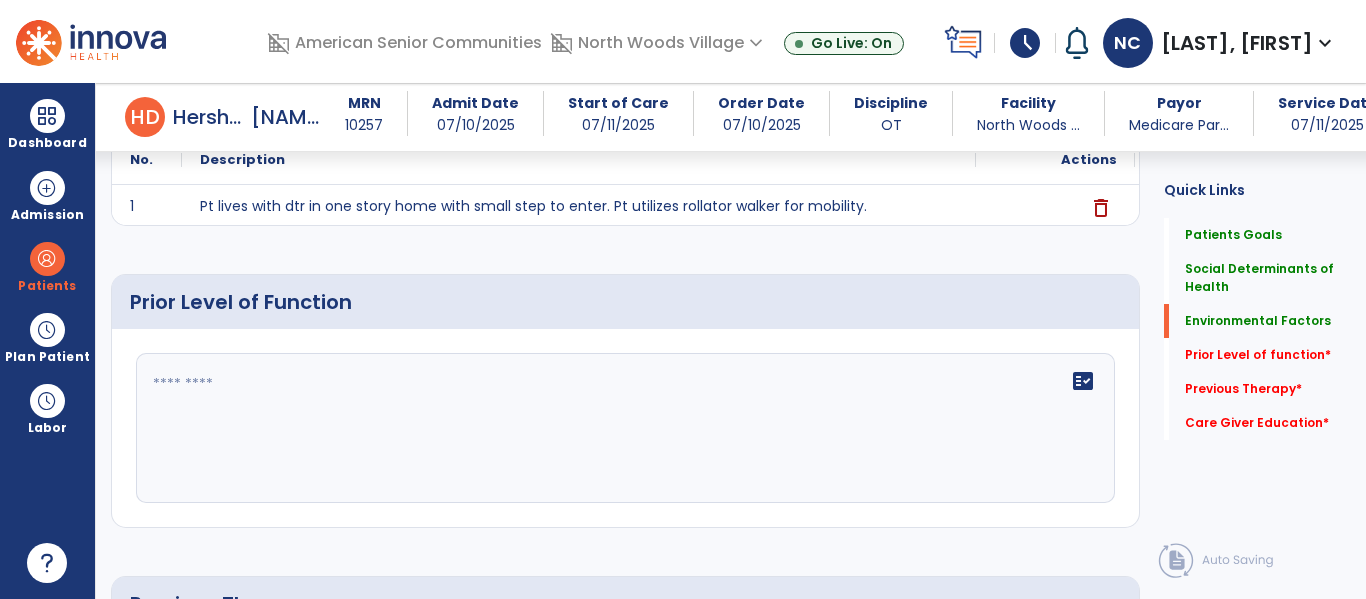 click on "fact_check" 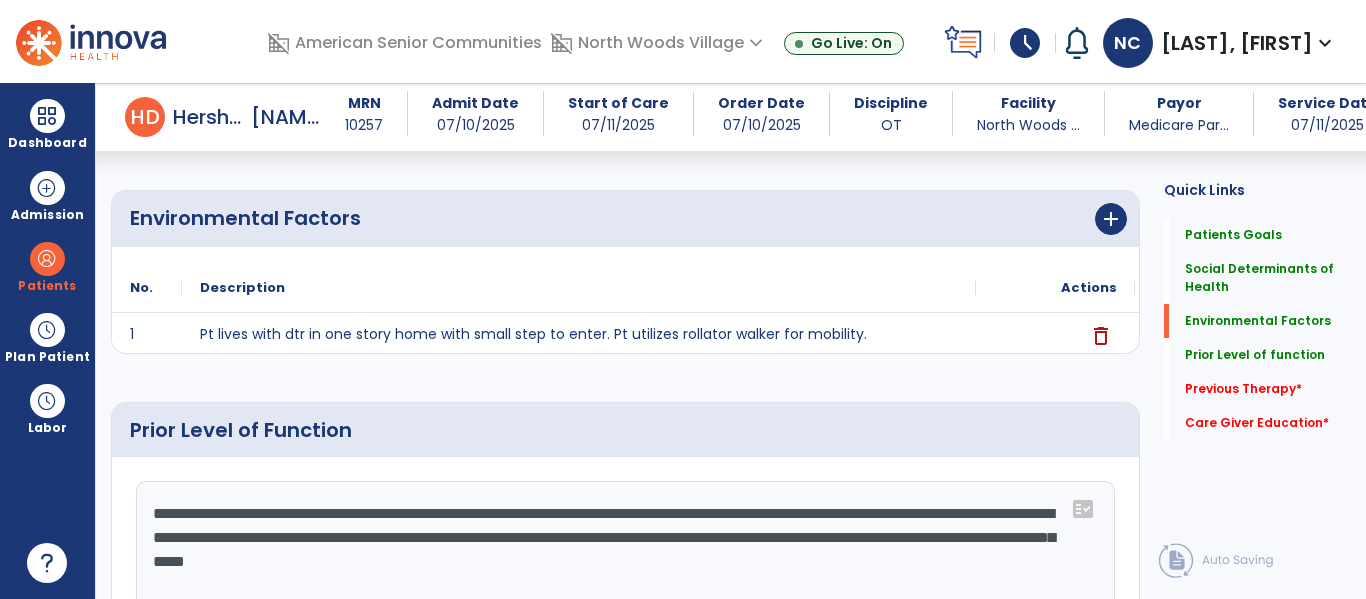 scroll, scrollTop: 550, scrollLeft: 0, axis: vertical 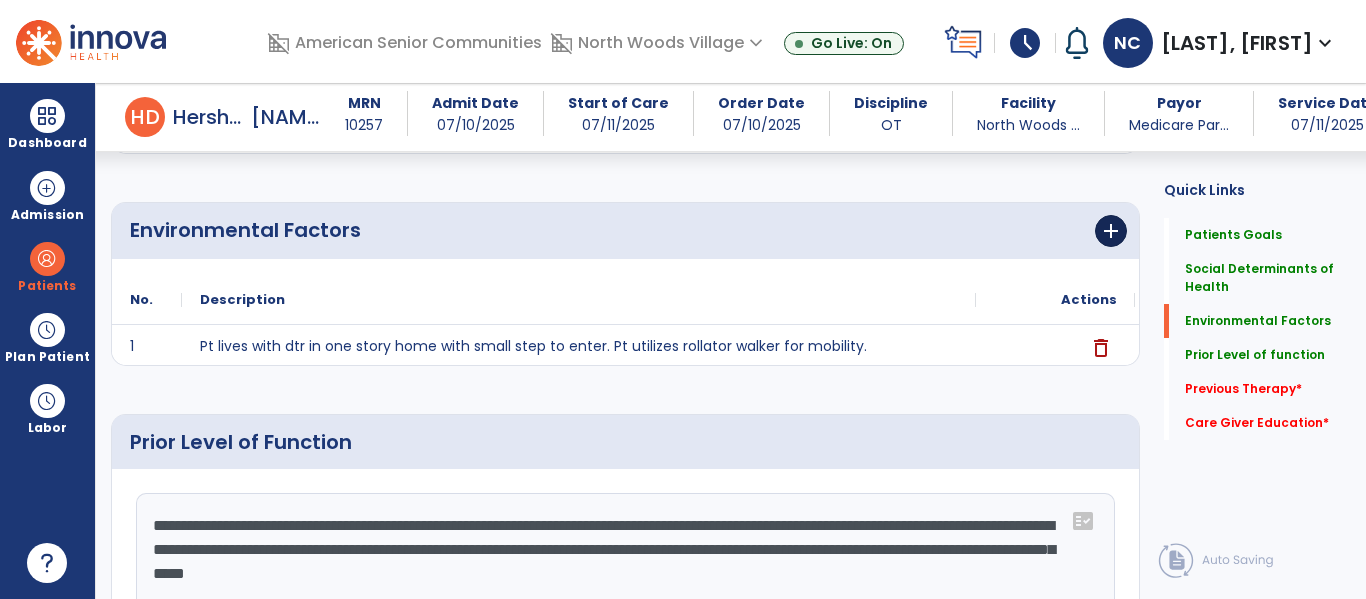type on "**********" 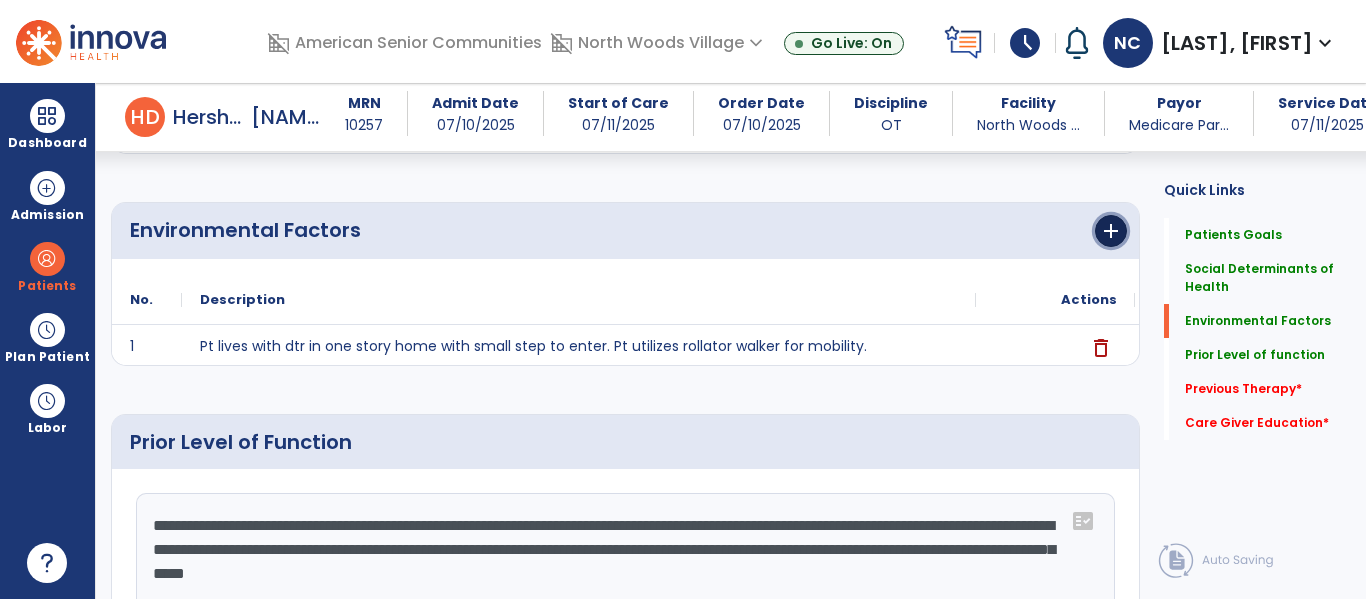 click on "add" 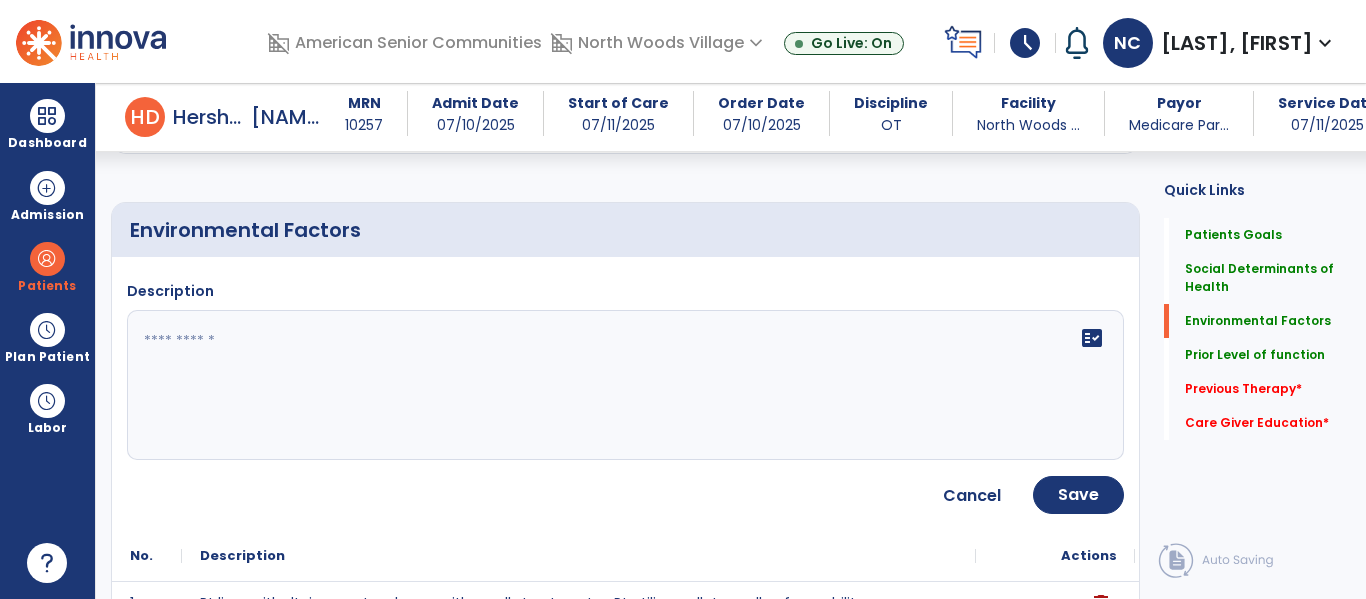 click 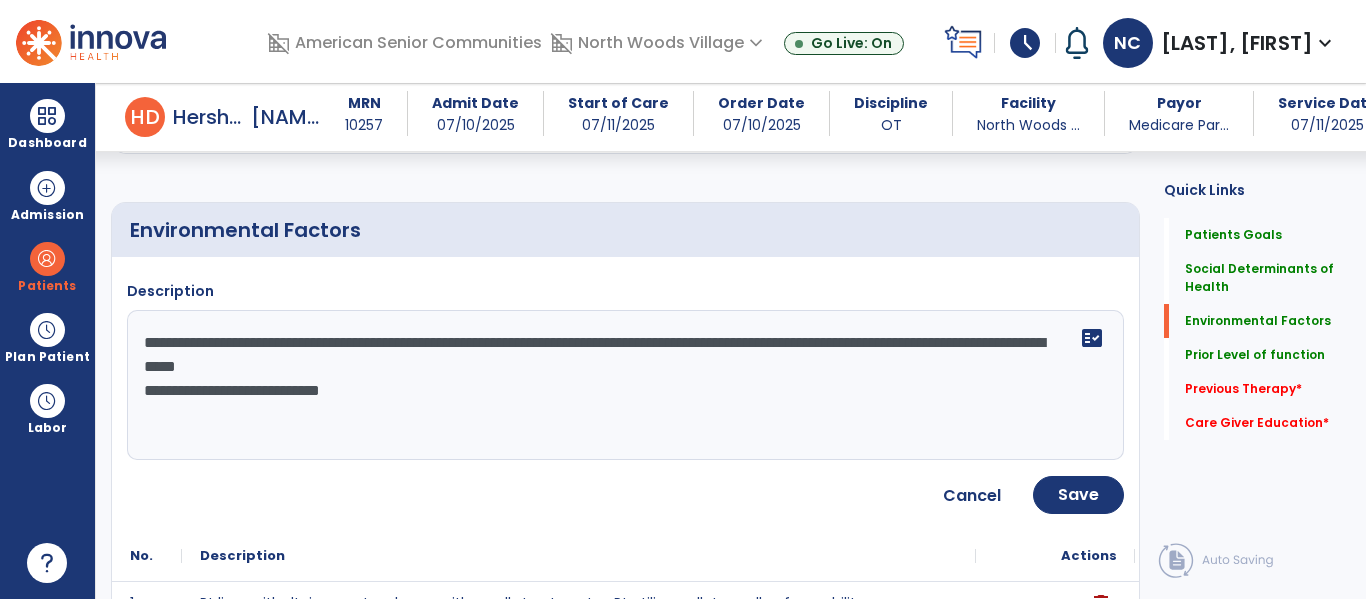 type on "**********" 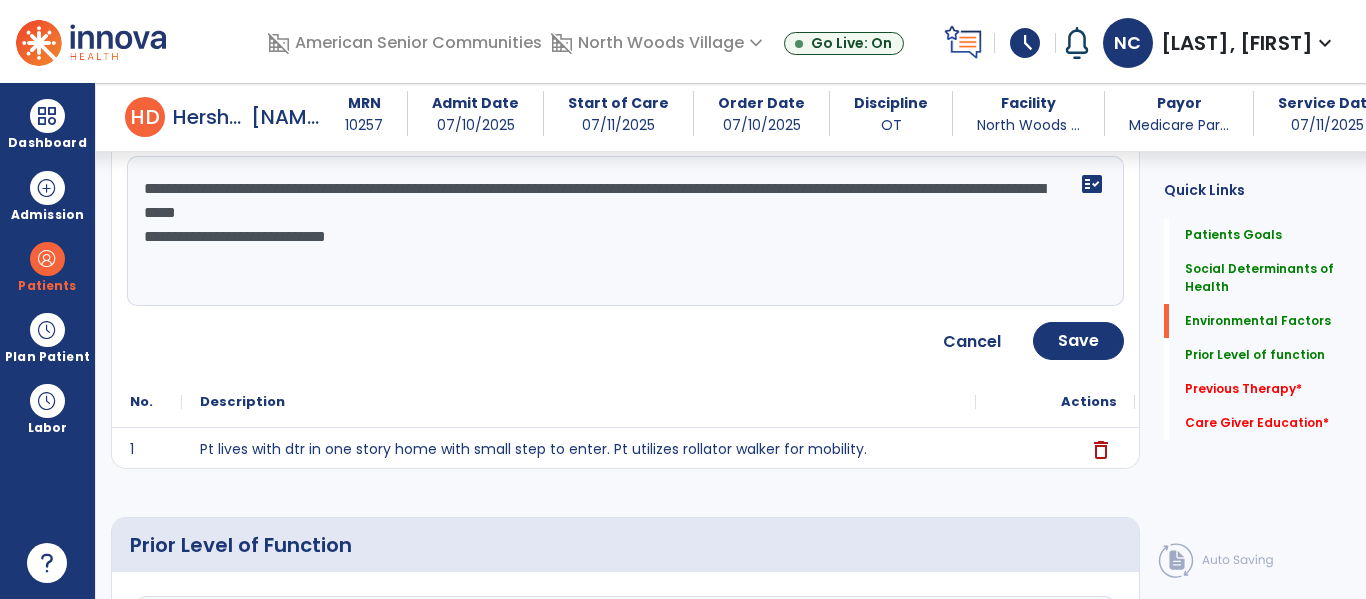 scroll, scrollTop: 702, scrollLeft: 0, axis: vertical 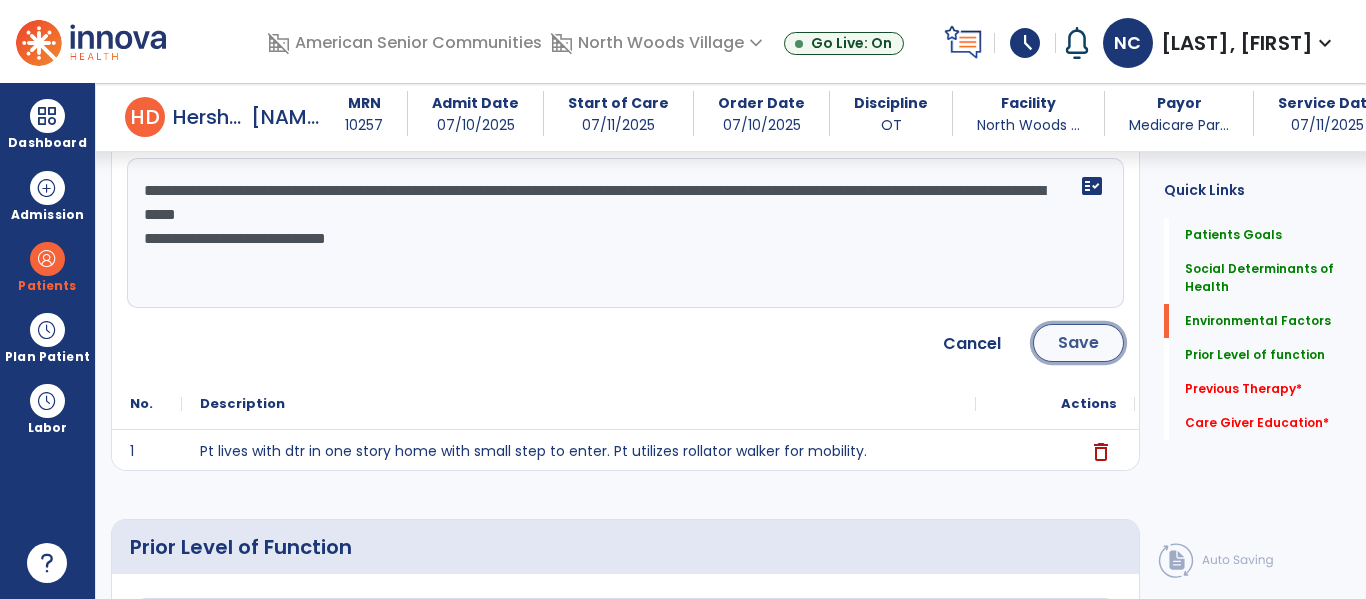 click on "Save" 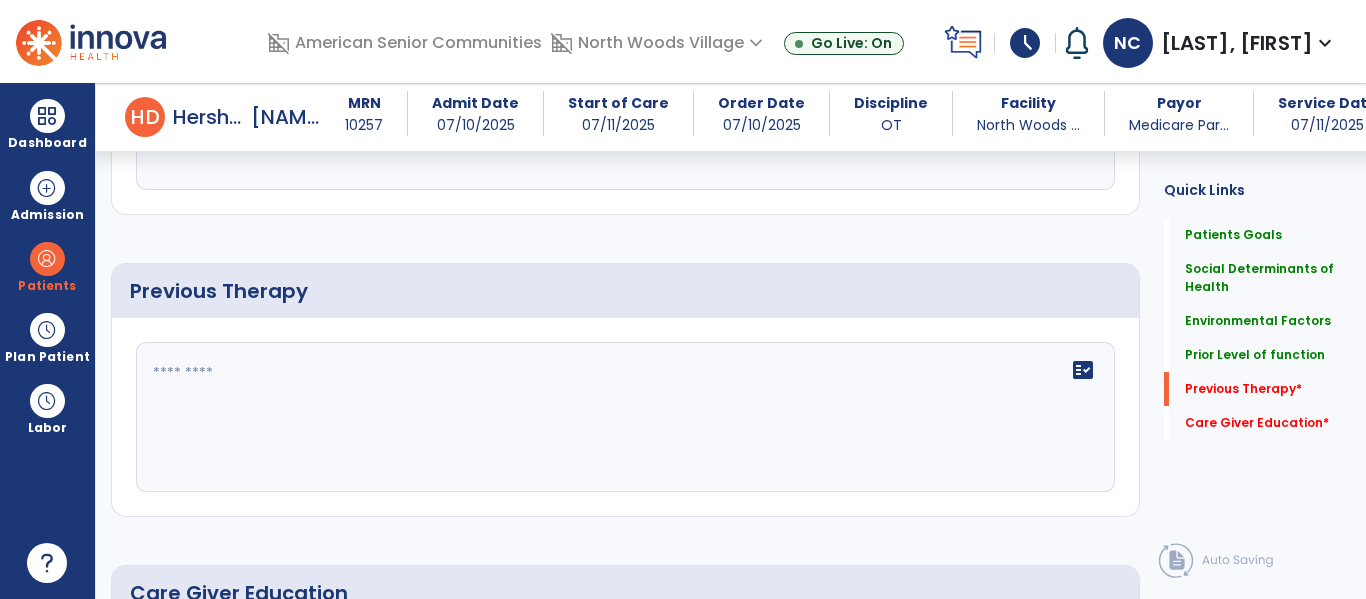 scroll, scrollTop: 1110, scrollLeft: 0, axis: vertical 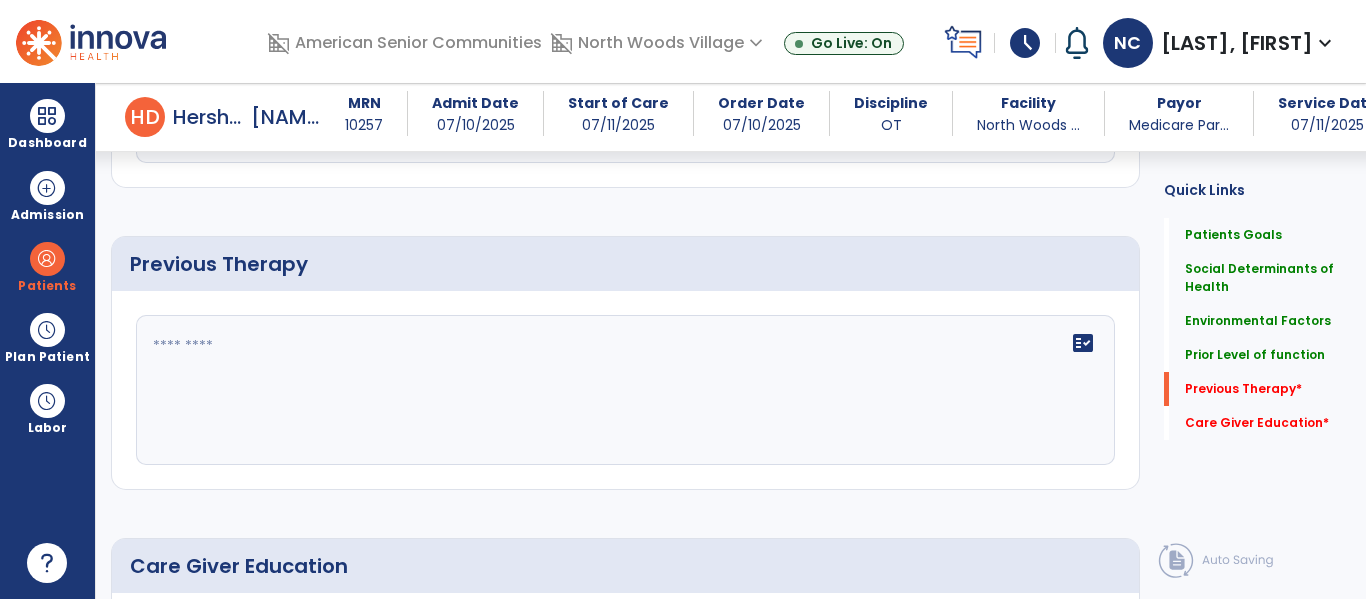 click on "fact_check" 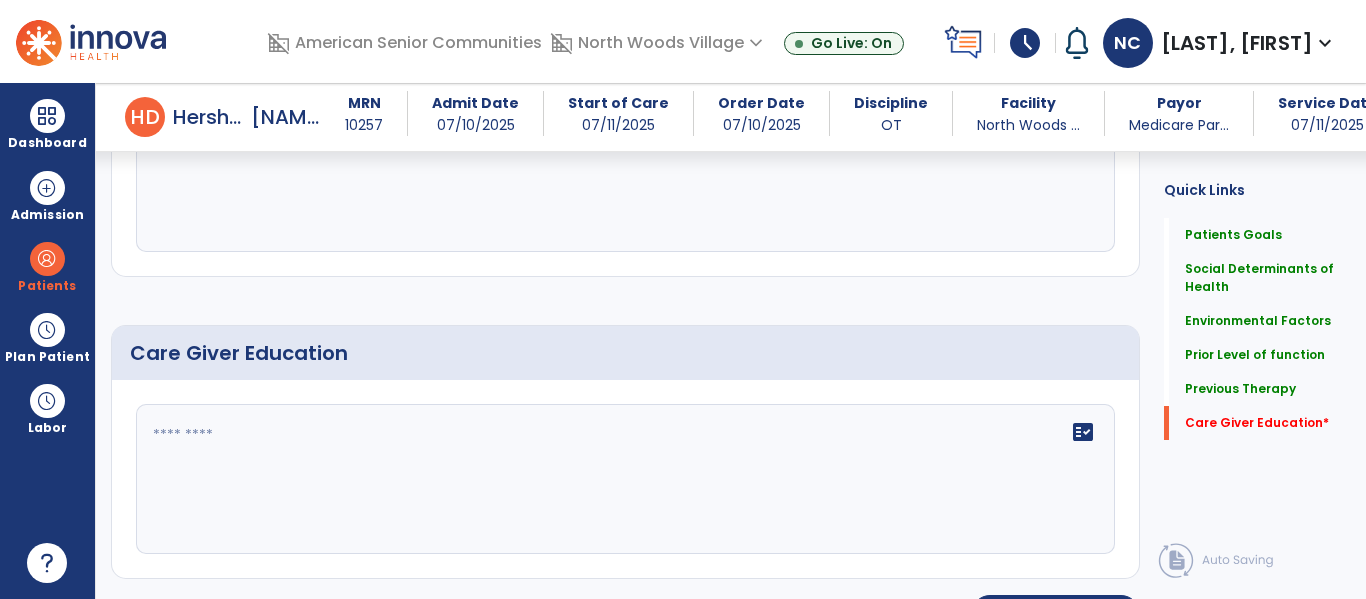 scroll, scrollTop: 1371, scrollLeft: 0, axis: vertical 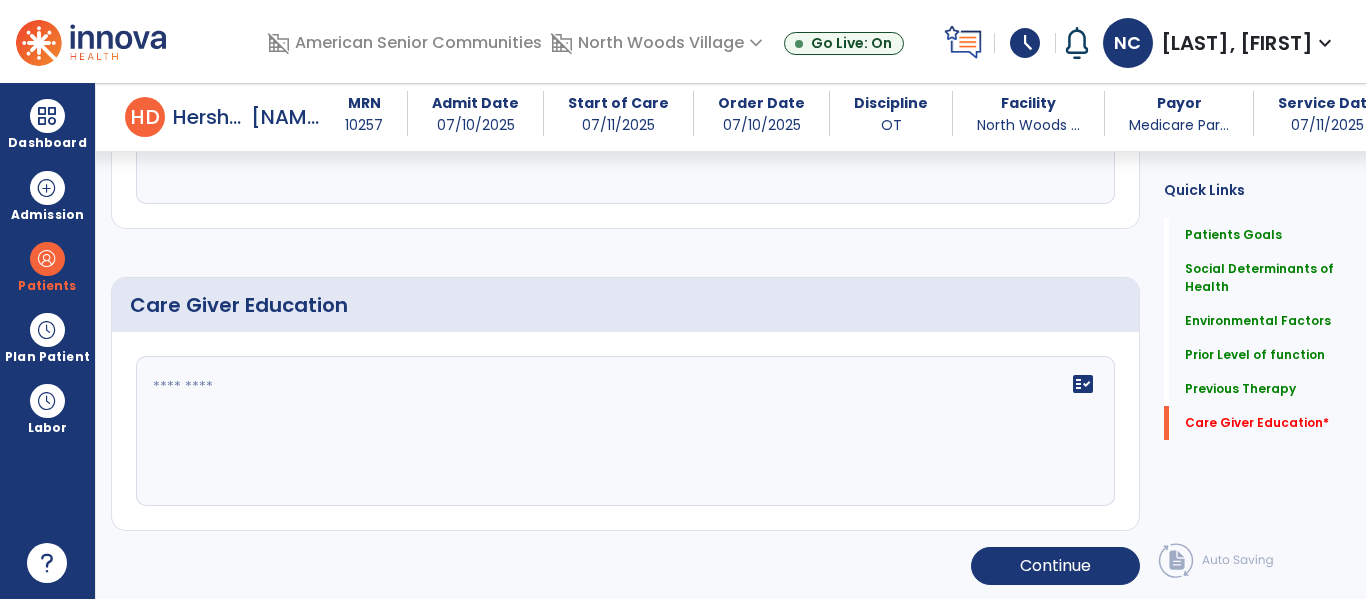 type on "**********" 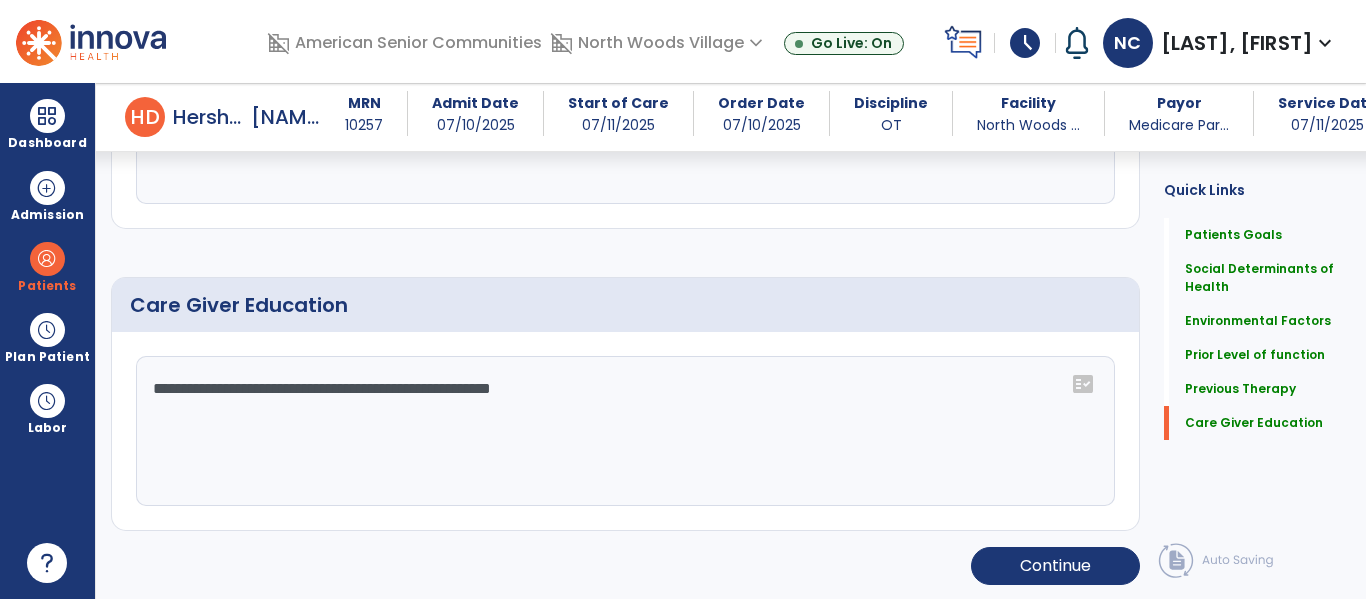 scroll, scrollTop: 1371, scrollLeft: 0, axis: vertical 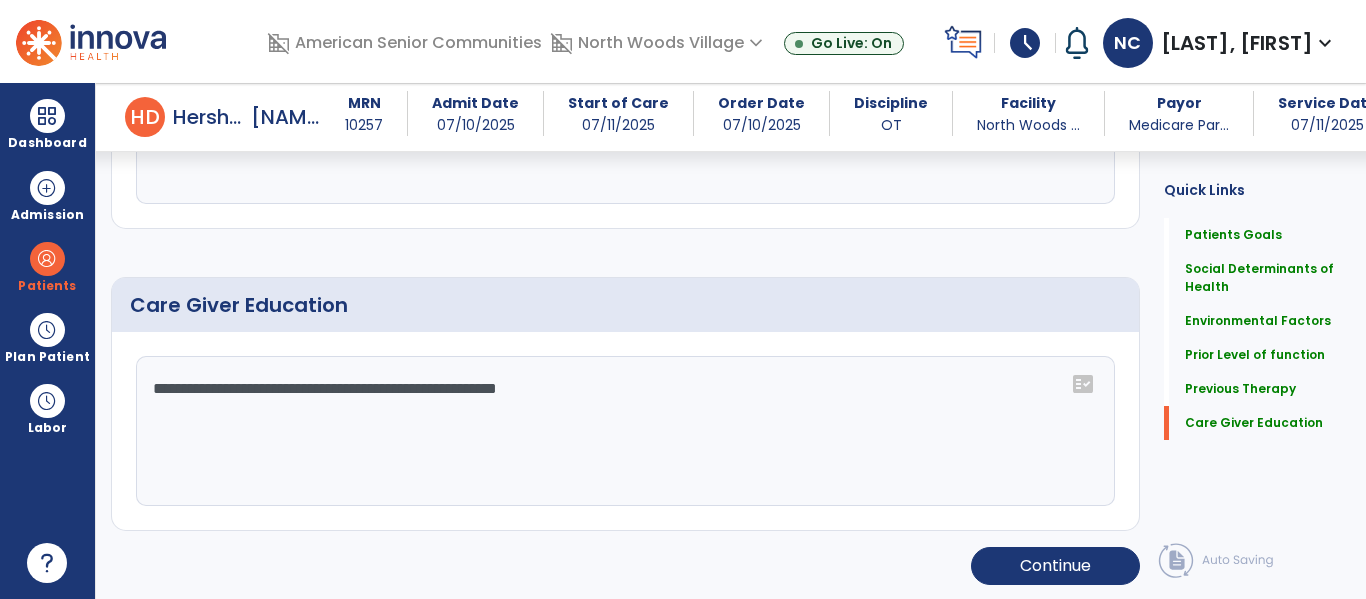 type on "**********" 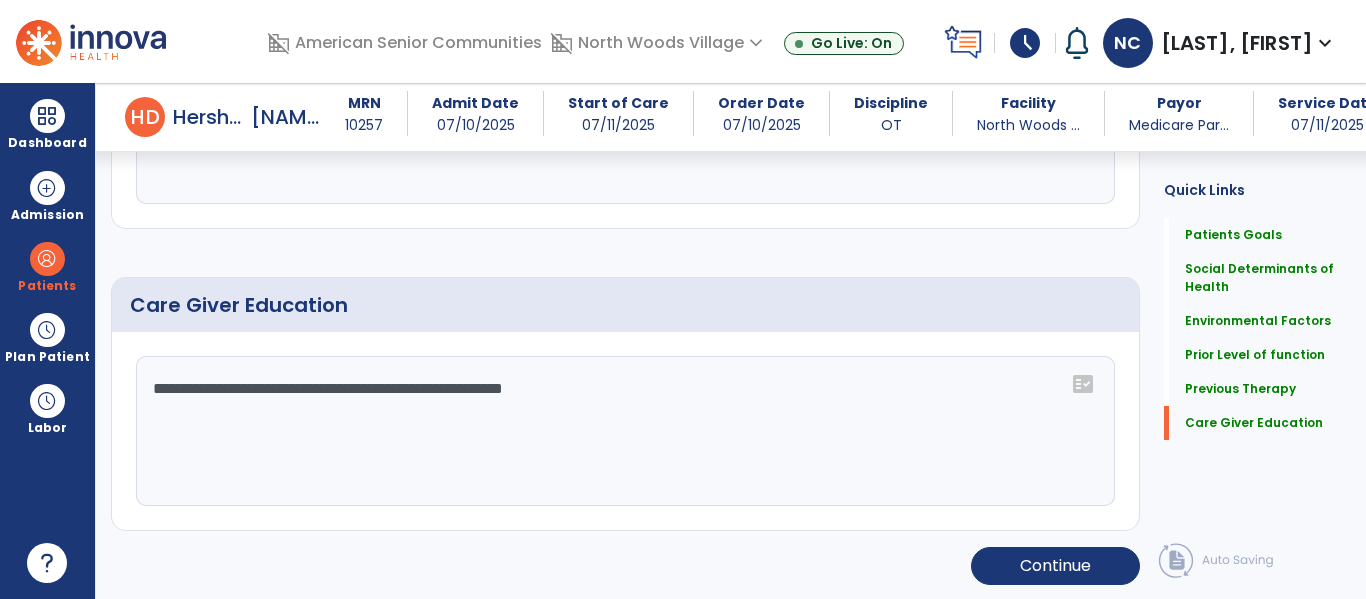 scroll, scrollTop: 1371, scrollLeft: 0, axis: vertical 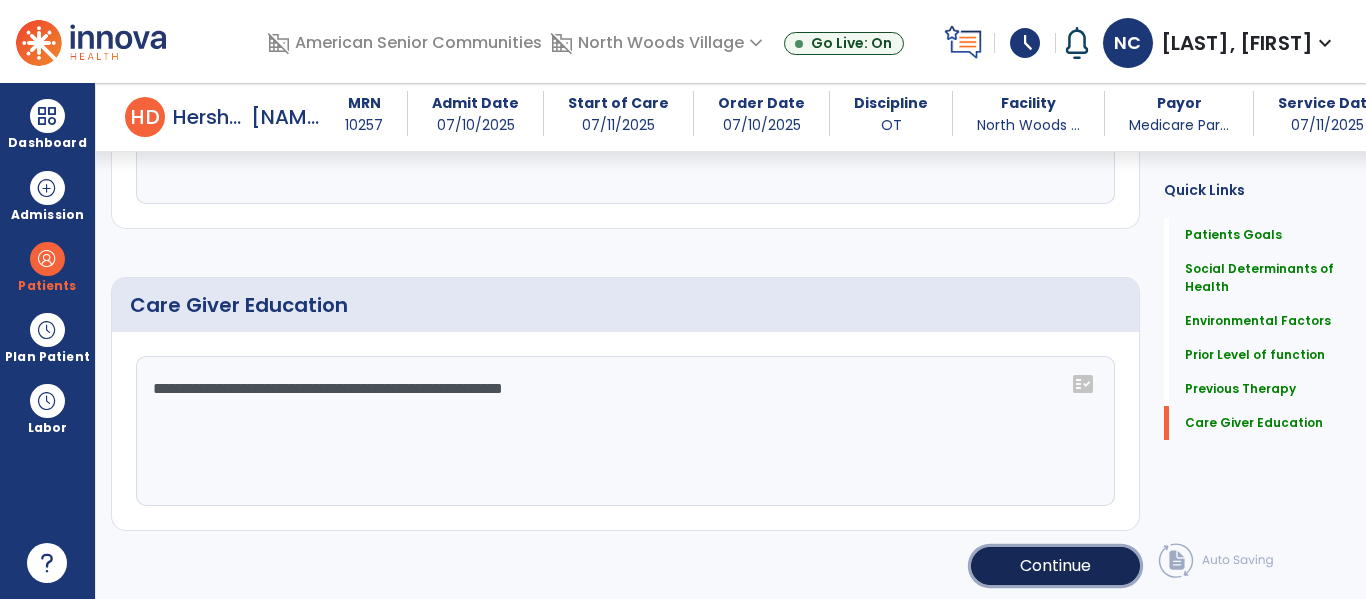 click on "Continue" 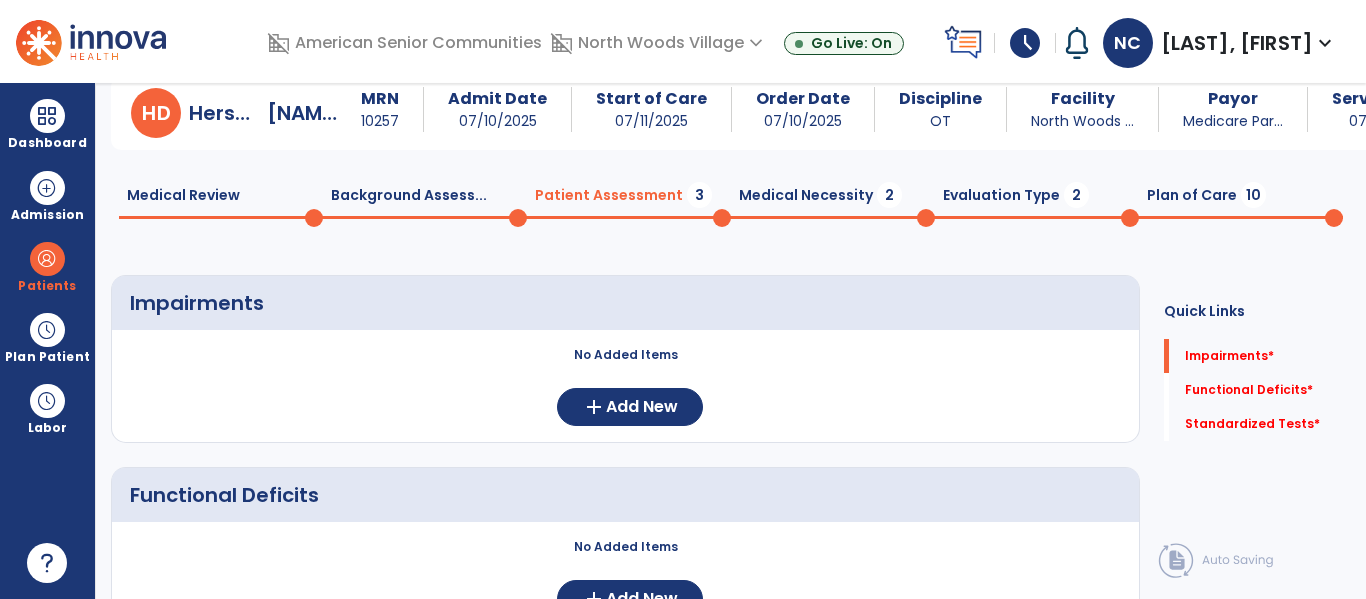 scroll, scrollTop: 0, scrollLeft: 0, axis: both 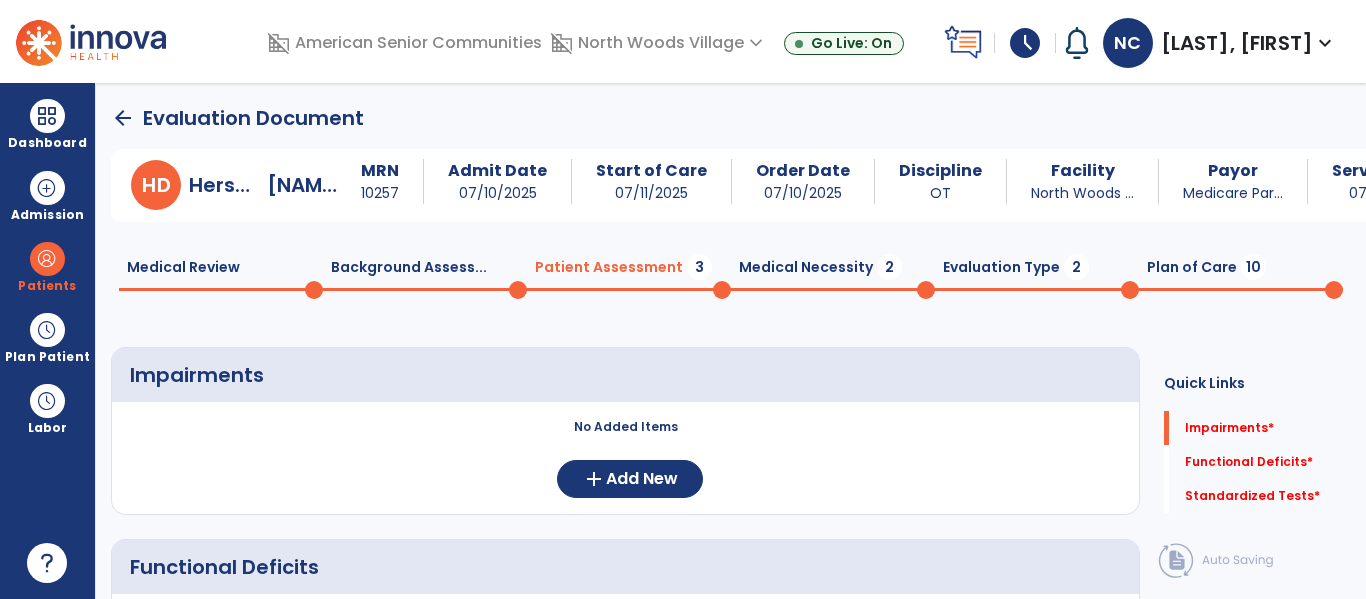 click on "Medical Necessity  2" 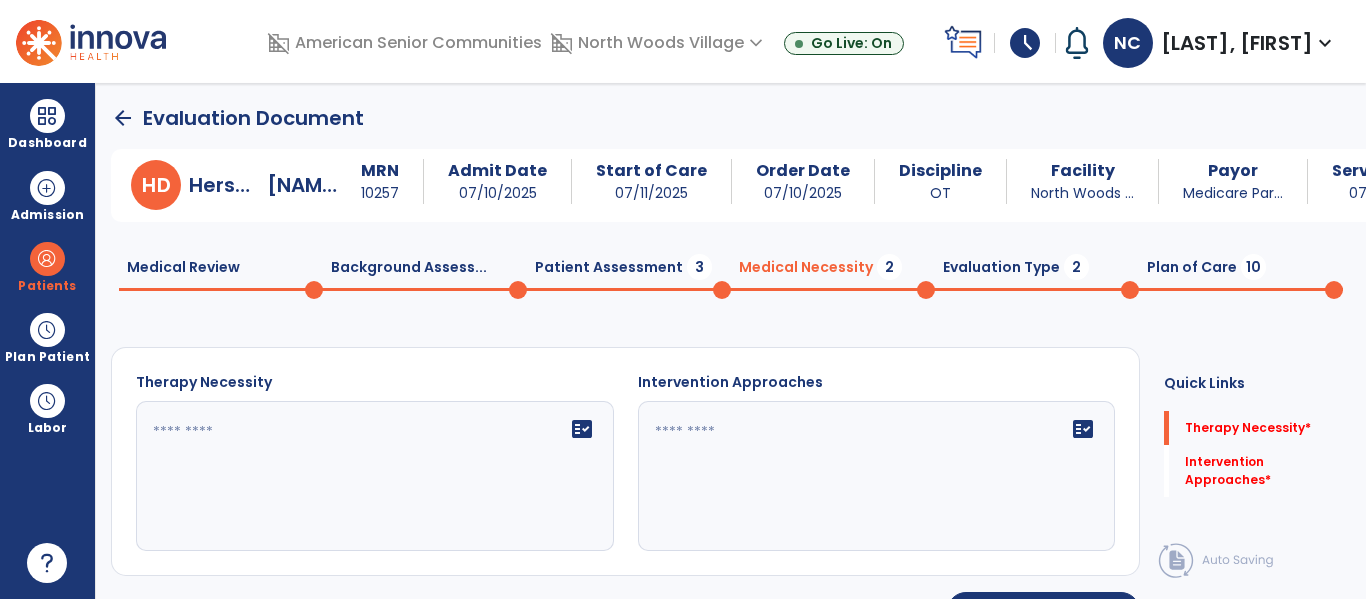 click on "fact_check" 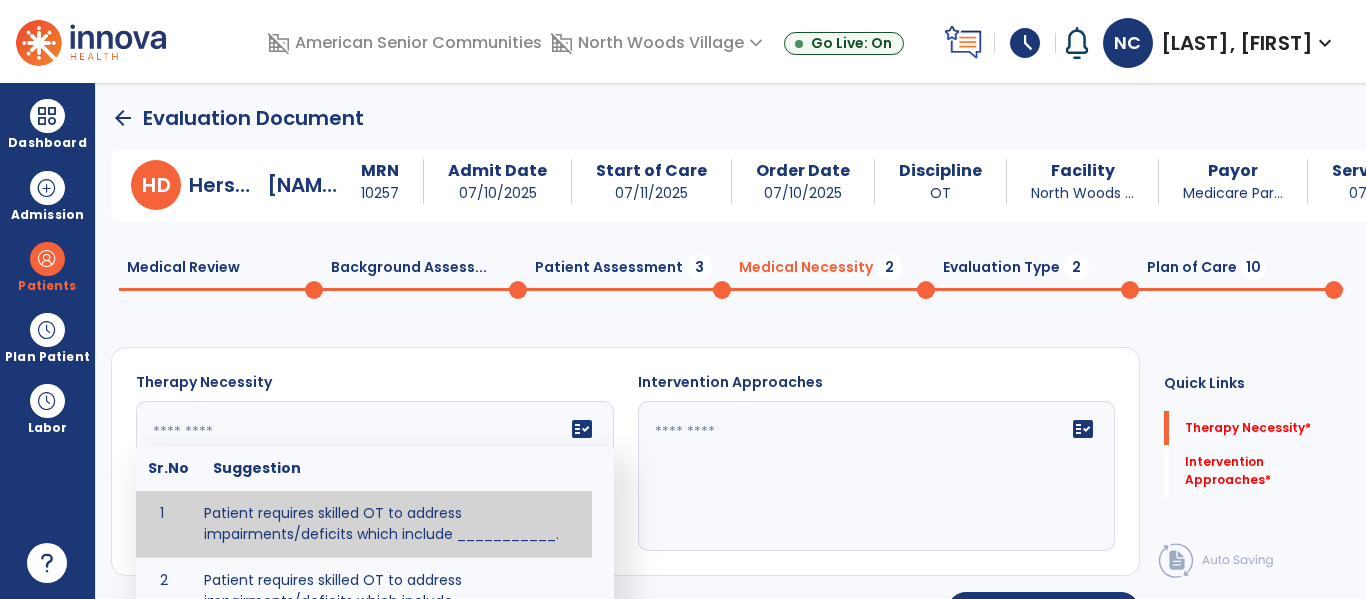 type on "**********" 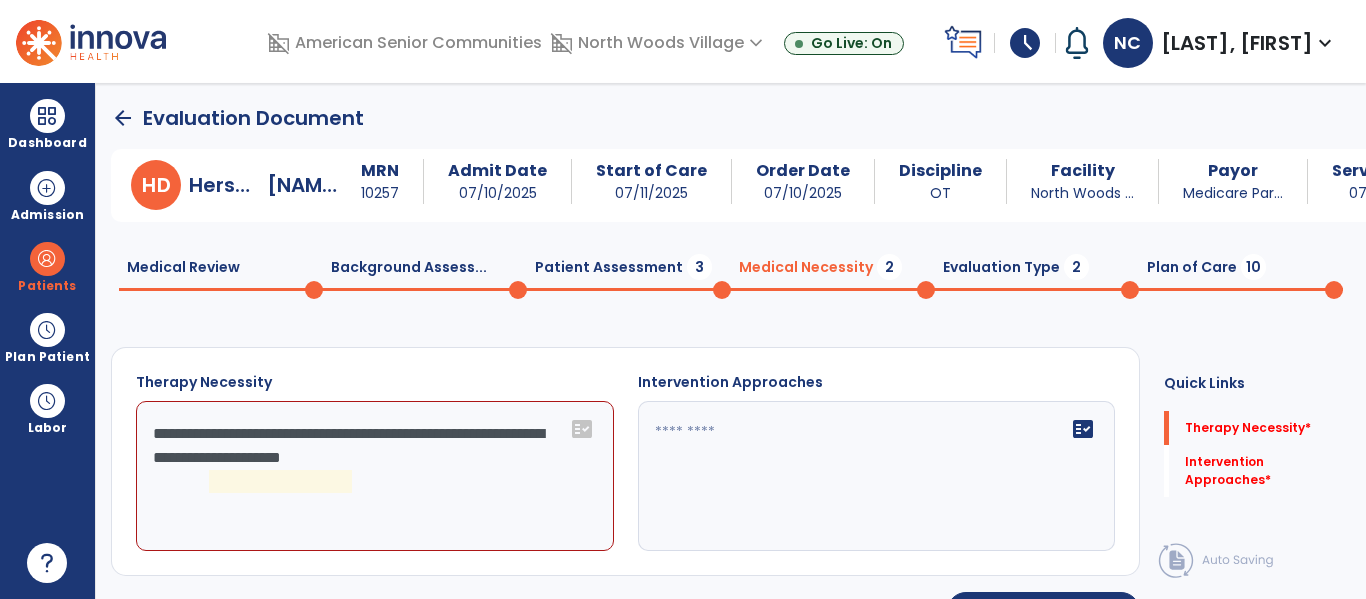 click on "fact_check" 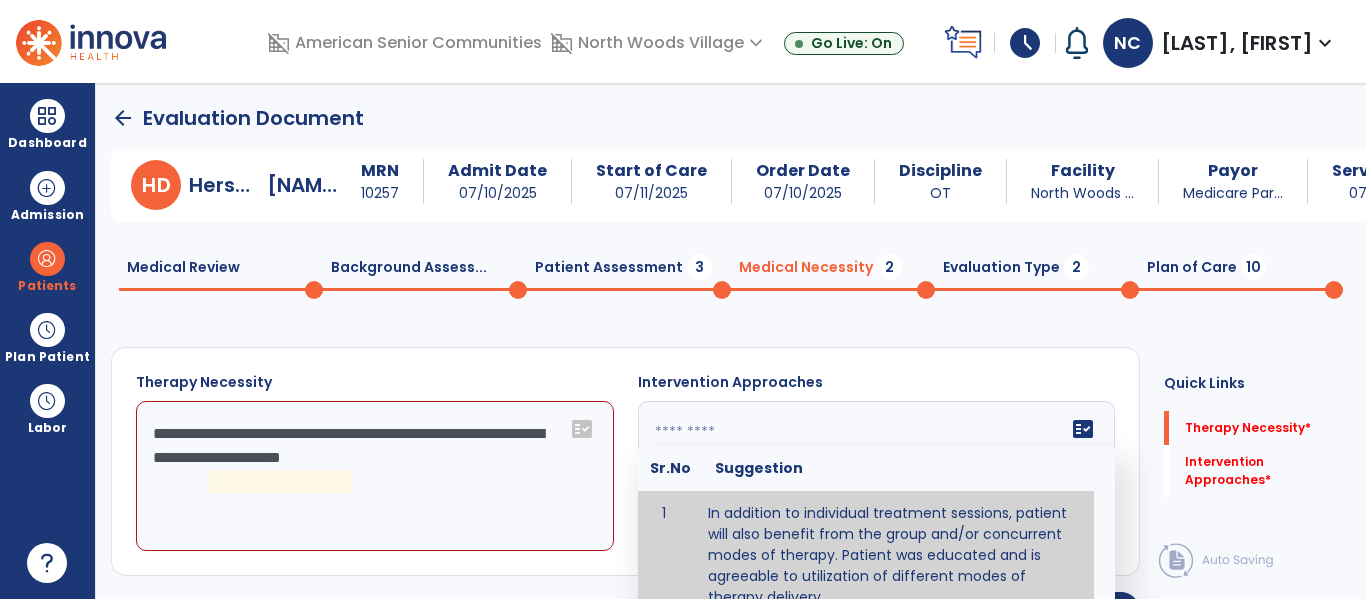 type on "**********" 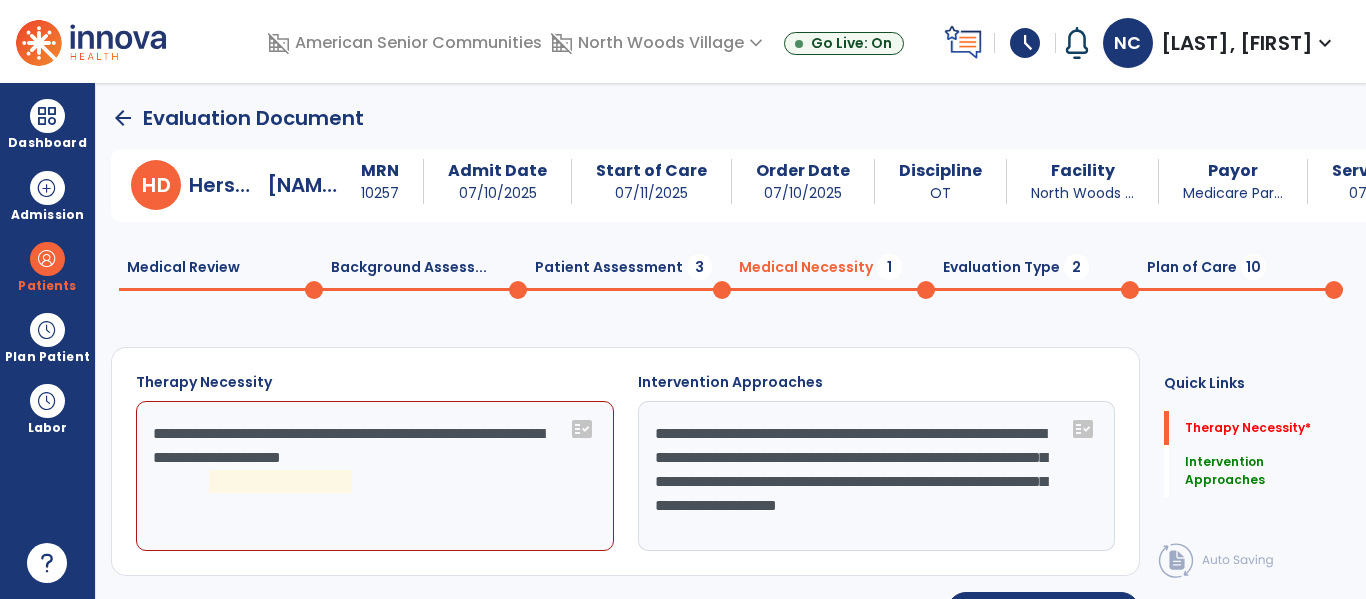 click on "**********" 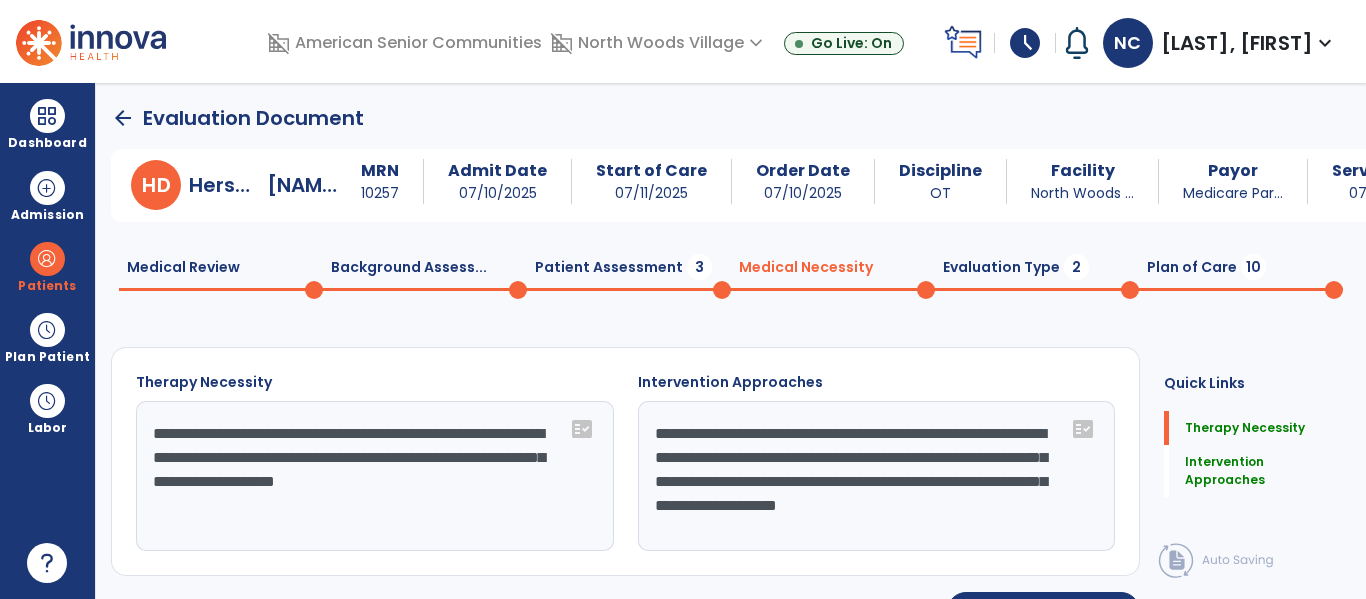 click on "**********" 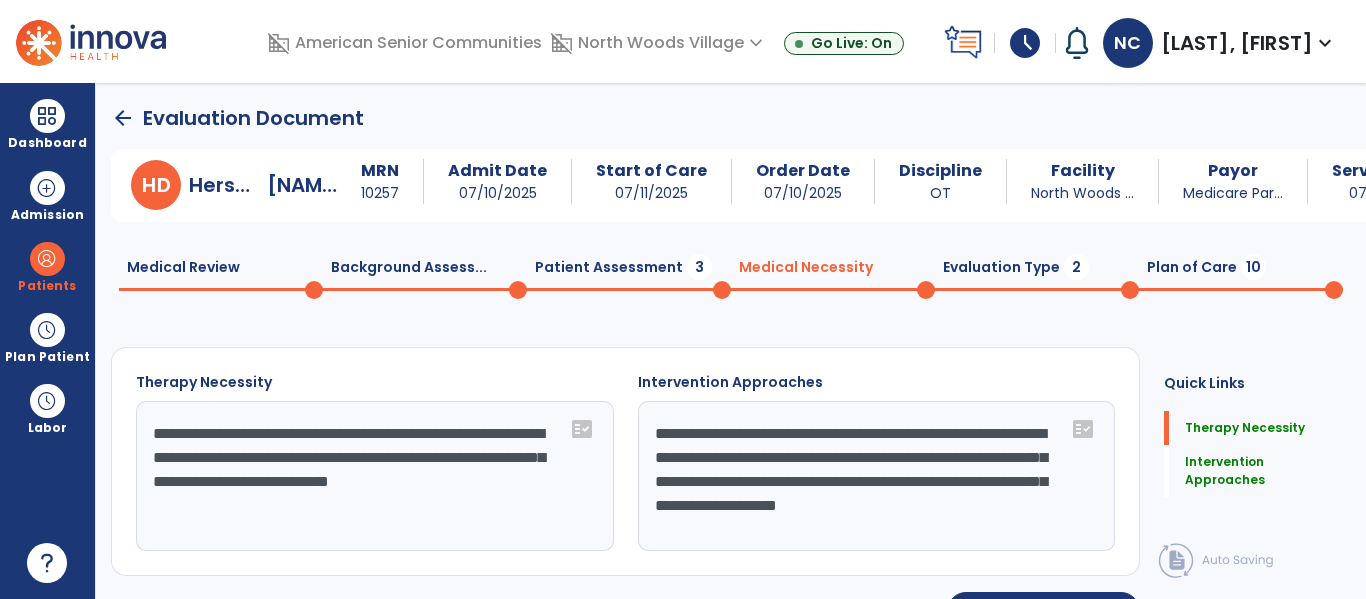 click on "**********" 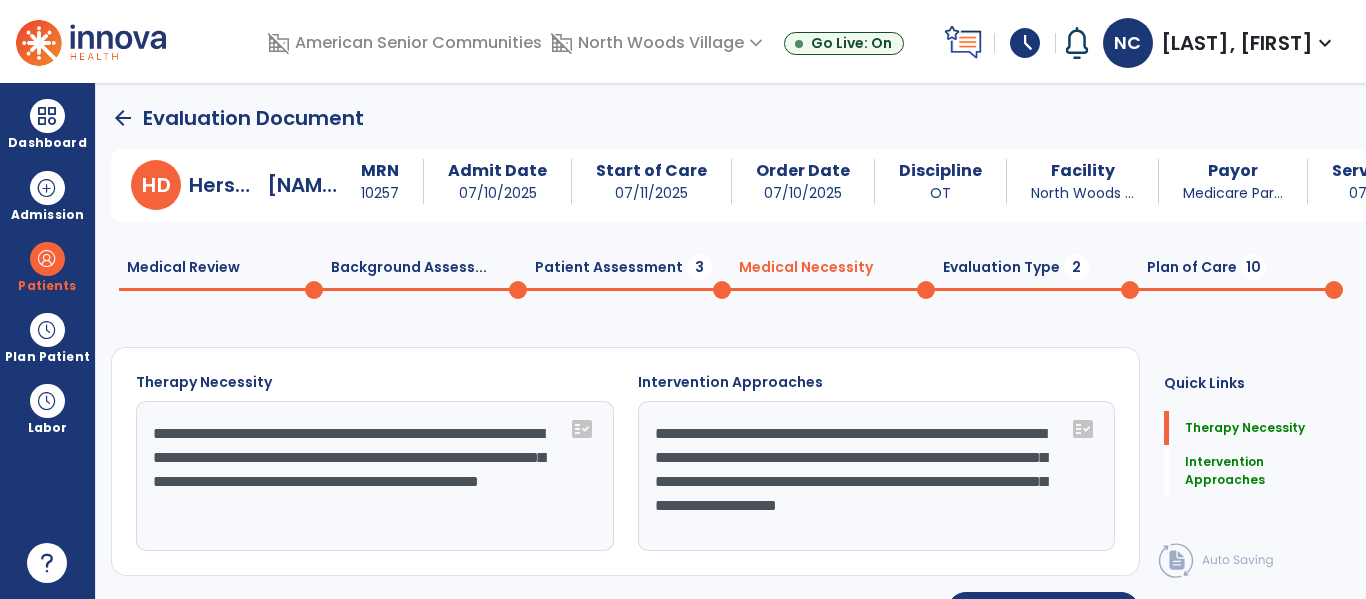 type on "**********" 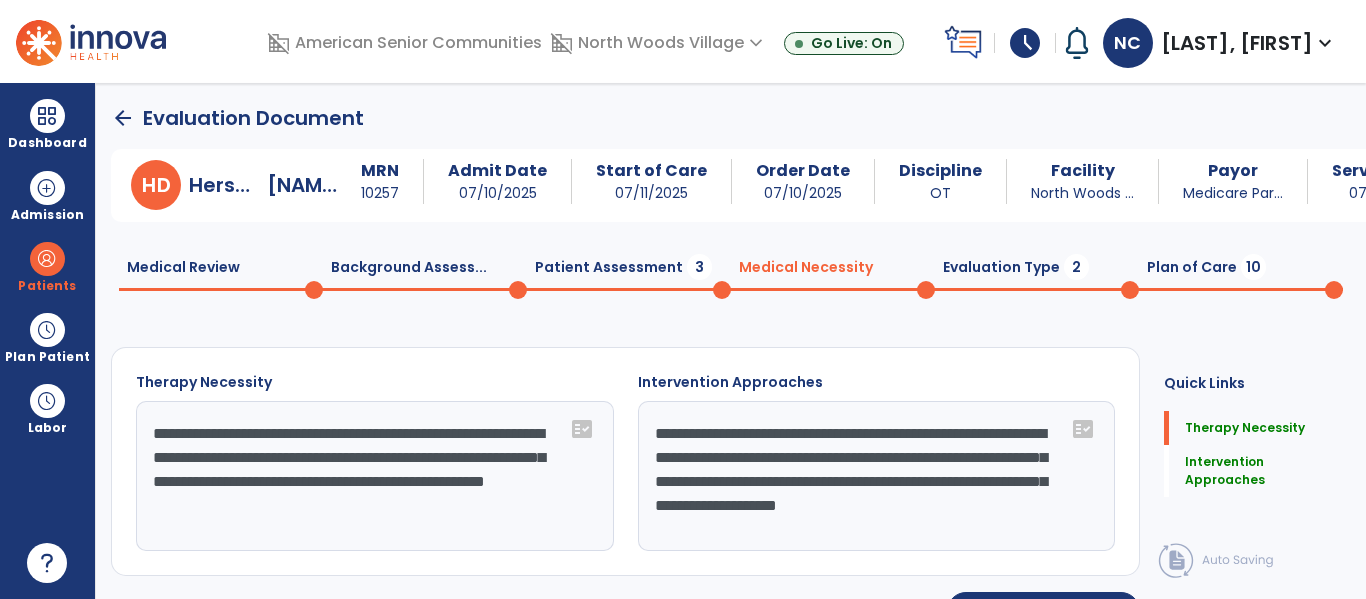 scroll, scrollTop: 47, scrollLeft: 0, axis: vertical 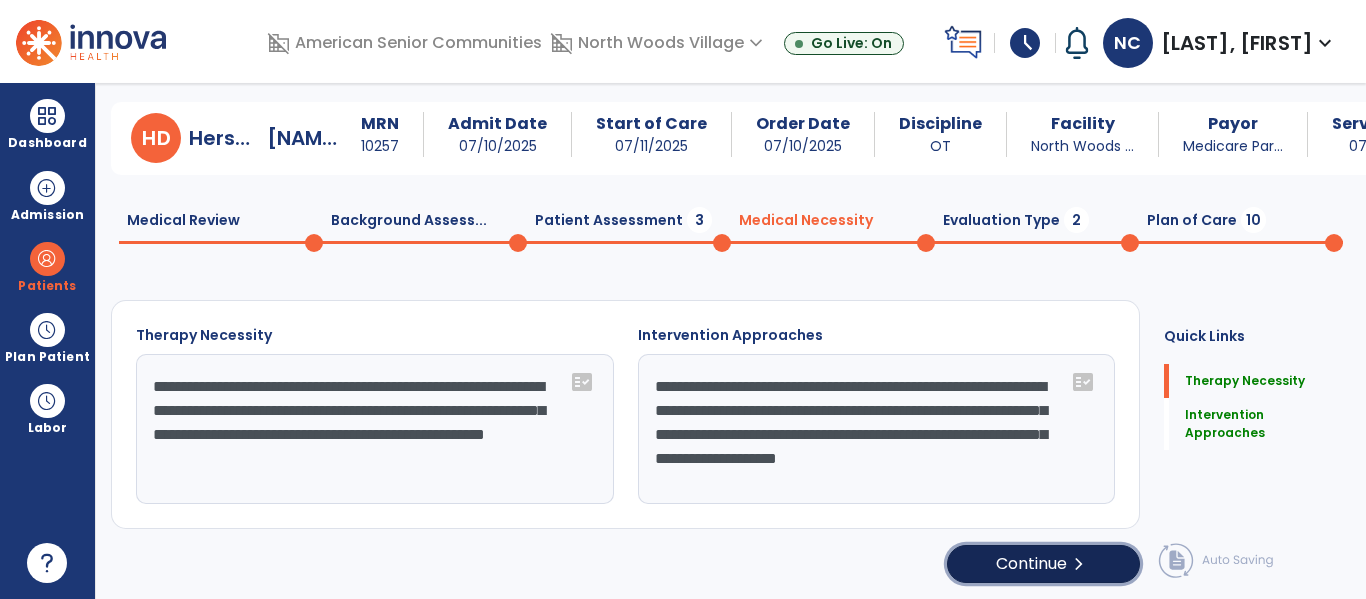 click on "Continue  chevron_right" 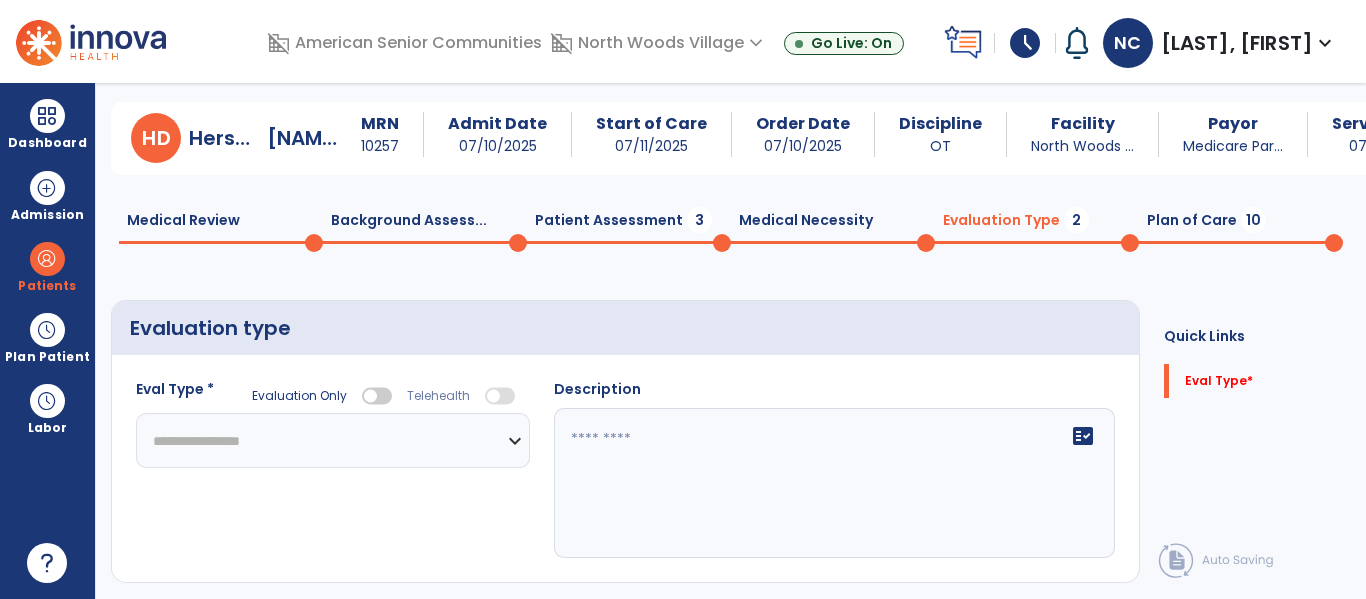 select on "**********" 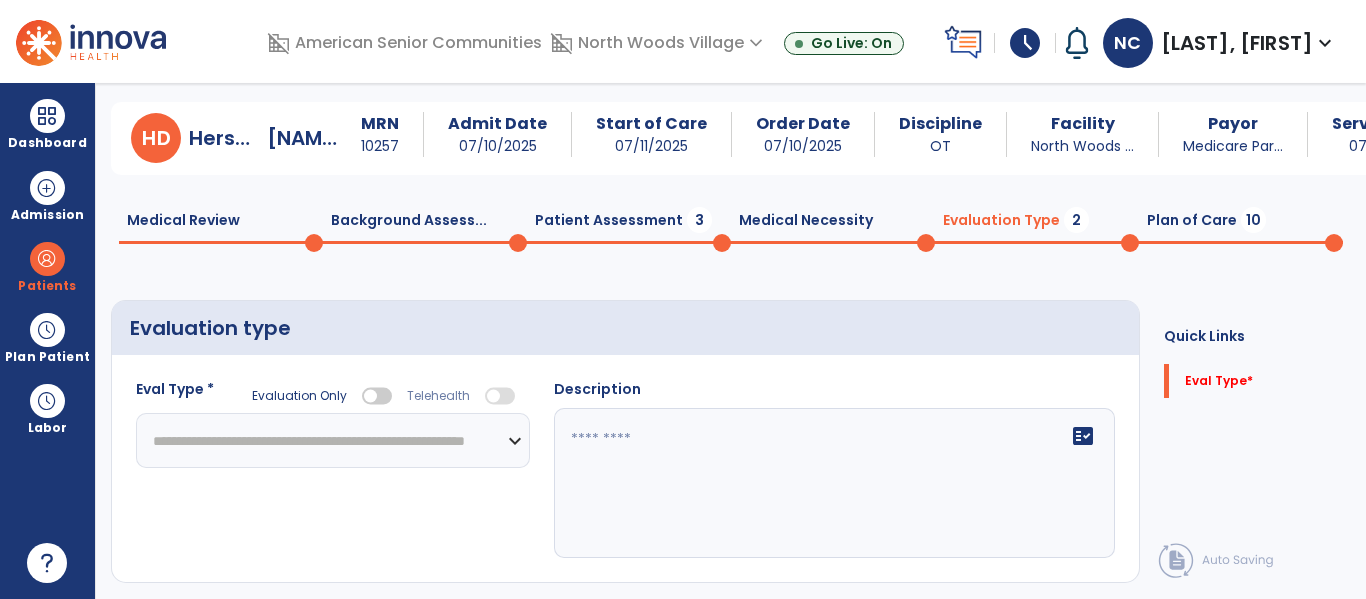 click on "**********" 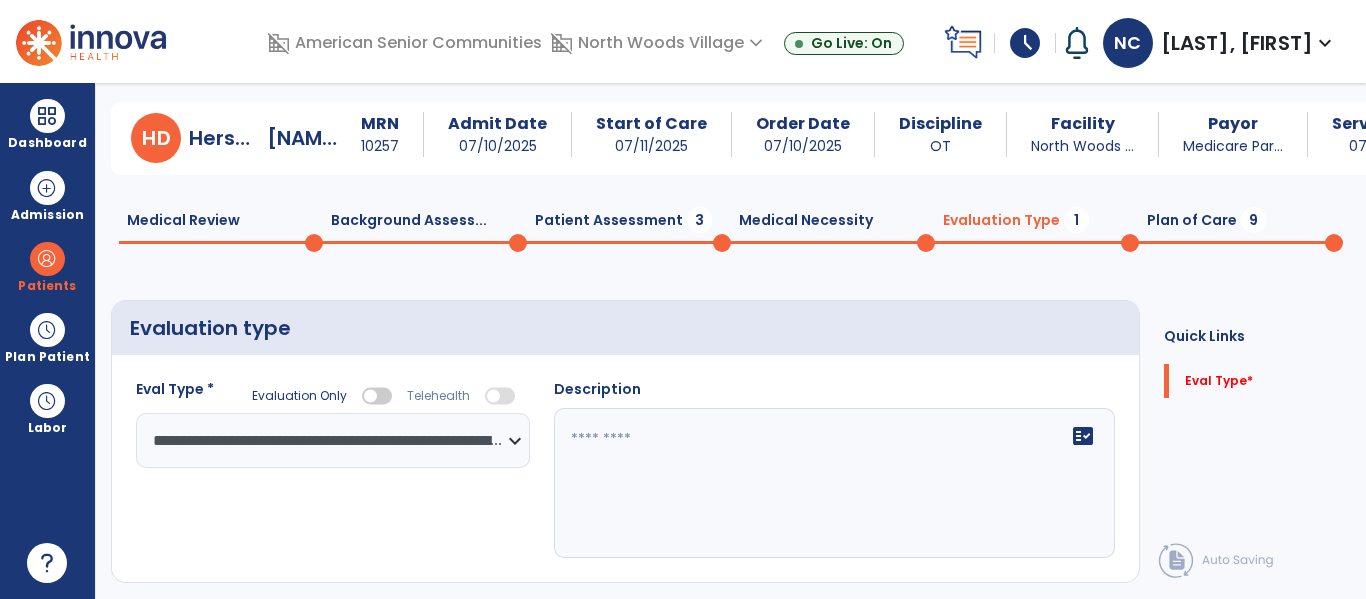 click on "fact_check" 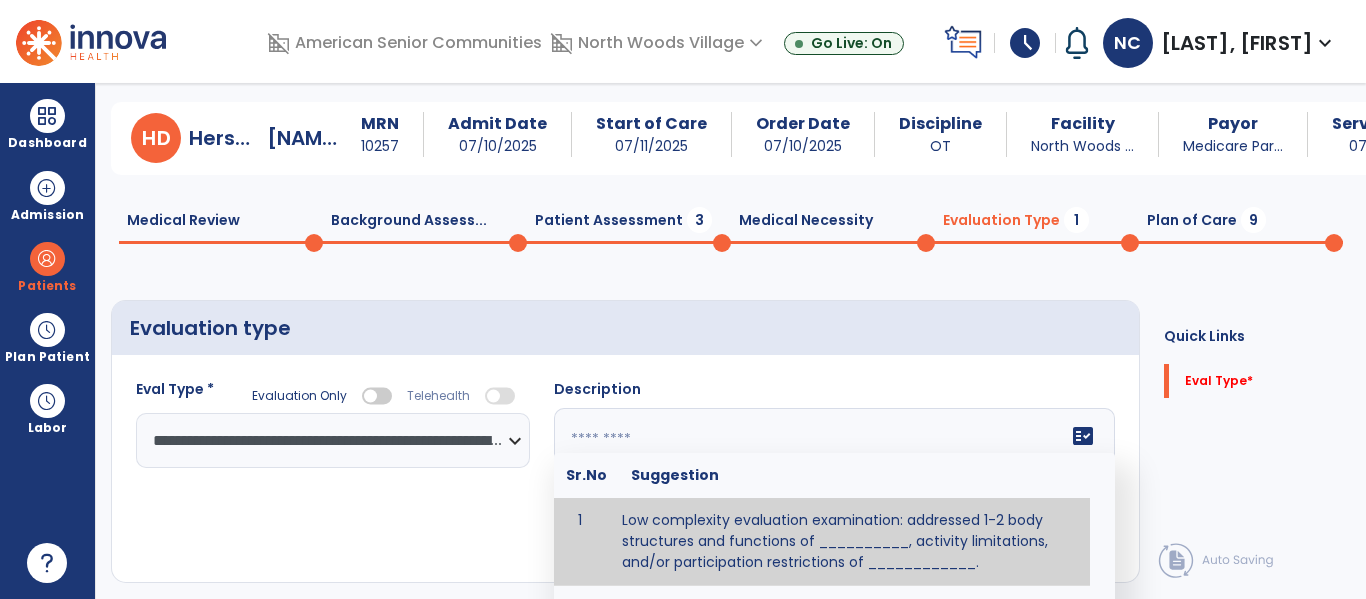 click 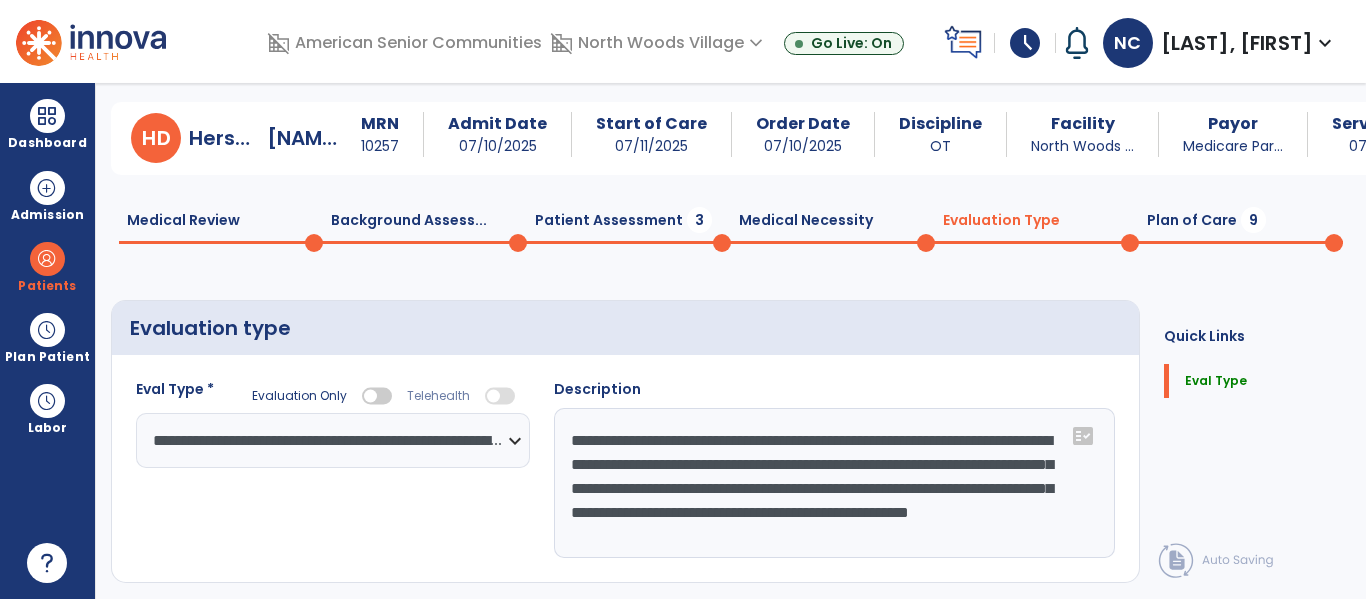 scroll, scrollTop: 16, scrollLeft: 0, axis: vertical 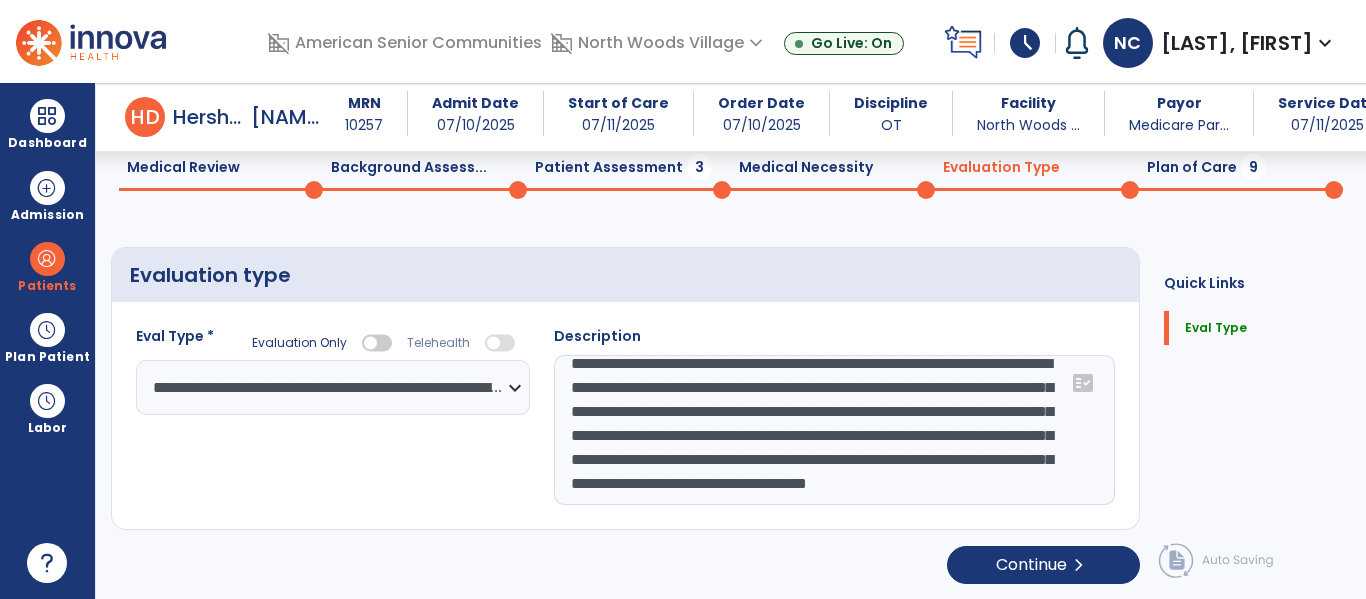 type on "**********" 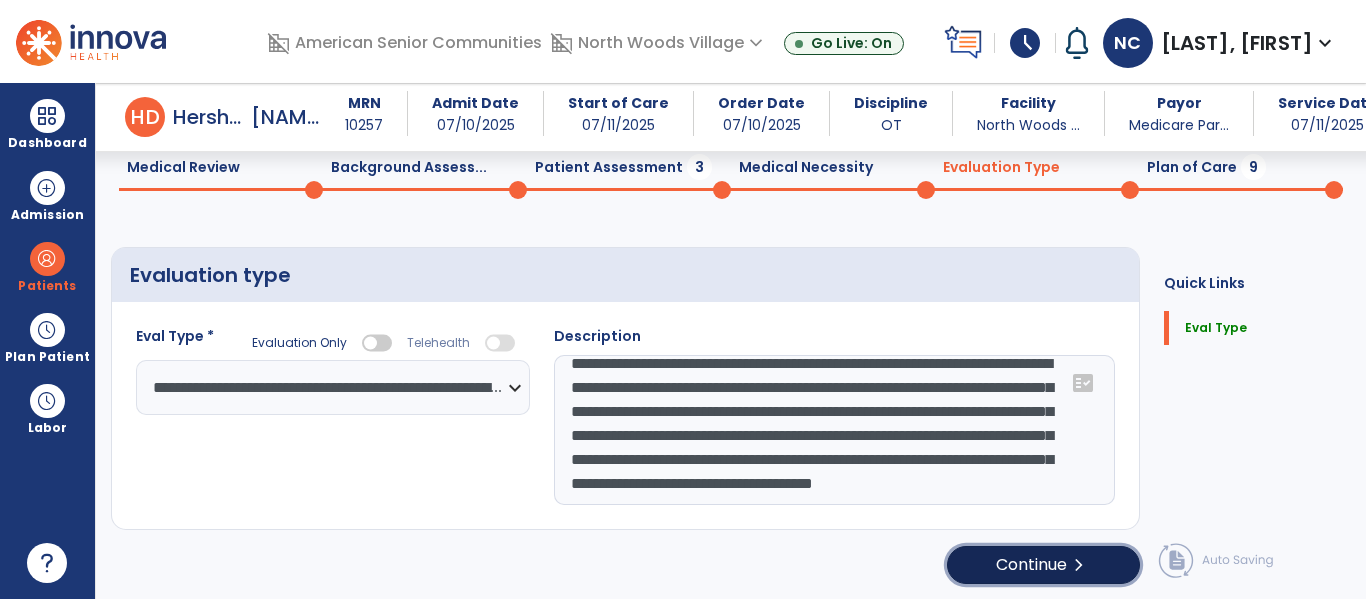 click on "Continue  chevron_right" 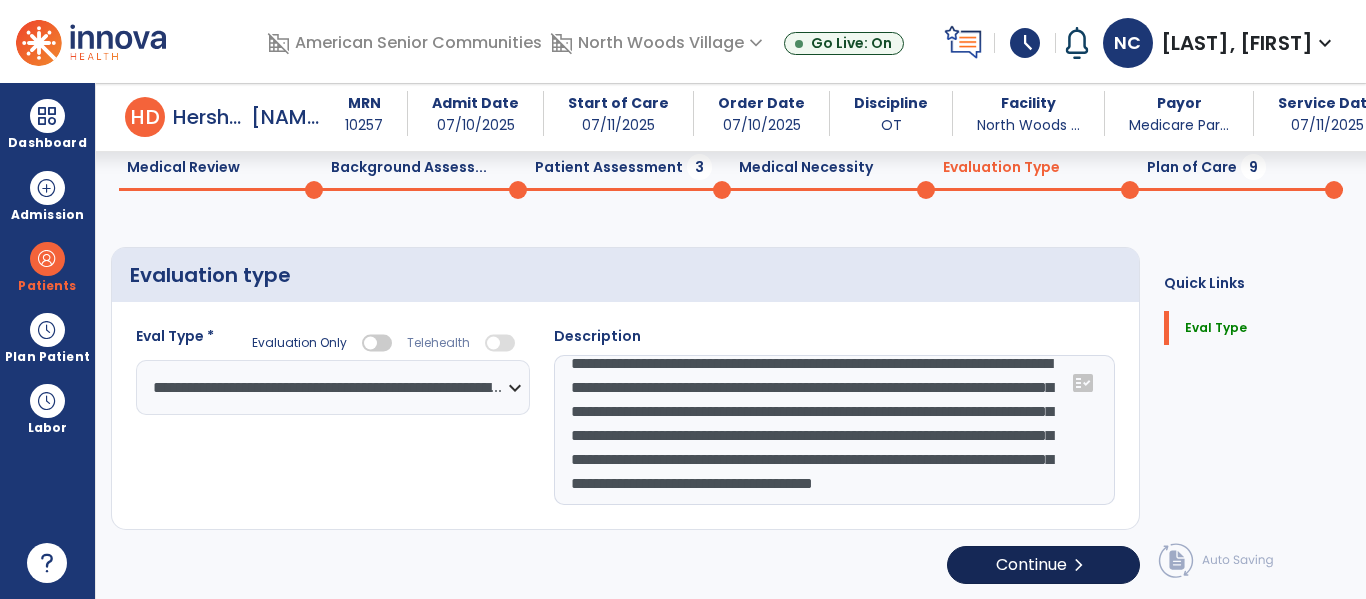 select on "*****" 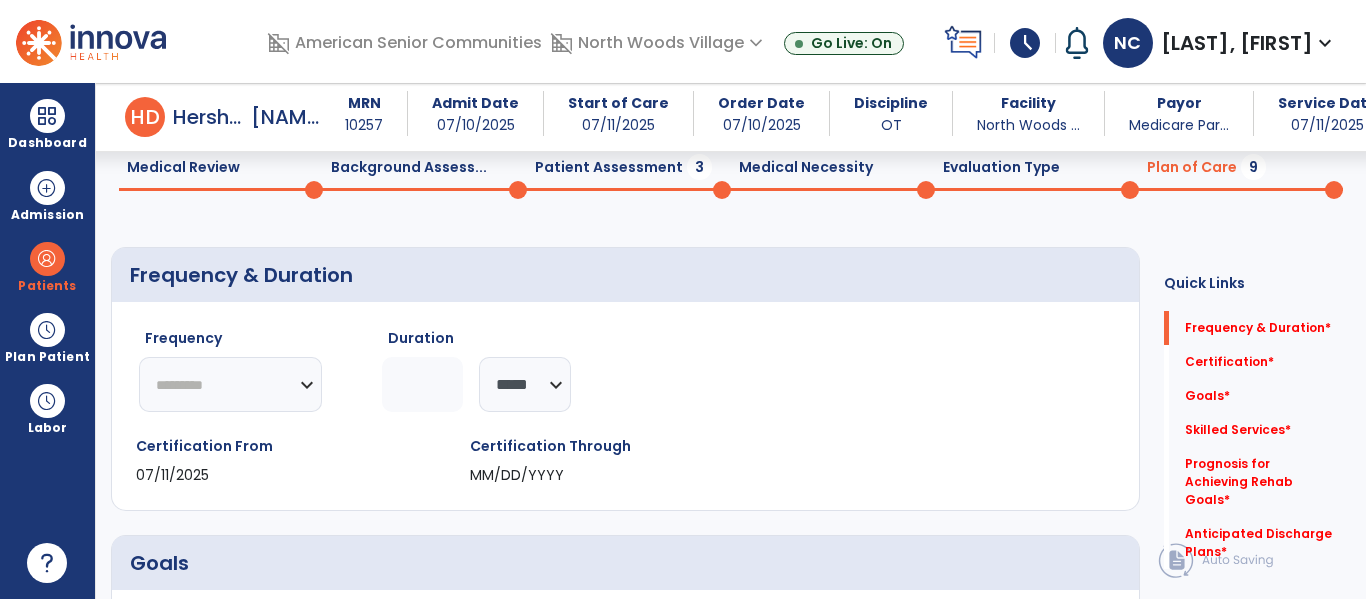 click on "********* ** ** ** ** ** ** **" 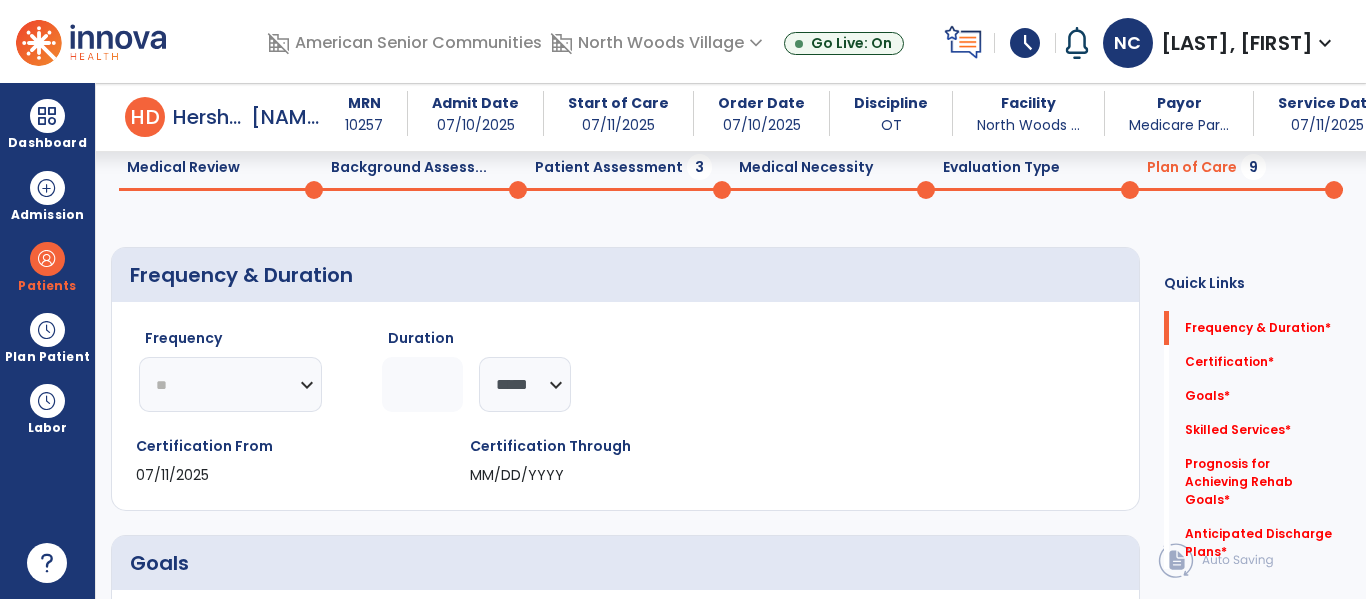 click on "********* ** ** ** ** ** ** **" 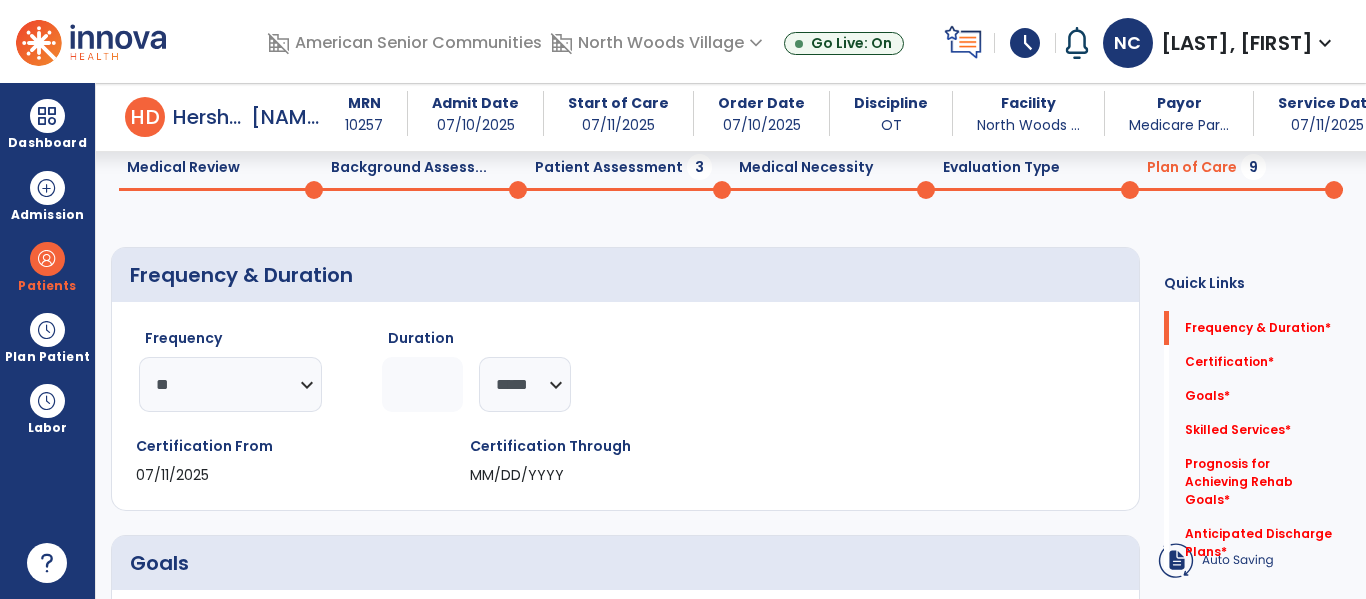 click 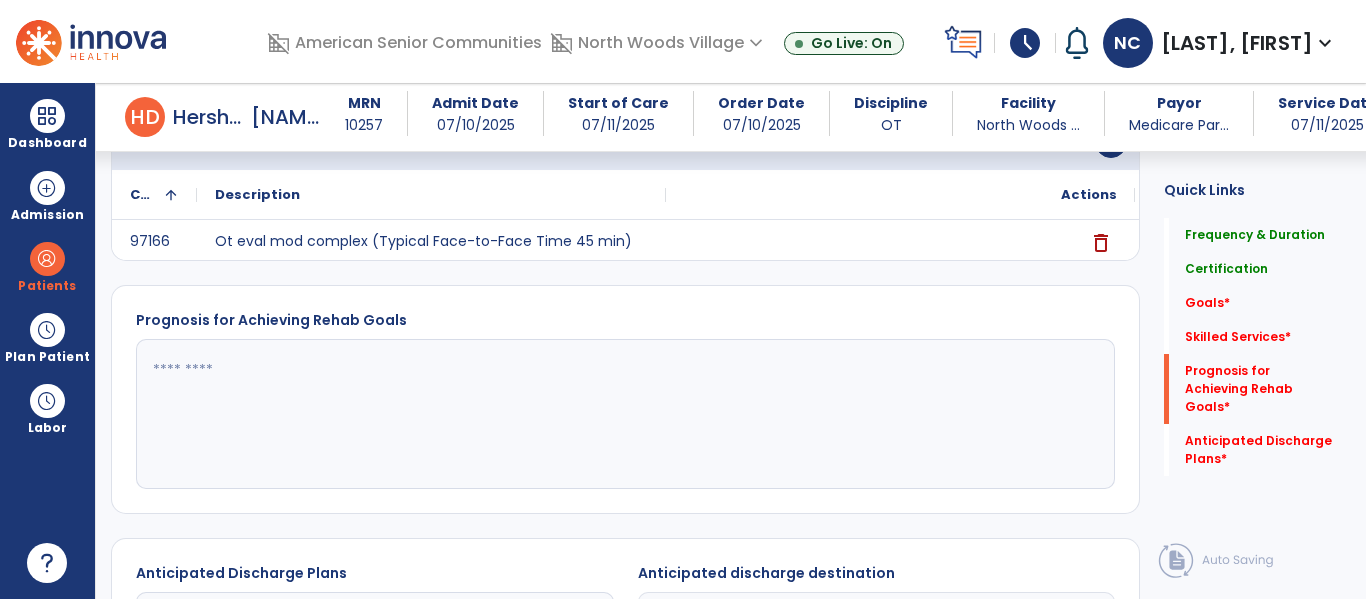 scroll, scrollTop: 704, scrollLeft: 0, axis: vertical 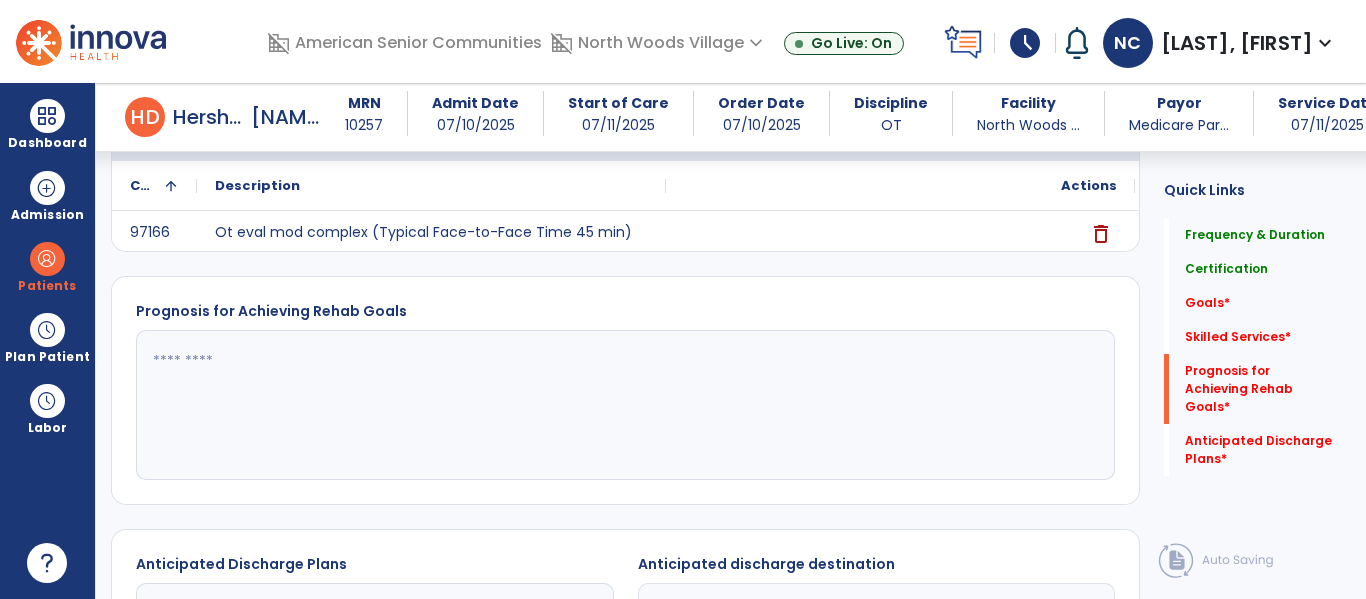 type on "**" 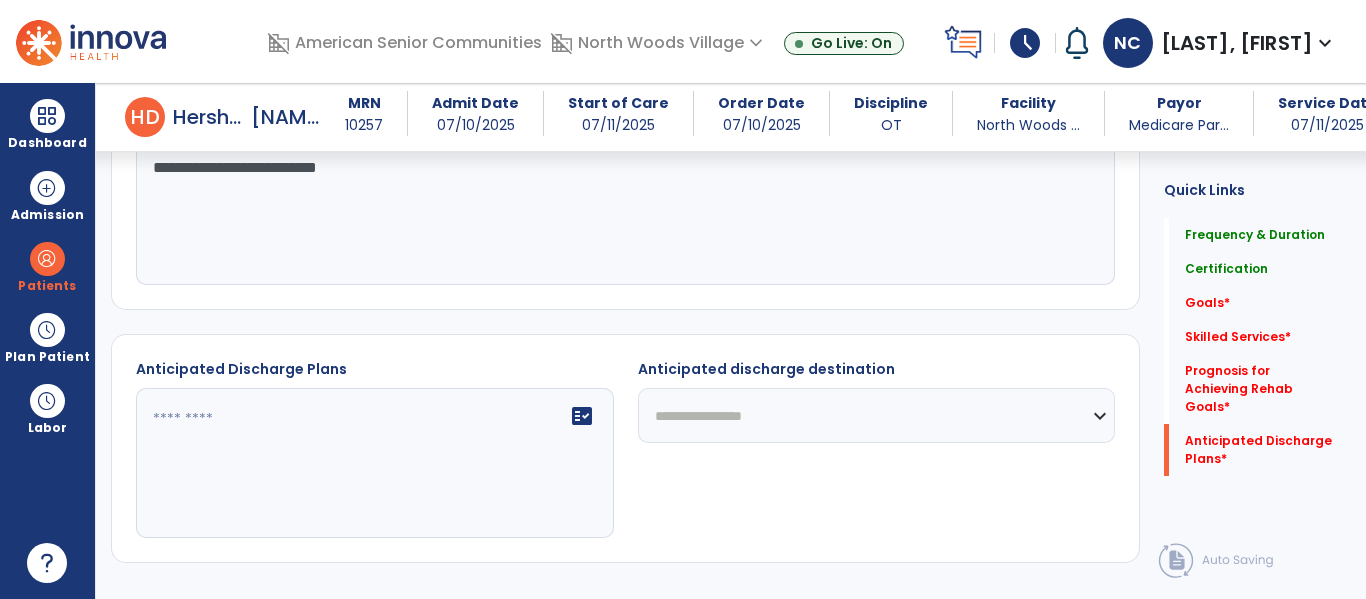 scroll, scrollTop: 905, scrollLeft: 0, axis: vertical 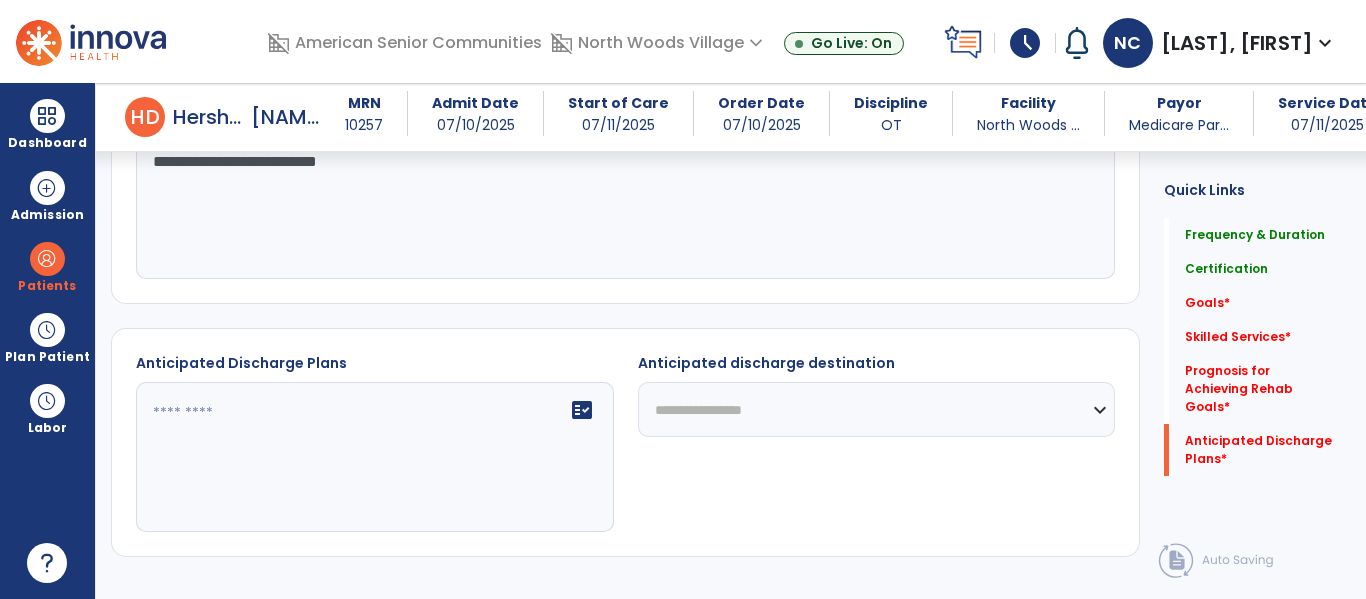 type on "**********" 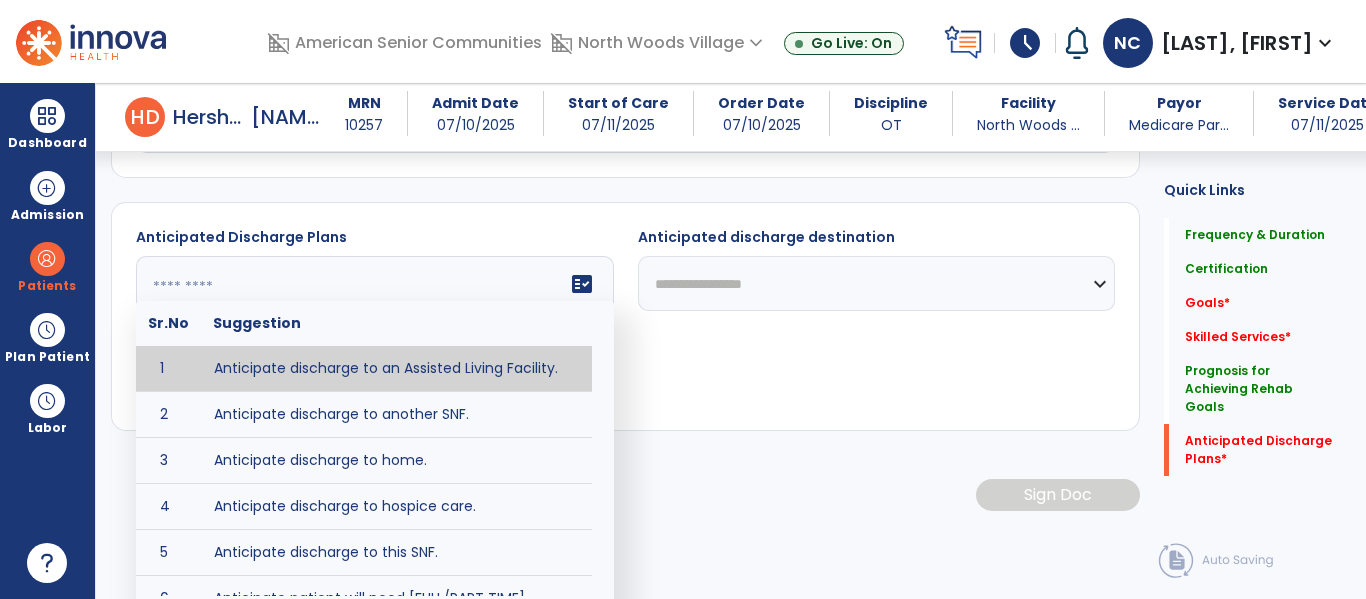 scroll, scrollTop: 1044, scrollLeft: 0, axis: vertical 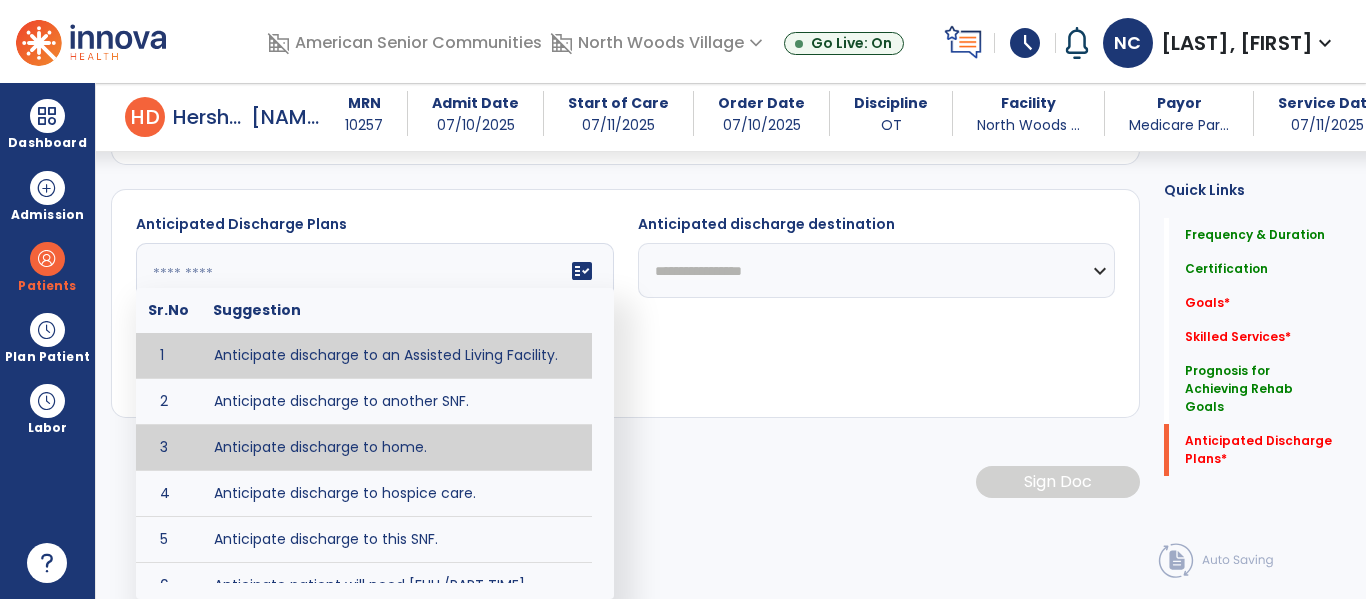 type on "**********" 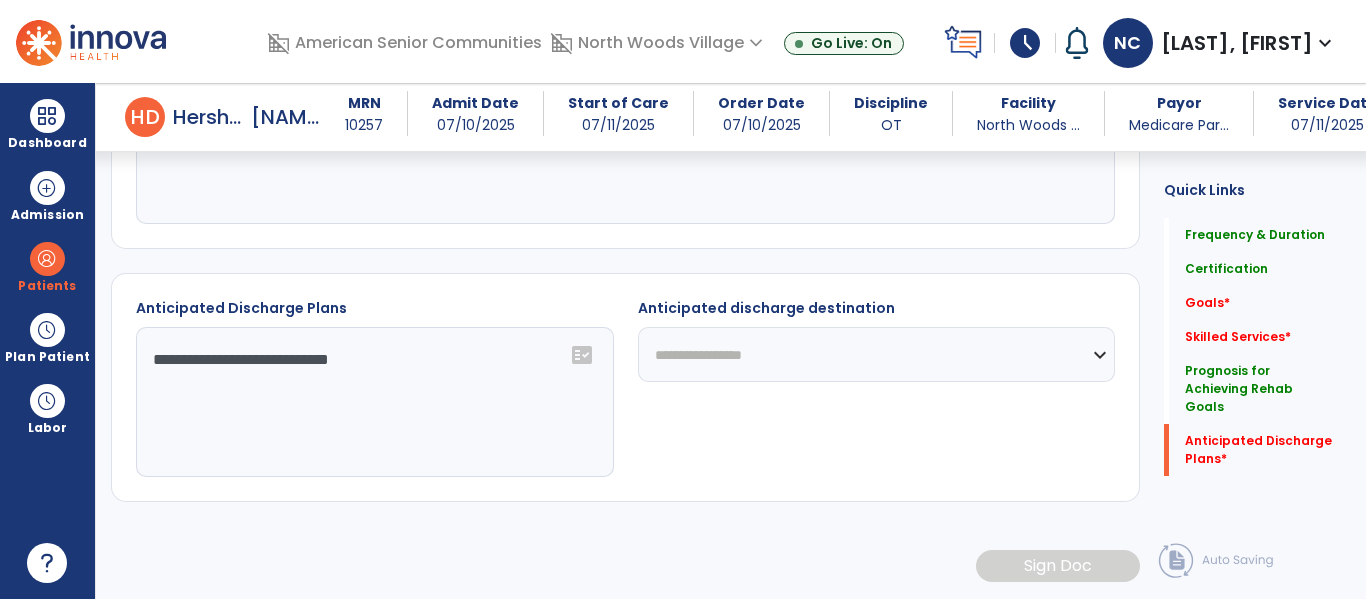 scroll, scrollTop: 960, scrollLeft: 0, axis: vertical 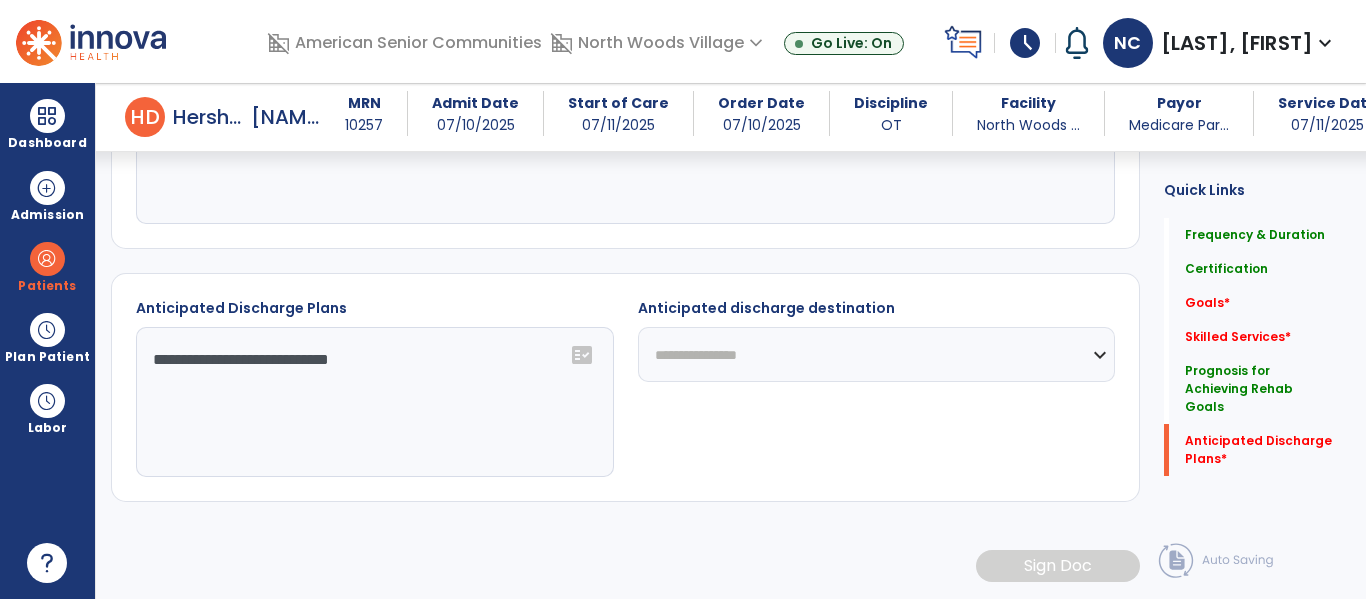 click on "**********" 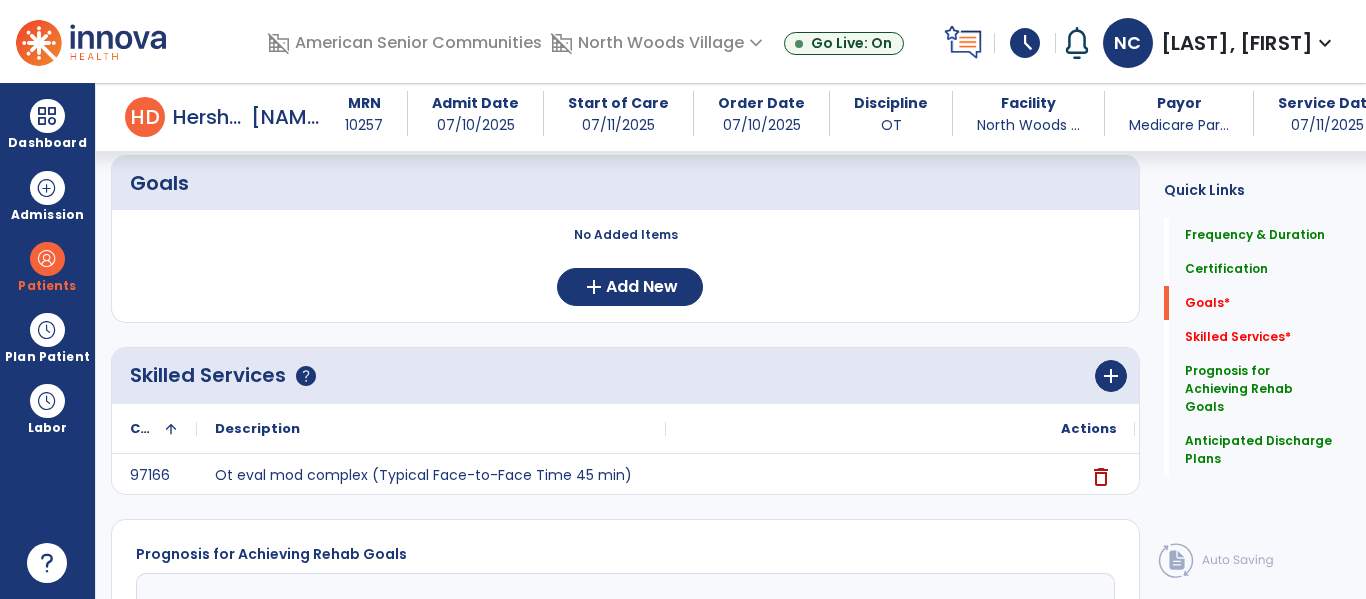scroll, scrollTop: 460, scrollLeft: 0, axis: vertical 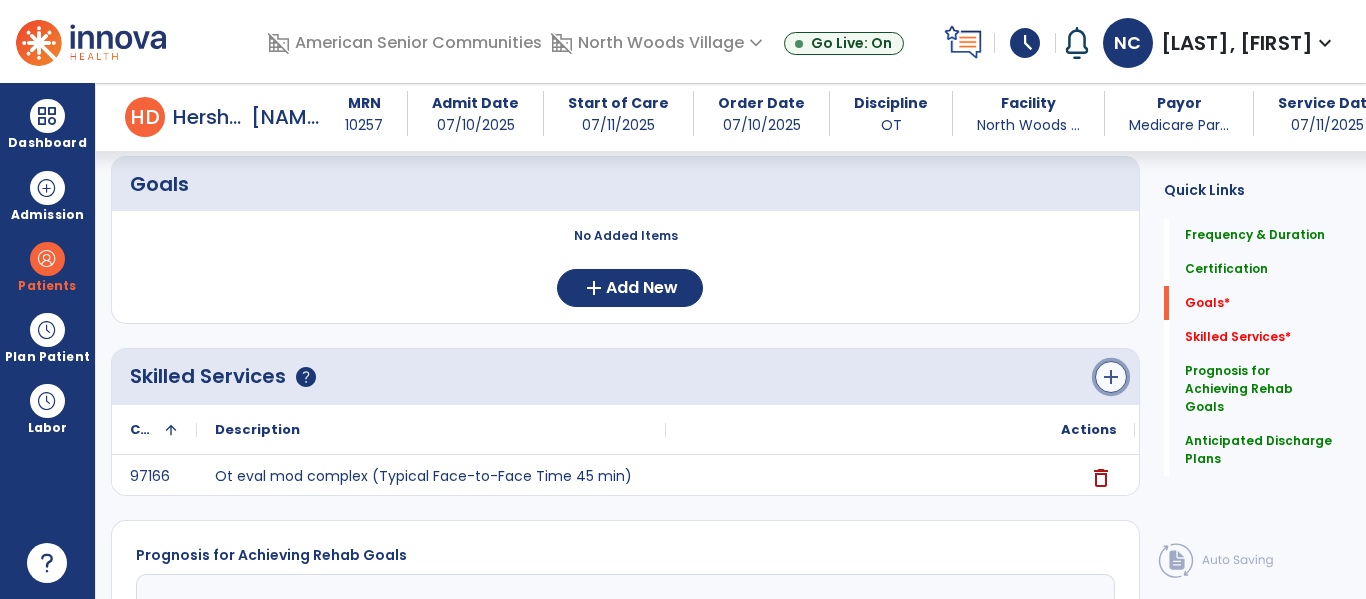 click on "add" 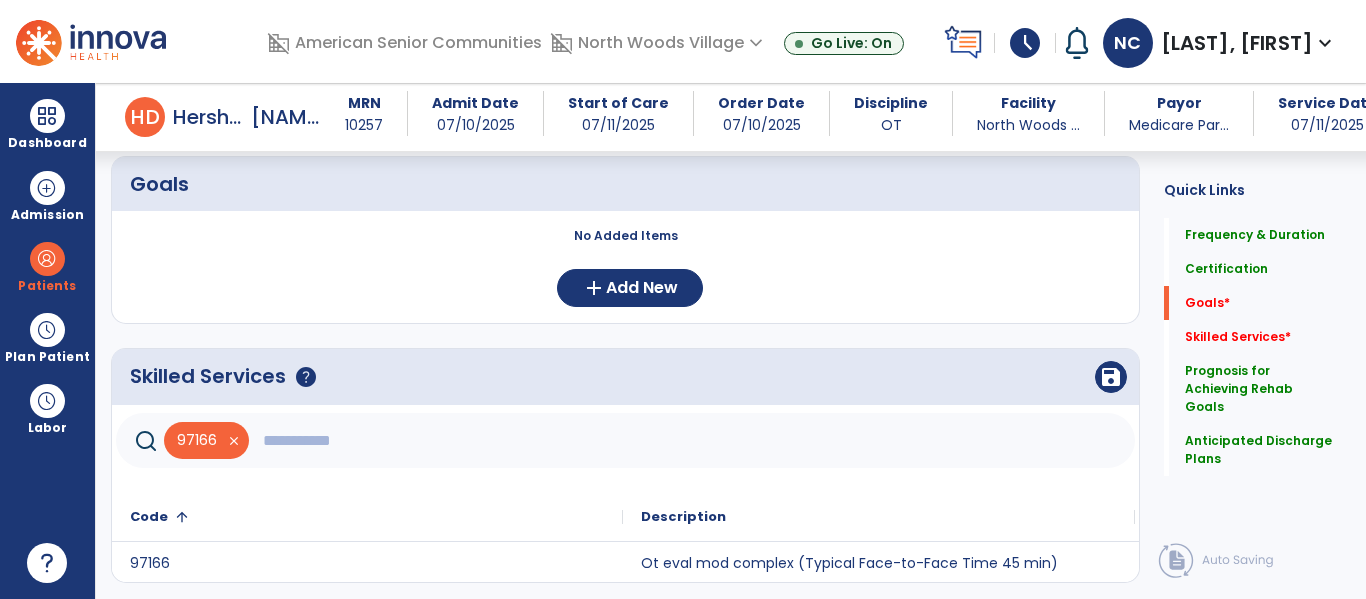 click 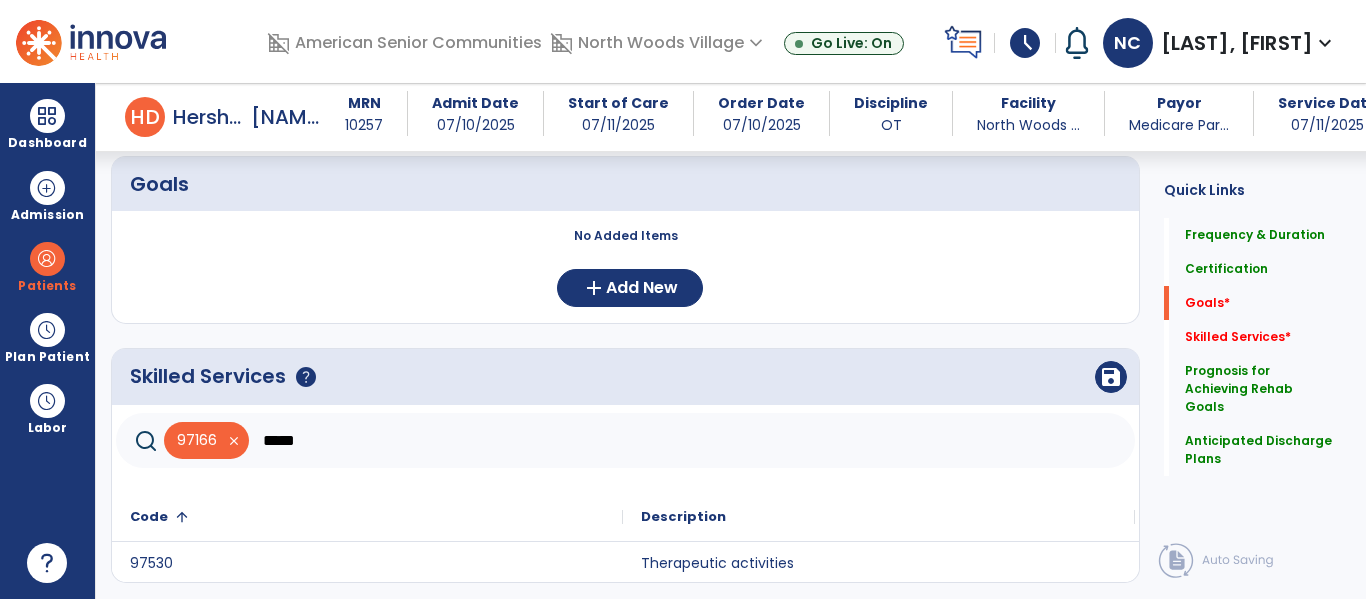 type on "*****" 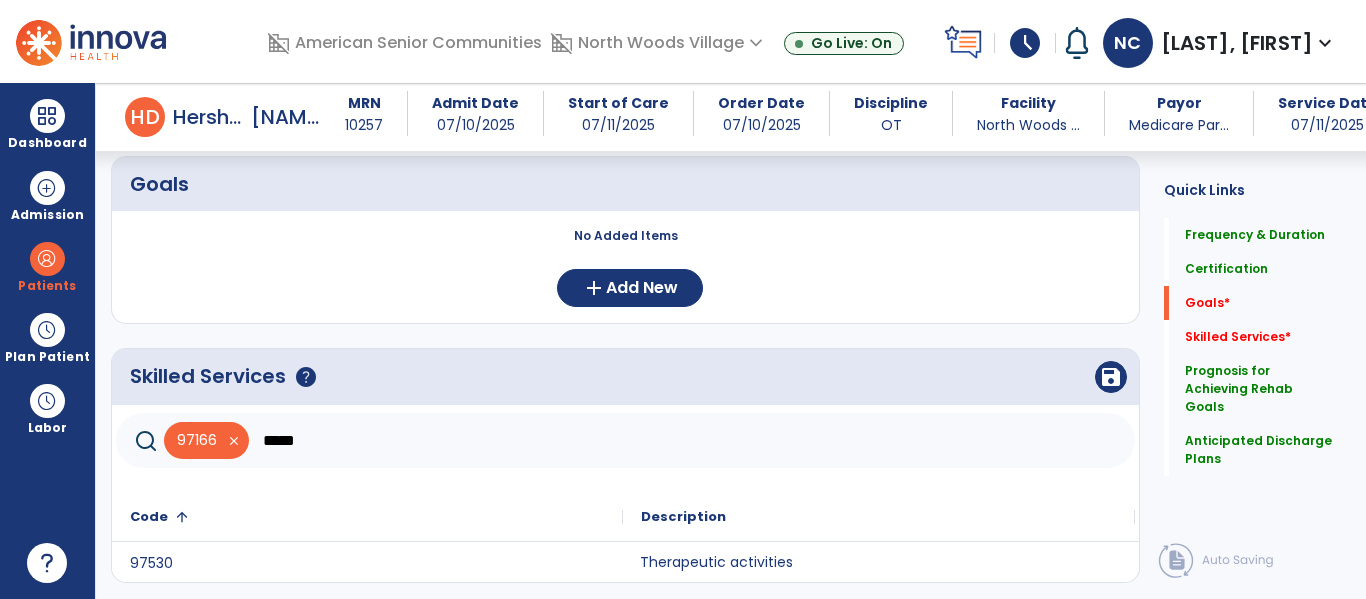 click on "Therapeutic activities" 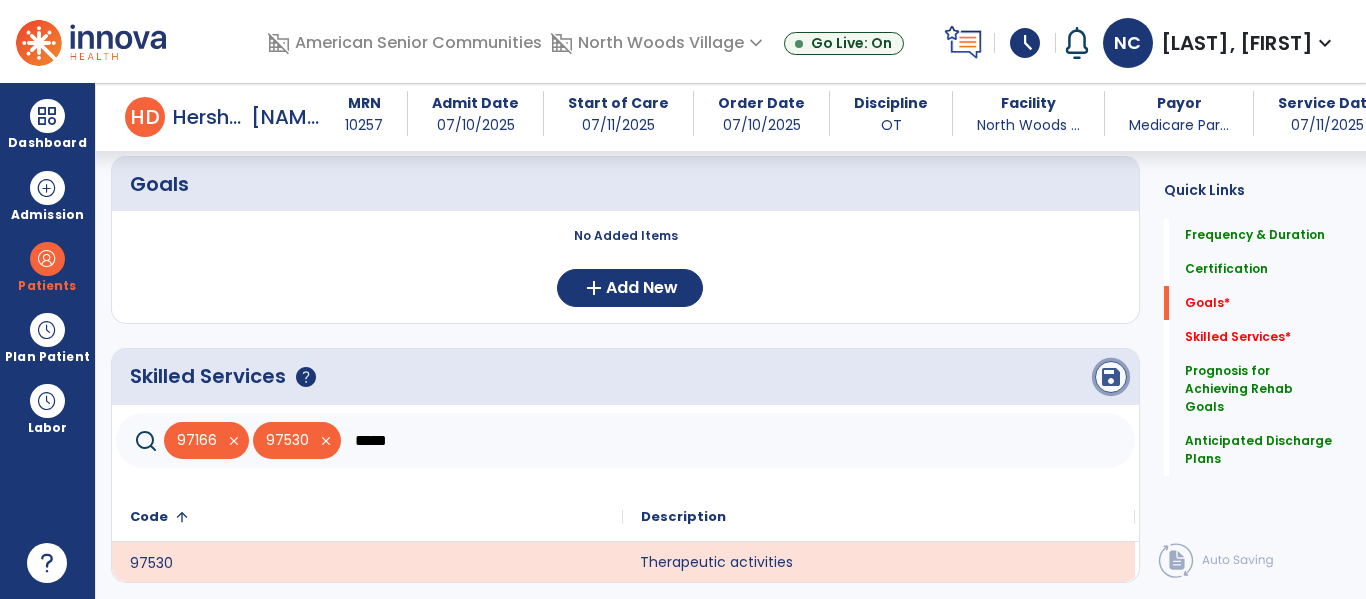 click on "save" 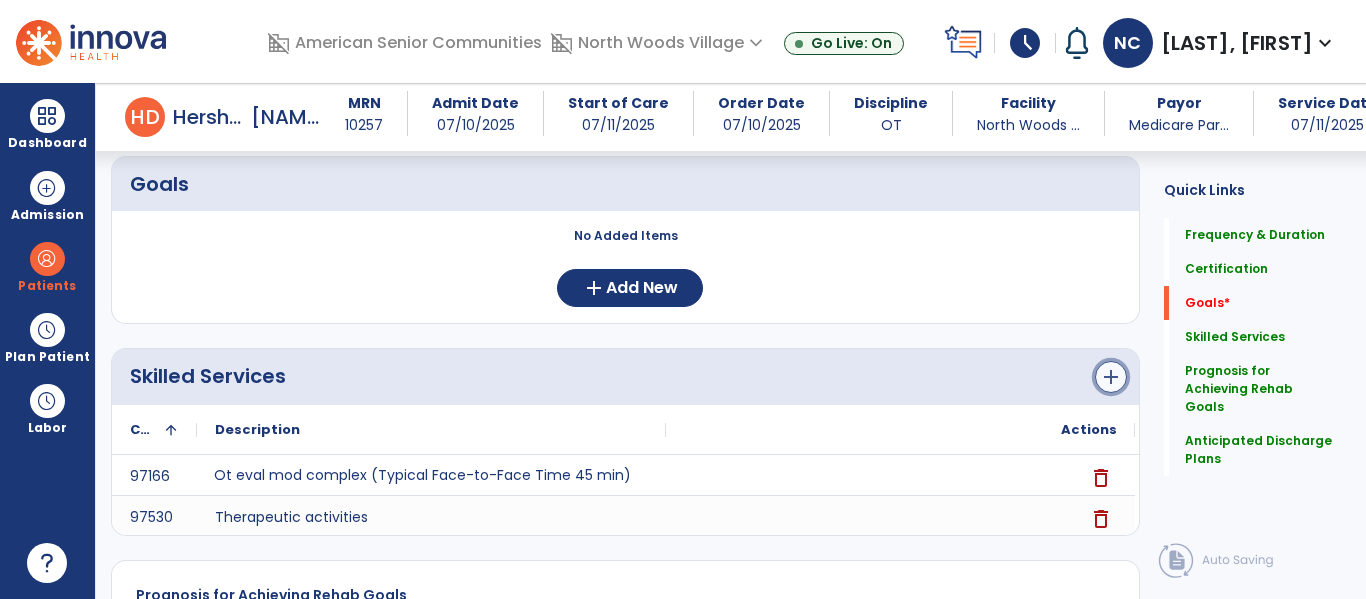 click on "add" 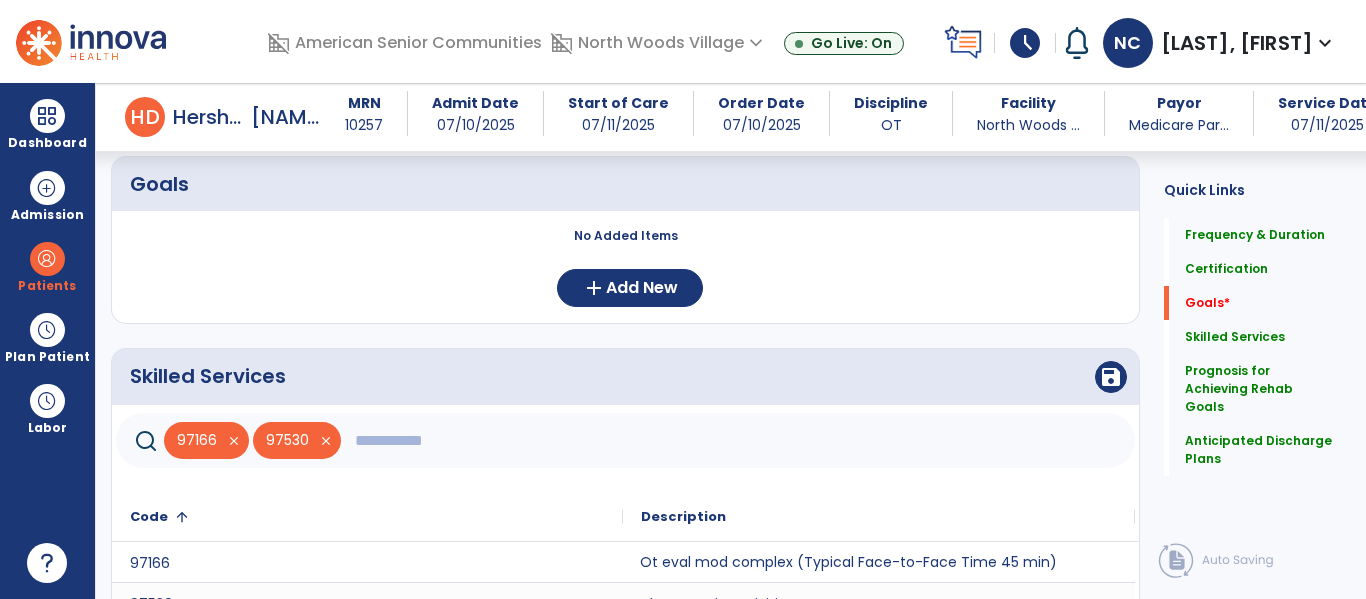 click 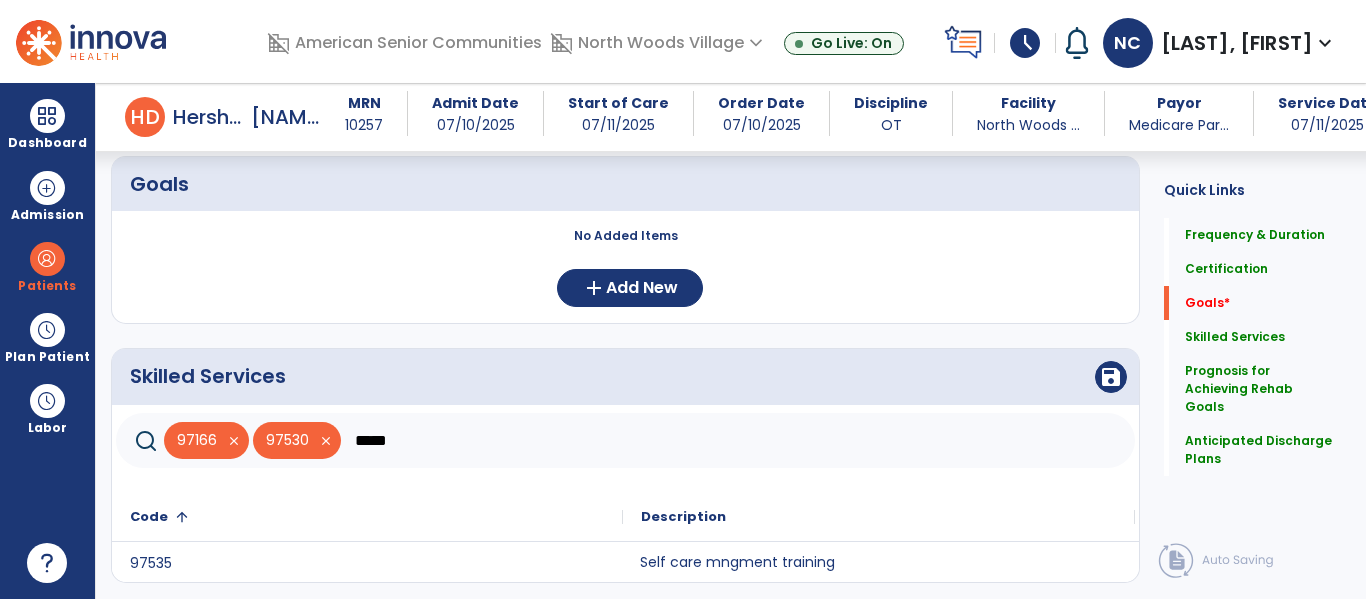 type on "*****" 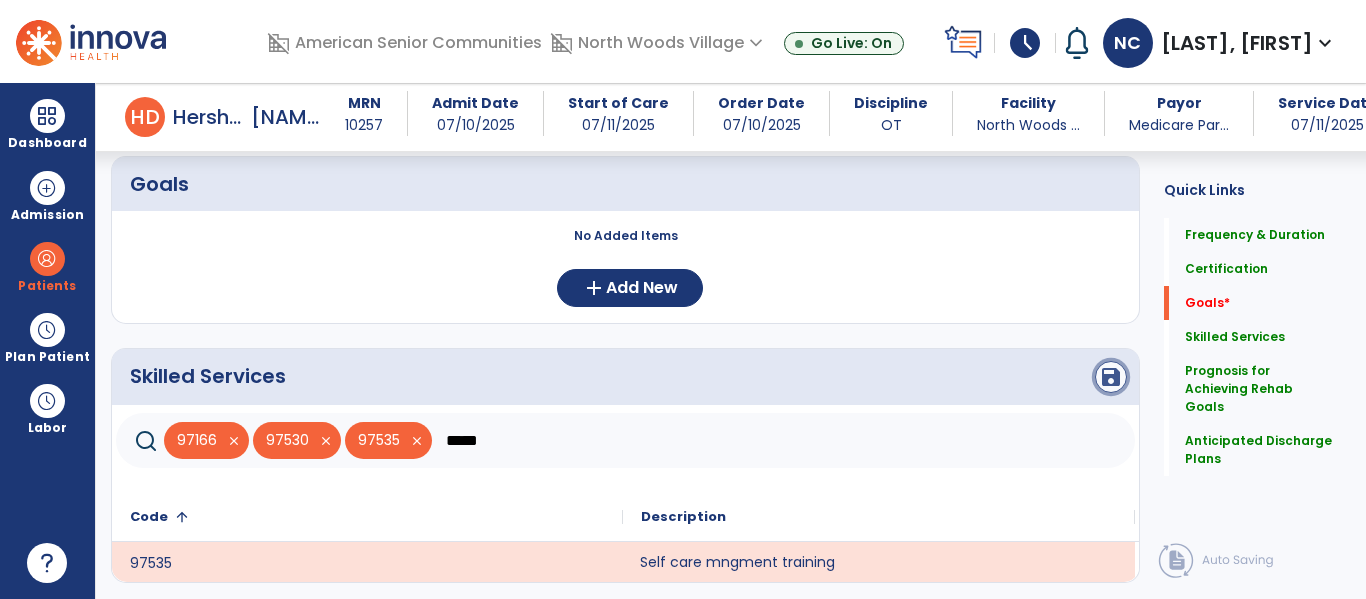 click on "save" 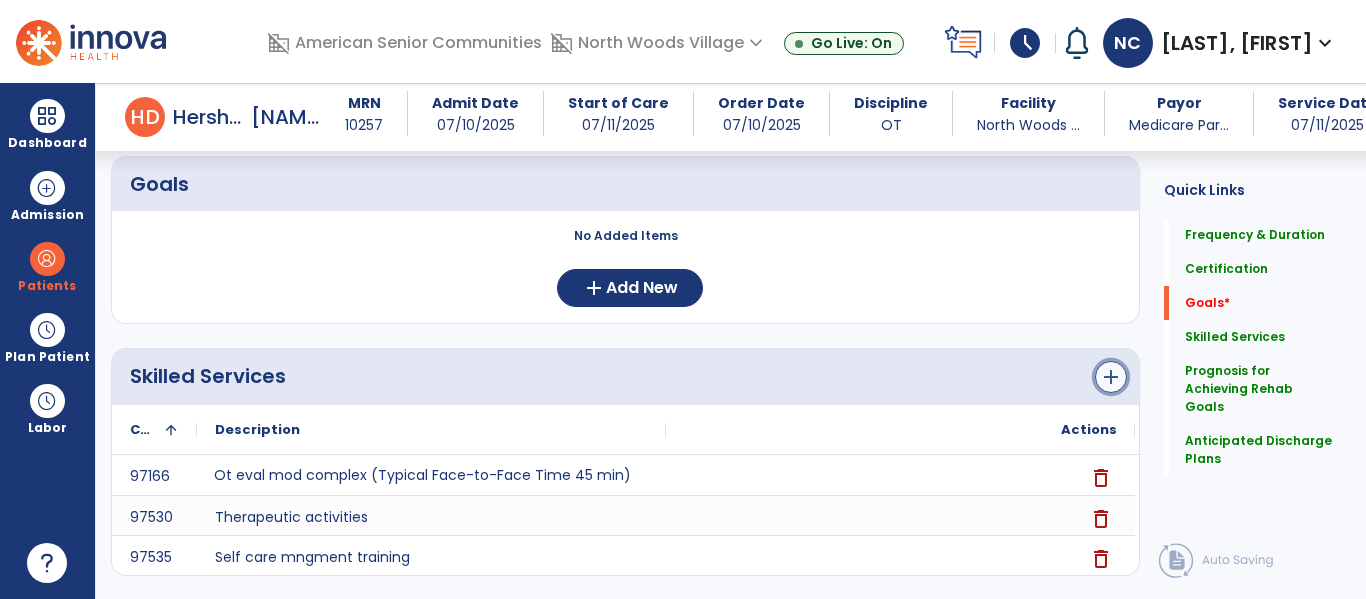 click on "add" 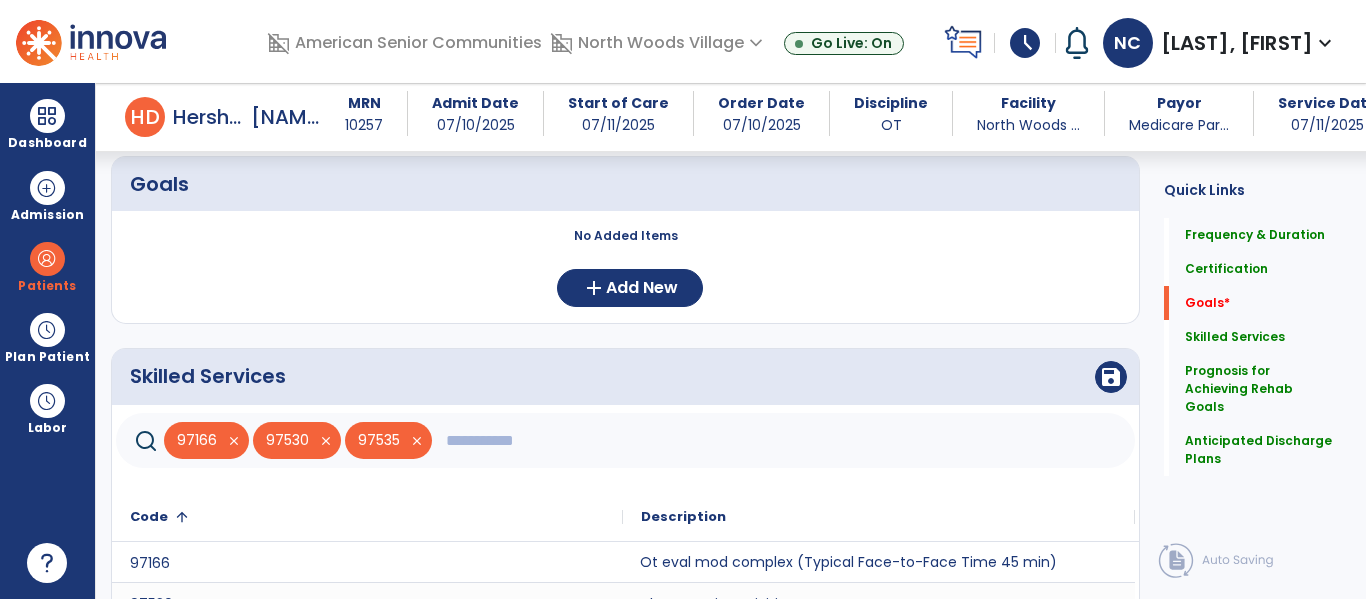 click 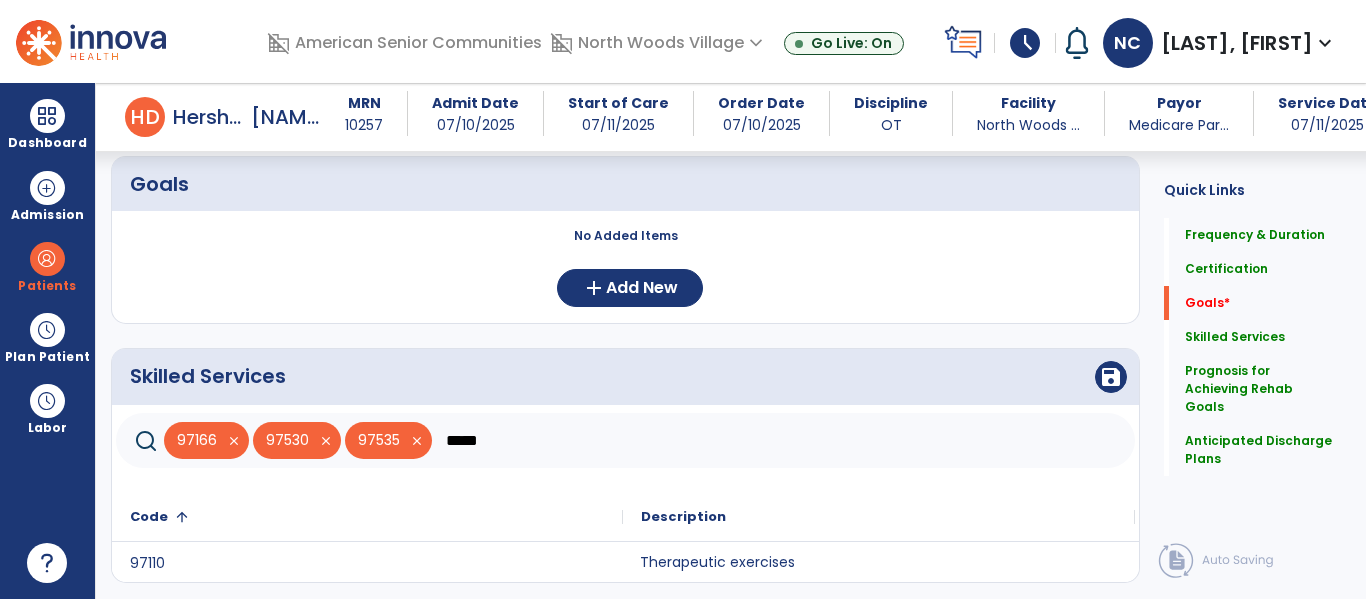 type on "*****" 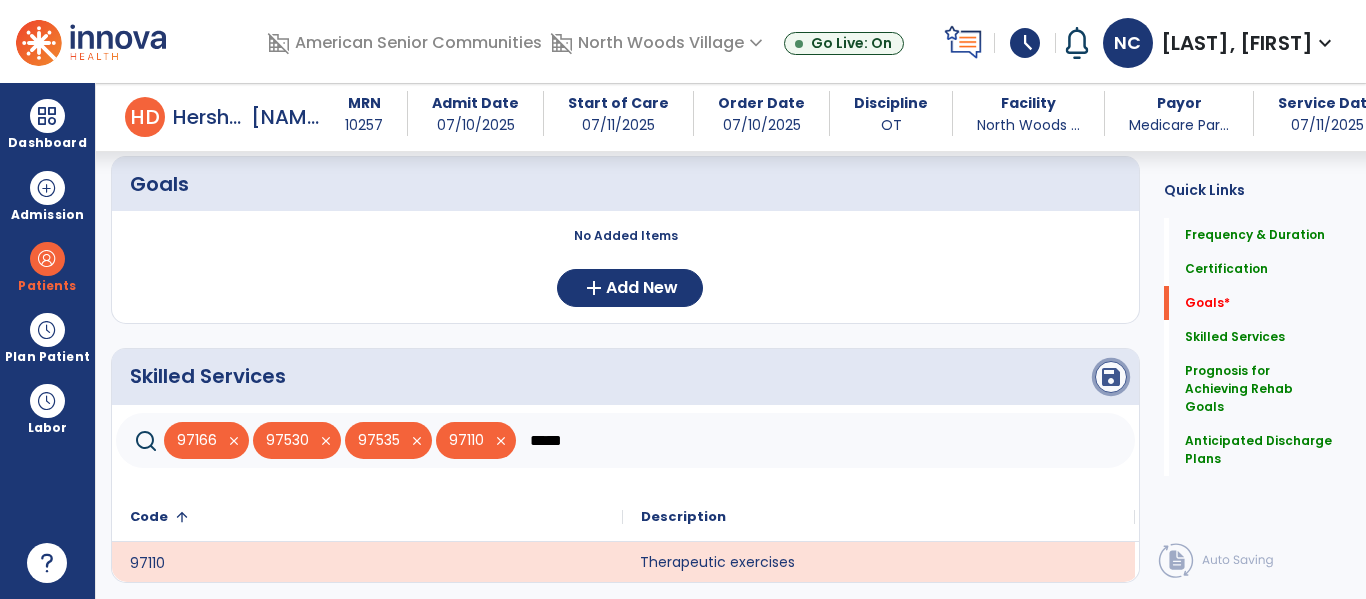click on "save" 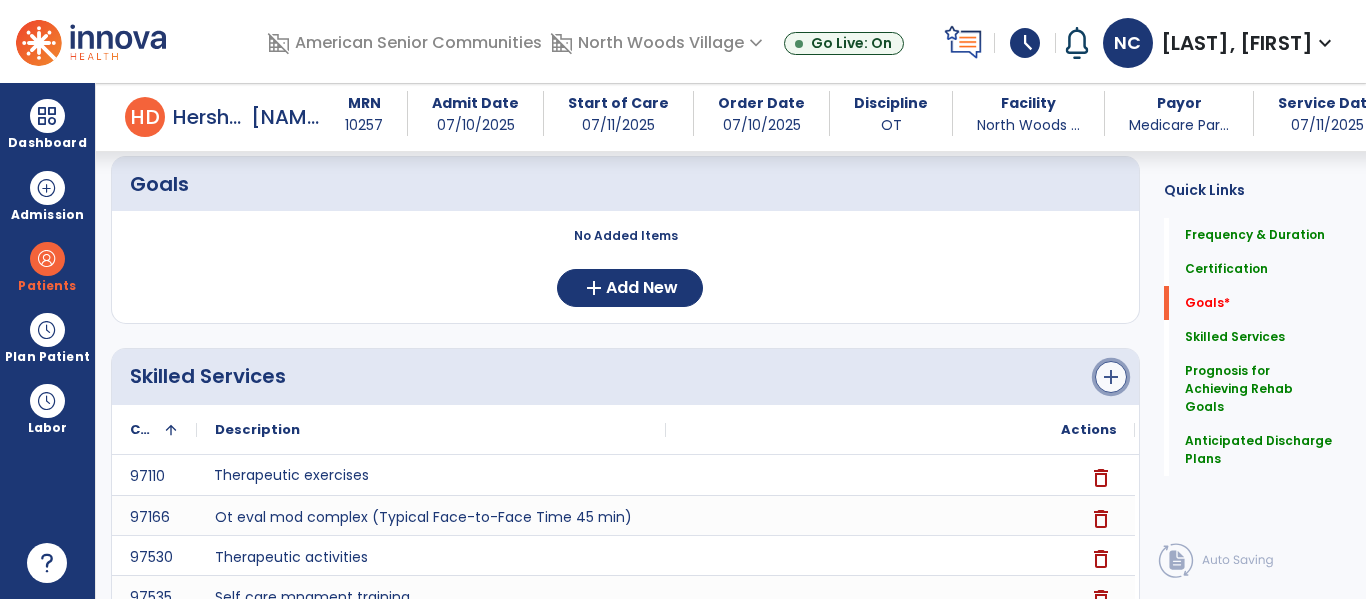 click on "add" 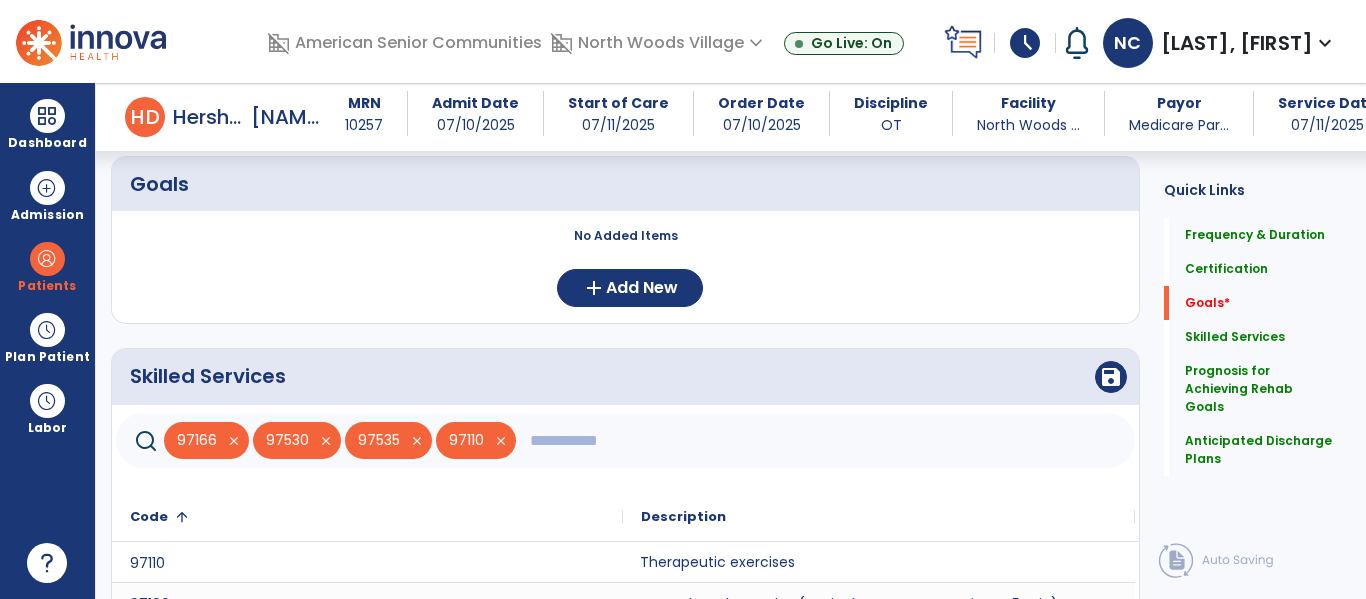 click 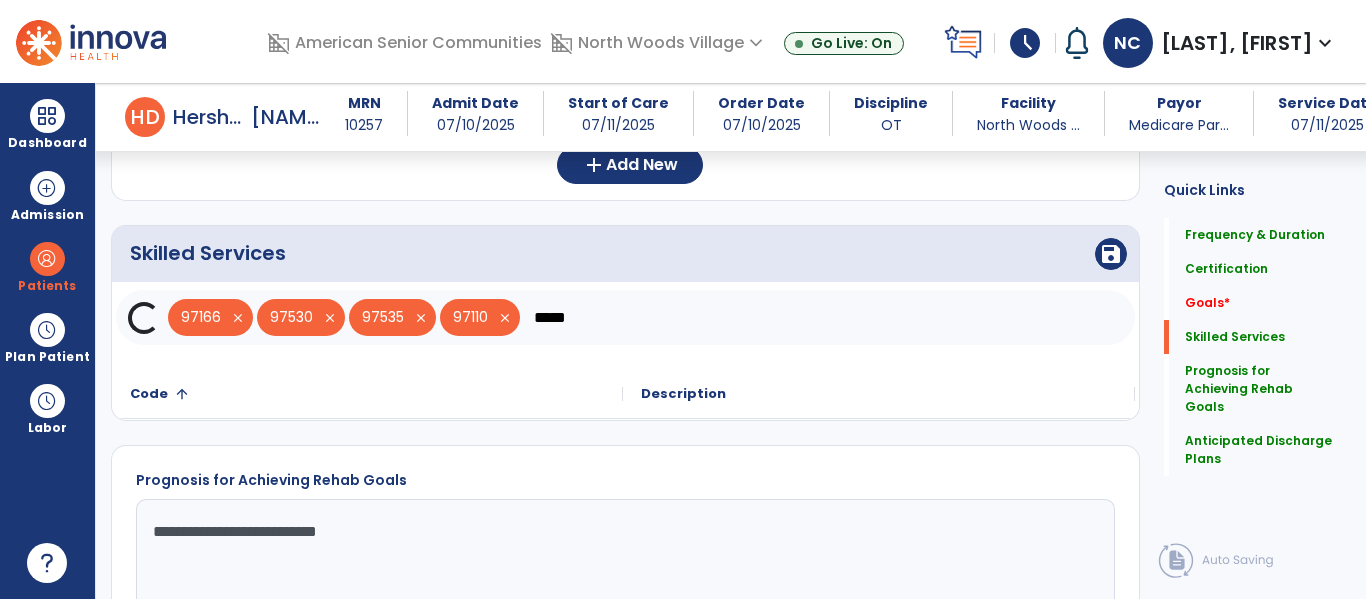 scroll, scrollTop: 592, scrollLeft: 0, axis: vertical 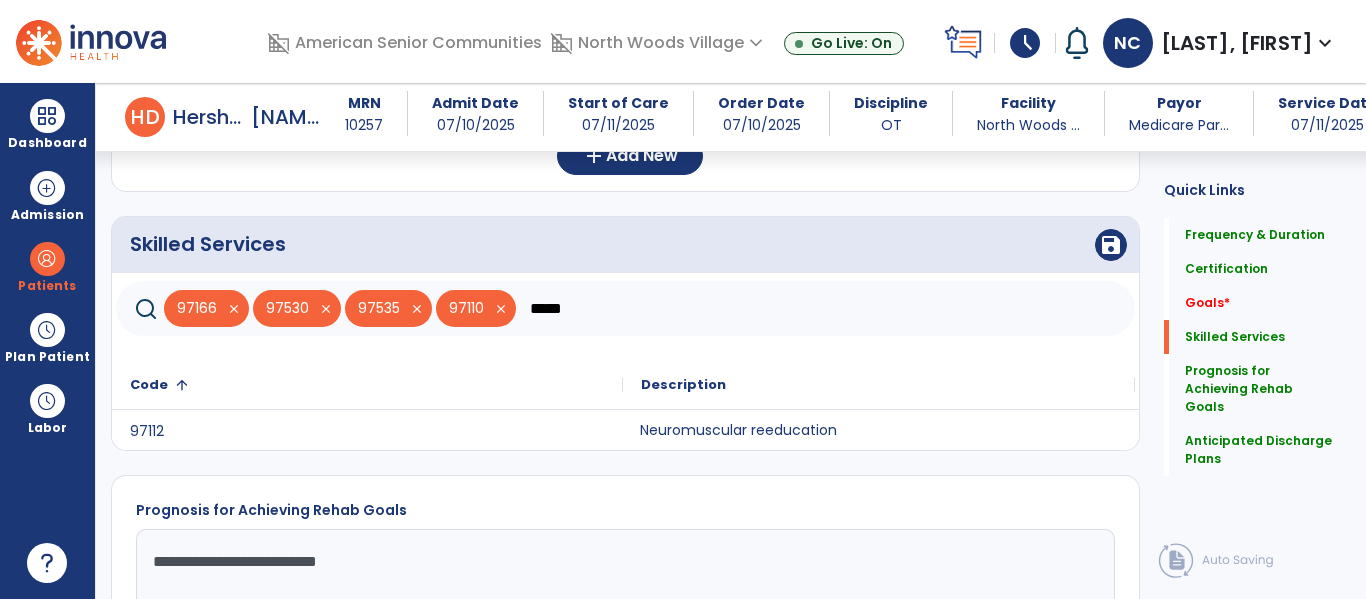 type on "*****" 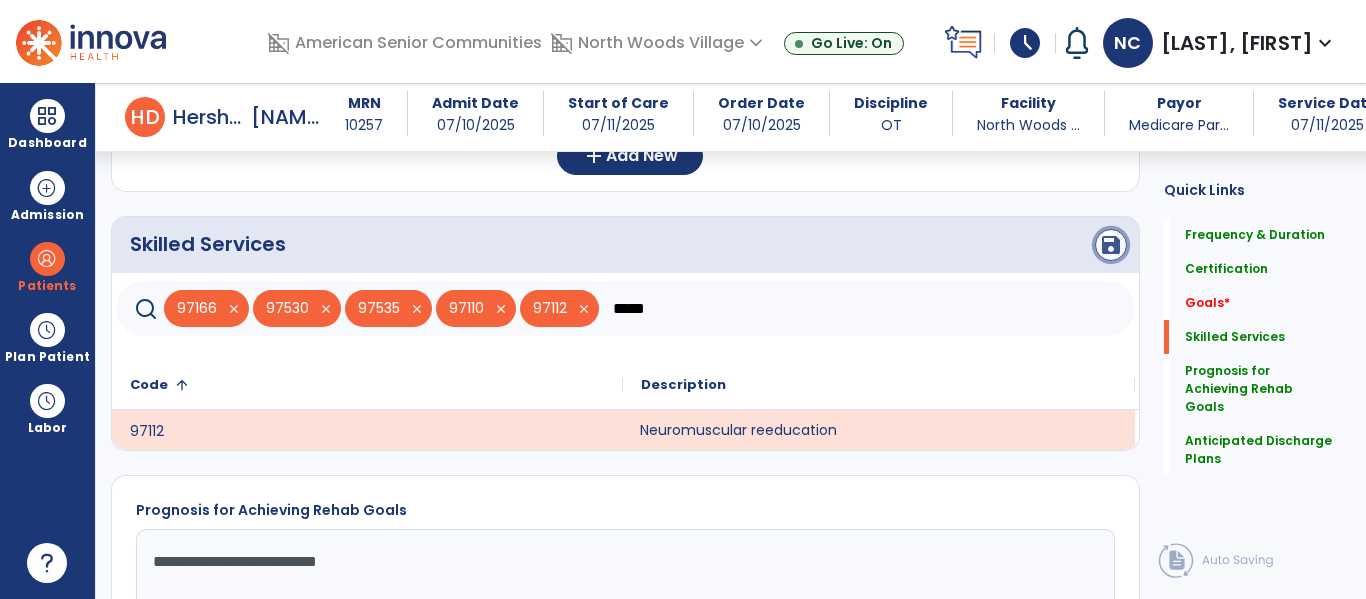 click on "save" 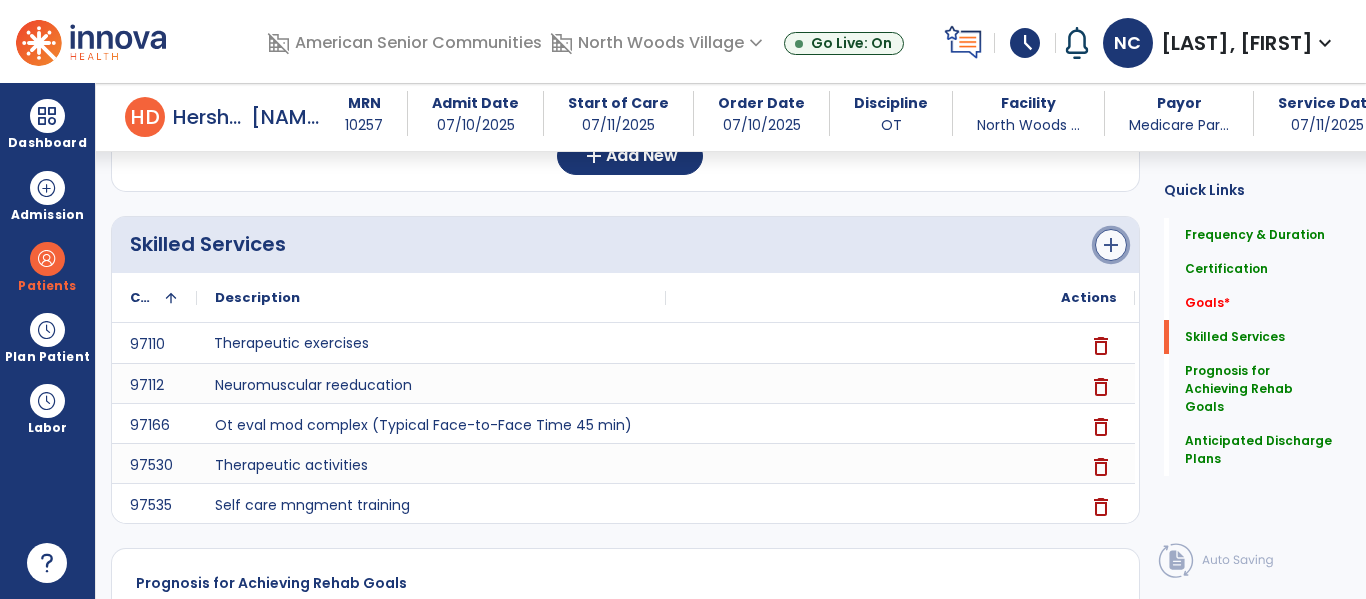 click on "add" 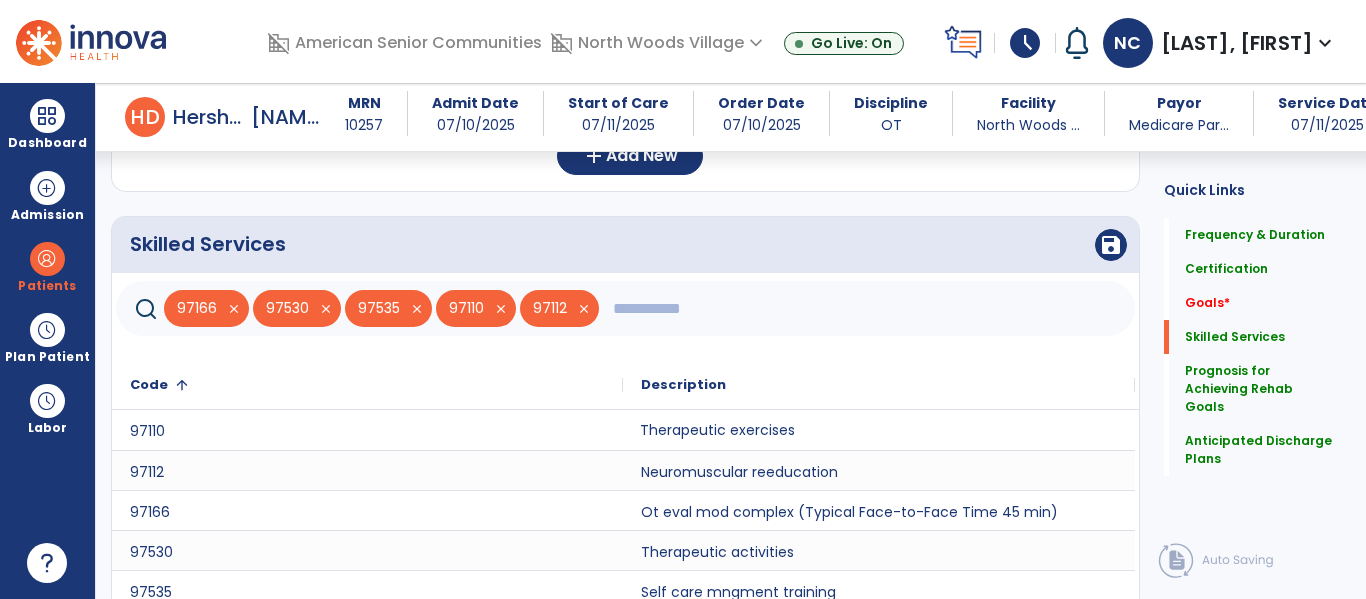 click 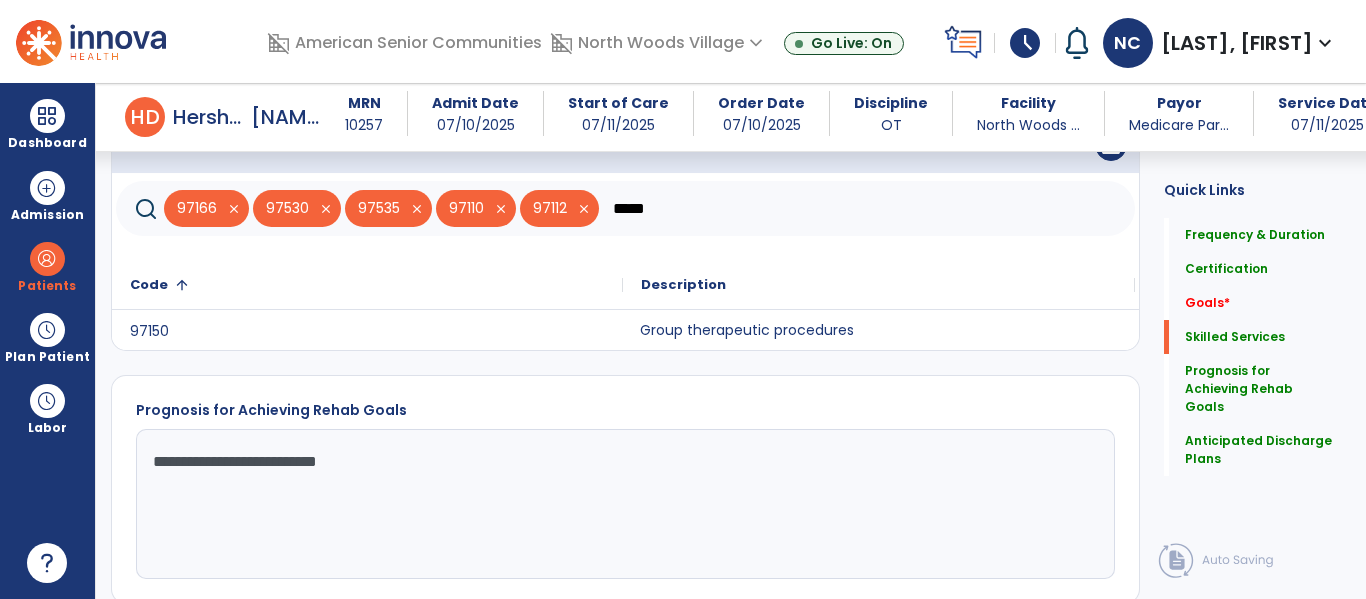 scroll, scrollTop: 700, scrollLeft: 0, axis: vertical 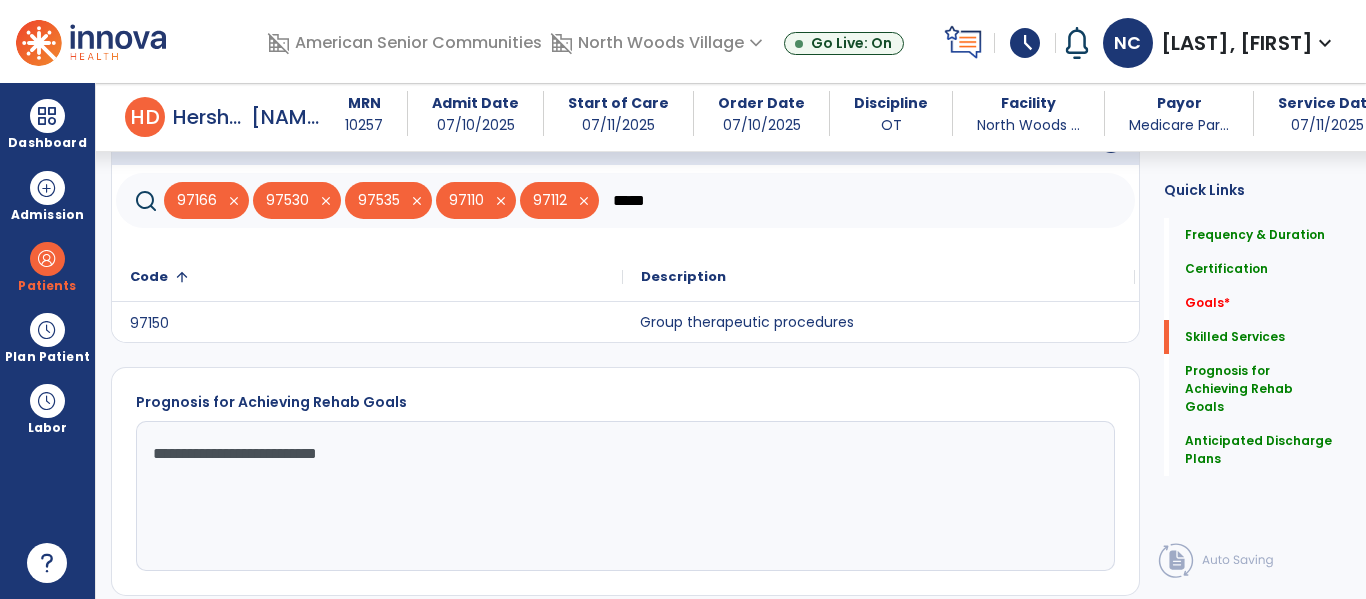 type on "*****" 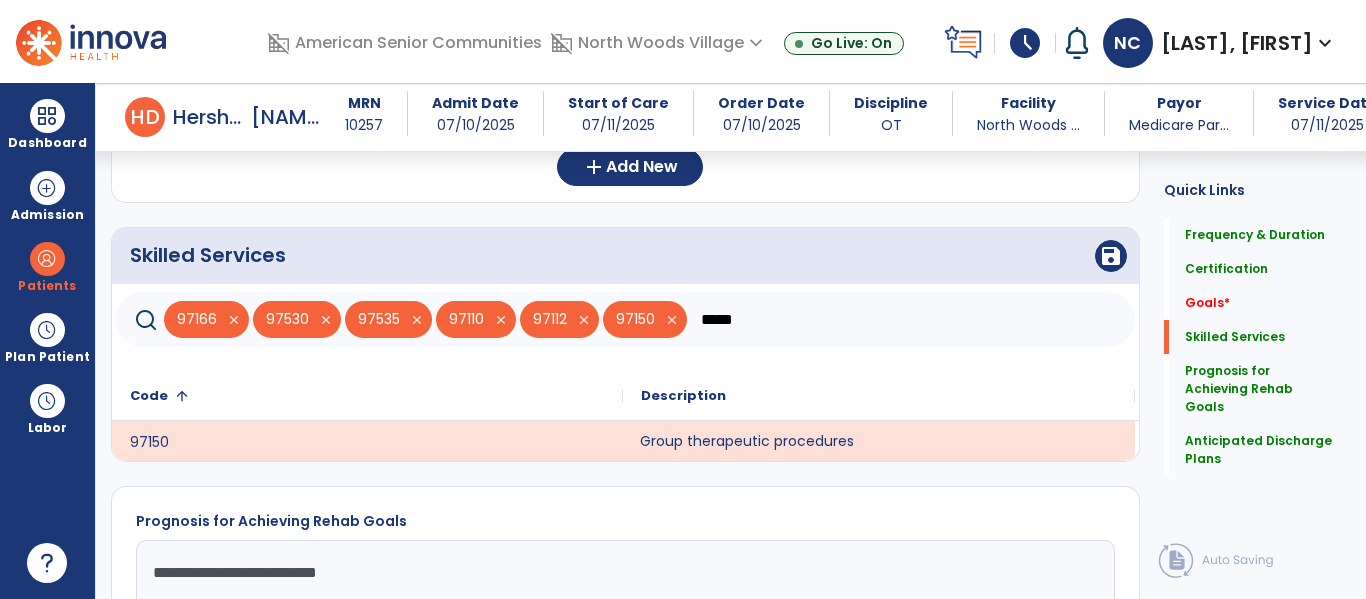 scroll, scrollTop: 579, scrollLeft: 0, axis: vertical 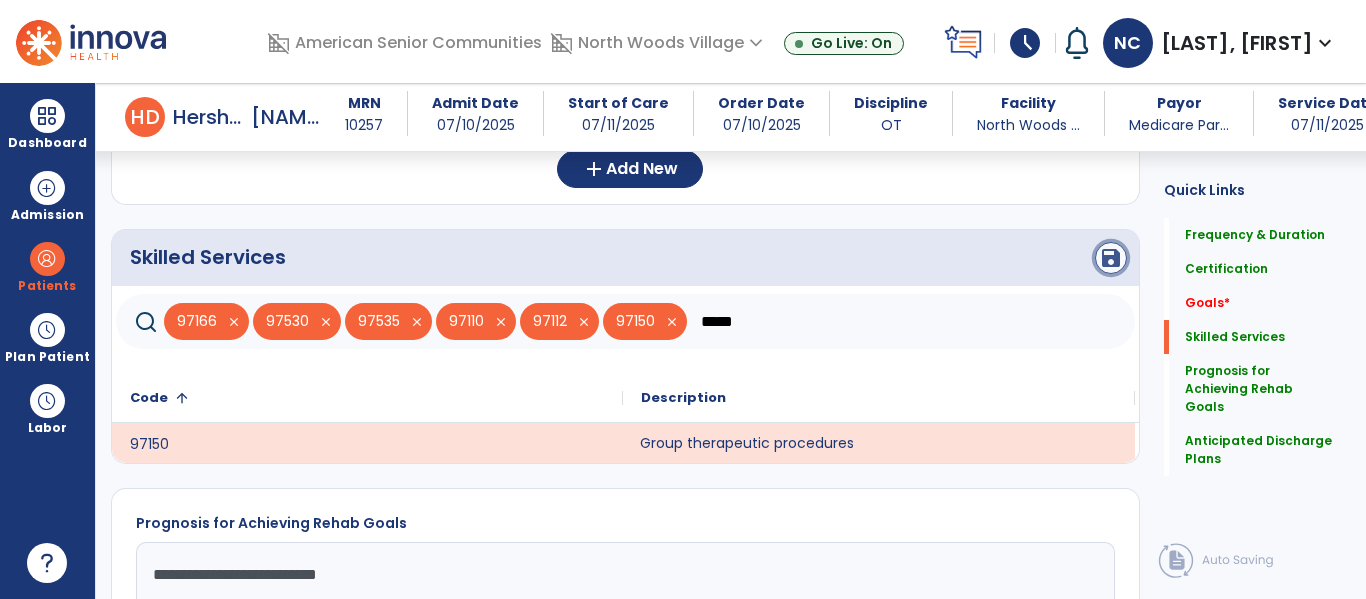 click on "save" 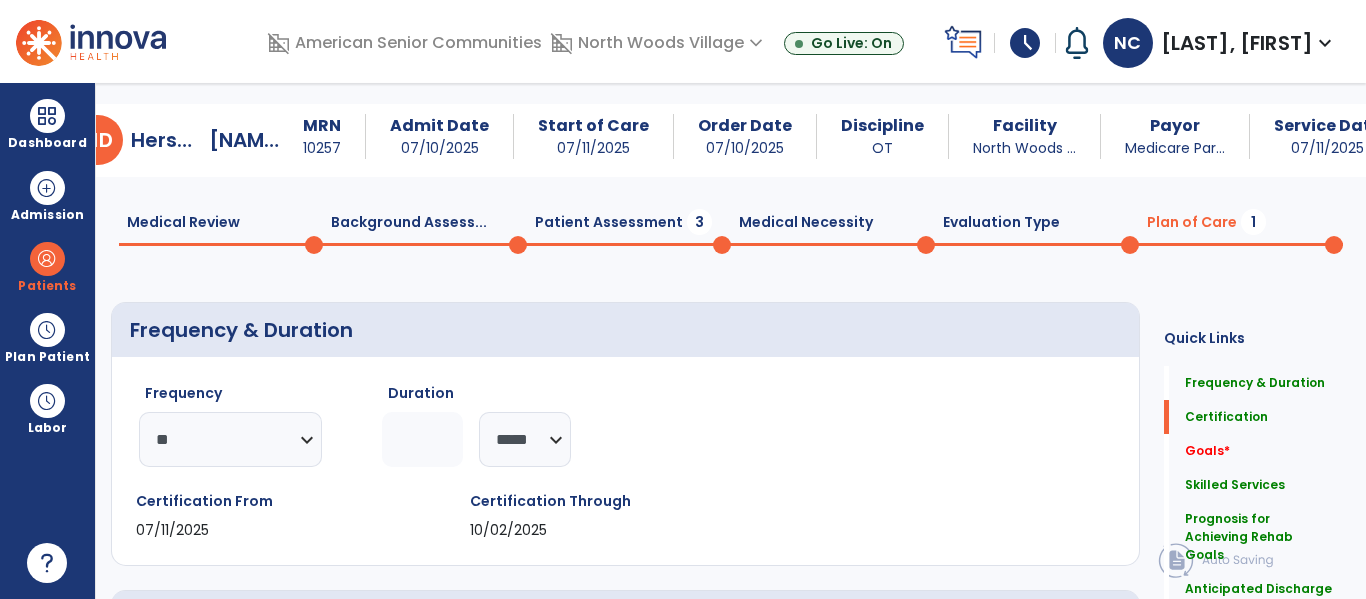 scroll, scrollTop: 0, scrollLeft: 0, axis: both 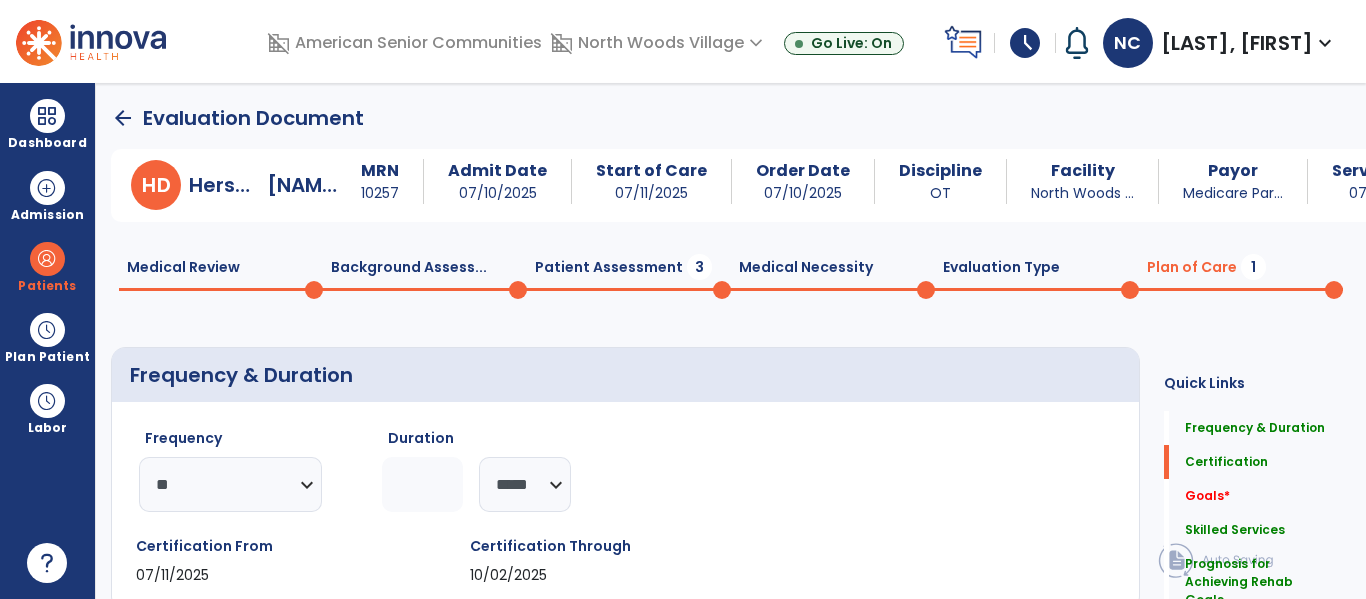 click 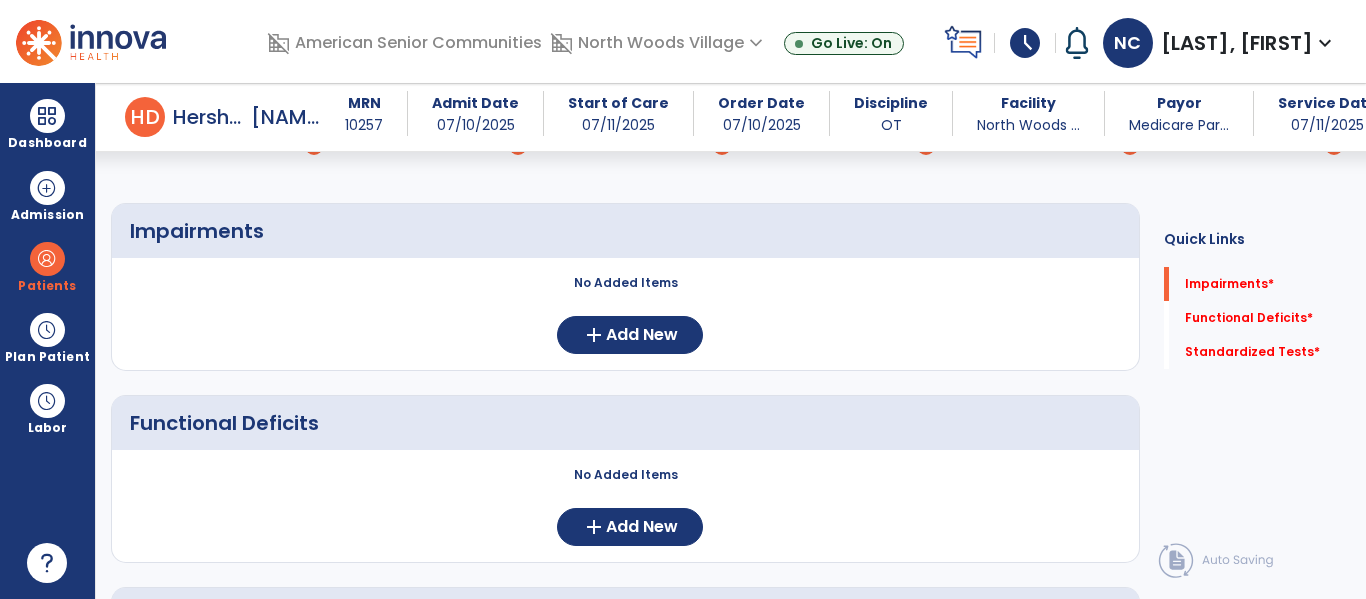 scroll, scrollTop: 129, scrollLeft: 0, axis: vertical 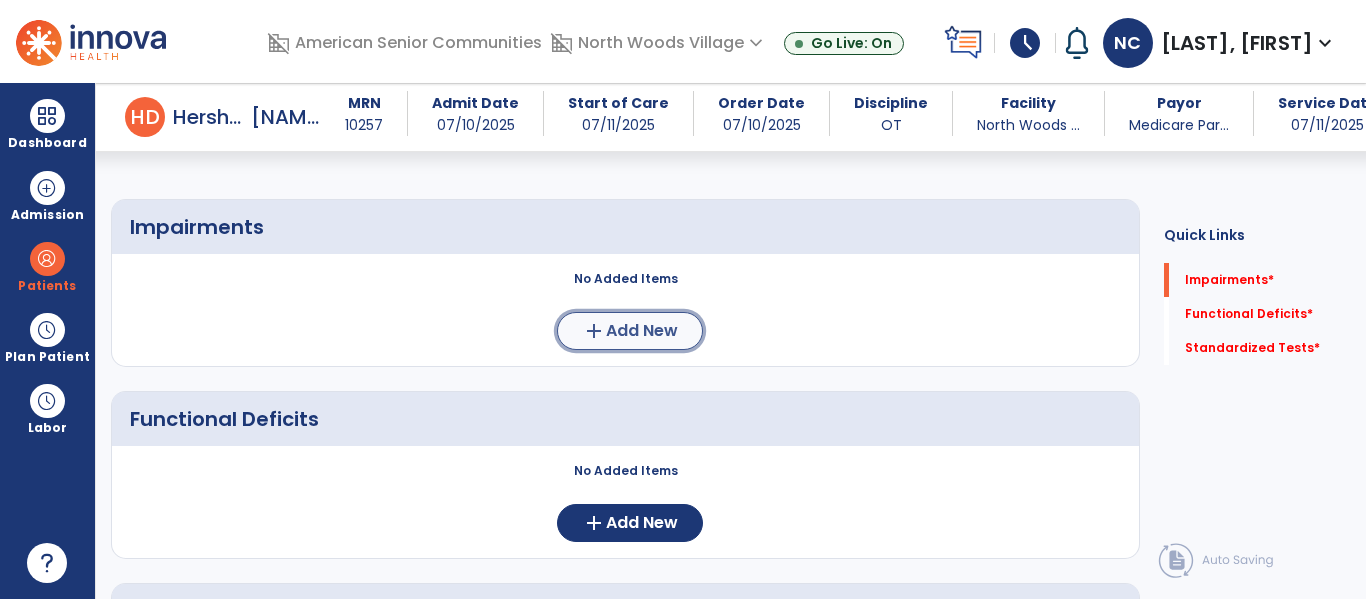 click on "Add New" 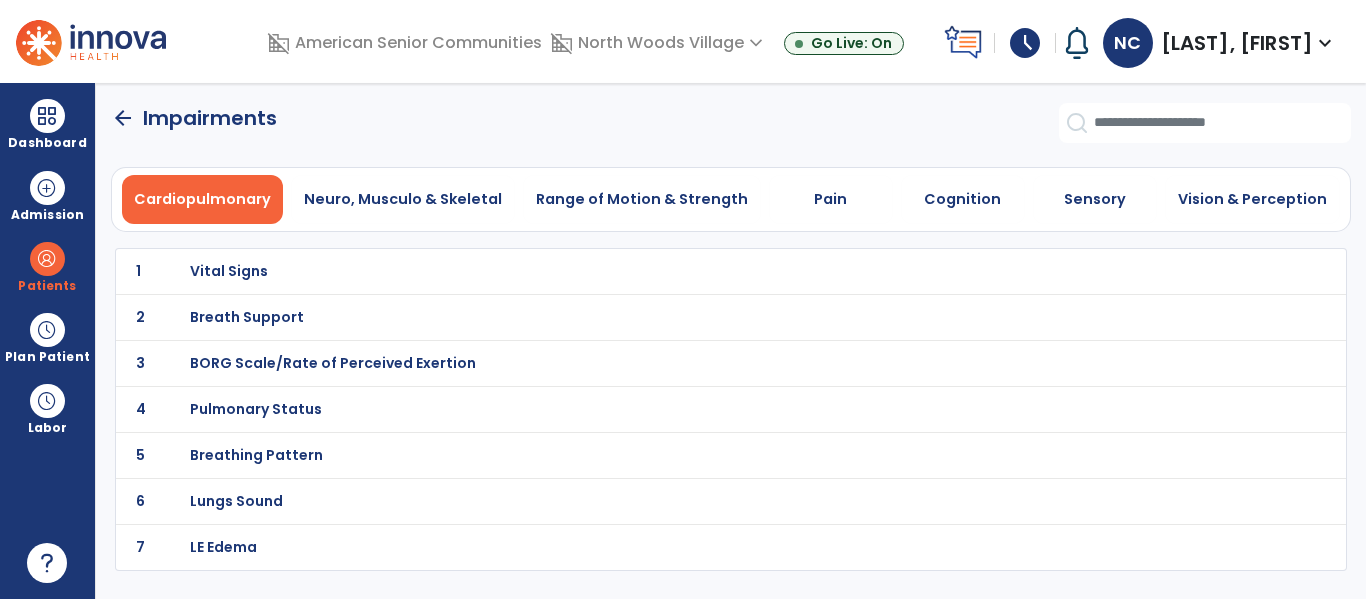 scroll, scrollTop: 0, scrollLeft: 0, axis: both 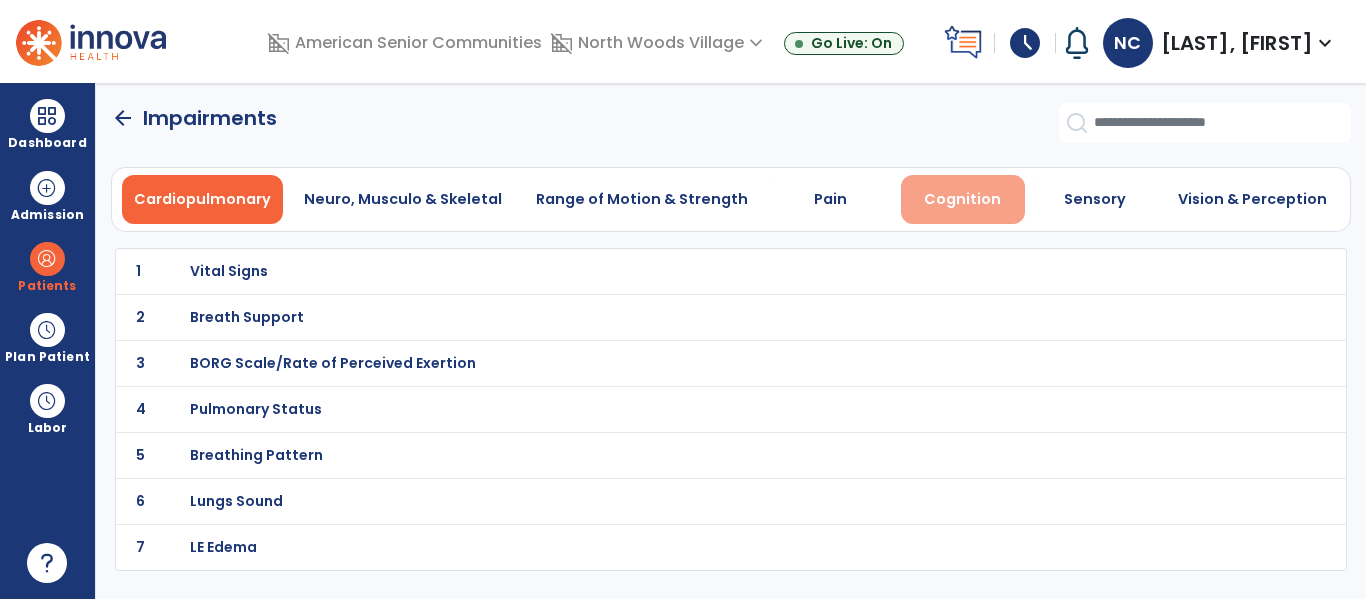 click on "Cognition" at bounding box center (962, 199) 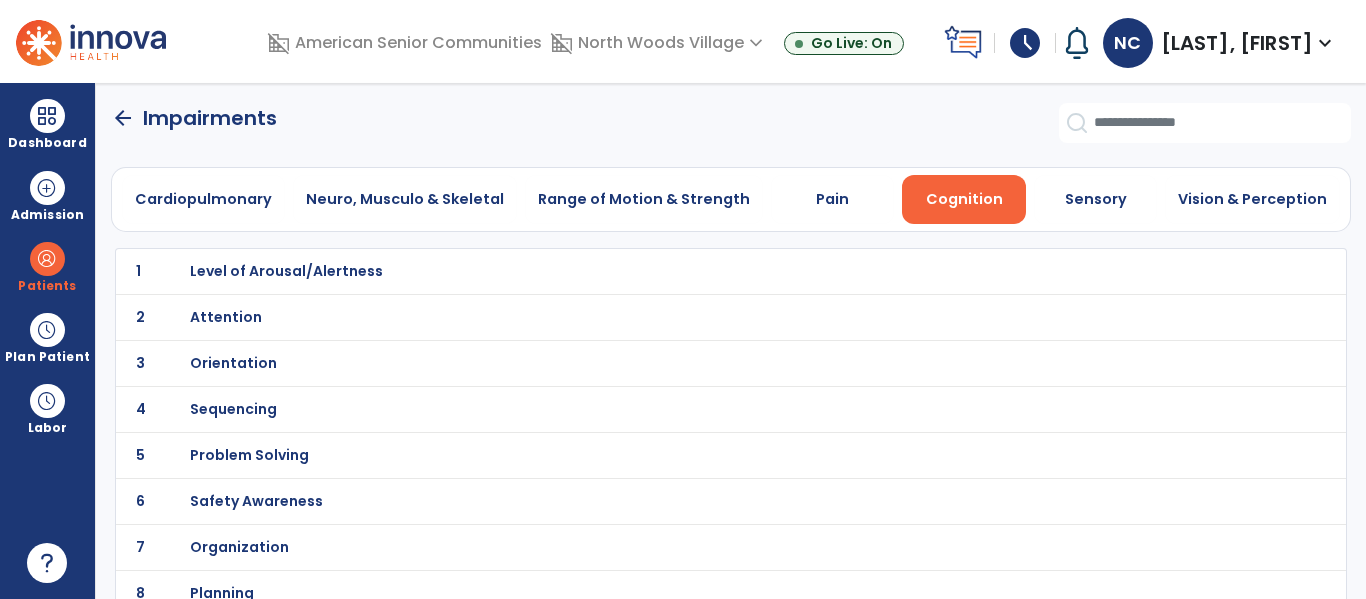 click on "1 Level of Arousal/Alertness" 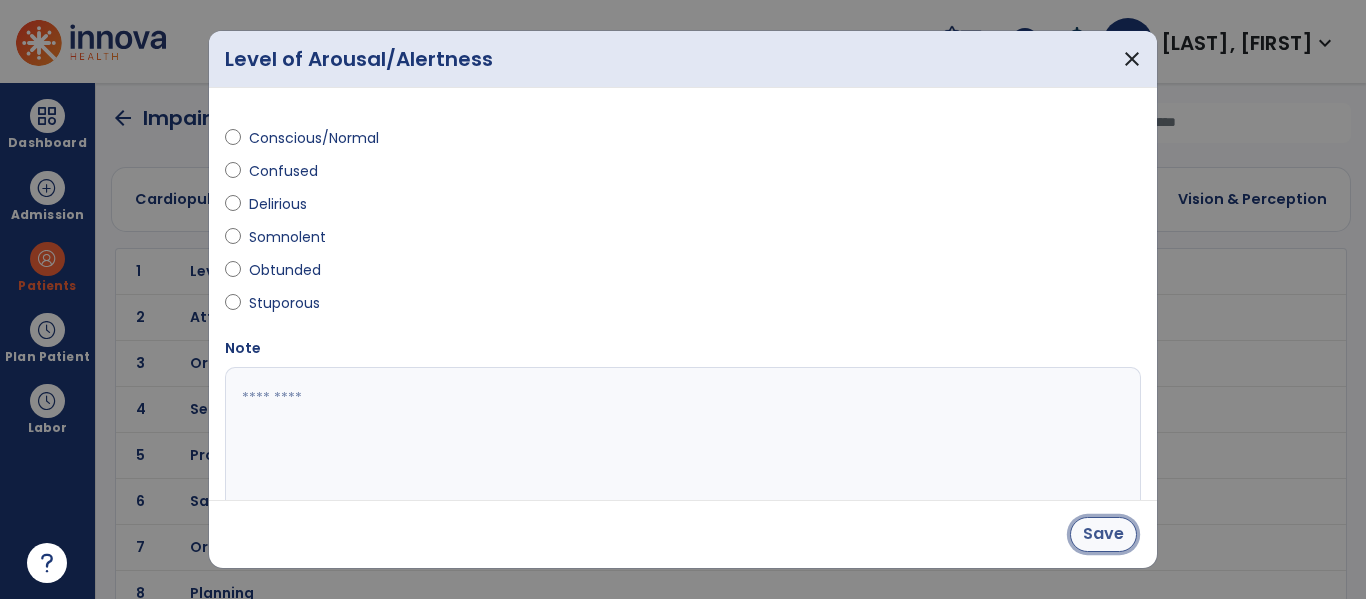 click on "Save" at bounding box center (1103, 534) 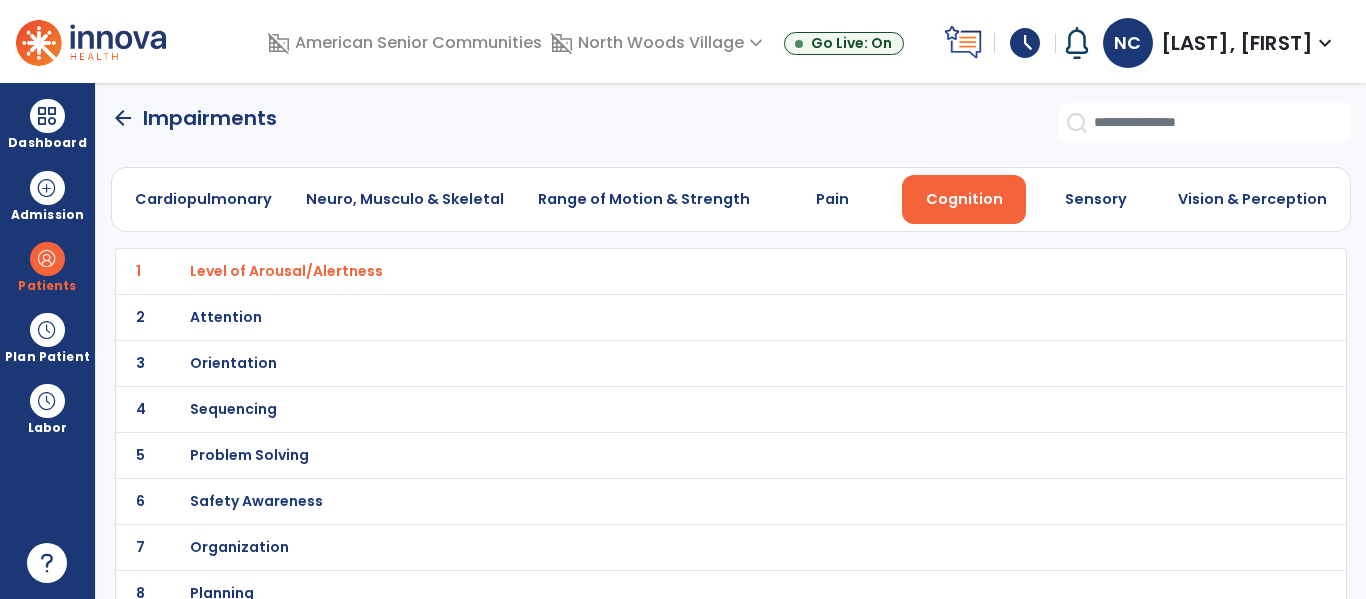 click on "Orientation" at bounding box center [687, 271] 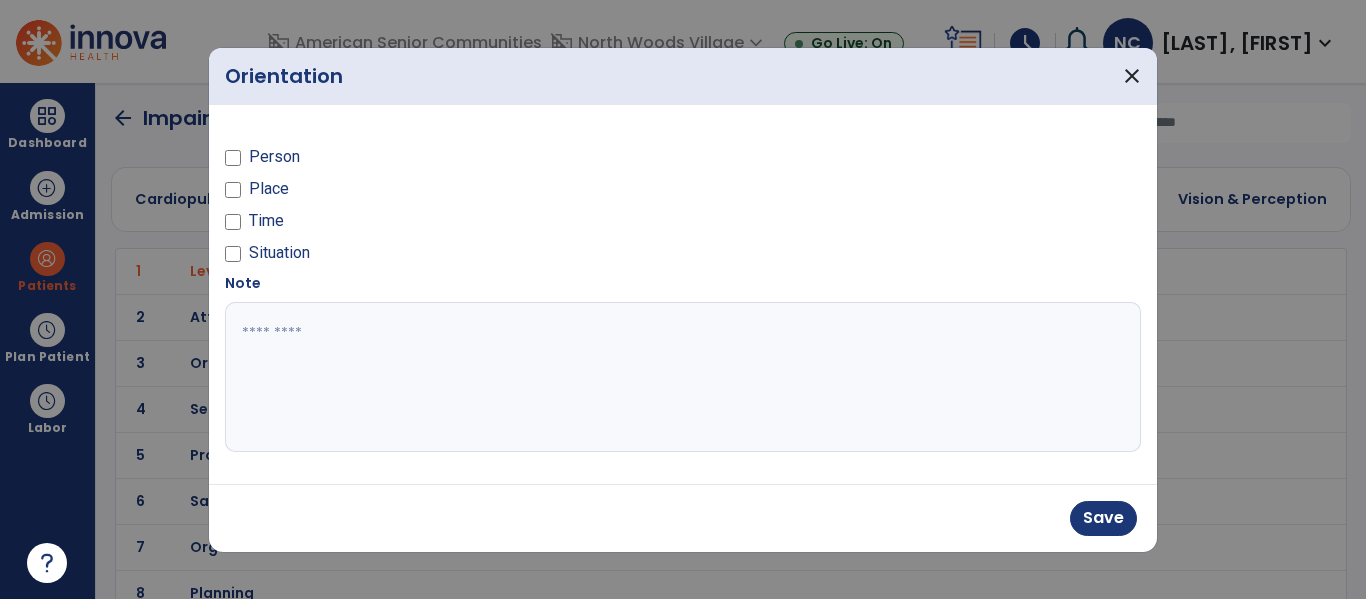 click at bounding box center (683, 377) 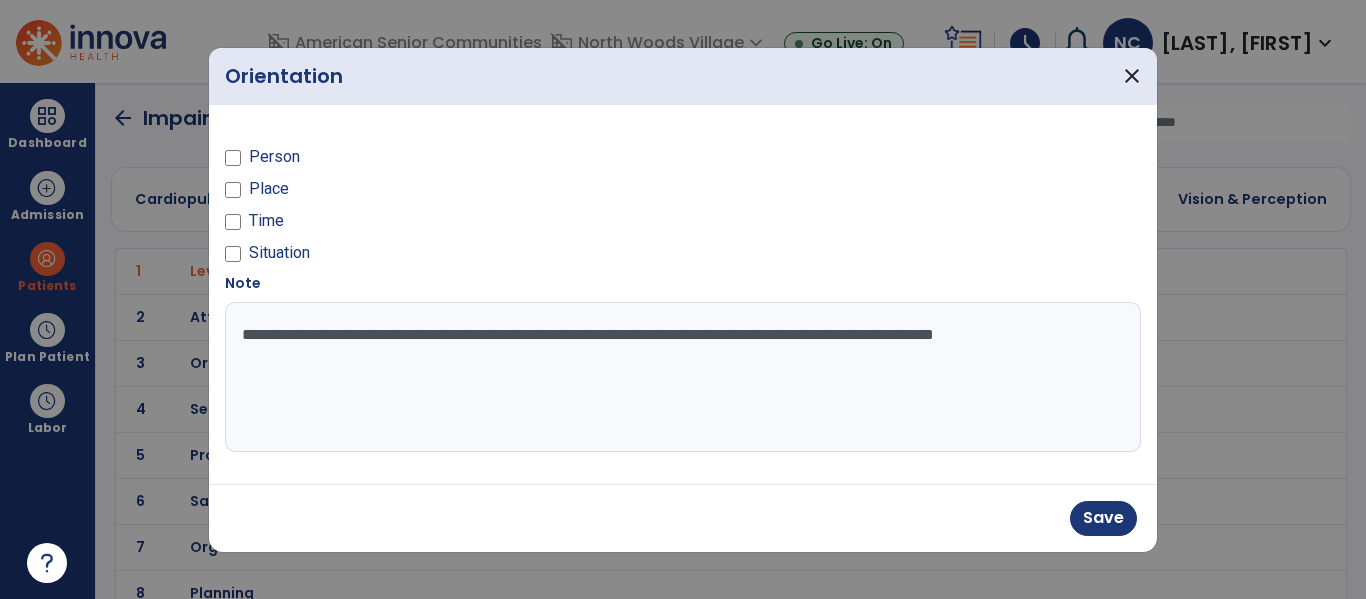 type on "**********" 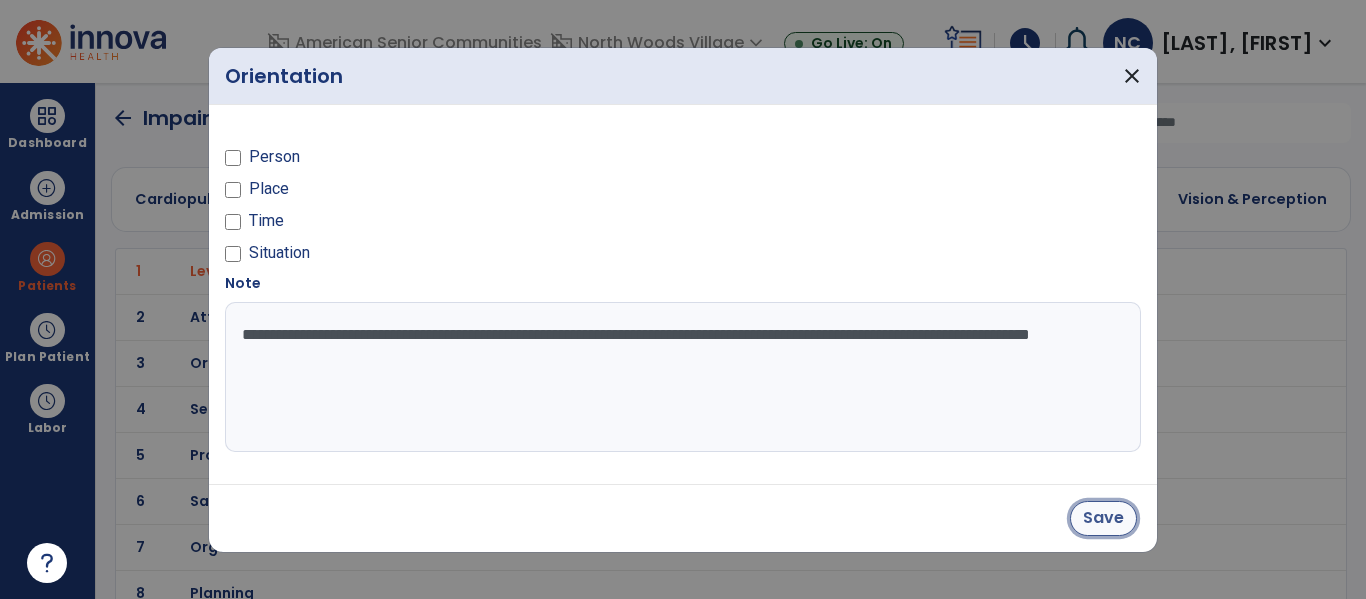 click on "Save" at bounding box center (1103, 518) 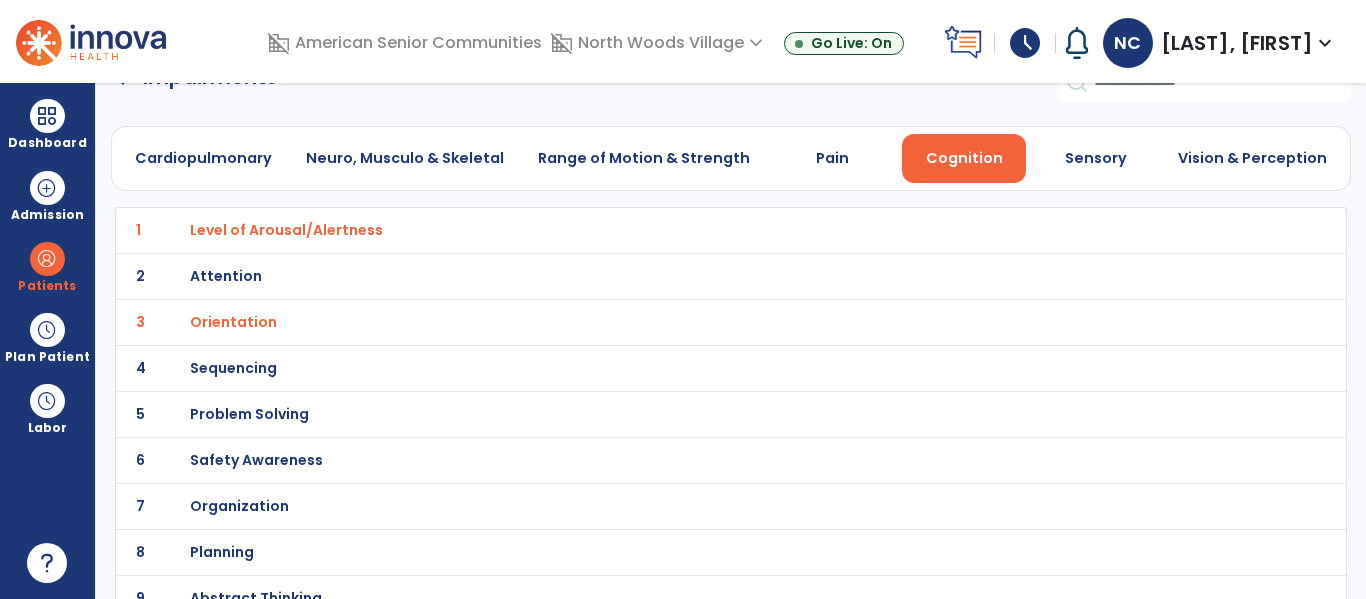 scroll, scrollTop: 0, scrollLeft: 0, axis: both 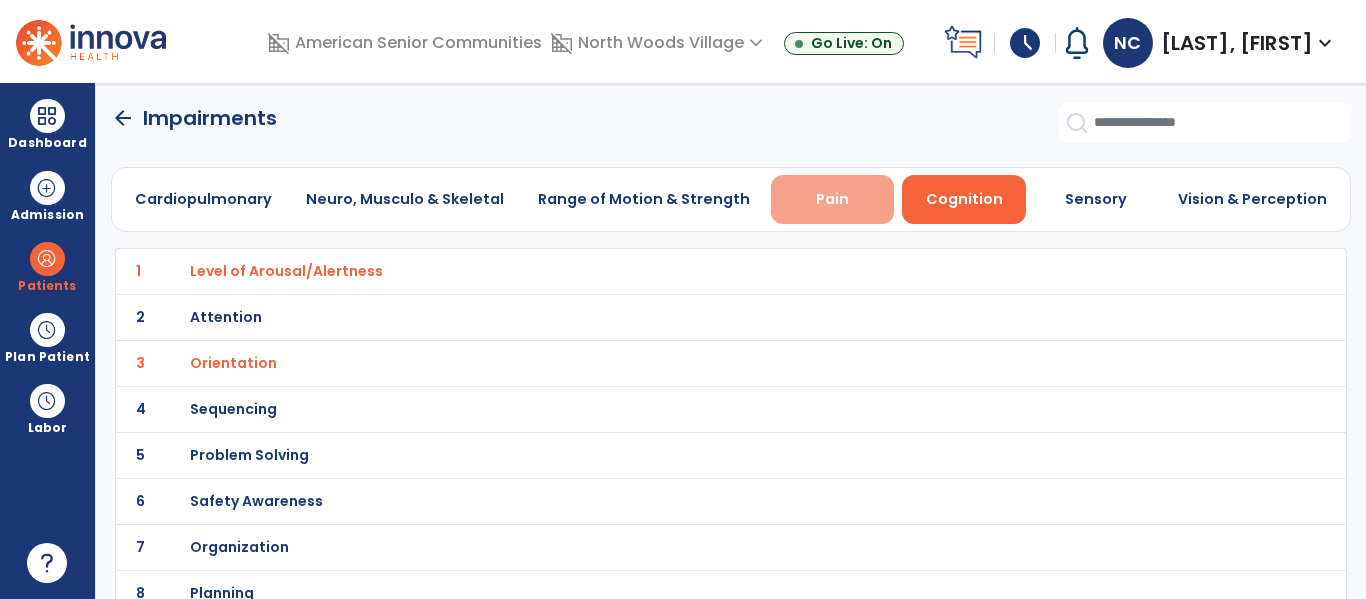 click on "Pain" at bounding box center [832, 199] 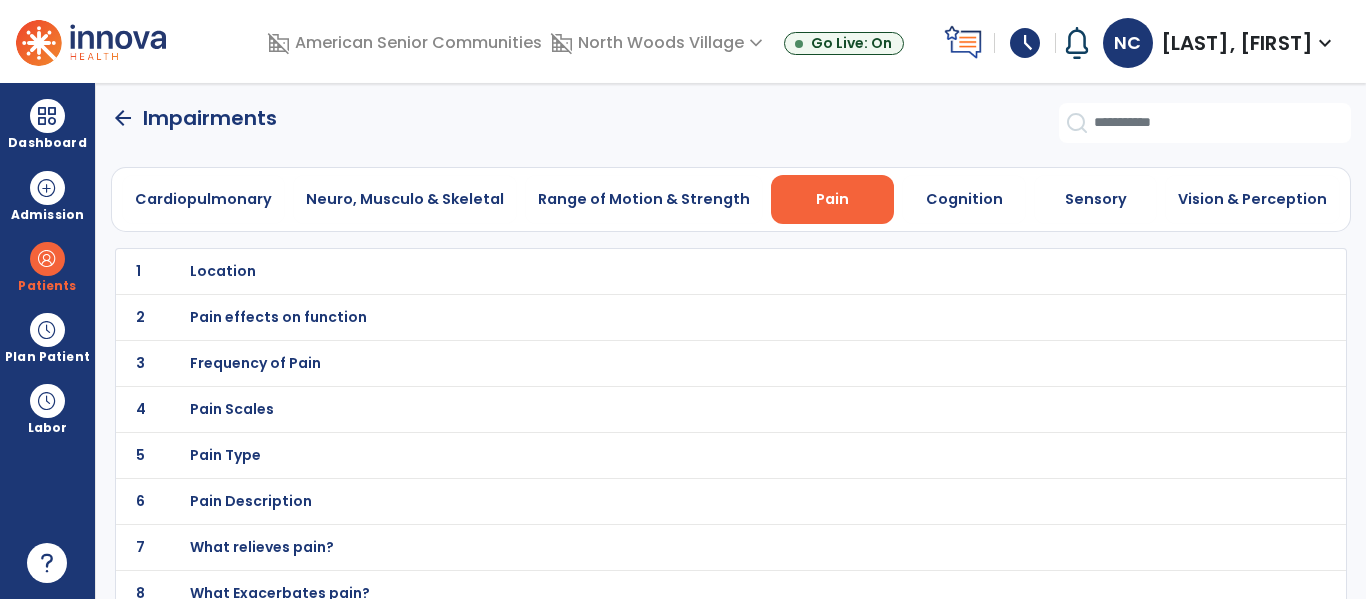click on "Location" at bounding box center [687, 271] 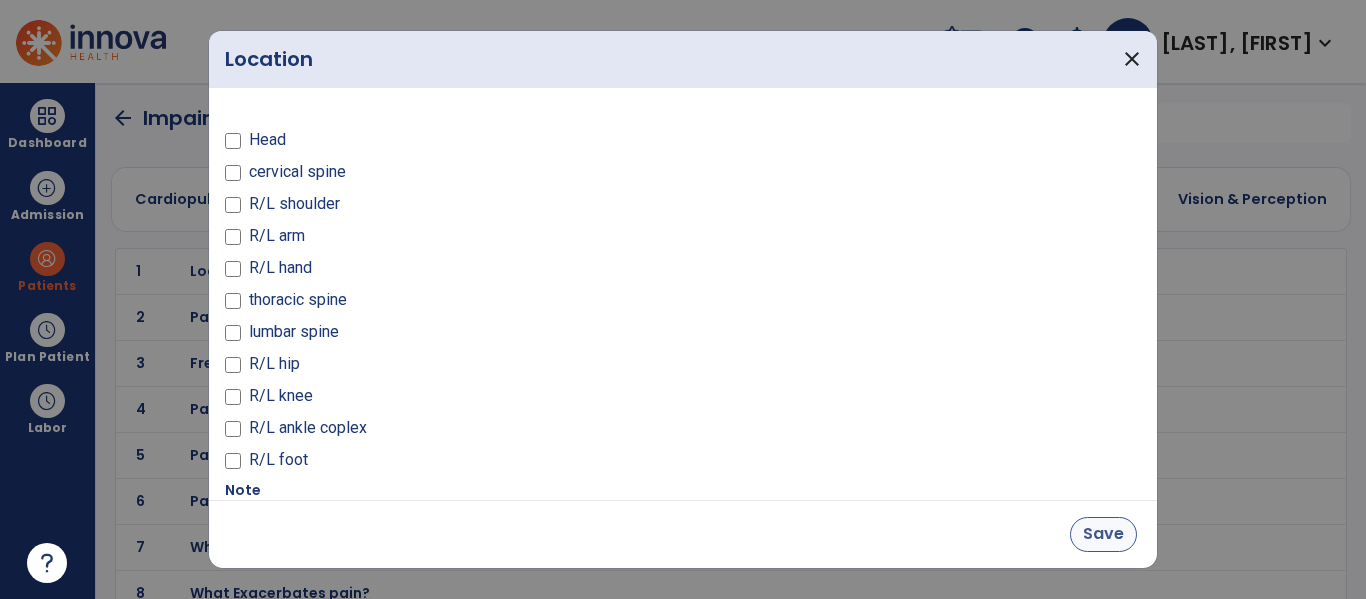 click on "Save" at bounding box center [1103, 534] 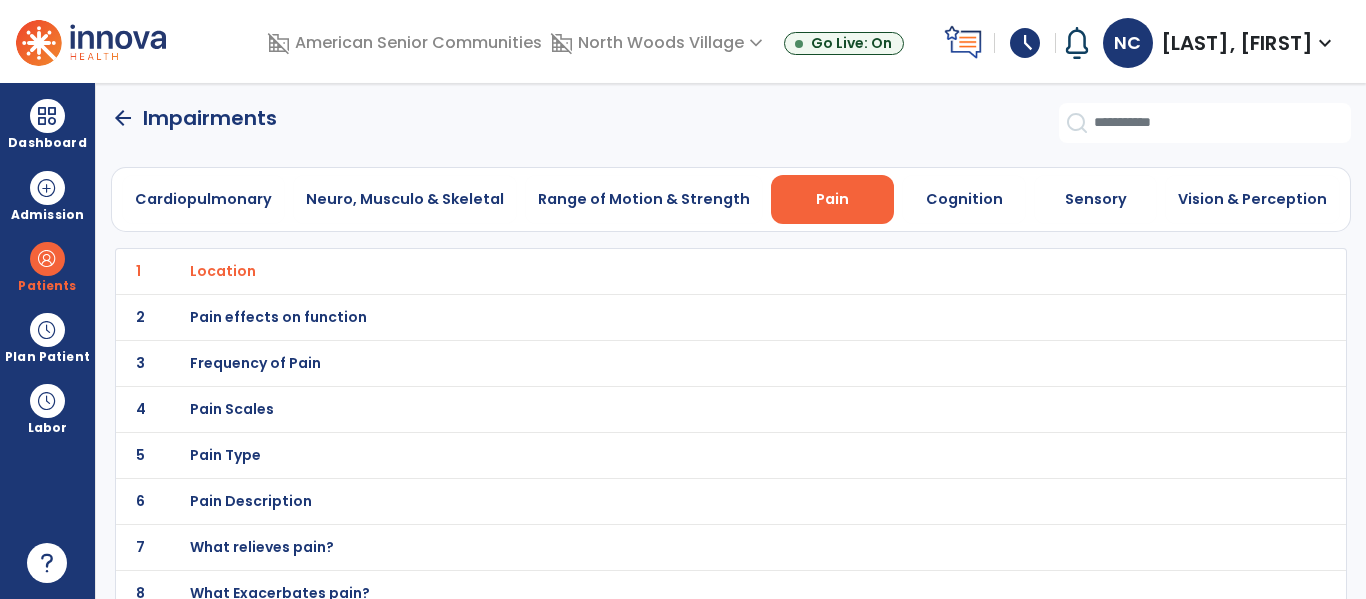 click on "Pain Scales" at bounding box center (687, 271) 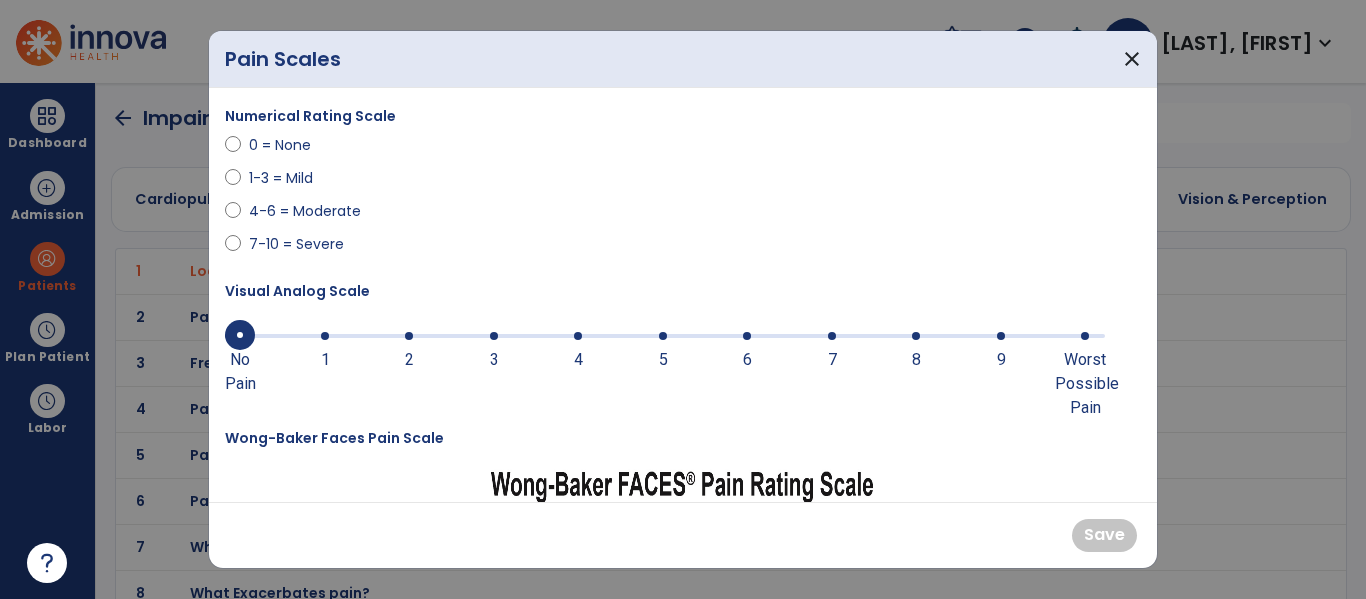click at bounding box center [747, 336] 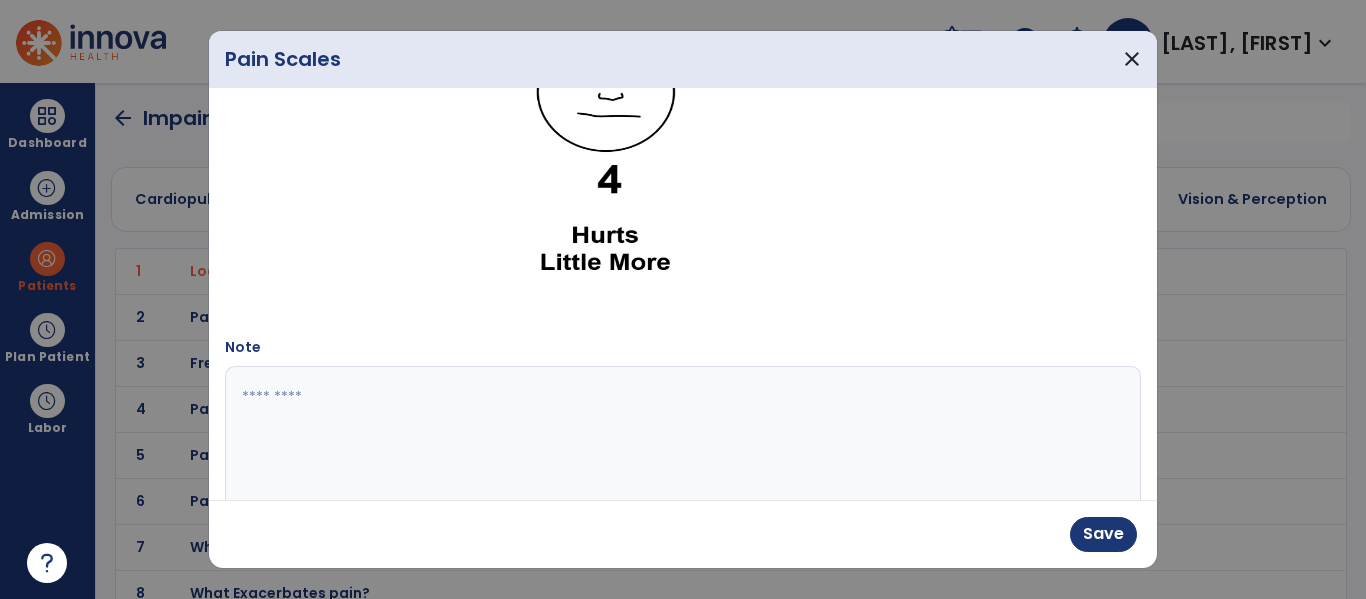 scroll, scrollTop: 532, scrollLeft: 0, axis: vertical 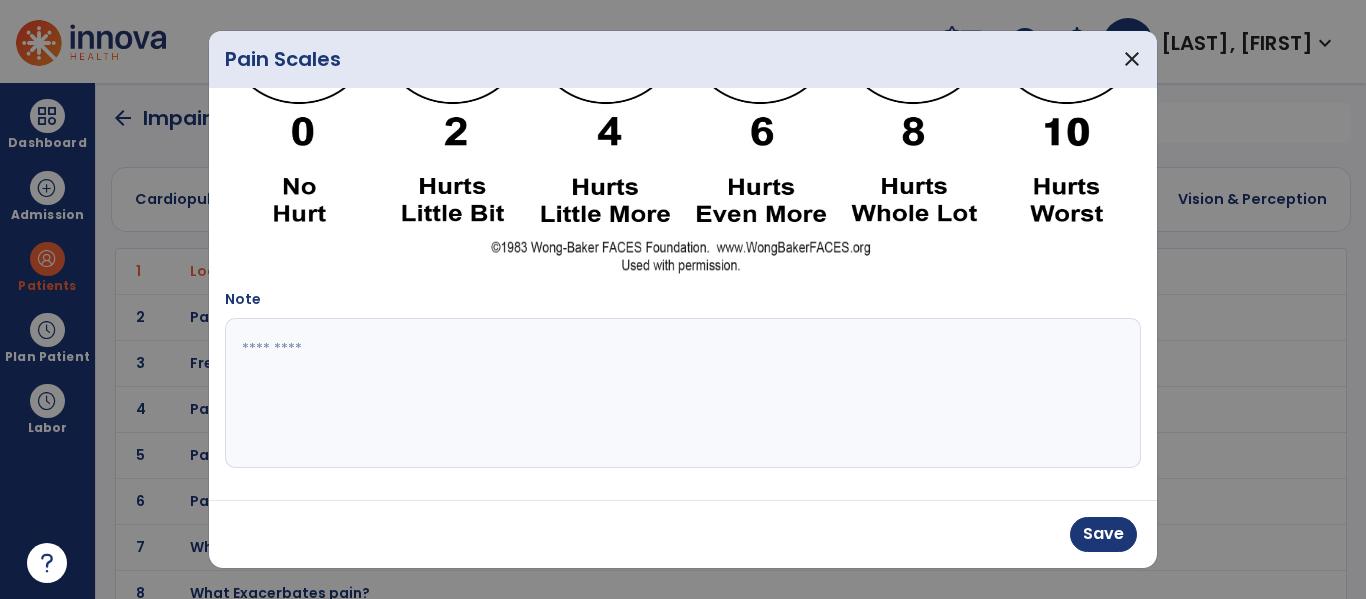 click at bounding box center [680, 393] 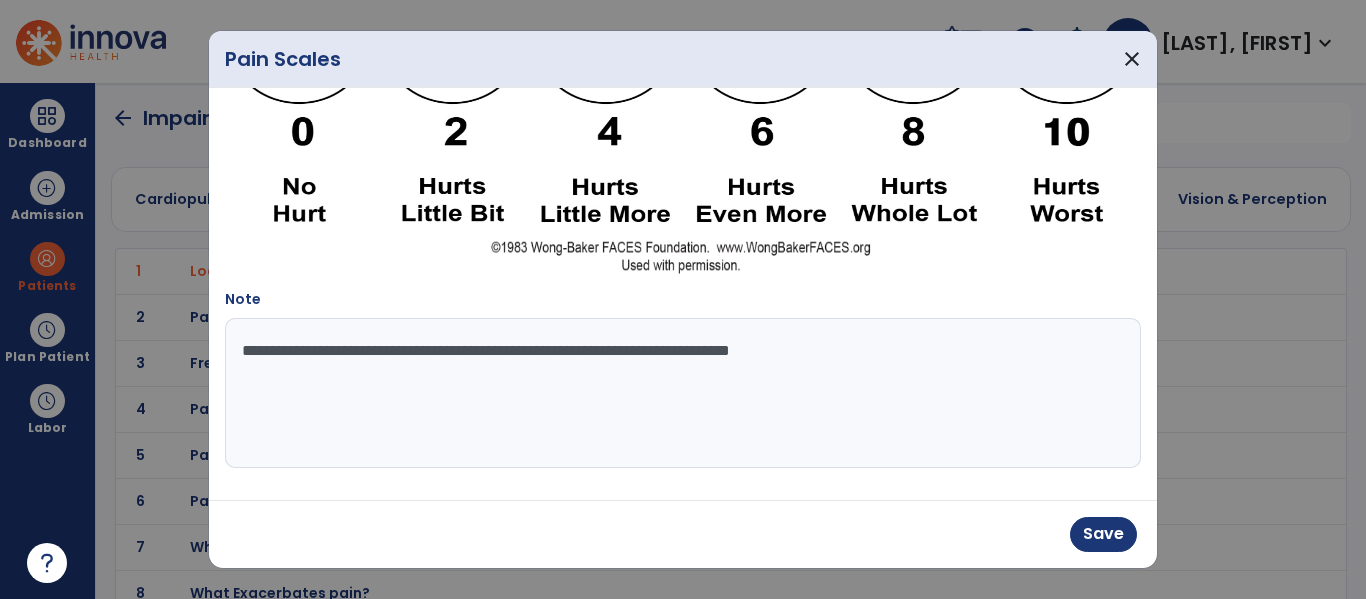 type on "**********" 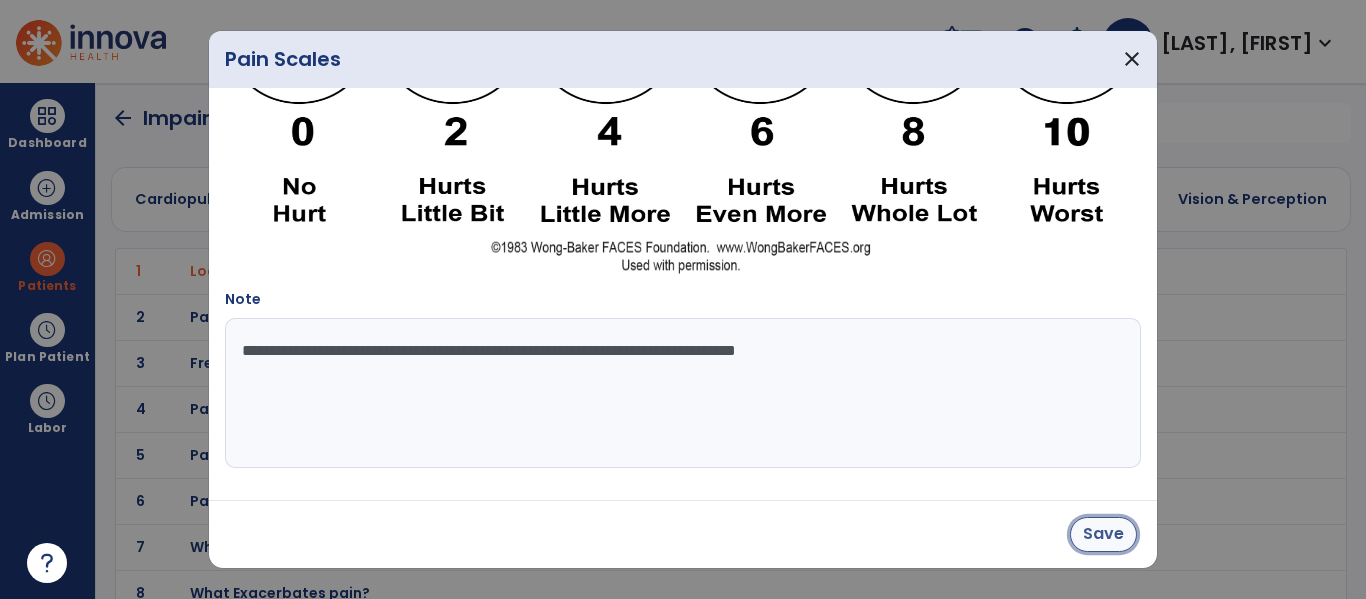 click on "Save" at bounding box center (1103, 534) 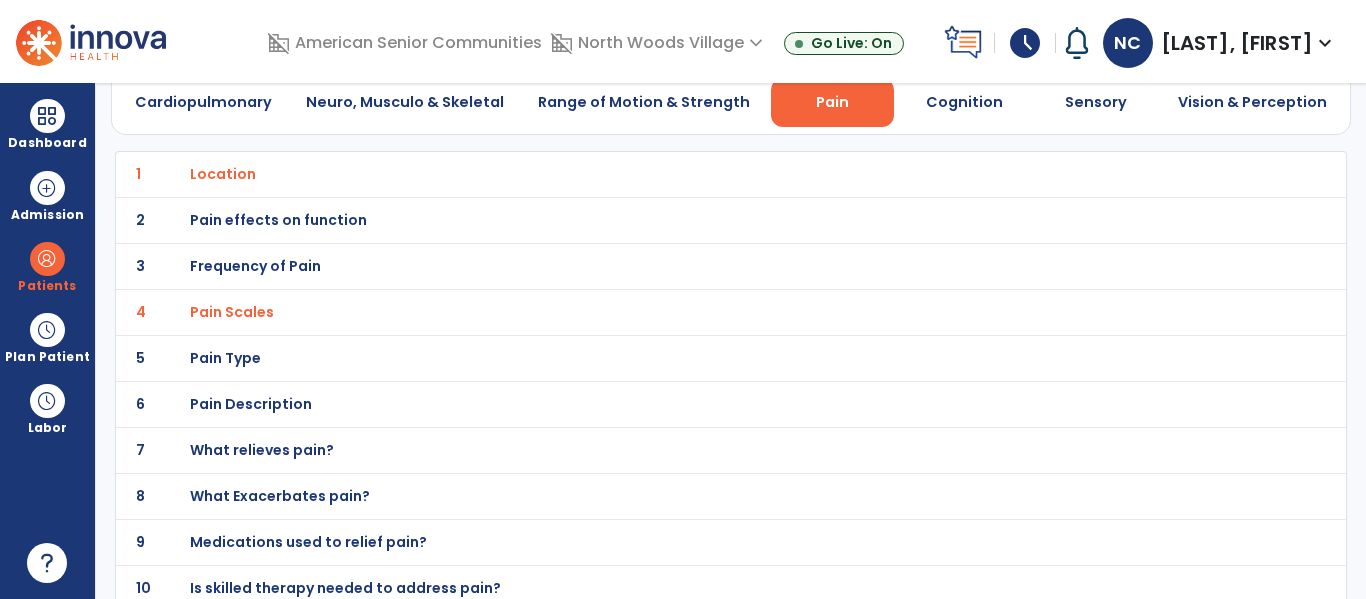 scroll, scrollTop: 110, scrollLeft: 0, axis: vertical 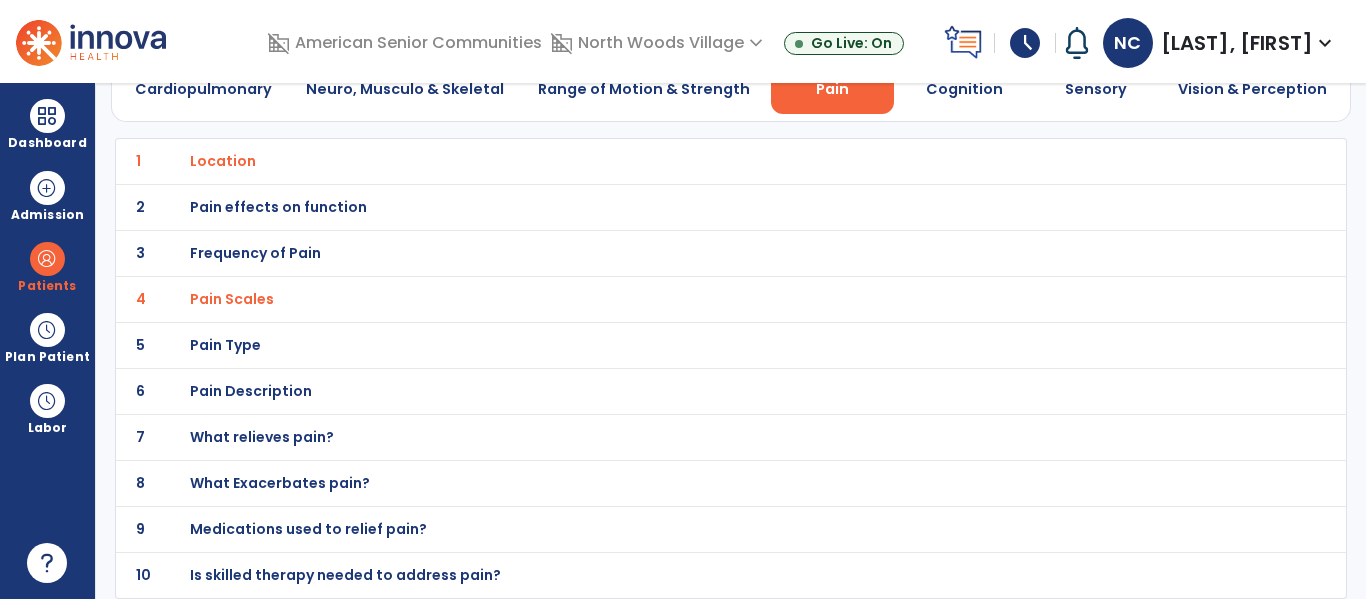 click on "4 Pain Scales" 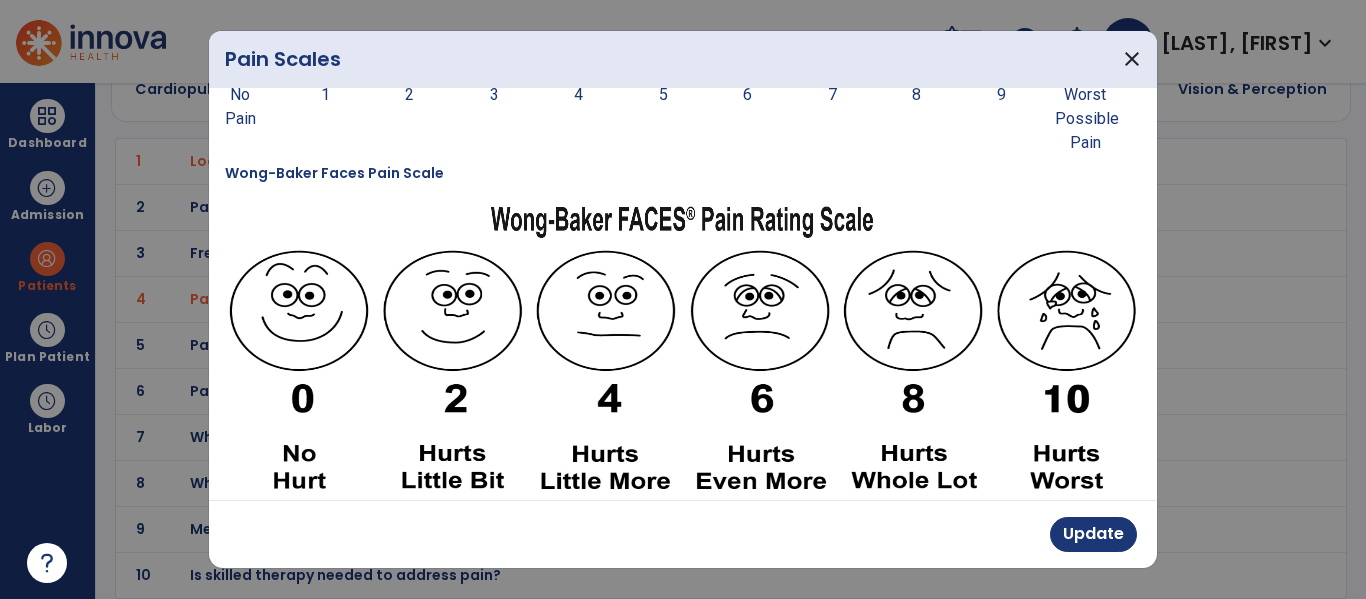 scroll, scrollTop: 532, scrollLeft: 0, axis: vertical 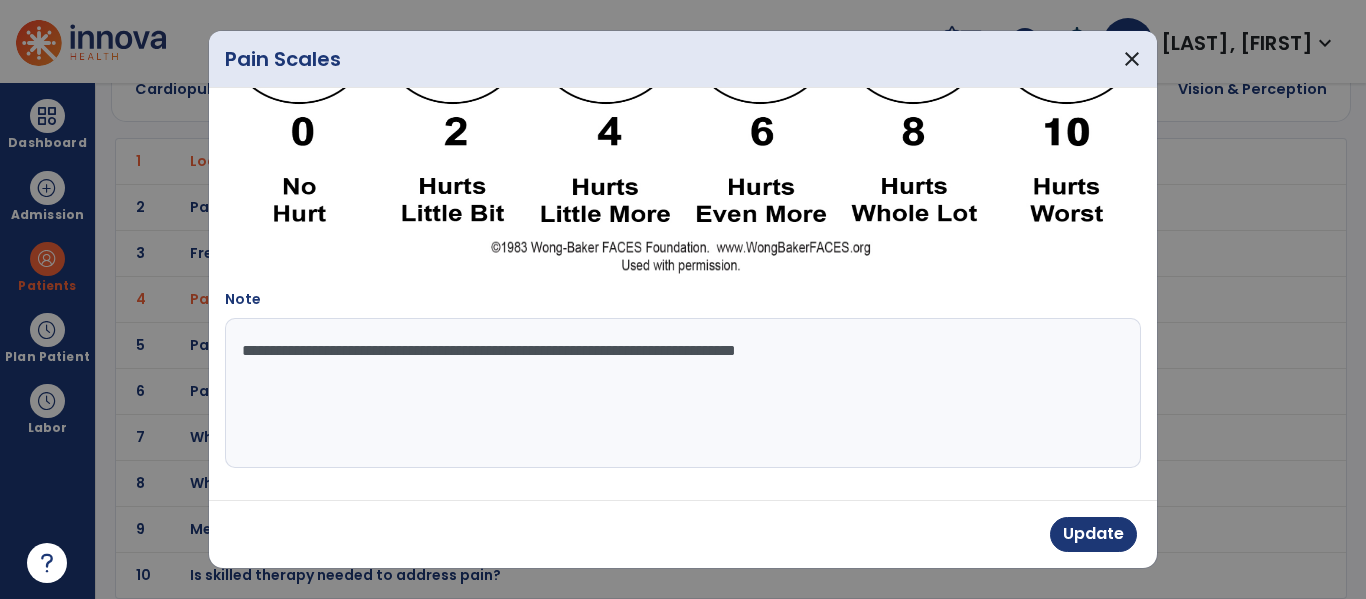 click on "**********" at bounding box center (680, 393) 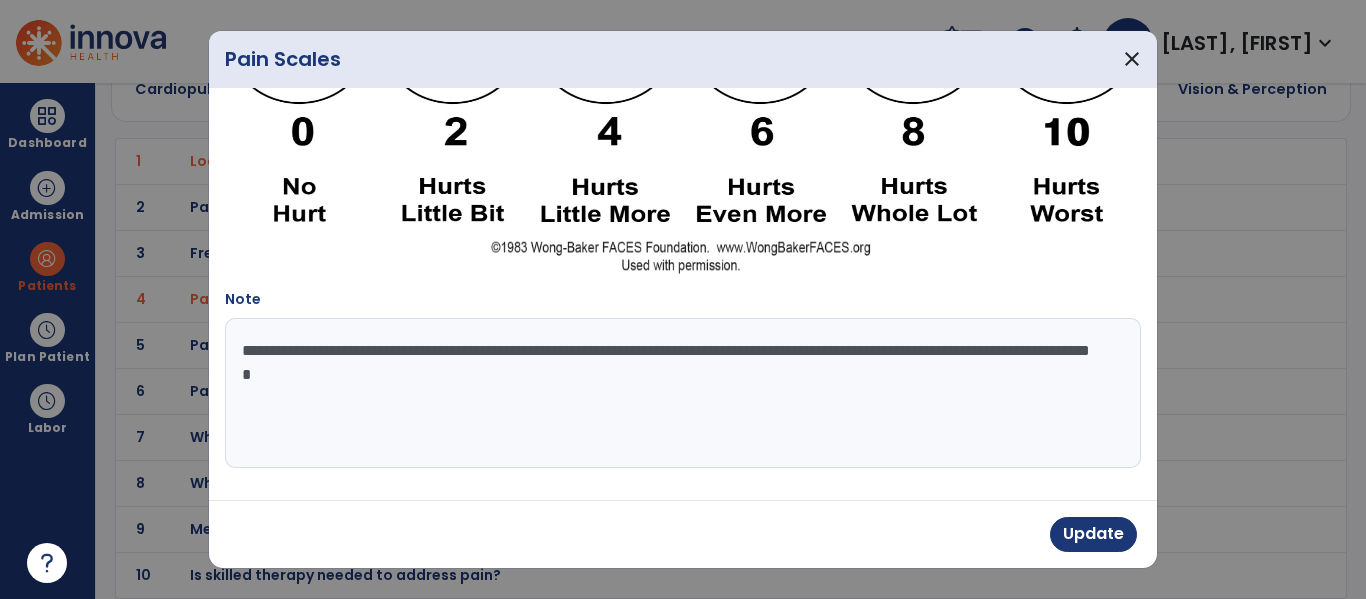 type on "**********" 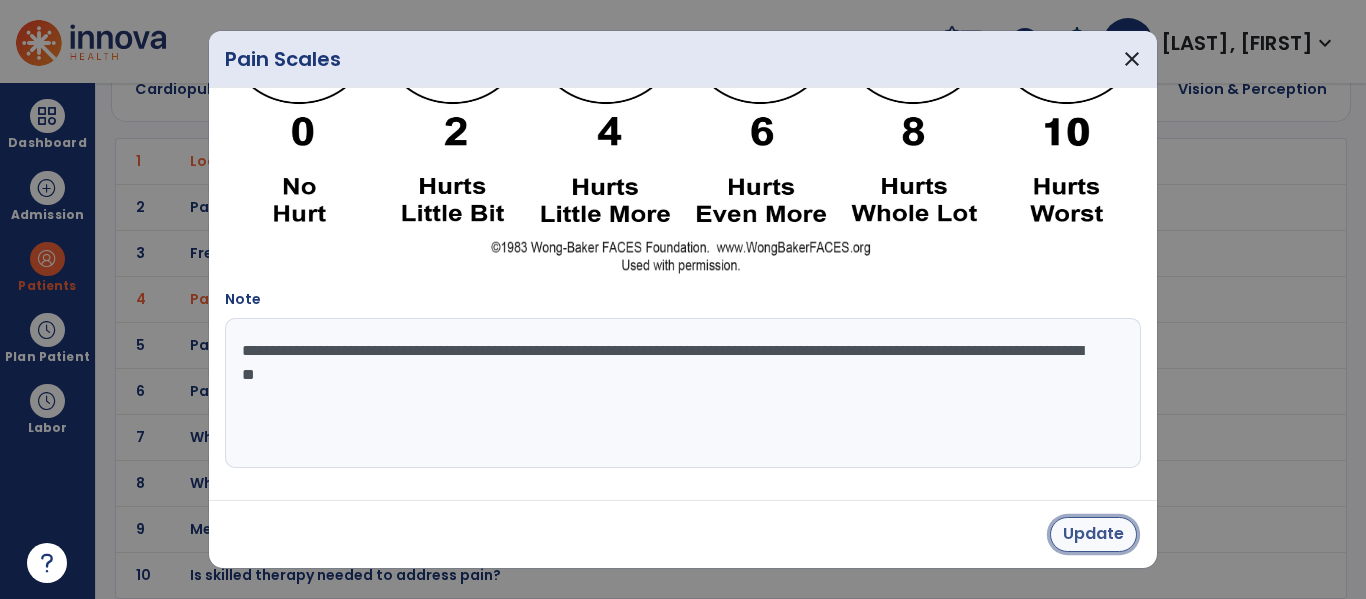 click on "Update" at bounding box center (1093, 534) 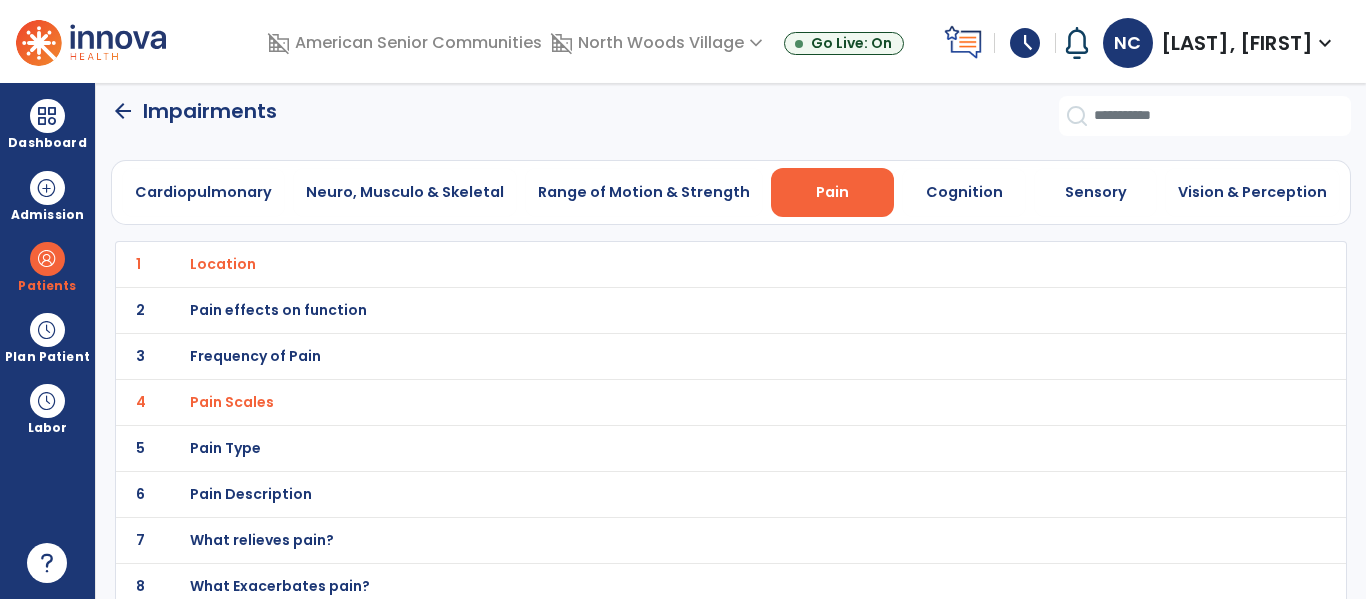 scroll, scrollTop: 0, scrollLeft: 0, axis: both 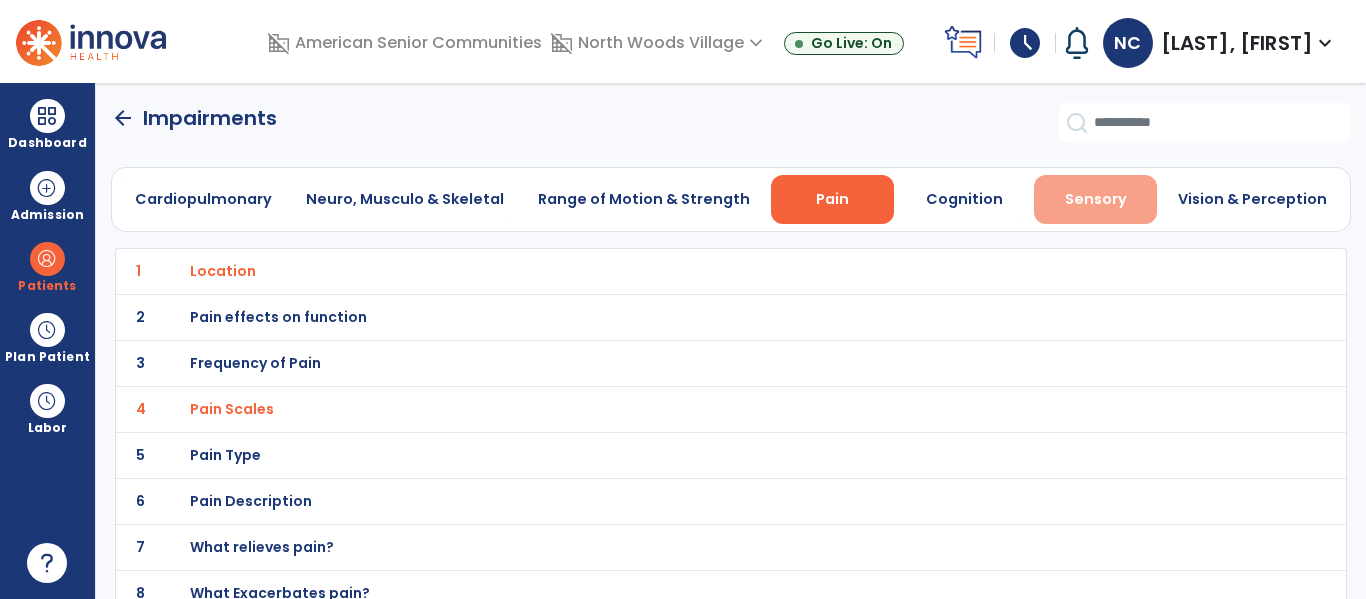 click on "Sensory" at bounding box center [1096, 199] 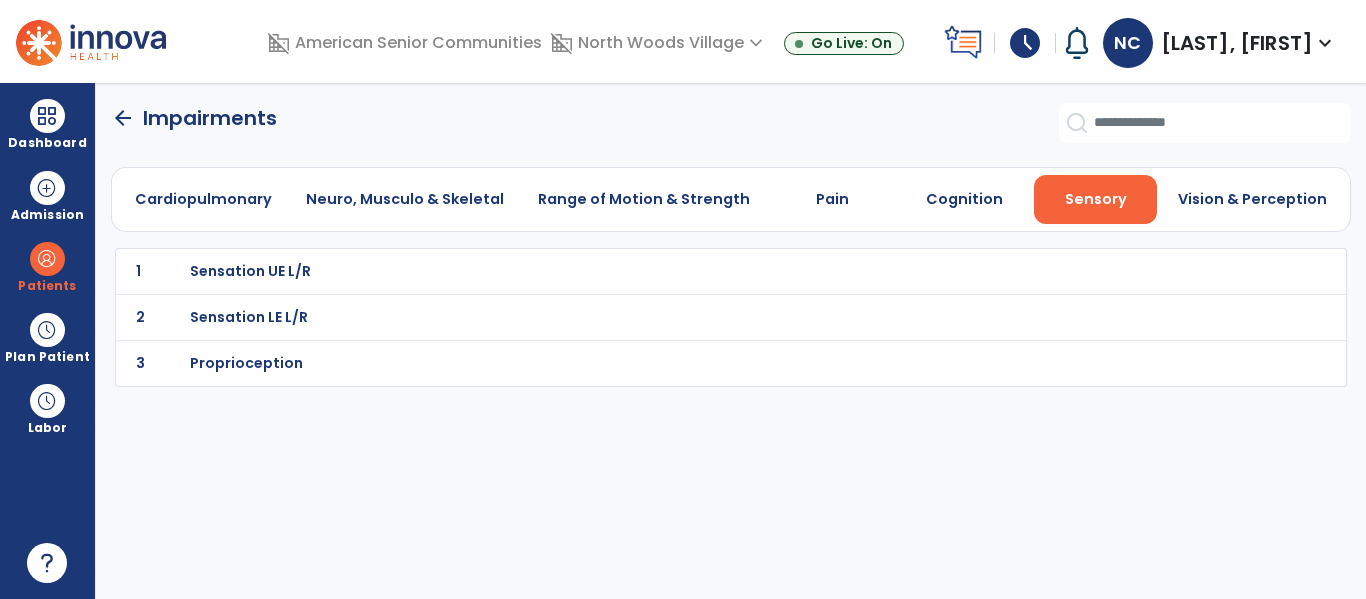 click on "Sensation UE L/R" at bounding box center [687, 271] 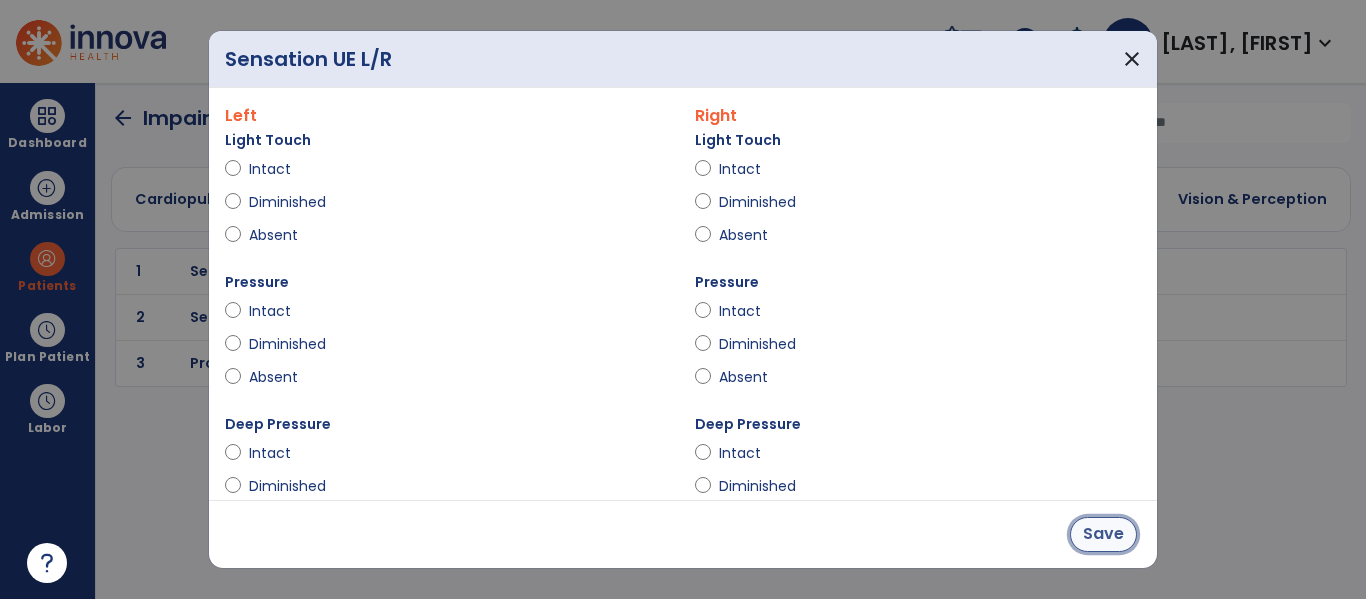 click on "Save" at bounding box center (1103, 534) 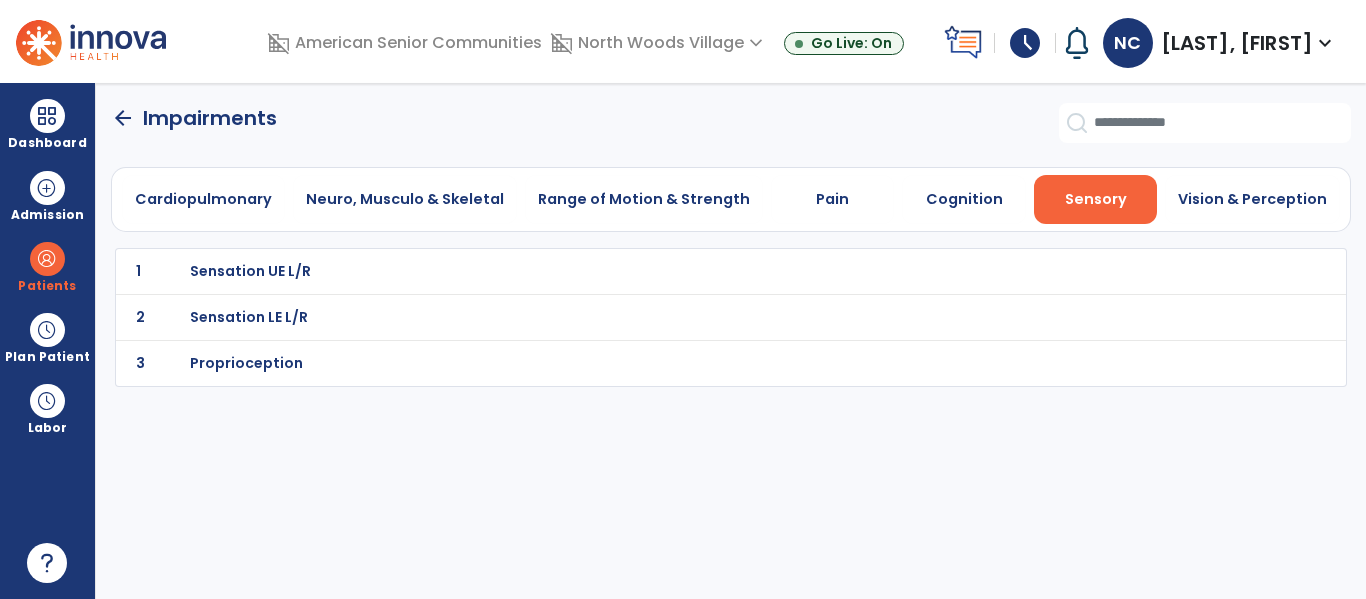 click on "Sensation LE L/R" at bounding box center (687, 271) 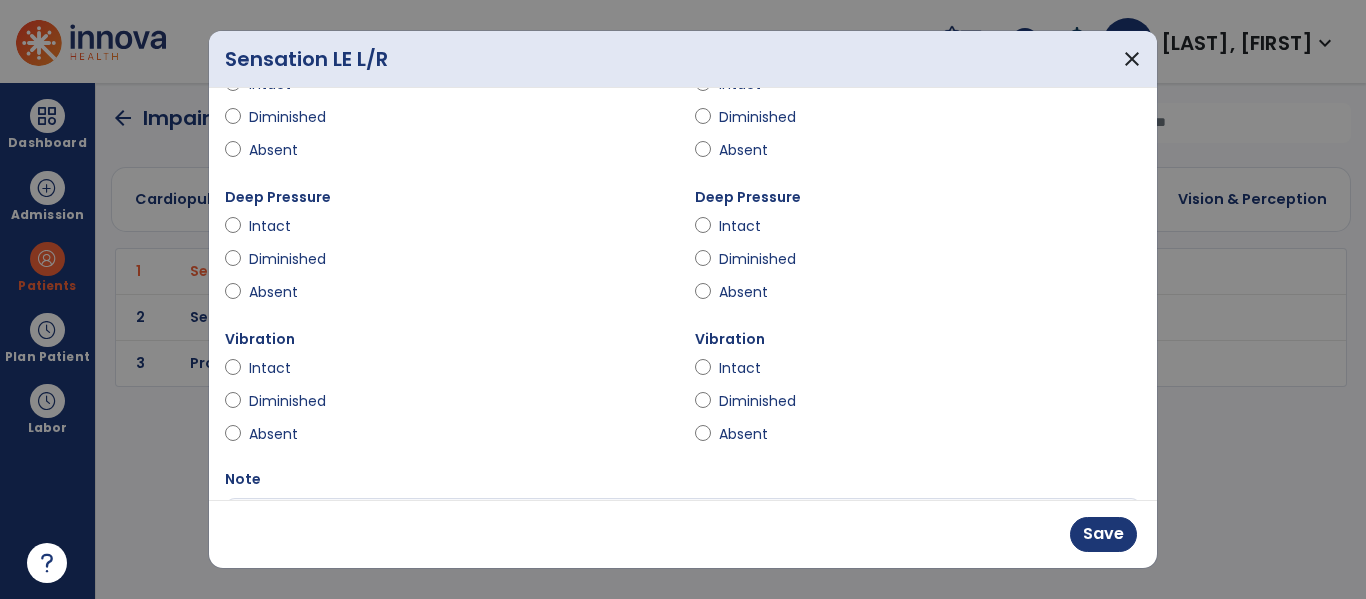 scroll, scrollTop: 407, scrollLeft: 0, axis: vertical 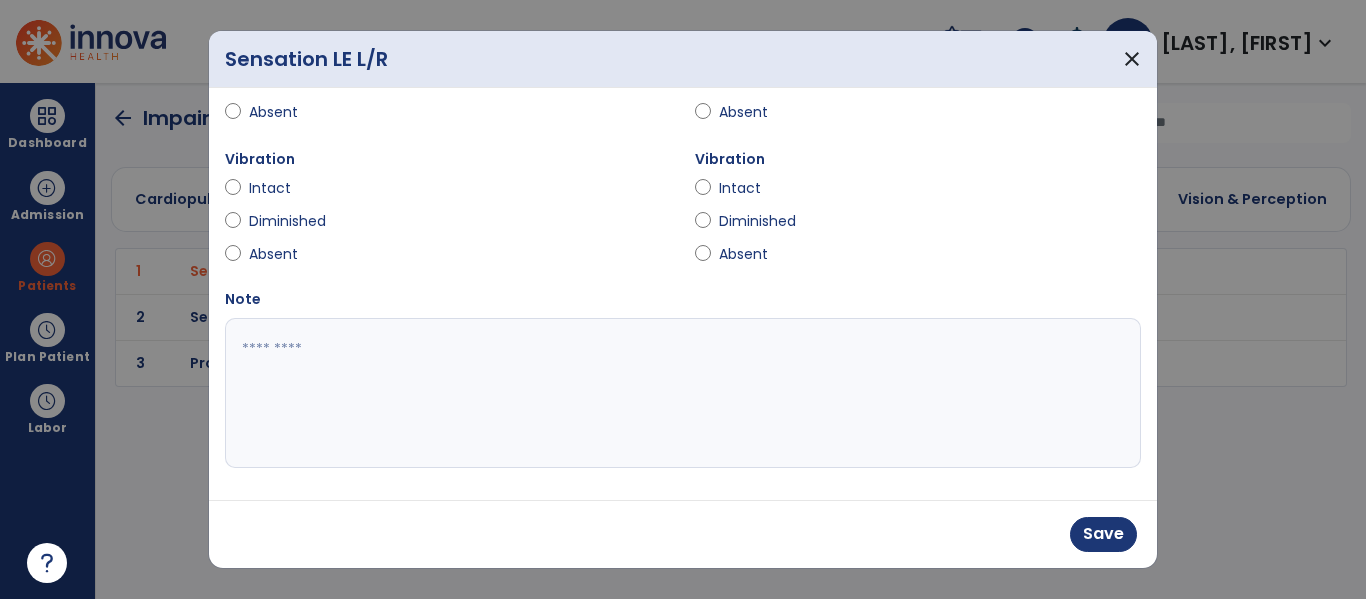 click at bounding box center (680, 393) 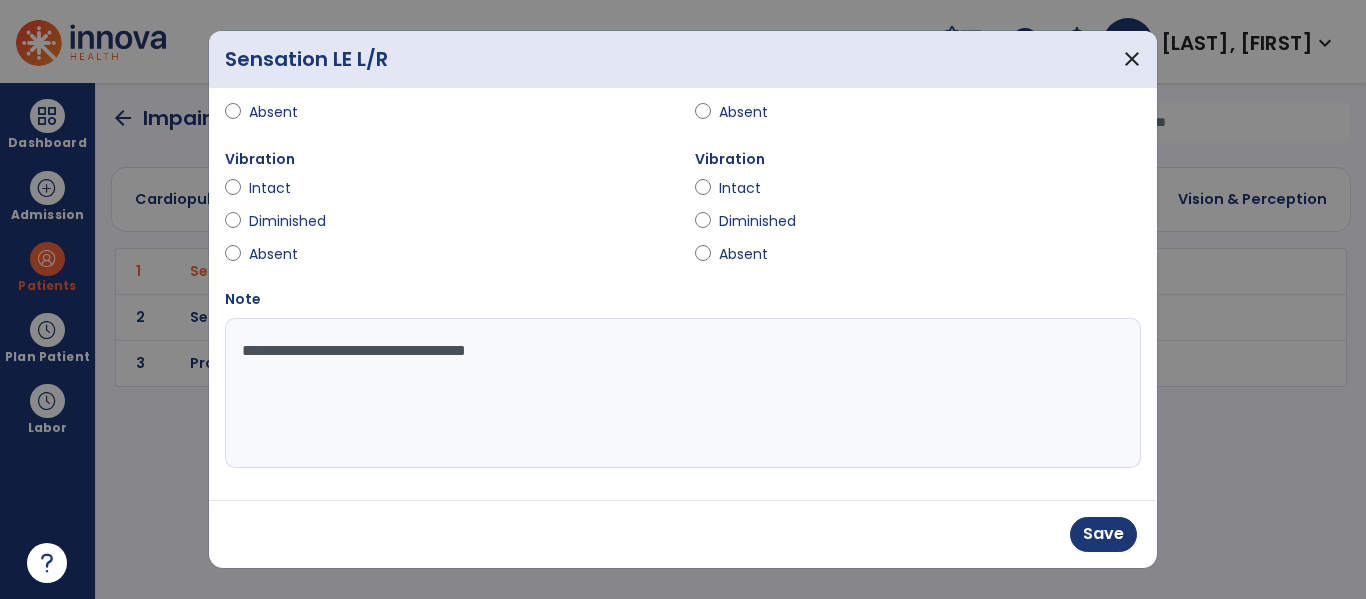 type on "**********" 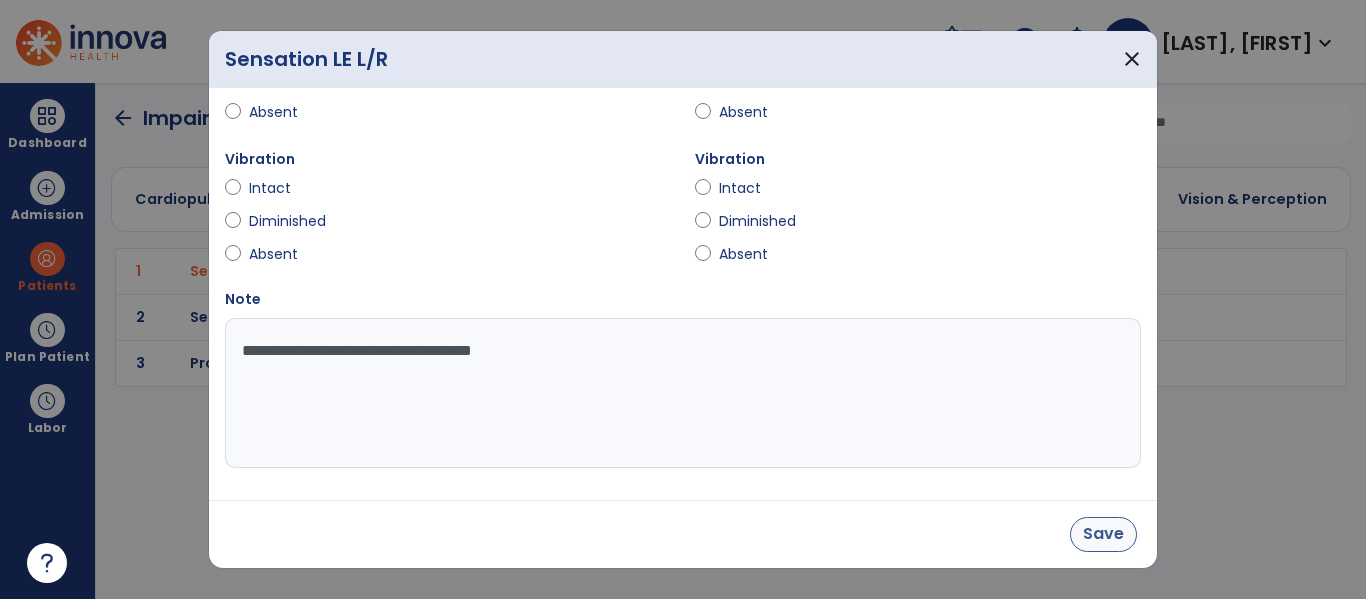click on "Save" at bounding box center (1103, 534) 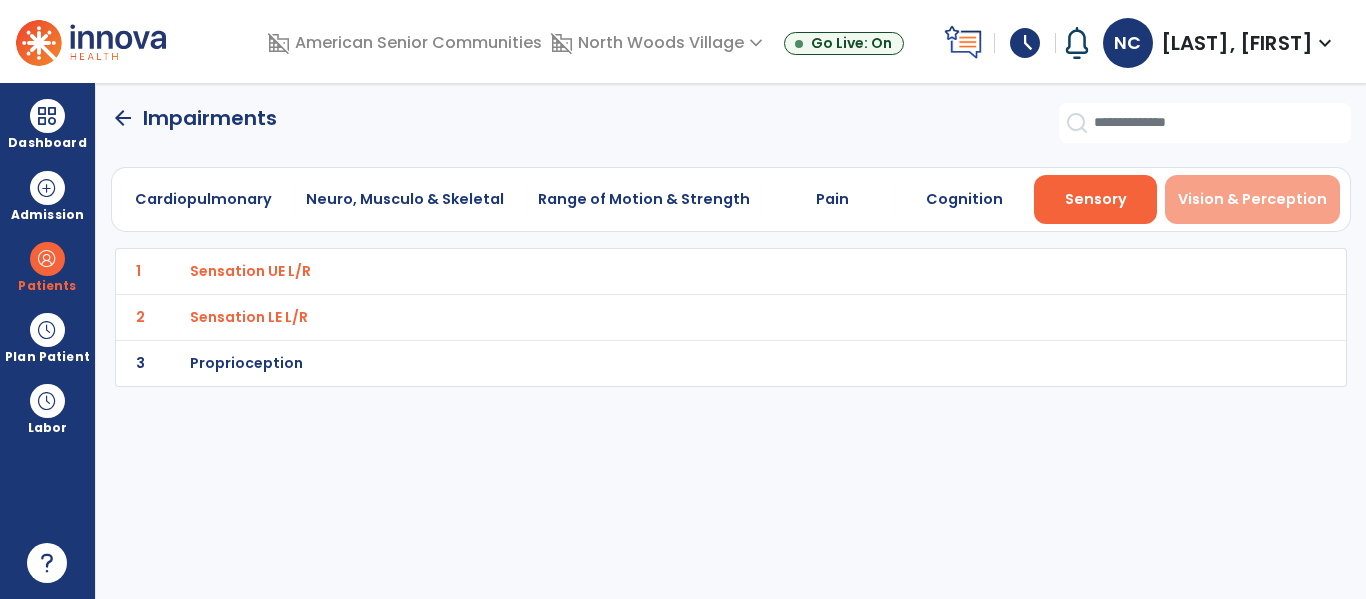 click on "Vision & Perception" at bounding box center [1252, 199] 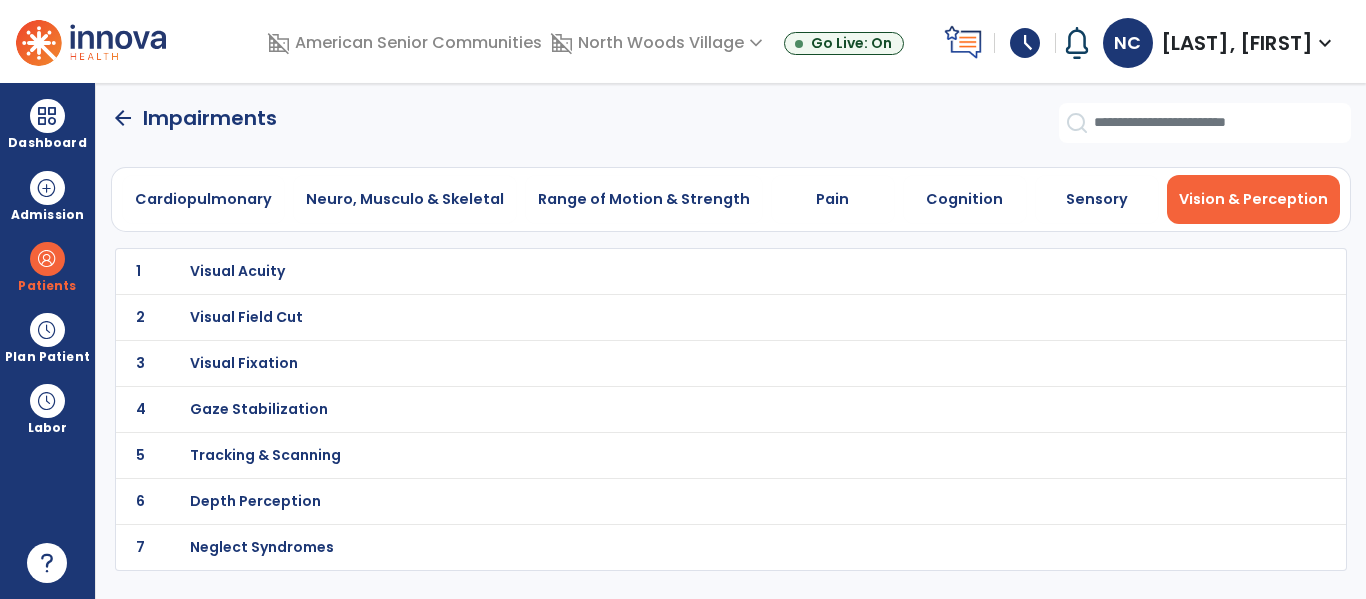 click on "Visual Acuity" at bounding box center [687, 271] 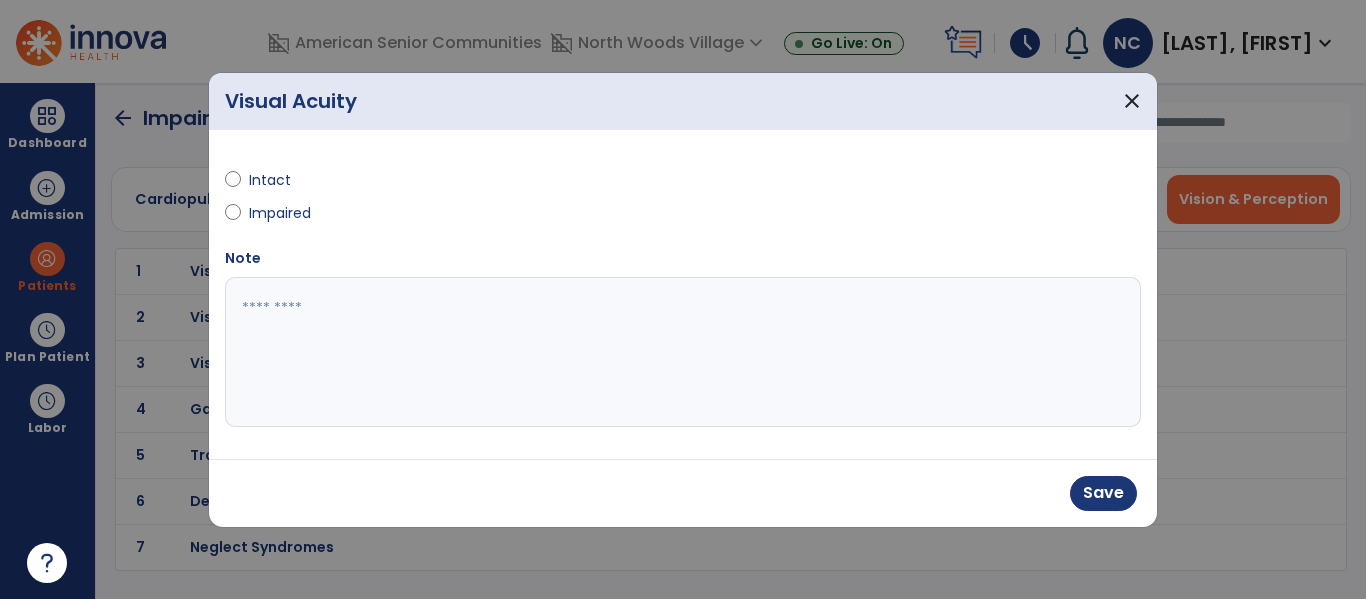 click at bounding box center (683, 352) 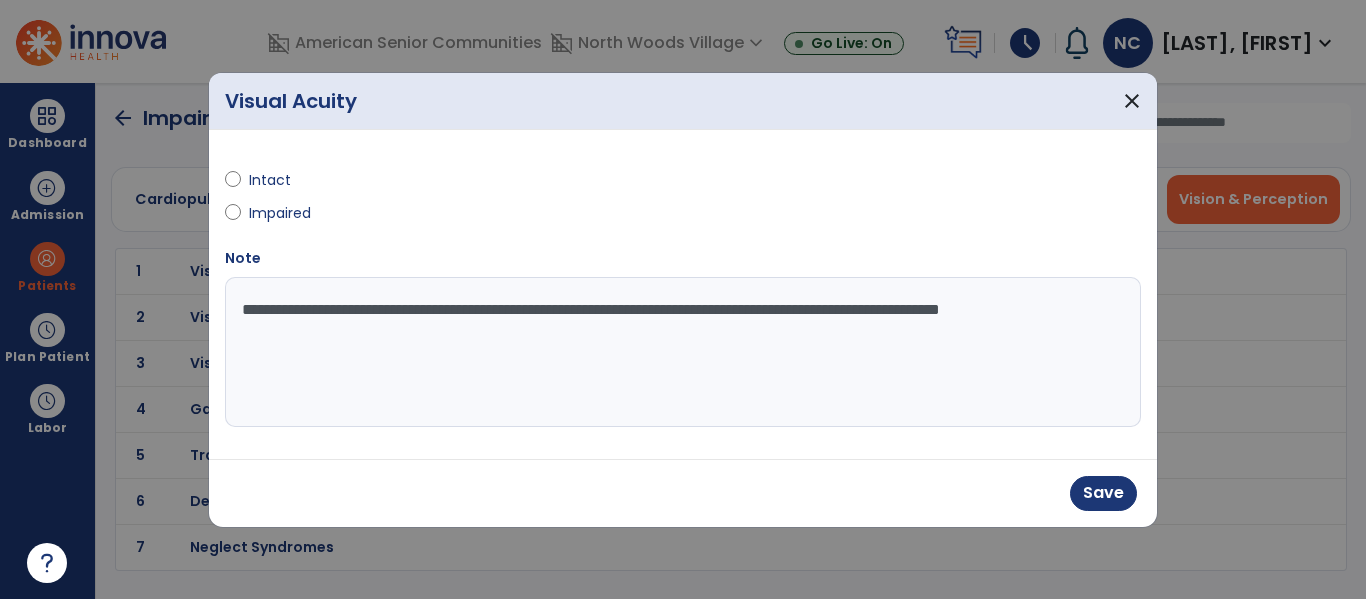 type on "**********" 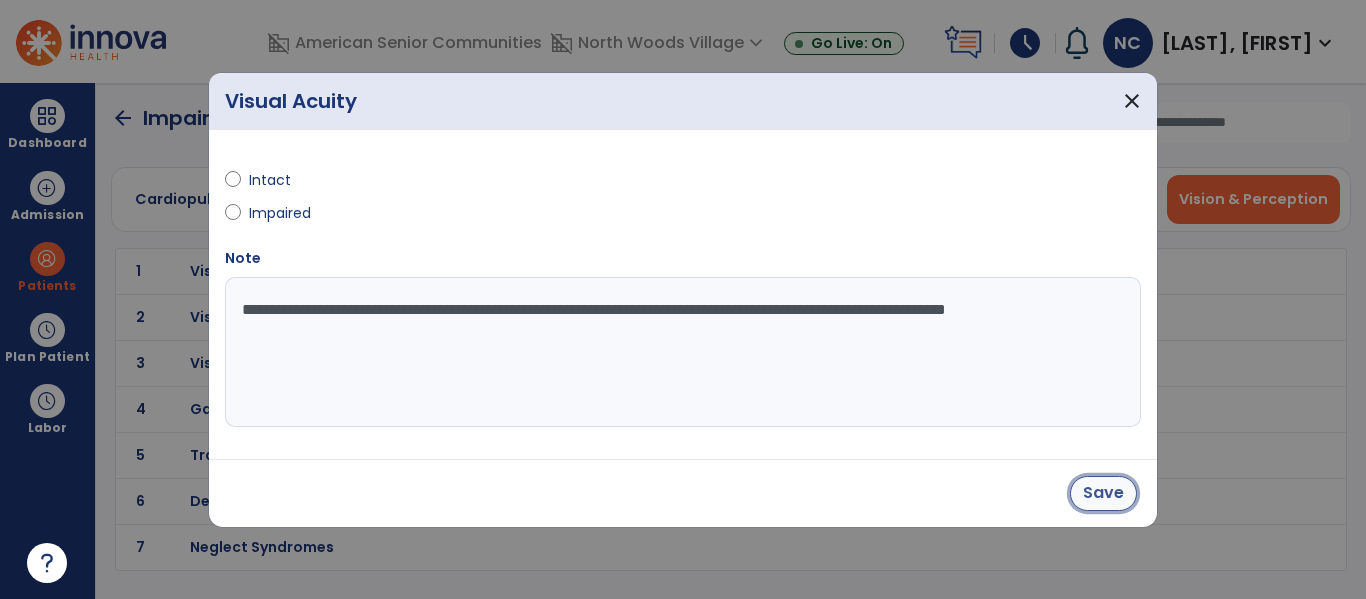 click on "Save" at bounding box center [1103, 493] 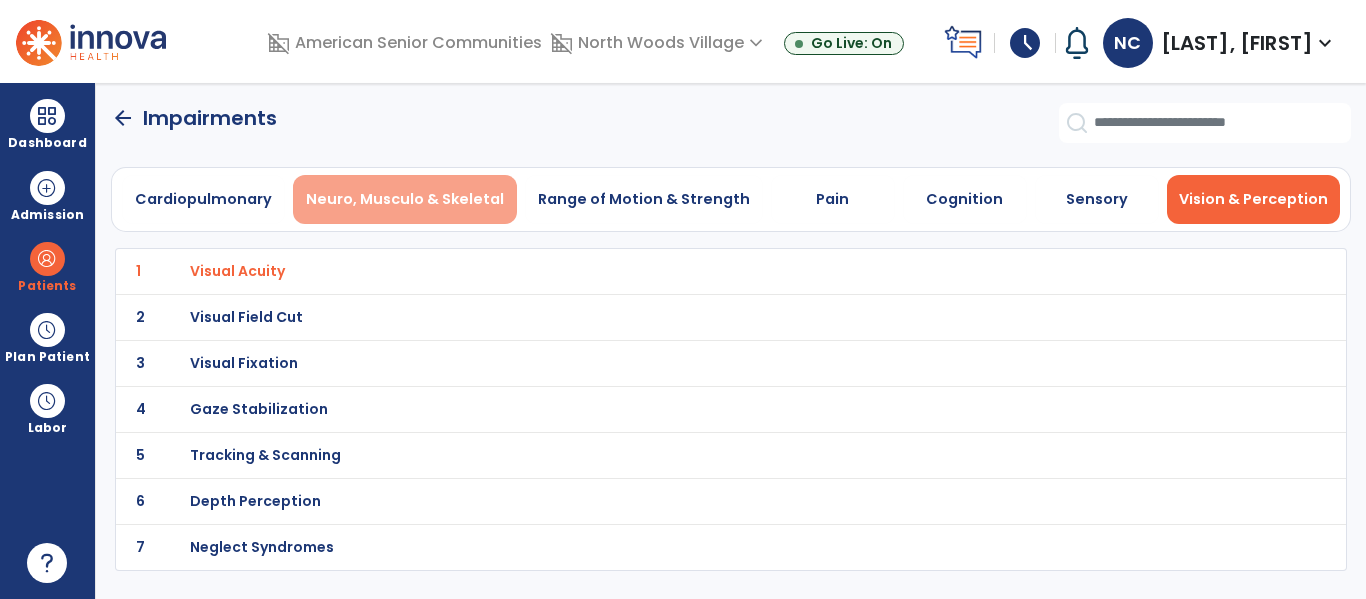 click on "Neuro, Musculo & Skeletal" at bounding box center [405, 199] 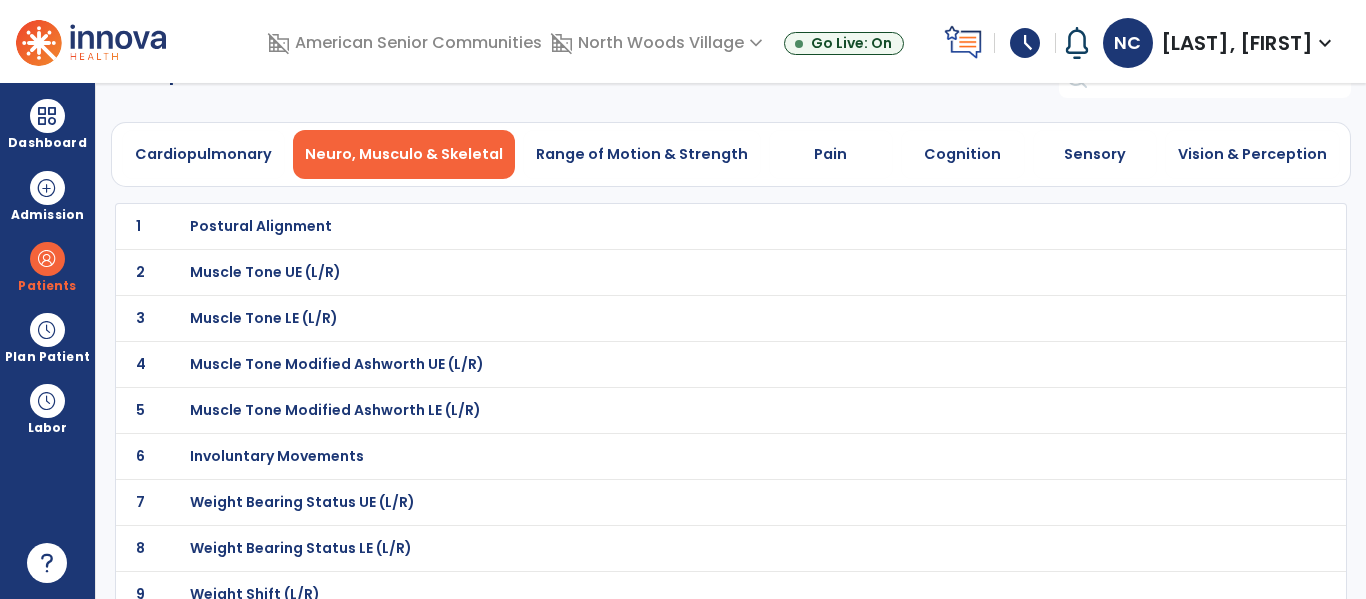 scroll, scrollTop: 52, scrollLeft: 0, axis: vertical 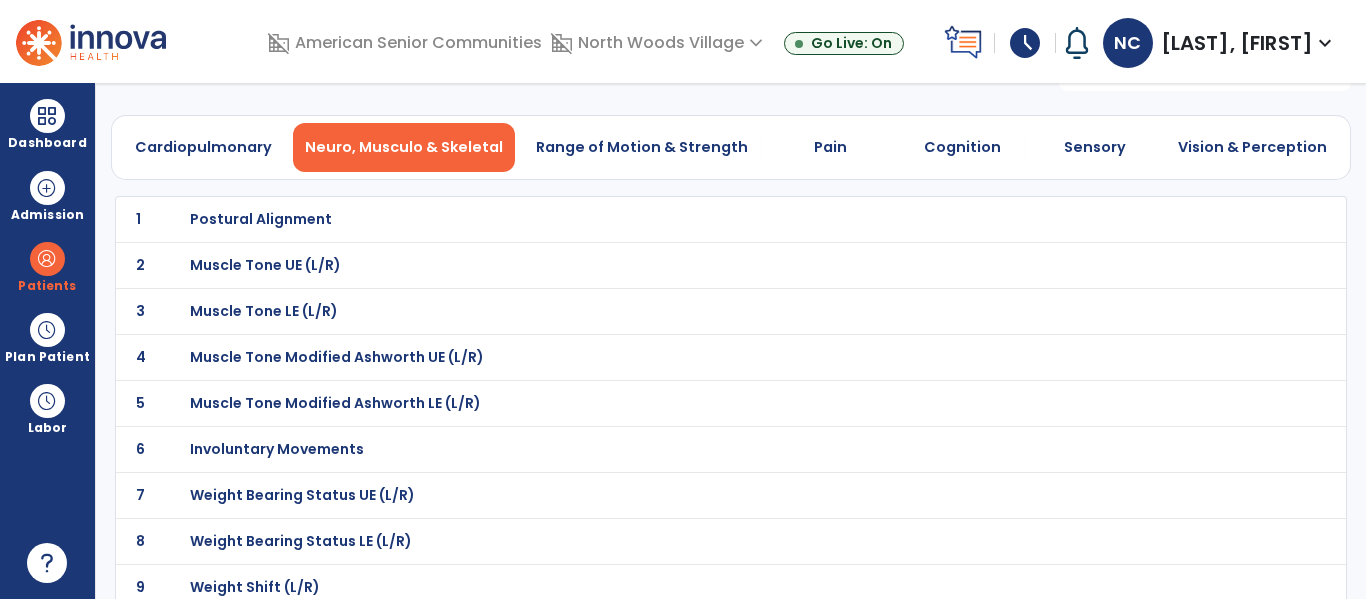 click on "Muscle Tone UE (L/R)" at bounding box center (687, 219) 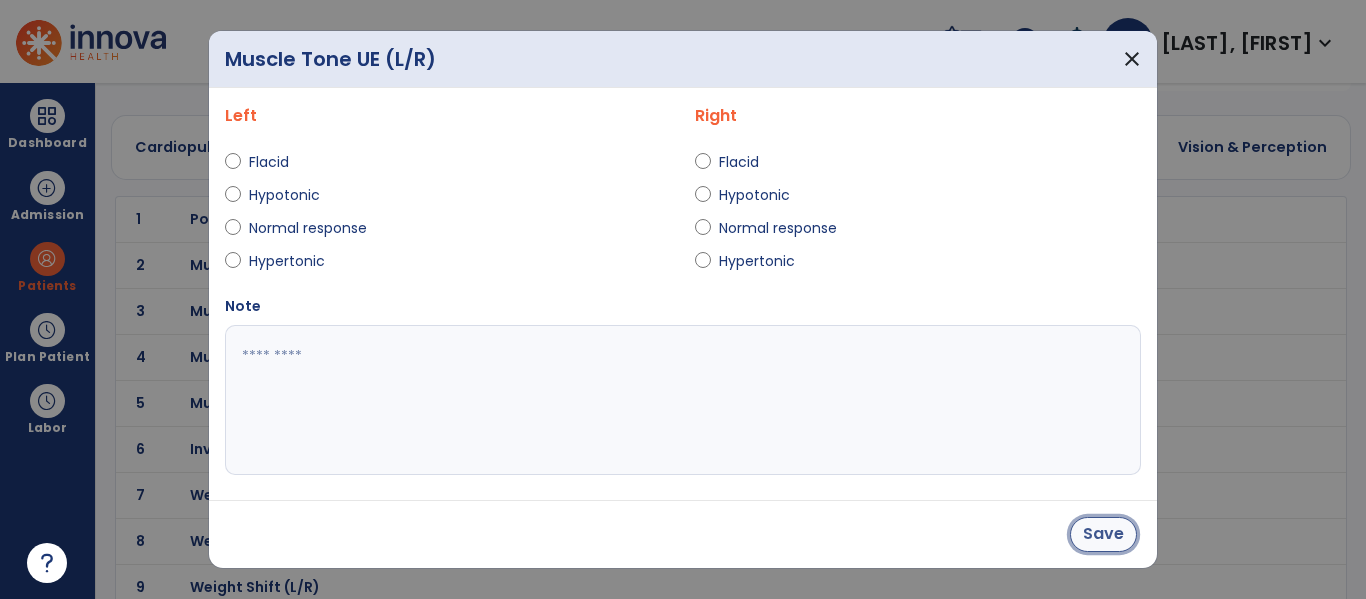 click on "Save" at bounding box center (1103, 534) 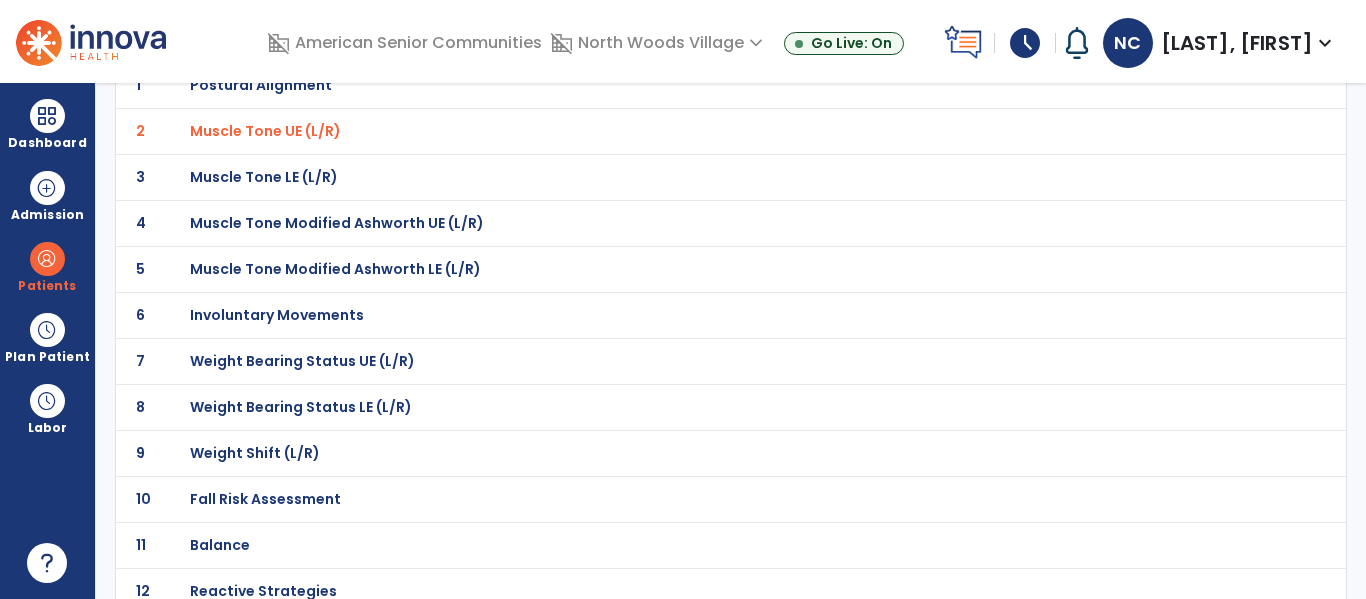 scroll, scrollTop: 187, scrollLeft: 0, axis: vertical 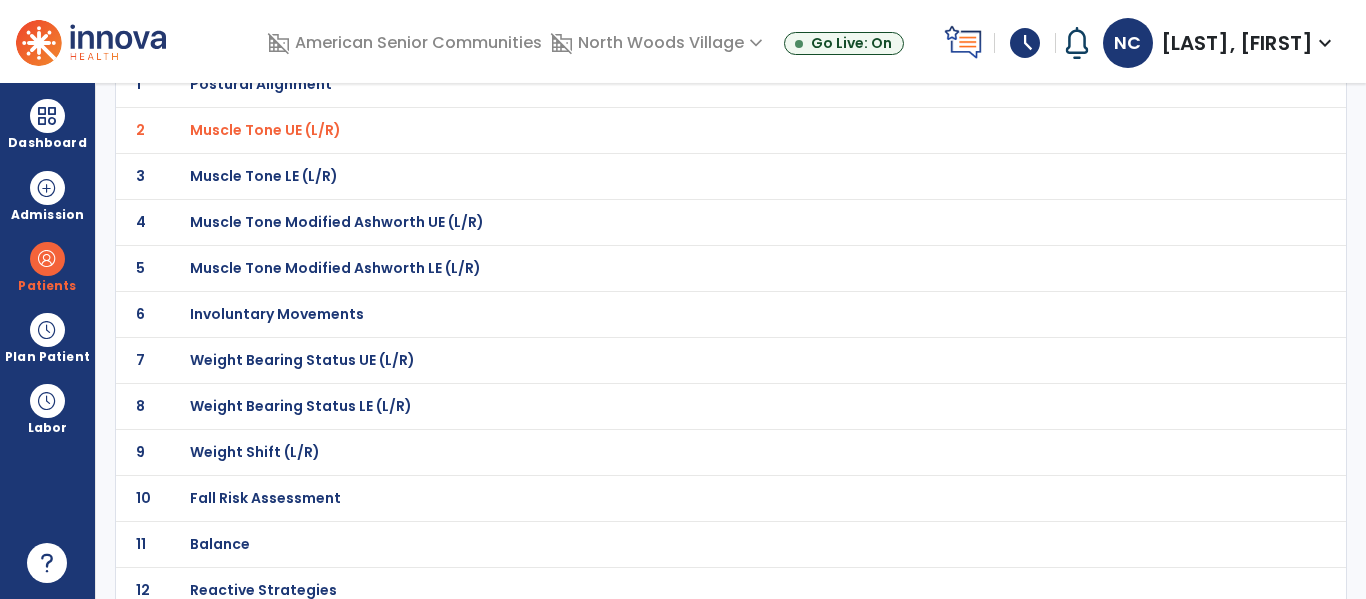 click on "7 Weight Bearing Status UE (L/R)" 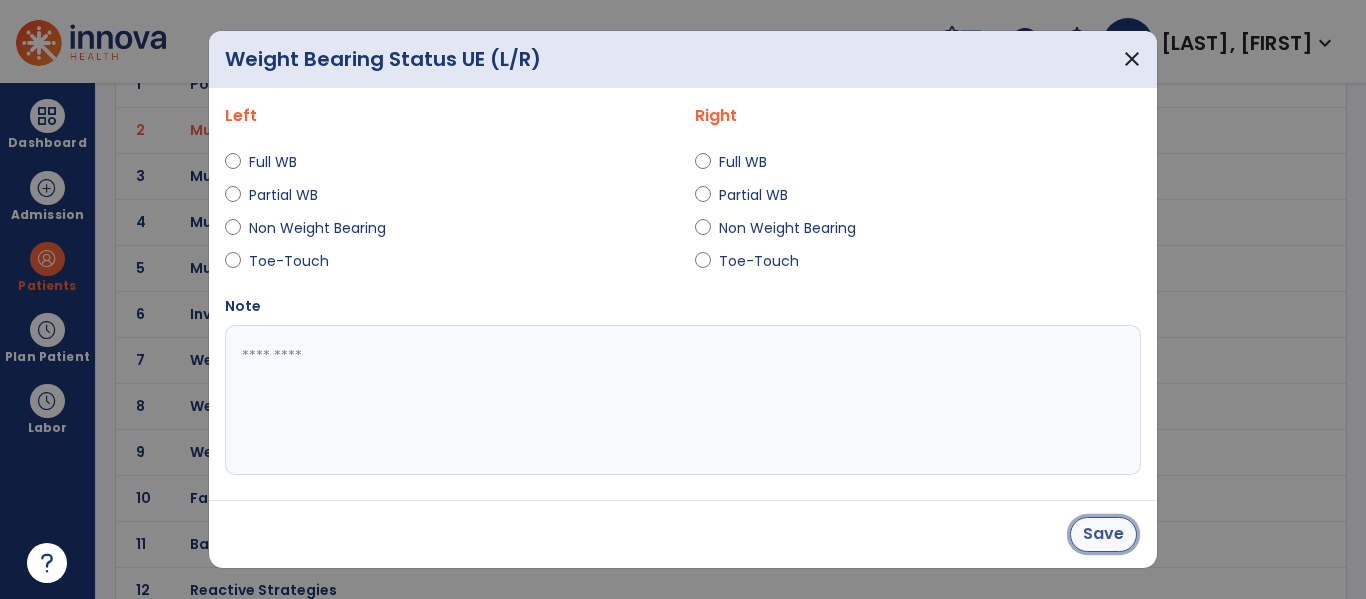 click on "Save" at bounding box center [1103, 534] 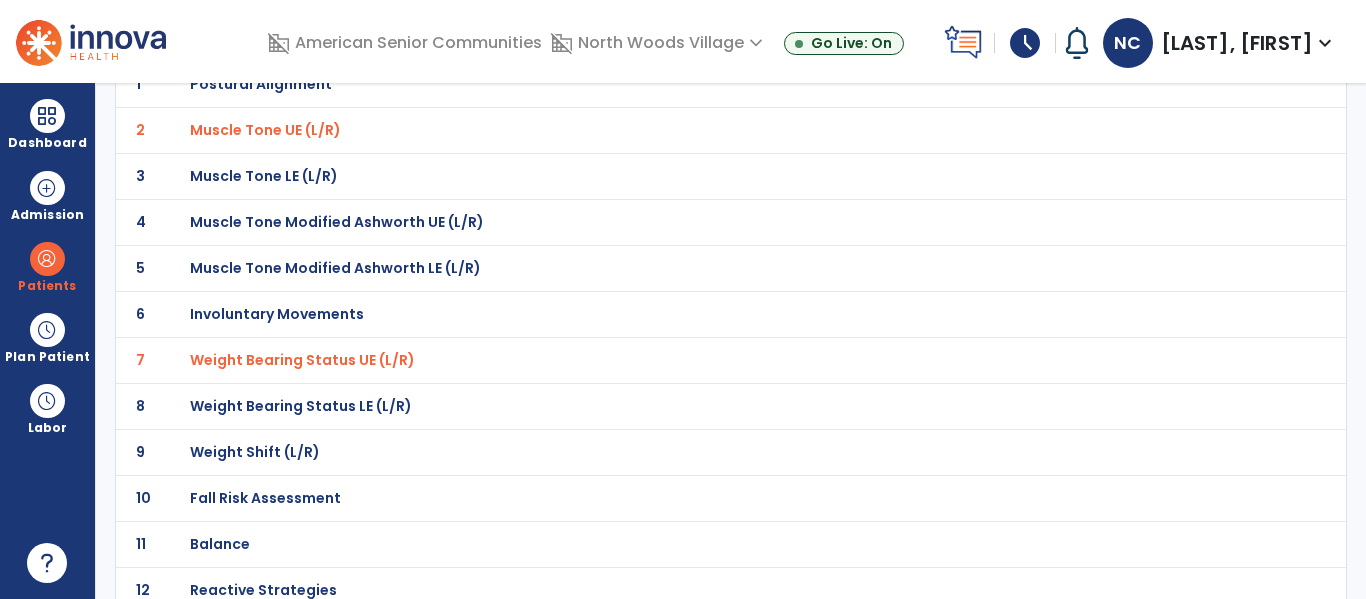 click on "Weight Bearing Status LE (L/R)" at bounding box center [687, 84] 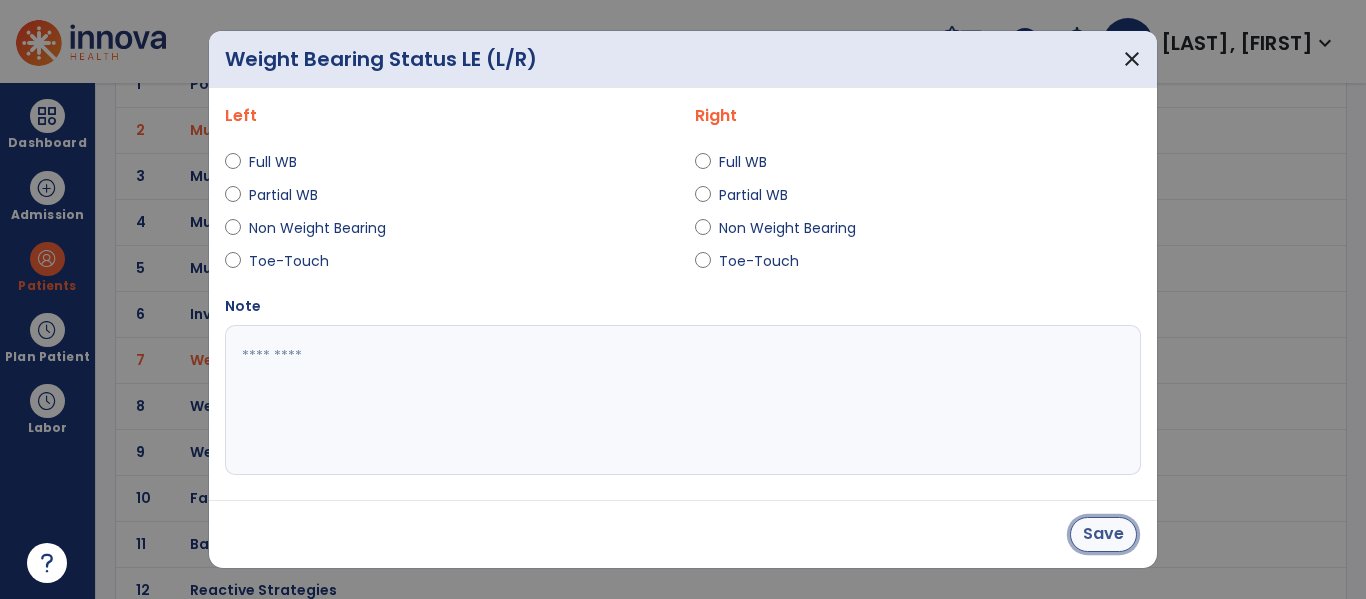 click on "Save" at bounding box center (1103, 534) 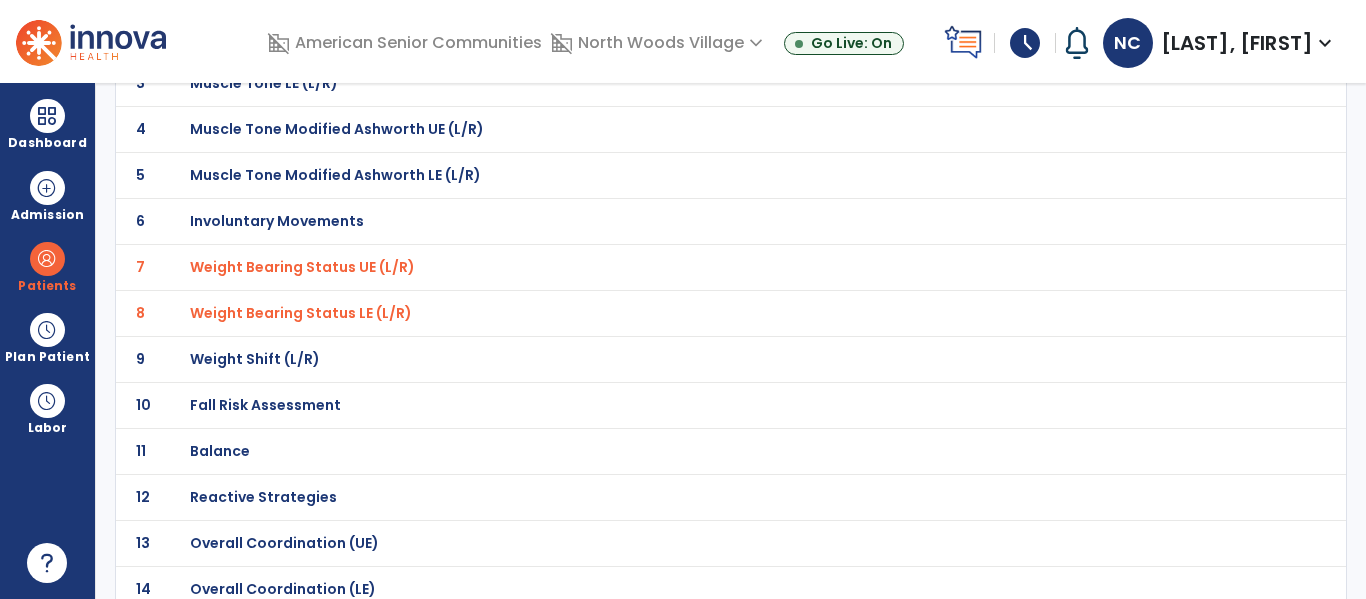 scroll, scrollTop: 288, scrollLeft: 0, axis: vertical 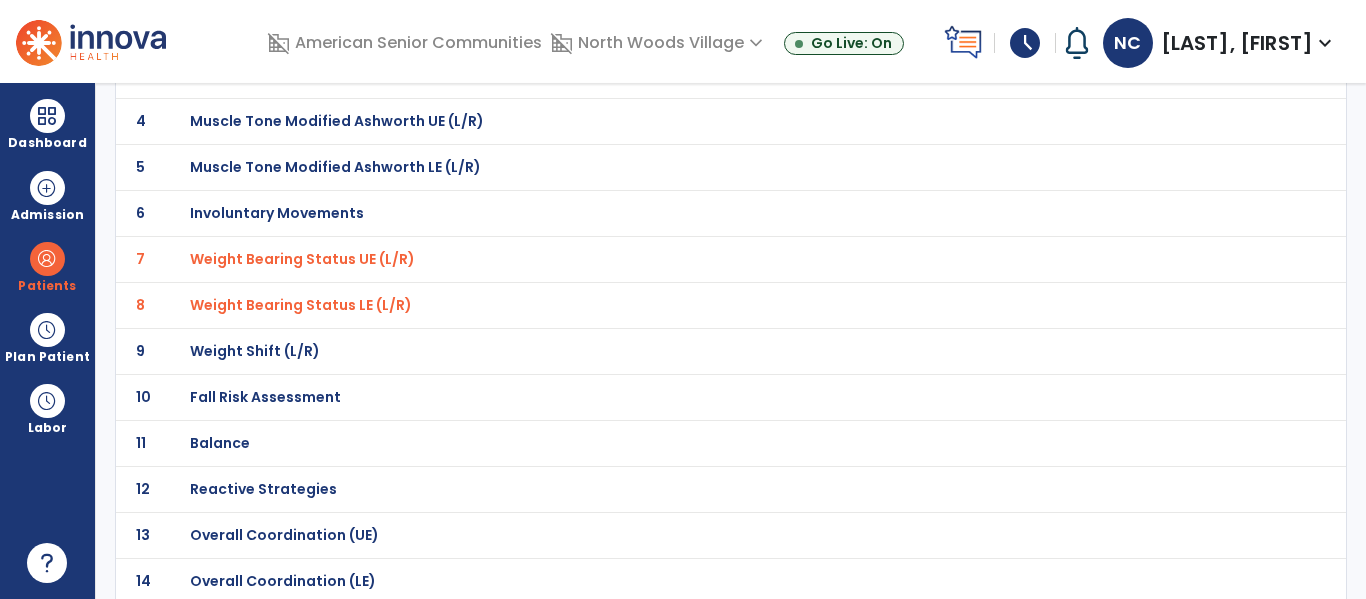 click on "Fall Risk Assessment" at bounding box center [687, -17] 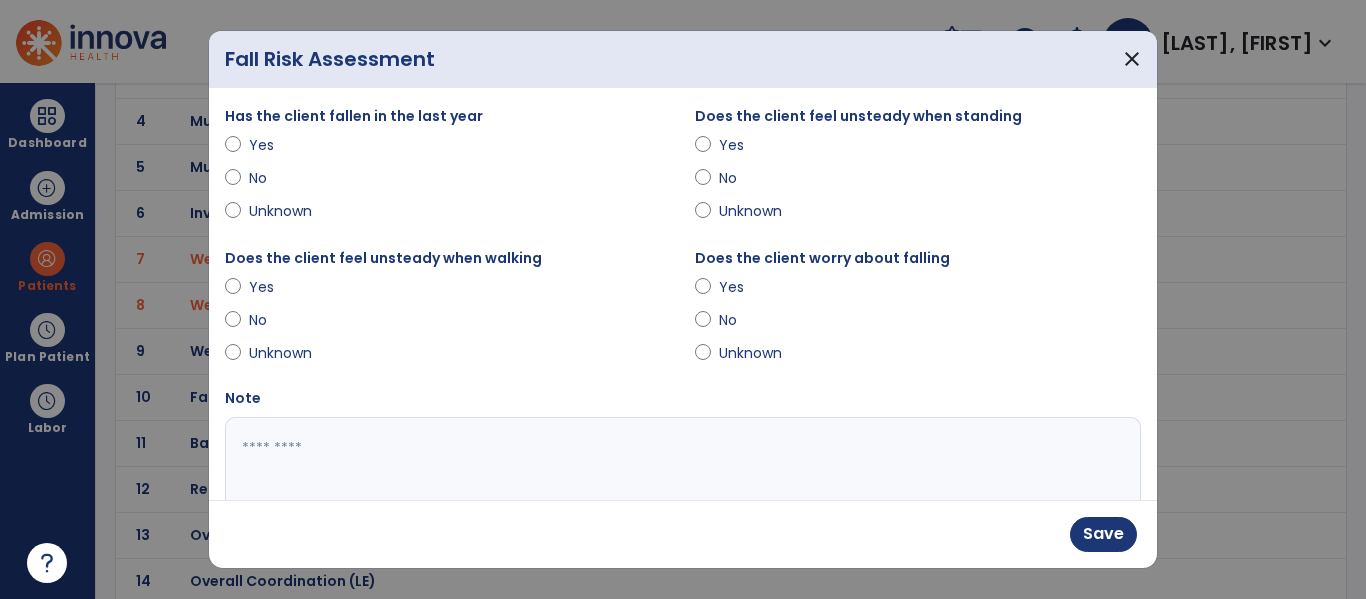 click on "No" at bounding box center (284, 320) 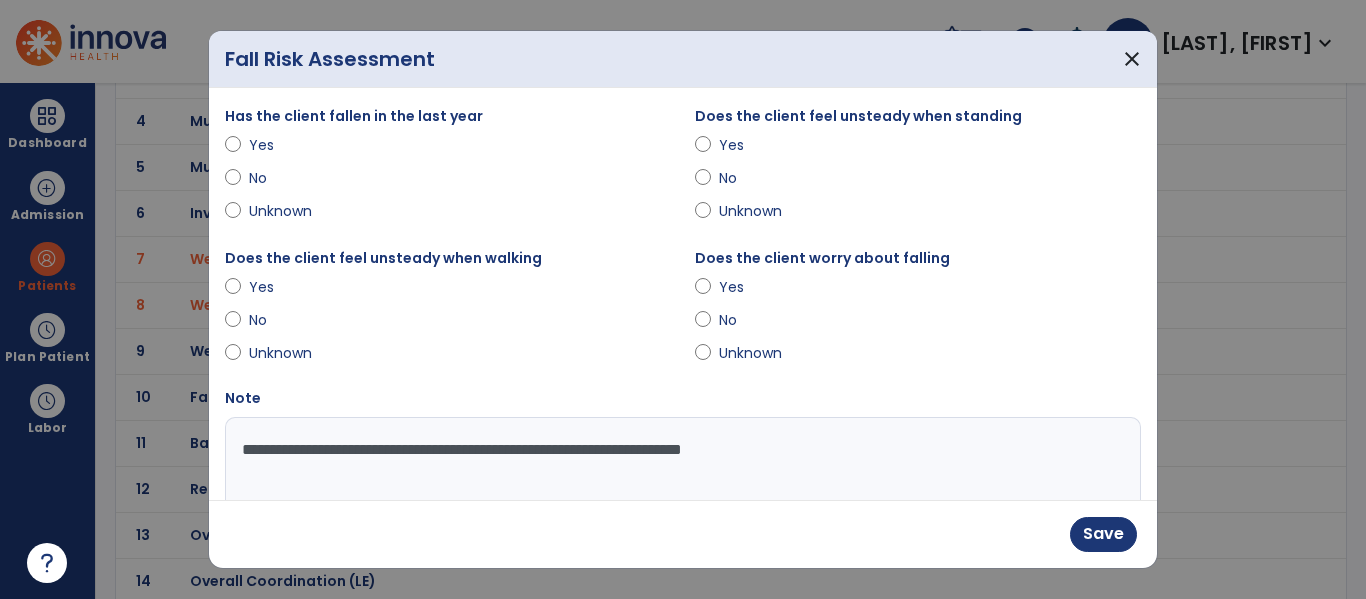 type on "**********" 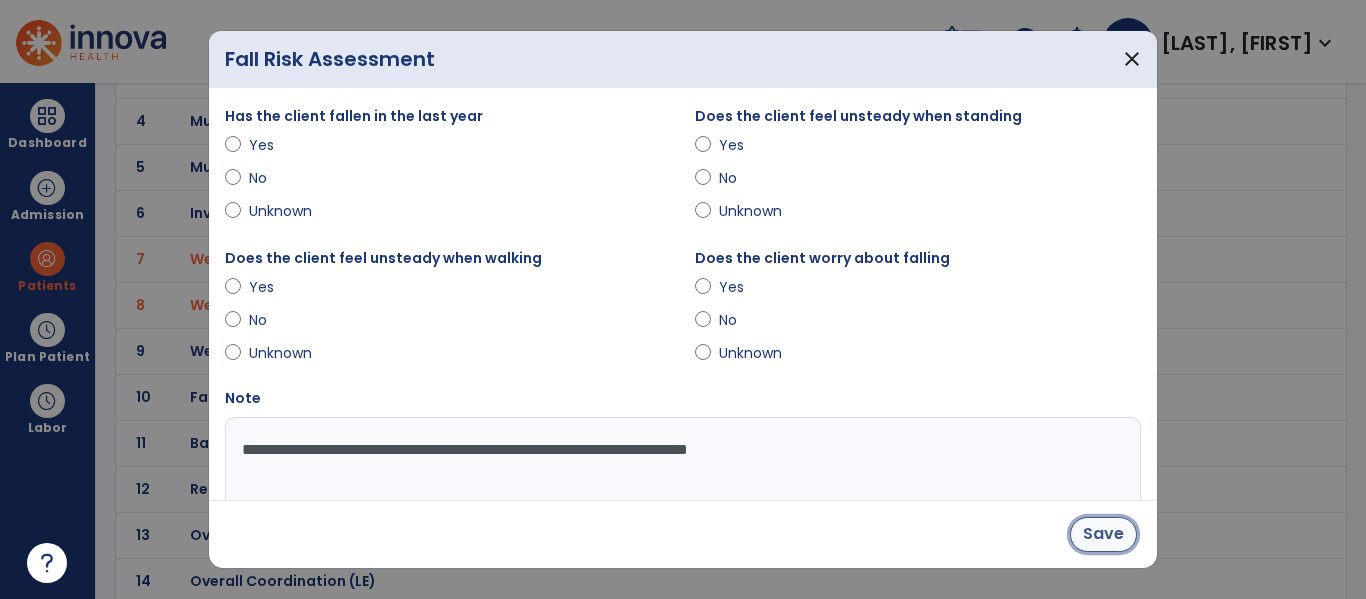 click on "Save" at bounding box center [1103, 534] 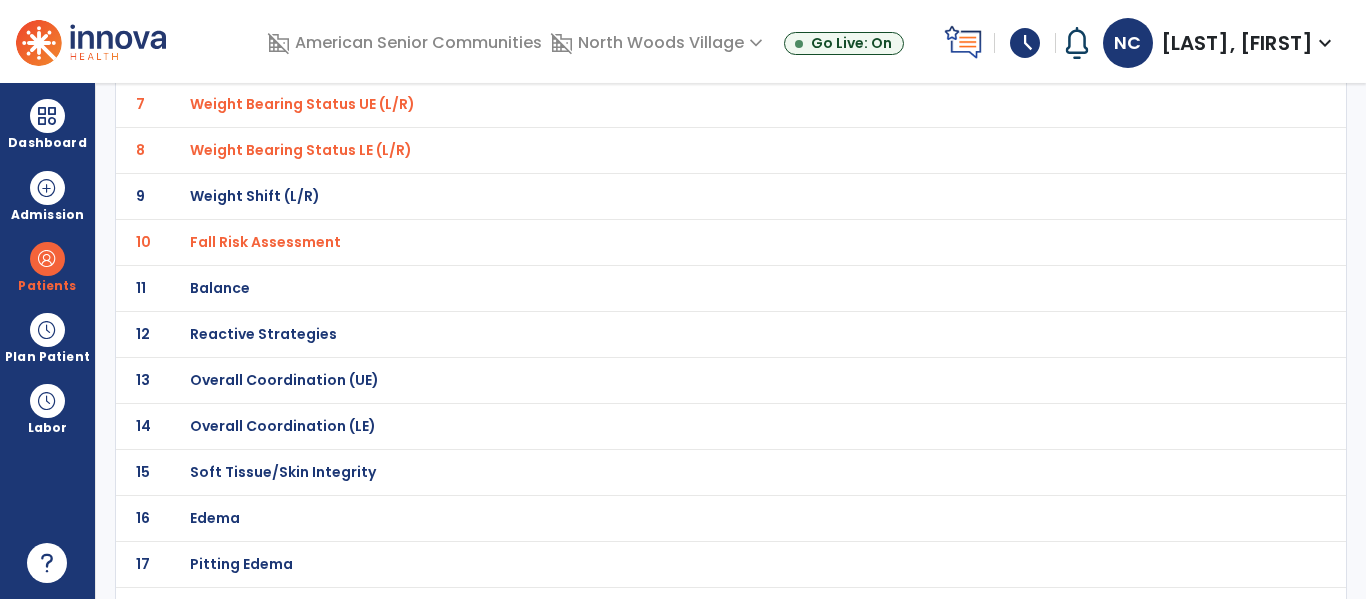 scroll, scrollTop: 445, scrollLeft: 0, axis: vertical 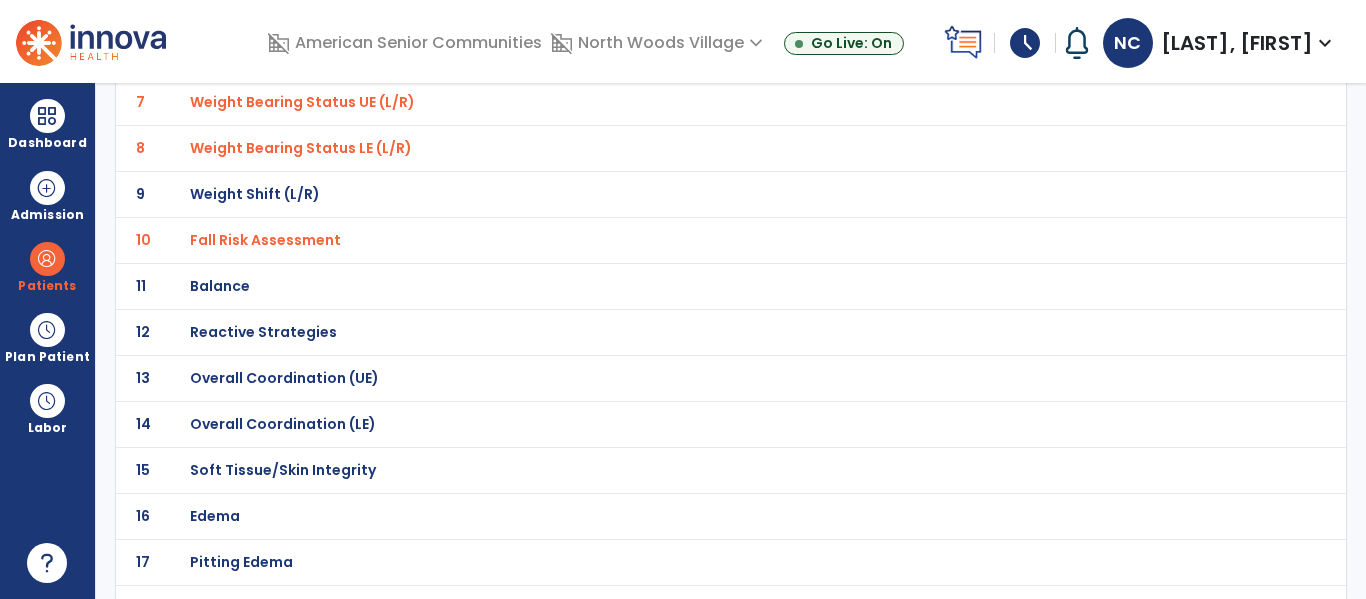 click on "Overall Coordination (UE)" at bounding box center [687, -174] 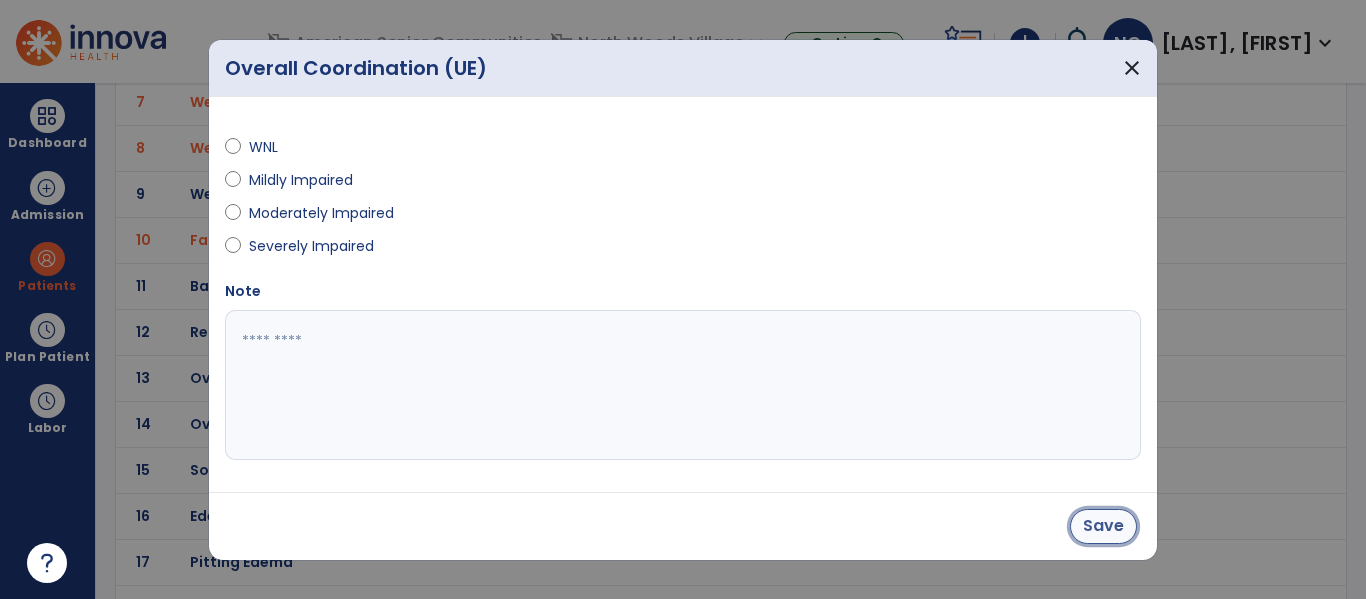 click on "Save" at bounding box center (1103, 526) 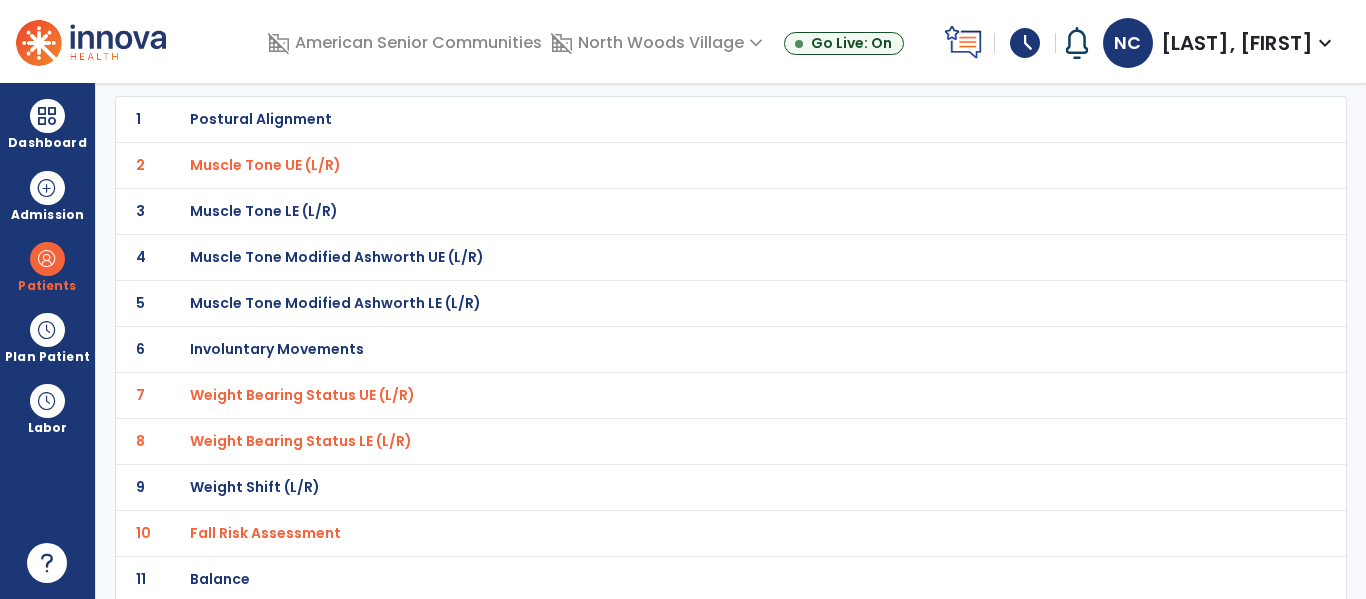 scroll, scrollTop: 0, scrollLeft: 0, axis: both 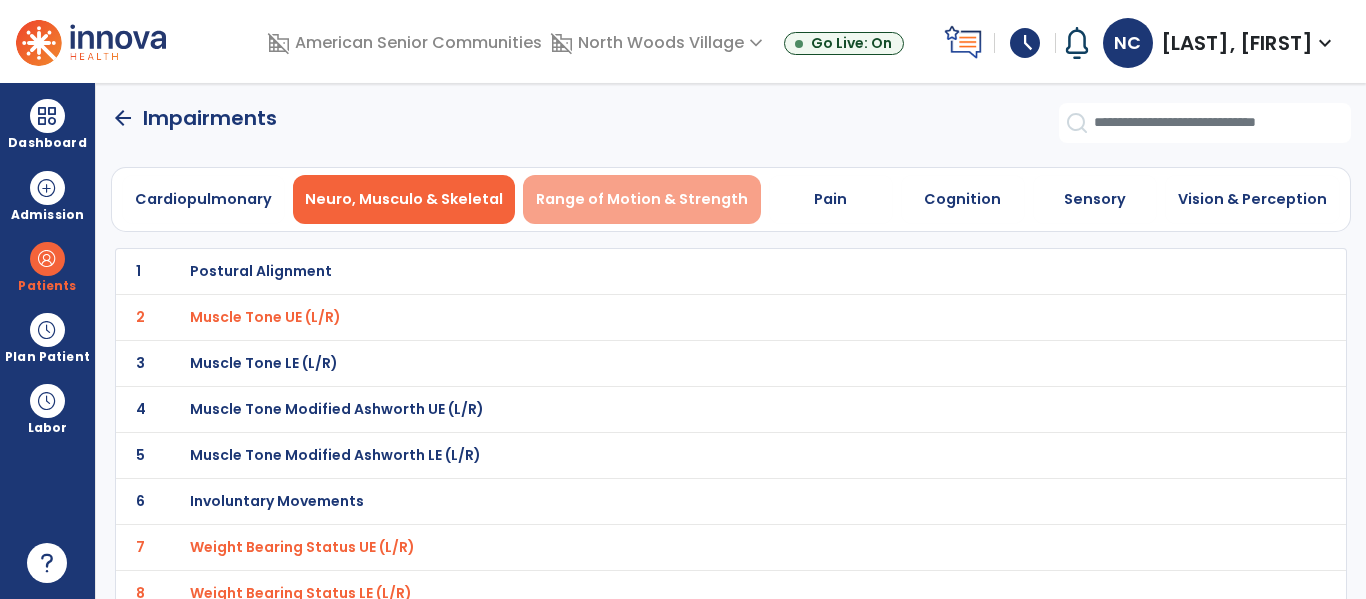 click on "Range of Motion & Strength" at bounding box center (642, 199) 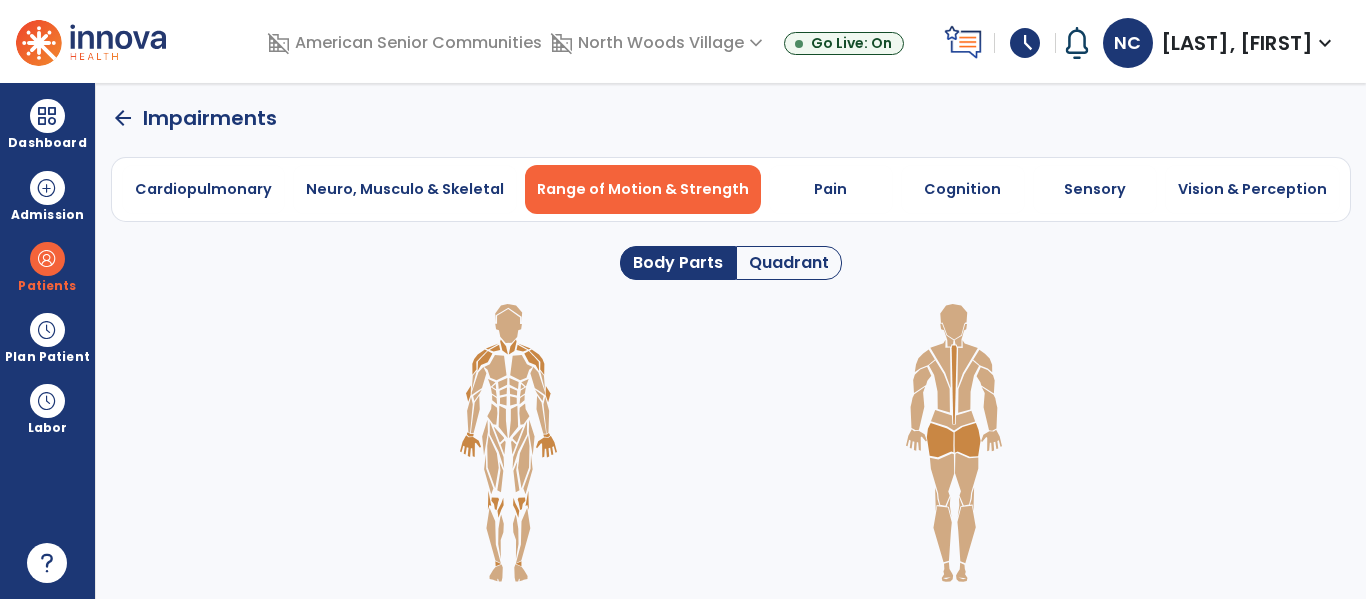 click on "Quadrant" 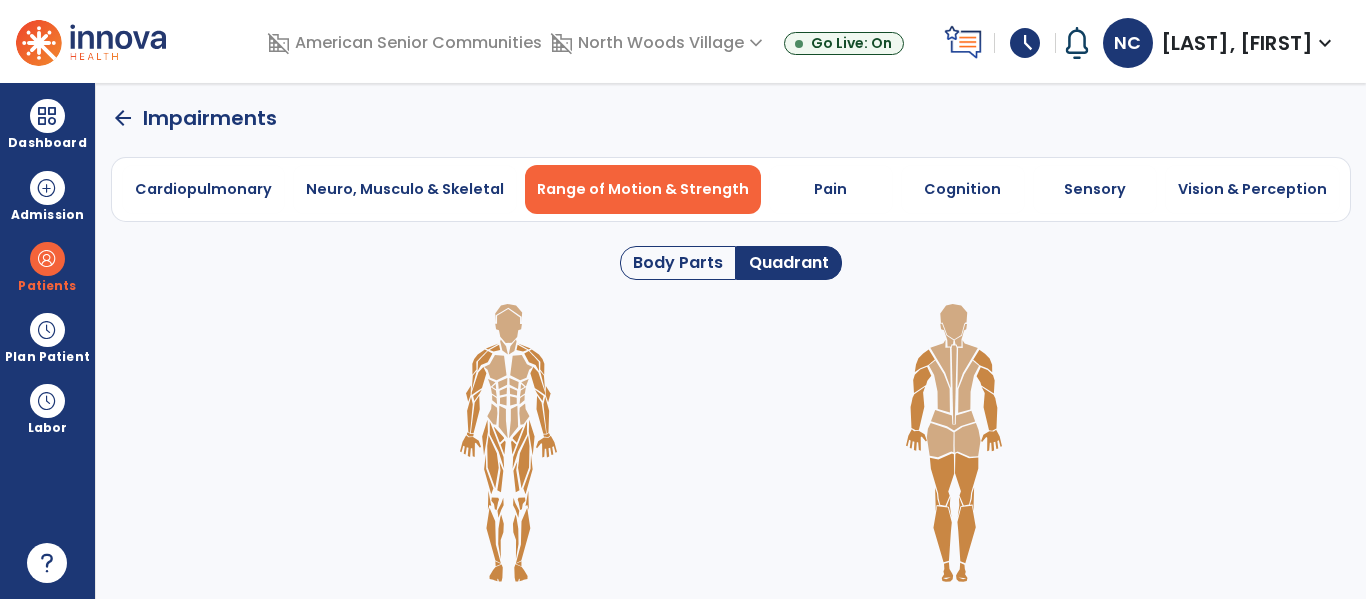 click on "Quadrant" 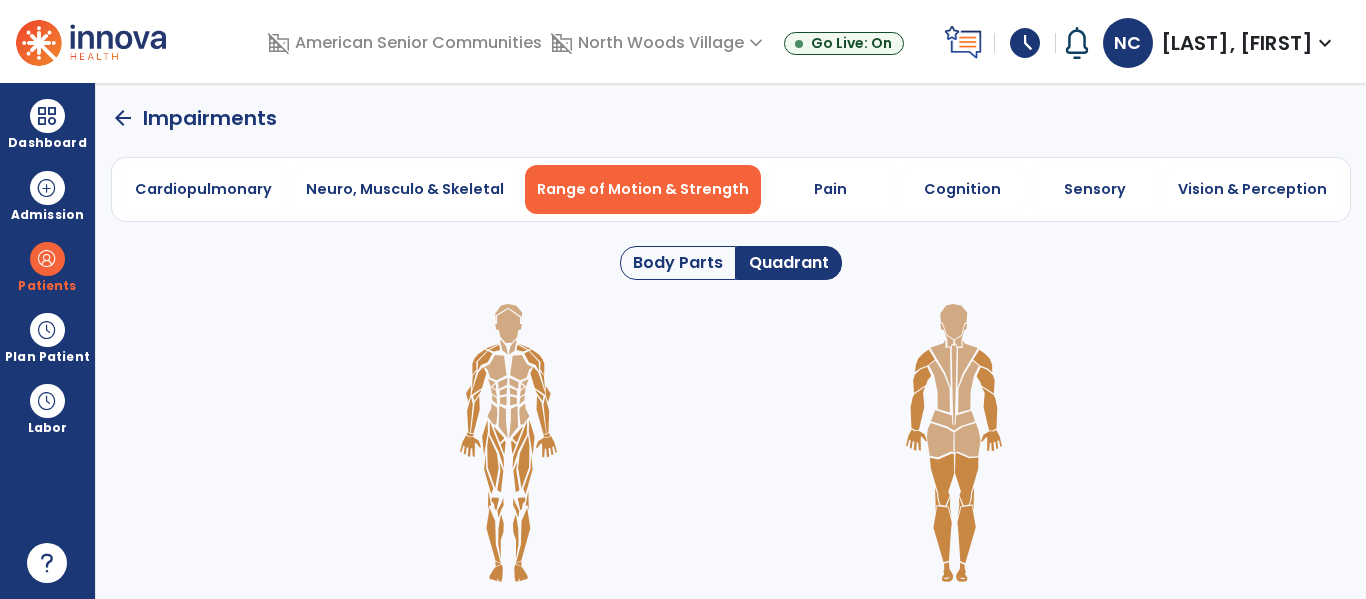 click on "Quadrant" 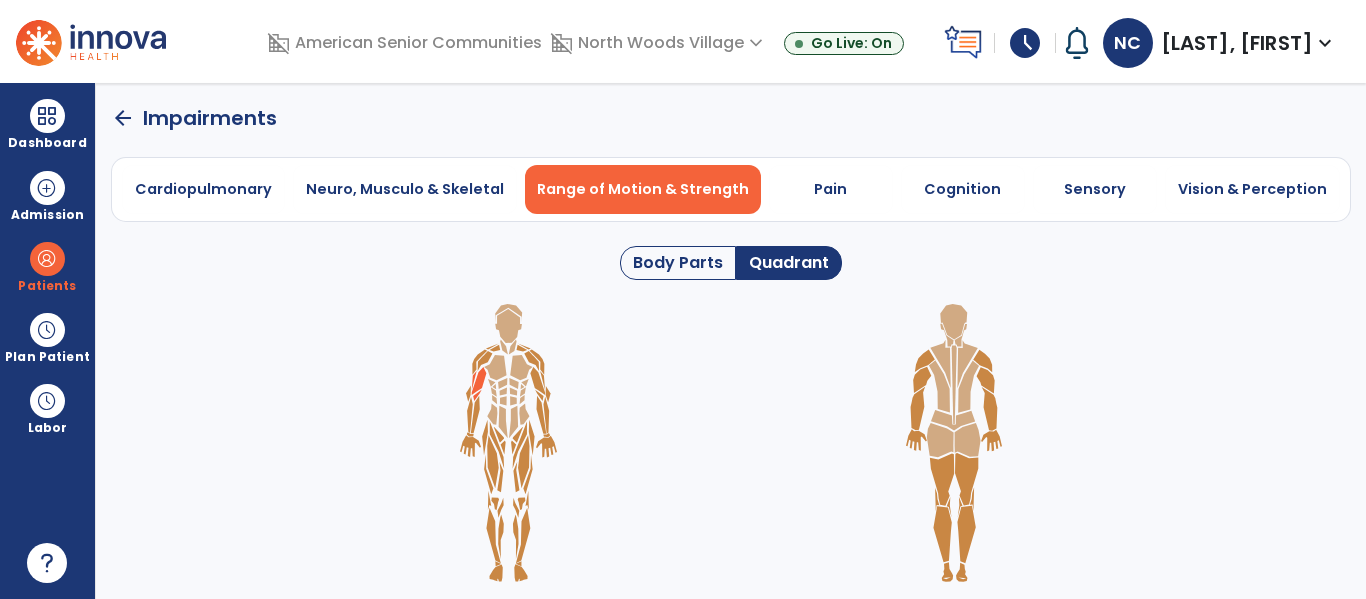 click 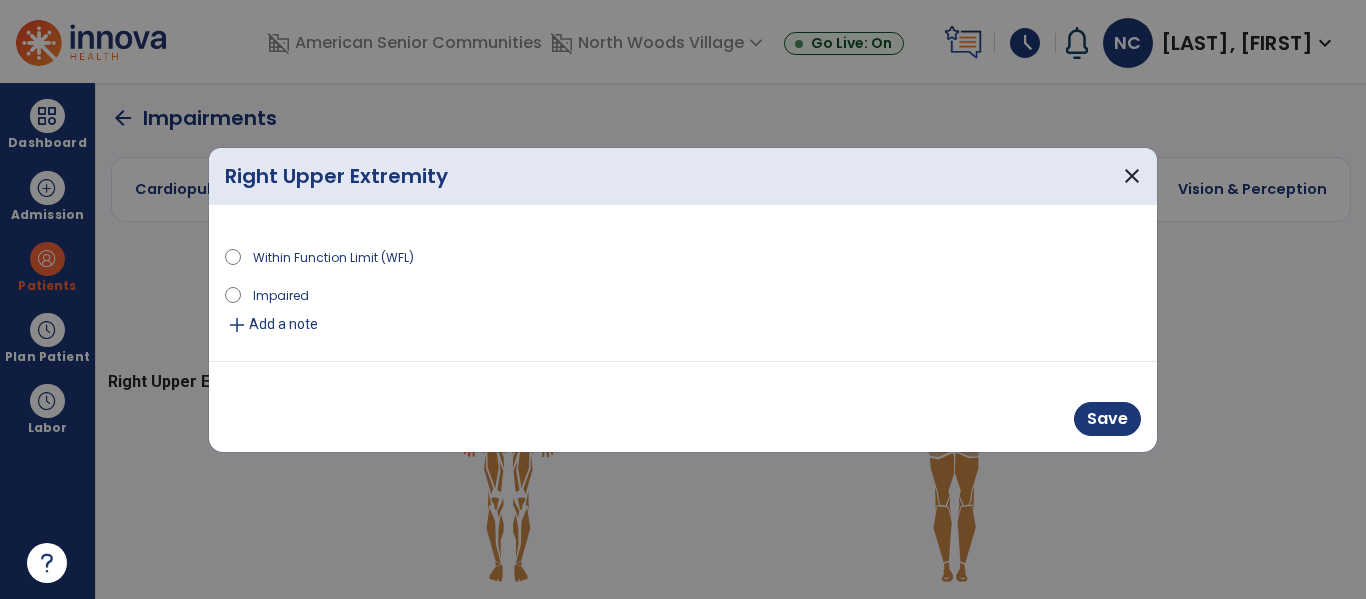 click on "add Add a note" at bounding box center (683, 325) 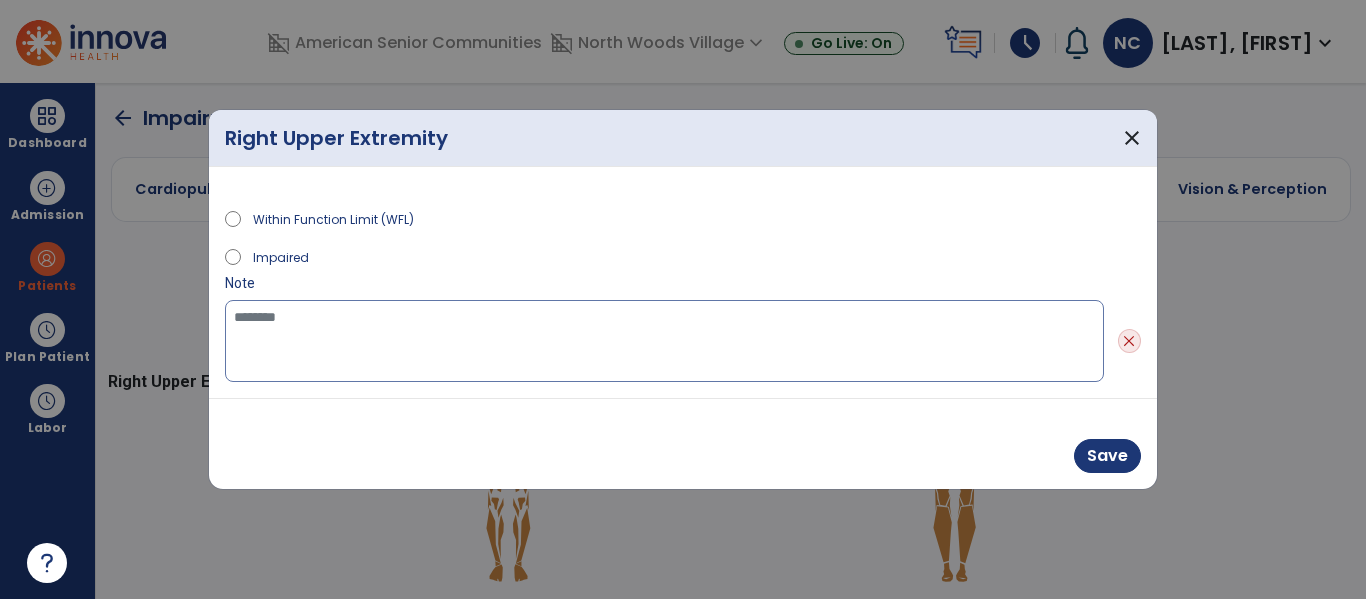 click at bounding box center [664, 341] 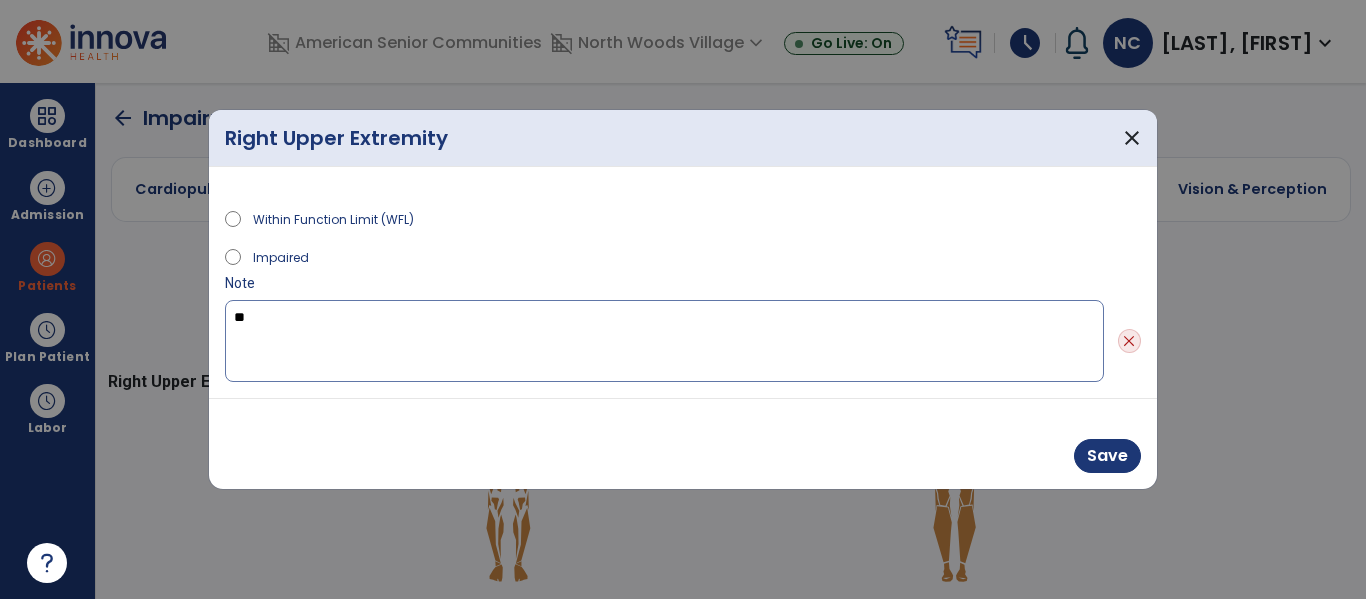 type on "*" 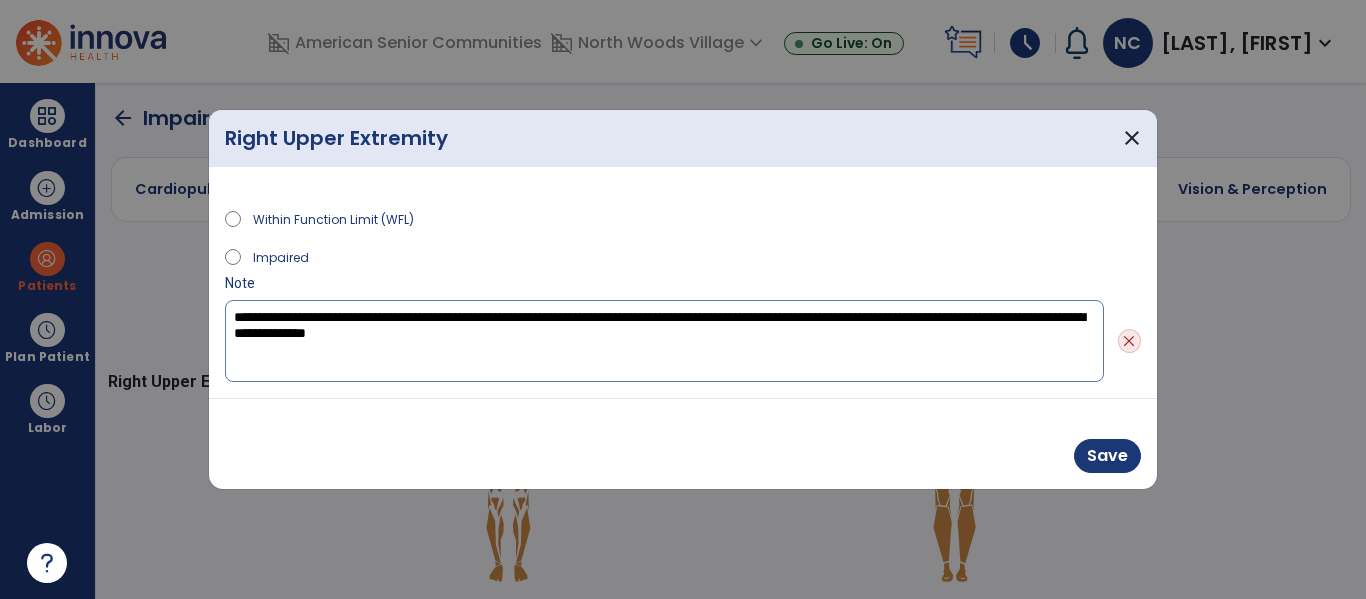 type on "**********" 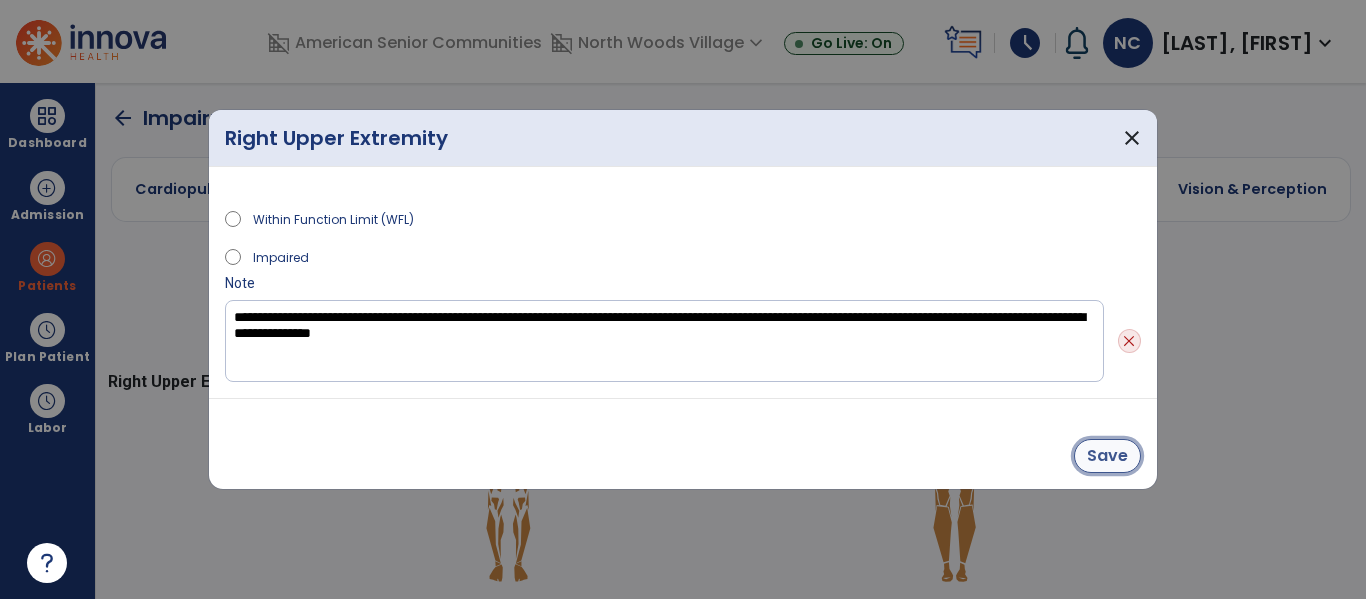 click on "Save" at bounding box center (1107, 456) 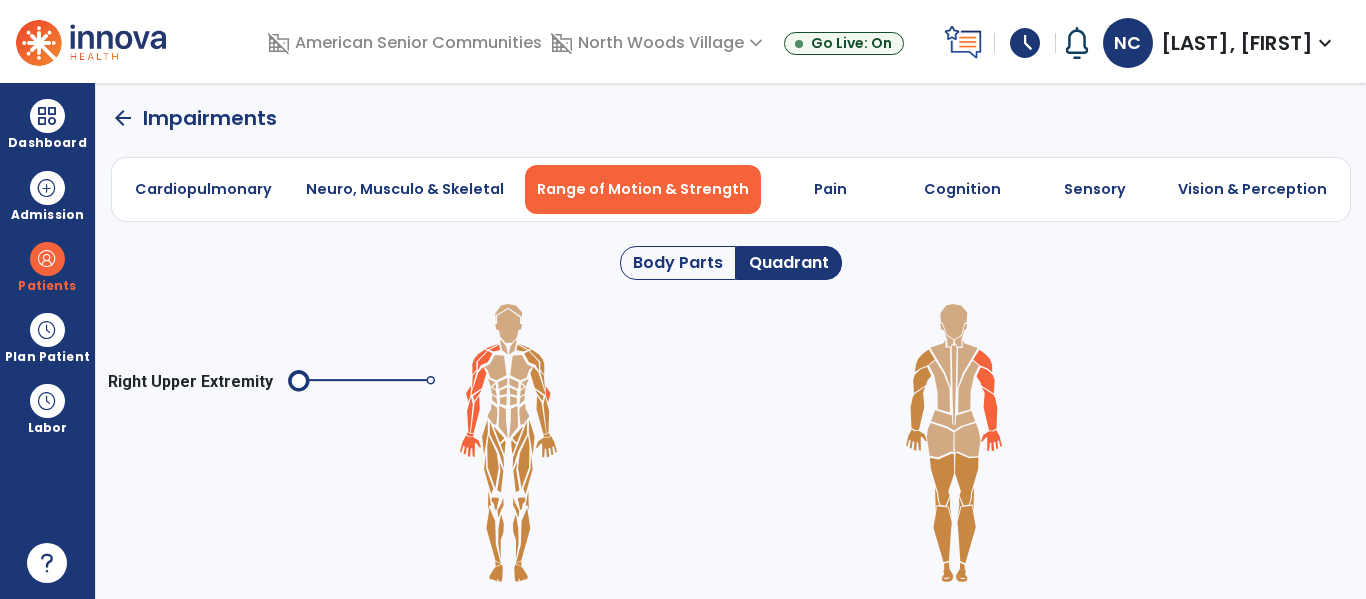 click 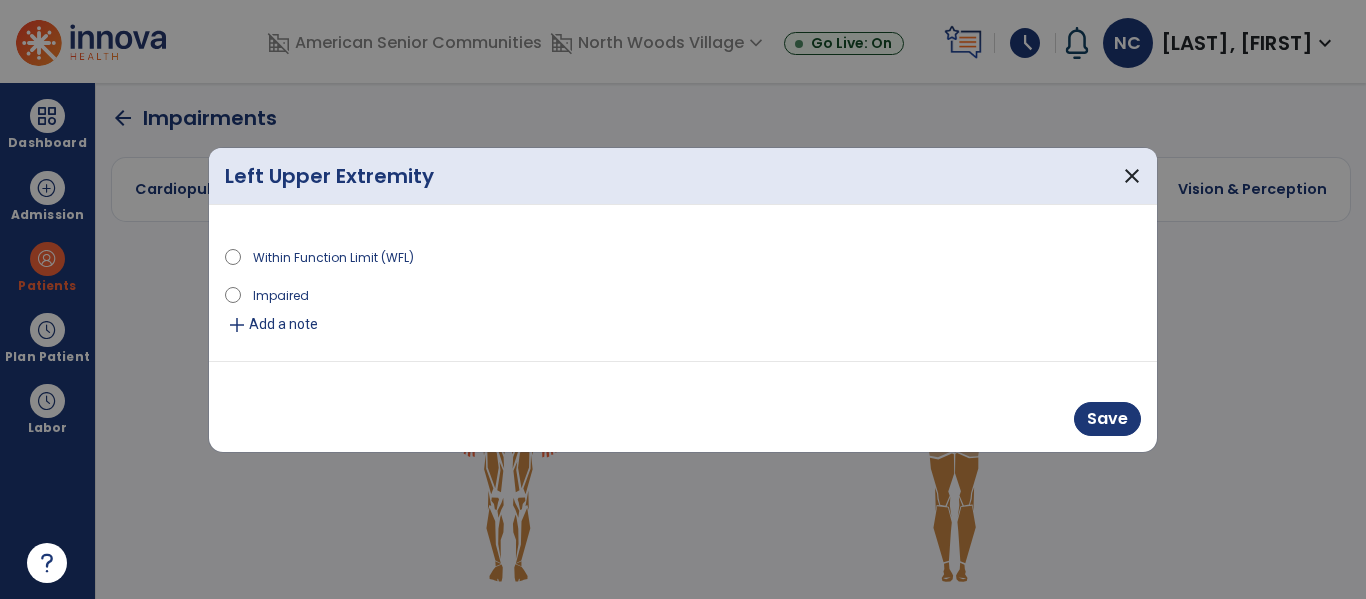 click on "add Add a note" at bounding box center (683, 325) 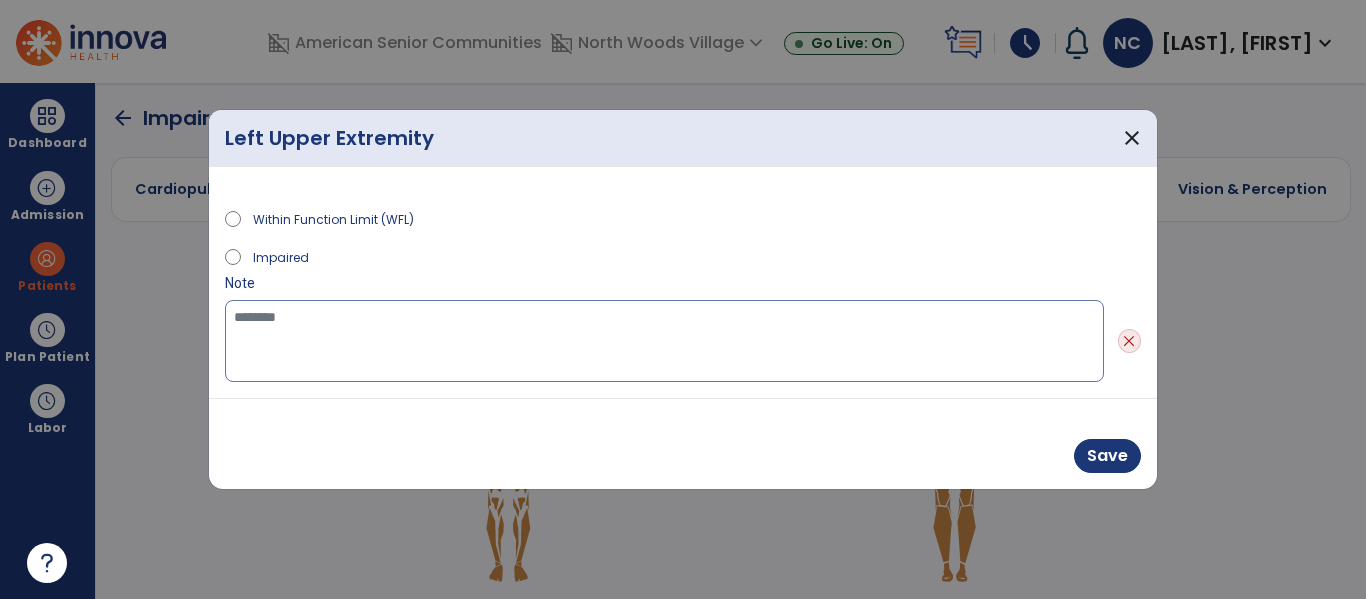 click at bounding box center (664, 341) 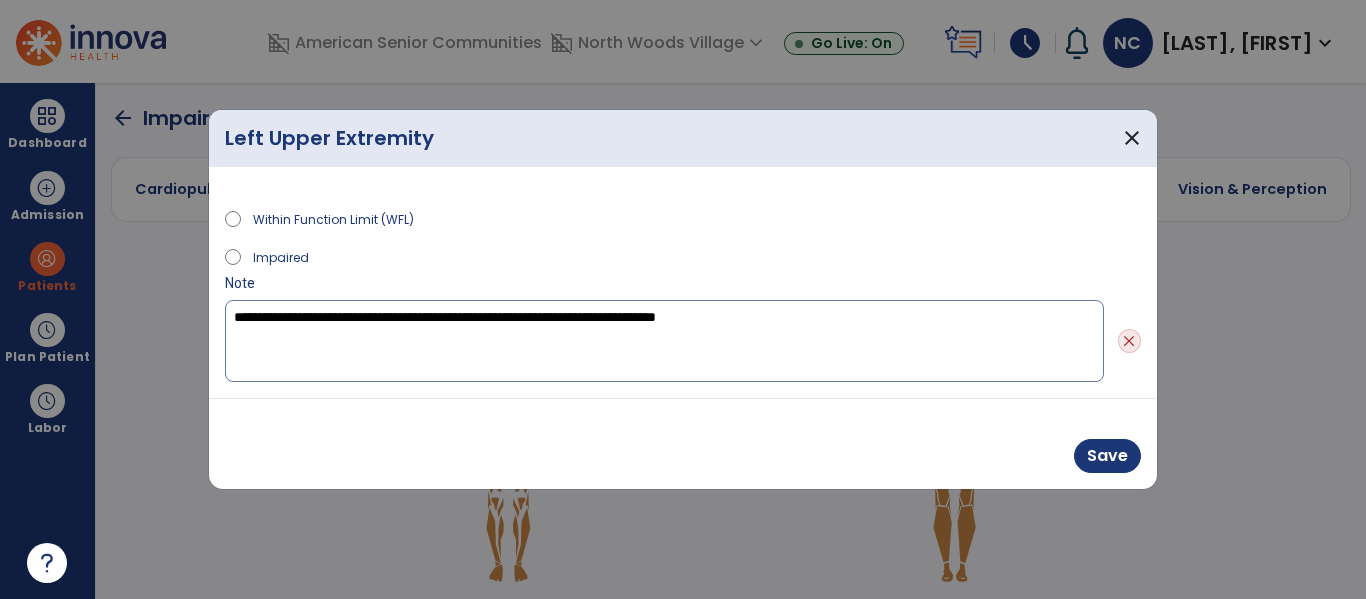 type on "**********" 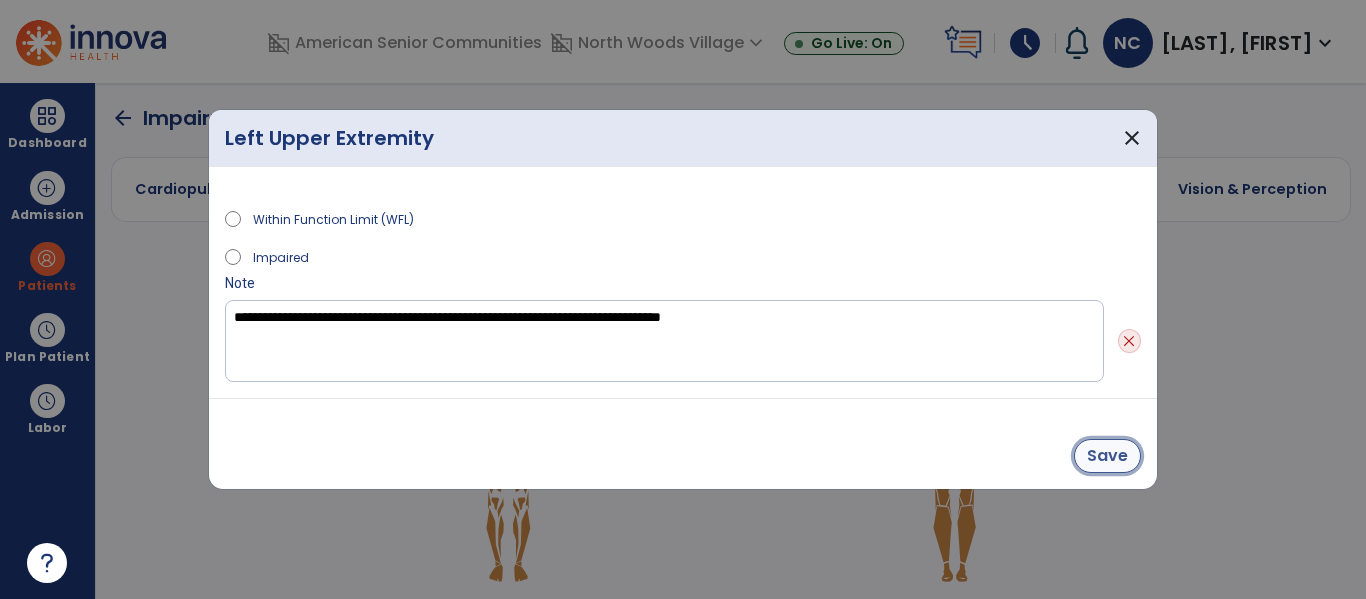 click on "Save" at bounding box center [1107, 456] 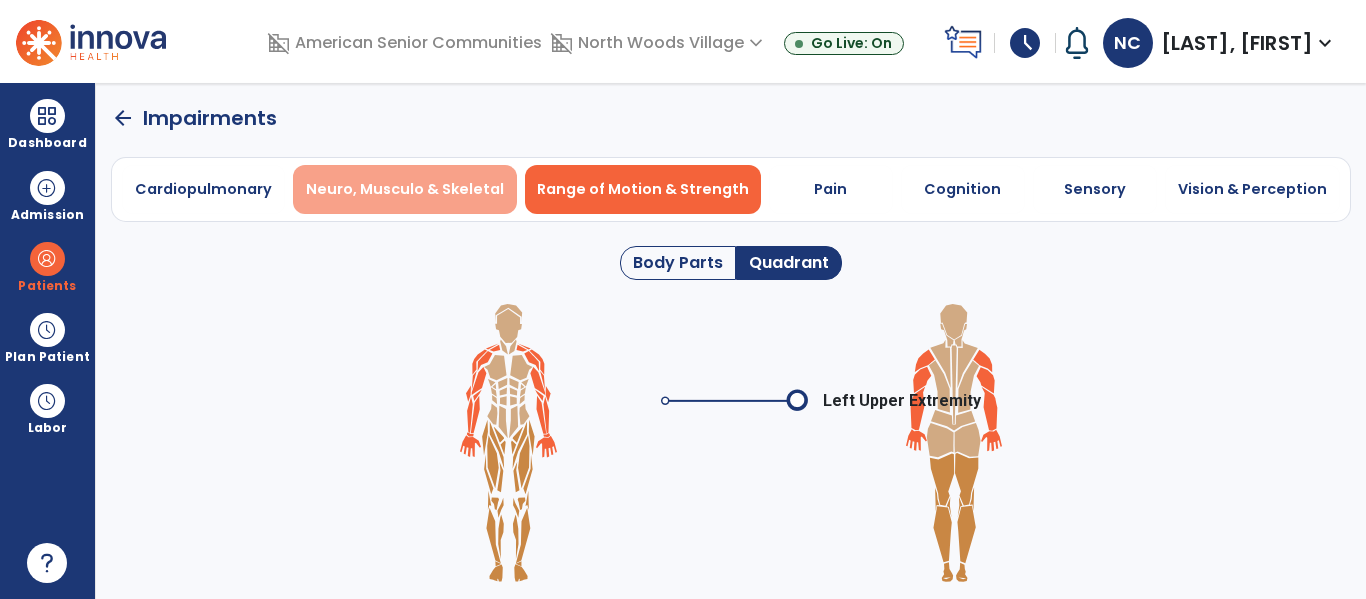click on "Neuro, Musculo & Skeletal" at bounding box center [405, 189] 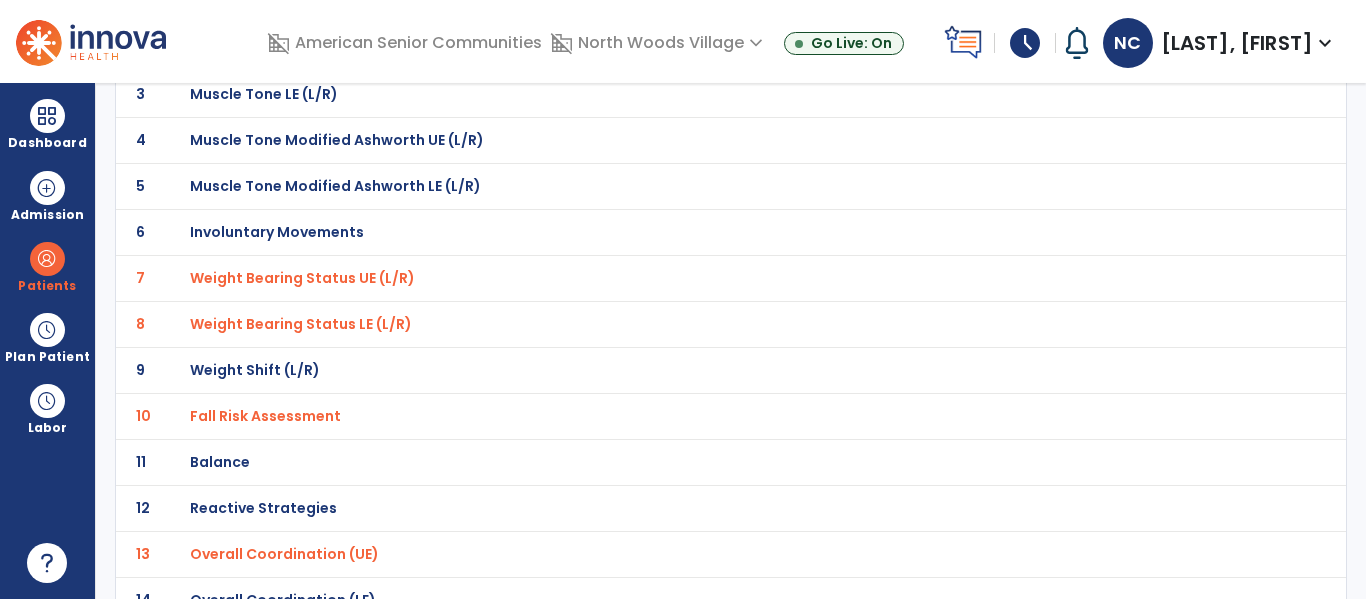 scroll, scrollTop: 0, scrollLeft: 0, axis: both 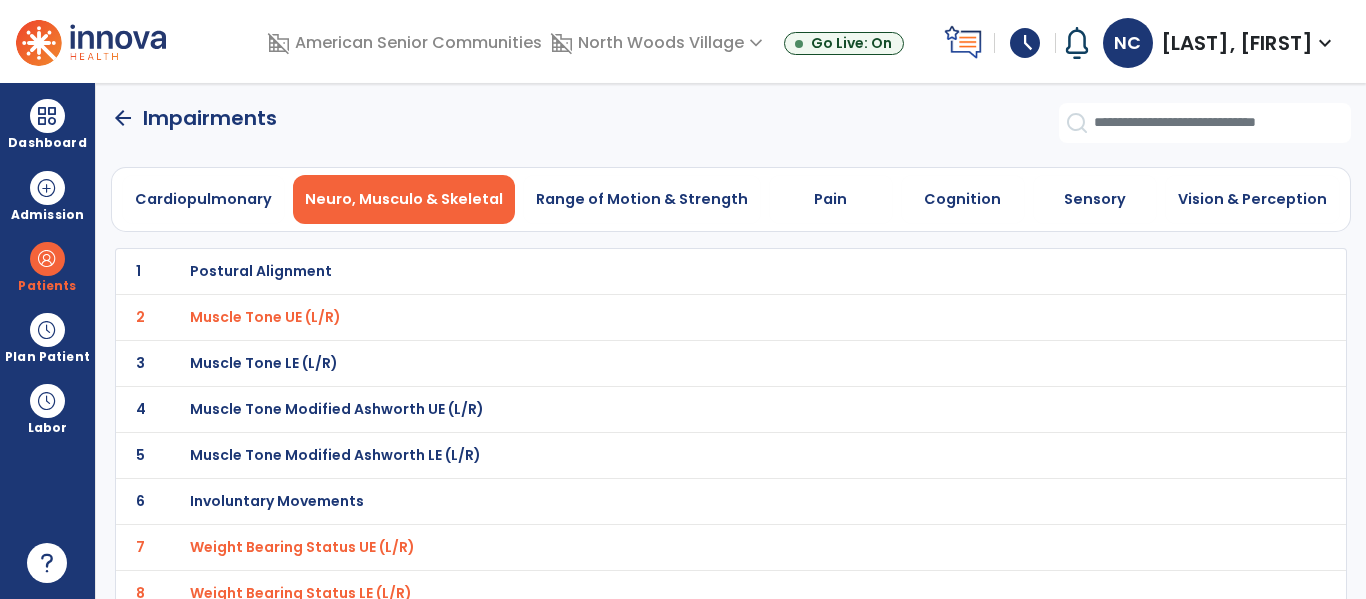 click on "arrow_back" 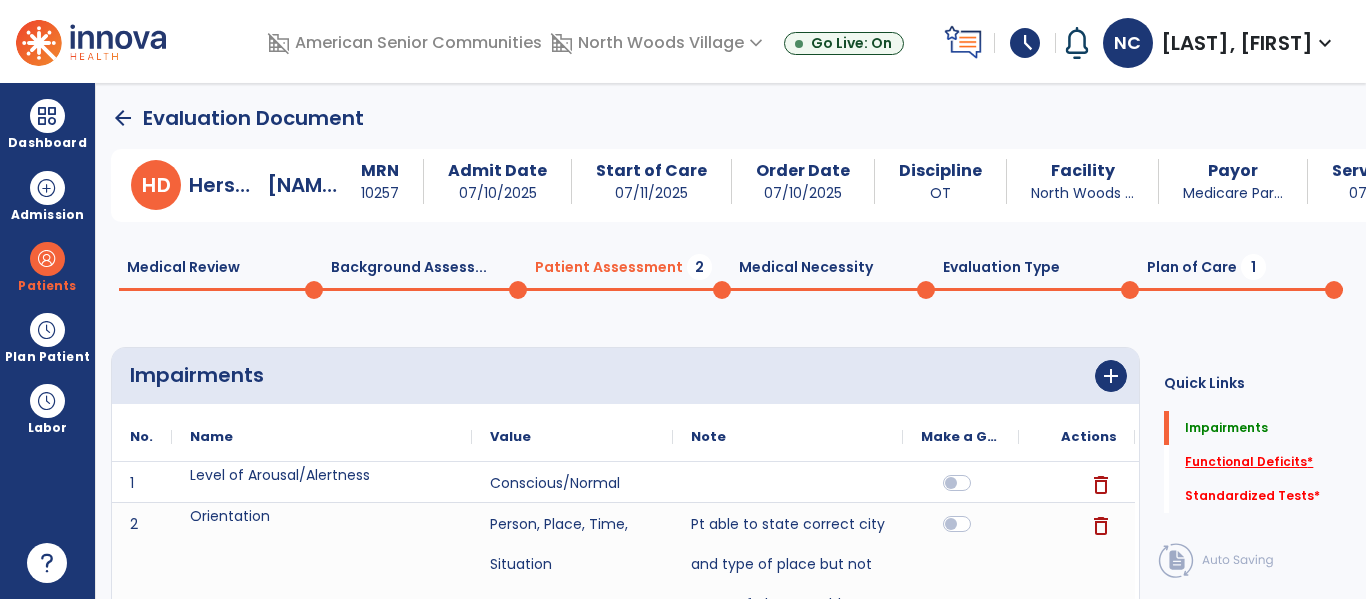 click on "Functional Deficits   *" 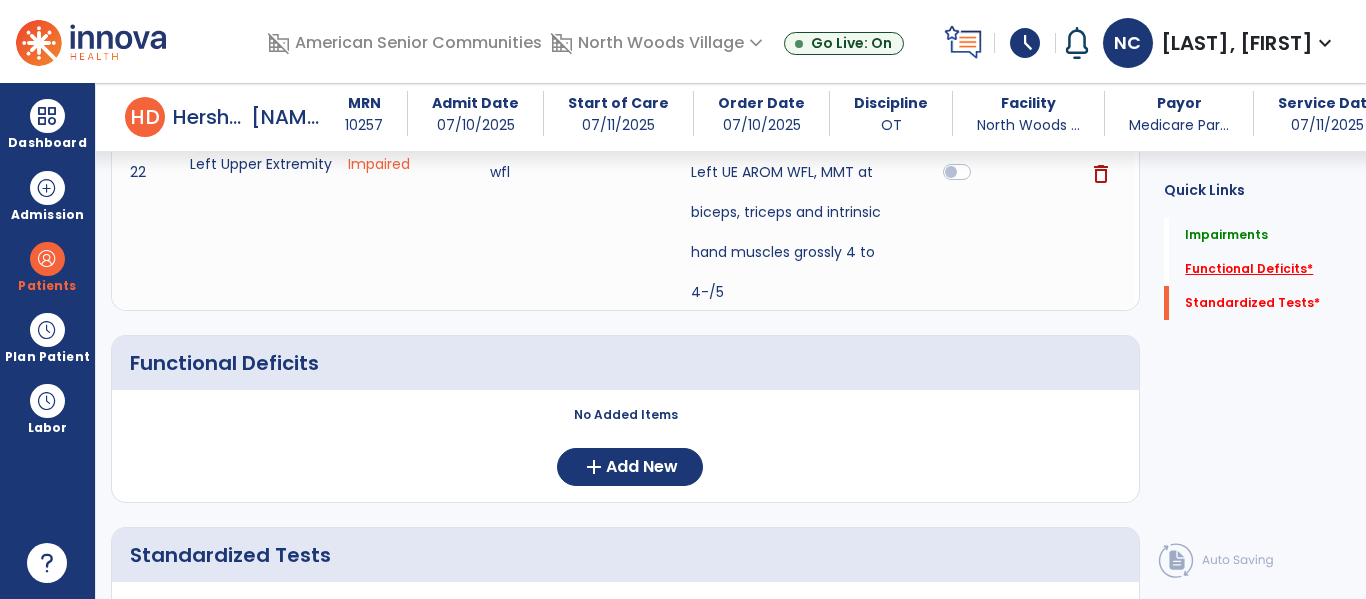 scroll, scrollTop: 2391, scrollLeft: 0, axis: vertical 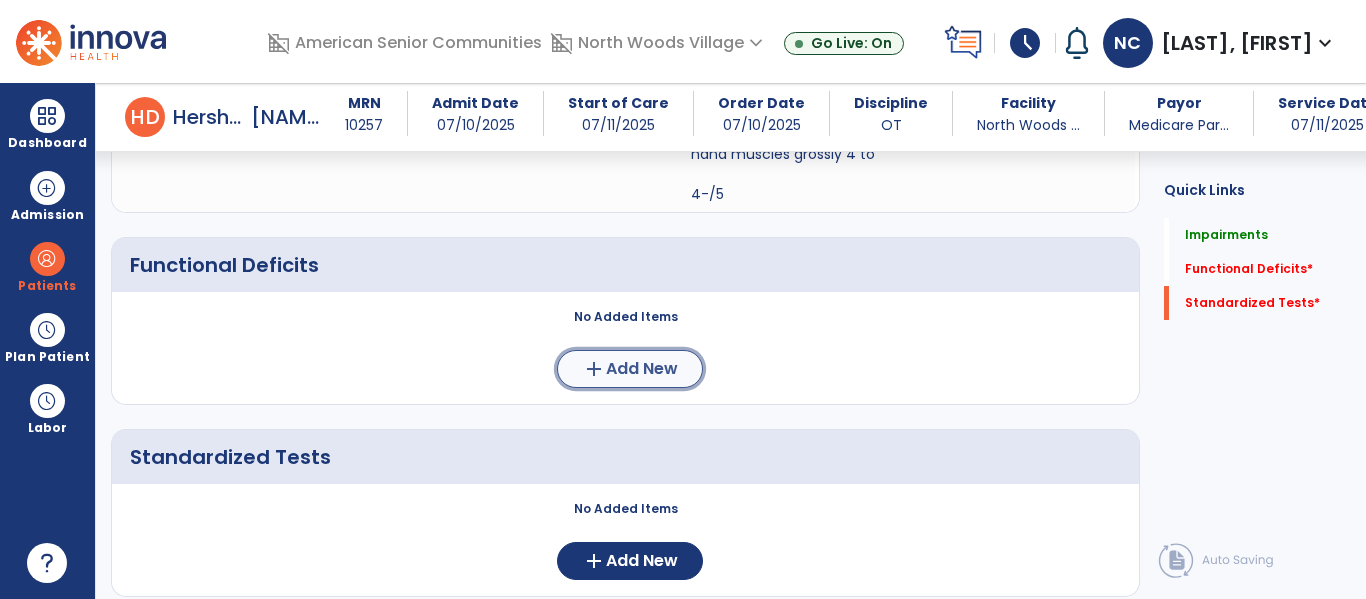 click on "Add New" 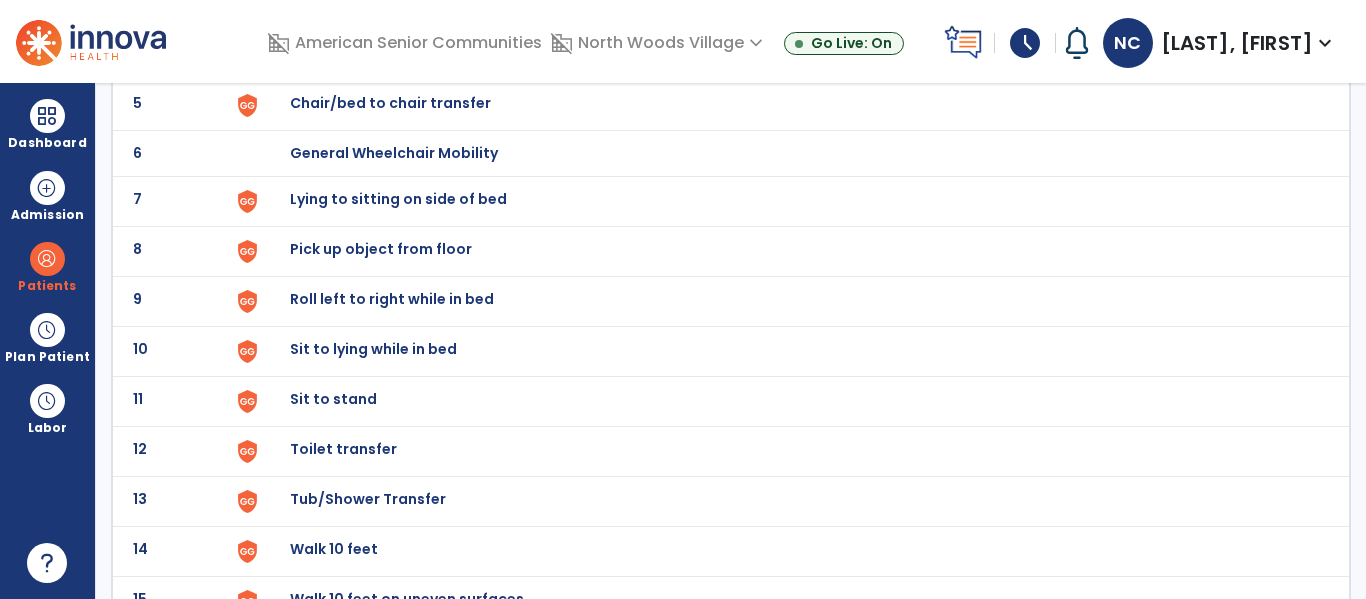 scroll, scrollTop: 349, scrollLeft: 0, axis: vertical 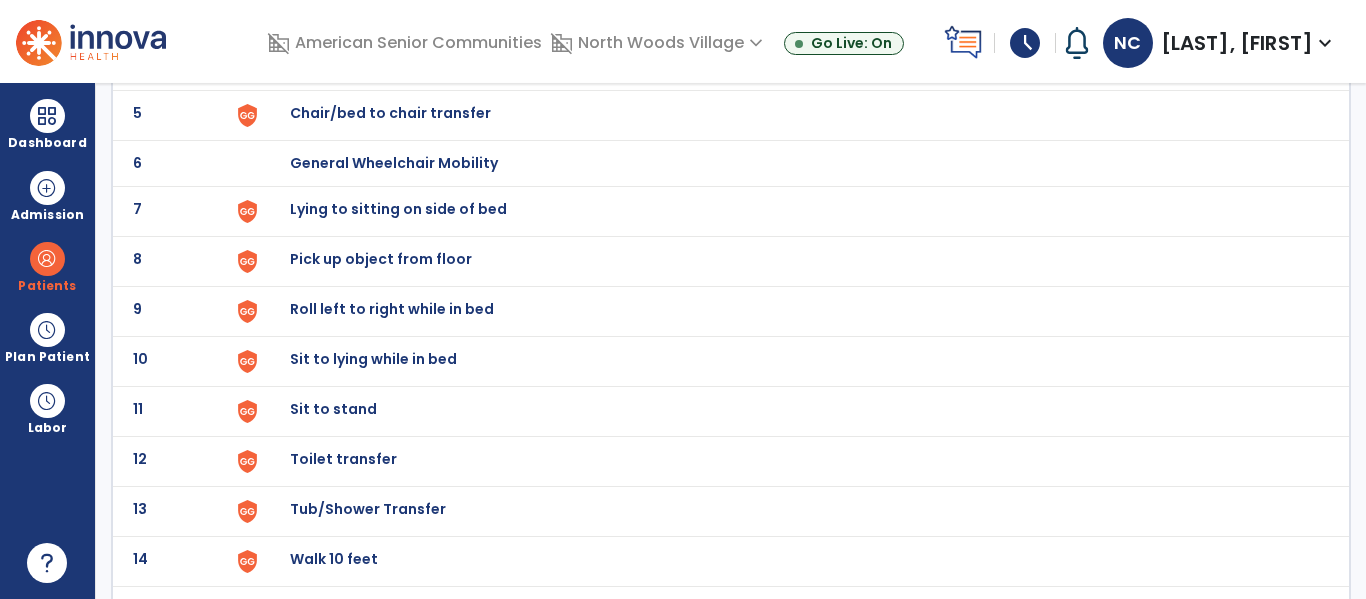 click on "Lying to sitting on side of bed" at bounding box center [789, -85] 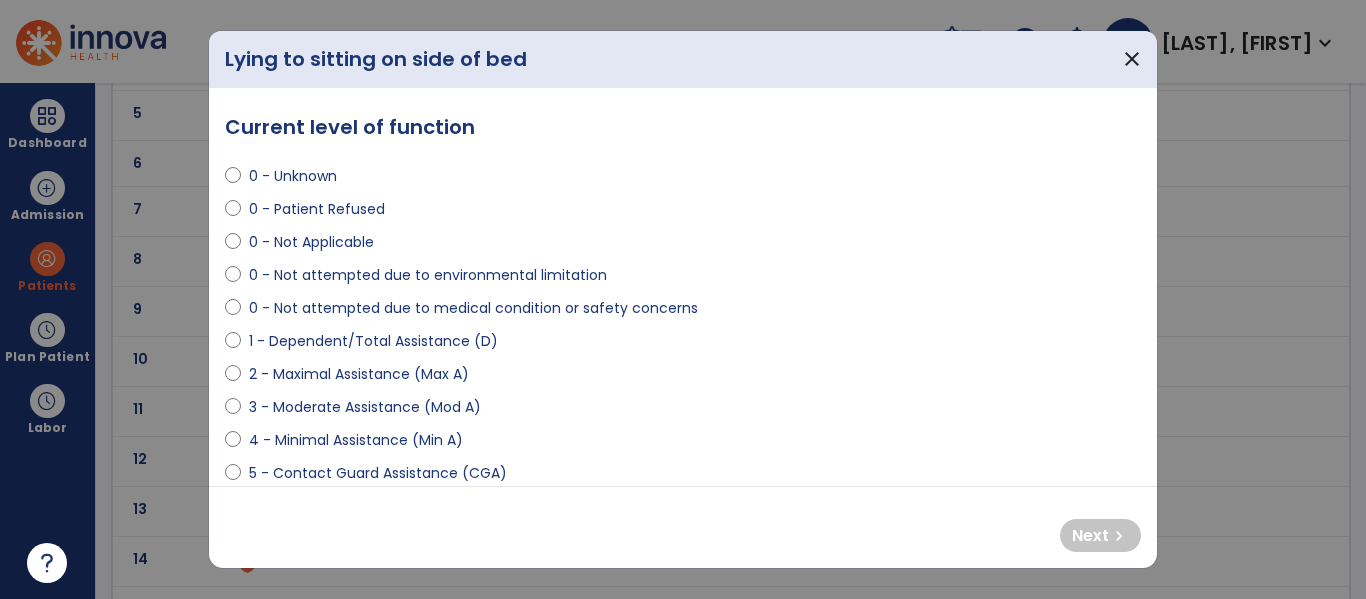 select on "**********" 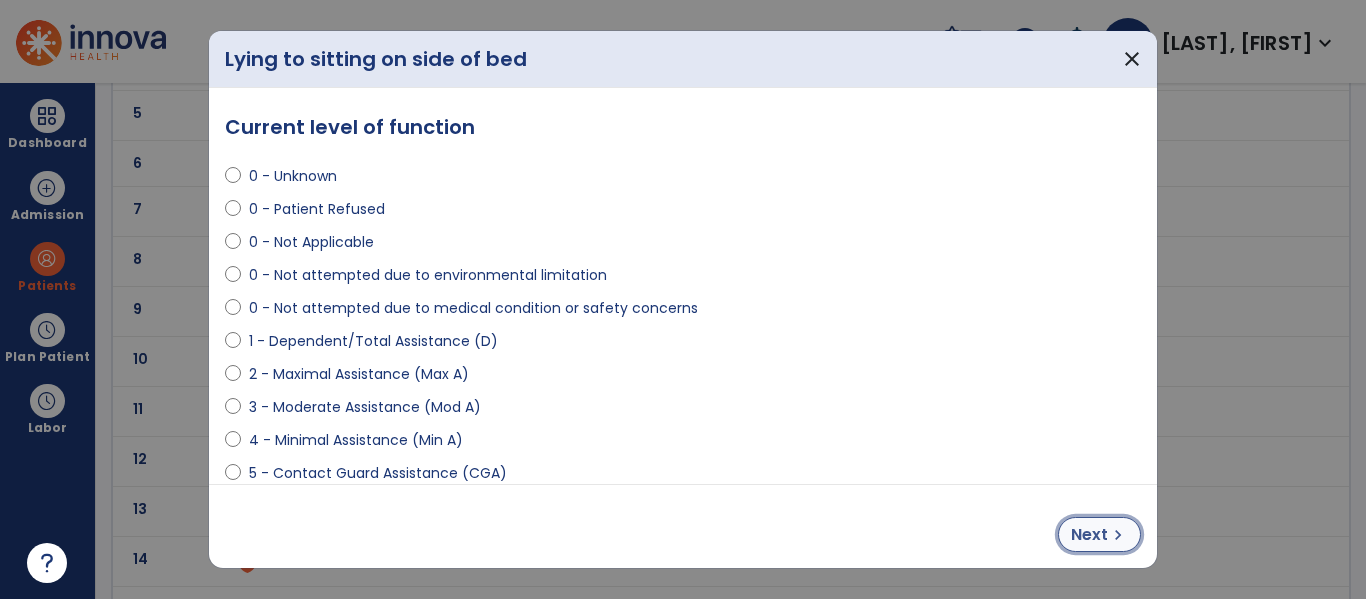 click on "Next  chevron_right" at bounding box center (1099, 534) 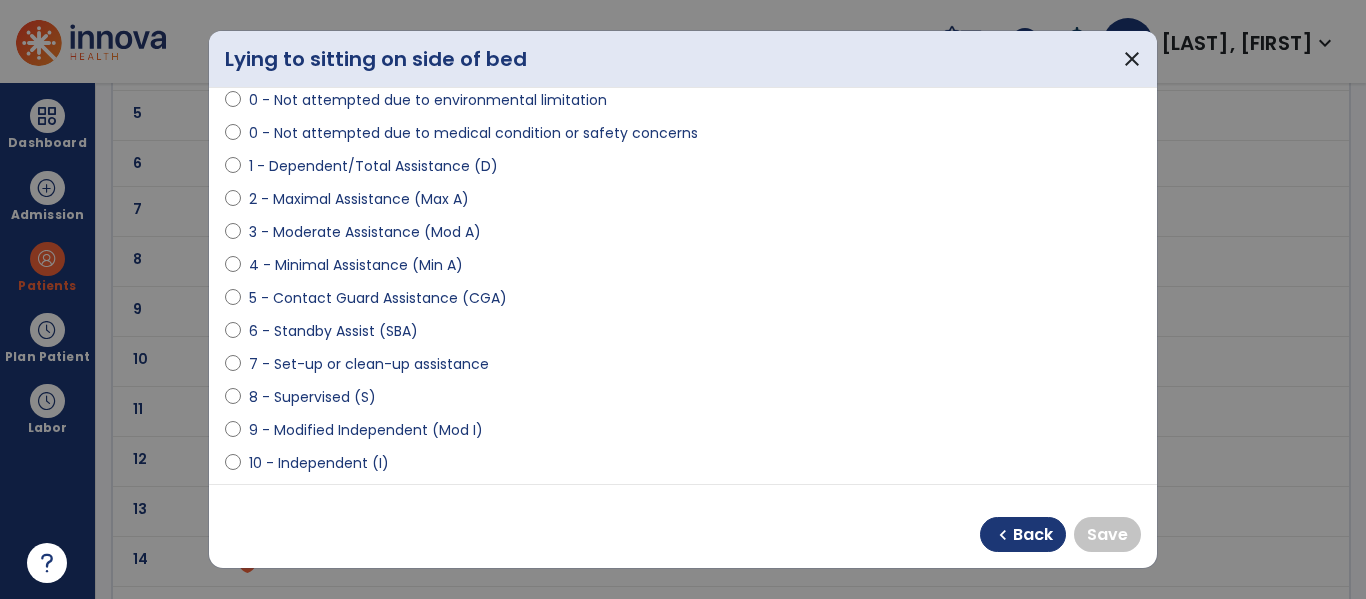 scroll, scrollTop: 184, scrollLeft: 0, axis: vertical 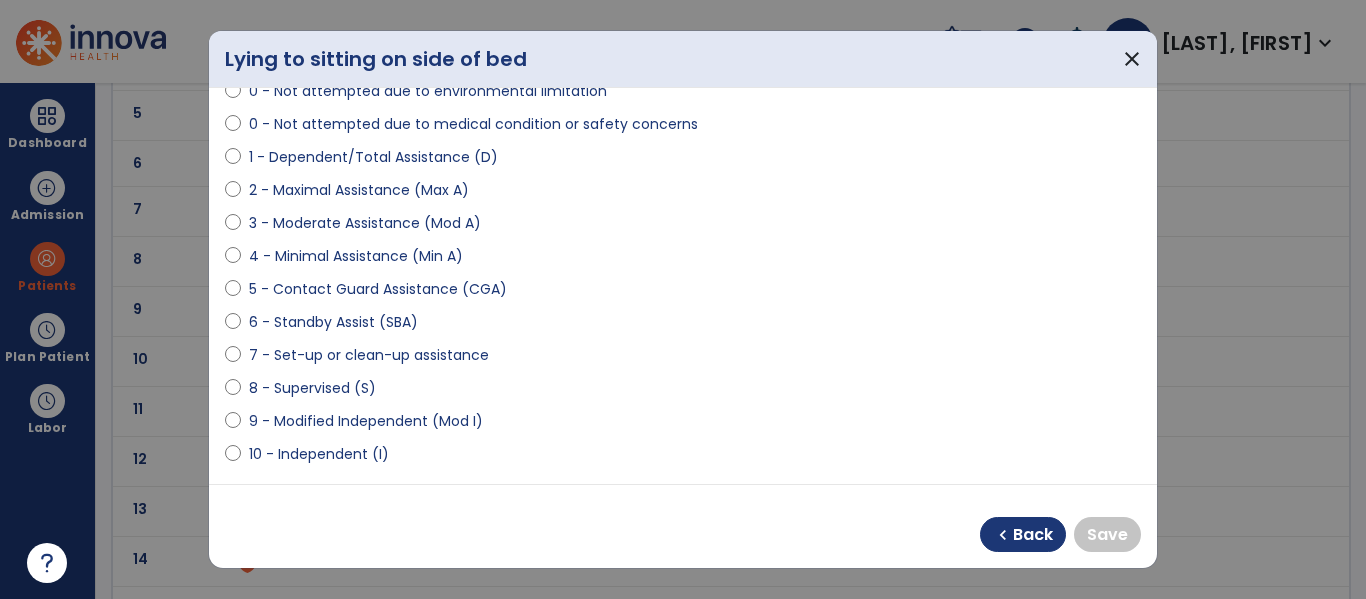 click on "9 - Modified Independent (Mod I)" at bounding box center (366, 421) 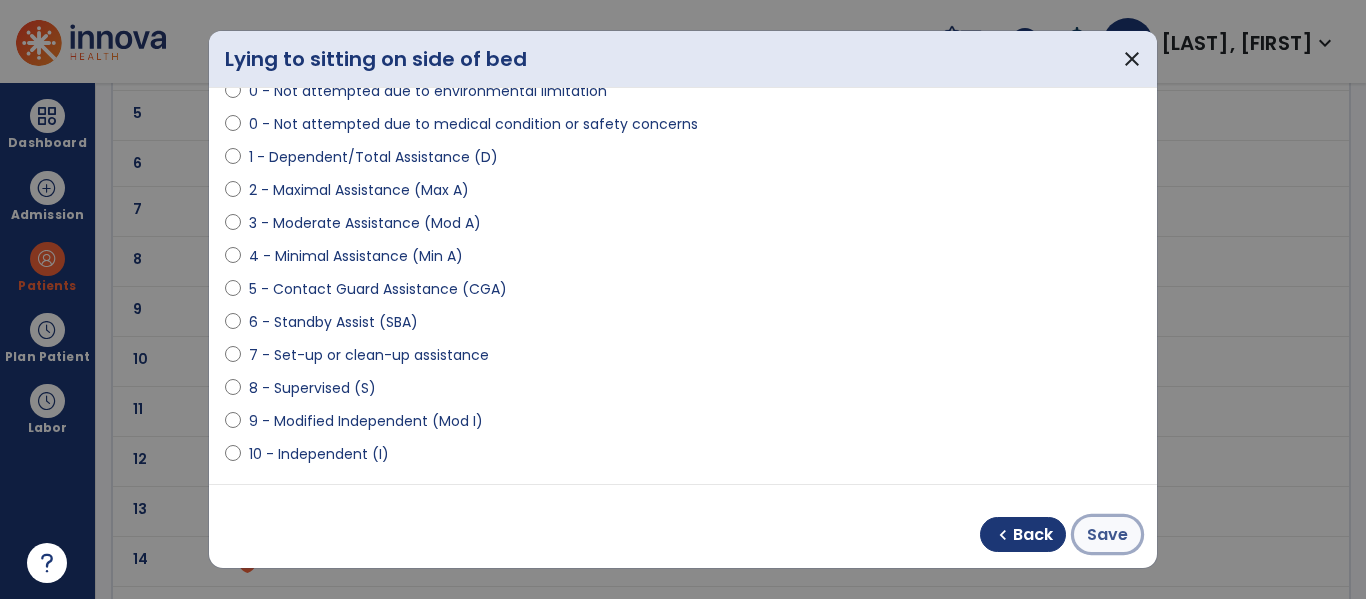 click on "Save" at bounding box center (1107, 535) 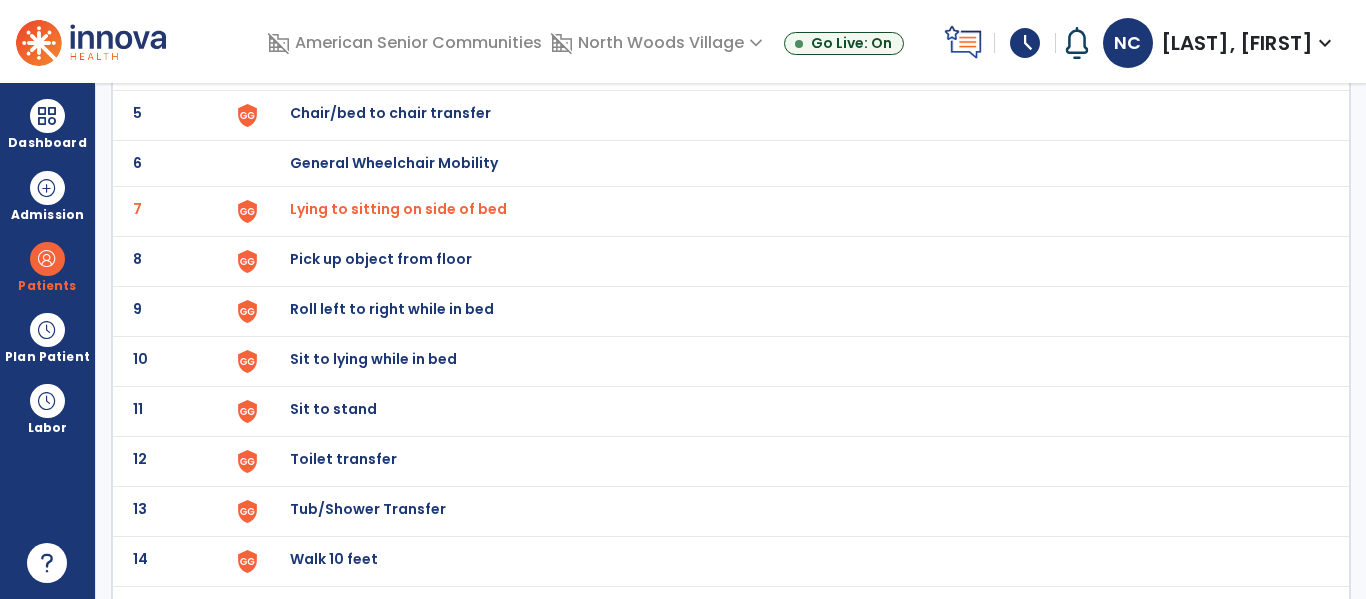 click on "Sit to stand" at bounding box center [789, -85] 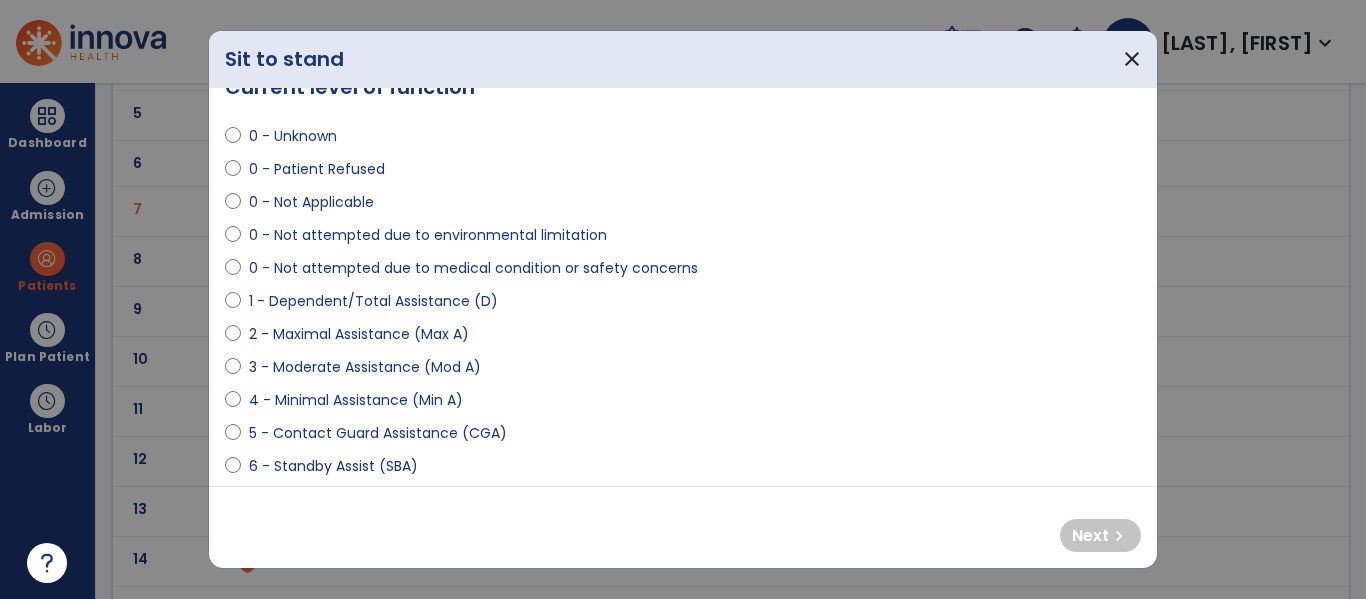 scroll, scrollTop: 45, scrollLeft: 0, axis: vertical 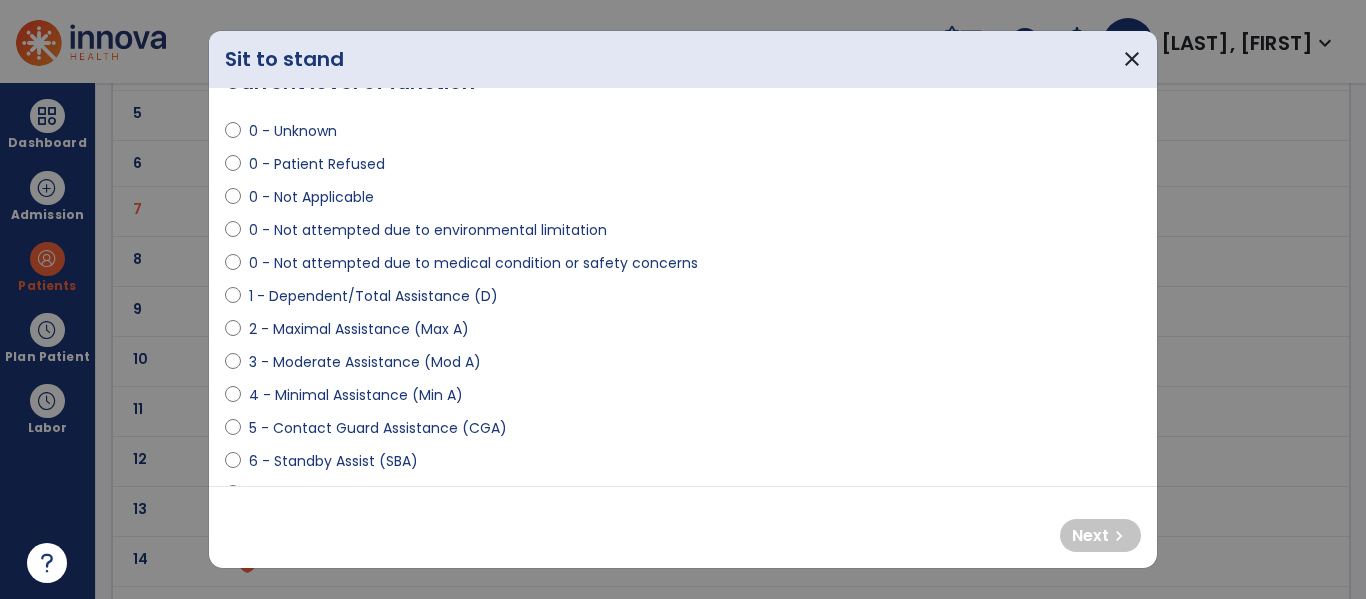 select on "**********" 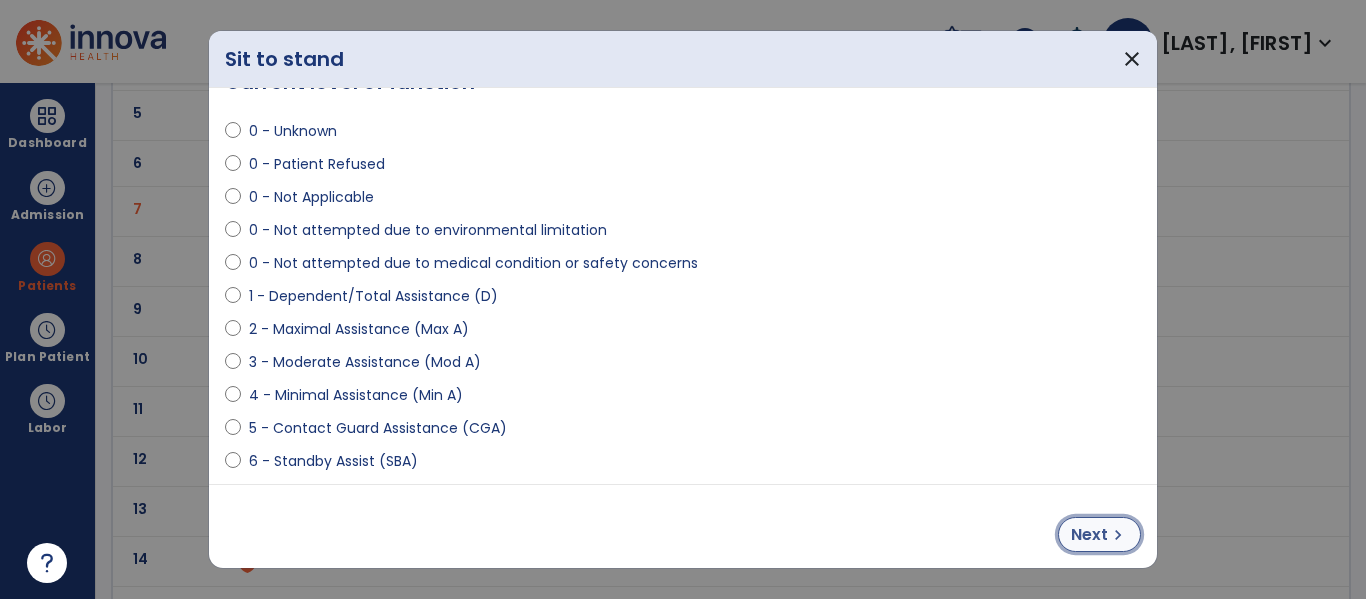 click on "Next" at bounding box center [1089, 535] 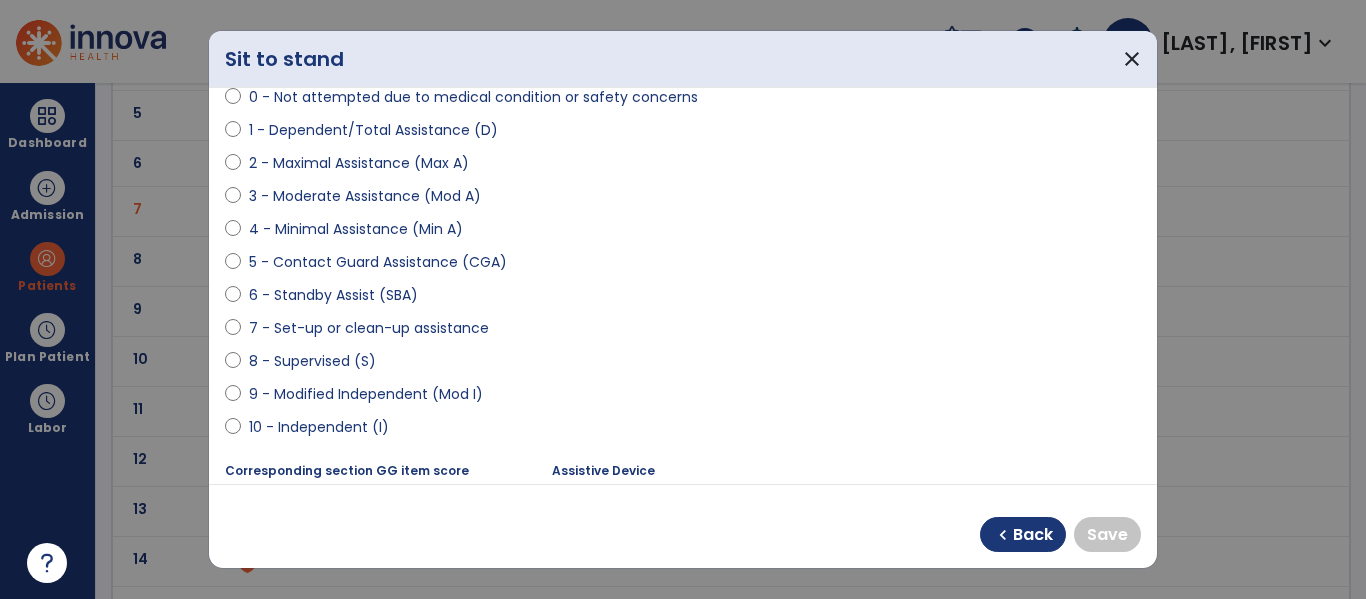 scroll, scrollTop: 212, scrollLeft: 0, axis: vertical 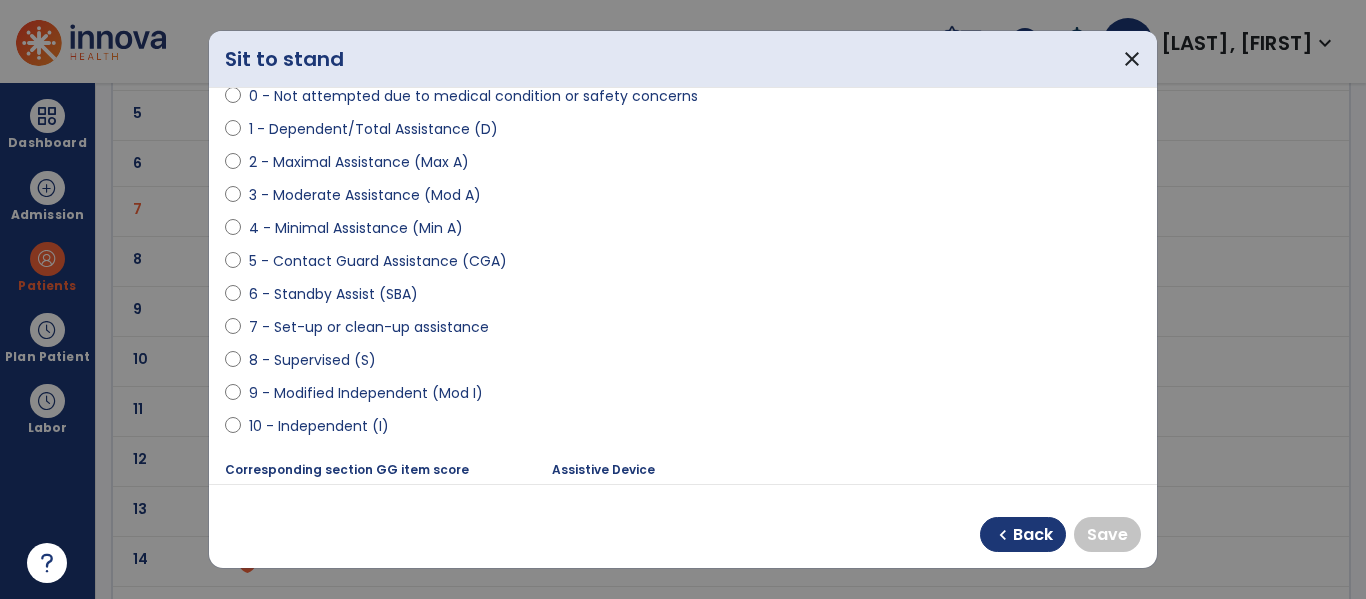 select on "**********" 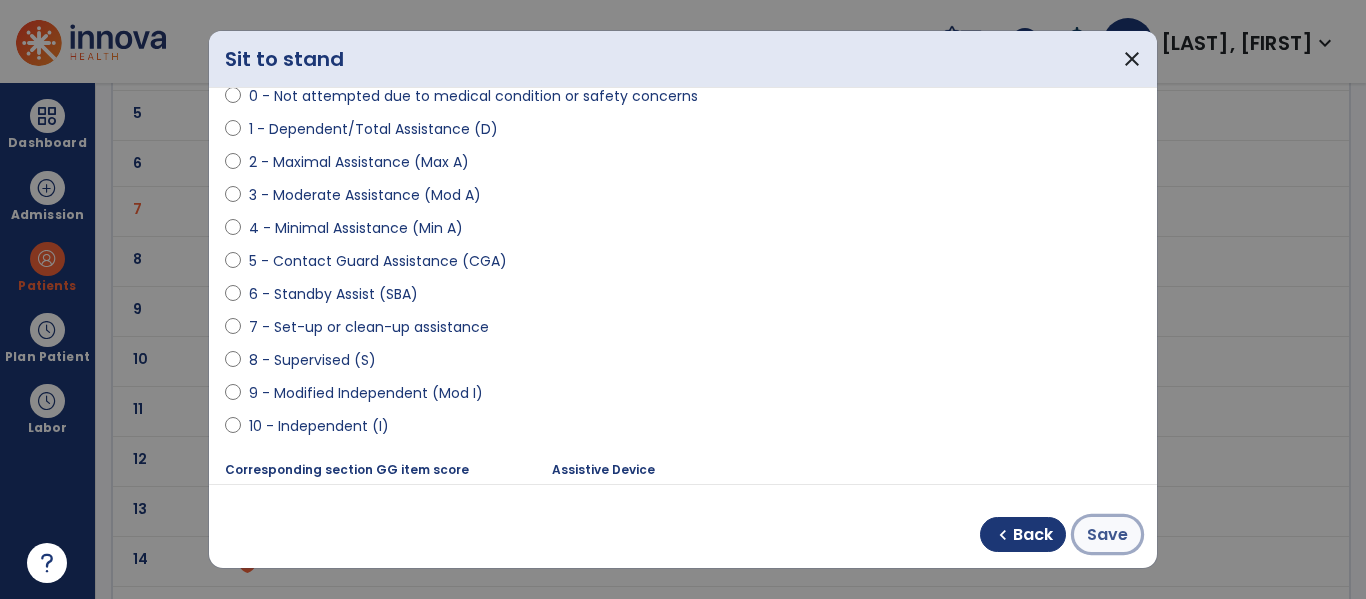 click on "Save" at bounding box center (1107, 535) 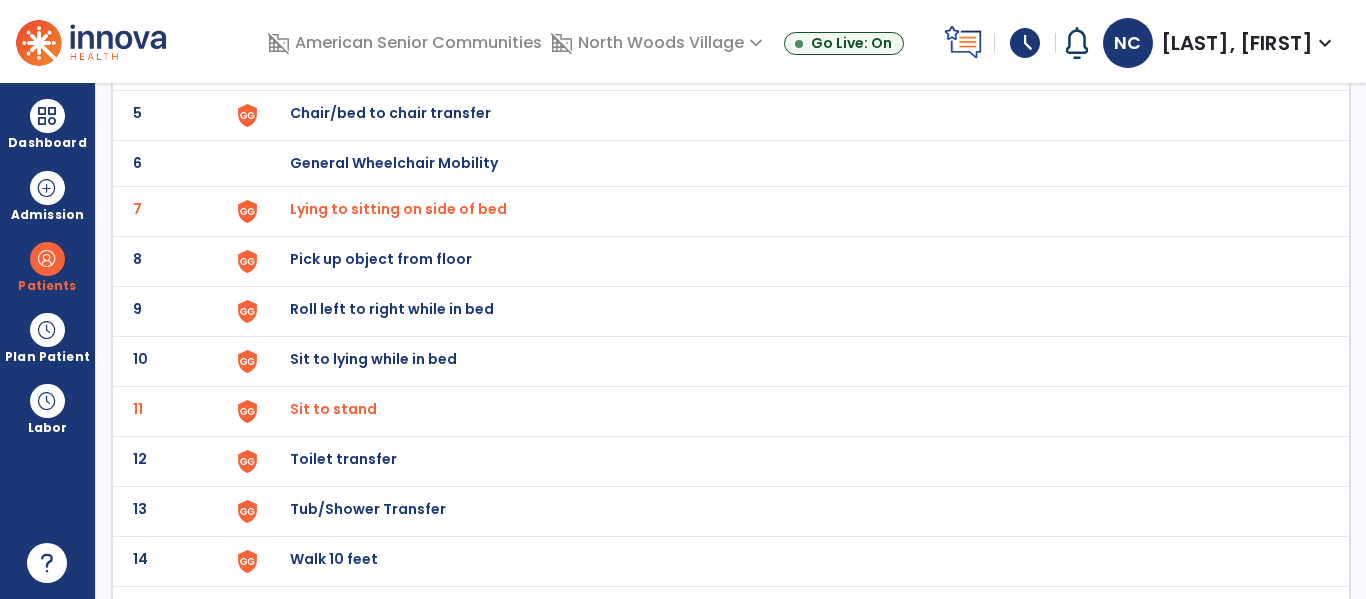 click on "Toilet transfer" at bounding box center (789, -85) 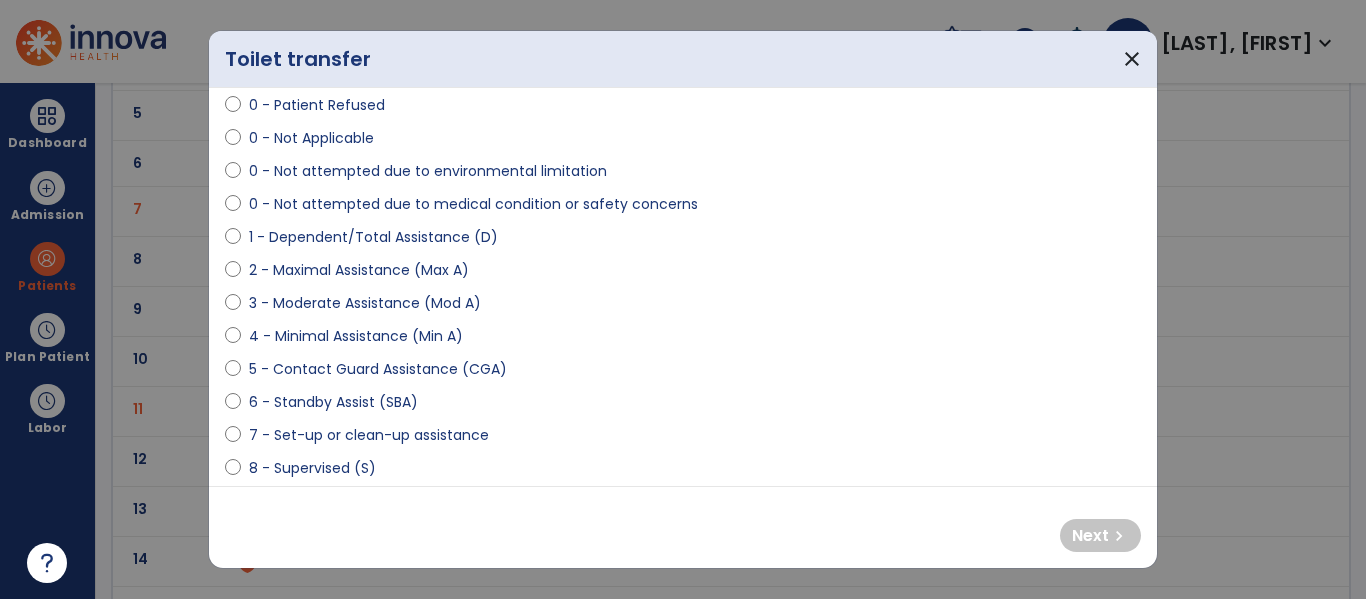 scroll, scrollTop: 102, scrollLeft: 0, axis: vertical 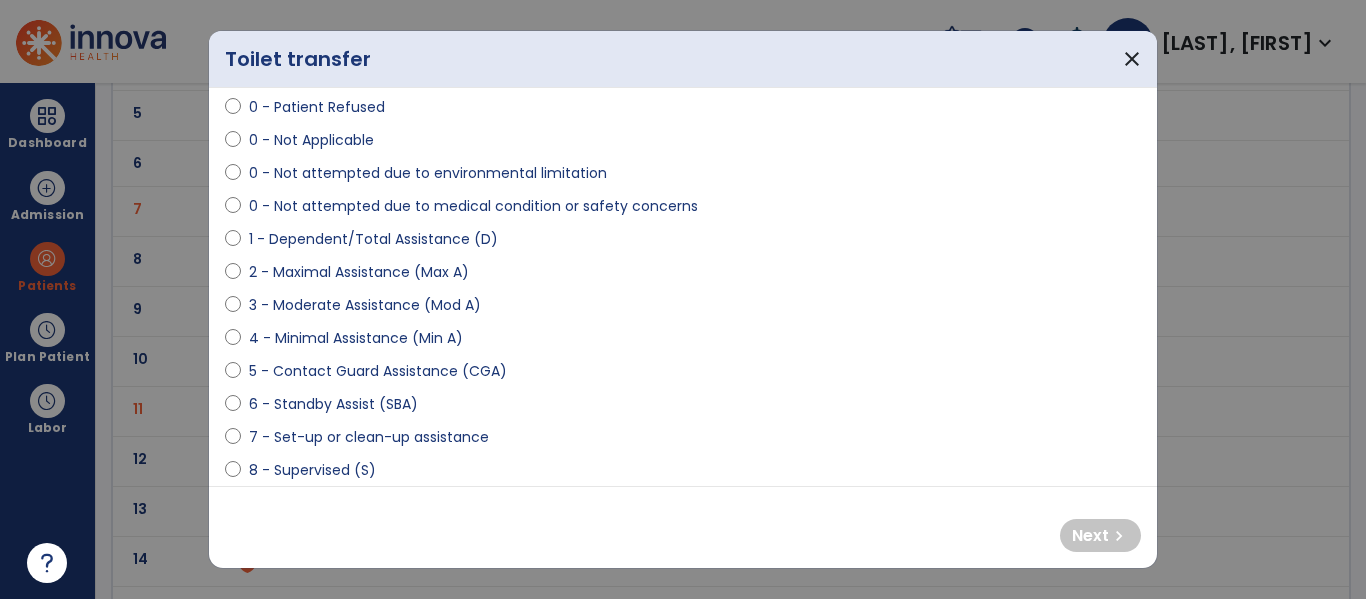select on "**********" 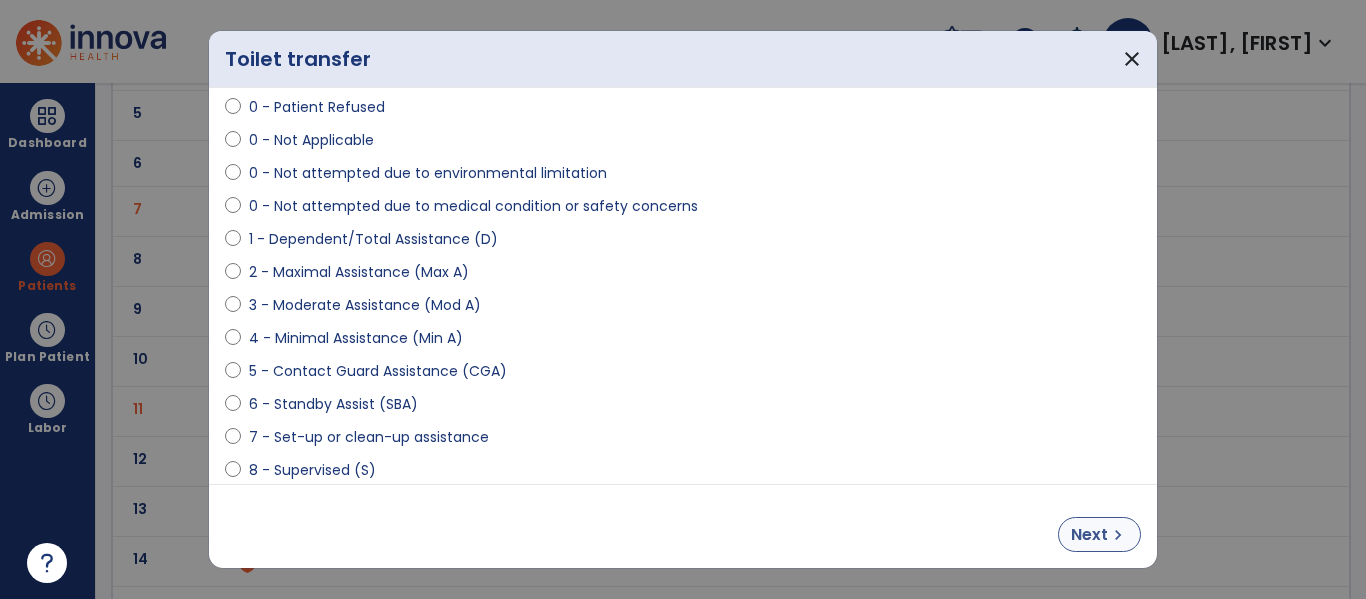 click on "chevron_right" at bounding box center [1118, 535] 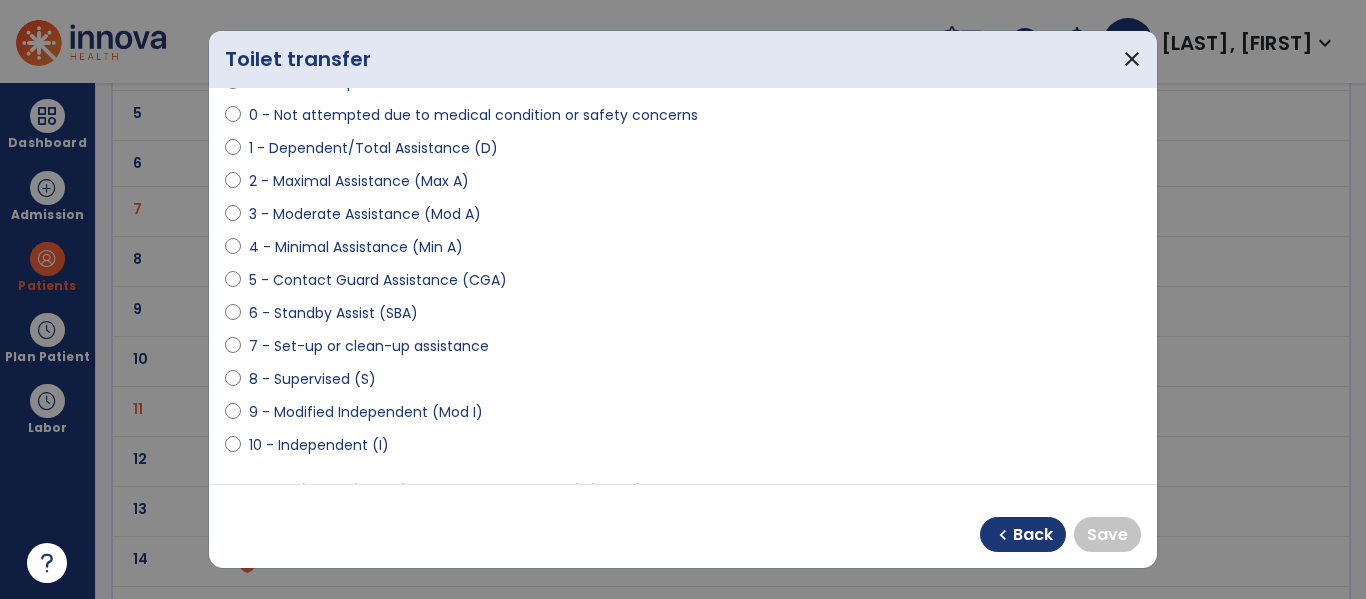 scroll, scrollTop: 197, scrollLeft: 0, axis: vertical 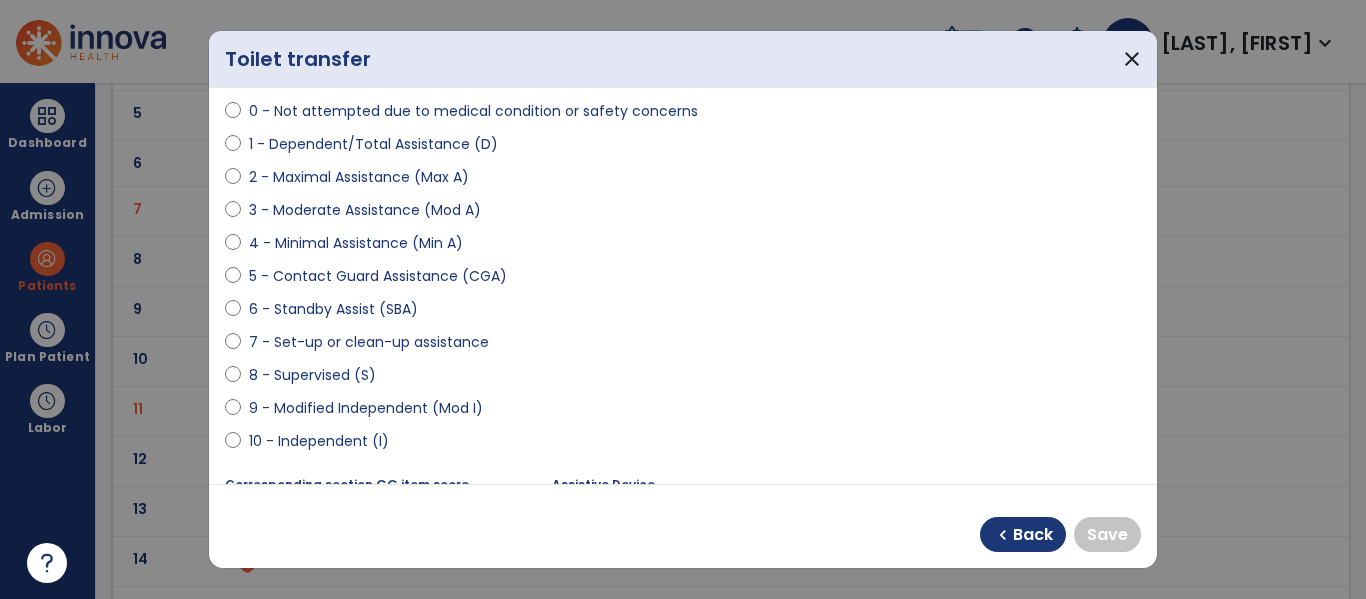 select on "**********" 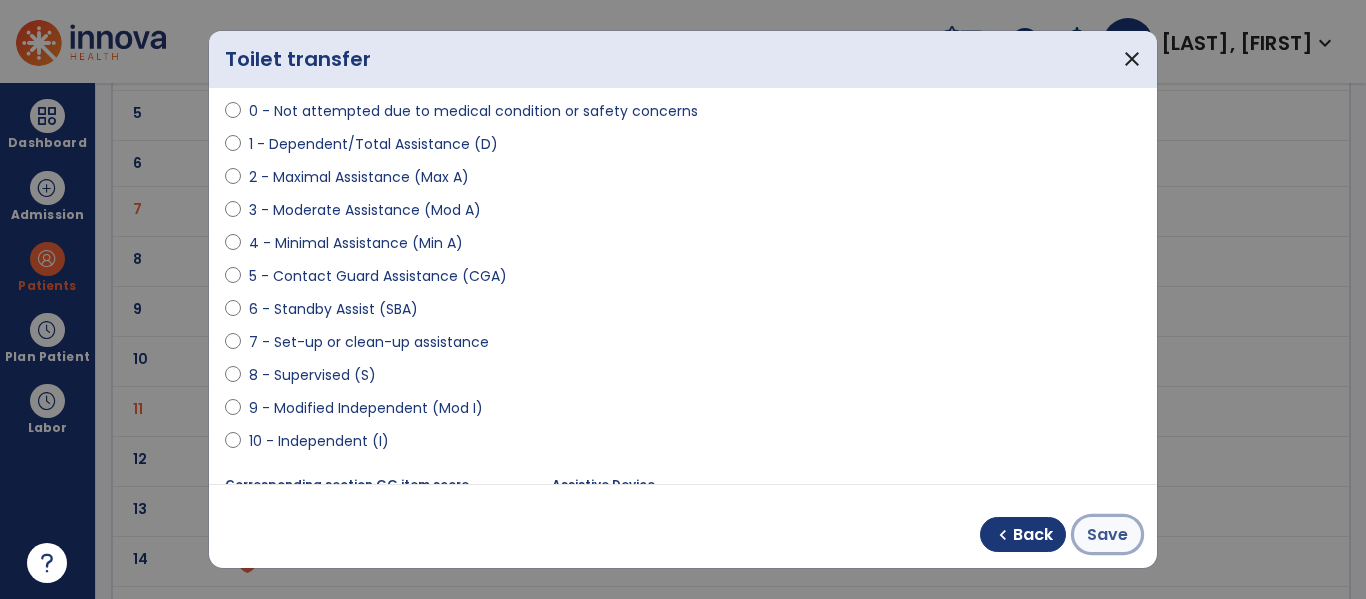 click on "Save" at bounding box center [1107, 535] 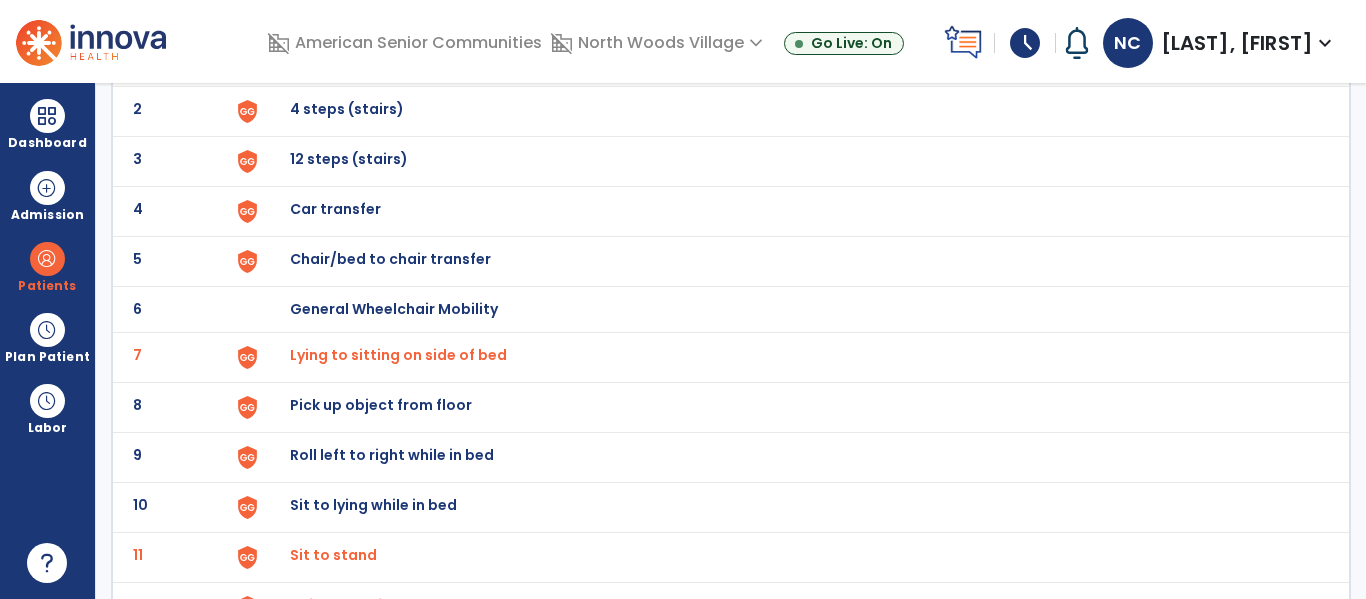 scroll, scrollTop: 0, scrollLeft: 0, axis: both 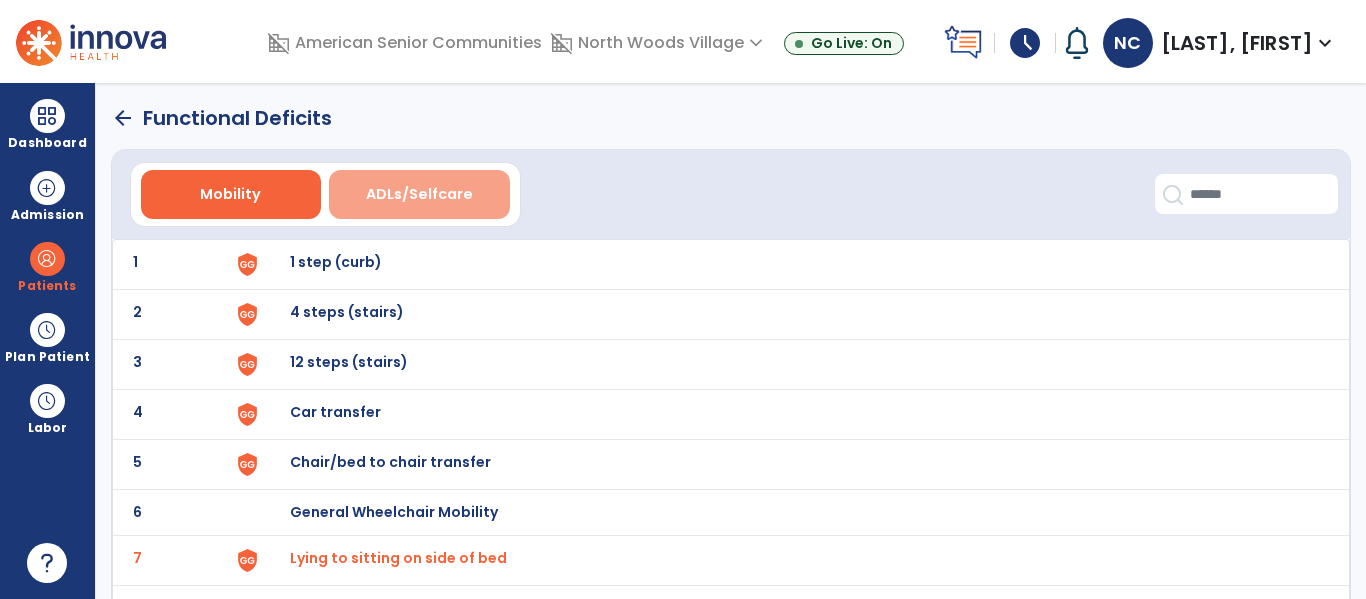 click on "ADLs/Selfcare" at bounding box center [419, 194] 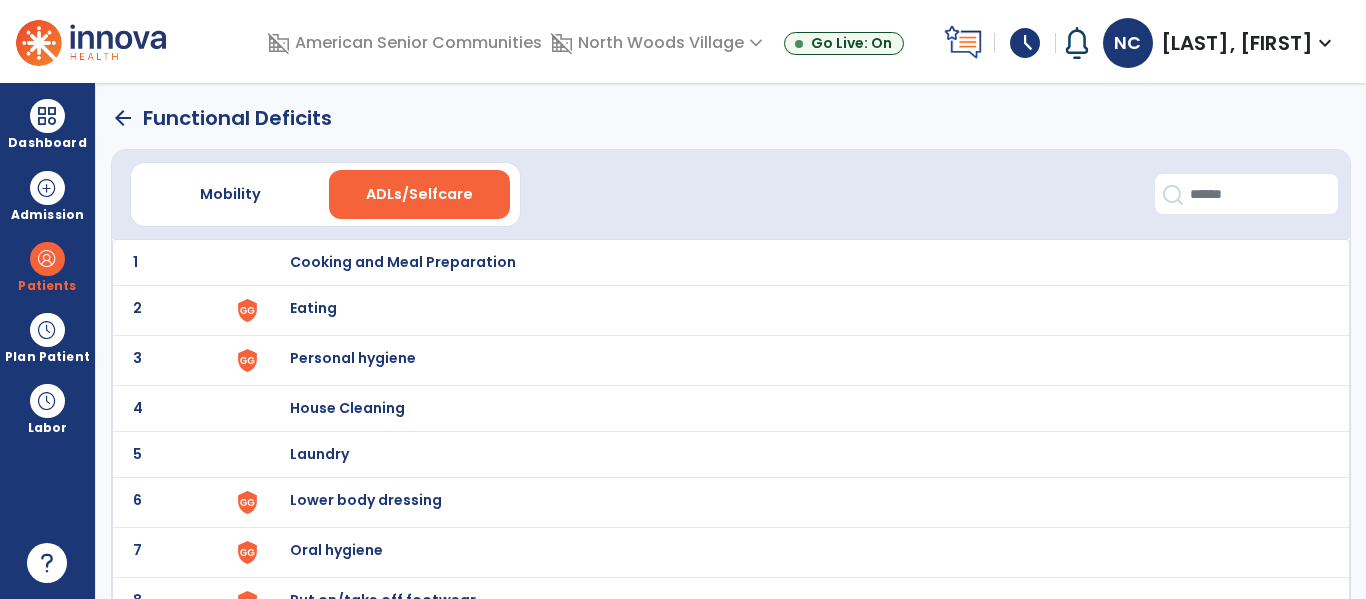 click on "Eating" at bounding box center (789, 262) 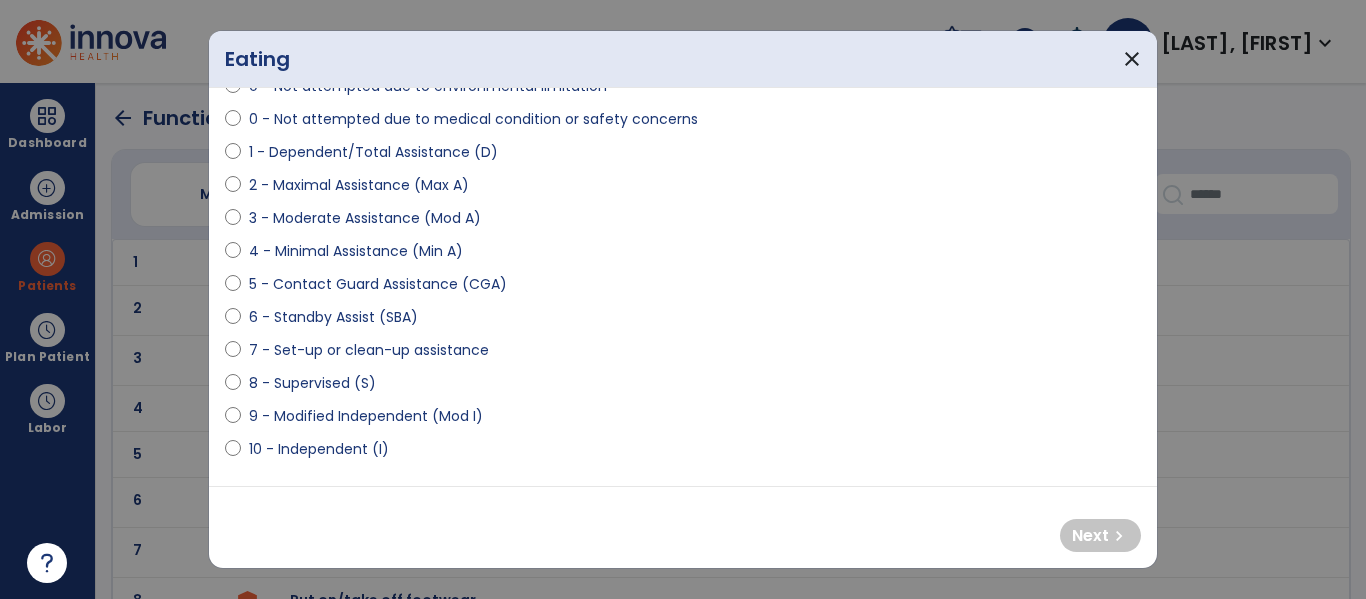 scroll, scrollTop: 190, scrollLeft: 0, axis: vertical 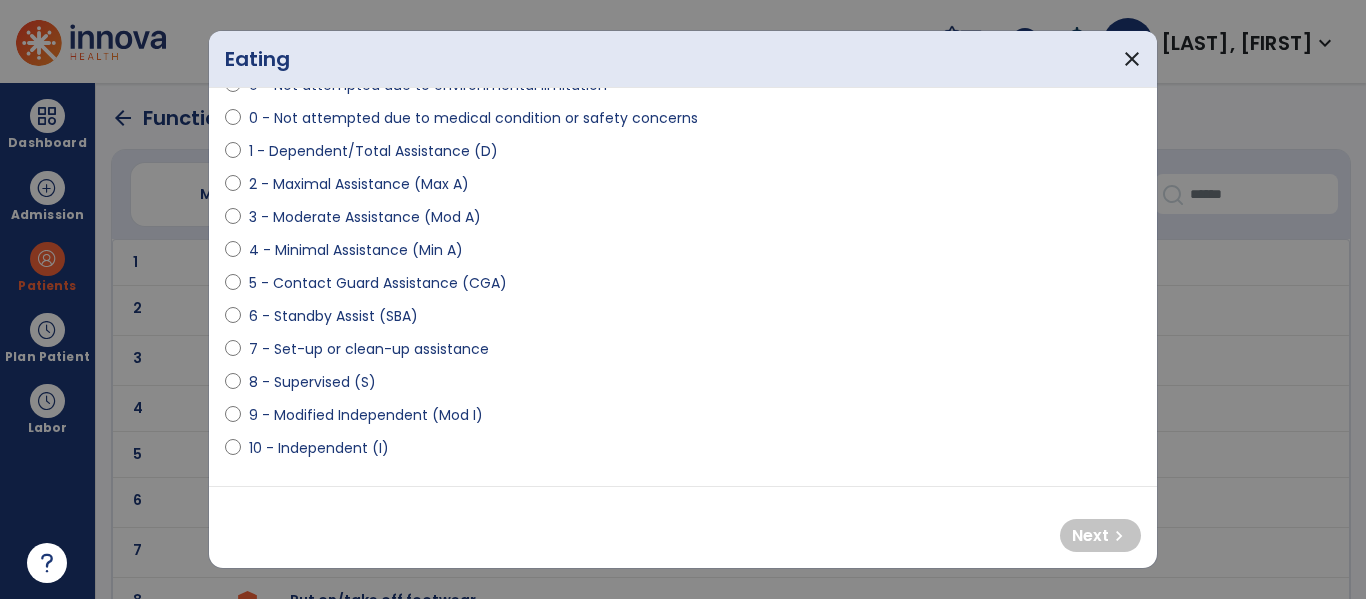 select on "**********" 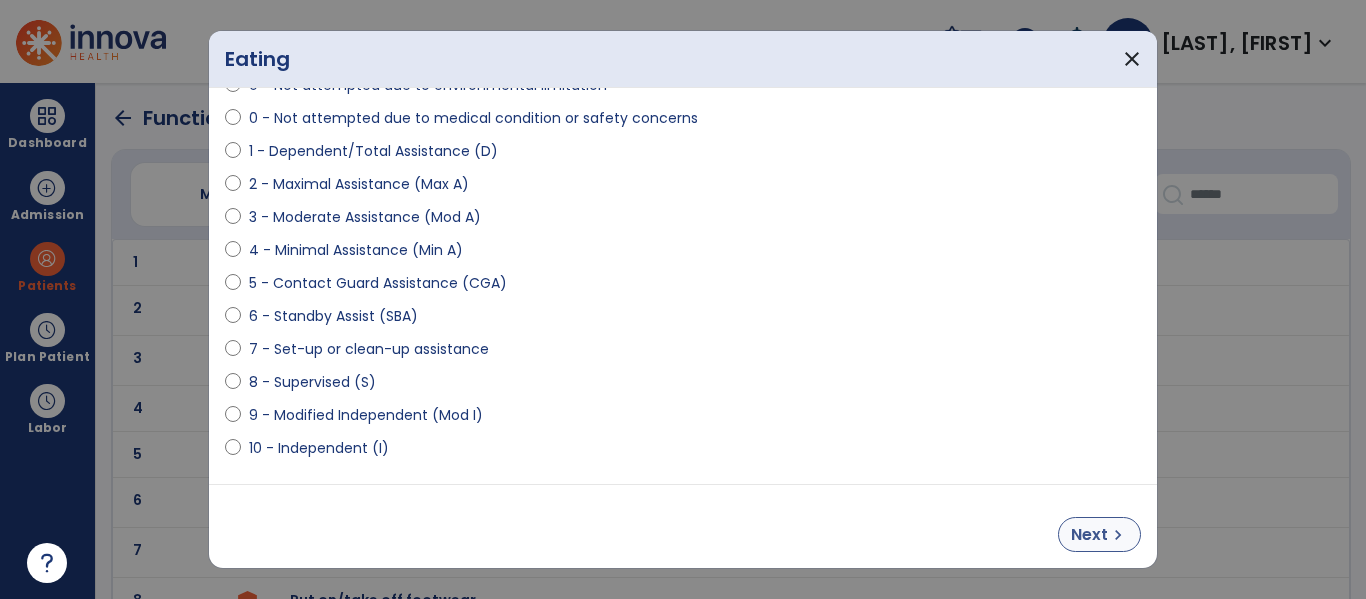 click on "Next" at bounding box center (1089, 535) 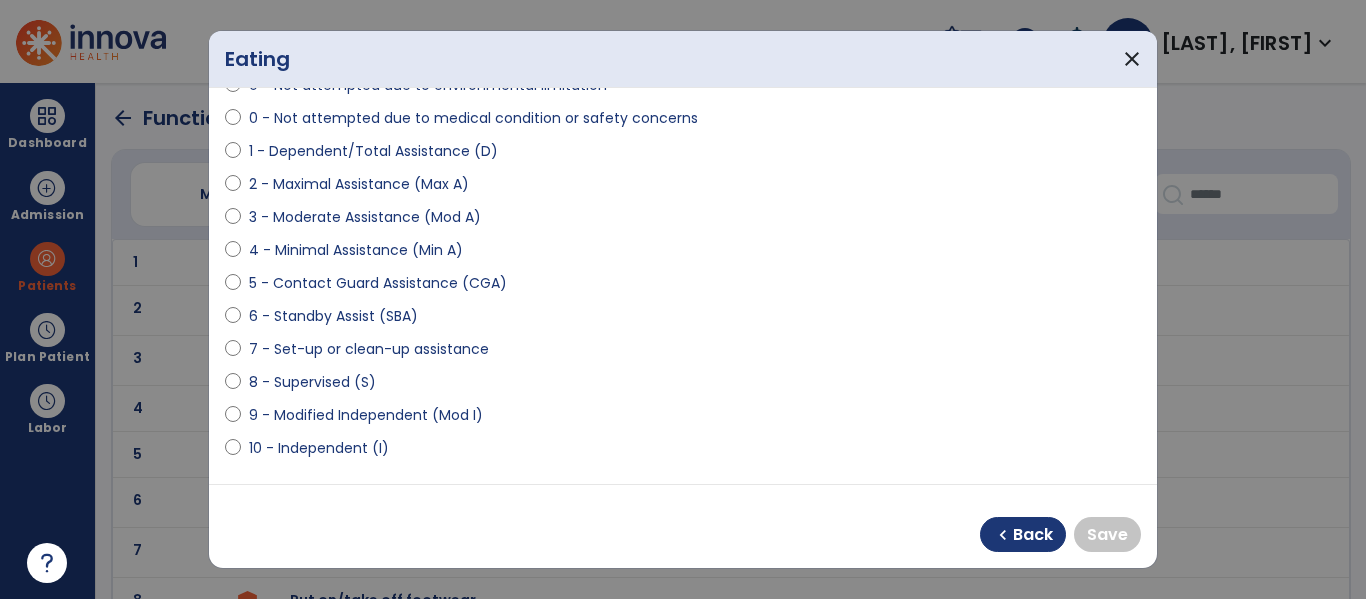 select on "**********" 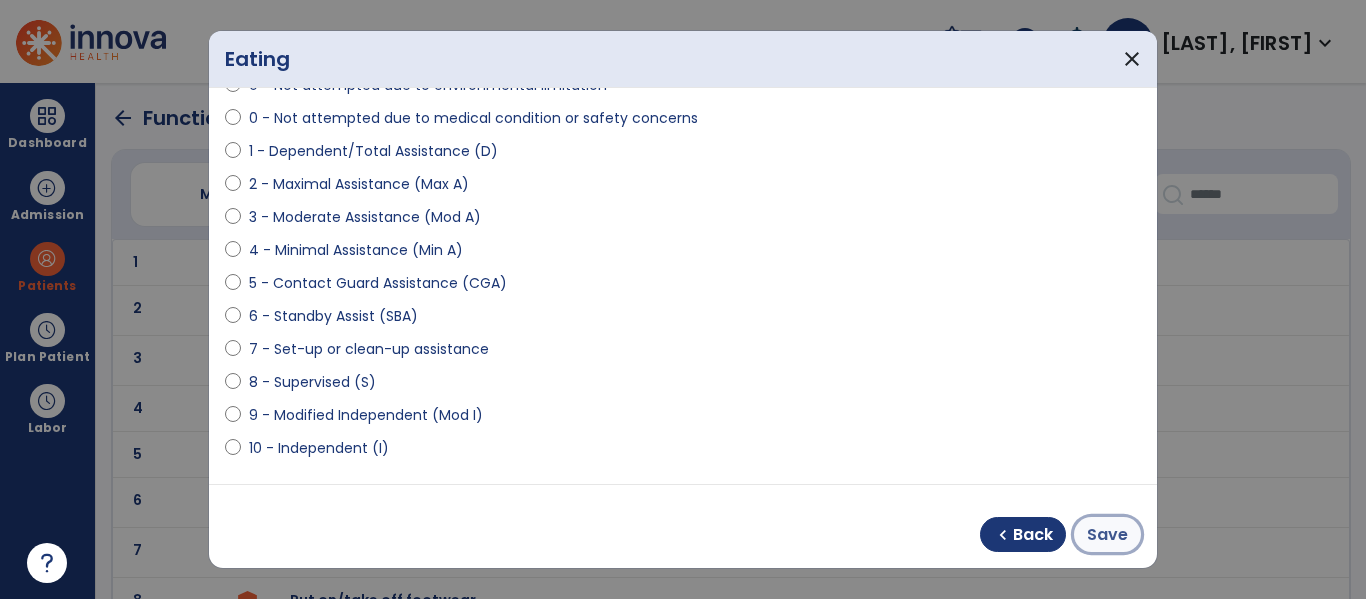 click on "Save" at bounding box center (1107, 535) 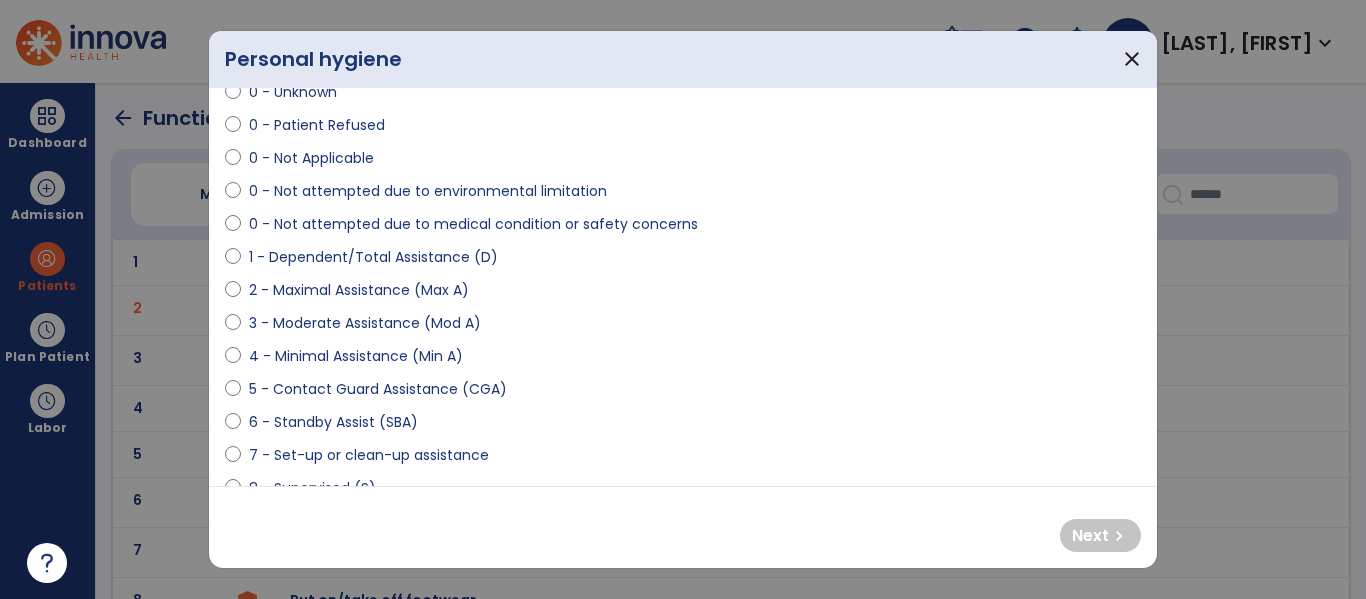 click on "4 - Minimal Assistance (Min A)" at bounding box center (356, 356) 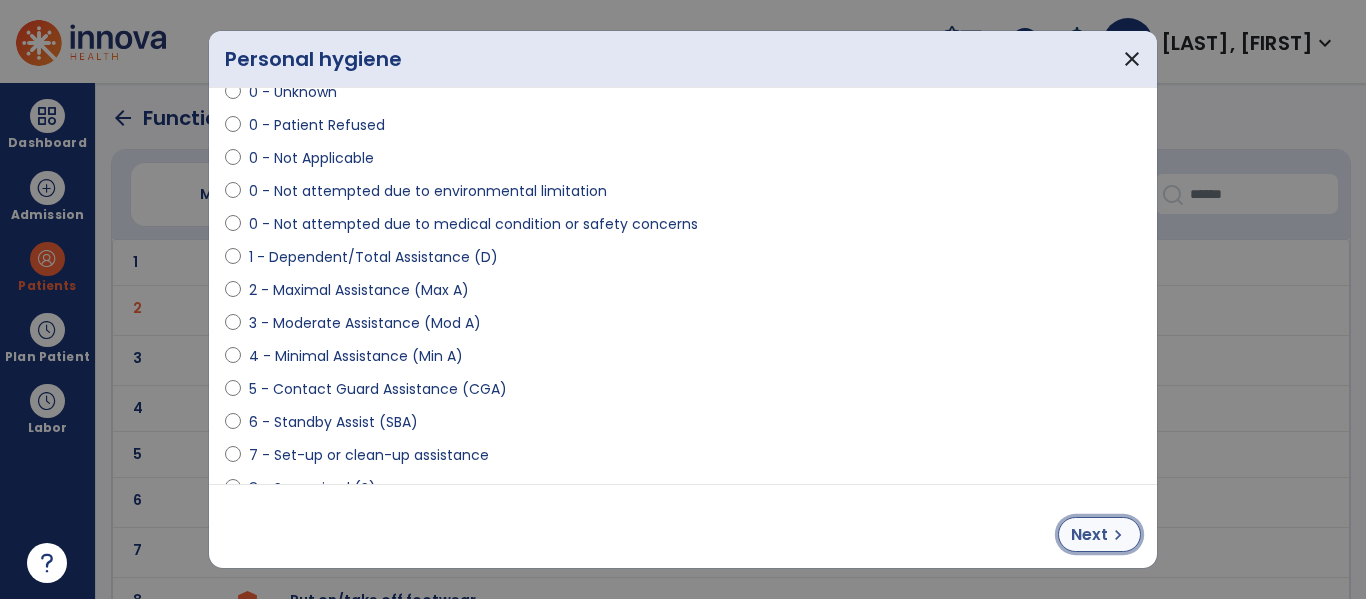 click on "Next" at bounding box center [1089, 535] 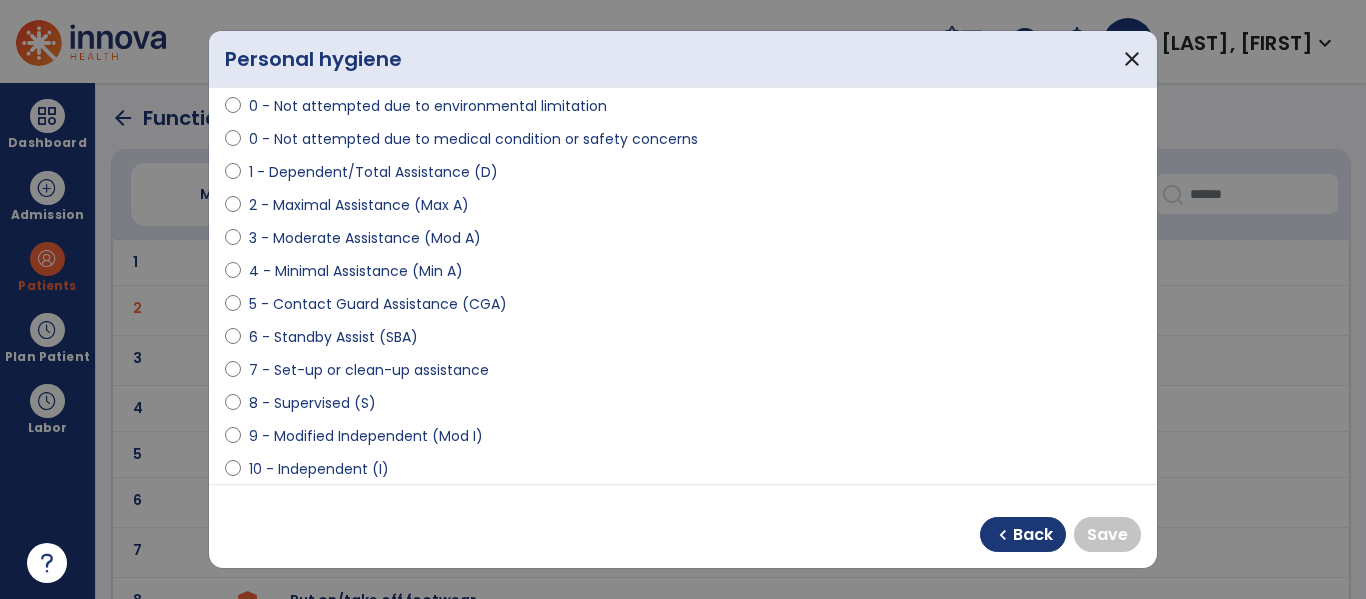 scroll, scrollTop: 170, scrollLeft: 0, axis: vertical 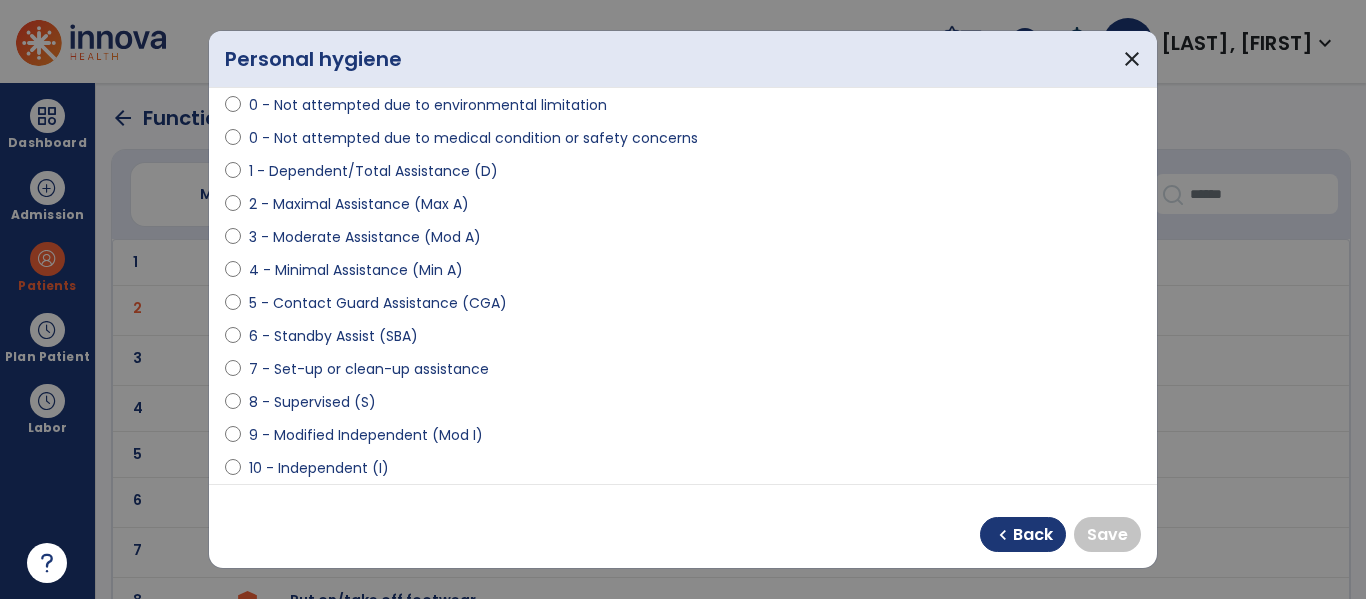 select on "**********" 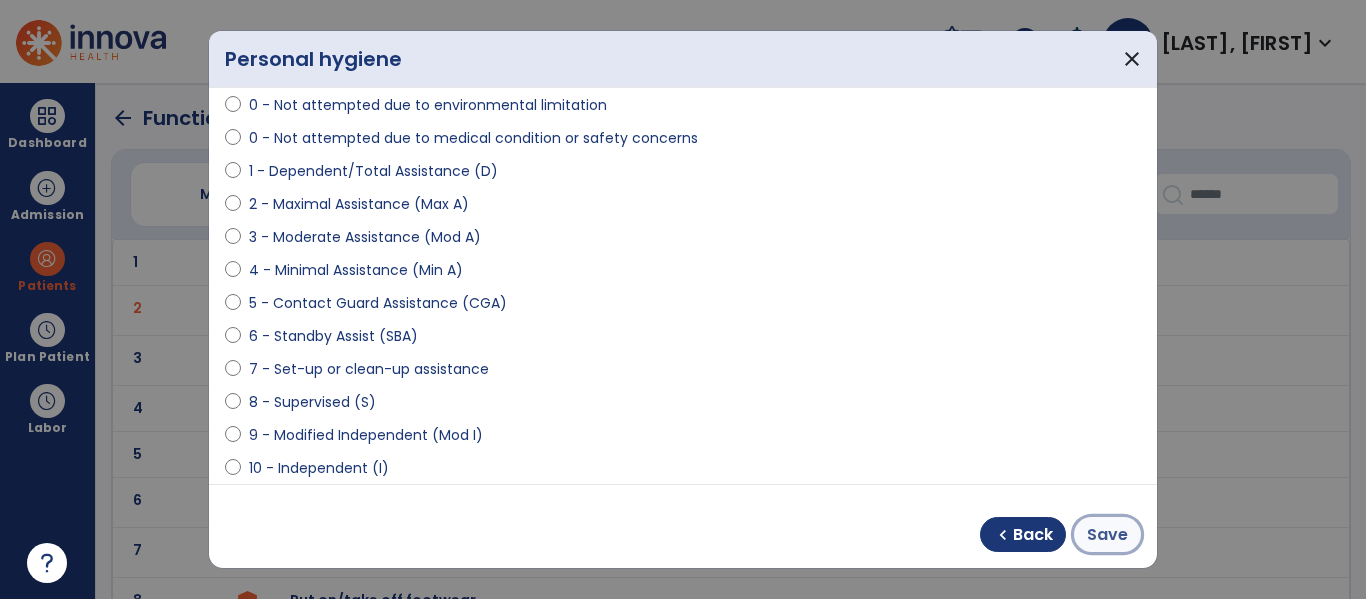 click on "Save" at bounding box center [1107, 535] 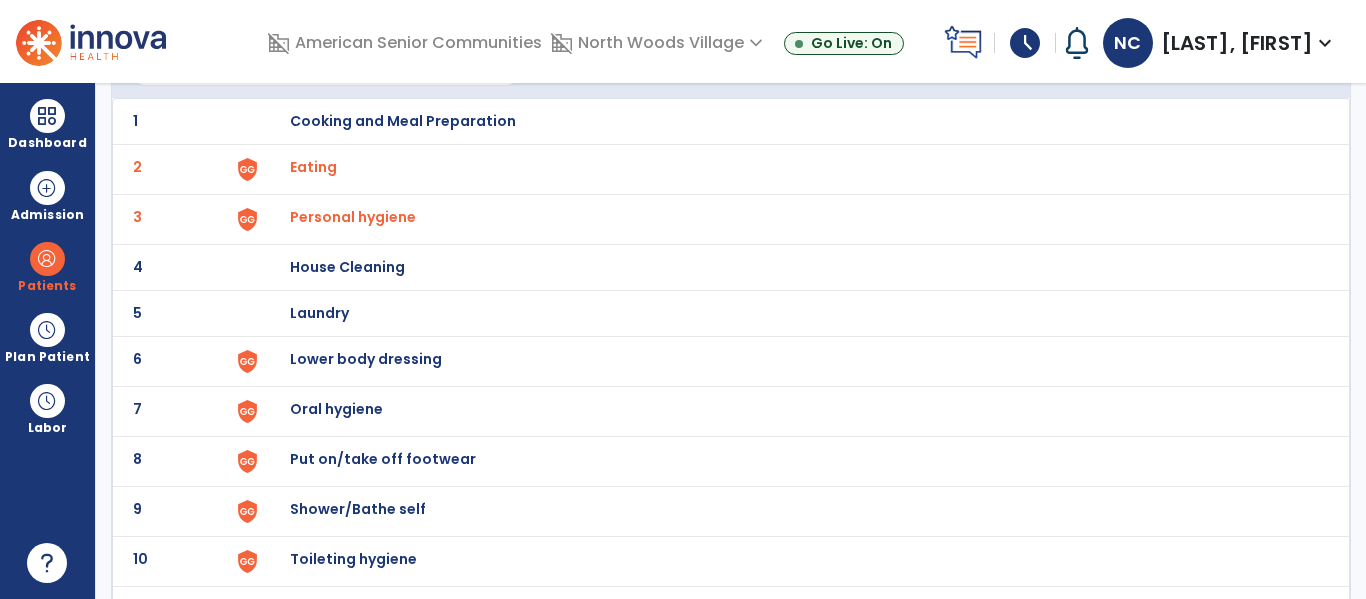 scroll, scrollTop: 117, scrollLeft: 0, axis: vertical 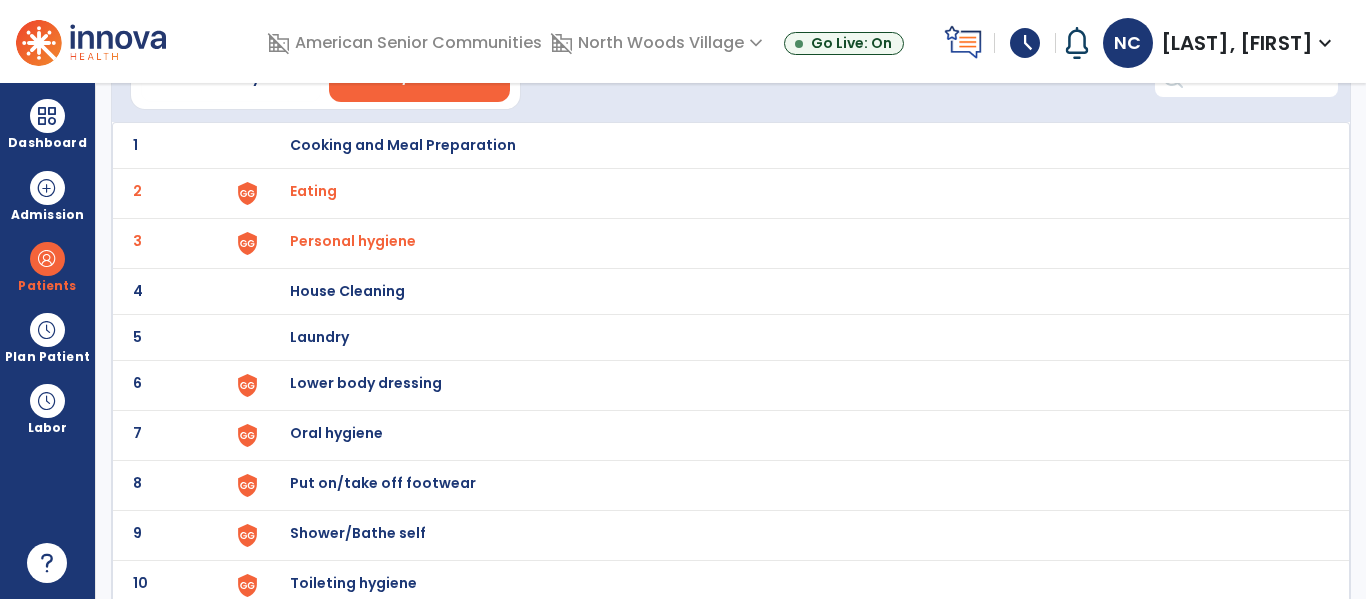 click on "Lower body dressing" at bounding box center [789, 145] 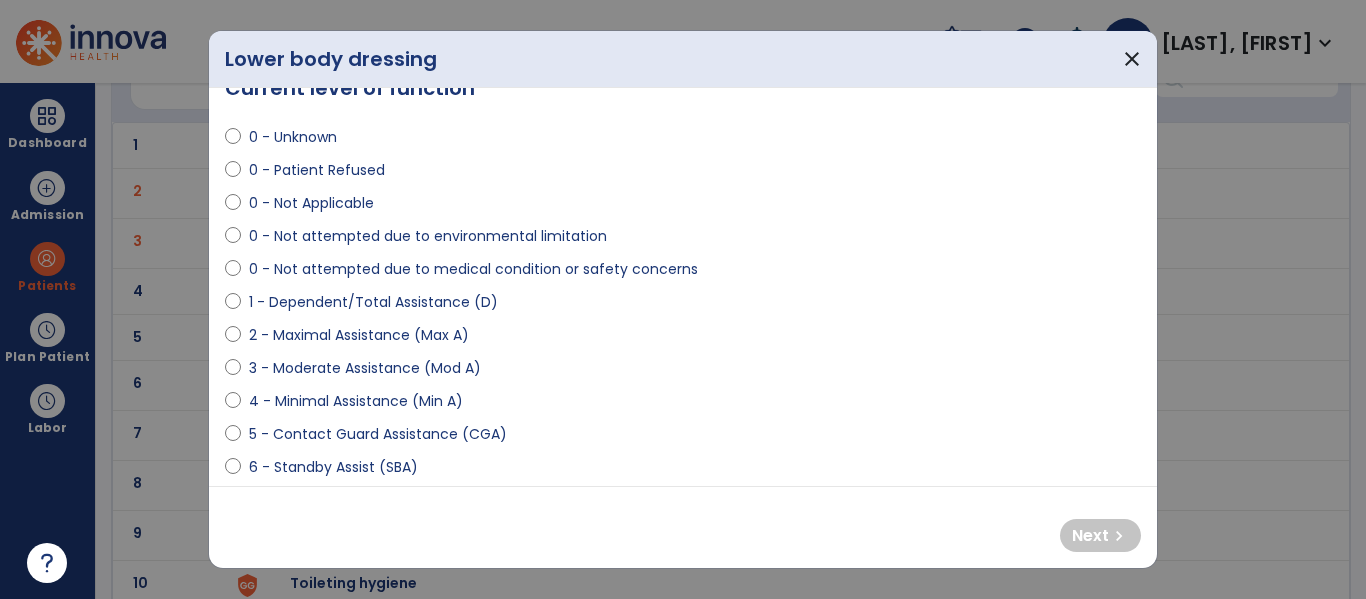 scroll, scrollTop: 0, scrollLeft: 0, axis: both 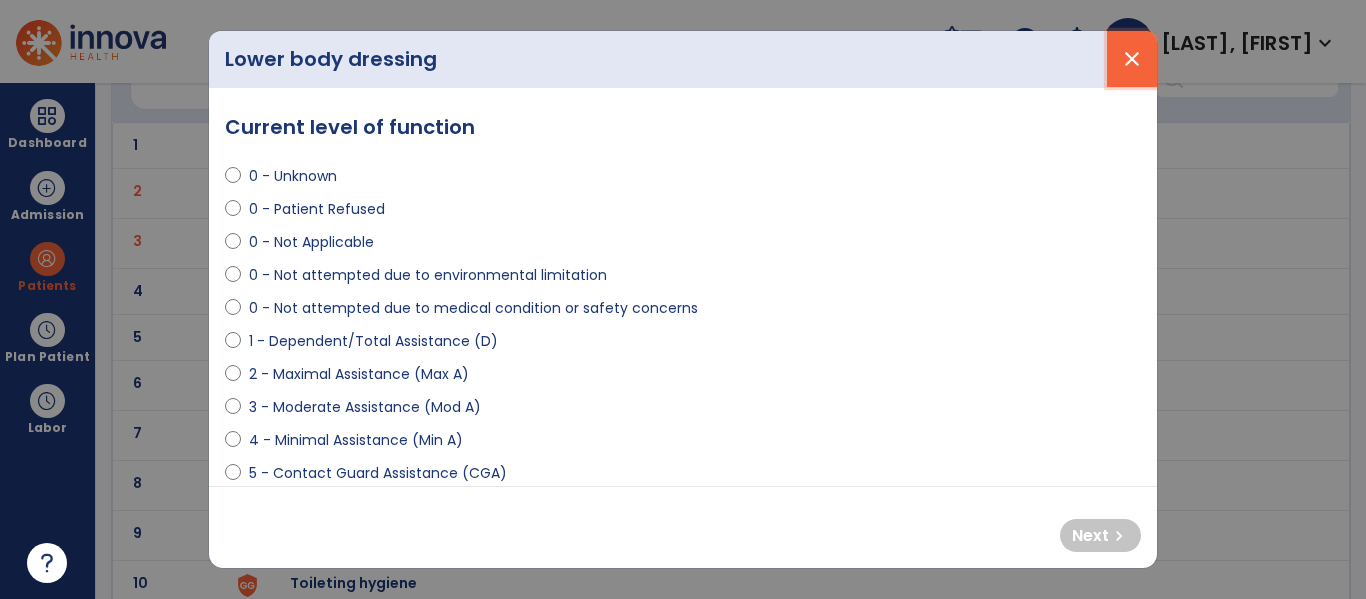 click on "close" at bounding box center [1132, 59] 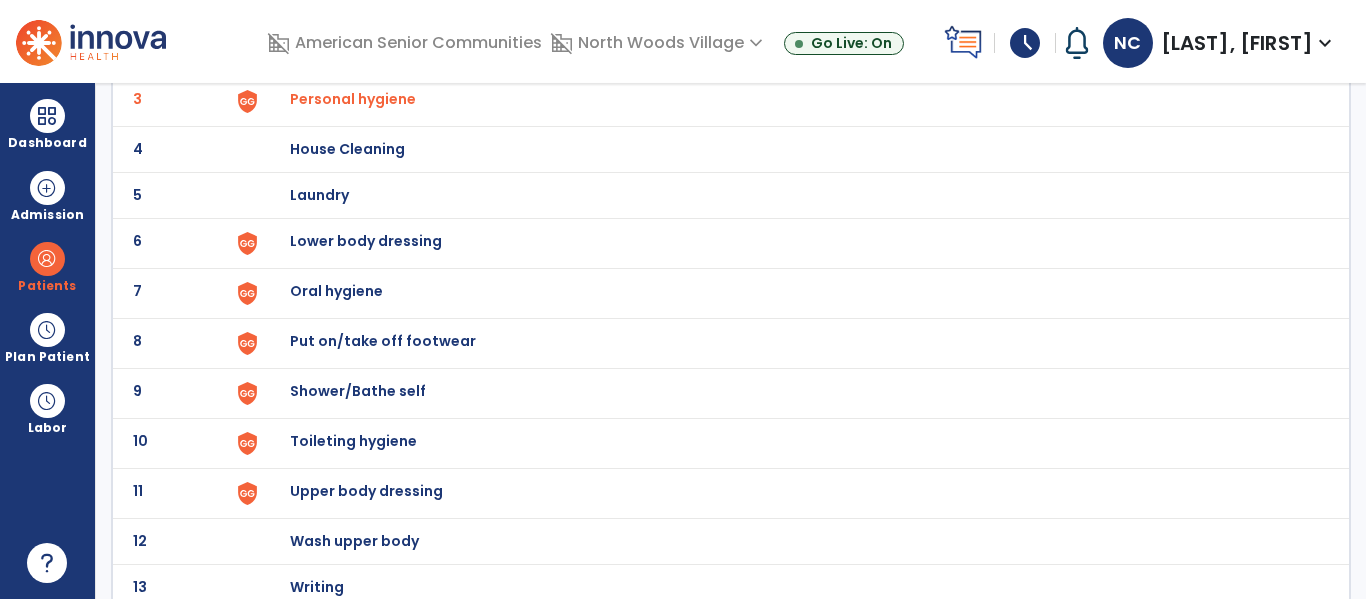 scroll, scrollTop: 272, scrollLeft: 0, axis: vertical 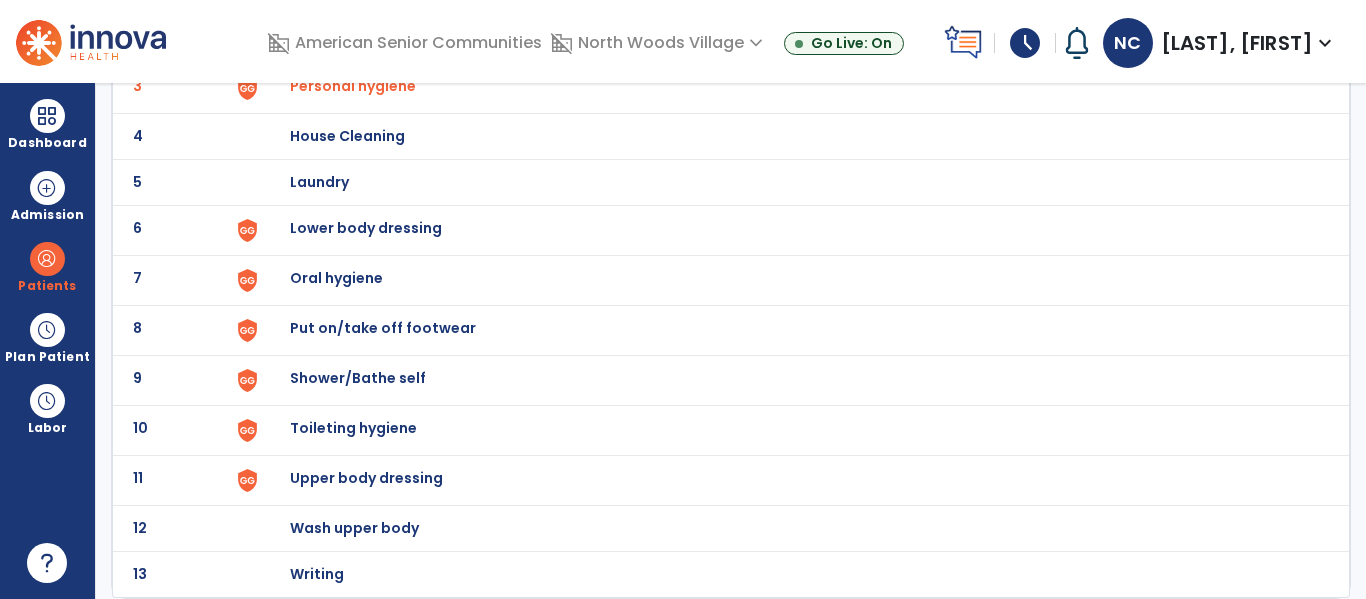 click on "Oral hygiene" at bounding box center [789, -10] 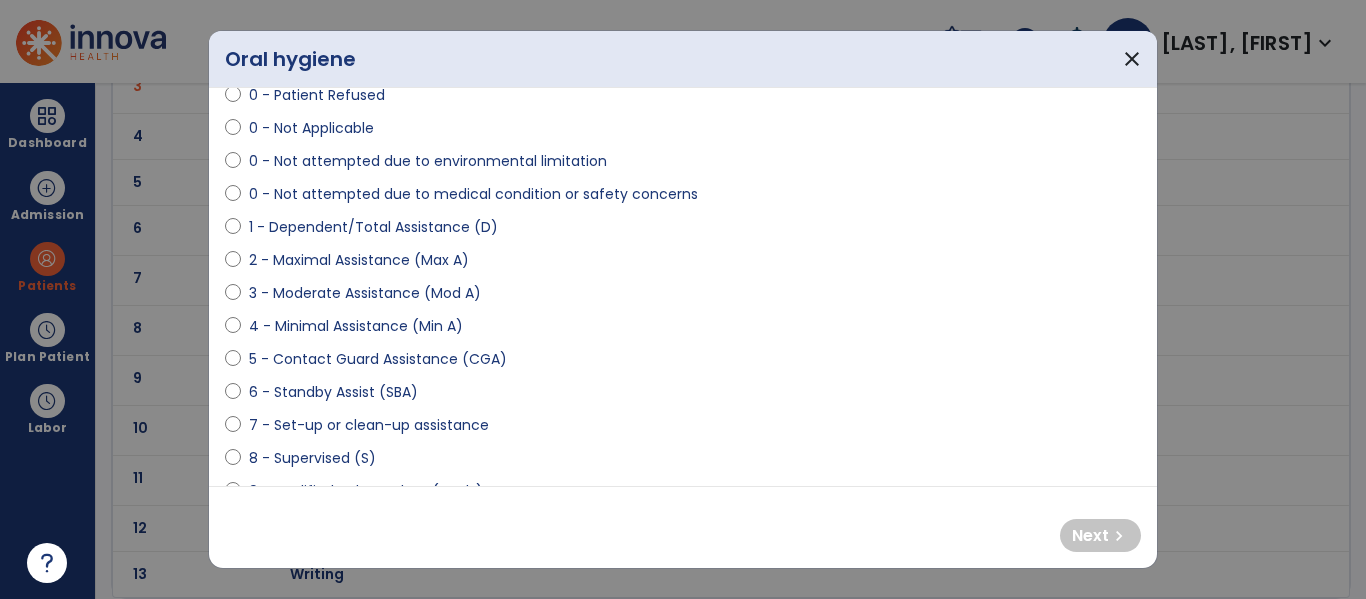 scroll, scrollTop: 119, scrollLeft: 0, axis: vertical 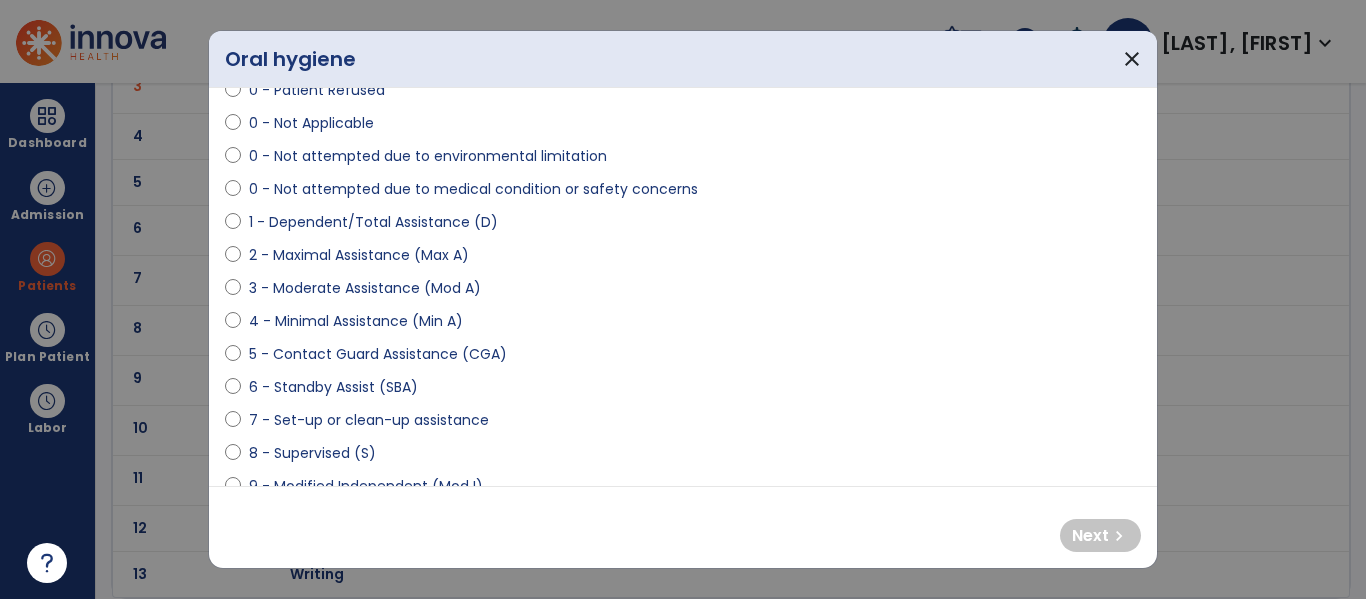 select on "**********" 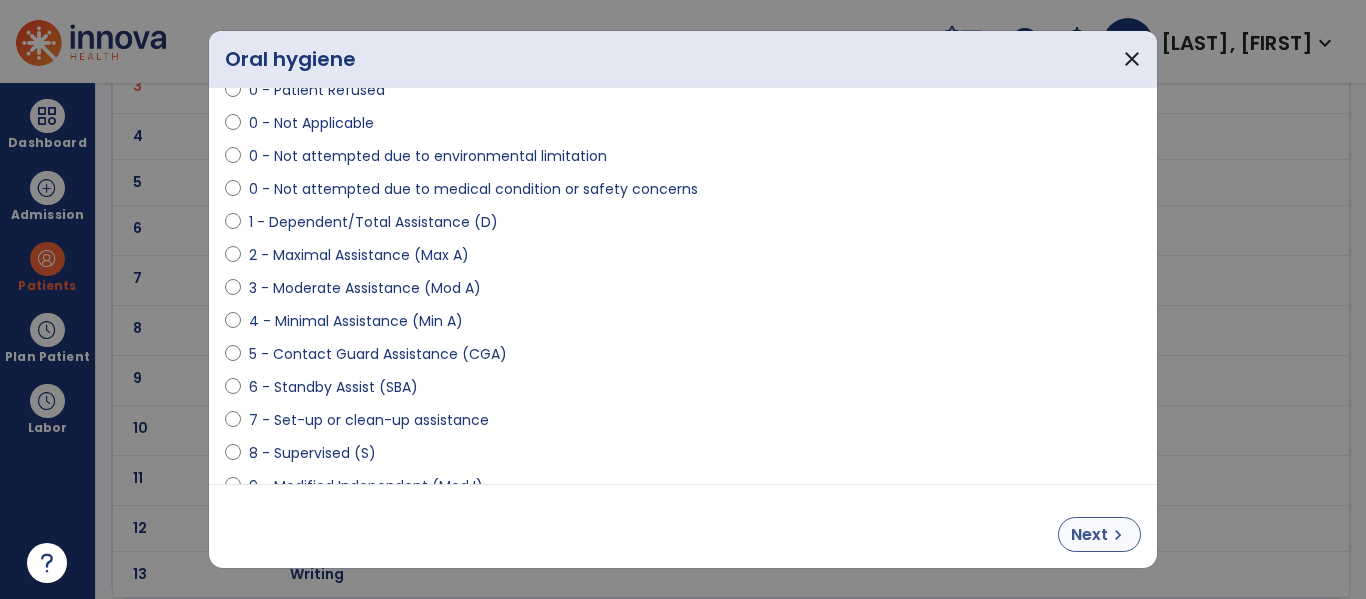 click on "Next" at bounding box center (1089, 535) 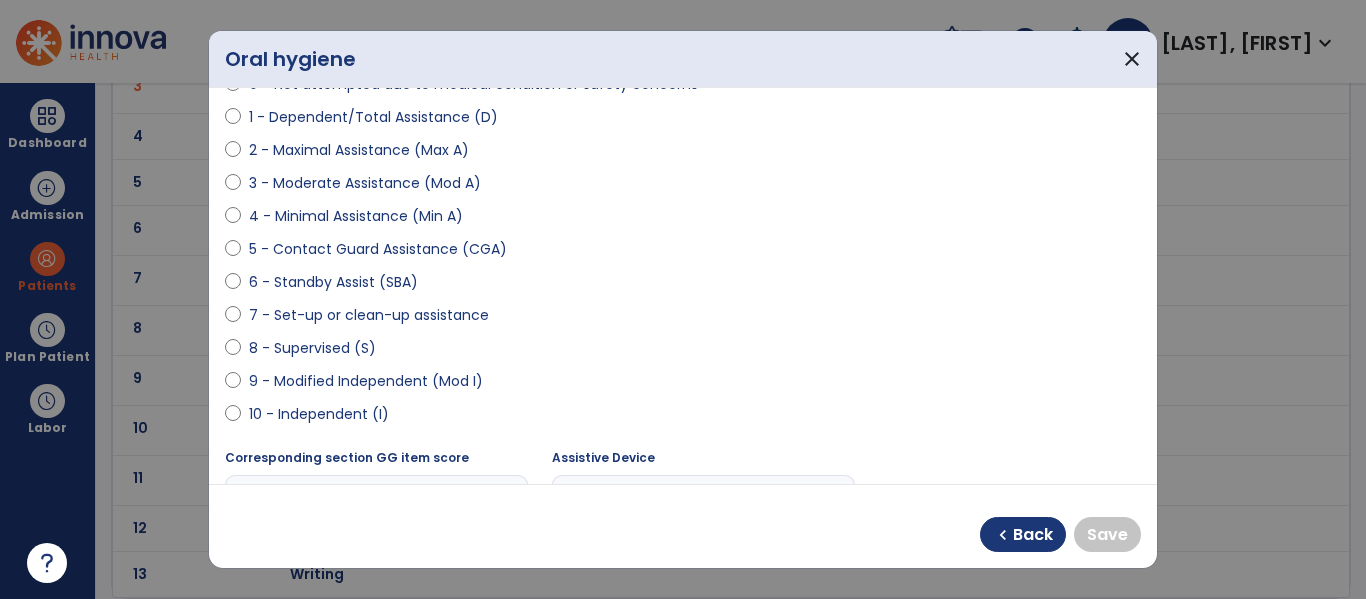 scroll, scrollTop: 230, scrollLeft: 0, axis: vertical 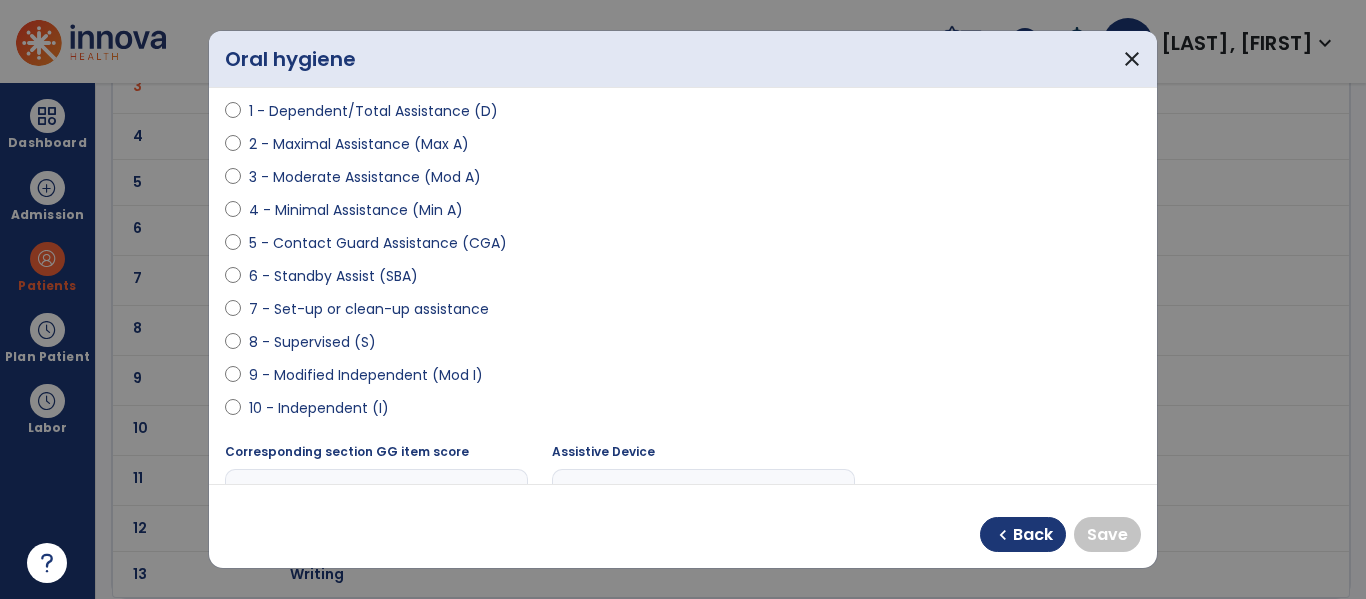 select on "**********" 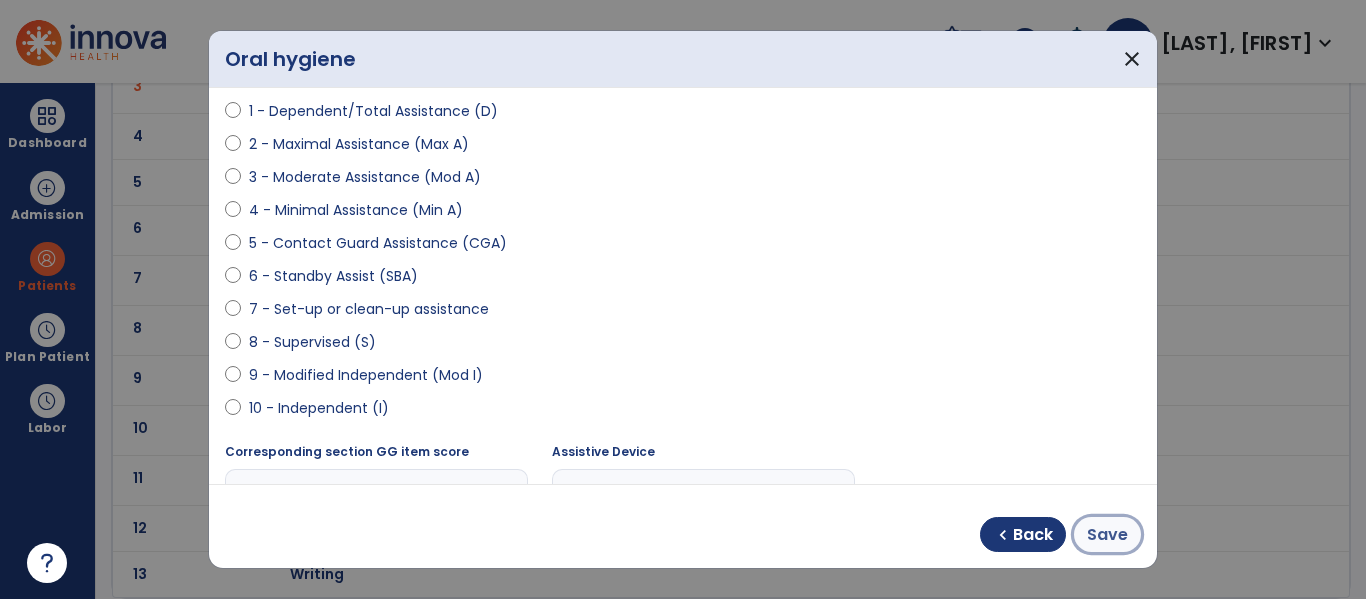 click on "Save" at bounding box center (1107, 535) 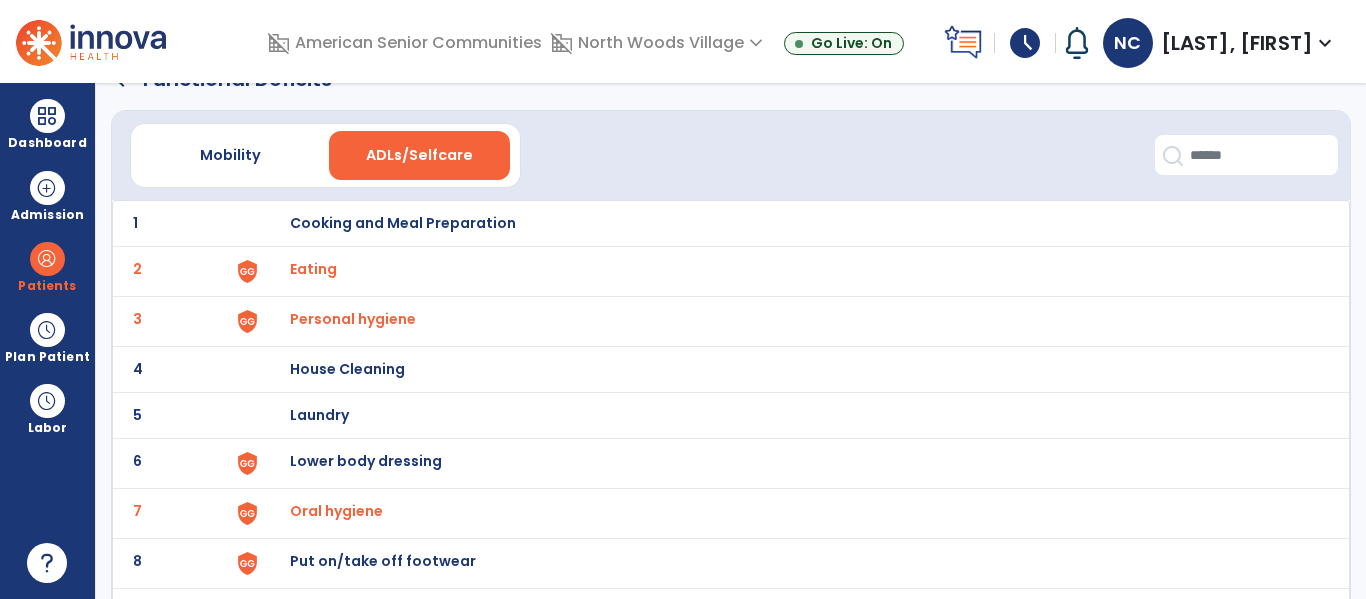 scroll, scrollTop: 0, scrollLeft: 0, axis: both 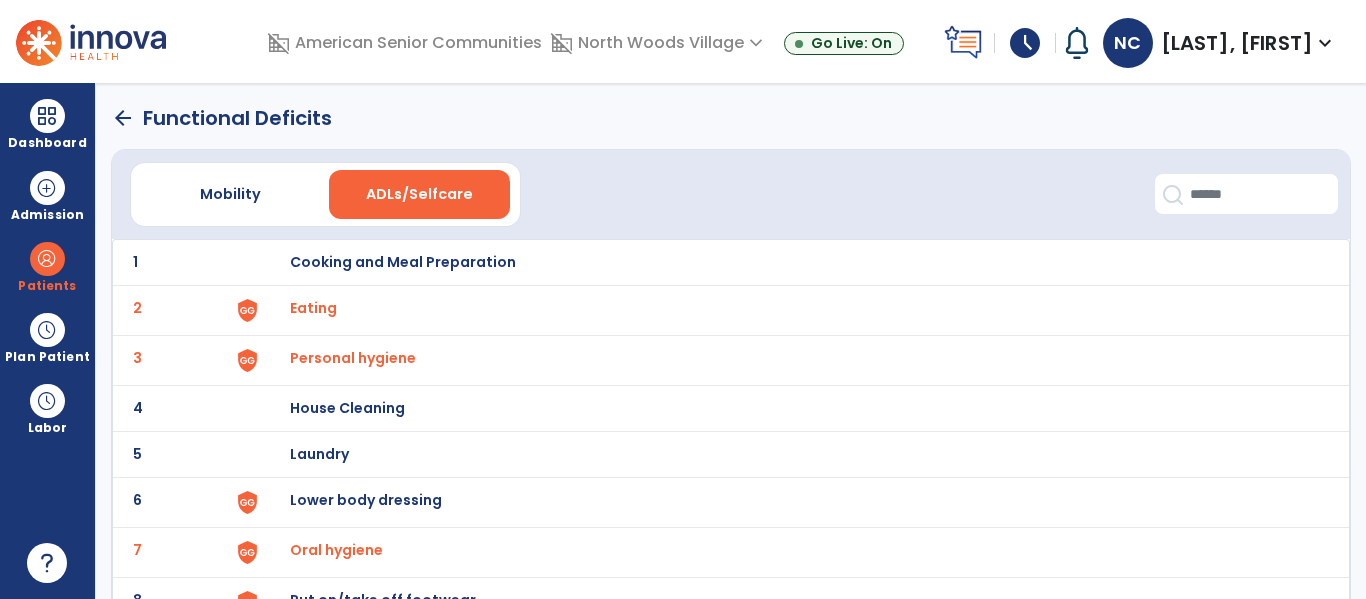 click on "arrow_back" 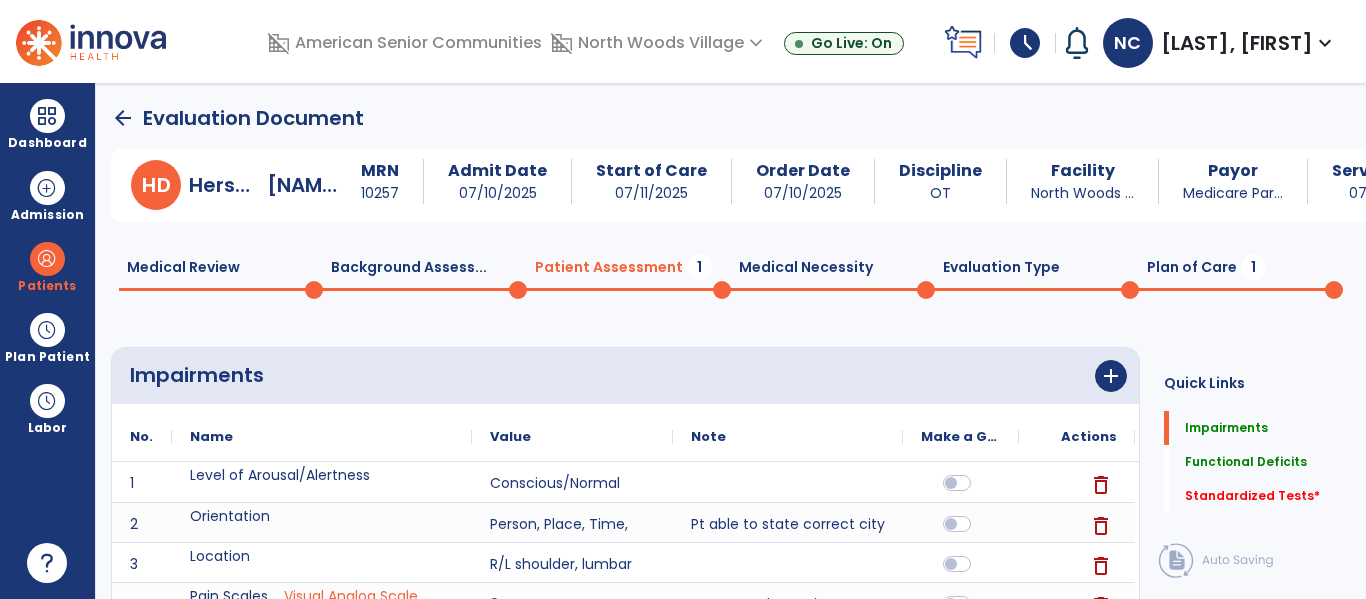 scroll, scrollTop: 20, scrollLeft: 0, axis: vertical 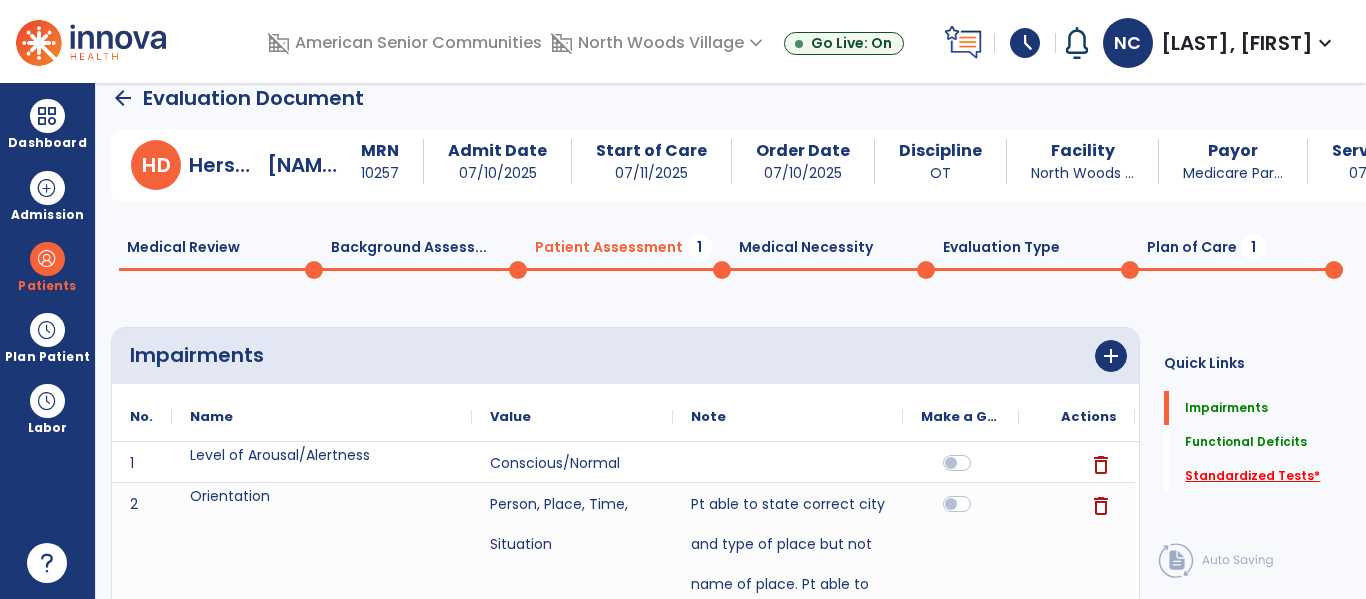 click on "Standardized Tests   *" 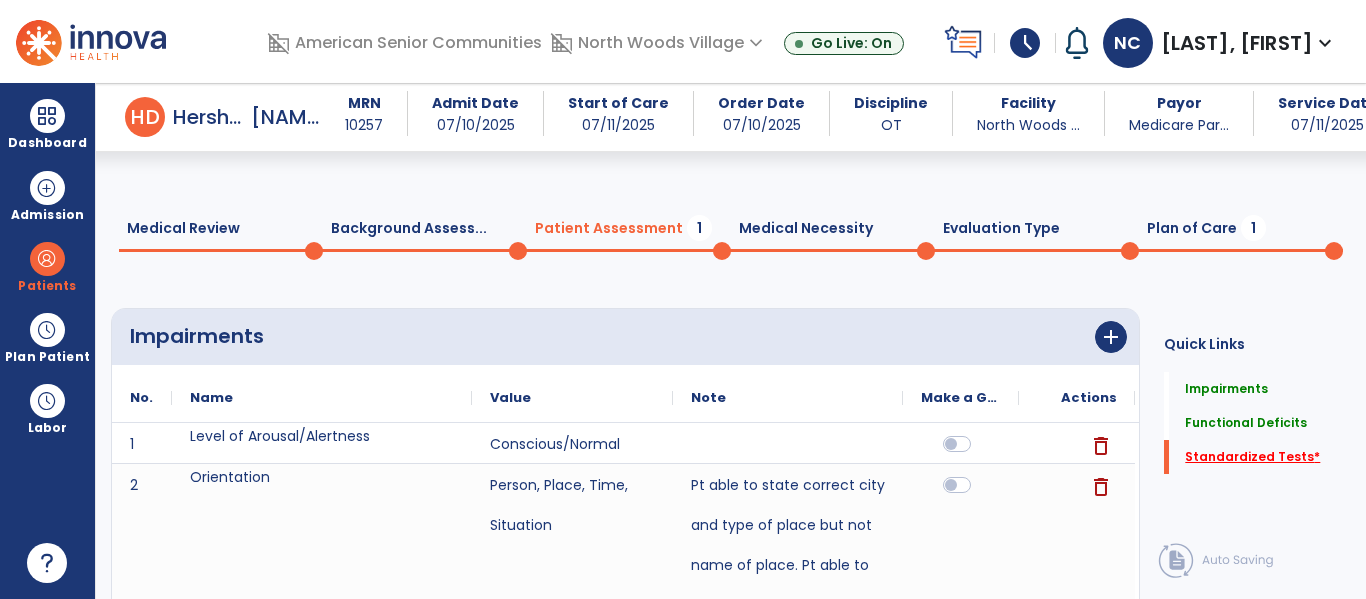 scroll, scrollTop: 2847, scrollLeft: 0, axis: vertical 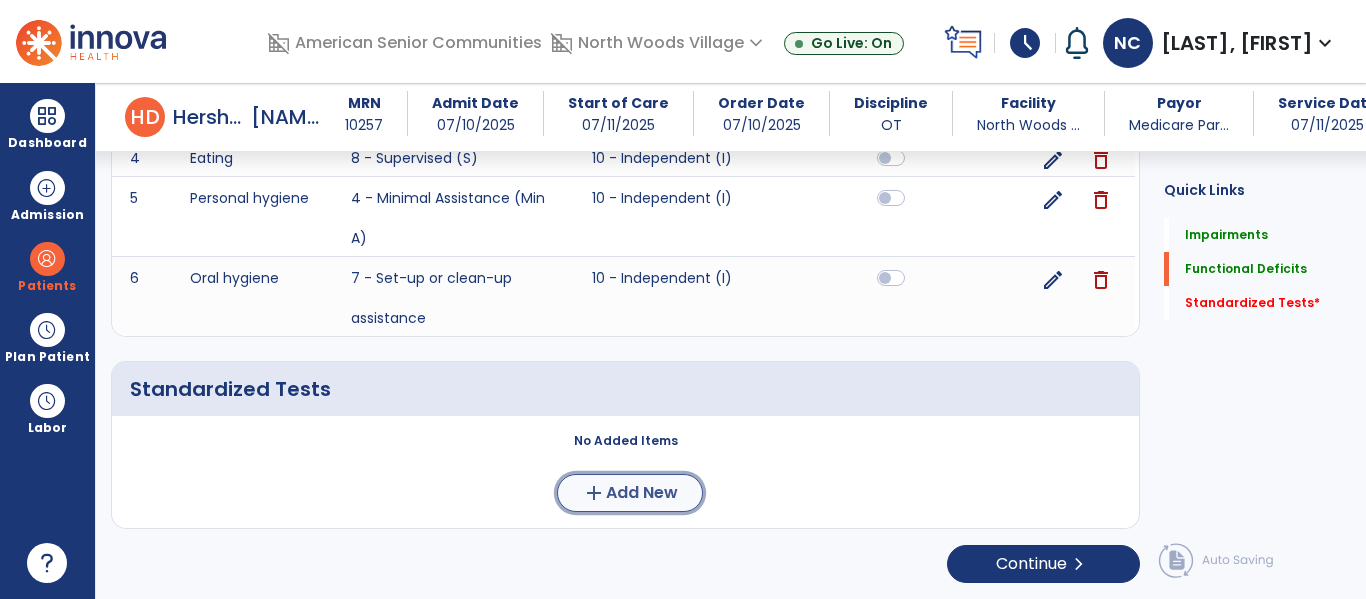 click on "Add New" 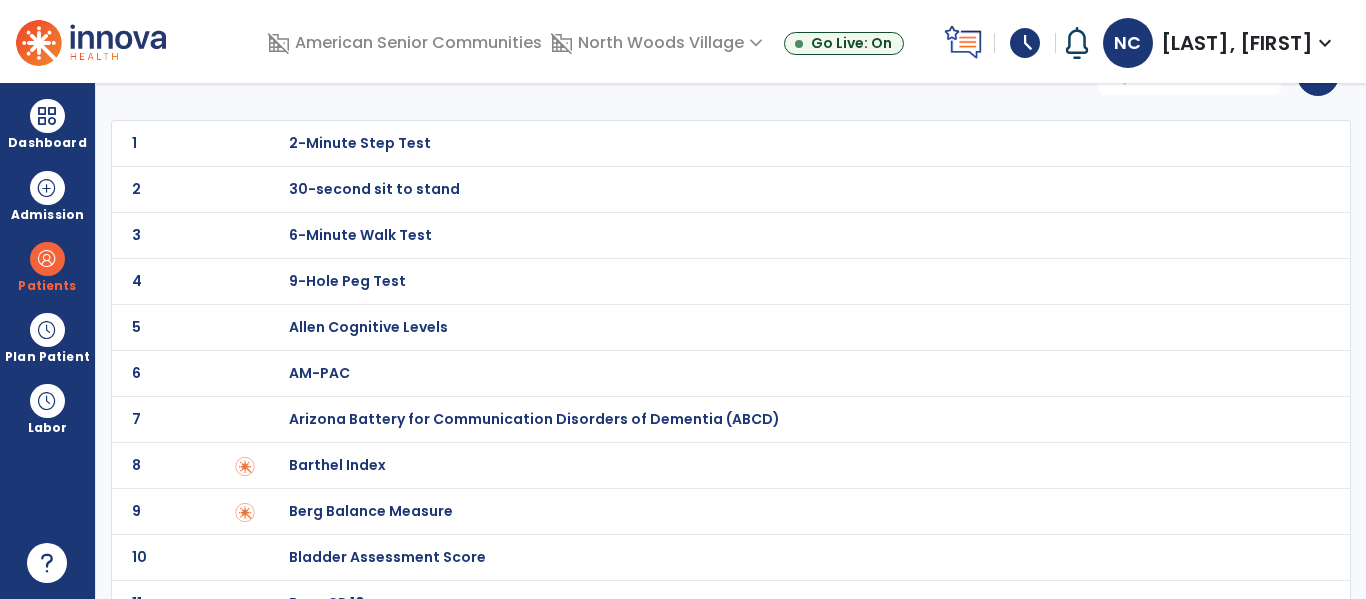 scroll, scrollTop: 98, scrollLeft: 0, axis: vertical 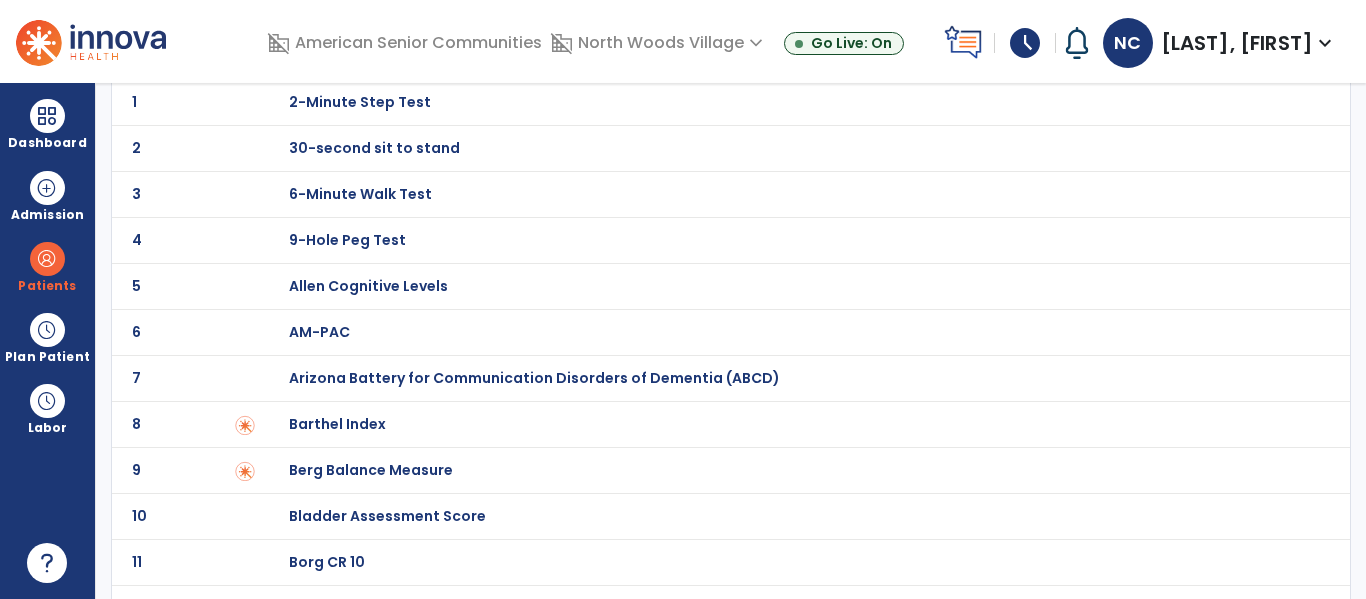 click on "Barthel Index" at bounding box center (789, 102) 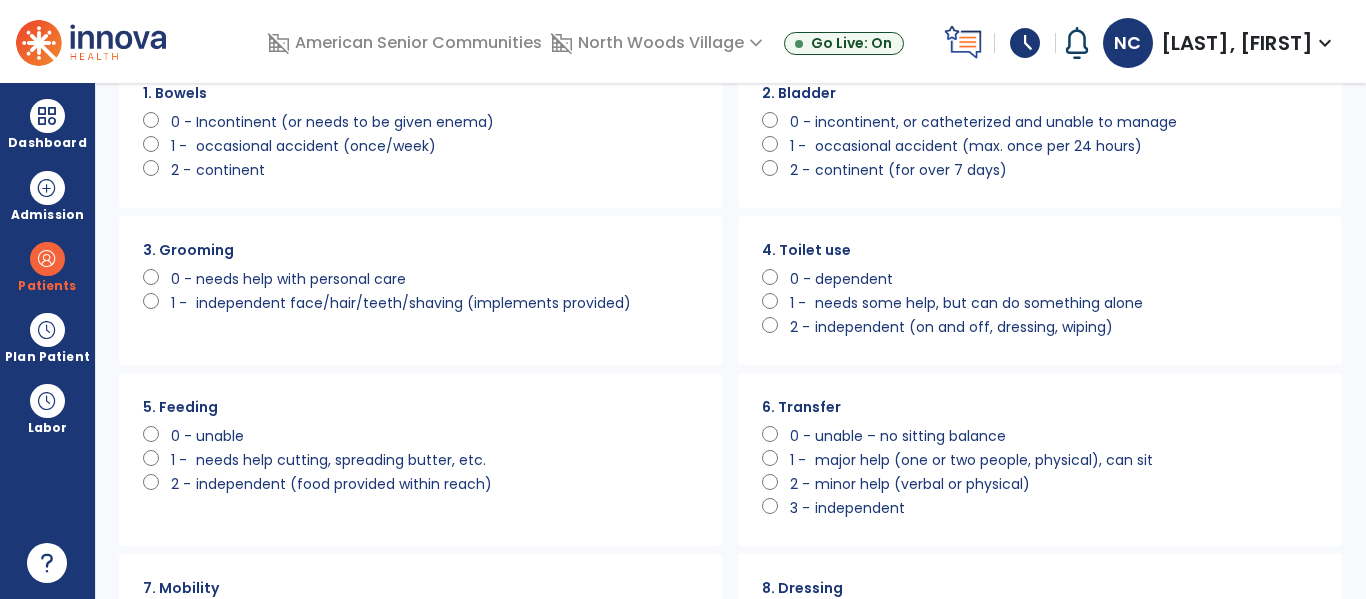scroll, scrollTop: 0, scrollLeft: 0, axis: both 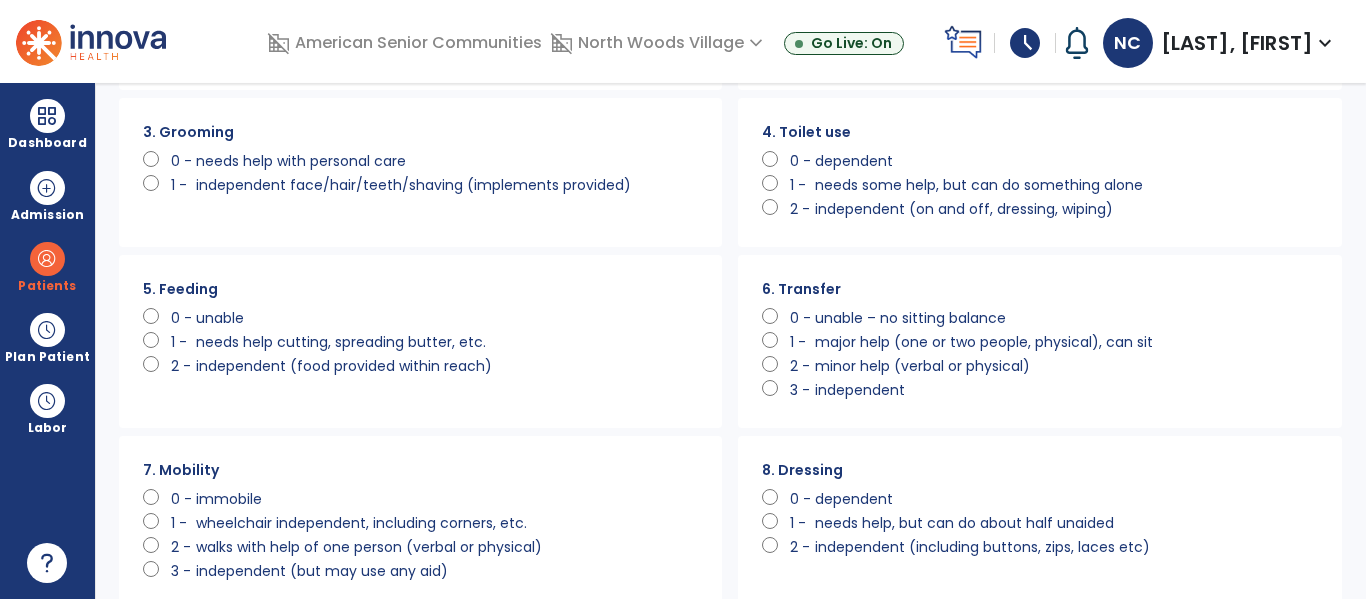 click on "2 -" 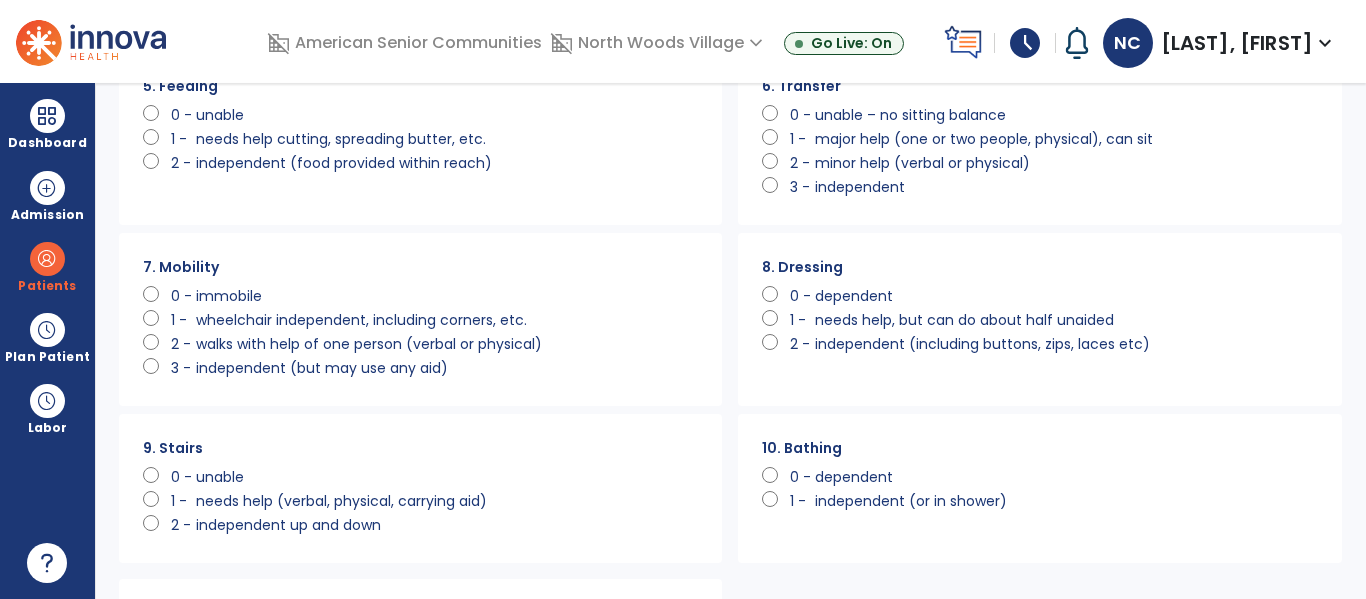 scroll, scrollTop: 426, scrollLeft: 0, axis: vertical 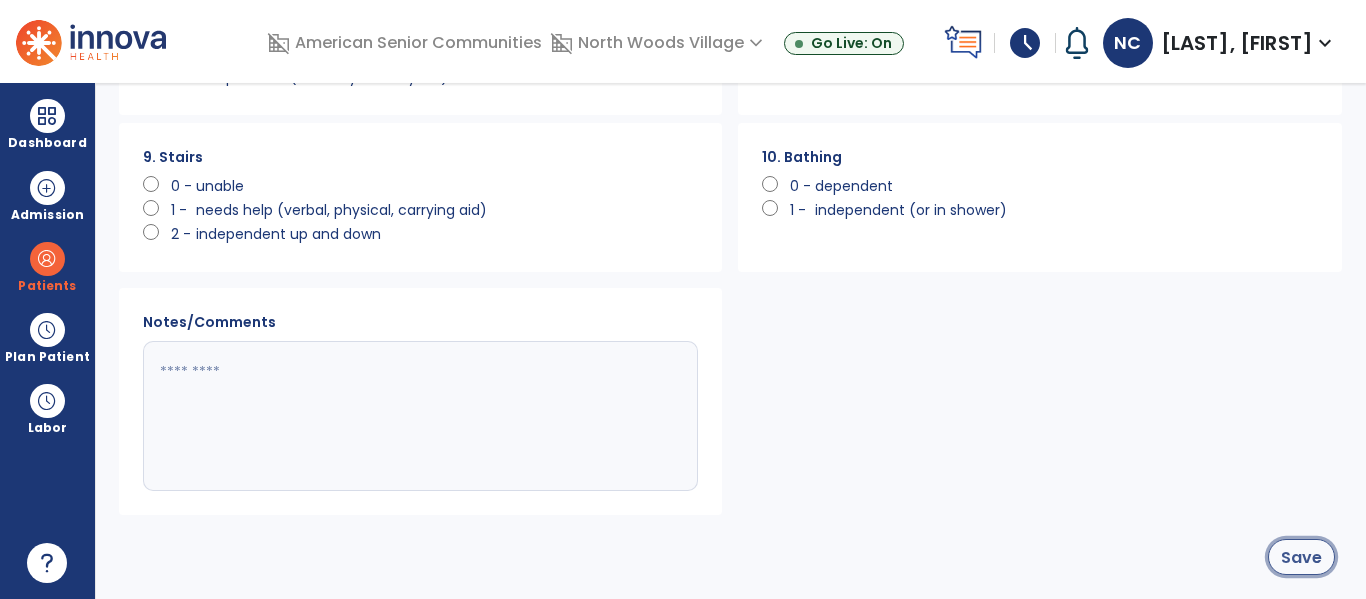 click on "Save" 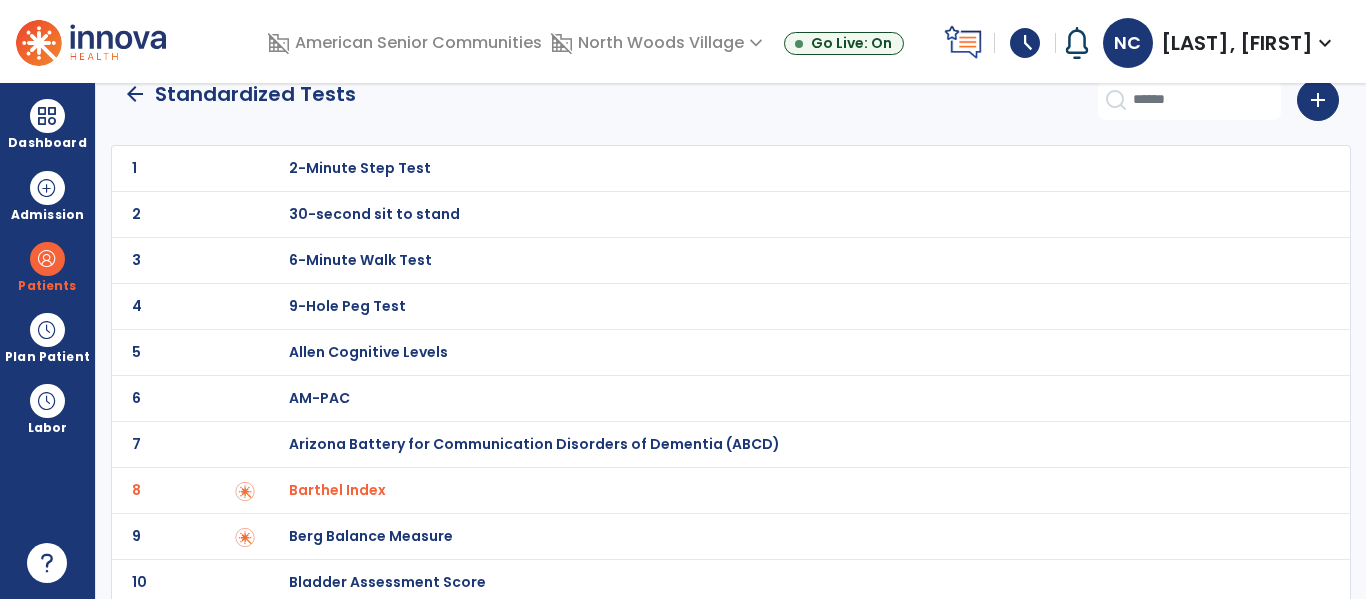 scroll, scrollTop: 0, scrollLeft: 0, axis: both 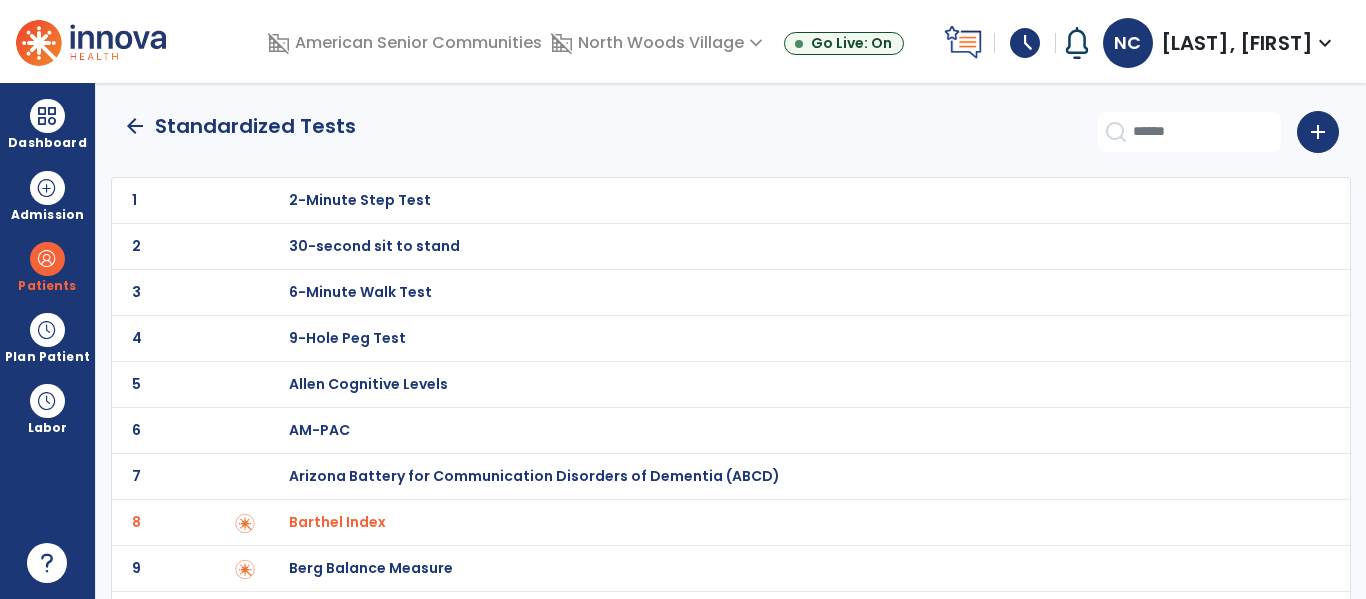 click on "arrow_back" 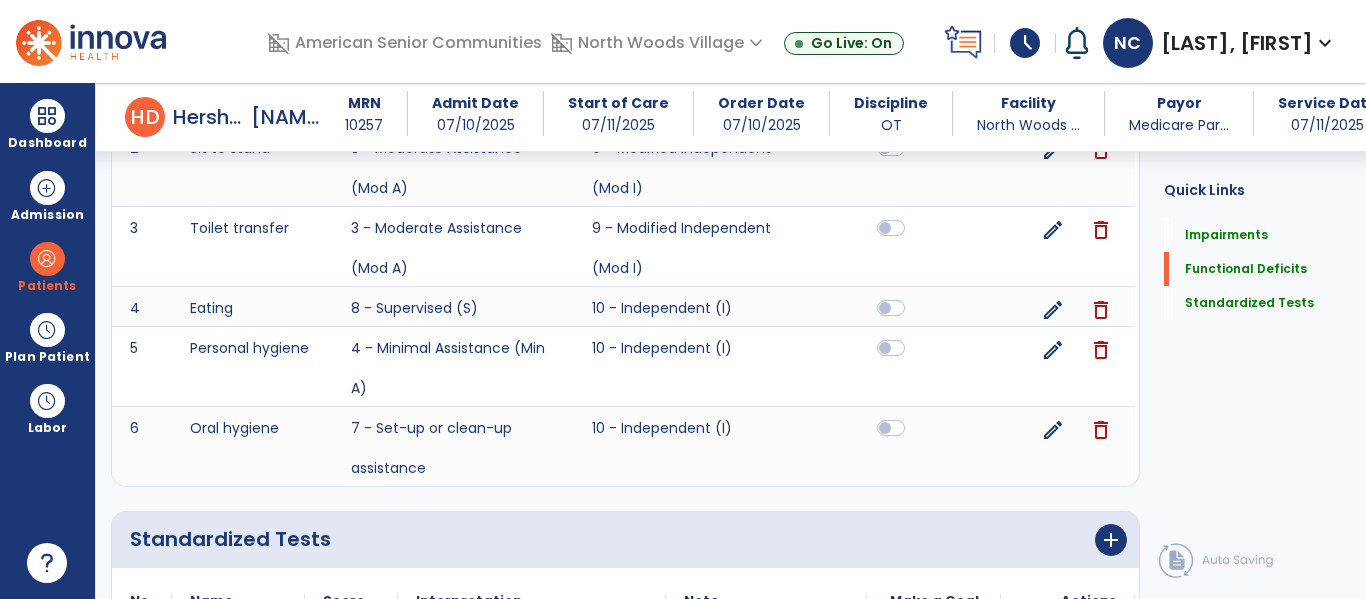 scroll, scrollTop: 2875, scrollLeft: 0, axis: vertical 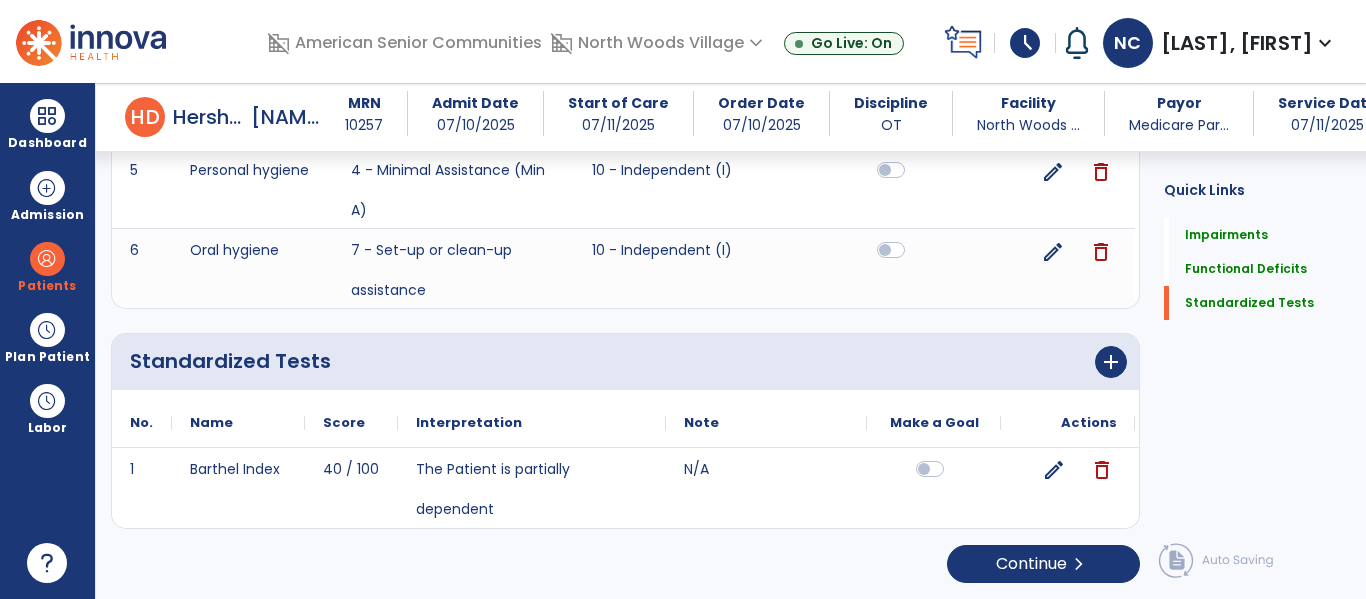 click on "edit" 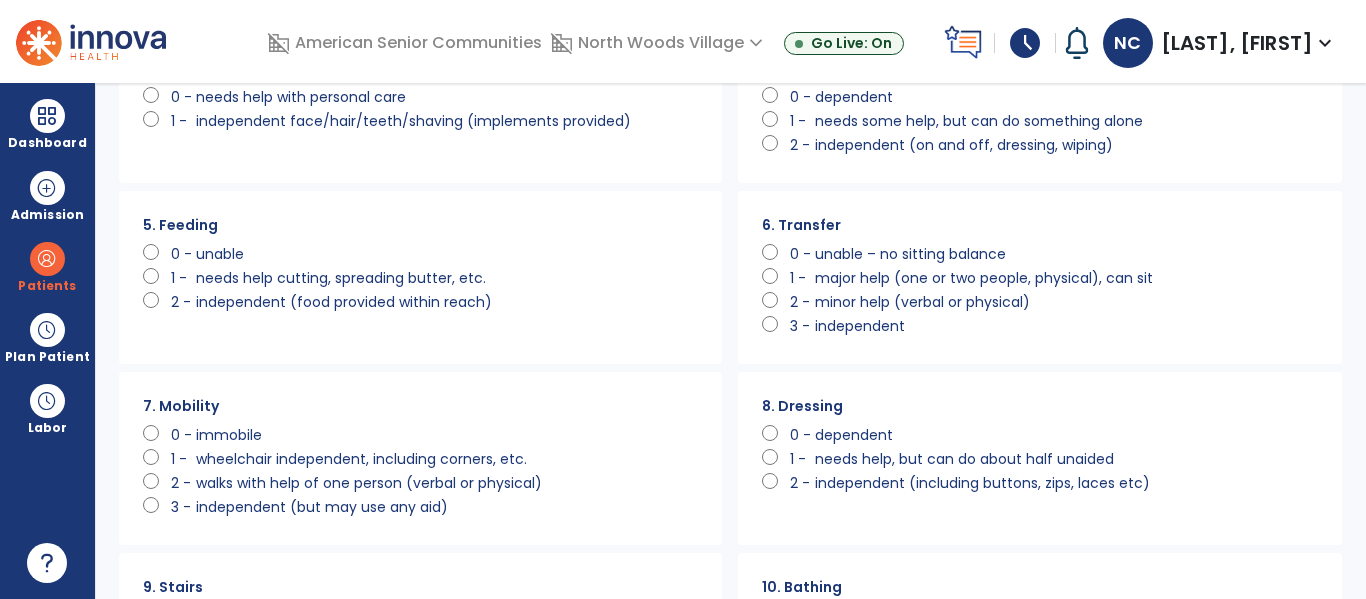 scroll, scrollTop: 710, scrollLeft: 0, axis: vertical 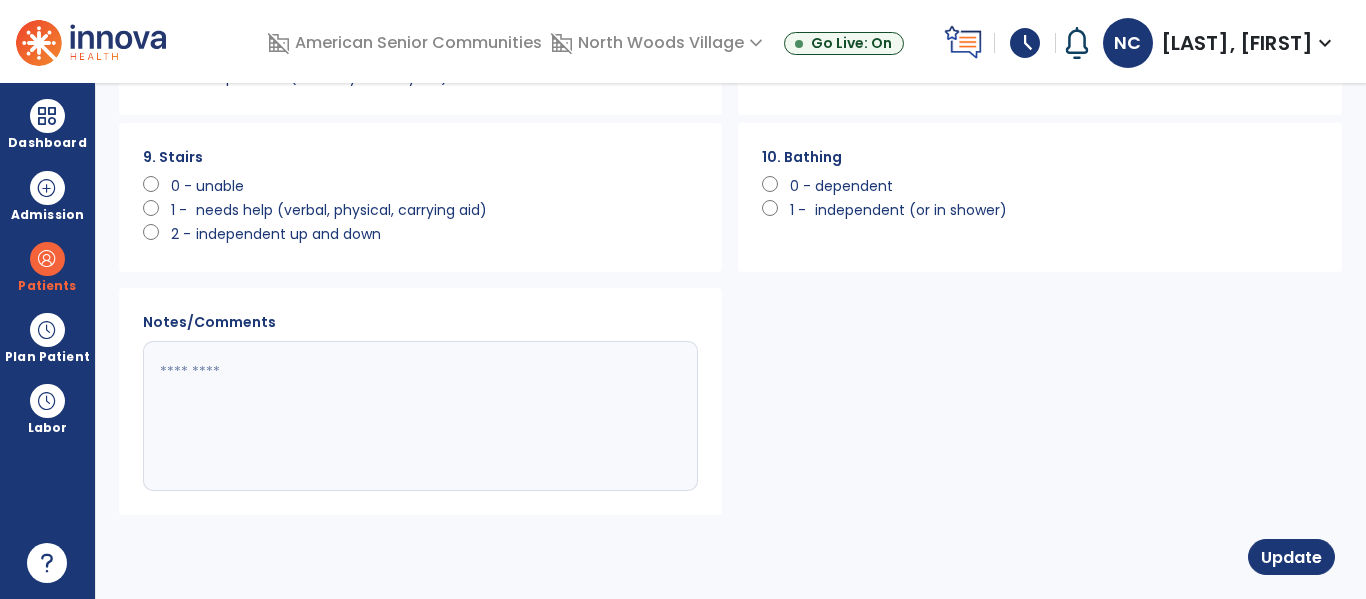 click 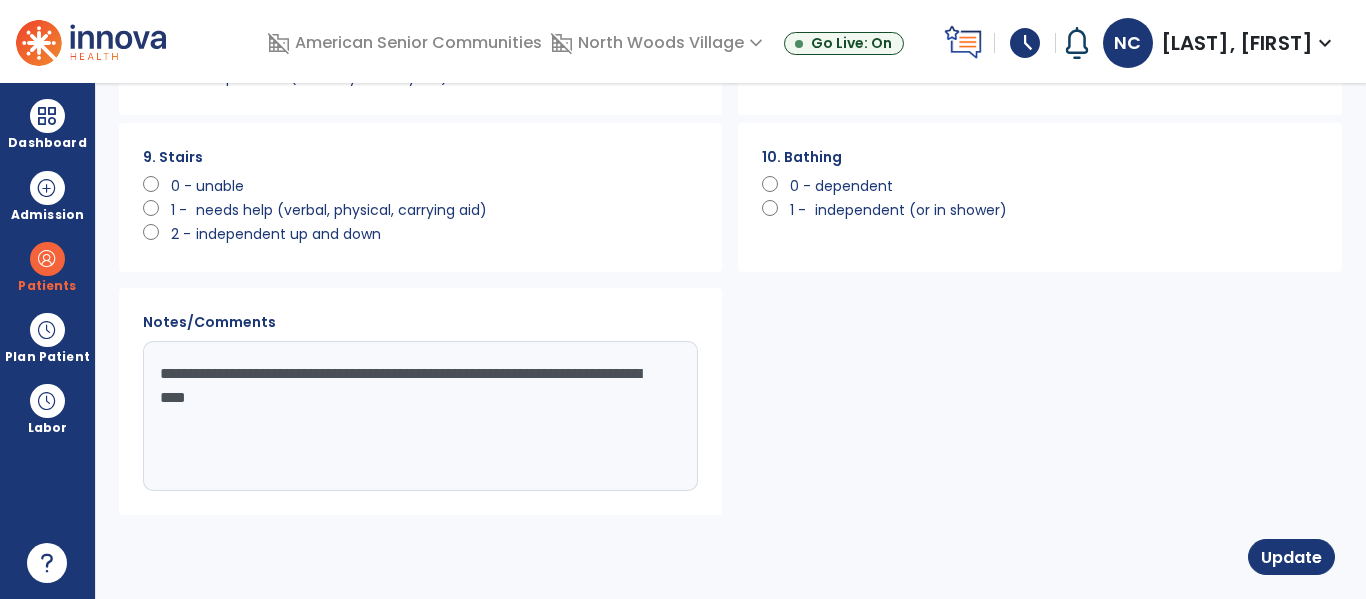type on "**********" 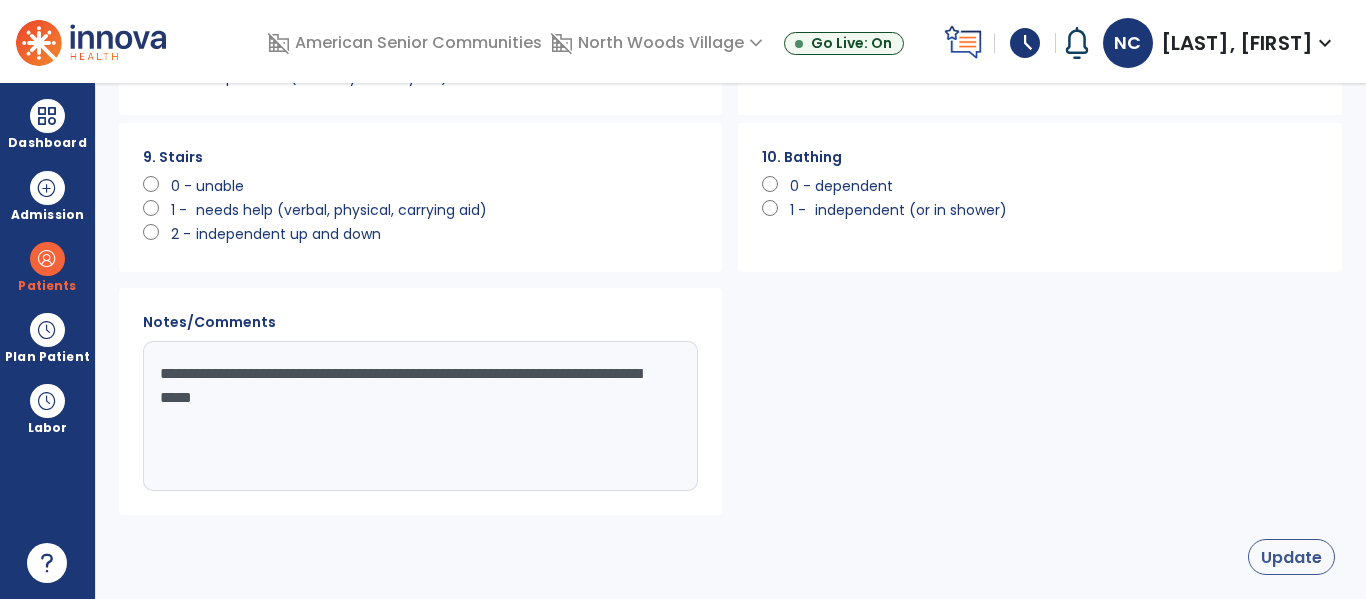 click on "Update" 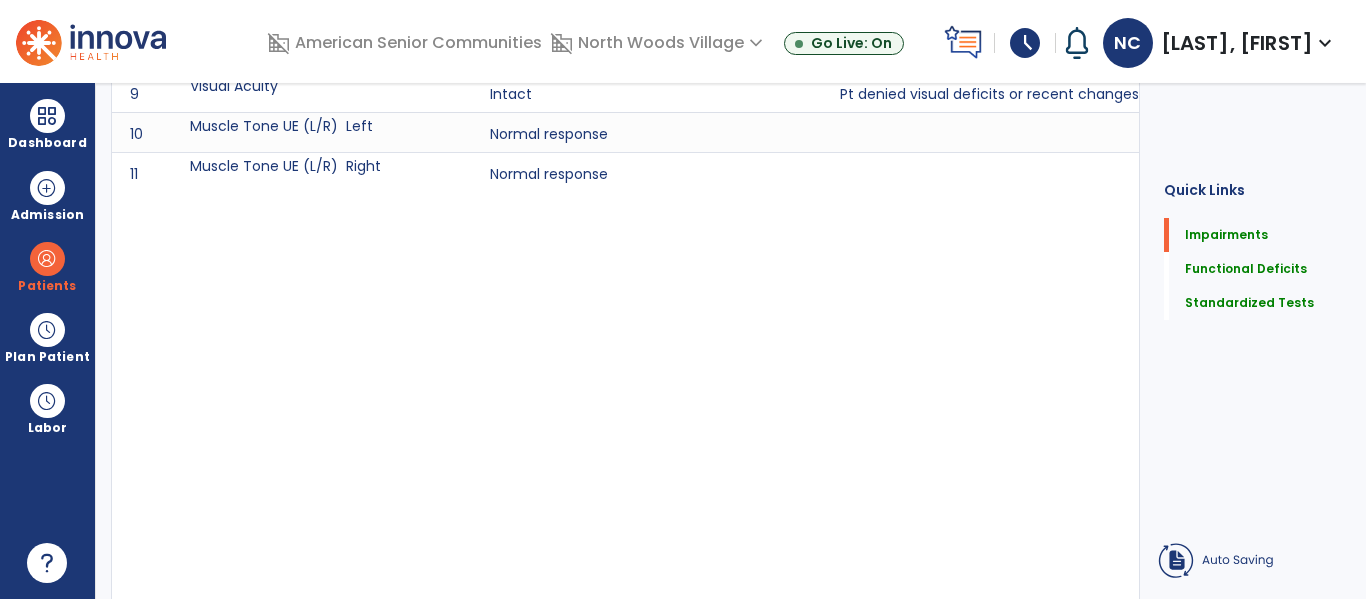 scroll, scrollTop: 20, scrollLeft: 0, axis: vertical 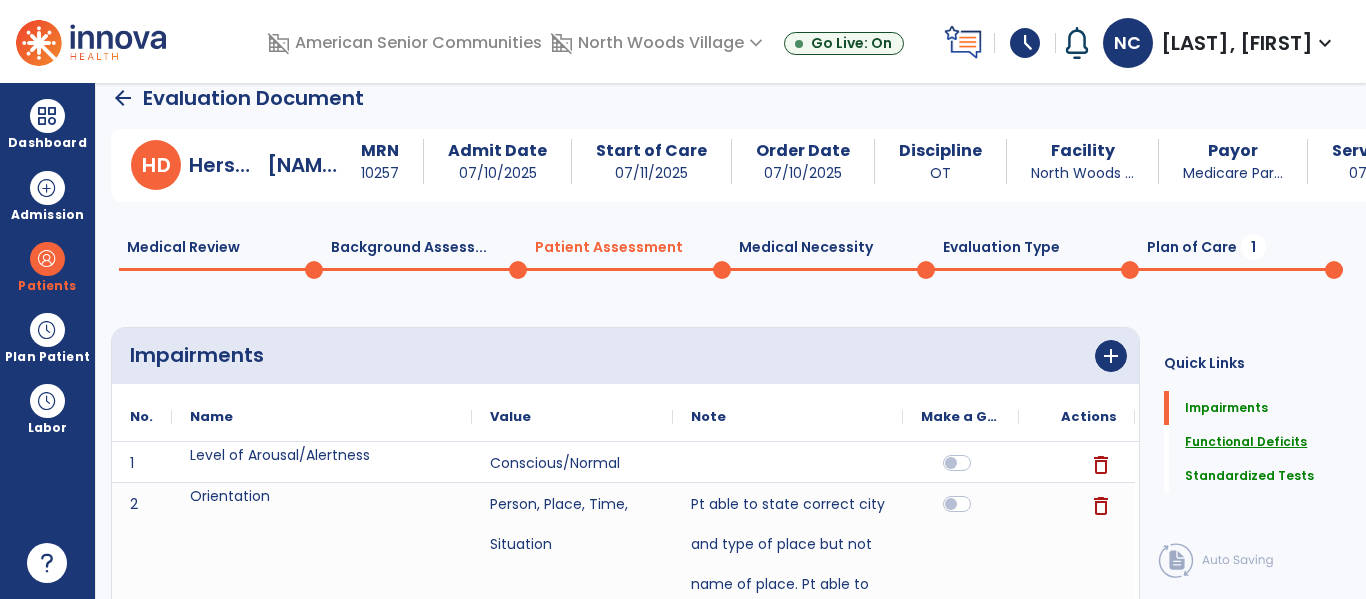 click on "Functional Deficits" 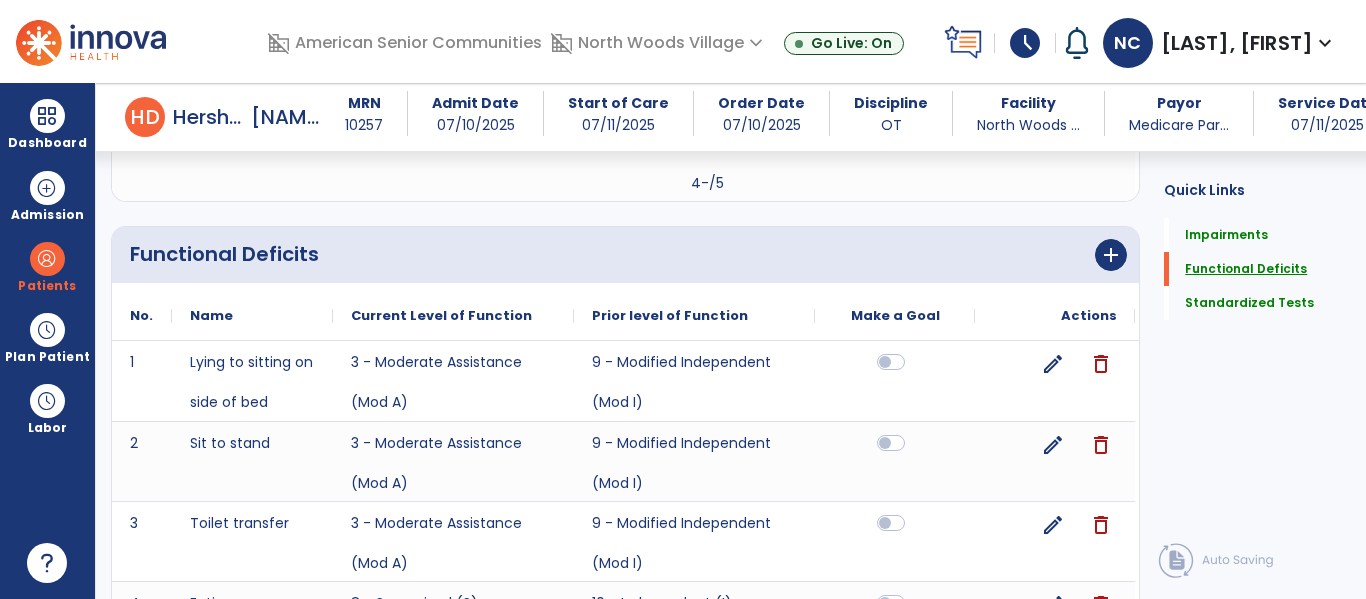 scroll, scrollTop: 2401, scrollLeft: 0, axis: vertical 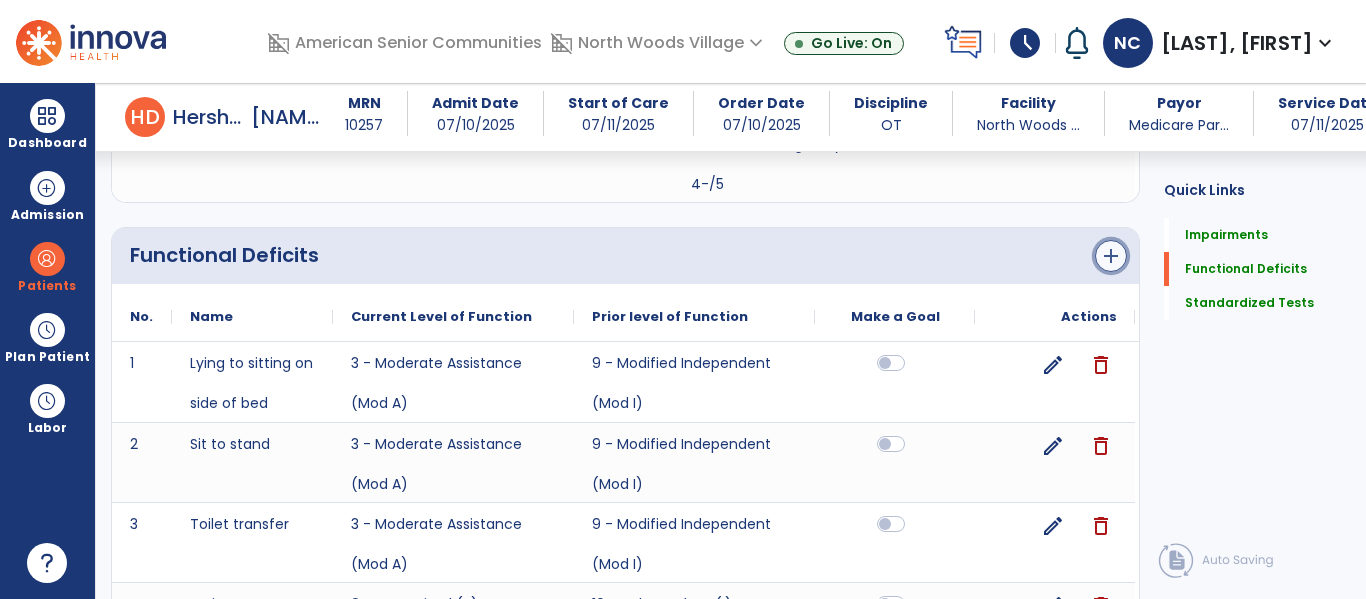 click on "add" 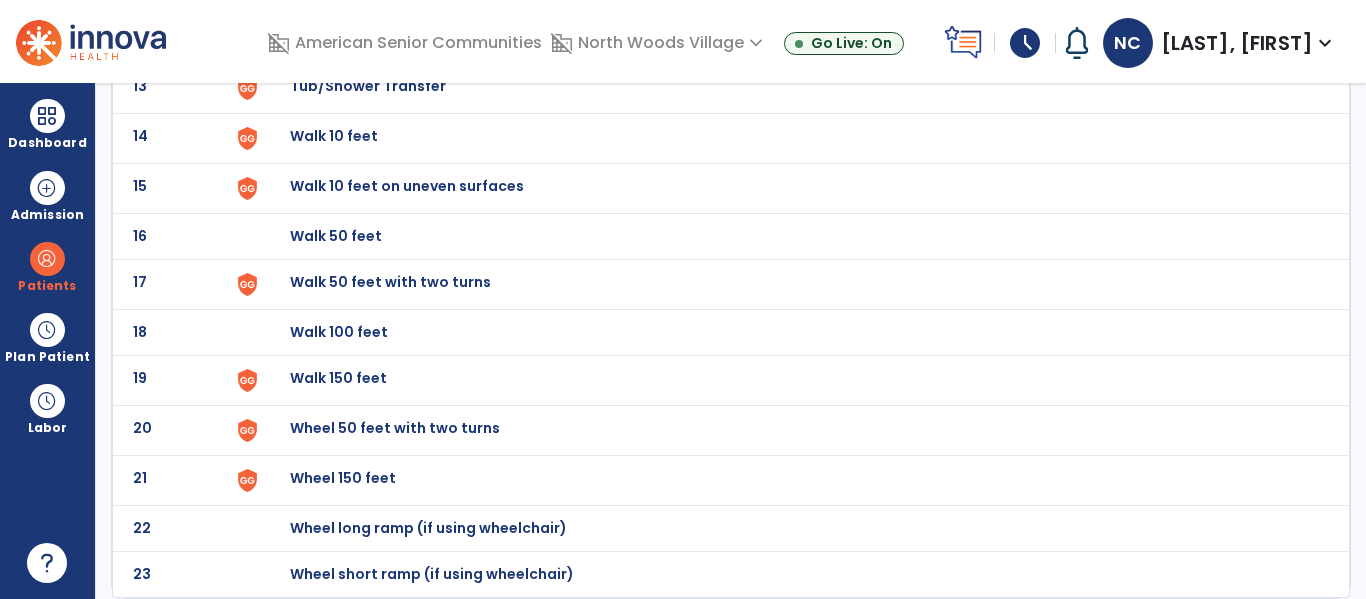 scroll, scrollTop: 0, scrollLeft: 0, axis: both 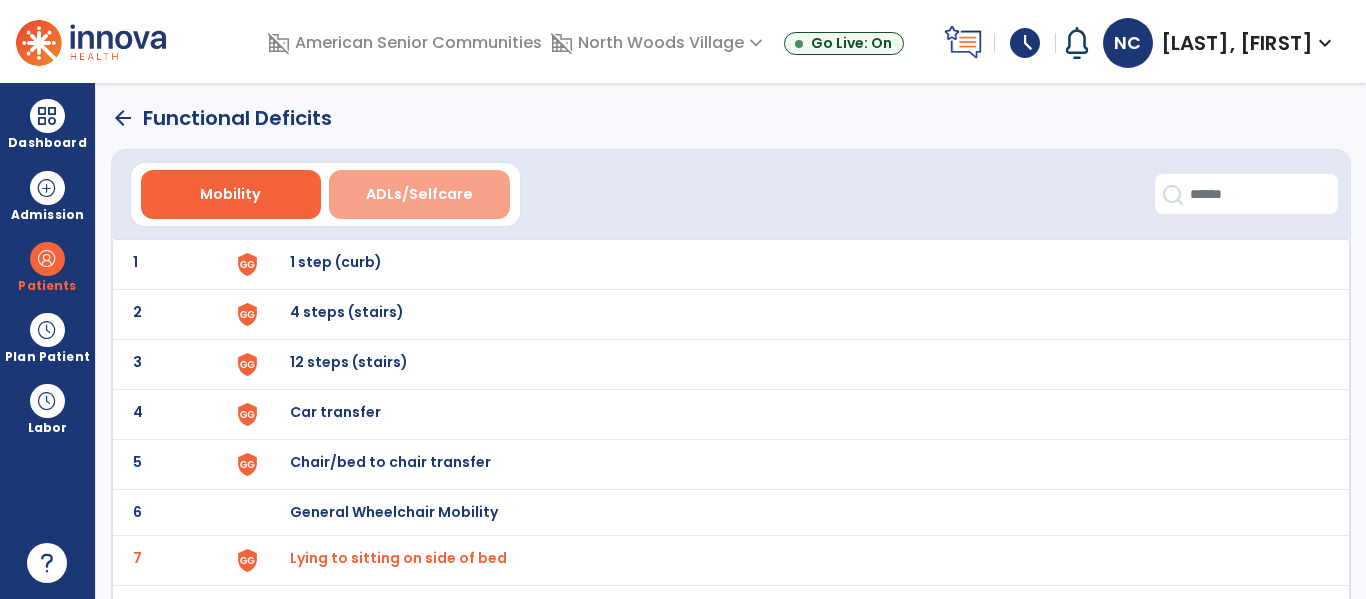 click on "ADLs/Selfcare" at bounding box center (419, 194) 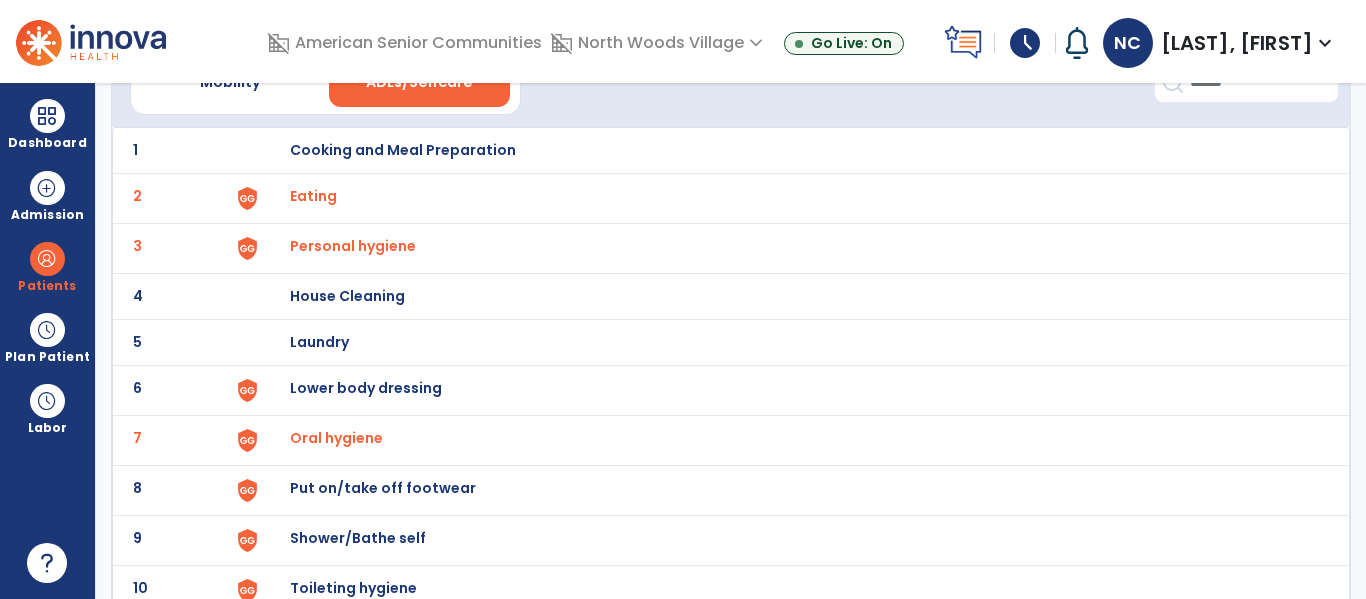 scroll, scrollTop: 116, scrollLeft: 0, axis: vertical 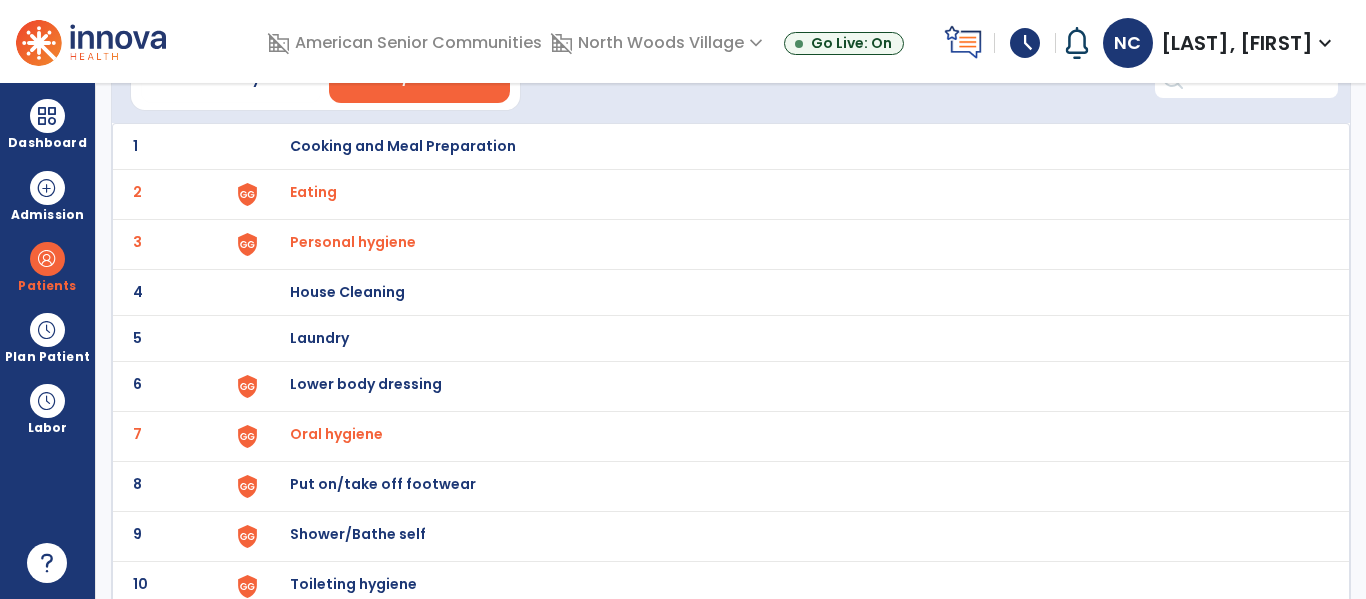 click on "Lower body dressing" at bounding box center [403, 146] 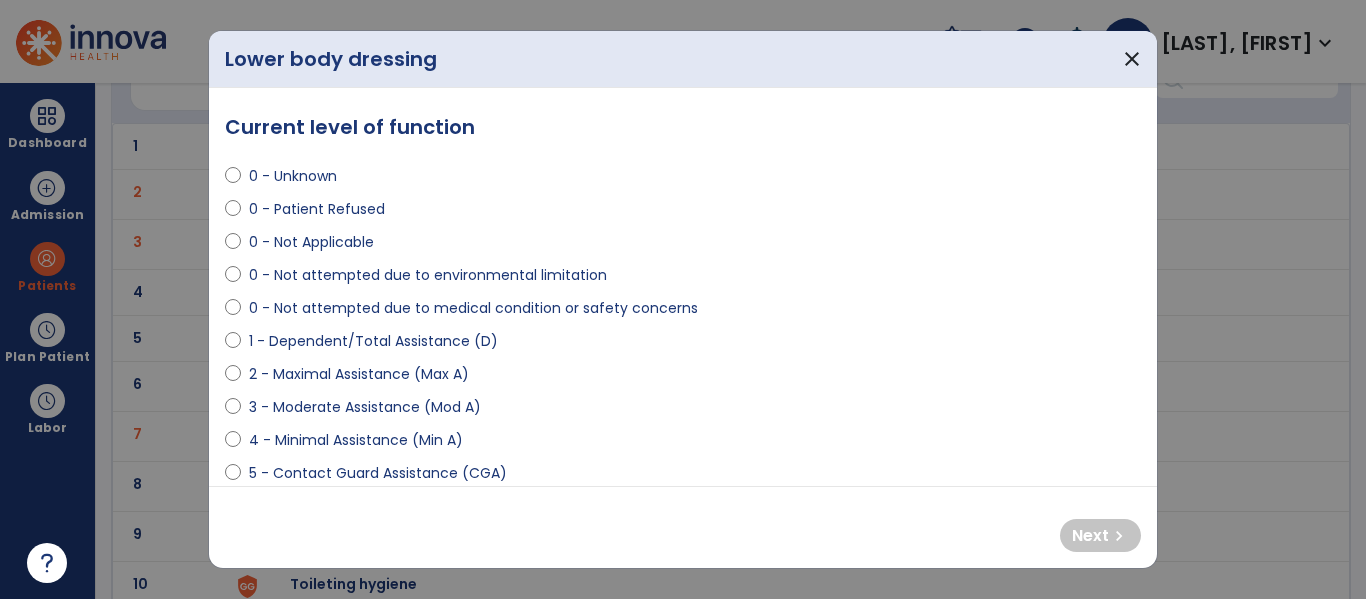 select on "**********" 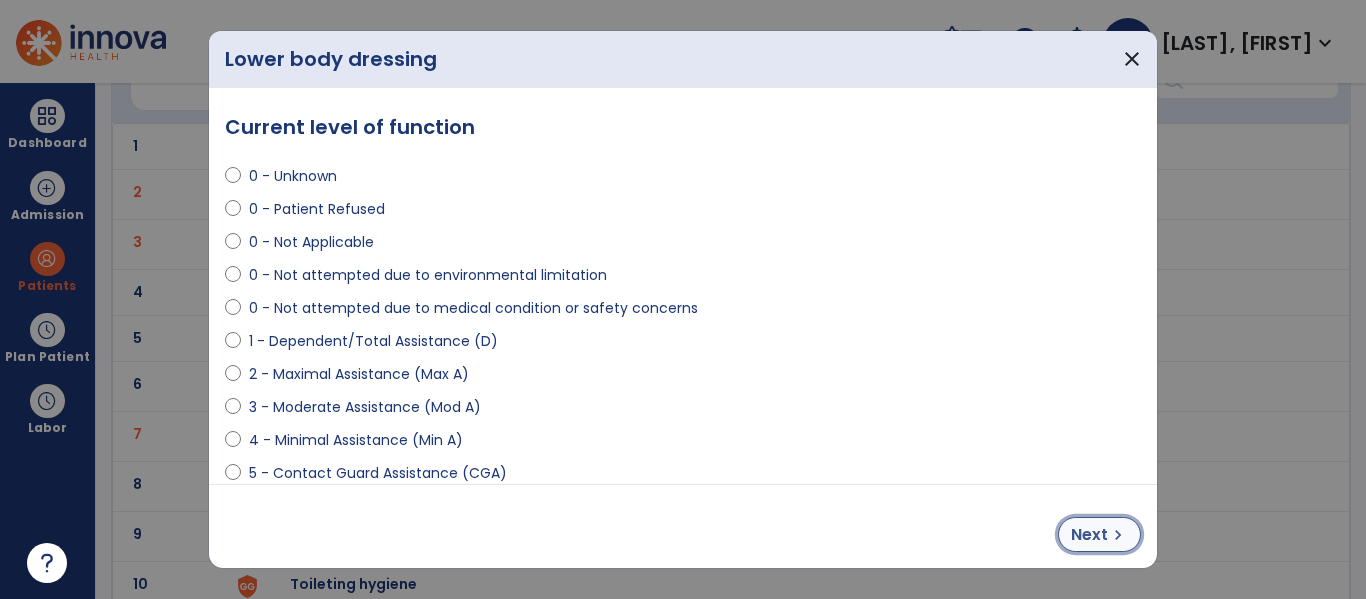 click on "chevron_right" at bounding box center (1118, 535) 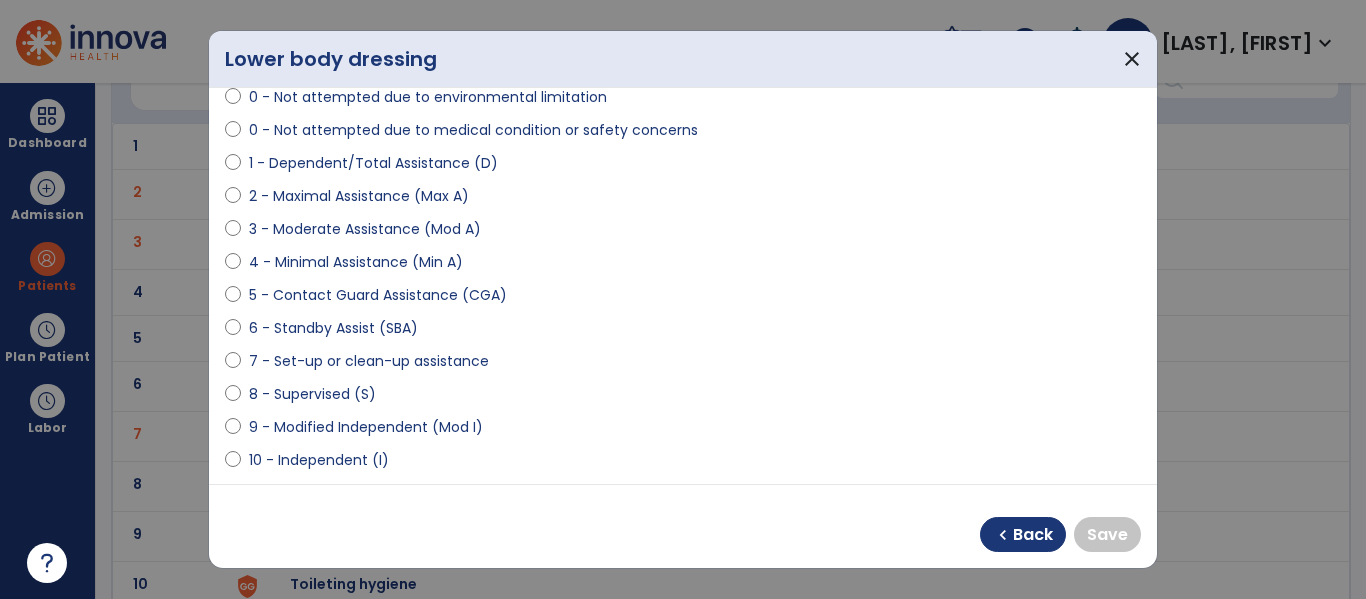 scroll, scrollTop: 191, scrollLeft: 0, axis: vertical 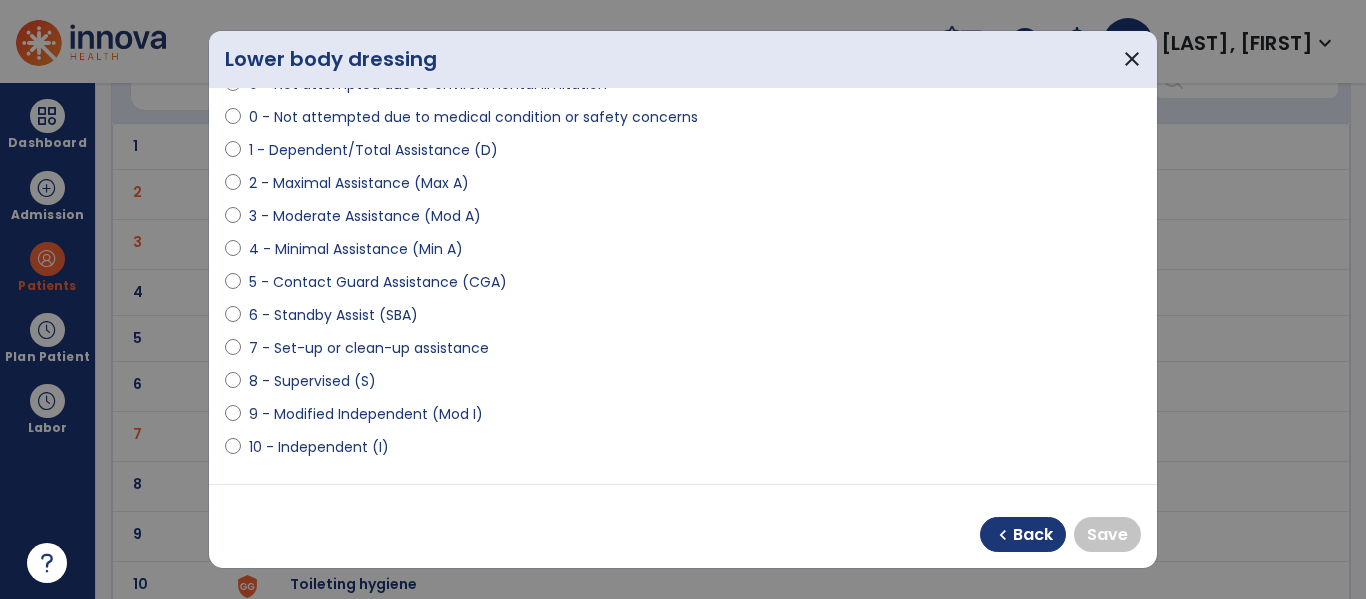 select on "**********" 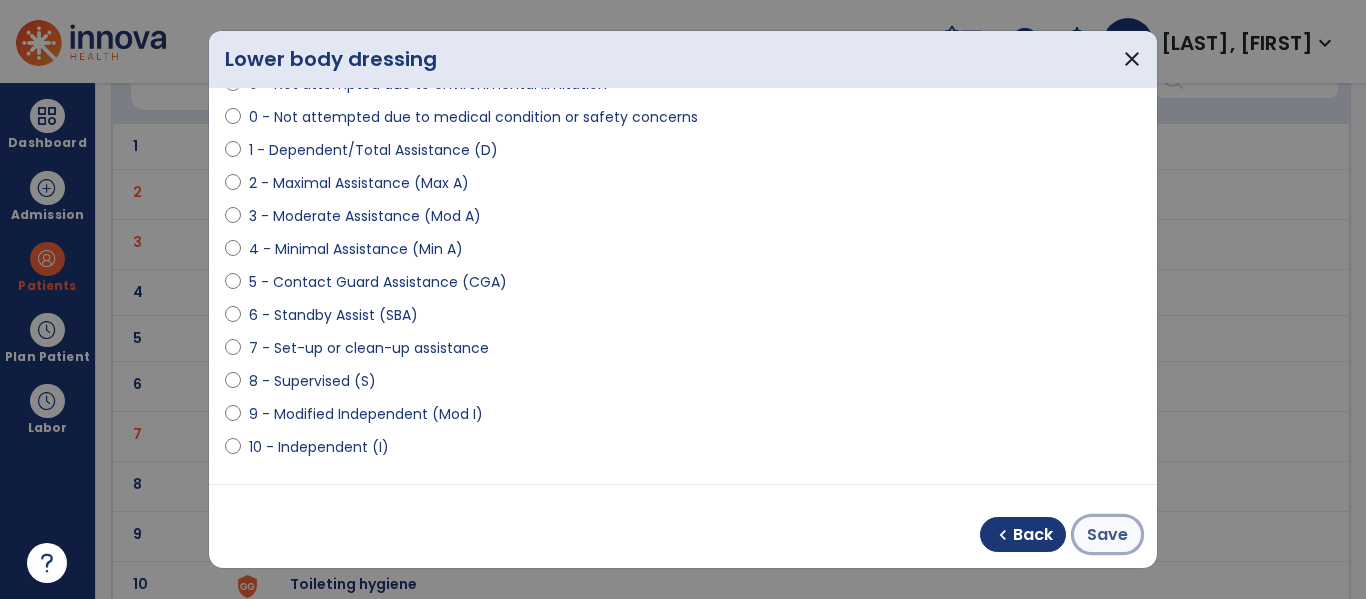 click on "Save" at bounding box center [1107, 535] 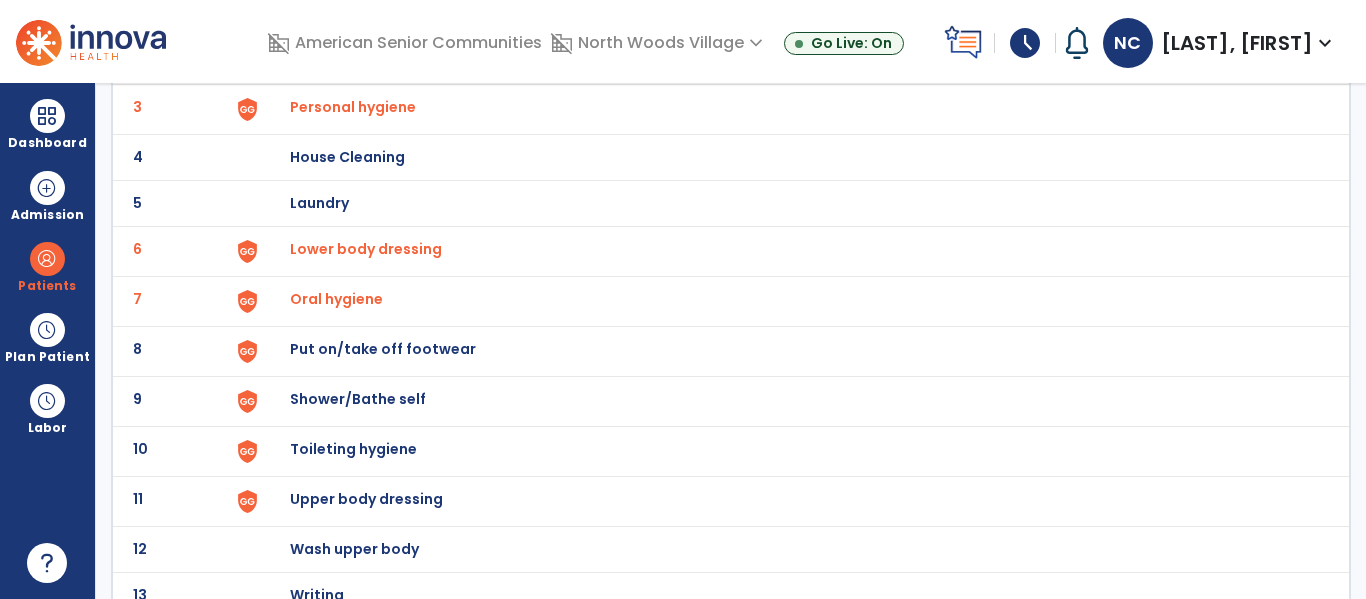 scroll, scrollTop: 252, scrollLeft: 0, axis: vertical 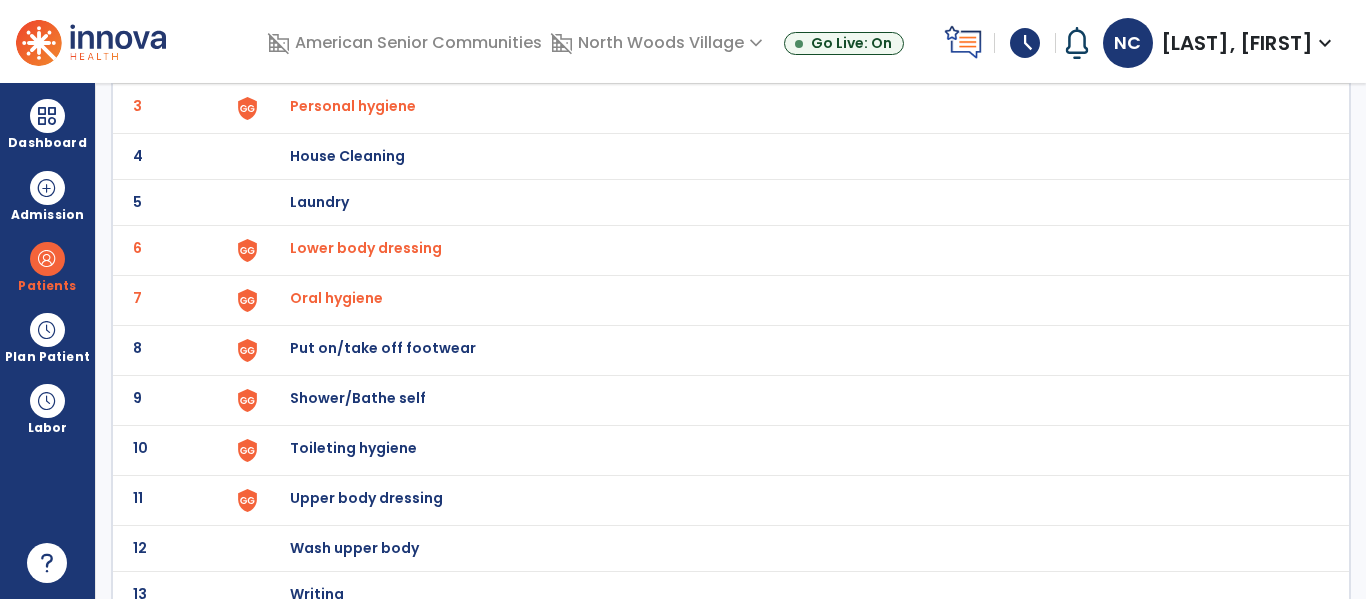 click on "Put on/take off footwear" at bounding box center (789, 10) 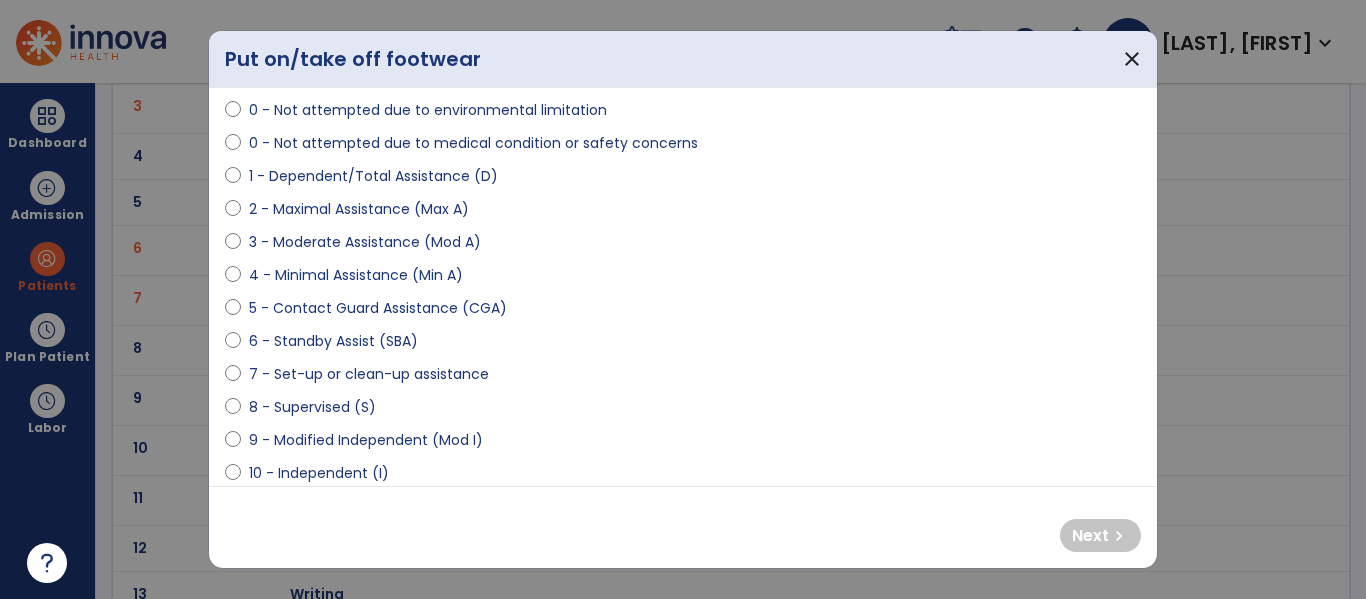 scroll, scrollTop: 168, scrollLeft: 0, axis: vertical 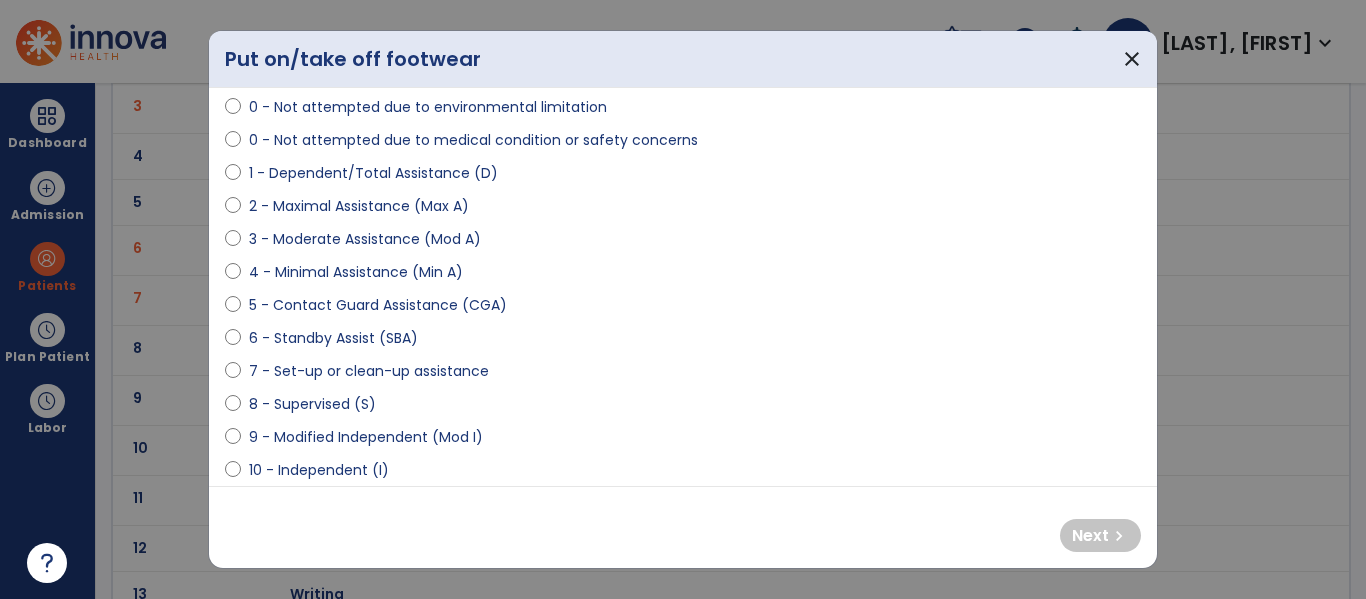 select on "**********" 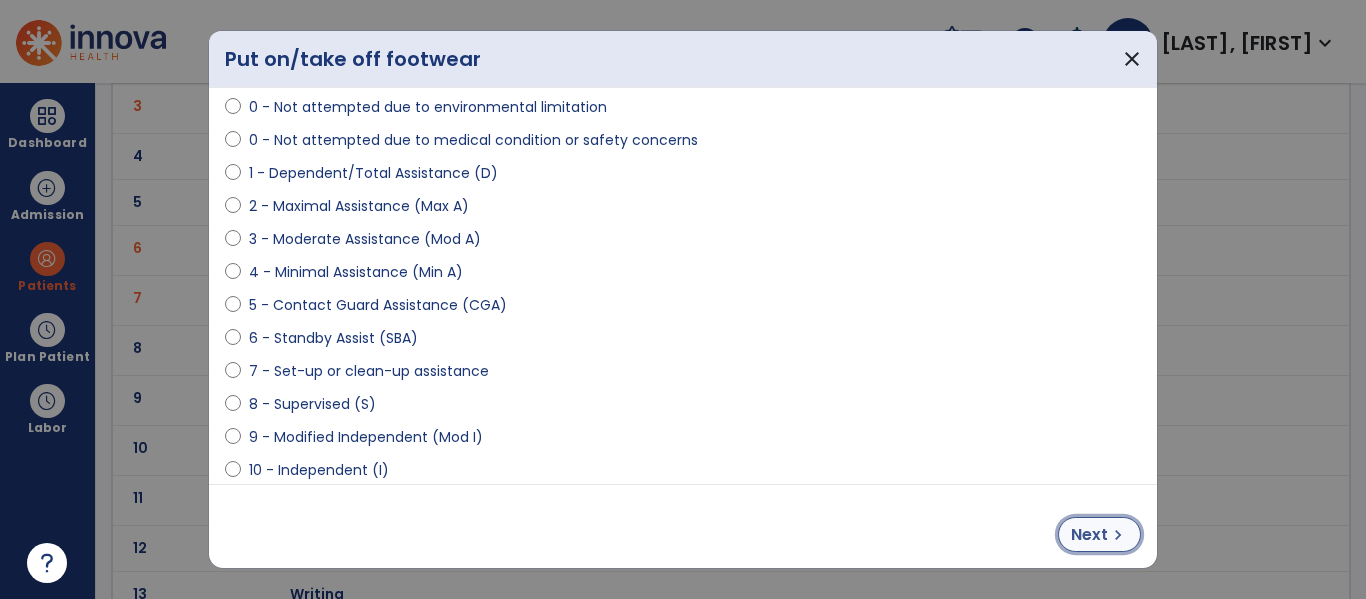click on "Next" at bounding box center (1089, 535) 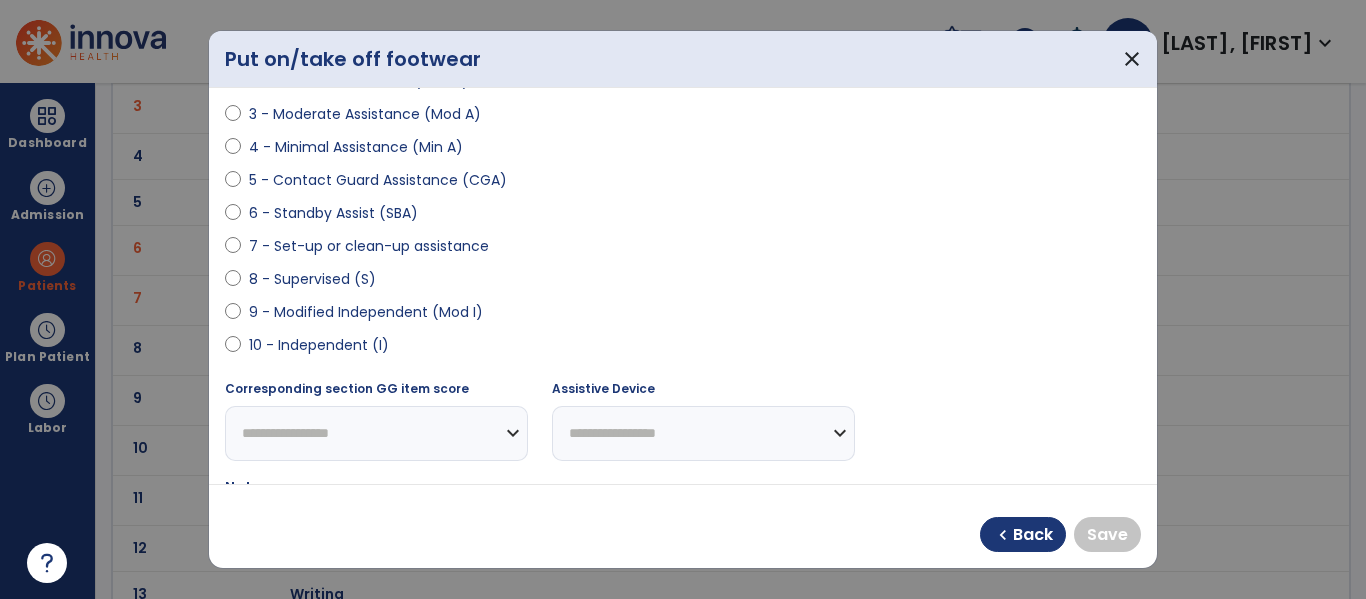 scroll, scrollTop: 296, scrollLeft: 0, axis: vertical 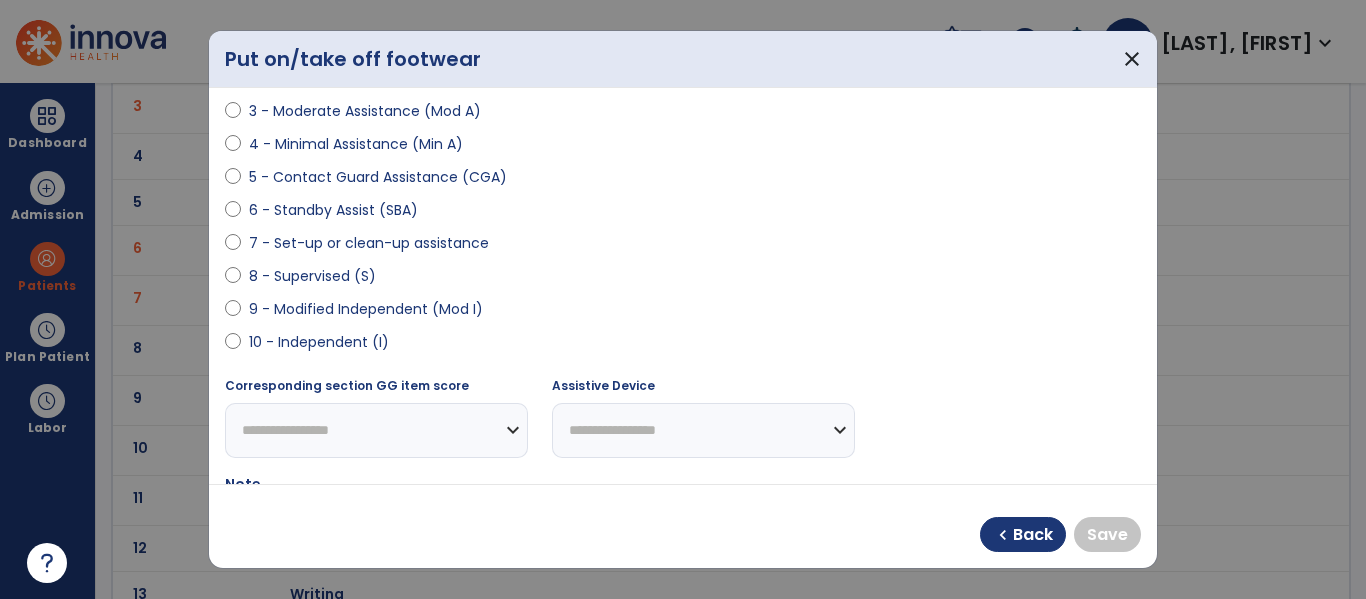 click on "9 - Modified Independent (Mod I)" at bounding box center [366, 309] 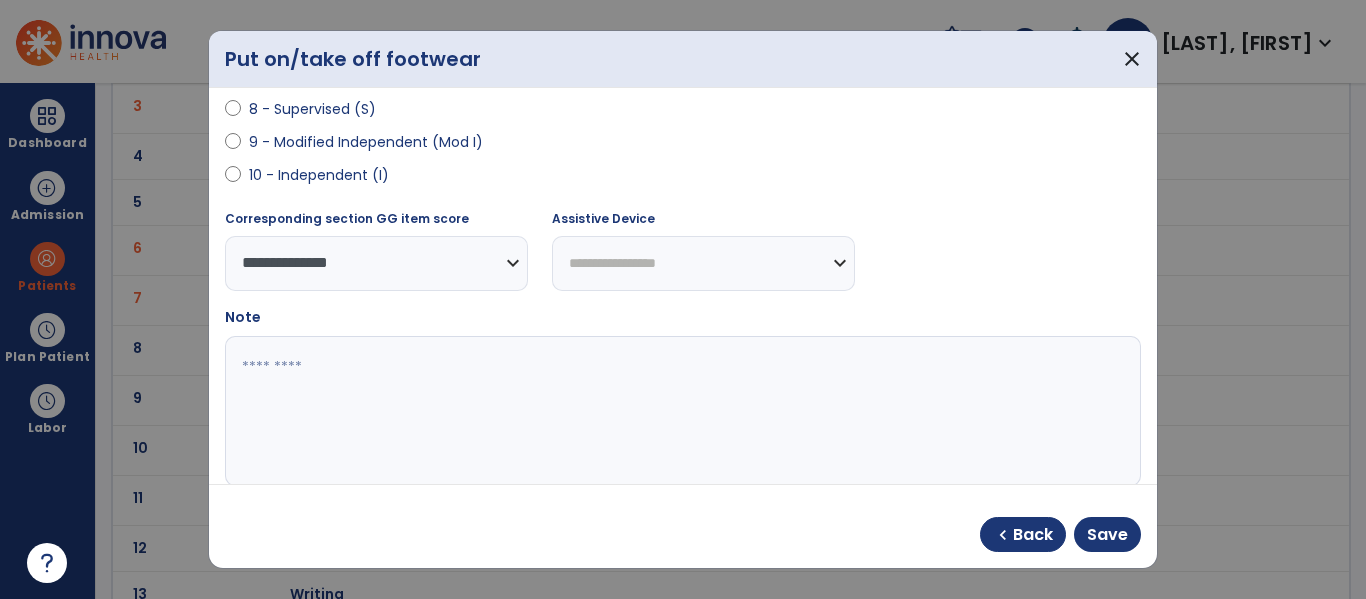 scroll, scrollTop: 466, scrollLeft: 0, axis: vertical 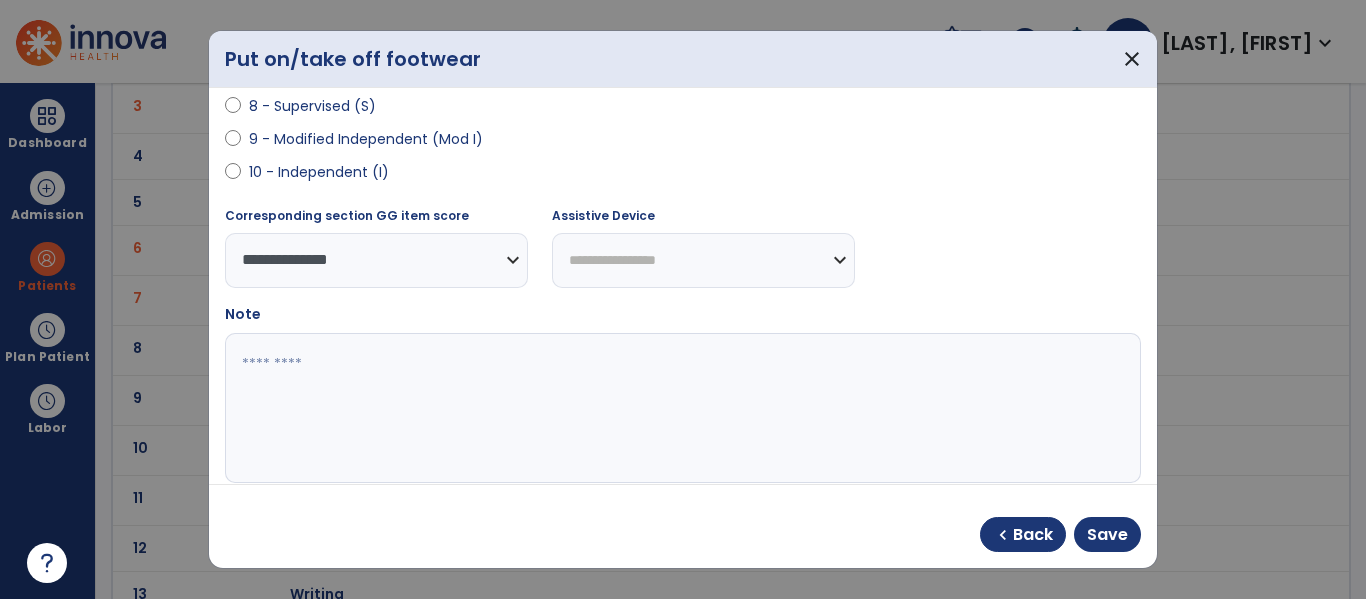 click at bounding box center (680, 408) 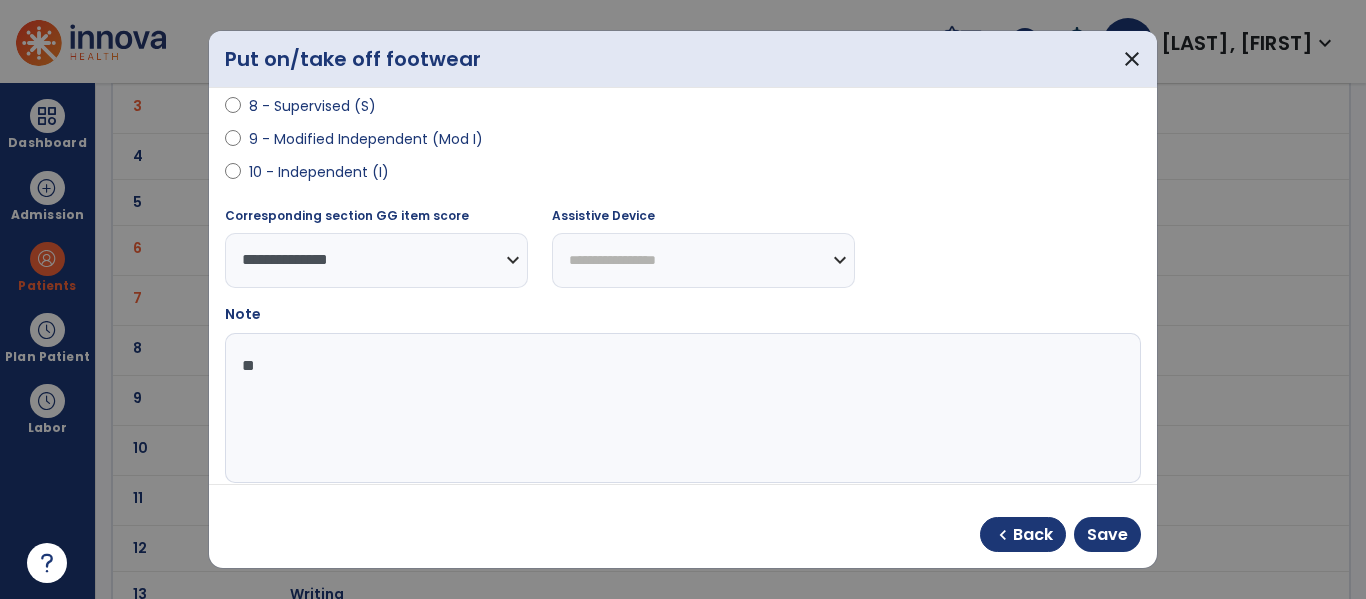 type on "*" 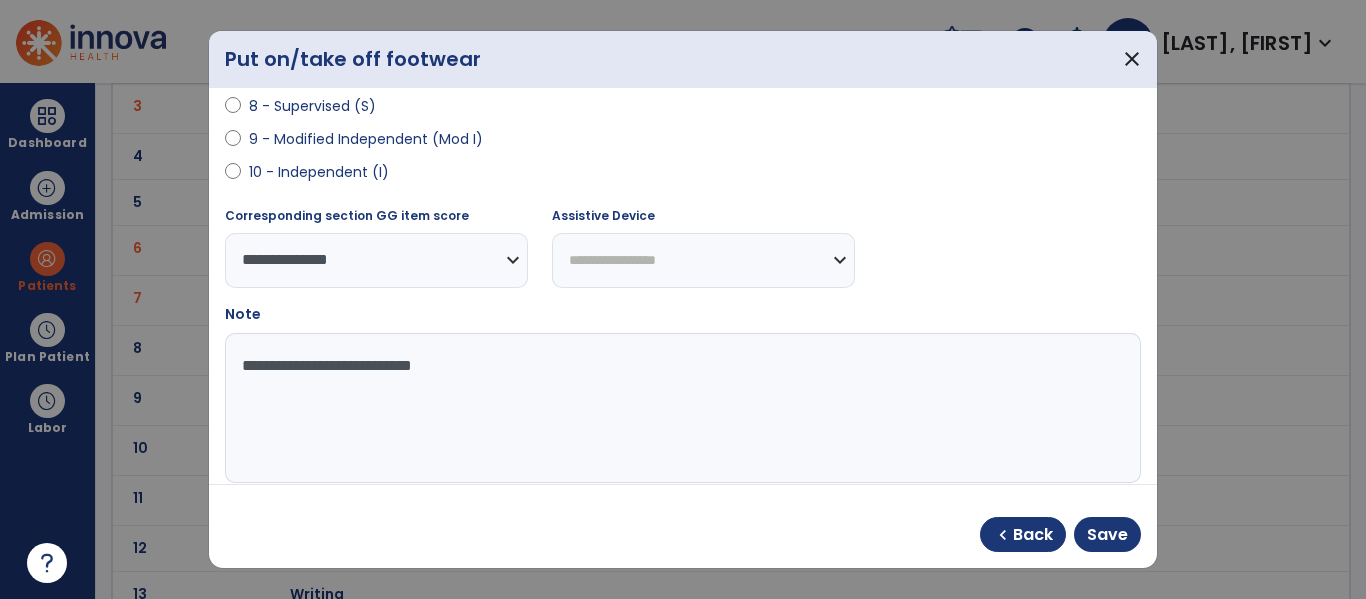 type on "**********" 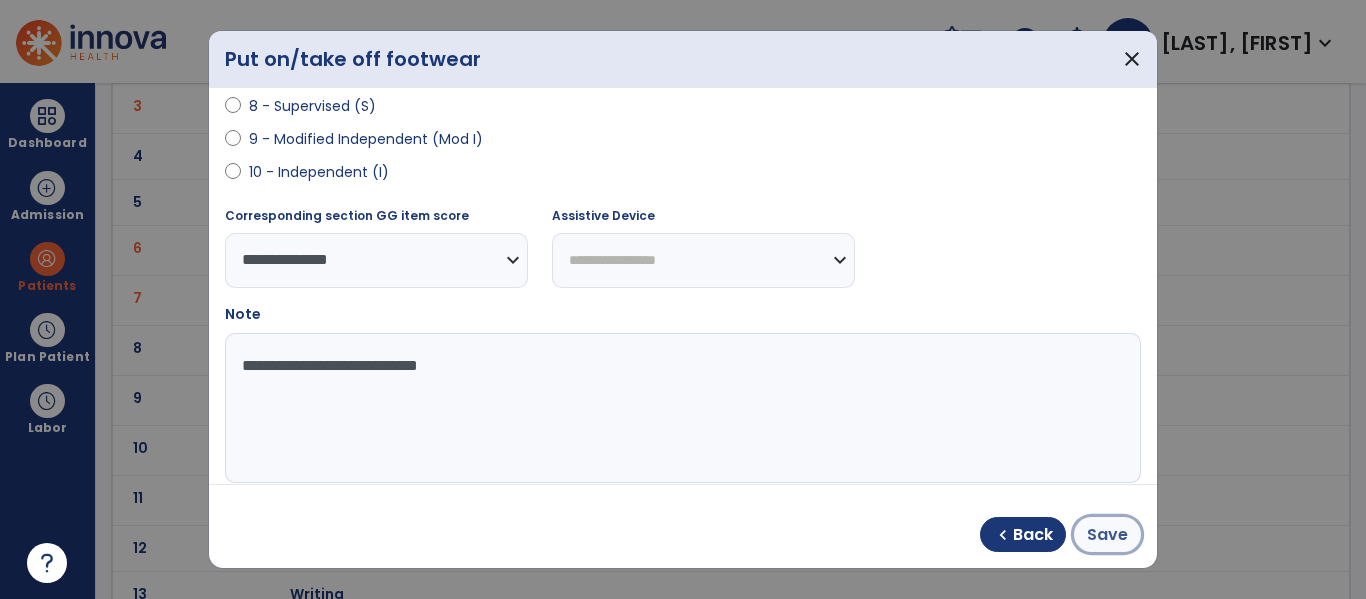 click on "Save" at bounding box center (1107, 535) 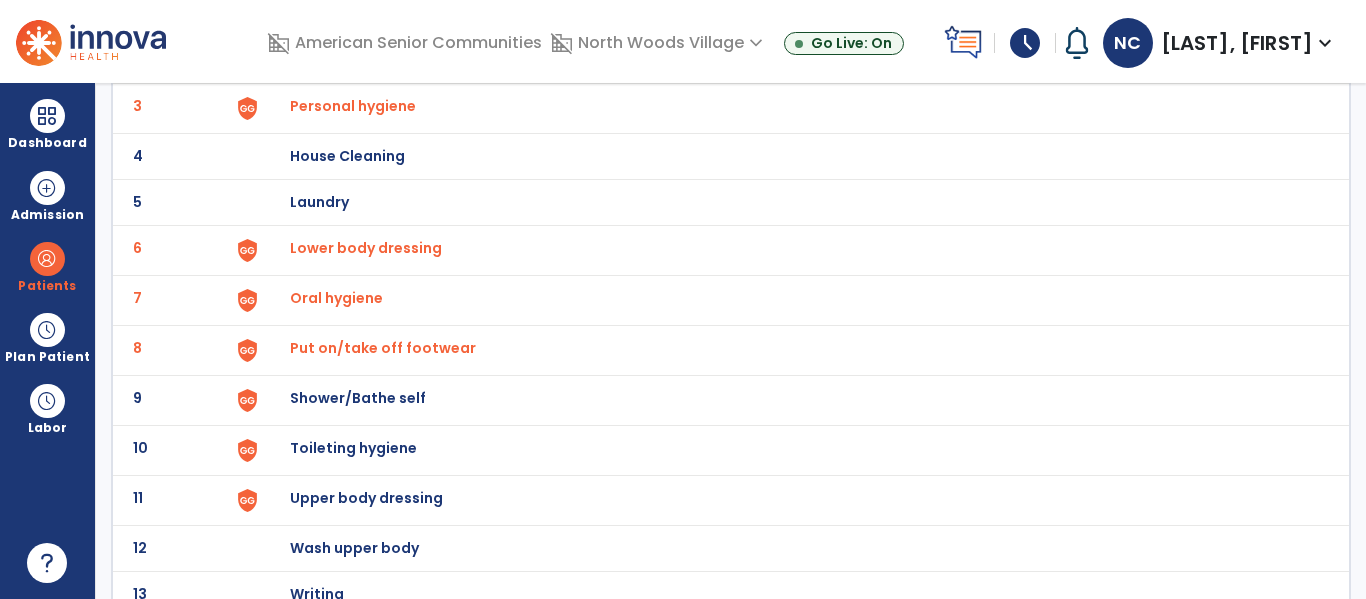 scroll, scrollTop: 272, scrollLeft: 0, axis: vertical 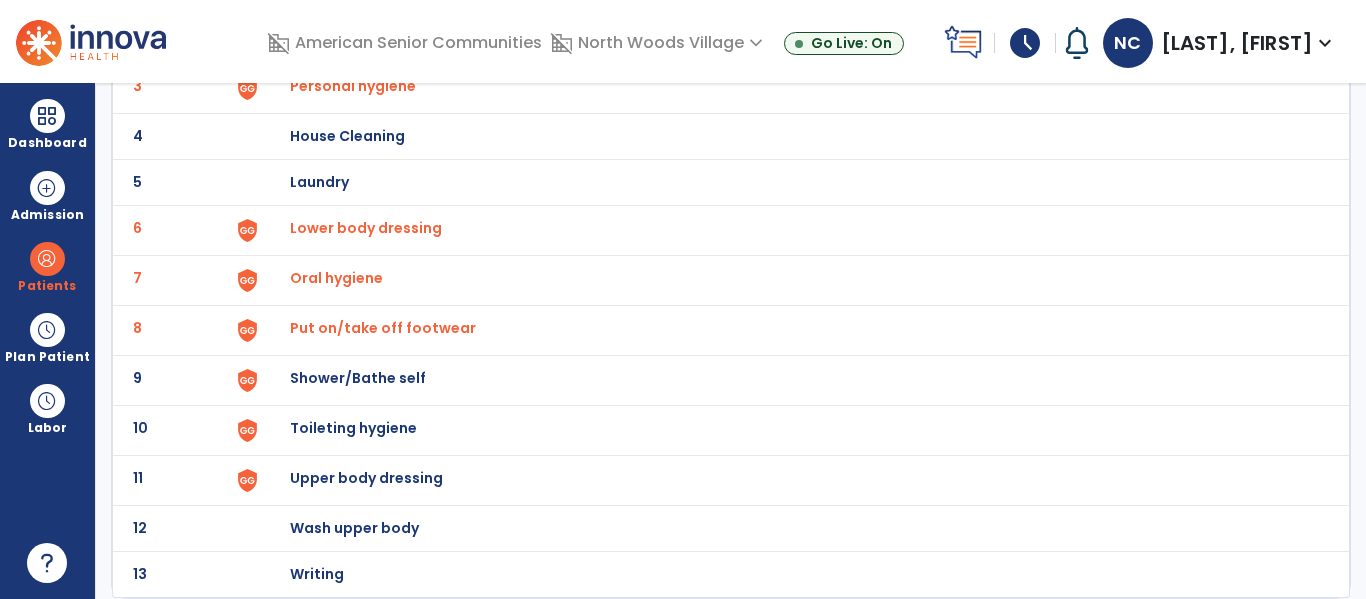 click on "Shower/Bathe self" at bounding box center (789, -10) 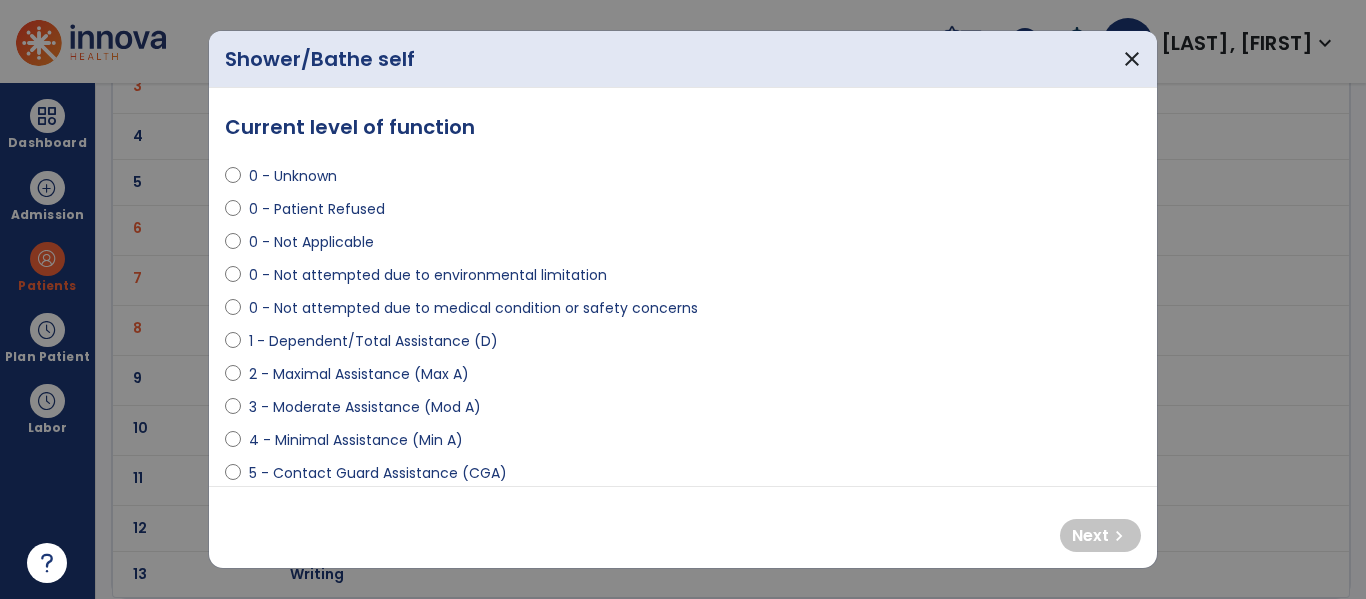 select on "**********" 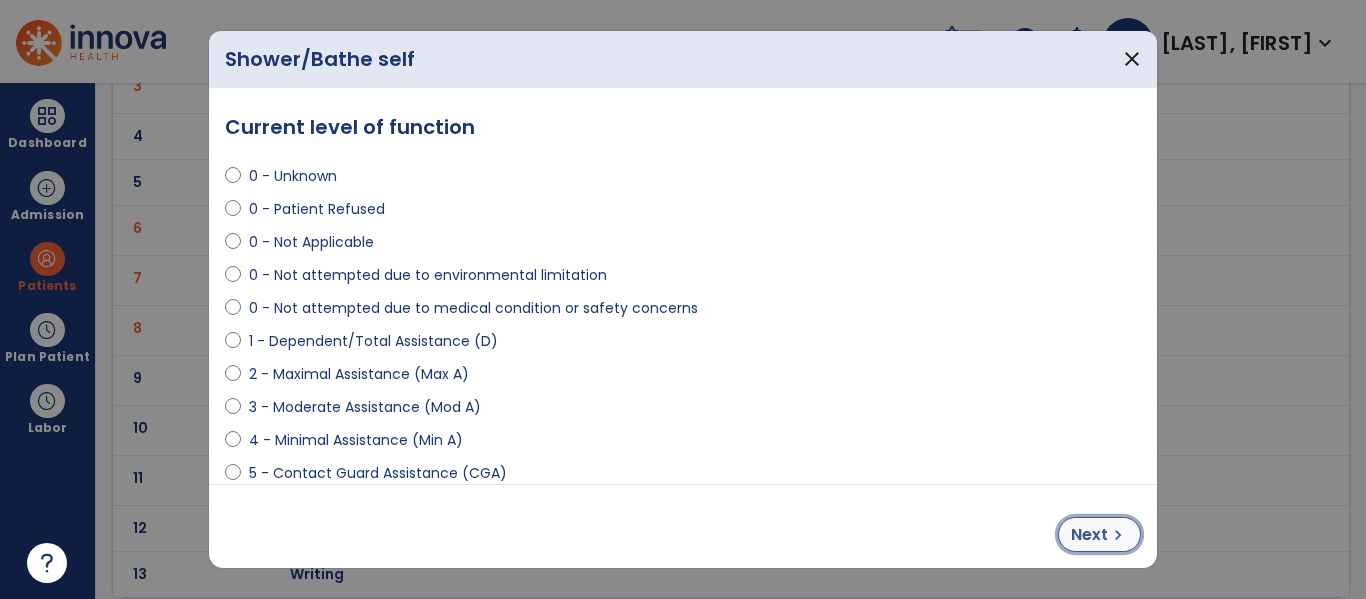 click on "chevron_right" at bounding box center (1118, 535) 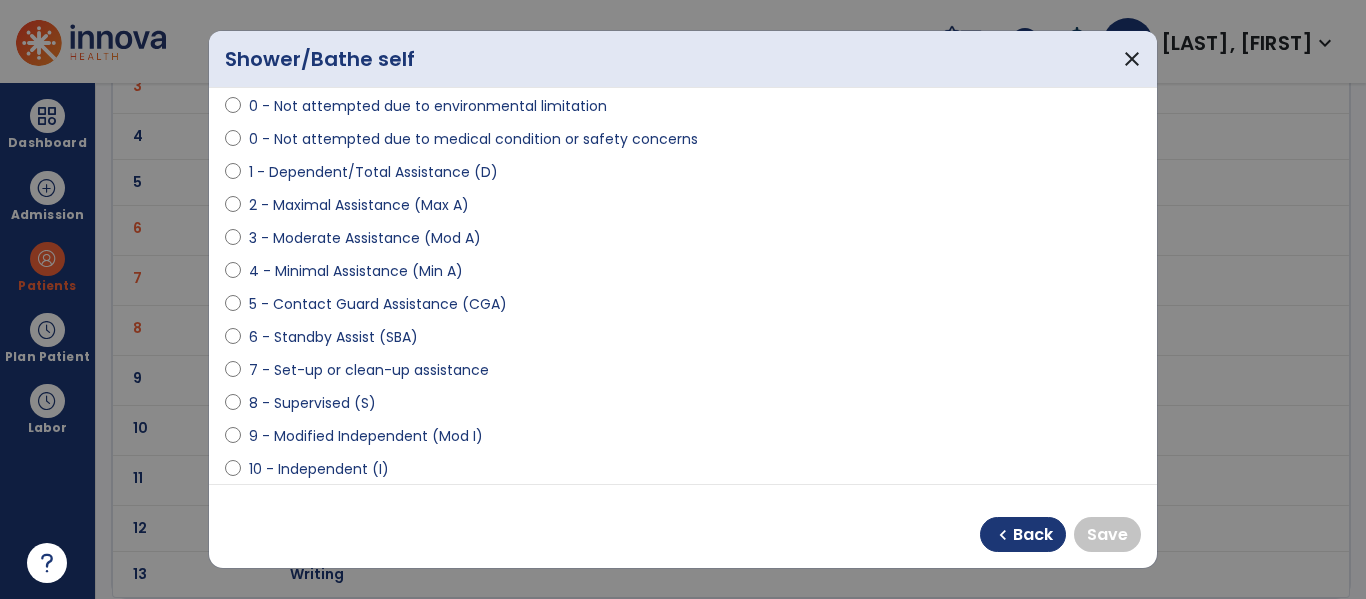 scroll, scrollTop: 170, scrollLeft: 0, axis: vertical 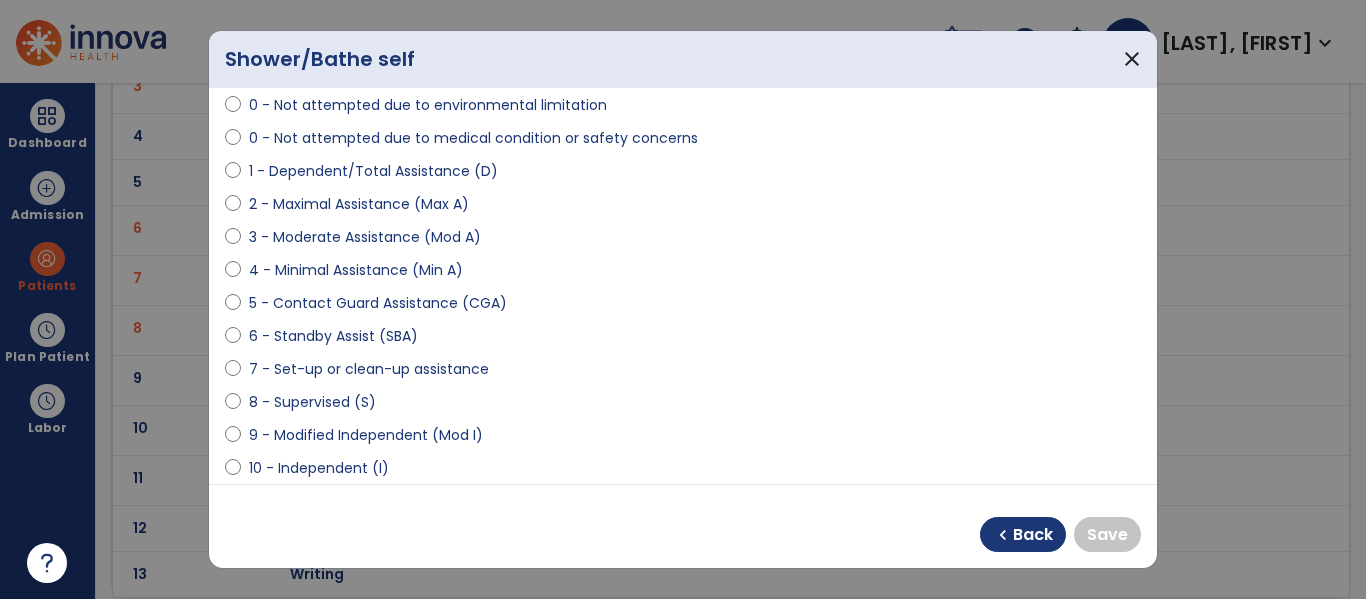 select on "**********" 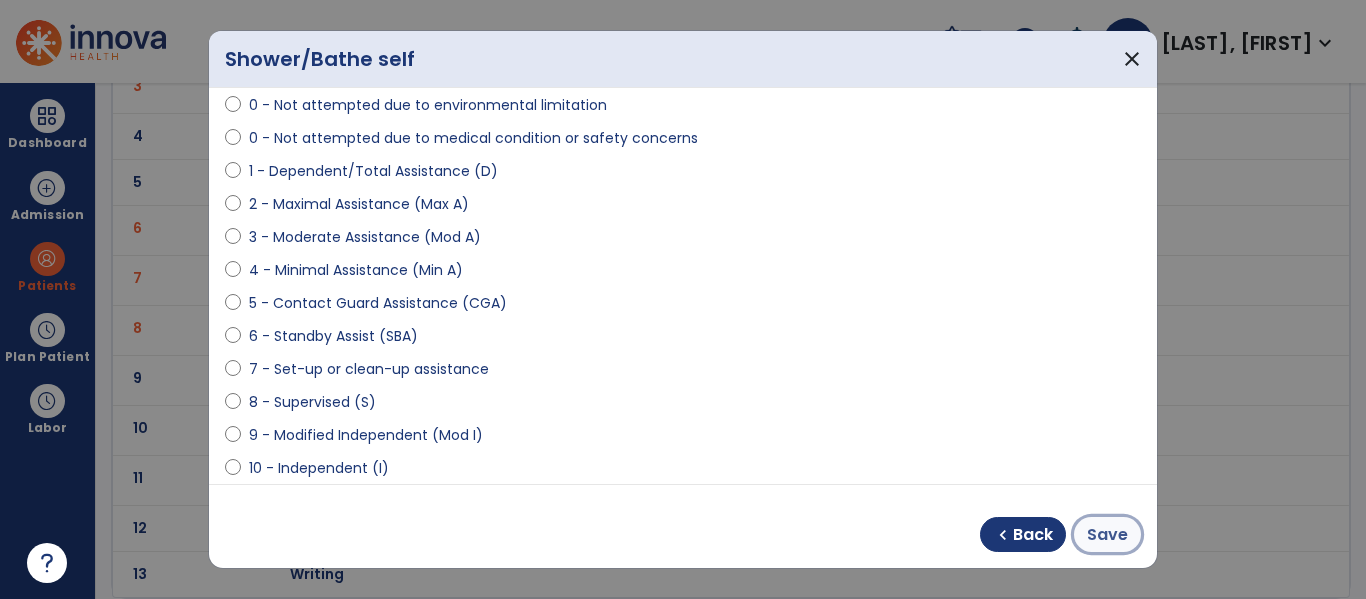 click on "Save" at bounding box center [1107, 535] 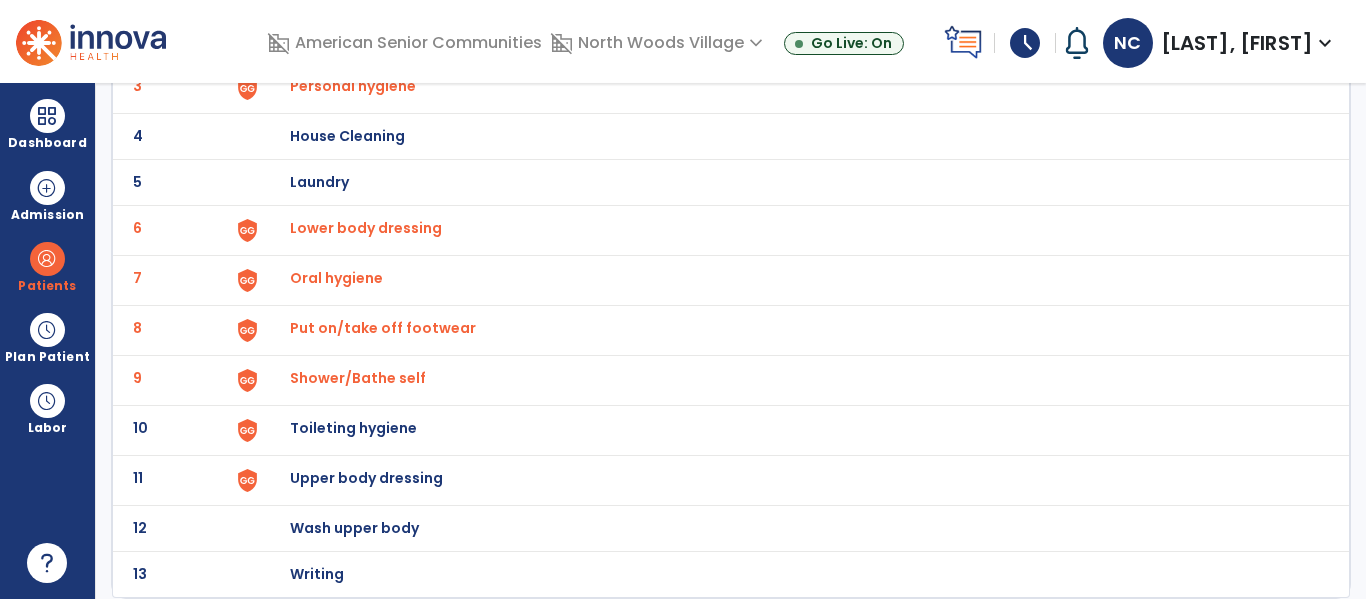 click on "Toileting hygiene" at bounding box center [789, -10] 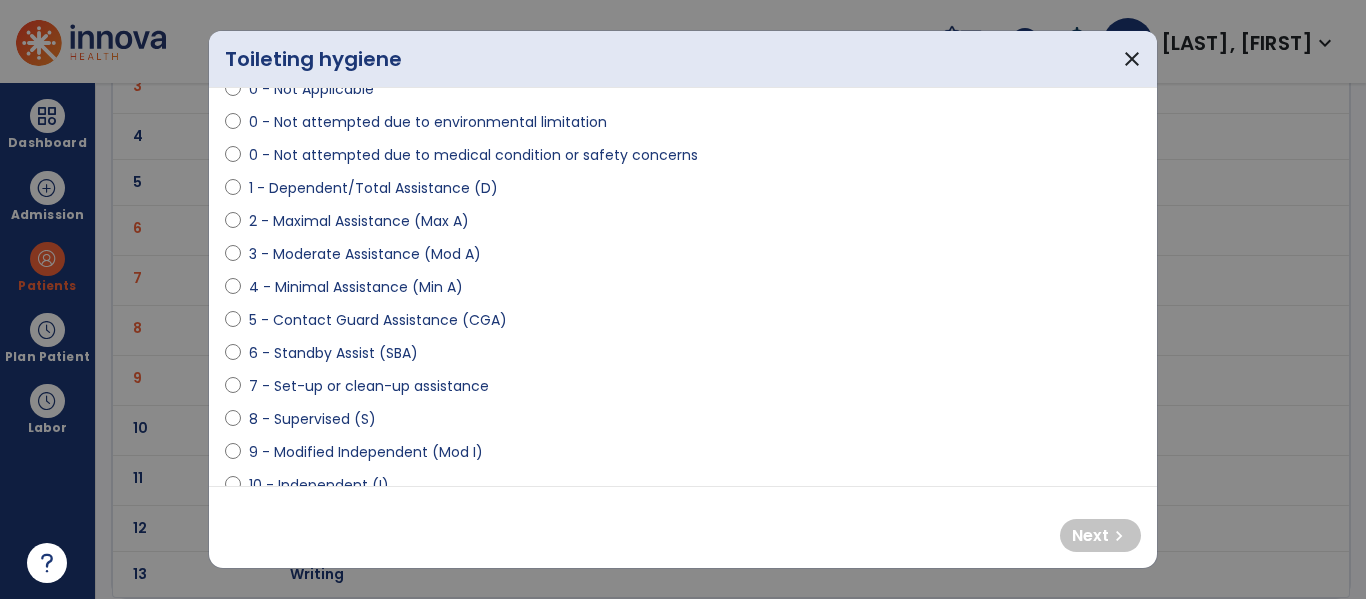 scroll, scrollTop: 155, scrollLeft: 0, axis: vertical 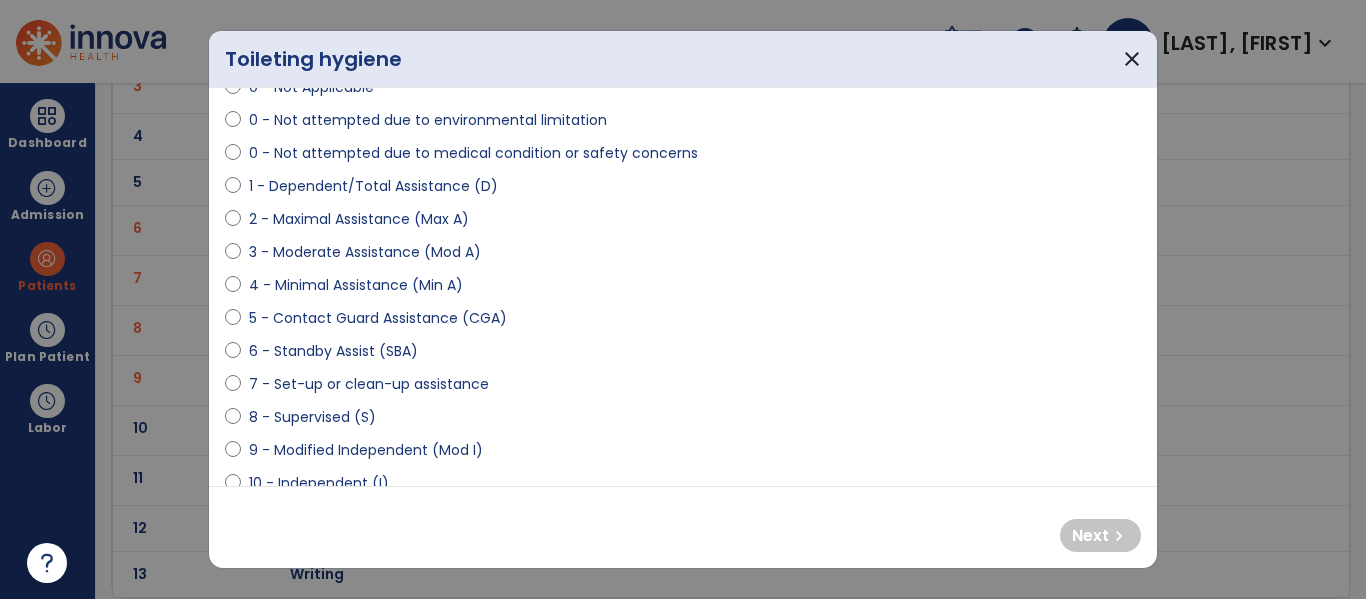 select on "**********" 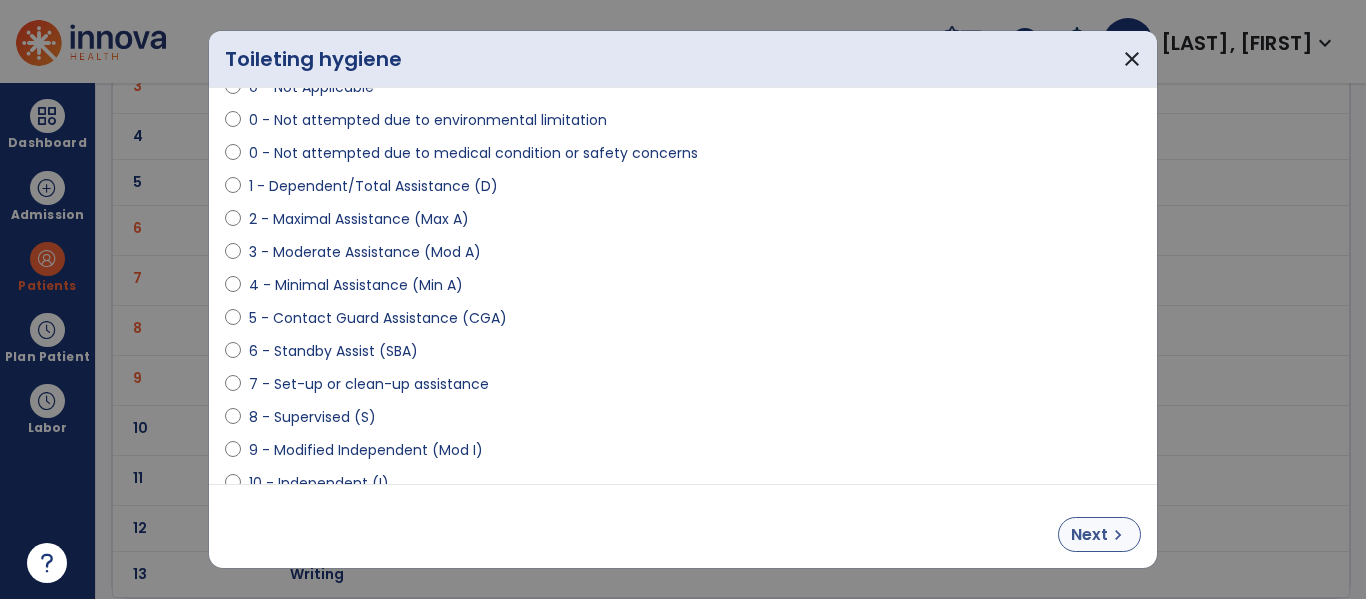 click on "Next" at bounding box center (1089, 535) 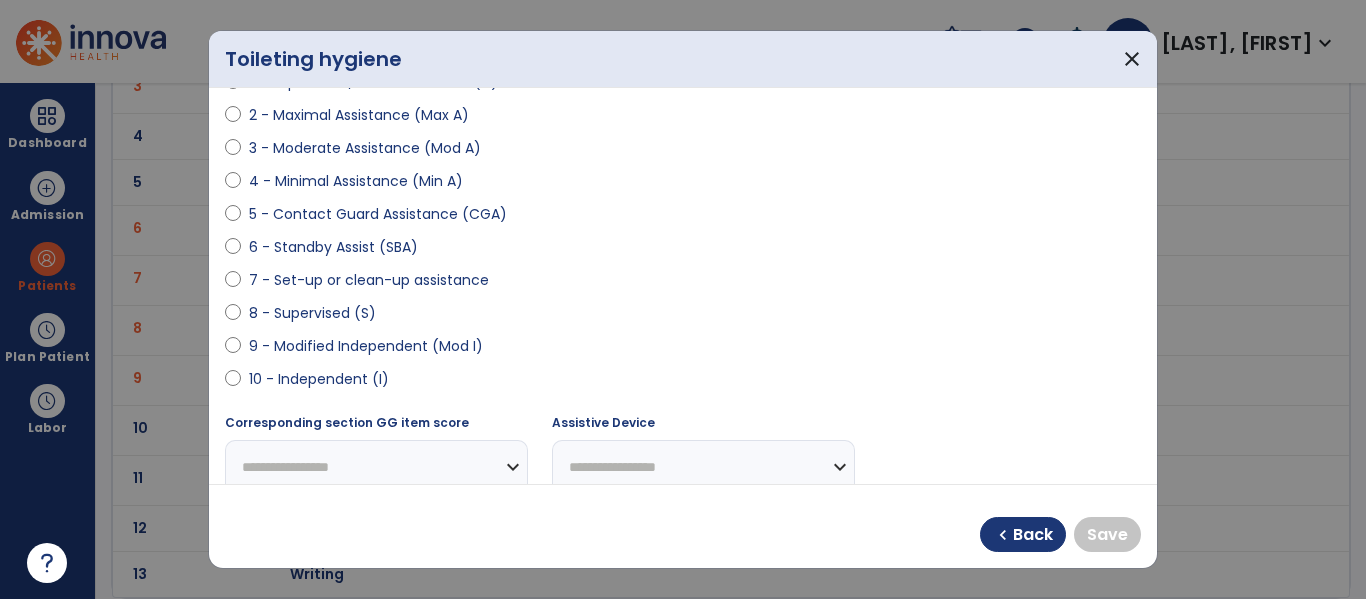 scroll, scrollTop: 260, scrollLeft: 0, axis: vertical 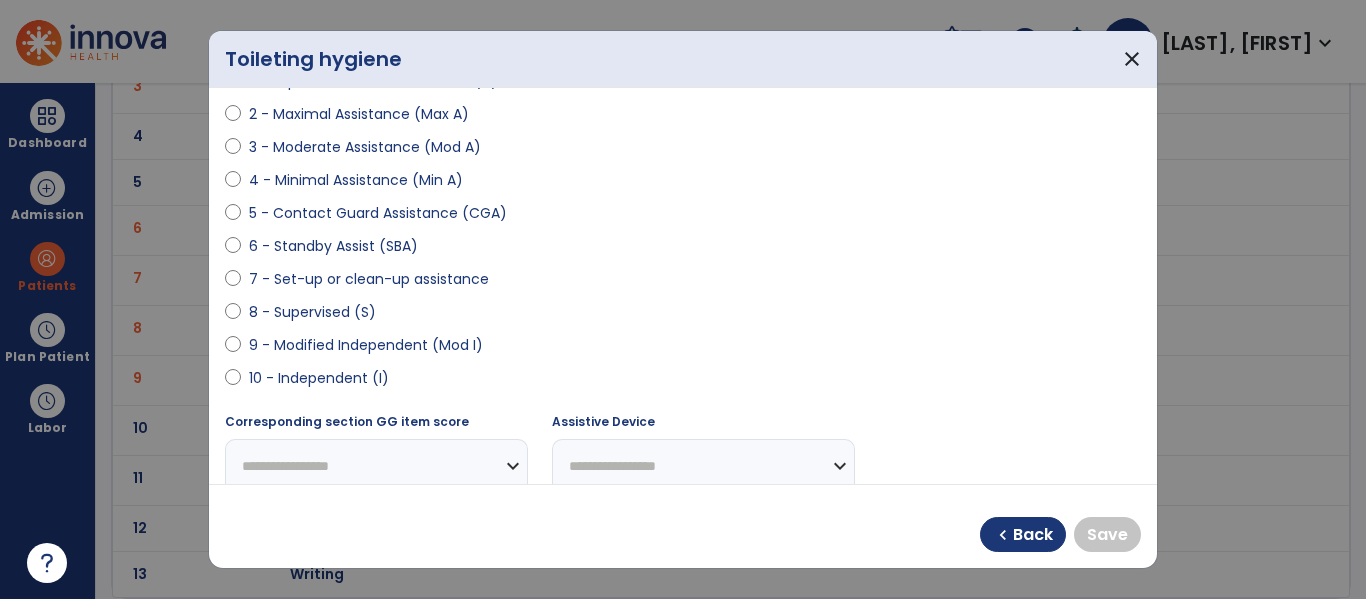 select on "**********" 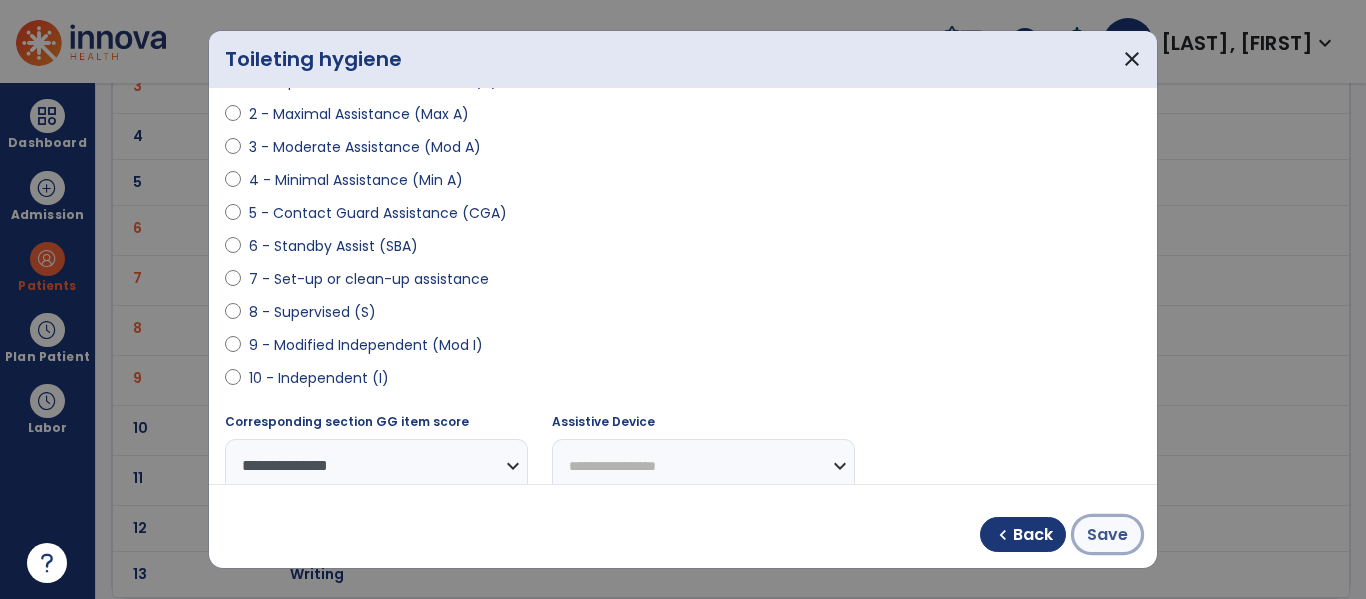 click on "Save" at bounding box center [1107, 535] 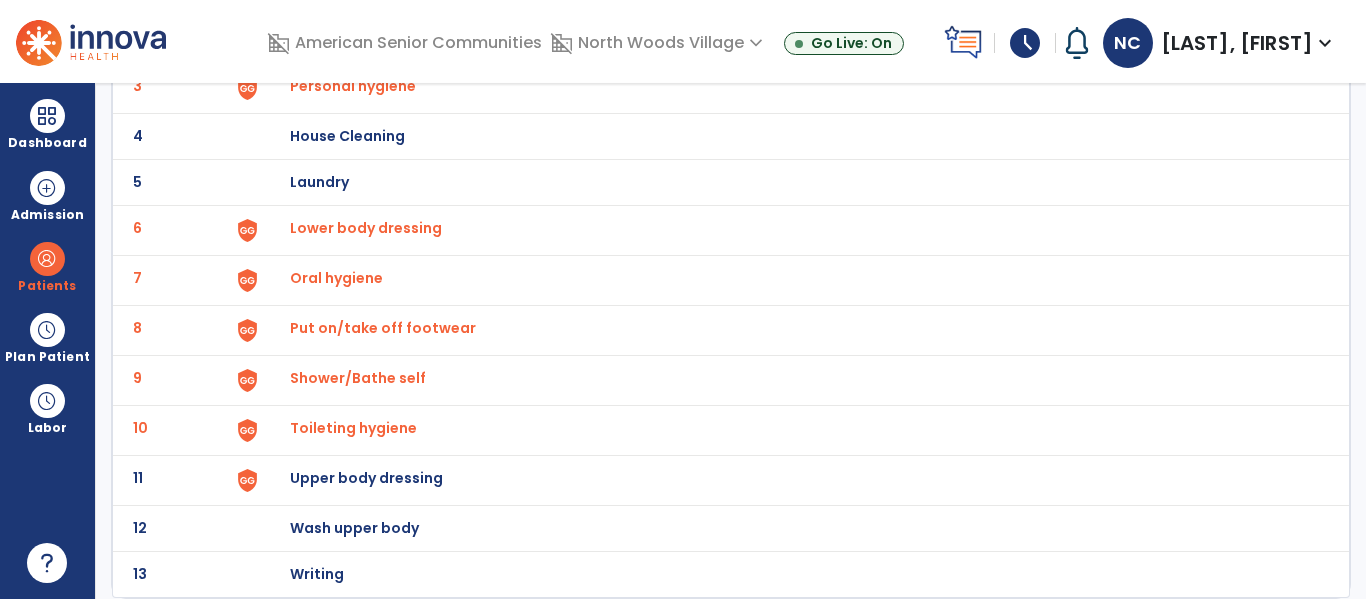 click on "Upper body dressing" at bounding box center [789, -10] 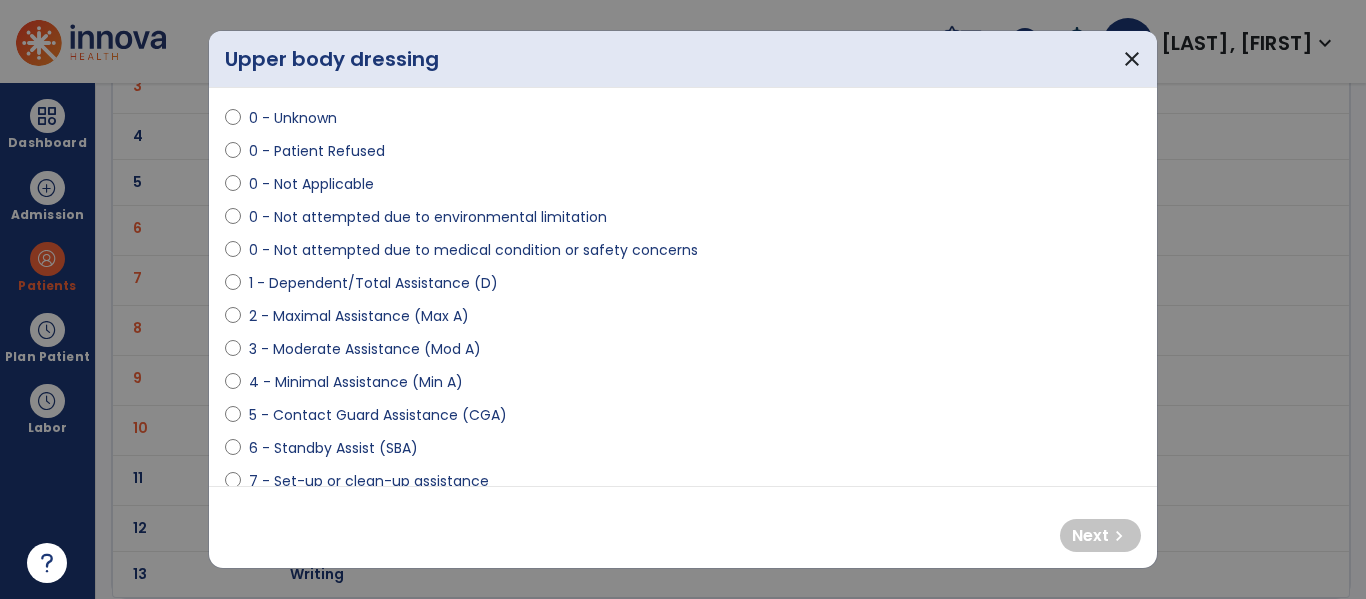scroll, scrollTop: 60, scrollLeft: 0, axis: vertical 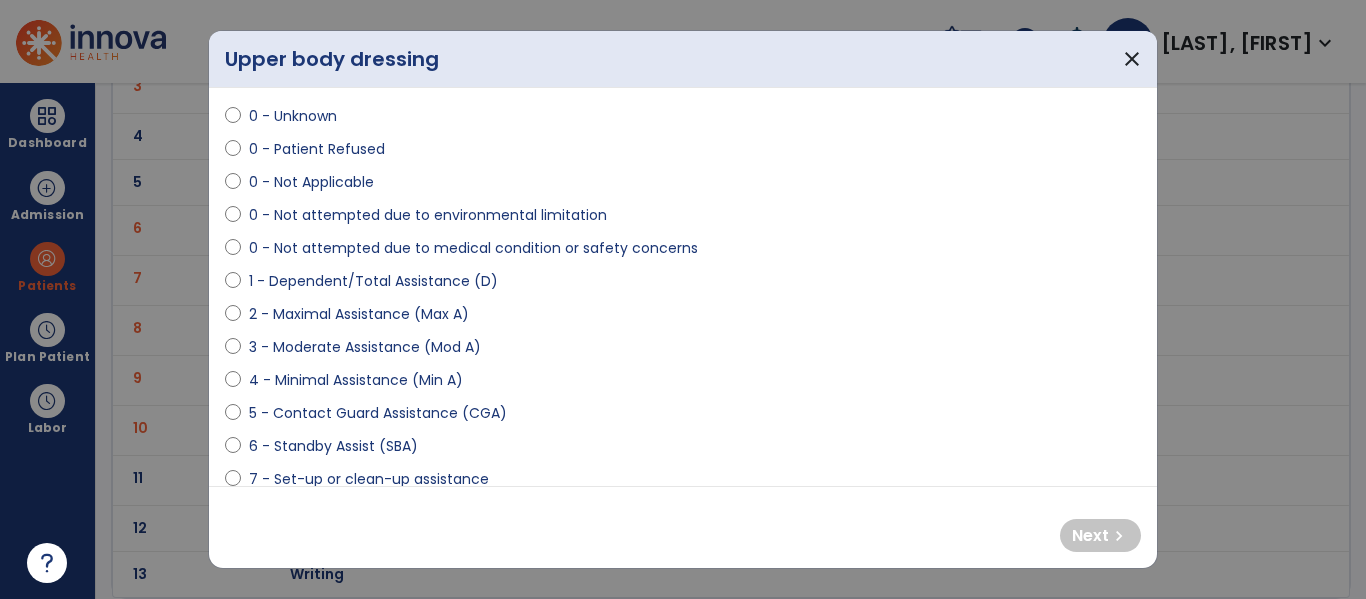 select on "**********" 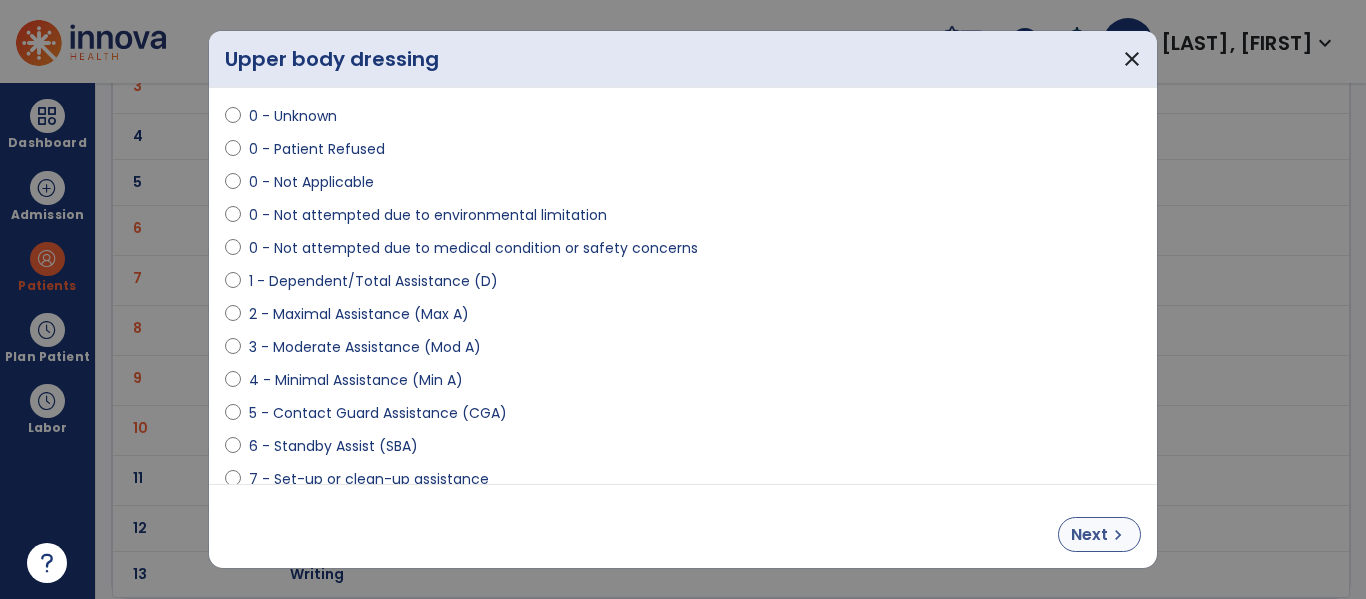 click on "Next" at bounding box center [1089, 535] 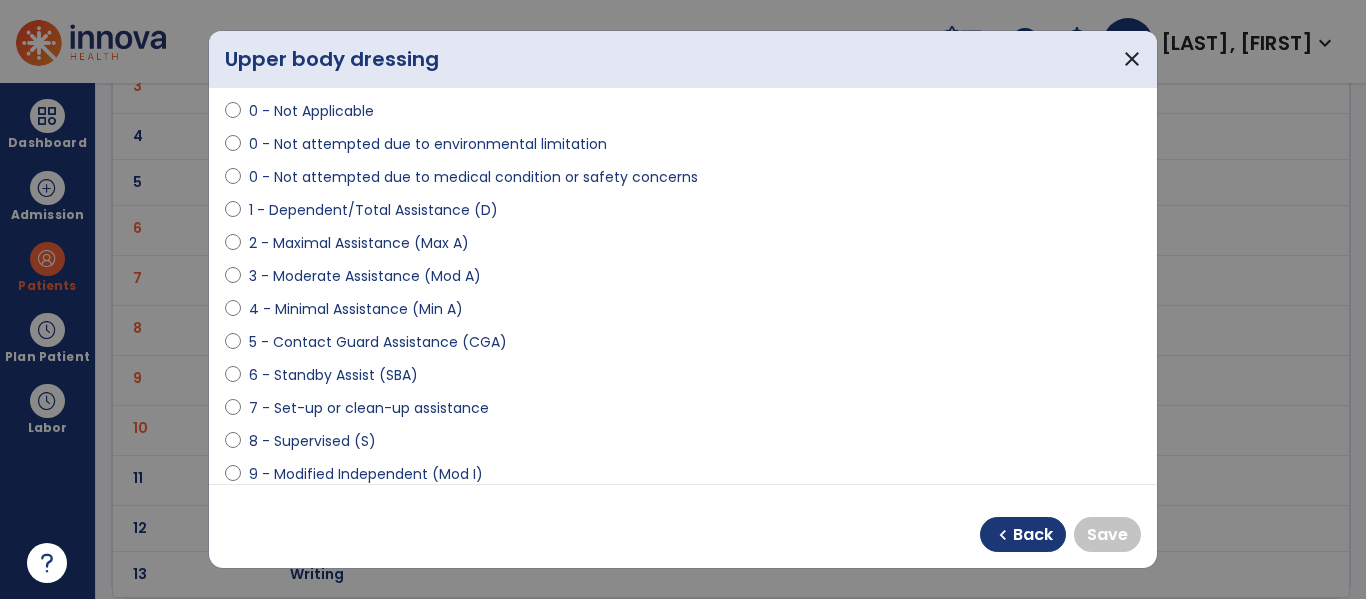 scroll, scrollTop: 197, scrollLeft: 0, axis: vertical 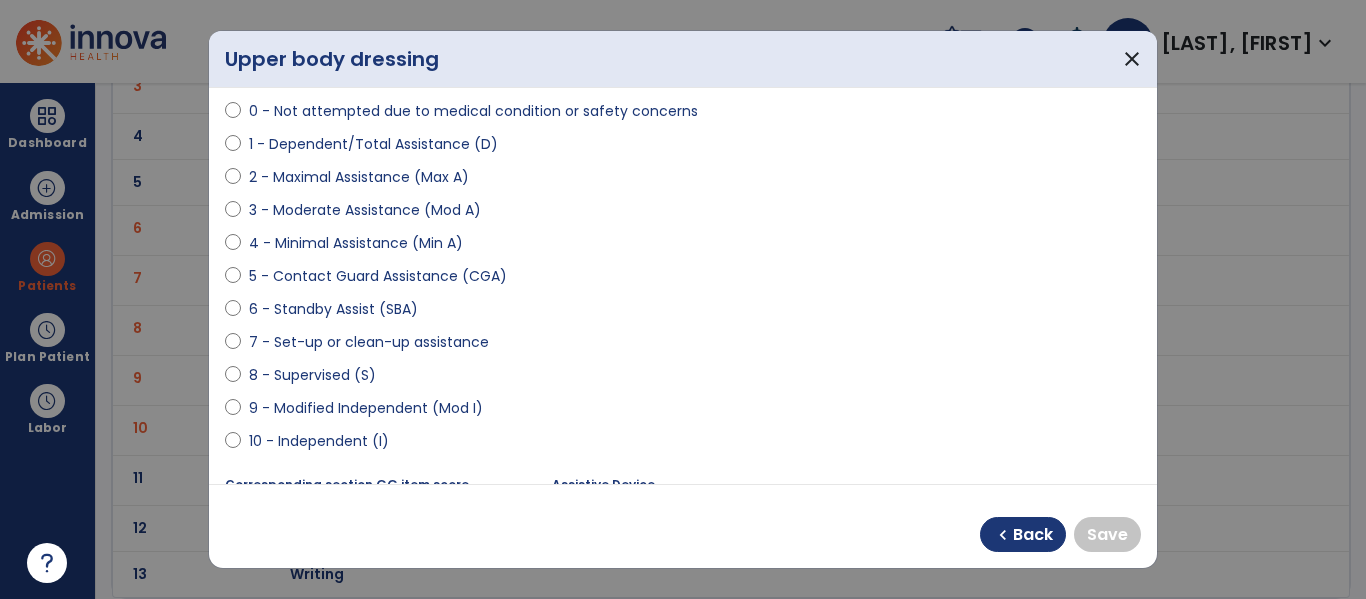 click on "9 - Modified Independent (Mod I)" at bounding box center (366, 408) 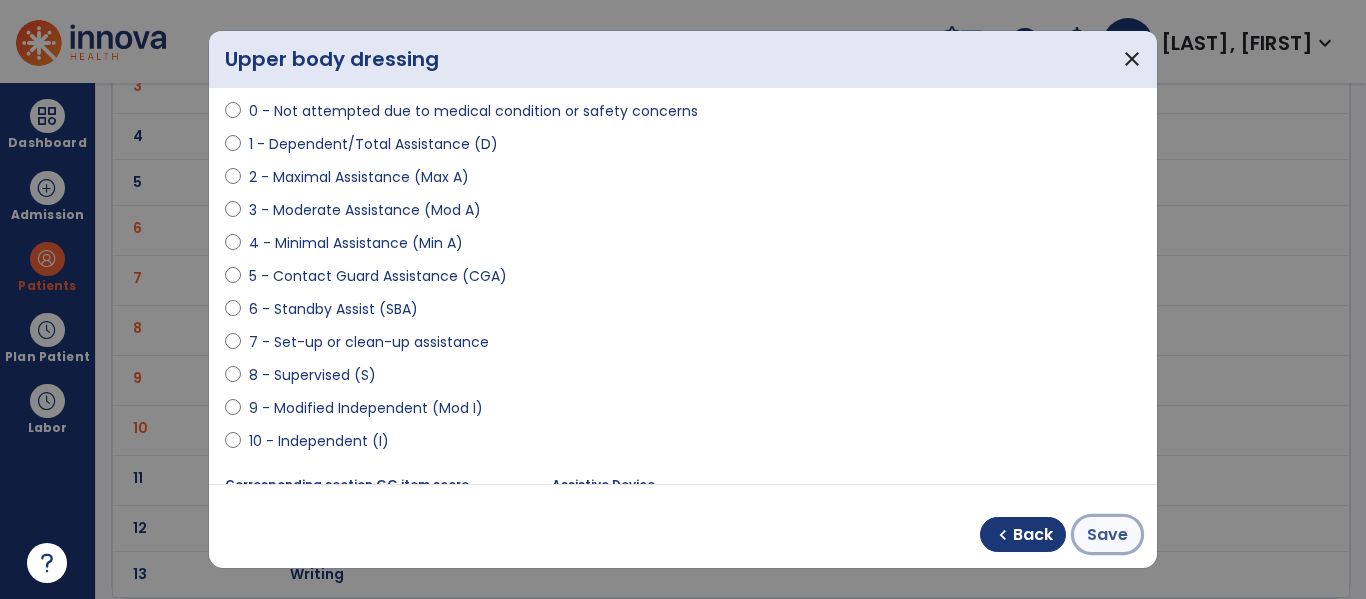 click on "Save" at bounding box center (1107, 534) 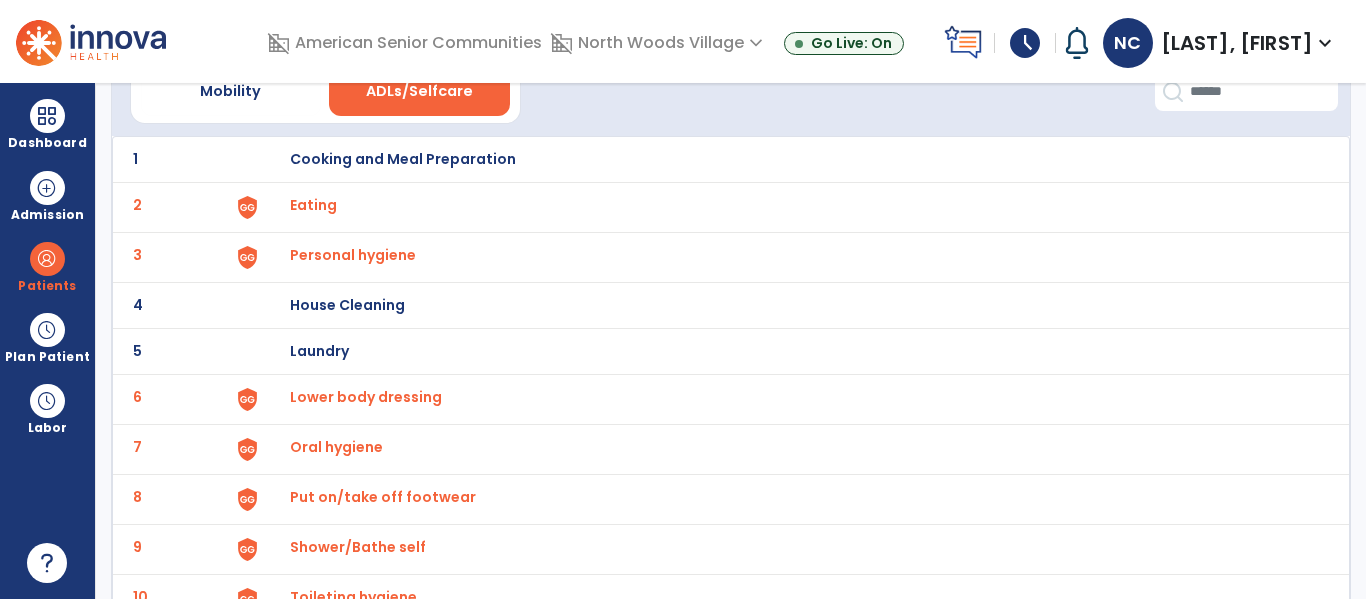scroll, scrollTop: 0, scrollLeft: 0, axis: both 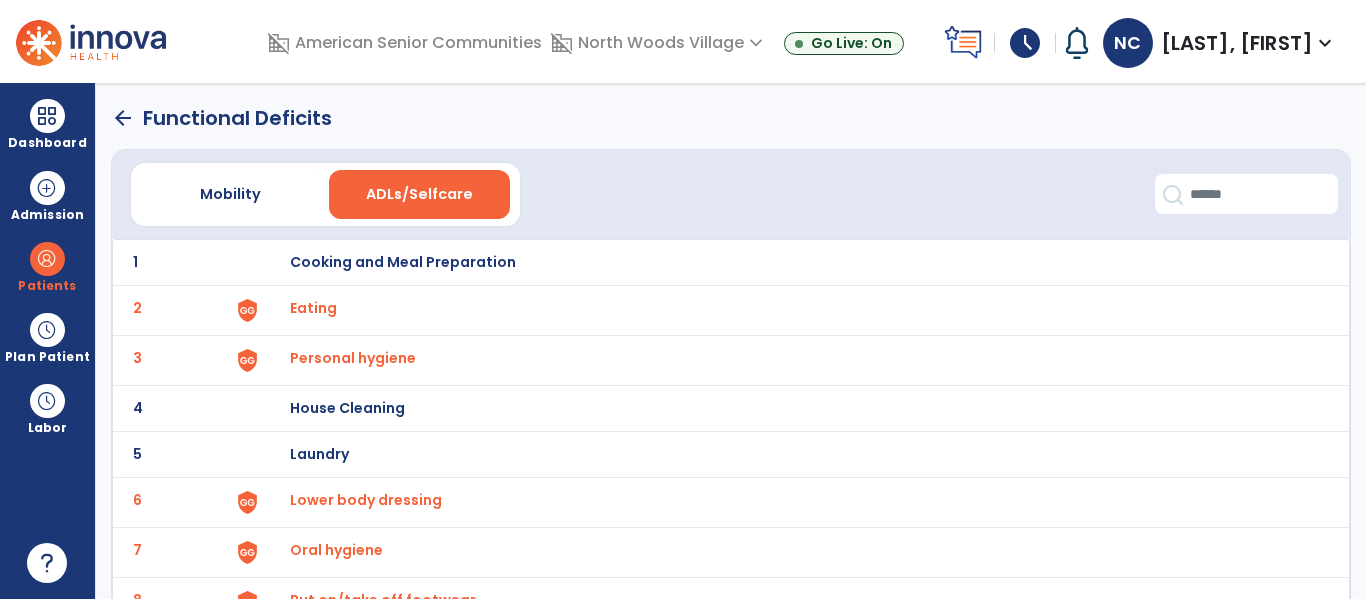 click on "arrow_back" 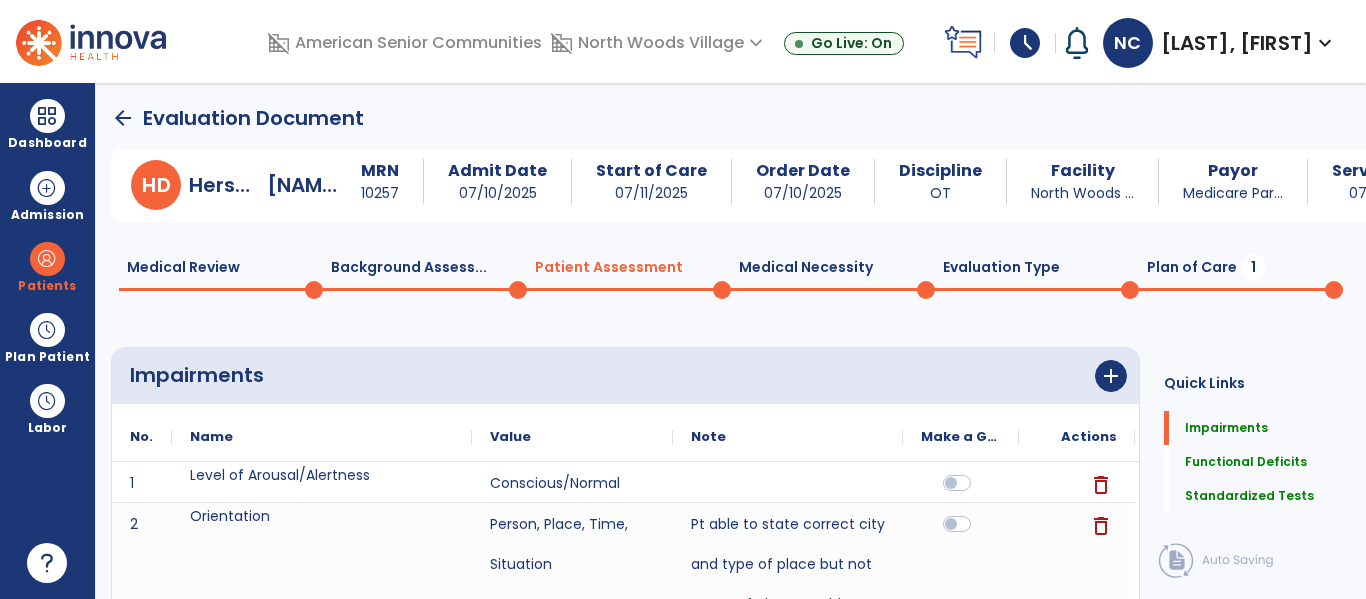scroll, scrollTop: 20, scrollLeft: 0, axis: vertical 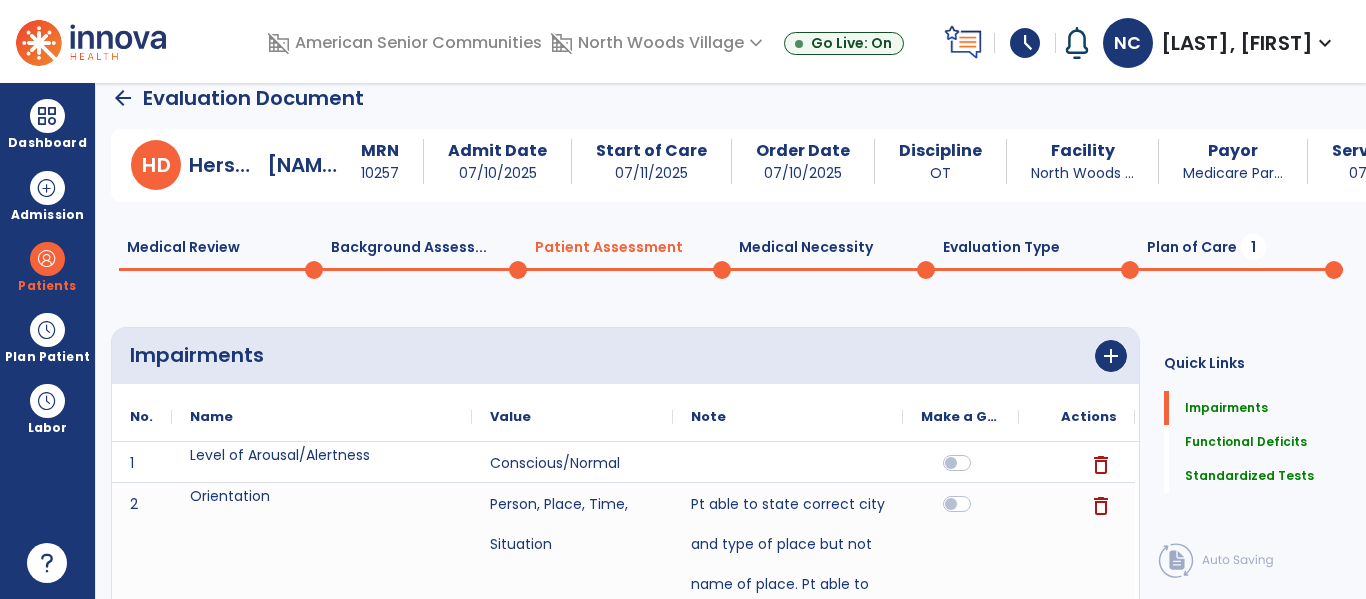 click 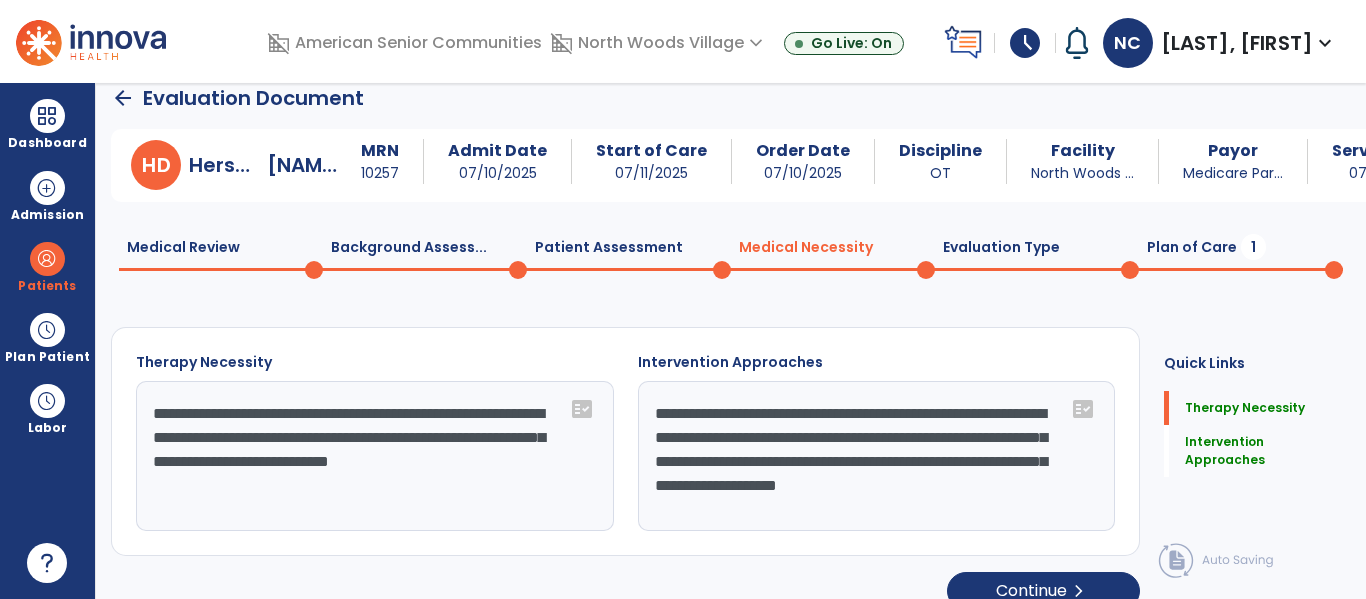 click on "Evaluation Type  0" 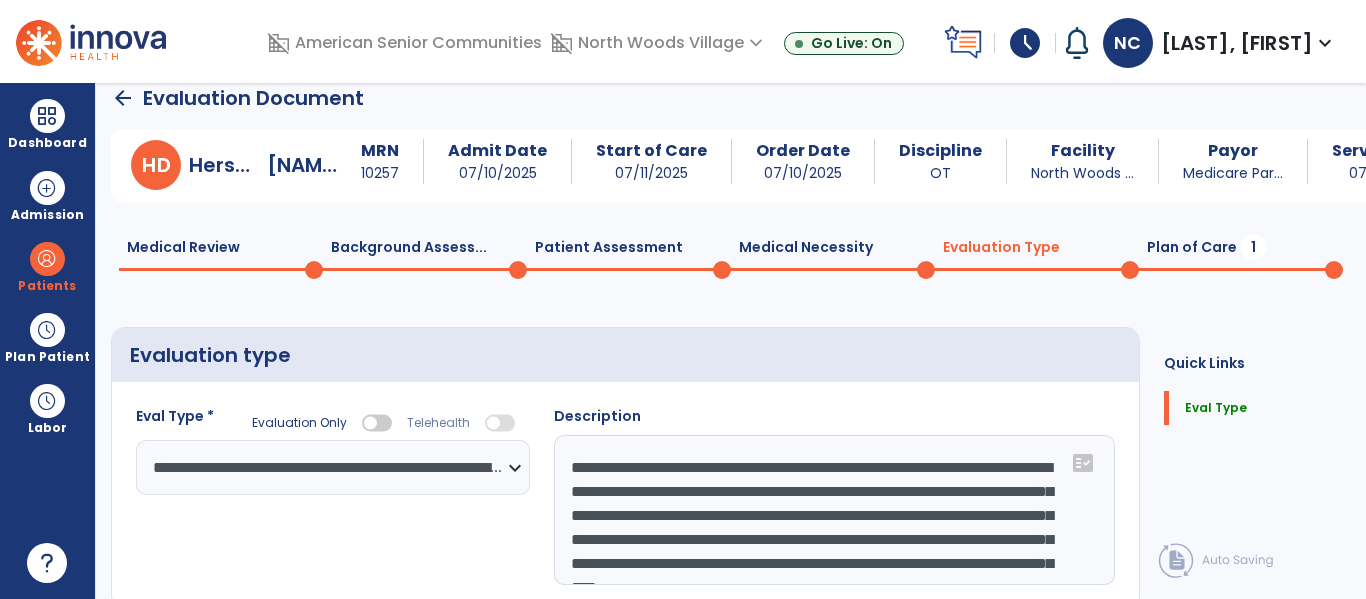 scroll, scrollTop: 82, scrollLeft: 0, axis: vertical 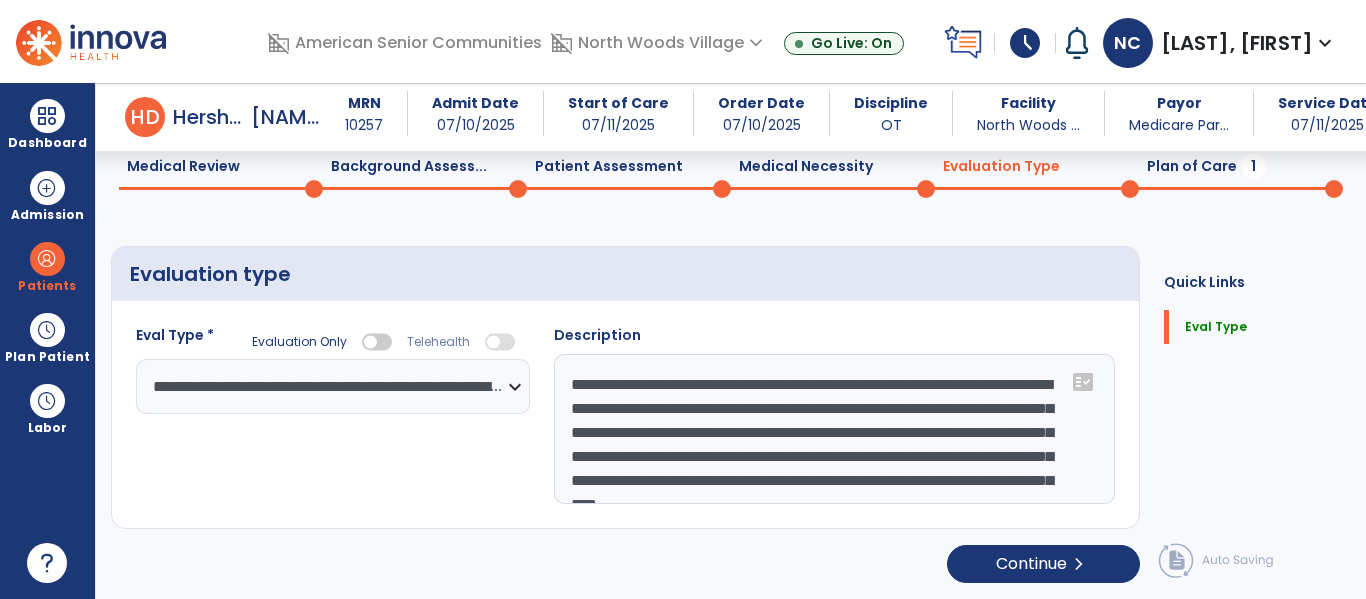 click on "**********" 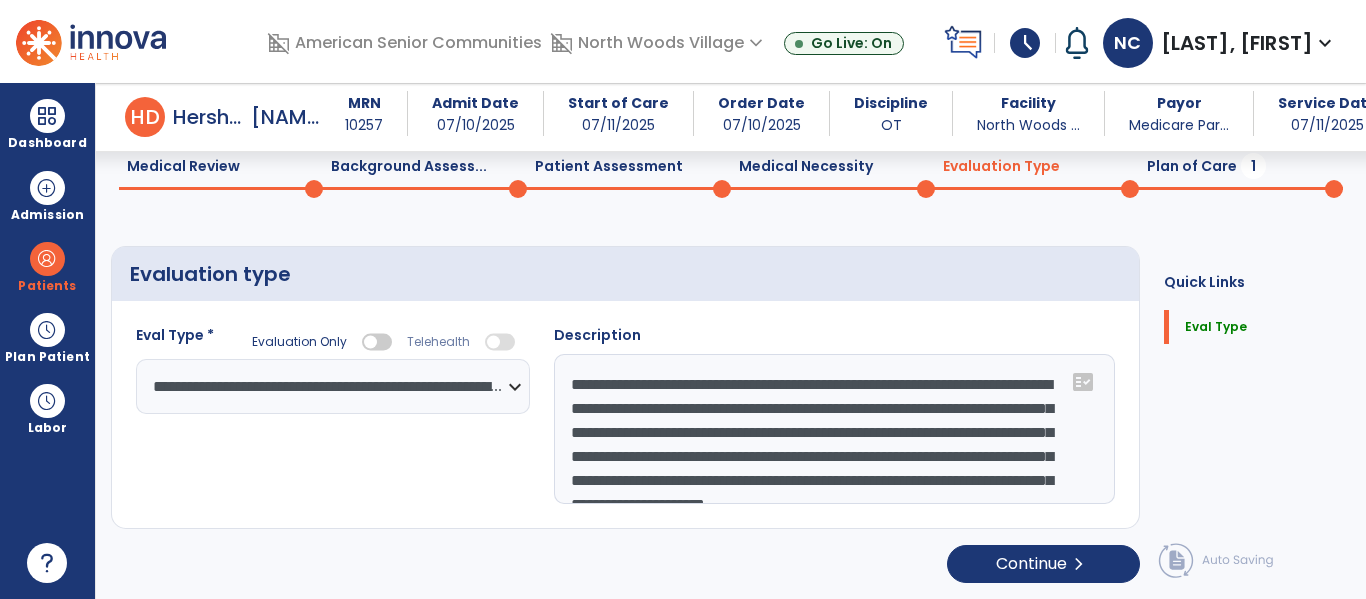 type on "**********" 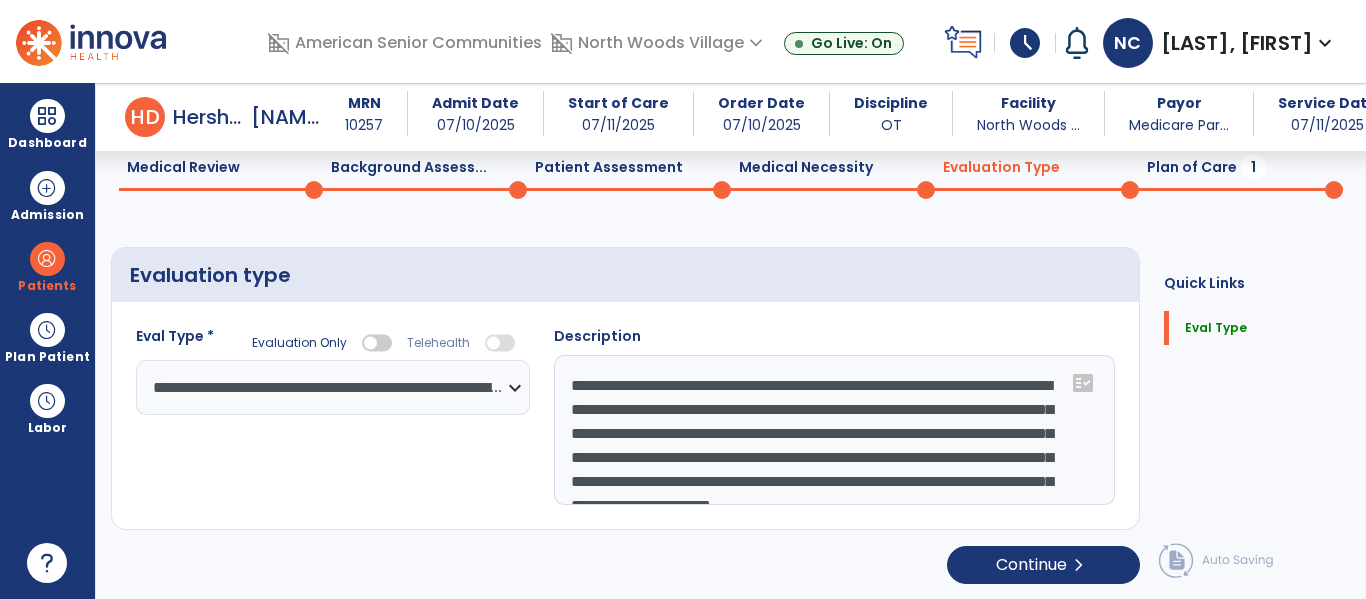 scroll, scrollTop: 82, scrollLeft: 0, axis: vertical 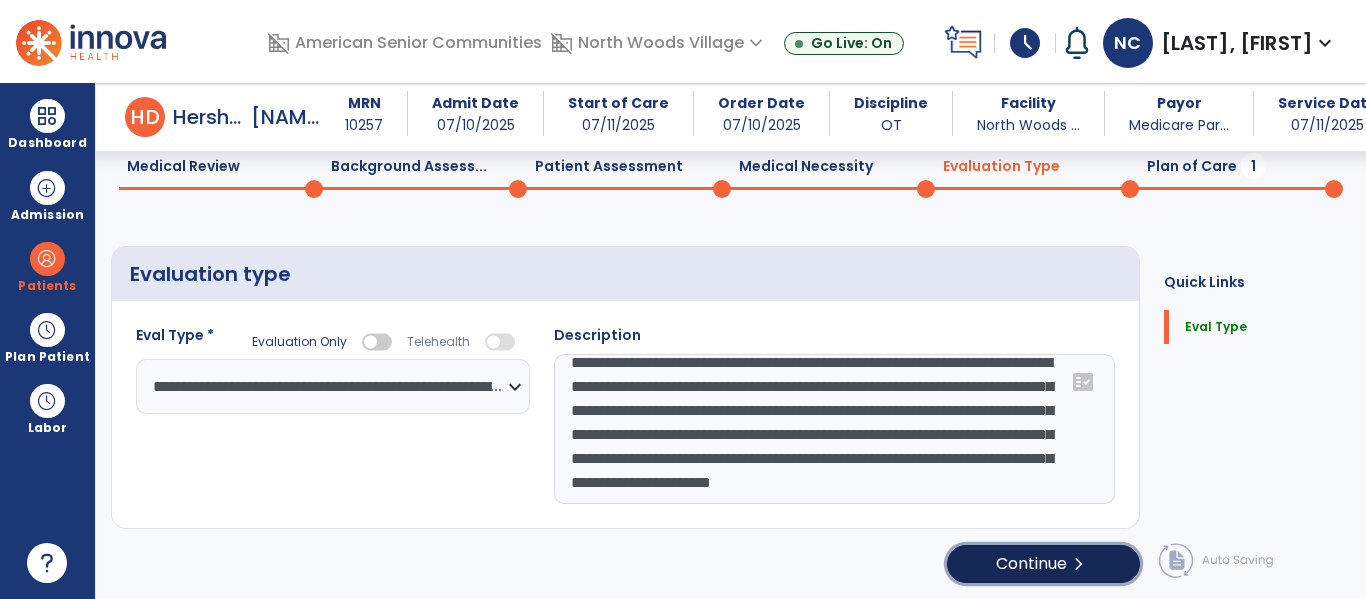 click on "Continue  chevron_right" 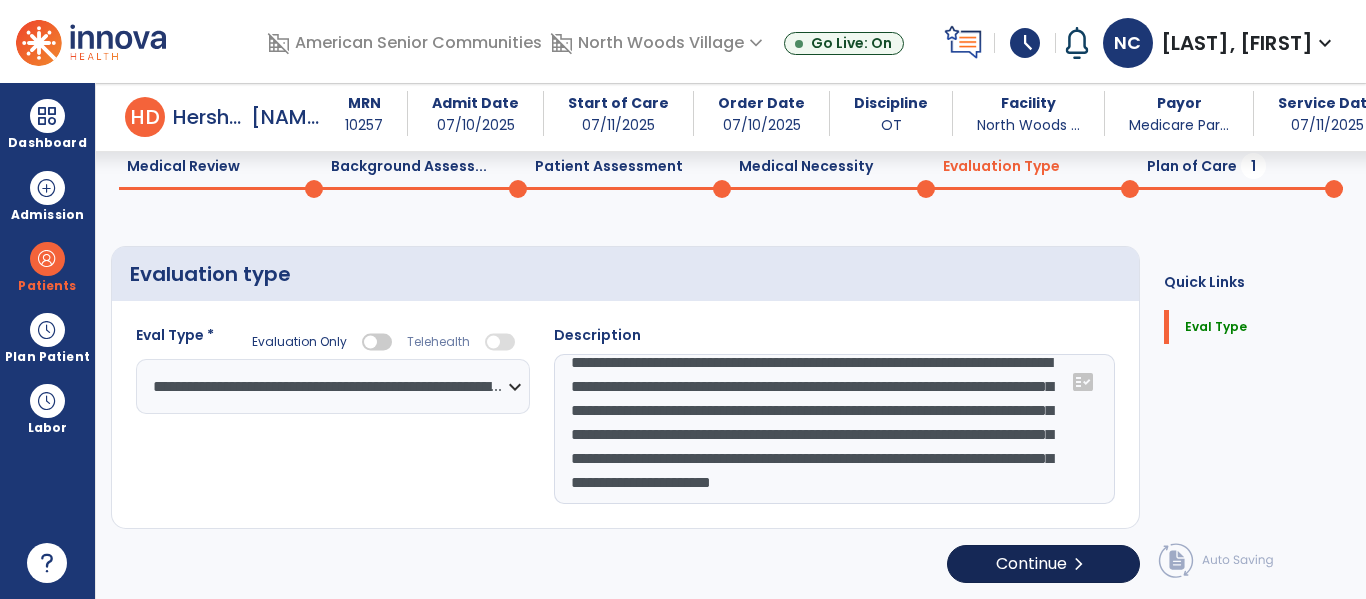 select on "**" 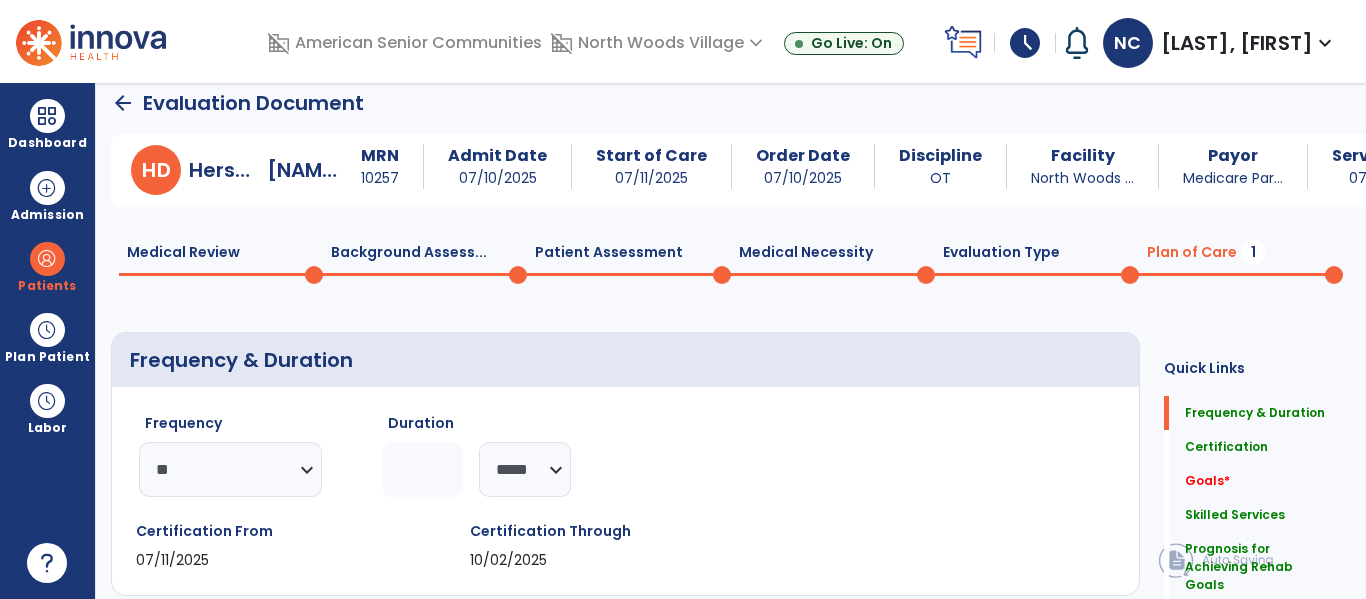 scroll, scrollTop: 11, scrollLeft: 0, axis: vertical 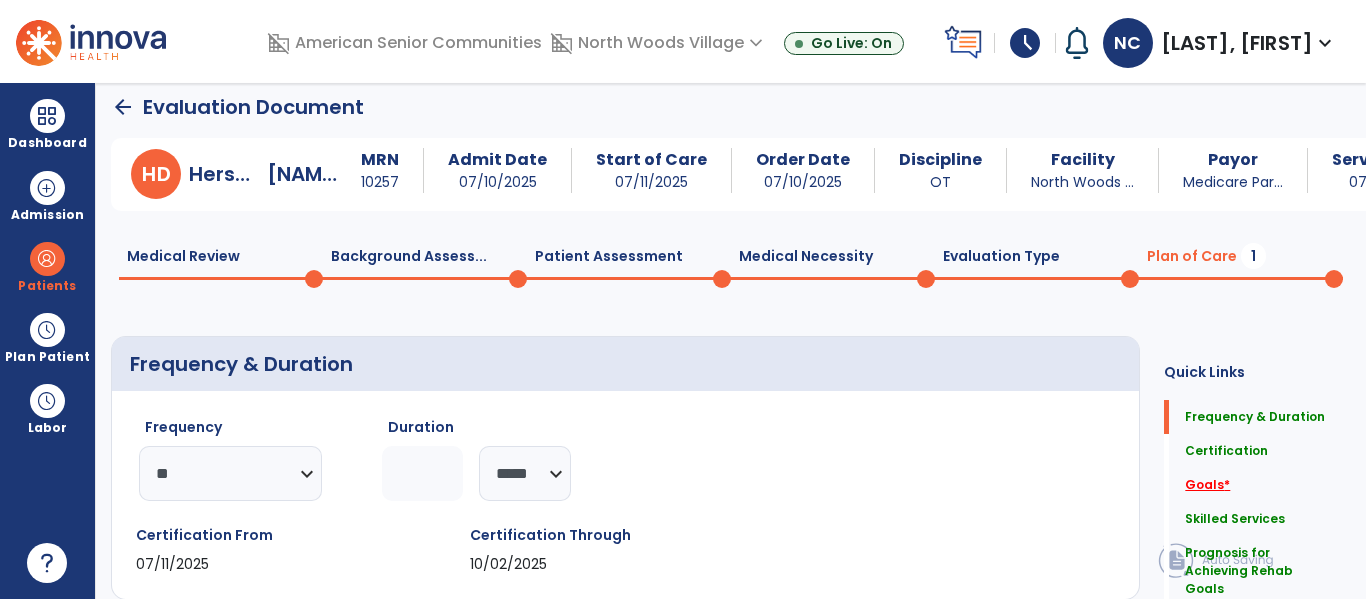click on "Goals   *" 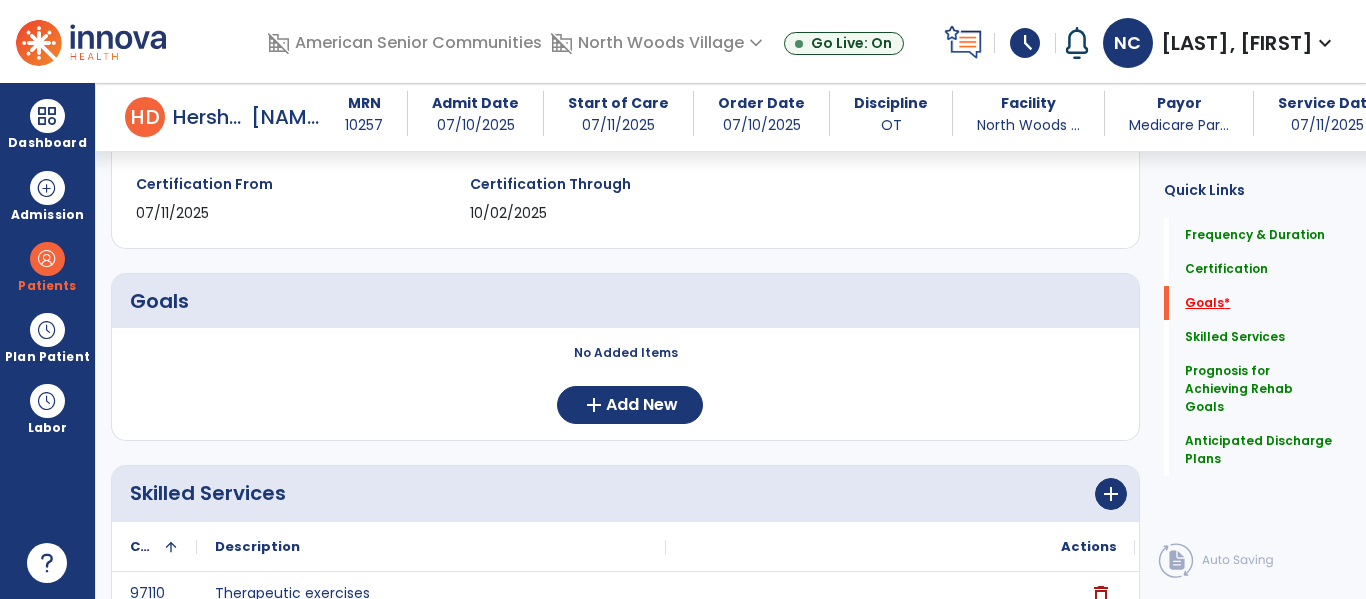 scroll, scrollTop: 379, scrollLeft: 0, axis: vertical 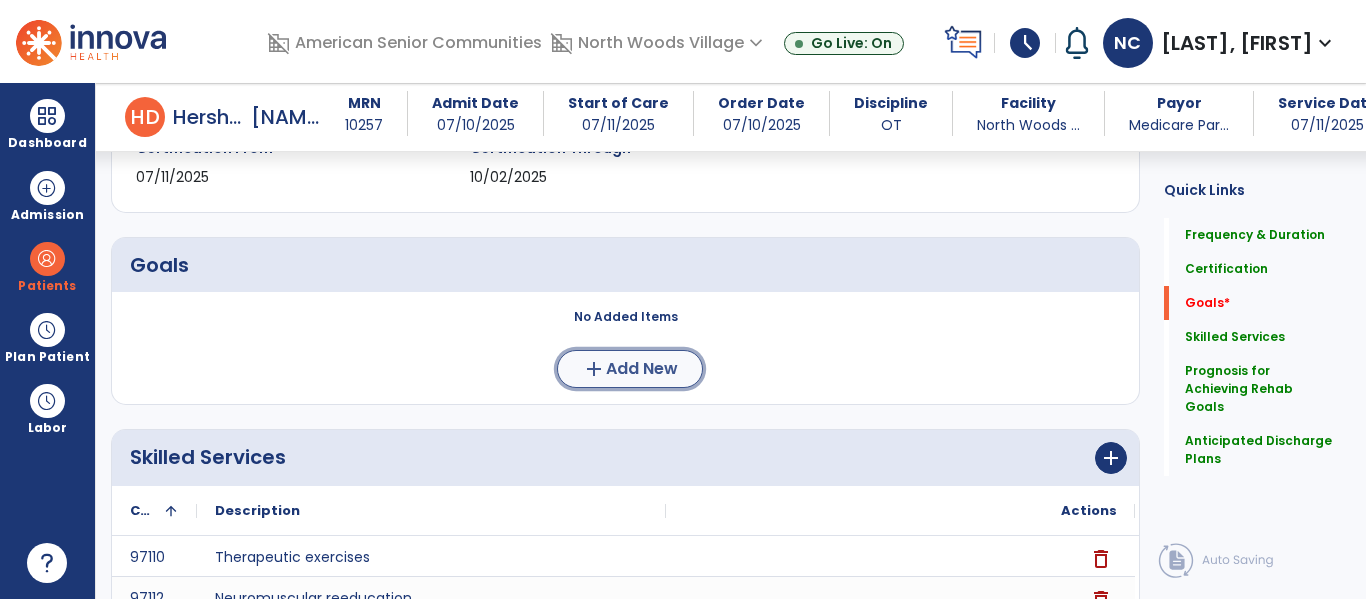 click on "add  Add New" at bounding box center [630, 369] 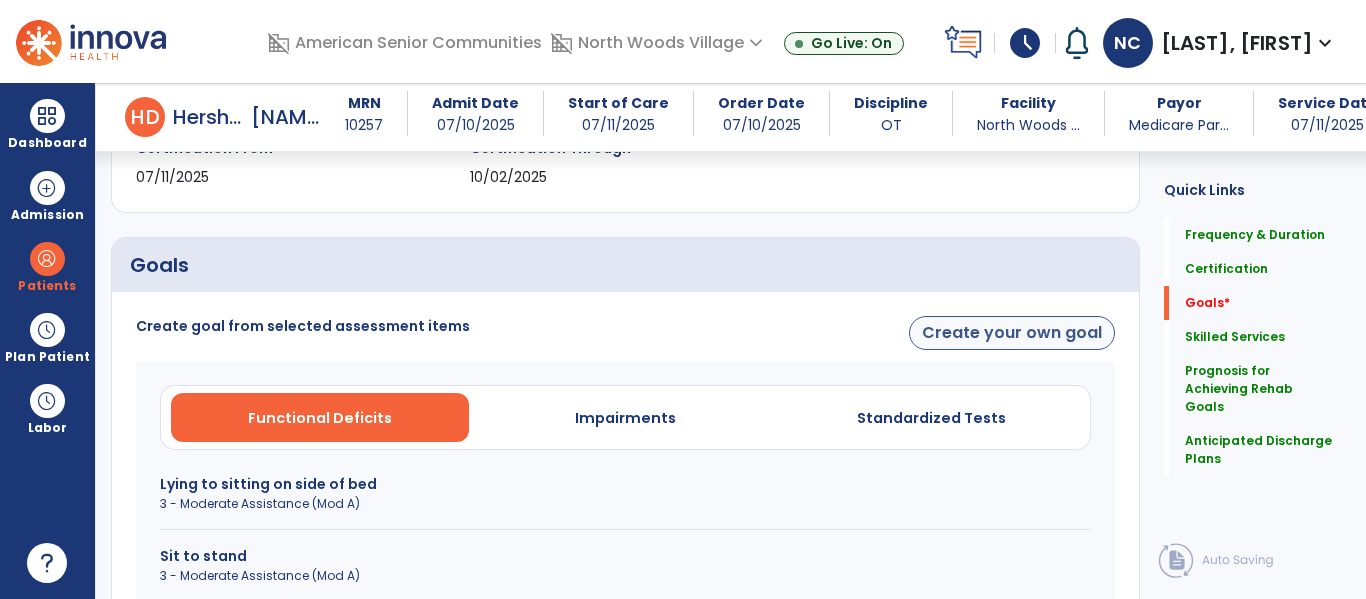 click on "Create your own goal" at bounding box center (1012, 333) 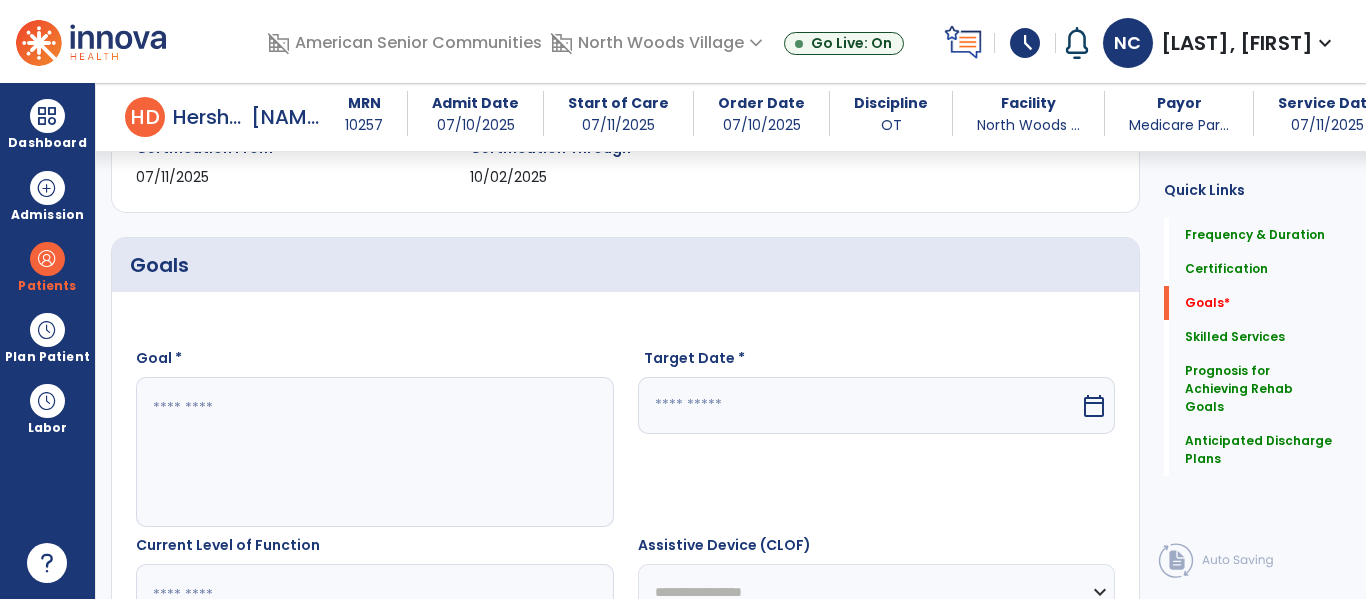 click at bounding box center (374, 452) 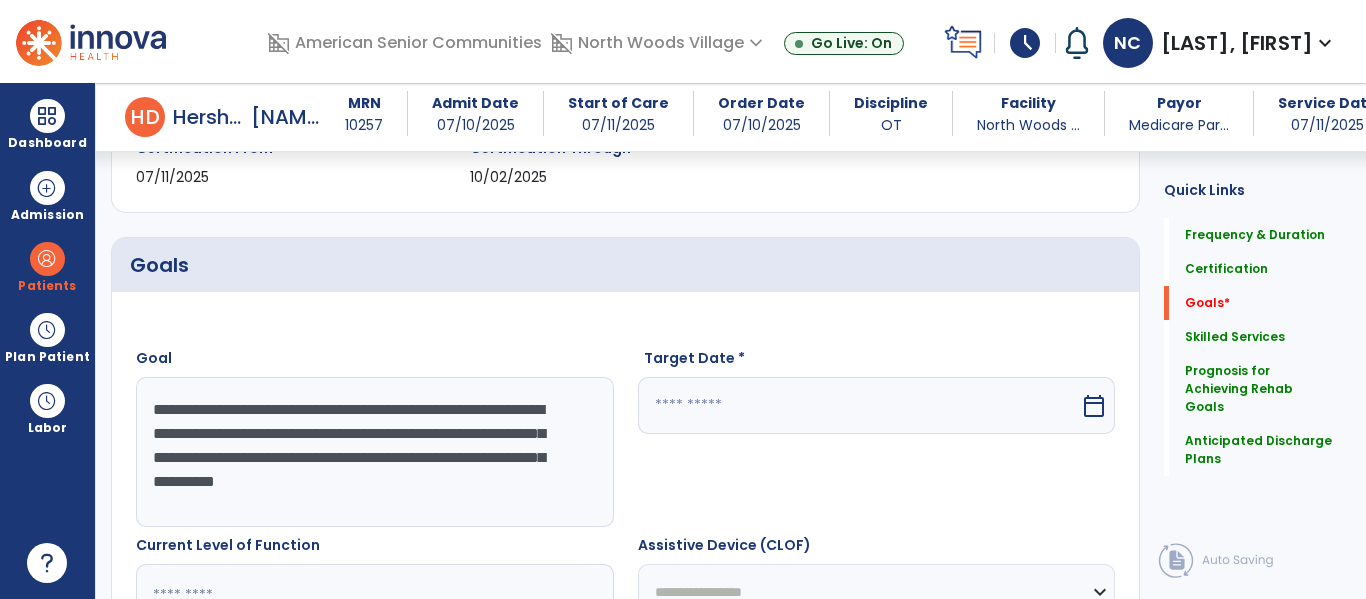type on "**********" 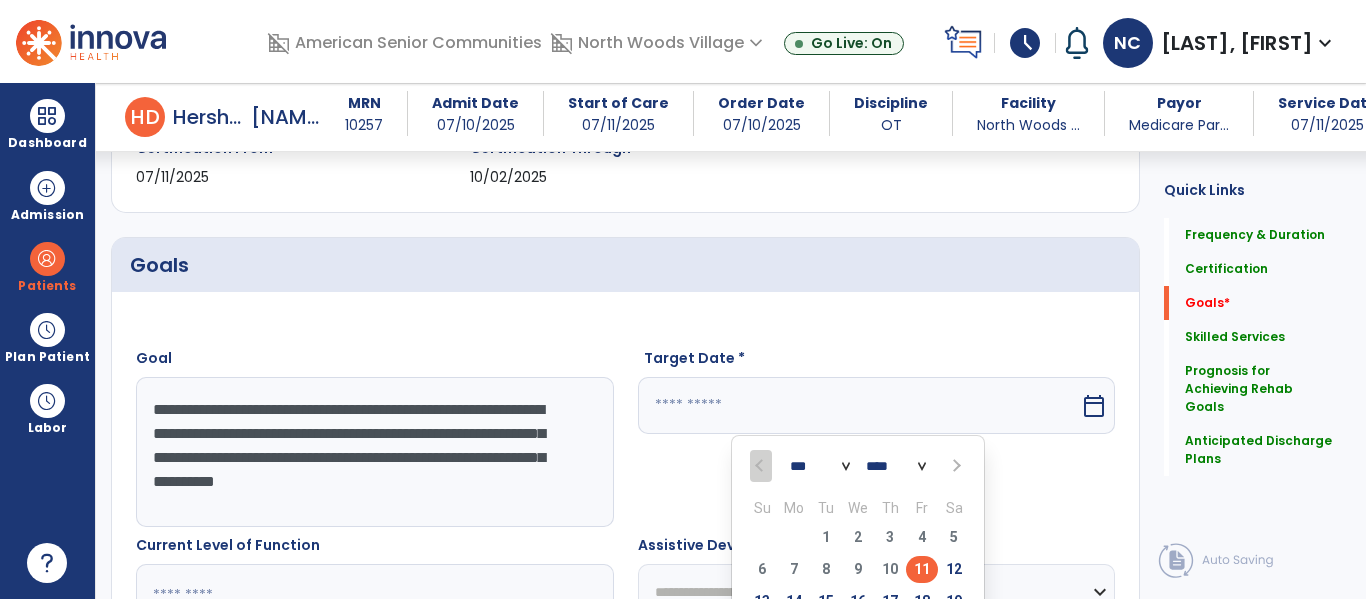 click at bounding box center [954, 466] 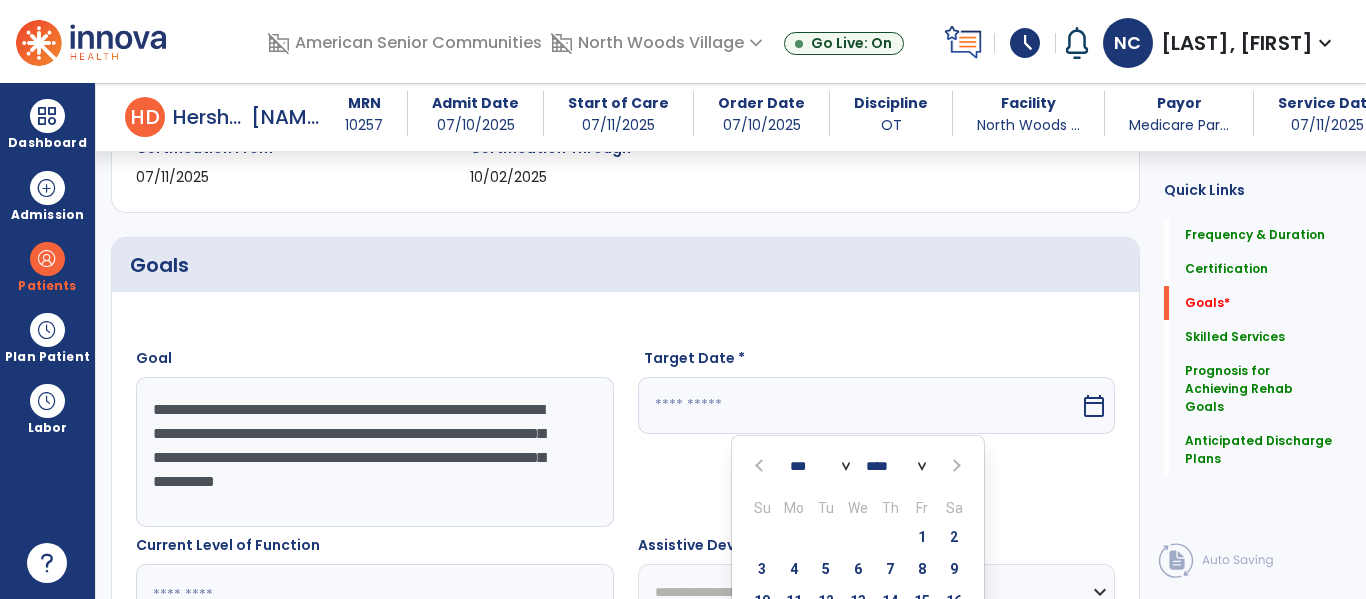 click at bounding box center [954, 466] 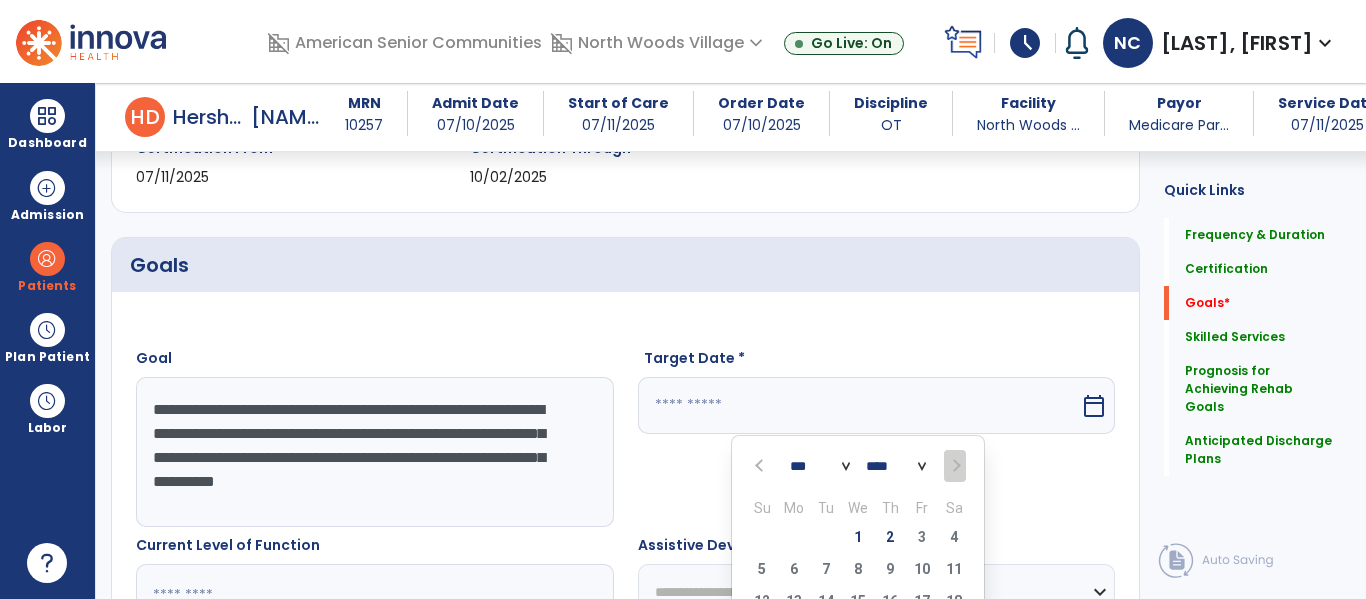 click at bounding box center (954, 466) 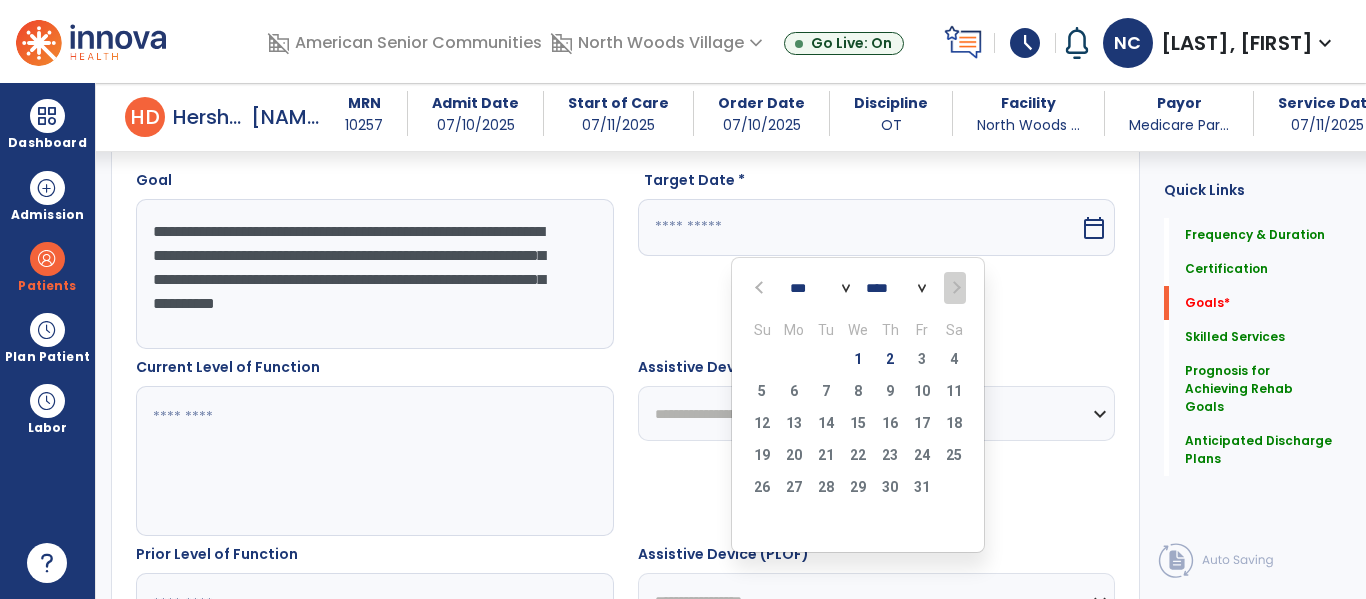 scroll, scrollTop: 559, scrollLeft: 0, axis: vertical 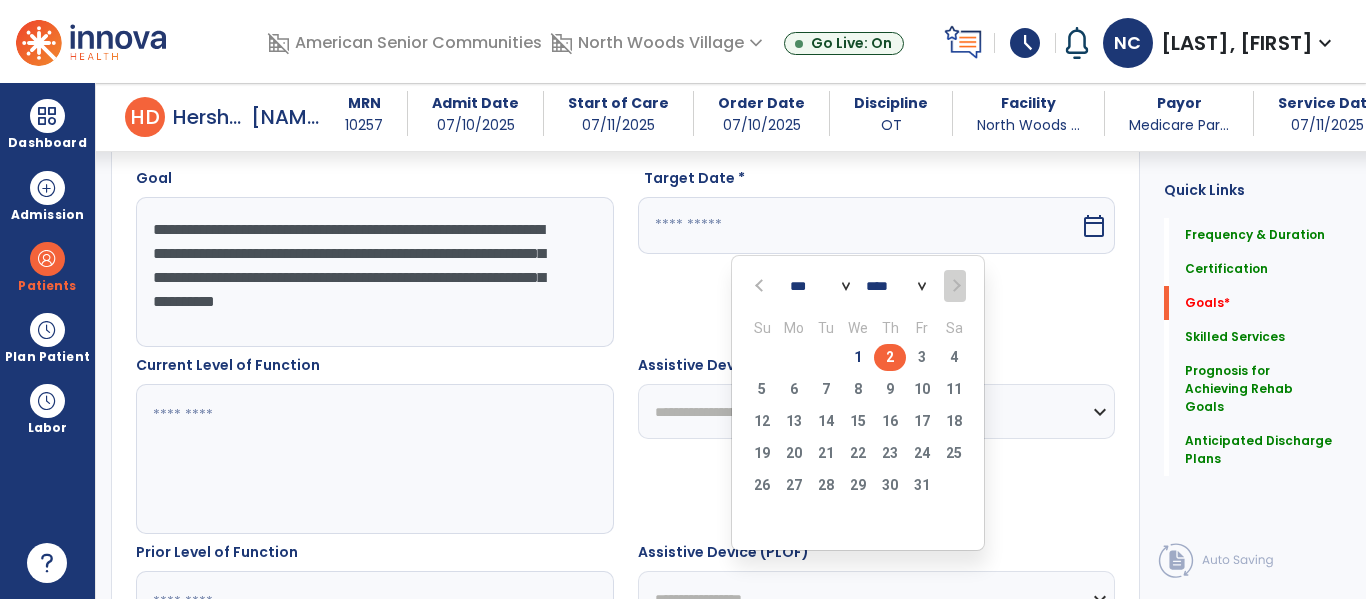 click on "2" at bounding box center [890, 357] 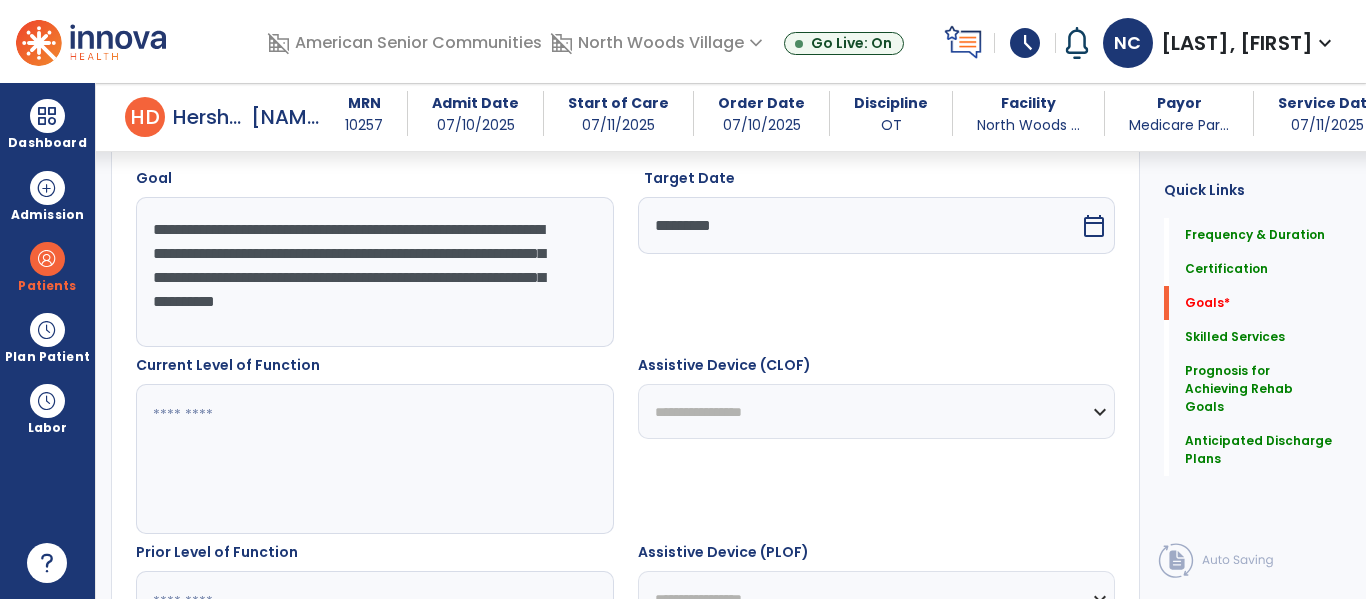 click at bounding box center [374, 459] 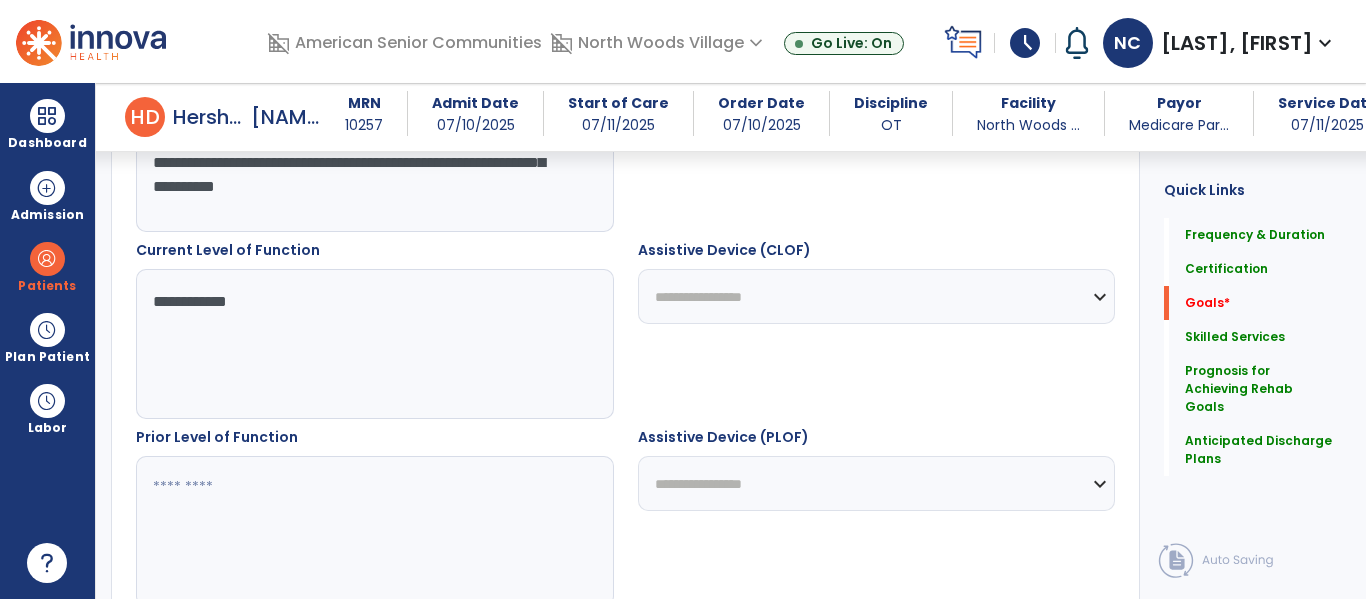 scroll, scrollTop: 777, scrollLeft: 0, axis: vertical 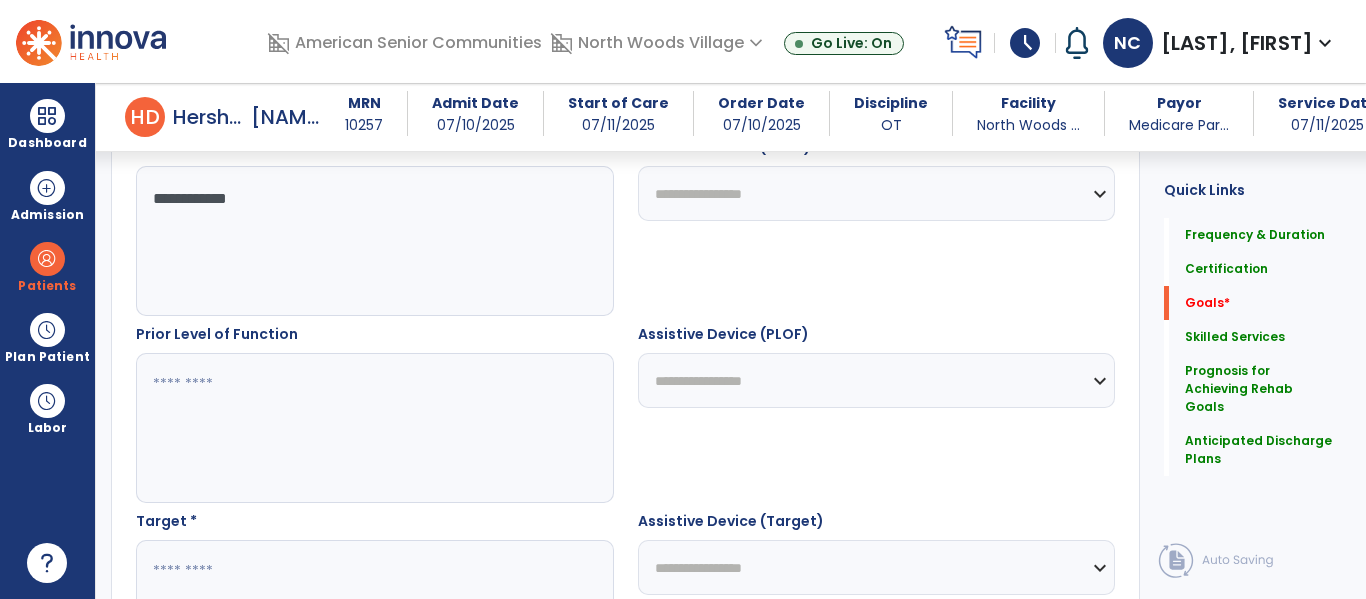 type on "**********" 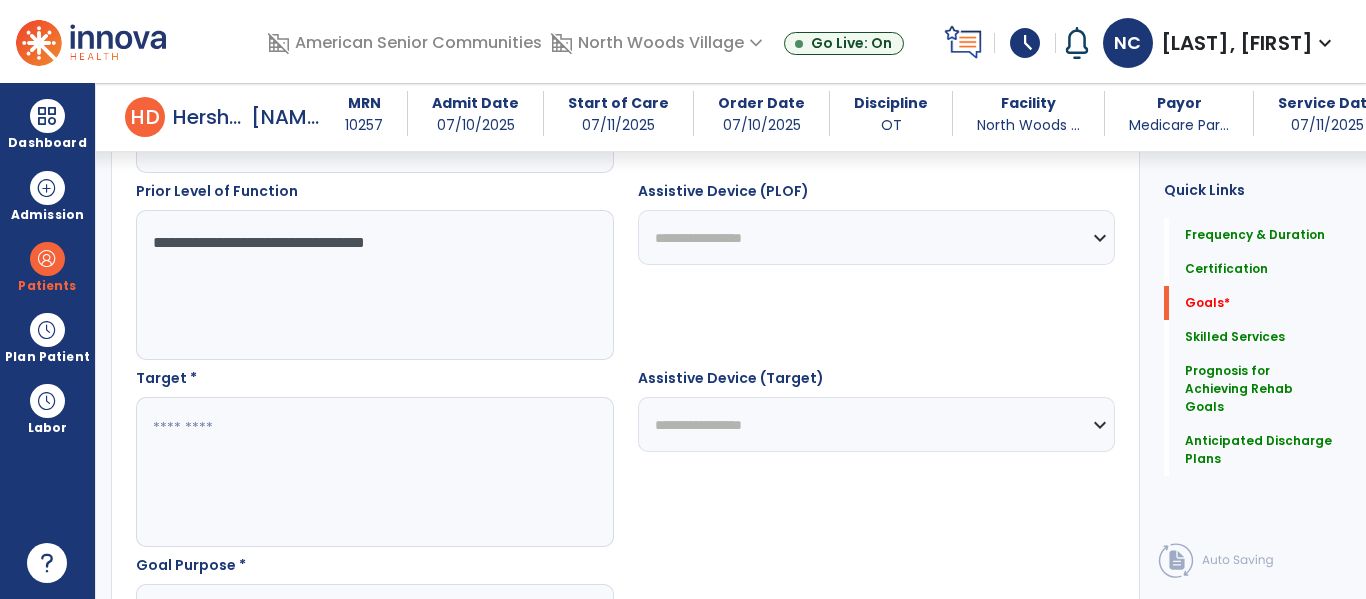 scroll, scrollTop: 936, scrollLeft: 0, axis: vertical 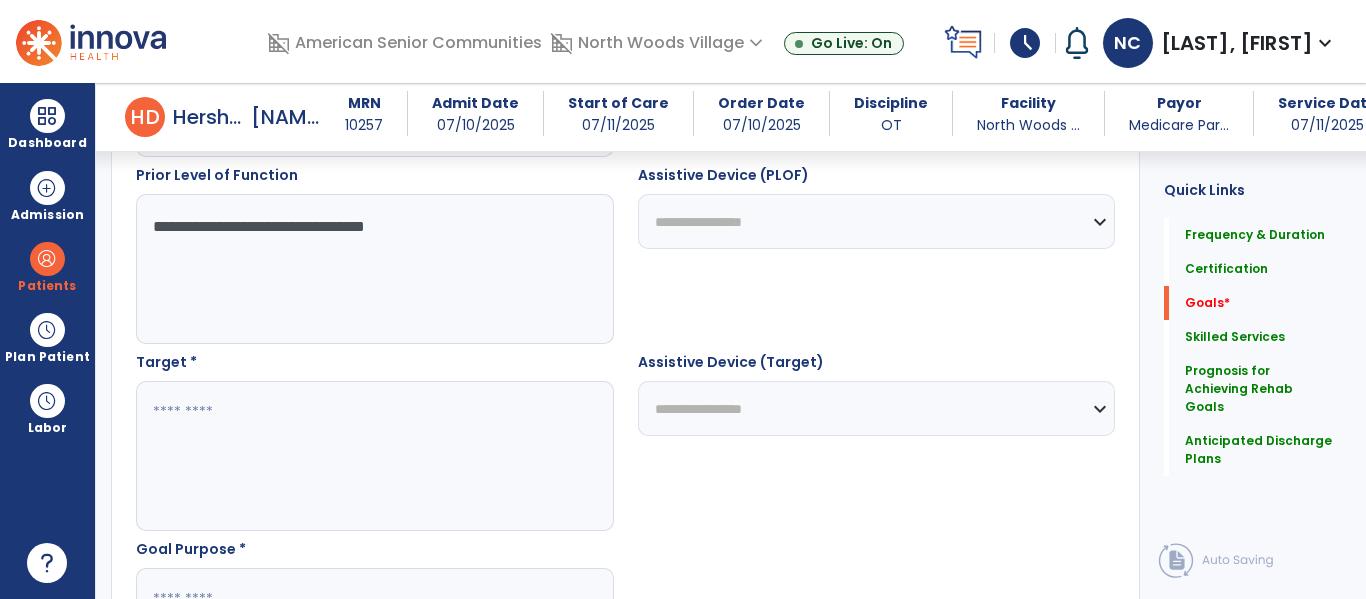 type on "**********" 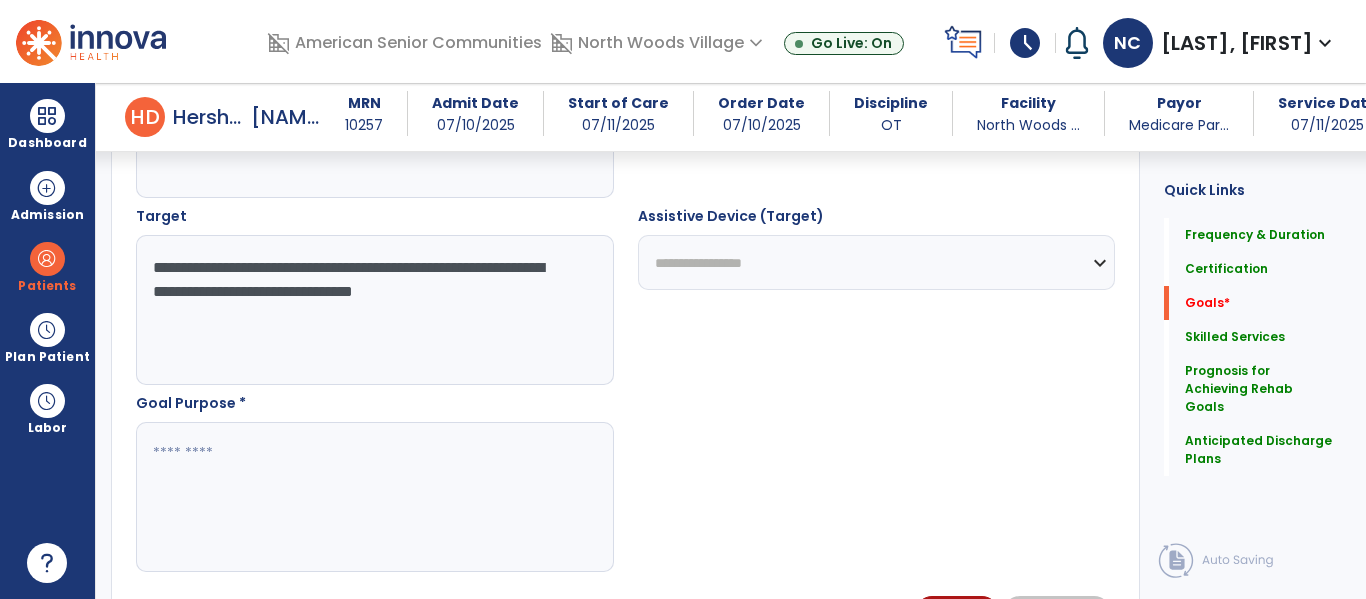 scroll, scrollTop: 1088, scrollLeft: 0, axis: vertical 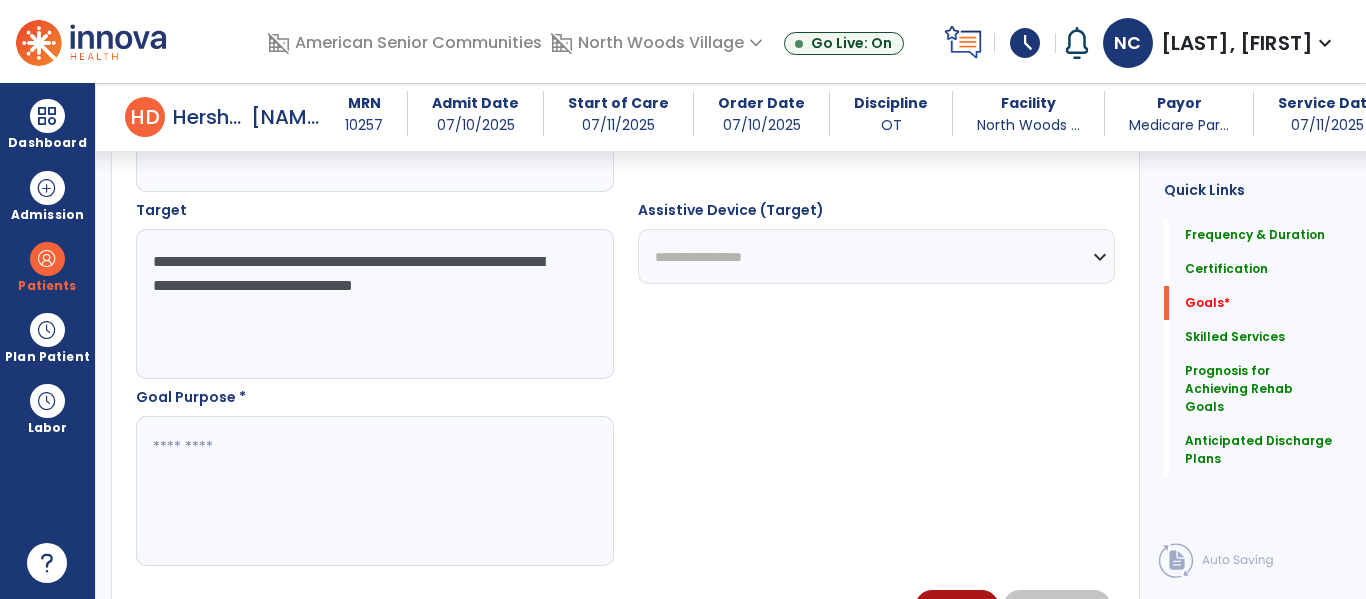 type on "**********" 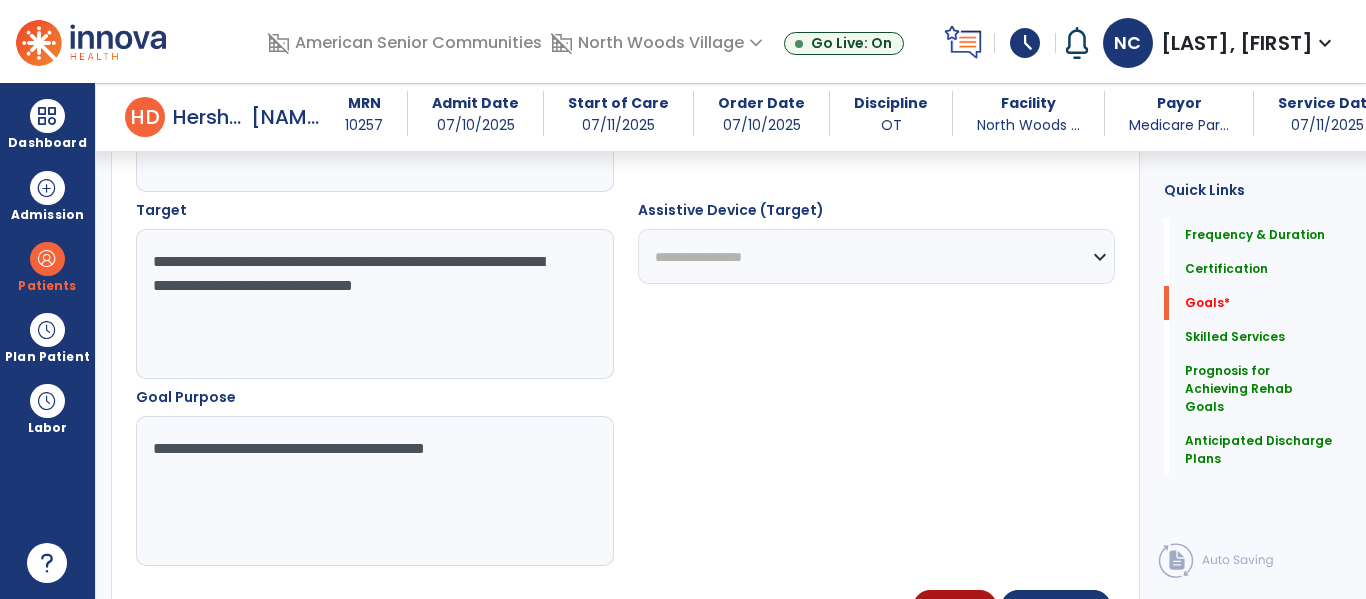 type on "**********" 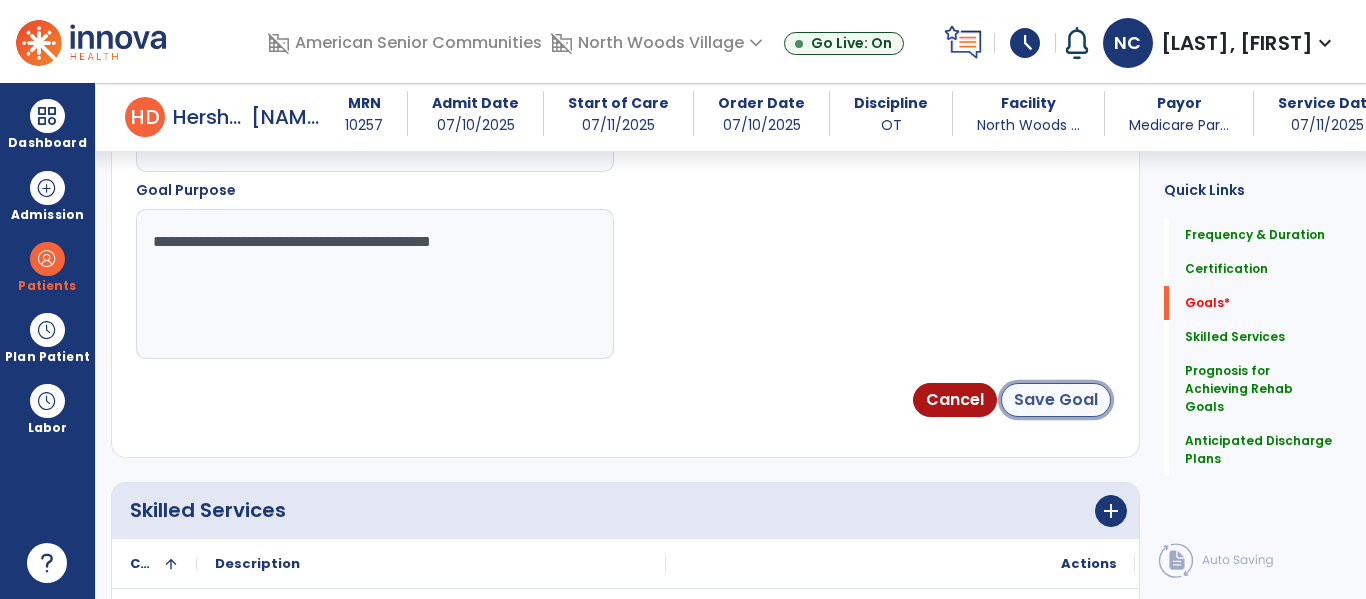 click on "Save Goal" at bounding box center (1056, 400) 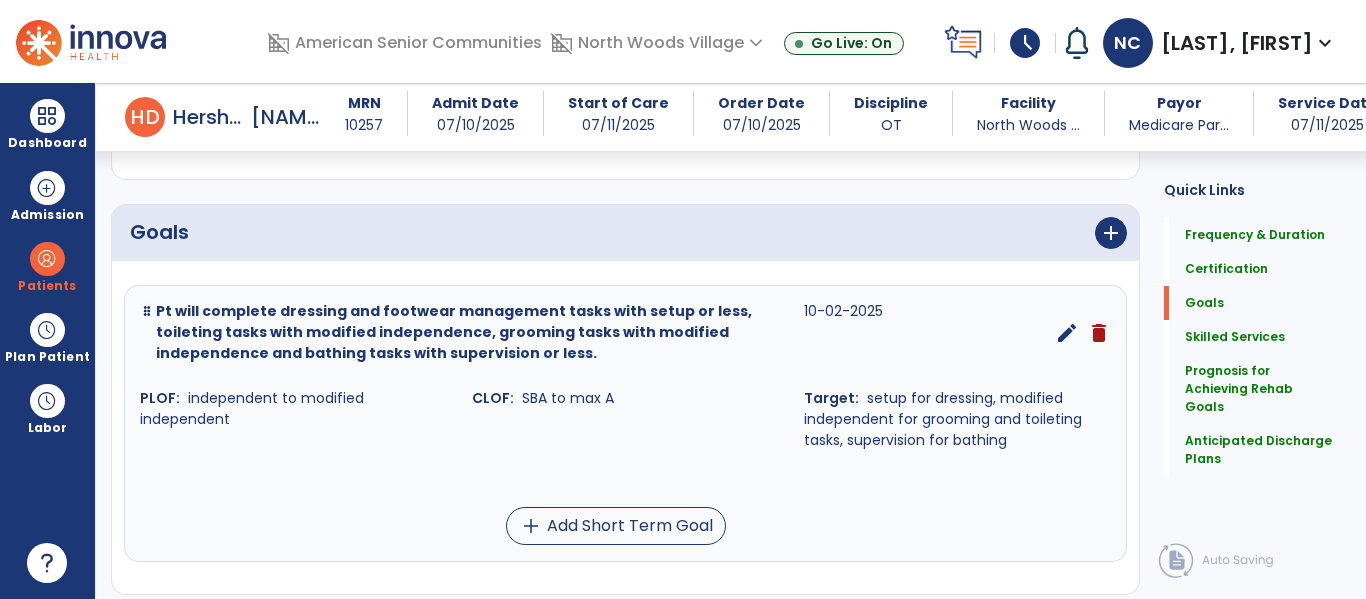 scroll, scrollTop: 406, scrollLeft: 0, axis: vertical 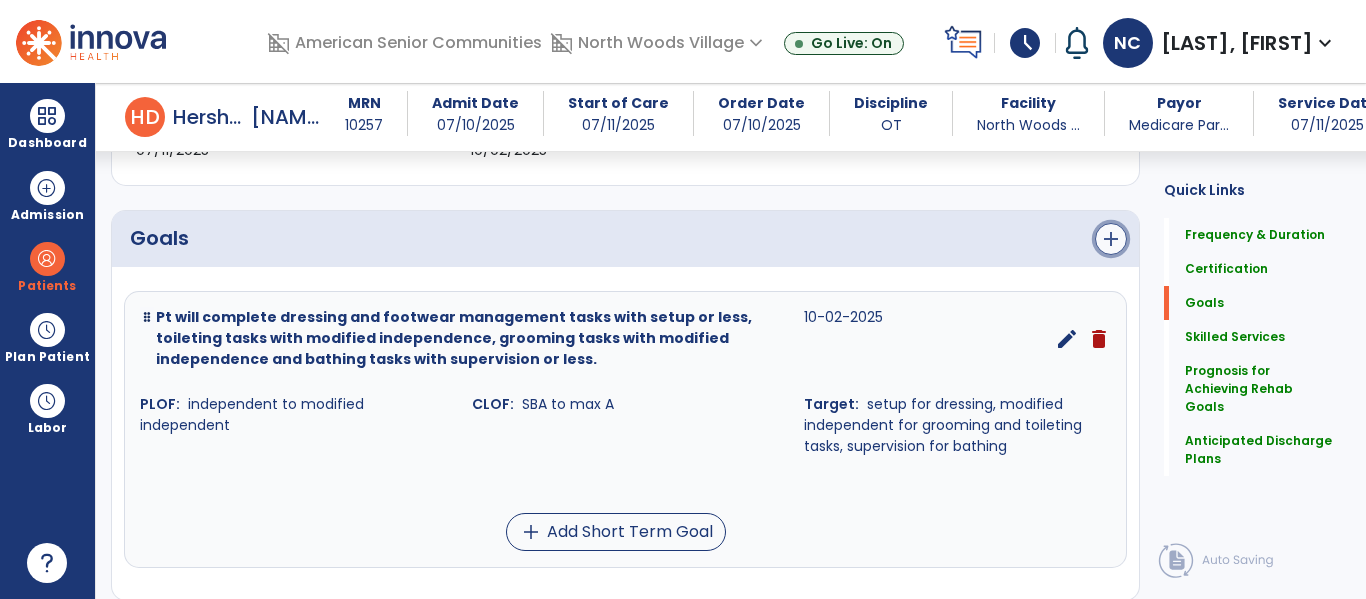 click on "add" at bounding box center (1111, 239) 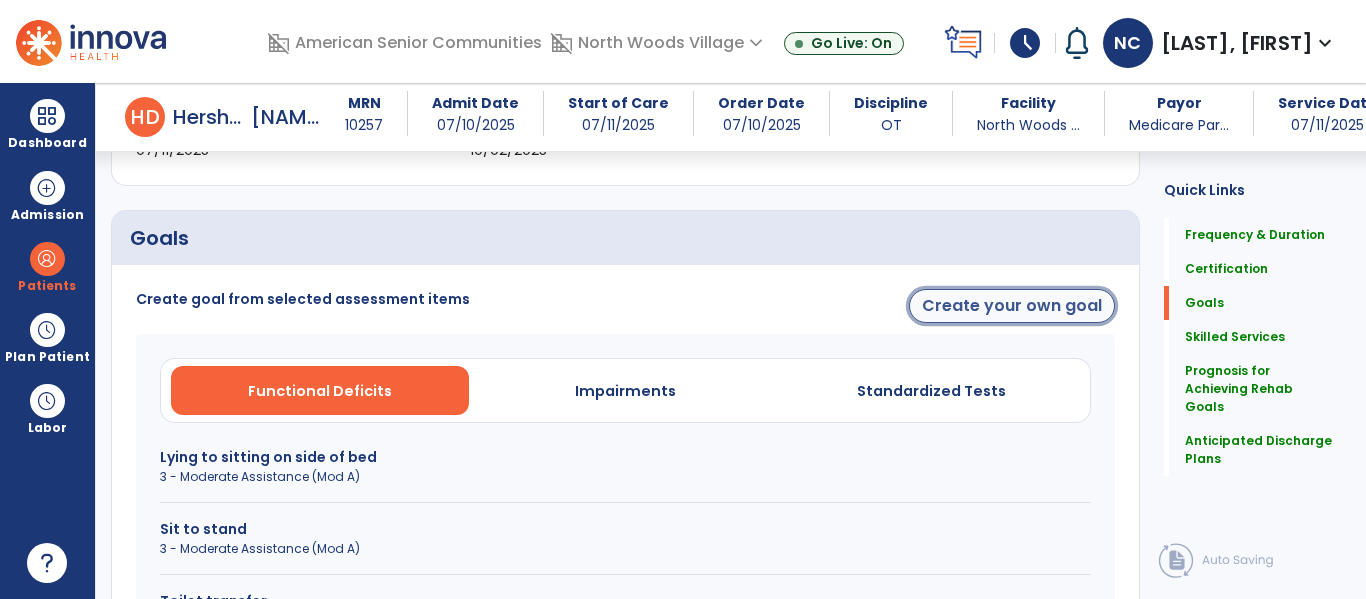 click on "Create your own goal" at bounding box center (1012, 306) 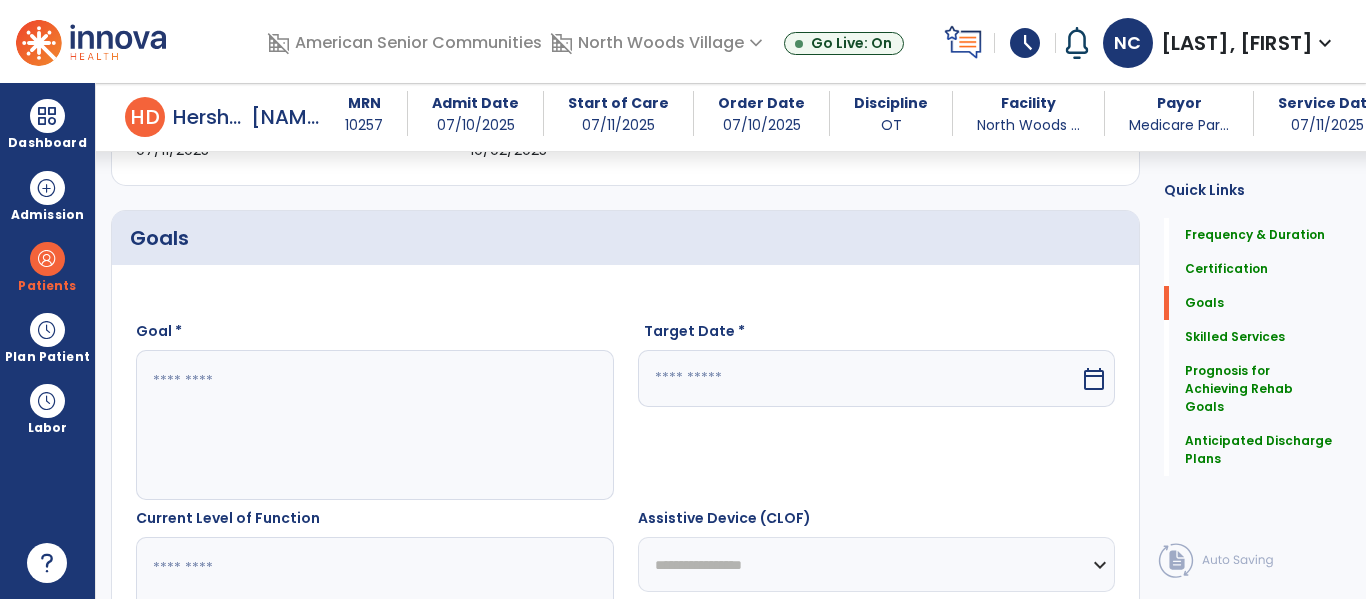 click at bounding box center (374, 425) 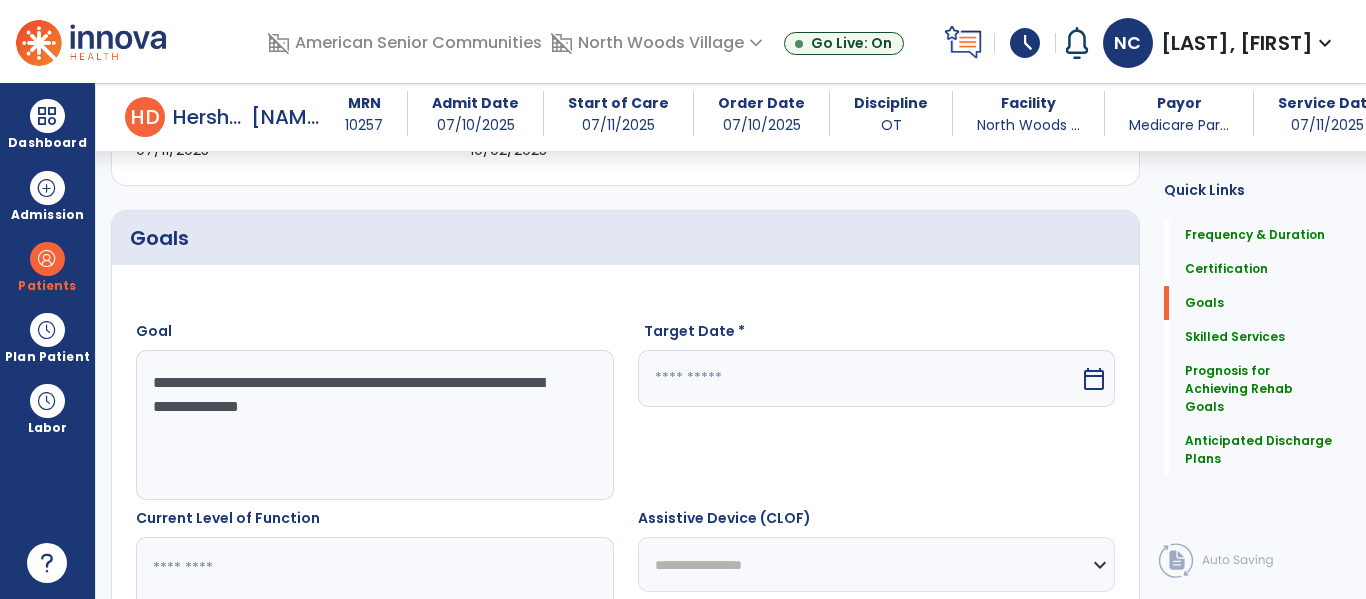 type on "**********" 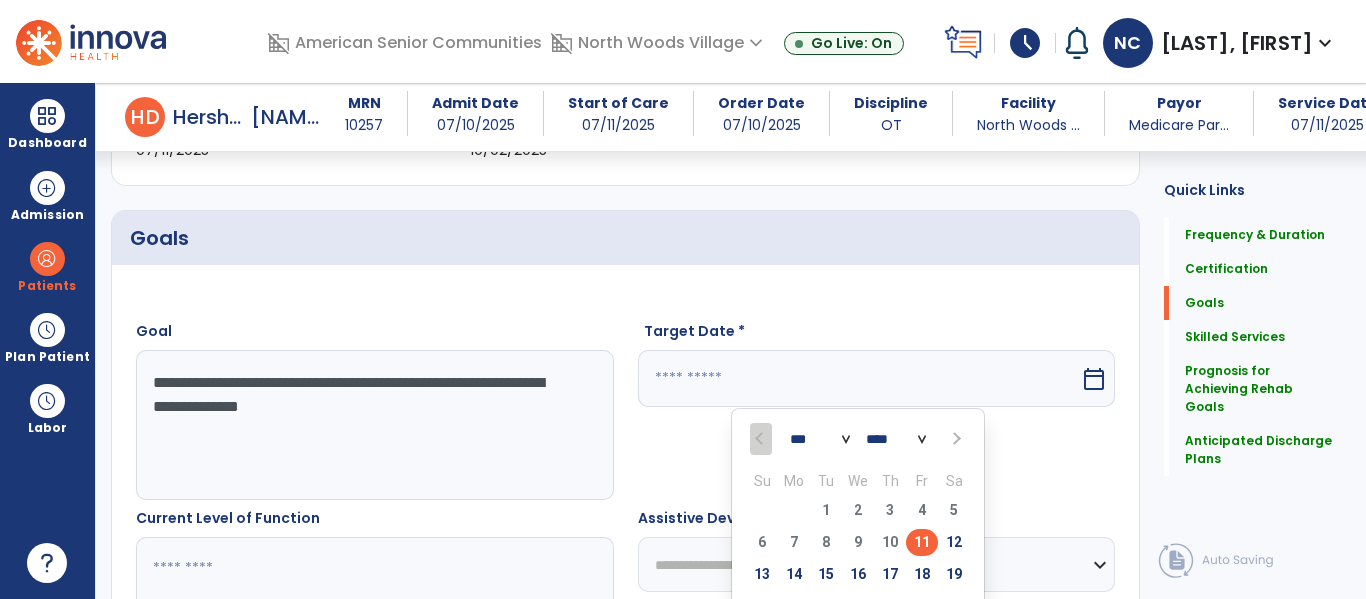 click at bounding box center (954, 439) 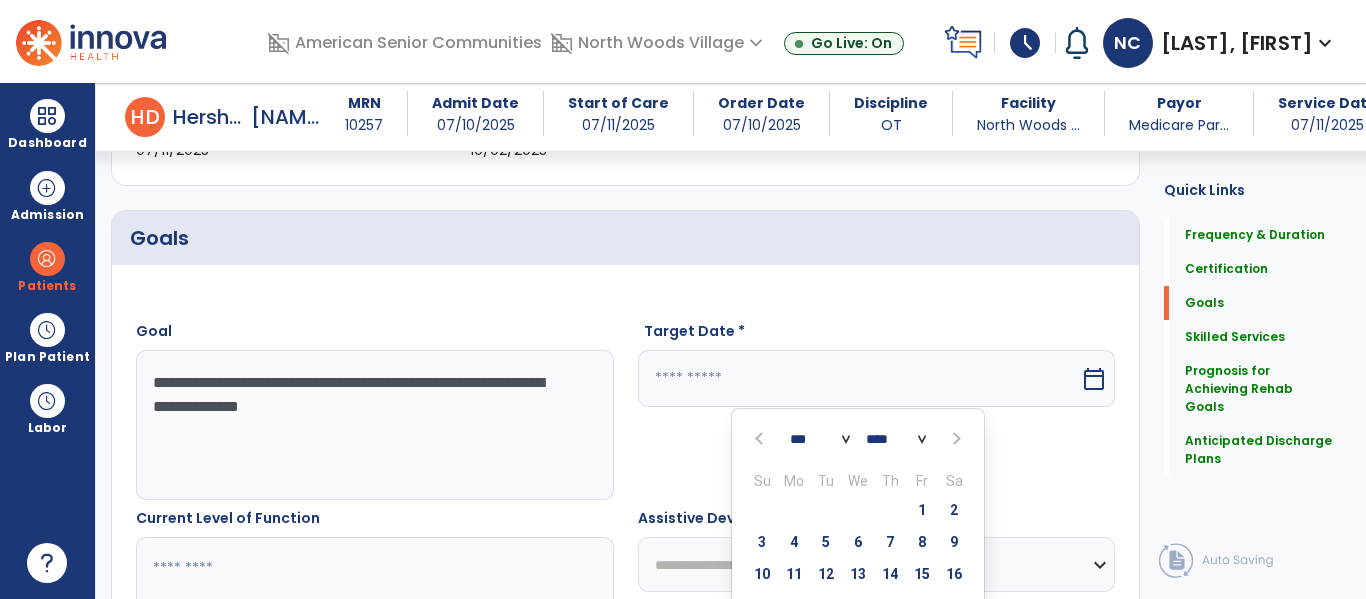 click at bounding box center [954, 439] 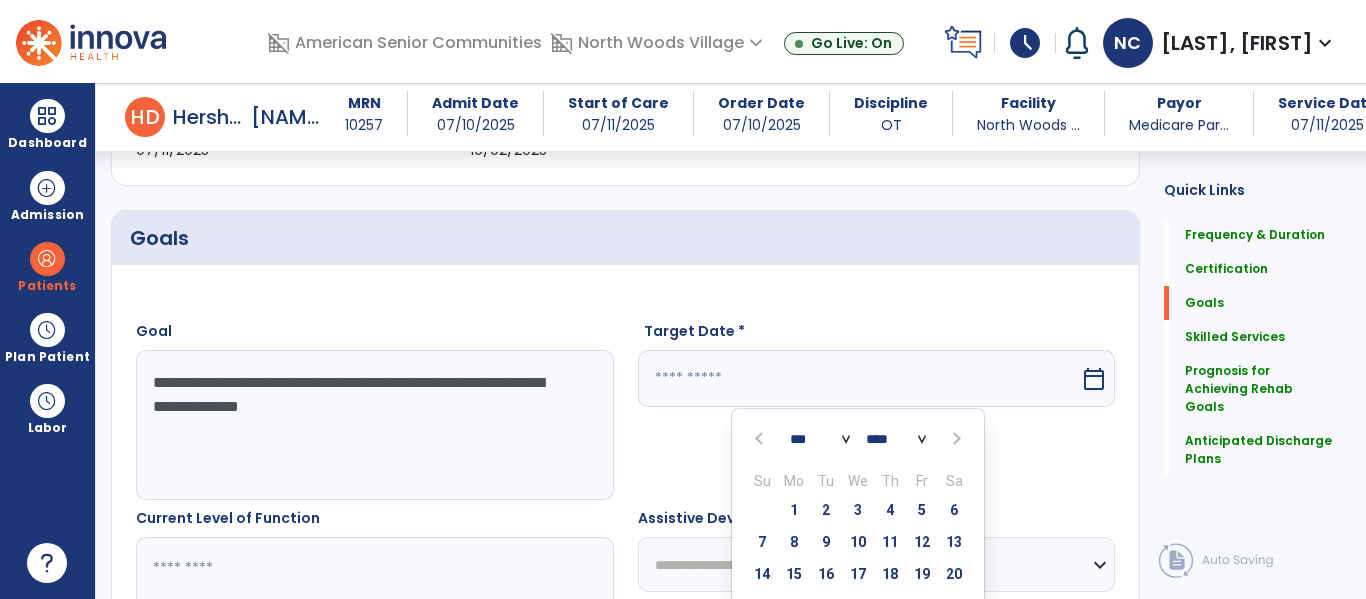 click at bounding box center (954, 439) 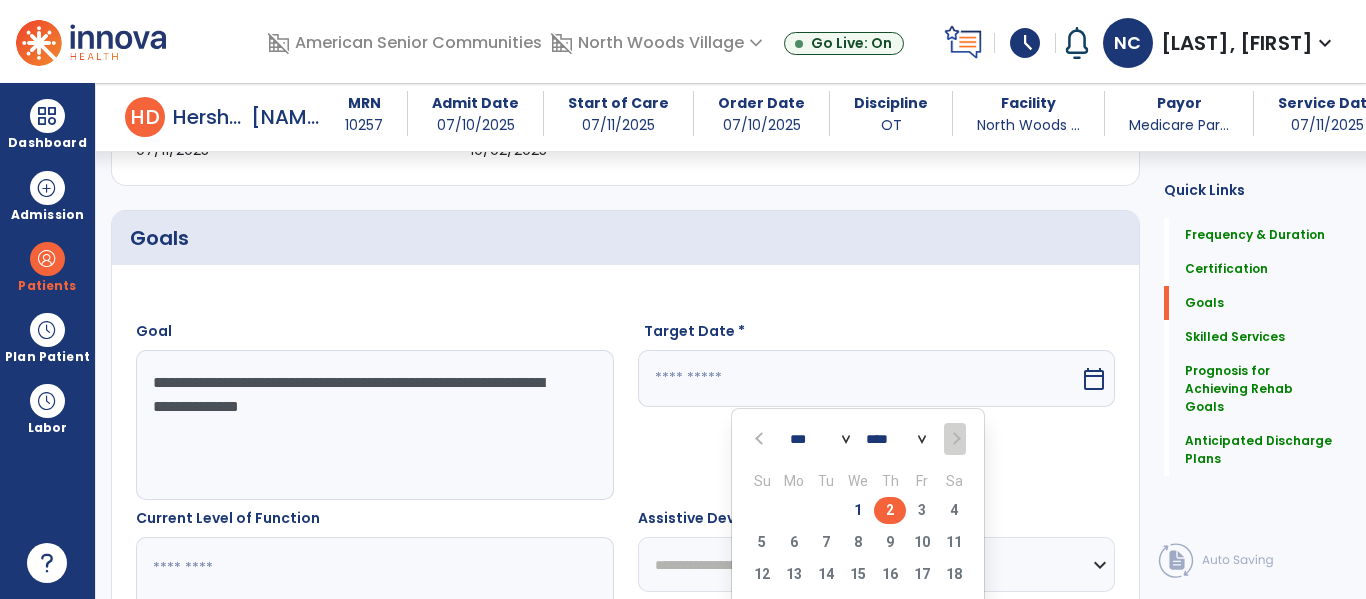 click on "2" at bounding box center [890, 510] 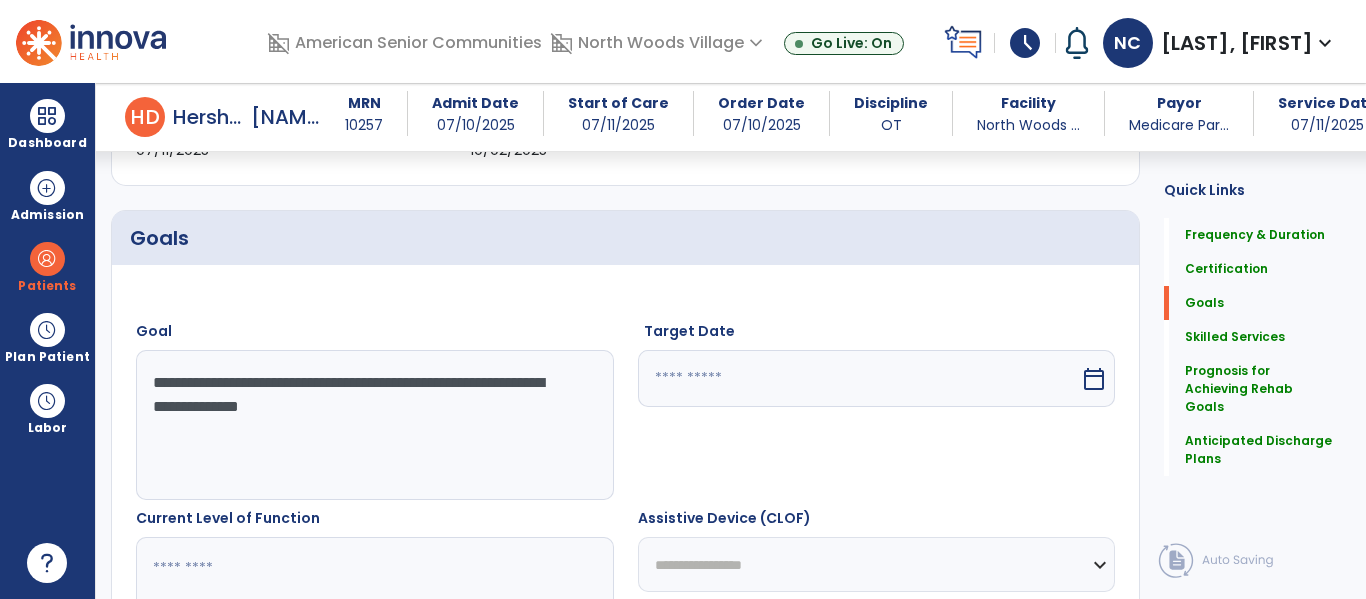 type on "*********" 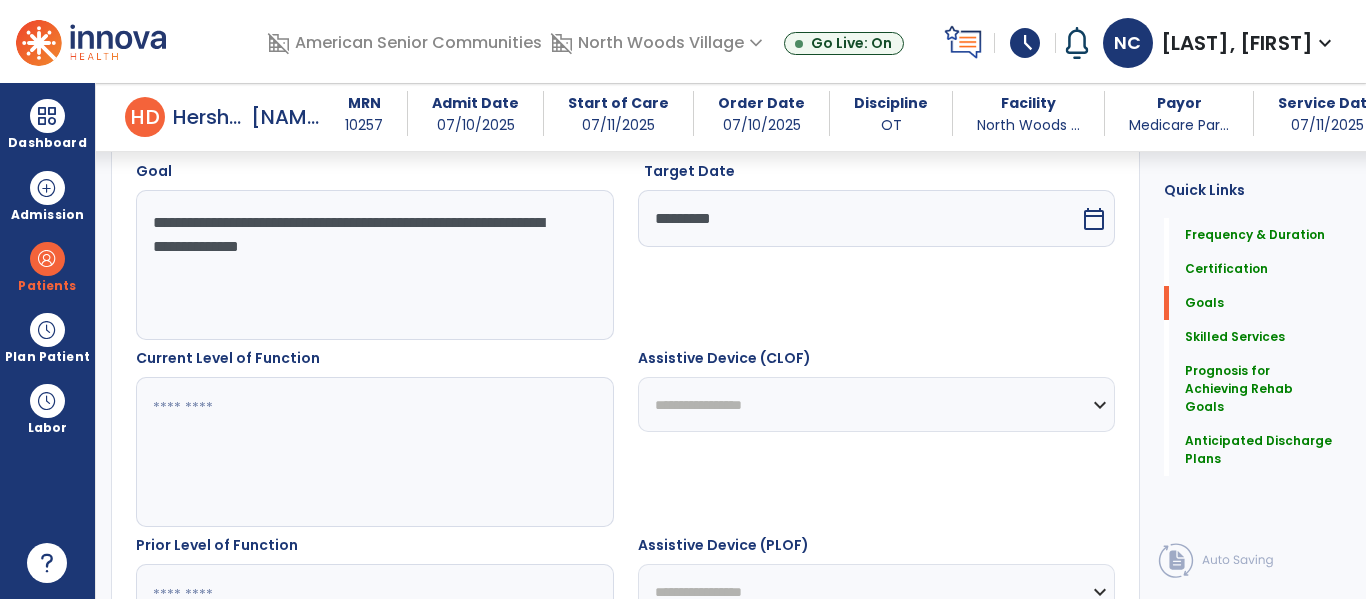 scroll, scrollTop: 576, scrollLeft: 0, axis: vertical 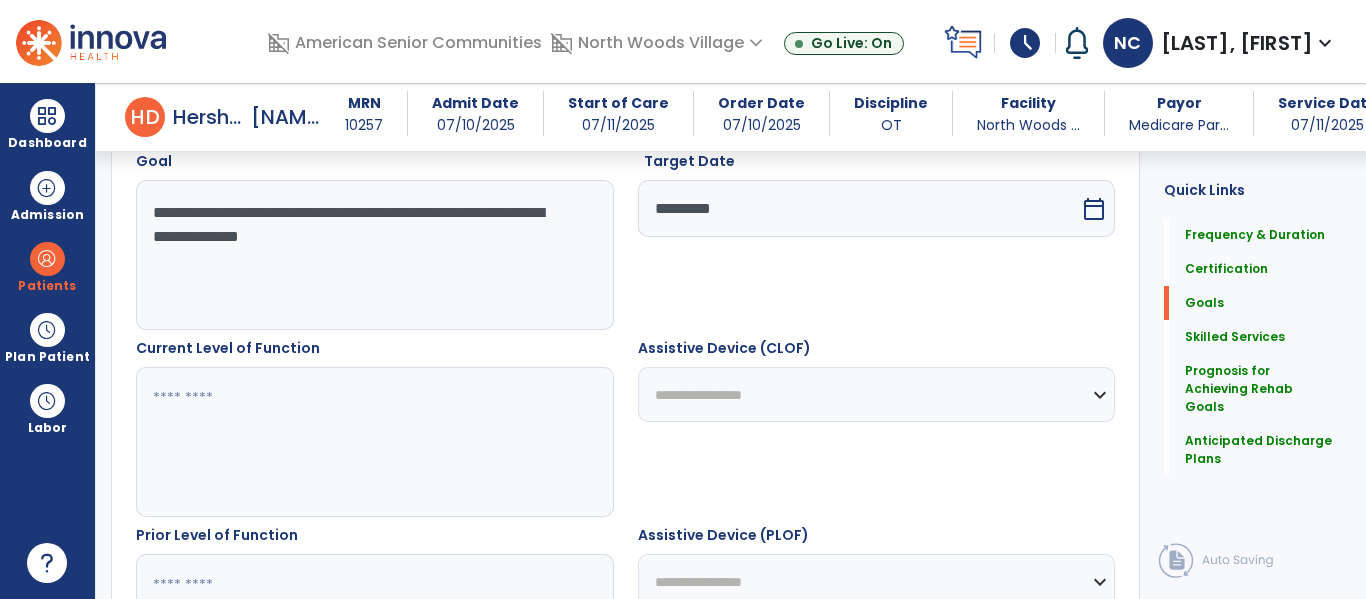 click at bounding box center [374, 442] 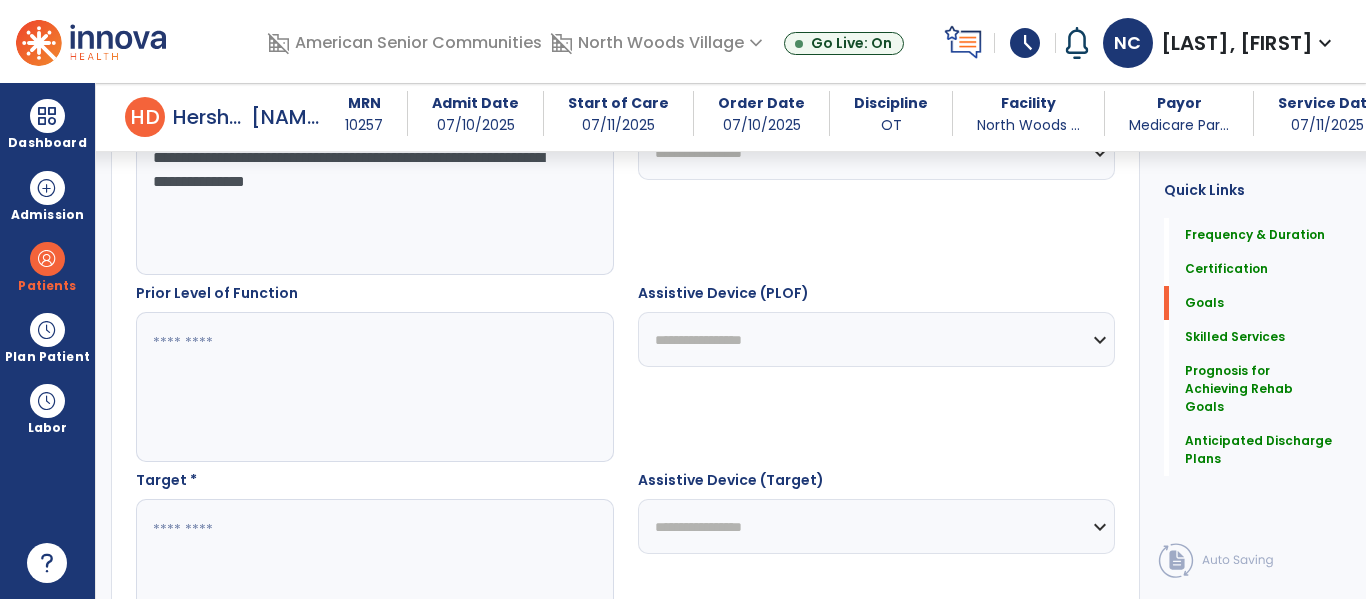 scroll, scrollTop: 827, scrollLeft: 0, axis: vertical 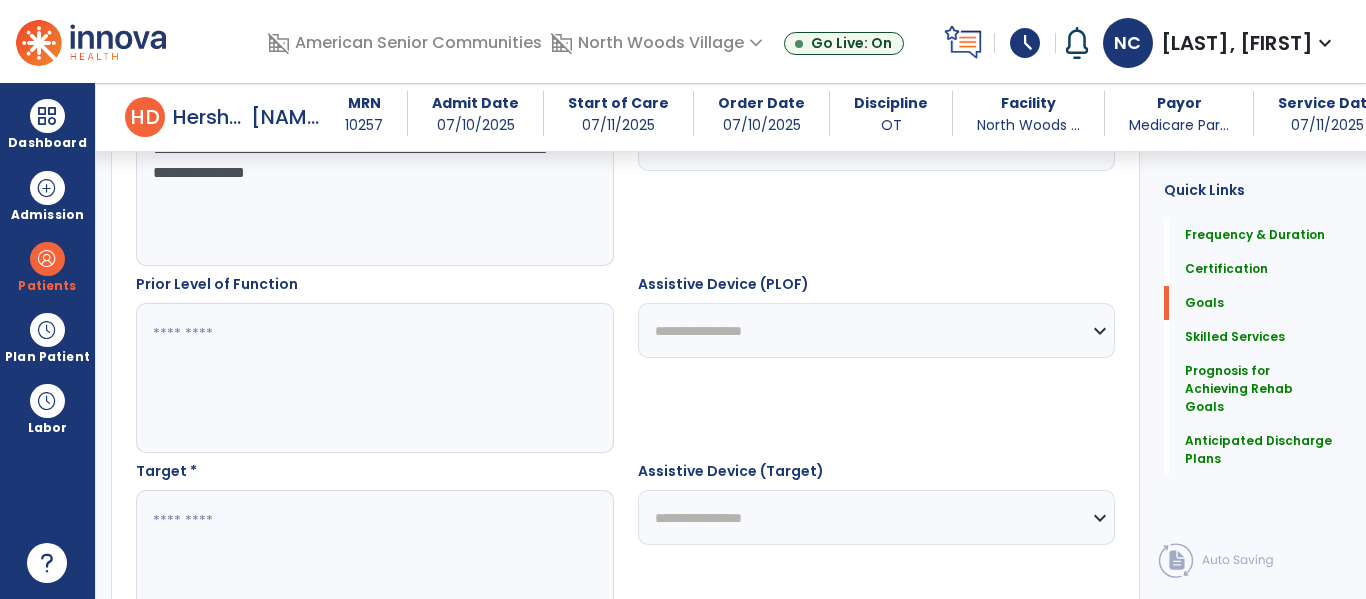 type on "**********" 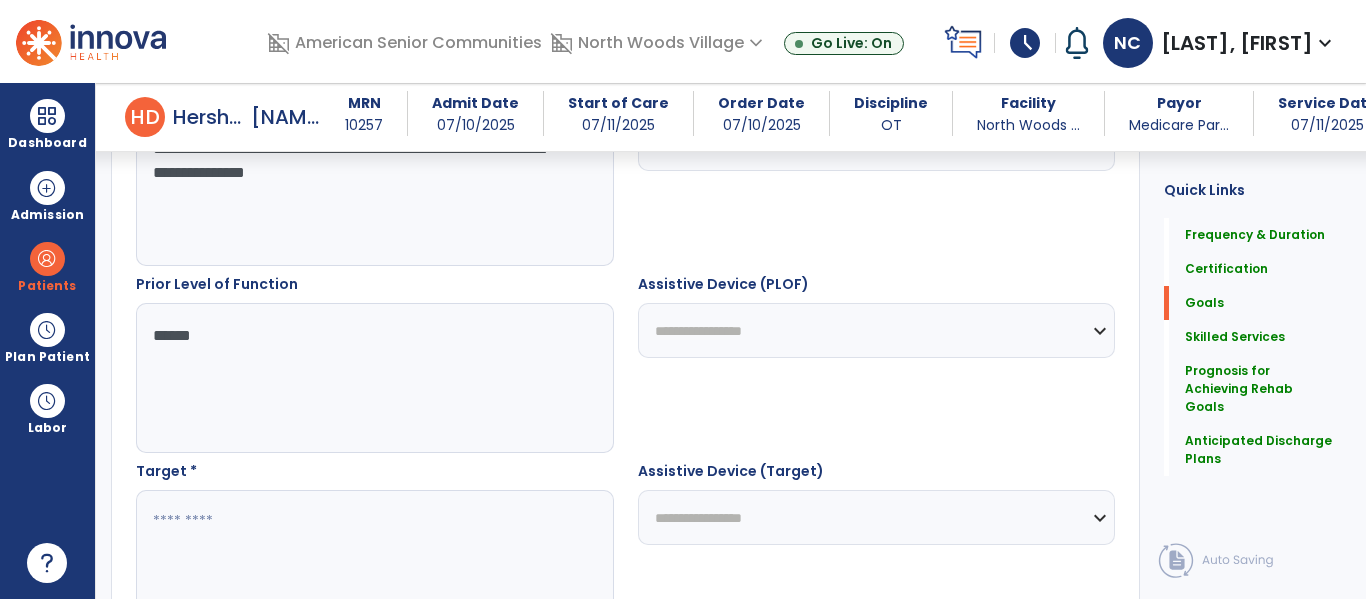 type on "*******" 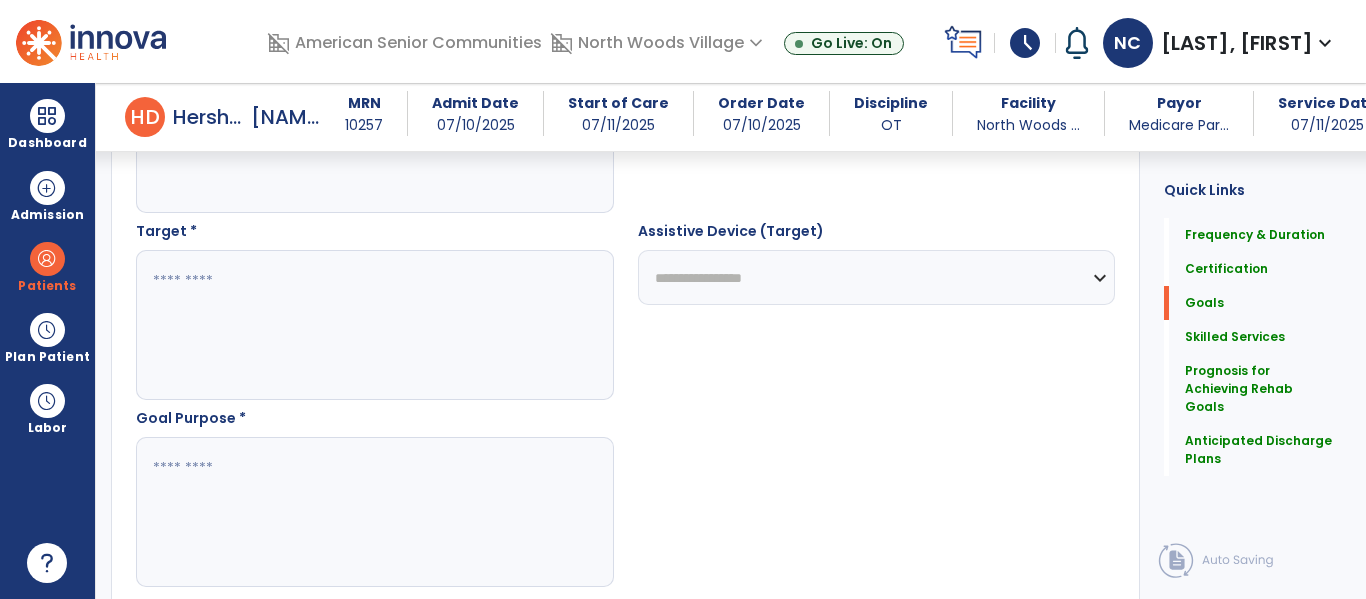 scroll, scrollTop: 1072, scrollLeft: 0, axis: vertical 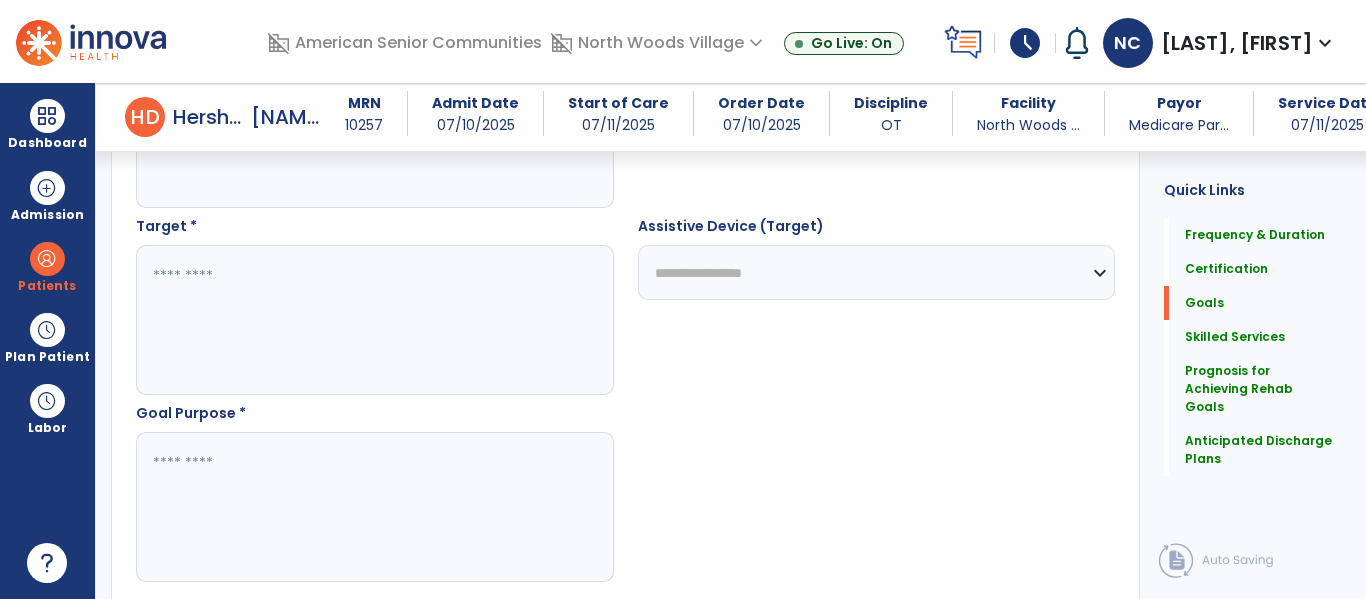 type on "**********" 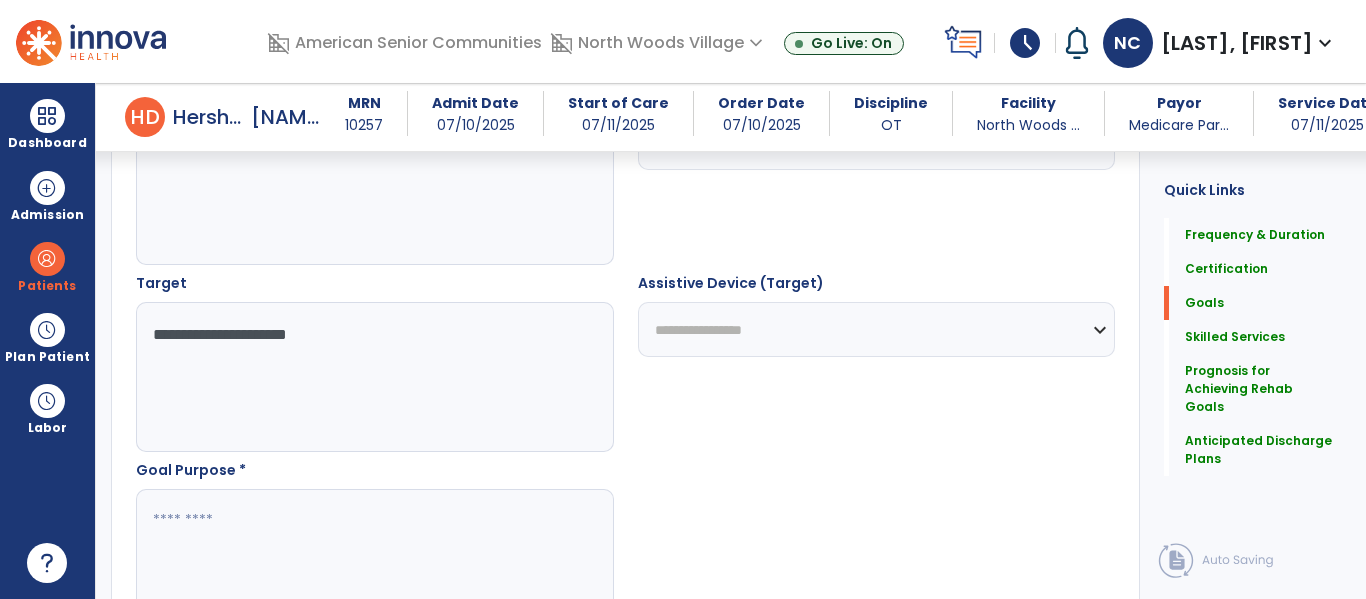 scroll, scrollTop: 1011, scrollLeft: 0, axis: vertical 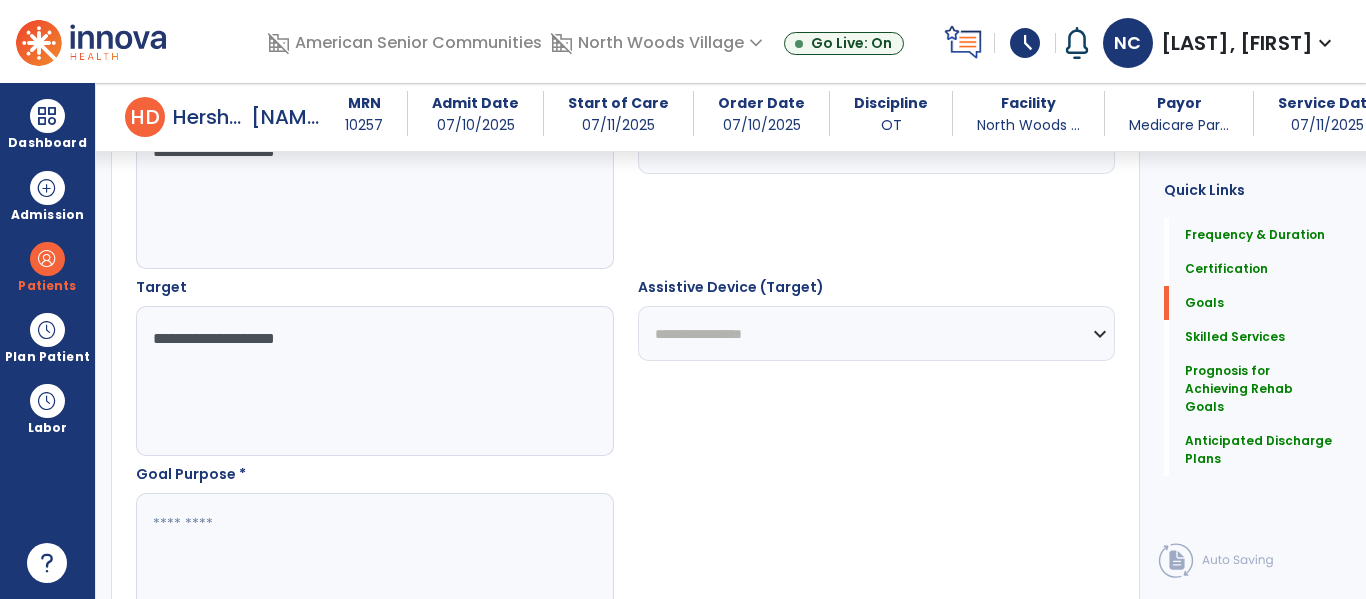 type on "**********" 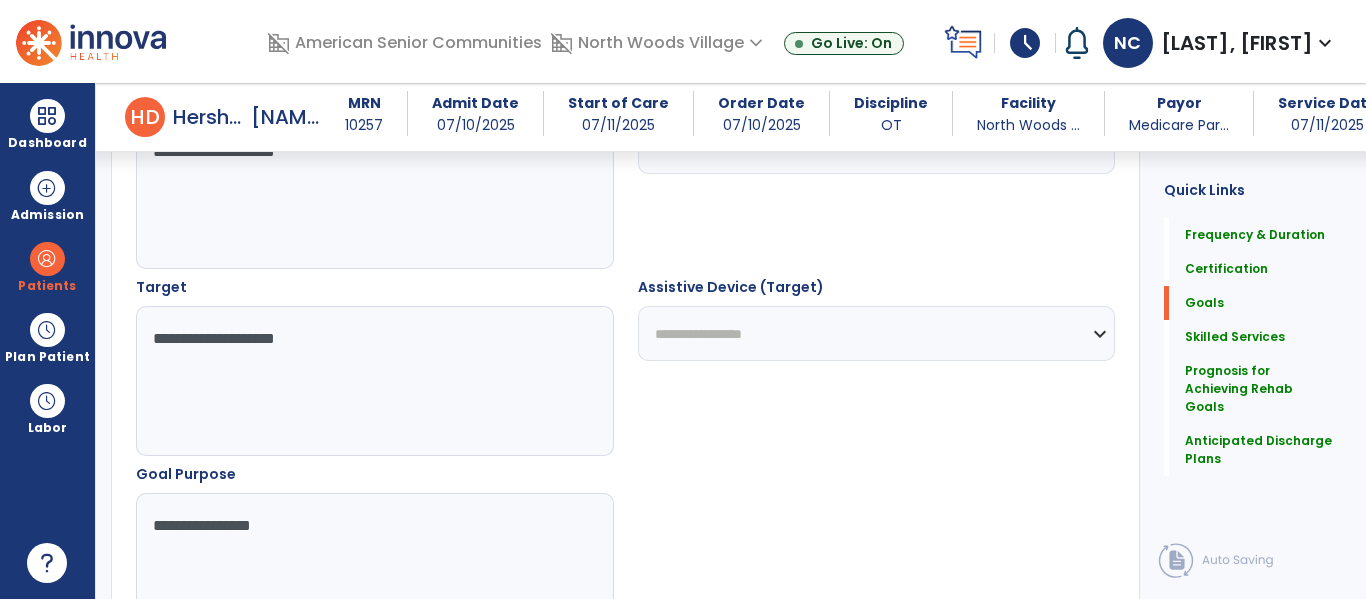 type on "**********" 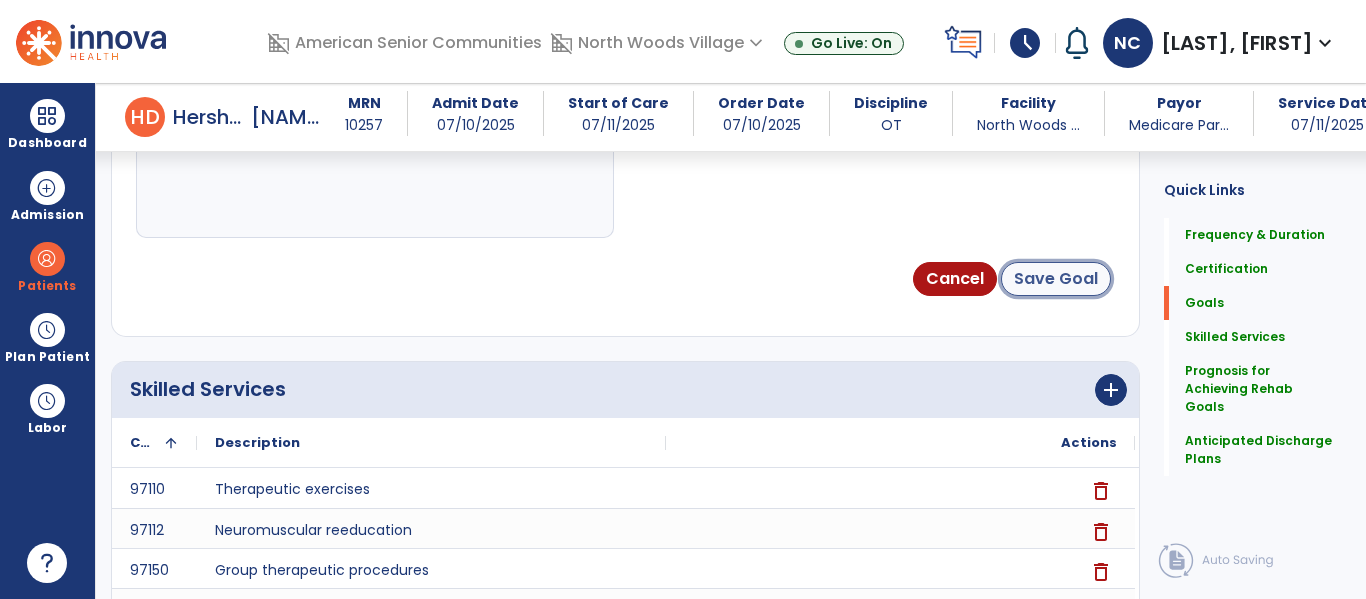 click on "Save Goal" at bounding box center [1056, 279] 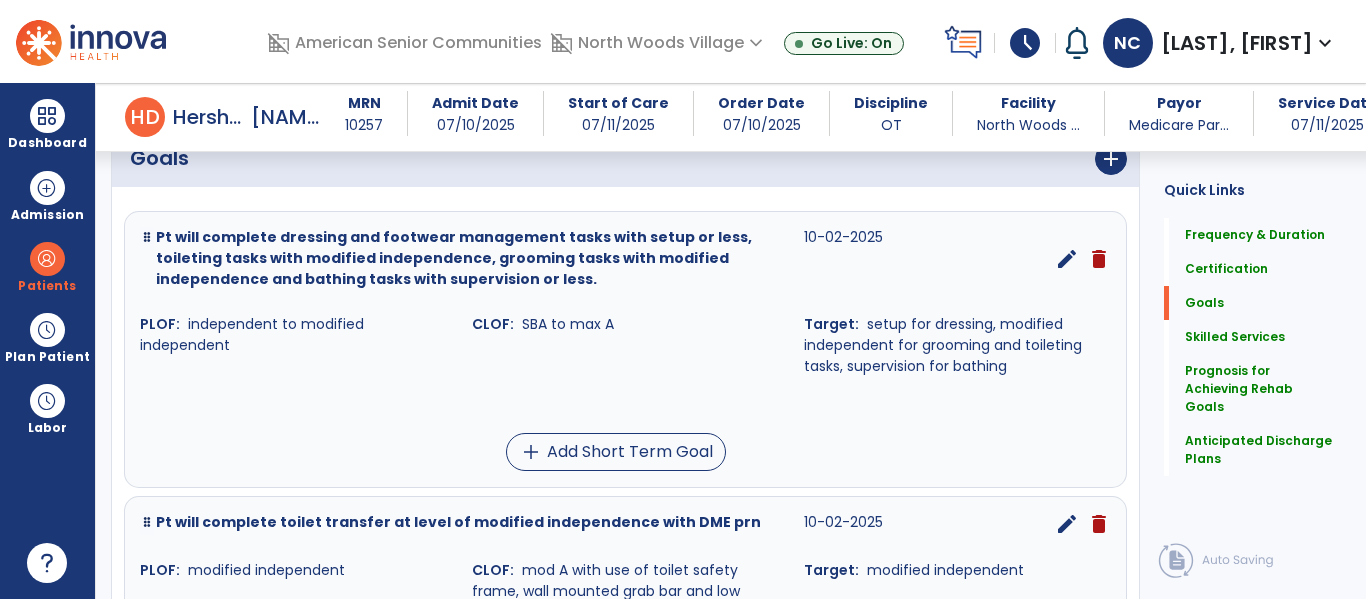 scroll, scrollTop: 489, scrollLeft: 0, axis: vertical 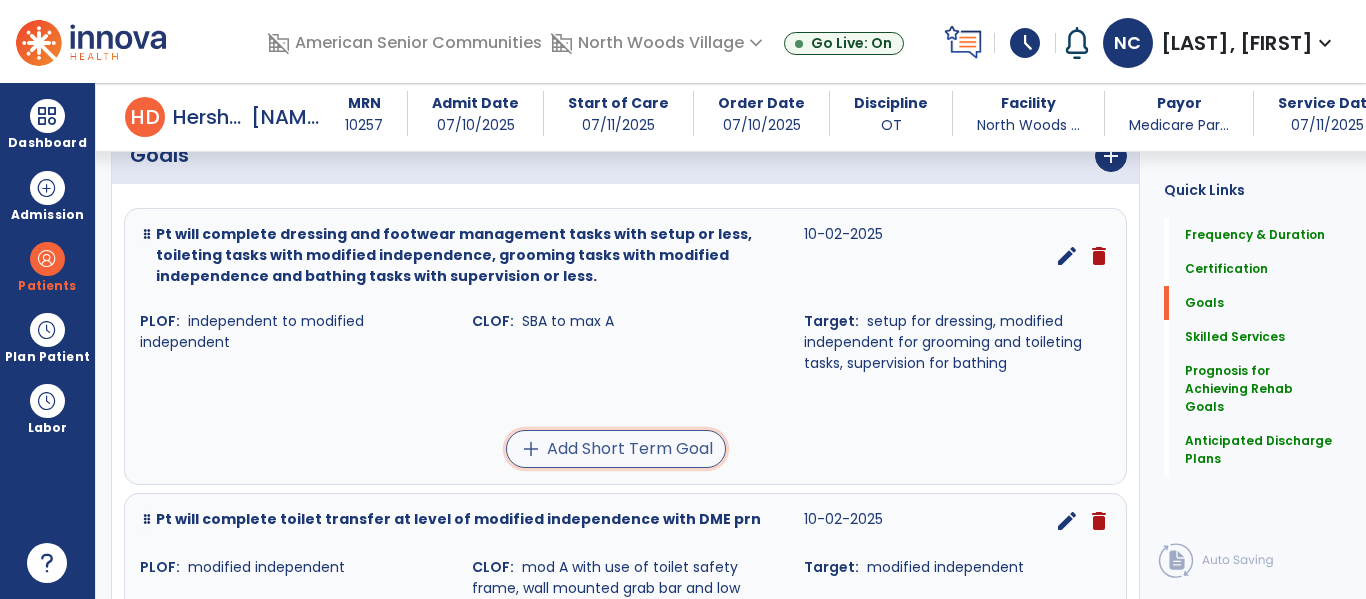 click on "add  Add Short Term Goal" at bounding box center (616, 449) 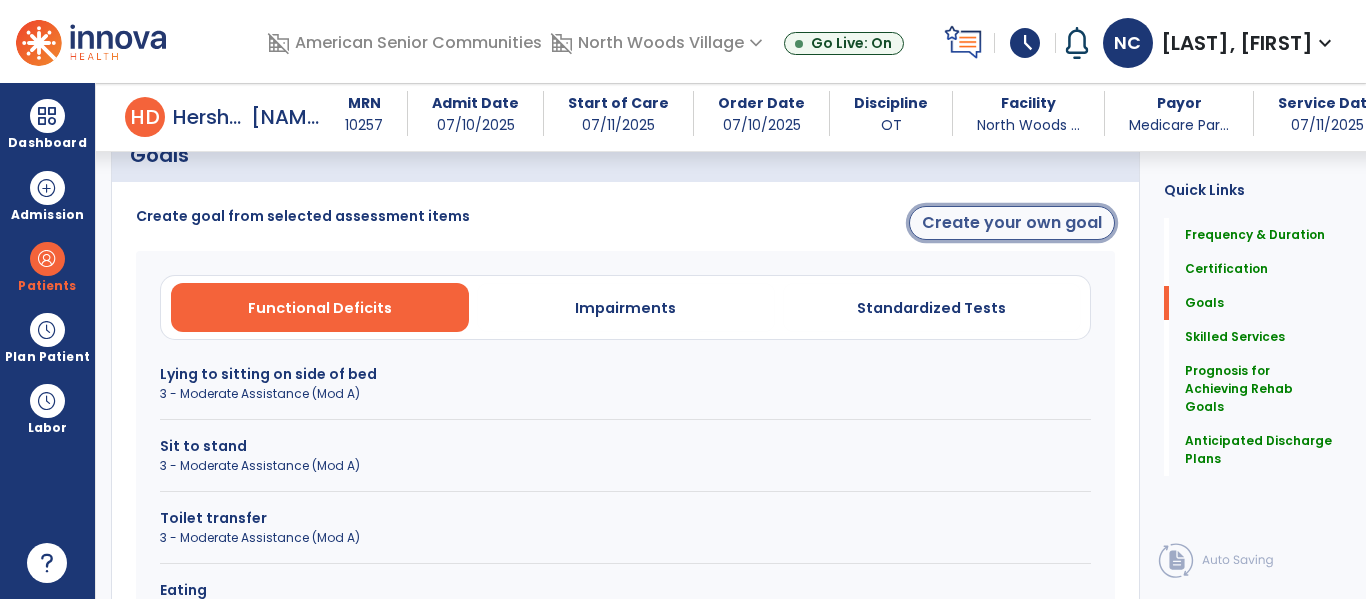 click on "Create your own goal" at bounding box center (1012, 223) 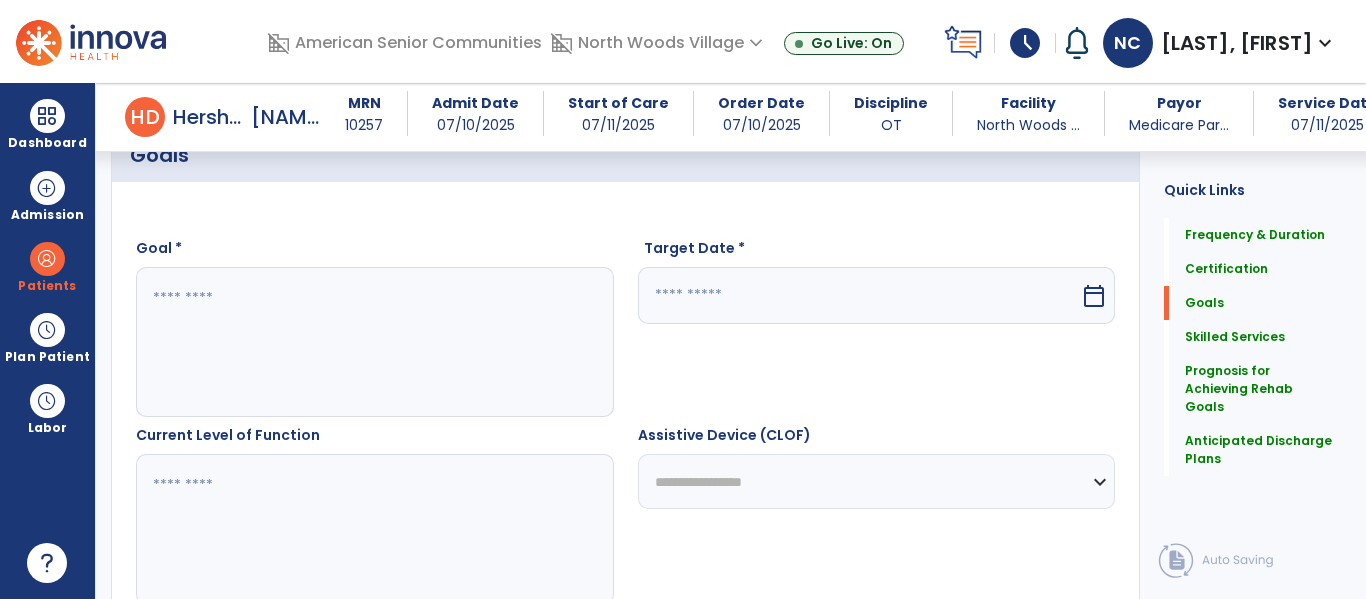 click at bounding box center [374, 342] 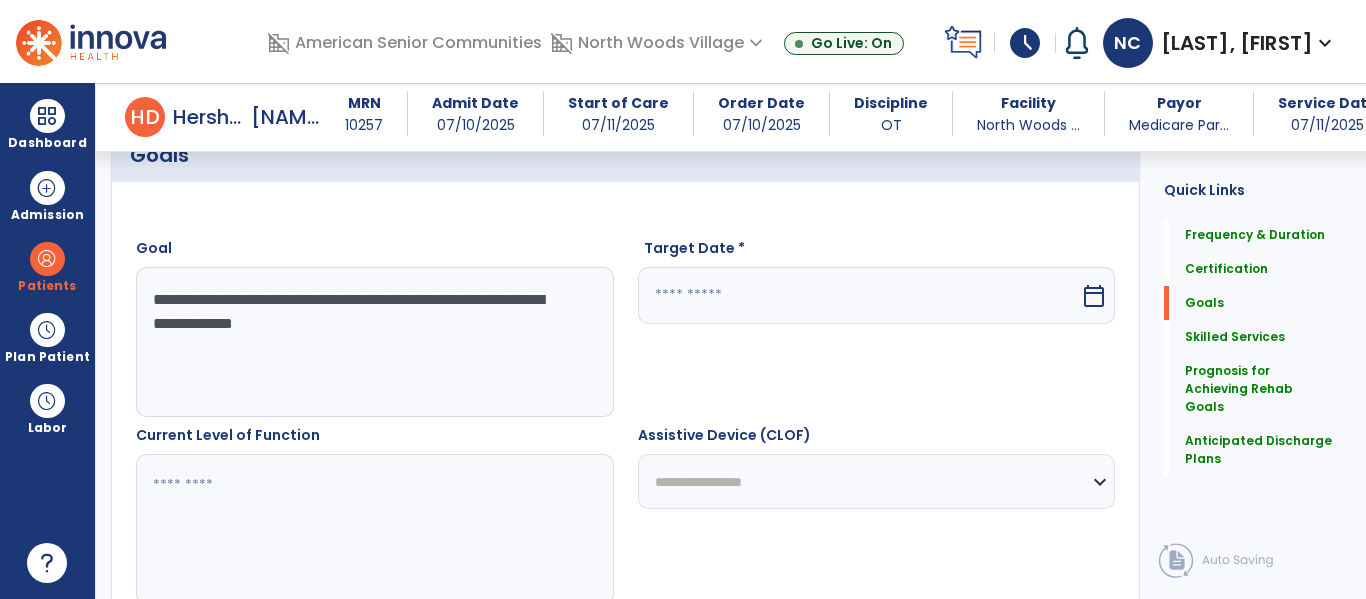 type on "**********" 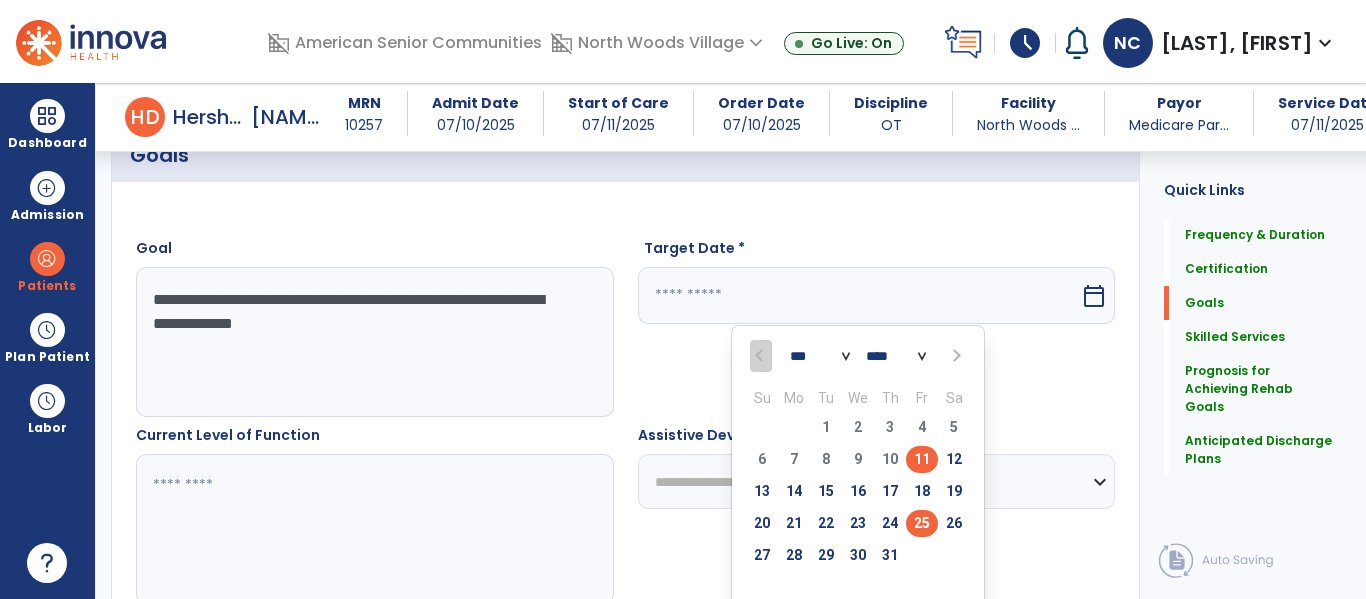 click on "25" at bounding box center [922, 523] 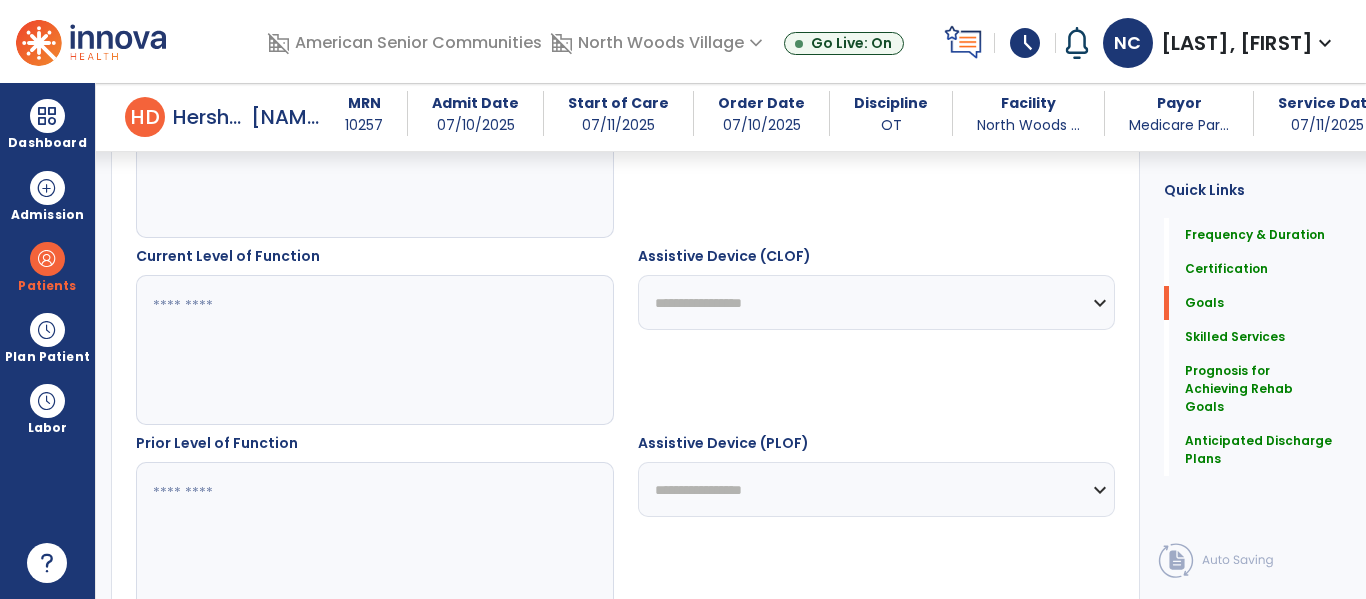 scroll, scrollTop: 680, scrollLeft: 0, axis: vertical 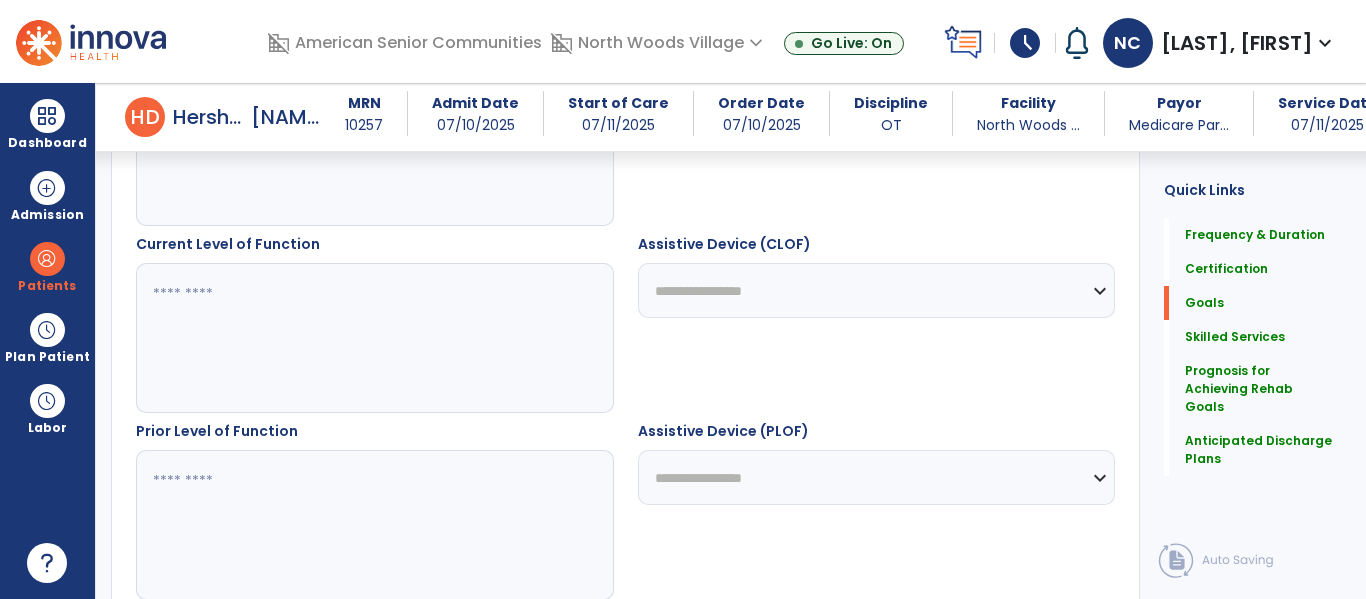 click at bounding box center [374, 338] 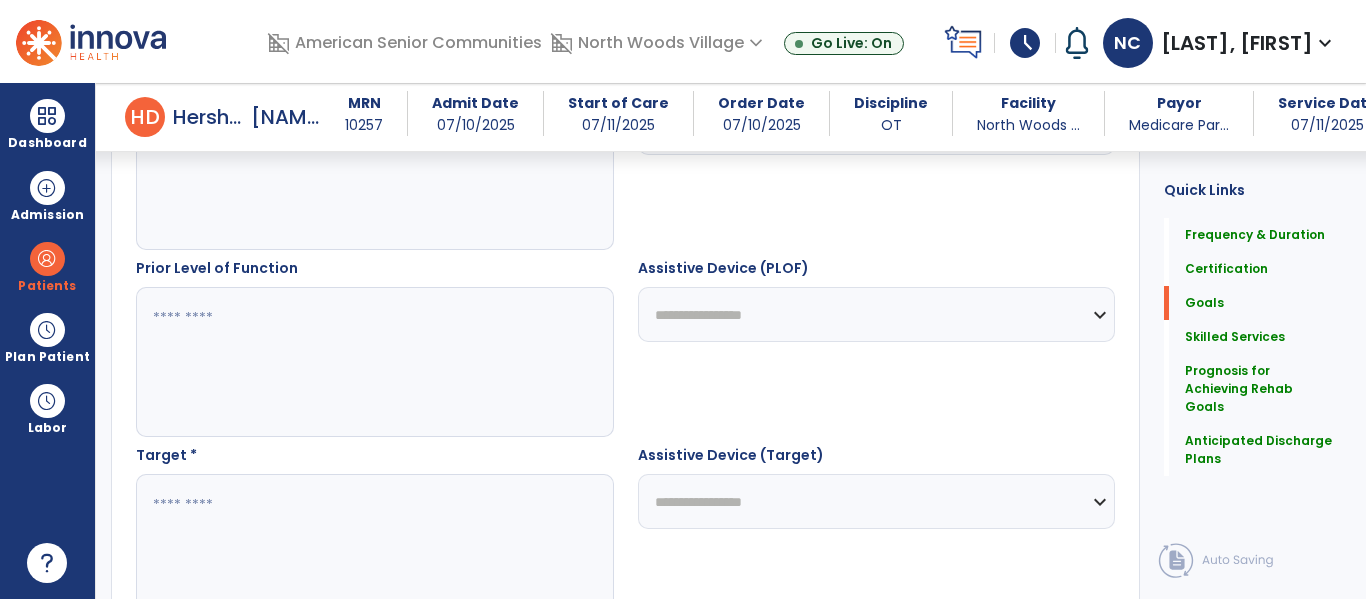 scroll, scrollTop: 847, scrollLeft: 0, axis: vertical 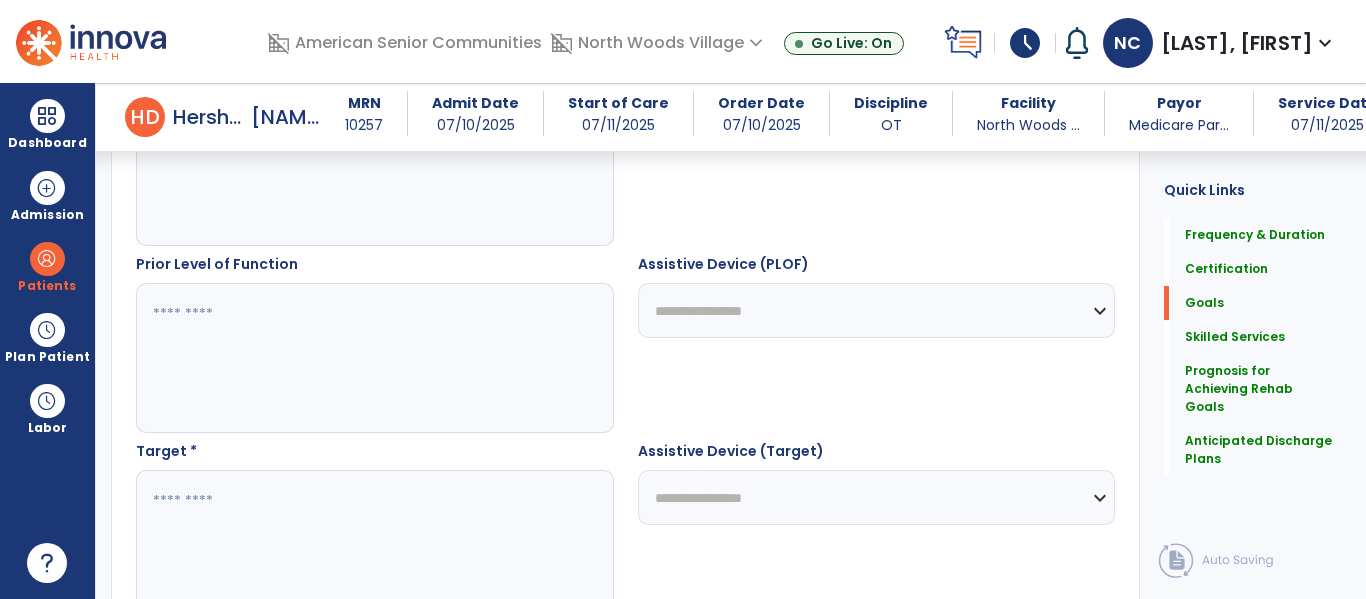 type on "**********" 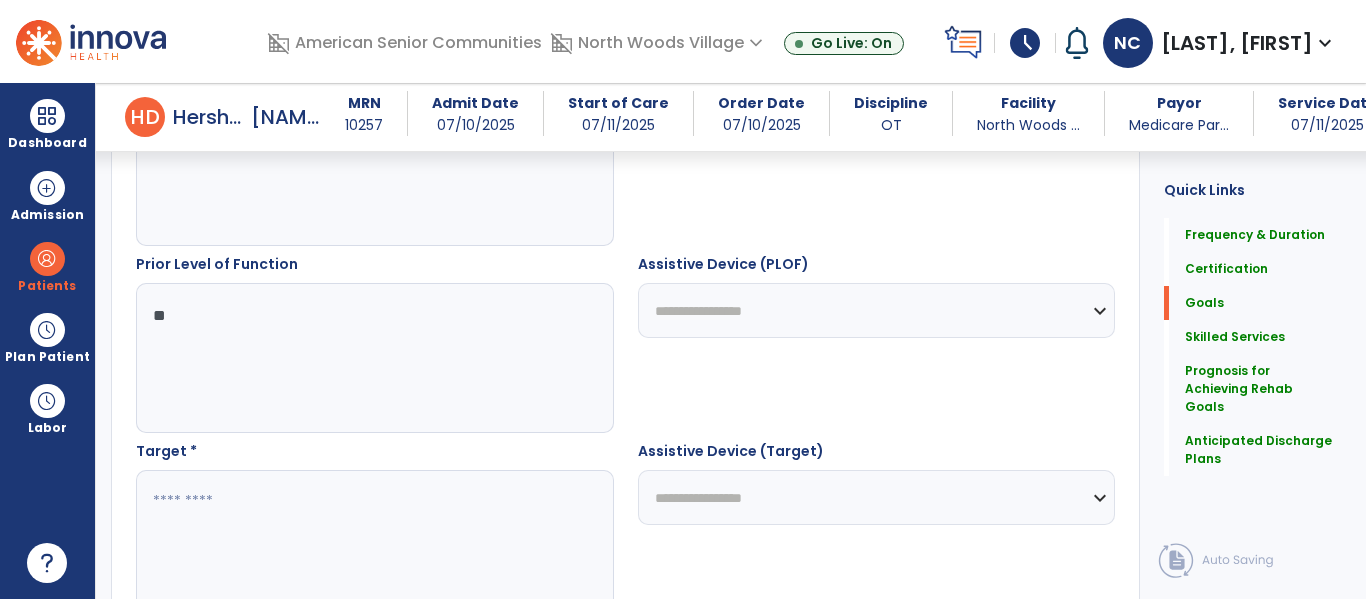 type on "*" 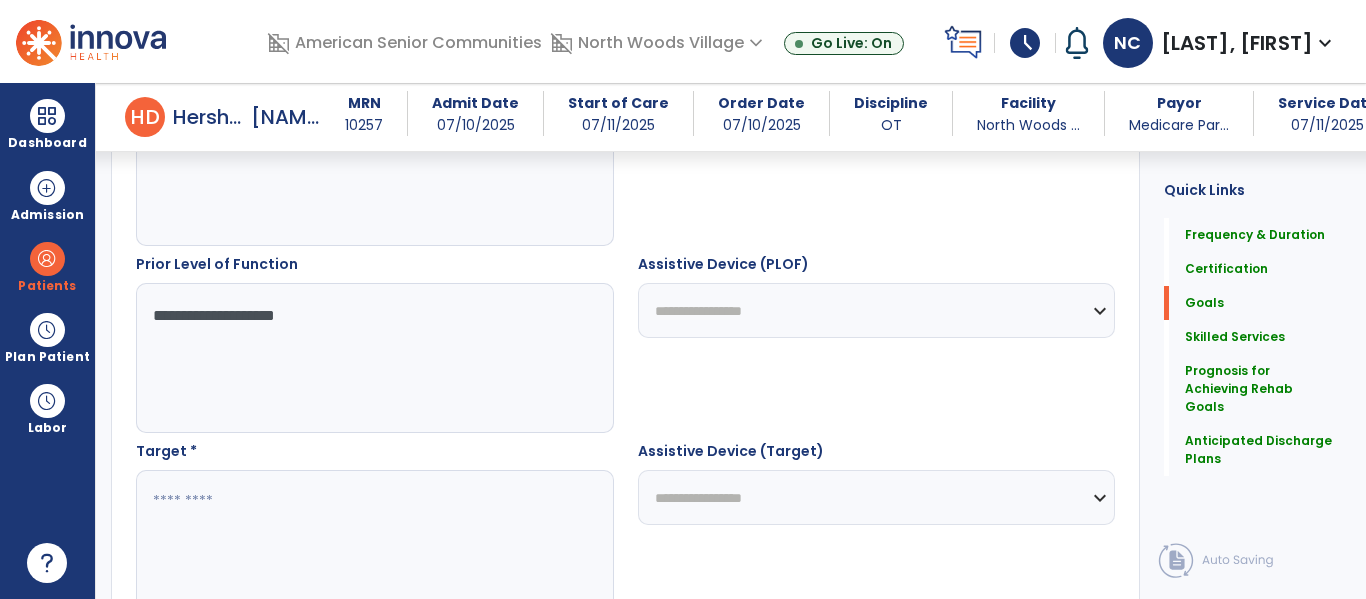 type on "**********" 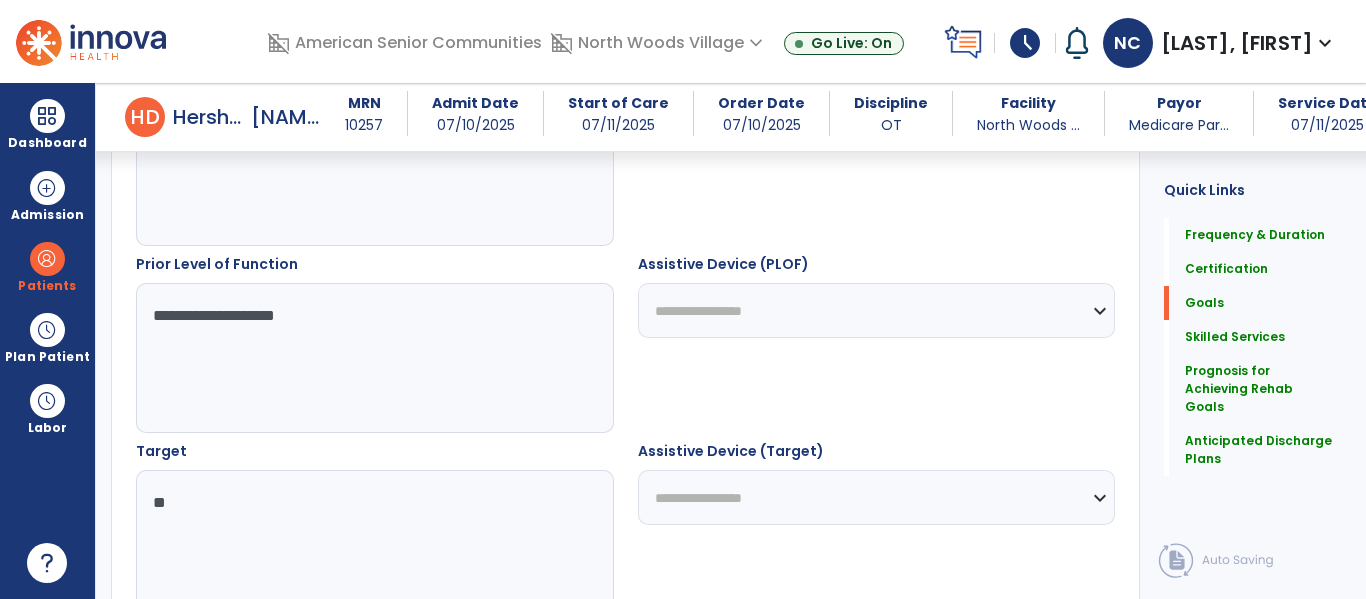 type on "*" 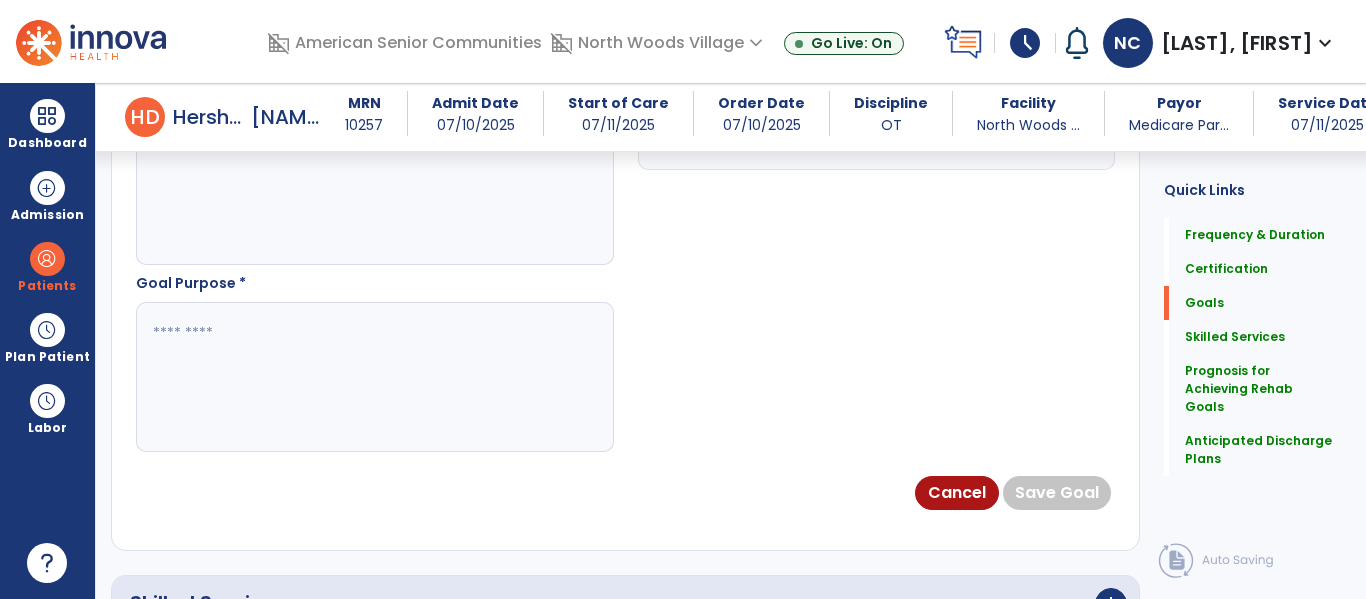 scroll, scrollTop: 1203, scrollLeft: 0, axis: vertical 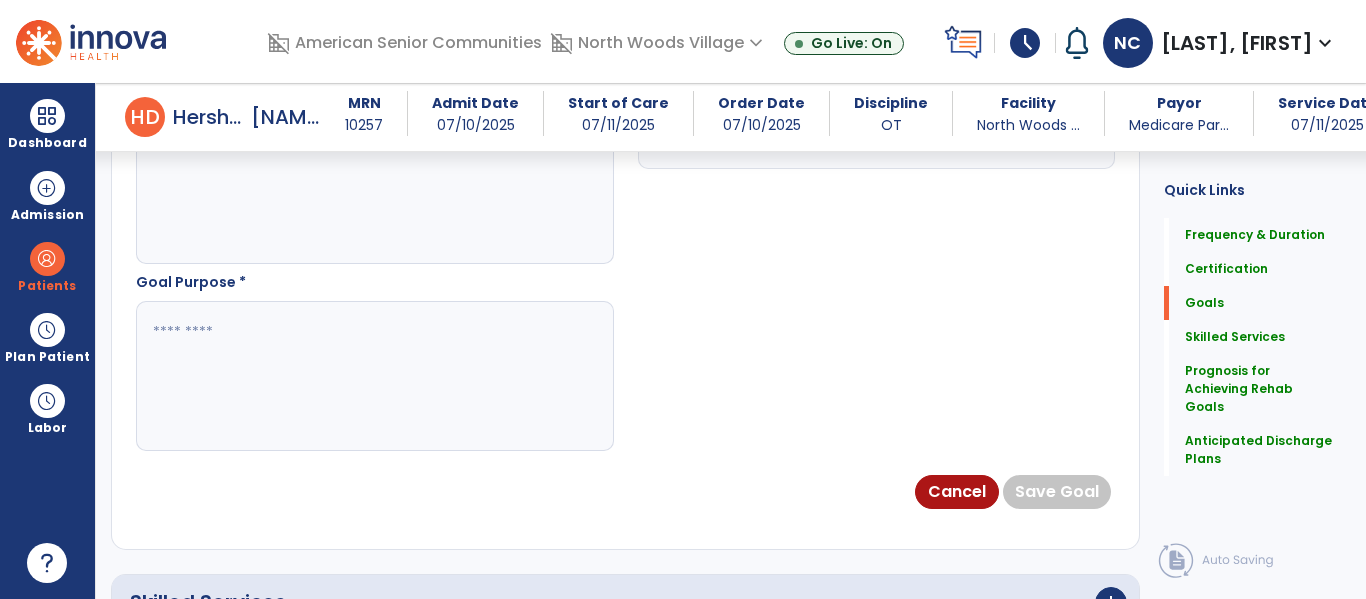 type on "**********" 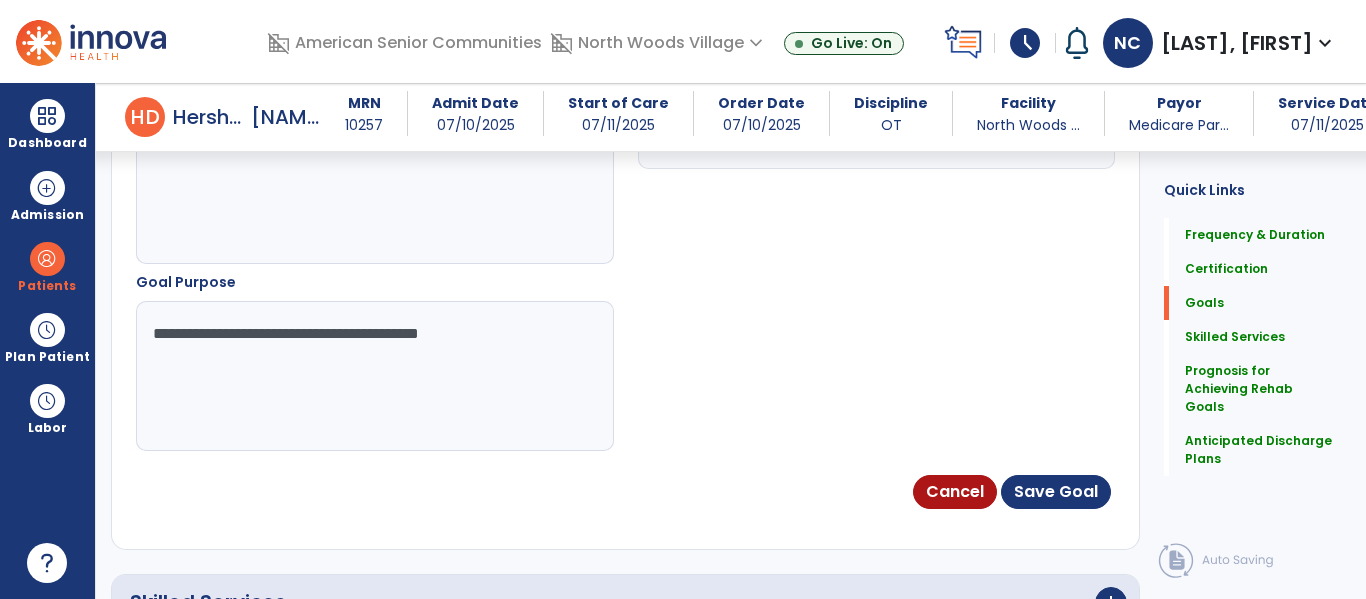 type on "**********" 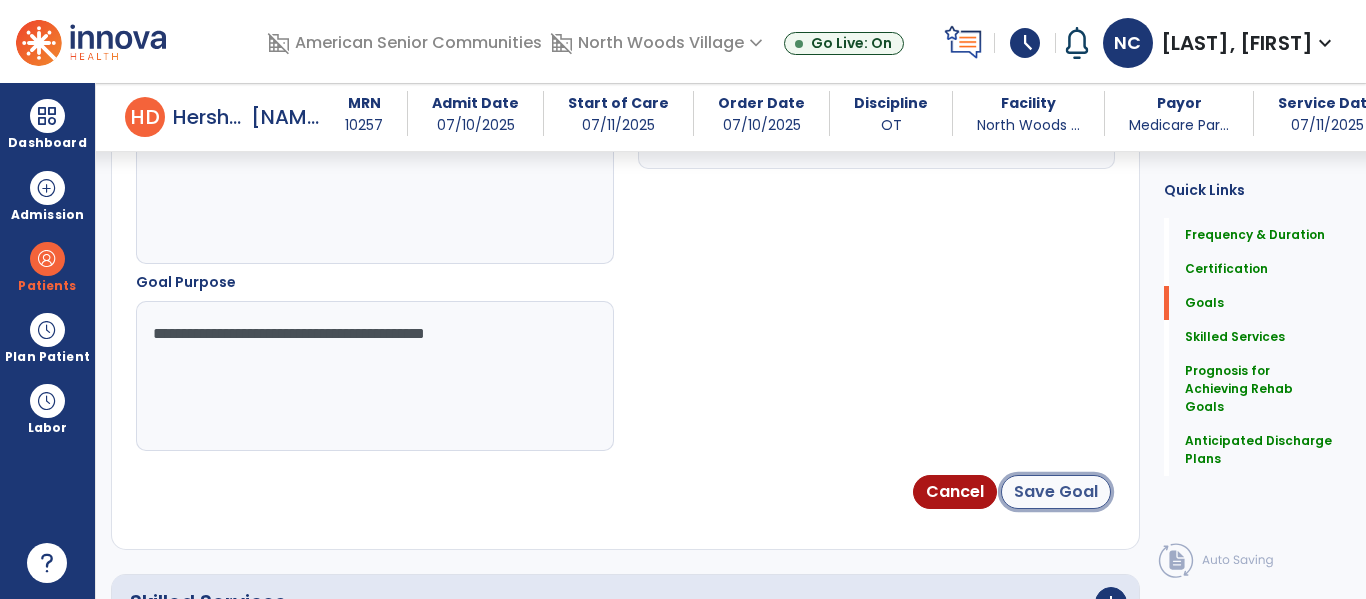 click on "Save Goal" at bounding box center (1056, 492) 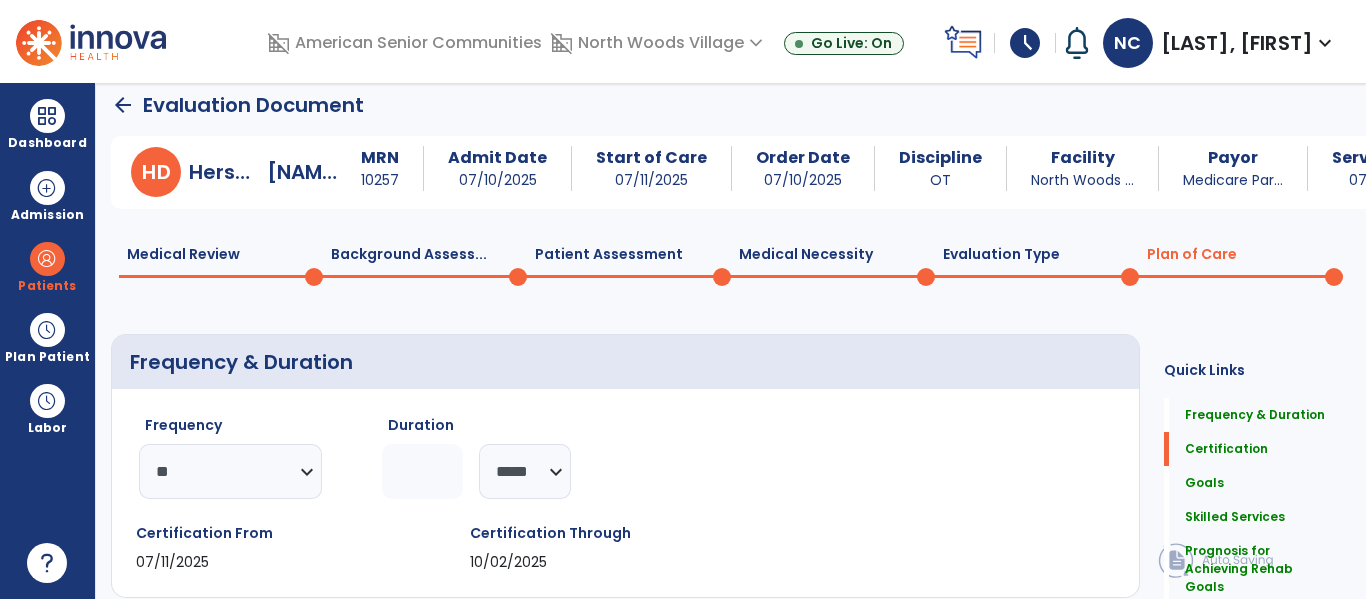 scroll, scrollTop: 0, scrollLeft: 0, axis: both 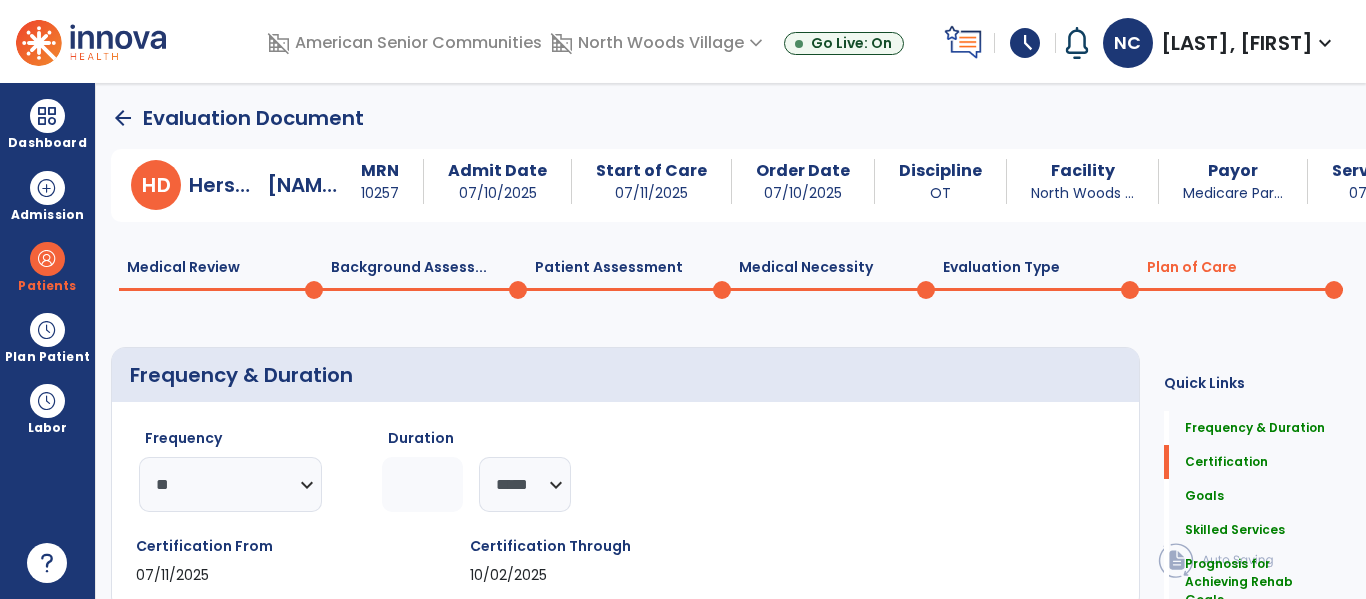 click on "Patient Assessment  0" 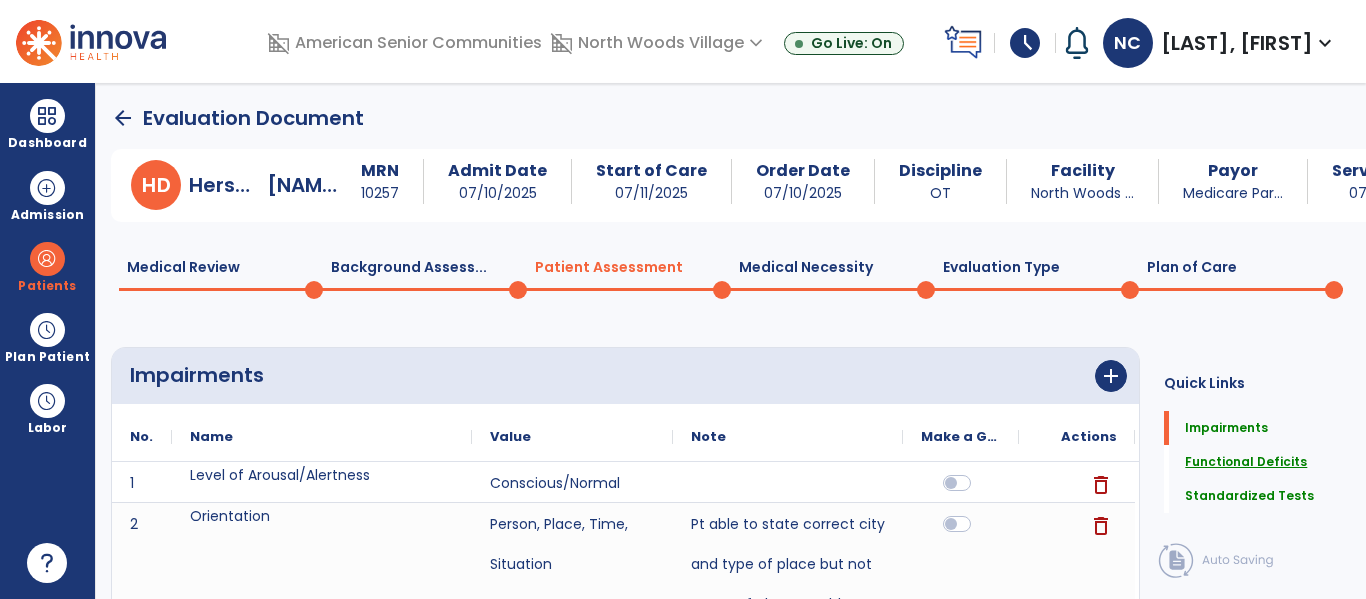 click on "Functional Deficits" 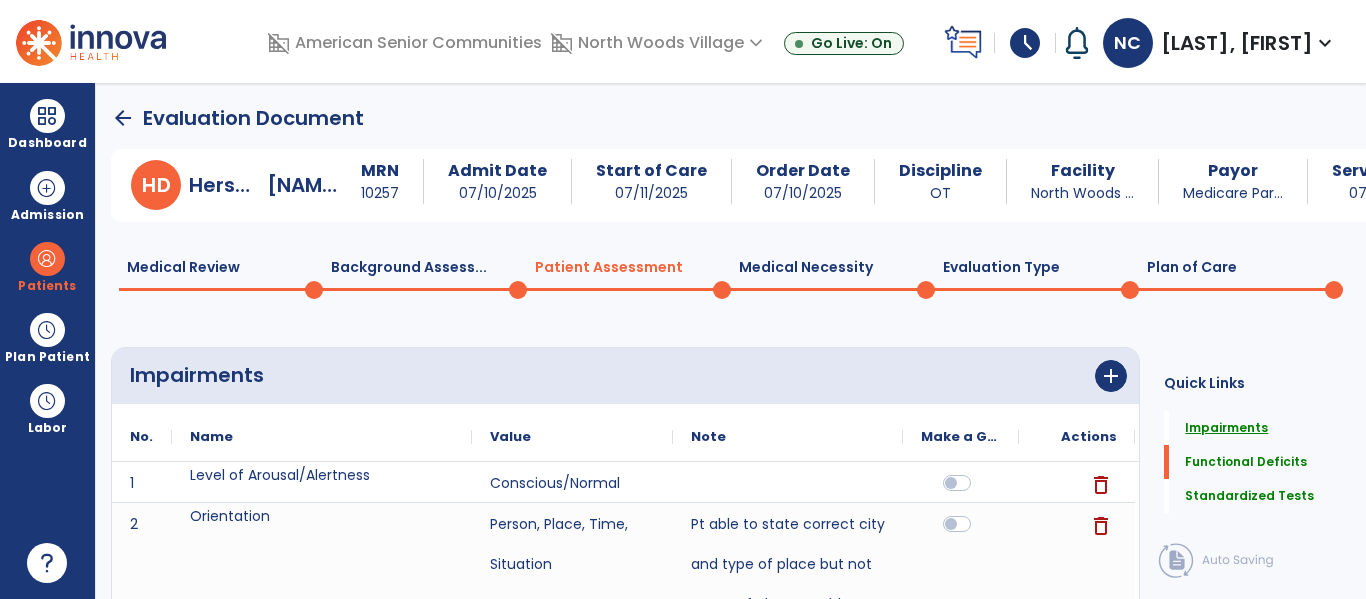click on "Impairments" 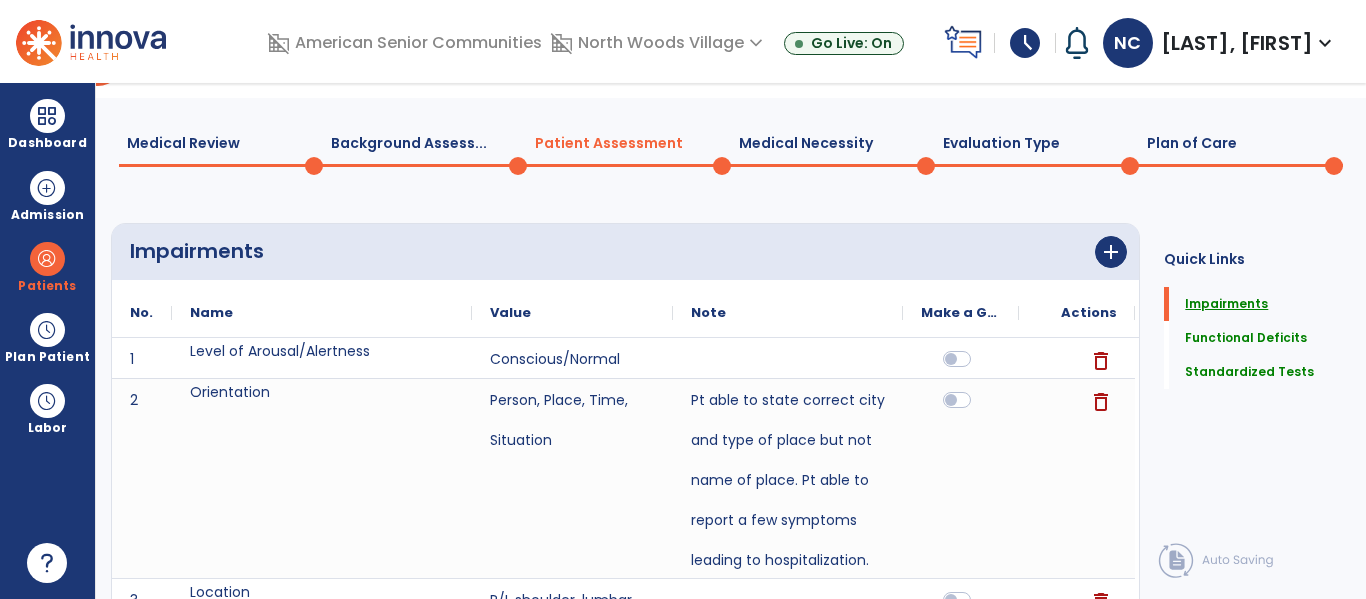scroll, scrollTop: 0, scrollLeft: 0, axis: both 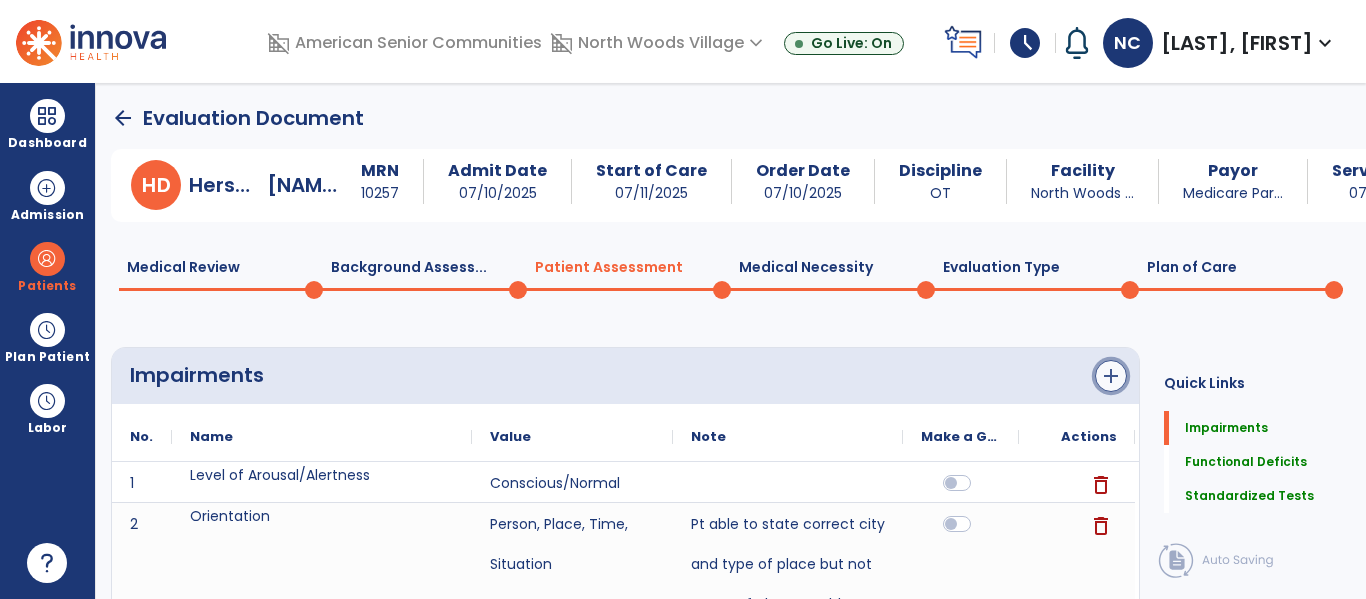 click on "add" 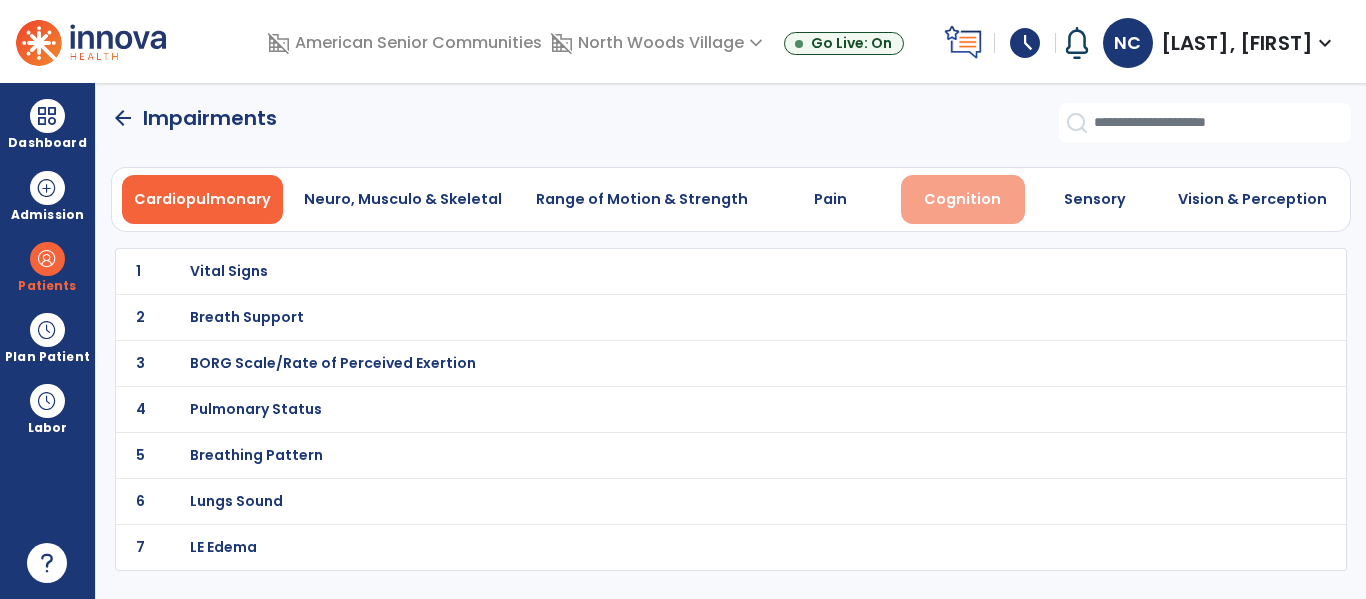 click on "Cognition" at bounding box center (962, 199) 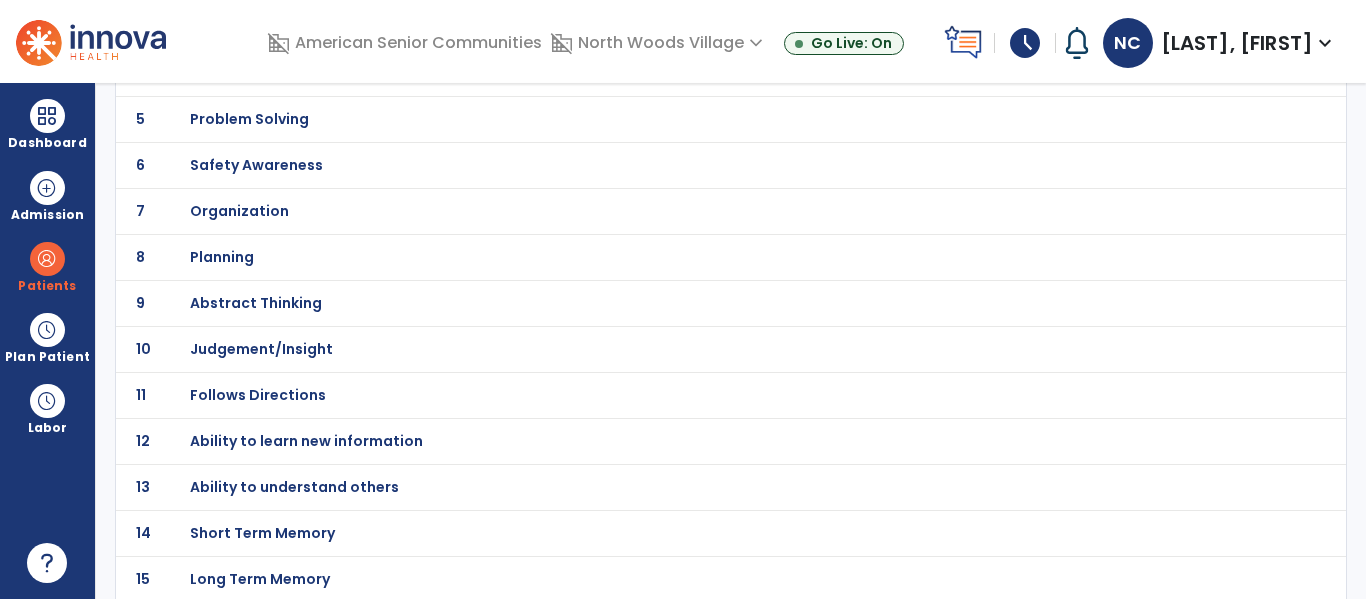 scroll, scrollTop: 340, scrollLeft: 0, axis: vertical 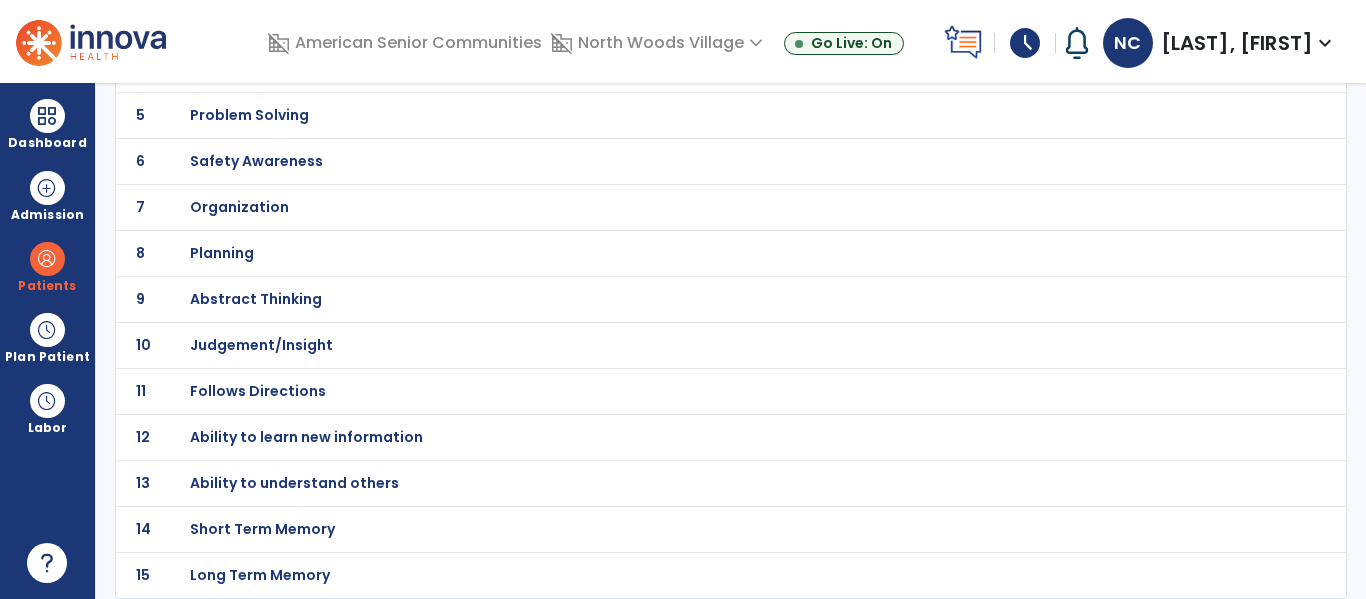 click on "Short Term Memory" at bounding box center [687, -69] 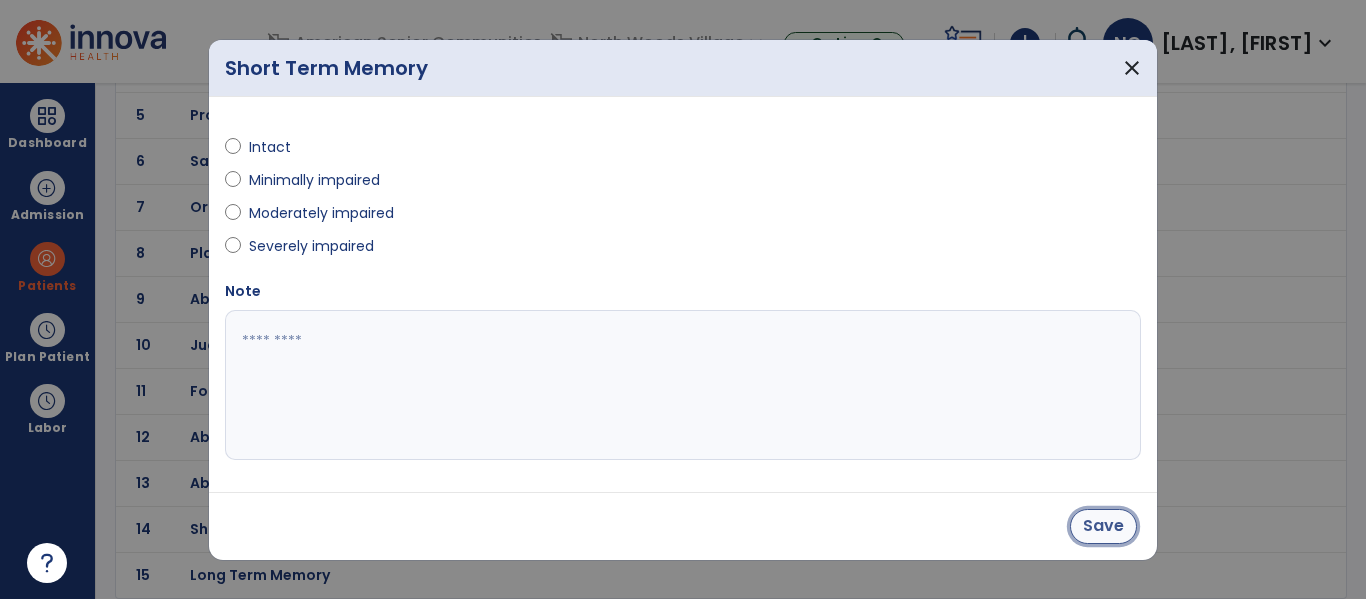 click on "Save" at bounding box center (1103, 526) 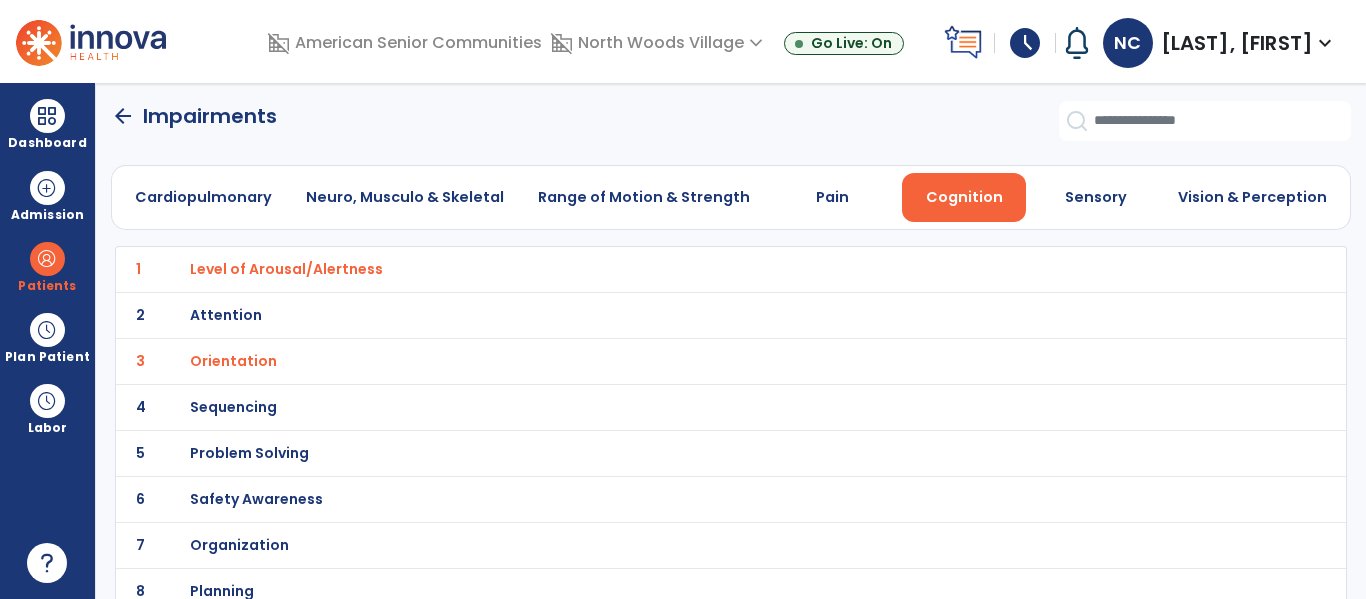 scroll, scrollTop: 0, scrollLeft: 0, axis: both 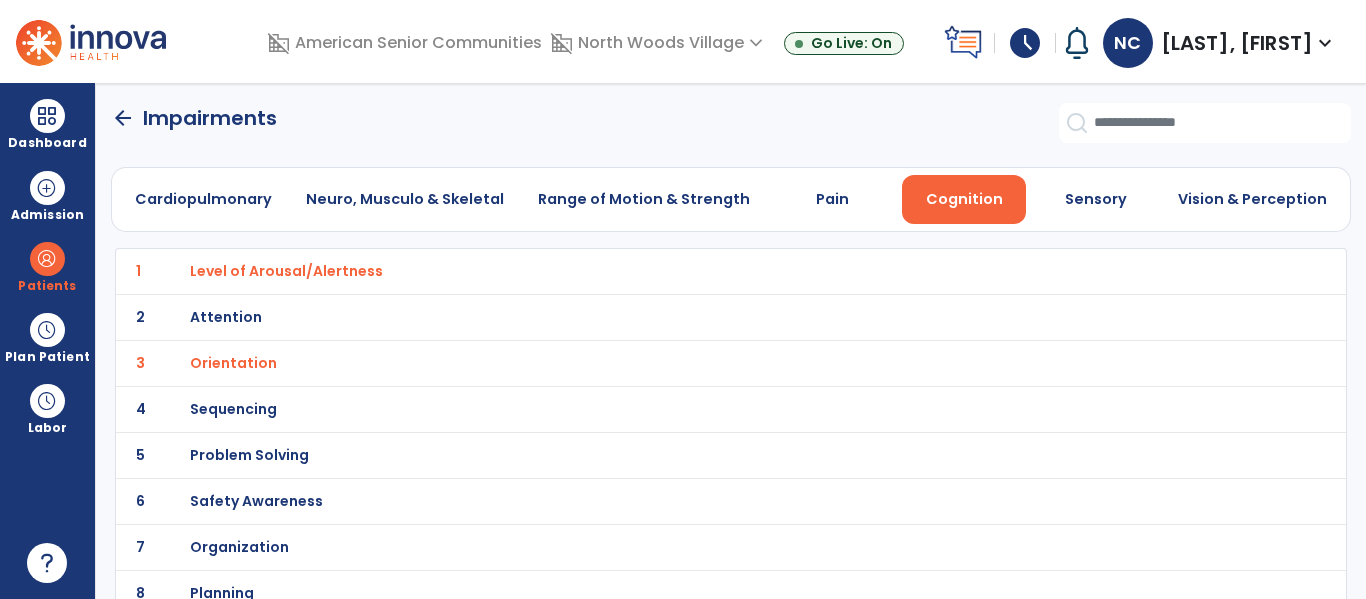 click on "arrow_back" 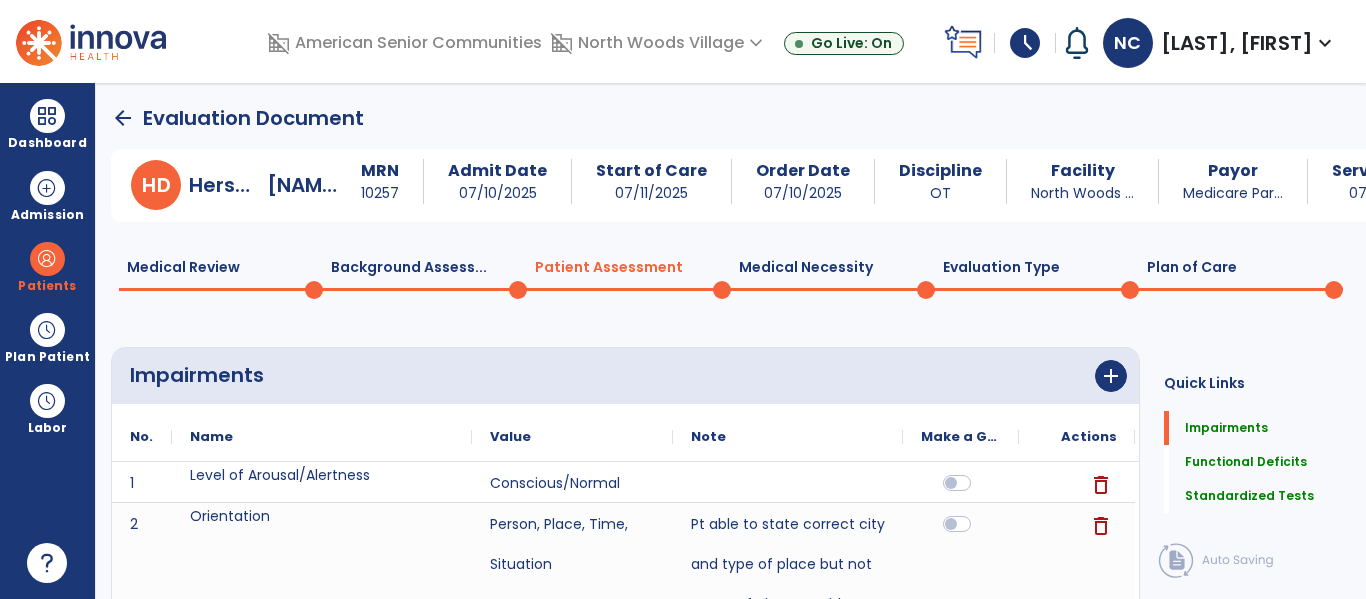 click 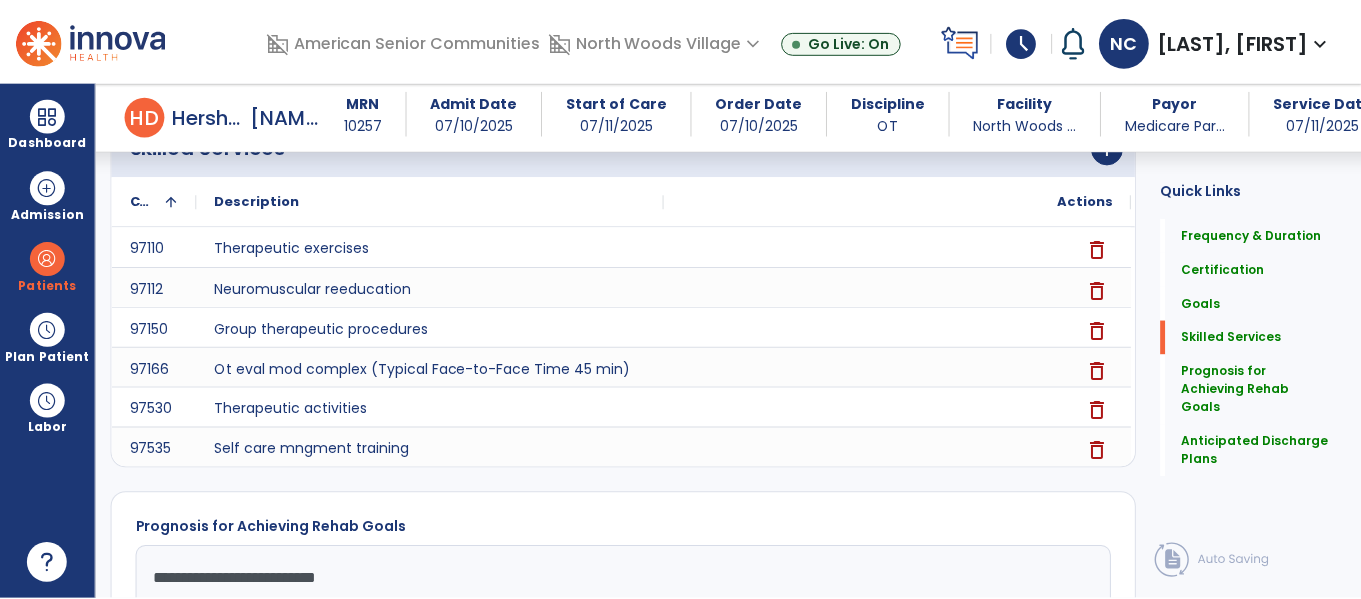 scroll, scrollTop: 1701, scrollLeft: 0, axis: vertical 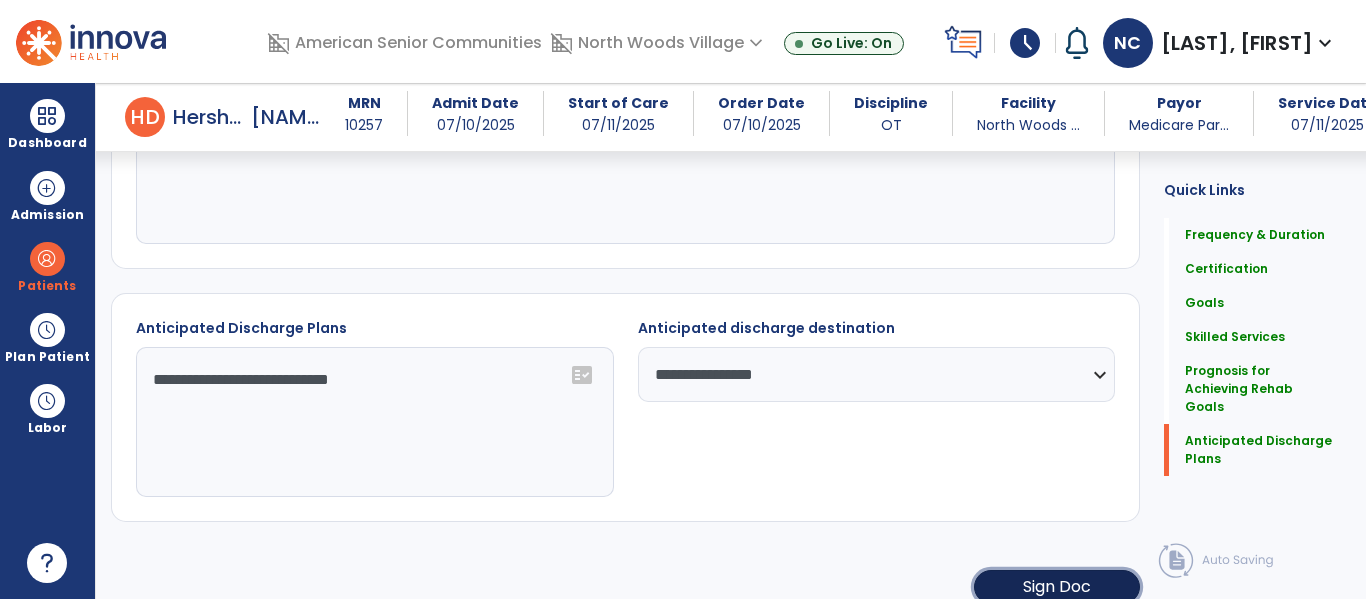 click on "Sign Doc" 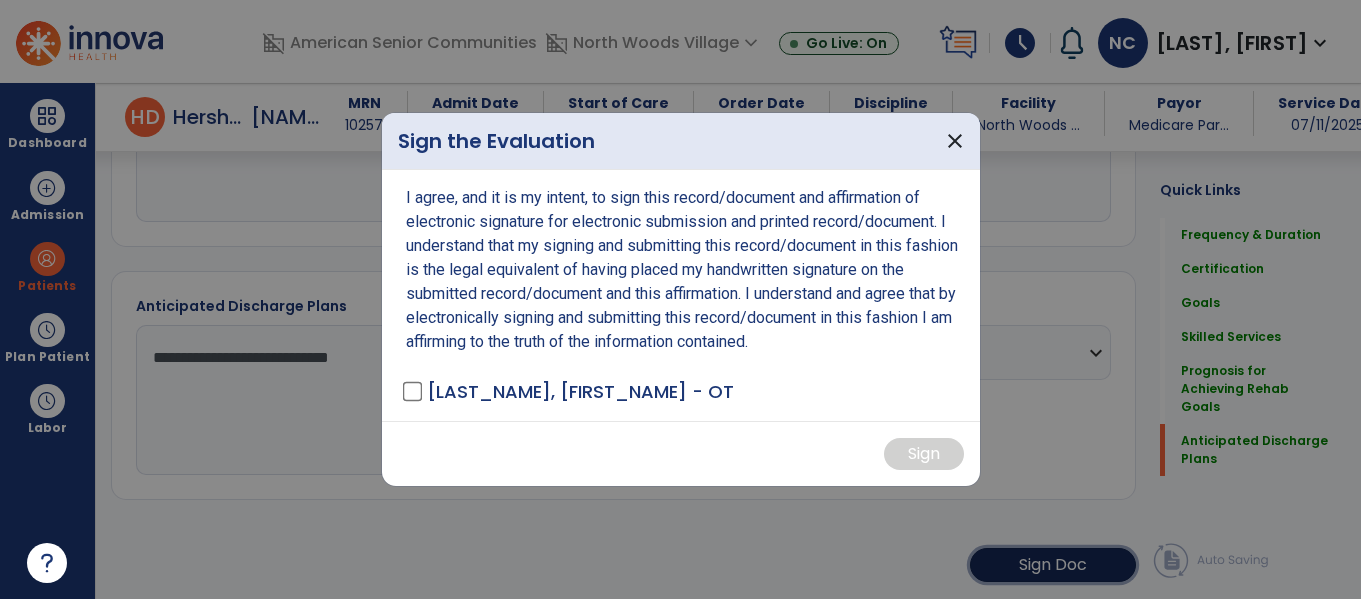 scroll, scrollTop: 1722, scrollLeft: 0, axis: vertical 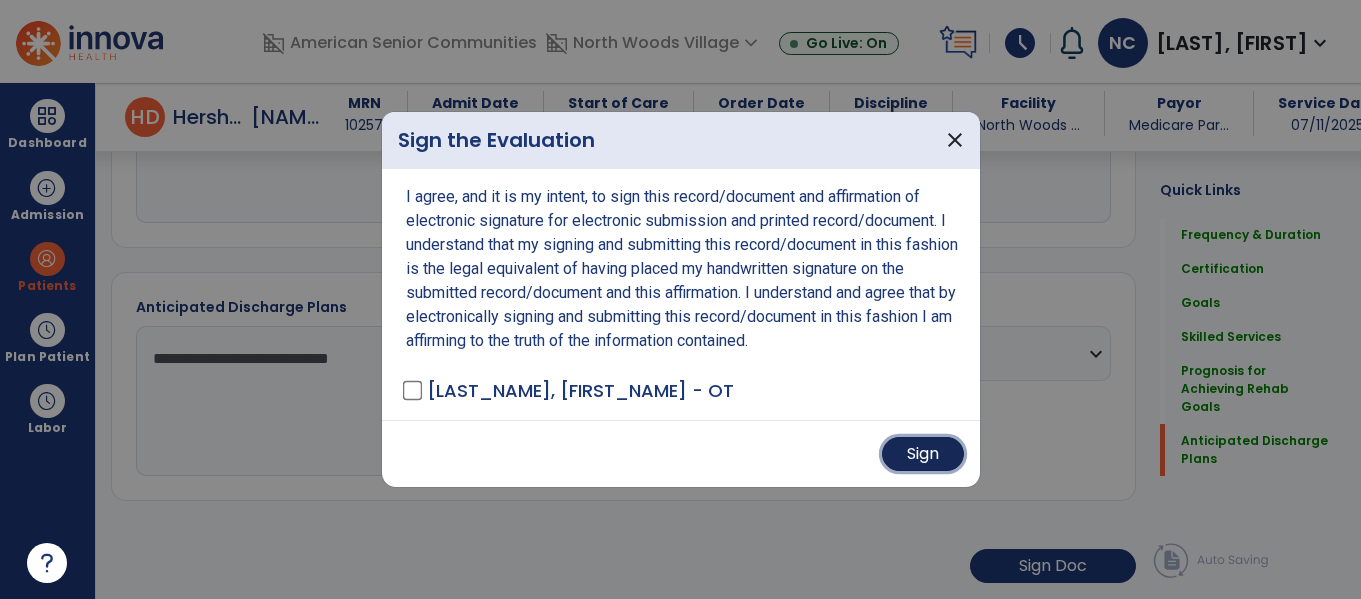 click on "Sign" at bounding box center [923, 454] 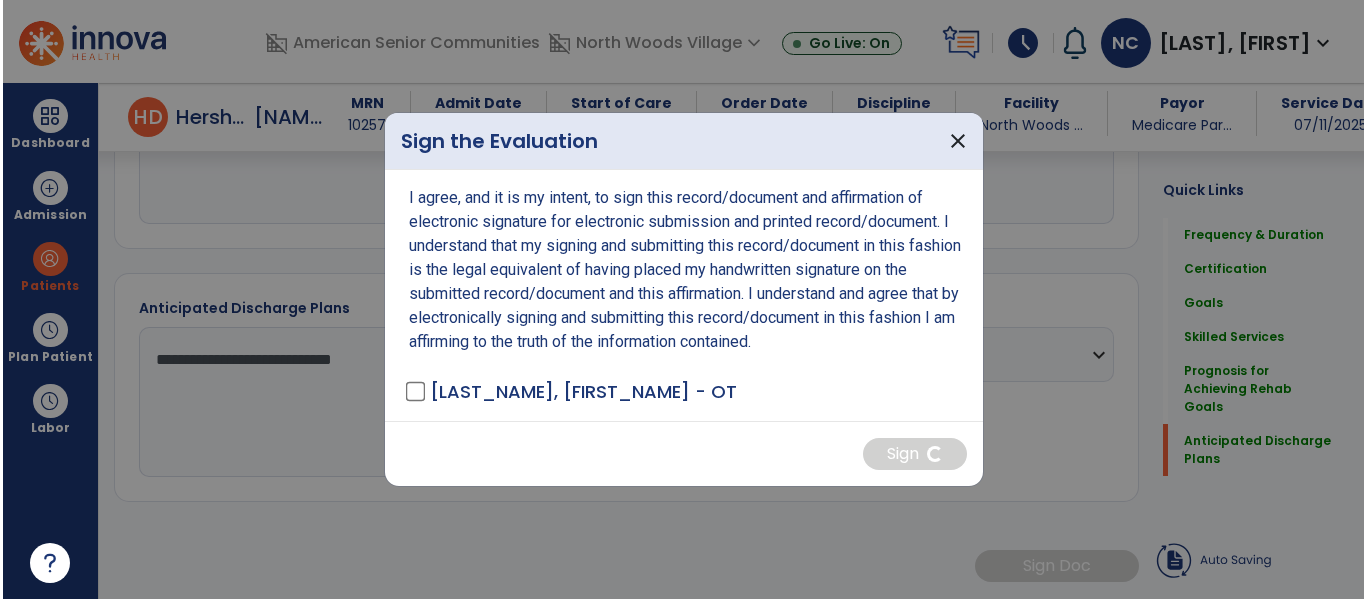 scroll, scrollTop: 1721, scrollLeft: 0, axis: vertical 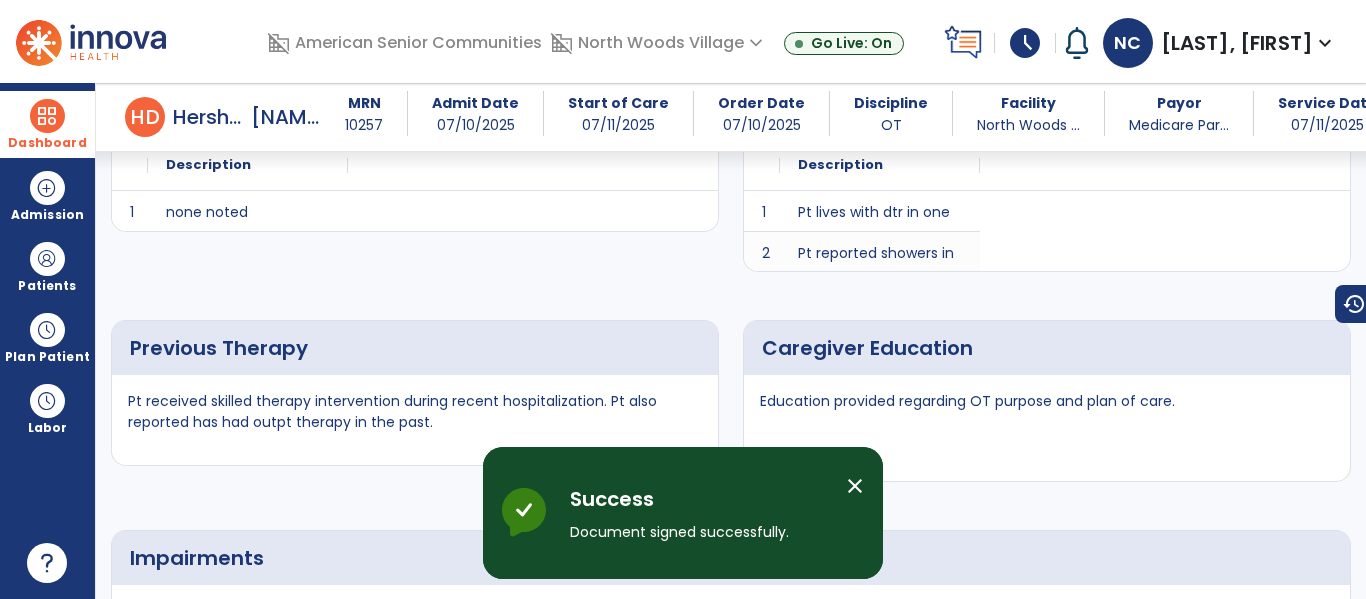 click at bounding box center [47, 116] 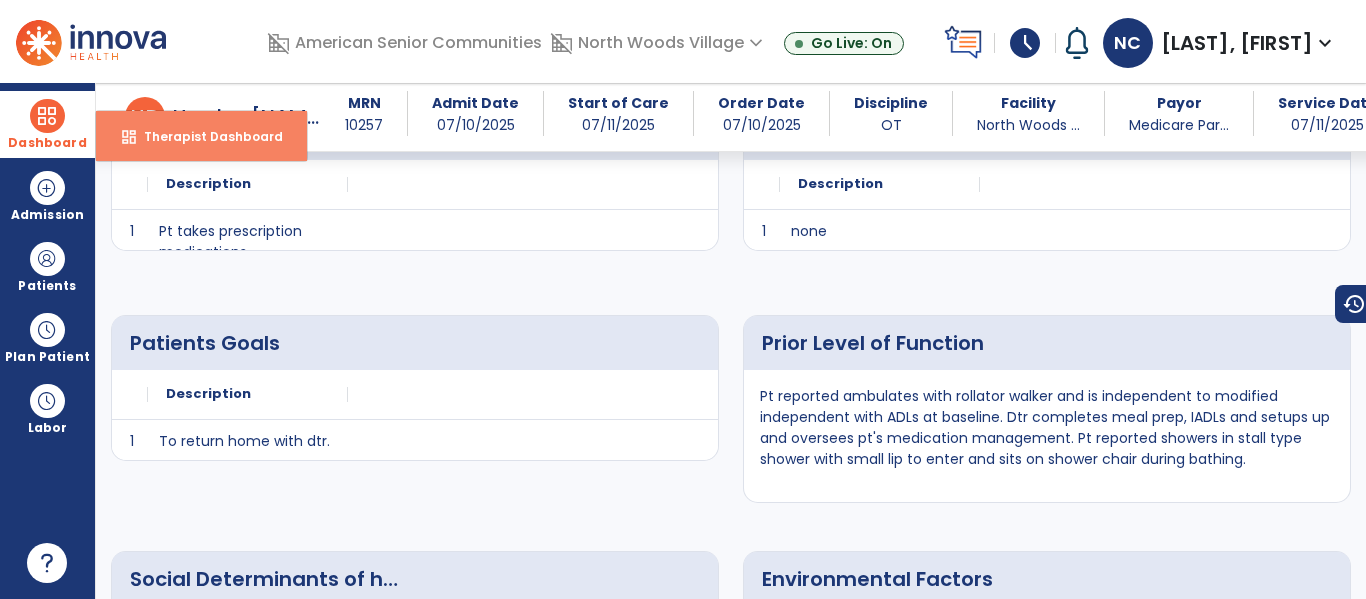 click on "Therapist Dashboard" at bounding box center (205, 136) 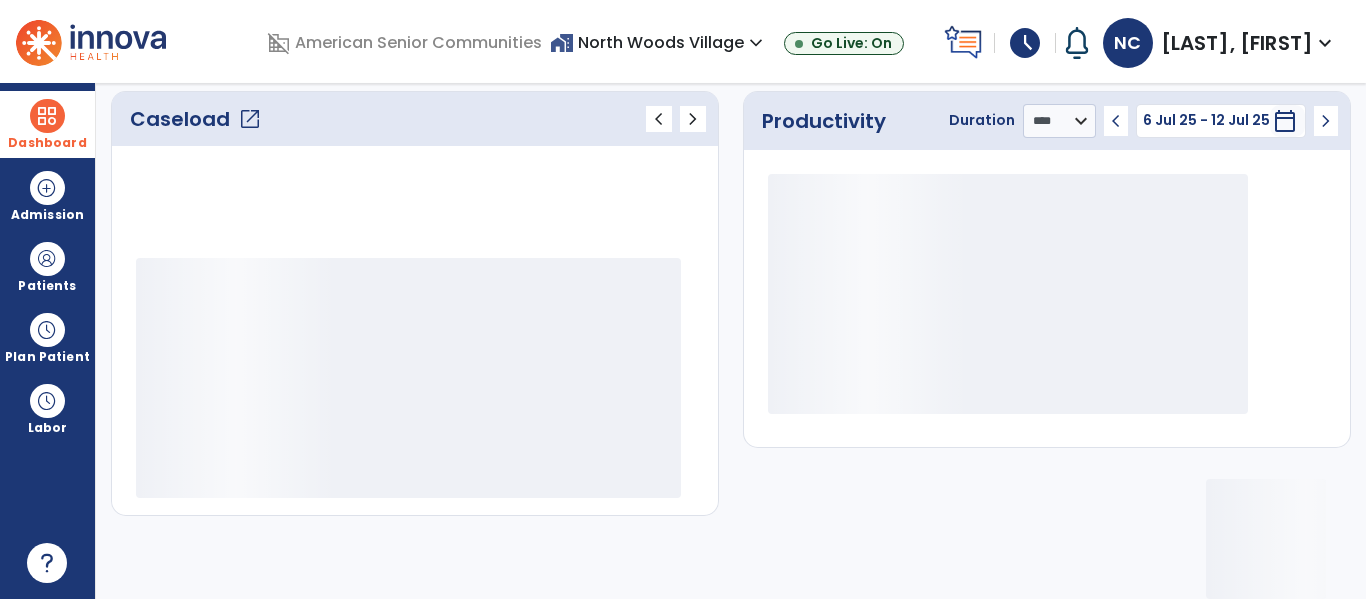 scroll, scrollTop: 278, scrollLeft: 0, axis: vertical 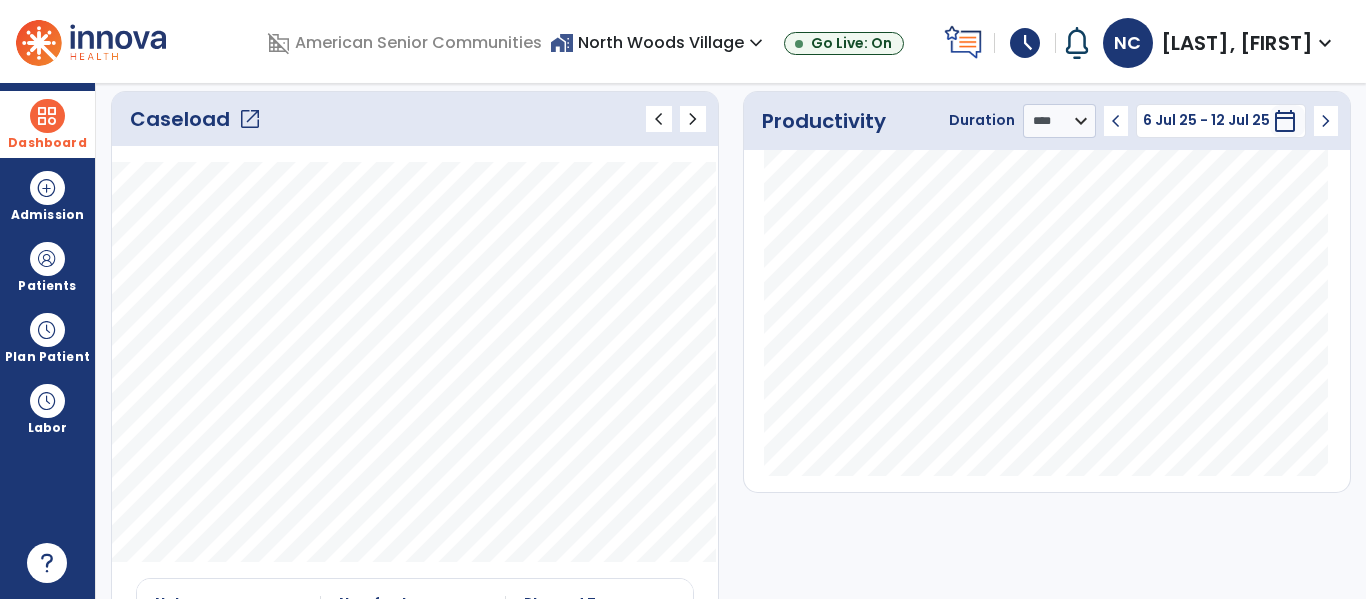 click on "open_in_new" 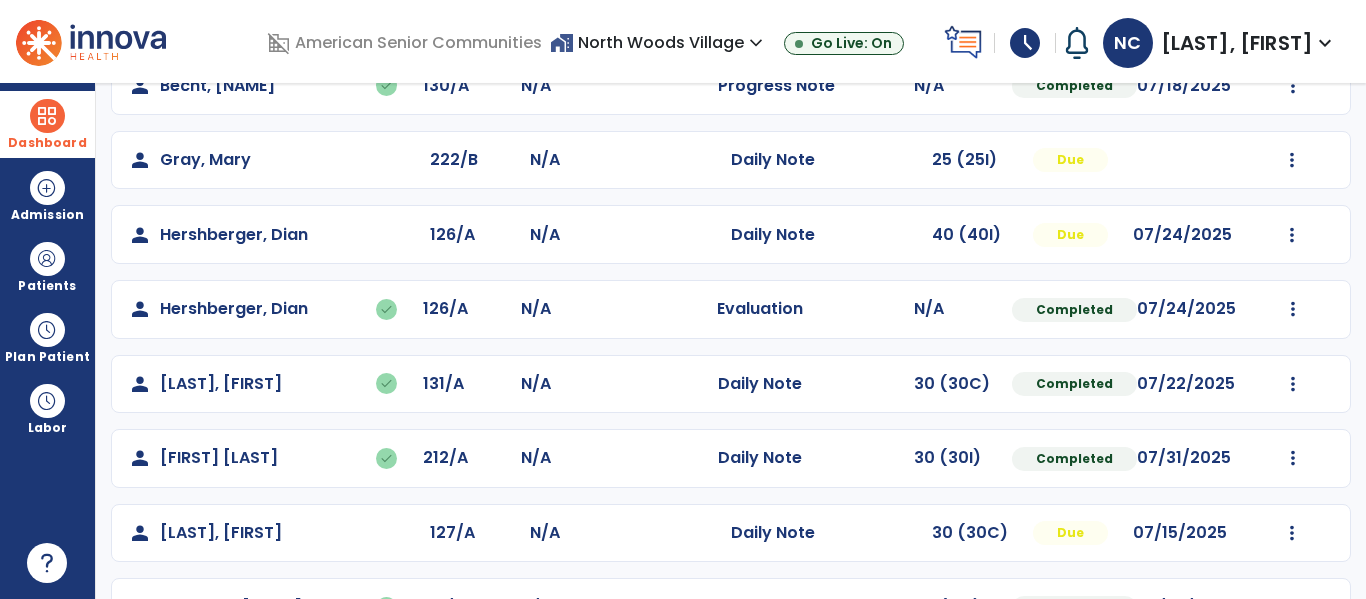 scroll, scrollTop: 344, scrollLeft: 0, axis: vertical 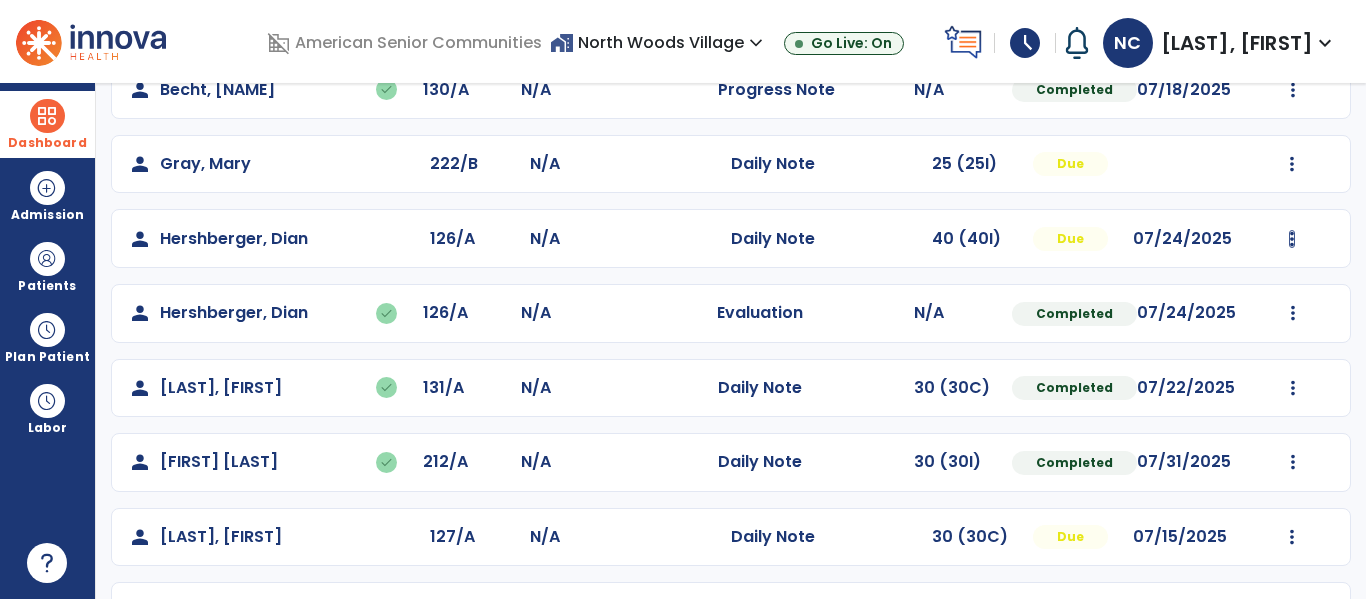 click at bounding box center (1292, 15) 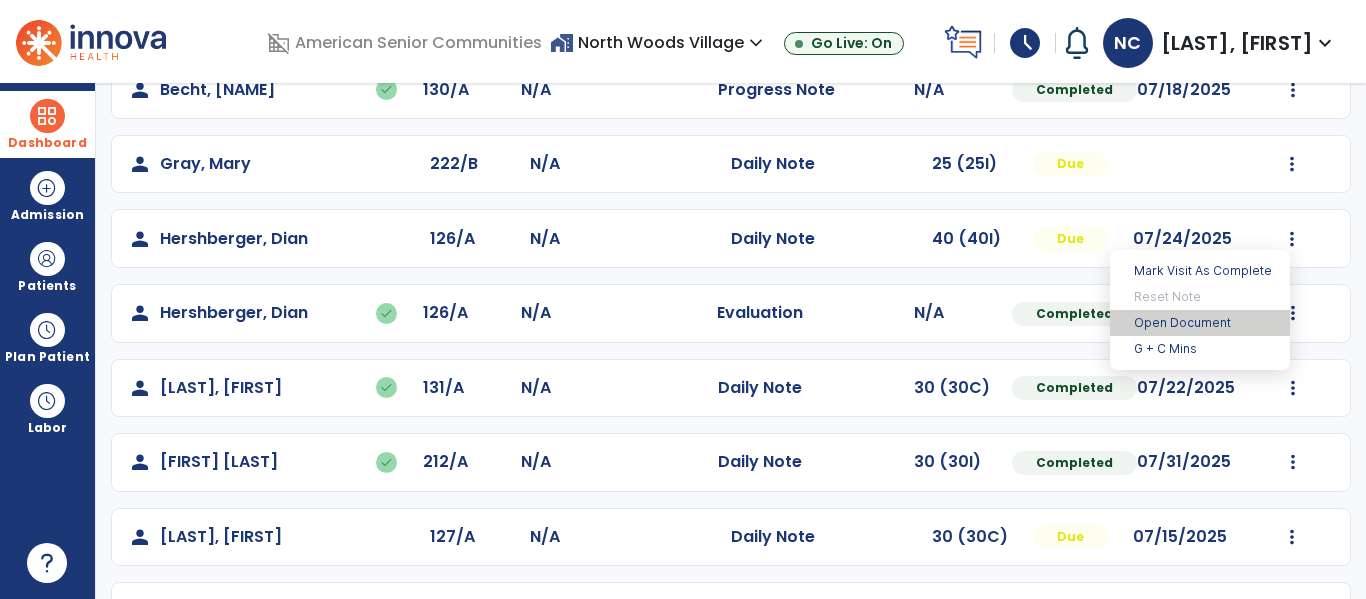 click on "Open Document" at bounding box center (1200, 323) 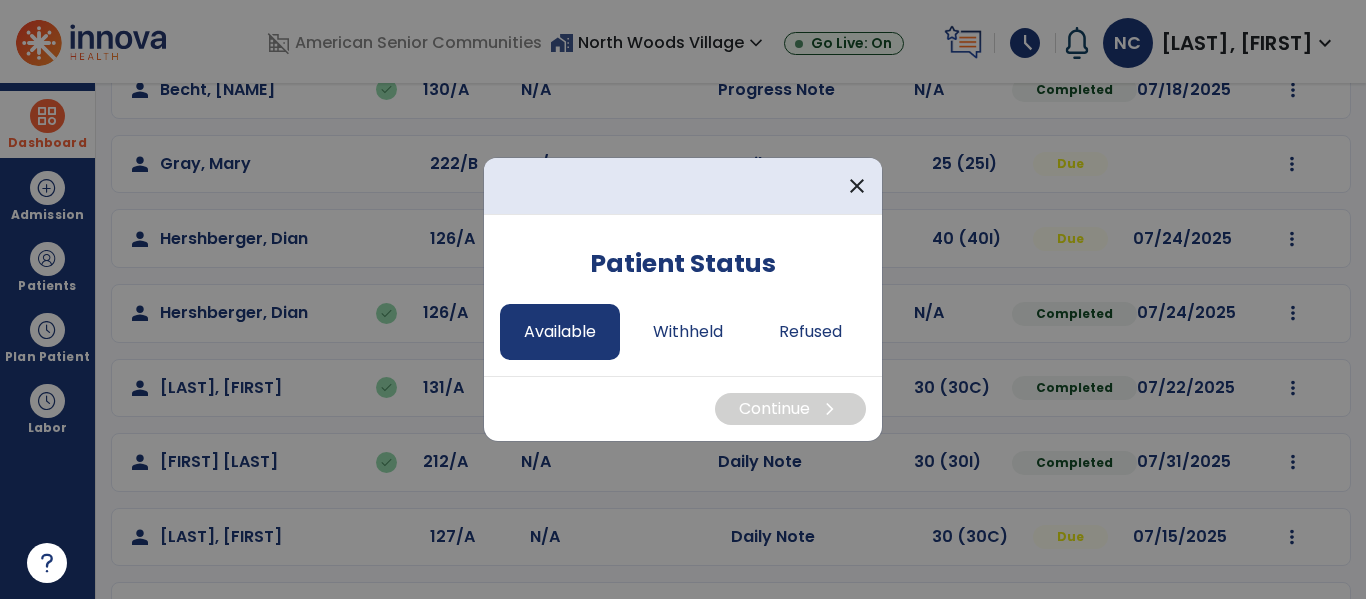 click on "Available" at bounding box center (560, 332) 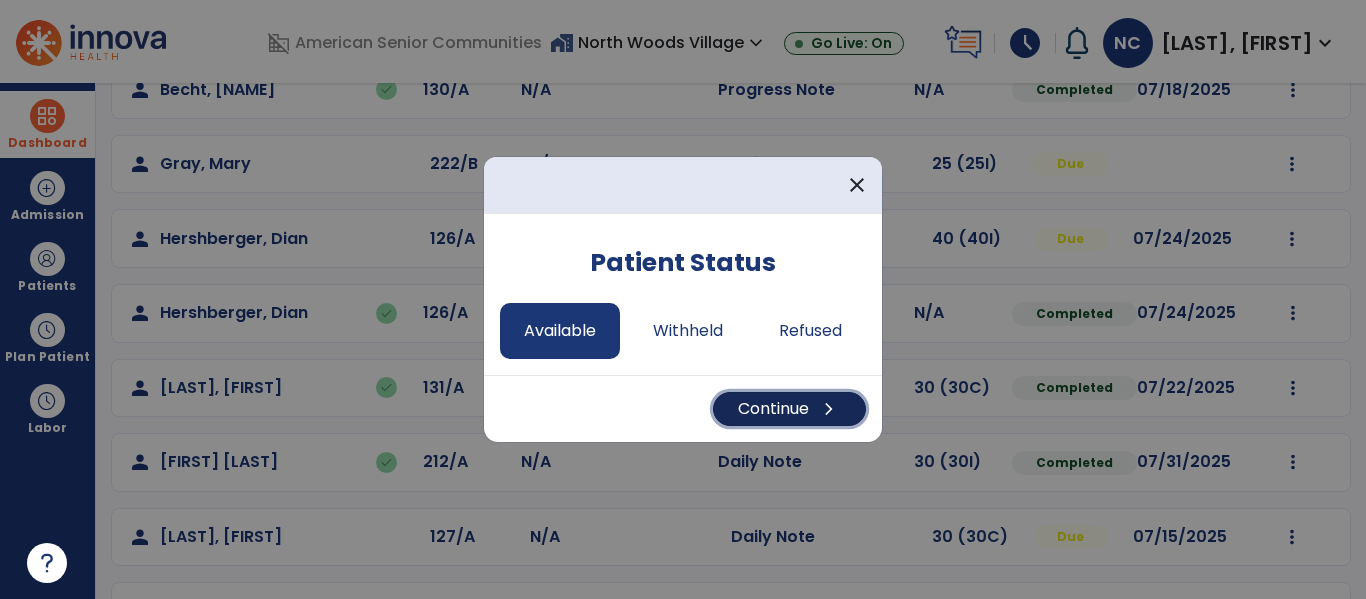 click on "Continue   chevron_right" at bounding box center [789, 409] 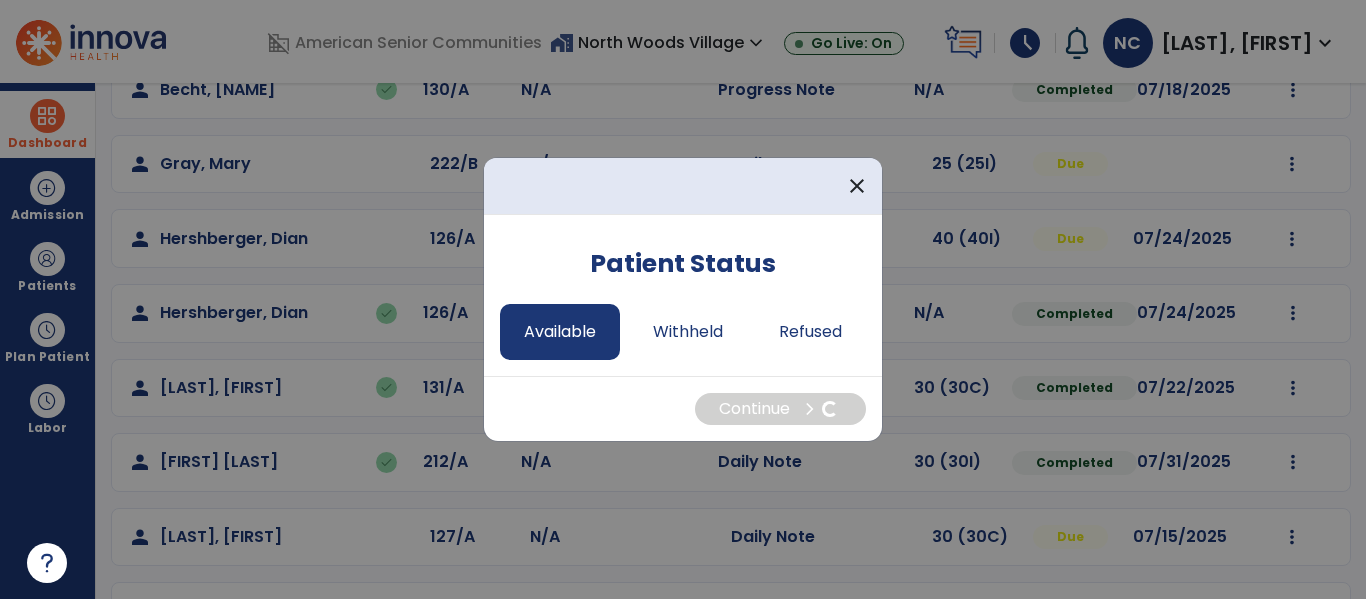 select on "*" 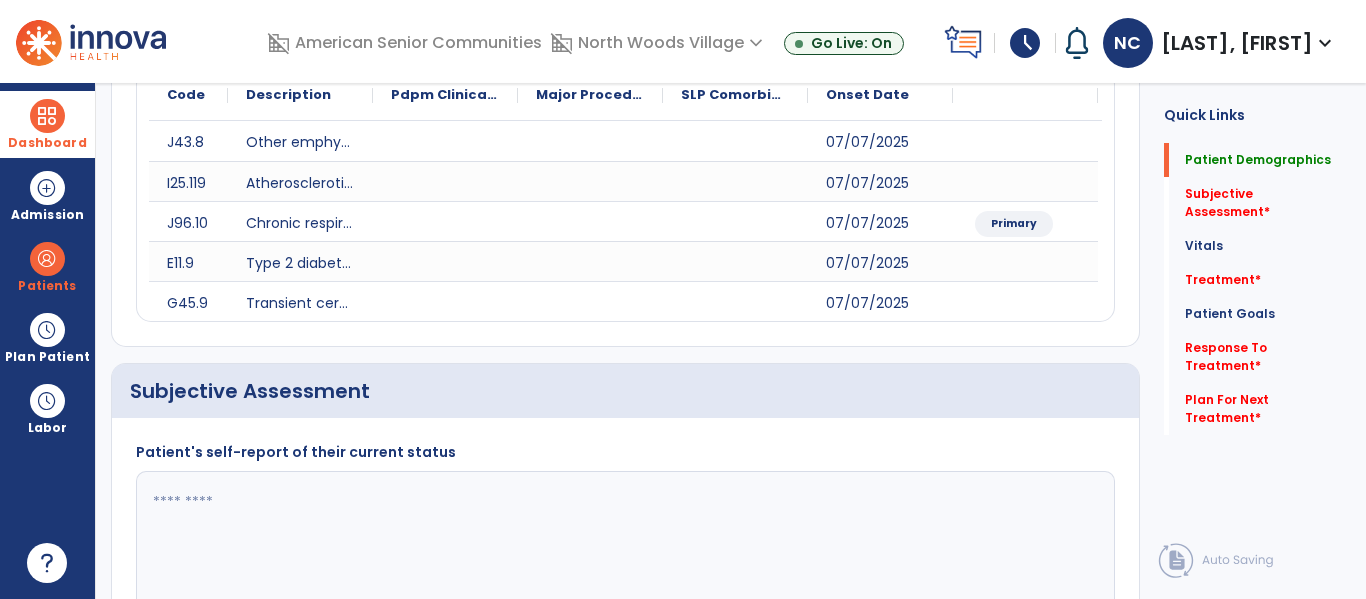 click 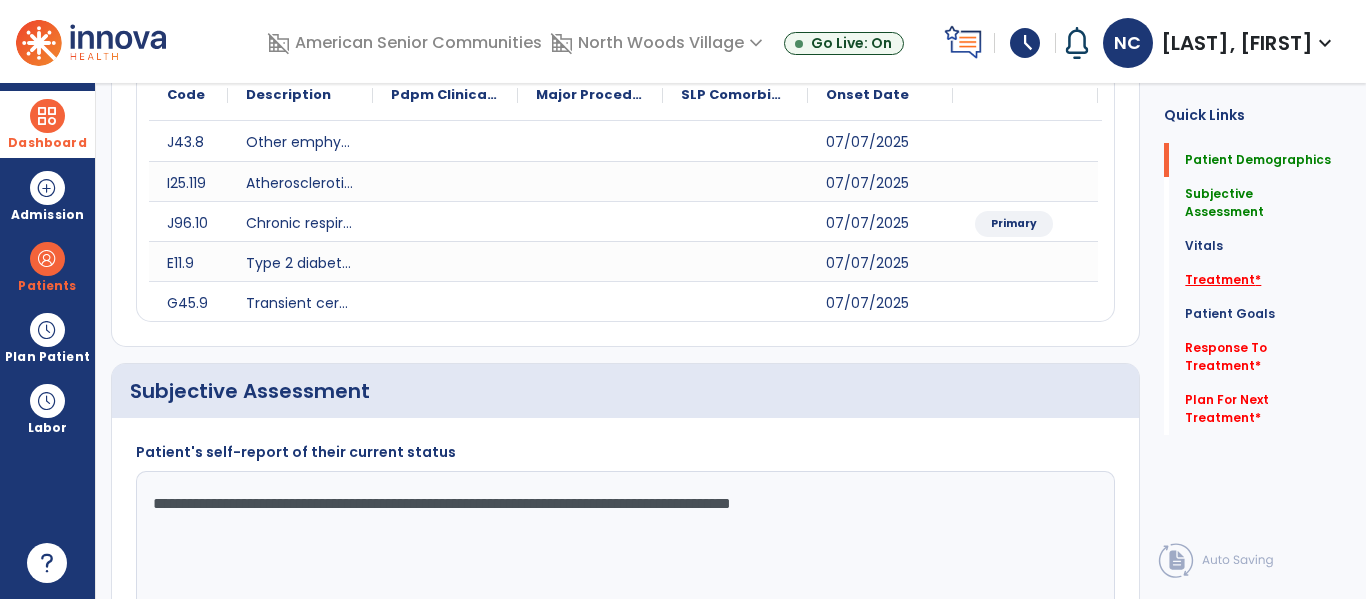 type on "**********" 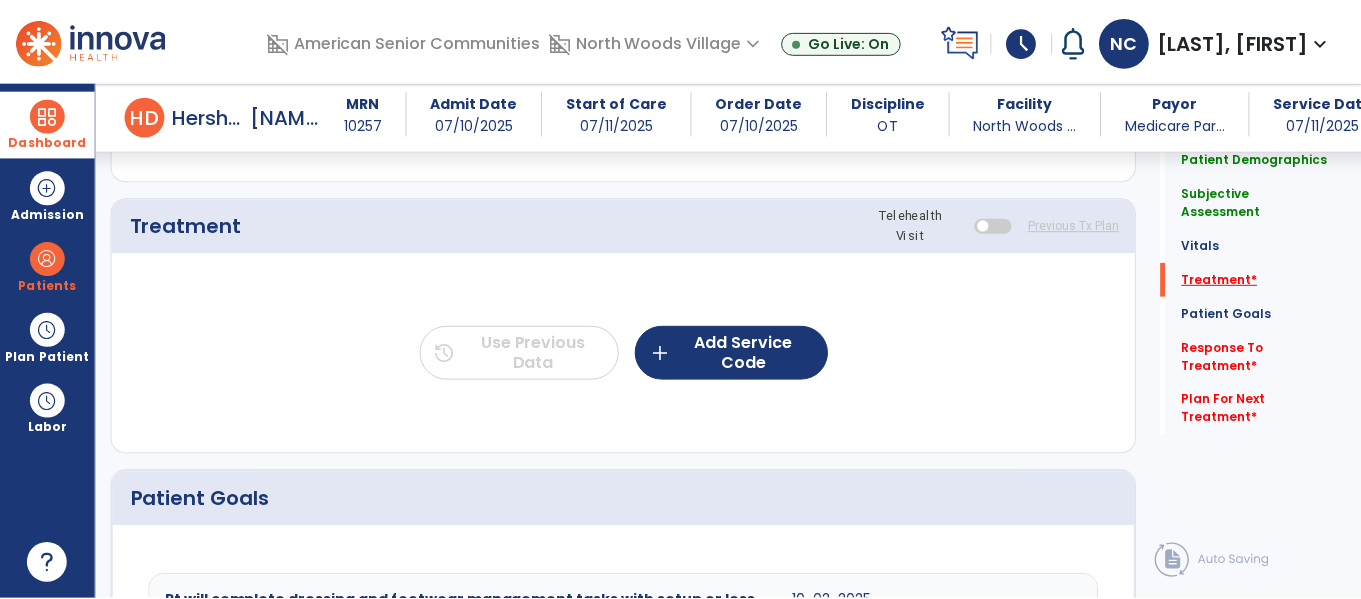scroll, scrollTop: 1215, scrollLeft: 0, axis: vertical 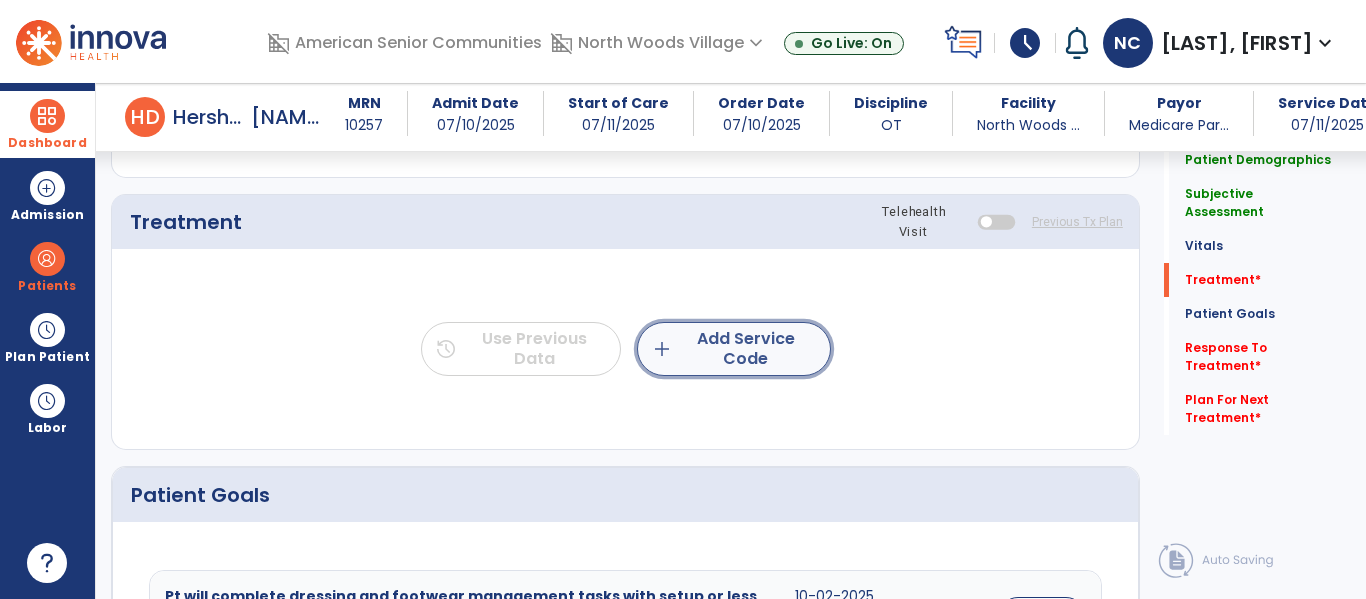 click on "add  Add Service Code" 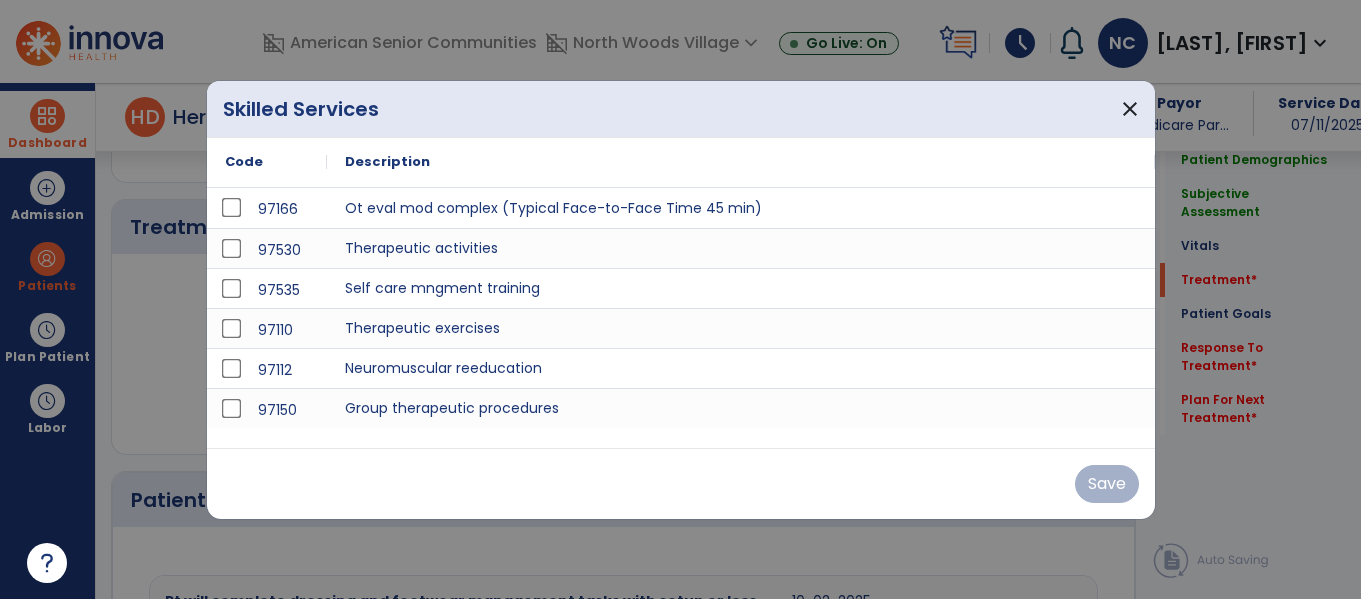scroll, scrollTop: 1215, scrollLeft: 0, axis: vertical 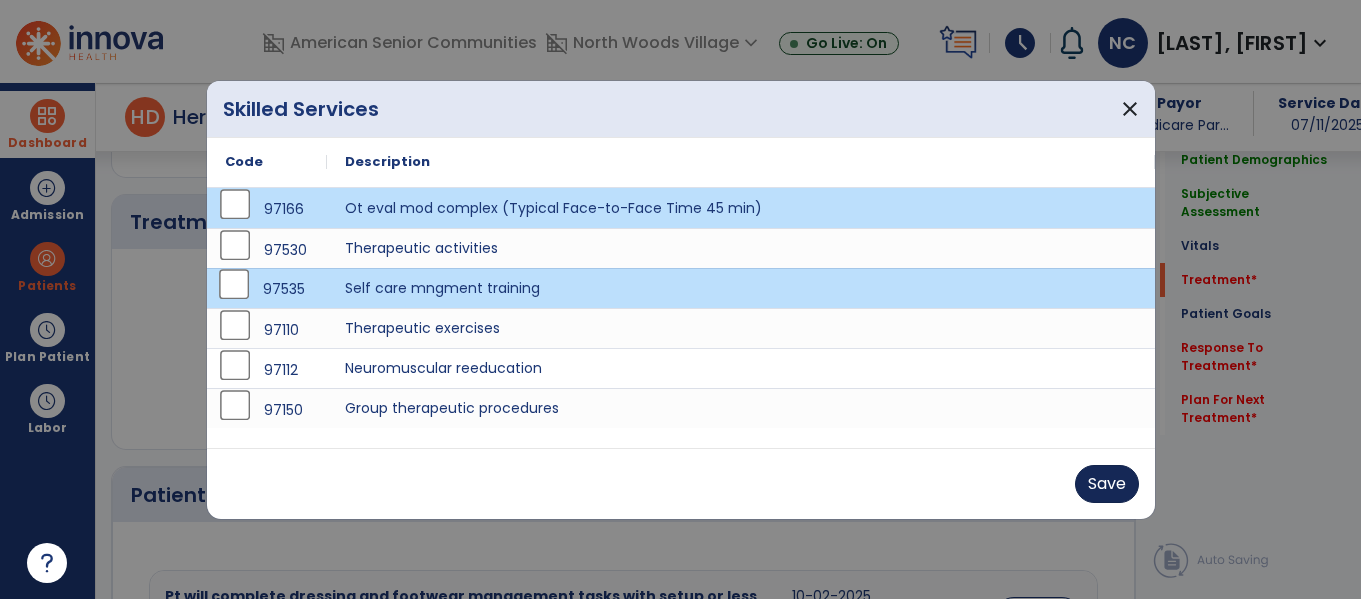 click on "Save" at bounding box center [1107, 484] 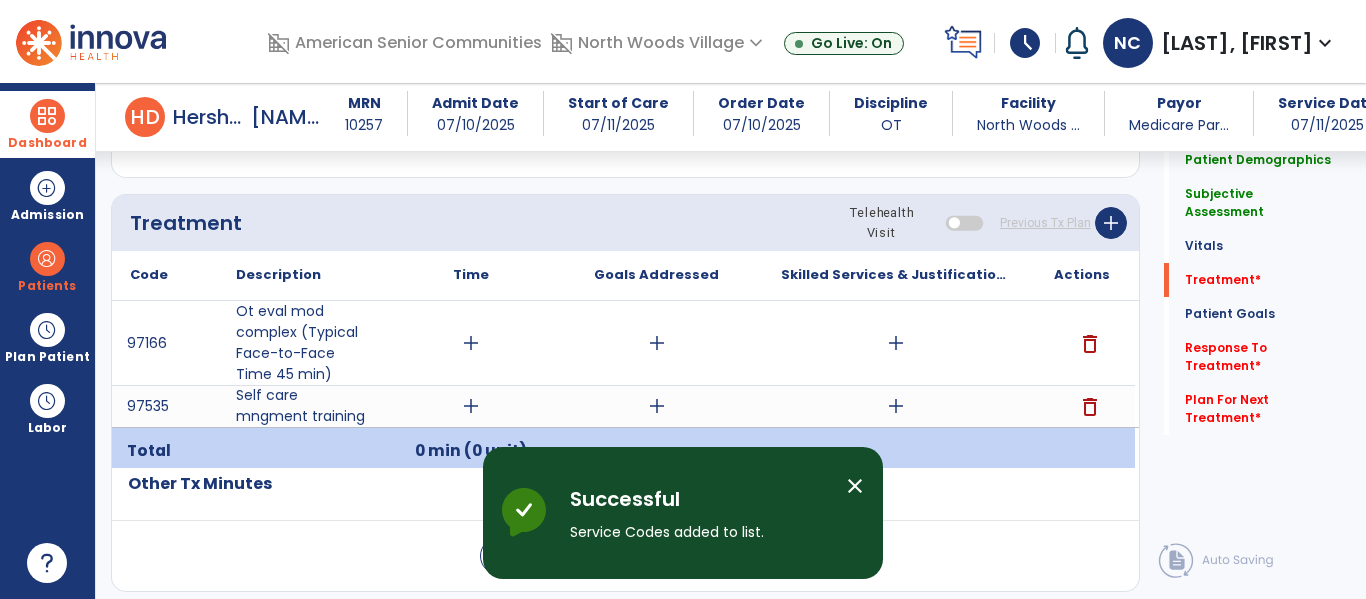 click on "add" at bounding box center (471, 343) 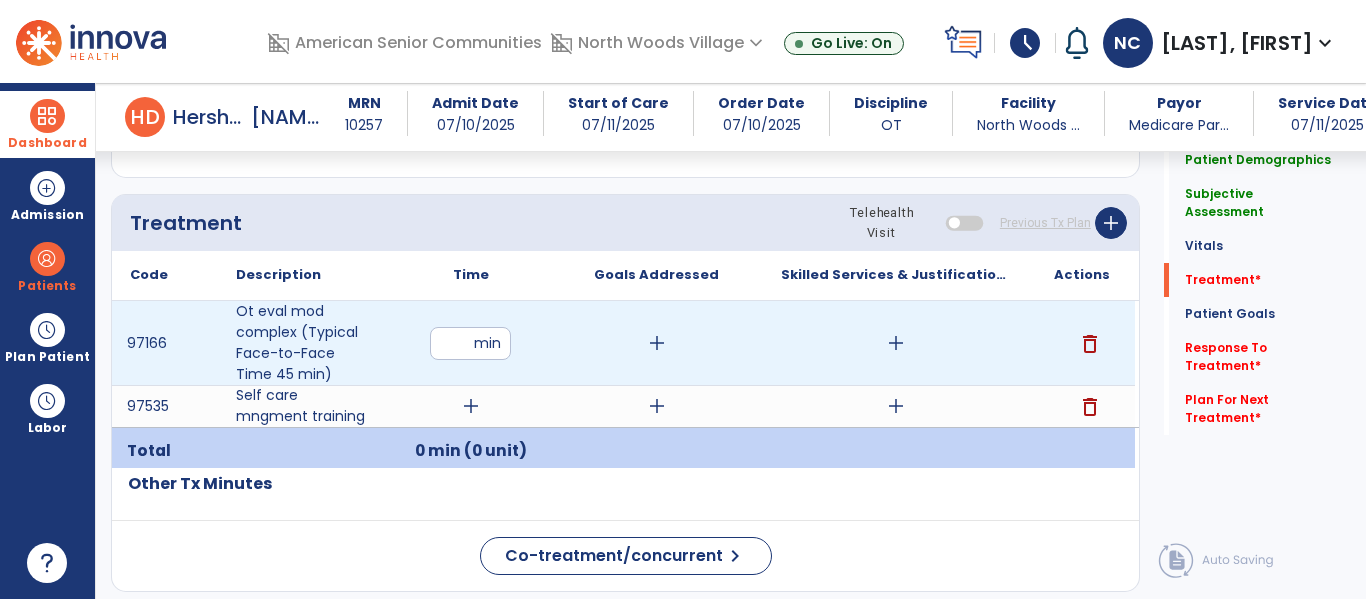 type on "**" 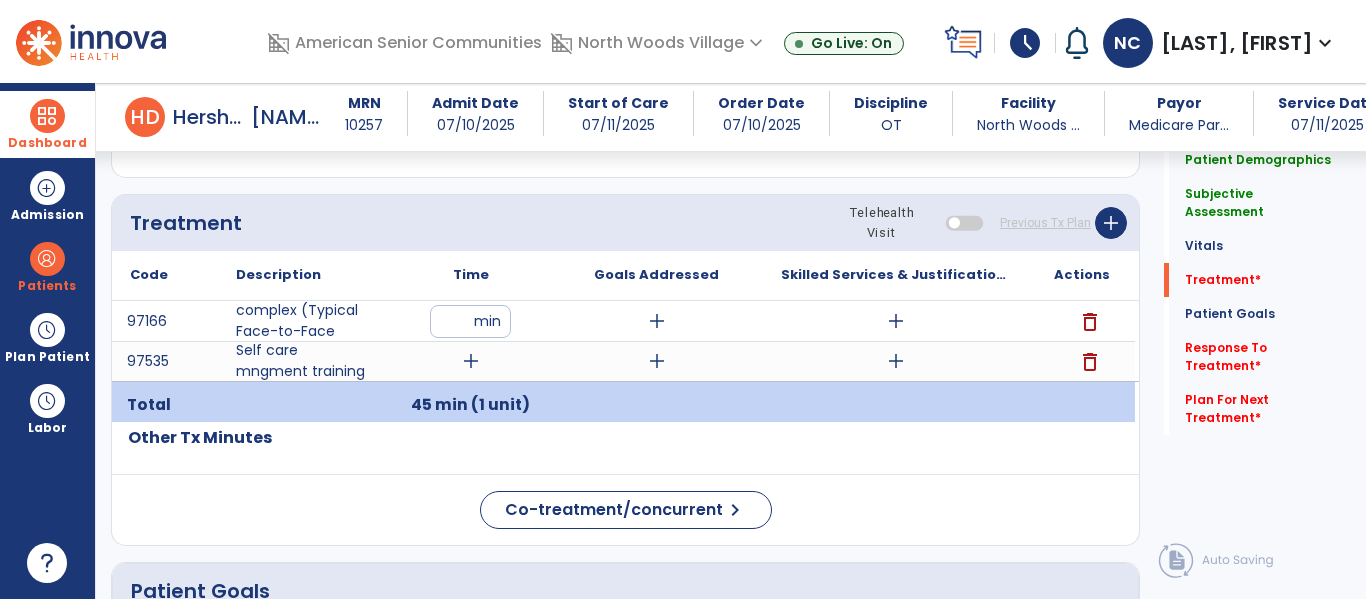 click on "add" at bounding box center [657, 321] 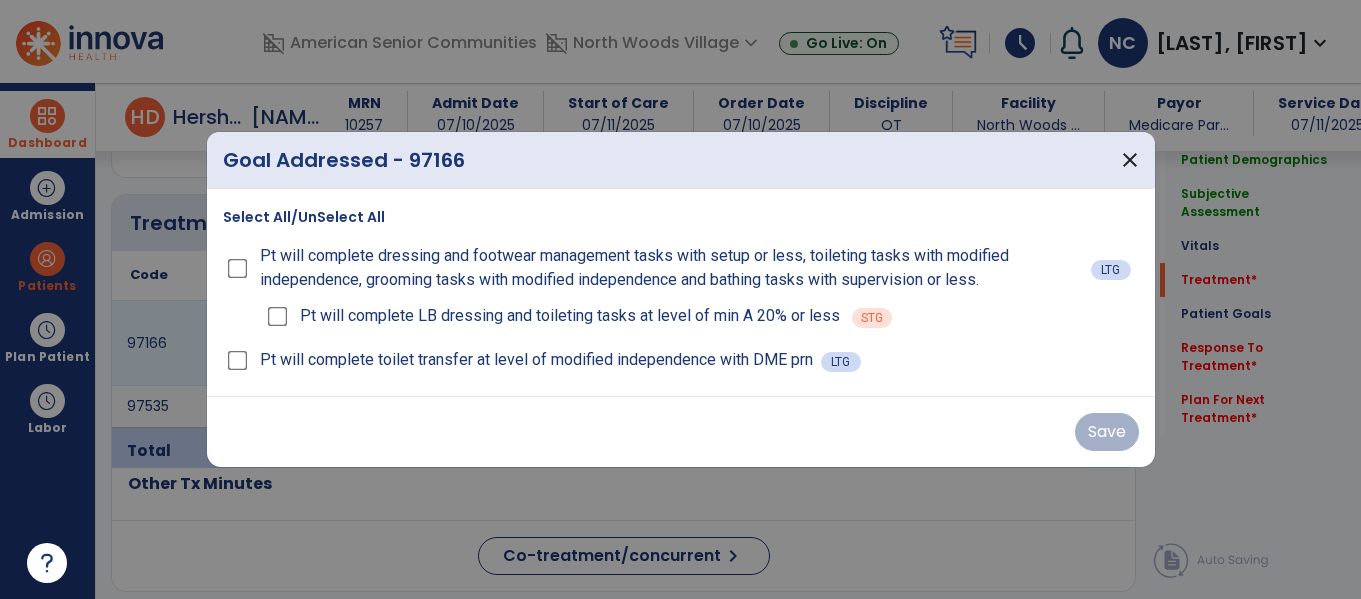 scroll, scrollTop: 1215, scrollLeft: 0, axis: vertical 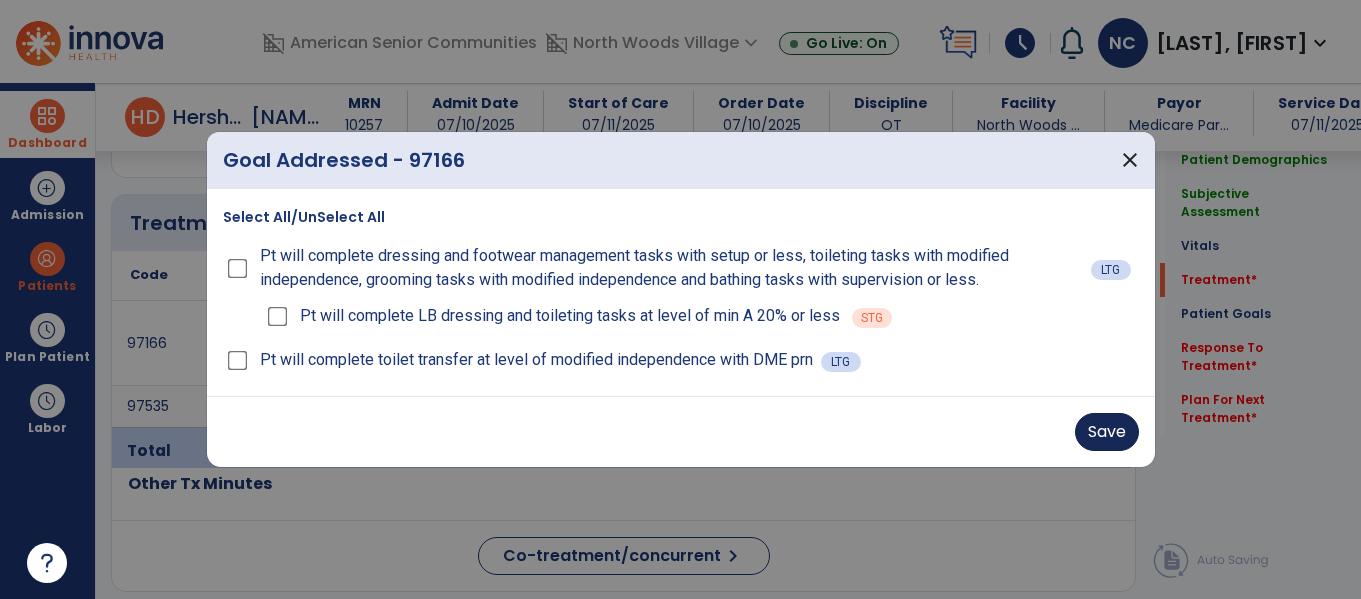 click on "Save" at bounding box center (1107, 432) 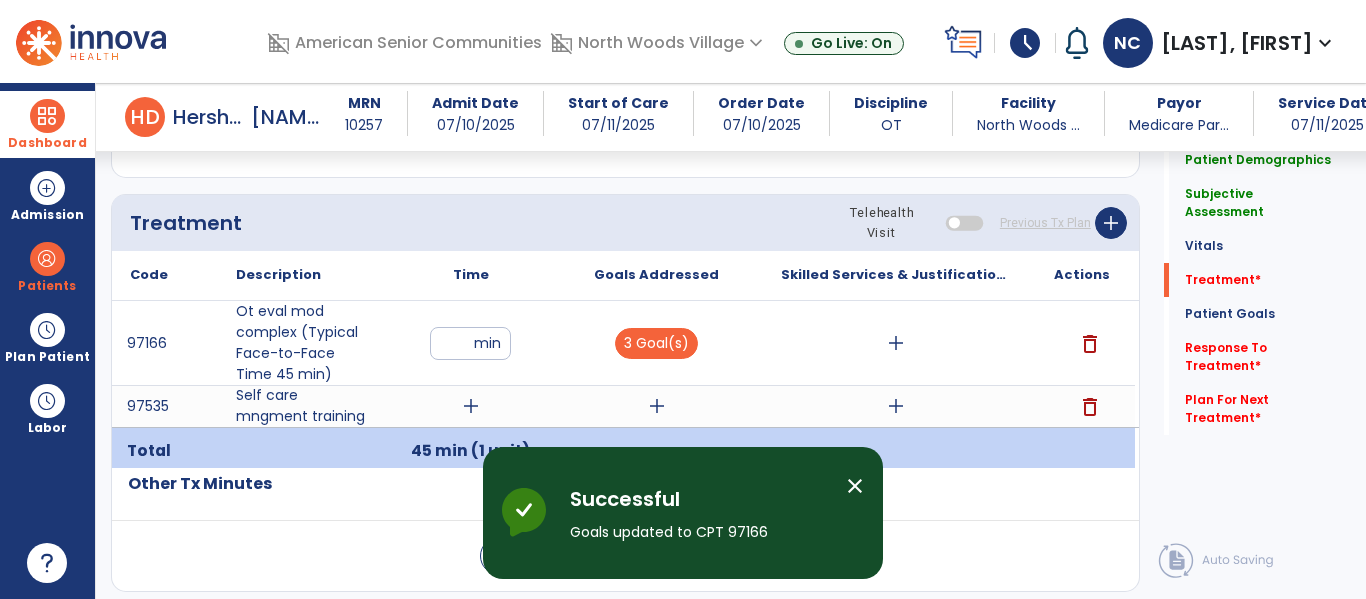 click on "add" at bounding box center [471, 406] 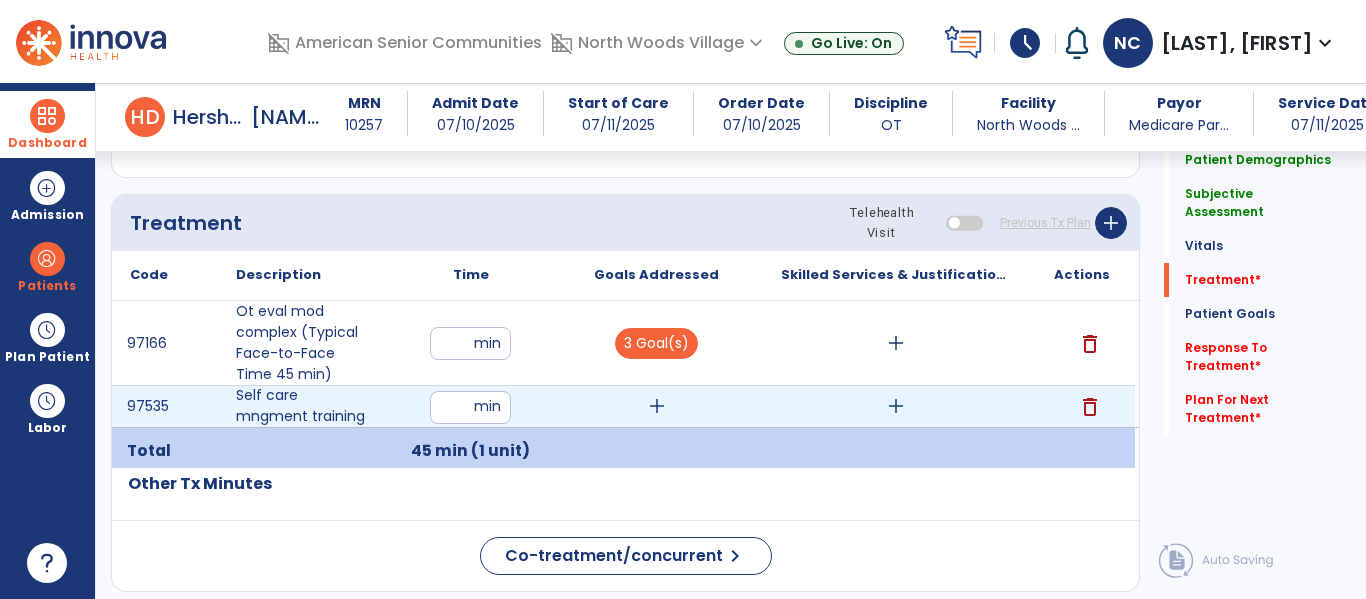 type on "**" 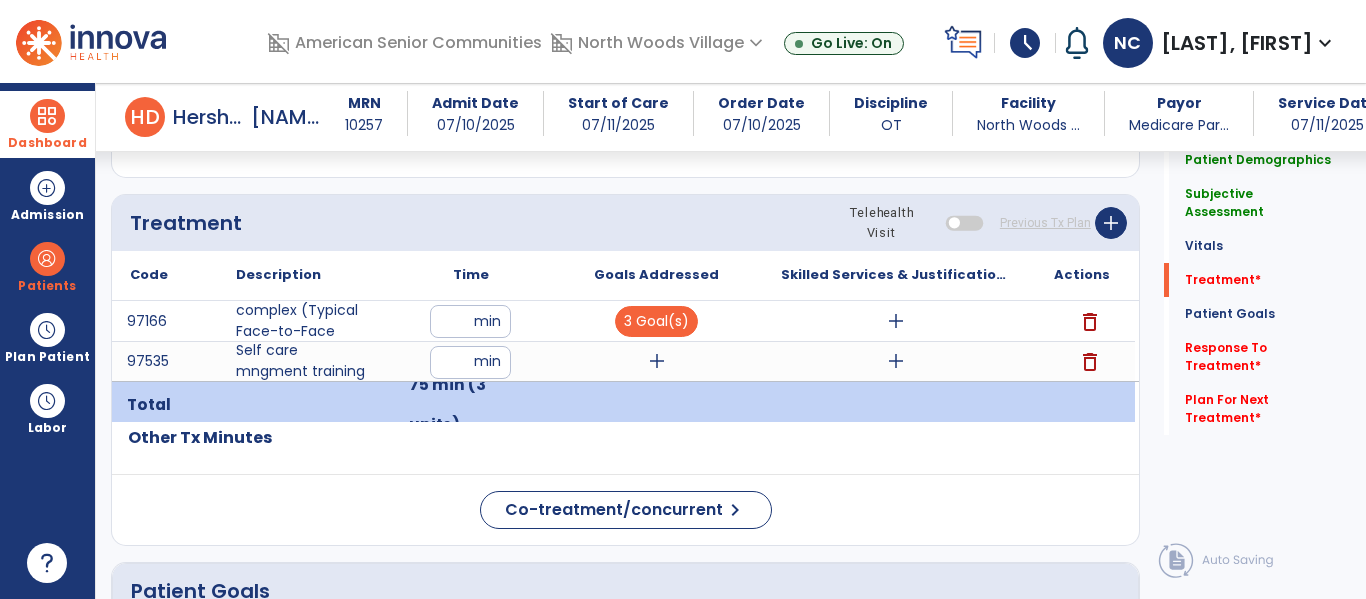 click on "add" at bounding box center (657, 361) 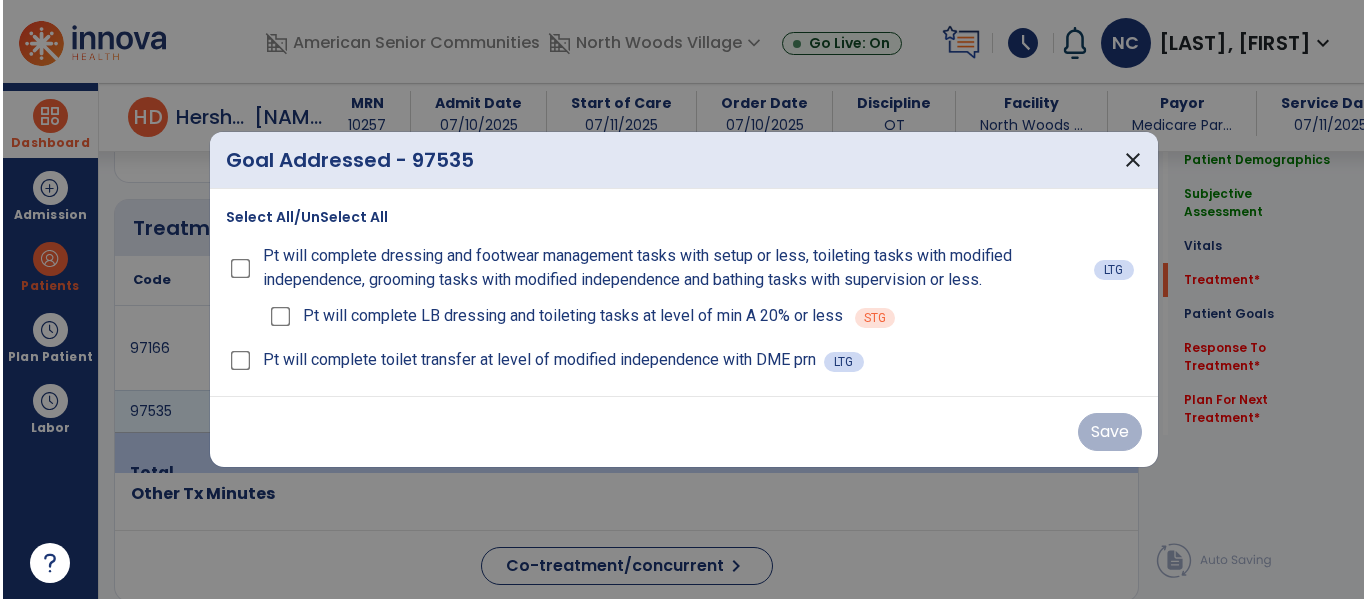 scroll, scrollTop: 1215, scrollLeft: 0, axis: vertical 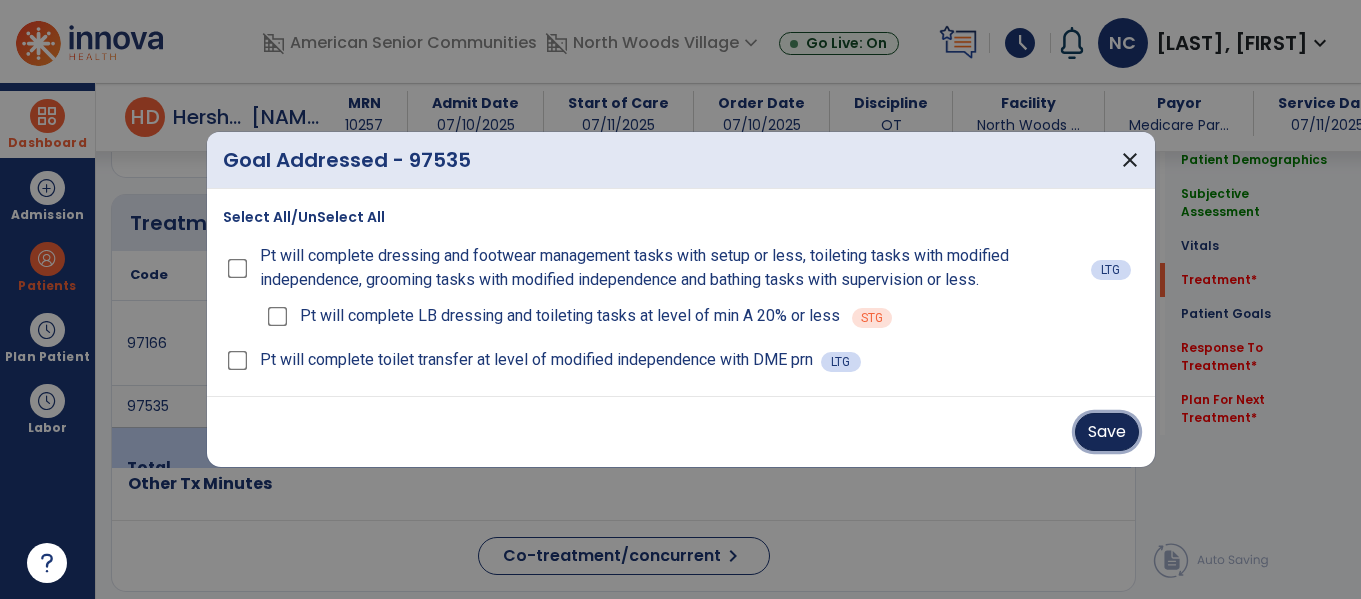 click on "Save" at bounding box center [1107, 432] 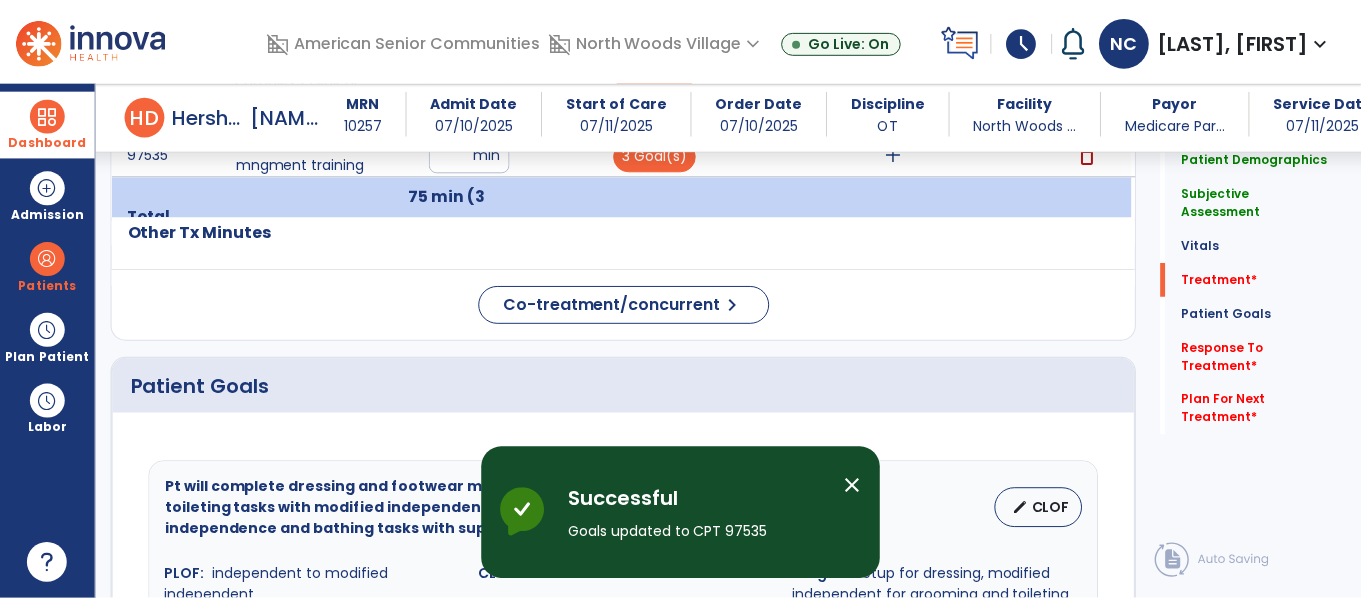 scroll, scrollTop: 1472, scrollLeft: 0, axis: vertical 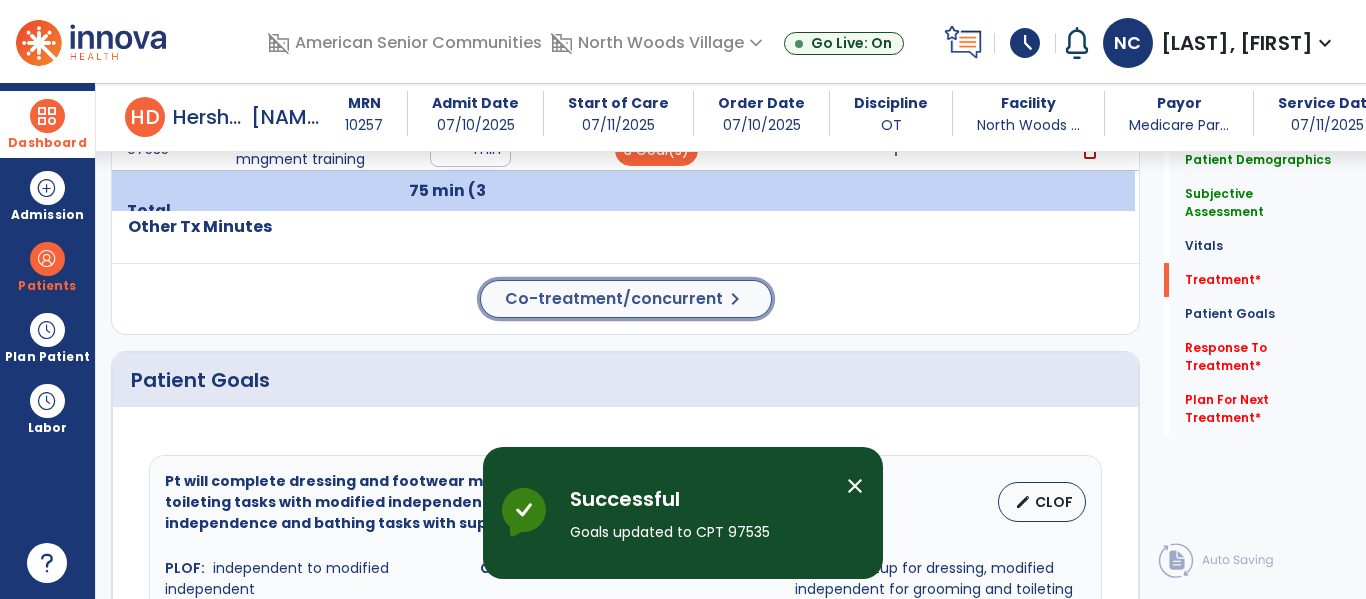 click on "Co-treatment/concurrent" 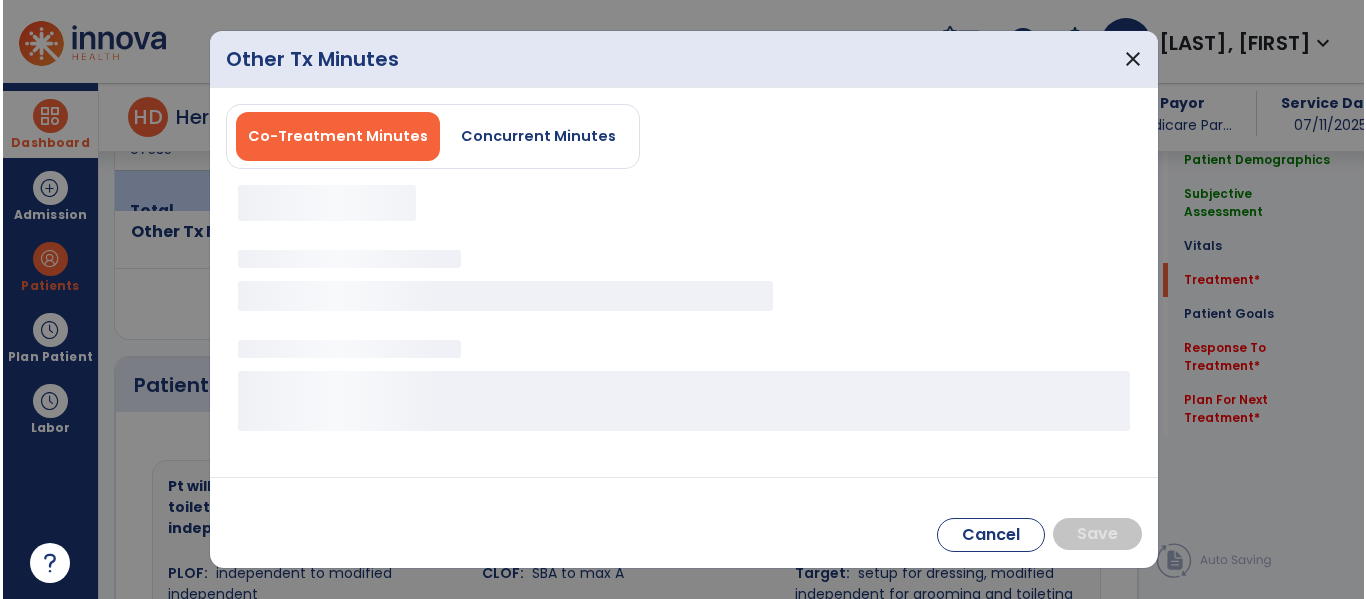 scroll, scrollTop: 1472, scrollLeft: 0, axis: vertical 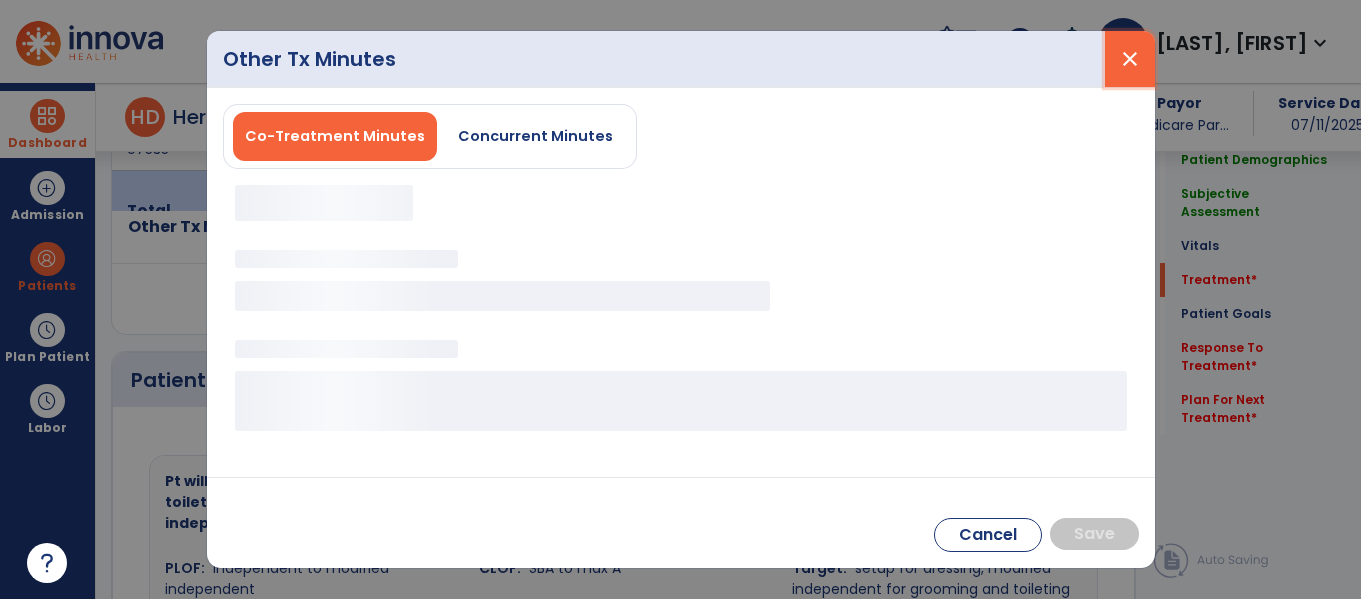 click on "close" at bounding box center (1130, 59) 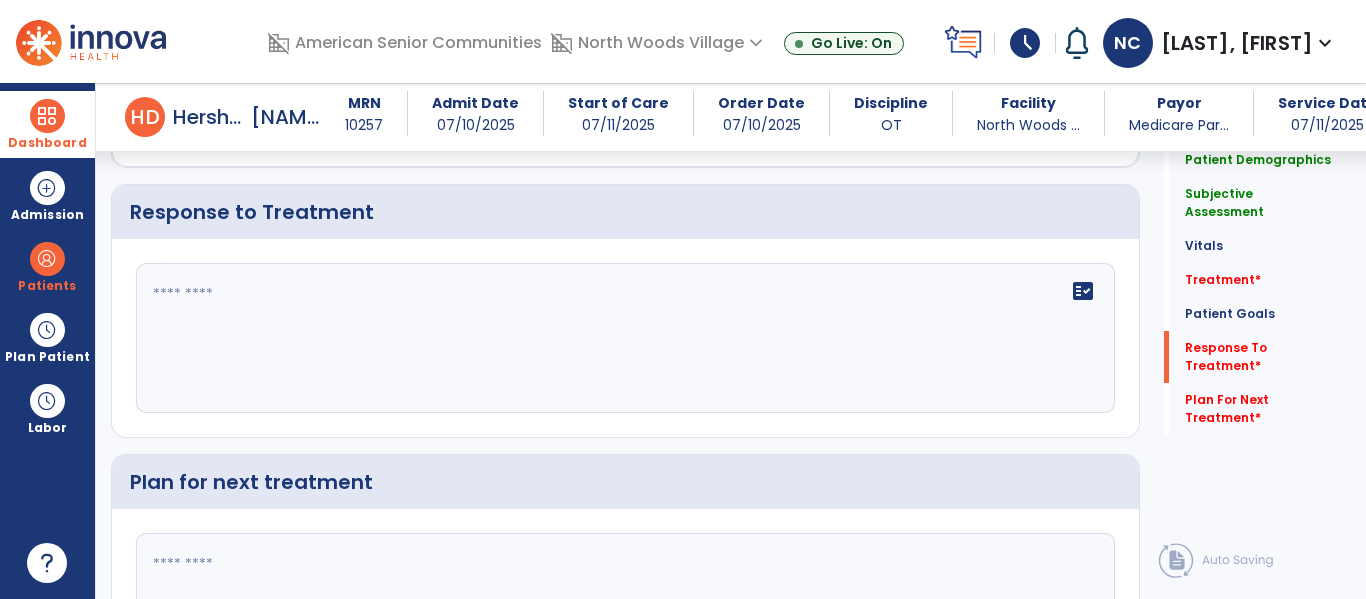 scroll, scrollTop: 2356, scrollLeft: 0, axis: vertical 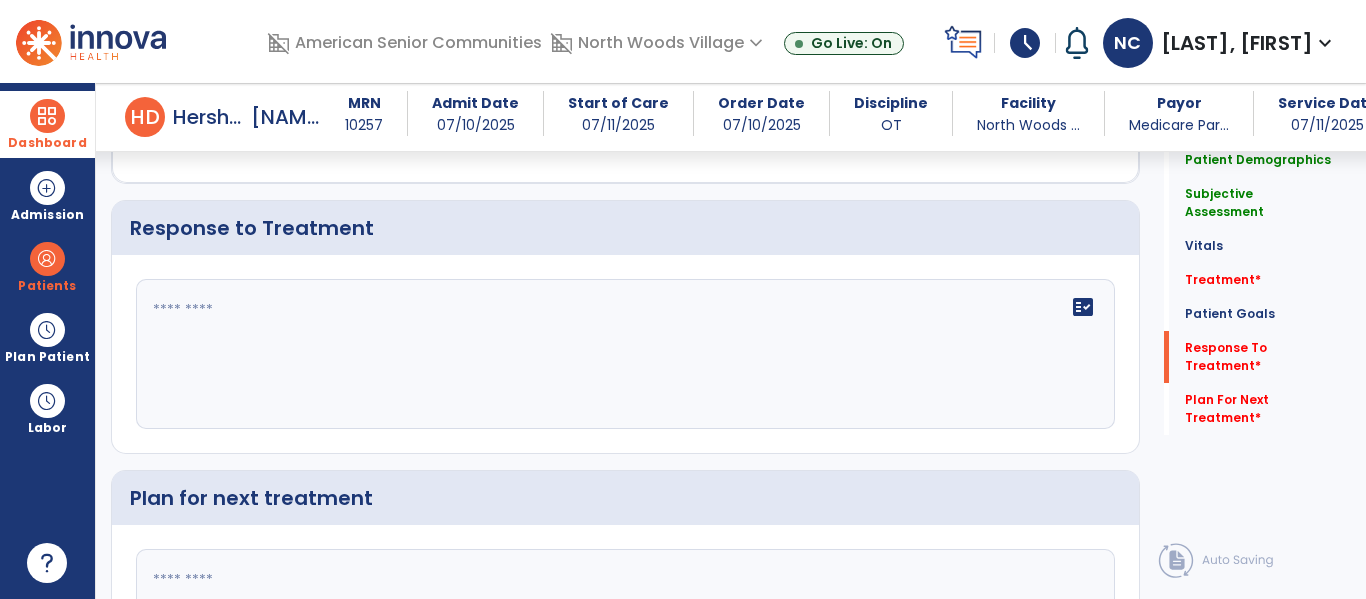 click on "fact_check" 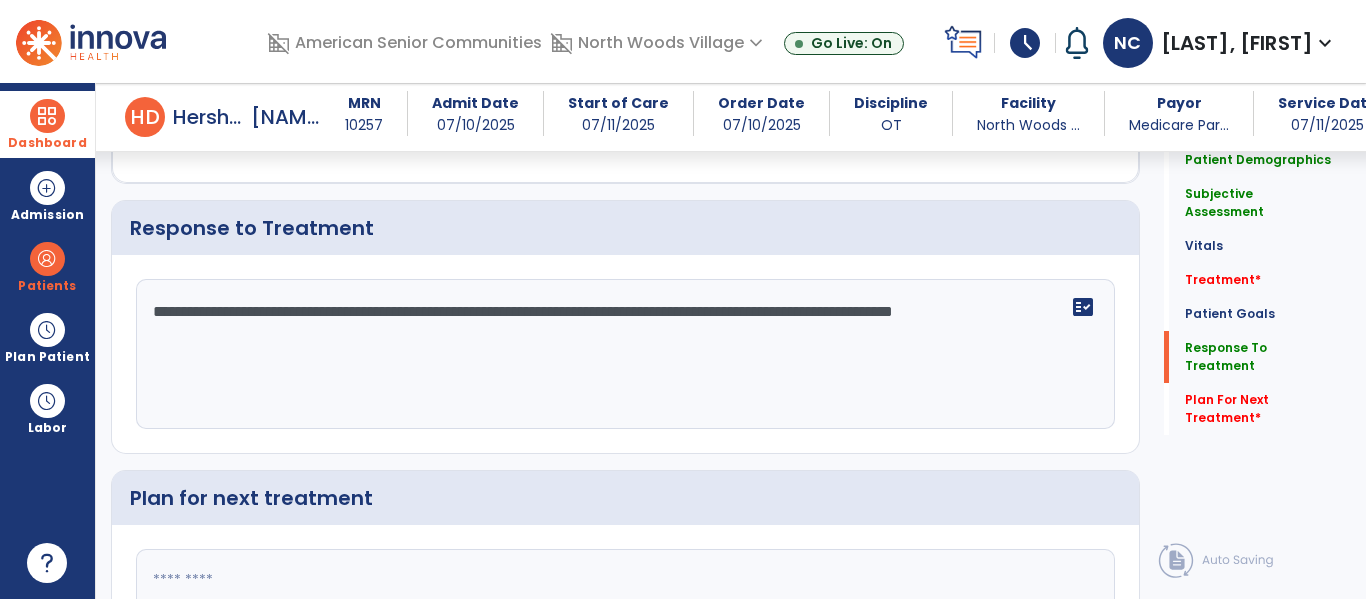 scroll, scrollTop: 2473, scrollLeft: 0, axis: vertical 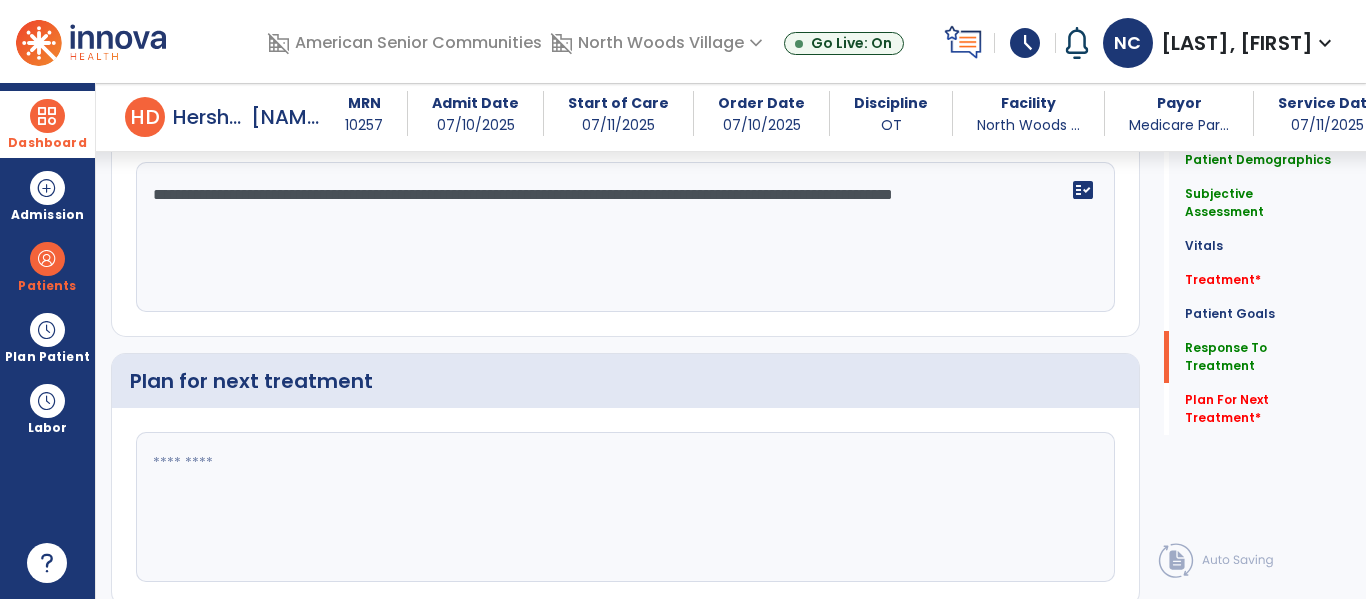 type on "**********" 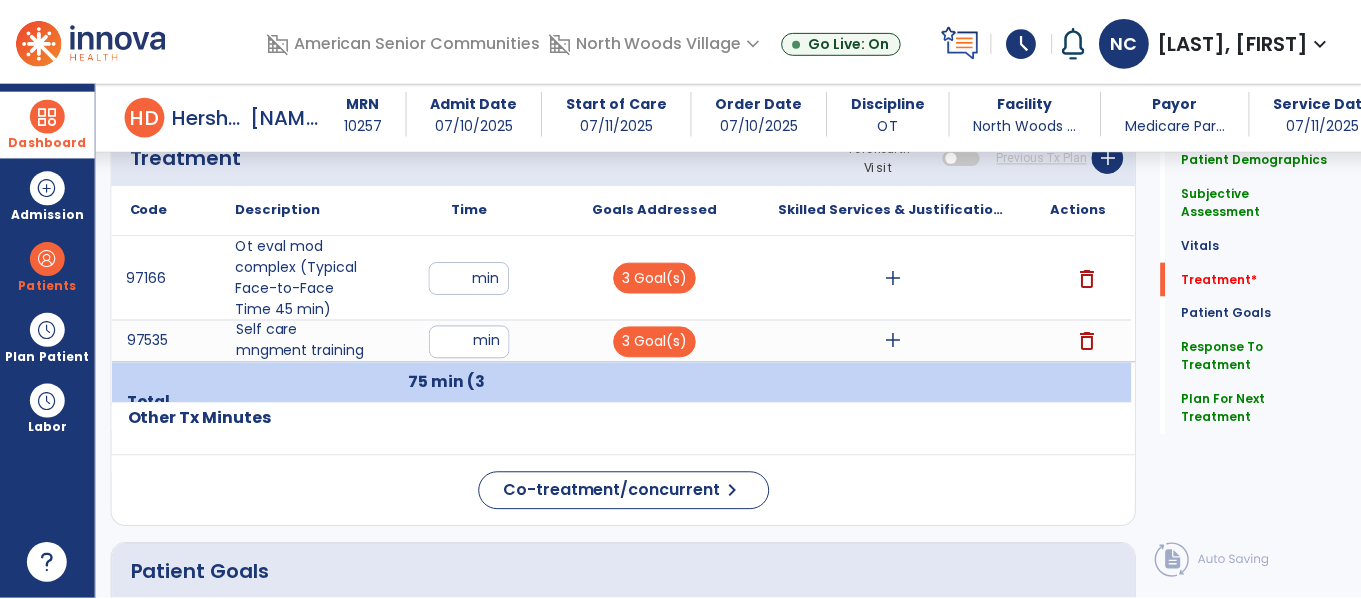 scroll, scrollTop: 1278, scrollLeft: 0, axis: vertical 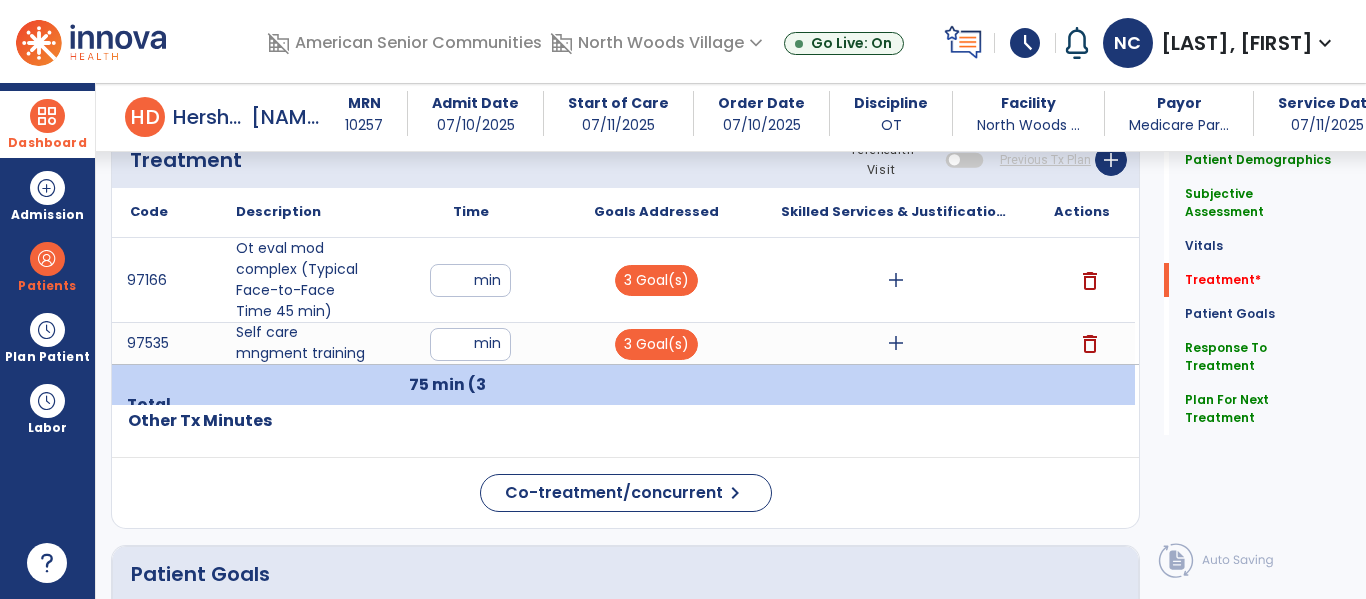 type on "**********" 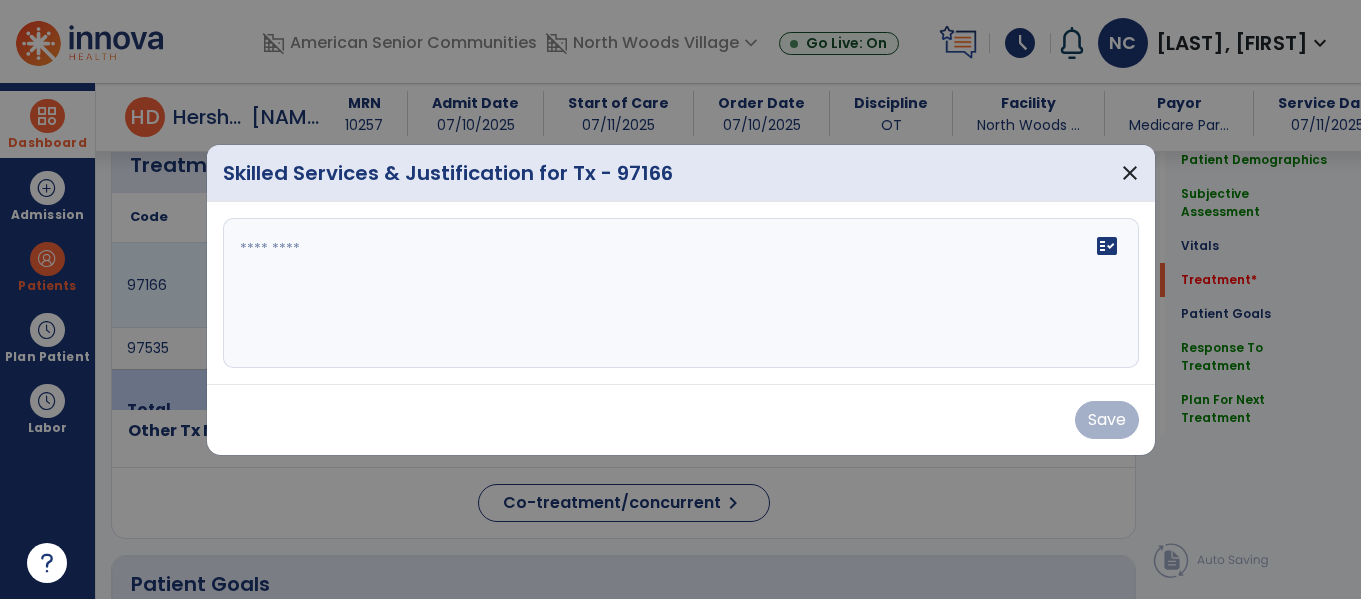 scroll, scrollTop: 1278, scrollLeft: 0, axis: vertical 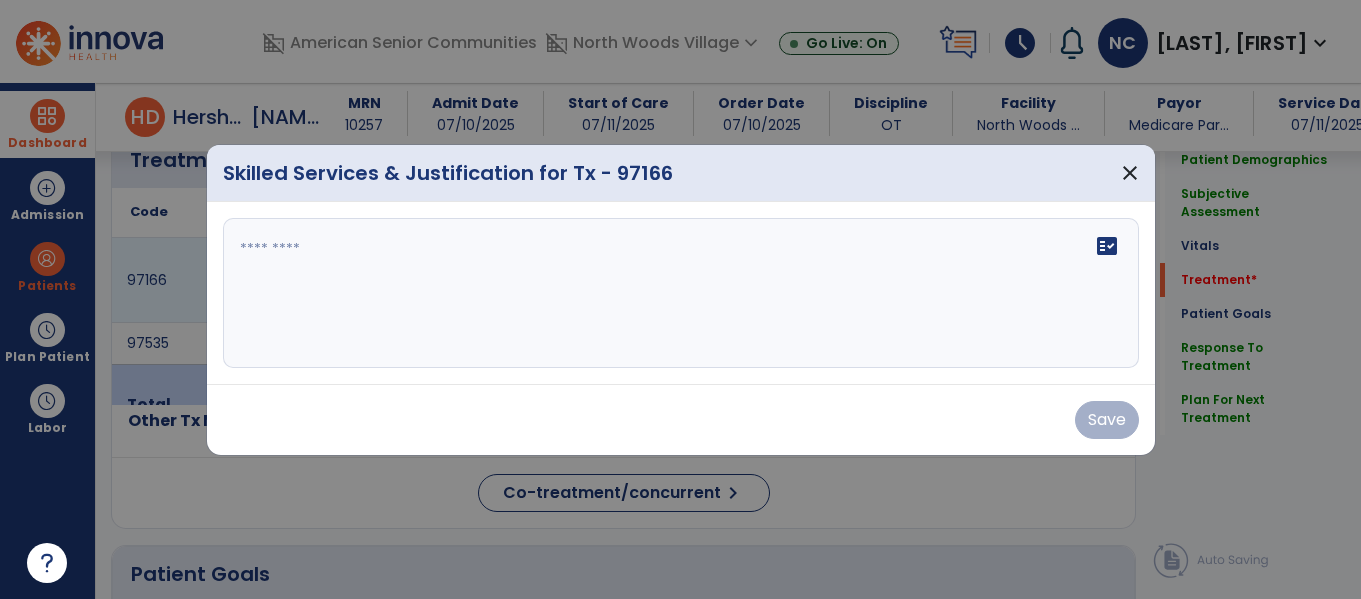 click on "fact_check" at bounding box center (681, 293) 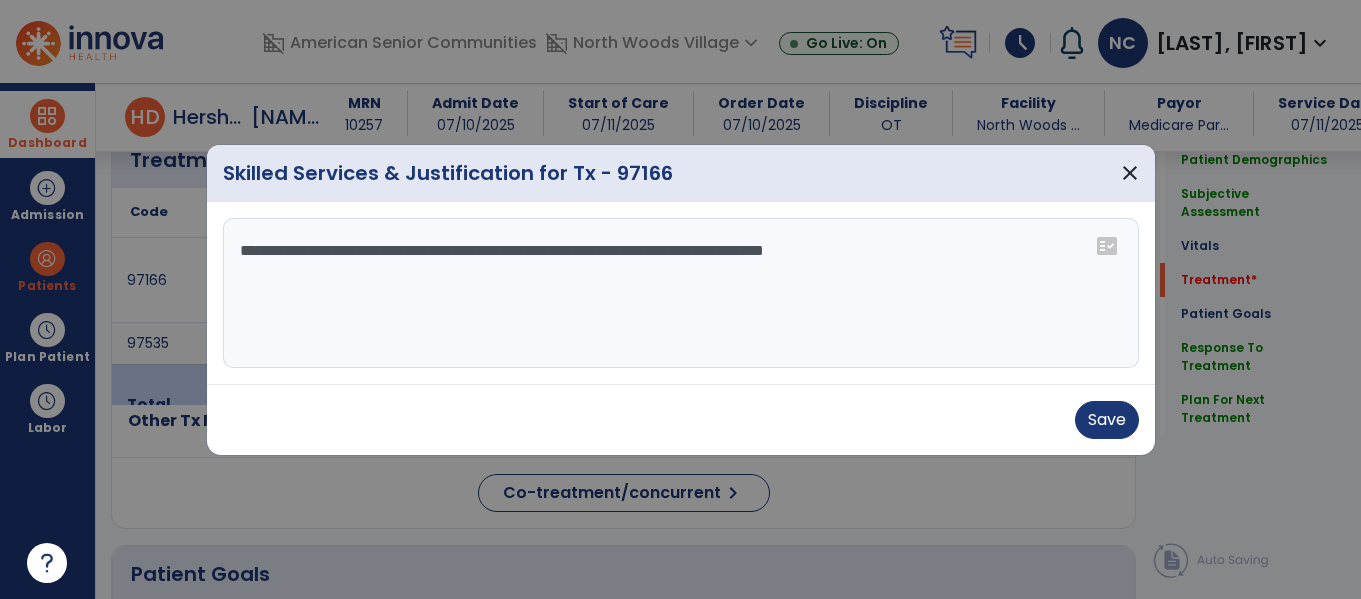 click on "**********" at bounding box center [681, 293] 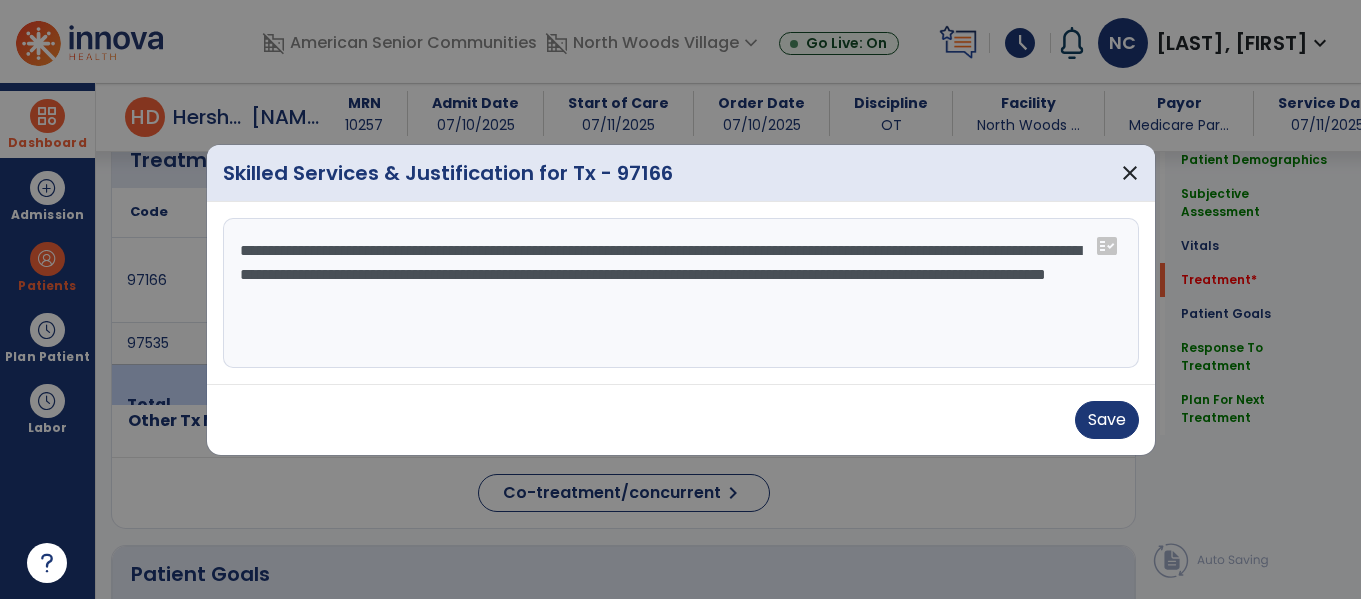type on "**********" 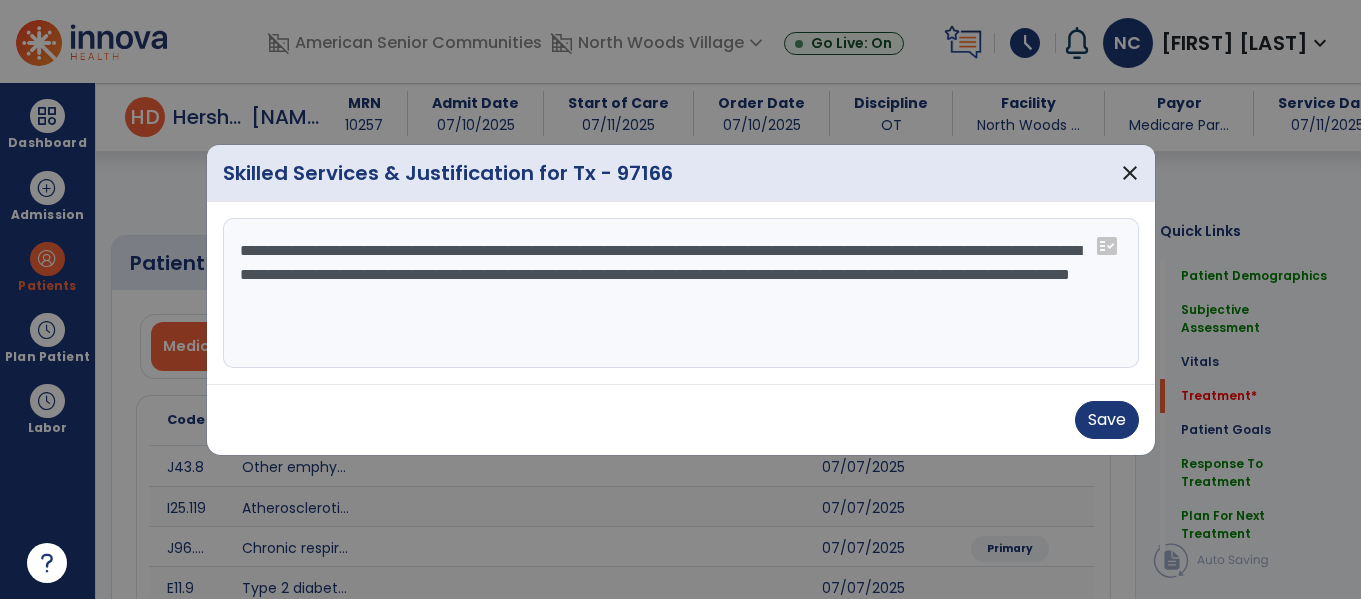 select on "*" 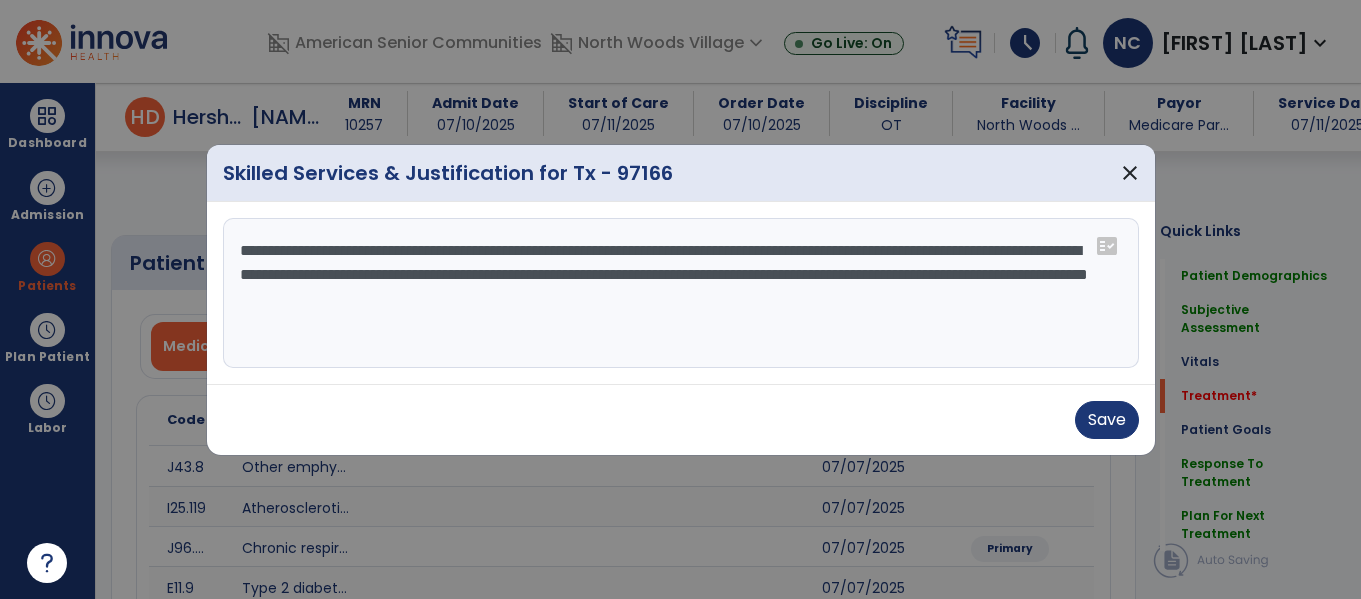 scroll, scrollTop: 0, scrollLeft: 0, axis: both 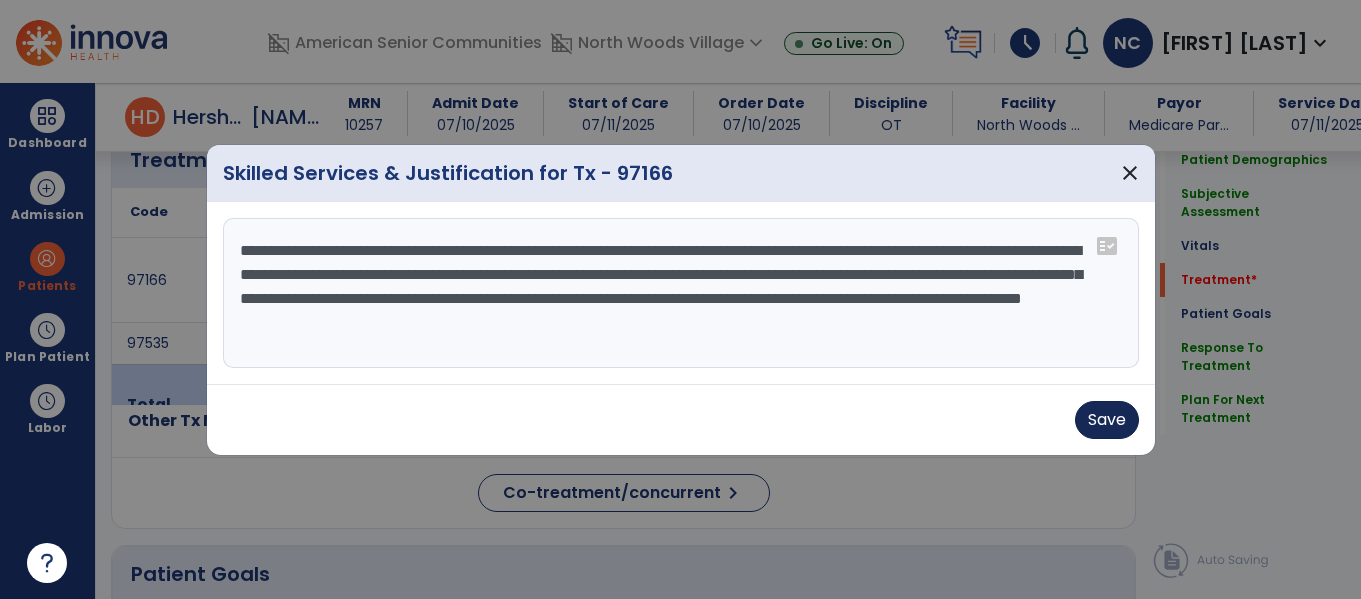 type on "**********" 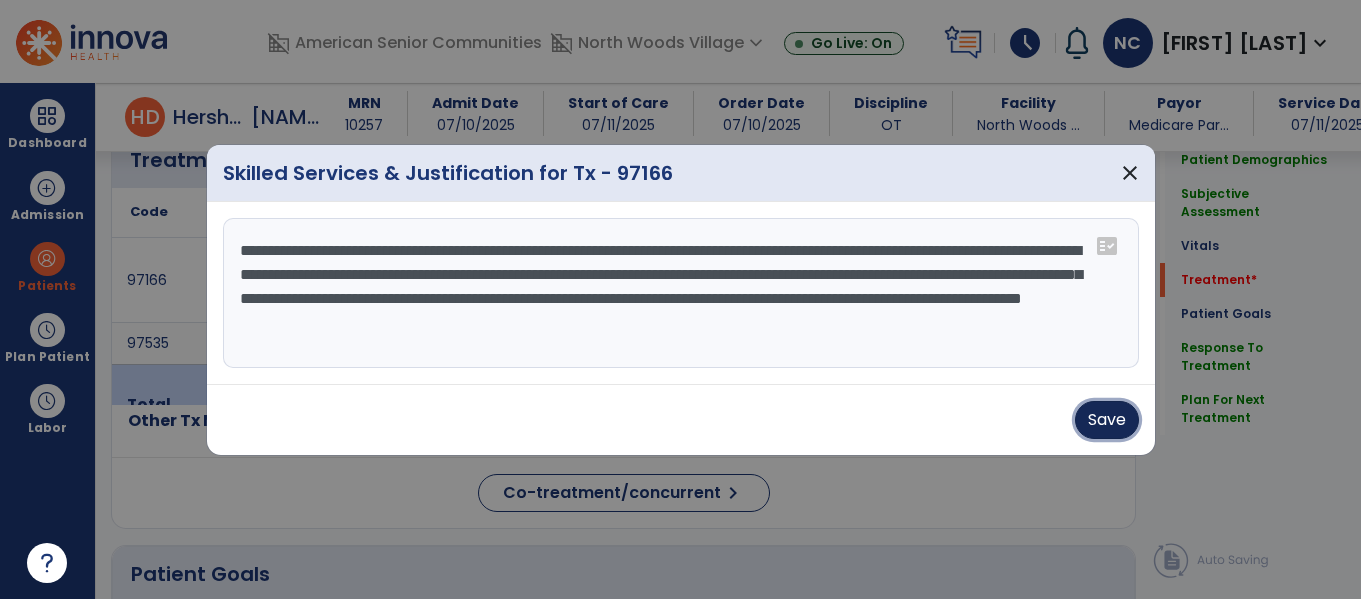 click on "Save" at bounding box center (1107, 420) 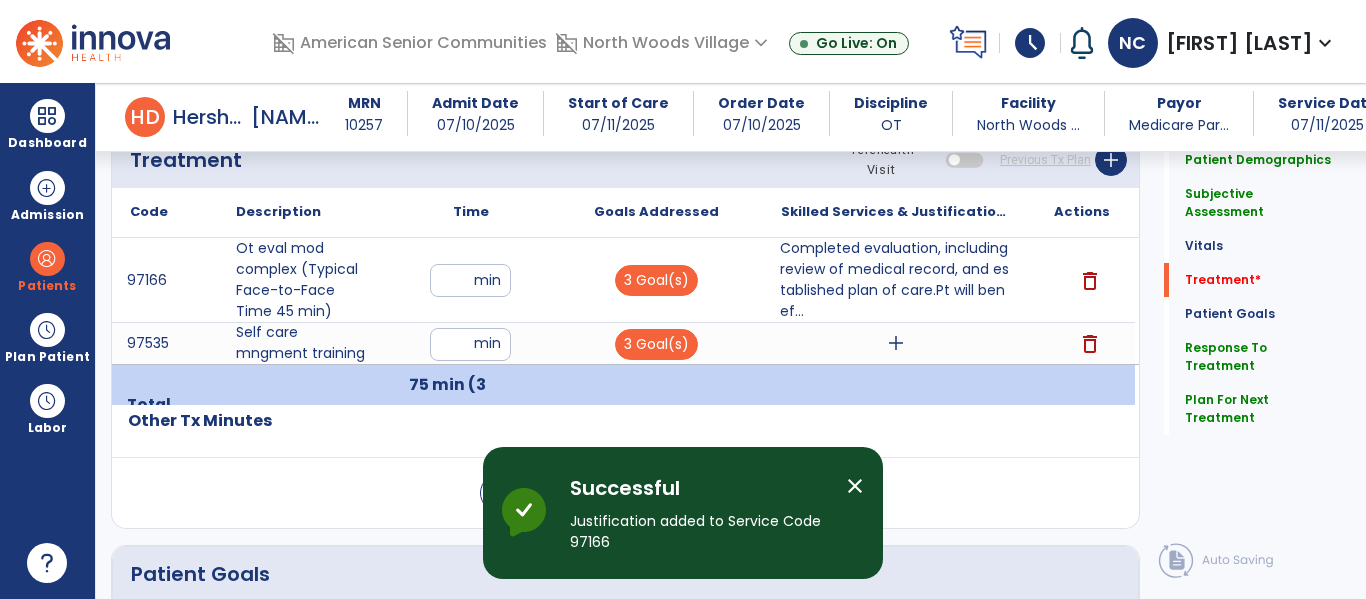 click on "add" at bounding box center (896, 343) 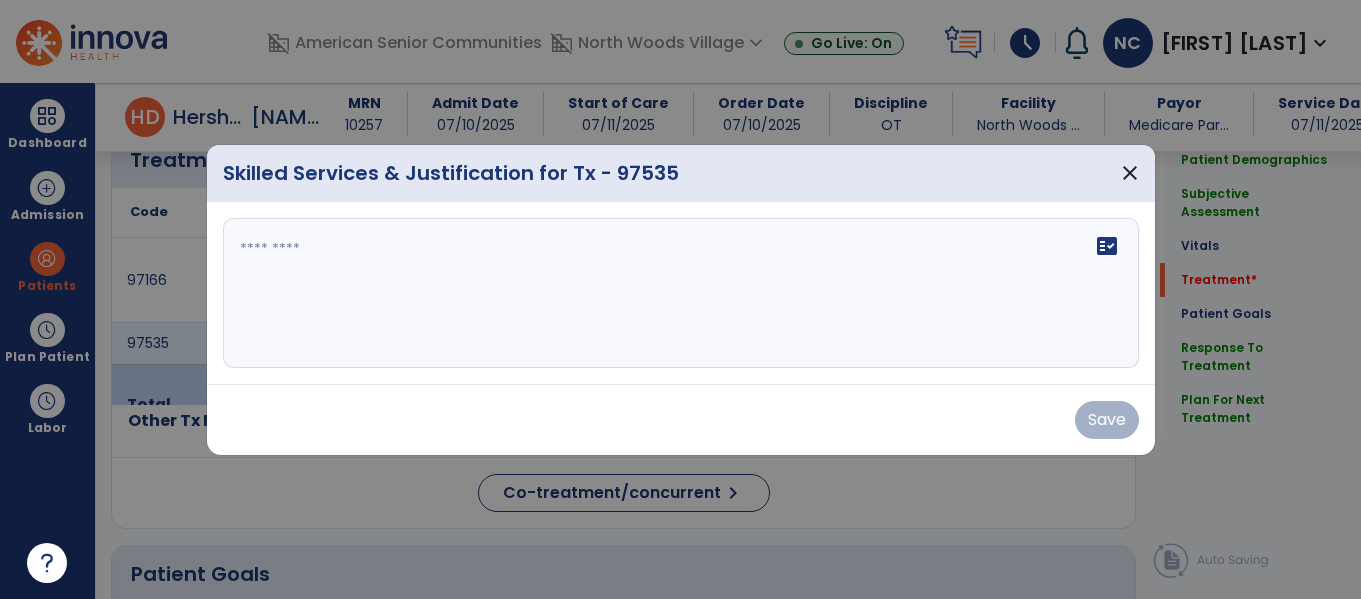 scroll, scrollTop: 1278, scrollLeft: 0, axis: vertical 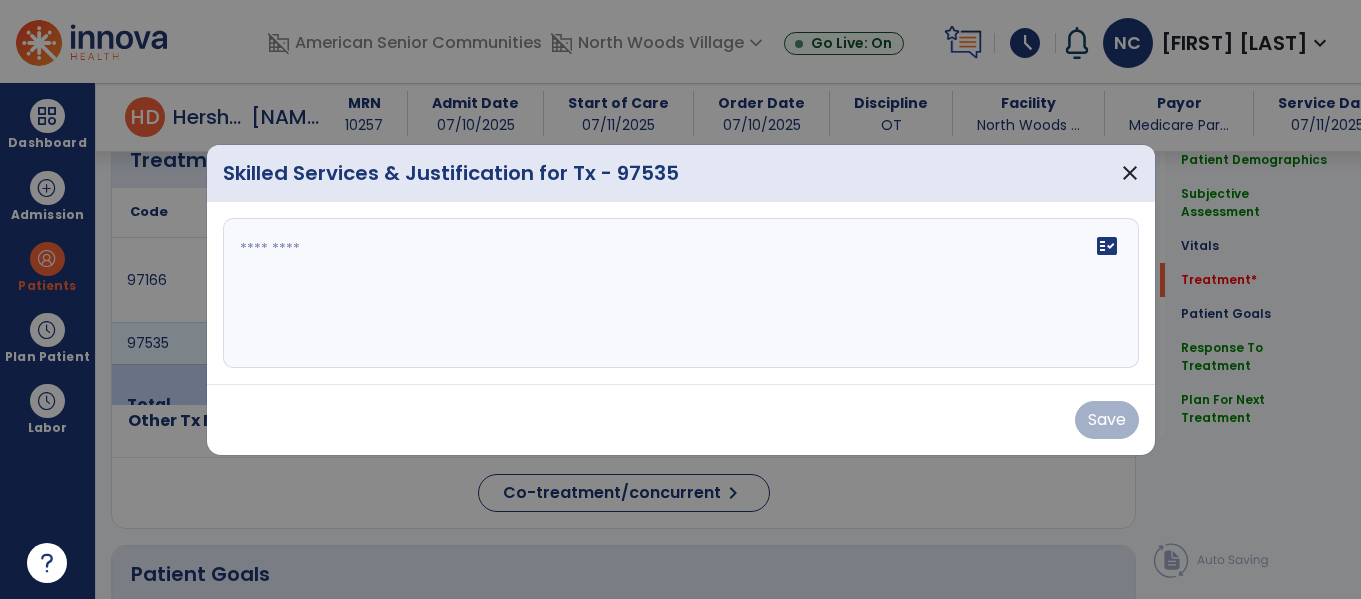 click at bounding box center [681, 293] 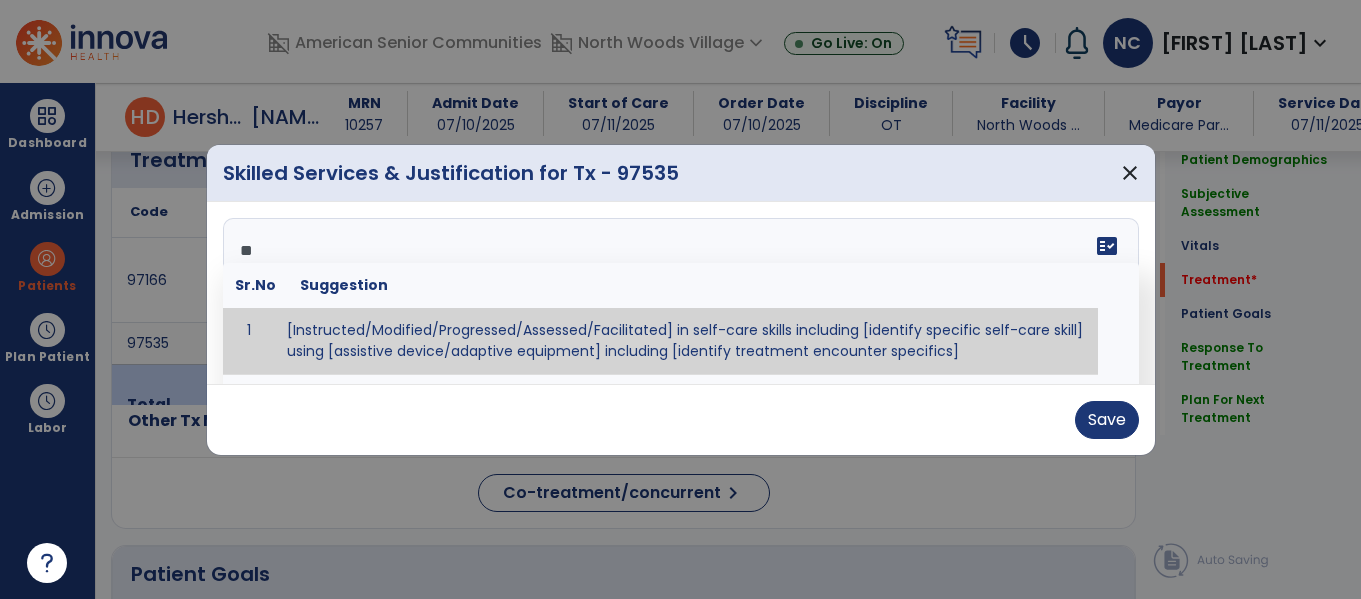 type on "***" 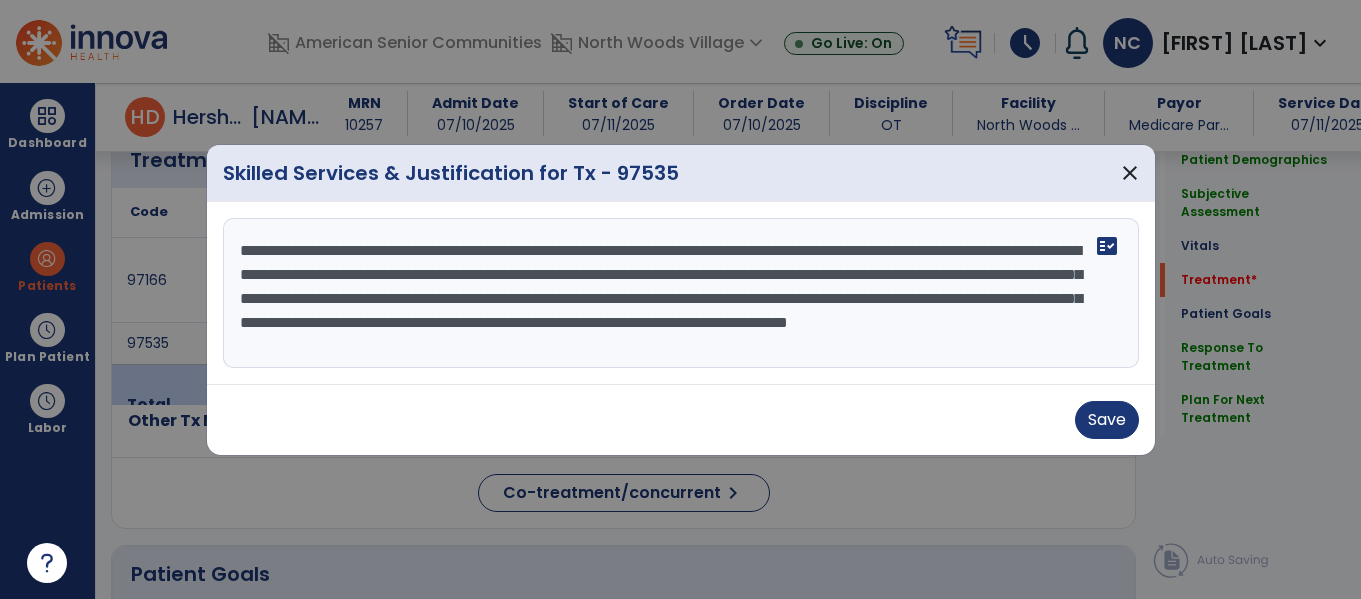 scroll, scrollTop: 16, scrollLeft: 0, axis: vertical 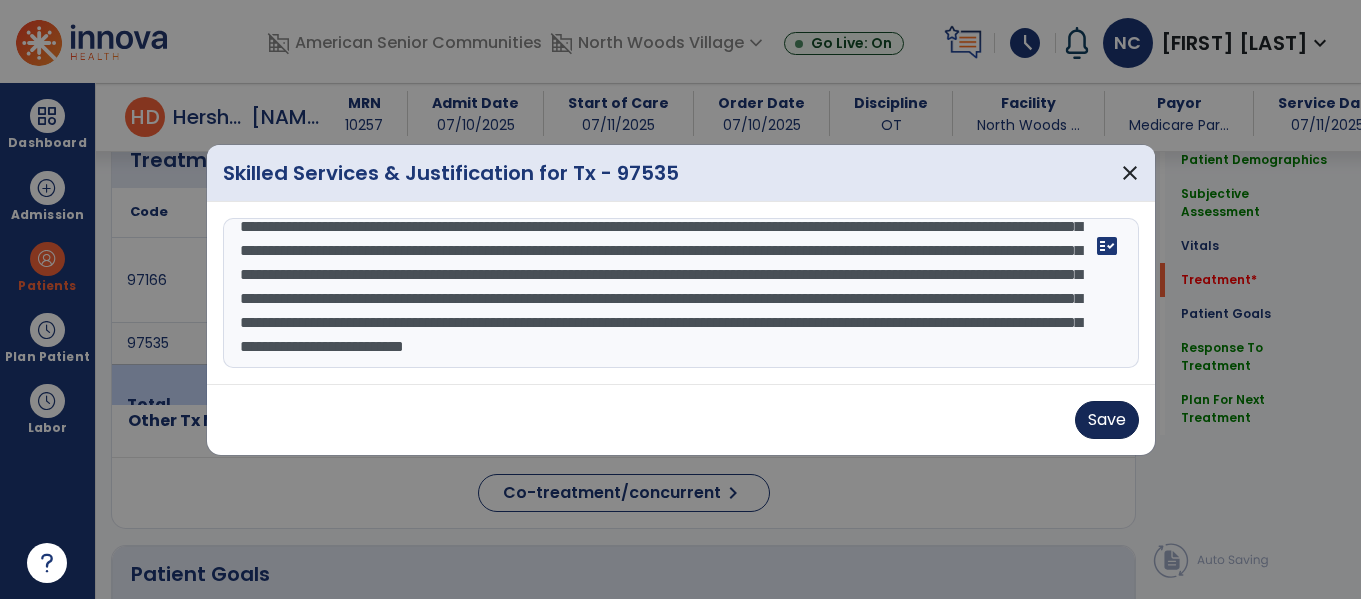 type on "**********" 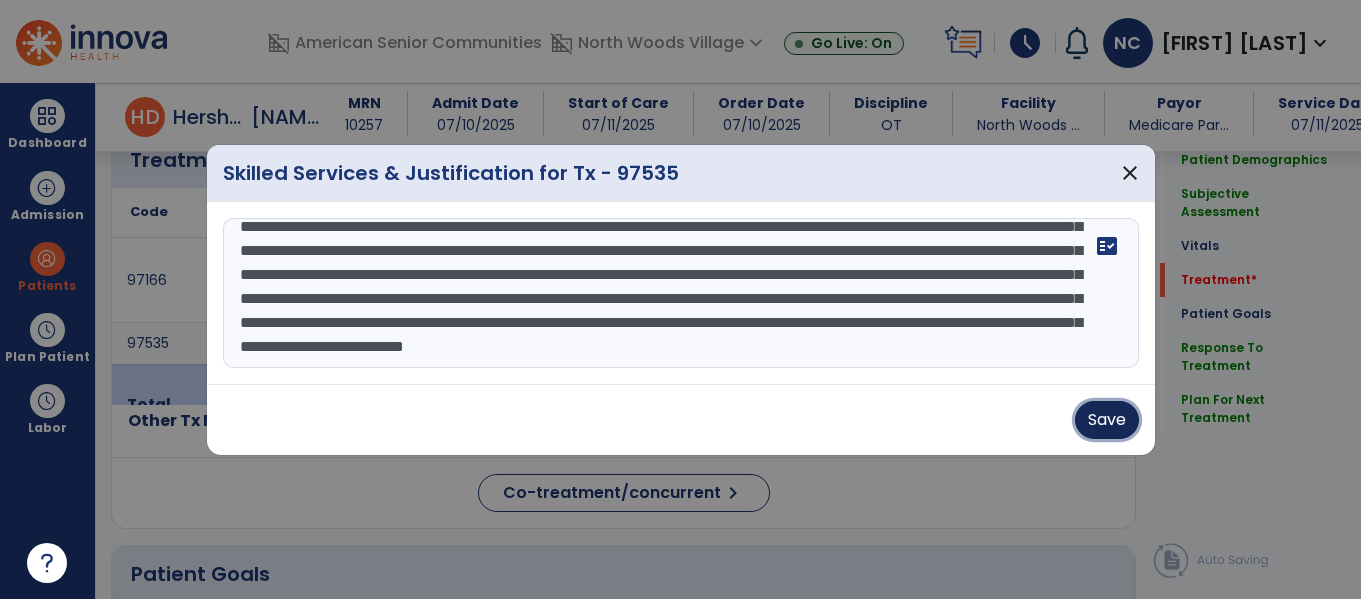 click on "Save" at bounding box center [1107, 420] 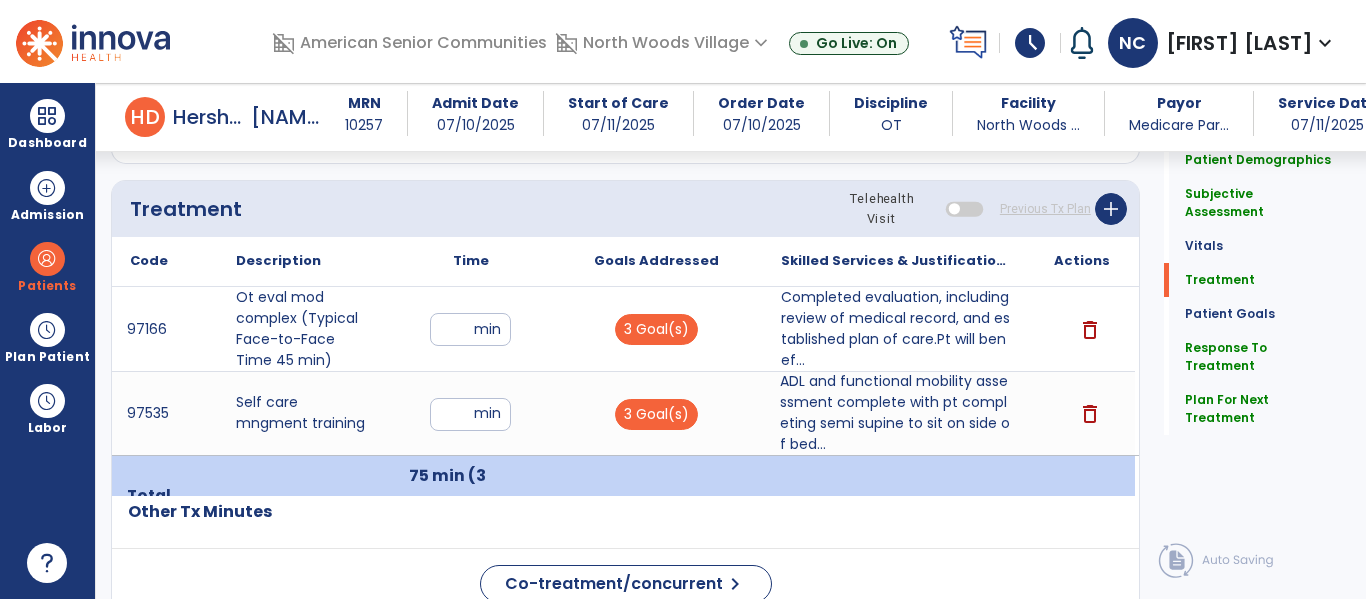 scroll, scrollTop: 1263, scrollLeft: 0, axis: vertical 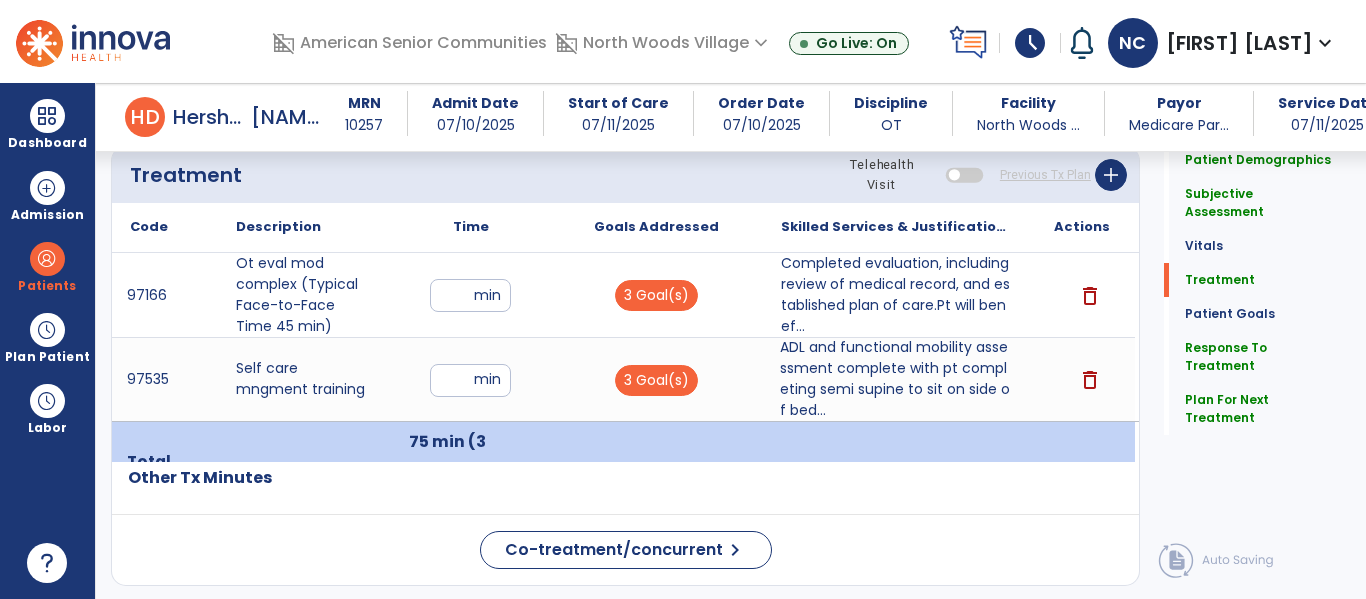 click on "**" at bounding box center [470, 380] 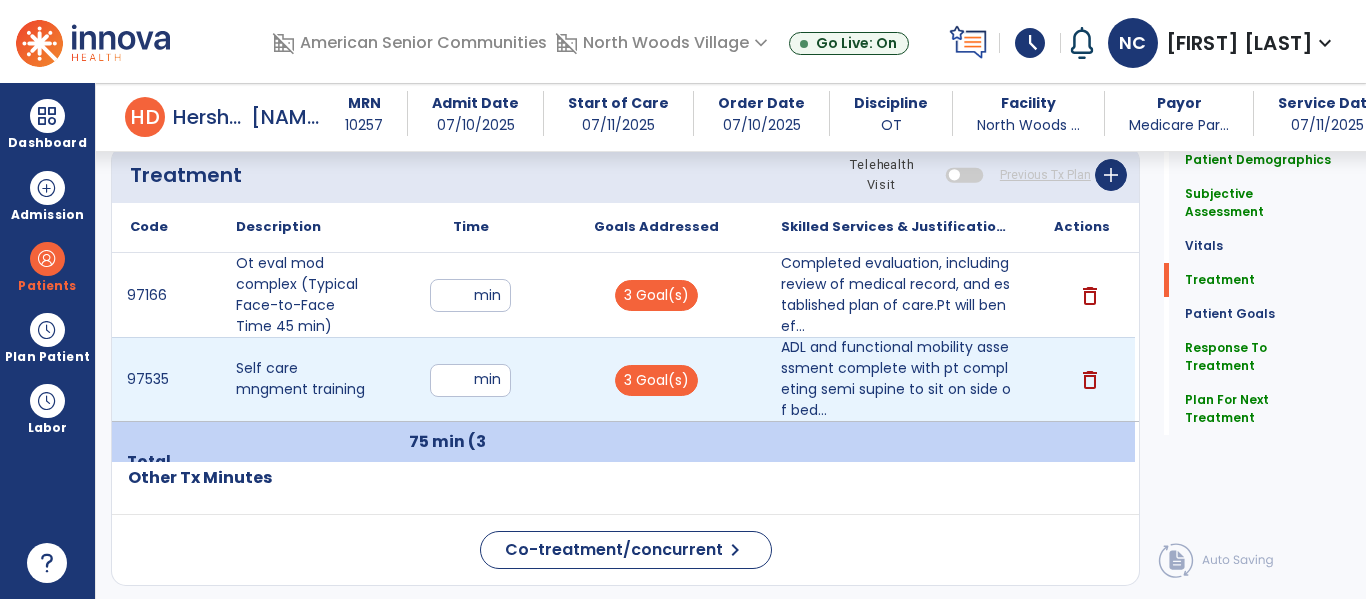 type on "*" 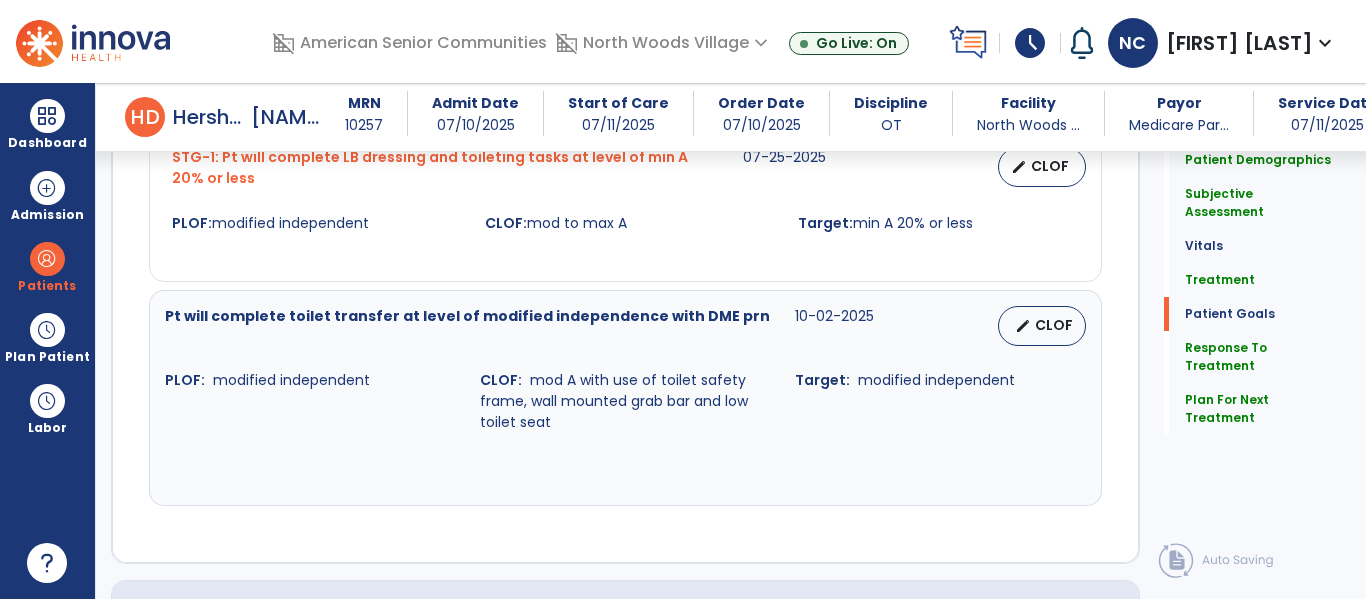 scroll, scrollTop: 2589, scrollLeft: 0, axis: vertical 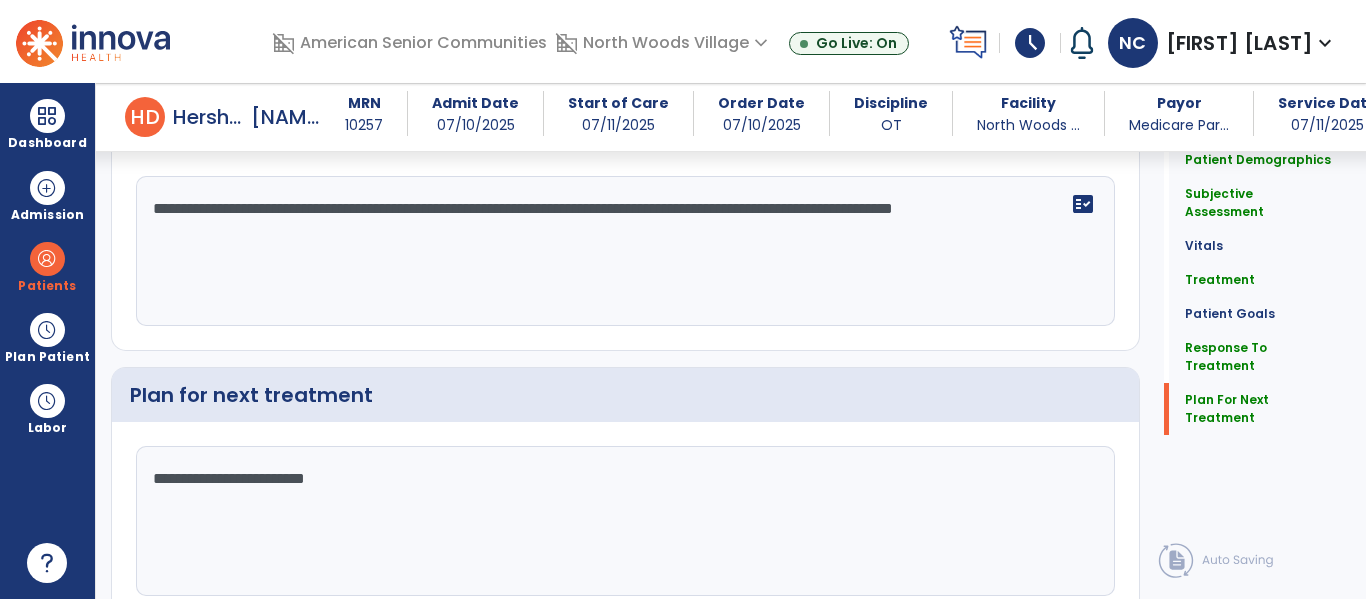 click on "Sign Doc" 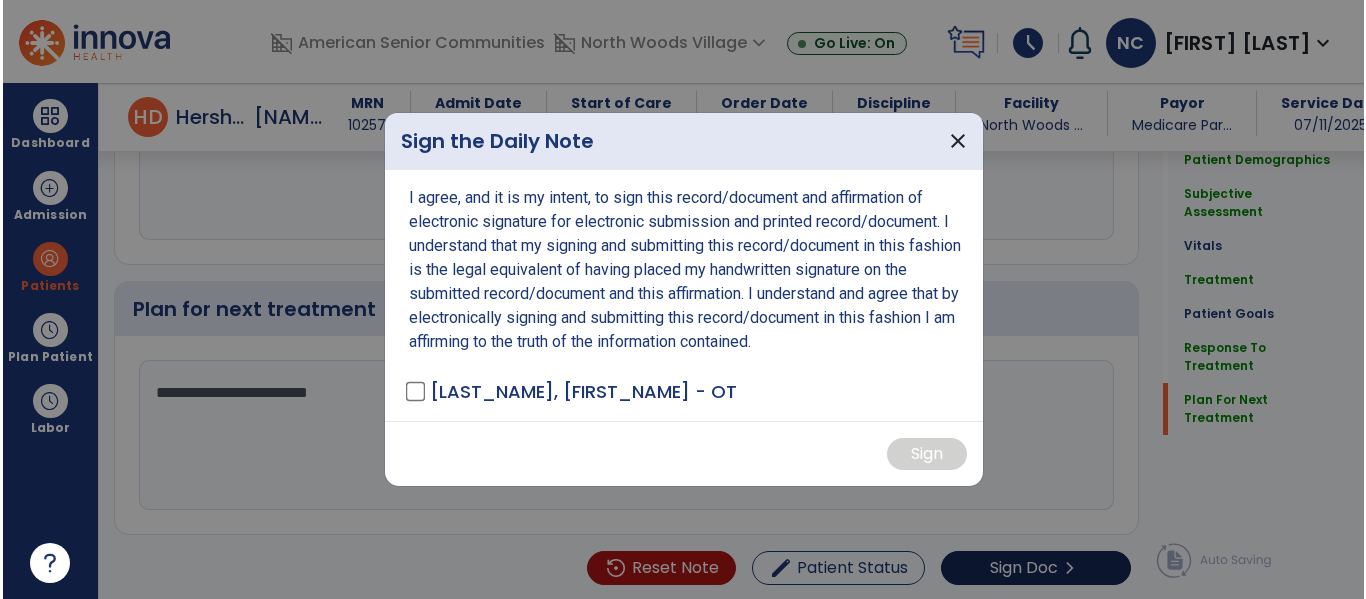 scroll, scrollTop: 2589, scrollLeft: 0, axis: vertical 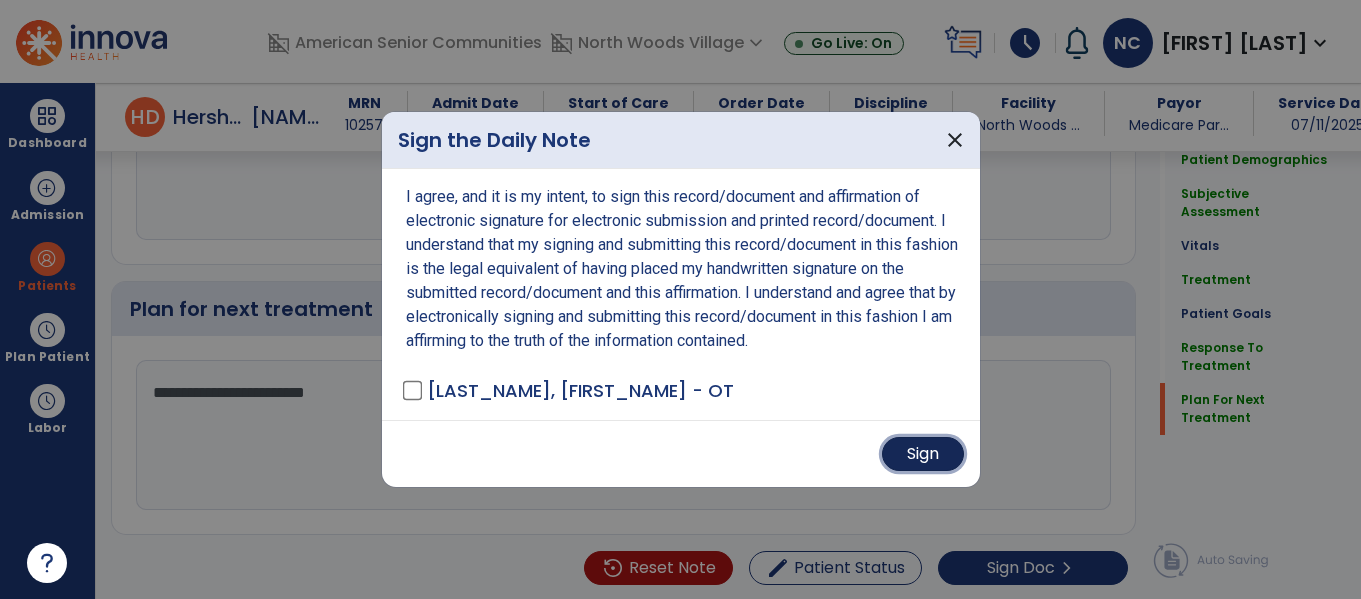 click on "Sign" at bounding box center (923, 454) 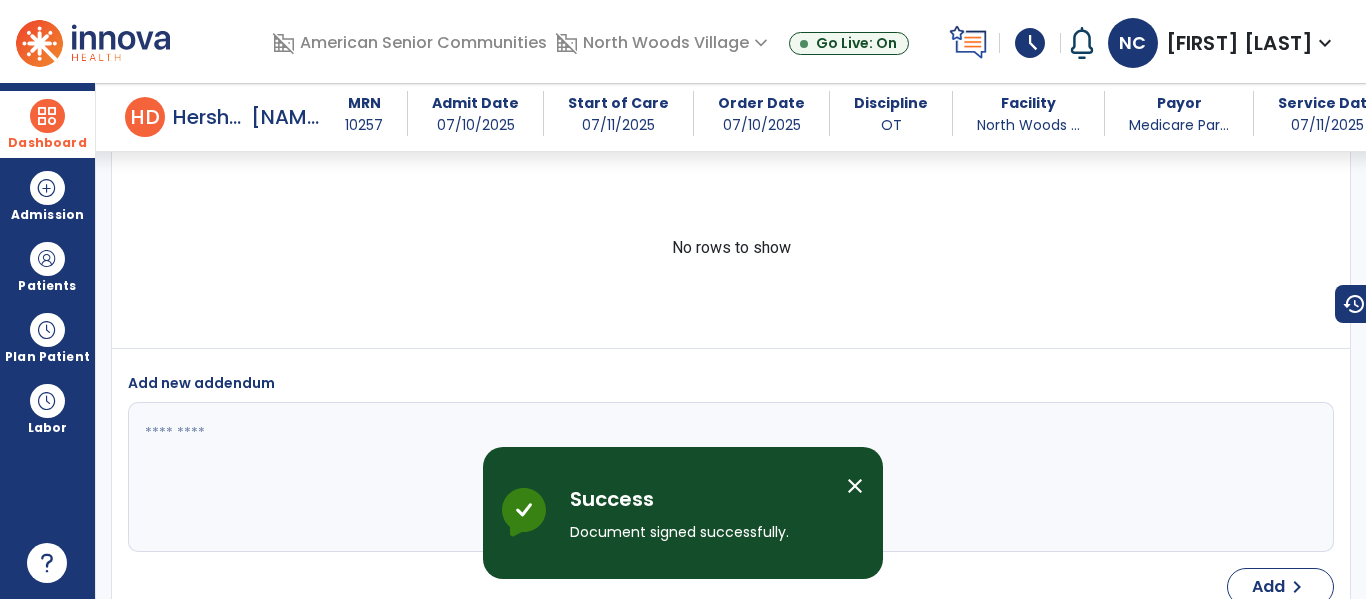 click at bounding box center (47, 116) 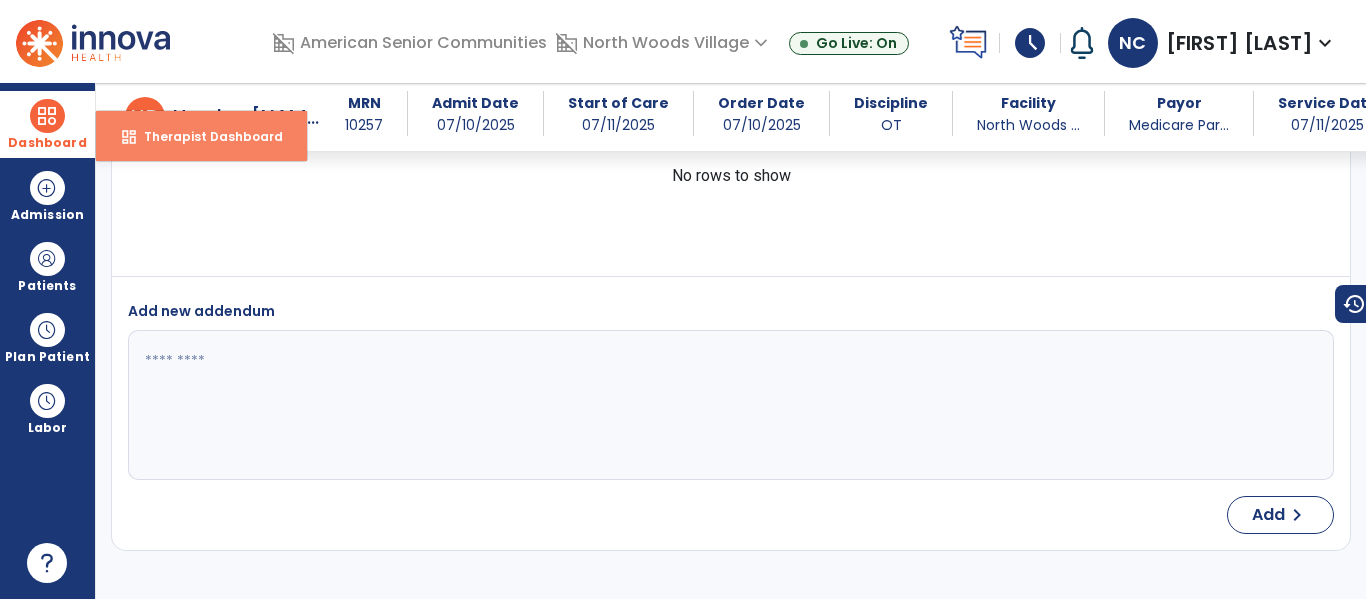 click on "Therapist Dashboard" at bounding box center (205, 136) 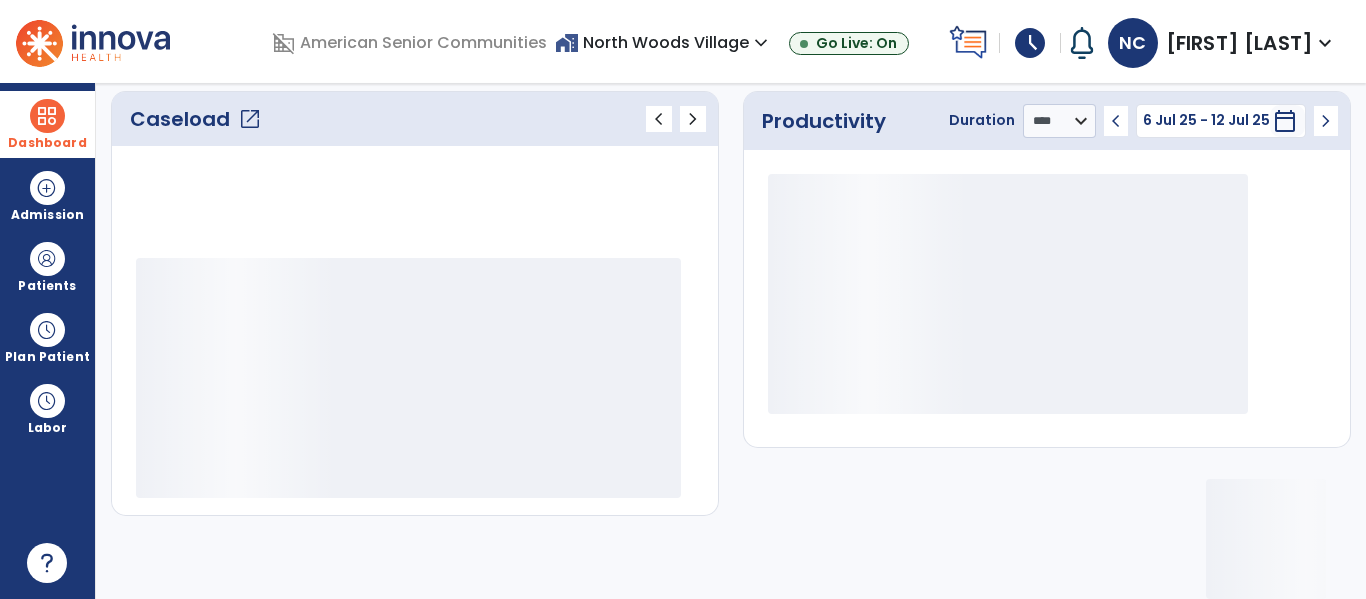 scroll, scrollTop: 278, scrollLeft: 0, axis: vertical 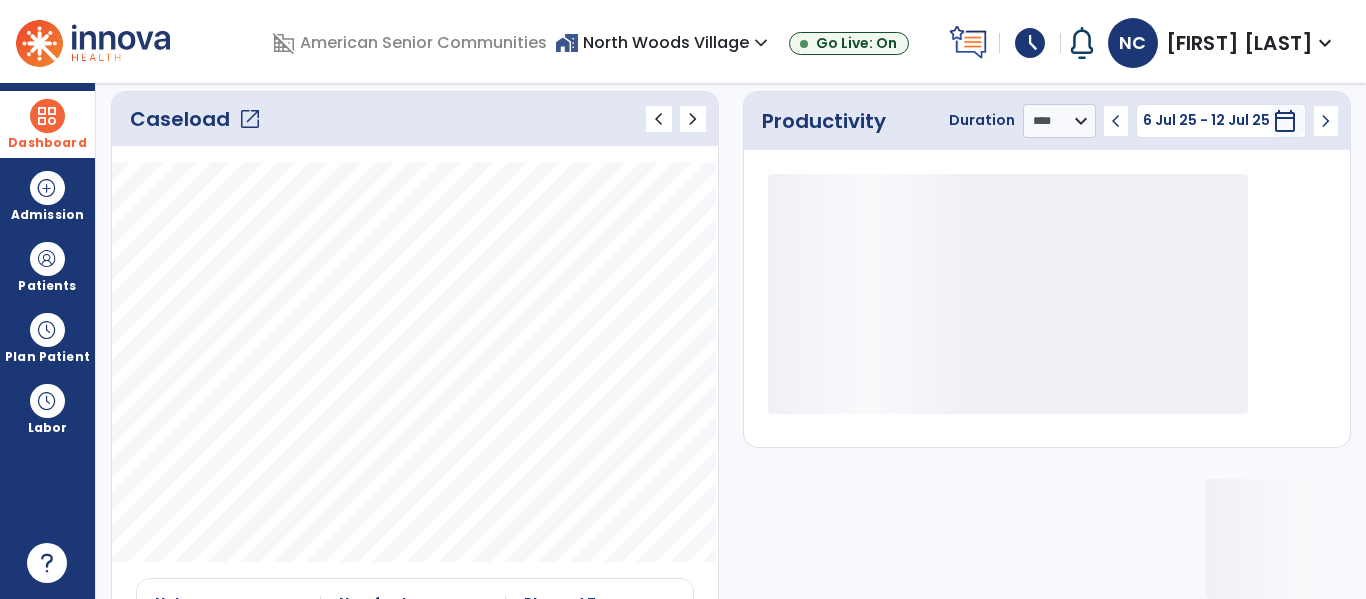 click on "open_in_new" 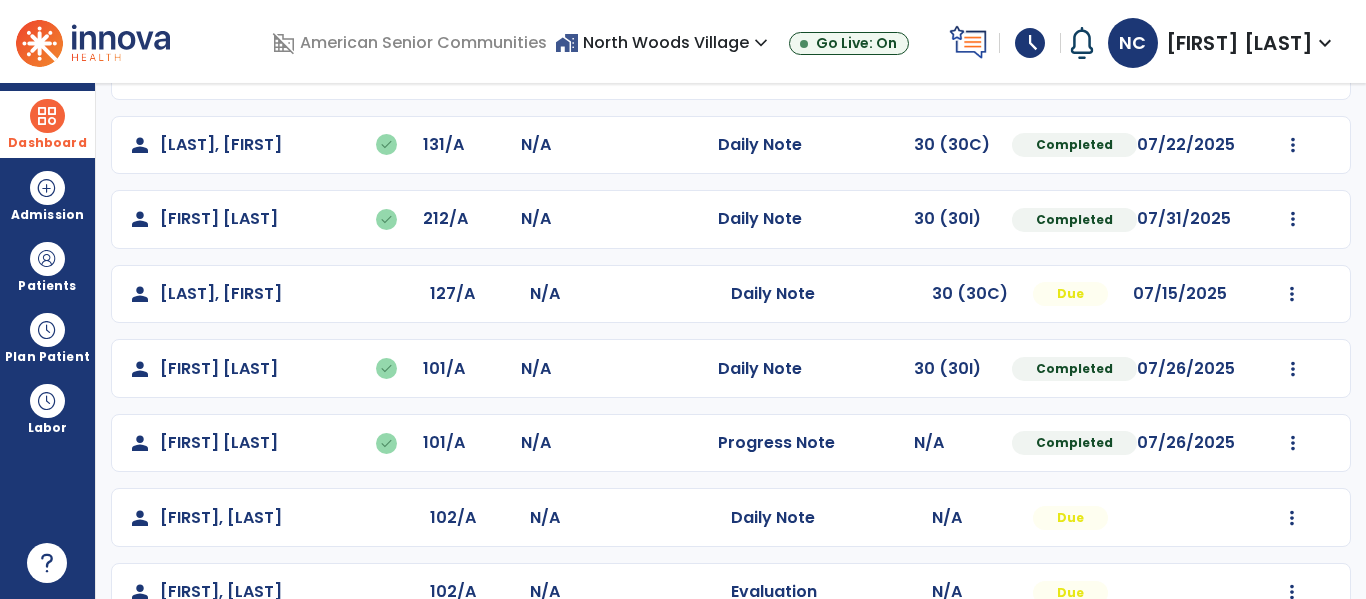 scroll, scrollTop: 708, scrollLeft: 0, axis: vertical 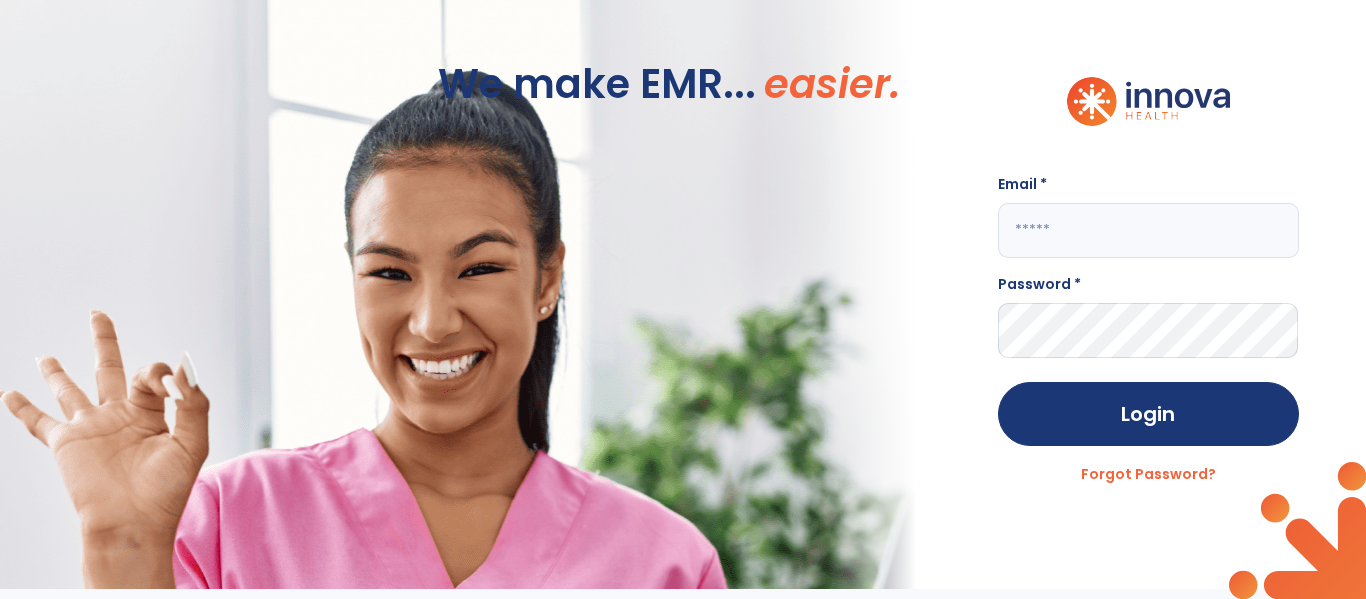 click 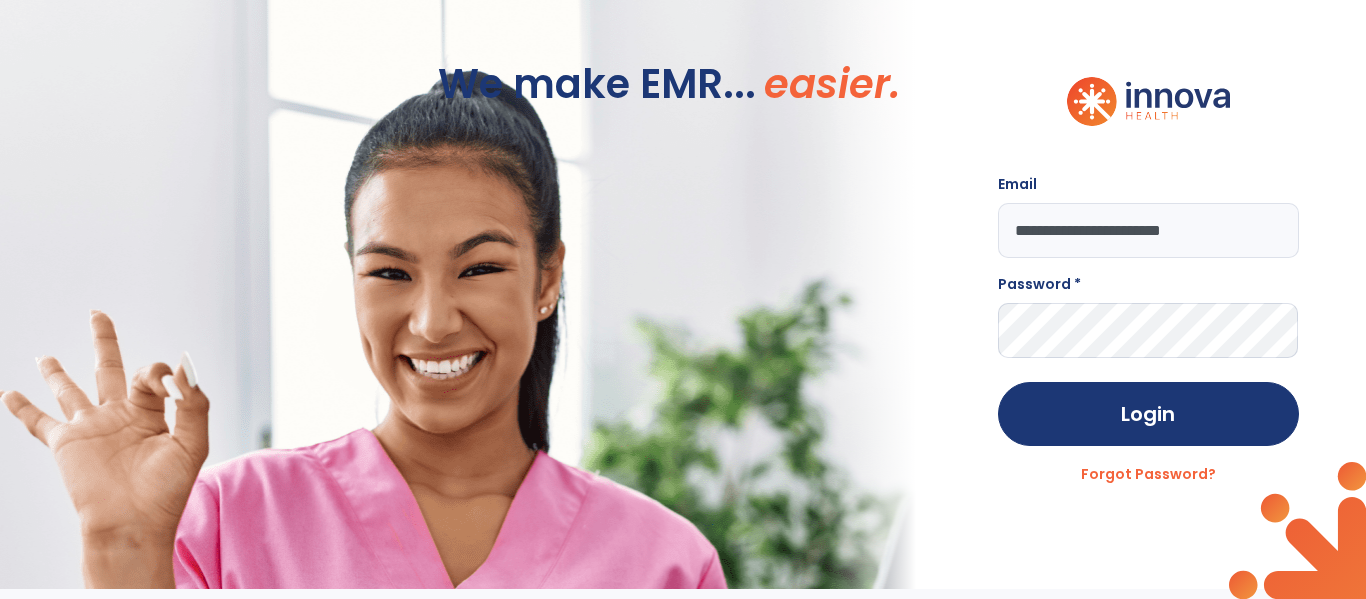 type on "**********" 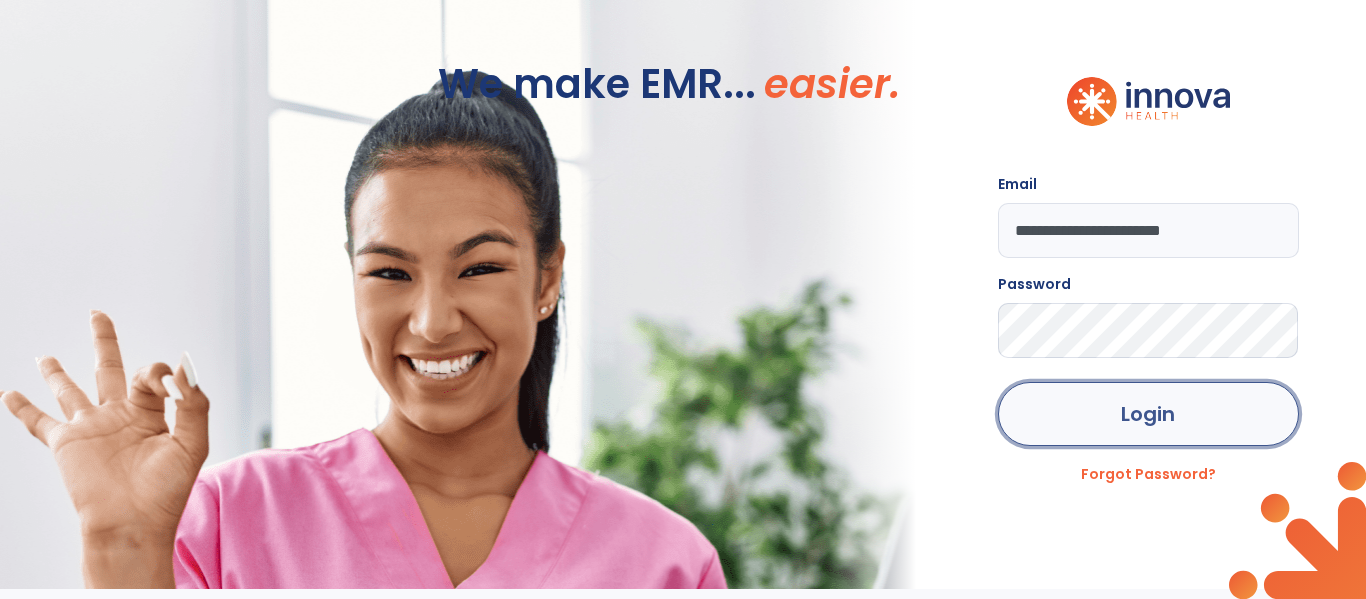 click on "Login" 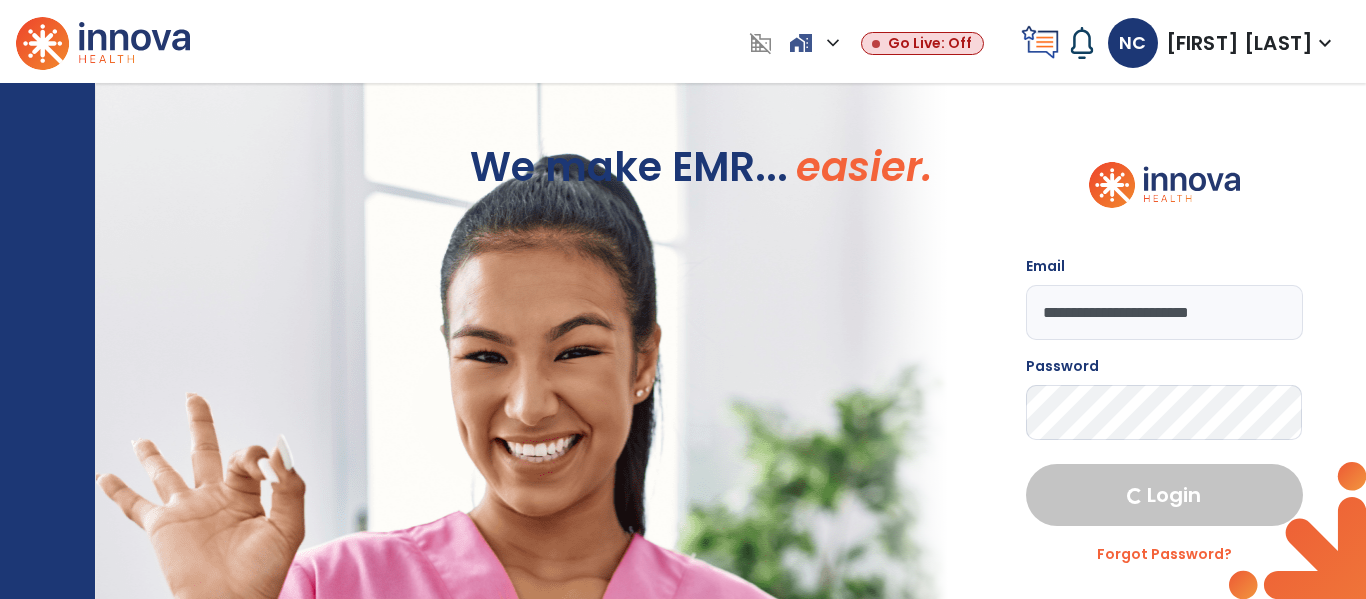 select on "****" 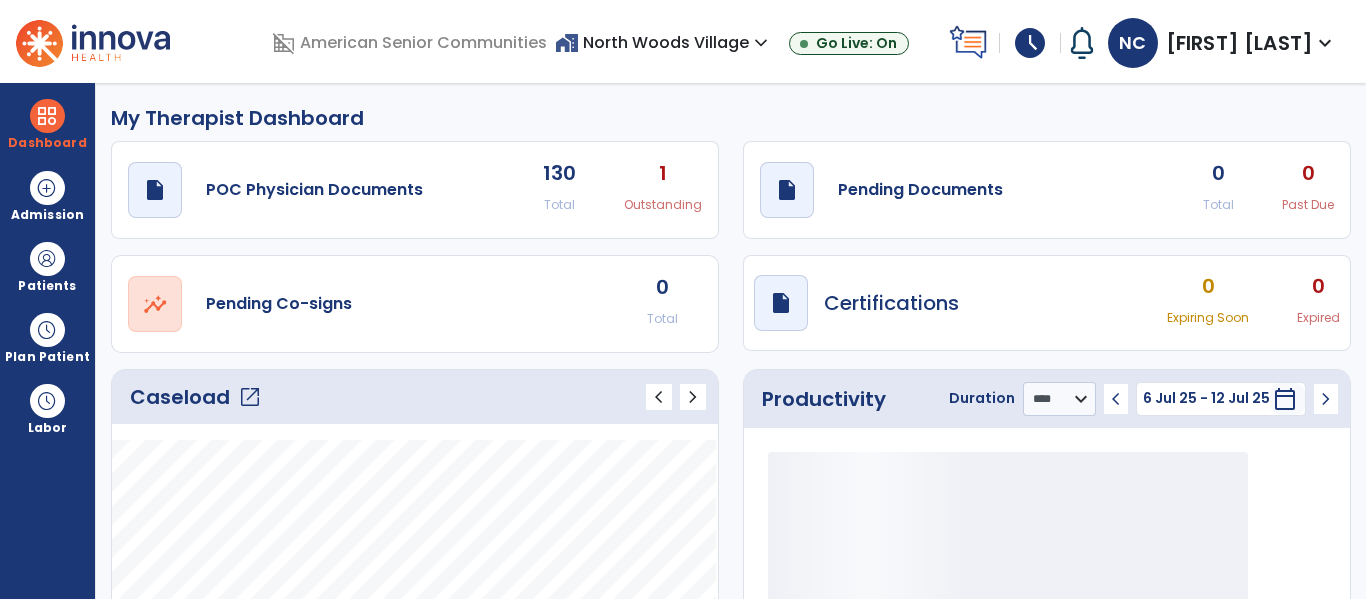 click on "open_in_new" 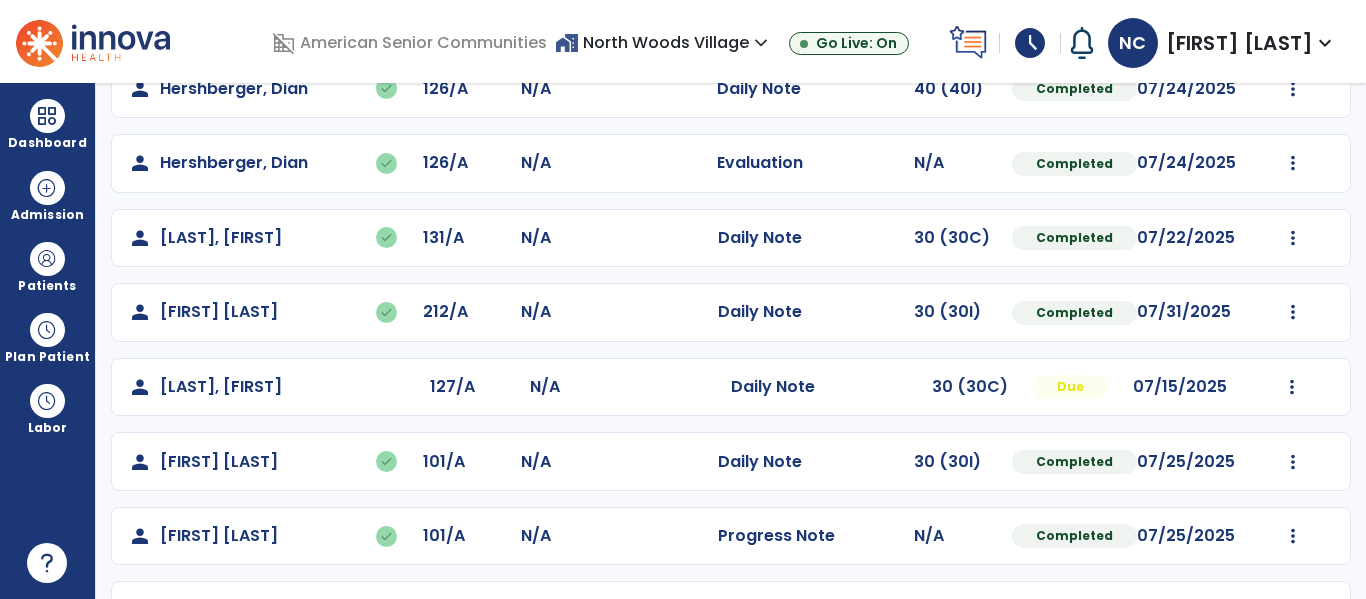 scroll, scrollTop: 486, scrollLeft: 0, axis: vertical 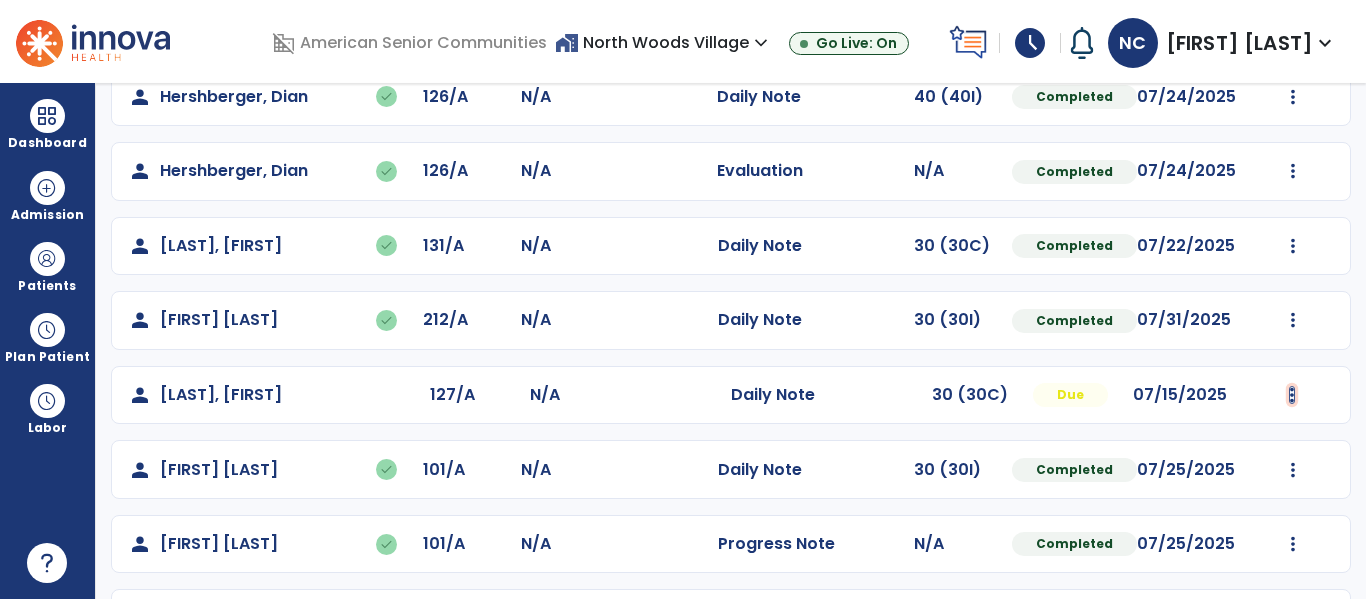 click at bounding box center [1292, -127] 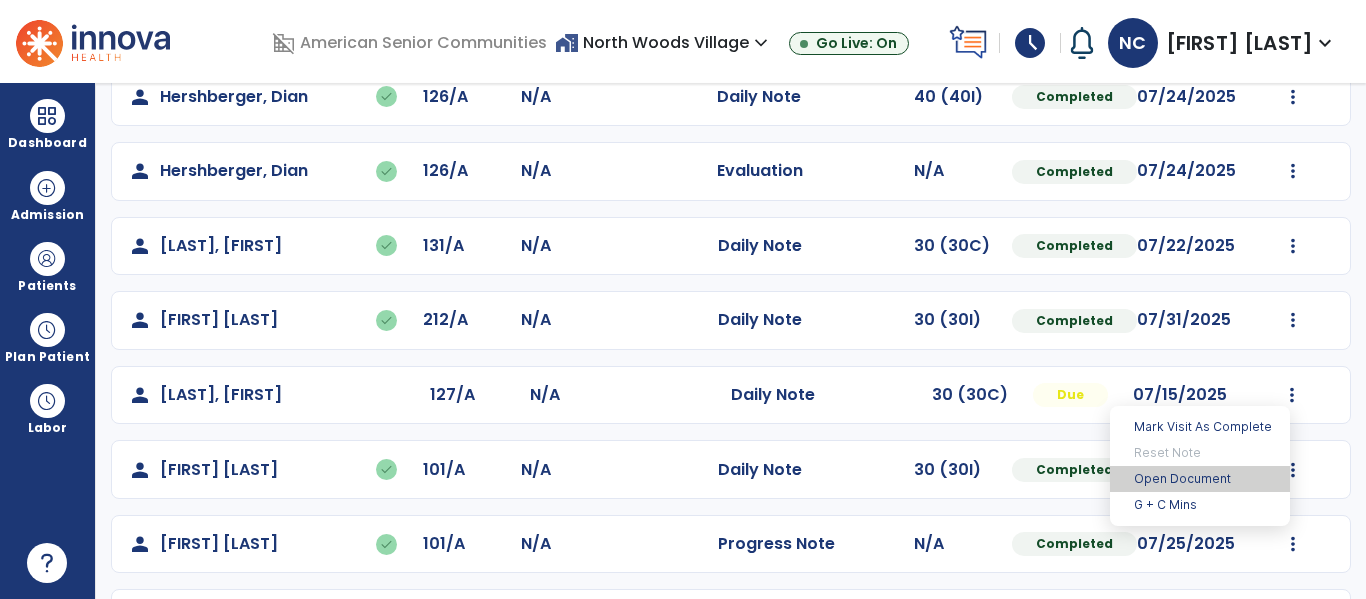 click on "Open Document" at bounding box center (1200, 479) 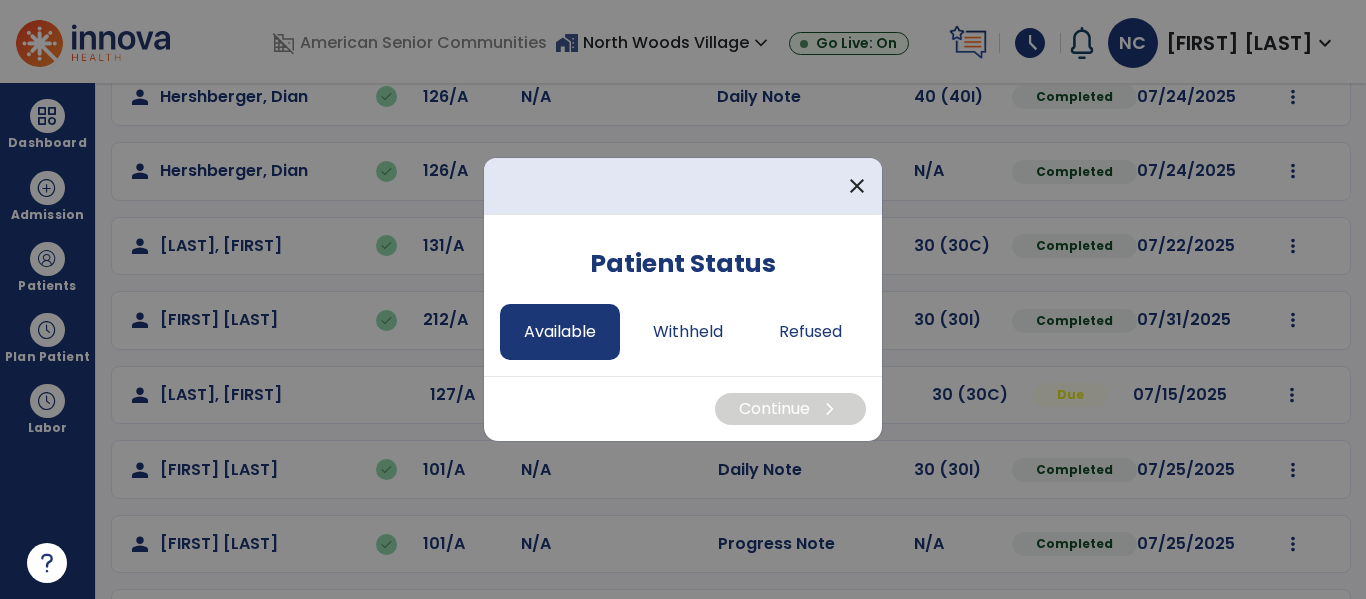 click on "Available" at bounding box center [560, 332] 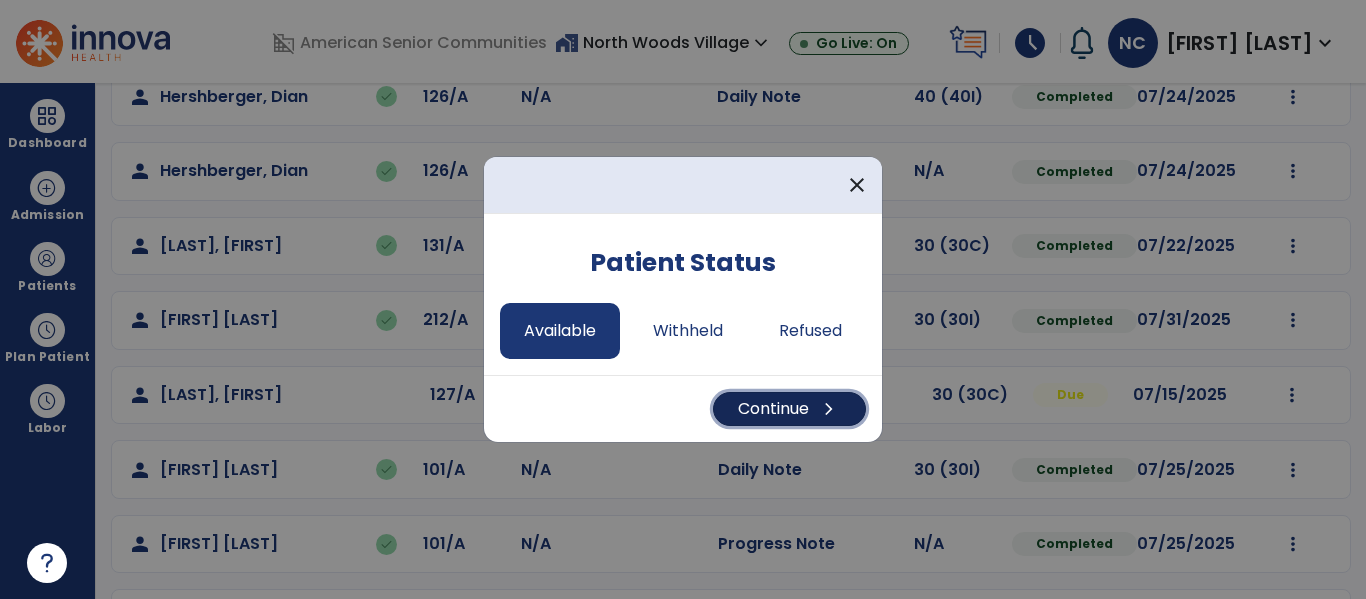 click on "Continue   chevron_right" at bounding box center [789, 409] 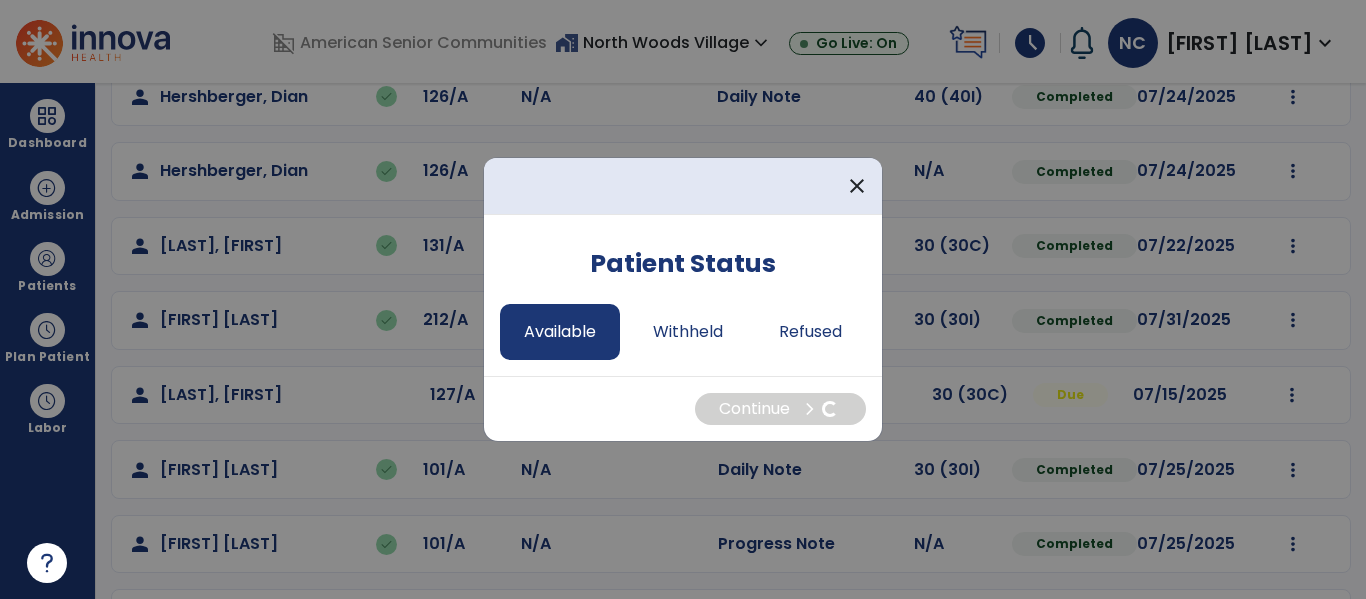 select on "*" 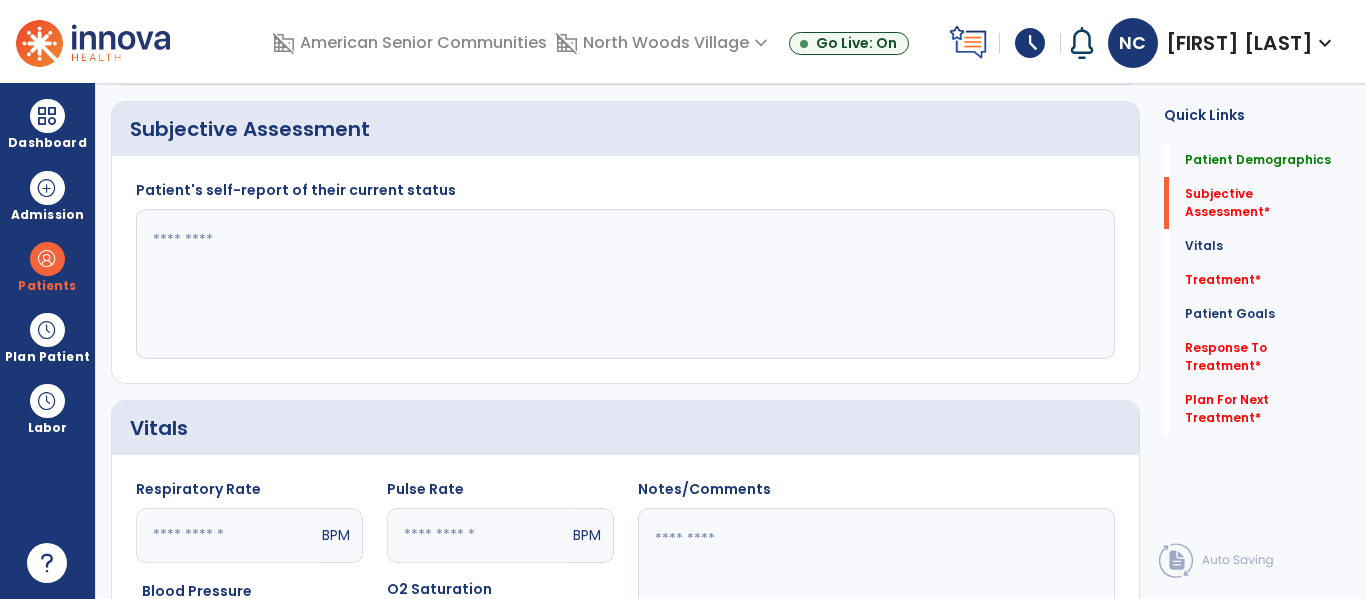 click 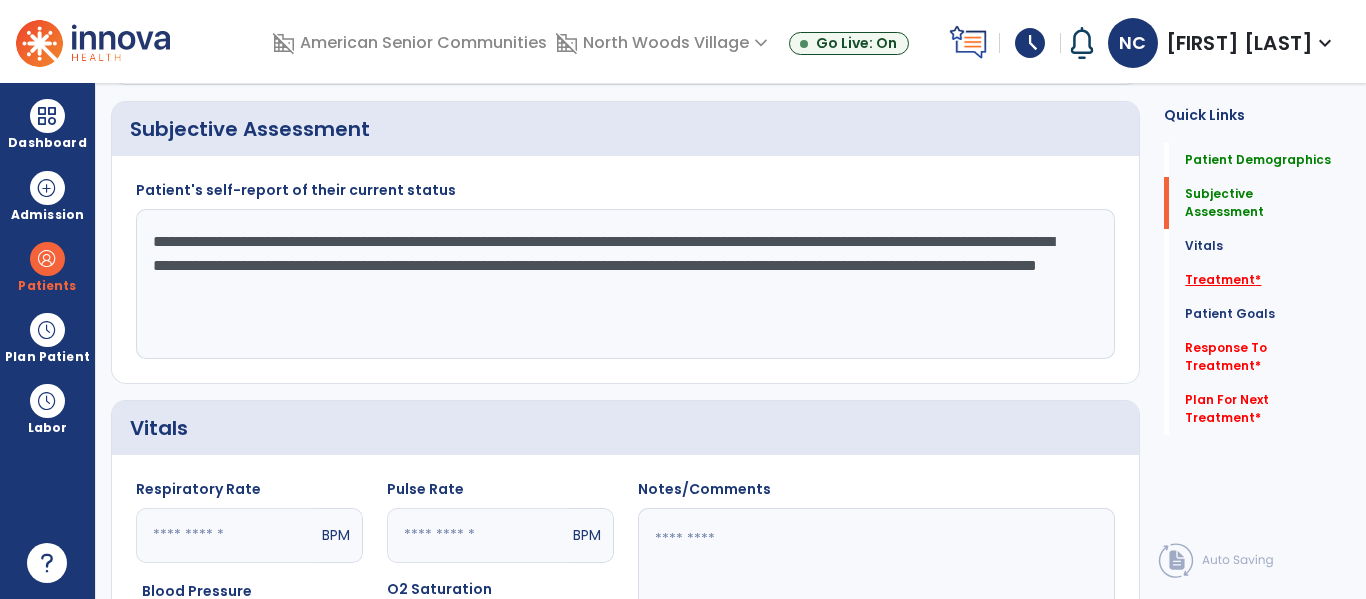 type on "**********" 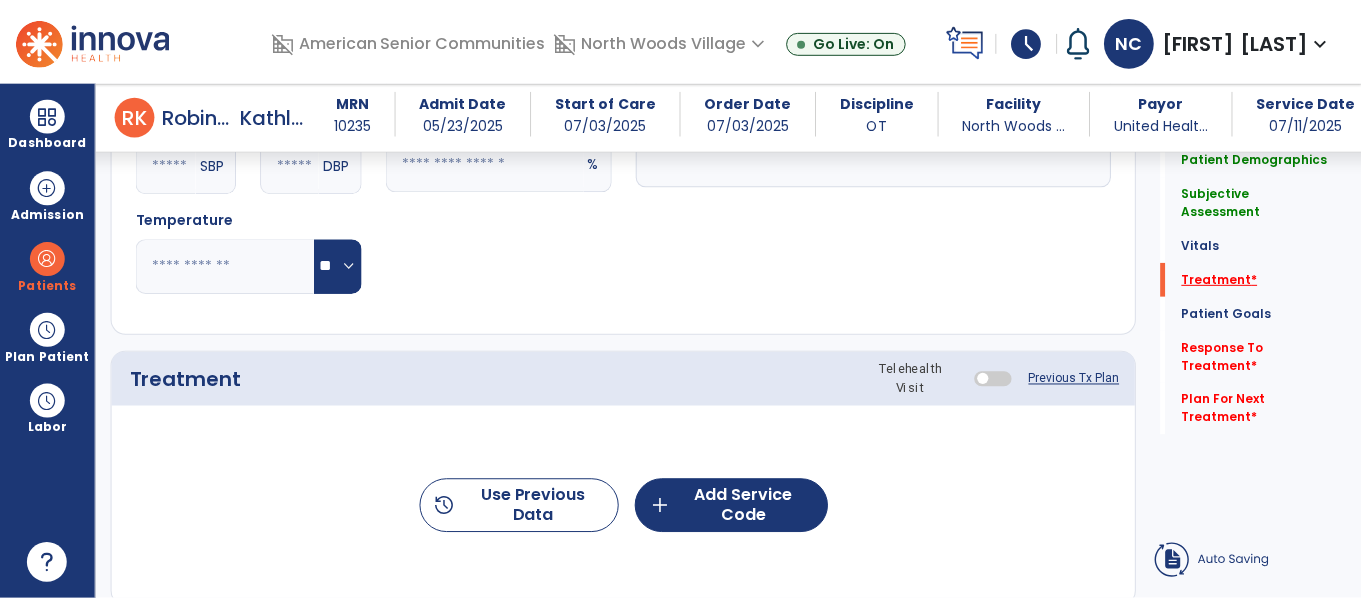 scroll, scrollTop: 1095, scrollLeft: 0, axis: vertical 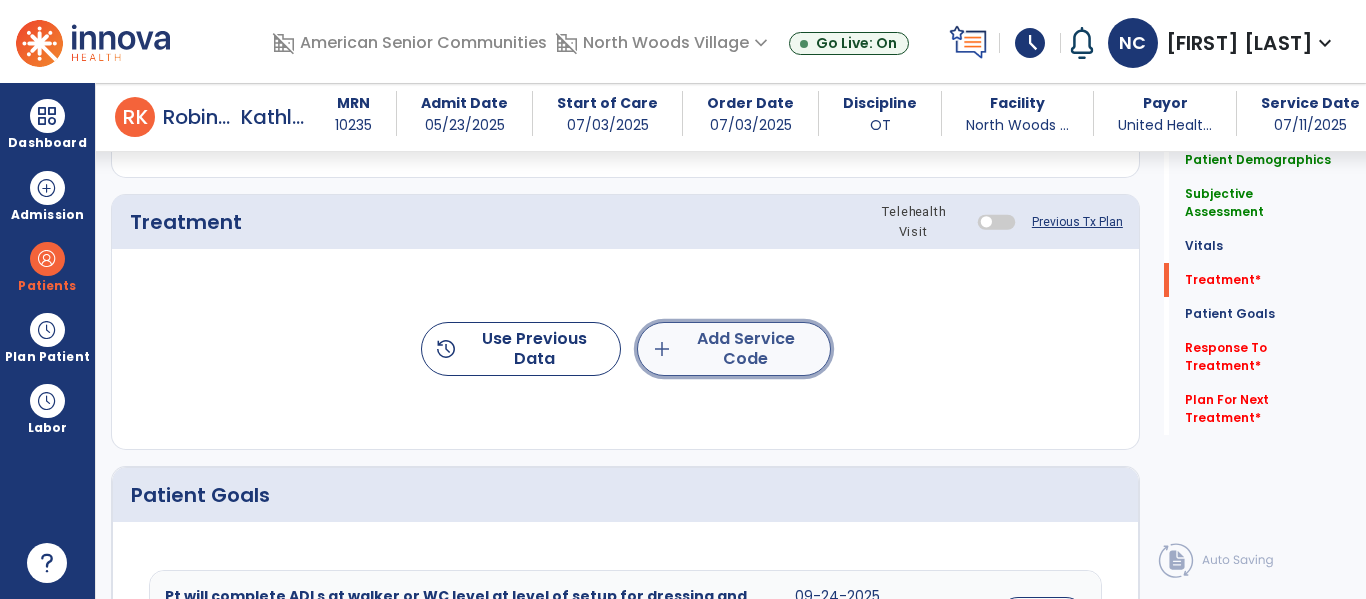 click on "add  Add Service Code" 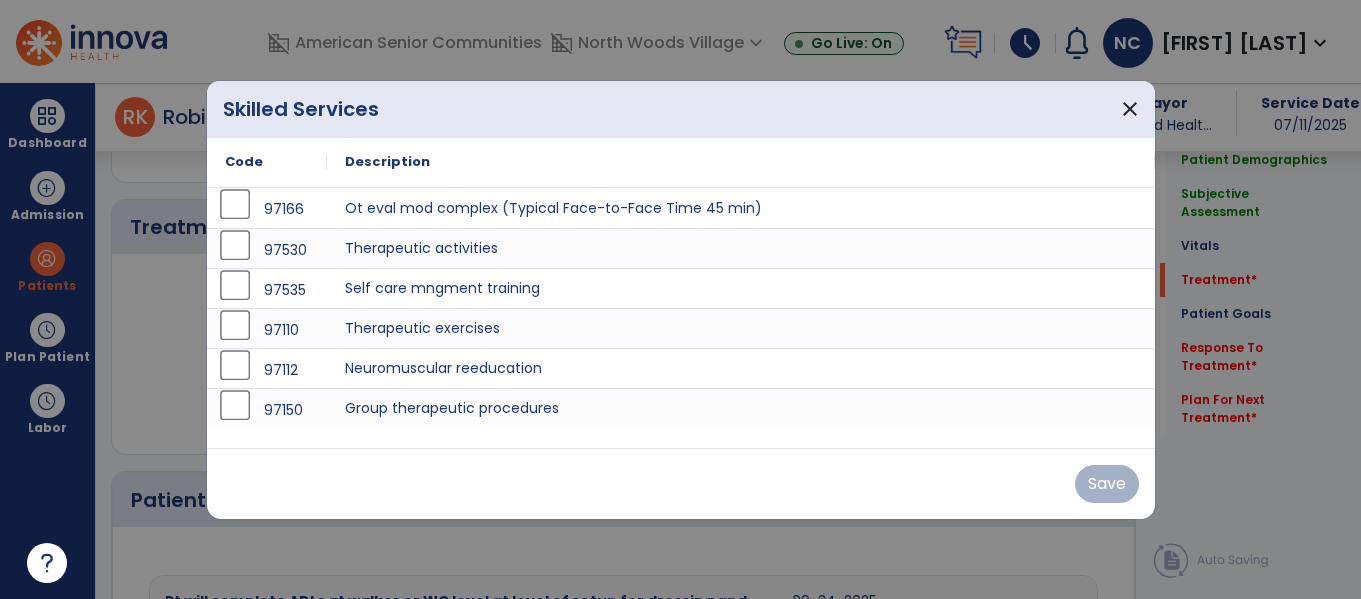 scroll, scrollTop: 1095, scrollLeft: 0, axis: vertical 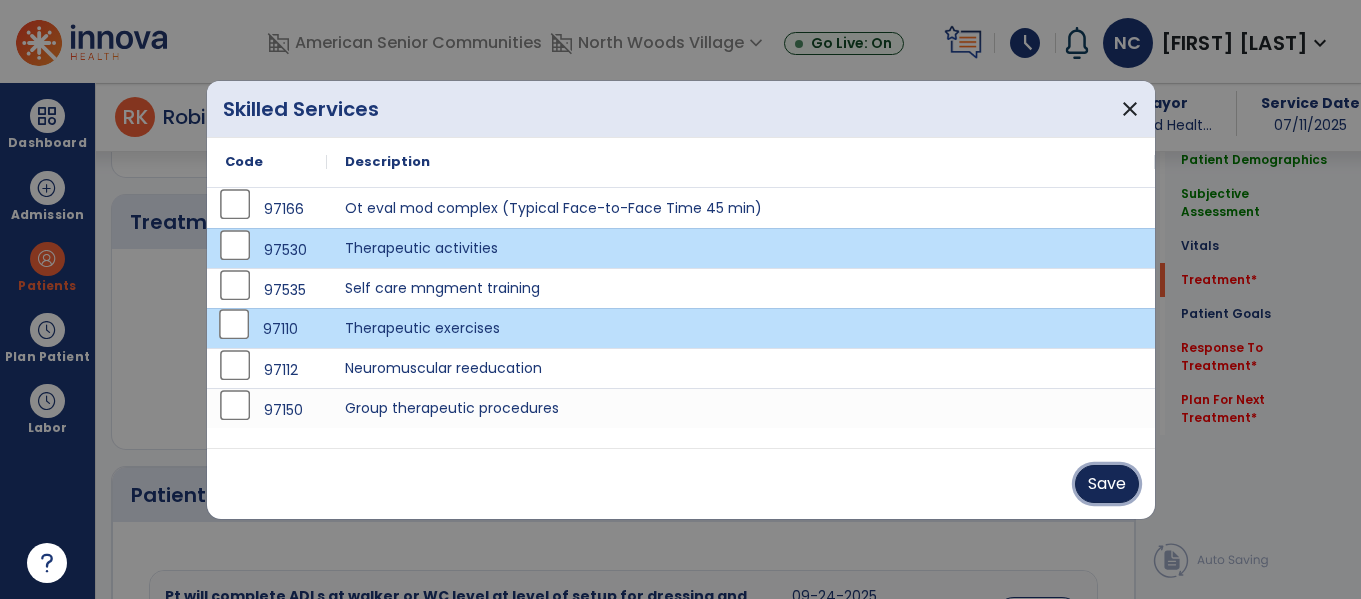 click on "Save" at bounding box center (1107, 484) 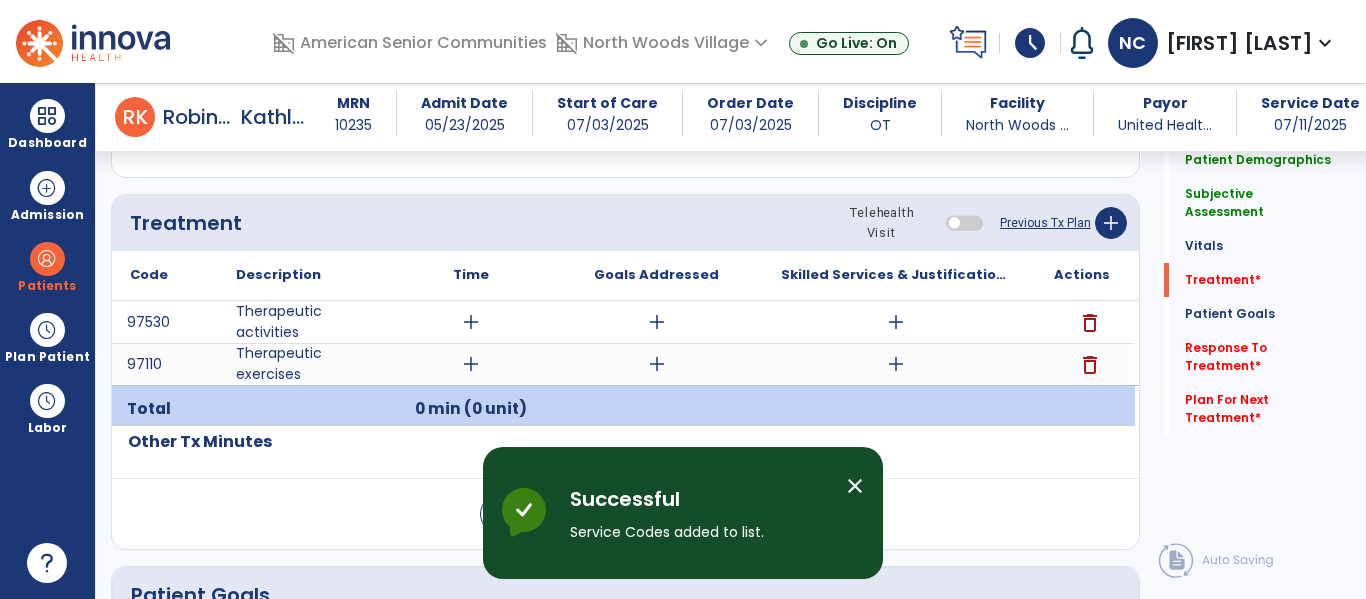 click on "add" at bounding box center (471, 322) 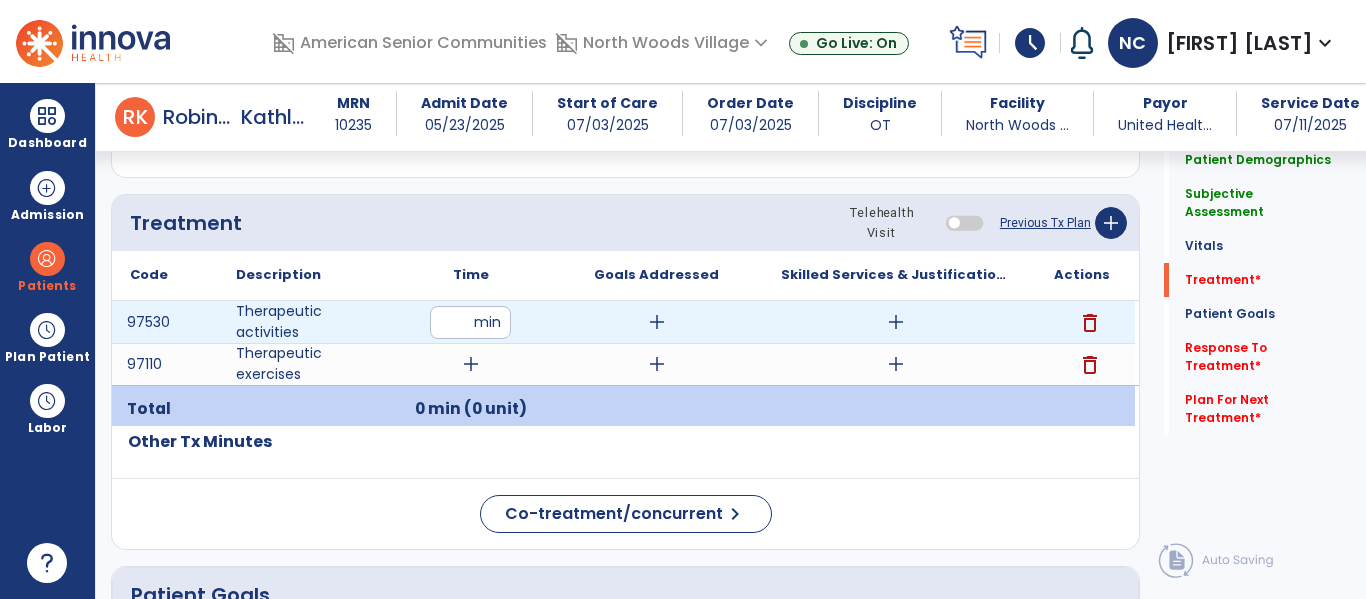 type on "**" 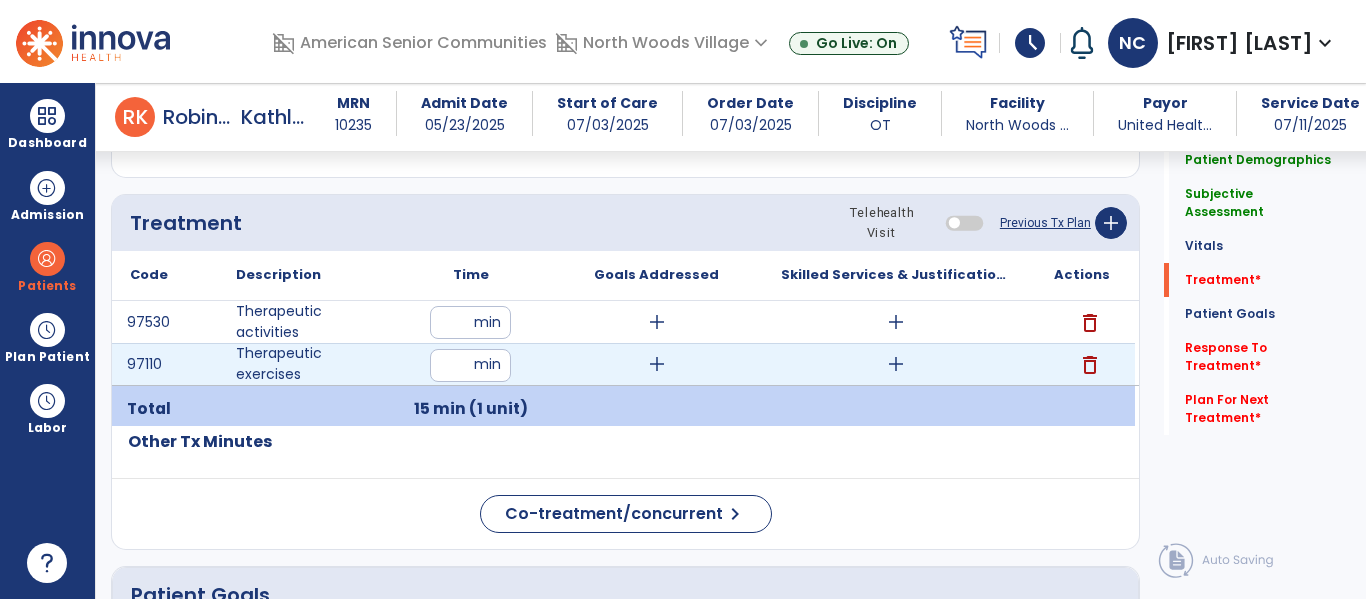 type on "**" 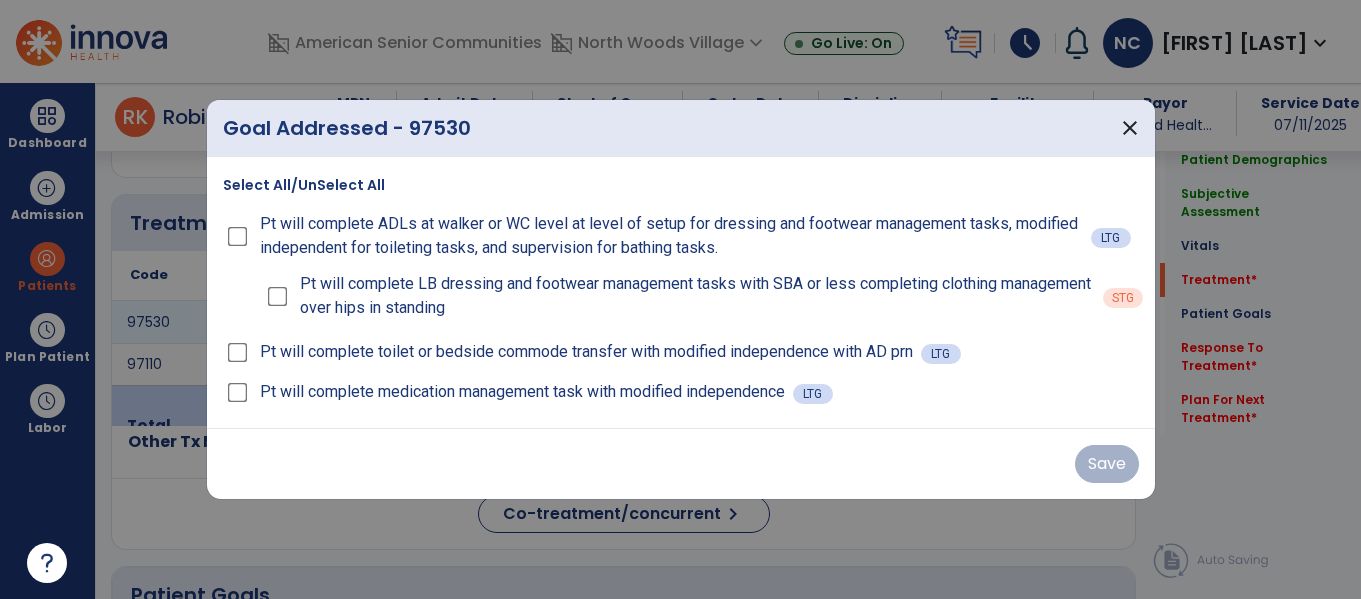 scroll, scrollTop: 1095, scrollLeft: 0, axis: vertical 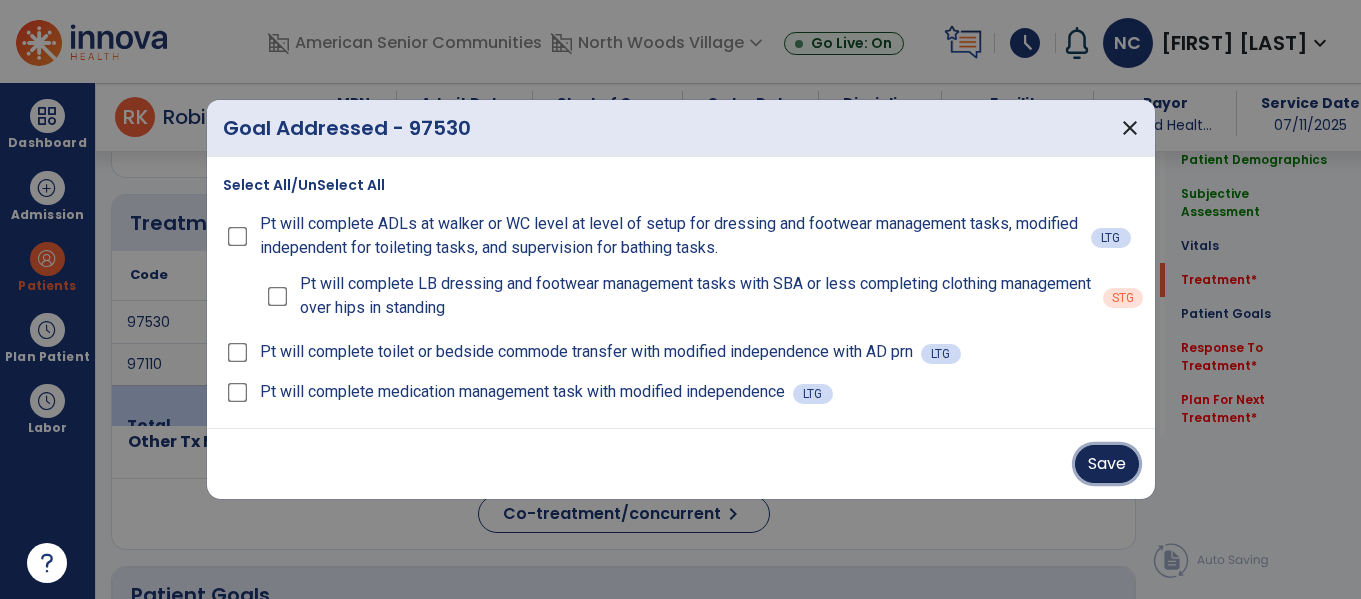 click on "Save" at bounding box center [1107, 464] 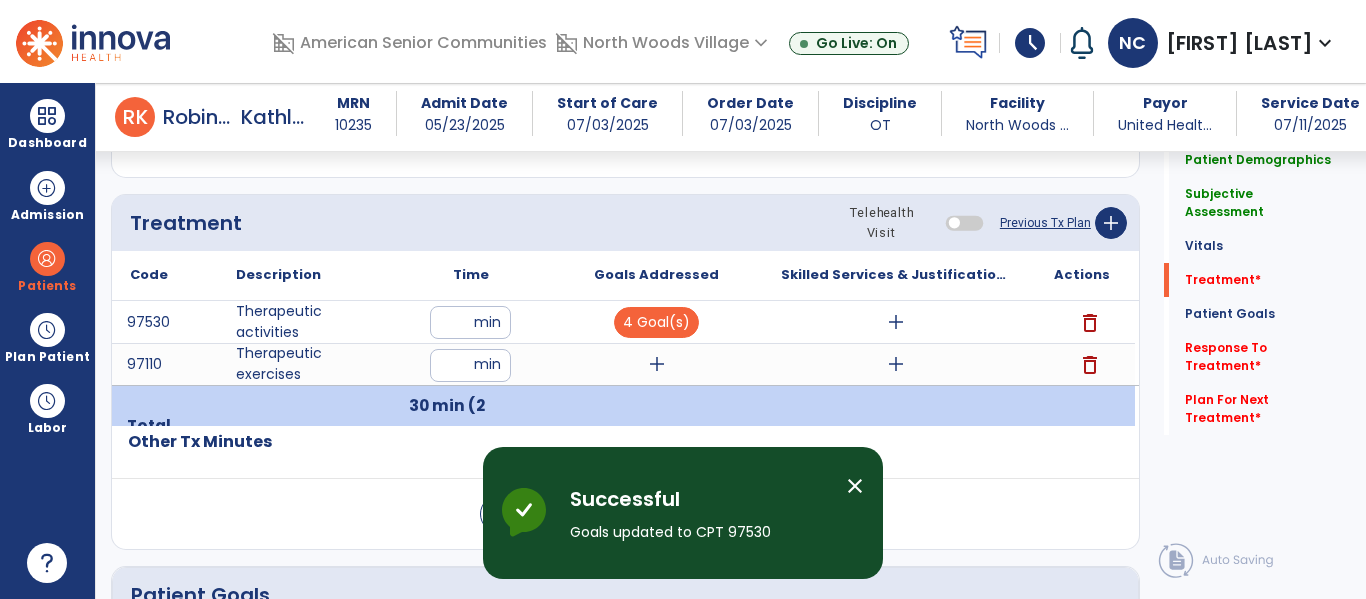 click on "add" at bounding box center [656, 364] 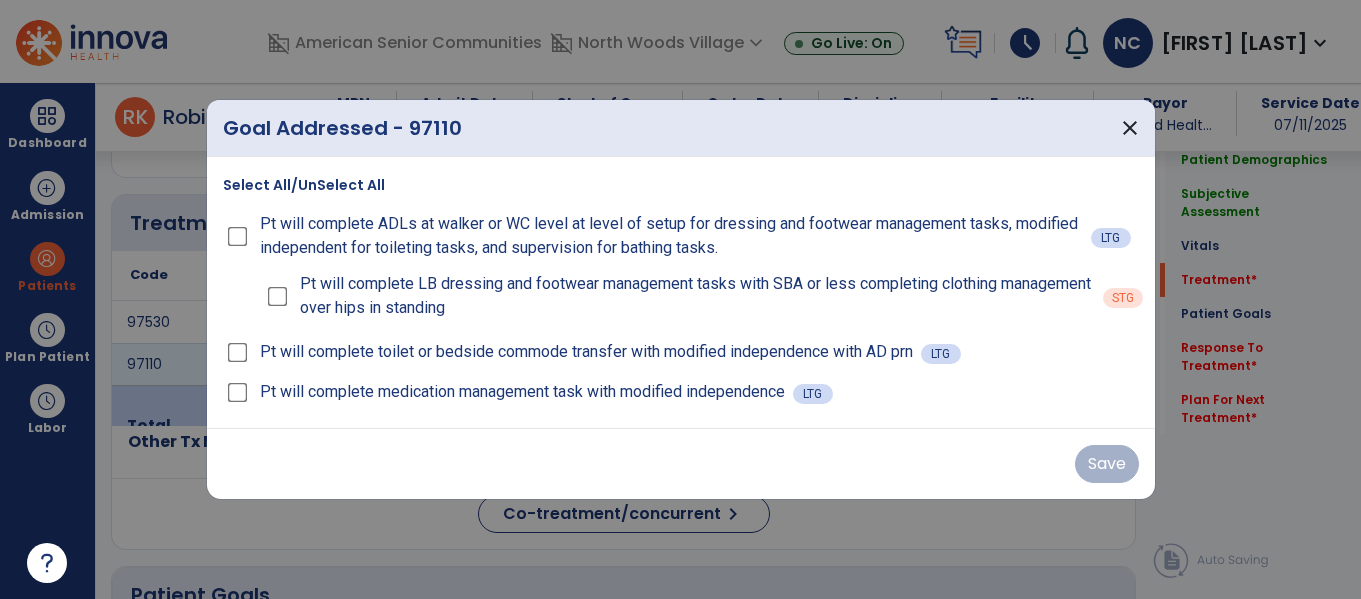 scroll, scrollTop: 1095, scrollLeft: 0, axis: vertical 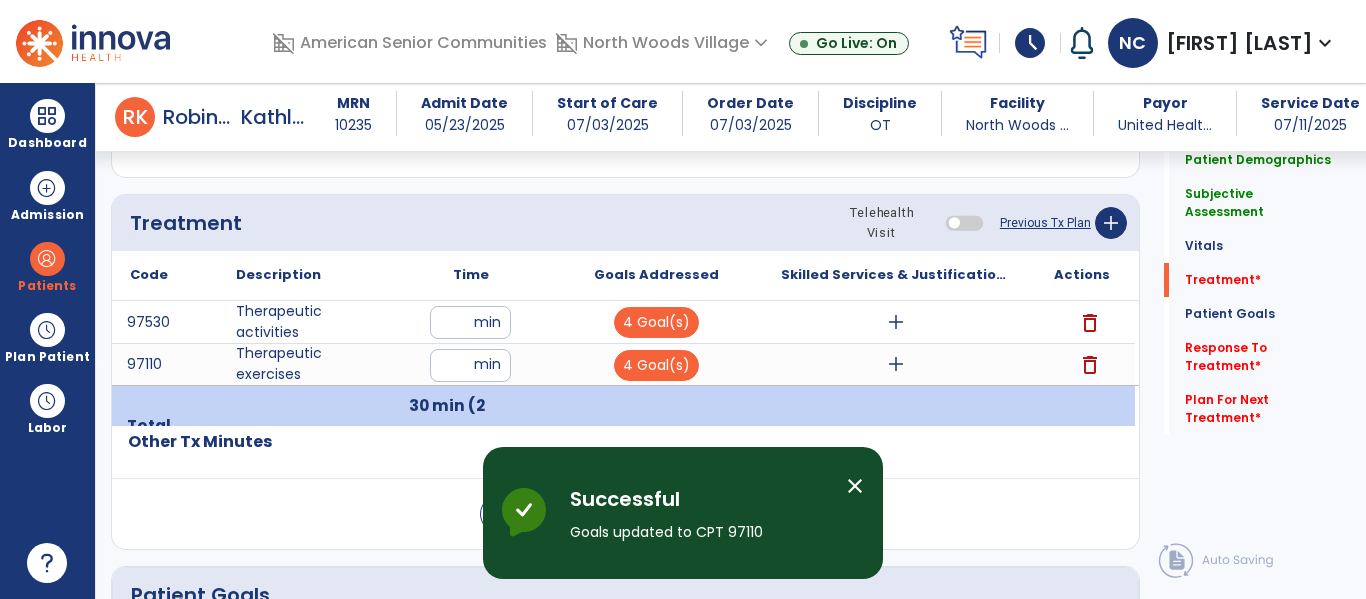 click on "add" at bounding box center [896, 322] 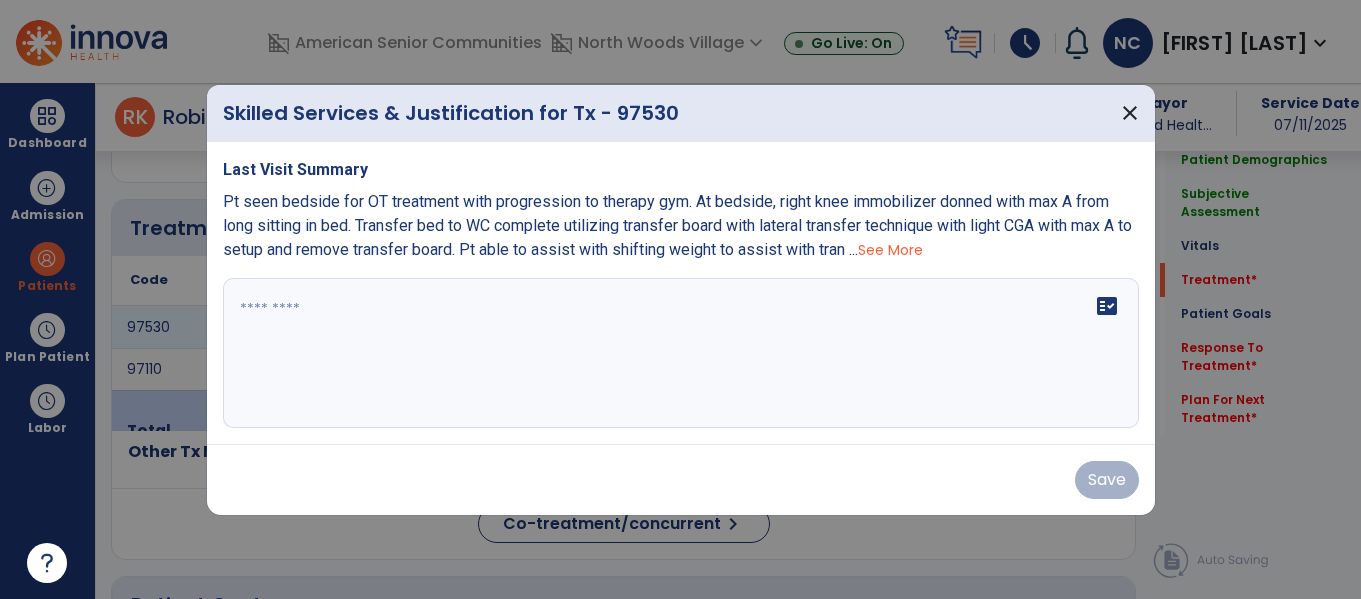 scroll, scrollTop: 1095, scrollLeft: 0, axis: vertical 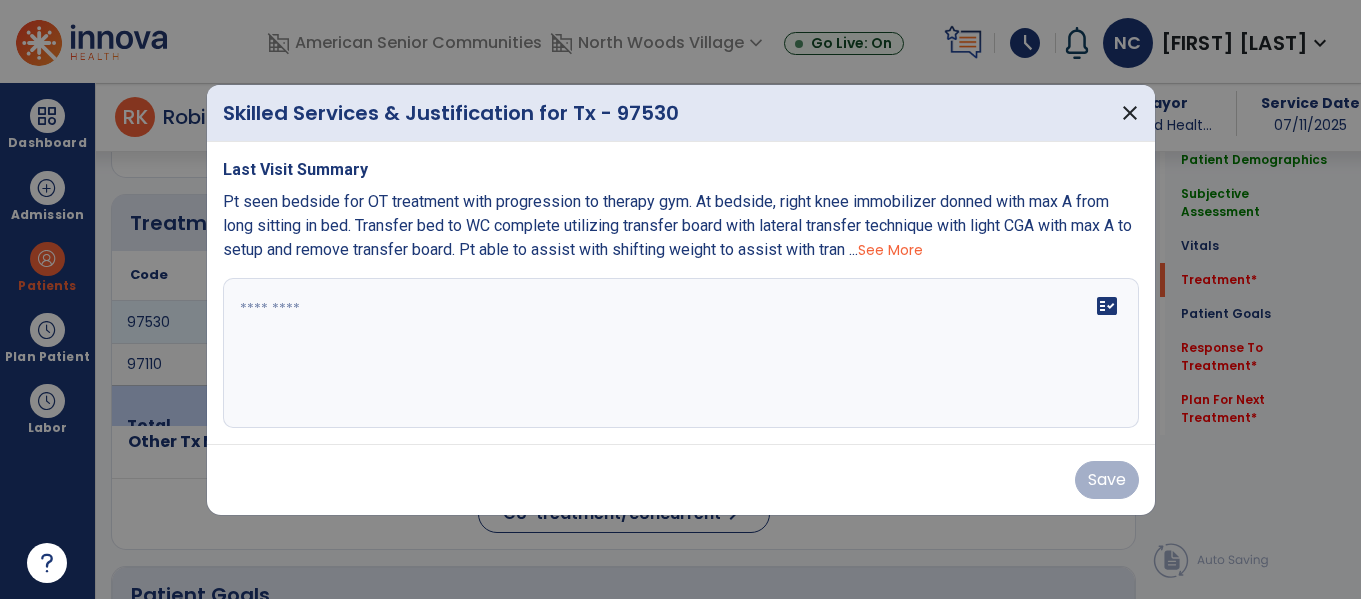 click at bounding box center (681, 353) 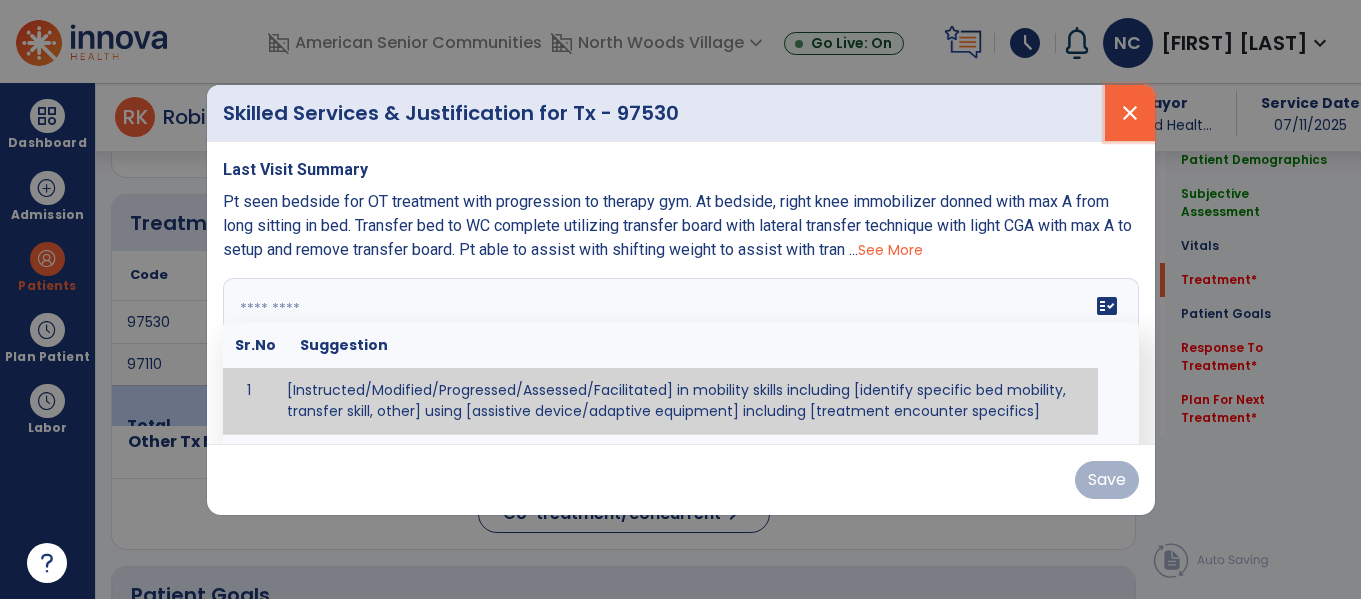 click on "close" at bounding box center (1130, 113) 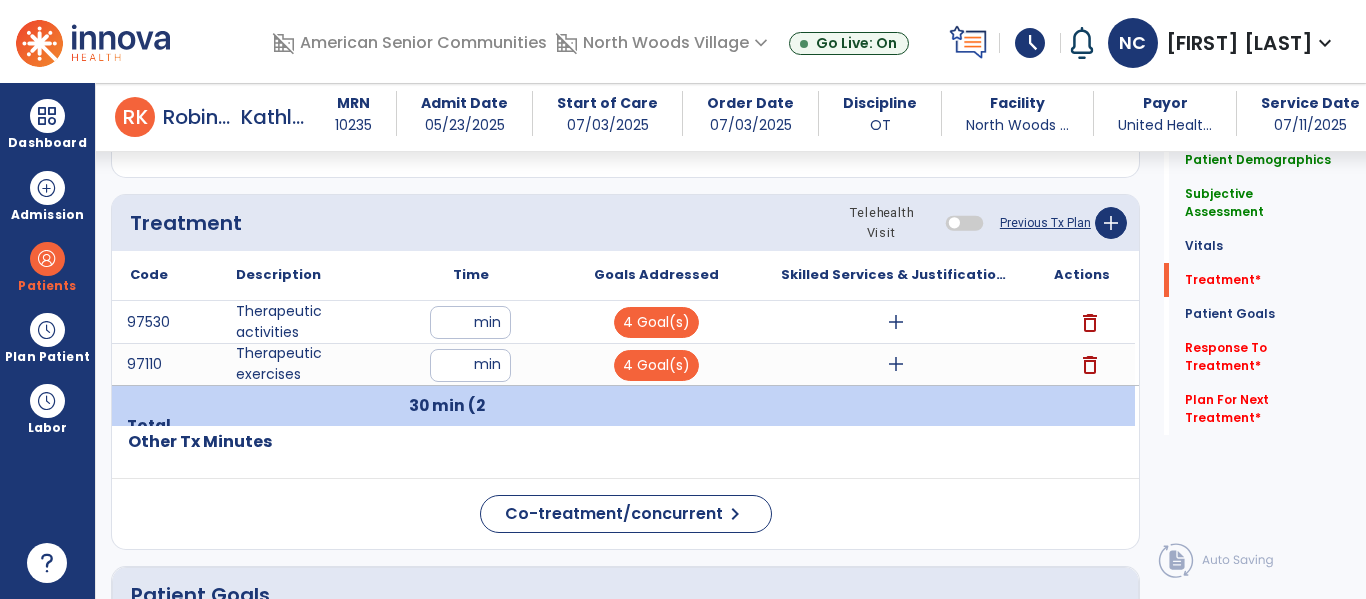 click on "add" at bounding box center (896, 322) 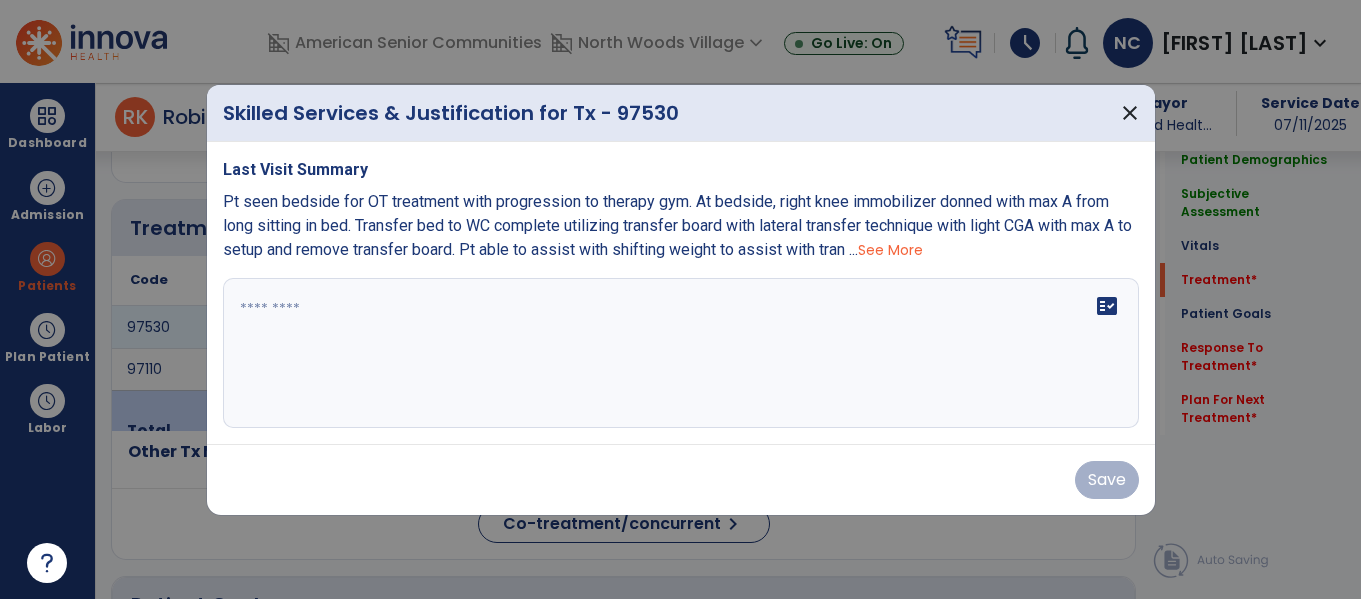 scroll, scrollTop: 1095, scrollLeft: 0, axis: vertical 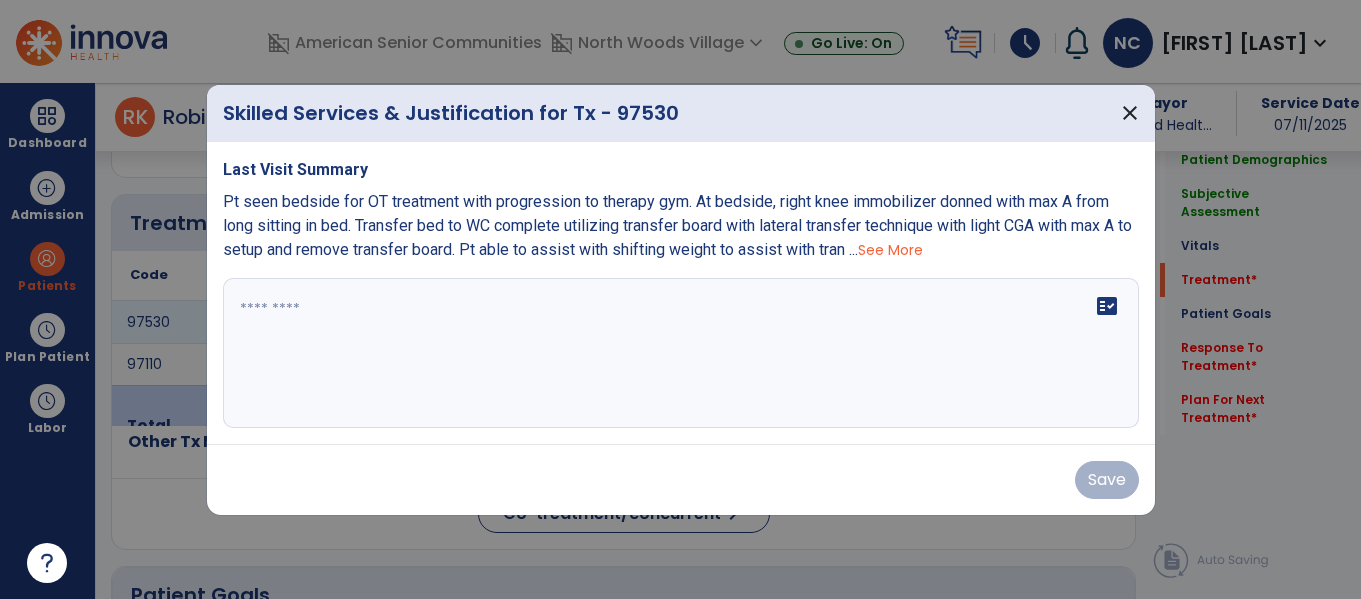 click at bounding box center (681, 353) 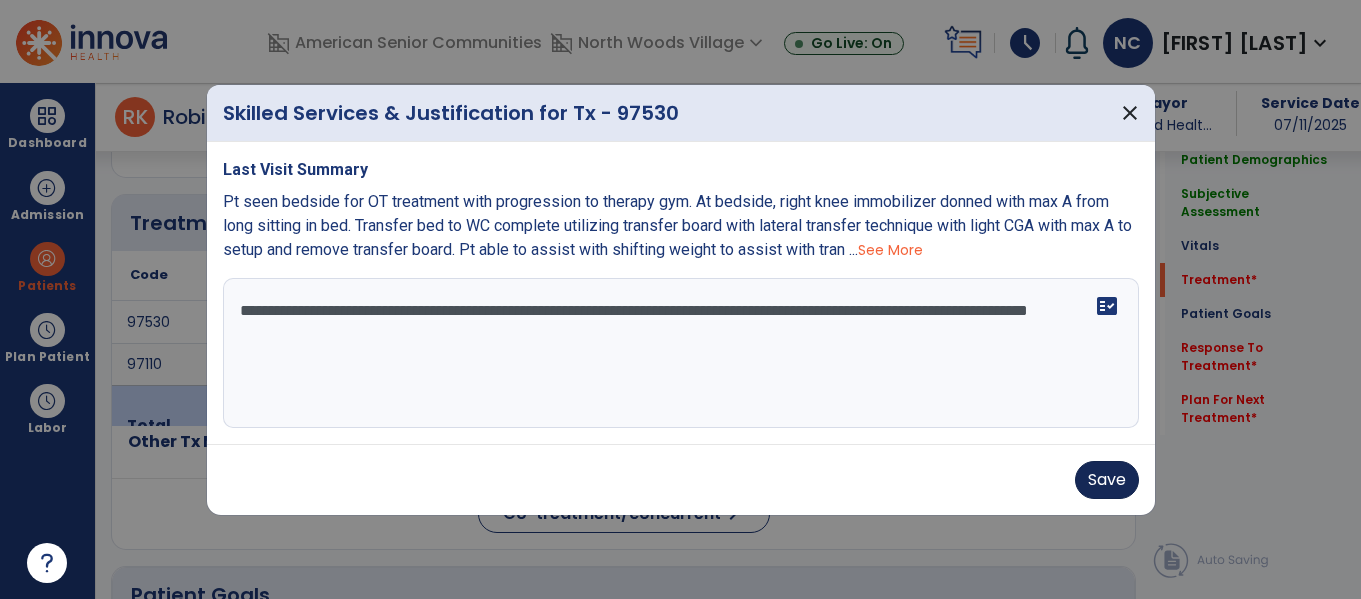 type on "**********" 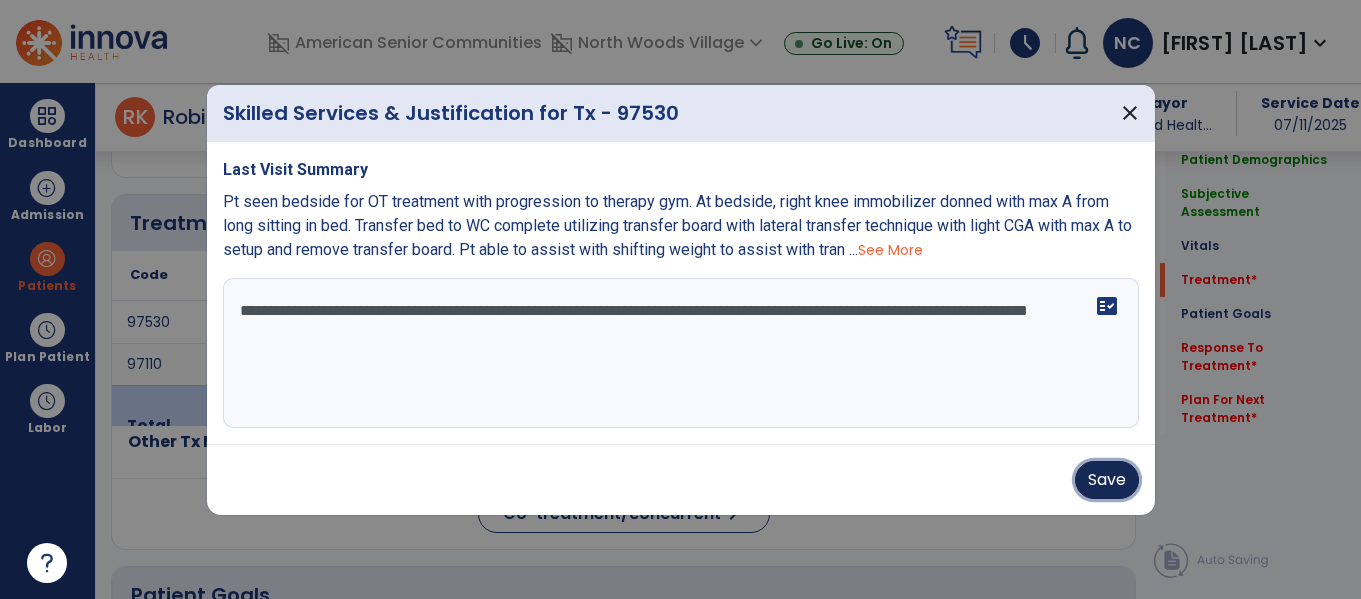 click on "Save" at bounding box center [1107, 480] 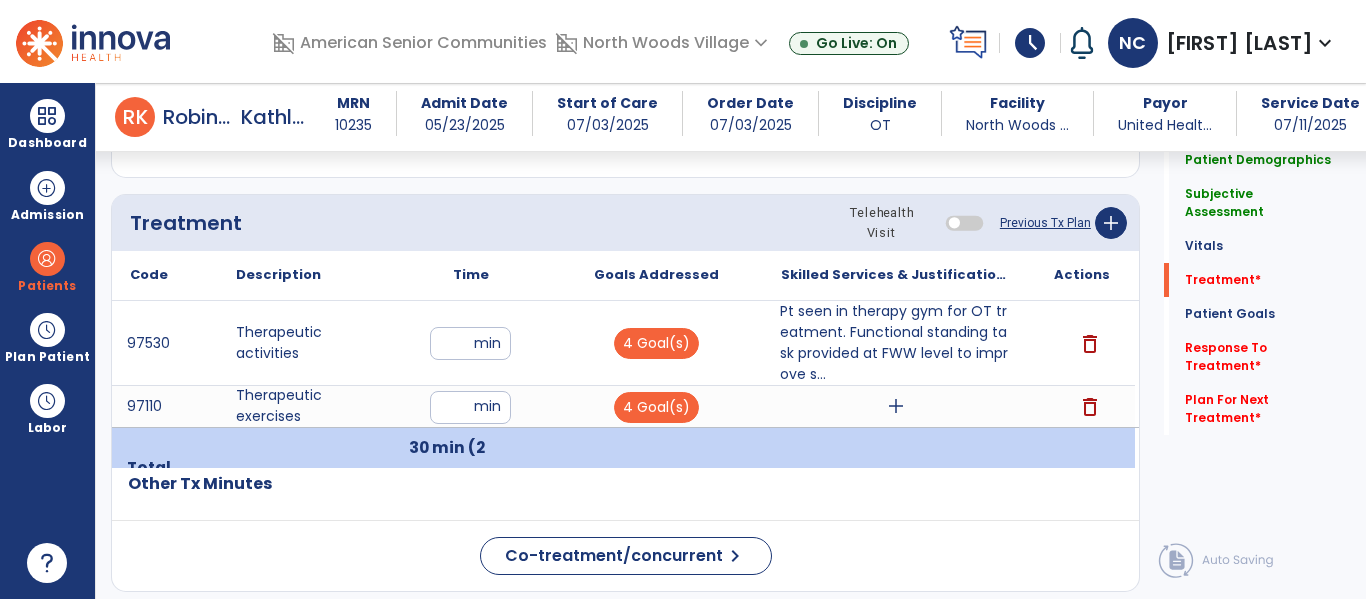 click on "Pt seen in therapy gym for OT treatment. Functional standing task provided at FWW level to improve s..." at bounding box center [896, 343] 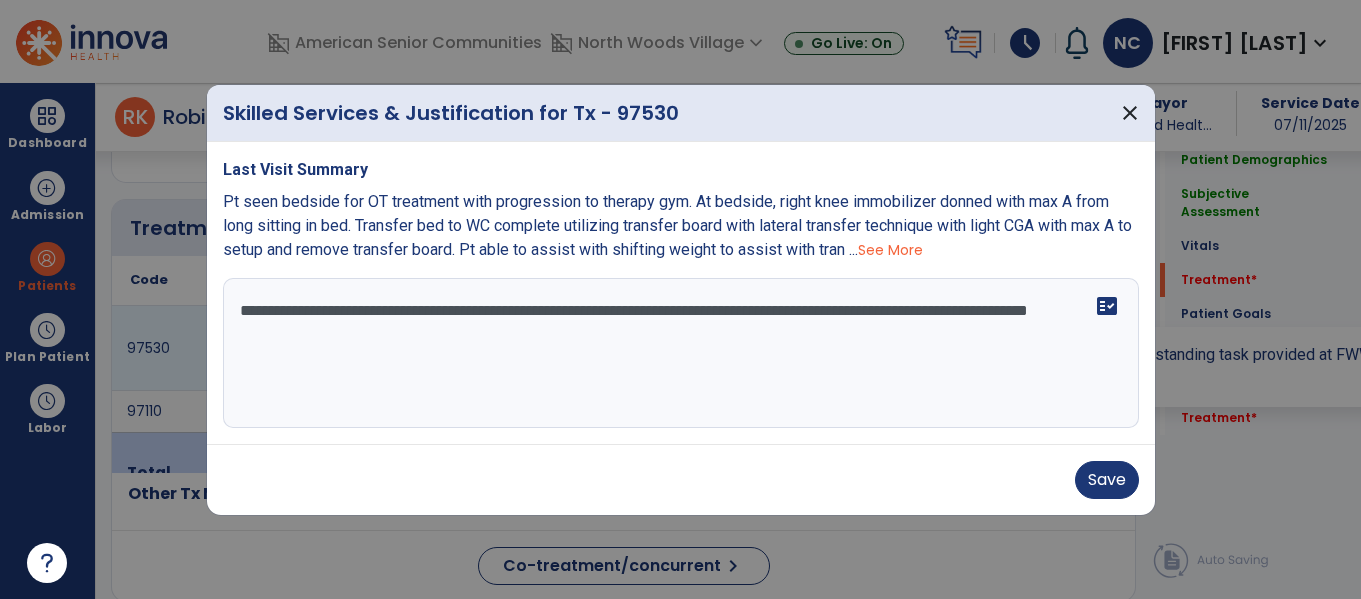 scroll, scrollTop: 1095, scrollLeft: 0, axis: vertical 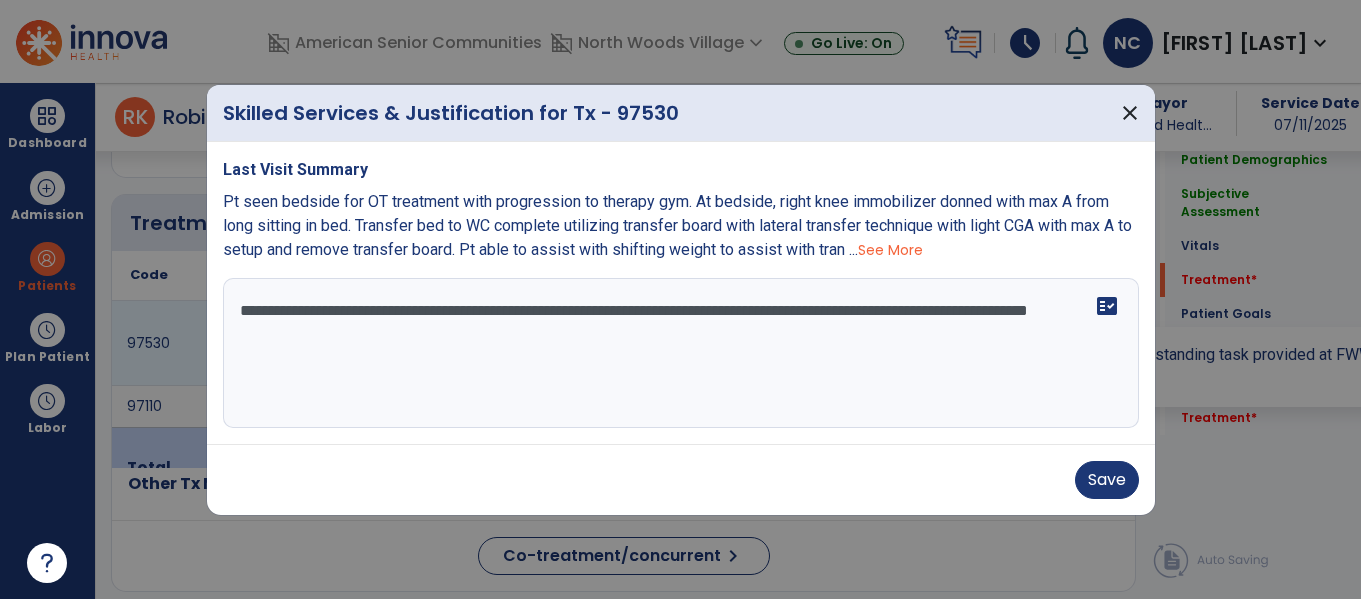 click on "**********" at bounding box center (681, 353) 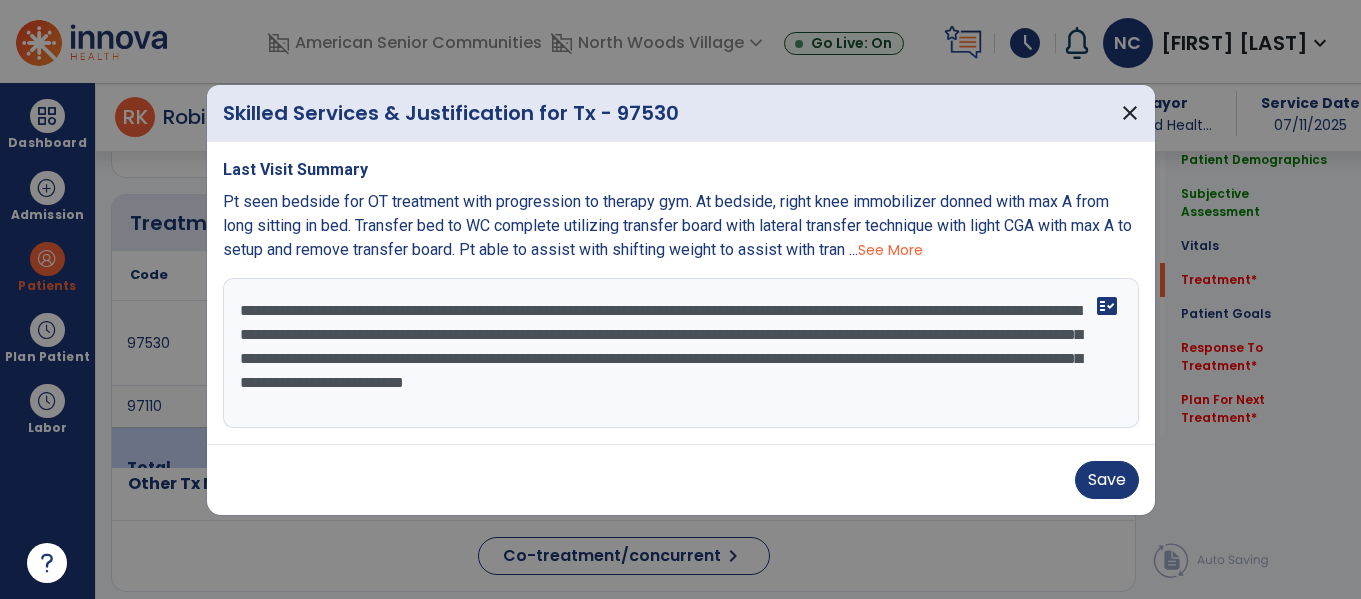 scroll, scrollTop: 16, scrollLeft: 0, axis: vertical 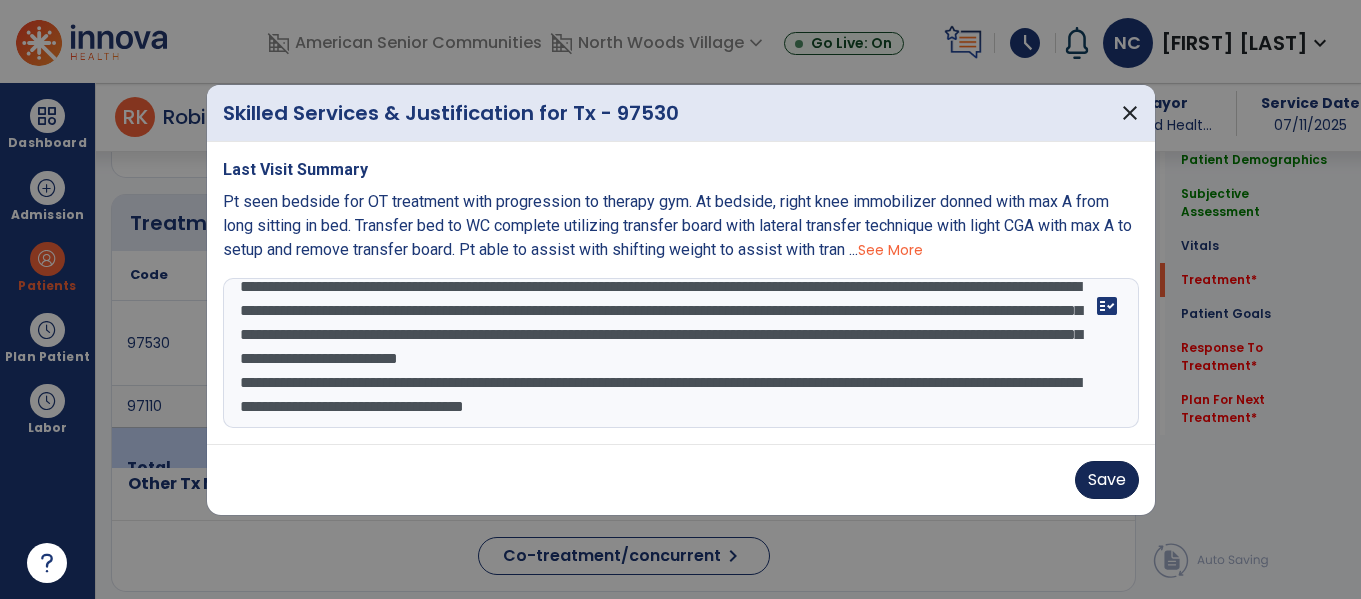 type on "**********" 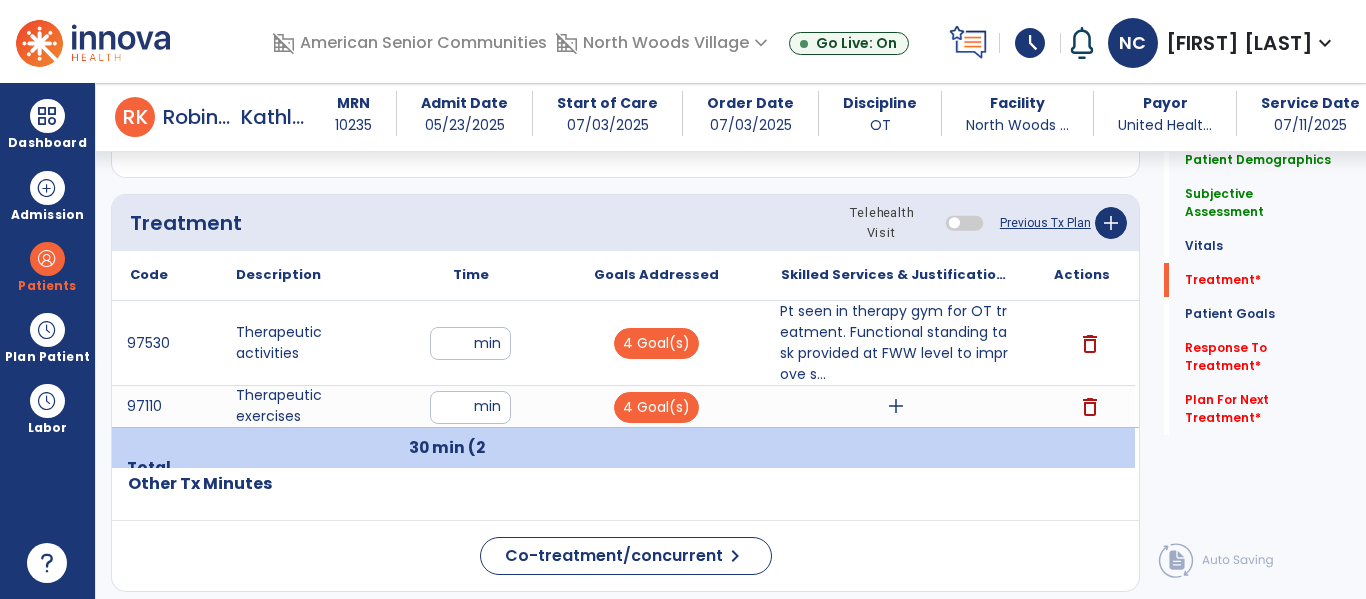 click on "Pt seen in therapy gym for OT treatment. Functional standing task provided at FWW level to improve s..." at bounding box center (896, 343) 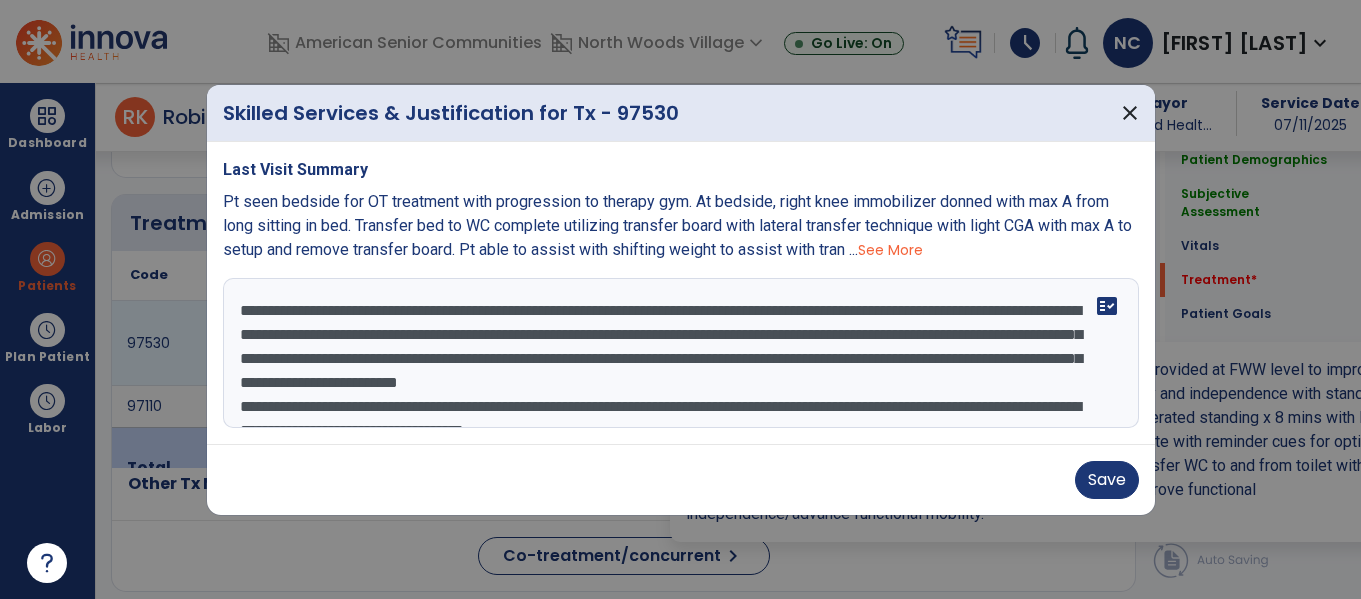 scroll, scrollTop: 1095, scrollLeft: 0, axis: vertical 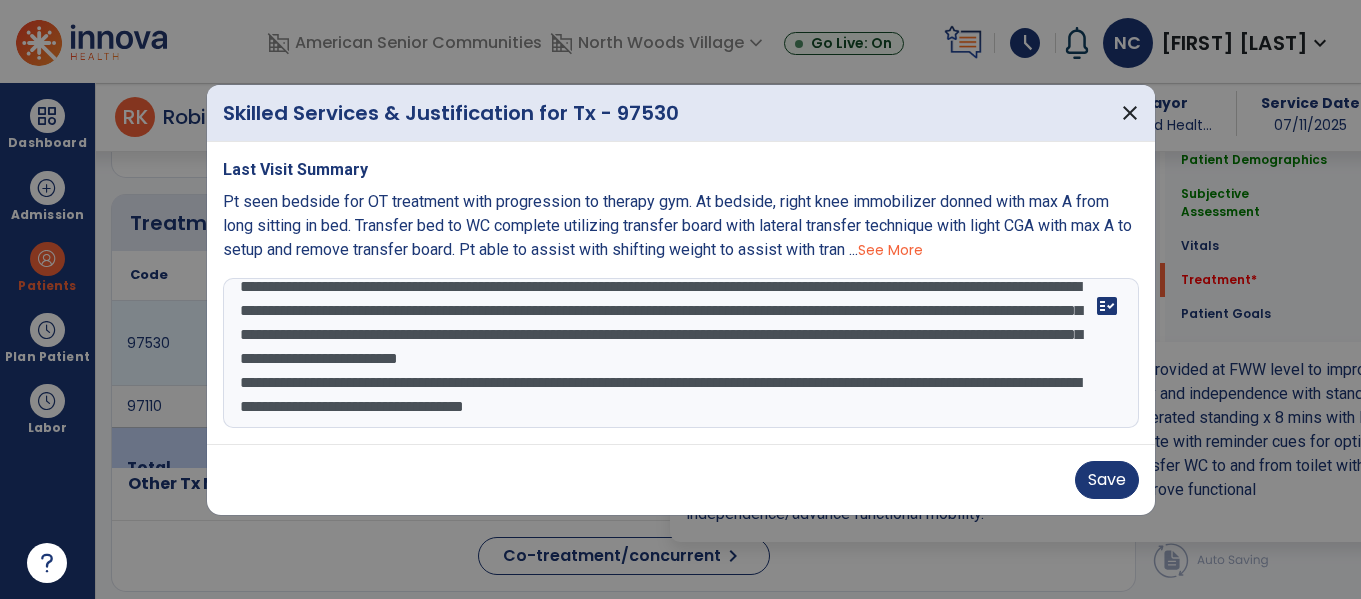 click on "**********" at bounding box center [681, 353] 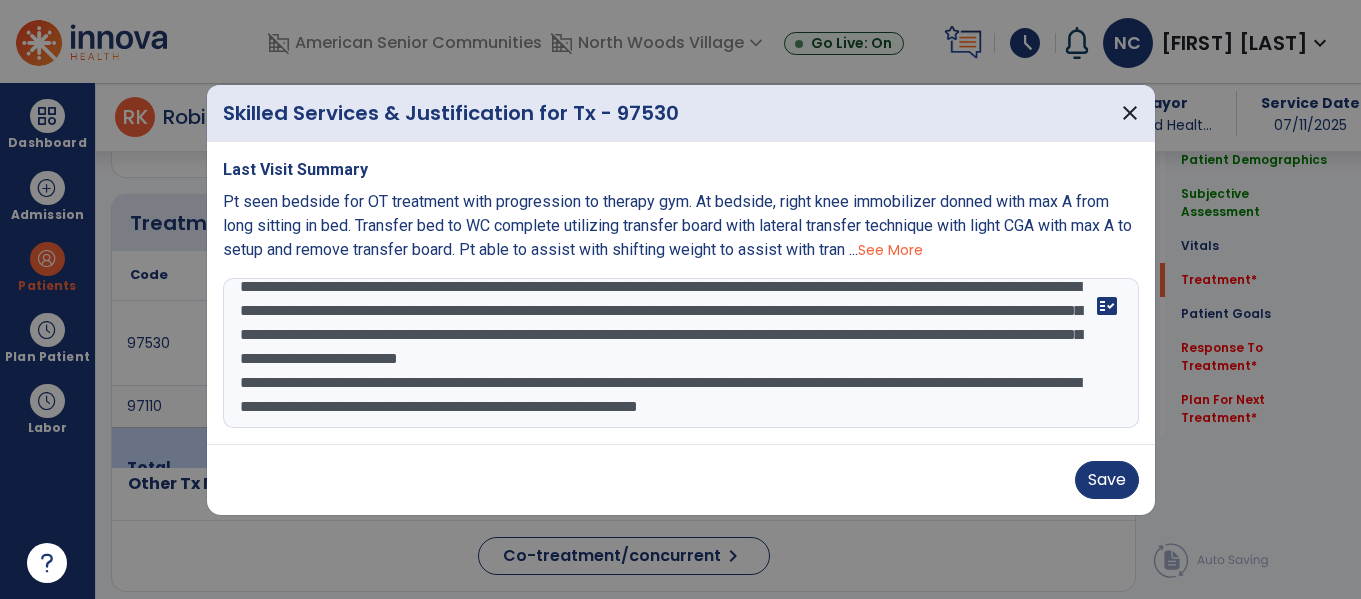 scroll, scrollTop: 64, scrollLeft: 0, axis: vertical 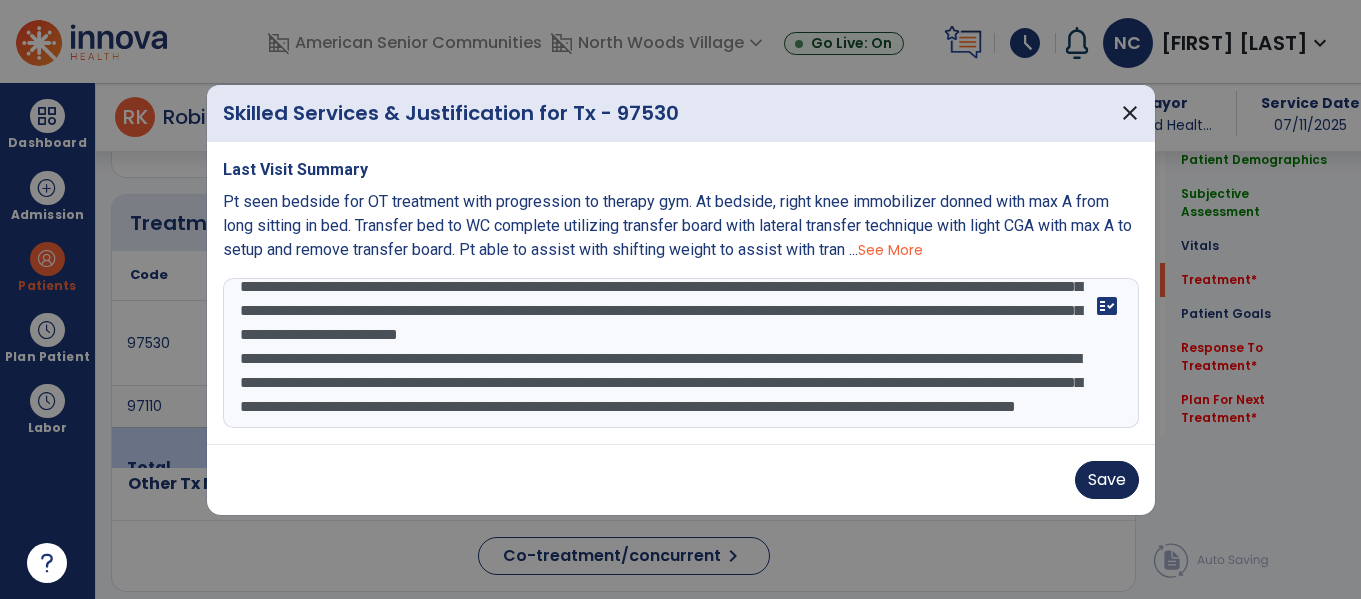 type on "**********" 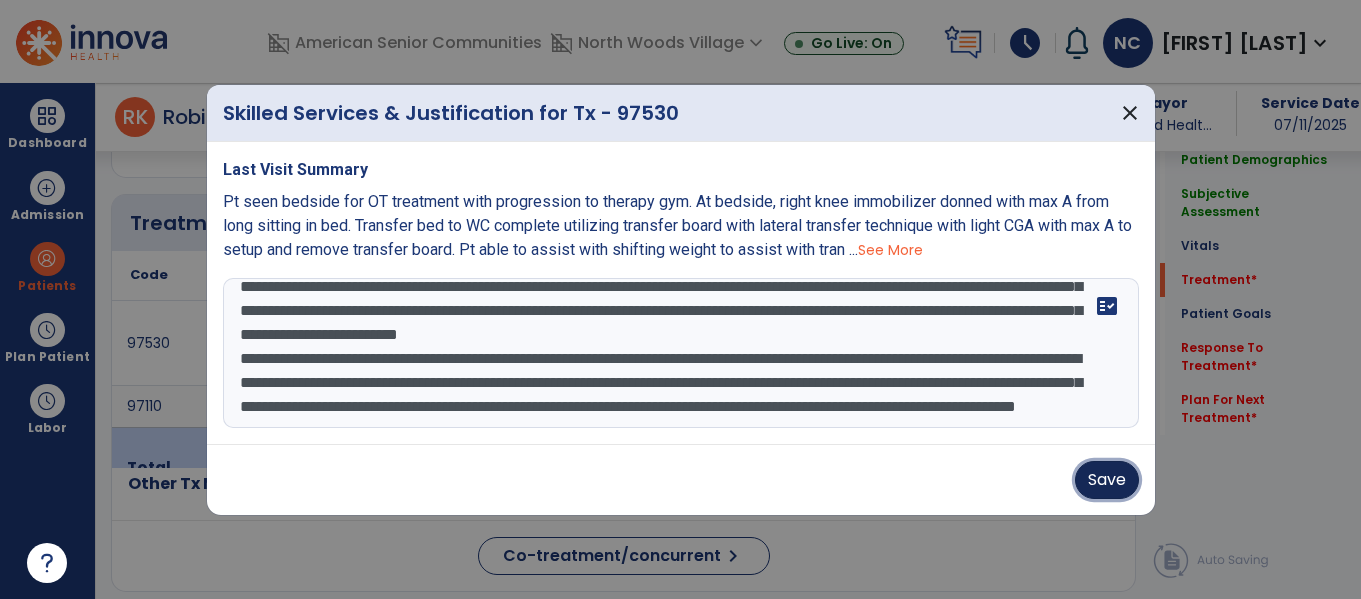 click on "Save" at bounding box center [1107, 480] 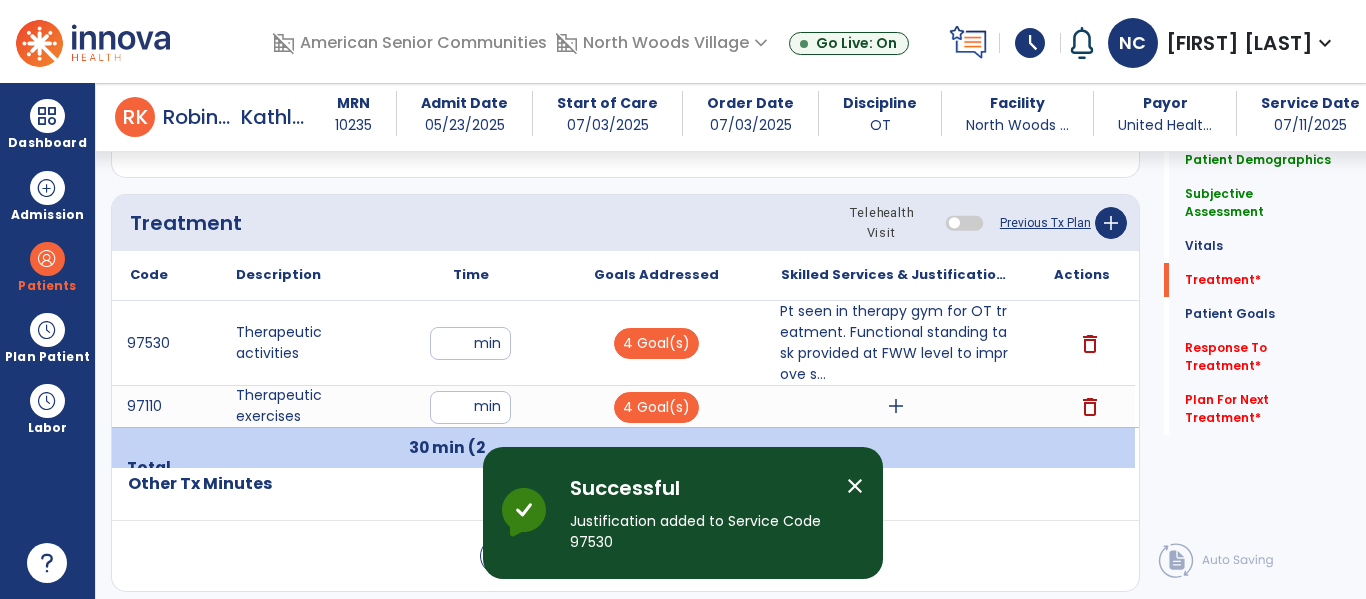 click on "add" at bounding box center (896, 406) 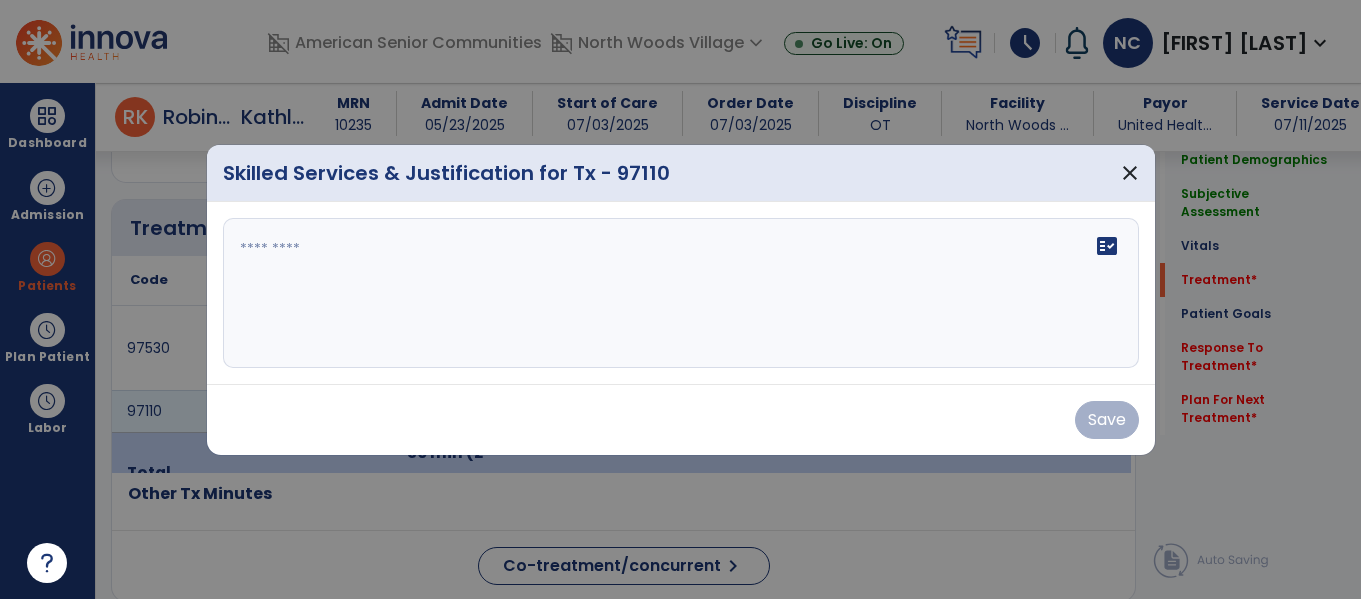 scroll, scrollTop: 1095, scrollLeft: 0, axis: vertical 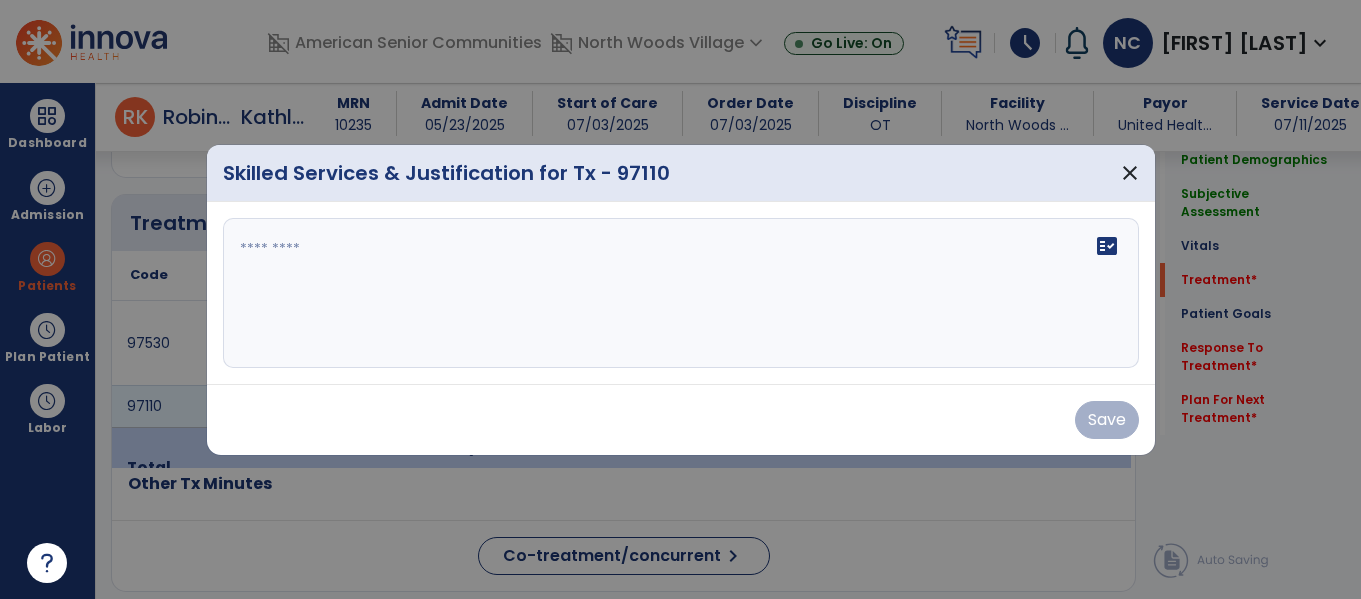 click on "fact_check" at bounding box center (681, 293) 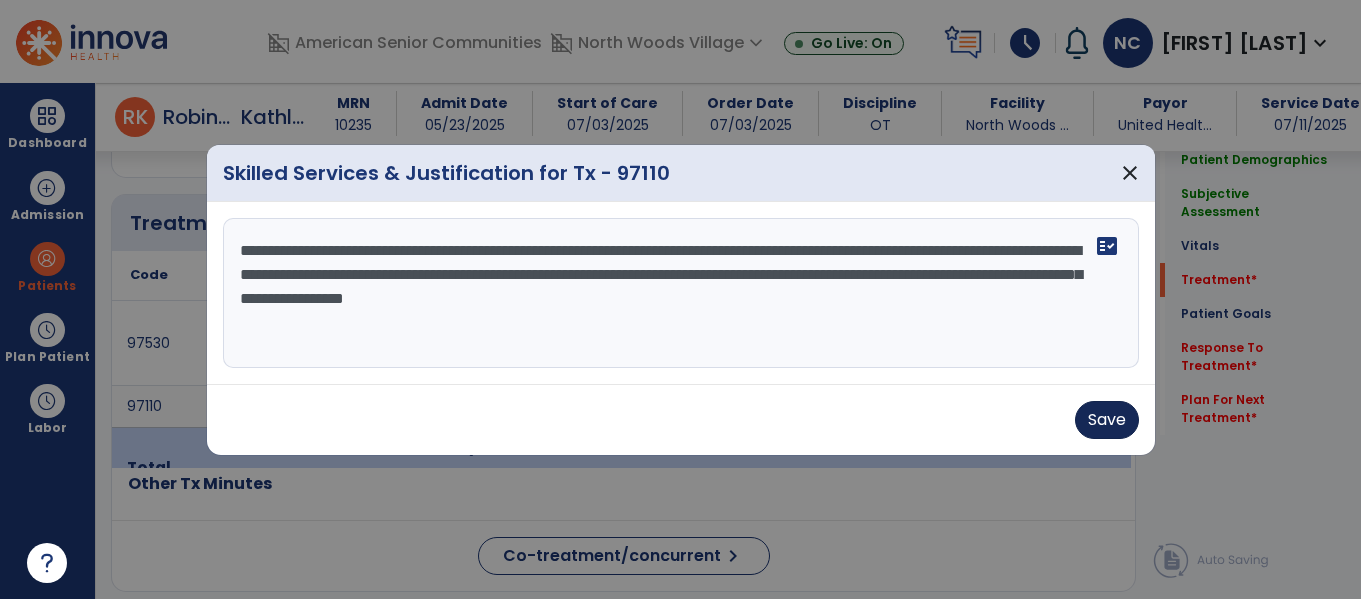 type on "**********" 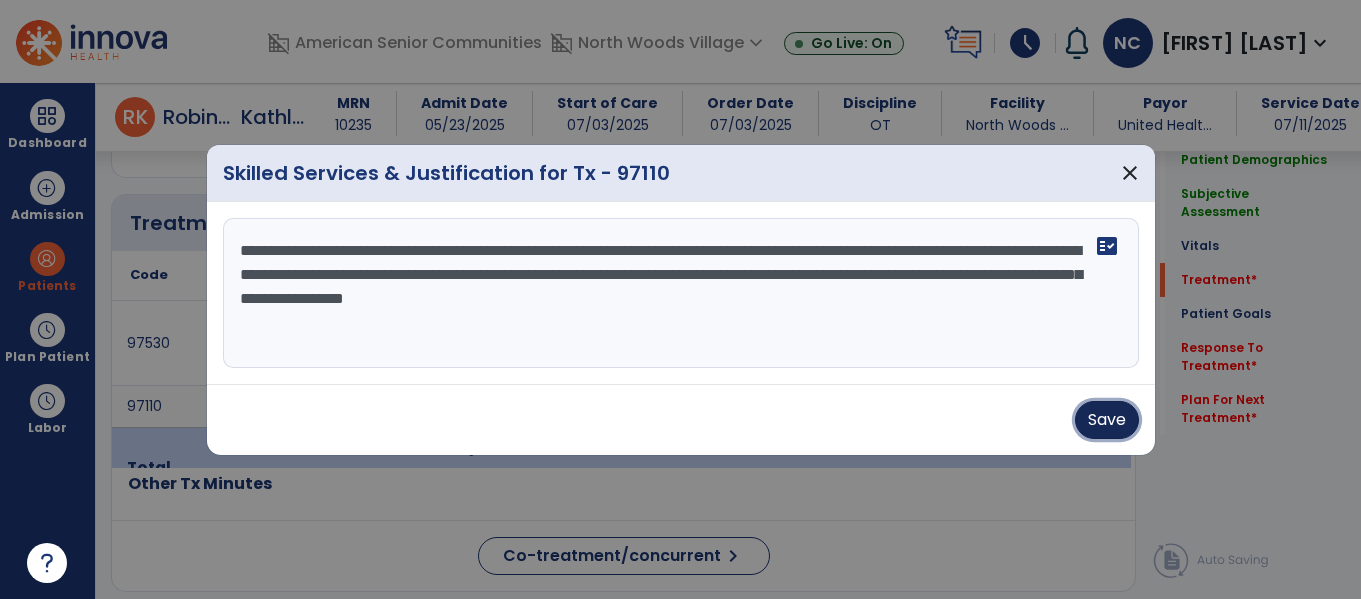 click on "Save" at bounding box center [1107, 420] 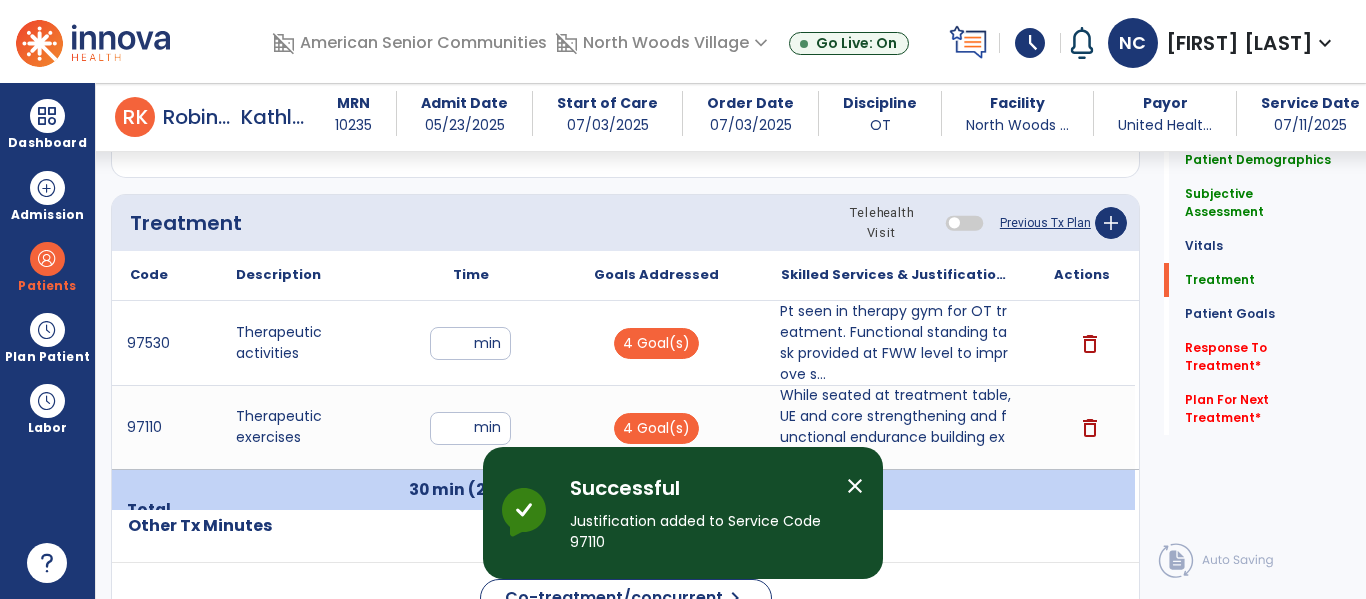 click on "Pt seen in therapy gym for OT treatment. Functional standing task provided at FWW level to improve s..." at bounding box center [896, 343] 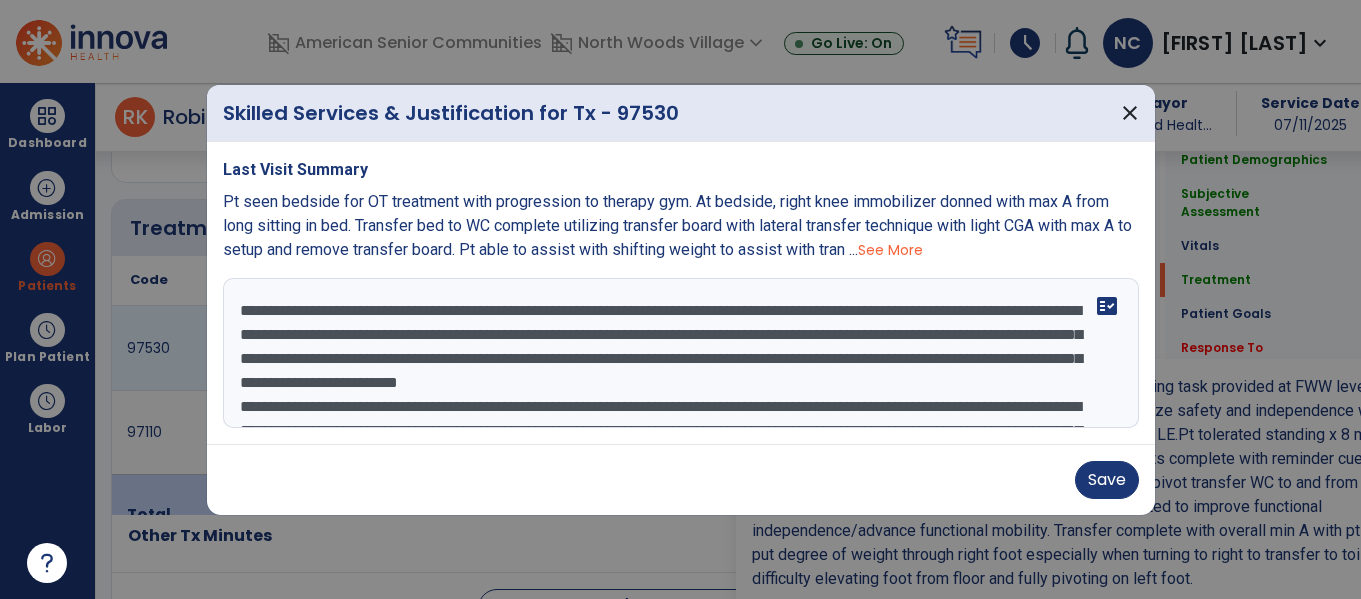 scroll, scrollTop: 1095, scrollLeft: 0, axis: vertical 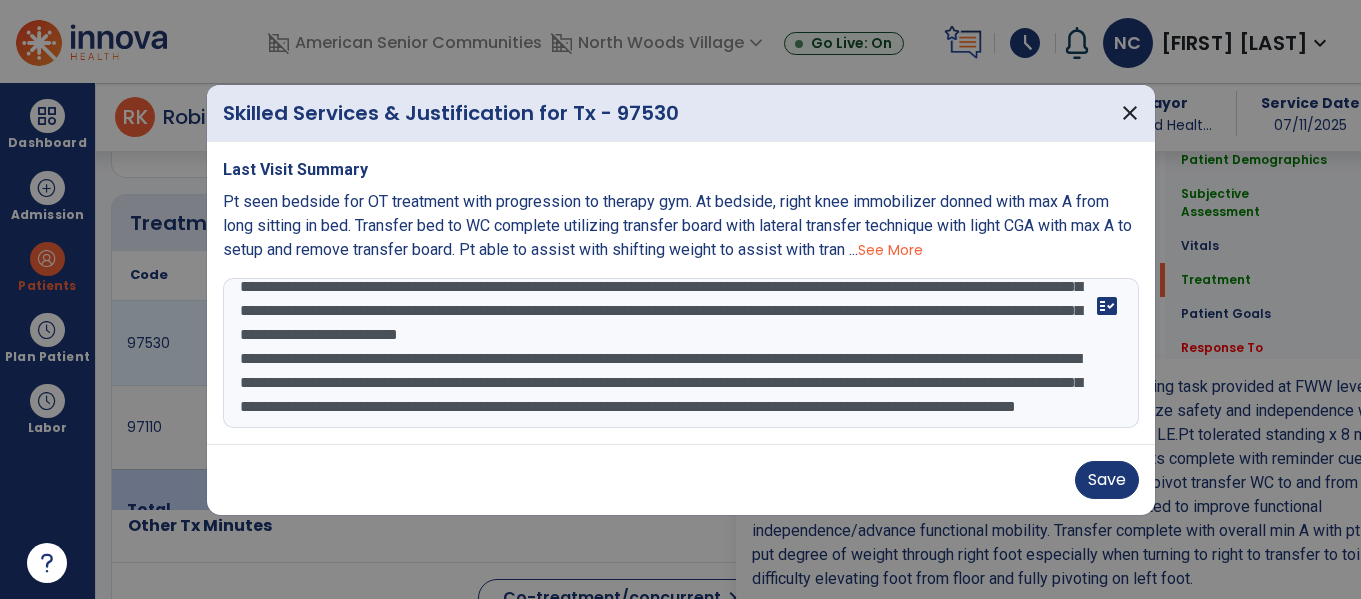 click on "**********" at bounding box center [681, 353] 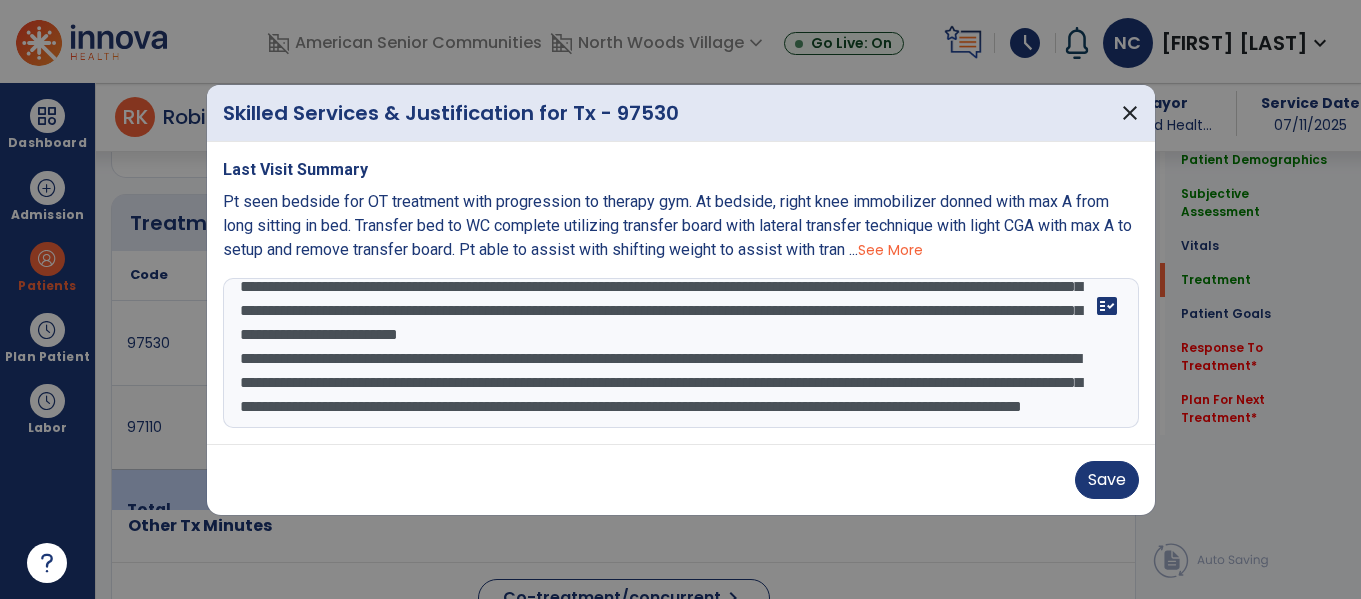 scroll, scrollTop: 112, scrollLeft: 0, axis: vertical 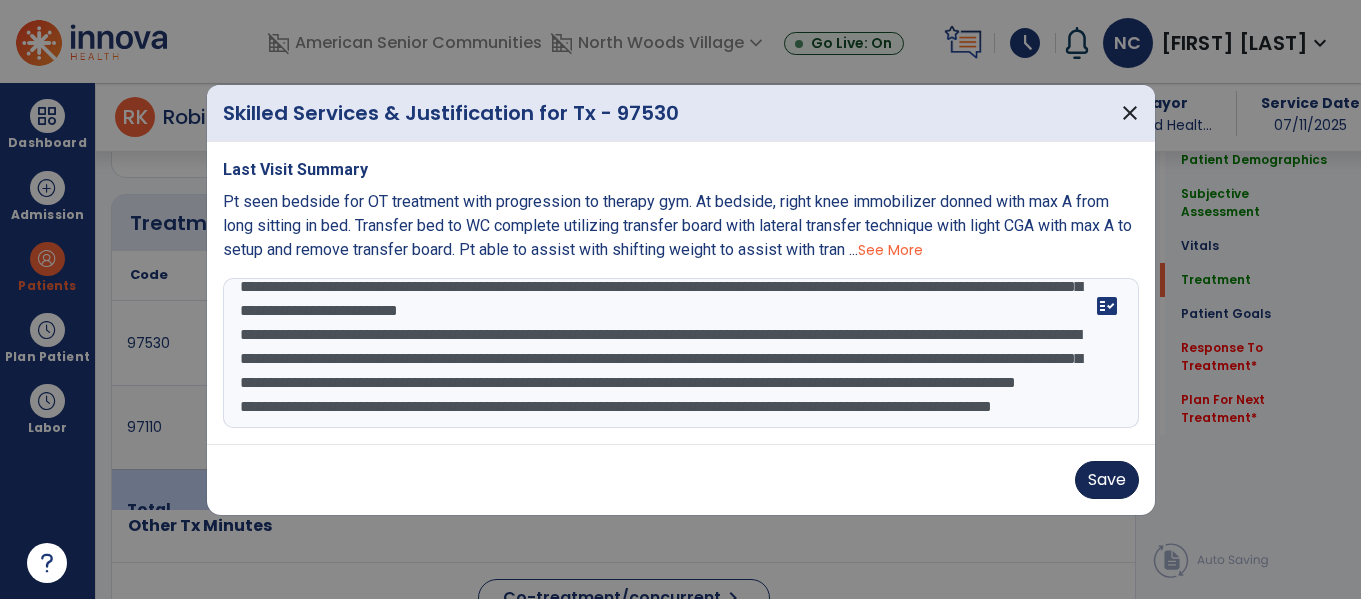 type on "**********" 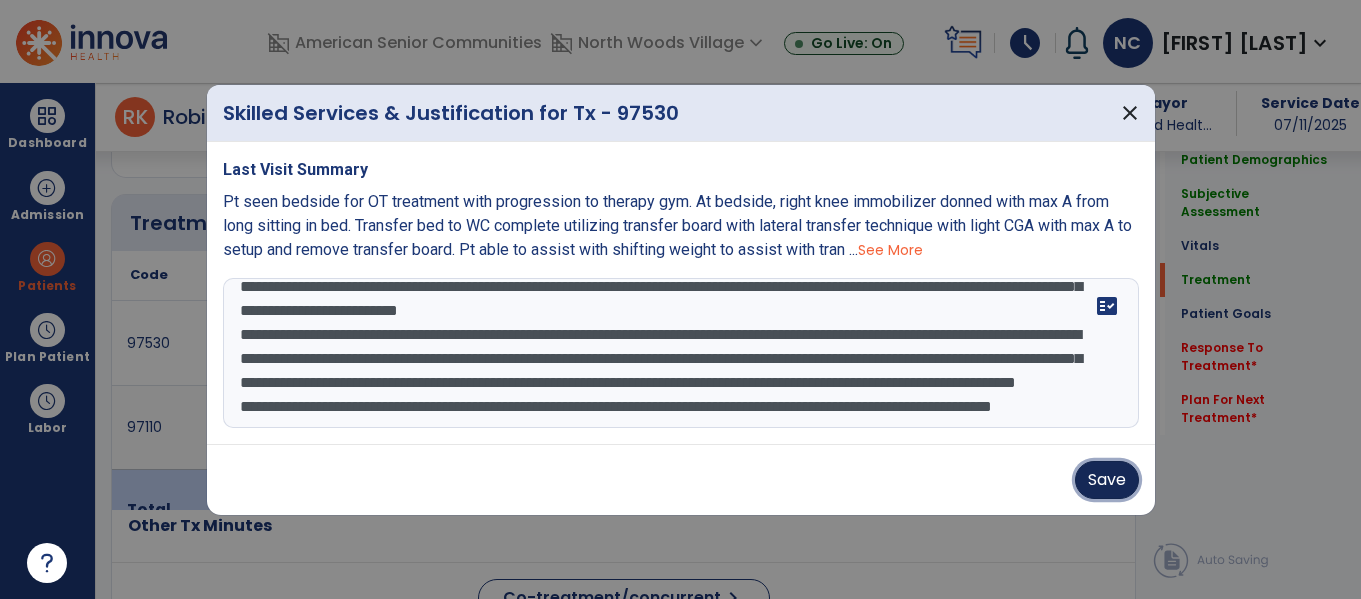 click on "Save" at bounding box center [1107, 480] 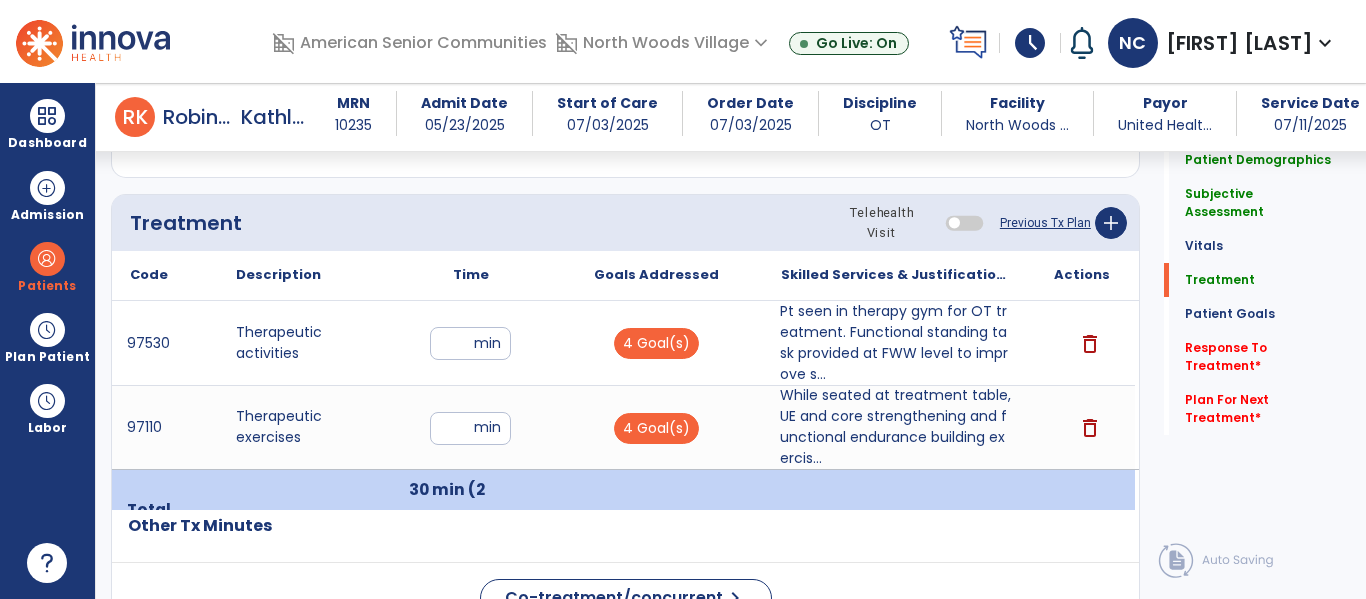 click on "While seated at treatment table, UE and core strengthening and functional endurance building exercis..." at bounding box center [896, 427] 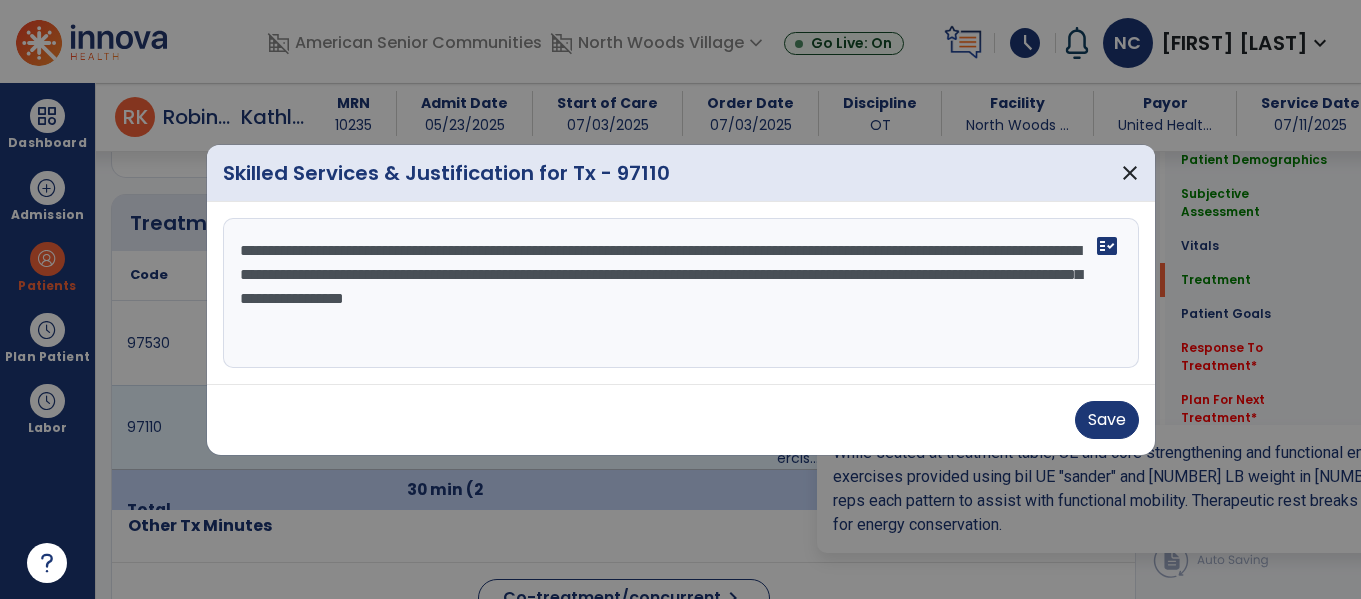 scroll, scrollTop: 1095, scrollLeft: 0, axis: vertical 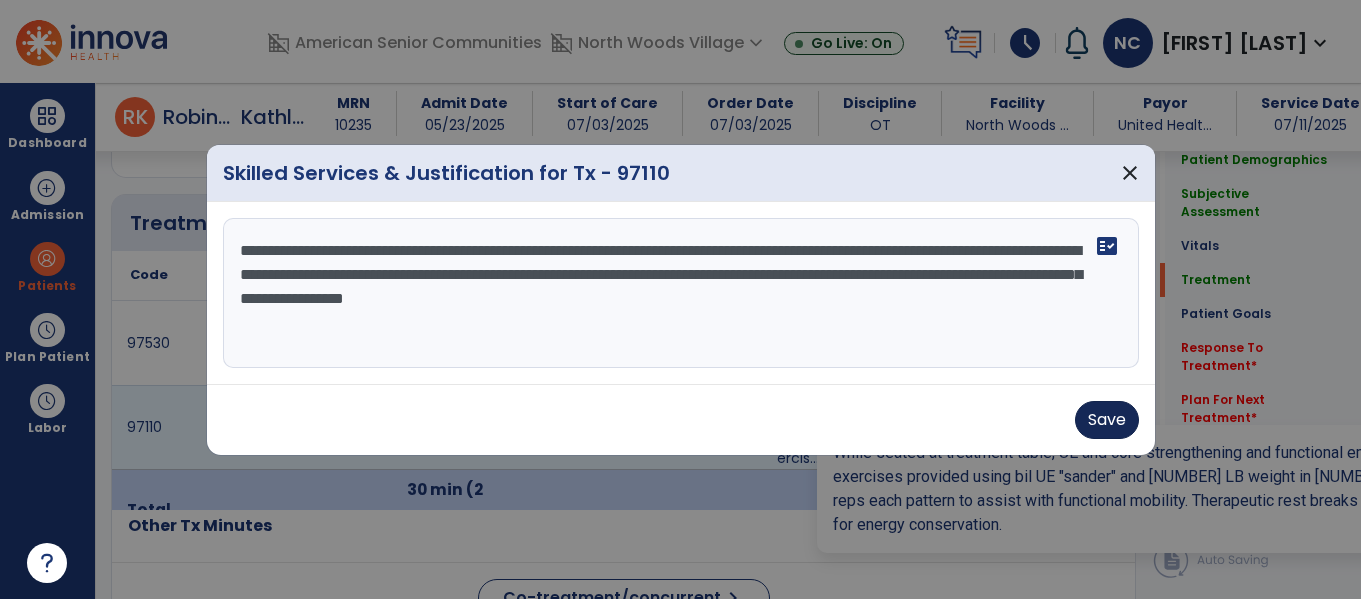 click on "Save" at bounding box center (1107, 420) 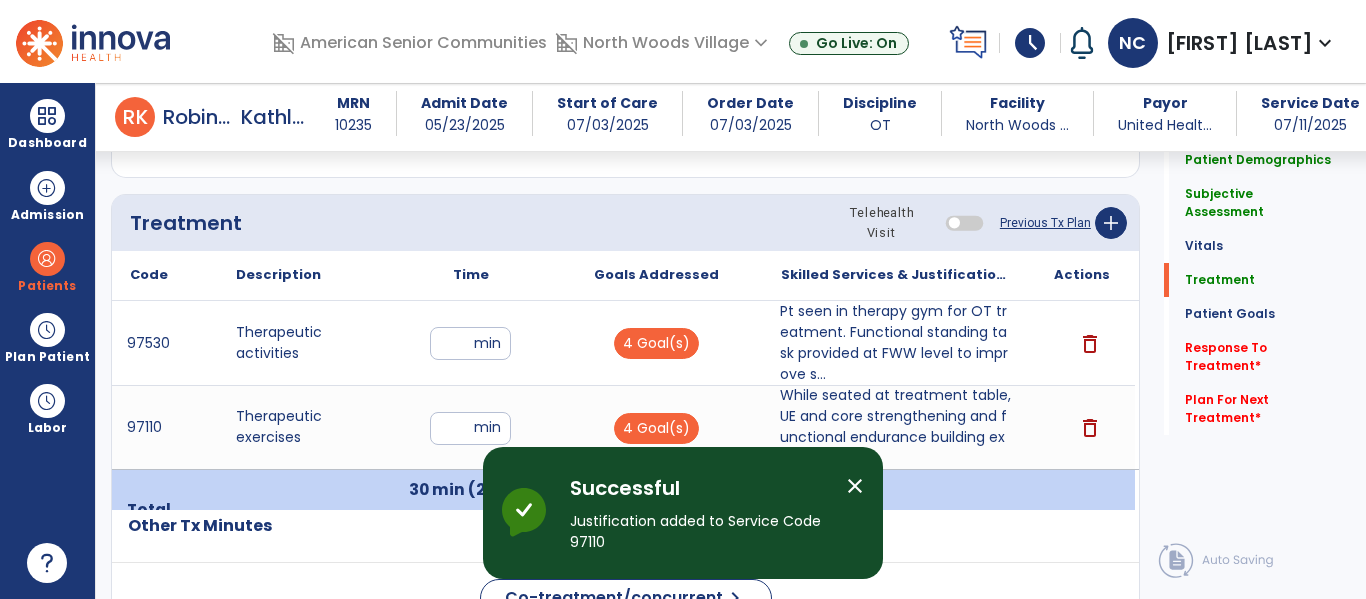click on "Pt seen in therapy gym for OT treatment. Functional standing task provided at FWW level to improve s..." at bounding box center (896, 343) 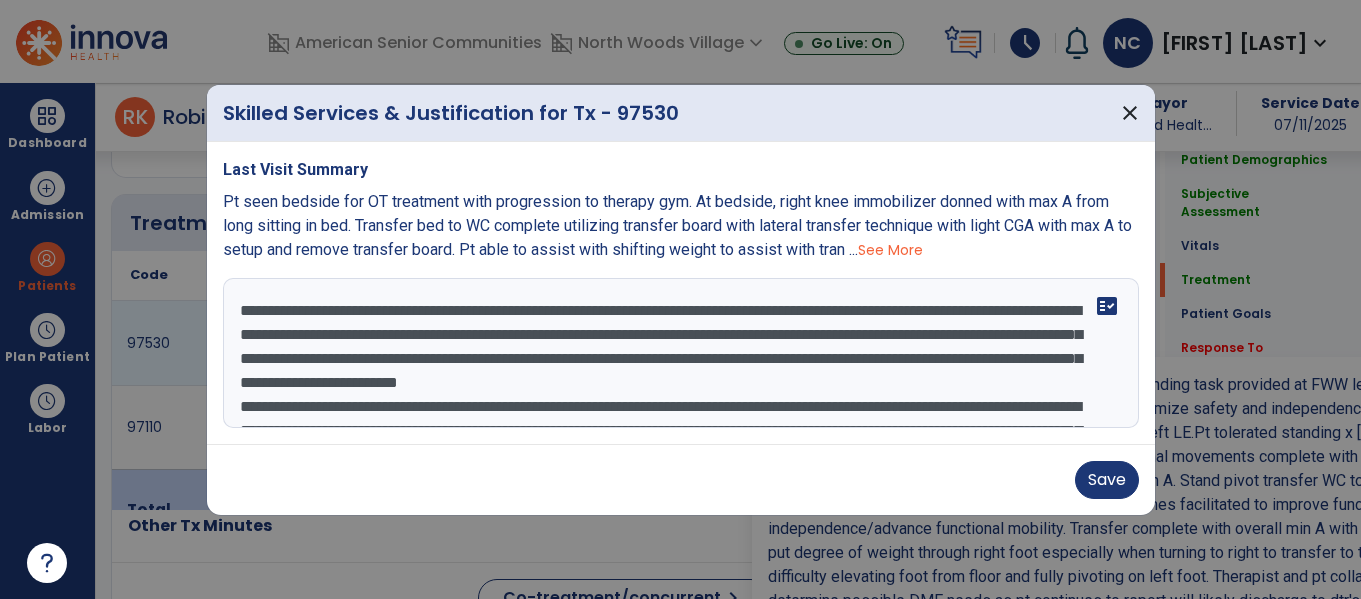 scroll, scrollTop: 1095, scrollLeft: 0, axis: vertical 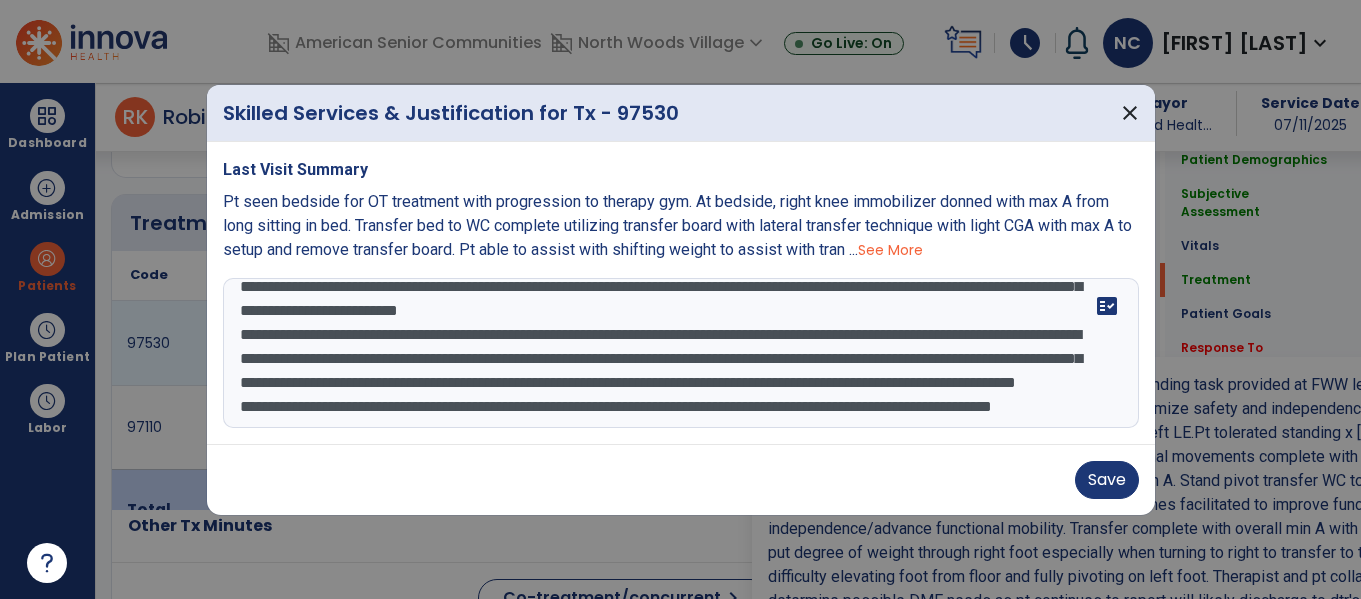 click on "**********" at bounding box center [681, 353] 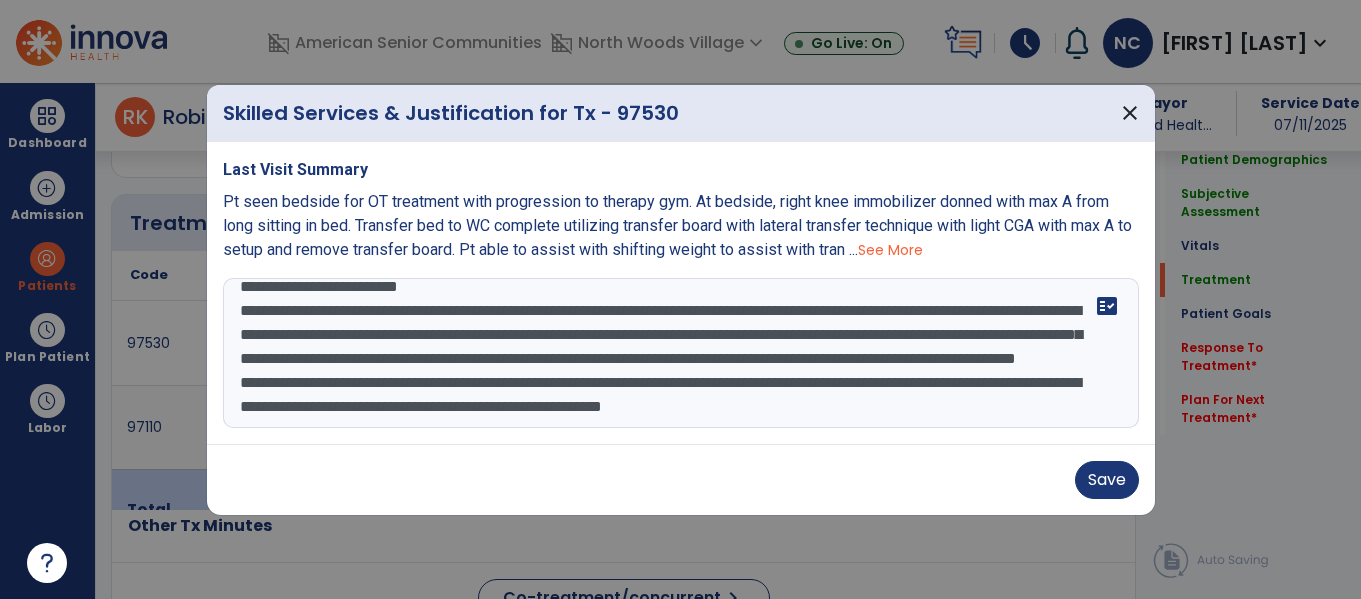 scroll, scrollTop: 160, scrollLeft: 0, axis: vertical 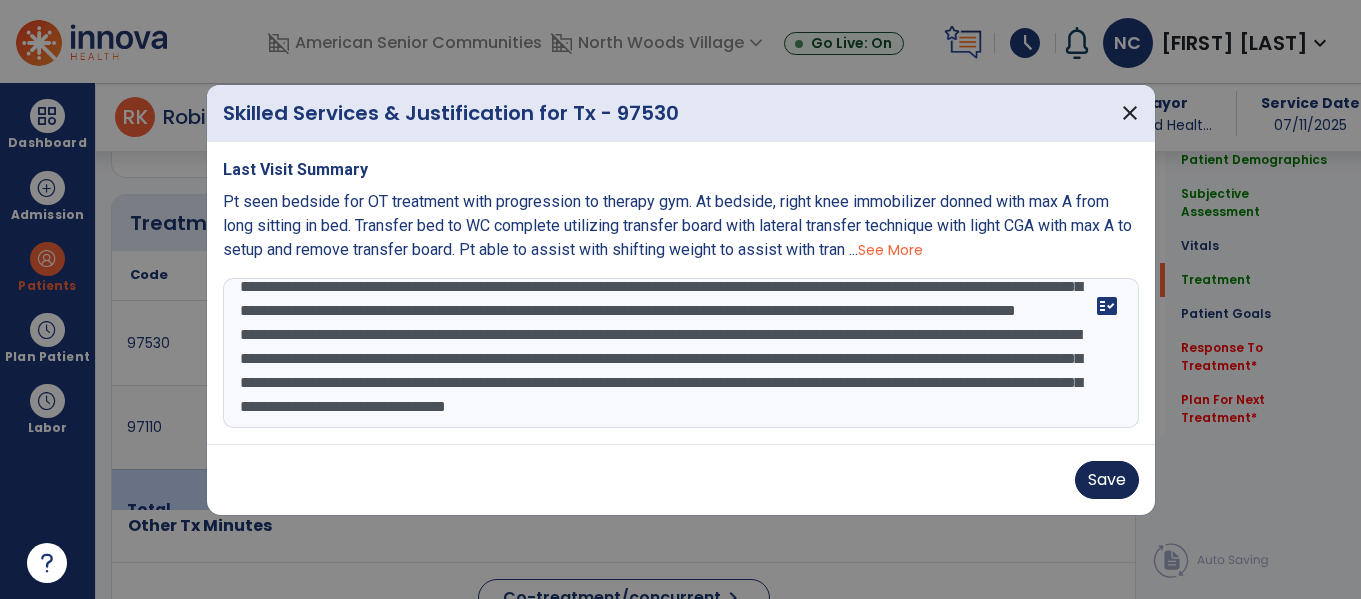 type on "**********" 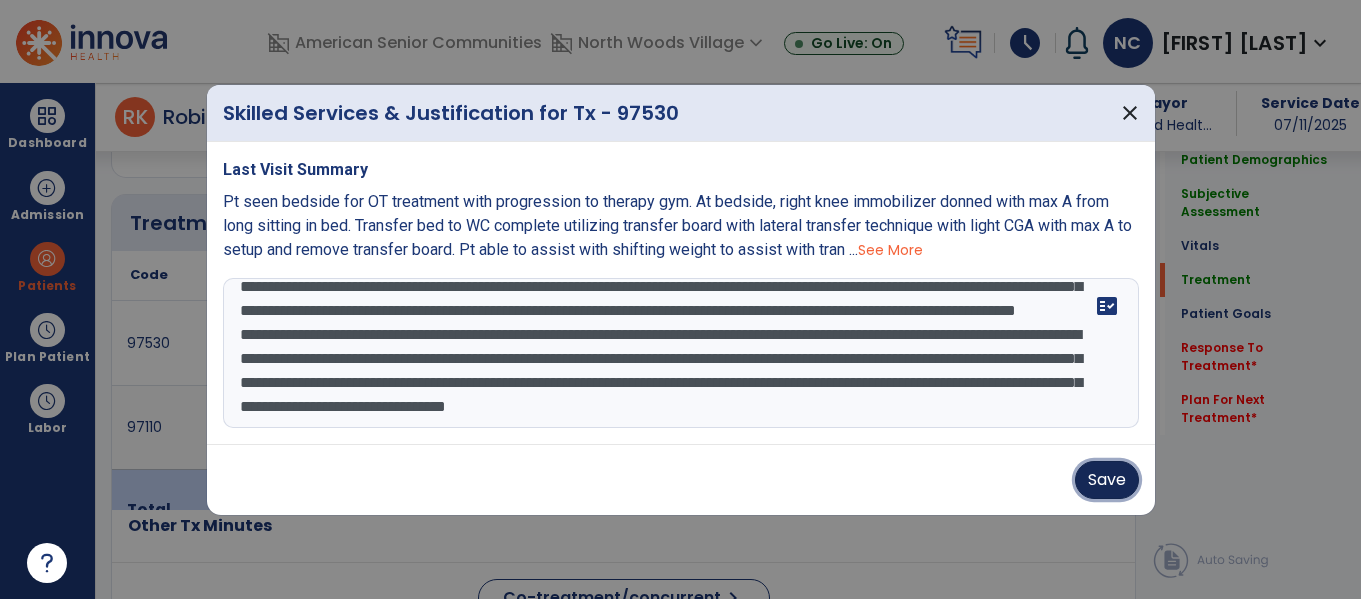 click on "Save" at bounding box center (1107, 480) 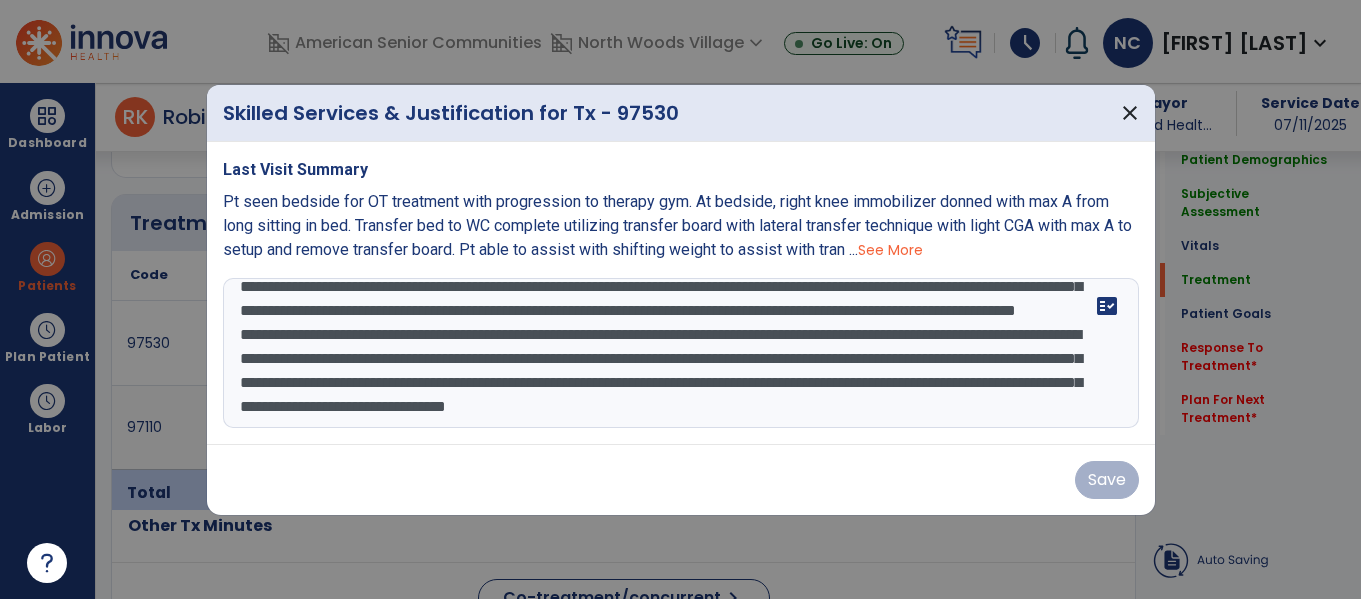 click at bounding box center [680, 299] 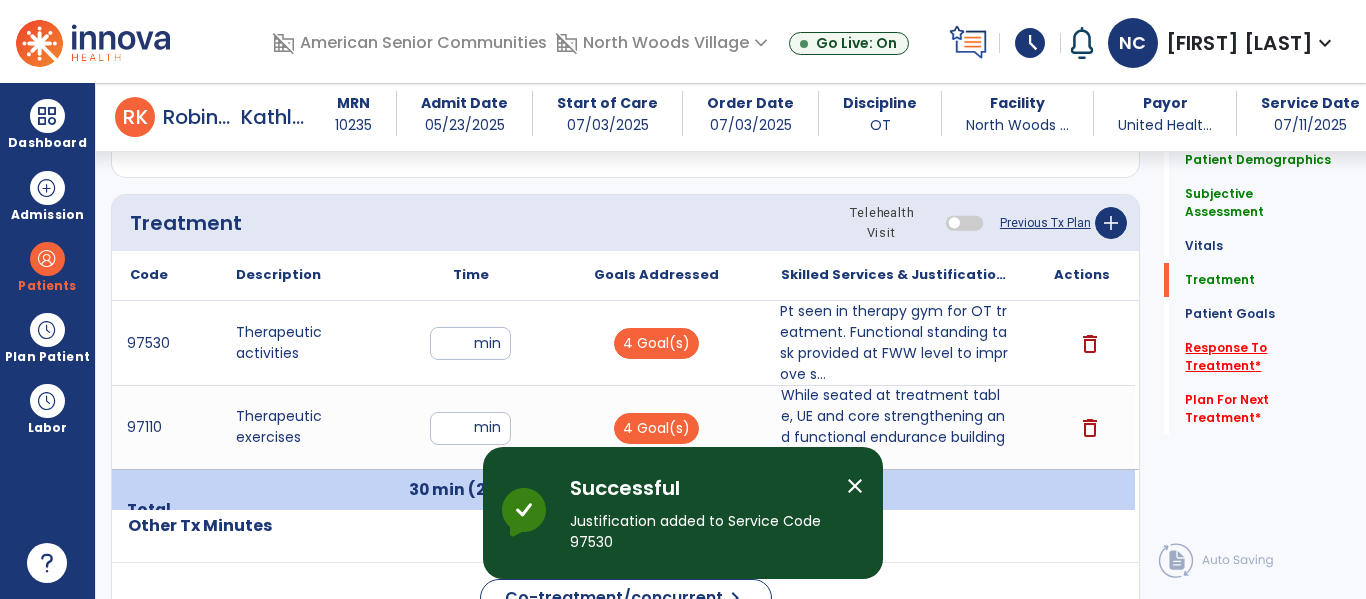 click on "Response To Treatment   *" 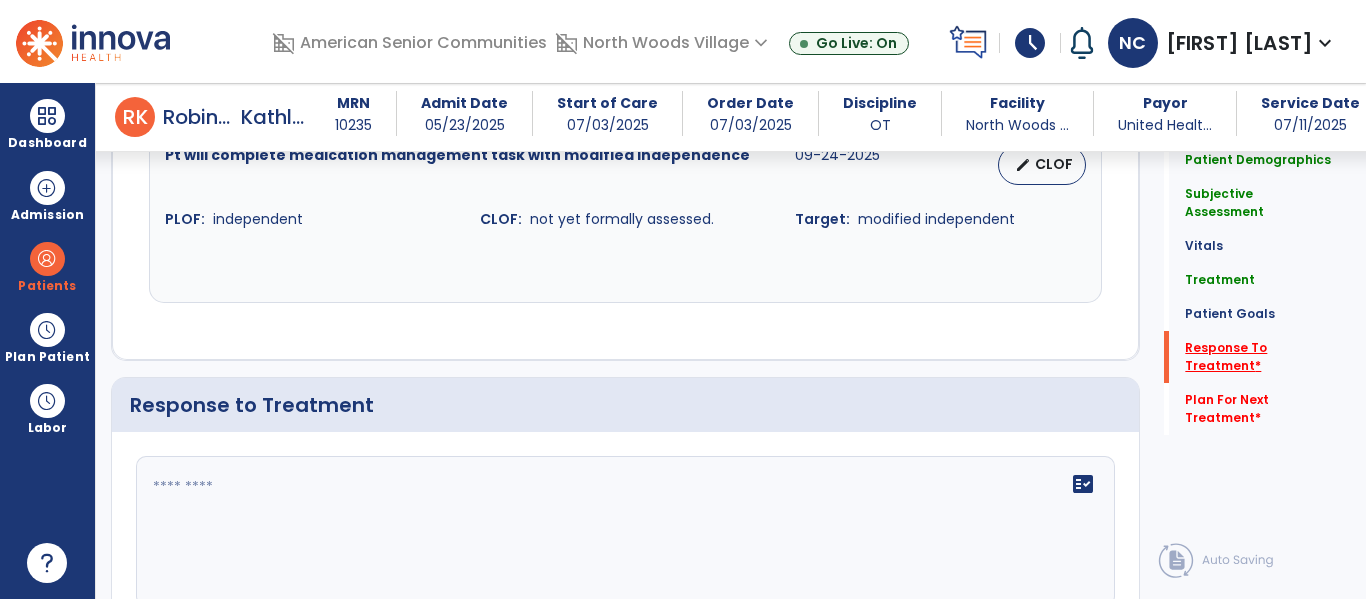 scroll, scrollTop: 2532, scrollLeft: 0, axis: vertical 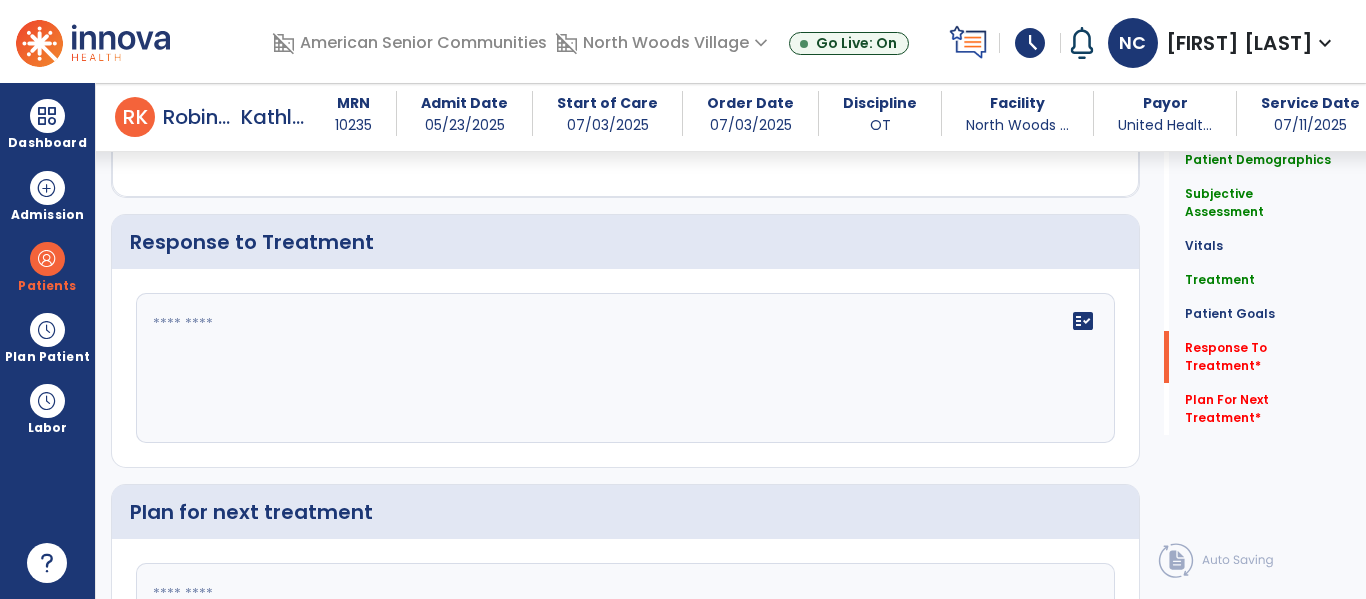 click on "fact_check" 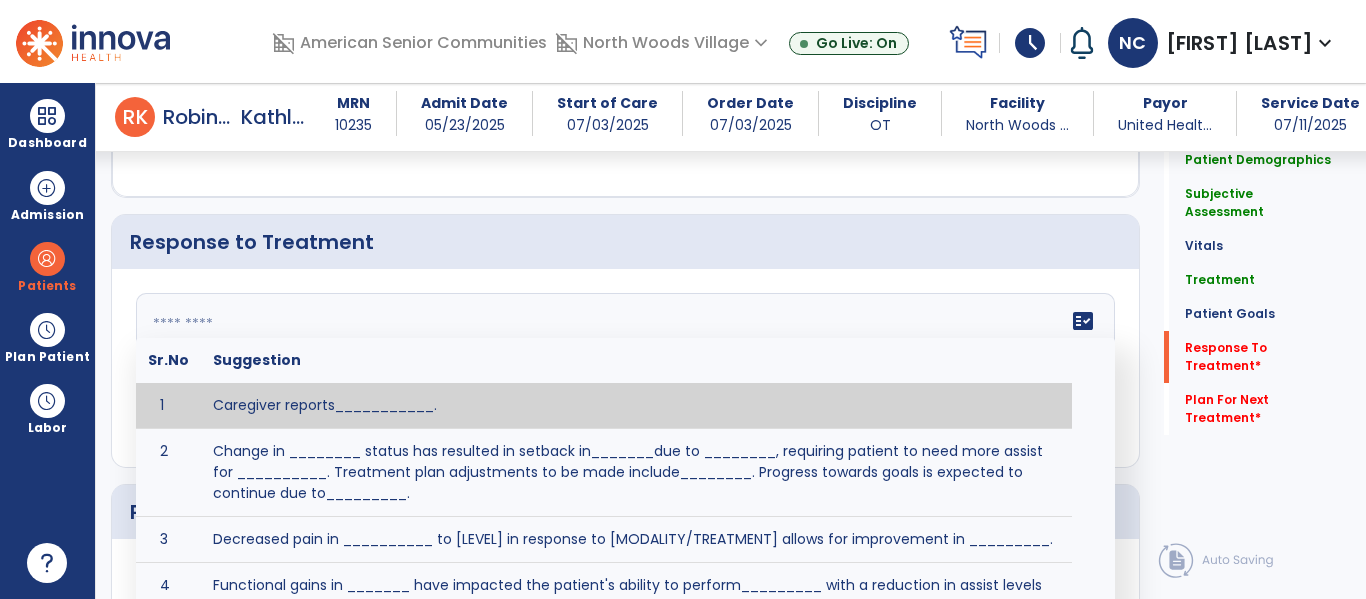 type on "*" 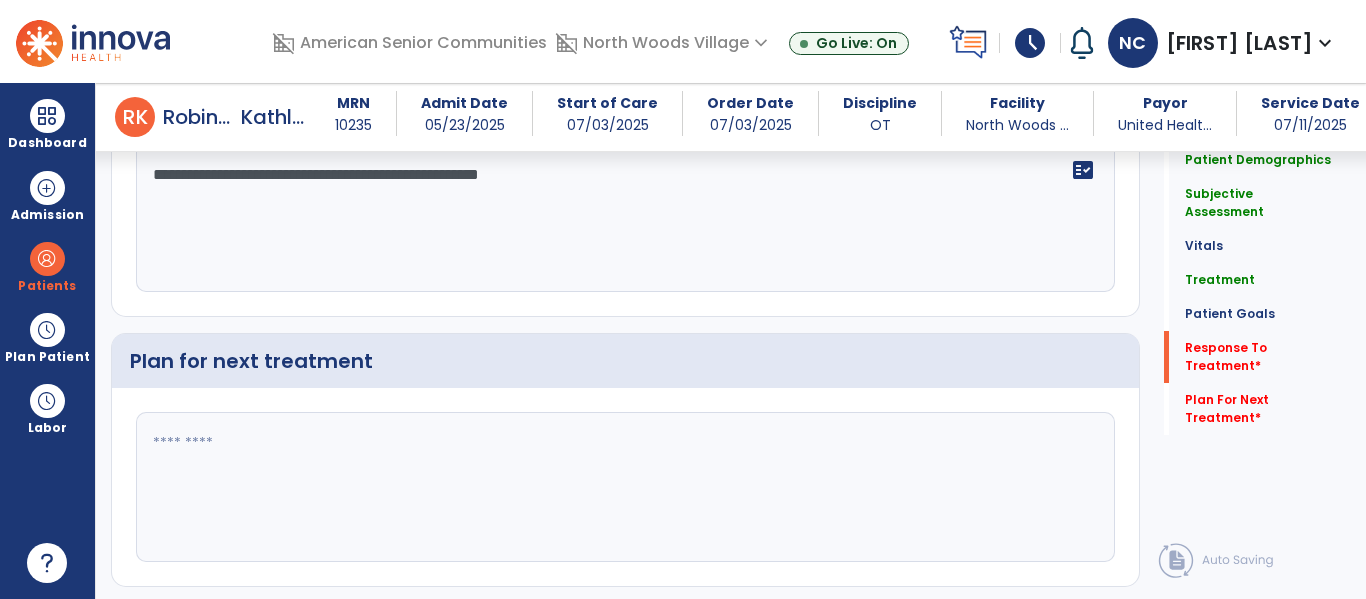 scroll, scrollTop: 2684, scrollLeft: 0, axis: vertical 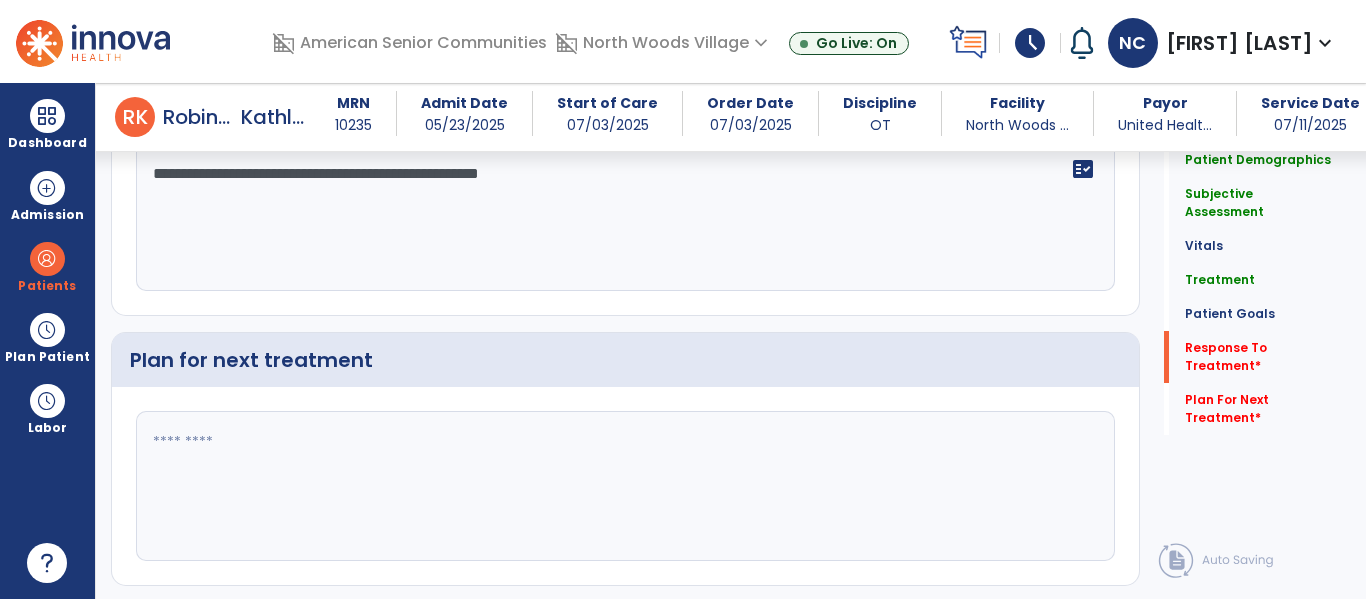 type on "**********" 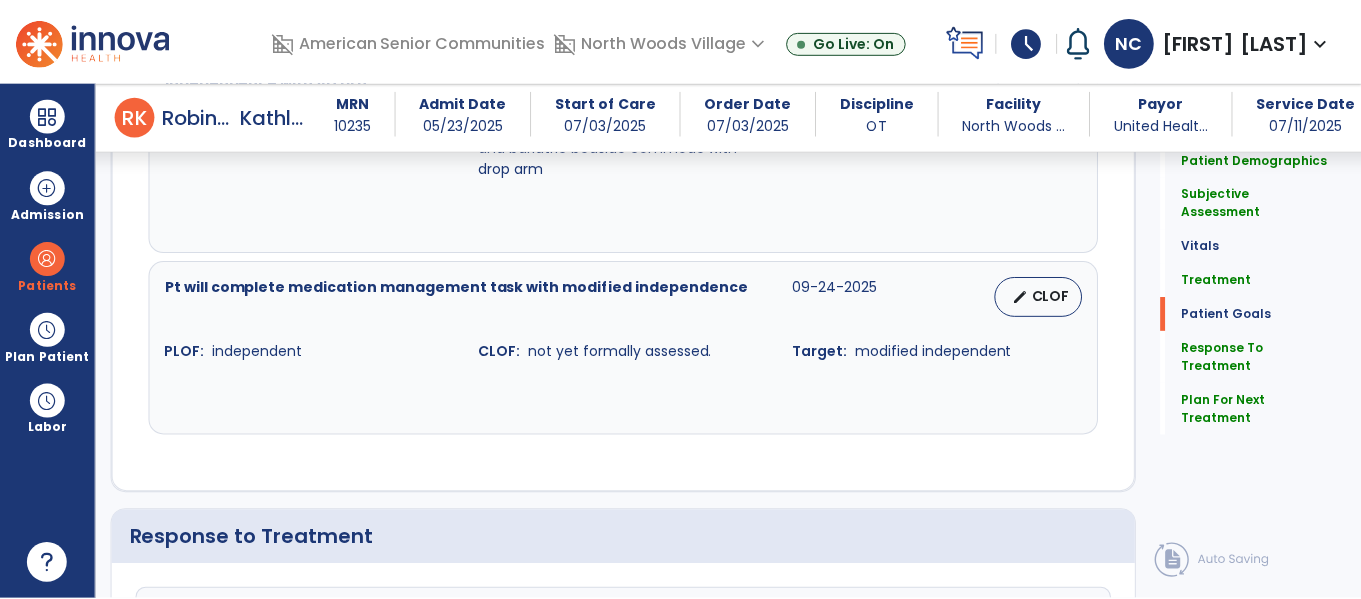 scroll, scrollTop: 2737, scrollLeft: 0, axis: vertical 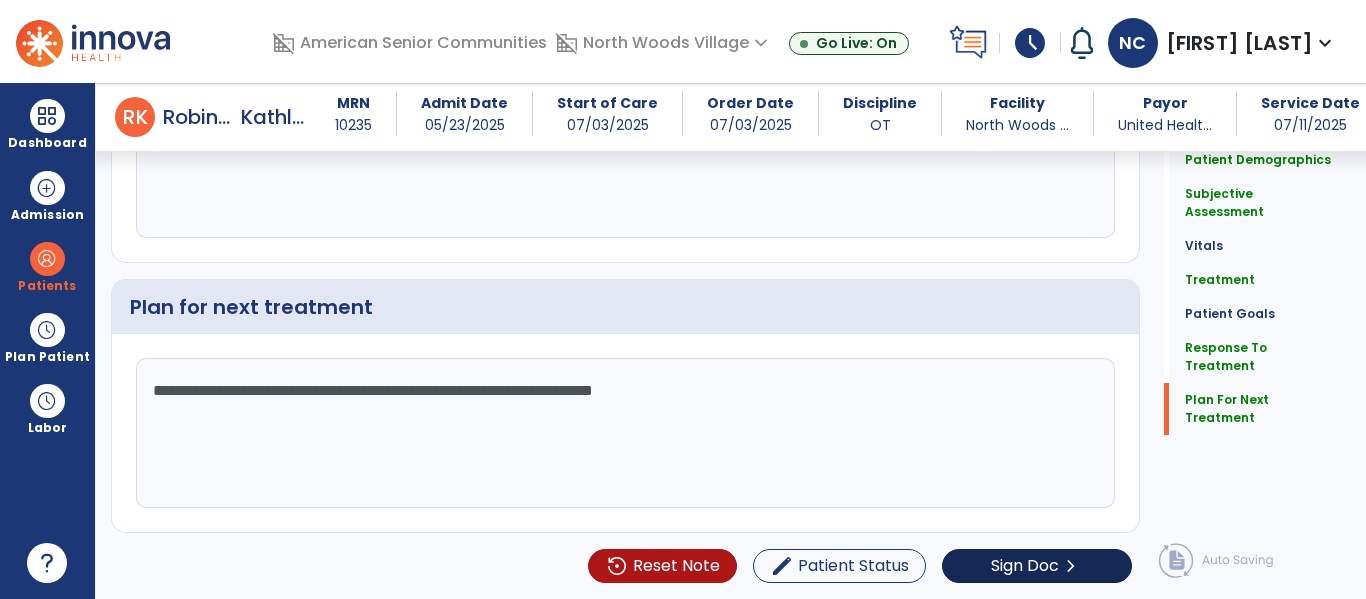 type on "**********" 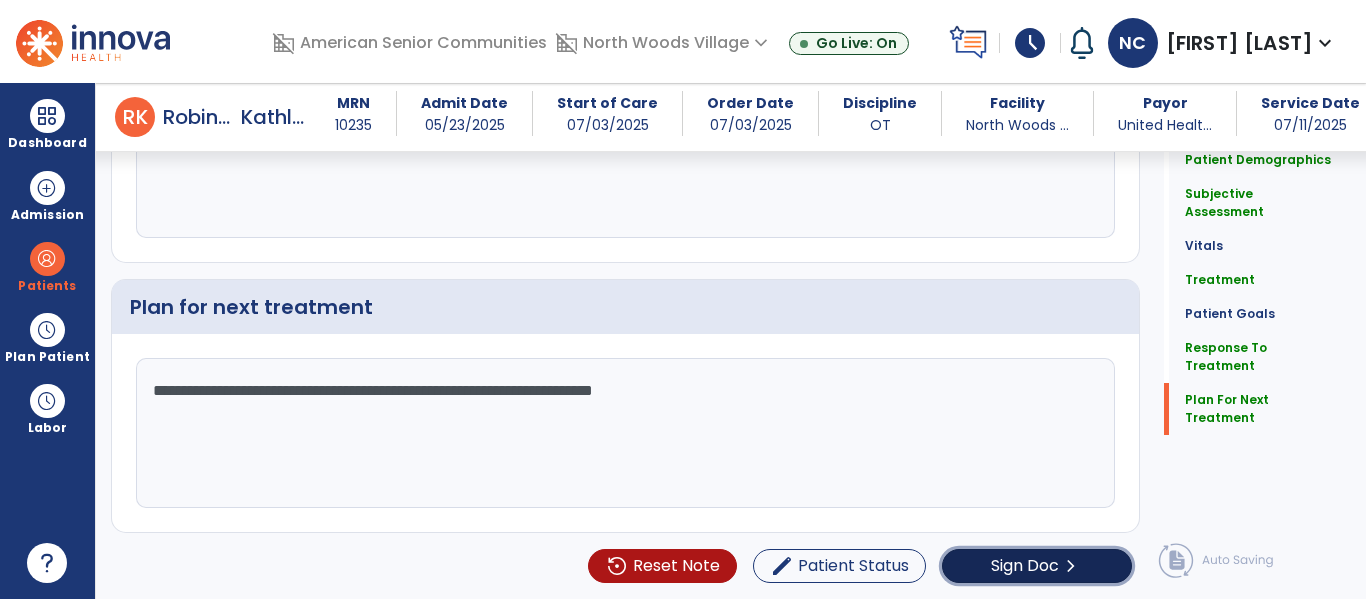 click on "Sign Doc  chevron_right" 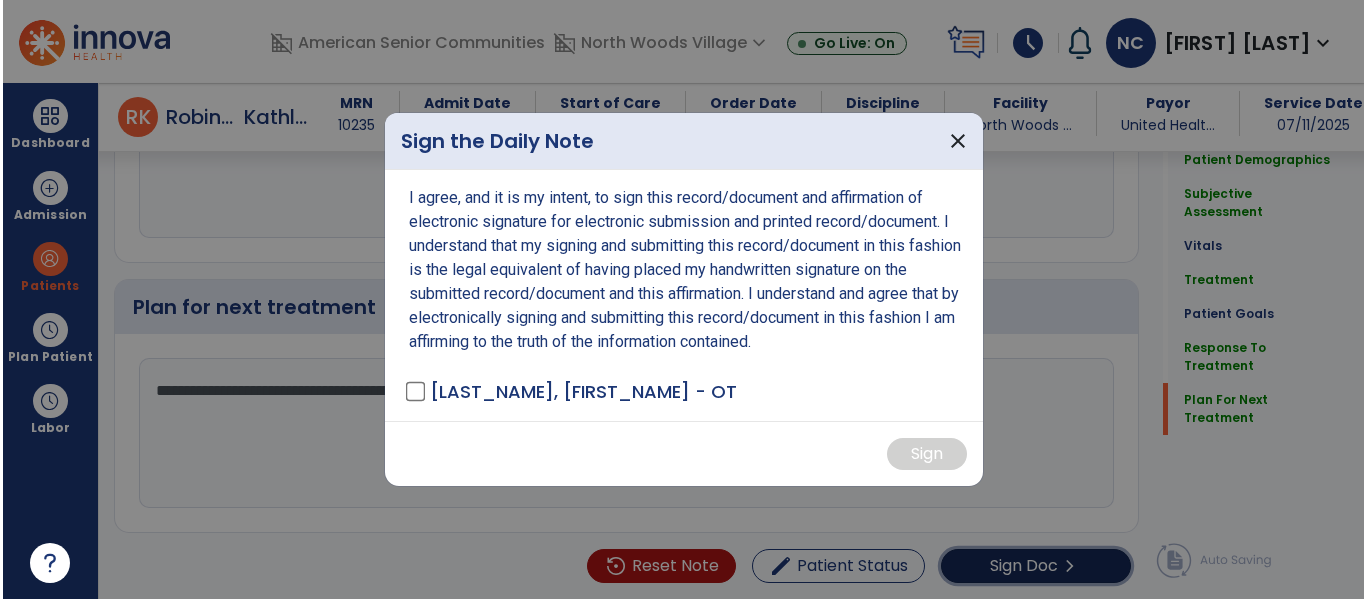 scroll, scrollTop: 2737, scrollLeft: 0, axis: vertical 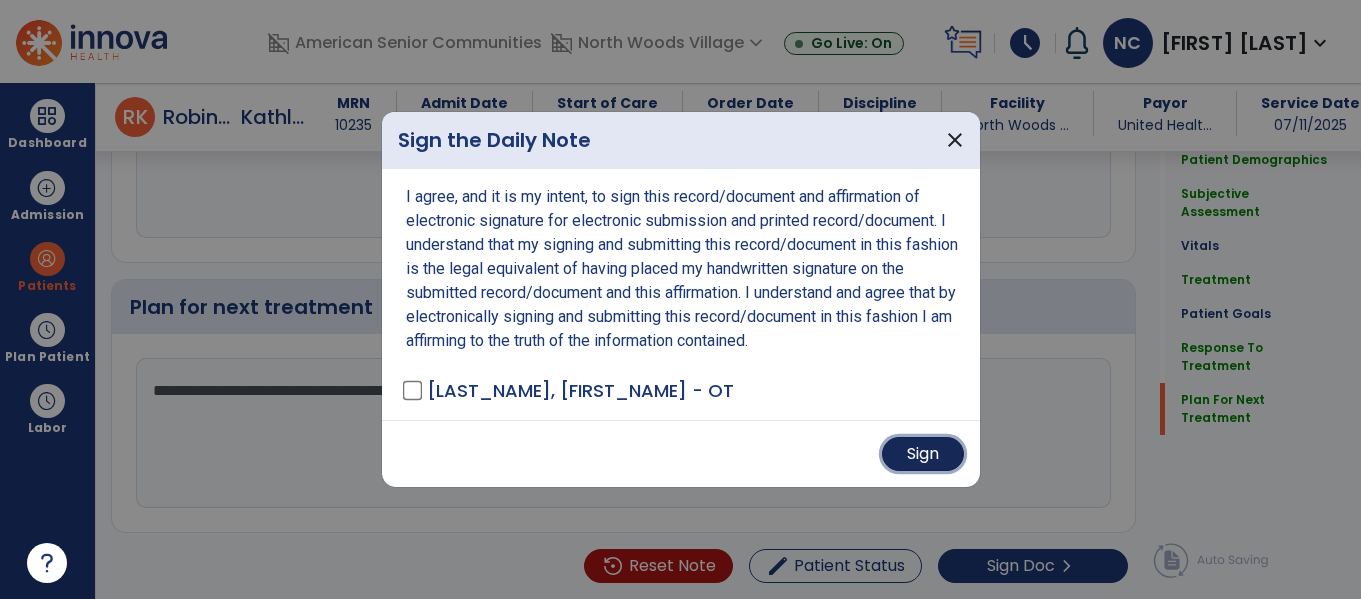 click on "Sign" at bounding box center [923, 454] 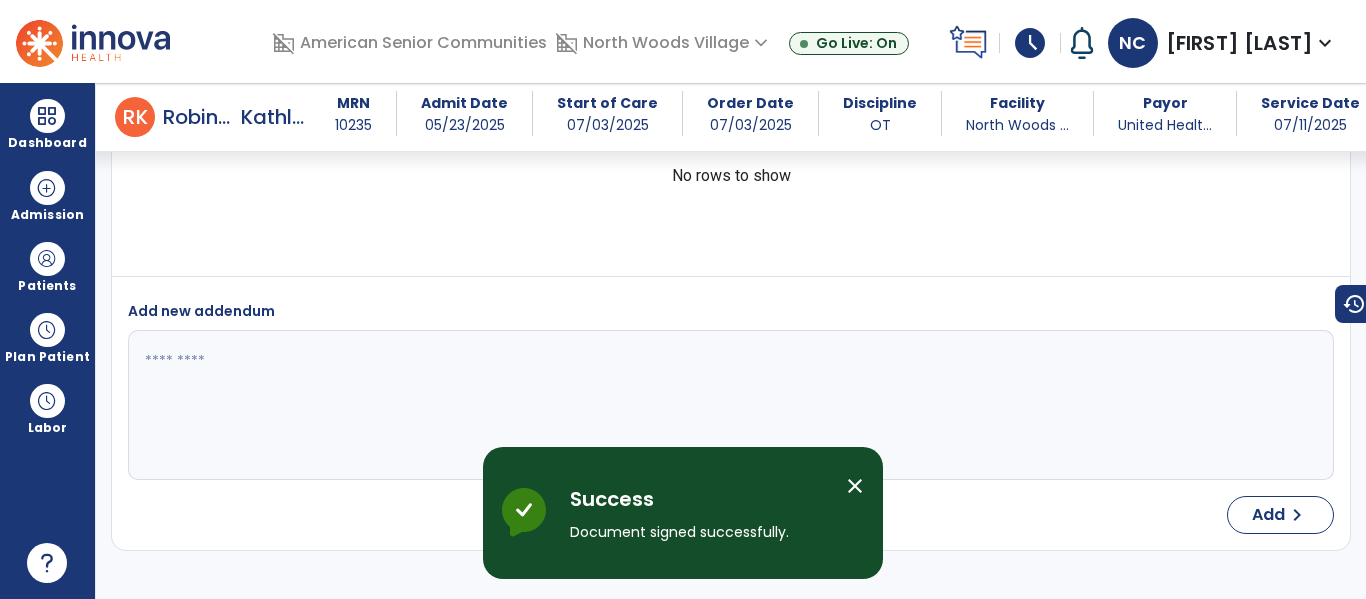 scroll, scrollTop: 4967, scrollLeft: 0, axis: vertical 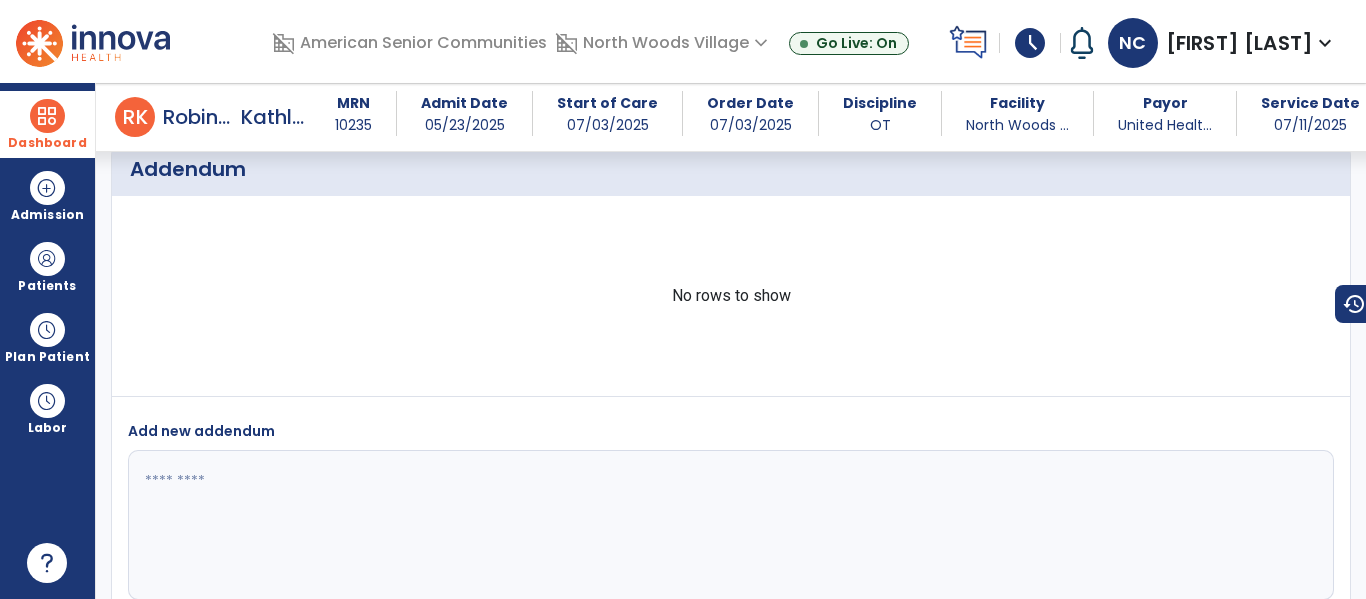 click at bounding box center [47, 116] 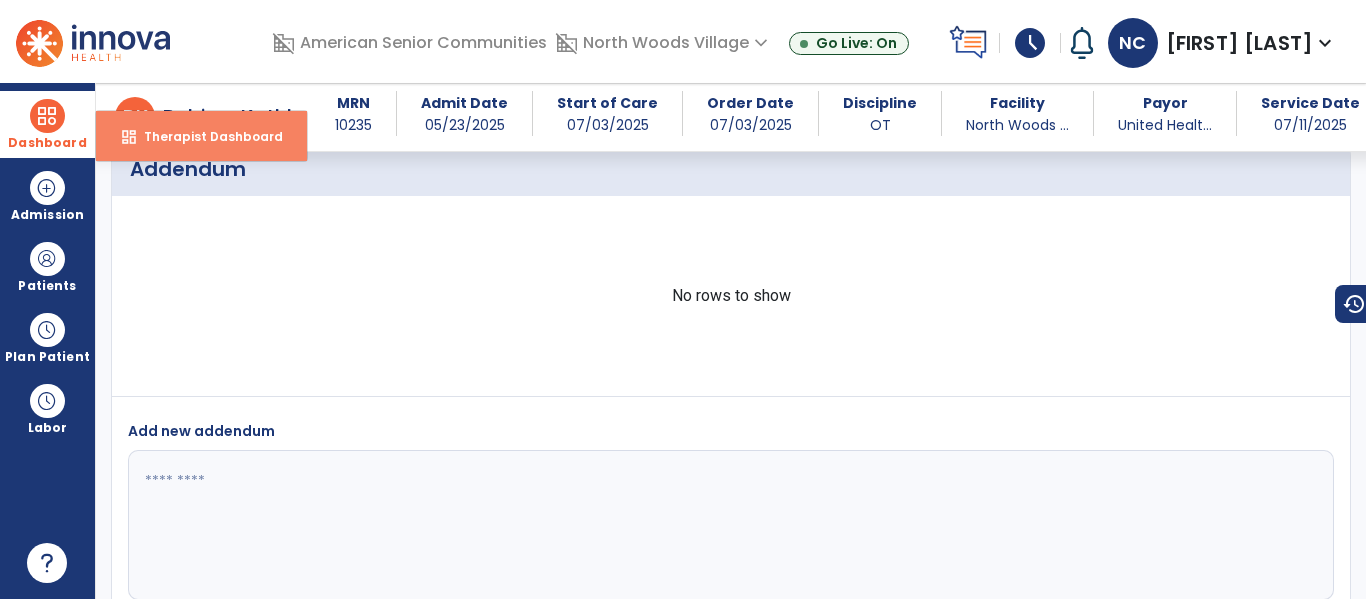 click on "Therapist Dashboard" at bounding box center [205, 136] 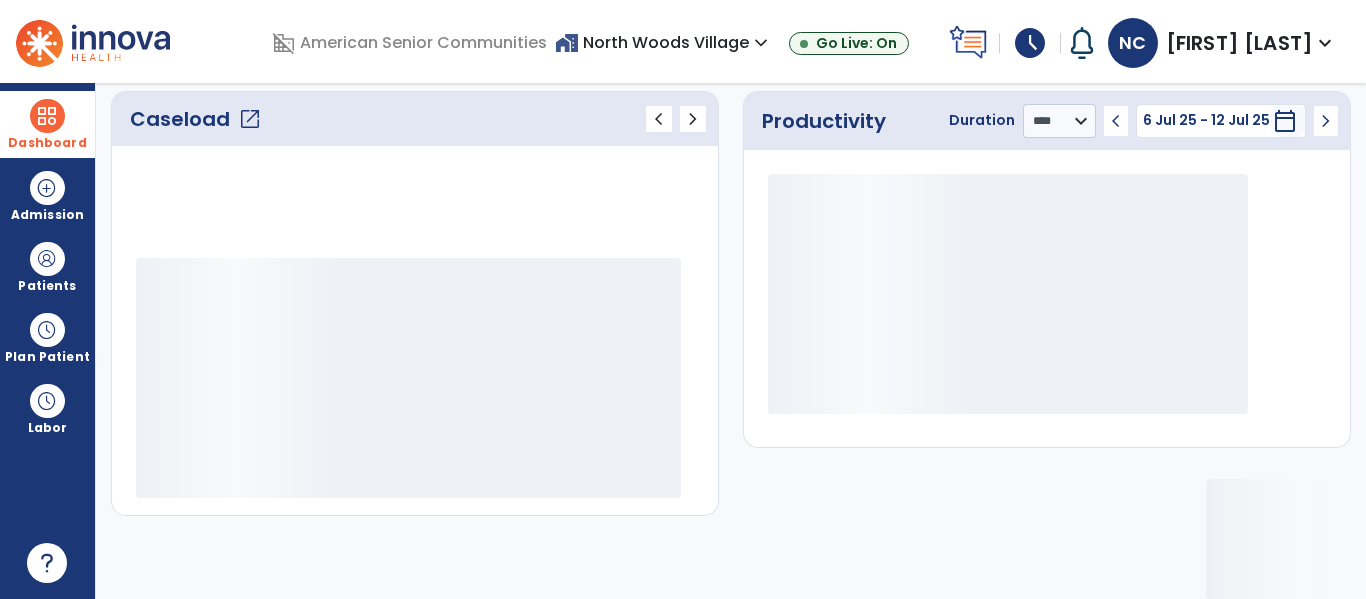 scroll, scrollTop: 278, scrollLeft: 0, axis: vertical 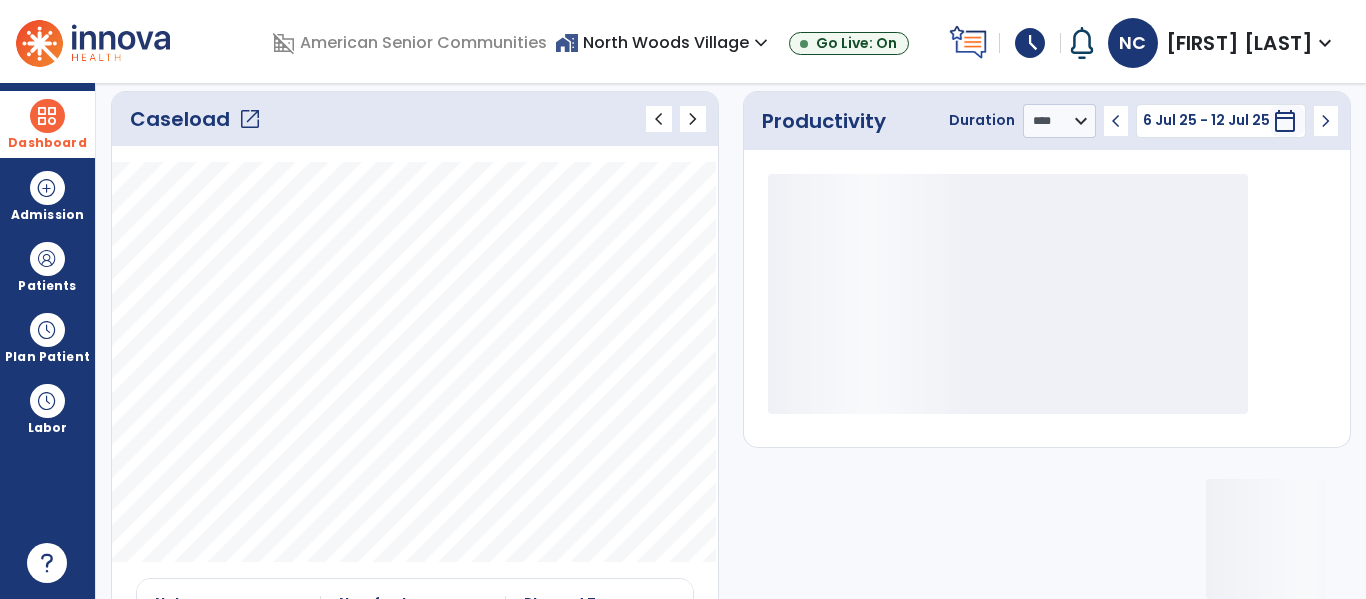 click on "open_in_new" 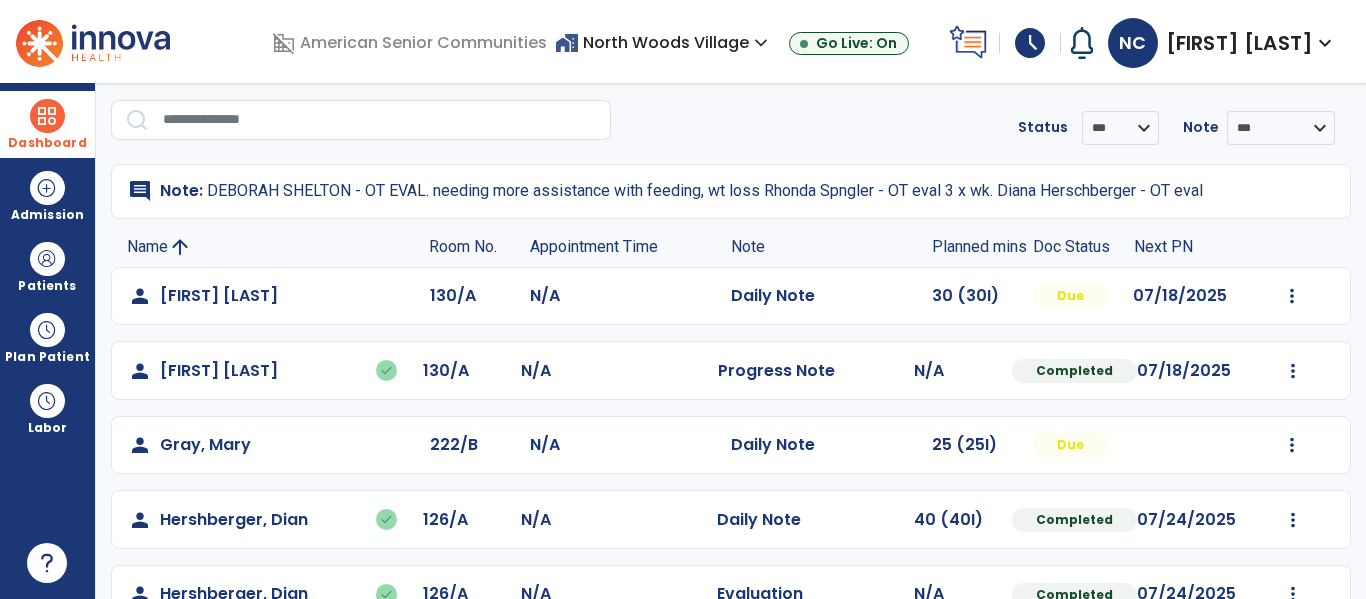scroll, scrollTop: 89, scrollLeft: 0, axis: vertical 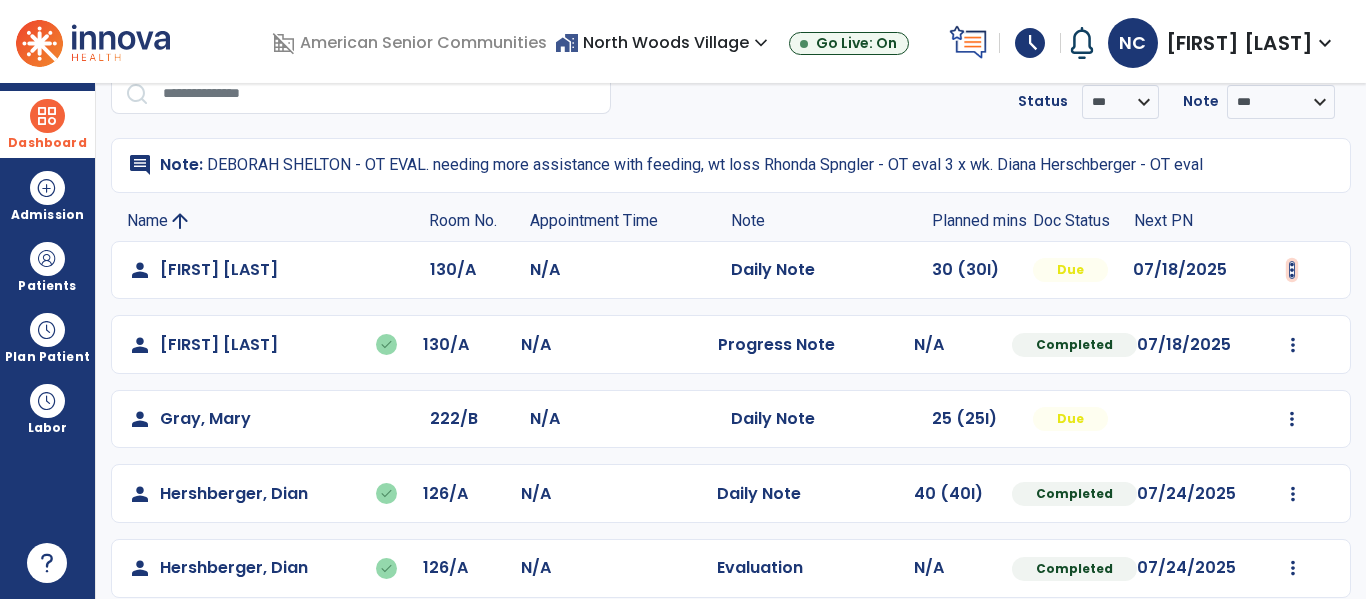 click at bounding box center (1292, 270) 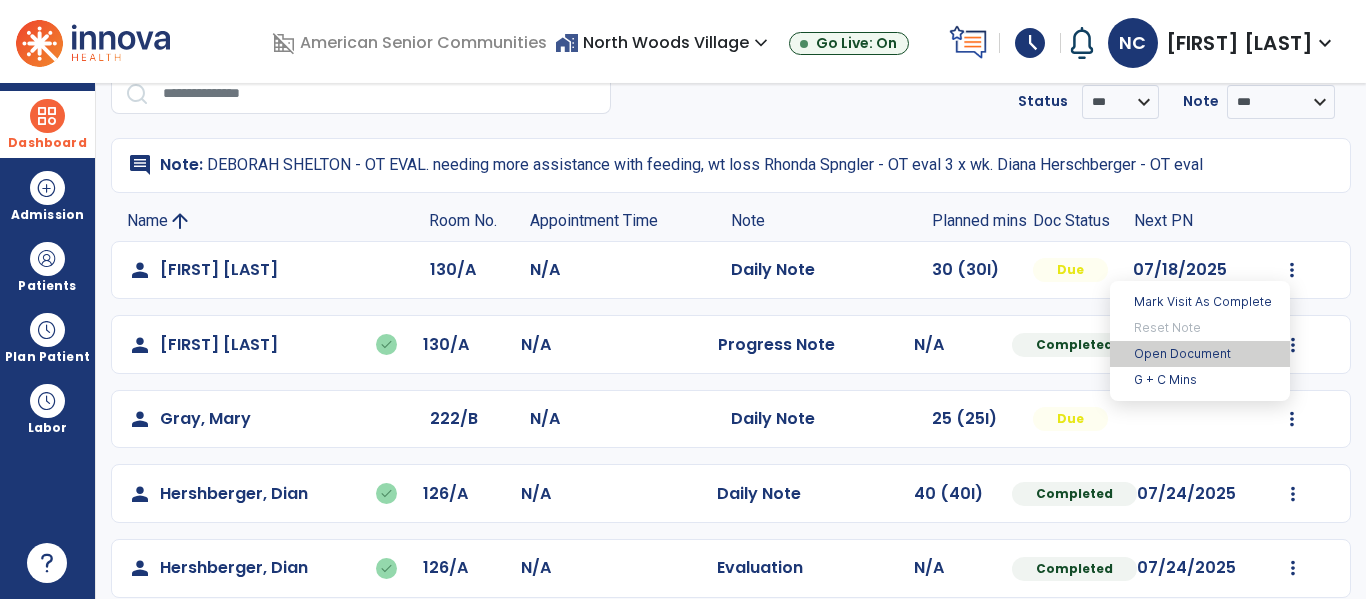 click on "Open Document" at bounding box center (1200, 354) 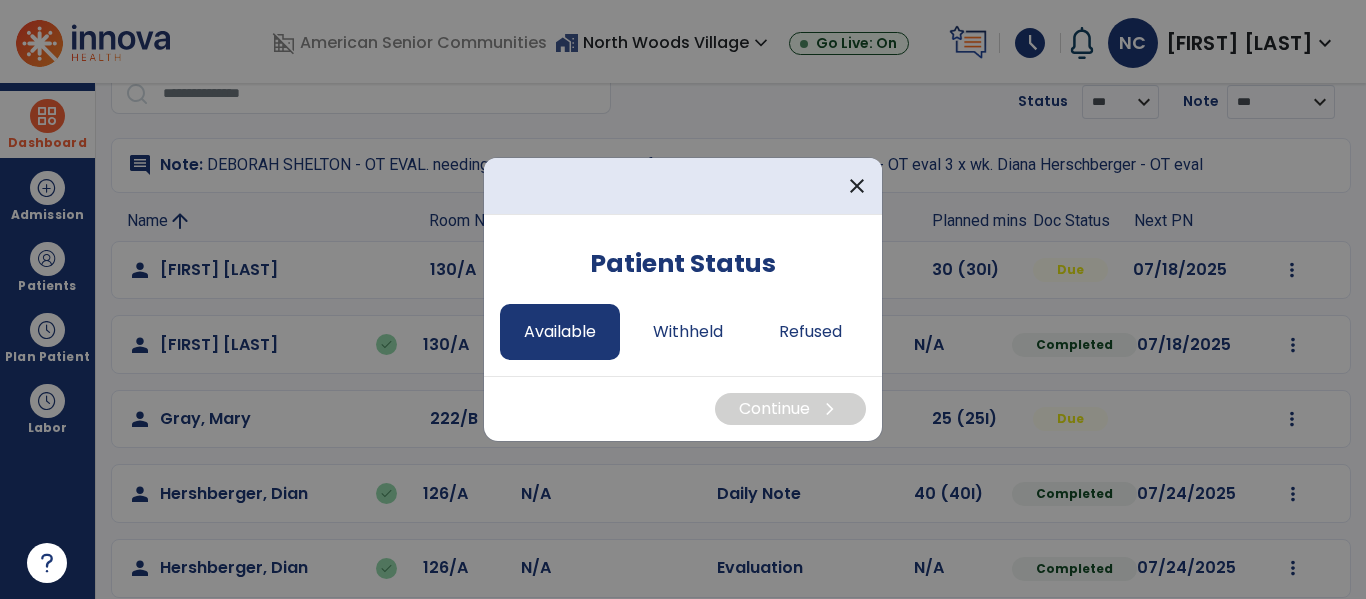 click on "Available" at bounding box center (560, 332) 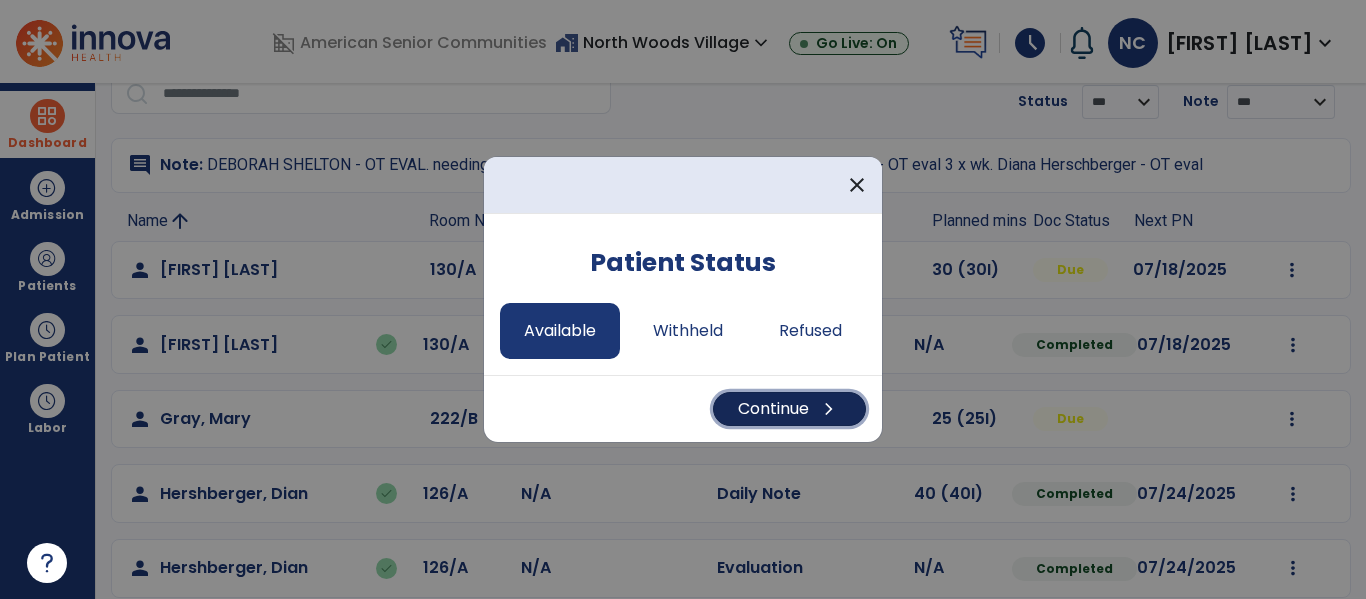 click on "Continue   chevron_right" at bounding box center (789, 409) 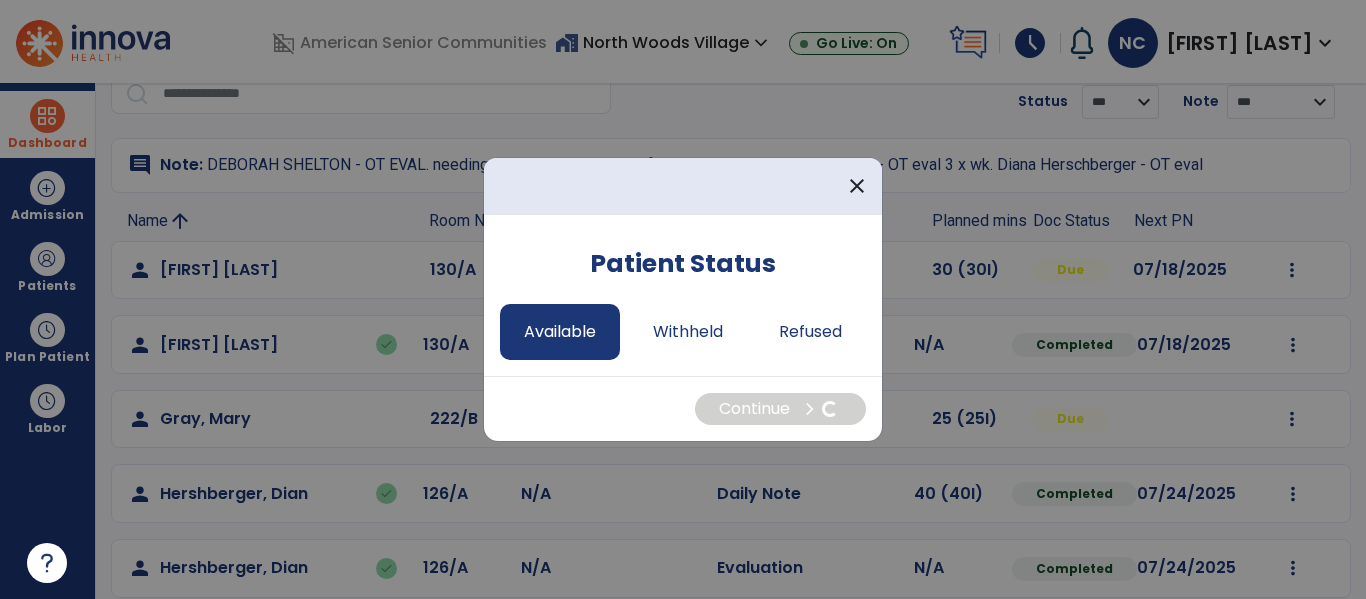 select on "*" 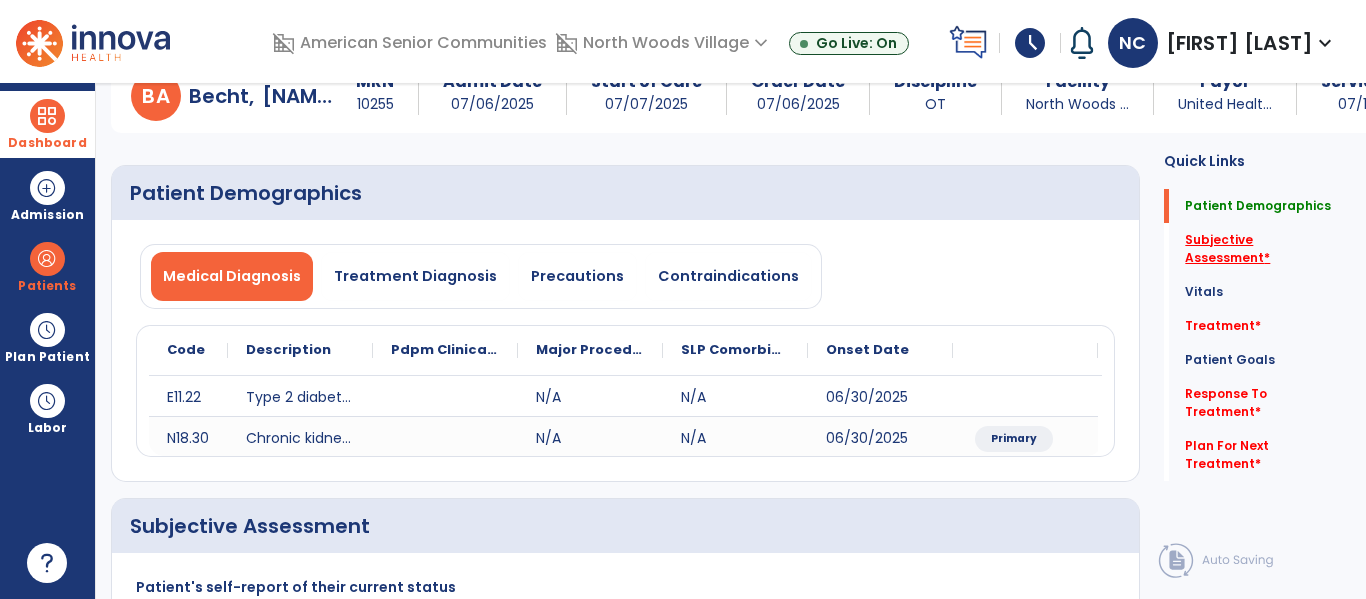 click on "Subjective Assessment   *" 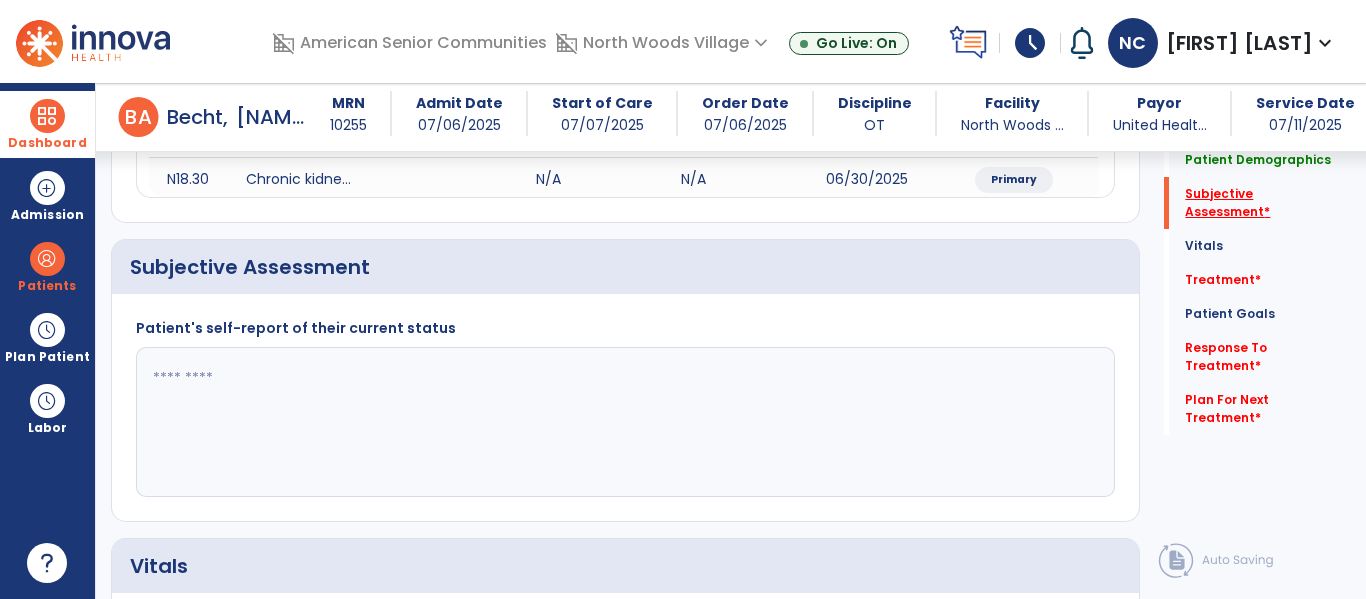 scroll, scrollTop: 387, scrollLeft: 0, axis: vertical 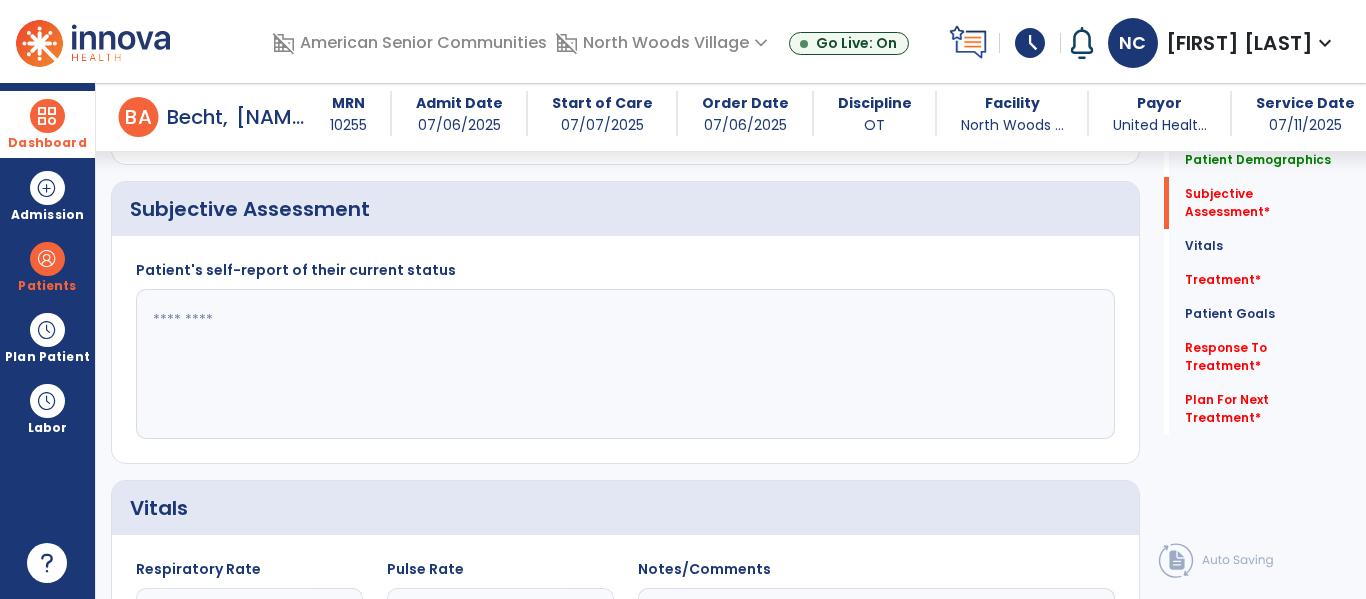 click 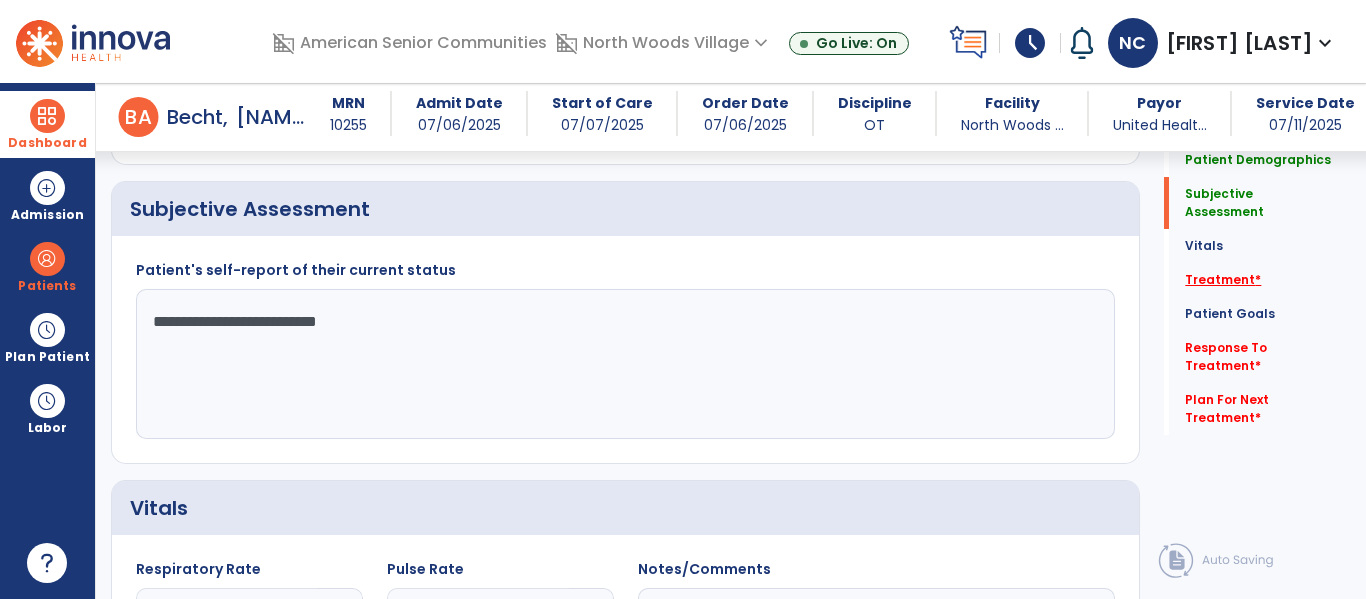 type on "**********" 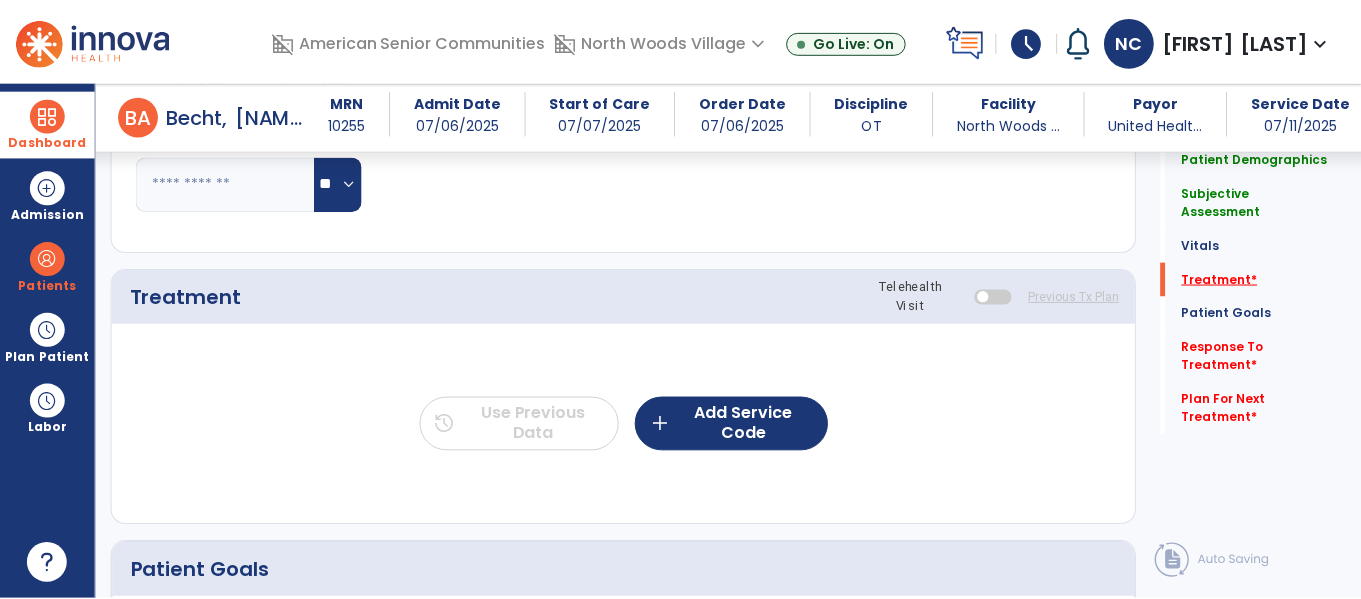 scroll, scrollTop: 1076, scrollLeft: 0, axis: vertical 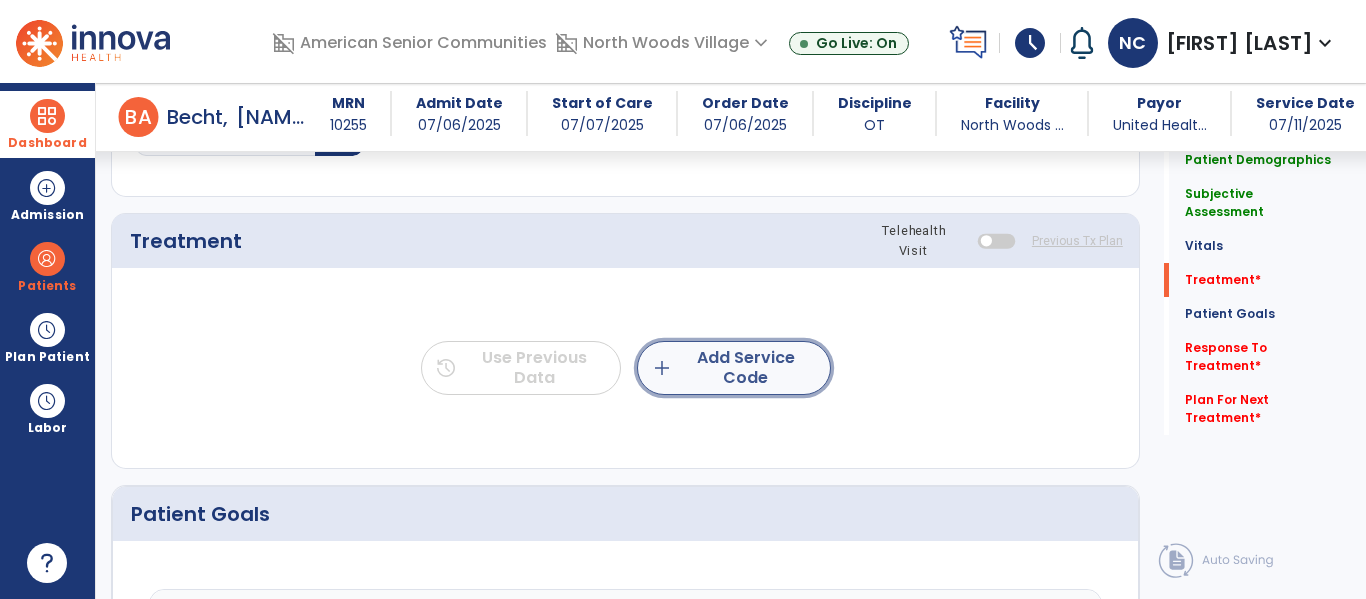 click on "add  Add Service Code" 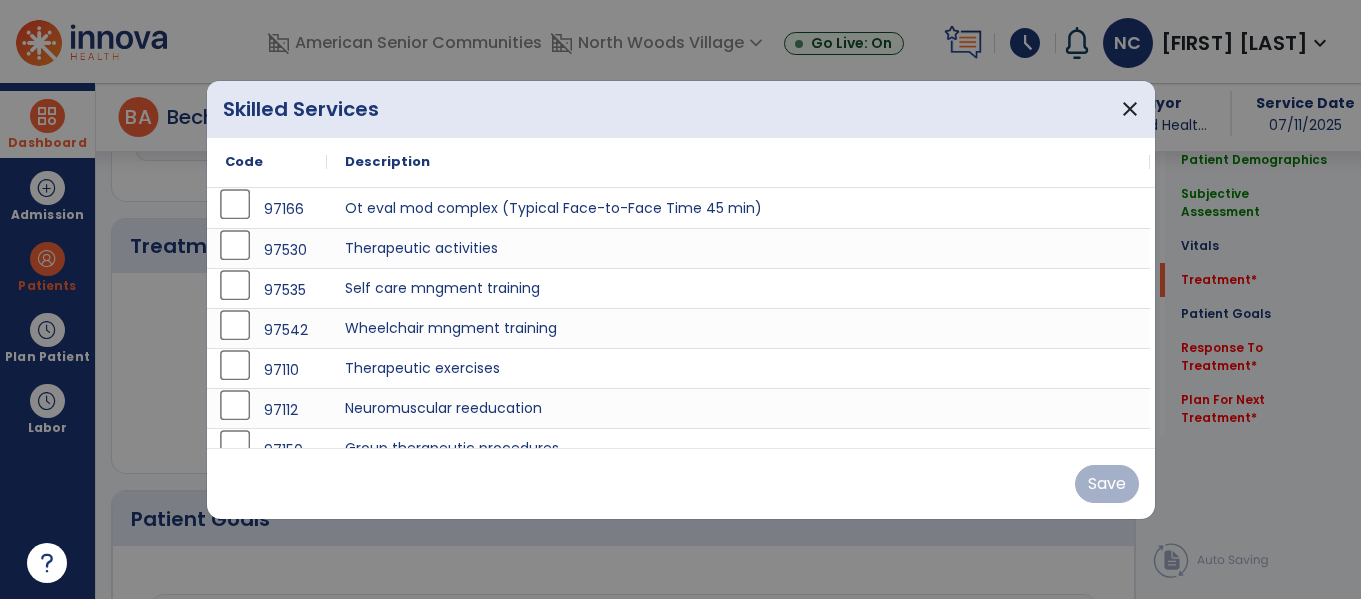scroll, scrollTop: 1076, scrollLeft: 0, axis: vertical 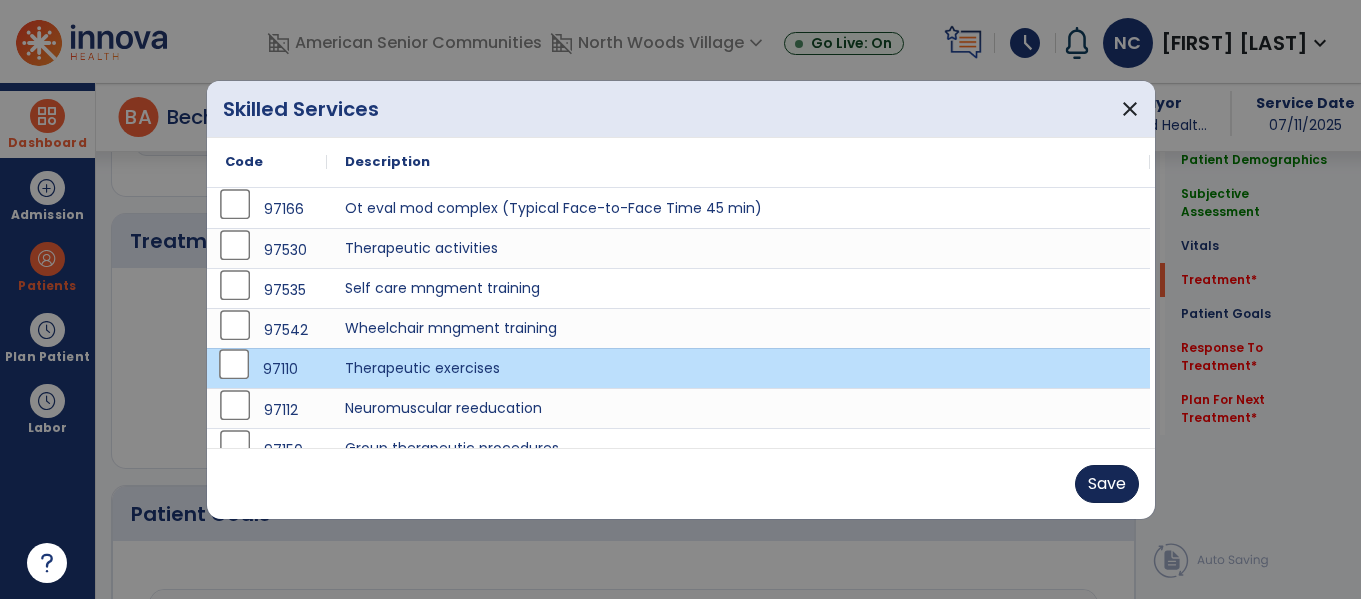 click on "Save" at bounding box center (1107, 484) 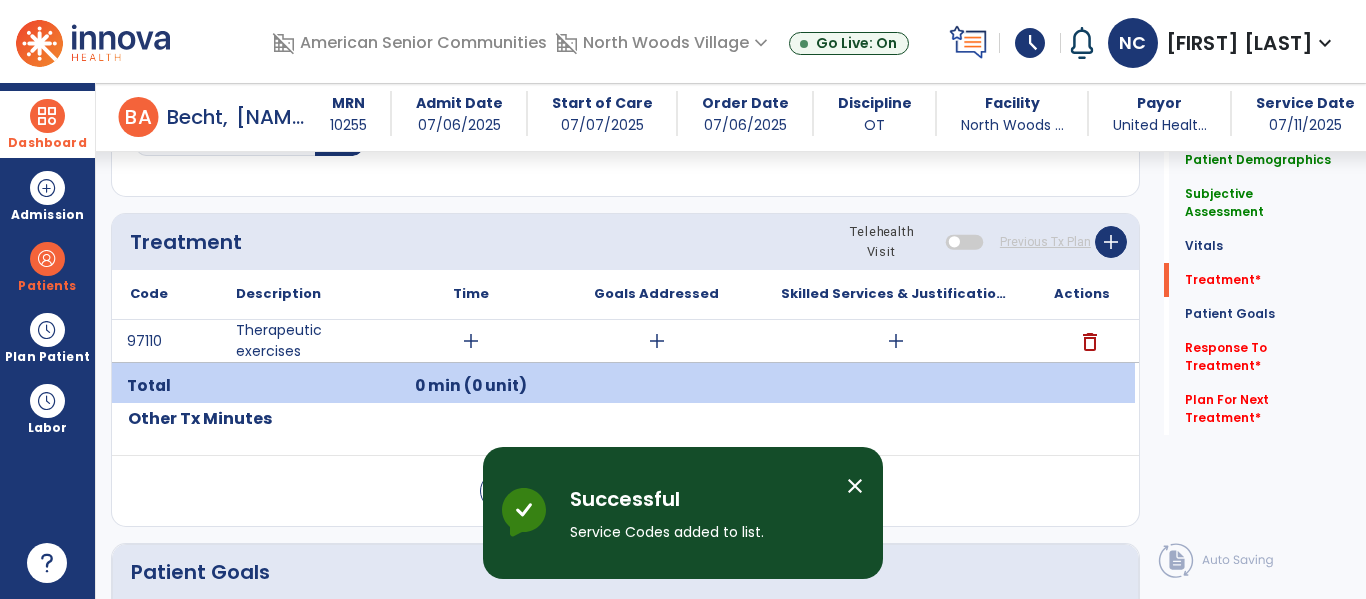 click on "add" at bounding box center (471, 341) 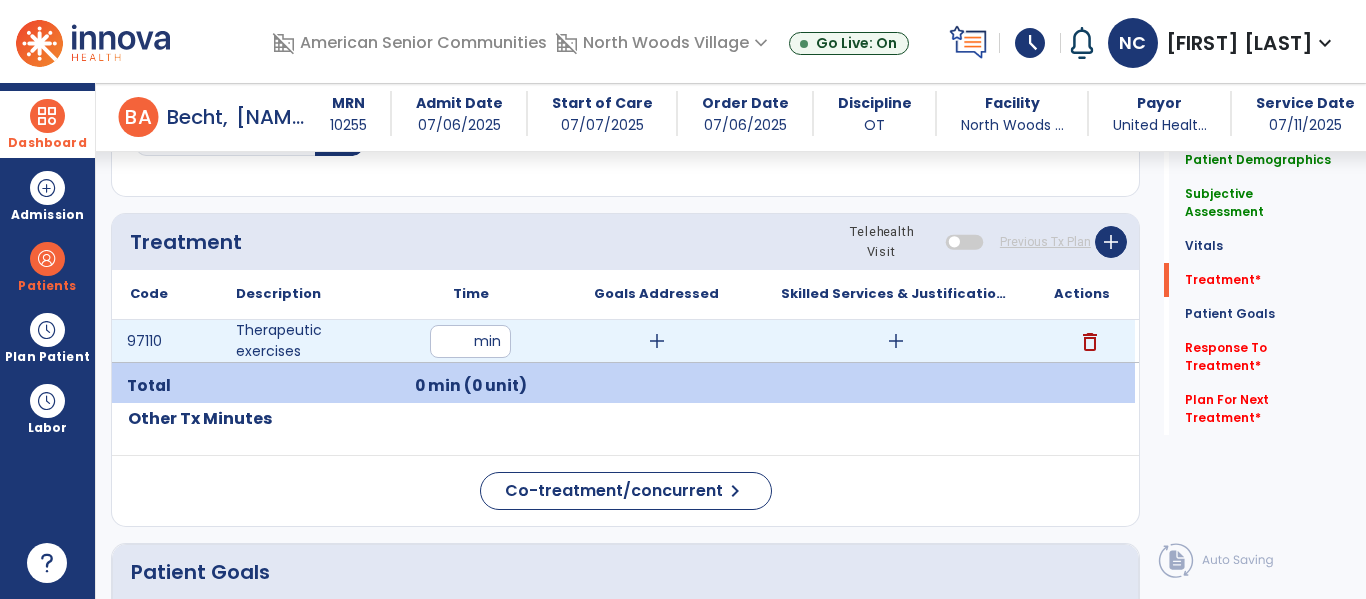 type on "**" 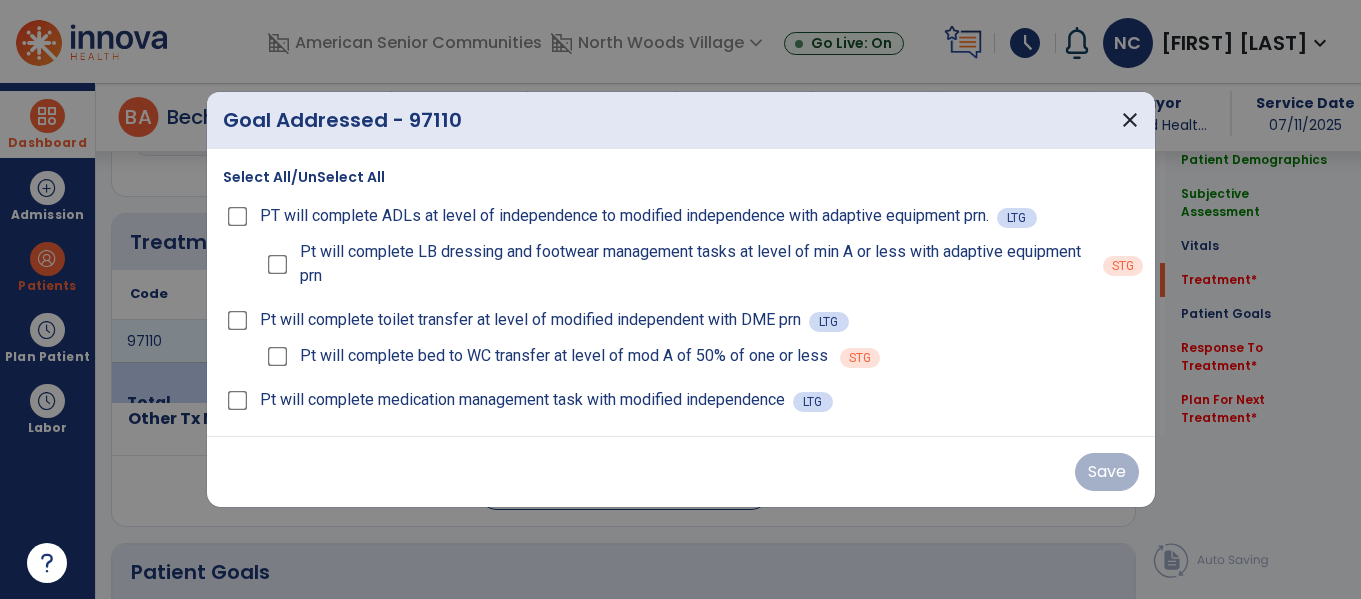 scroll, scrollTop: 1076, scrollLeft: 0, axis: vertical 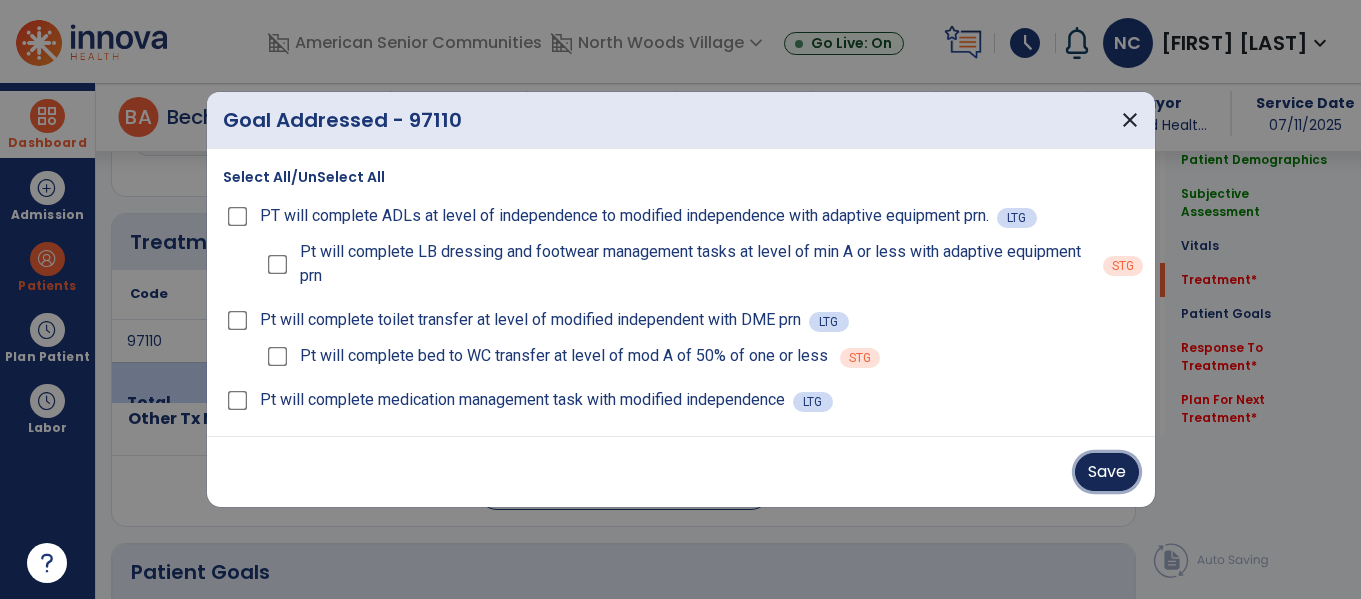 click on "Save" at bounding box center [1107, 472] 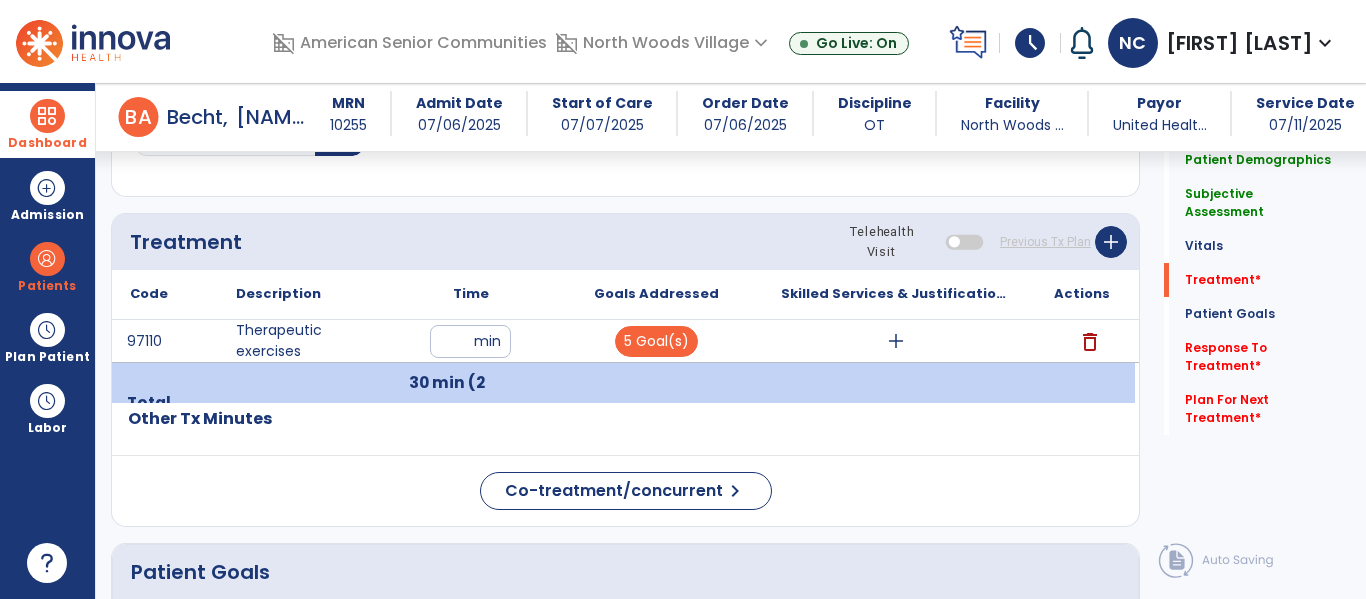 click on "add" at bounding box center (896, 341) 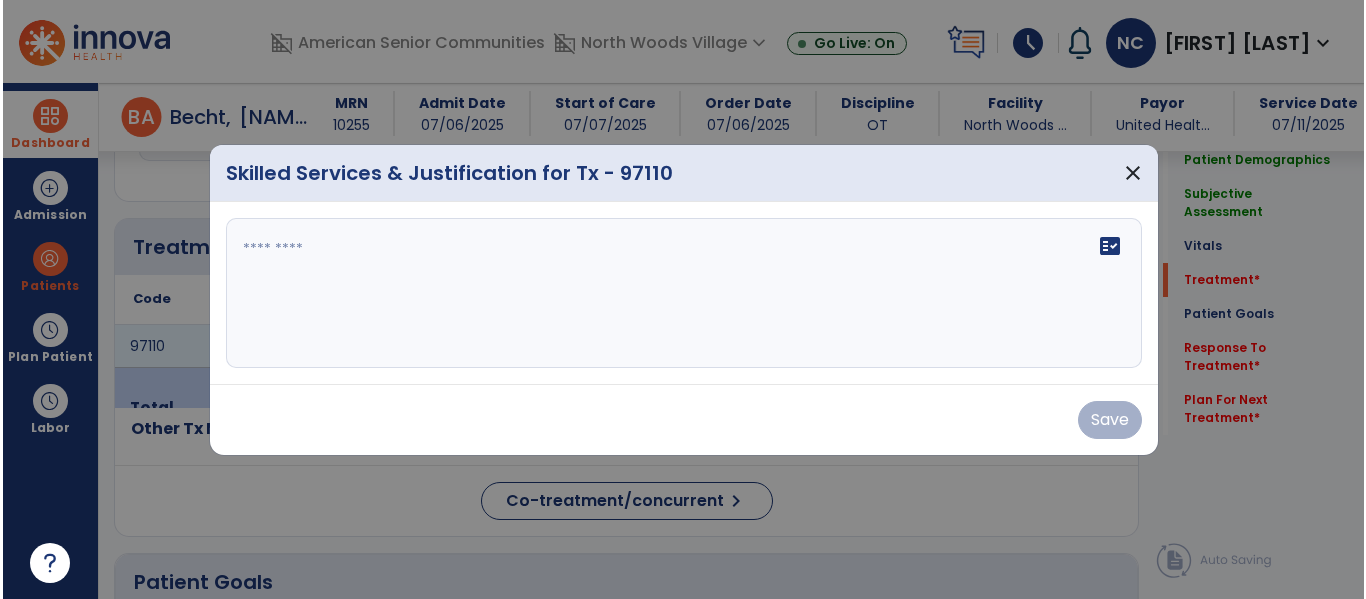 scroll, scrollTop: 1076, scrollLeft: 0, axis: vertical 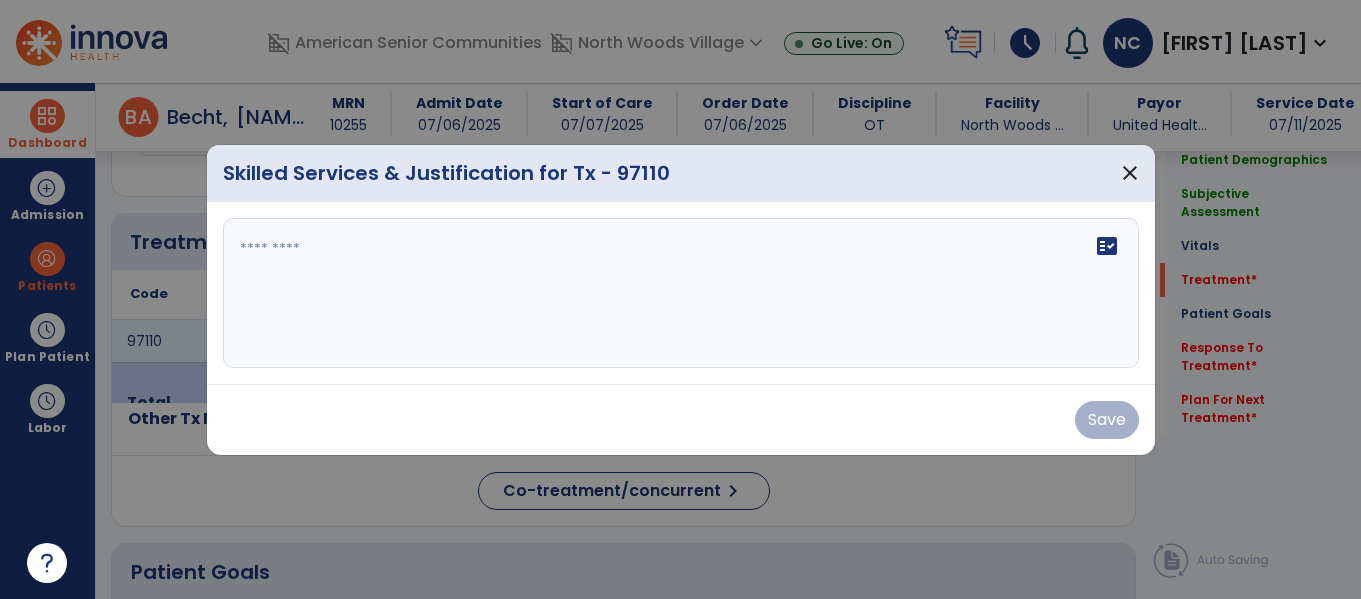 click on "fact_check" at bounding box center [681, 293] 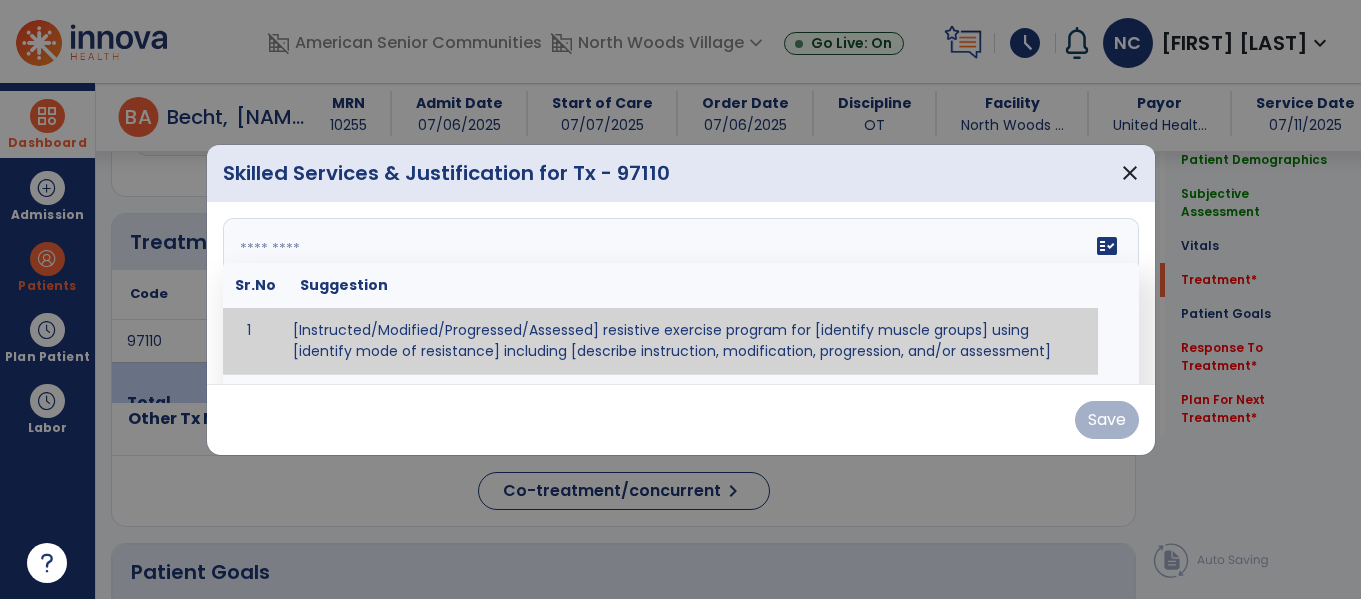 click at bounding box center (678, 293) 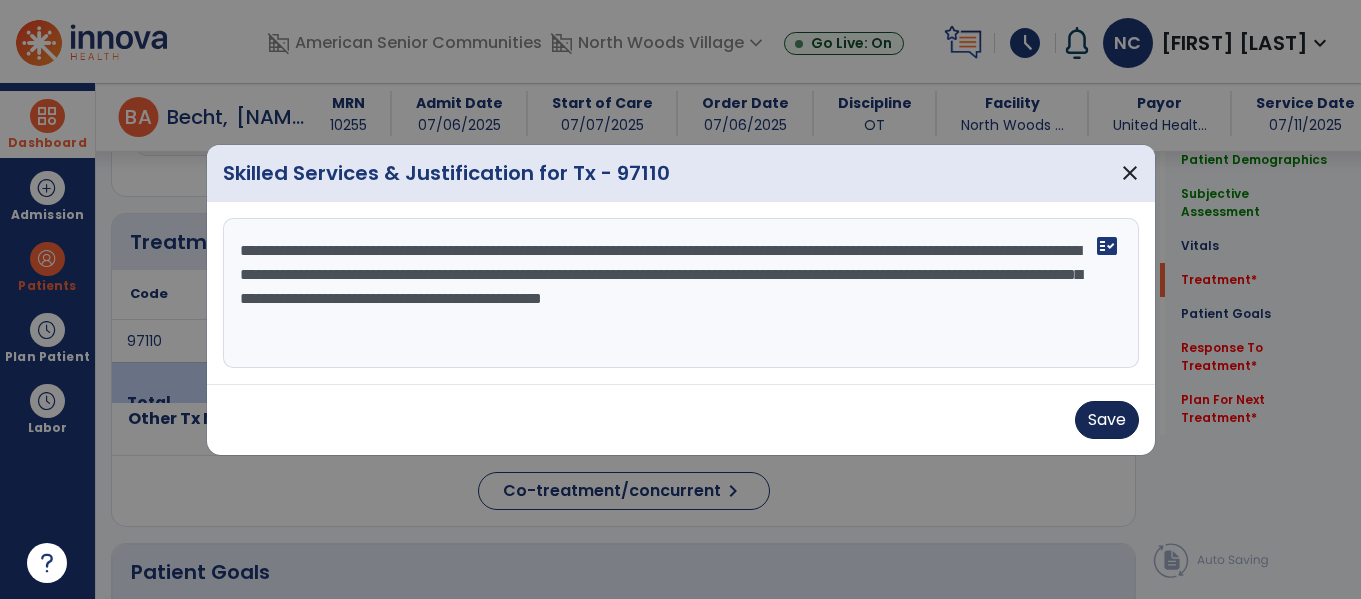 type on "**********" 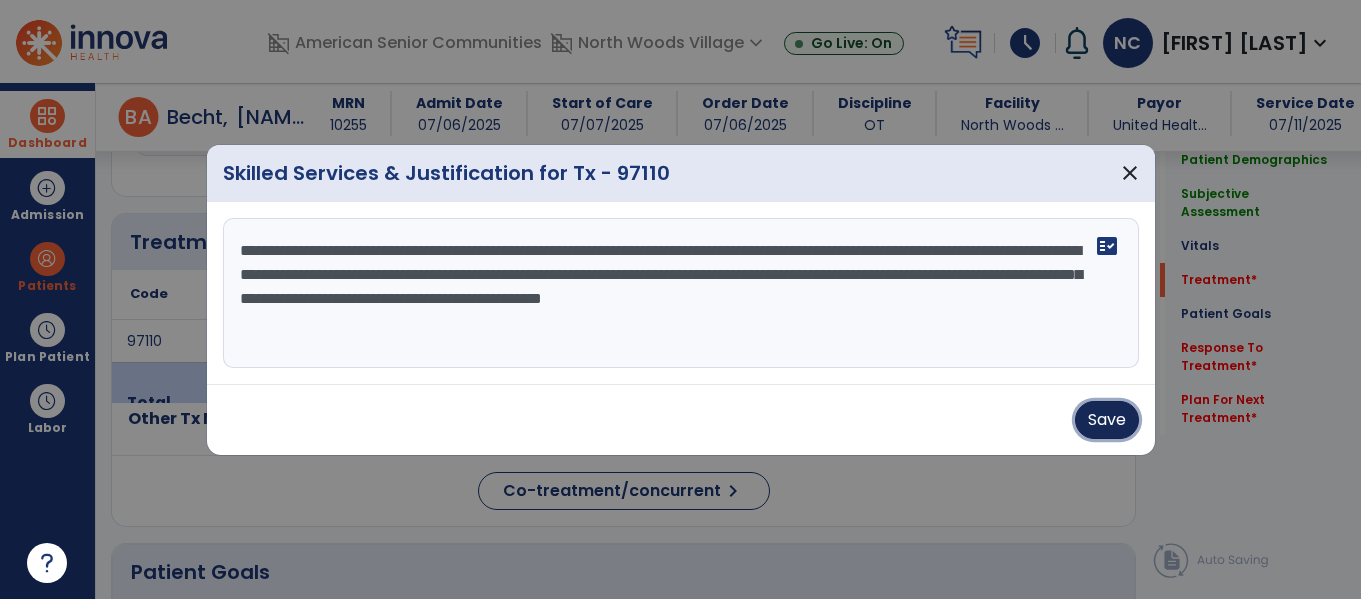 click on "Save" at bounding box center [1107, 420] 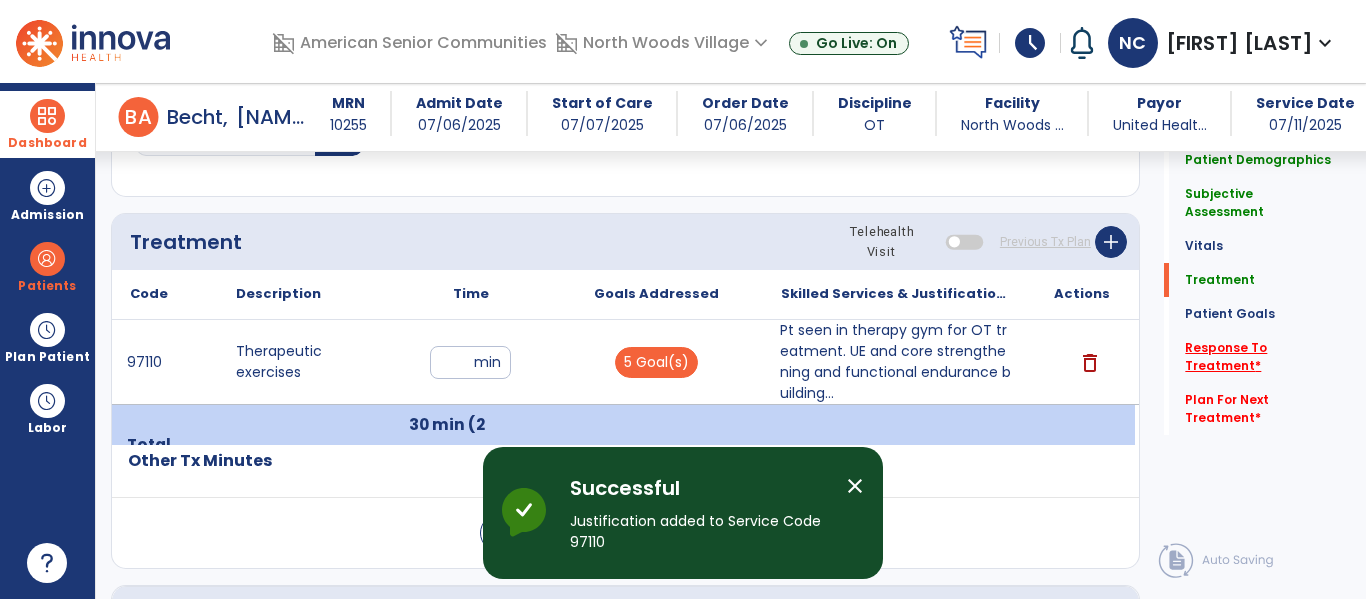 click on "Response To Treatment   *" 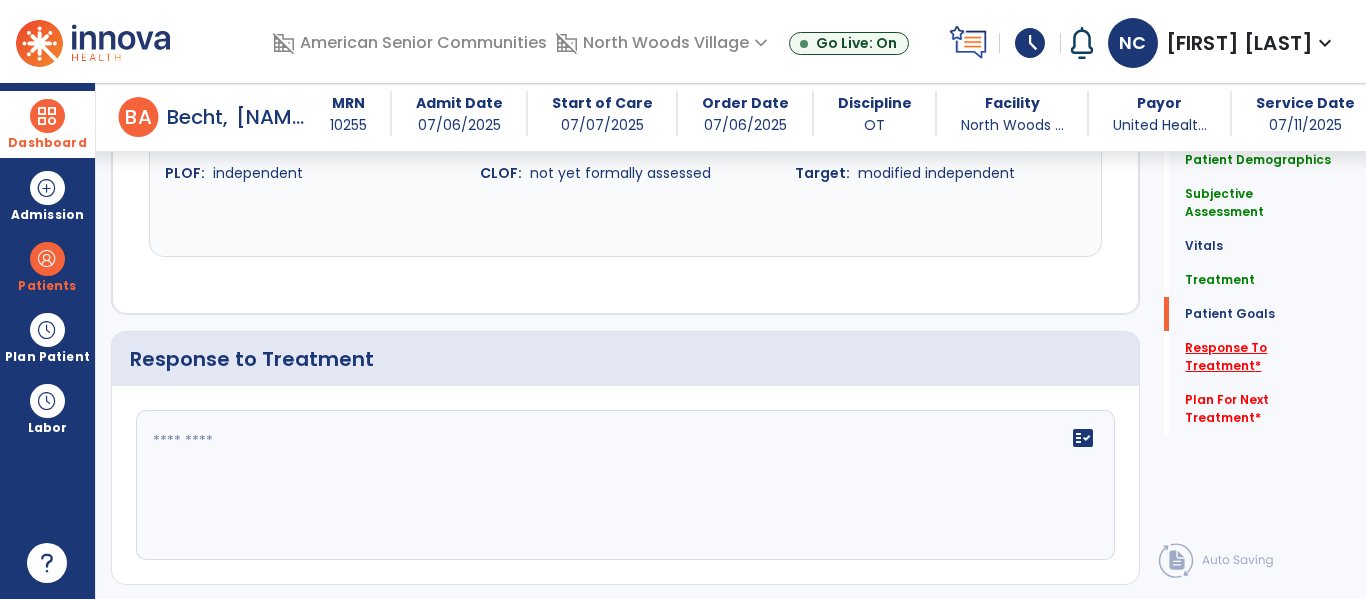scroll, scrollTop: 2412, scrollLeft: 0, axis: vertical 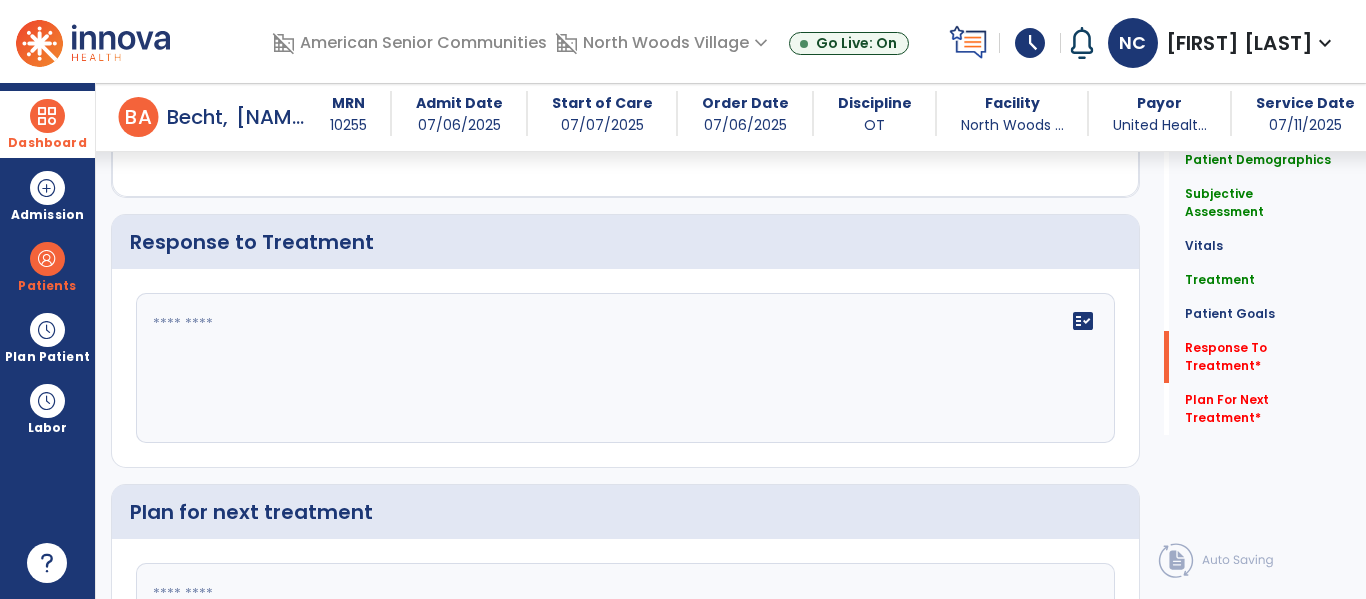click 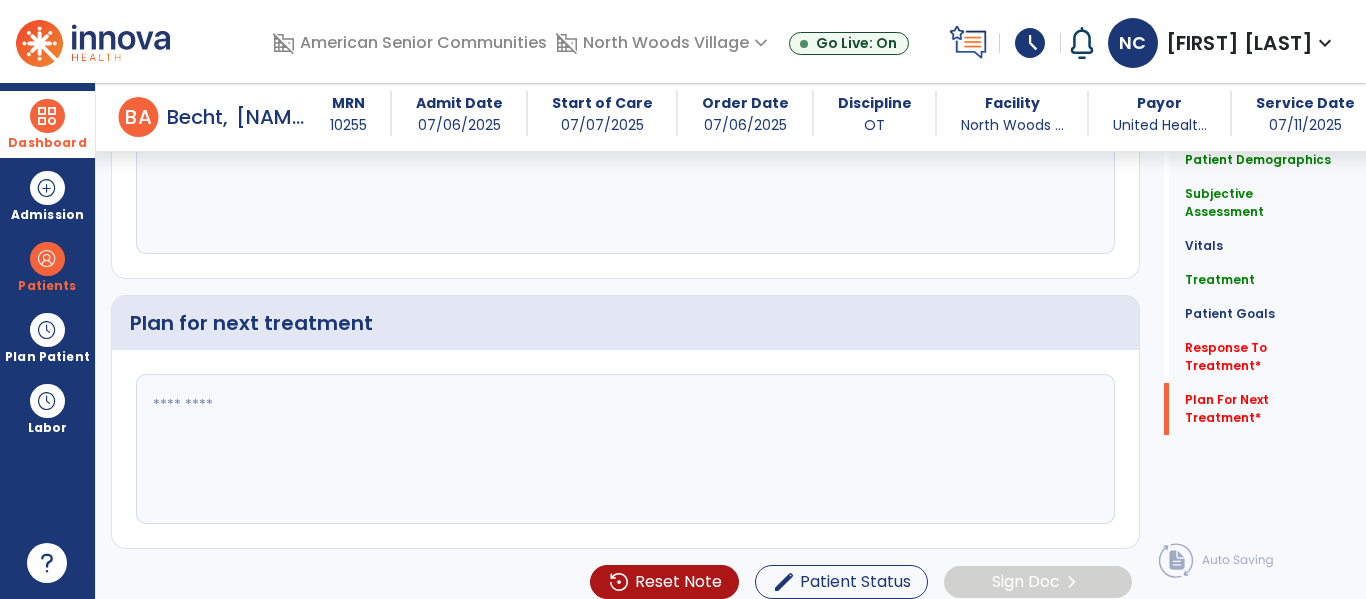 scroll, scrollTop: 2617, scrollLeft: 0, axis: vertical 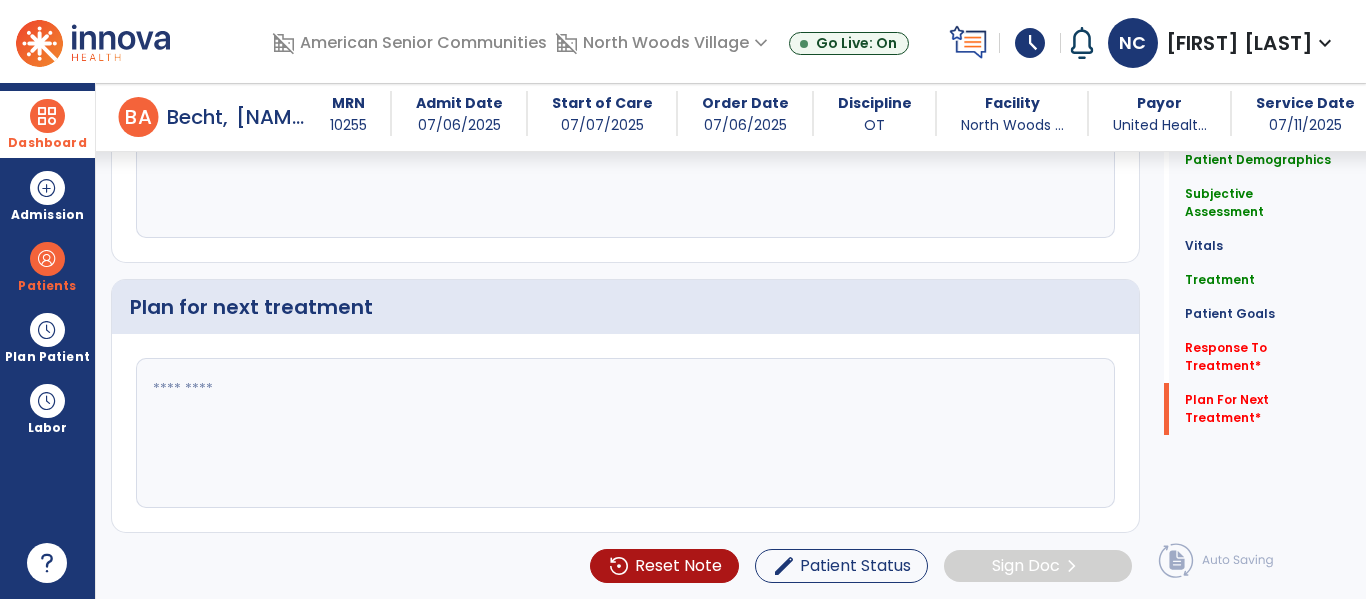 type on "**********" 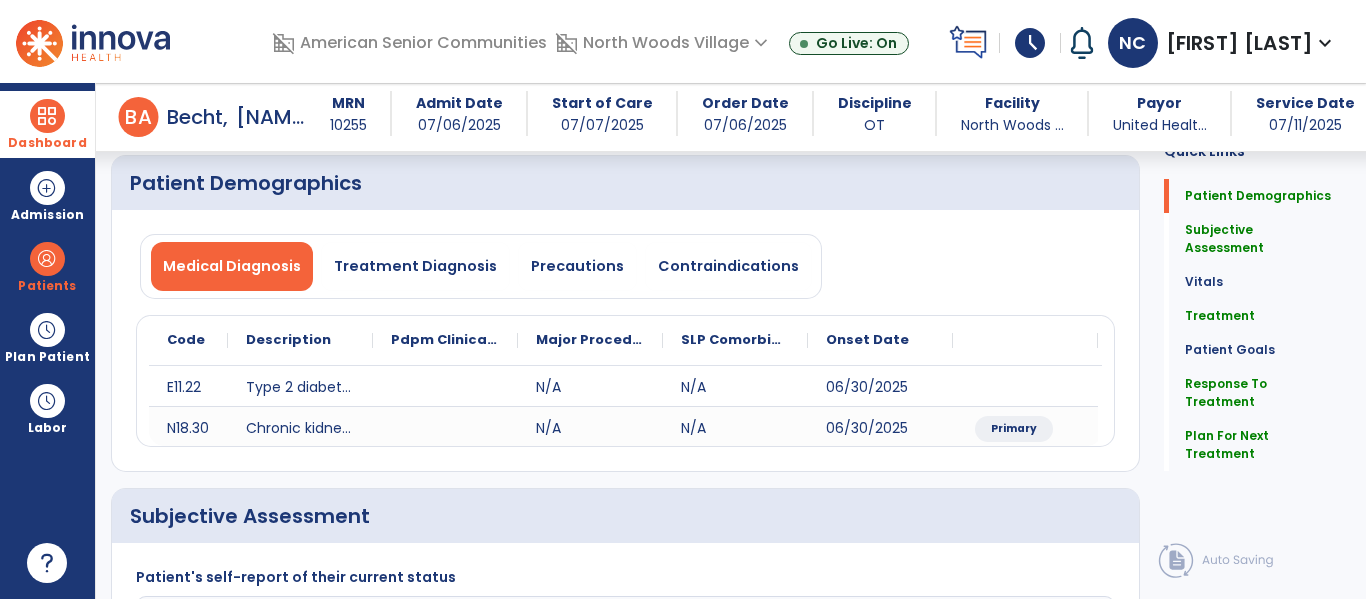 scroll, scrollTop: 0, scrollLeft: 0, axis: both 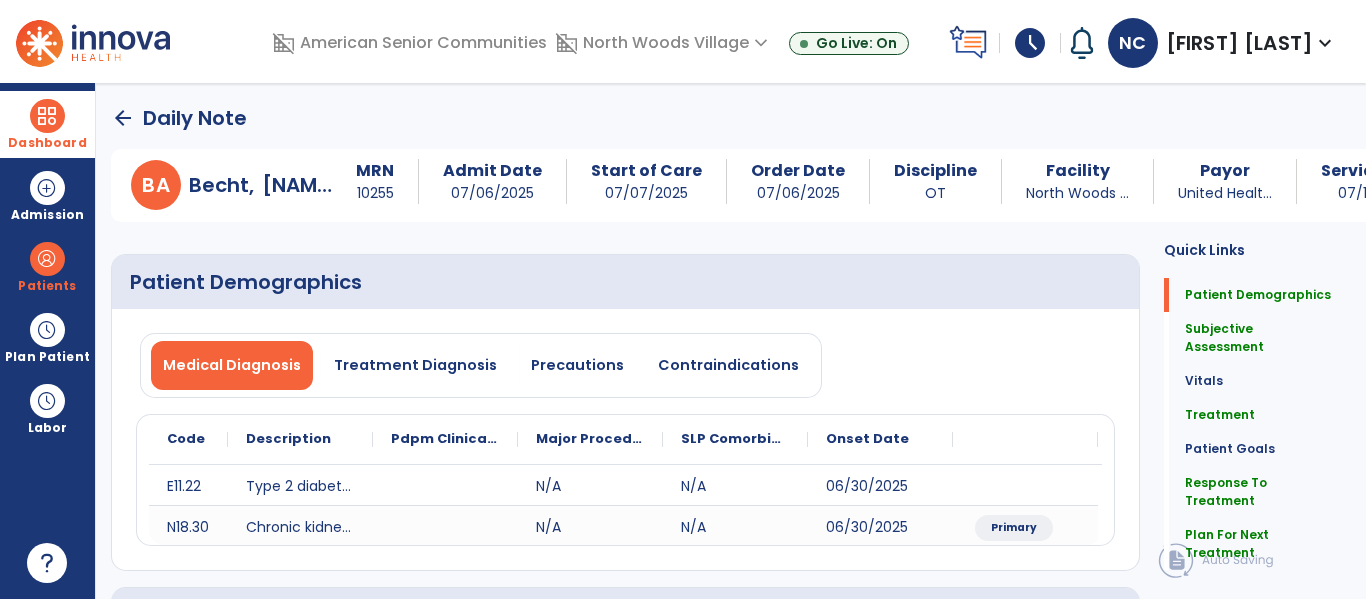 type on "**********" 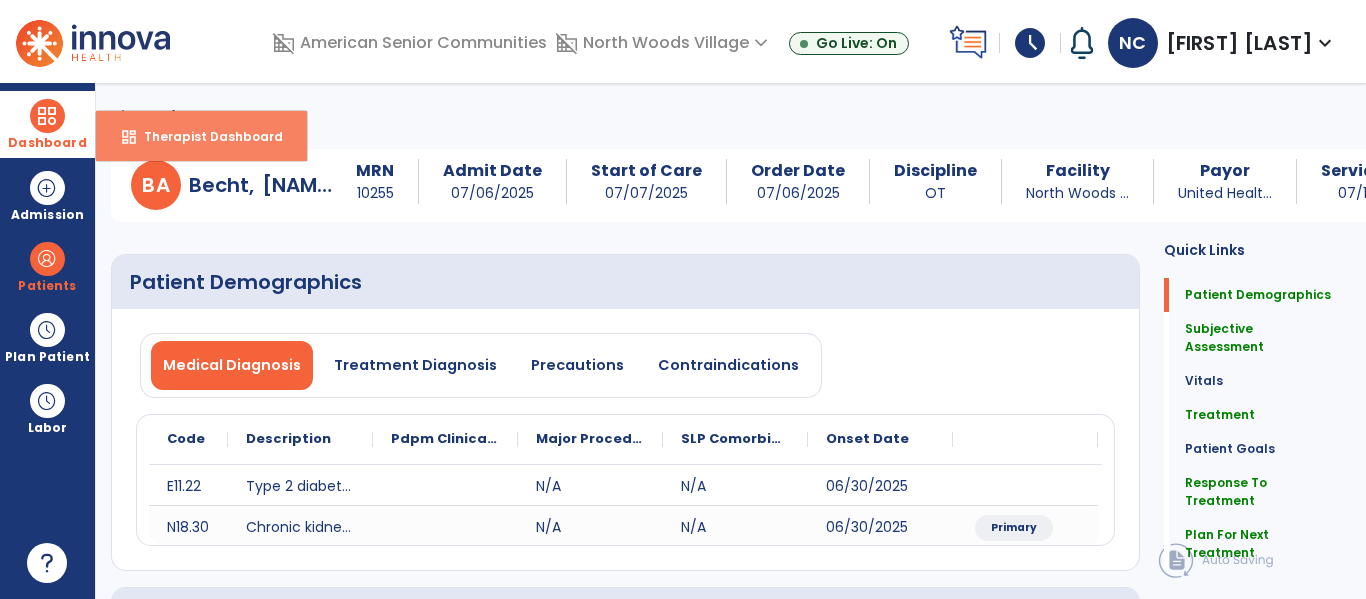 click on "Therapist Dashboard" at bounding box center [205, 136] 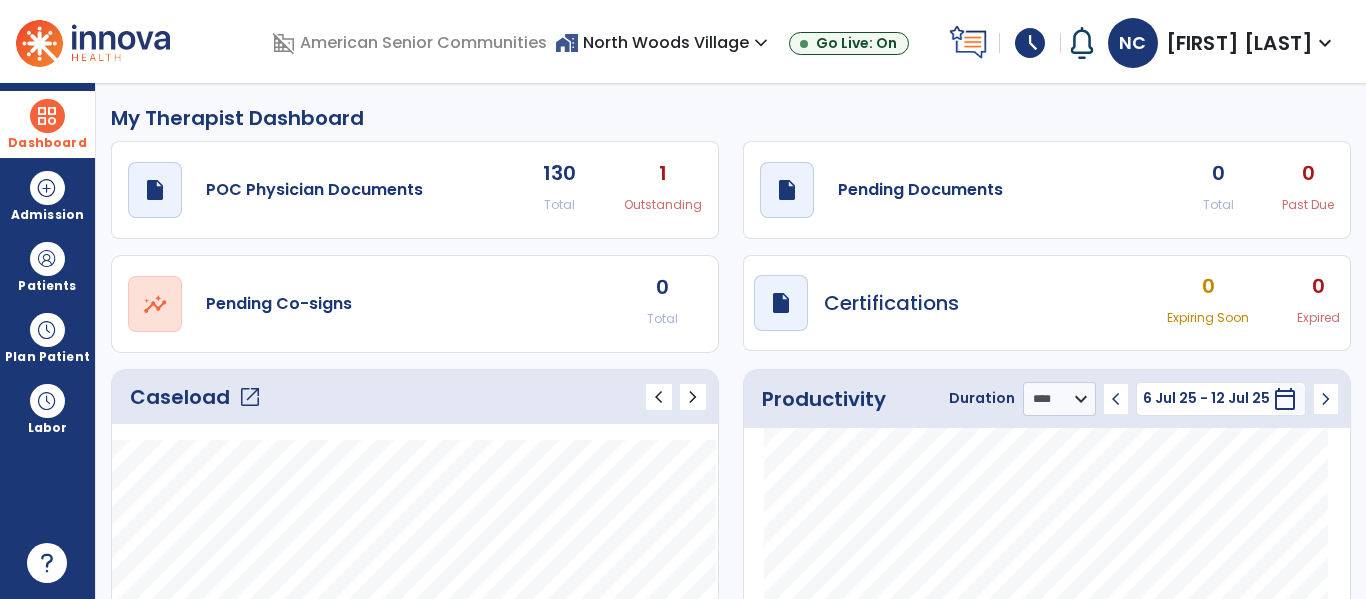 click on "open_in_new" 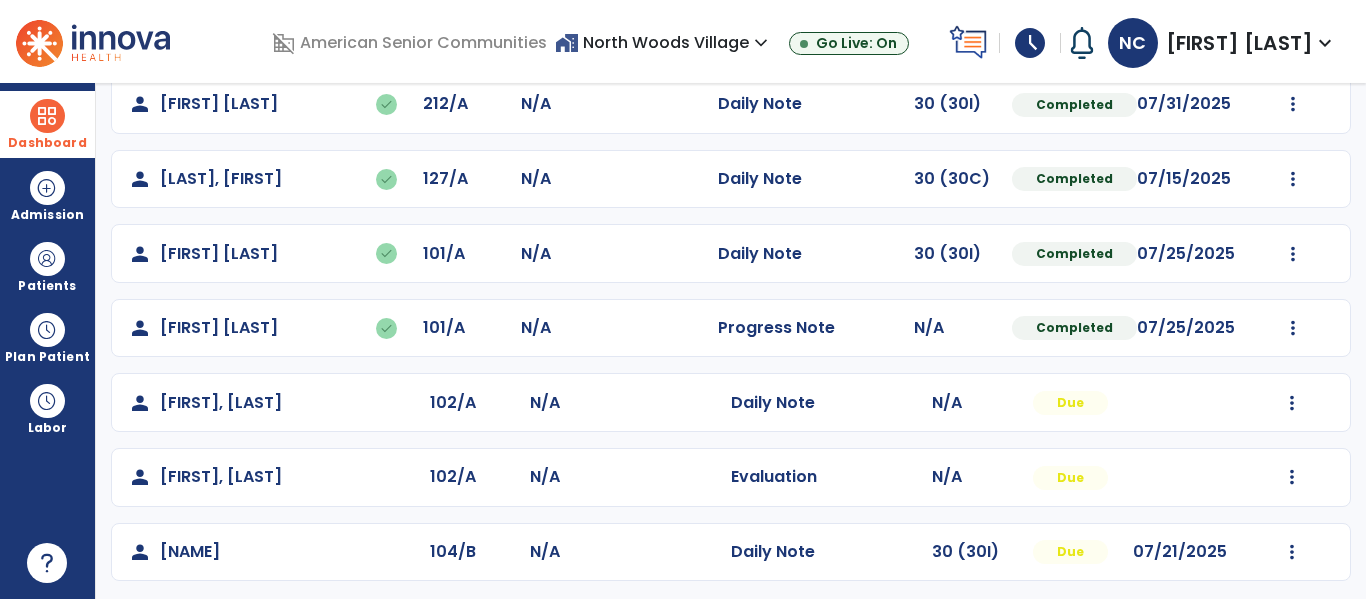scroll, scrollTop: 708, scrollLeft: 0, axis: vertical 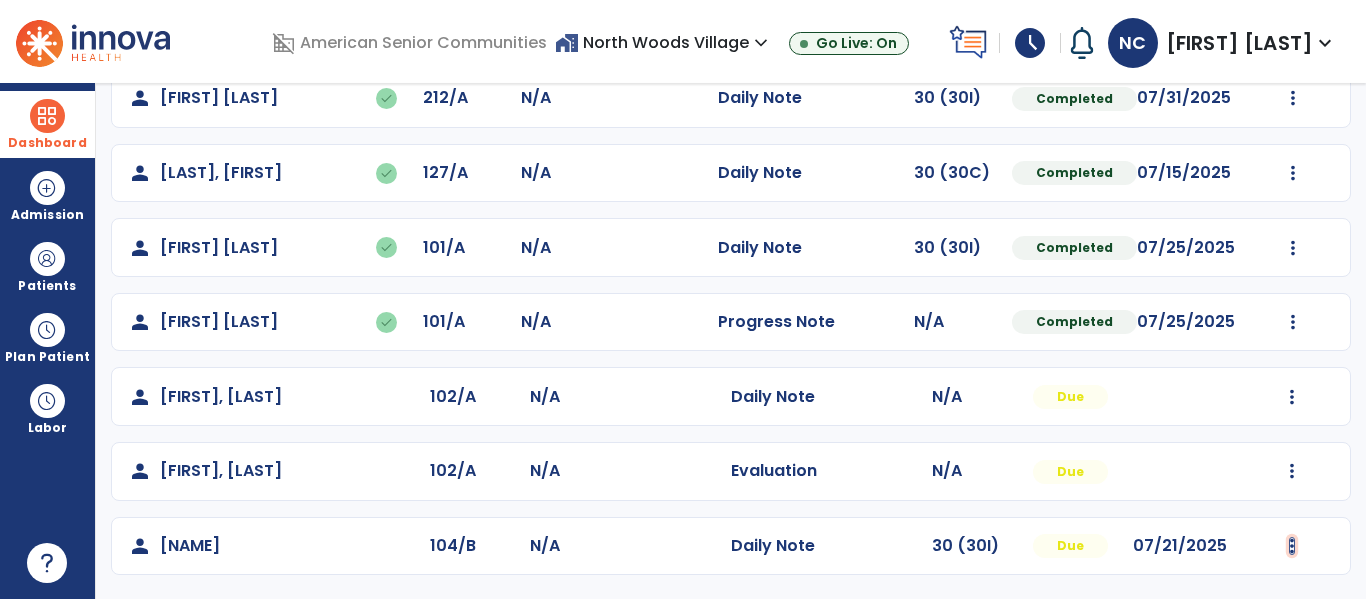 click at bounding box center [1293, -349] 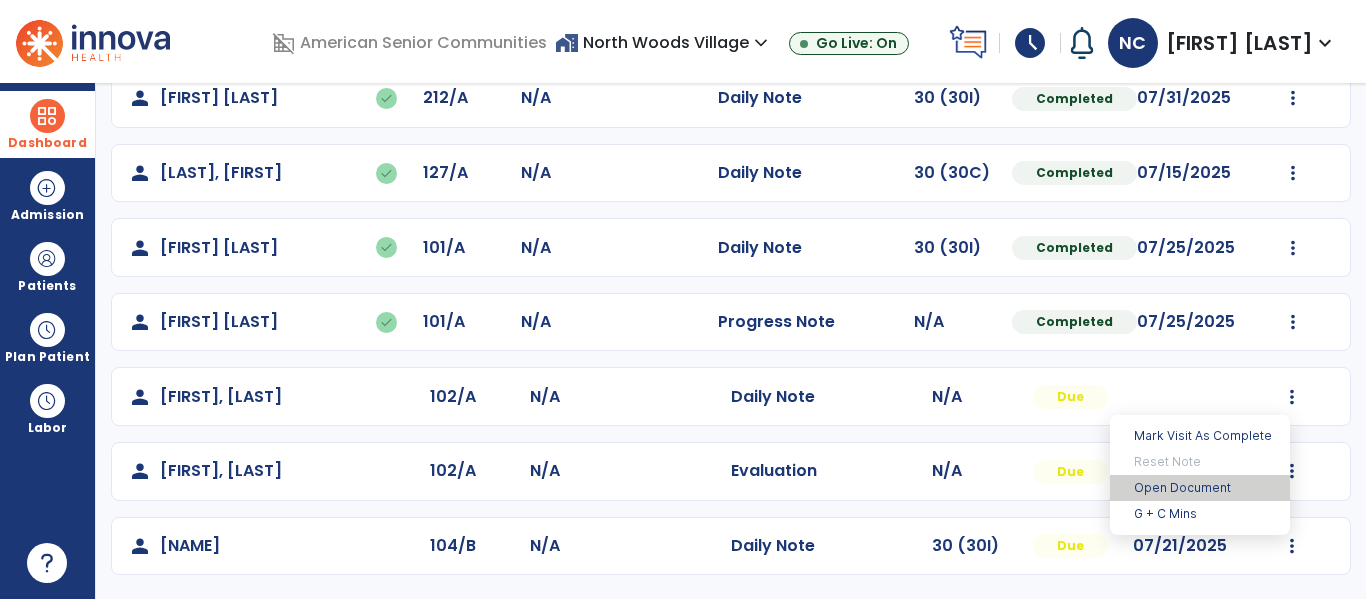click on "Open Document" at bounding box center (1200, 488) 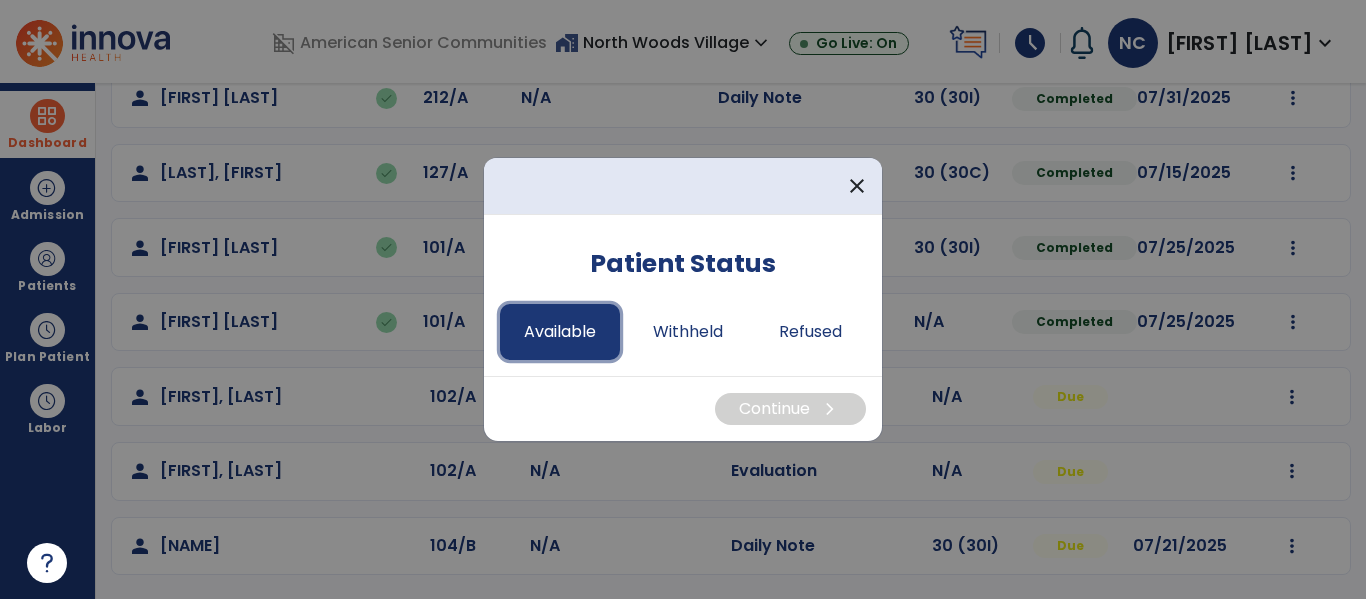 click on "Available" at bounding box center (560, 332) 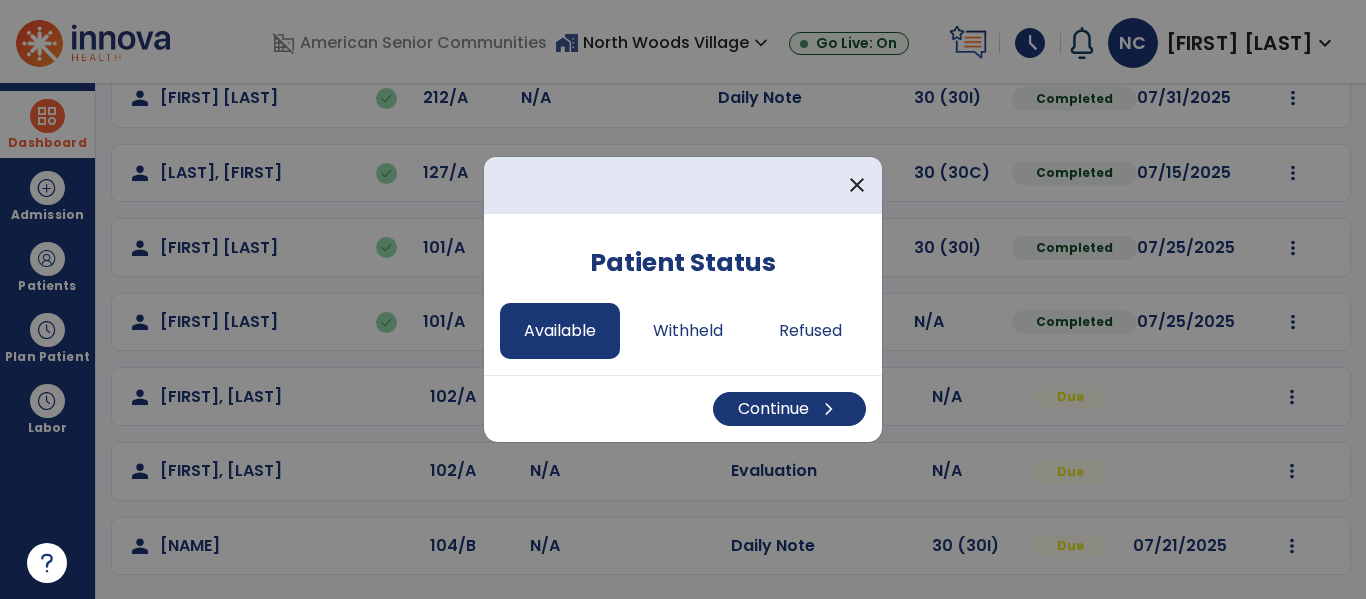 click on "Continue   chevron_right" at bounding box center (683, 408) 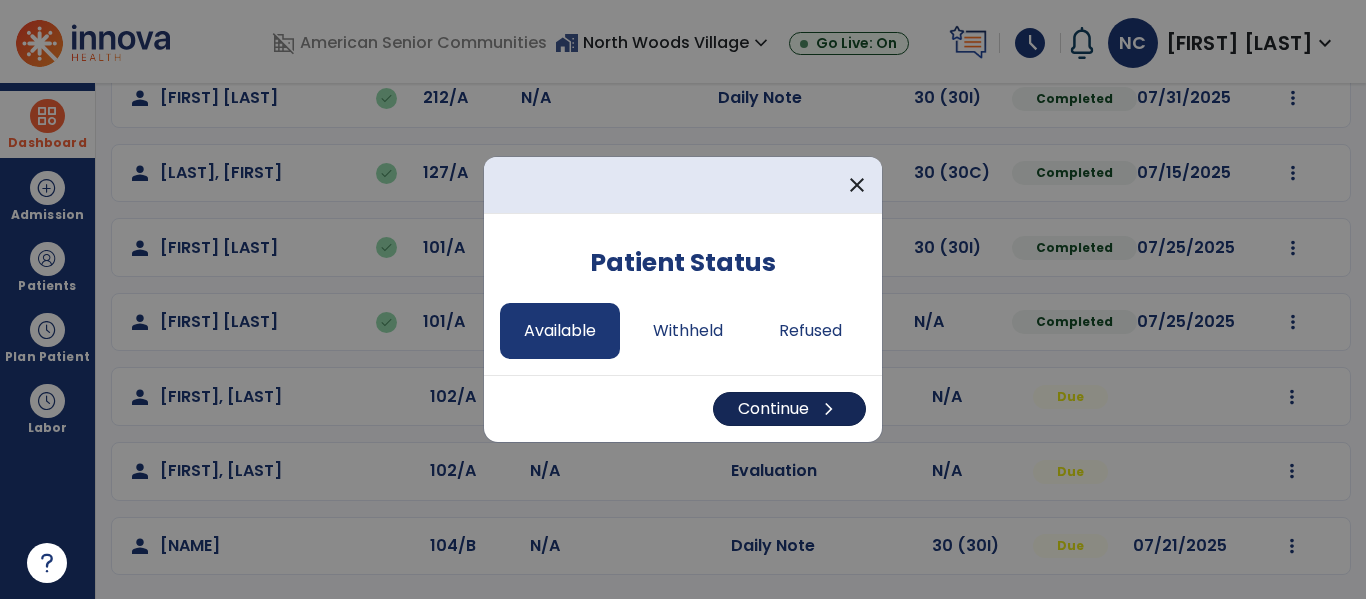 click on "Continue   chevron_right" at bounding box center [789, 409] 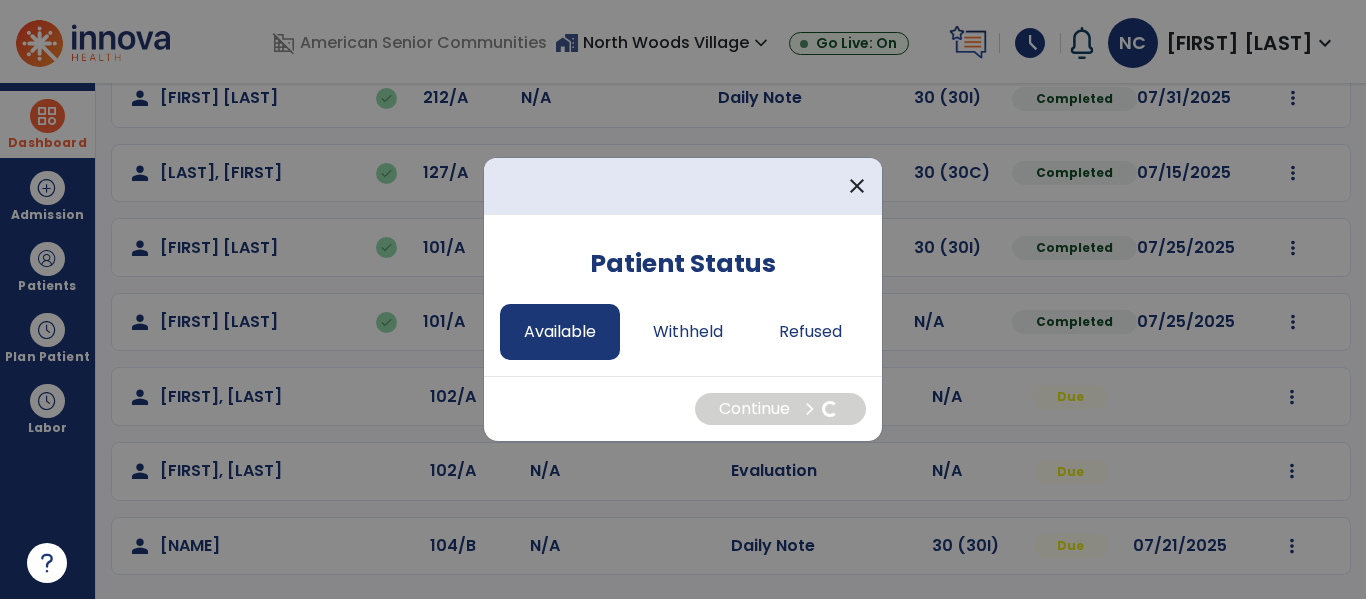 select on "*" 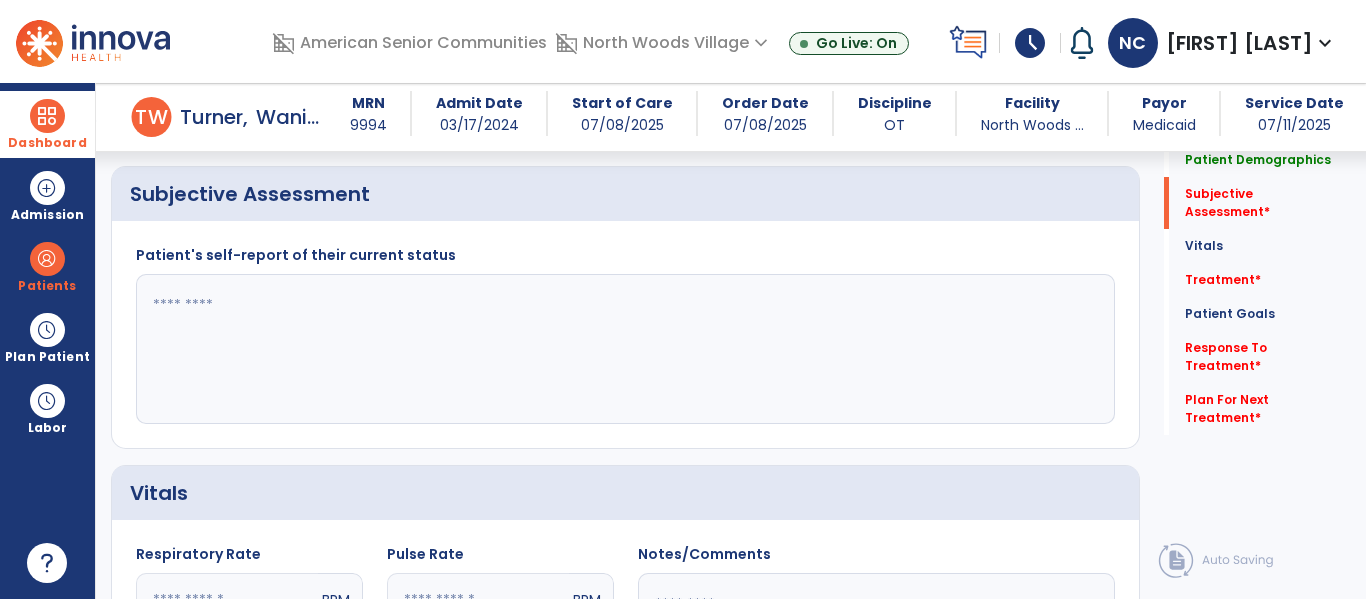 scroll, scrollTop: 438, scrollLeft: 0, axis: vertical 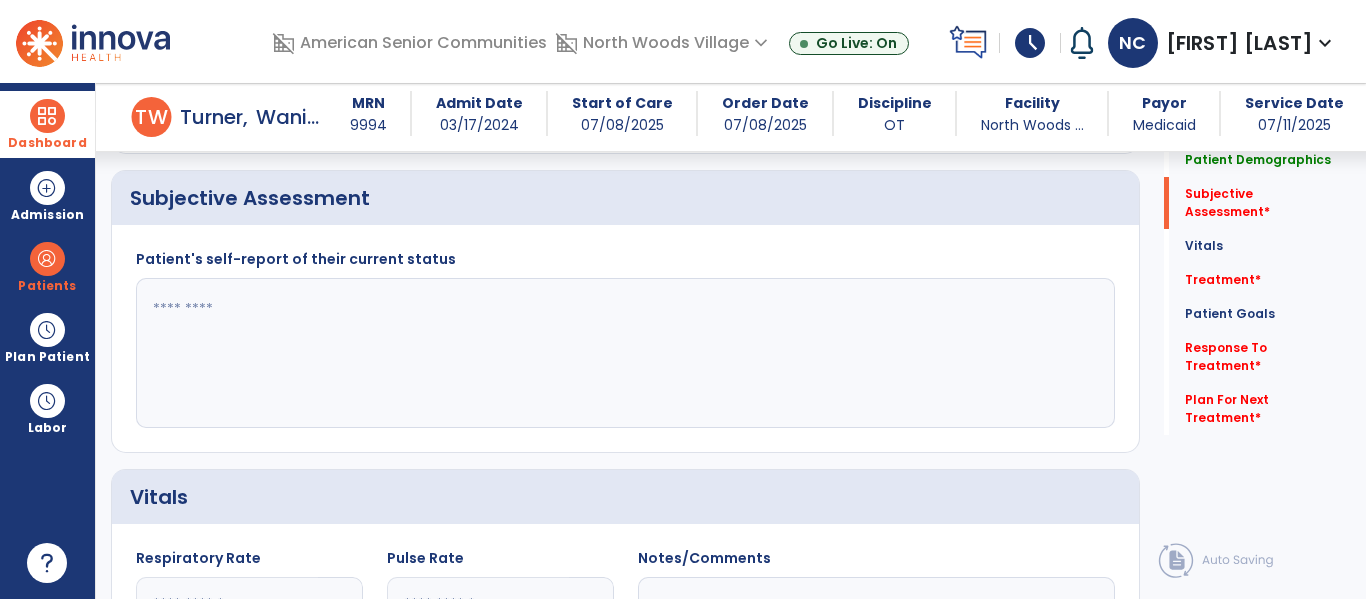 click 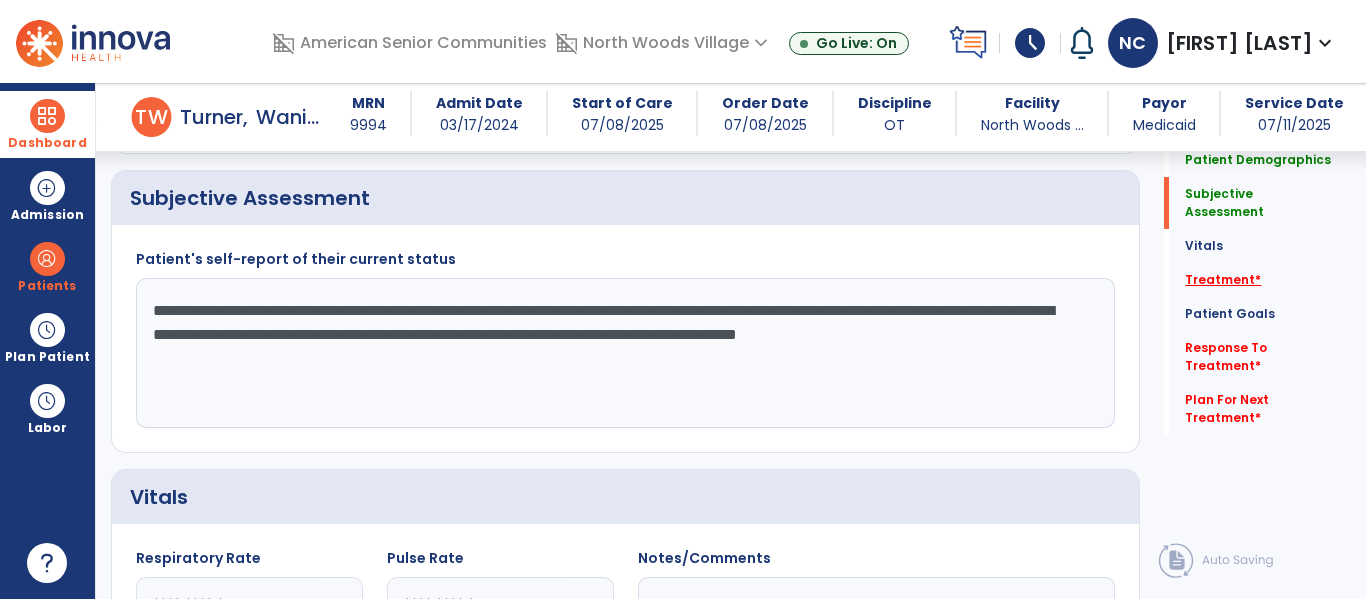 type on "**********" 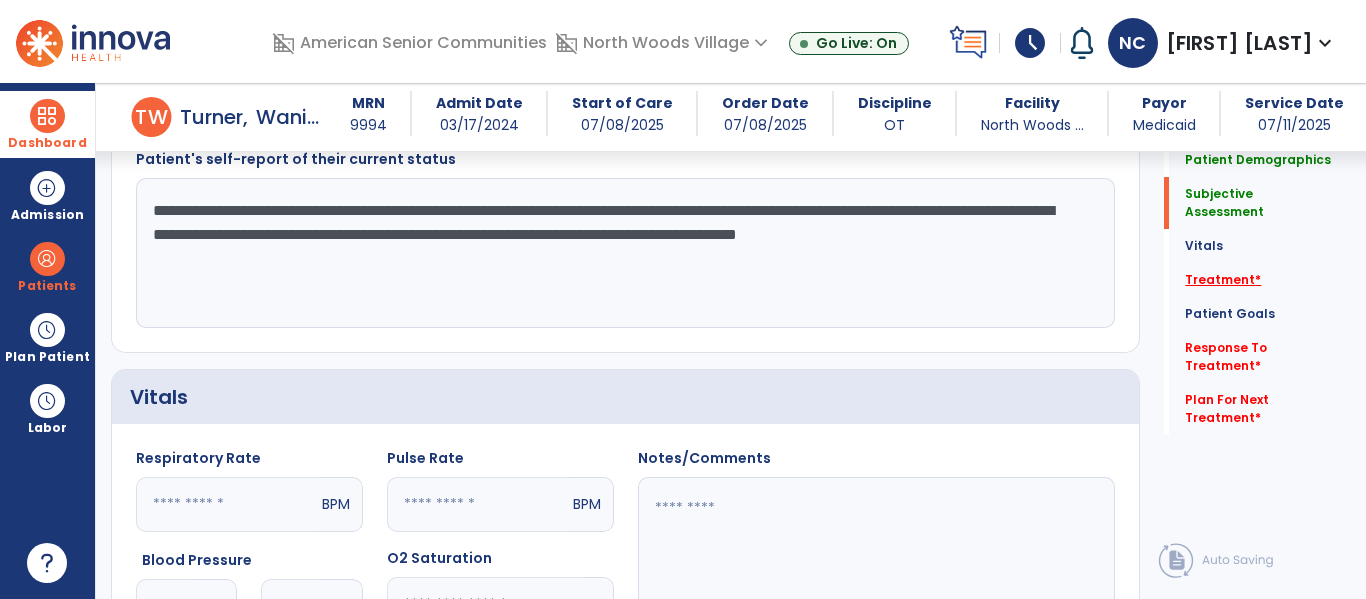 scroll, scrollTop: 530, scrollLeft: 0, axis: vertical 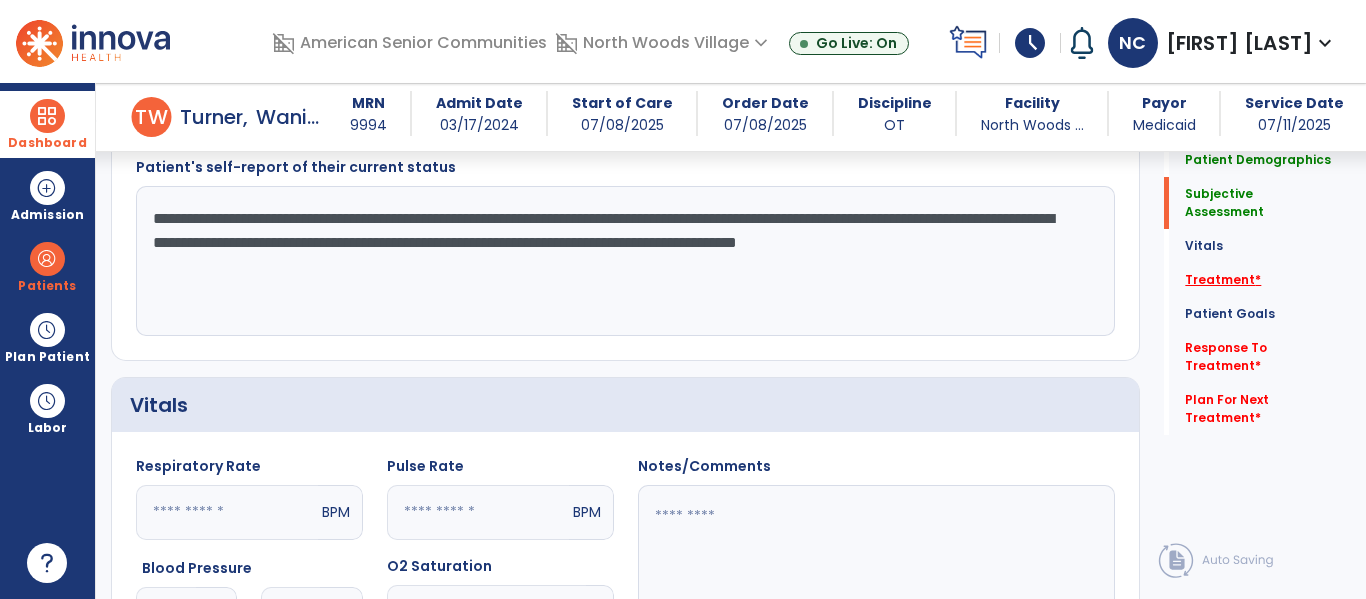 click on "Treatment   *" 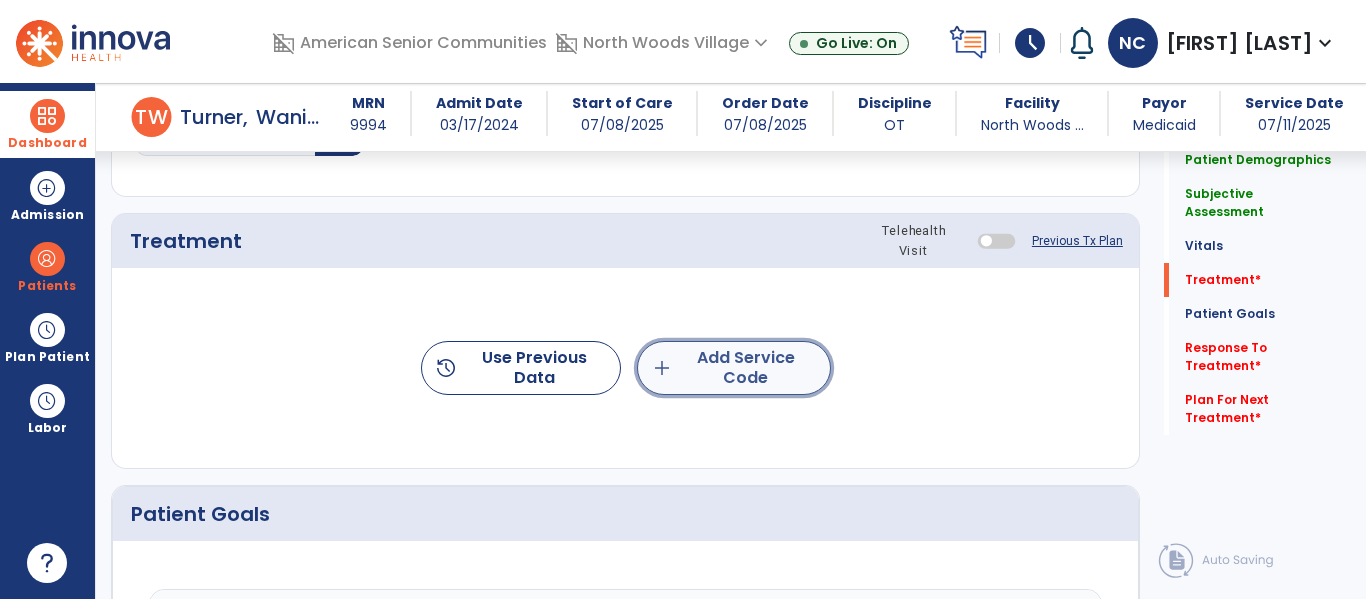 click on "add  Add Service Code" 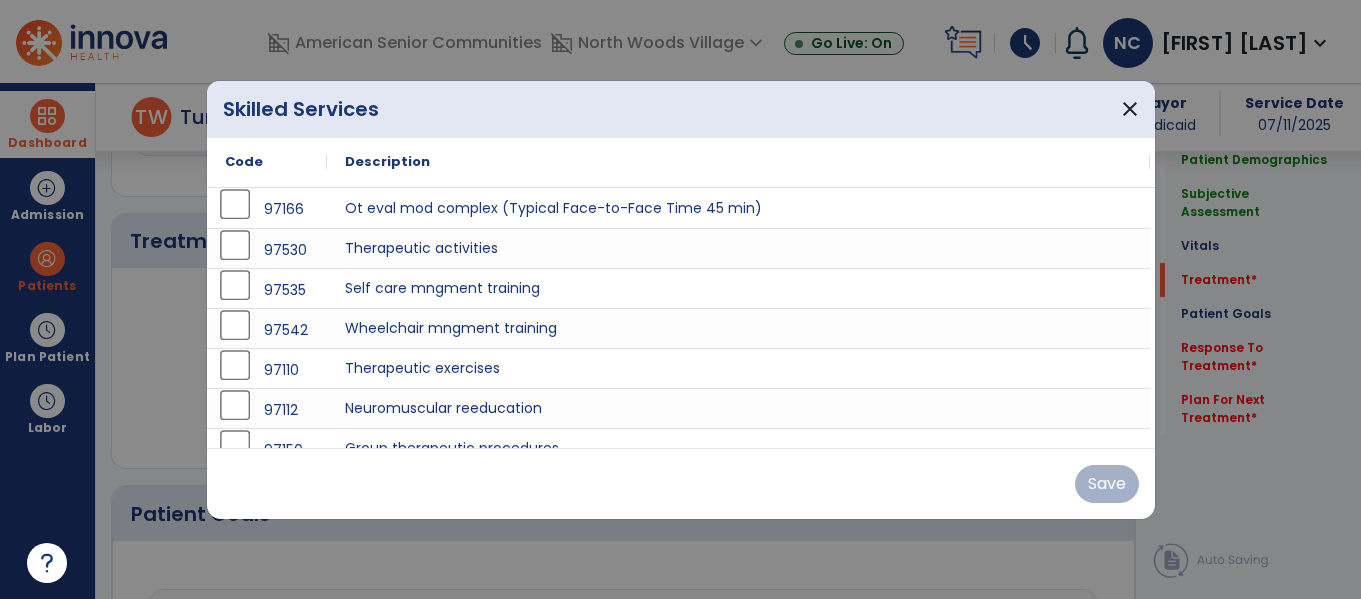 scroll, scrollTop: 1116, scrollLeft: 0, axis: vertical 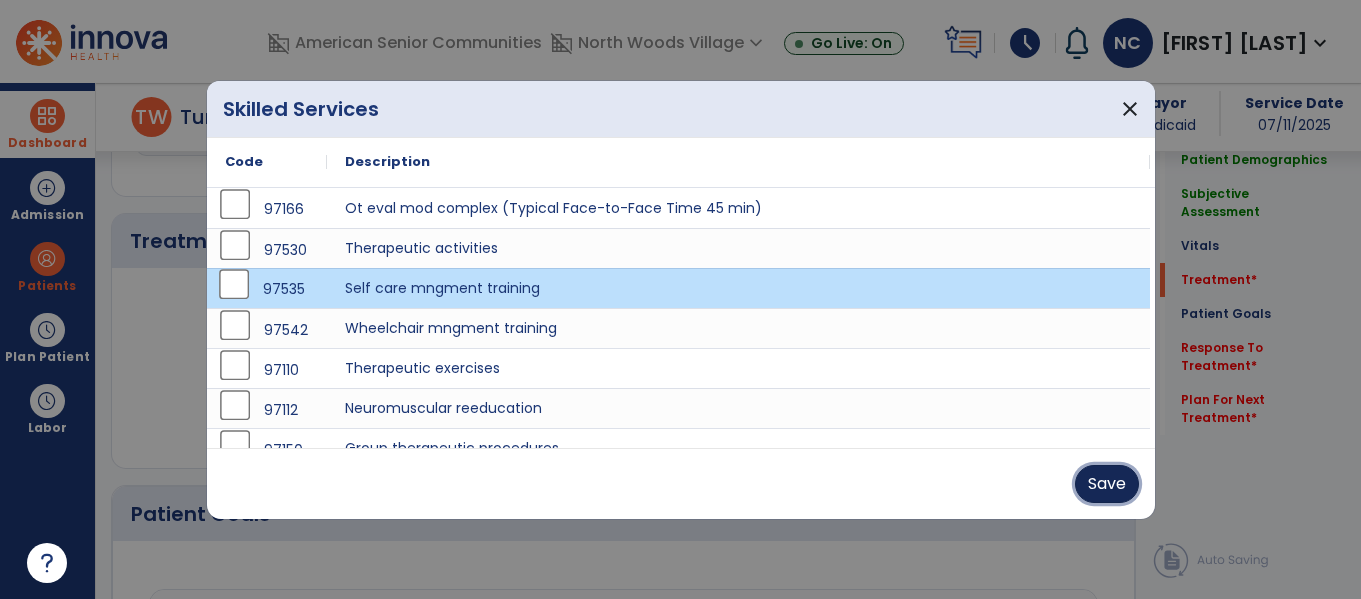 click on "Save" at bounding box center (1107, 484) 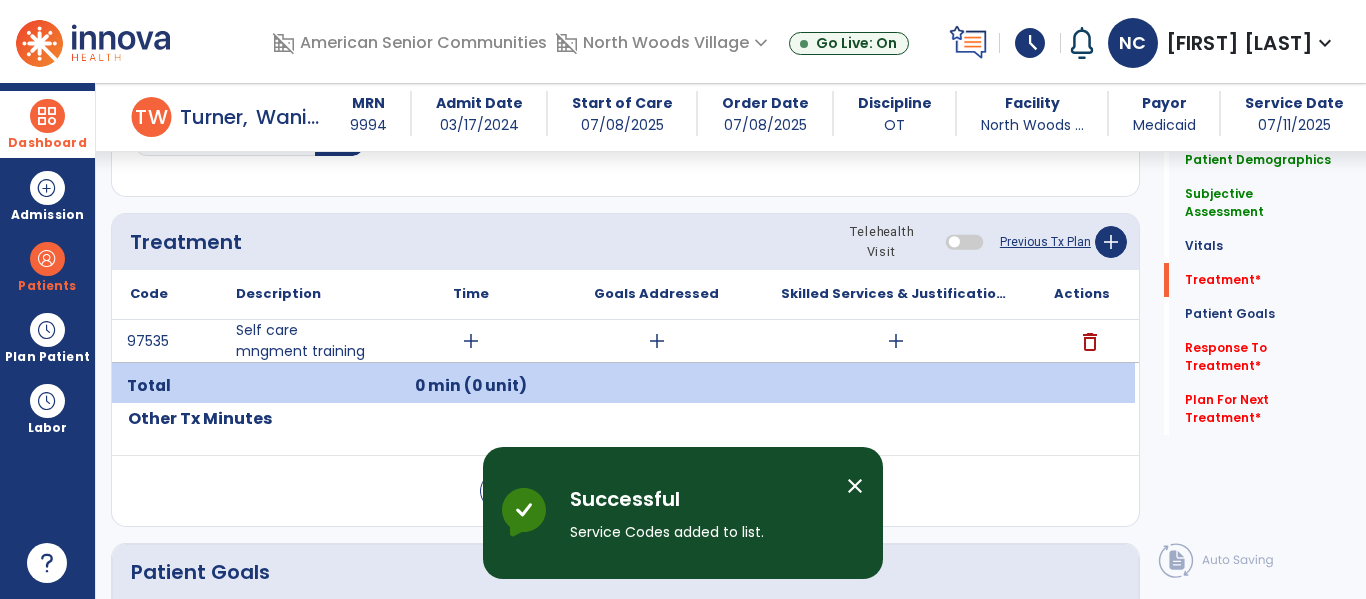 click on "add" at bounding box center [471, 341] 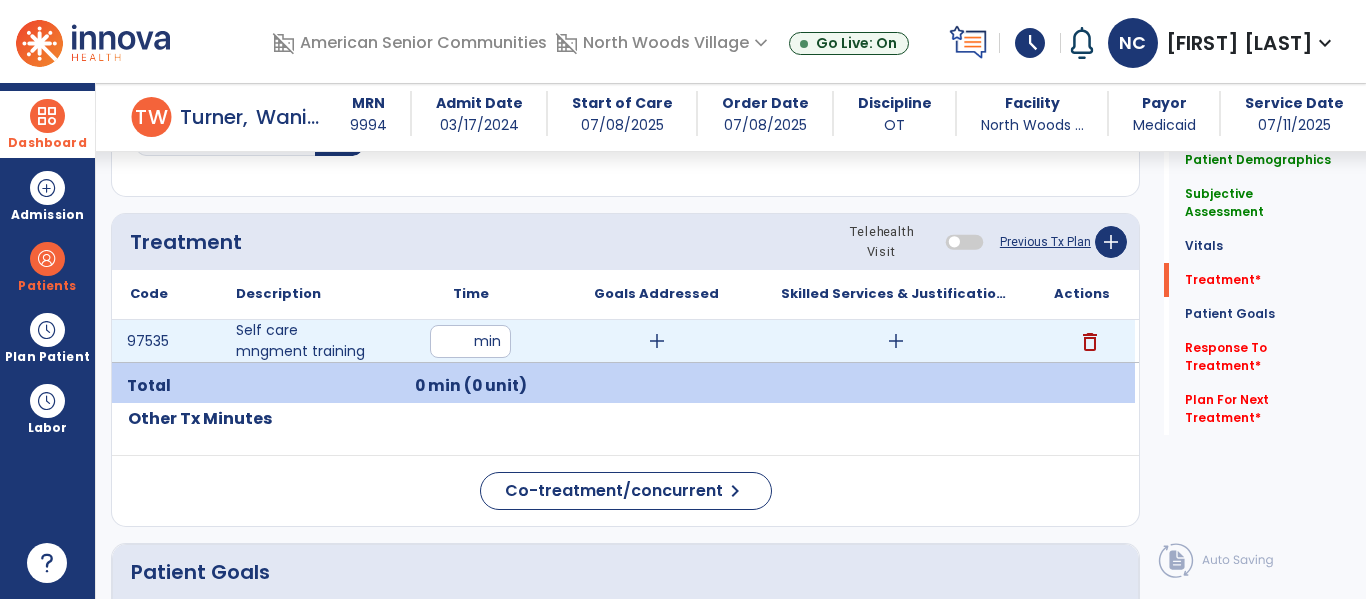 type on "**" 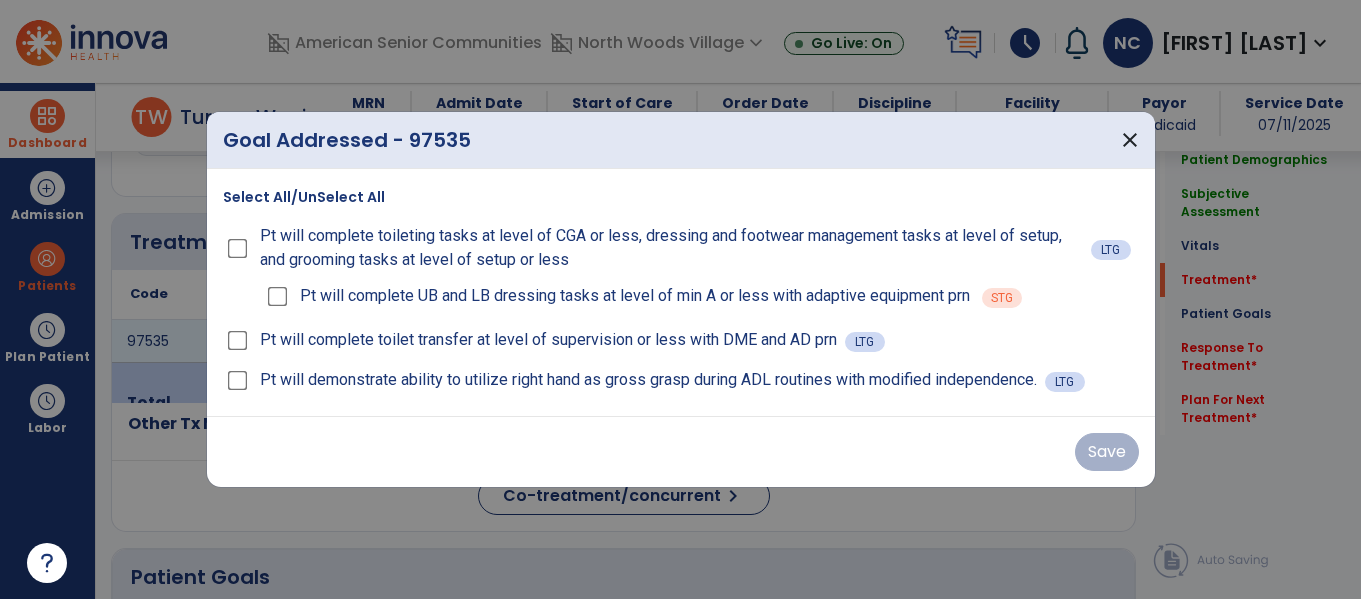 scroll, scrollTop: 1116, scrollLeft: 0, axis: vertical 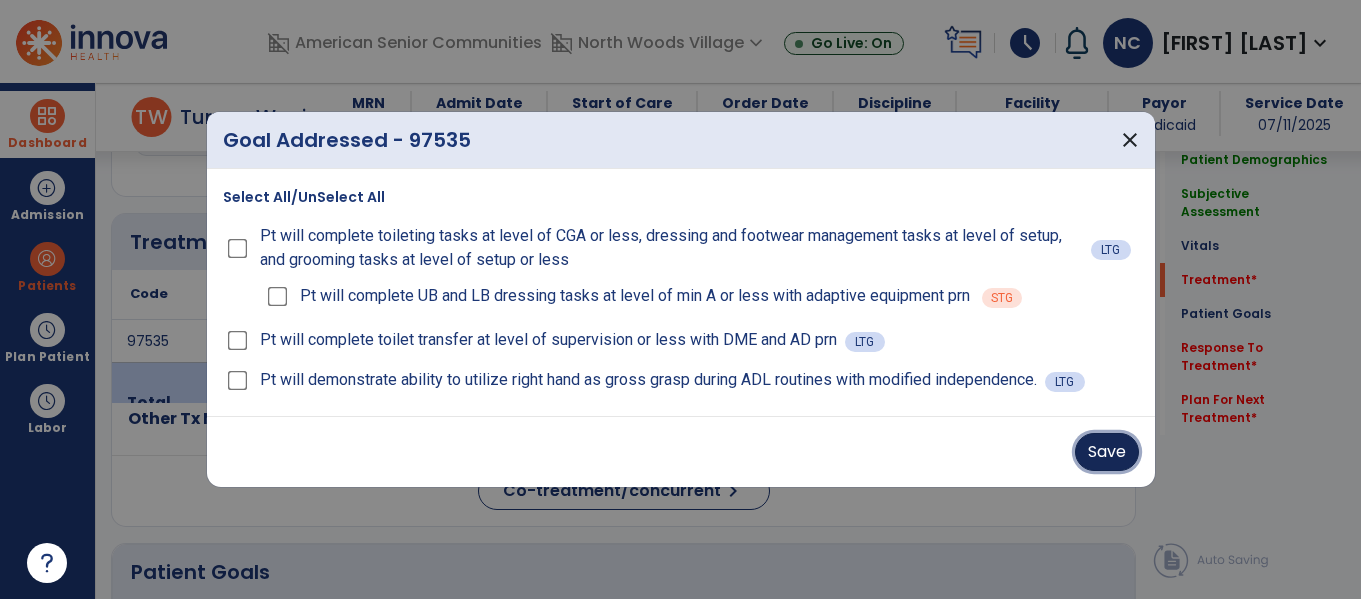 click on "Save" at bounding box center [1107, 452] 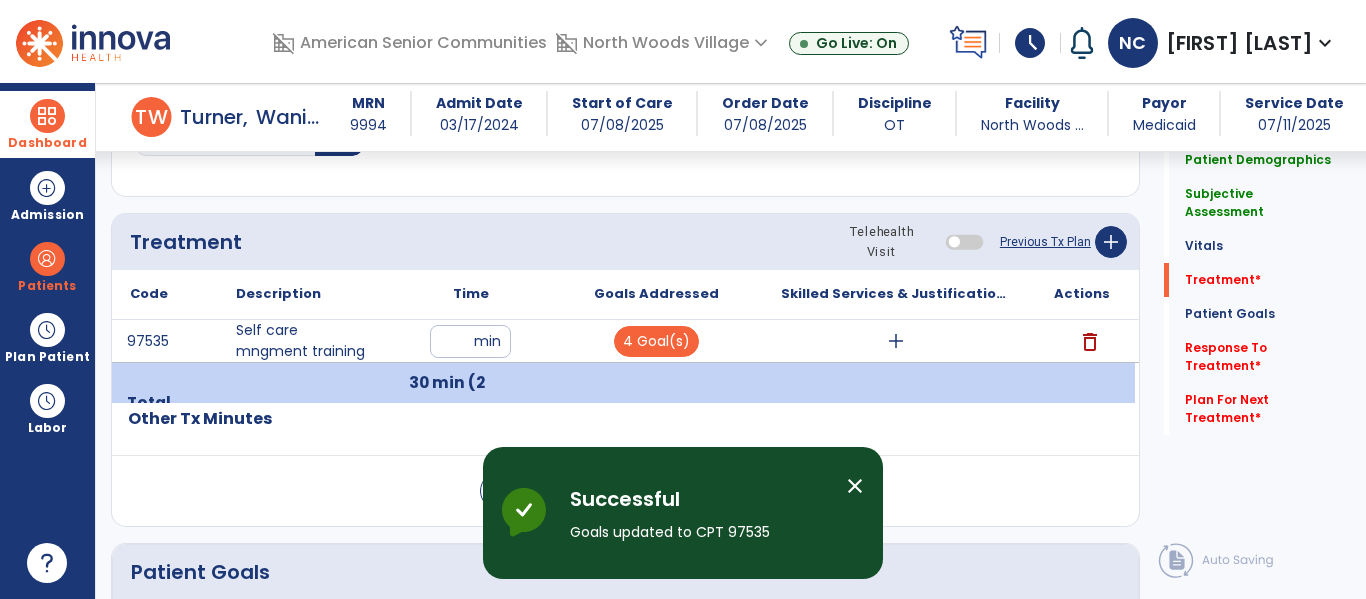 click on "add" at bounding box center (896, 341) 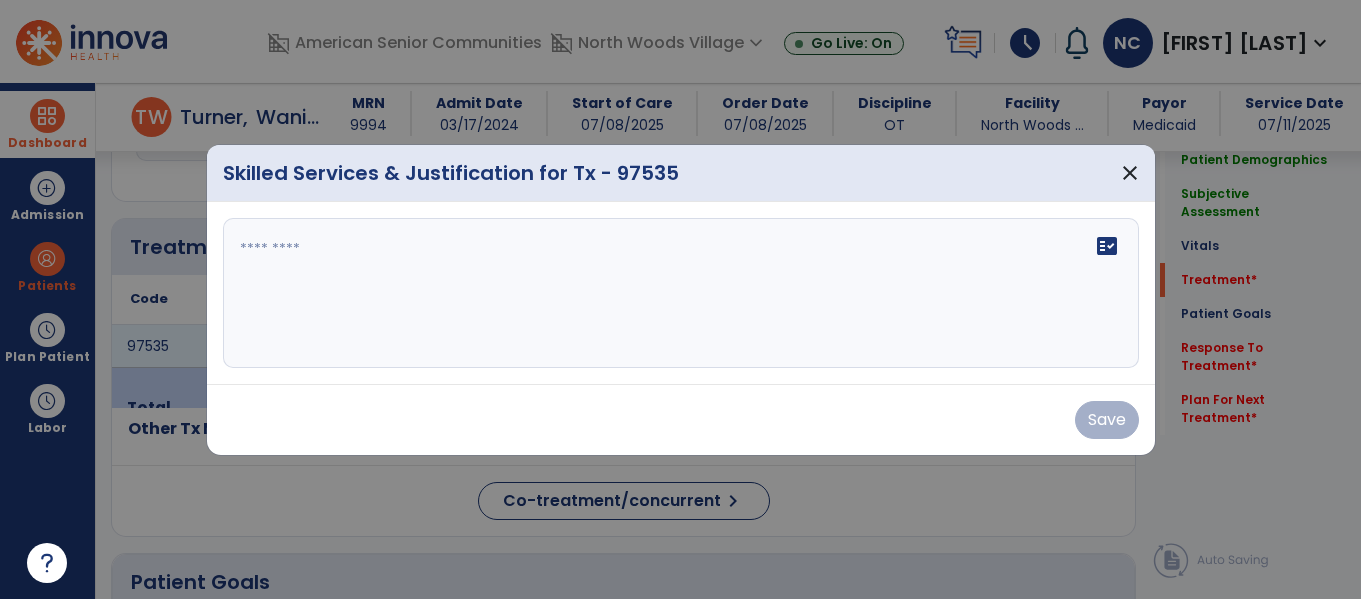 scroll, scrollTop: 1116, scrollLeft: 0, axis: vertical 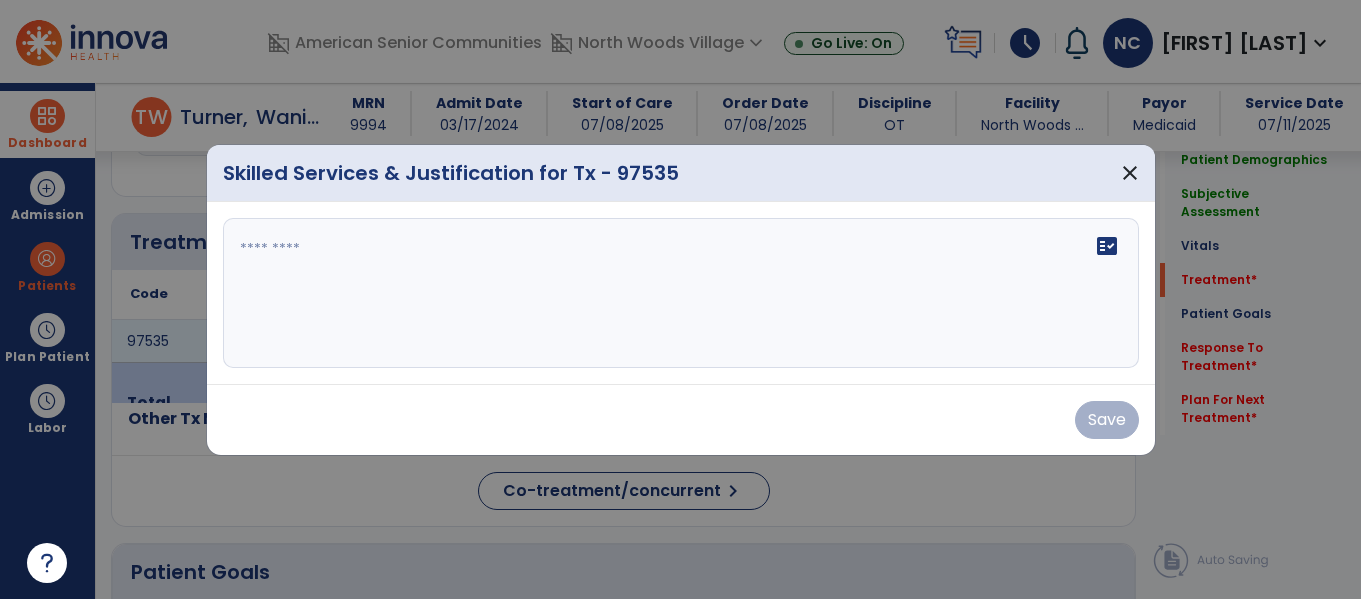 click on "fact_check" at bounding box center (681, 293) 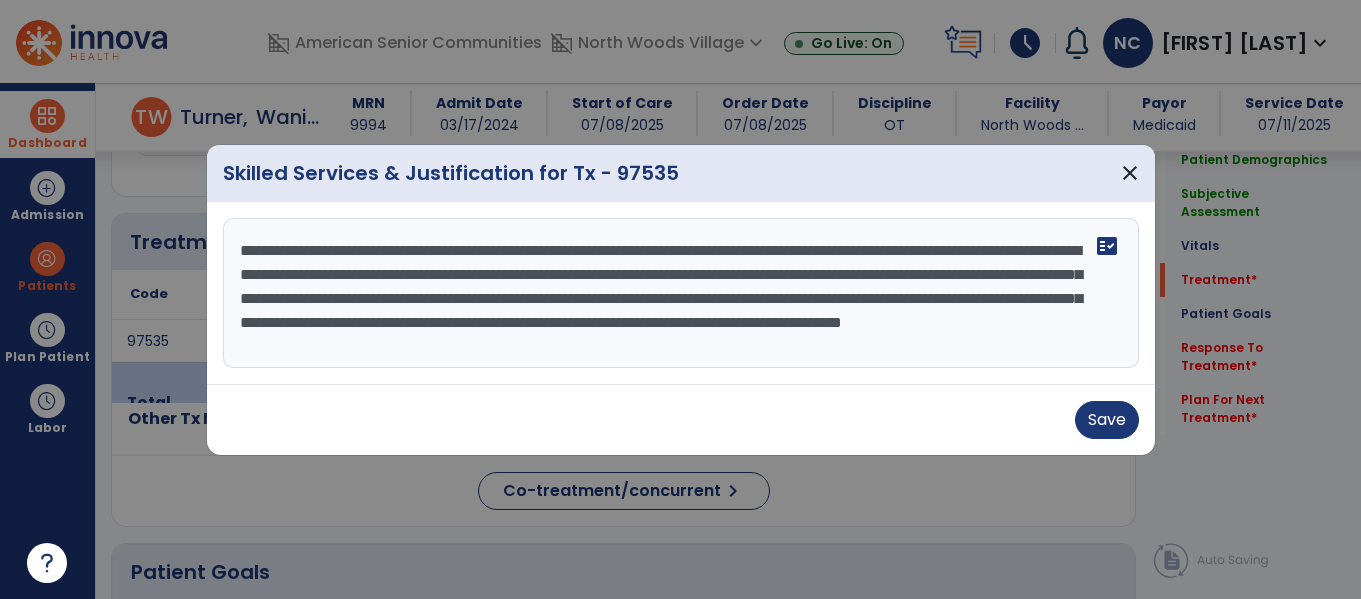 scroll, scrollTop: 16, scrollLeft: 0, axis: vertical 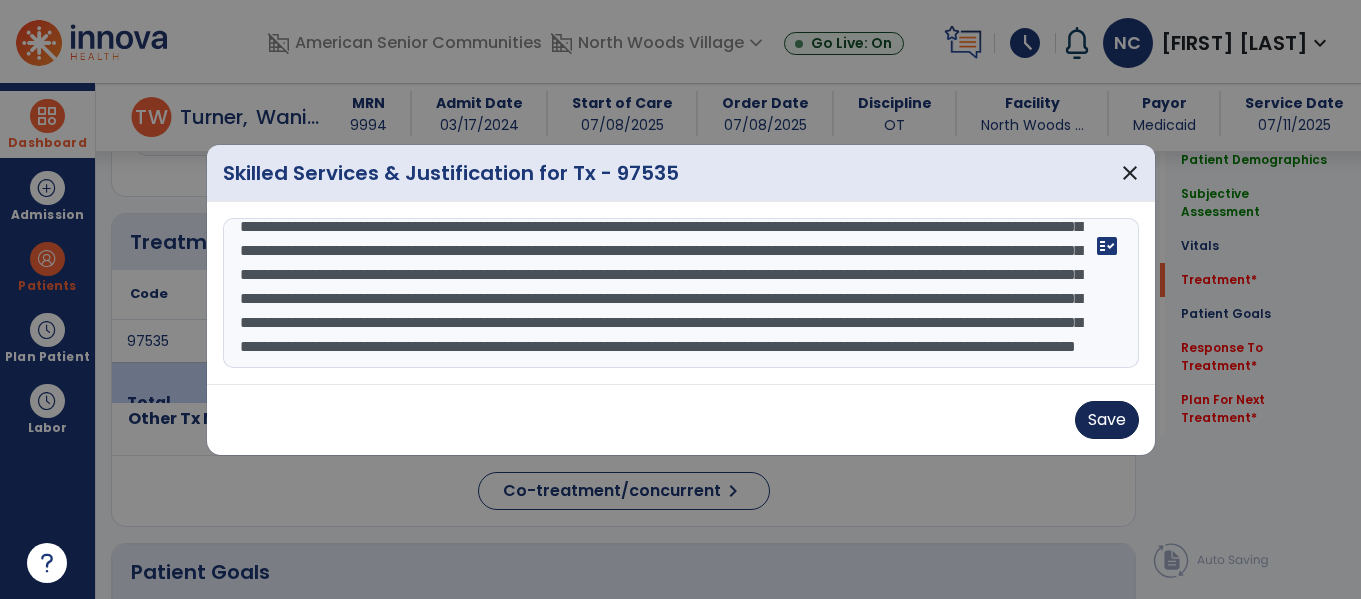 type on "**********" 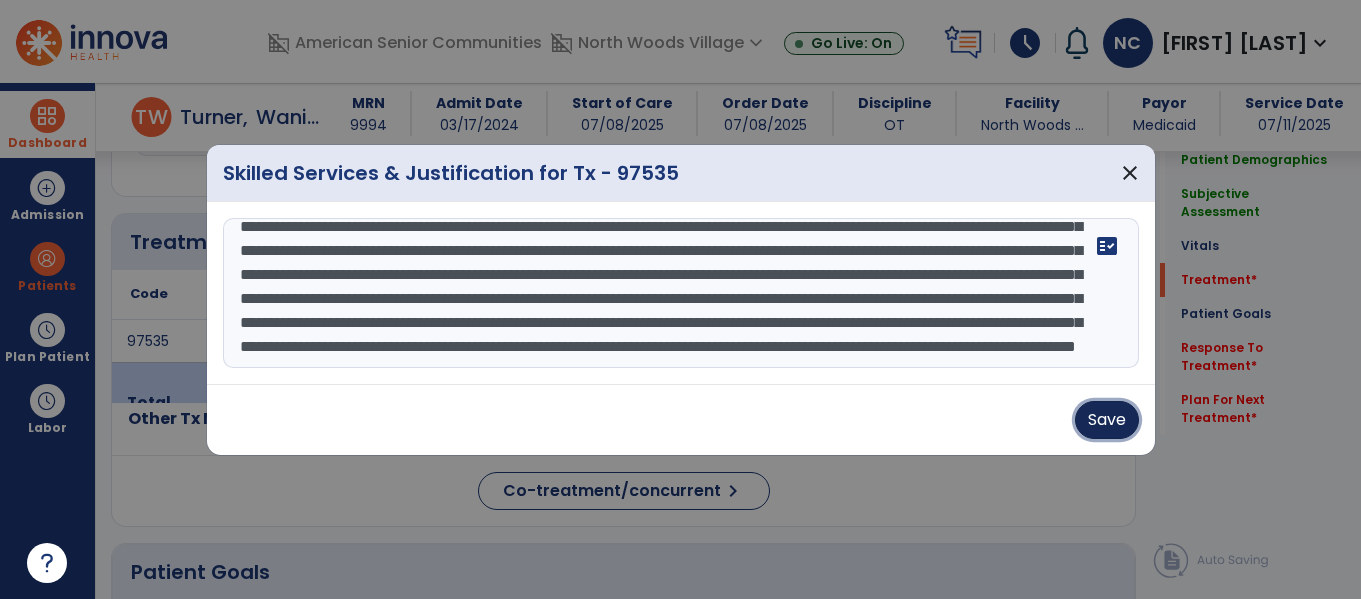 click on "Save" at bounding box center (1107, 420) 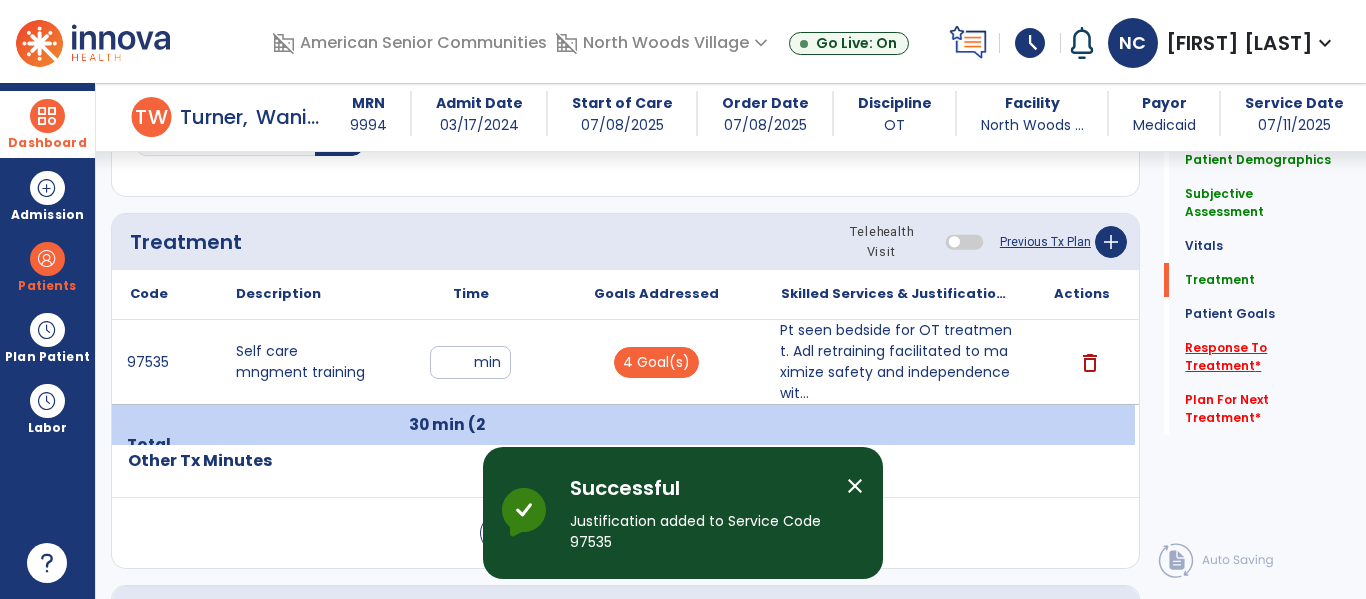 click on "Response To Treatment   *" 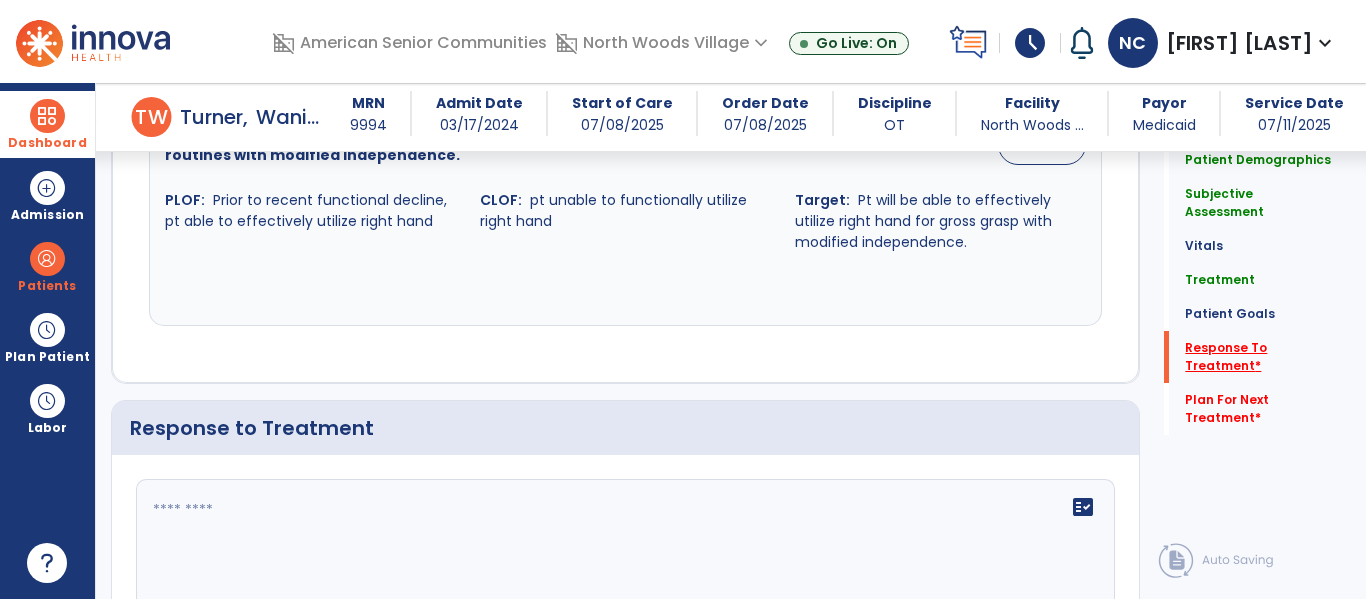 scroll, scrollTop: 2404, scrollLeft: 0, axis: vertical 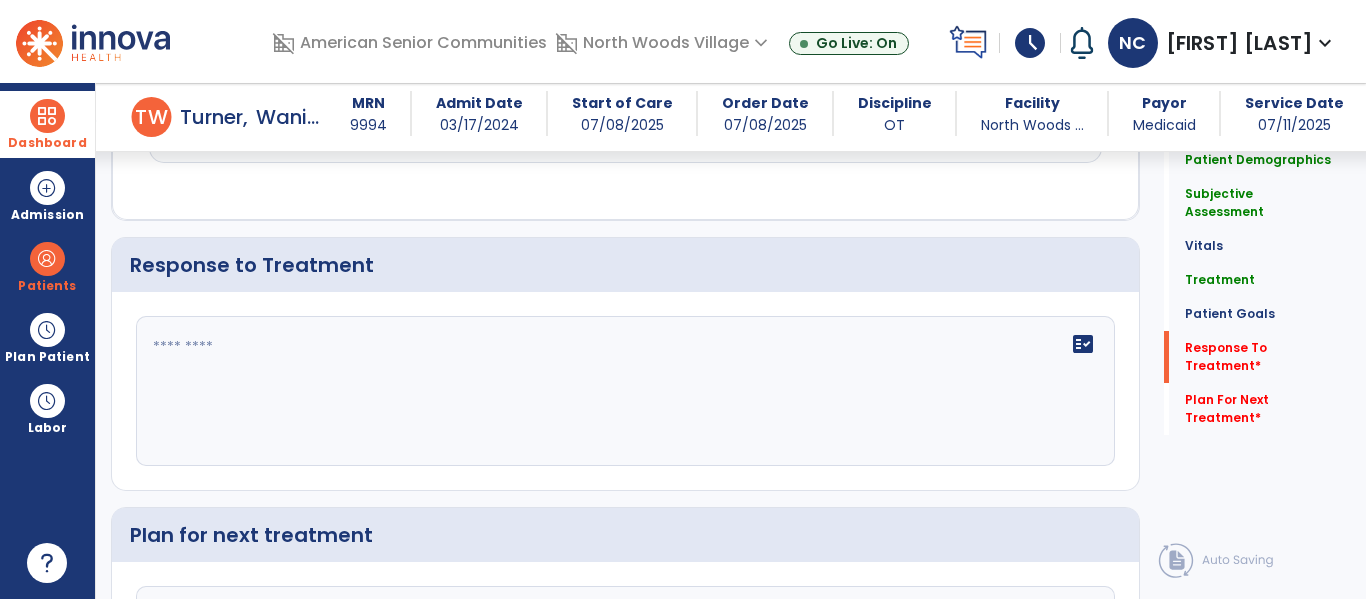 click on "fact_check" 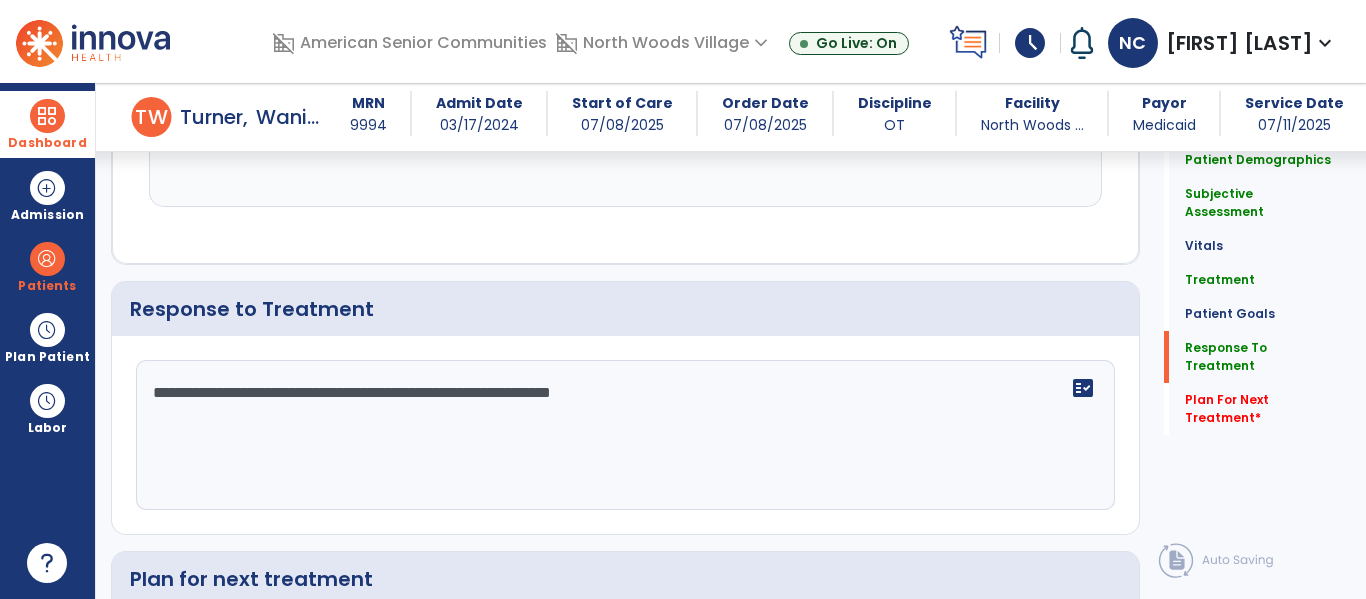 scroll, scrollTop: 2404, scrollLeft: 0, axis: vertical 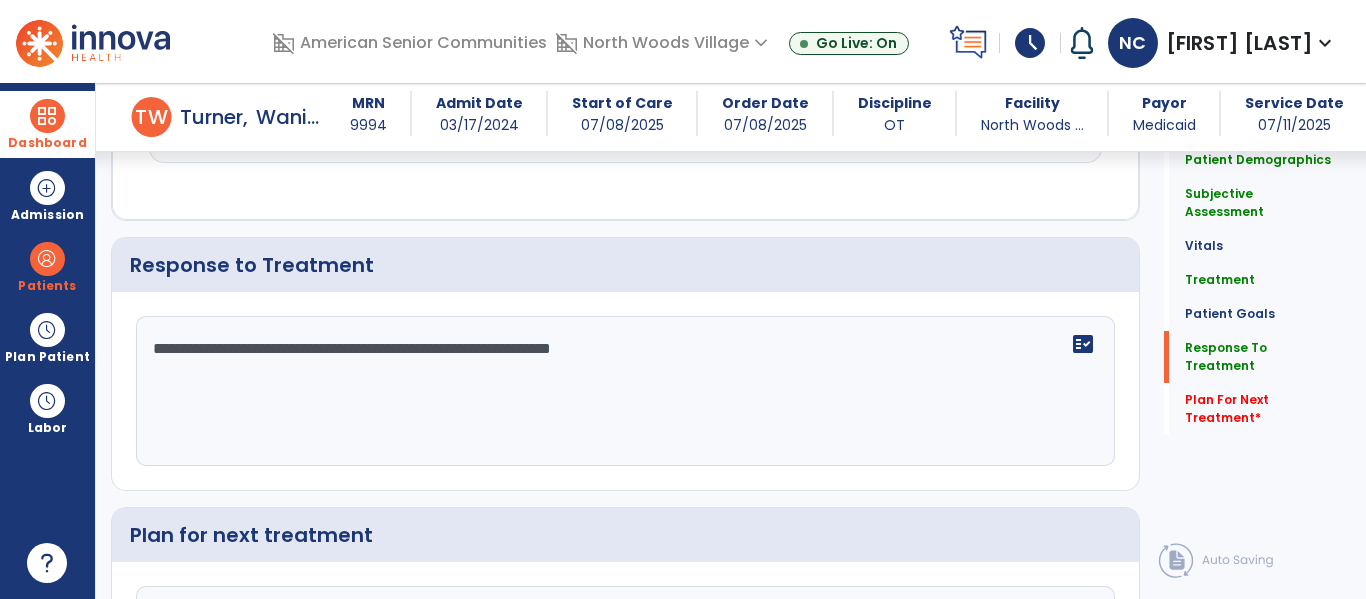 click on "**********" 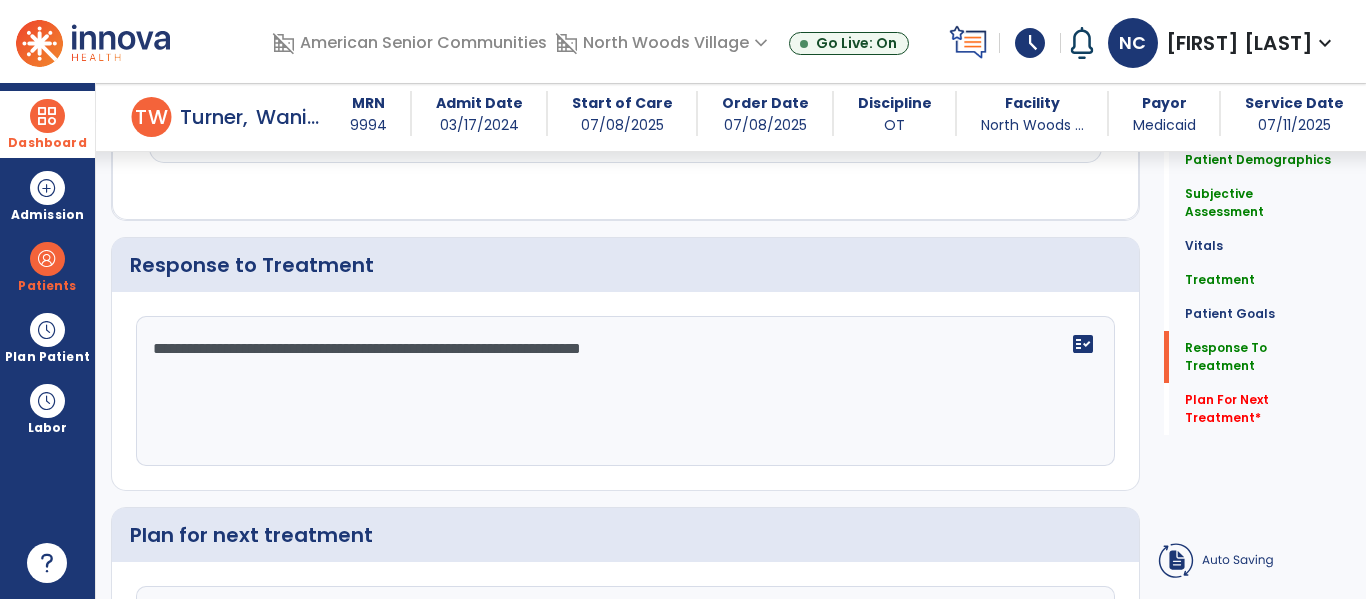 click on "**********" 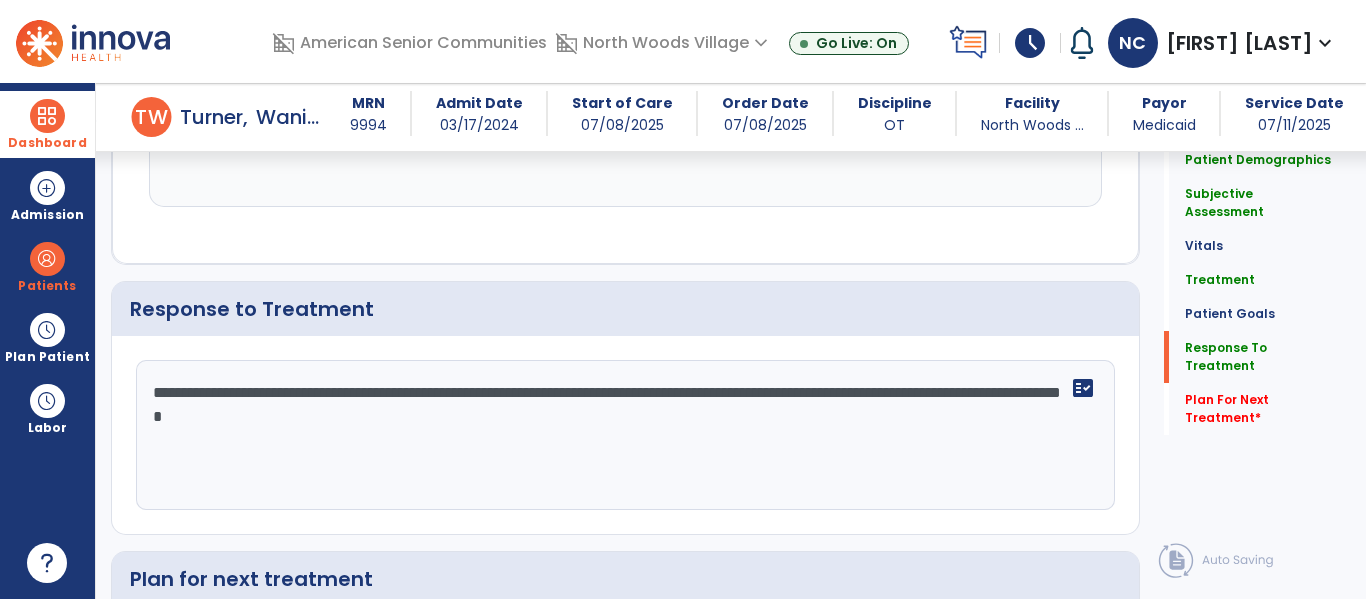 scroll, scrollTop: 2404, scrollLeft: 0, axis: vertical 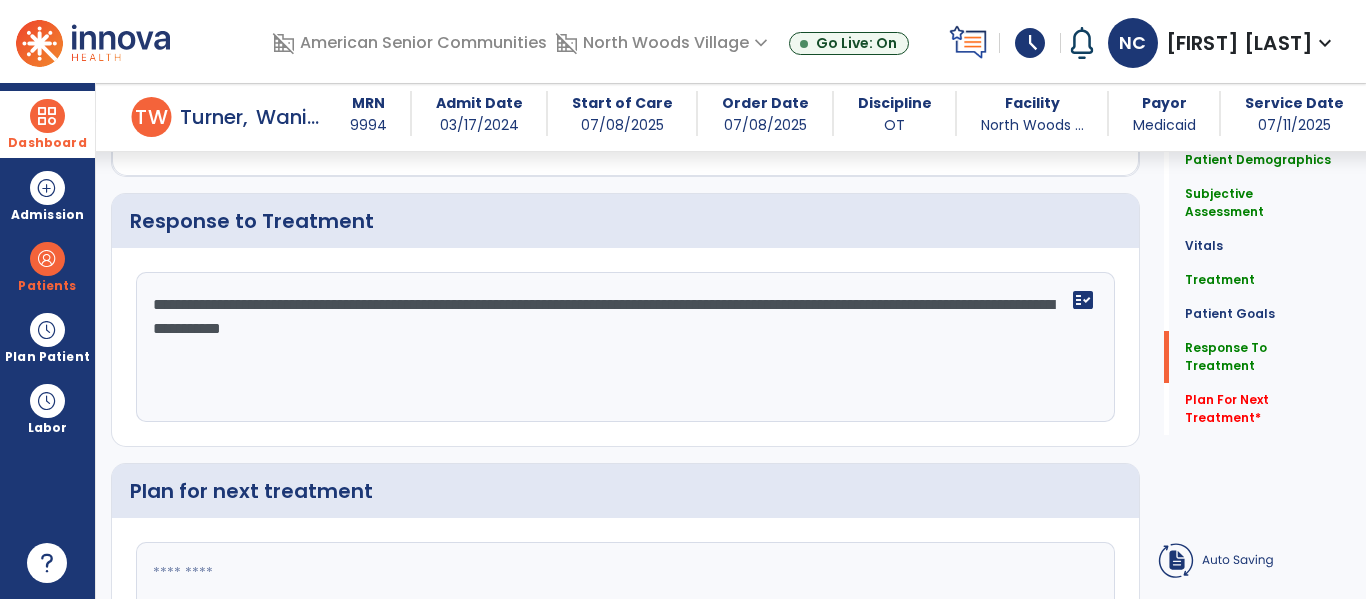 click on "**********" 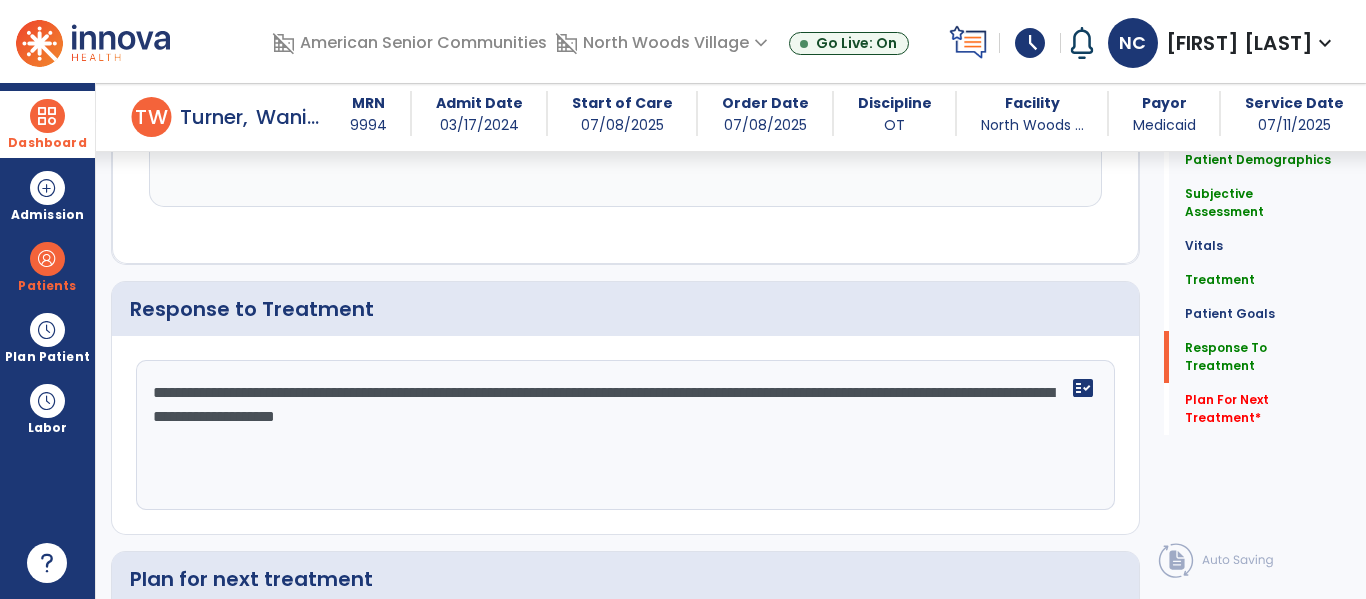 scroll, scrollTop: 2404, scrollLeft: 0, axis: vertical 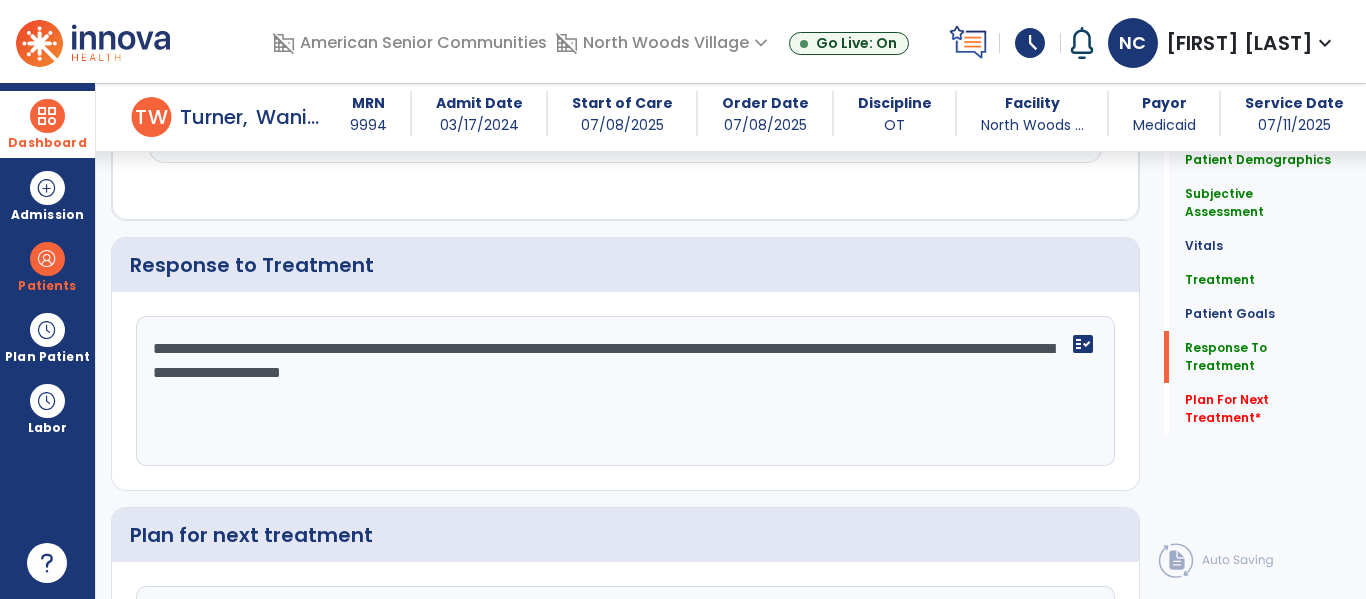 click on "**********" 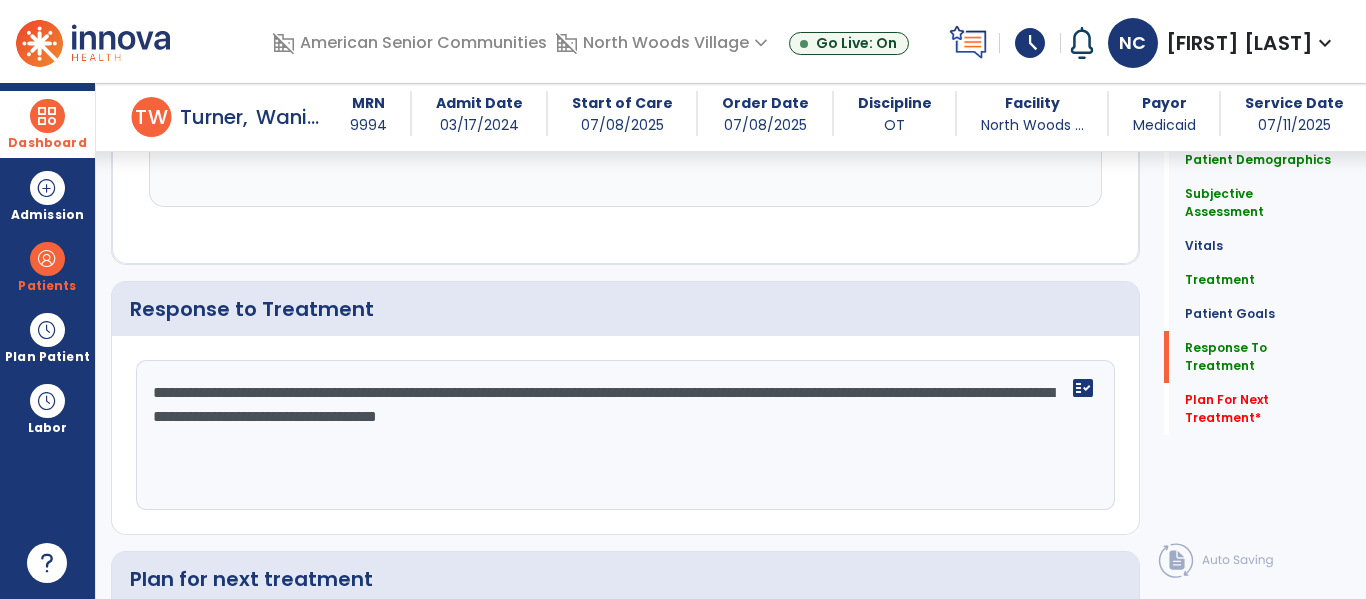 scroll, scrollTop: 2404, scrollLeft: 0, axis: vertical 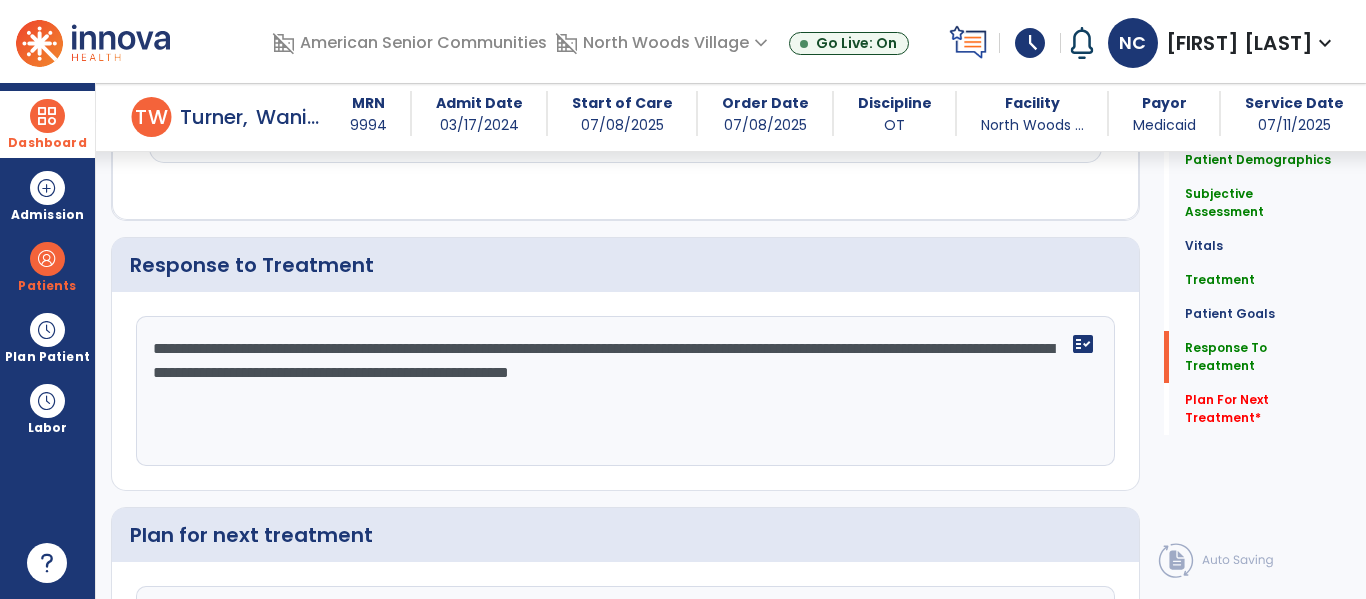 type on "**********" 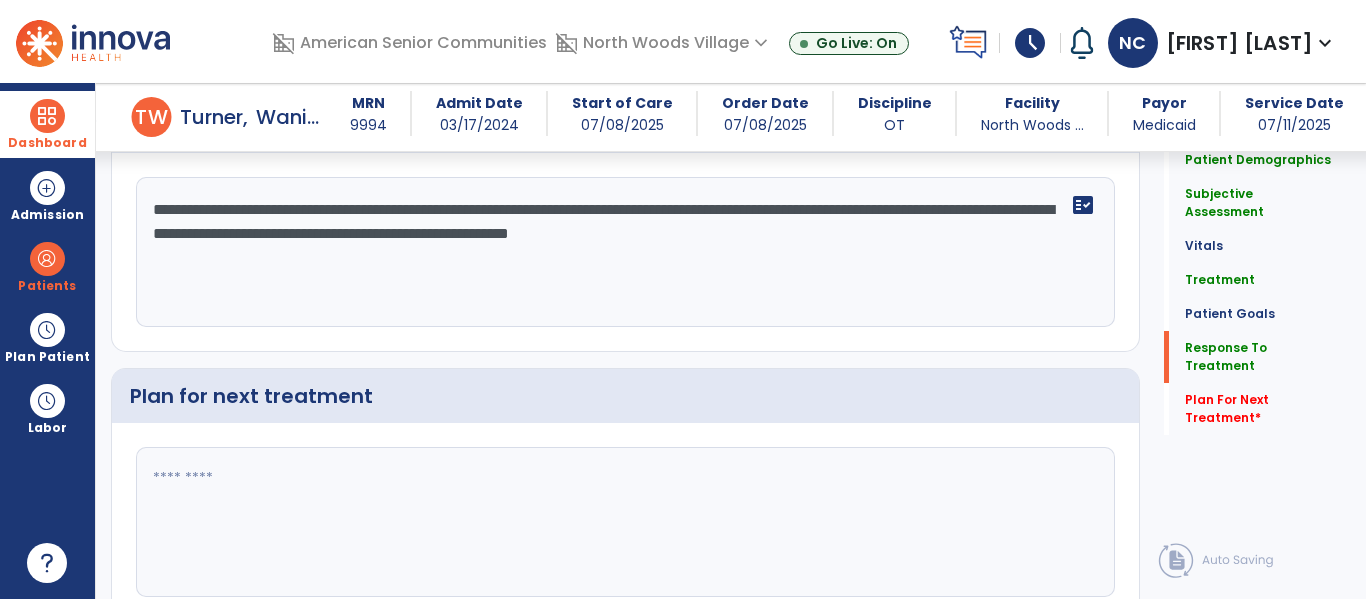 scroll, scrollTop: 2587, scrollLeft: 0, axis: vertical 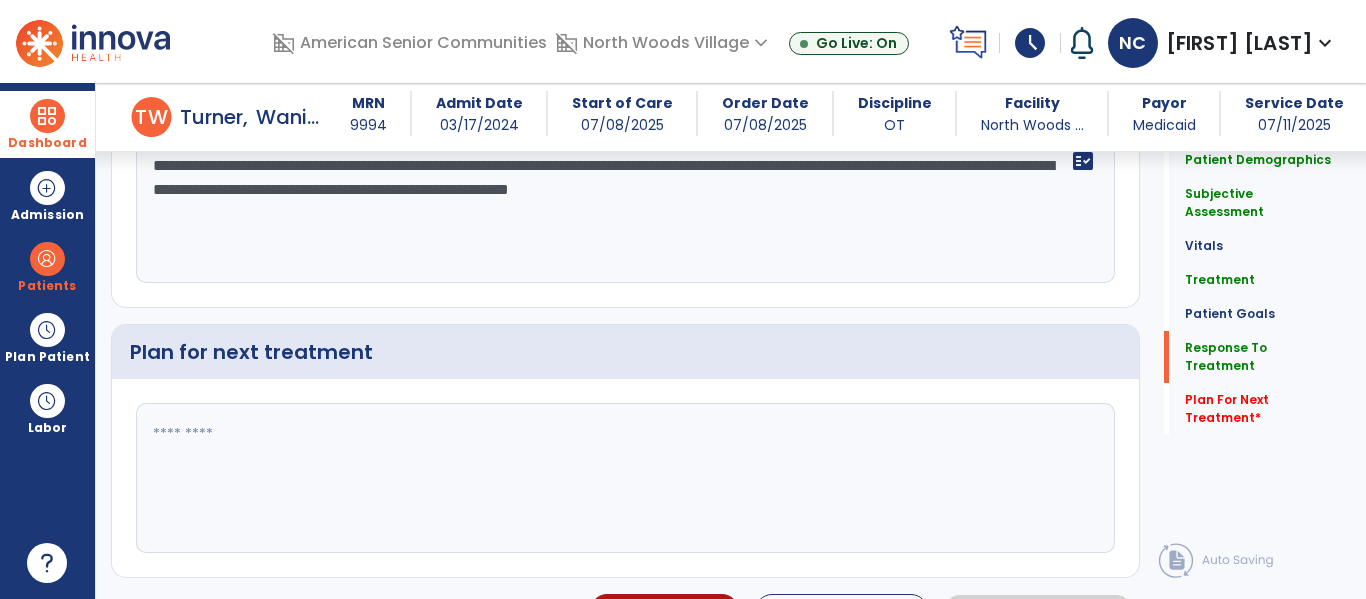 click 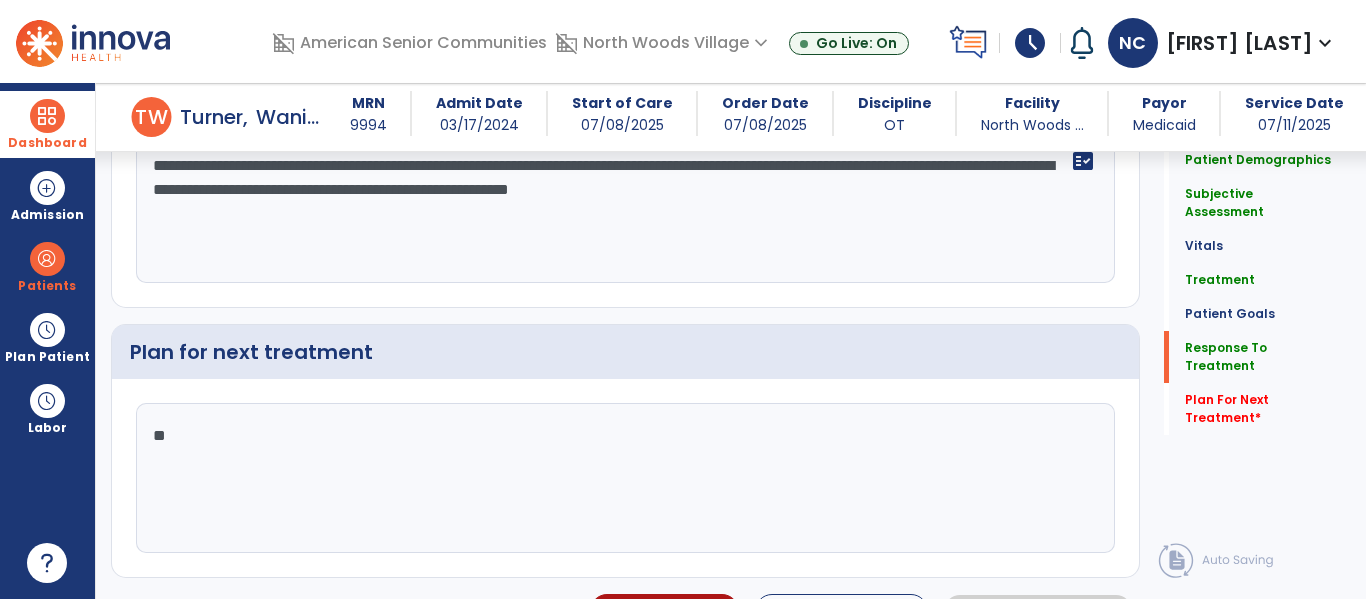 type on "*" 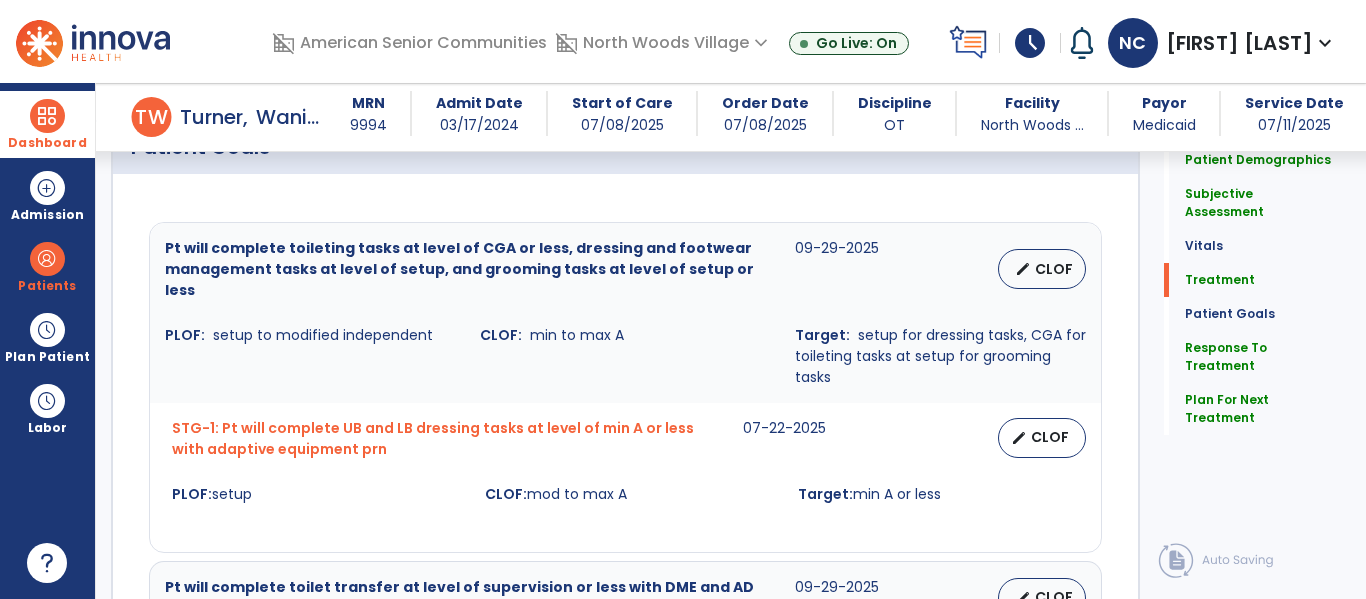 scroll, scrollTop: 1284, scrollLeft: 0, axis: vertical 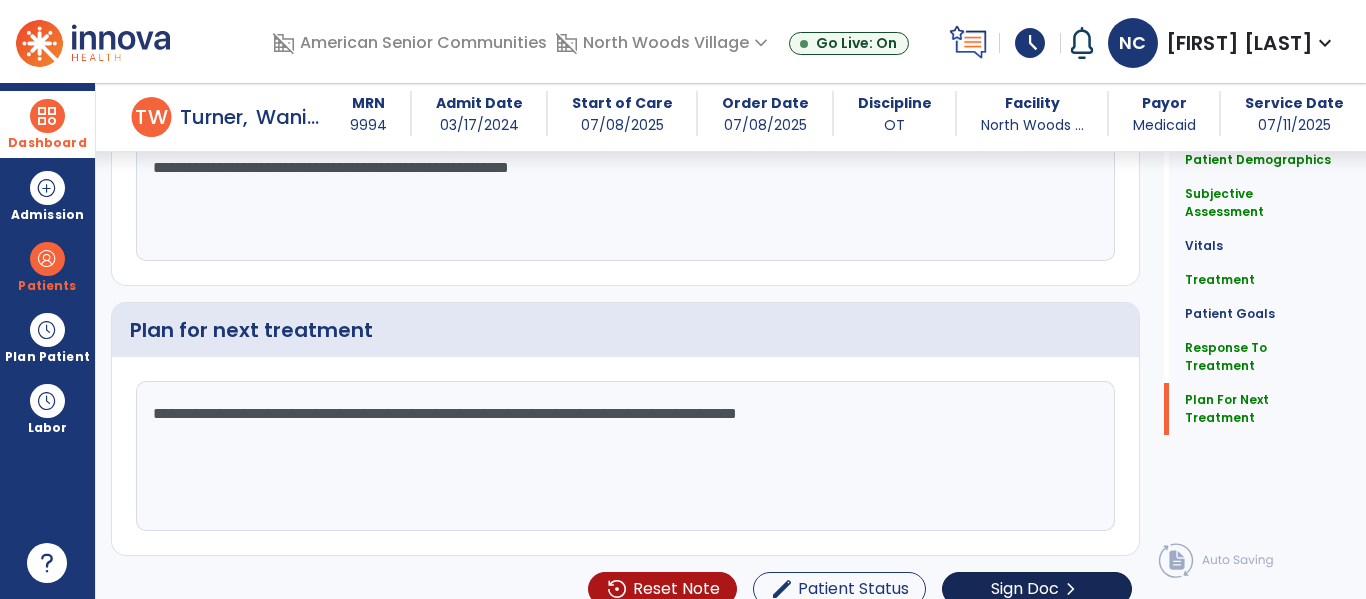 type on "**********" 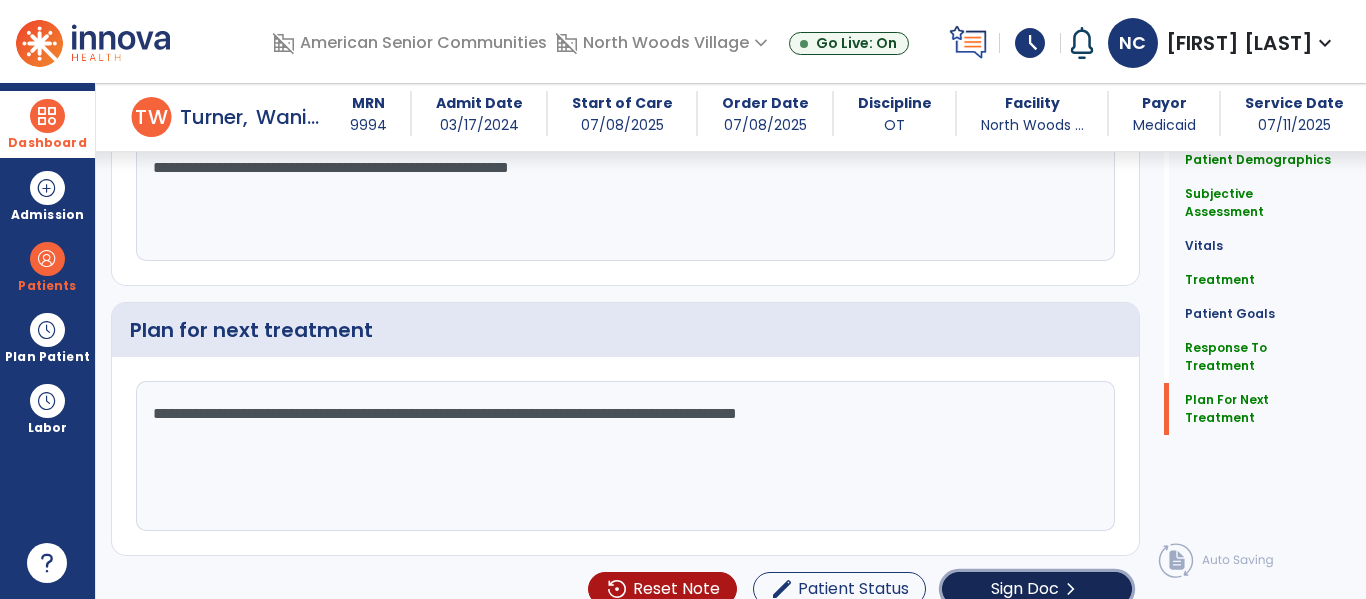 click on "Sign Doc" 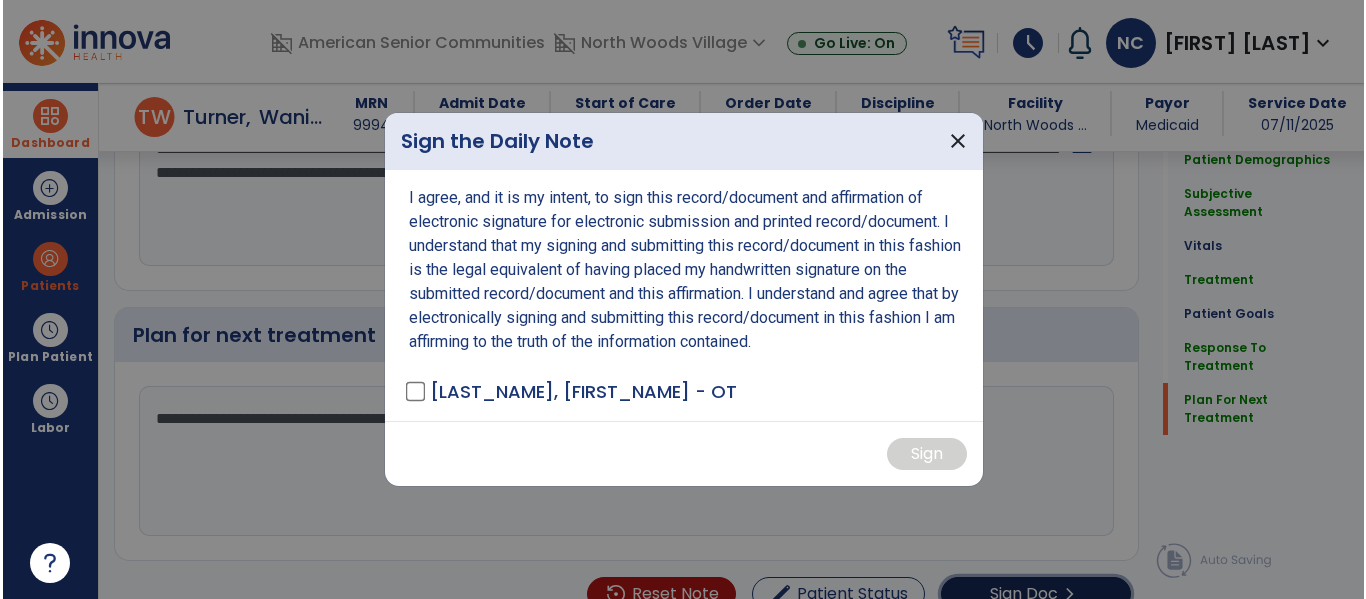 scroll, scrollTop: 2609, scrollLeft: 0, axis: vertical 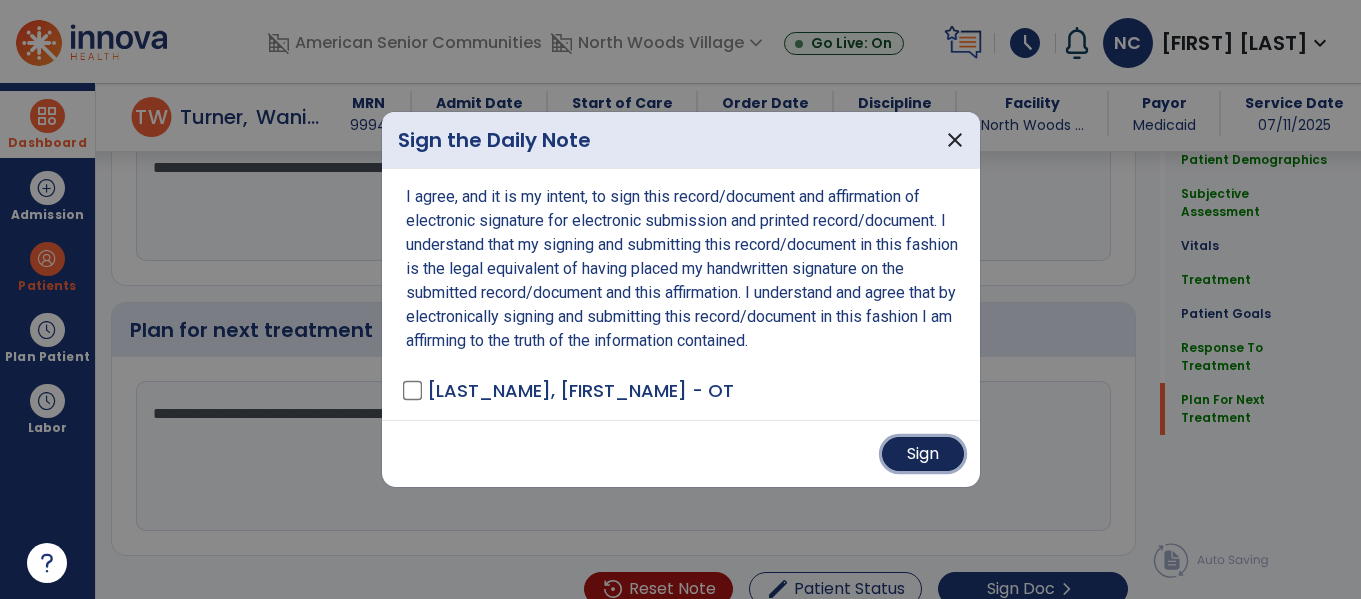 click on "Sign" at bounding box center [923, 454] 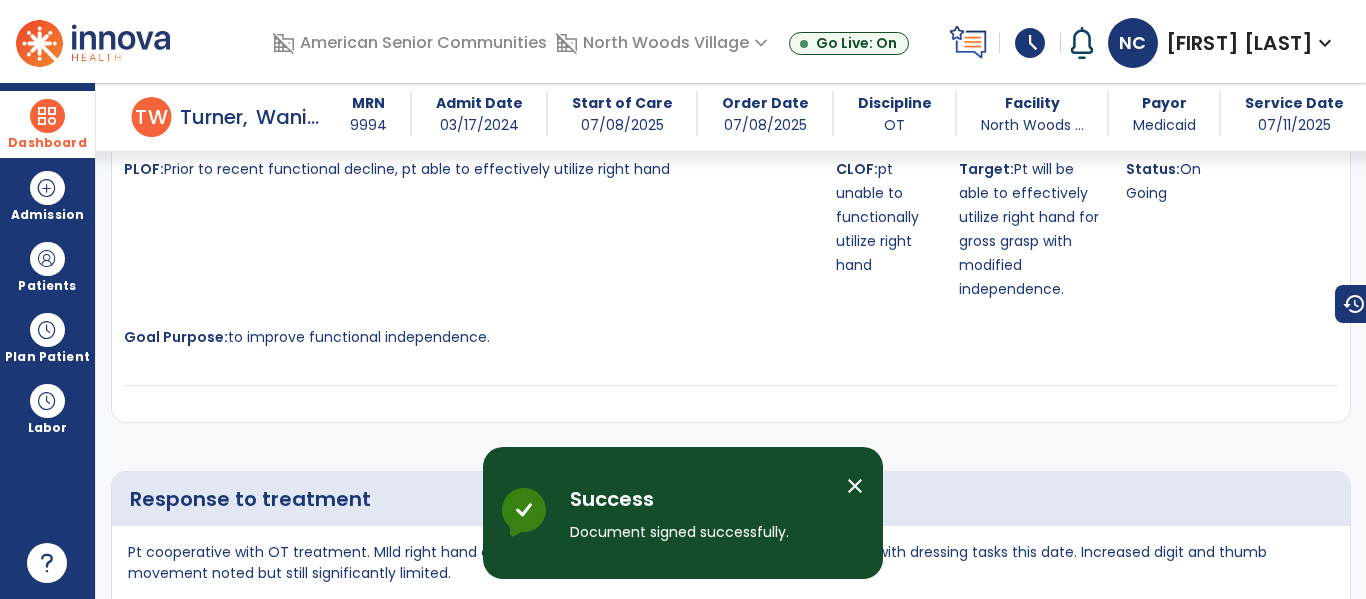 scroll, scrollTop: 4014, scrollLeft: 0, axis: vertical 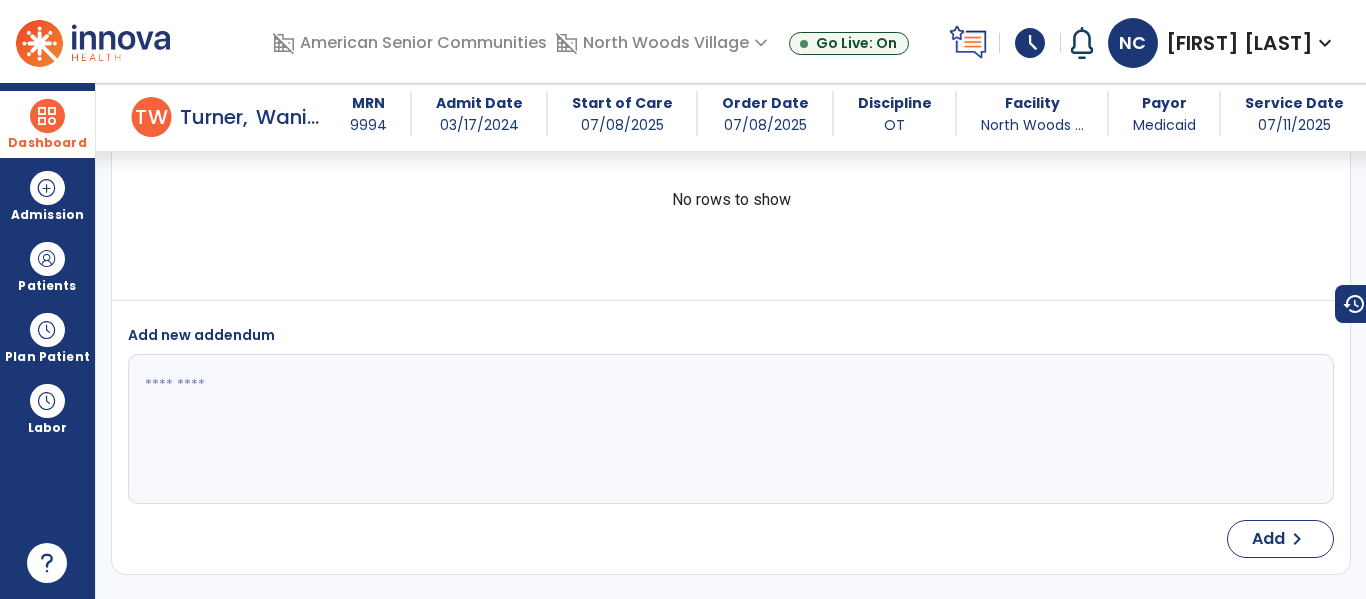 click at bounding box center (47, 116) 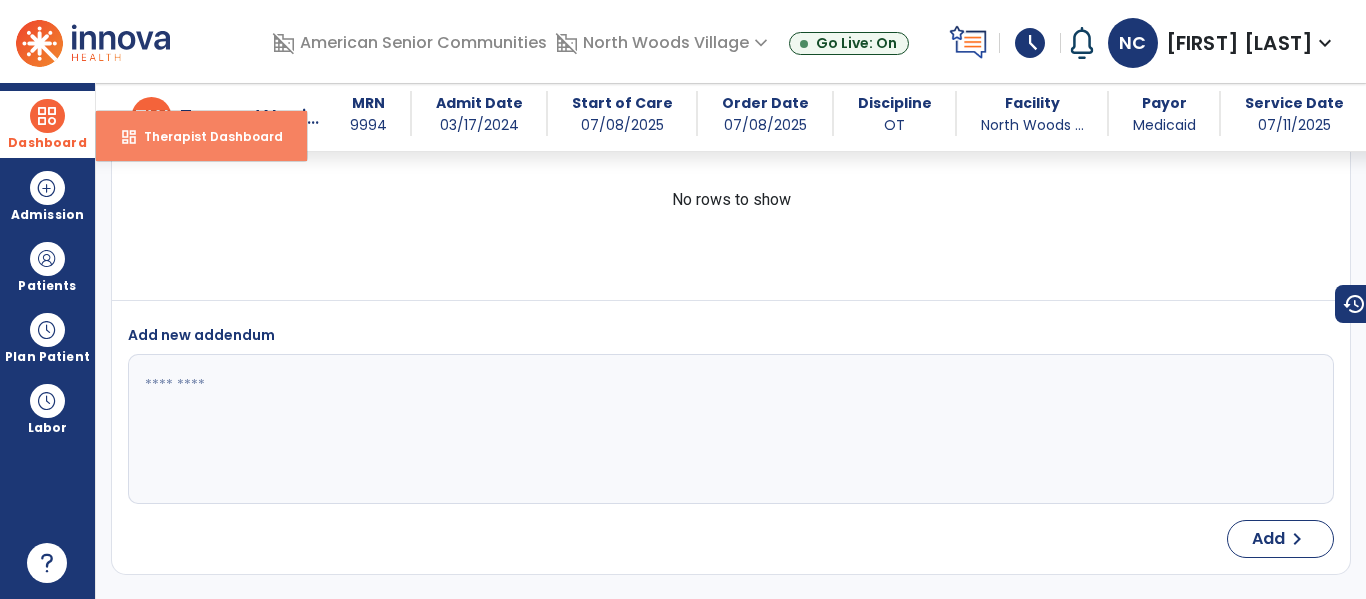 click on "Therapist Dashboard" at bounding box center (205, 136) 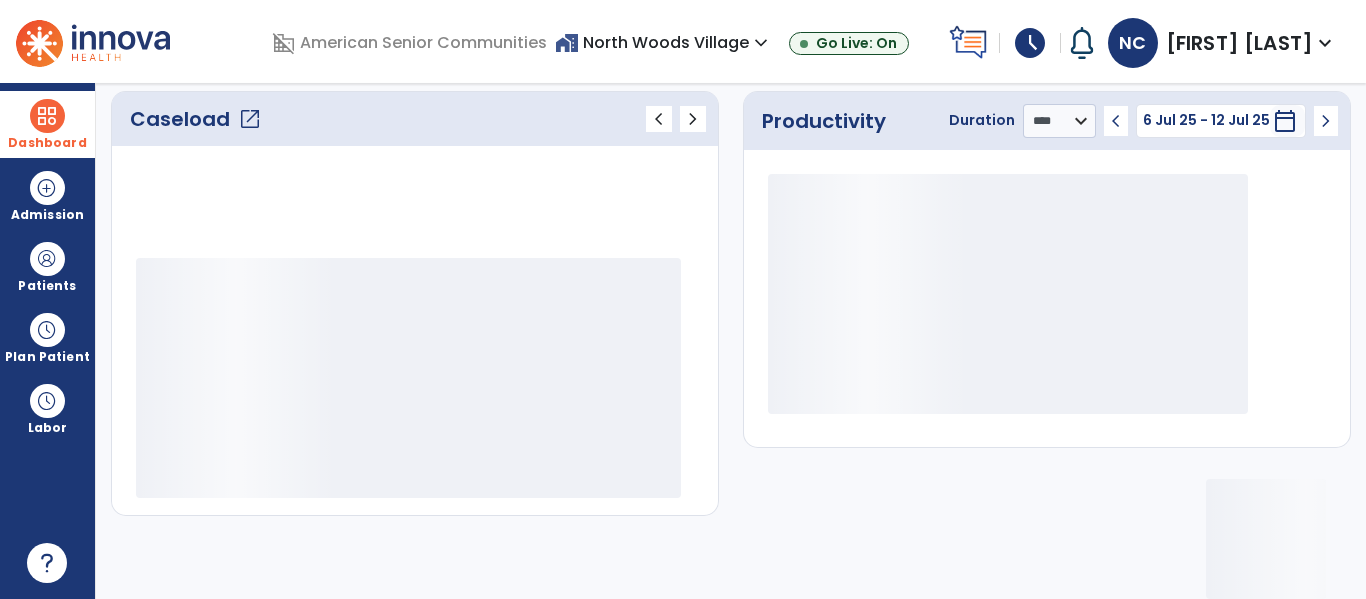 scroll, scrollTop: 278, scrollLeft: 0, axis: vertical 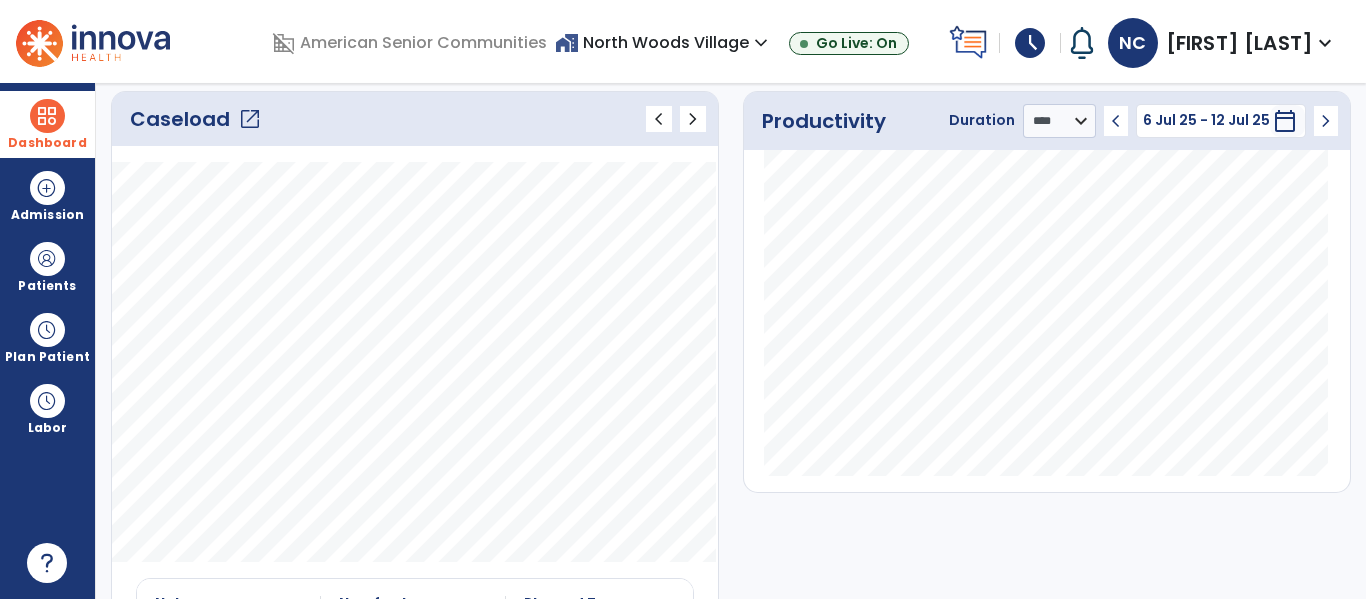 click on "open_in_new" 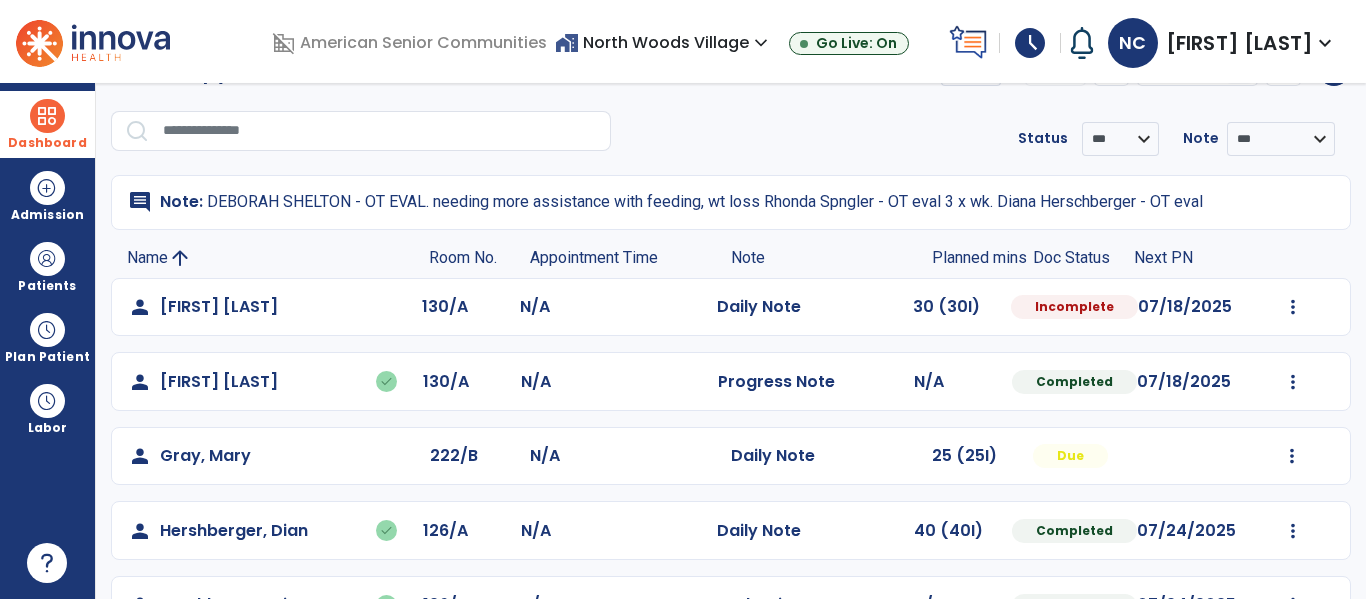 scroll, scrollTop: 47, scrollLeft: 0, axis: vertical 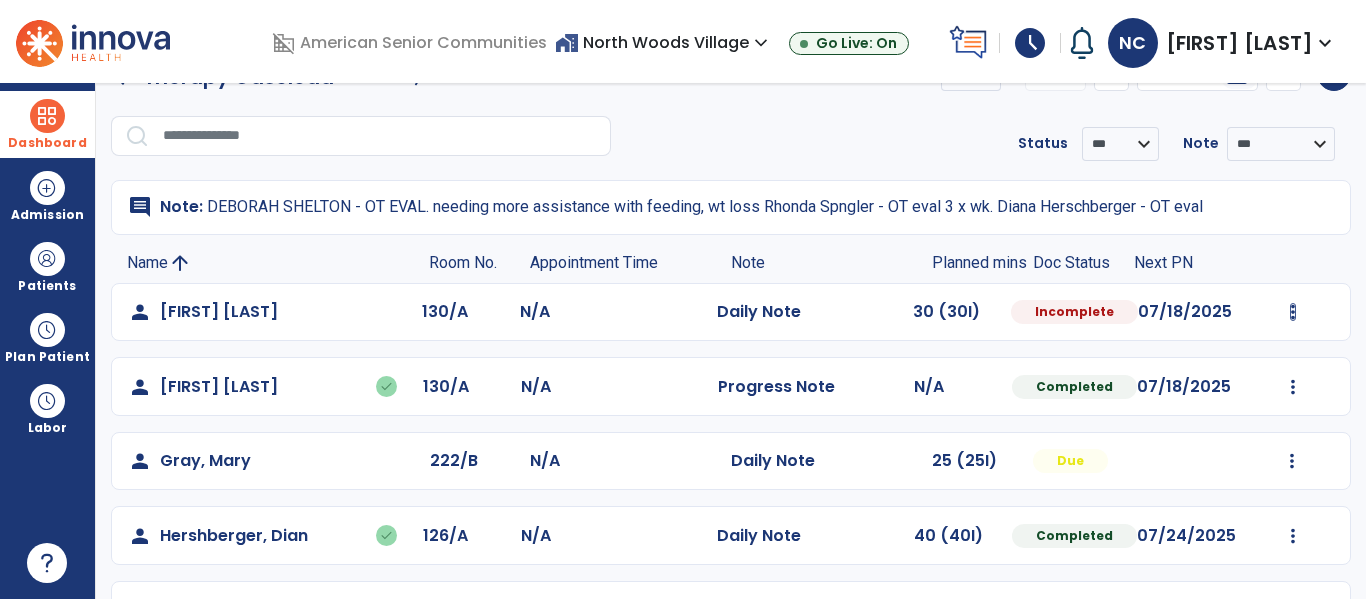 click at bounding box center [1293, 312] 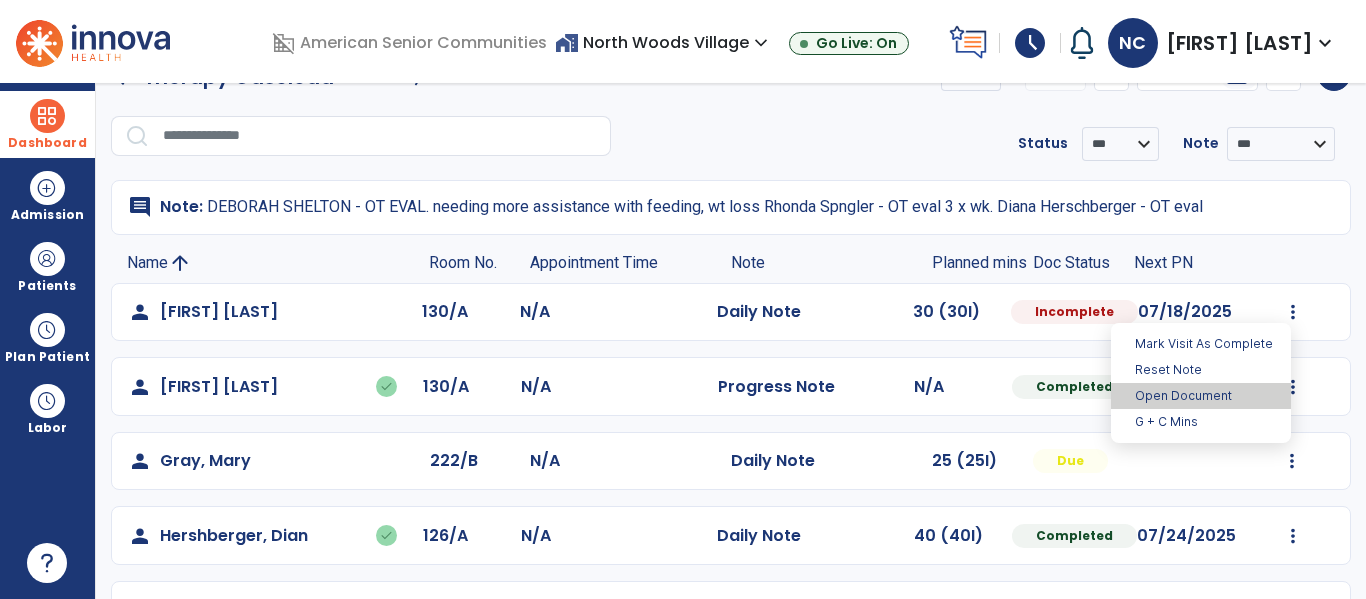 click on "Open Document" at bounding box center [1201, 396] 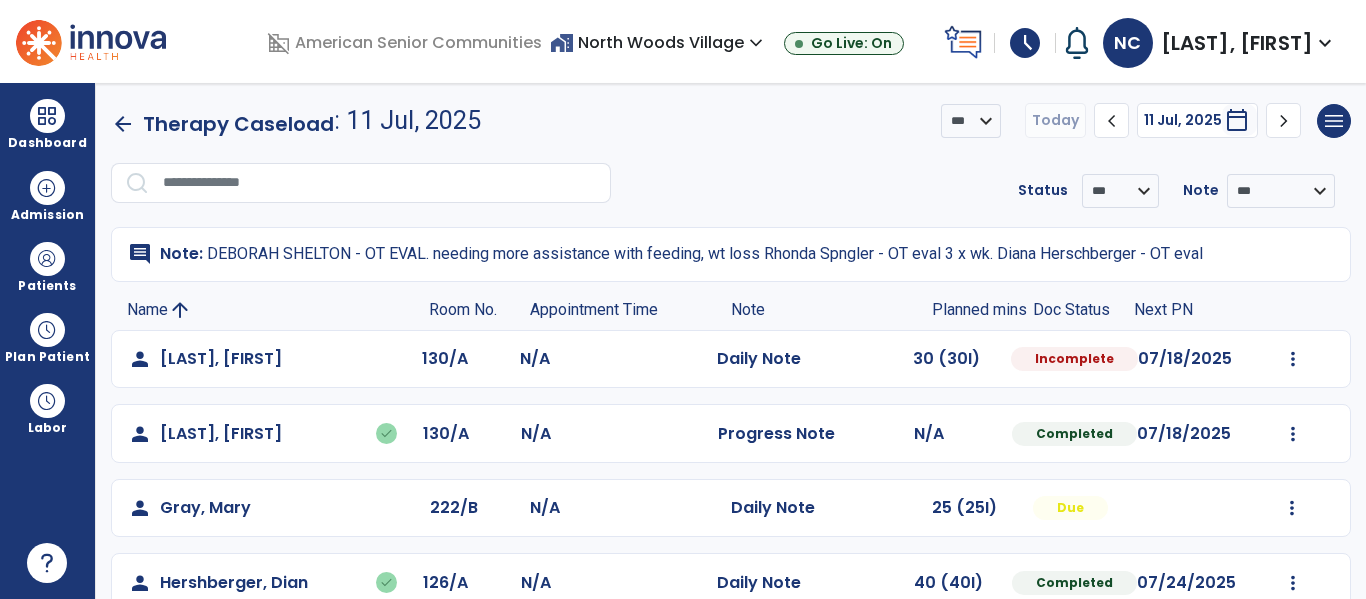 scroll, scrollTop: 0, scrollLeft: 0, axis: both 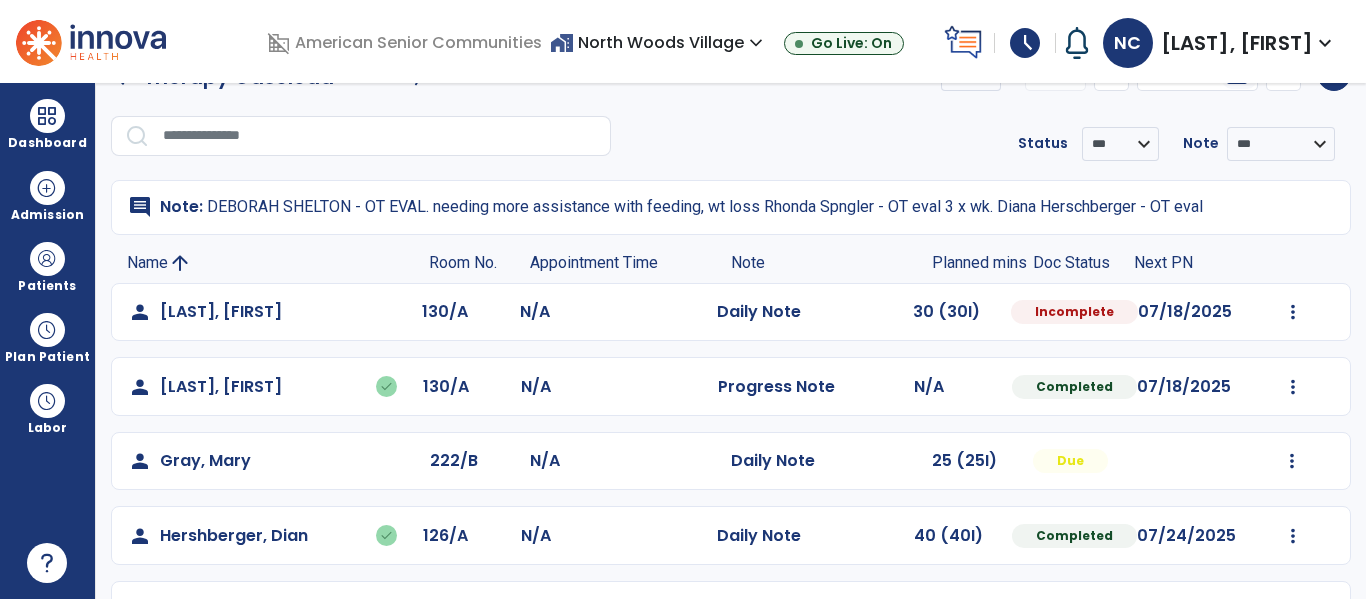 select on "*" 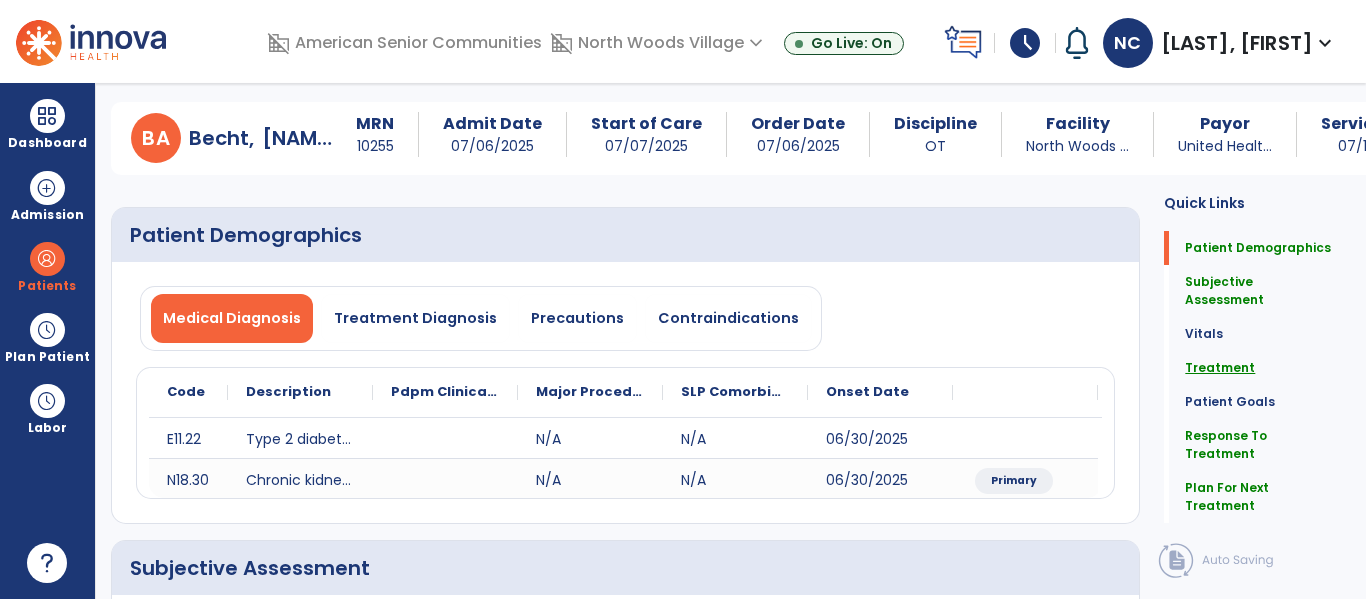 click on "Treatment" 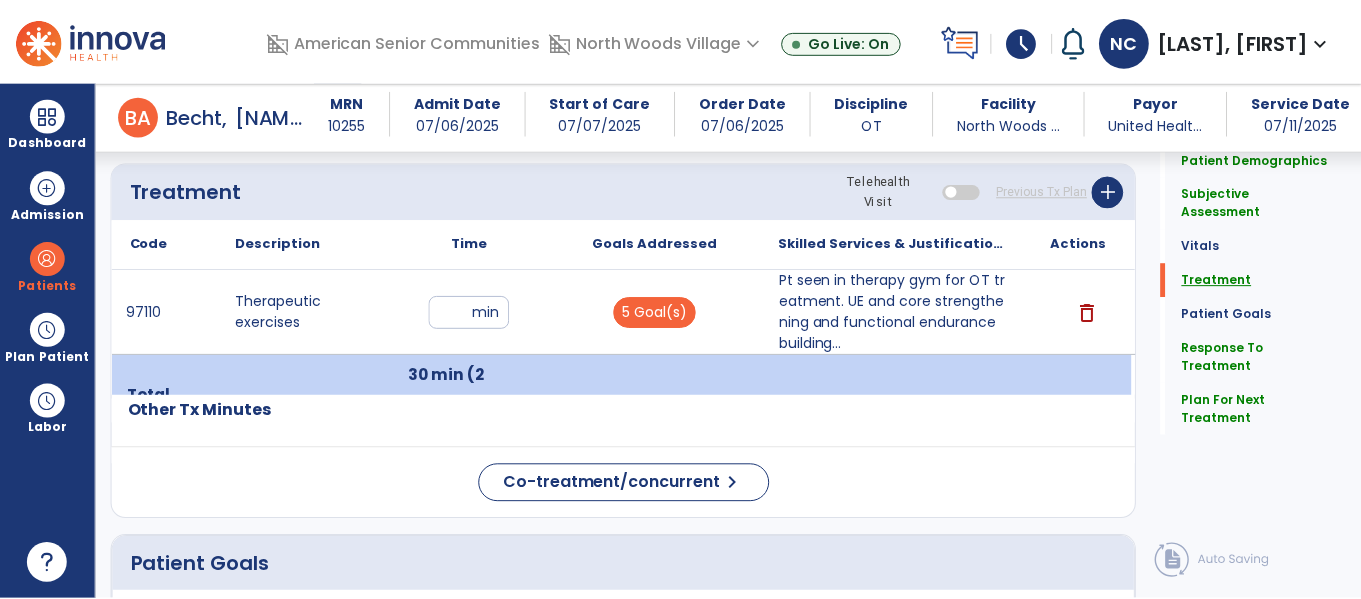 scroll, scrollTop: 1145, scrollLeft: 0, axis: vertical 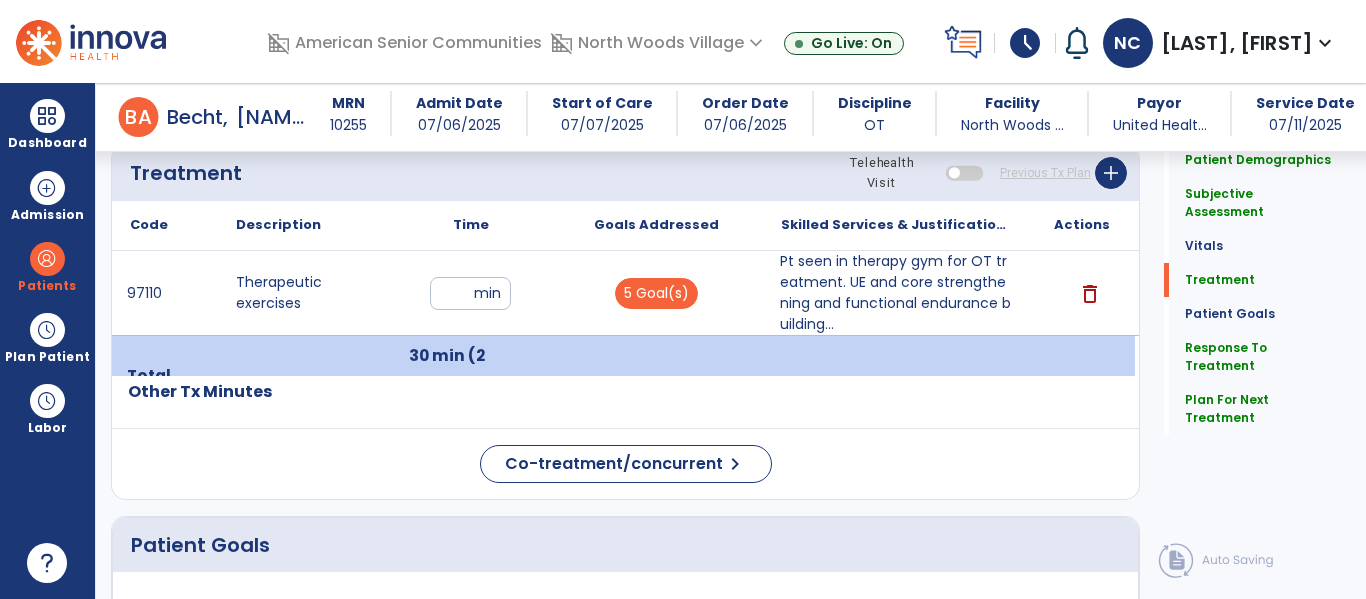 click on "Pt seen in therapy gym for OT treatment. UE and core strengthening and functional endurance building..." at bounding box center [896, 293] 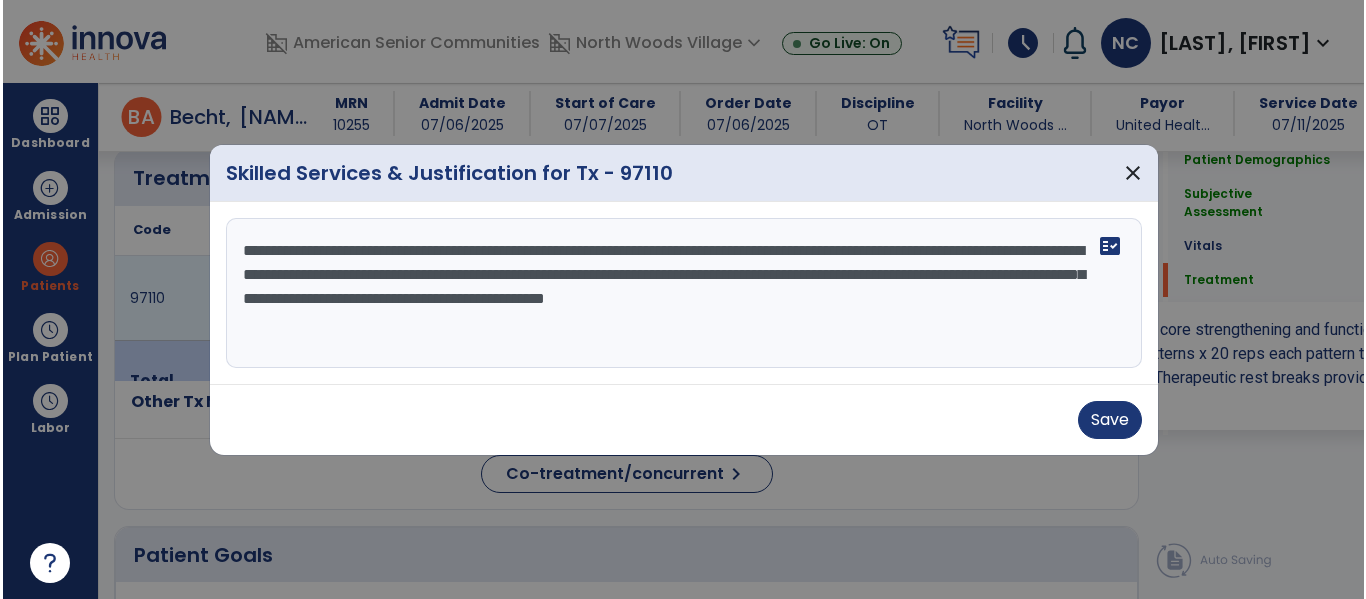 scroll, scrollTop: 1145, scrollLeft: 0, axis: vertical 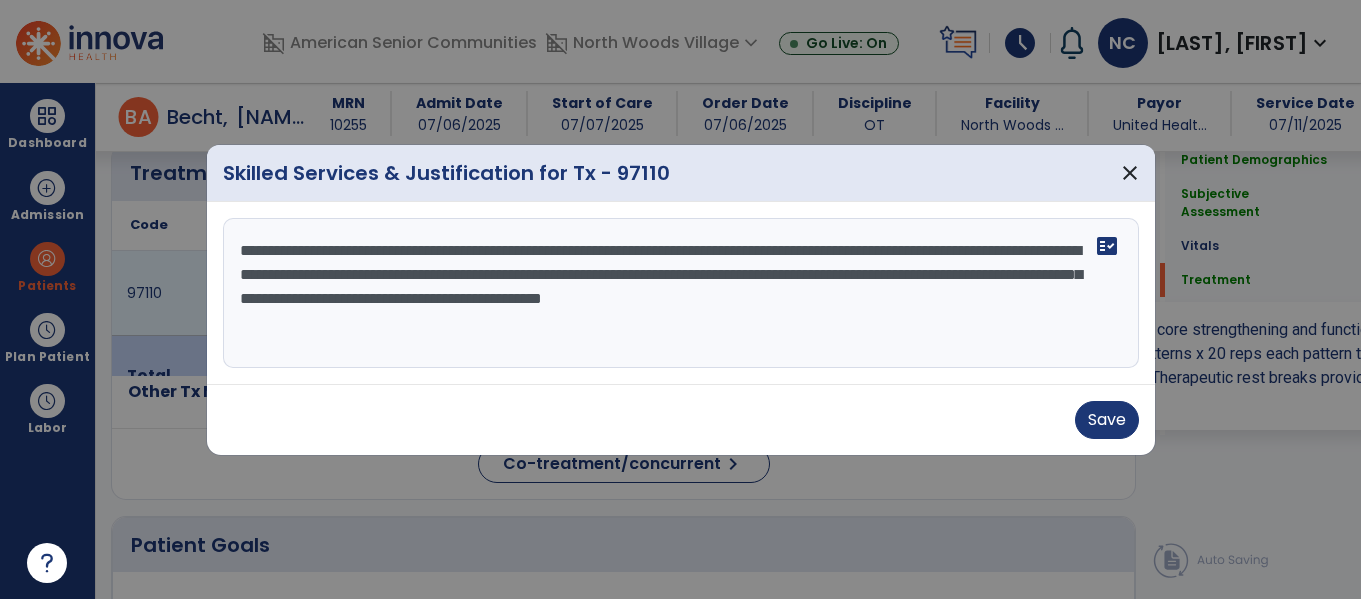 click on "**********" at bounding box center [681, 293] 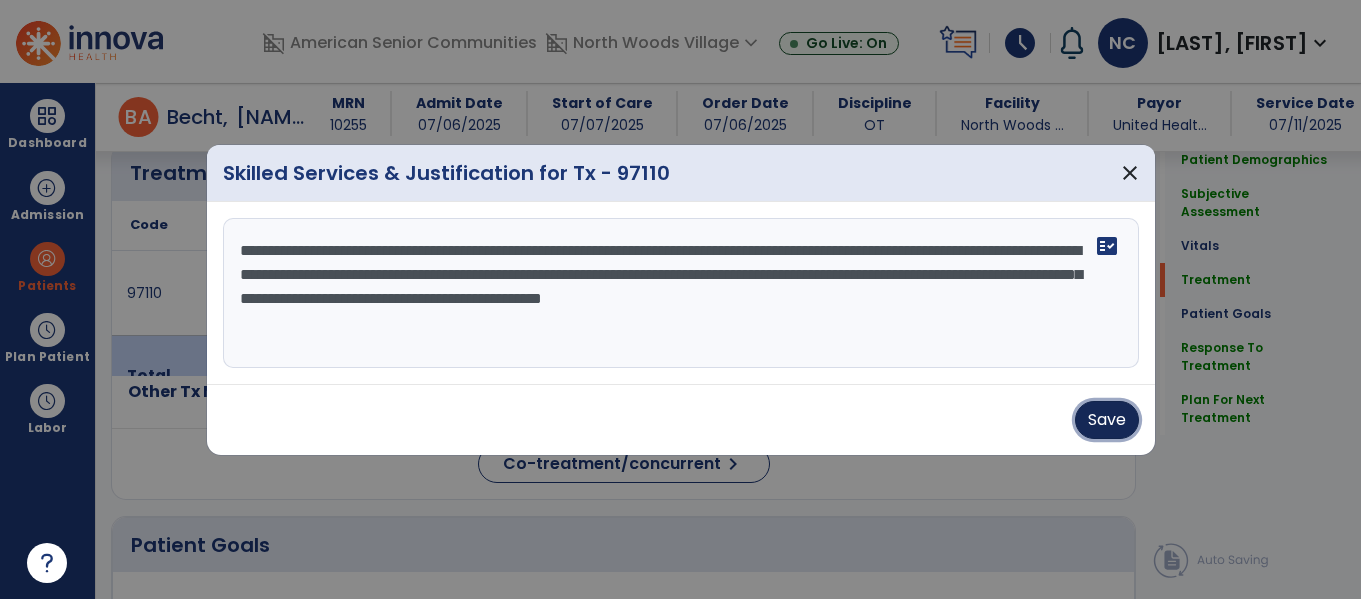 click on "Save" at bounding box center (1107, 420) 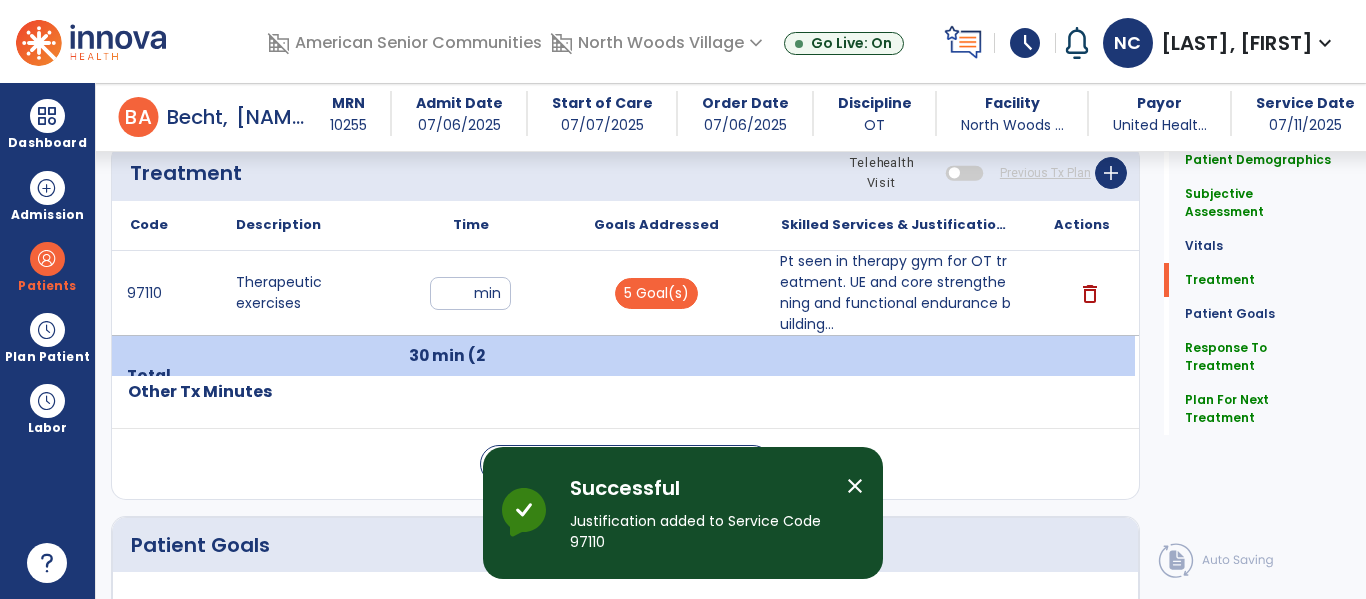 click on "**" at bounding box center [470, 293] 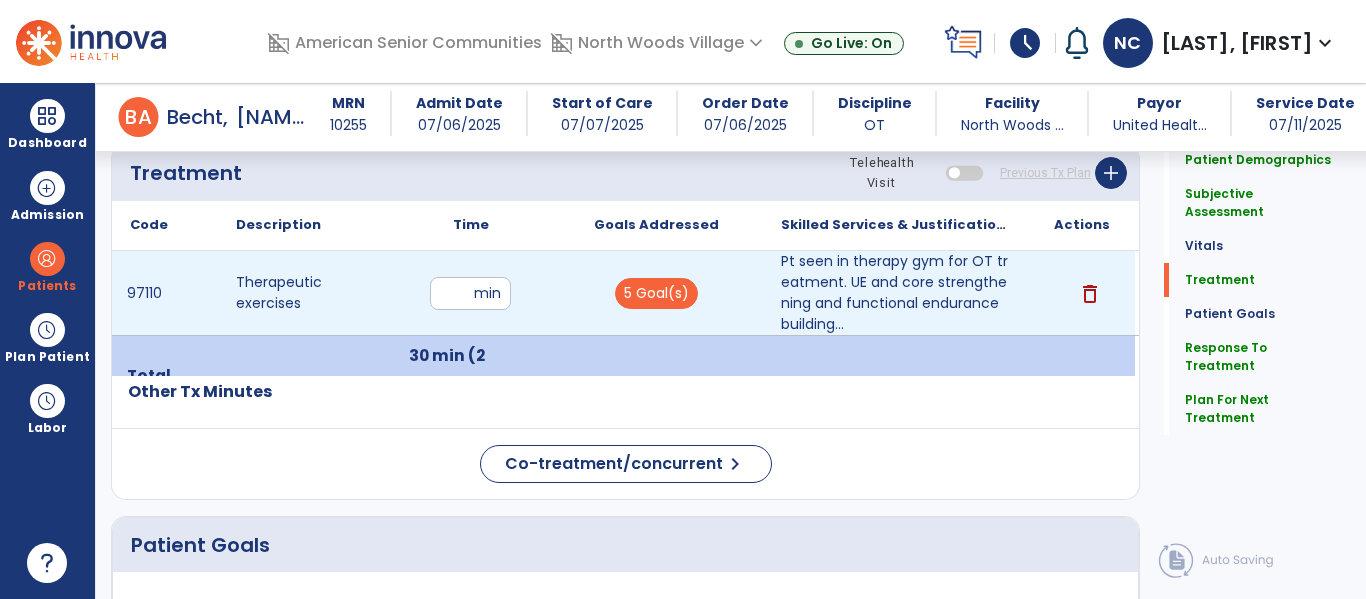 type on "*" 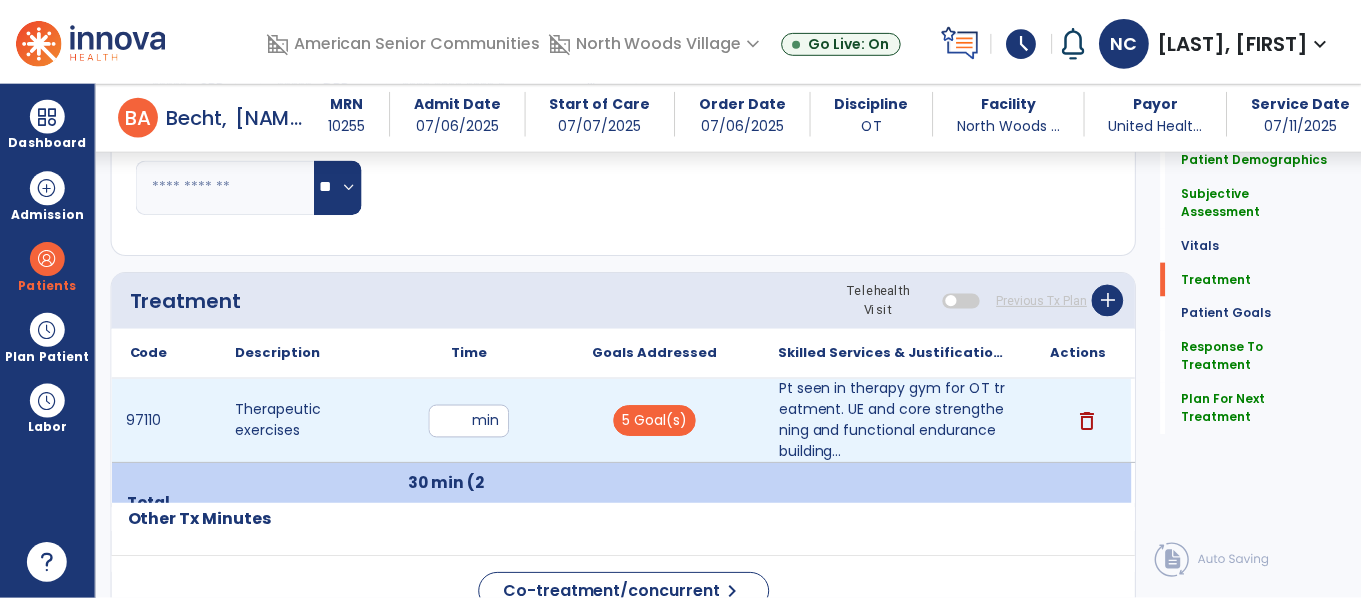 scroll, scrollTop: 1013, scrollLeft: 0, axis: vertical 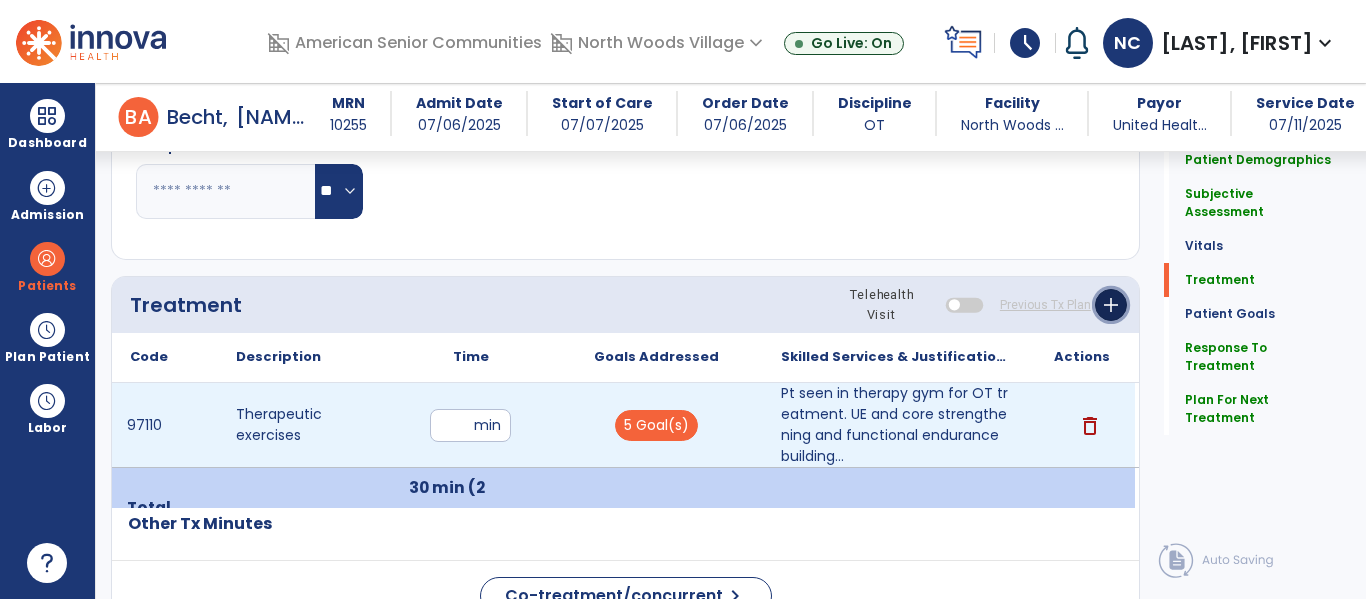 click on "add" 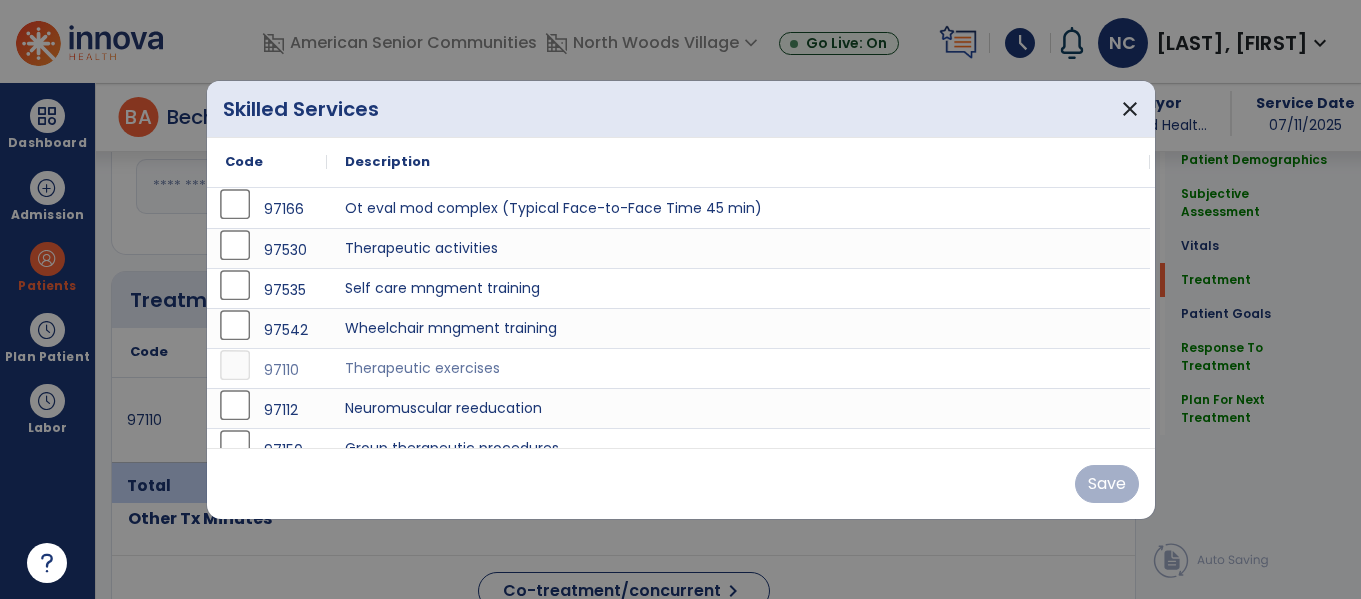 scroll, scrollTop: 1013, scrollLeft: 0, axis: vertical 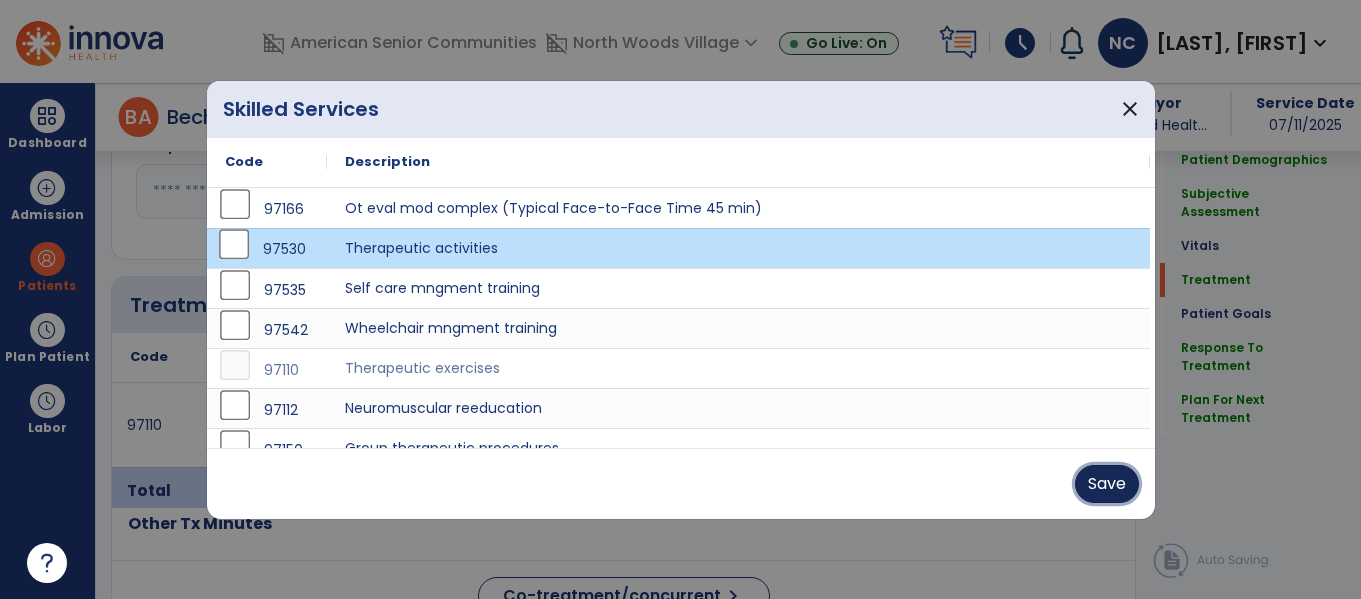 click on "Save" at bounding box center [1107, 484] 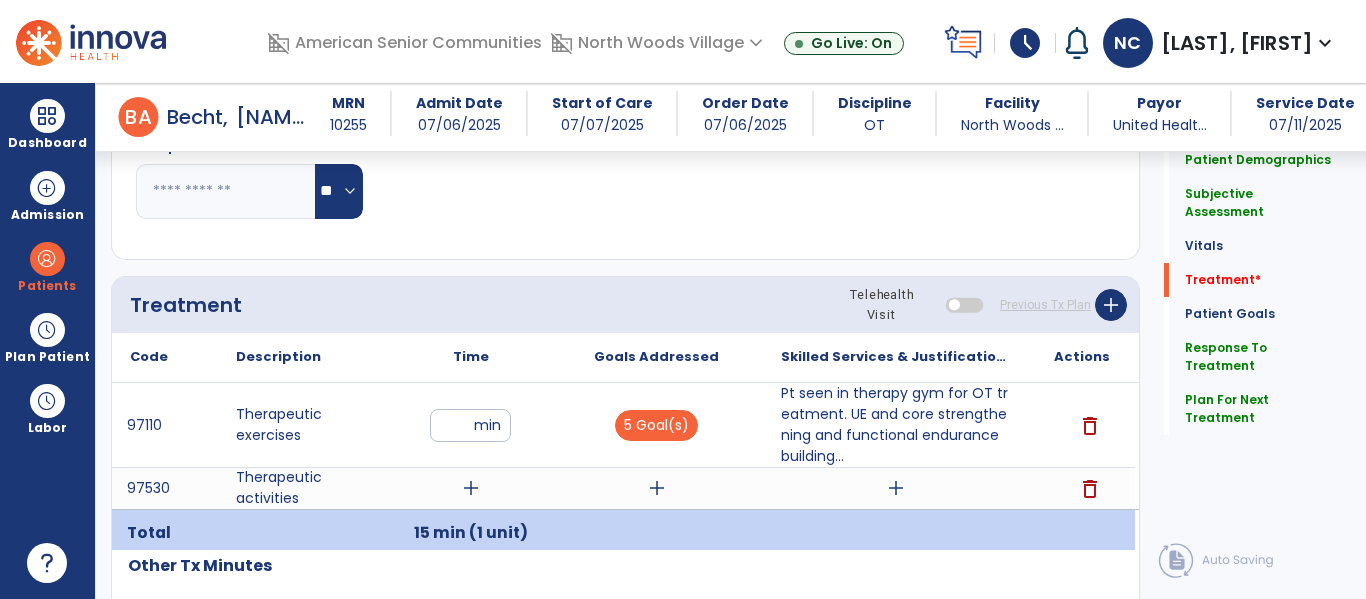click on "add" at bounding box center [471, 488] 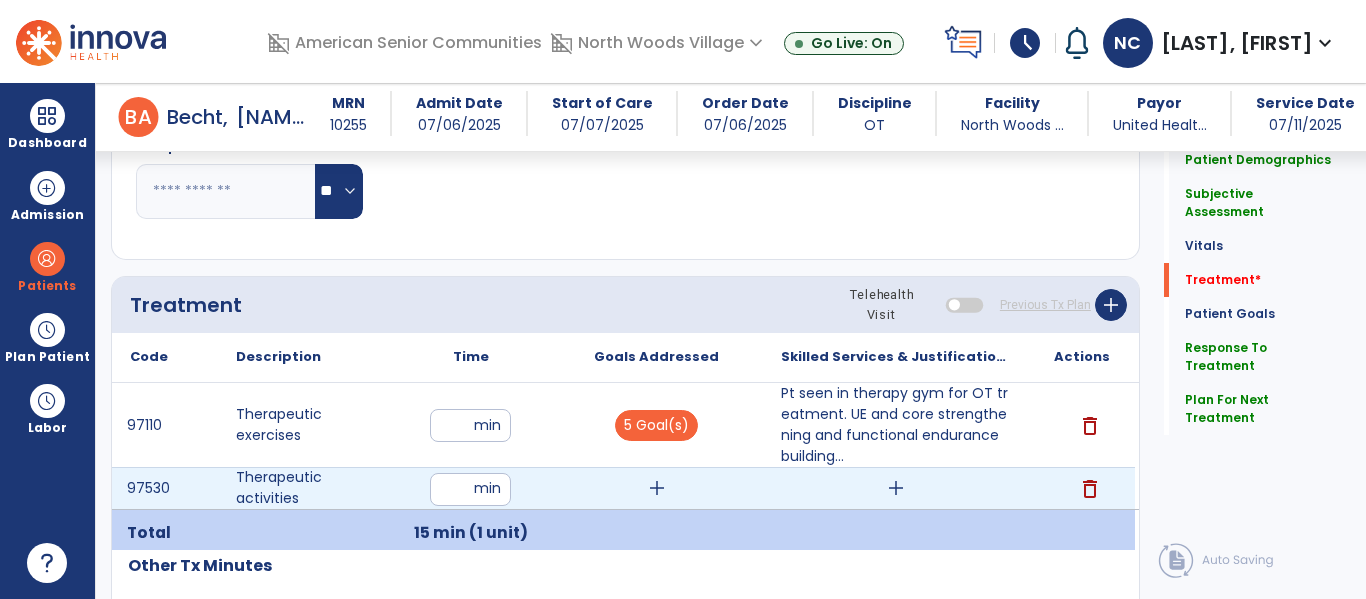 type on "**" 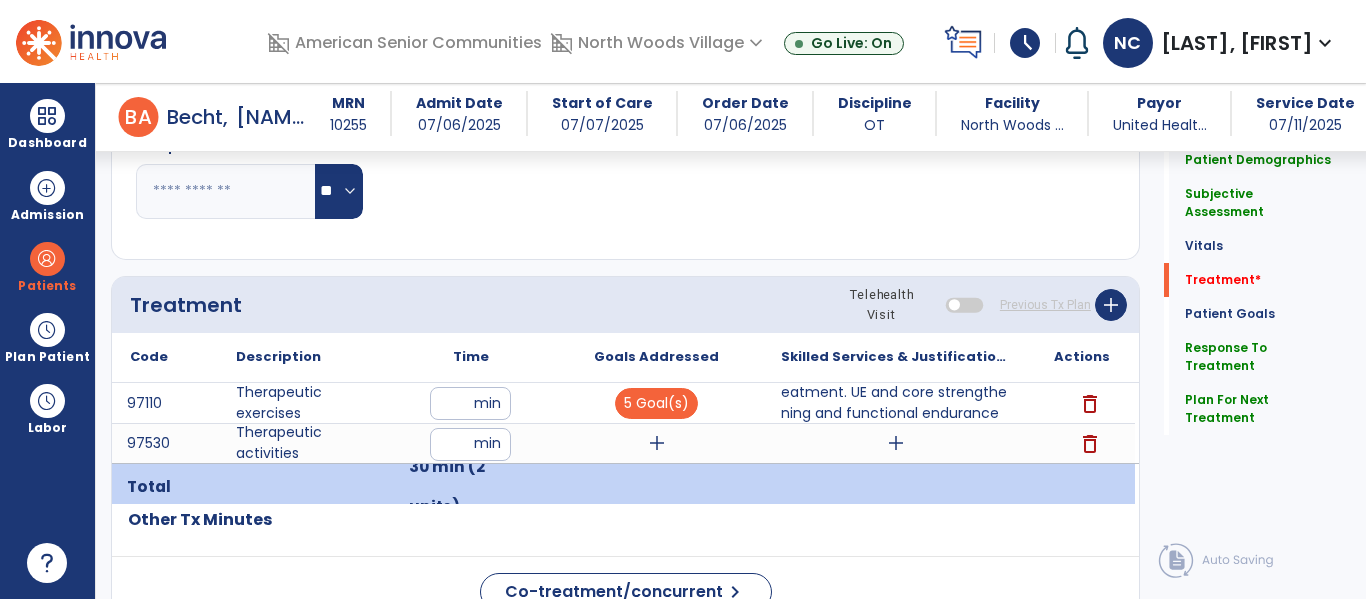 click on "add" at bounding box center [657, 443] 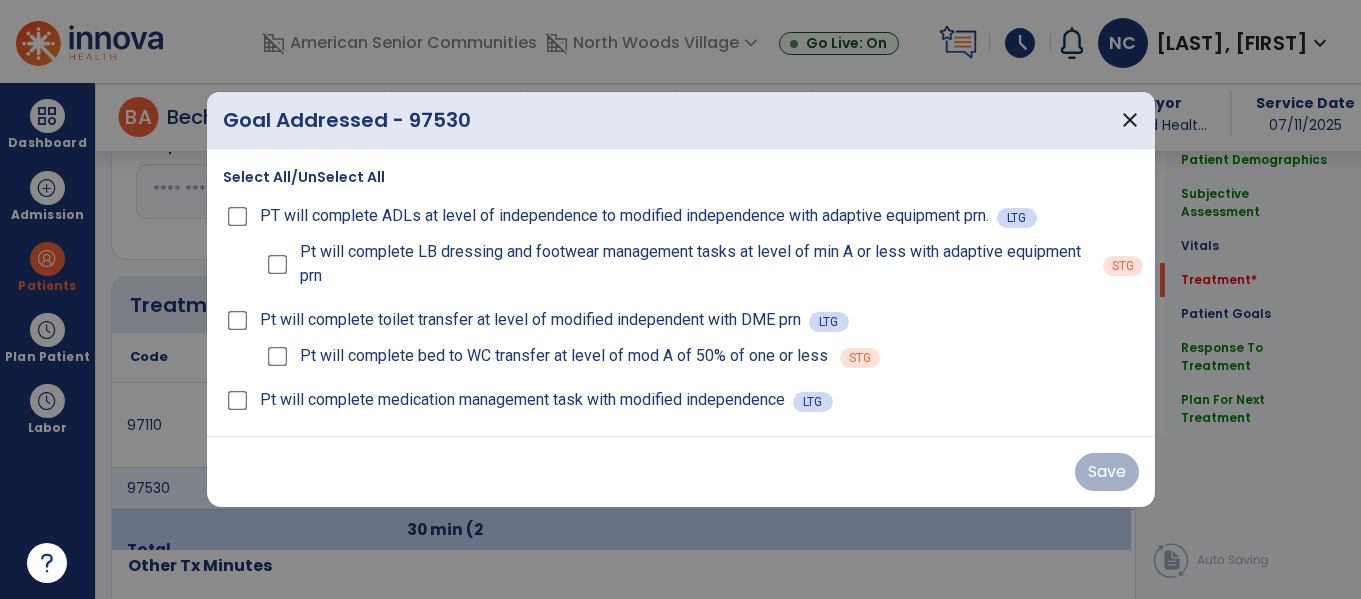 scroll, scrollTop: 1013, scrollLeft: 0, axis: vertical 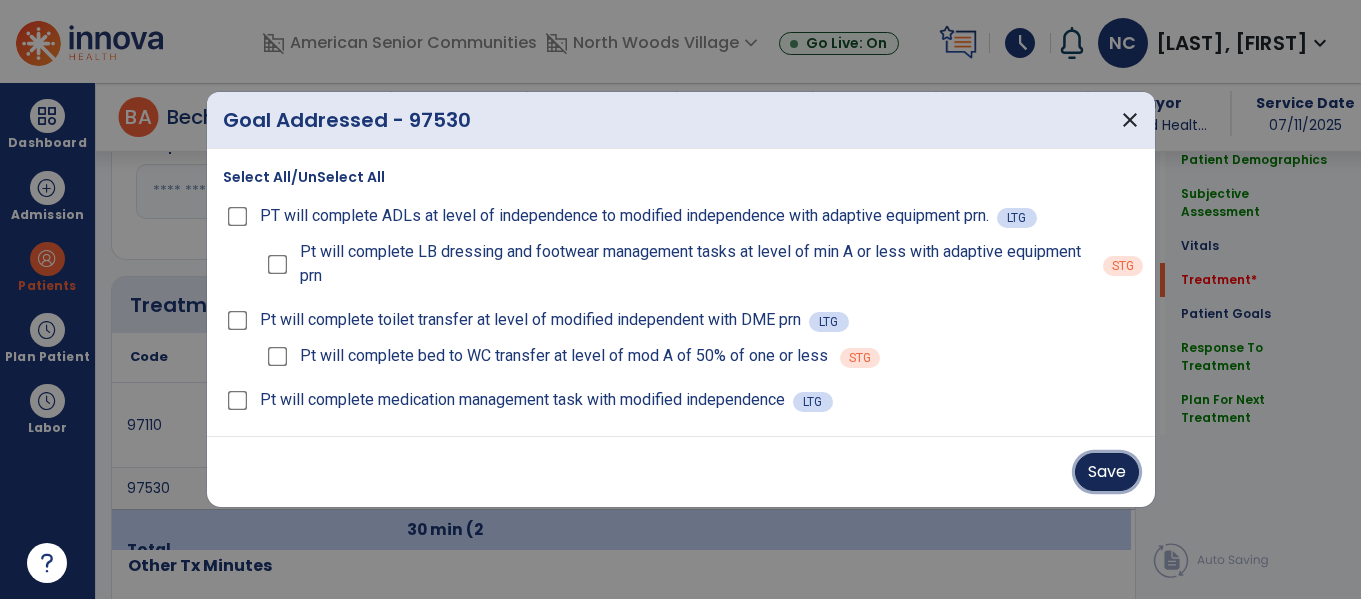 click on "Save" at bounding box center (1107, 472) 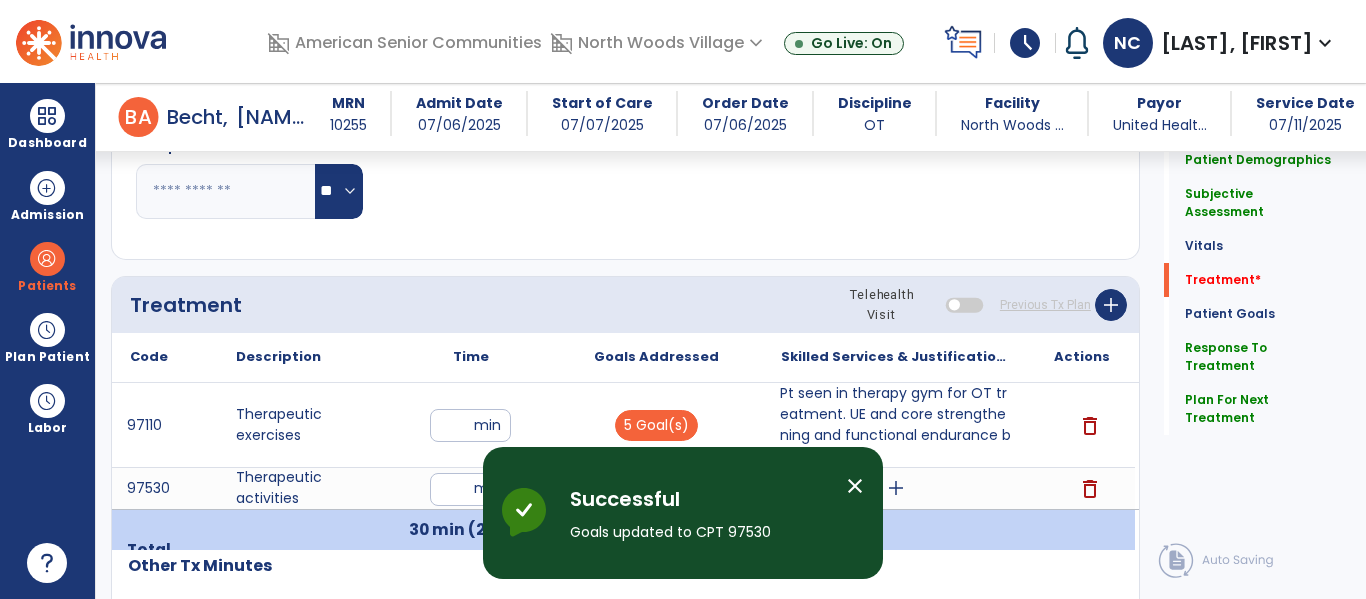 click on "Pt seen in therapy gym for OT treatment. UE and core strengthening and functional endurance building..." at bounding box center (896, 425) 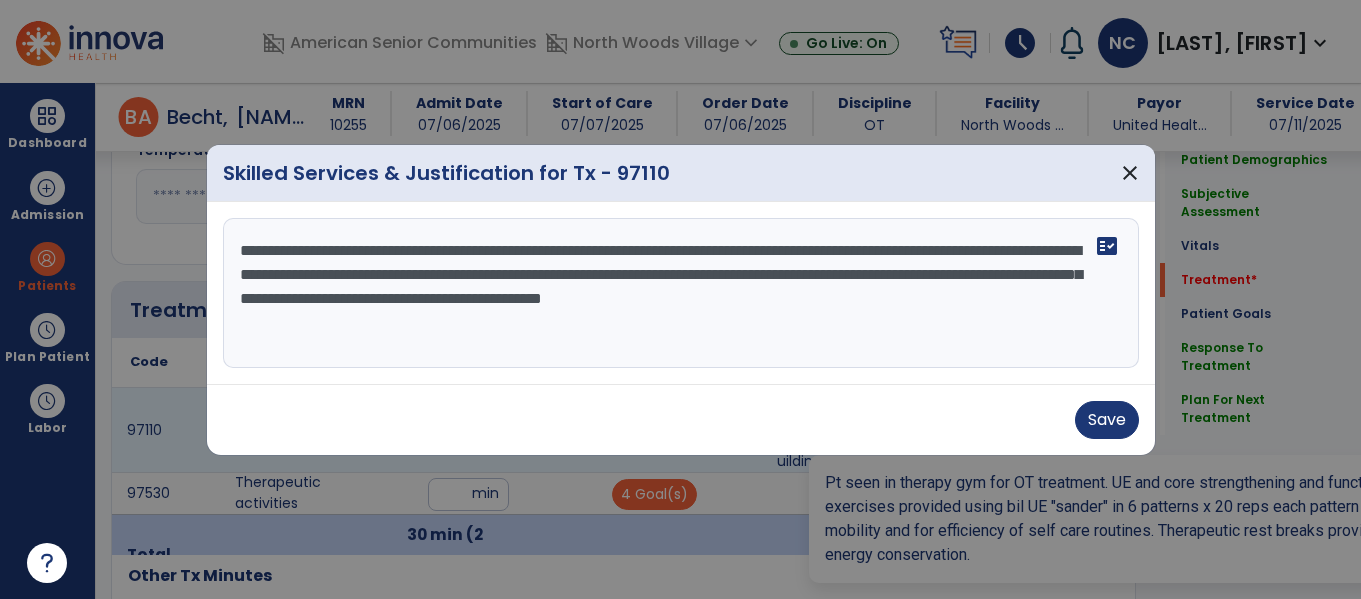 scroll, scrollTop: 1013, scrollLeft: 0, axis: vertical 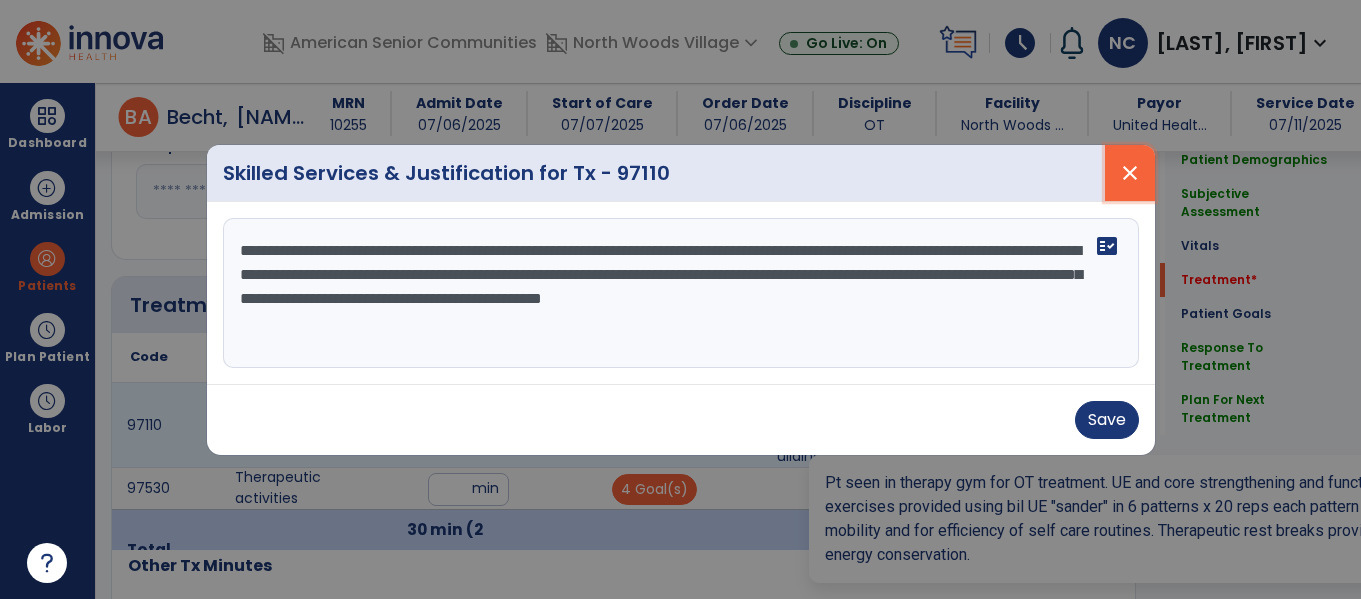 click on "close" at bounding box center [1130, 173] 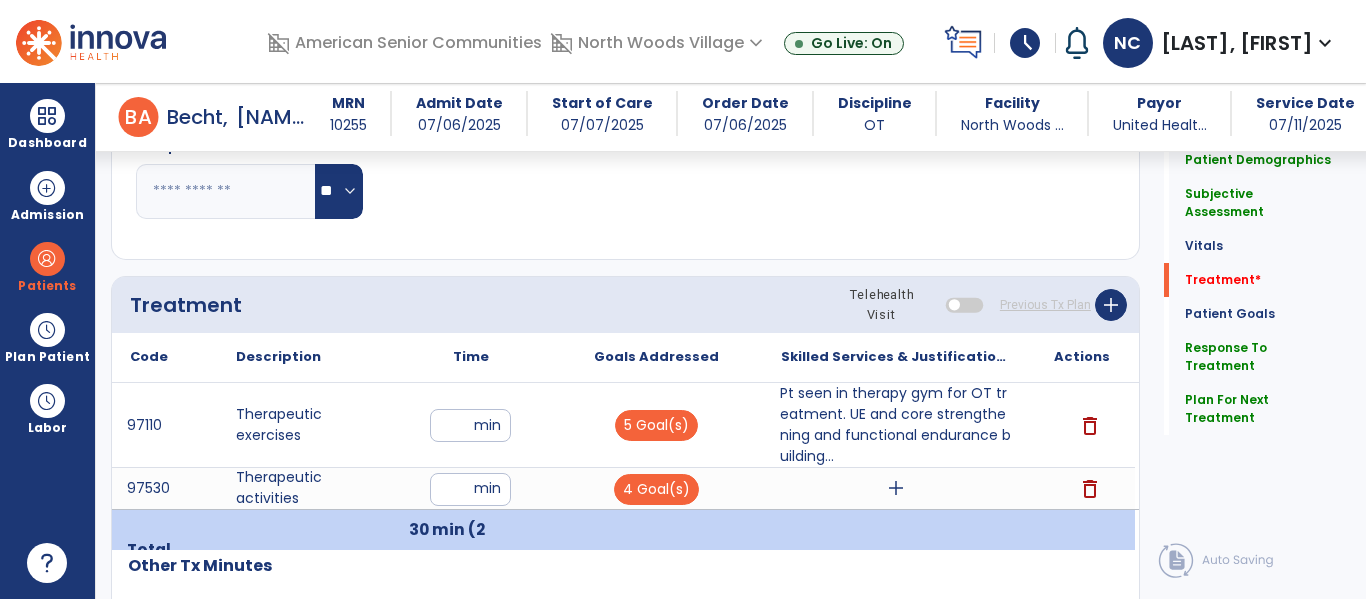 click on "add" at bounding box center [896, 488] 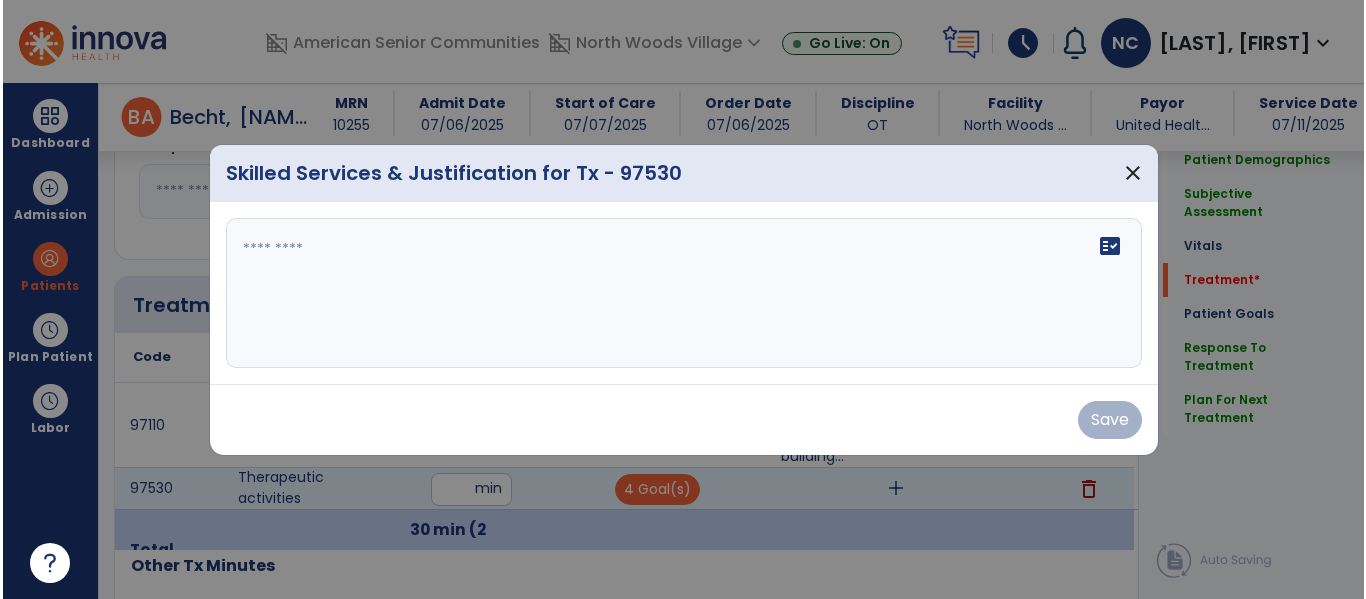 scroll, scrollTop: 1013, scrollLeft: 0, axis: vertical 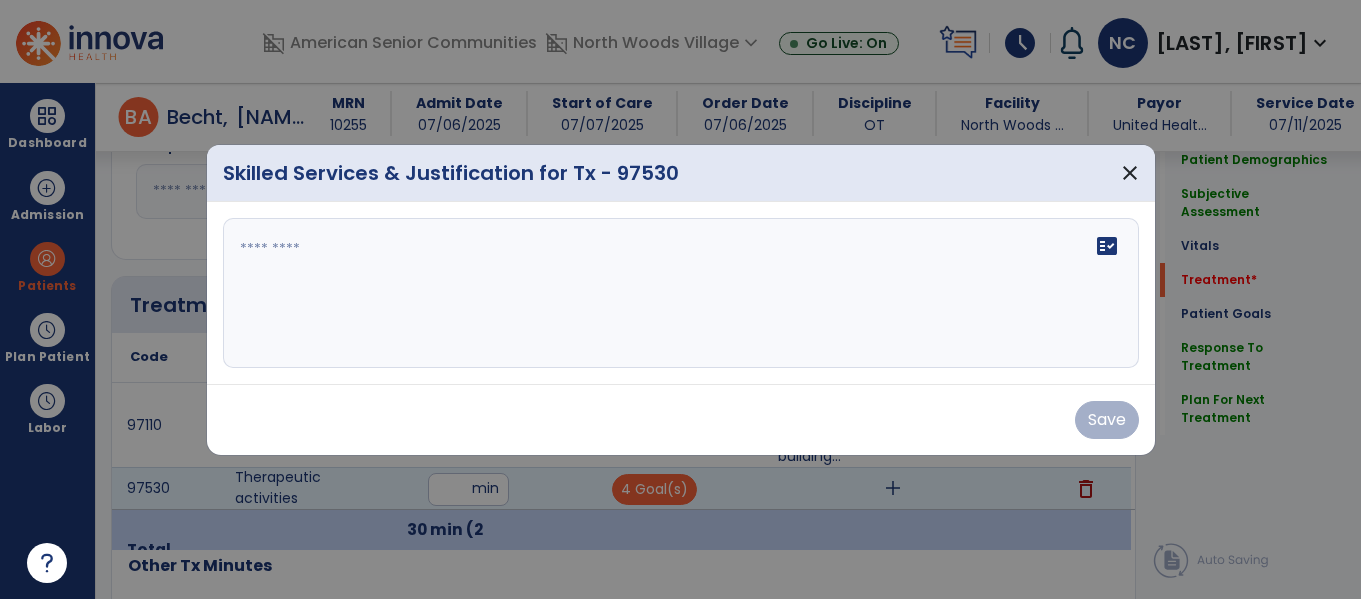 click on "fact_check" at bounding box center (681, 293) 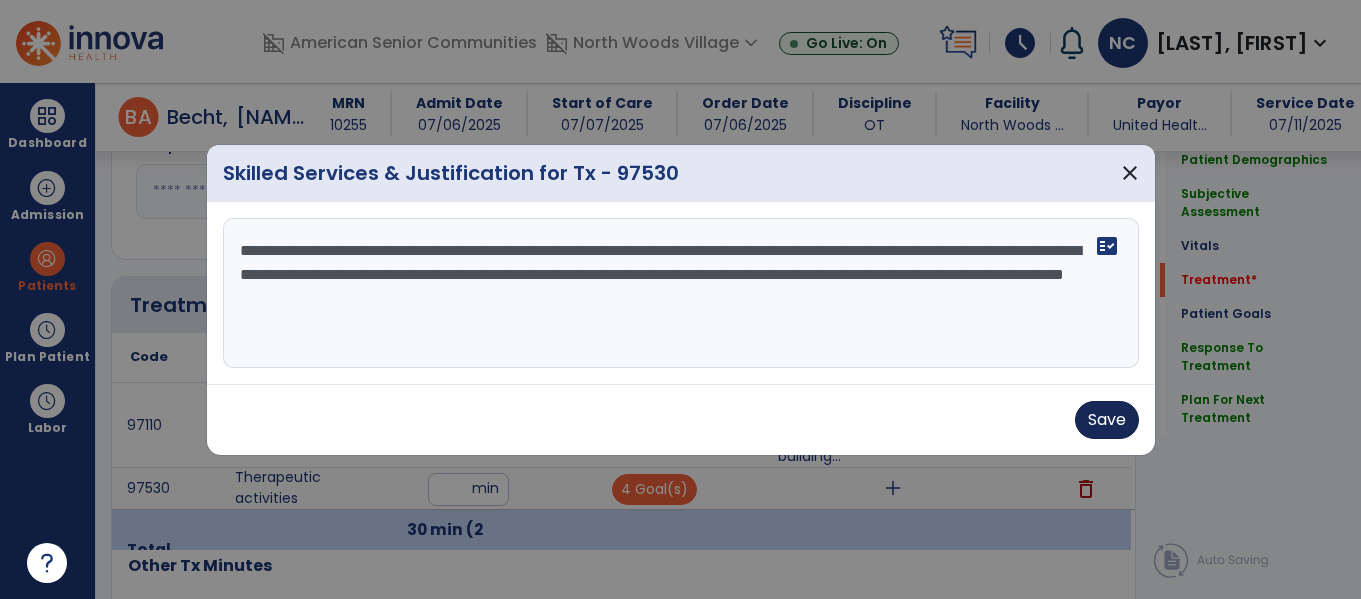 type on "**********" 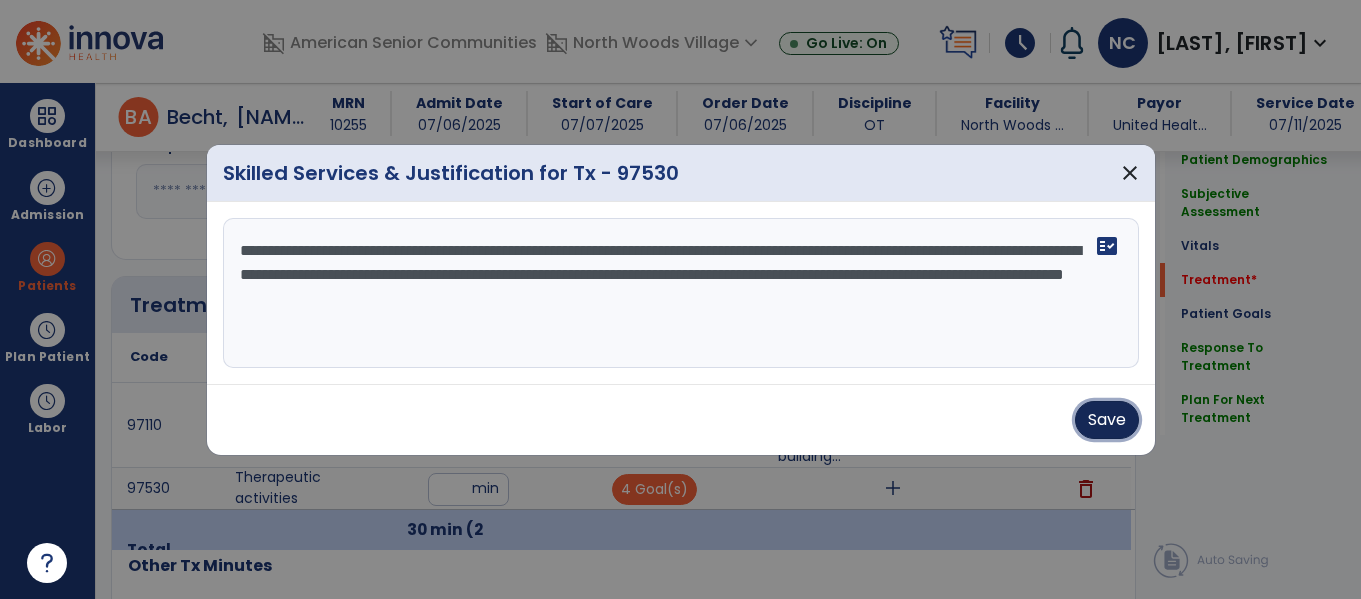 click on "Save" at bounding box center [1107, 420] 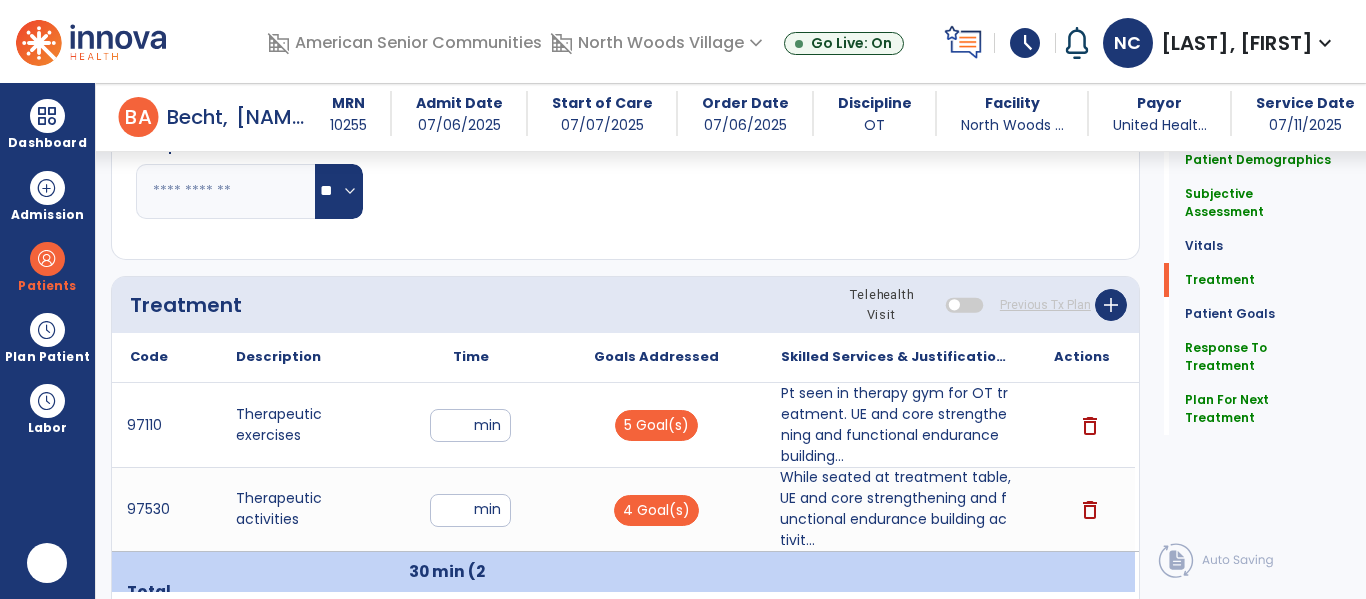 scroll, scrollTop: 0, scrollLeft: 0, axis: both 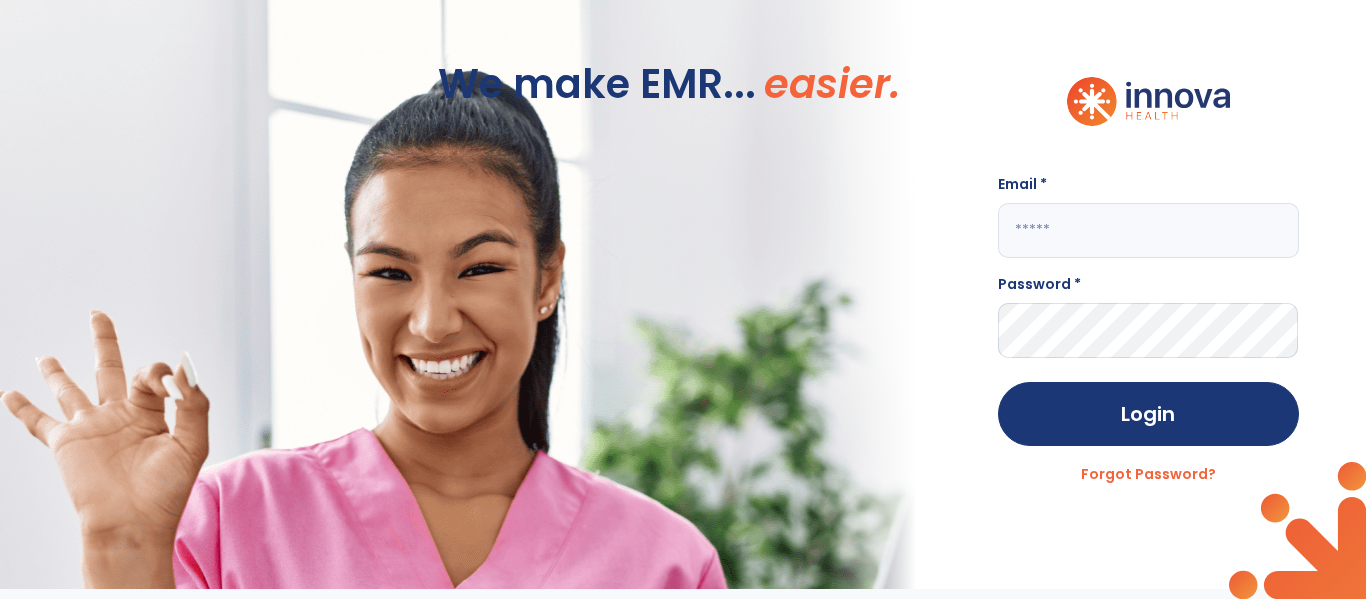 click 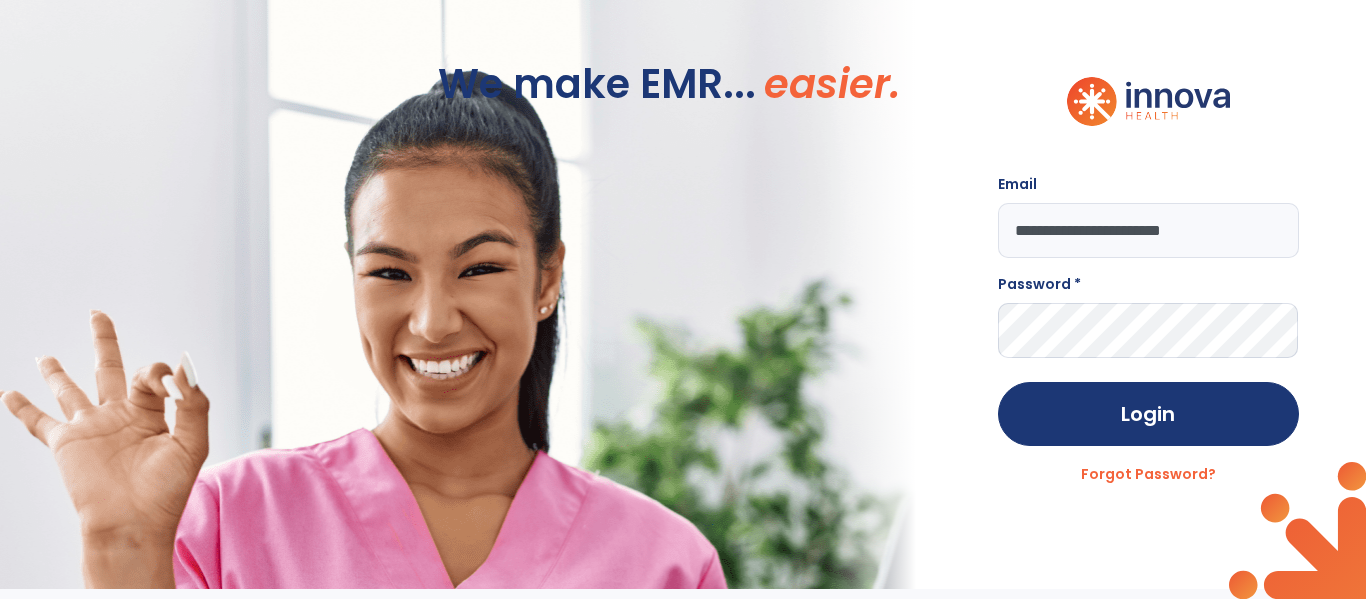 type on "**********" 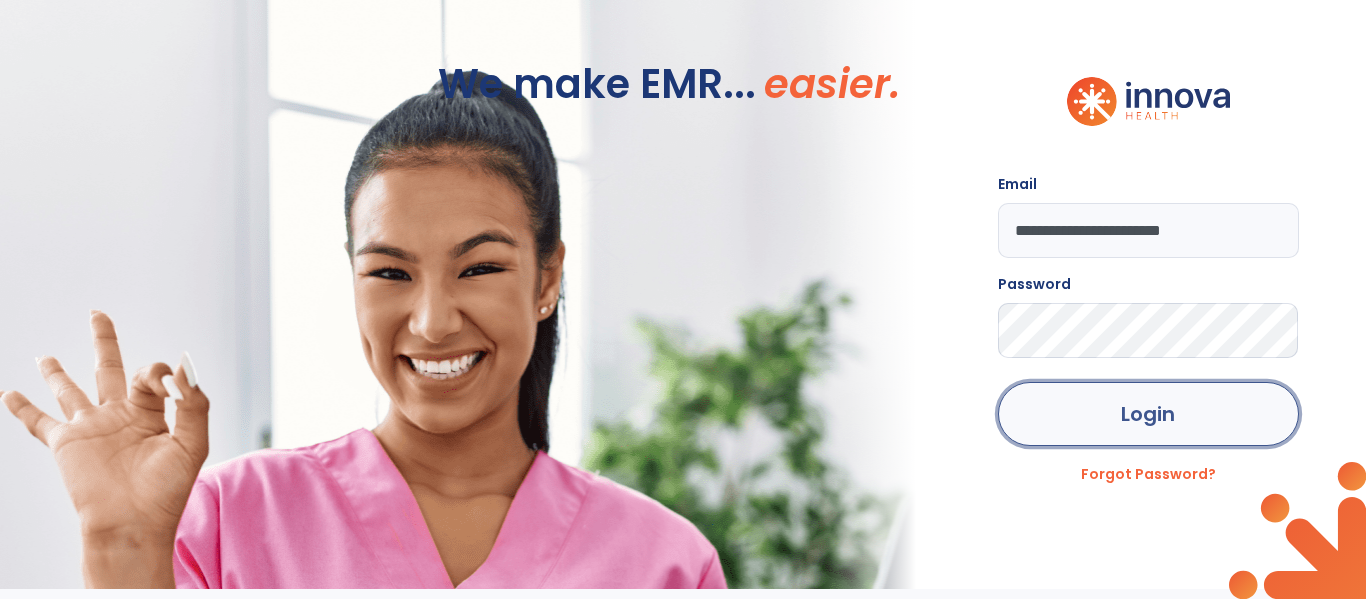 click on "Login" 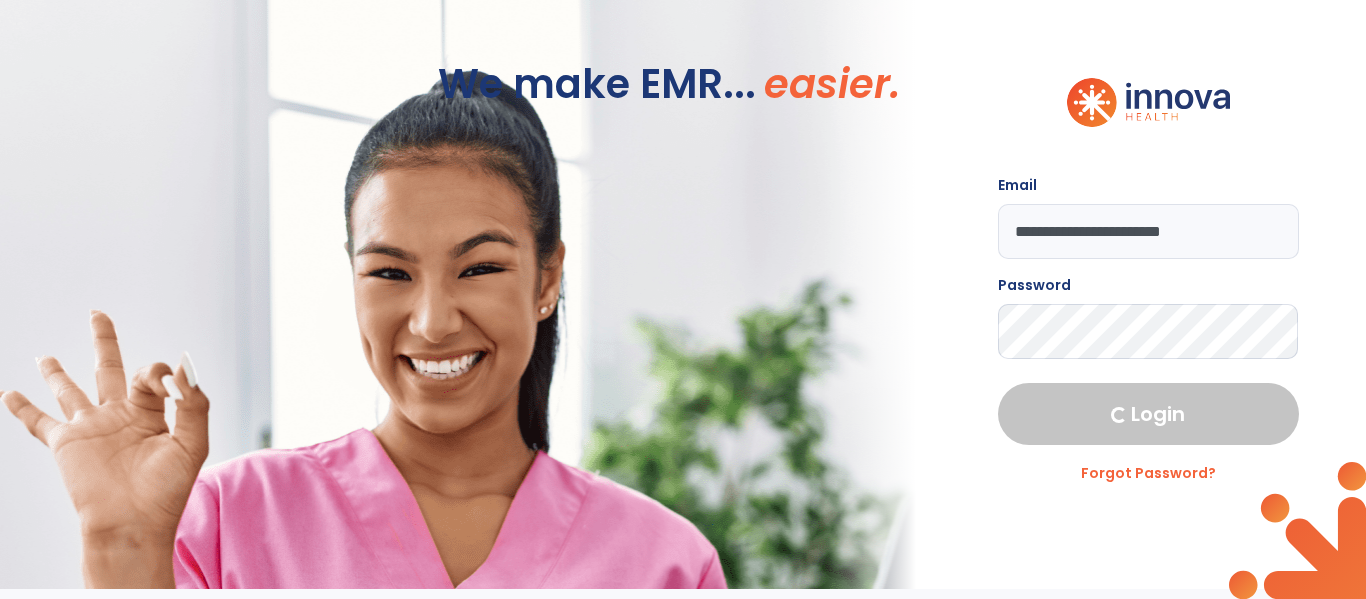 select on "****" 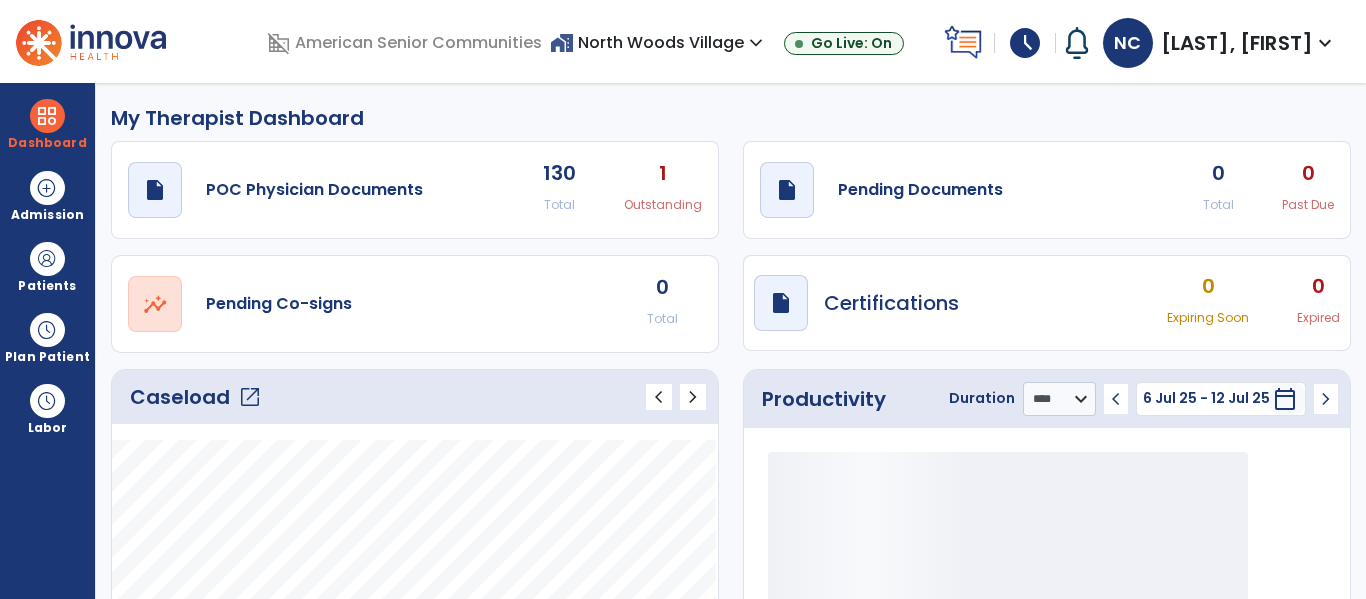 click on "open_in_new" 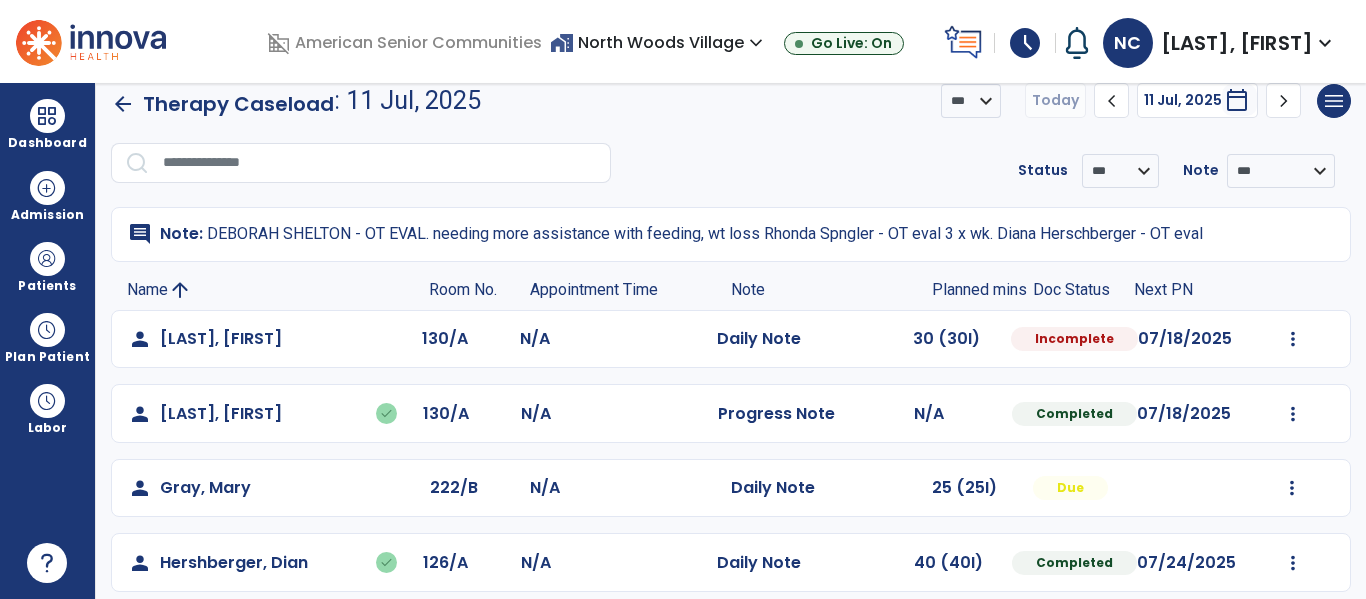 scroll, scrollTop: 10, scrollLeft: 0, axis: vertical 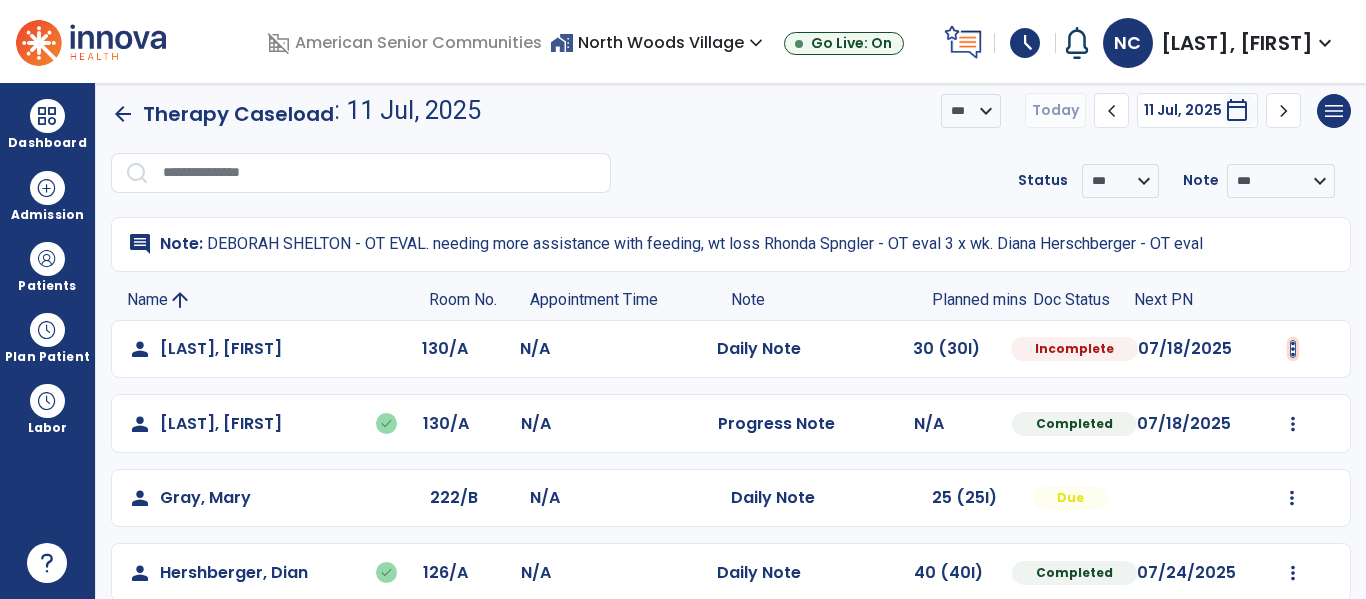 click at bounding box center (1293, 349) 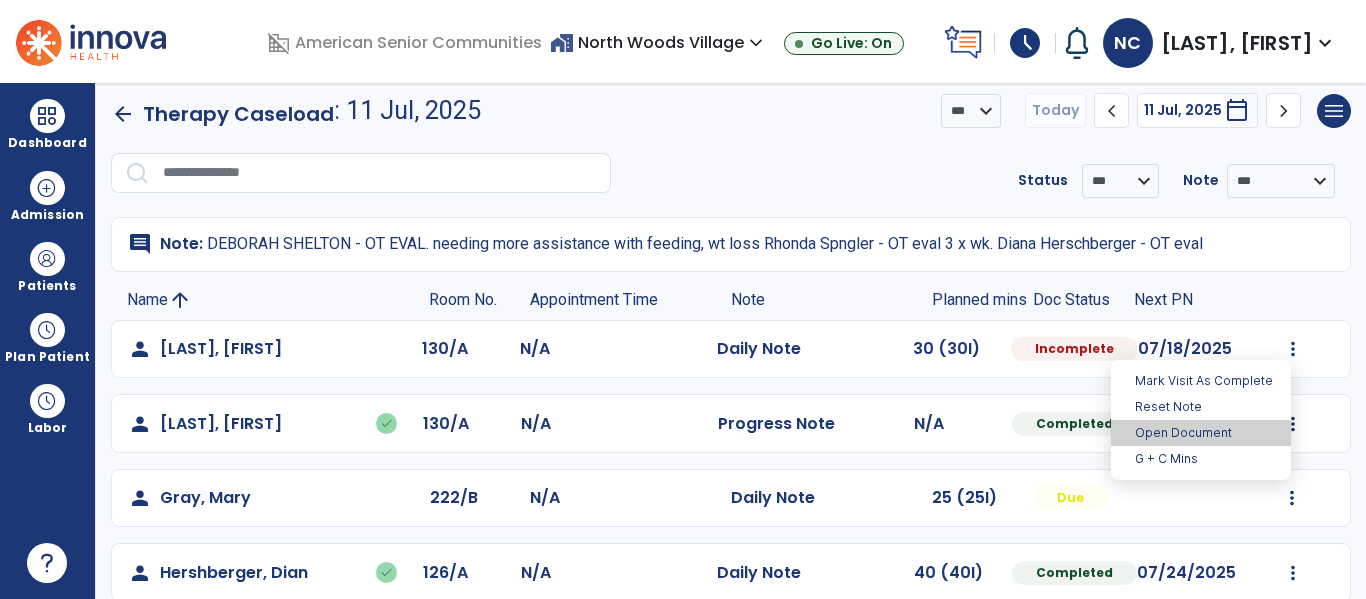 click on "Open Document" at bounding box center [1201, 433] 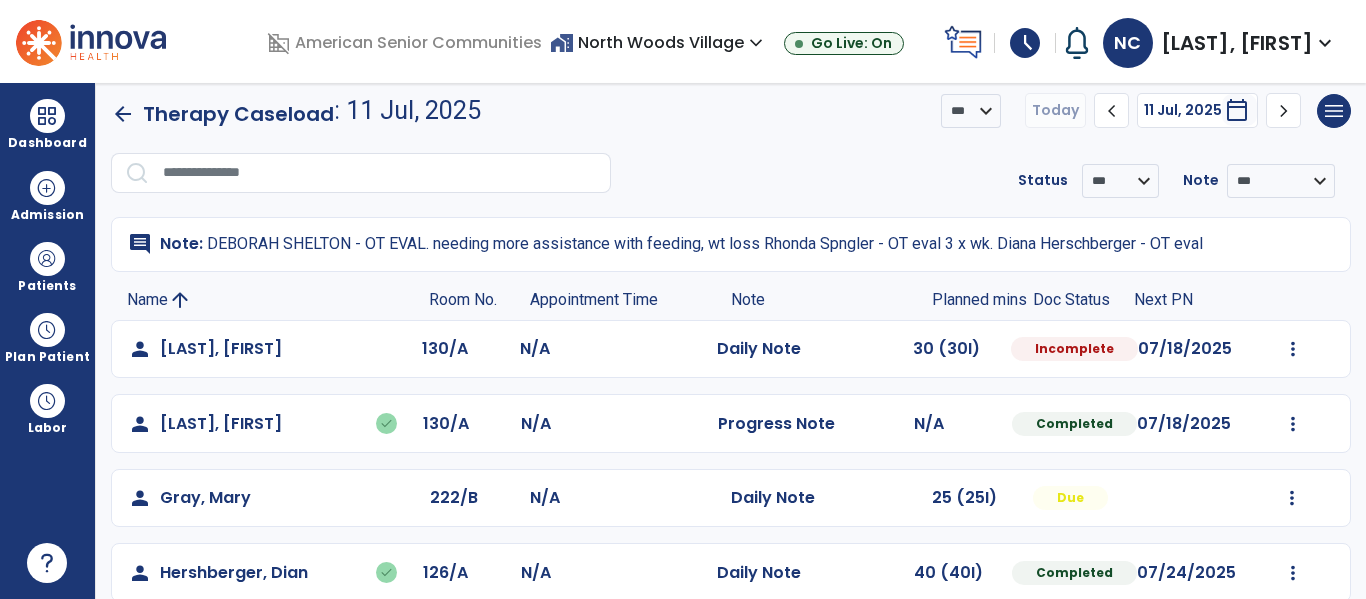 select on "*" 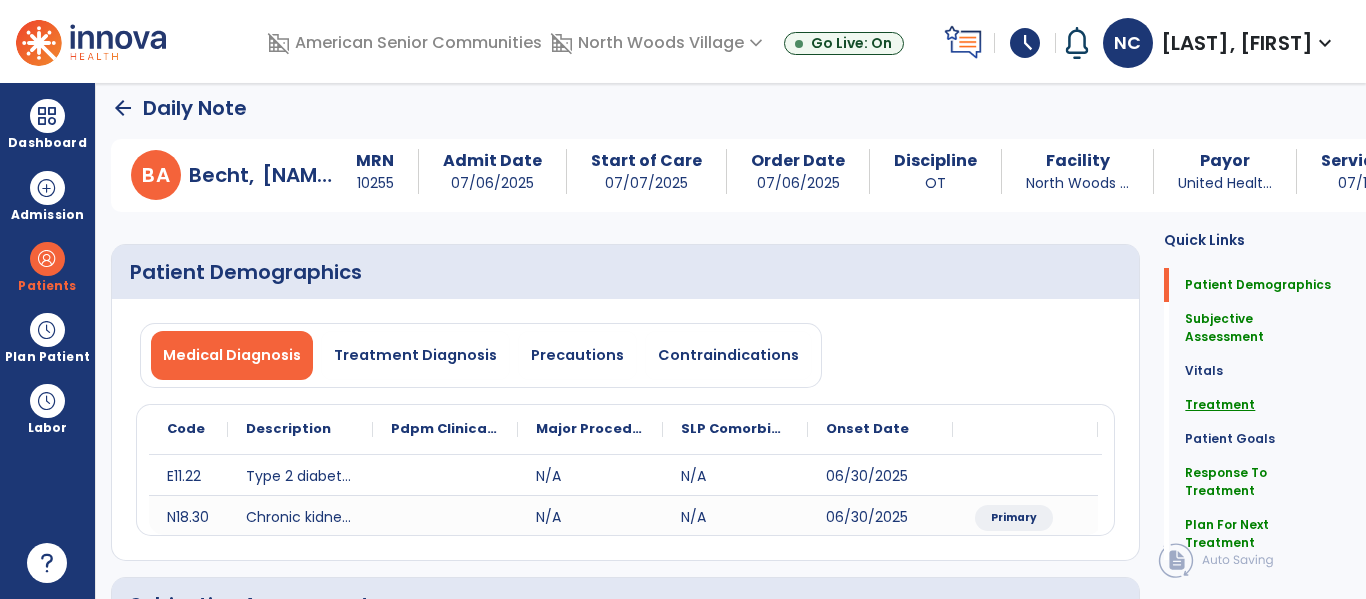 click on "Treatment" 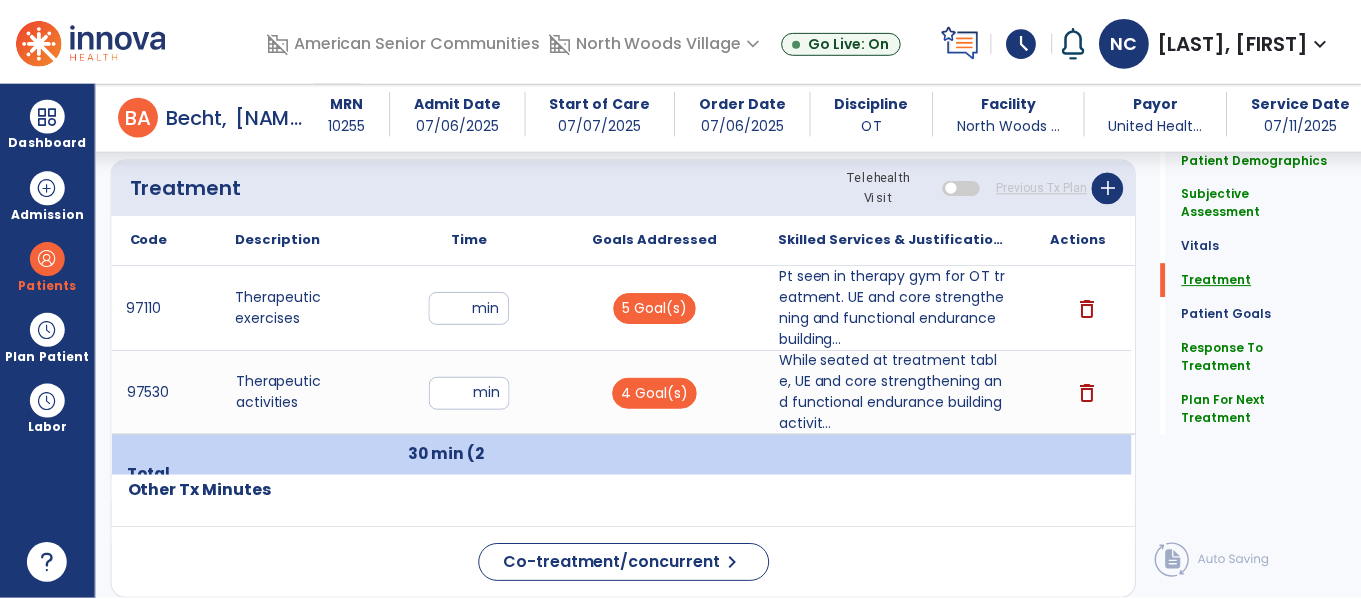 scroll, scrollTop: 1187, scrollLeft: 0, axis: vertical 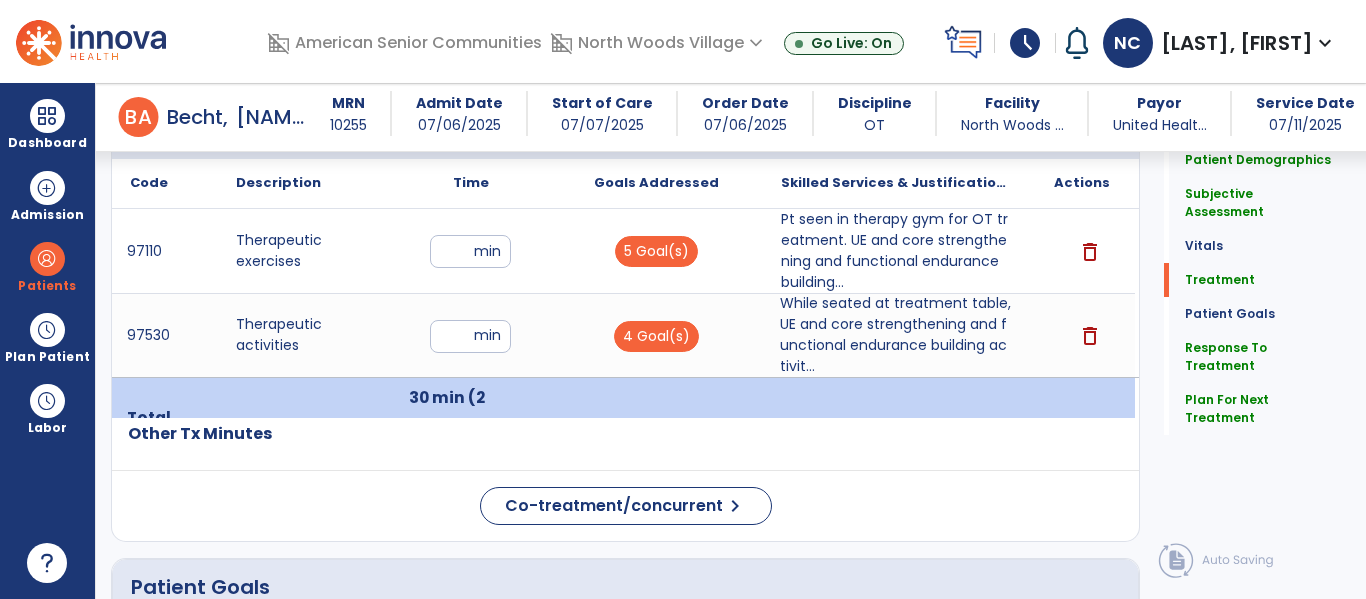 click on "While seated at treatment table, UE and core strengthening and functional endurance building activit..." at bounding box center [896, 335] 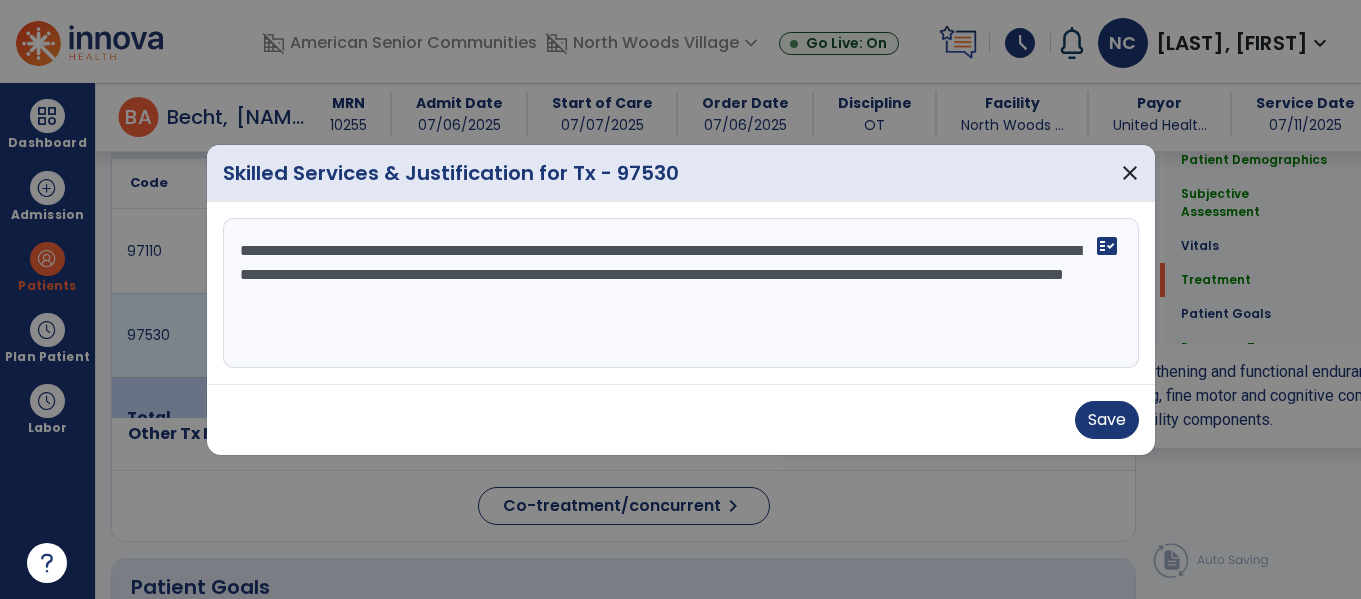 scroll, scrollTop: 1187, scrollLeft: 0, axis: vertical 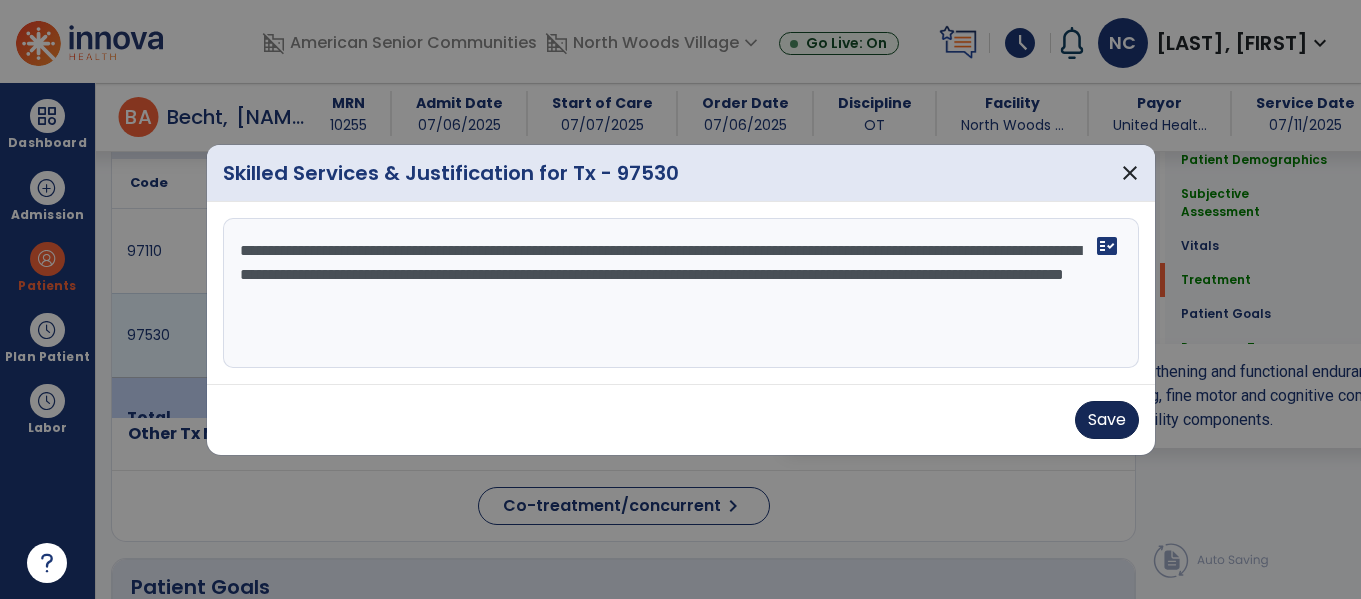 click on "Save" at bounding box center (1107, 420) 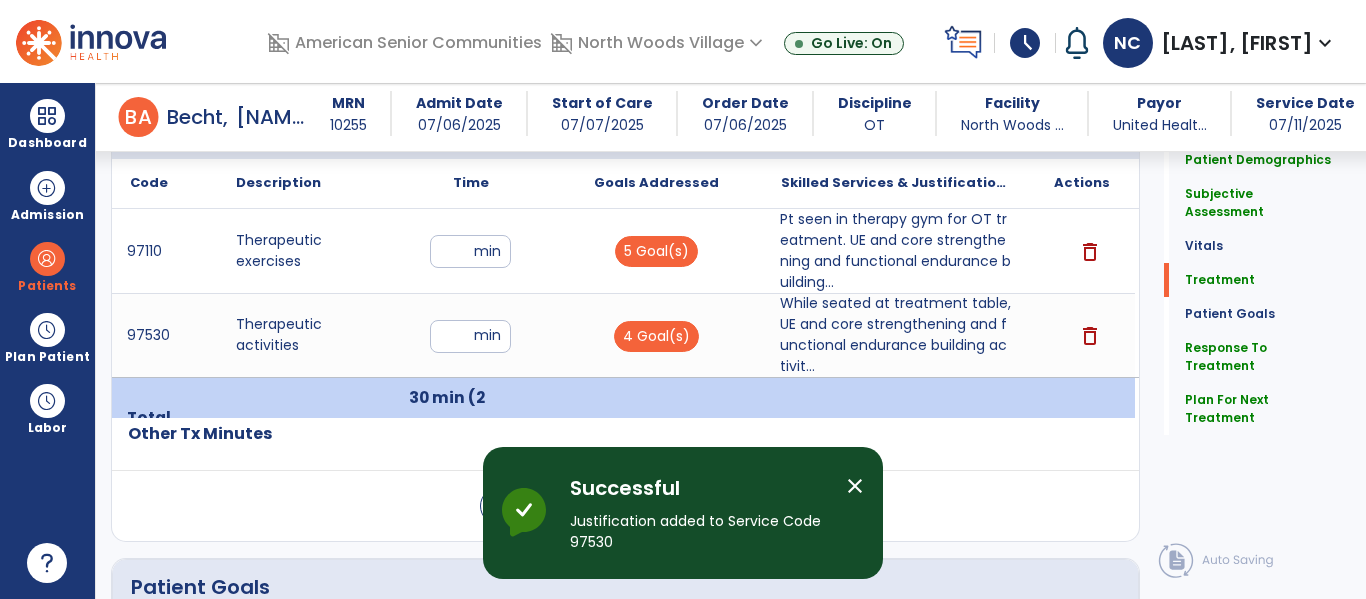 click on "Pt seen in therapy gym for OT treatment. UE and core strengthening and functional endurance building..." at bounding box center (896, 251) 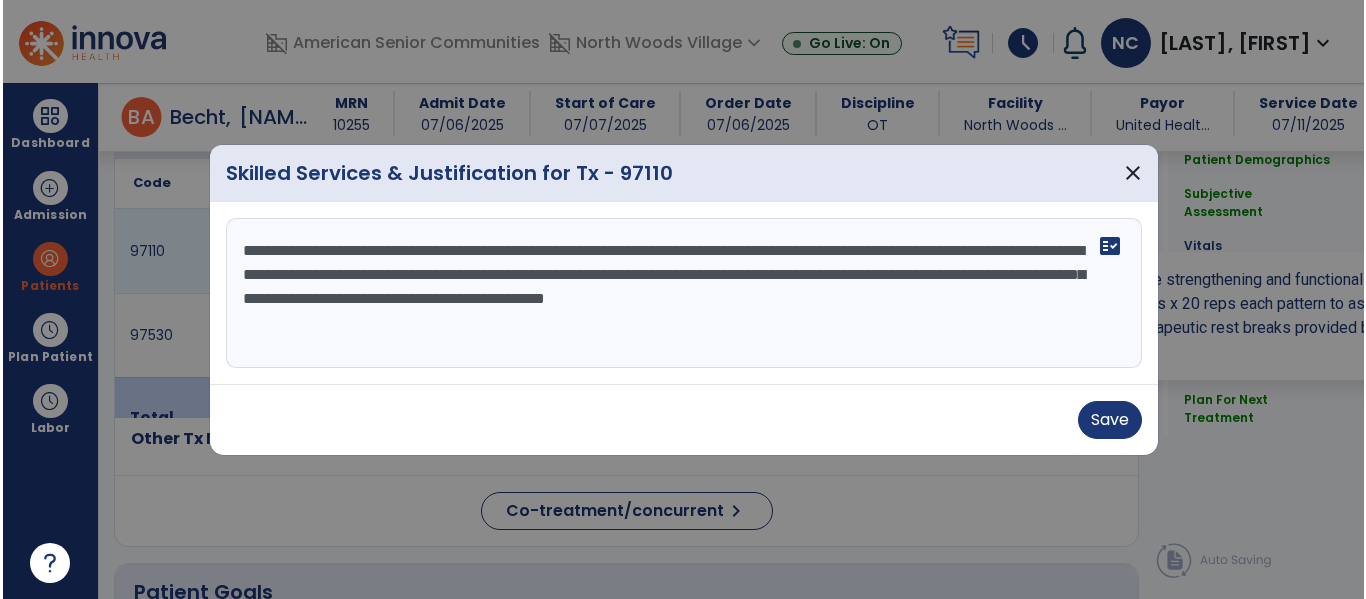 scroll, scrollTop: 1187, scrollLeft: 0, axis: vertical 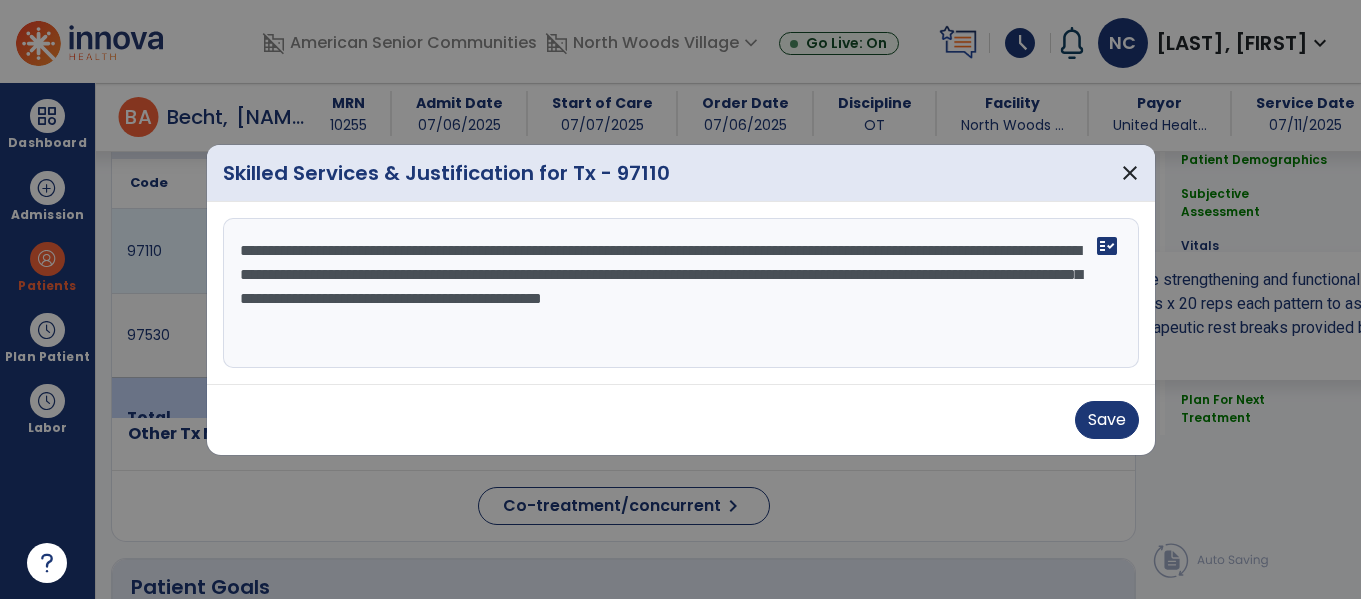 click on "**********" at bounding box center (681, 293) 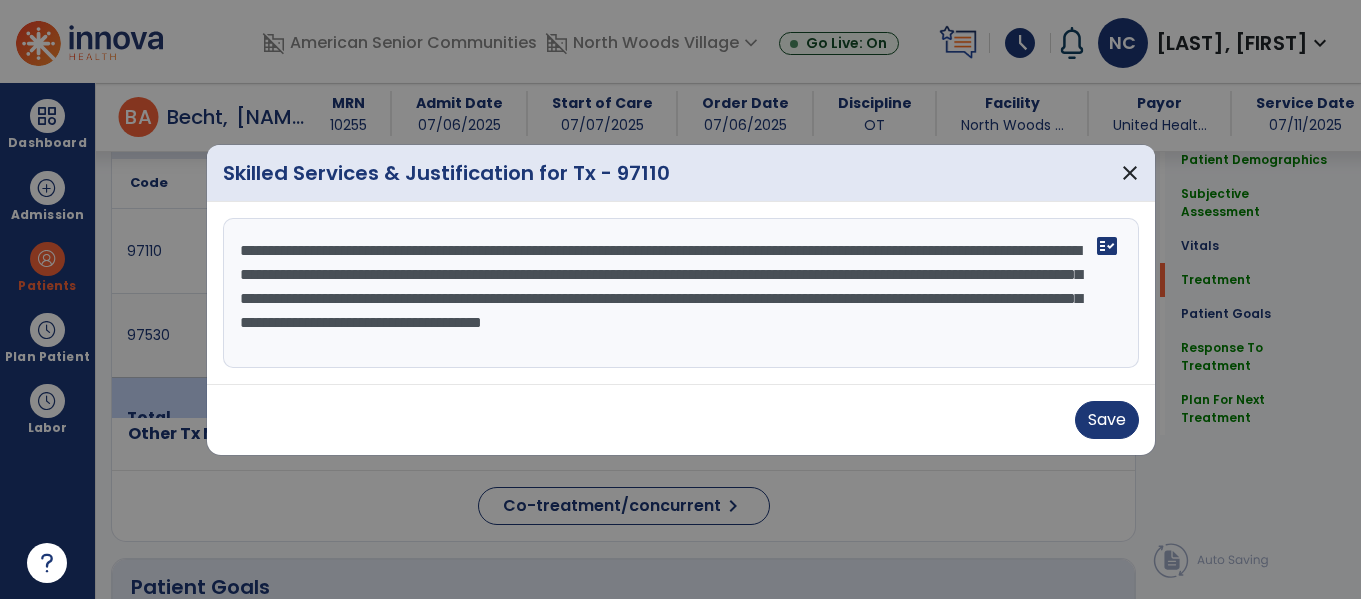 type on "**********" 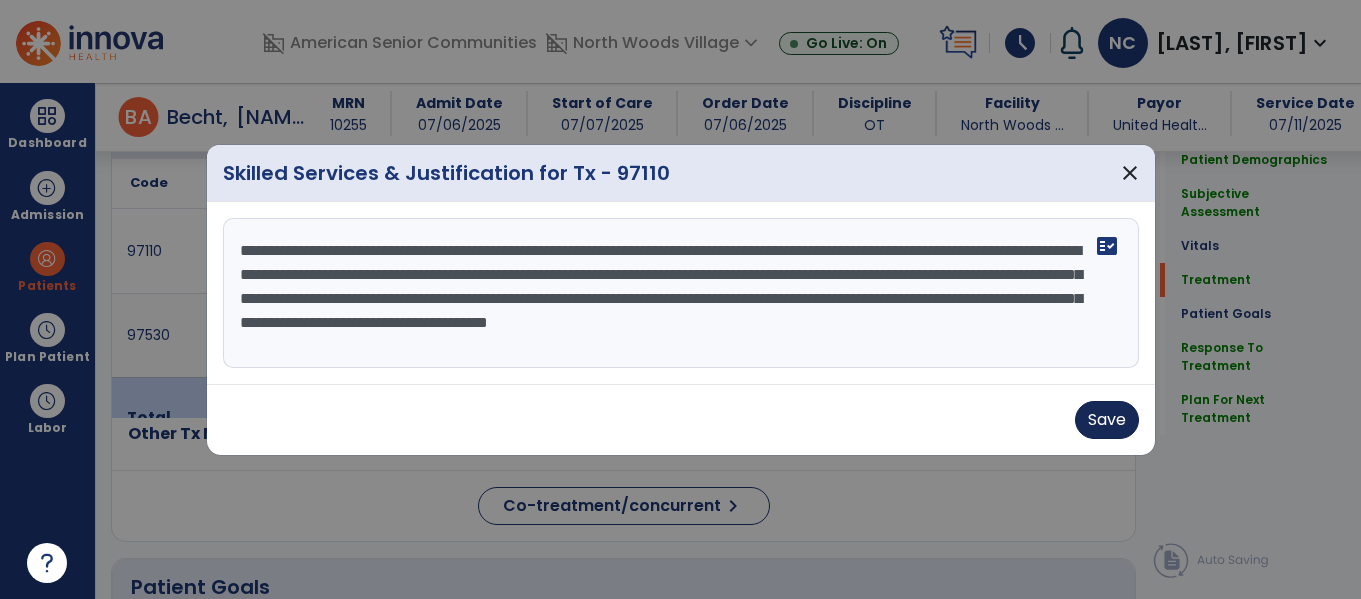 click on "Save" at bounding box center (1107, 420) 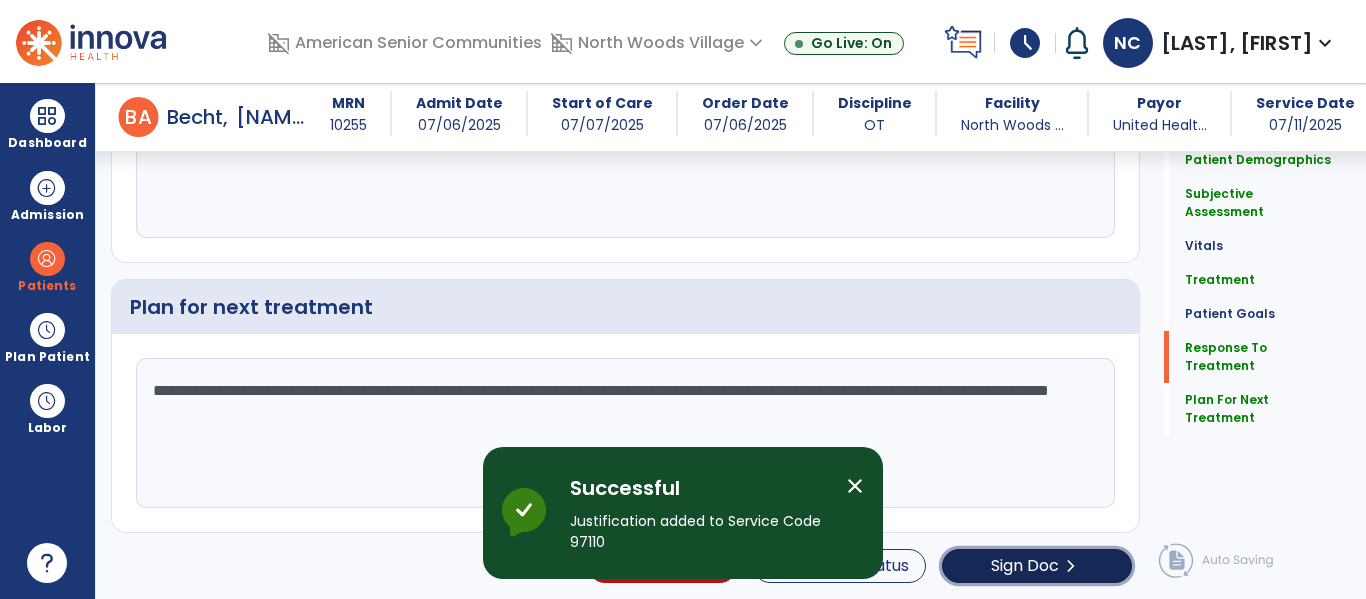 click on "chevron_right" 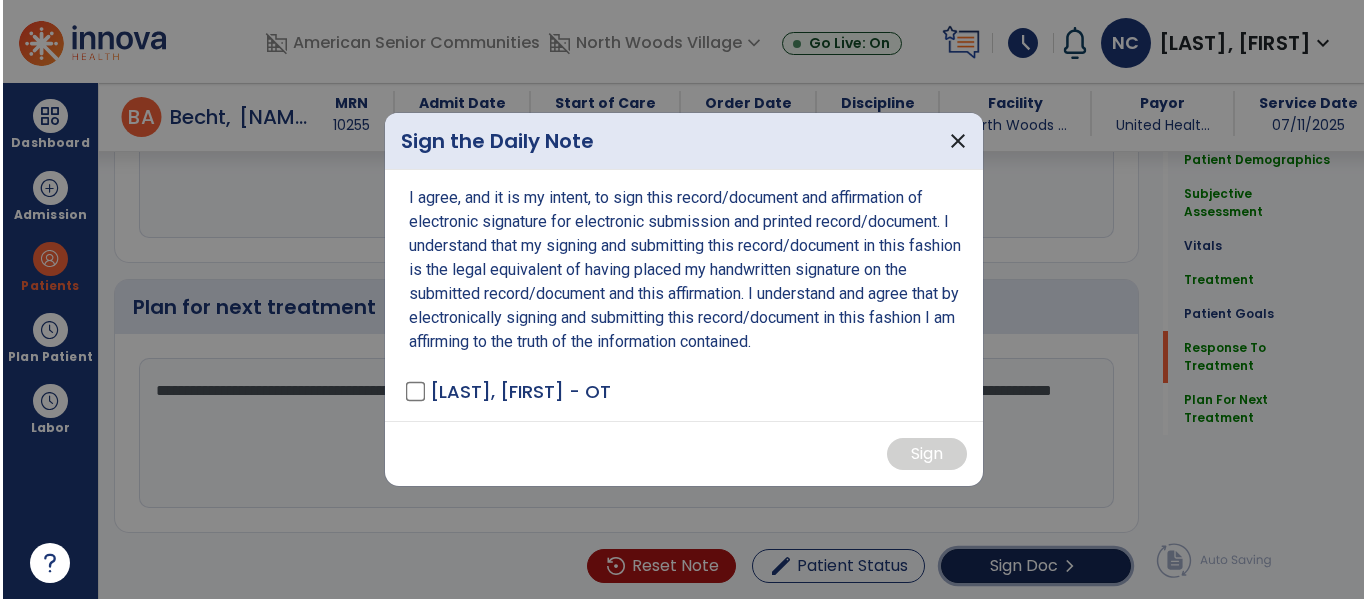 scroll, scrollTop: 2701, scrollLeft: 0, axis: vertical 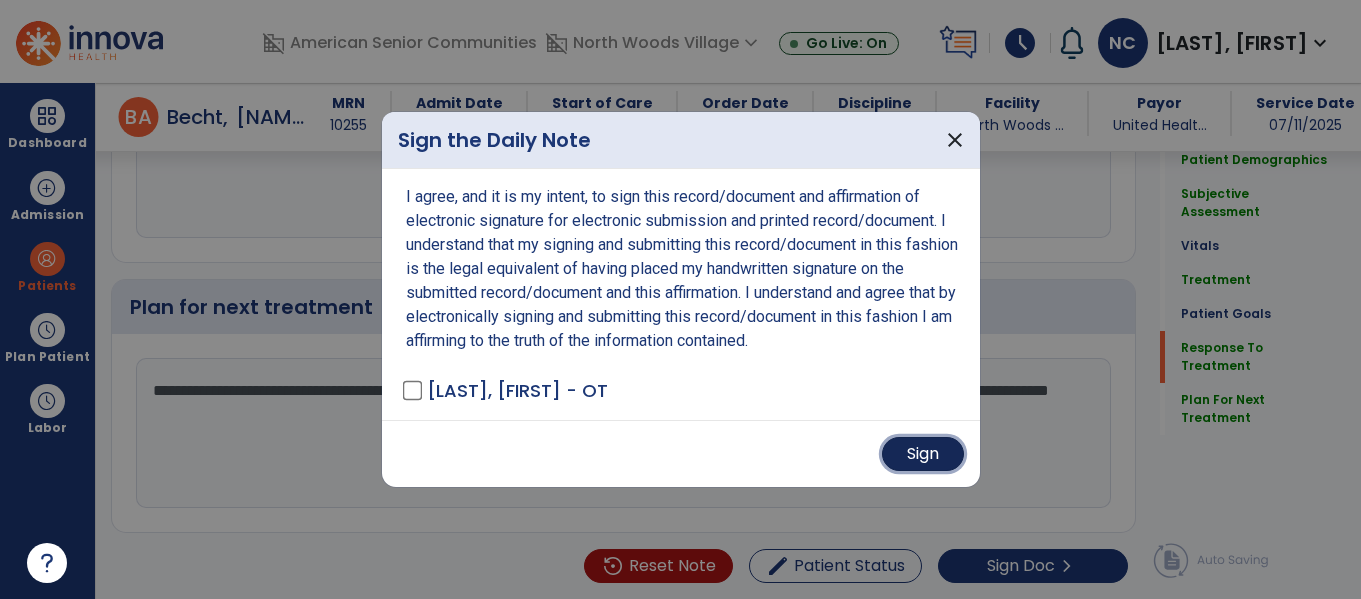 click on "Sign" at bounding box center [923, 454] 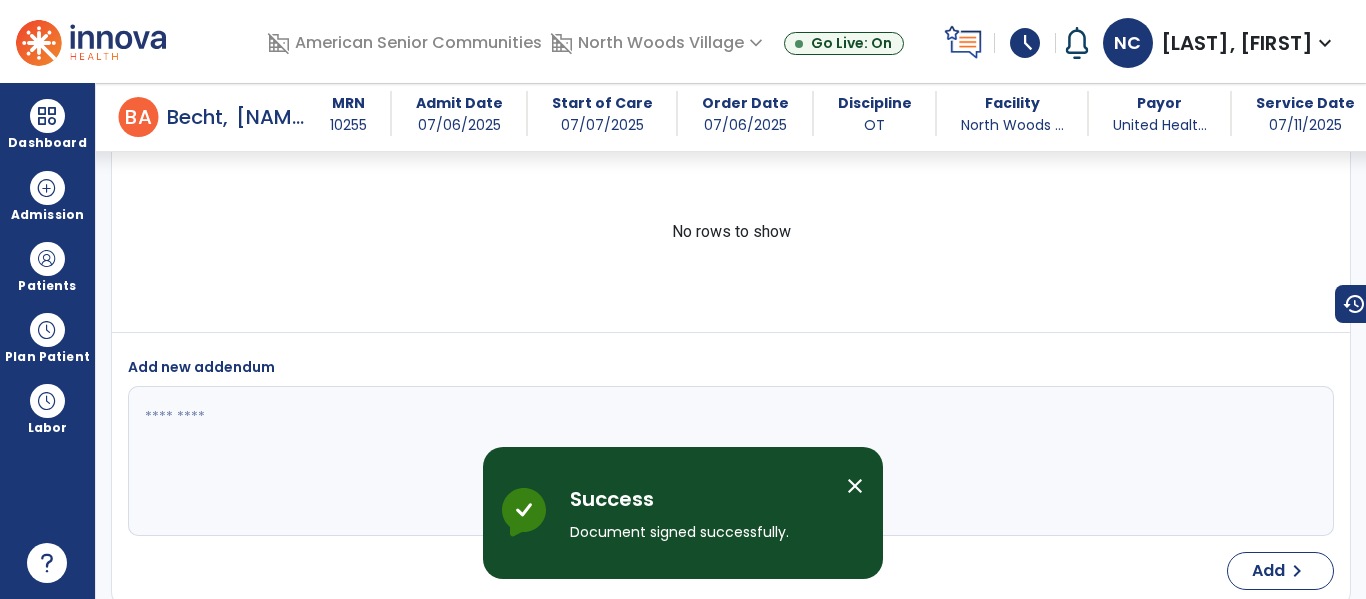 scroll, scrollTop: 4432, scrollLeft: 0, axis: vertical 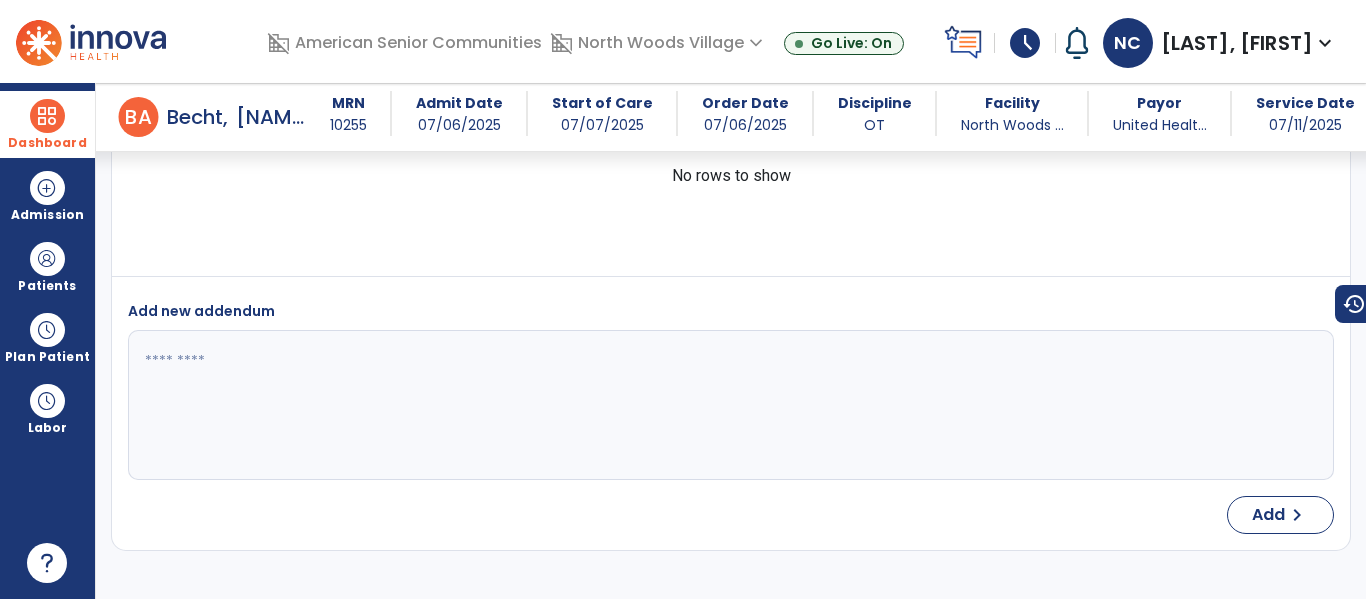 click on "Dashboard" at bounding box center (47, 124) 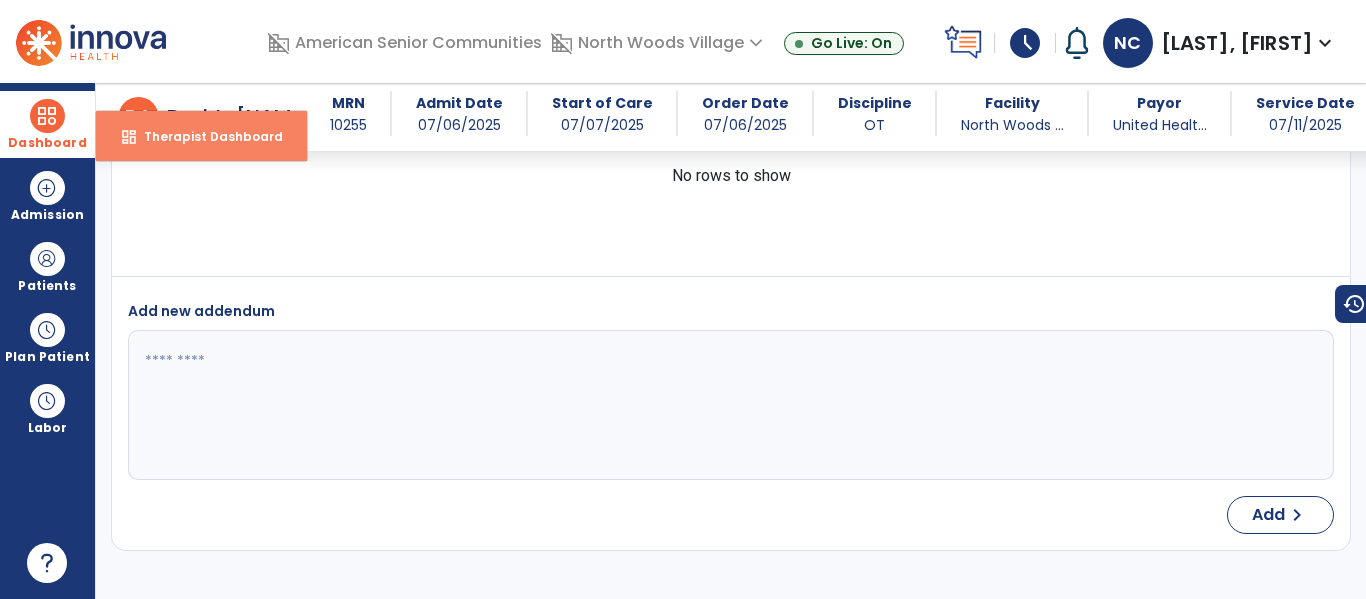 click on "Therapist Dashboard" at bounding box center (205, 136) 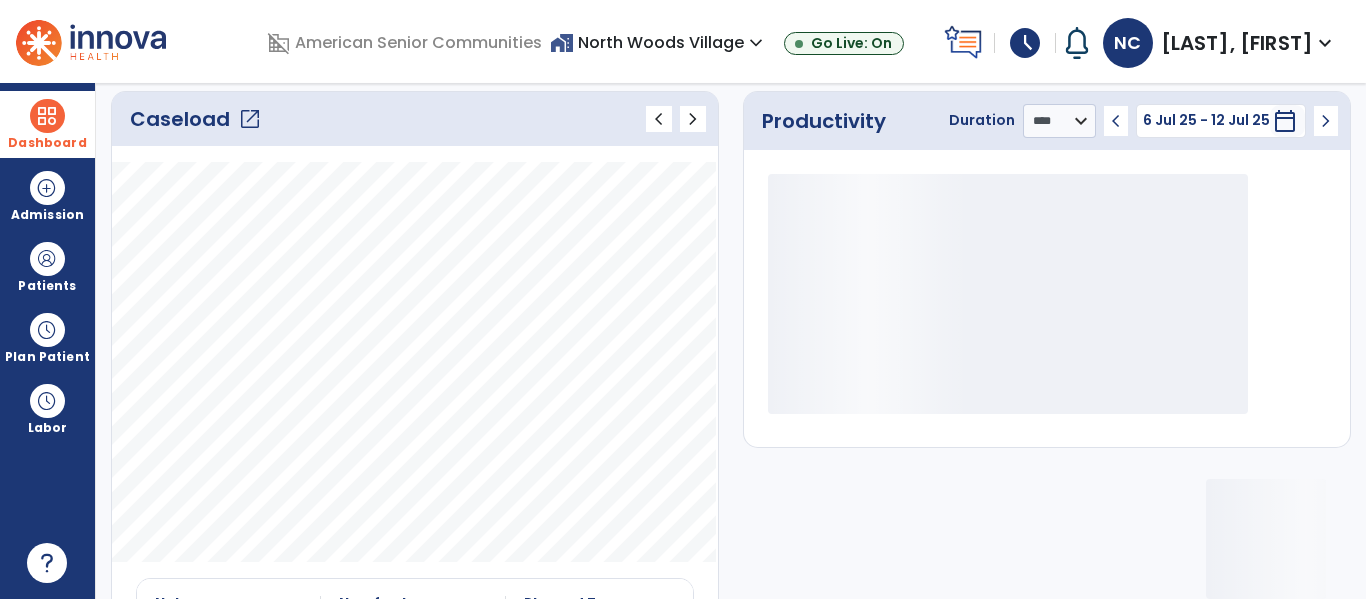 click on "open_in_new" 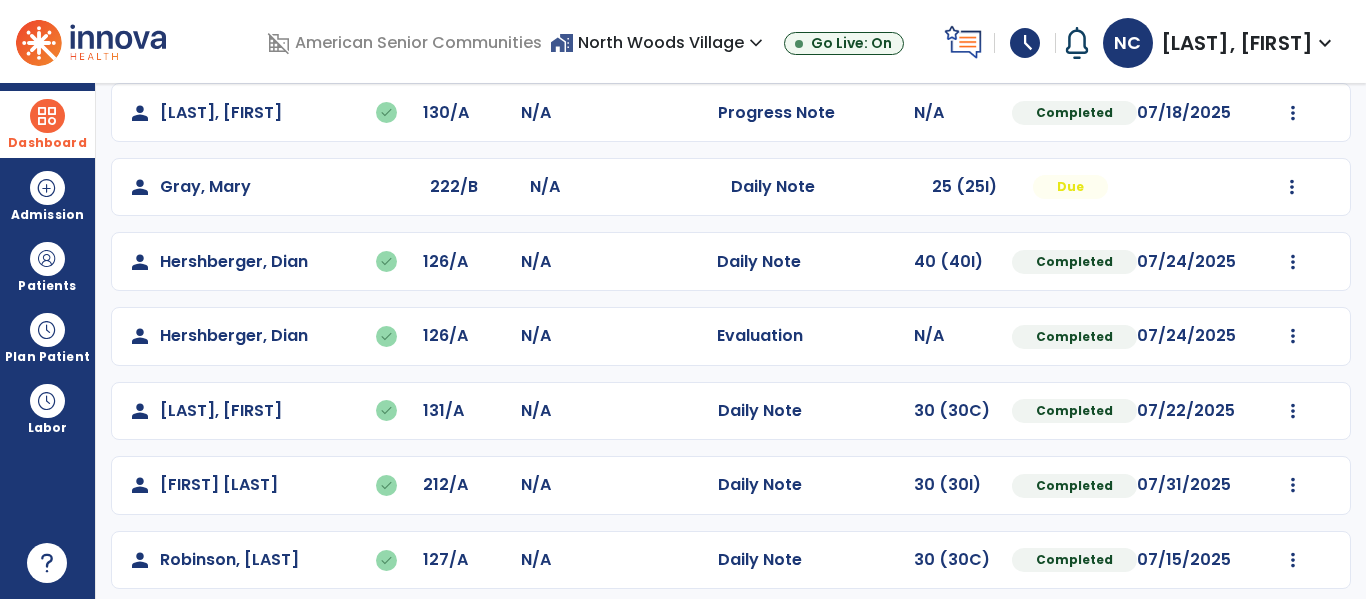 scroll, scrollTop: 708, scrollLeft: 0, axis: vertical 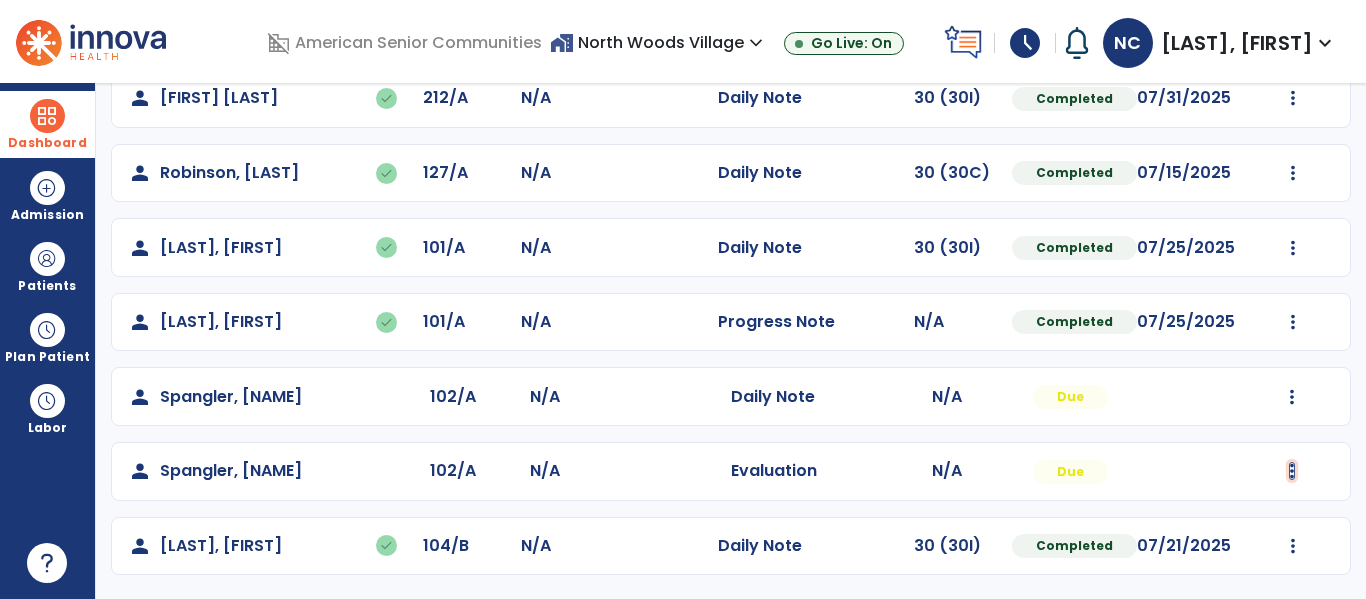 click at bounding box center [1293, -349] 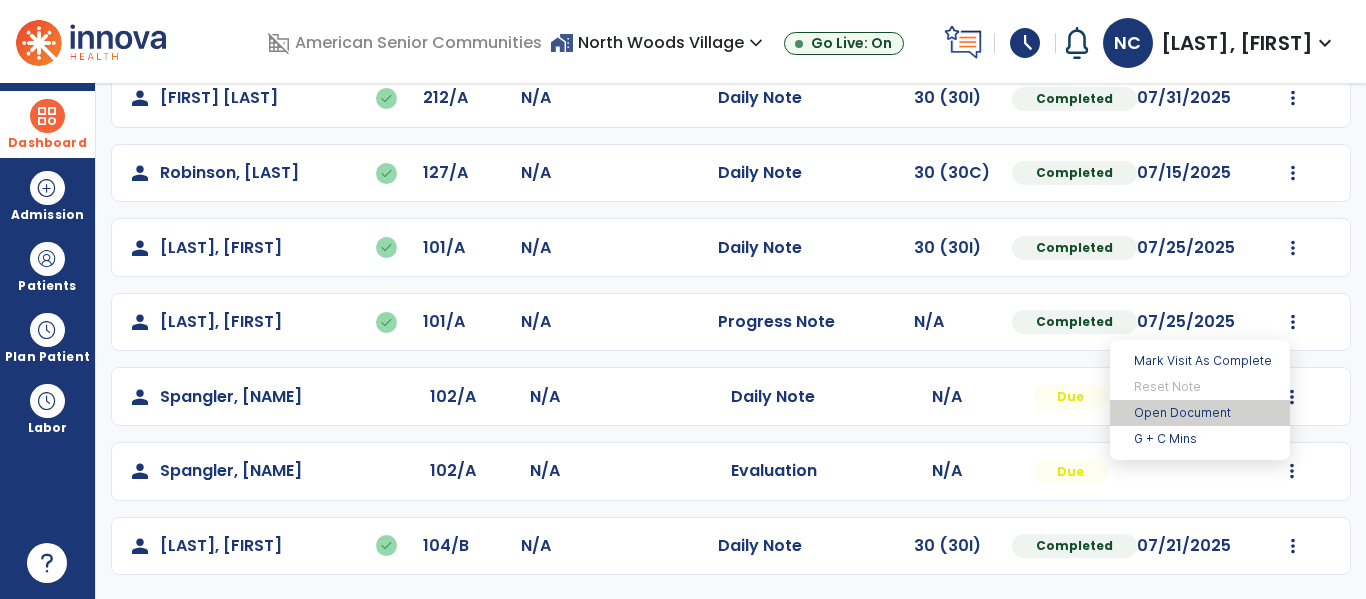 click on "Open Document" at bounding box center (1200, 413) 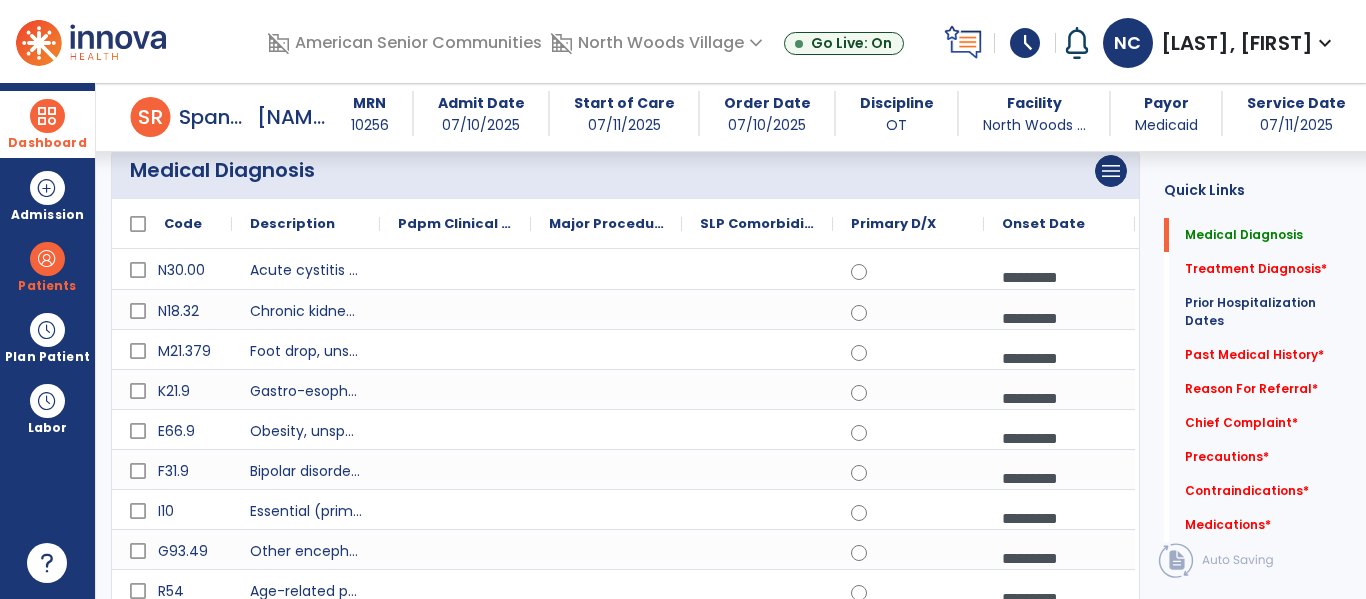 scroll, scrollTop: 183, scrollLeft: 0, axis: vertical 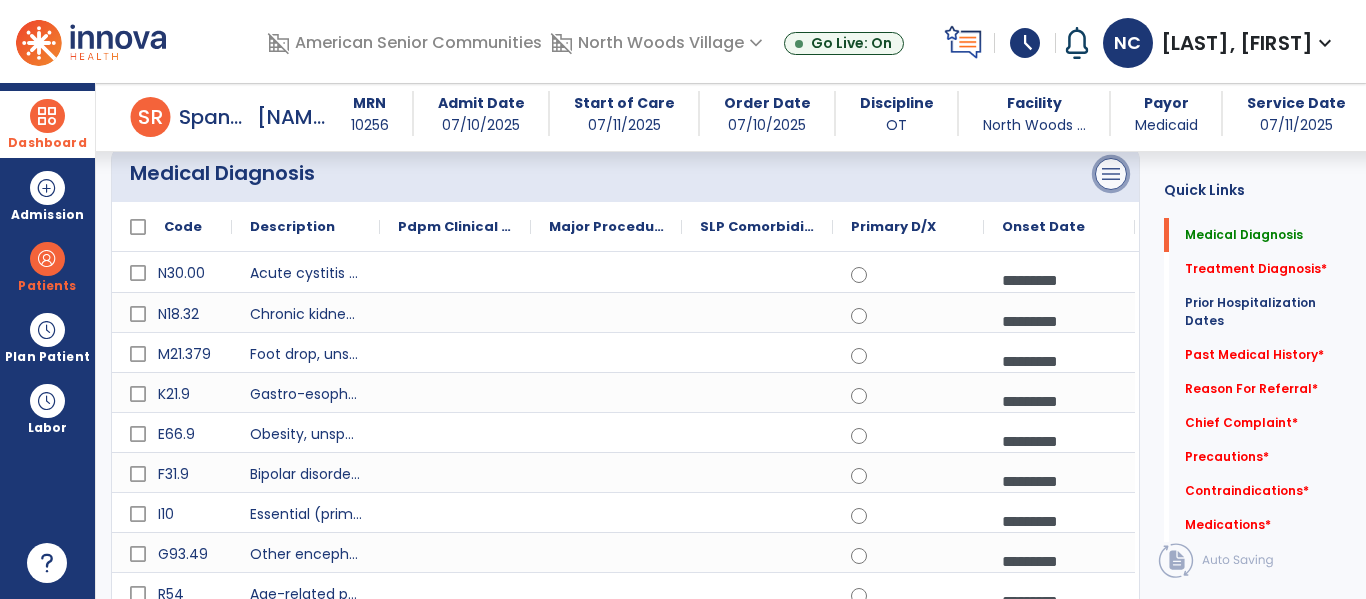 click on "menu" at bounding box center (1111, 174) 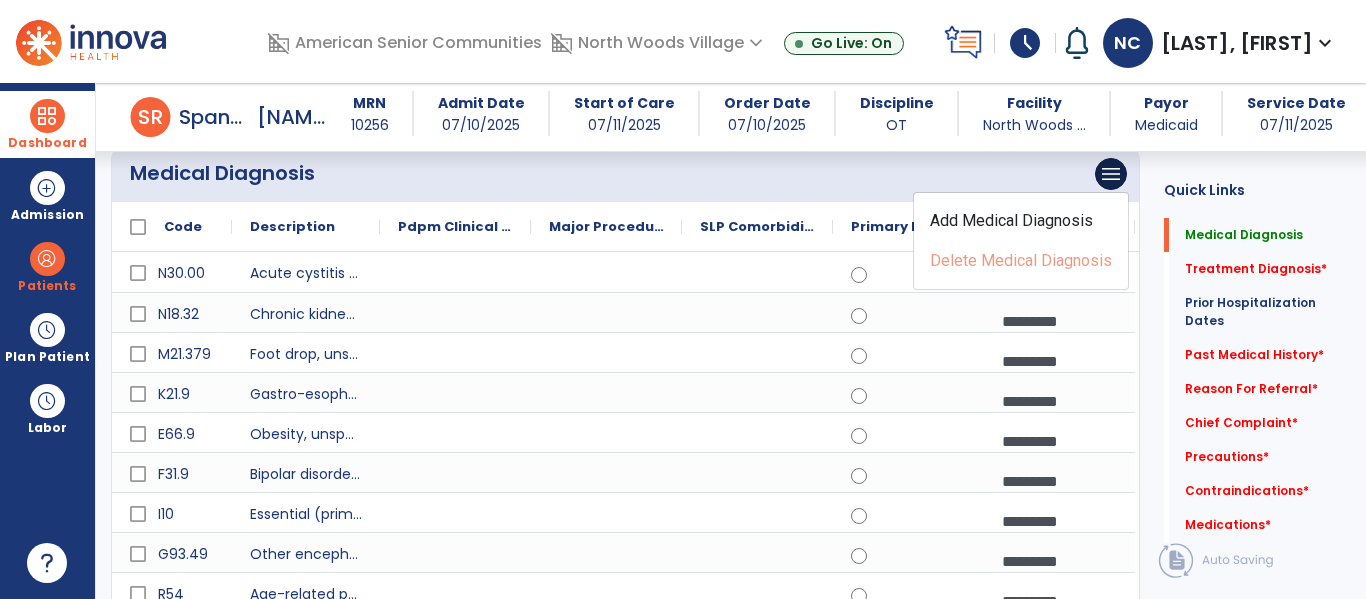 click on "menu   Add Medical Diagnosis   Delete Medical Diagnosis" 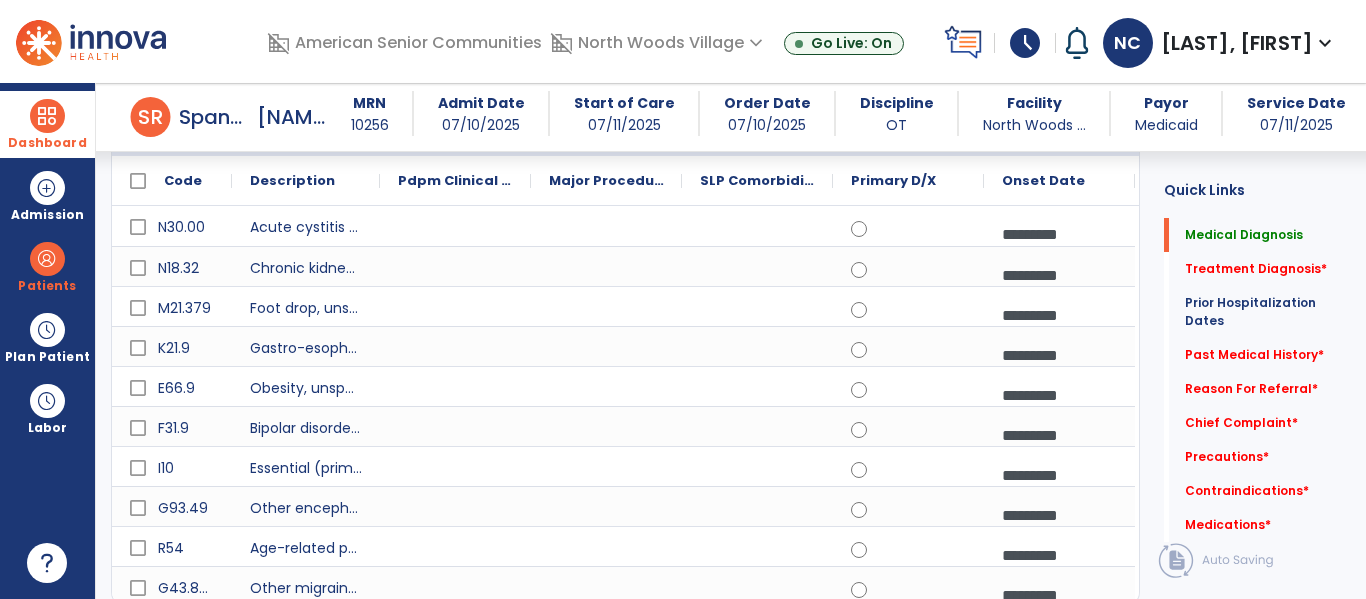 scroll, scrollTop: 227, scrollLeft: 0, axis: vertical 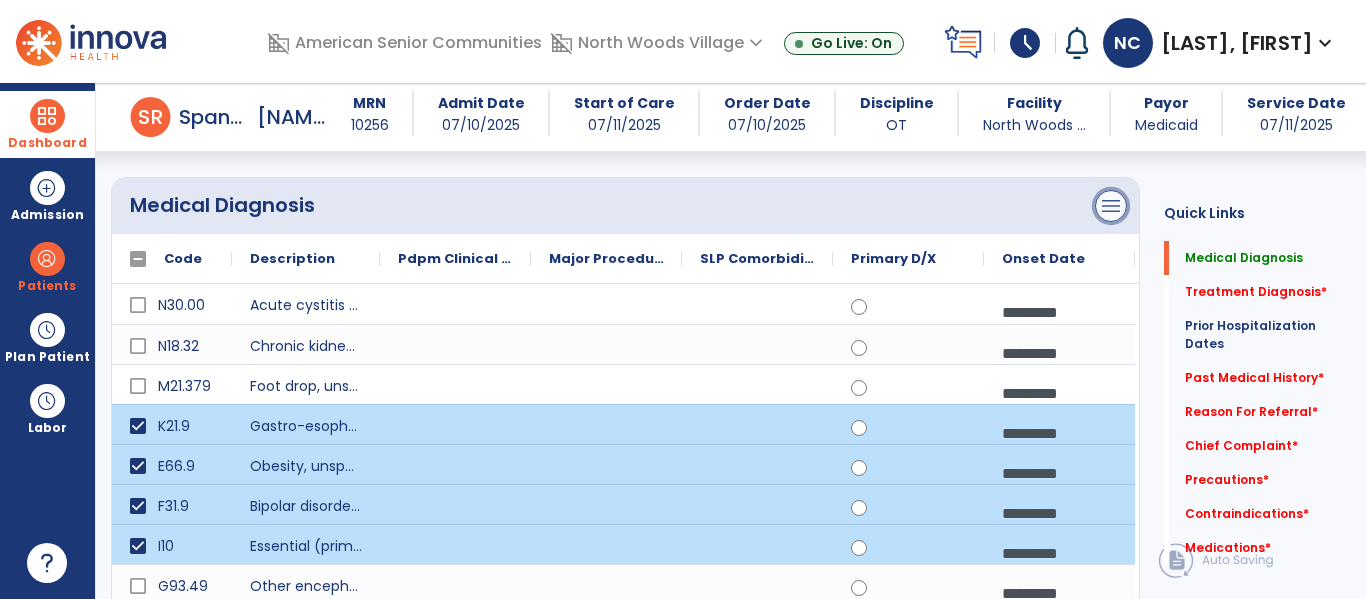 click on "menu" at bounding box center (1111, 206) 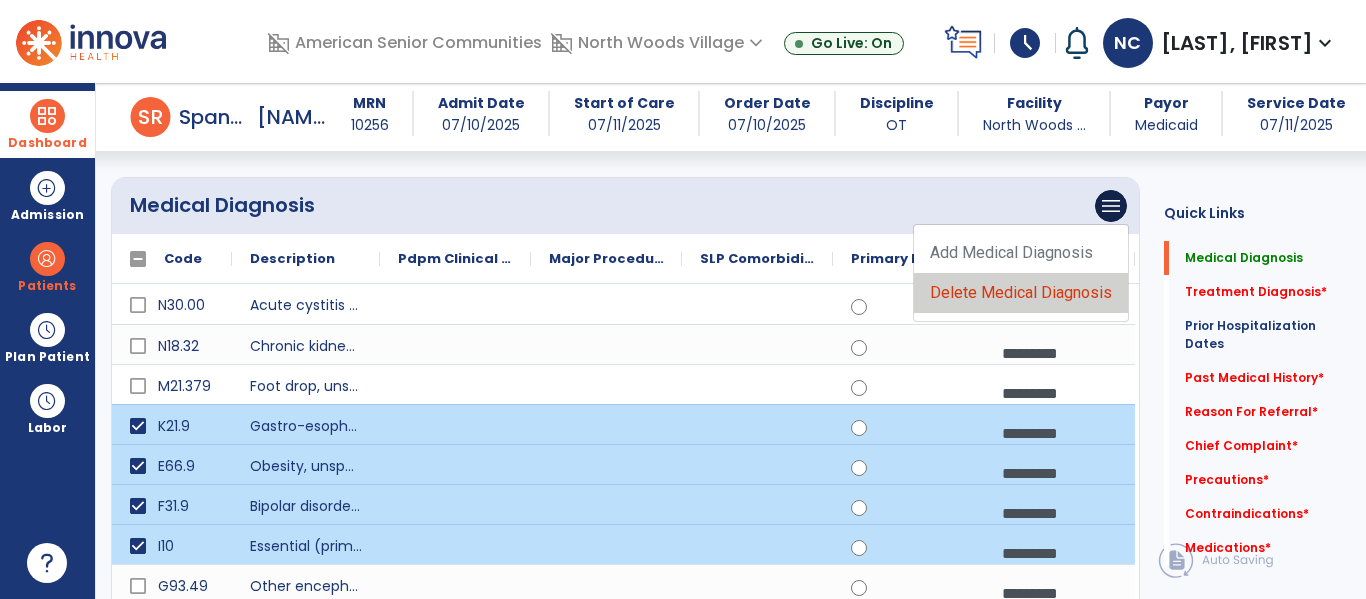 click on "Delete Medical Diagnosis" 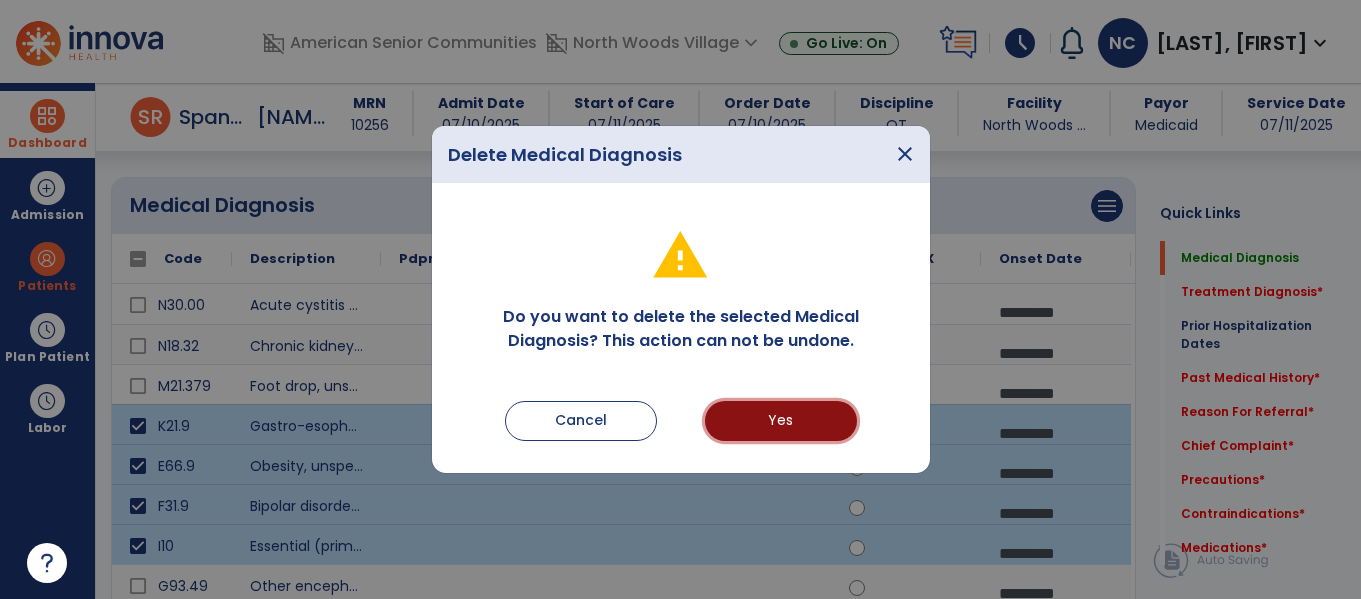click on "Yes" at bounding box center (781, 421) 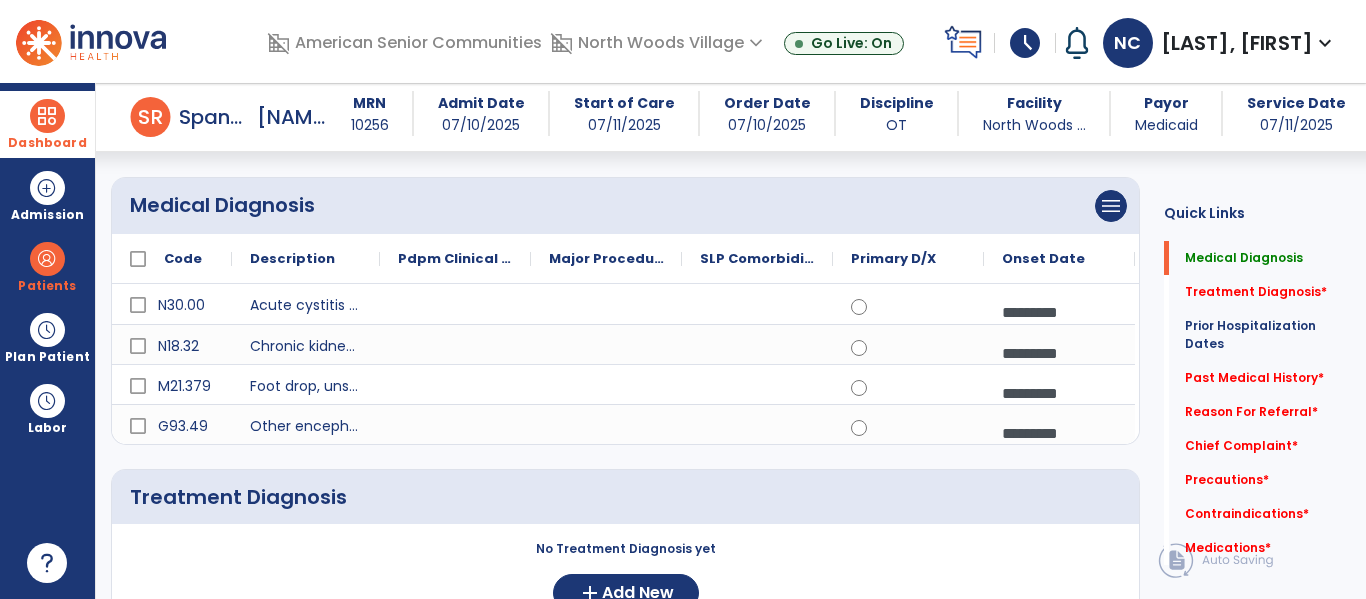 click on "*********" at bounding box center (1059, 312) 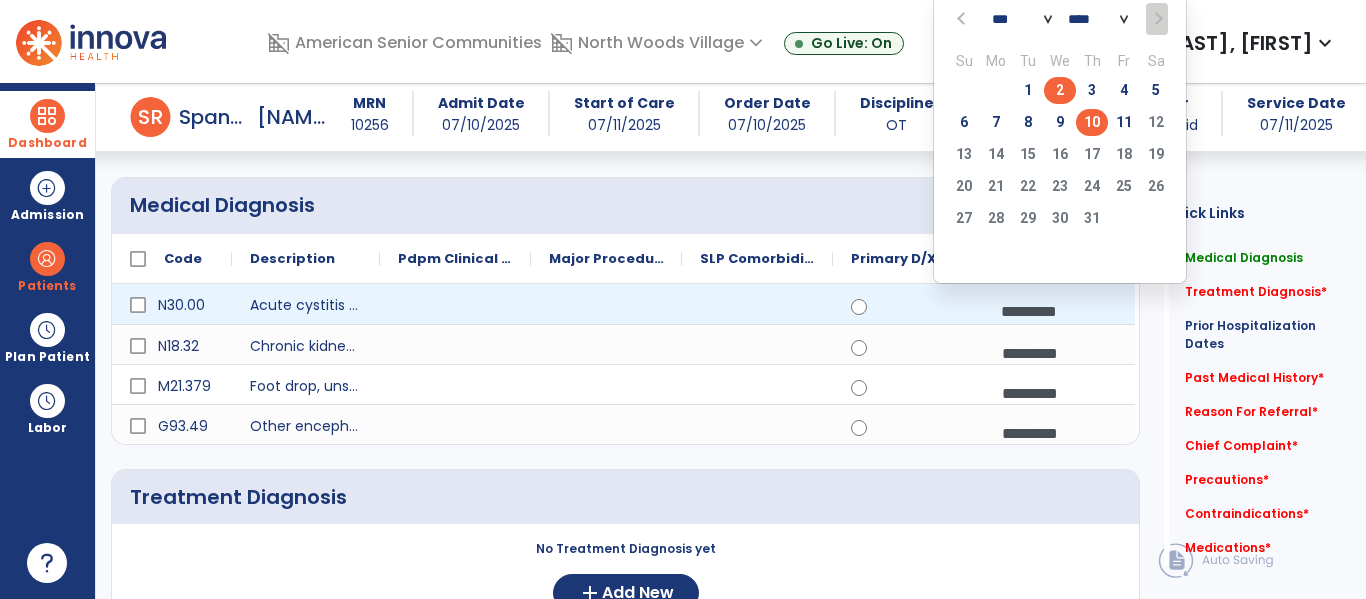 click on "2" 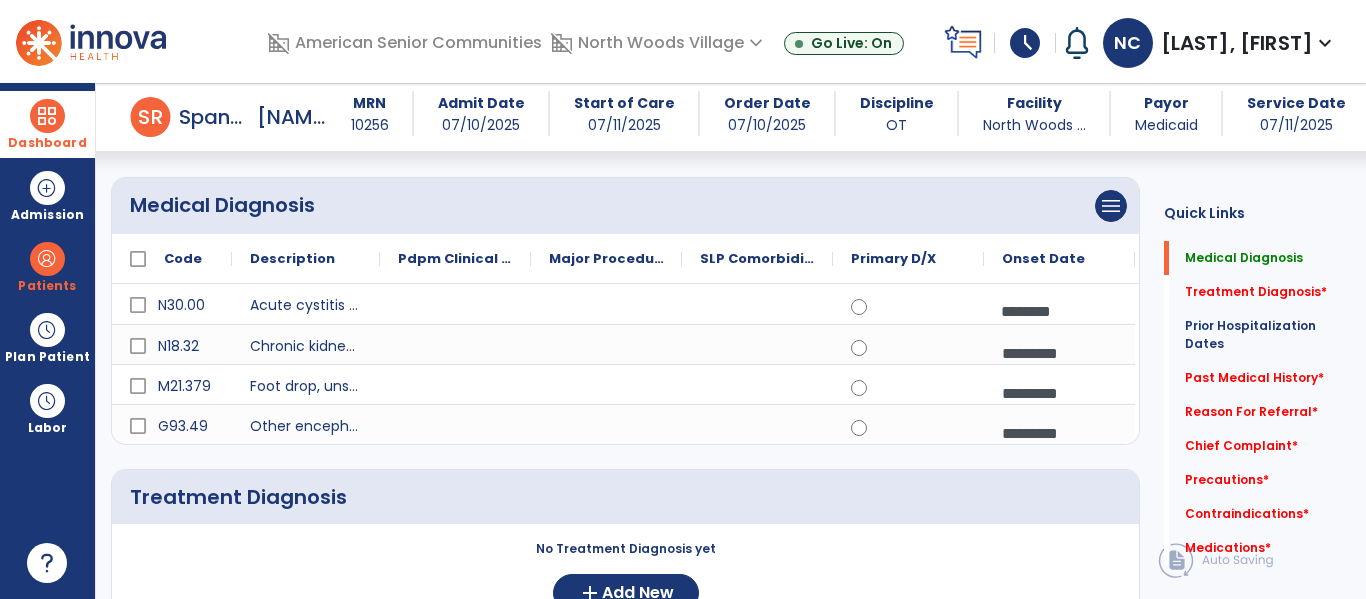 click on "*********" at bounding box center (1059, 353) 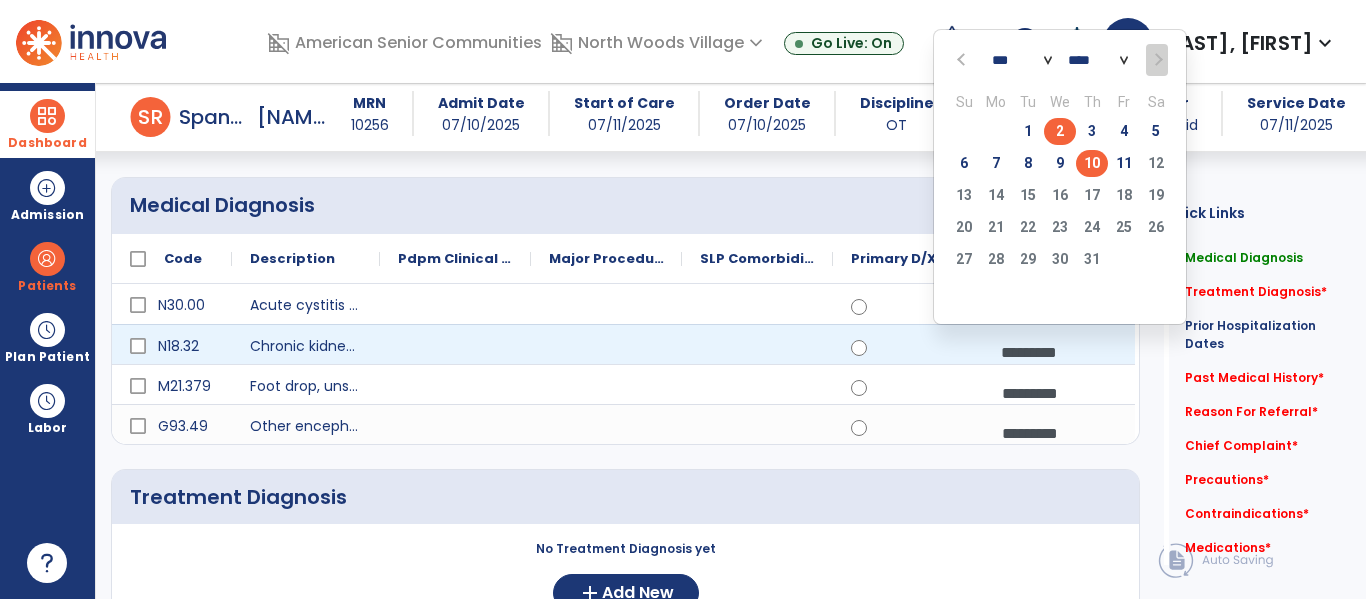 click on "2" 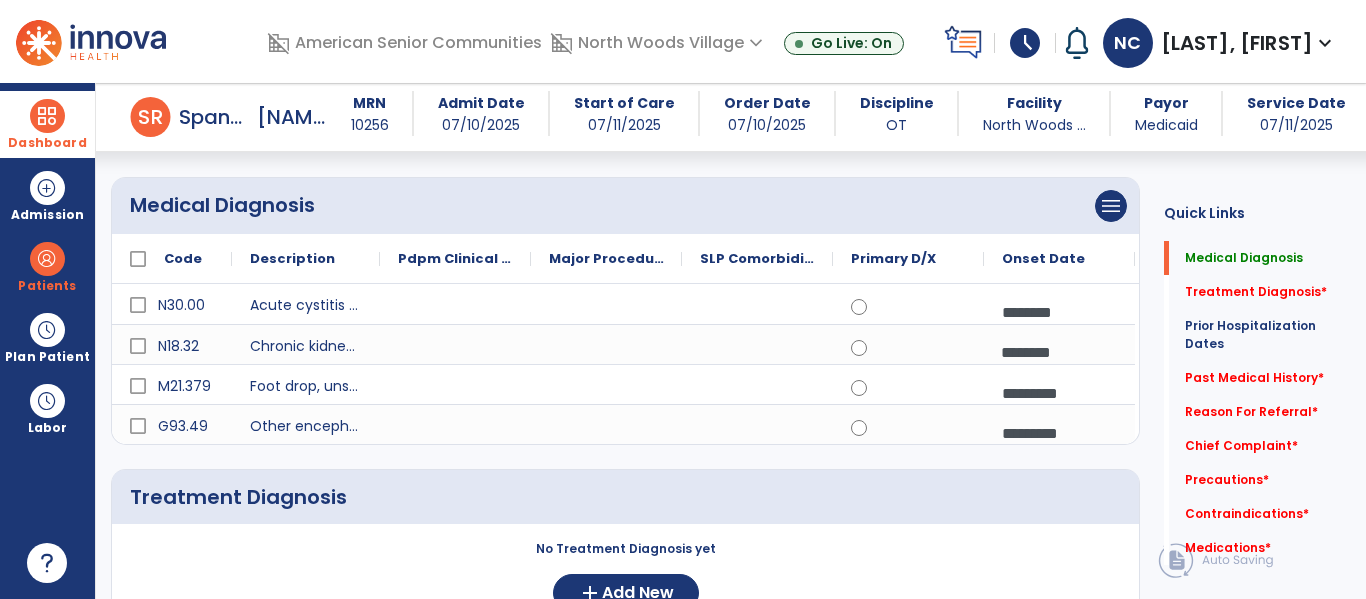 click on "*********" at bounding box center (1059, 312) 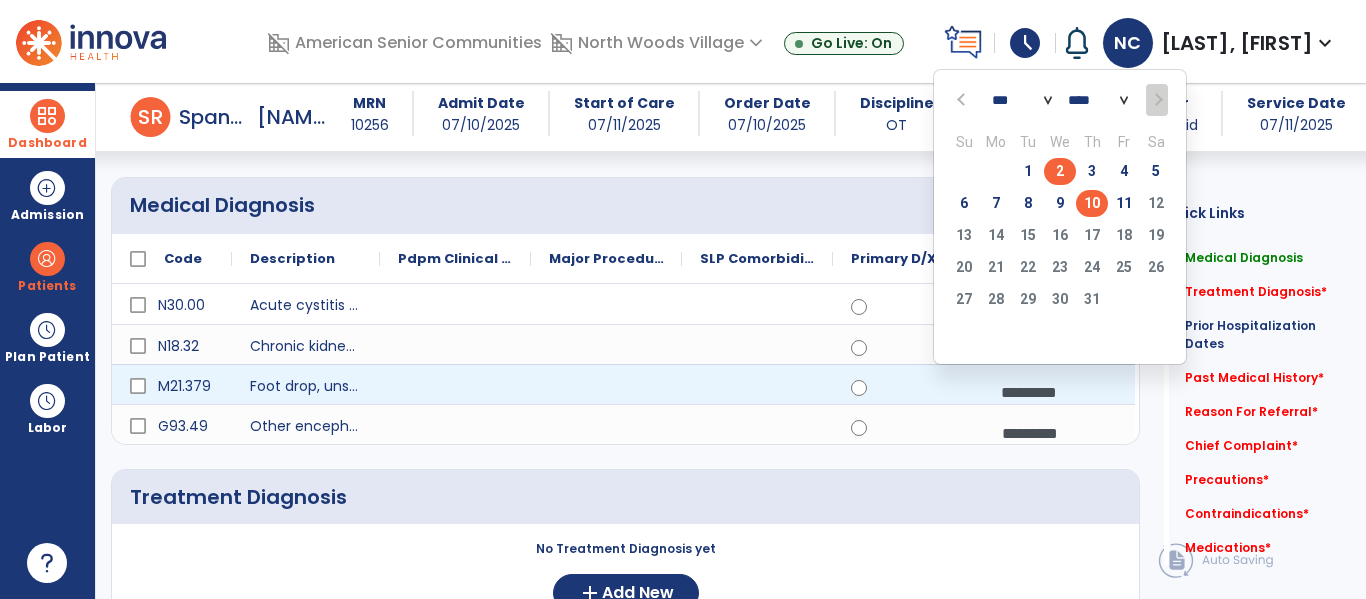 click on "2" 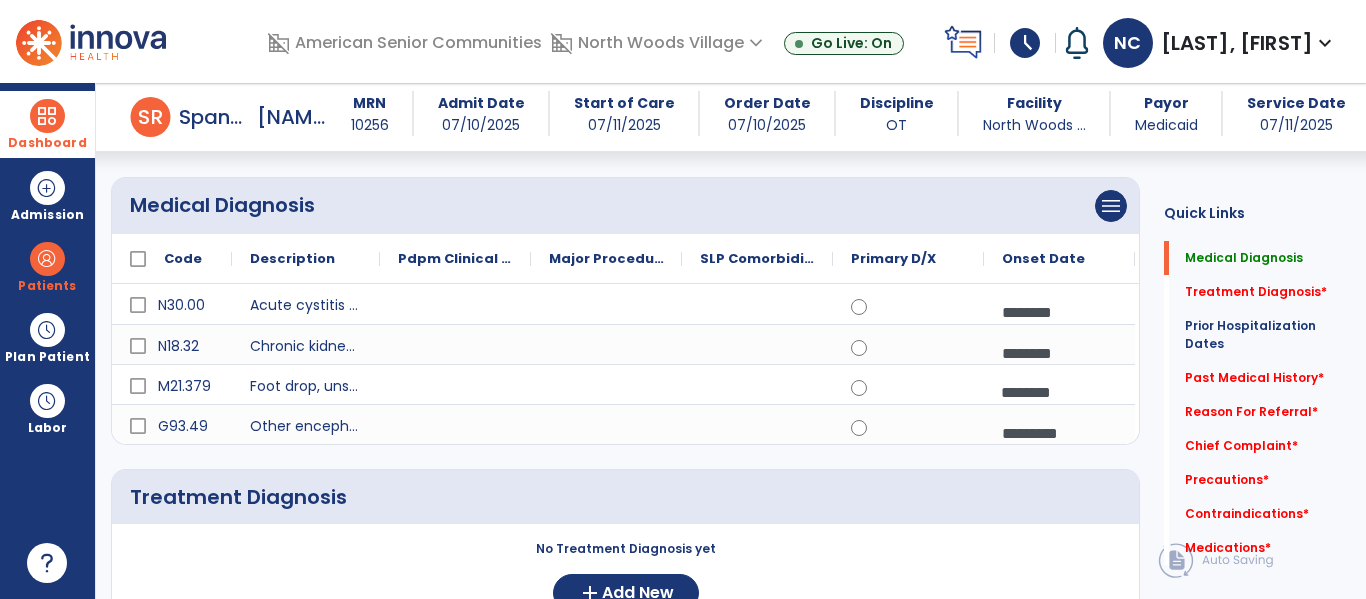 click on "*********" at bounding box center (1059, 433) 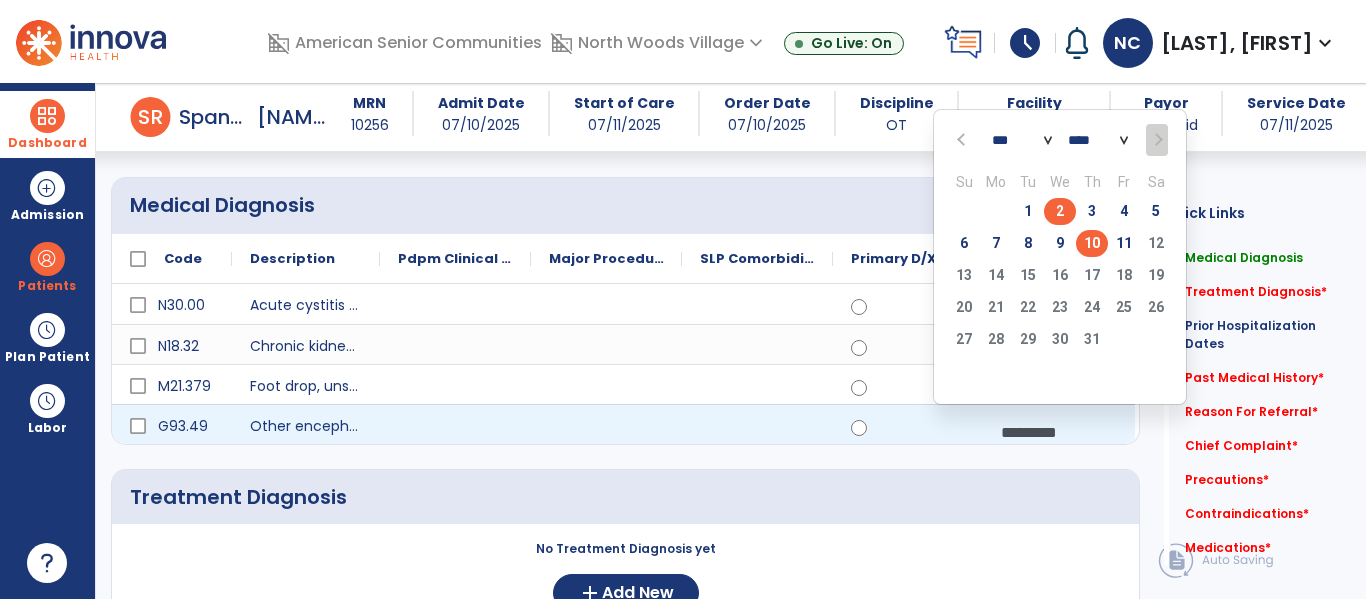 click on "2" 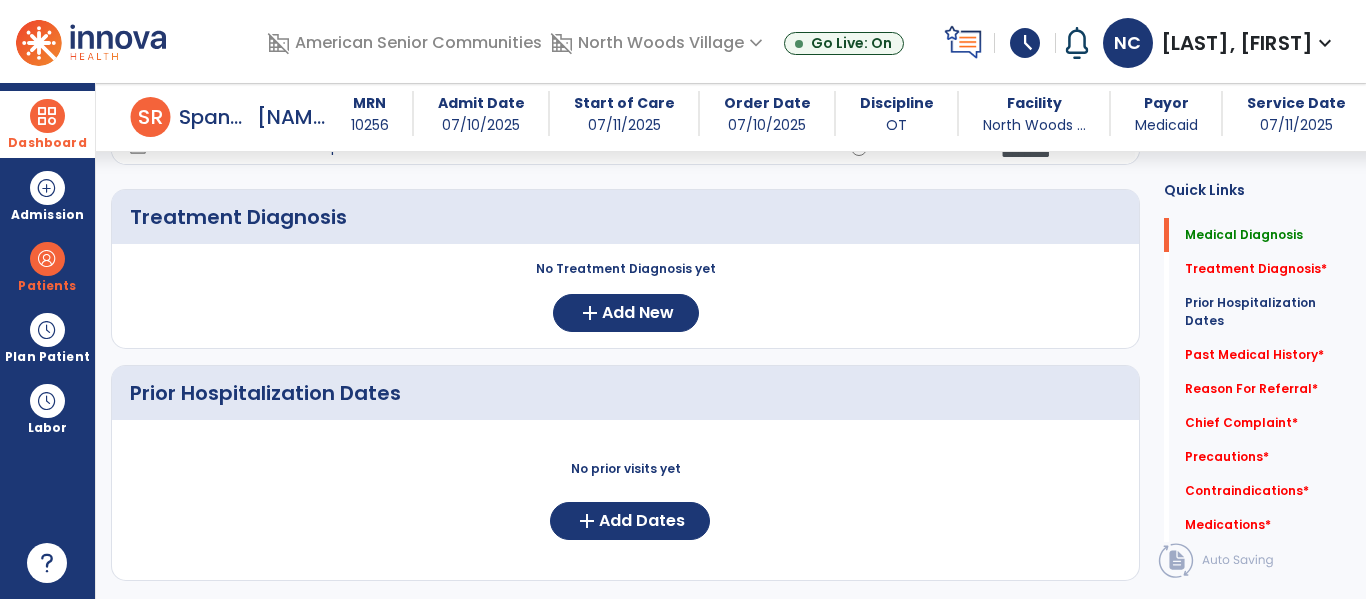 scroll, scrollTop: 436, scrollLeft: 0, axis: vertical 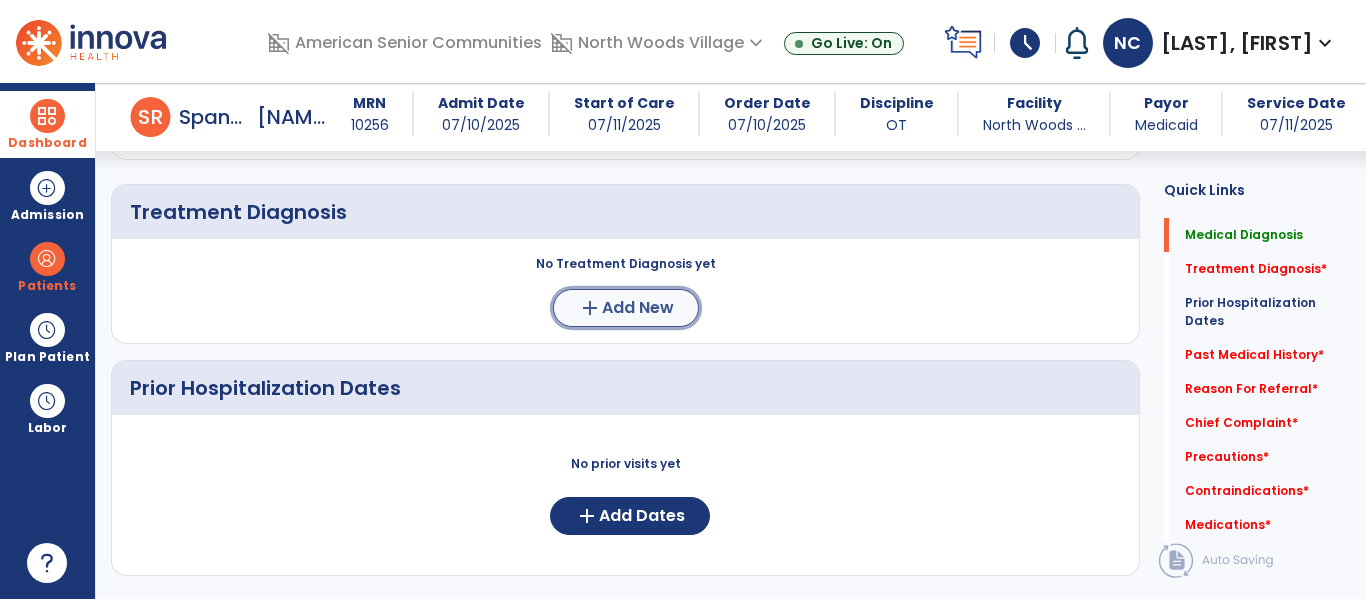 click on "Add New" 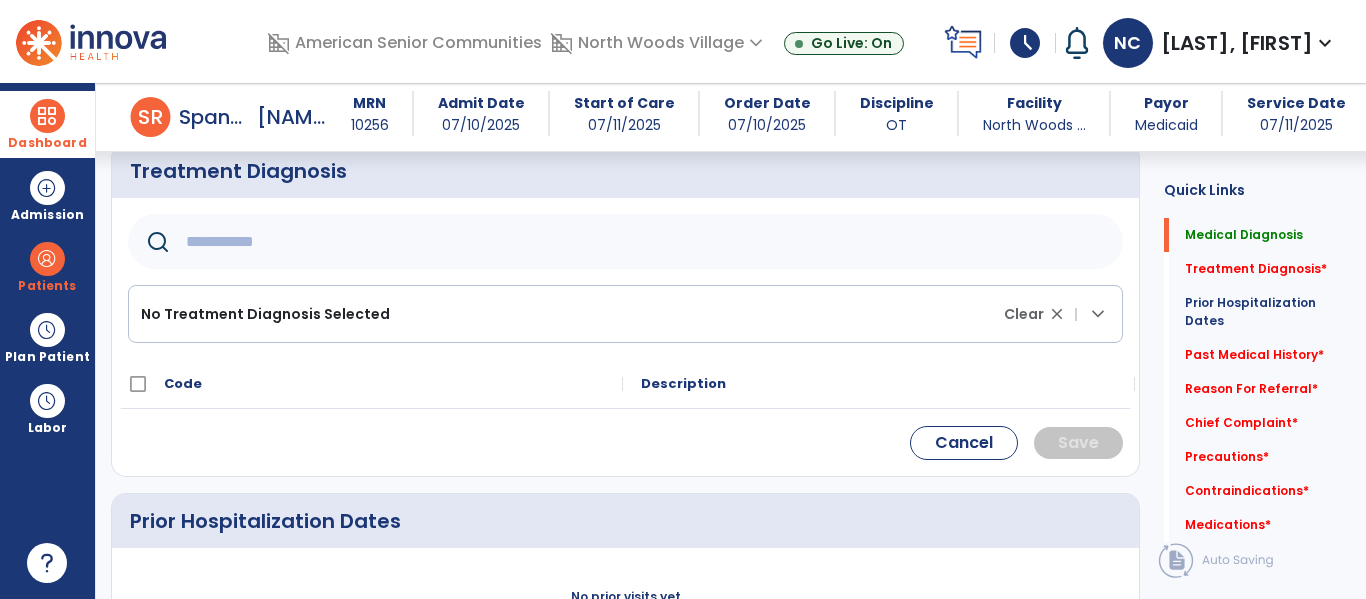 scroll, scrollTop: 474, scrollLeft: 0, axis: vertical 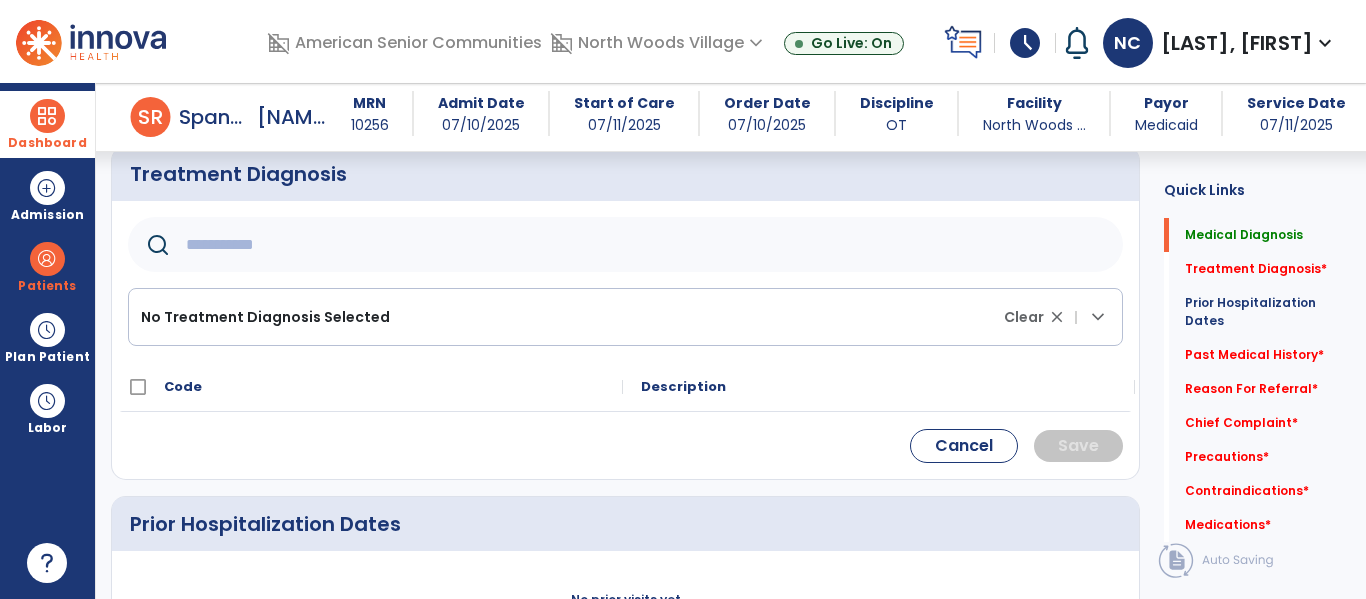 click 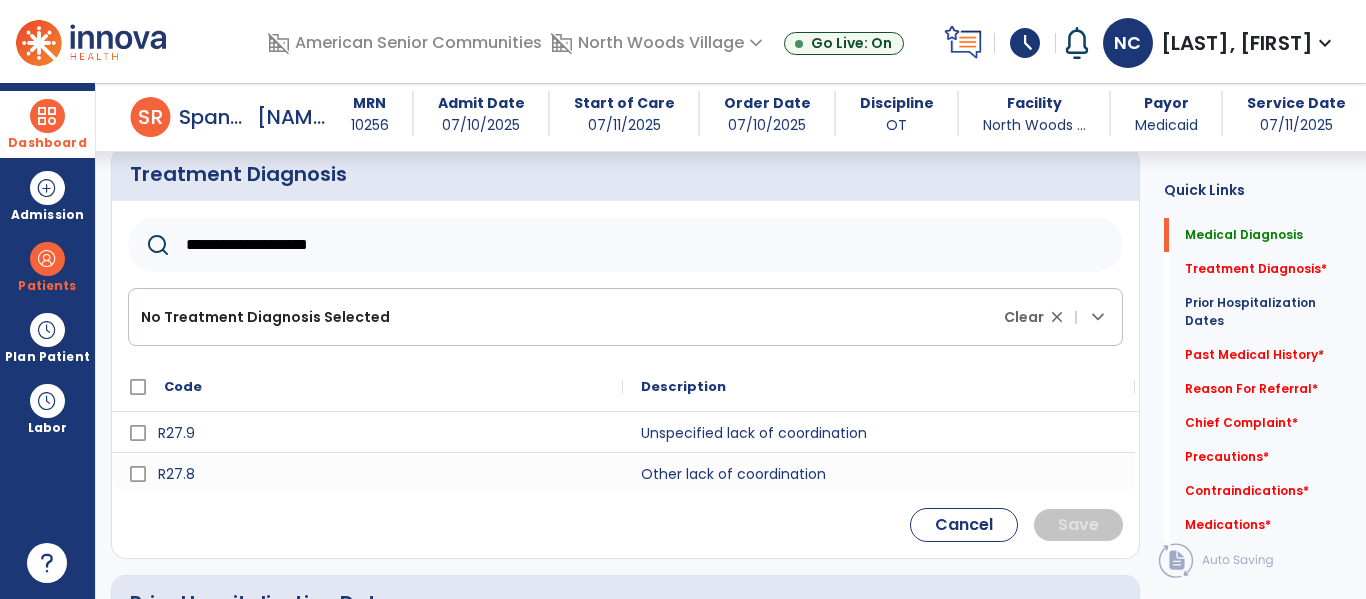 type on "**********" 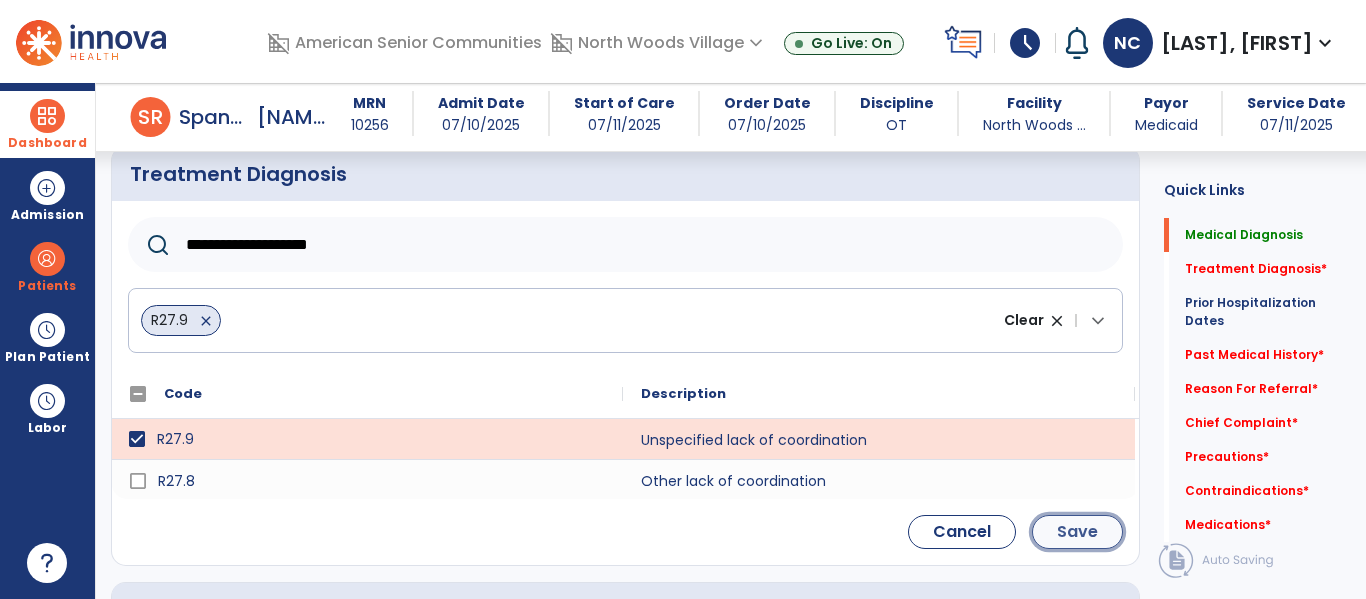 click on "Save" 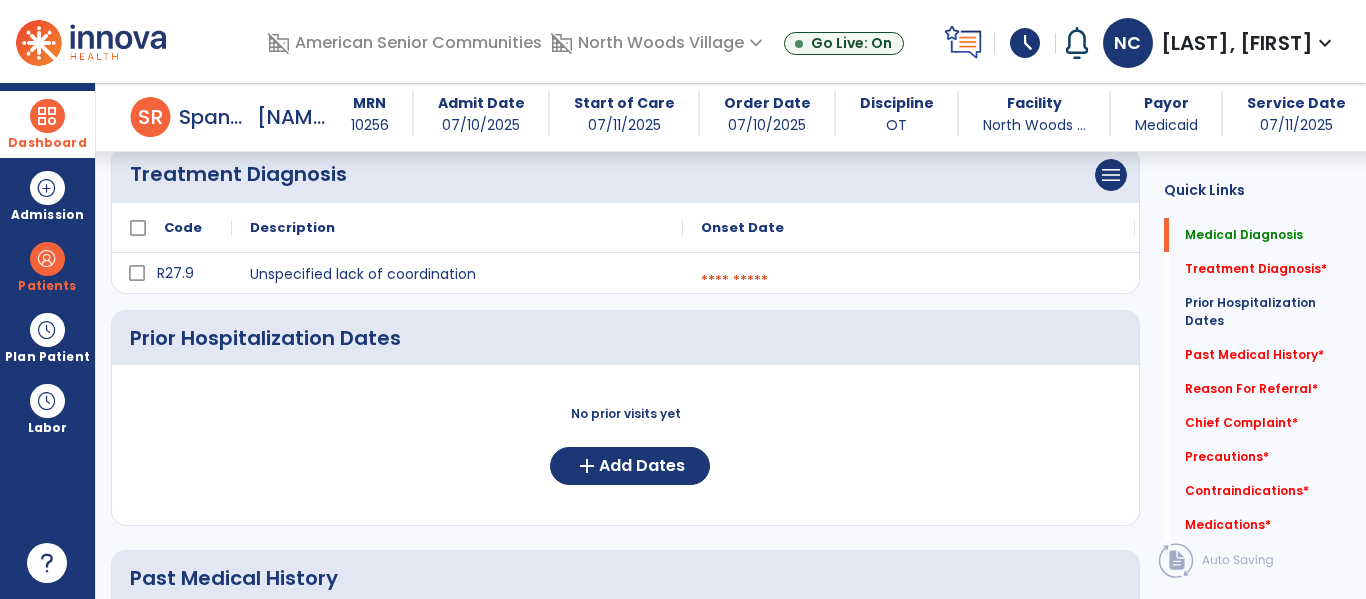 click at bounding box center (909, 281) 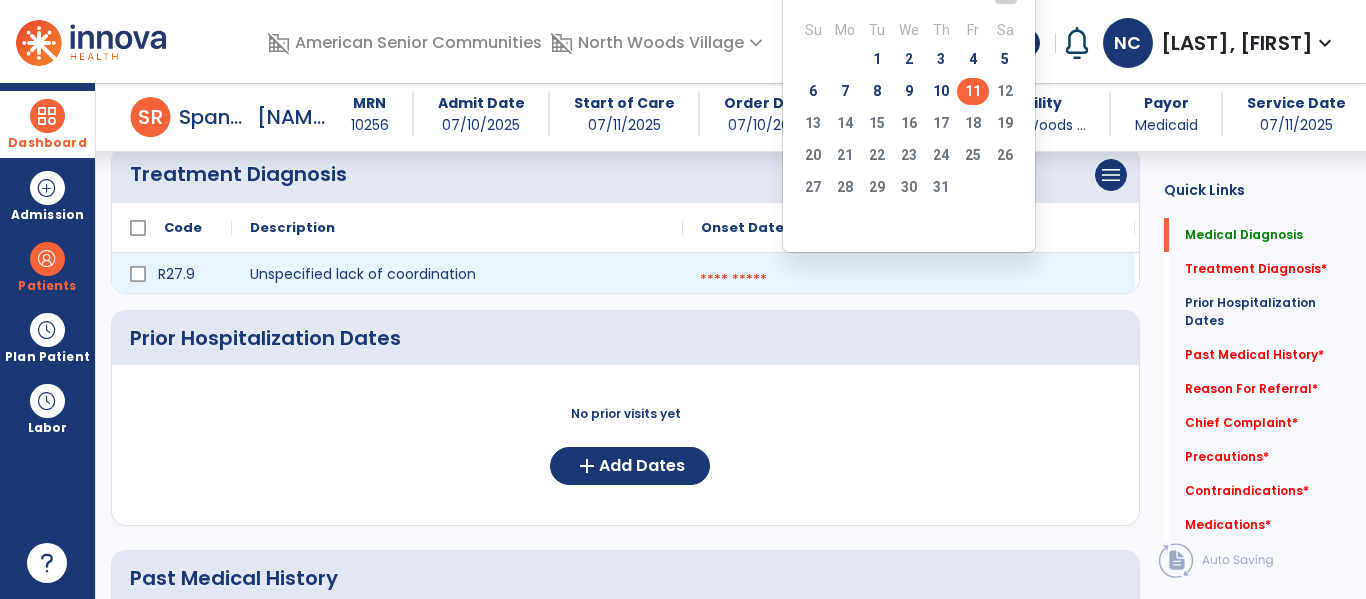 click on "11" 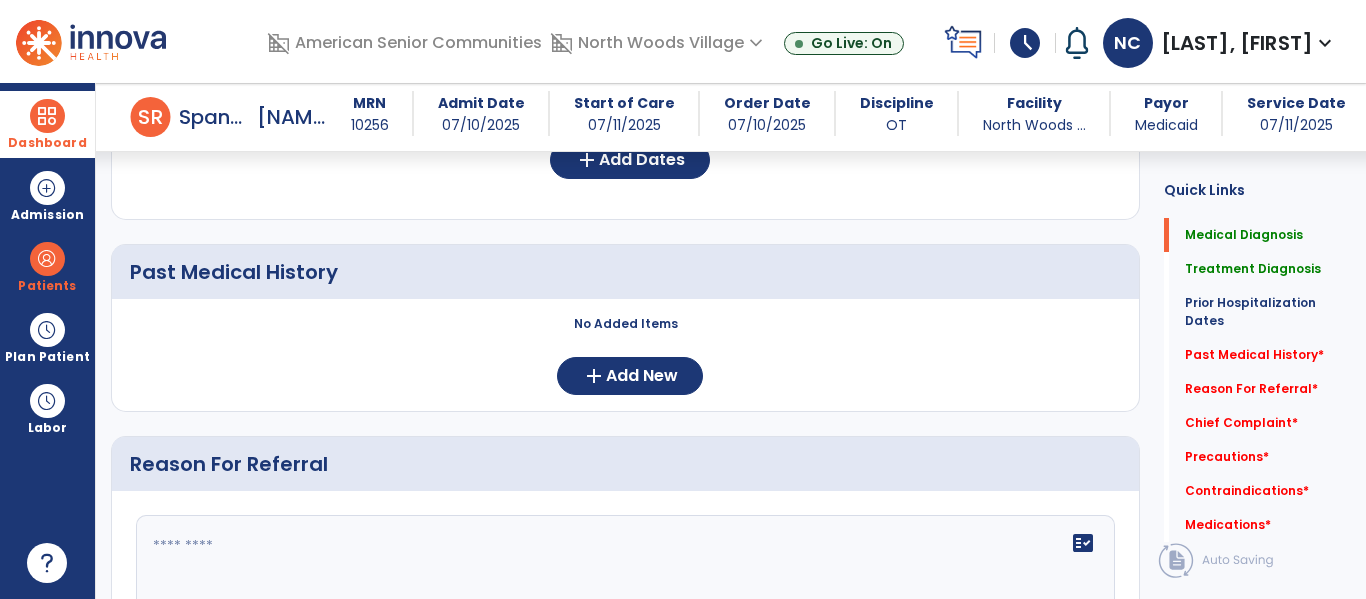 scroll, scrollTop: 809, scrollLeft: 0, axis: vertical 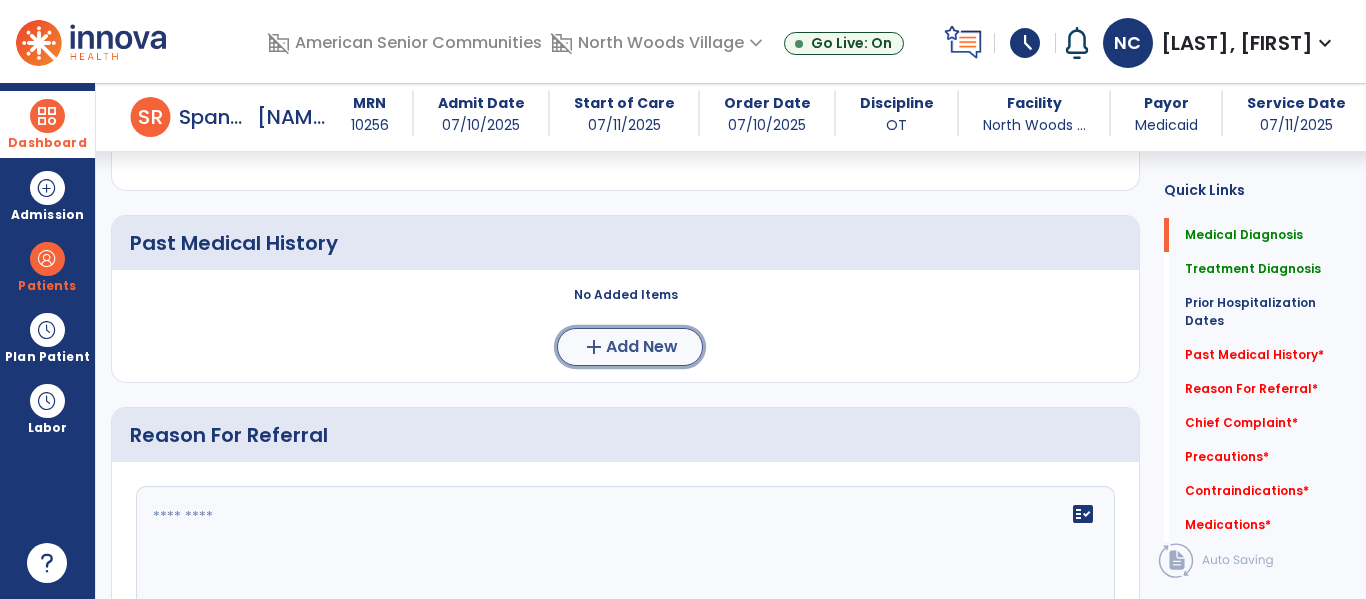 click on "Add New" 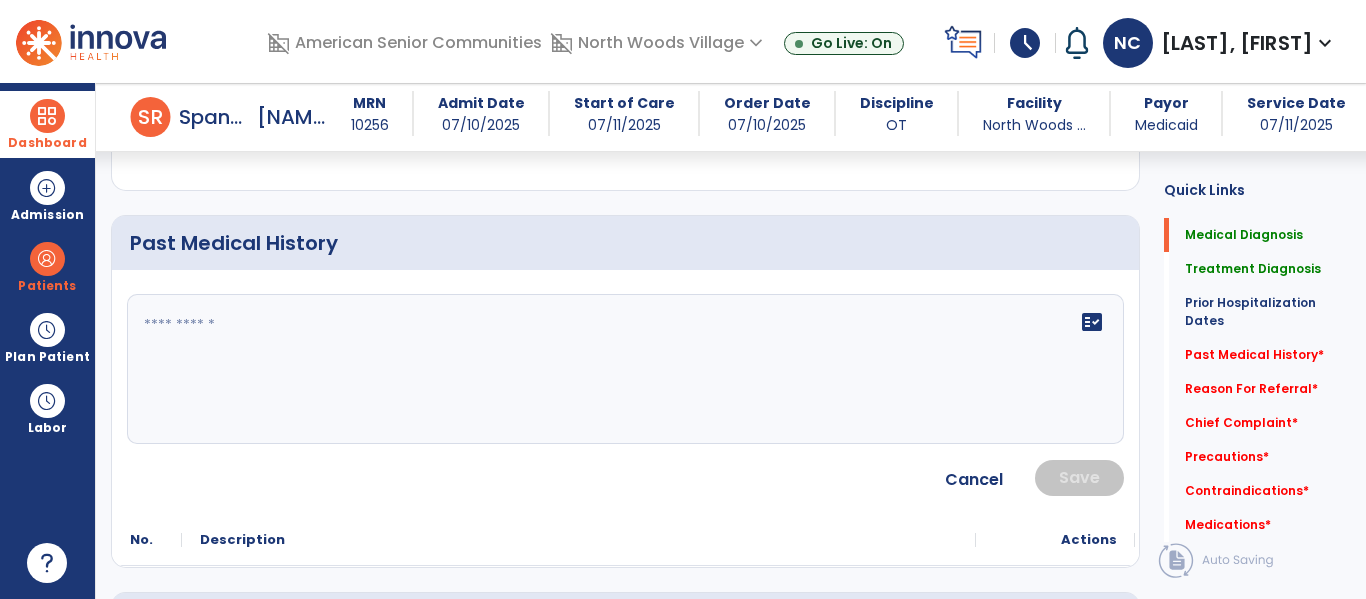 click on "fact_check" 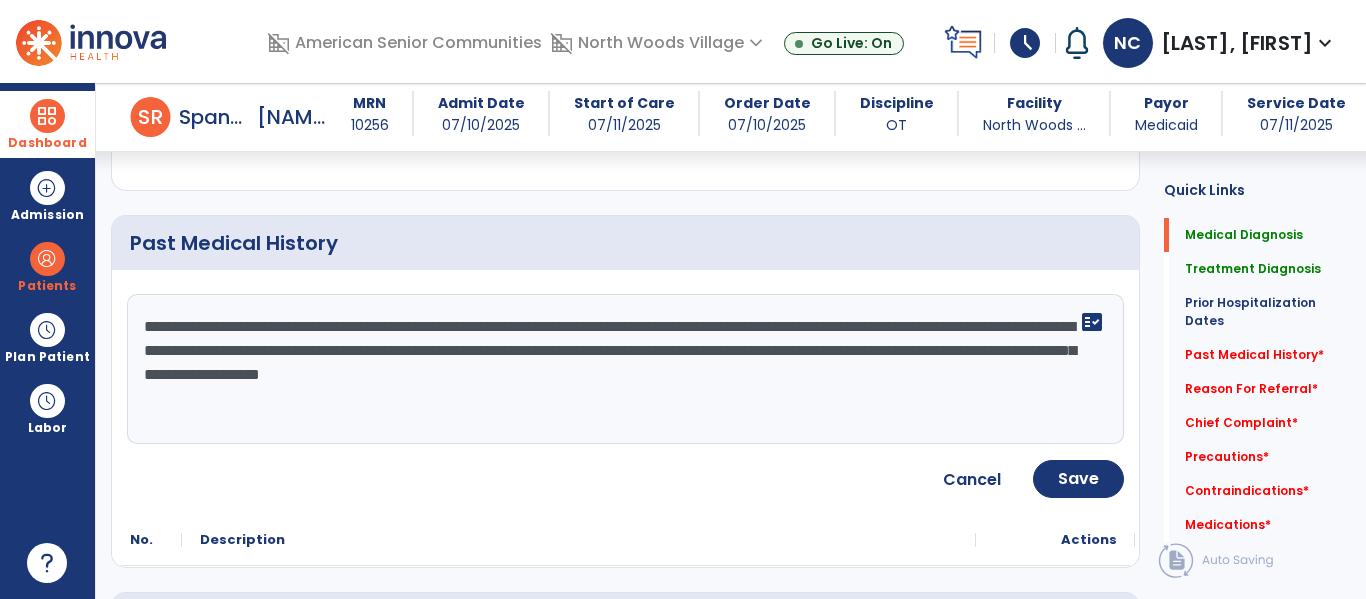 type on "**********" 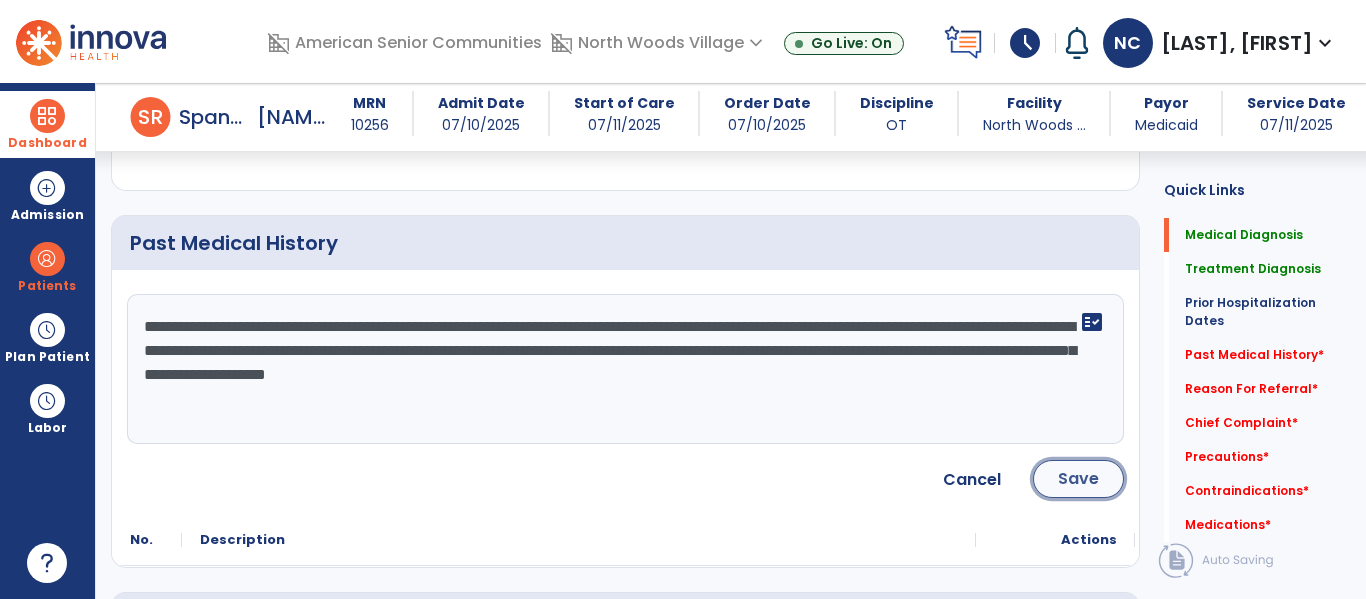 click on "Save" 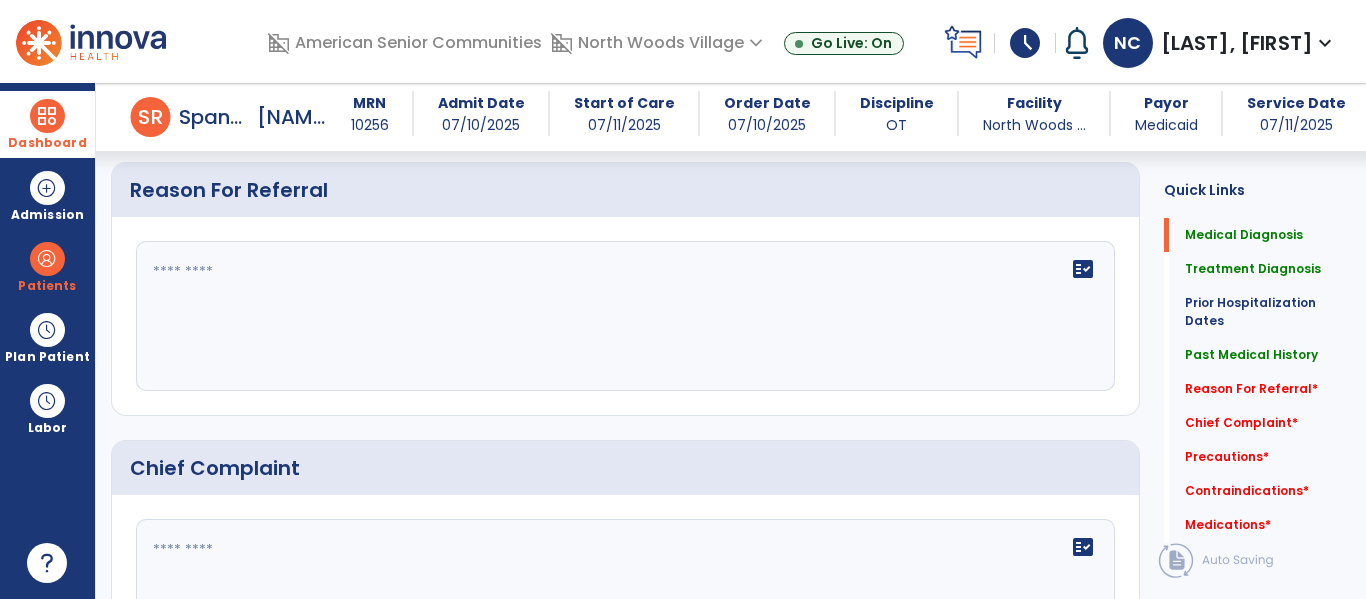 scroll, scrollTop: 1174, scrollLeft: 0, axis: vertical 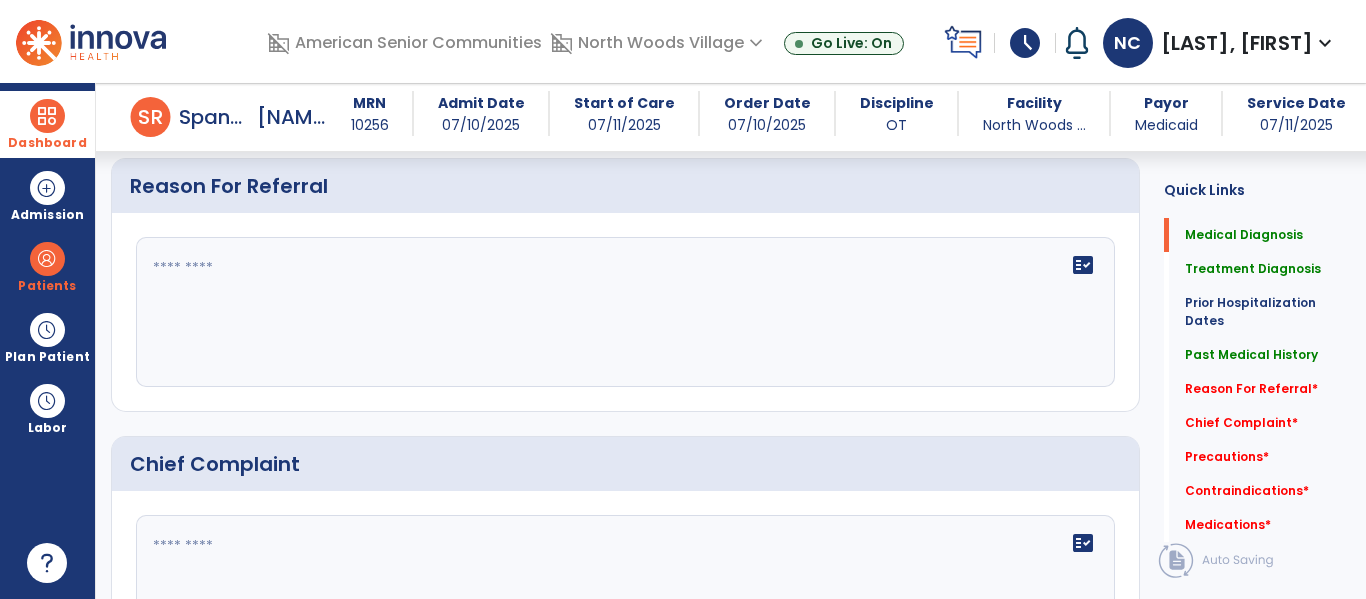 click 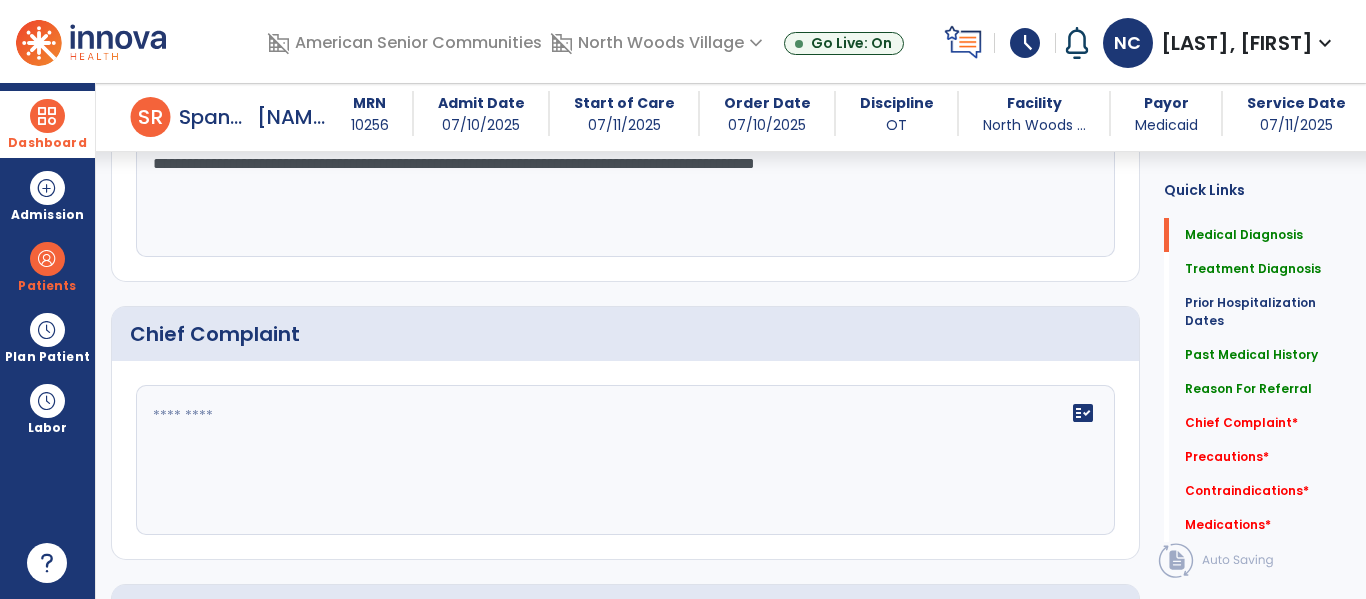 scroll, scrollTop: 1424, scrollLeft: 0, axis: vertical 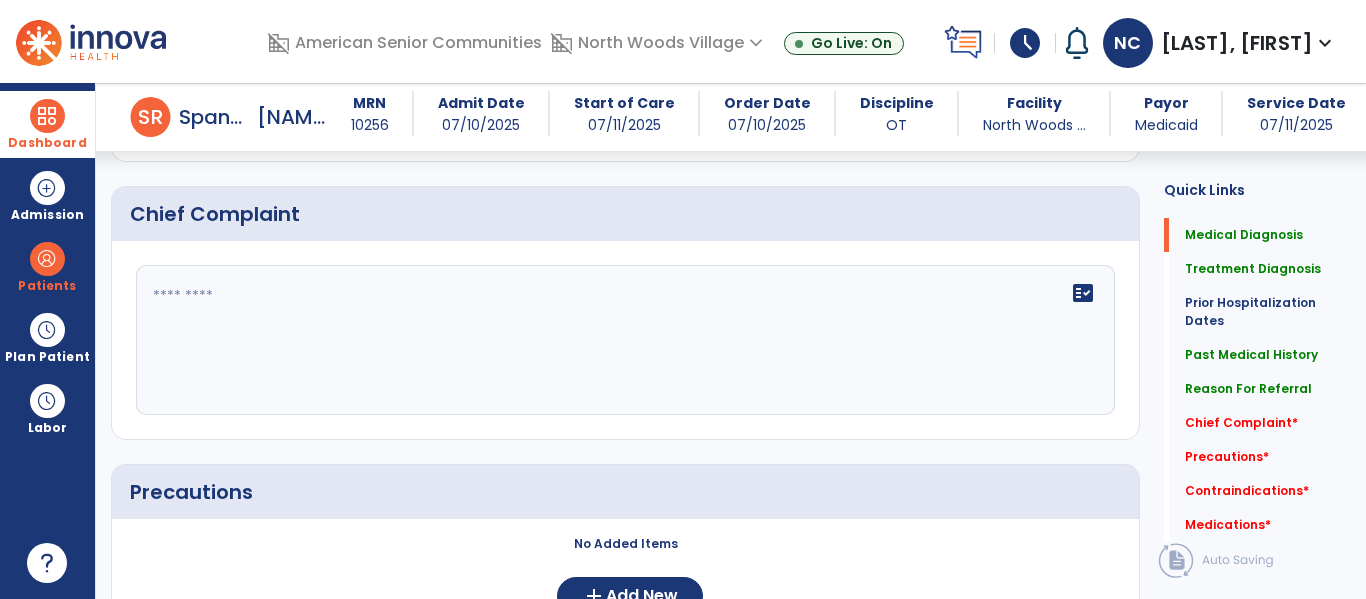 type on "**********" 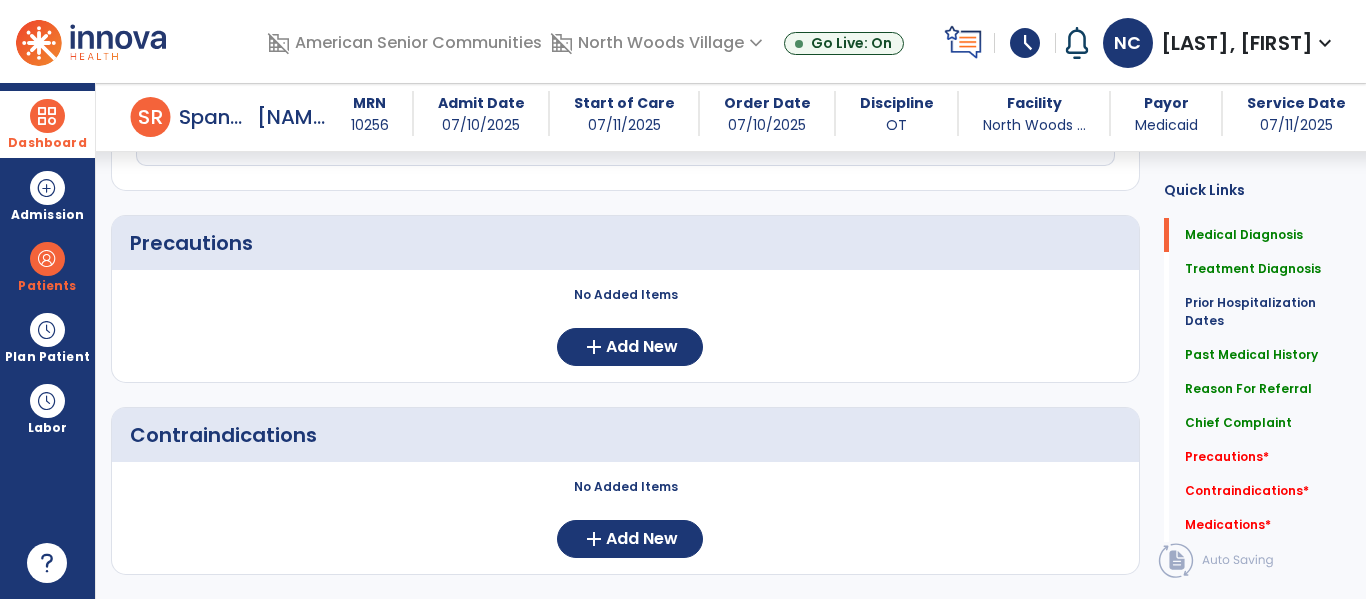 scroll, scrollTop: 1673, scrollLeft: 0, axis: vertical 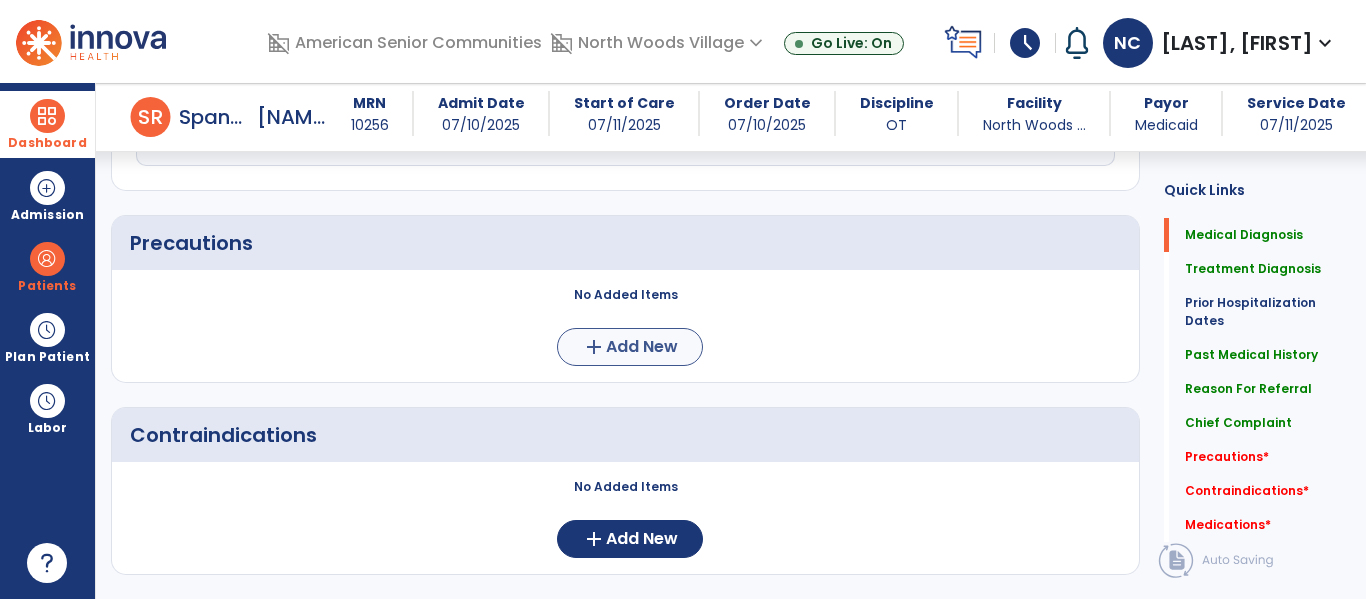 type on "**********" 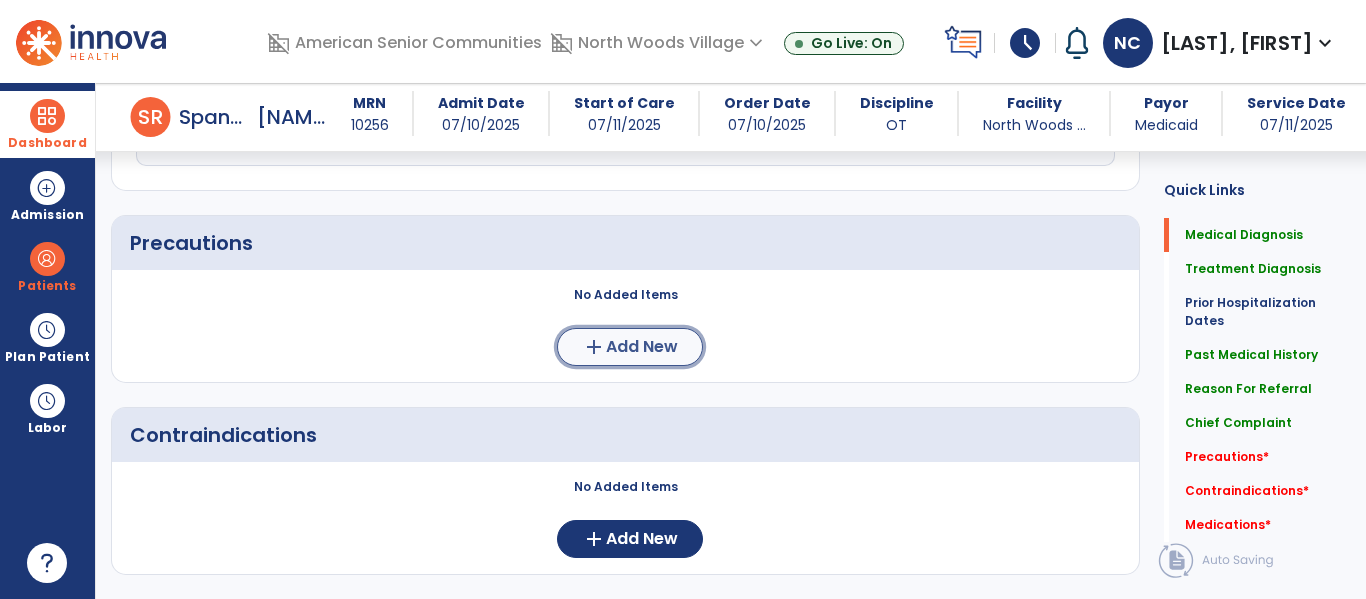 click on "Add New" 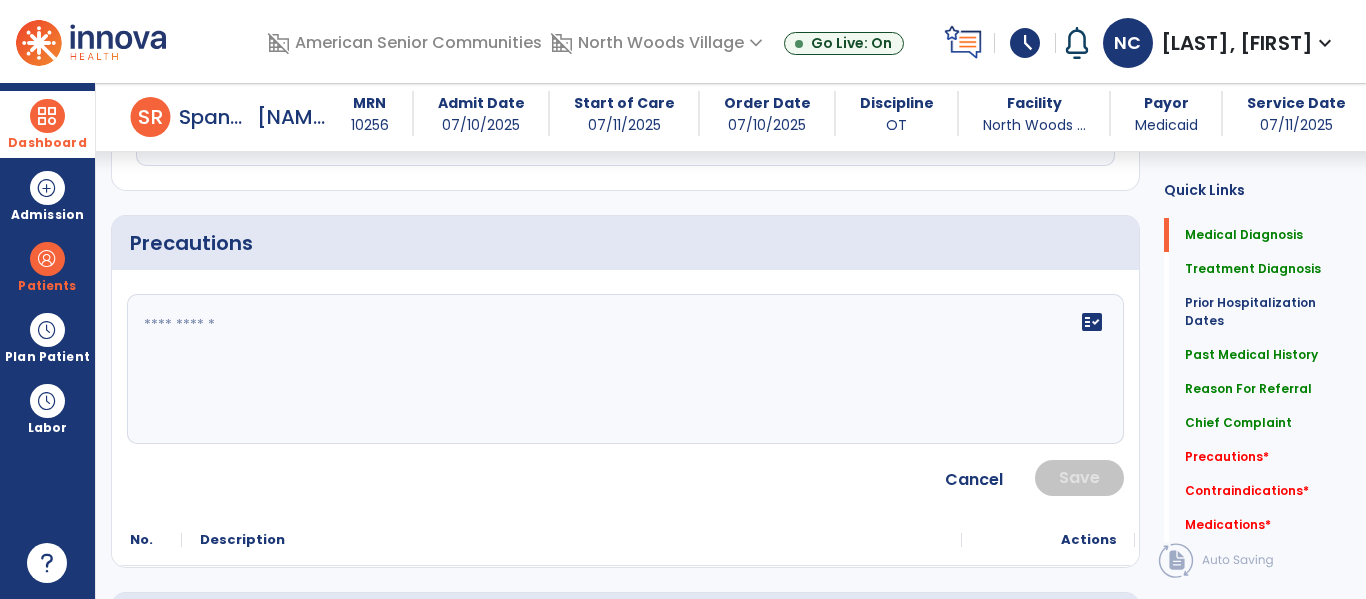 click on "fact_check" 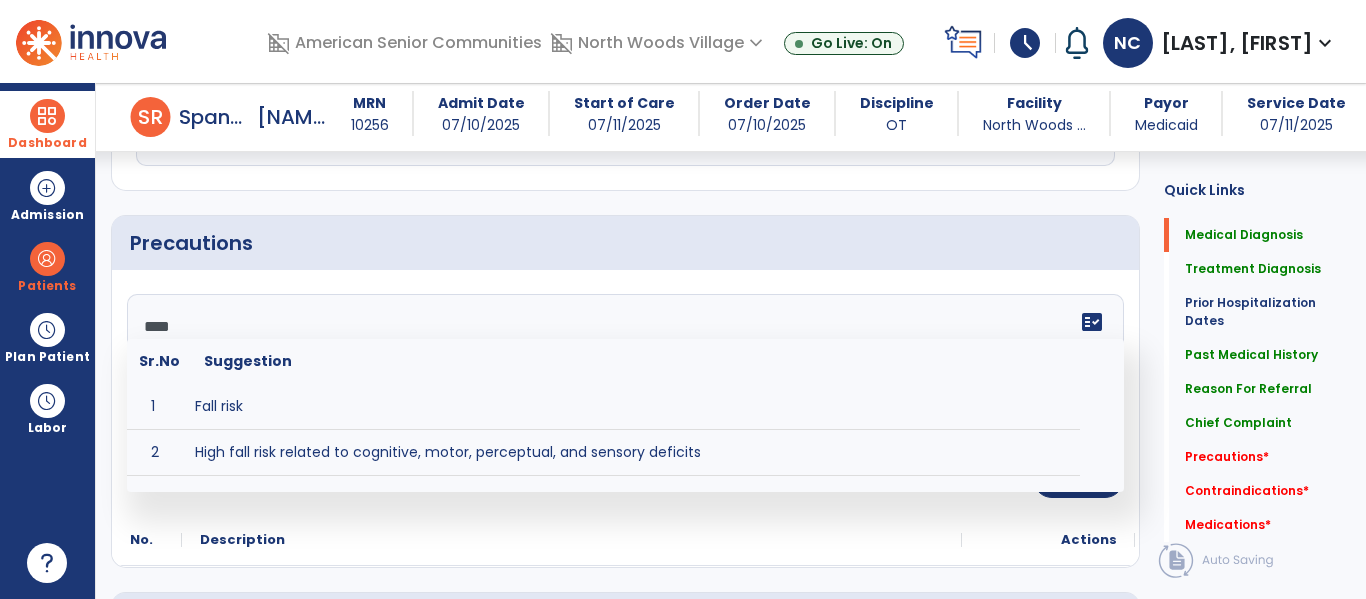 type on "*****" 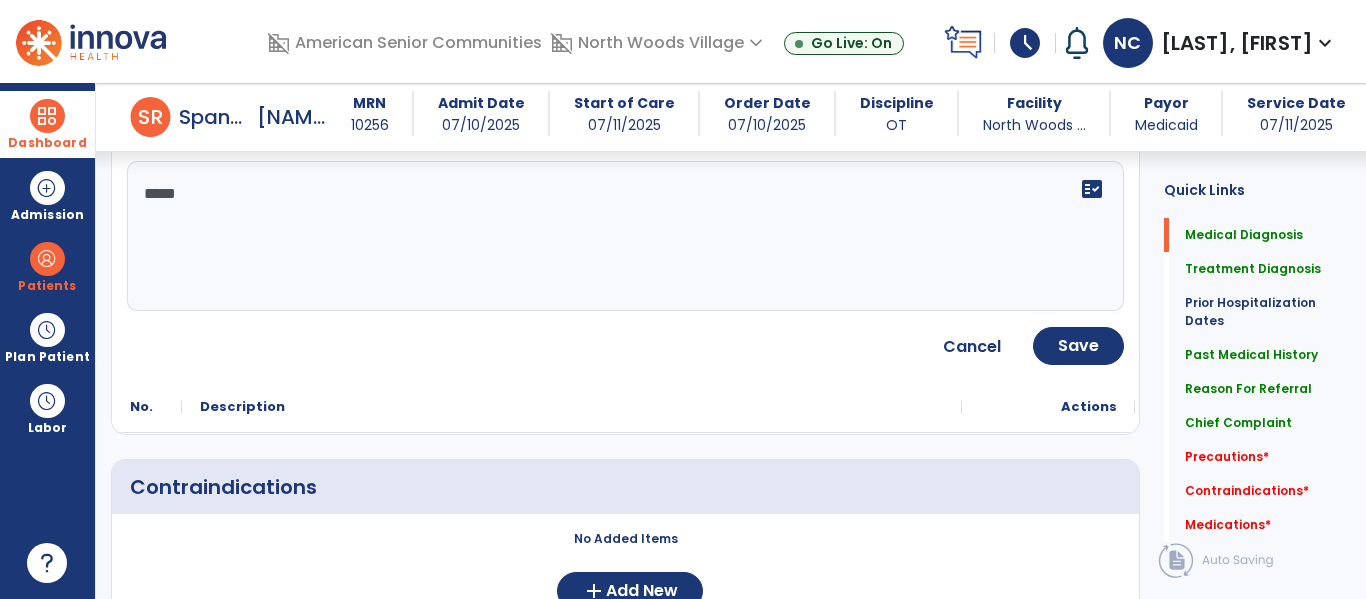 scroll, scrollTop: 1832, scrollLeft: 0, axis: vertical 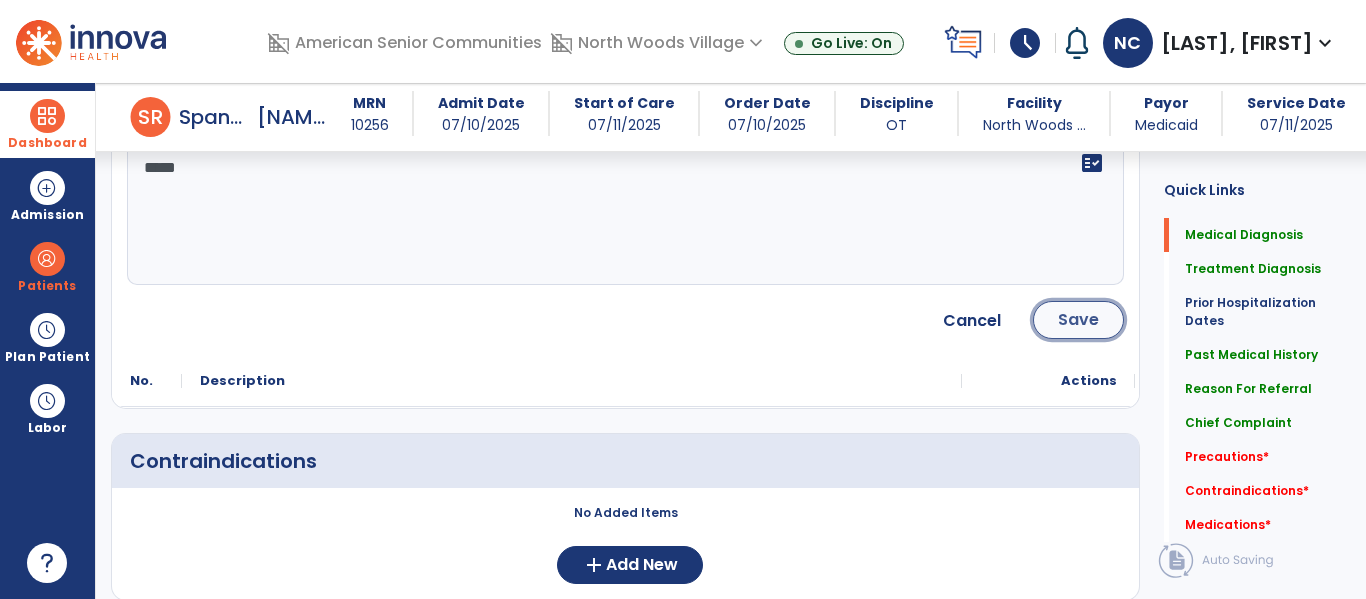 click on "Save" 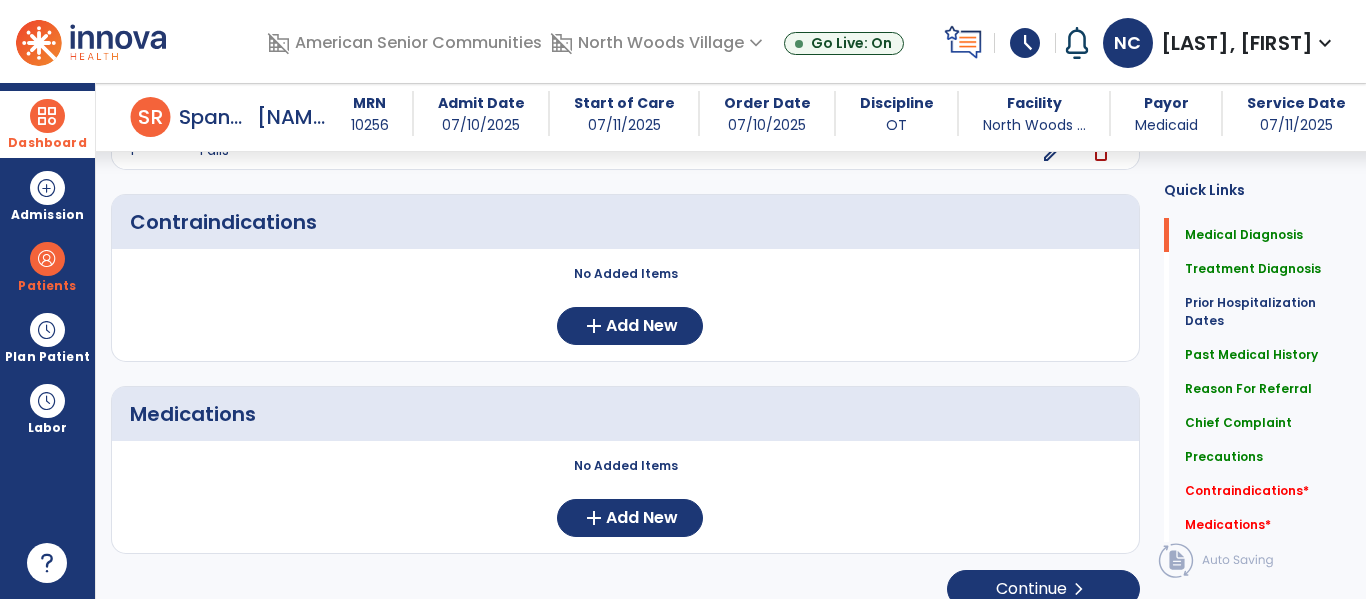 scroll, scrollTop: 1907, scrollLeft: 0, axis: vertical 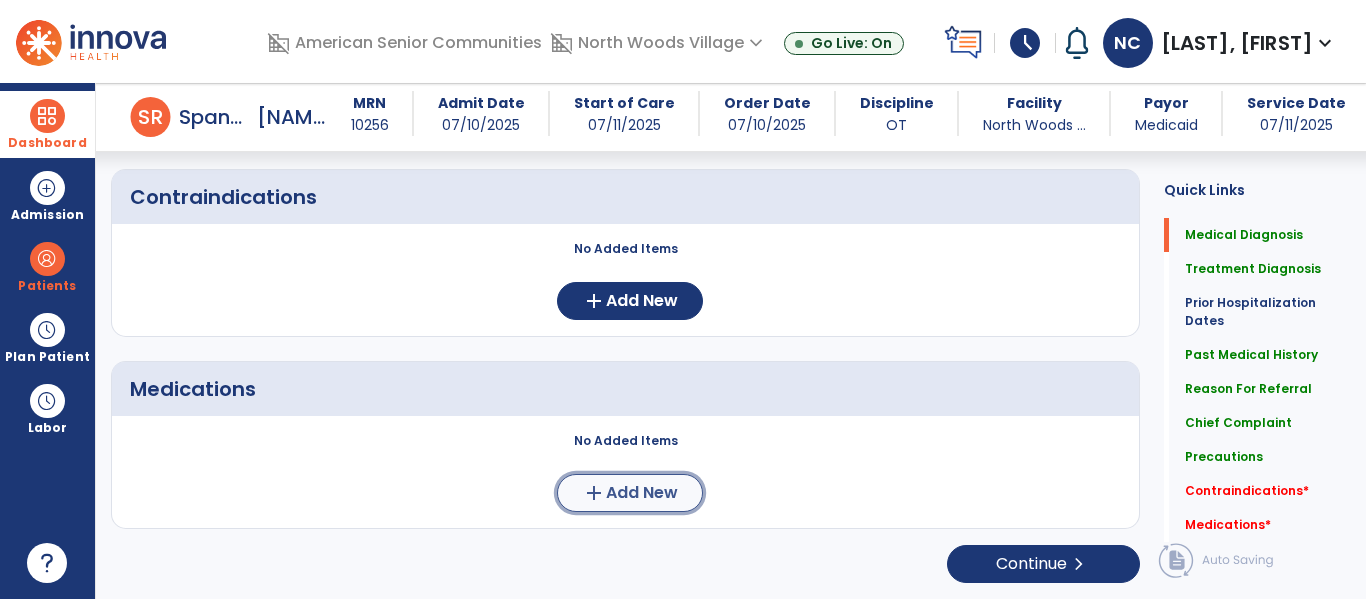 click on "Add New" 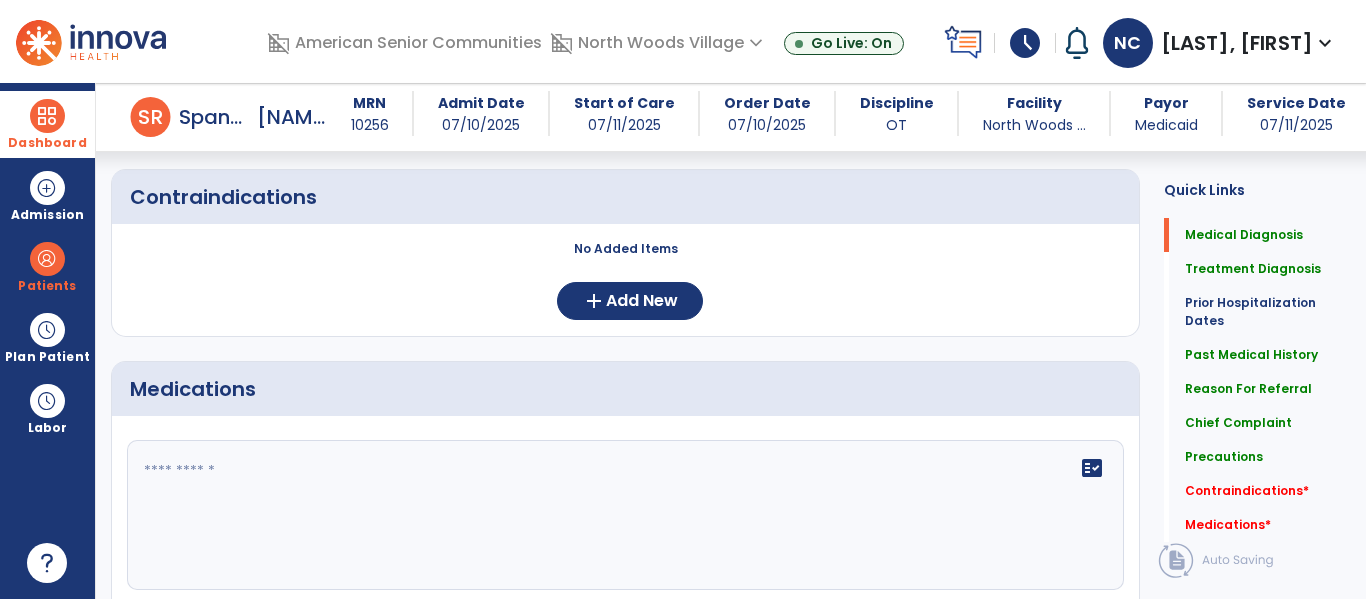 click 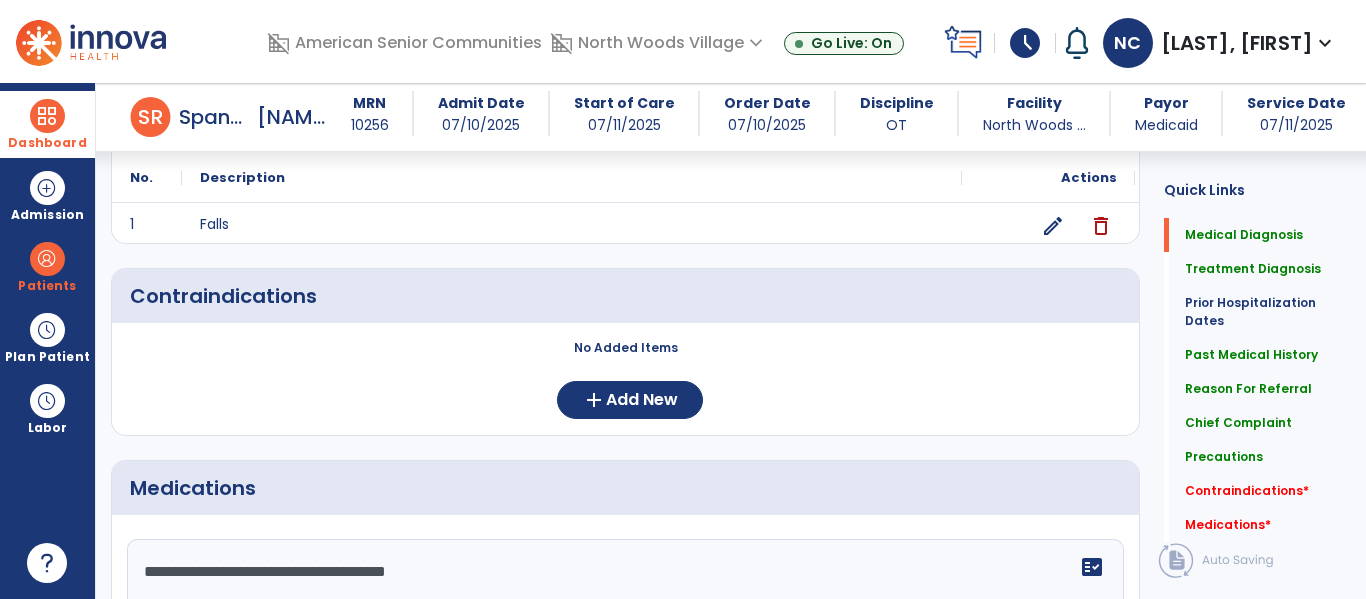 scroll, scrollTop: 1822, scrollLeft: 0, axis: vertical 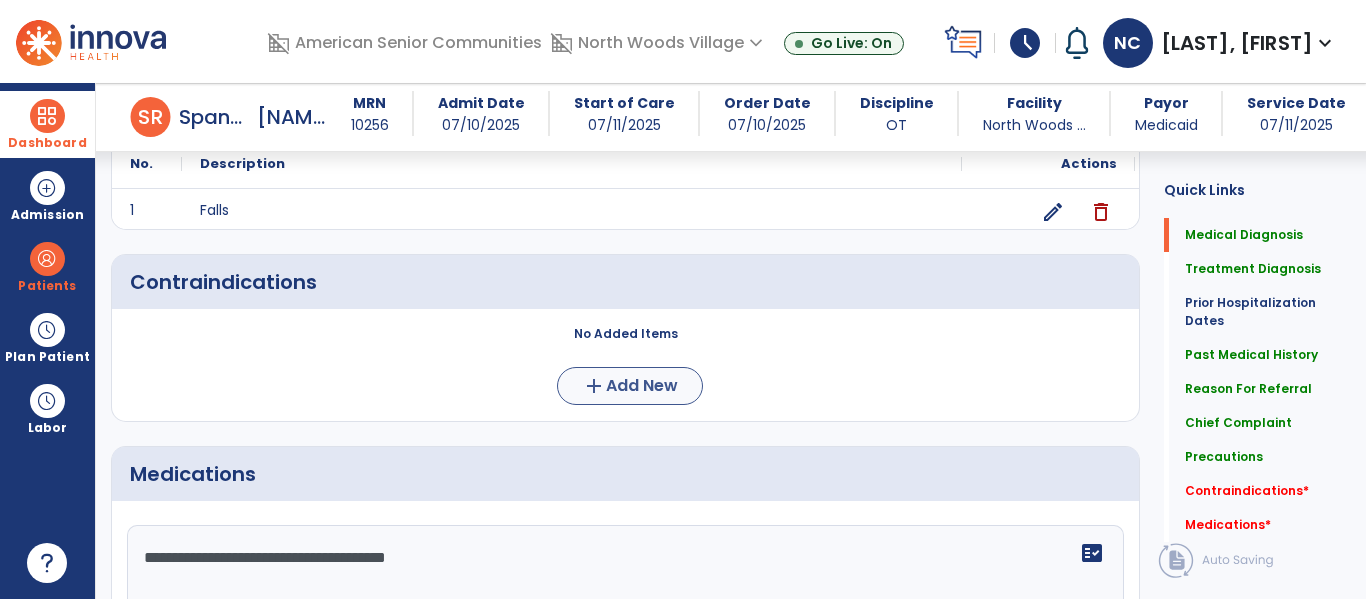 type on "**********" 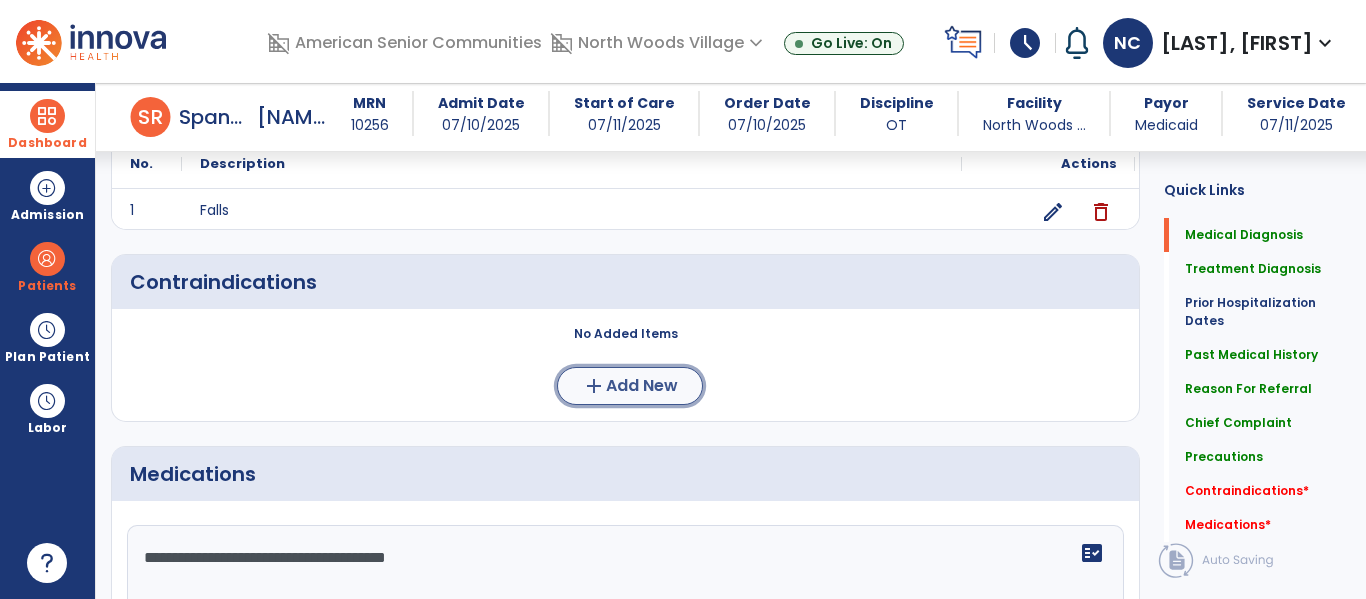 click on "Add New" 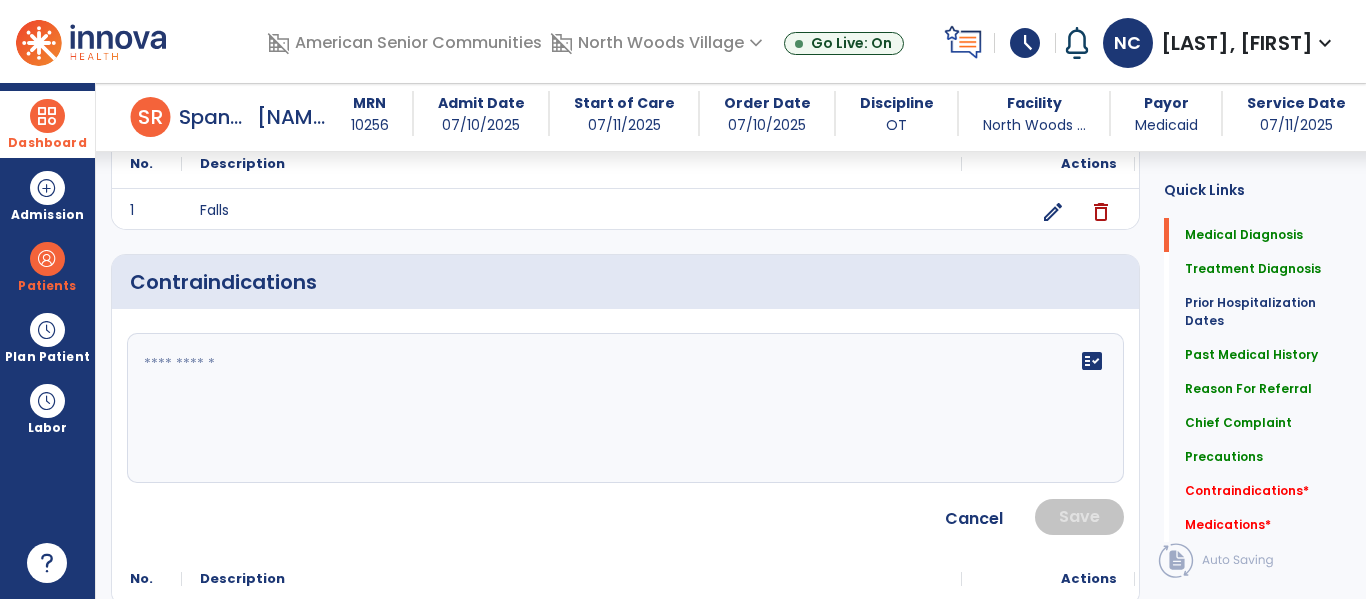 click on "fact_check" 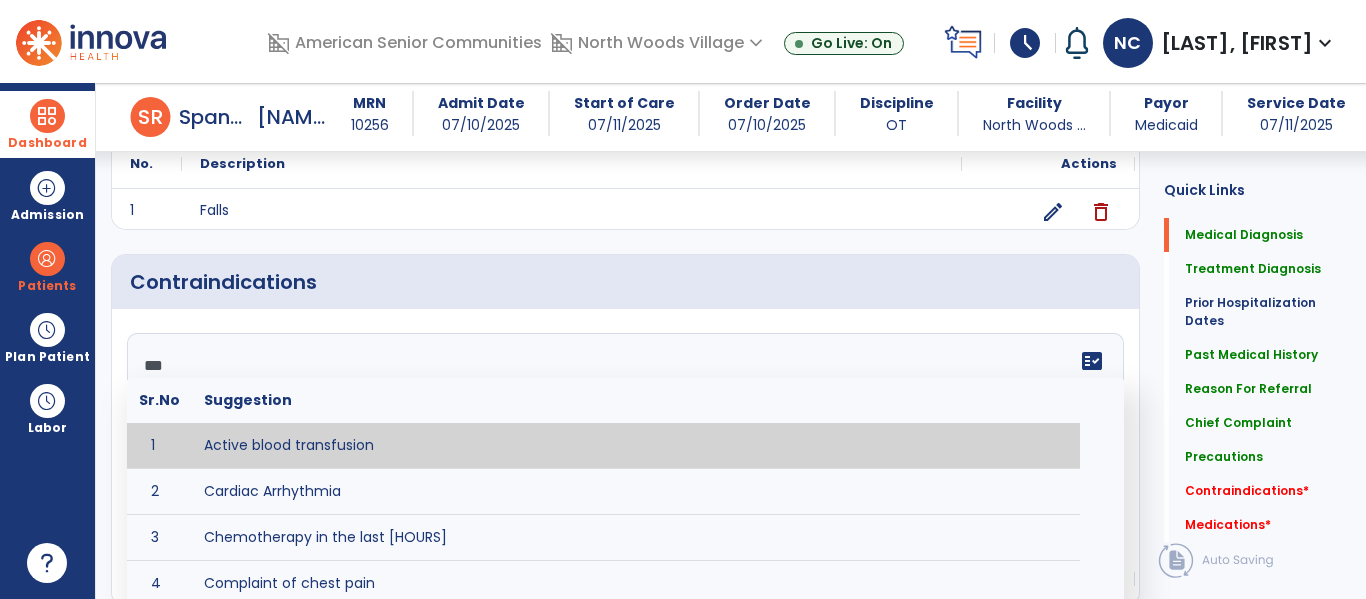 type on "****" 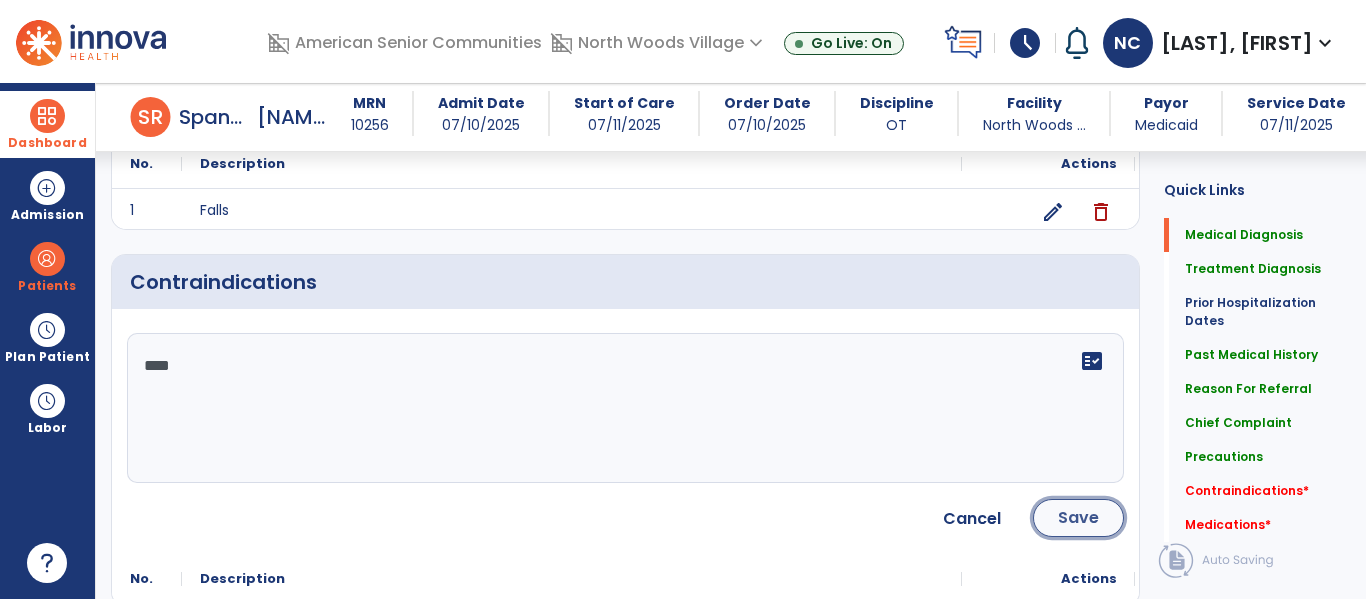 click on "Save" 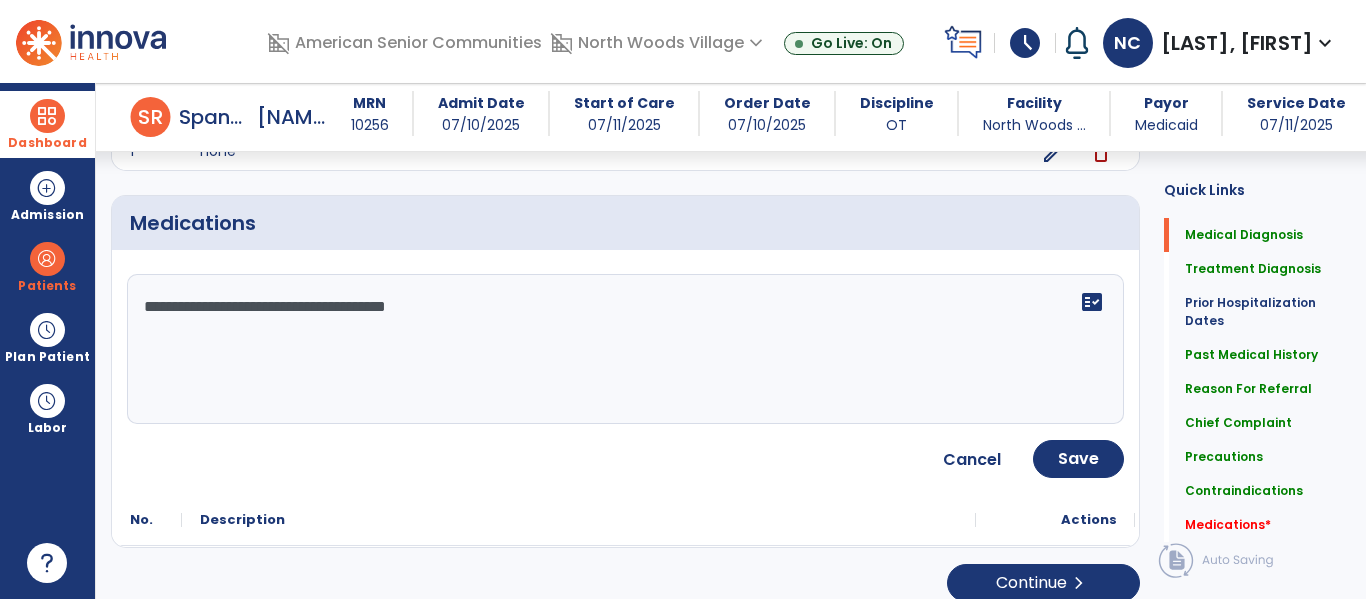 scroll, scrollTop: 2088, scrollLeft: 0, axis: vertical 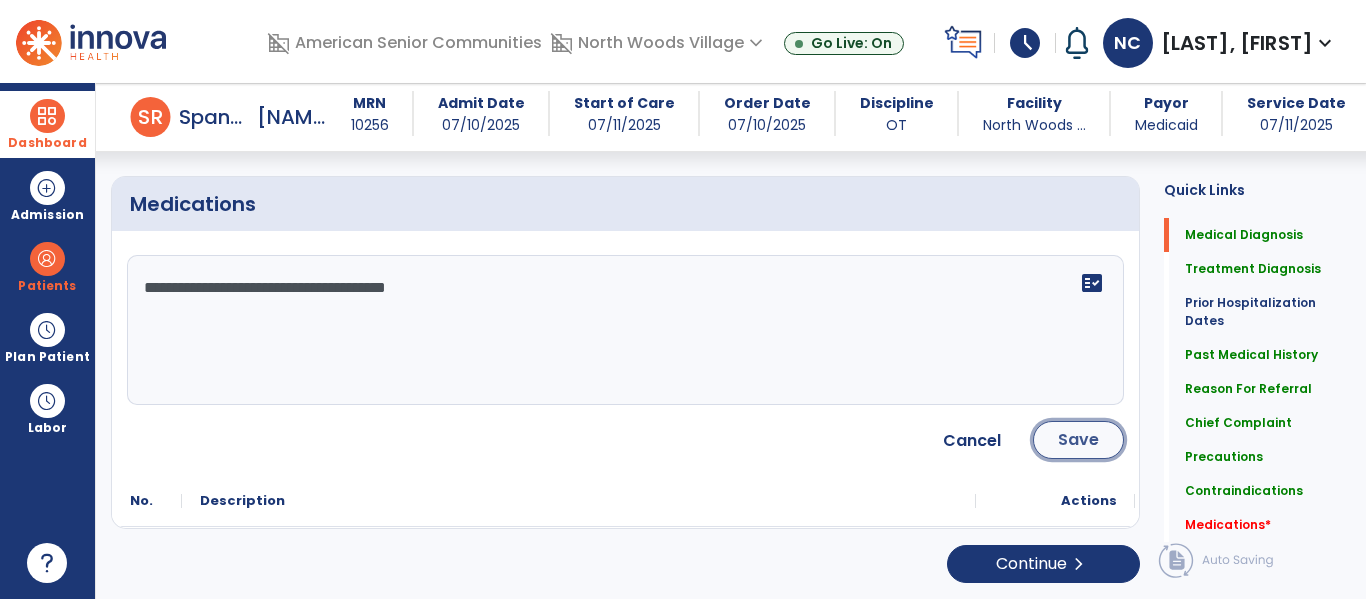 click on "Save" 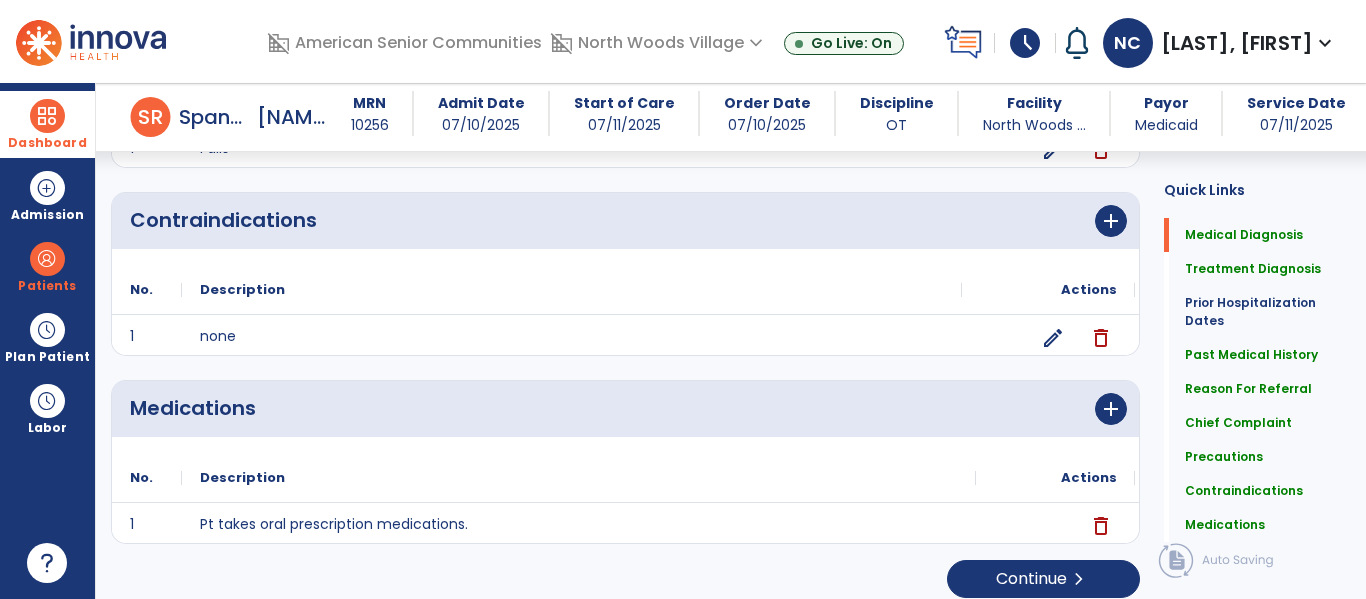 scroll, scrollTop: 1899, scrollLeft: 0, axis: vertical 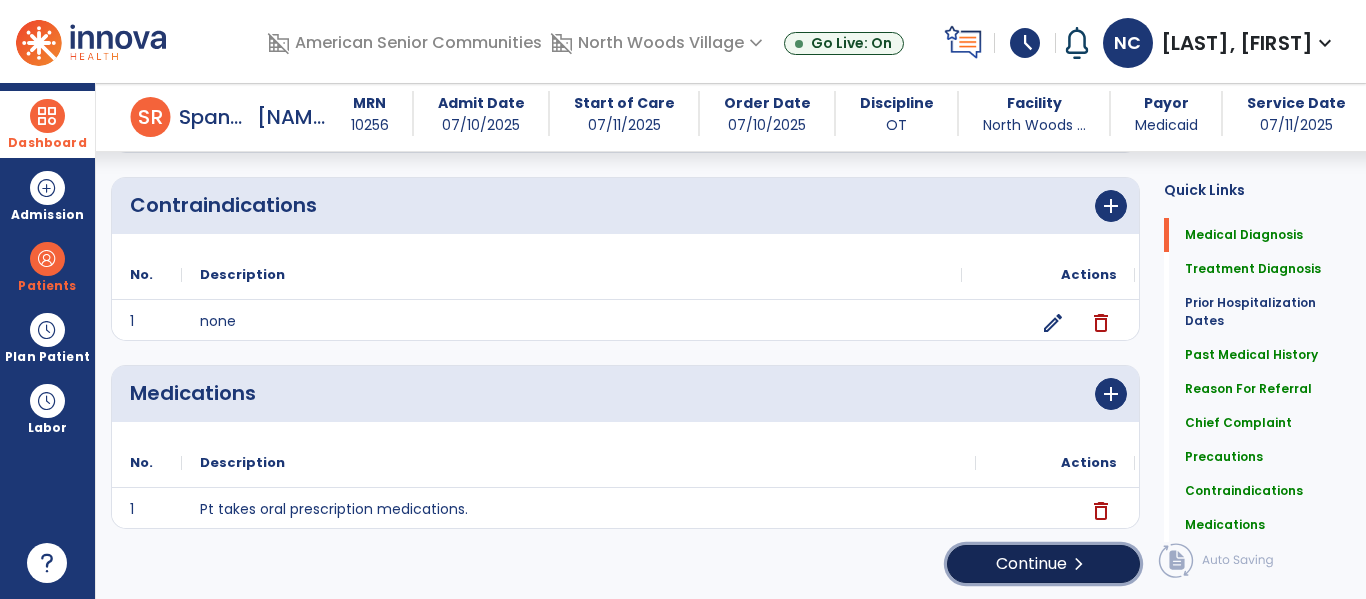 click on "Continue  chevron_right" 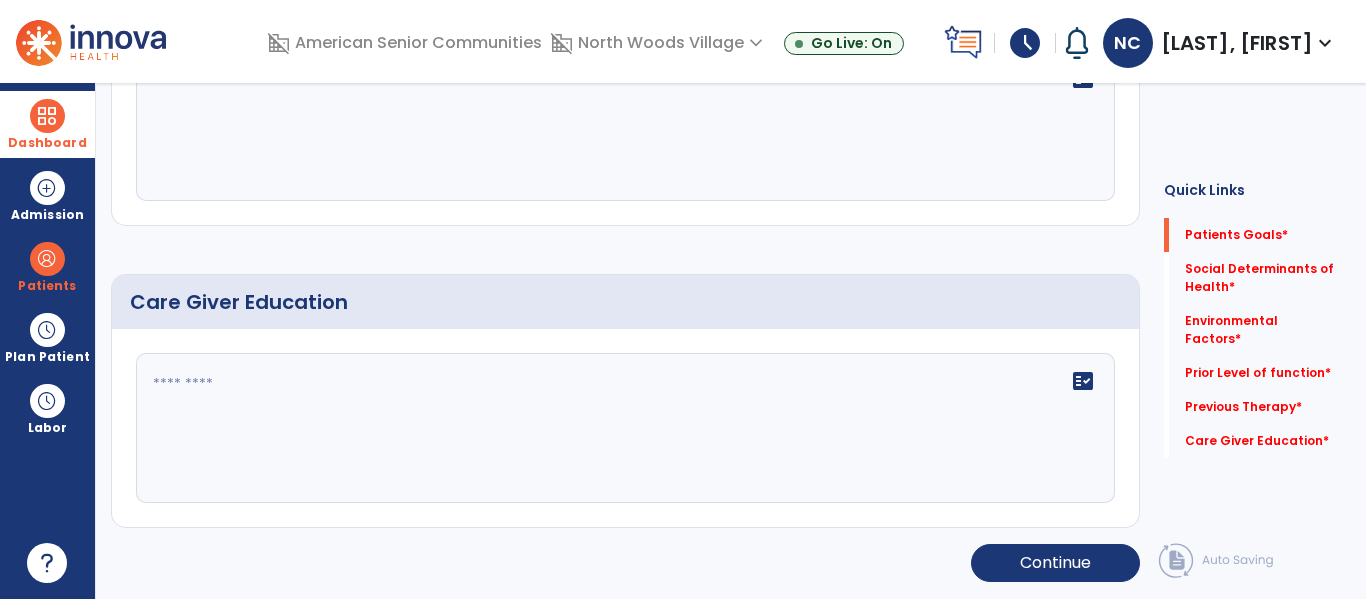 scroll, scrollTop: 0, scrollLeft: 0, axis: both 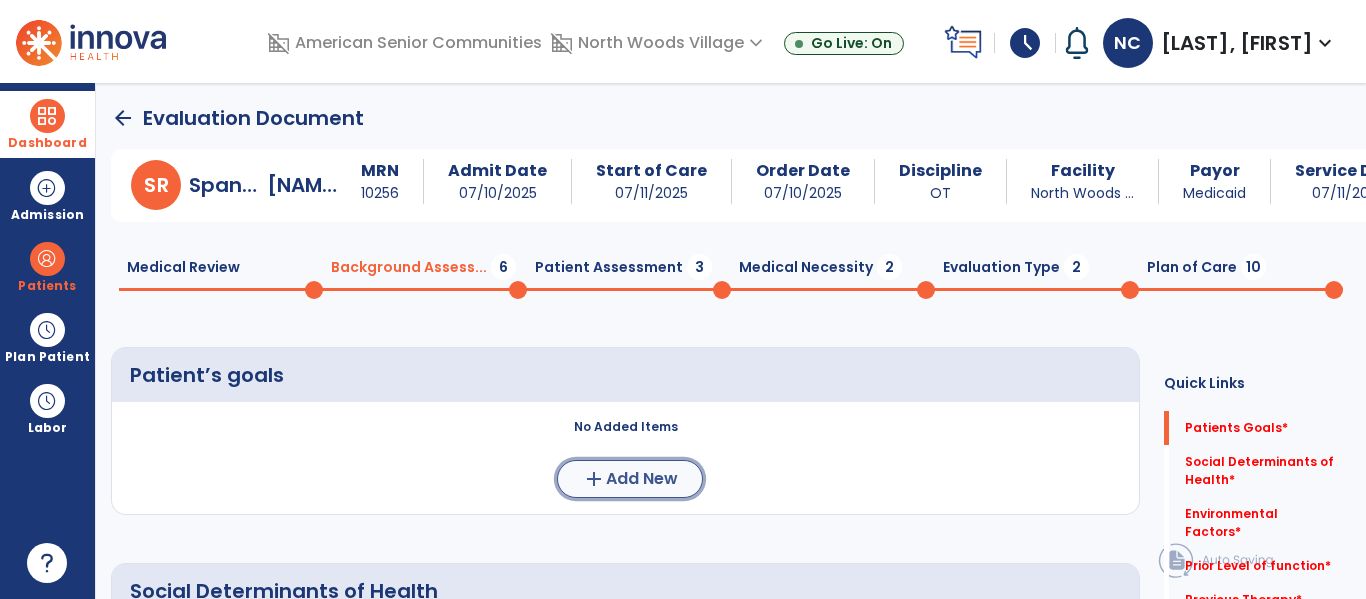 click on "Add New" 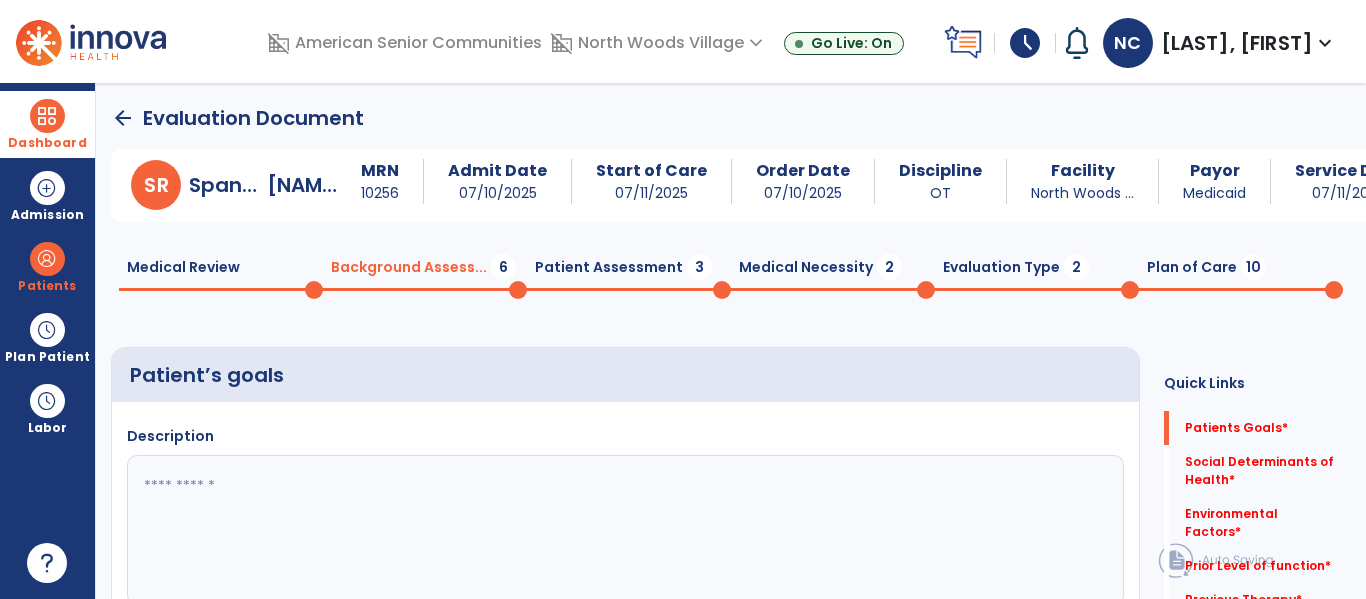 click 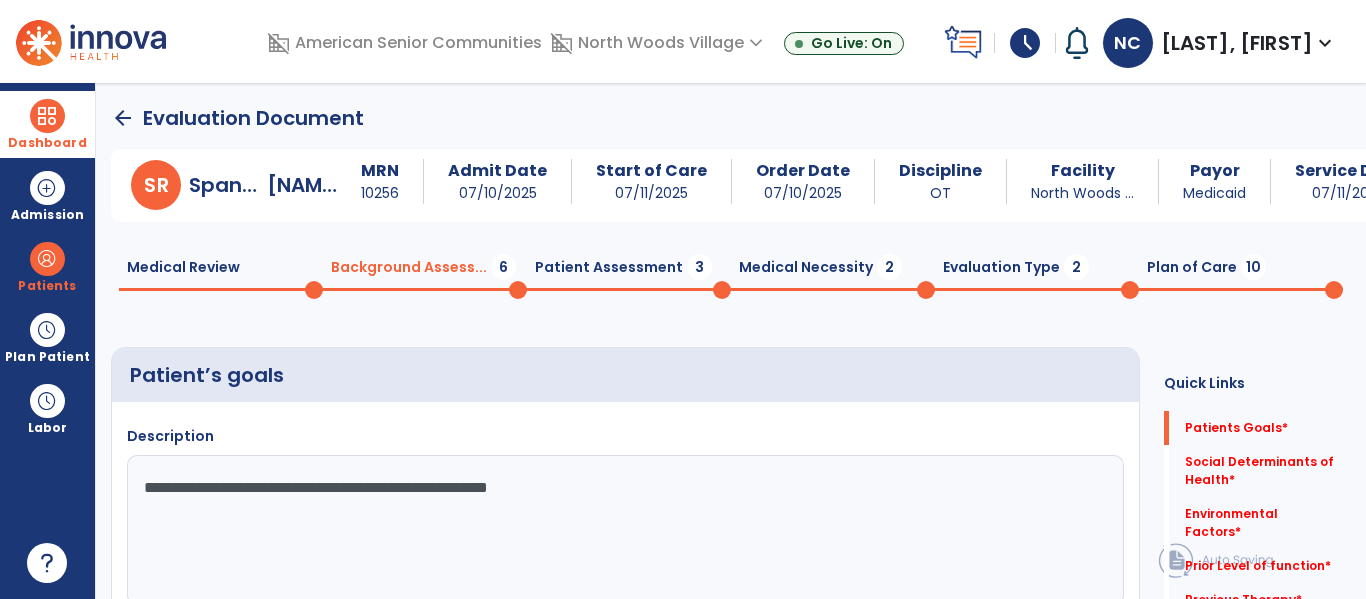 type on "**********" 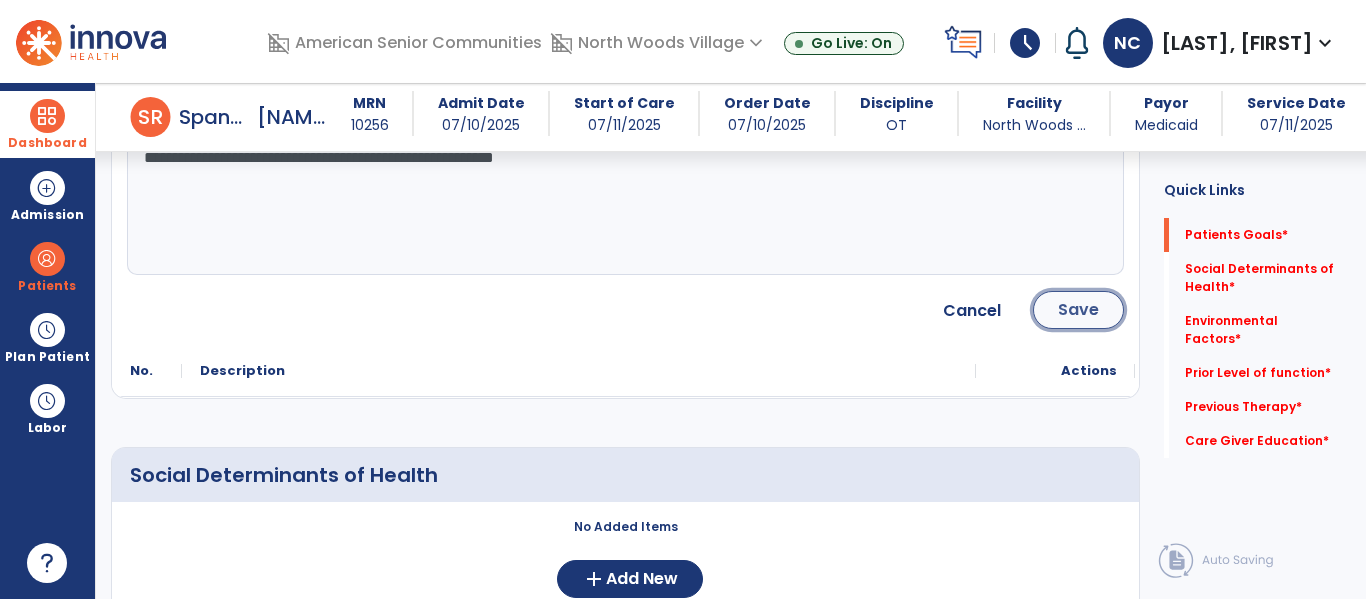 click on "Save" 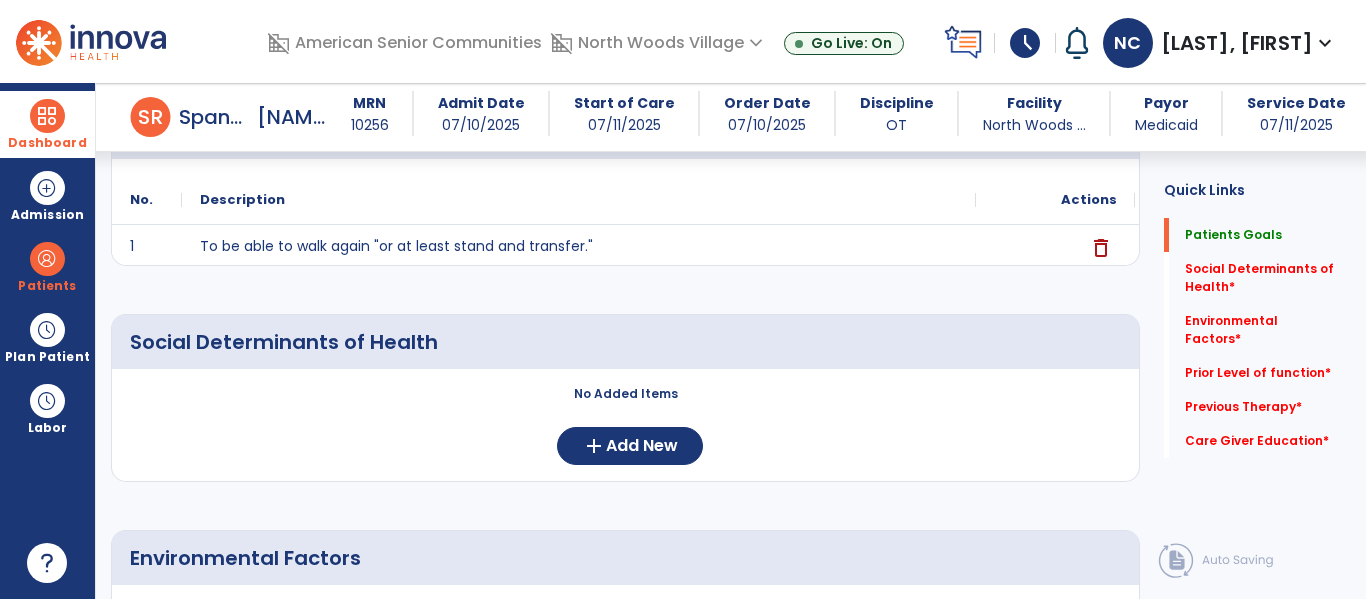 scroll, scrollTop: 231, scrollLeft: 0, axis: vertical 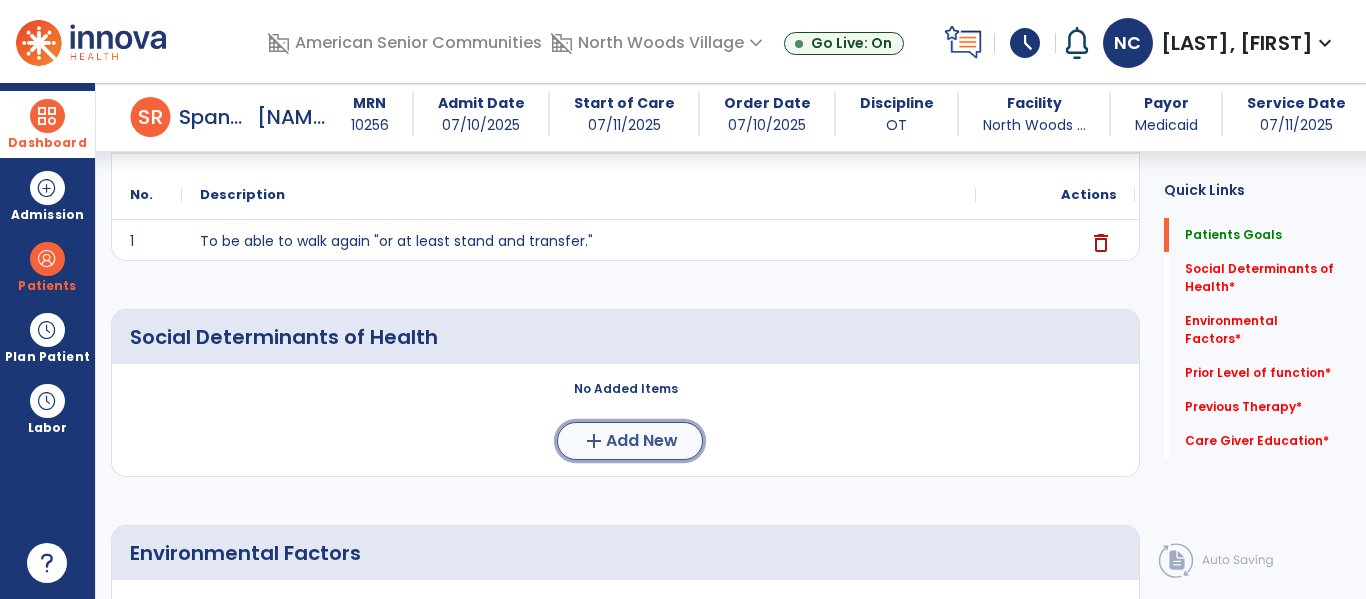 click on "Add New" 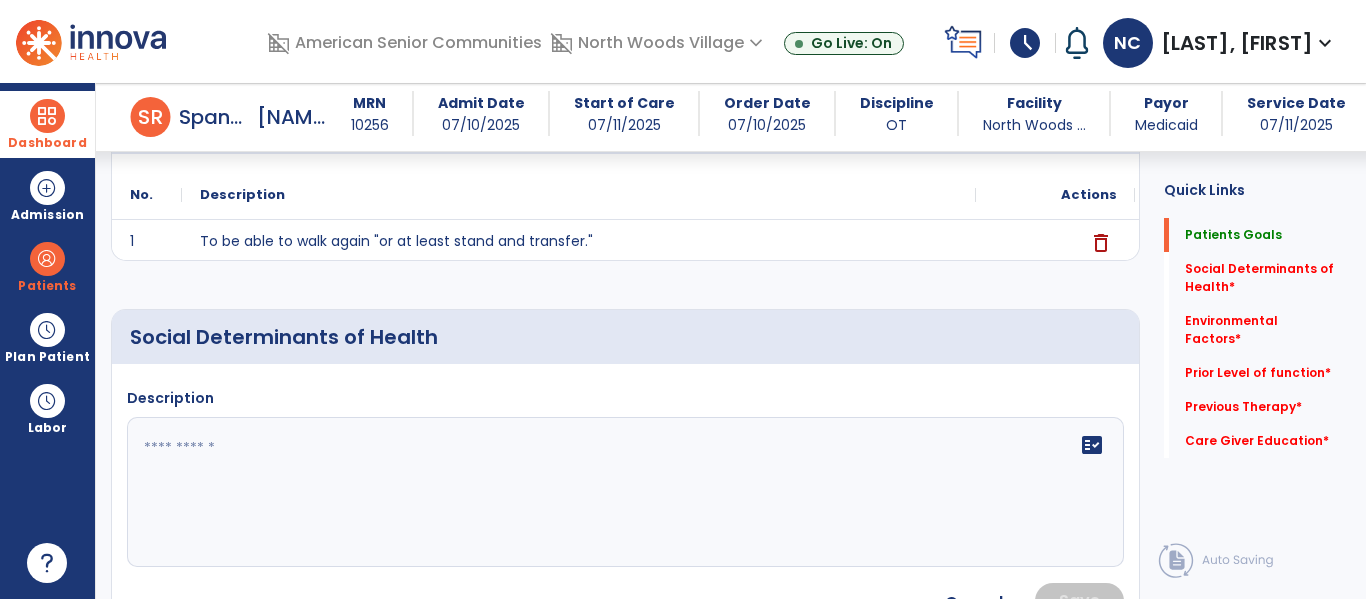 click 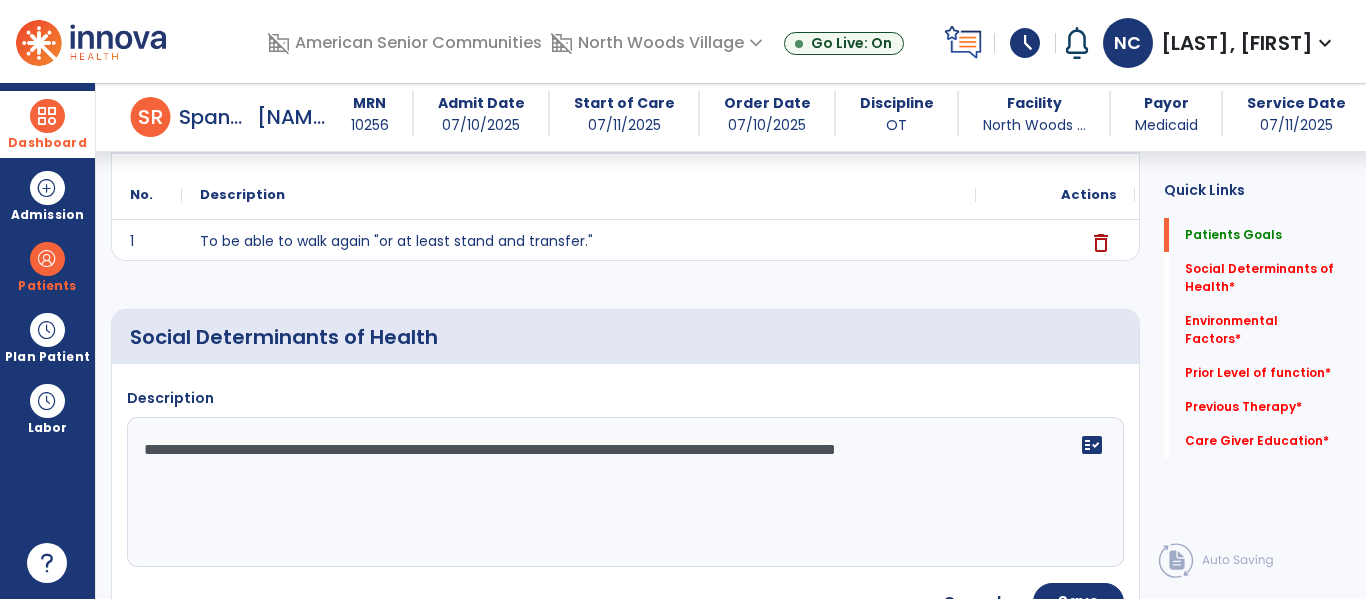 type on "**********" 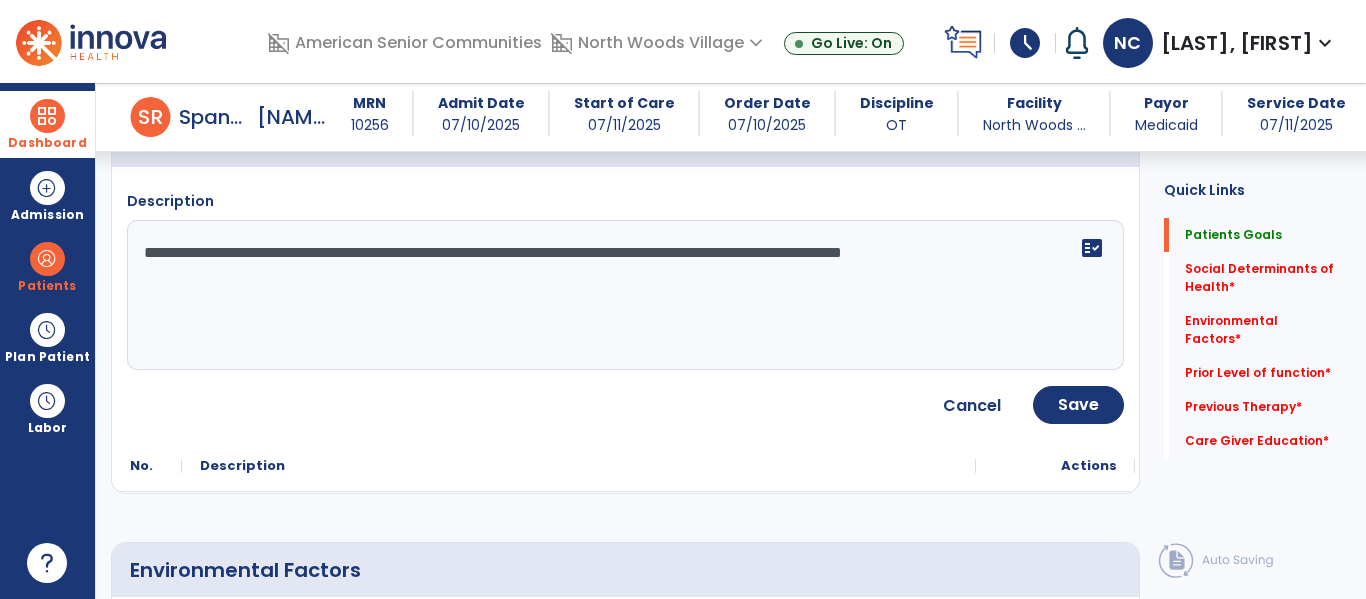 scroll, scrollTop: 461, scrollLeft: 0, axis: vertical 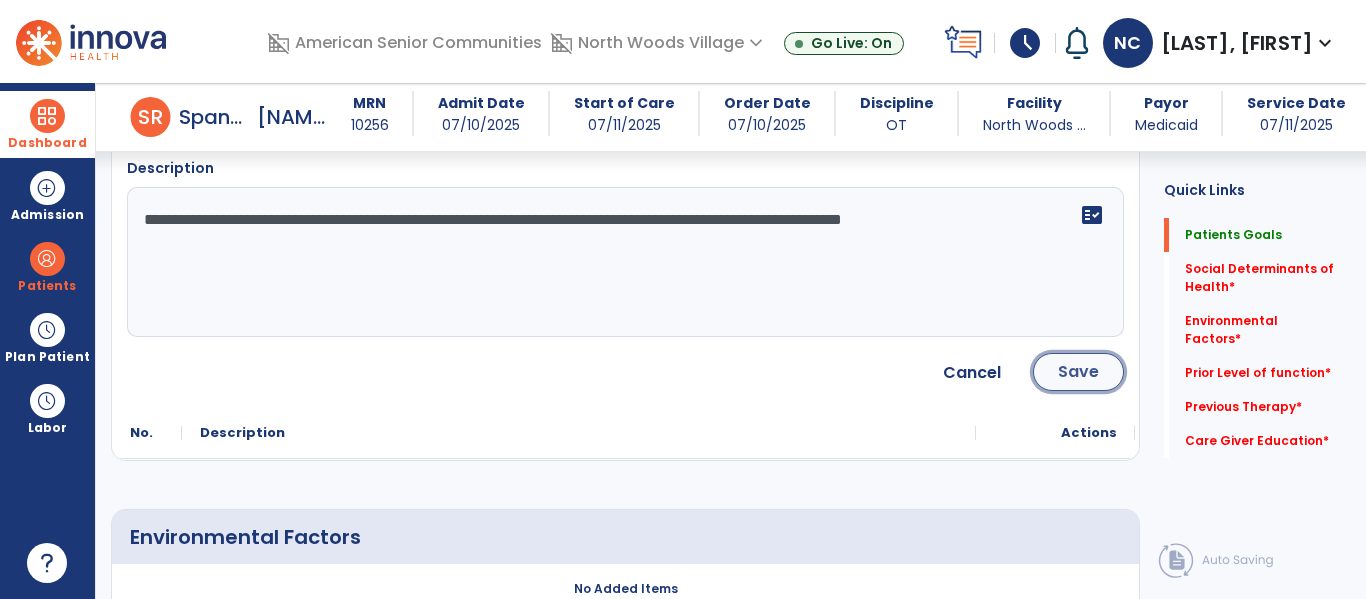 click on "Save" 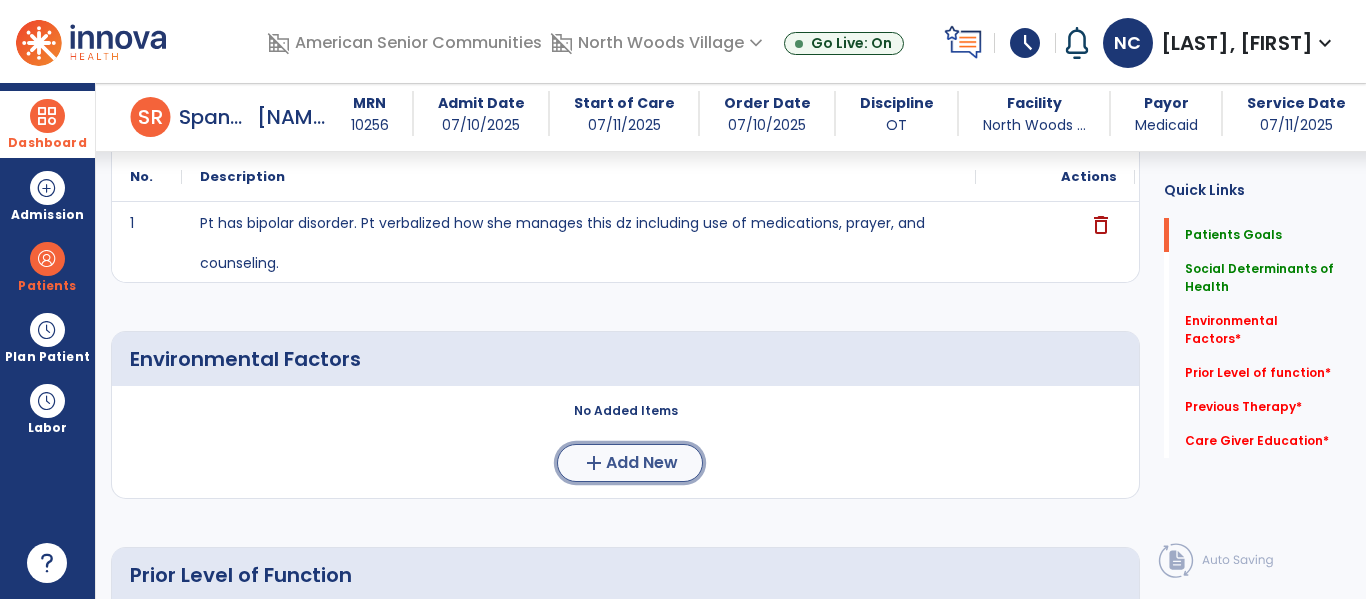 click on "add  Add New" 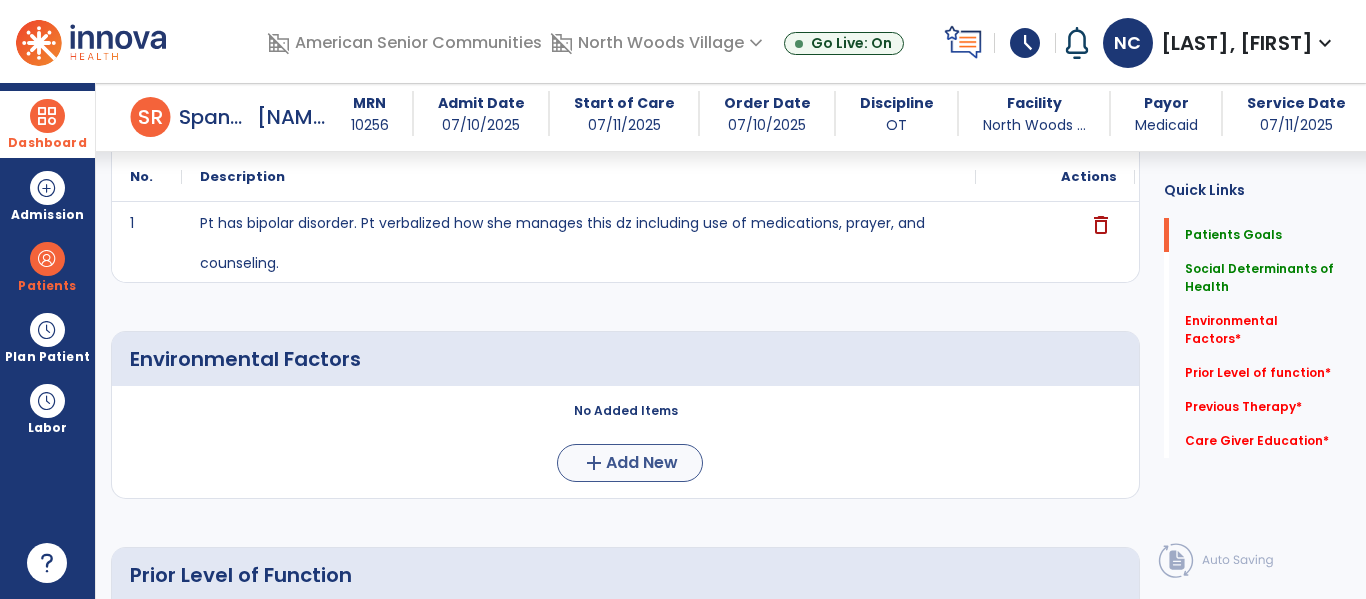 scroll, scrollTop: 588, scrollLeft: 0, axis: vertical 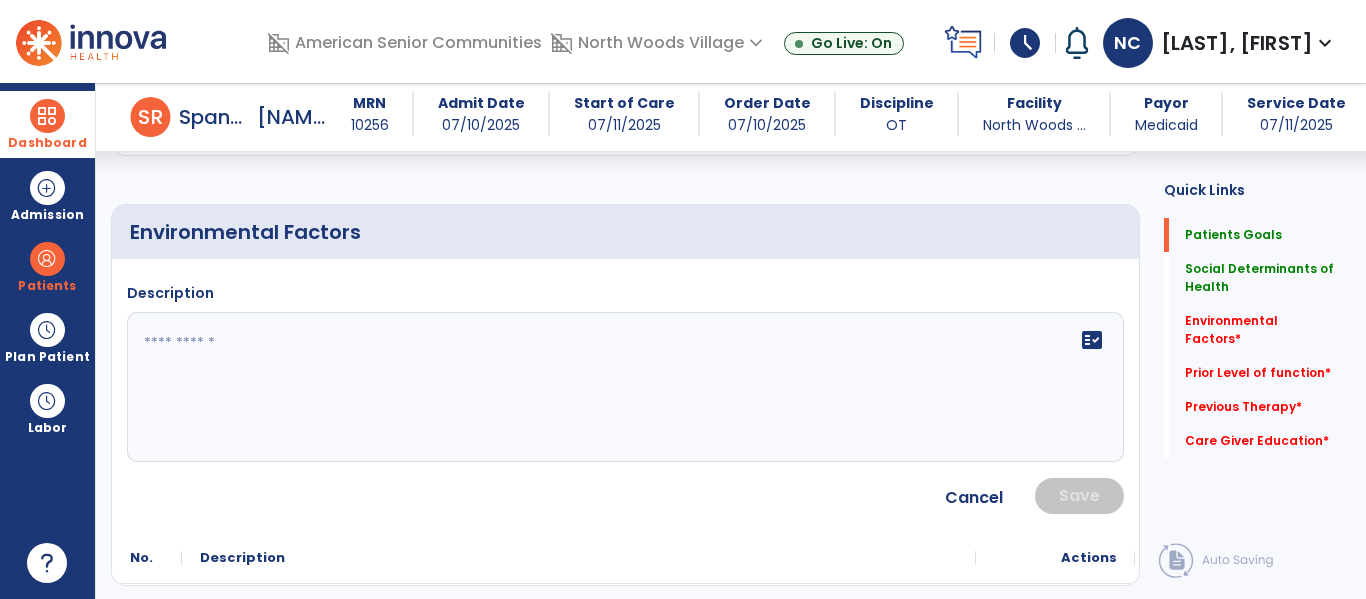 click on "fact_check" 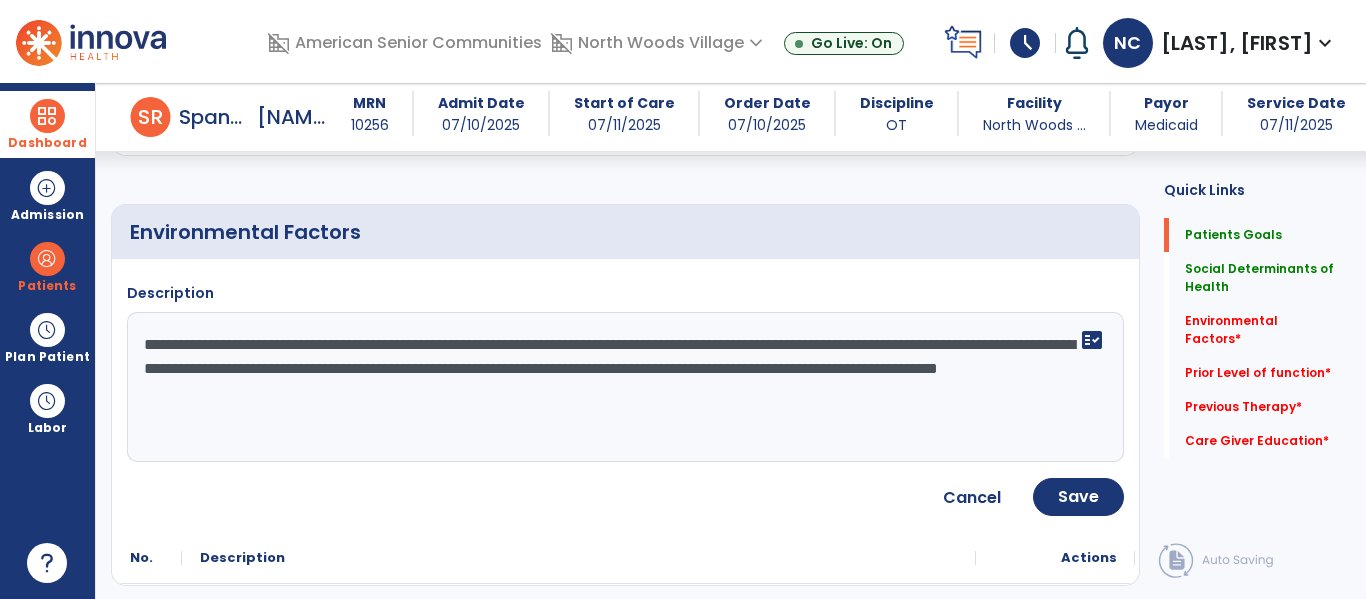 type on "**********" 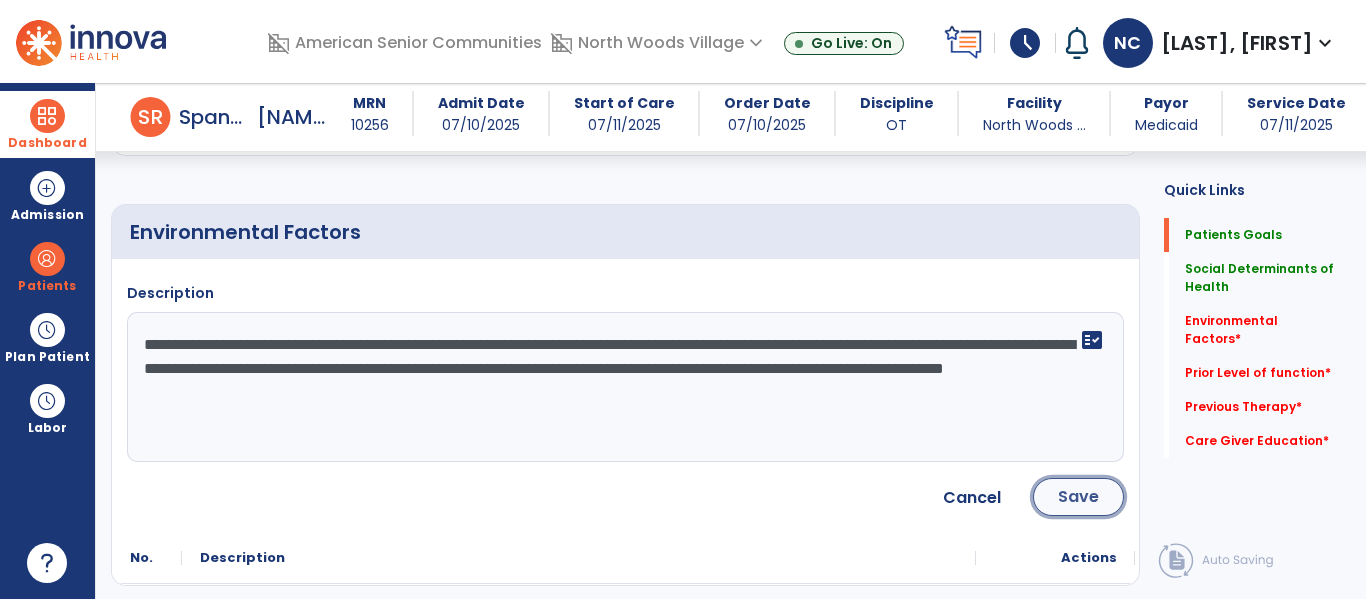 click on "Save" 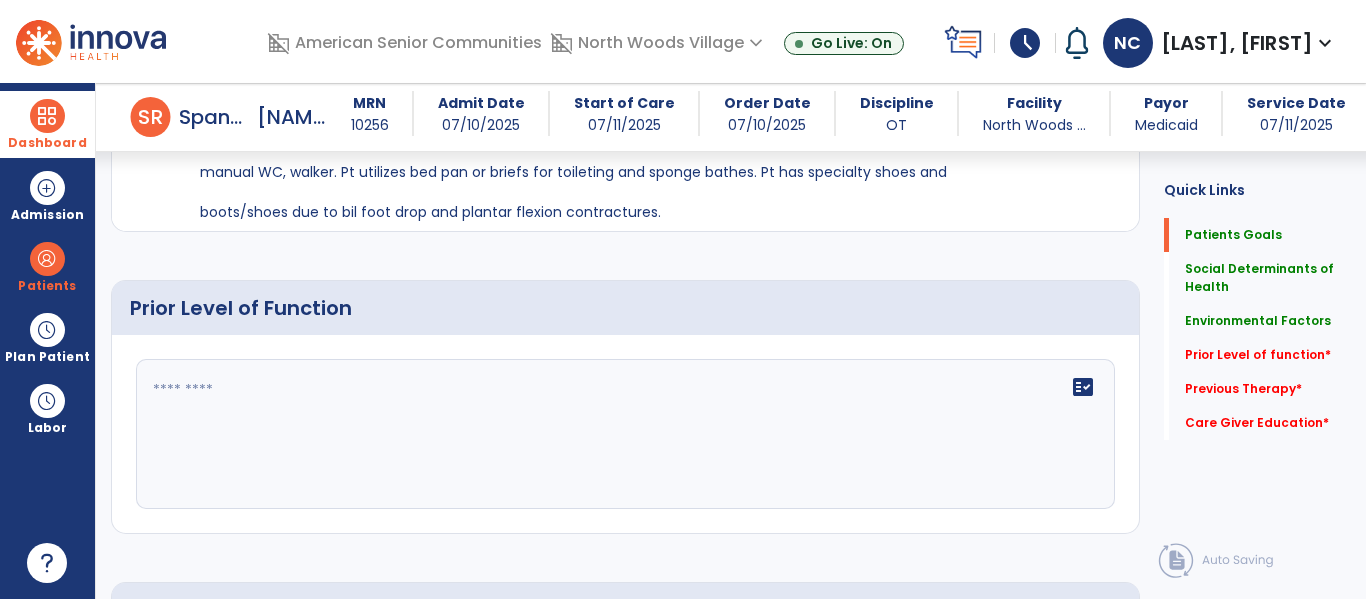 scroll, scrollTop: 818, scrollLeft: 0, axis: vertical 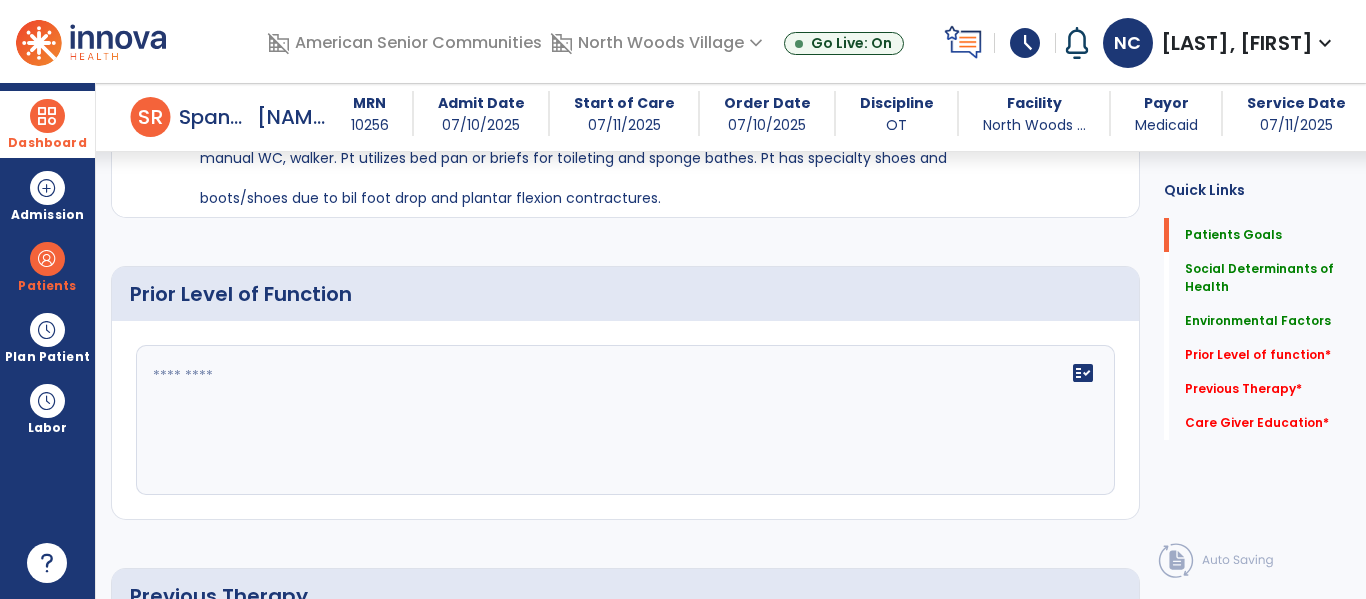 click on "fact_check" 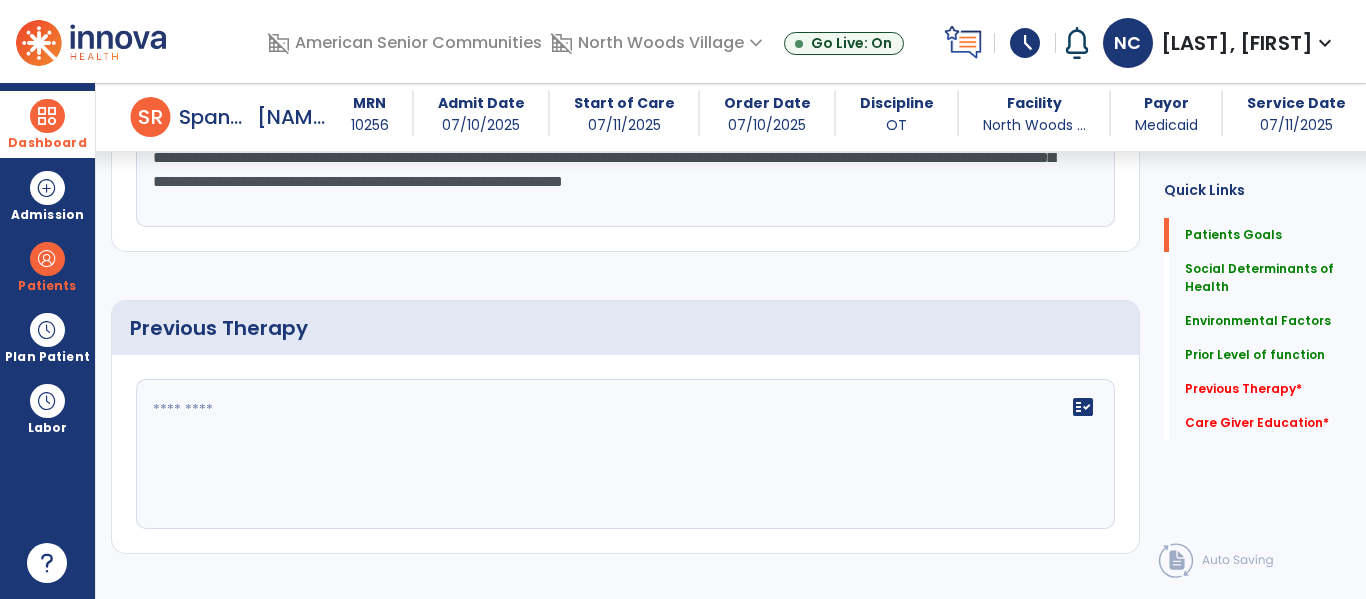 scroll, scrollTop: 1094, scrollLeft: 0, axis: vertical 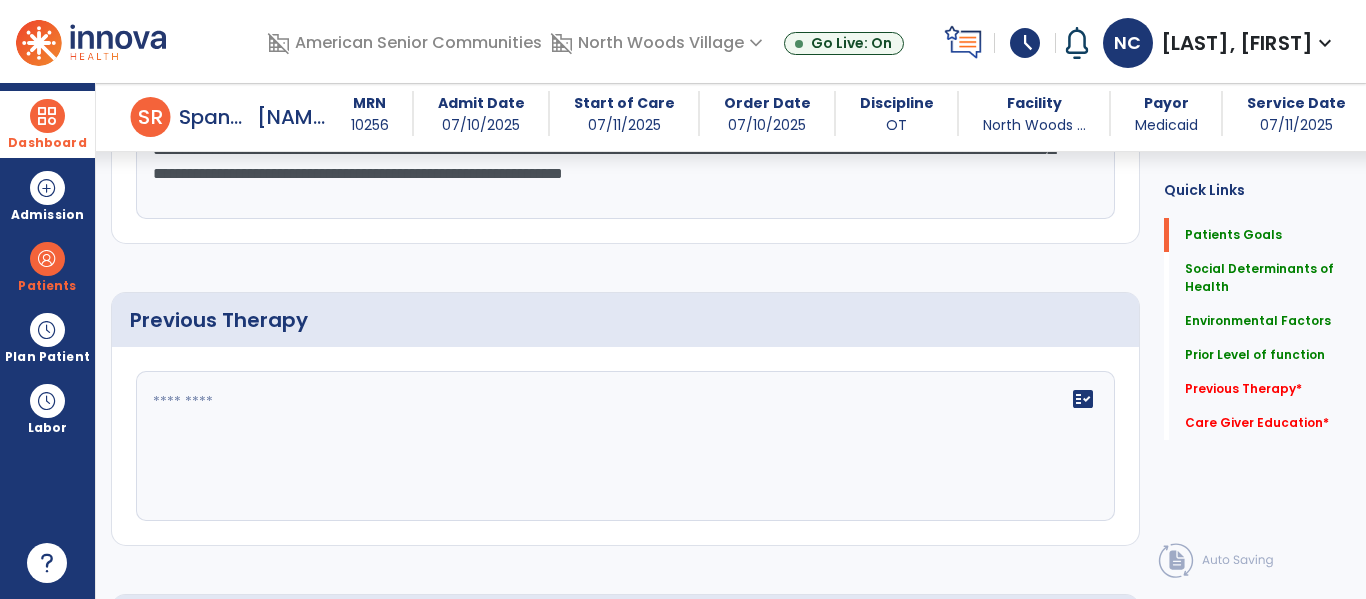 type on "**********" 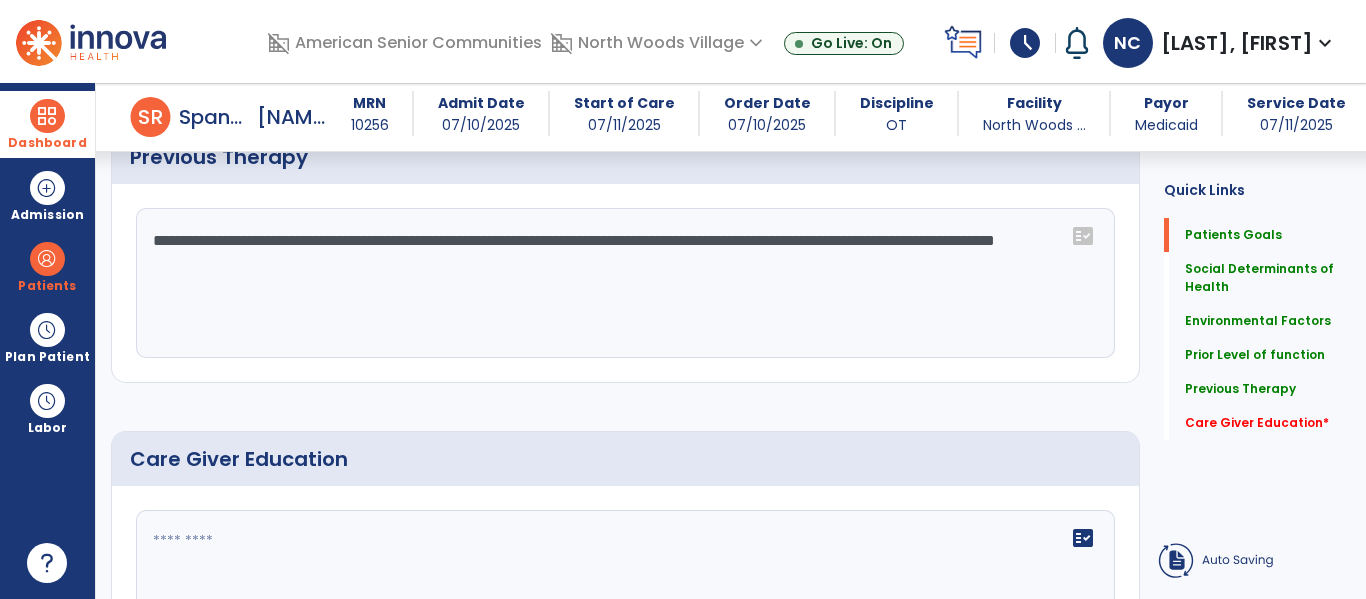 scroll, scrollTop: 1272, scrollLeft: 0, axis: vertical 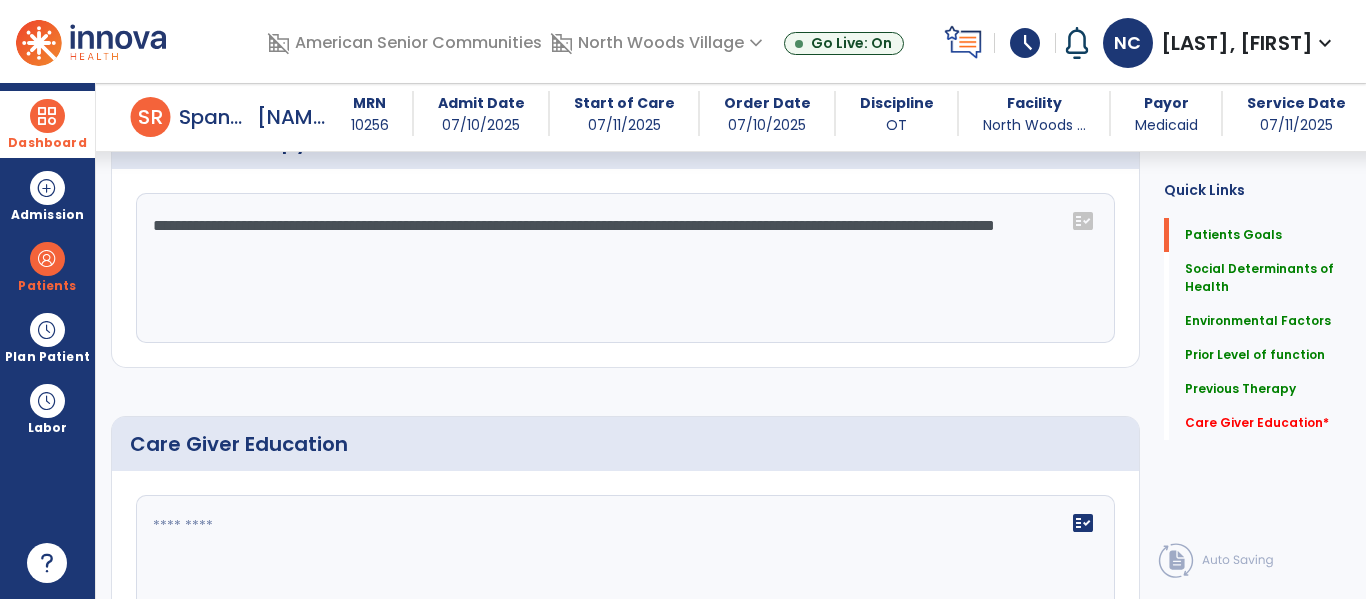 type on "**********" 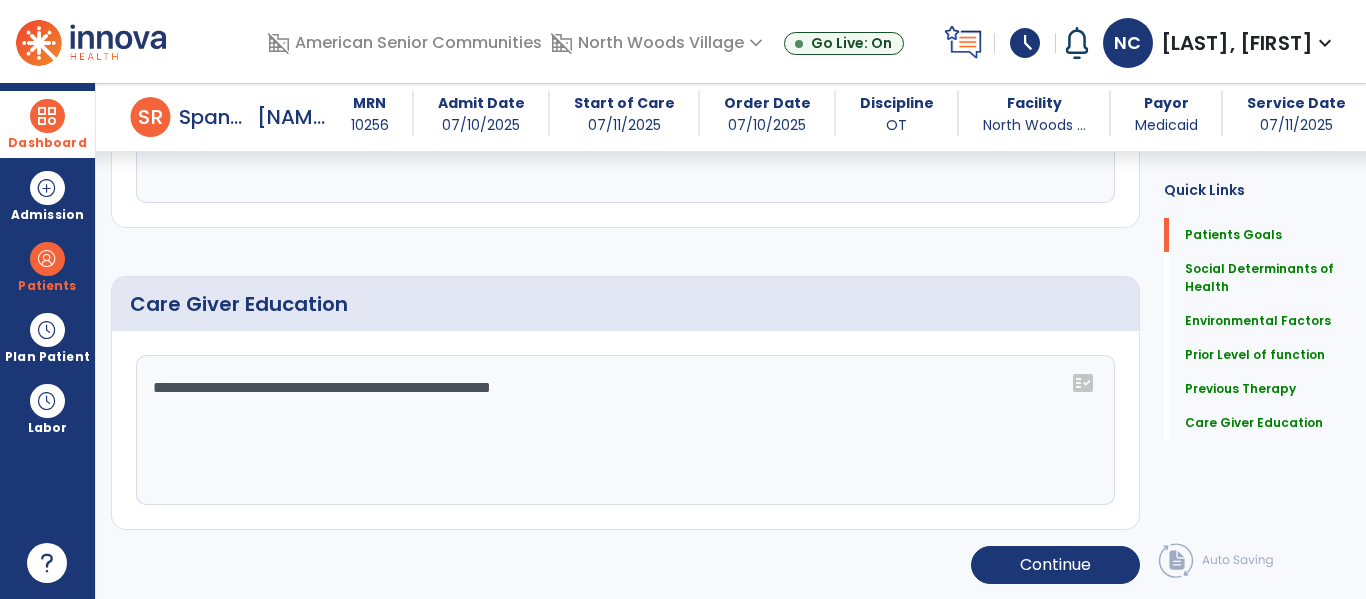 scroll, scrollTop: 1413, scrollLeft: 0, axis: vertical 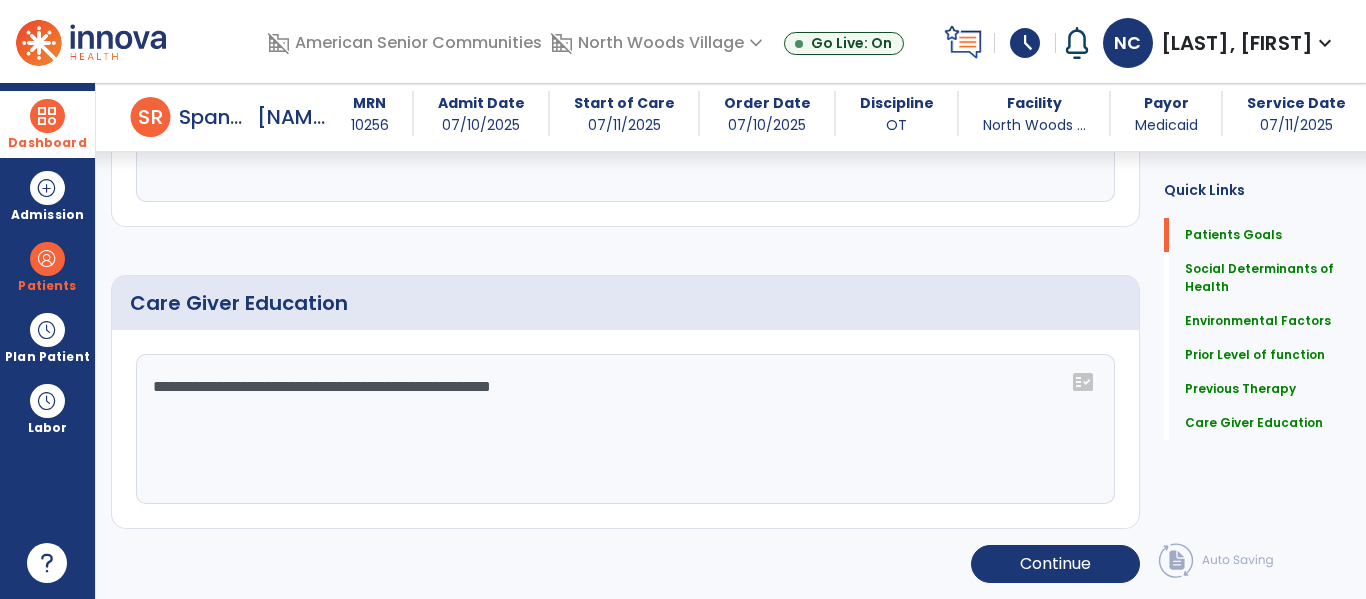 type on "**********" 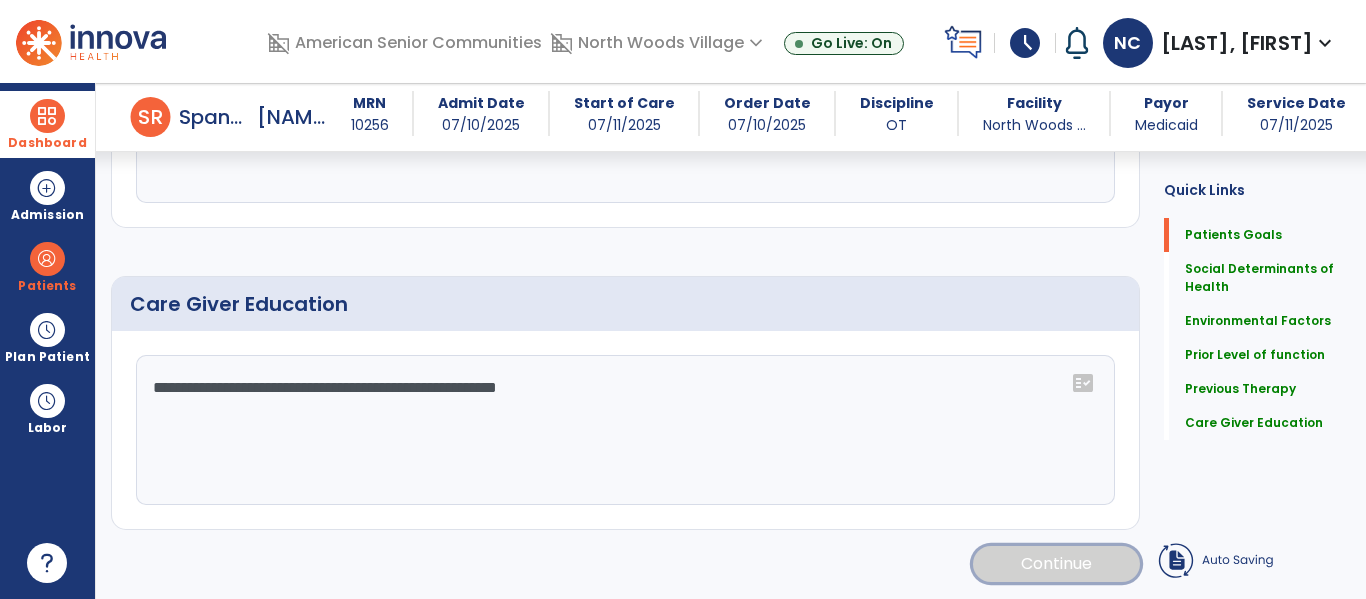 click on "Continue" 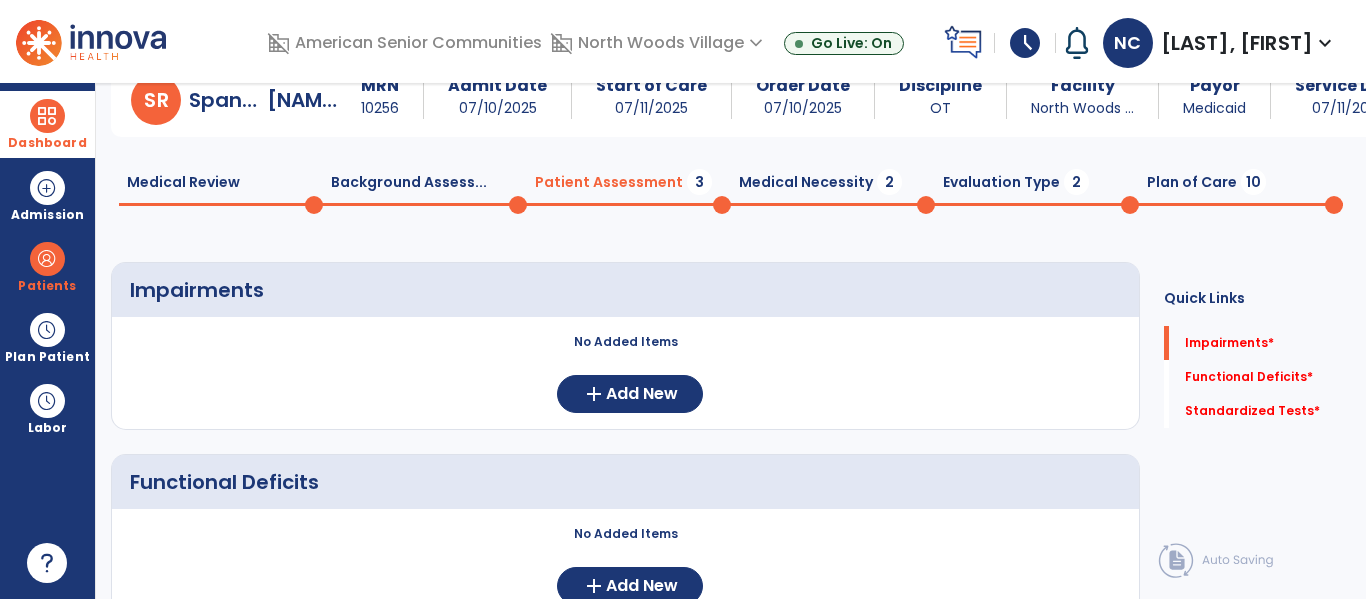 scroll, scrollTop: 31, scrollLeft: 0, axis: vertical 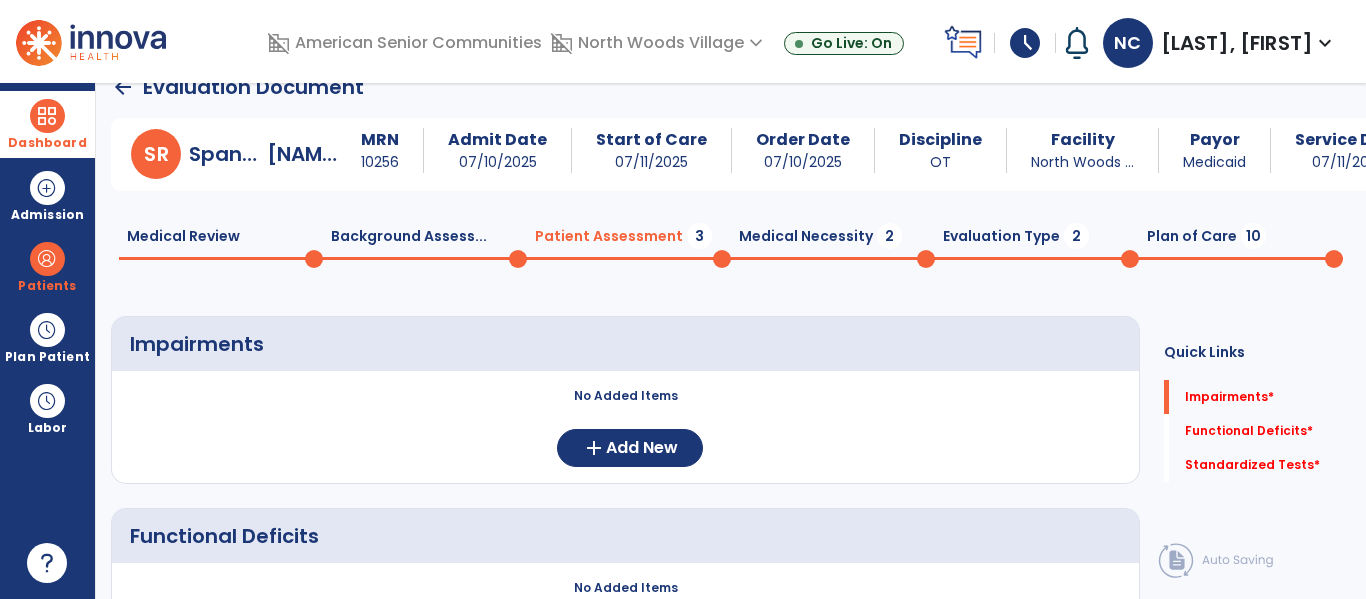 click 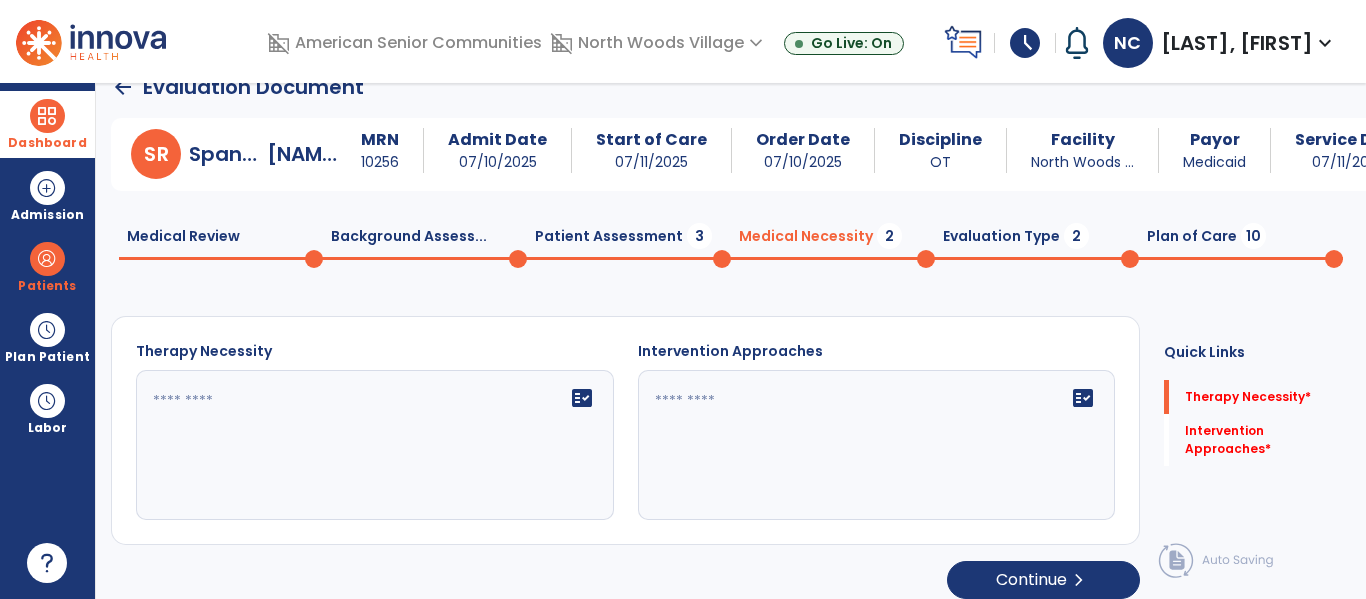 click on "fact_check" 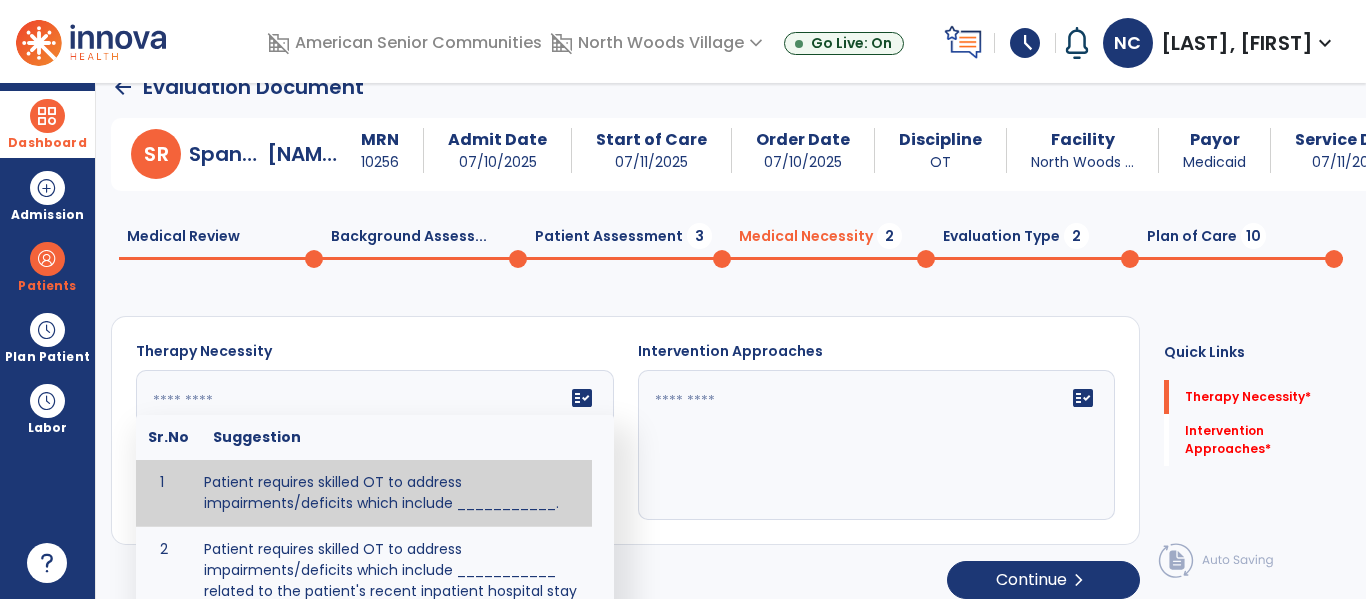 type on "**********" 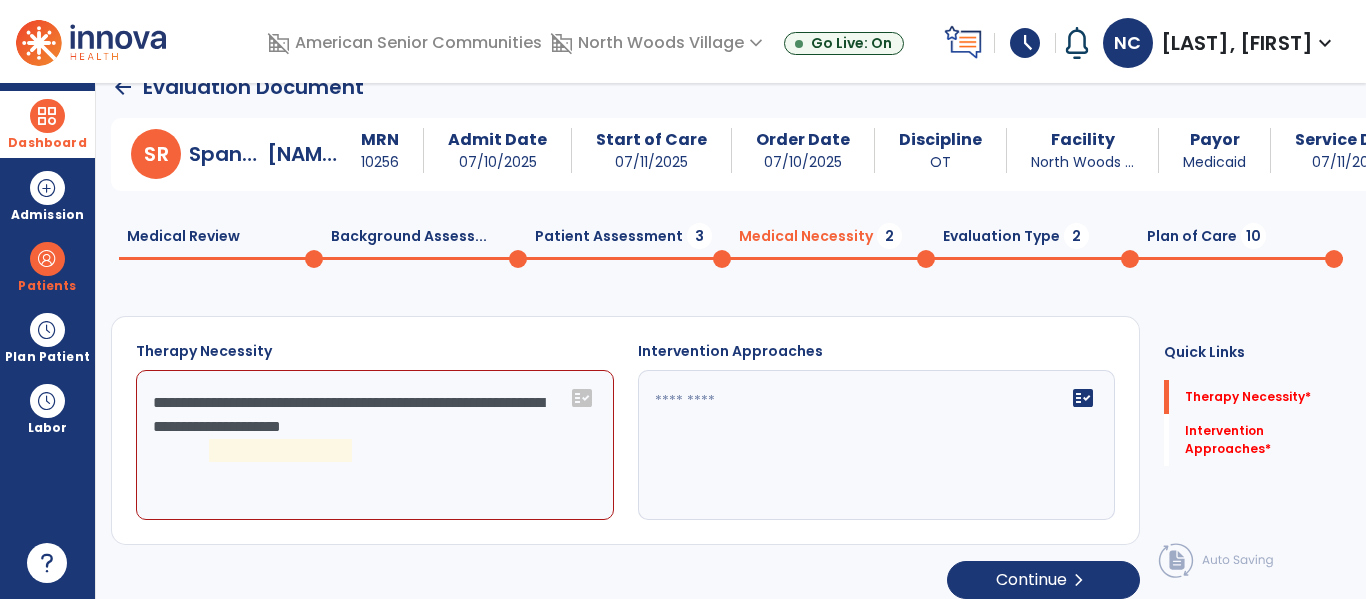 click 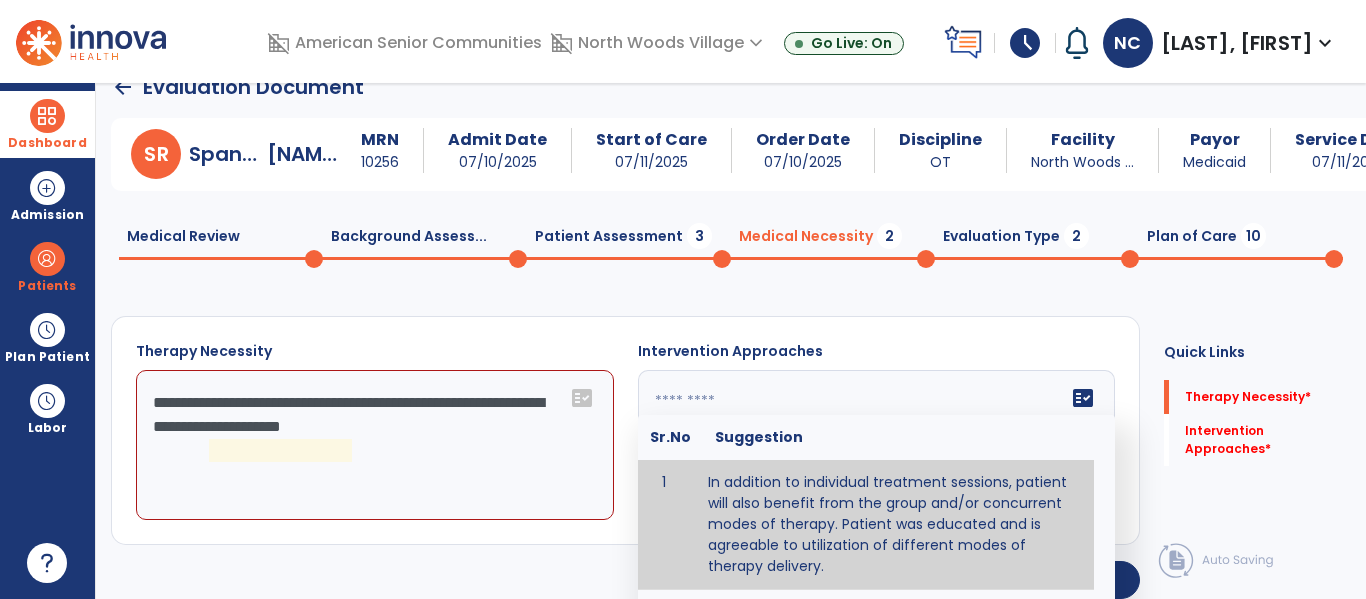 type on "**********" 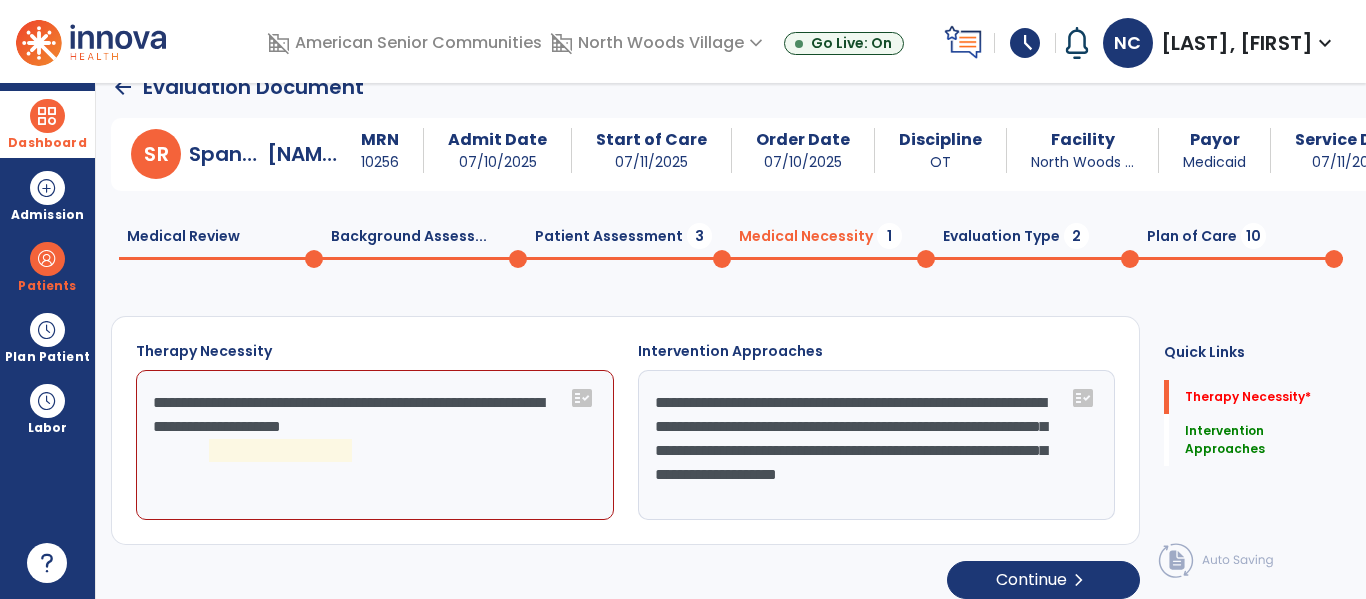 click on "**********" 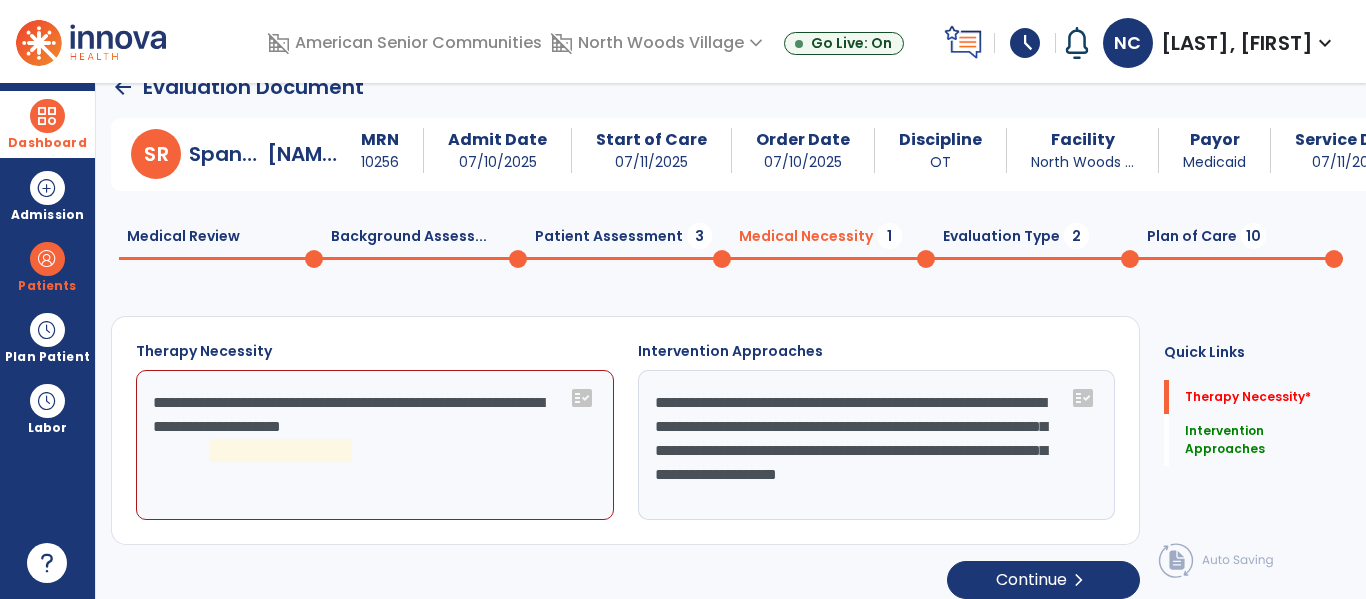 click on "**********" 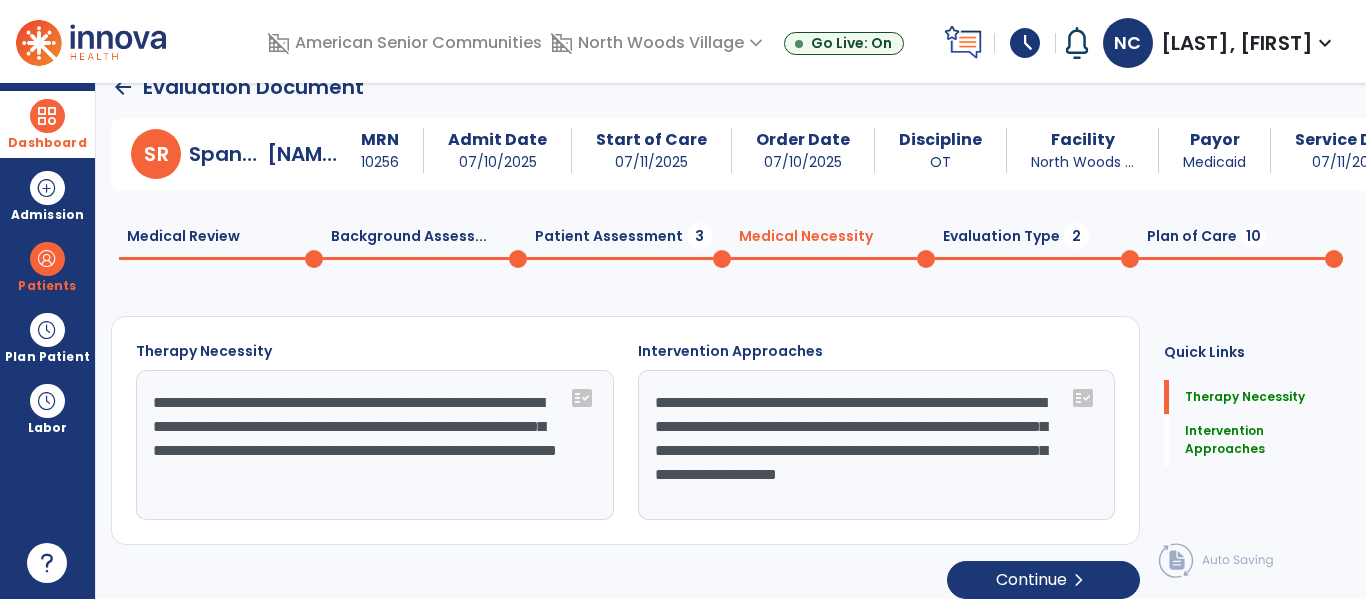 type on "**********" 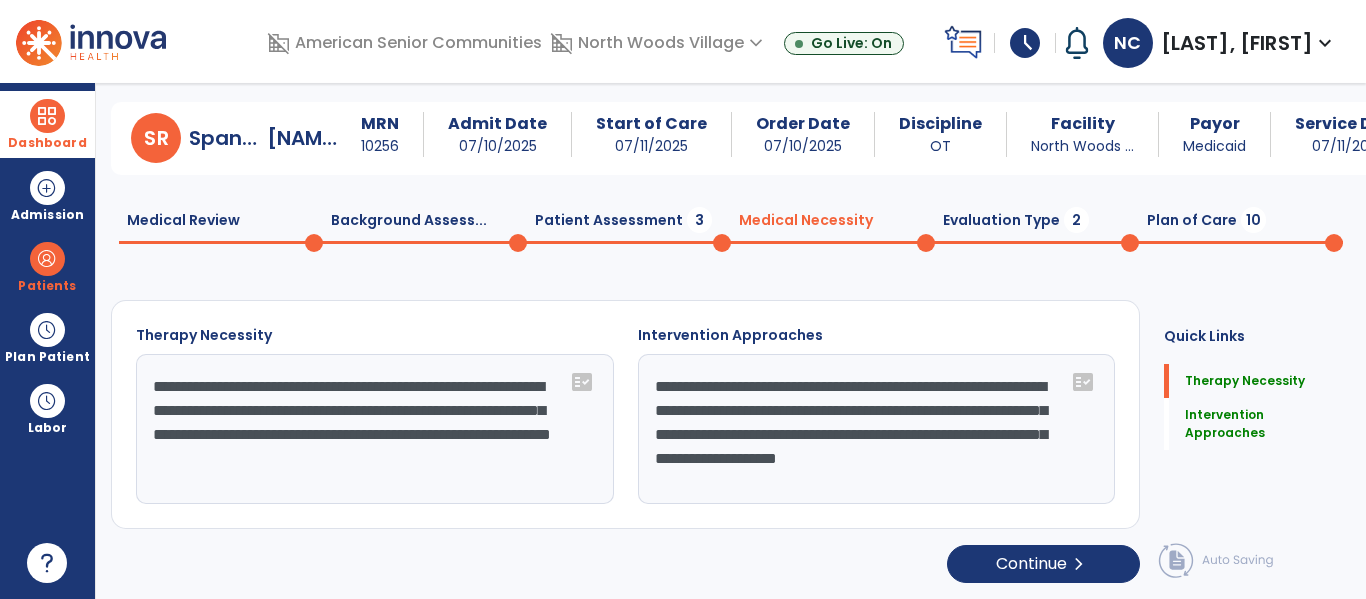 scroll, scrollTop: 46, scrollLeft: 0, axis: vertical 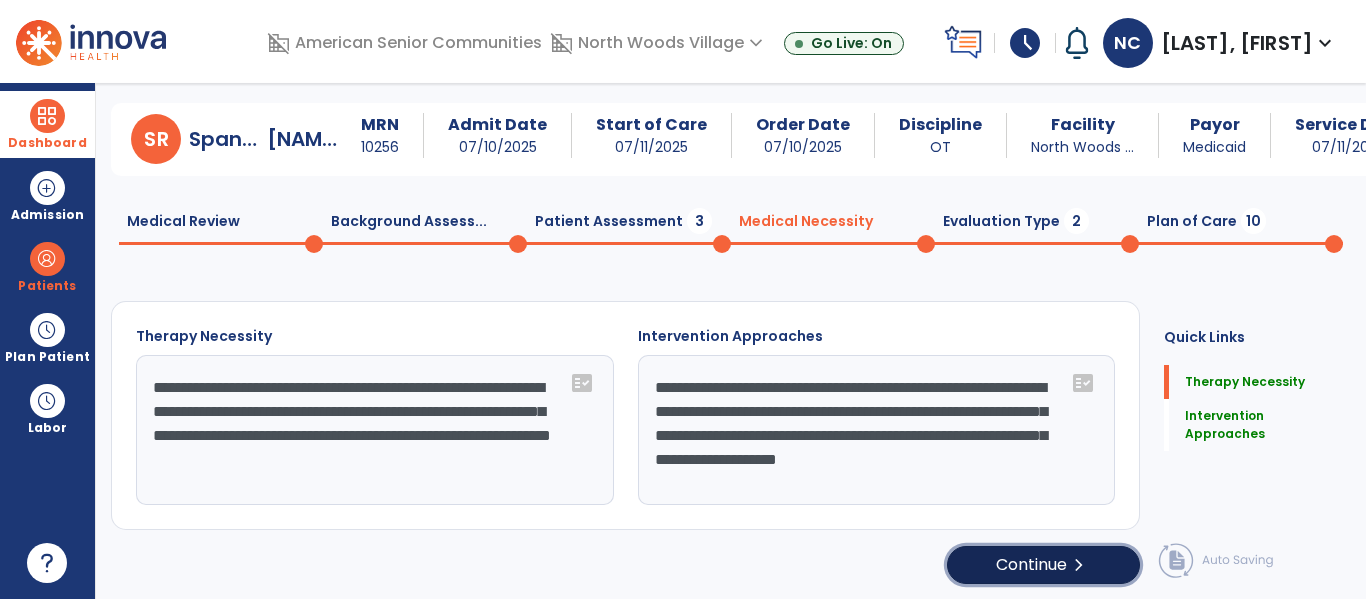 click on "Continue  chevron_right" 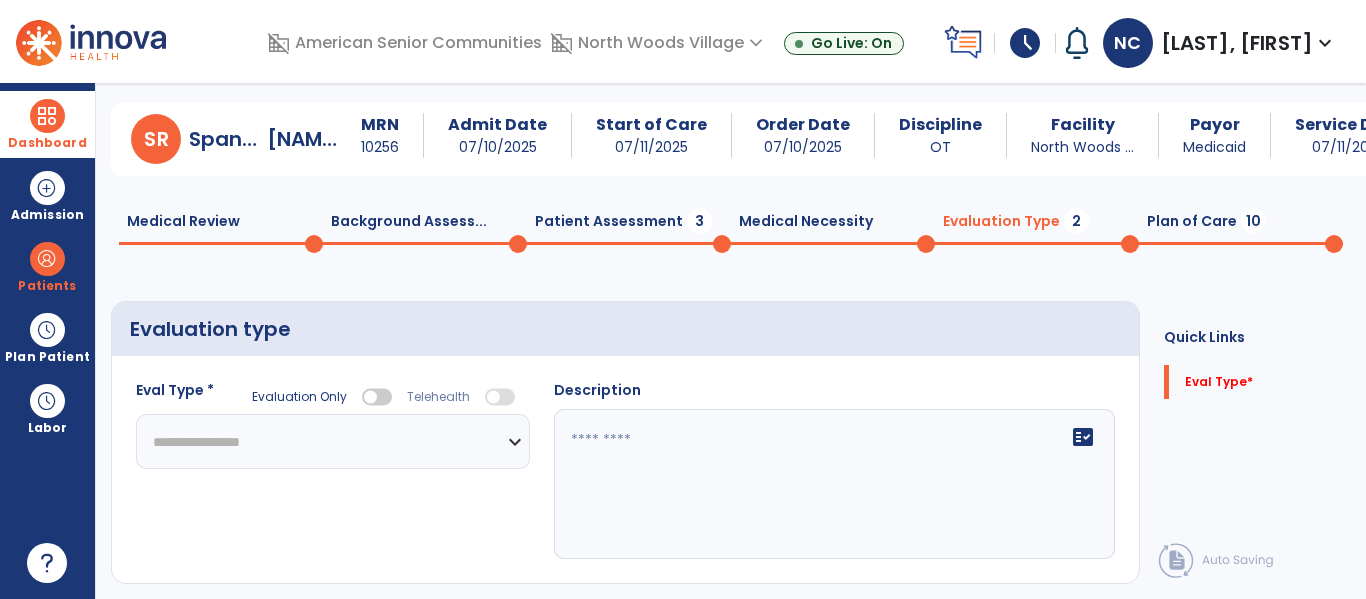 click on "**********" 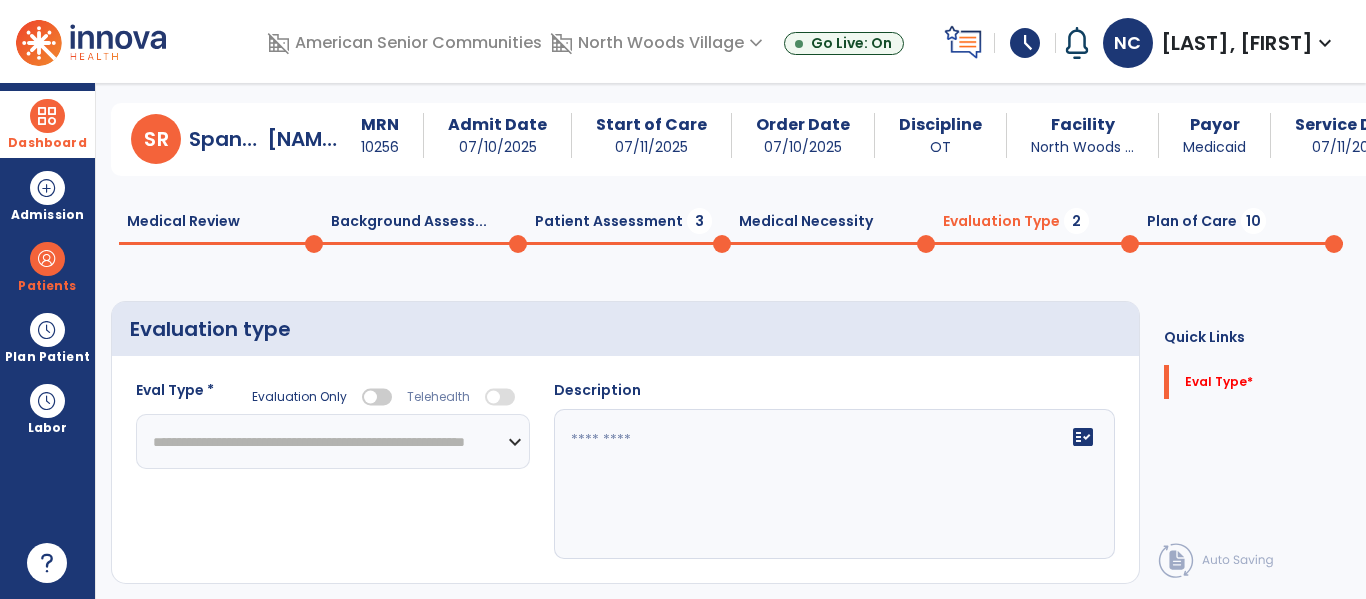 click on "**********" 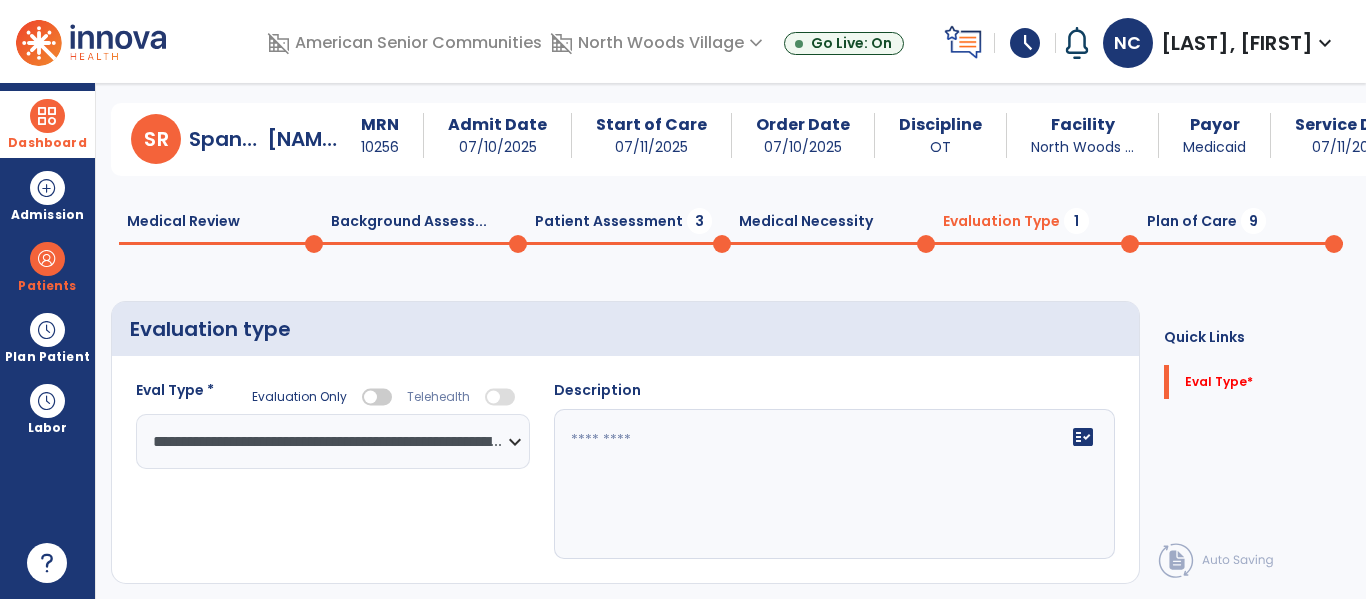 click on "fact_check" 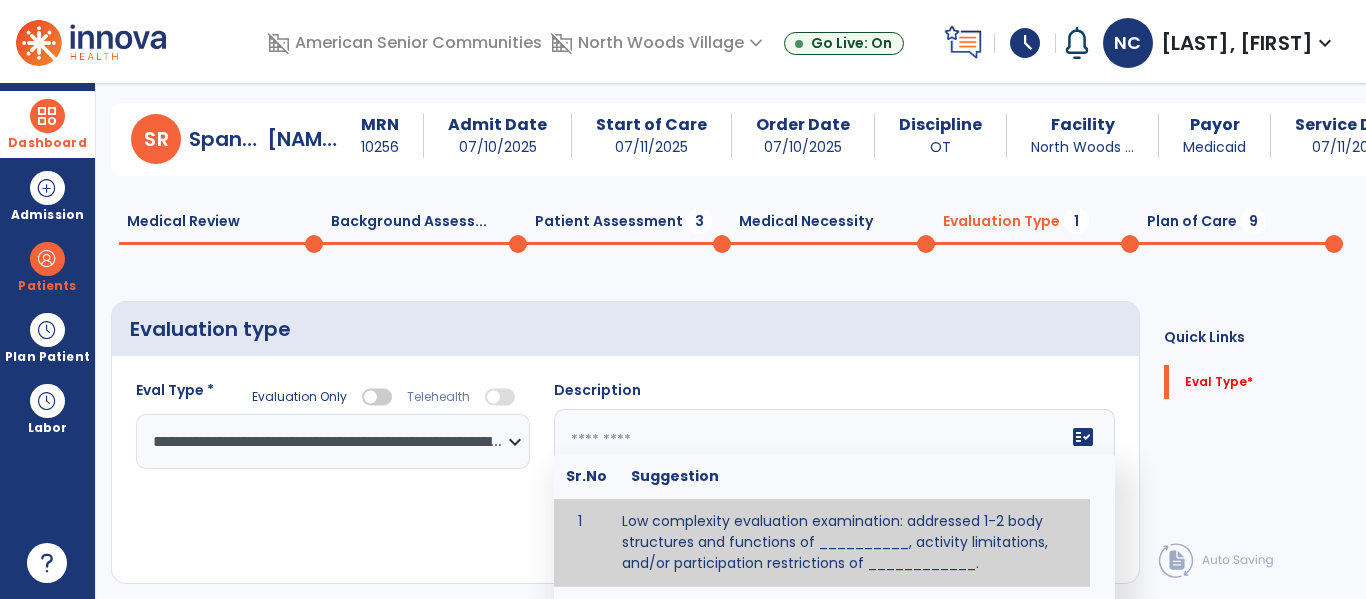 click 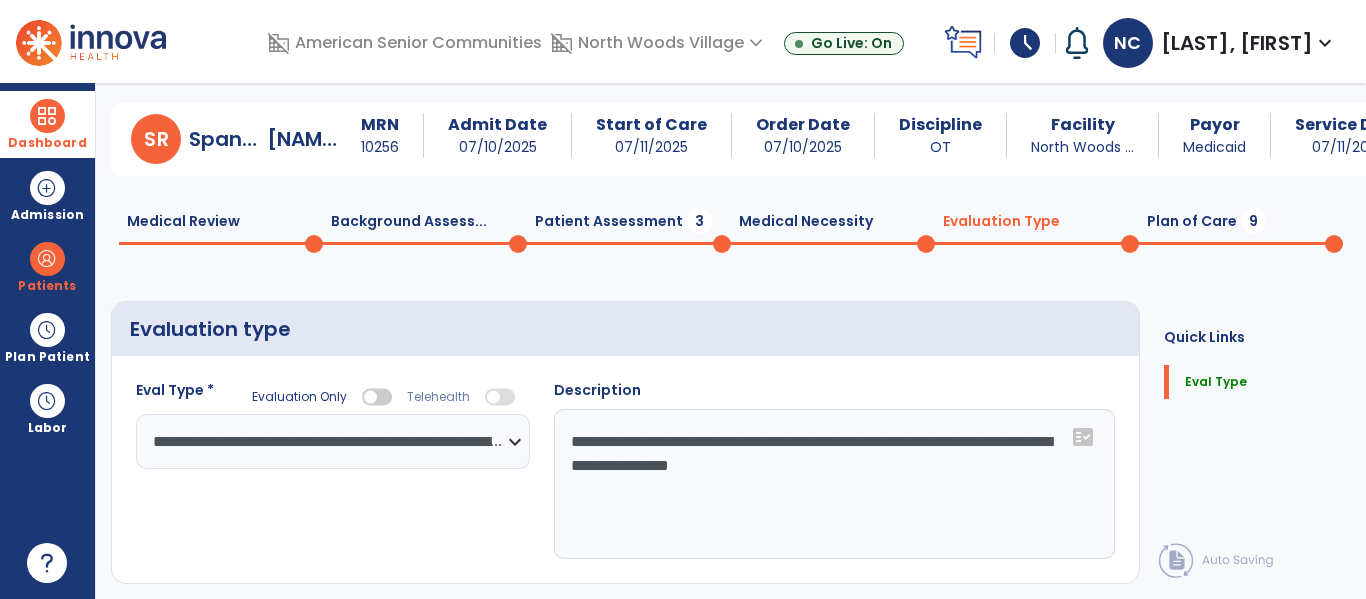 click on "**********" 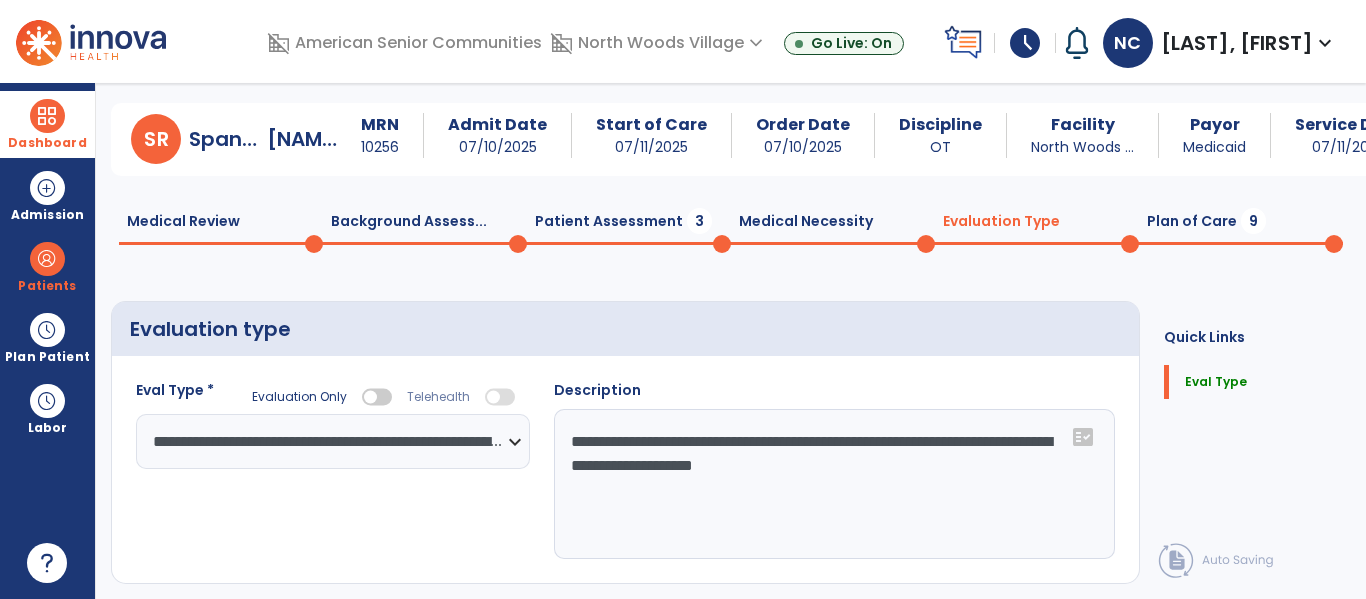 click on "**********" 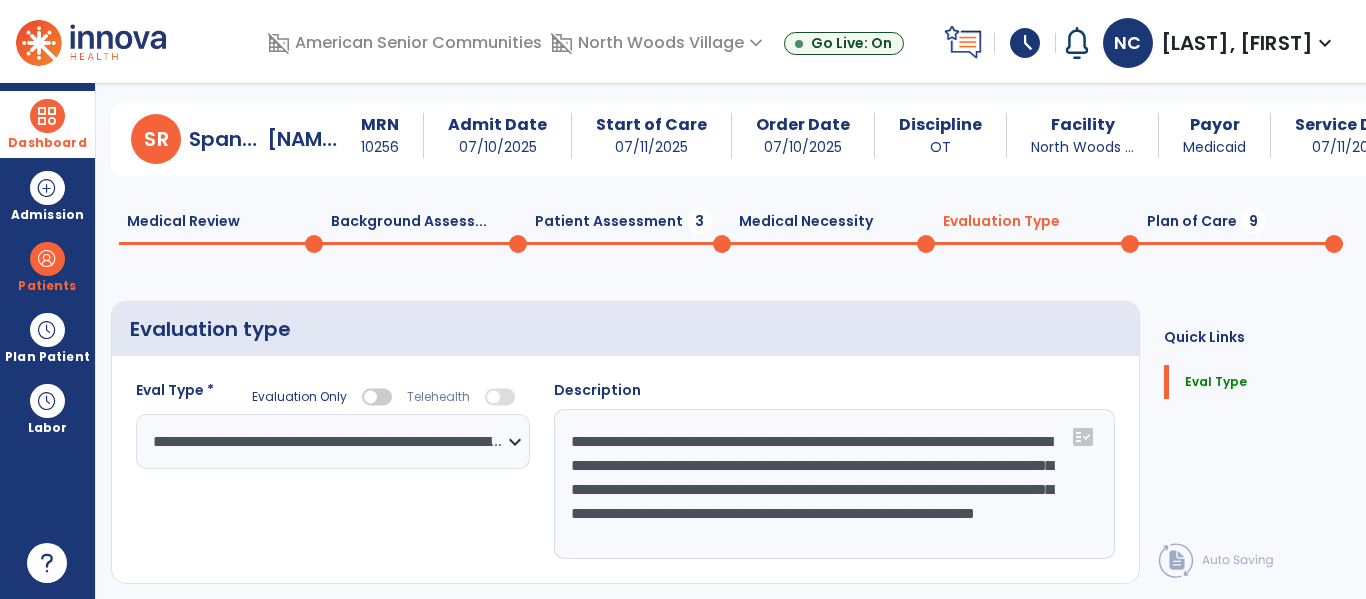scroll, scrollTop: 16, scrollLeft: 0, axis: vertical 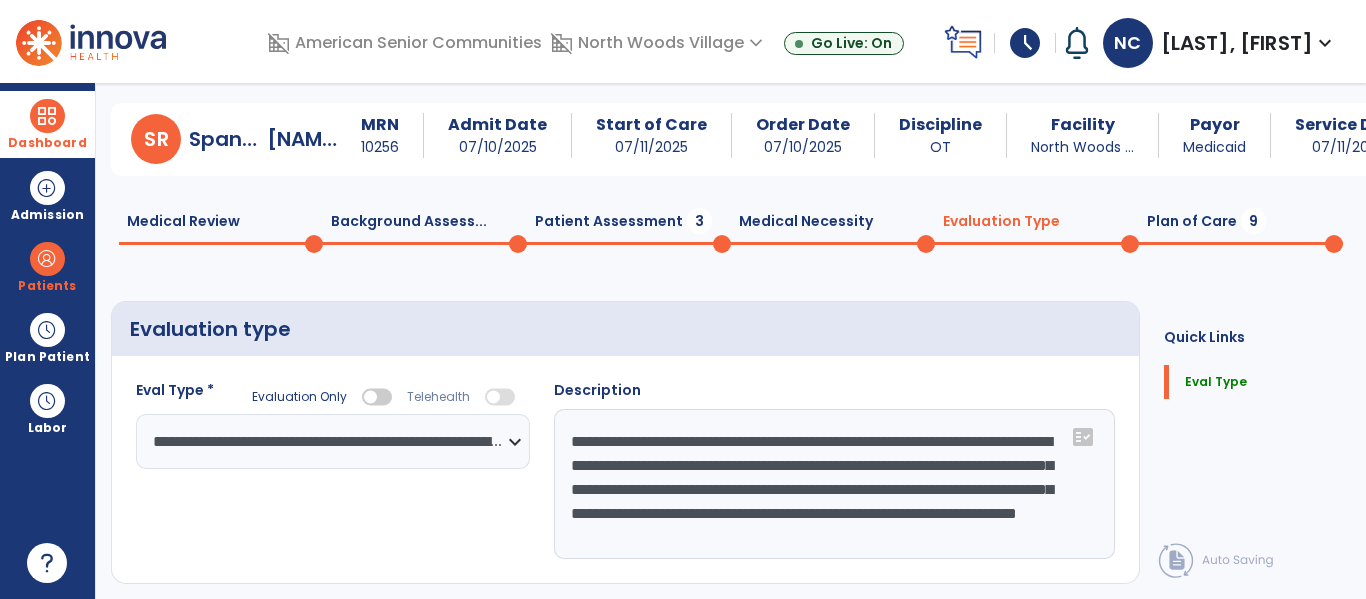 type on "**********" 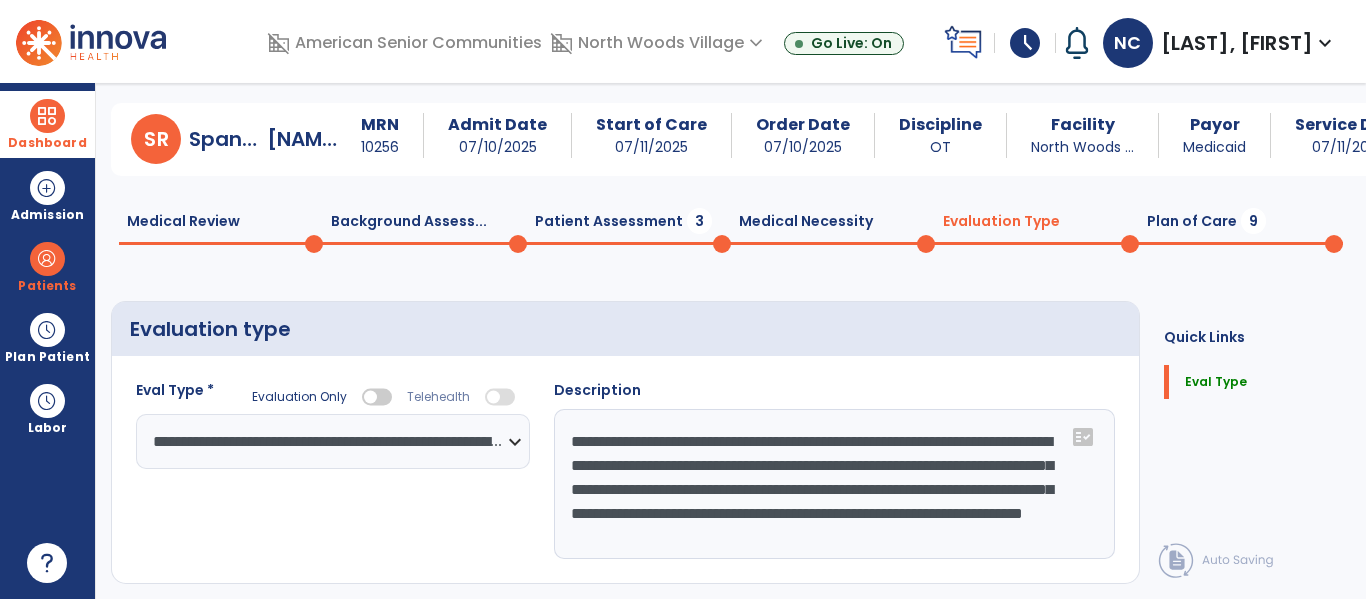scroll, scrollTop: 24, scrollLeft: 0, axis: vertical 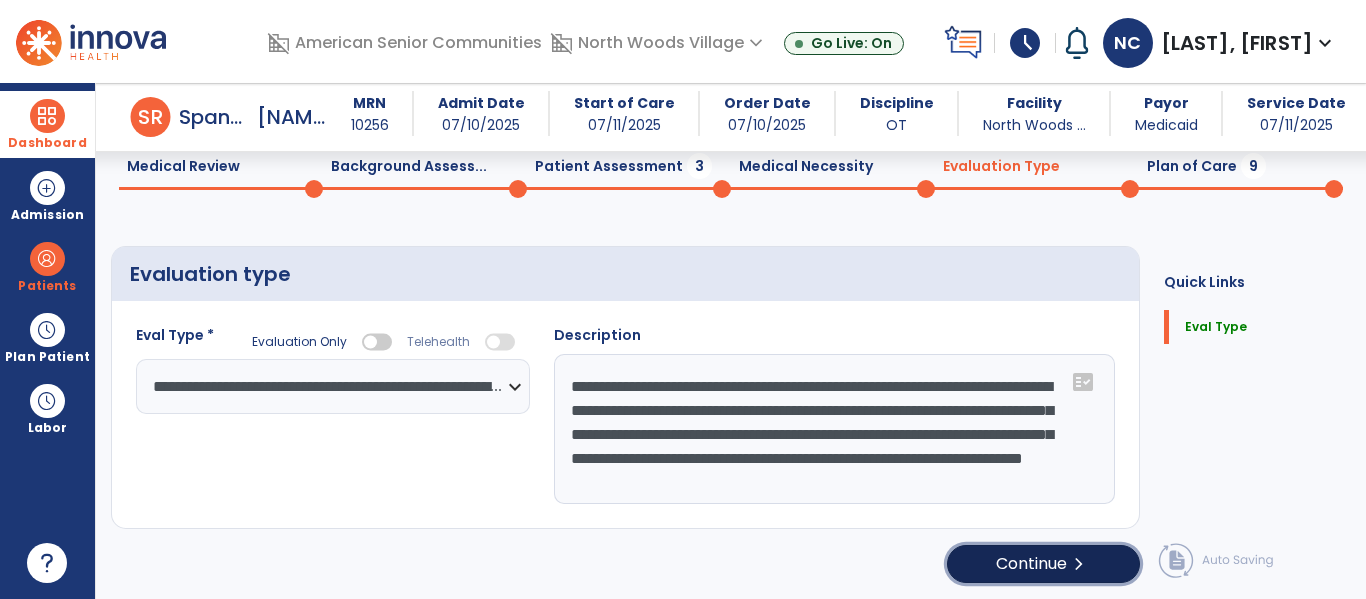 click on "Continue  chevron_right" 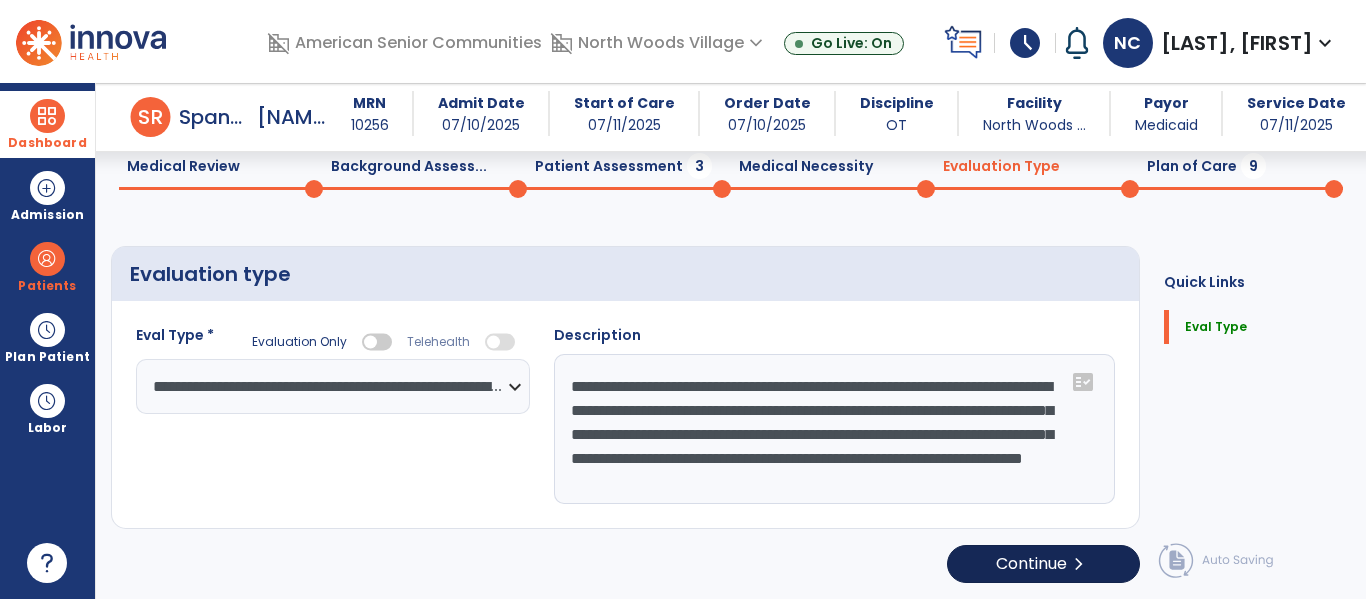 select on "*****" 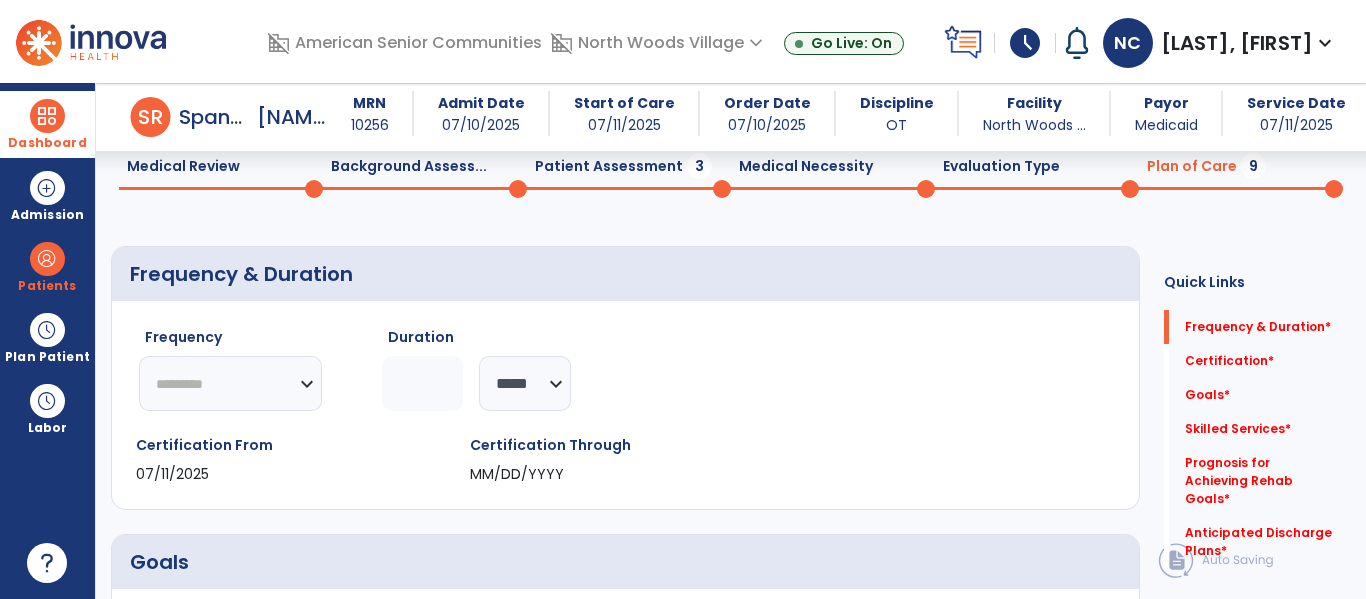 select on "**" 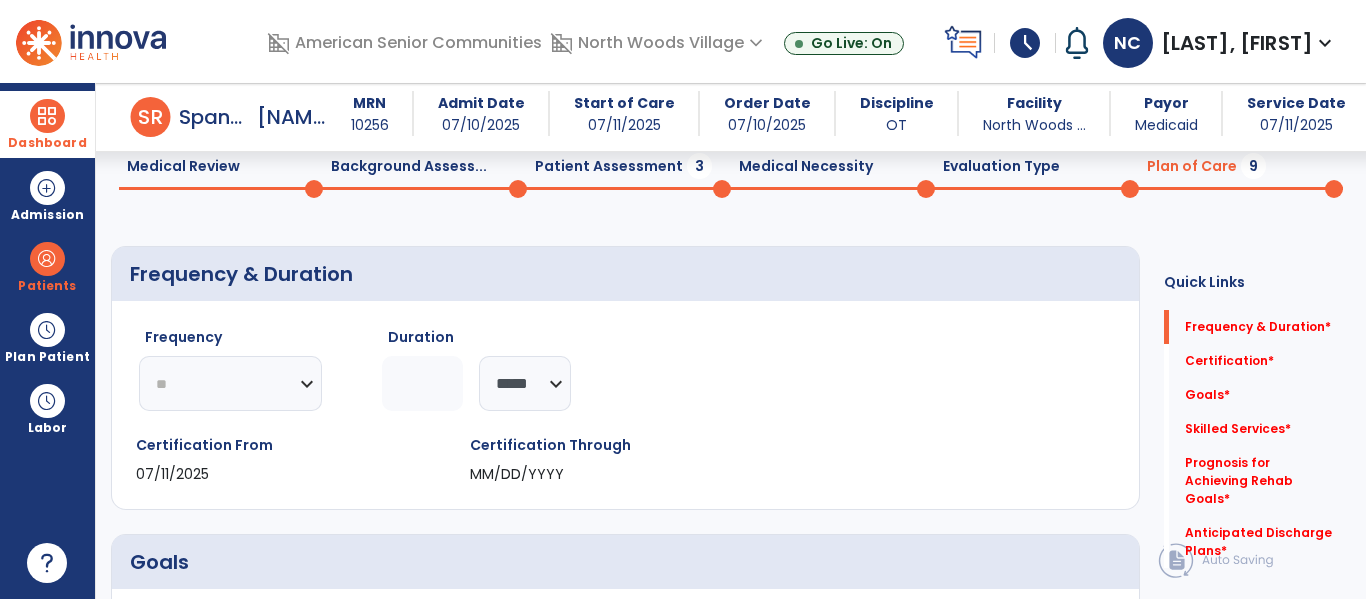 click on "********* ** ** ** ** ** ** **" 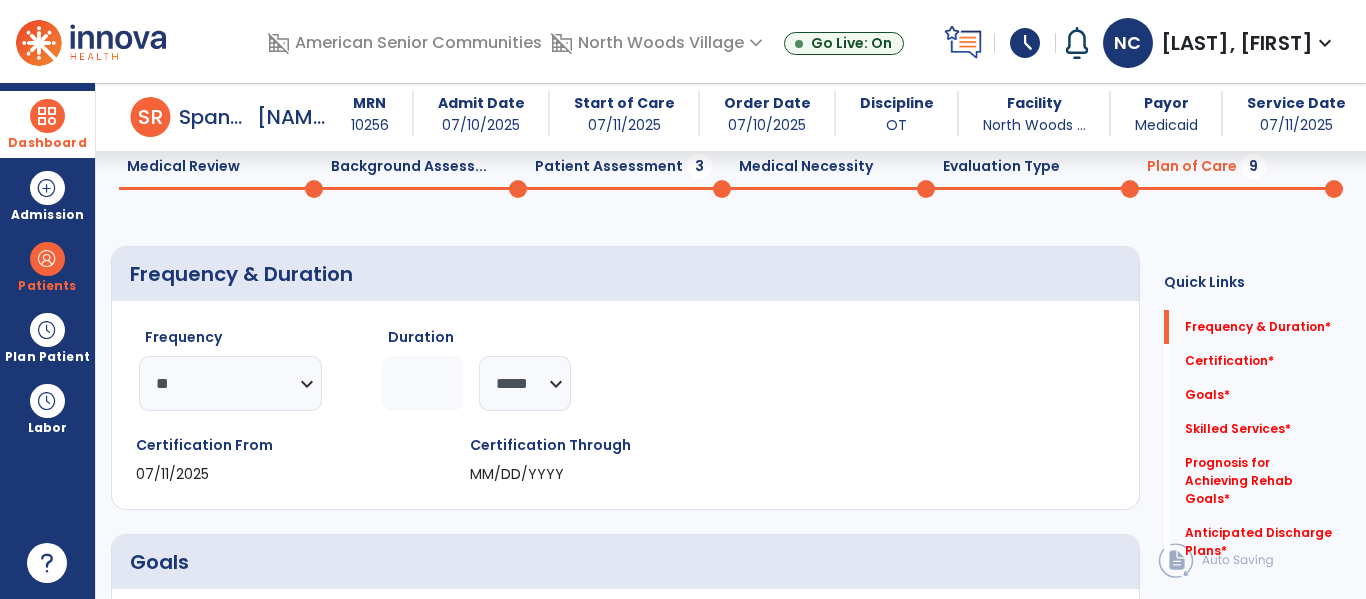 click 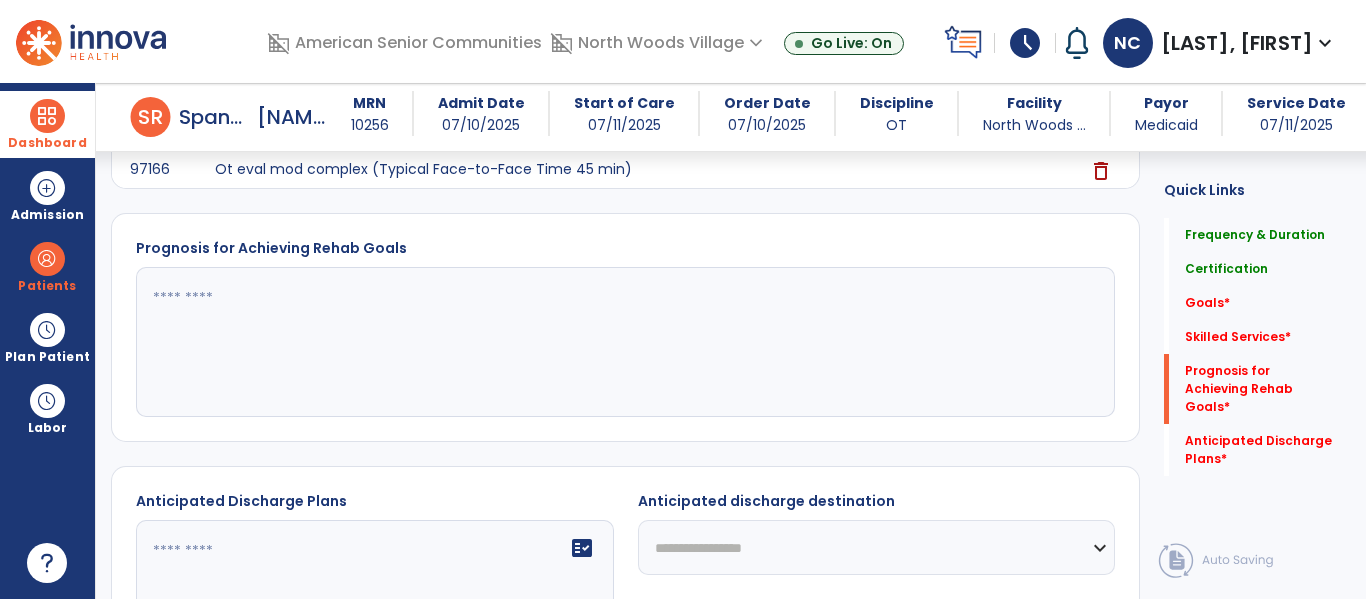 scroll, scrollTop: 768, scrollLeft: 0, axis: vertical 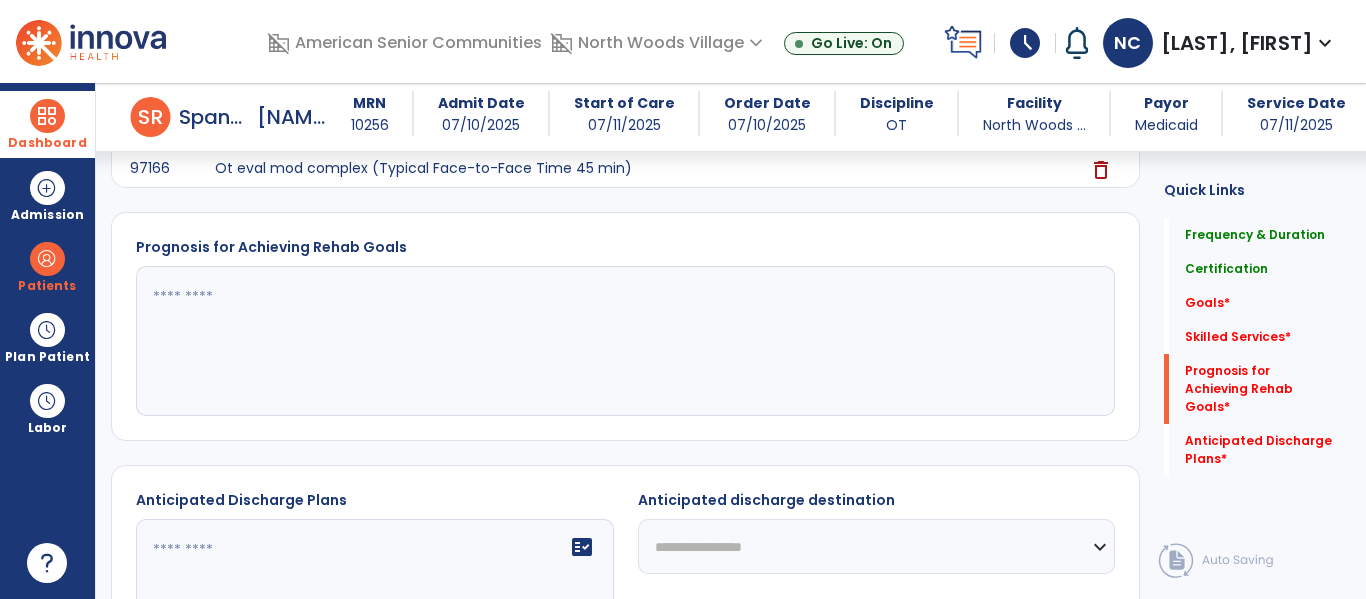 type on "**" 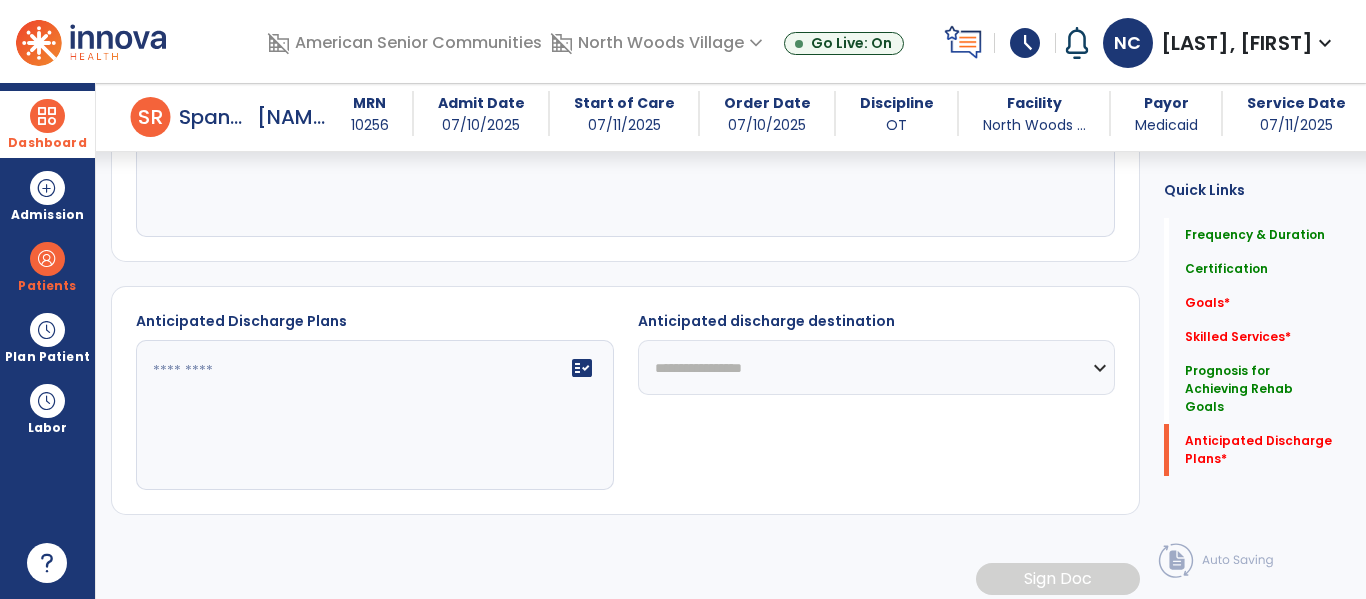 scroll, scrollTop: 948, scrollLeft: 0, axis: vertical 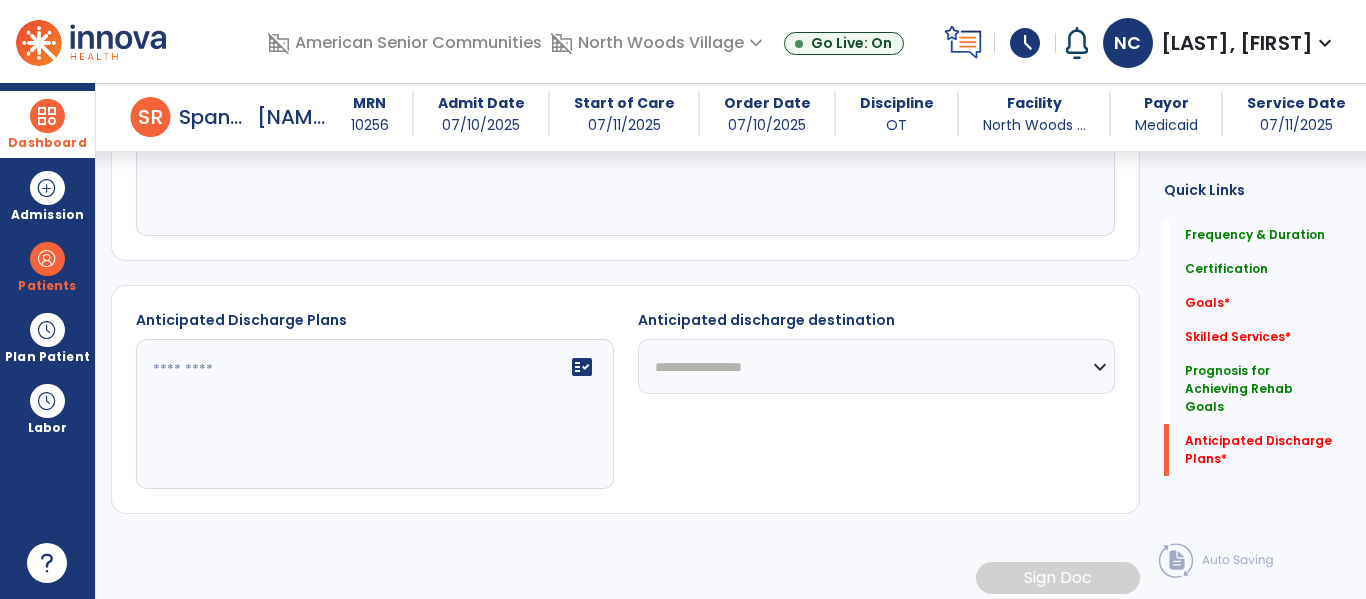 type on "**********" 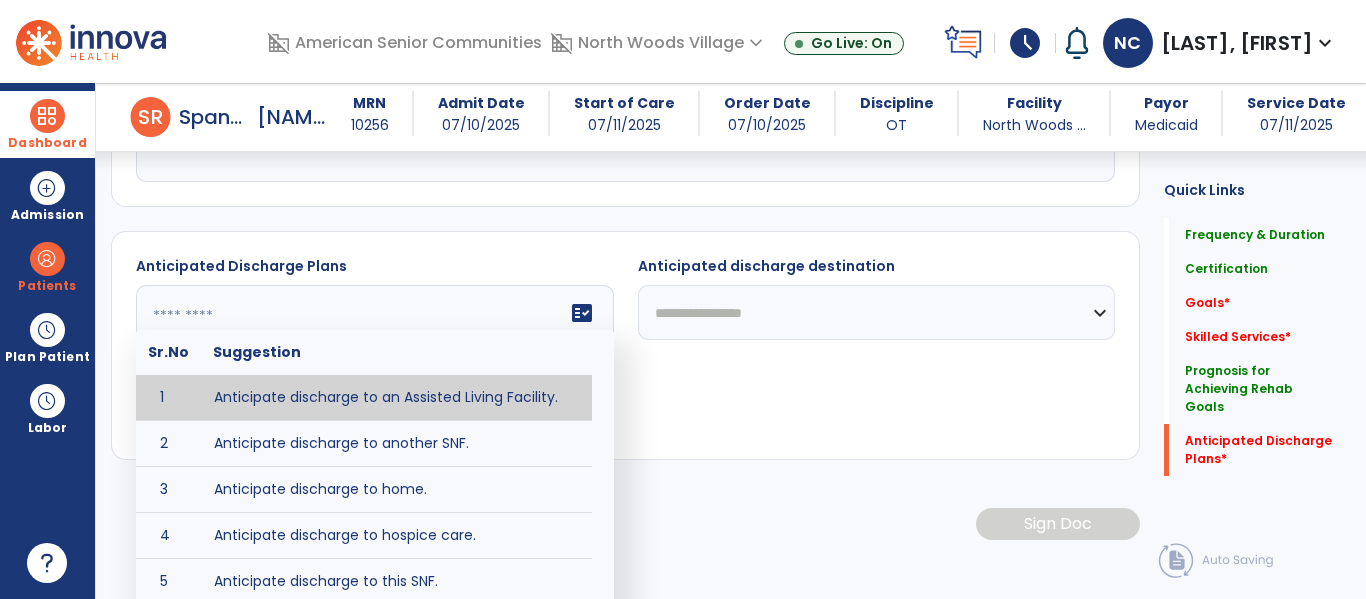 scroll, scrollTop: 1044, scrollLeft: 0, axis: vertical 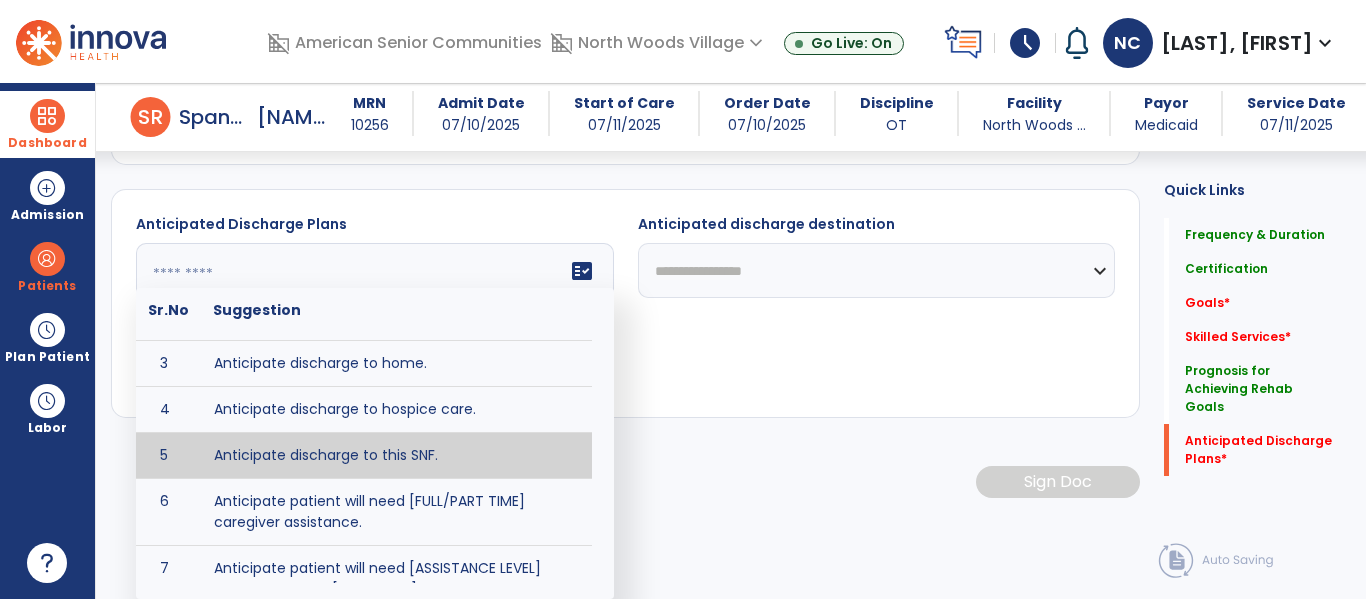 type on "**********" 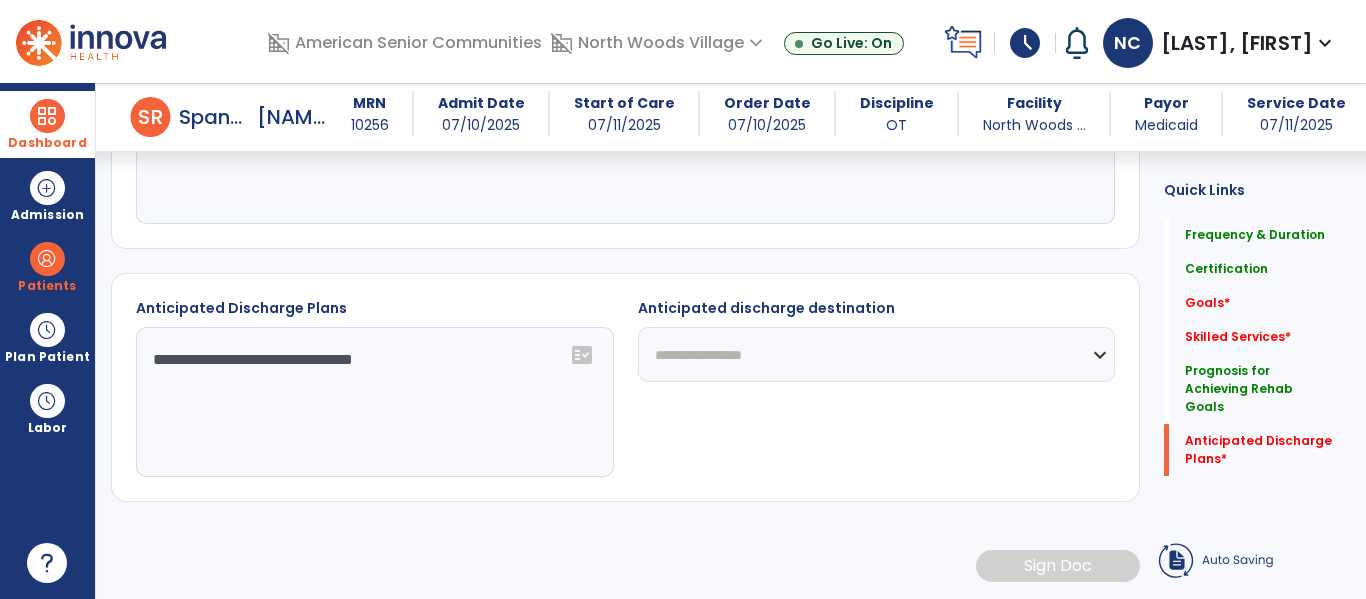 scroll, scrollTop: 960, scrollLeft: 0, axis: vertical 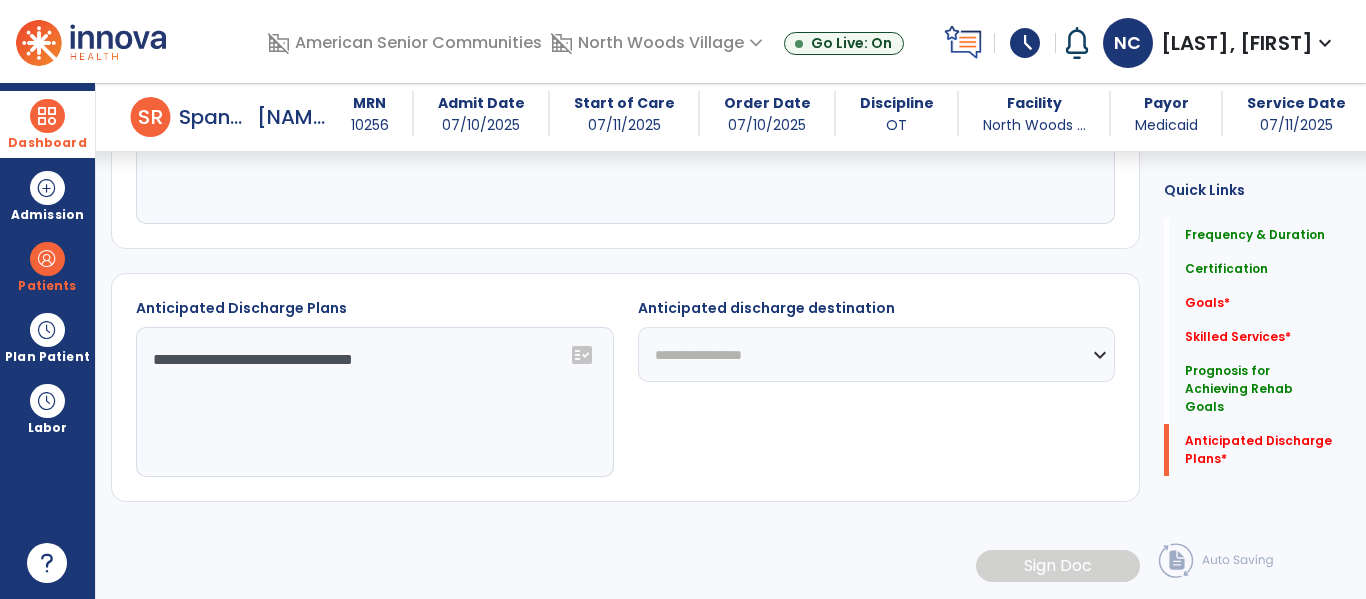 click on "**********" 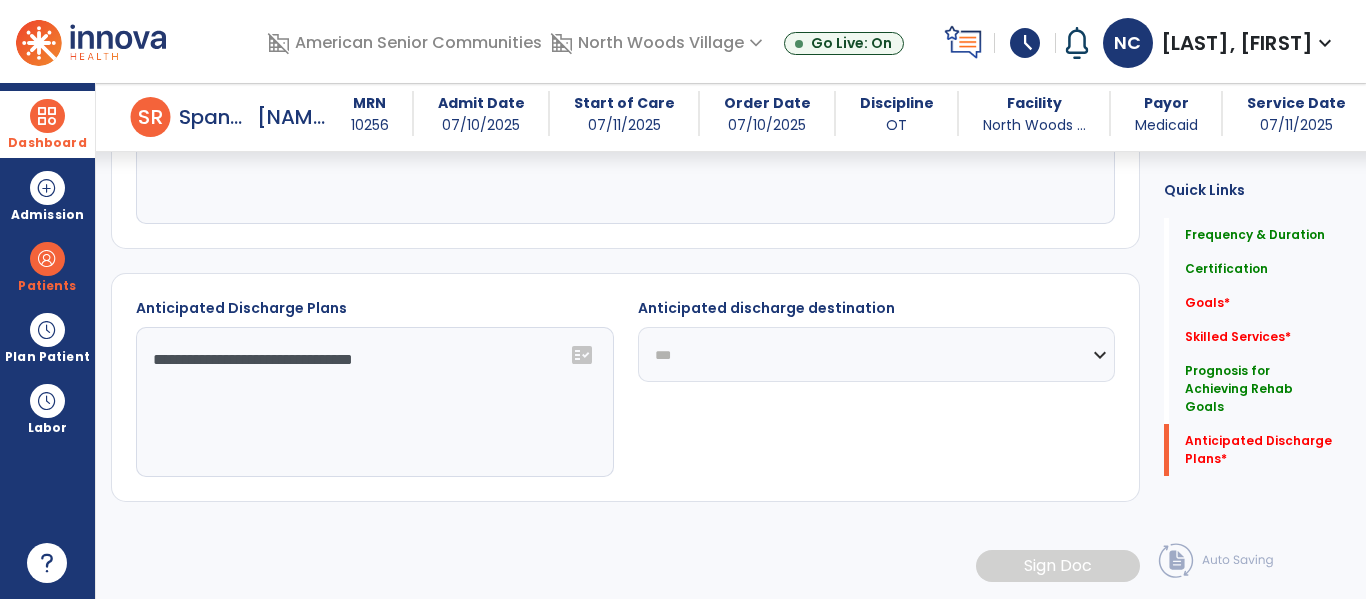 click on "**********" 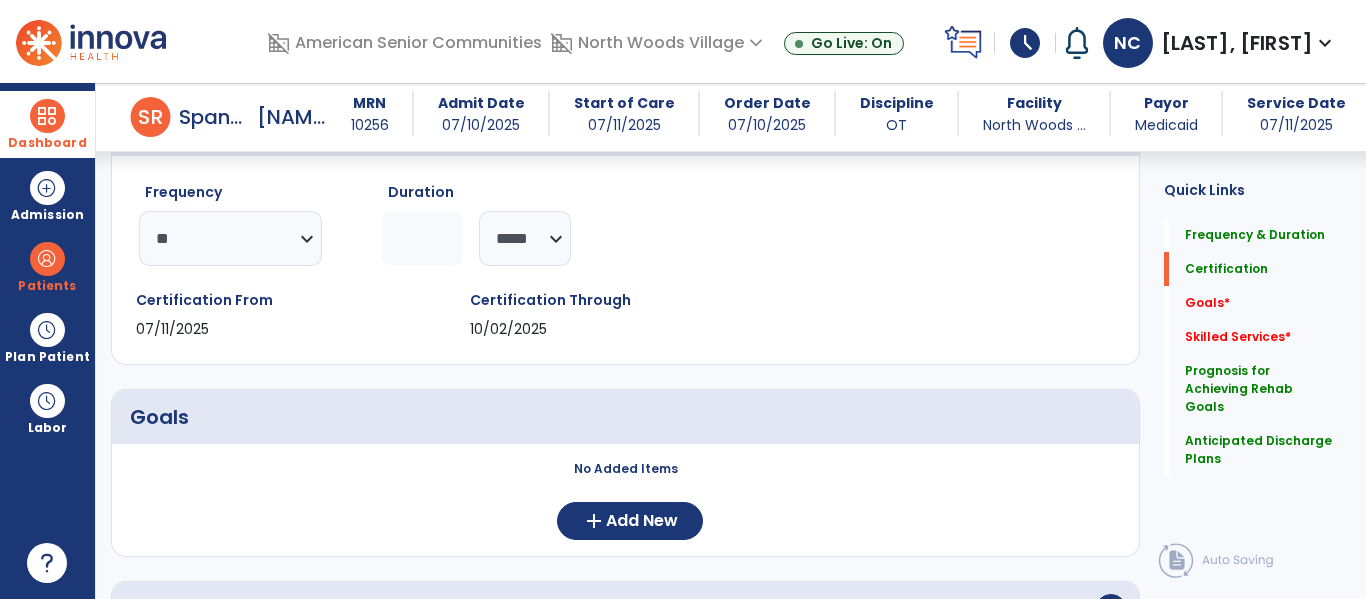 scroll, scrollTop: 218, scrollLeft: 0, axis: vertical 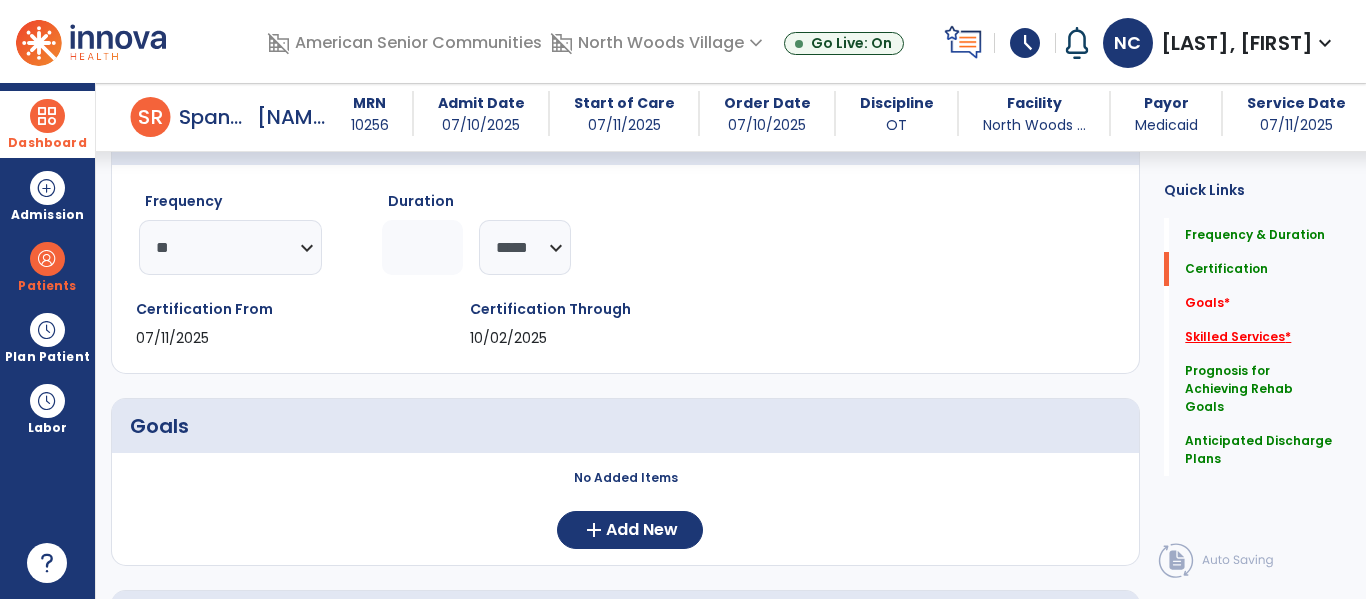 click on "Skilled Services   *" 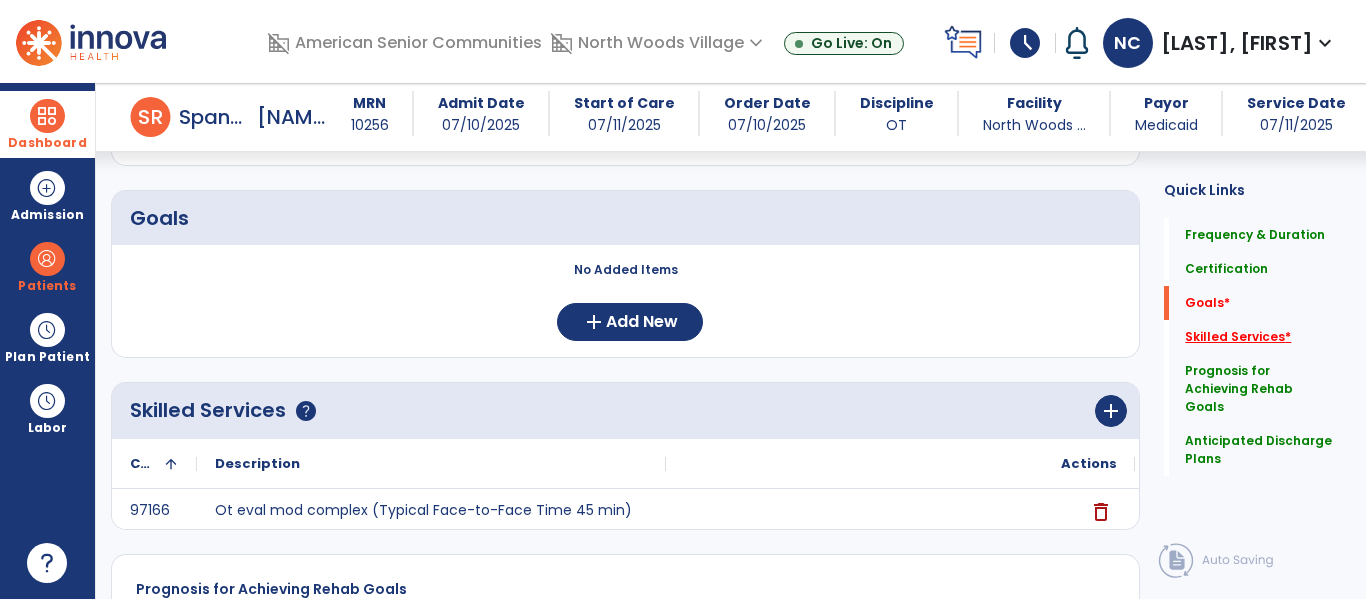 scroll, scrollTop: 415, scrollLeft: 0, axis: vertical 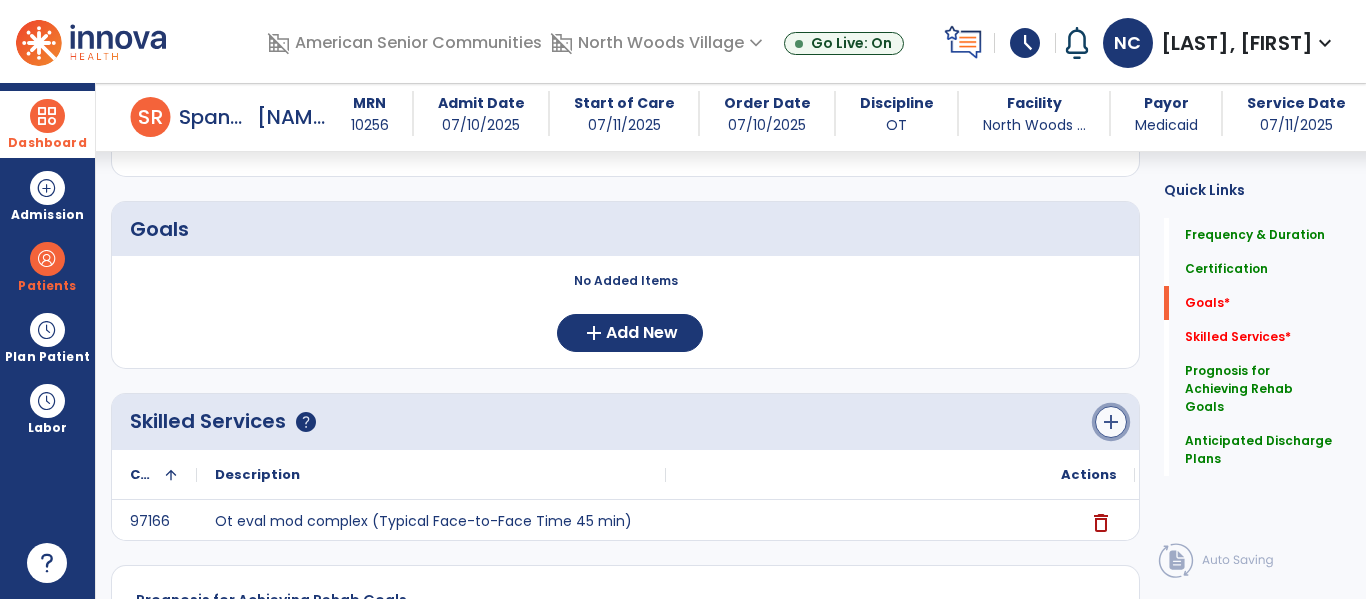 click on "add" 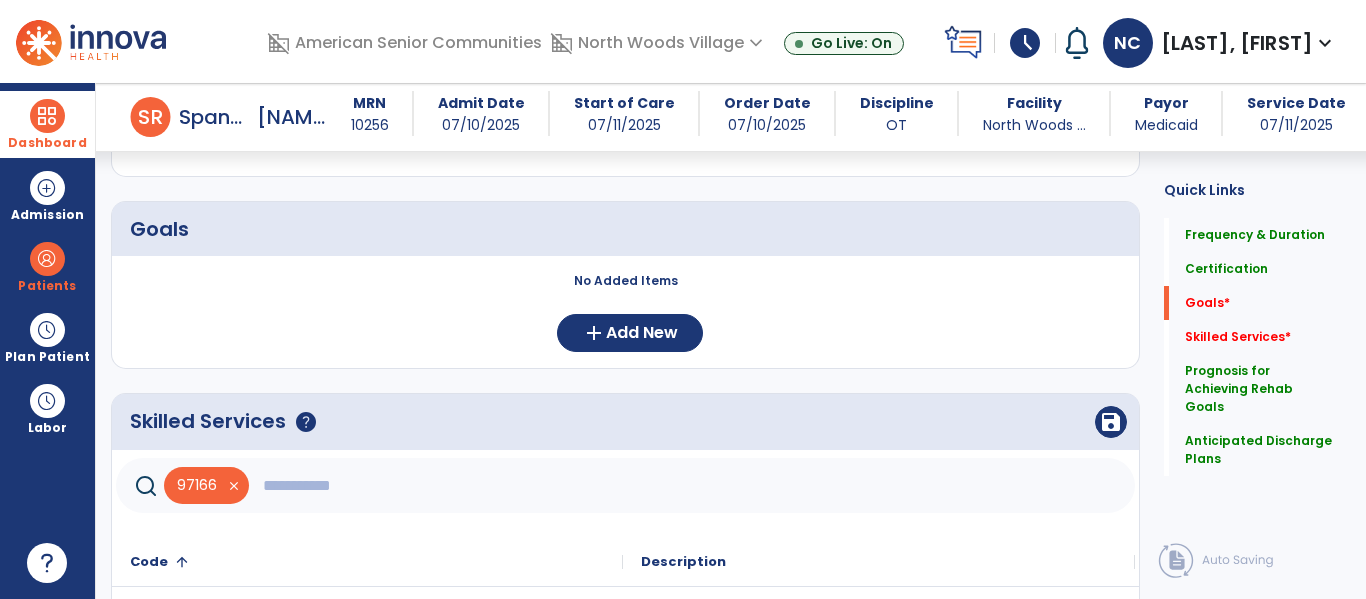 click 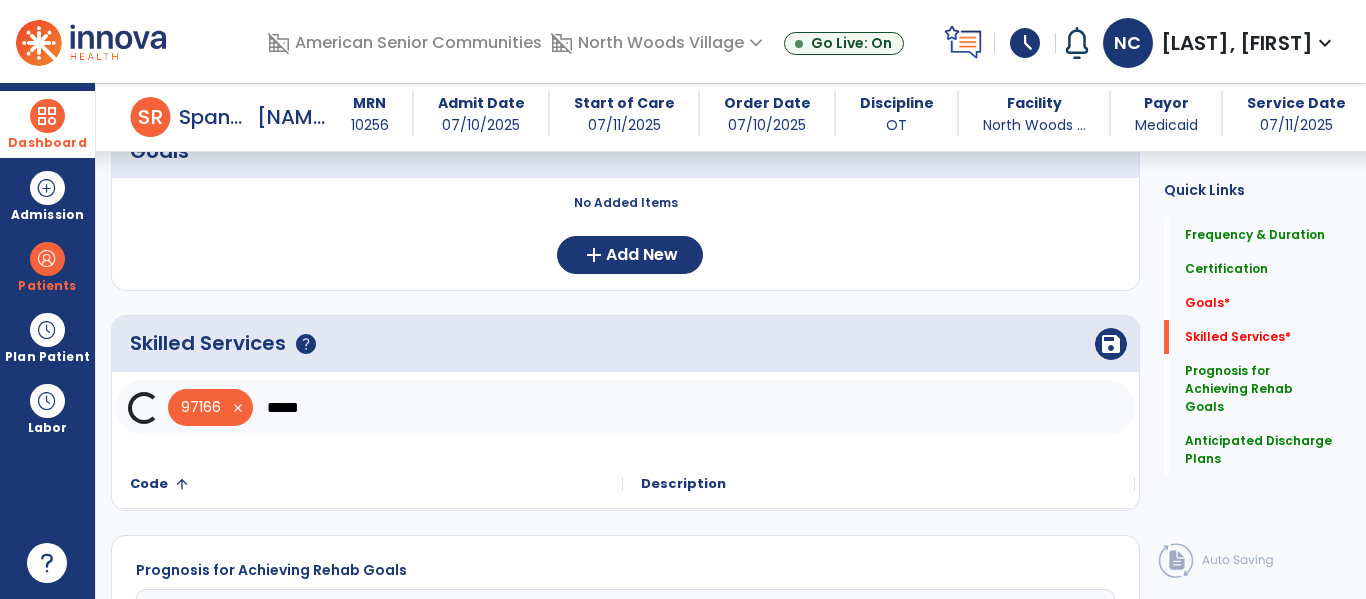 scroll, scrollTop: 544, scrollLeft: 0, axis: vertical 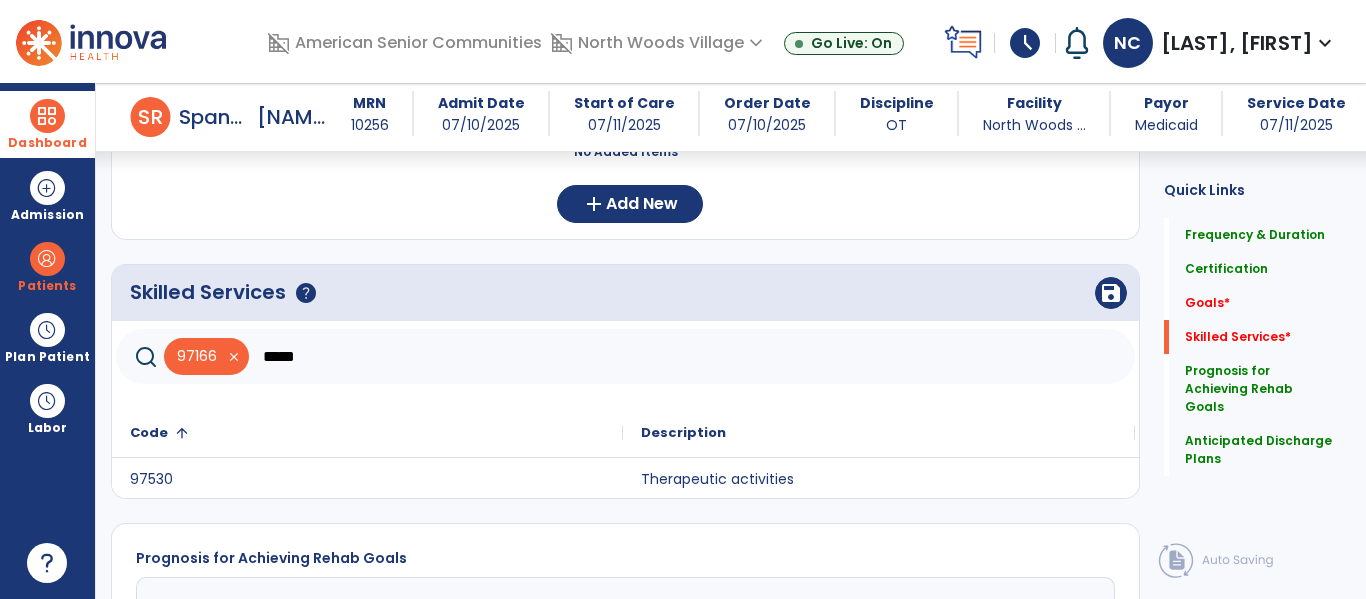 type on "*****" 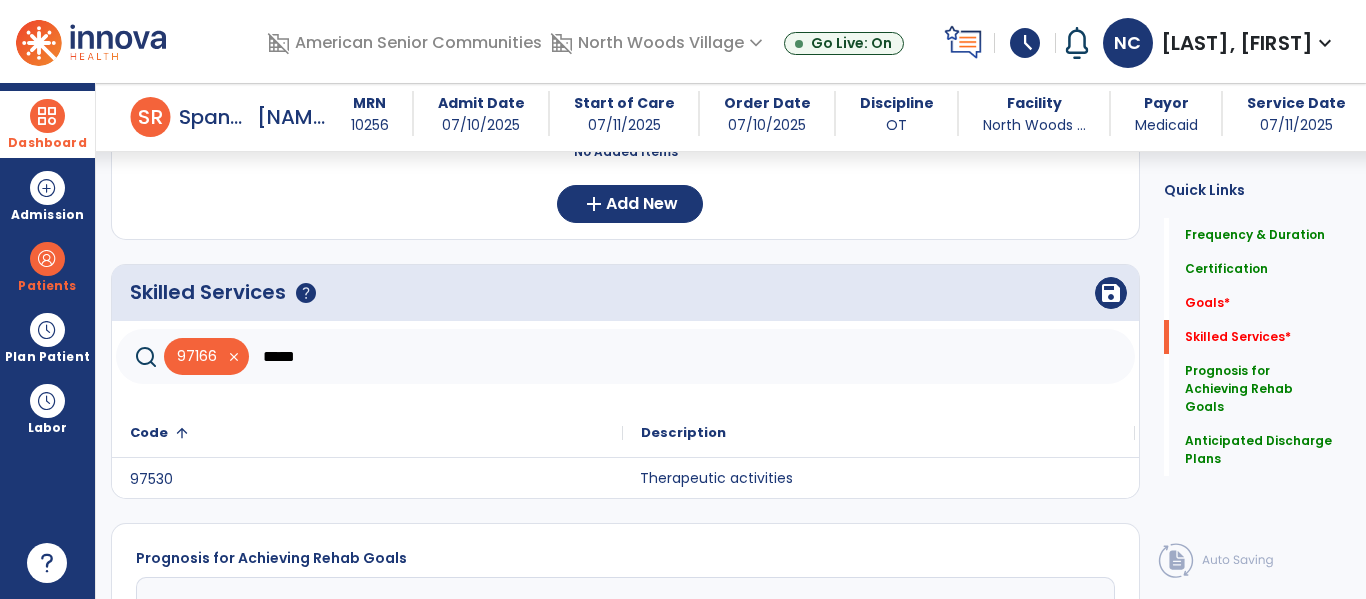 click on "Therapeutic activities" 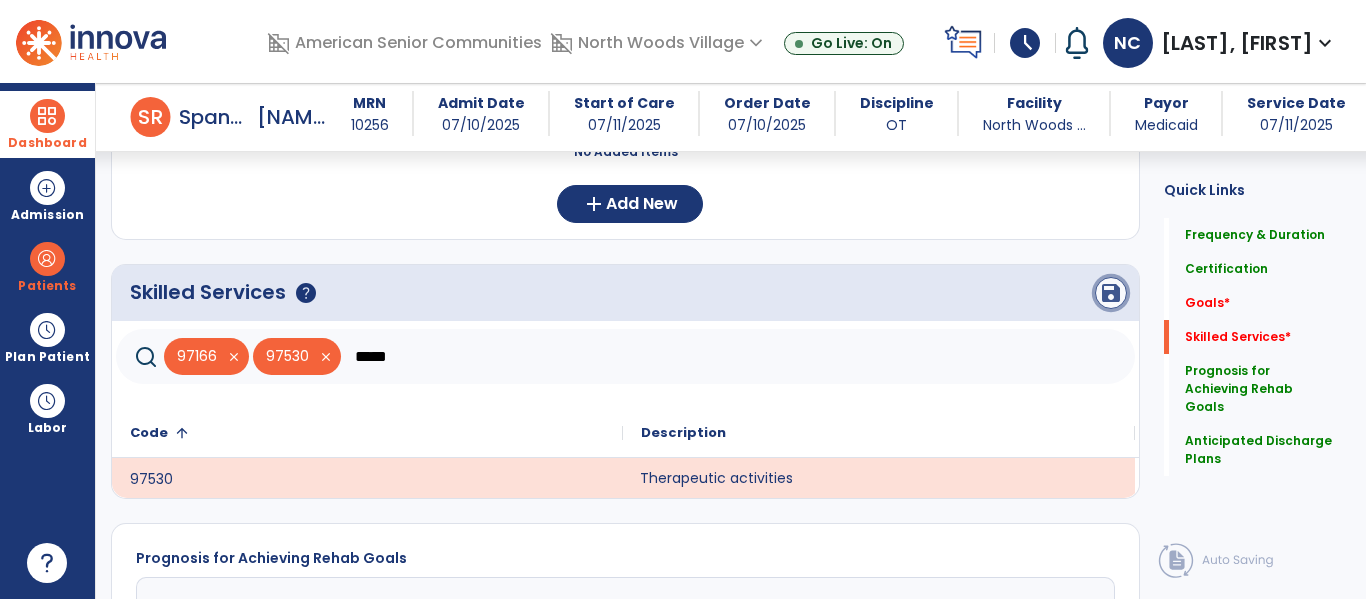 click on "save" 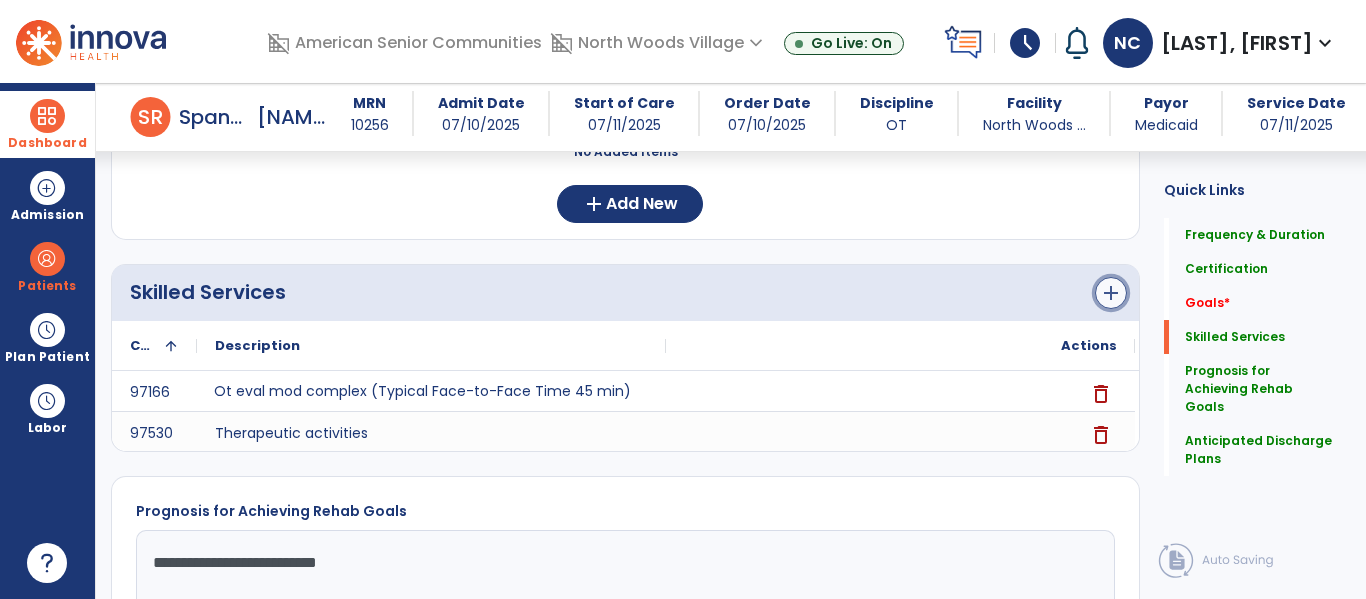 click on "add" 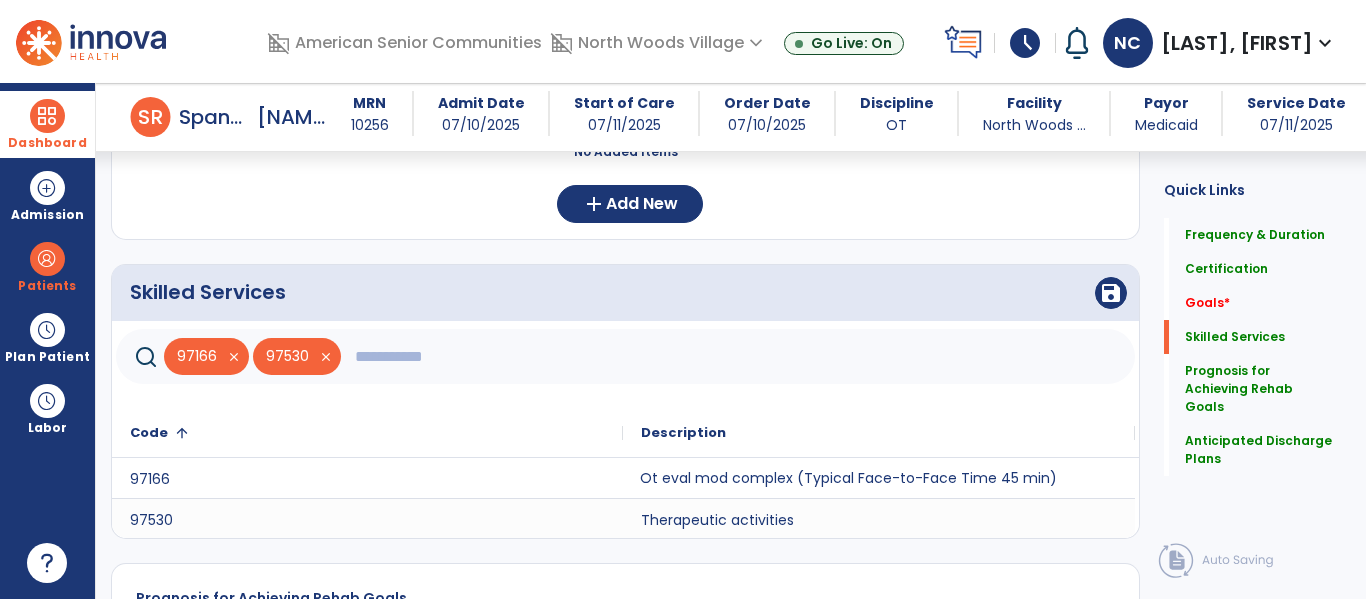 click 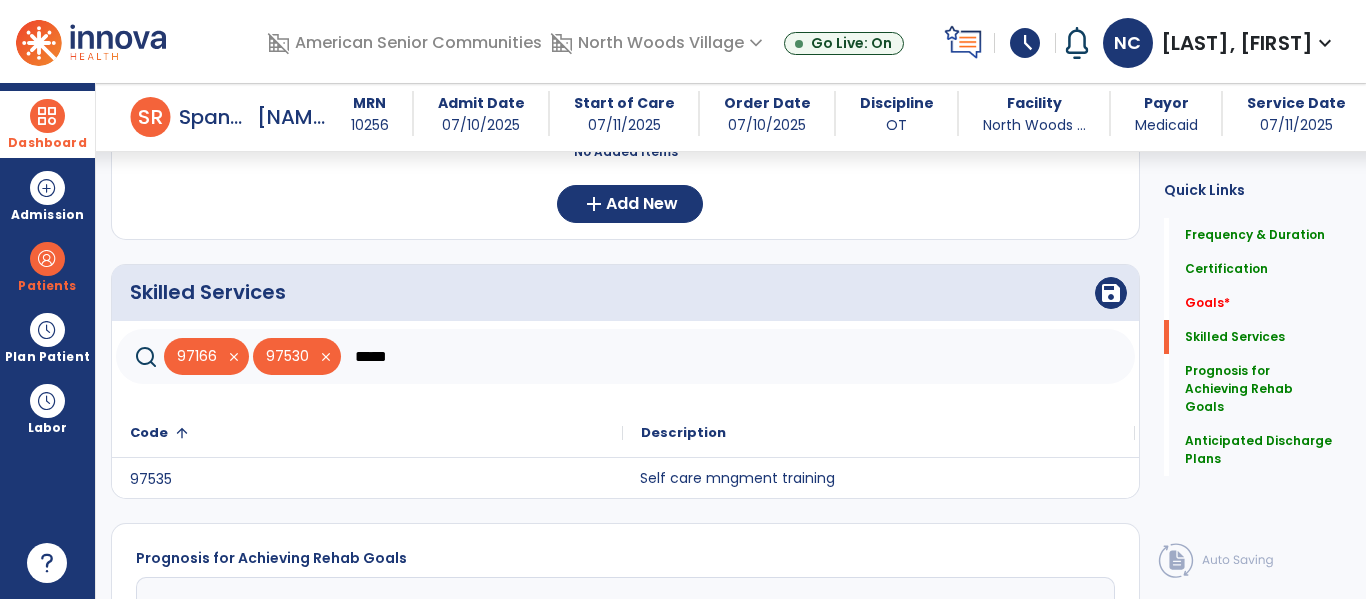 type on "*****" 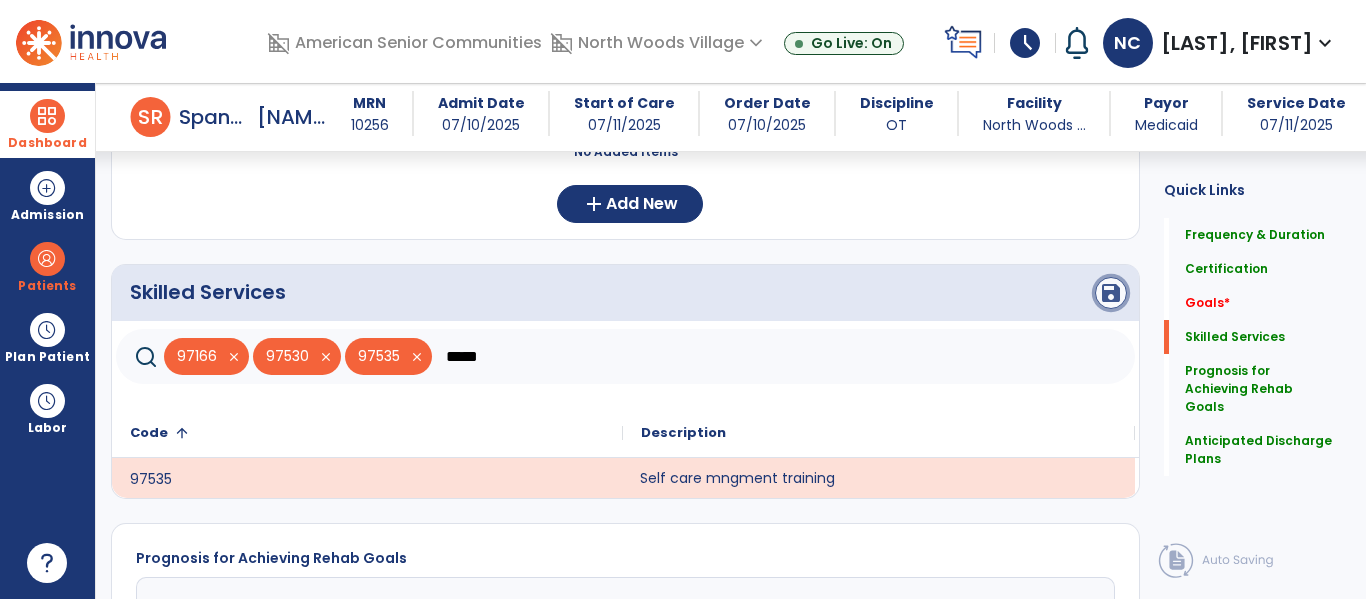 click on "save" 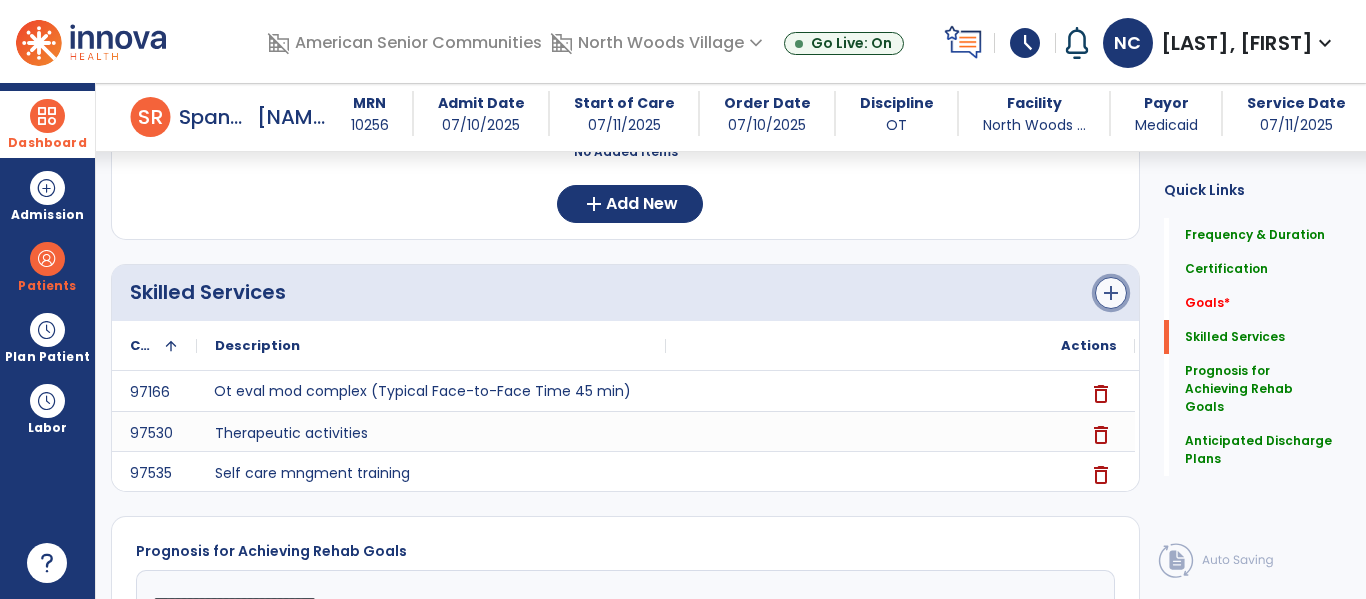 click on "add" 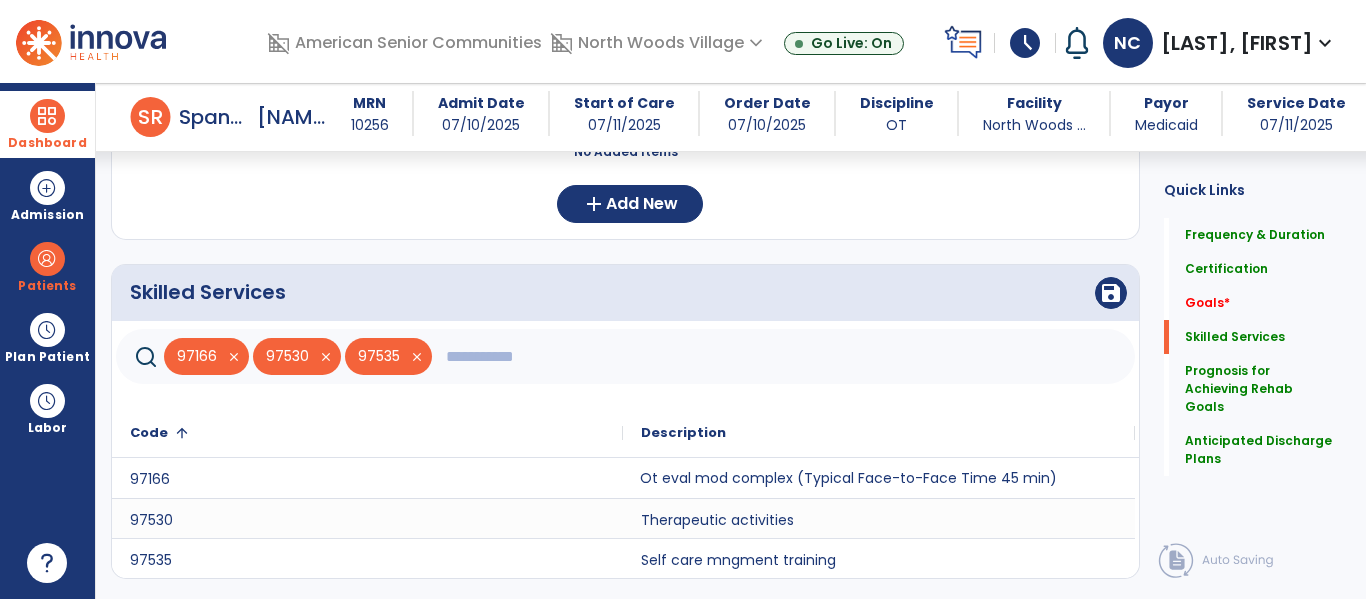 click 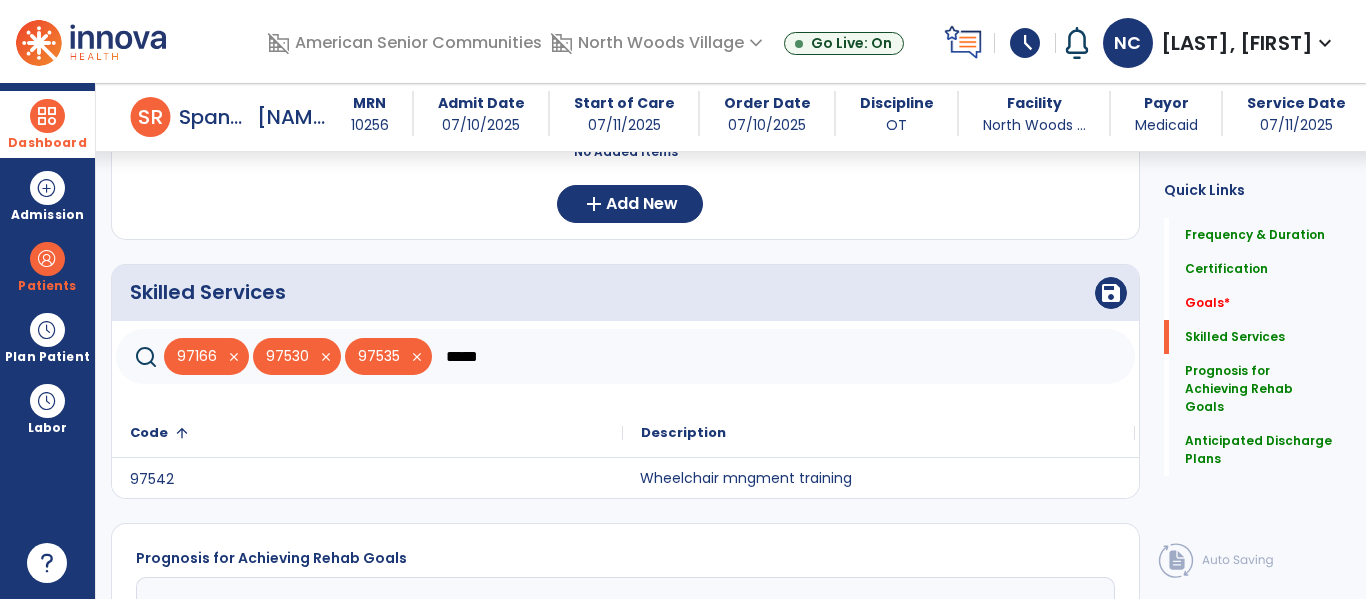 type on "*****" 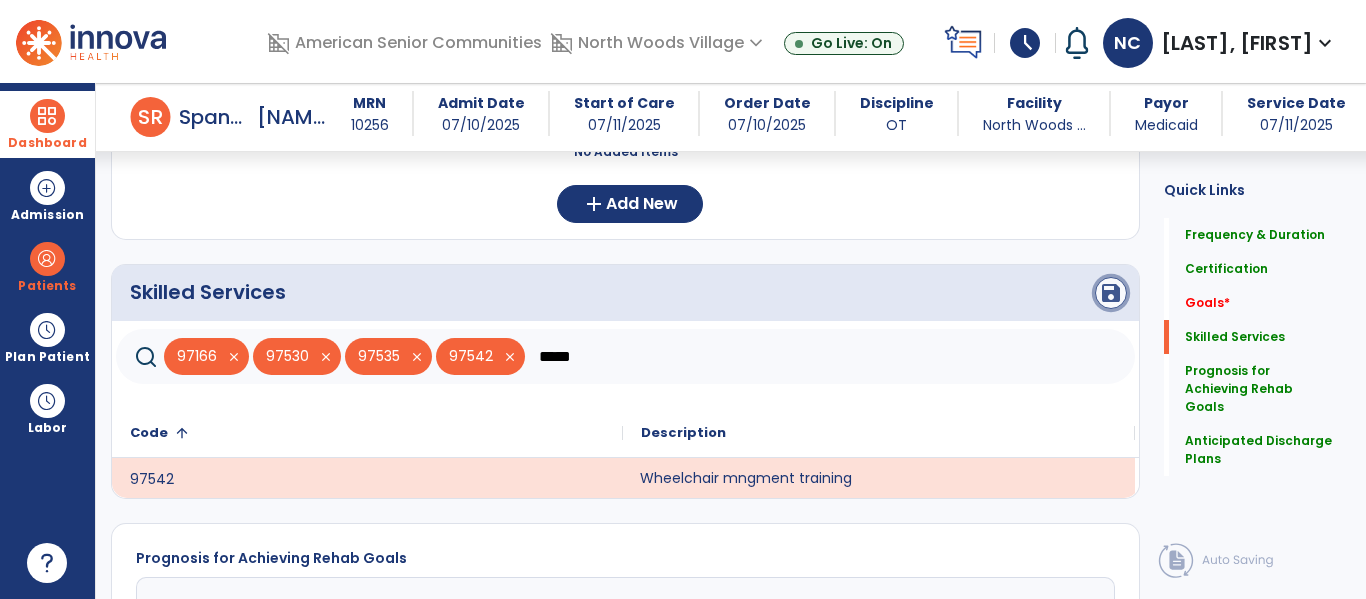 click on "save" 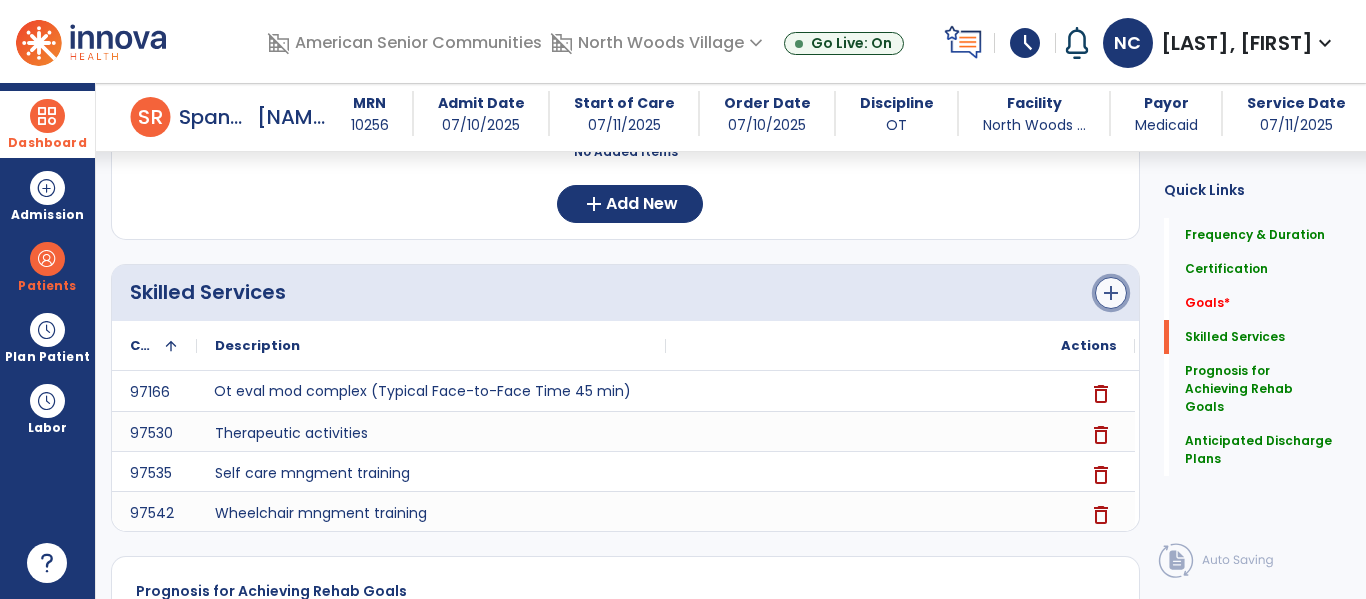 click on "add" 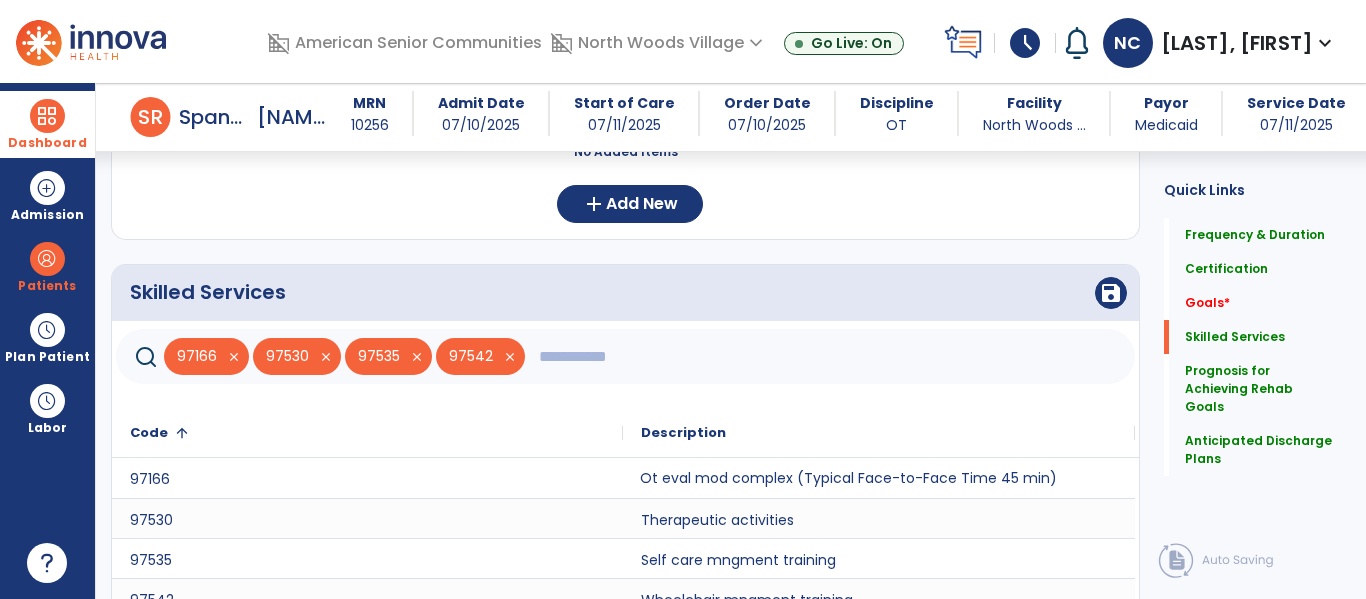 click 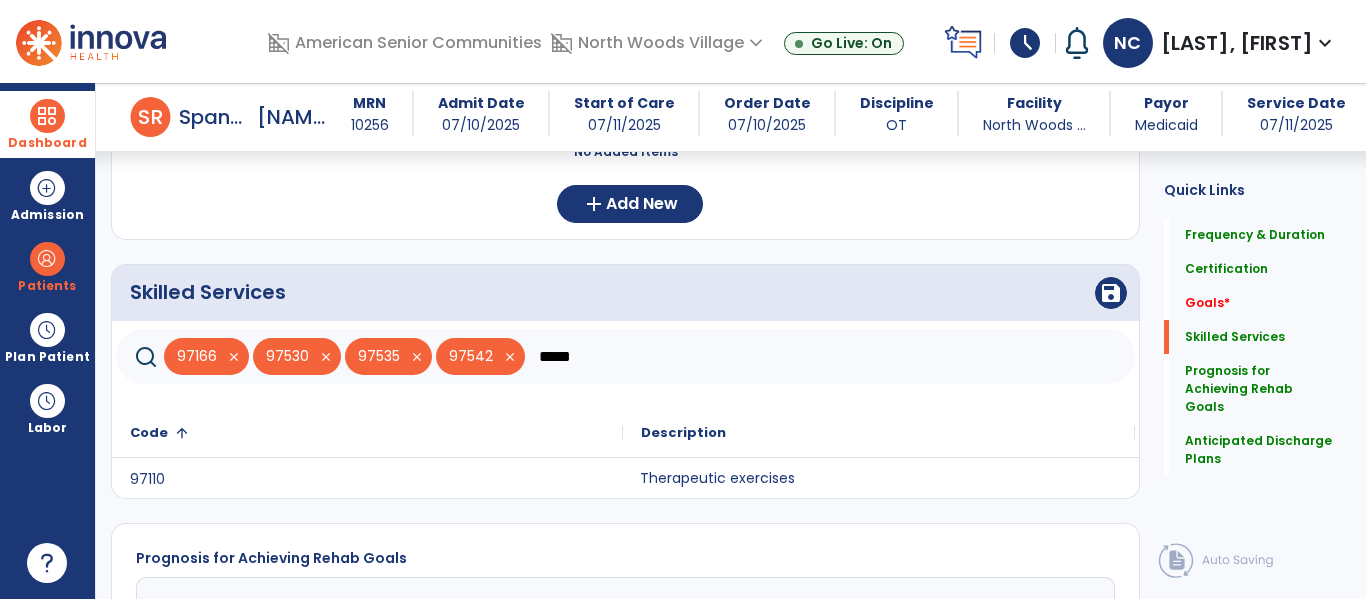 type on "*****" 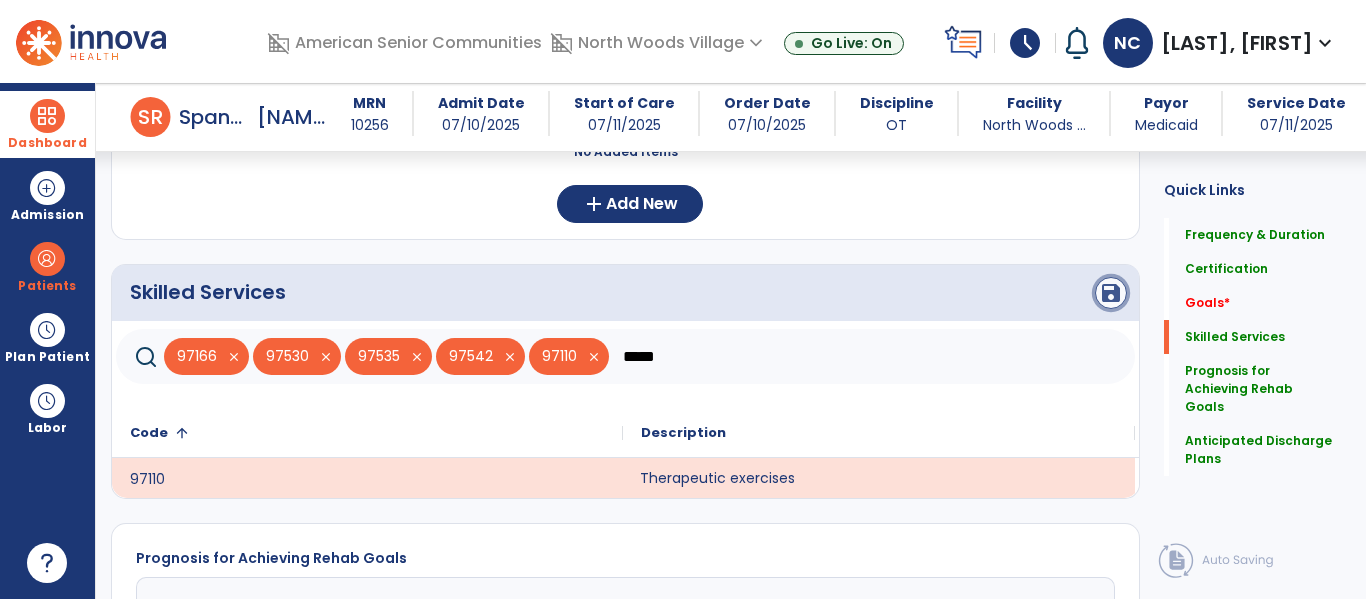 click on "save" 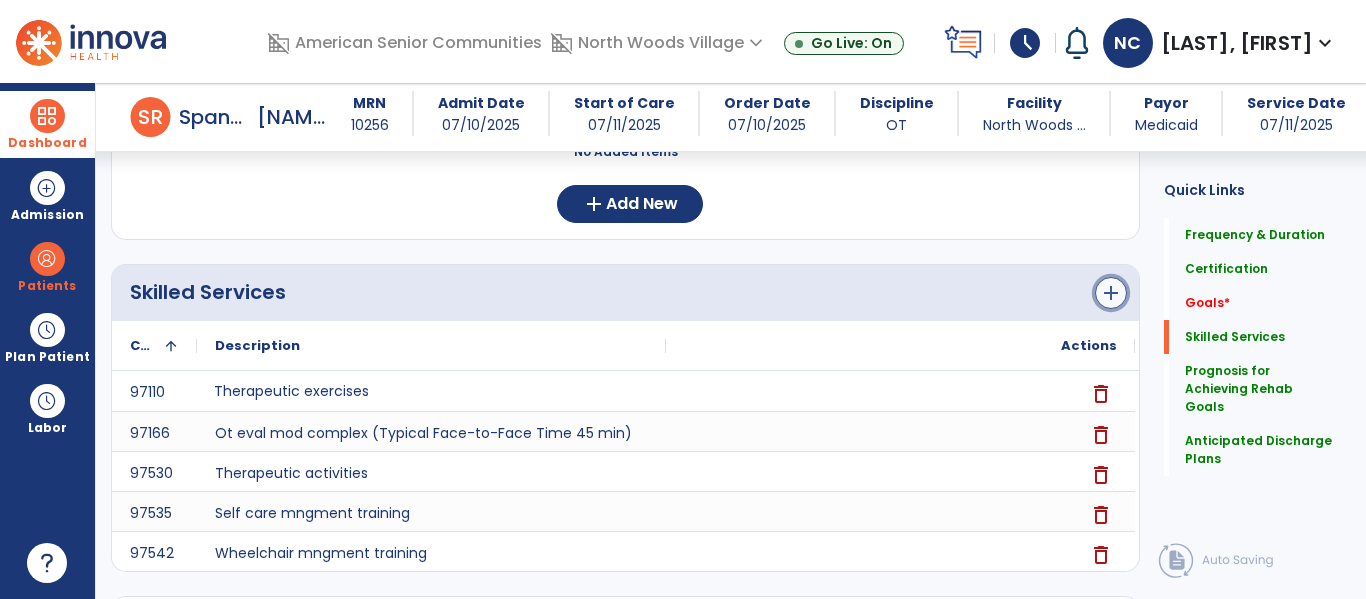 click on "add" 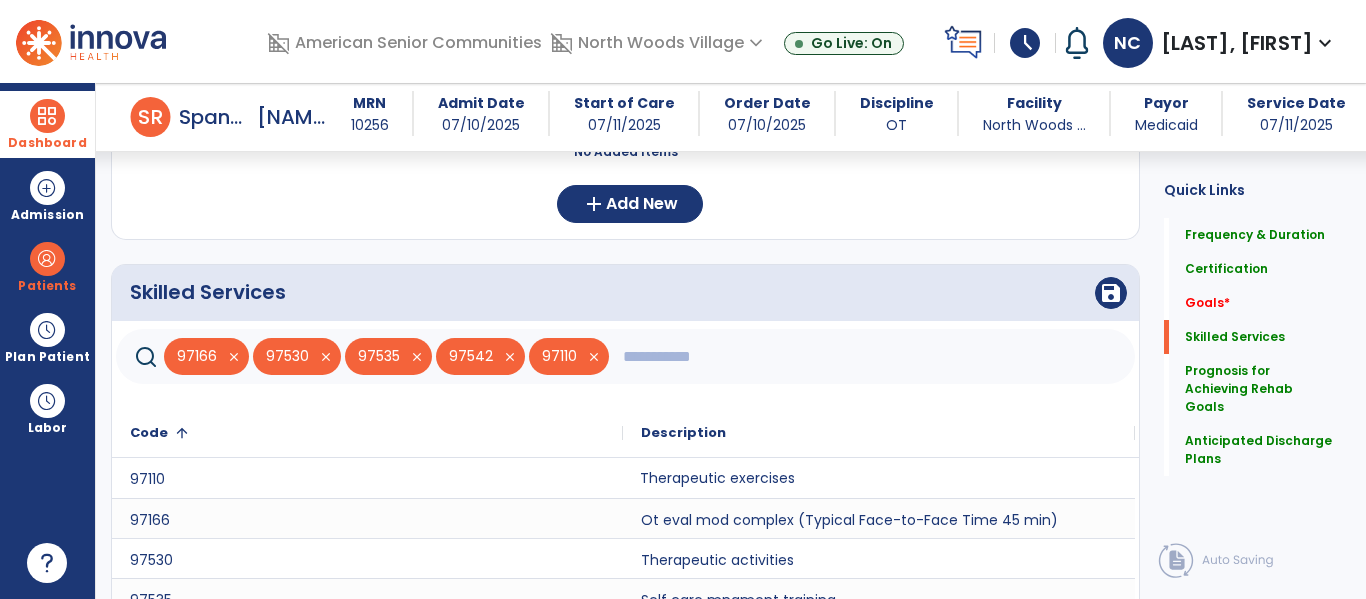 click 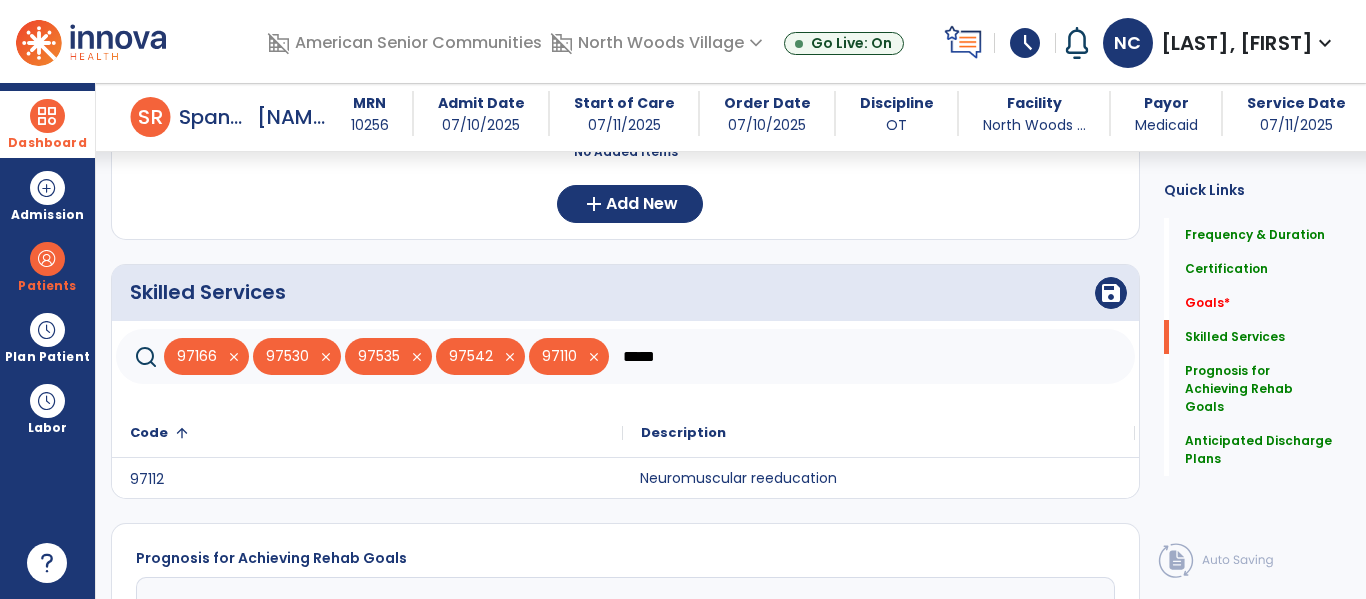 type on "*****" 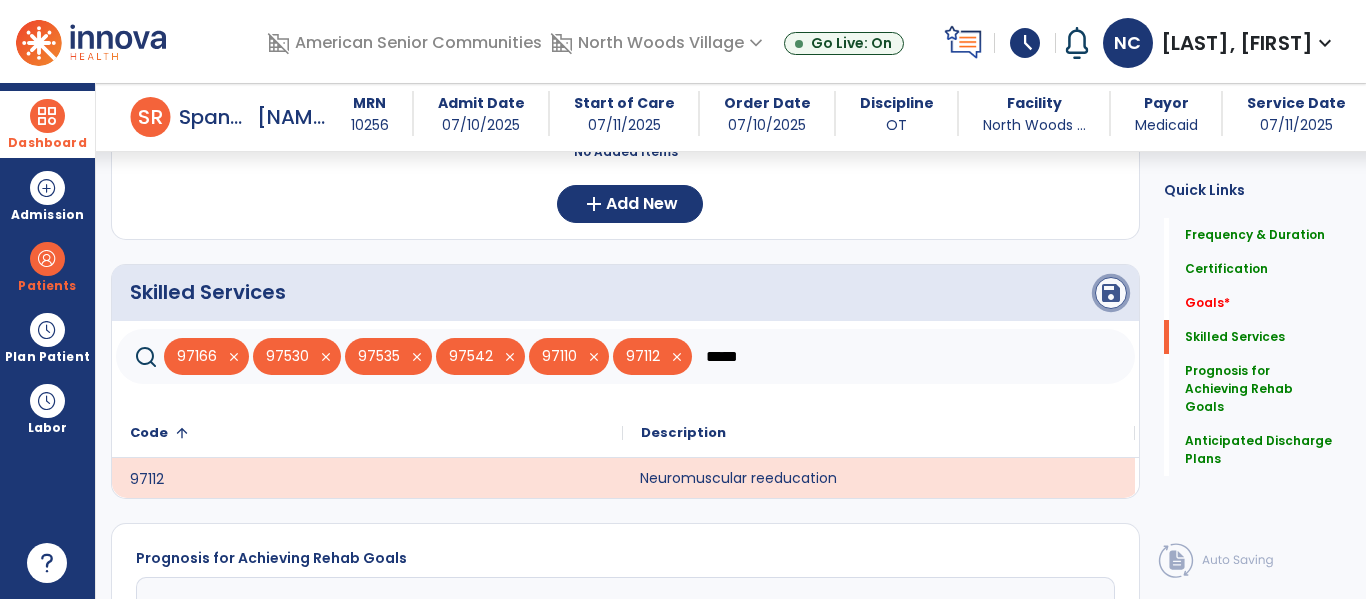click on "save" 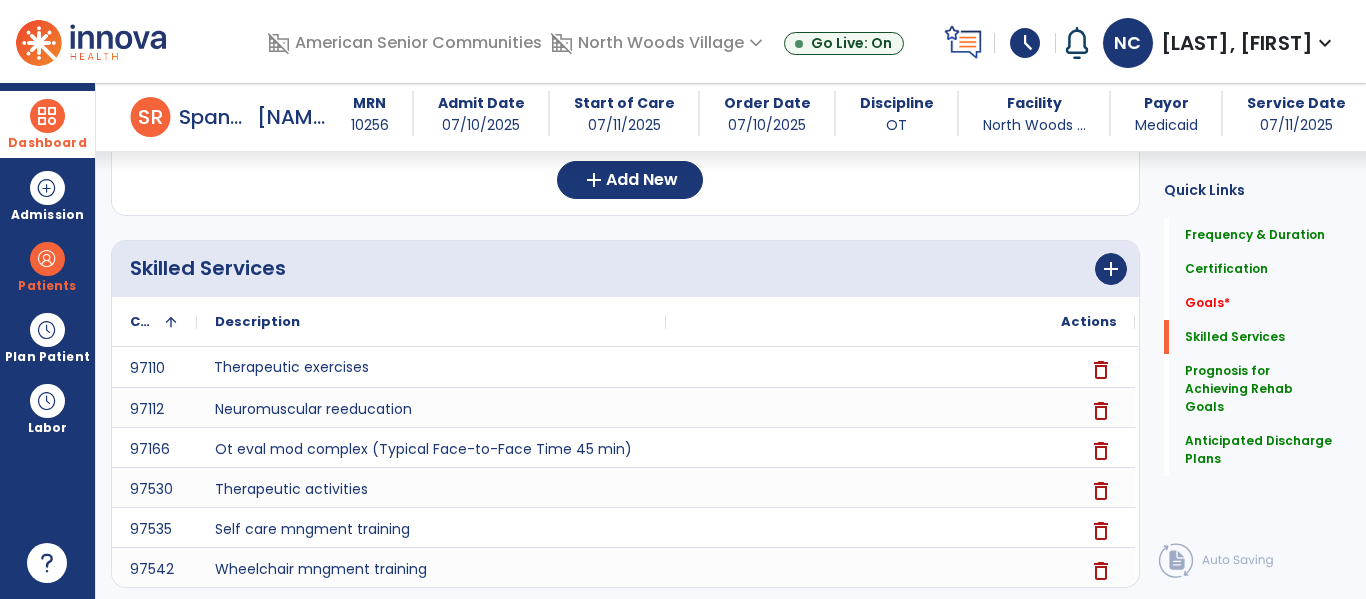 scroll, scrollTop: 538, scrollLeft: 0, axis: vertical 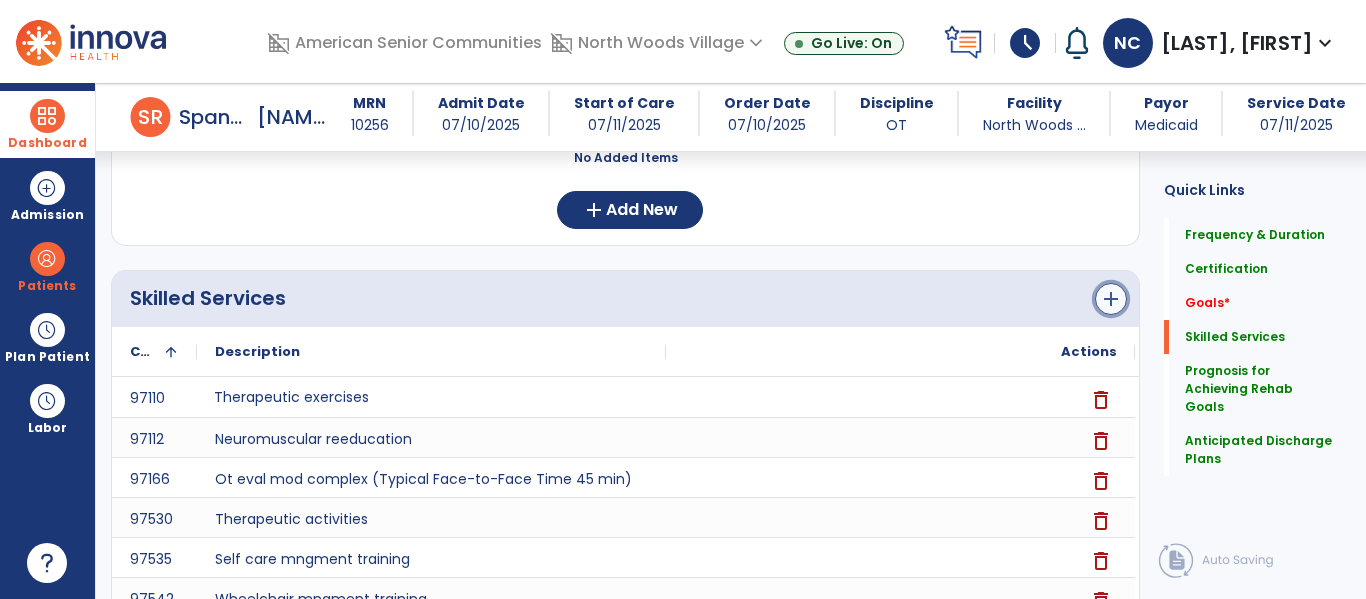 click on "add" 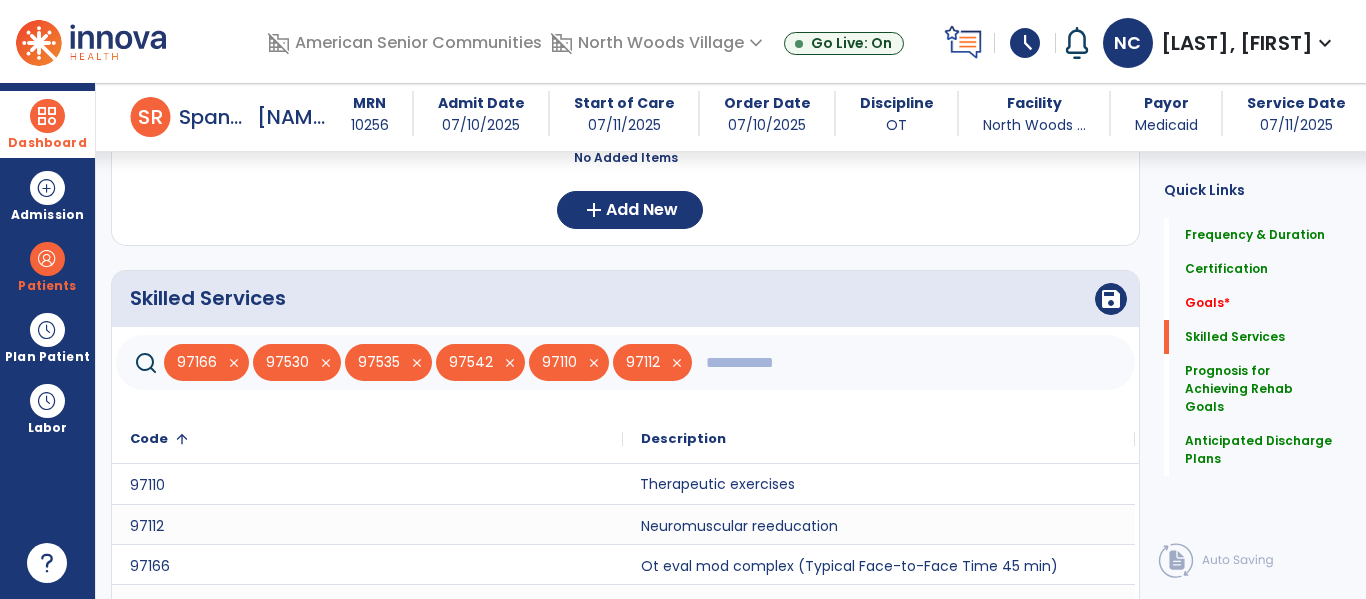 click 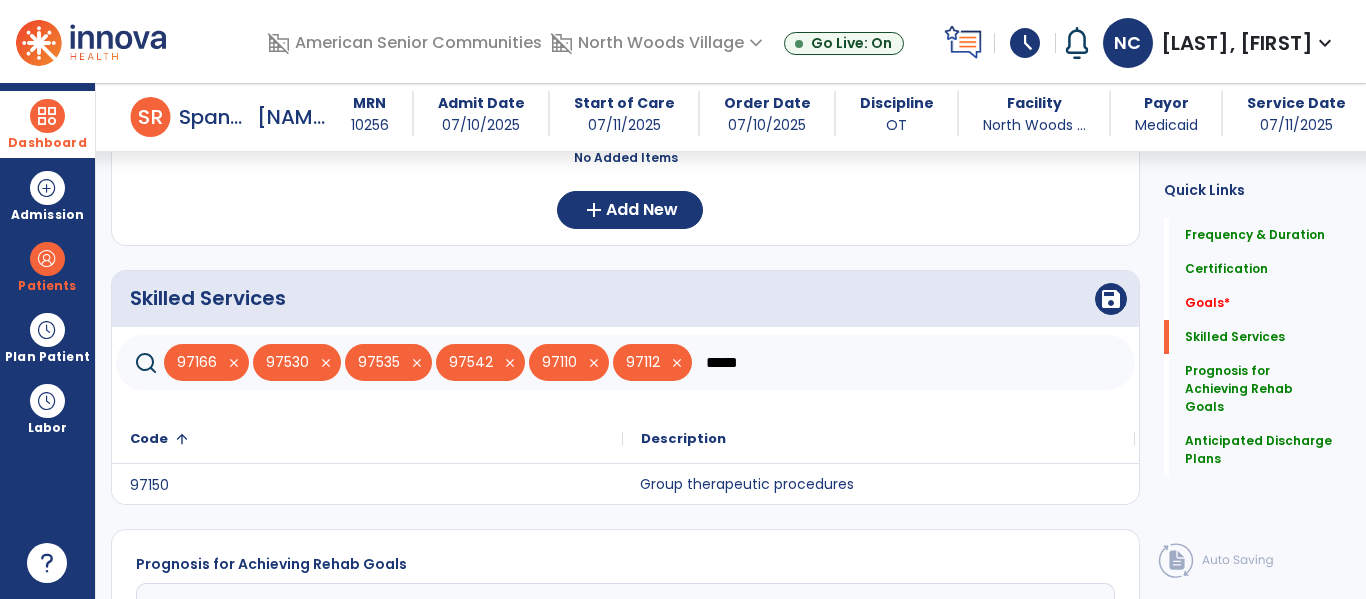 type on "*****" 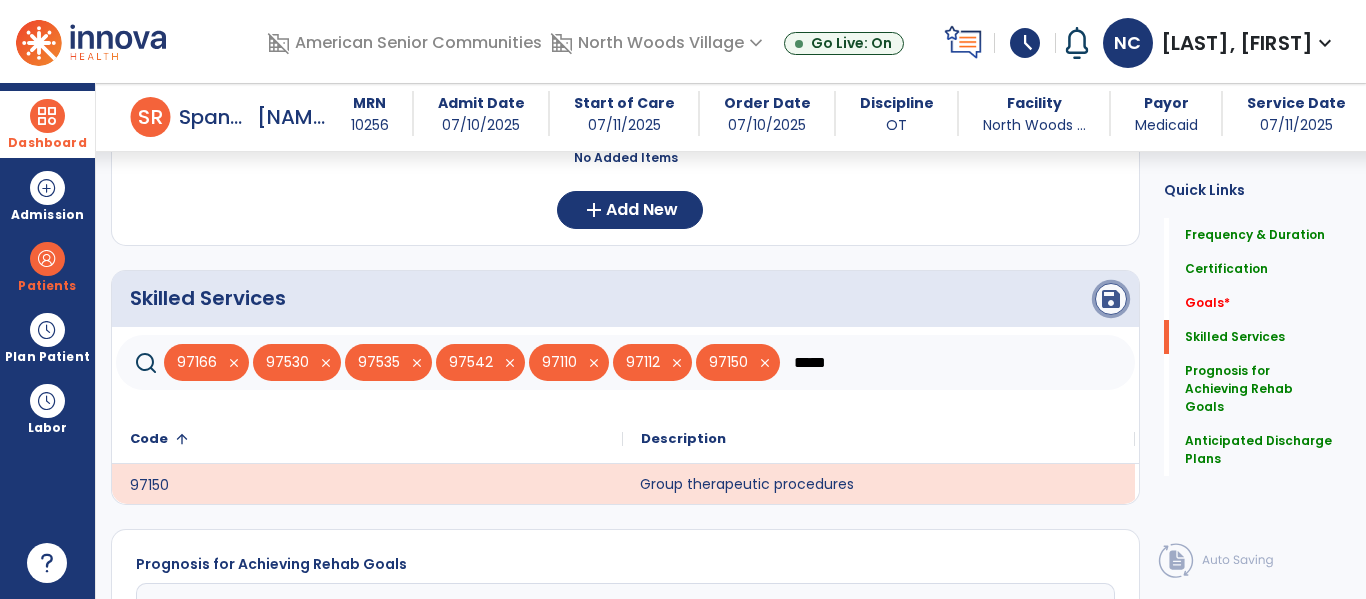 click on "save" 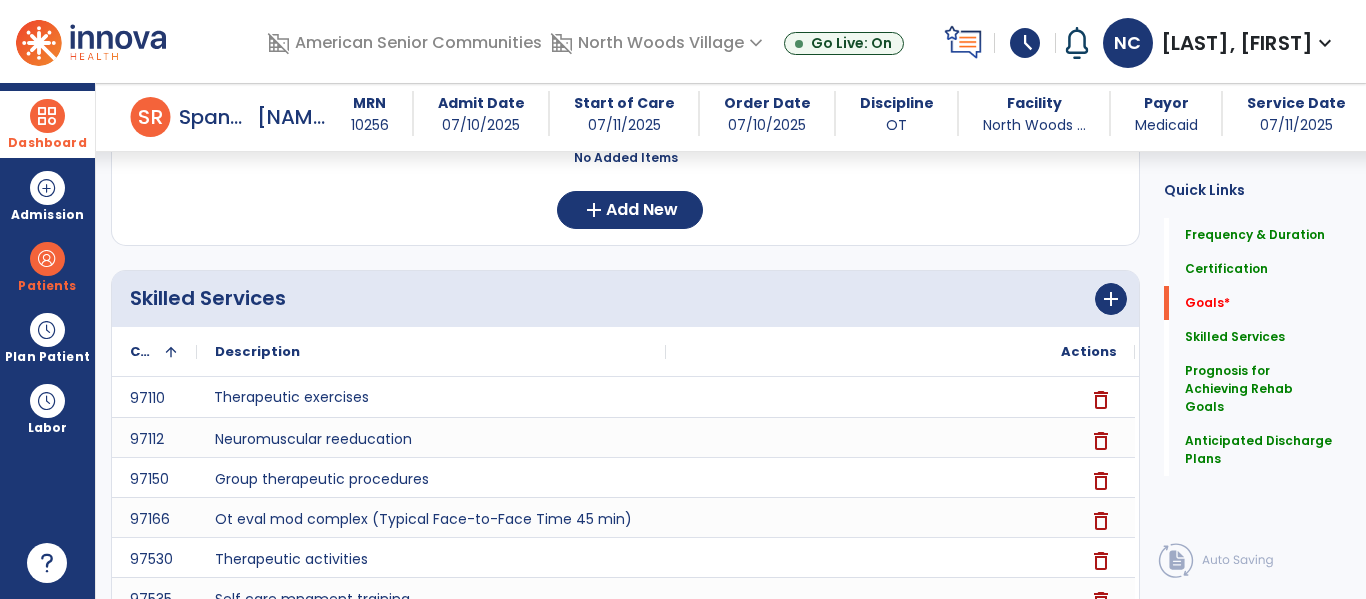 scroll, scrollTop: 0, scrollLeft: 0, axis: both 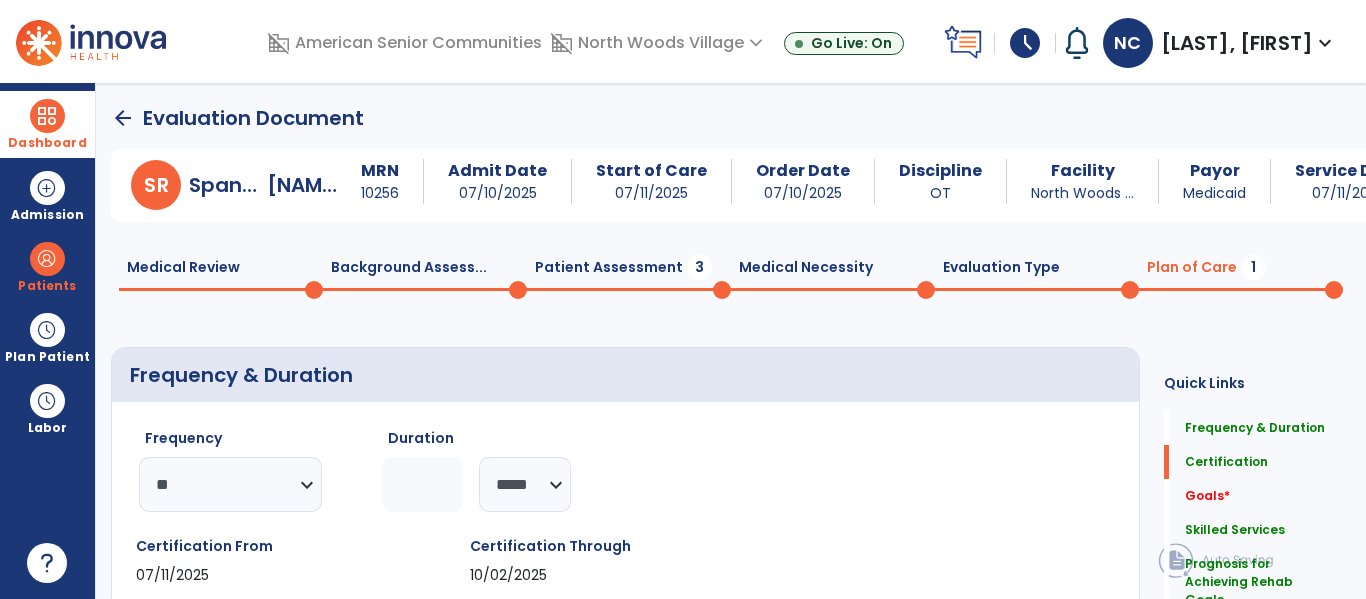 click on "Patient Assessment  3" 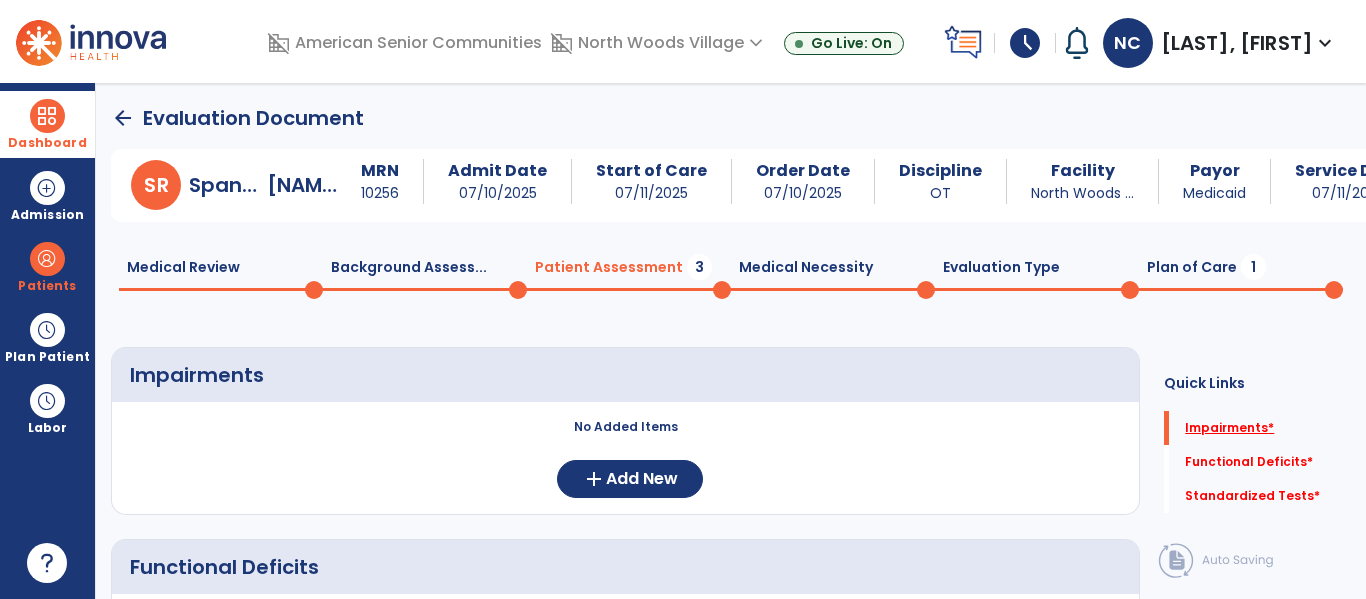 click on "Impairments   *" 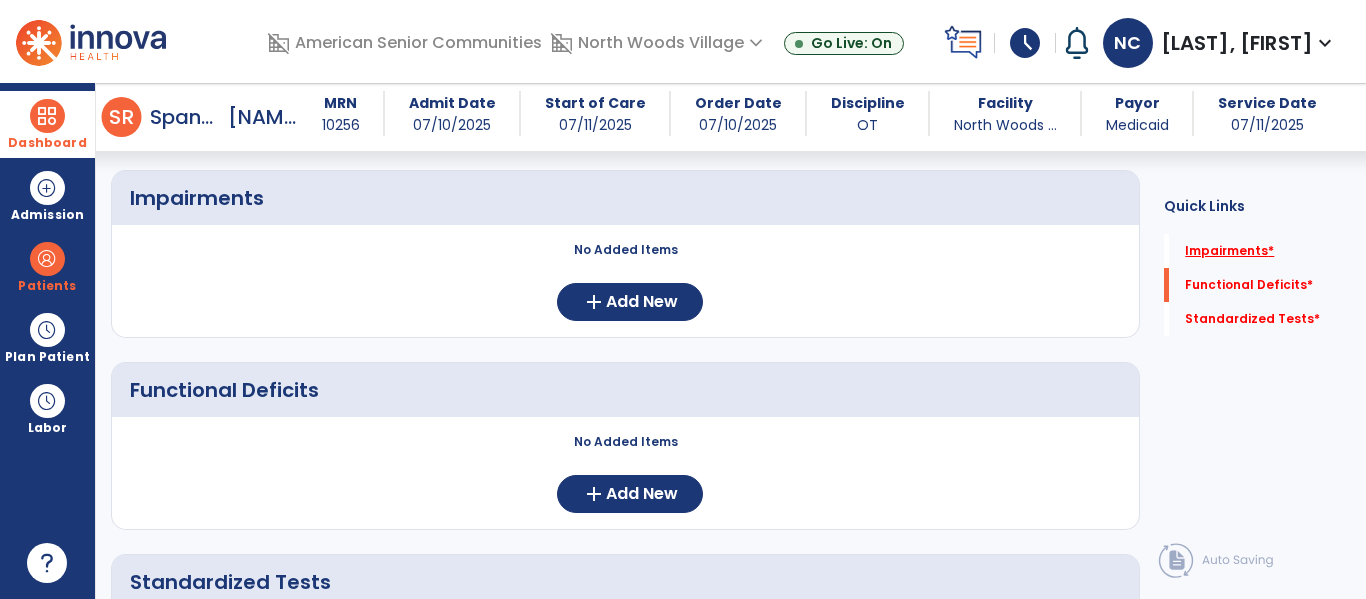 scroll, scrollTop: 164, scrollLeft: 0, axis: vertical 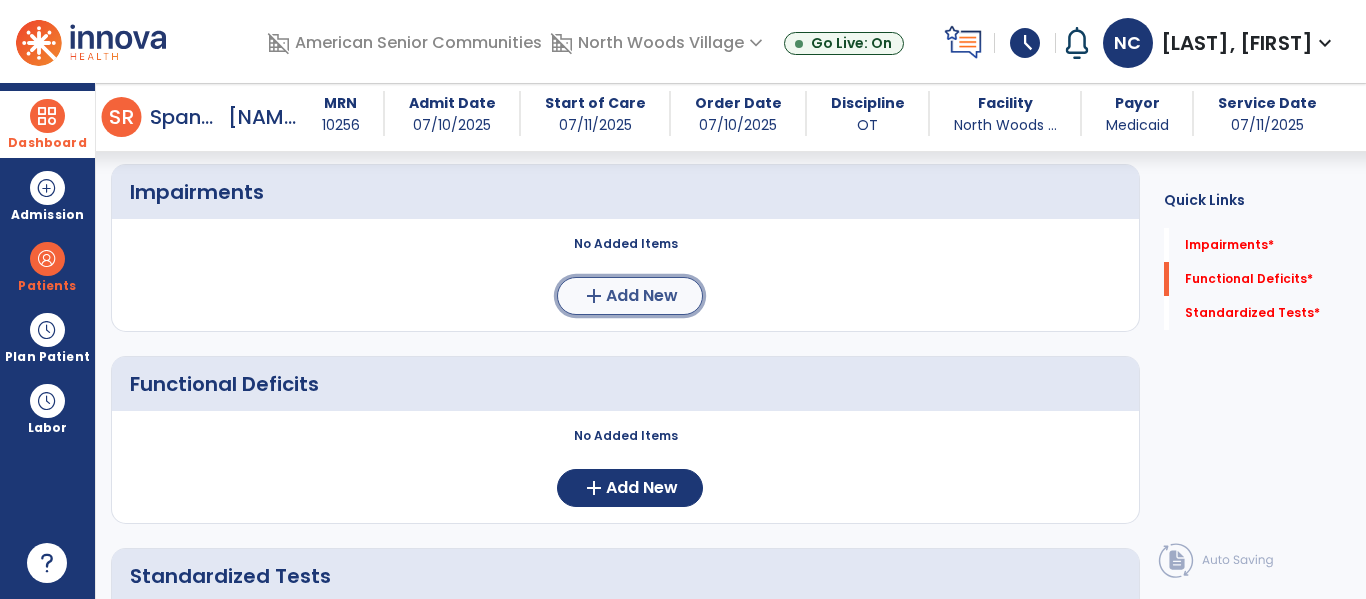 click on "Add New" 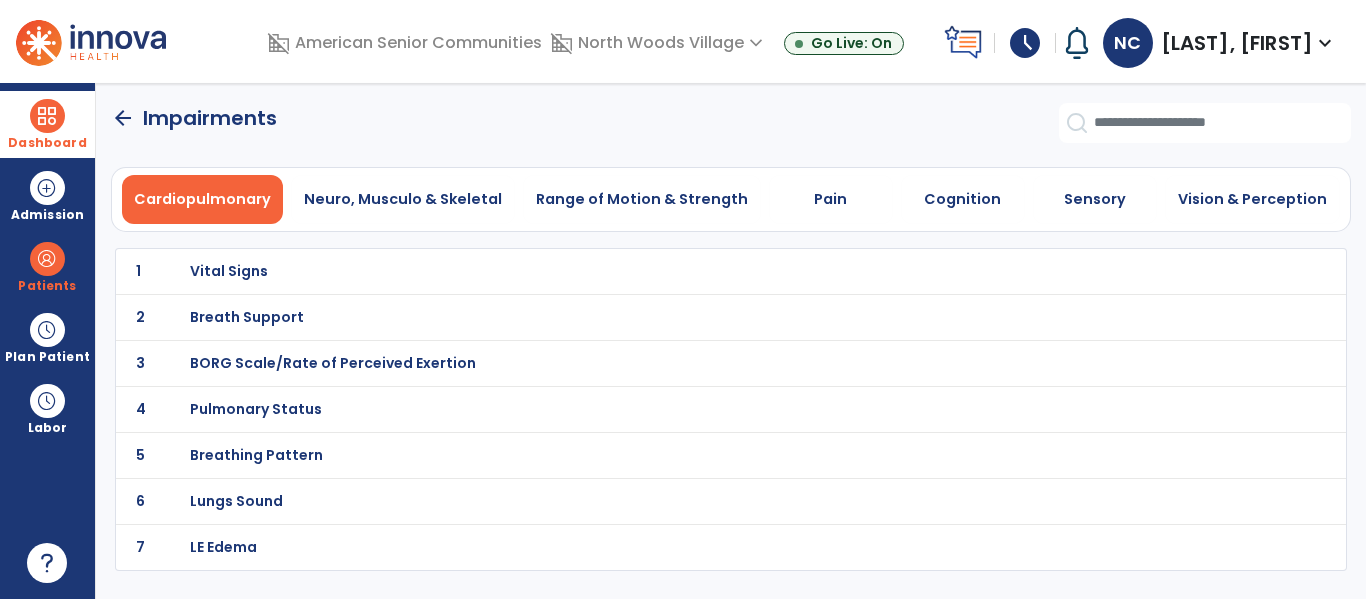 scroll, scrollTop: 0, scrollLeft: 0, axis: both 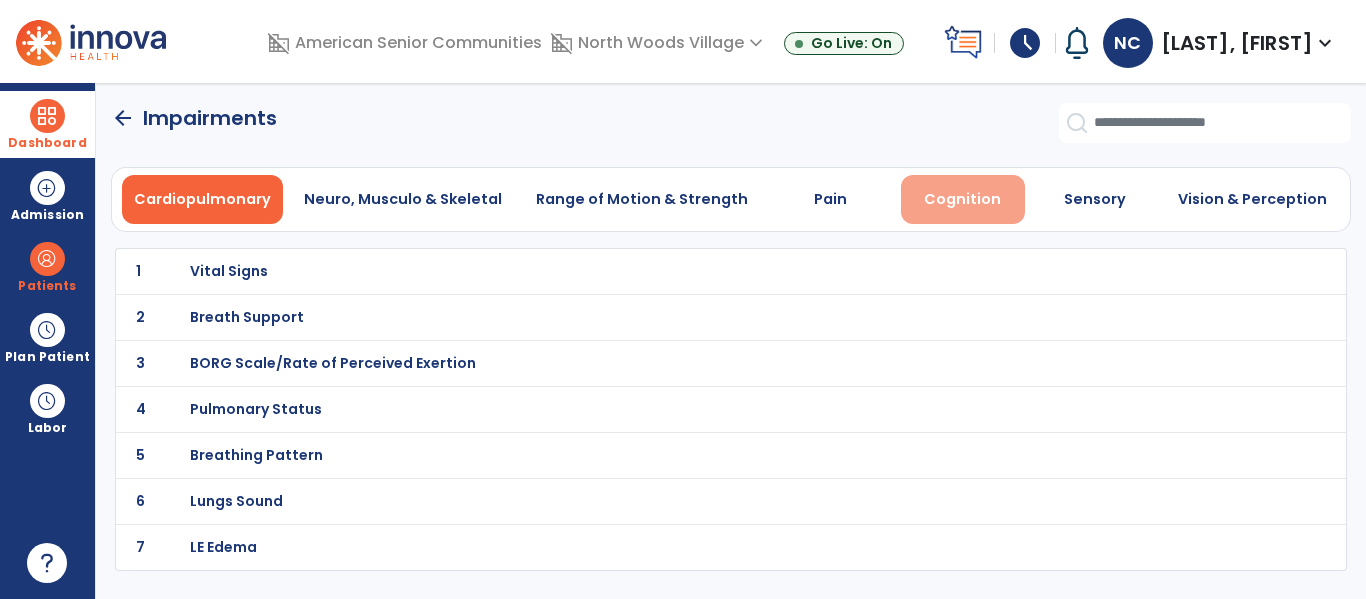 click on "Cognition" at bounding box center [962, 199] 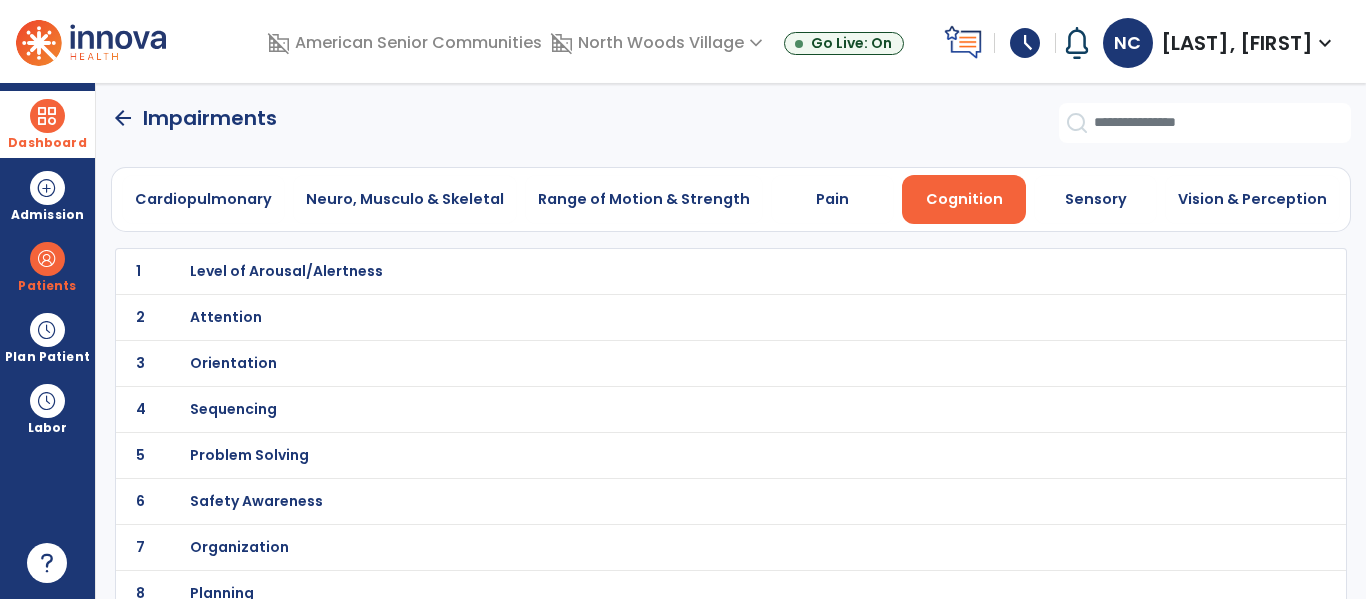 click on "Level of Arousal/Alertness" at bounding box center [687, 271] 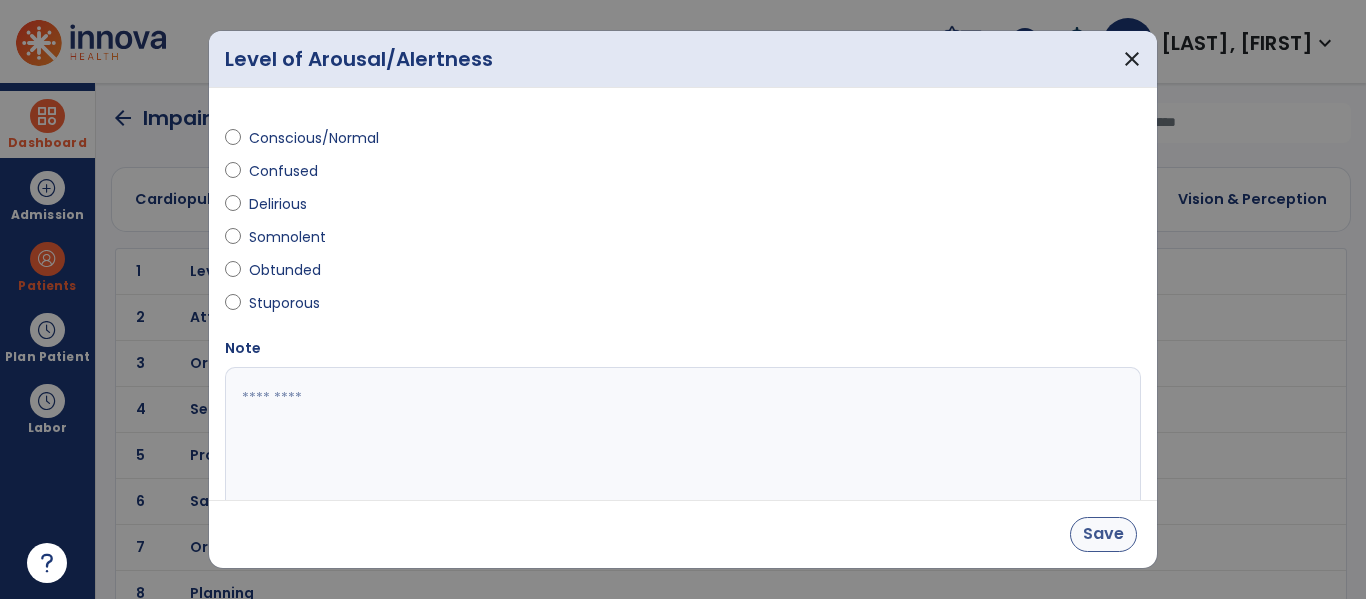 click on "Save" at bounding box center (1103, 534) 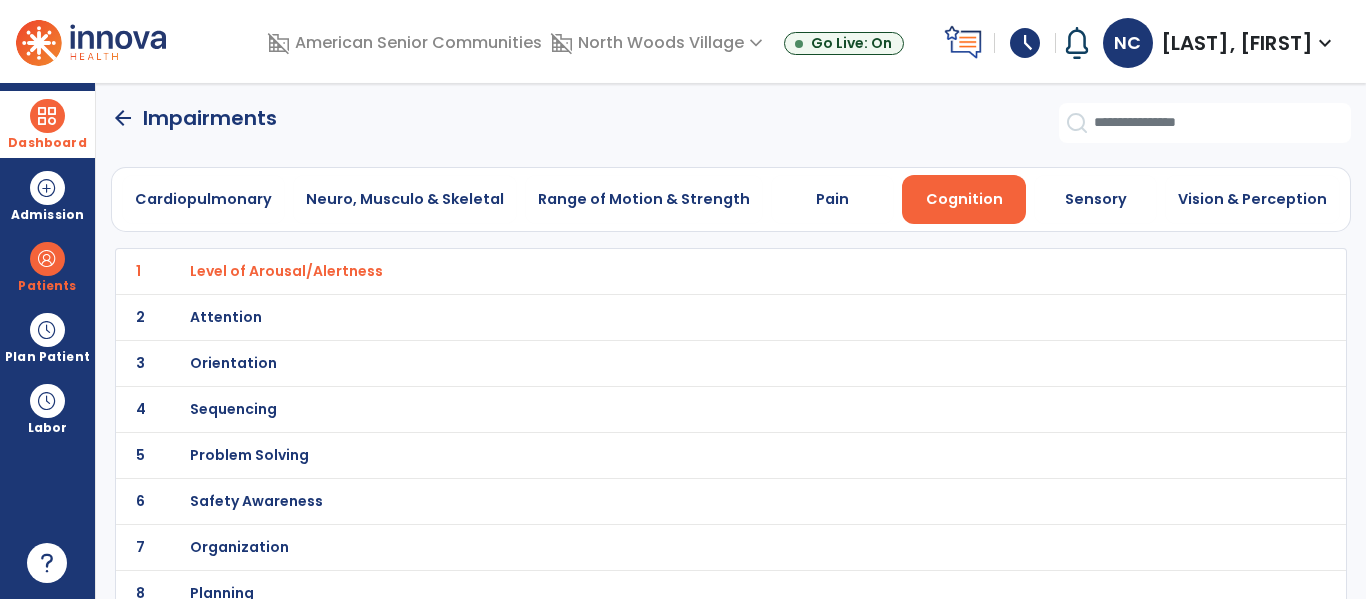 click on "Orientation" at bounding box center (687, 271) 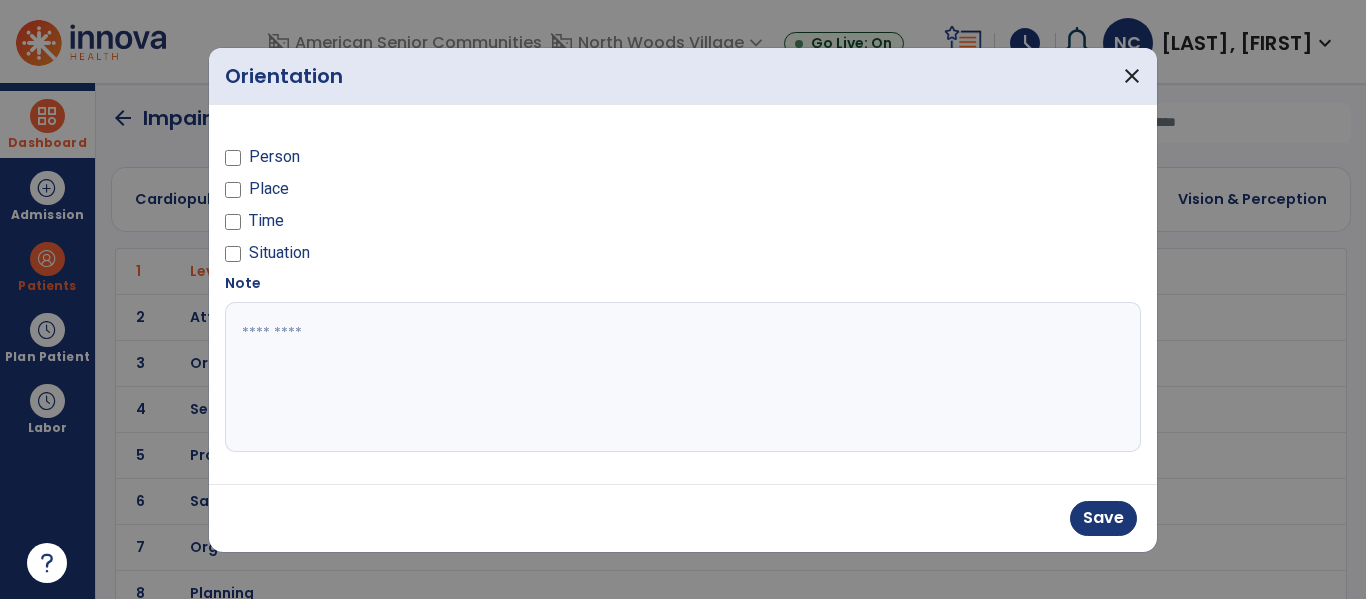 click on "Situation" at bounding box center (279, 253) 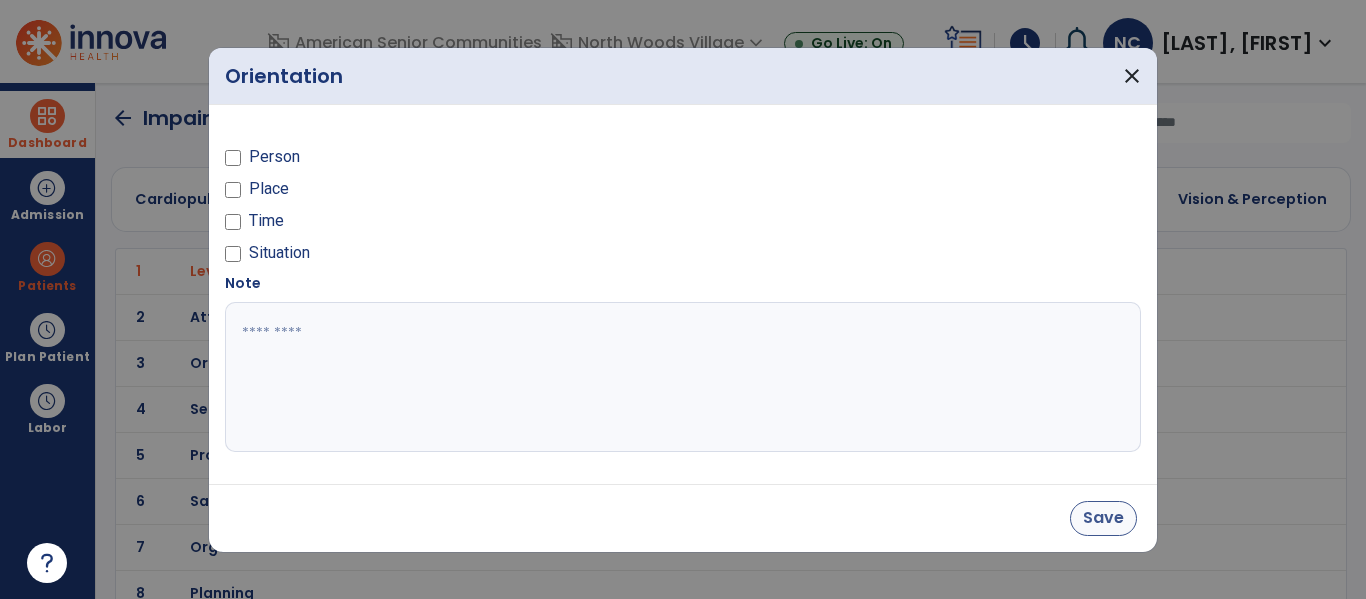 click on "Save" at bounding box center (1103, 518) 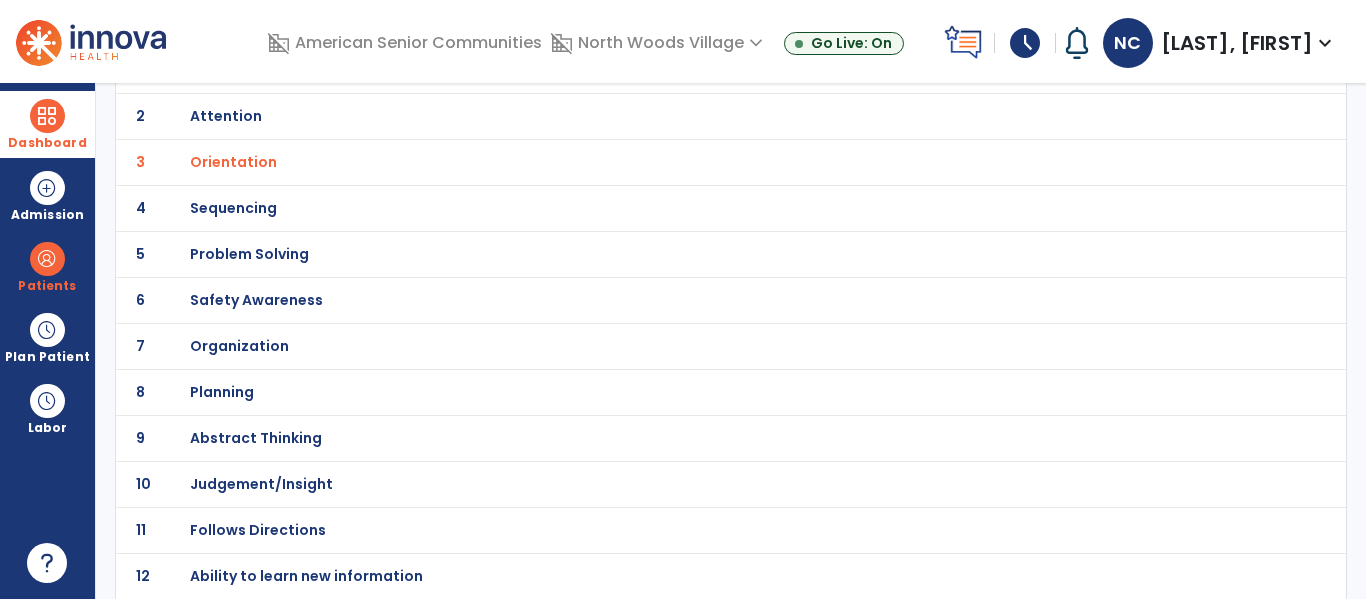 scroll, scrollTop: 0, scrollLeft: 0, axis: both 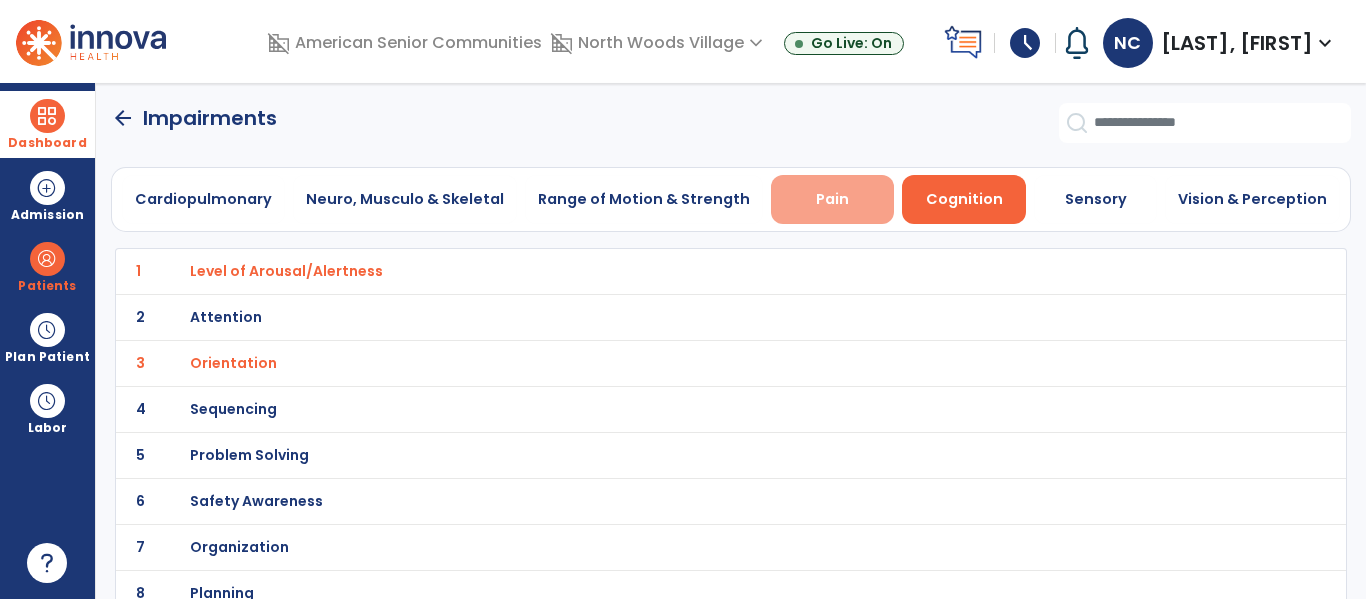 click on "Pain" at bounding box center (833, 199) 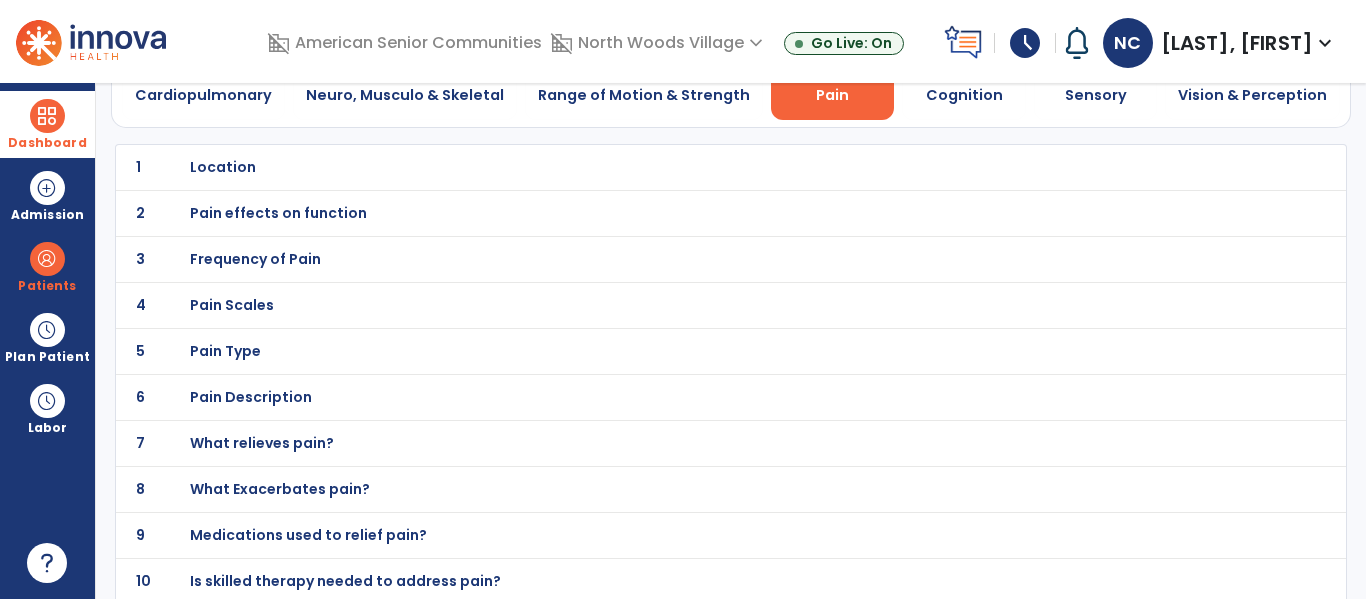 scroll, scrollTop: 107, scrollLeft: 0, axis: vertical 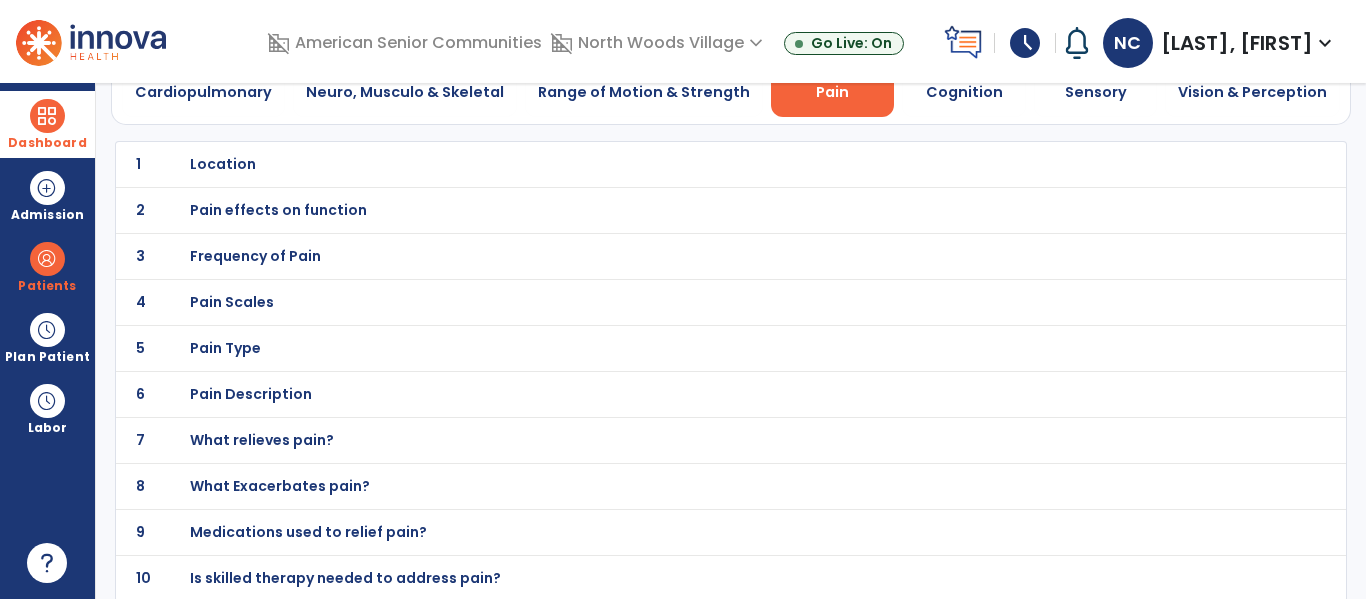 click on "Pain Scales" at bounding box center [687, 164] 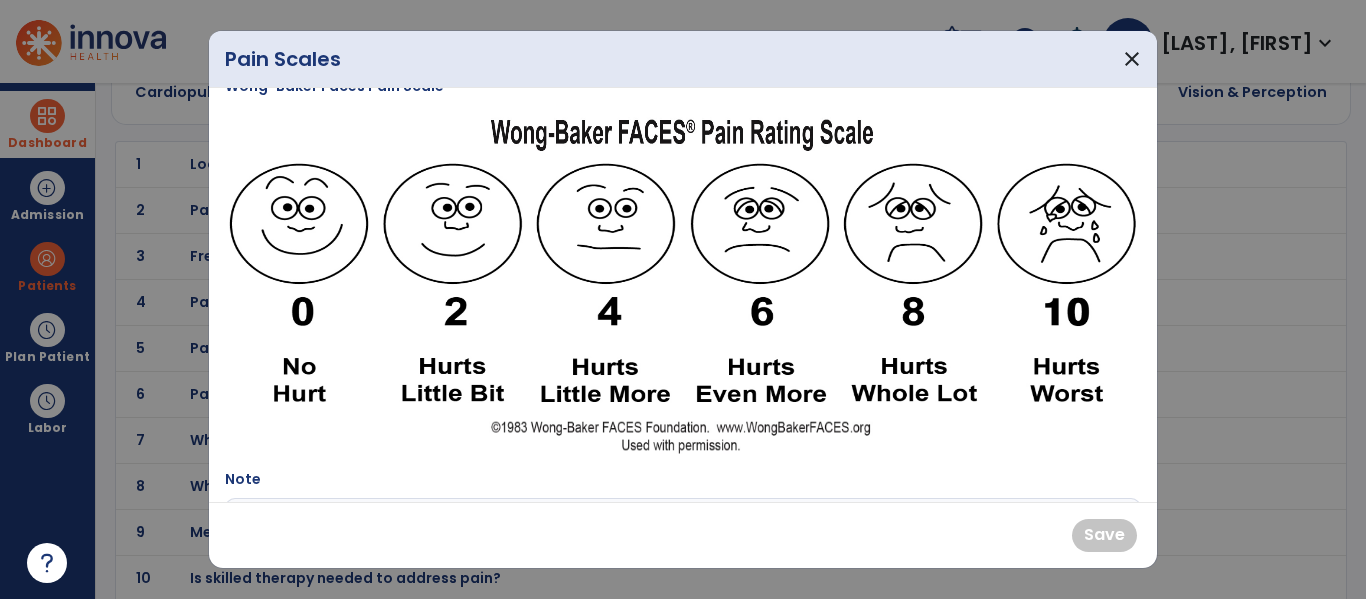 scroll, scrollTop: 0, scrollLeft: 0, axis: both 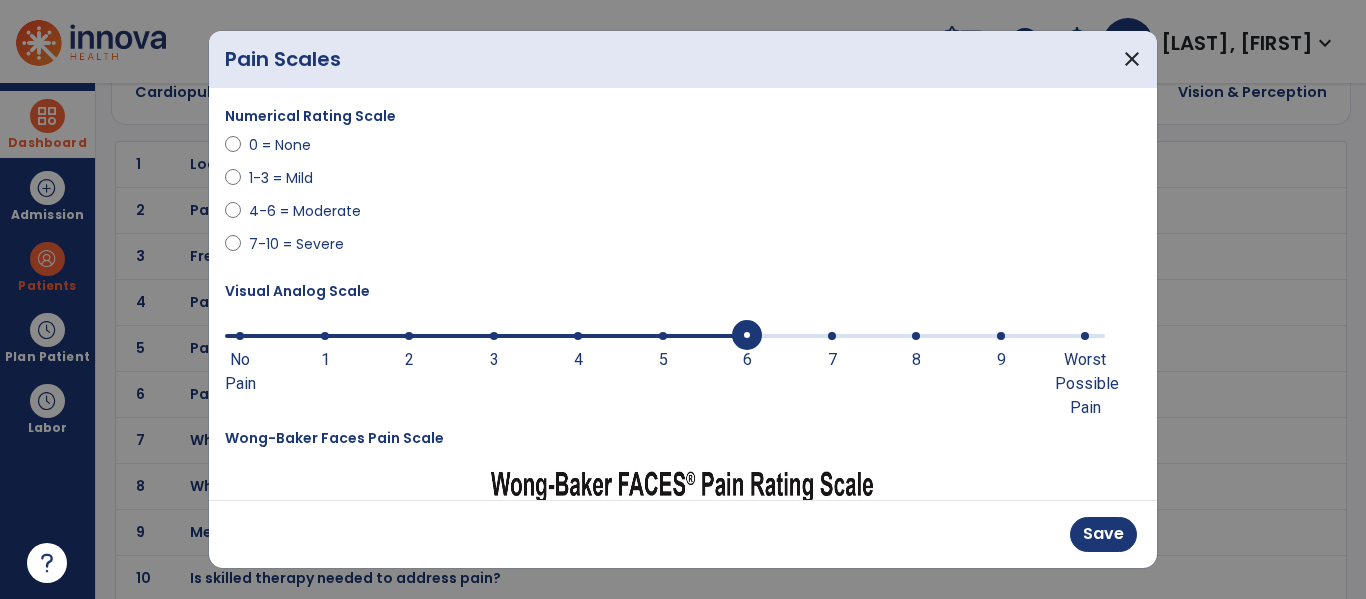 click on "0 = None" at bounding box center [284, 145] 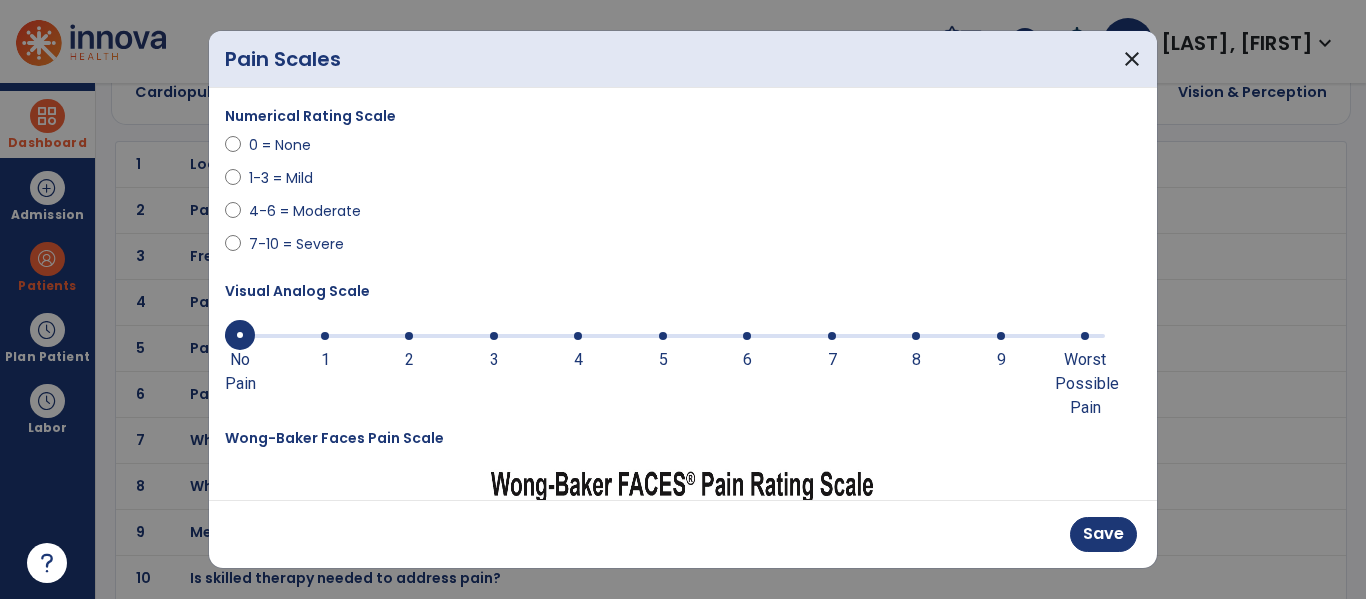 click at bounding box center (680, 925) 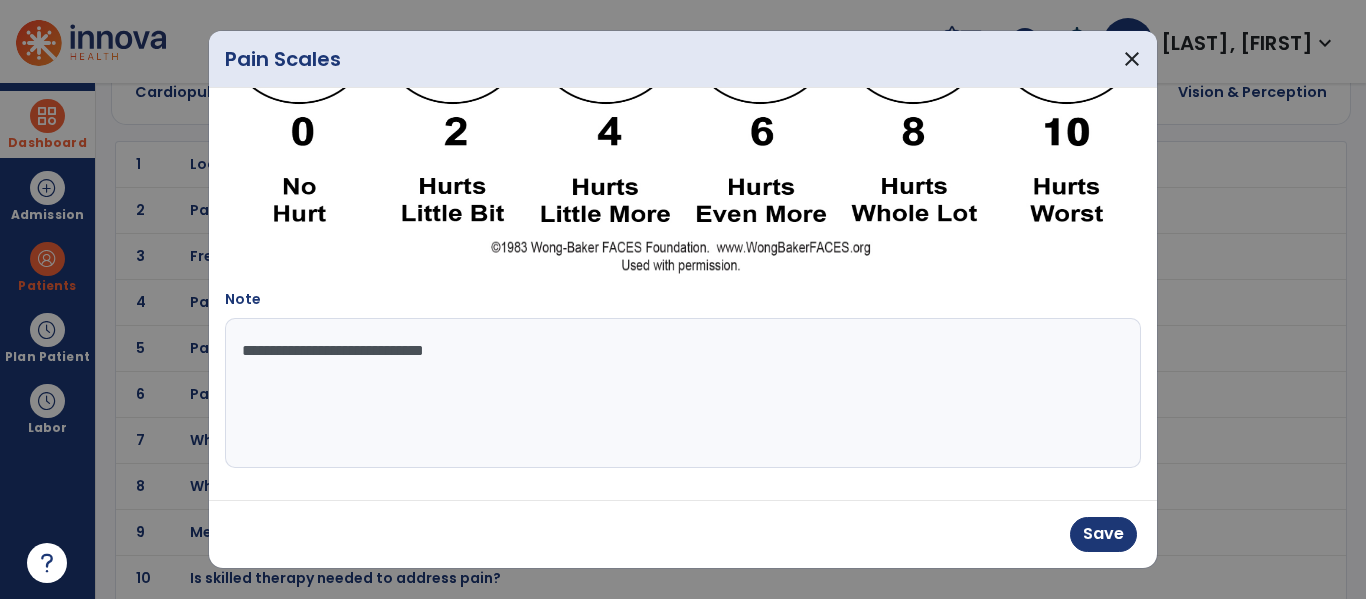 type on "**********" 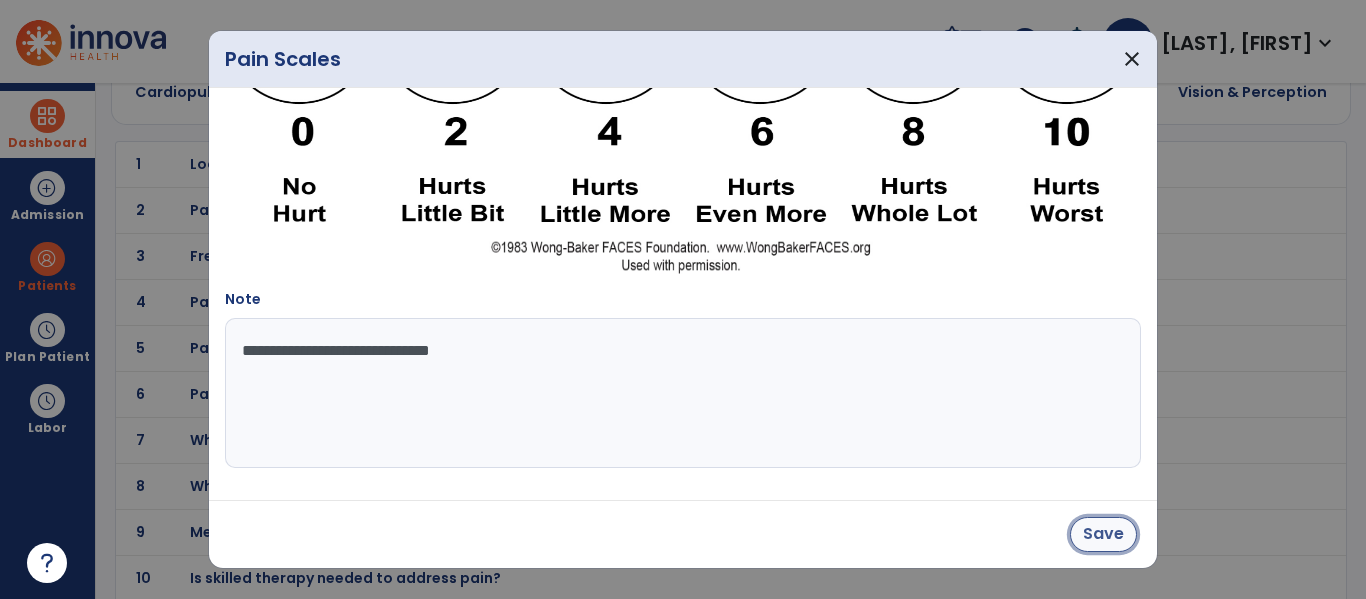 click on "Save" at bounding box center [1103, 534] 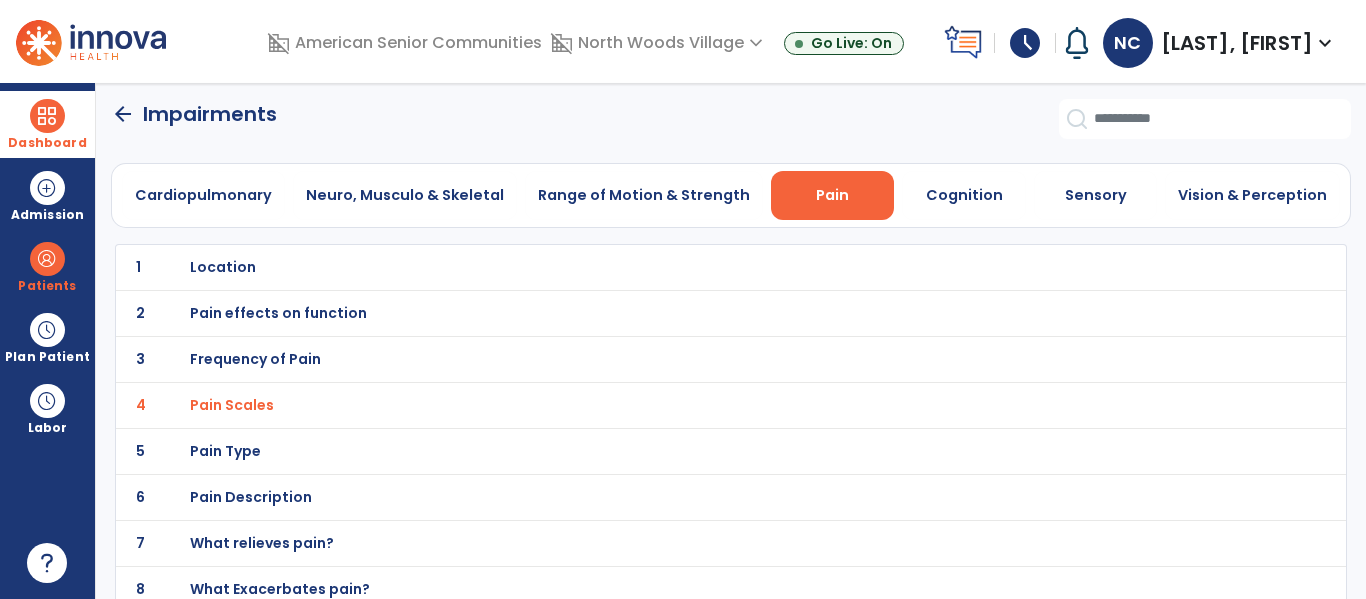 scroll, scrollTop: 0, scrollLeft: 0, axis: both 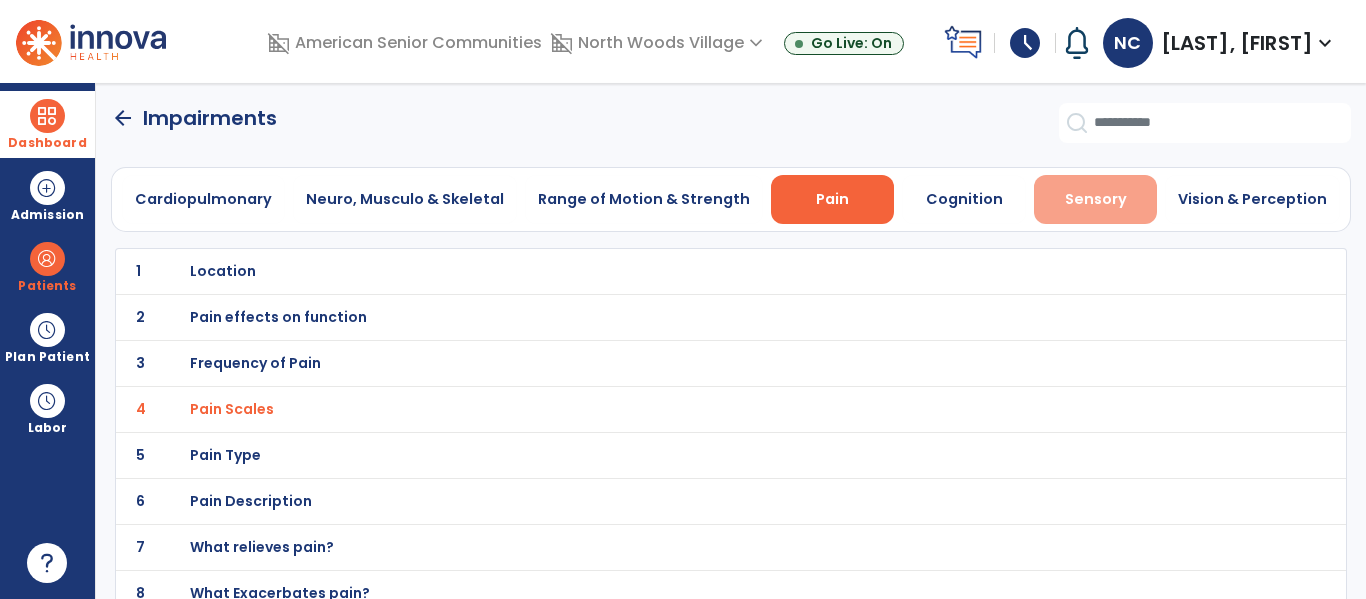 click on "Sensory" at bounding box center [1096, 199] 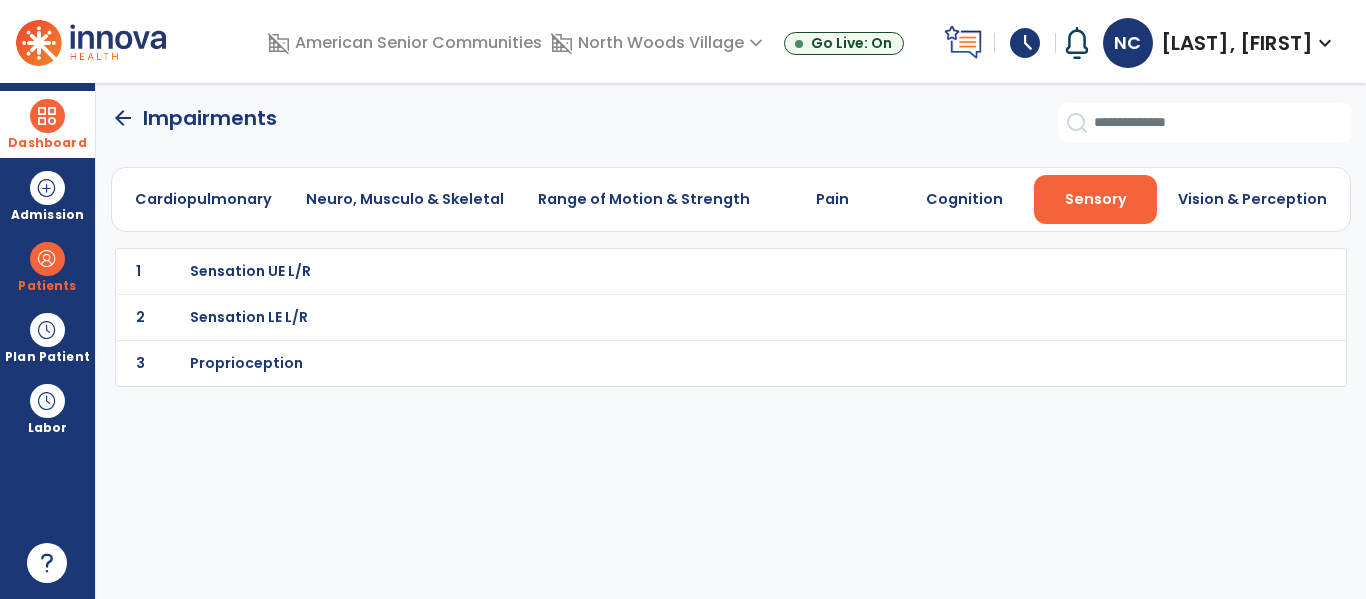 click on "Sensation UE L/R" at bounding box center (687, 271) 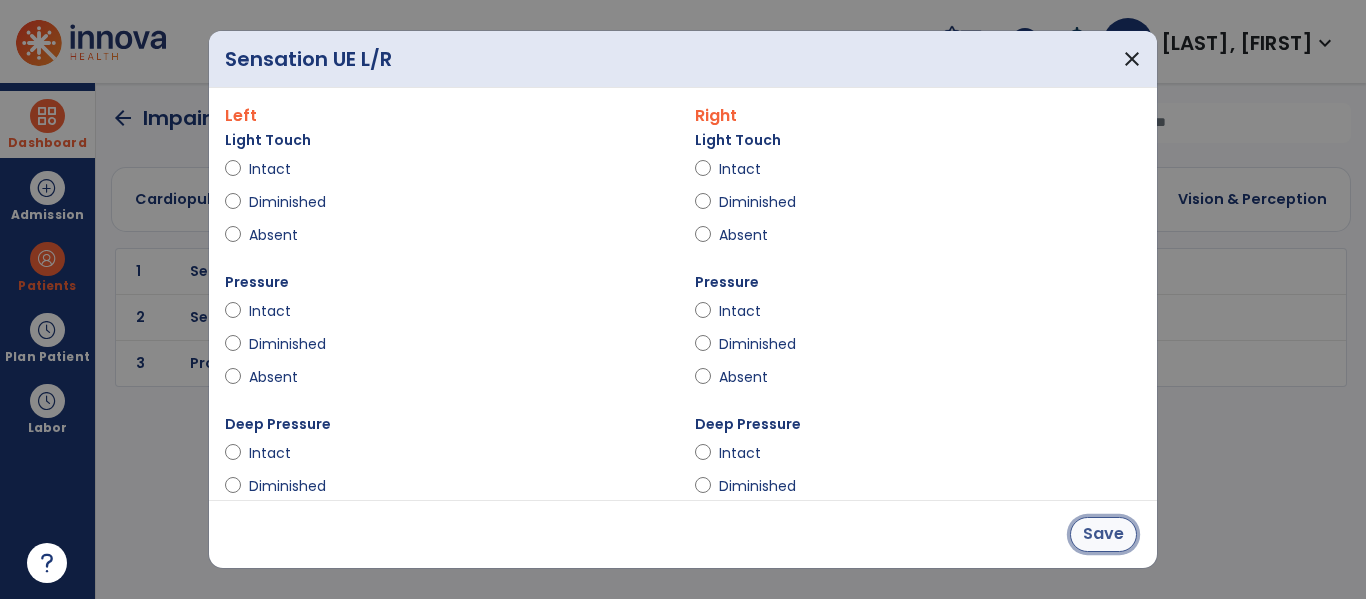 click on "Save" at bounding box center (1103, 534) 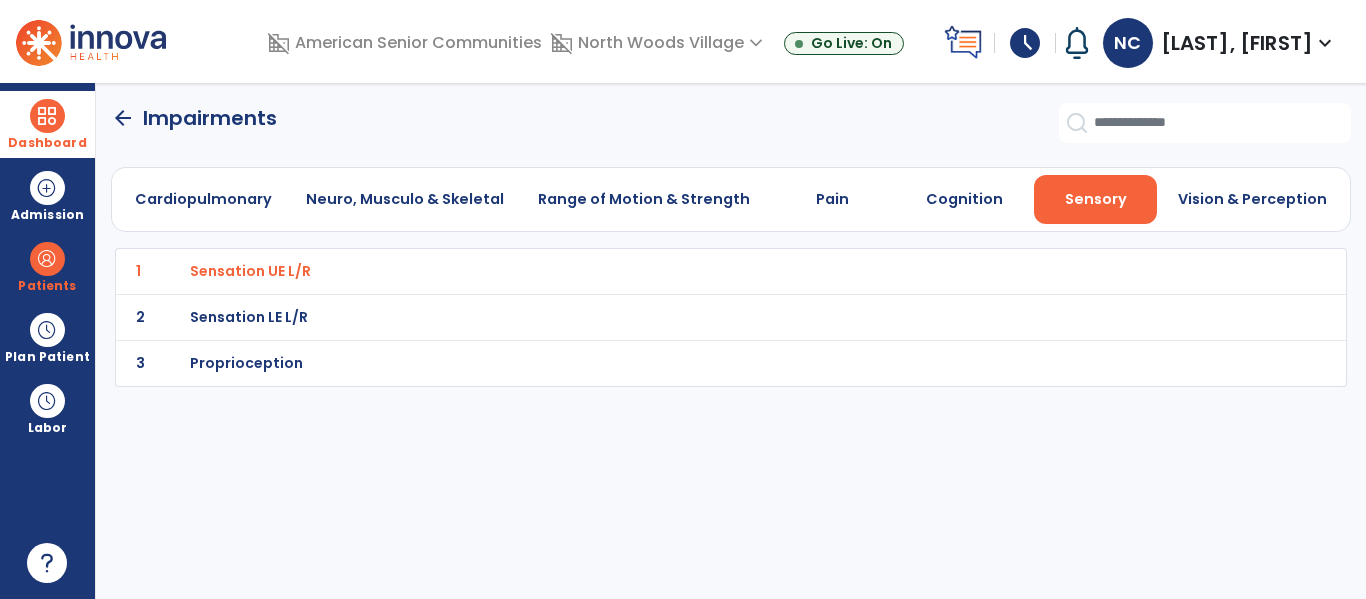 click on "Sensation LE L/R" at bounding box center (687, 271) 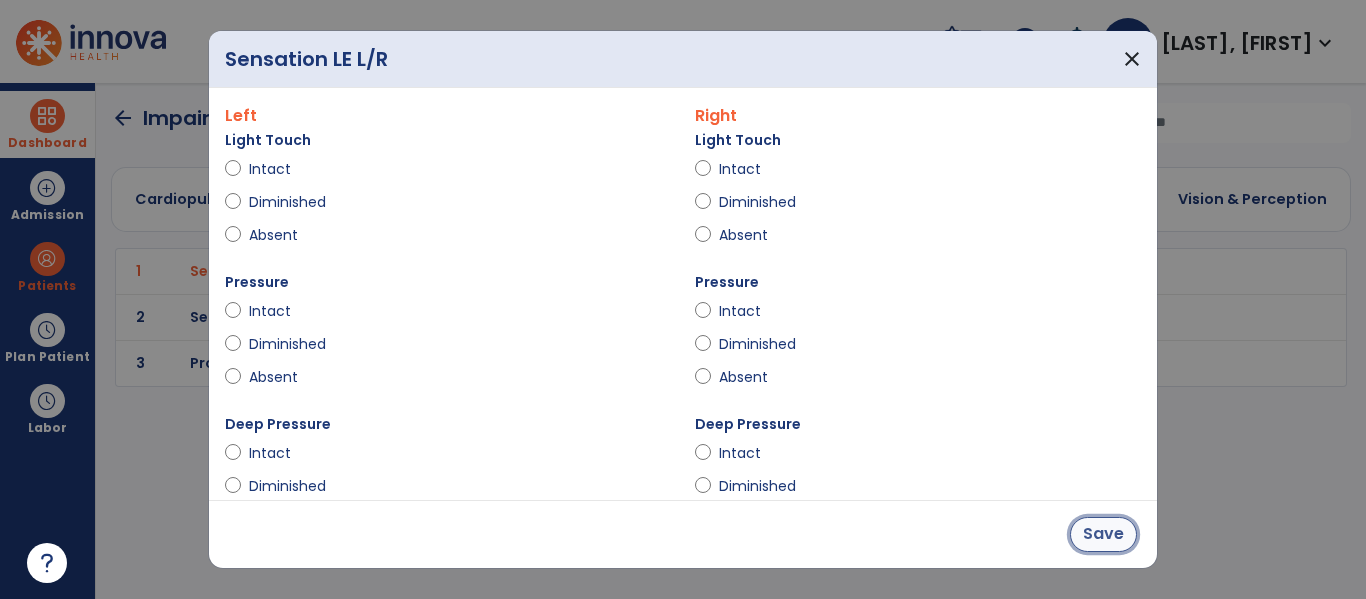 click on "Save" at bounding box center (1103, 534) 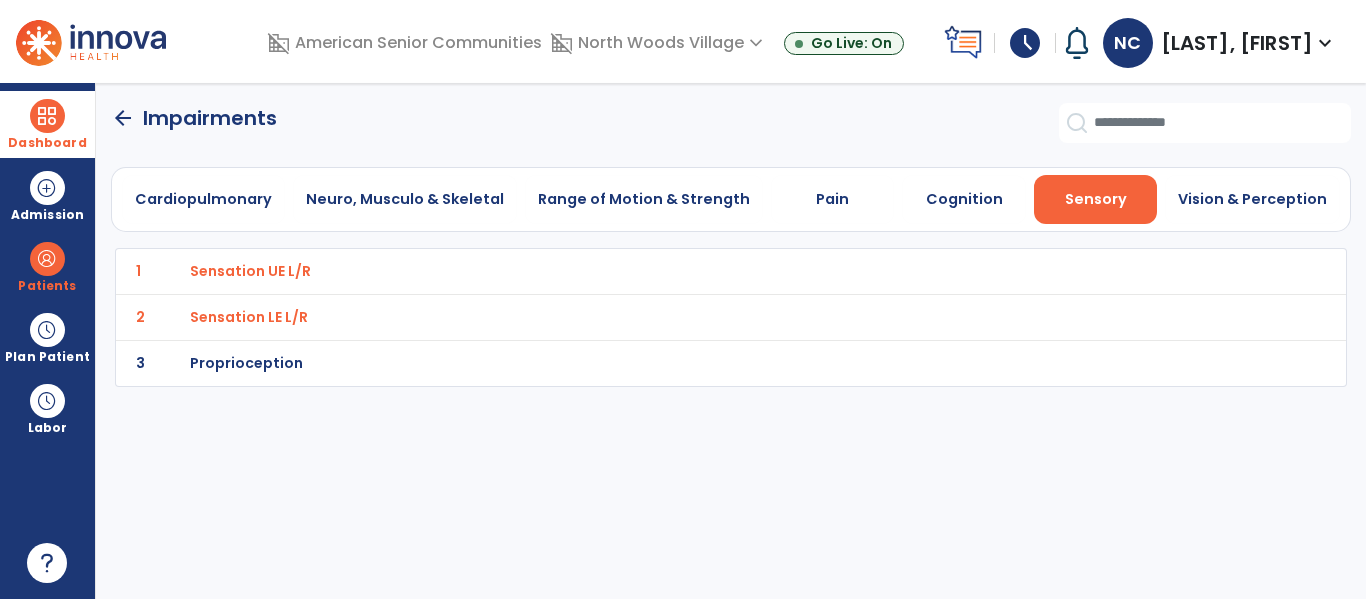 click on "Sensation LE L/R" at bounding box center [687, 271] 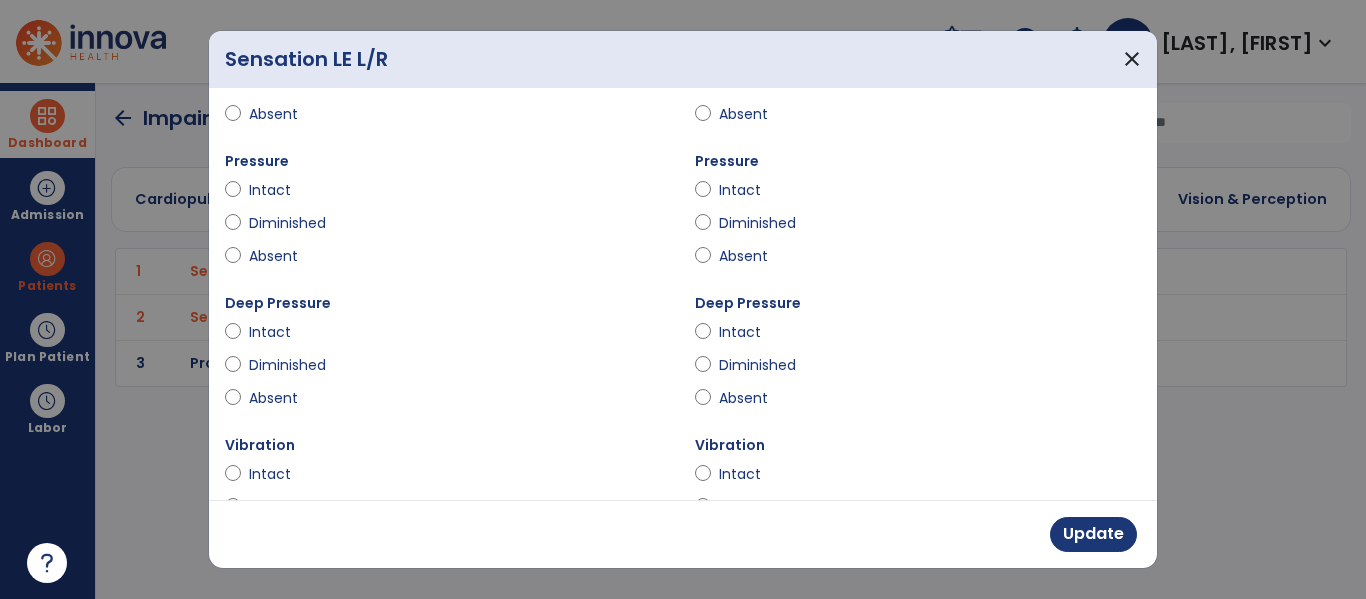 scroll, scrollTop: 407, scrollLeft: 0, axis: vertical 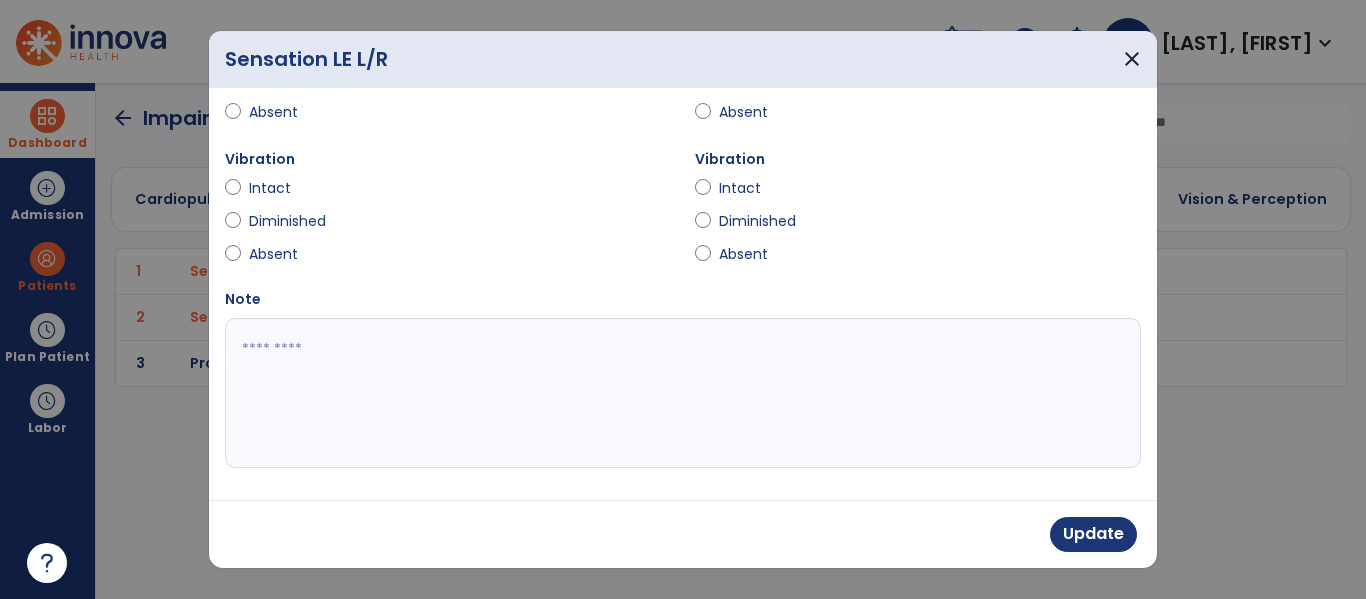 click at bounding box center [680, 393] 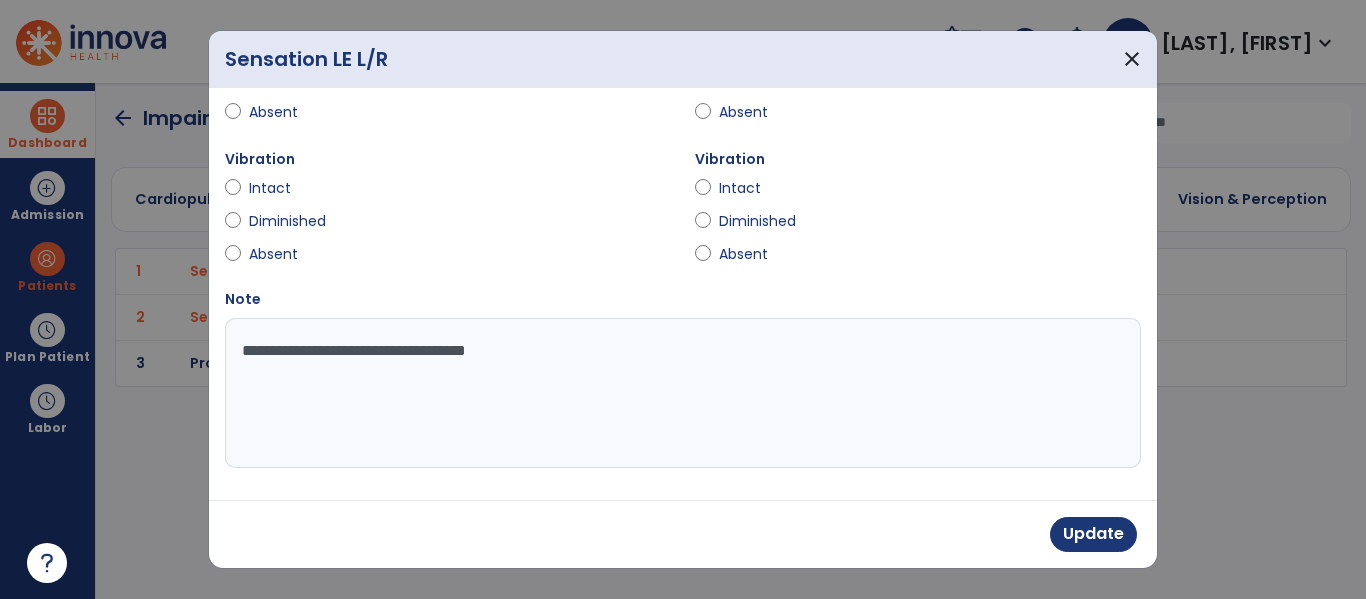 type on "**********" 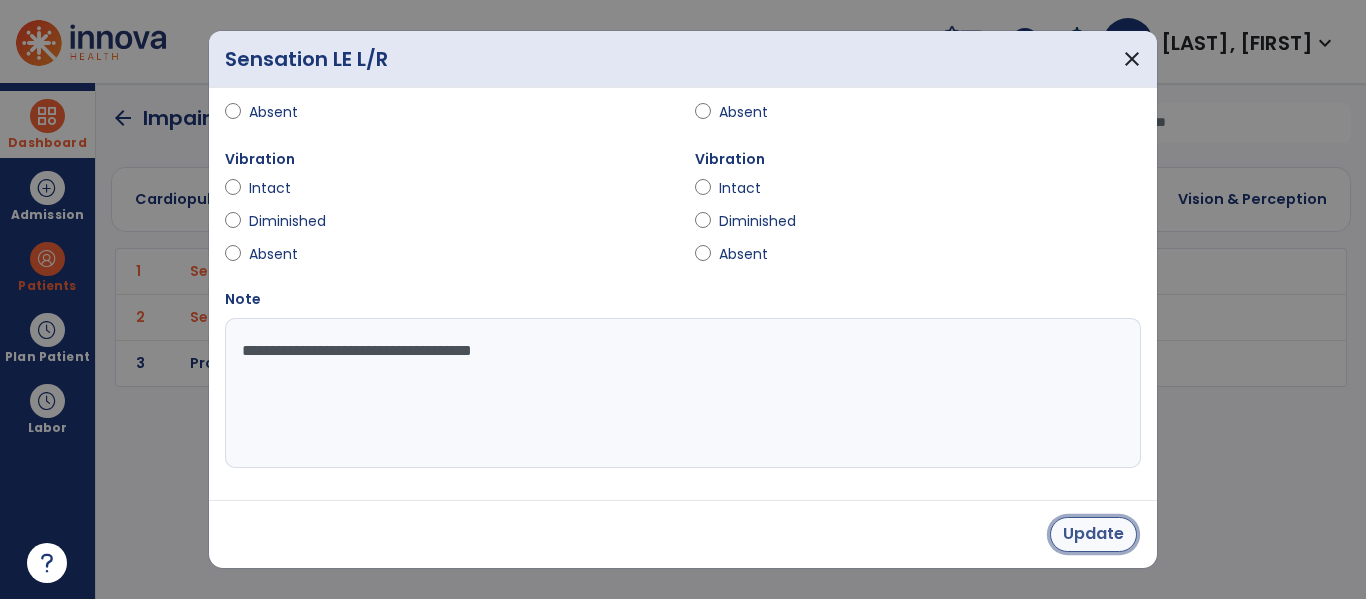 click on "Update" at bounding box center (1093, 534) 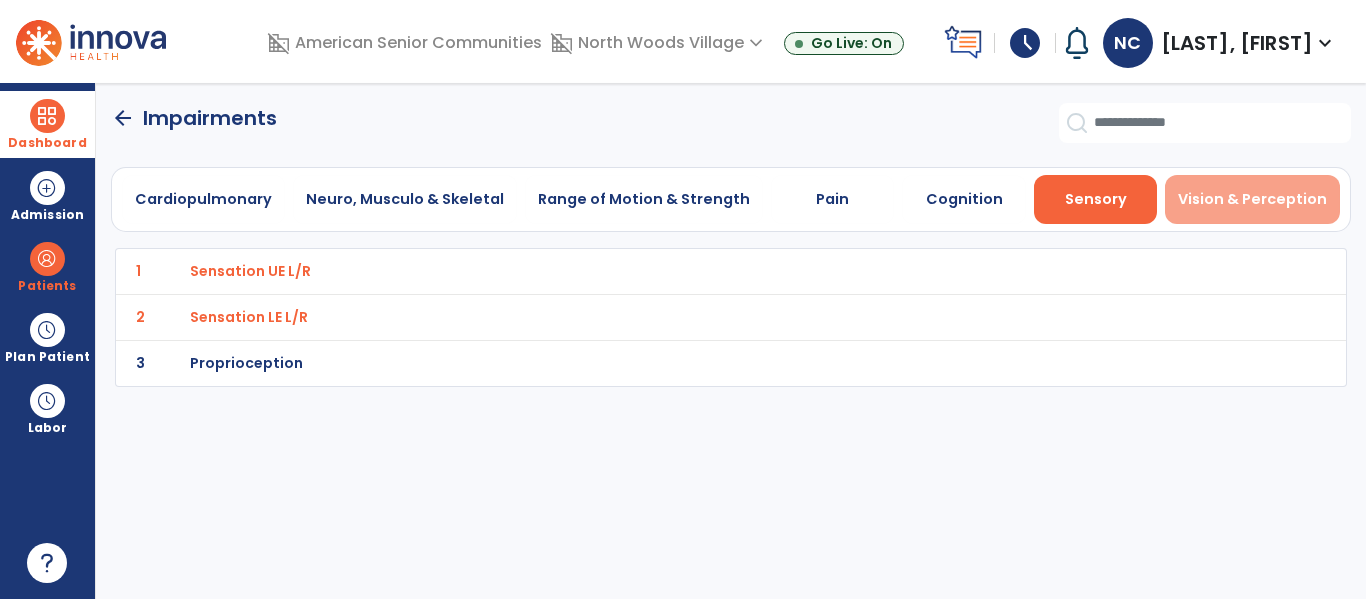 click on "Vision & Perception" at bounding box center [1252, 199] 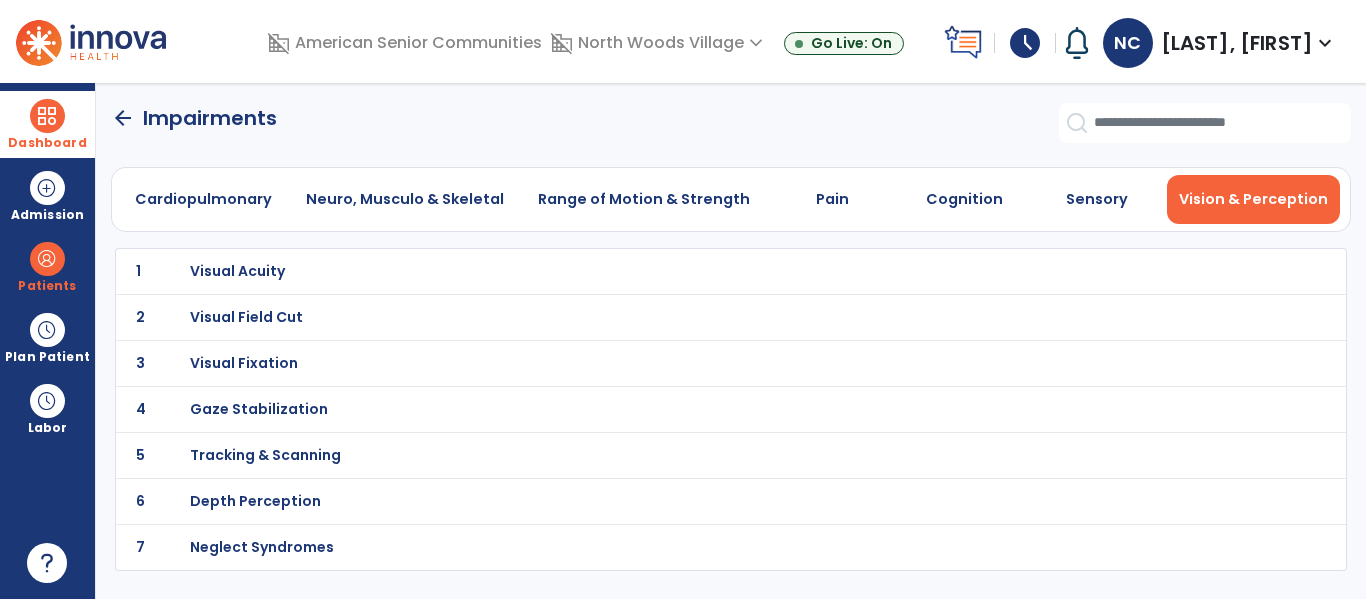 click on "Visual Acuity" at bounding box center (687, 271) 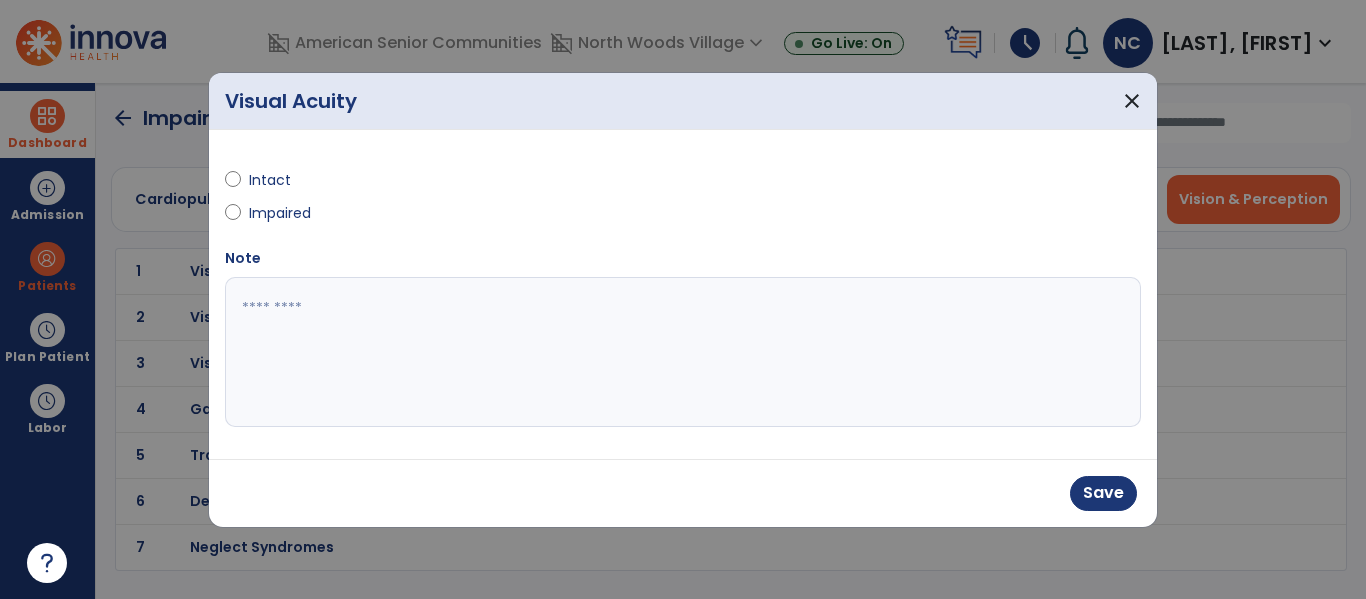 click at bounding box center (683, 352) 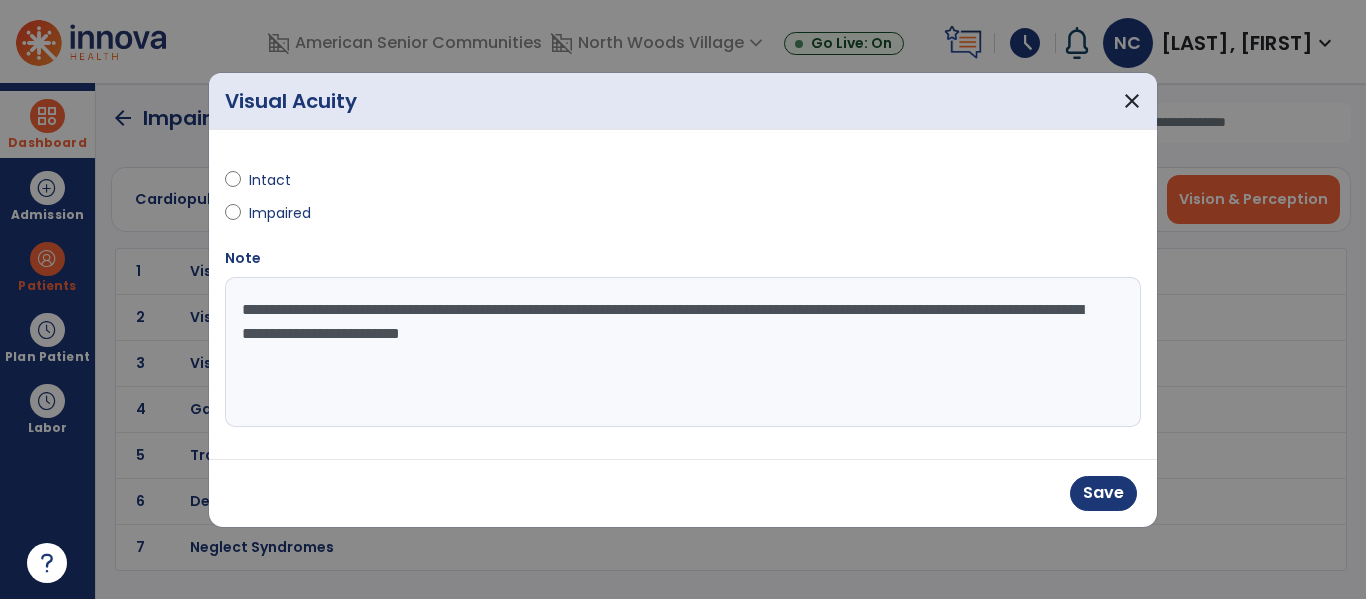 type on "**********" 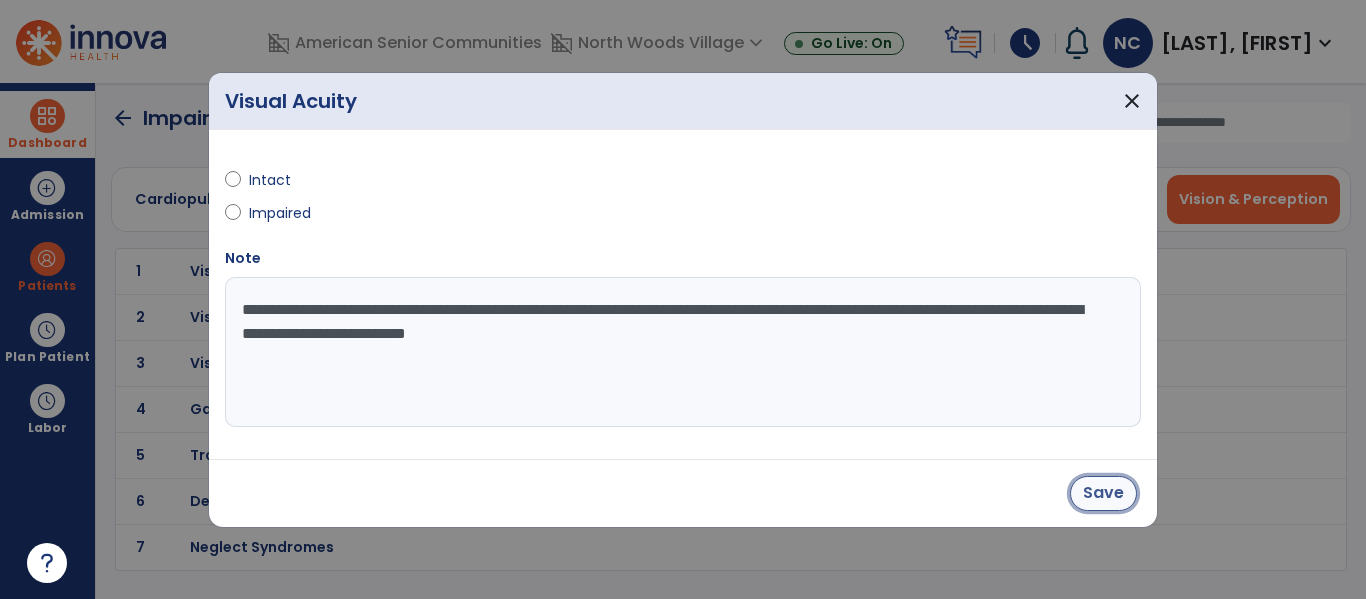 click on "Save" at bounding box center (1103, 493) 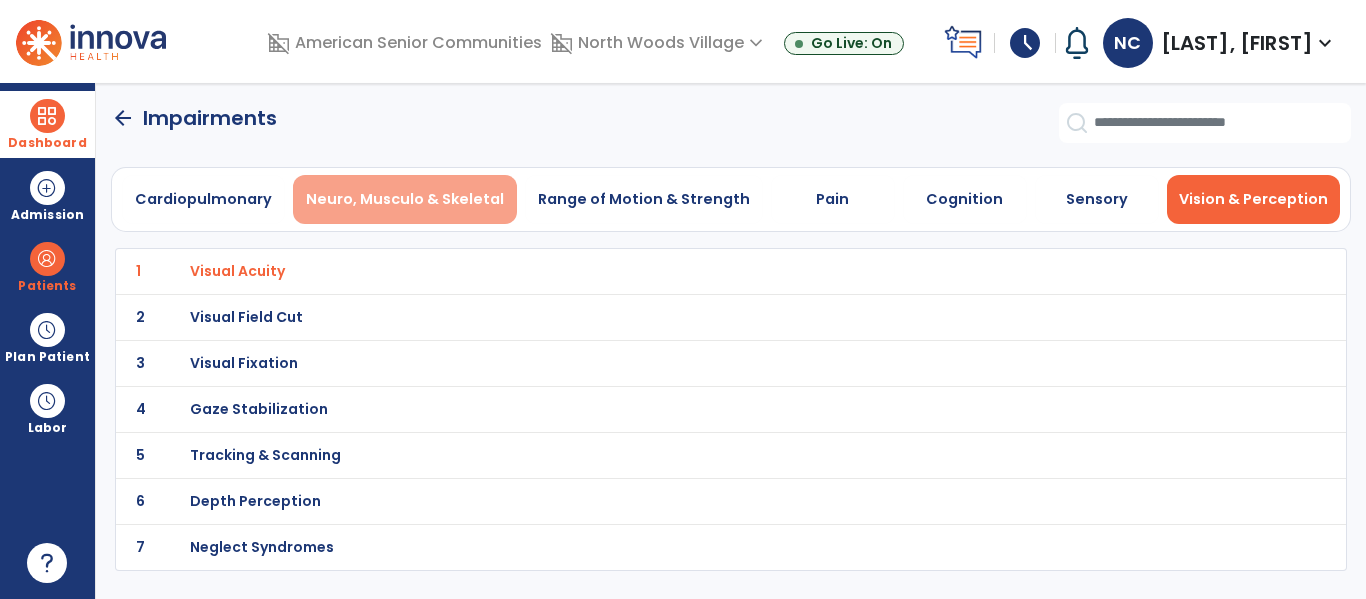 click on "Neuro, Musculo & Skeletal" at bounding box center (405, 199) 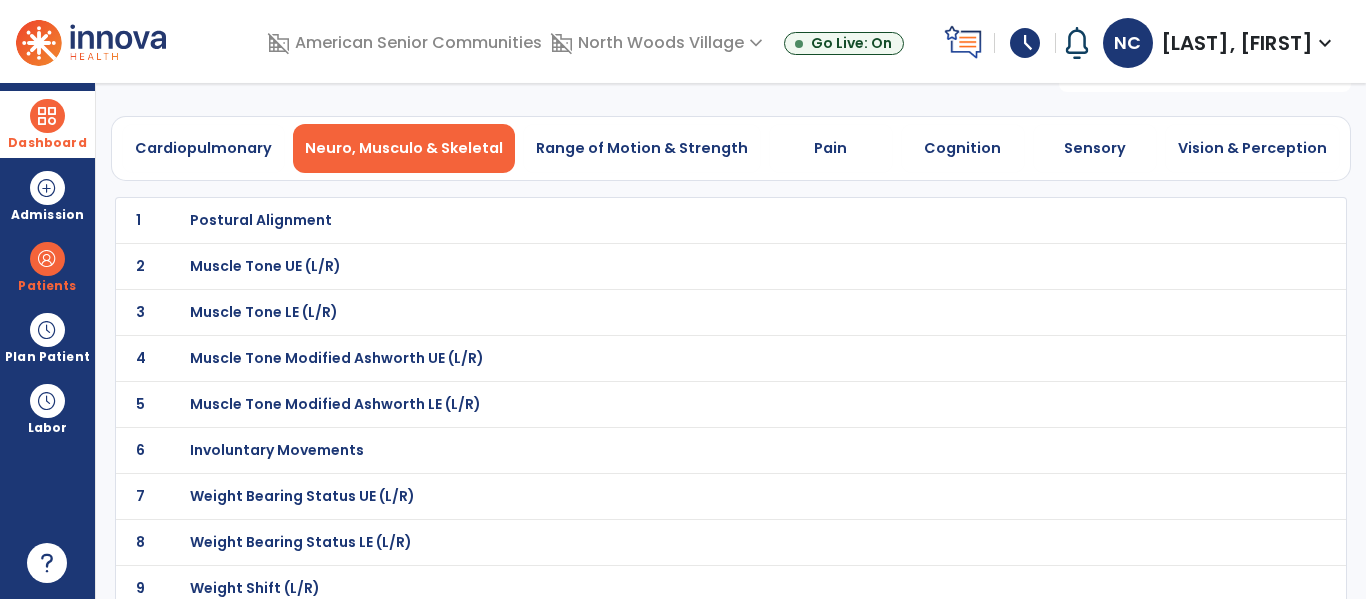 scroll, scrollTop: 61, scrollLeft: 0, axis: vertical 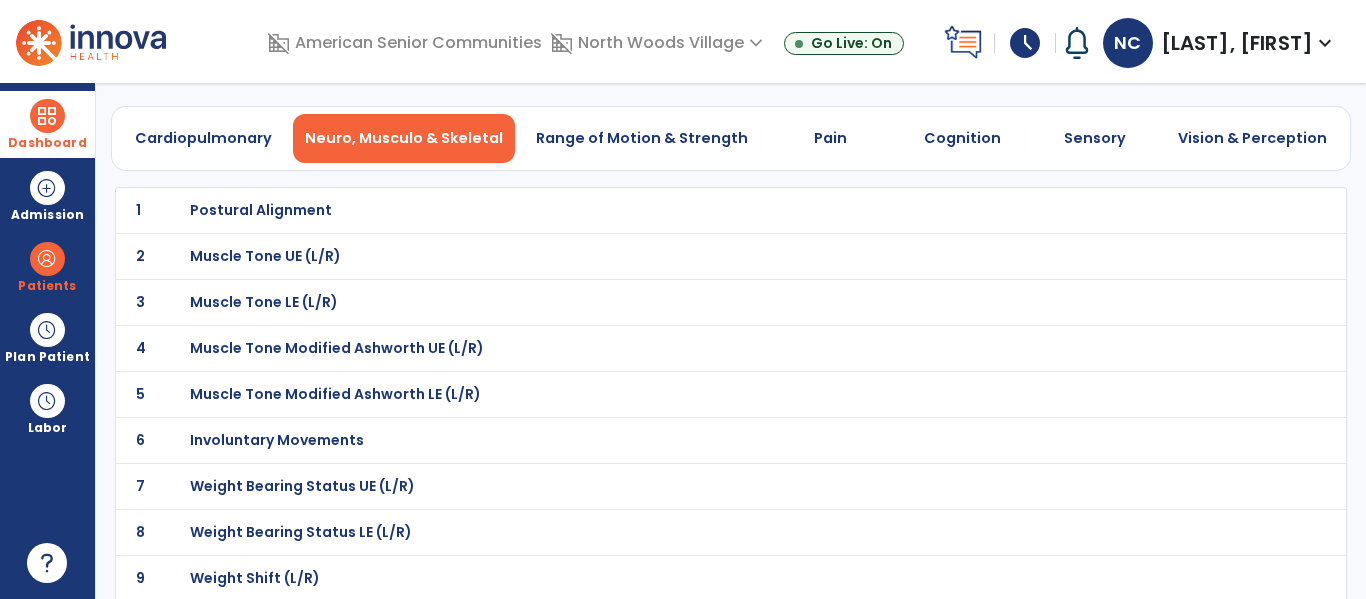 click on "Muscle Tone UE (L/R)" at bounding box center [687, 210] 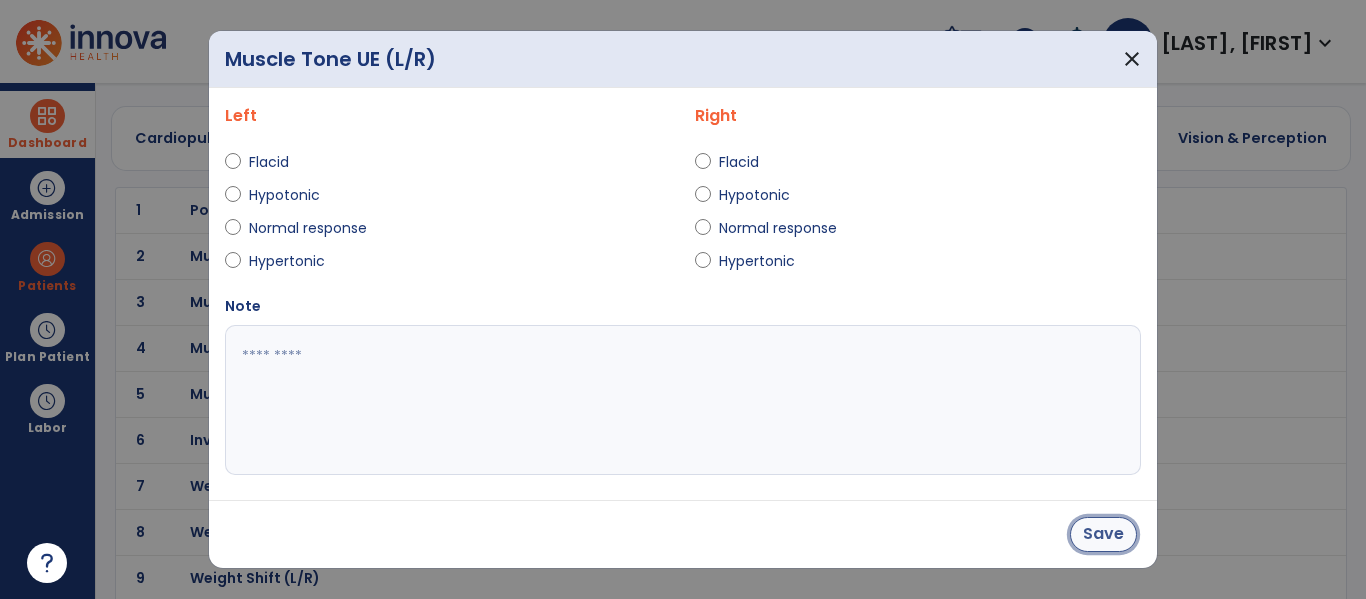 click on "Save" at bounding box center [1103, 534] 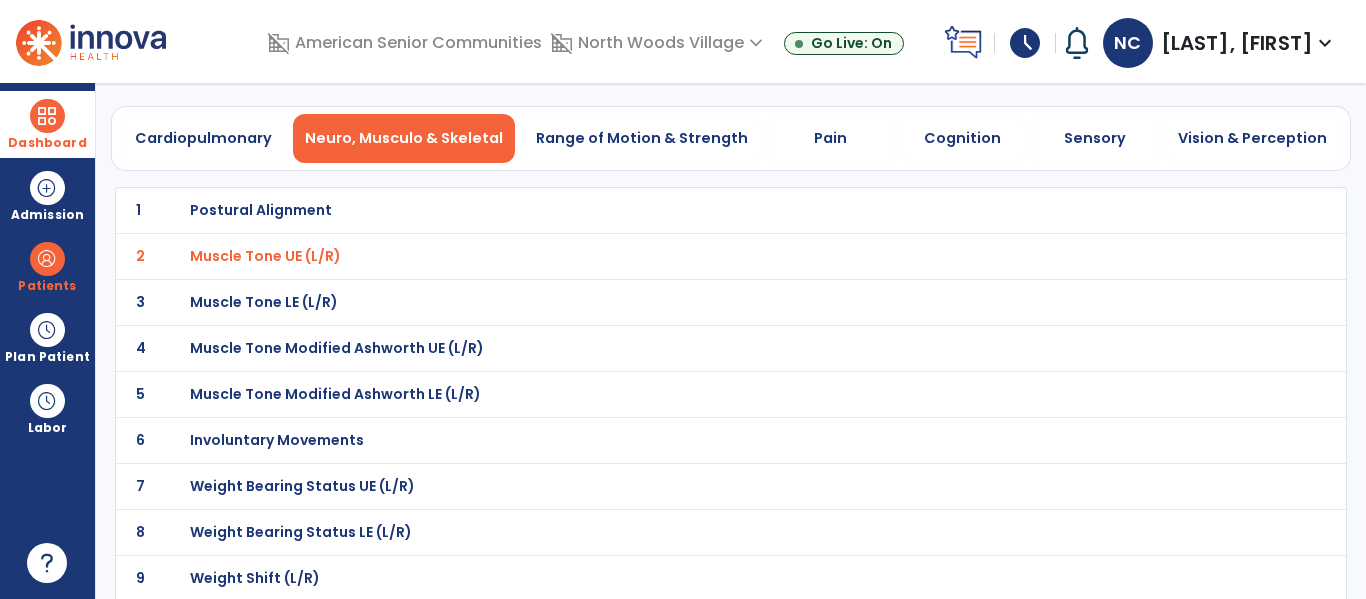 click on "Weight Bearing Status UE (L/R)" at bounding box center (687, 210) 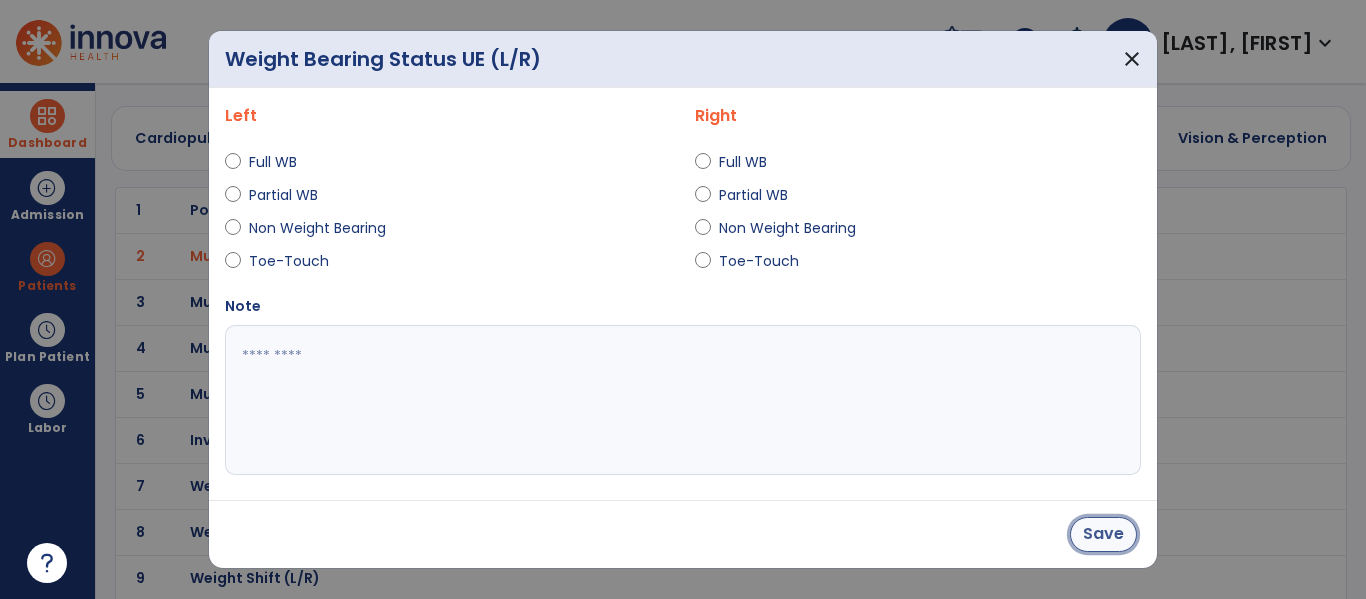click on "Save" at bounding box center (1103, 534) 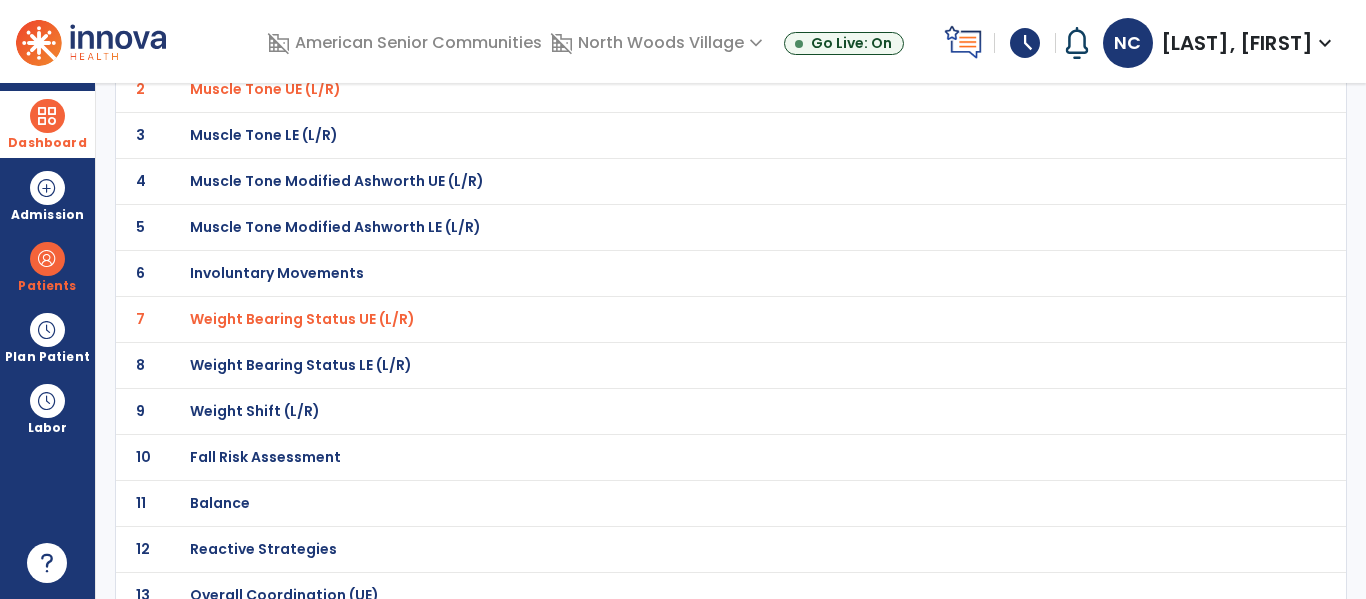 scroll, scrollTop: 232, scrollLeft: 0, axis: vertical 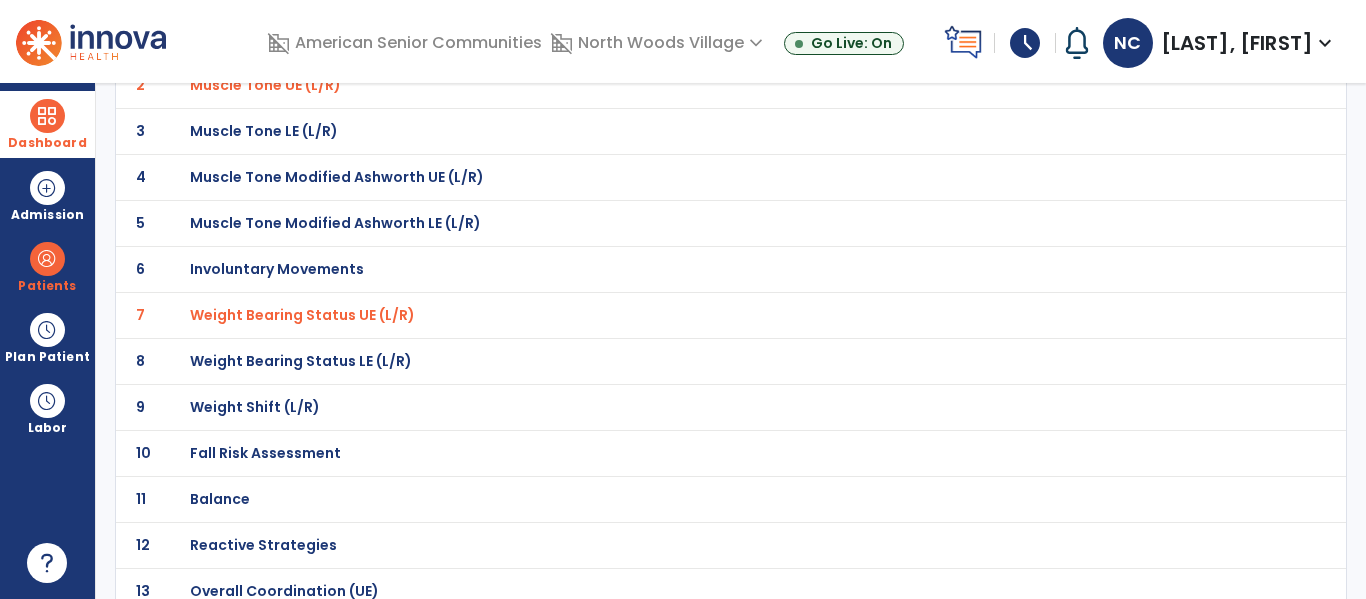 click on "Weight Bearing Status LE (L/R)" at bounding box center (687, 39) 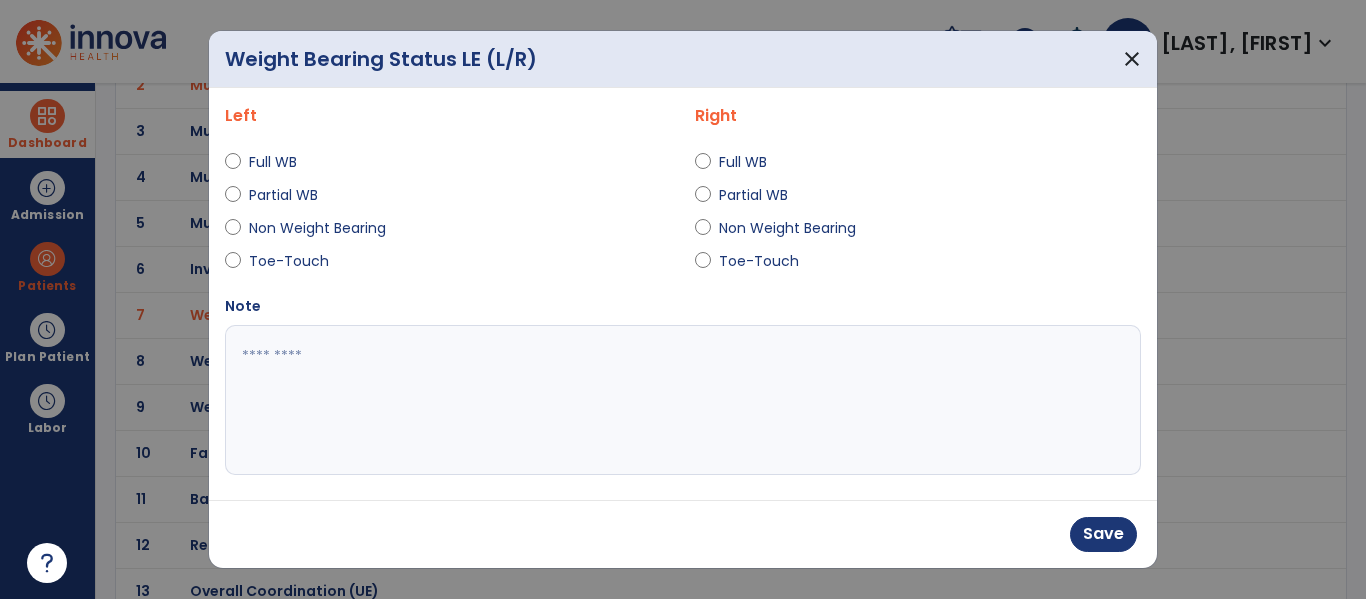click at bounding box center (680, 400) 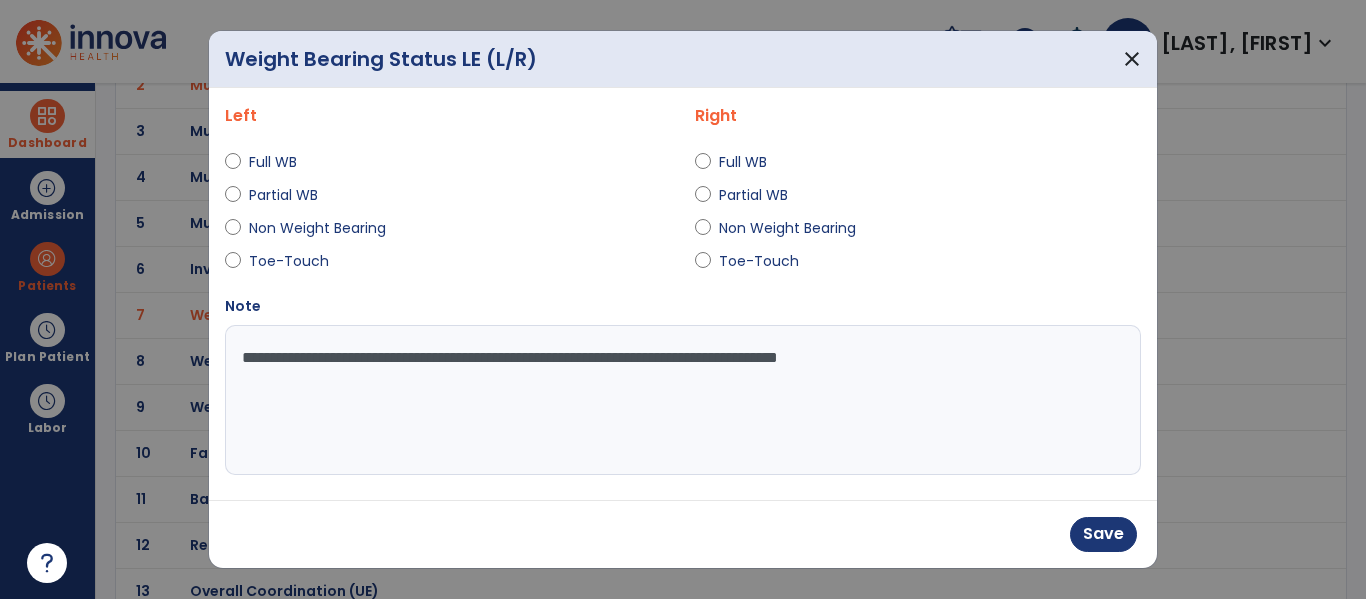 type on "**********" 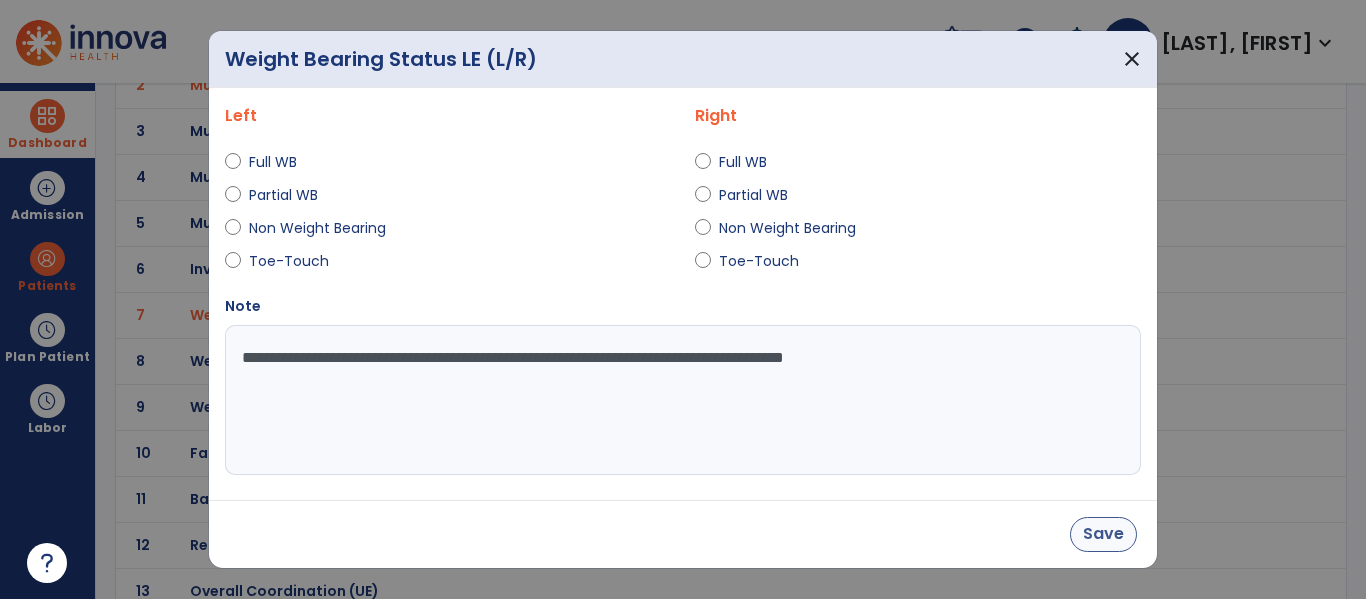 click on "Save" at bounding box center (1103, 534) 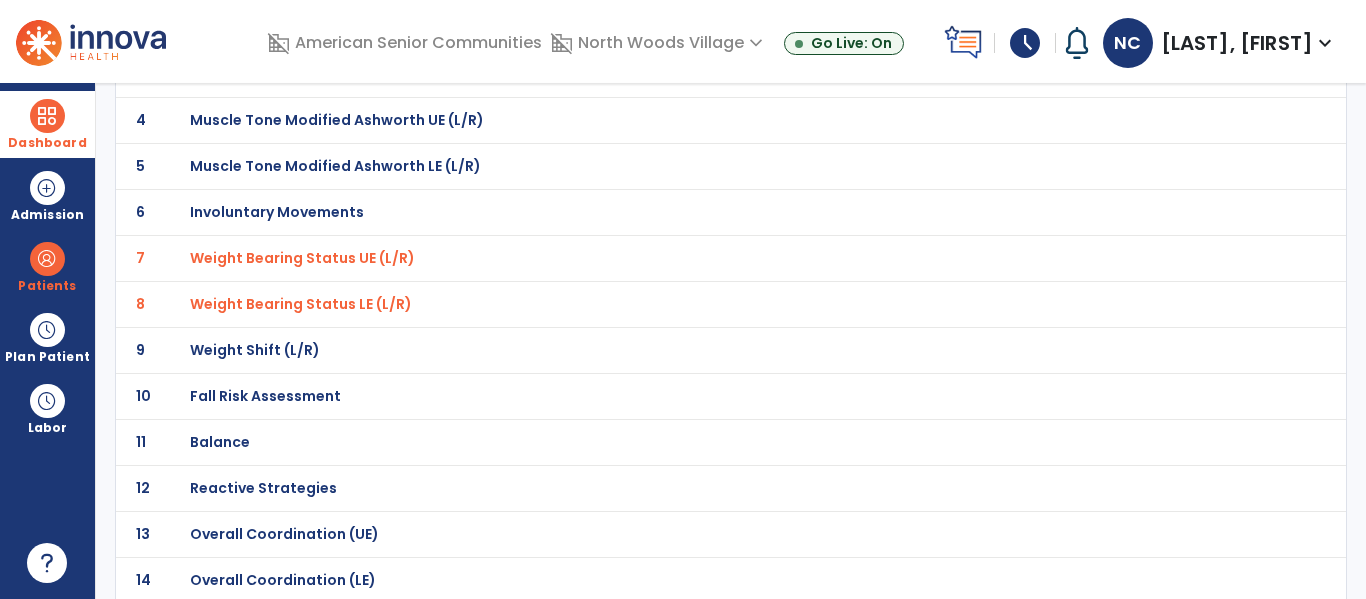 scroll, scrollTop: 306, scrollLeft: 0, axis: vertical 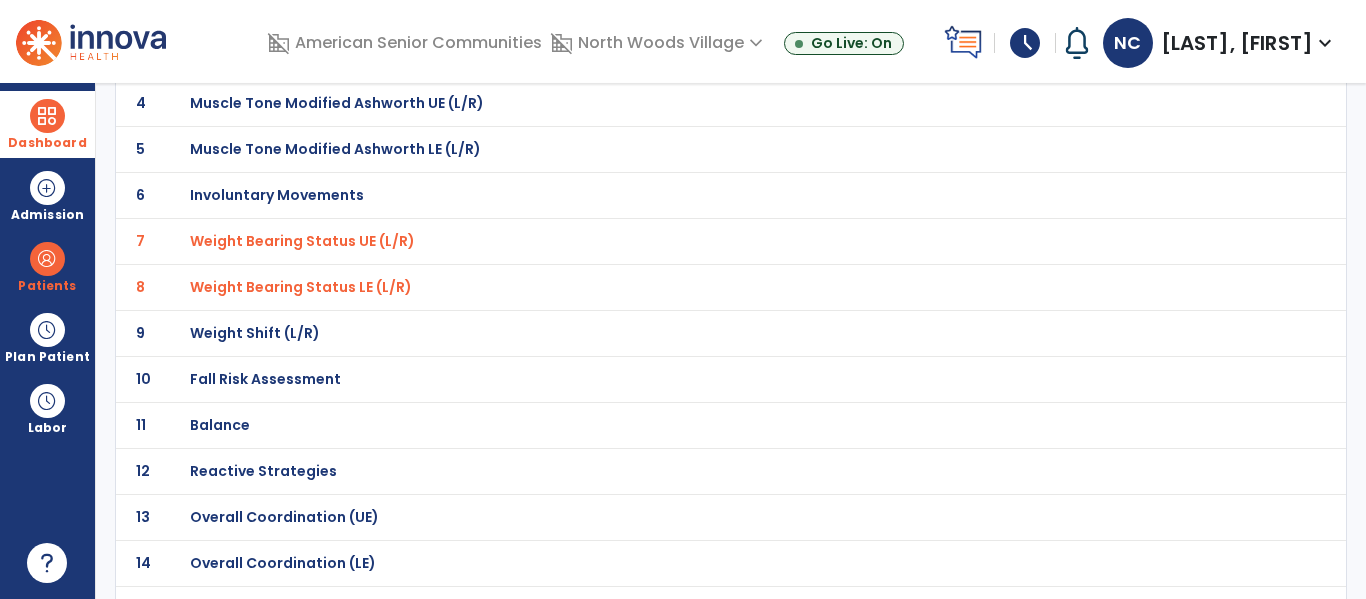 click on "Fall Risk Assessment" at bounding box center [687, -35] 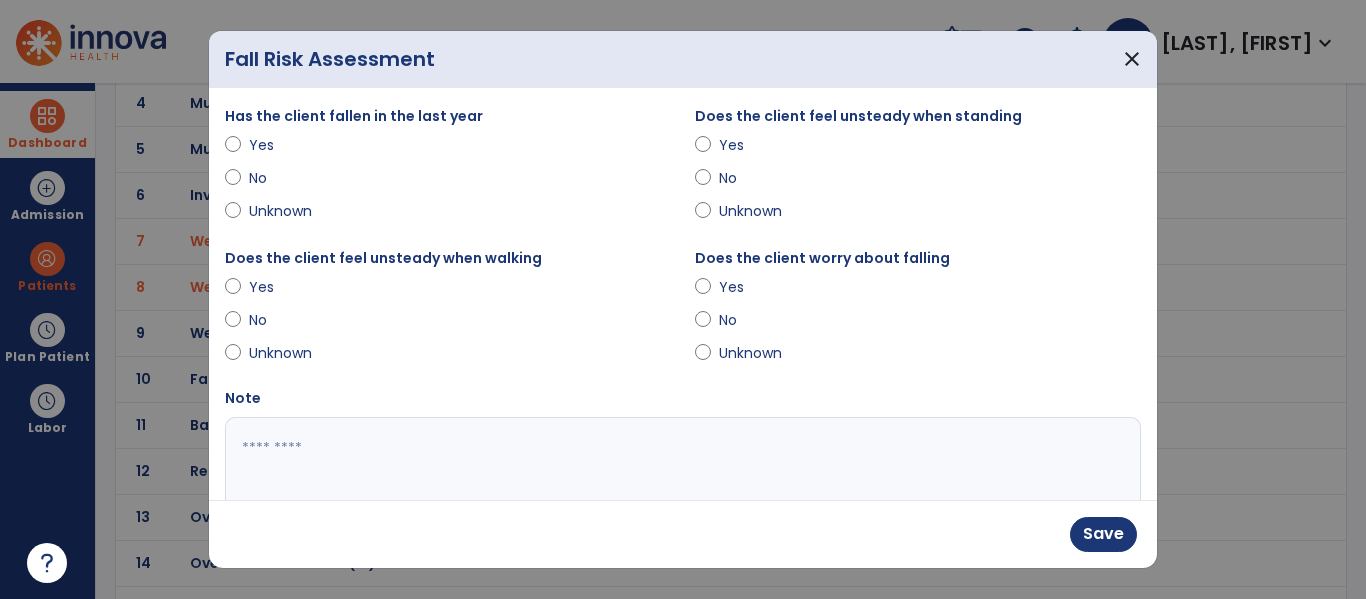 click at bounding box center (680, 492) 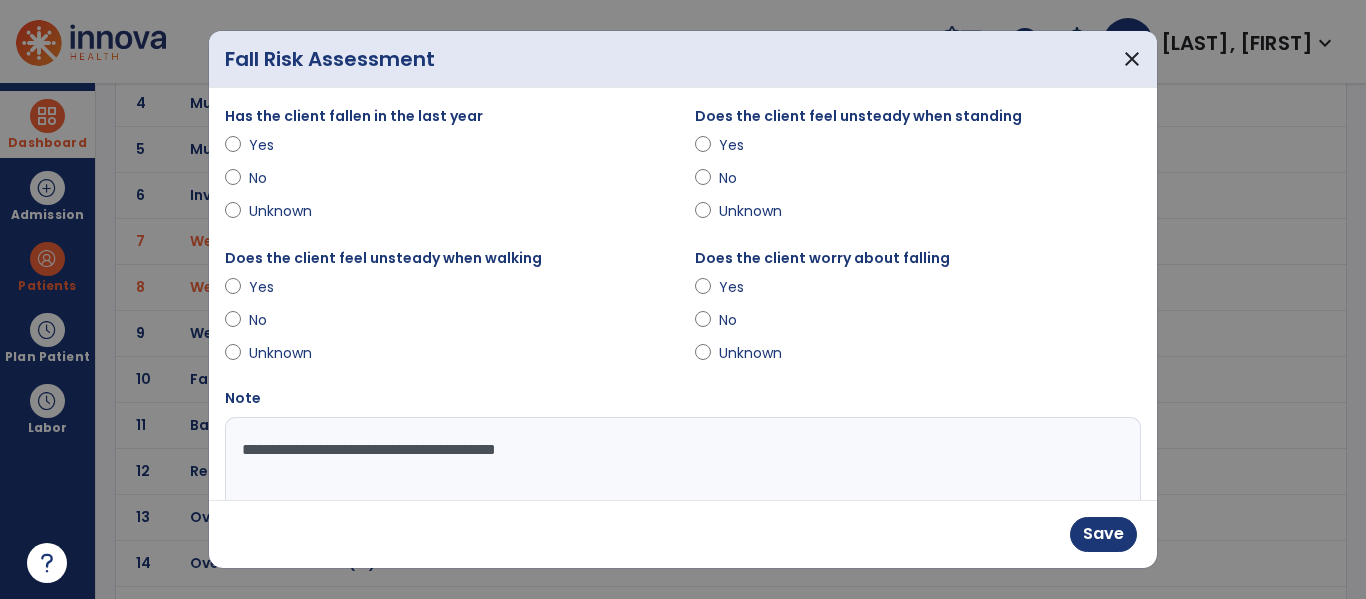 type on "**********" 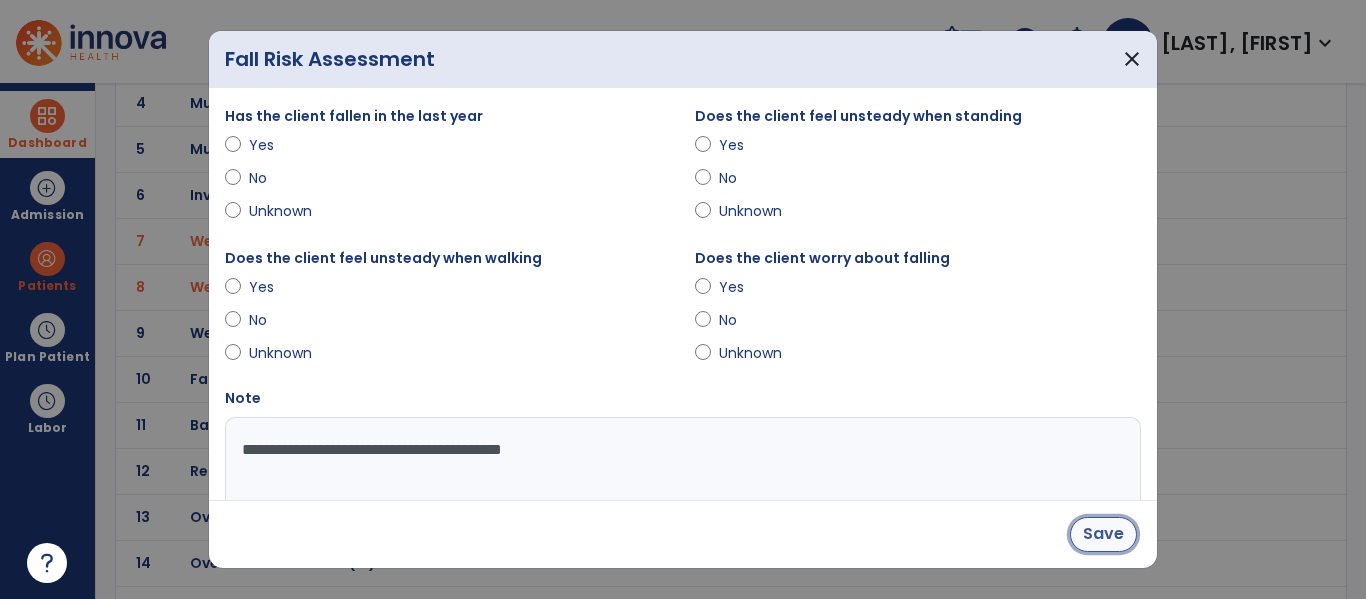 click on "Save" at bounding box center (1103, 534) 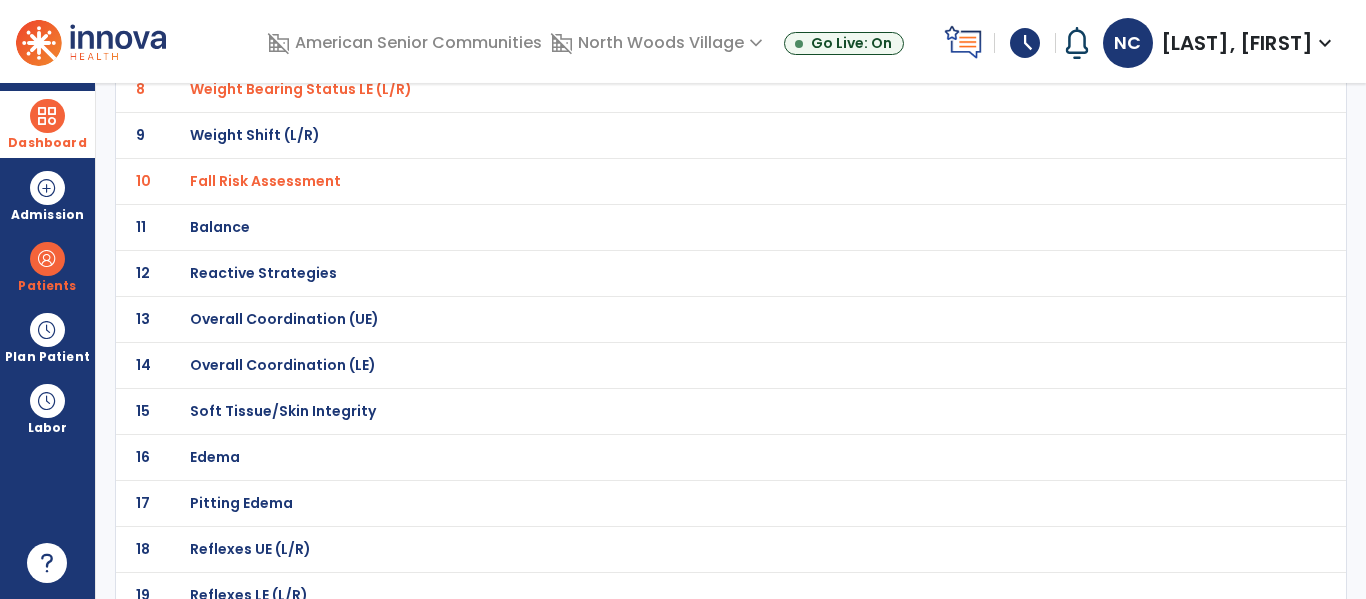 scroll, scrollTop: 506, scrollLeft: 0, axis: vertical 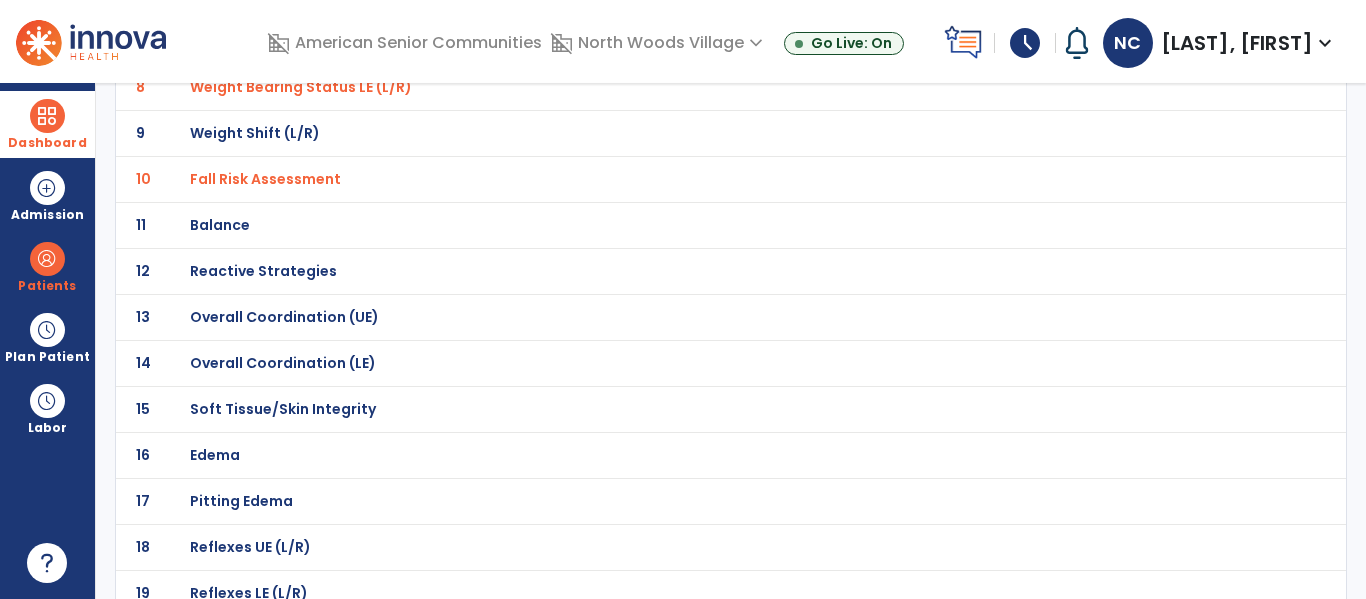 click on "Overall Coordination (UE)" at bounding box center [687, -235] 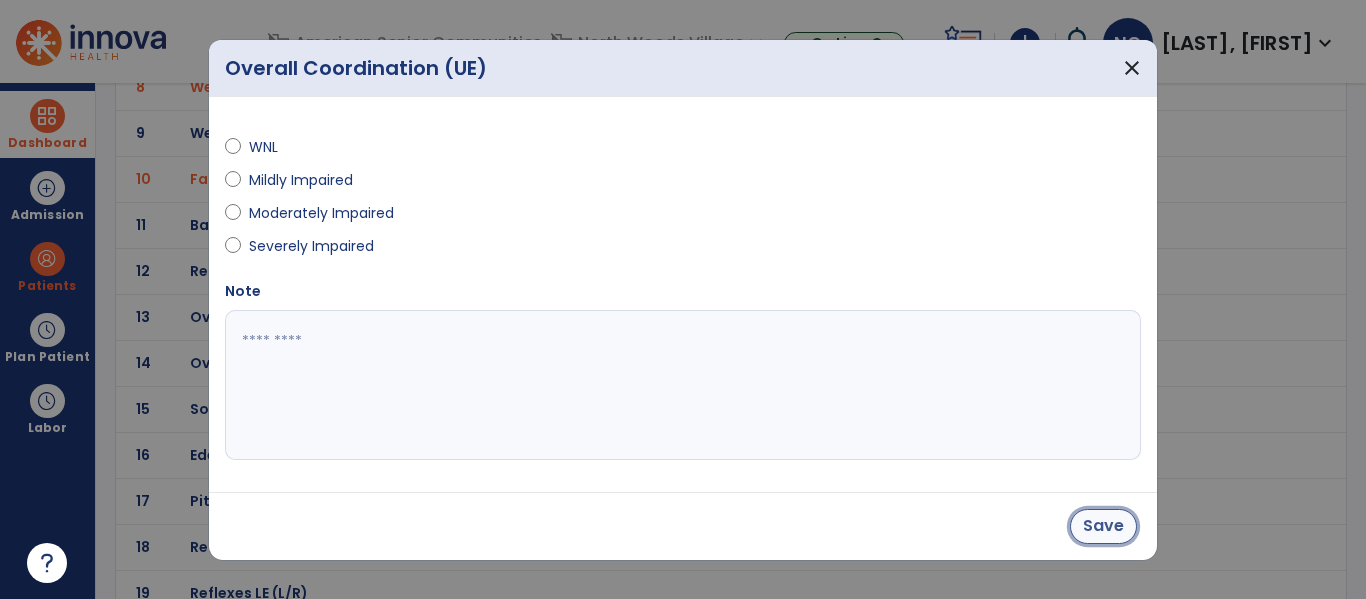 click on "Save" at bounding box center (1103, 526) 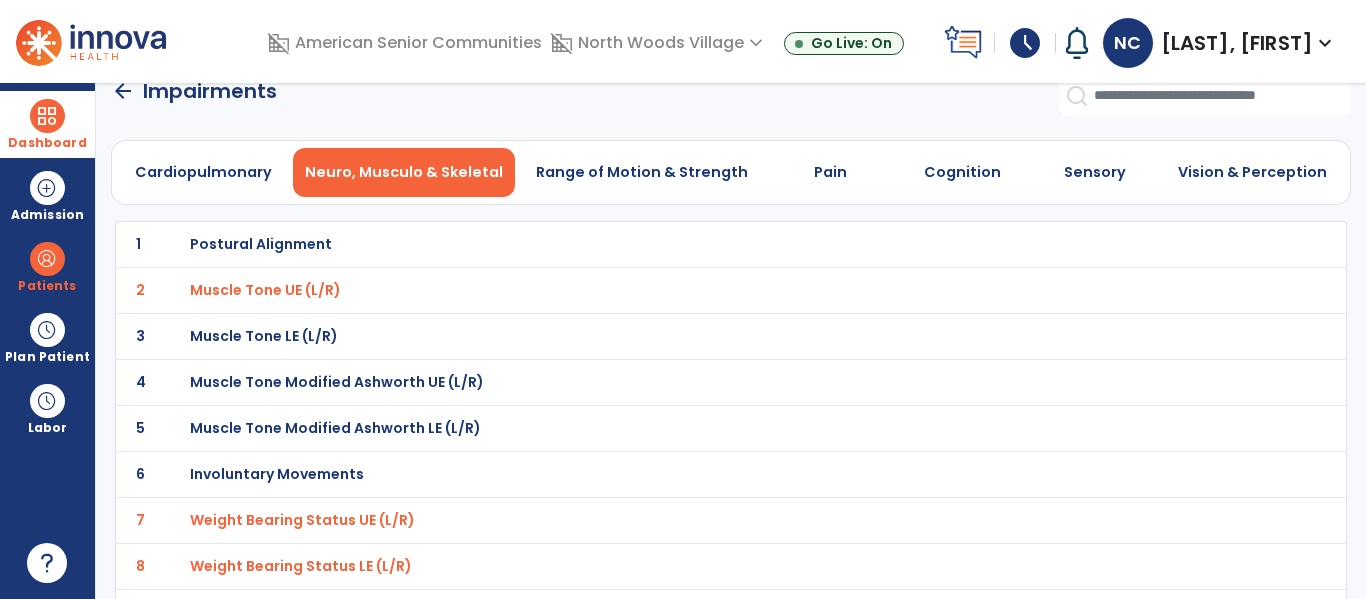 scroll, scrollTop: 0, scrollLeft: 0, axis: both 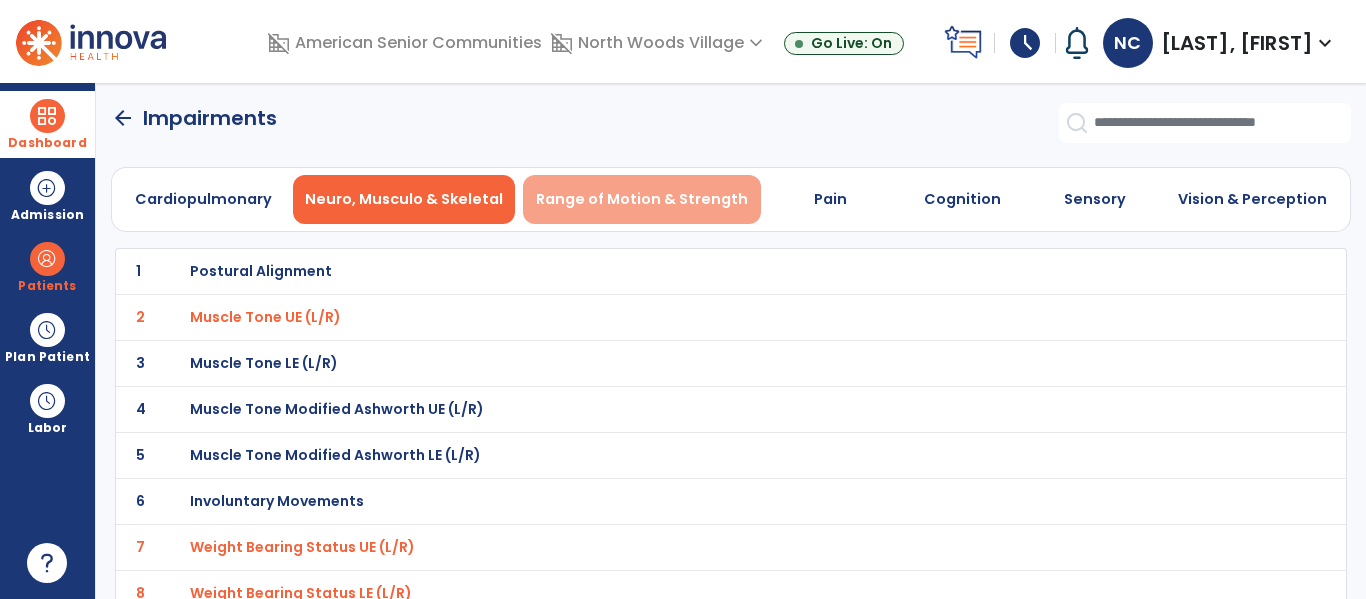 click on "Range of Motion & Strength" at bounding box center [642, 199] 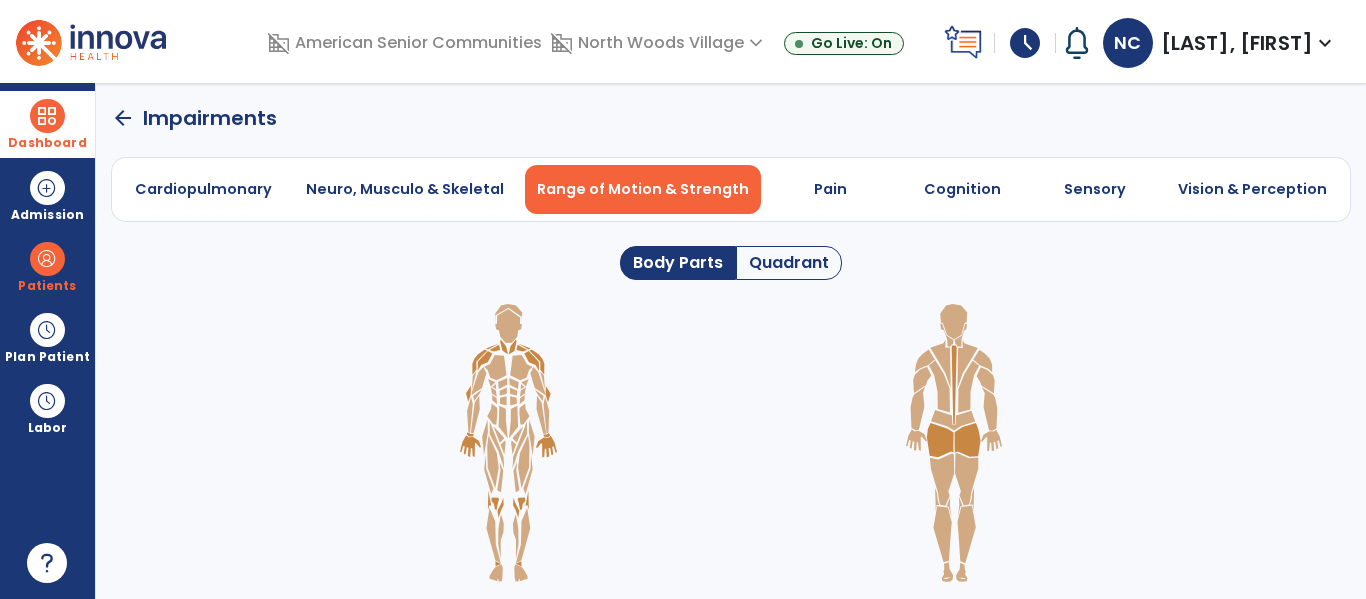 click on "Quadrant" 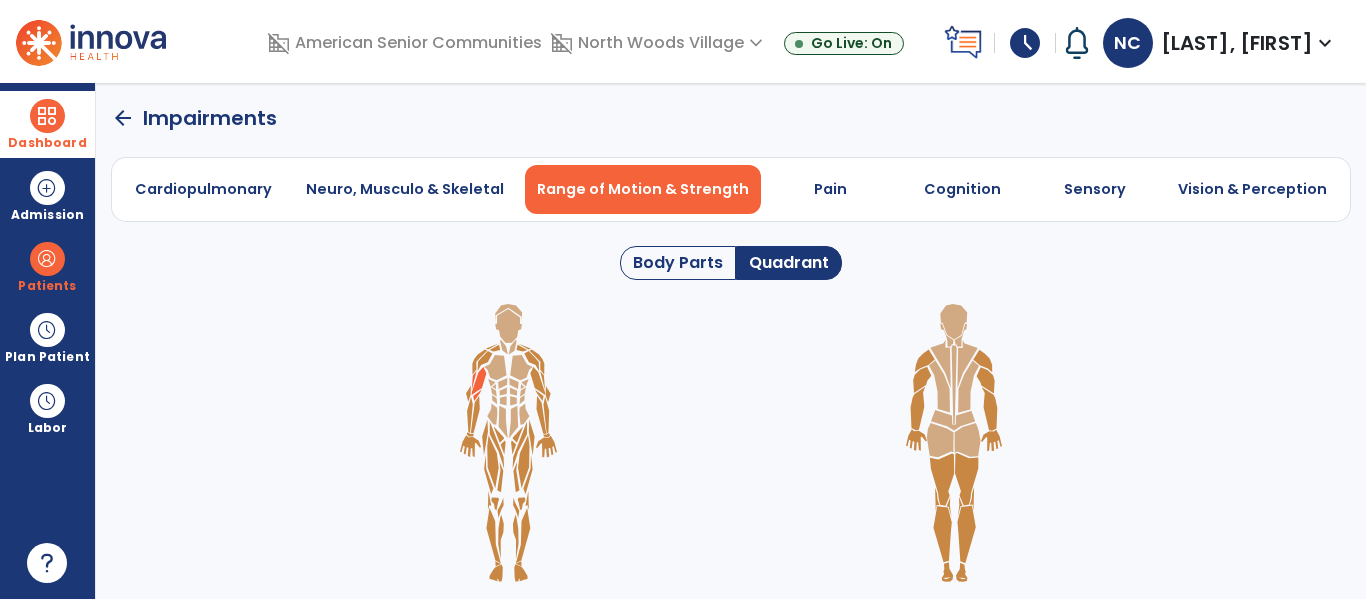 click 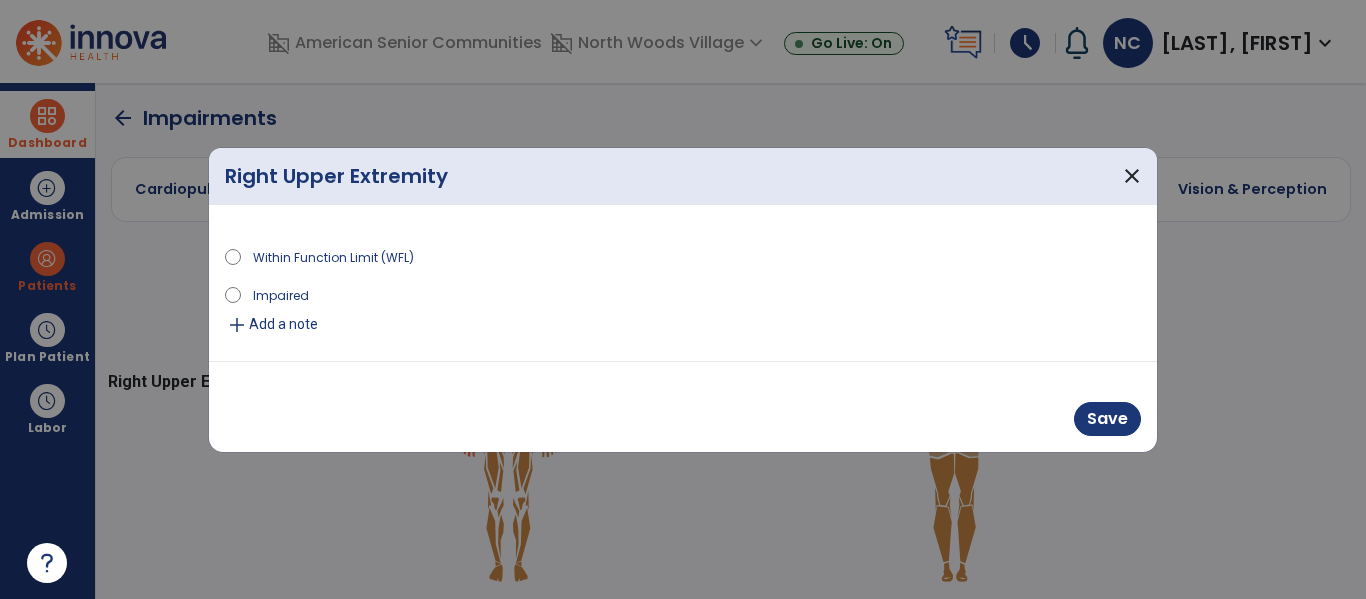 click on "add Add a note" at bounding box center [683, 325] 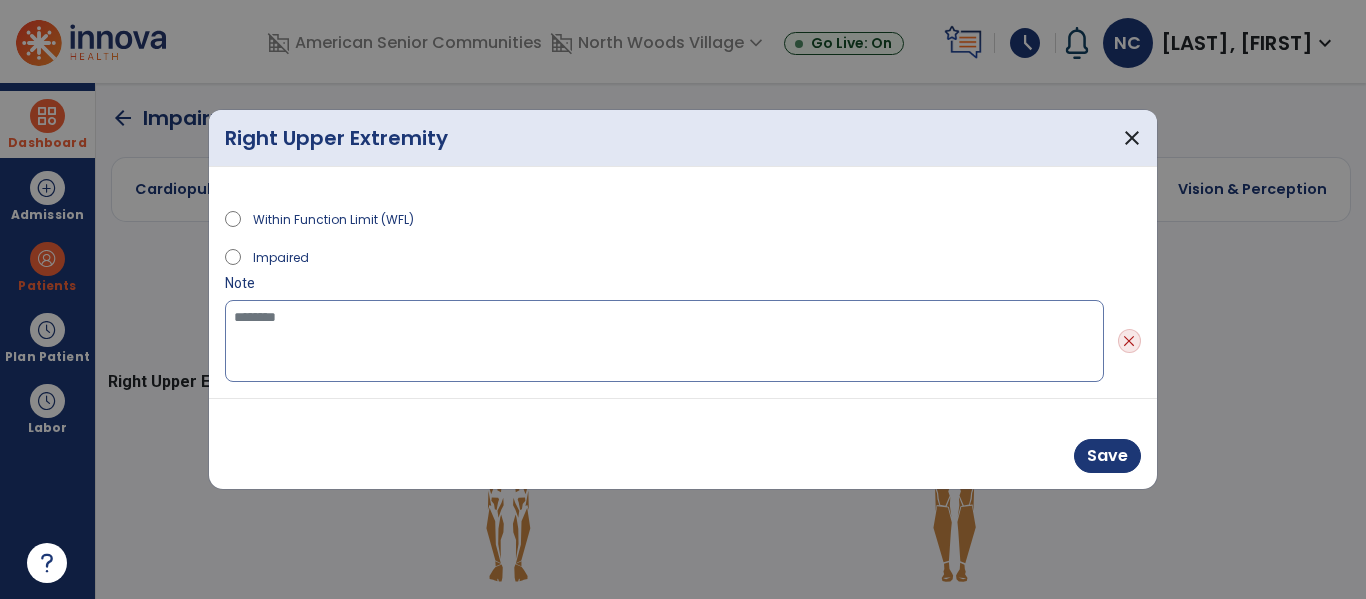click at bounding box center (664, 341) 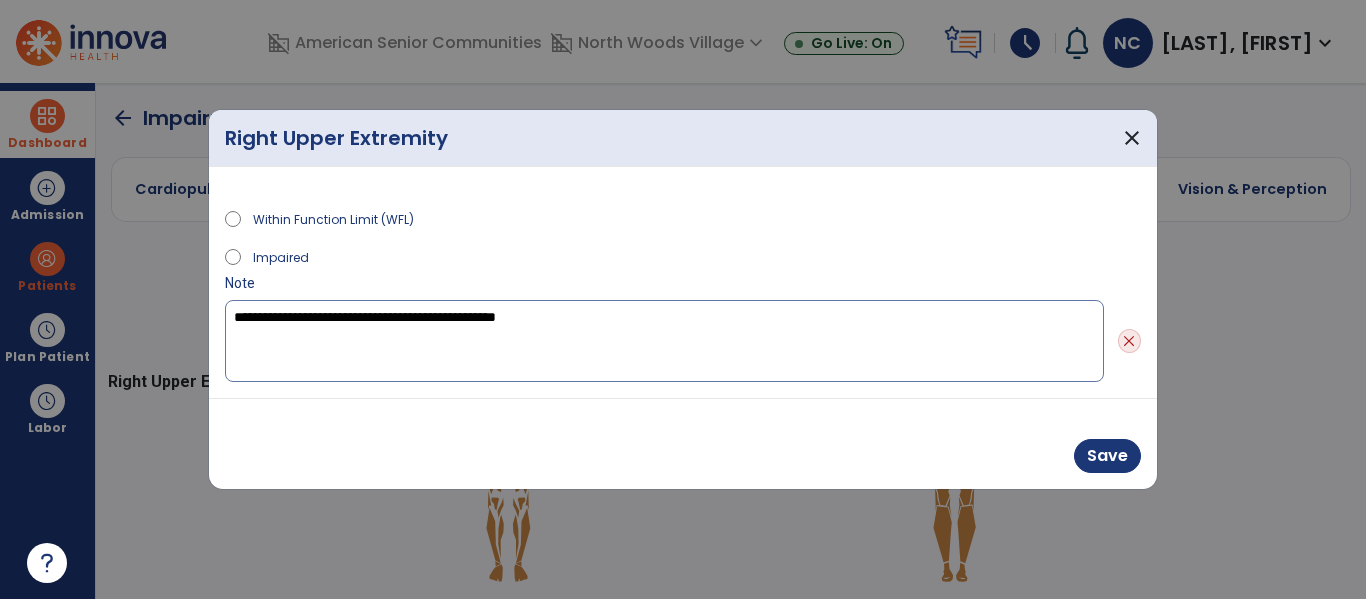 type on "**********" 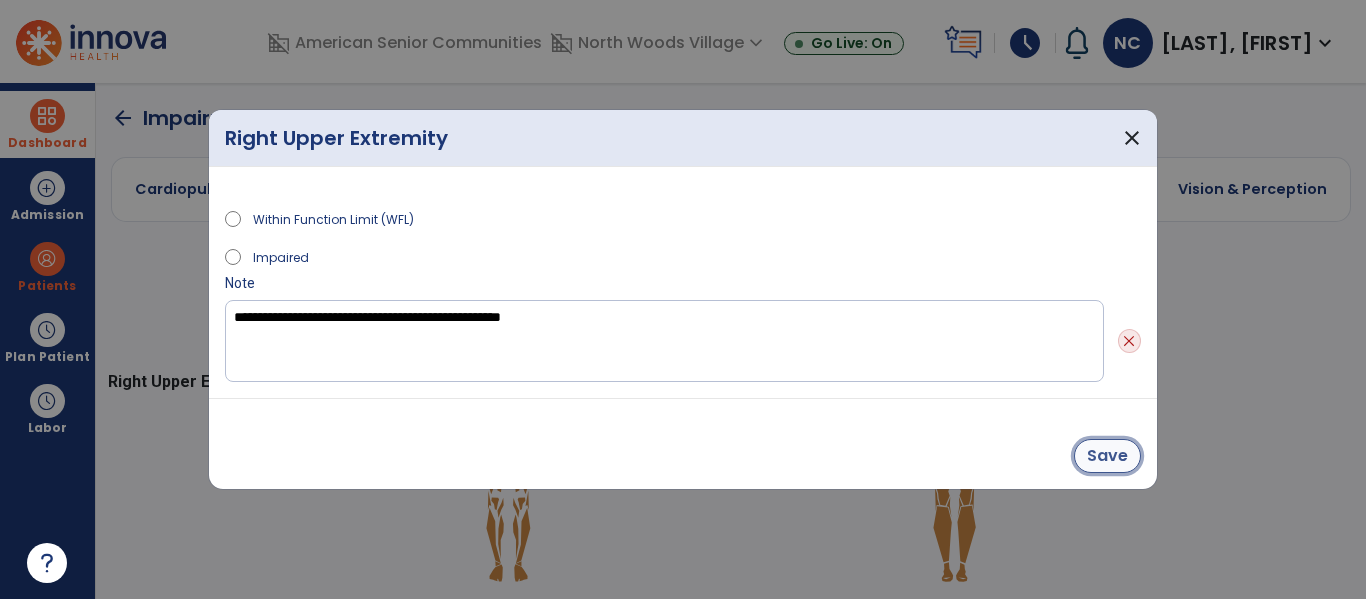 click on "Save" at bounding box center (1107, 456) 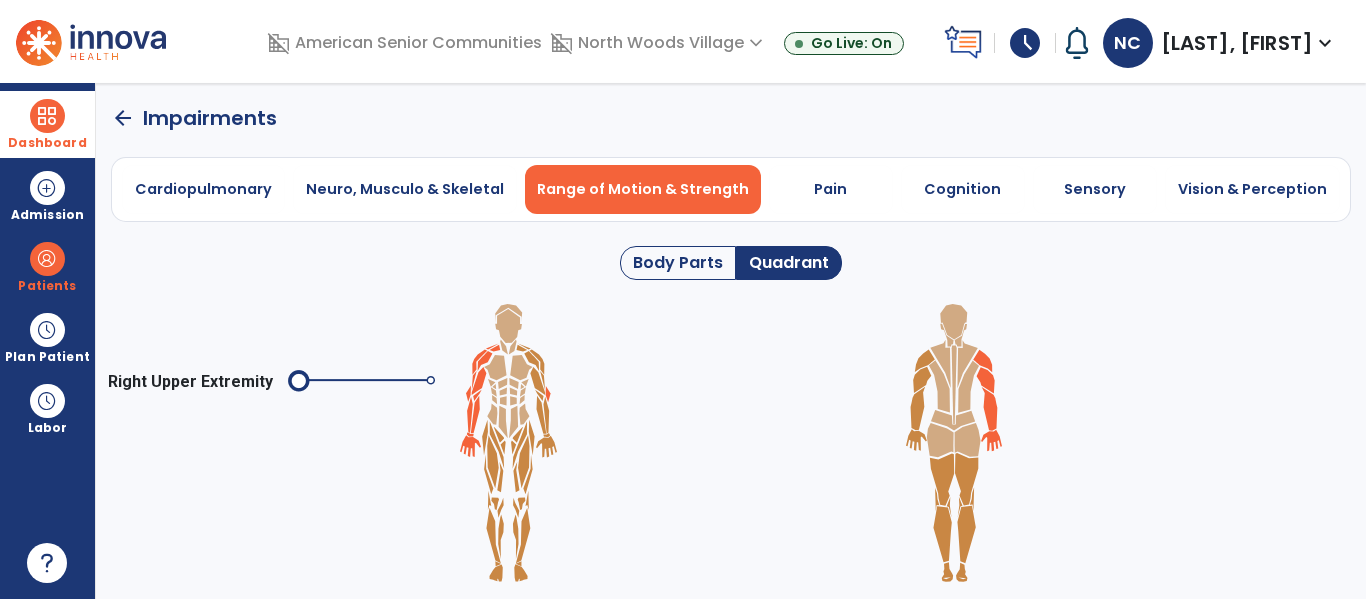 click 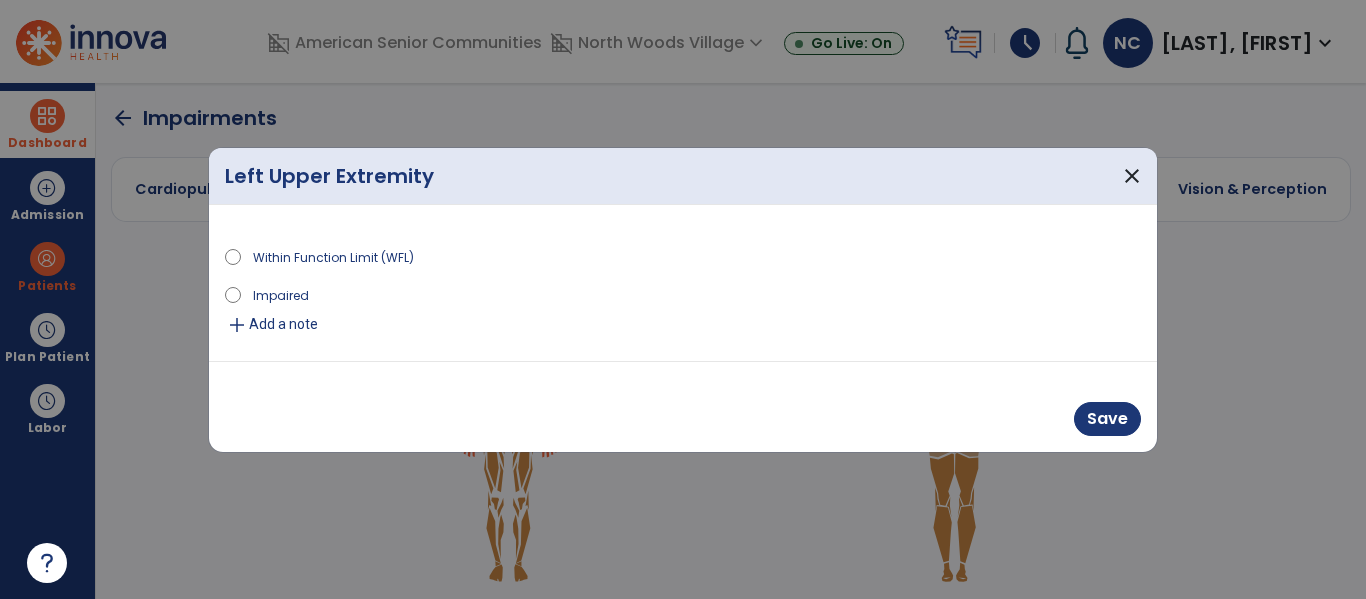 click on "add Add a note" at bounding box center (683, 325) 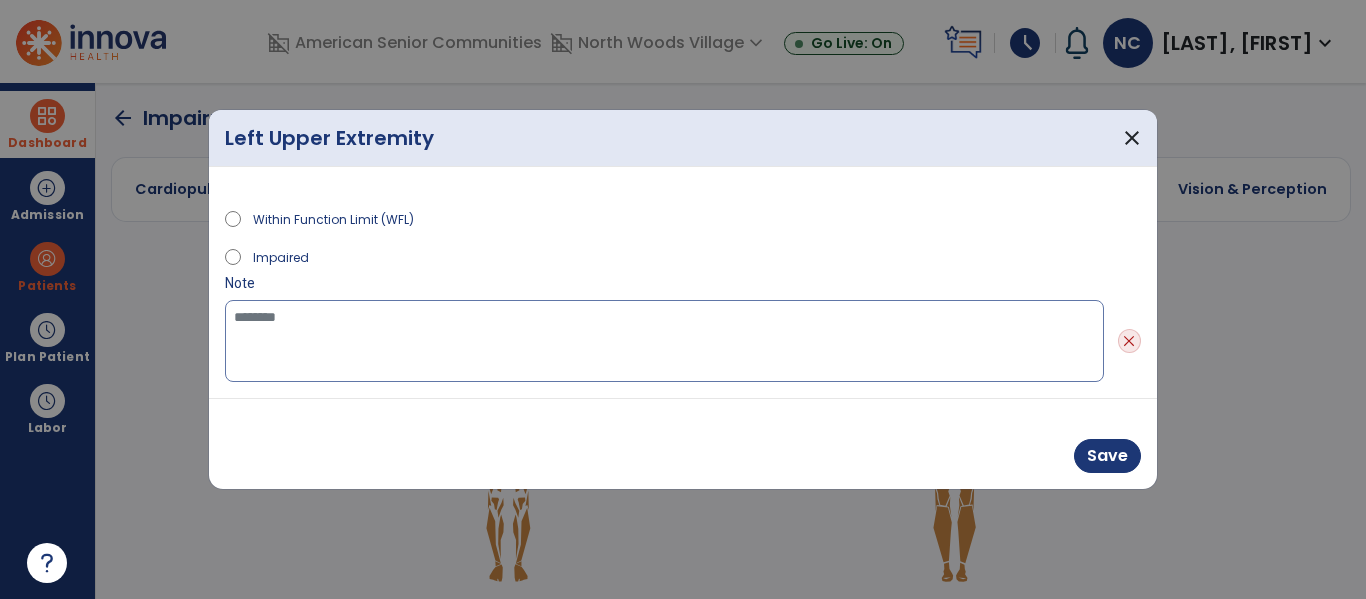 click at bounding box center (664, 341) 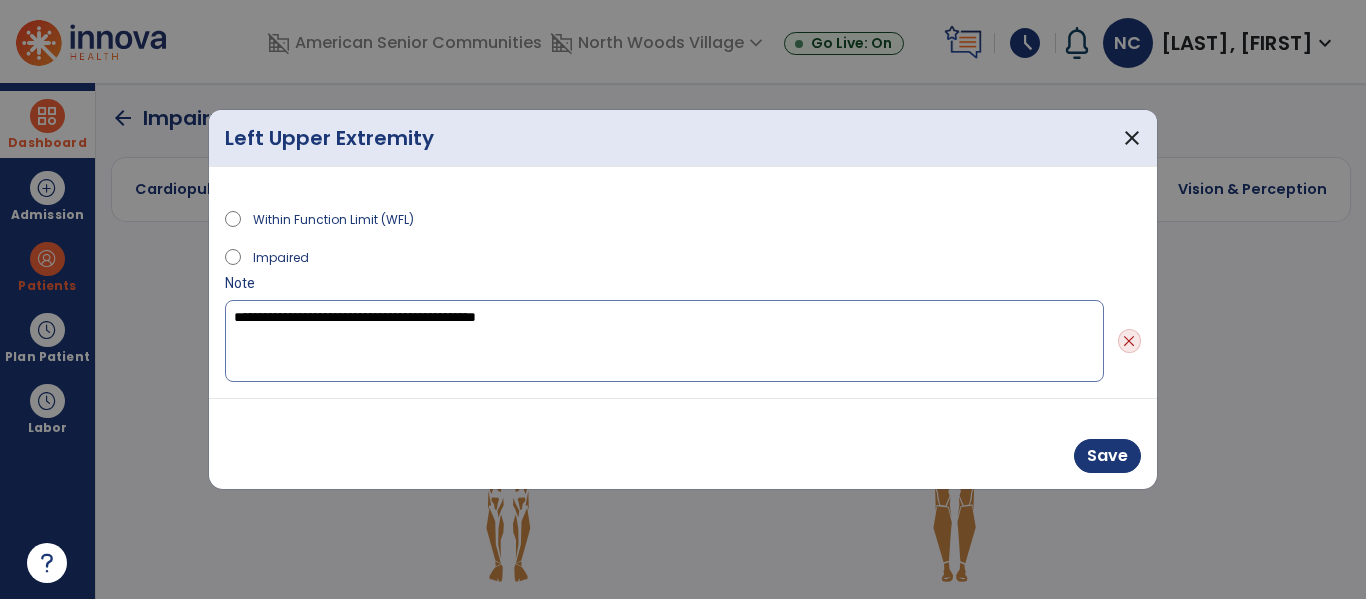 click on "**********" at bounding box center [664, 341] 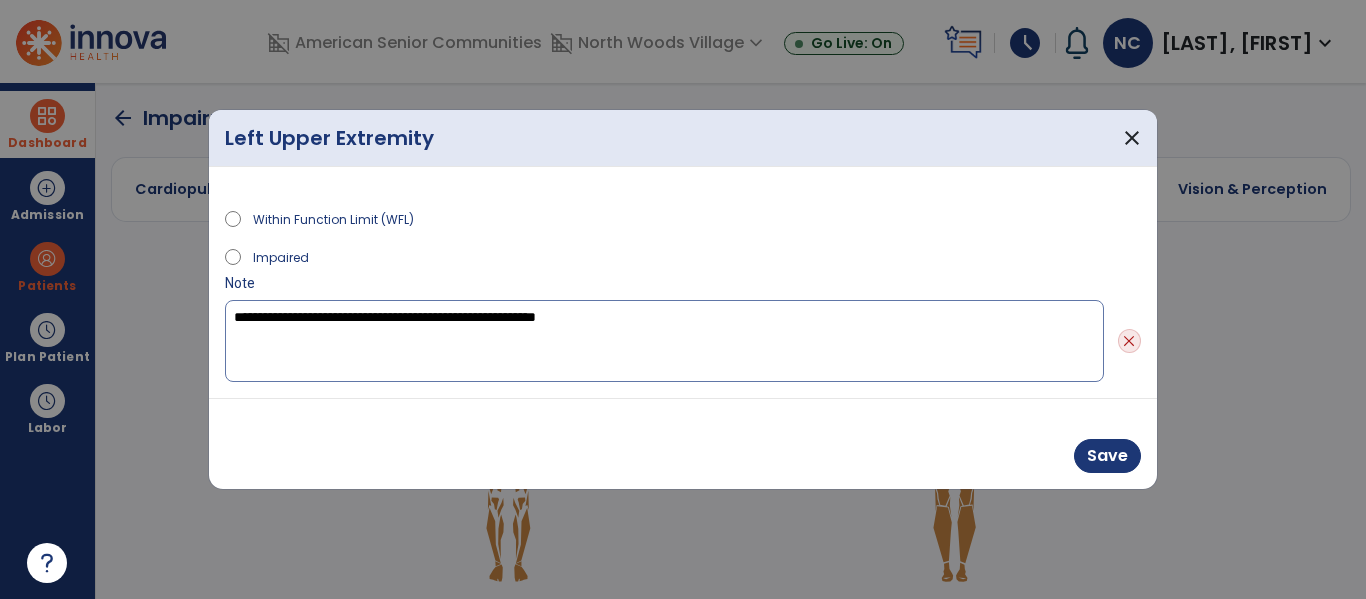 type on "**********" 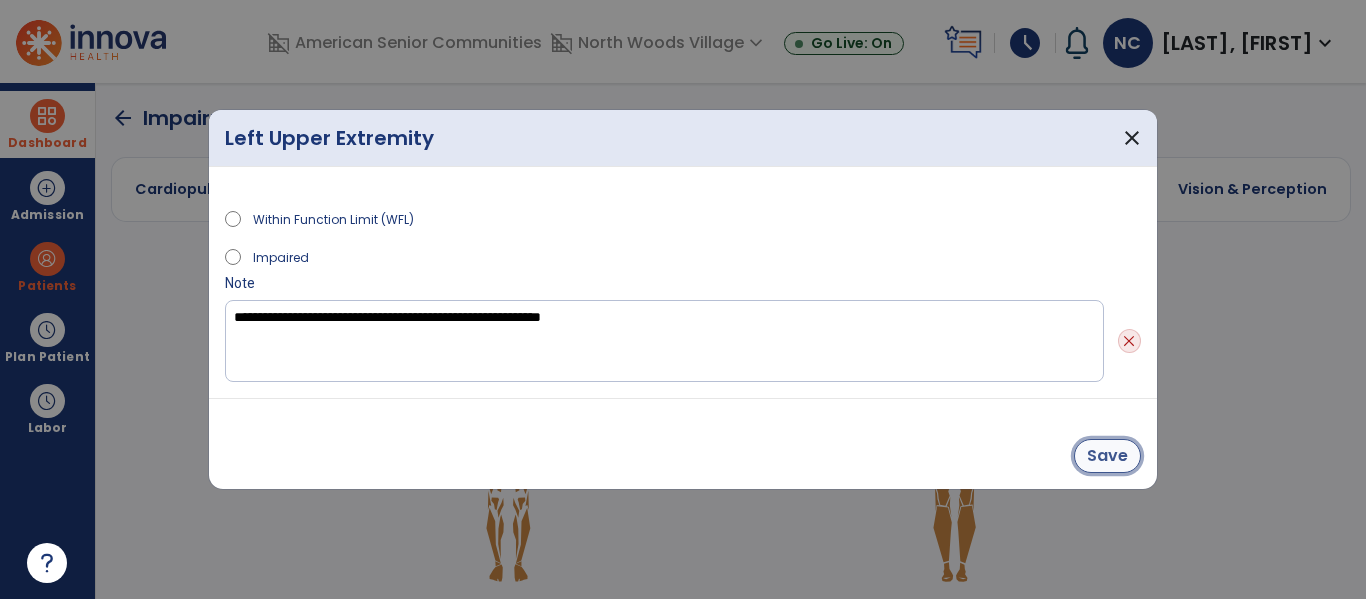 click on "Save" at bounding box center [1107, 456] 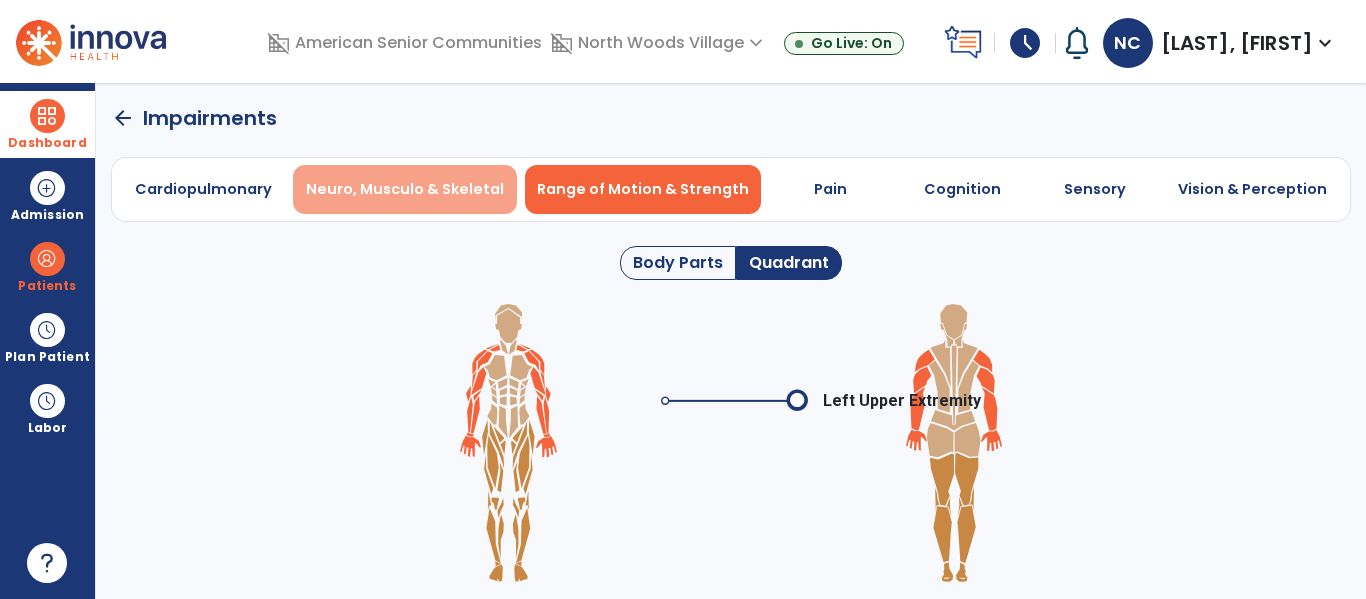 click on "Neuro, Musculo & Skeletal" at bounding box center (405, 189) 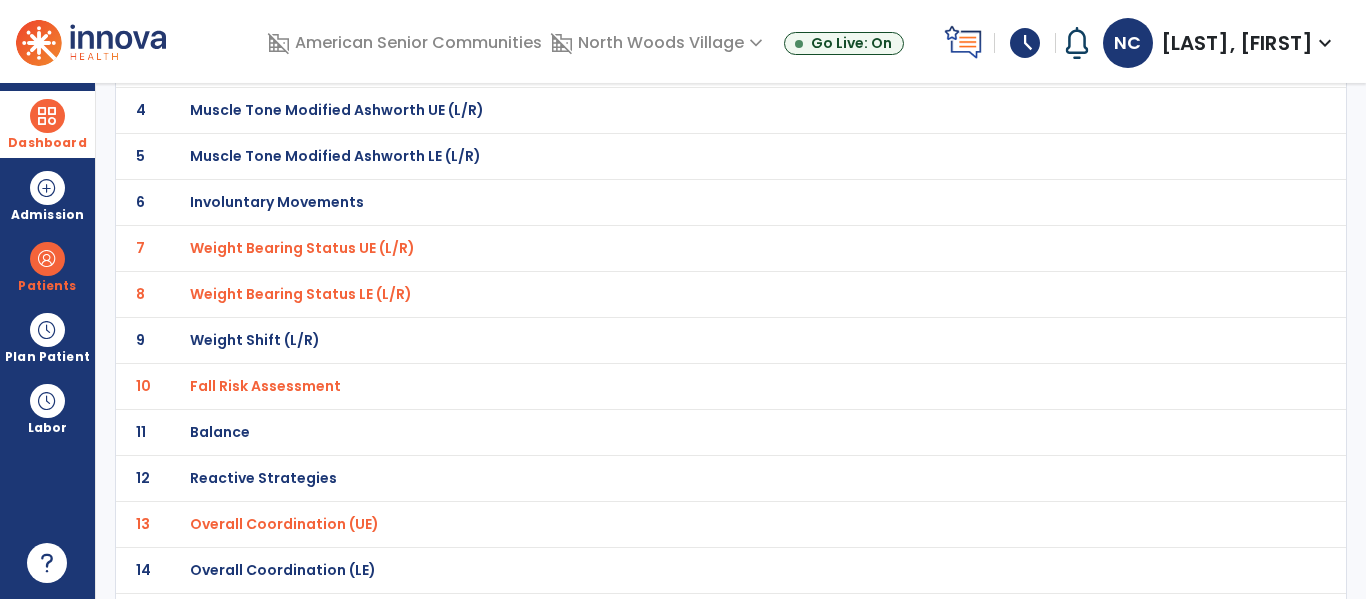 scroll, scrollTop: 0, scrollLeft: 0, axis: both 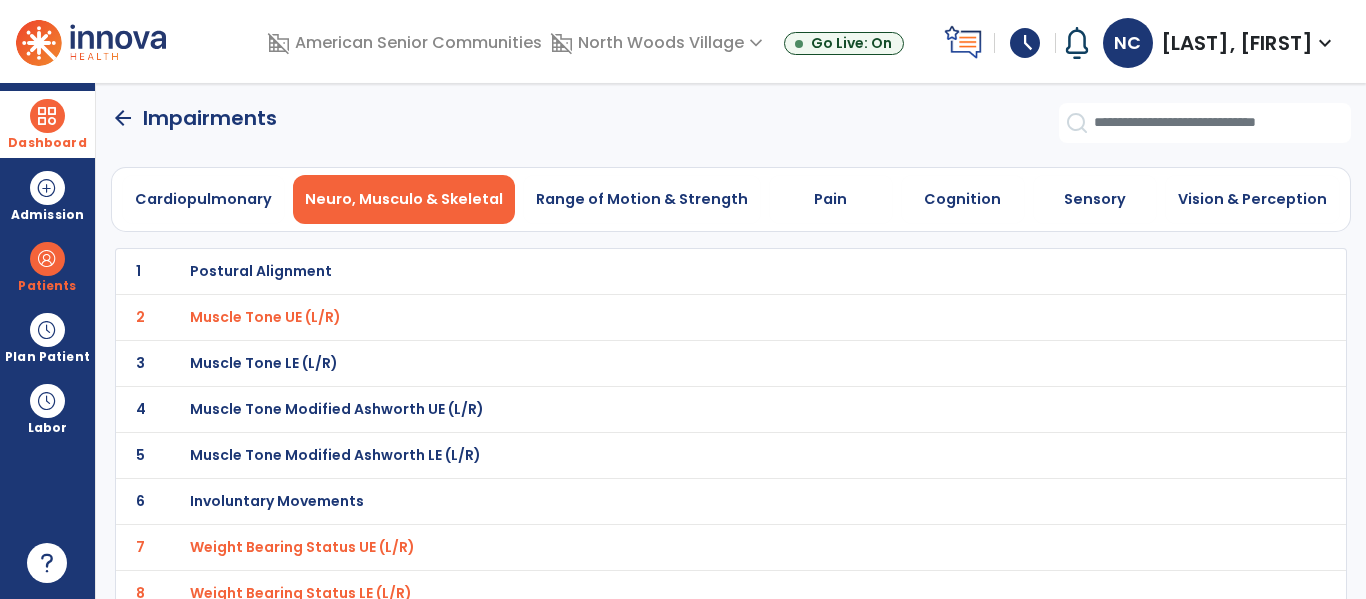 click on "arrow_back" 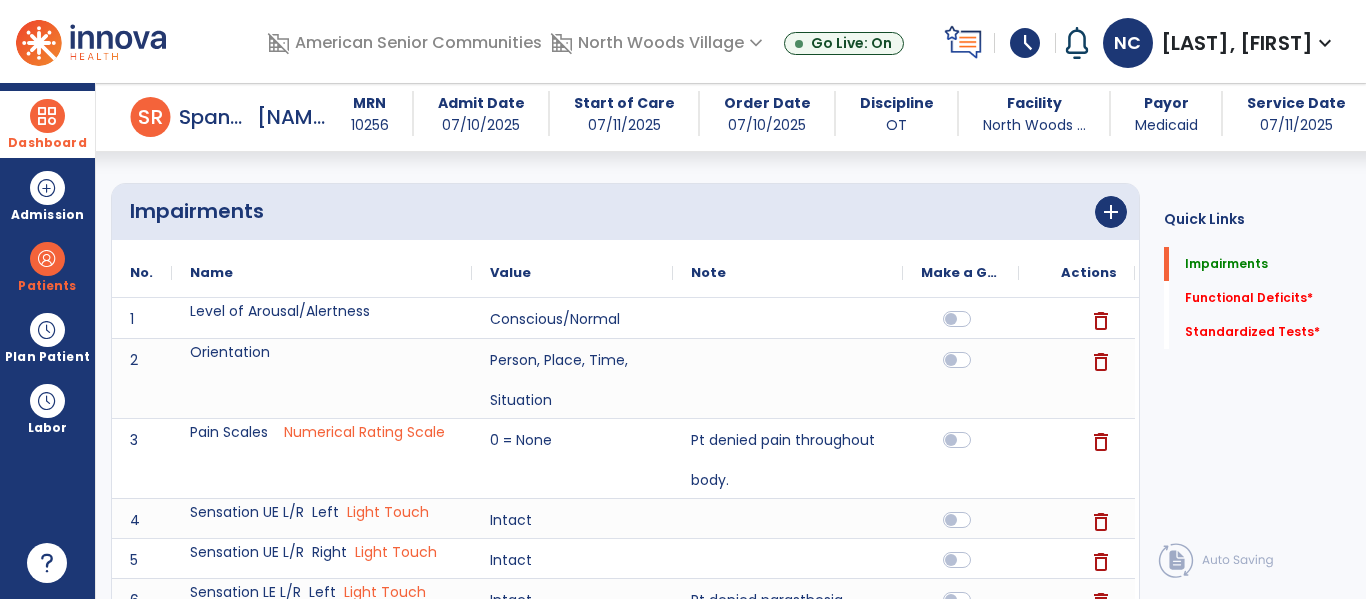 scroll, scrollTop: 148, scrollLeft: 0, axis: vertical 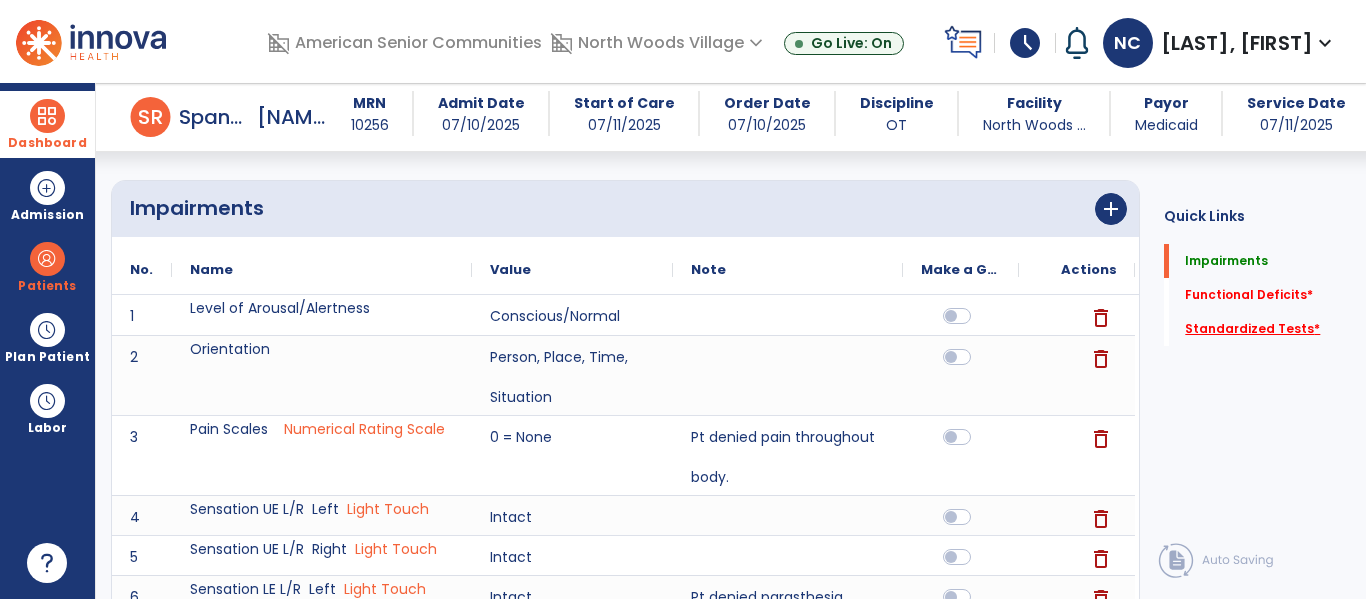 click on "Standardized Tests   *" 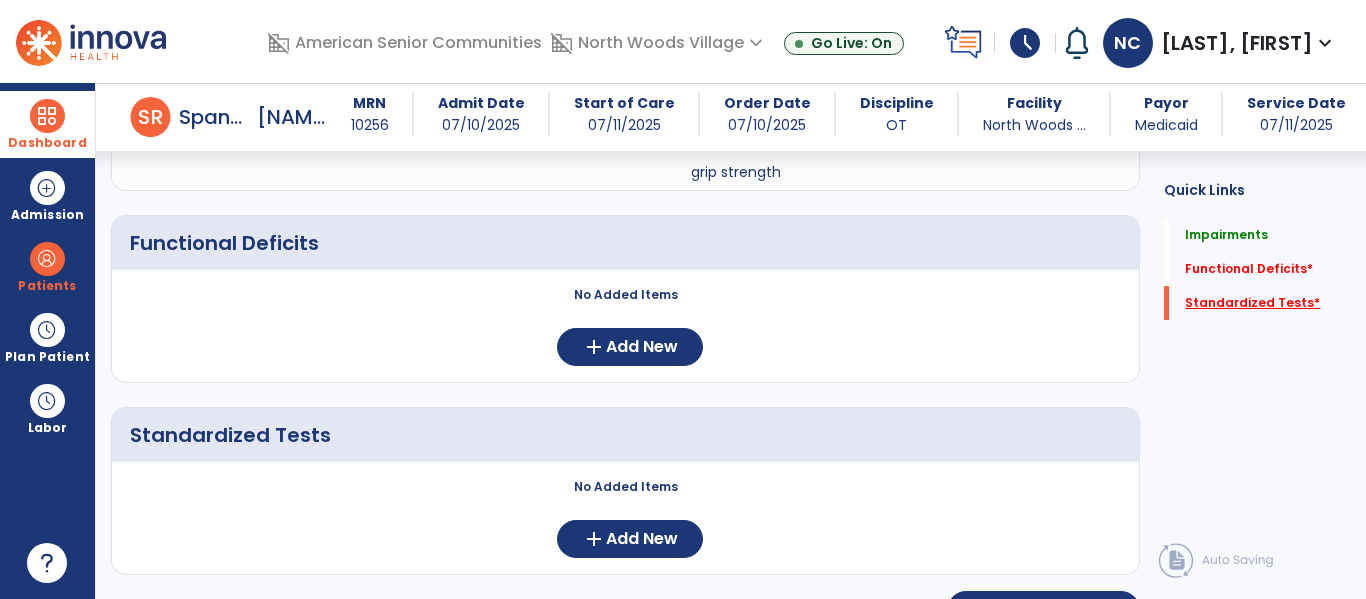 scroll, scrollTop: 1819, scrollLeft: 0, axis: vertical 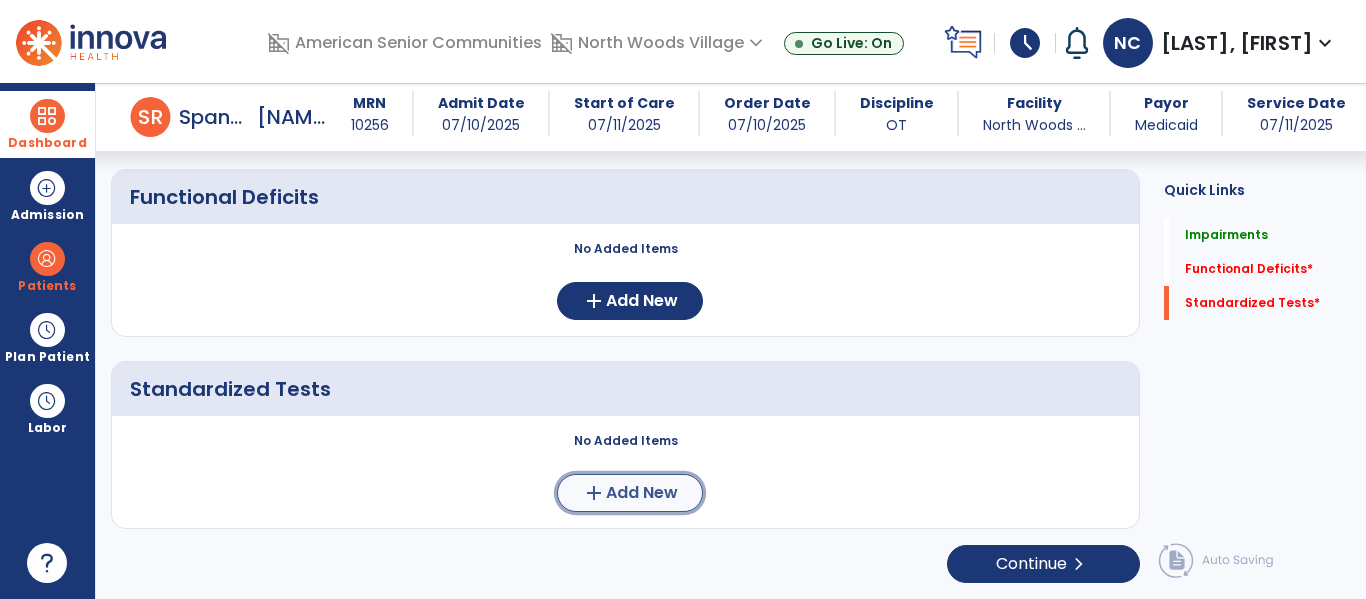 click on "Add New" 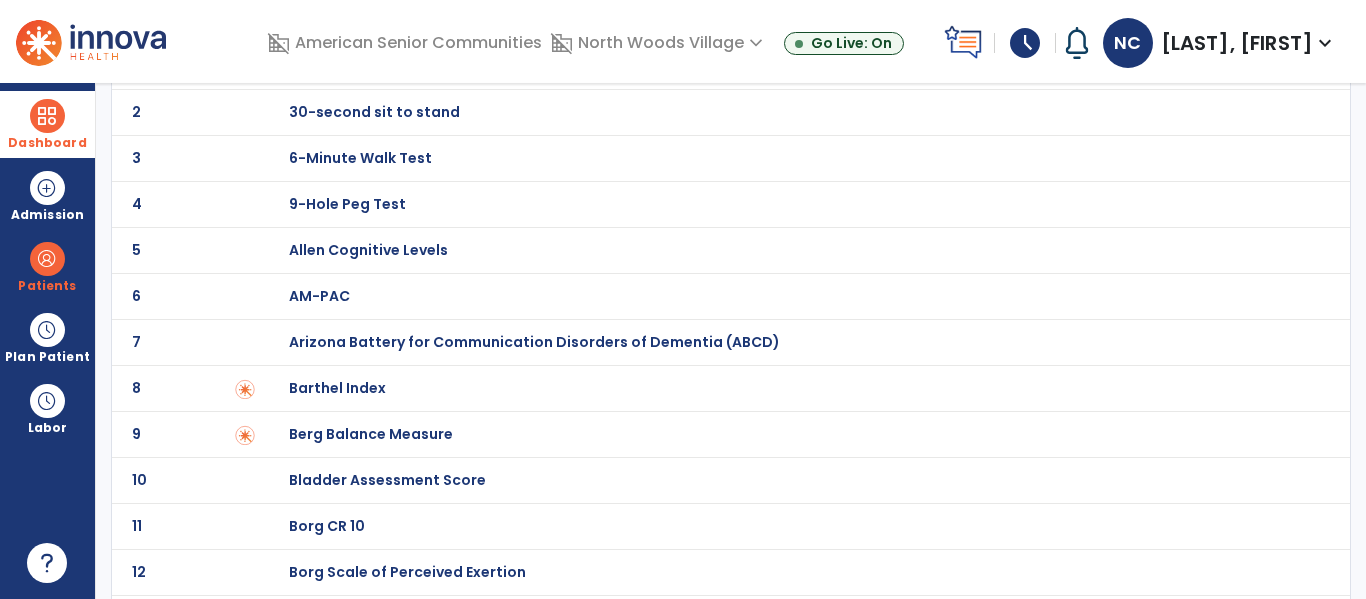 scroll, scrollTop: 136, scrollLeft: 0, axis: vertical 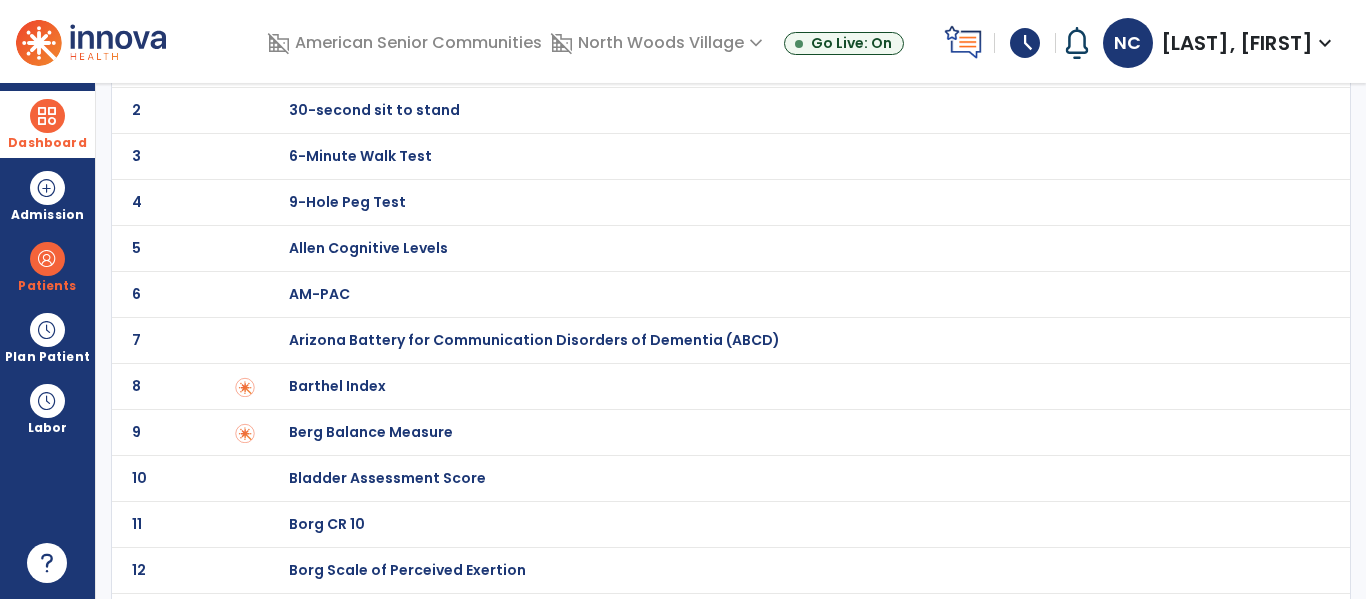 click on "8 Barthel Index" 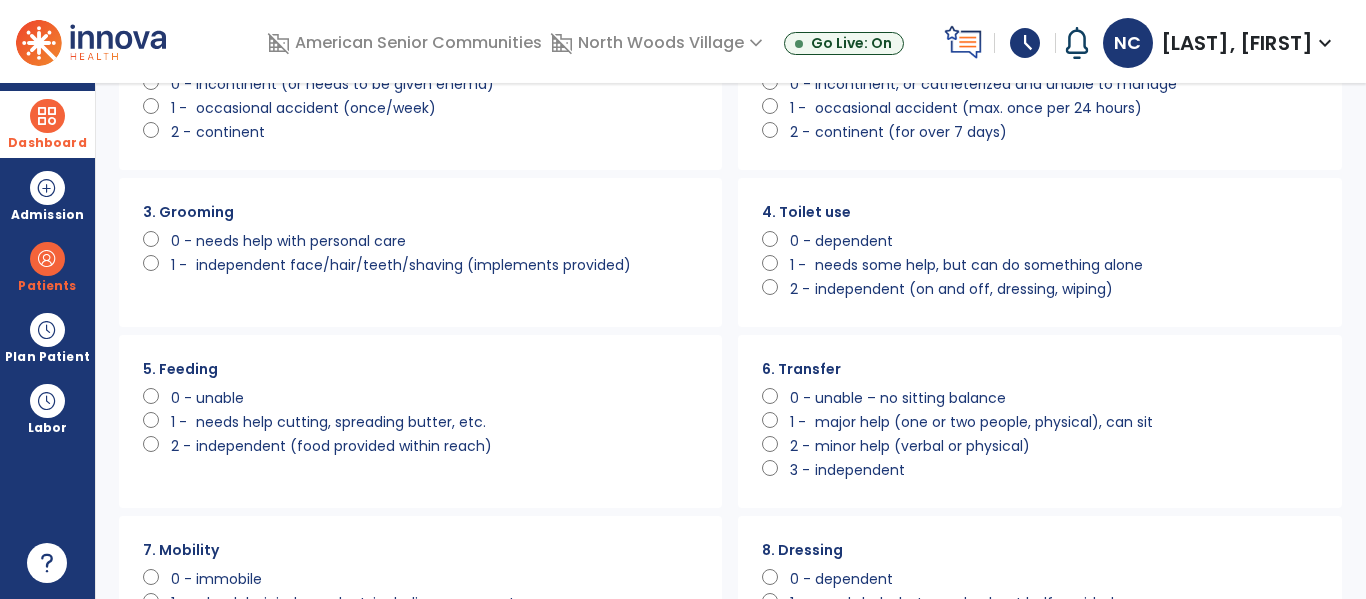 scroll, scrollTop: 0, scrollLeft: 0, axis: both 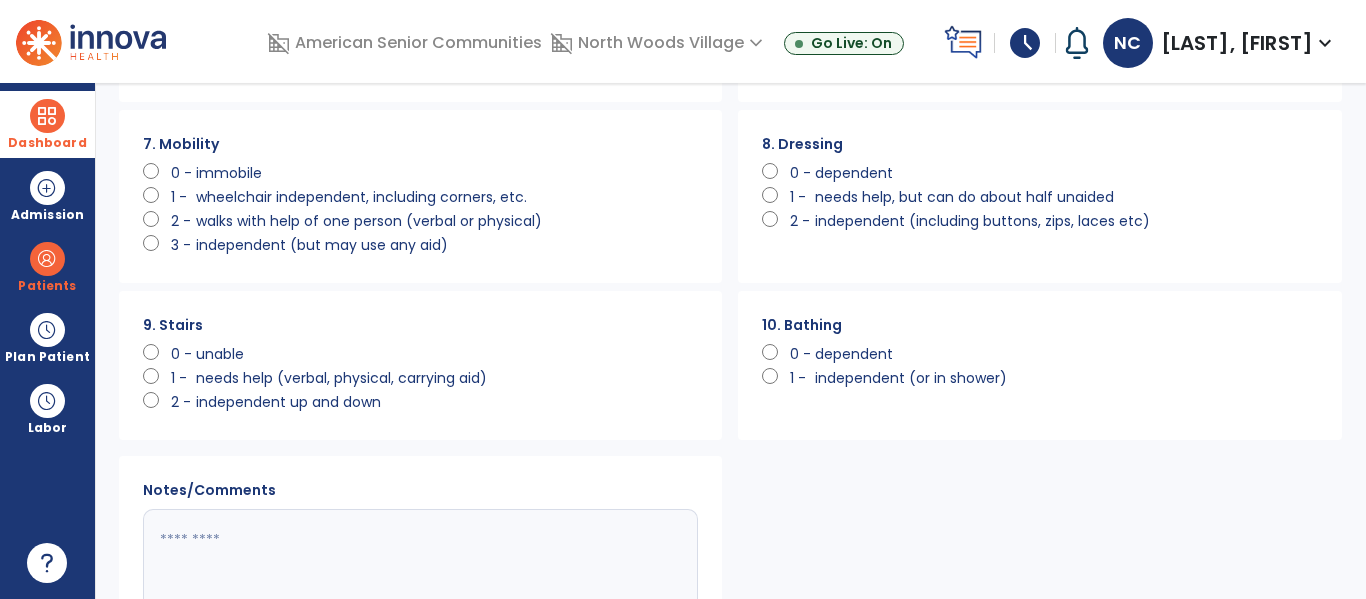 click on "0 -" 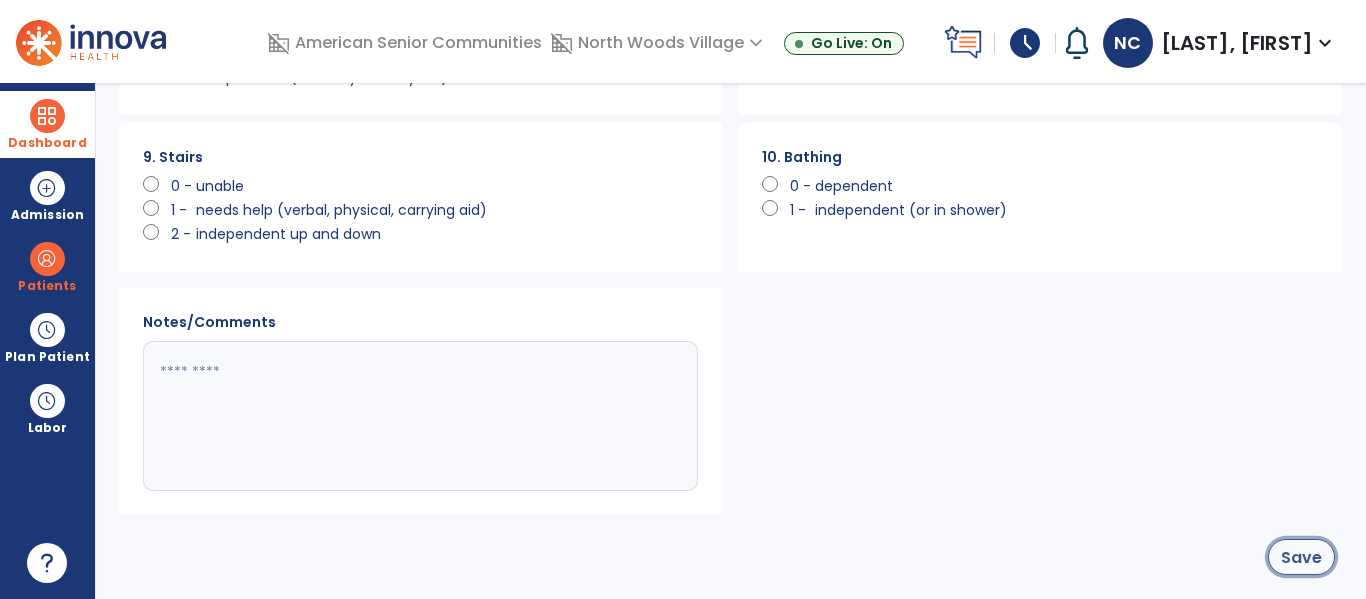 click on "Save" 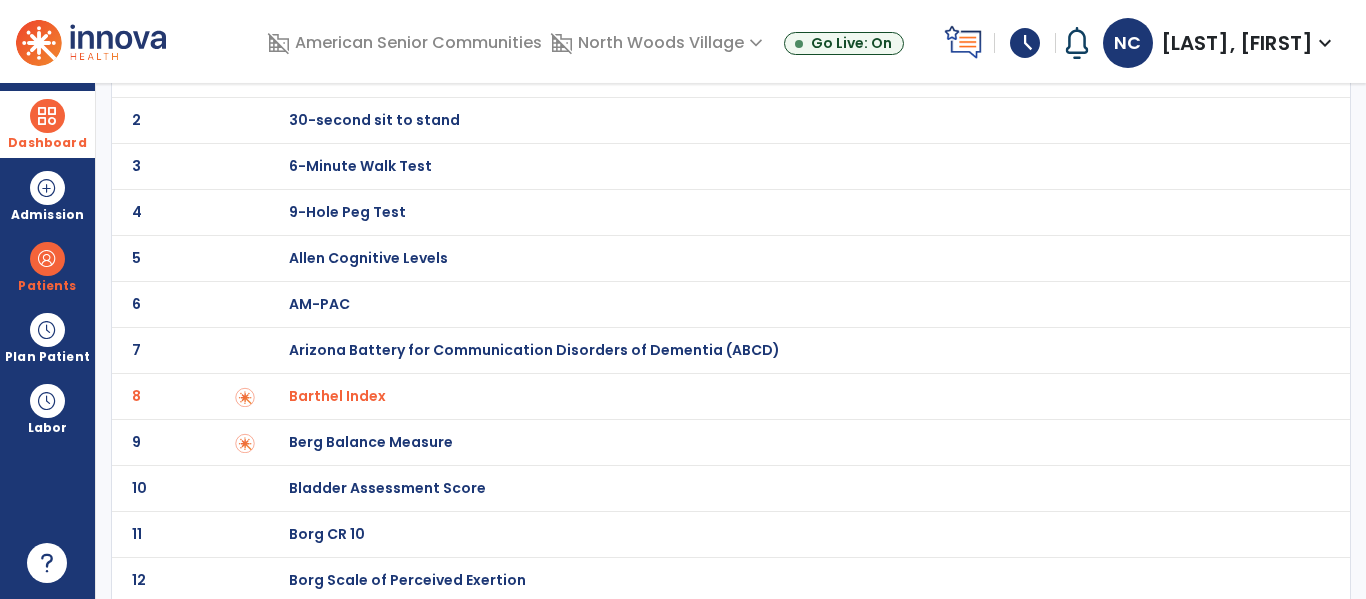 scroll, scrollTop: 0, scrollLeft: 0, axis: both 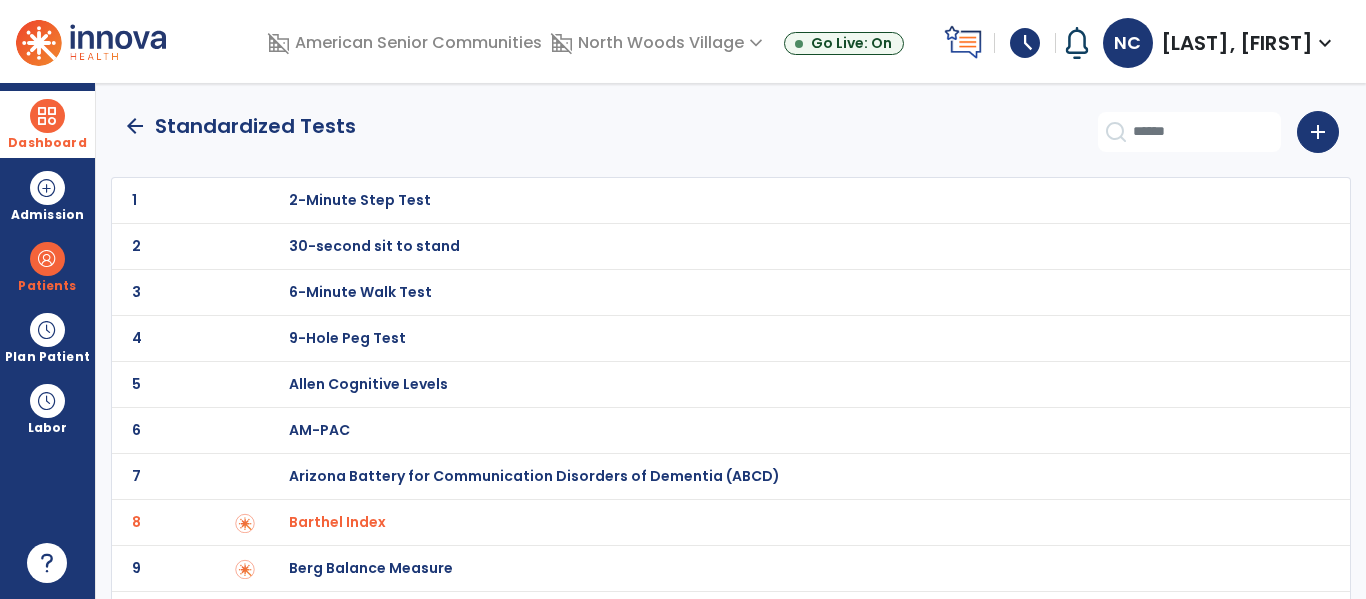 click on "arrow_back" 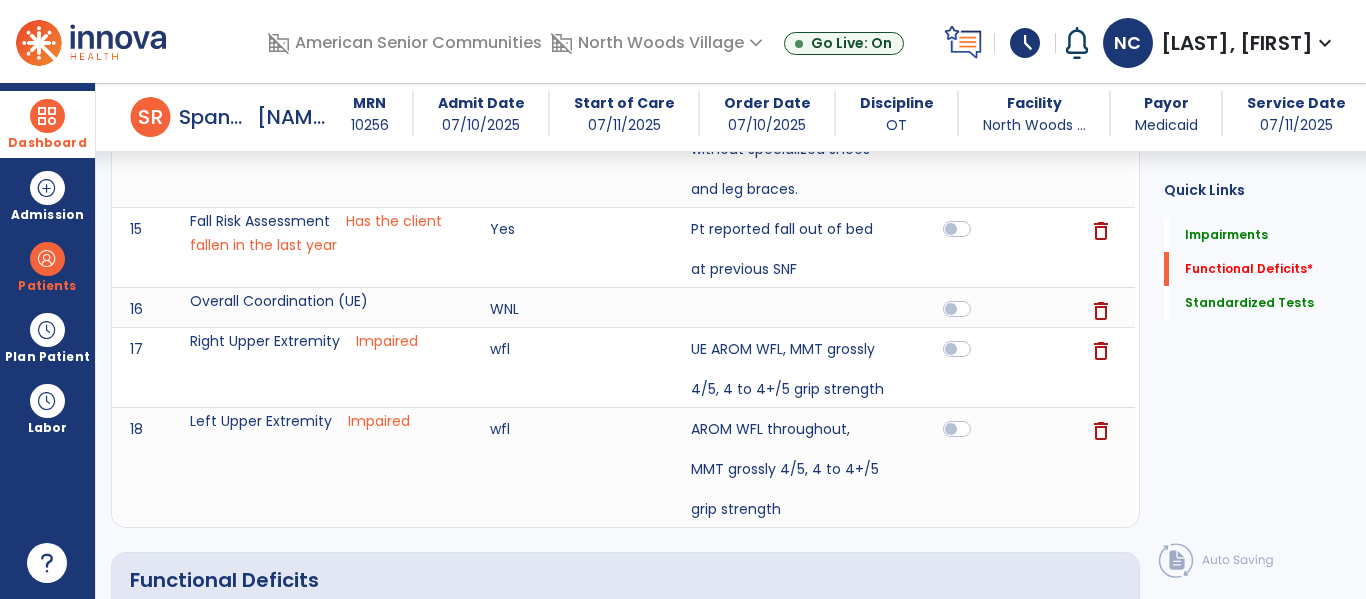 scroll, scrollTop: 1807, scrollLeft: 0, axis: vertical 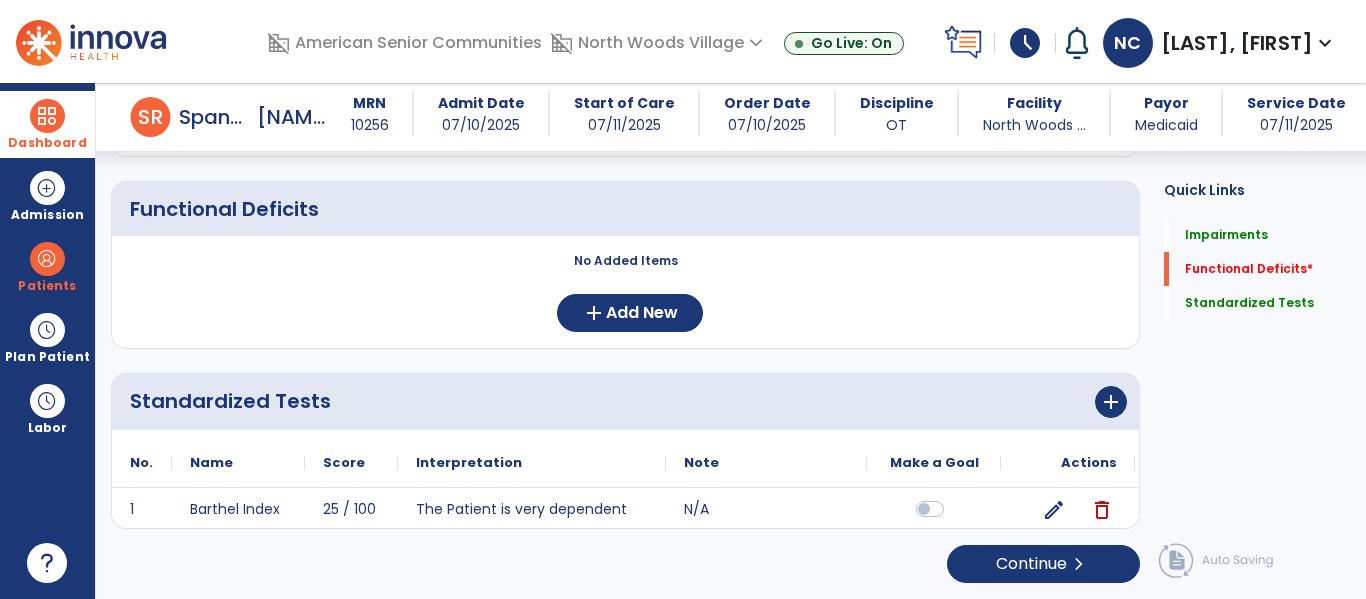 click on "edit" 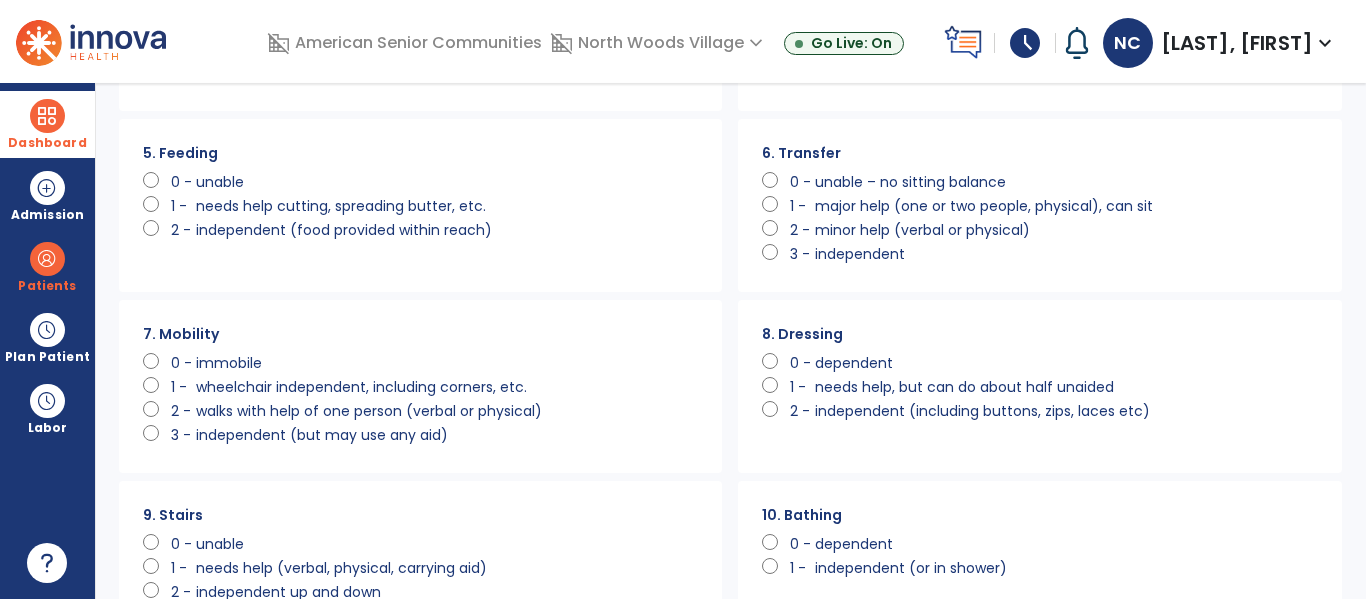 scroll, scrollTop: 710, scrollLeft: 0, axis: vertical 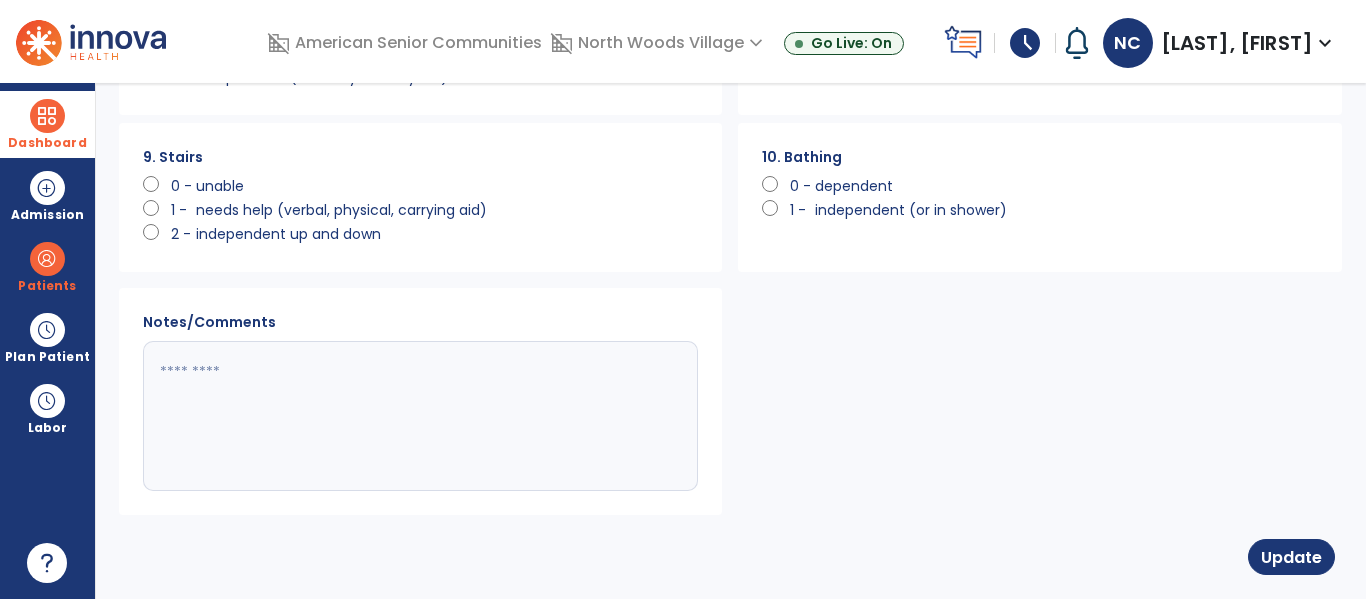 click 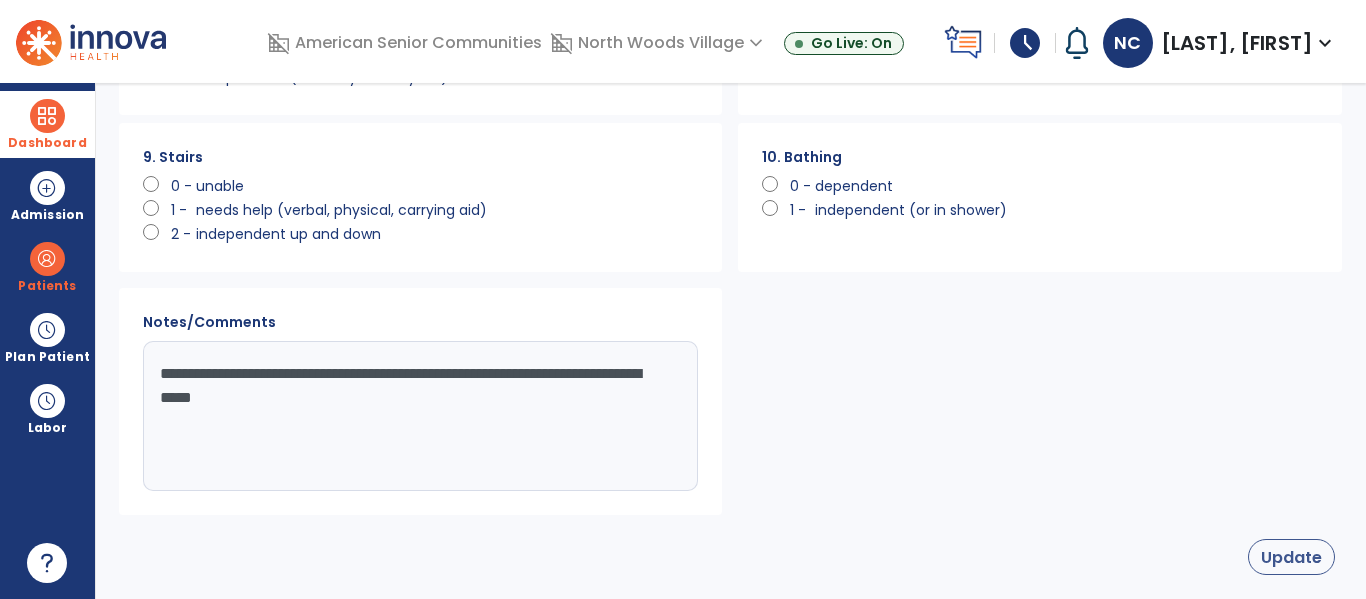 type on "**********" 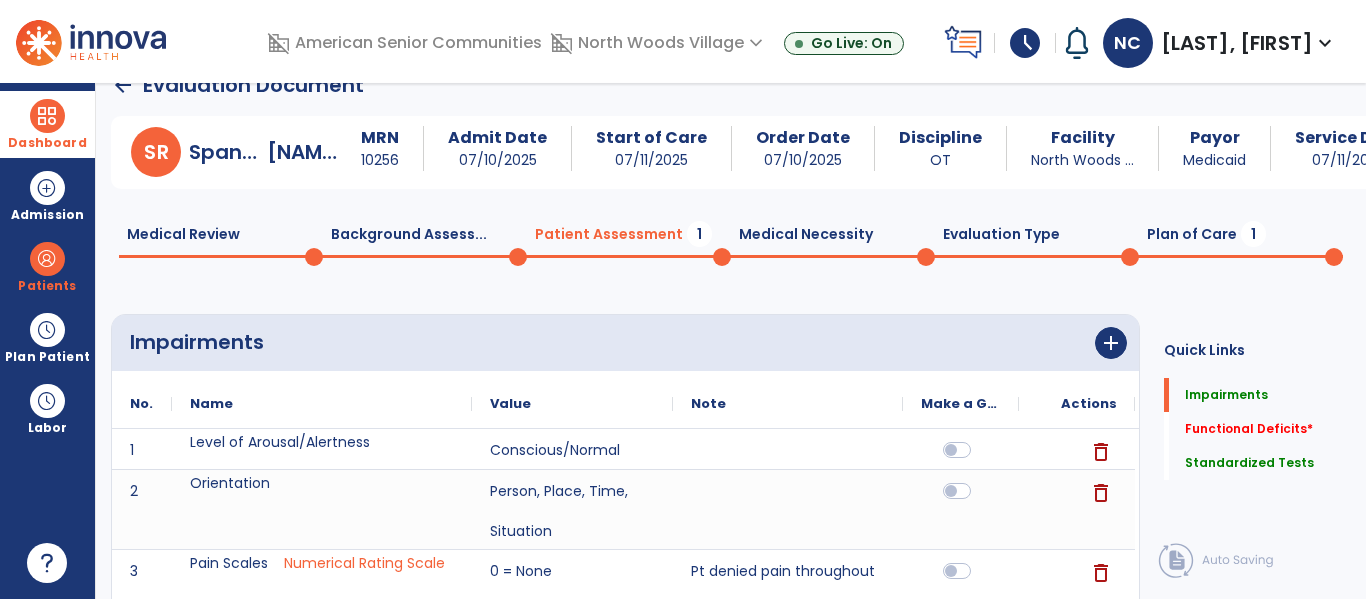 scroll, scrollTop: 35, scrollLeft: 0, axis: vertical 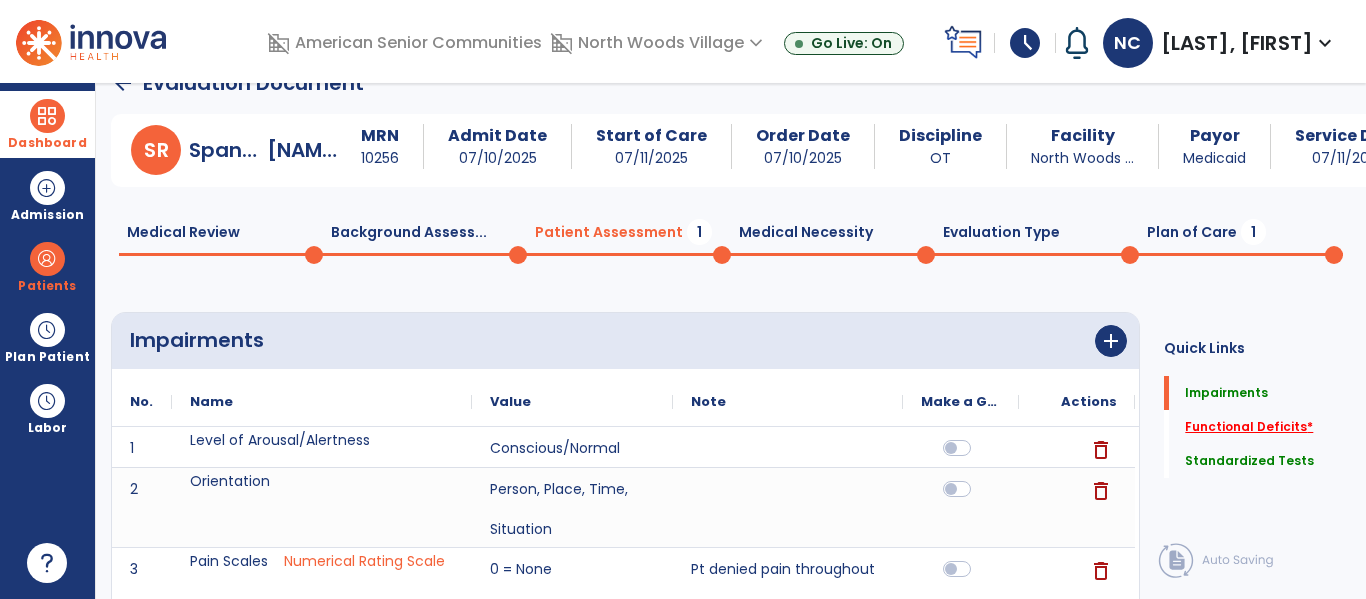 click on "Functional Deficits   *" 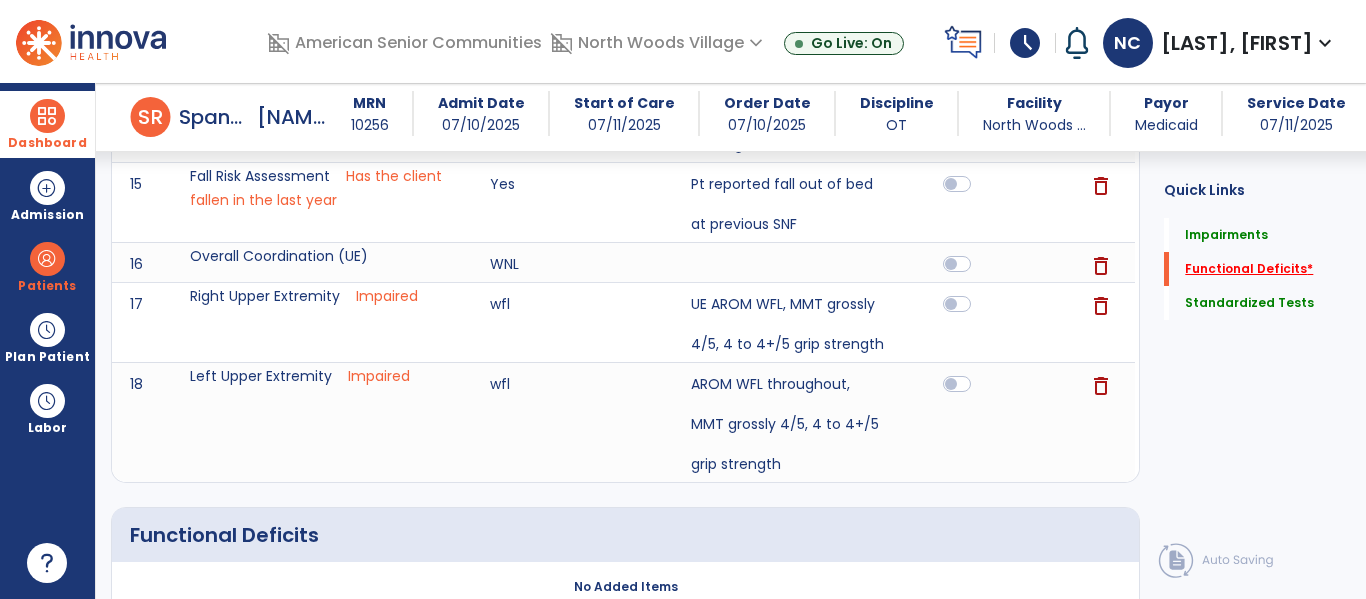scroll, scrollTop: 1751, scrollLeft: 0, axis: vertical 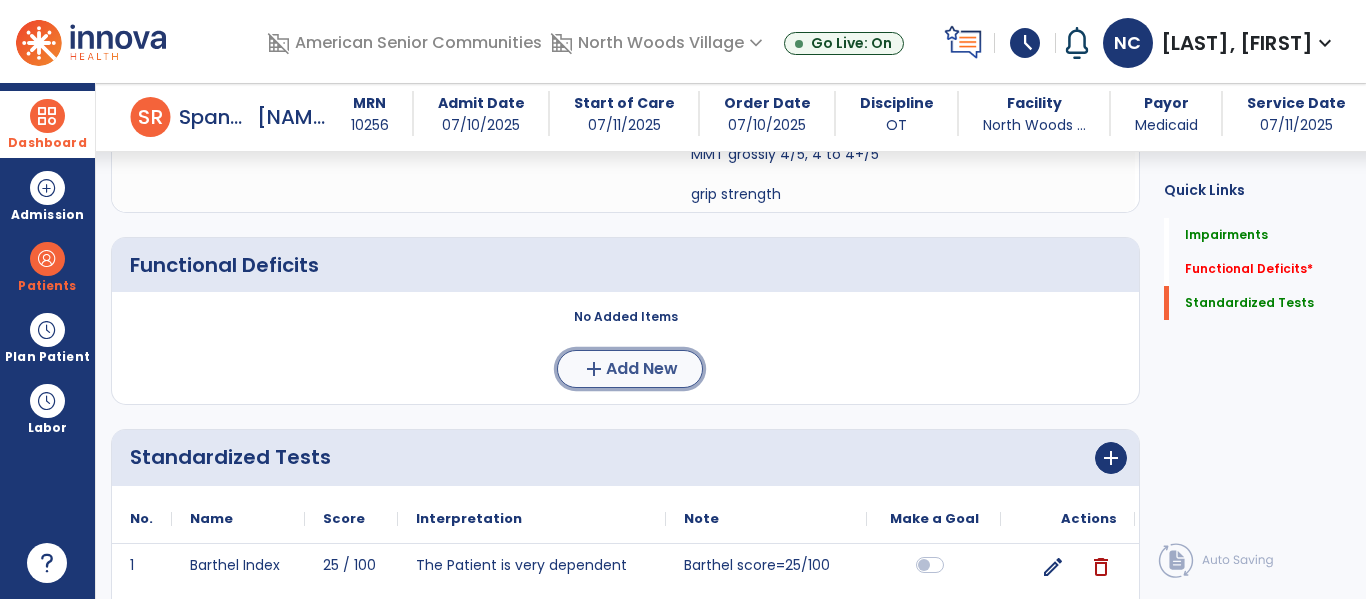 click on "Add New" 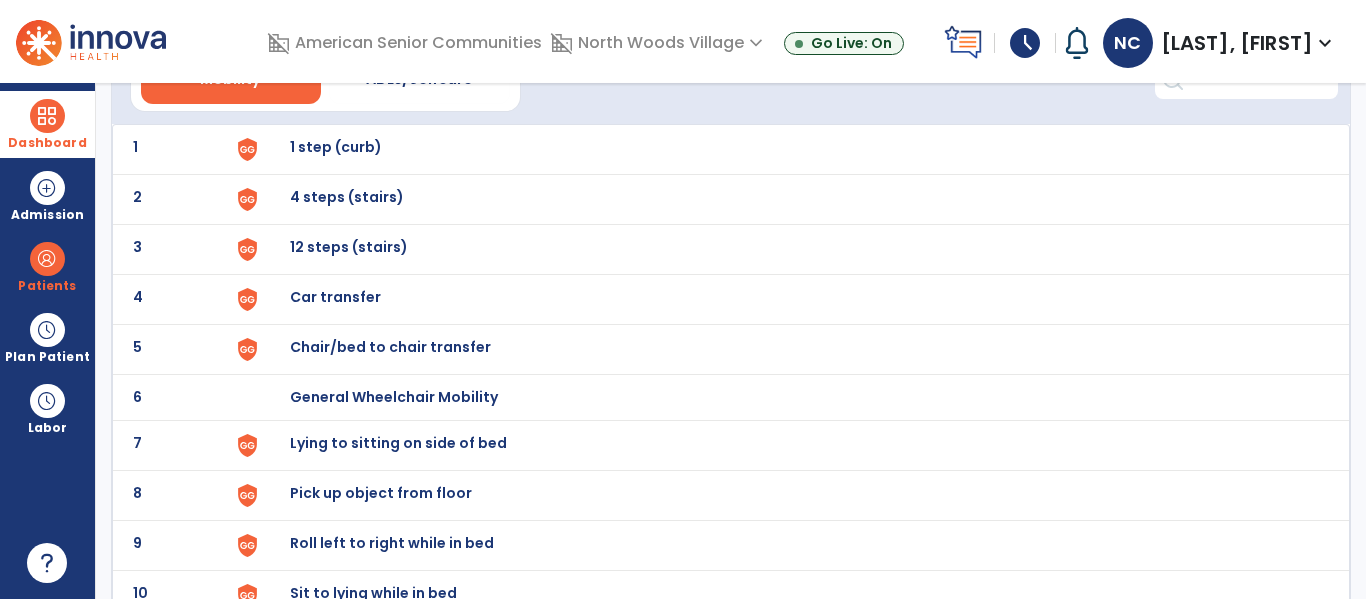 scroll, scrollTop: 125, scrollLeft: 0, axis: vertical 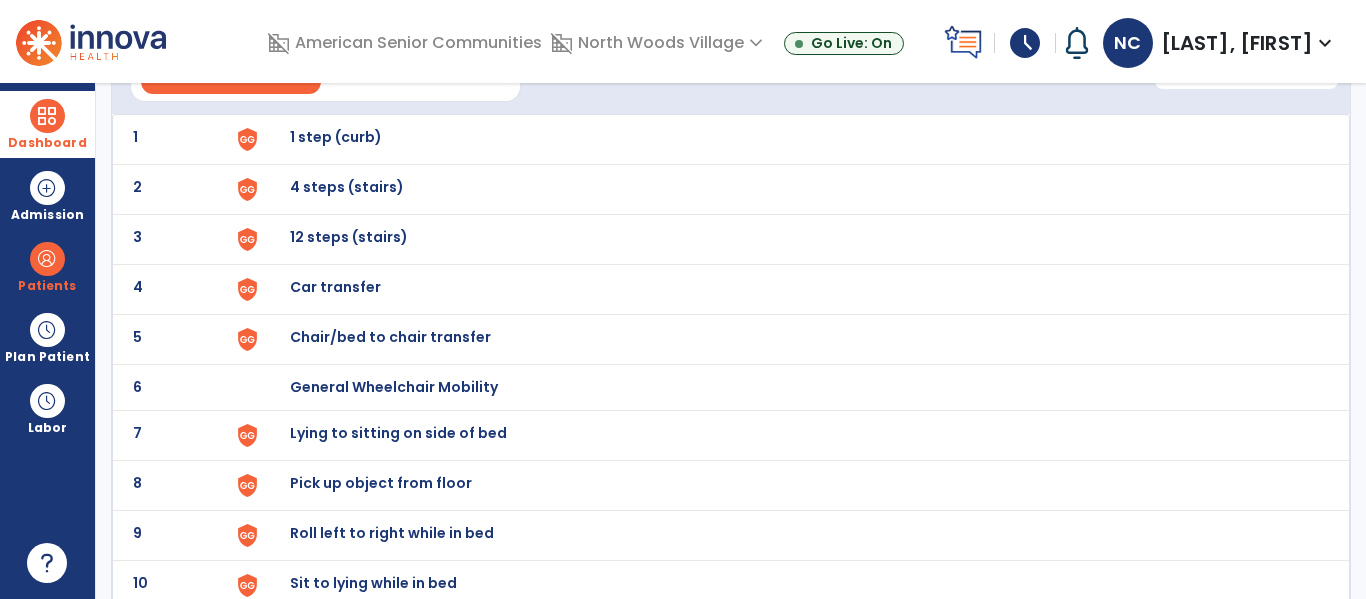 click on "Chair/bed to chair transfer" at bounding box center (789, 139) 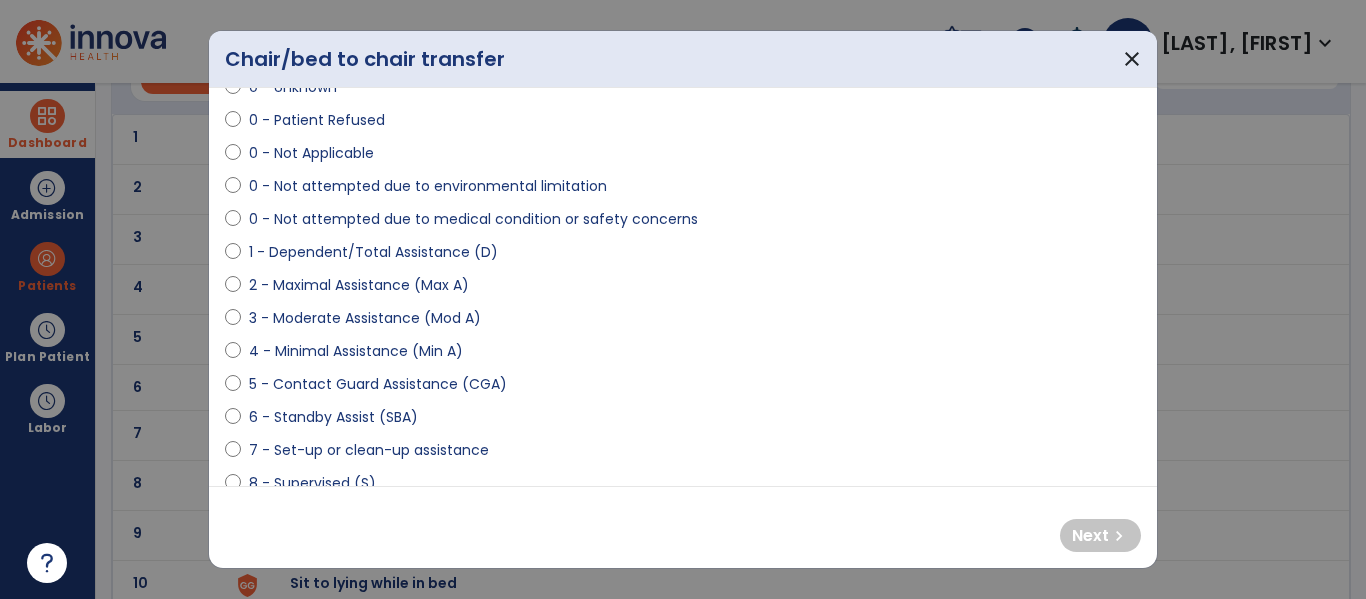 scroll, scrollTop: 78, scrollLeft: 0, axis: vertical 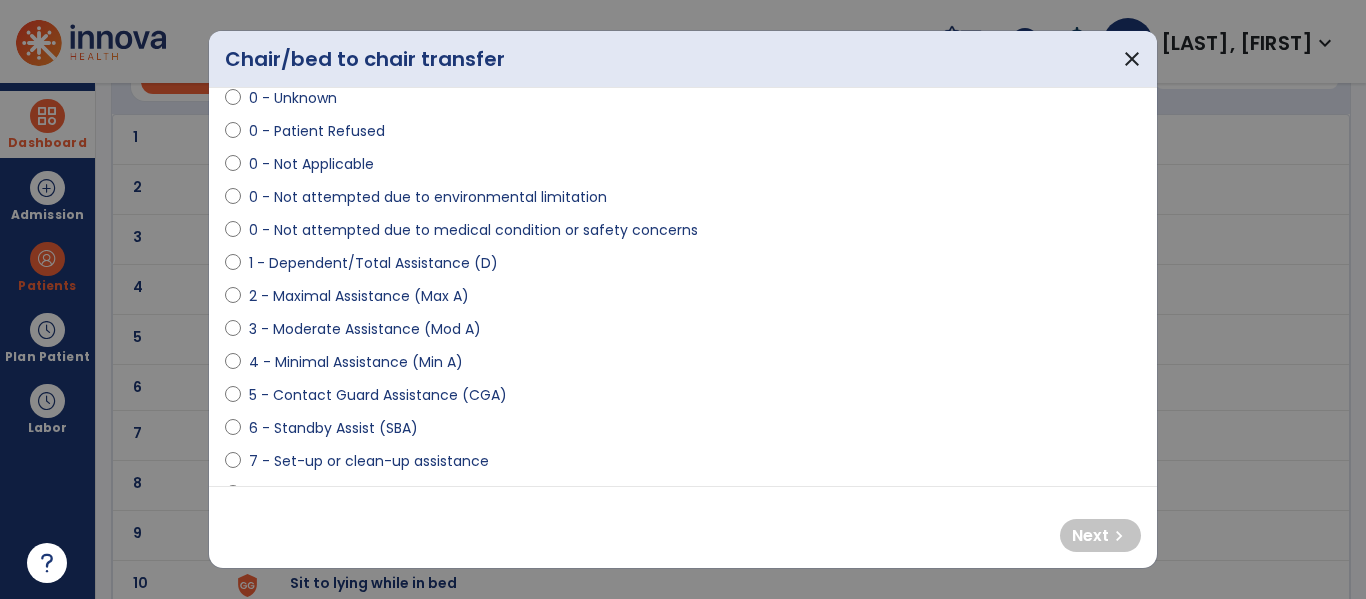 select on "**********" 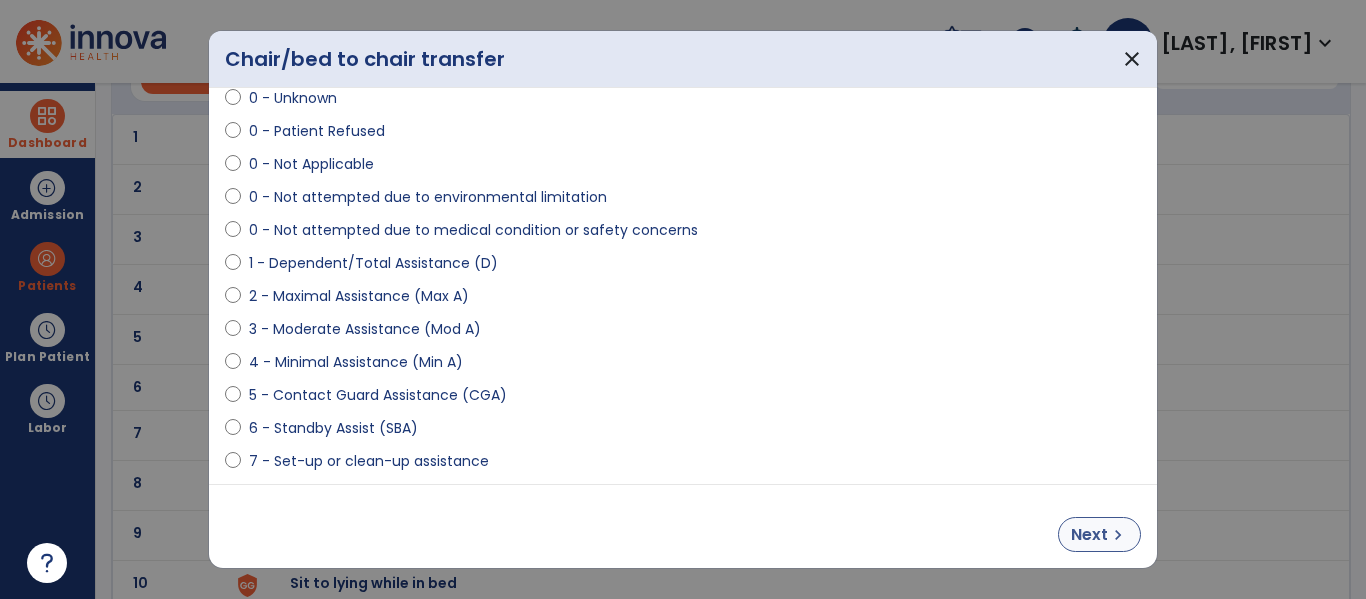 click on "Next" at bounding box center [1089, 535] 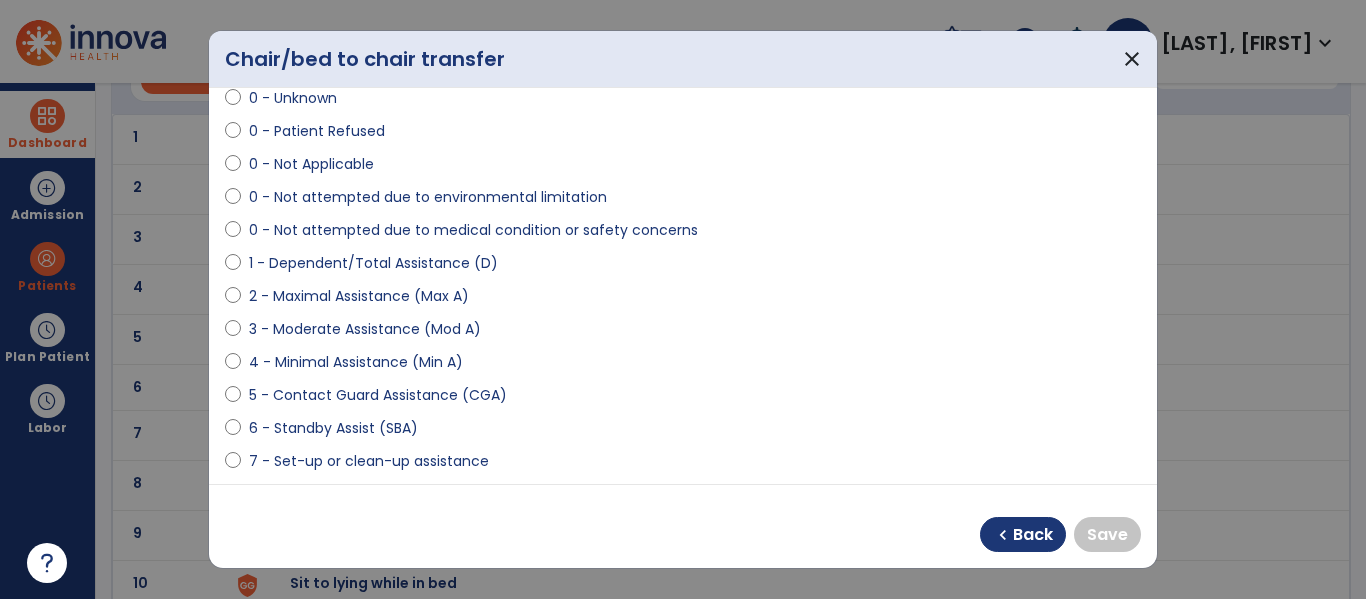 select on "**********" 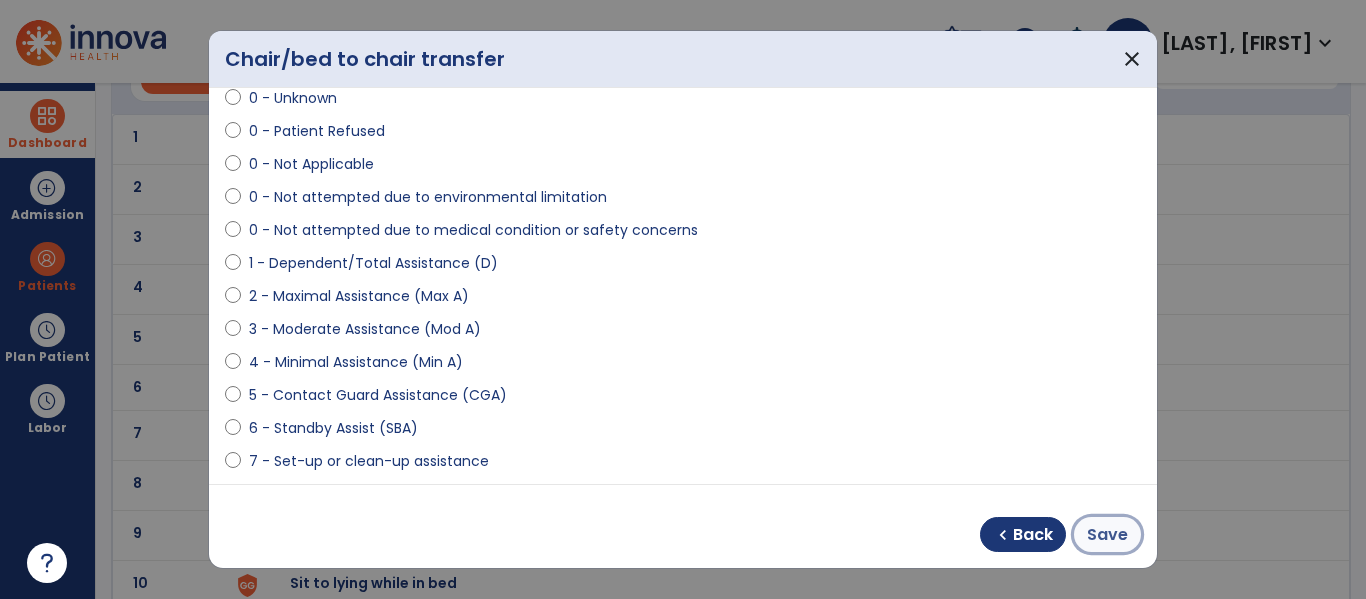 click on "Save" at bounding box center [1107, 535] 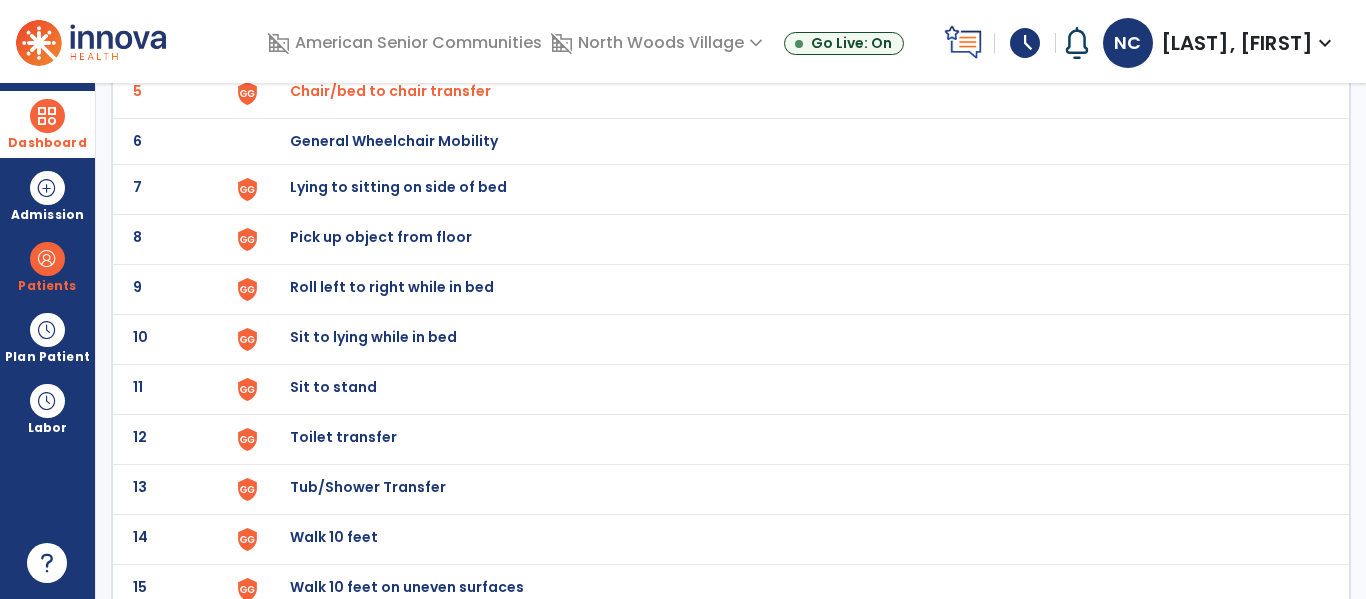 scroll, scrollTop: 372, scrollLeft: 0, axis: vertical 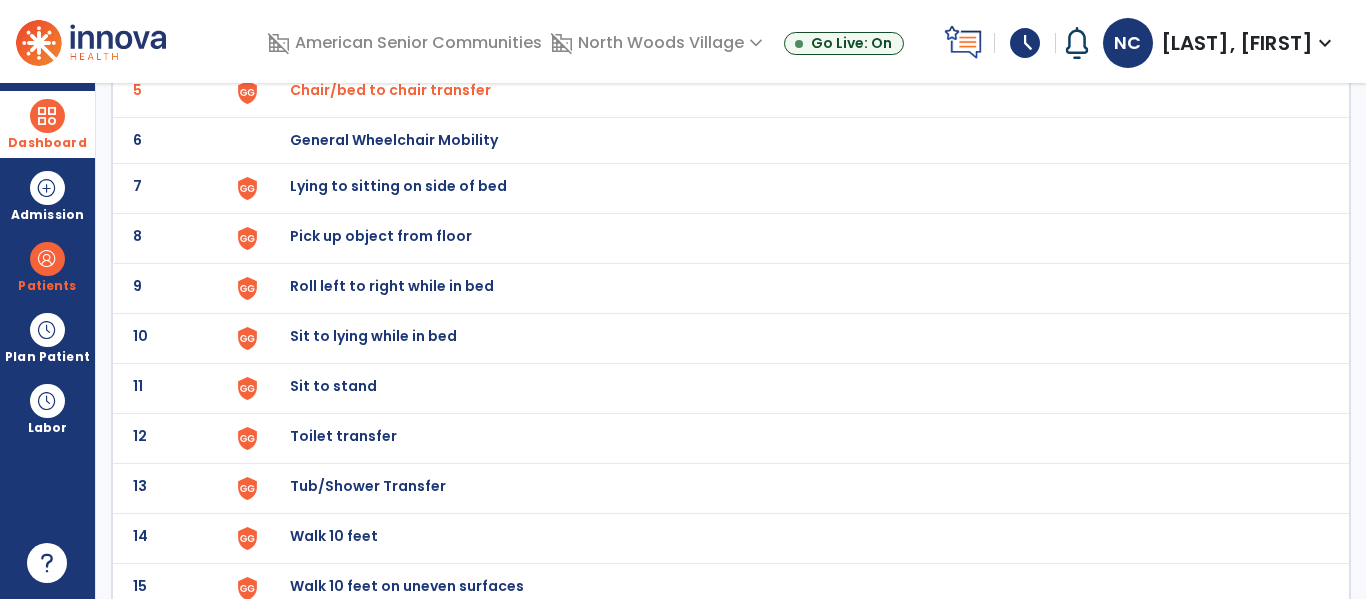 click on "Toilet transfer" at bounding box center [789, -108] 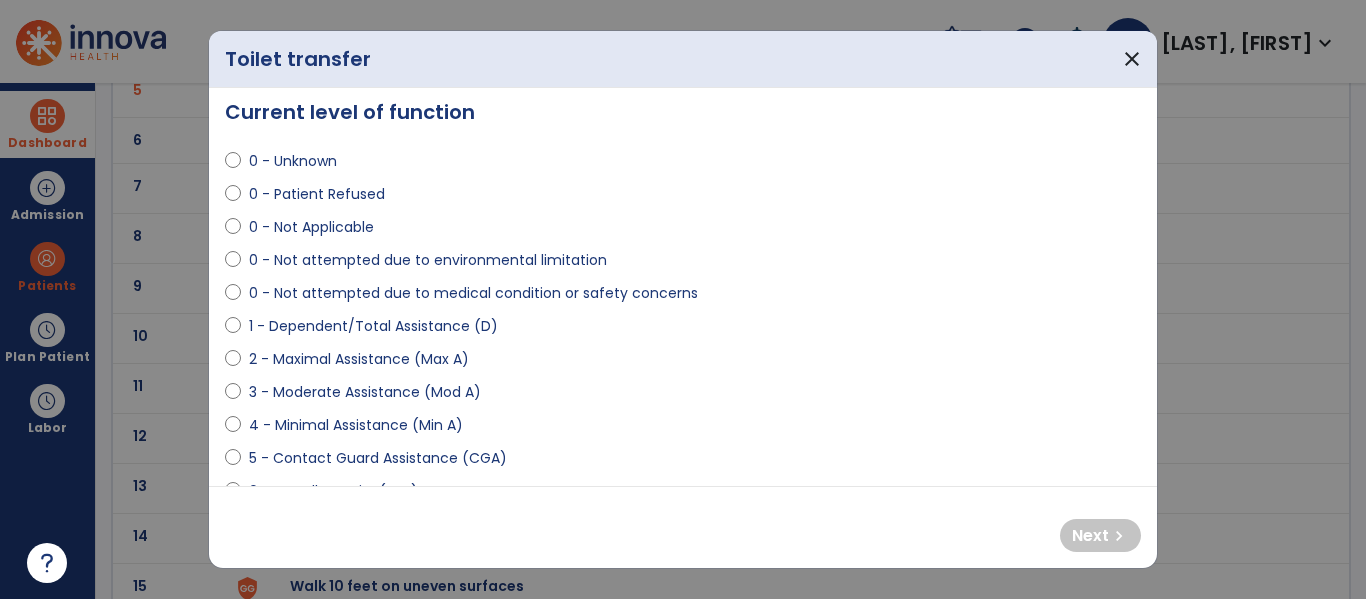 scroll, scrollTop: 18, scrollLeft: 0, axis: vertical 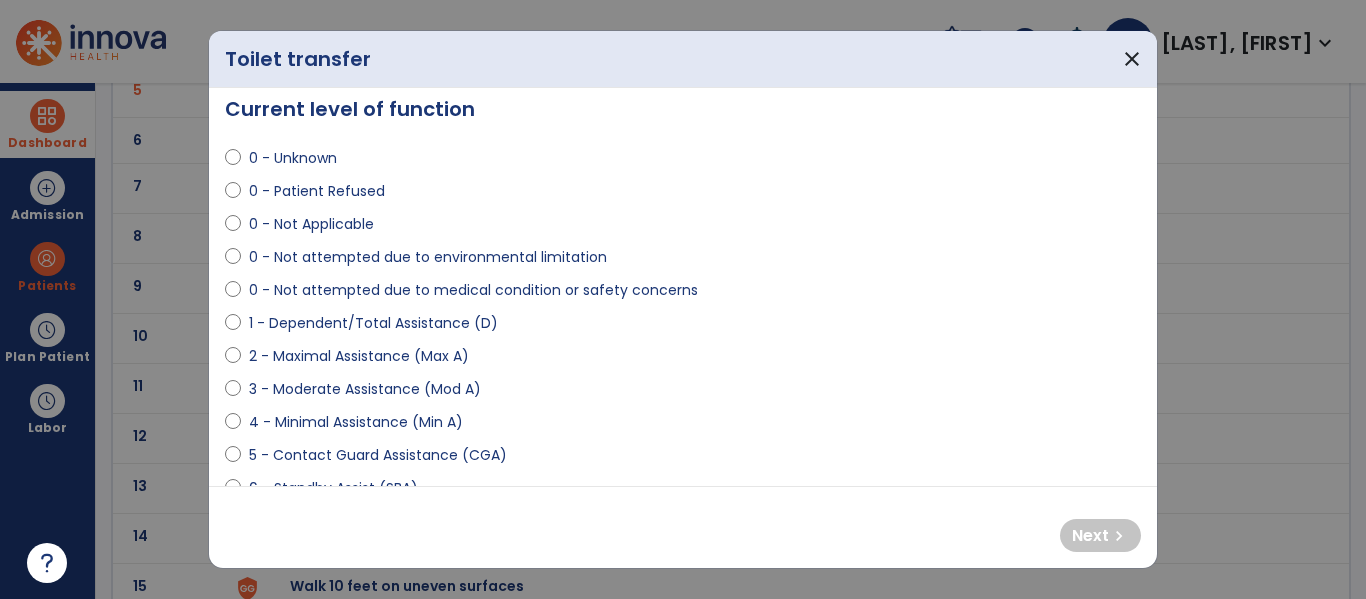 select on "**********" 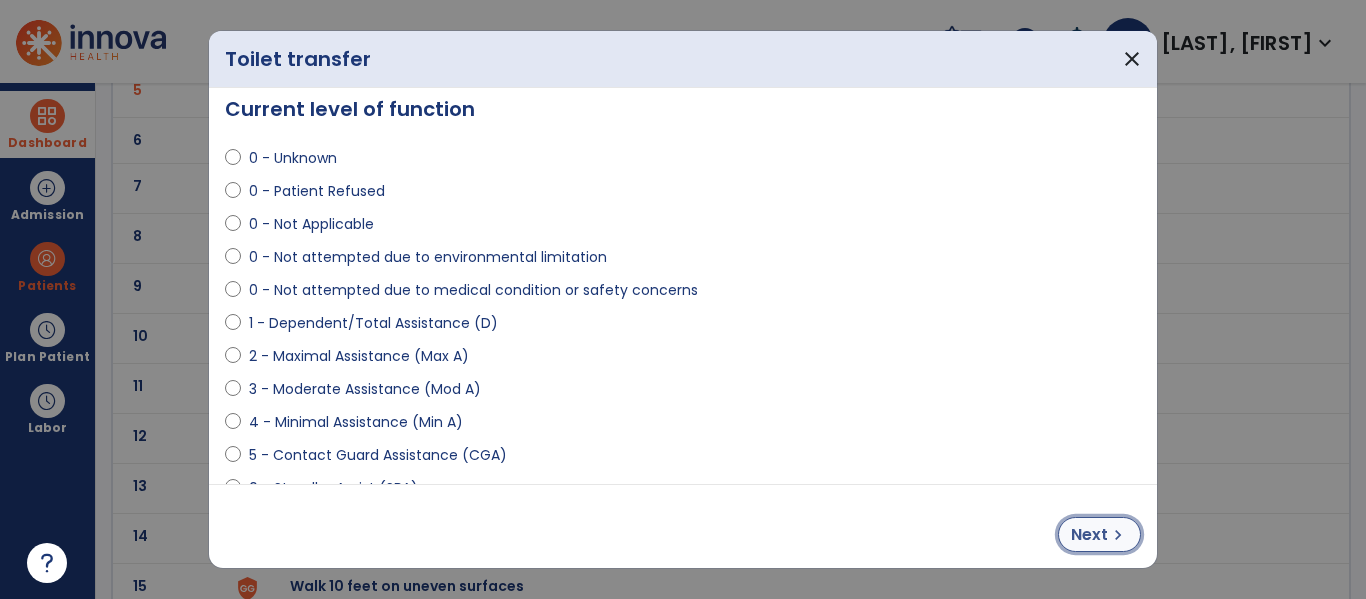 click on "Next" at bounding box center [1089, 535] 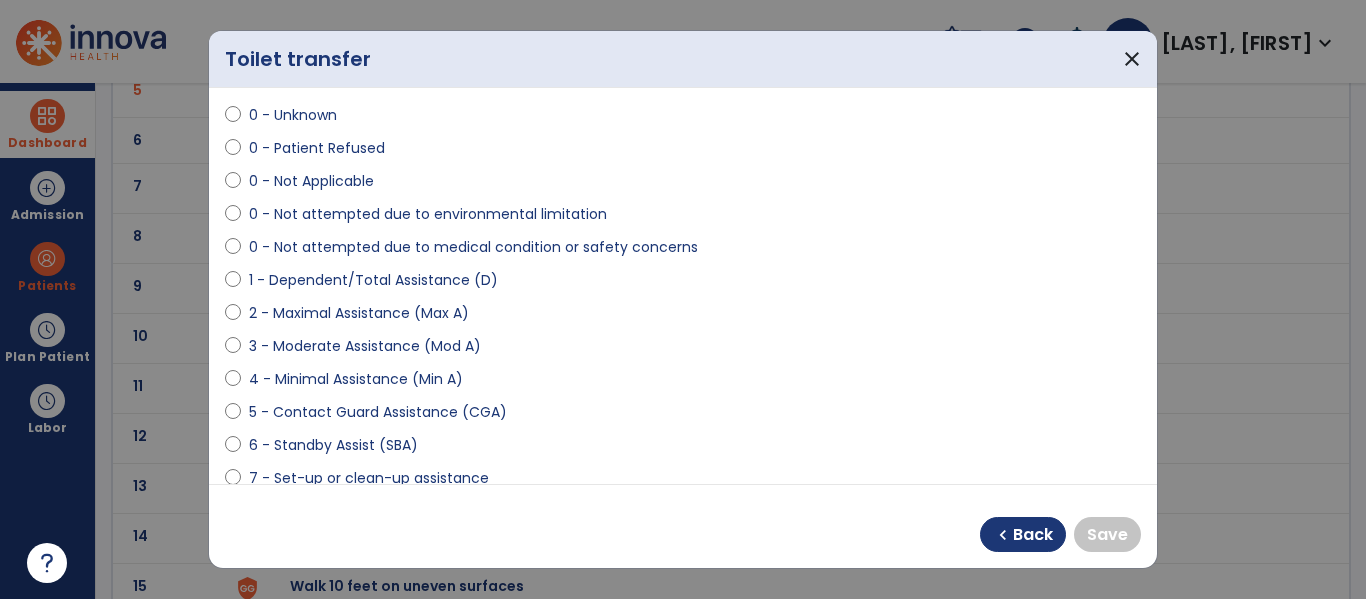scroll, scrollTop: 58, scrollLeft: 0, axis: vertical 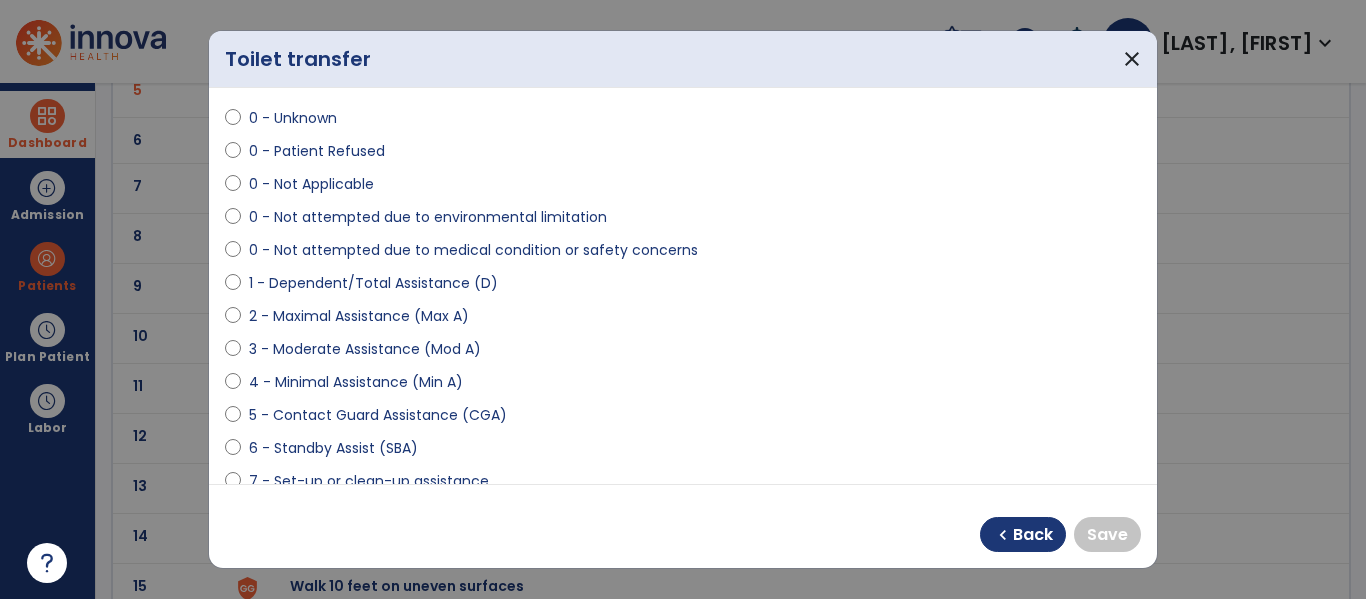 select on "**********" 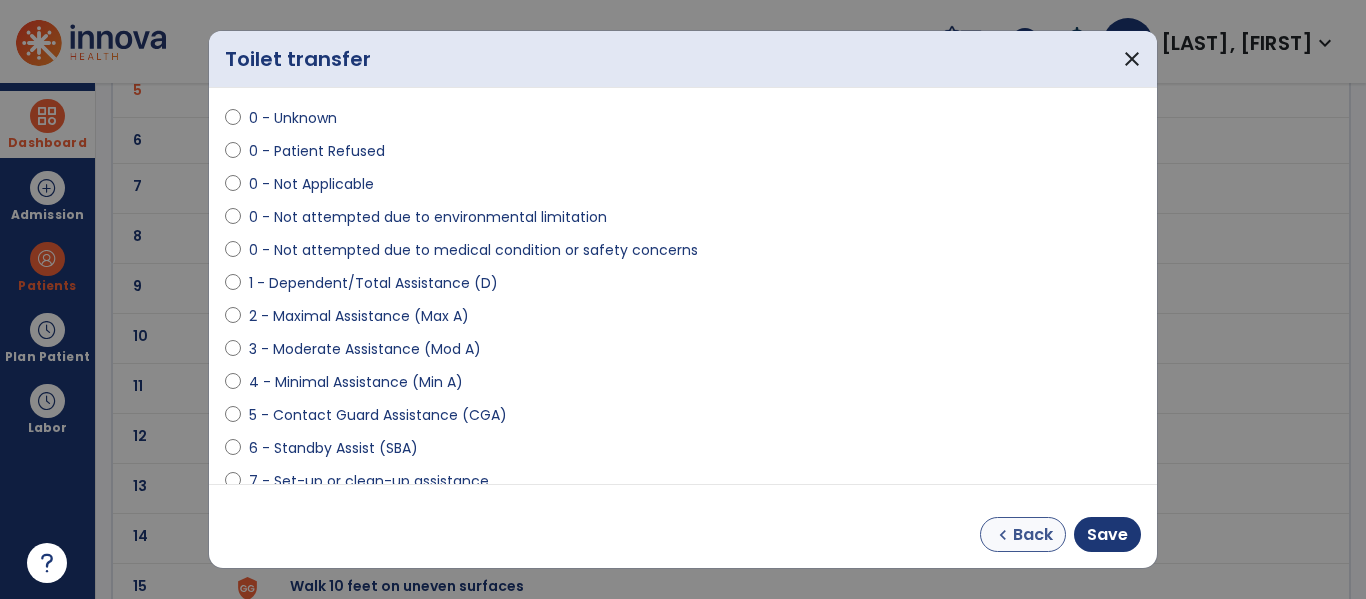 click on "chevron_left  Back" at bounding box center [1023, 534] 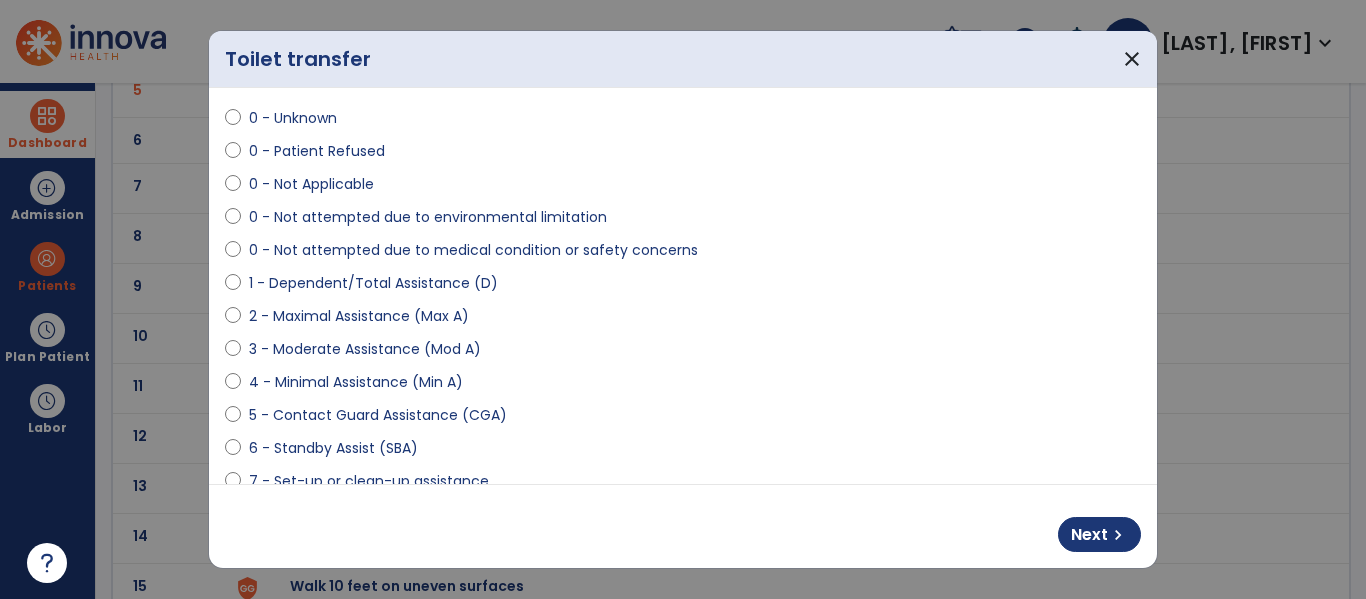 select on "**********" 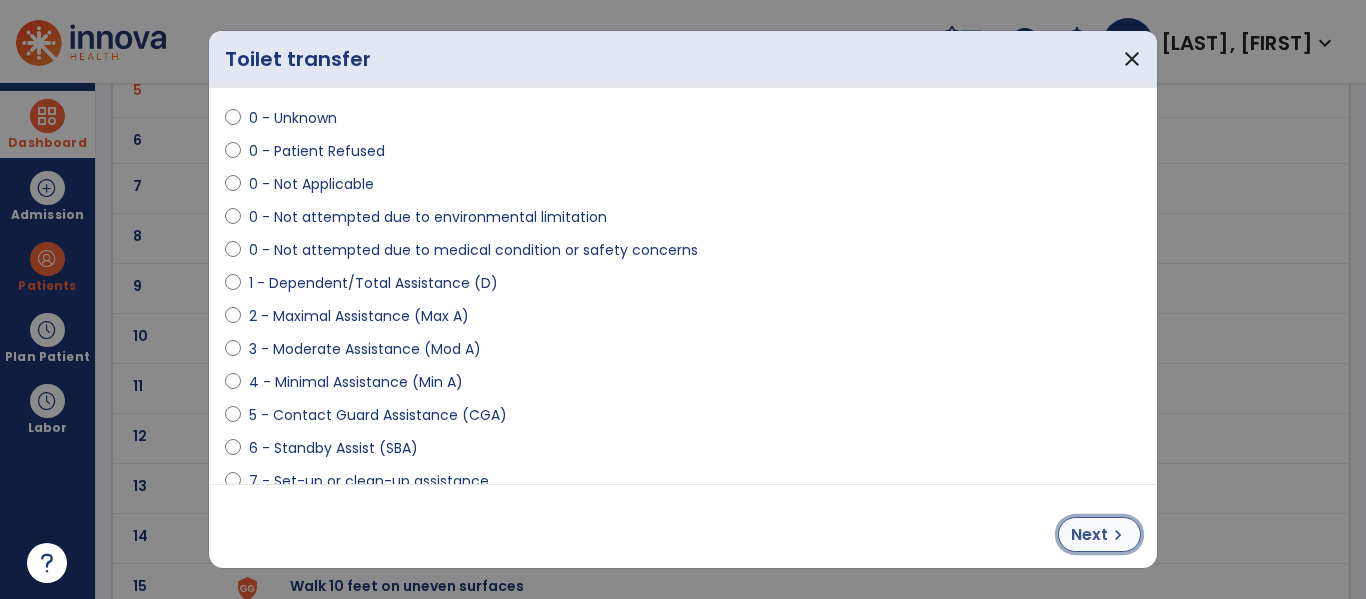 click on "chevron_right" at bounding box center (1118, 535) 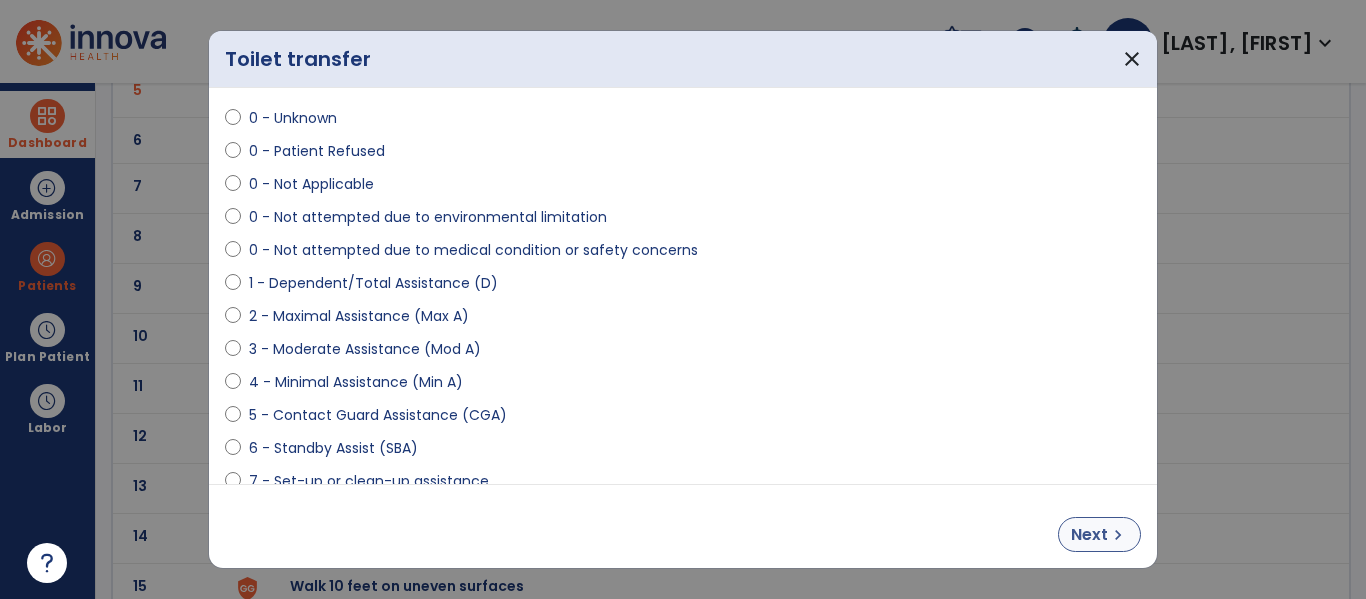 select on "**********" 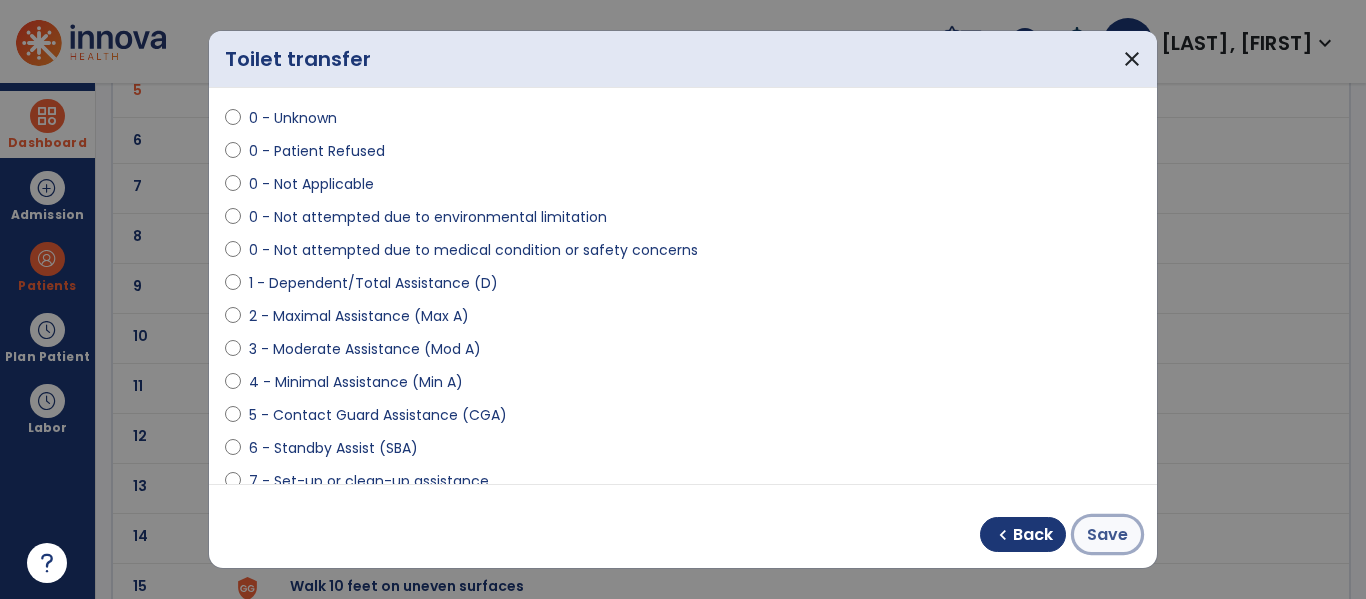 click on "Save" at bounding box center (1107, 535) 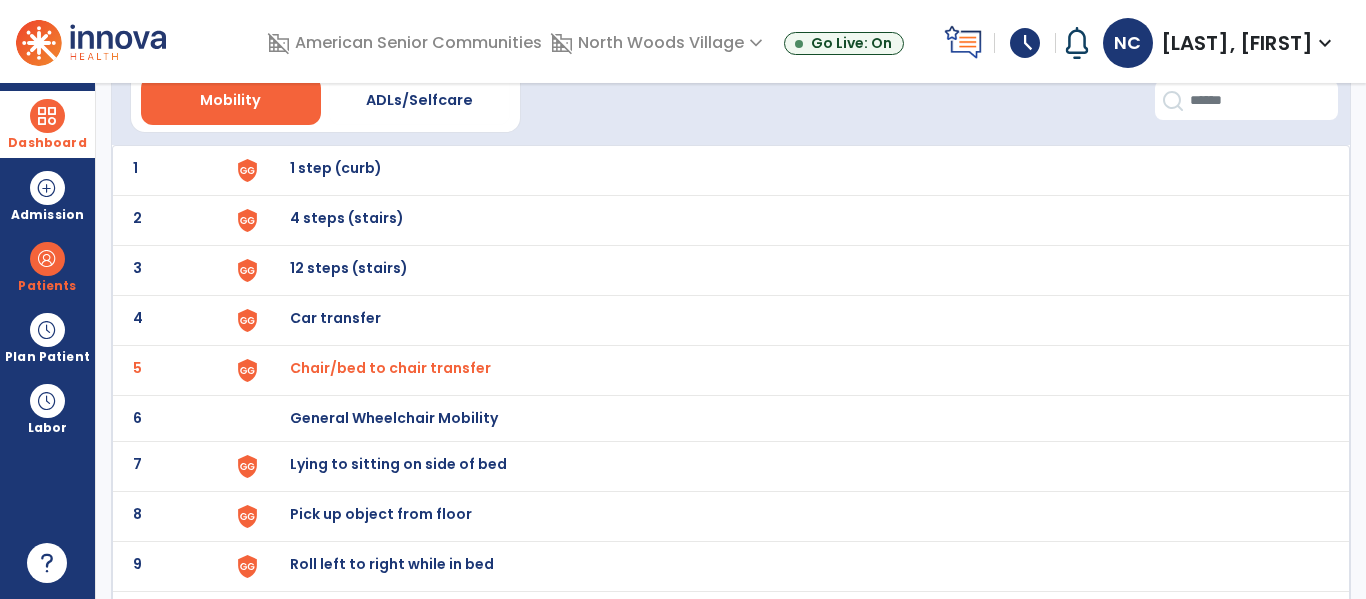 scroll, scrollTop: 0, scrollLeft: 0, axis: both 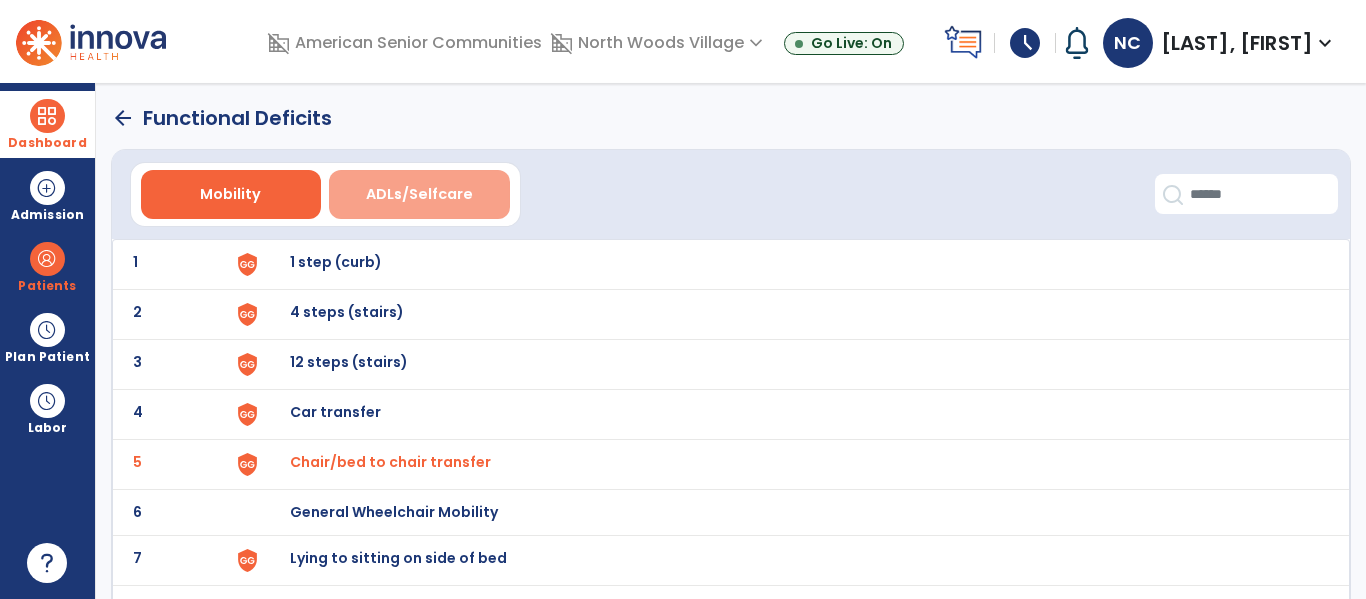 click on "ADLs/Selfcare" at bounding box center [419, 194] 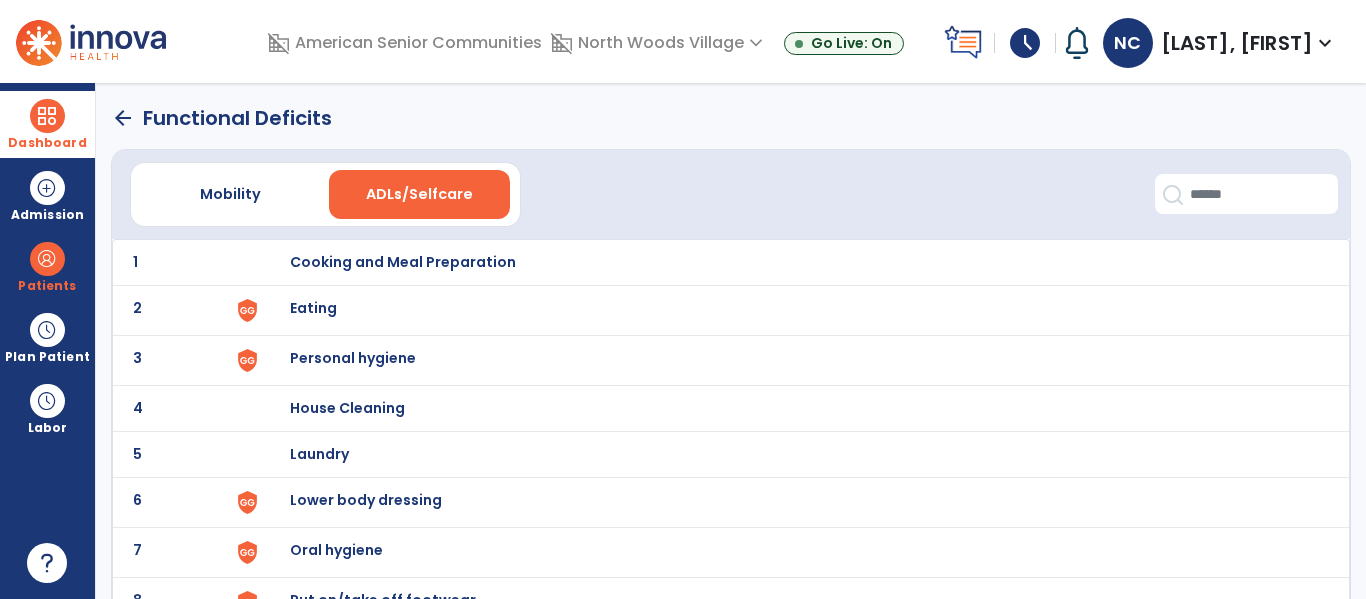 click on "Eating" at bounding box center [789, 262] 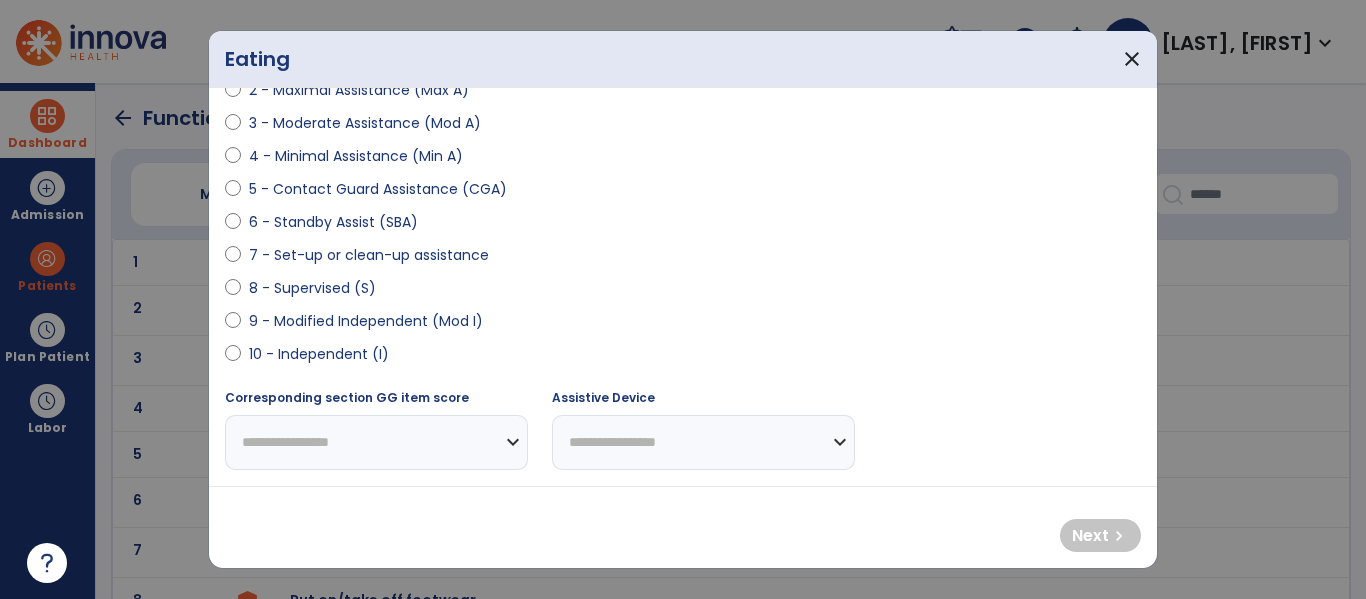 scroll, scrollTop: 285, scrollLeft: 0, axis: vertical 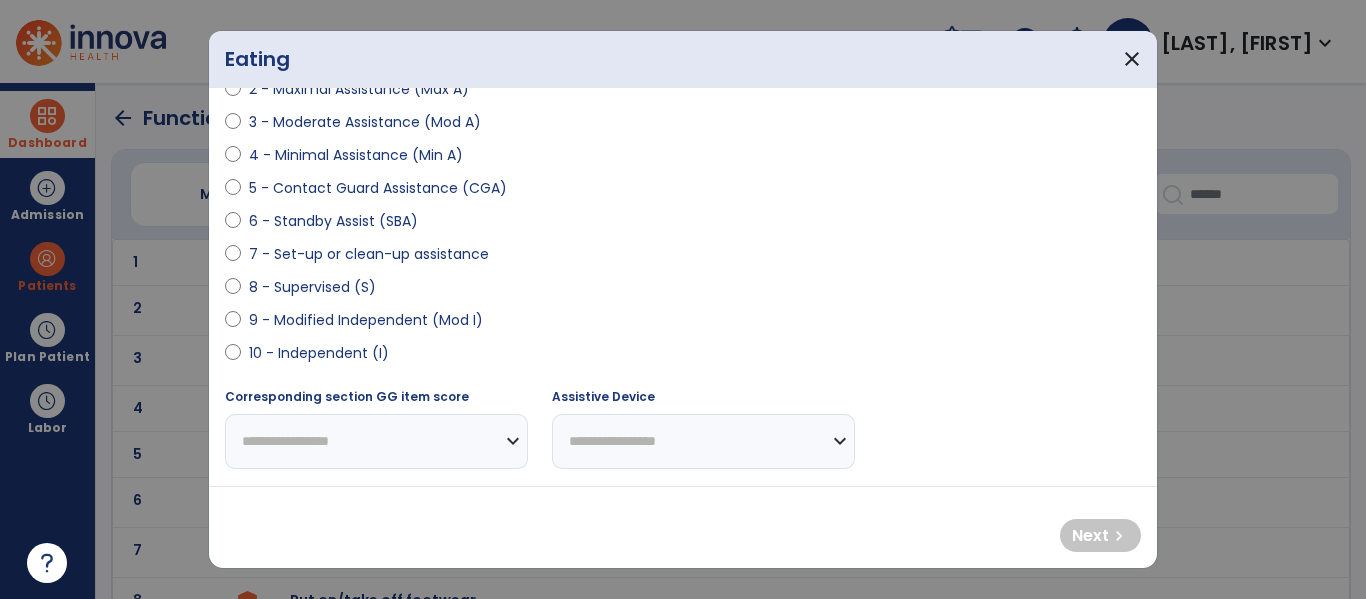 select on "**********" 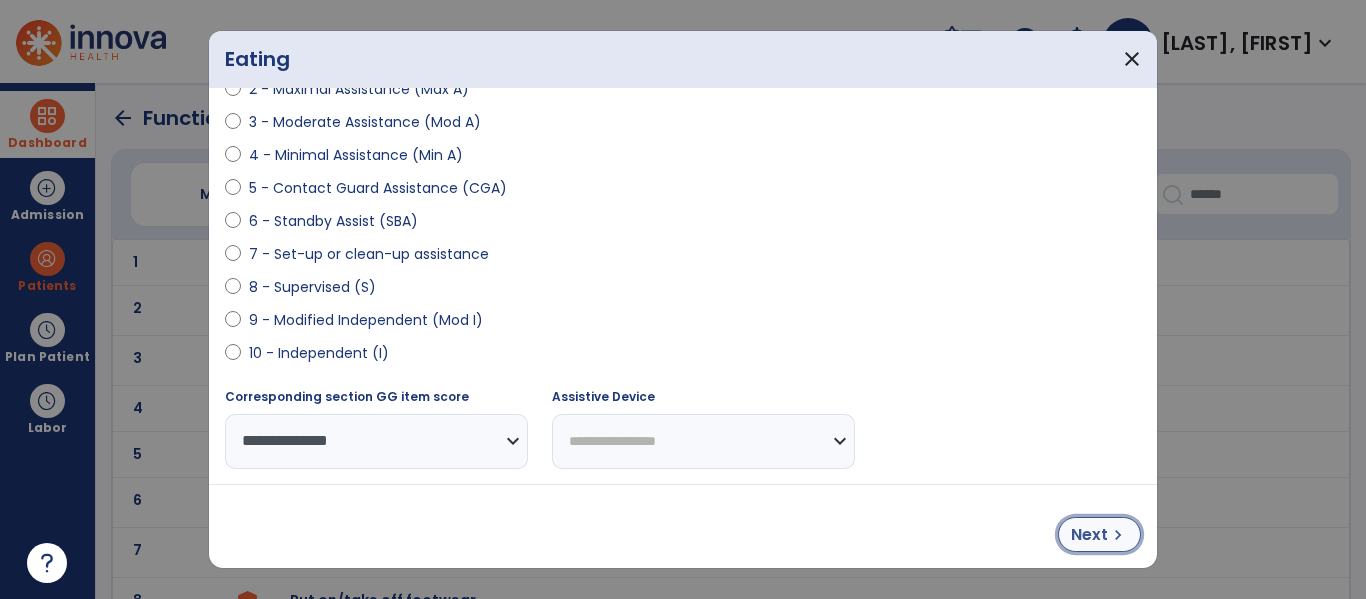 click on "Next" at bounding box center (1089, 535) 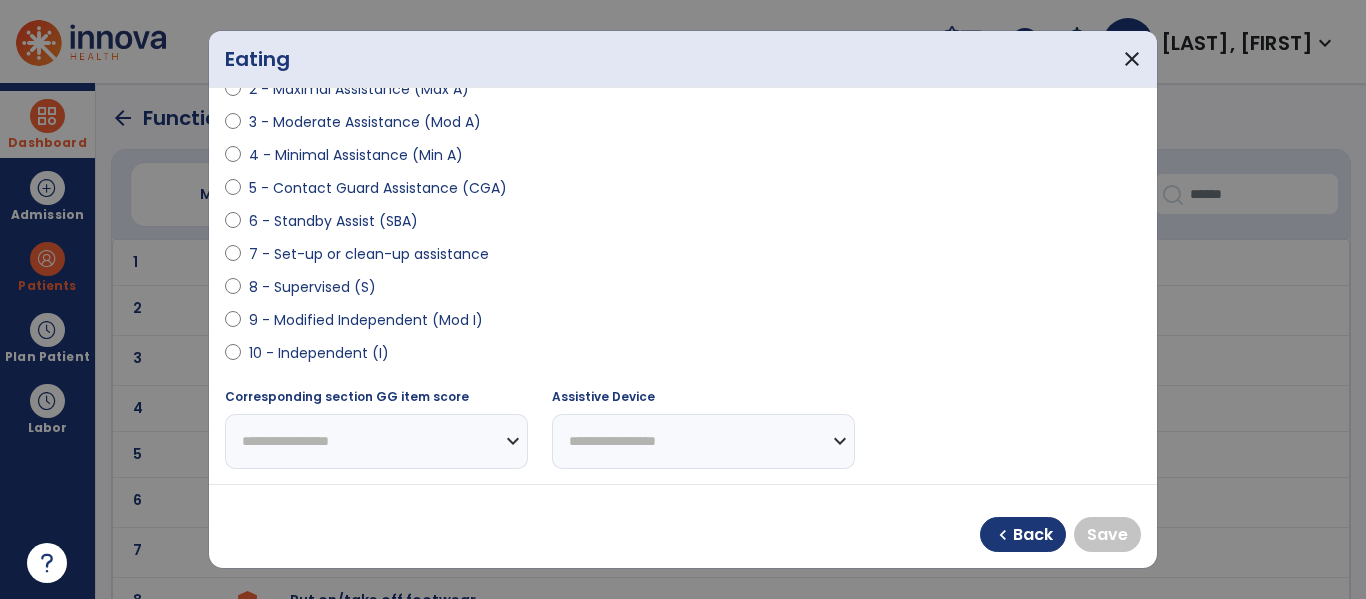 select on "**********" 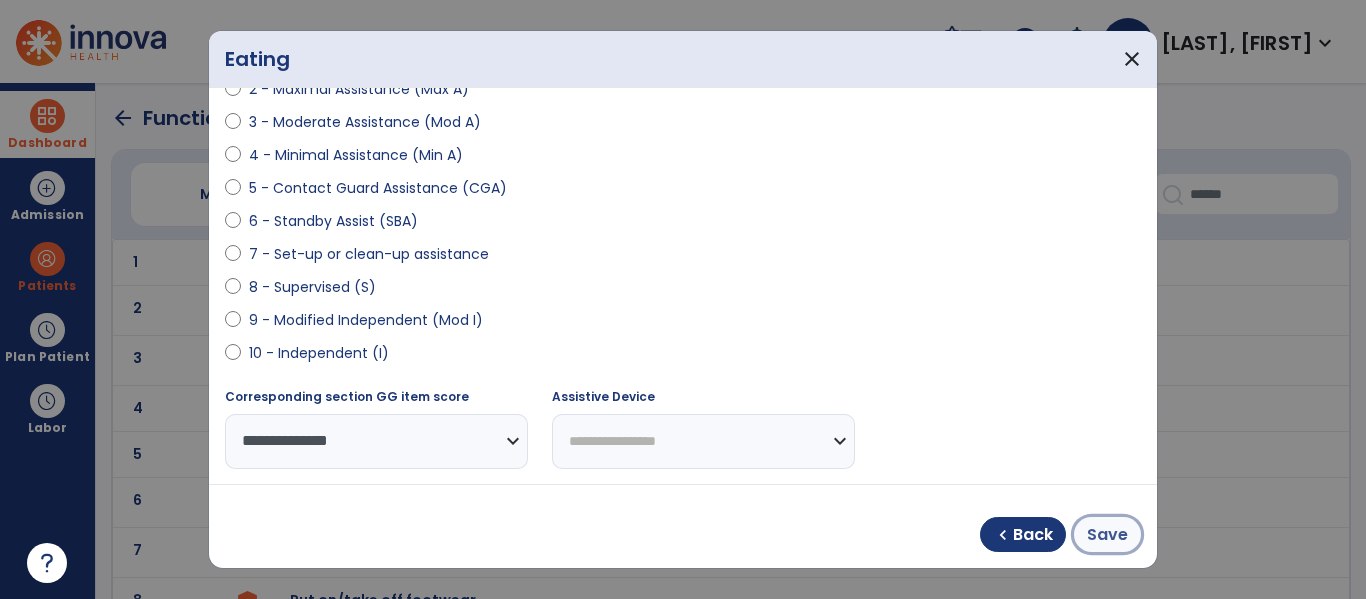 click on "Save" at bounding box center (1107, 535) 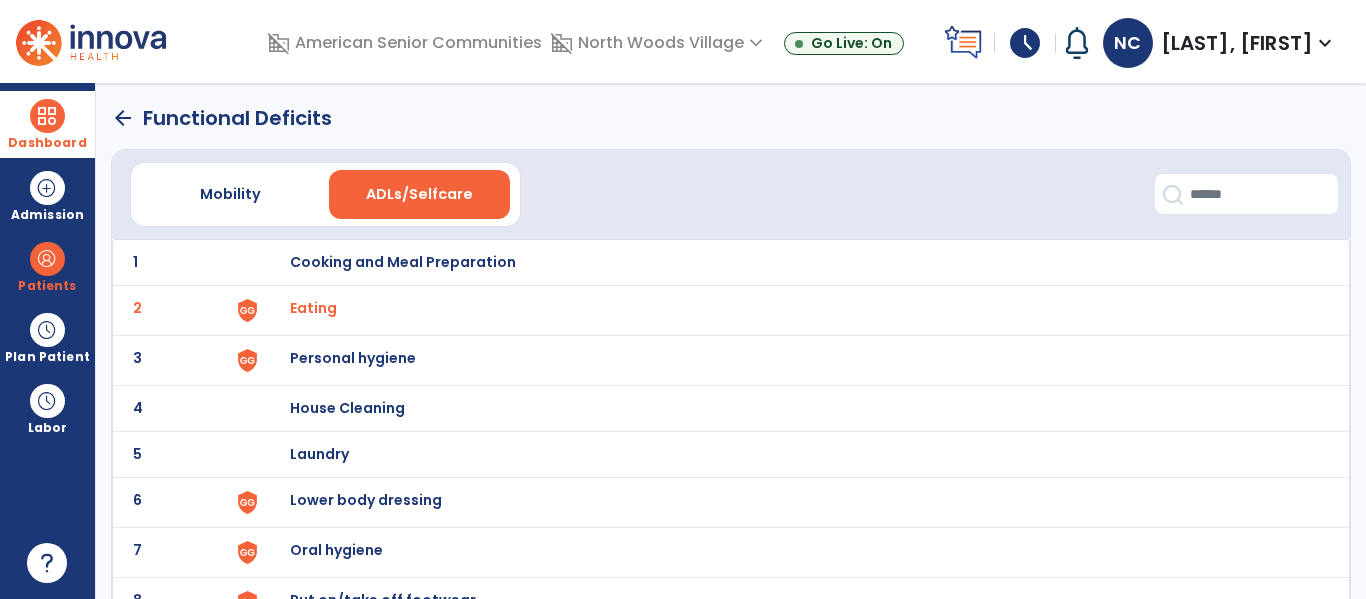 click on "Personal hygiene" at bounding box center [789, 262] 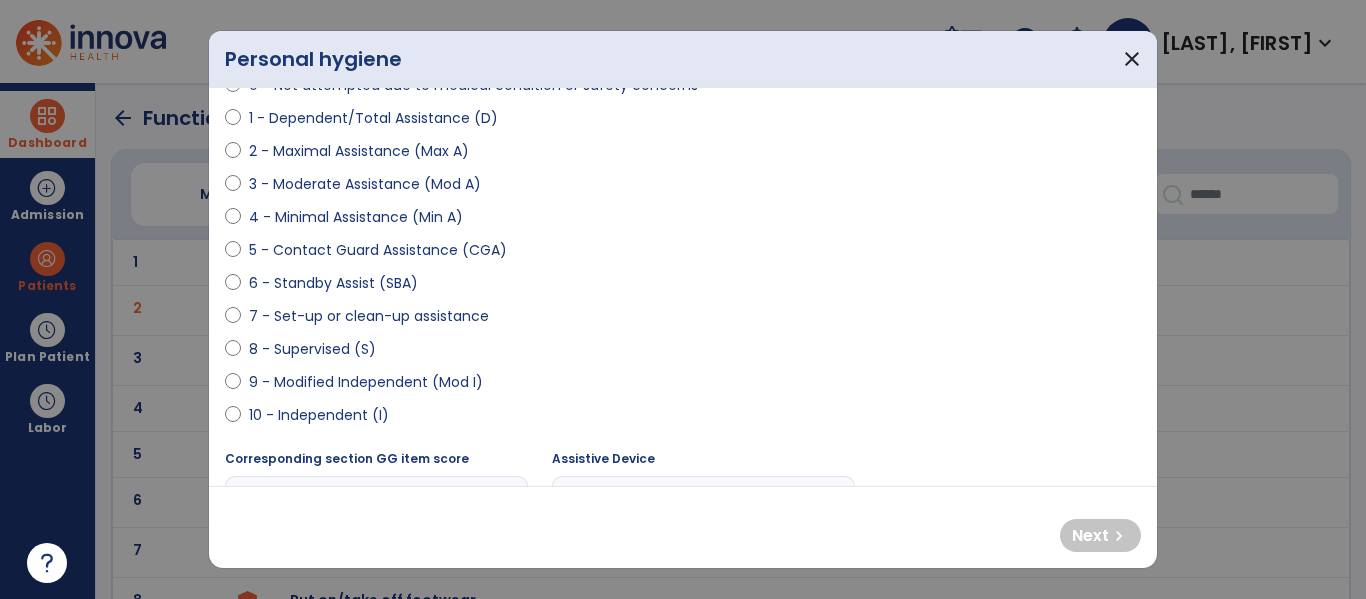 scroll, scrollTop: 236, scrollLeft: 0, axis: vertical 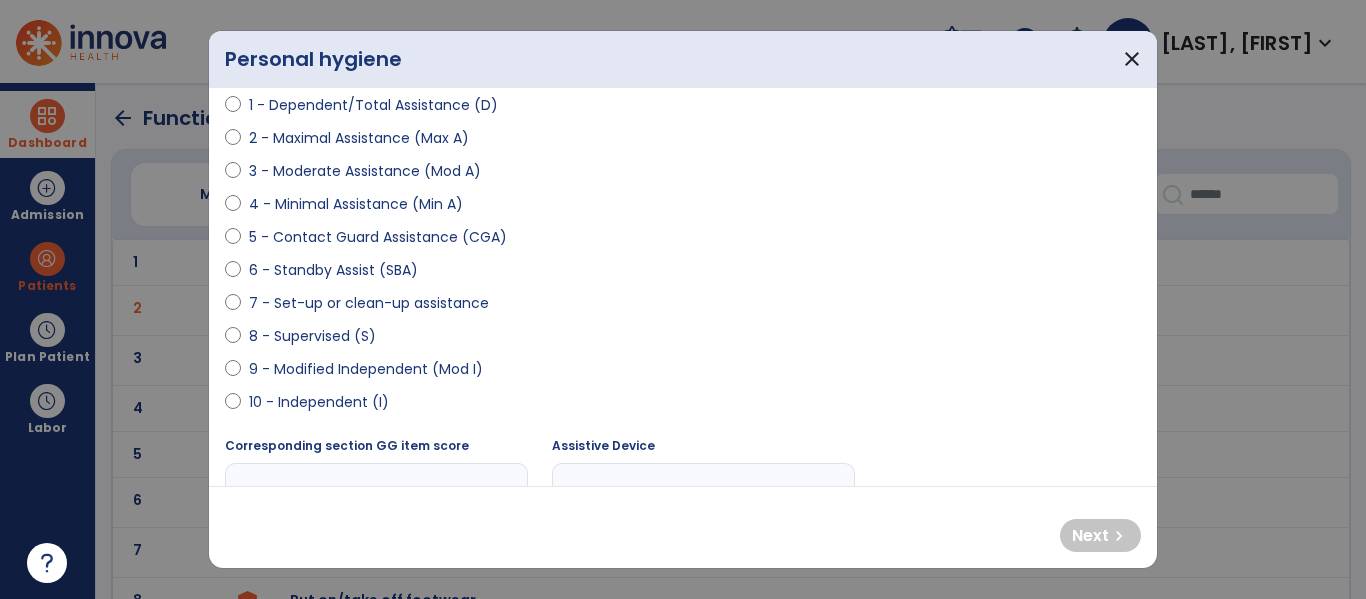 select on "**********" 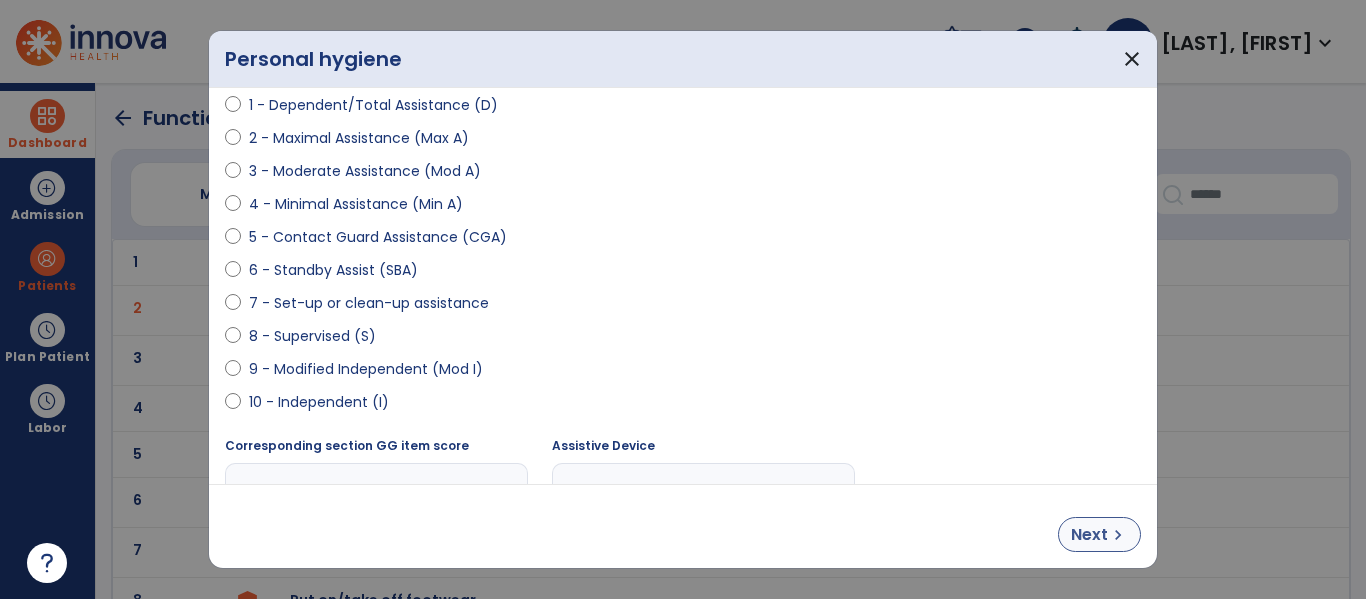 click on "Next" at bounding box center [1089, 535] 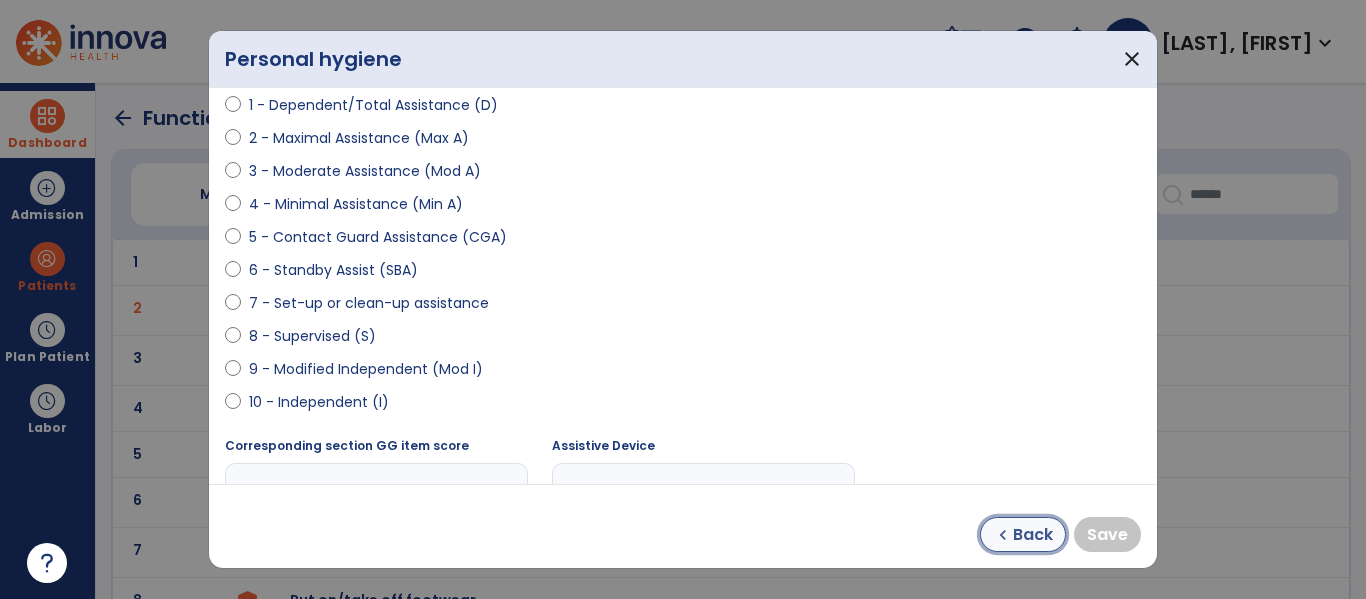 click on "Back" at bounding box center [1033, 535] 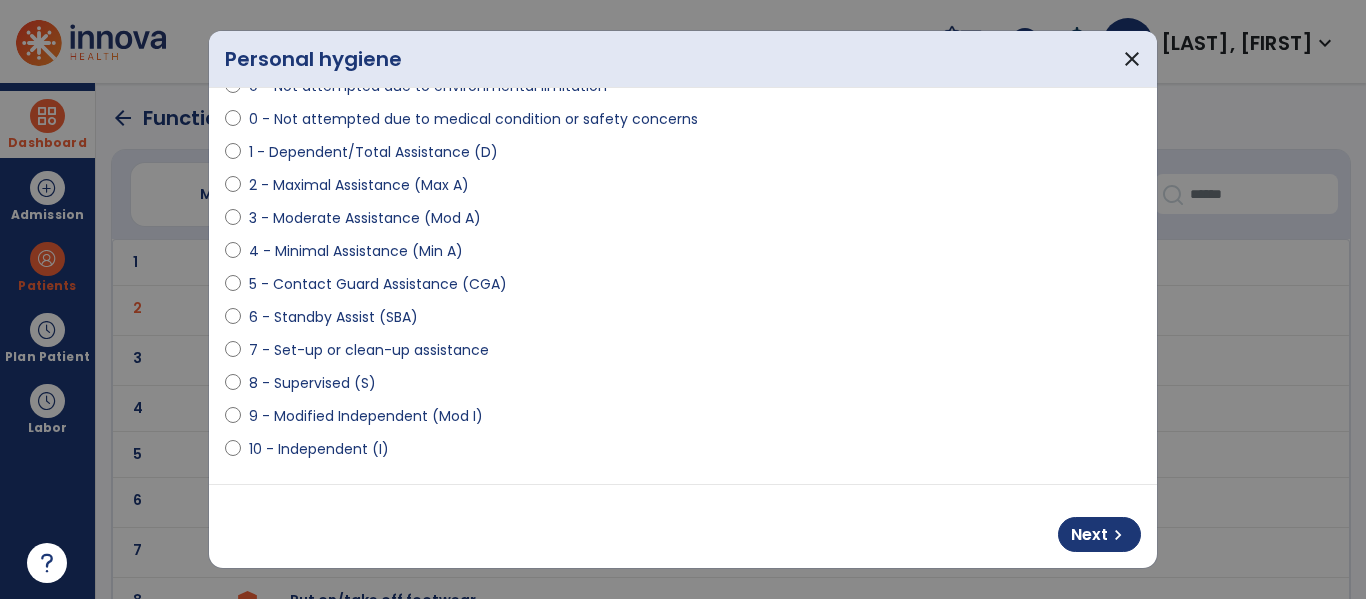 scroll, scrollTop: 156, scrollLeft: 0, axis: vertical 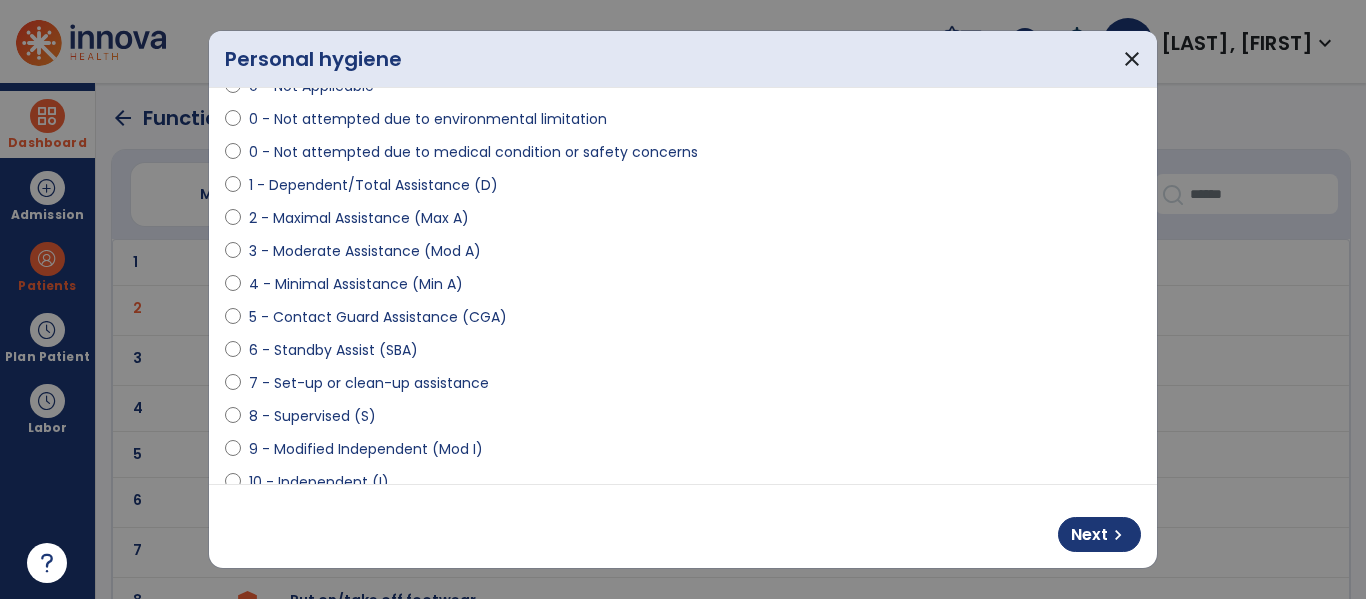 select on "**********" 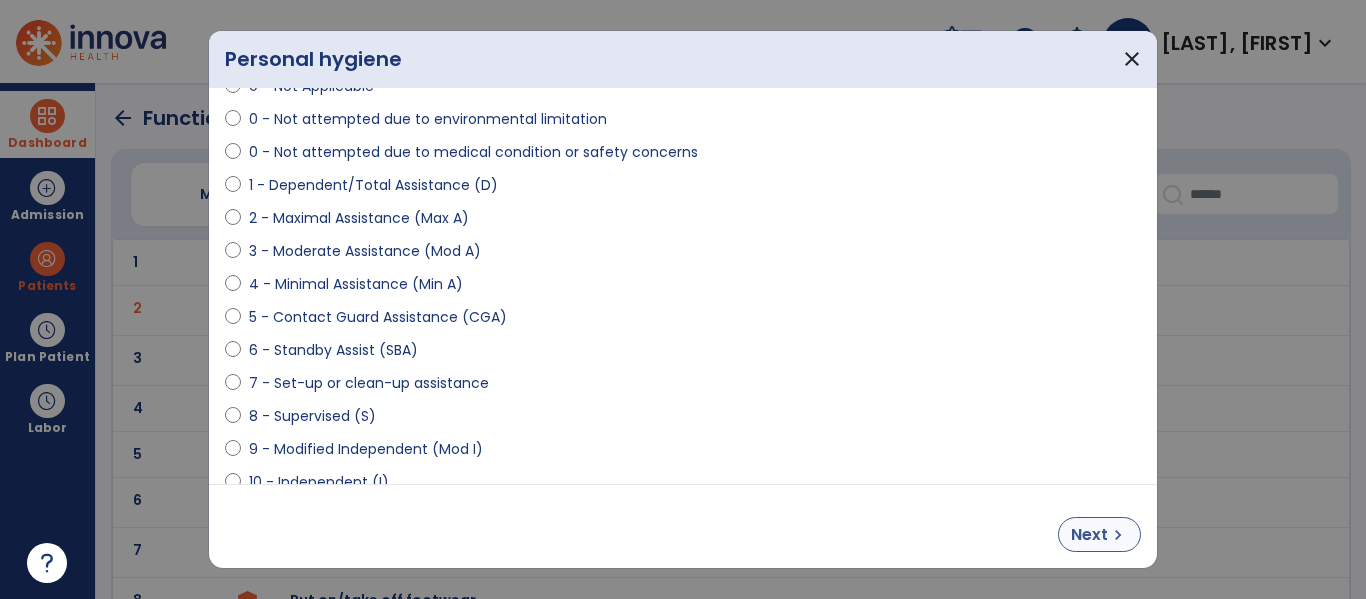click on "chevron_right" at bounding box center (1118, 535) 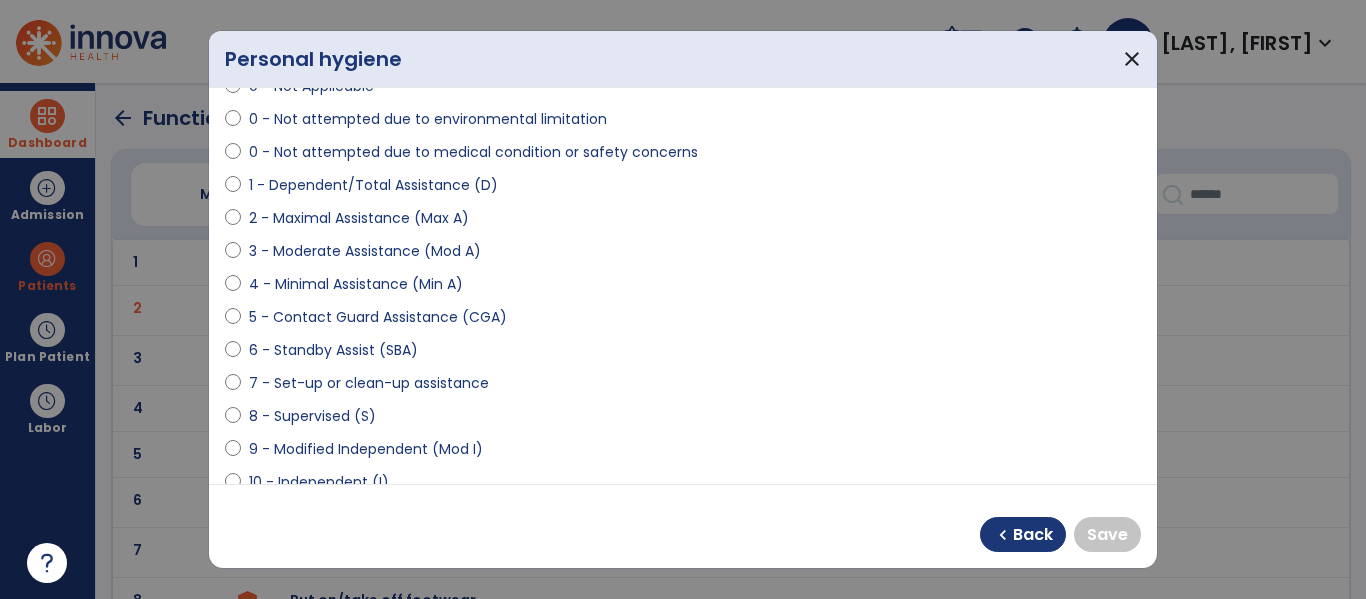 select on "**********" 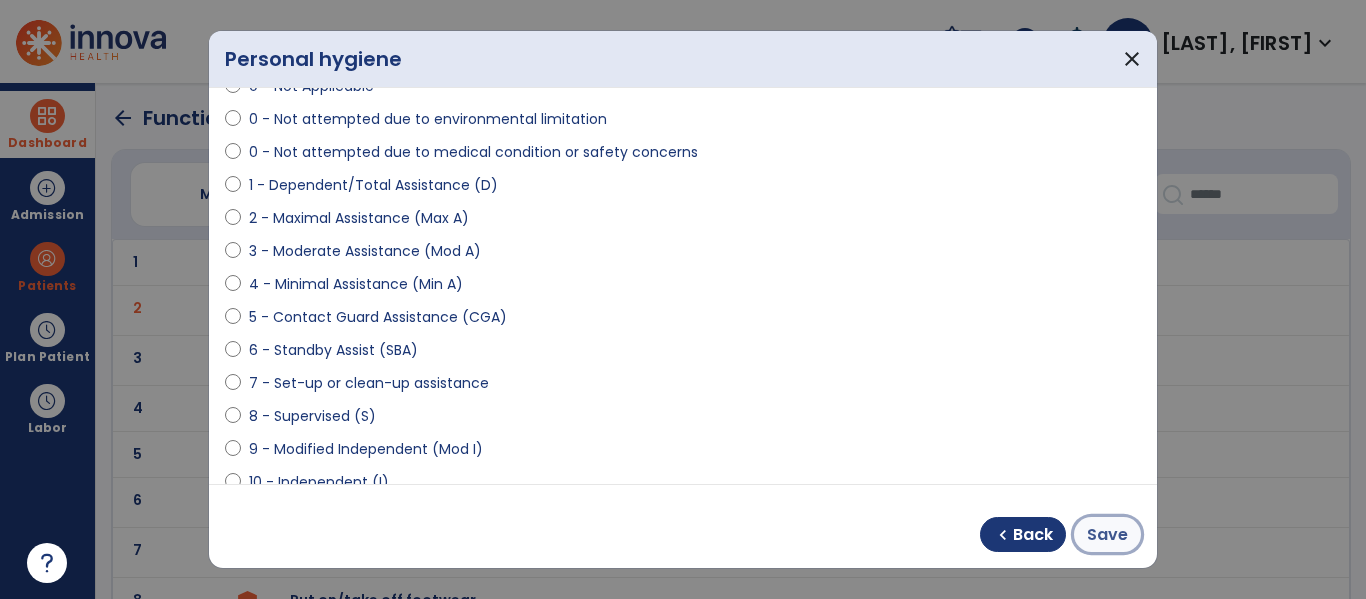 click on "Save" at bounding box center (1107, 535) 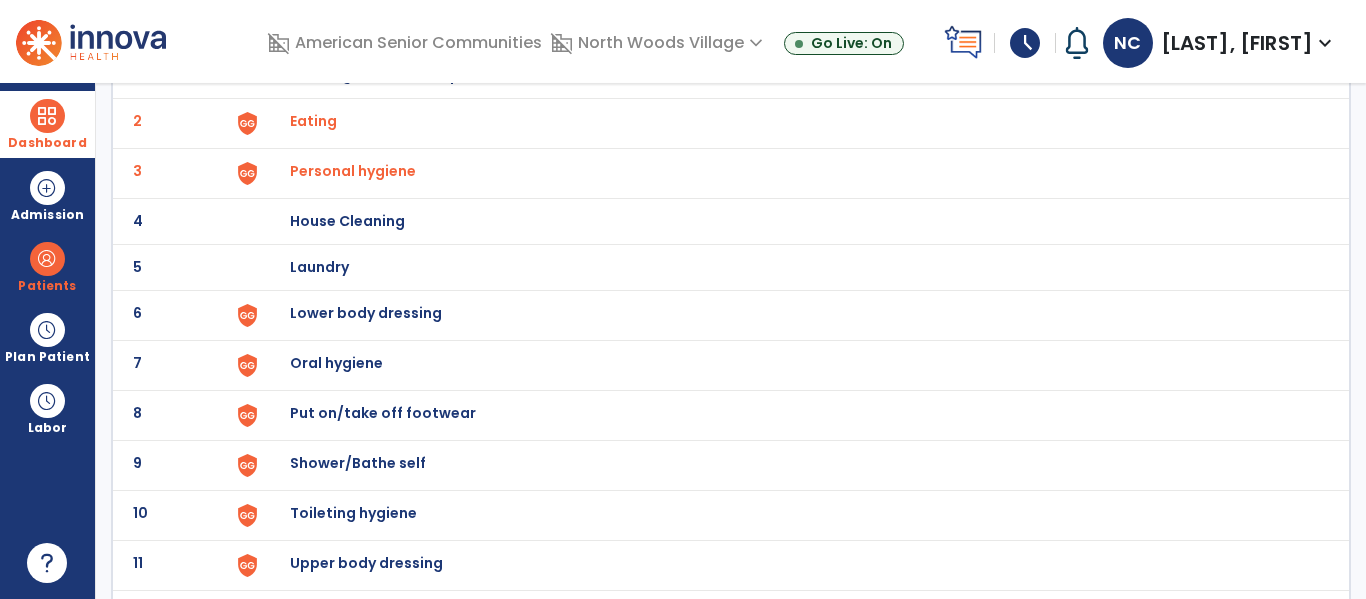 scroll, scrollTop: 194, scrollLeft: 0, axis: vertical 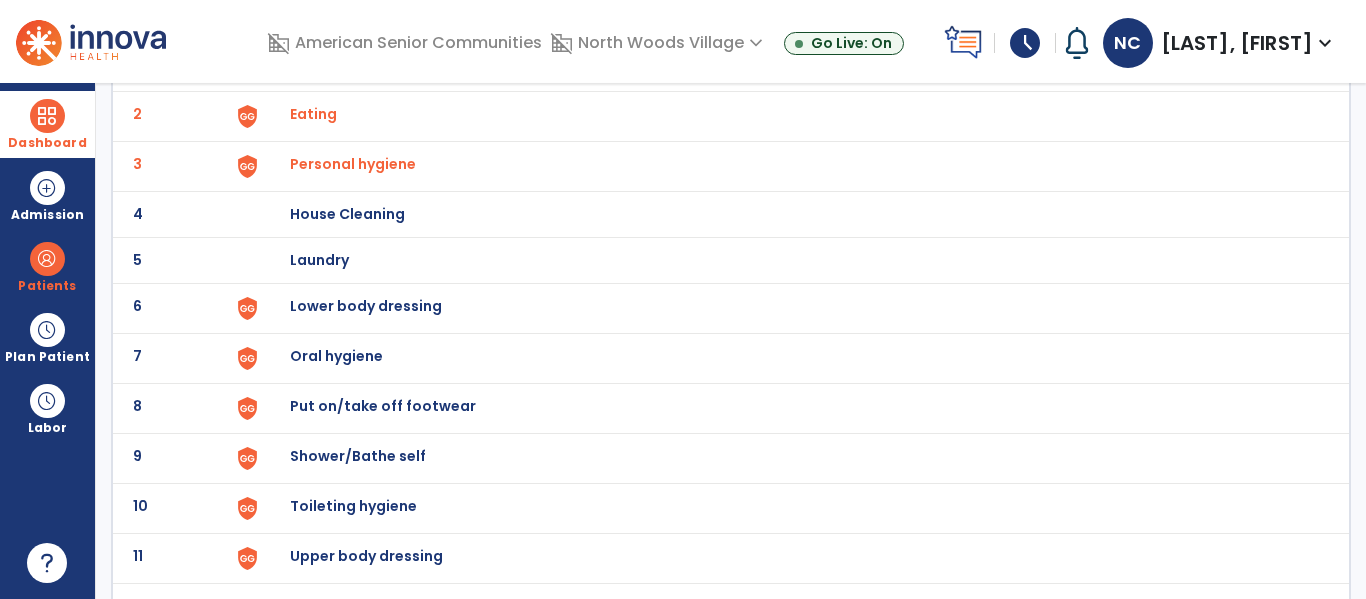 click on "Lower body dressing" at bounding box center [789, 68] 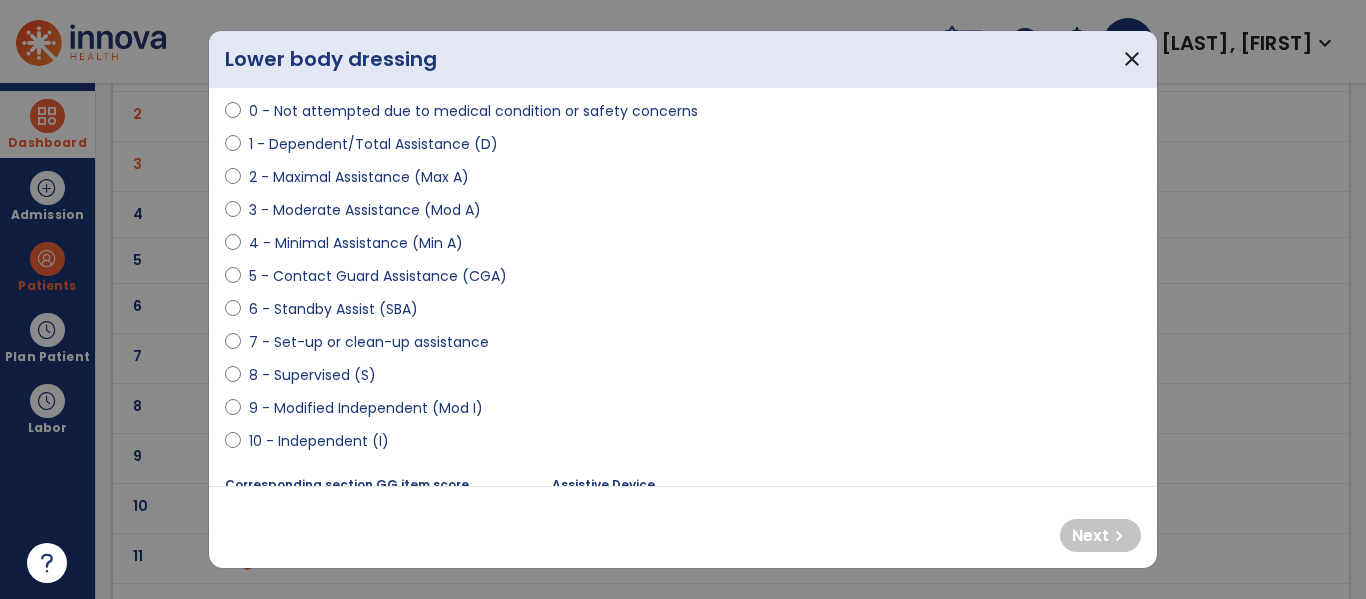 scroll, scrollTop: 202, scrollLeft: 0, axis: vertical 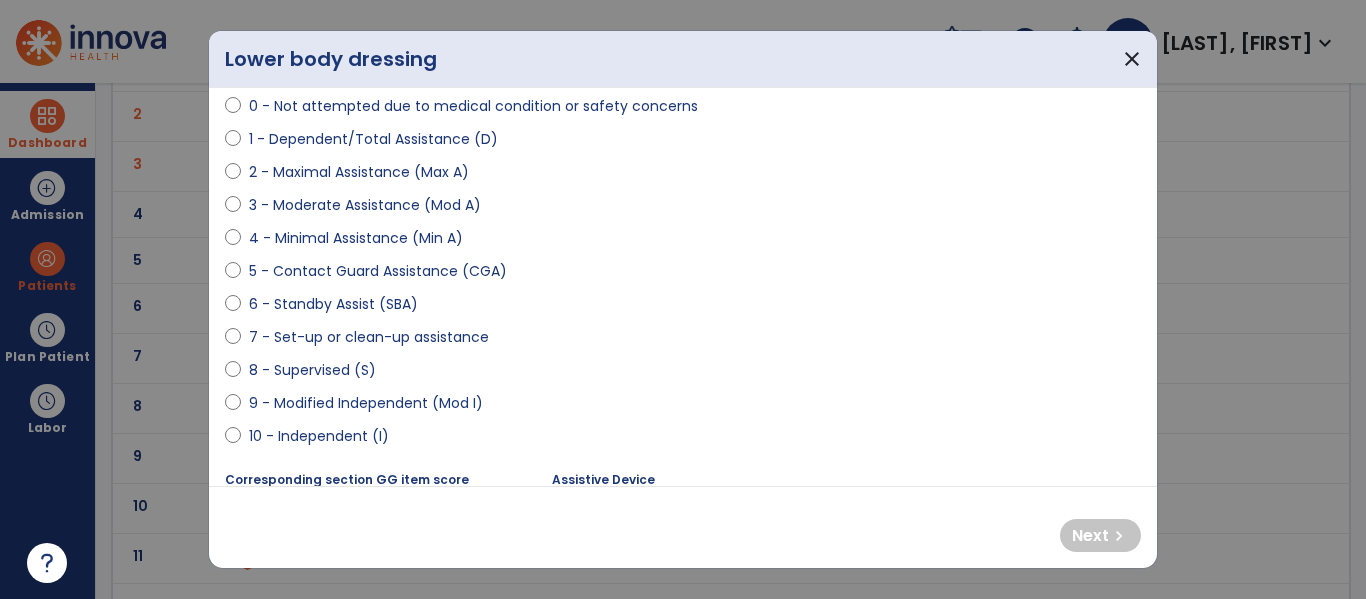 select on "**********" 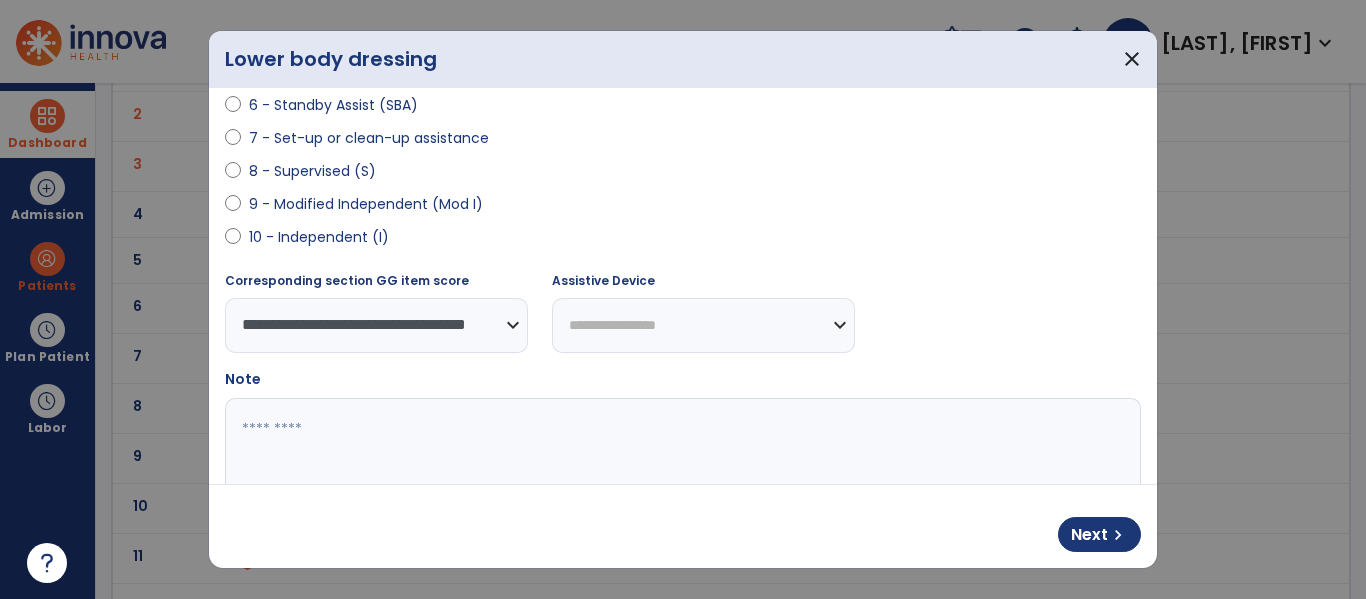 scroll, scrollTop: 402, scrollLeft: 0, axis: vertical 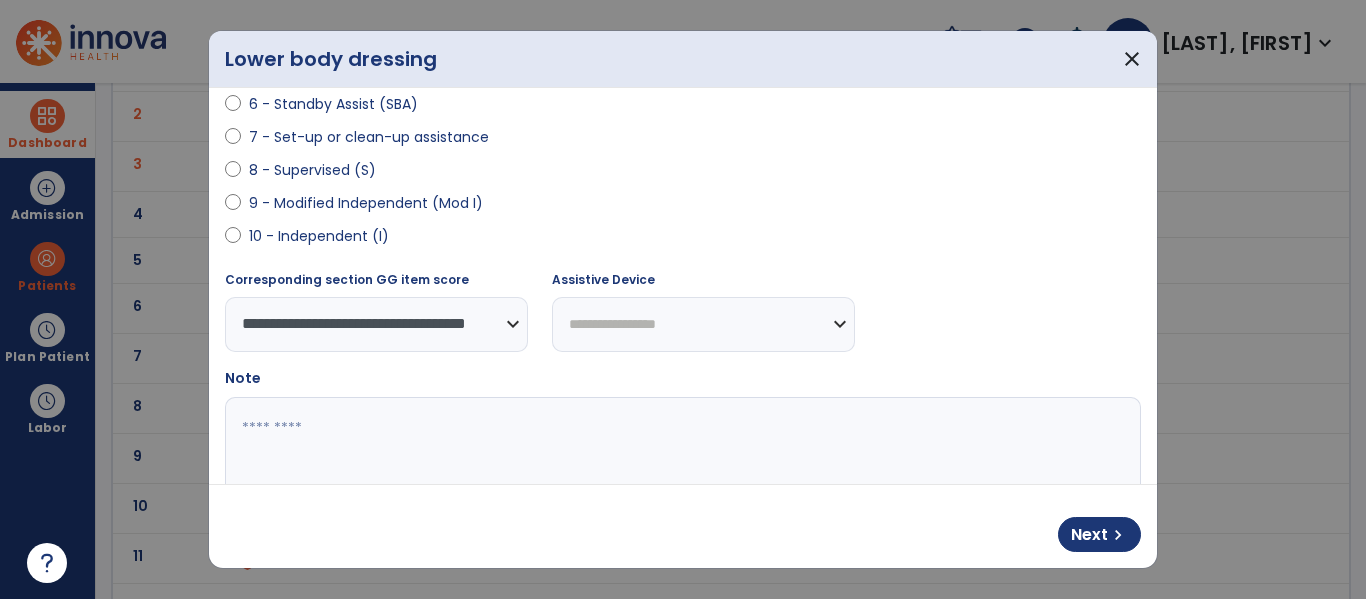 click at bounding box center [680, 472] 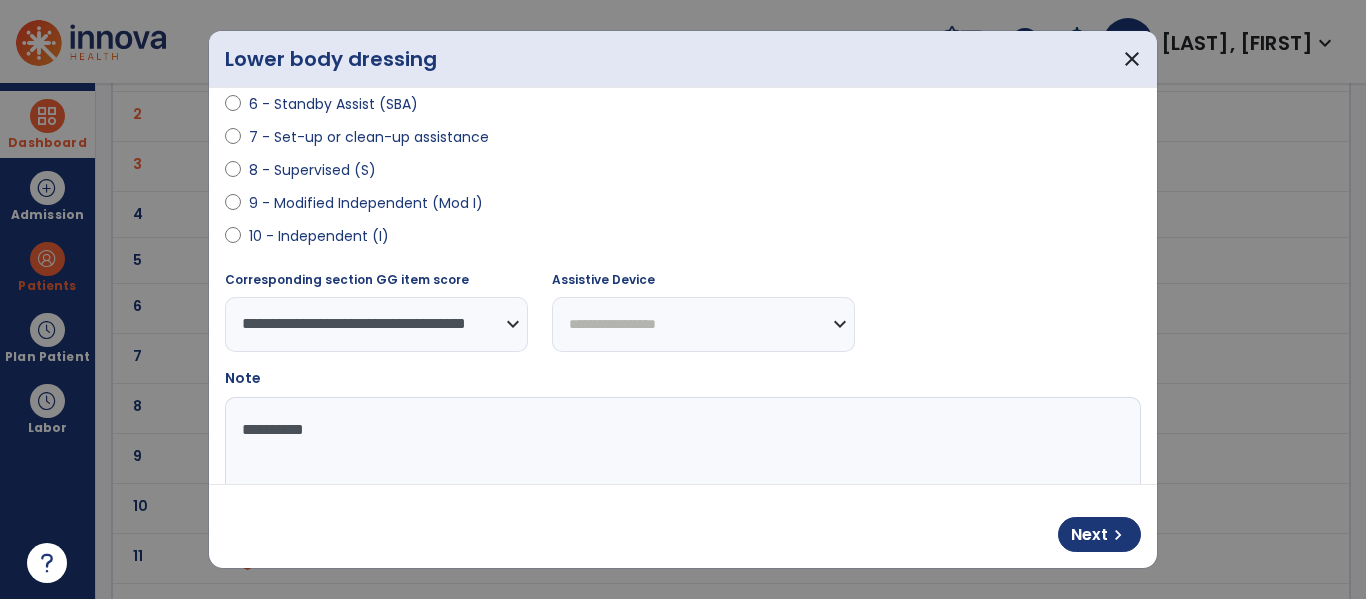 type on "**********" 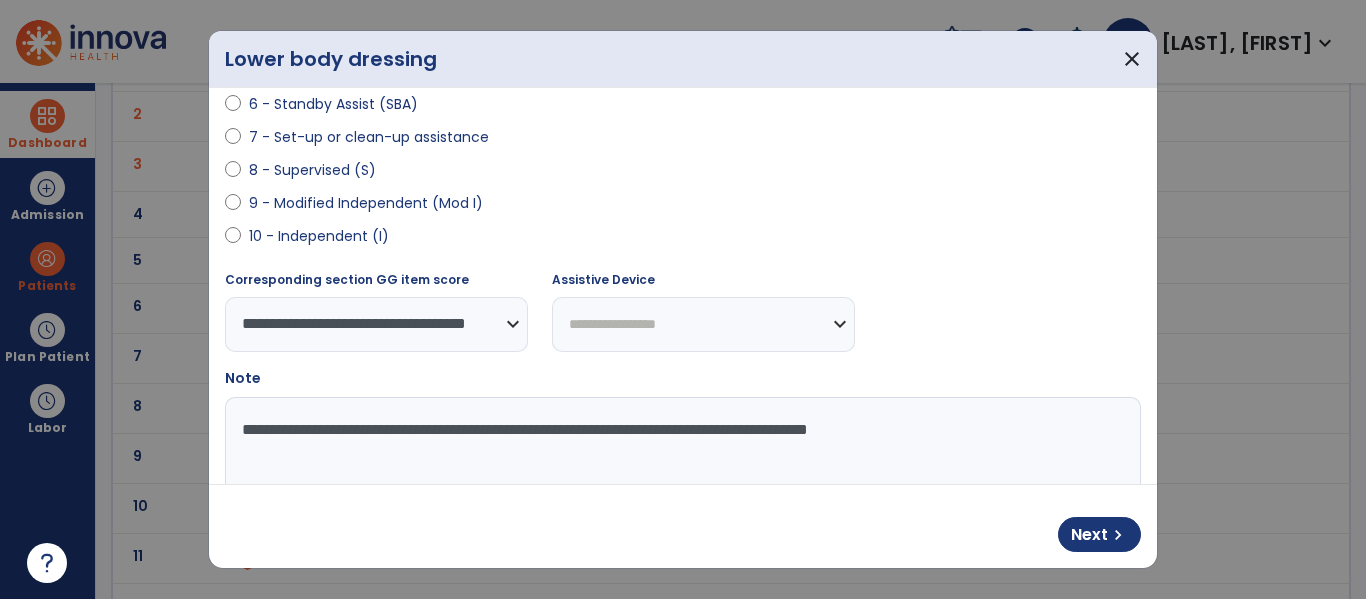 type on "**********" 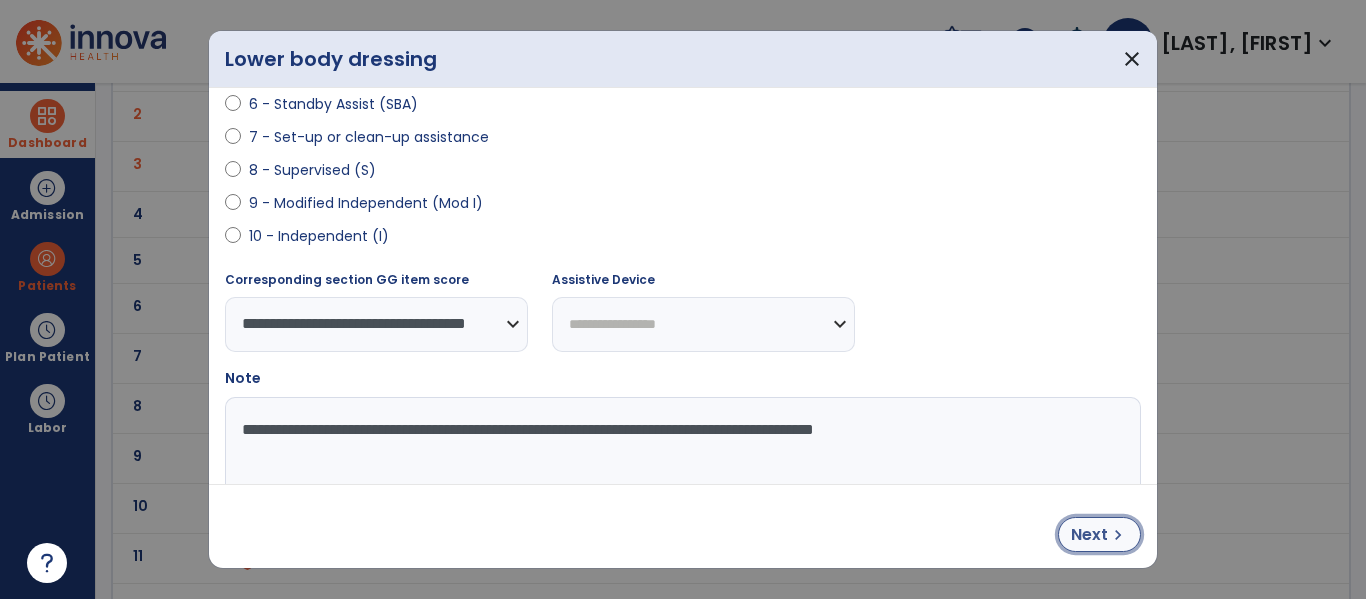 click on "chevron_right" at bounding box center [1118, 535] 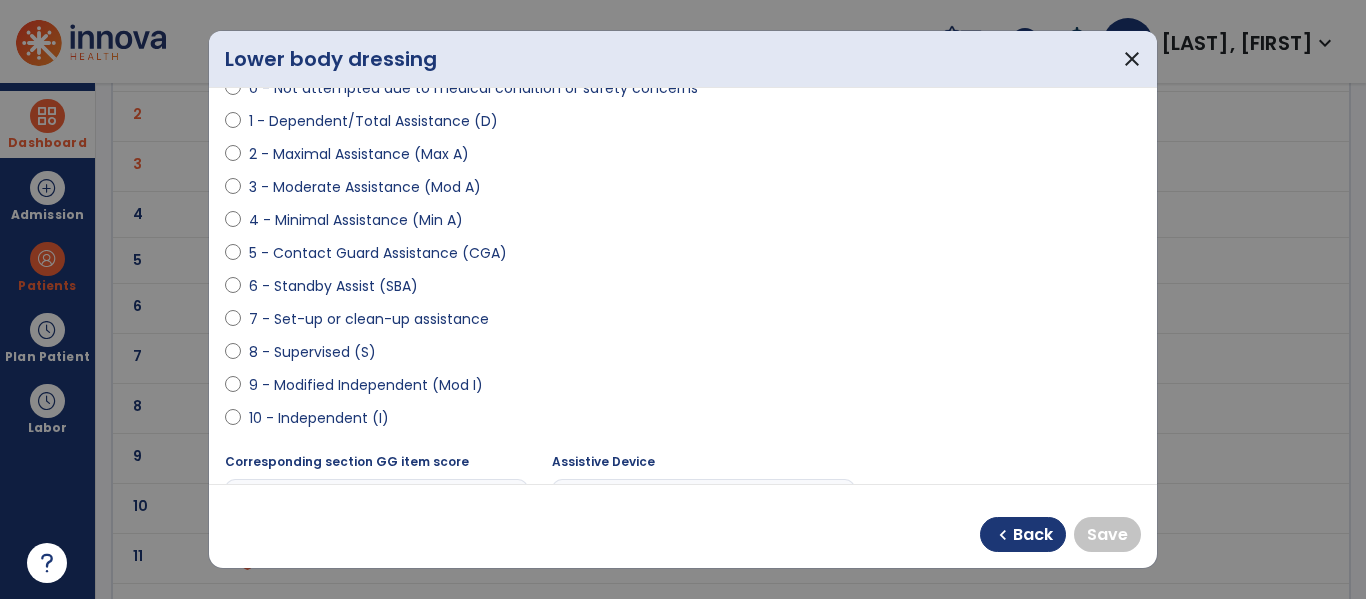 scroll, scrollTop: 205, scrollLeft: 0, axis: vertical 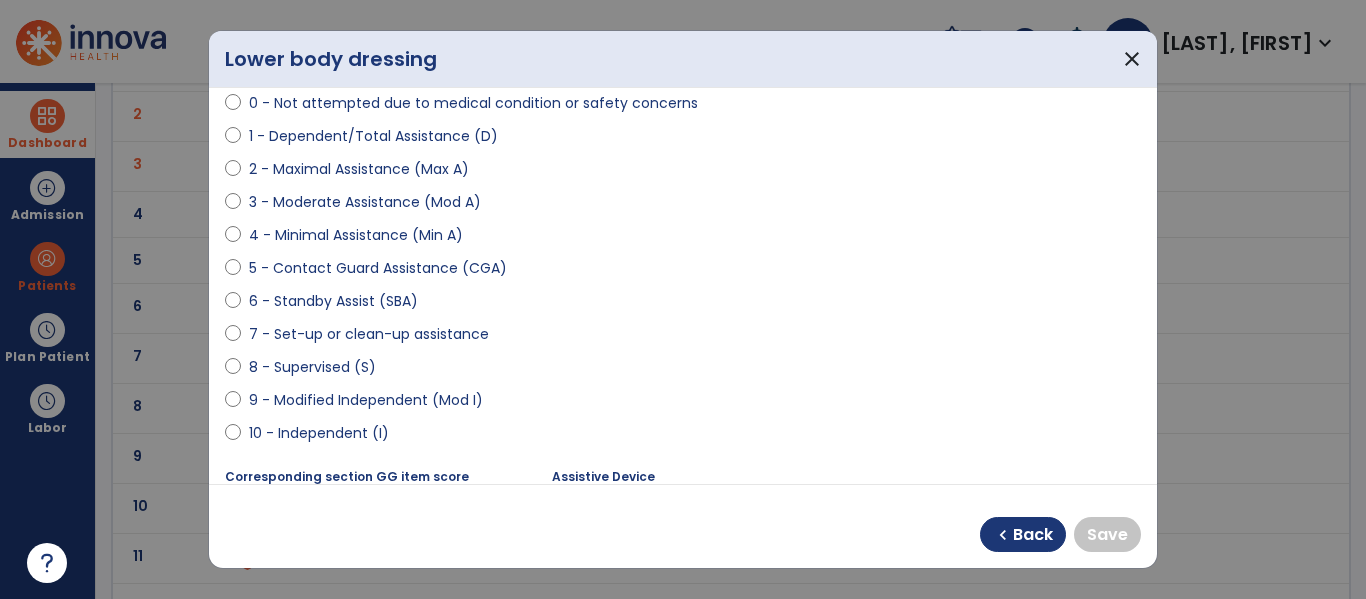 select on "**********" 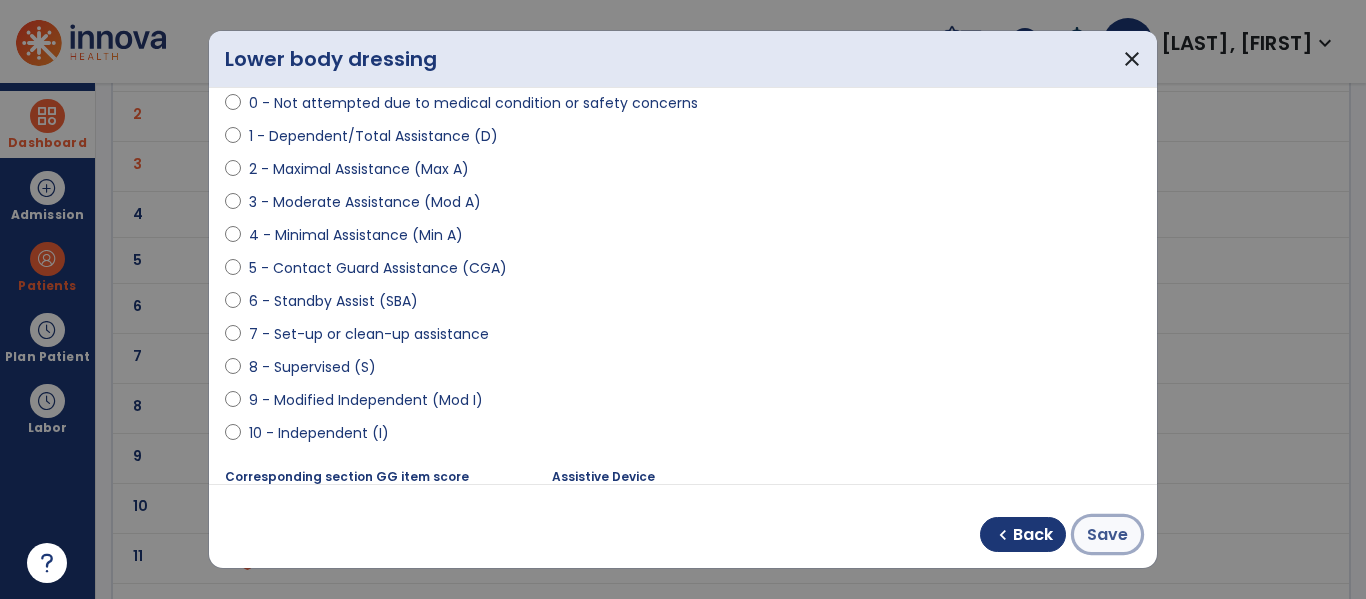 click on "Save" at bounding box center [1107, 535] 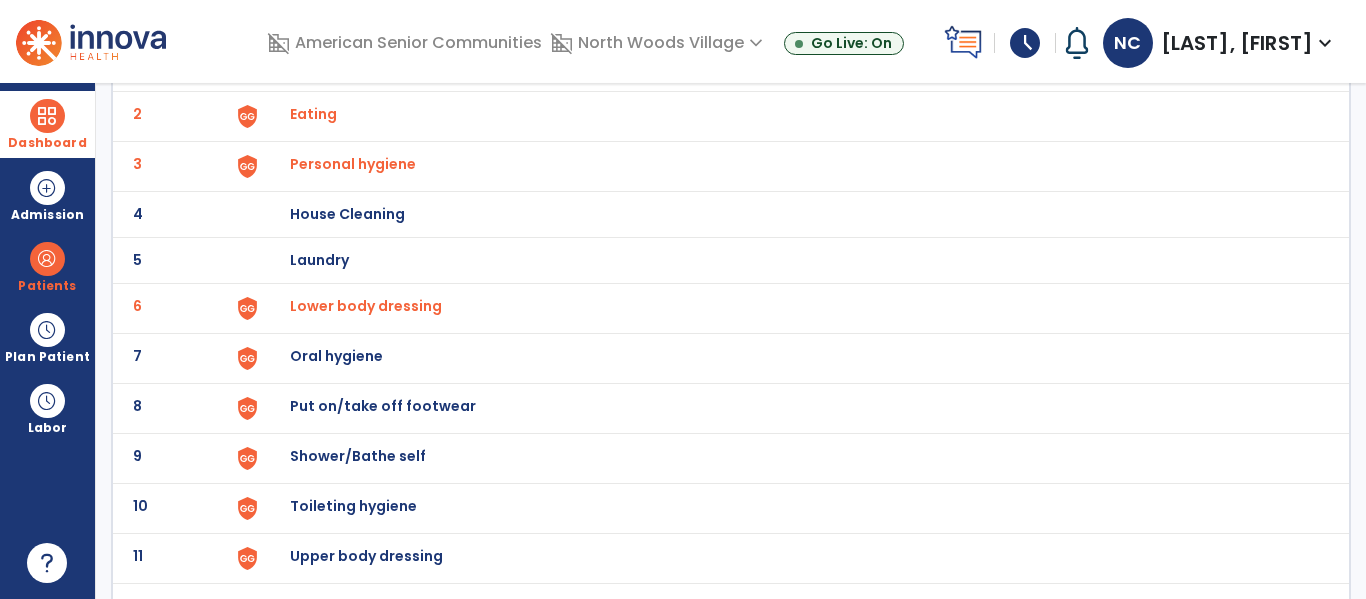 click on "Oral hygiene" at bounding box center [789, 68] 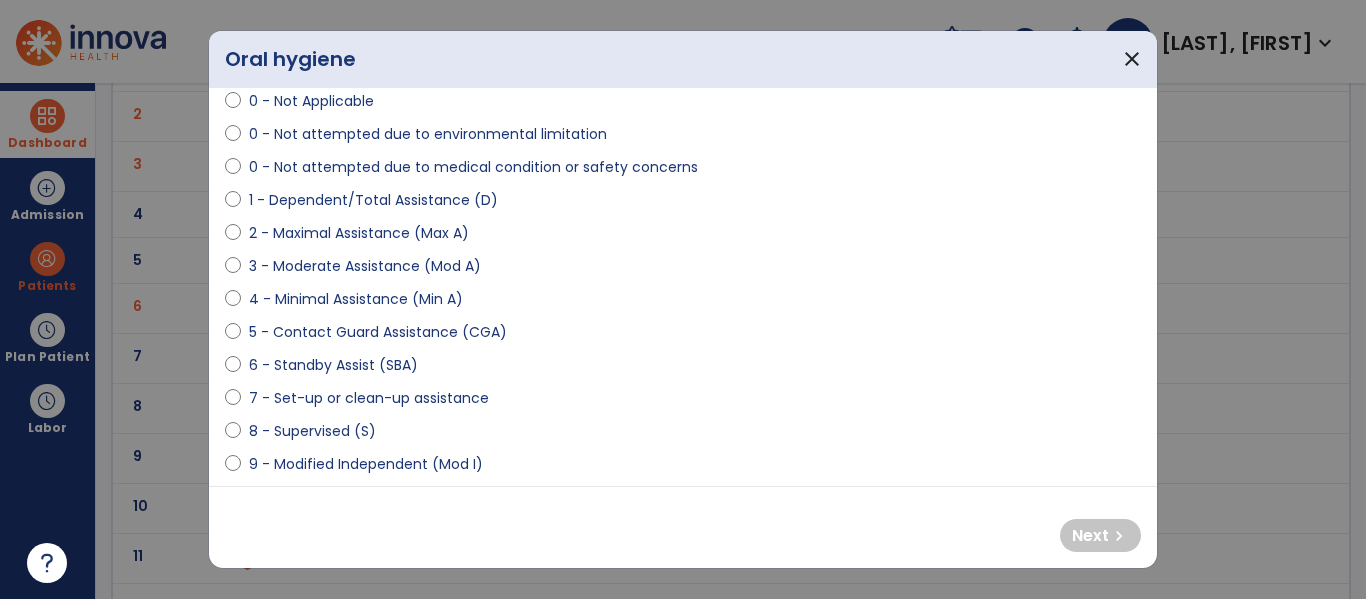 scroll, scrollTop: 145, scrollLeft: 0, axis: vertical 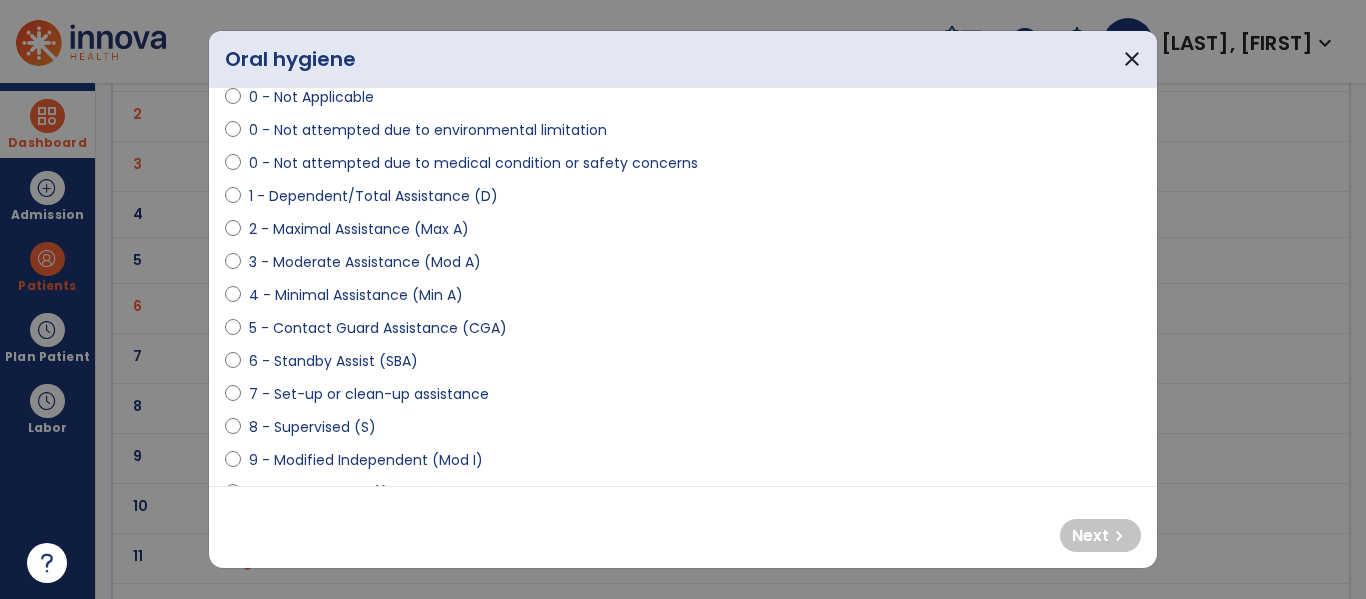 select on "**********" 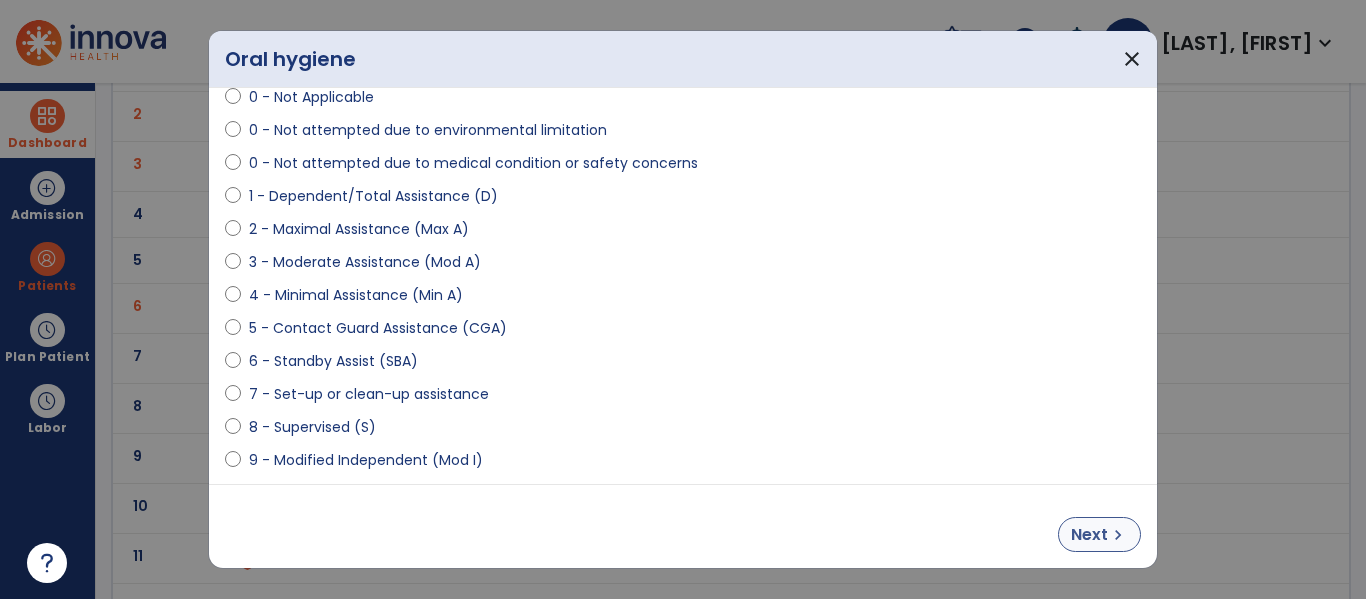 click on "chevron_right" at bounding box center [1118, 535] 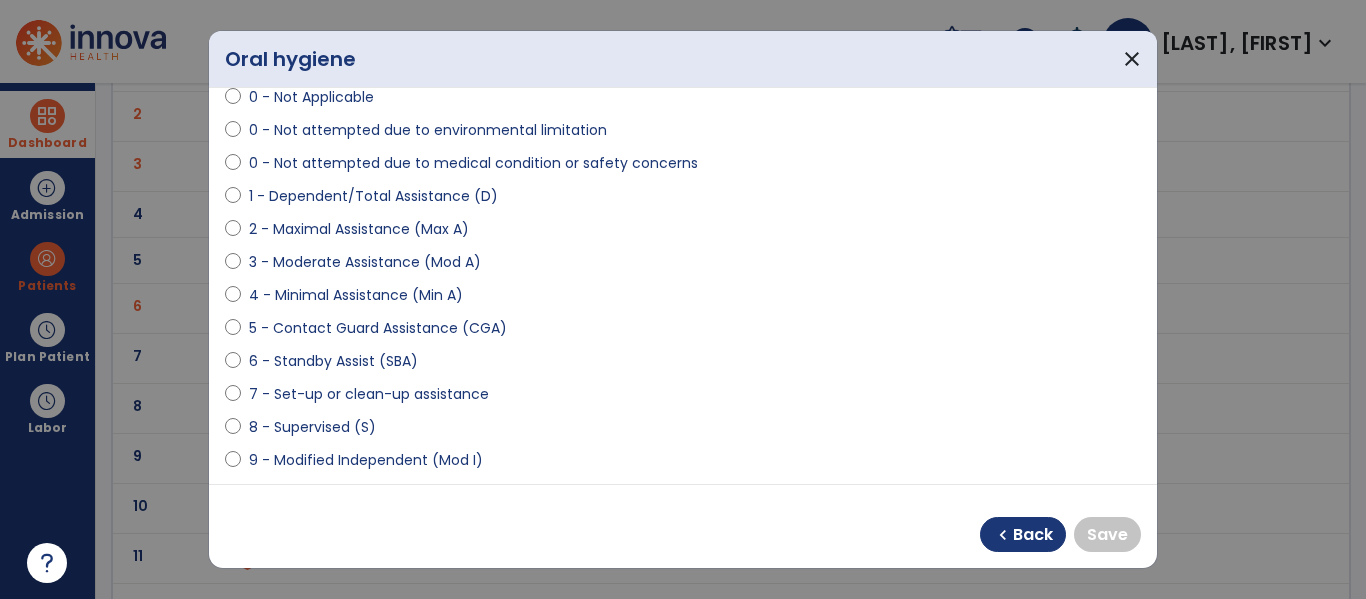 select on "**********" 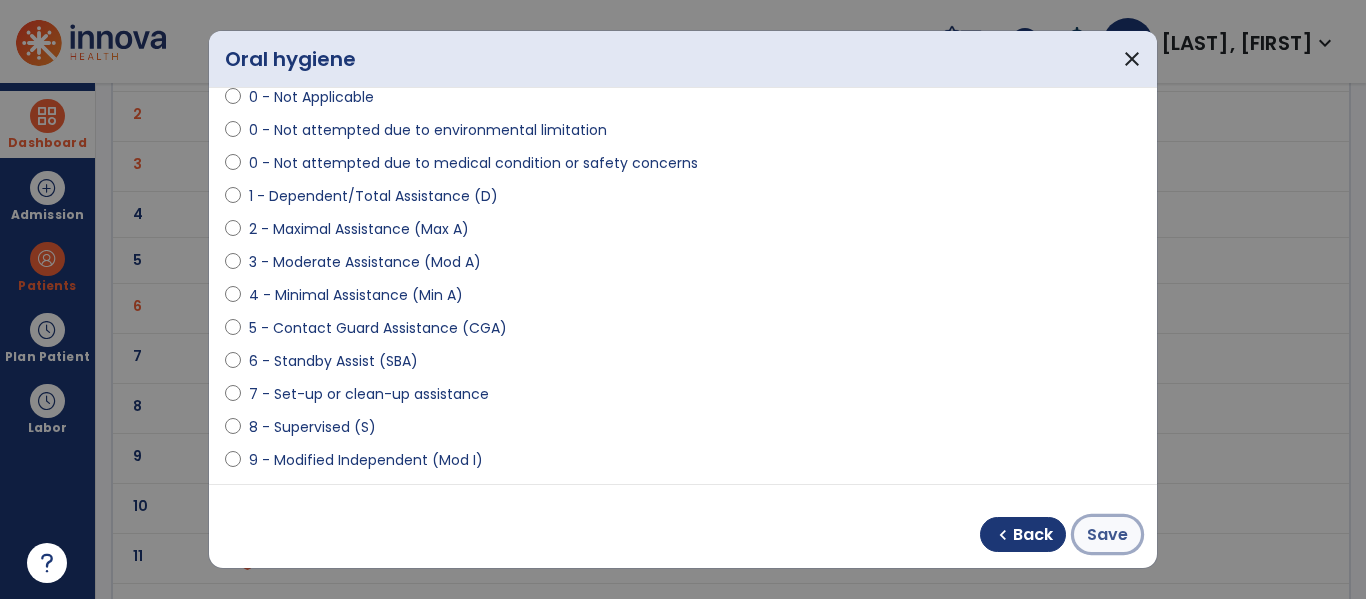 click on "Save" at bounding box center (1107, 534) 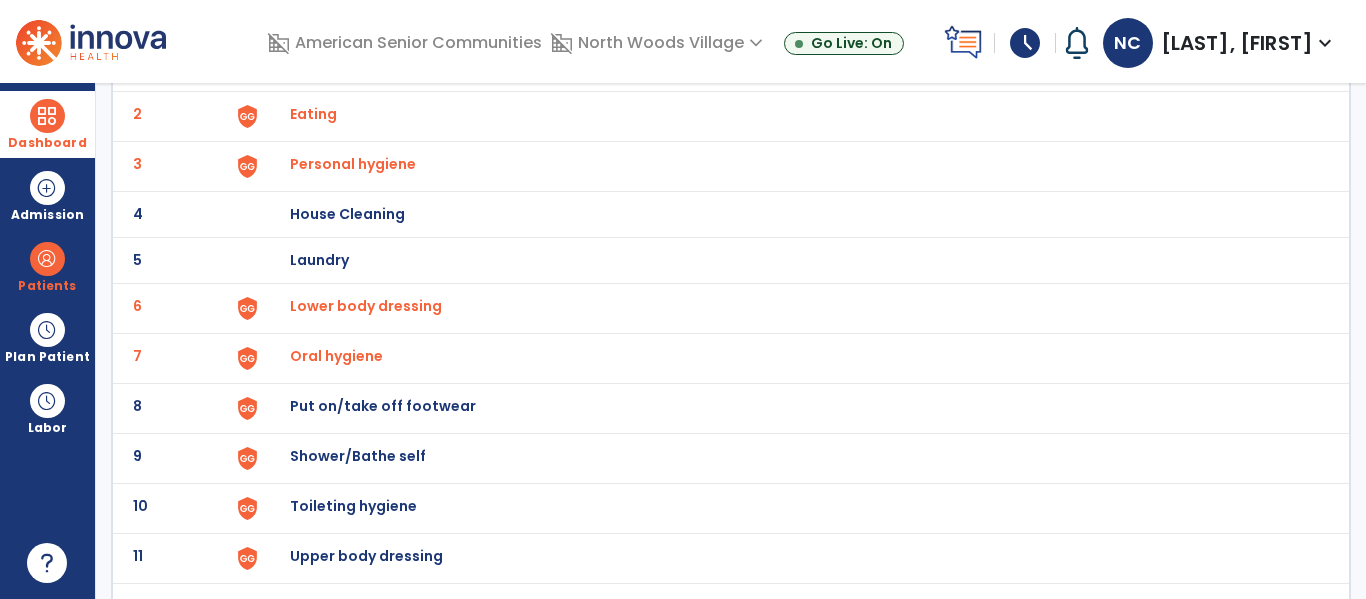 click on "Put on/take off footwear" at bounding box center [403, 68] 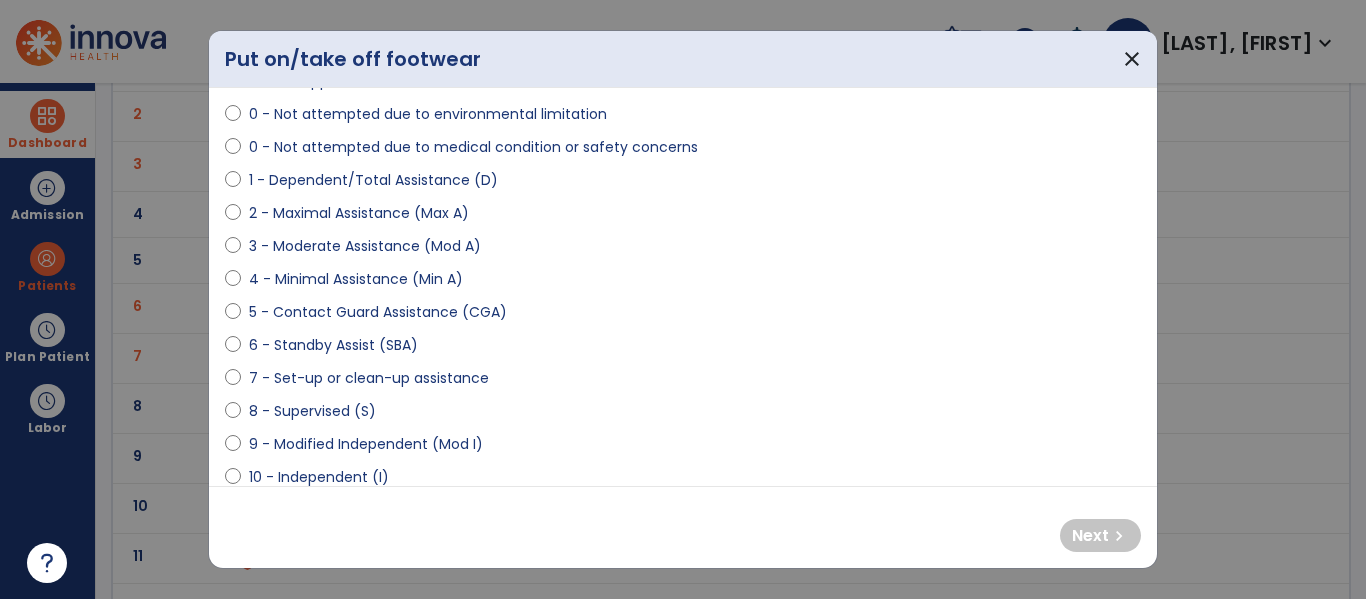 scroll, scrollTop: 140, scrollLeft: 0, axis: vertical 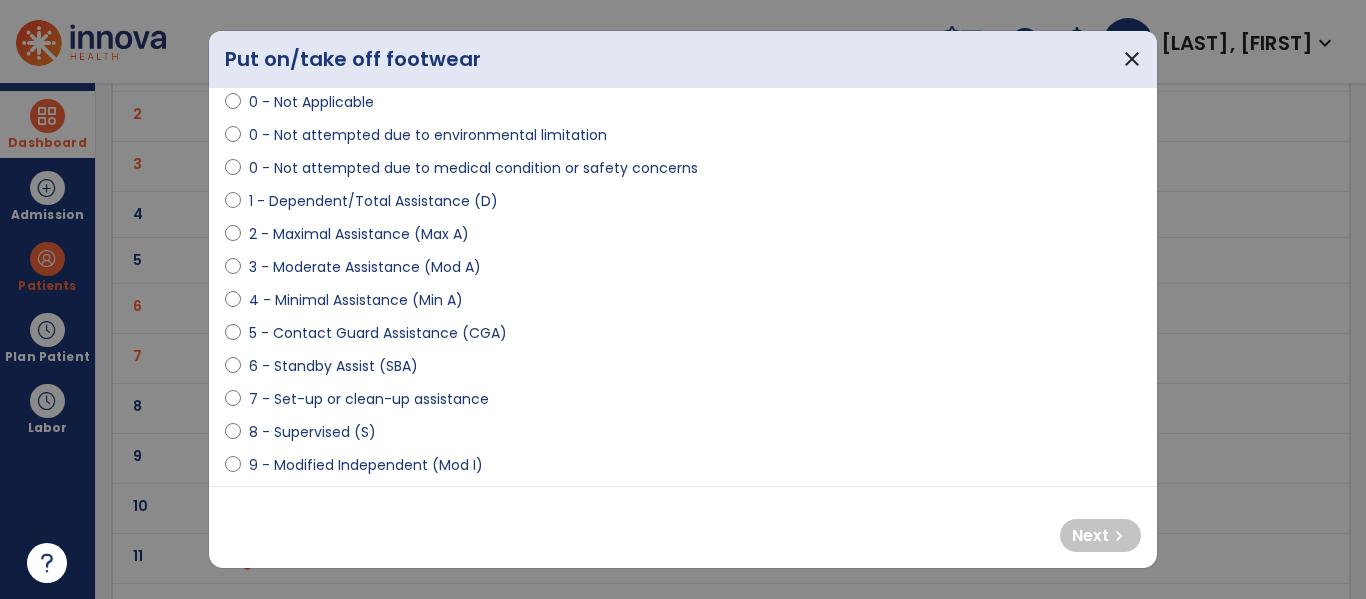 select on "**********" 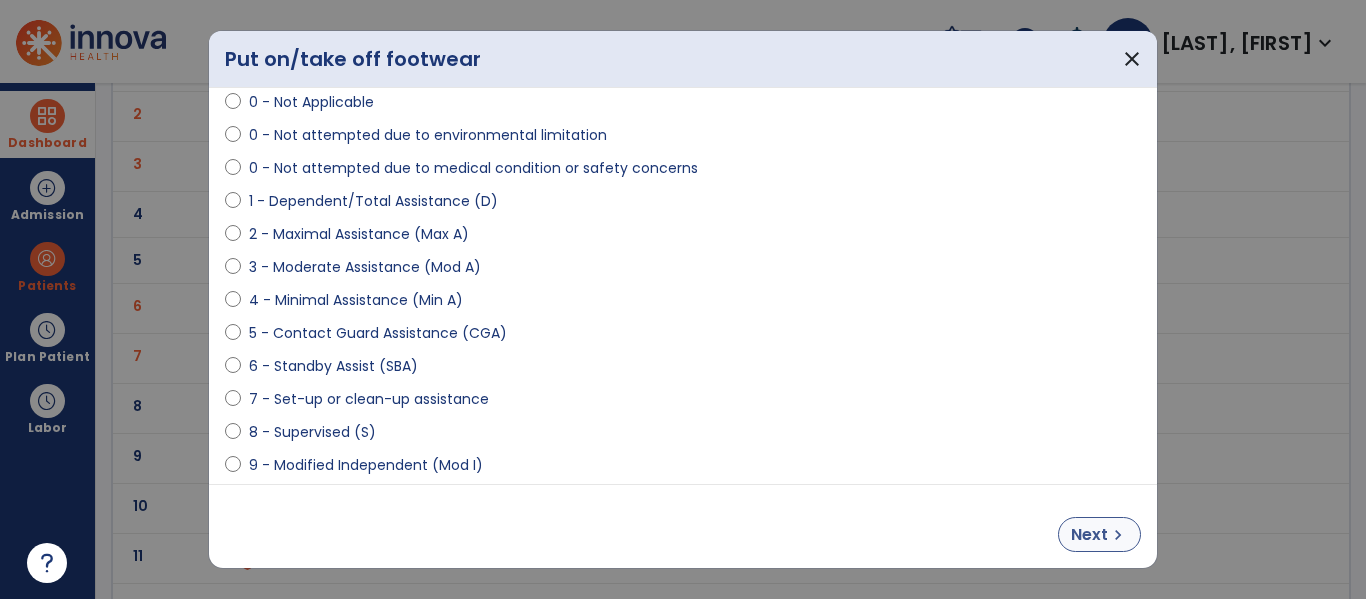 click on "chevron_right" at bounding box center (1118, 535) 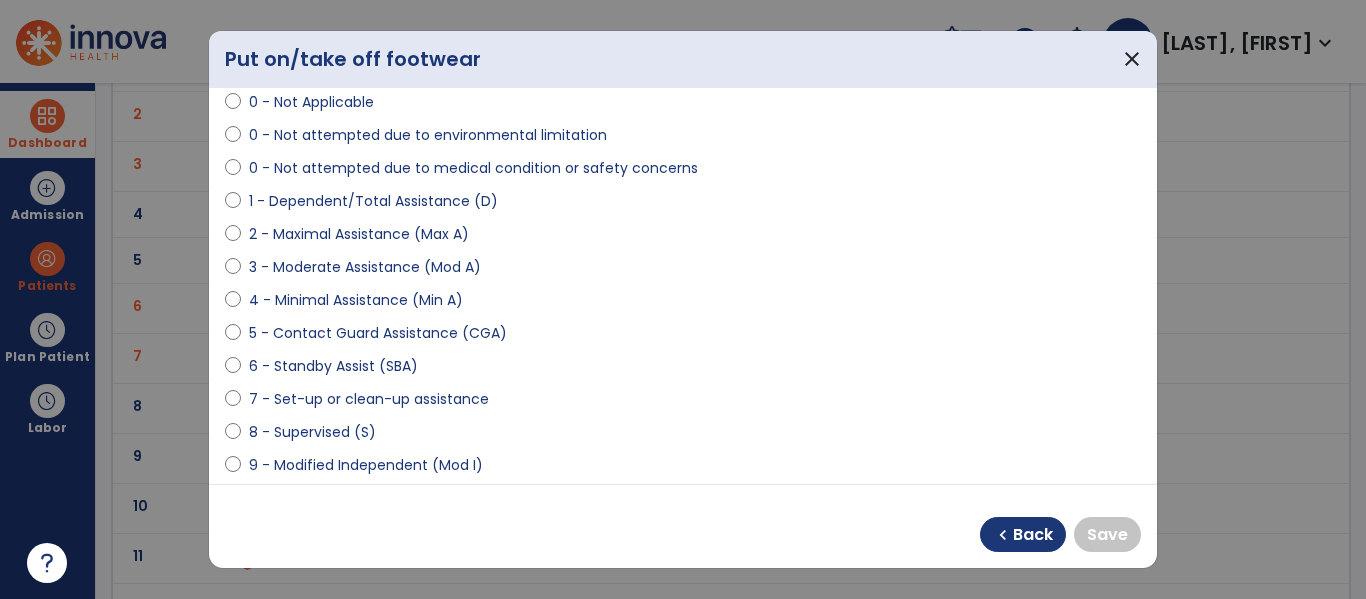 select on "**********" 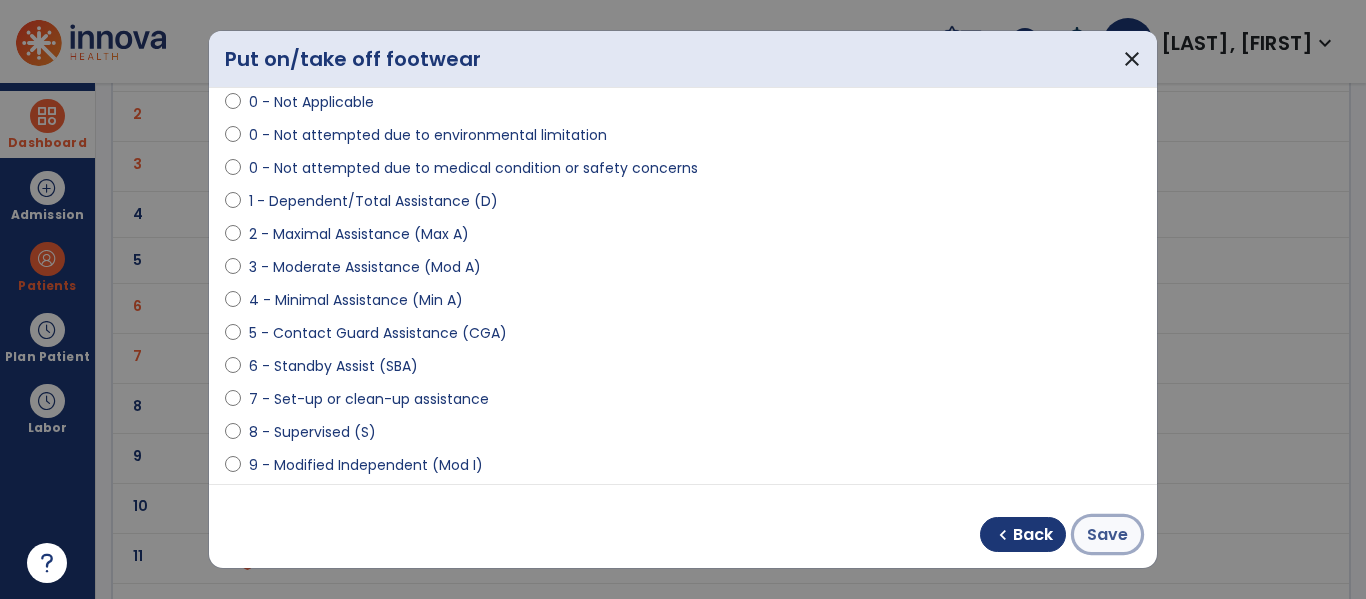 click on "Save" at bounding box center [1107, 535] 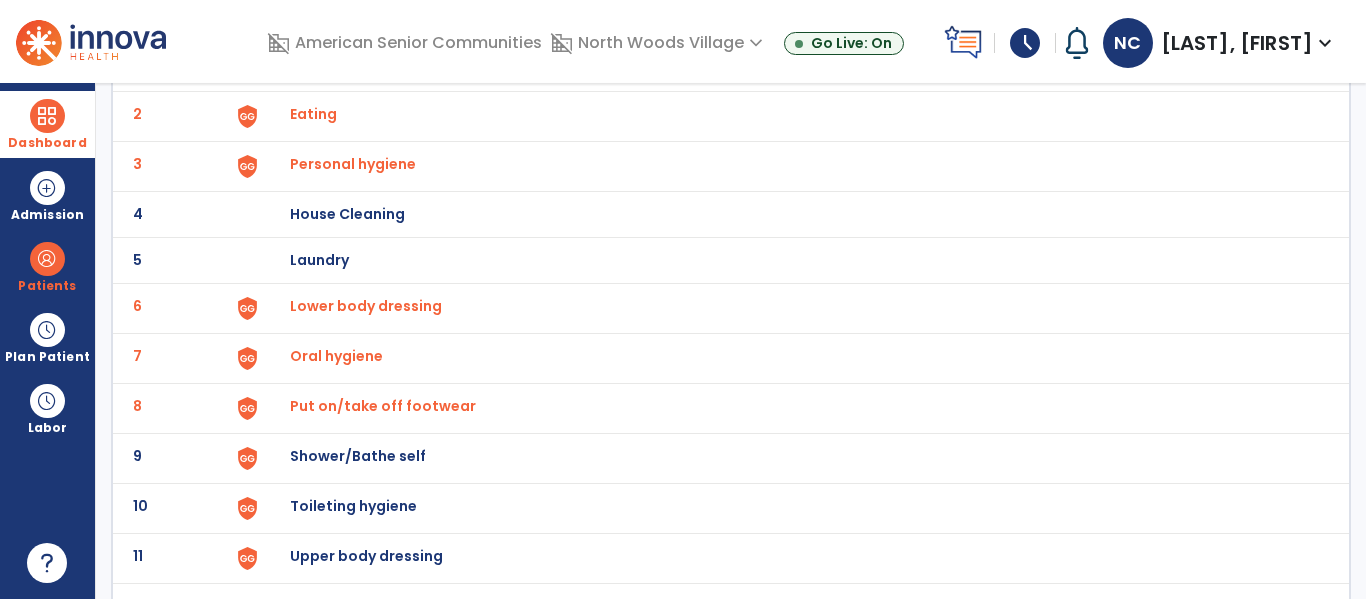 click on "Shower/Bathe self" at bounding box center (789, 68) 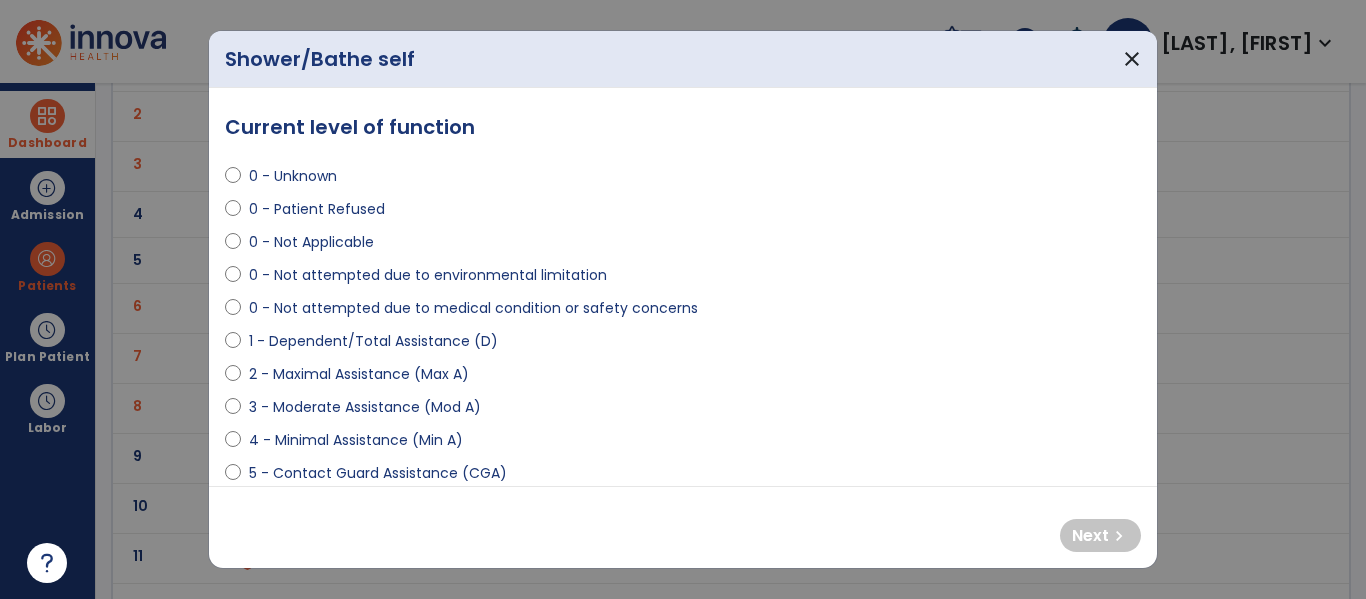 select on "**********" 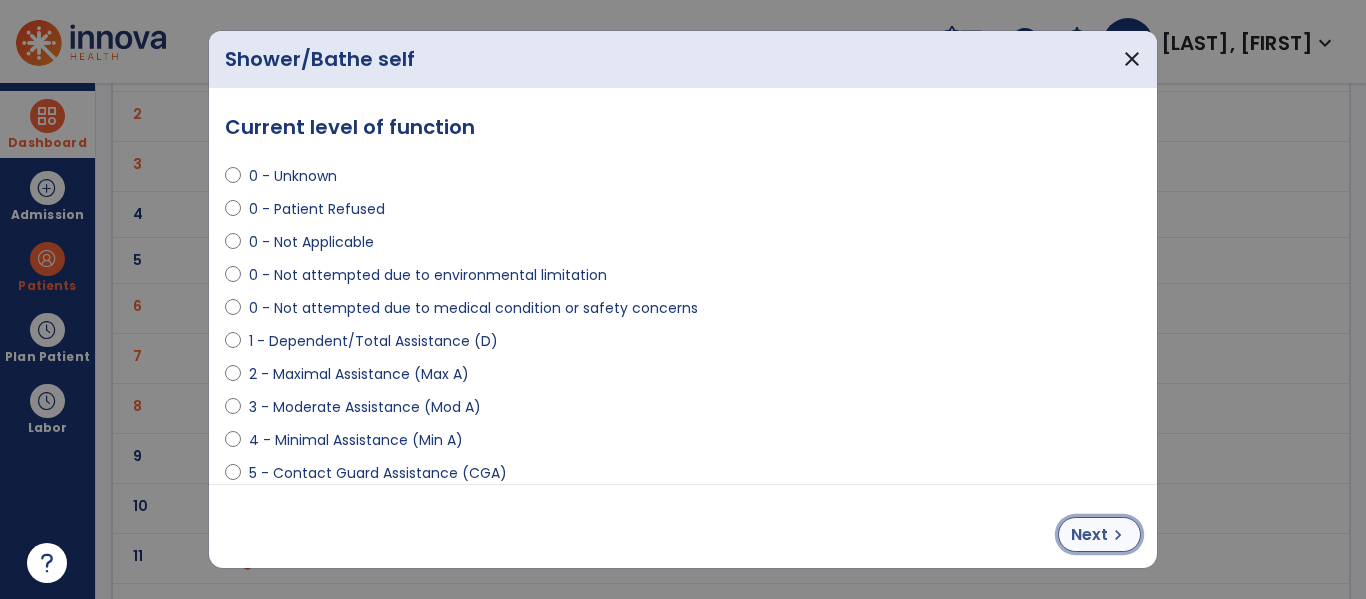 click on "Next" at bounding box center [1089, 535] 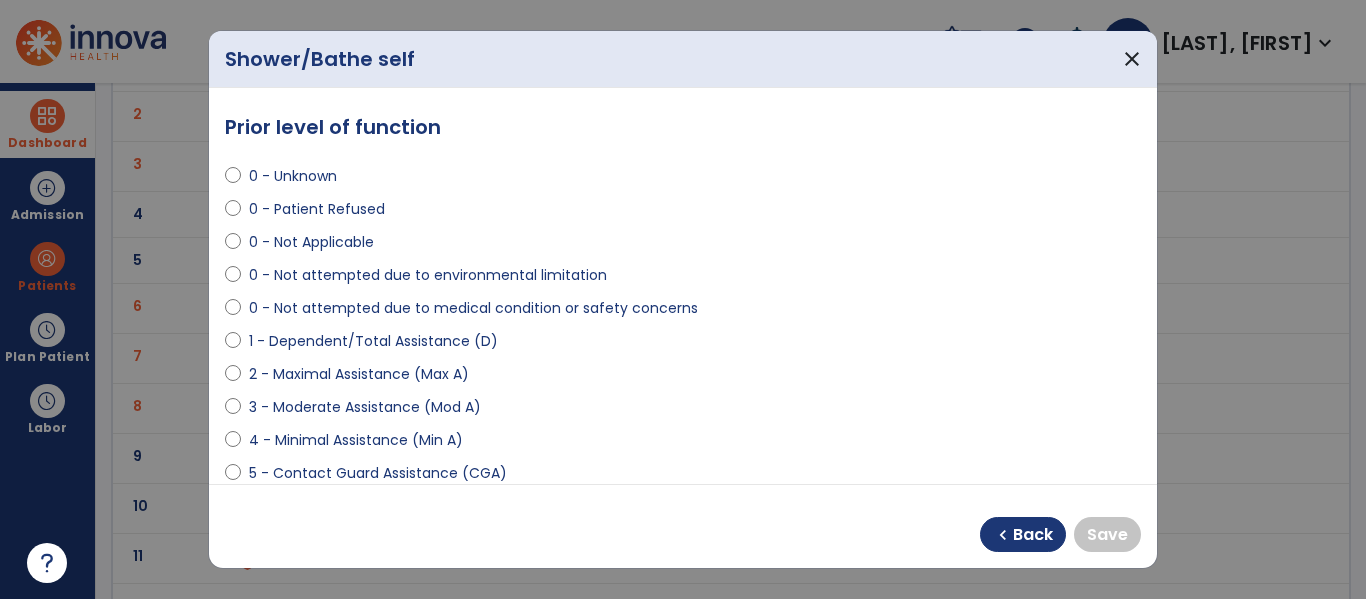 select on "**********" 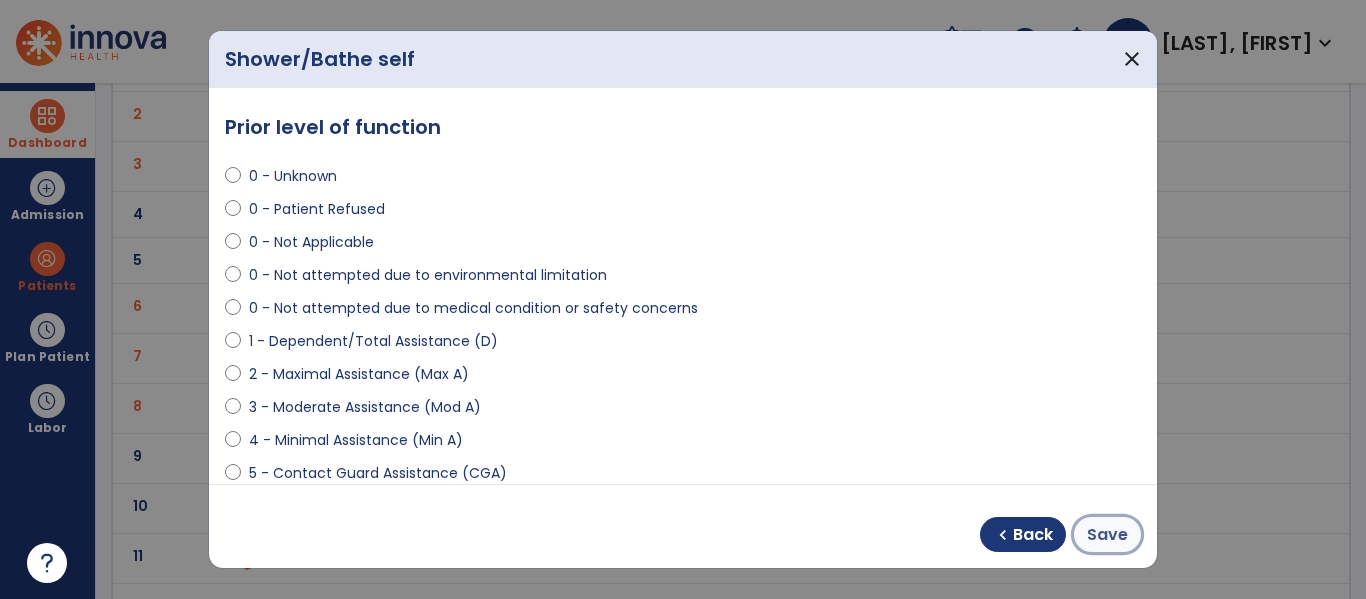 click on "Save" at bounding box center [1107, 535] 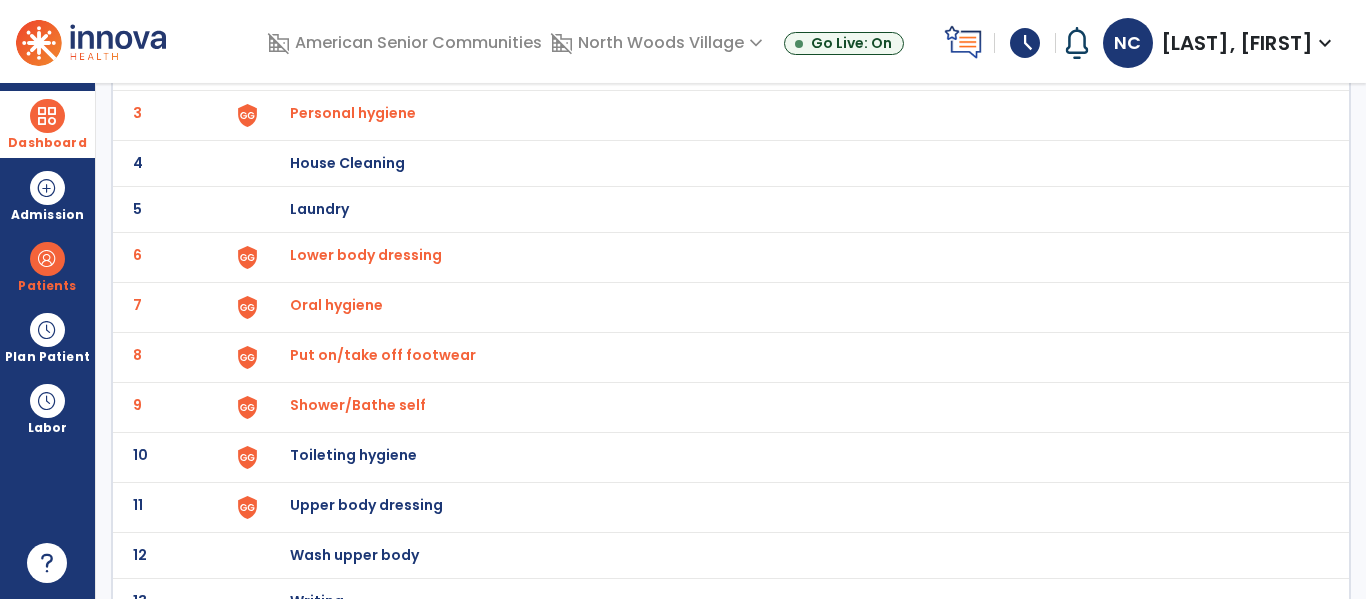 scroll, scrollTop: 272, scrollLeft: 0, axis: vertical 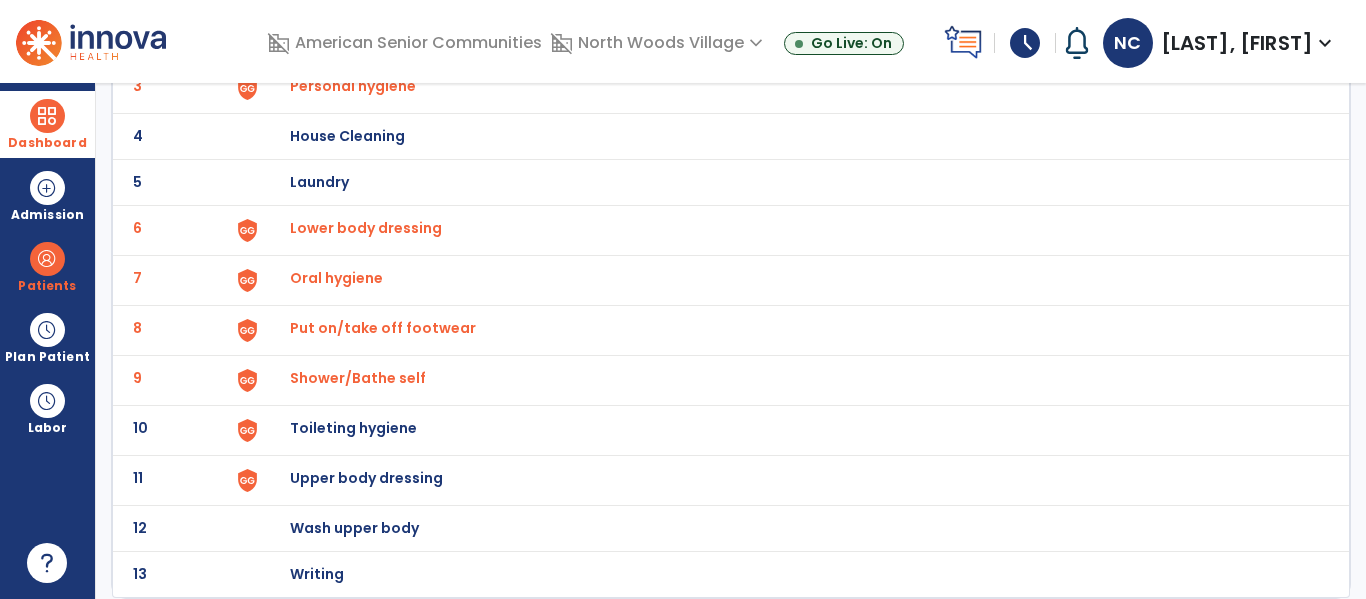 click on "Toileting hygiene" at bounding box center (789, -10) 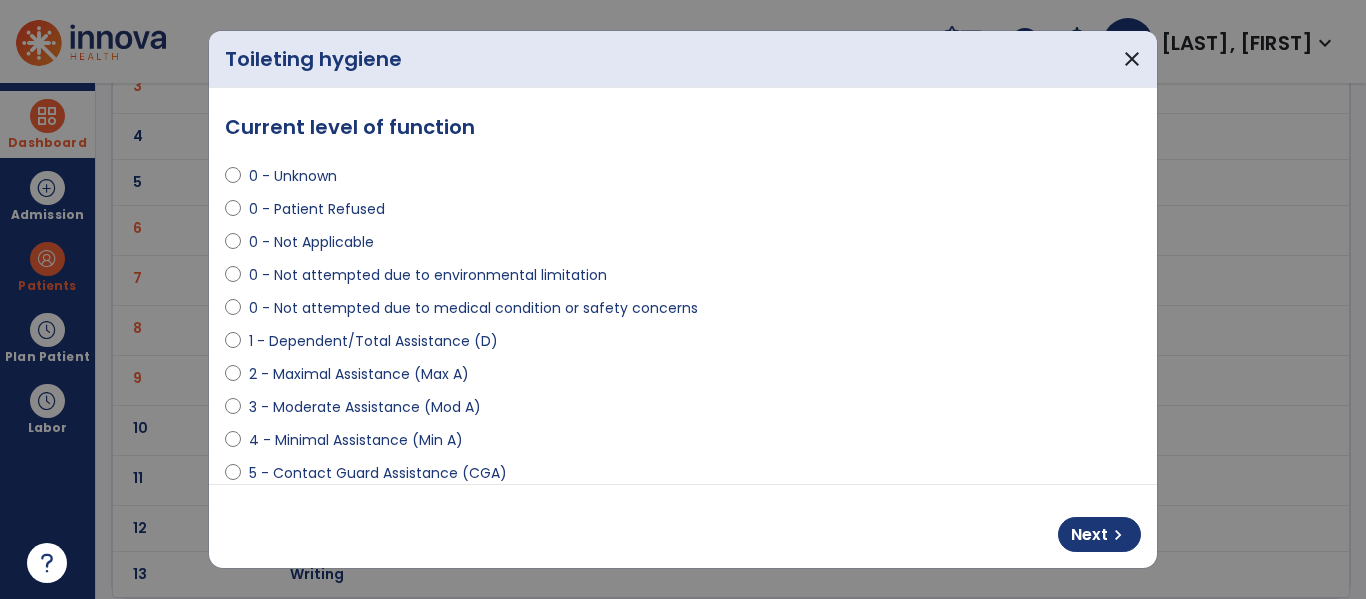 select on "**********" 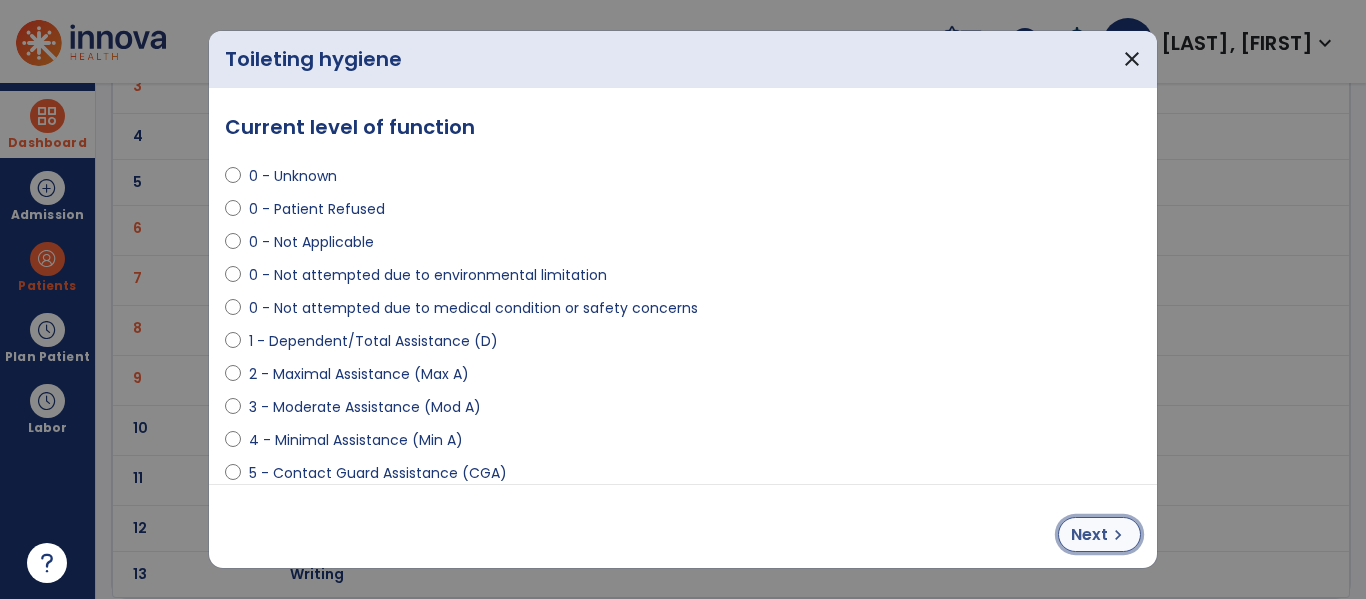 click on "chevron_right" at bounding box center [1118, 535] 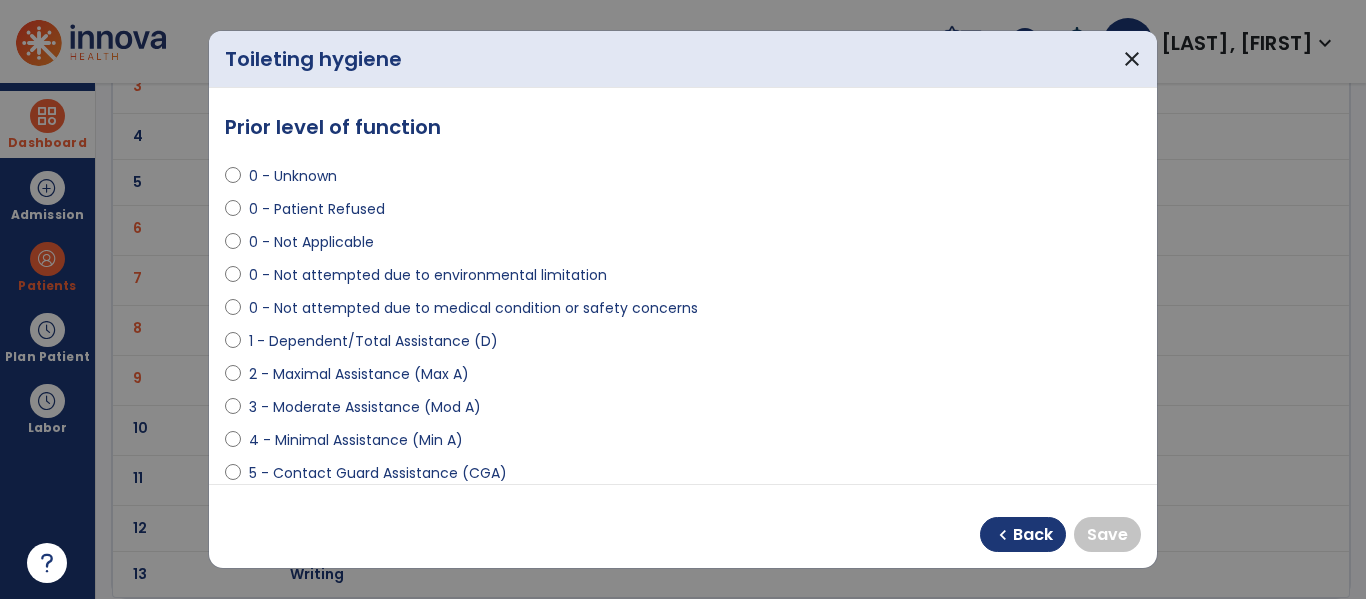 select on "**********" 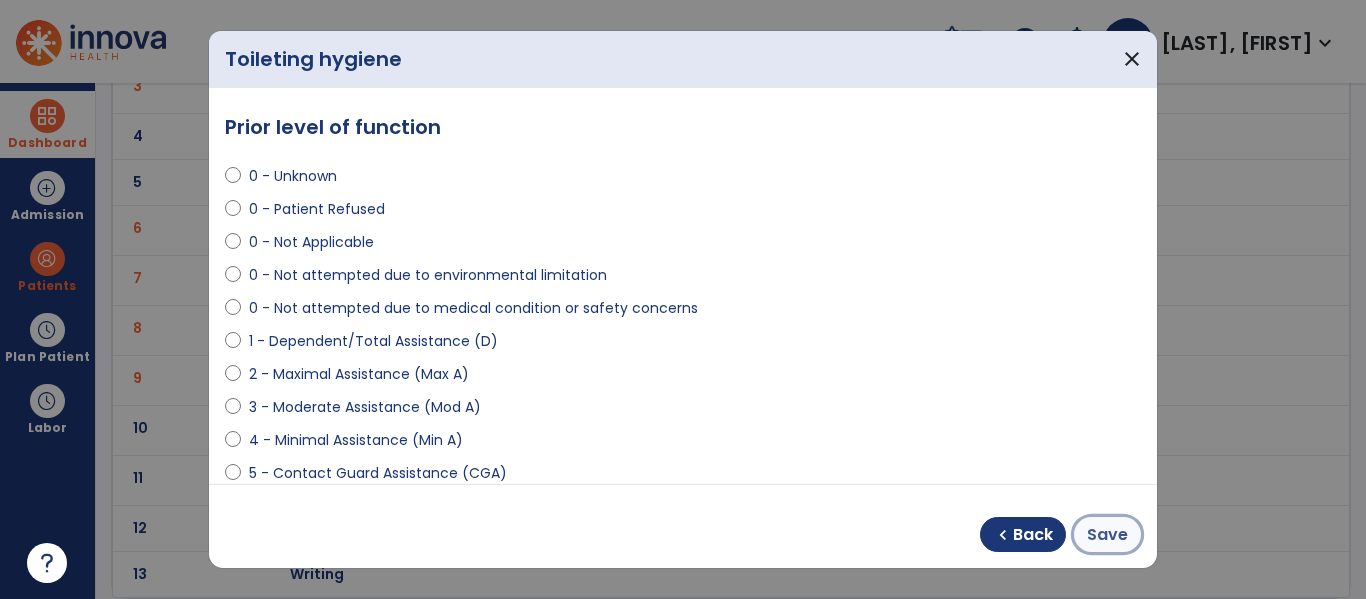 click on "Save" at bounding box center [1107, 535] 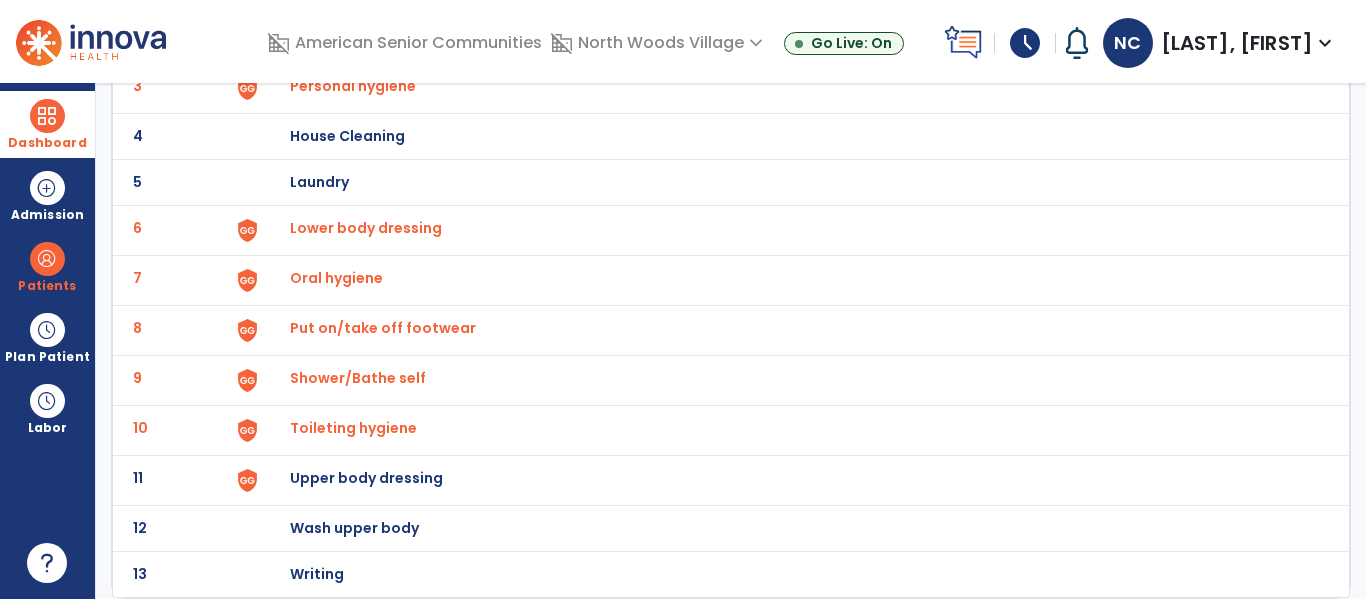 click on "Upper body dressing" at bounding box center [403, -10] 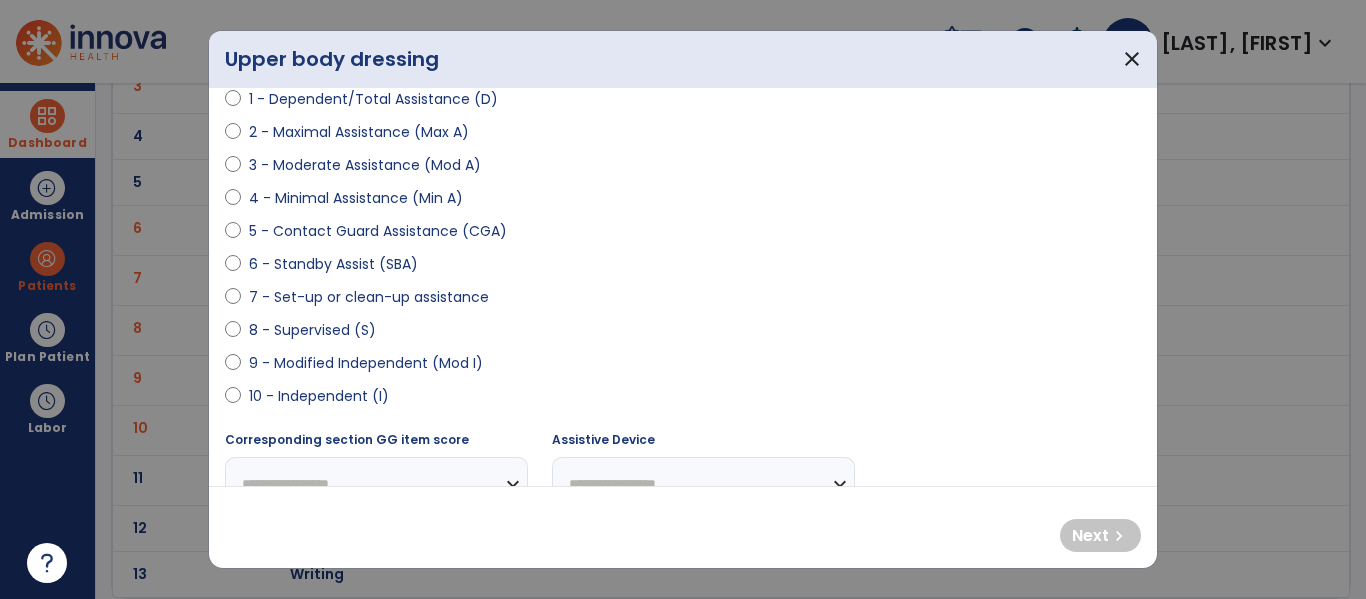 scroll, scrollTop: 243, scrollLeft: 0, axis: vertical 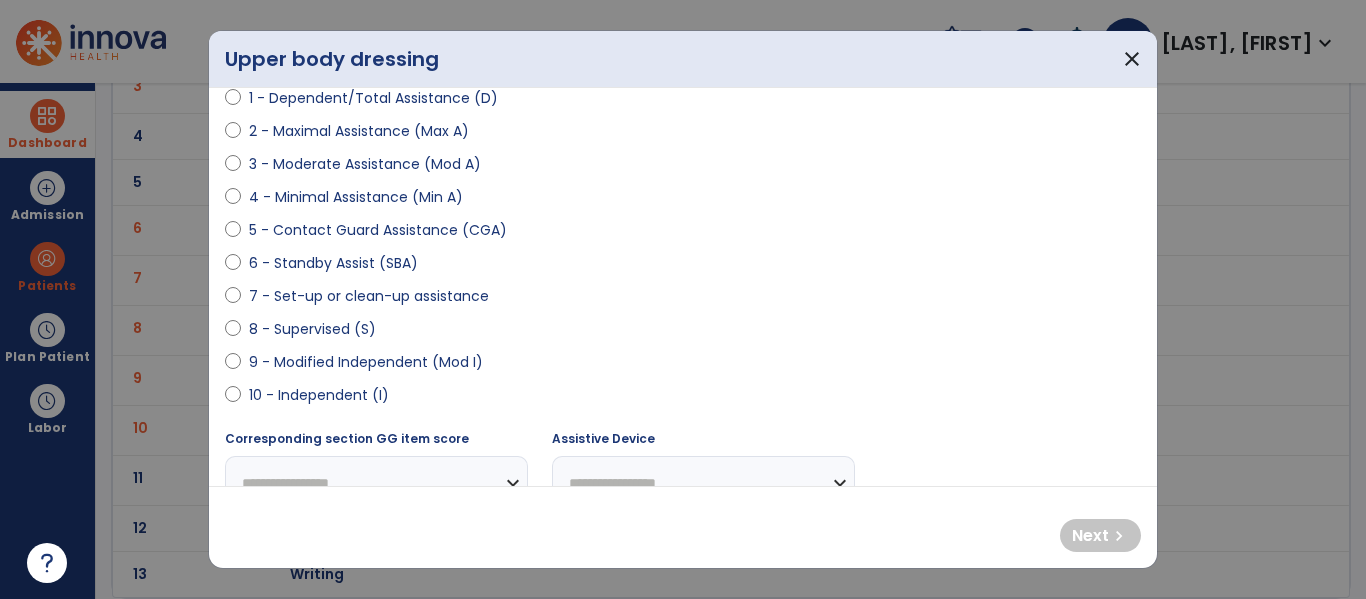 select on "**********" 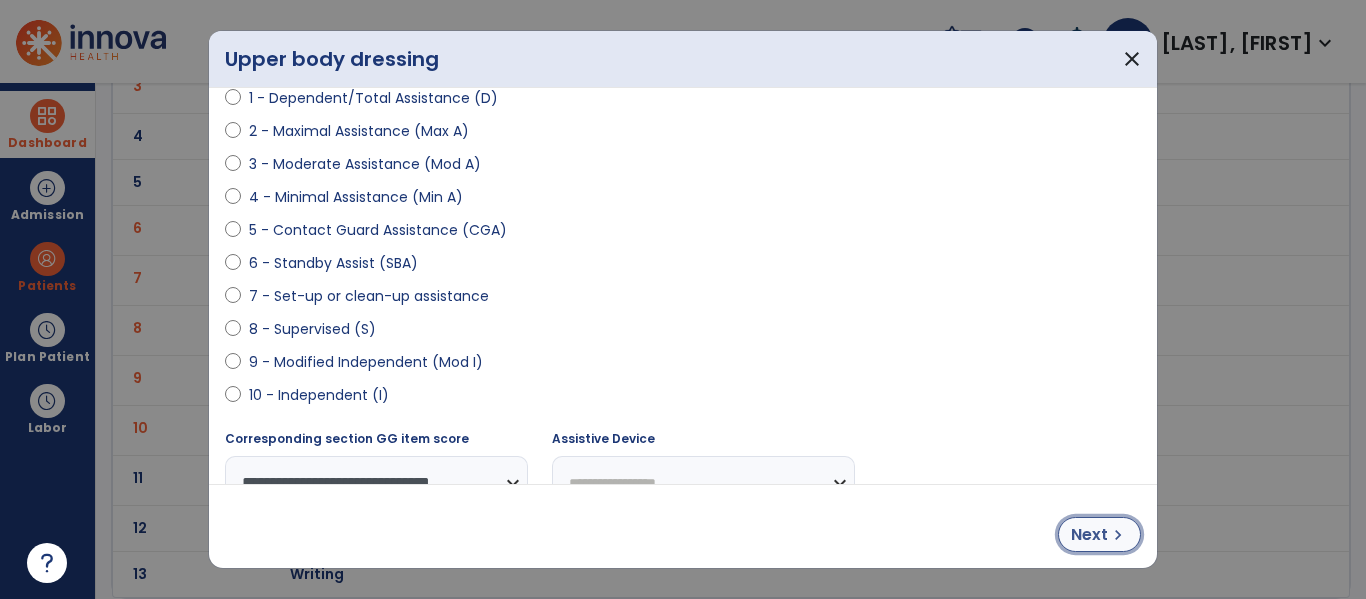 click on "chevron_right" at bounding box center (1118, 535) 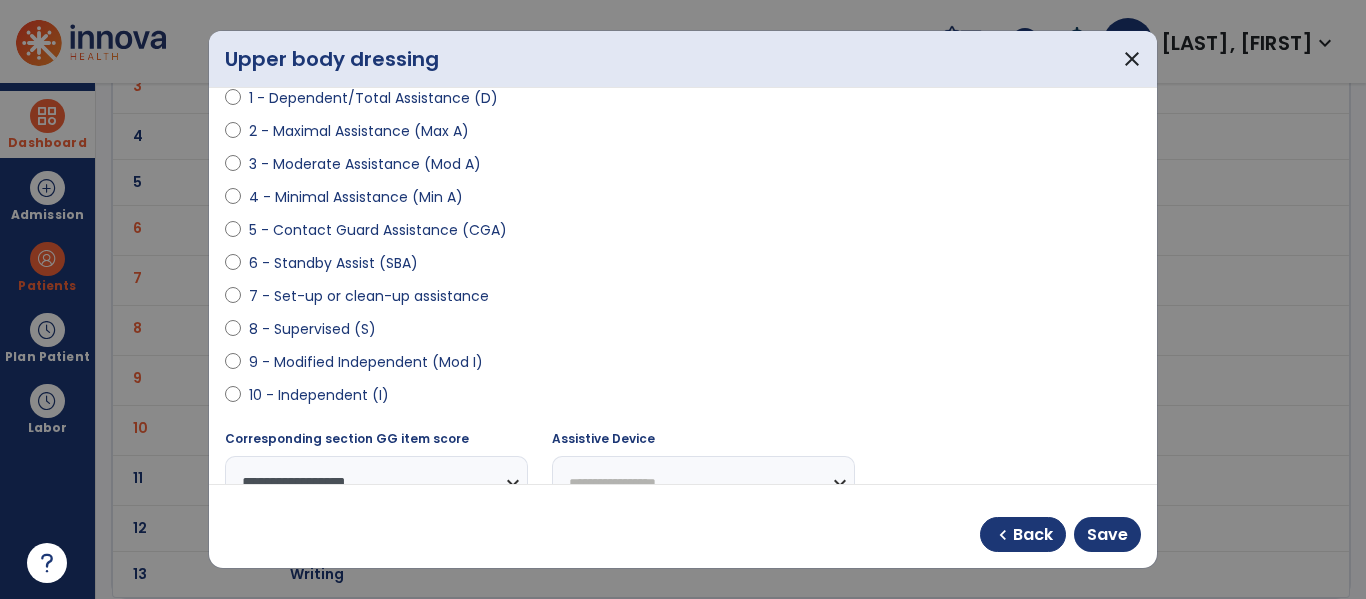select on "**********" 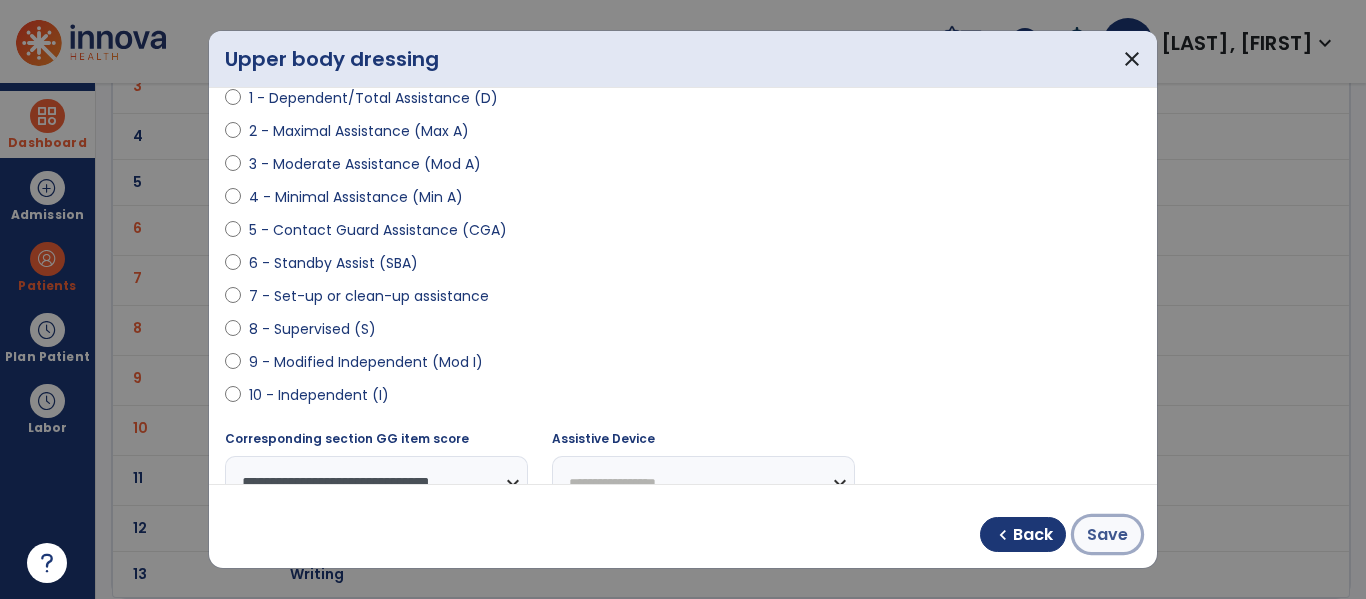 click on "Save" at bounding box center [1107, 535] 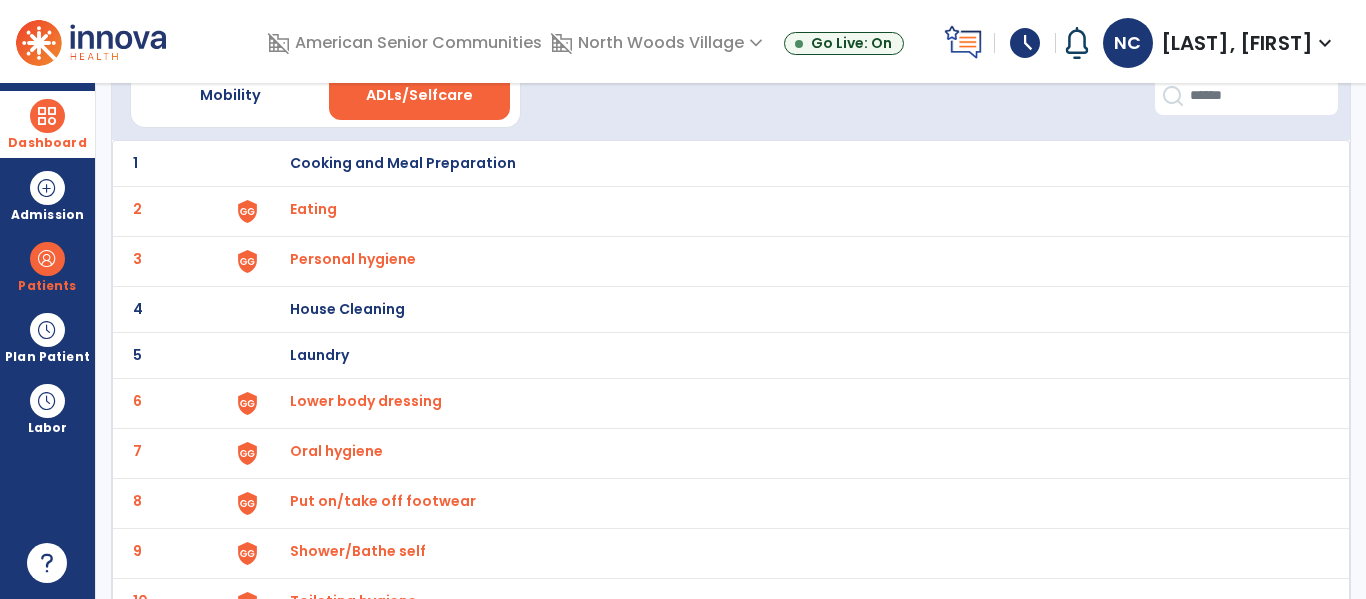 scroll, scrollTop: 0, scrollLeft: 0, axis: both 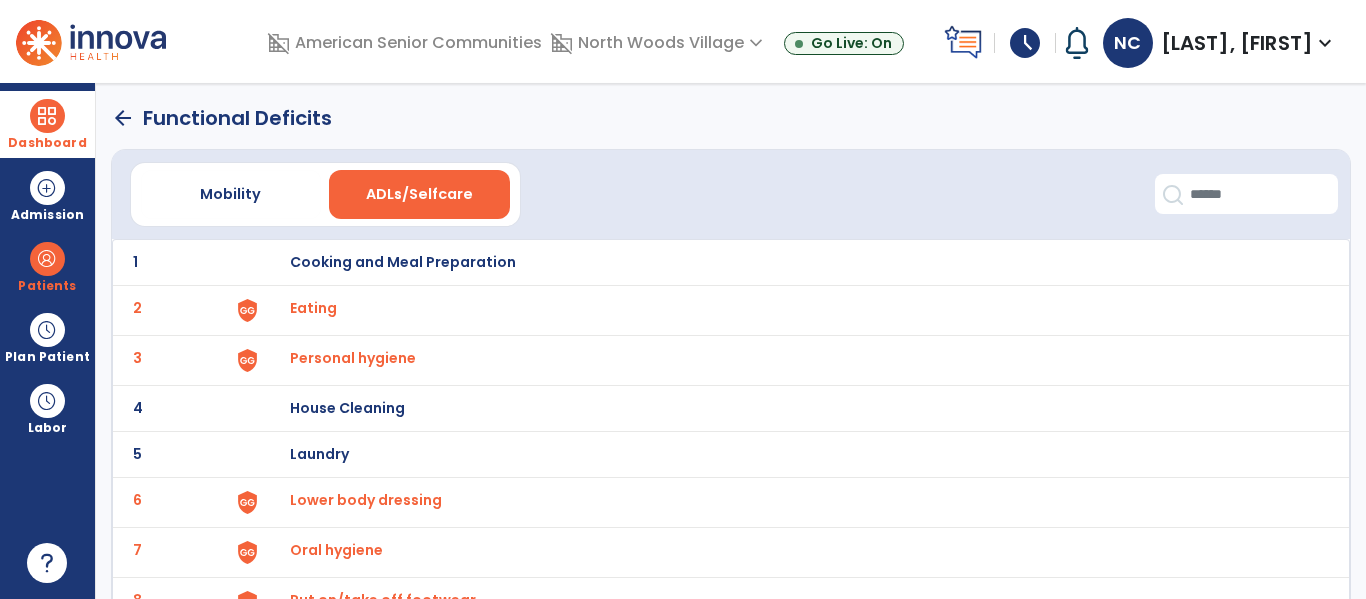 click on "arrow_back" 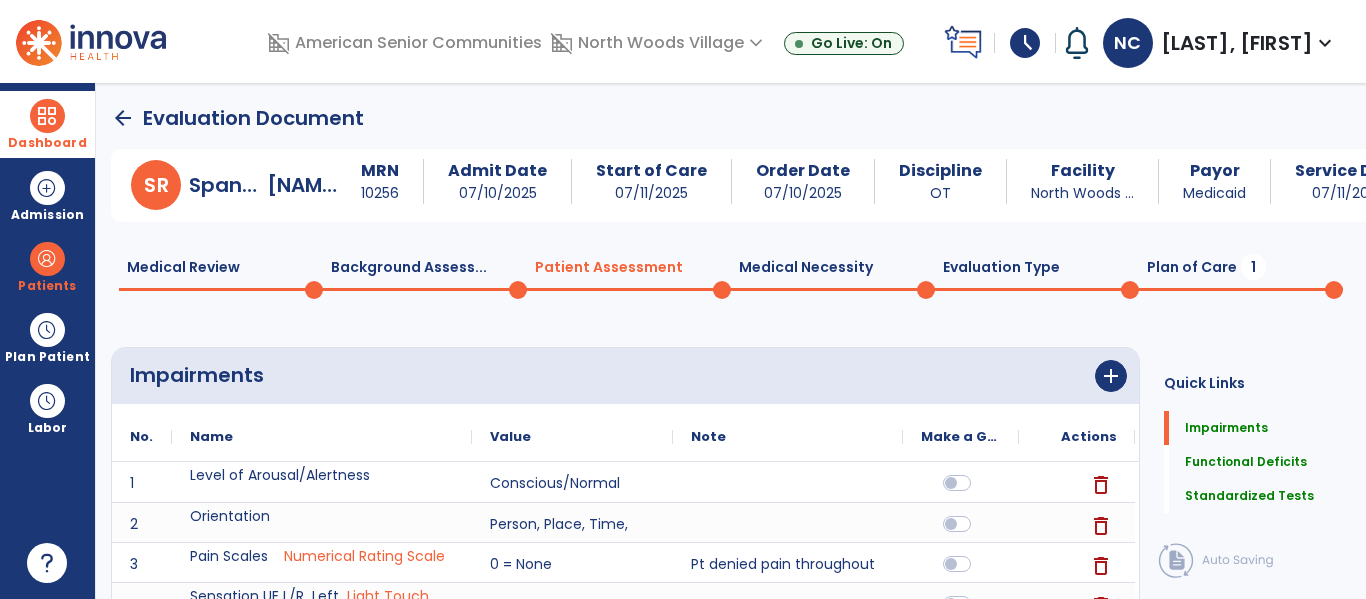 scroll, scrollTop: 20, scrollLeft: 0, axis: vertical 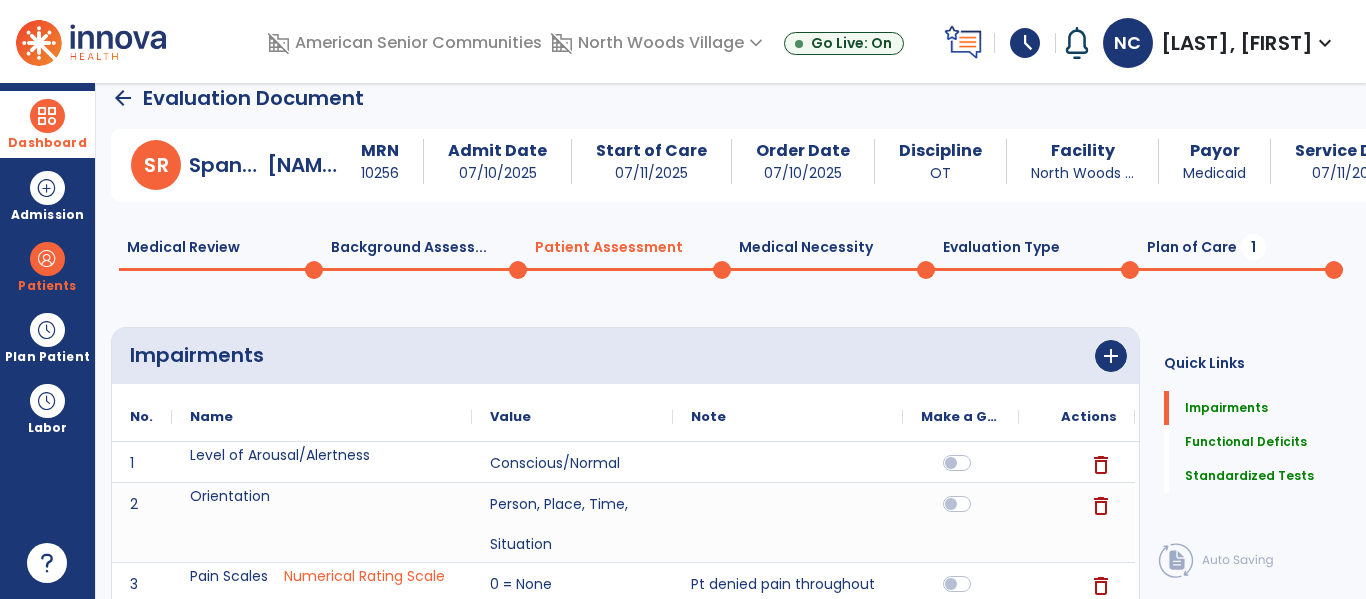 click on "Plan of Care  1" 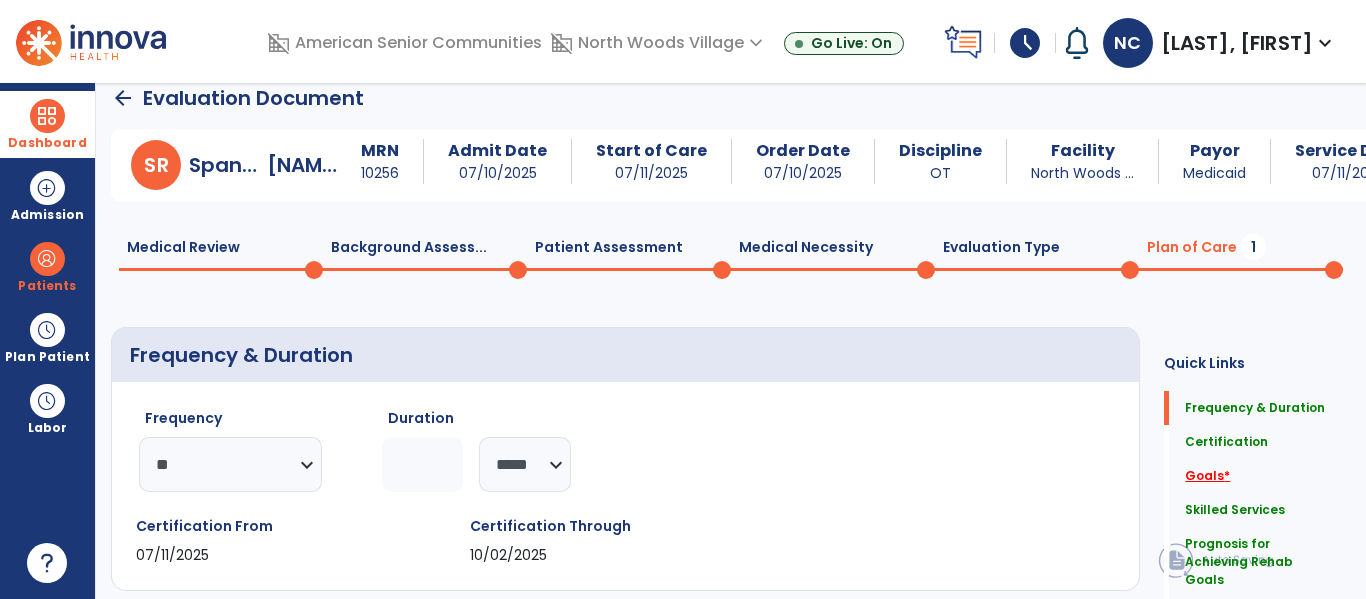 click on "*" 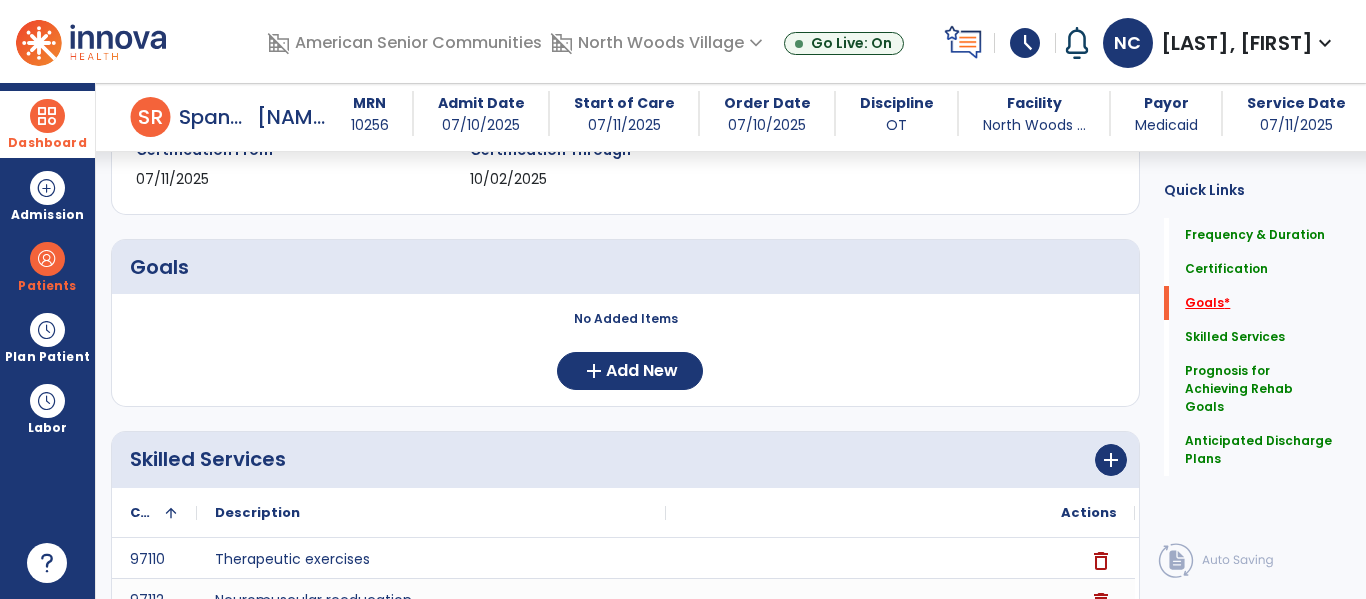 scroll, scrollTop: 379, scrollLeft: 0, axis: vertical 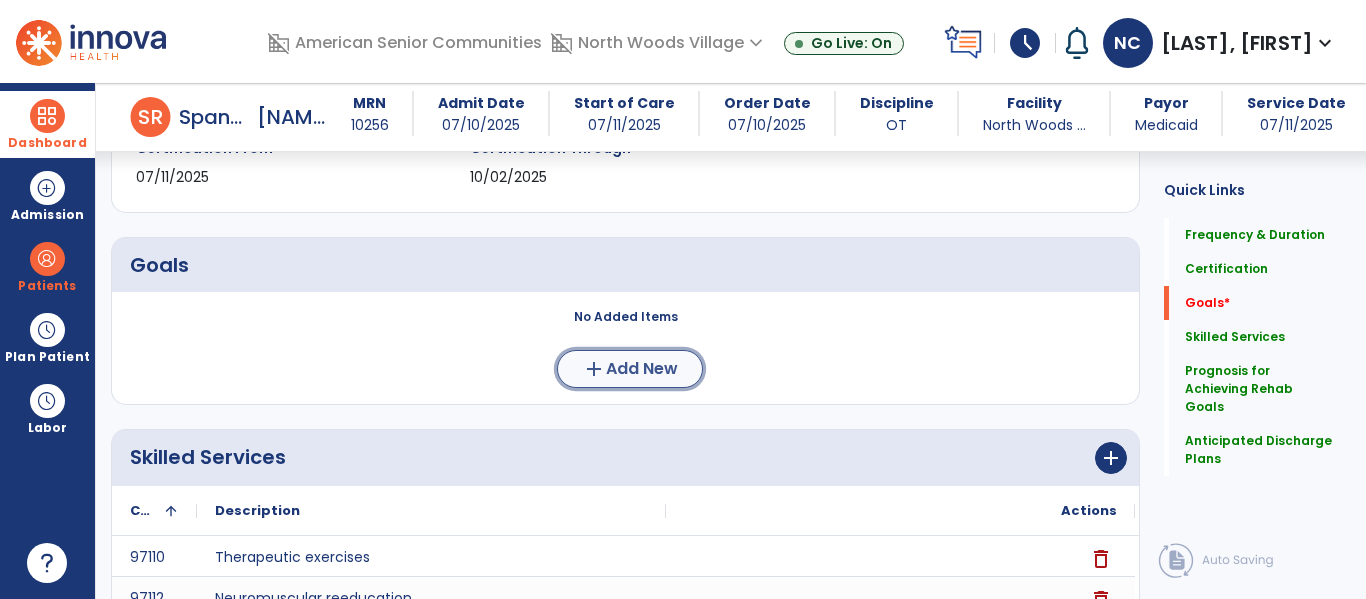 click on "Add New" at bounding box center [642, 369] 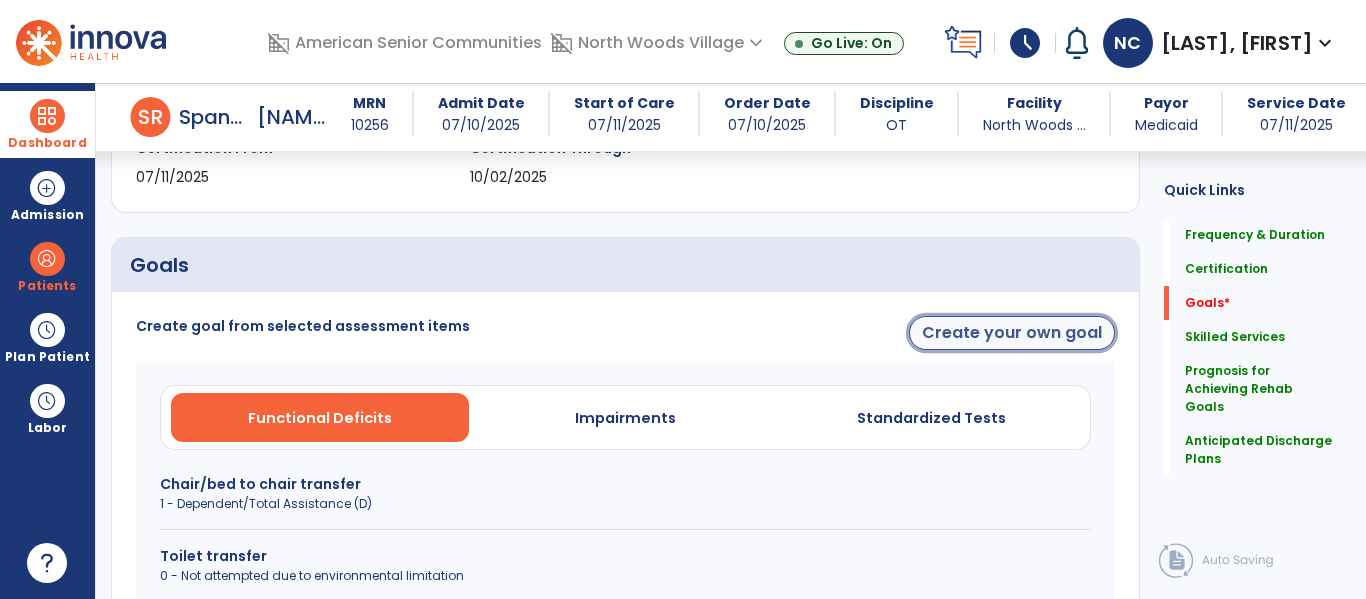click on "Create your own goal" at bounding box center (1012, 333) 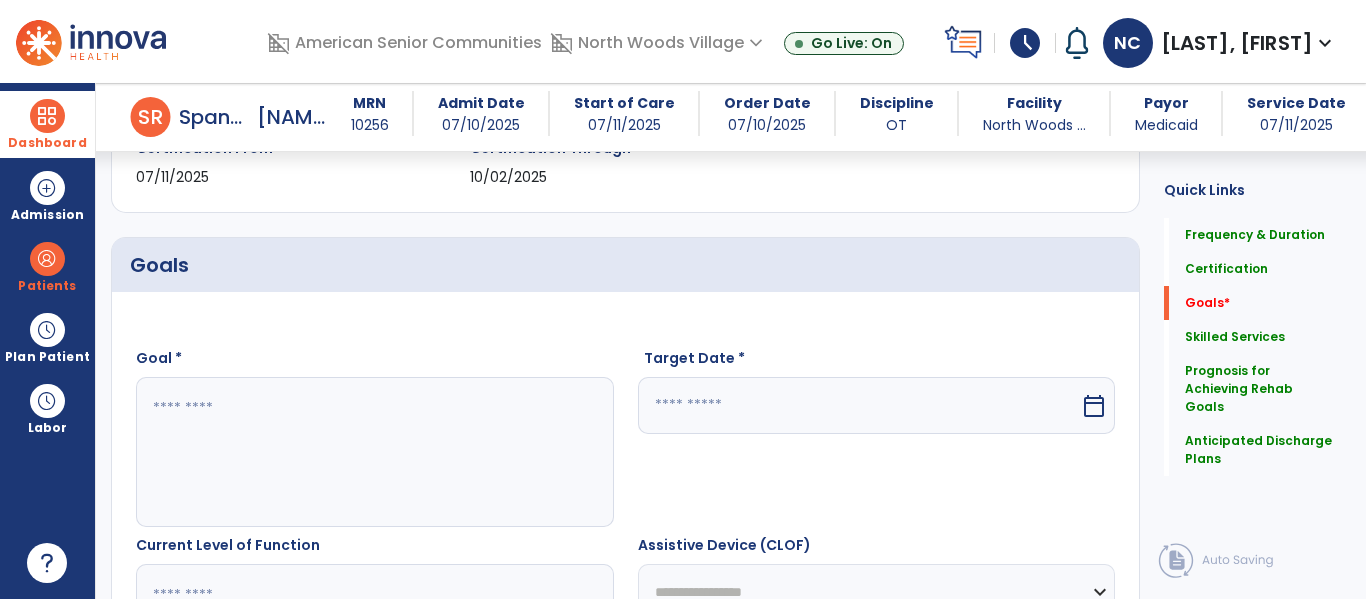 click at bounding box center [374, 452] 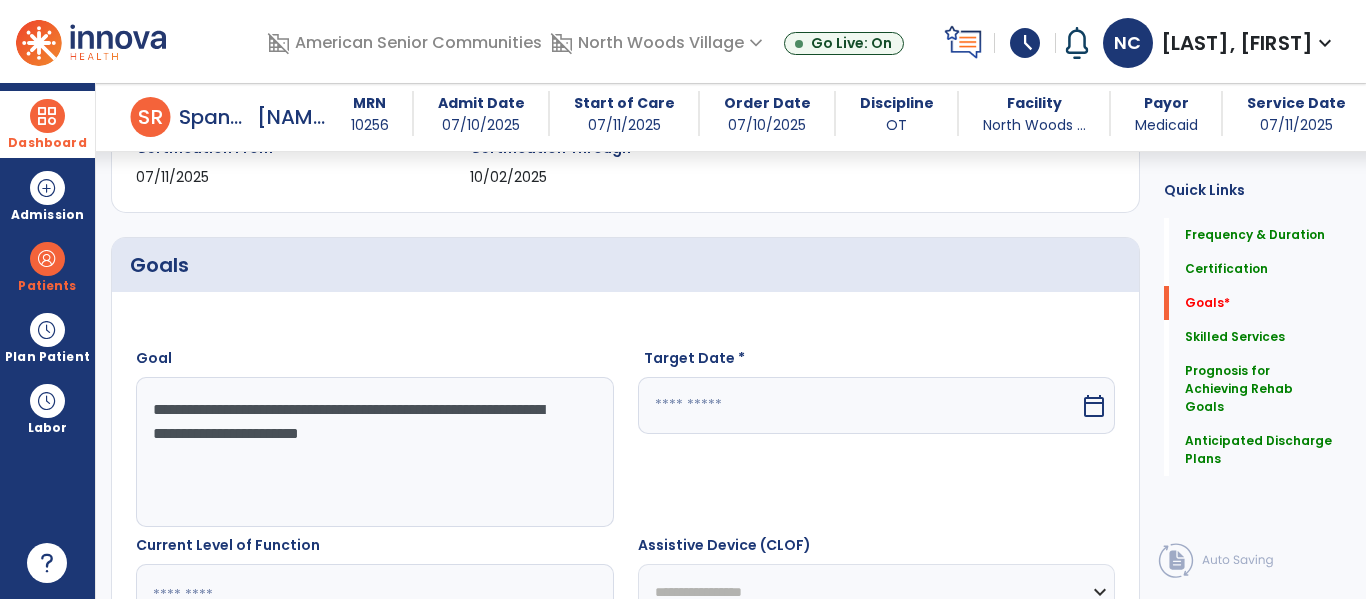 type on "**********" 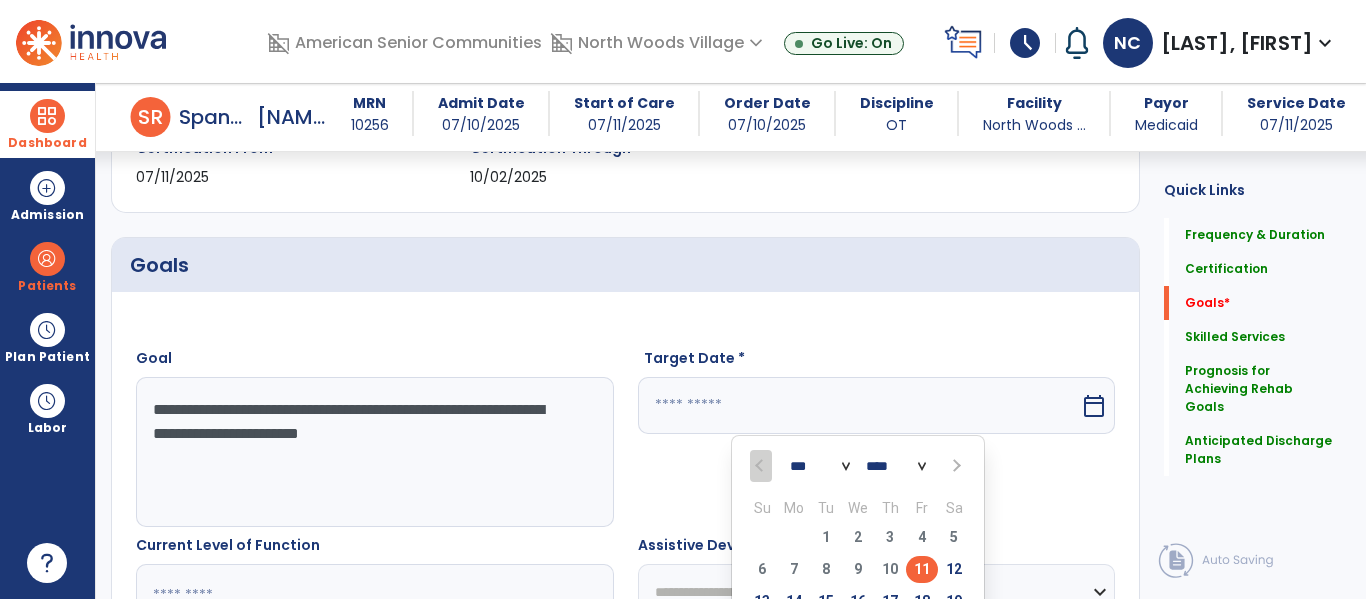 click at bounding box center (954, 466) 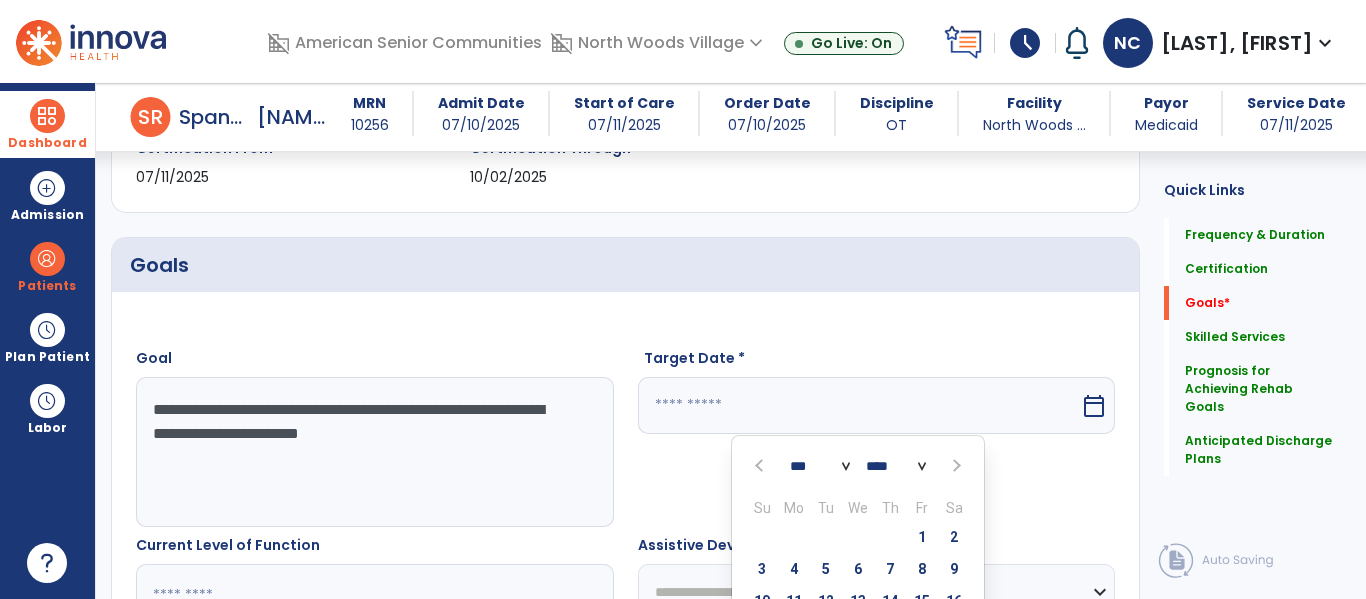 click at bounding box center (954, 466) 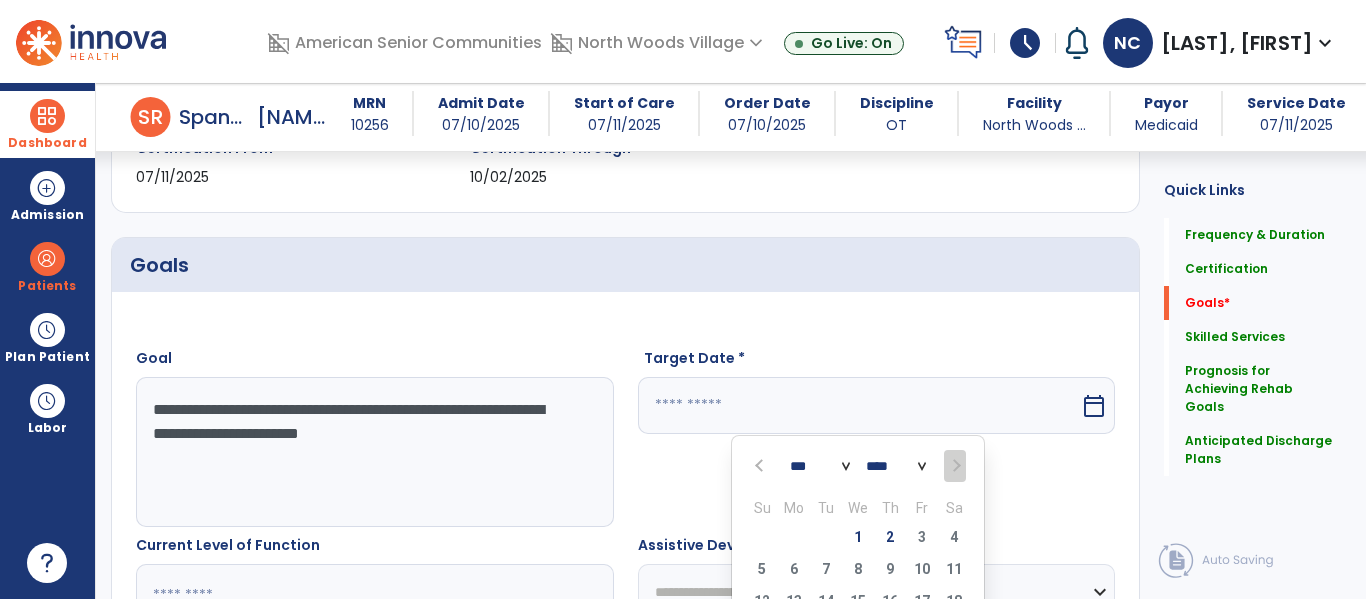 click at bounding box center (954, 466) 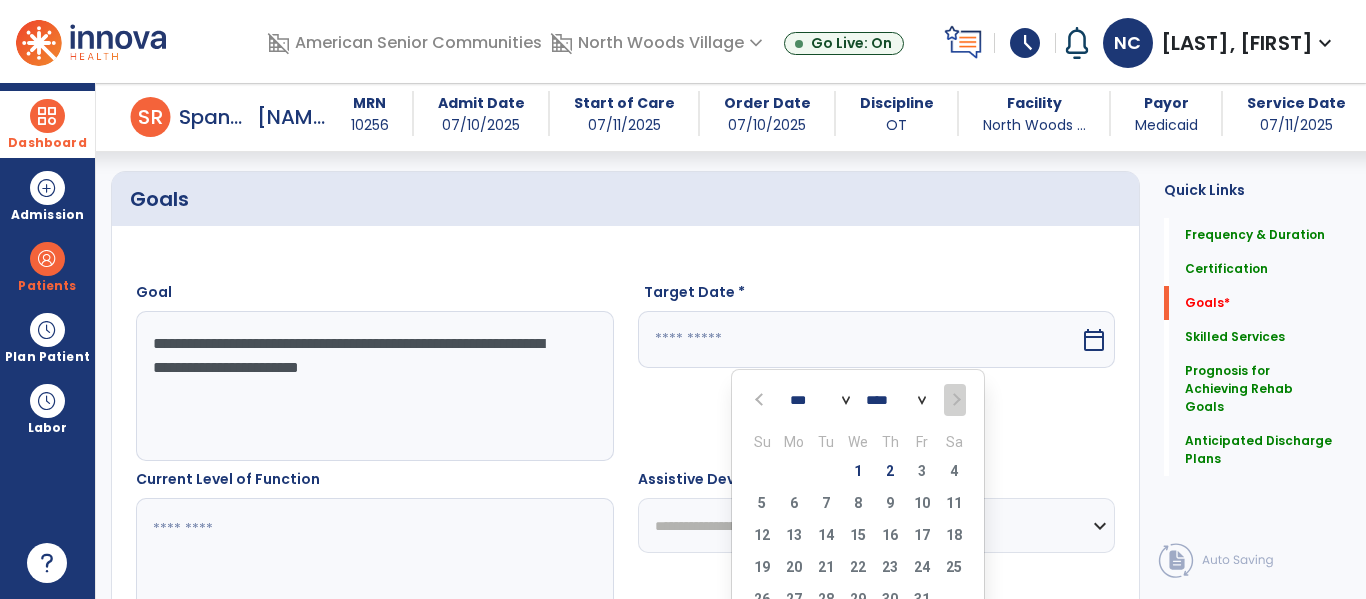 scroll, scrollTop: 476, scrollLeft: 0, axis: vertical 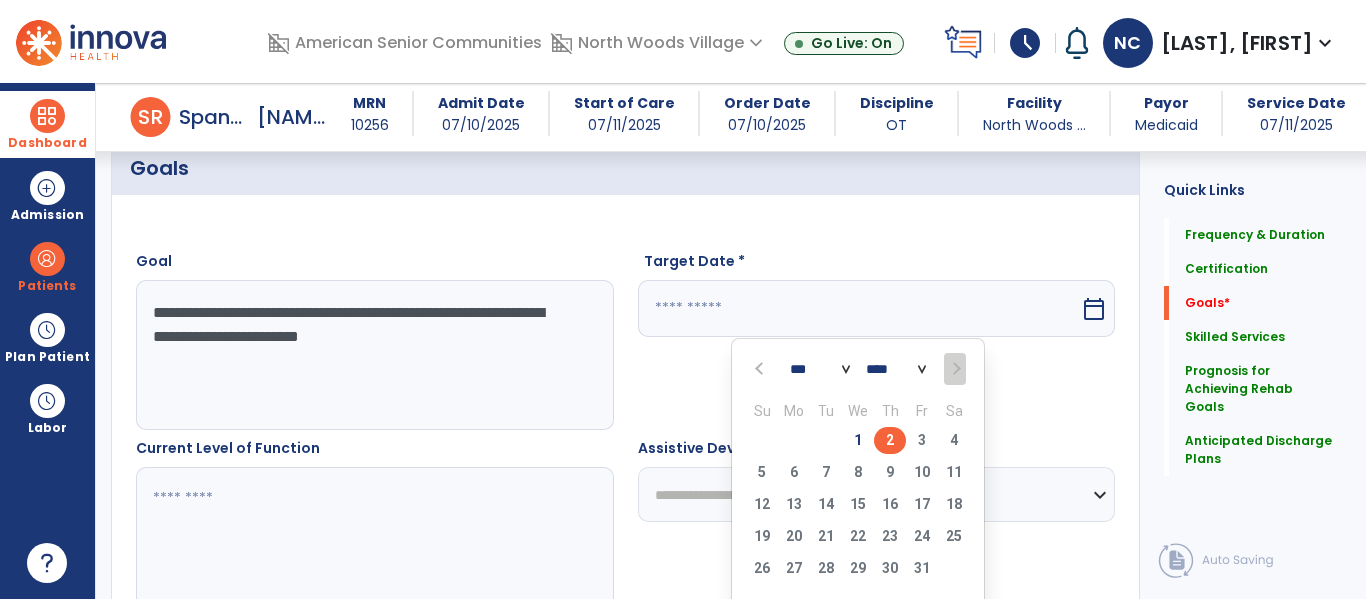 click on "2" at bounding box center [890, 440] 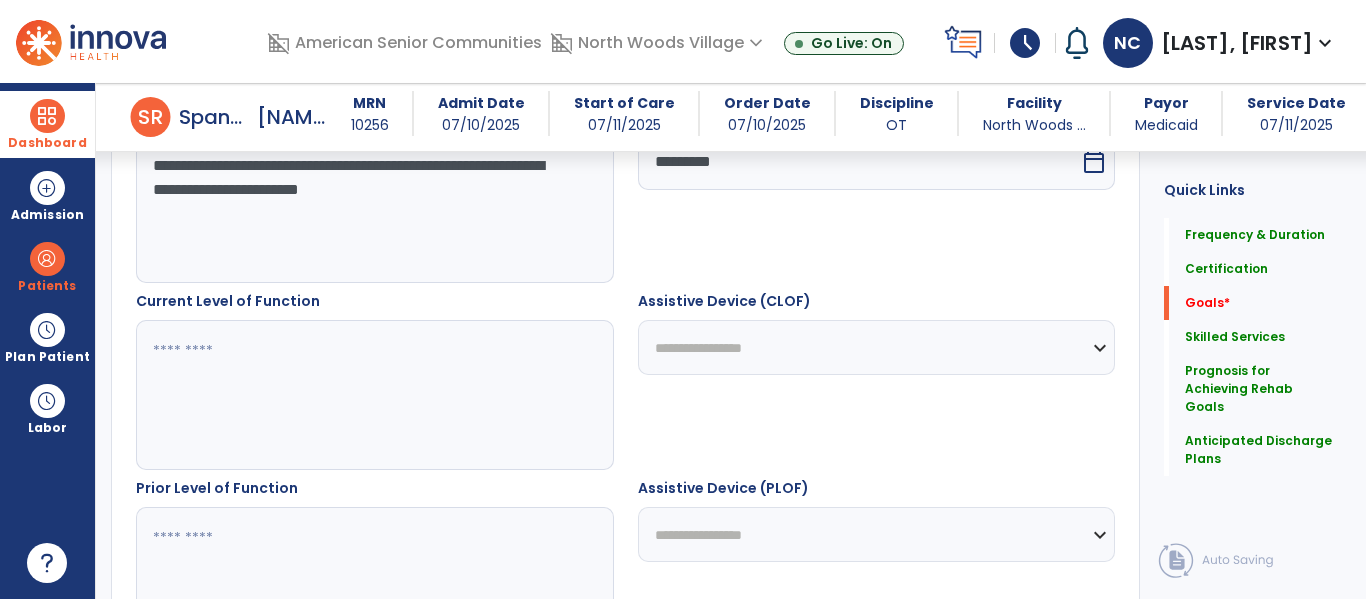 scroll, scrollTop: 639, scrollLeft: 0, axis: vertical 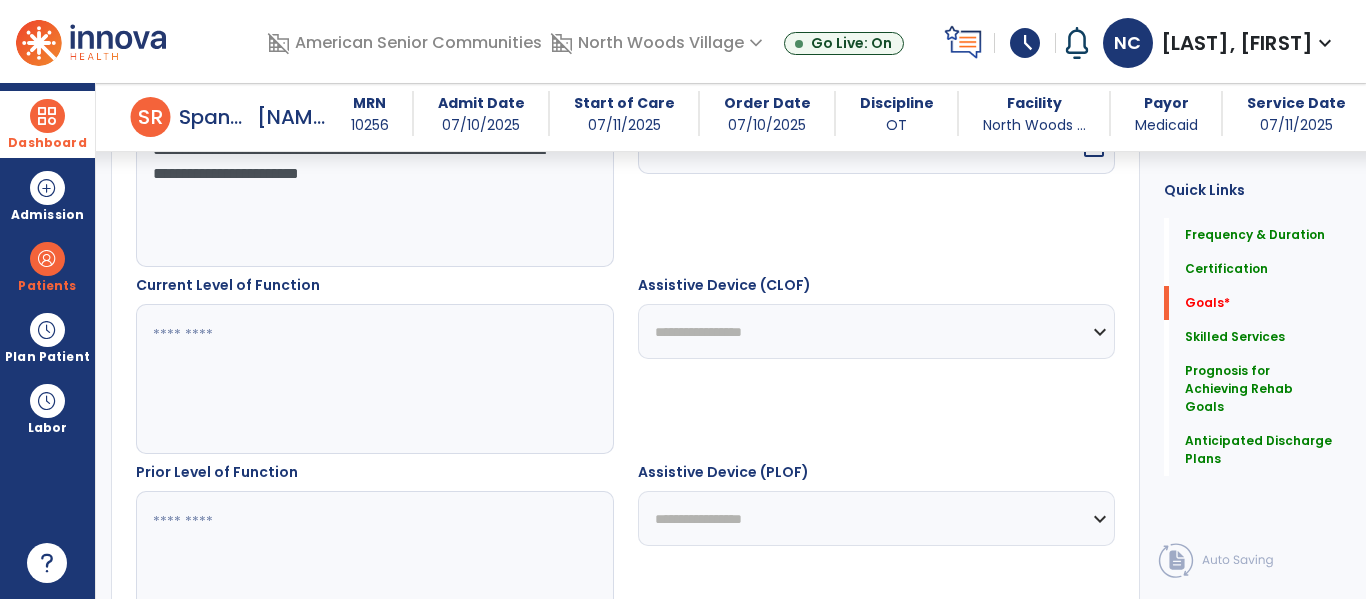 click at bounding box center [374, 379] 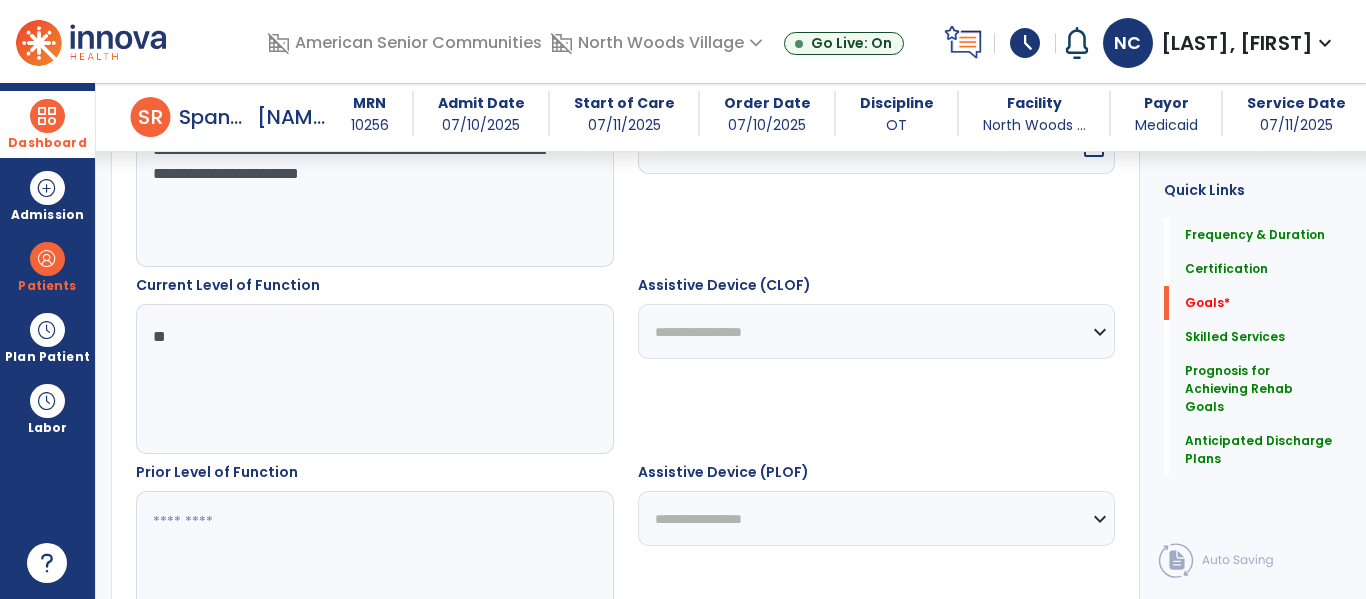 type on "*" 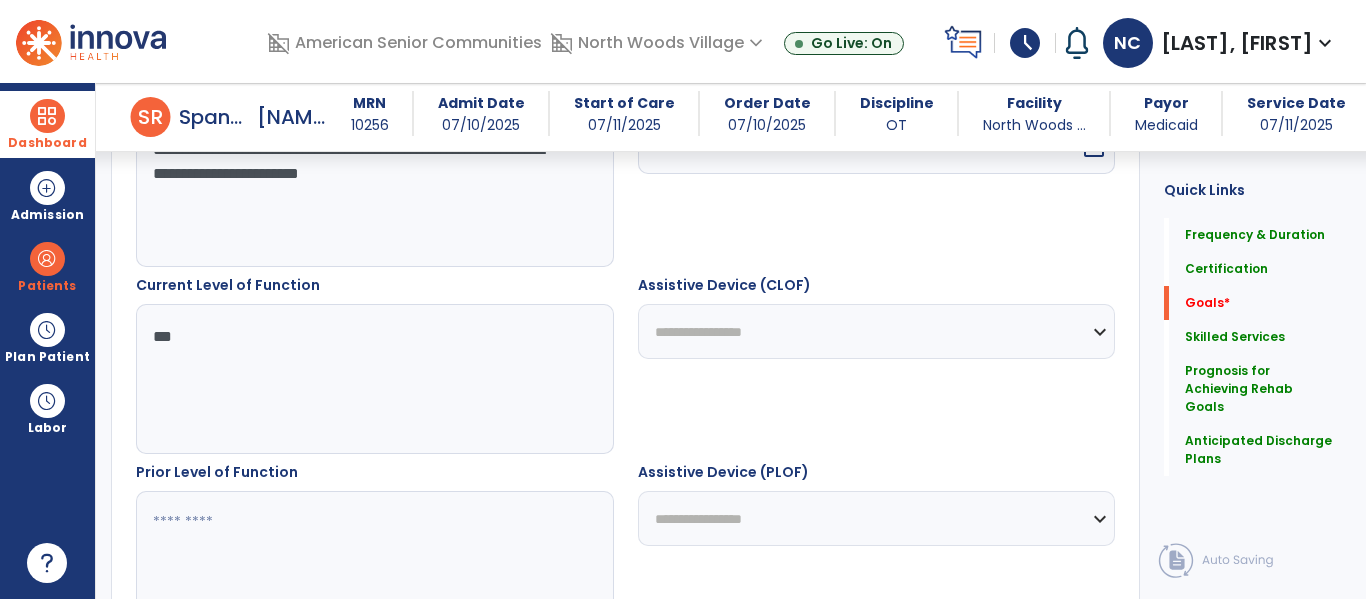 type on "***" 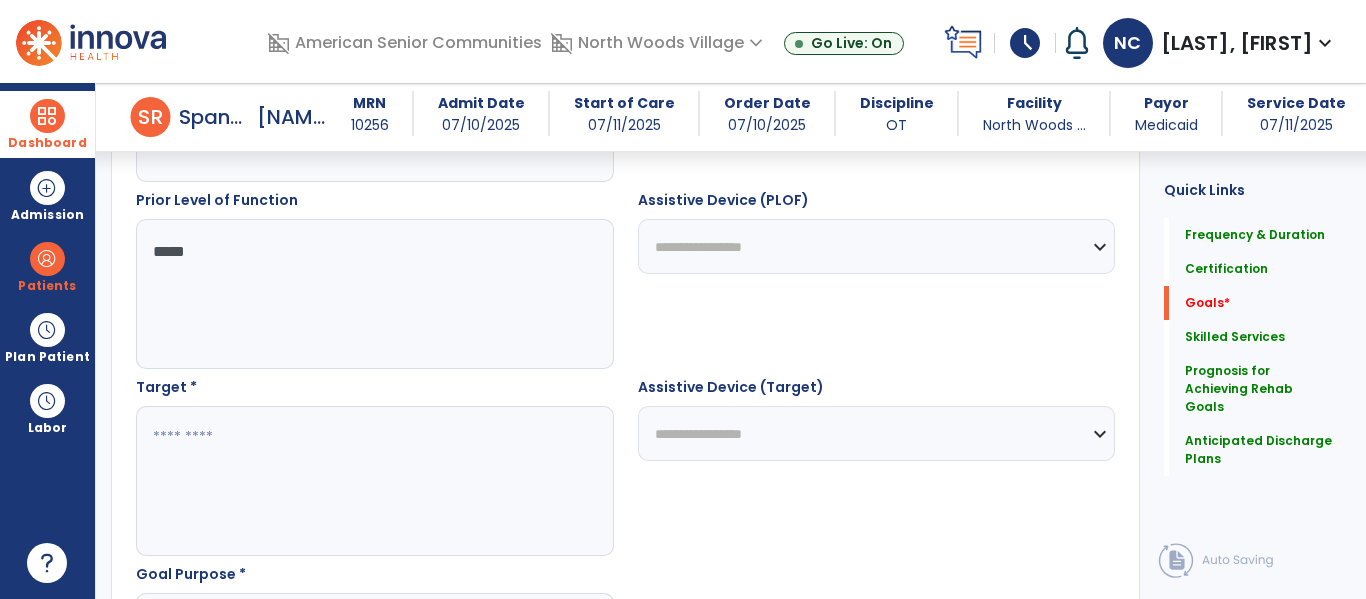 scroll, scrollTop: 912, scrollLeft: 0, axis: vertical 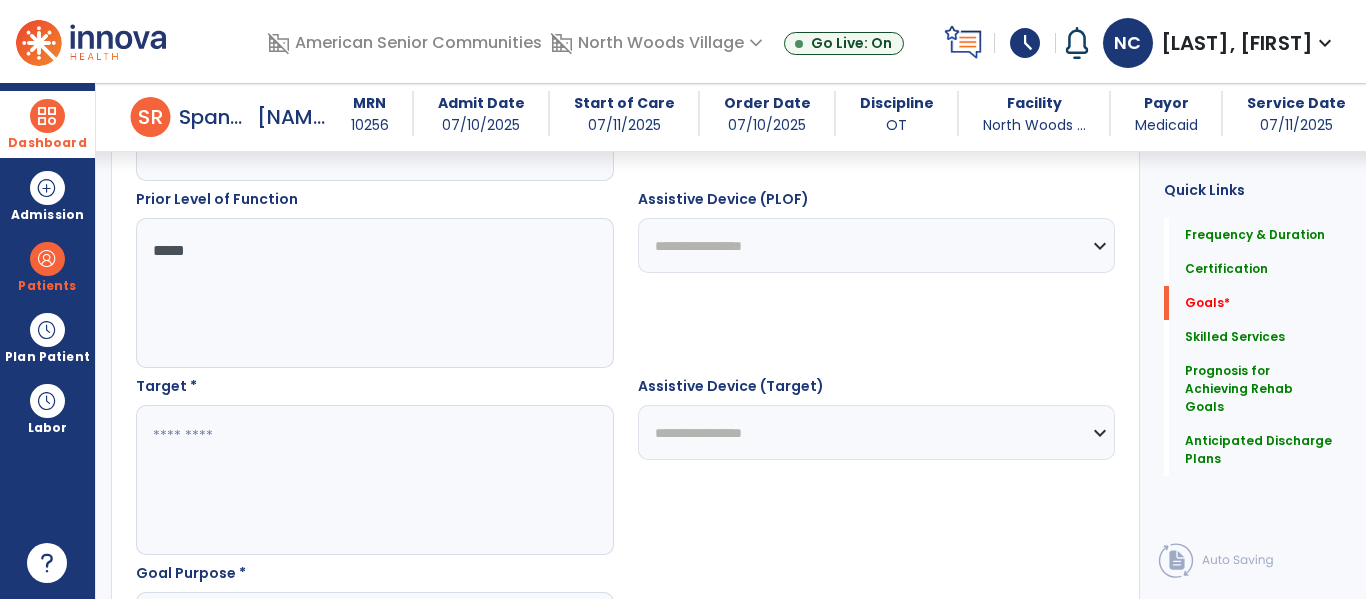 type on "*****" 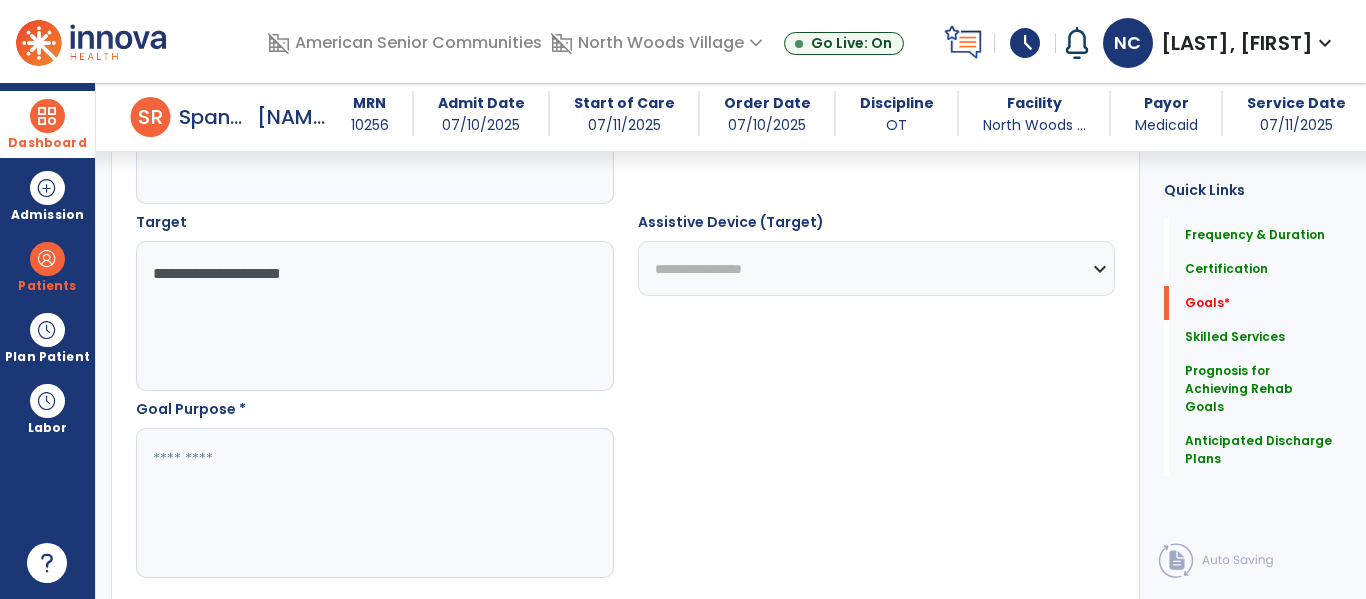 scroll, scrollTop: 1081, scrollLeft: 0, axis: vertical 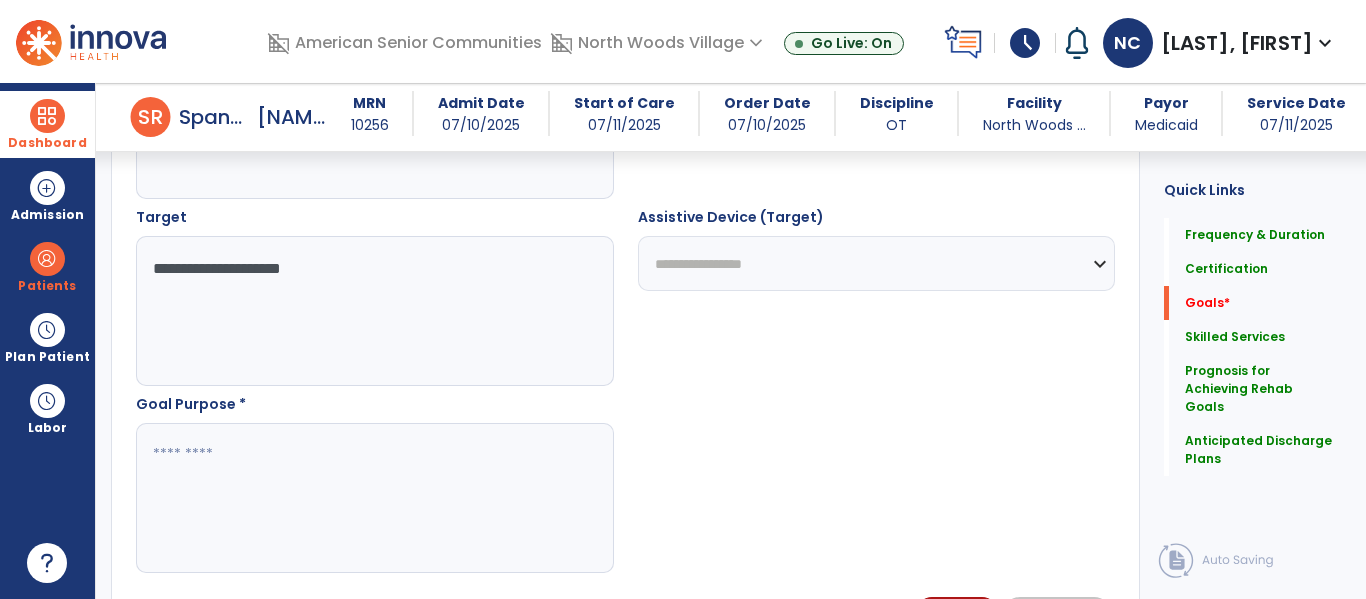 type on "**********" 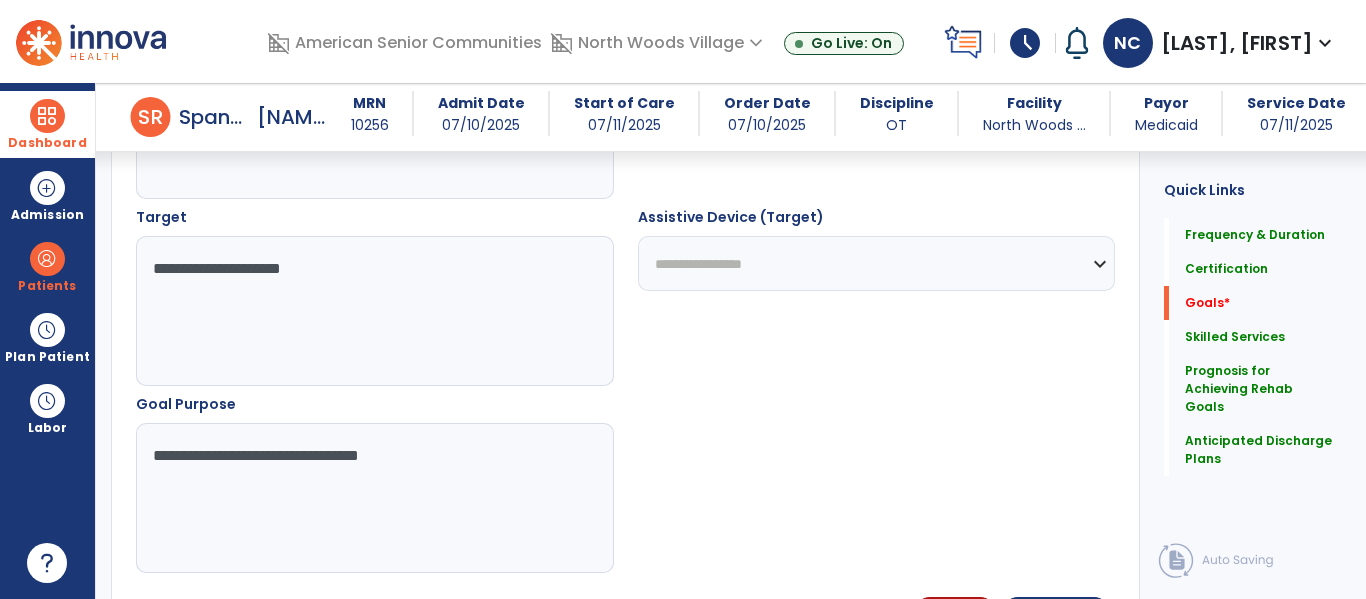 type on "**********" 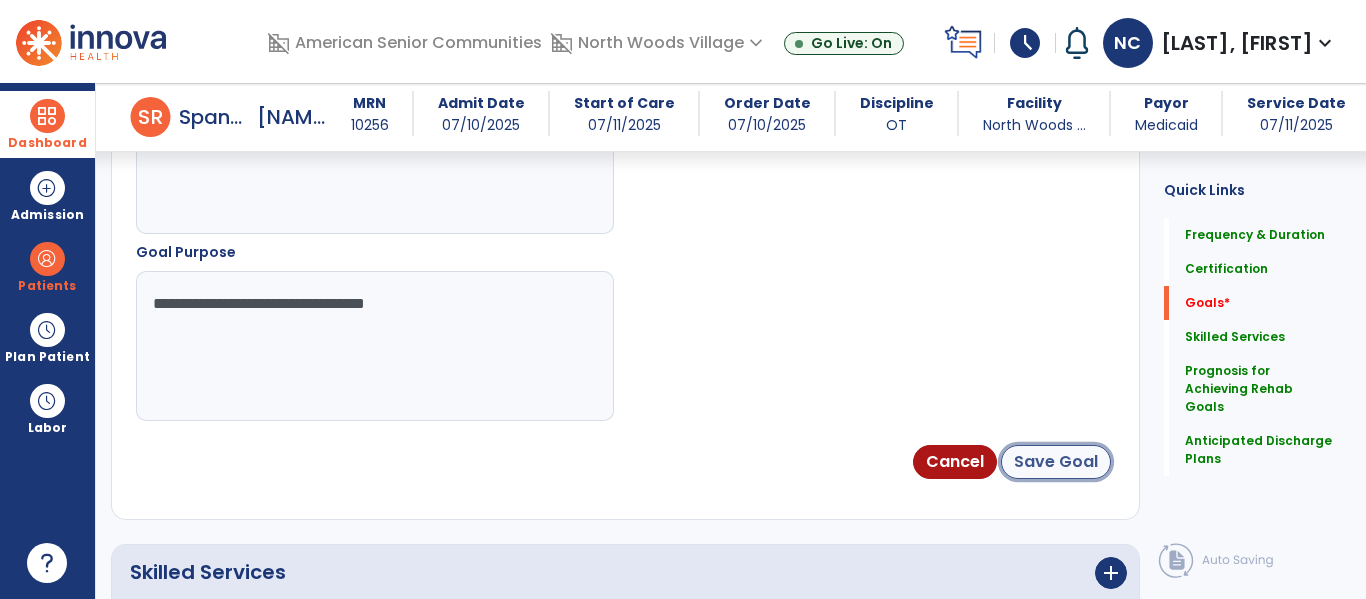 click on "Save Goal" at bounding box center (1056, 462) 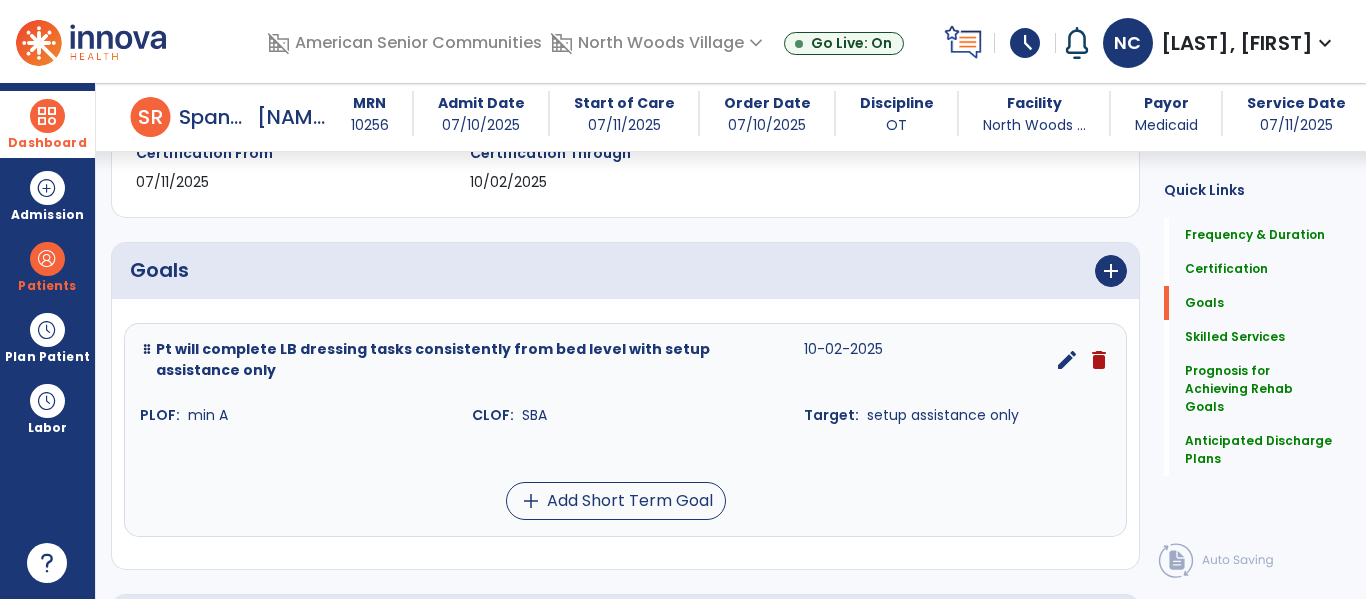 scroll, scrollTop: 370, scrollLeft: 0, axis: vertical 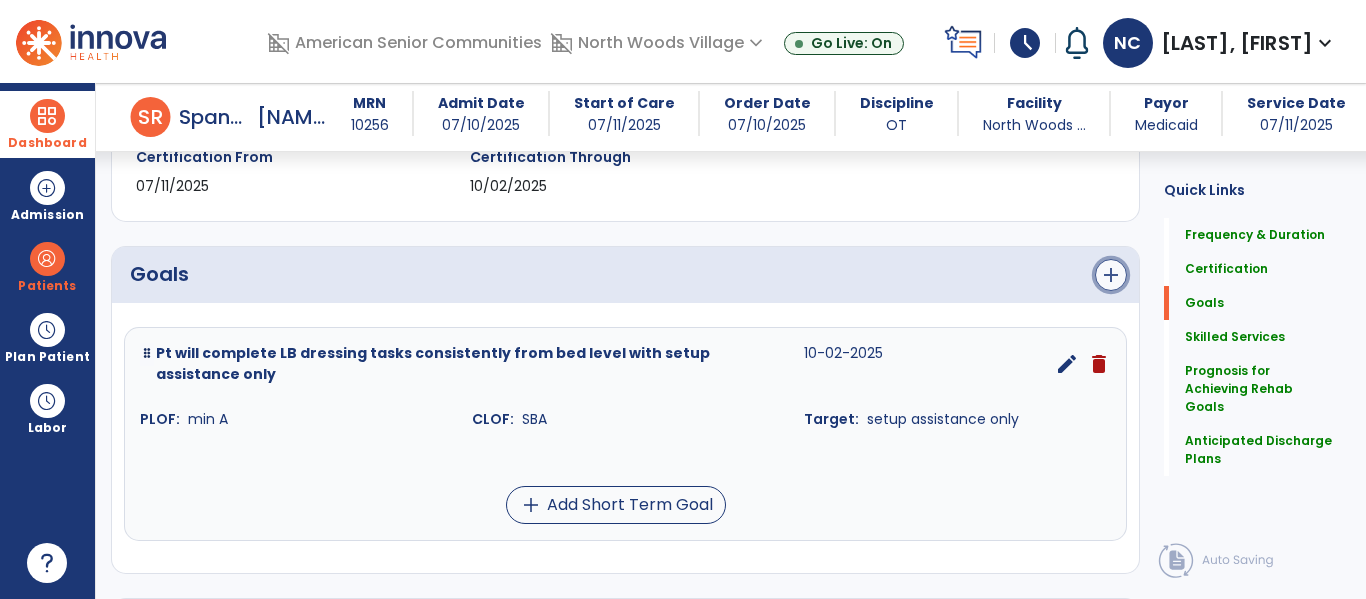 click on "add" at bounding box center [1111, 275] 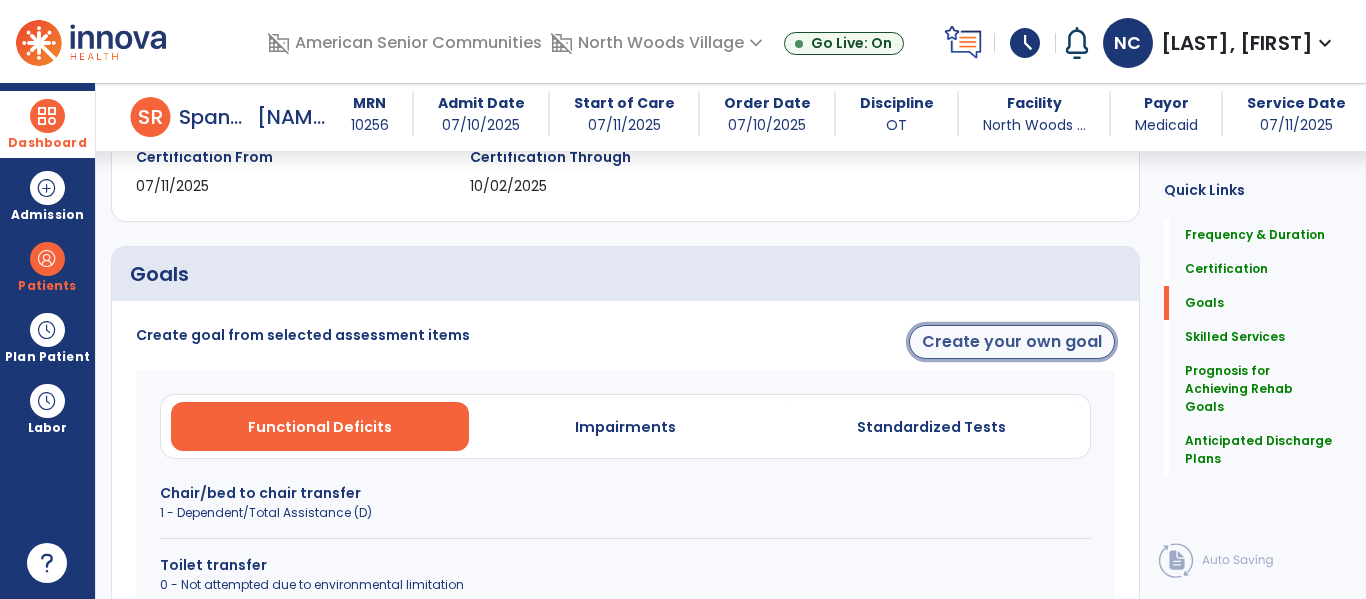 click on "Create your own goal" at bounding box center (1012, 342) 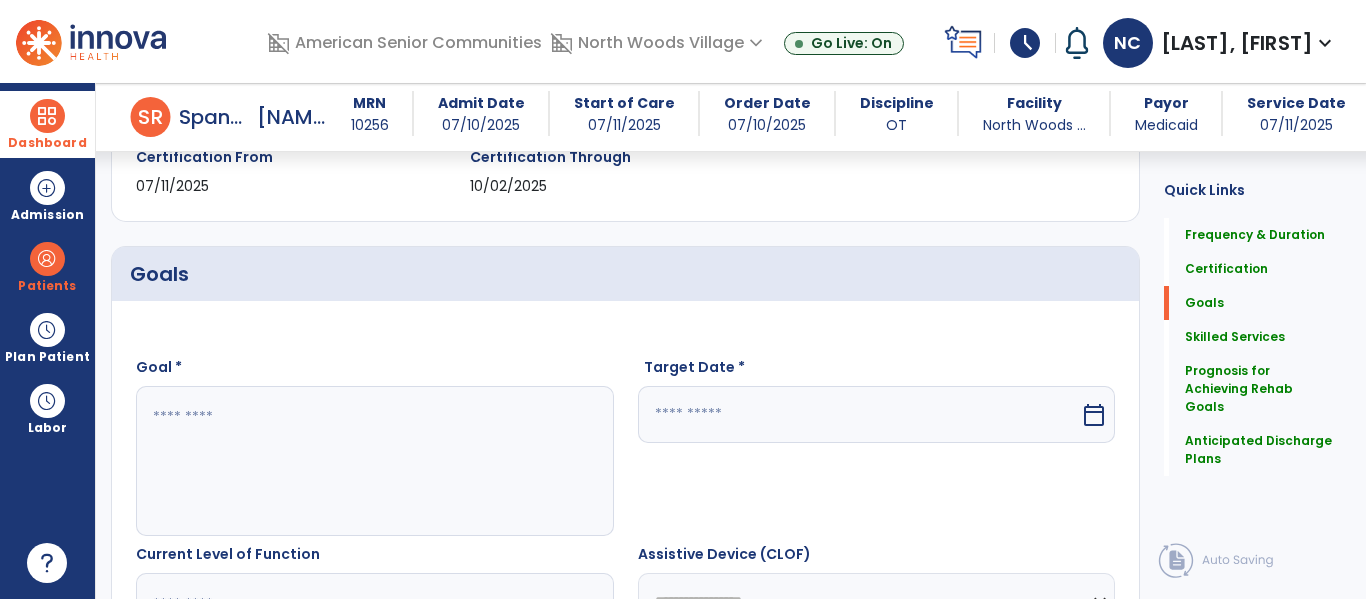click at bounding box center (374, 461) 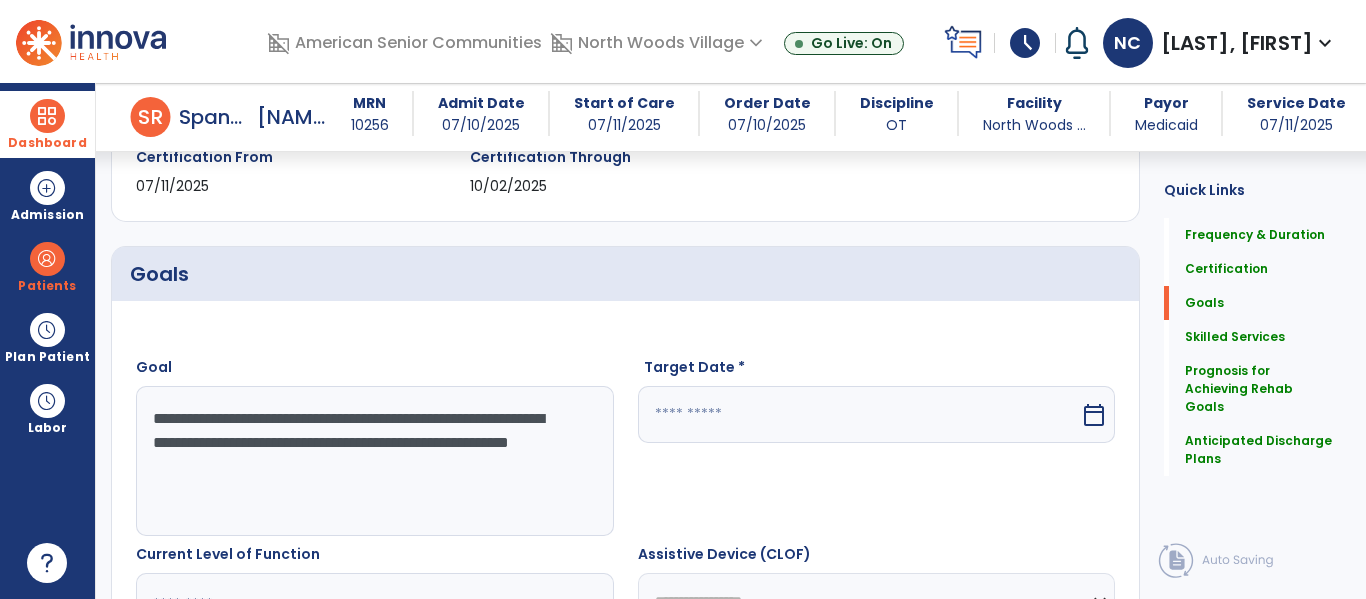 type on "**********" 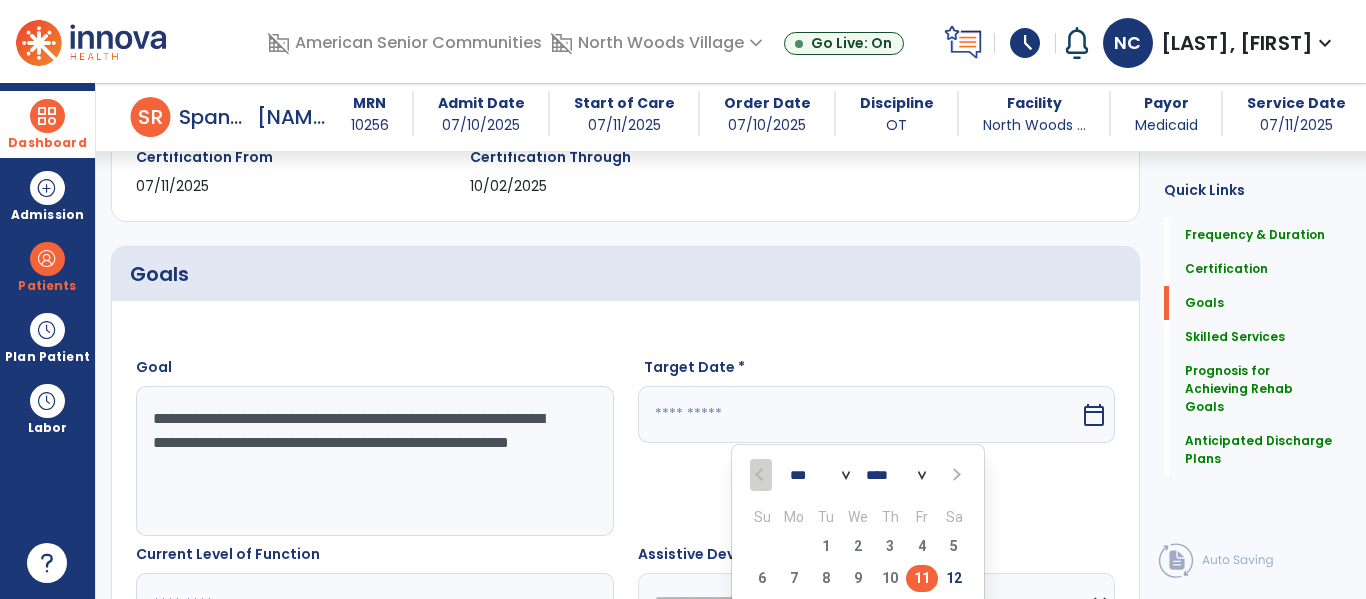 click at bounding box center [954, 475] 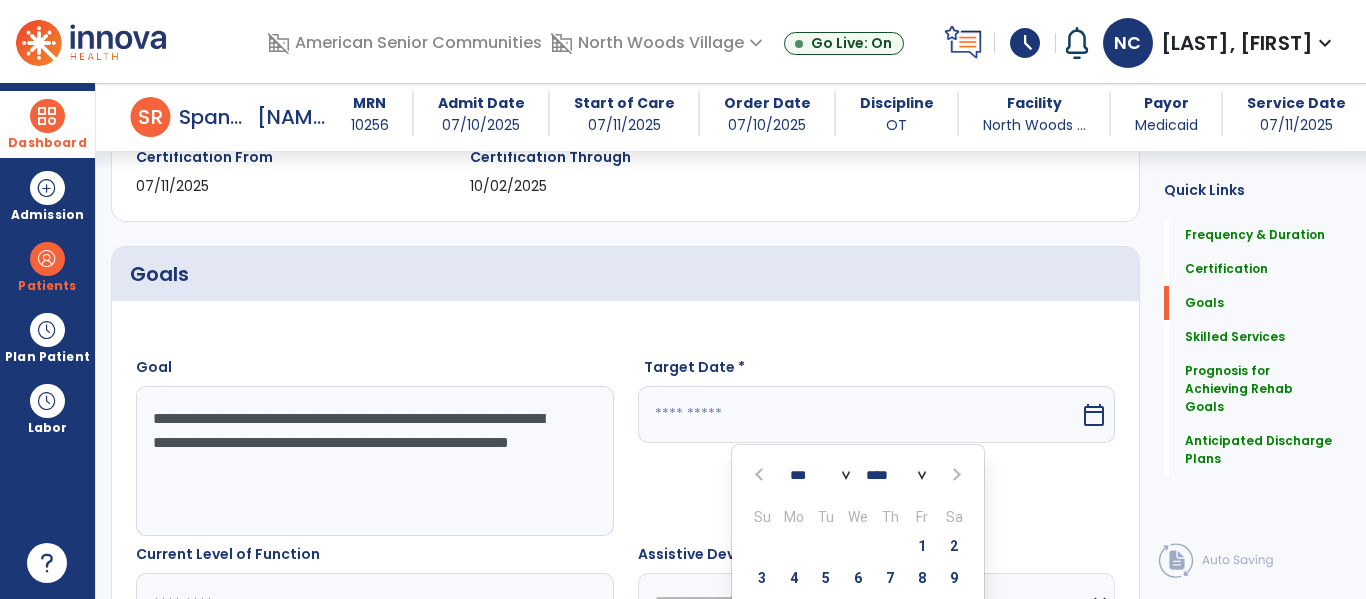 click at bounding box center [954, 475] 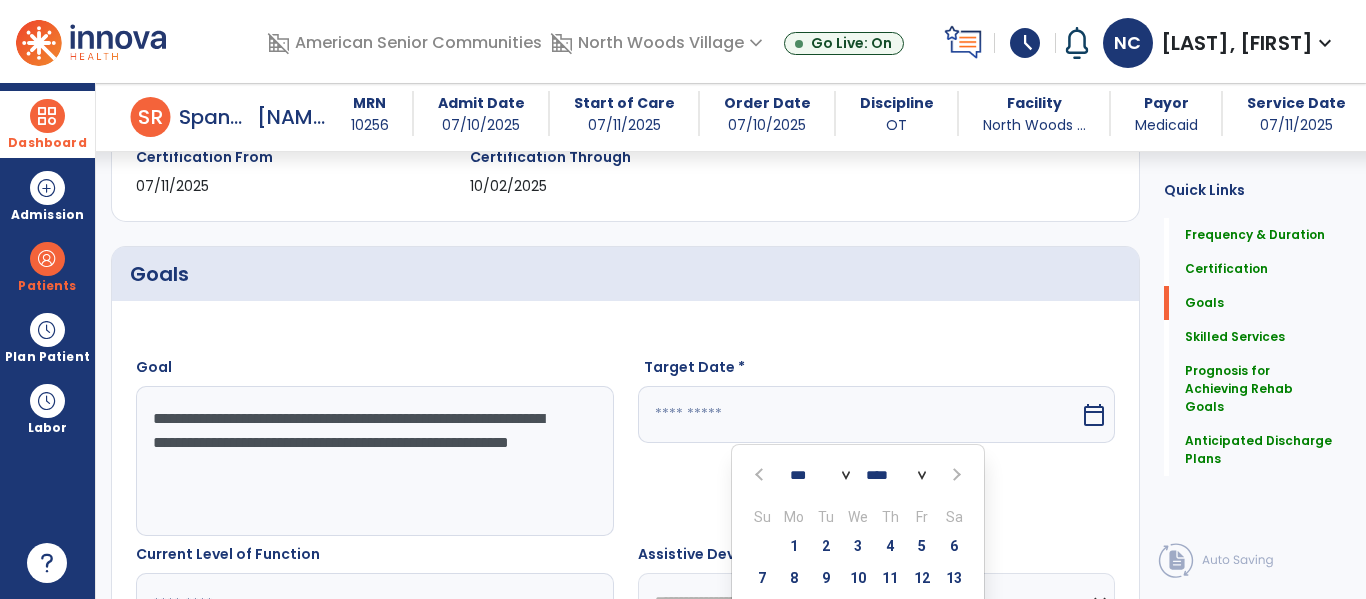 click at bounding box center [954, 475] 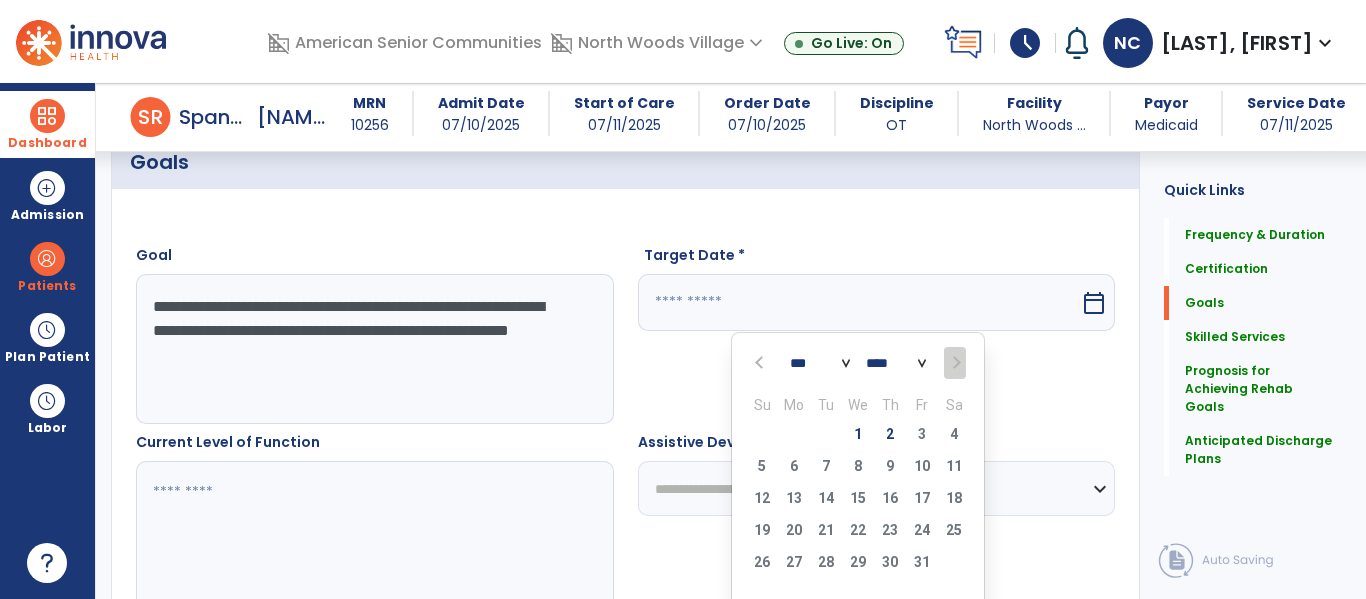 scroll, scrollTop: 483, scrollLeft: 0, axis: vertical 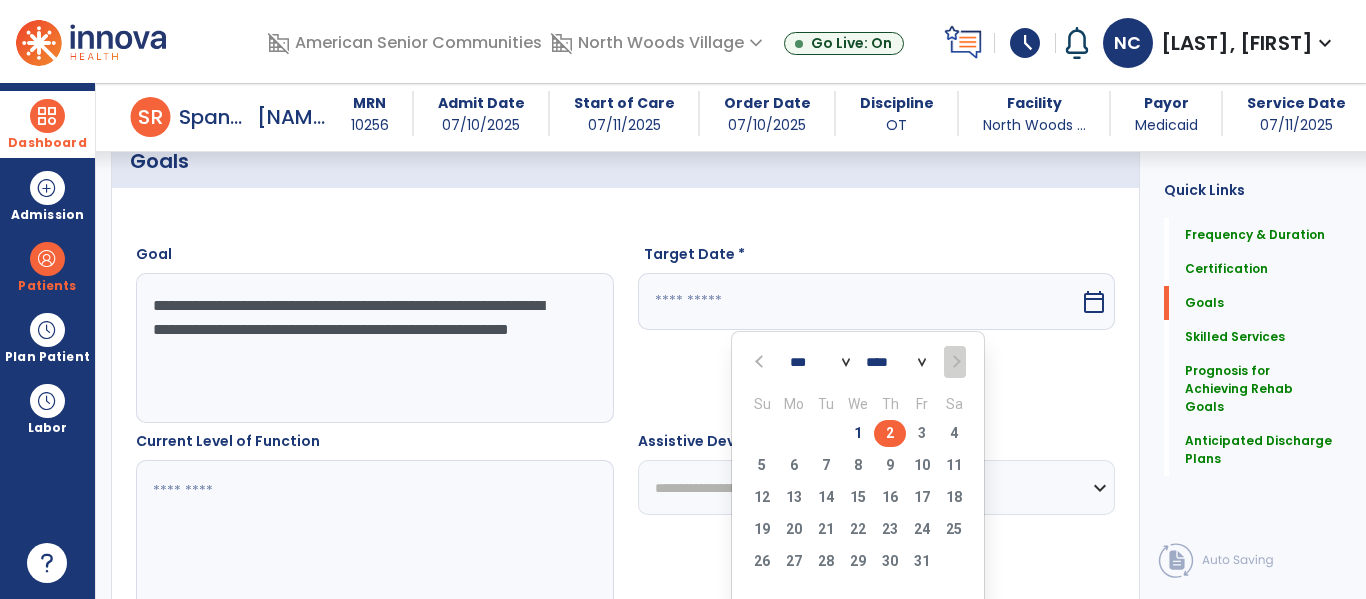 click on "2" at bounding box center [890, 433] 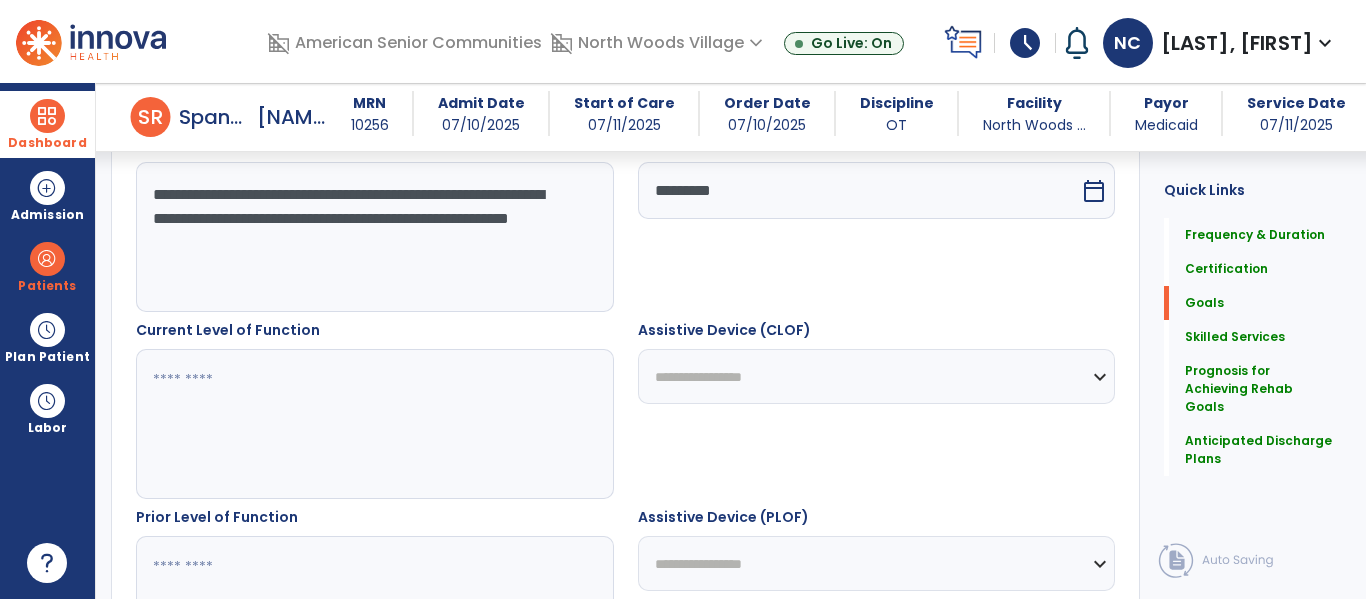 scroll, scrollTop: 599, scrollLeft: 0, axis: vertical 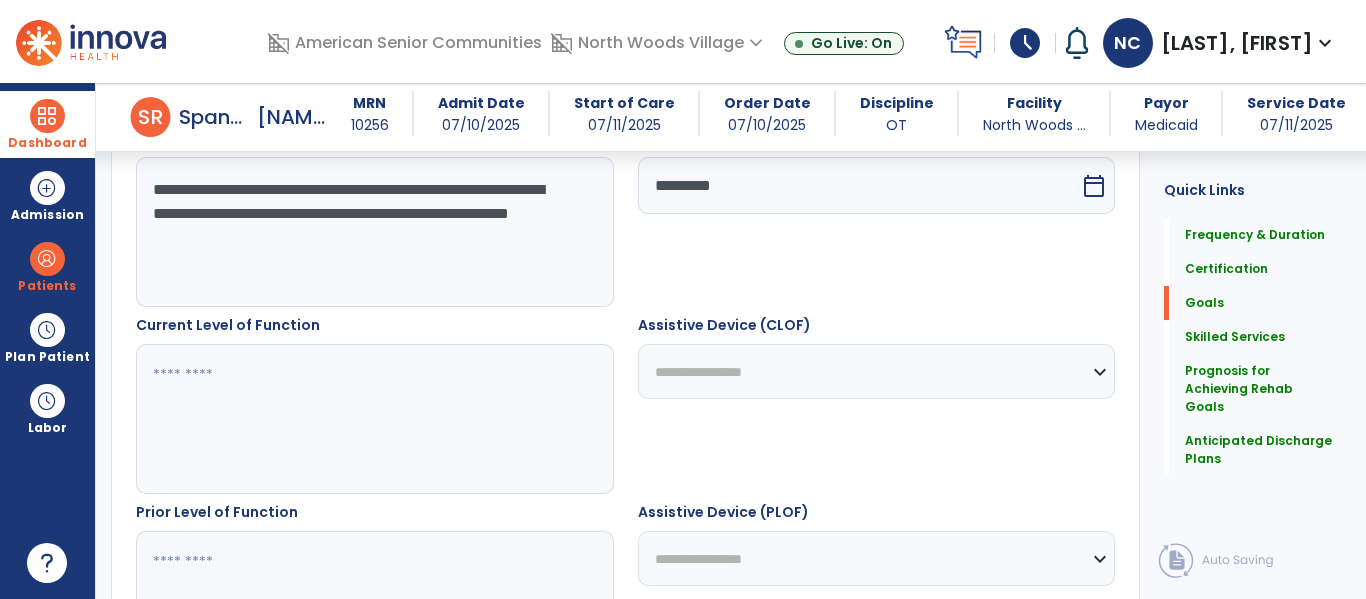 click at bounding box center [374, 419] 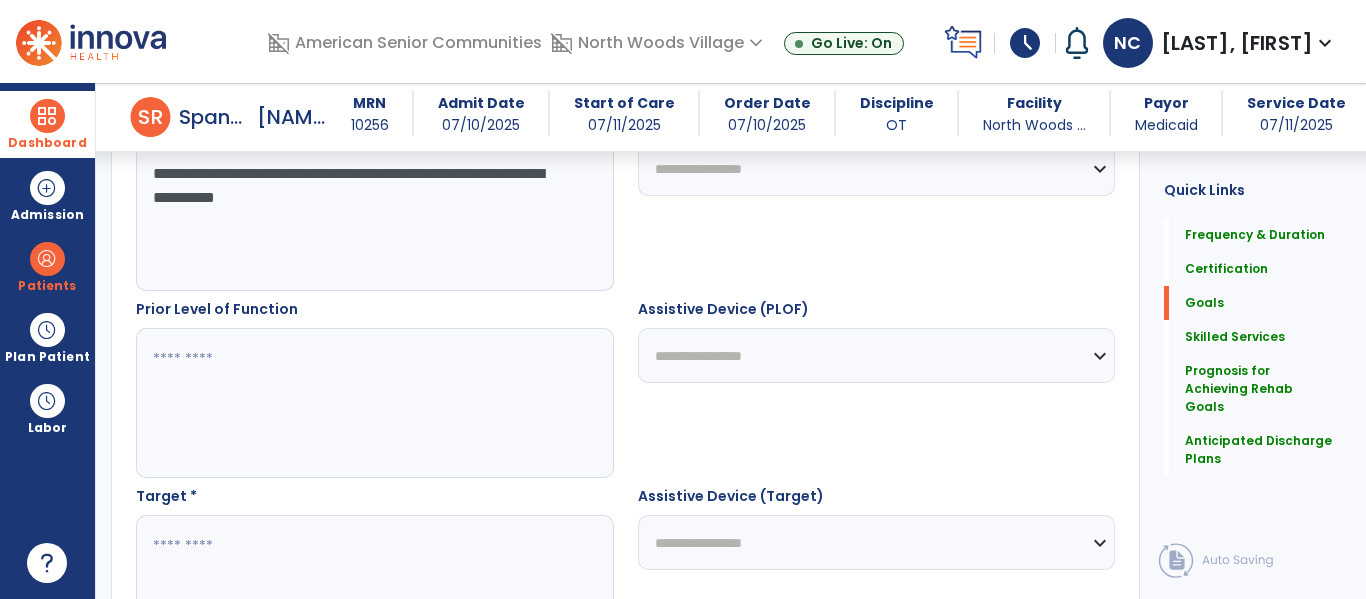 scroll, scrollTop: 812, scrollLeft: 0, axis: vertical 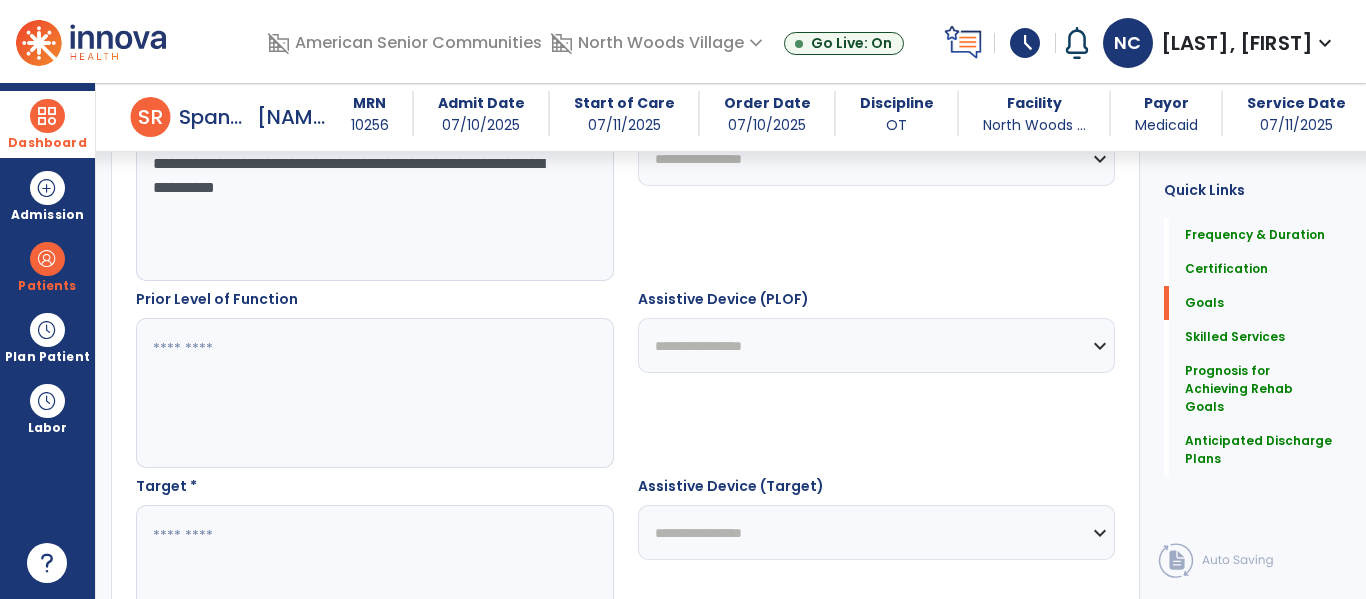 type on "**********" 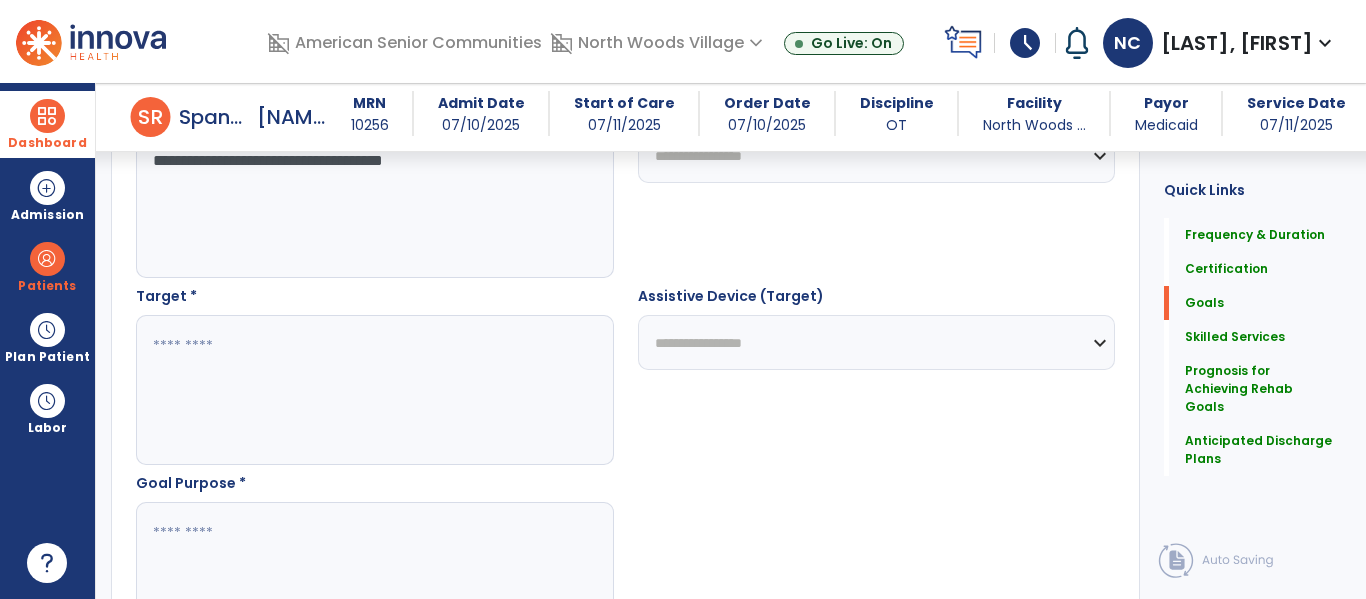 scroll, scrollTop: 1003, scrollLeft: 0, axis: vertical 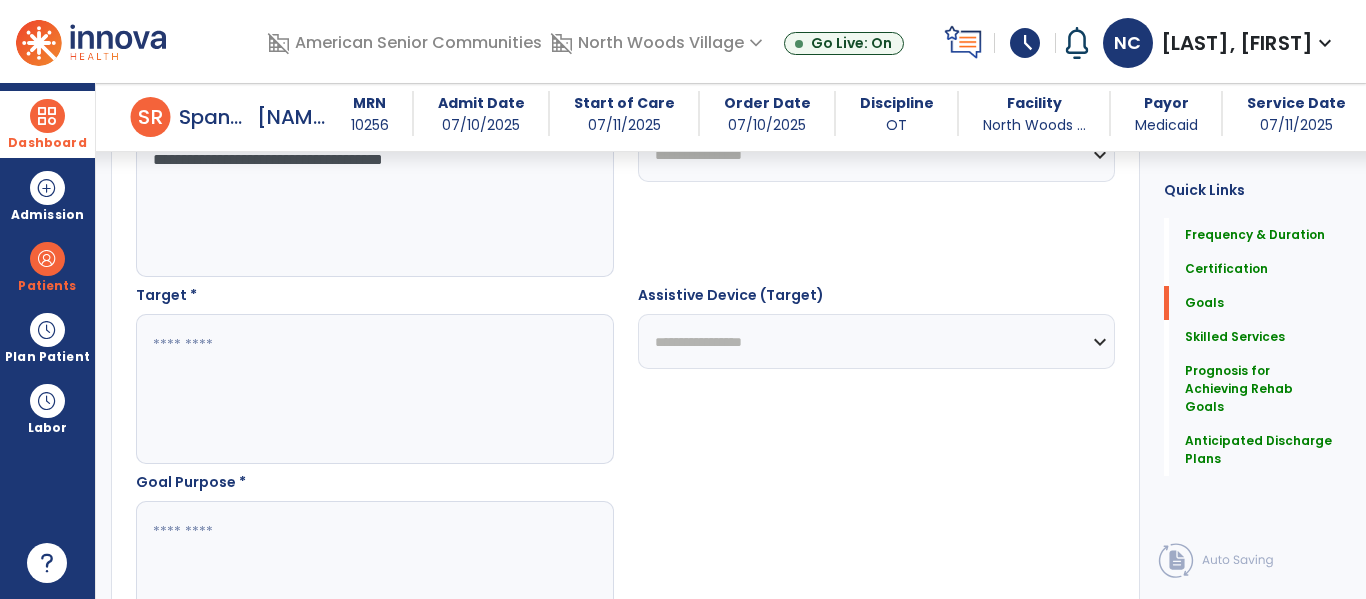 type on "**********" 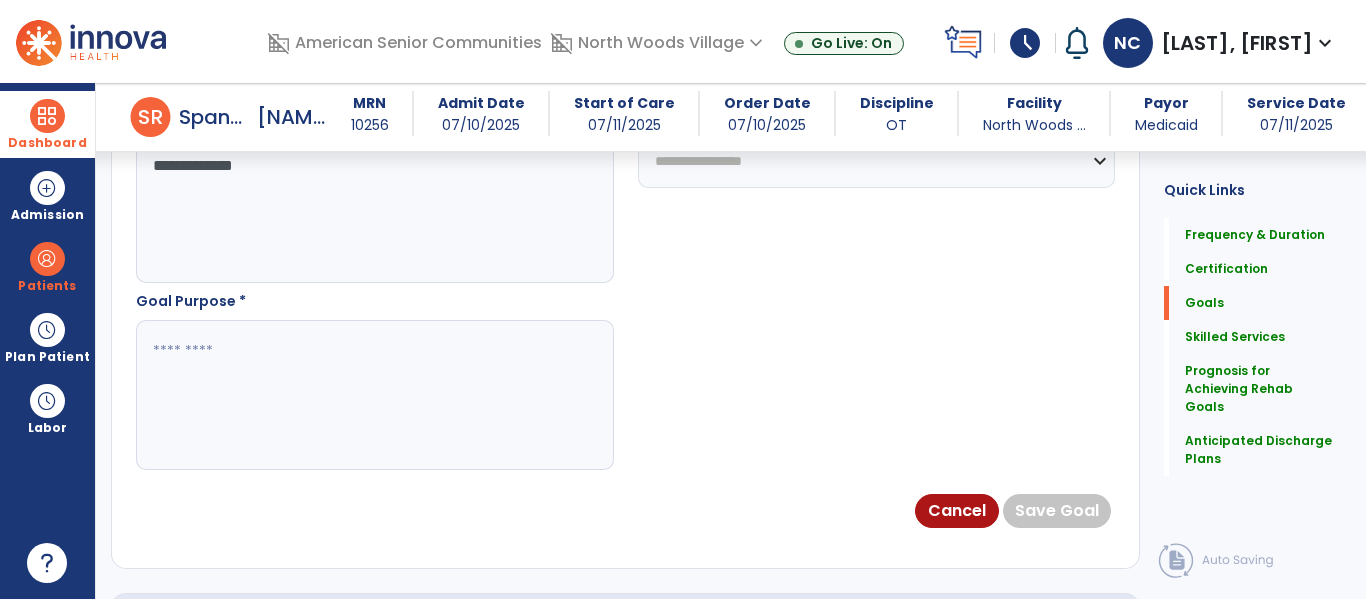 scroll, scrollTop: 1185, scrollLeft: 0, axis: vertical 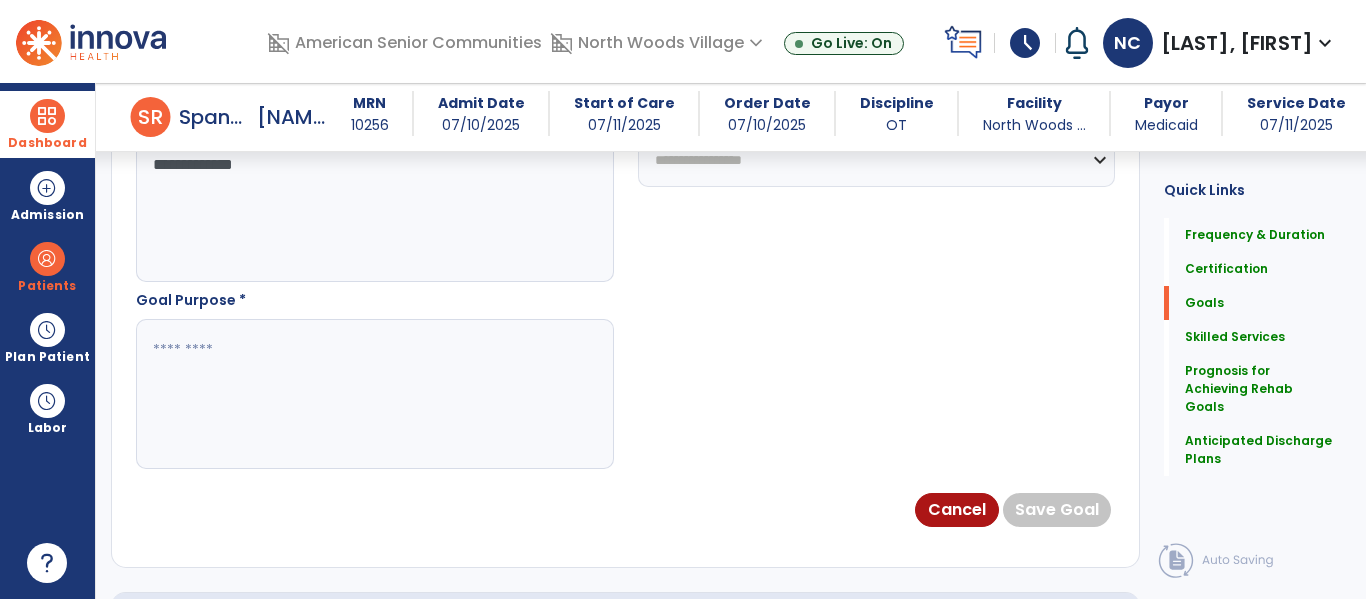 type on "**********" 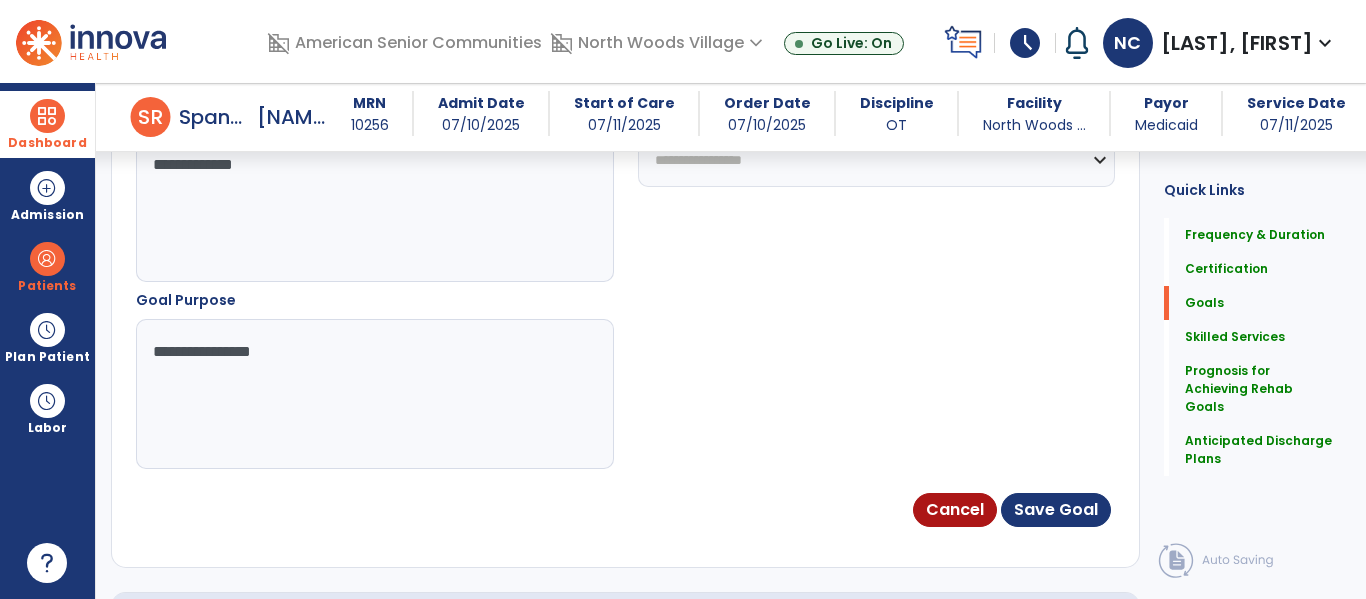 type on "**********" 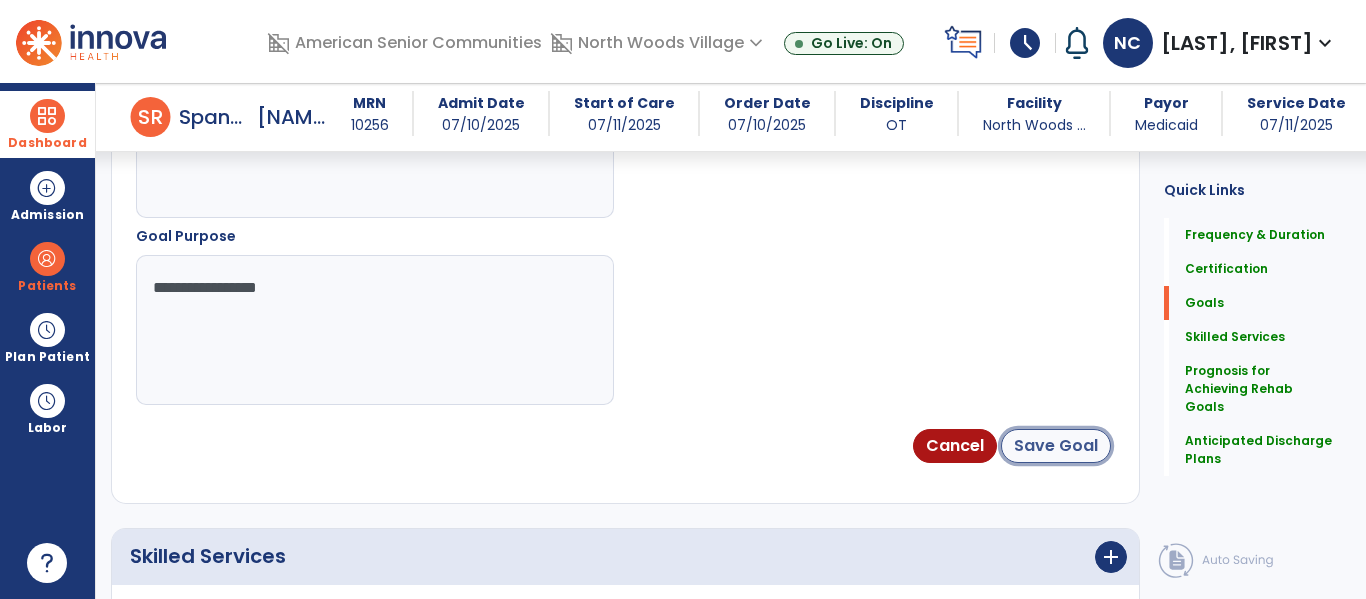 click on "Save Goal" at bounding box center (1056, 446) 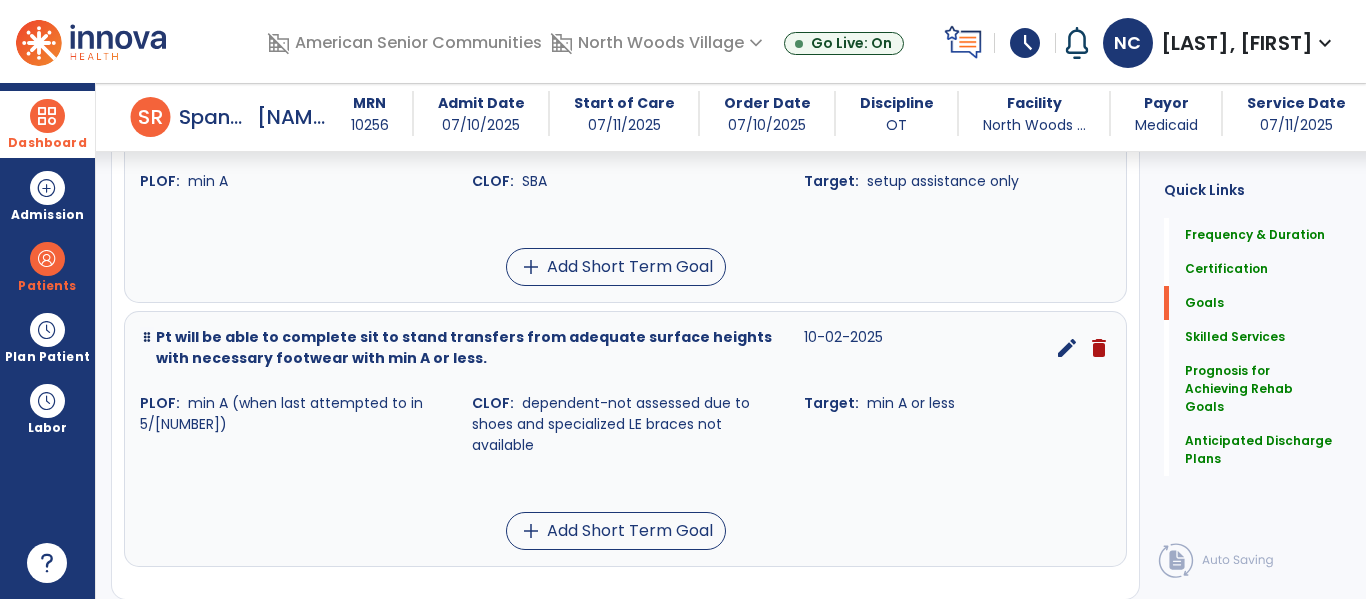 scroll, scrollTop: 607, scrollLeft: 0, axis: vertical 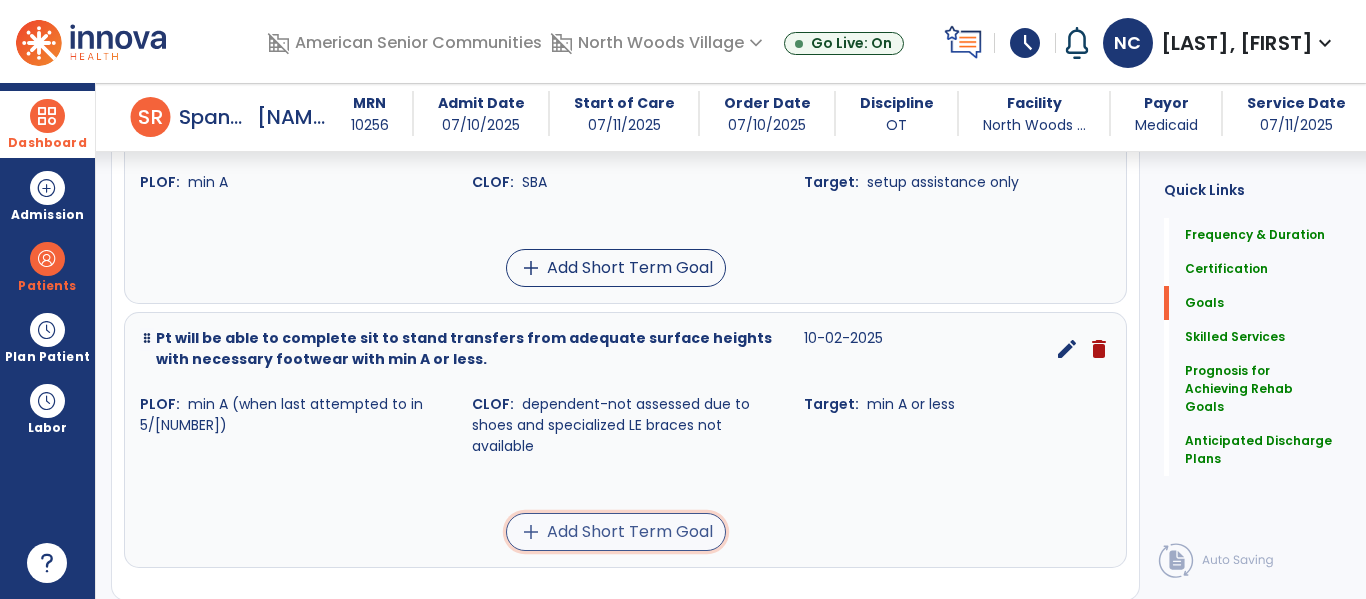 click on "add  Add Short Term Goal" at bounding box center (616, 532) 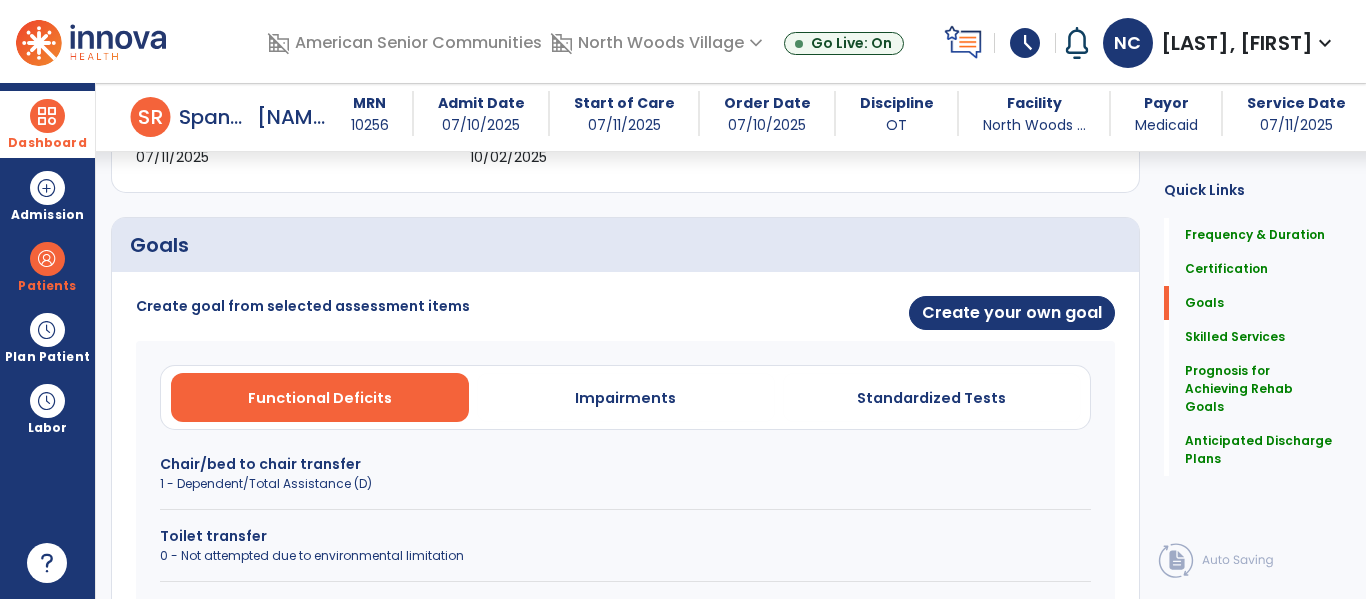 scroll, scrollTop: 391, scrollLeft: 0, axis: vertical 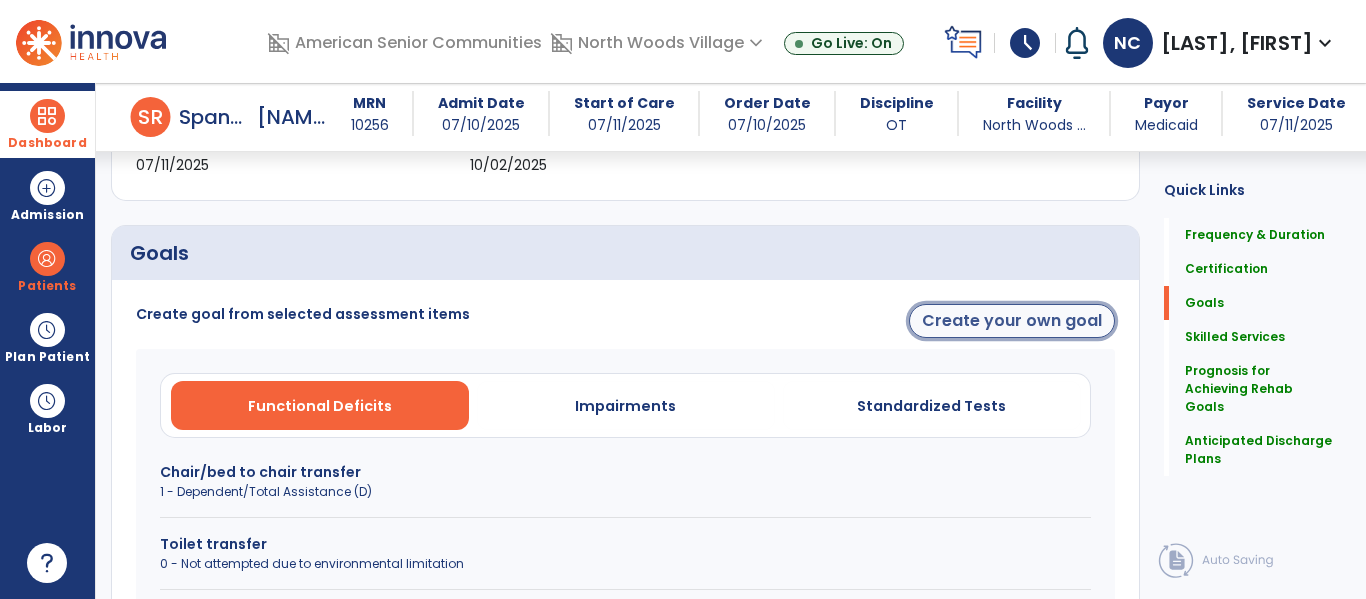 click on "Create your own goal" at bounding box center [1012, 321] 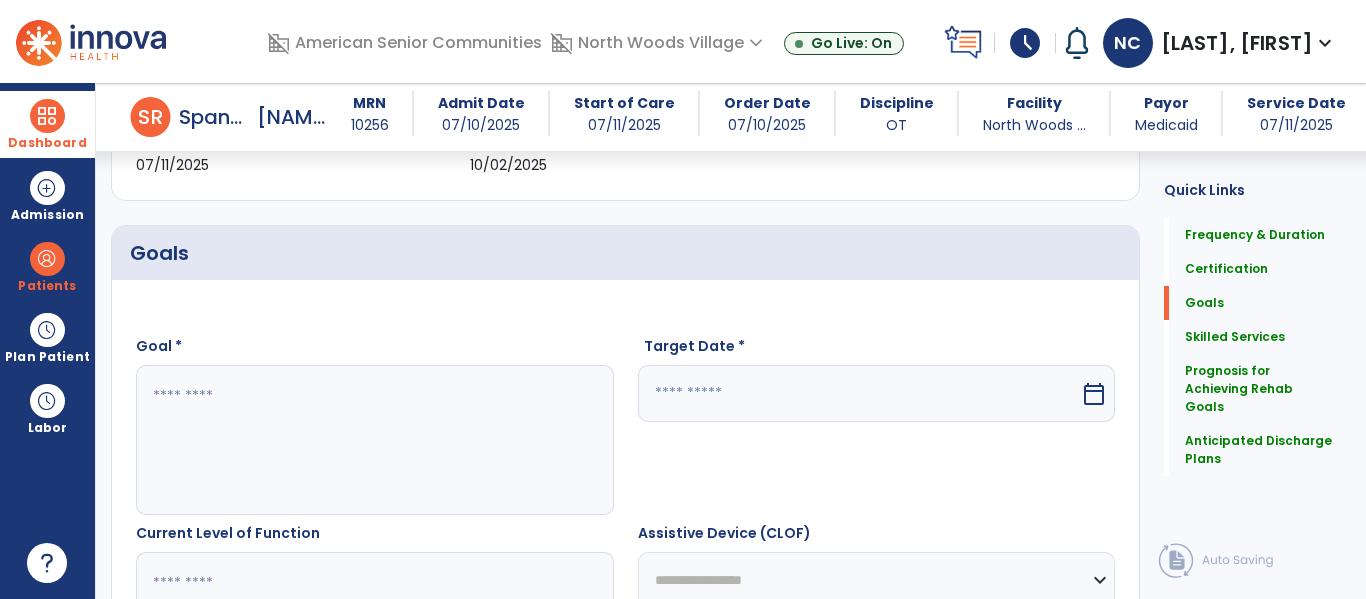 click at bounding box center [374, 440] 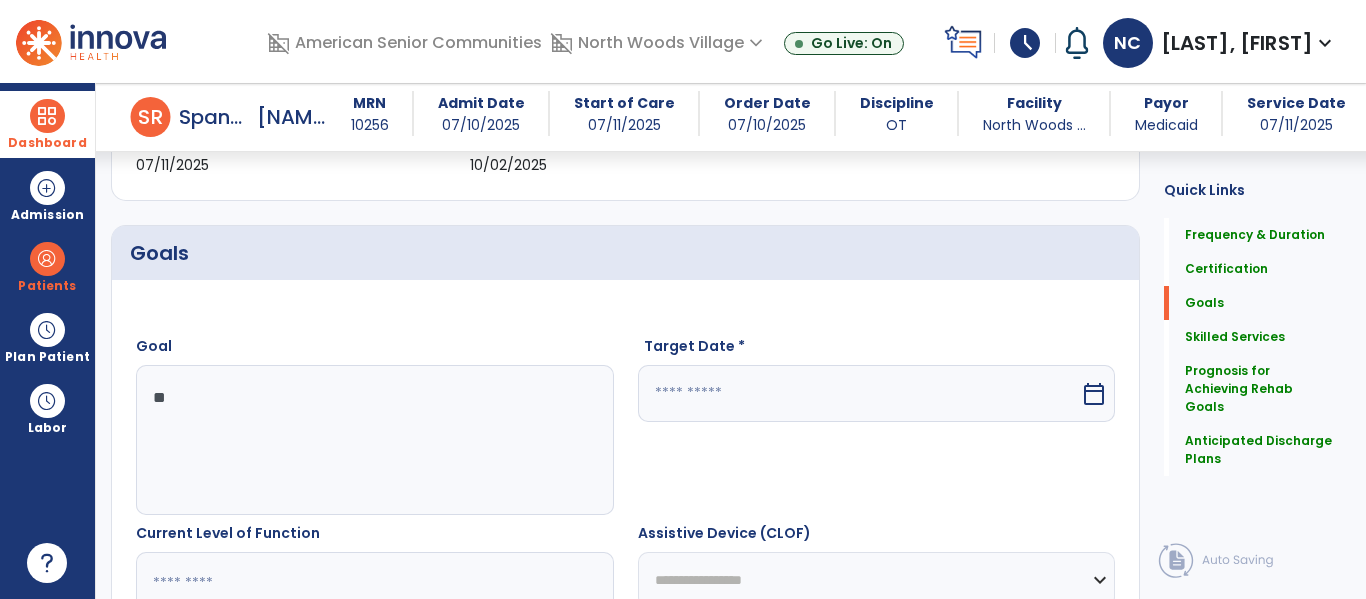 type on "*" 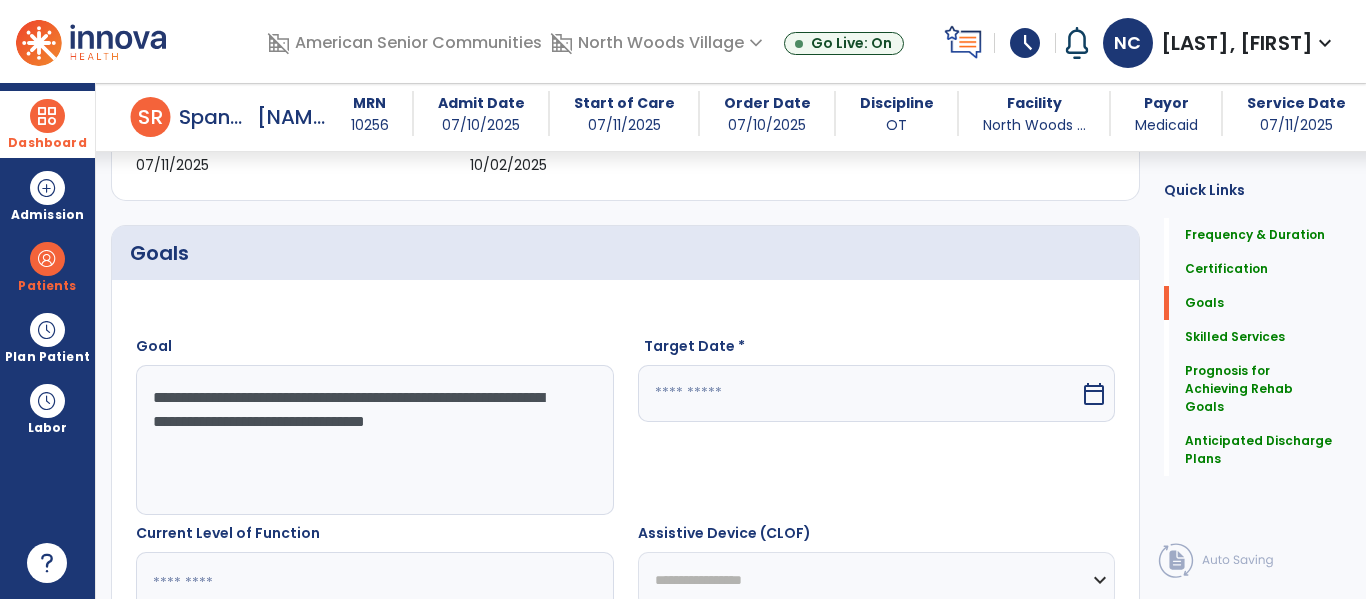 click on "**********" at bounding box center [374, 440] 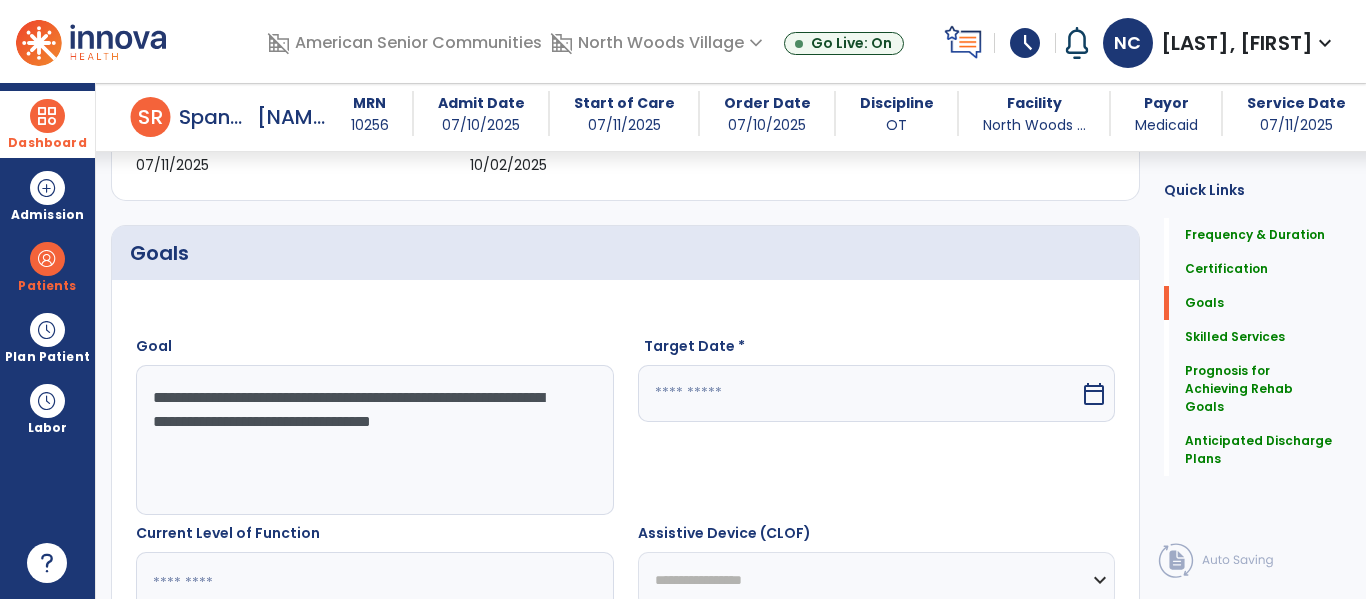 click on "**********" at bounding box center [374, 440] 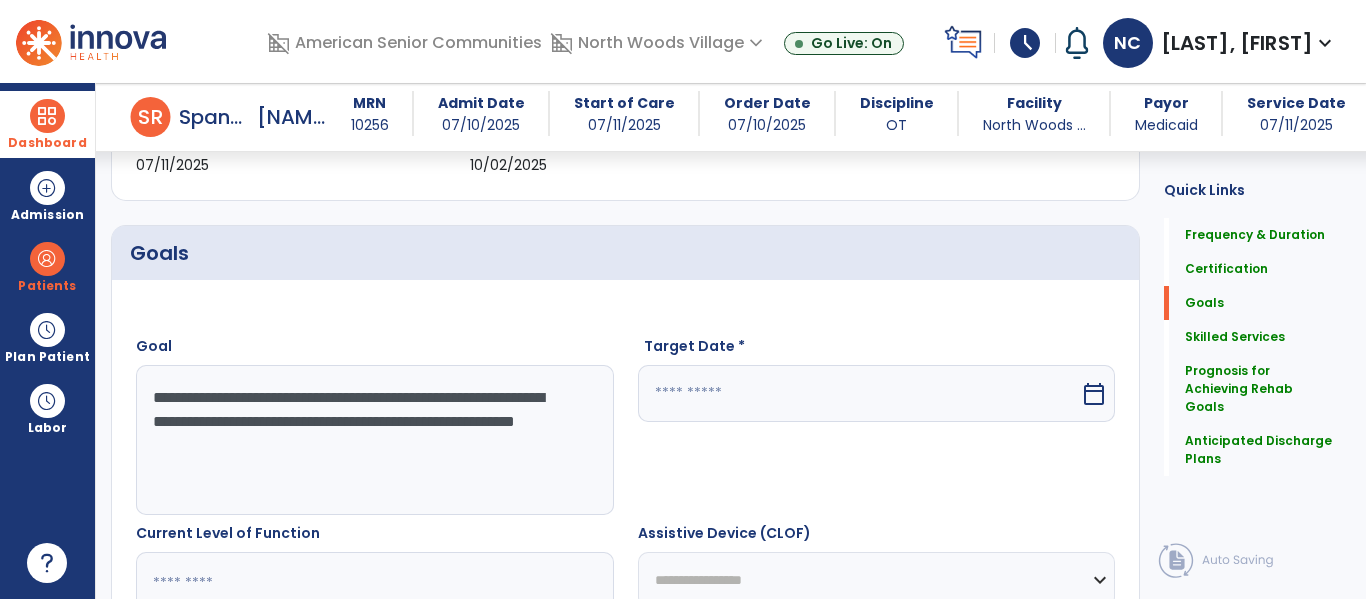 type on "**********" 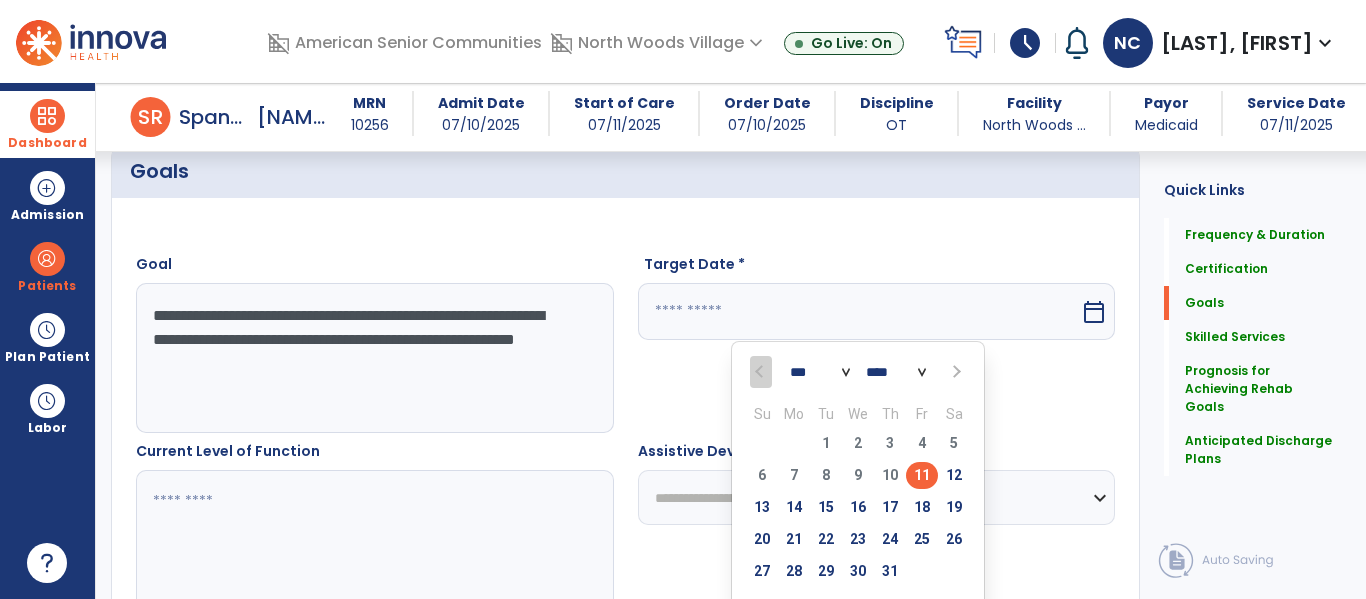 scroll, scrollTop: 506, scrollLeft: 0, axis: vertical 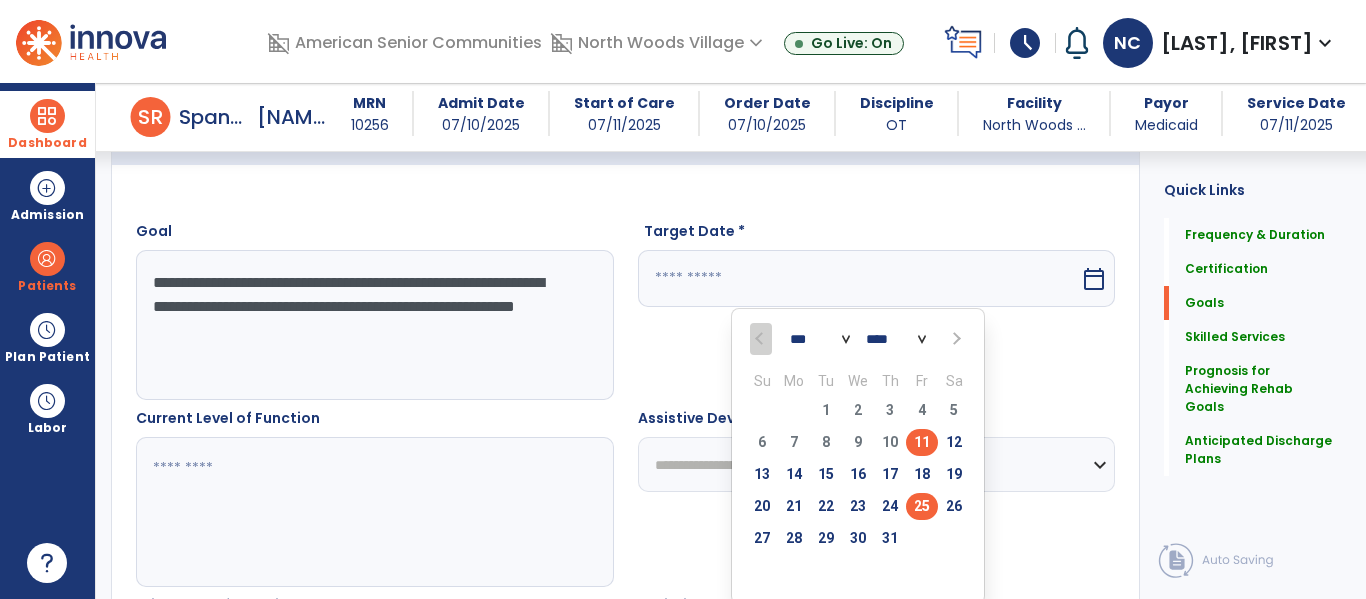 click on "25" at bounding box center [922, 506] 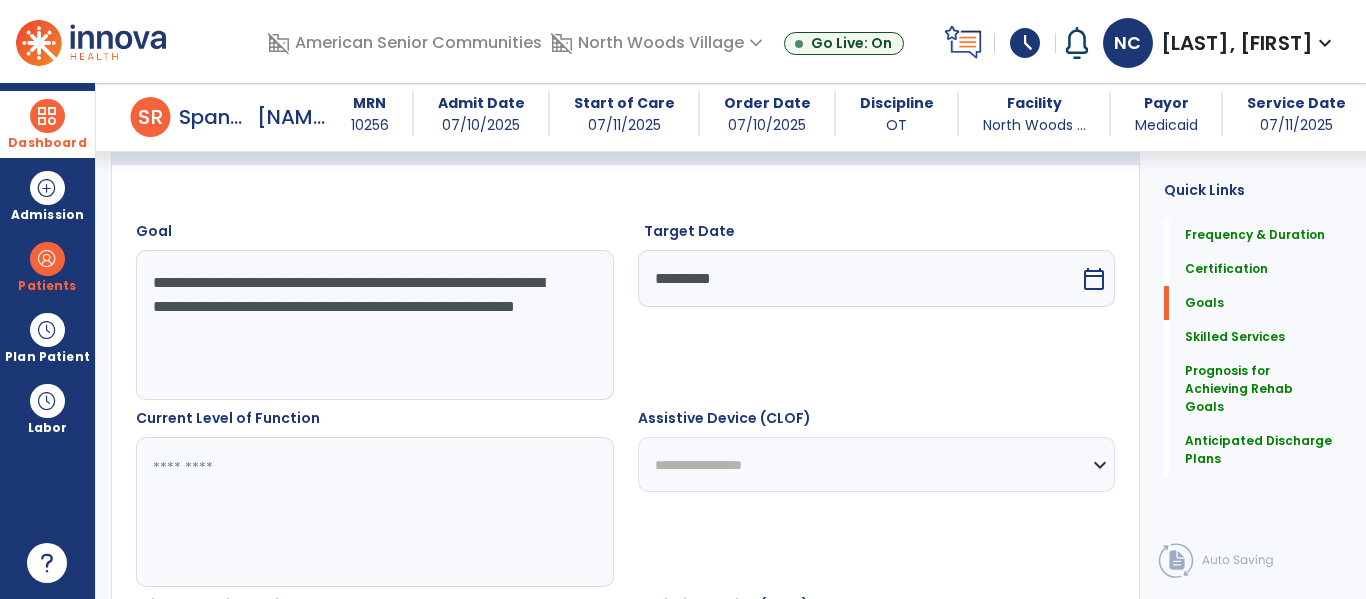 click at bounding box center (374, 512) 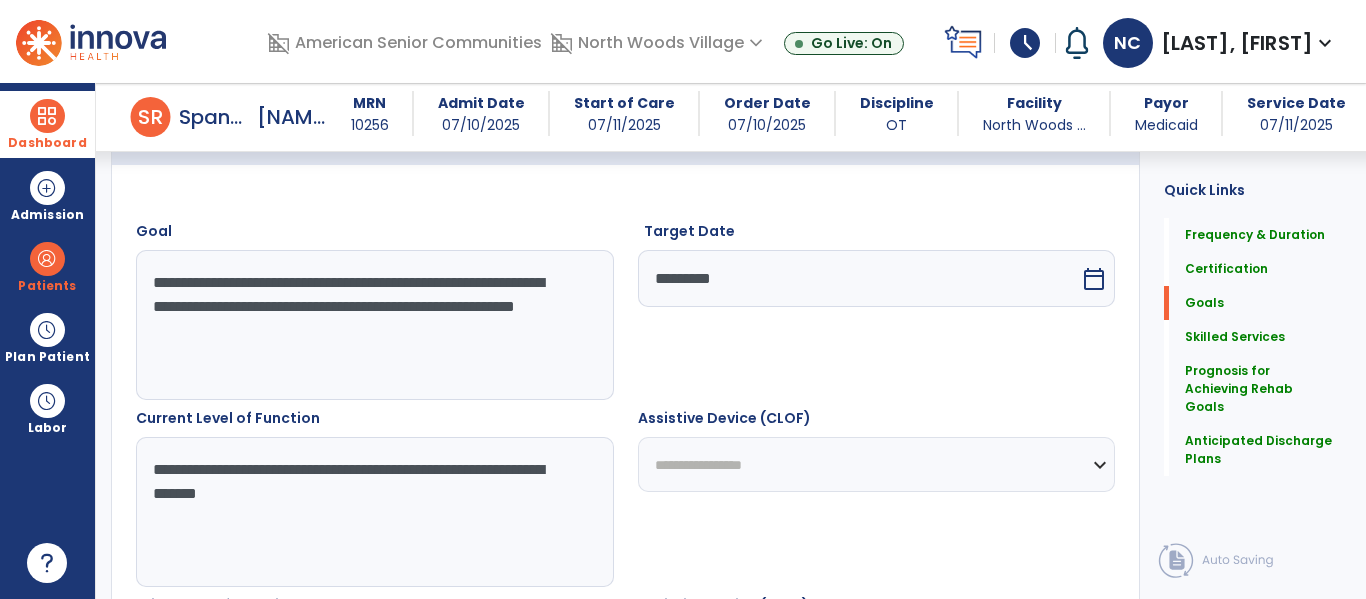 scroll, scrollTop: 770, scrollLeft: 0, axis: vertical 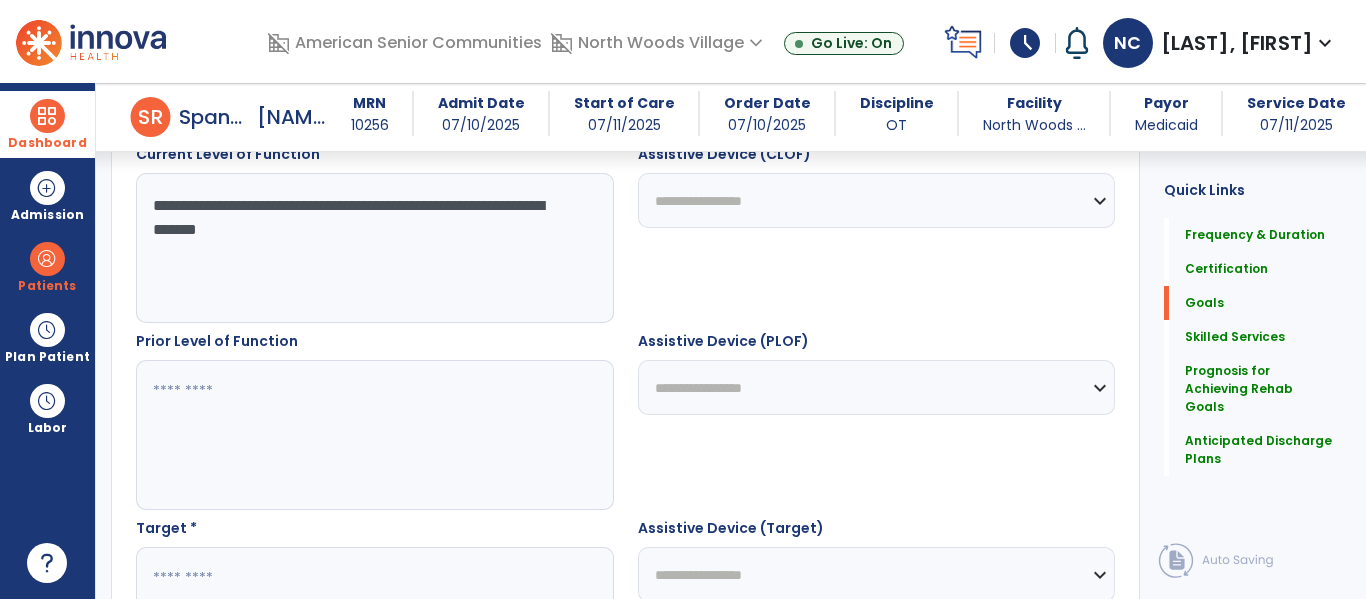 type on "**********" 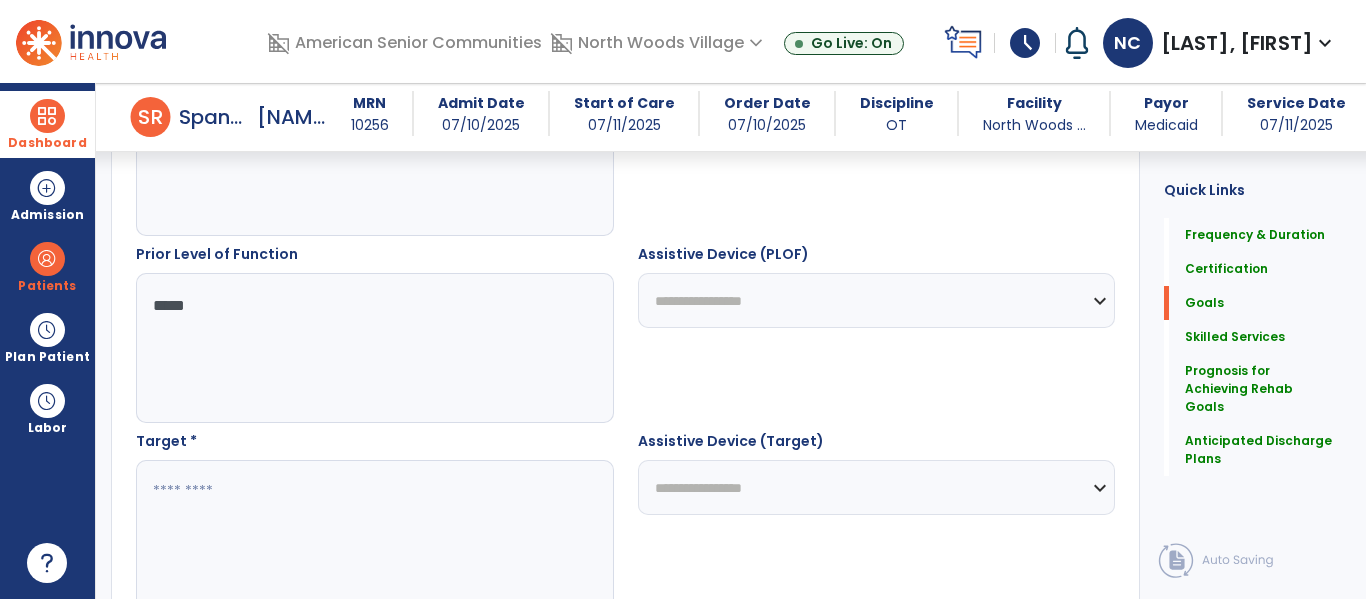 scroll, scrollTop: 935, scrollLeft: 0, axis: vertical 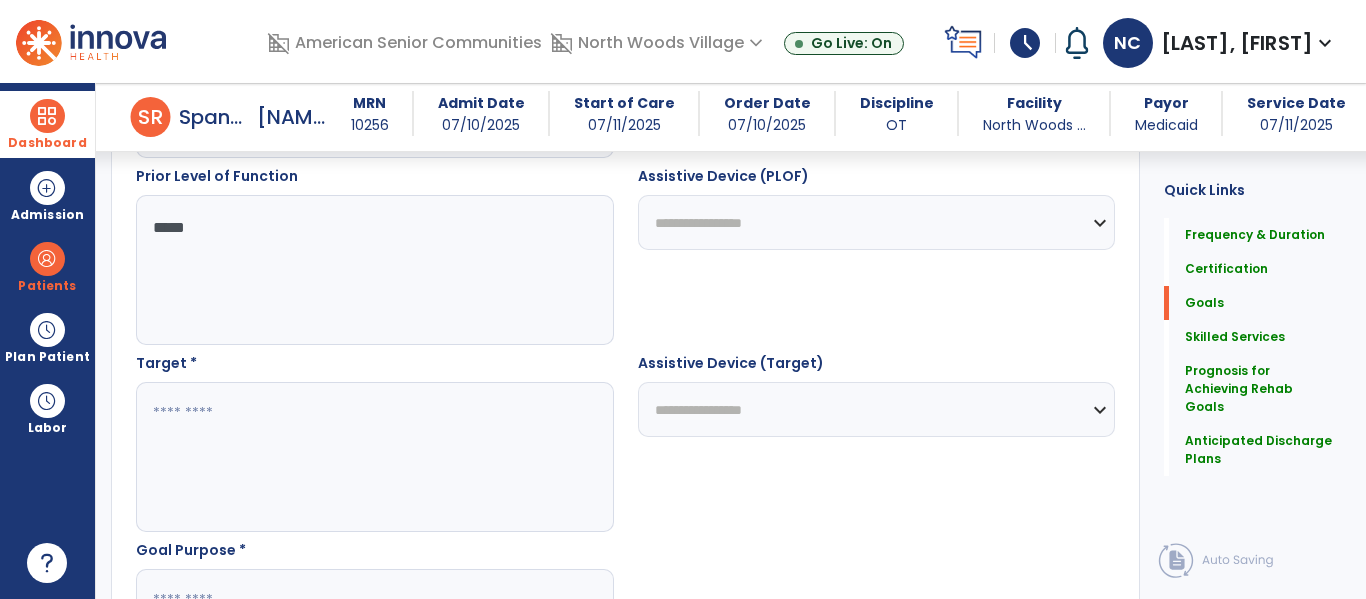 type on "*****" 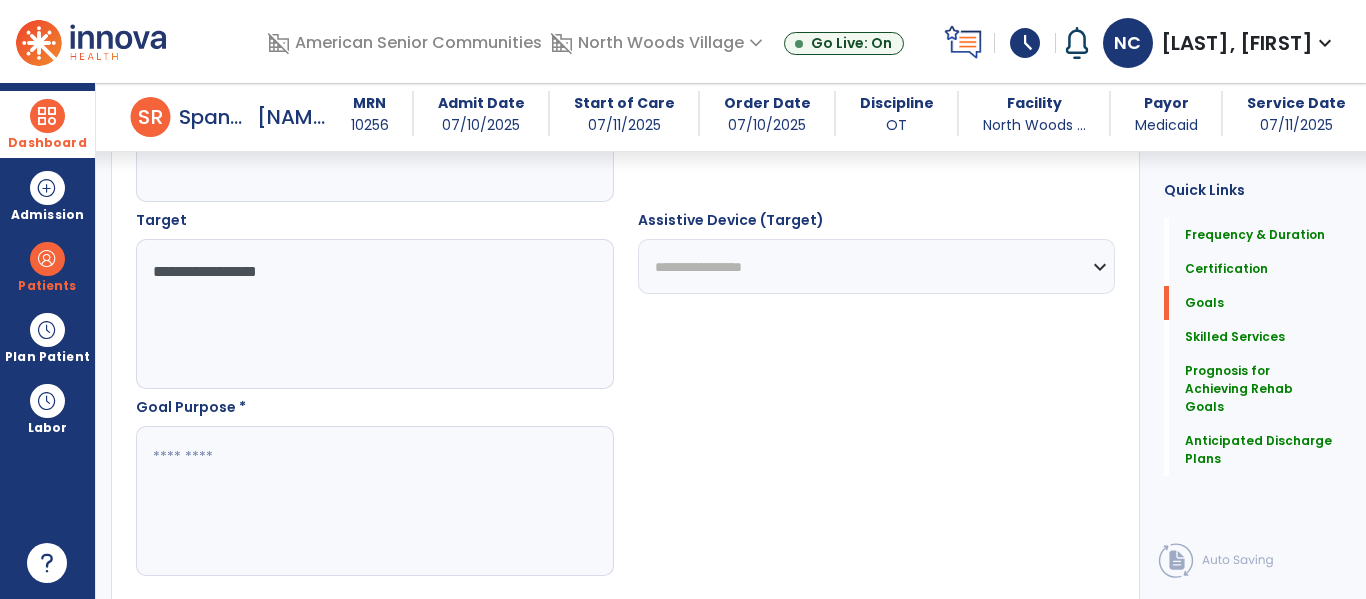 scroll, scrollTop: 1101, scrollLeft: 0, axis: vertical 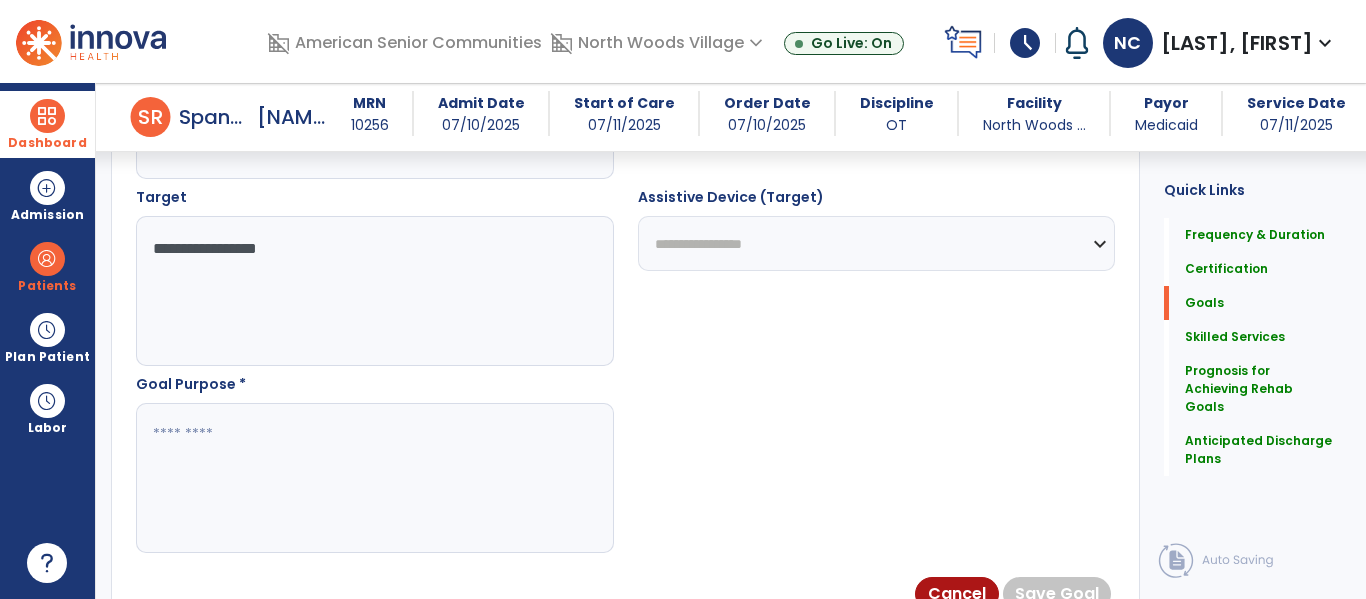 type on "**********" 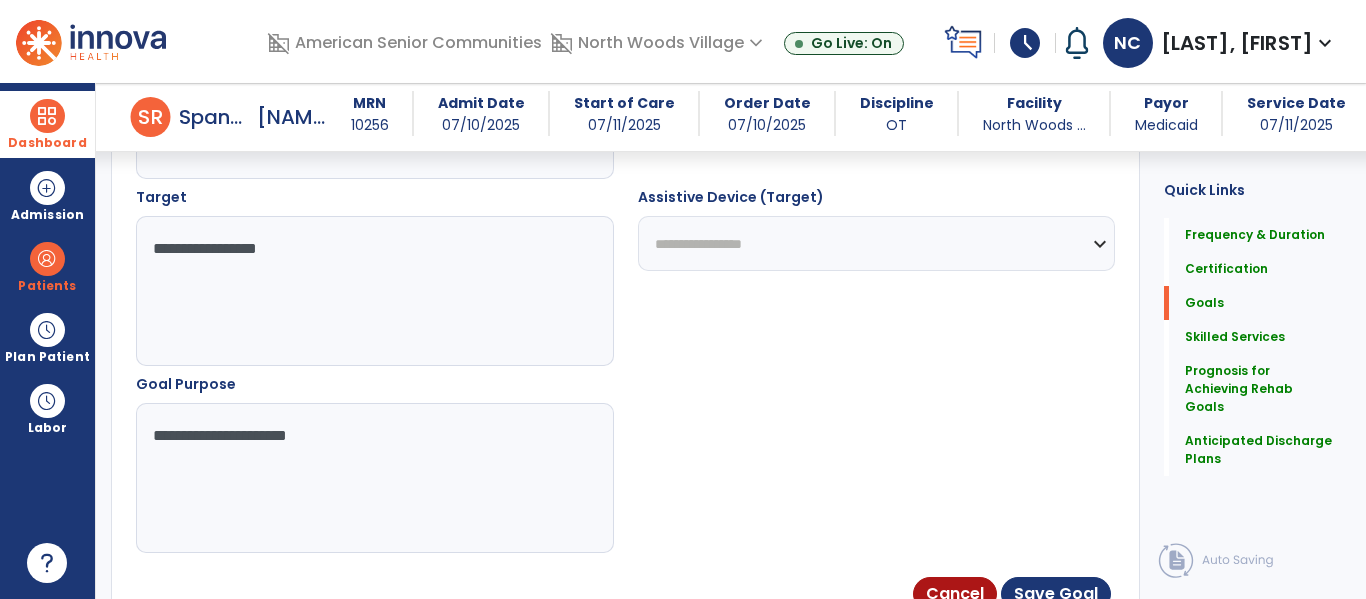 type on "**********" 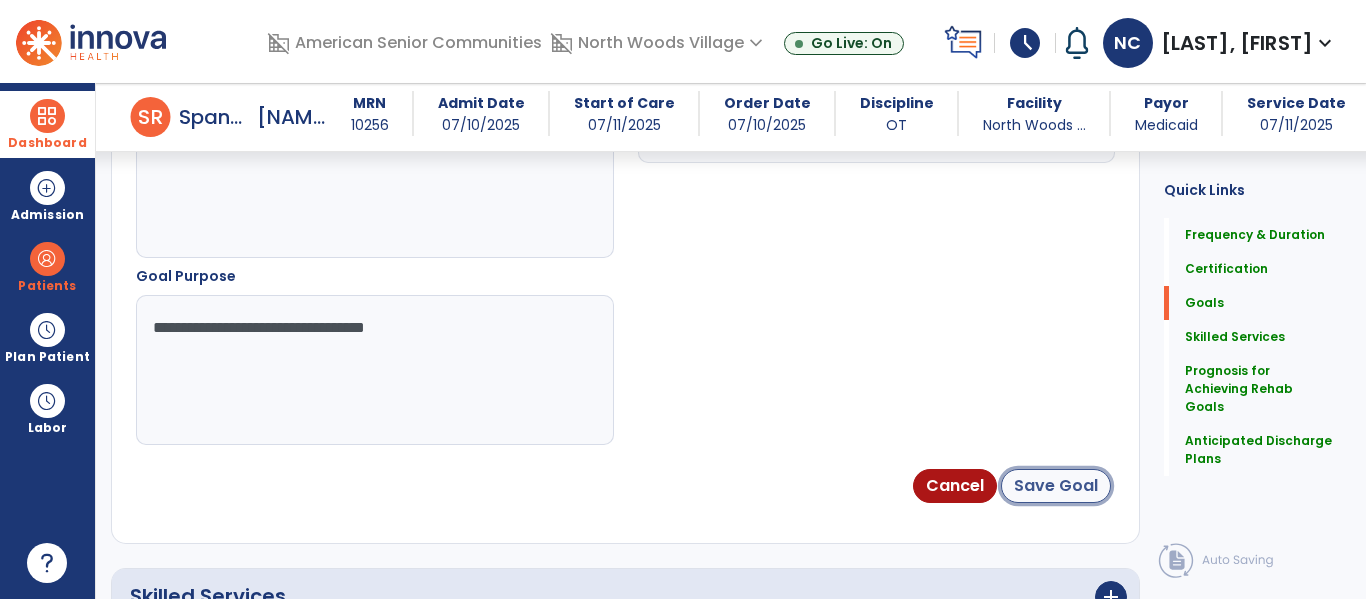 click on "Save Goal" at bounding box center [1056, 486] 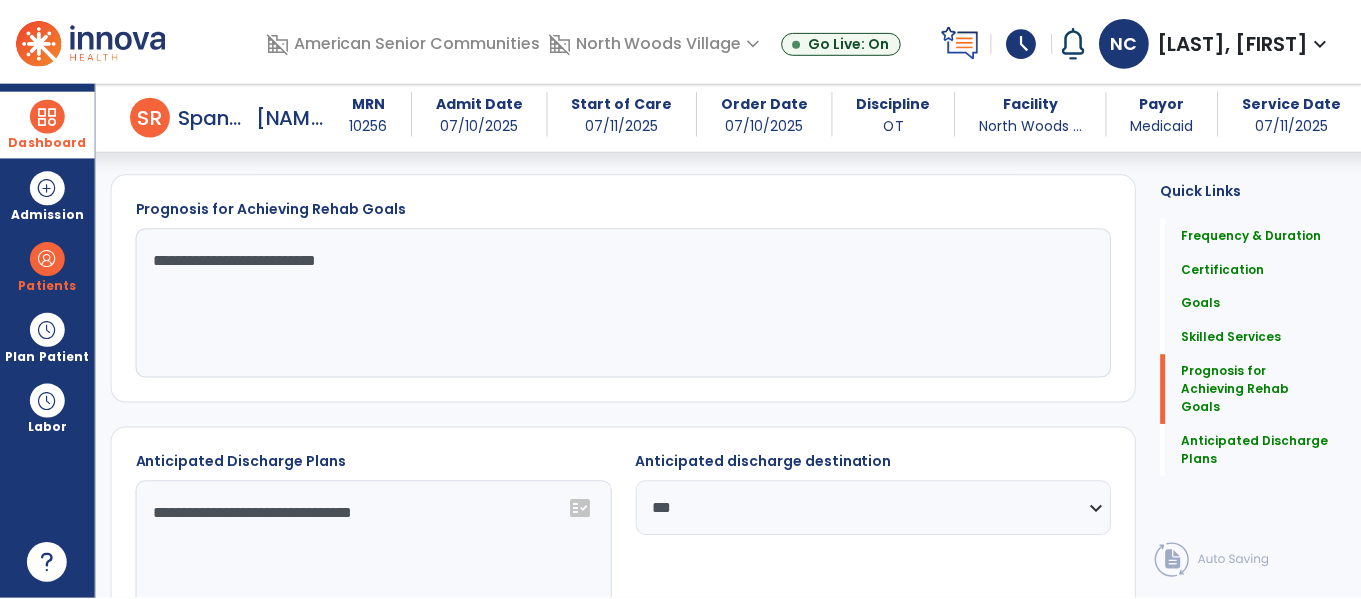 scroll, scrollTop: 1738, scrollLeft: 0, axis: vertical 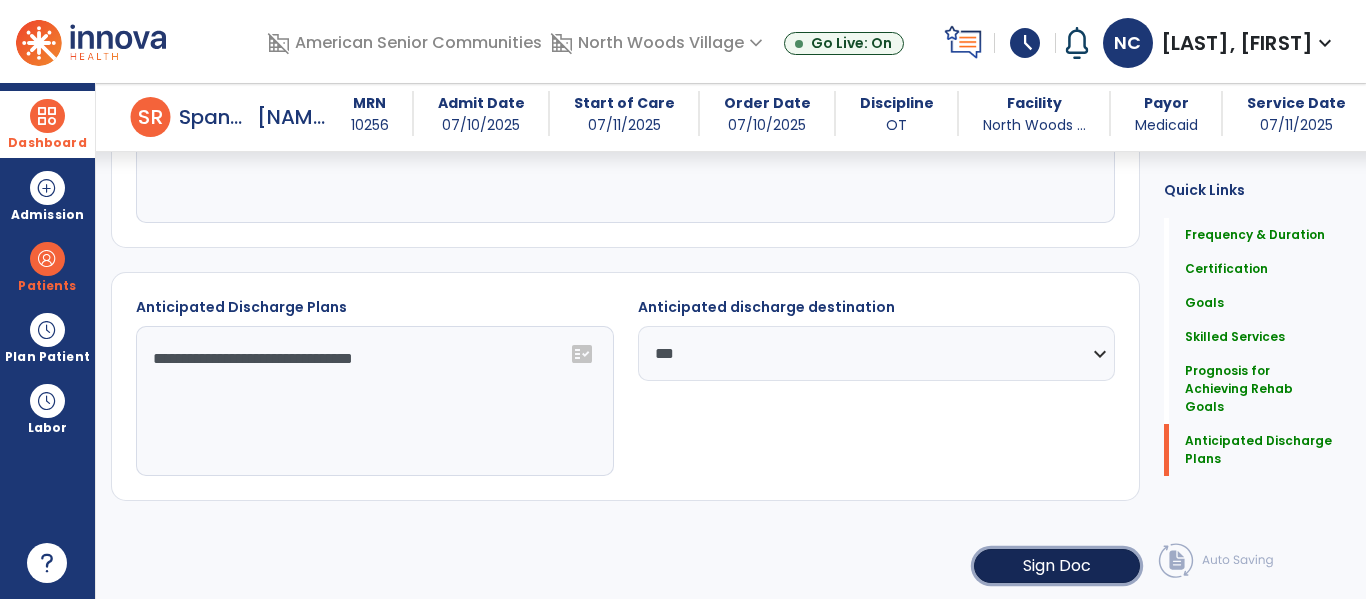 click on "Sign Doc" 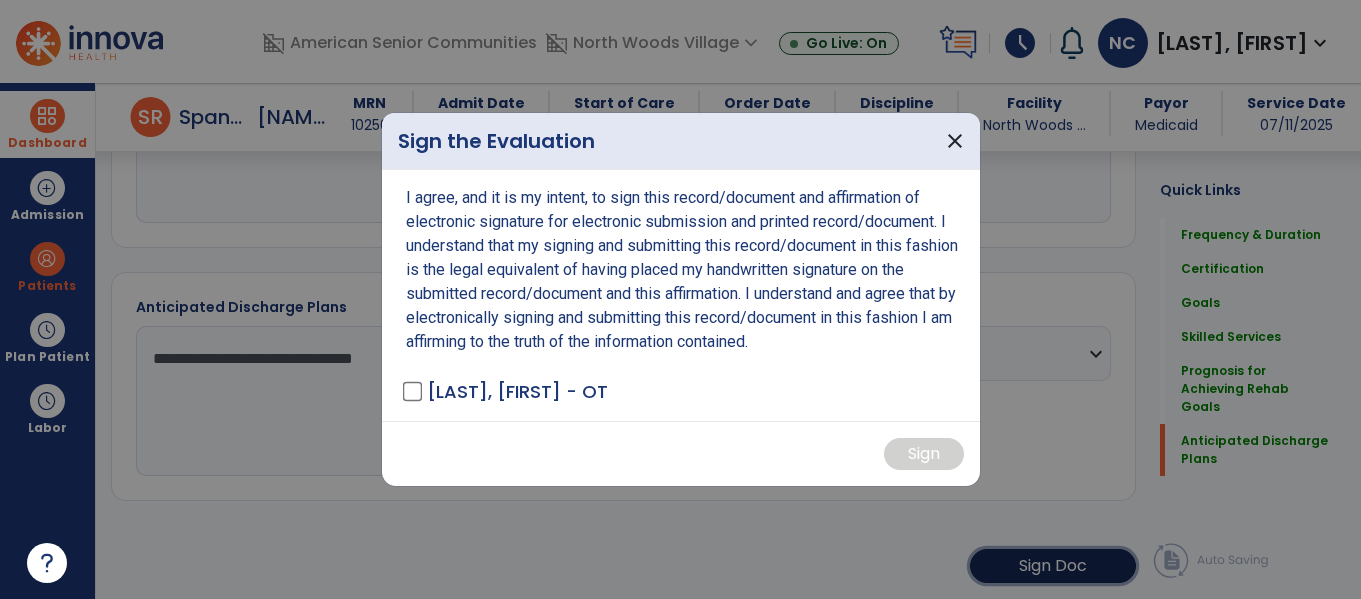 scroll, scrollTop: 1738, scrollLeft: 0, axis: vertical 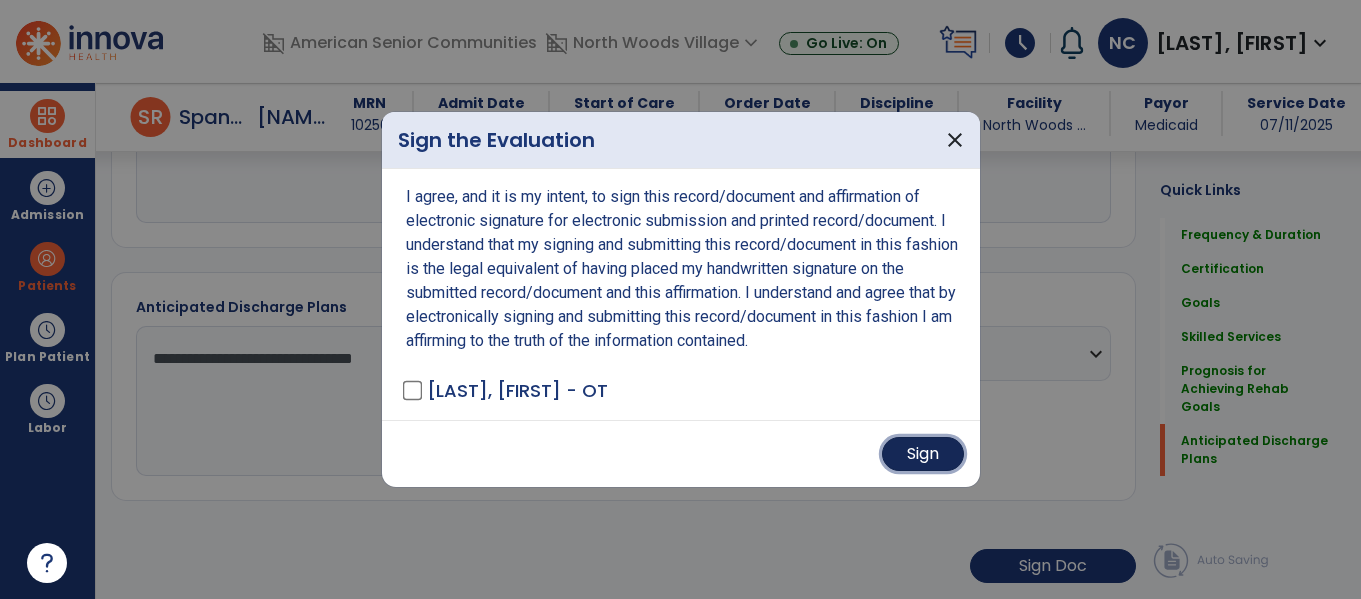 click on "Sign" at bounding box center [923, 454] 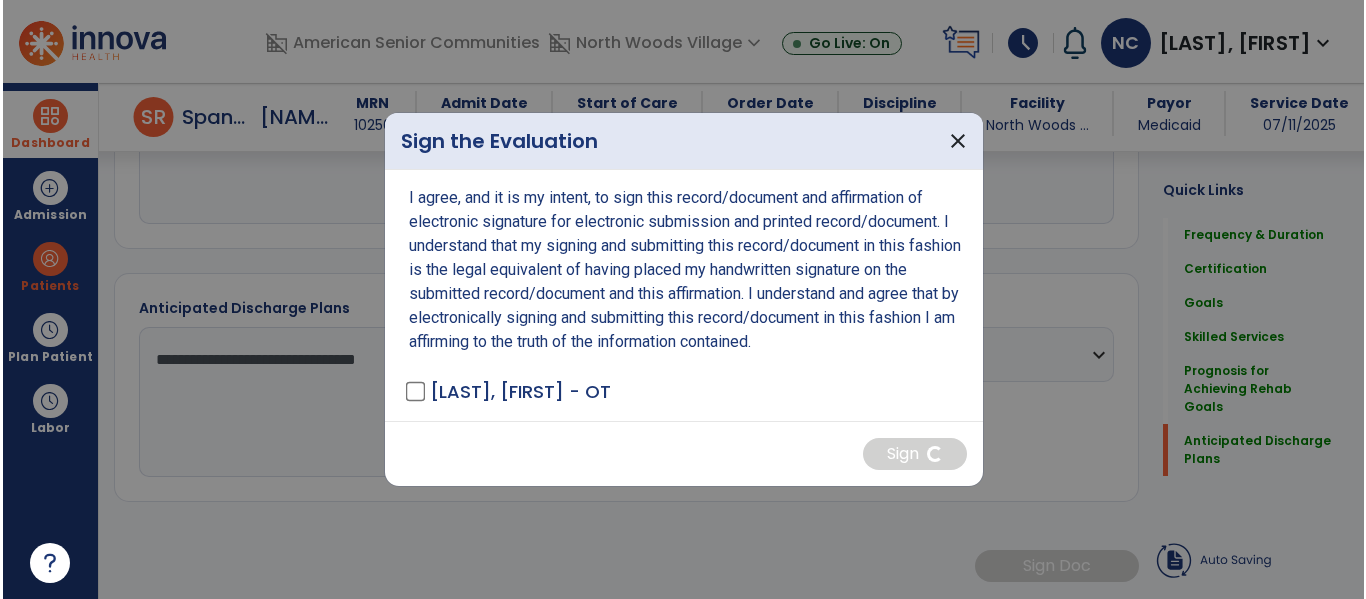 scroll, scrollTop: 1737, scrollLeft: 0, axis: vertical 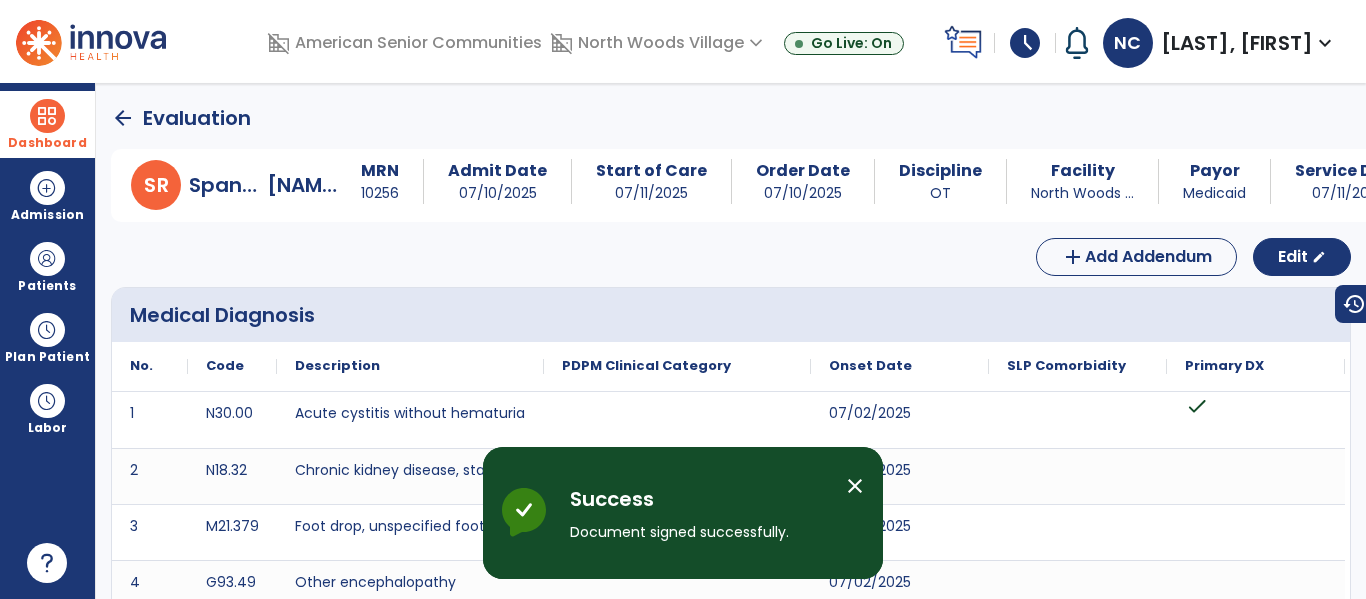 click at bounding box center (47, 116) 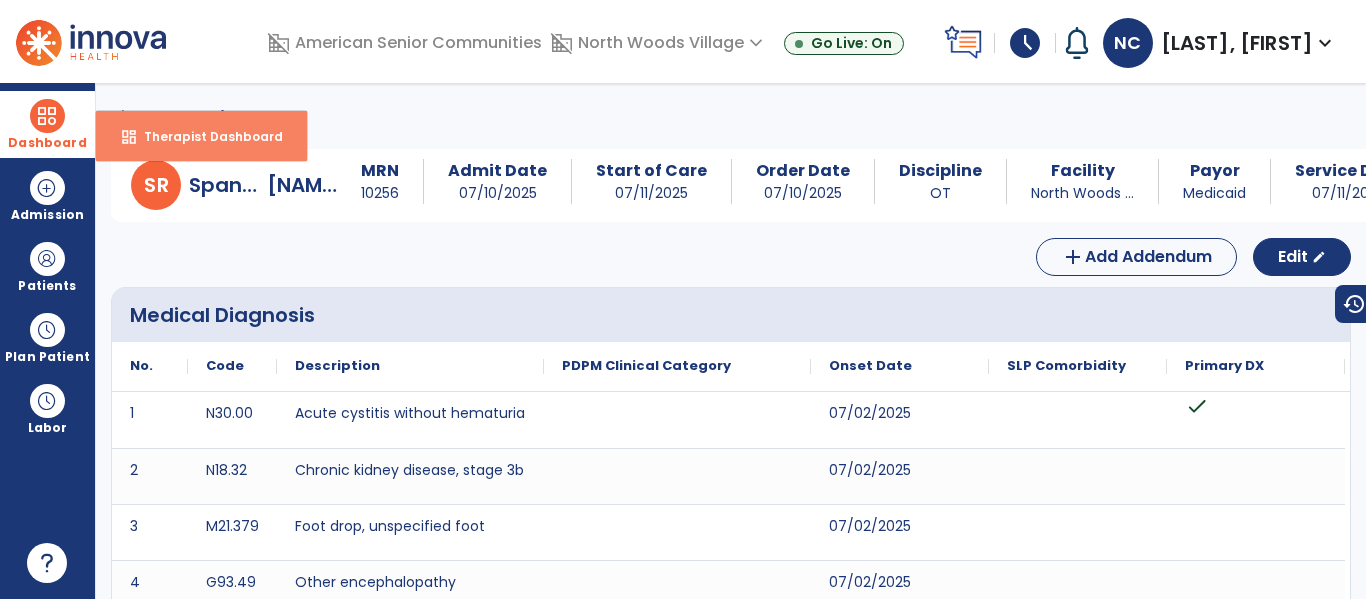 click on "Therapist Dashboard" at bounding box center [205, 136] 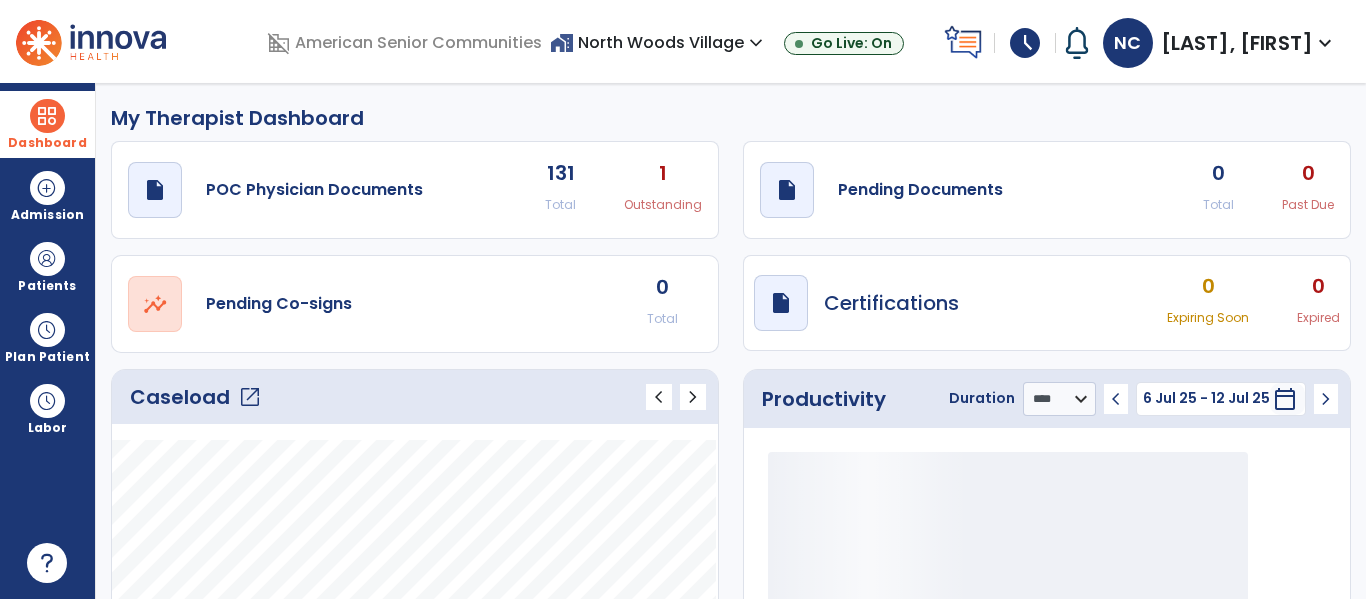 click on "open_in_new" 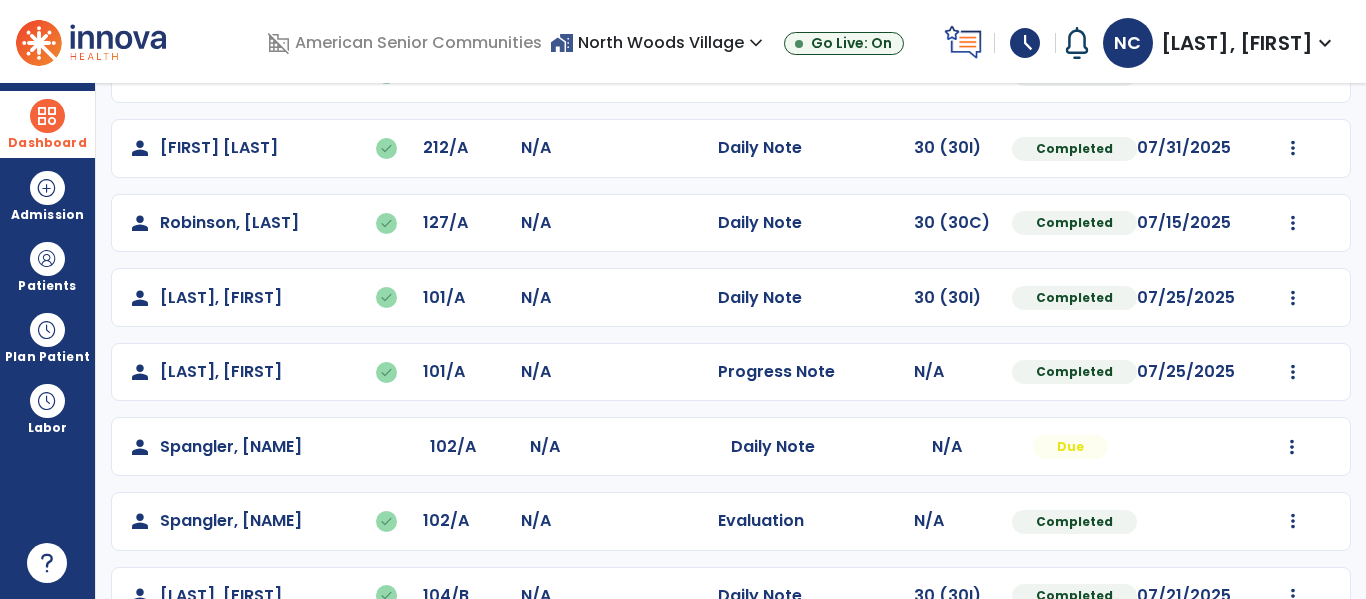 scroll, scrollTop: 708, scrollLeft: 0, axis: vertical 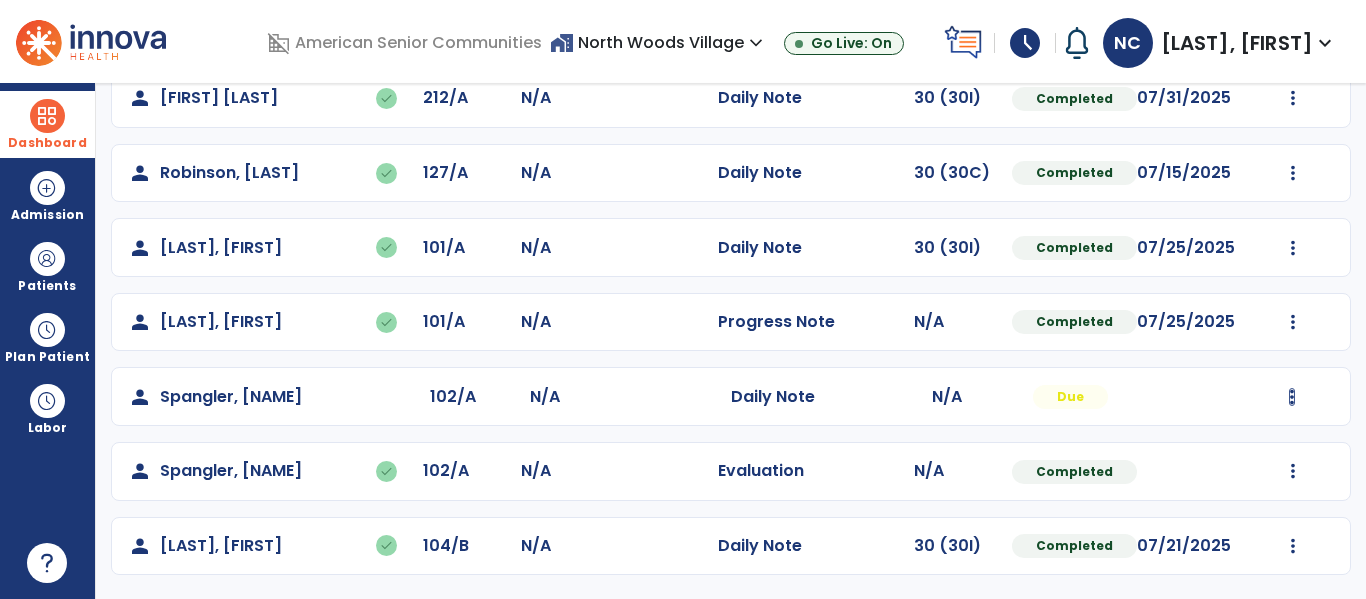 click at bounding box center (1293, -349) 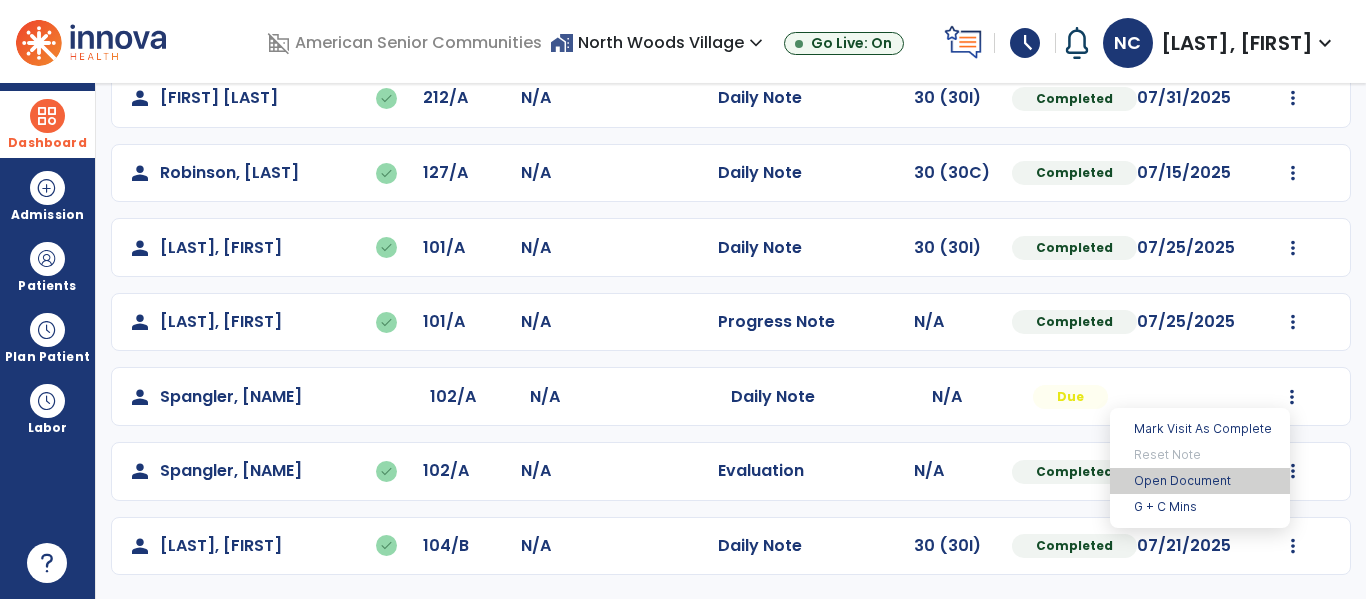 click on "Open Document" at bounding box center (1200, 481) 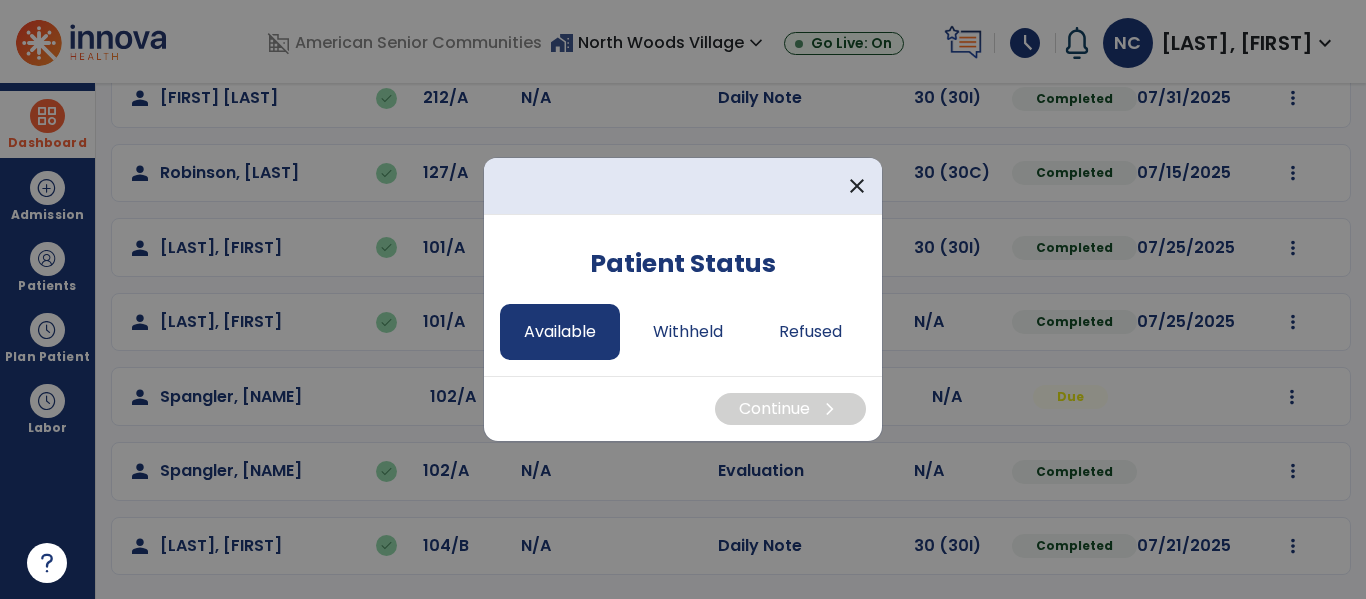 click on "Available" at bounding box center (560, 332) 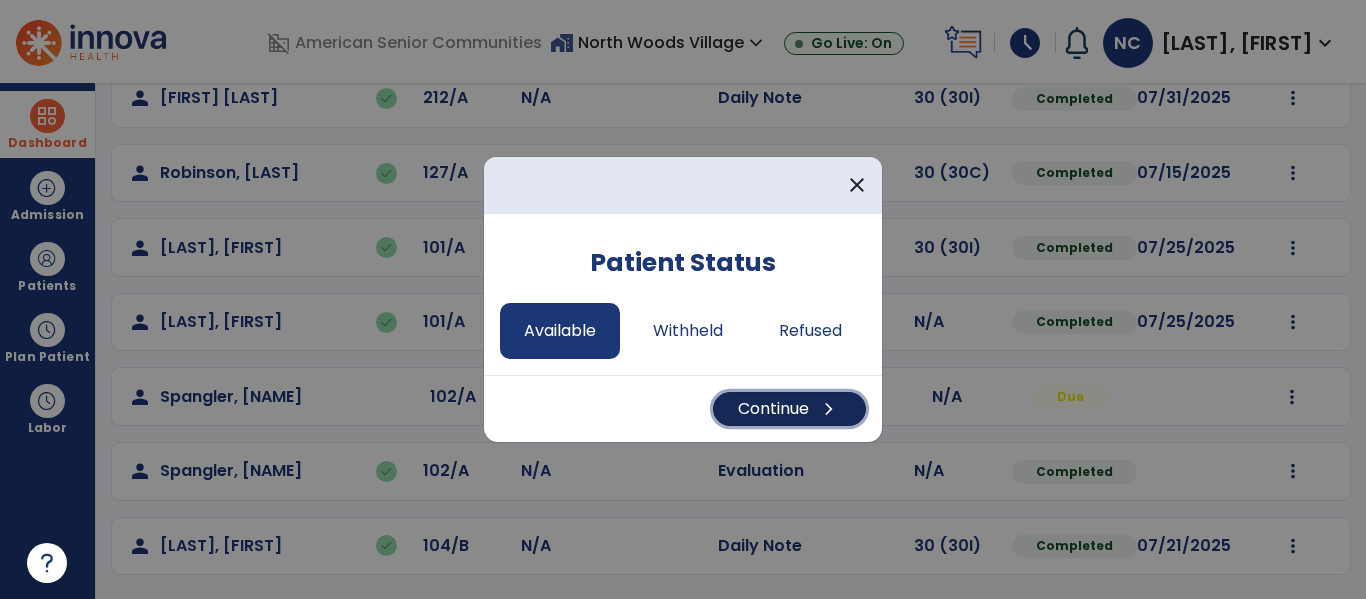 click on "Continue   chevron_right" at bounding box center [789, 409] 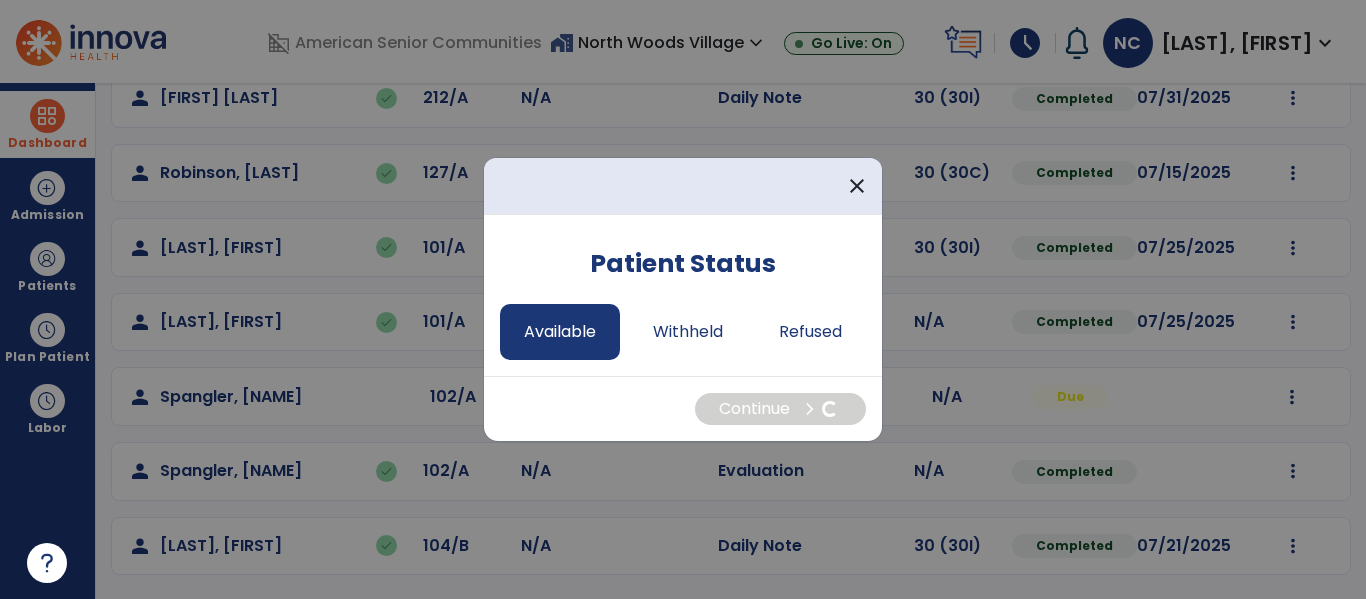 select on "*" 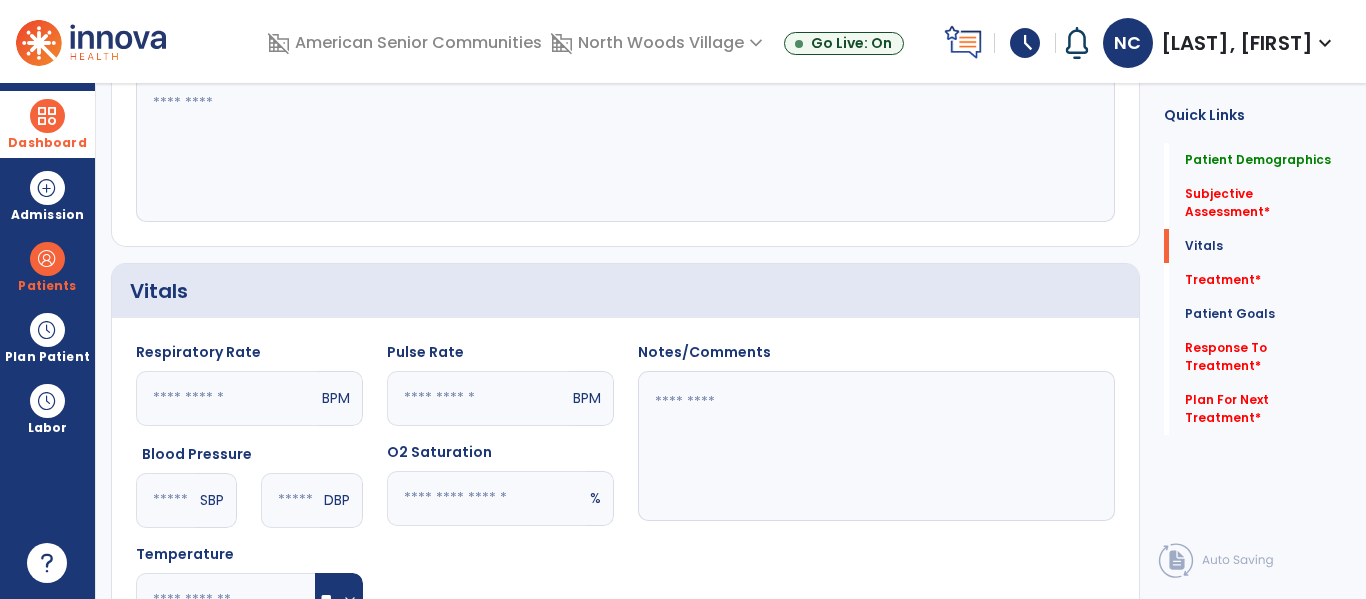 scroll, scrollTop: 703, scrollLeft: 0, axis: vertical 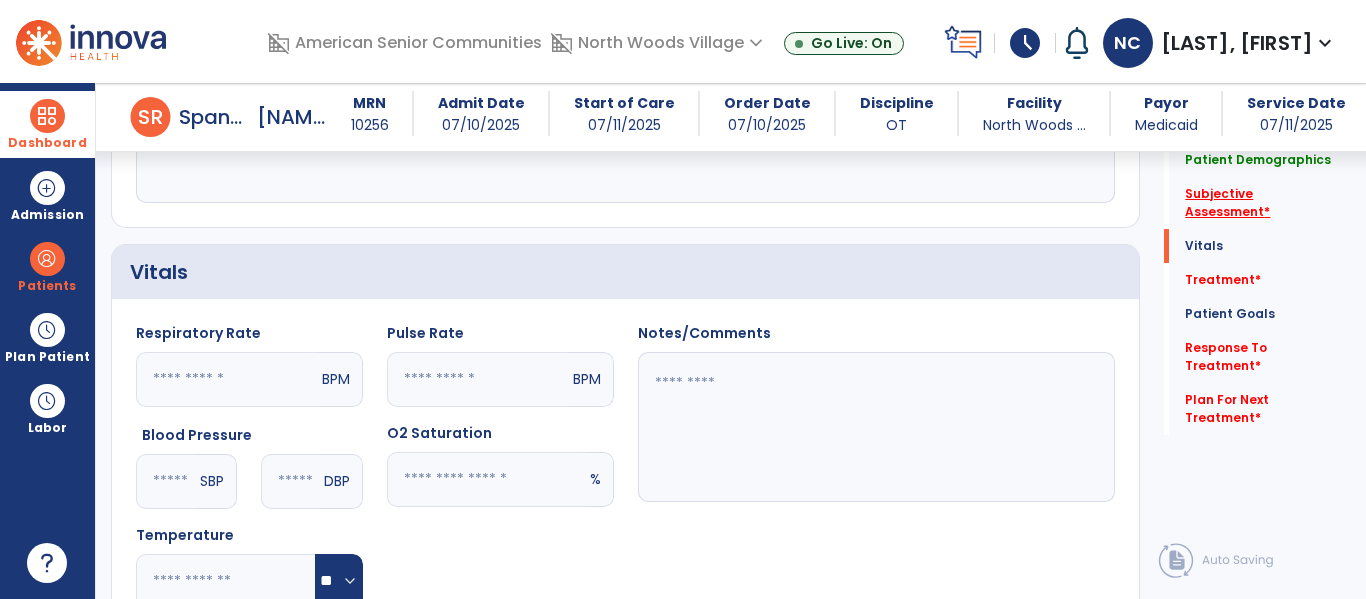 click on "Subjective Assessment   *" 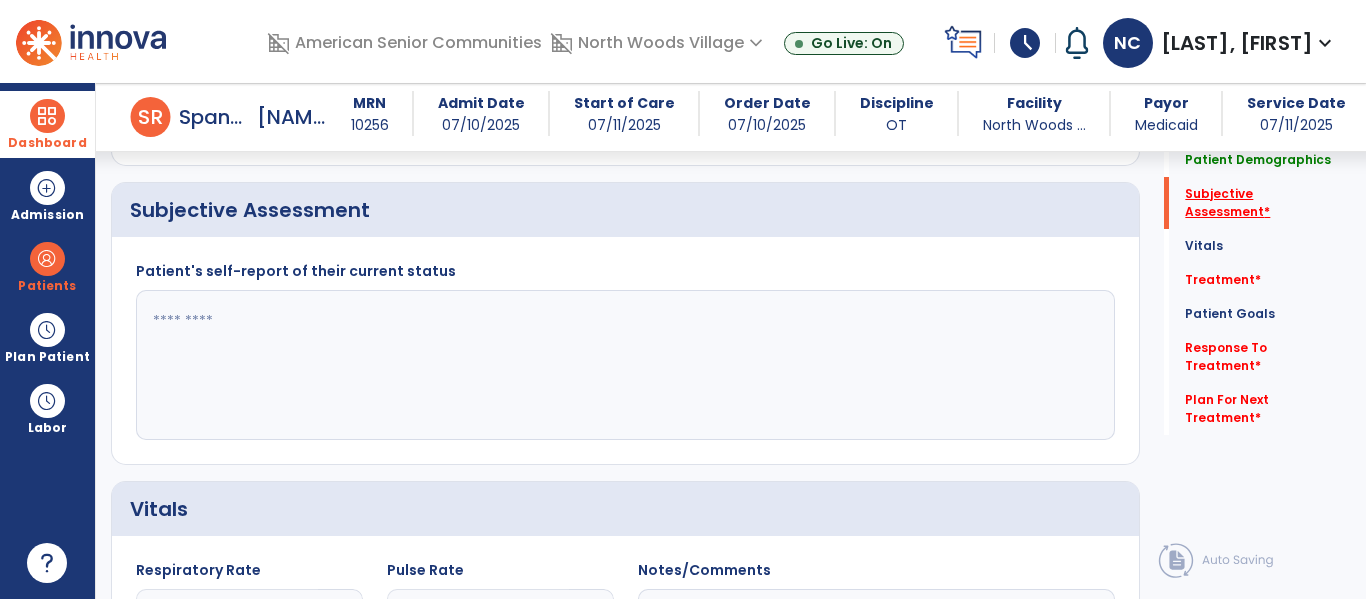 scroll, scrollTop: 448, scrollLeft: 0, axis: vertical 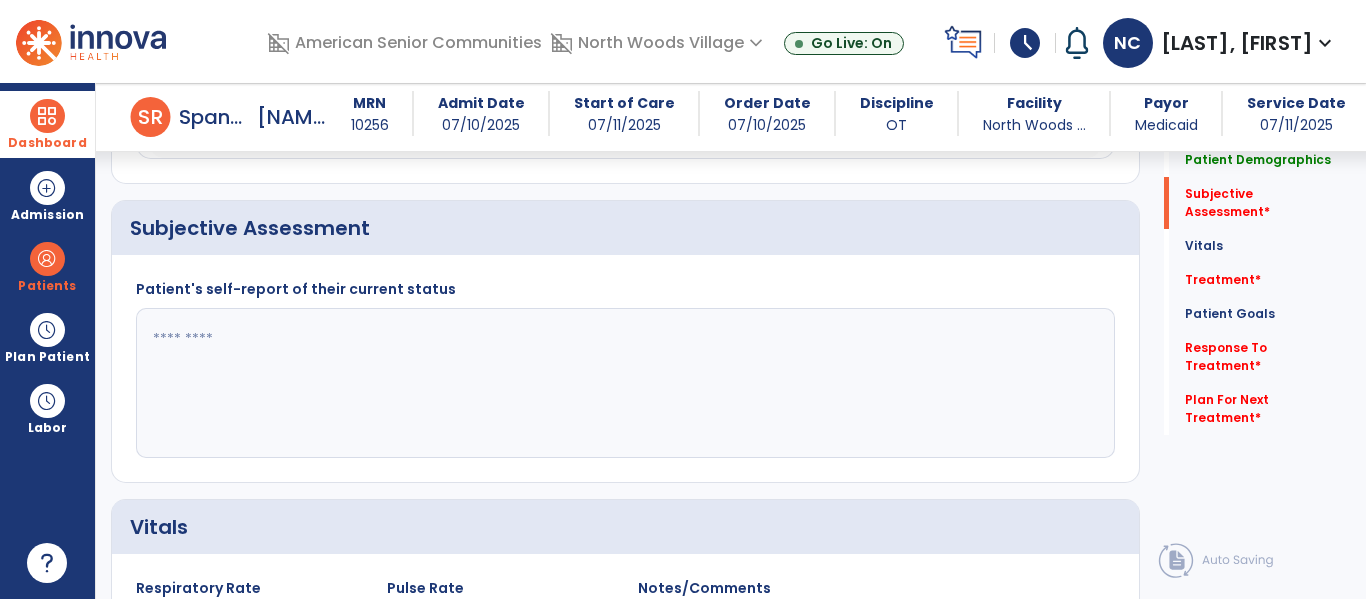 click 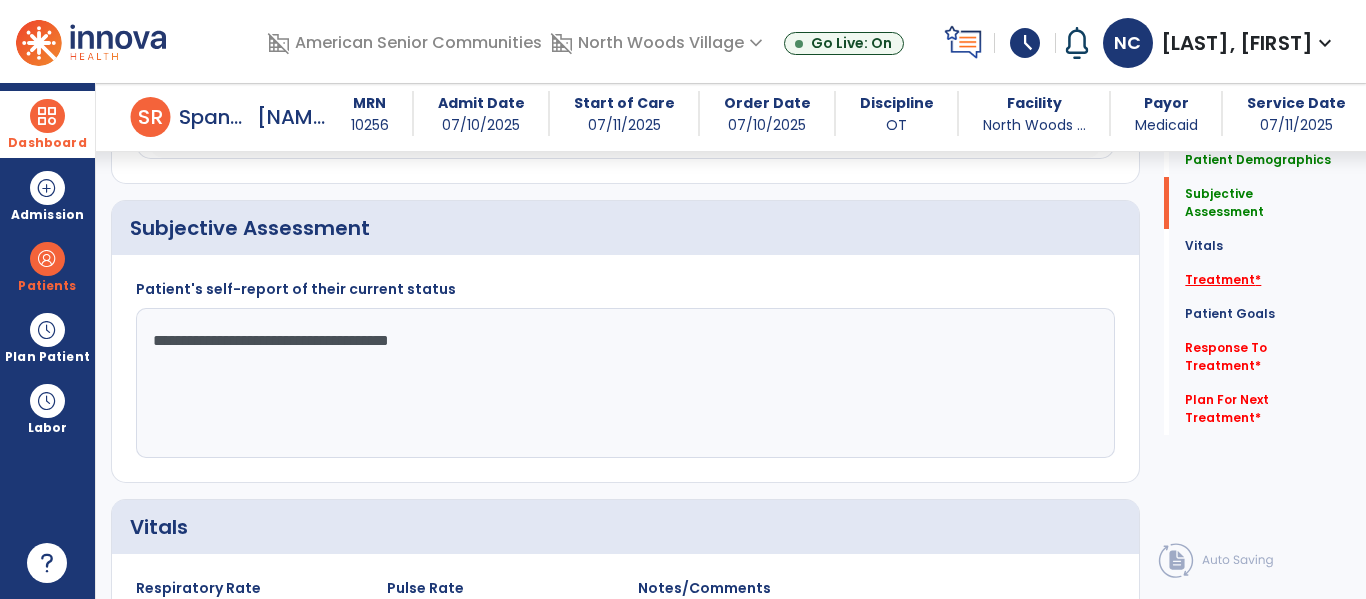 type on "**********" 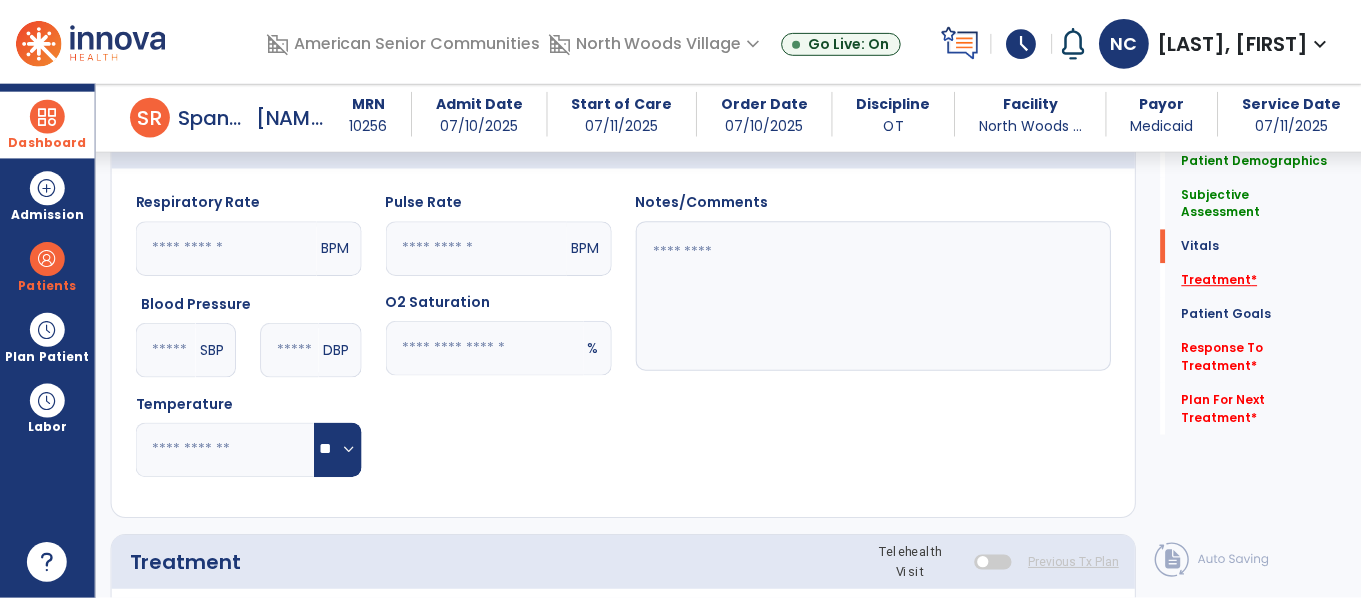 scroll, scrollTop: 1156, scrollLeft: 0, axis: vertical 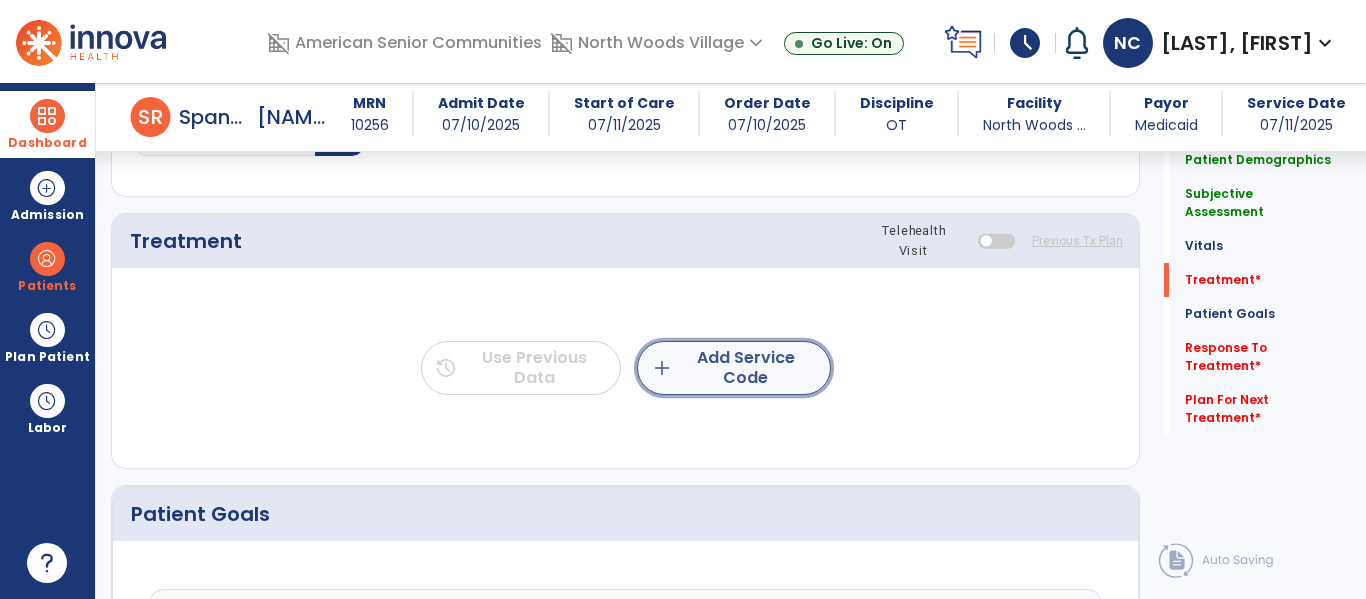 click on "add  Add Service Code" 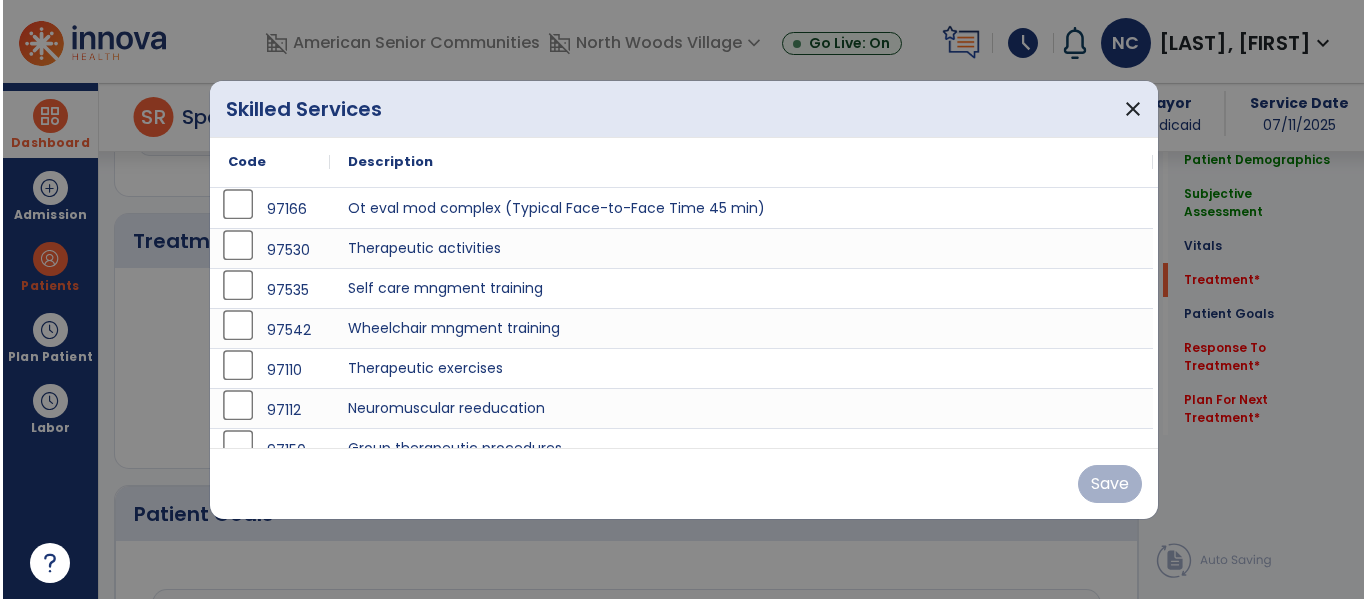 scroll, scrollTop: 1156, scrollLeft: 0, axis: vertical 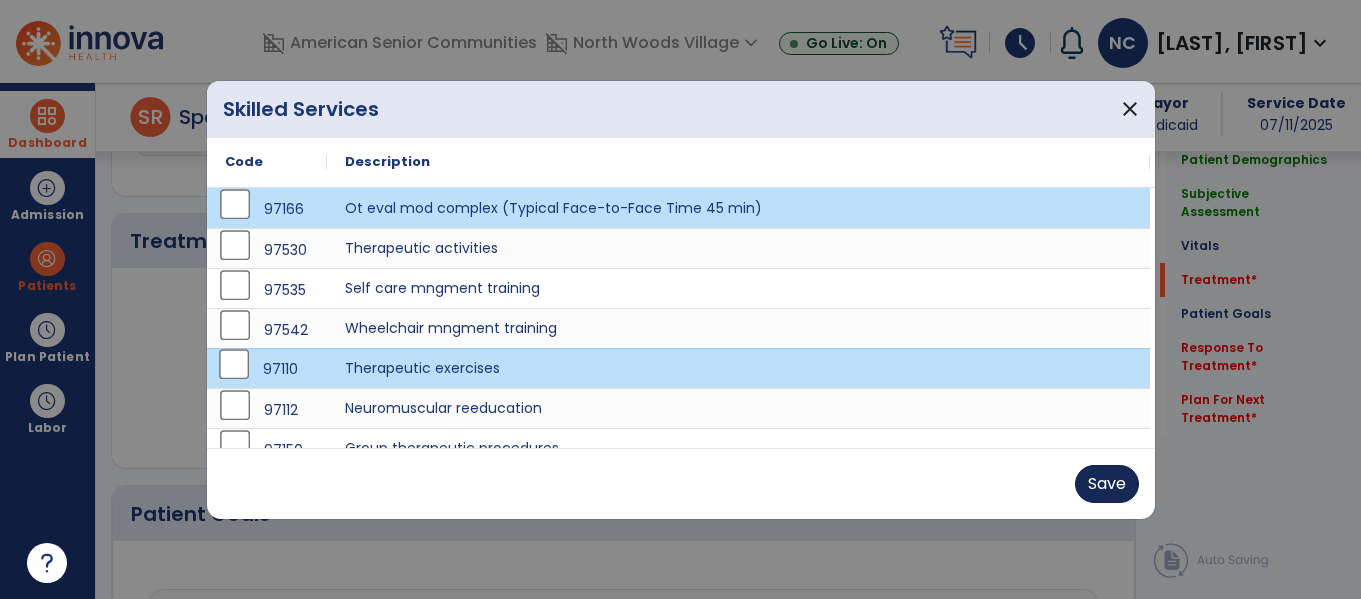click on "Save" at bounding box center (1107, 484) 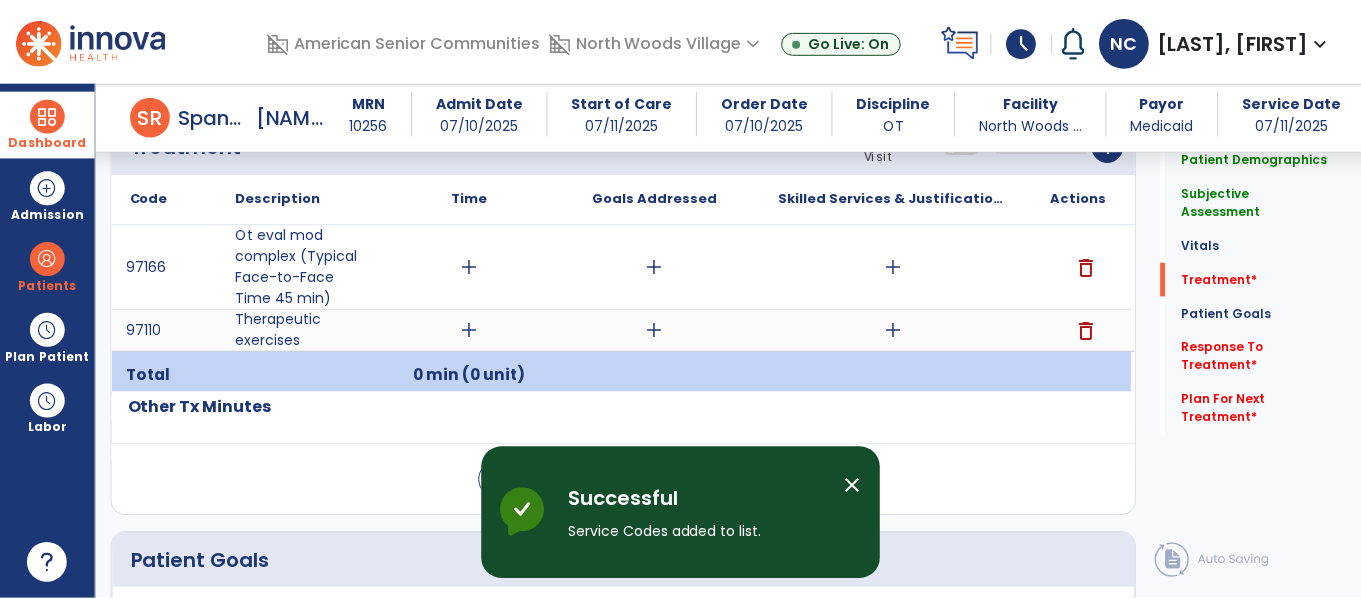 scroll, scrollTop: 1254, scrollLeft: 0, axis: vertical 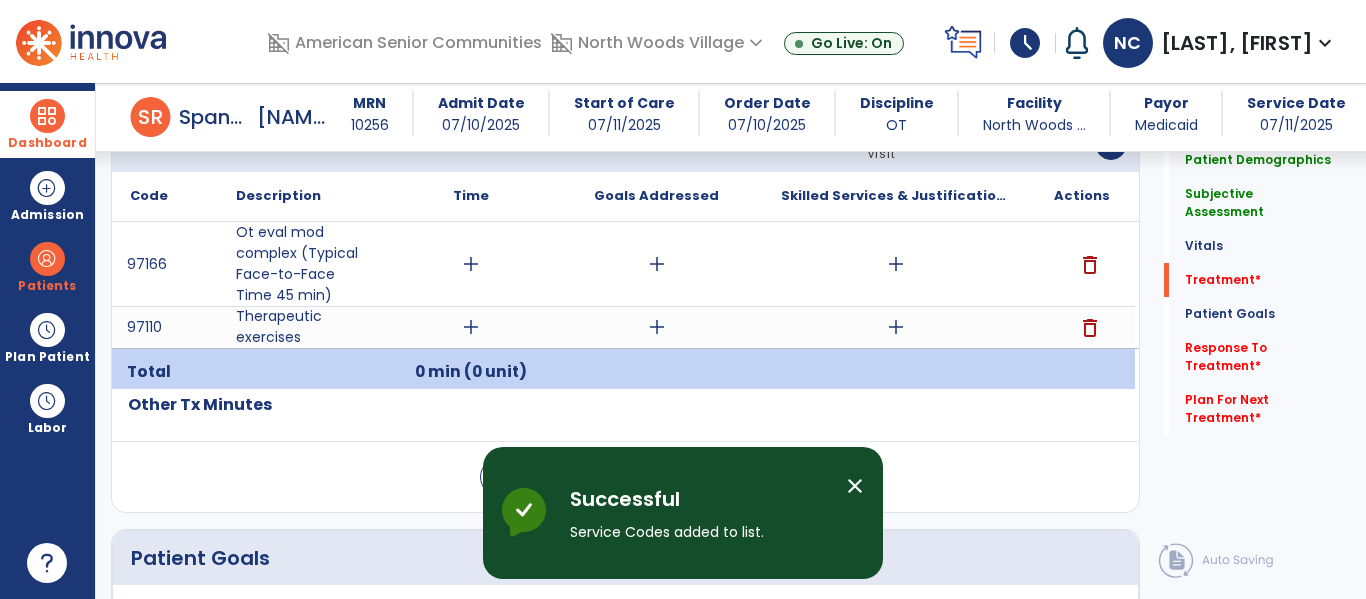 click on "add" at bounding box center (471, 264) 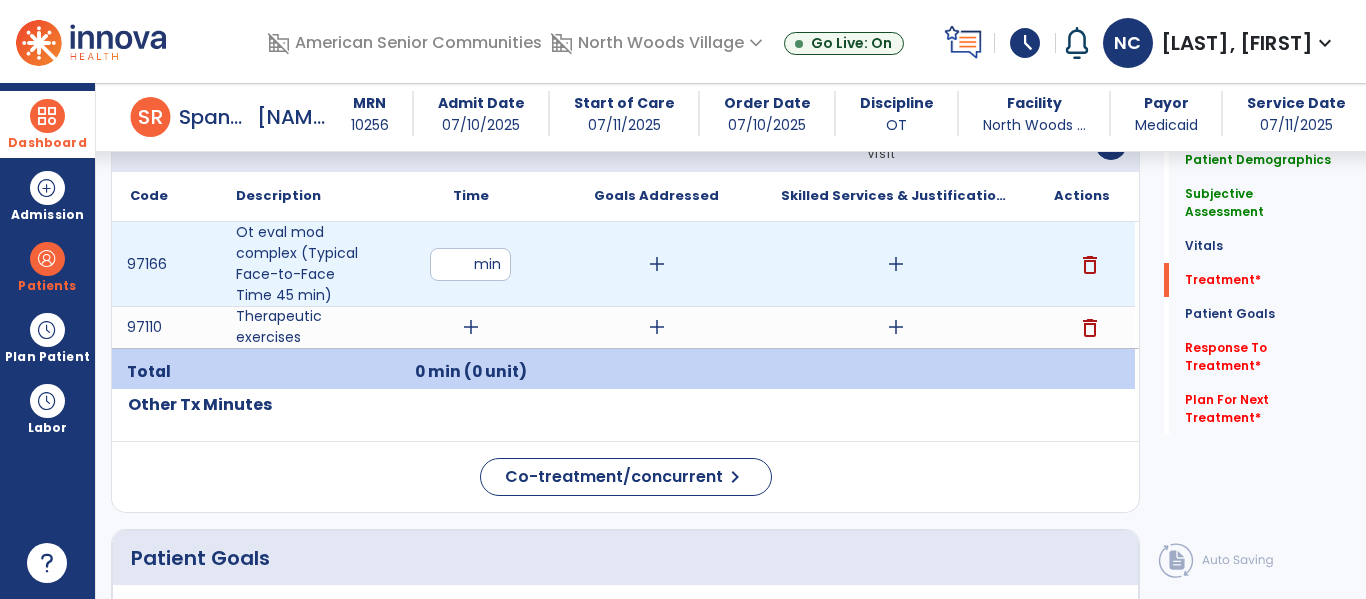 type on "**" 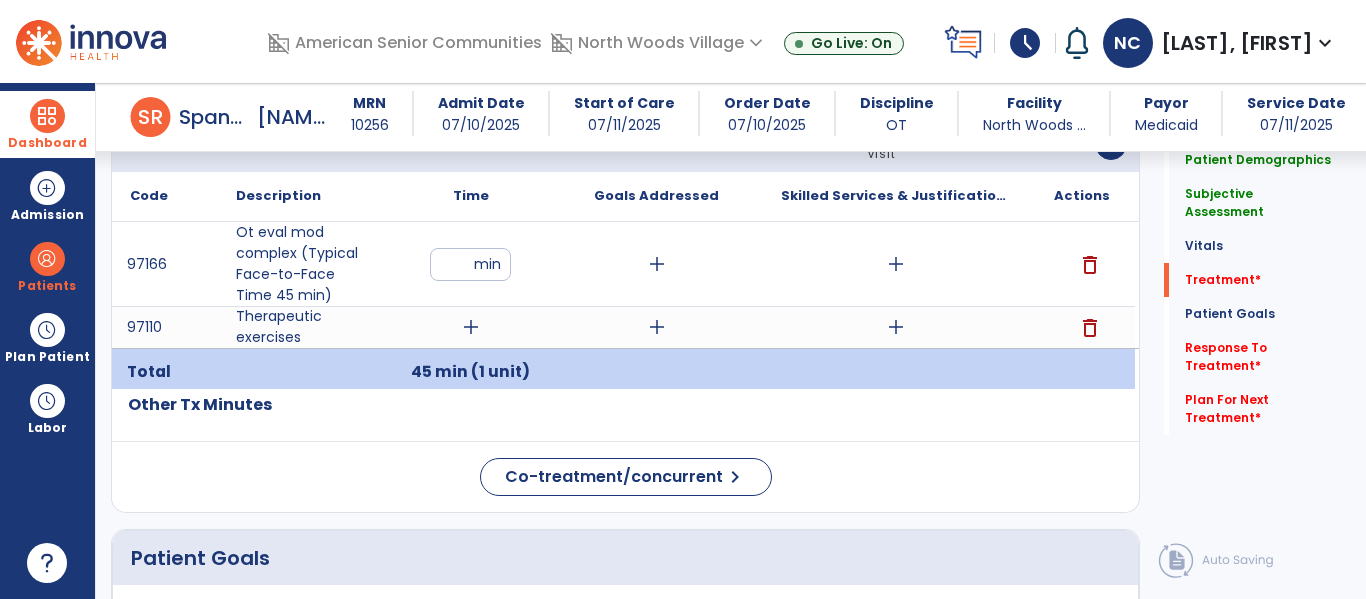 click on "add" at bounding box center (471, 327) 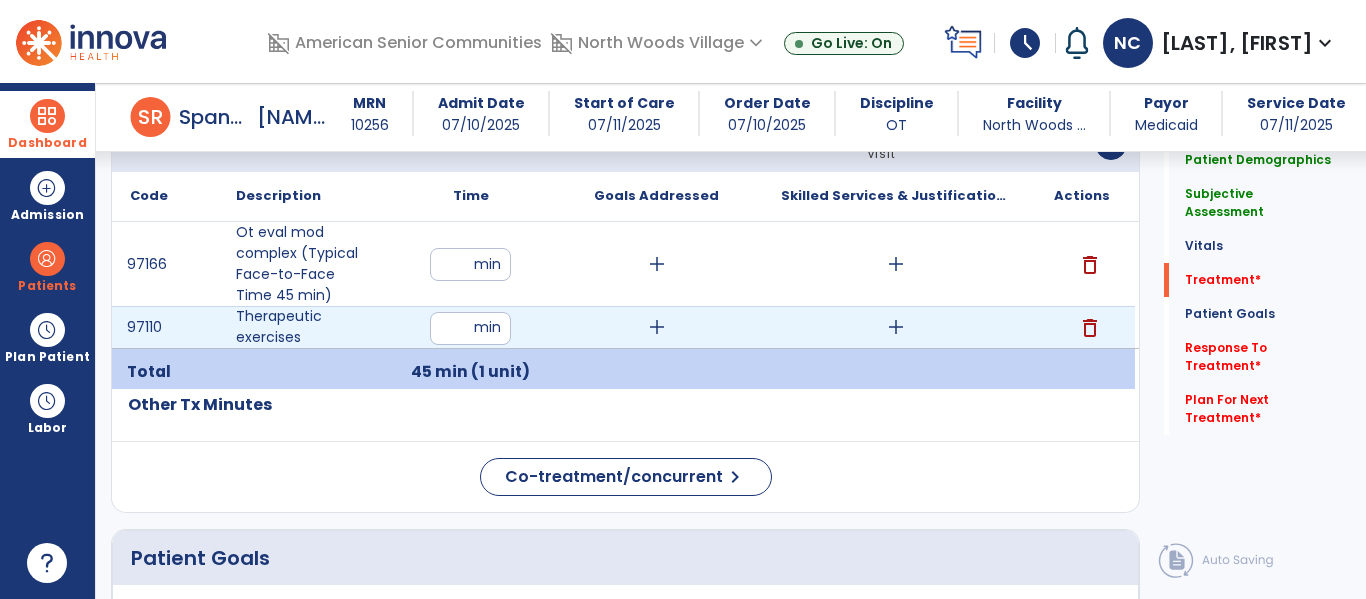 type on "**" 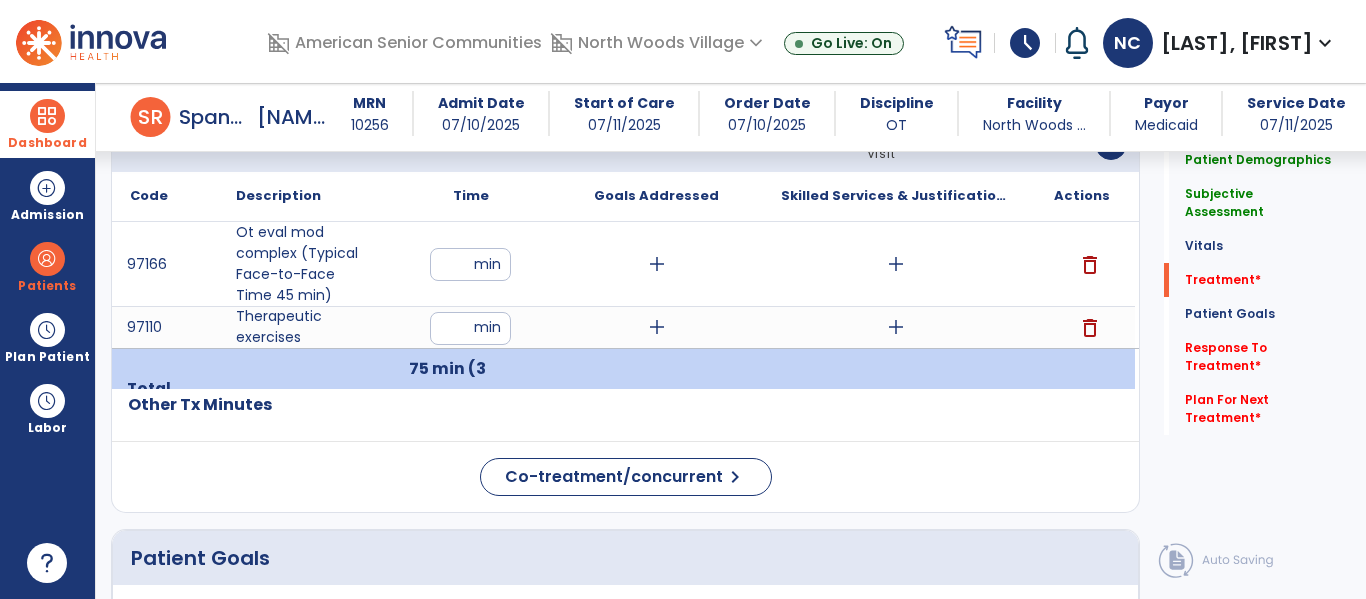 click on "add" at bounding box center (657, 264) 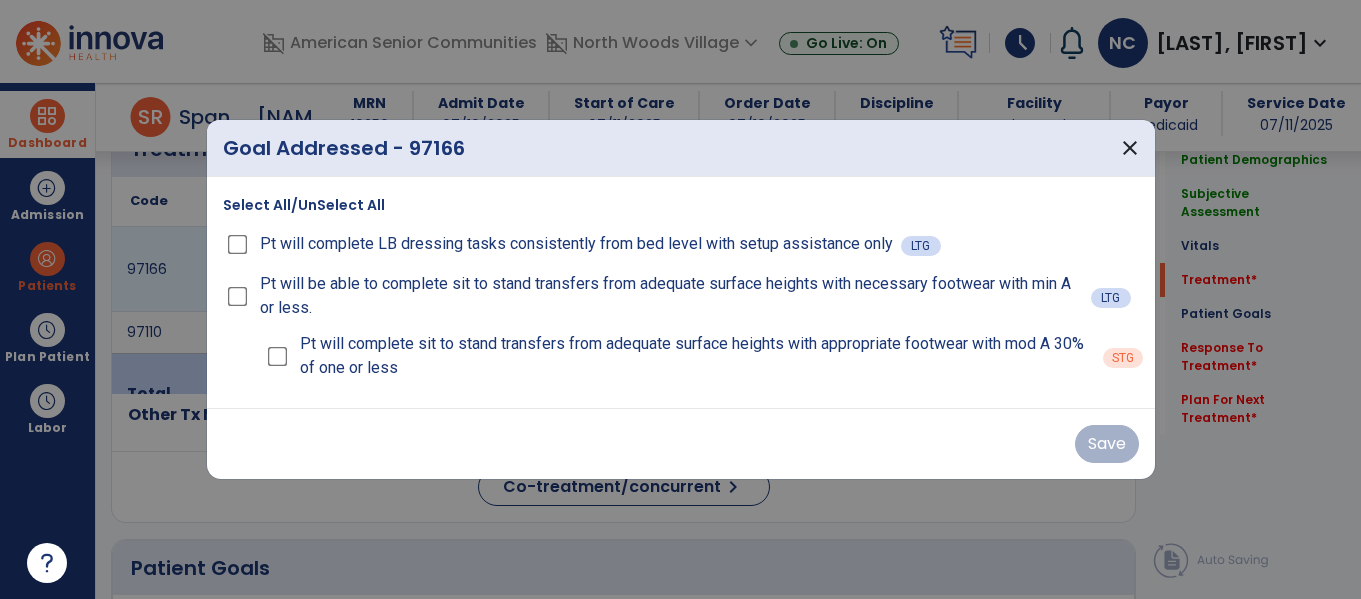 scroll, scrollTop: 1254, scrollLeft: 0, axis: vertical 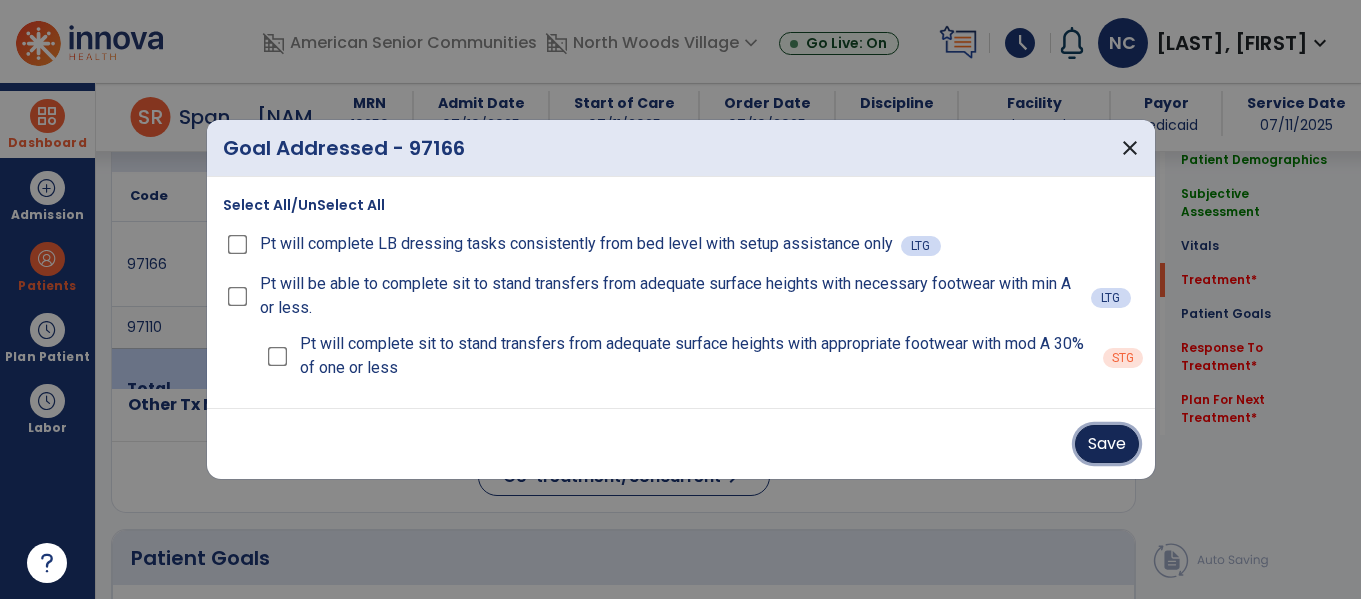 click on "Save" at bounding box center [1107, 444] 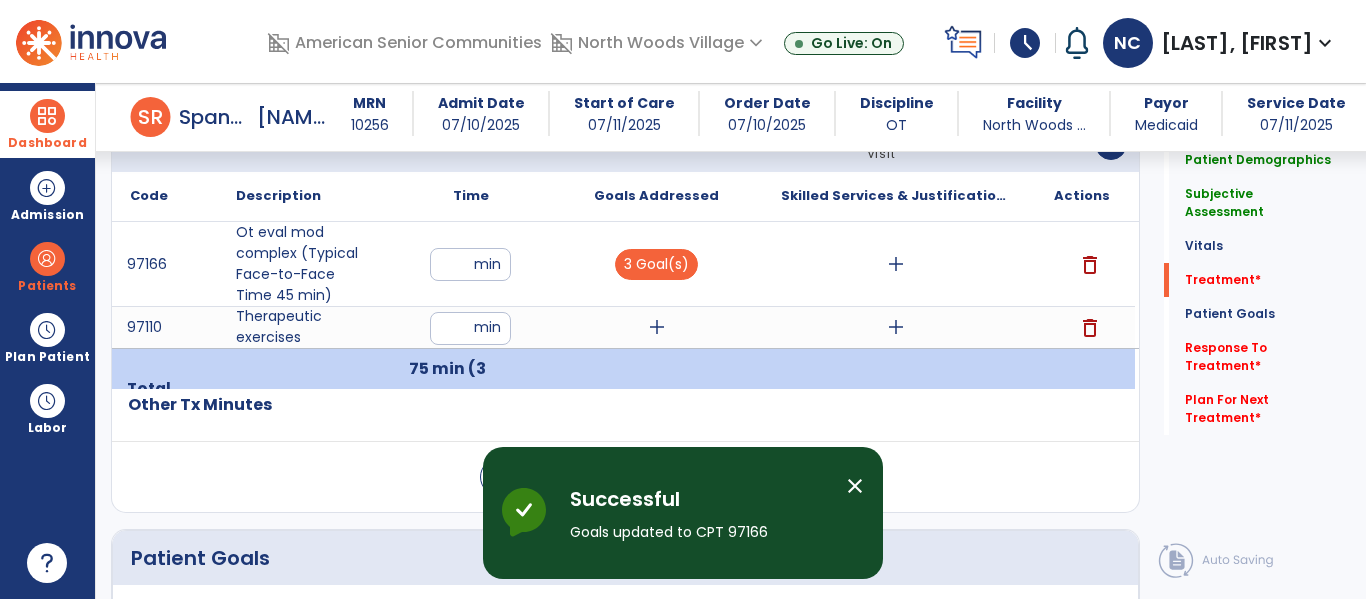 click on "add" at bounding box center [656, 327] 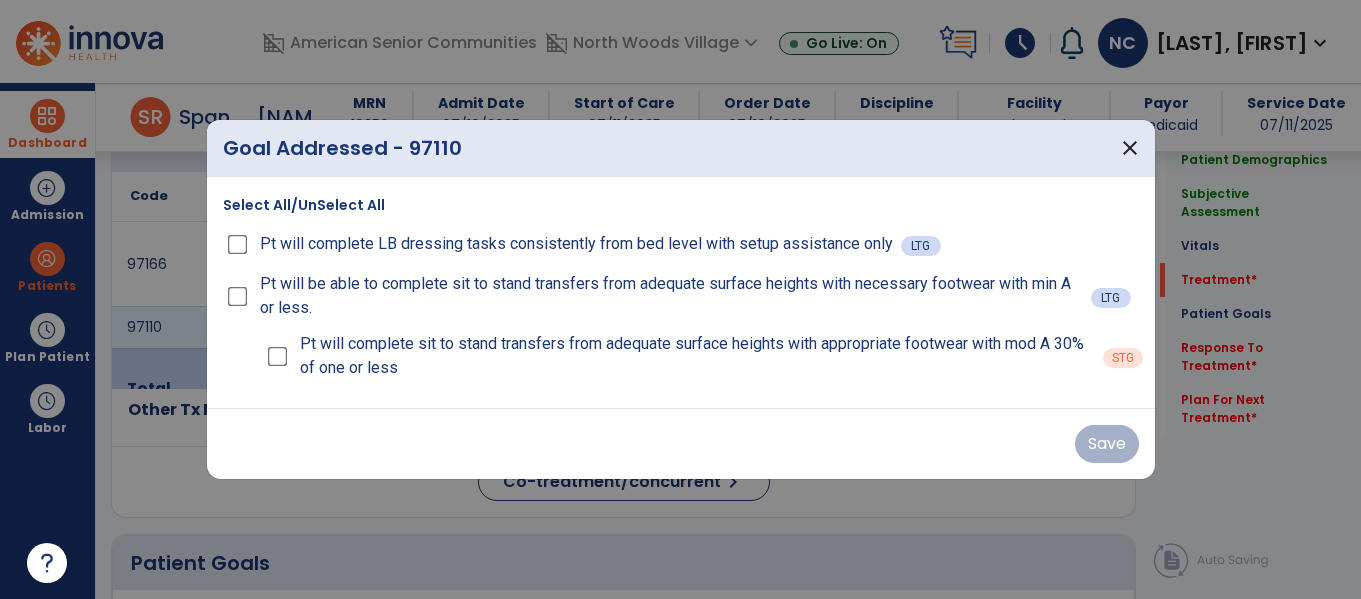 scroll, scrollTop: 1254, scrollLeft: 0, axis: vertical 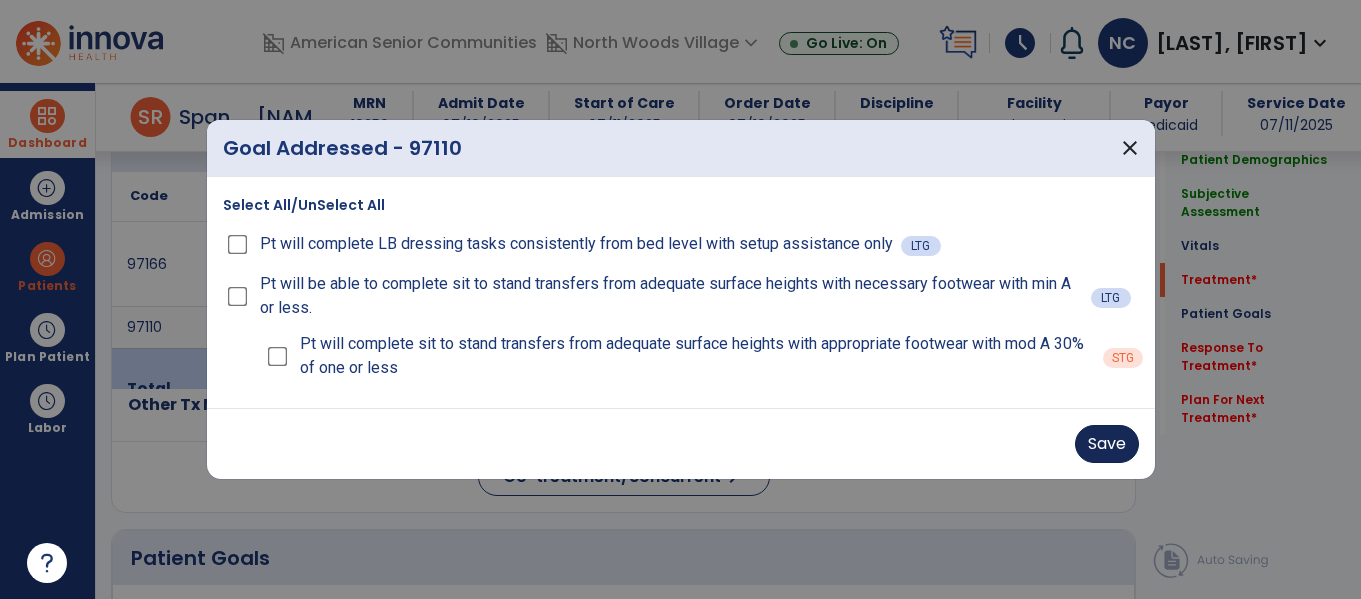 click on "Save" at bounding box center [1107, 444] 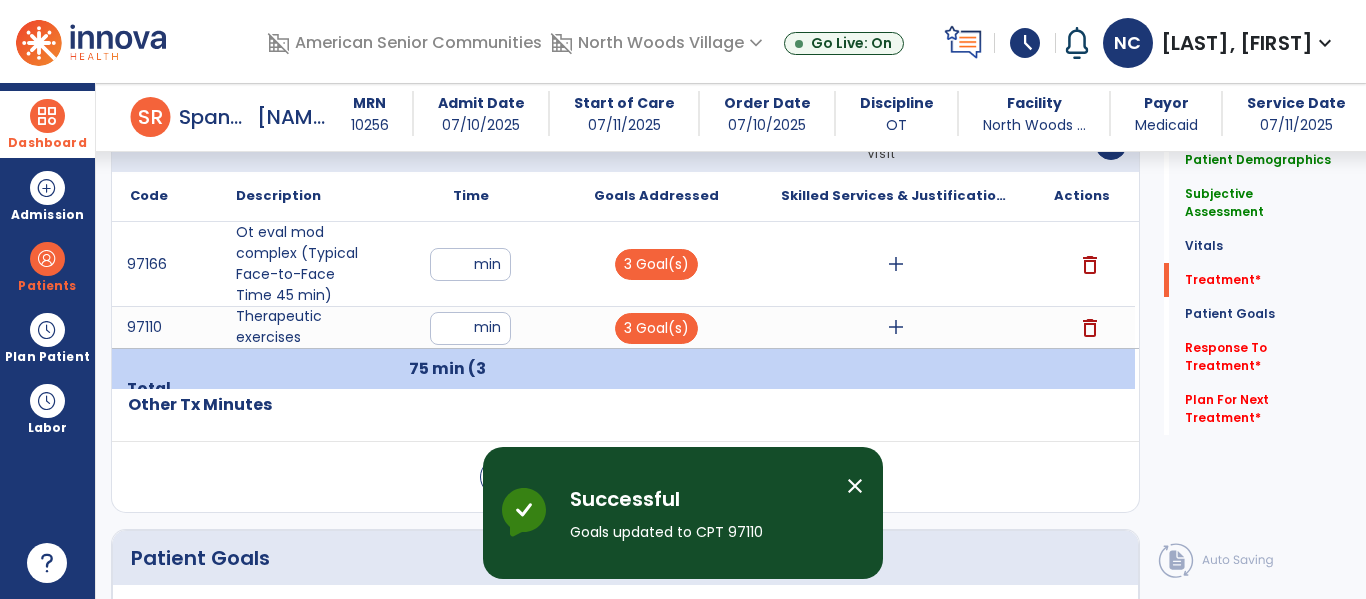 click on "add" at bounding box center [896, 264] 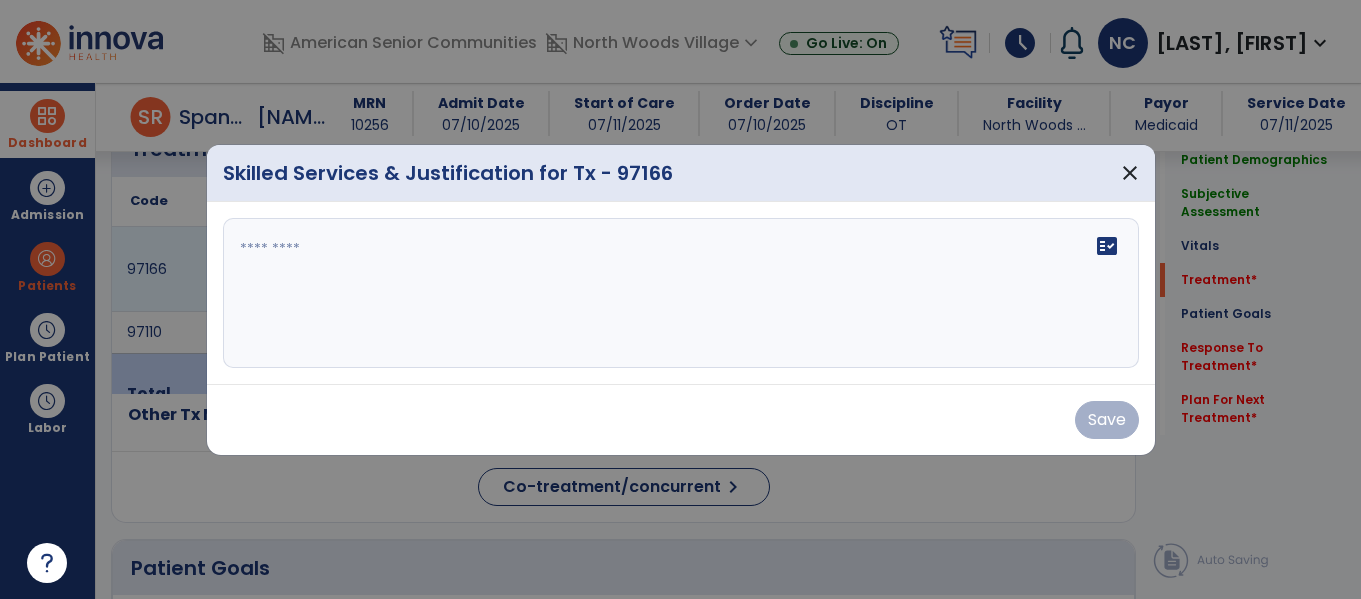scroll, scrollTop: 1254, scrollLeft: 0, axis: vertical 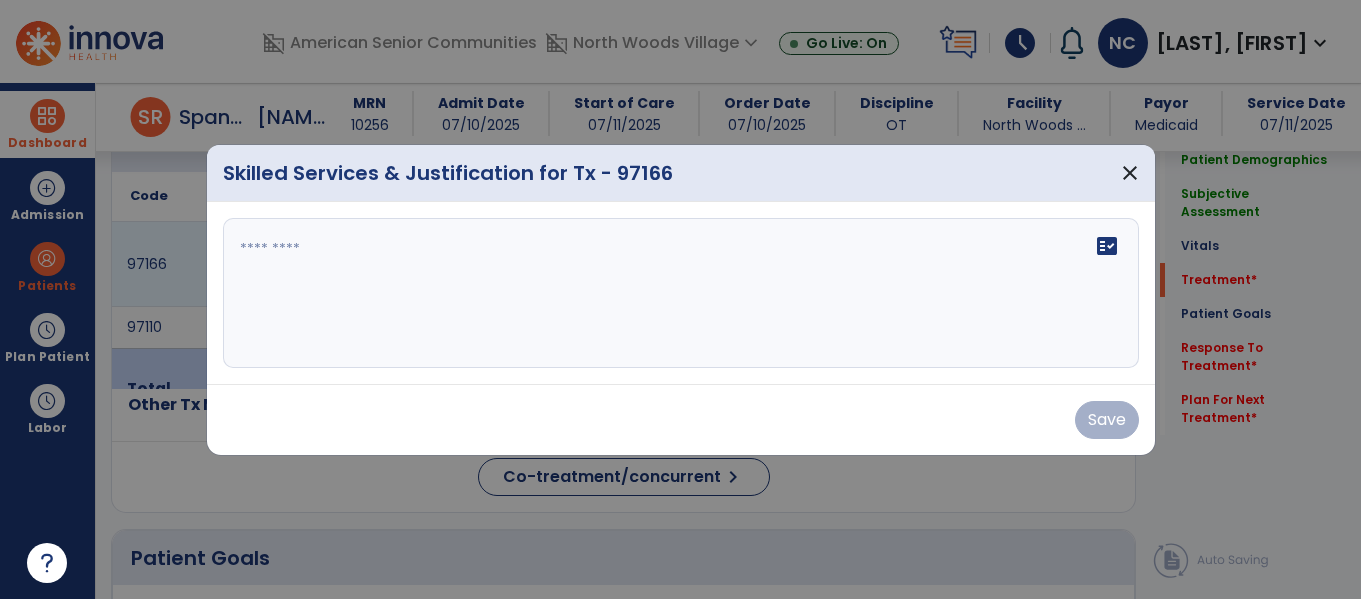 click on "fact_check" at bounding box center [681, 293] 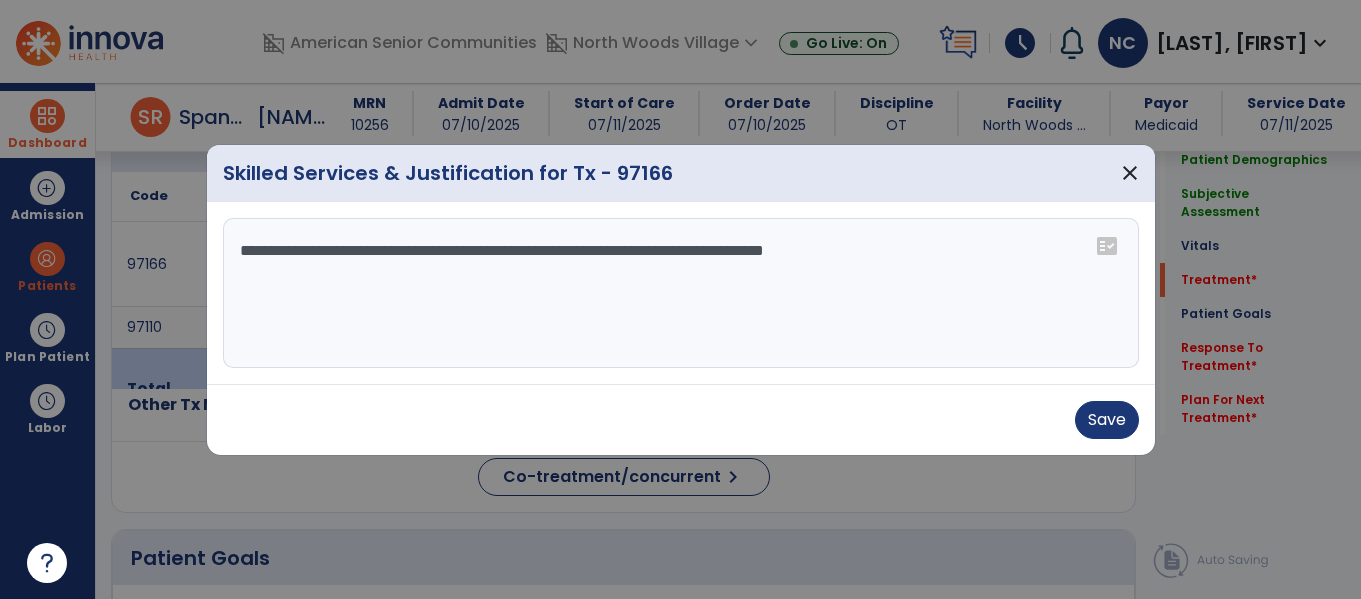 click on "**********" at bounding box center [681, 293] 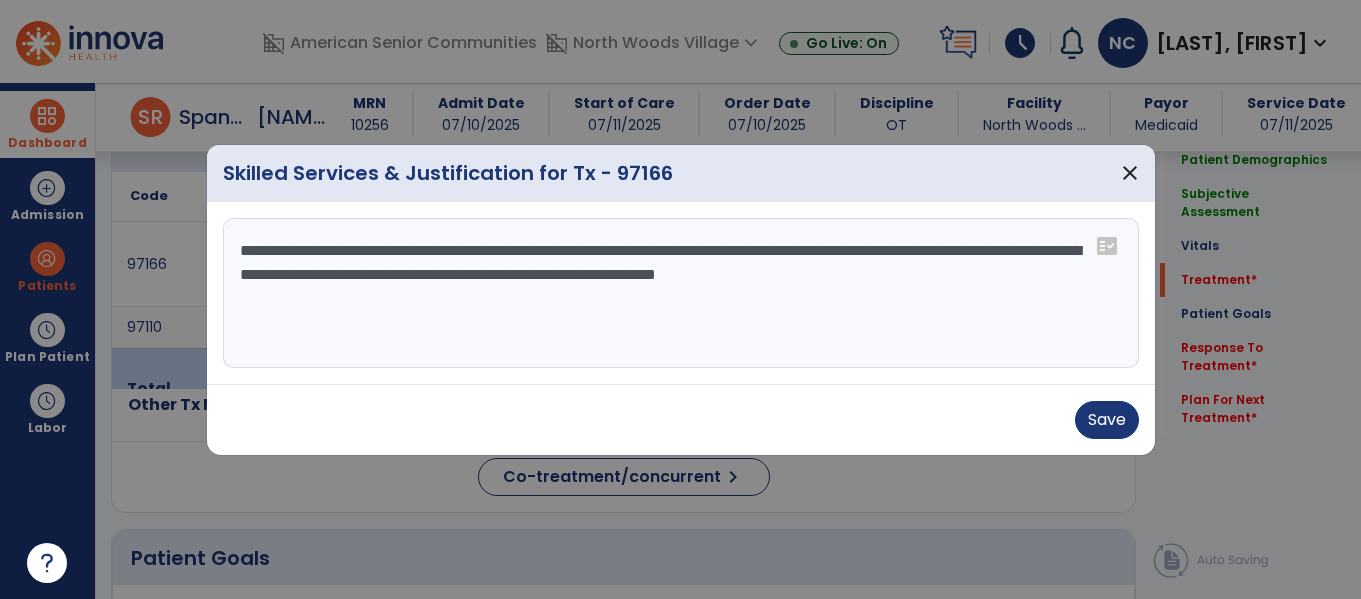 click on "**********" at bounding box center (681, 293) 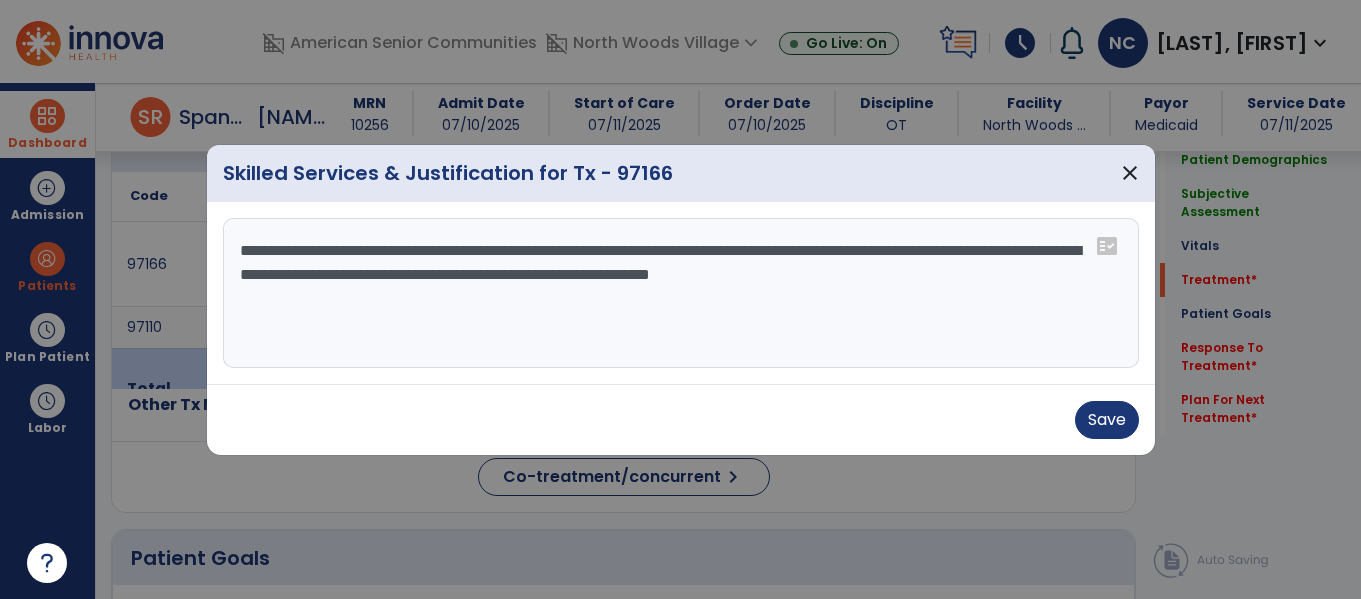 click on "**********" at bounding box center (681, 293) 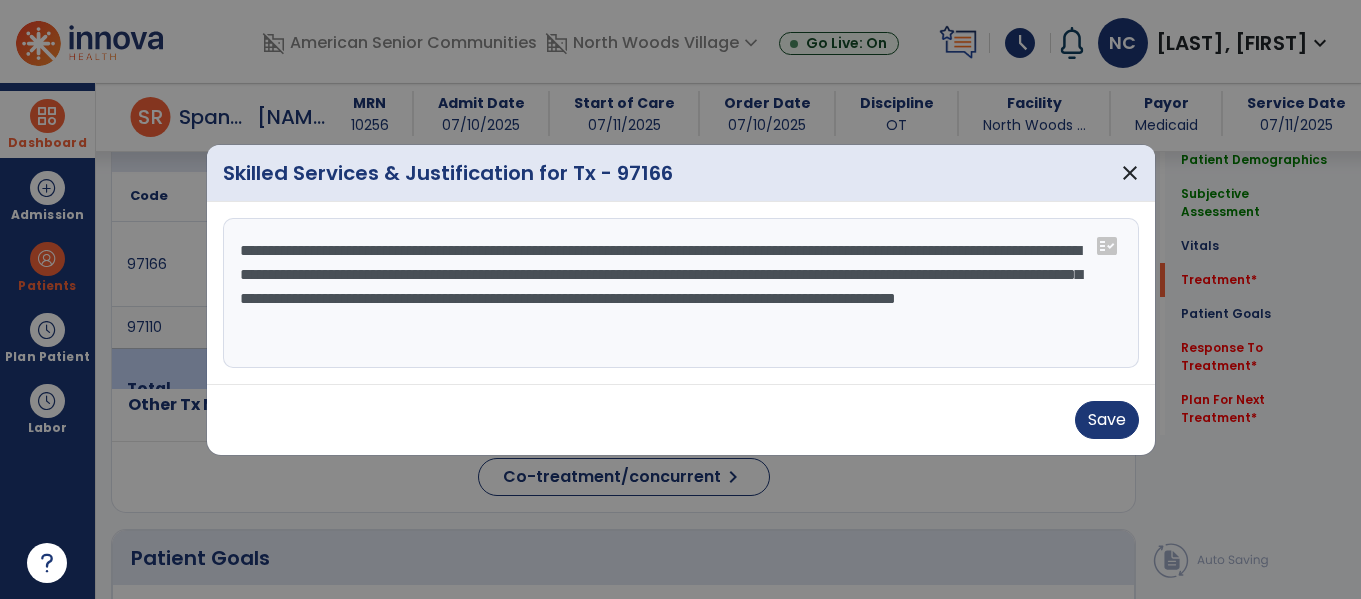 type on "**********" 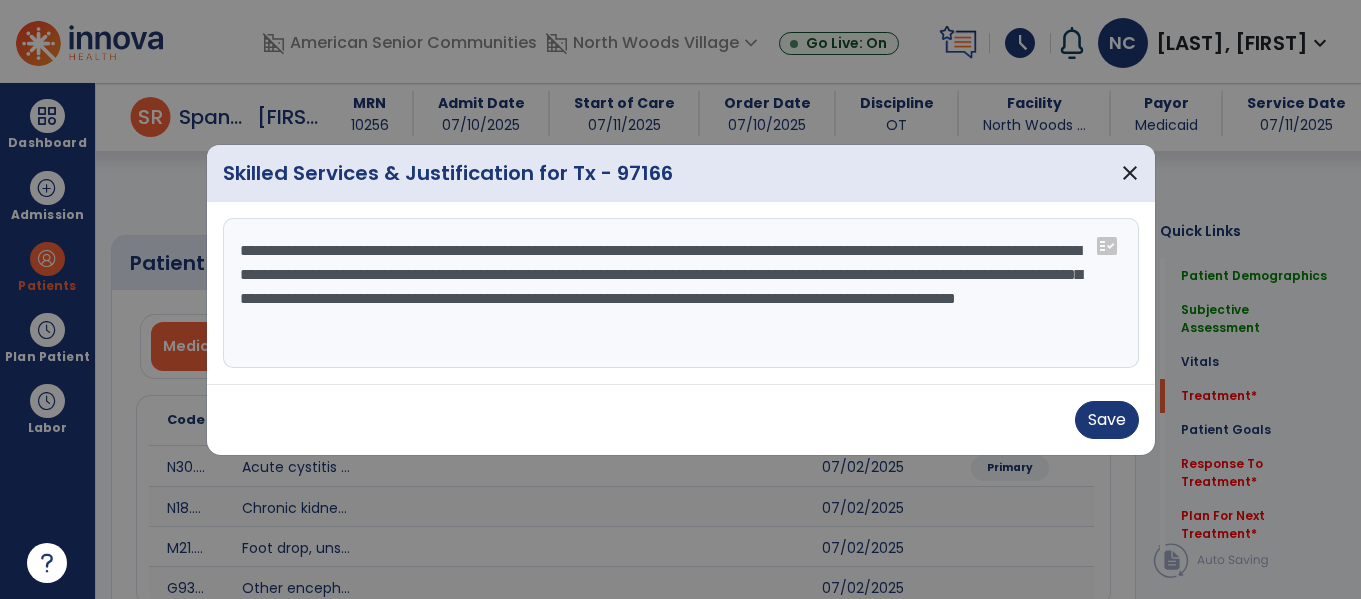 select on "*" 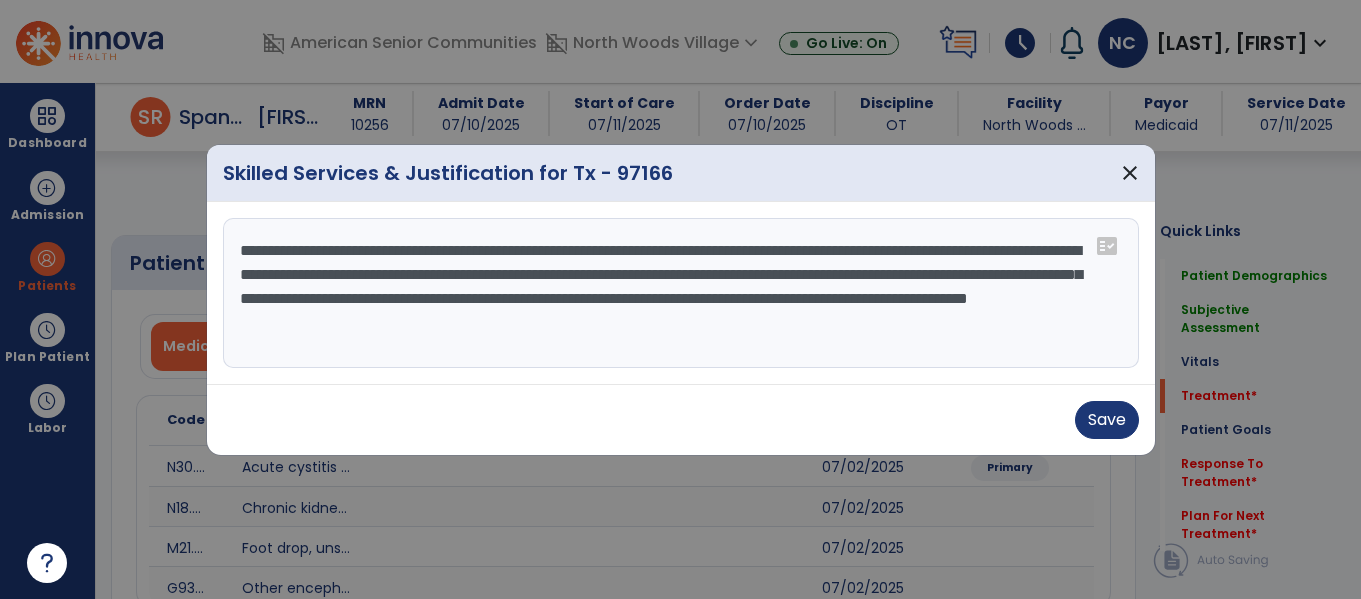 scroll, scrollTop: 0, scrollLeft: 0, axis: both 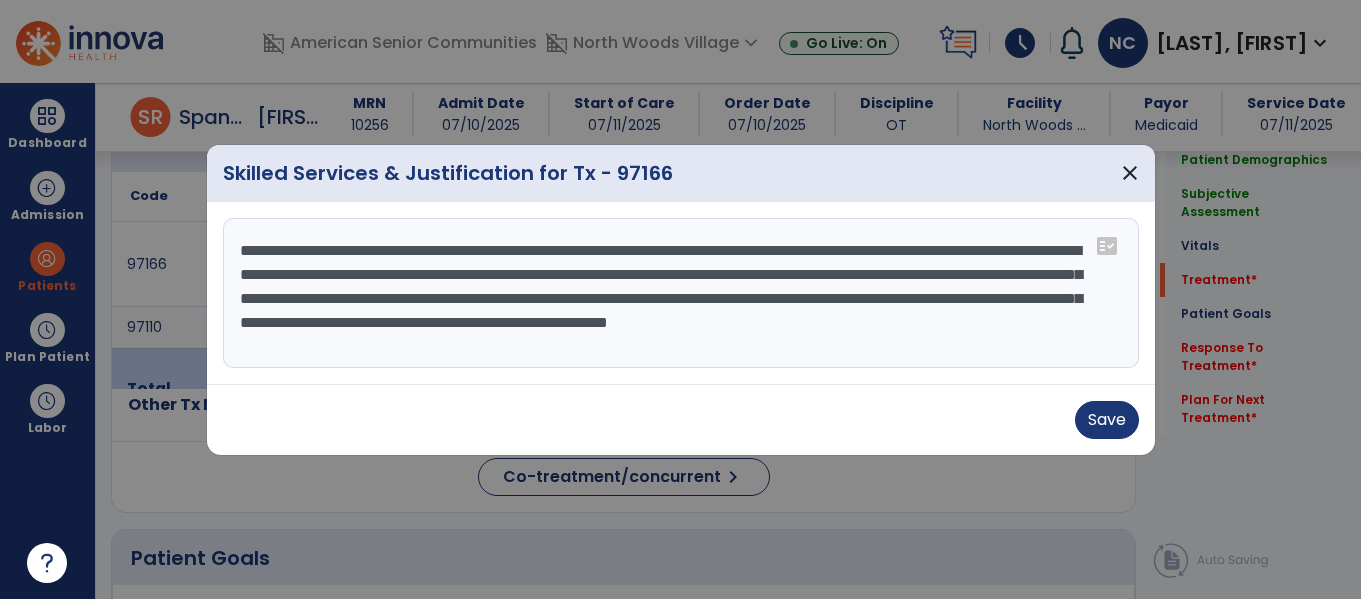 click at bounding box center [680, 299] 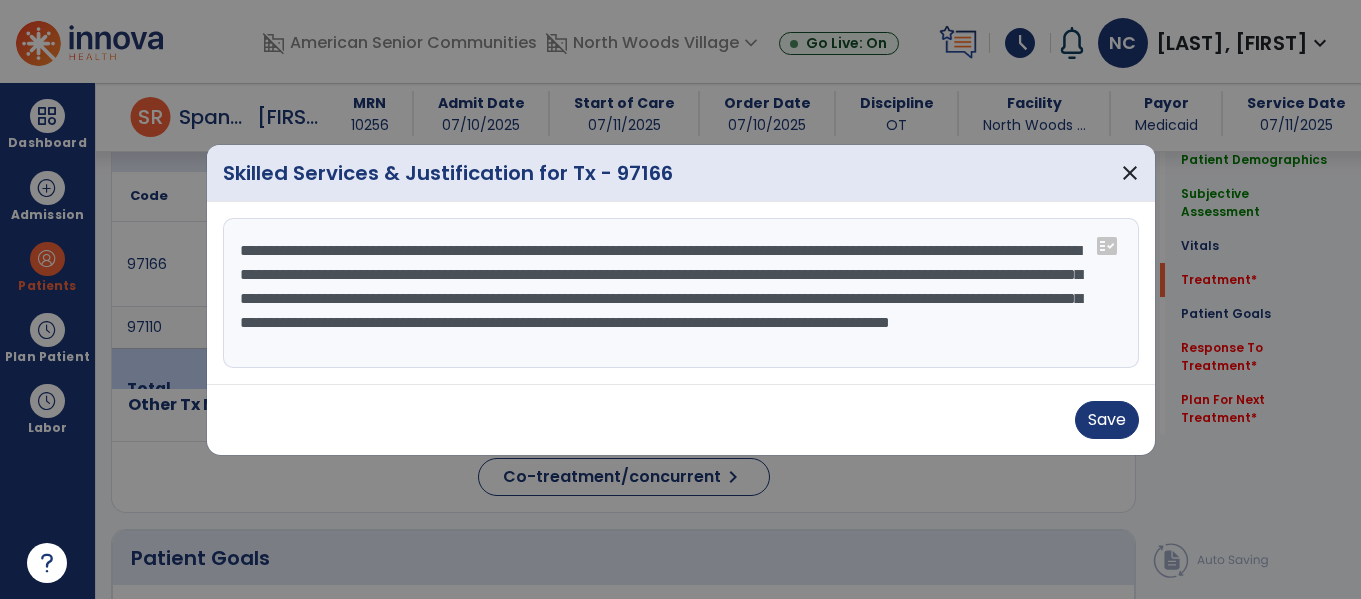 scroll, scrollTop: 16, scrollLeft: 0, axis: vertical 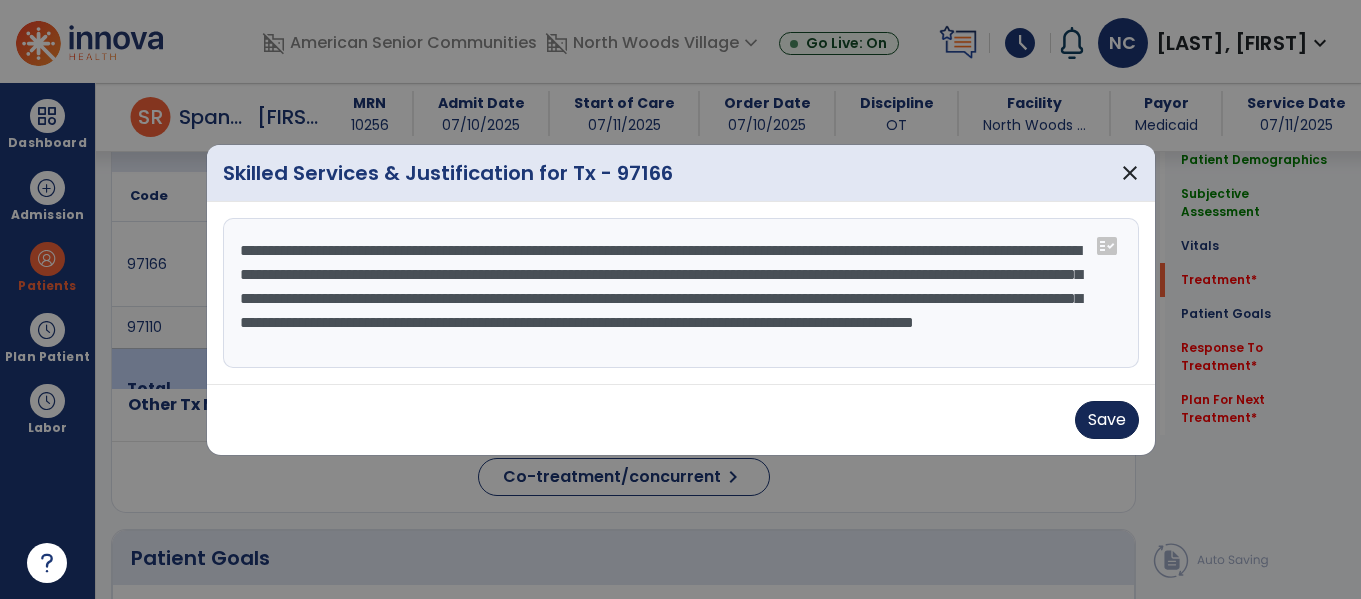 type on "**********" 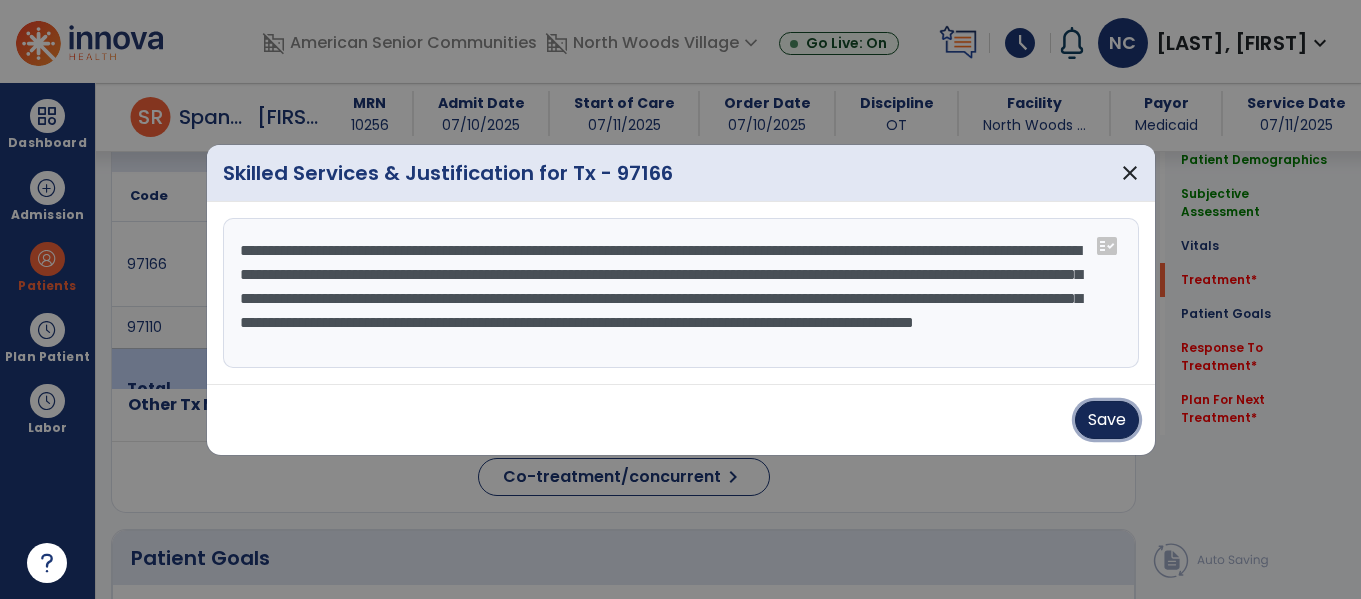 click on "Save" at bounding box center (1107, 420) 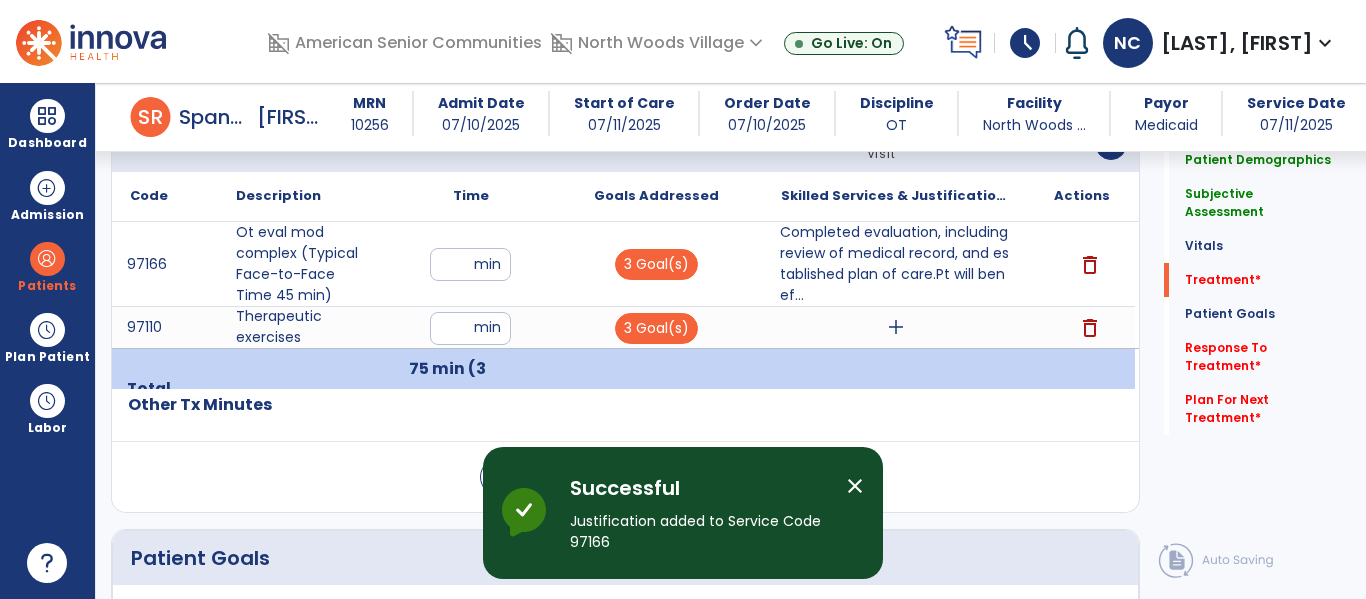 click on "add" at bounding box center (896, 327) 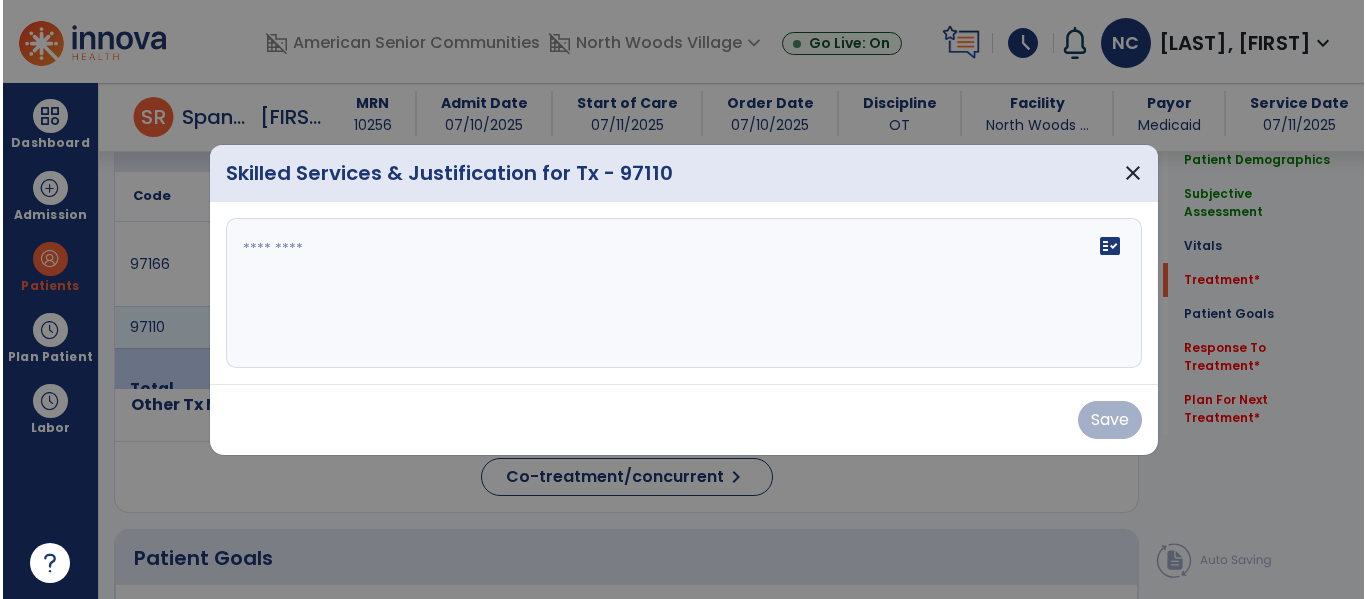 scroll, scrollTop: 1254, scrollLeft: 0, axis: vertical 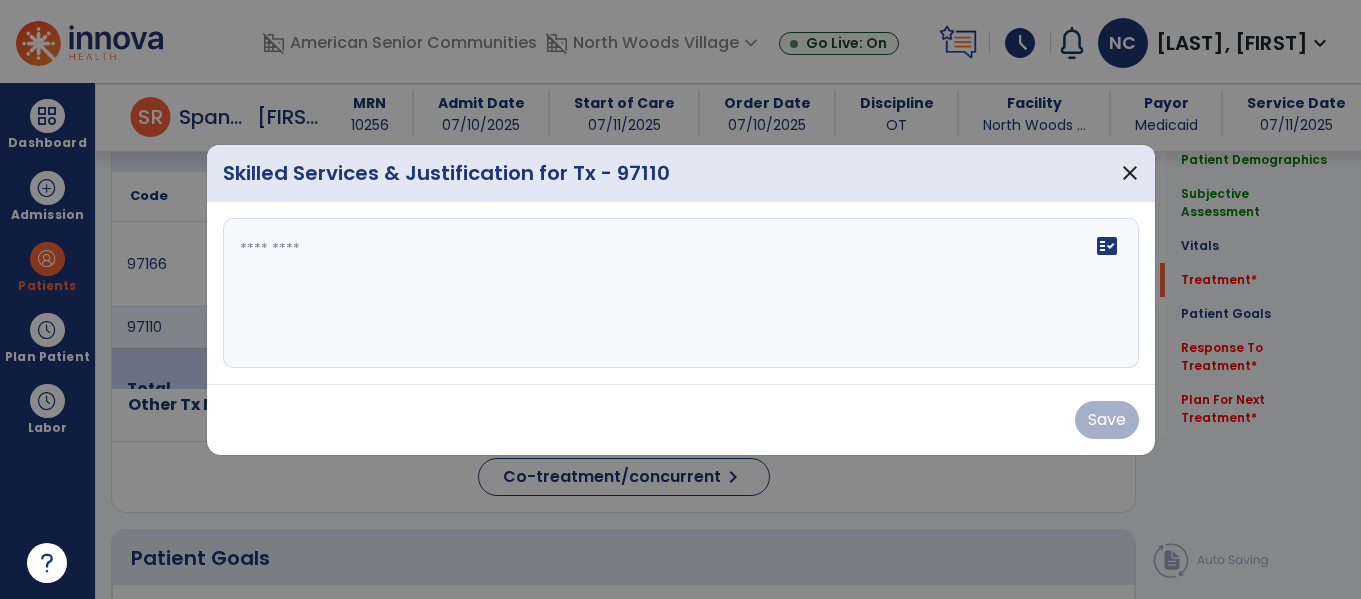 click on "fact_check" at bounding box center (681, 293) 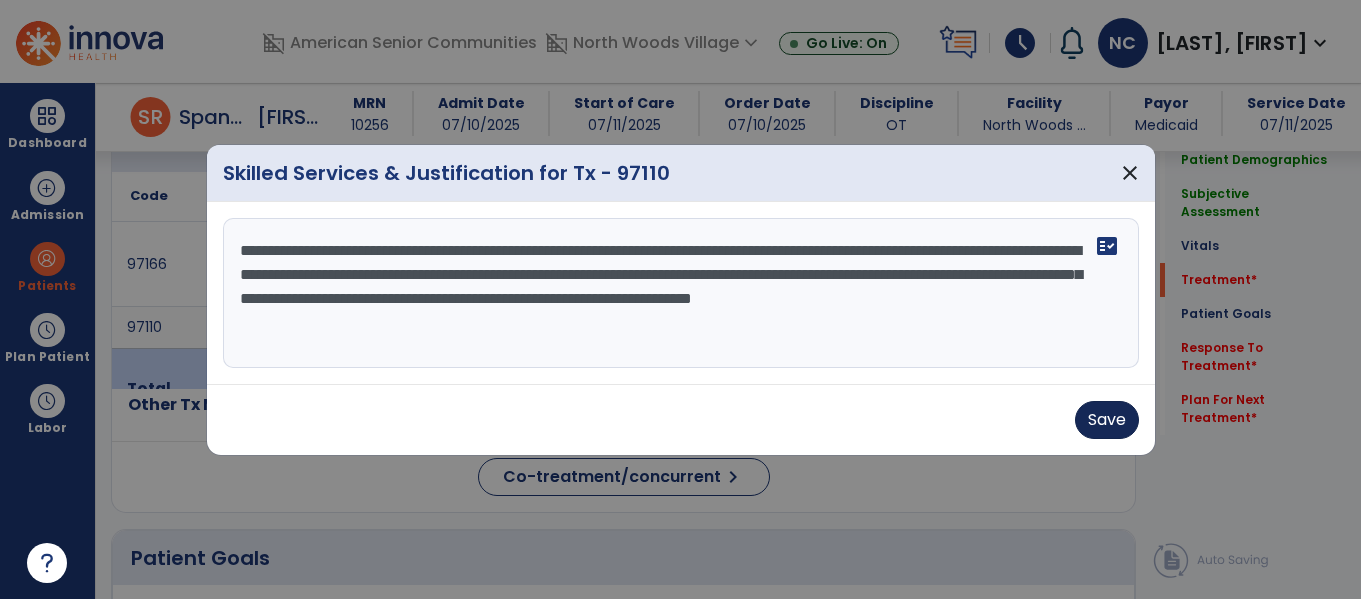 type on "**********" 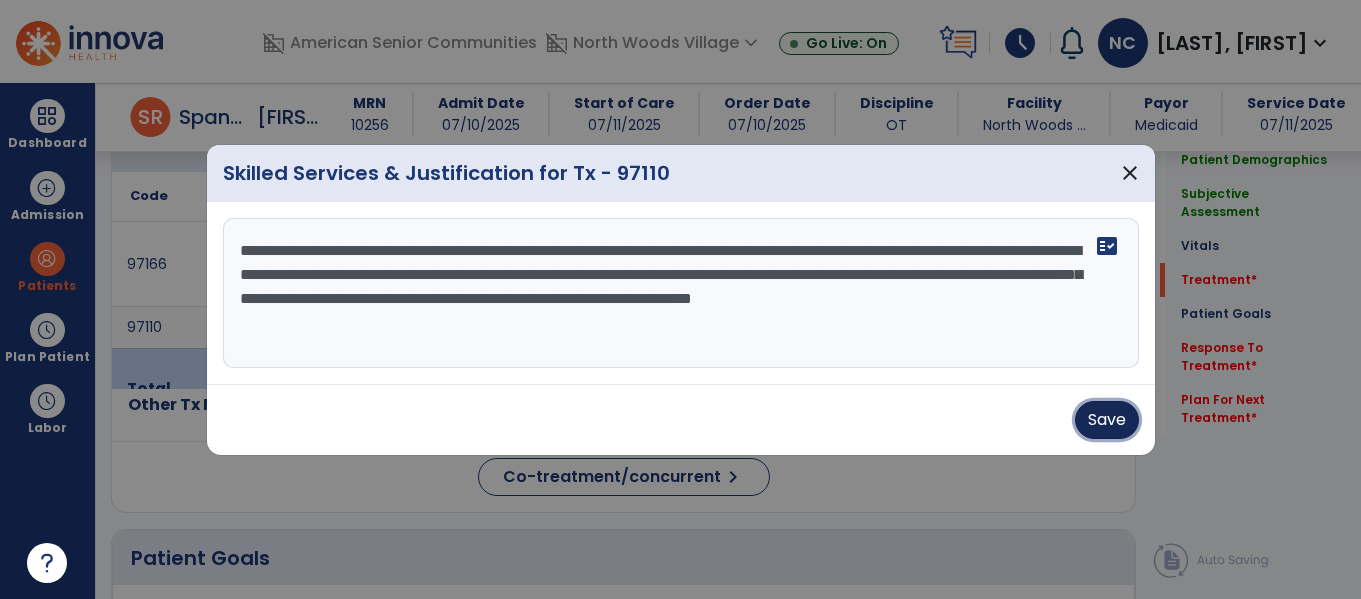 click on "Save" at bounding box center [1107, 420] 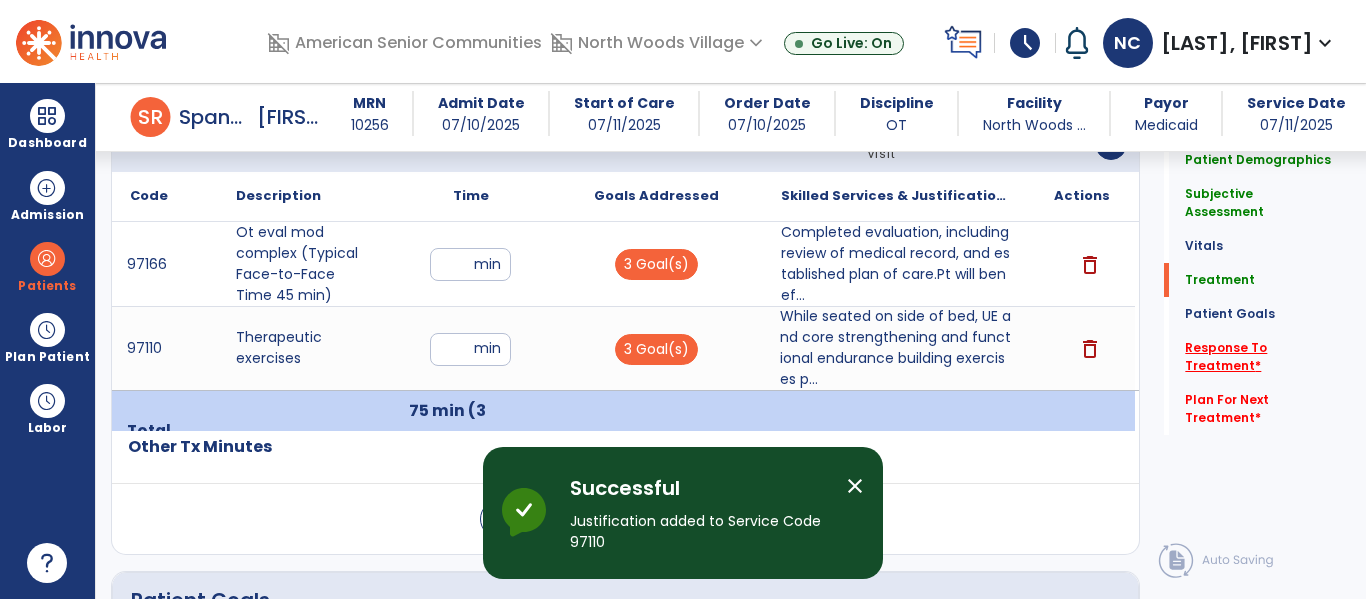 click on "Response To Treatment   *" 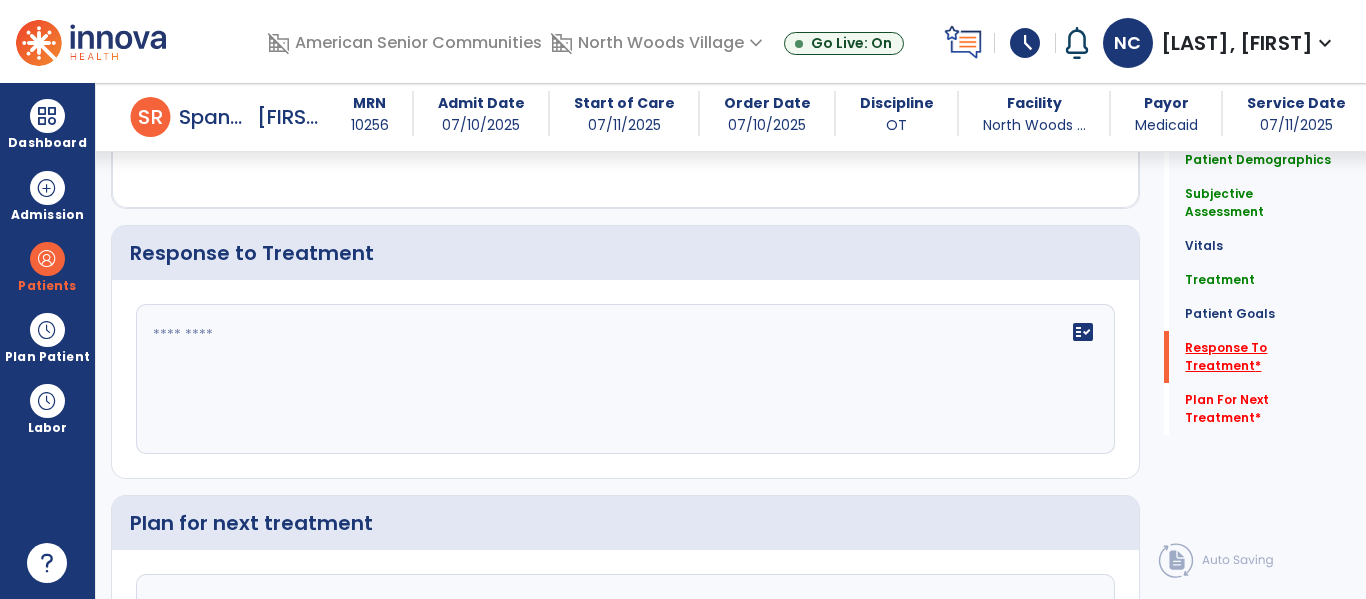 scroll, scrollTop: 2304, scrollLeft: 0, axis: vertical 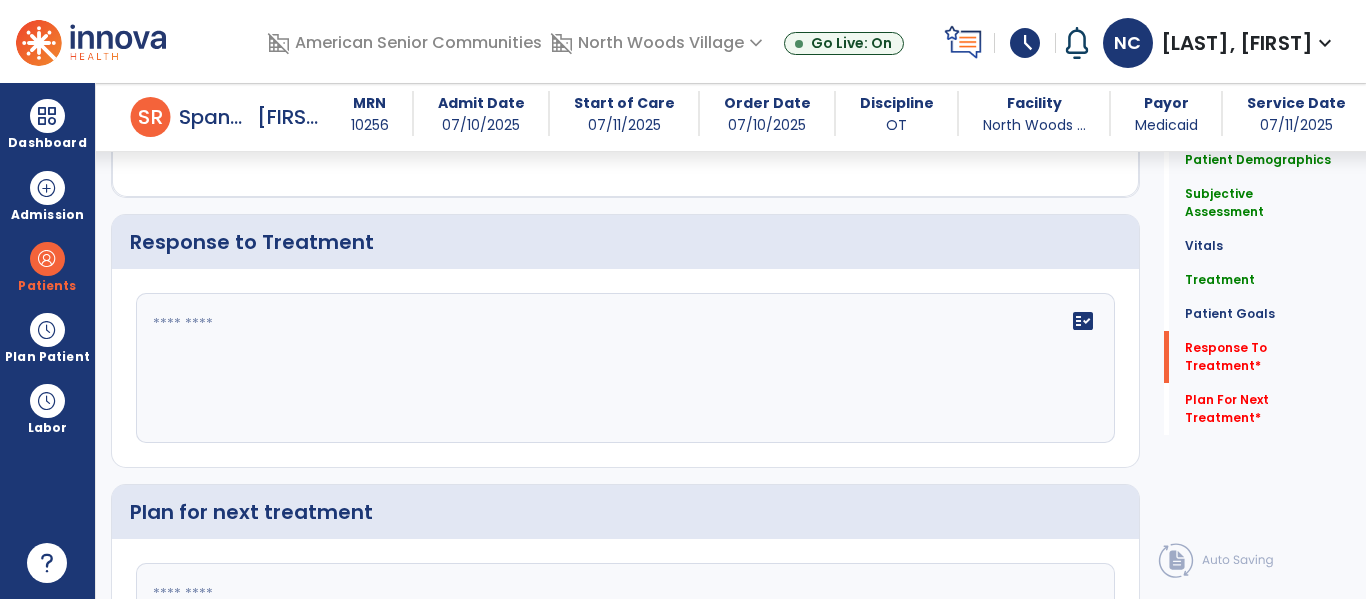 click on "fact_check" 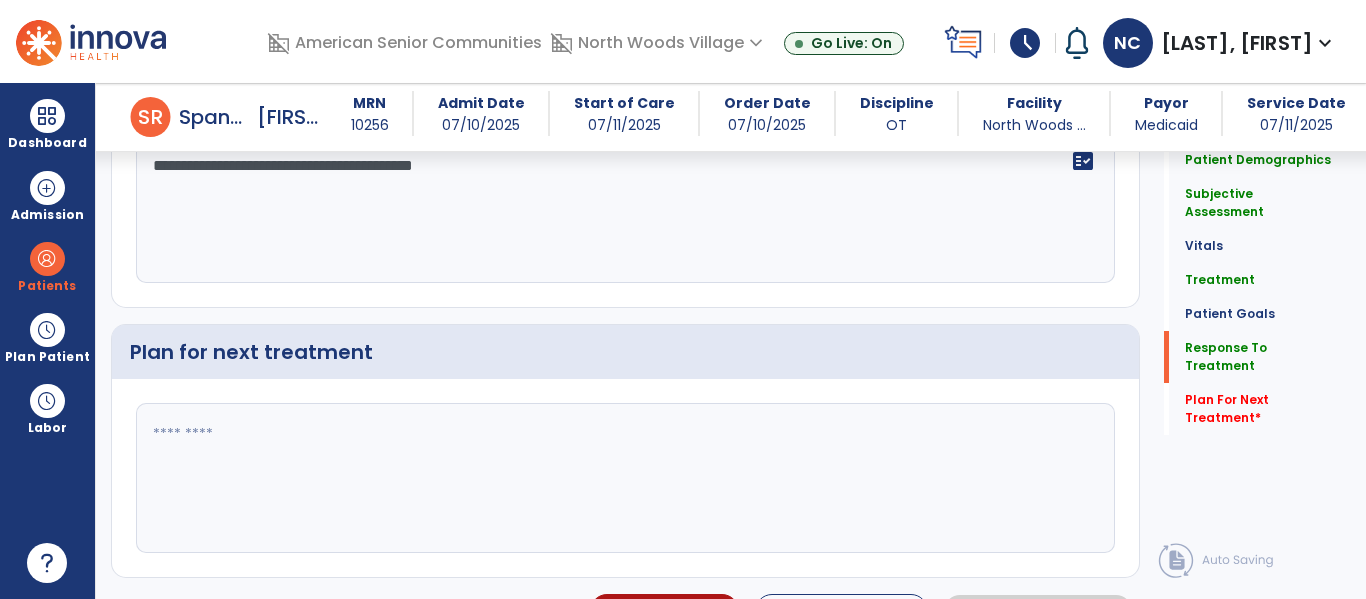 scroll, scrollTop: 2466, scrollLeft: 0, axis: vertical 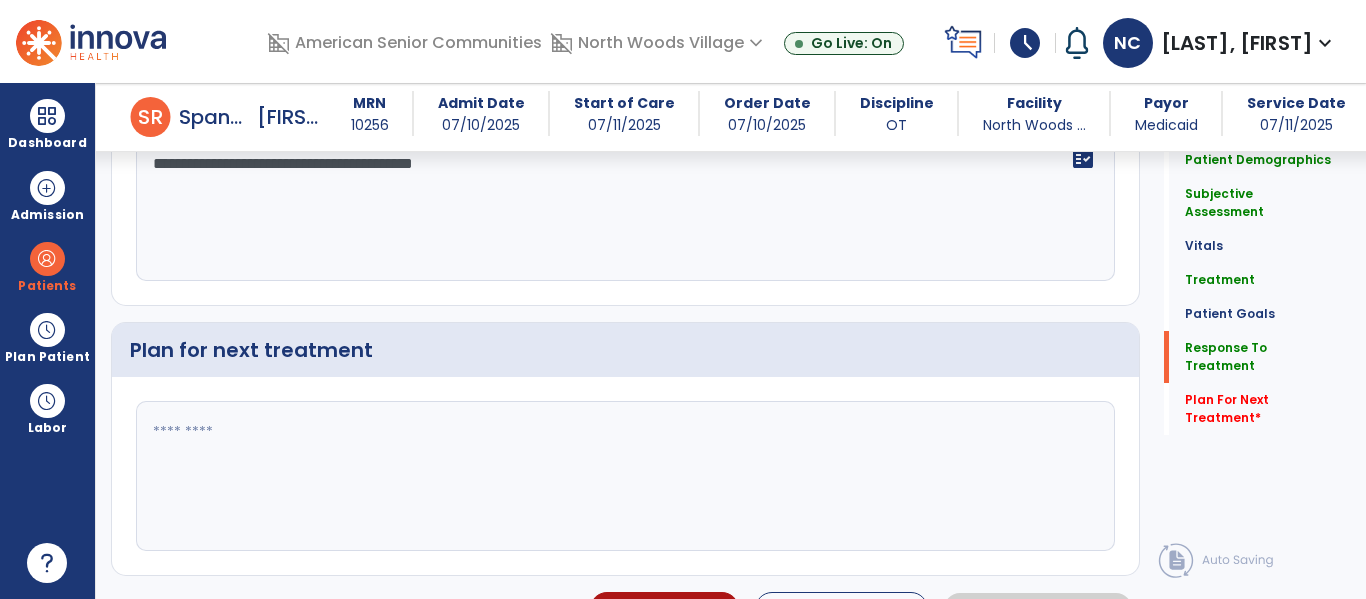 type on "**********" 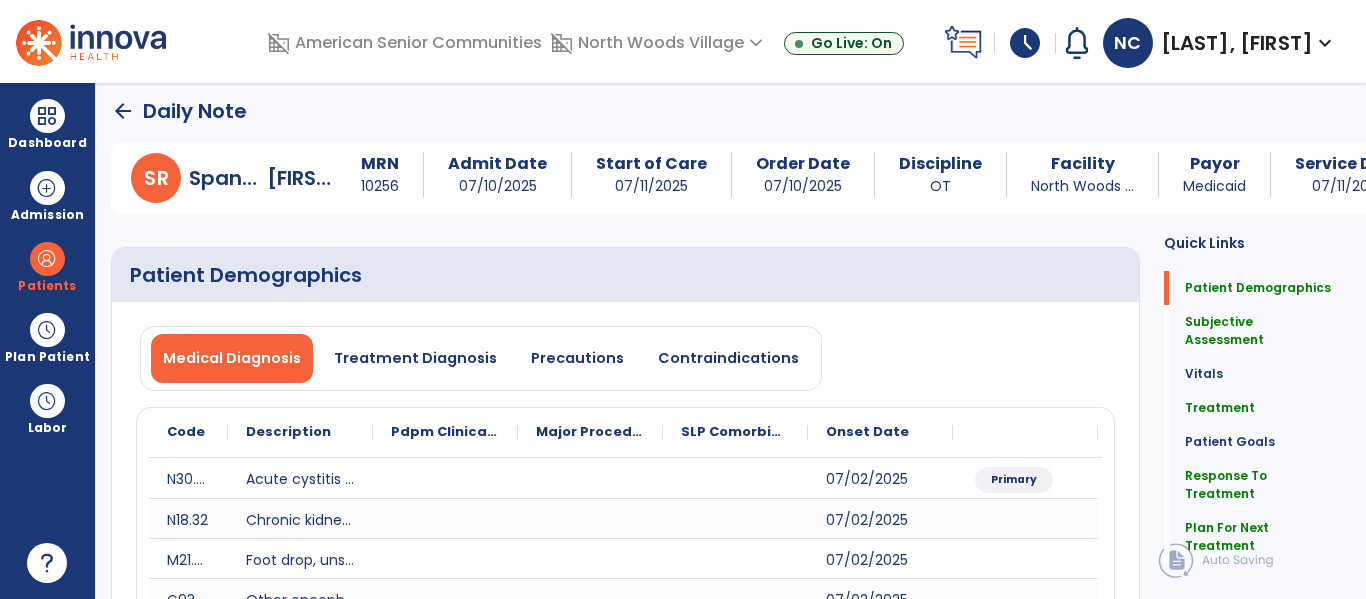 scroll, scrollTop: 0, scrollLeft: 0, axis: both 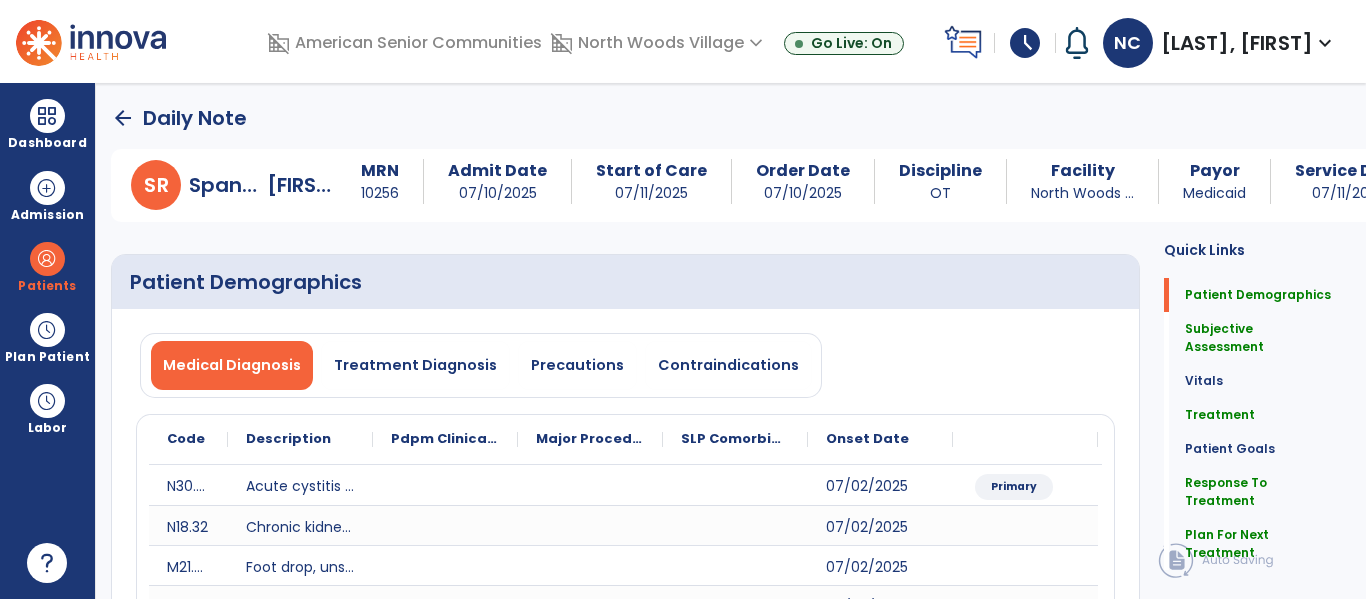 type on "**********" 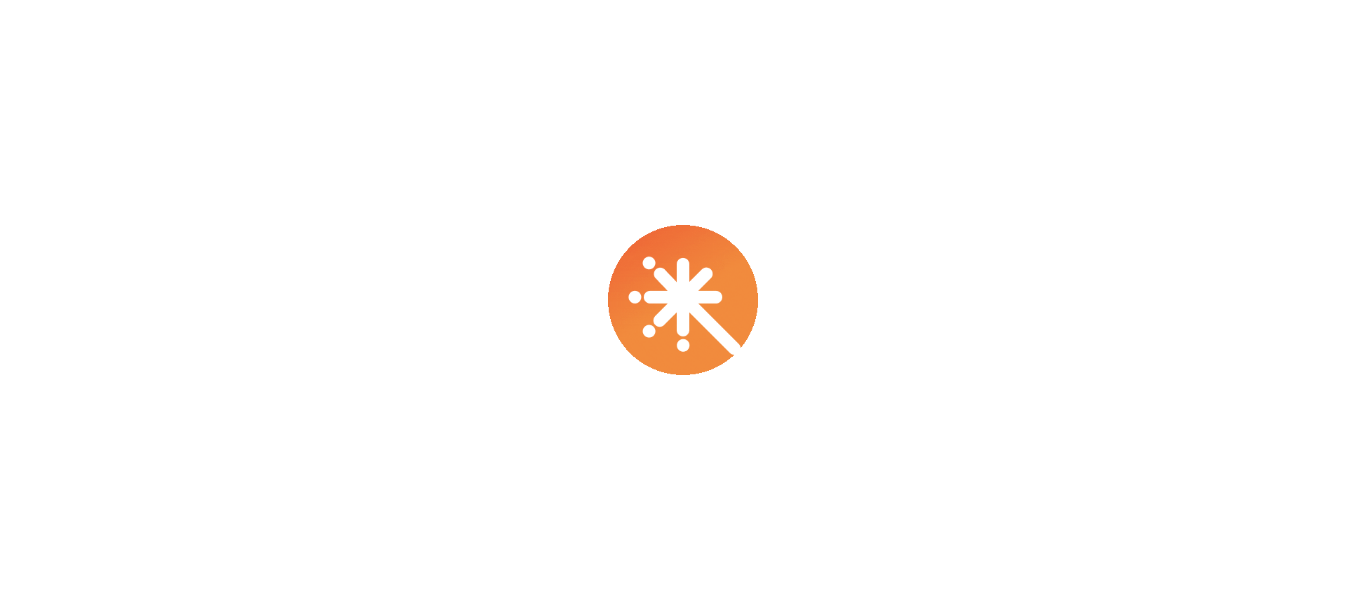 scroll, scrollTop: 0, scrollLeft: 0, axis: both 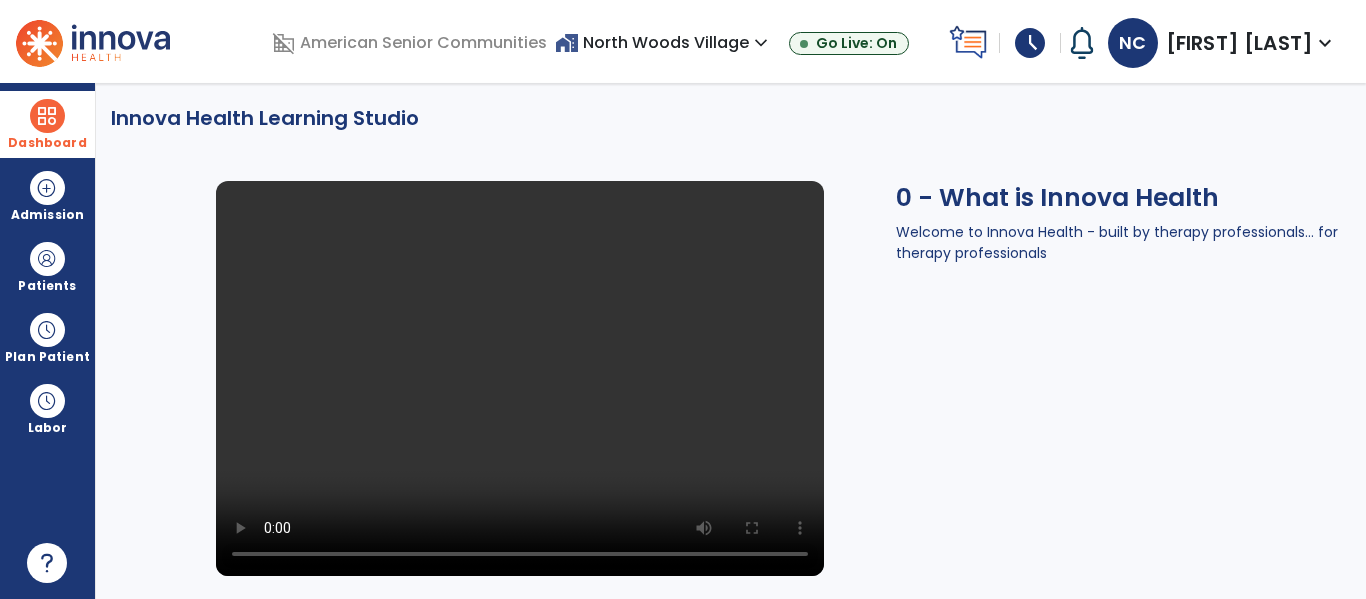 click at bounding box center [47, 116] 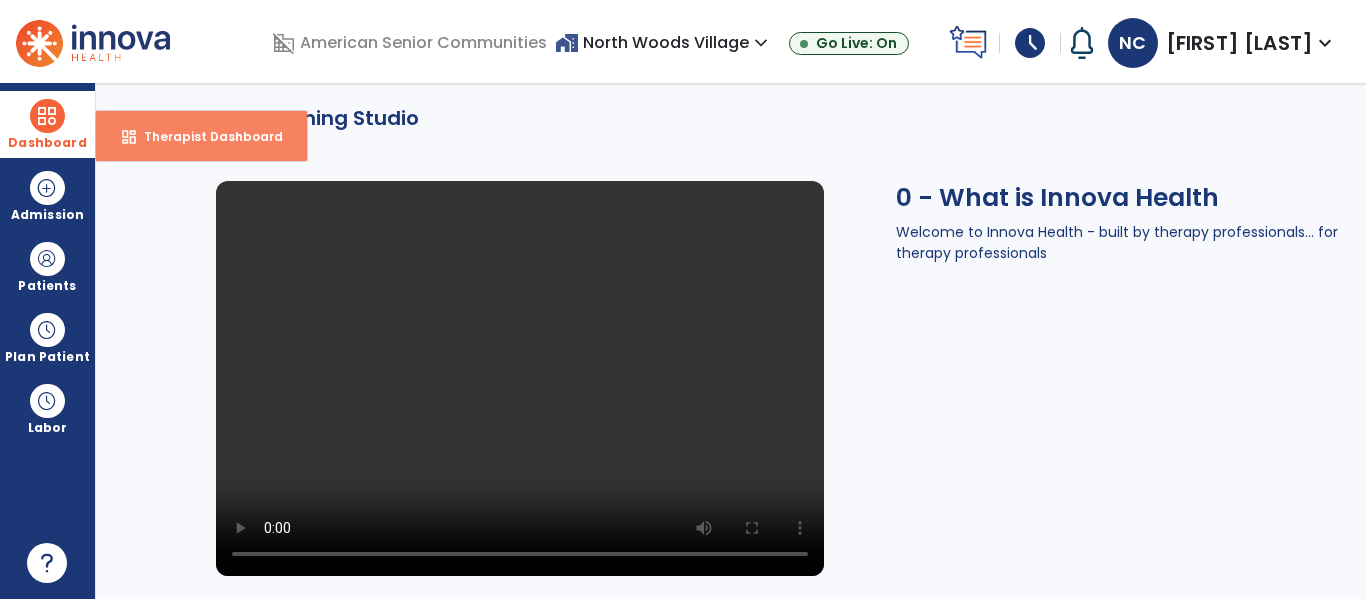 click on "Therapist Dashboard" at bounding box center (205, 136) 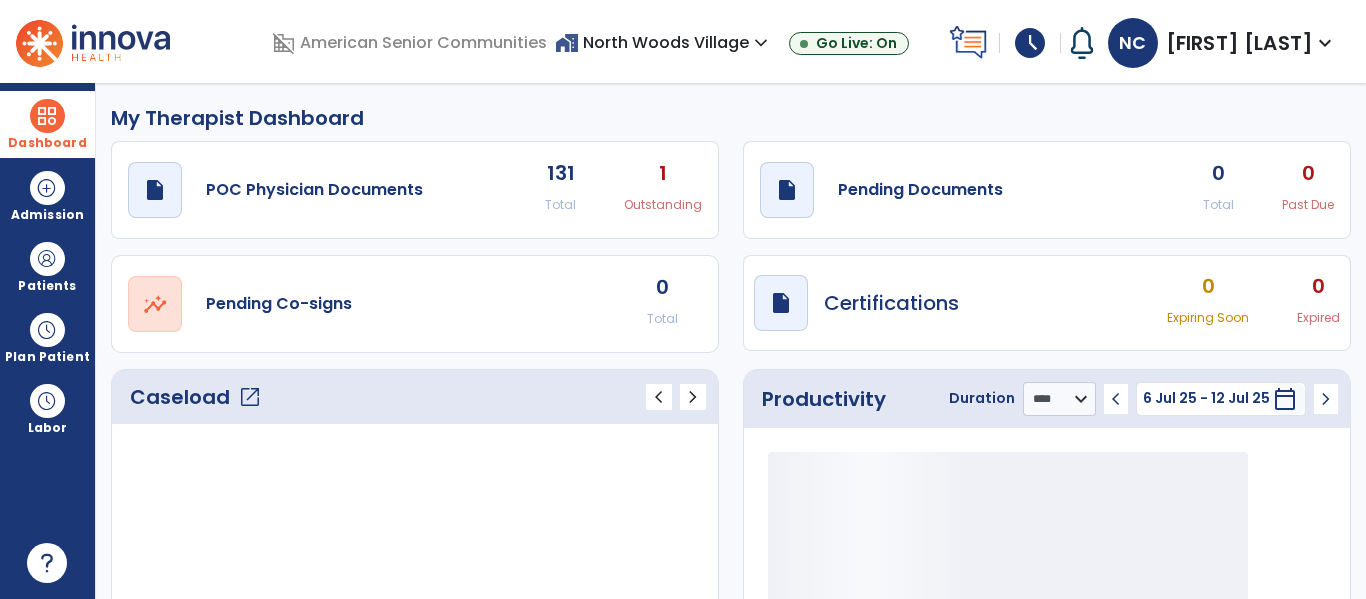 click on "open_in_new" 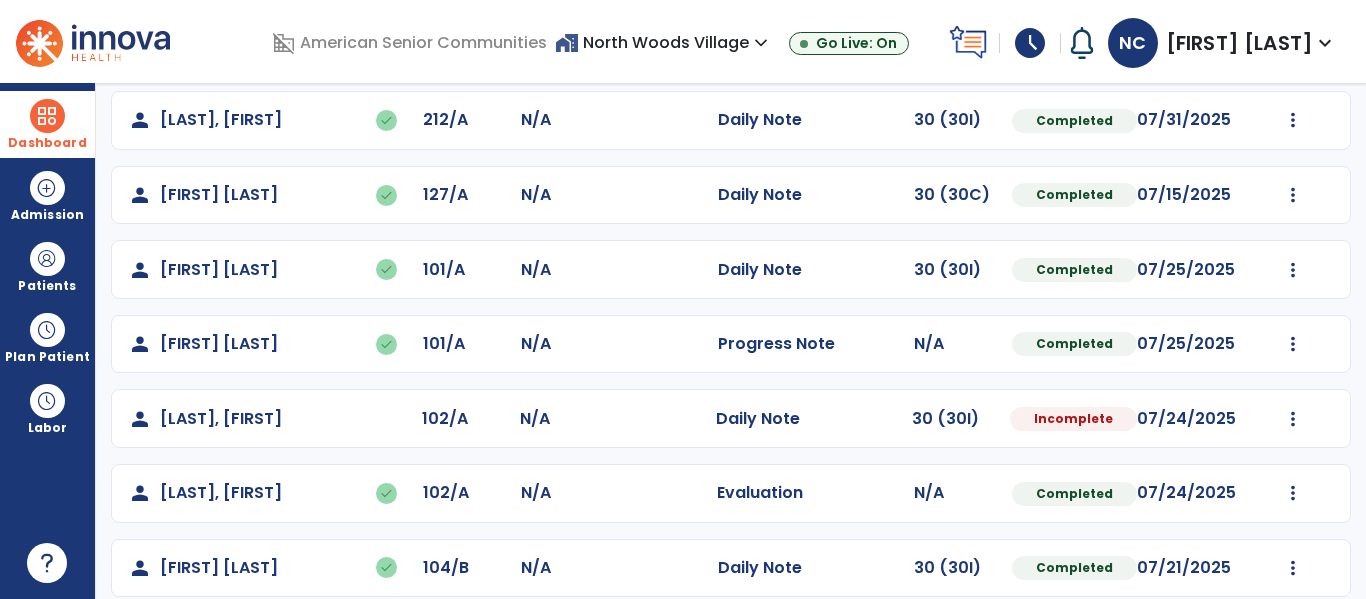 scroll, scrollTop: 708, scrollLeft: 0, axis: vertical 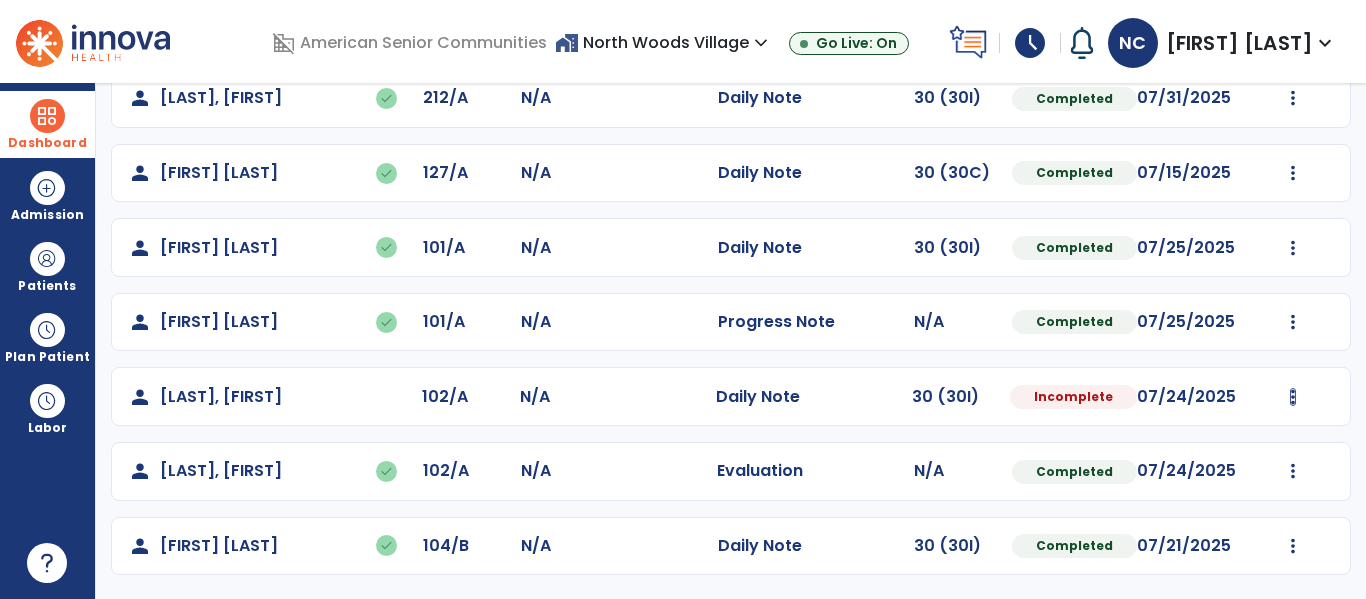 click at bounding box center (1293, -349) 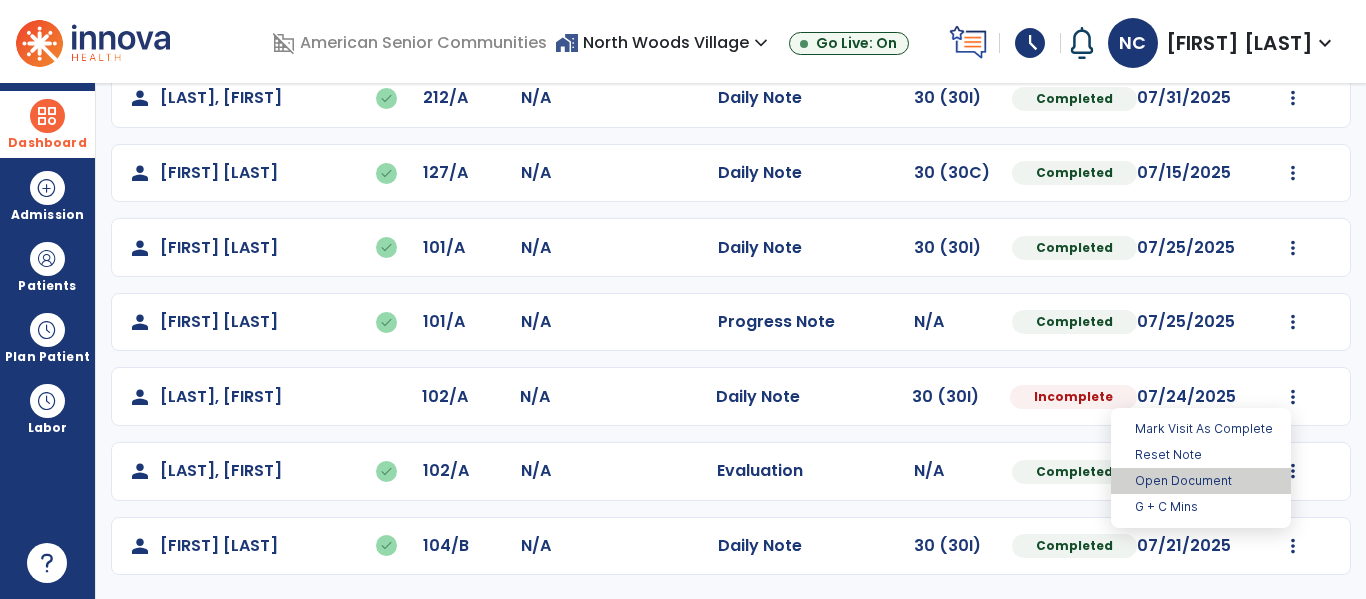 click on "Open Document" at bounding box center (1201, 481) 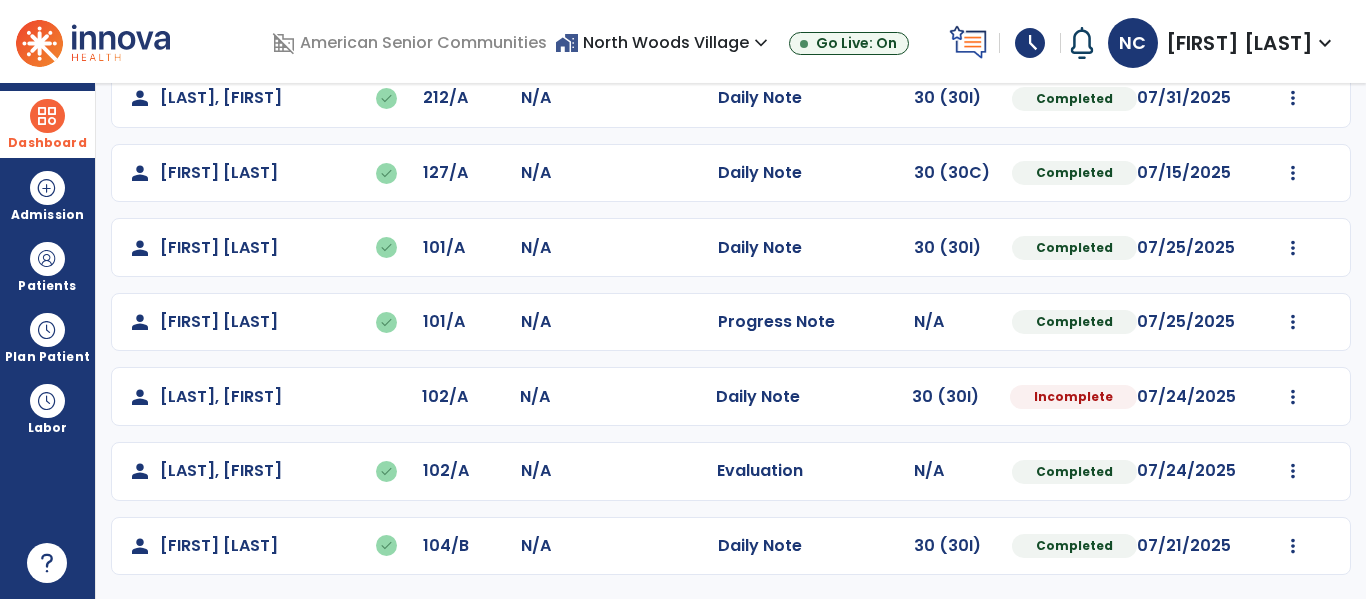 select on "*" 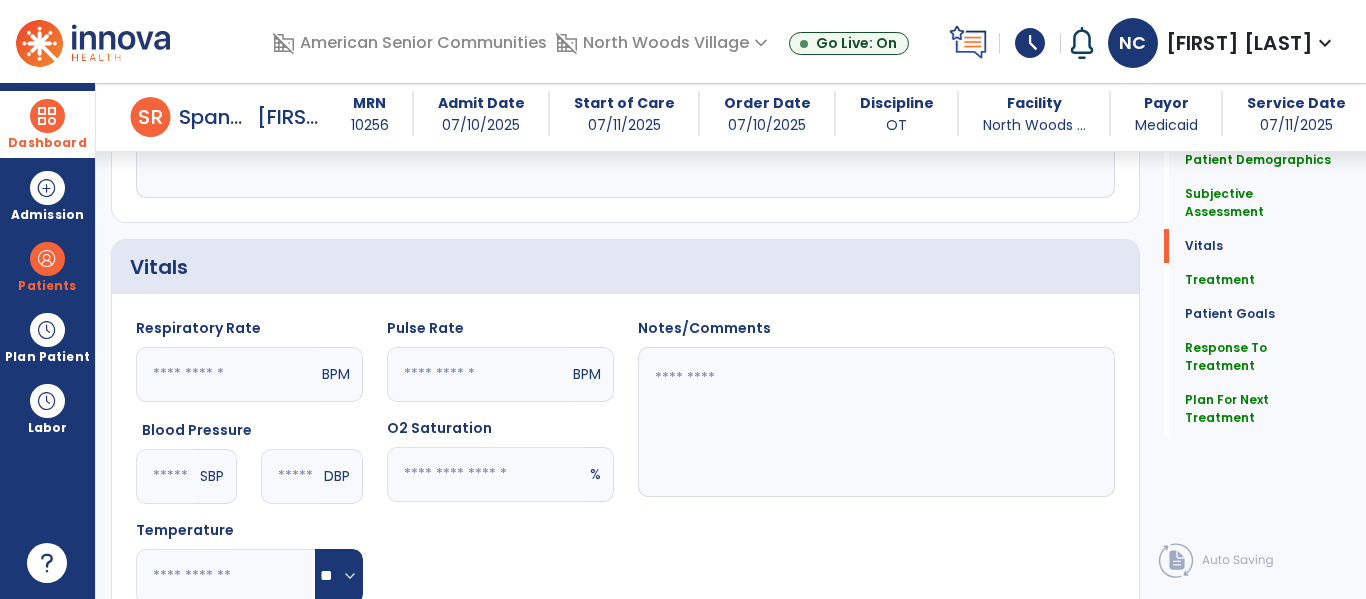 scroll, scrollTop: 703, scrollLeft: 0, axis: vertical 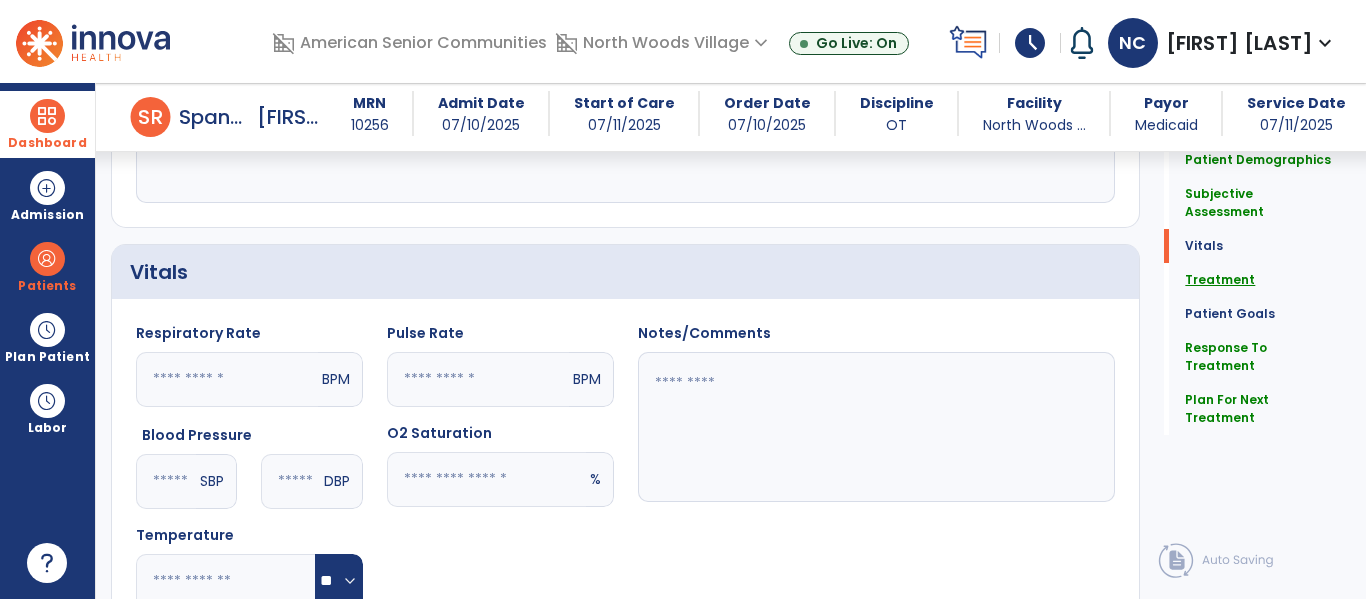 click on "Treatment" 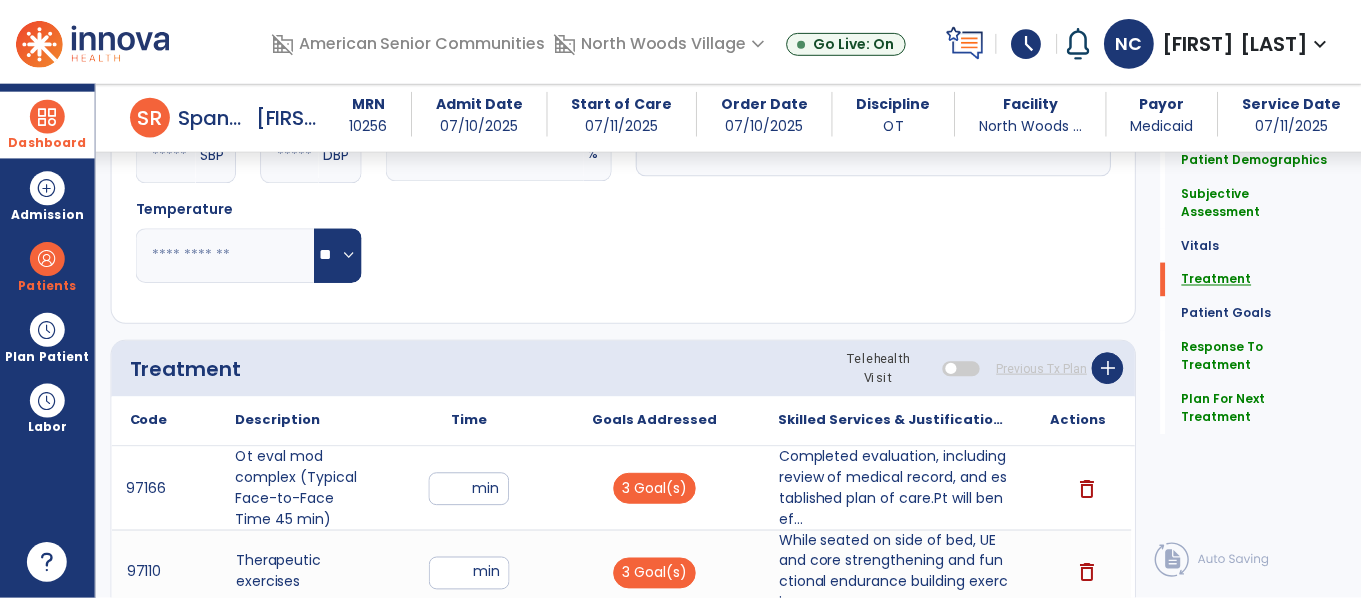 scroll, scrollTop: 1248, scrollLeft: 0, axis: vertical 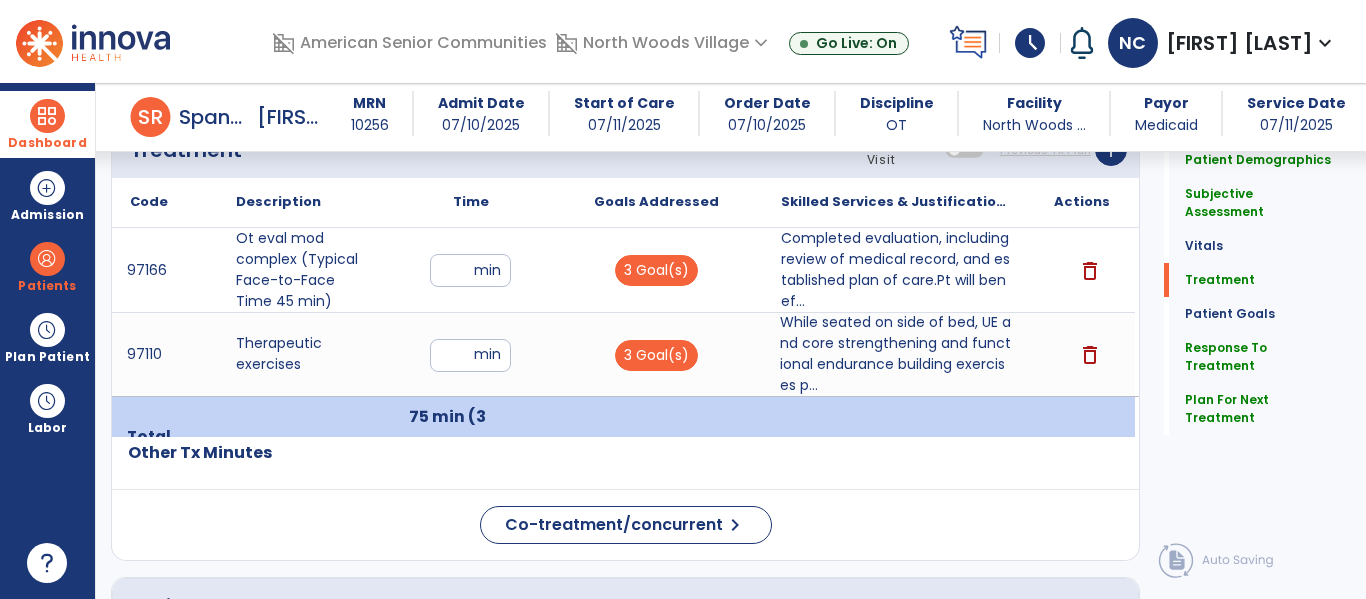 click on "While seated on side of bed, UE and core strengthening and functional endurance building exercises p..." at bounding box center [896, 354] 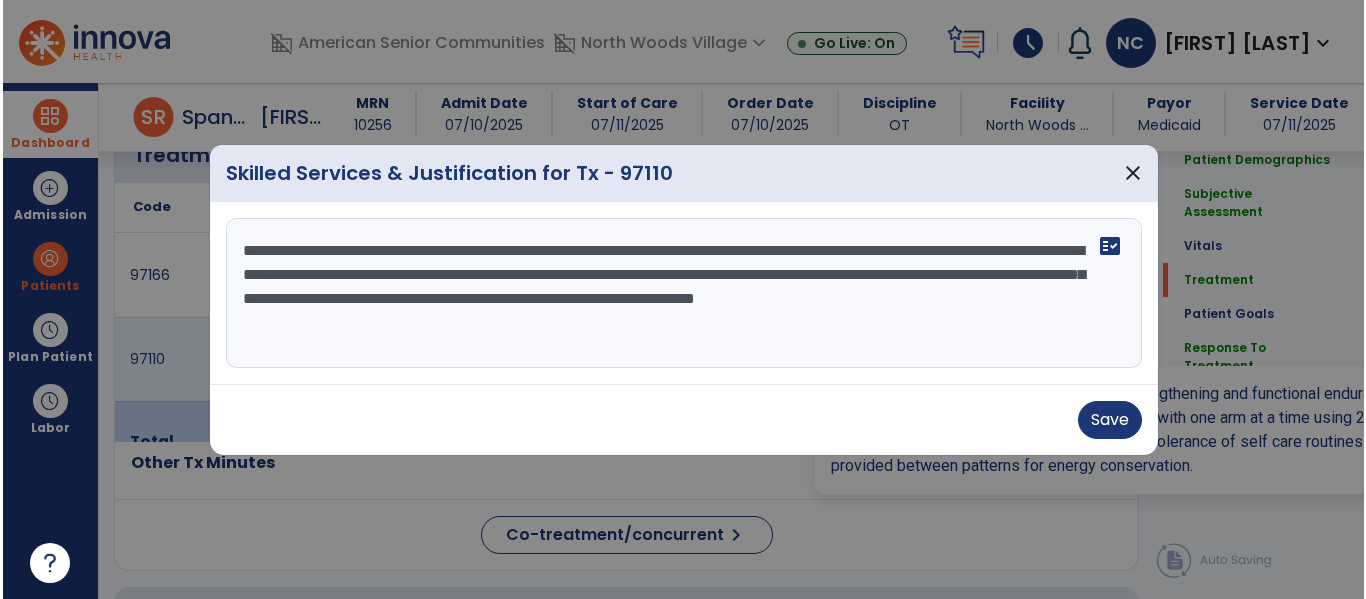 scroll, scrollTop: 1248, scrollLeft: 0, axis: vertical 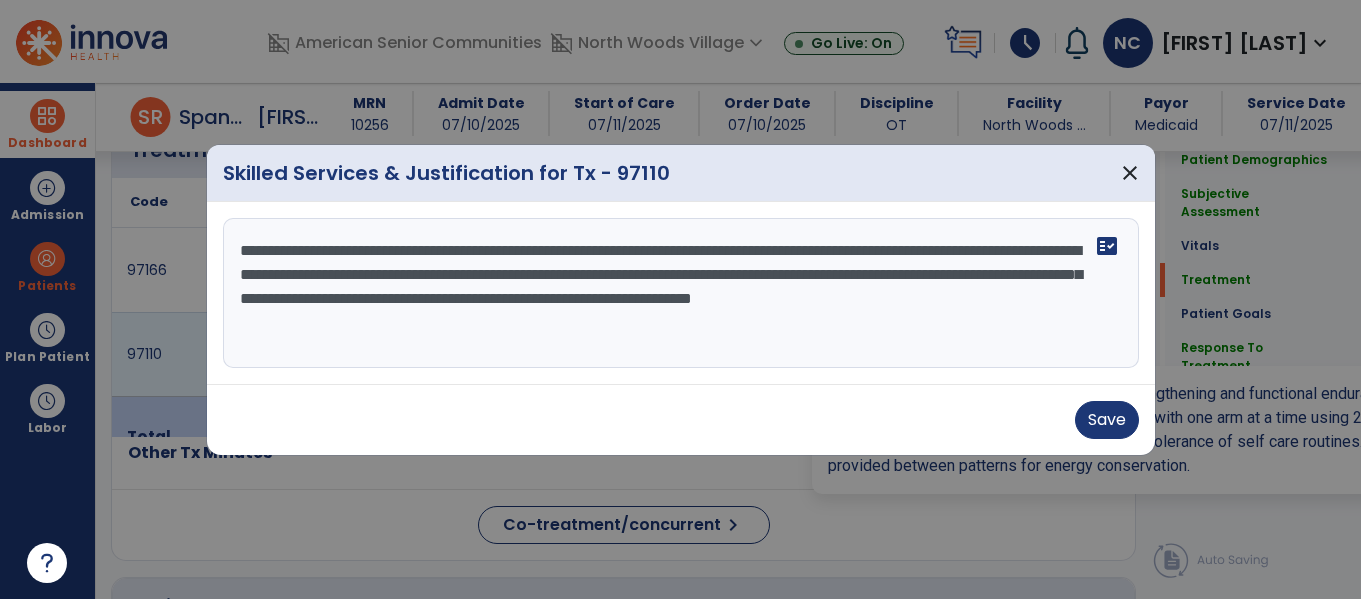 click on "**********" at bounding box center [681, 293] 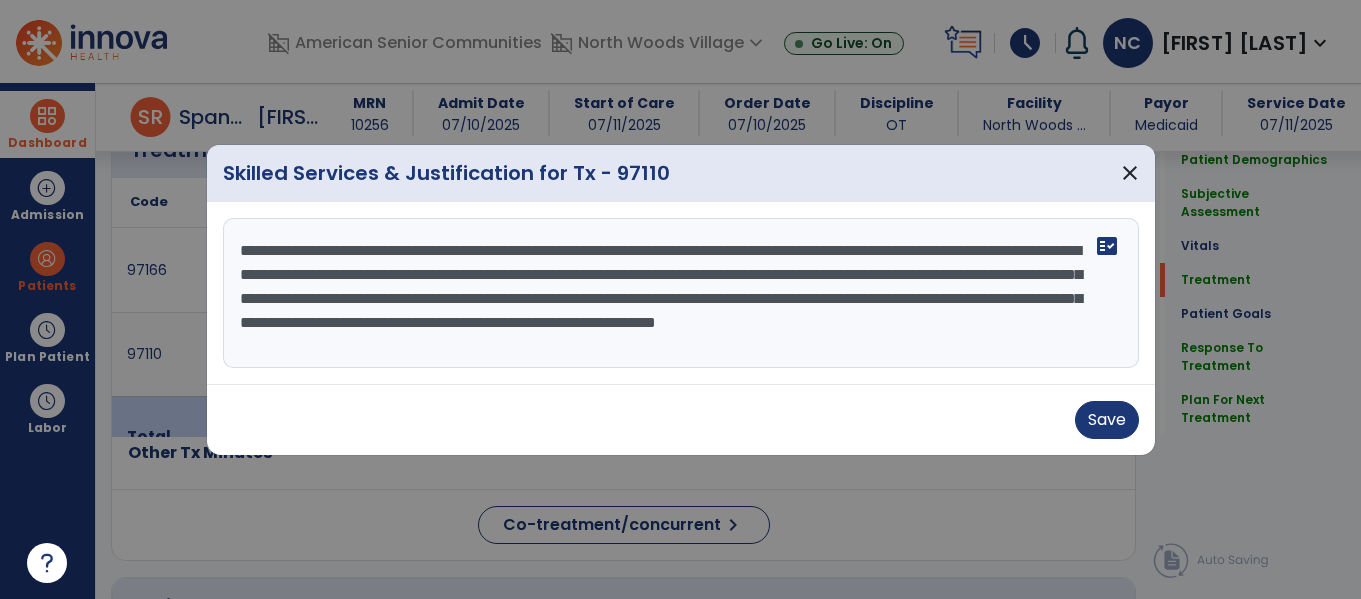 type on "**********" 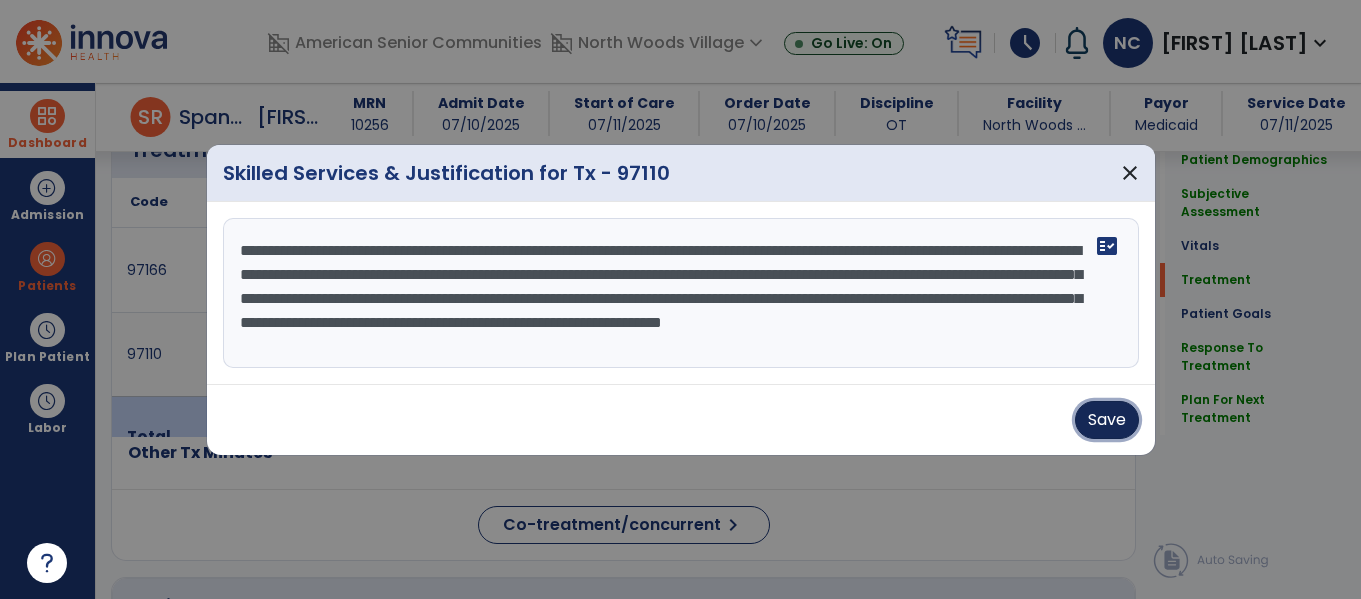 click on "Save" at bounding box center [1107, 420] 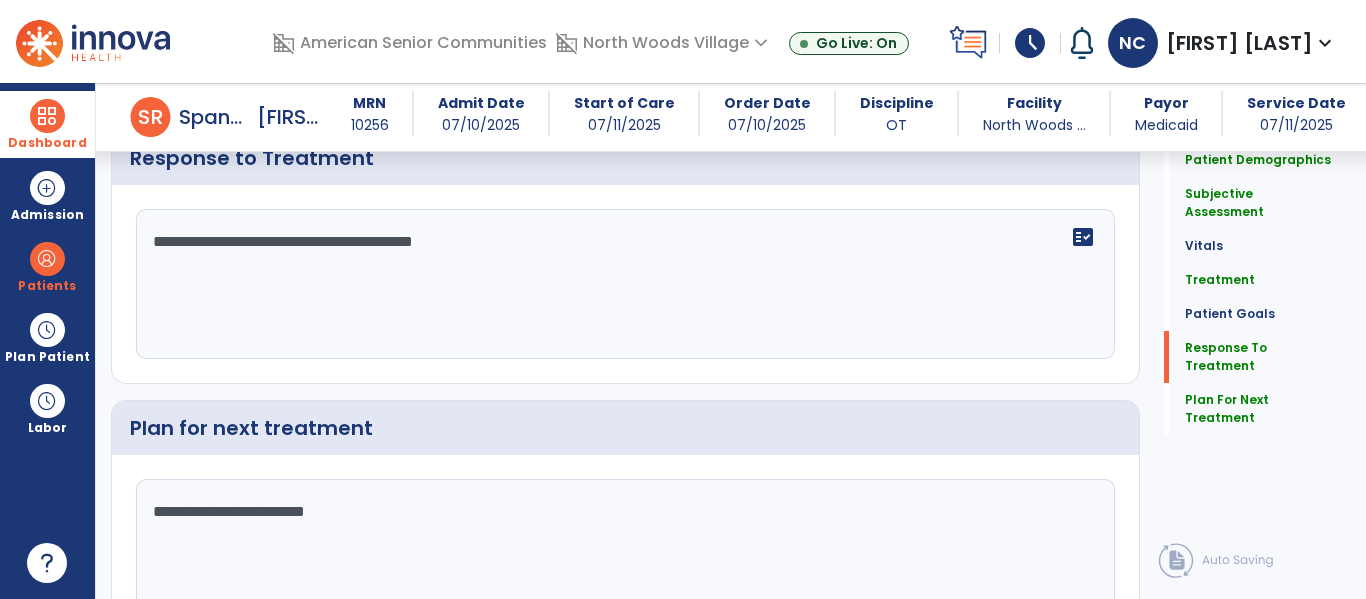 scroll, scrollTop: 2509, scrollLeft: 0, axis: vertical 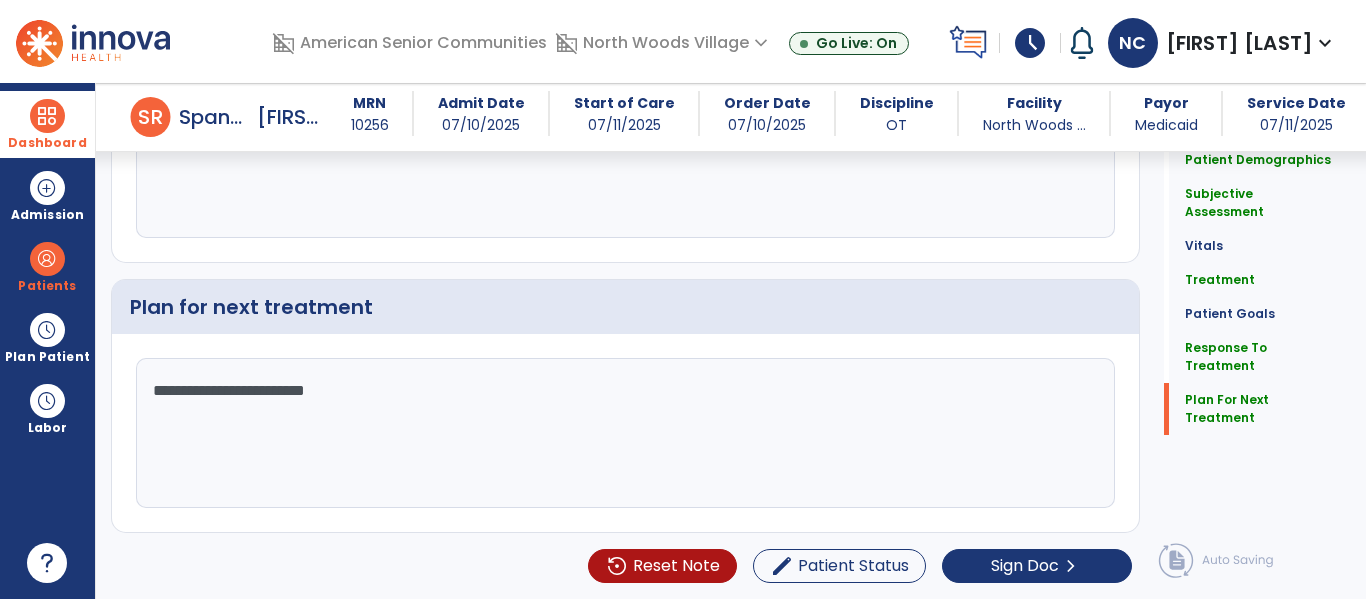 click on "**********" 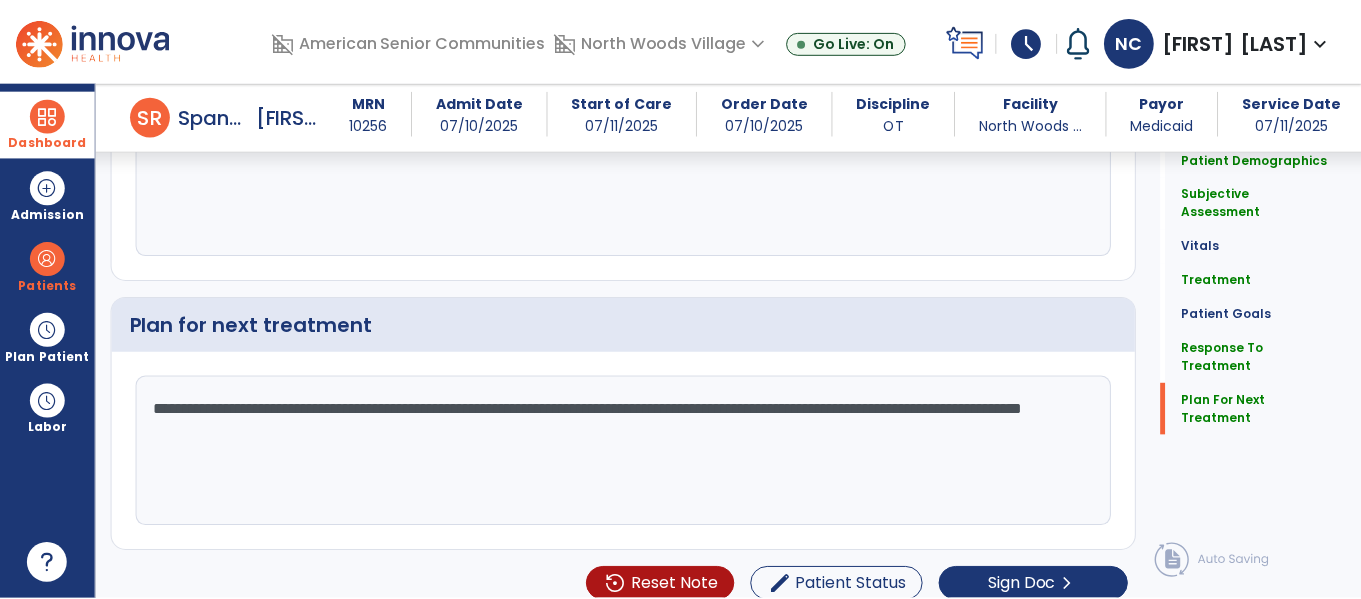 scroll, scrollTop: 2509, scrollLeft: 0, axis: vertical 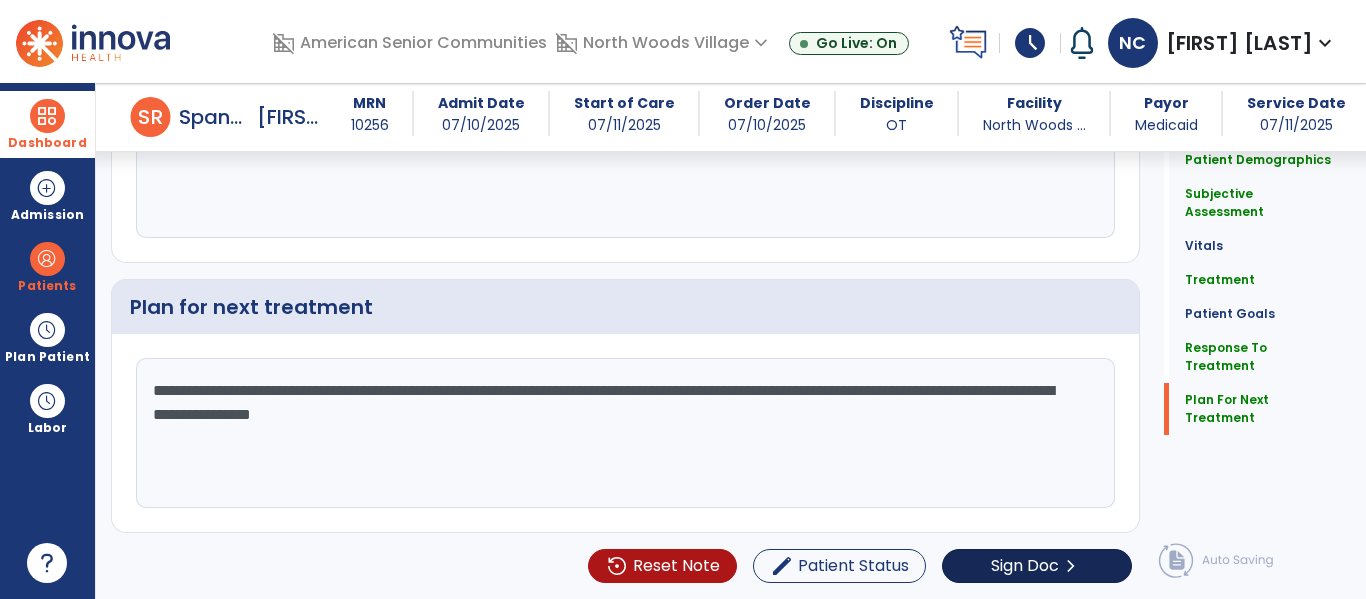 type on "**********" 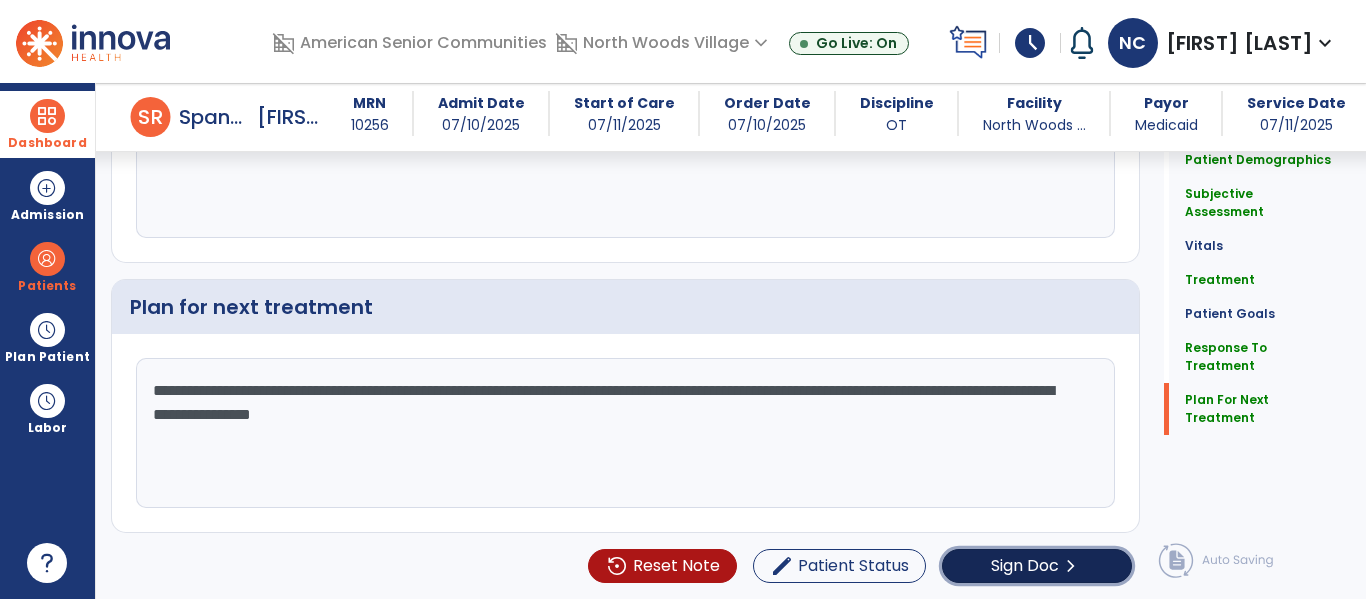 click on "Sign Doc" 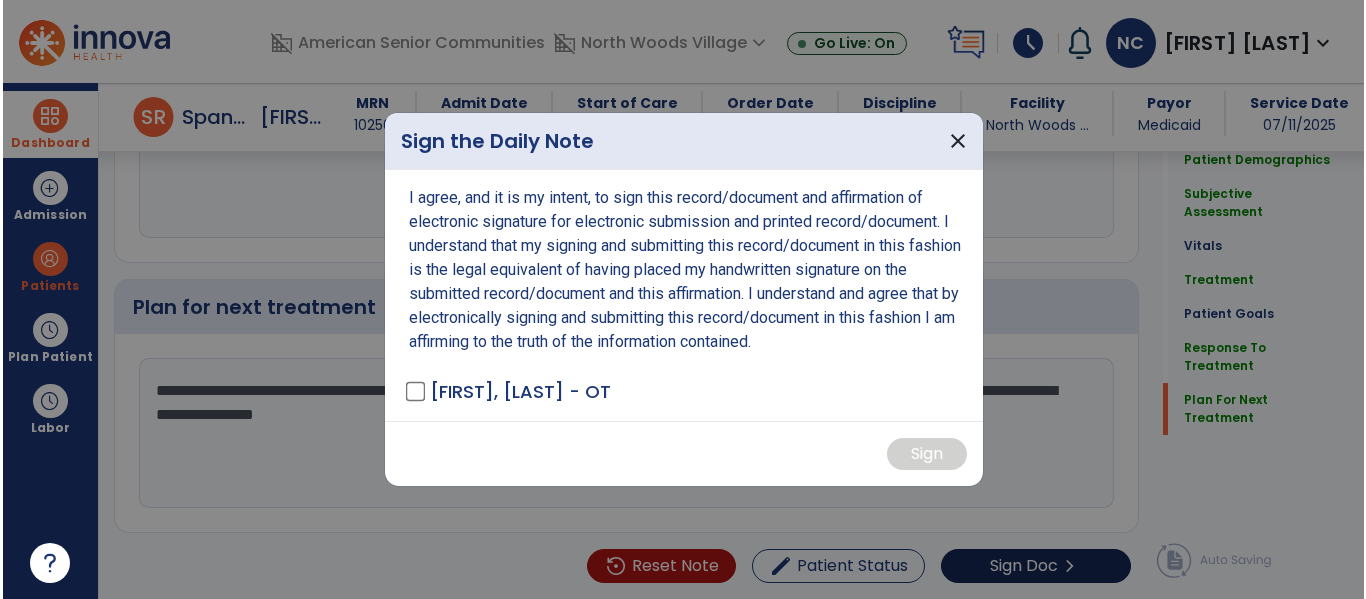 scroll, scrollTop: 2530, scrollLeft: 0, axis: vertical 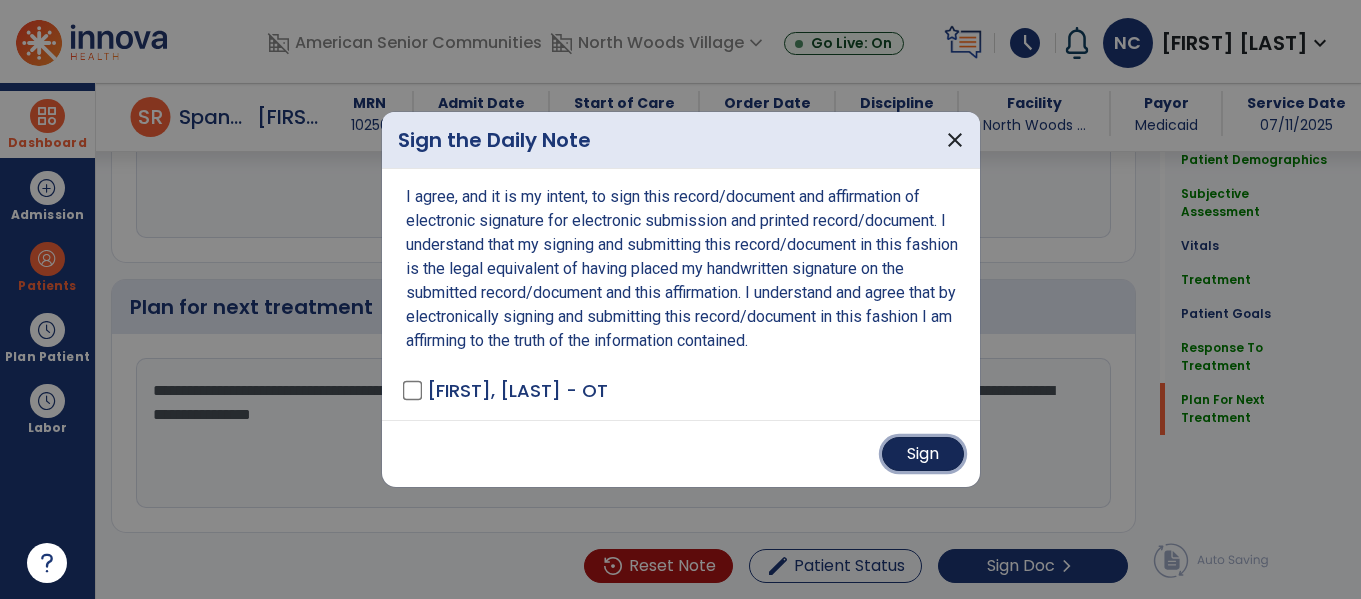 click on "Sign" at bounding box center [923, 454] 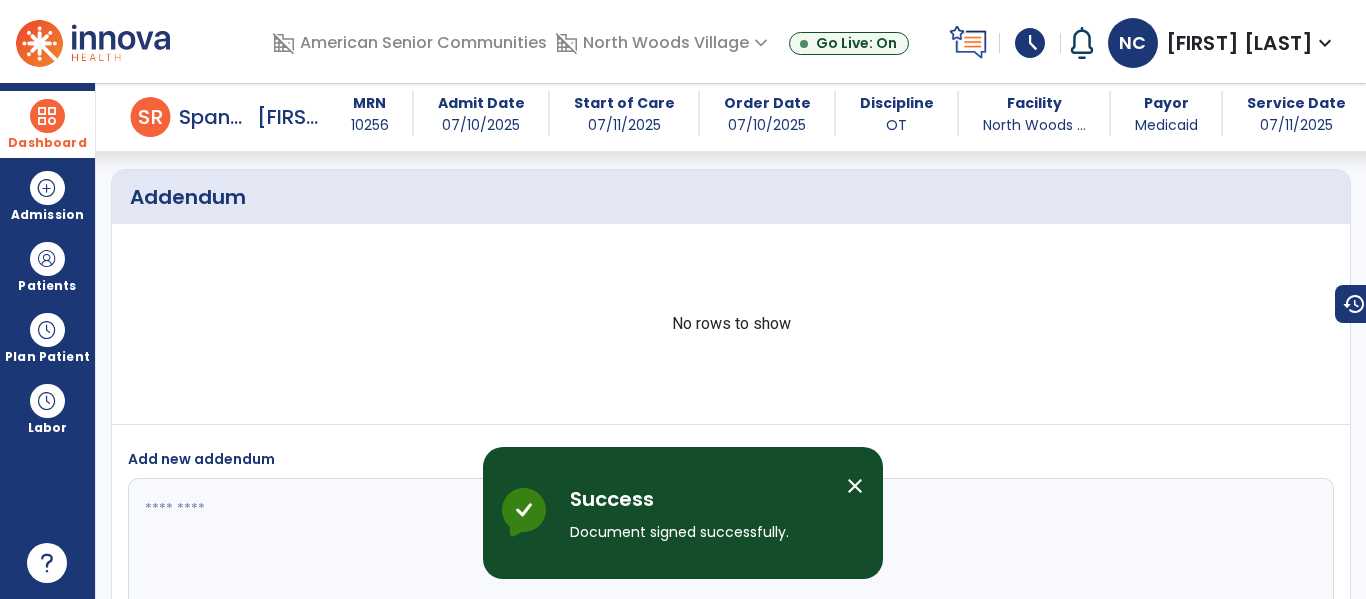 scroll, scrollTop: 3871, scrollLeft: 0, axis: vertical 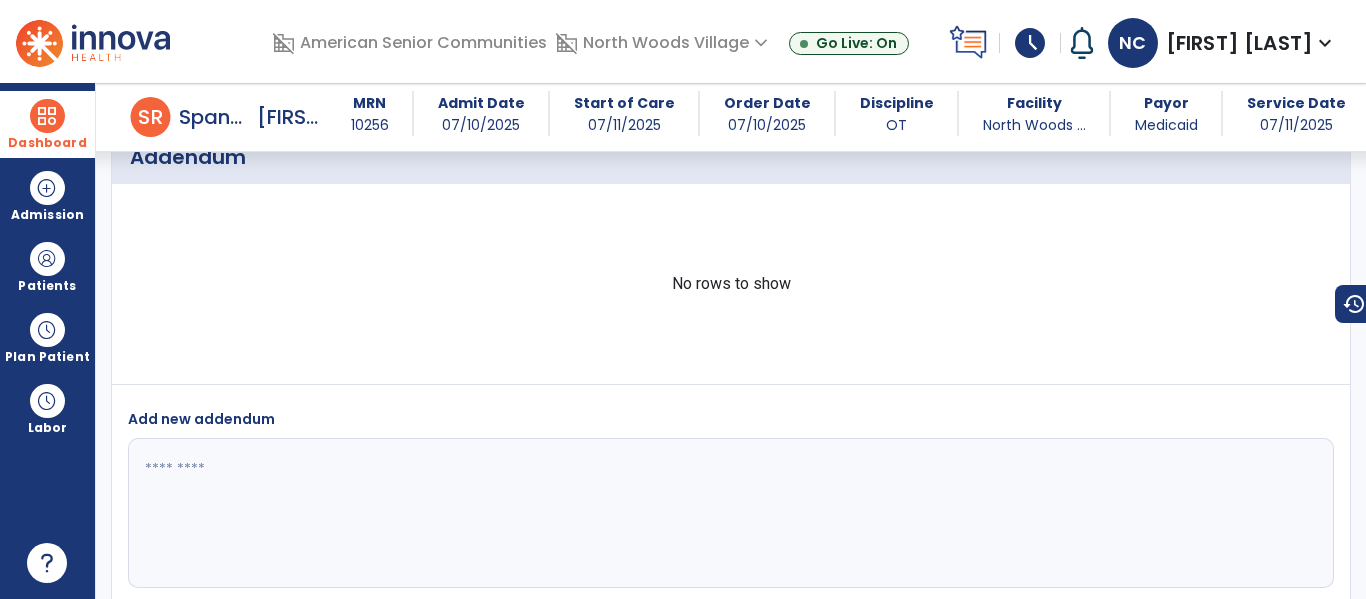 click at bounding box center [47, 116] 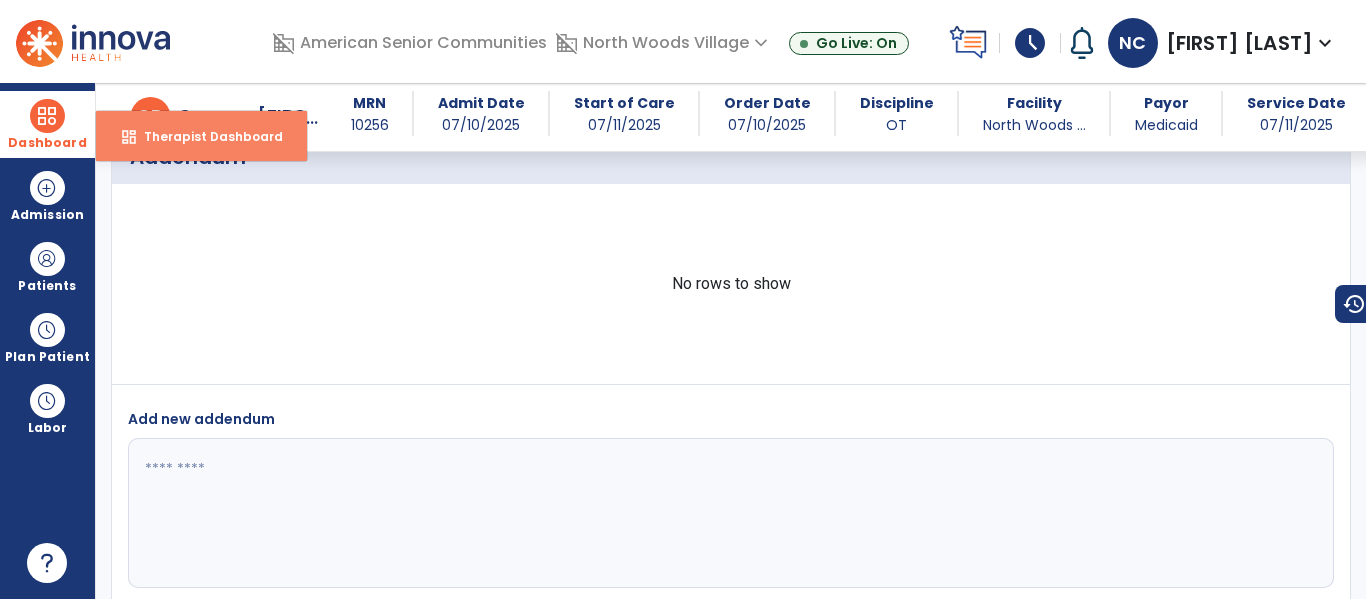 click on "Therapist Dashboard" at bounding box center (205, 136) 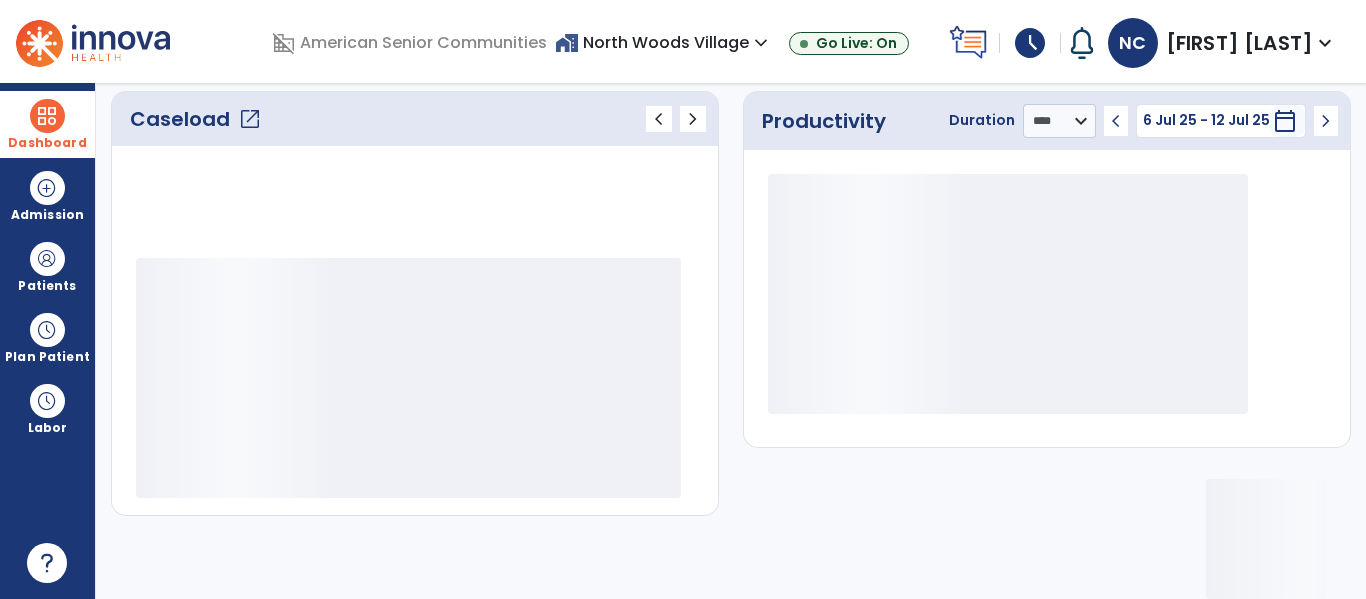 scroll, scrollTop: 278, scrollLeft: 0, axis: vertical 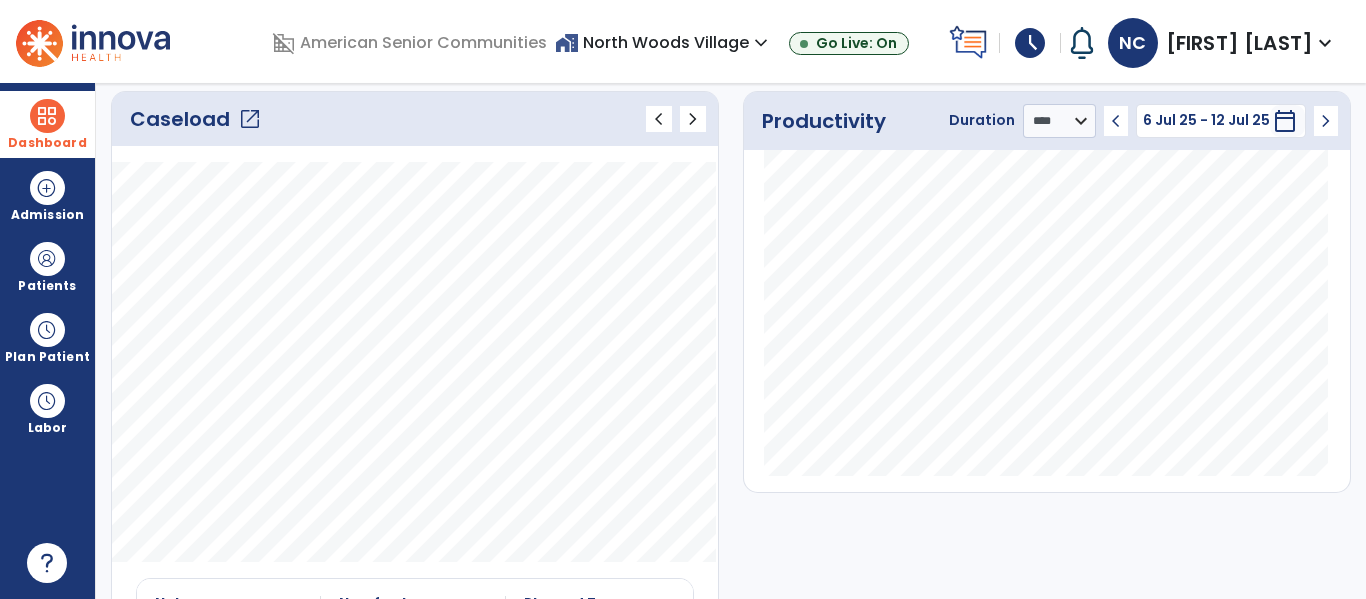 click on "open_in_new" 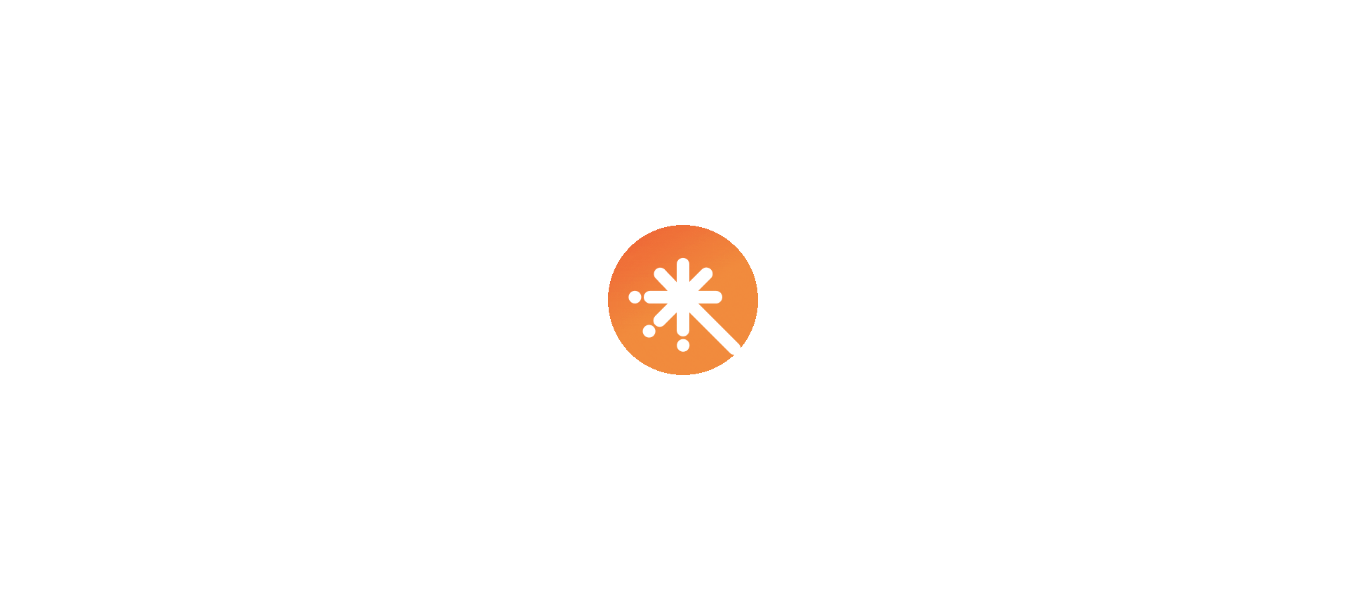 scroll, scrollTop: 0, scrollLeft: 0, axis: both 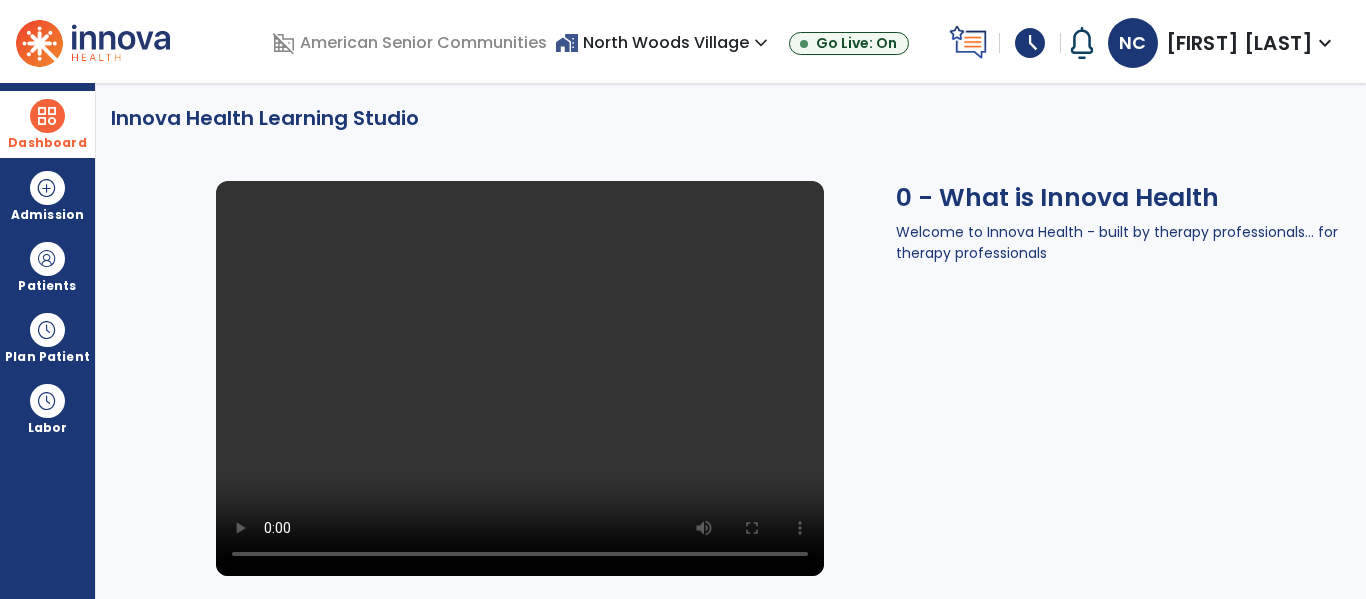 click on "Dashboard" at bounding box center [47, 143] 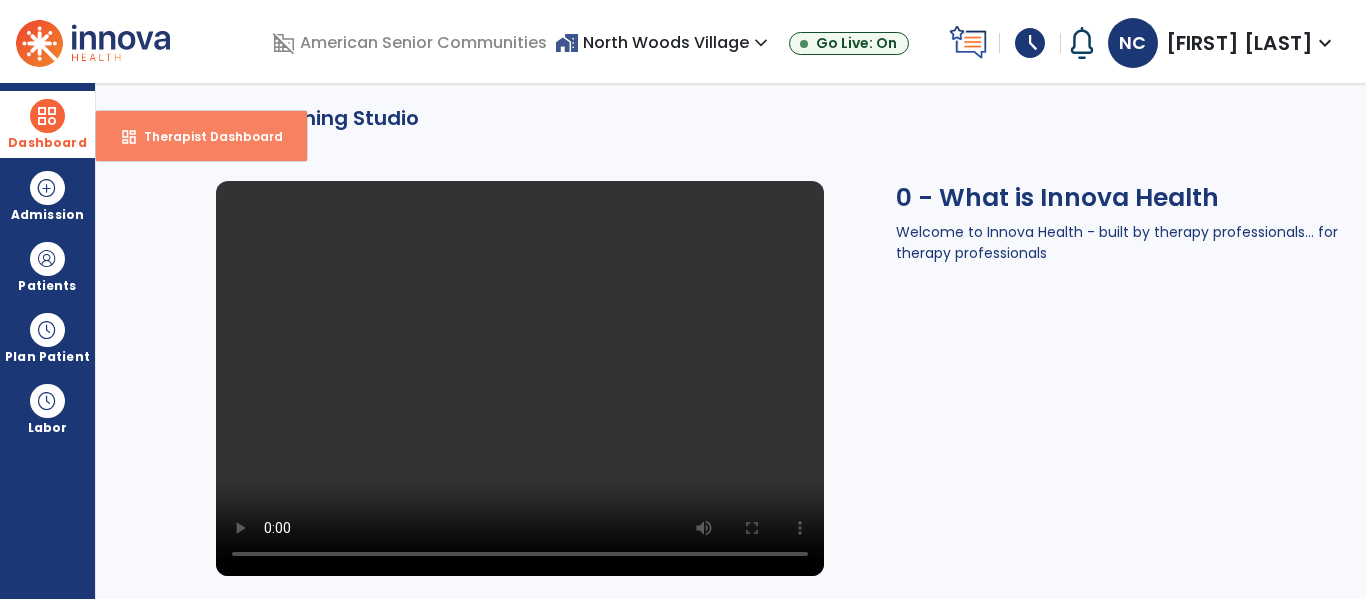 click on "dashboard  Therapist Dashboard" at bounding box center [201, 136] 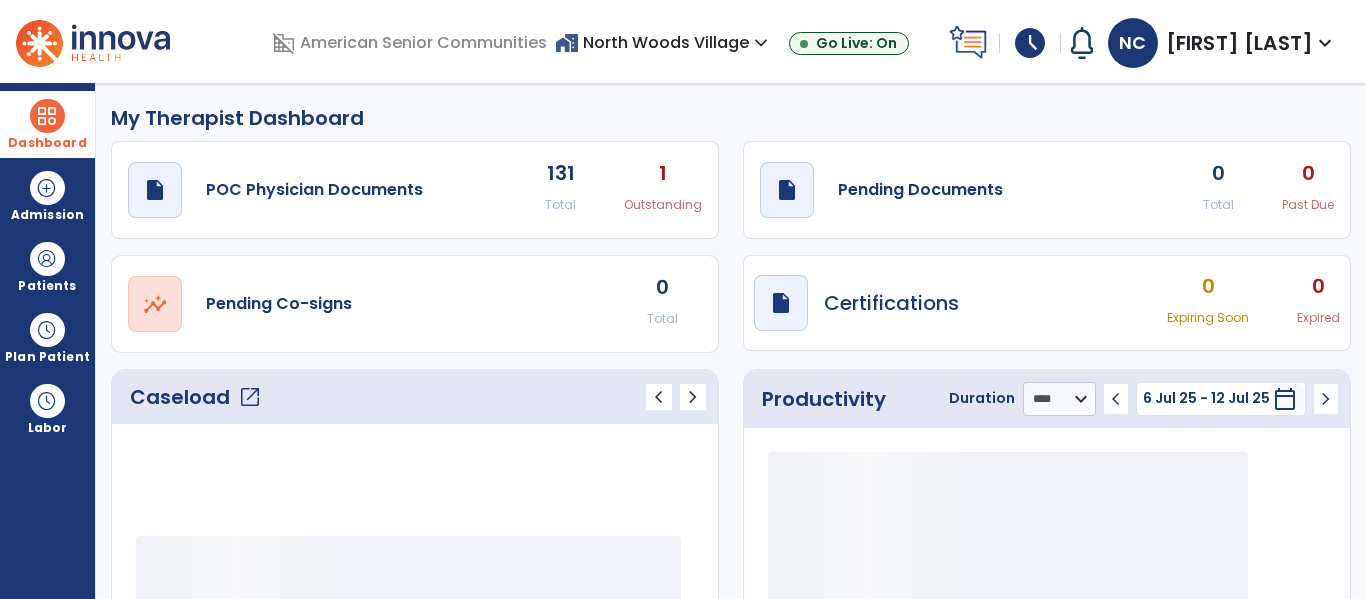 click on "open_in_new" 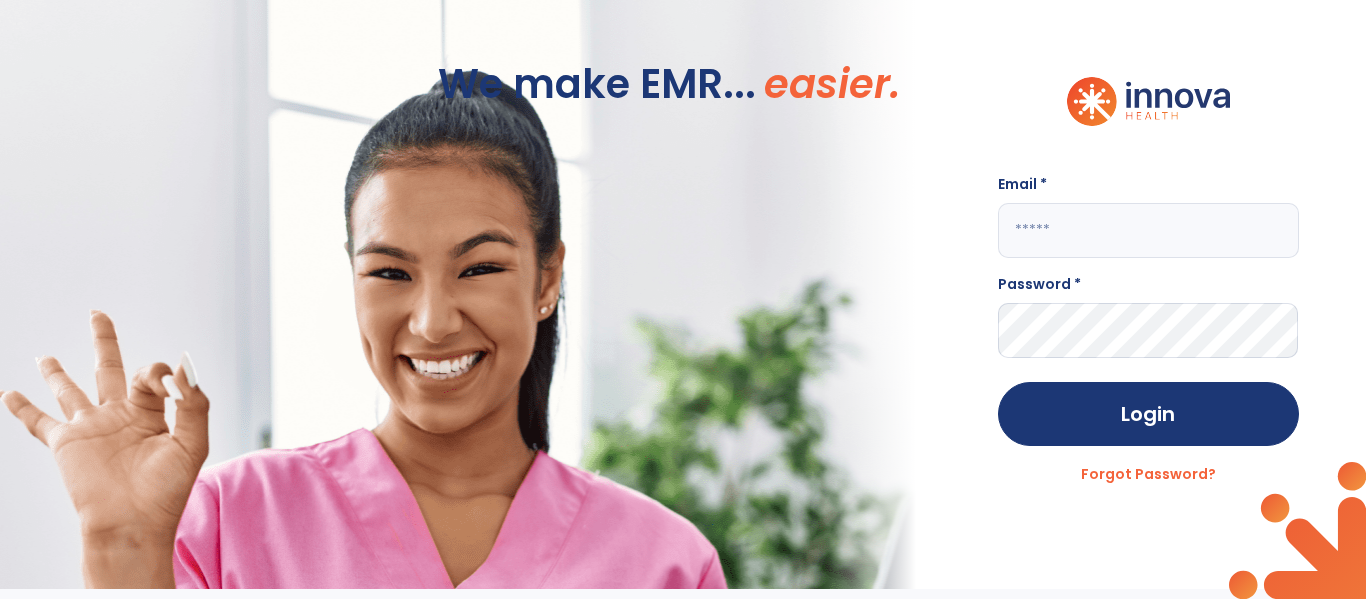 click 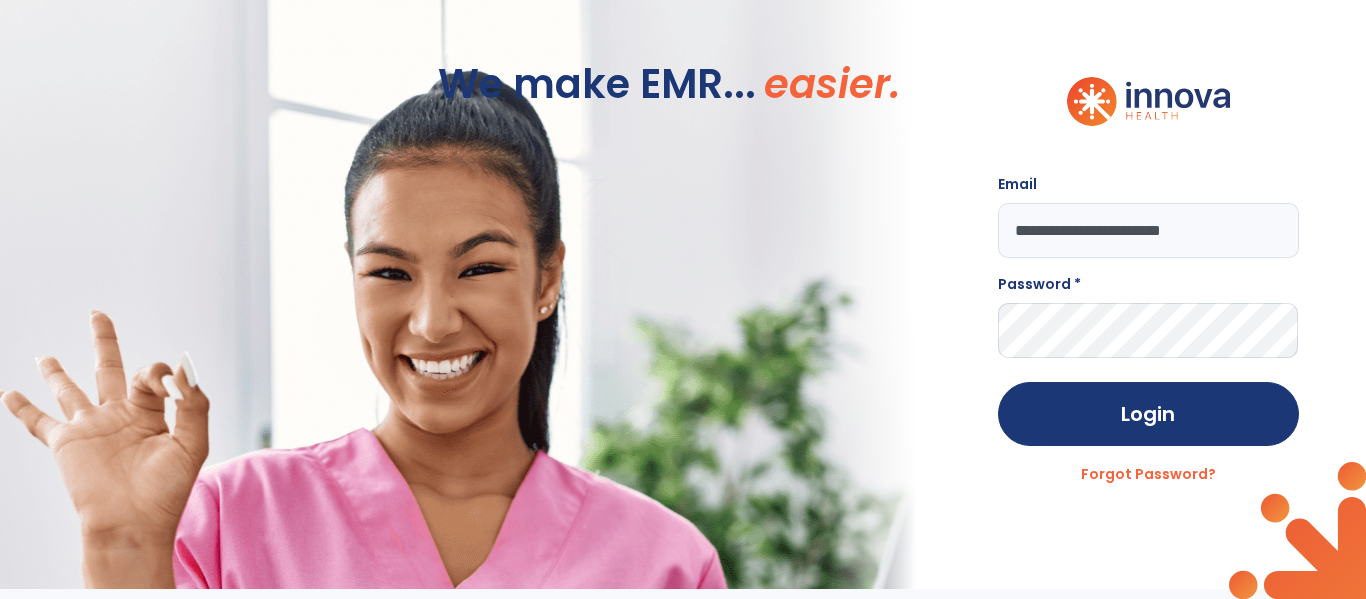 type on "**********" 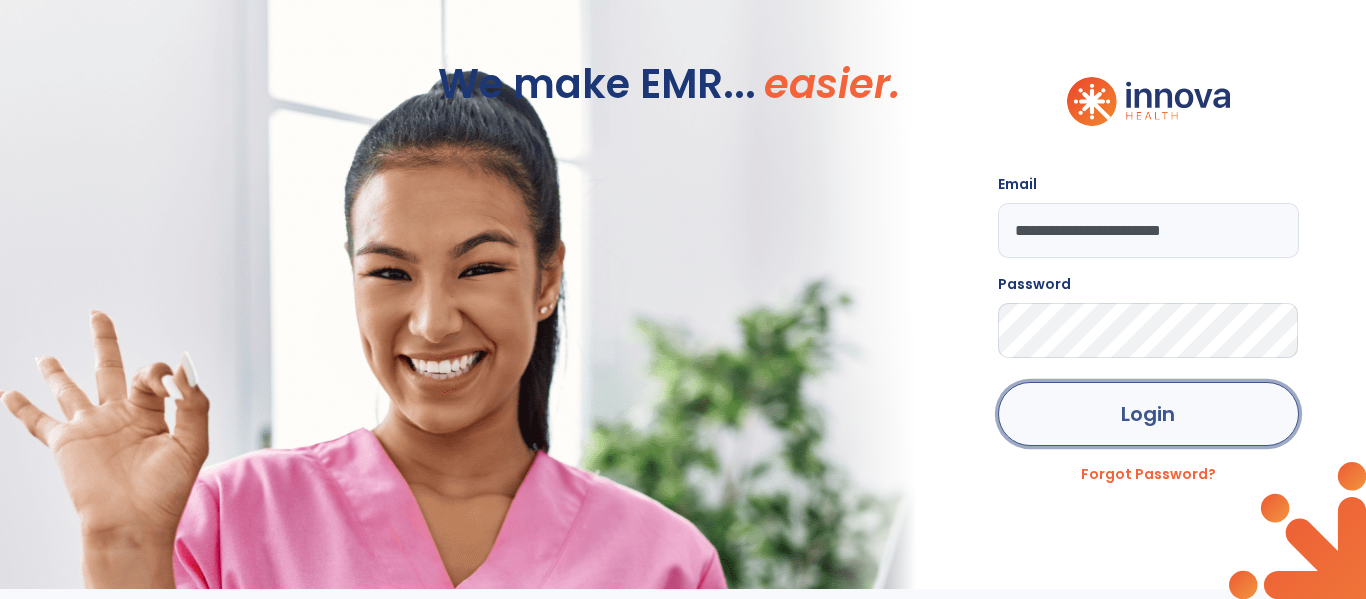 click on "Login" 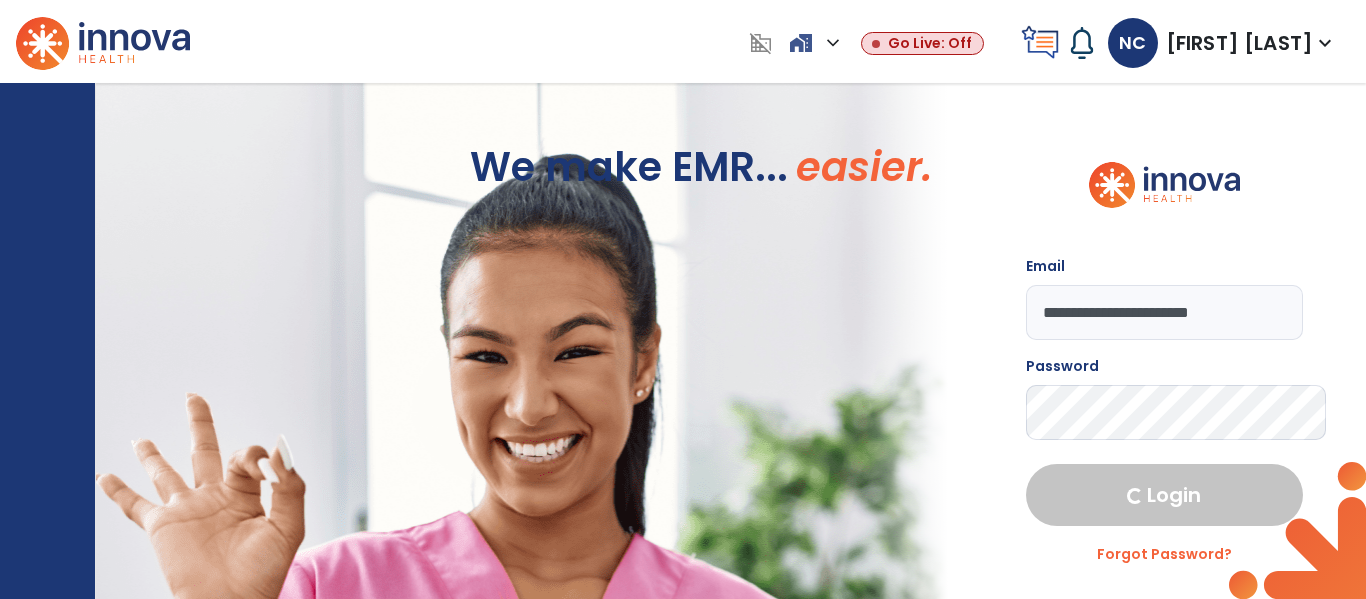 select on "****" 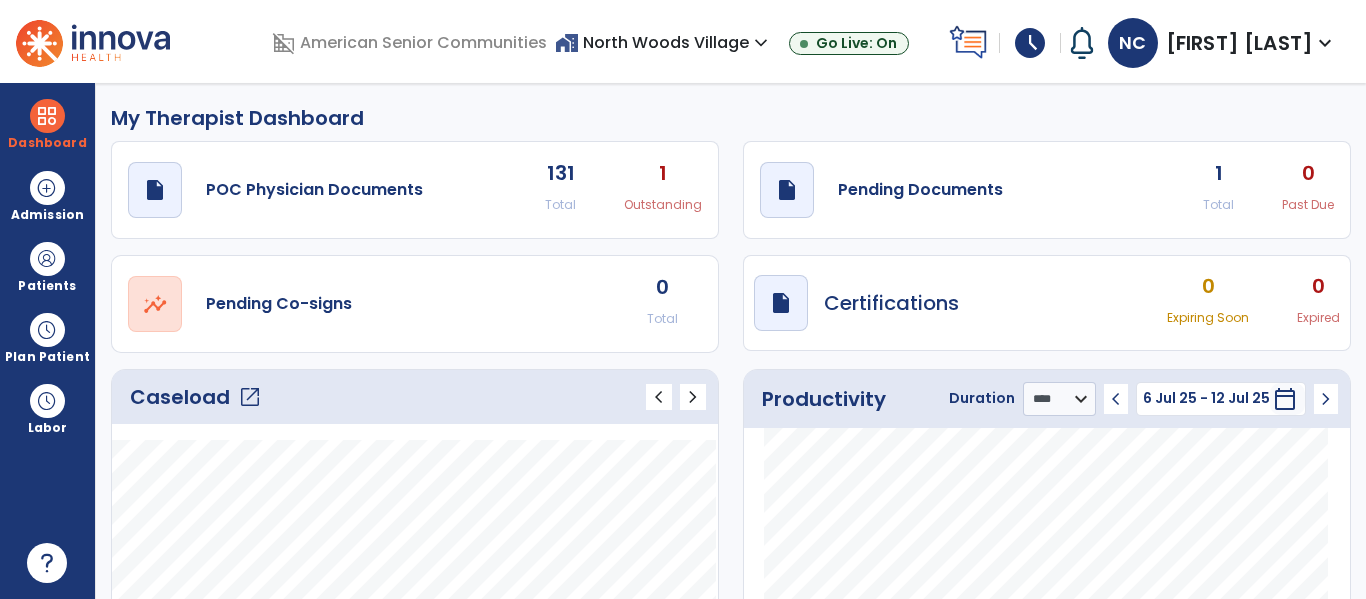 click on "open_in_new" 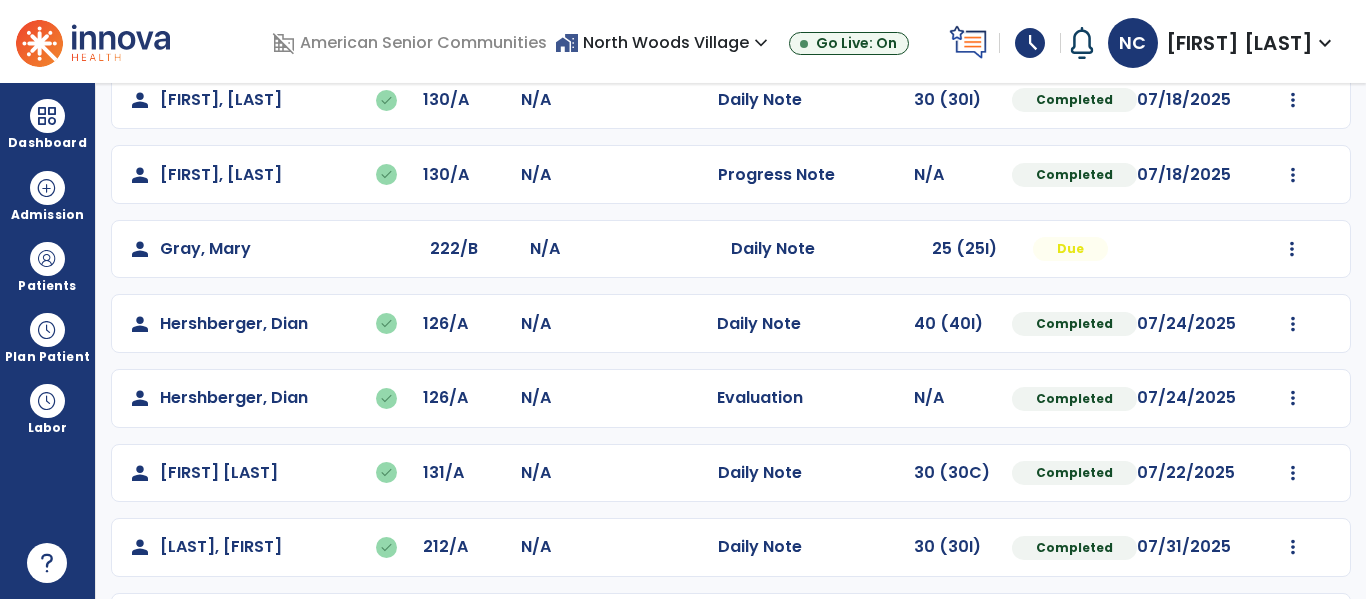 scroll, scrollTop: 260, scrollLeft: 0, axis: vertical 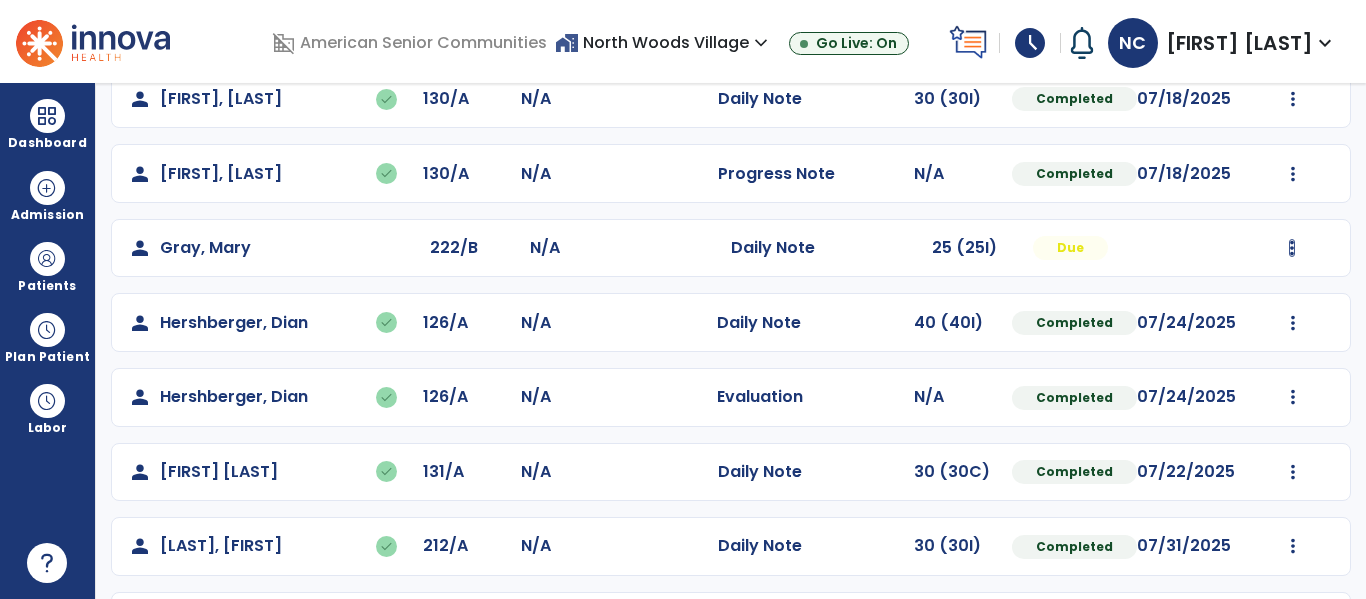 click at bounding box center (1293, 99) 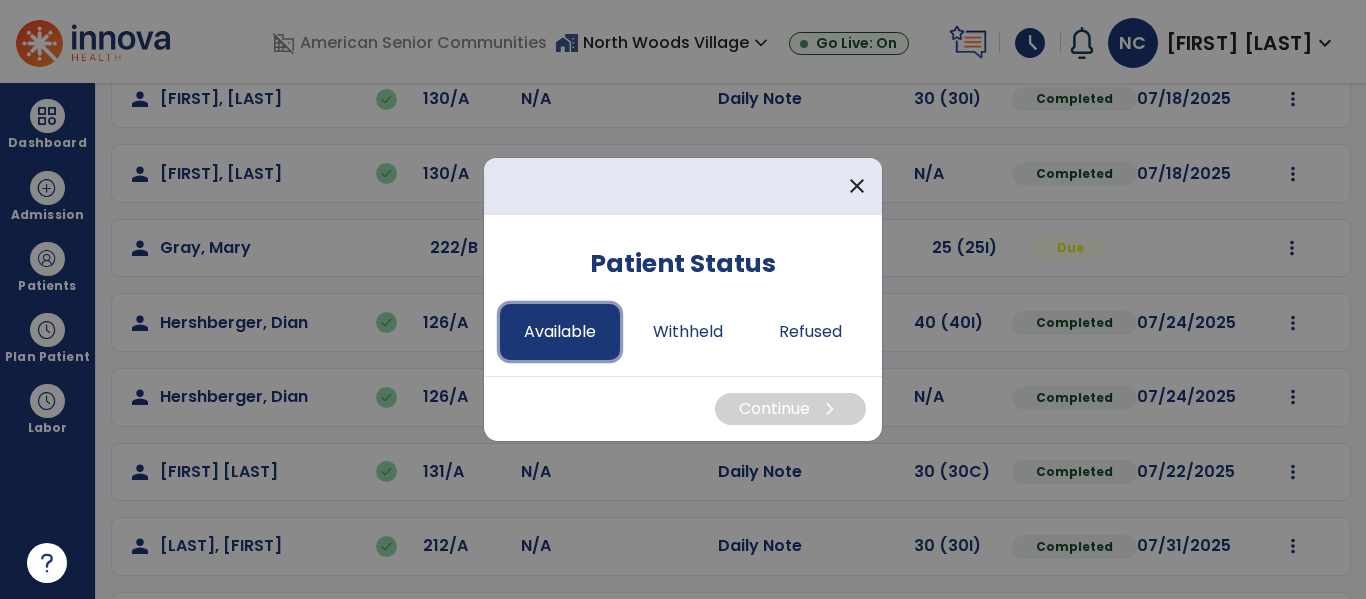 click on "Available" at bounding box center [560, 332] 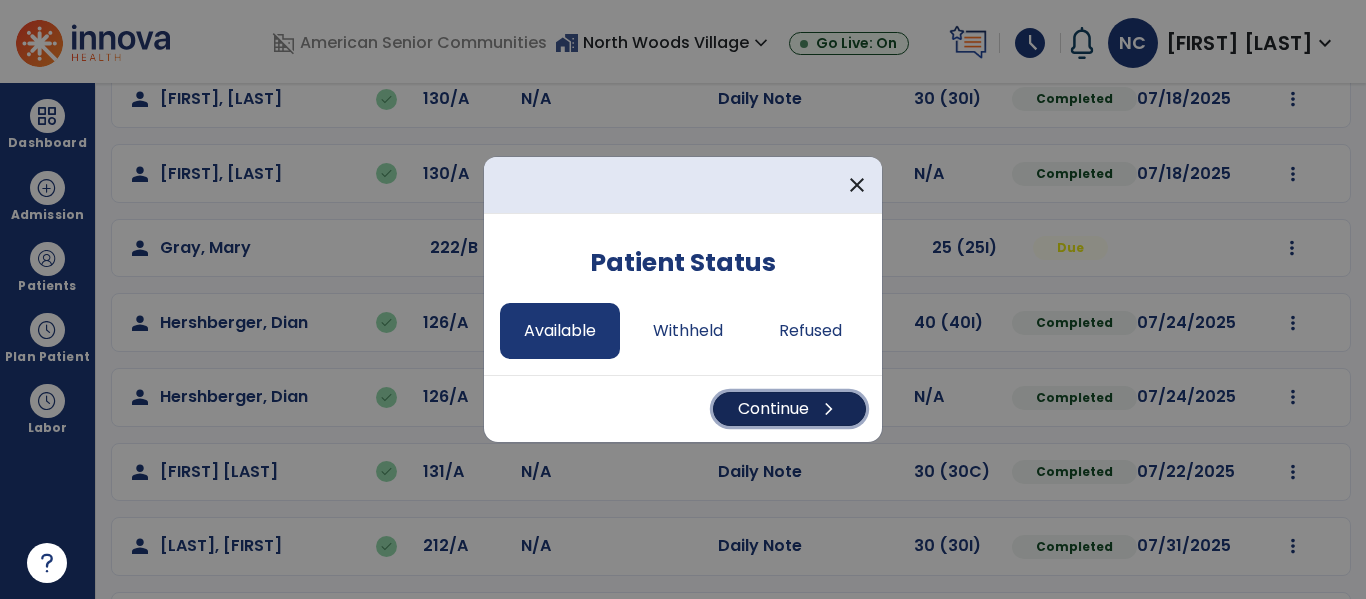click on "Continue   chevron_right" at bounding box center [789, 409] 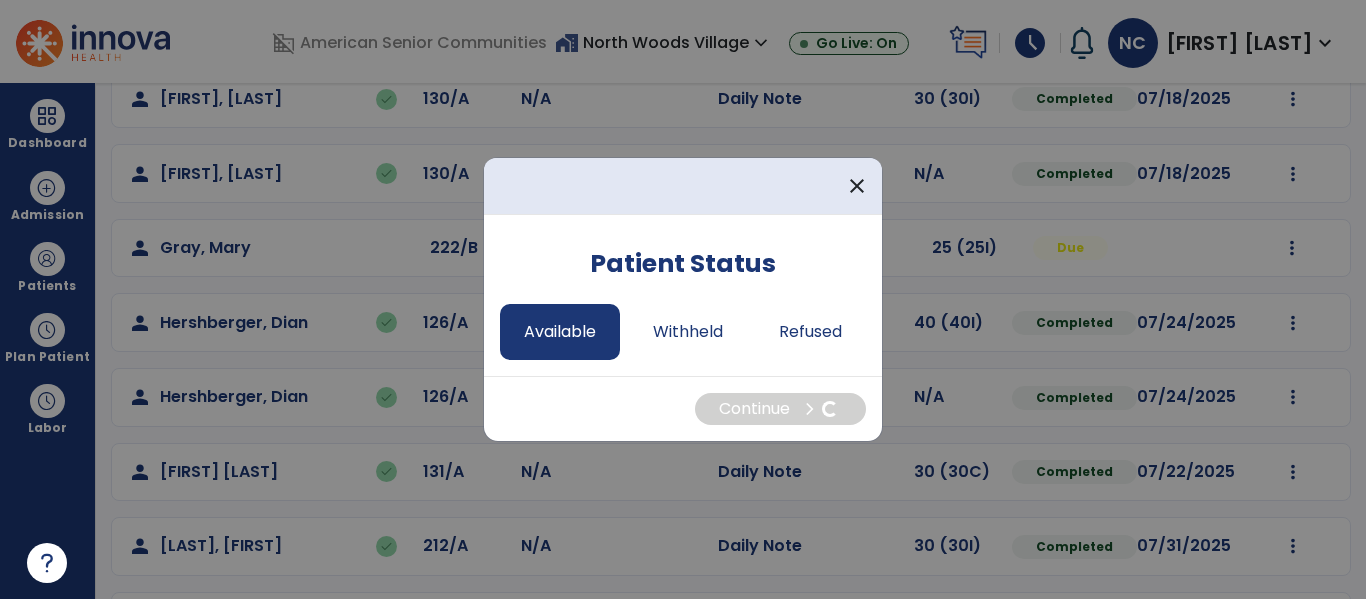 select on "*" 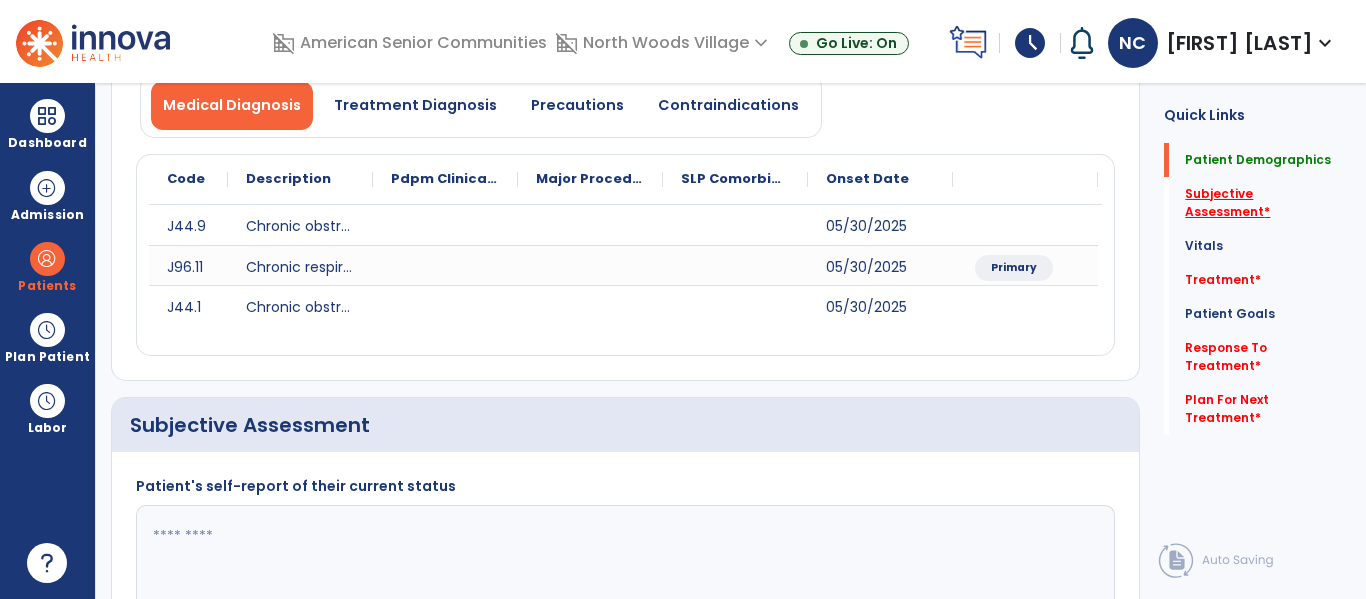 click on "Subjective Assessment   *" 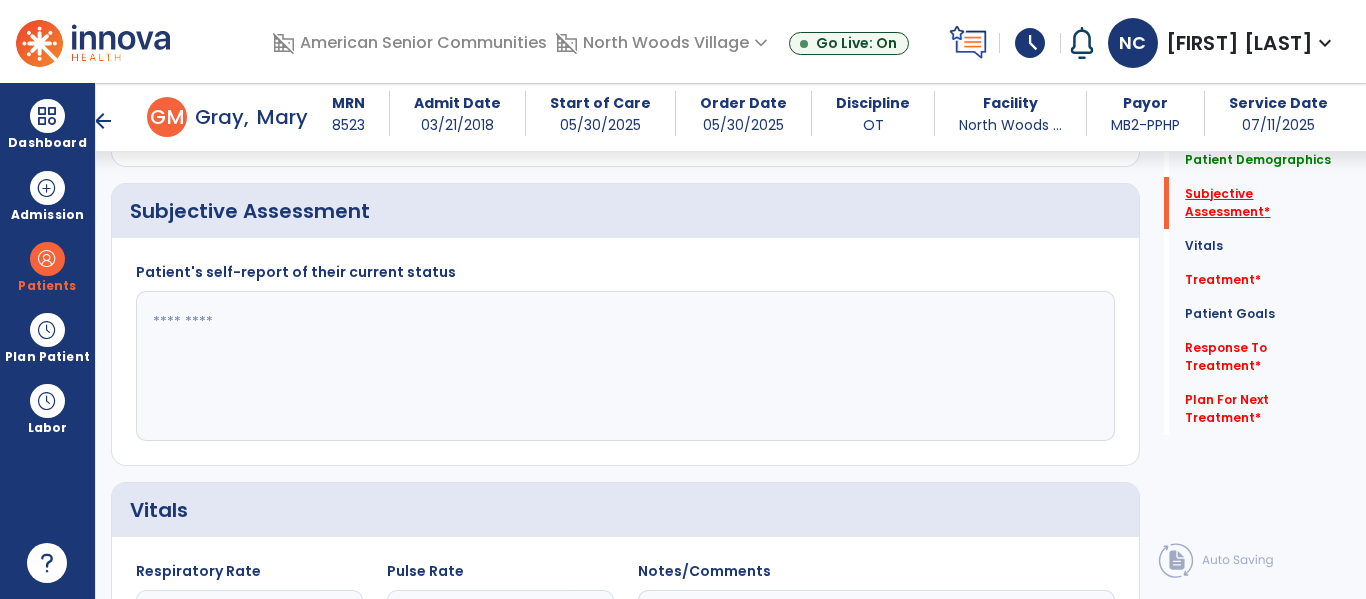 scroll, scrollTop: 457, scrollLeft: 0, axis: vertical 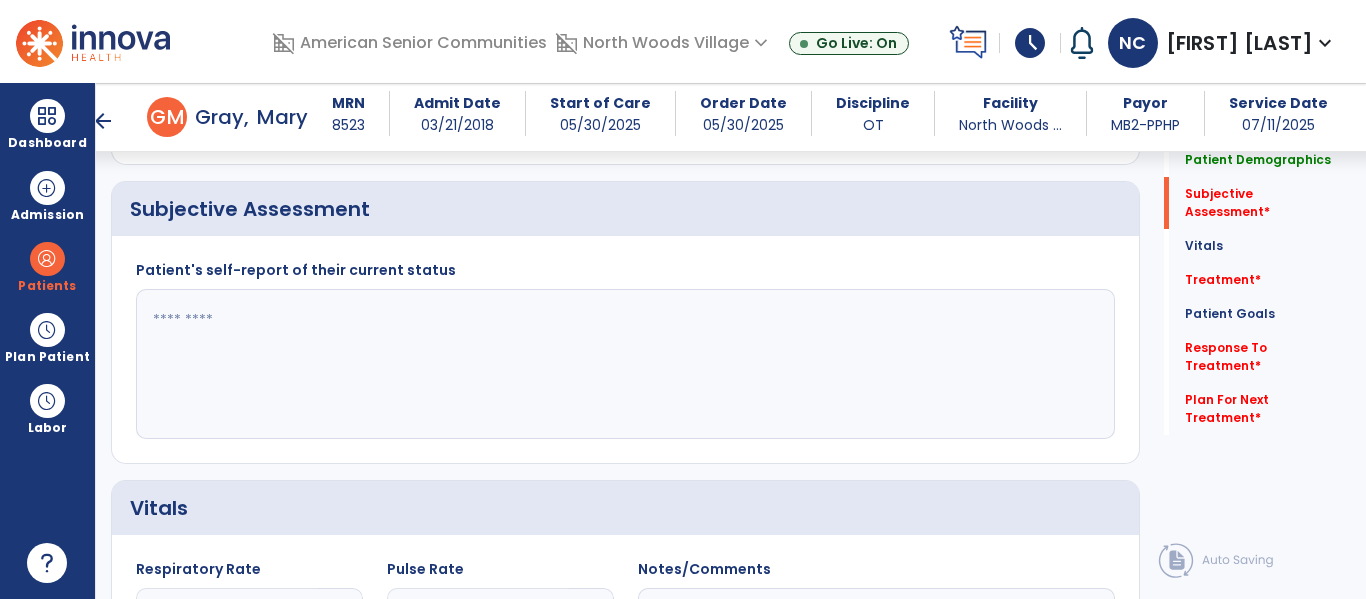 click 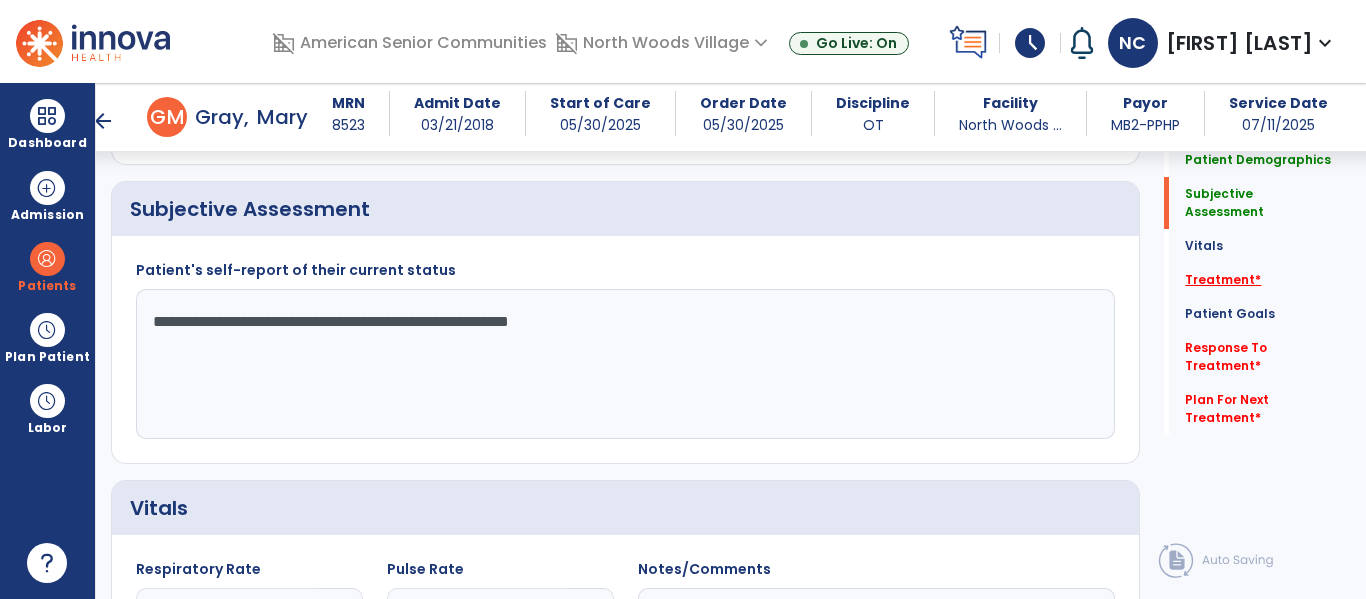 type on "**********" 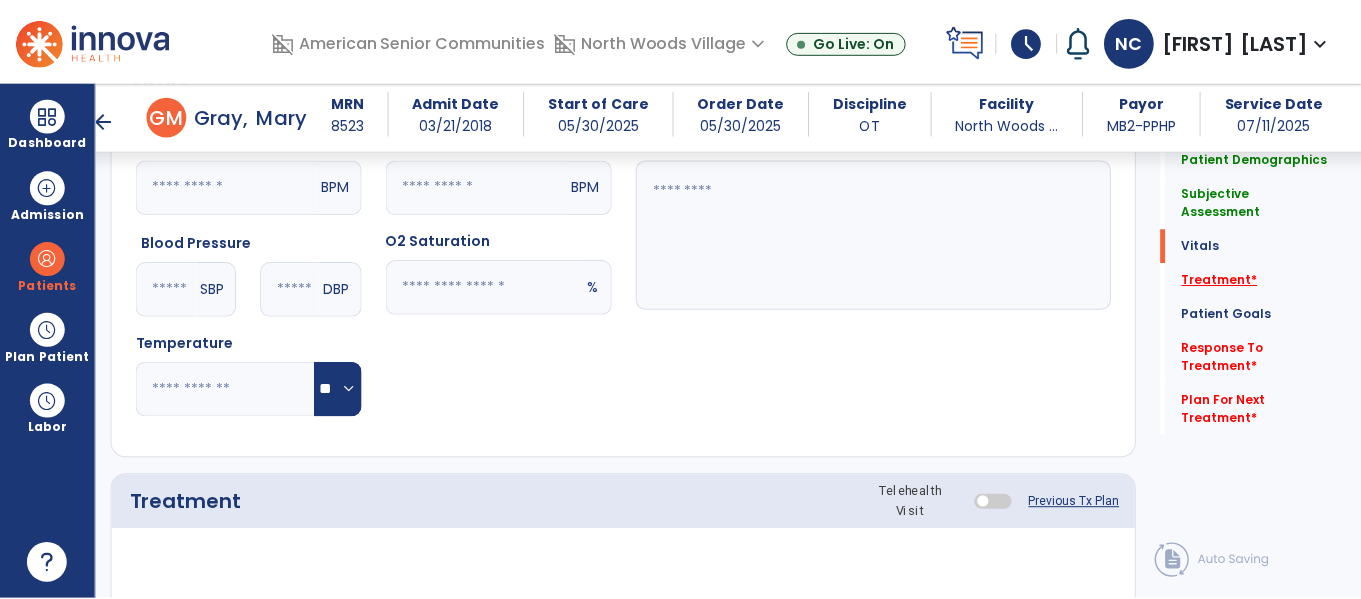 scroll, scrollTop: 1146, scrollLeft: 0, axis: vertical 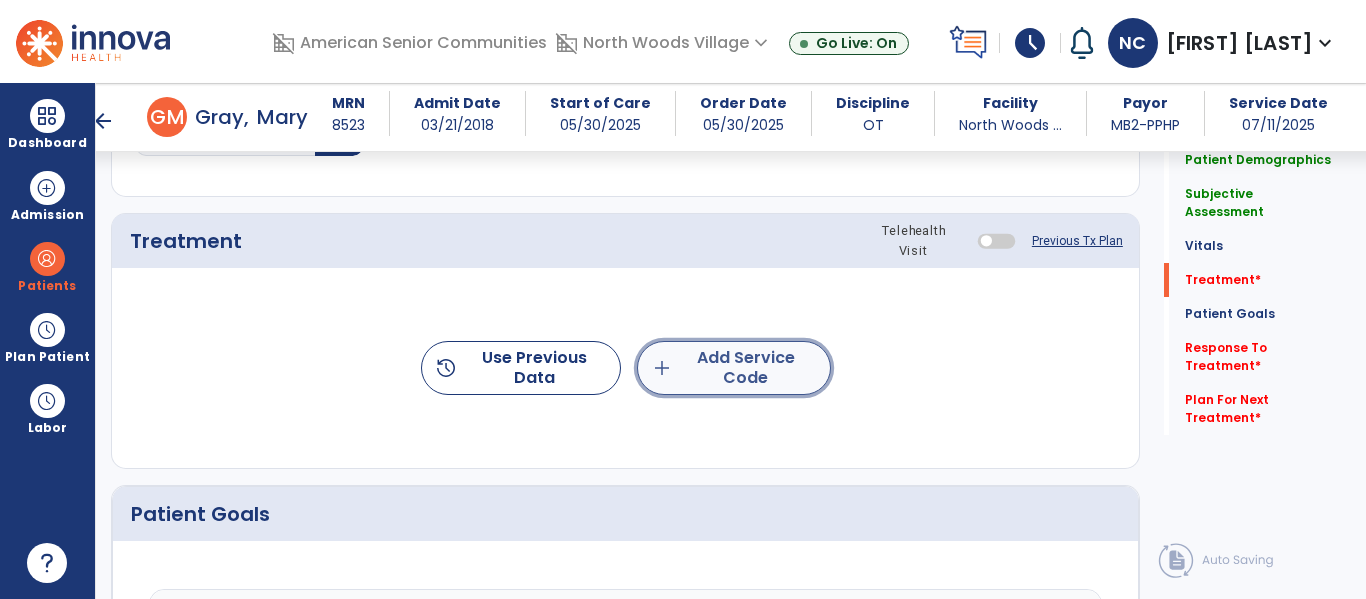 click on "add  Add Service Code" 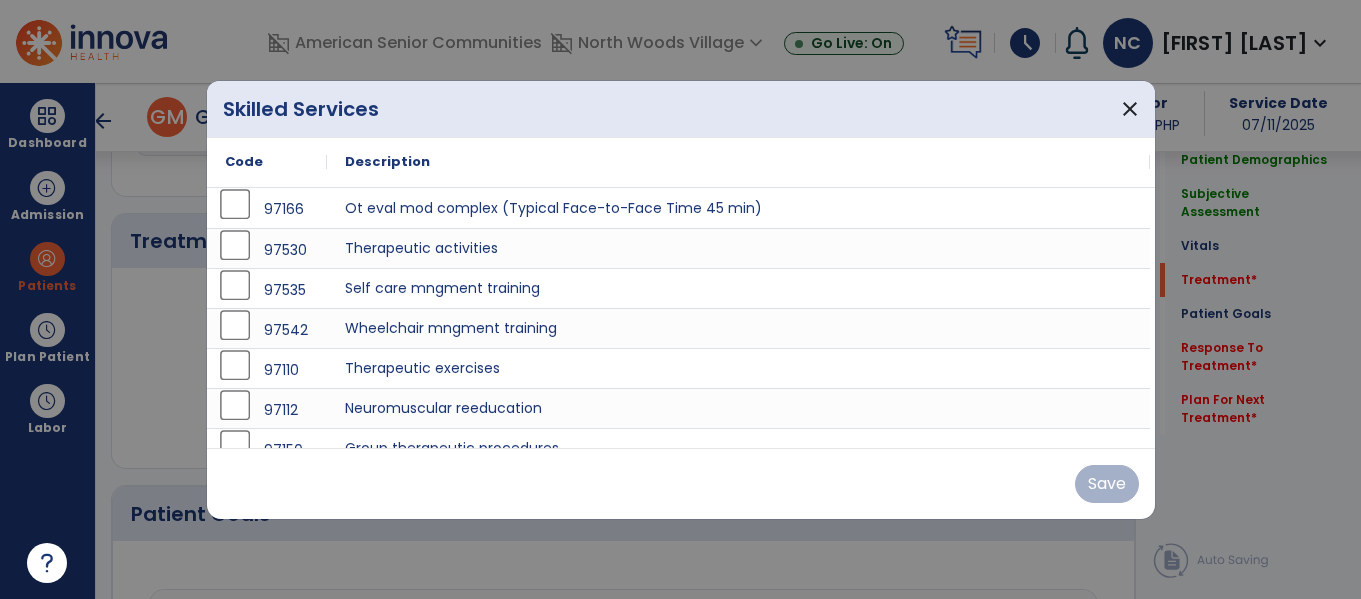 scroll, scrollTop: 1146, scrollLeft: 0, axis: vertical 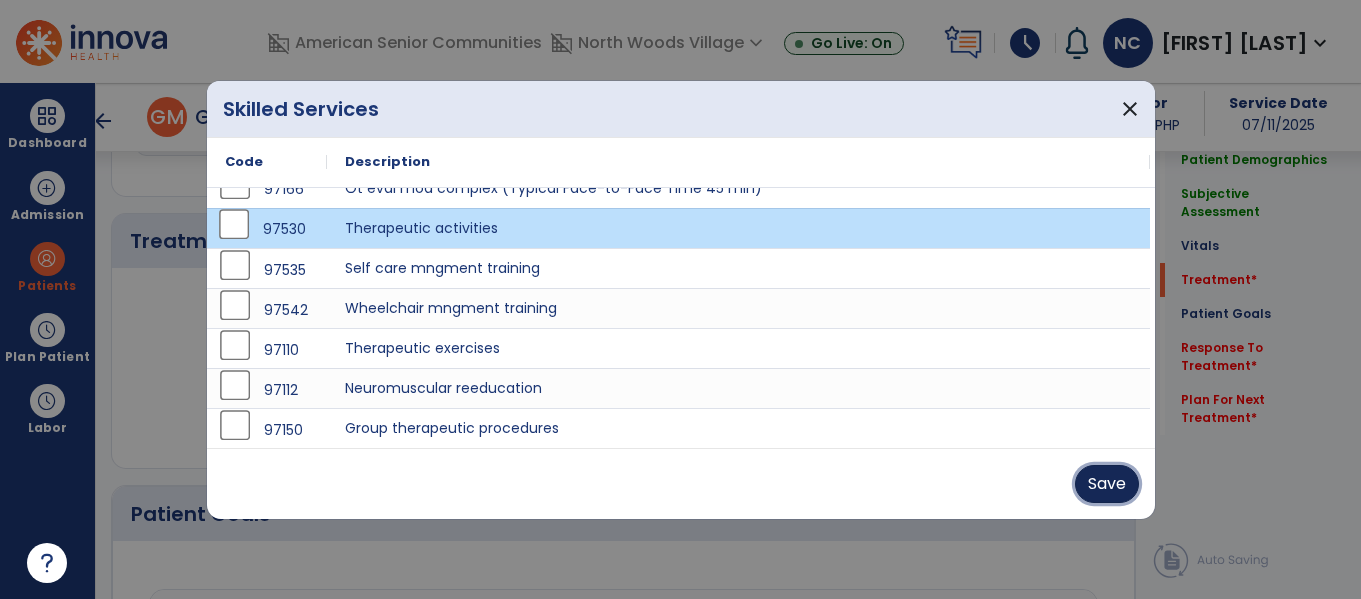 click on "Save" at bounding box center [1107, 484] 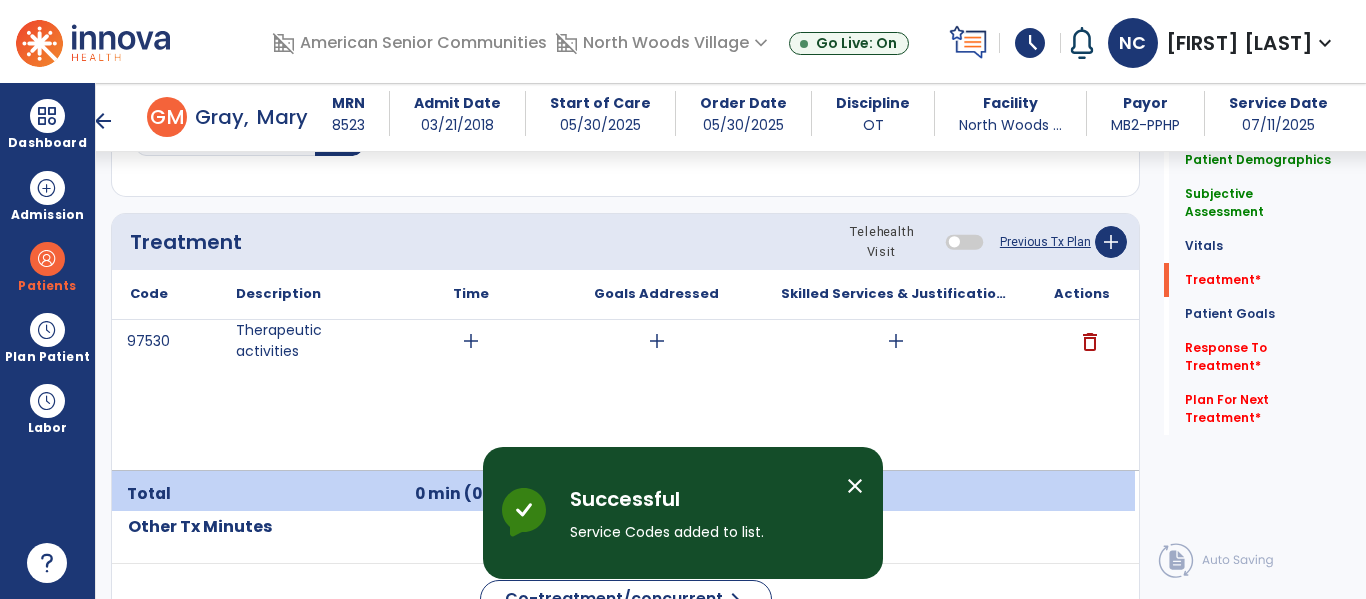 click on "add" at bounding box center (471, 341) 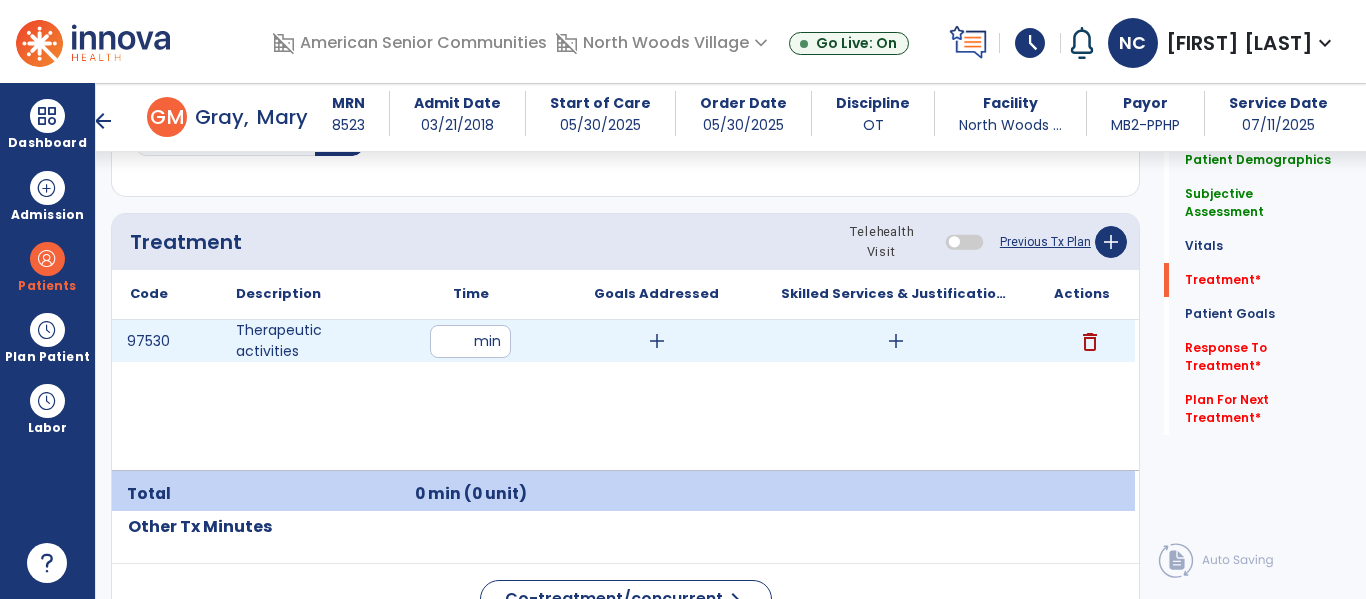 type on "**" 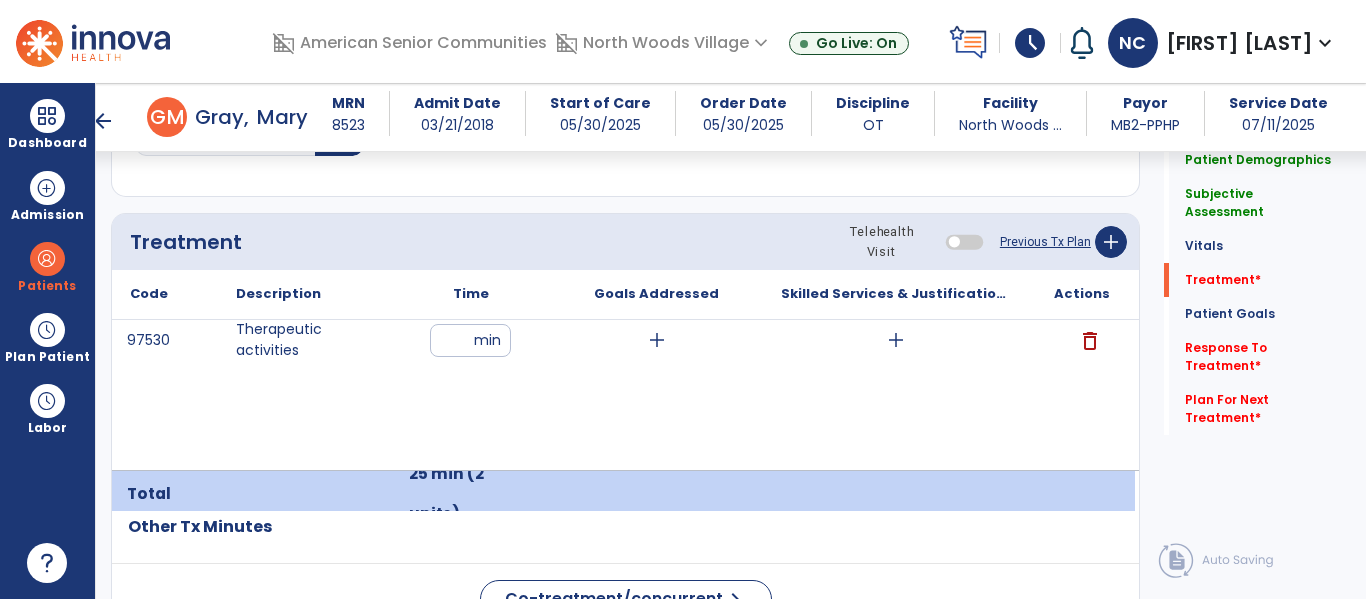 click on "add" at bounding box center [657, 340] 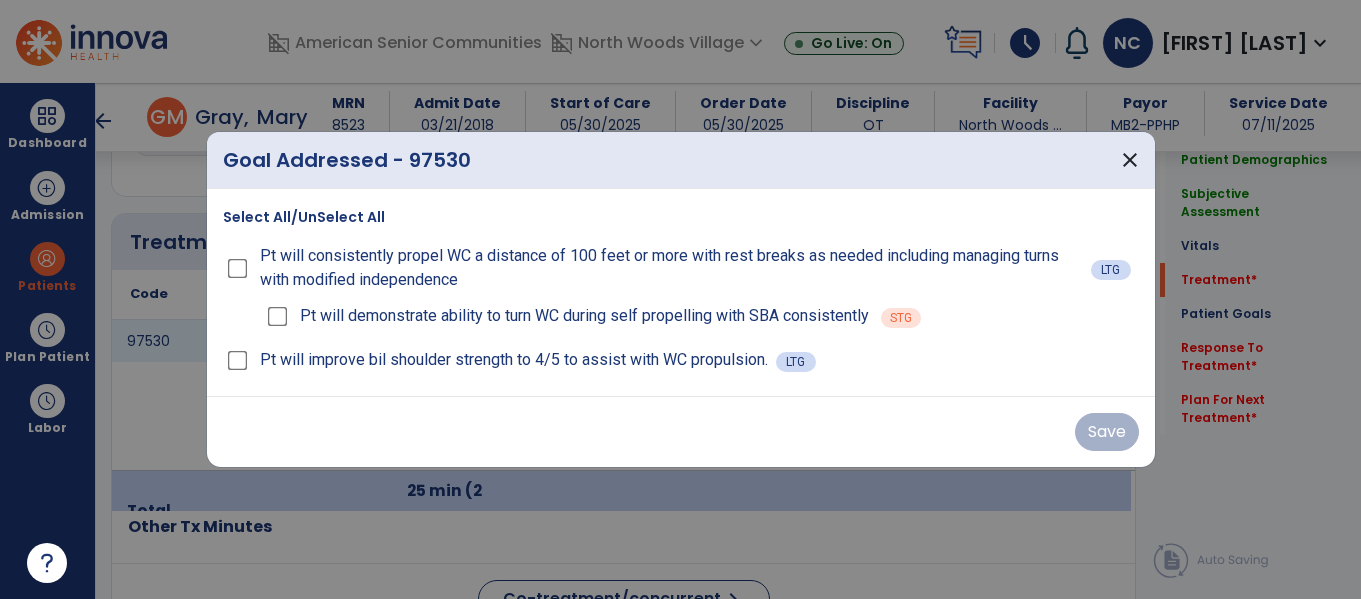 scroll, scrollTop: 1146, scrollLeft: 0, axis: vertical 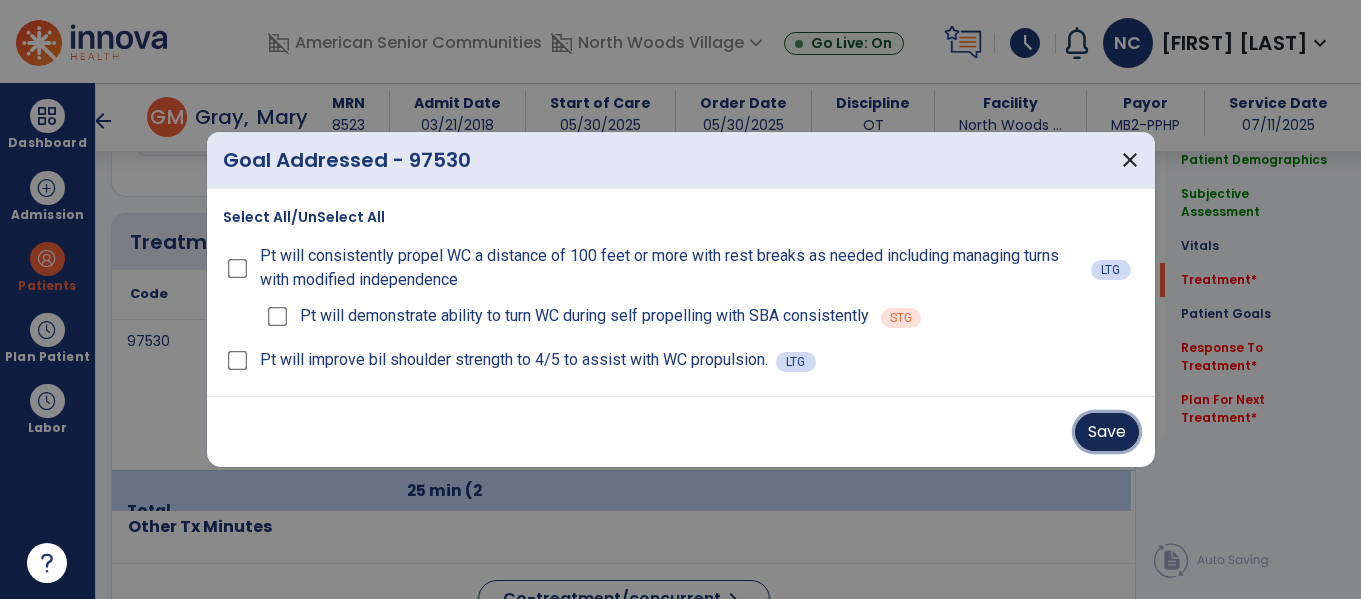 click on "Save" at bounding box center [1107, 432] 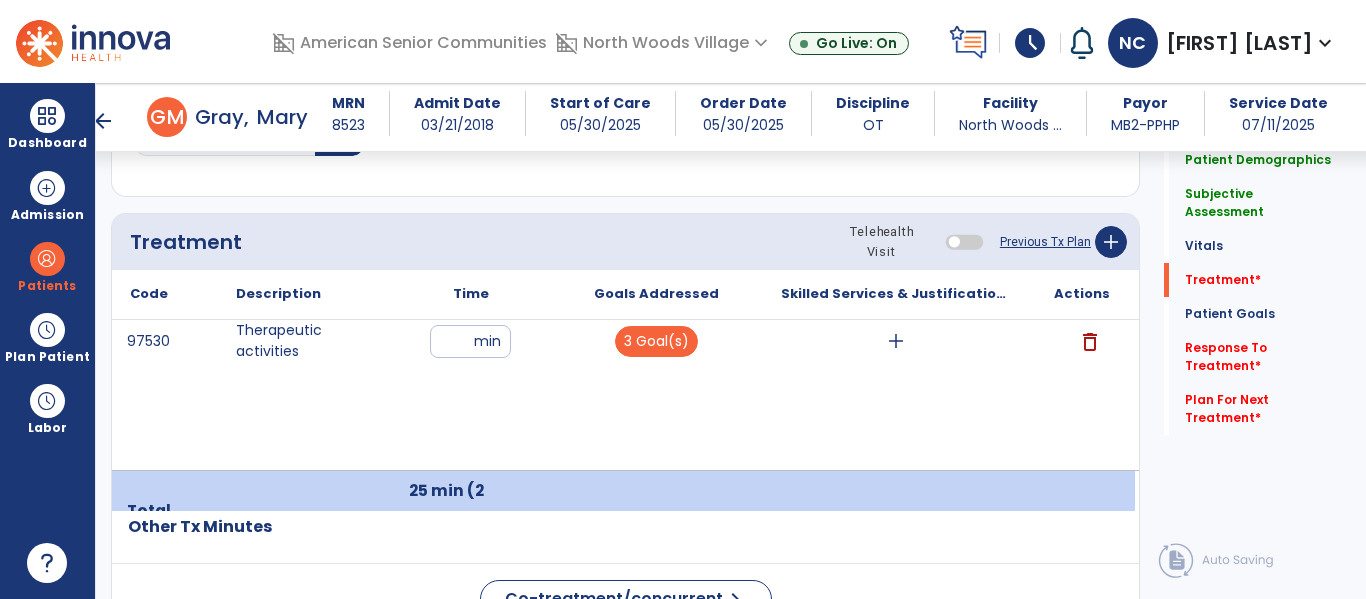 click on "add" at bounding box center (896, 341) 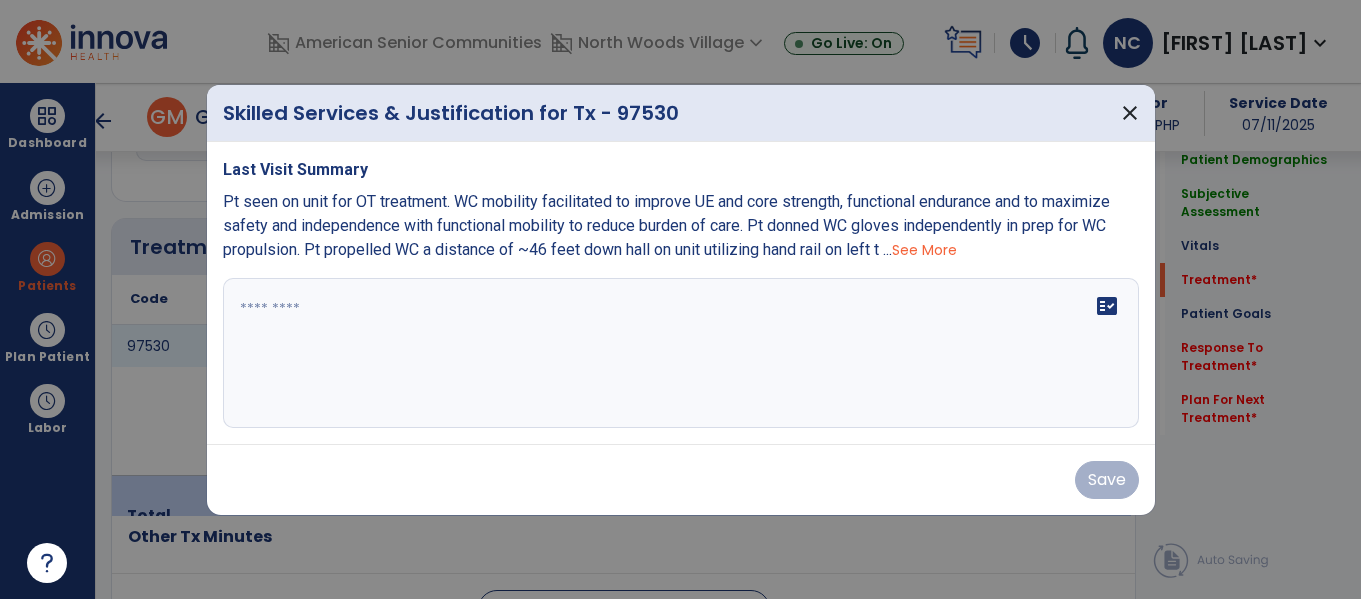 scroll, scrollTop: 1146, scrollLeft: 0, axis: vertical 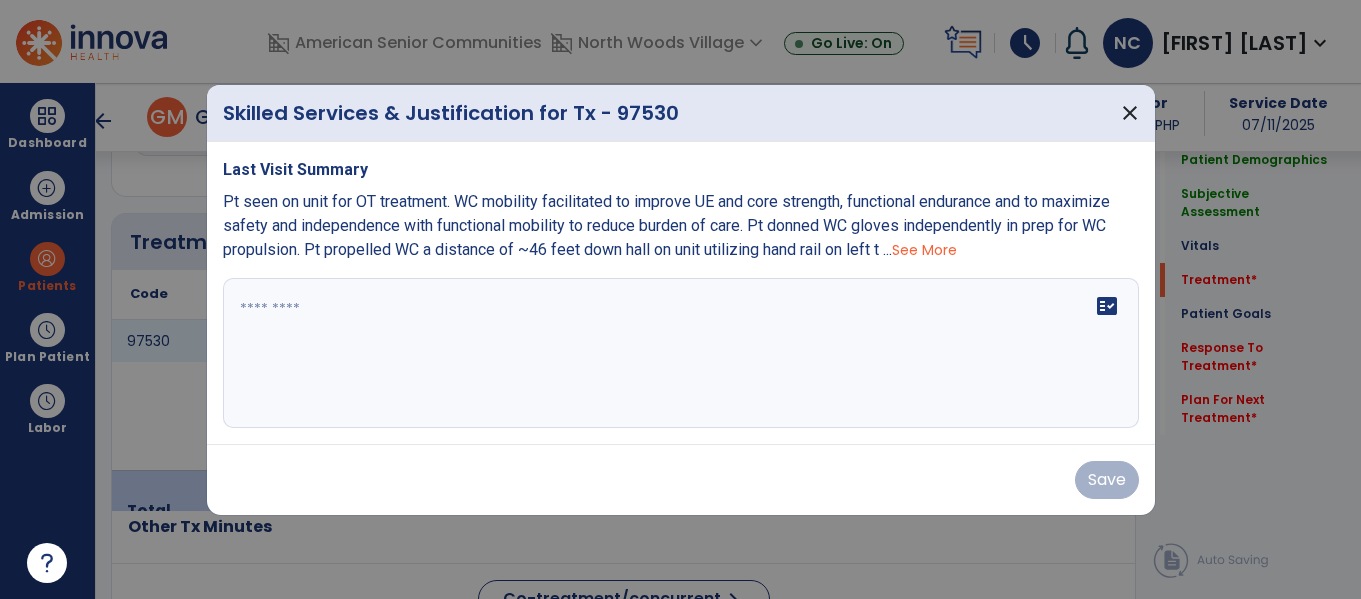 click at bounding box center [681, 353] 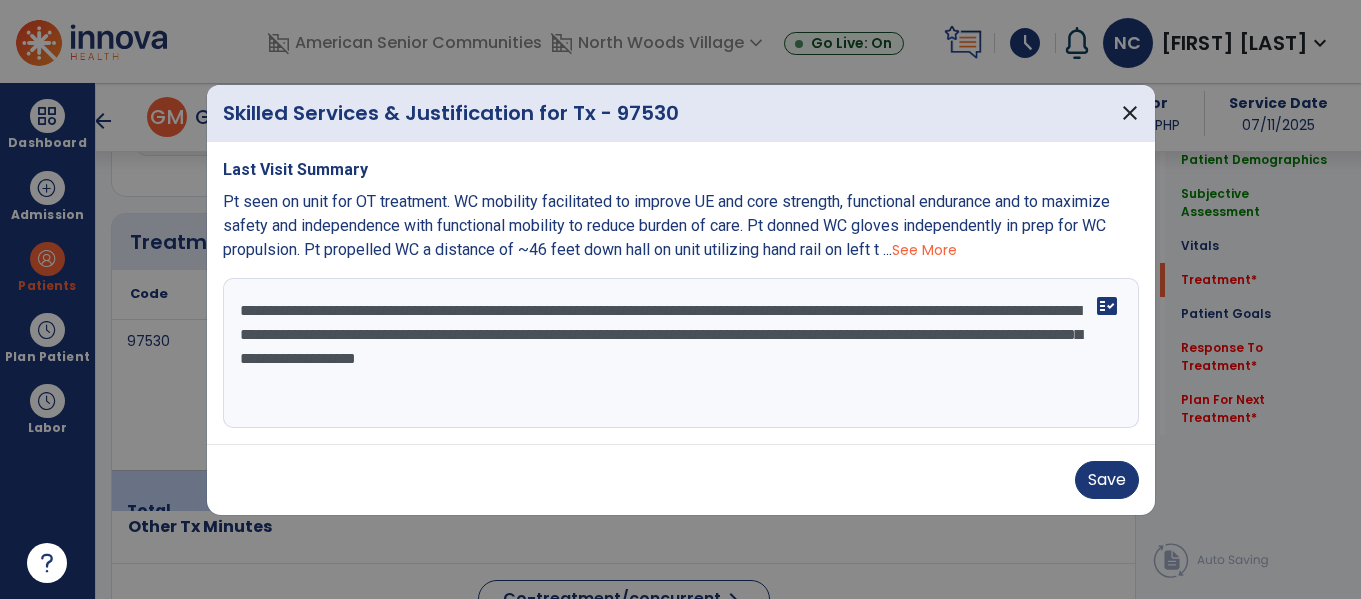 click on "**********" at bounding box center [681, 353] 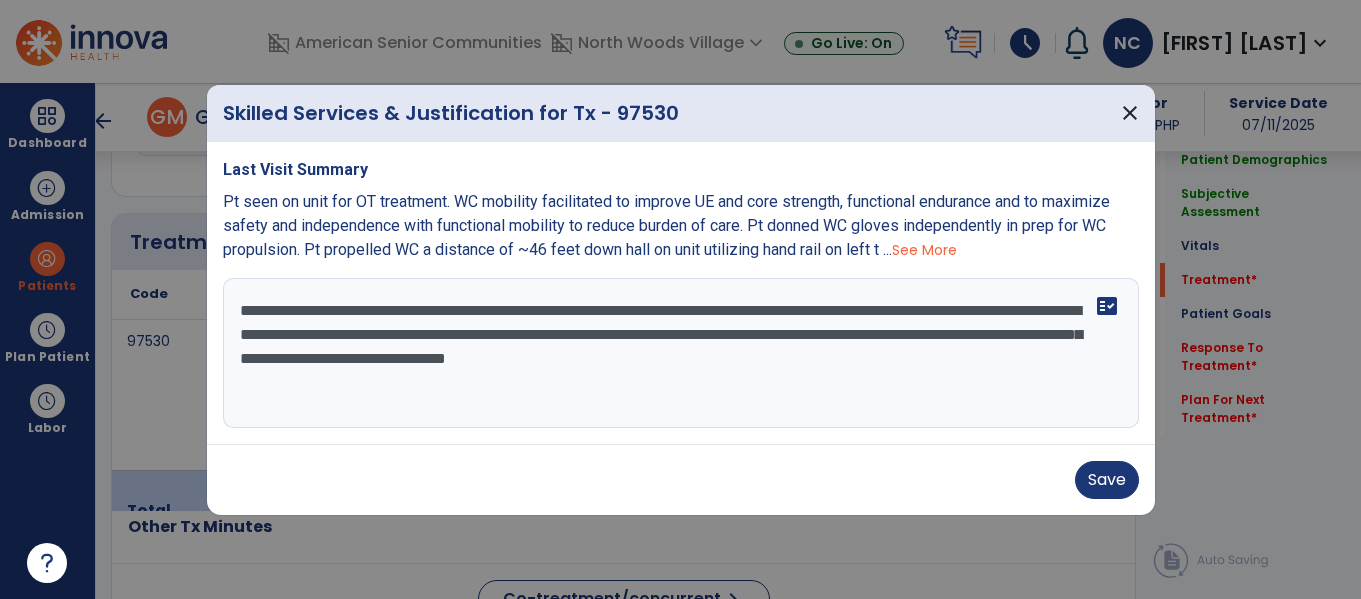 click on "**********" at bounding box center [681, 353] 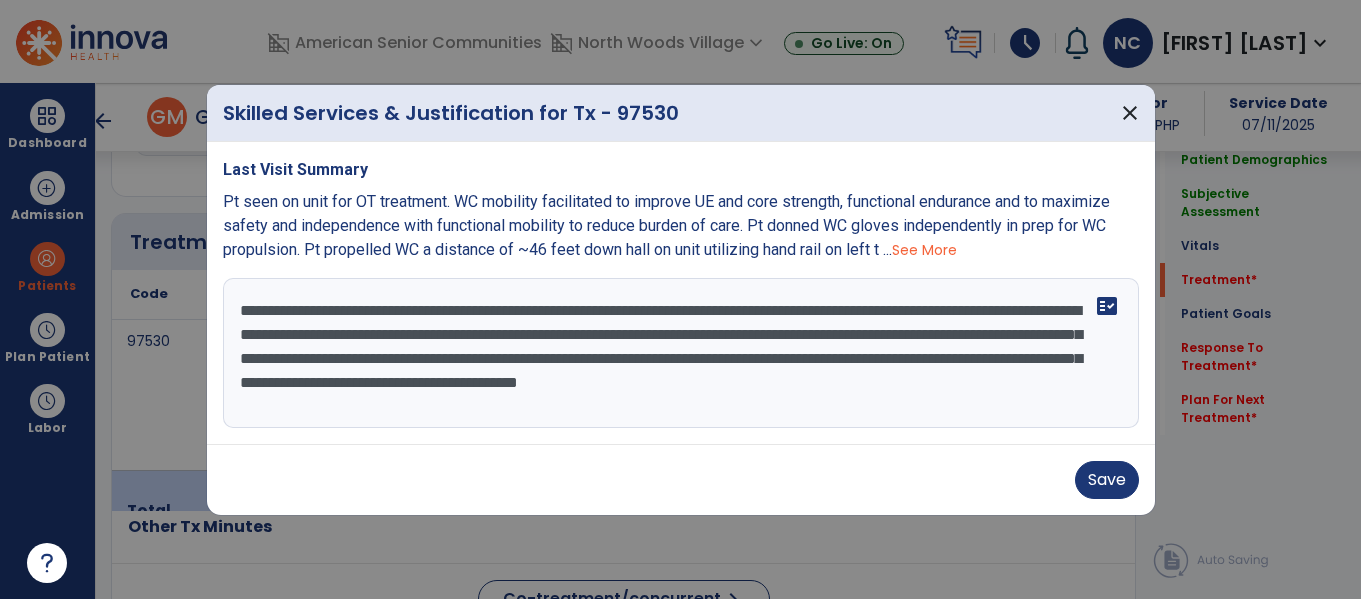 click on "**********" at bounding box center (681, 353) 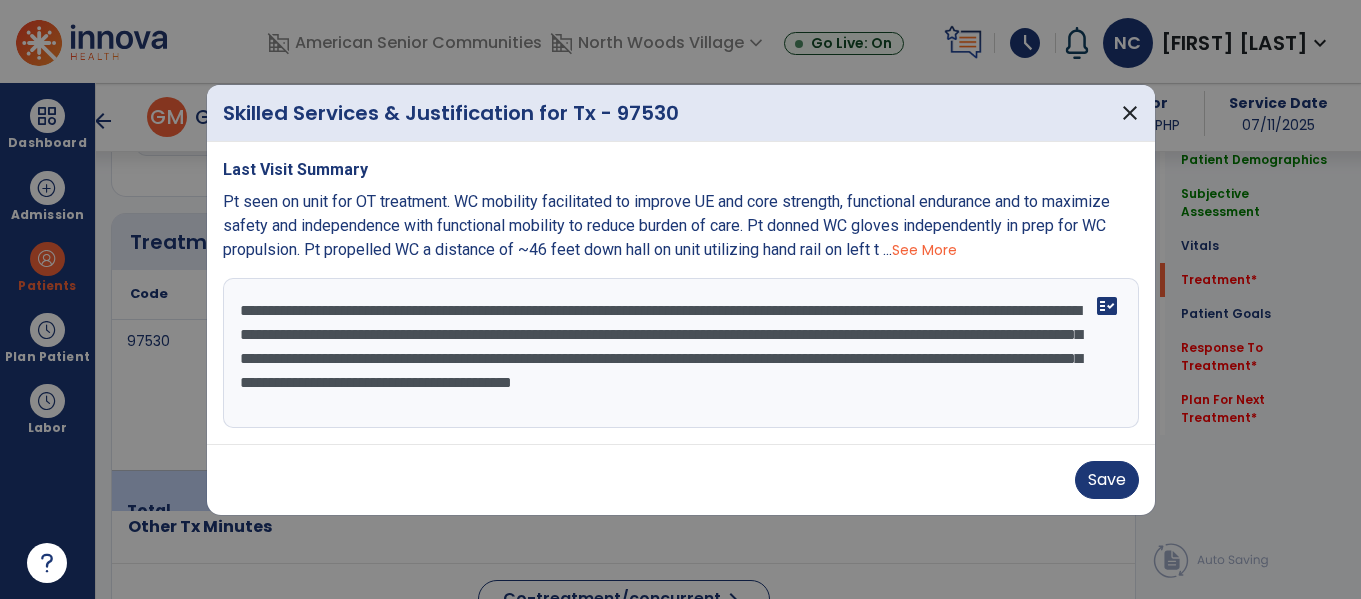 click on "**********" at bounding box center [681, 353] 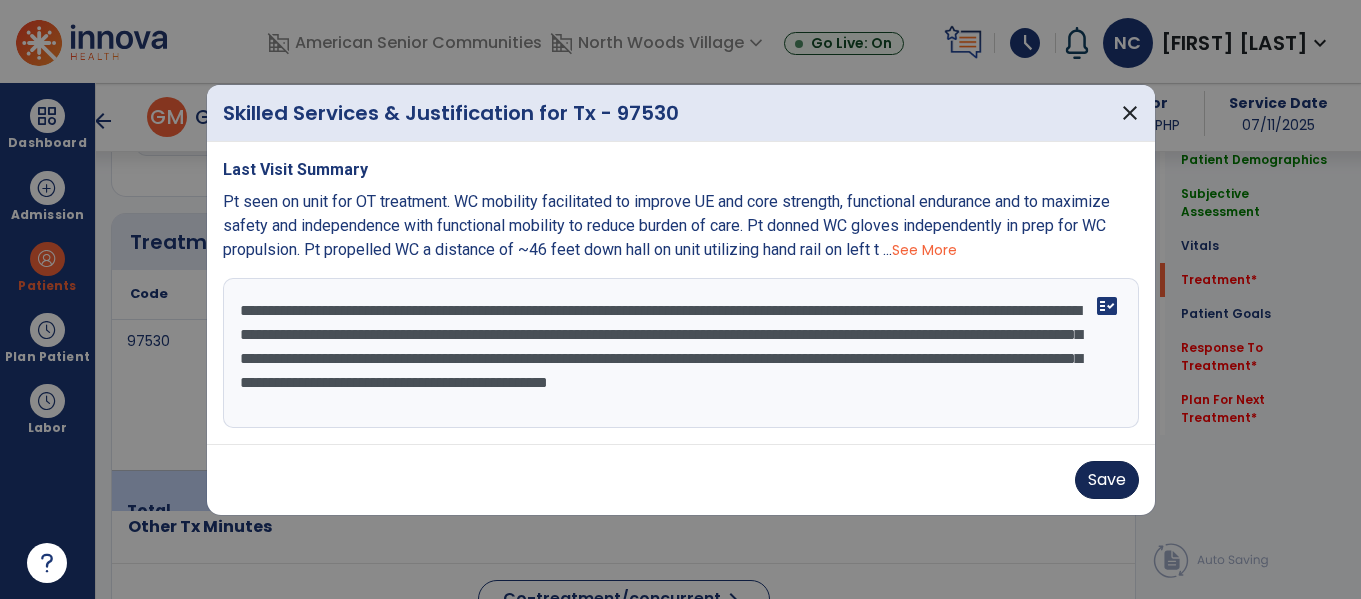 type on "**********" 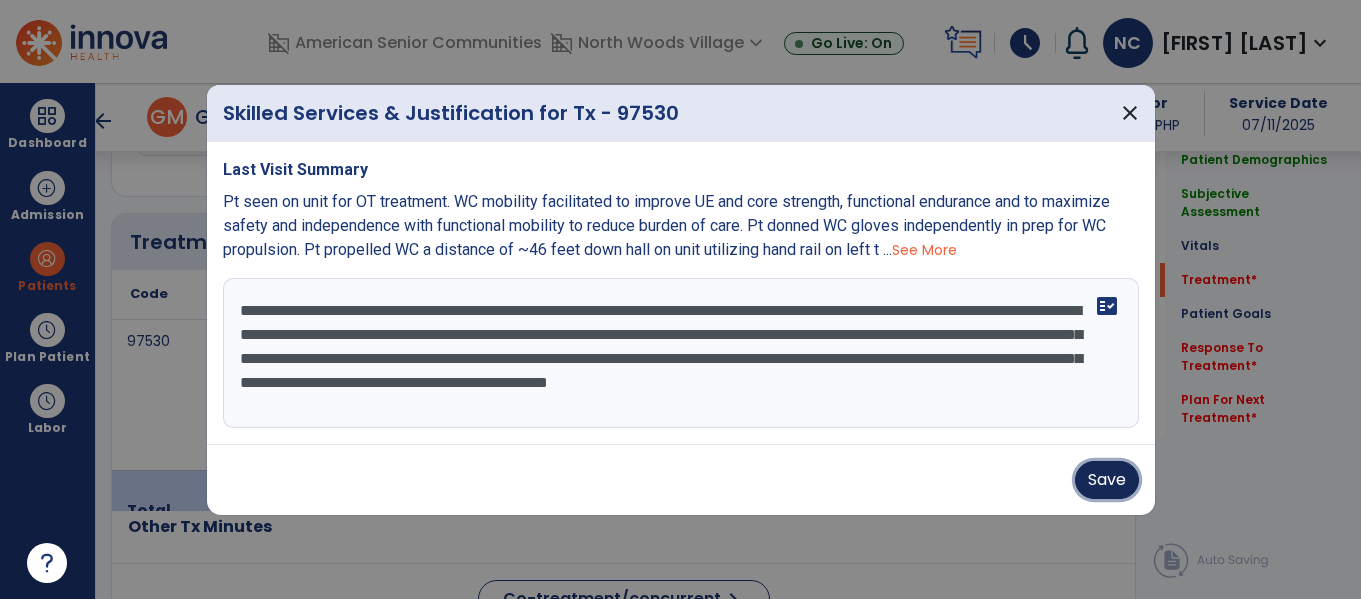 click on "Save" at bounding box center (1107, 480) 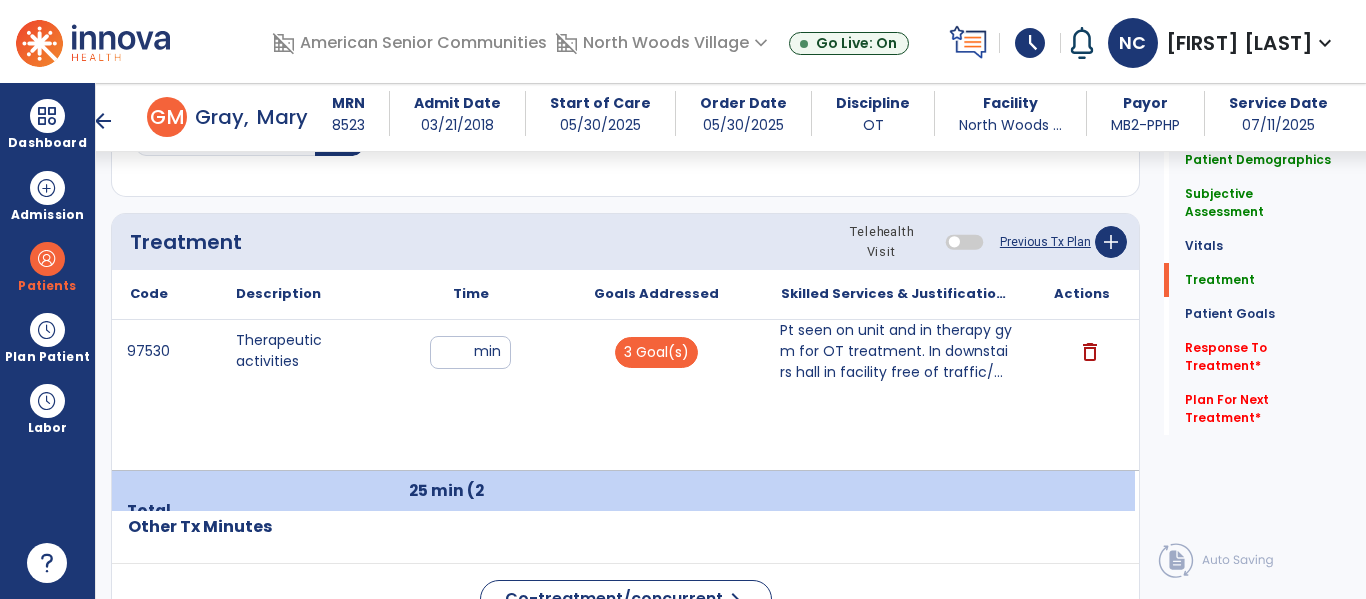 click on "**" at bounding box center [470, 352] 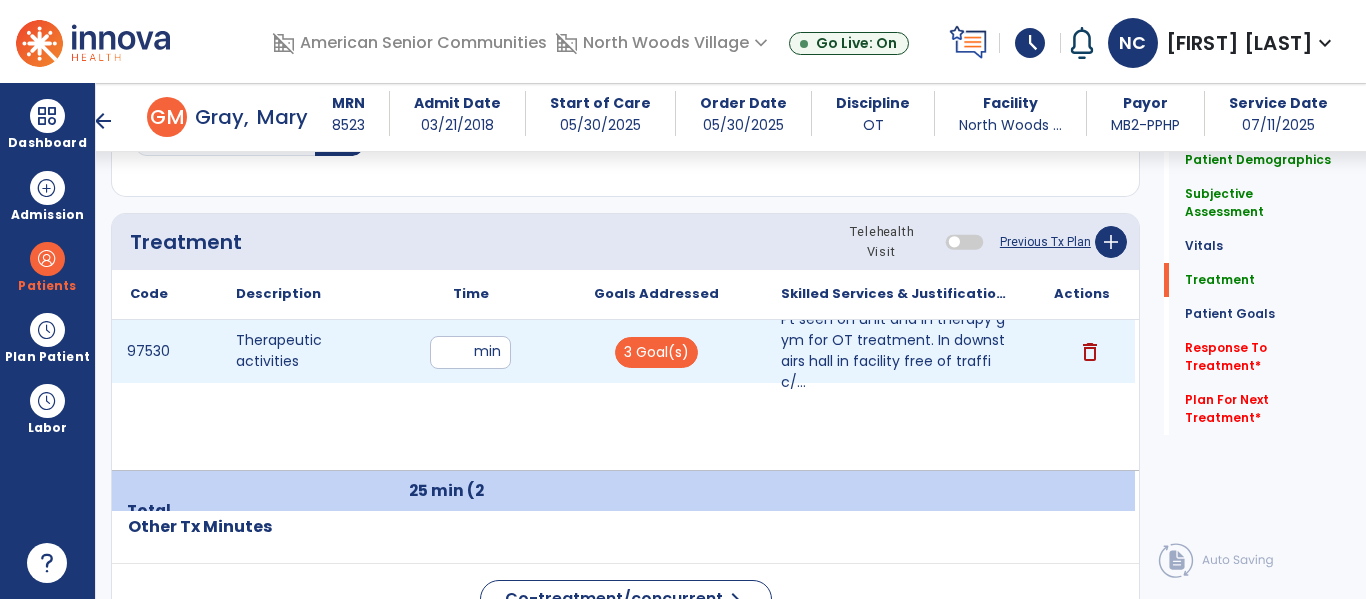 type on "*" 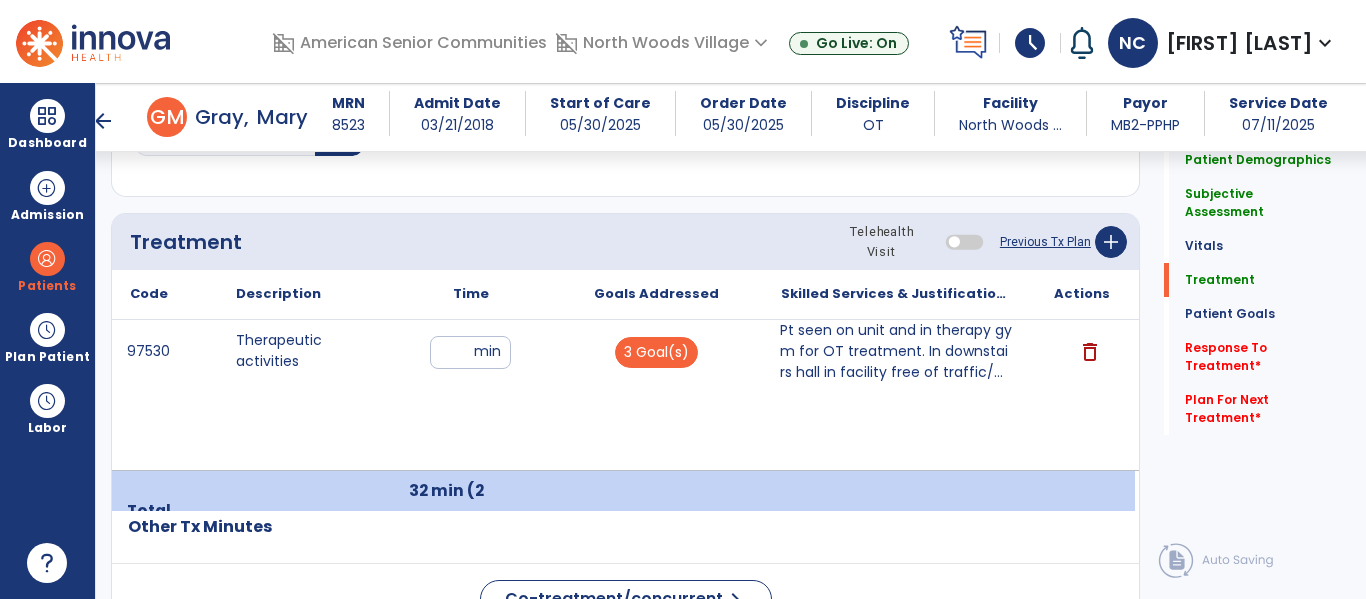 click on "Pt seen on unit and in therapy gym for OT treatment. In downstairs hall in facility free of traffic/..." at bounding box center (896, 351) 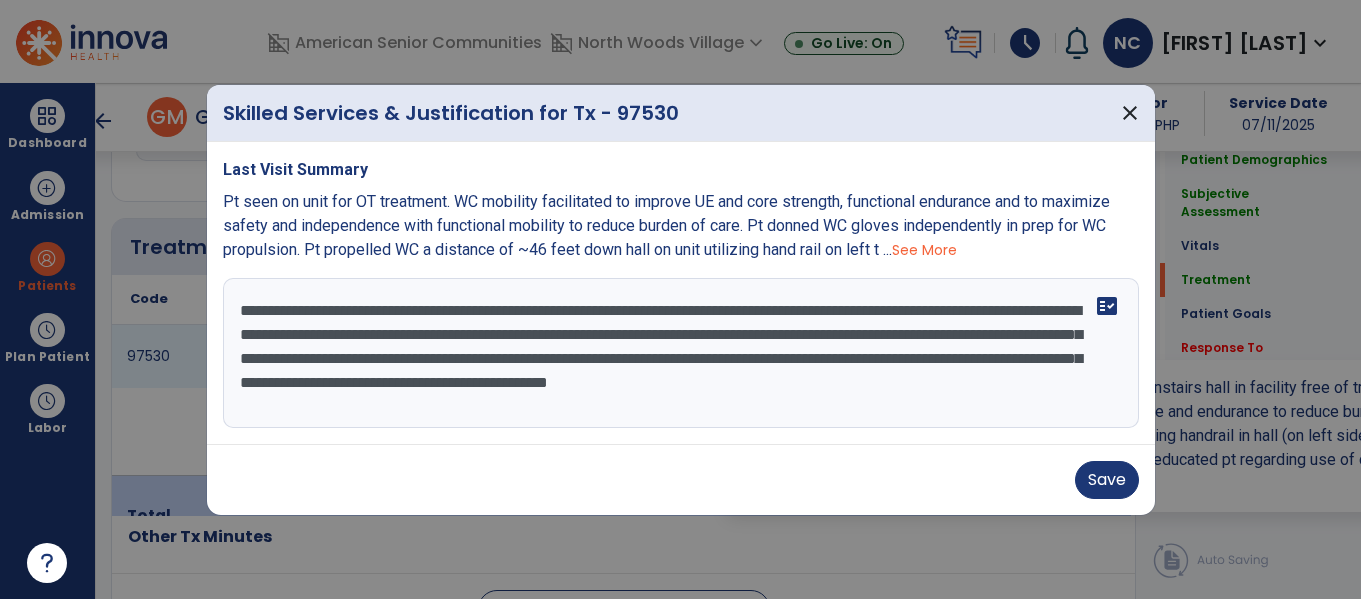 scroll, scrollTop: 1146, scrollLeft: 0, axis: vertical 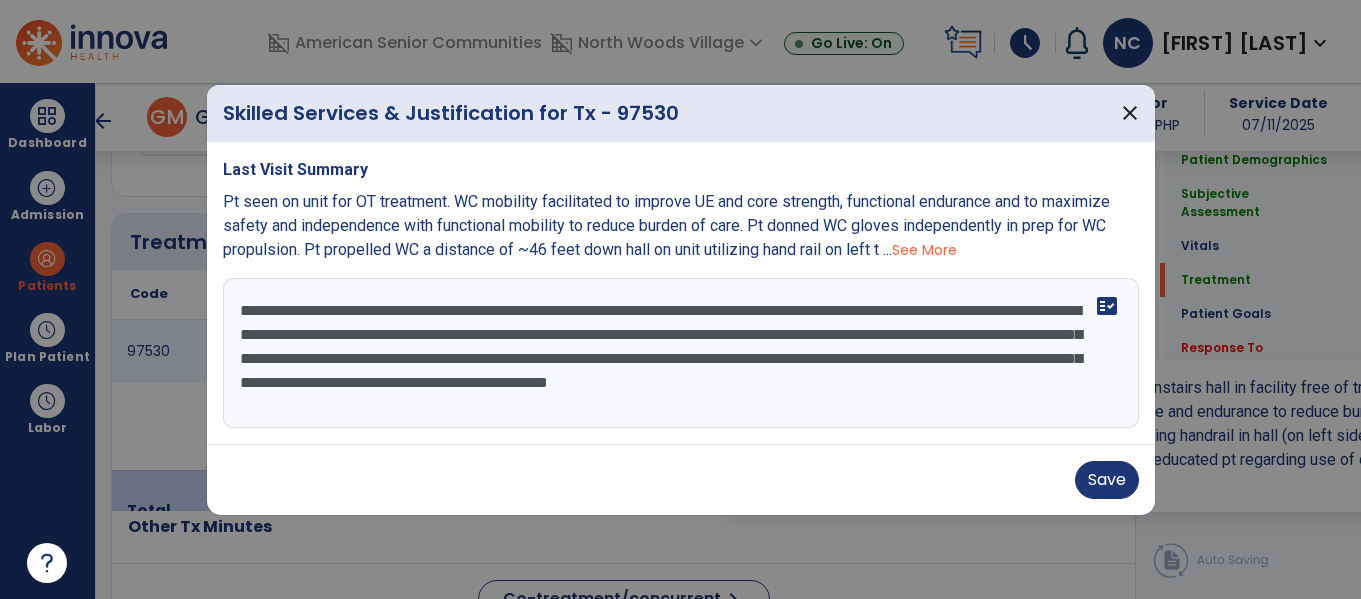 click on "**********" at bounding box center (681, 353) 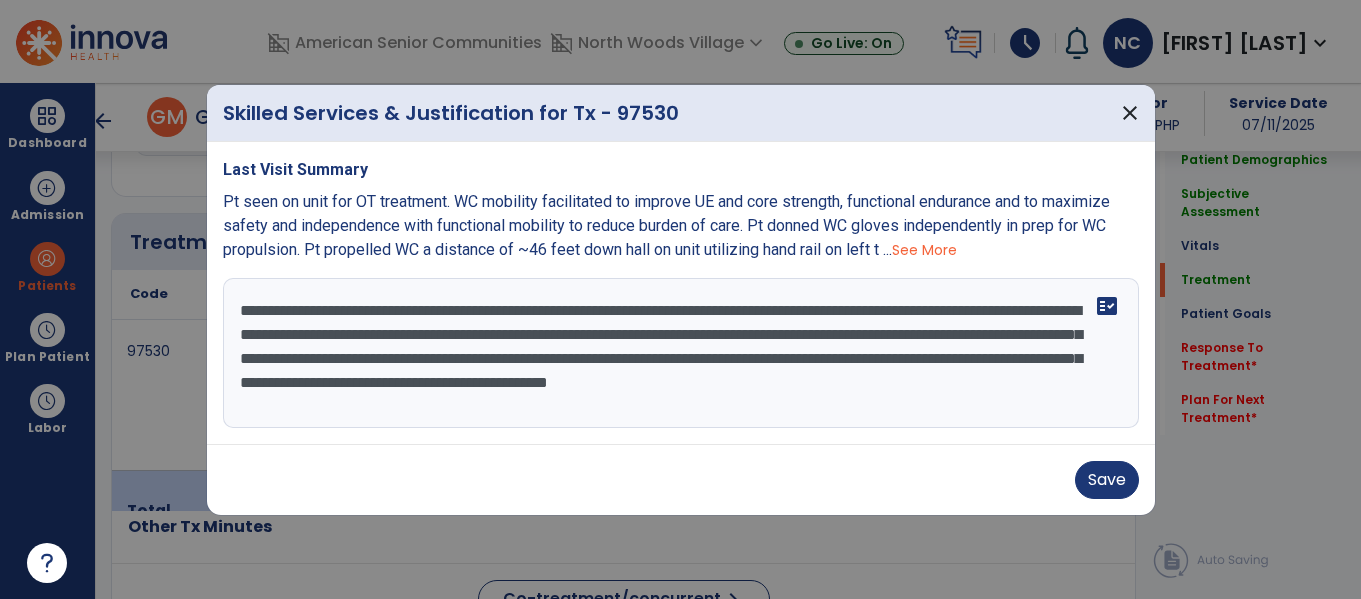 click on "**********" at bounding box center (681, 353) 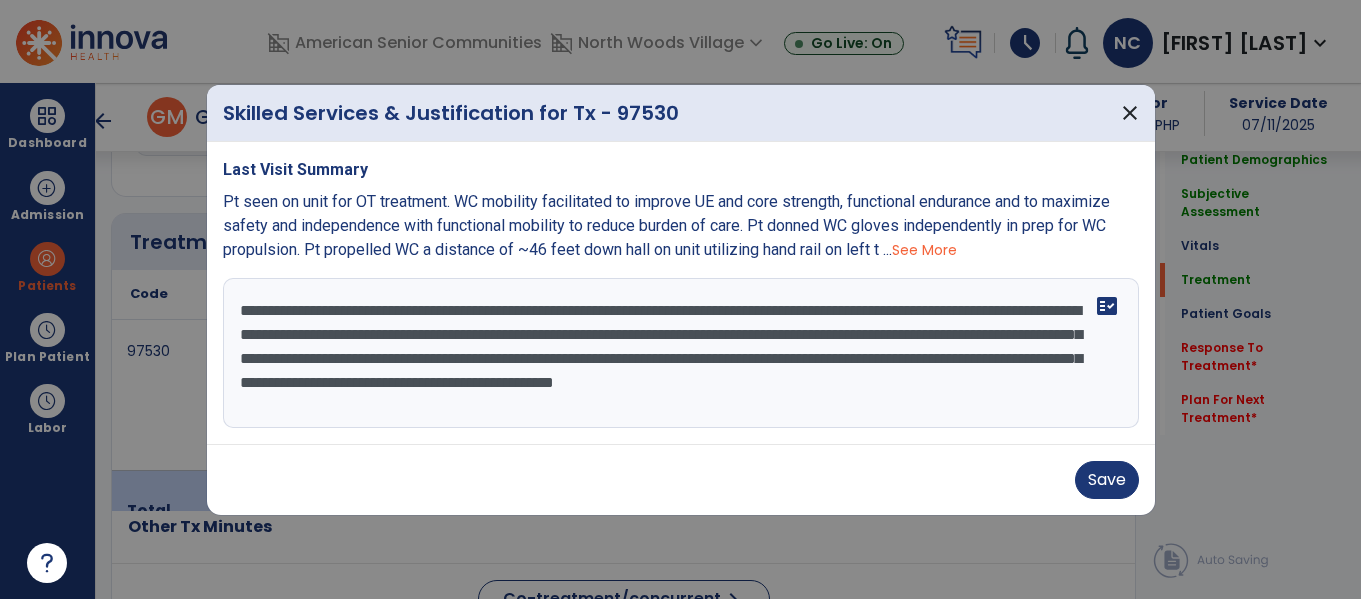 click on "**********" at bounding box center [681, 353] 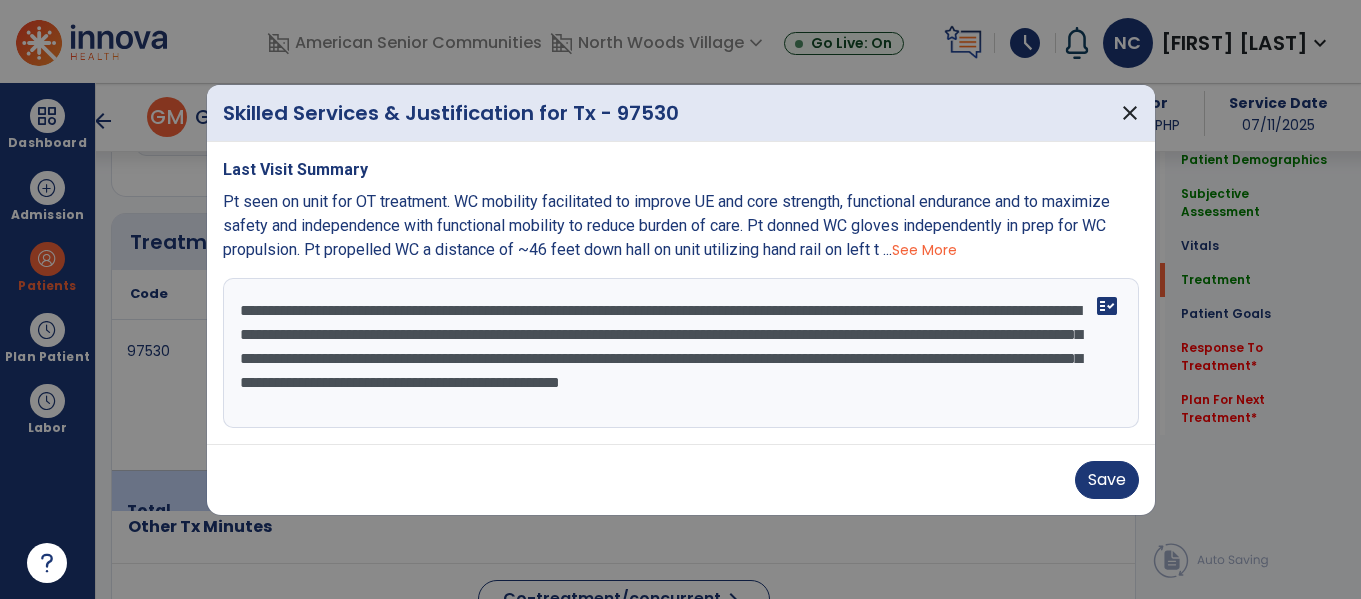 click on "**********" at bounding box center [681, 353] 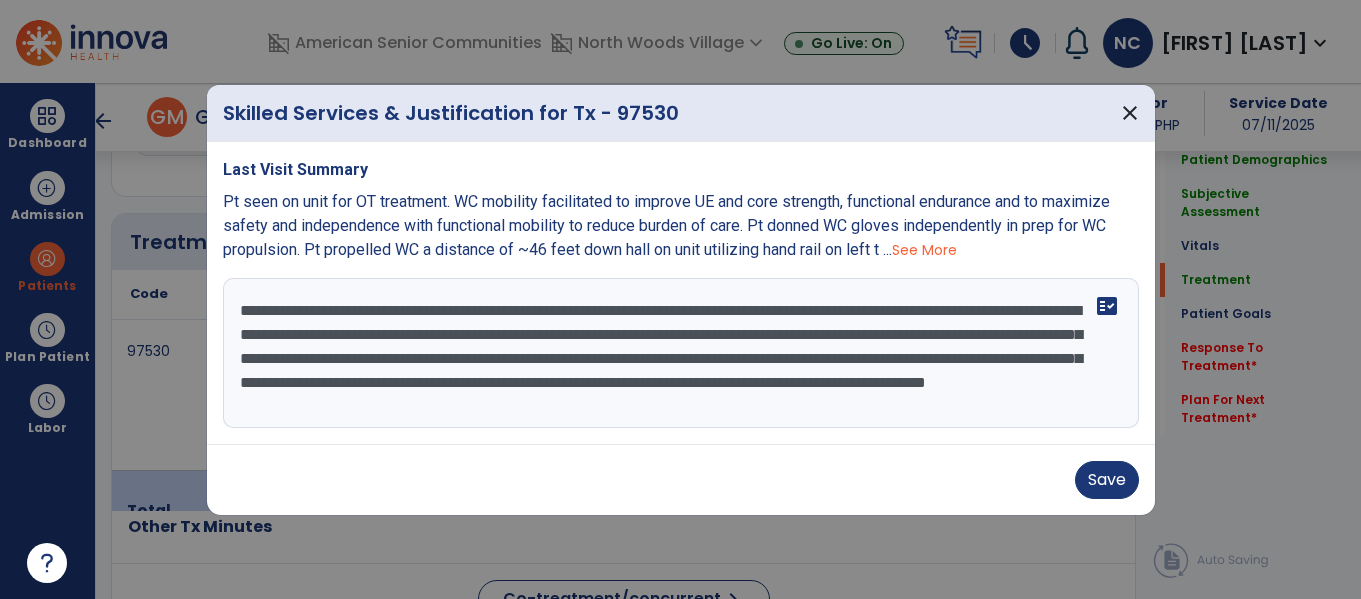 scroll, scrollTop: 16, scrollLeft: 0, axis: vertical 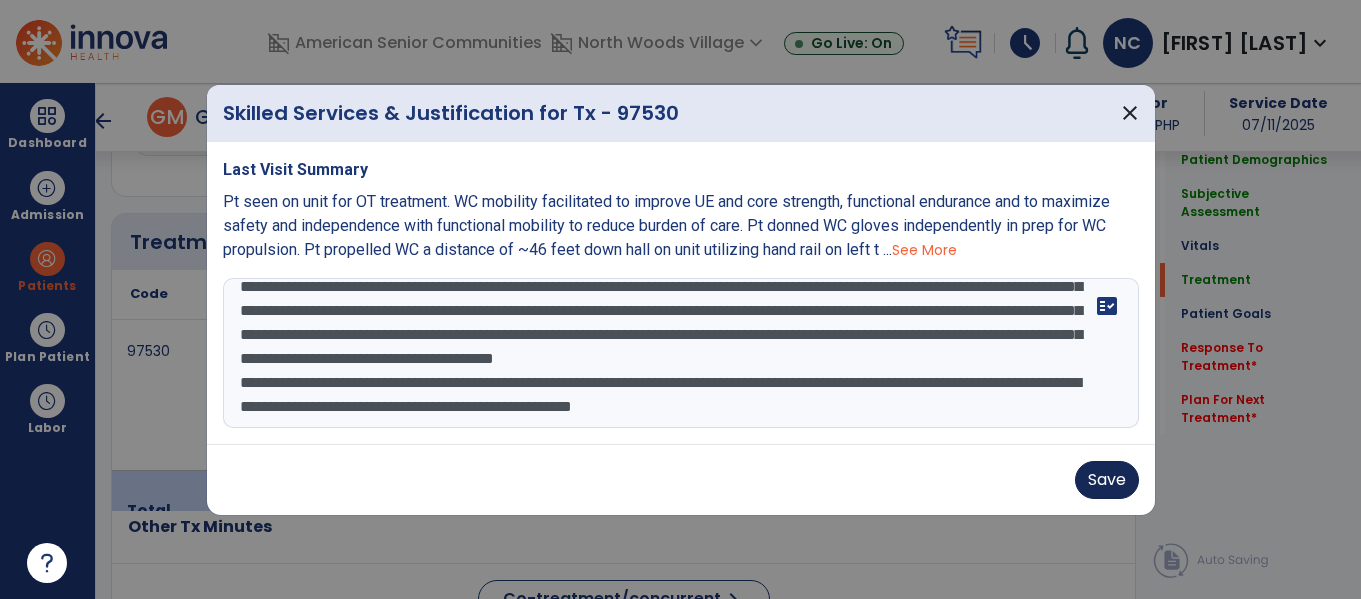 type on "**********" 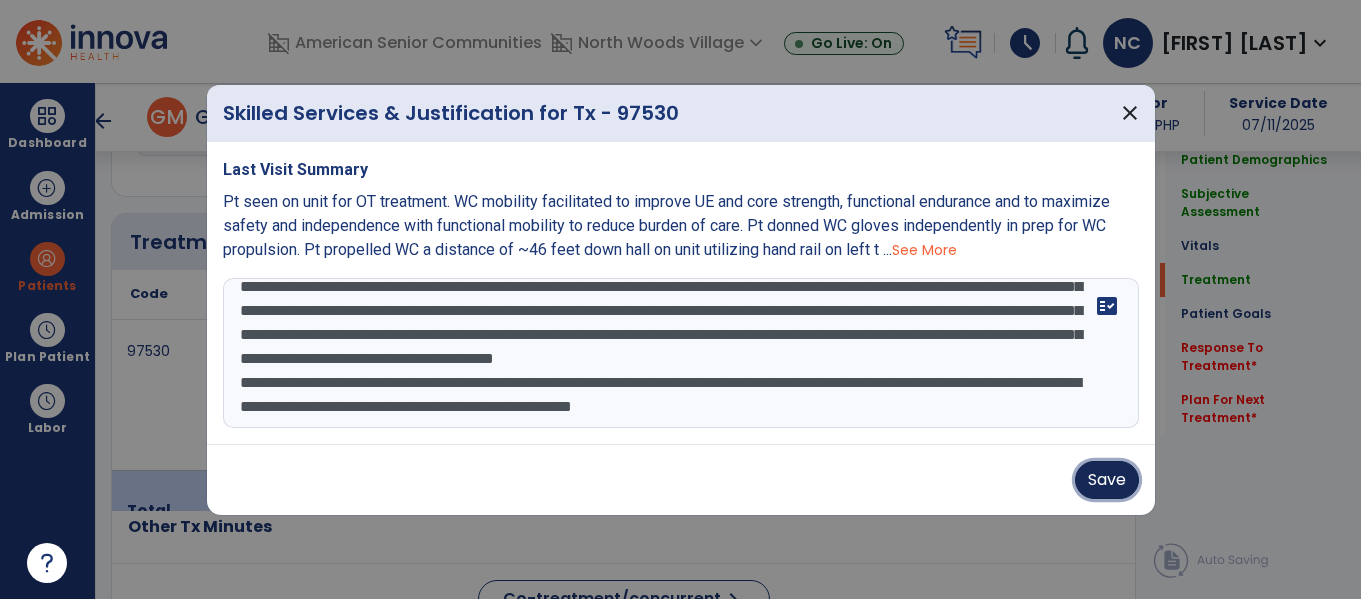 click on "Save" at bounding box center [1107, 480] 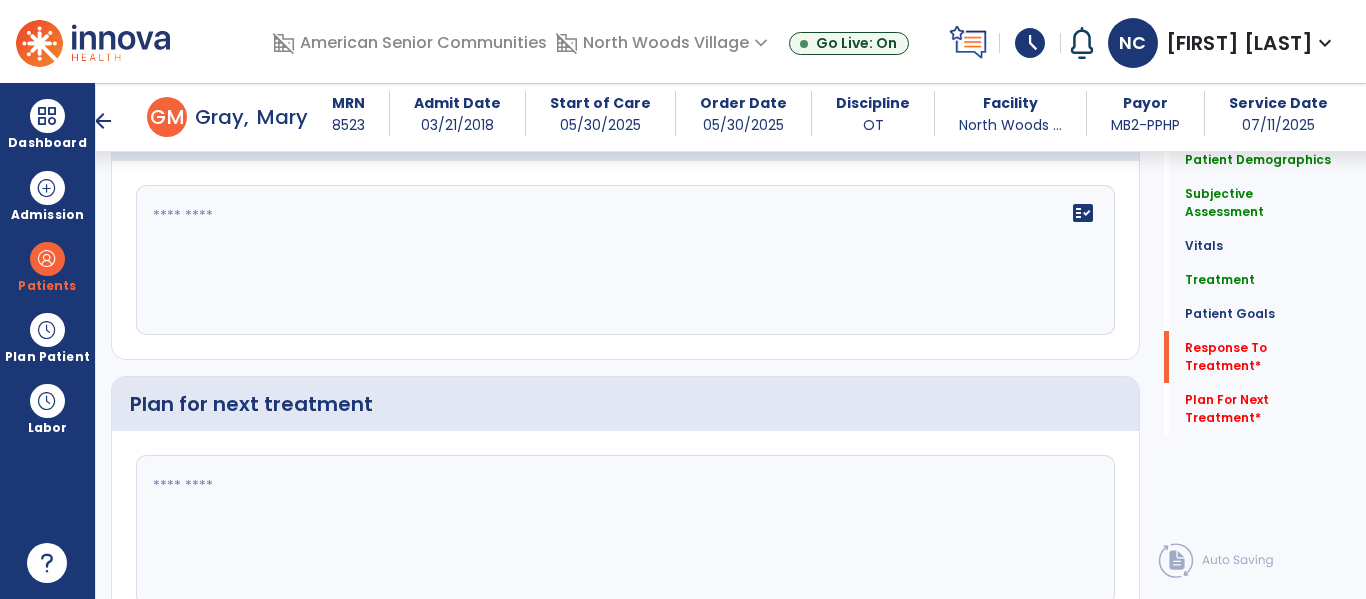 scroll, scrollTop: 2467, scrollLeft: 0, axis: vertical 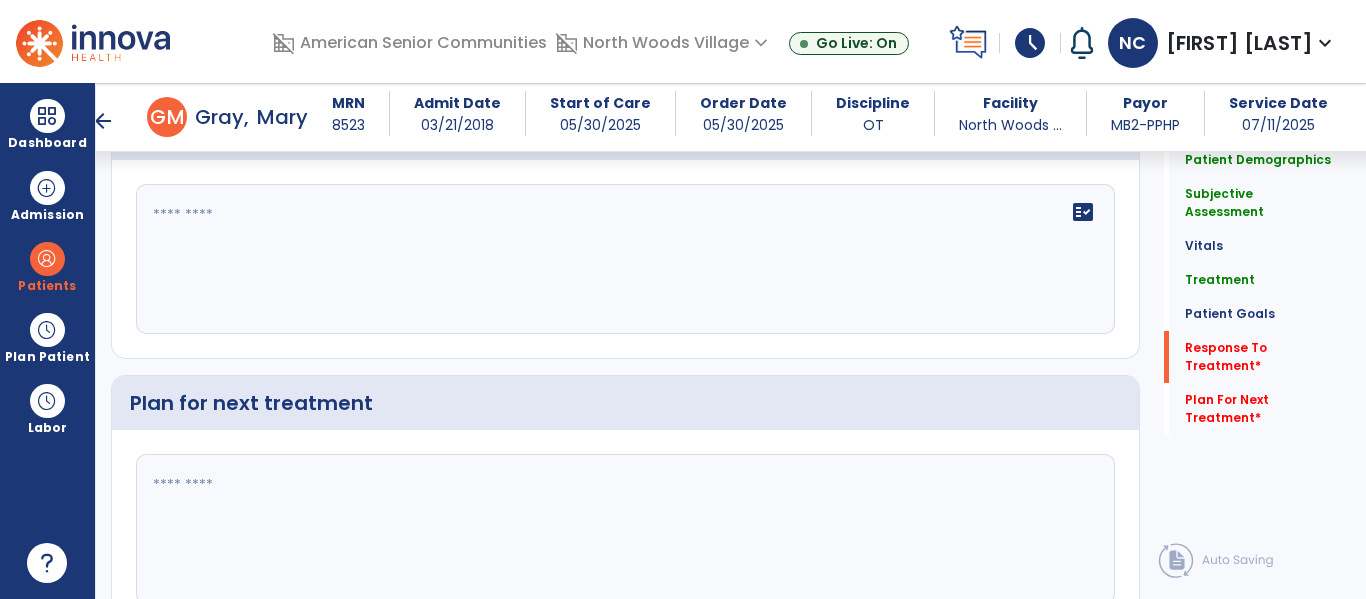 click on "fact_check" 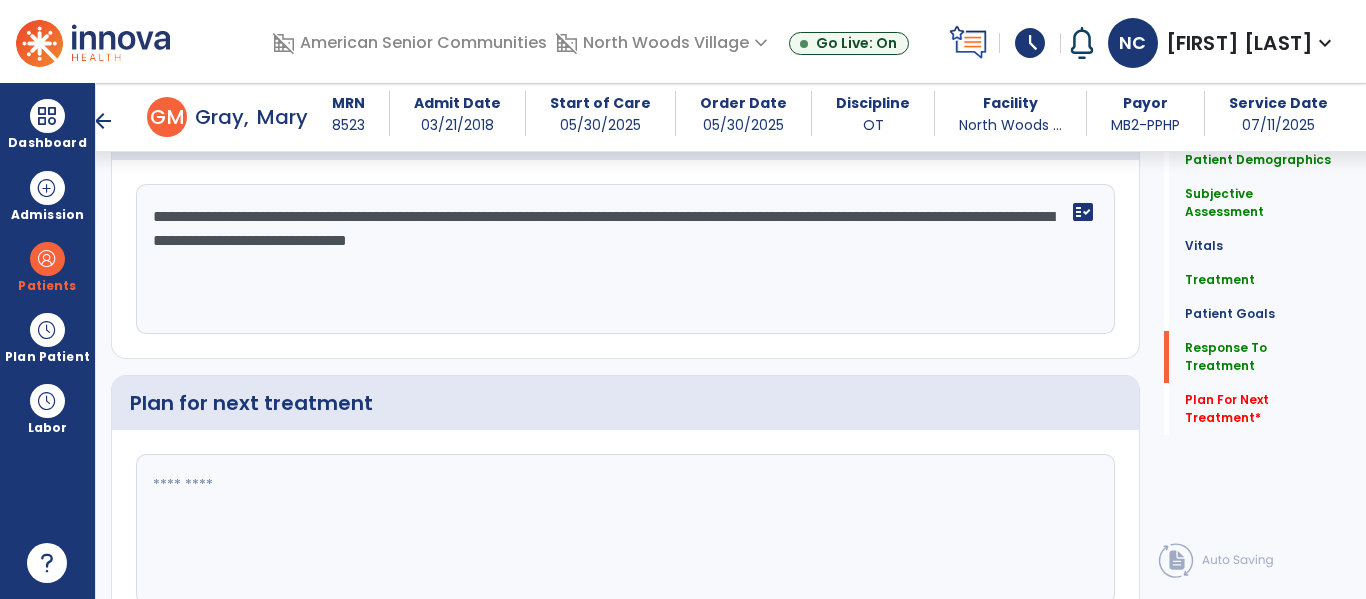 type on "**********" 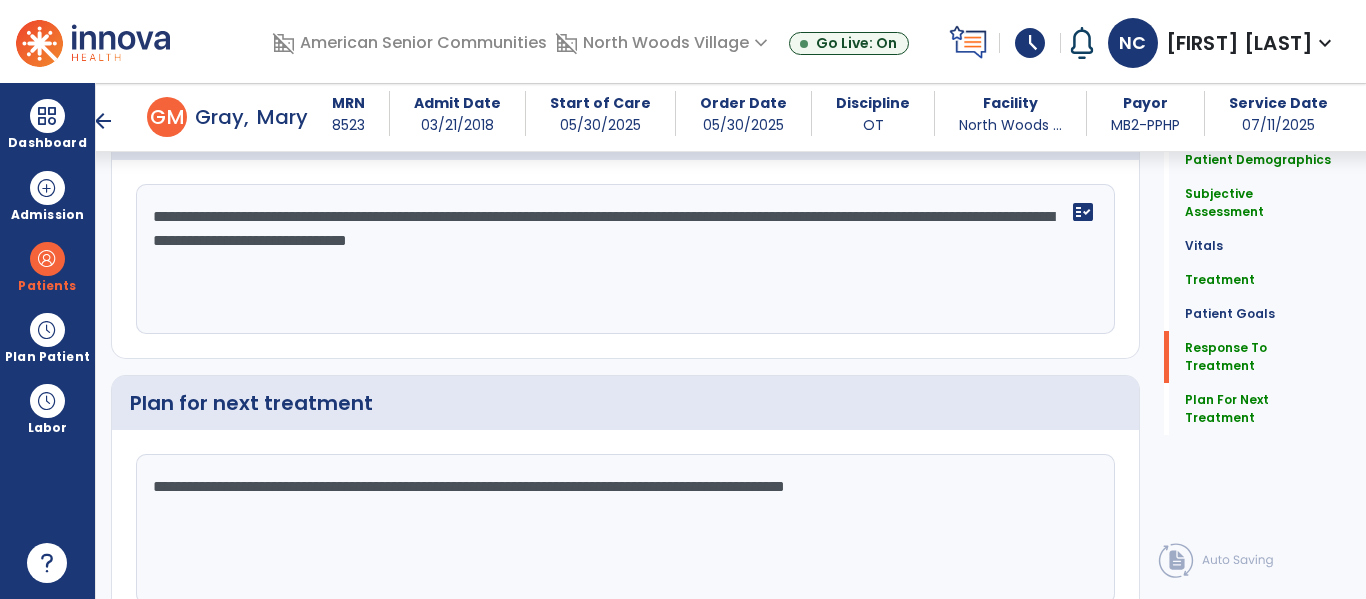 scroll, scrollTop: 2542, scrollLeft: 0, axis: vertical 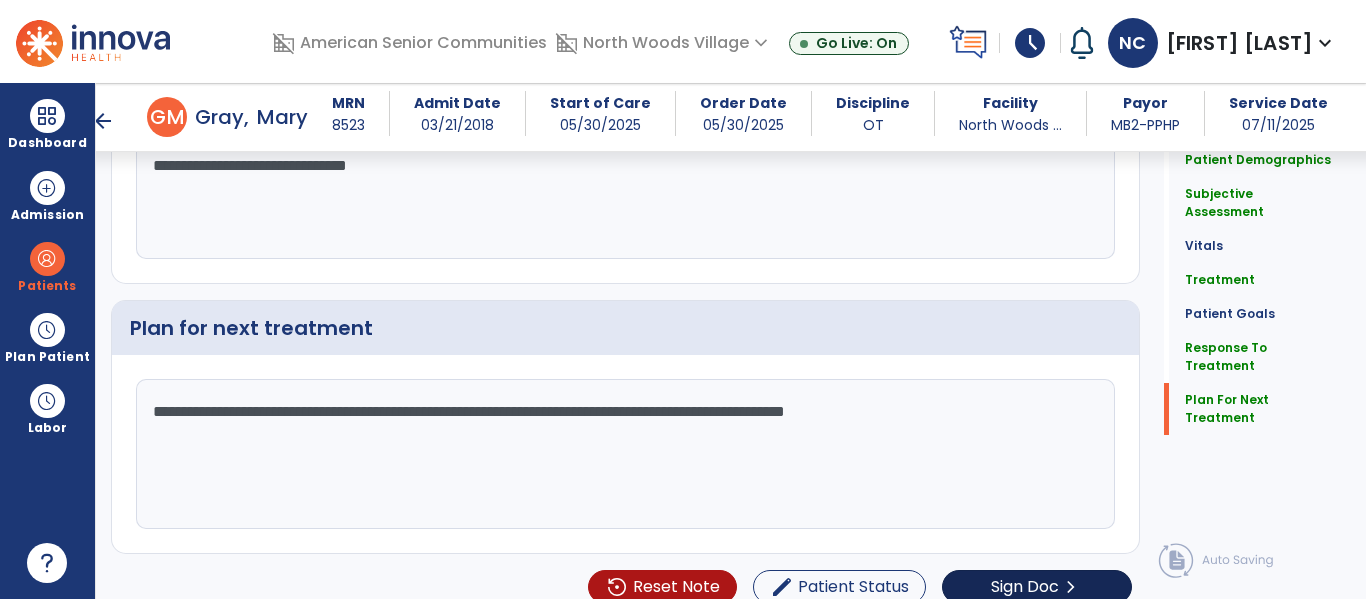 type on "**********" 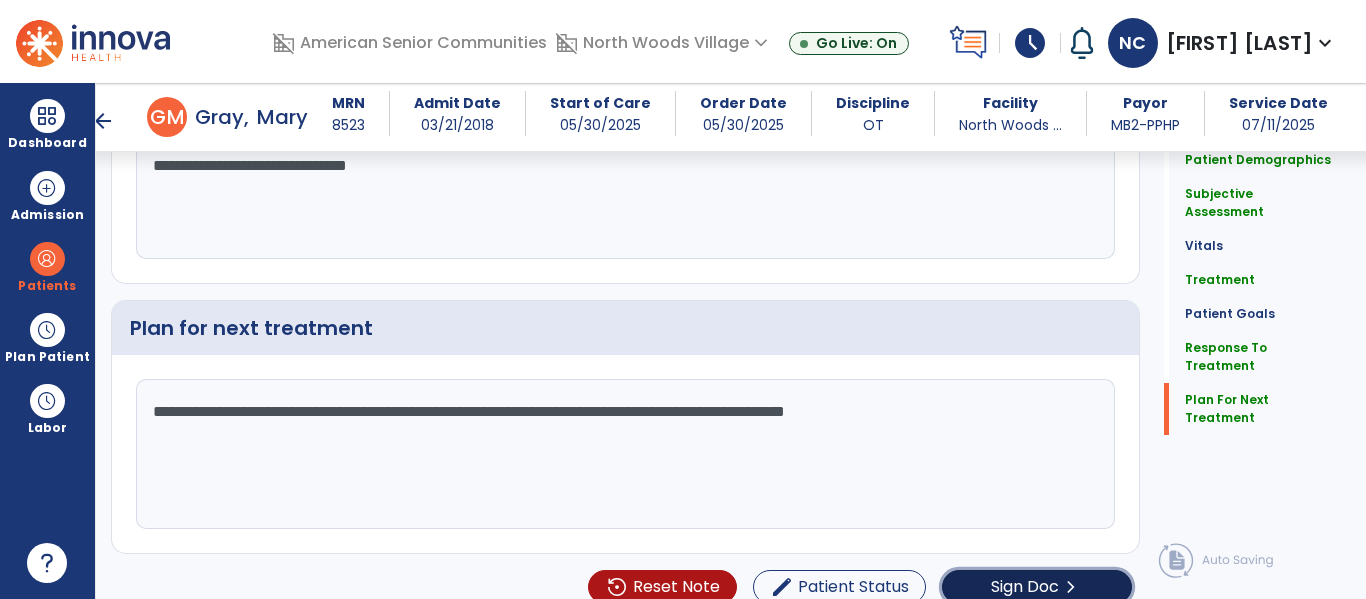 click on "Sign Doc" 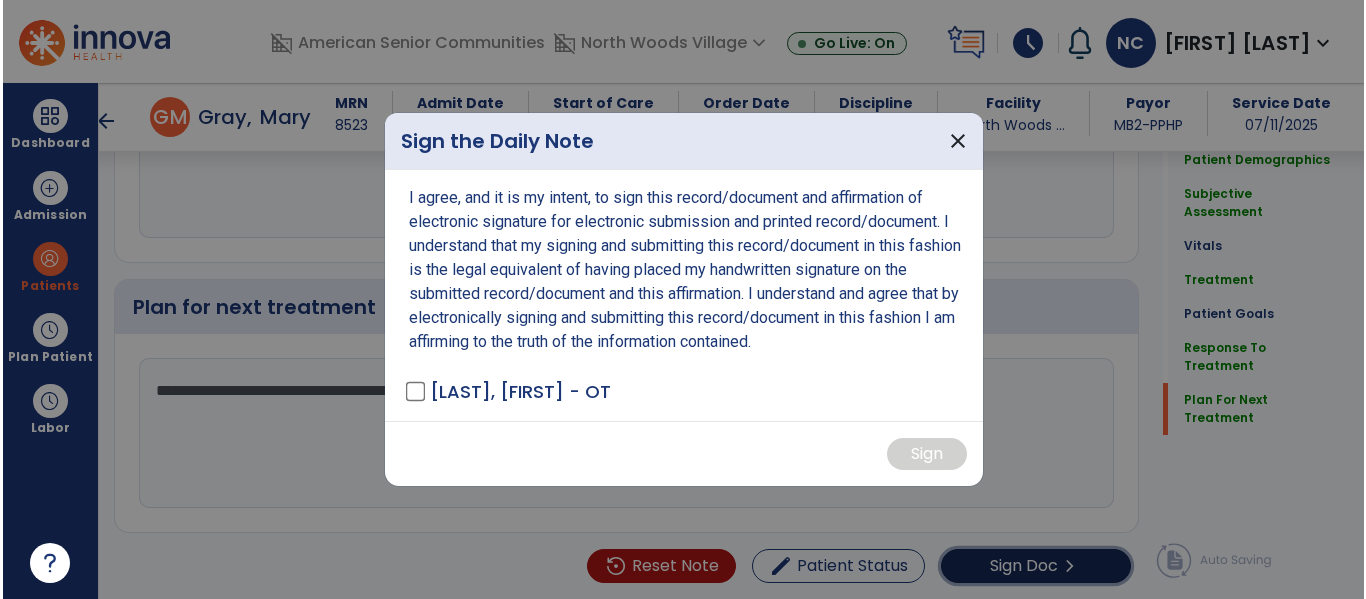 scroll, scrollTop: 2563, scrollLeft: 0, axis: vertical 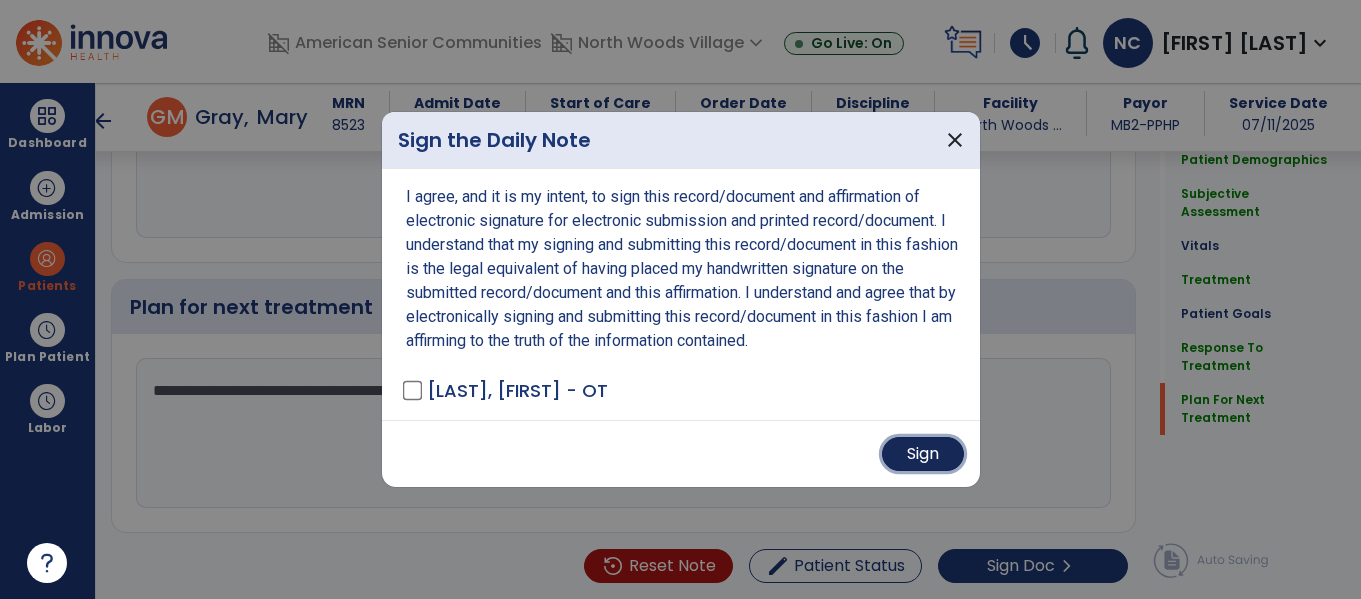 click on "Sign" at bounding box center (923, 454) 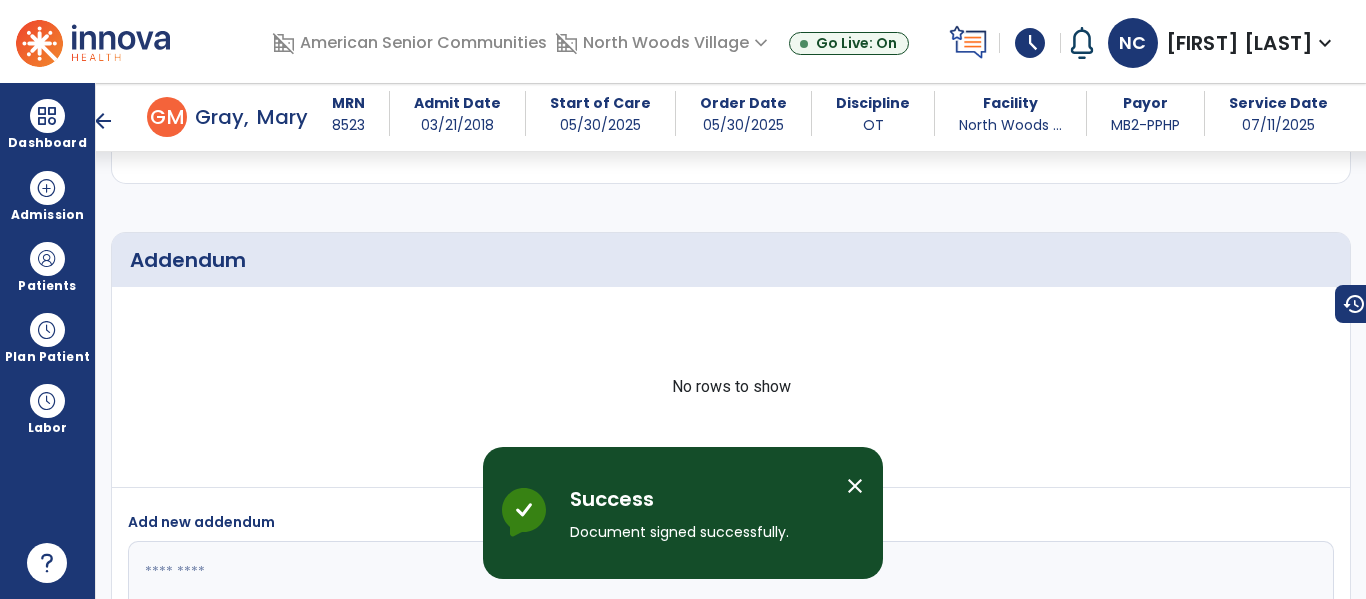 scroll, scrollTop: 3909, scrollLeft: 0, axis: vertical 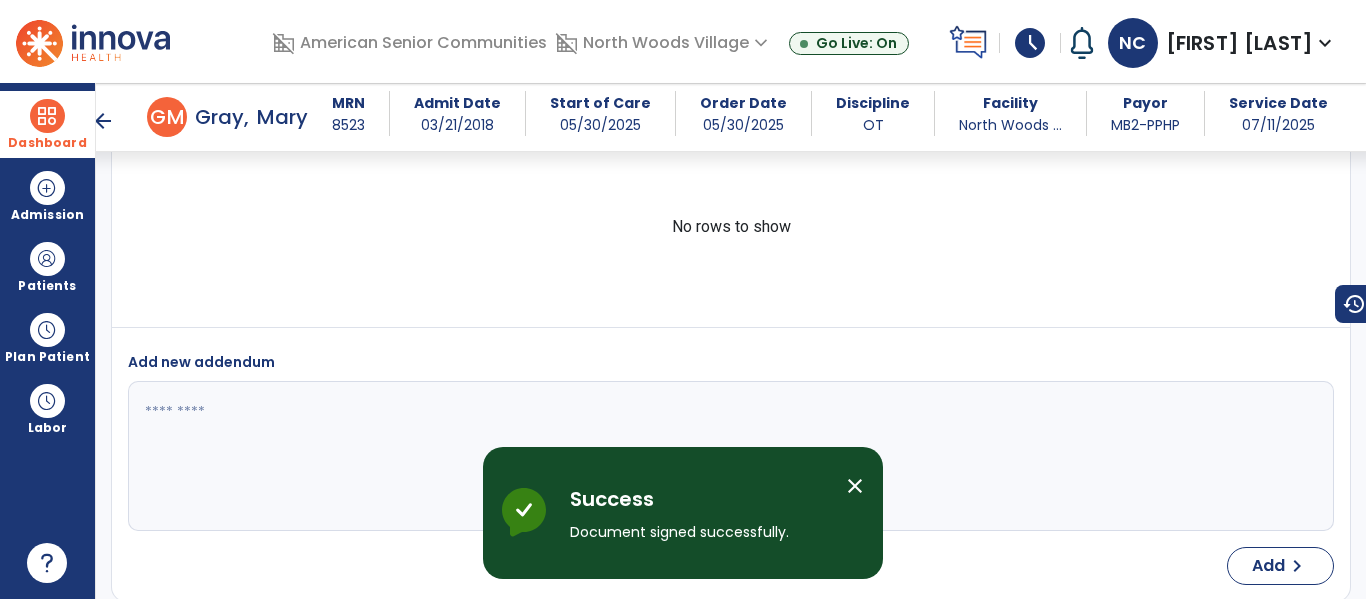 click at bounding box center [47, 116] 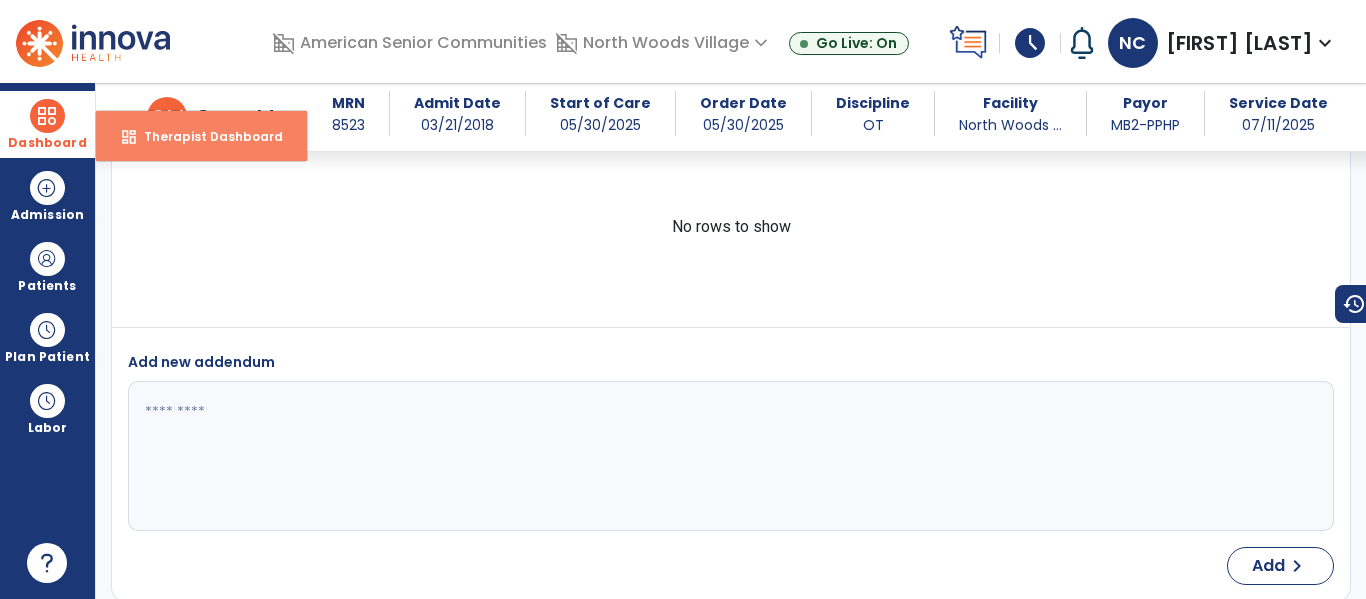 click on "dashboard  Therapist Dashboard" at bounding box center [201, 136] 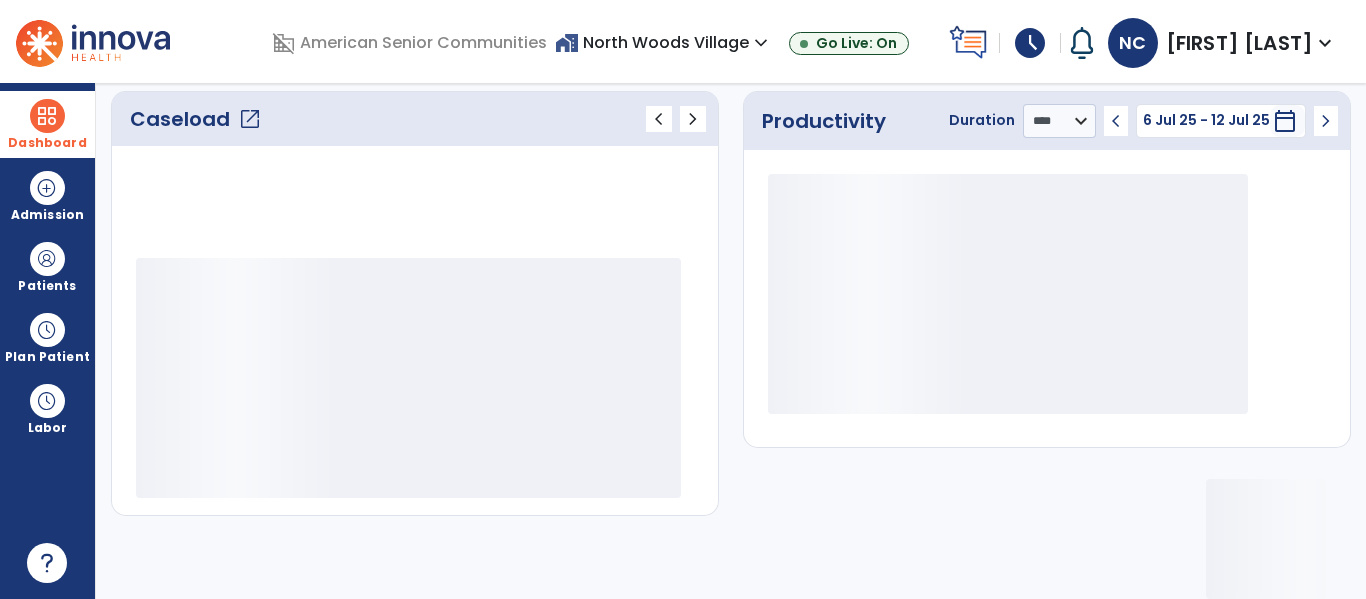 scroll, scrollTop: 278, scrollLeft: 0, axis: vertical 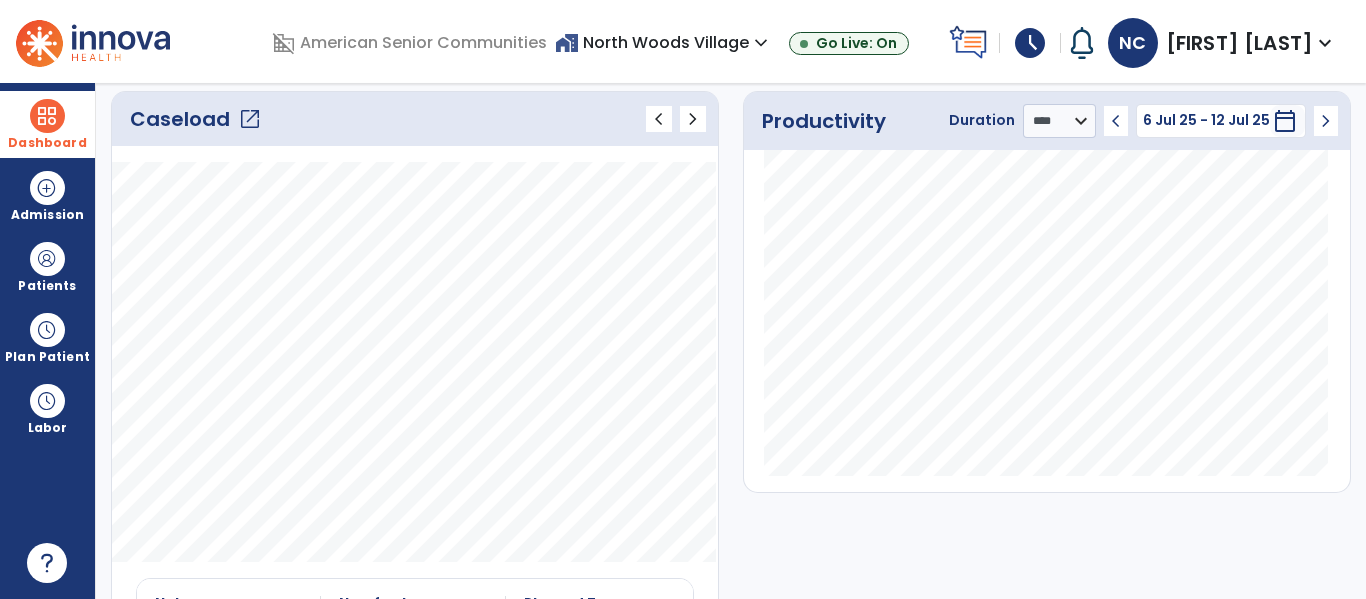 click on "open_in_new" 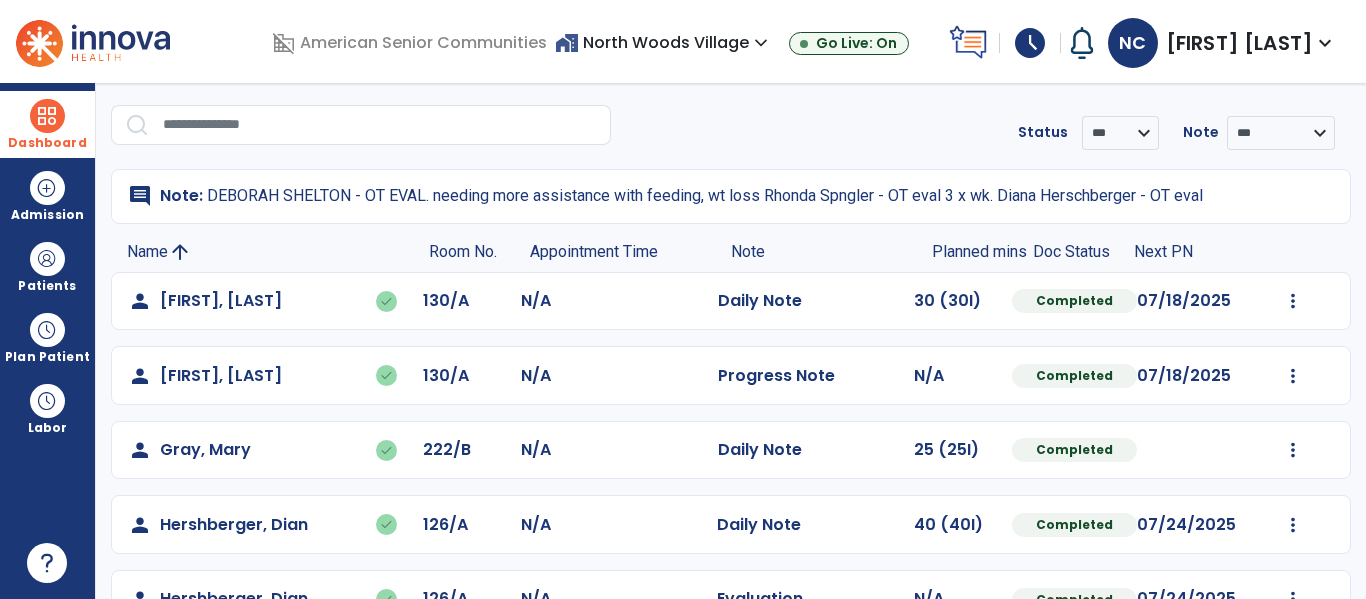 scroll, scrollTop: 0, scrollLeft: 0, axis: both 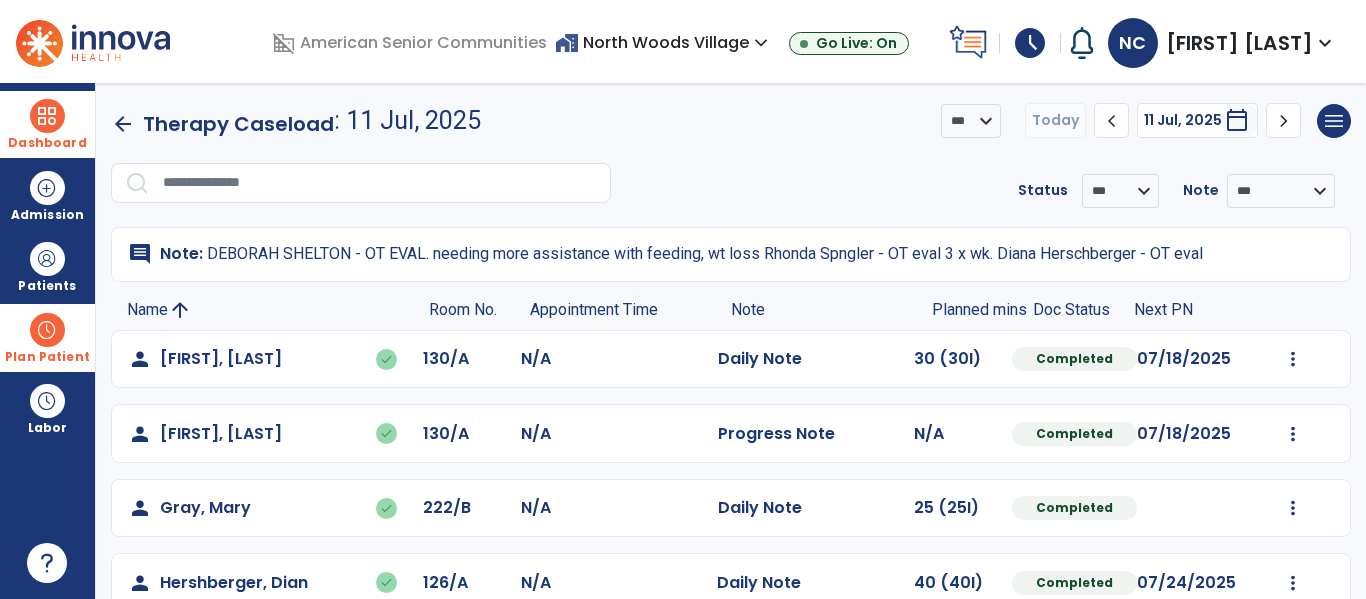 click at bounding box center [47, 330] 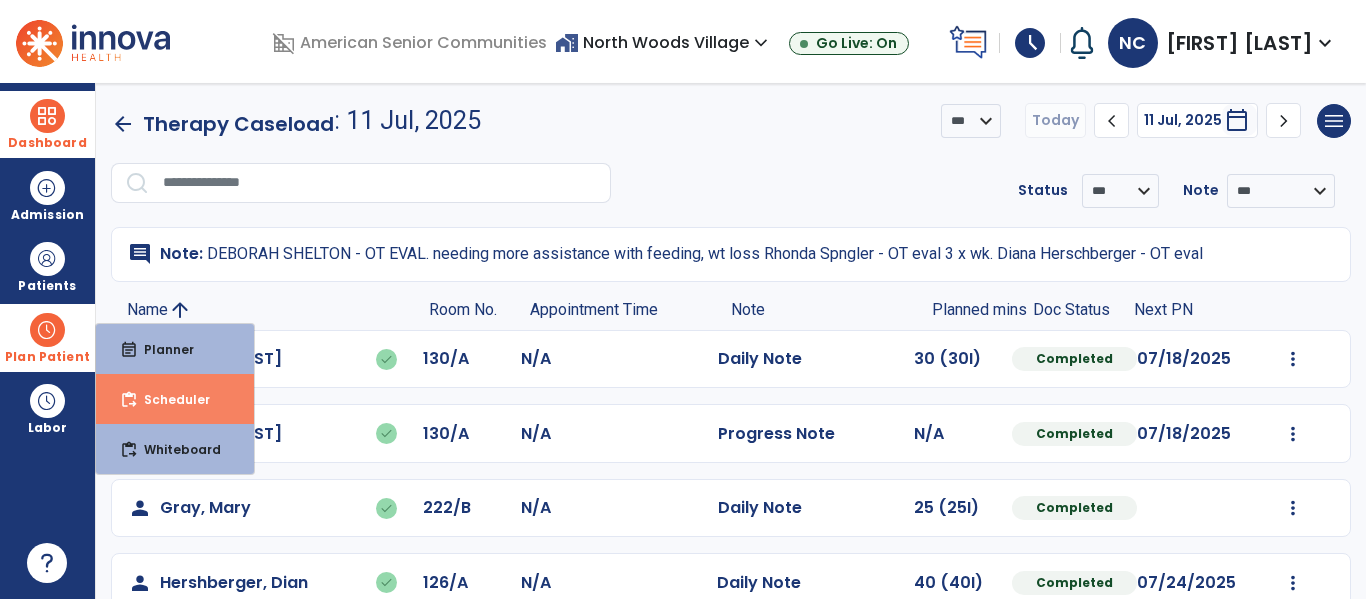 click on "Scheduler" at bounding box center (169, 399) 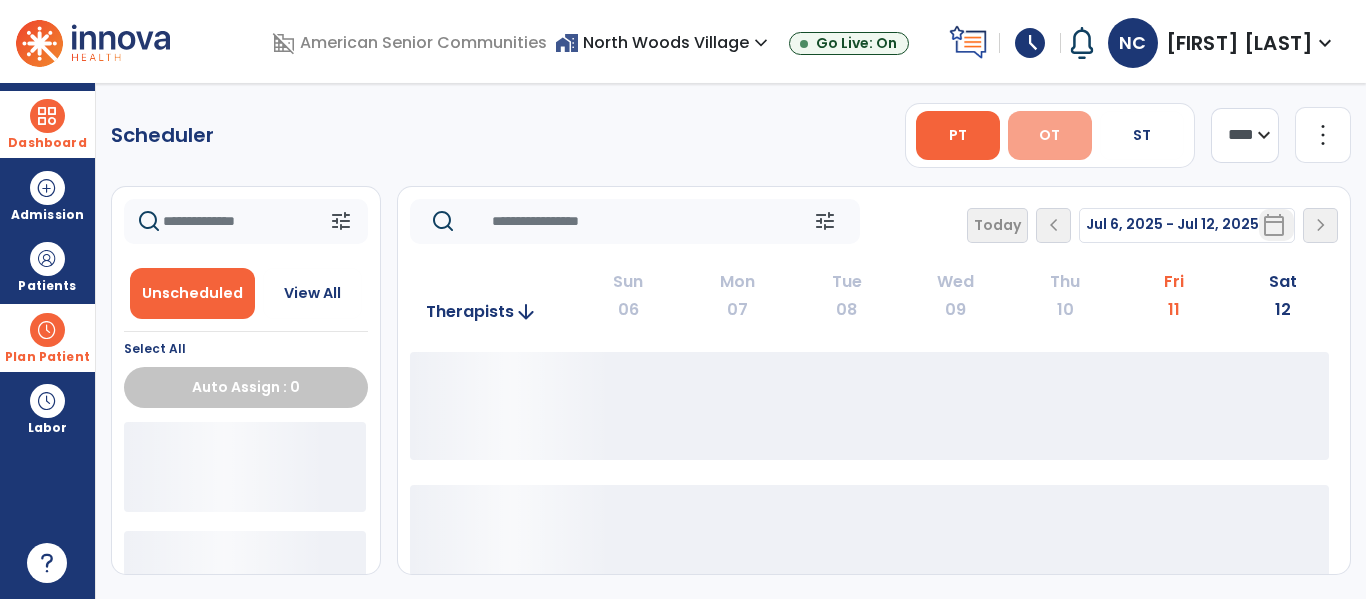 click on "OT" at bounding box center (1050, 135) 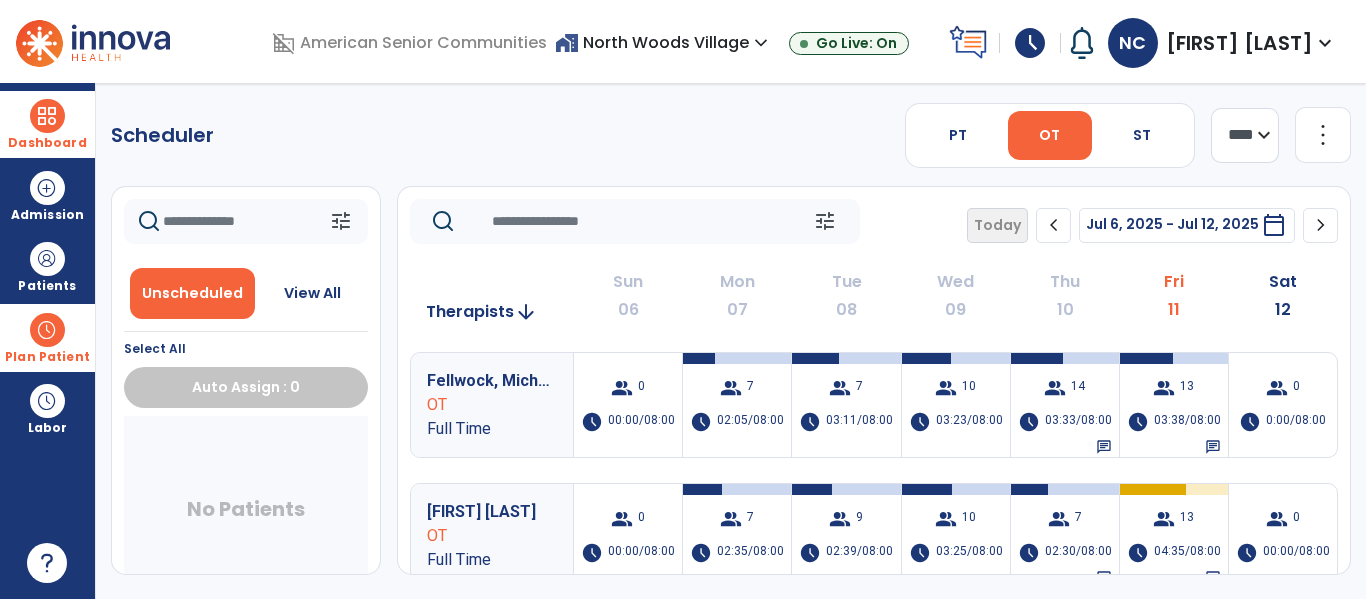 click on "chevron_right" 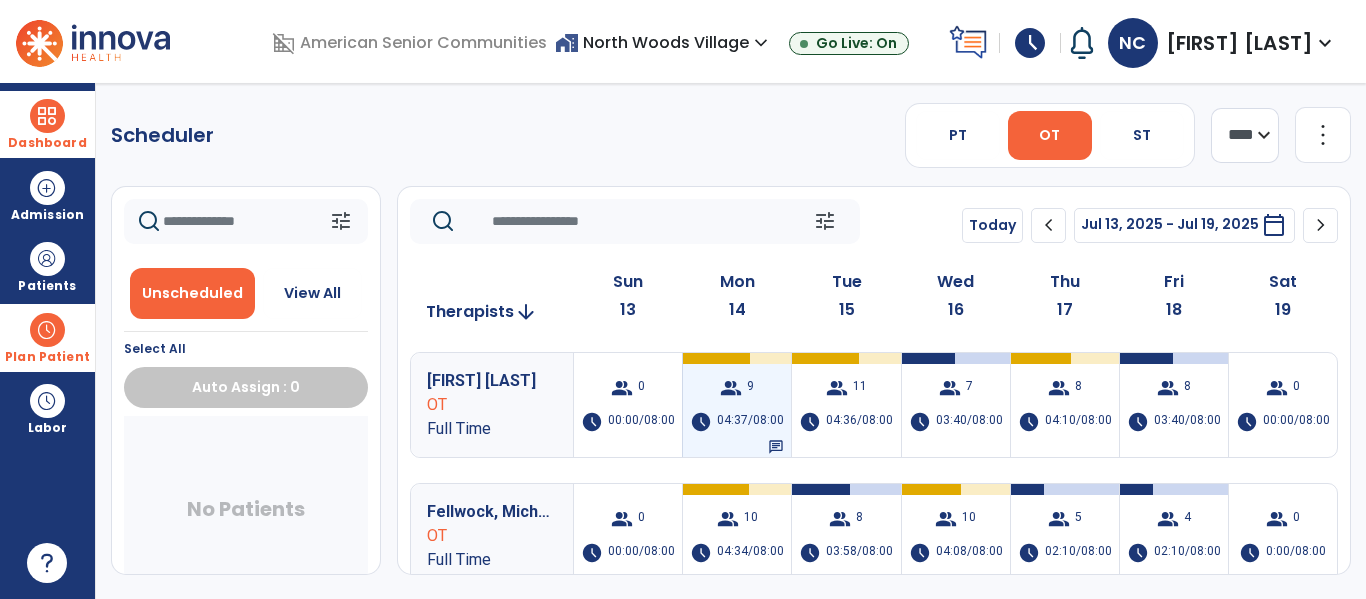 click on "group  9  schedule  04:37/08:00   chat" at bounding box center [737, 405] 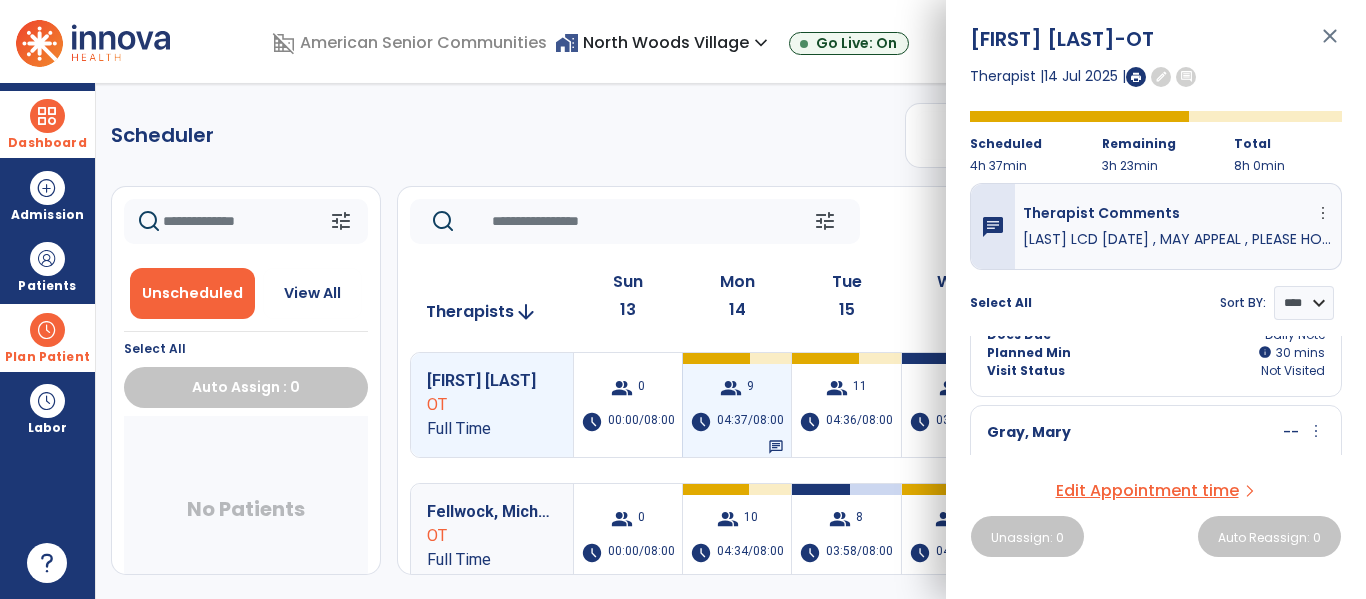scroll, scrollTop: 1186, scrollLeft: 0, axis: vertical 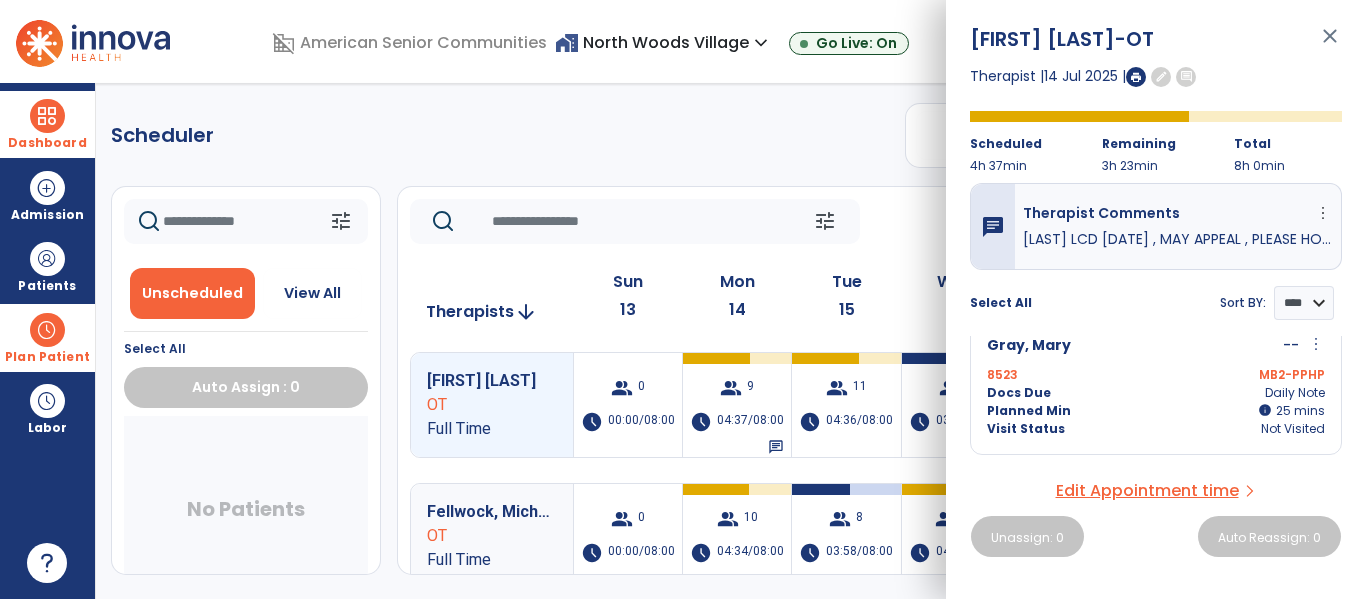 click on "Scheduler   PT   OT   ST  **** *** more_vert  Manage Labor   View All Therapists   Print" 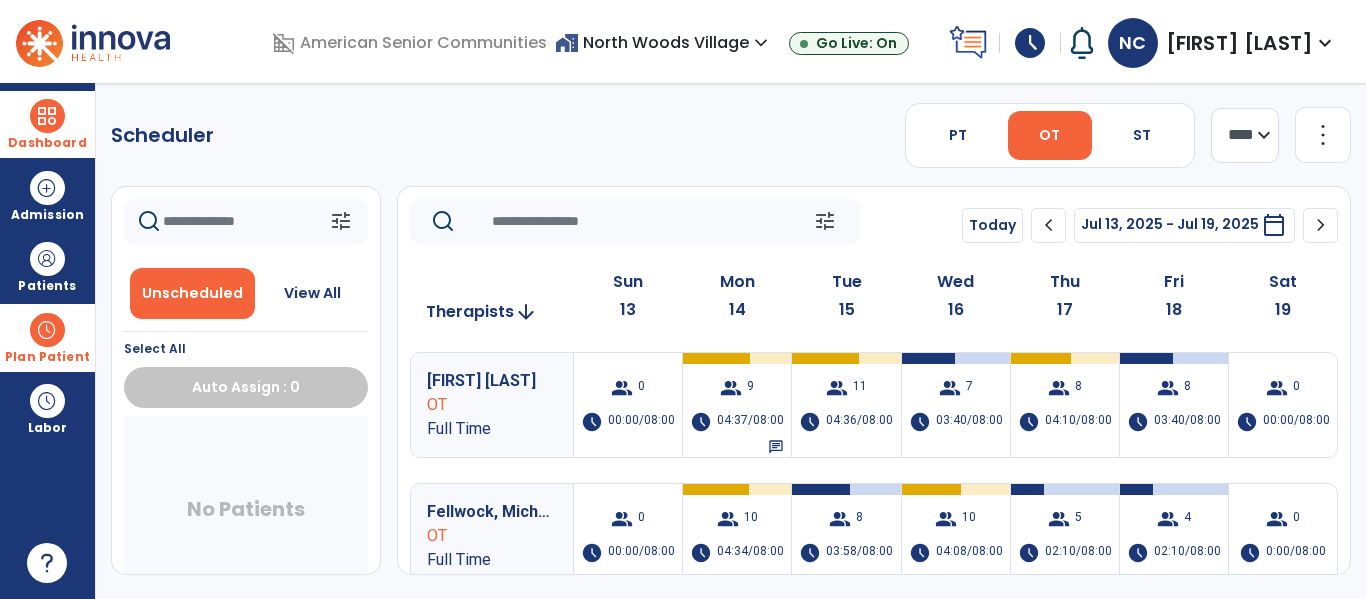 click at bounding box center (47, 116) 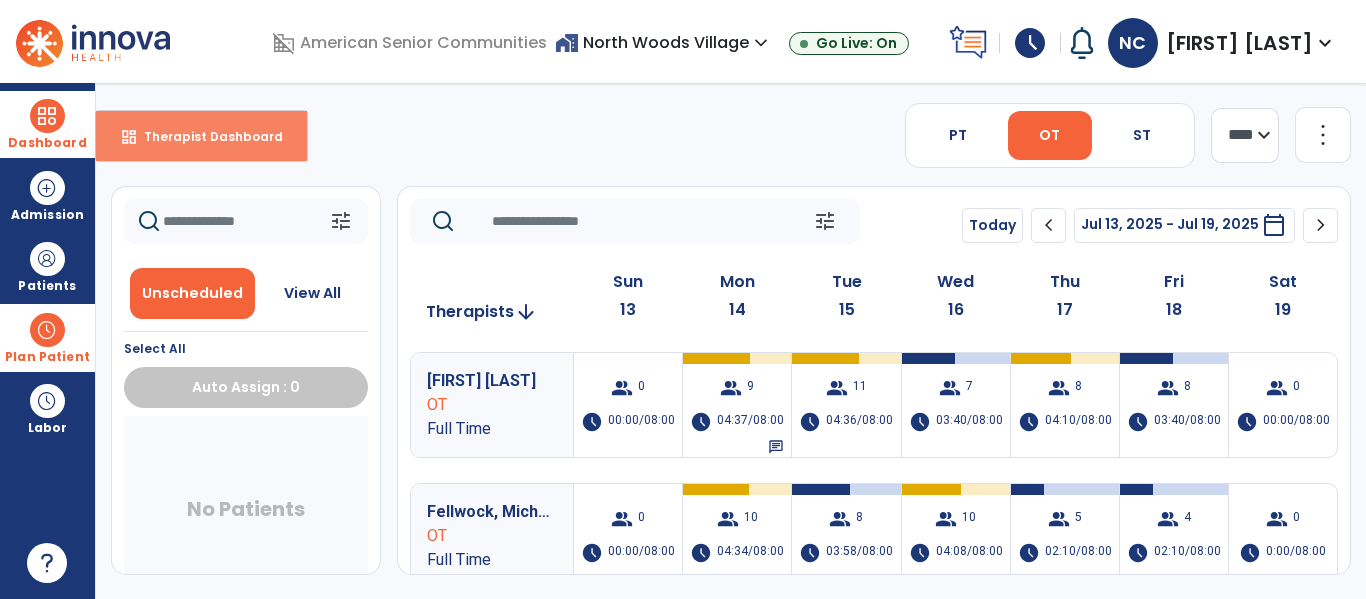 click on "Therapist Dashboard" at bounding box center (205, 136) 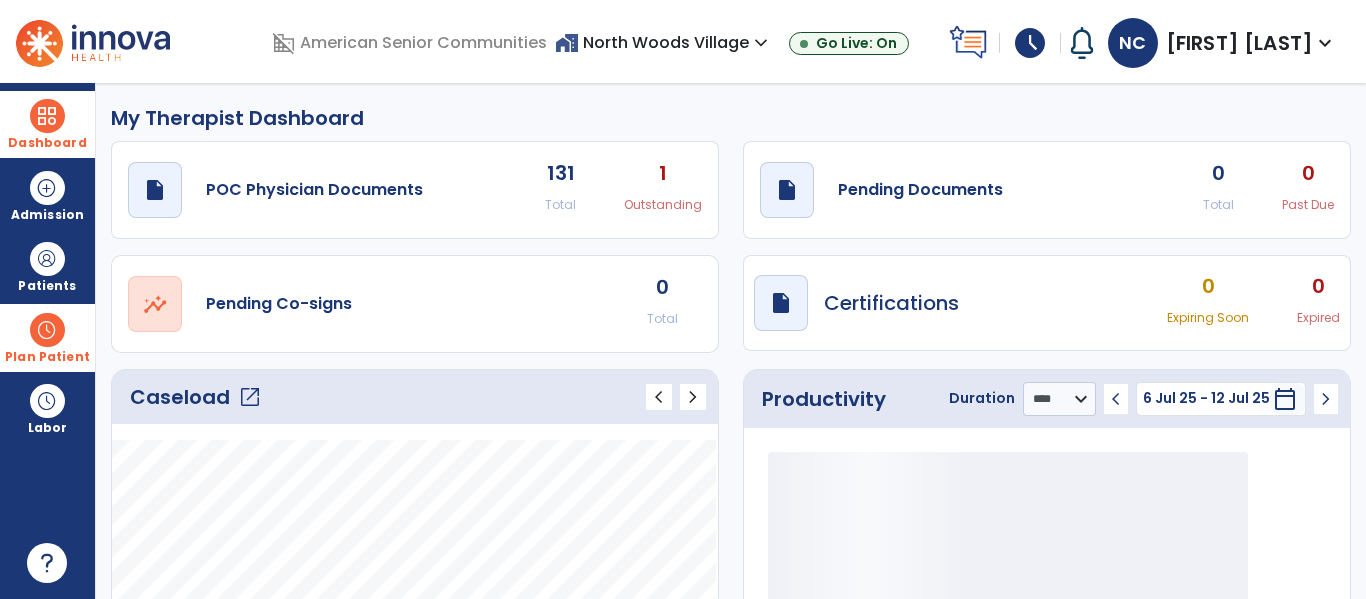 click on "open_in_new" 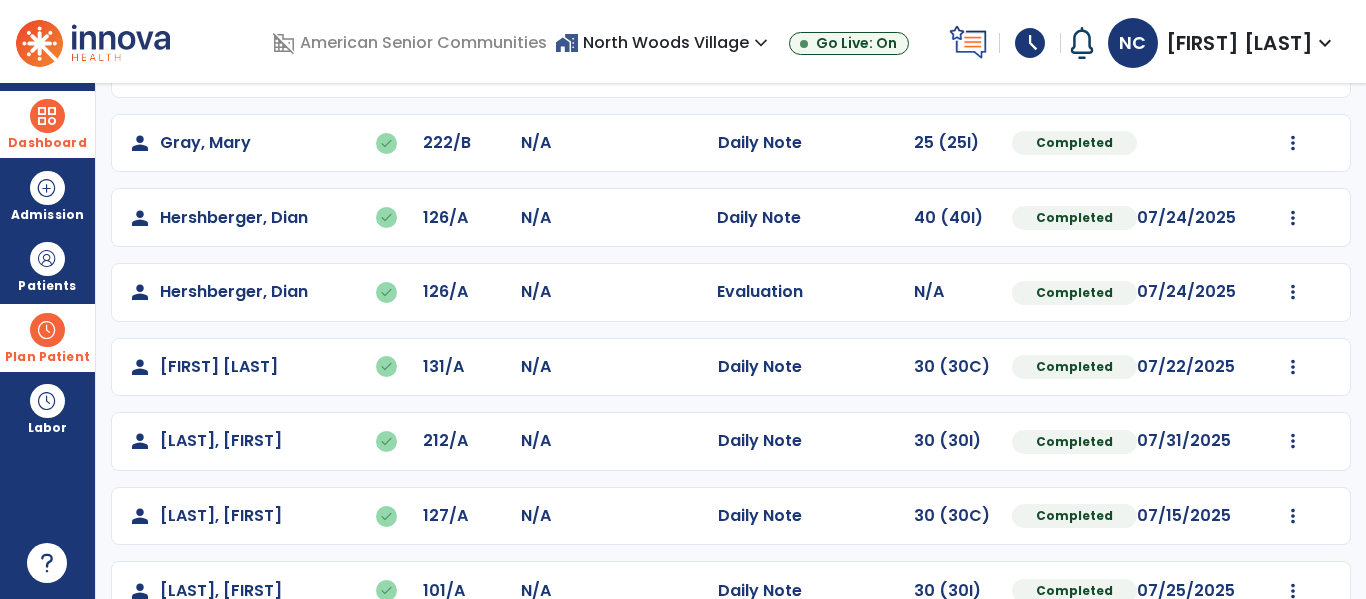 scroll, scrollTop: 708, scrollLeft: 0, axis: vertical 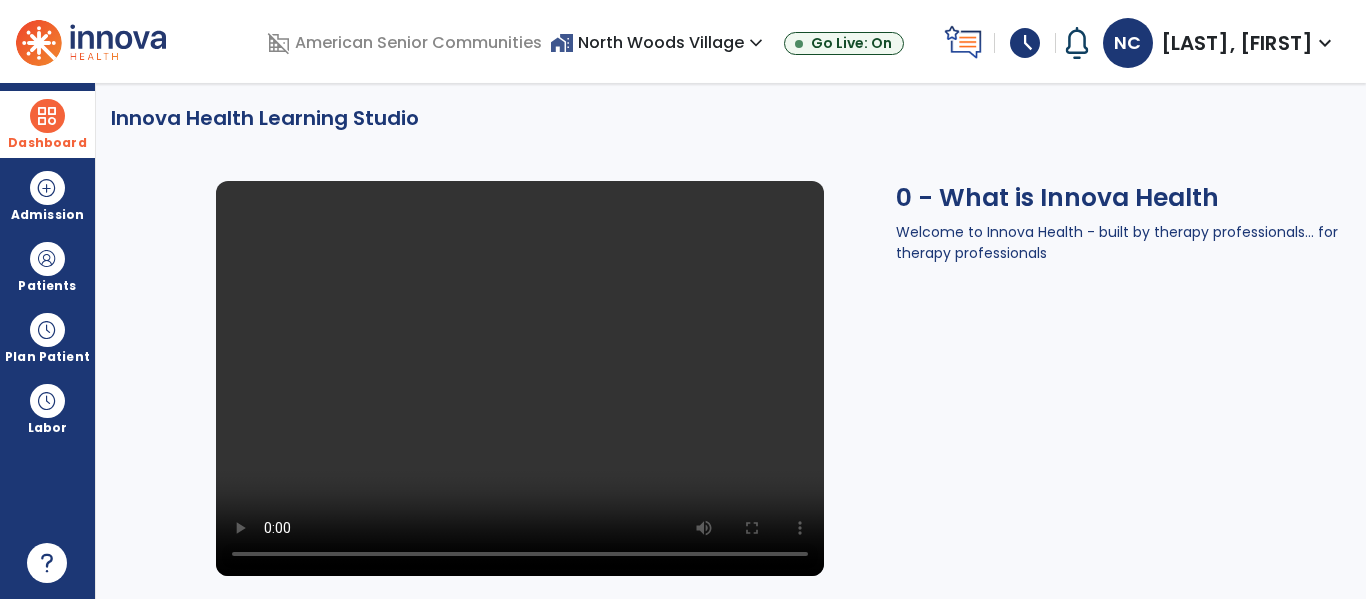 click at bounding box center [47, 116] 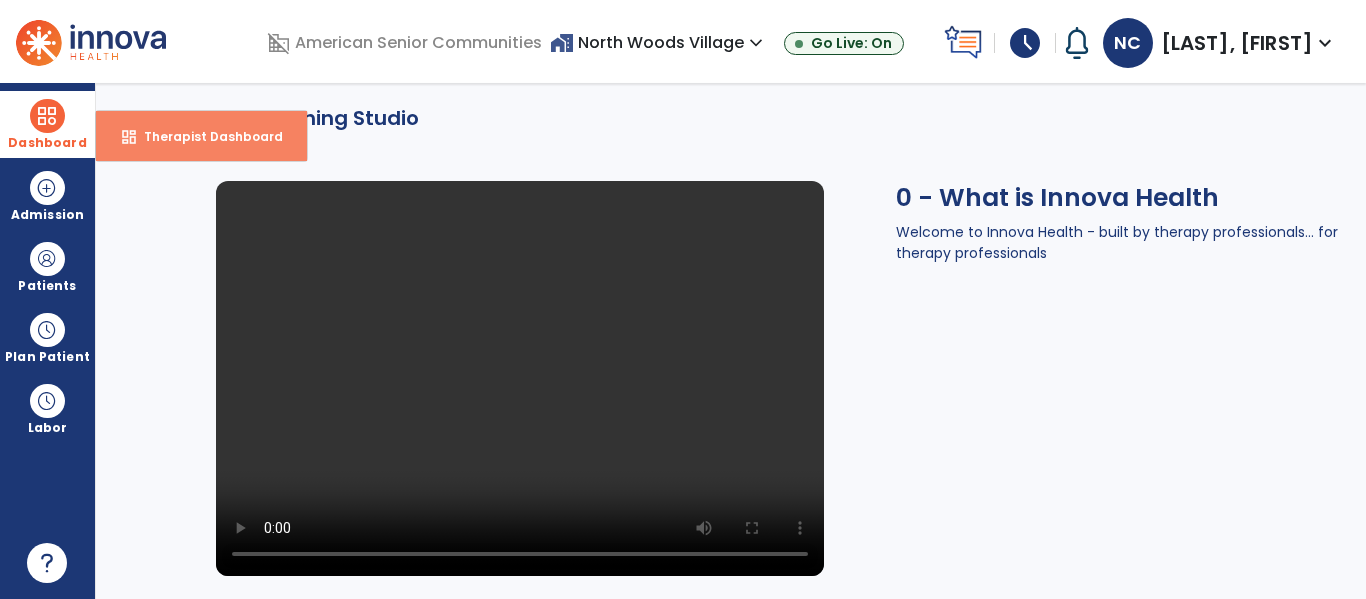 click on "dashboard  Therapist Dashboard" at bounding box center (201, 136) 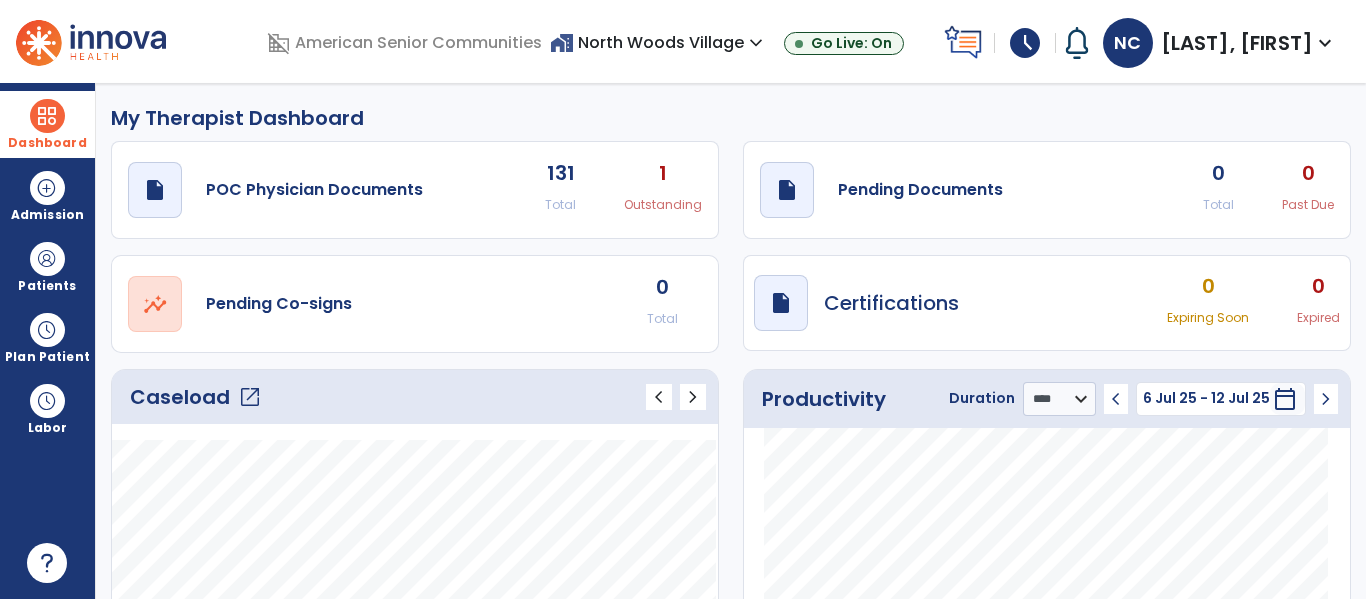 click on "open_in_new" 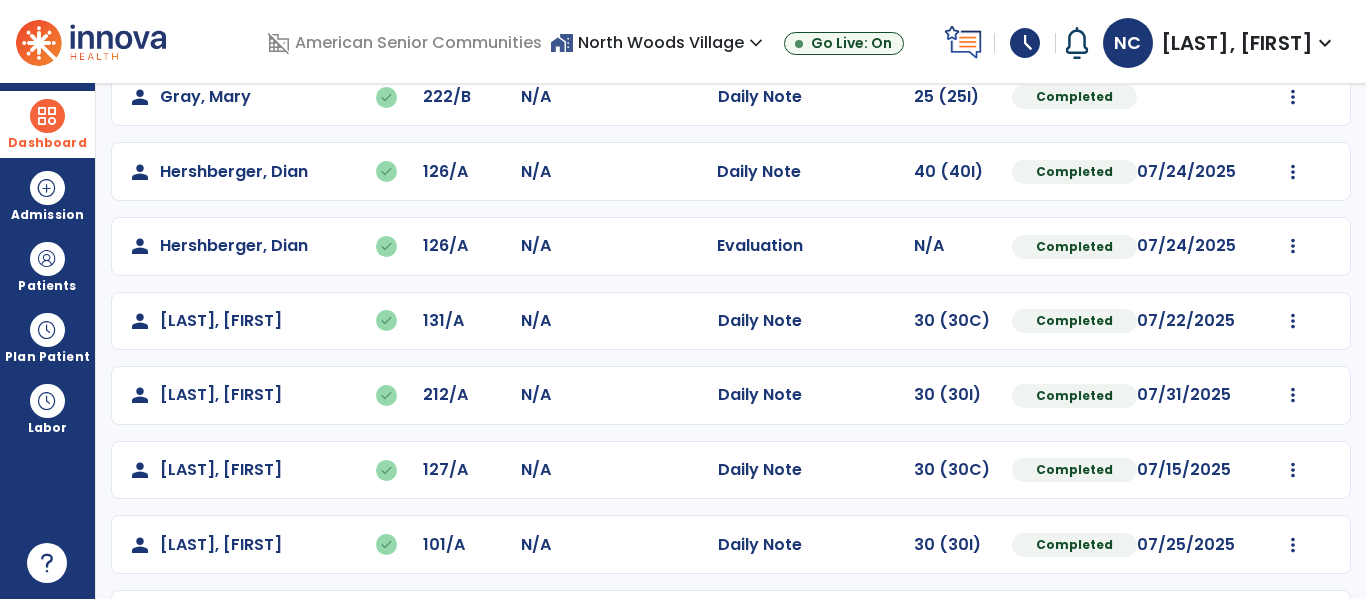 scroll, scrollTop: 0, scrollLeft: 0, axis: both 